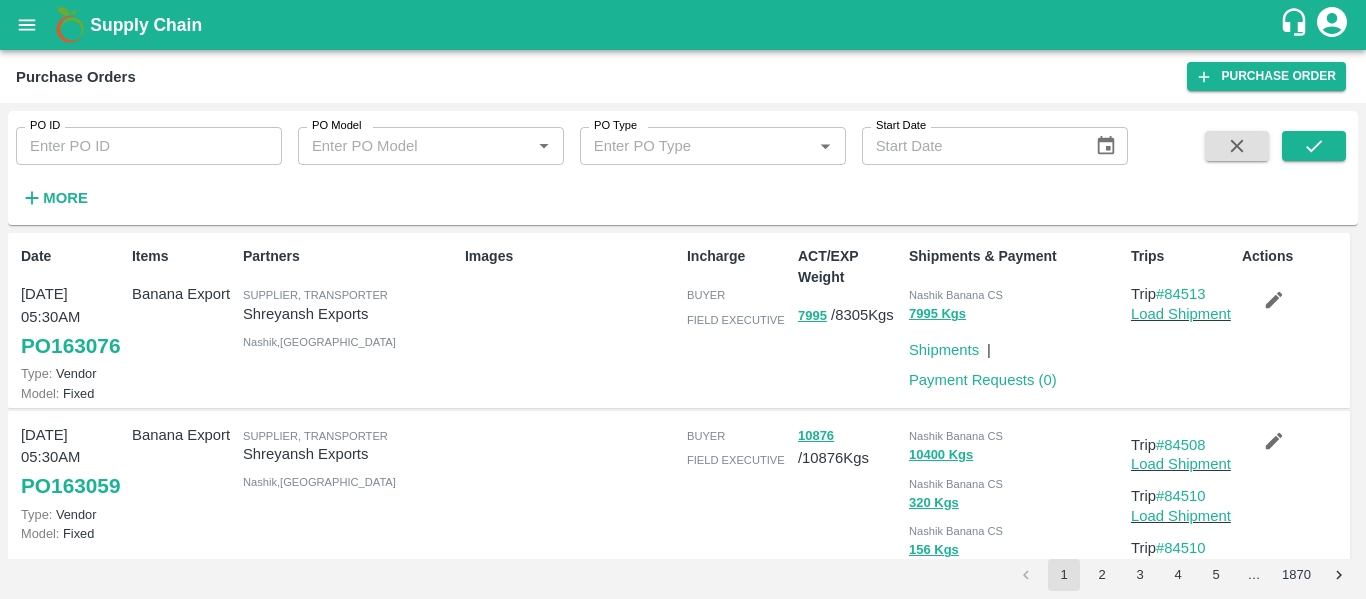scroll, scrollTop: 0, scrollLeft: 0, axis: both 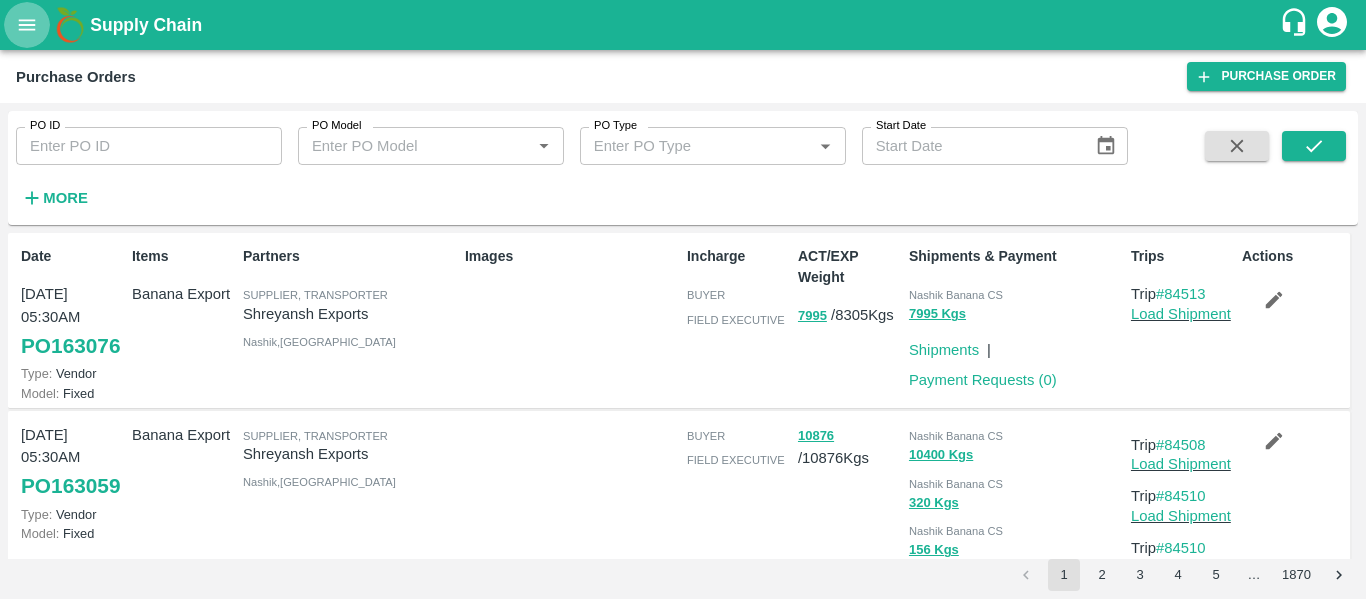 click at bounding box center [27, 25] 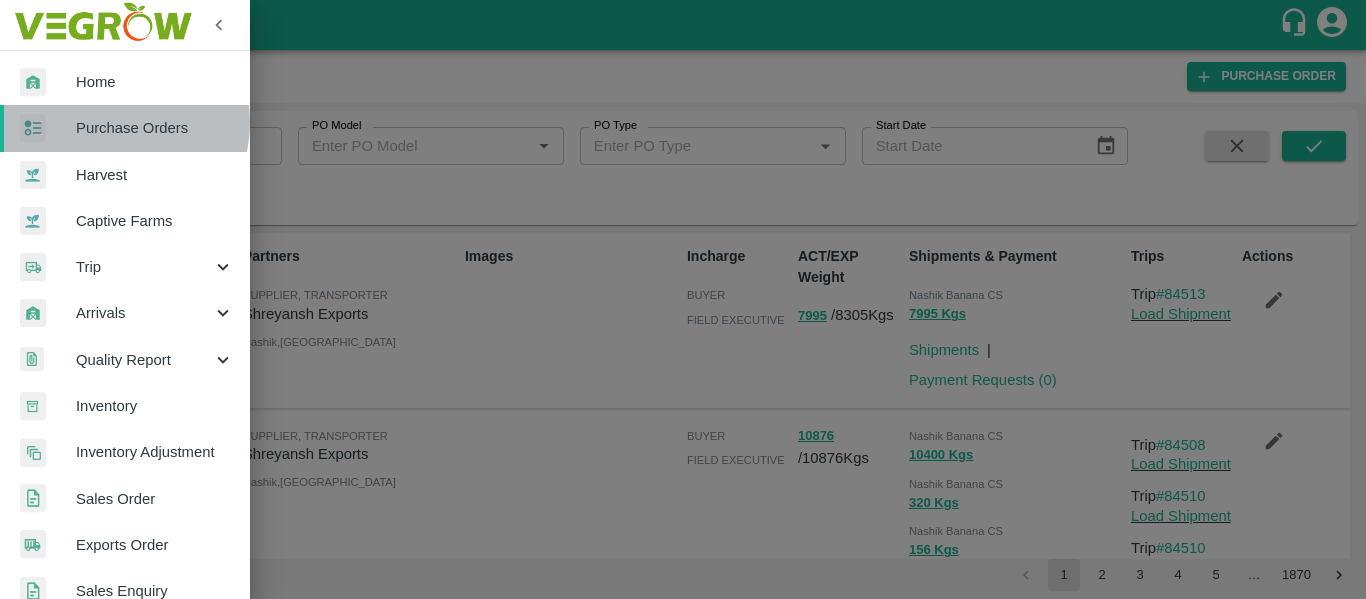 click on "Purchase Orders" at bounding box center [155, 128] 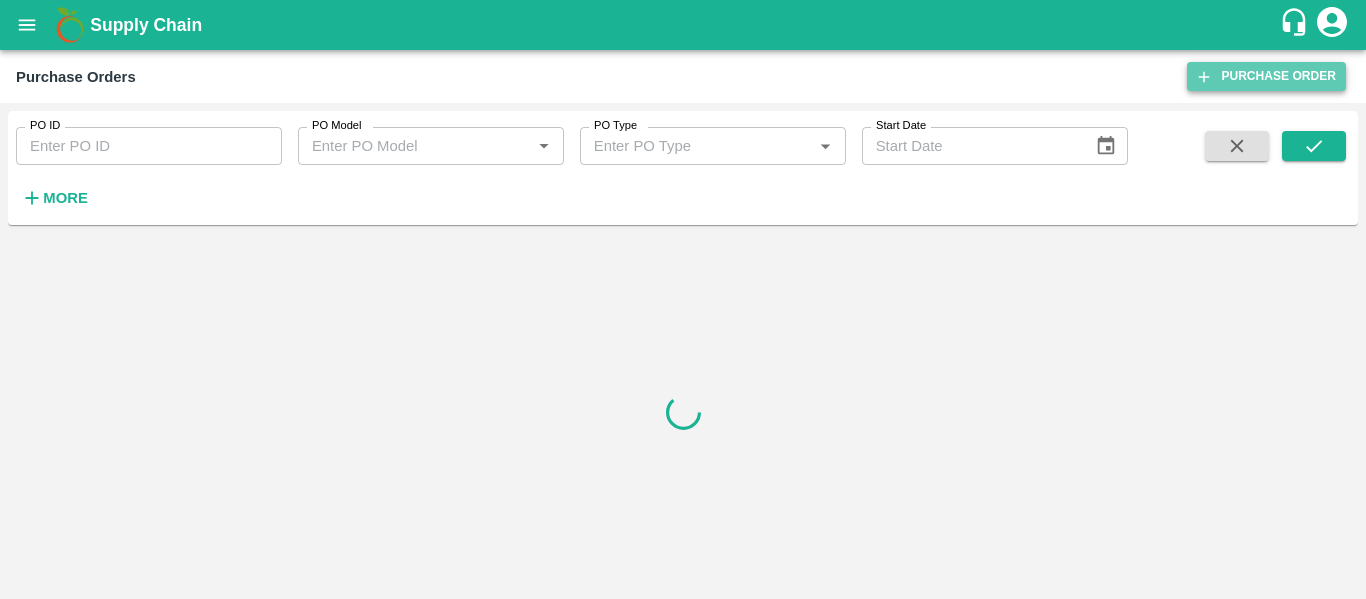 click on "Purchase Order" at bounding box center [1266, 76] 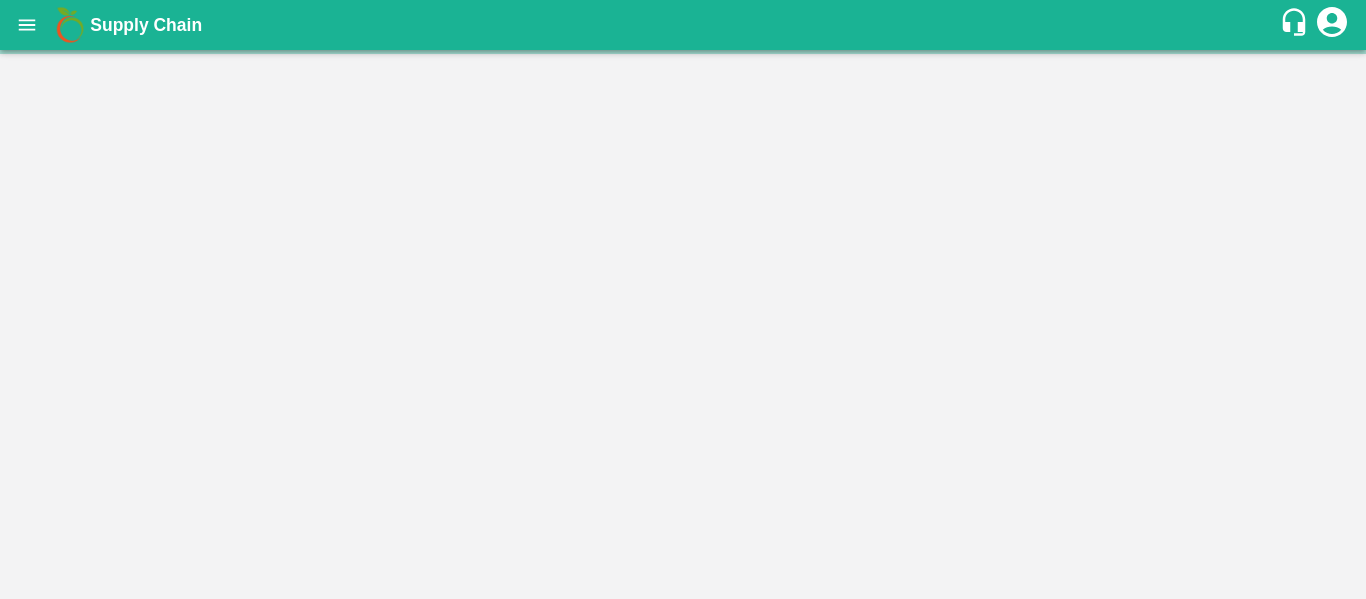 scroll, scrollTop: 0, scrollLeft: 0, axis: both 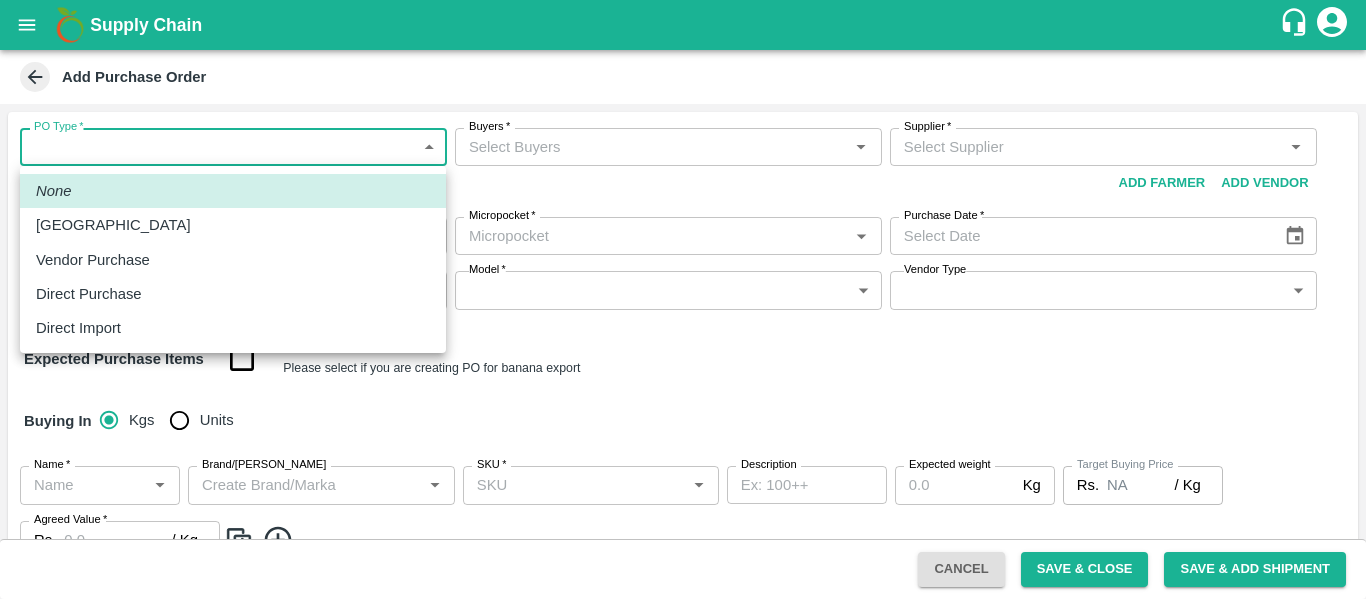 click on "Supply Chain Add Purchase Order PO Type   * ​ PO Type Buyers   * Buyers   * Supplier   * Supplier   * Add Vendor Add Farmer Address   * Address Micropocket   * Micropocket   * Purchase Date   * Purchase Date Incharge Field Executive   * Incharge Field Executive   * Model   * ​ Model Vendor Type ​ Vendor Type Expected Purchase Items Banana Export PO Please select if you are creating PO for banana export Buying In Kgs Units Name   * Name   * Brand/Marka Brand/Marka SKU   * SKU   * Description x Description Expected weight Kg Expected weight Target Buying Price Rs. NA / Kg Target Buying Price Agreed Value   * Rs. / Kg Agreed Value Upload Agreement Upload Chute Percentage % Chute Percentage Cancel Save & Close Save & Add Shipment Tembhurni PH Nashik CC Shahada Banana Export PH Savda Banana Export PH Nikhil Subhash Mangvade Logout None Farm Gate Vendor Purchase Direct Purchase Direct Import" at bounding box center [683, 299] 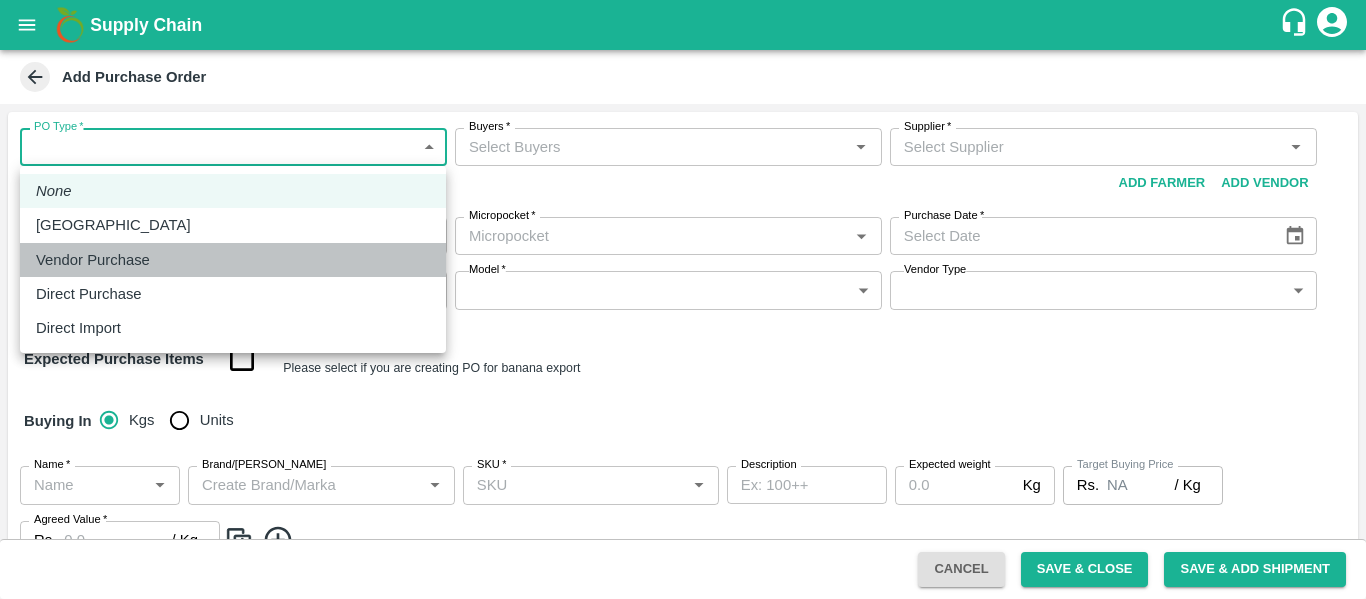 click on "Vendor Purchase" at bounding box center [233, 260] 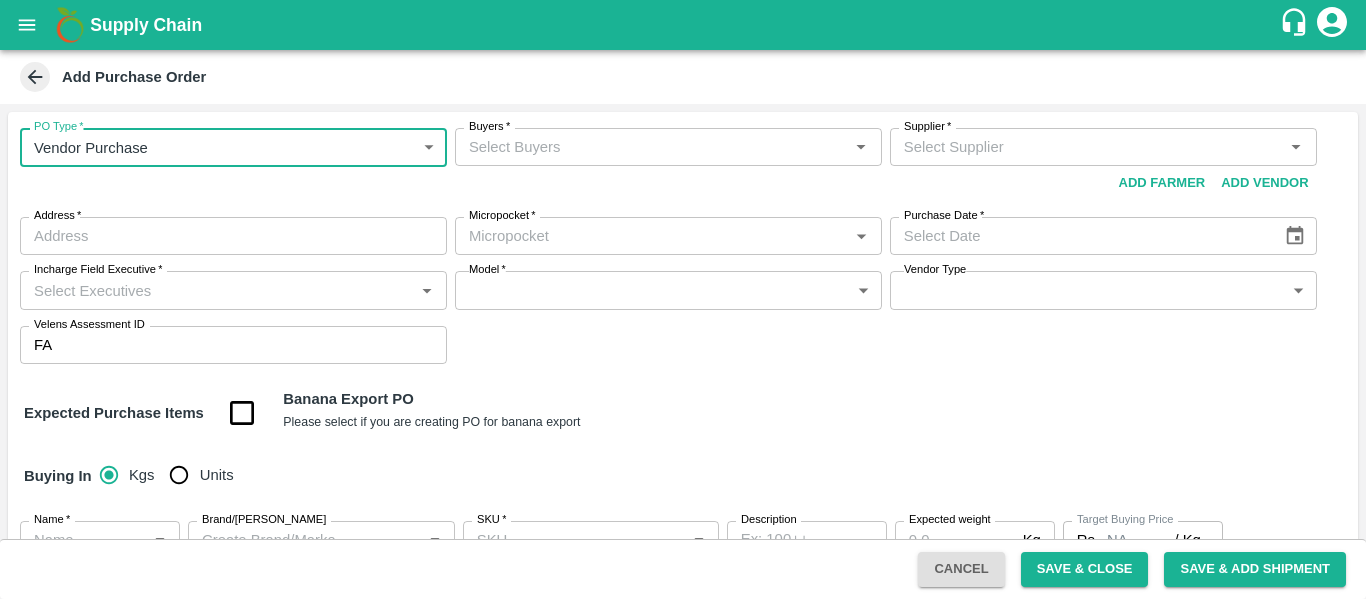 click on "Buyers   *" at bounding box center [652, 147] 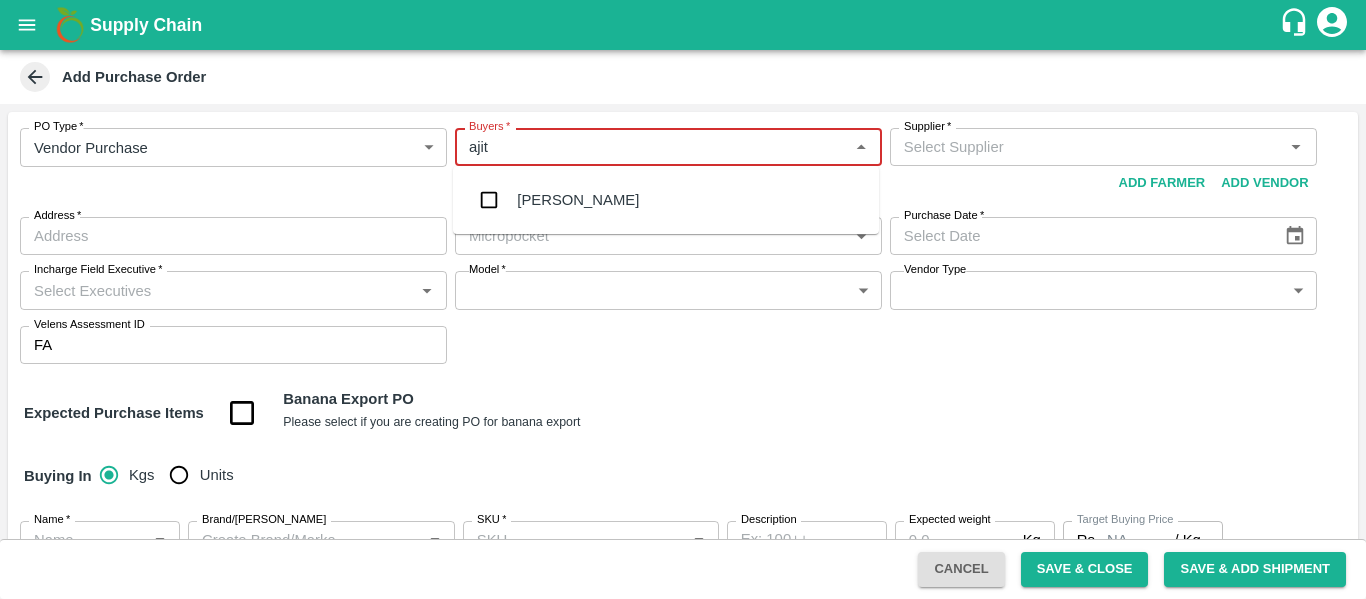 type on "ajit" 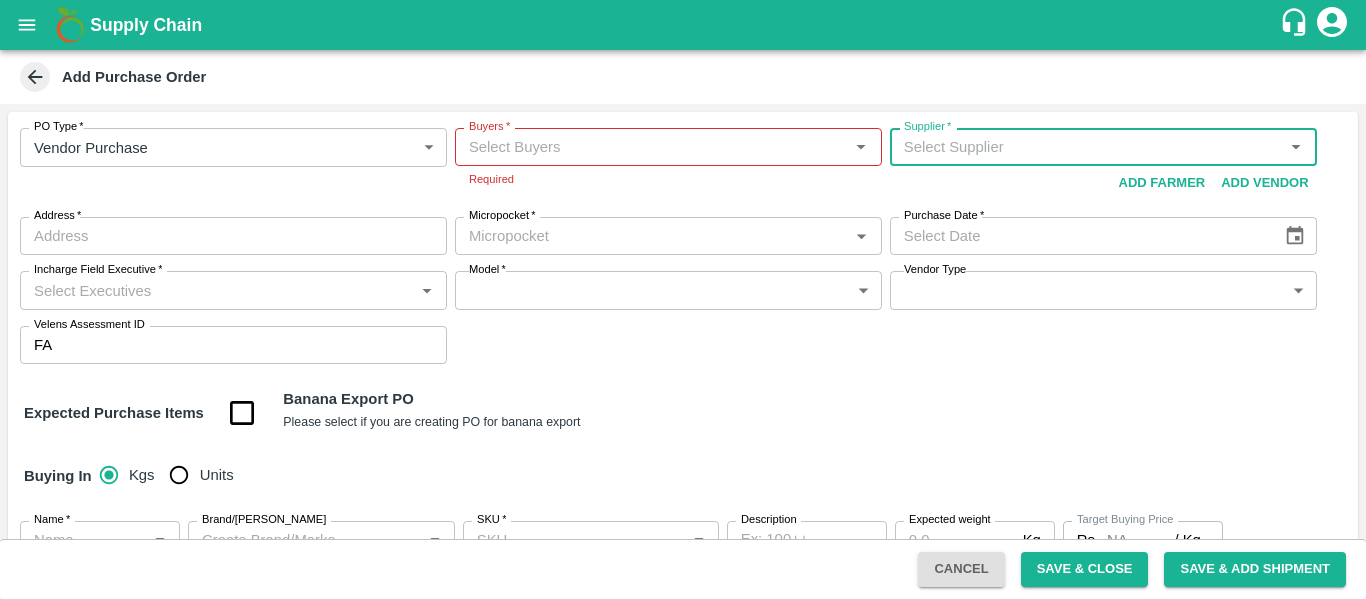 click on "Buyers   *" at bounding box center [668, 147] 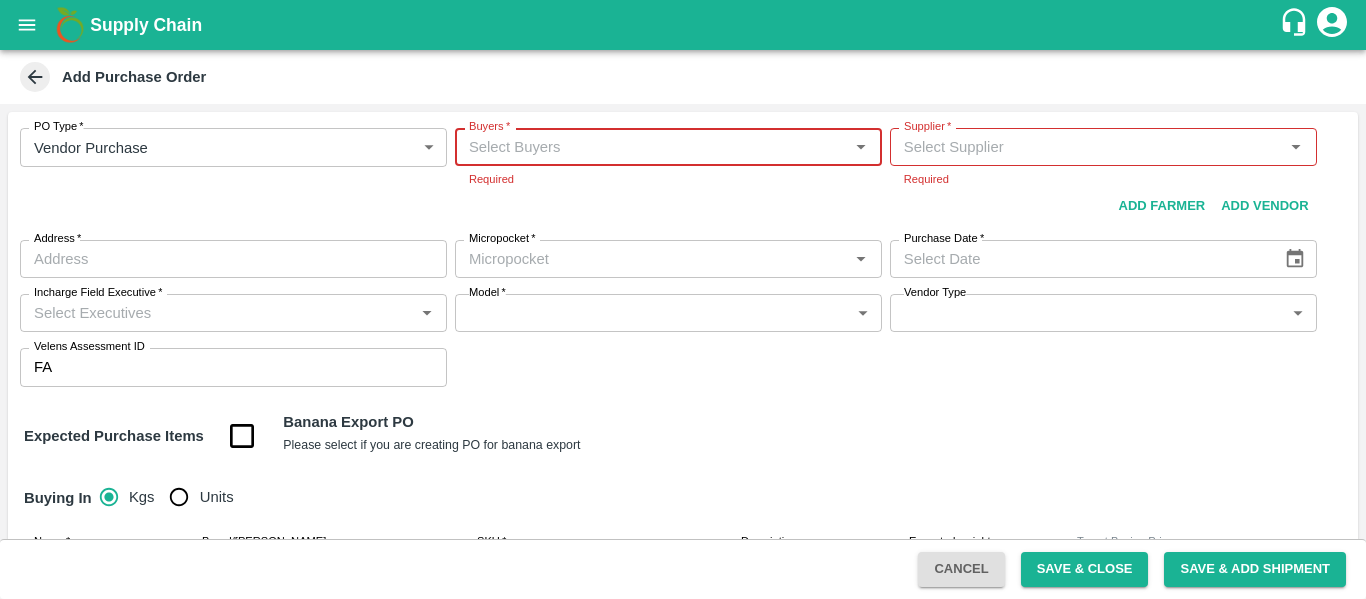 click on "Buyers   *" at bounding box center (652, 147) 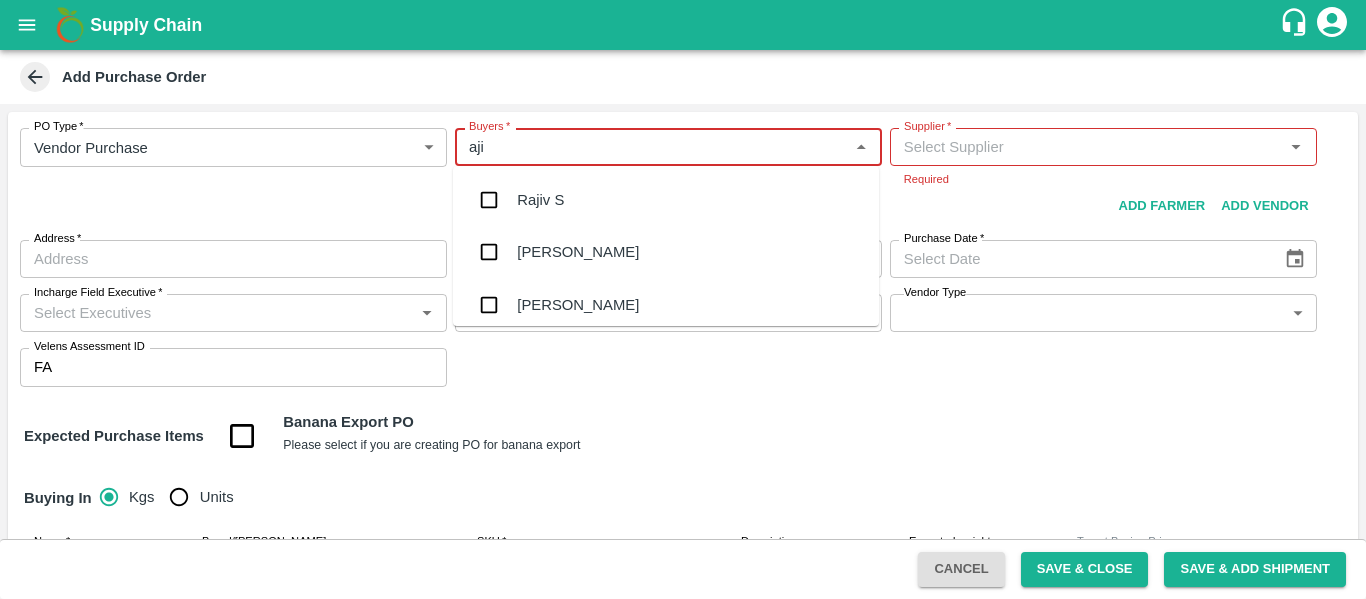 type on "ajit" 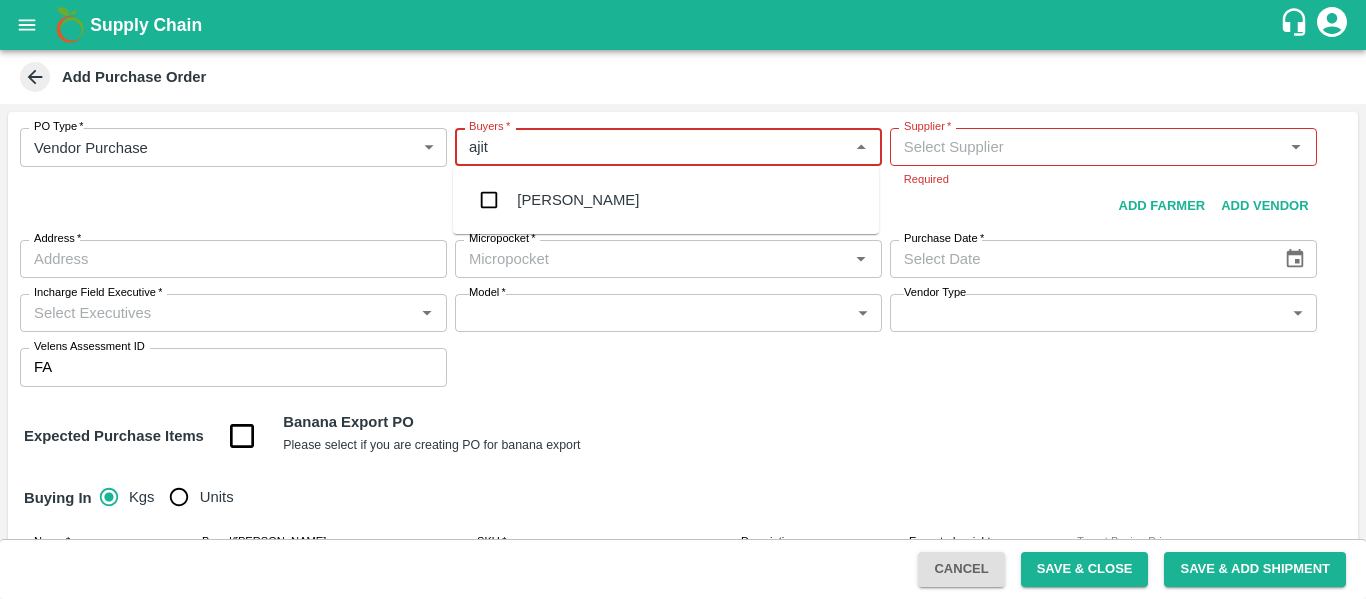 click on "[PERSON_NAME]" at bounding box center [578, 200] 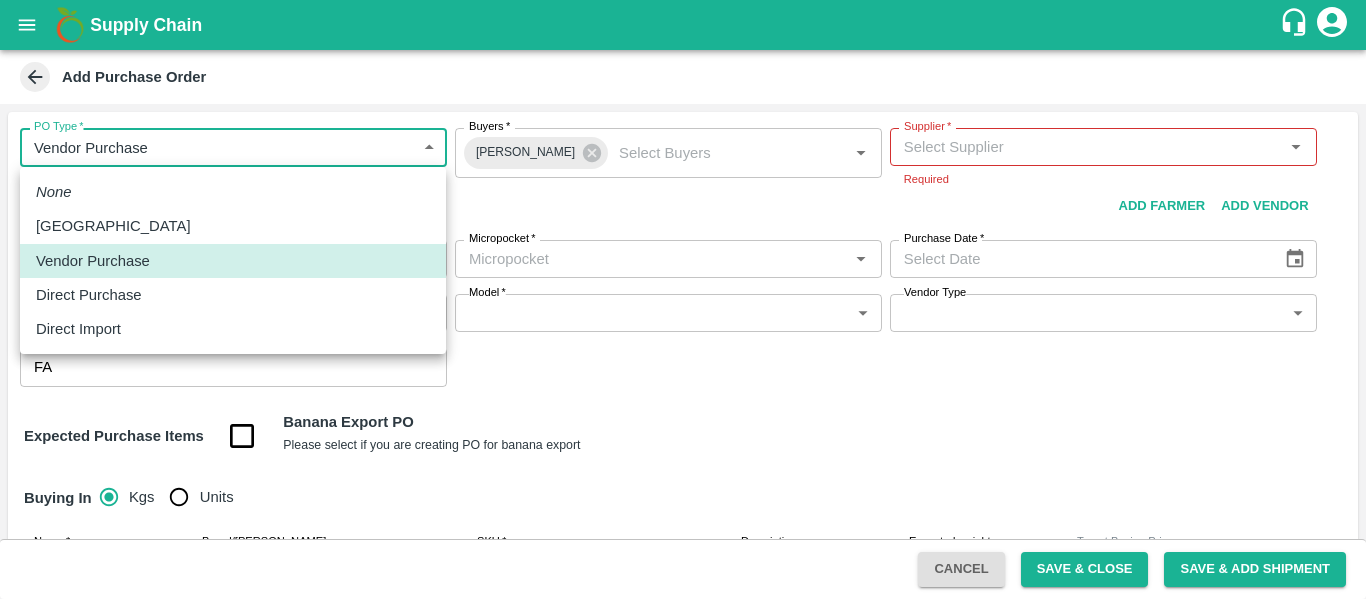 click on "Supply Chain Add Purchase Order PO Type   * Vendor Purchase 2 PO Type Buyers   * Ajit Otari Buyers   * Supplier   * Supplier   * Required Add Vendor Add Farmer Address   * Address Micropocket   * Micropocket   * Purchase Date   * Purchase Date Incharge Field Executive   * Incharge Field Executive   * Model   * ​ Model Vendor Type ​ Vendor Type Velens Assessment ID FA Velens Assessment ID Expected Purchase Items Banana Export PO Please select if you are creating PO for banana export Buying In Kgs Units Name   * Name   * Brand/Marka Brand/Marka SKU   * SKU   * Description x Description Expected weight Kg Expected weight Target Buying Price Rs. NA / Kg Target Buying Price Agreed Value   * Rs. / Kg Agreed Value Upload Agreement Upload Chute Percentage % Chute Percentage Cancel Save & Close Save & Add Shipment Tembhurni PH Nashik CC Shahada Banana Export PH Savda Banana Export PH Nikhil Subhash Mangvade Logout None Farm Gate Vendor Purchase Direct Purchase Direct Import" at bounding box center (683, 299) 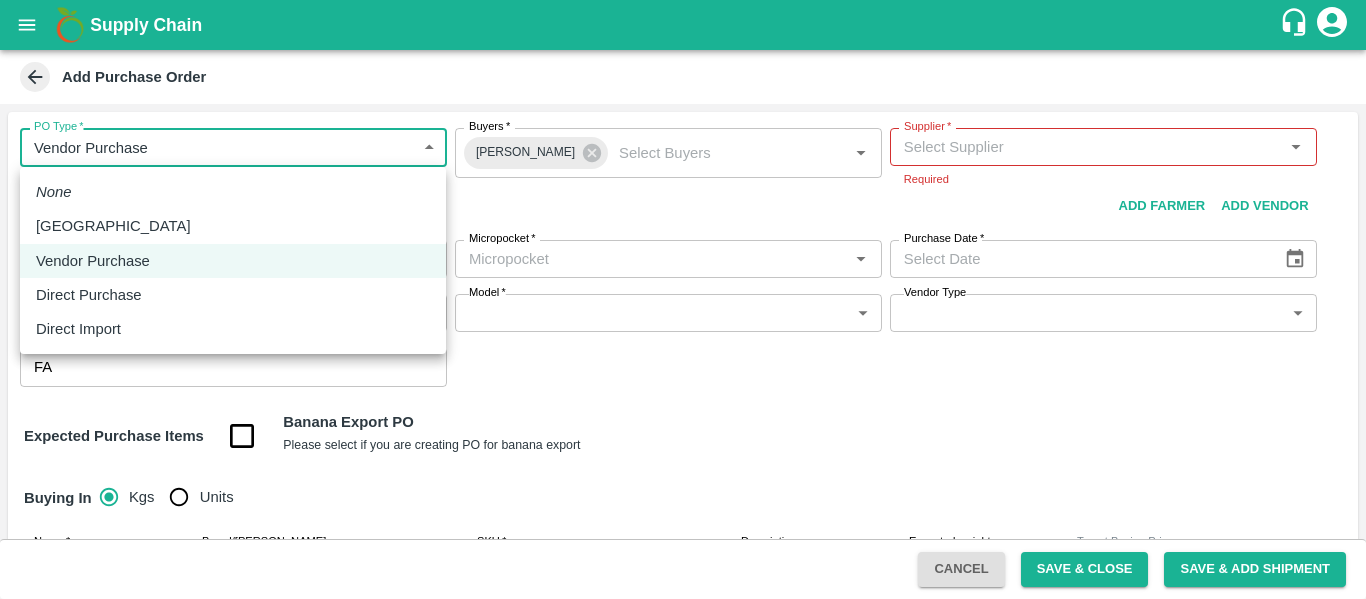 click at bounding box center [683, 299] 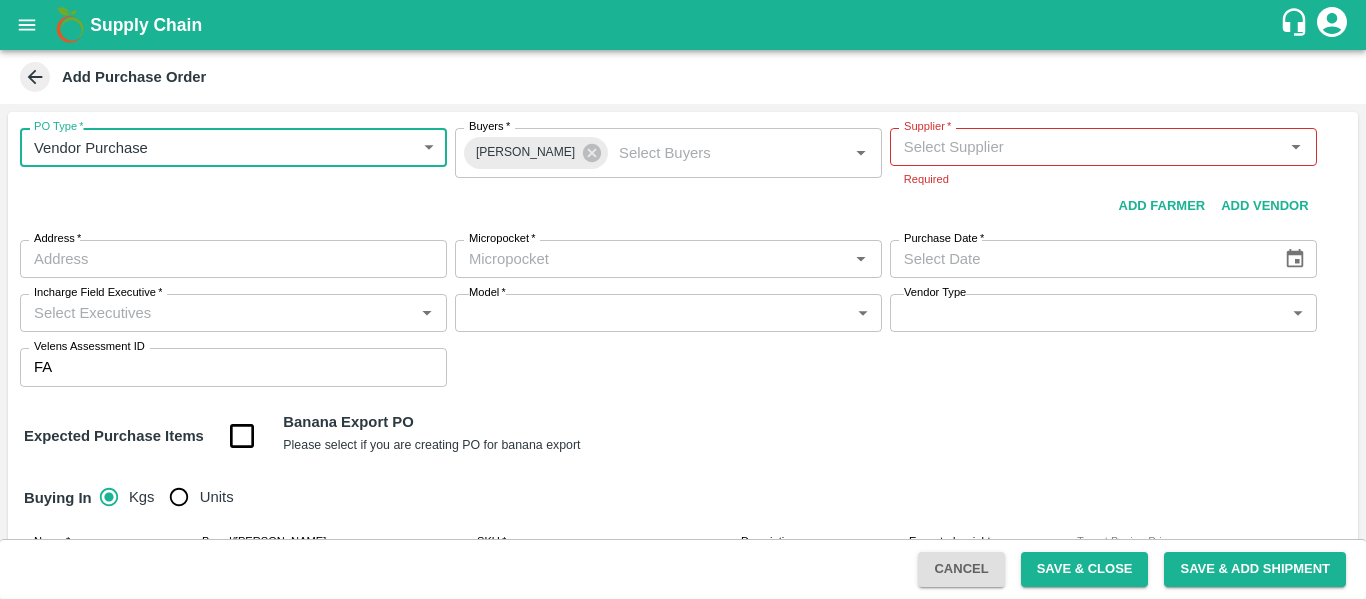 click on "Supplier   *" at bounding box center (927, 127) 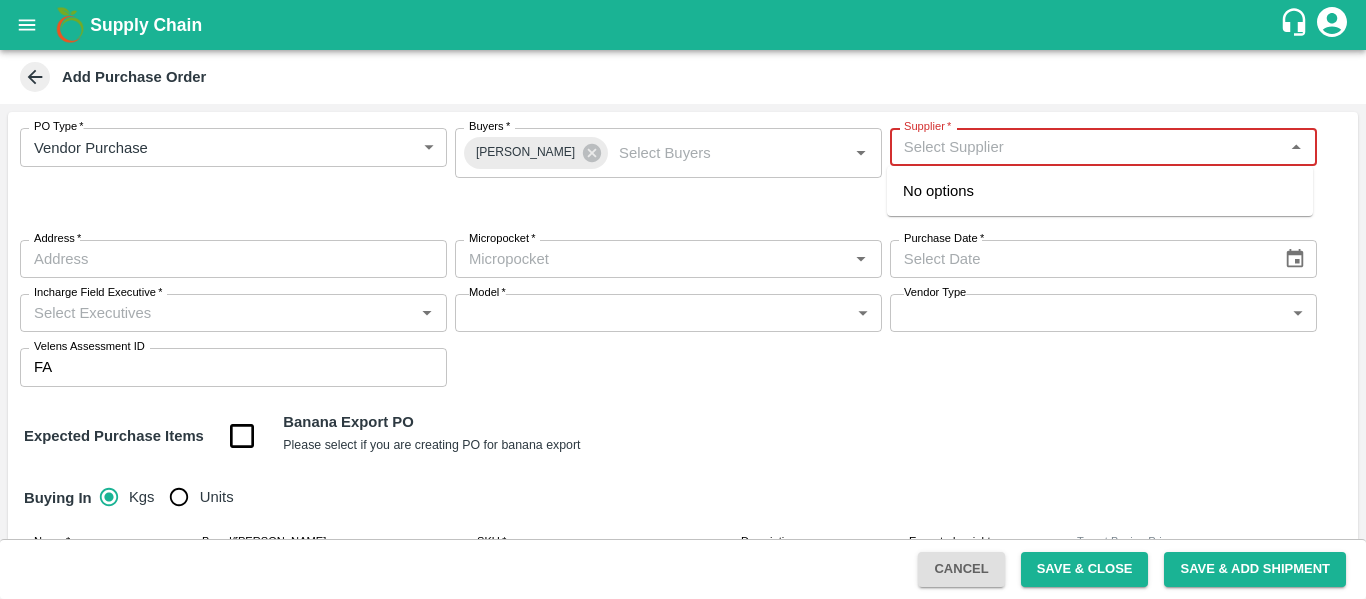 click on "Supplier   *" at bounding box center [1087, 147] 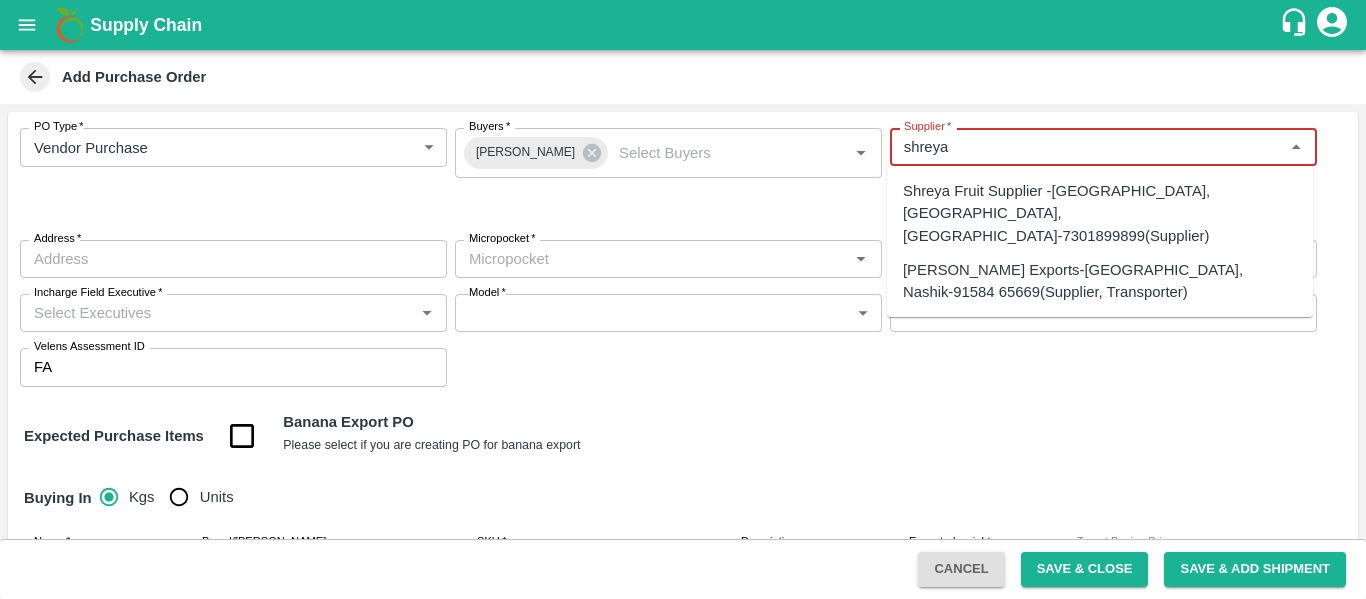click on "Shreyansh Exports-Nashik, Nashik-91584 65669(Supplier, Transporter)" at bounding box center [1100, 281] 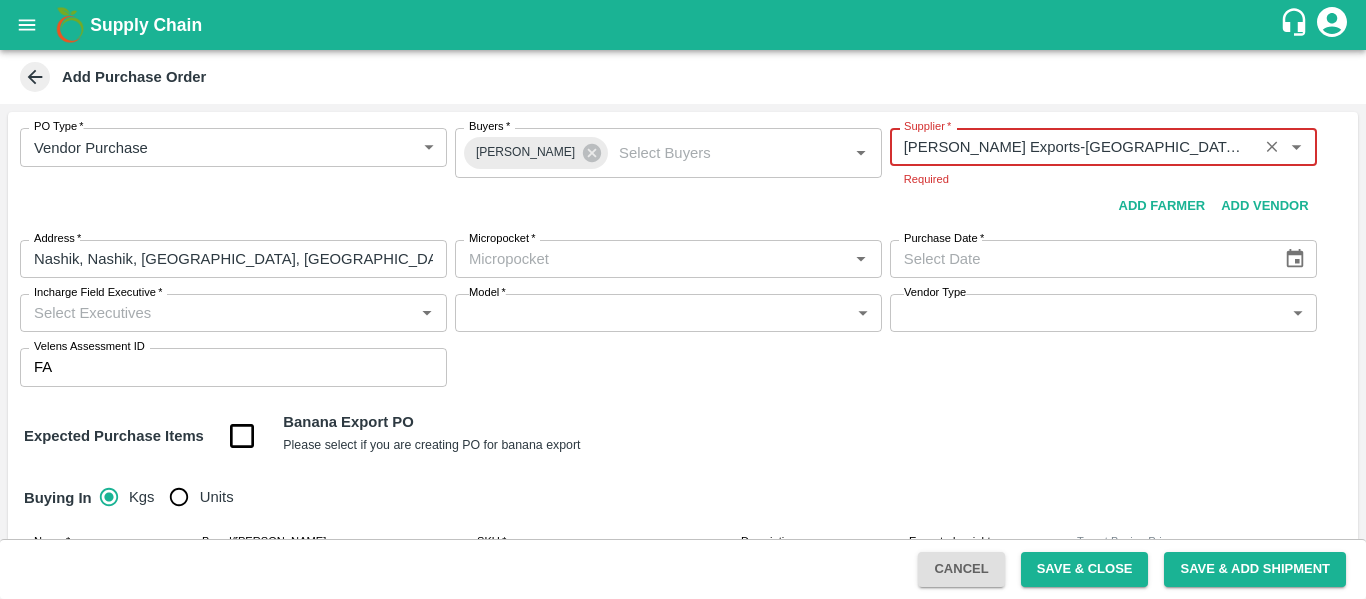 type on "Shreyansh Exports-Nashik, Nashik-91584 65669(Supplier, Transporter)" 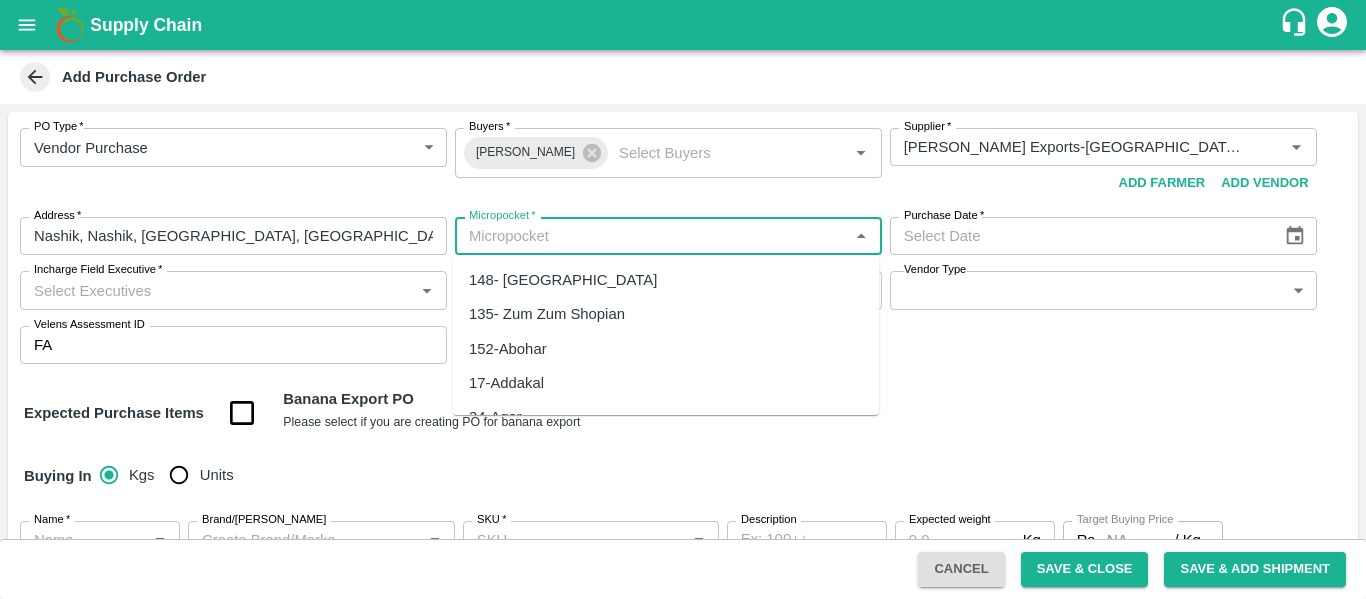 click on "Micropocket   *" at bounding box center (668, 236) 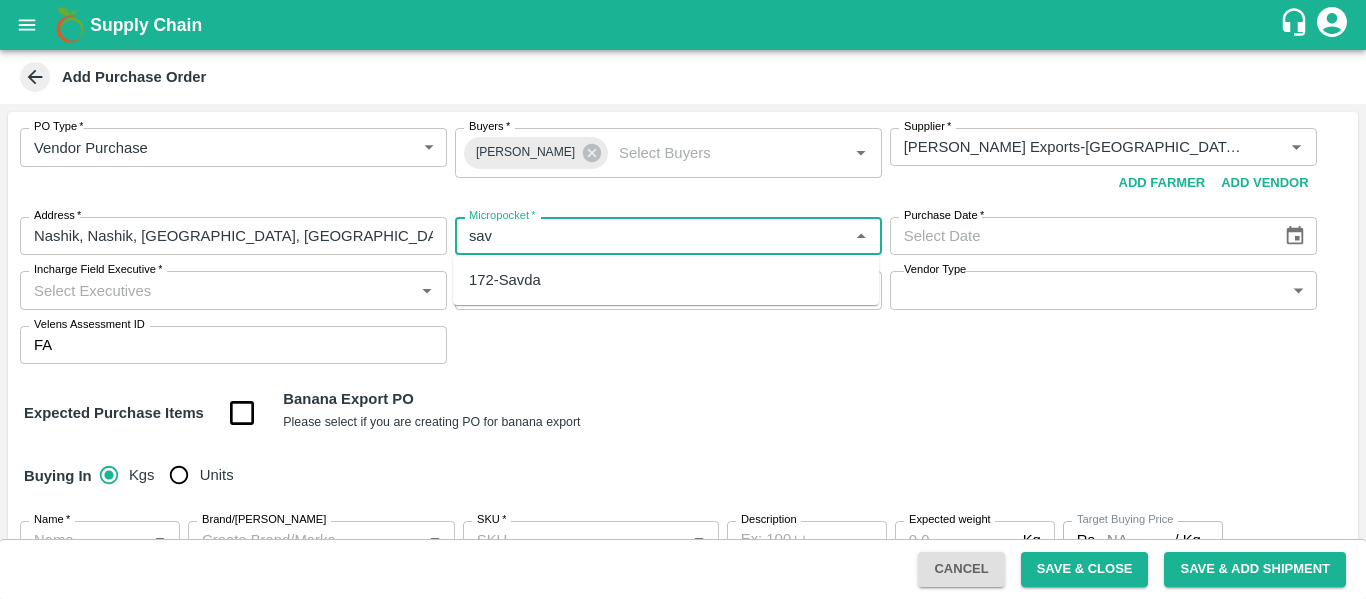 click on "172-Savda" at bounding box center (666, 280) 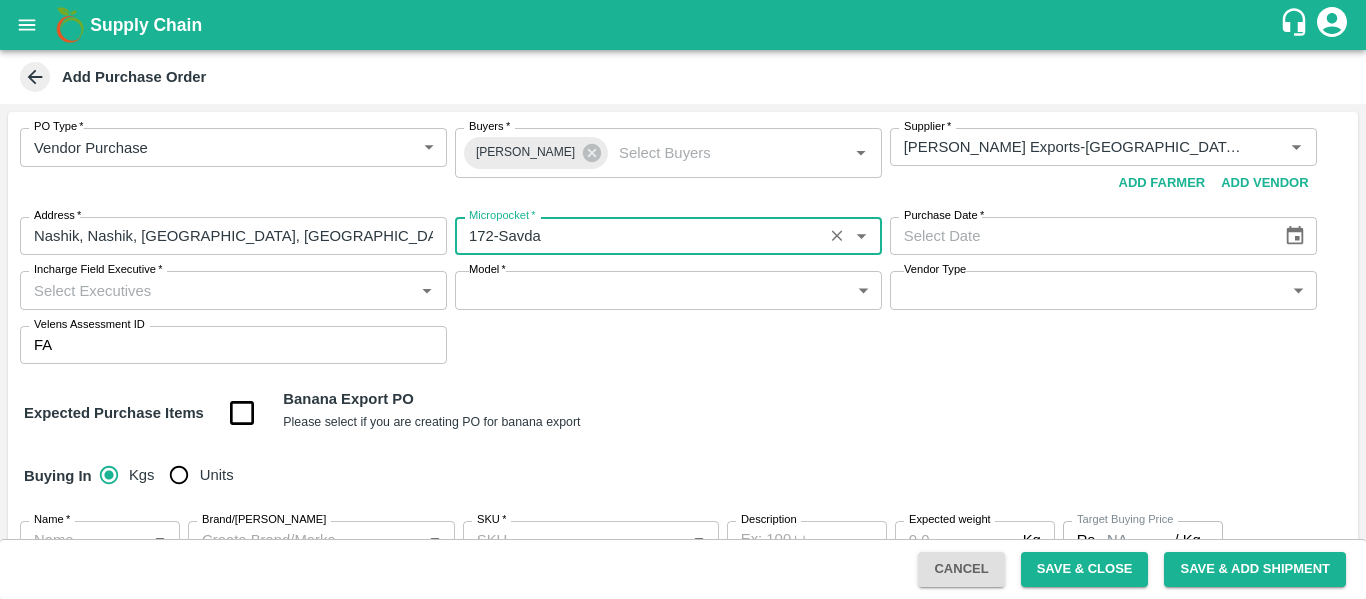 type on "172-Savda" 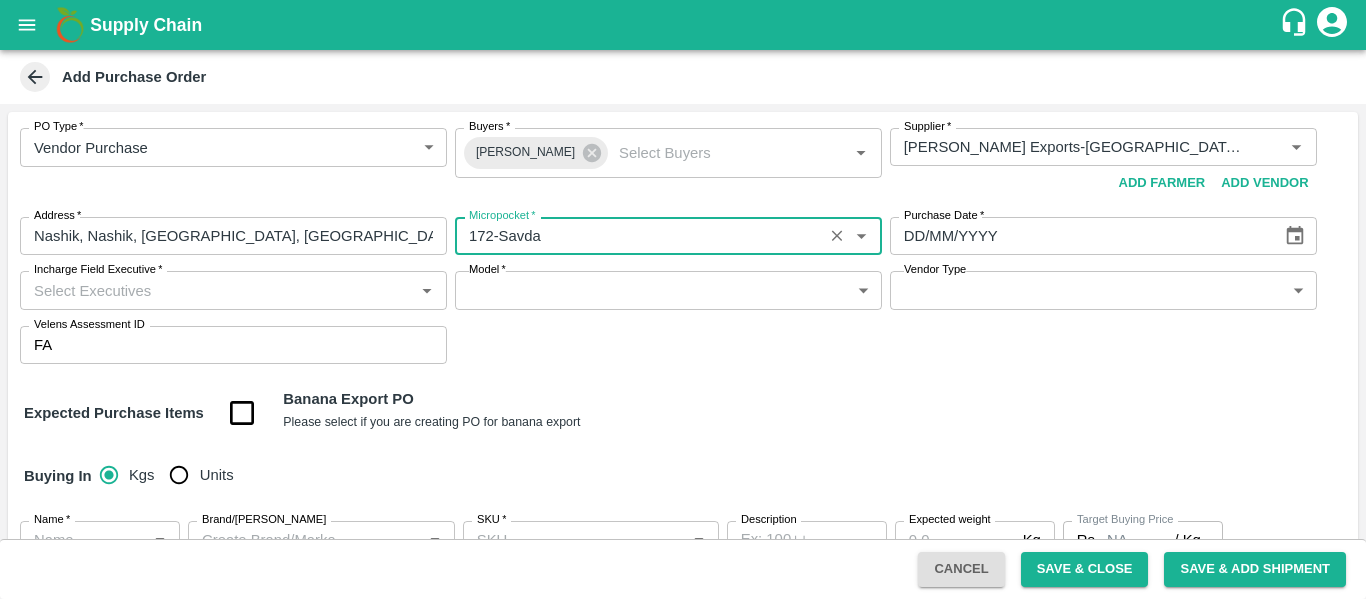 click on "DD/MM/YYYY" at bounding box center [1079, 236] 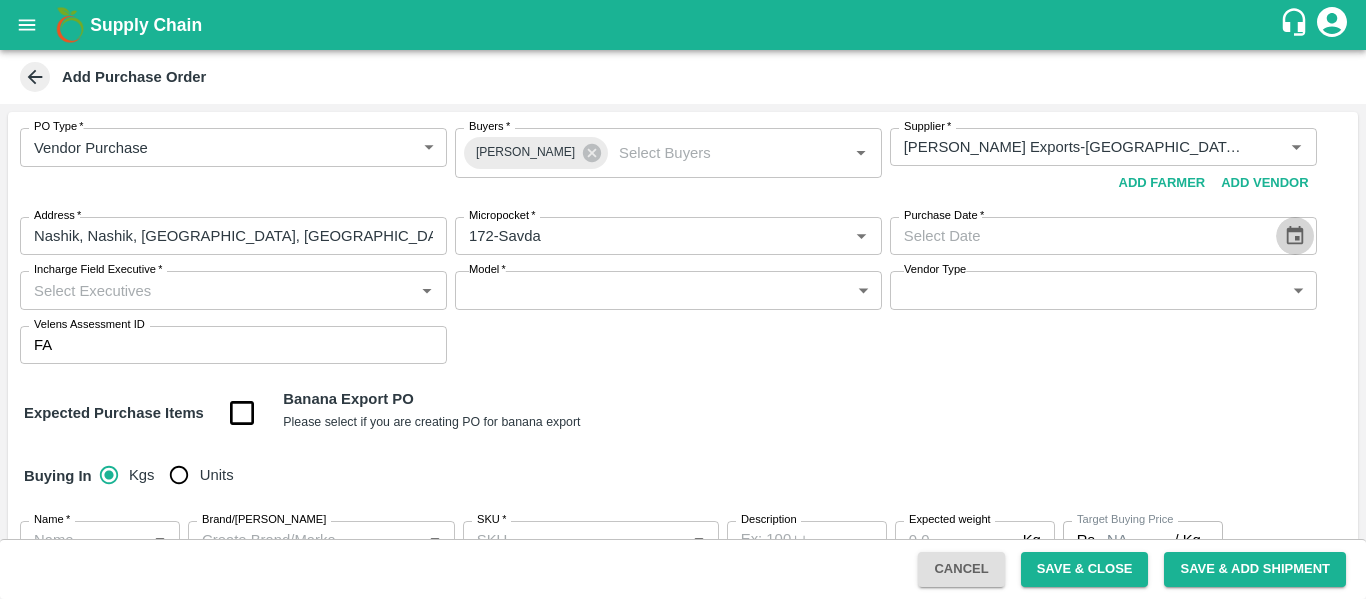 click 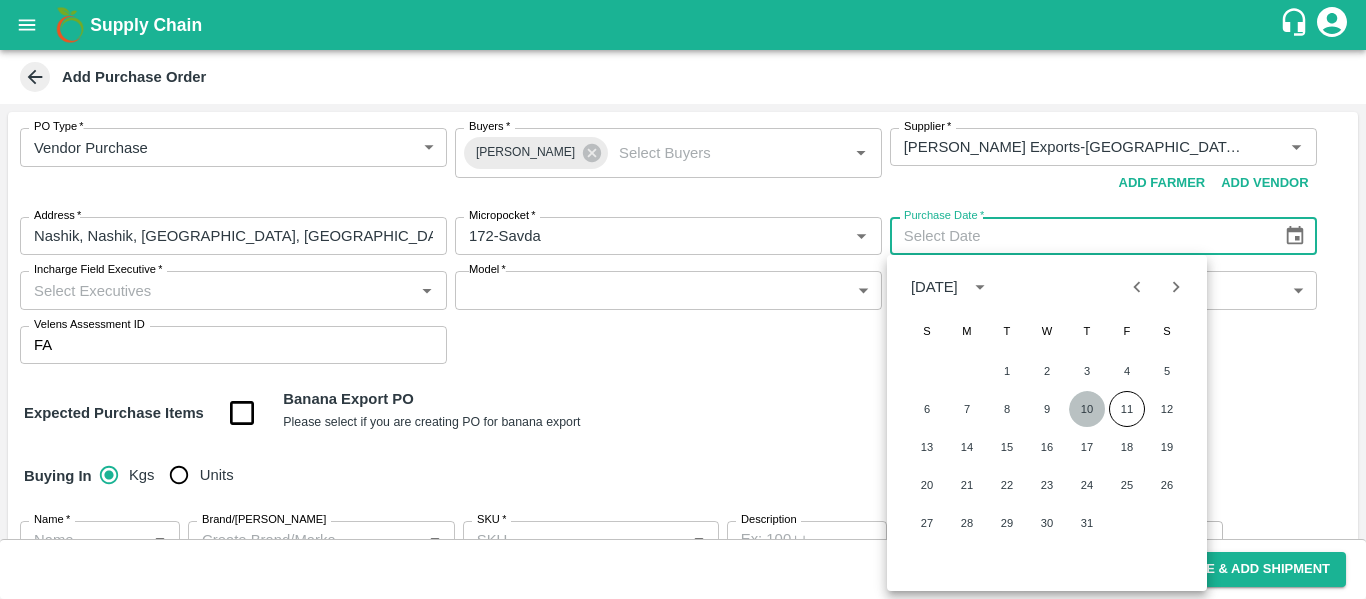 click on "10" at bounding box center [1087, 409] 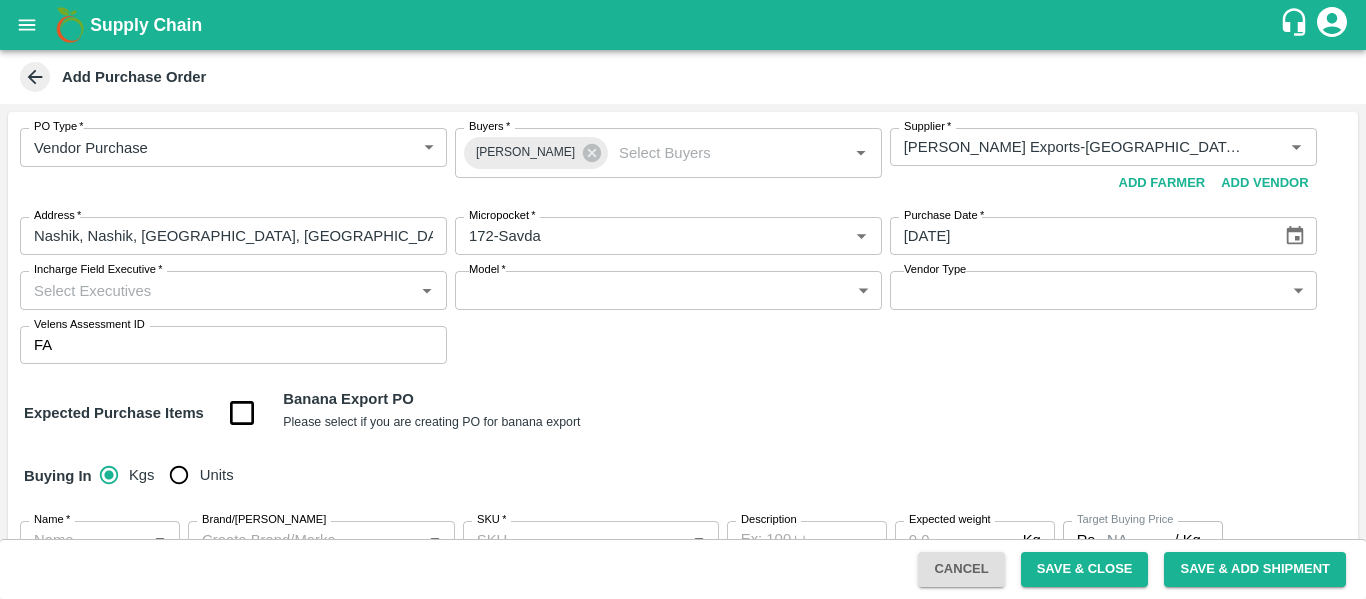 click on "Incharge Field Executive   *" at bounding box center [217, 290] 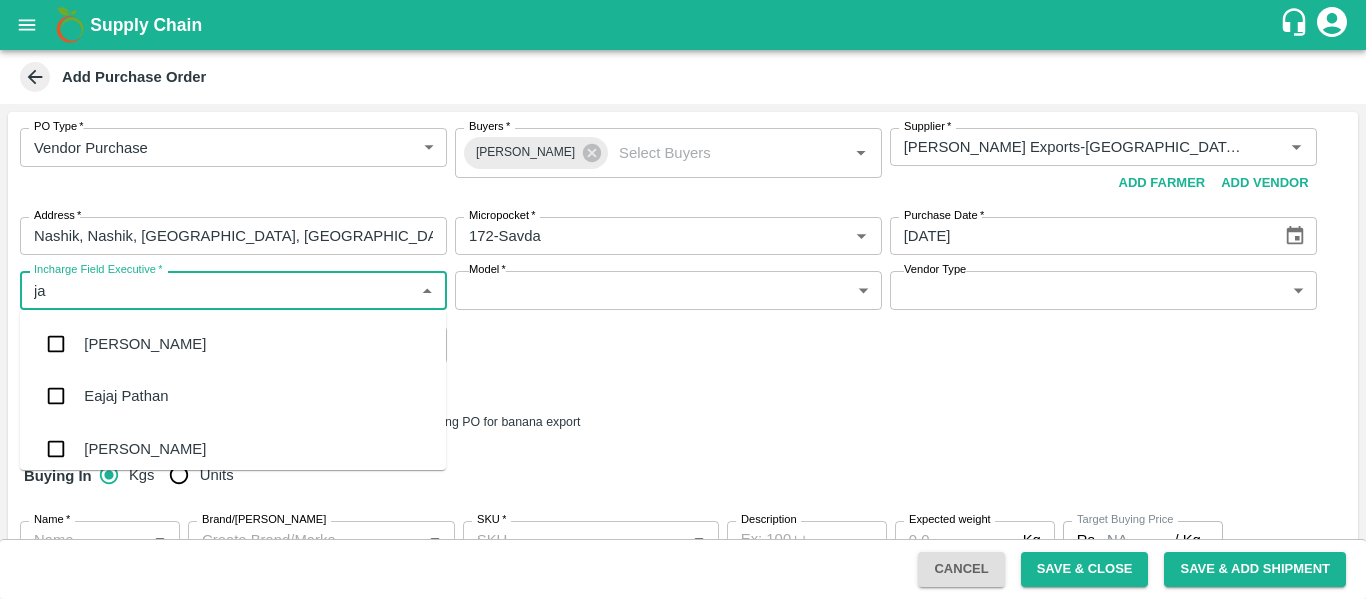 type on "jay" 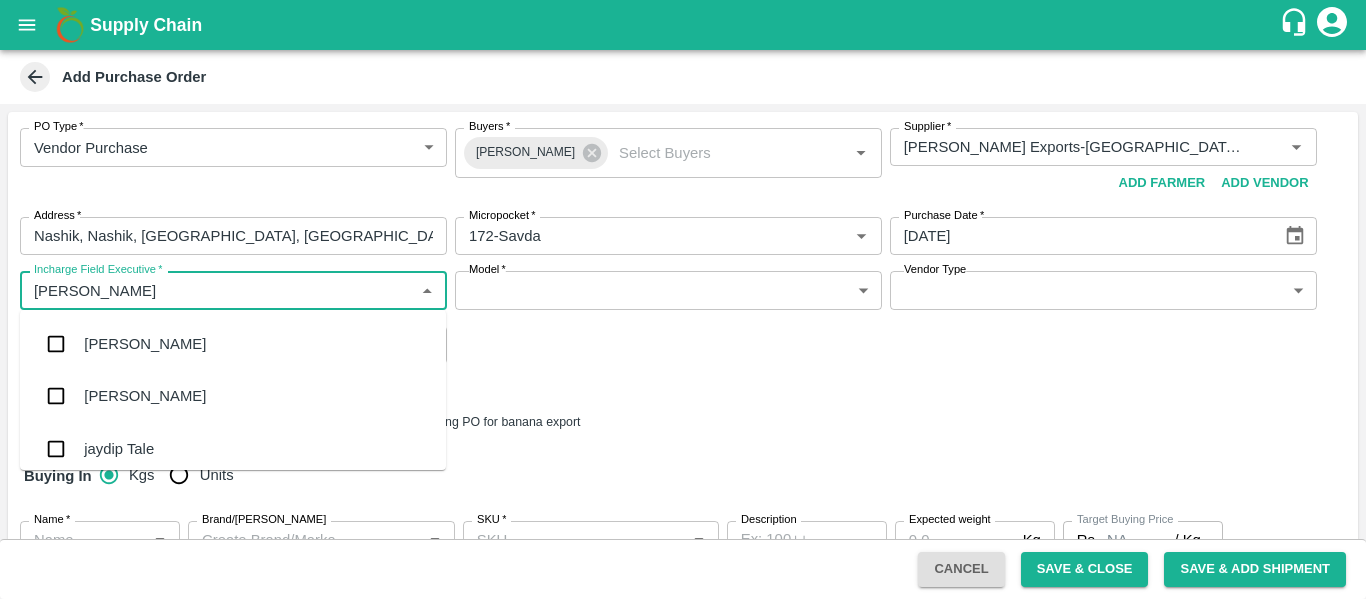 click on "jaydip Tale" at bounding box center (119, 449) 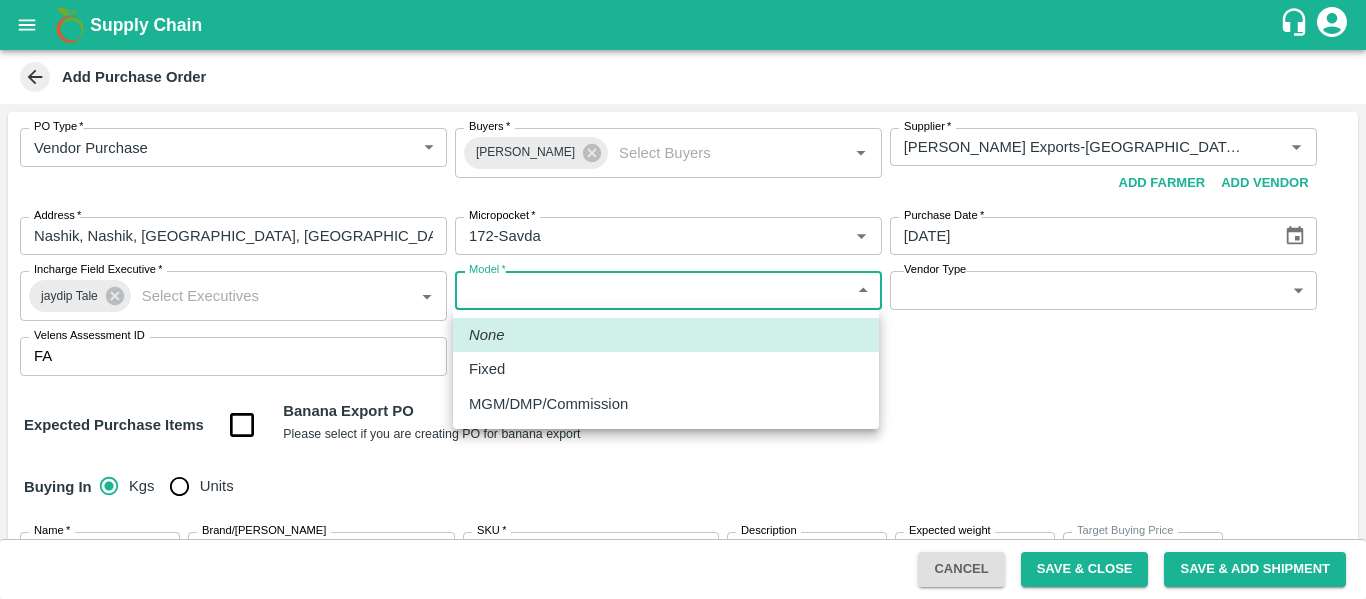 click on "Supply Chain Add Purchase Order PO Type   * Vendor Purchase 2 PO Type Buyers   * Ajit Otari Buyers   * Supplier   * Supplier   * Add Vendor Add Farmer Address   * Nashik, Nashik, Nashik, Maharashtra Address Micropocket   * Micropocket   * Purchase Date   * 10/07/2025 Purchase Date Incharge Field Executive   * jaydip Tale Incharge Field Executive   * Model   * ​ Model Vendor Type ​ Vendor Type Velens Assessment ID FA Velens Assessment ID Expected Purchase Items Banana Export PO Please select if you are creating PO for banana export Buying In Kgs Units Name   * Name   * Brand/Marka Brand/Marka SKU   * SKU   * Description x Description Expected weight Kg Expected weight Target Buying Price Rs. NA / Kg Target Buying Price Agreed Value   * Rs. / Kg Agreed Value Upload Agreement Upload Chute Percentage % Chute Percentage Cancel Save & Close Save & Add Shipment Tembhurni PH Nashik CC Shahada Banana Export PH Savda Banana Export PH Nikhil Subhash Mangvade Logout None Fixed" at bounding box center (683, 299) 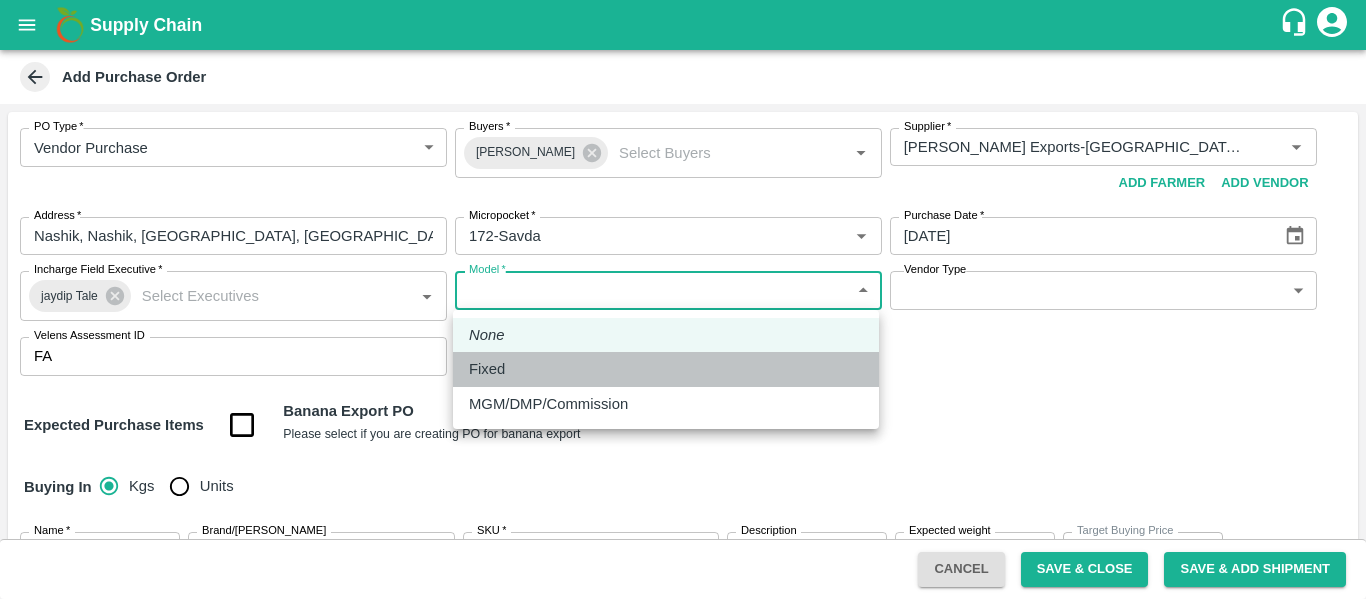 click on "Fixed" at bounding box center (666, 369) 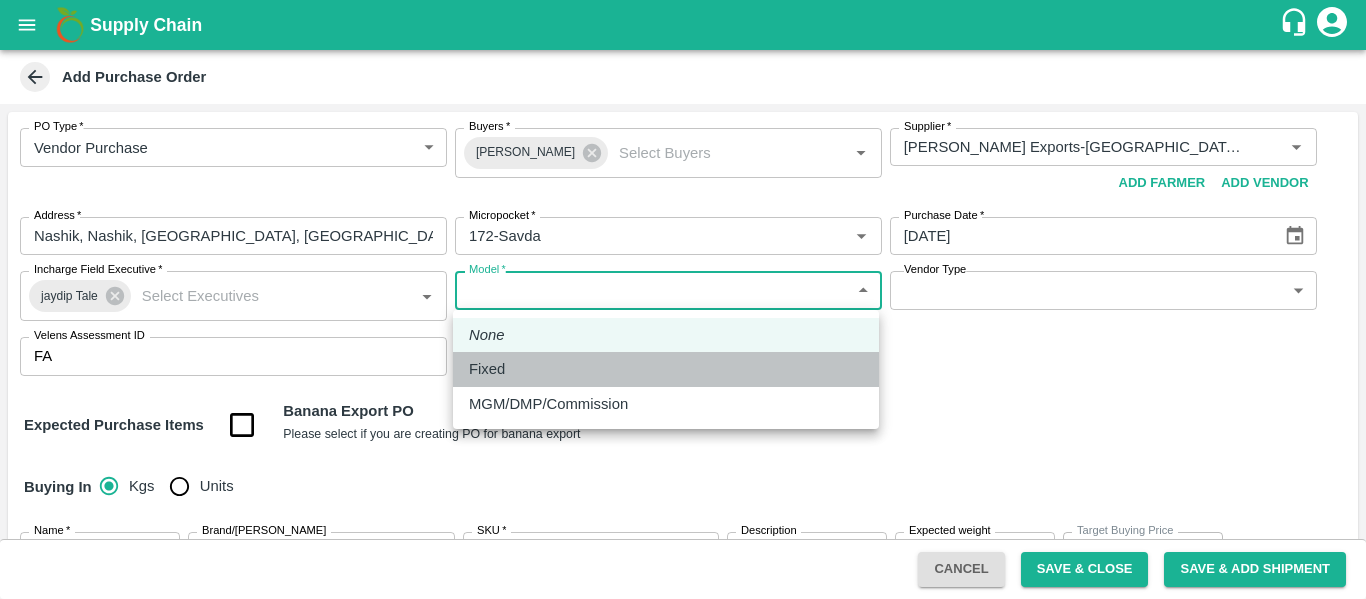 type on "Fixed" 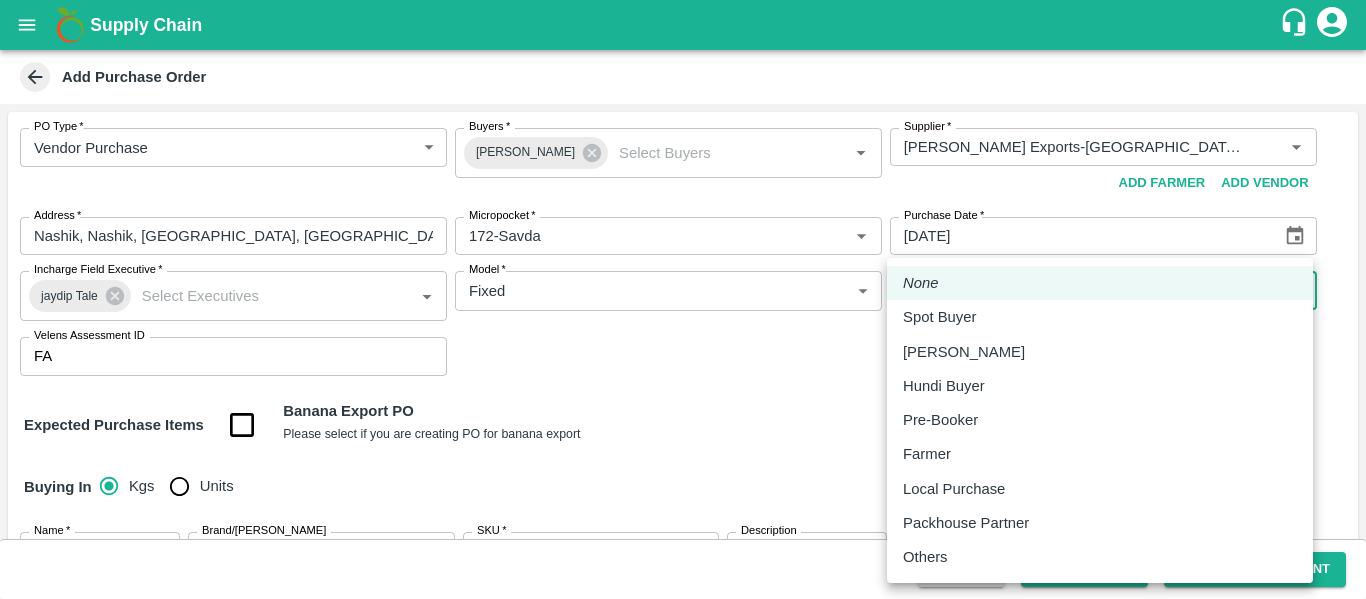 click on "Supply Chain Add Purchase Order PO Type   * Vendor Purchase 2 PO Type Buyers   * Ajit Otari Buyers   * Supplier   * Supplier   * Add Vendor Add Farmer Address   * Nashik, Nashik, Nashik, Maharashtra Address Micropocket   * Micropocket   * Purchase Date   * 10/07/2025 Purchase Date Incharge Field Executive   * jaydip Tale Incharge Field Executive   * Model   * Fixed Fixed Model Vendor Type ​ Vendor Type Velens Assessment ID FA Velens Assessment ID Expected Purchase Items Banana Export PO Please select if you are creating PO for banana export Buying In Kgs Units Name   * Name   * Brand/Marka Brand/Marka SKU   * SKU   * Description x Description Expected weight Kg Expected weight Target Buying Price Rs. NA / Kg Target Buying Price Agreed Value   * Rs. / Kg Agreed Value Upload Agreement Upload Chute Percentage % Chute Percentage Cancel Save & Close Save & Add Shipment Tembhurni PH Nashik CC Shahada Banana Export PH Savda Banana Export PH Nikhil Subhash Mangvade Logout None" at bounding box center (683, 299) 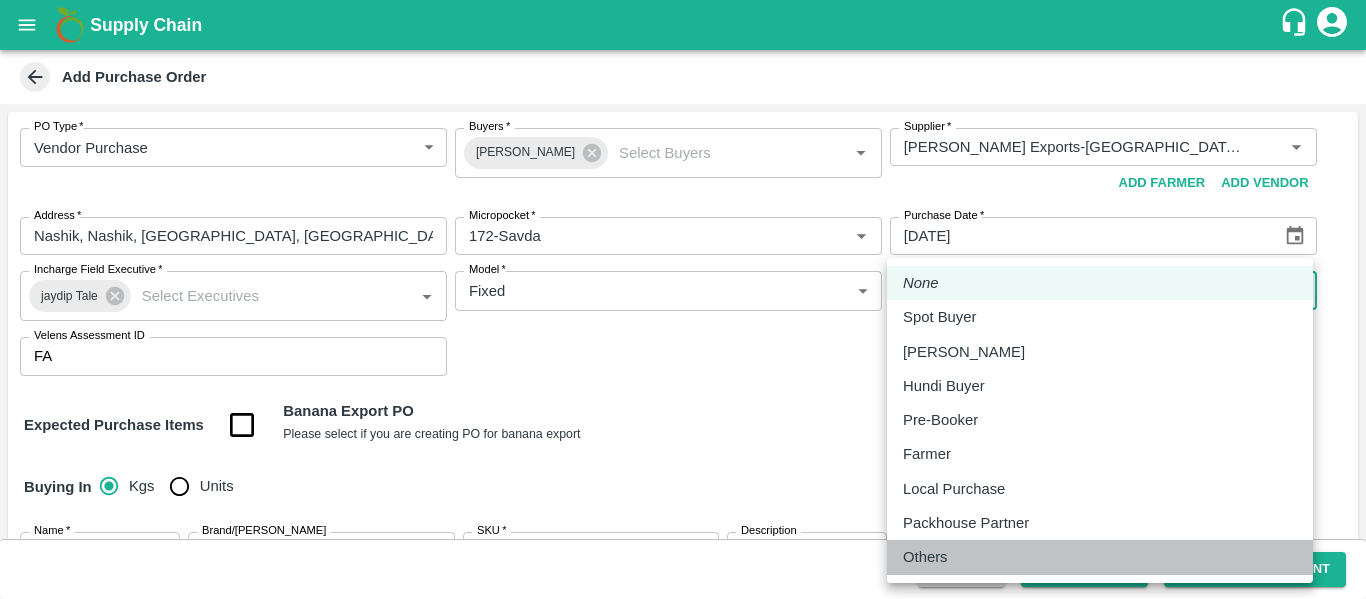 click on "Others" at bounding box center (925, 557) 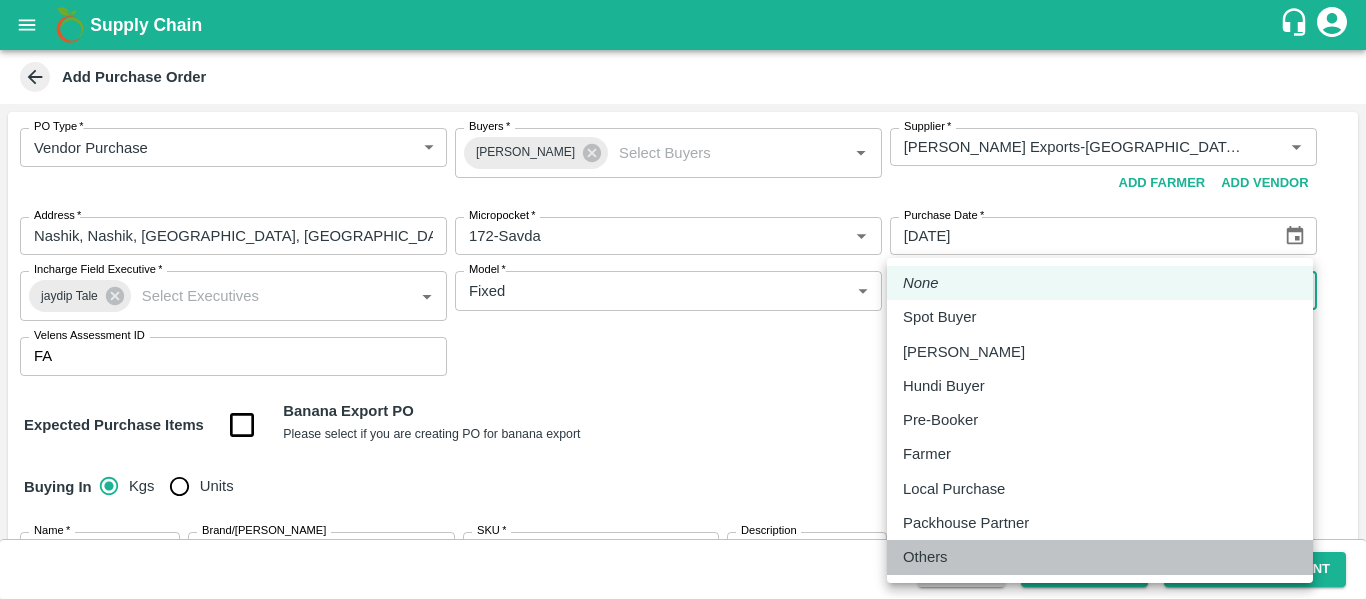 type on "OTHER" 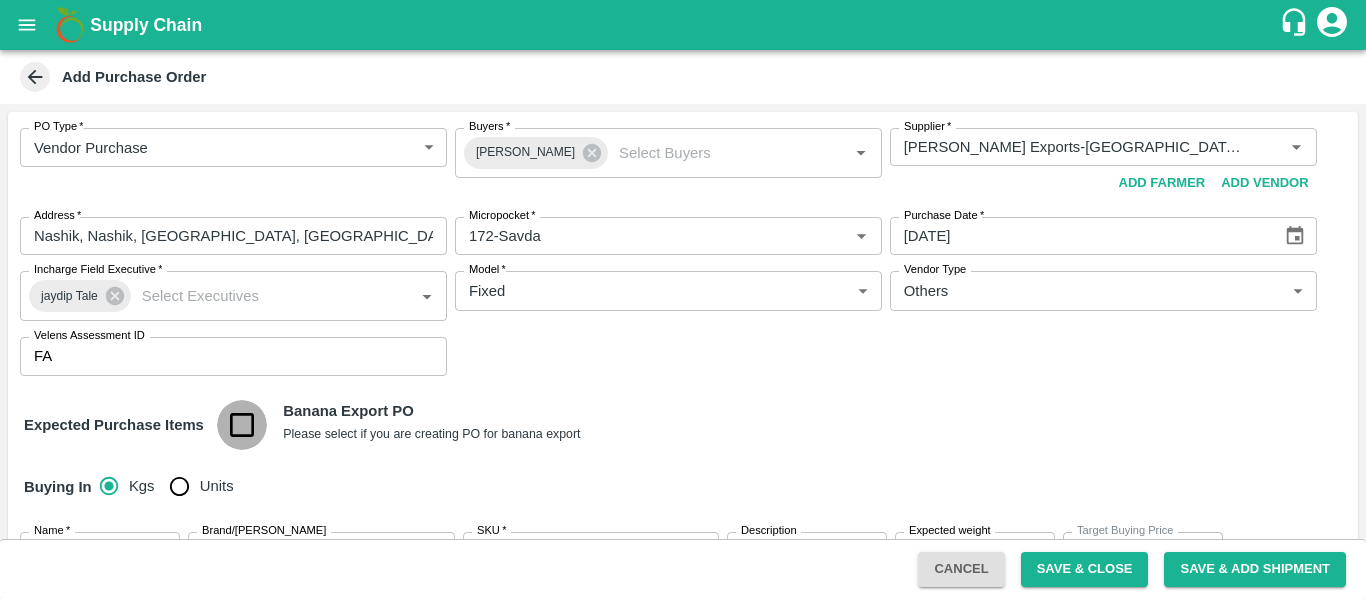 click at bounding box center [242, 425] 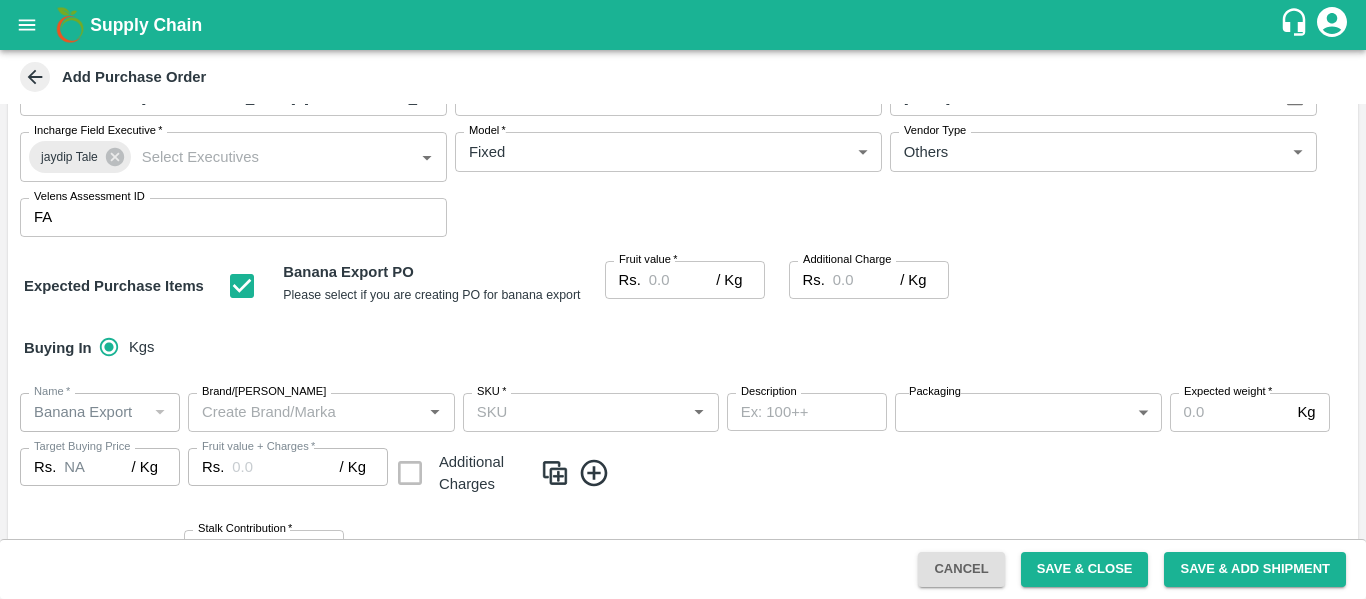 scroll, scrollTop: 0, scrollLeft: 0, axis: both 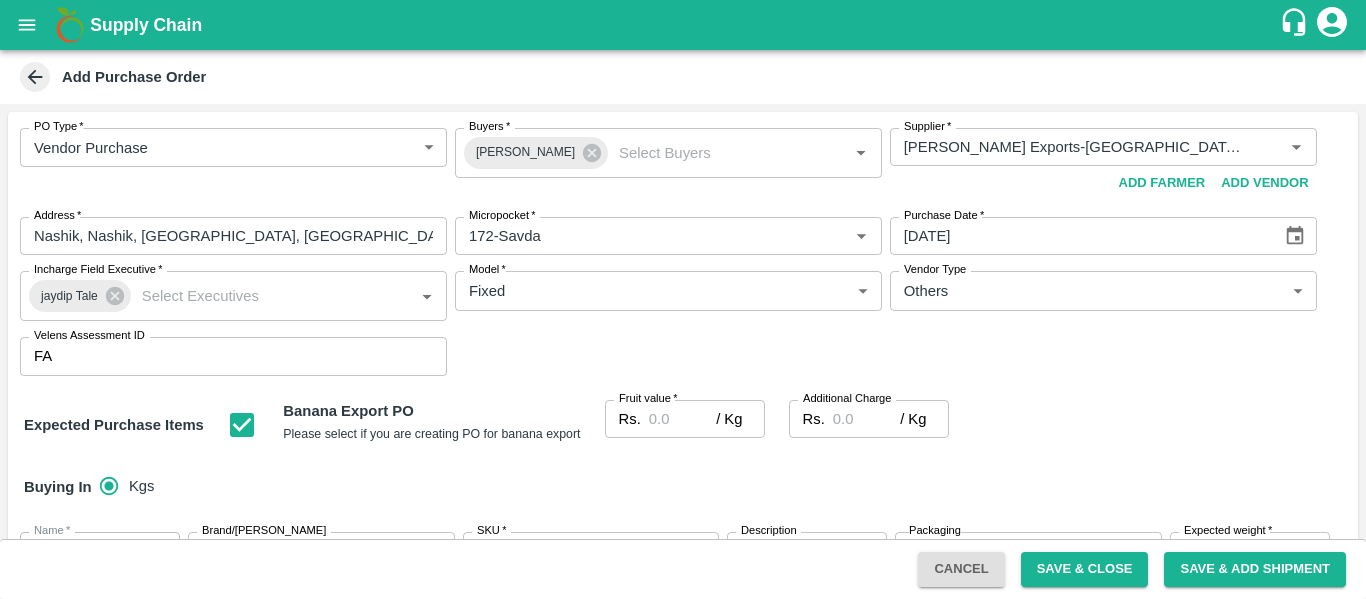 click on "Rs. / Kg Fruit value" at bounding box center [685, 419] 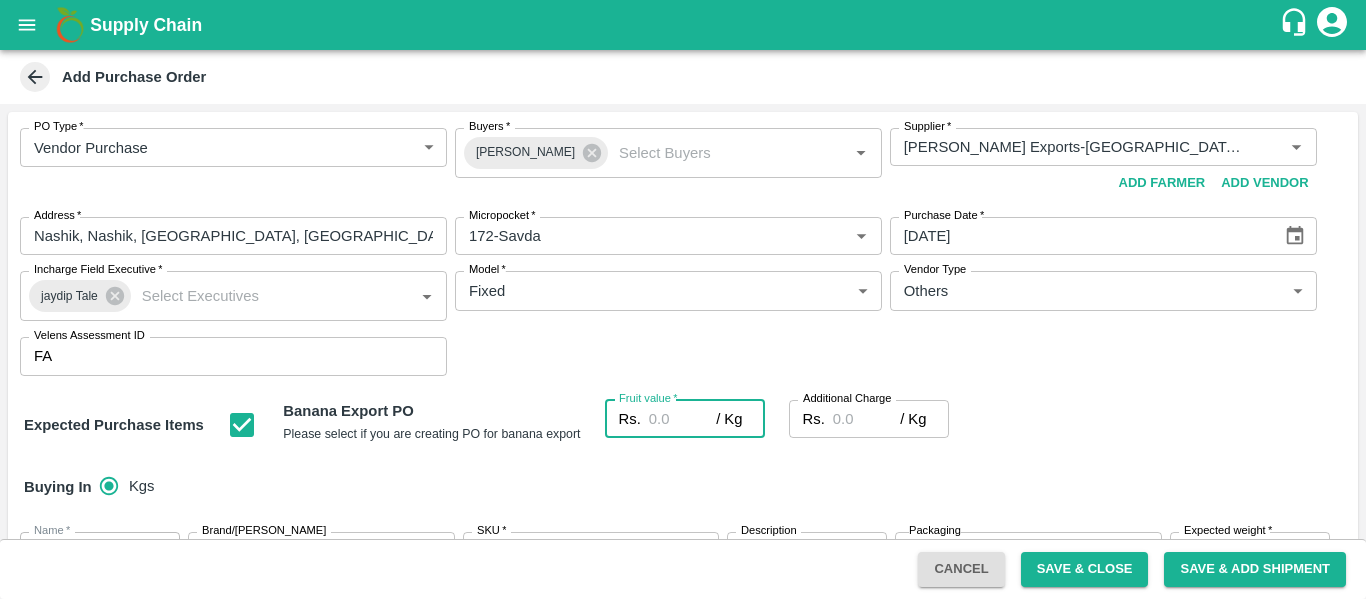 type on "2" 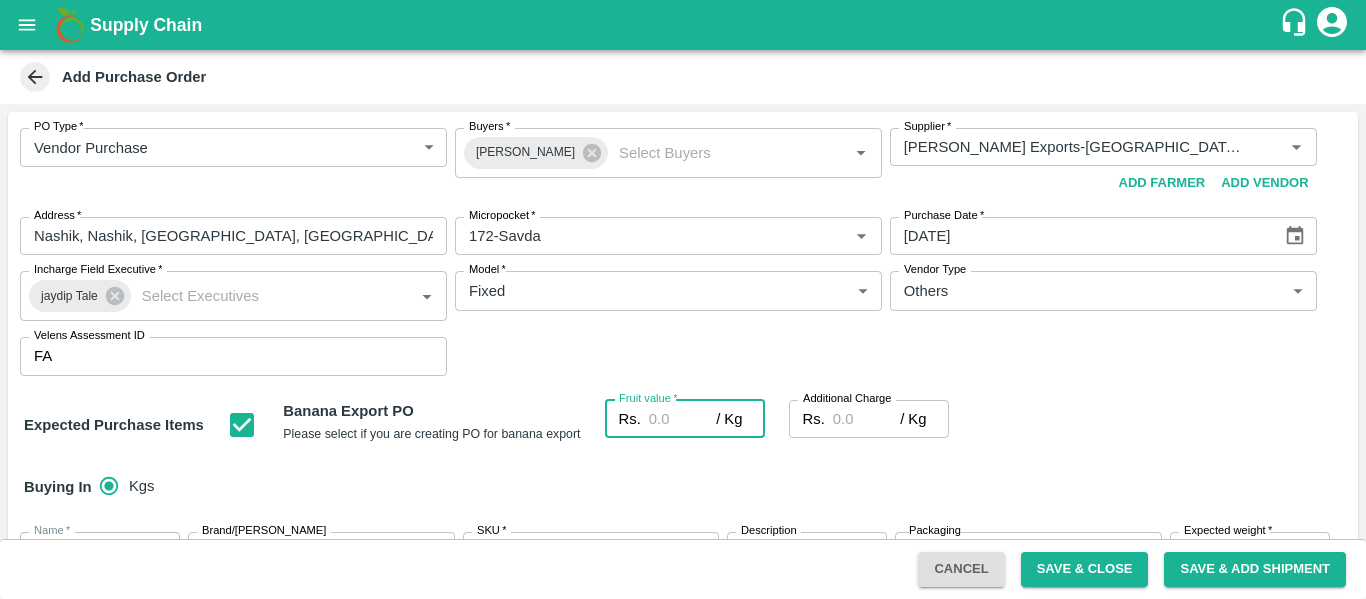 type on "2" 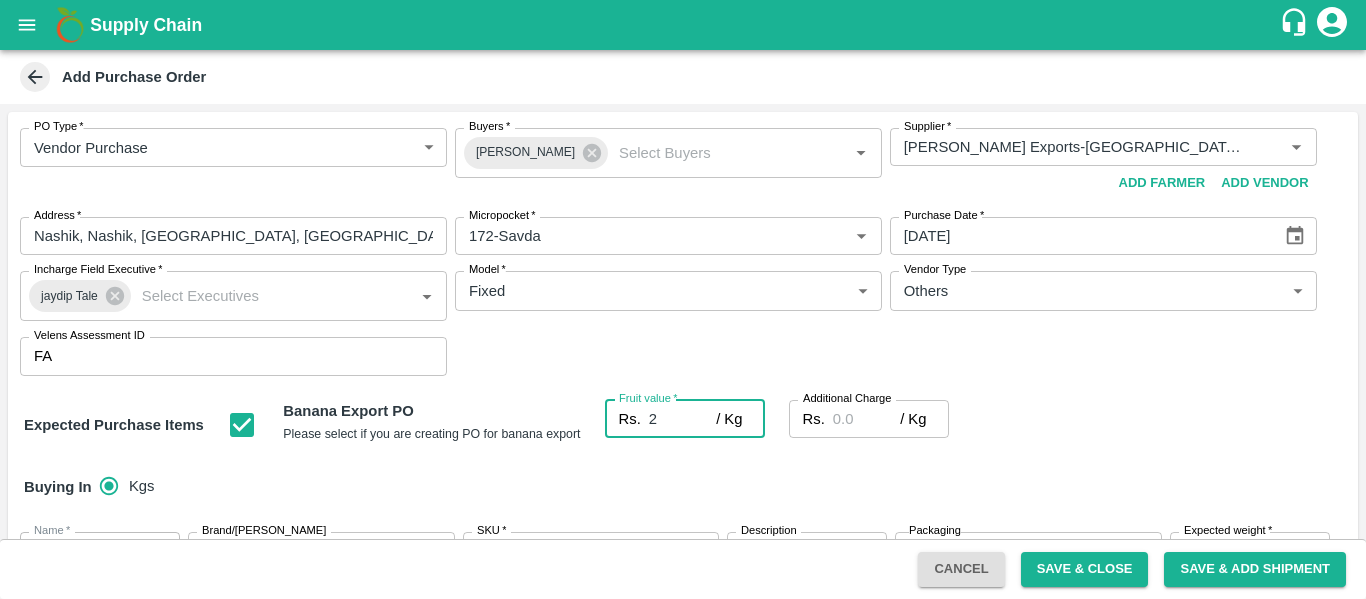 type on "24" 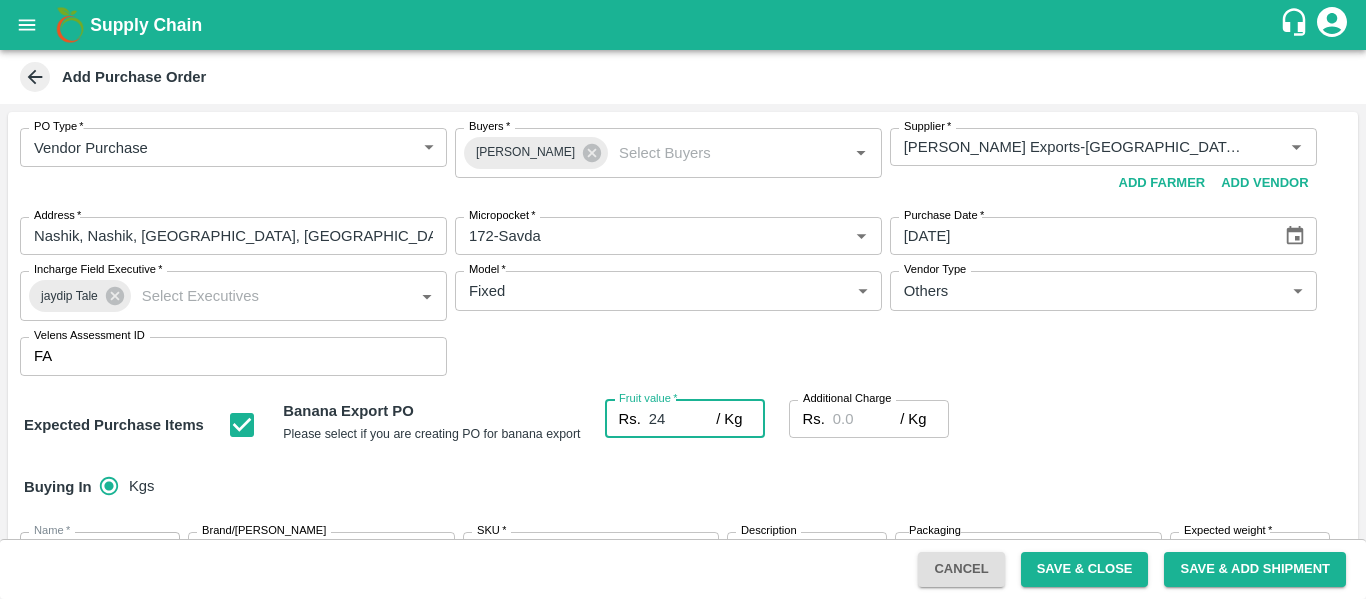 type on "24" 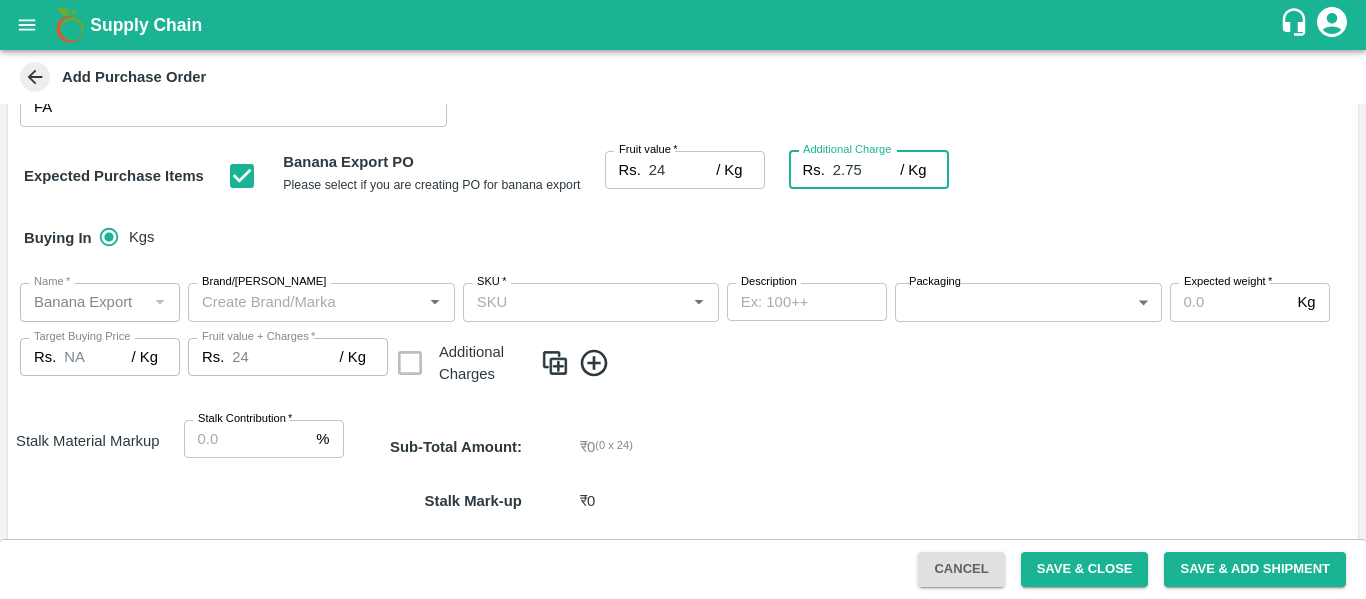 scroll, scrollTop: 250, scrollLeft: 0, axis: vertical 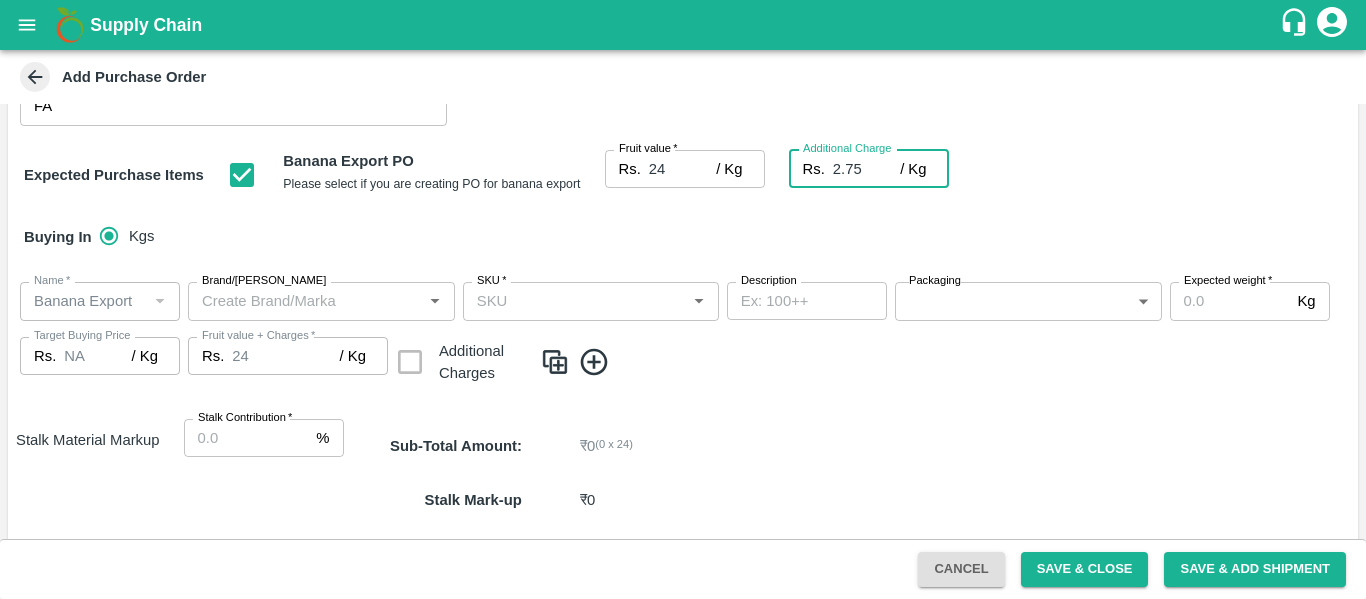 type on "2.75" 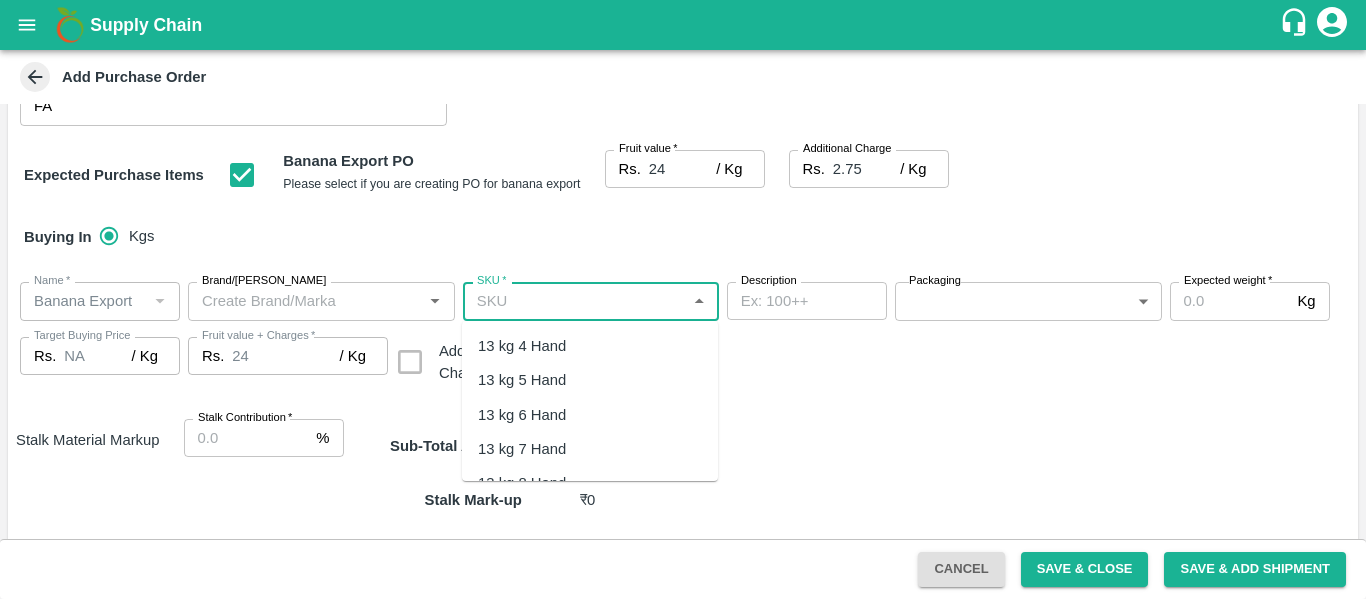 click on "SKU   *" at bounding box center (574, 301) 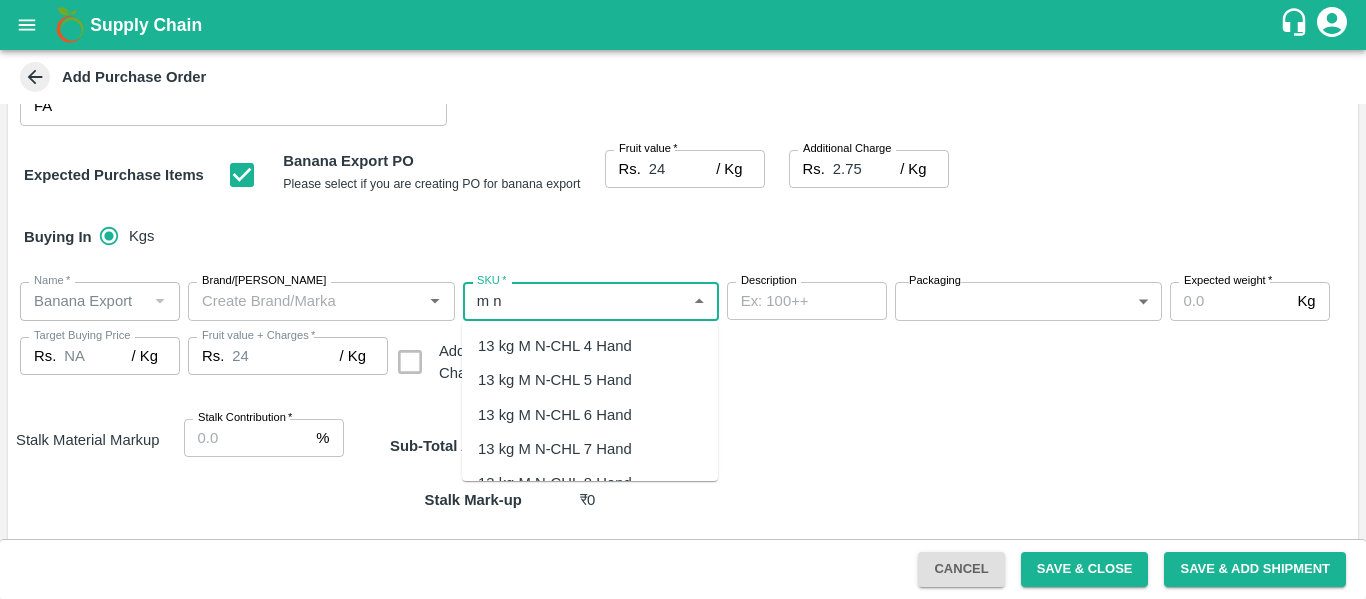 click on "13 kg M N-CHL 5 Hand" at bounding box center (555, 380) 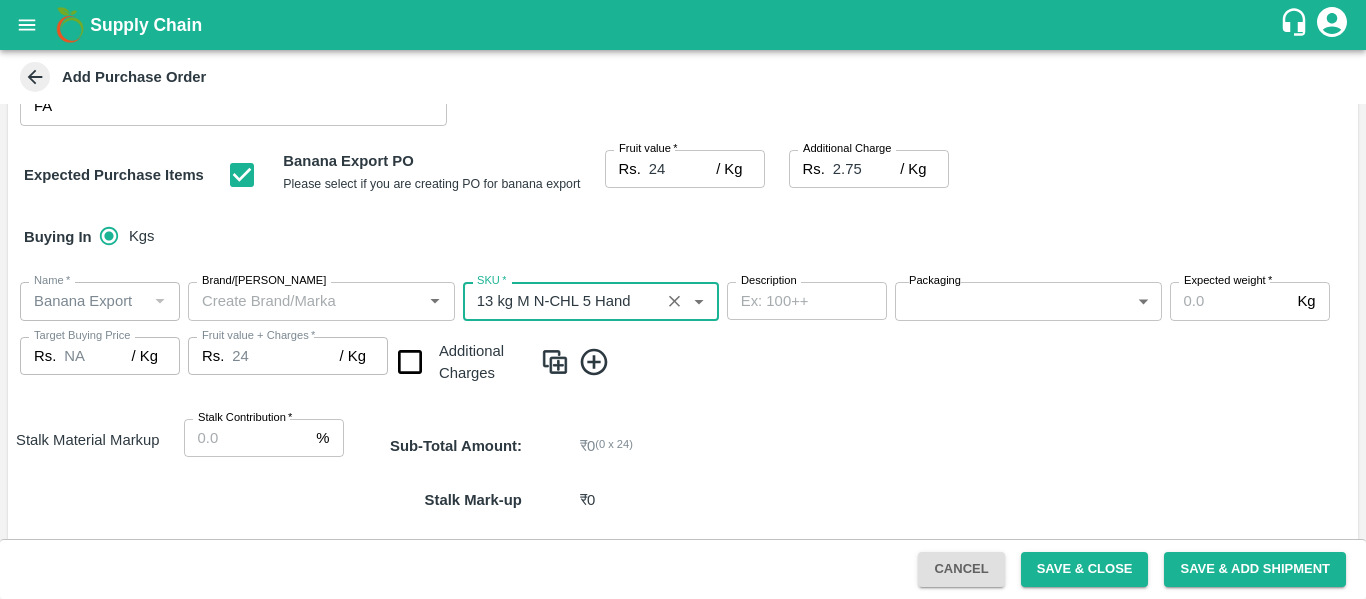 type on "13 kg M N-CHL 5 Hand" 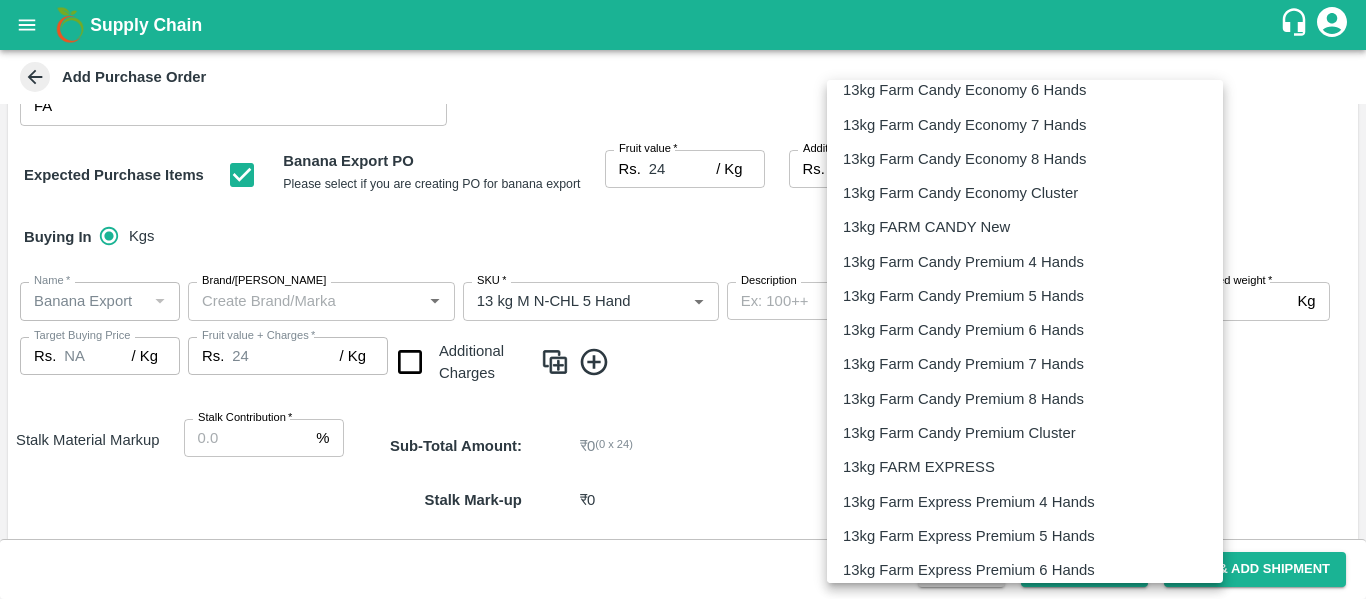 scroll, scrollTop: 532, scrollLeft: 0, axis: vertical 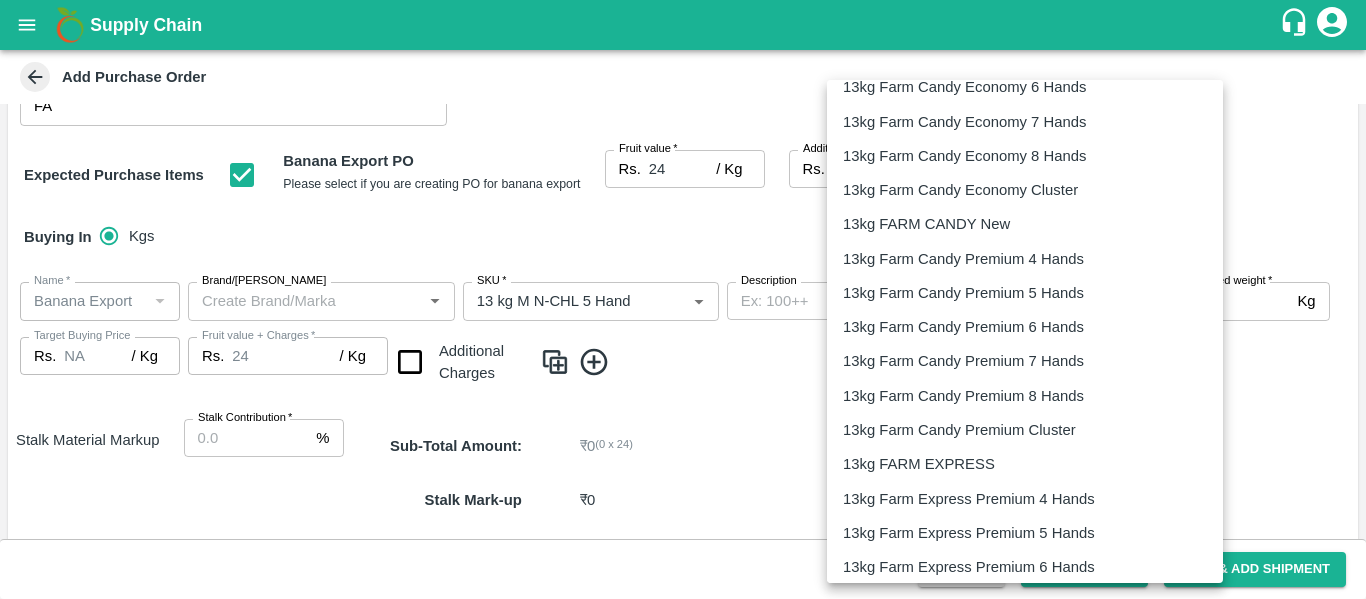 click on "13kg FARM EXPRESS" at bounding box center [919, 464] 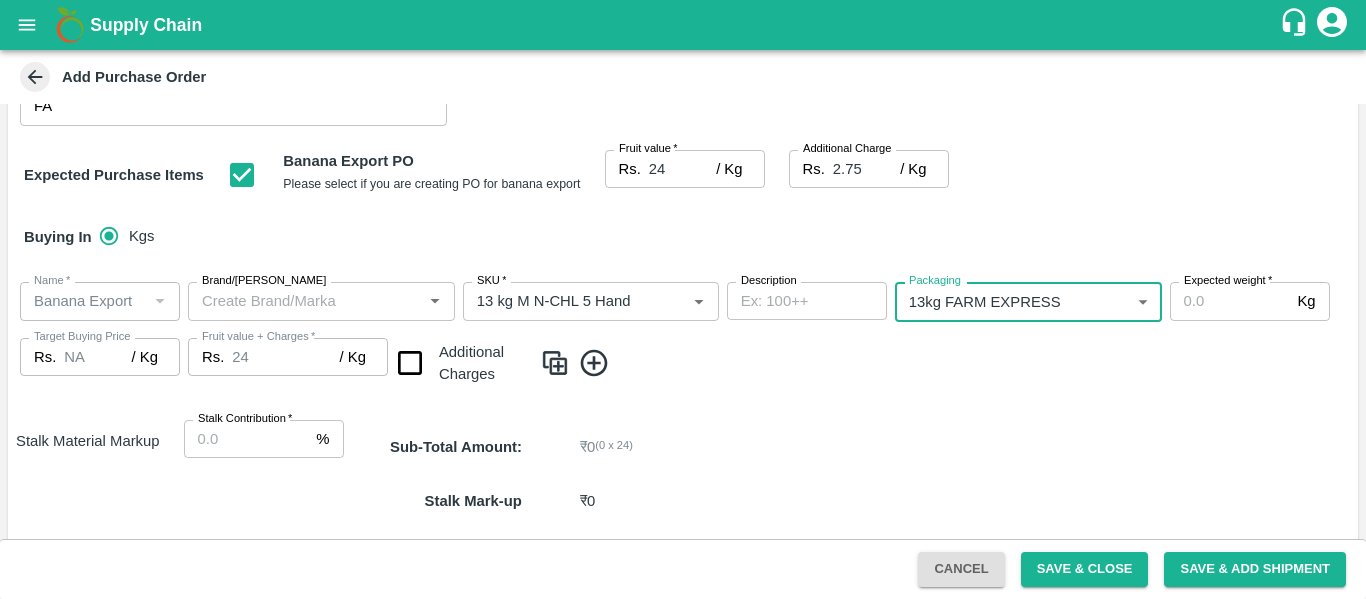 type on "468" 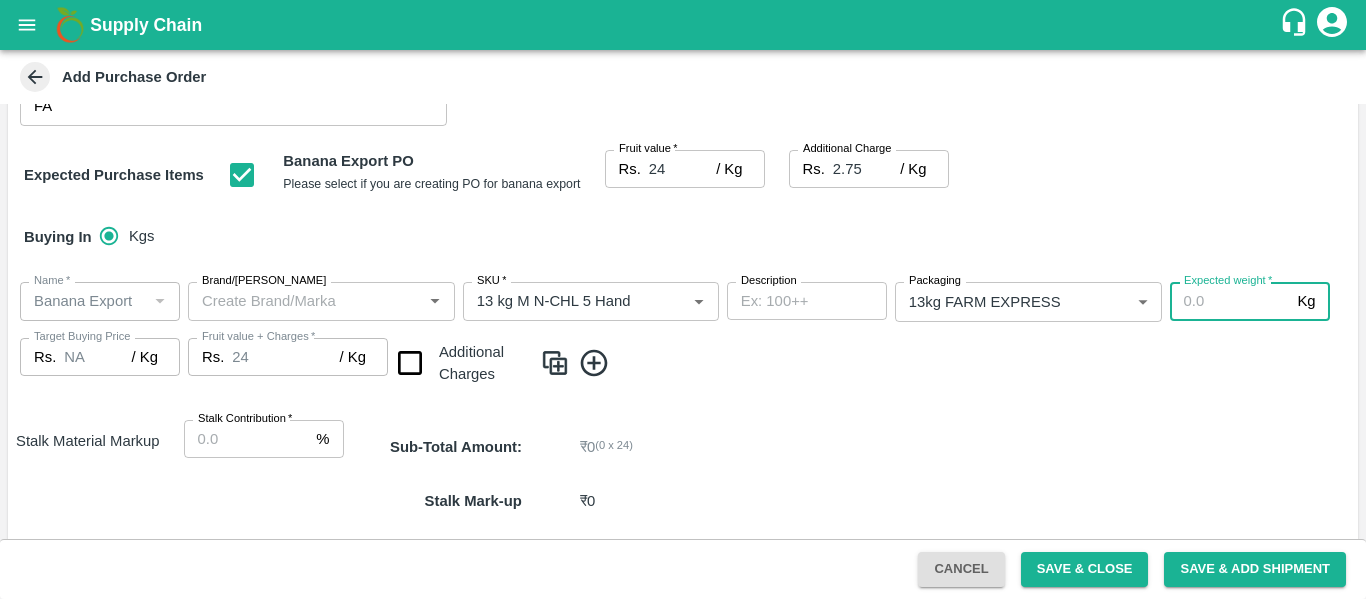 click on "Expected weight   *" at bounding box center [1230, 301] 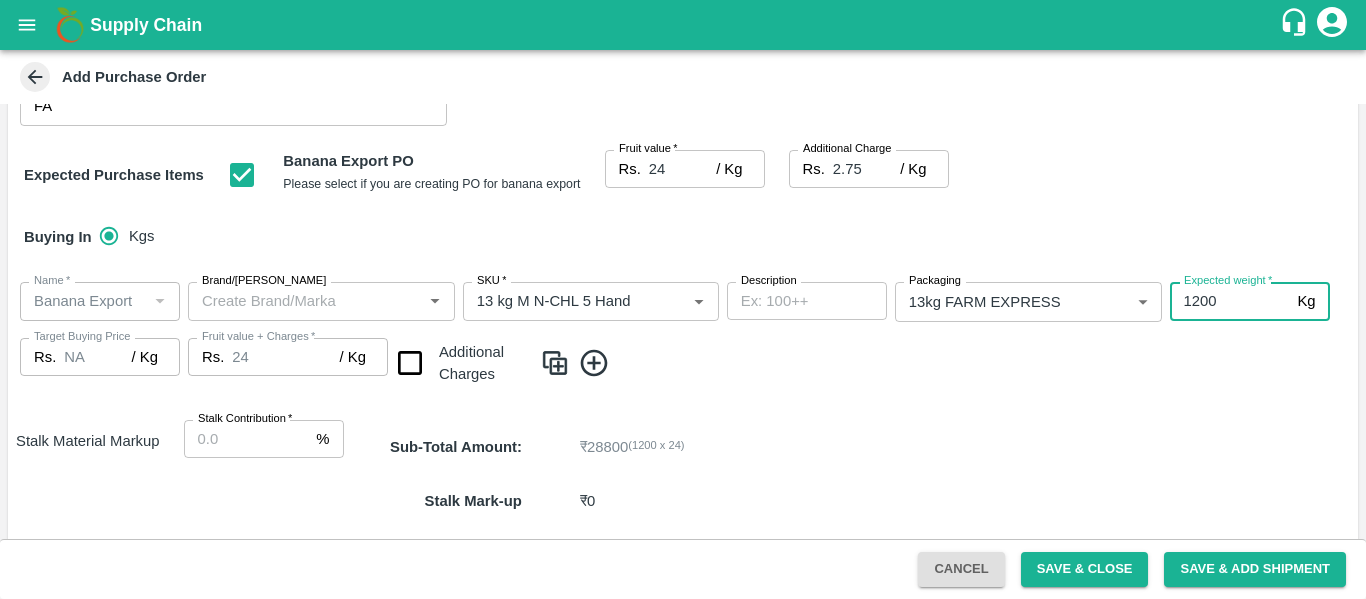 type on "1200" 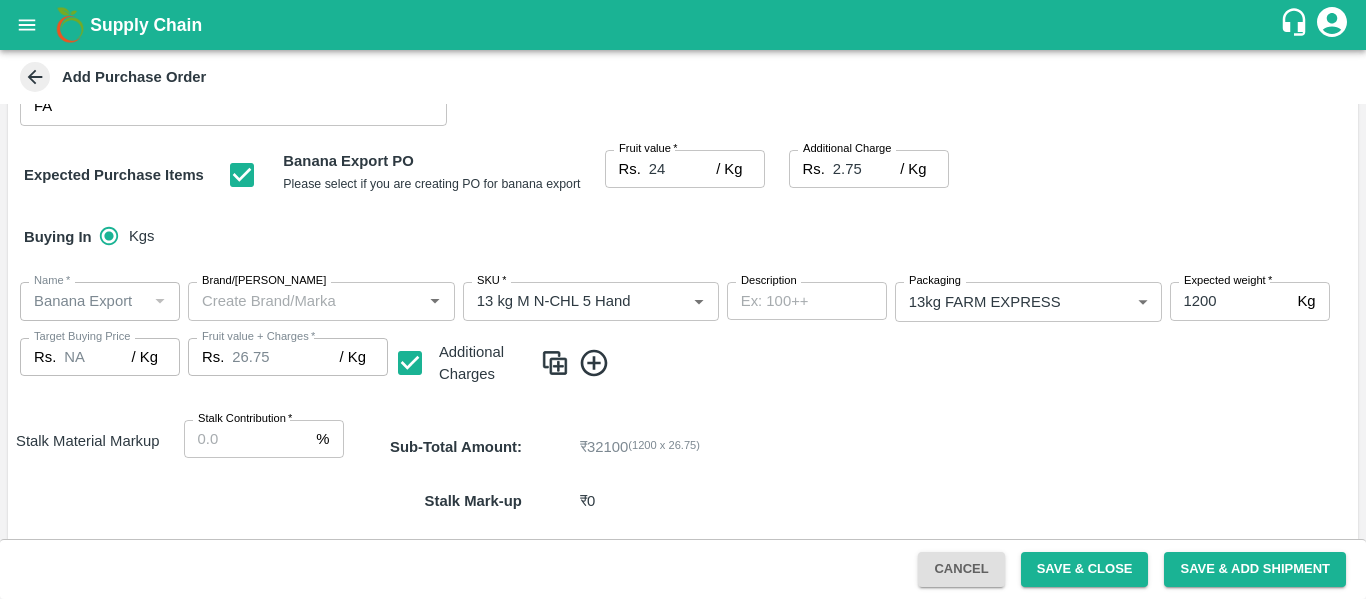 click 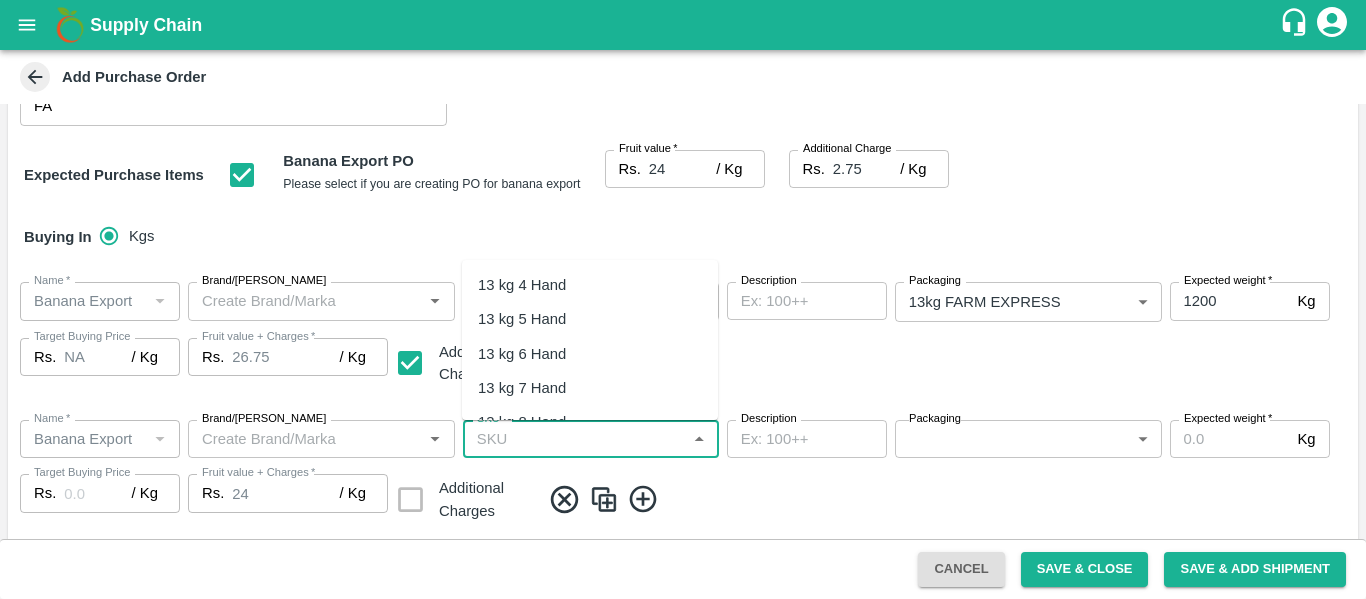click on "SKU   *" at bounding box center [574, 439] 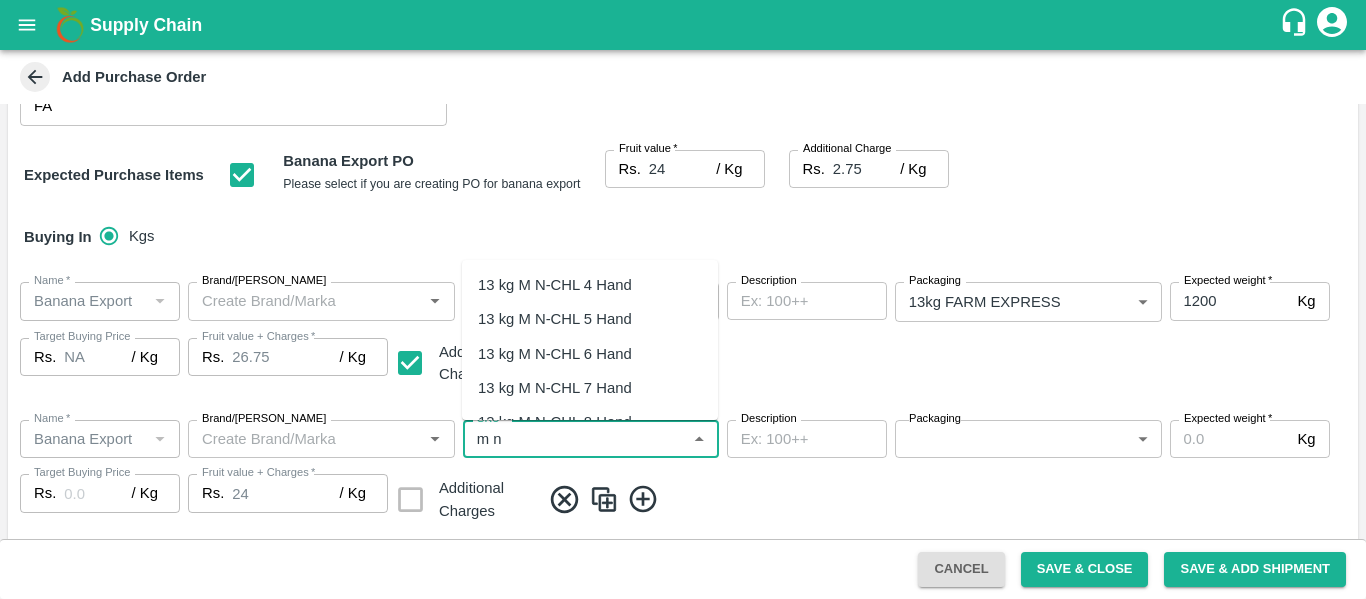 click on "13 kg M N-CHL 6 Hand" at bounding box center [555, 354] 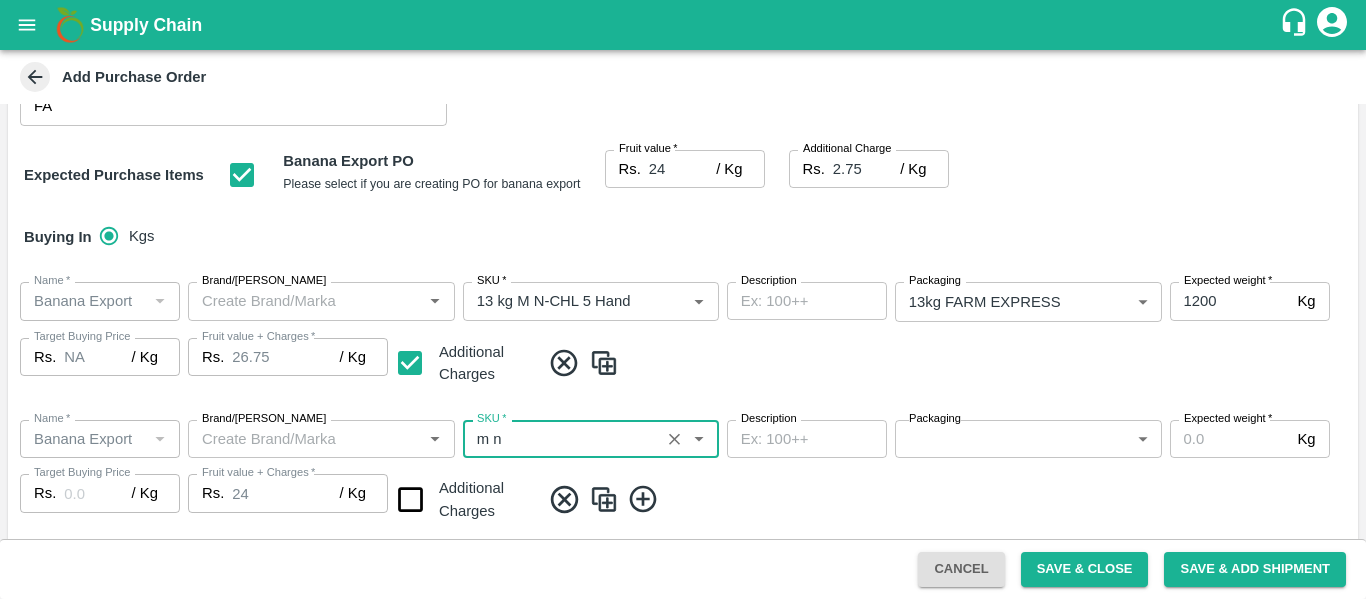 type on "13 kg M N-CHL 6 Hand" 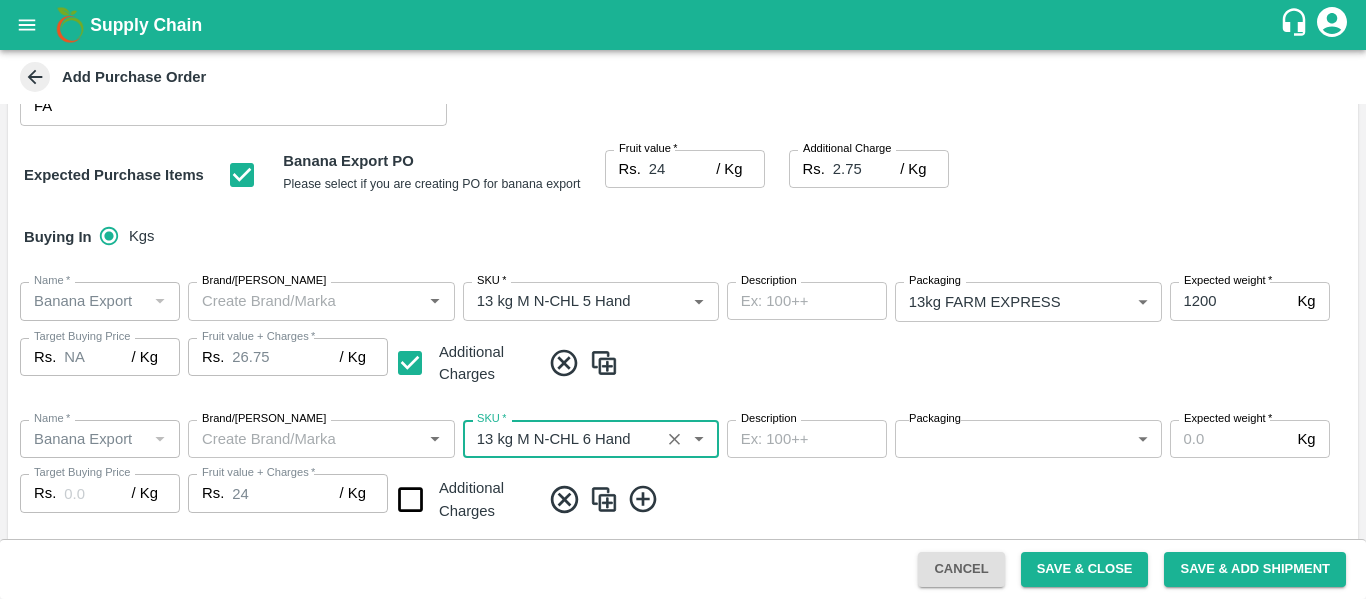type on "NA" 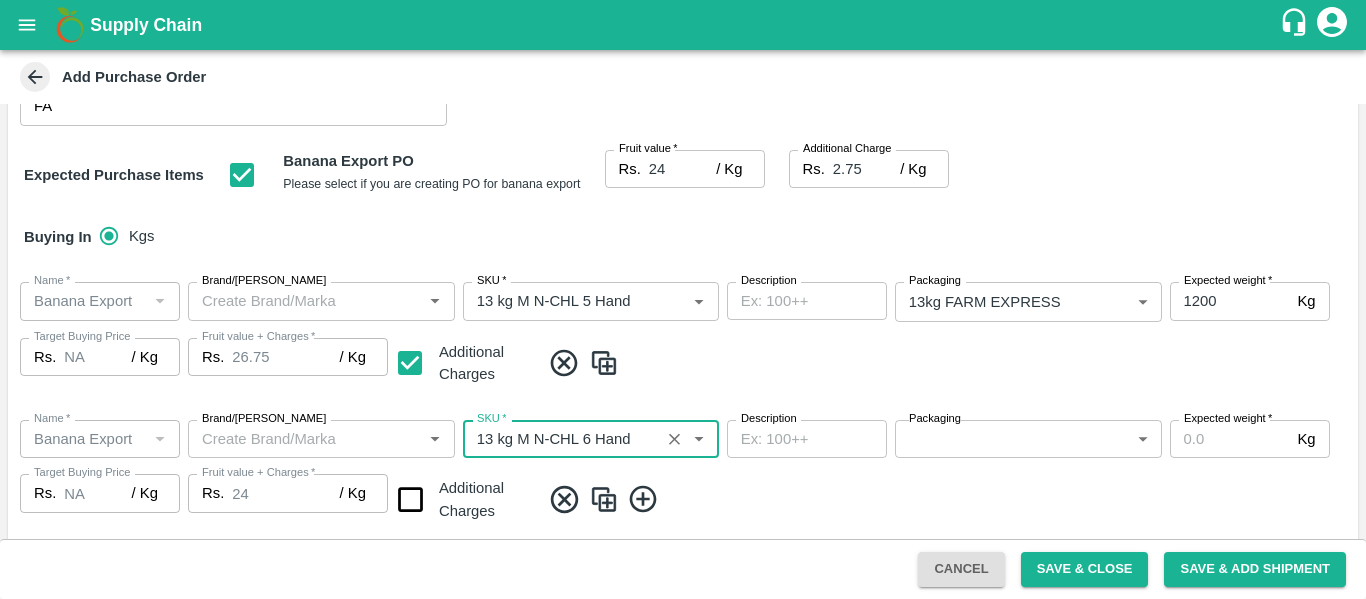 type on "13 kg M N-CHL 6 Hand" 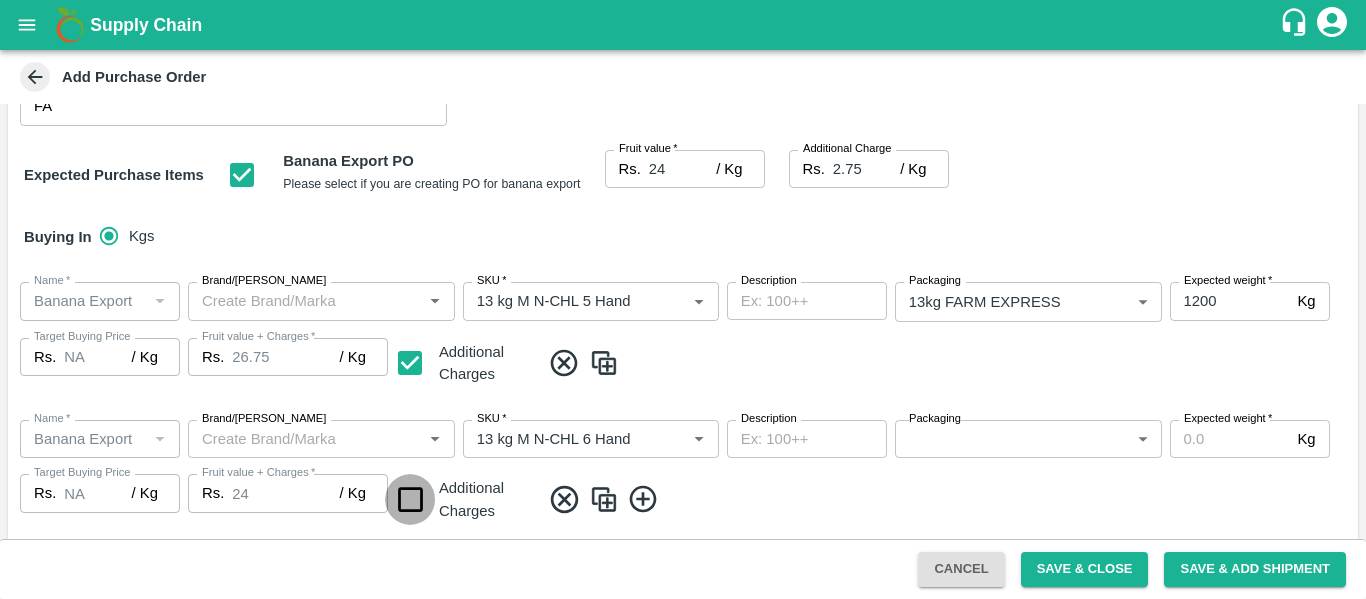 click at bounding box center (410, 499) 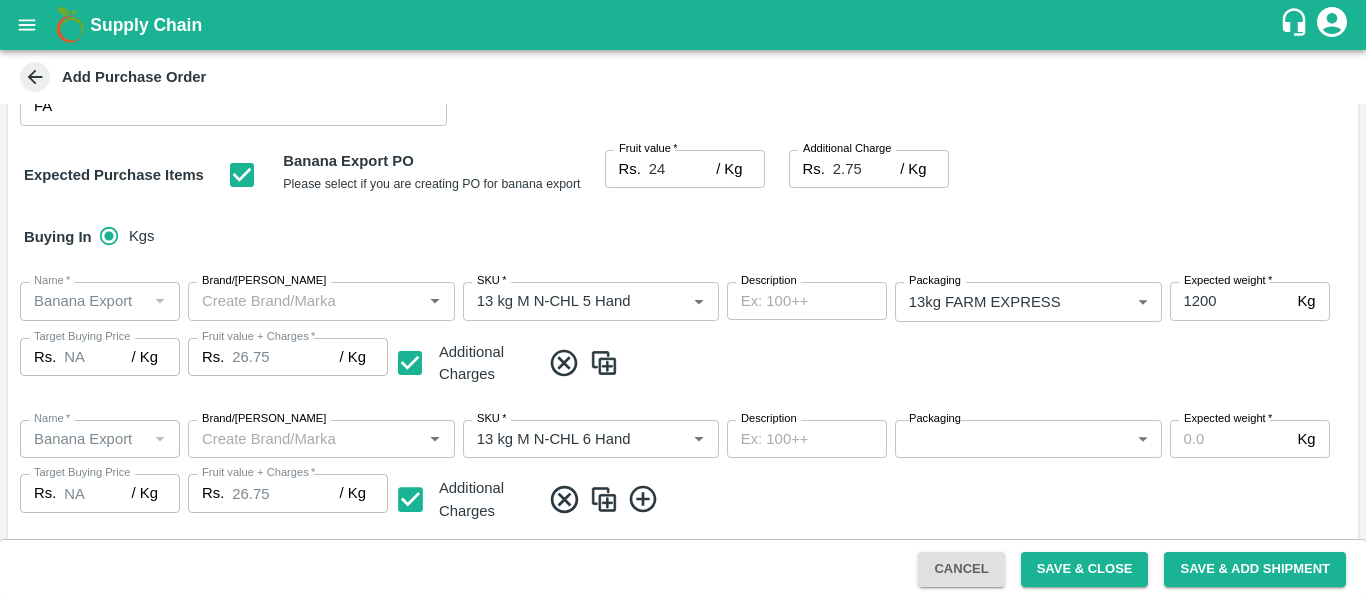 click on "Name   * Name   * Brand/Marka Brand/Marka SKU   * SKU   * Description x Description Packaging ​ Packaging Expected weight   * Kg Expected weight Target Buying Price Rs. NA / Kg Target Buying Price Fruit value + Charges   * Rs. 26.75 / Kg Fruit value + Charges Additional Charges" at bounding box center (683, 472) 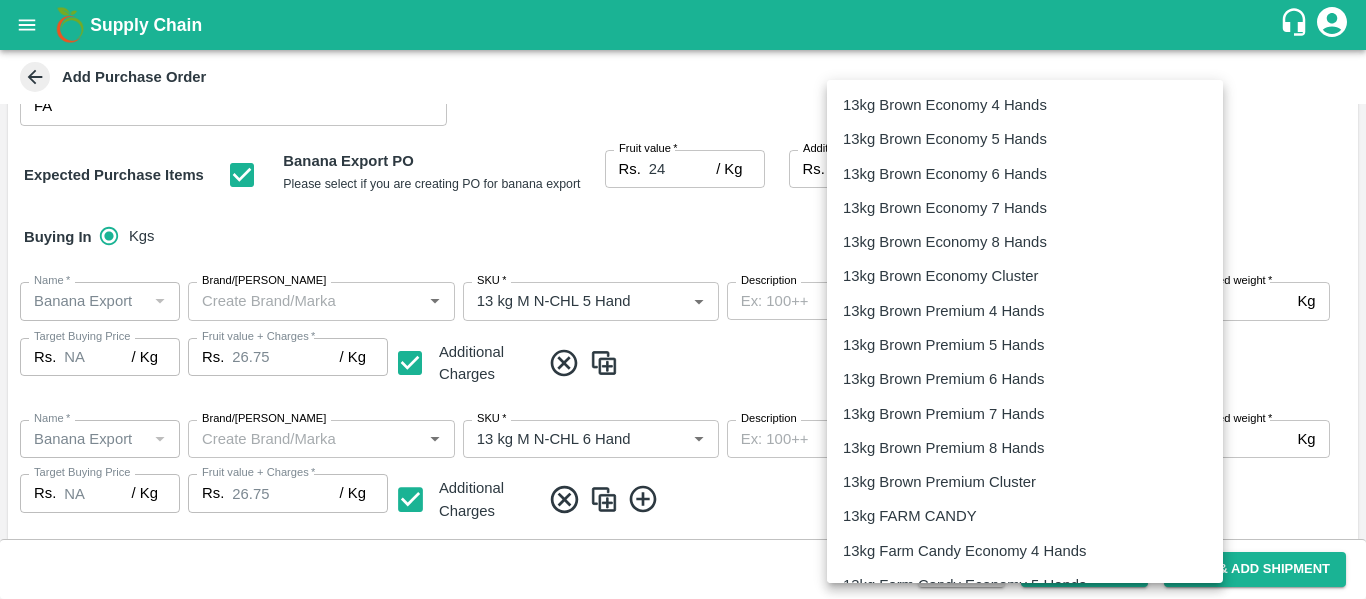 click on "Supply Chain Add Purchase Order PO Type   * Vendor Purchase 2 PO Type Buyers   * Ajit Otari Buyers   * Supplier   * Supplier   * Add Vendor Add Farmer Address   * Nashik, Nashik, Nashik, Maharashtra Address Micropocket   * Micropocket   * Purchase Date   * 10/07/2025 Purchase Date Incharge Field Executive   * jaydip Tale Incharge Field Executive   * Model   * Fixed Fixed Model Vendor Type Others OTHER Vendor Type Velens Assessment ID FA Velens Assessment ID Expected Purchase Items Banana Export PO Please select if you are creating PO for banana export Fruit value   * Rs. 24 / Kg Fruit value Additional Charge Rs. 2.75 / Kg Additional Charge Buying In Kgs Name   * Name   * Brand/Marka Brand/Marka SKU   * SKU   * Description x Description Packaging 13kg FARM EXPRESS 468 Packaging Expected weight   * 1200 Kg Expected weight Target Buying Price Rs. NA / Kg Target Buying Price Fruit value + Charges   * Rs. 26.75 / Kg Fruit value + Charges Additional Charges Name   * Name" at bounding box center [683, 299] 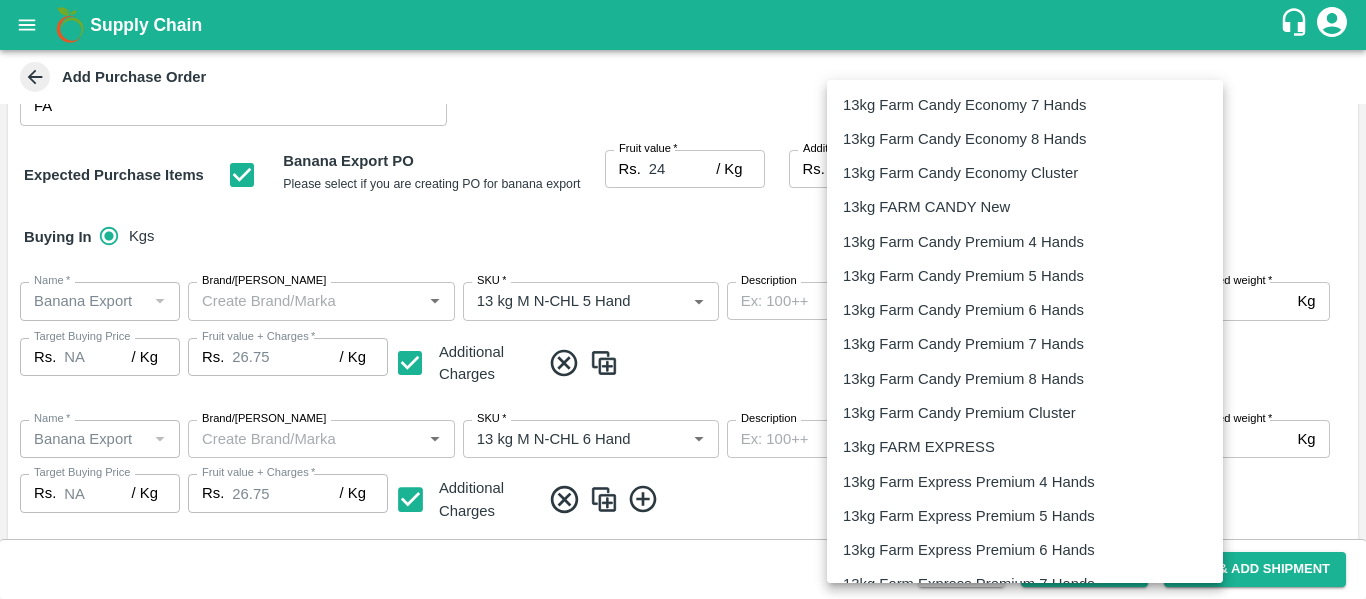 scroll, scrollTop: 551, scrollLeft: 0, axis: vertical 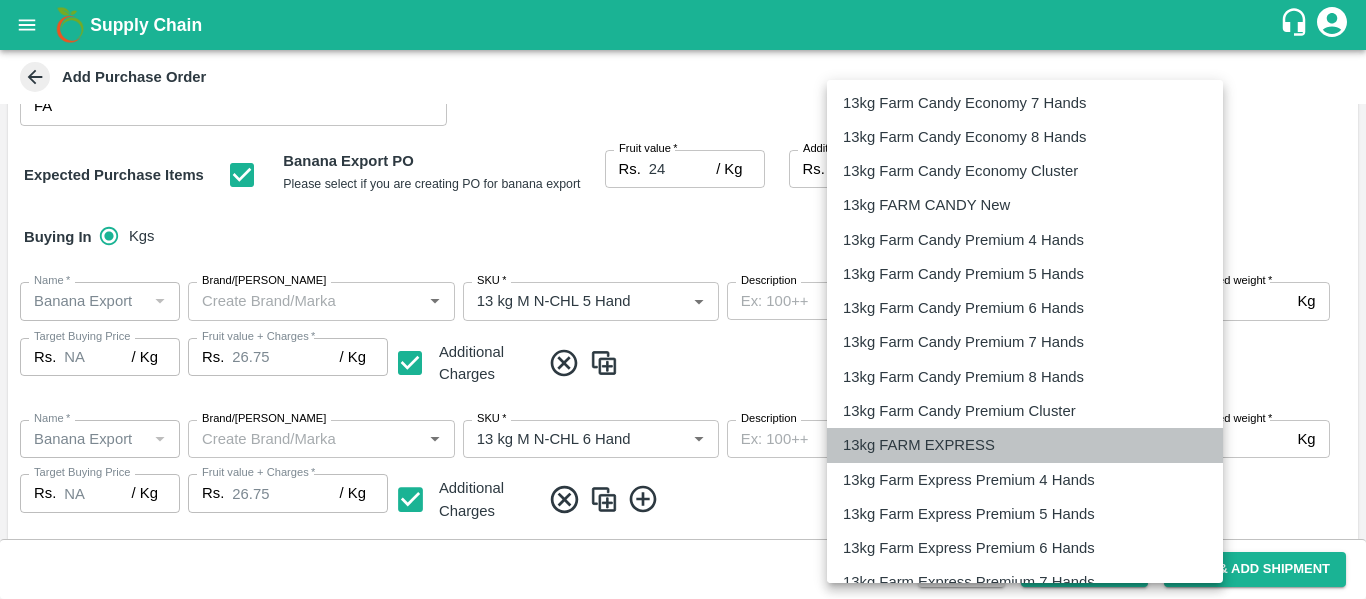 click on "13kg FARM EXPRESS" at bounding box center (919, 445) 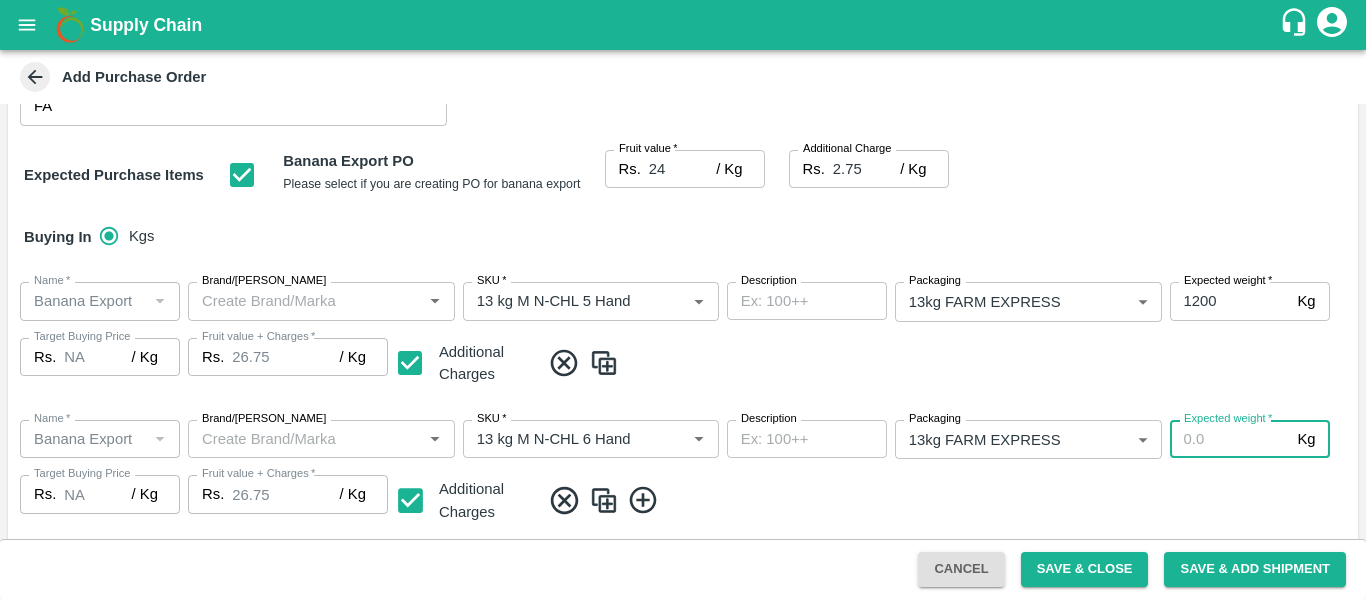 click on "Expected weight   *" at bounding box center [1230, 439] 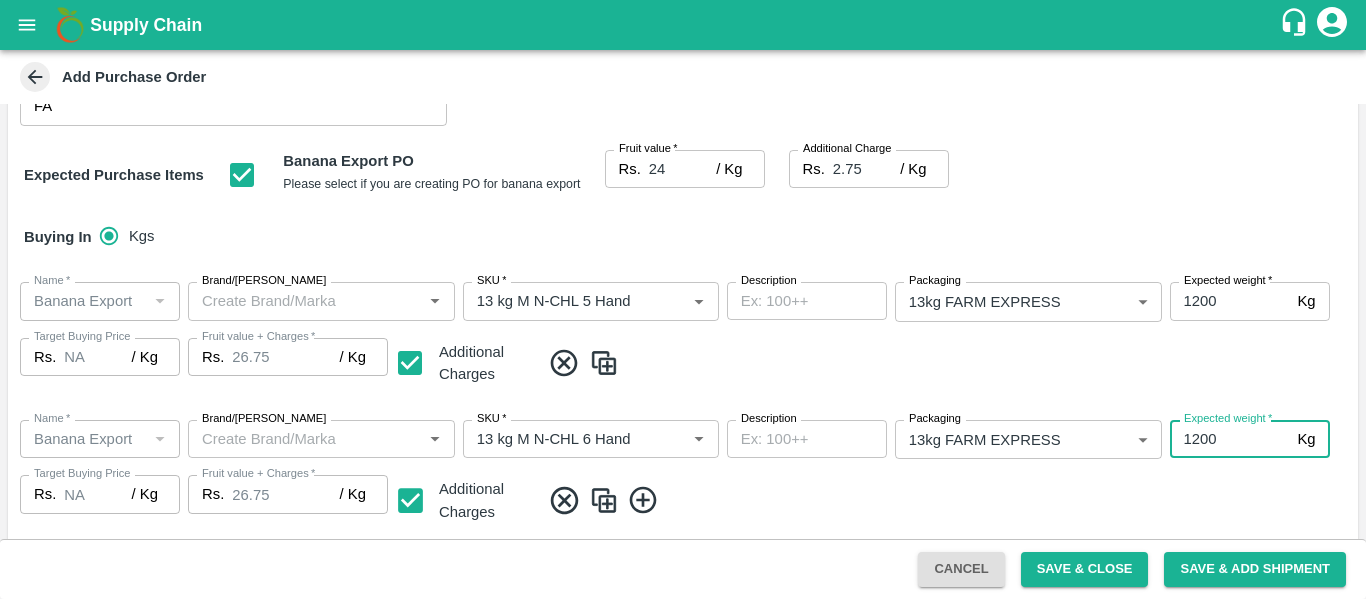 type on "1200" 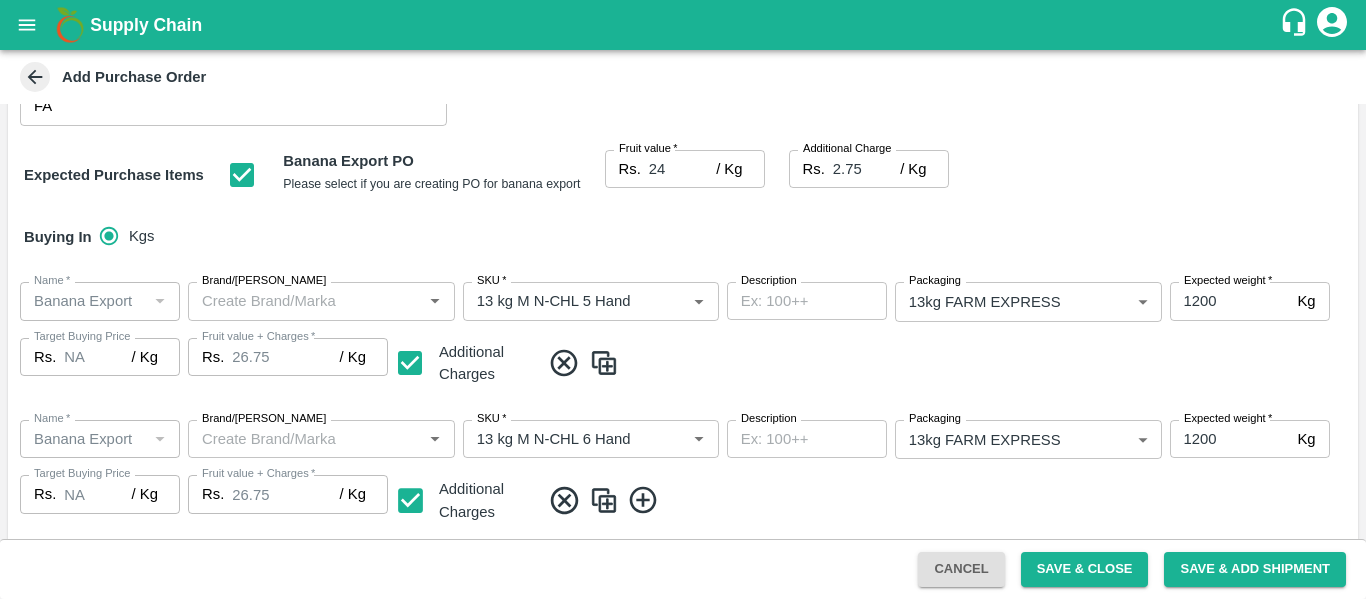 click on "Name   * Name   * Brand/Marka Brand/Marka SKU   * SKU   * Description x Description Packaging 13kg FARM EXPRESS 468 Packaging Expected weight   * 1200 Kg Expected weight Target Buying Price Rs. NA / Kg Target Buying Price Fruit value + Charges   * Rs. 26.75 / Kg Fruit value + Charges Additional Charges" at bounding box center (683, 335) 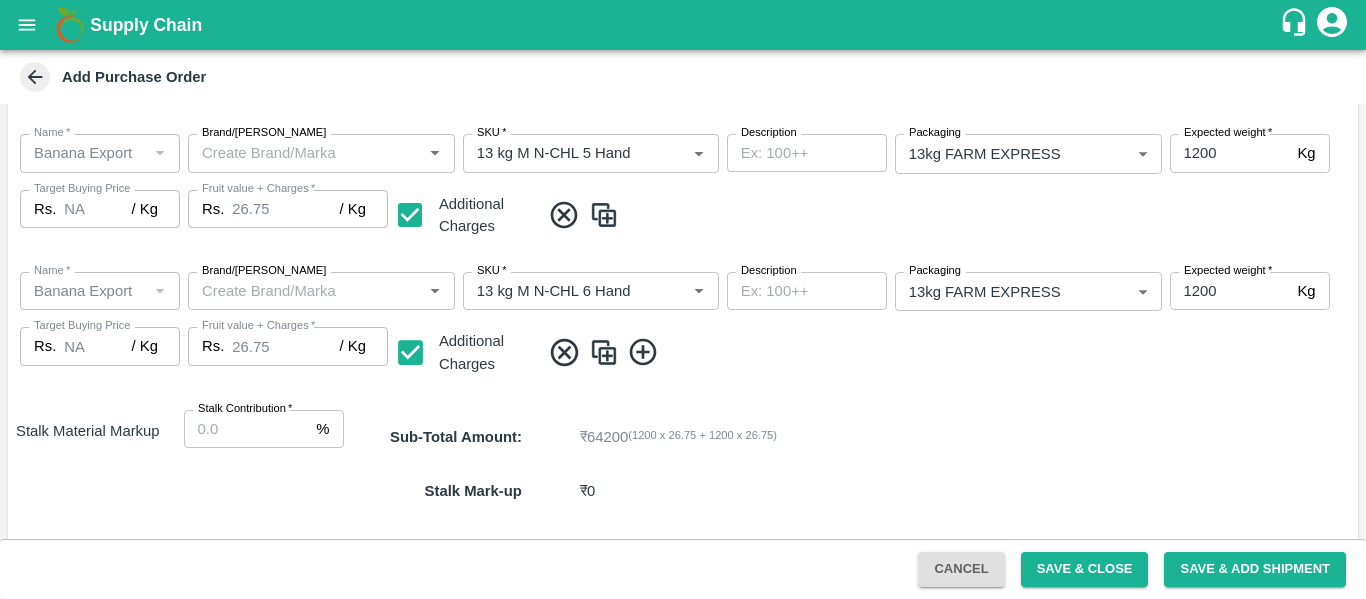 scroll, scrollTop: 352, scrollLeft: 0, axis: vertical 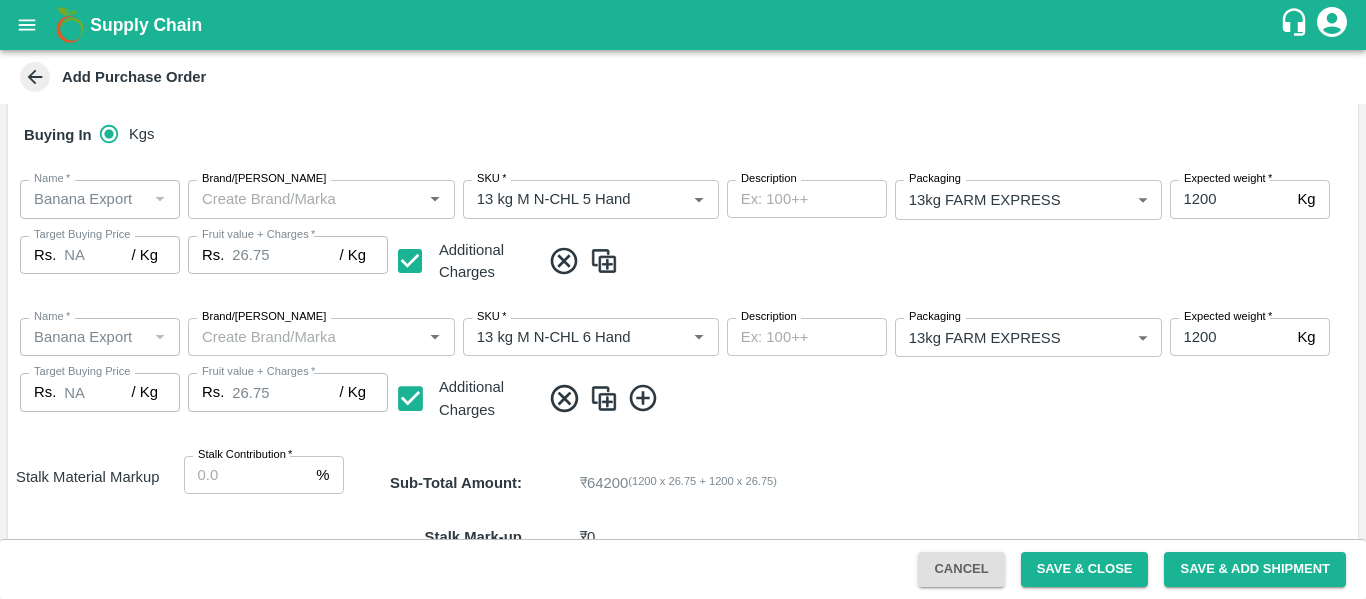 click 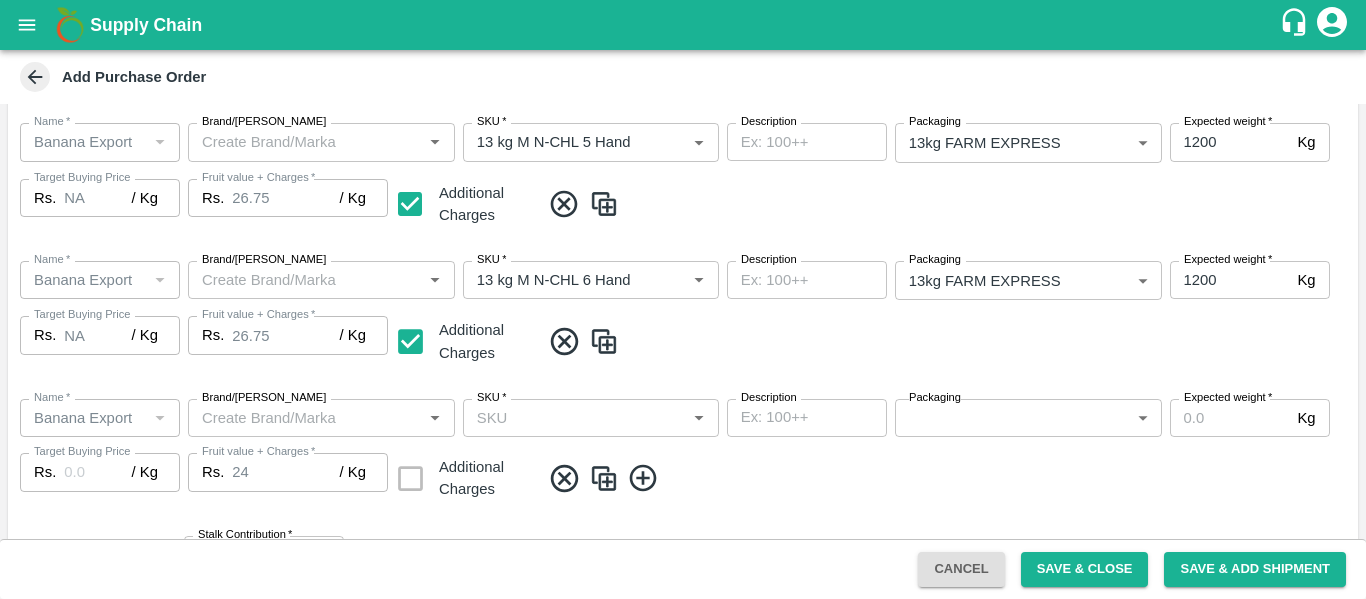 scroll, scrollTop: 521, scrollLeft: 0, axis: vertical 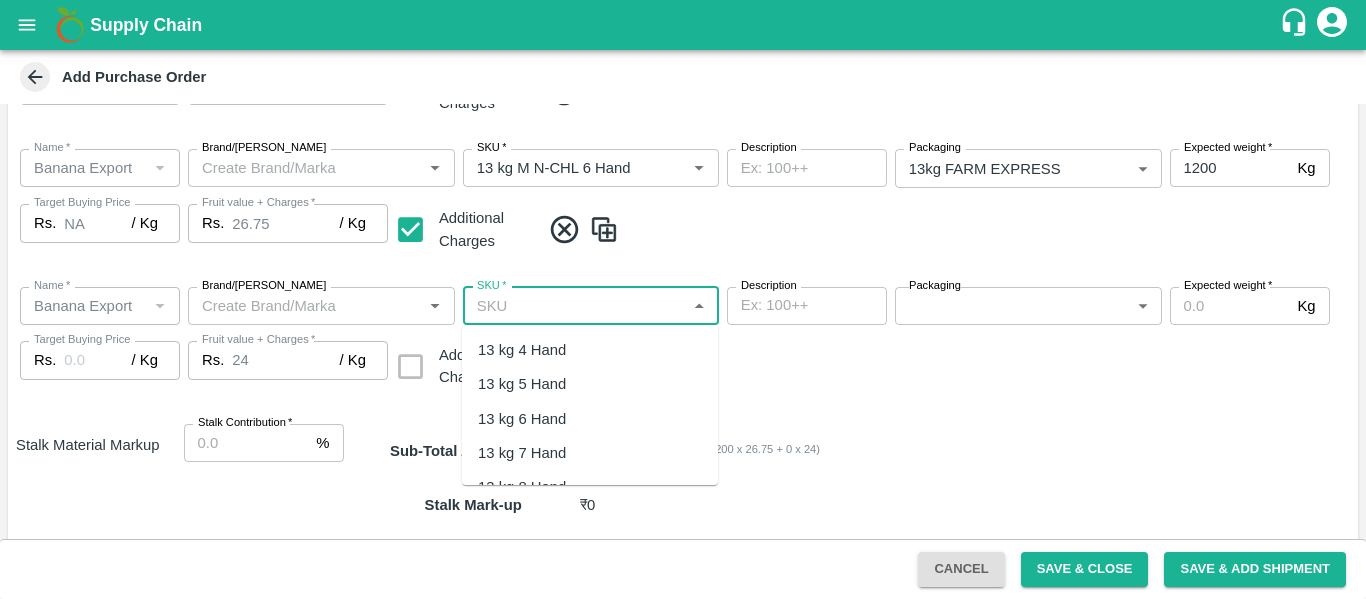 click on "SKU   *" at bounding box center [574, 306] 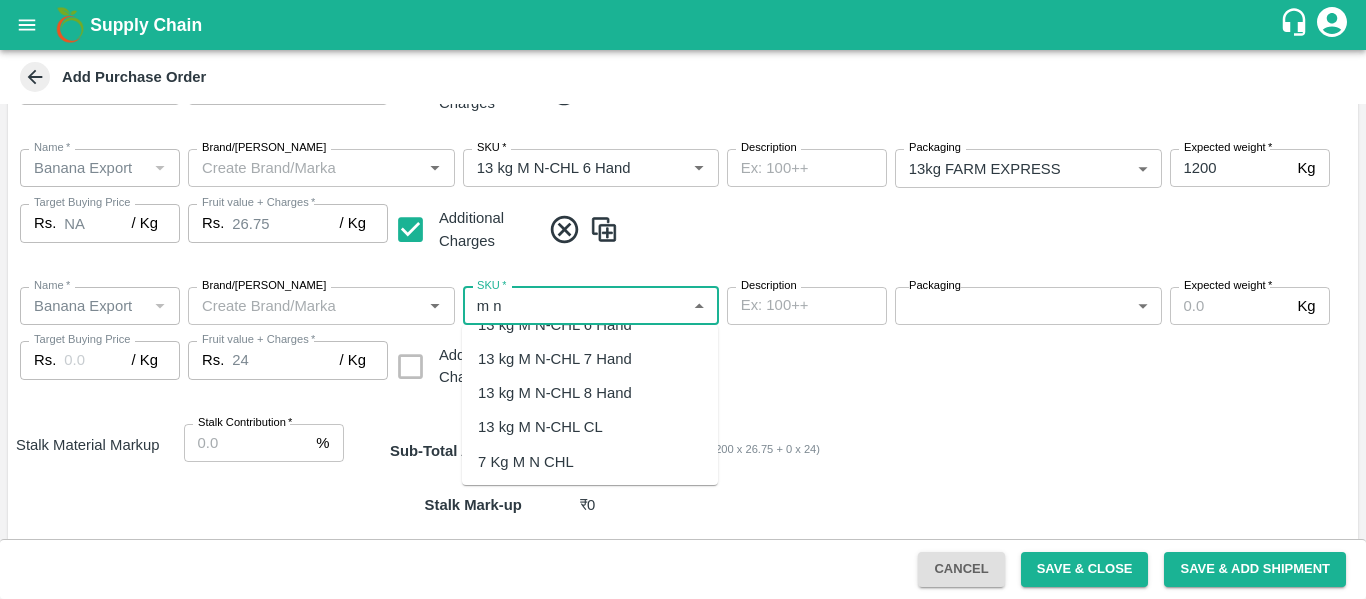 scroll, scrollTop: 100, scrollLeft: 0, axis: vertical 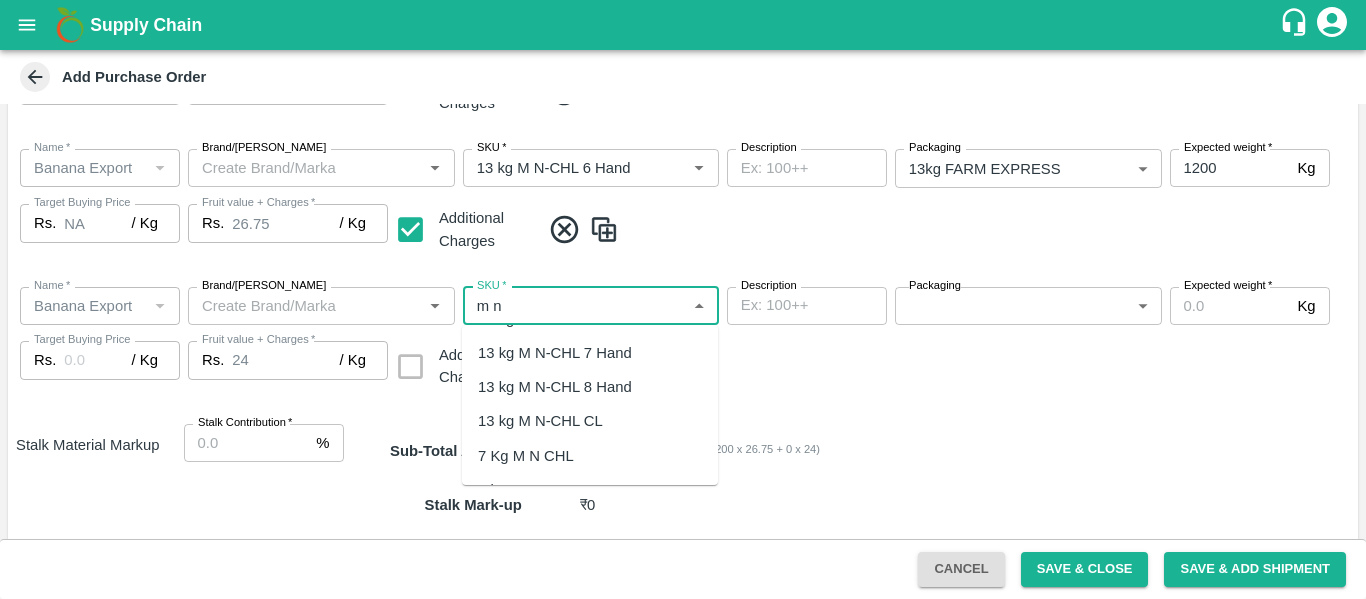 click on "13 kg M N-CHL 8 Hand" at bounding box center (555, 387) 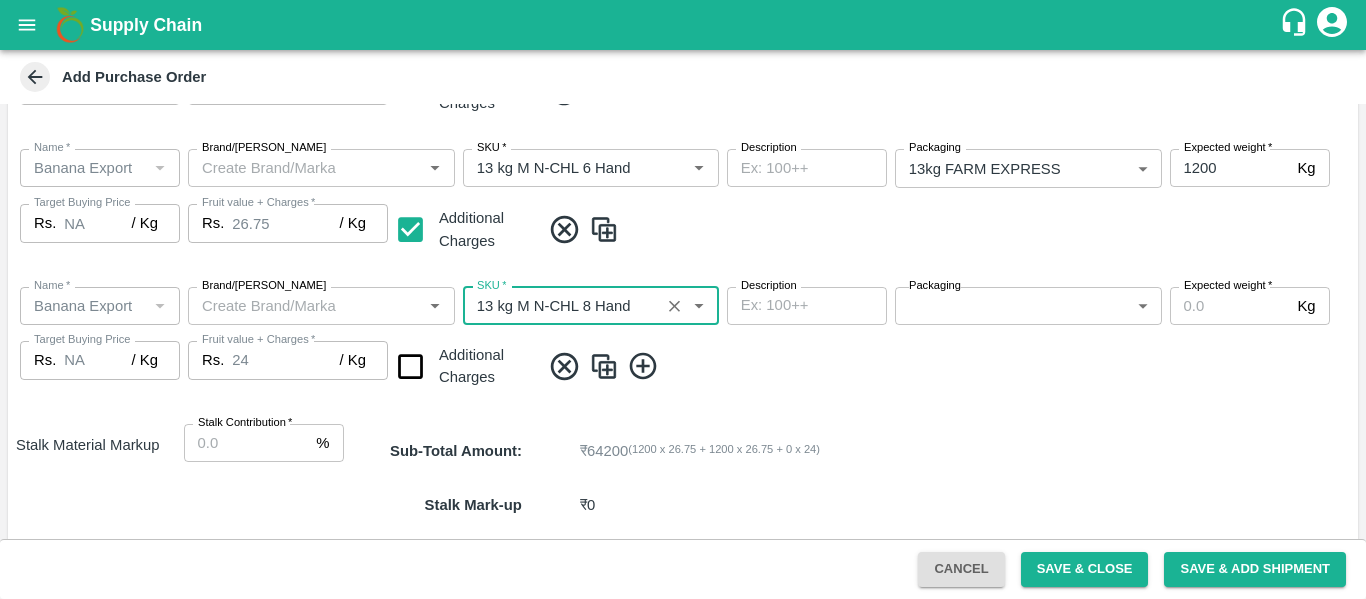 type on "NA" 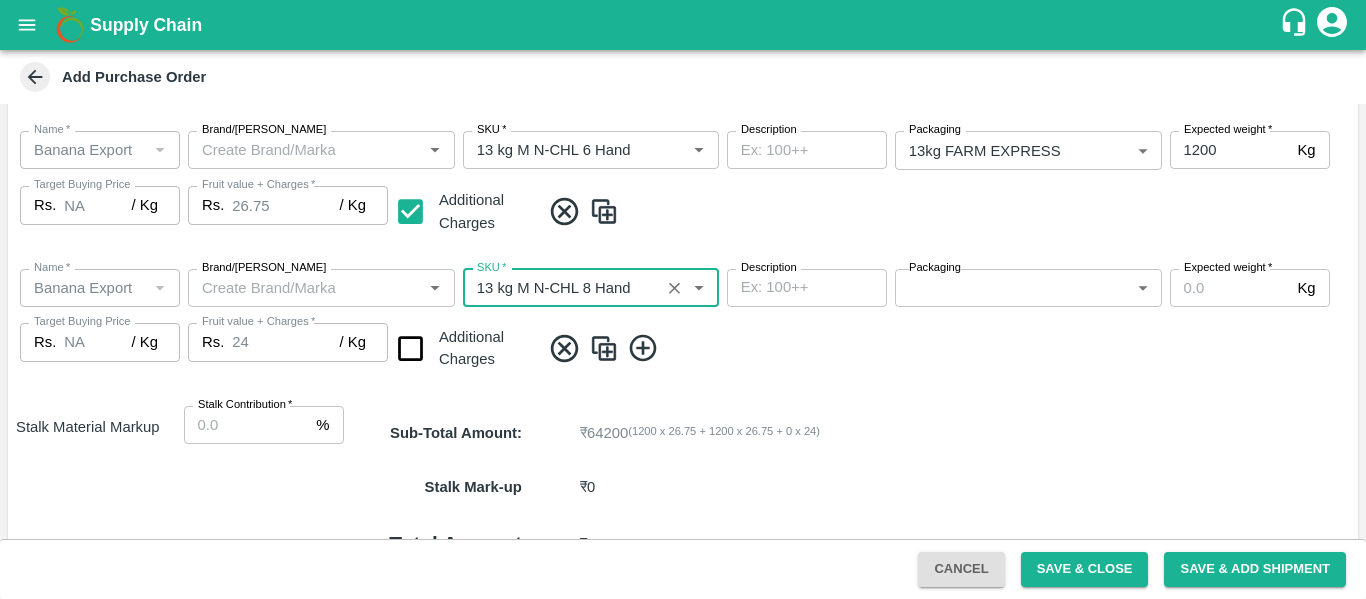 scroll, scrollTop: 541, scrollLeft: 0, axis: vertical 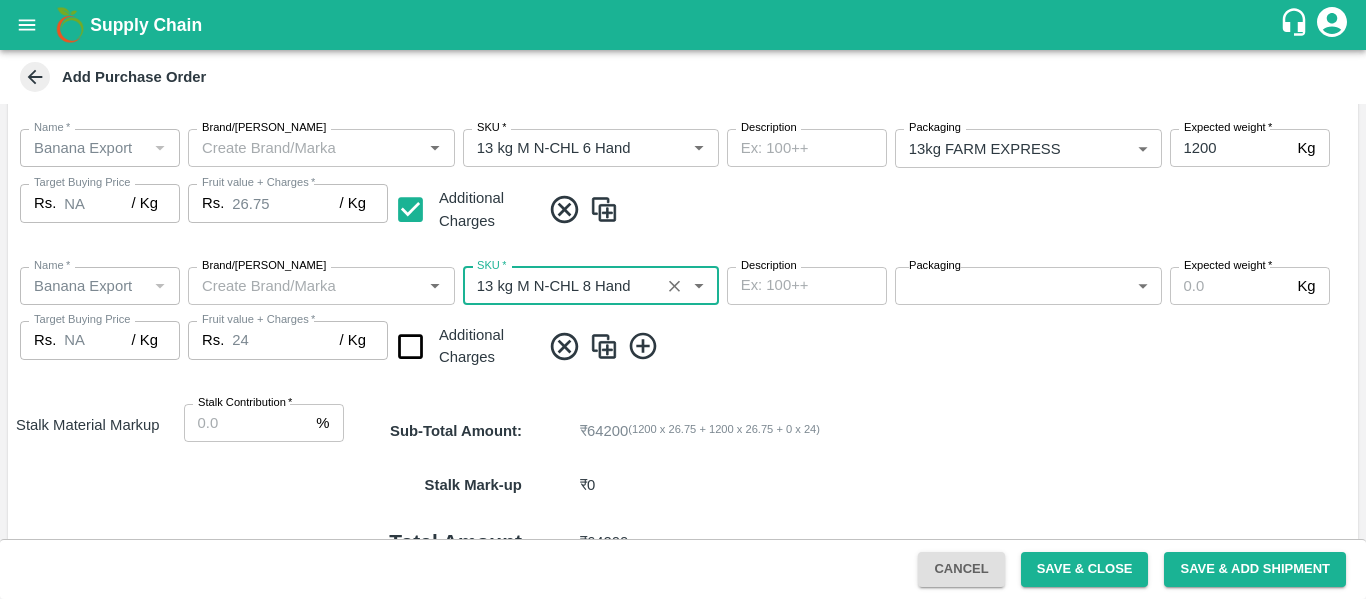 type on "13 kg M N-CHL 8 Hand" 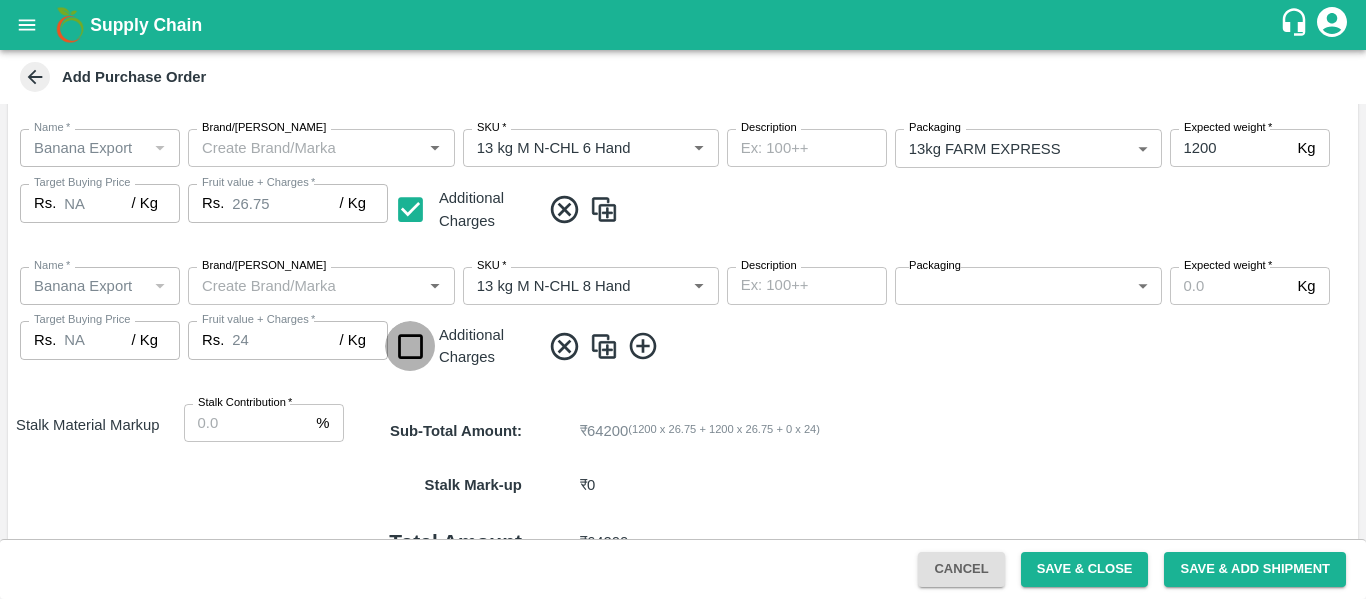 click at bounding box center [410, 346] 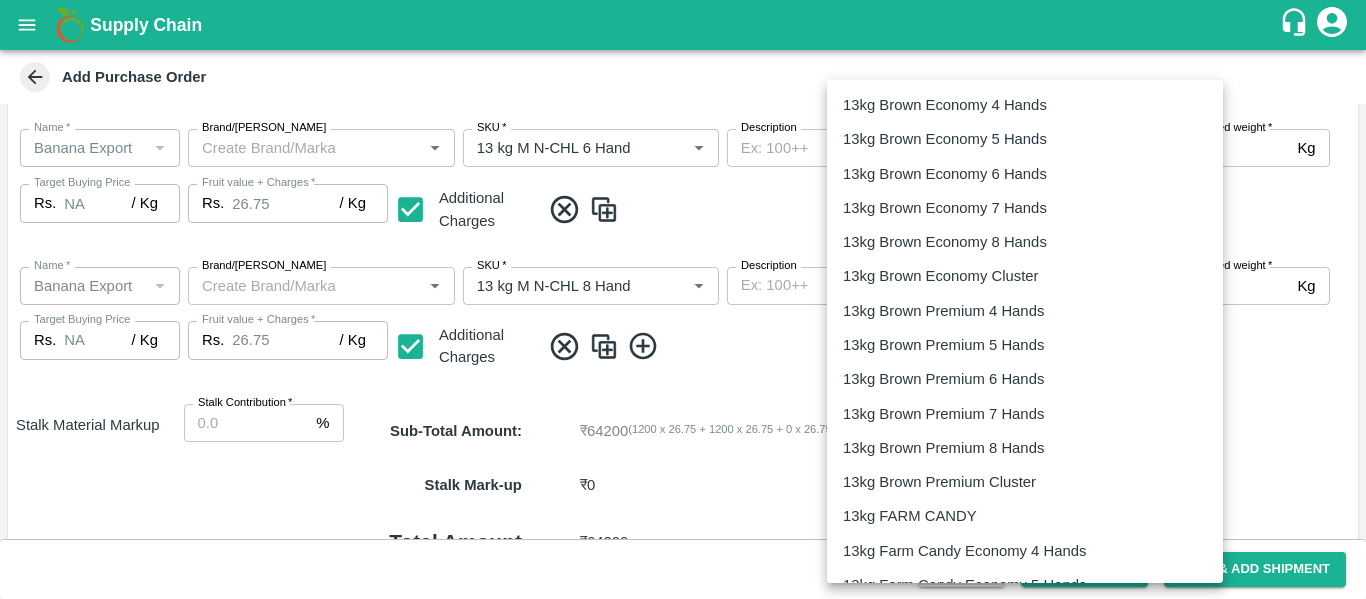 click on "Supply Chain Add Purchase Order PO Type   * Vendor Purchase 2 PO Type Buyers   * Ajit Otari Buyers   * Supplier   * Supplier   * Add Vendor Add Farmer Address   * Nashik, Nashik, Nashik, Maharashtra Address Micropocket   * Micropocket   * Purchase Date   * 10/07/2025 Purchase Date Incharge Field Executive   * jaydip Tale Incharge Field Executive   * Model   * Fixed Fixed Model Vendor Type Others OTHER Vendor Type Velens Assessment ID FA Velens Assessment ID Expected Purchase Items Banana Export PO Please select if you are creating PO for banana export Fruit value   * Rs. 24 / Kg Fruit value Additional Charge Rs. 2.75 / Kg Additional Charge Buying In Kgs Name   * Name   * Brand/Marka Brand/Marka SKU   * SKU   * Description x Description Packaging 13kg FARM EXPRESS 468 Packaging Expected weight   * 1200 Kg Expected weight Target Buying Price Rs. NA / Kg Target Buying Price Fruit value + Charges   * Rs. 26.75 / Kg Fruit value + Charges Additional Charges Name   * Name" at bounding box center [683, 299] 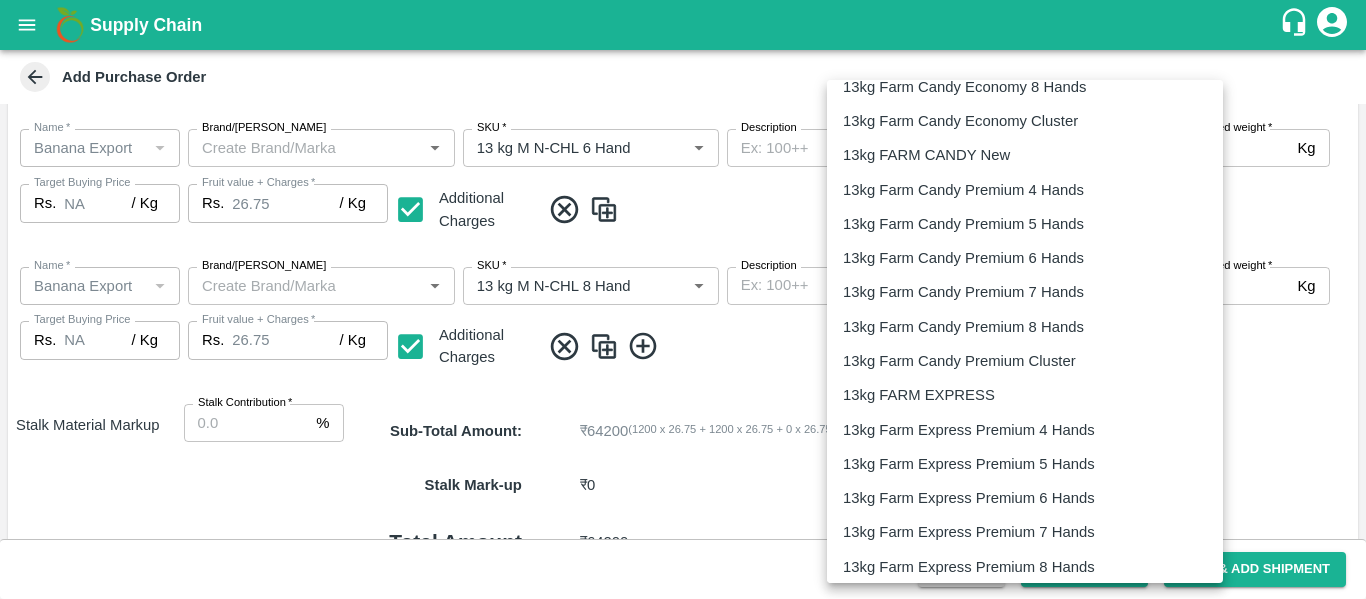 scroll, scrollTop: 602, scrollLeft: 0, axis: vertical 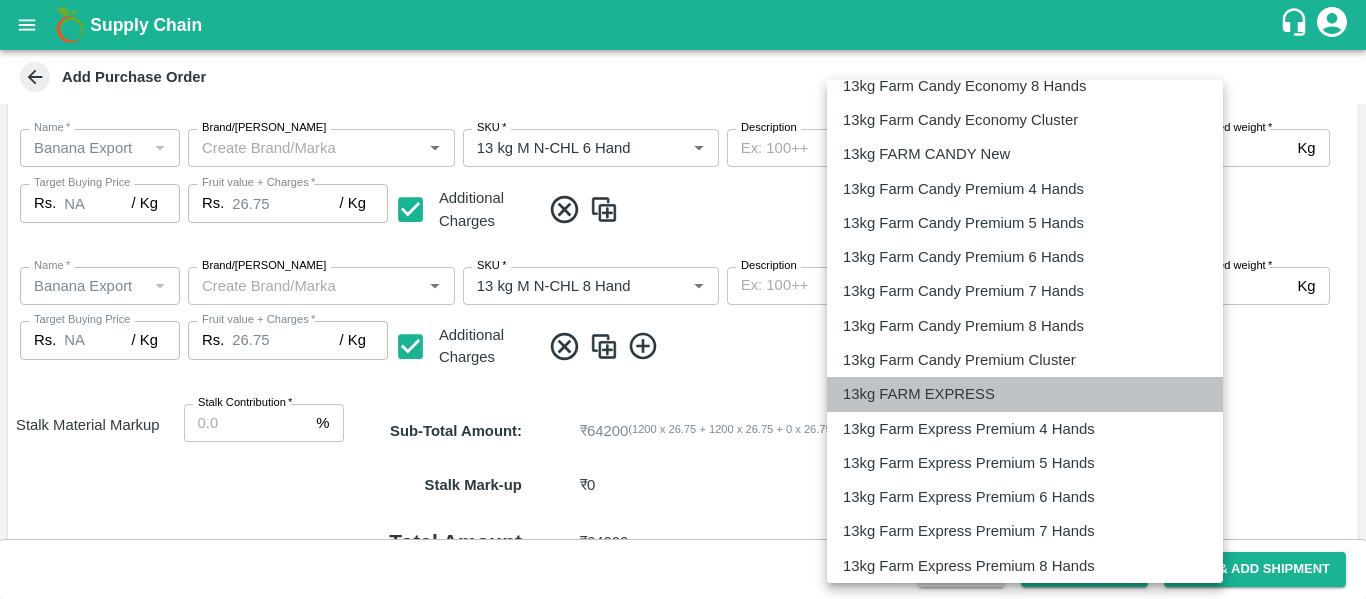 click on "13kg FARM EXPRESS" at bounding box center (919, 394) 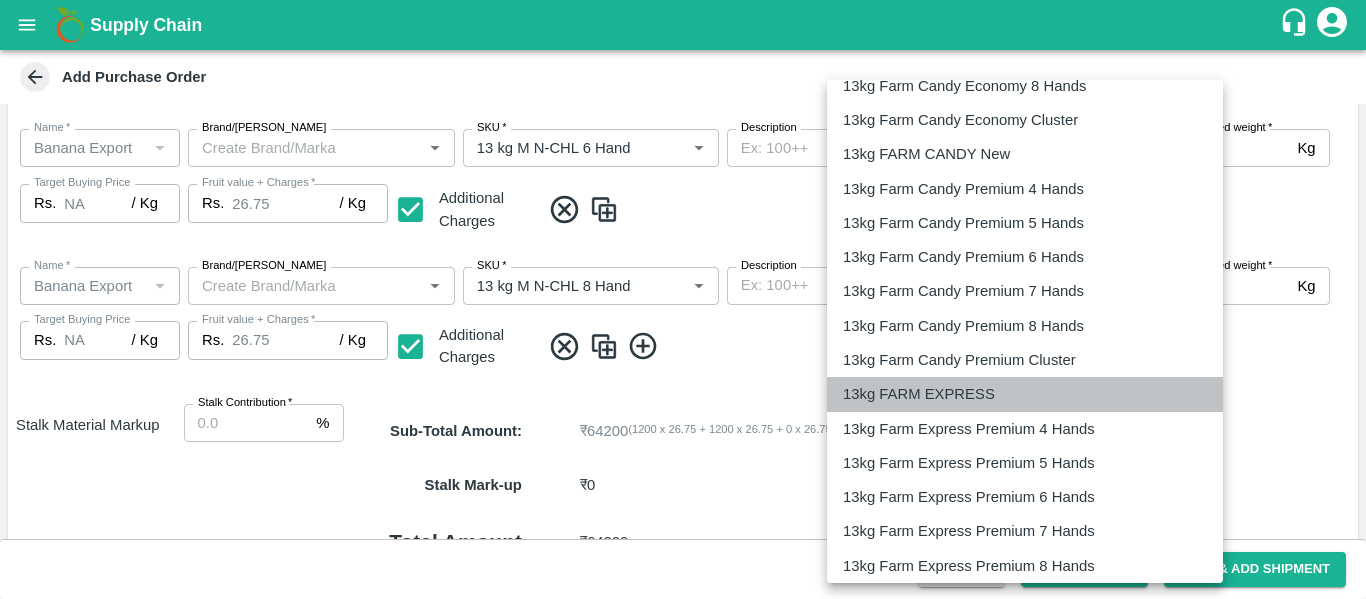 type on "468" 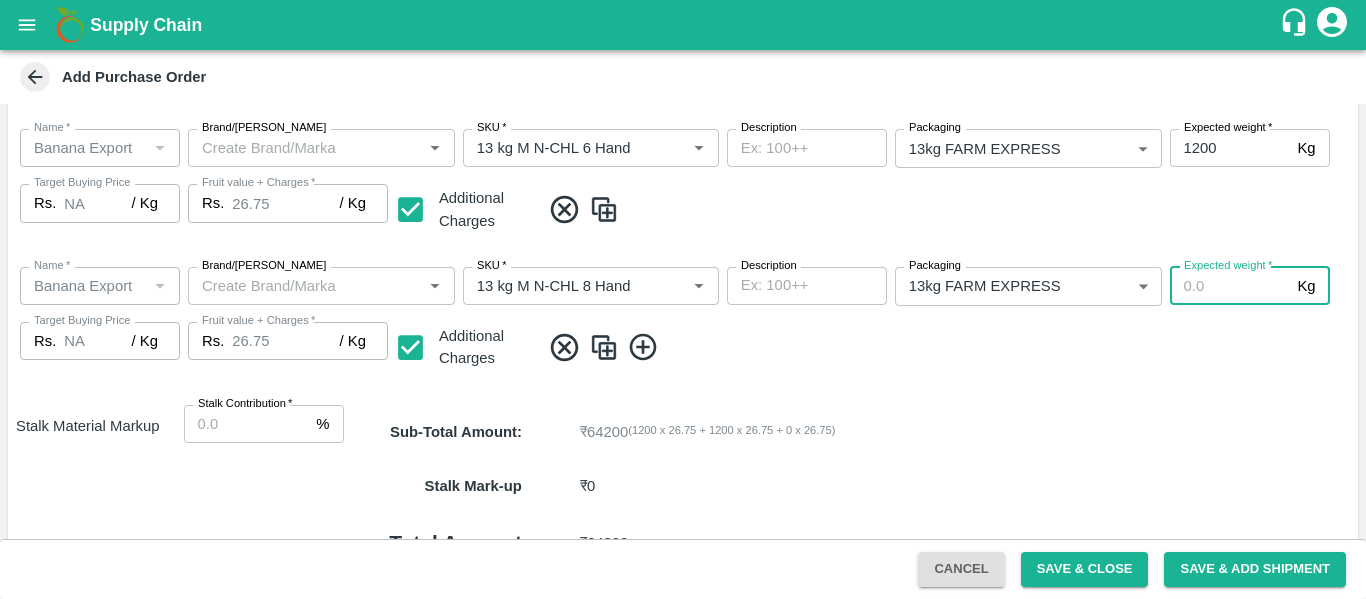 click on "Expected weight   *" at bounding box center (1230, 286) 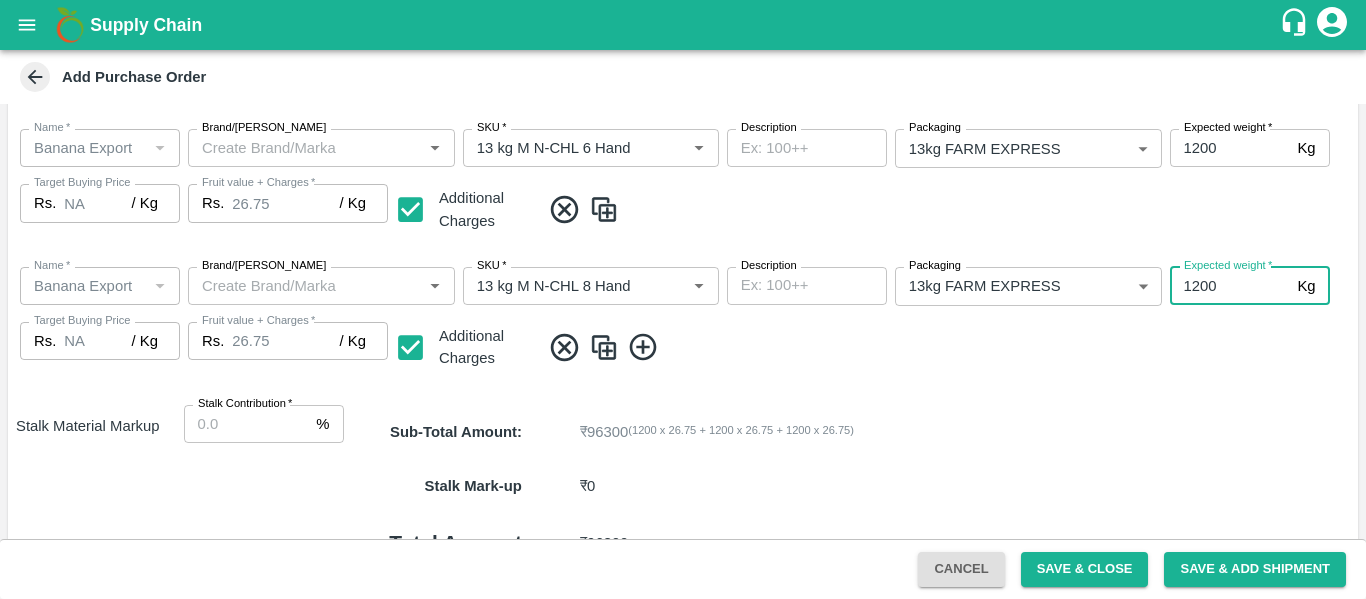 type on "1200" 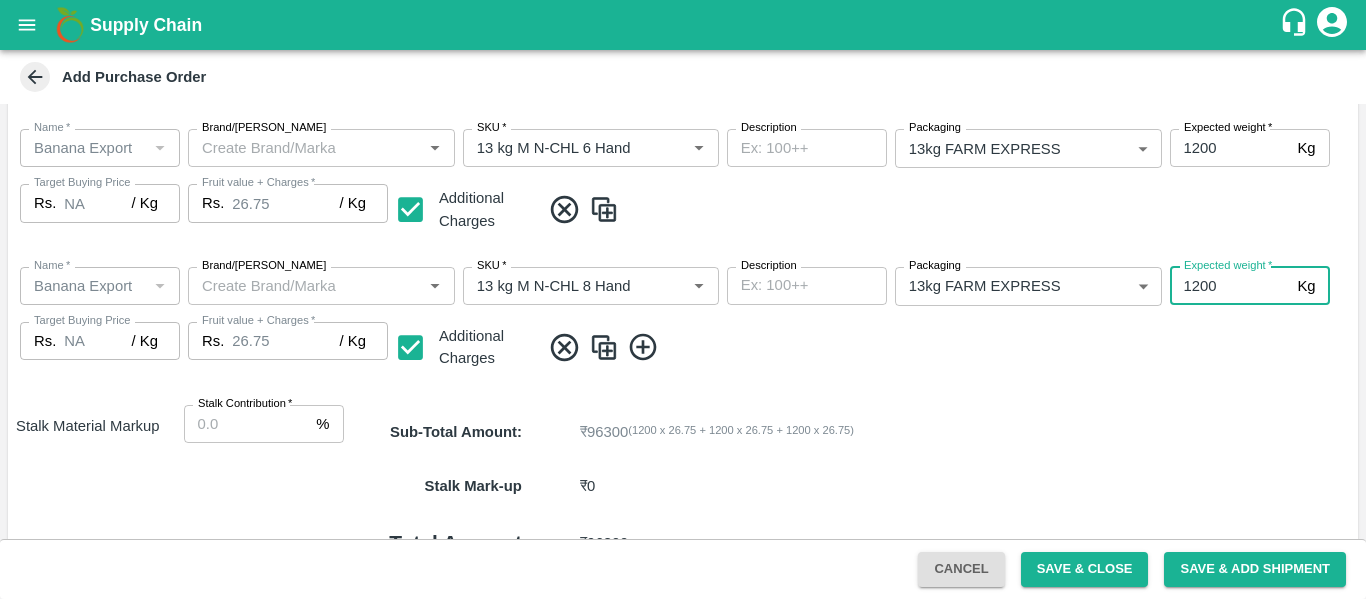 click 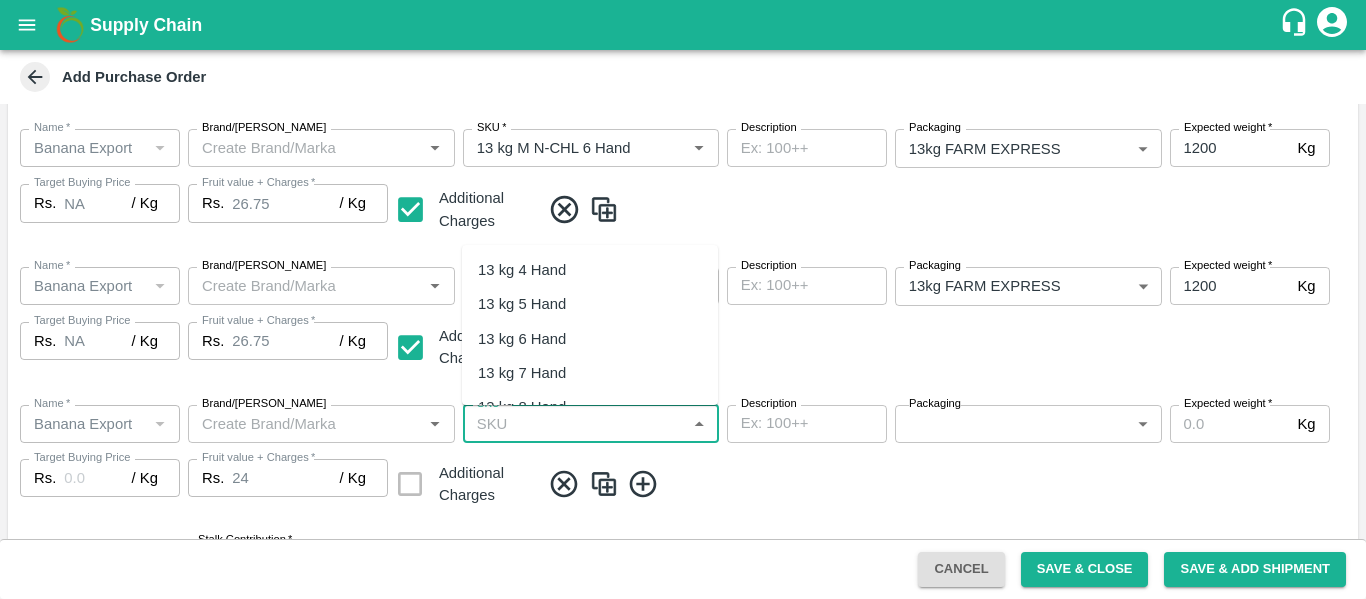 click on "SKU   *" at bounding box center (574, 424) 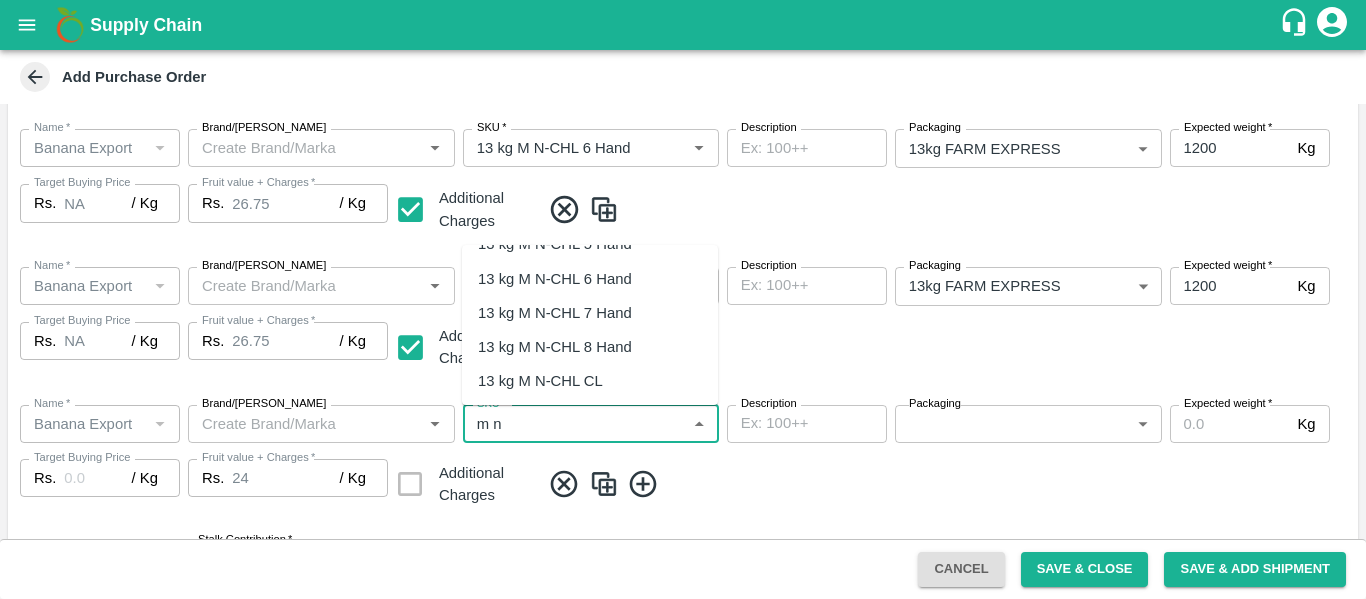 scroll, scrollTop: 73, scrollLeft: 0, axis: vertical 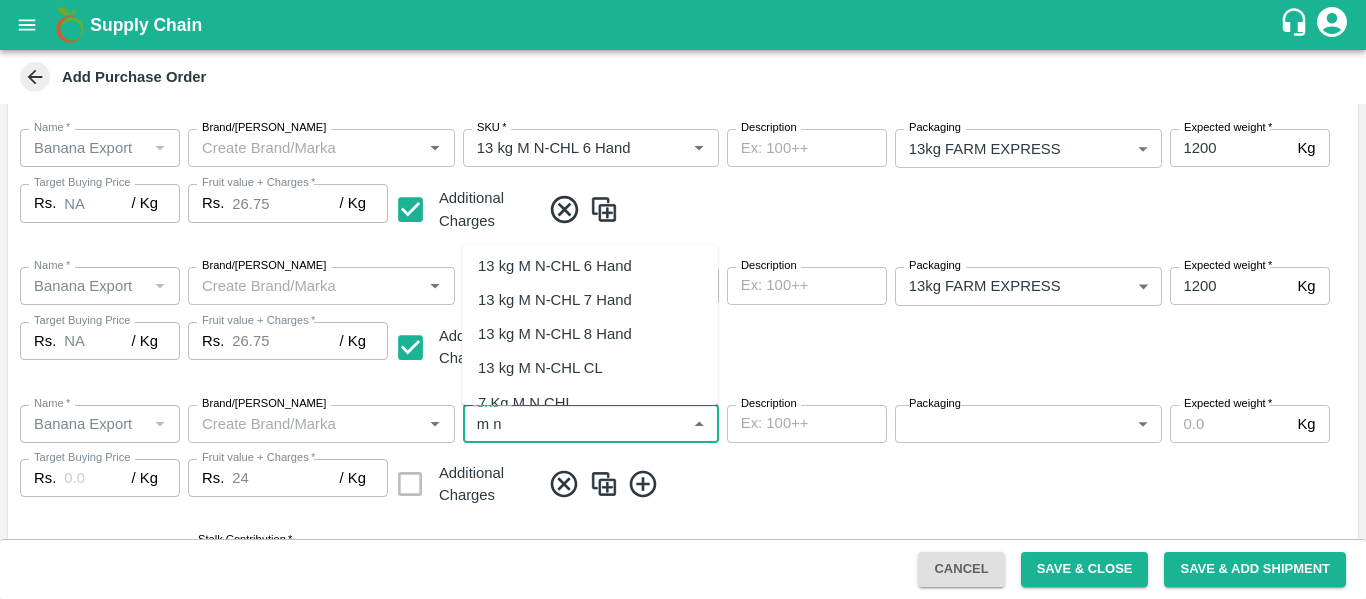 click on "13 kg M N-CHL CL" at bounding box center [540, 368] 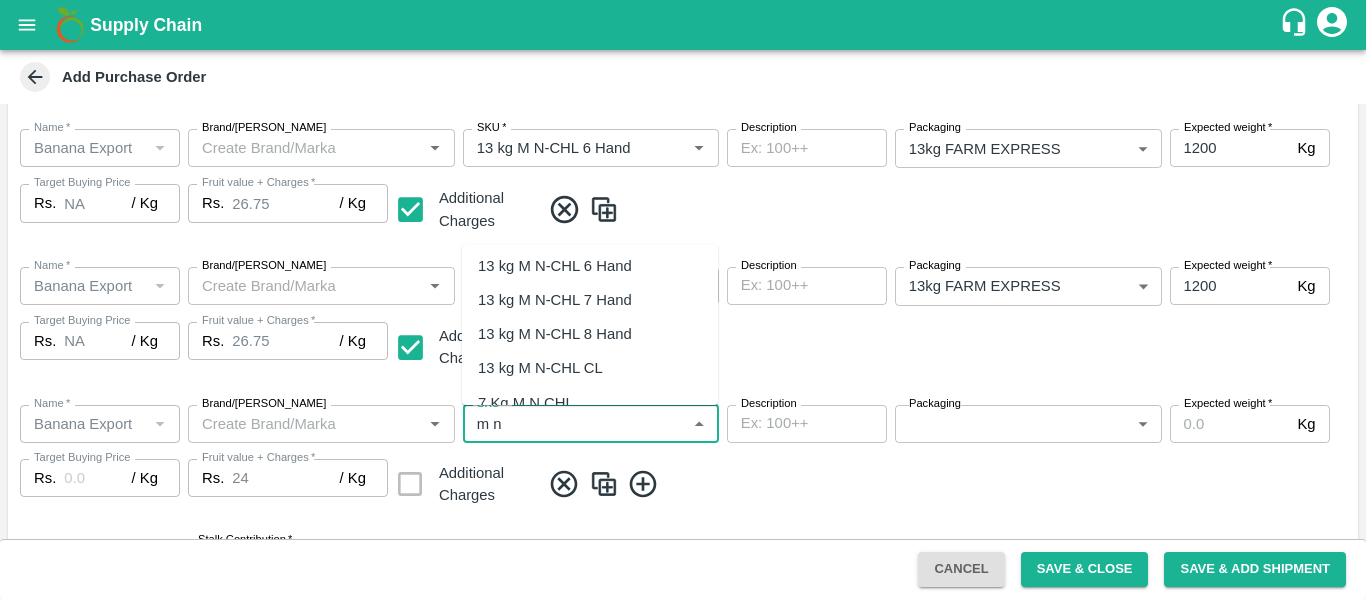 type on "13 kg M N-CHL CL" 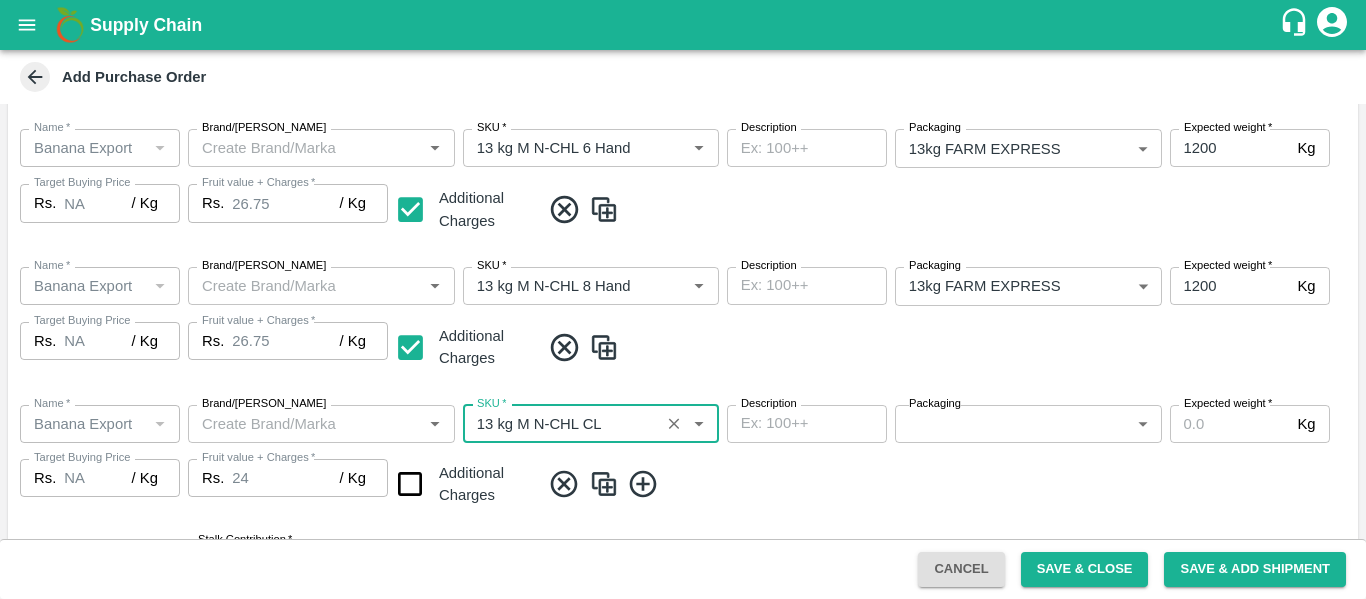type on "NA" 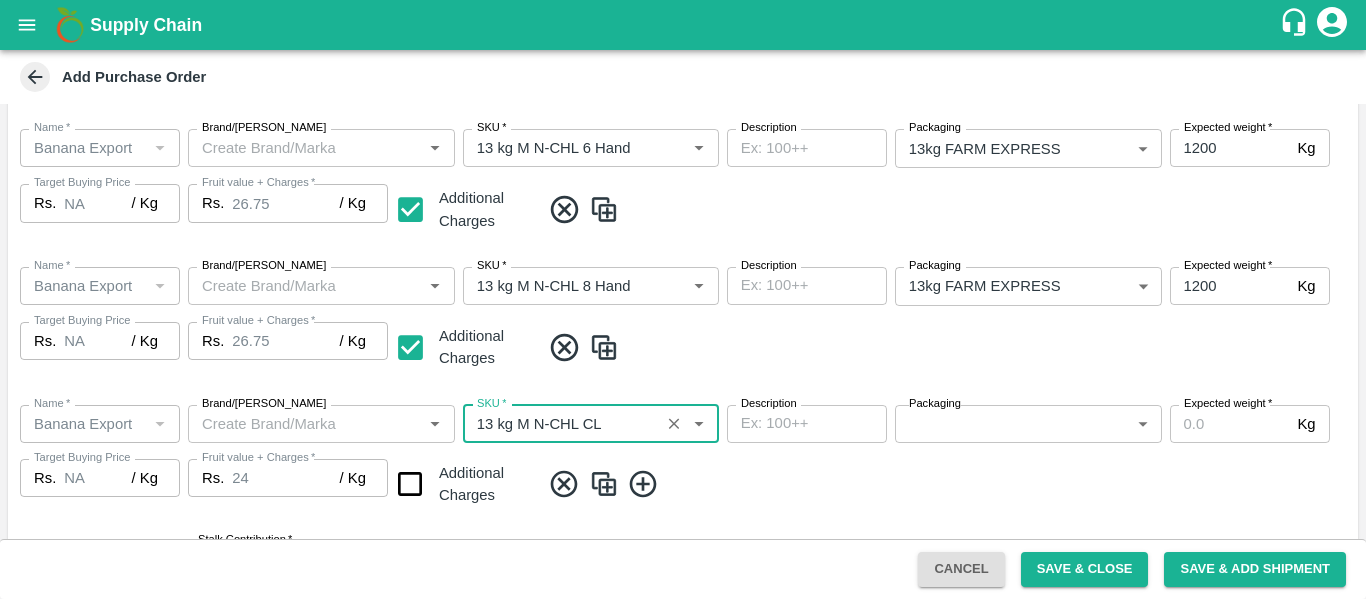 type on "13 kg M N-CHL CL" 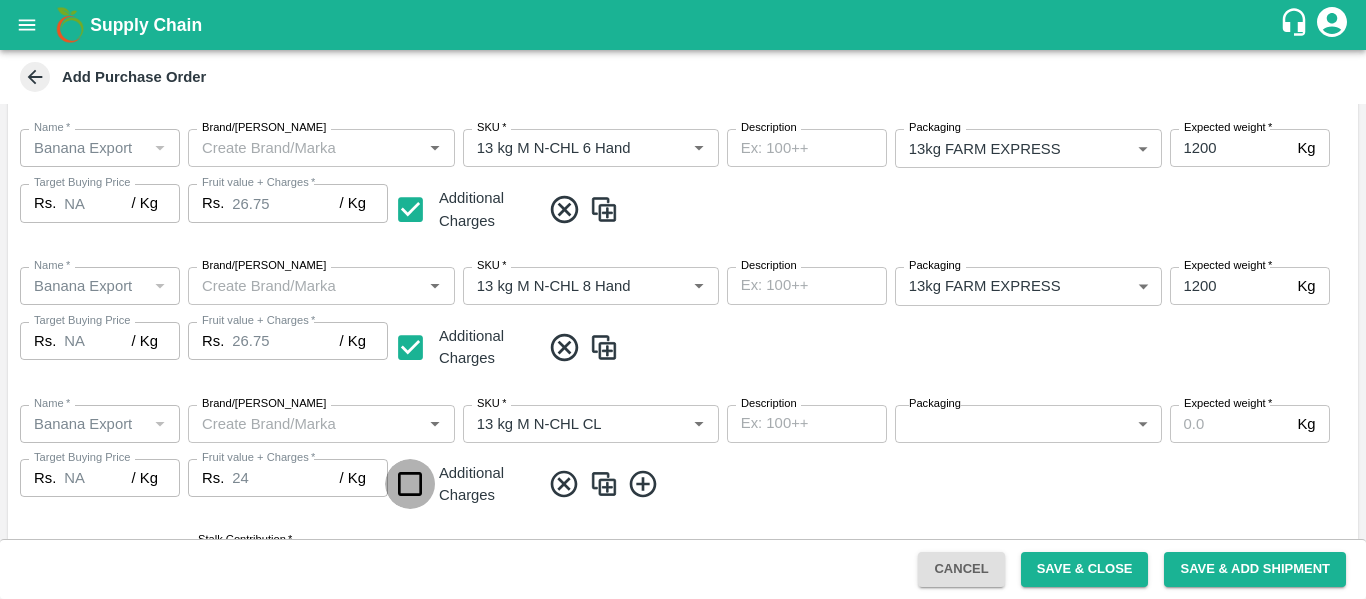 click at bounding box center (410, 484) 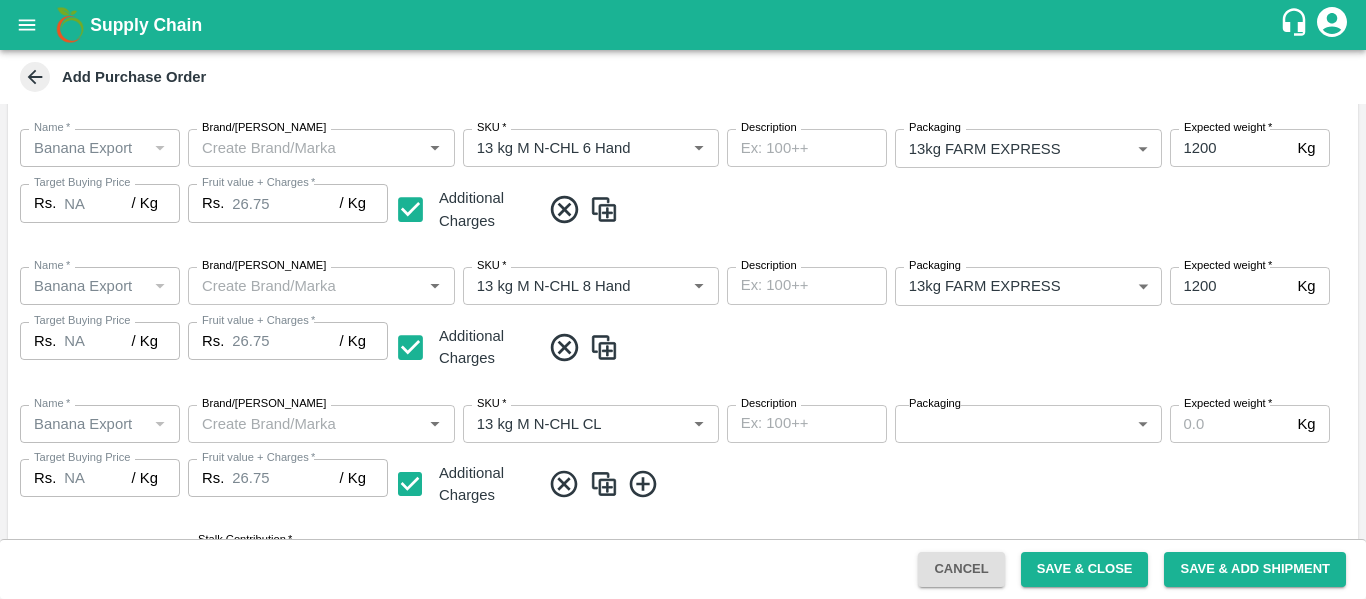 type on "26.75" 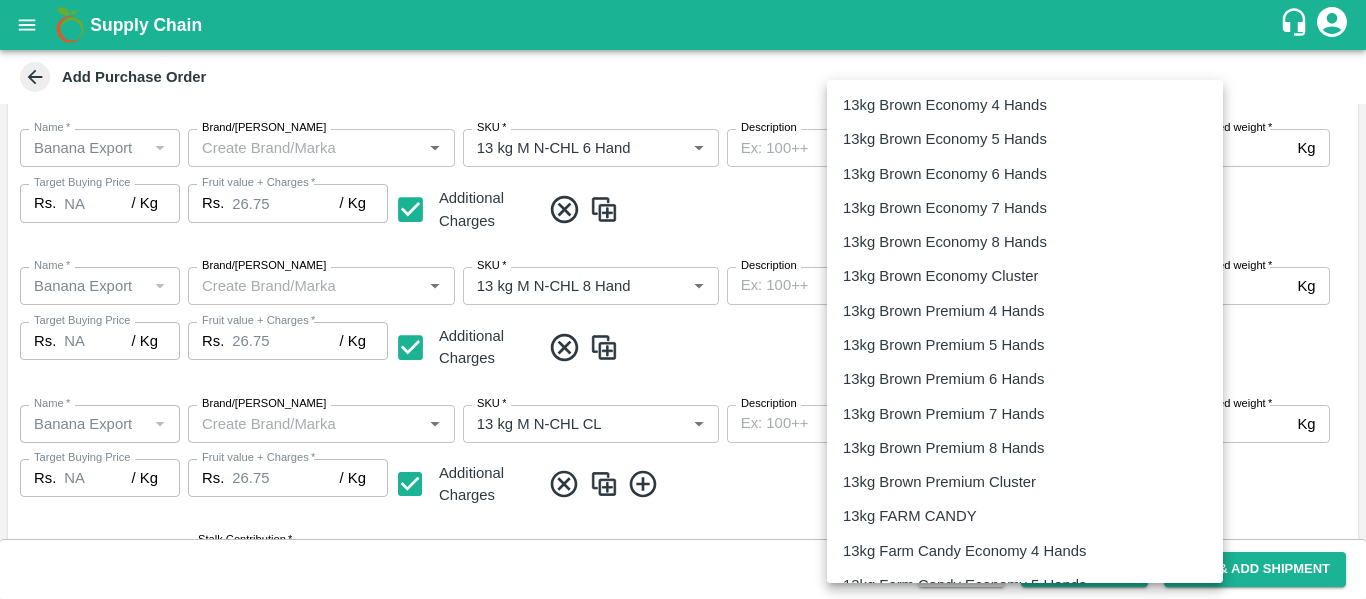click on "Supply Chain Add Purchase Order PO Type   * Vendor Purchase 2 PO Type Buyers   * Ajit Otari Buyers   * Supplier   * Supplier   * Add Vendor Add Farmer Address   * Nashik, Nashik, Nashik, Maharashtra Address Micropocket   * Micropocket   * Purchase Date   * 10/07/2025 Purchase Date Incharge Field Executive   * jaydip Tale Incharge Field Executive   * Model   * Fixed Fixed Model Vendor Type Others OTHER Vendor Type Velens Assessment ID FA Velens Assessment ID Expected Purchase Items Banana Export PO Please select if you are creating PO for banana export Fruit value   * Rs. 24 / Kg Fruit value Additional Charge Rs. 2.75 / Kg Additional Charge Buying In Kgs Name   * Name   * Brand/Marka Brand/Marka SKU   * SKU   * Description x Description Packaging 13kg FARM EXPRESS 468 Packaging Expected weight   * 1200 Kg Expected weight Target Buying Price Rs. NA / Kg Target Buying Price Fruit value + Charges   * Rs. 26.75 / Kg Fruit value + Charges Additional Charges Name   * Name" at bounding box center [683, 299] 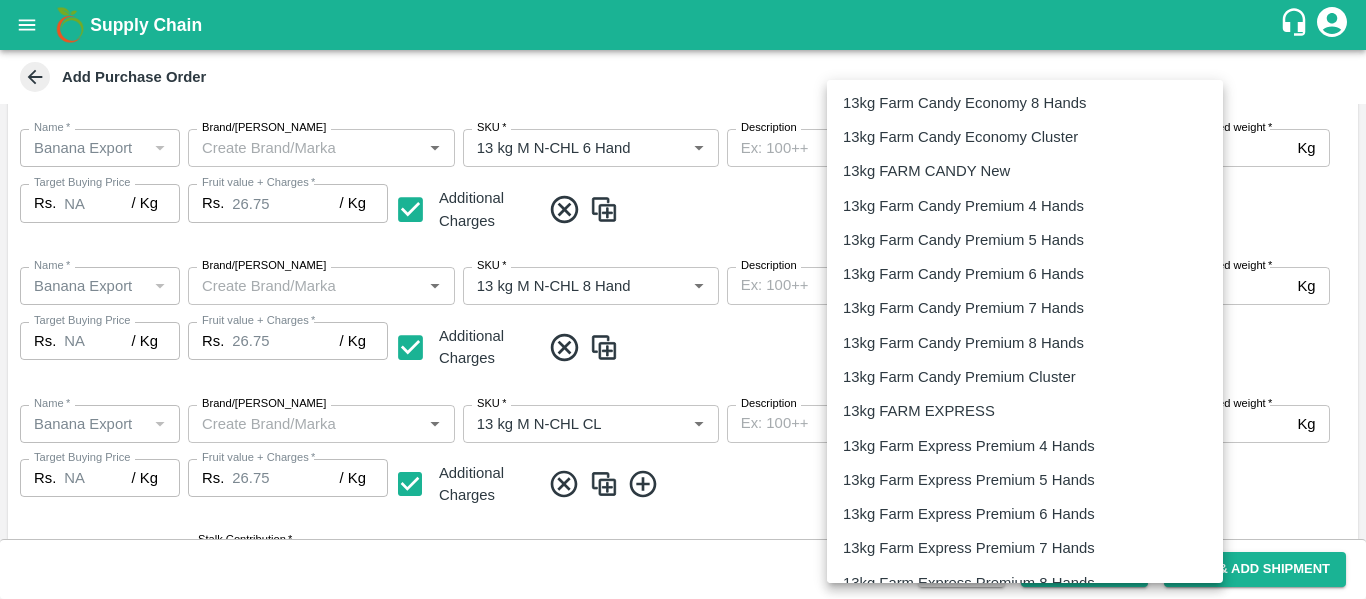 scroll, scrollTop: 592, scrollLeft: 0, axis: vertical 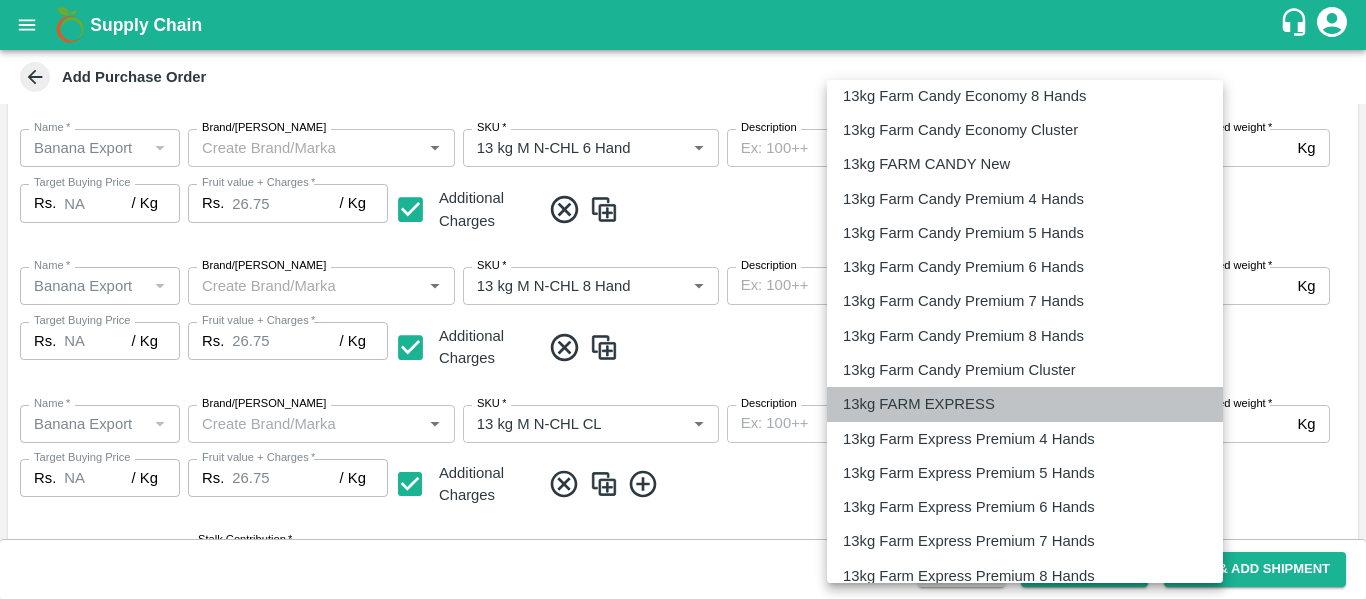 click on "13kg FARM EXPRESS" at bounding box center [919, 404] 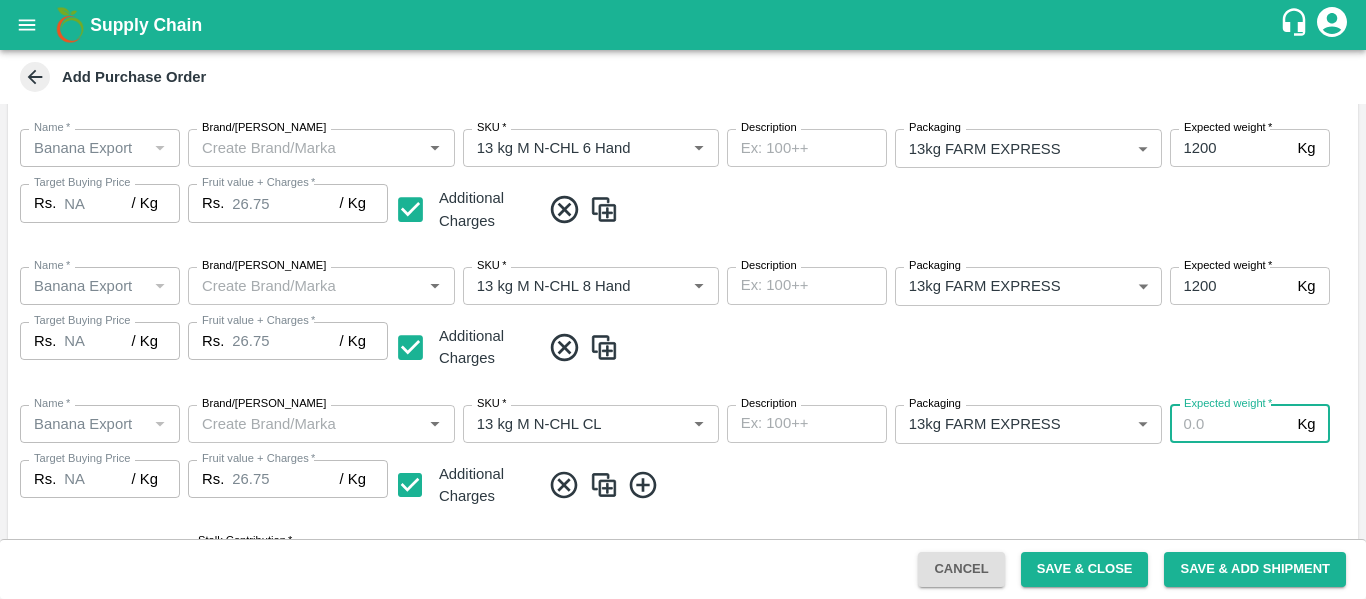 click on "Expected weight   *" at bounding box center [1230, 424] 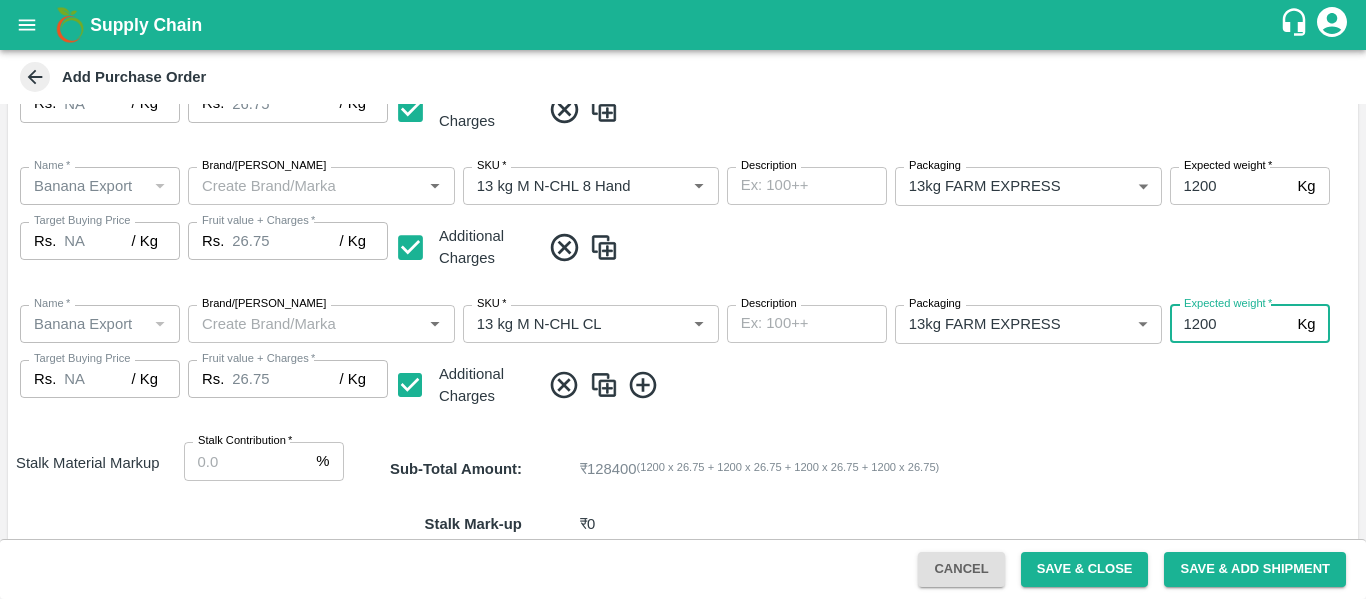scroll, scrollTop: 671, scrollLeft: 0, axis: vertical 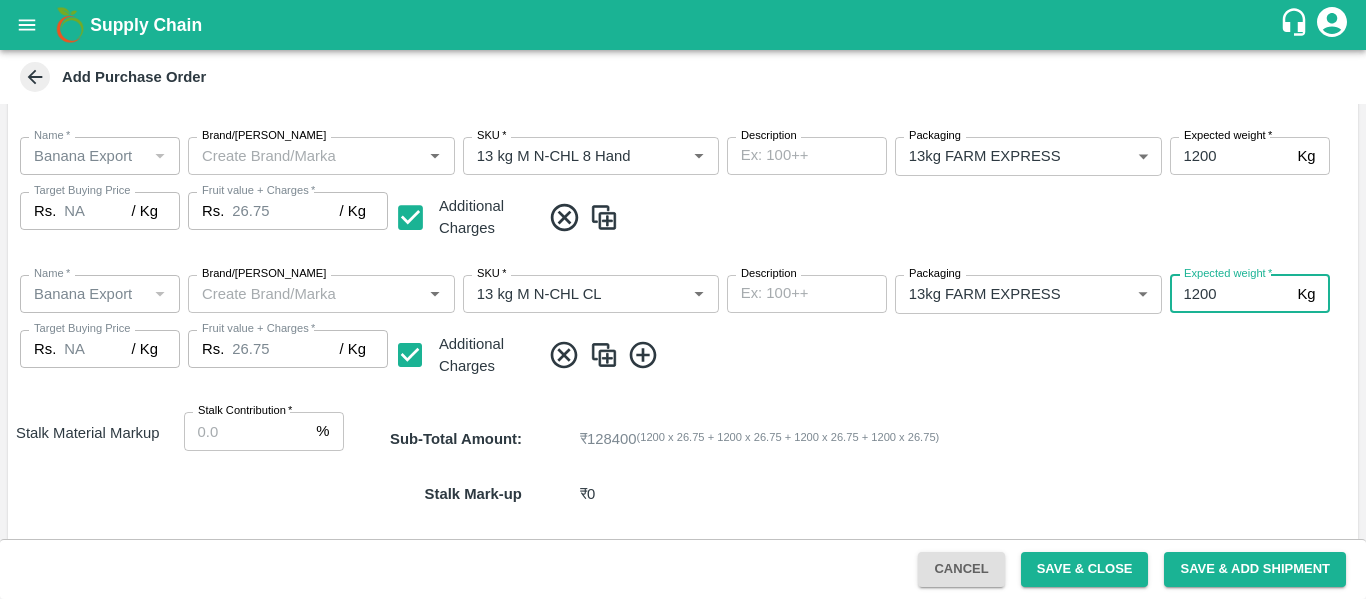 type on "1200" 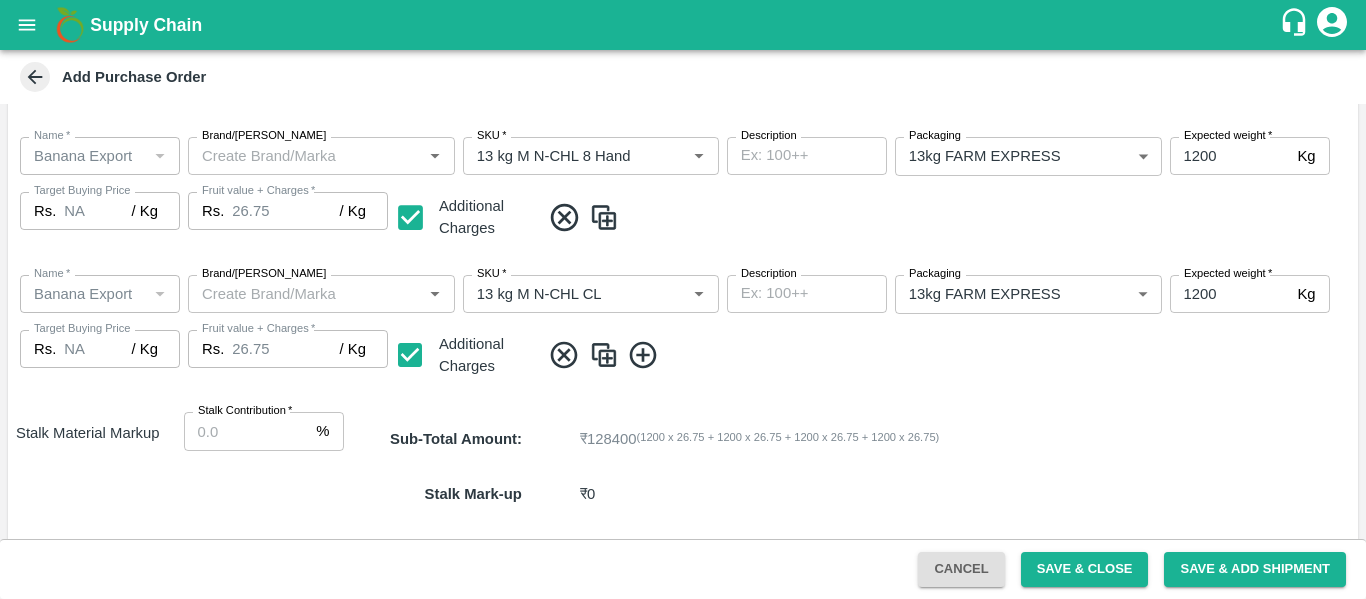 click 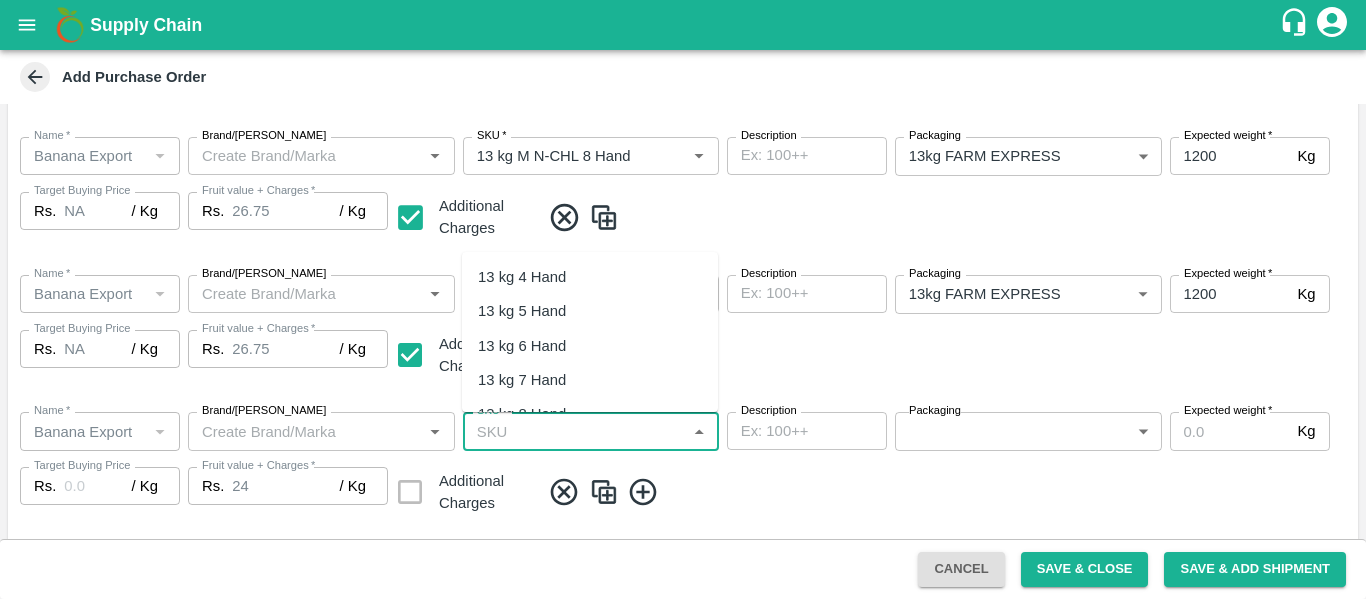 click on "SKU   *" at bounding box center (574, 431) 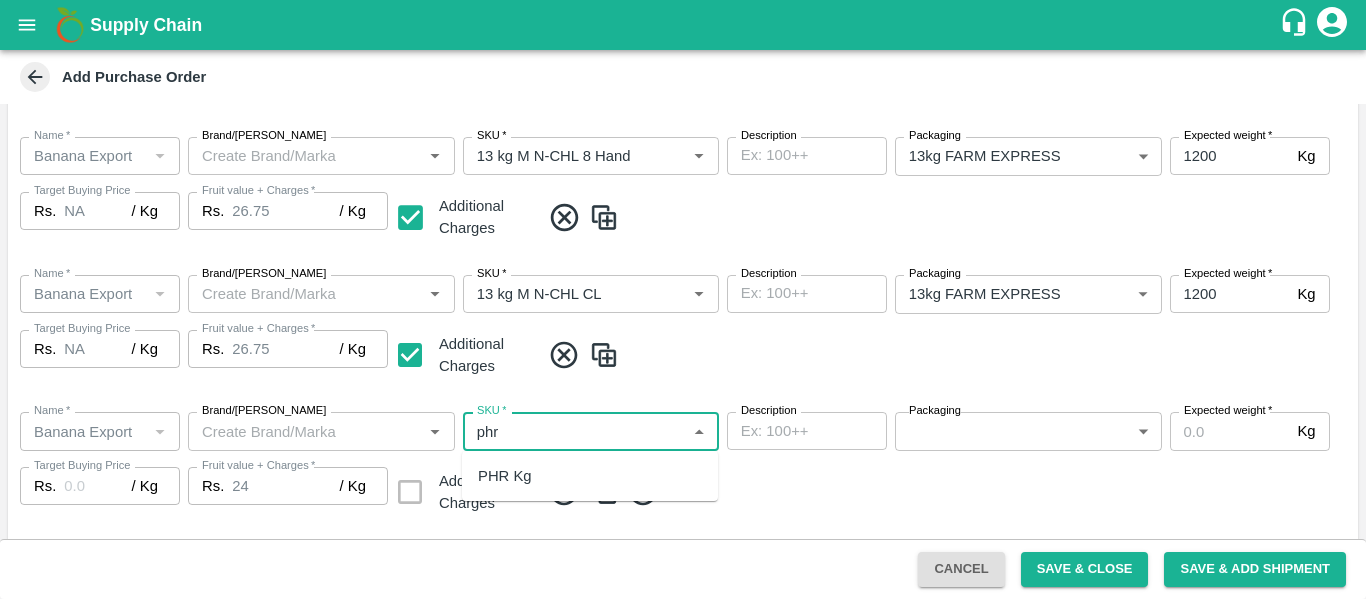 click on "PHR Kg" at bounding box center (505, 476) 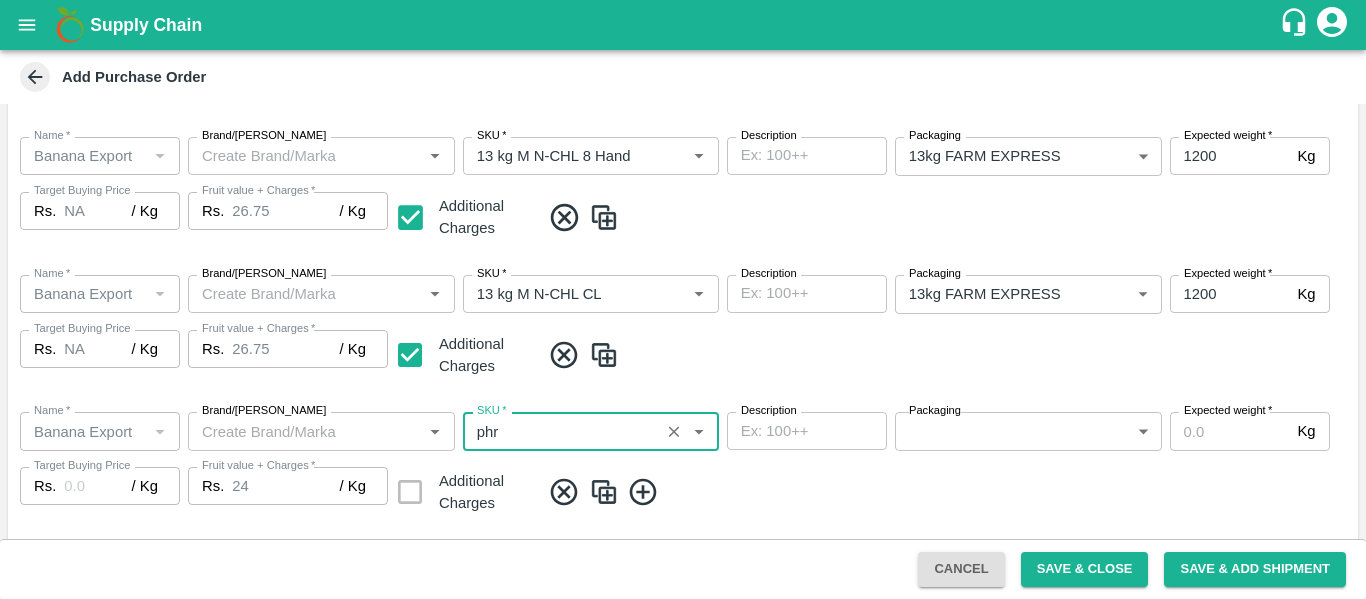 type on "PHR Kg" 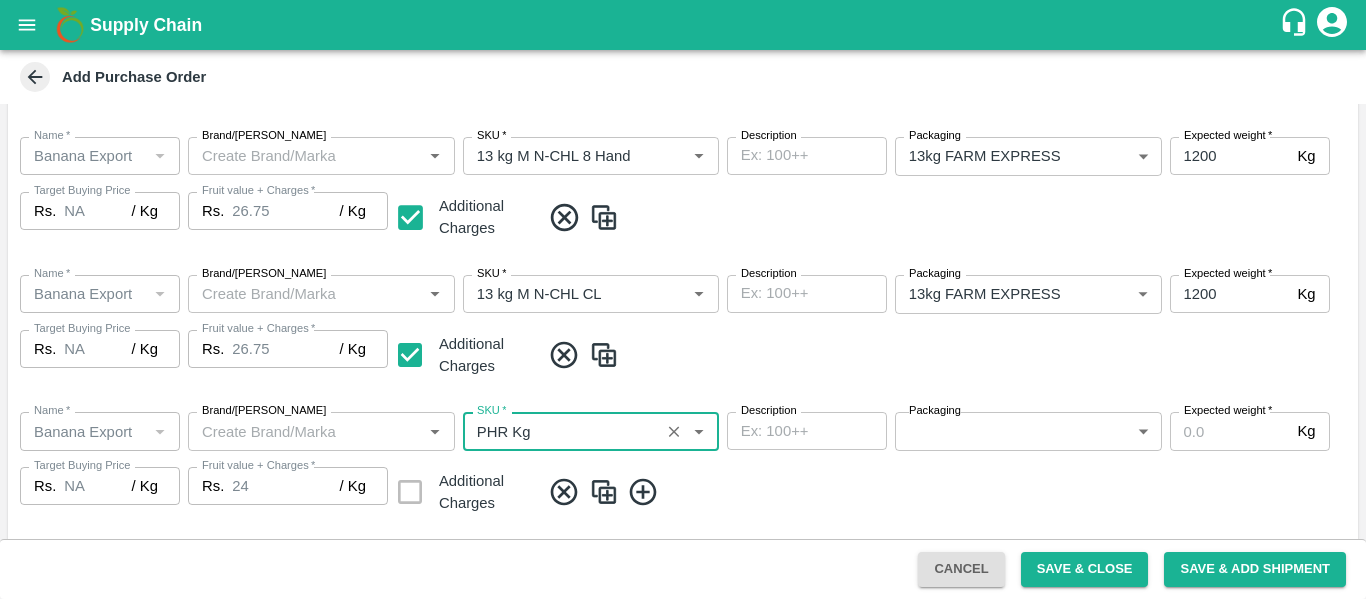 type on "NA" 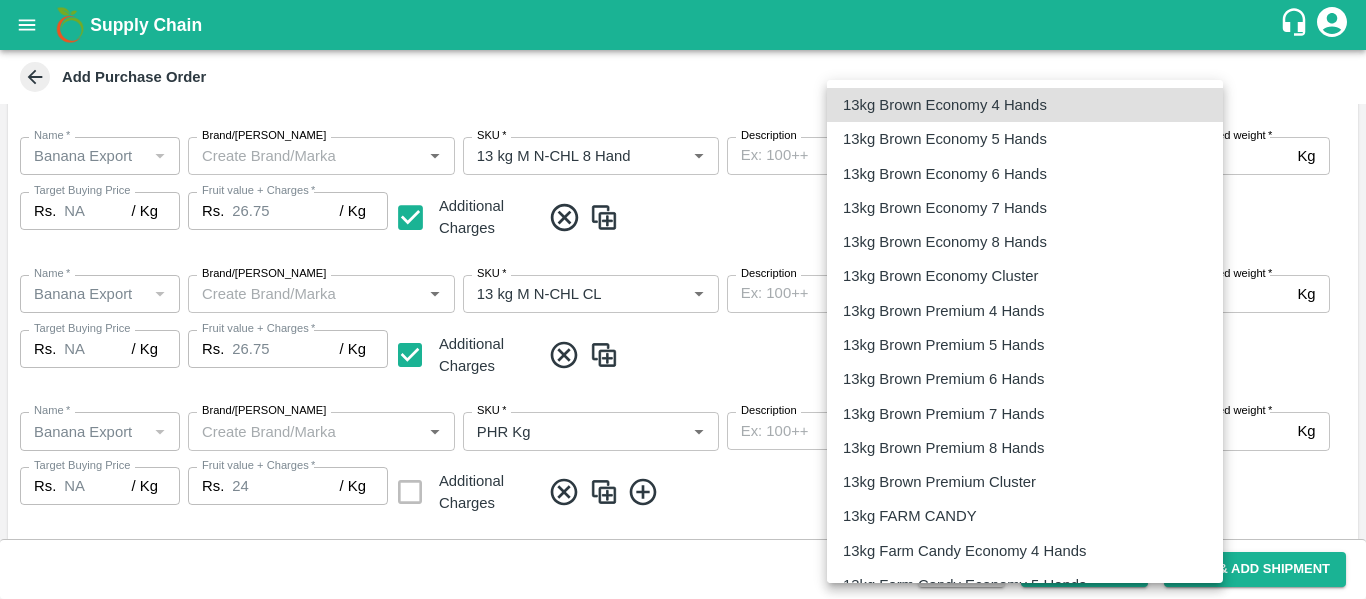 type 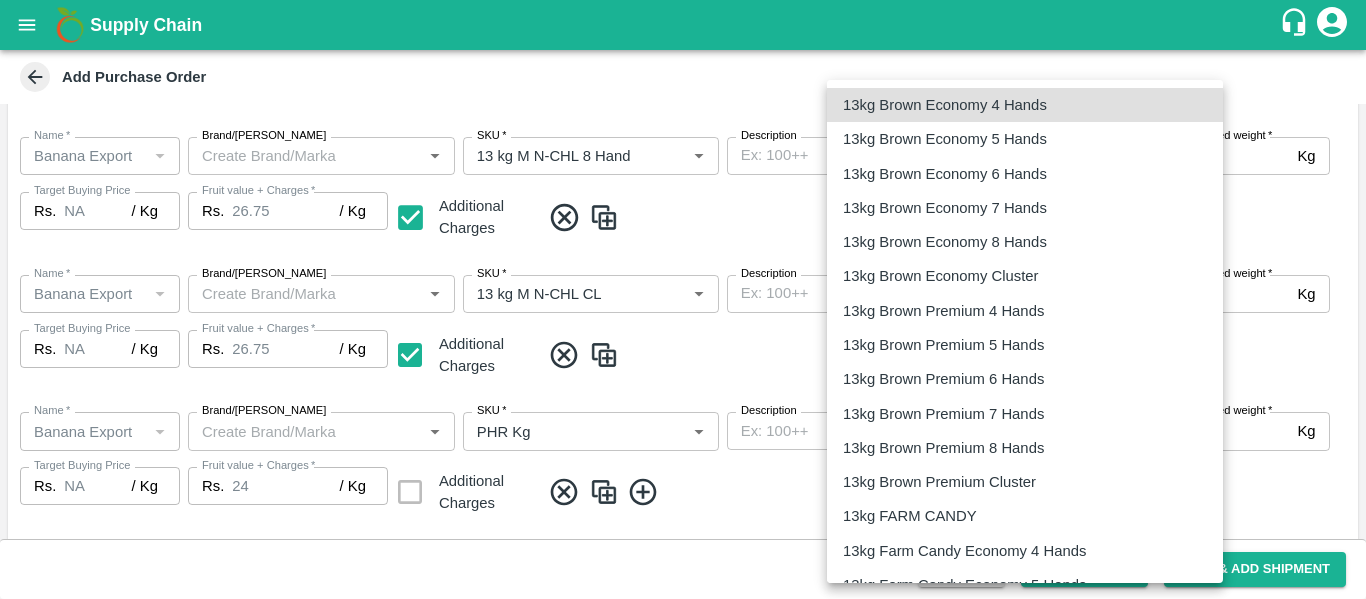 type 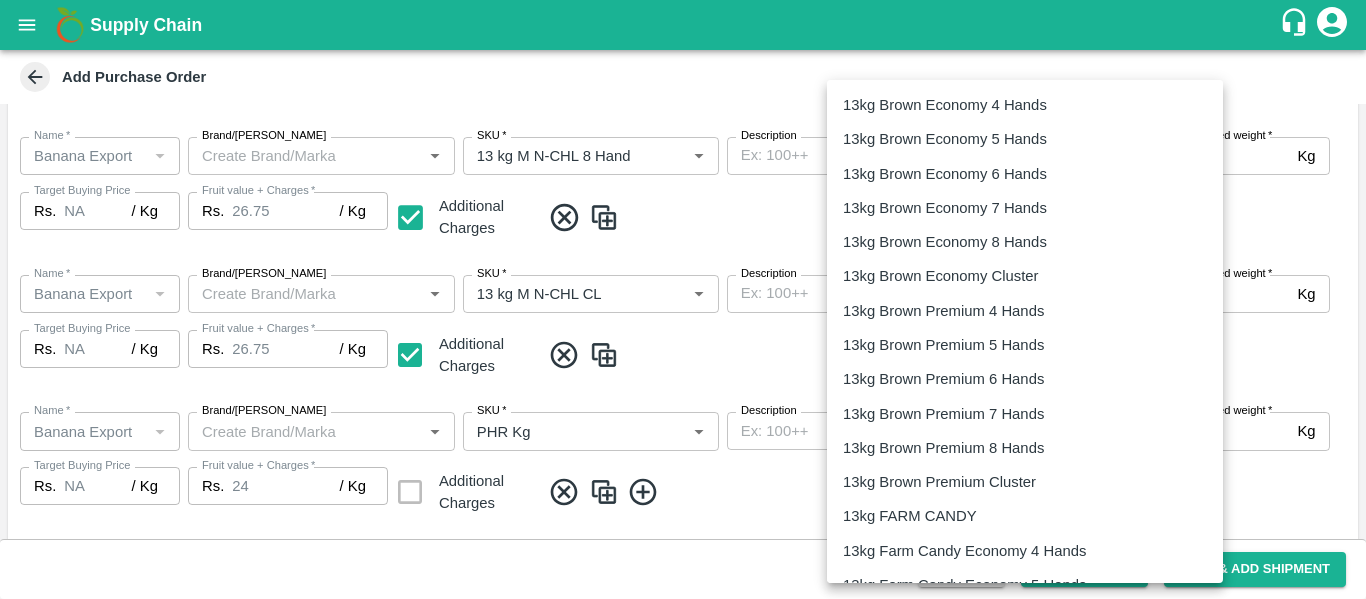 scroll, scrollTop: 3236, scrollLeft: 0, axis: vertical 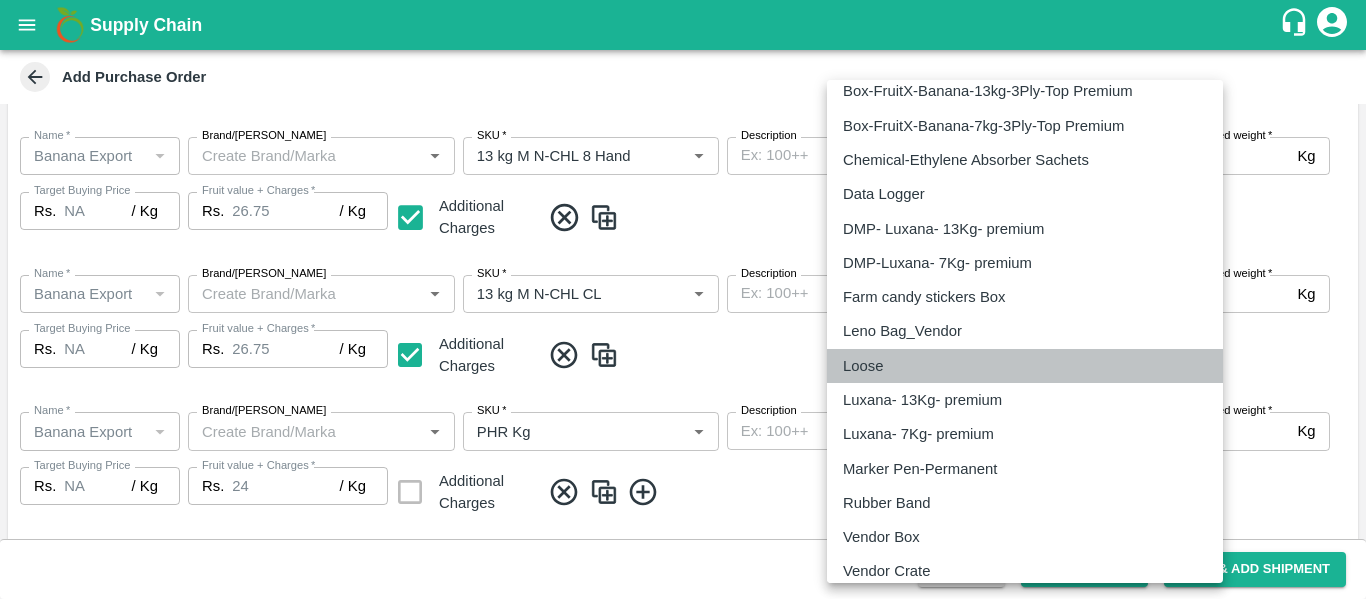 click on "Loose" at bounding box center (863, 366) 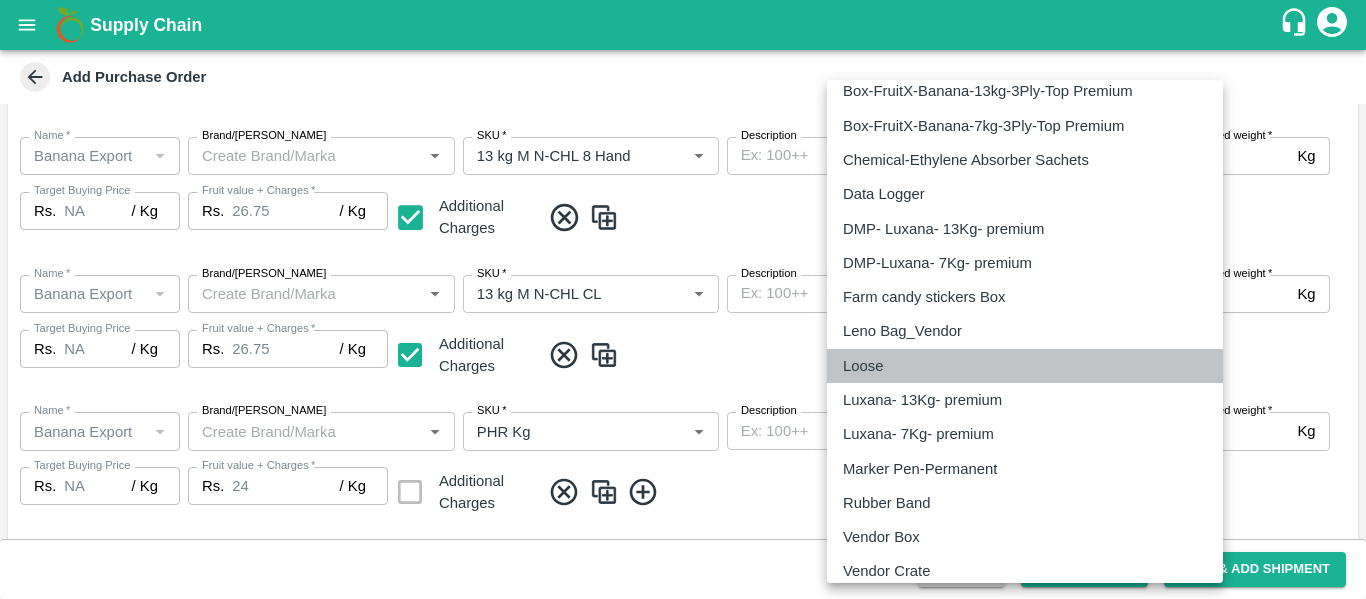 type on "258" 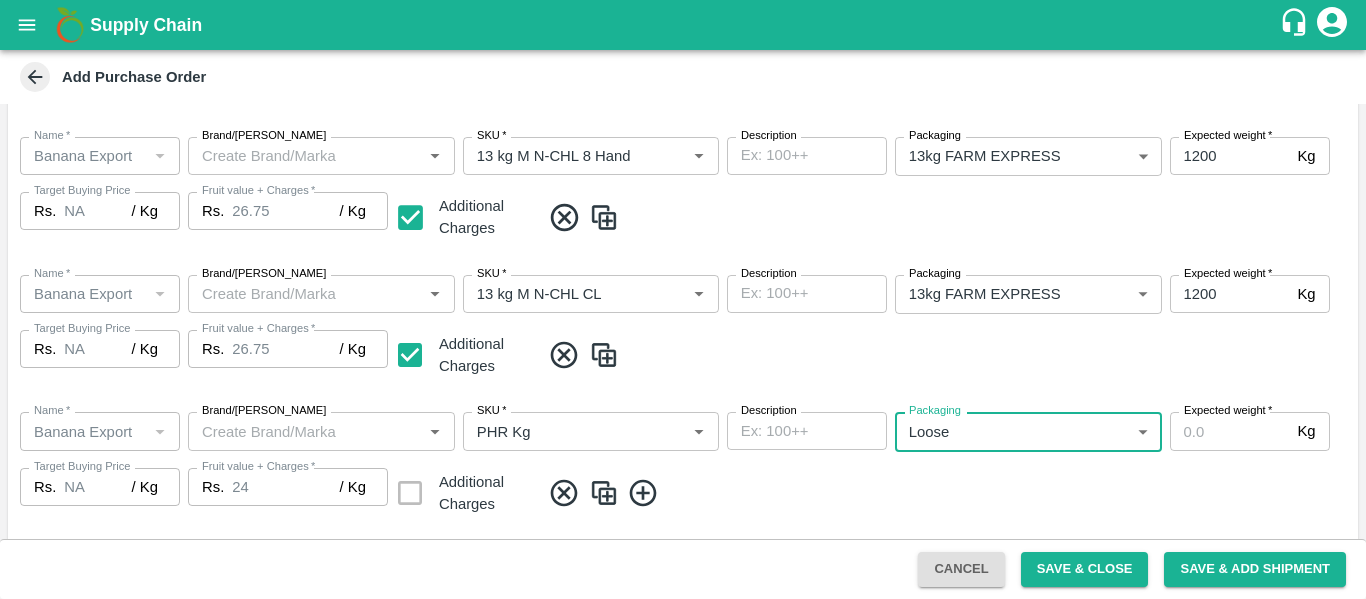 click on "Expected weight   *" at bounding box center [1230, 431] 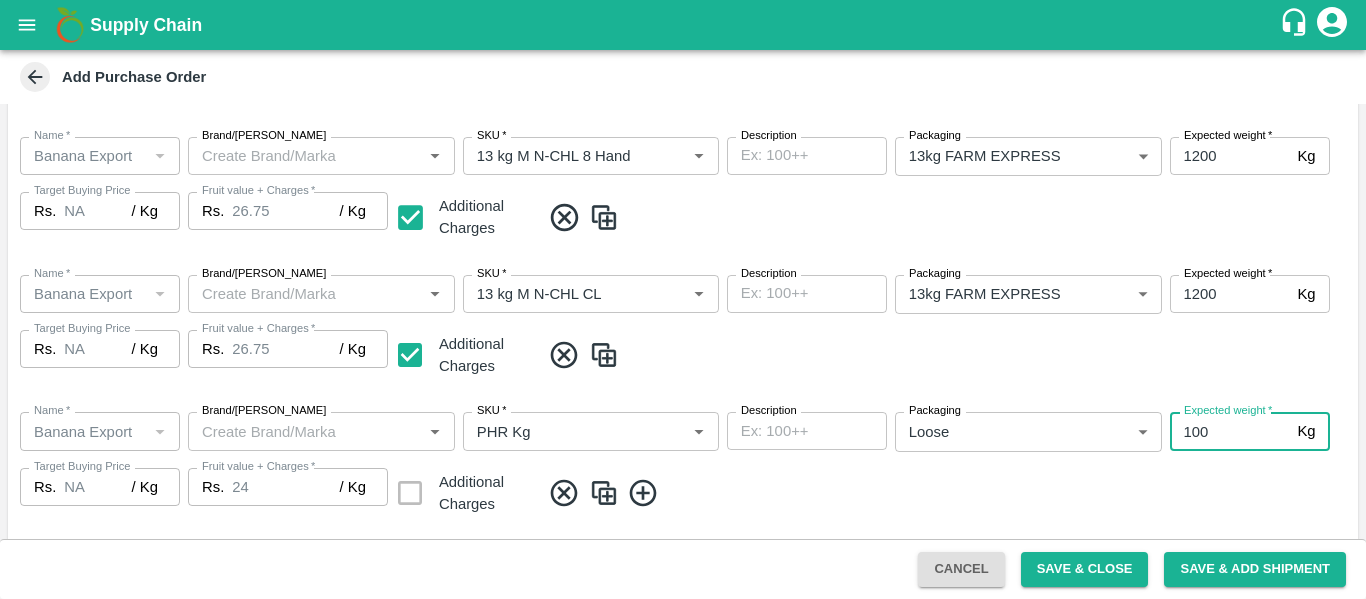 type on "100" 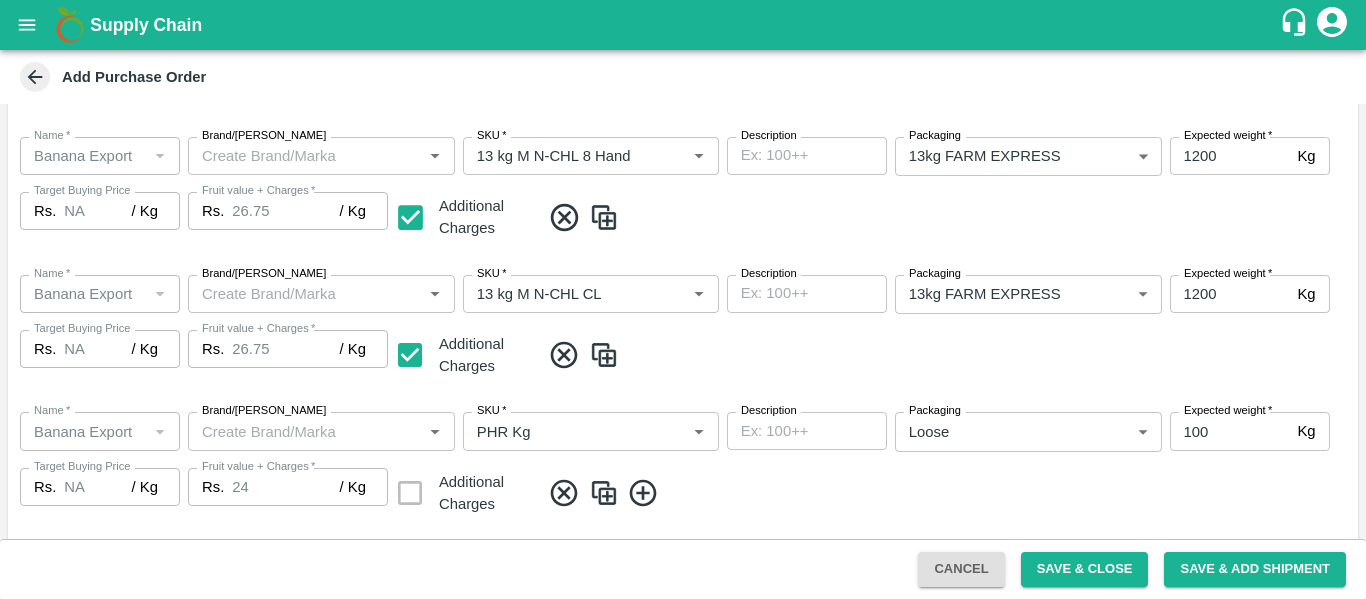 click on "Name   * Name   * Brand/Marka Brand/Marka SKU   * SKU   * Description x Description Packaging Loose 258 Packaging Expected weight   * 100 Kg Expected weight Target Buying Price Rs. NA / Kg Target Buying Price Fruit value + Charges   * Rs. 24 / Kg Fruit value + Charges Additional Charges" at bounding box center [683, 465] 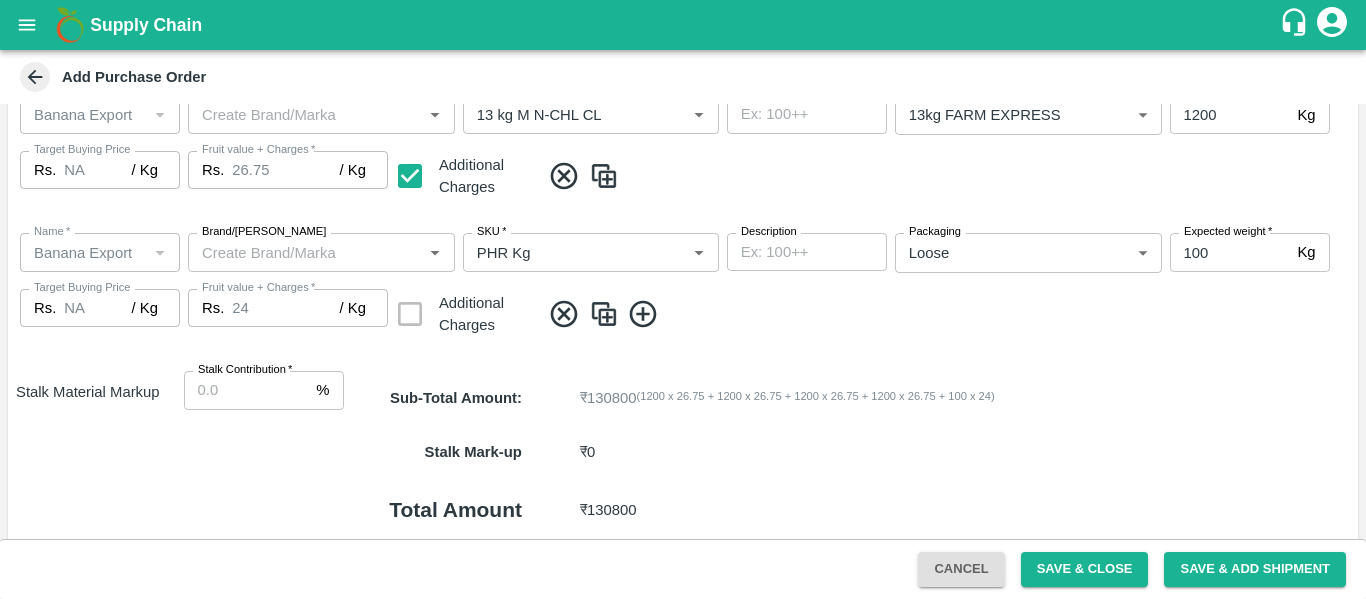 scroll, scrollTop: 887, scrollLeft: 0, axis: vertical 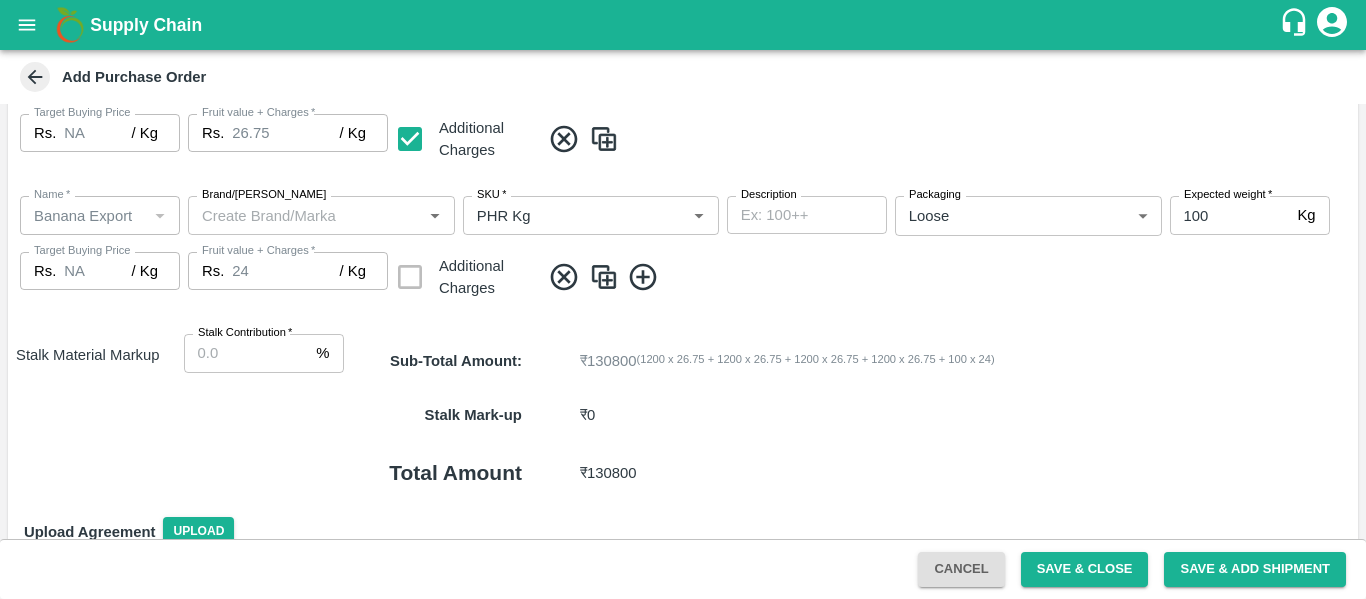 click 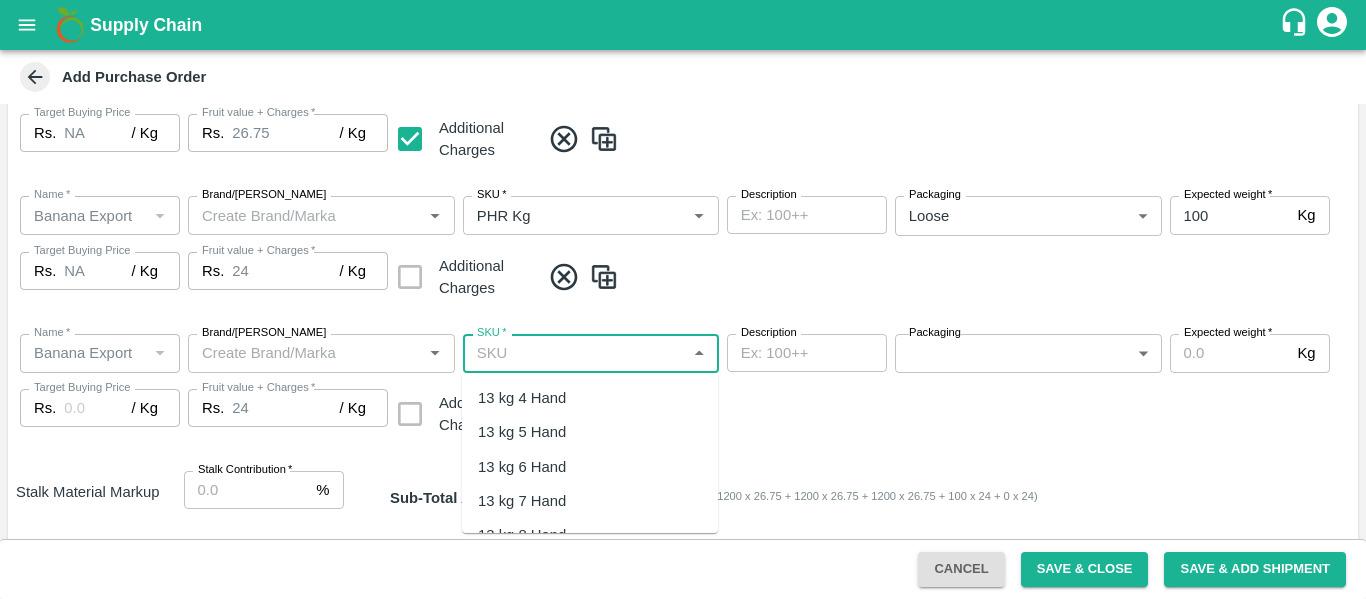 click on "SKU   *" at bounding box center (574, 353) 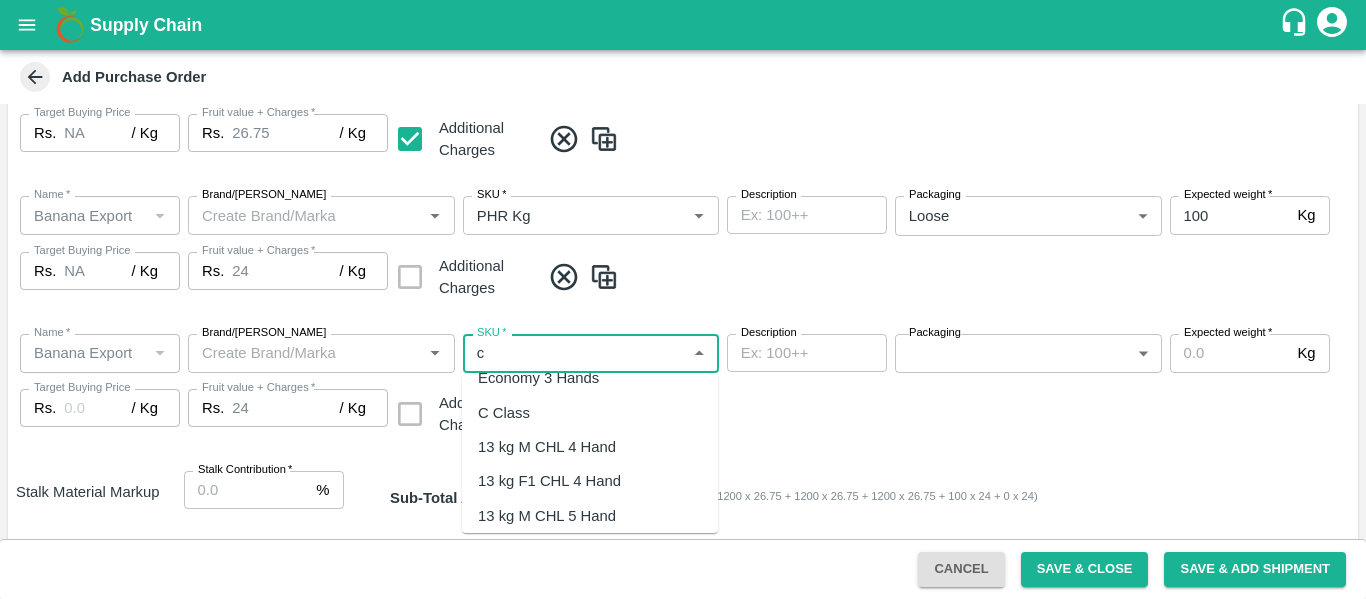scroll, scrollTop: 192, scrollLeft: 0, axis: vertical 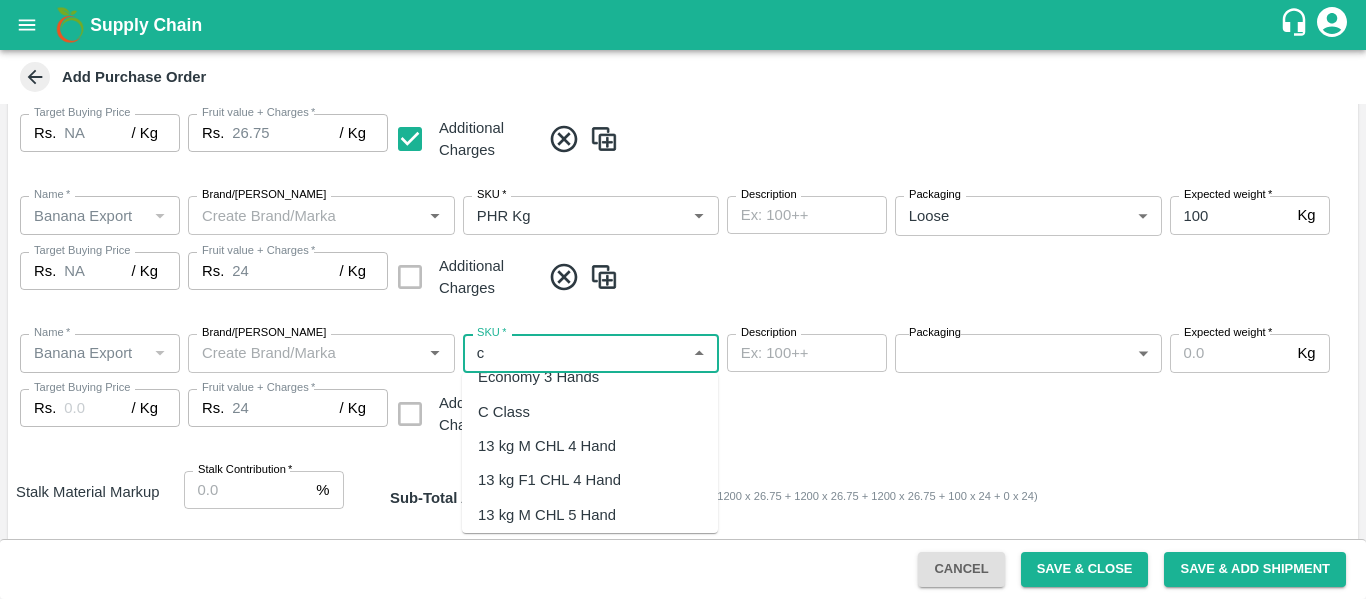 click on "C Class" at bounding box center (504, 412) 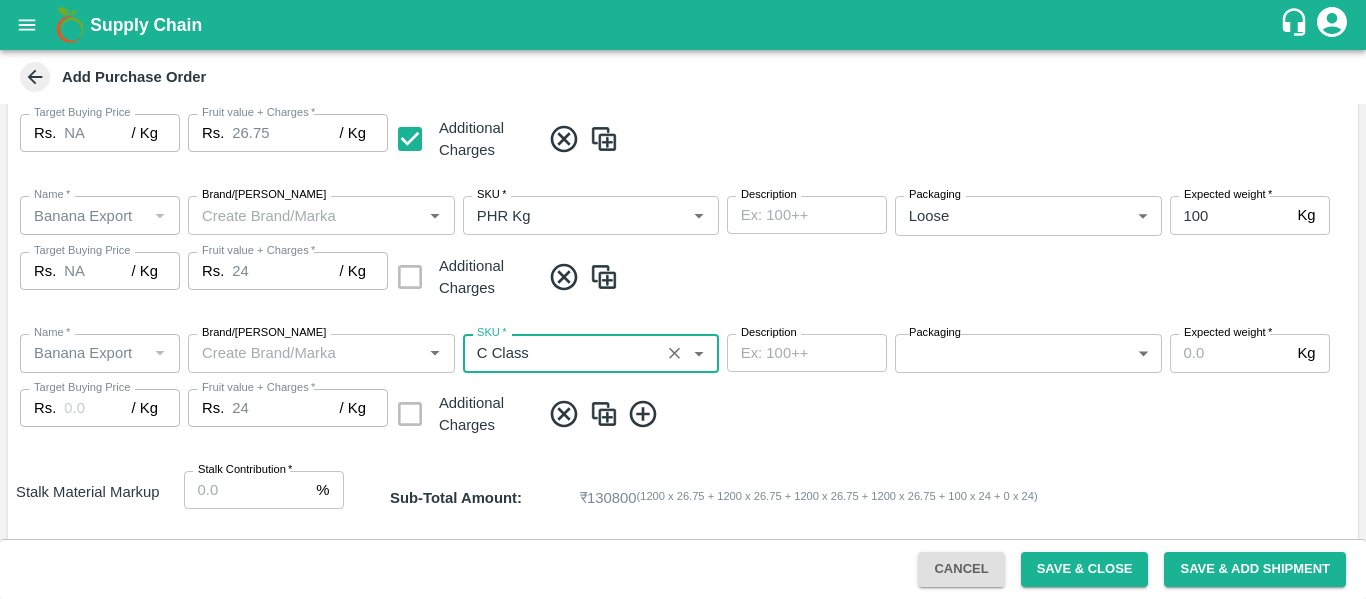 type on "NA" 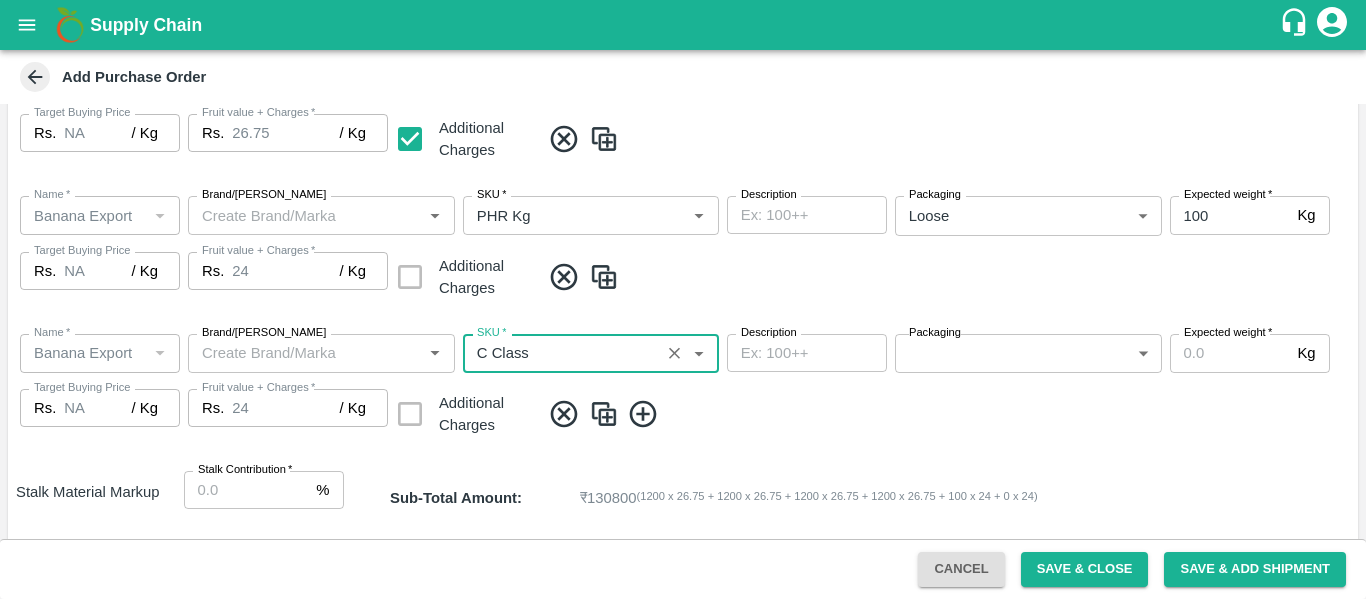 type on "C Class" 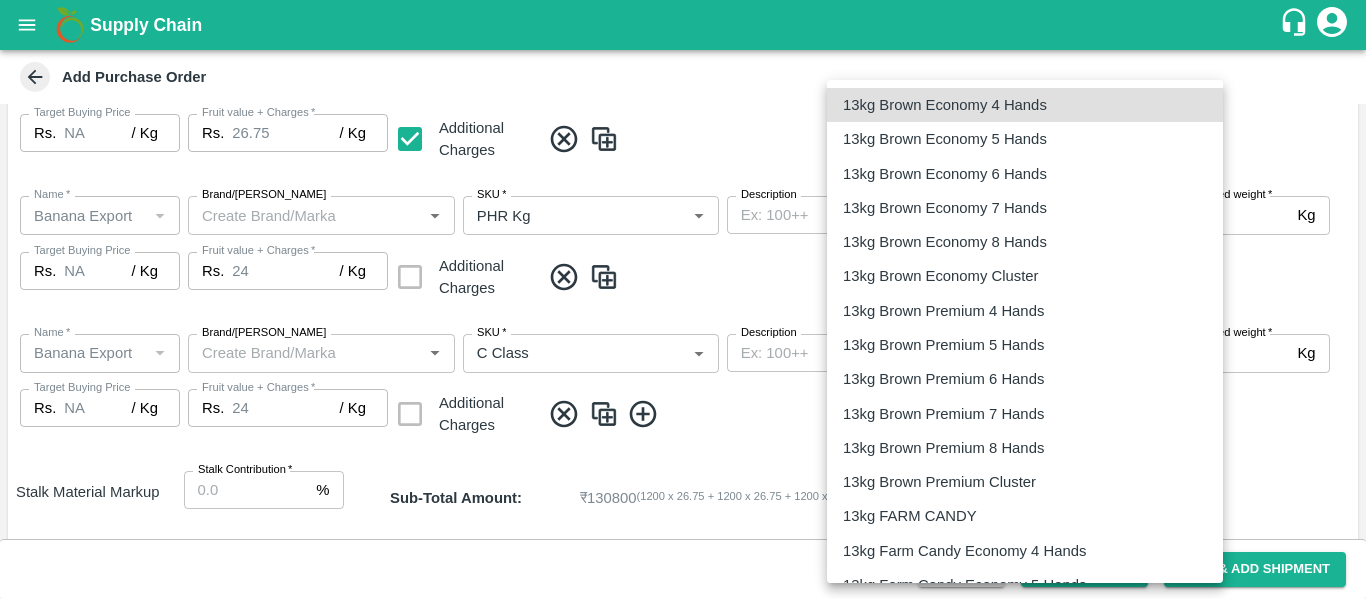 type 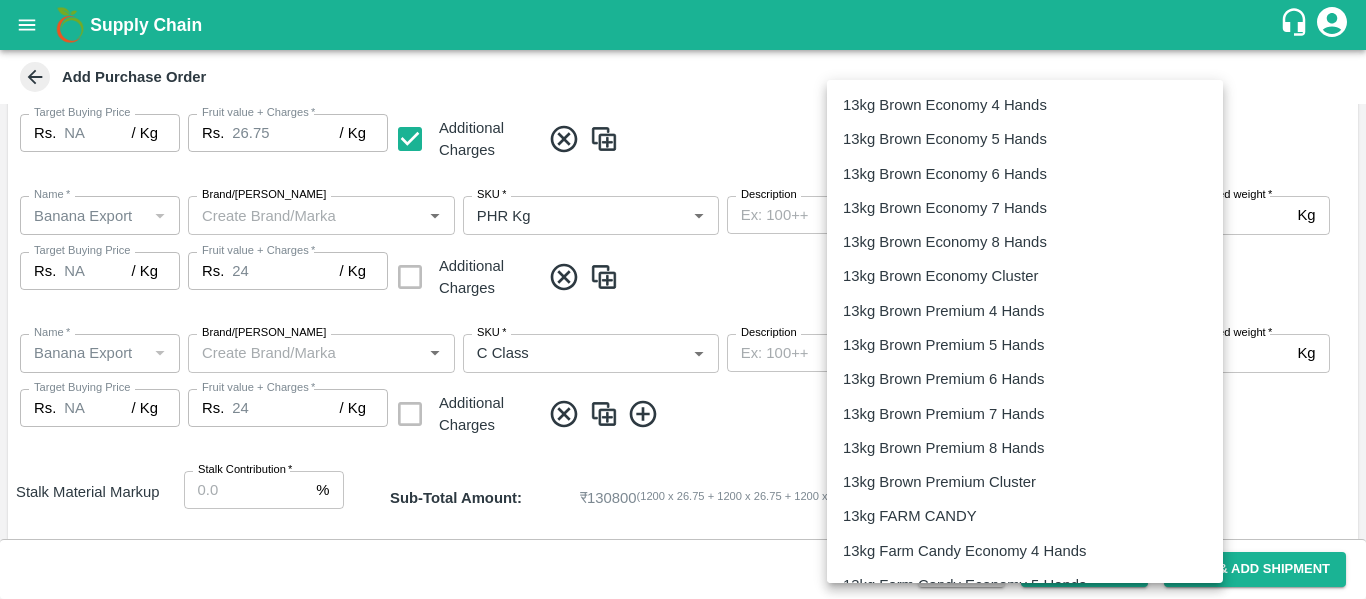 type 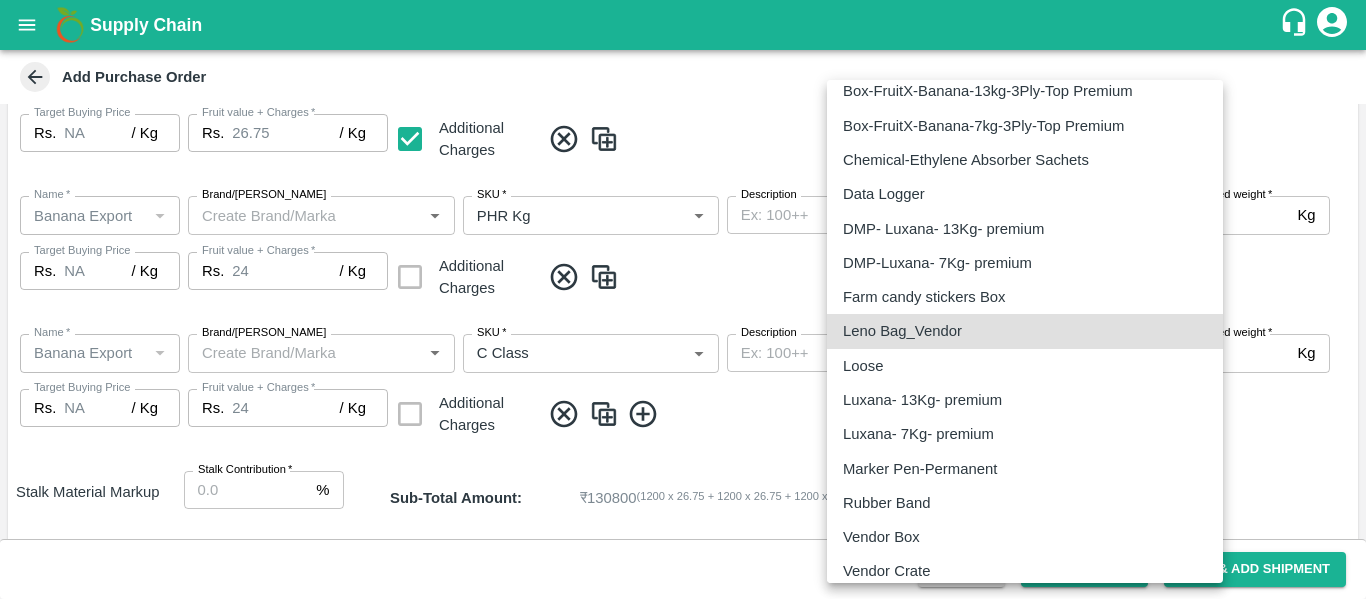 click on "Loose" at bounding box center [1025, 366] 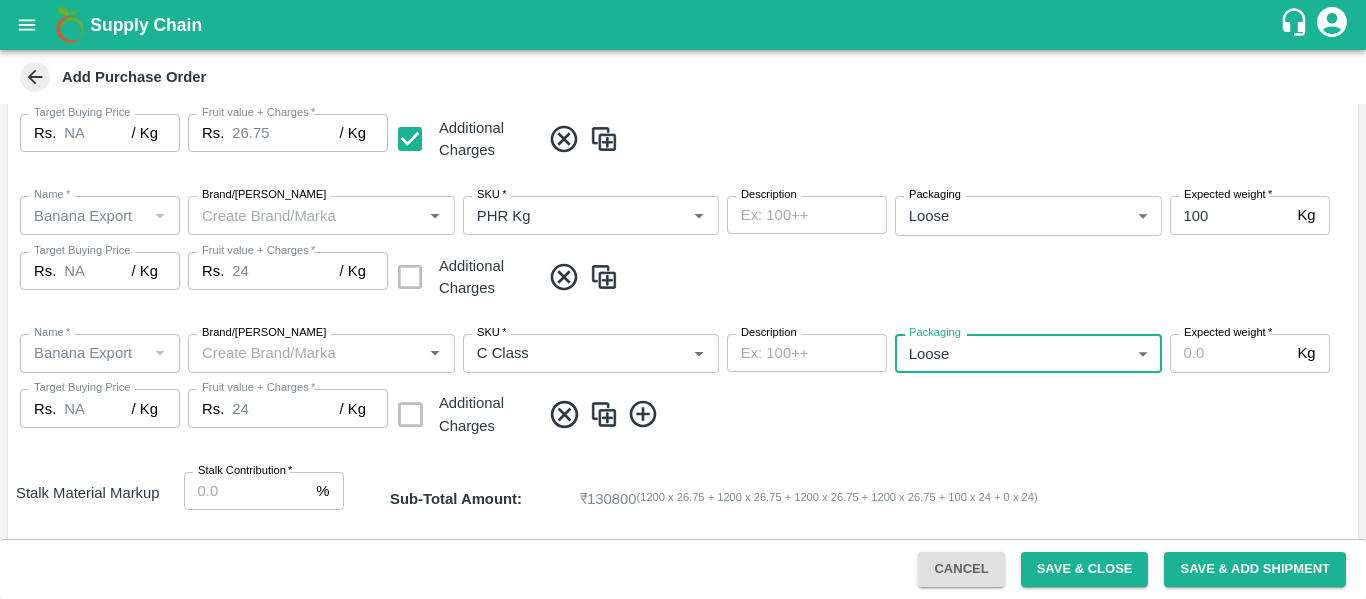 type on "258" 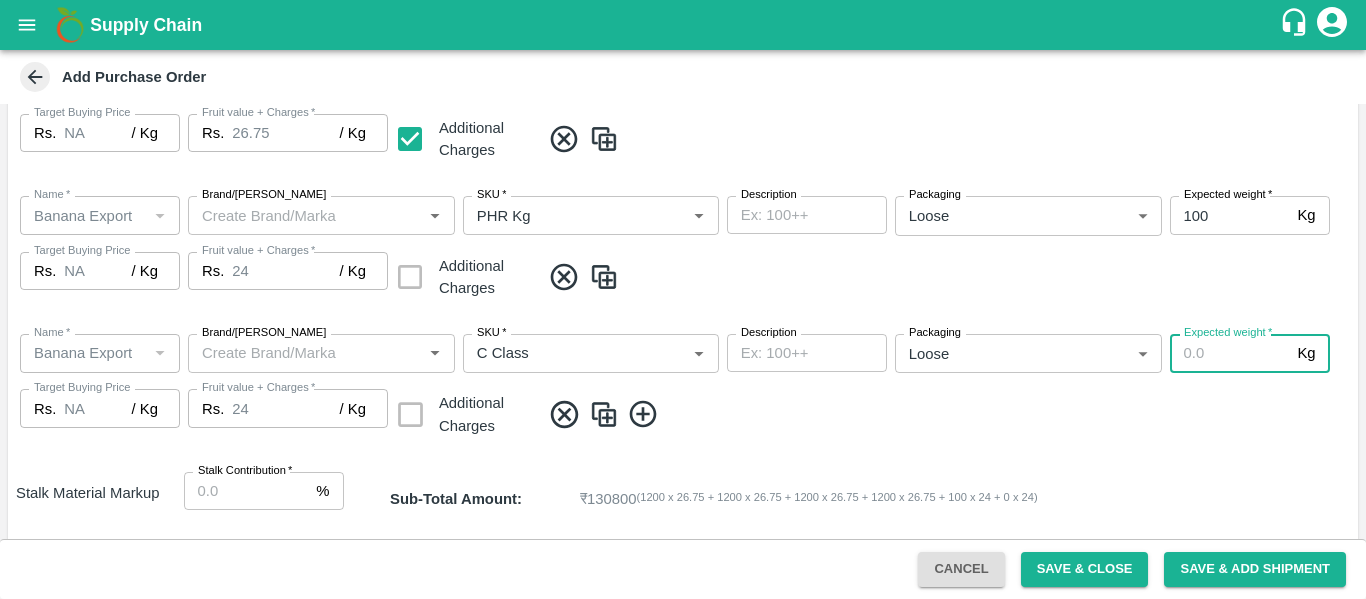 click on "Expected weight   *" at bounding box center (1230, 353) 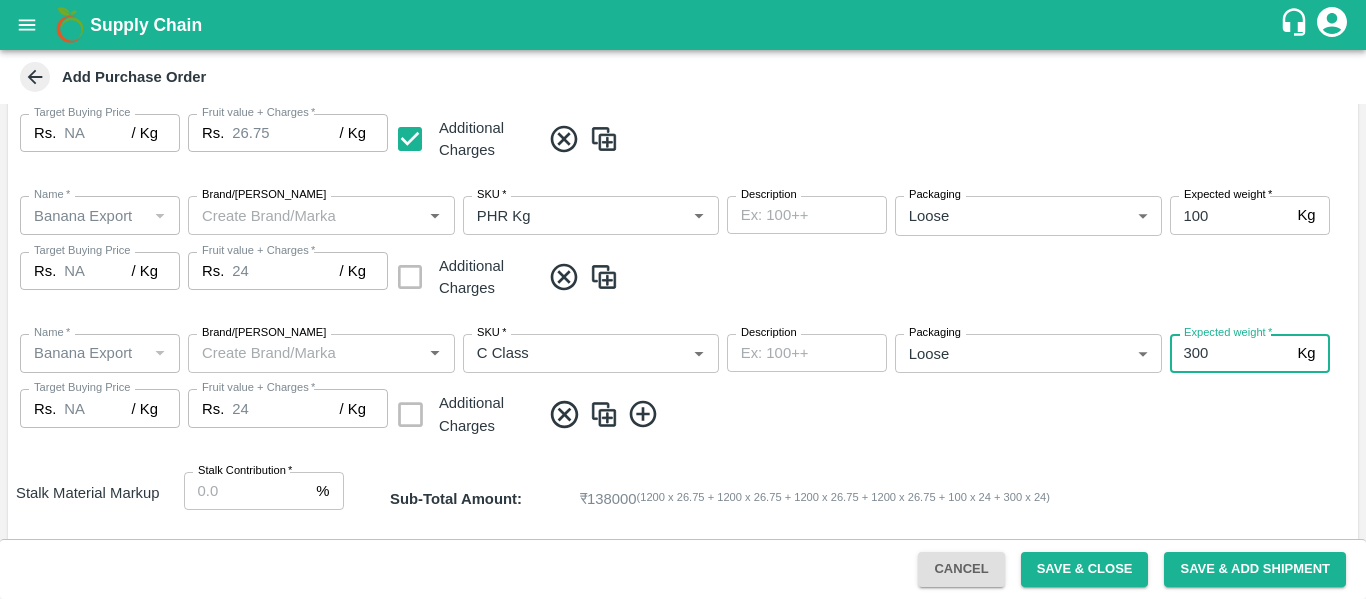 type on "300" 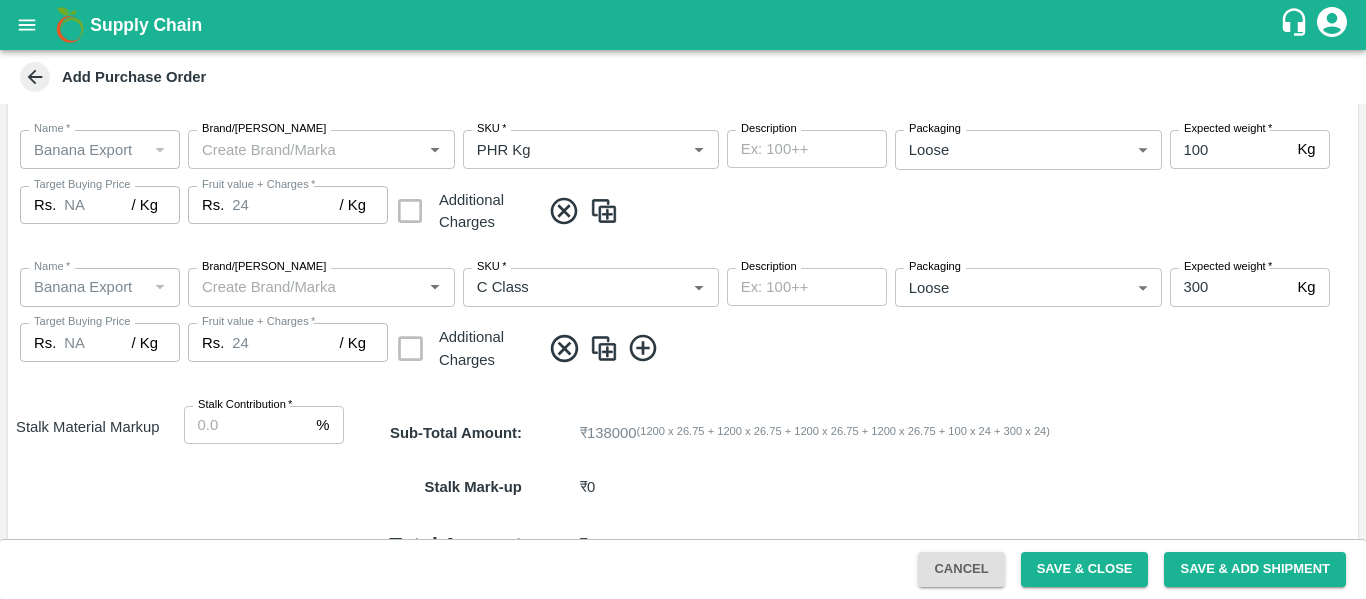 scroll, scrollTop: 1125, scrollLeft: 0, axis: vertical 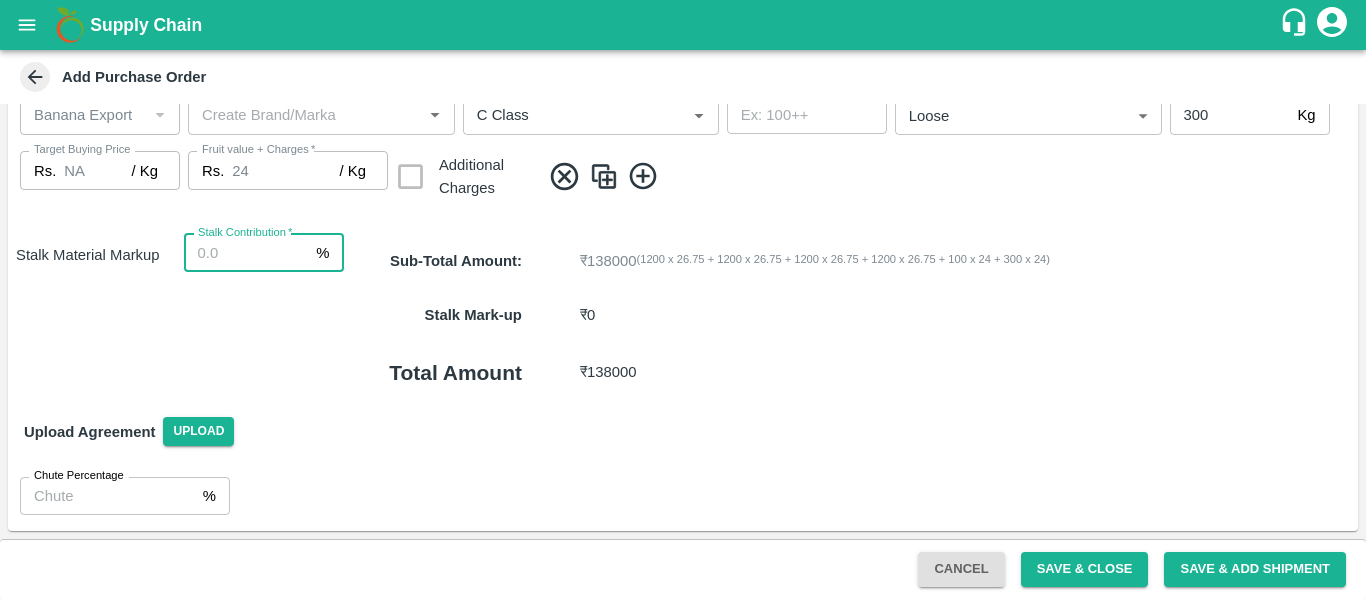 click on "Stalk Contribution   *" at bounding box center [246, 253] 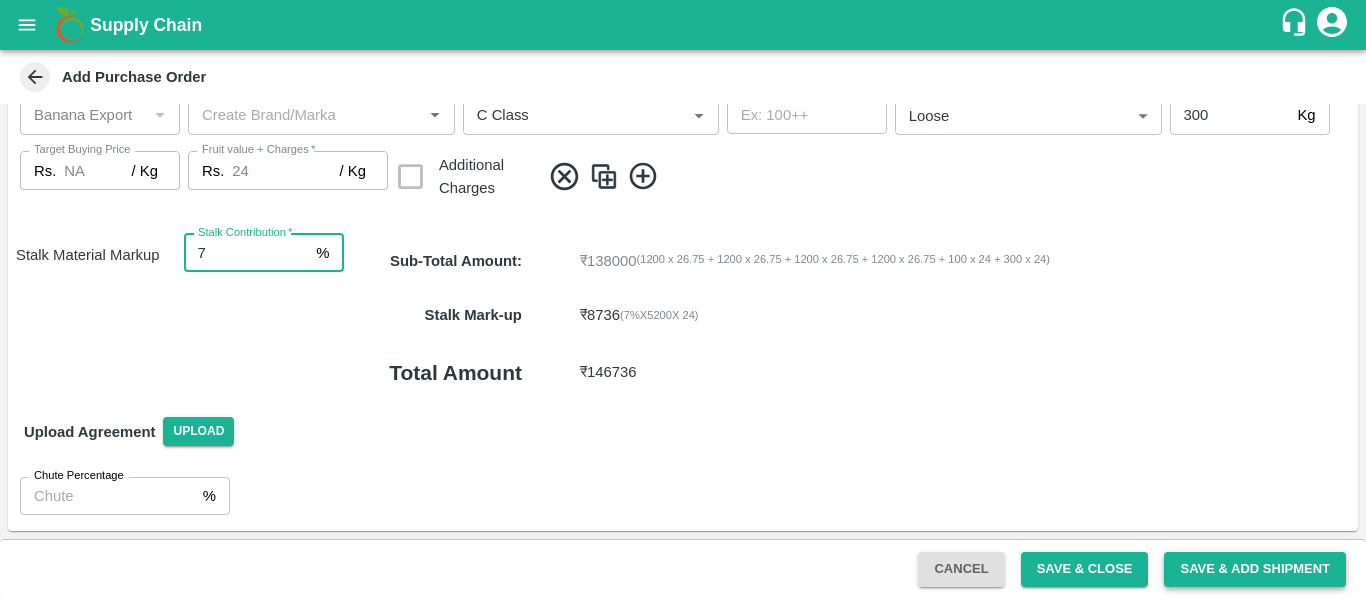 type on "7" 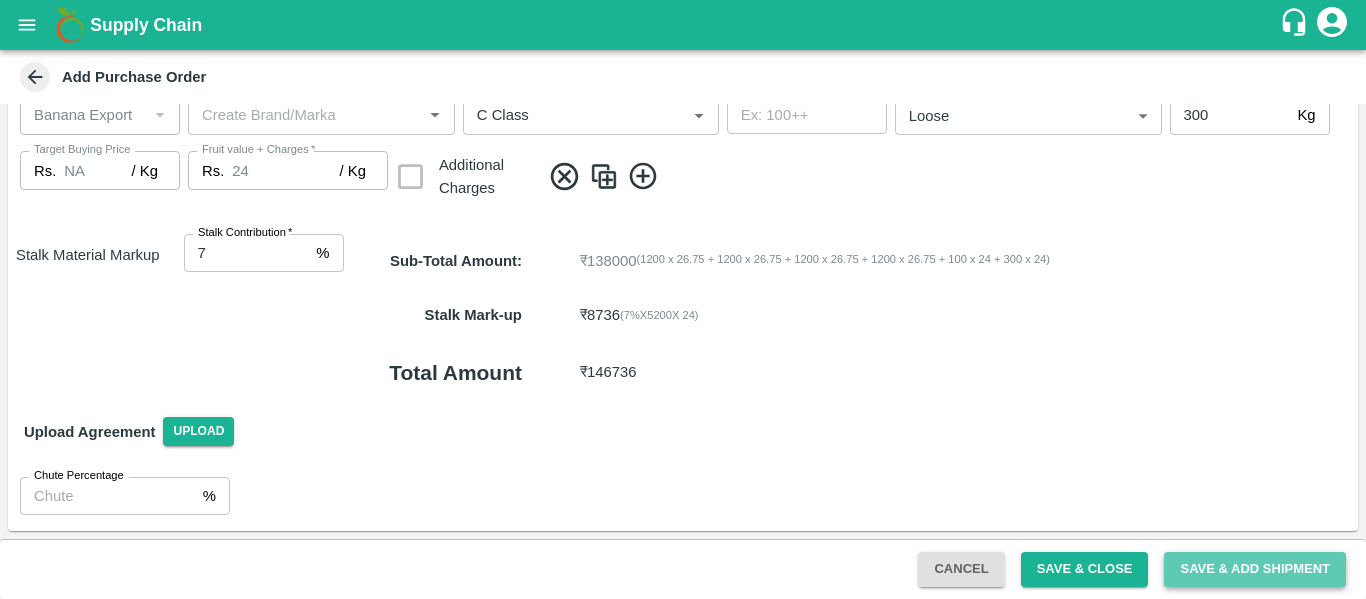 click on "Save & Add Shipment" at bounding box center (1255, 569) 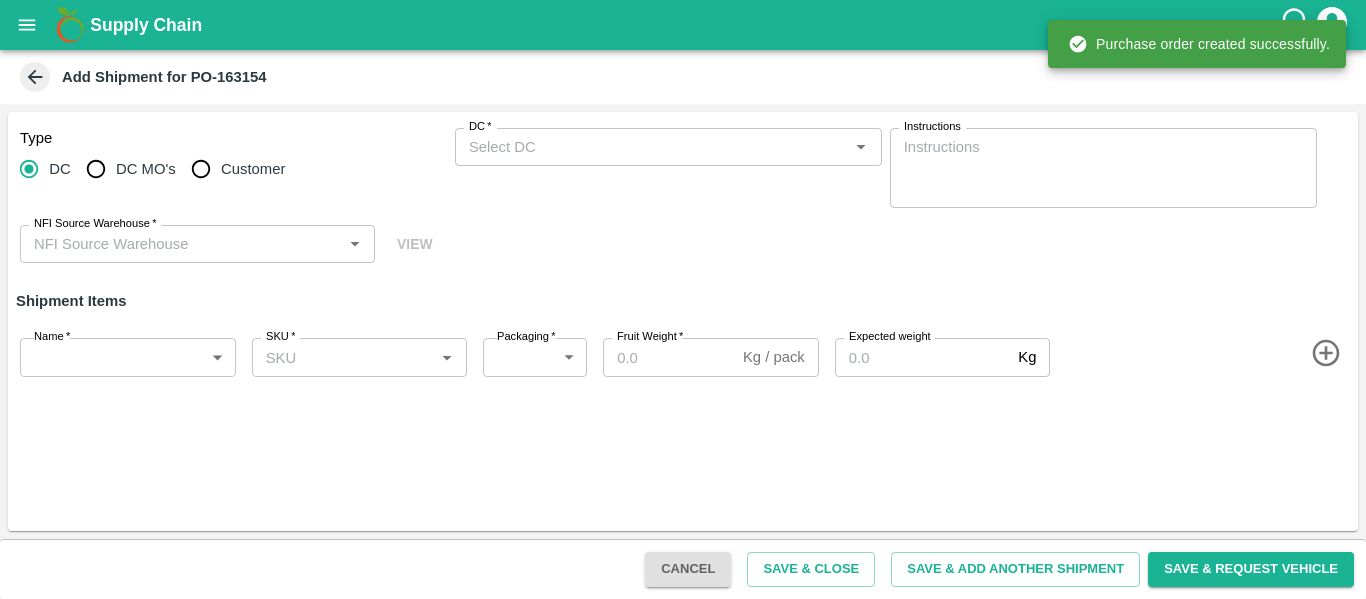 type on "77869-Shreyansh Exports" 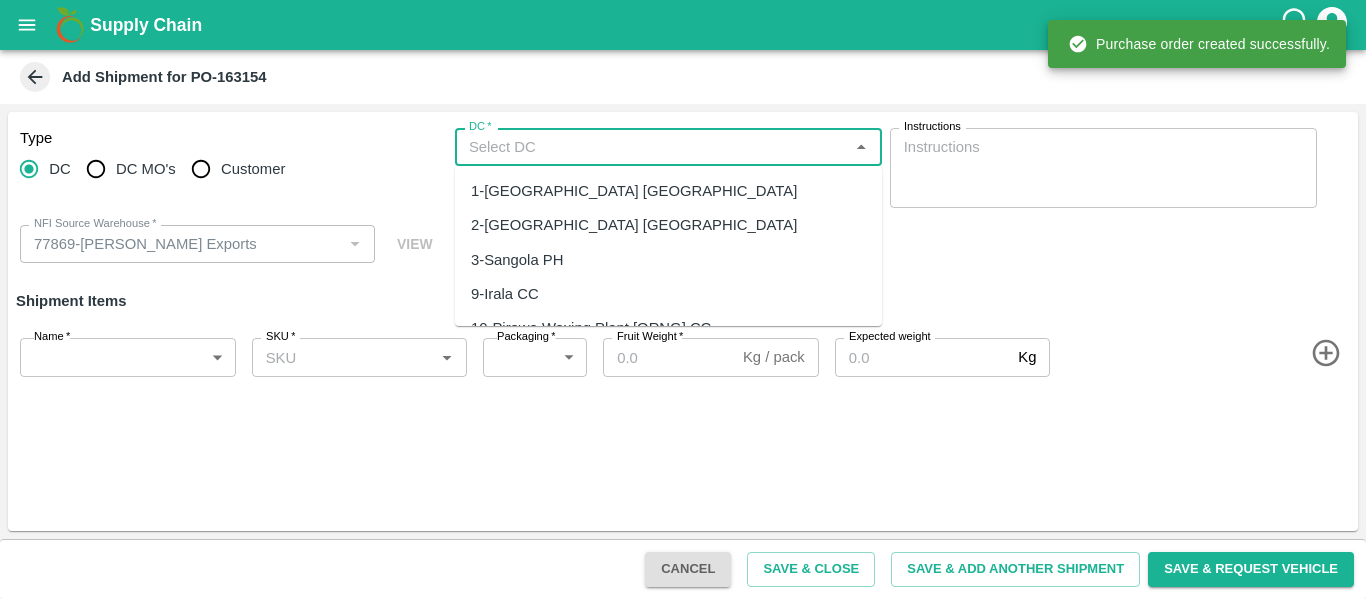 click on "DC   *" at bounding box center [652, 147] 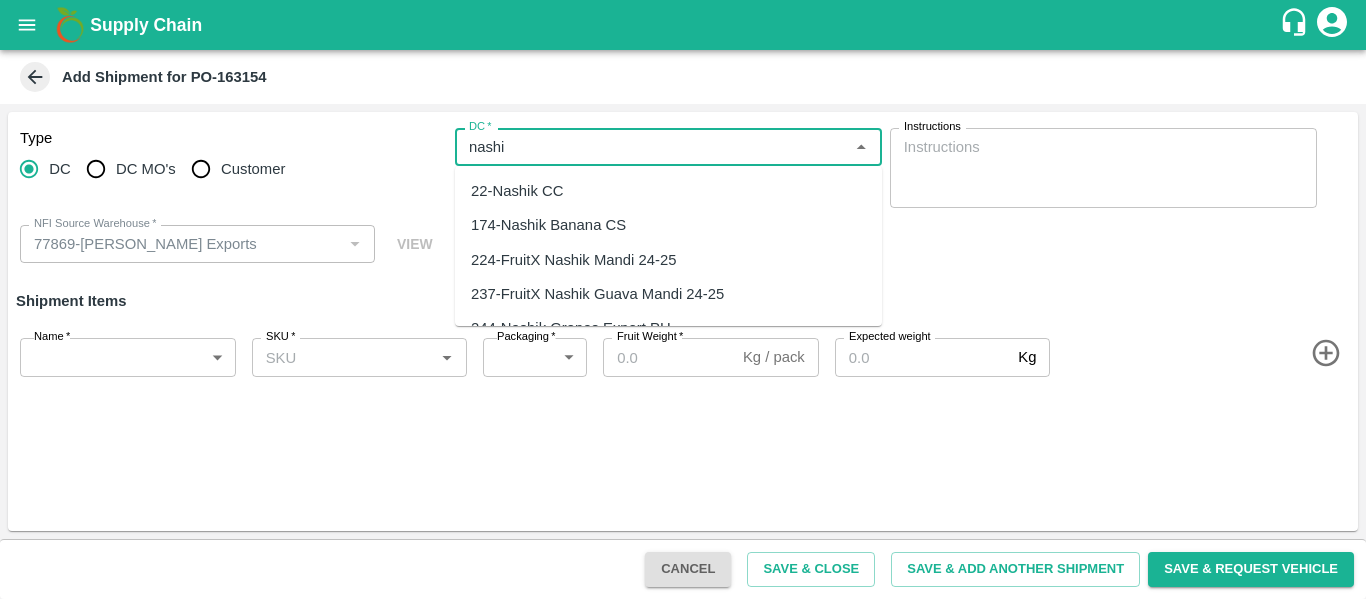 click on "174-Nashik Banana CS" at bounding box center (548, 225) 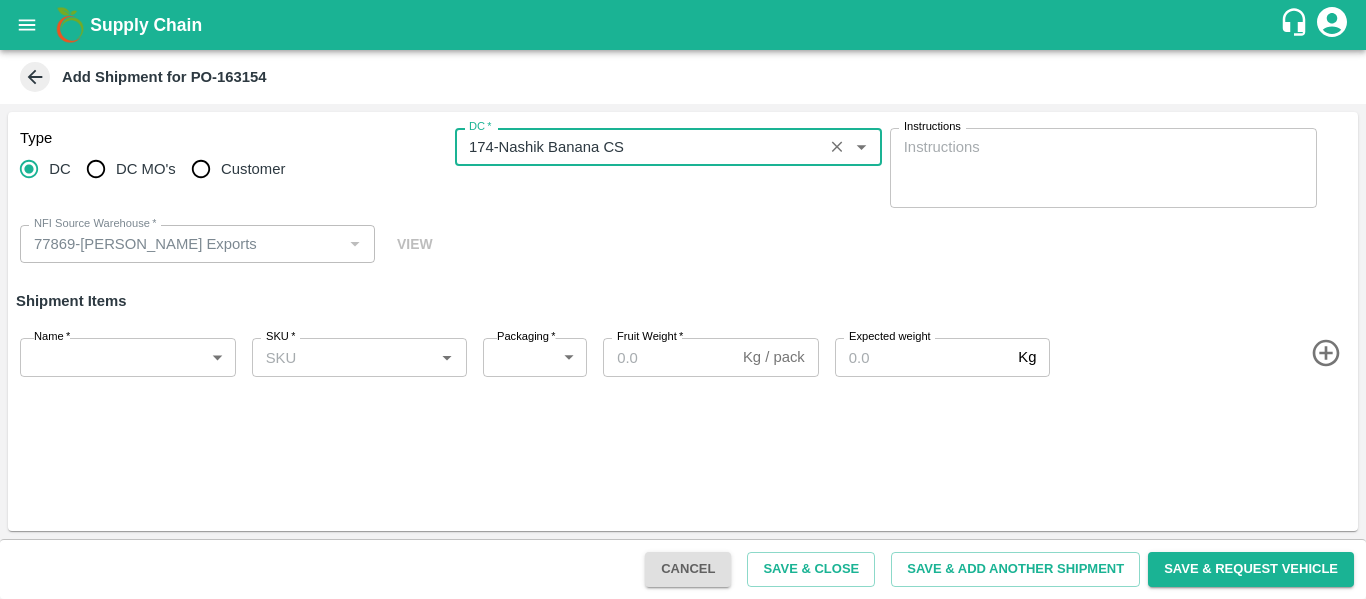 type on "174-Nashik Banana CS" 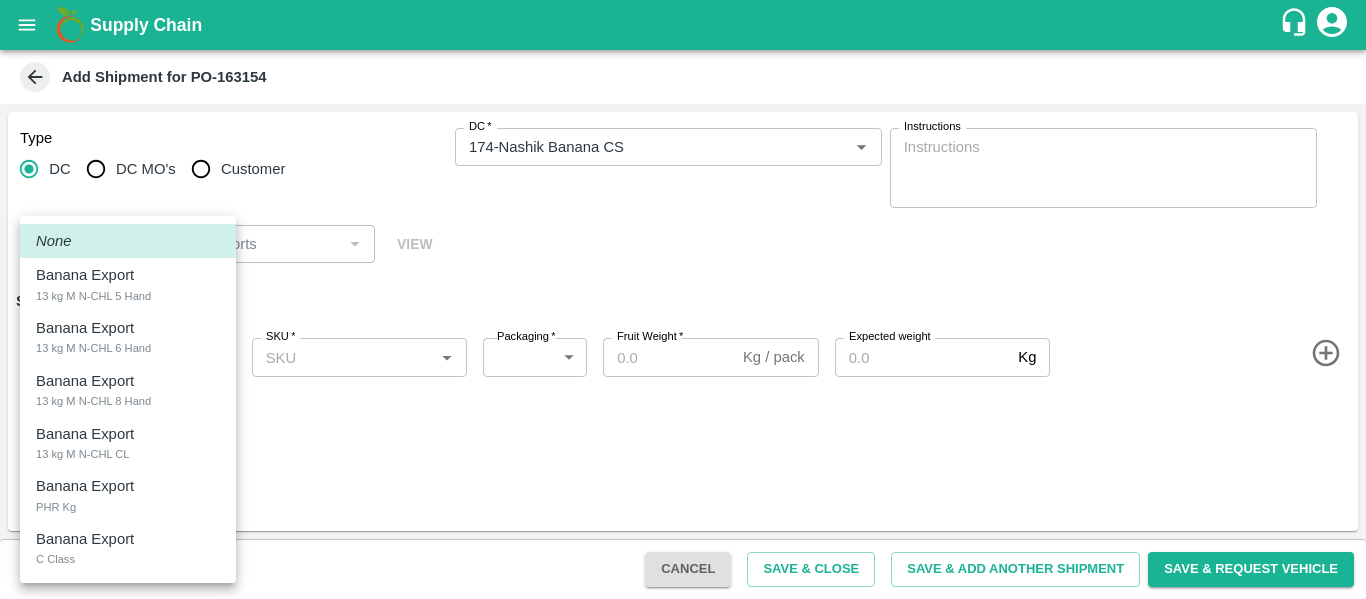 click on "Supply Chain Add Shipment for PO-163154 Type DC DC MO's Customer DC   * DC   * Instructions x Instructions NFI Source Warehouse   * NFI Source Warehouse   * VIEW Shipment Items Name   * ​ Name SKU   * SKU   * Packaging   * ​ Packaging Fruit Weight   * Kg /   pack Fruit Weight Expected weight Kg Expected weight Cancel Save & Close Save & Add Another Shipment Save & Request Vehicle Tembhurni PH Nashik CC Shahada Banana Export PH Savda Banana Export PH Nikhil Subhash Mangvade Logout None Banana Export 13 kg M N-CHL 5 Hand  Banana Export 13 kg M N-CHL 6 Hand  Banana Export 13 kg M N-CHL 8 Hand  Banana Export 13 kg M N-CHL CL  Banana Export PHR Kg  Banana Export C Class" at bounding box center (683, 299) 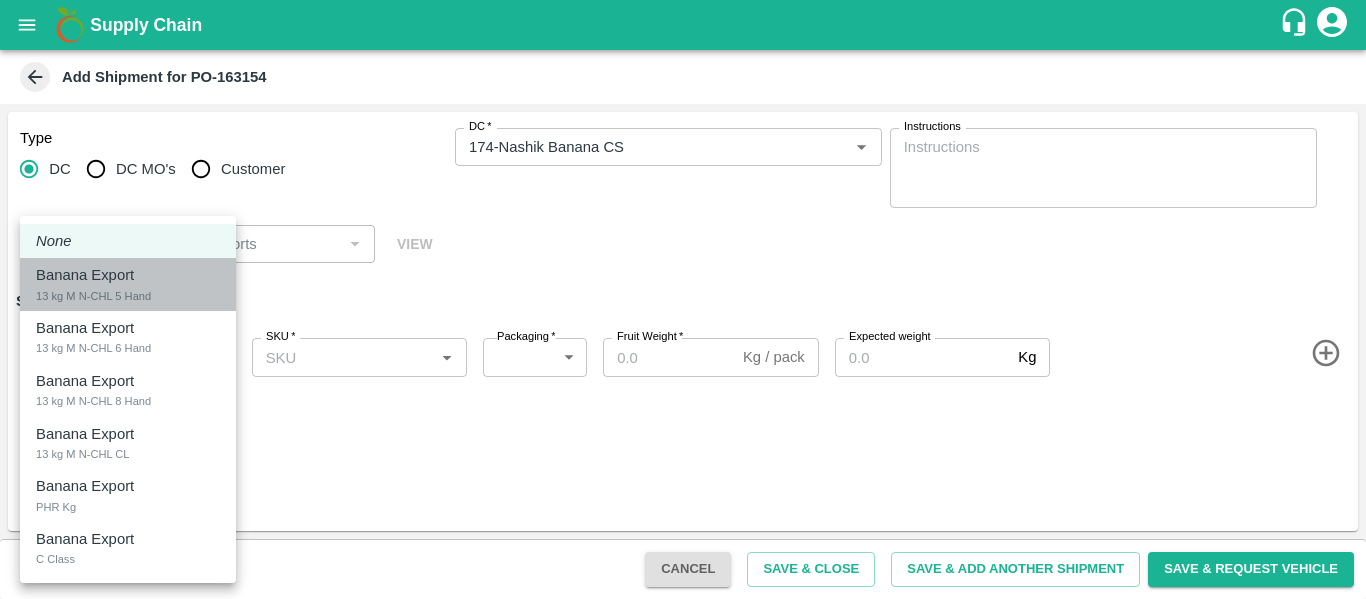 click on "Banana Export 13 kg M N-CHL 5 Hand" at bounding box center (128, 284) 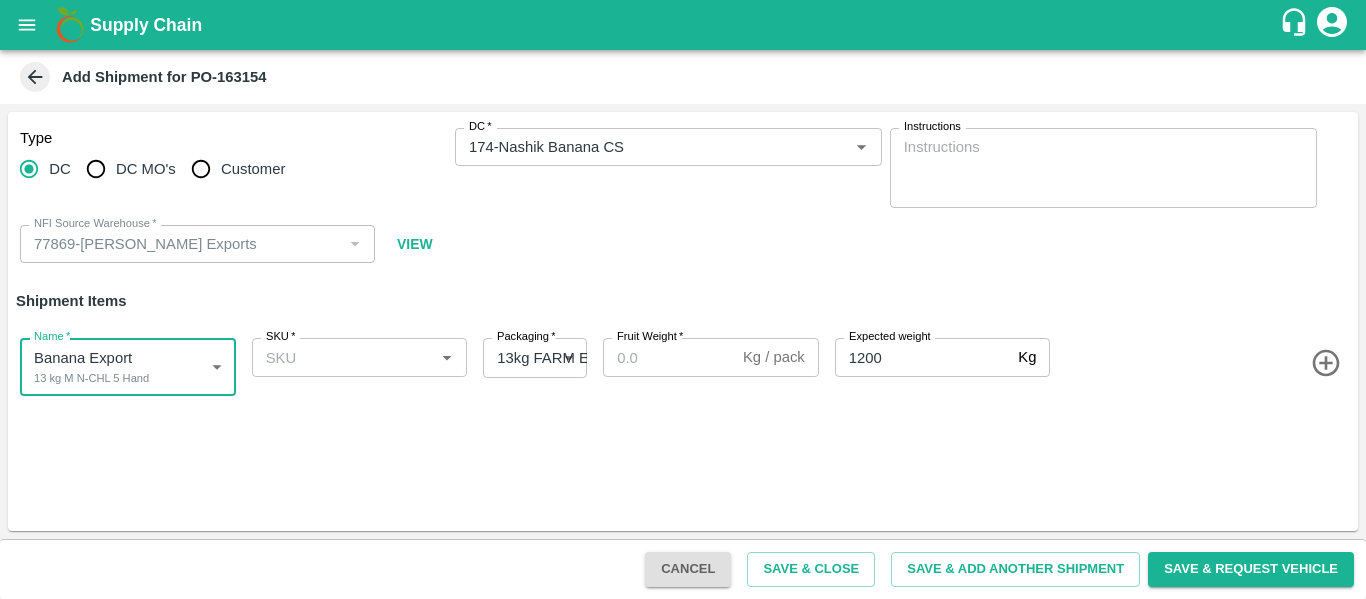 click on "SKU   *" at bounding box center [360, 357] 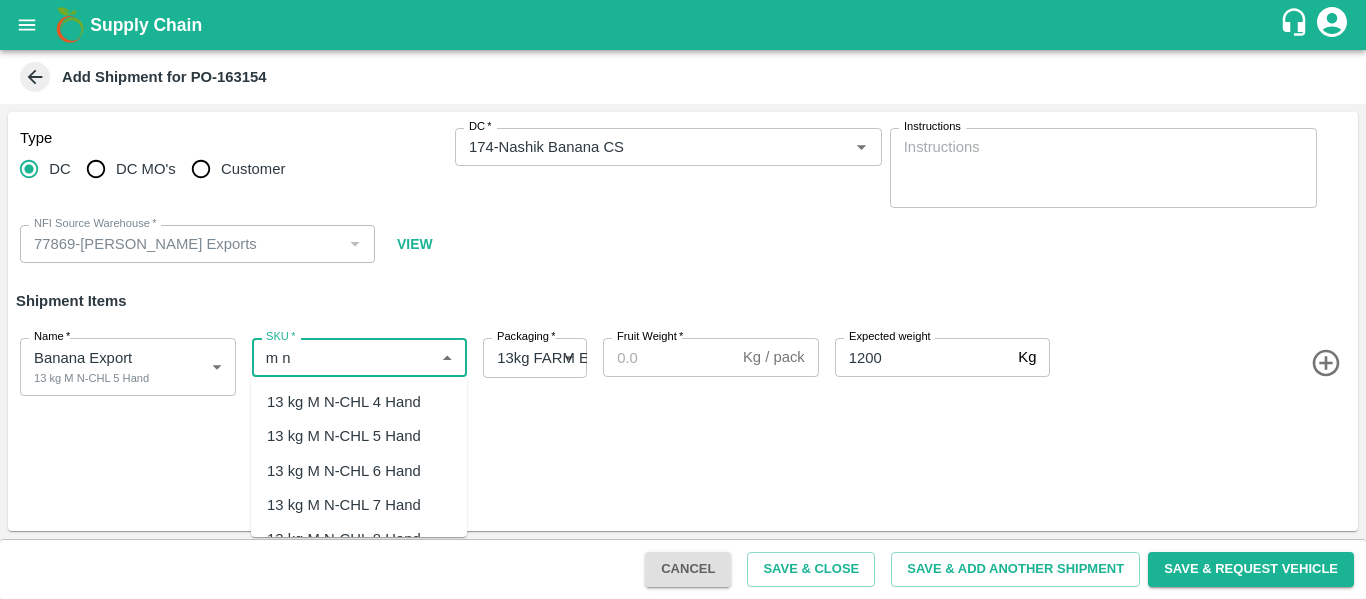 click on "13 kg M N-CHL 5 Hand" at bounding box center [344, 436] 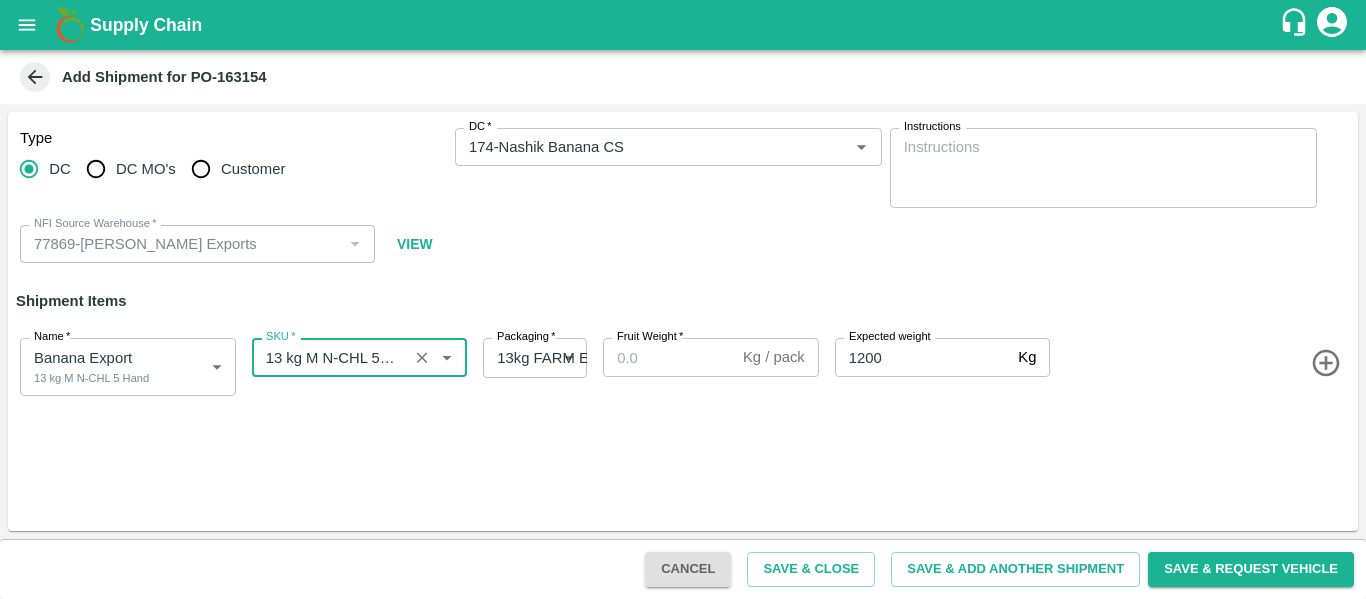 type on "13 kg M N-CHL 5 Hand" 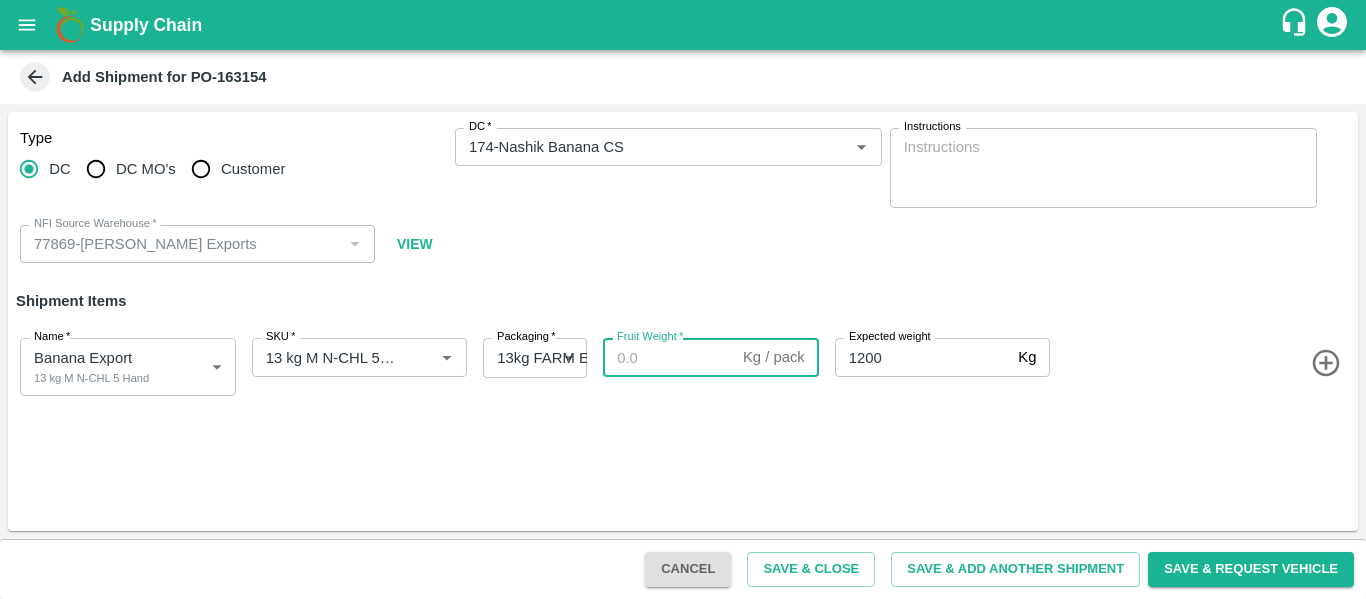 click on "Fruit Weight   *" at bounding box center (669, 357) 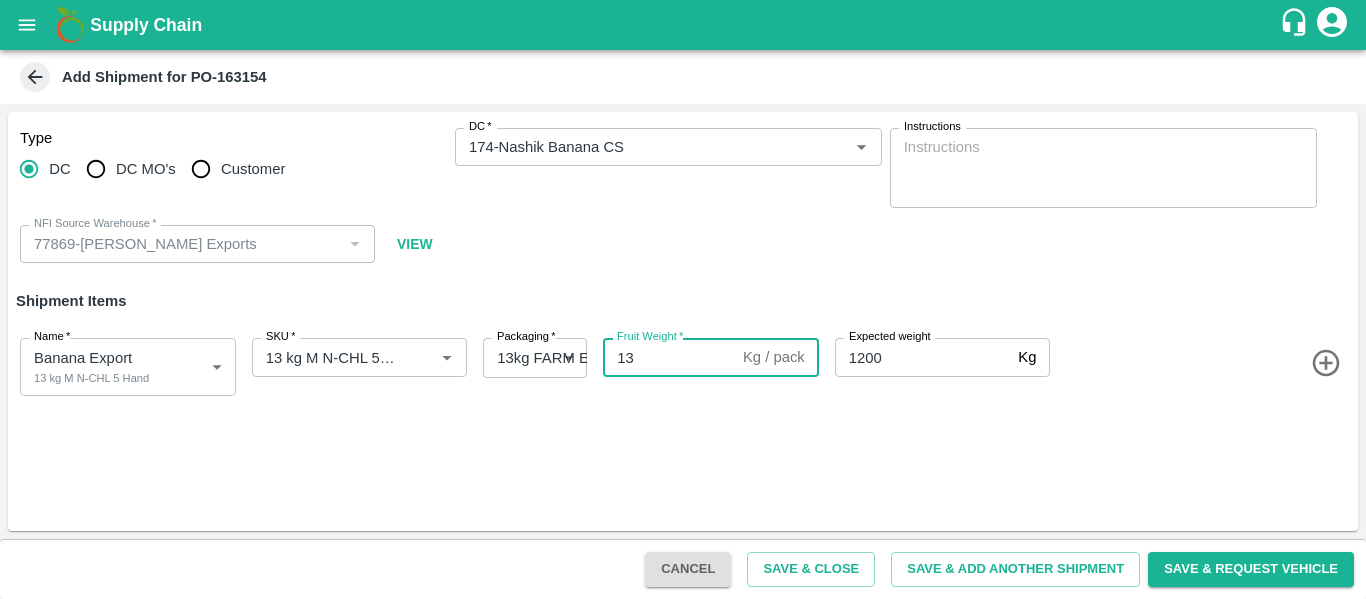 type on "13" 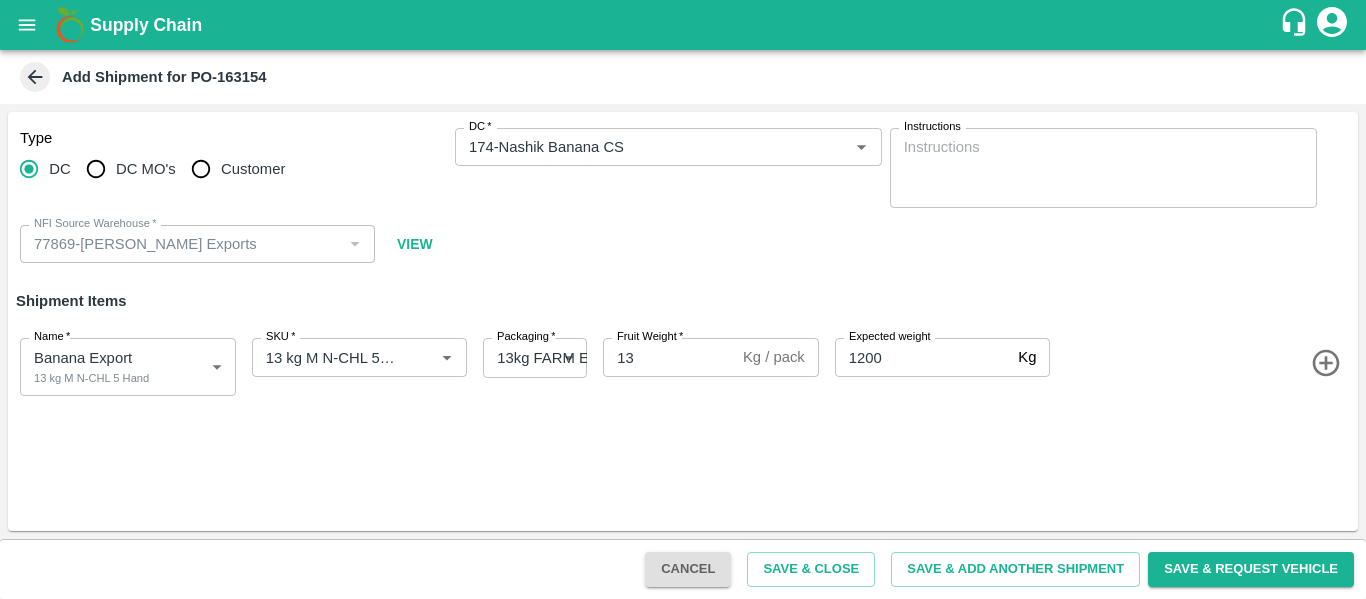 click on "Name   * Banana Export 13 kg M N-CHL 5 Hand  1817899 Name SKU   * SKU   * Packaging   * 13kg FARM EXPRESS 468 Packaging Fruit Weight   * 13 Kg /   pack Fruit Weight Expected weight 1200 Kg Expected weight" at bounding box center [679, 363] 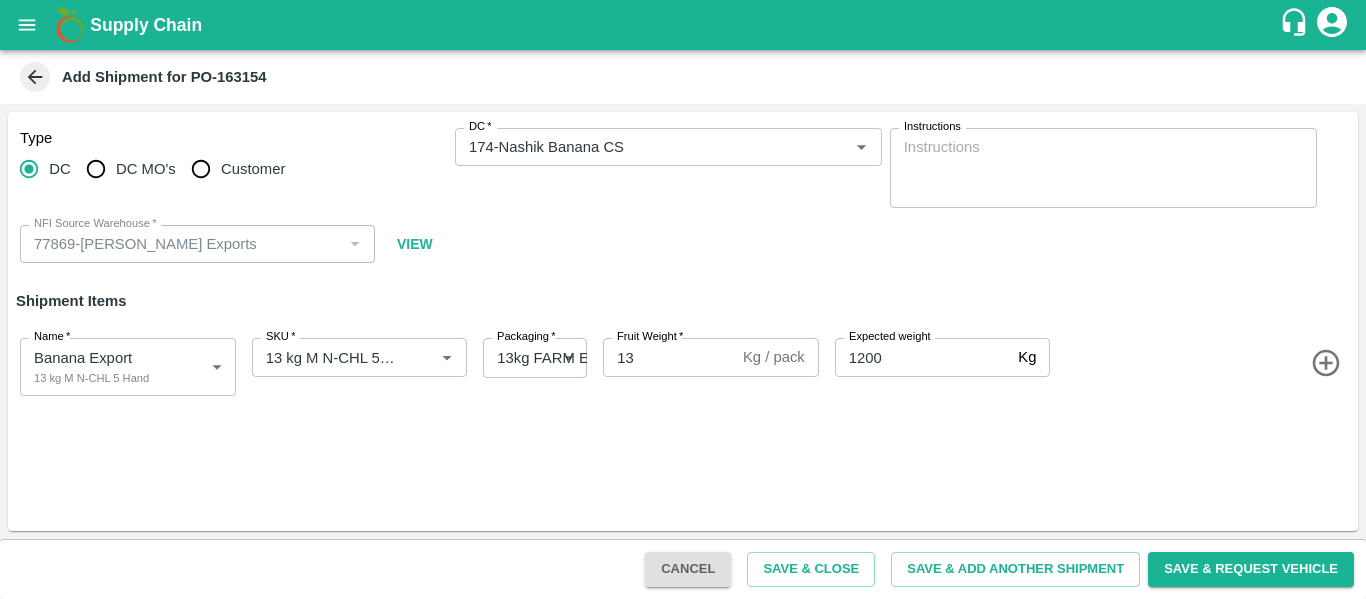 click 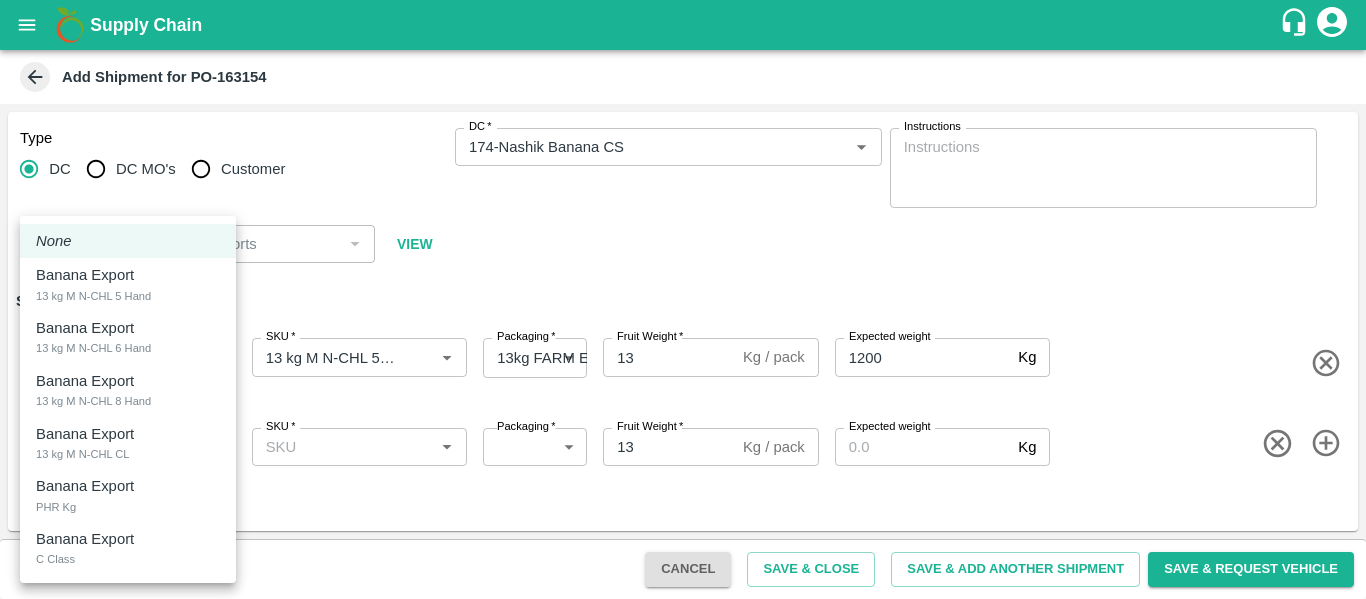 click on "Supply Chain Add Shipment for PO-163154 Type DC DC MO's Customer DC   * DC   * Instructions x Instructions NFI Source Warehouse   * NFI Source Warehouse   * VIEW Shipment Items Name   * Banana Export 13 kg M N-CHL 5 Hand  1817899 Name SKU   * SKU   * Packaging   * 13kg FARM EXPRESS 468 Packaging Fruit Weight   * 13 Kg /   pack Fruit Weight Expected weight 1200 Kg Expected weight Name   * ​ Name SKU   * SKU   * Packaging   * ​ Packaging Fruit Weight   * 13 Kg /   pack Fruit Weight Expected weight Kg Expected weight Cancel Save & Close Save & Add Another Shipment Save & Request Vehicle Tembhurni PH Nashik CC Shahada Banana Export PH Savda Banana Export PH Nikhil Subhash Mangvade Logout None Banana Export 13 kg M N-CHL 5 Hand  Banana Export 13 kg M N-CHL 6 Hand  Banana Export 13 kg M N-CHL 8 Hand  Banana Export 13 kg M N-CHL CL  Banana Export PHR Kg  Banana Export C Class" at bounding box center [683, 299] 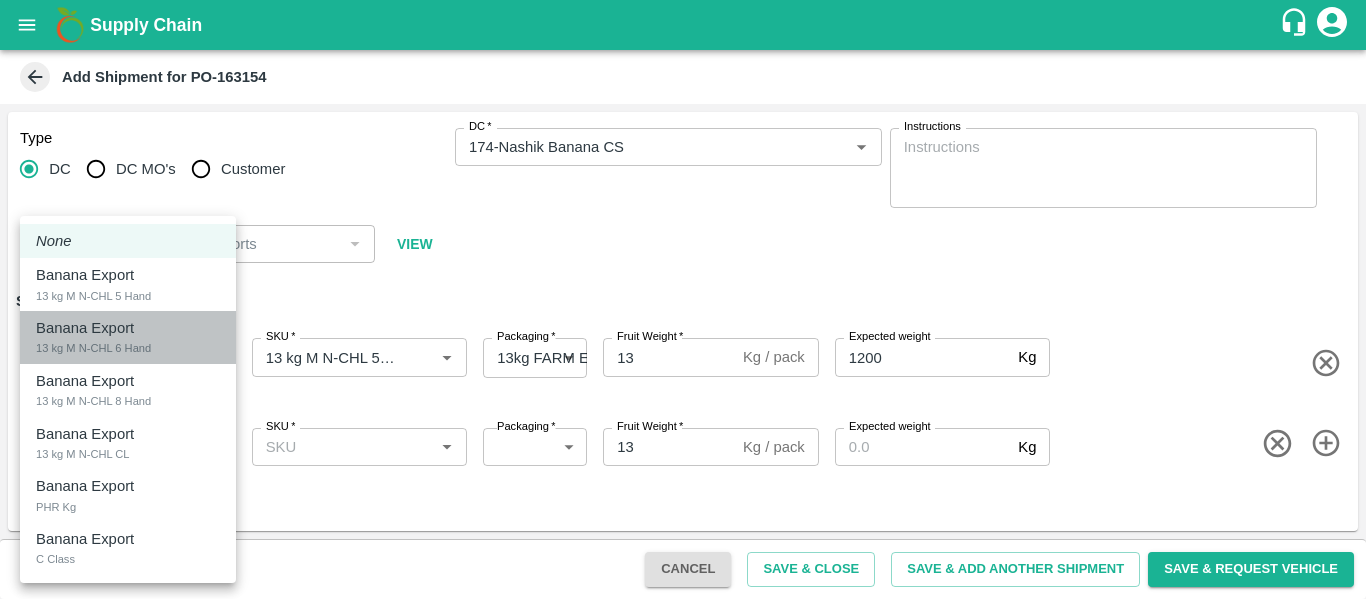 click on "13 kg M N-CHL 6 Hand" at bounding box center [93, 348] 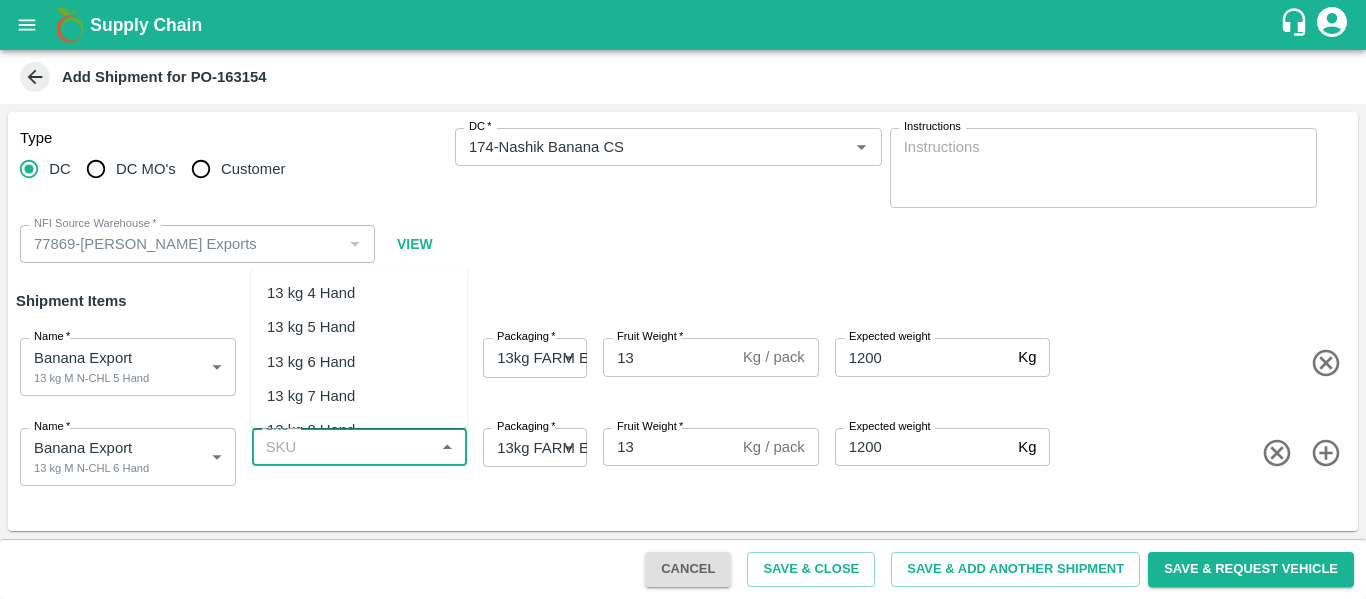click on "SKU   *" at bounding box center (343, 447) 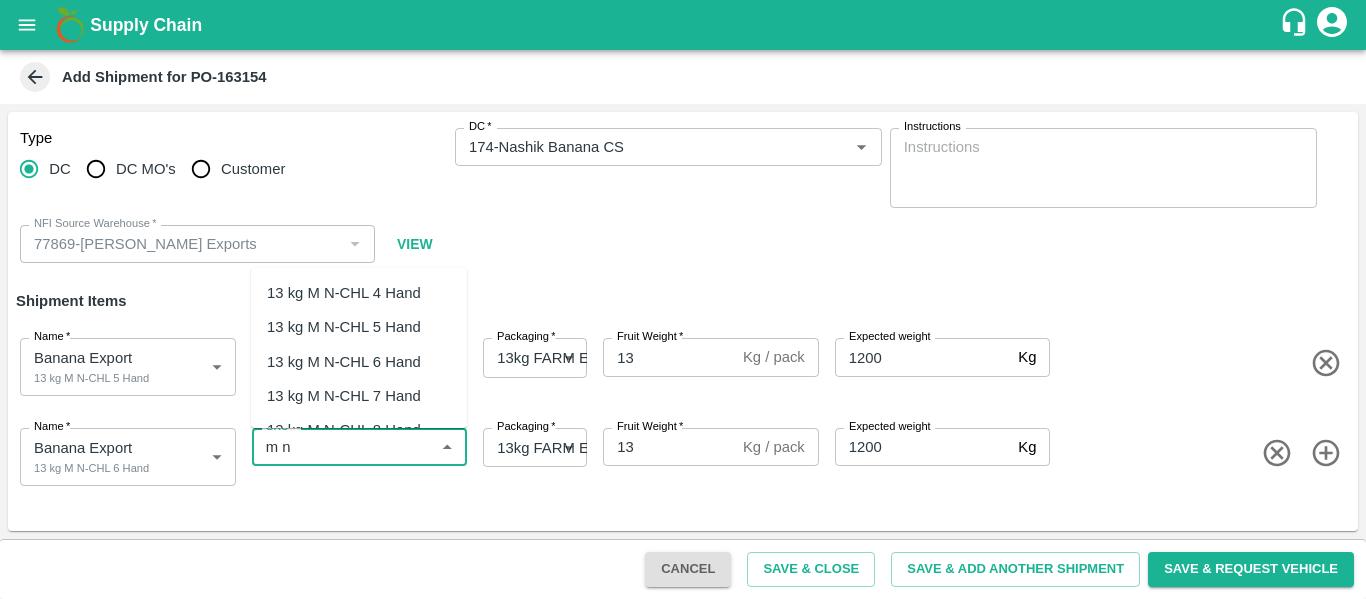 click on "13 kg M N-CHL 6 Hand" at bounding box center (344, 362) 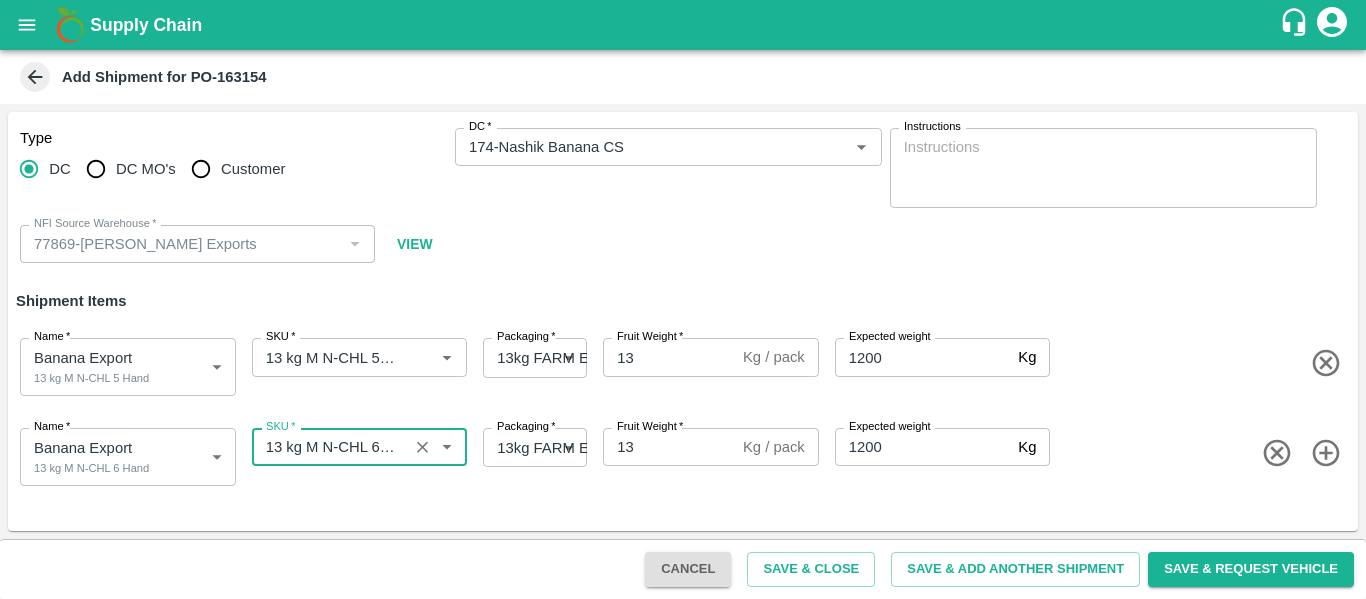 type on "13 kg M N-CHL 6 Hand" 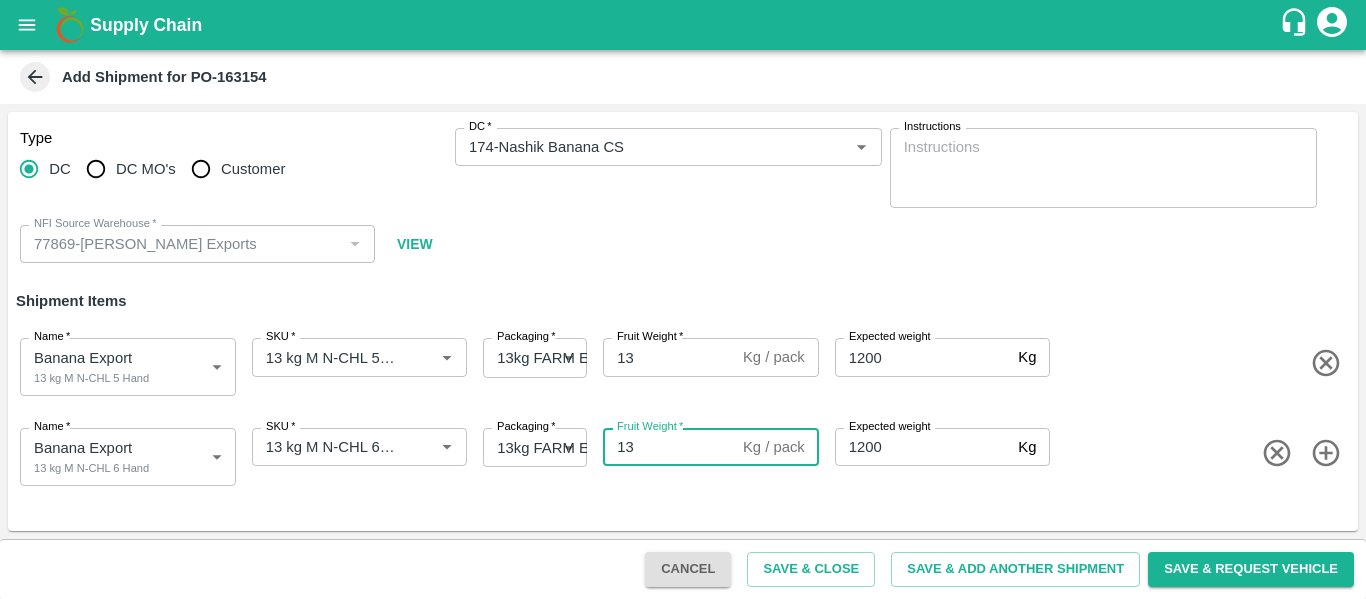 click on "13" at bounding box center [669, 447] 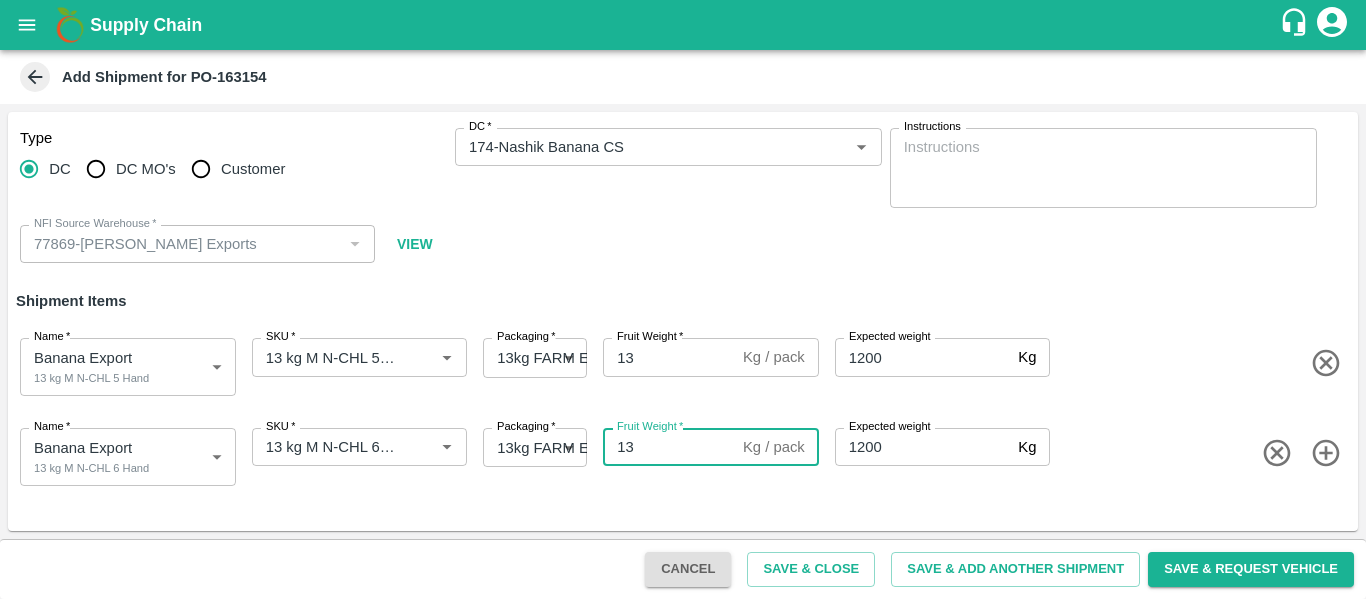 type on "1" 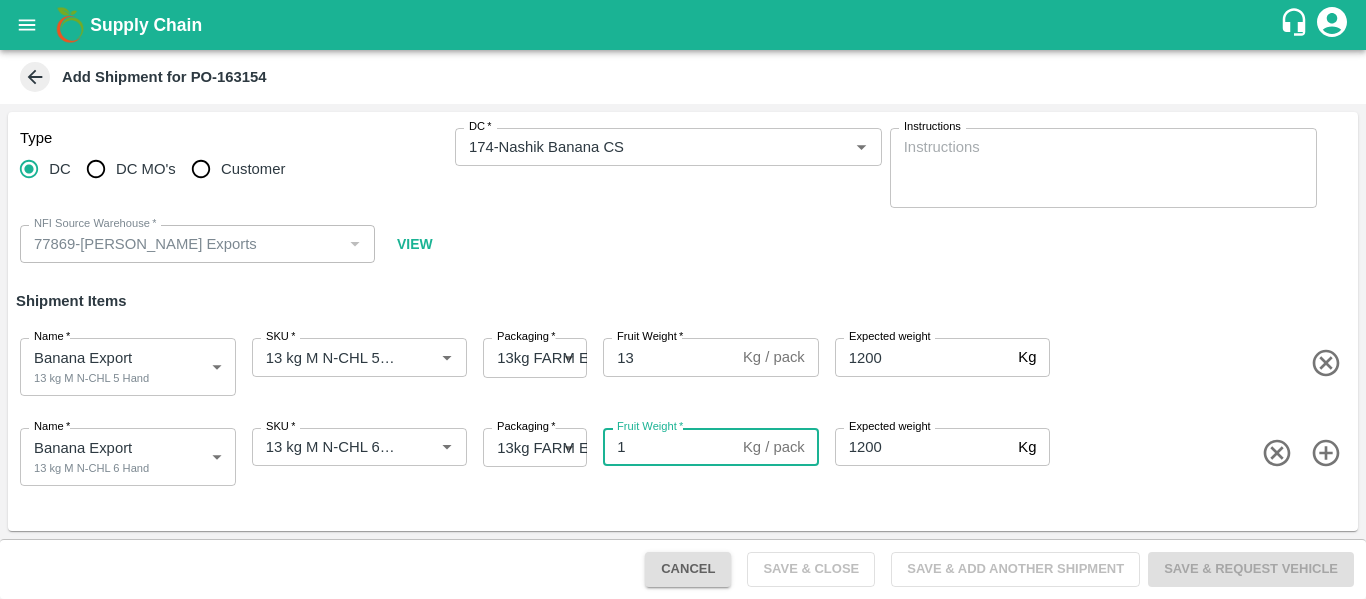 type on "13" 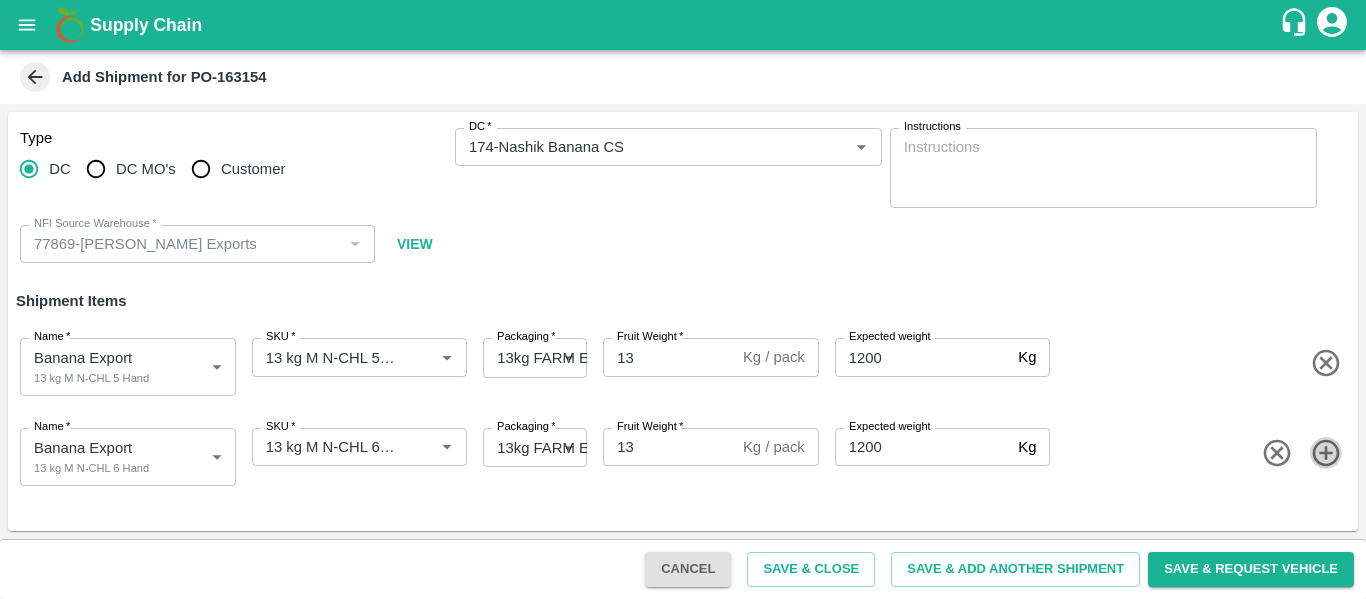 click 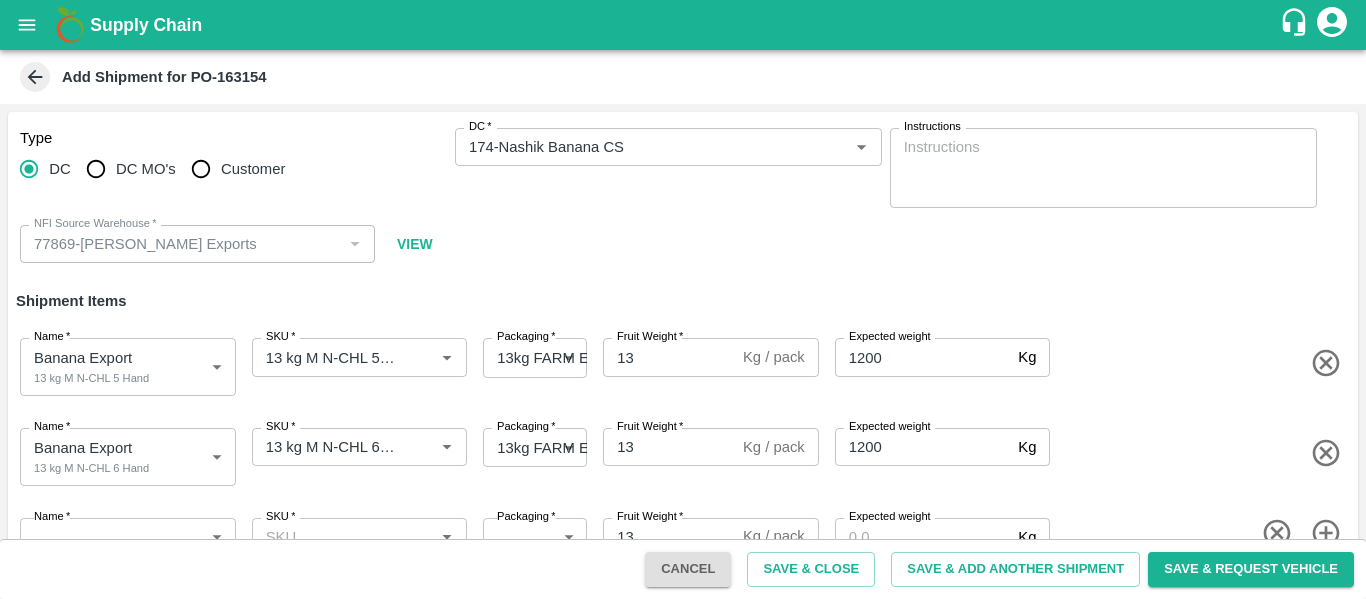 scroll, scrollTop: 41, scrollLeft: 0, axis: vertical 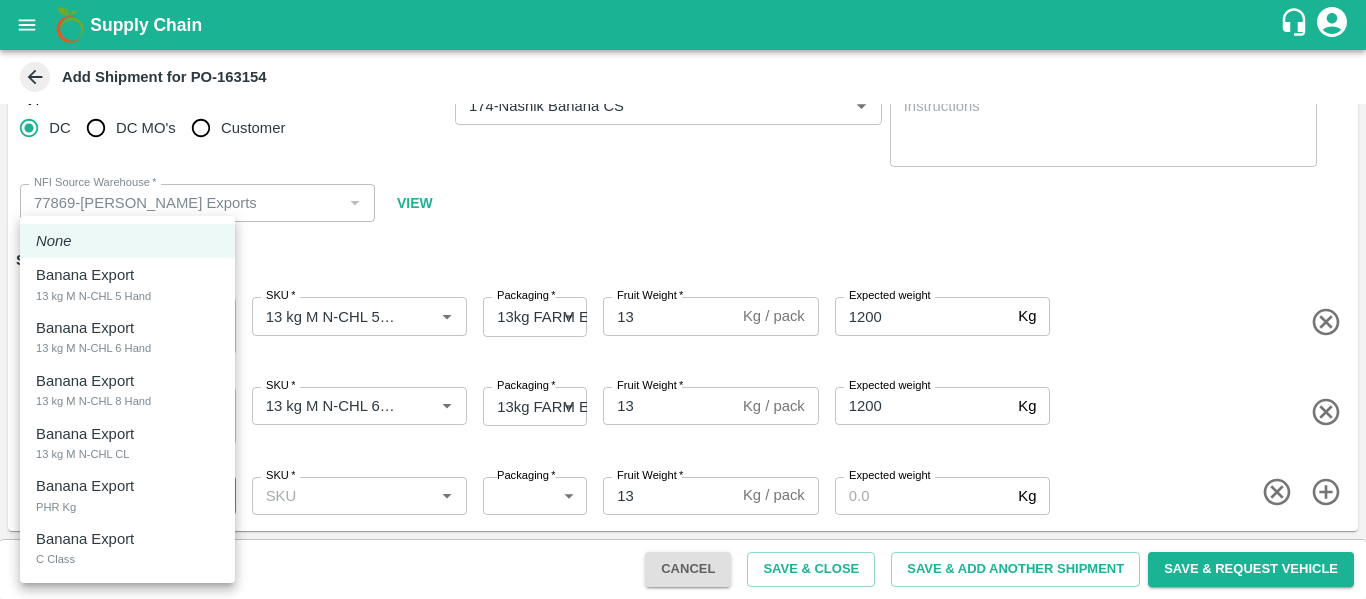 click on "Supply Chain Add Shipment for PO-163154 Type DC DC MO's Customer DC   * DC   * Instructions x Instructions NFI Source Warehouse   * NFI Source Warehouse   * VIEW Shipment Items Name   * Banana Export 13 kg M N-CHL 5 Hand  1817899 Name SKU   * SKU   * Packaging   * 13kg FARM EXPRESS 468 Packaging Fruit Weight   * 13 Kg /   pack Fruit Weight Expected weight 1200 Kg Expected weight Name   * Banana Export 13 kg M N-CHL 6 Hand  1817900 Name SKU   * SKU   * Packaging   * 13kg FARM EXPRESS 468 Packaging Fruit Weight   * 13 Kg /   pack Fruit Weight Expected weight 1200 Kg Expected weight Name   * ​ Name SKU   * SKU   * Packaging   * ​ Packaging Fruit Weight   * 13 Kg /   pack Fruit Weight Expected weight Kg Expected weight Cancel Save & Close Save & Add Another Shipment Save & Request Vehicle Tembhurni PH Nashik CC Shahada Banana Export PH Savda Banana Export PH Nikhil Subhash Mangvade Logout None Banana Export 13 kg M N-CHL 5 Hand  Banana Export 13 kg M N-CHL 6 Hand  PHR Kg" at bounding box center (683, 299) 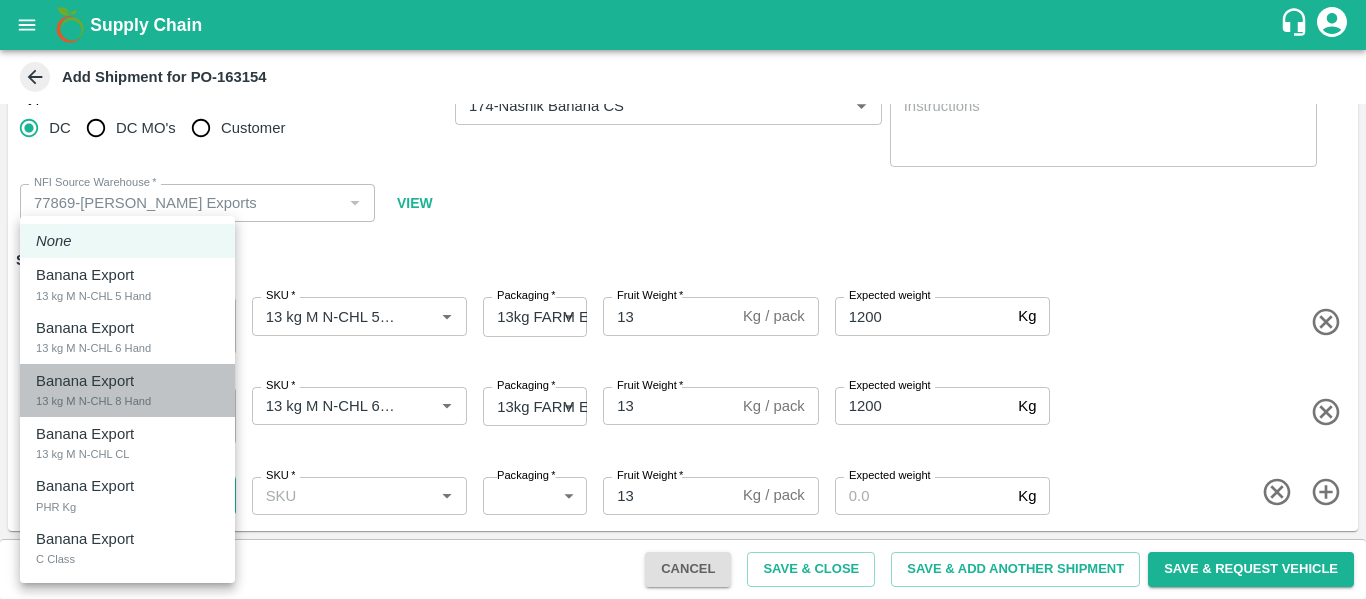 click on "13 kg M N-CHL 8 Hand" at bounding box center [93, 401] 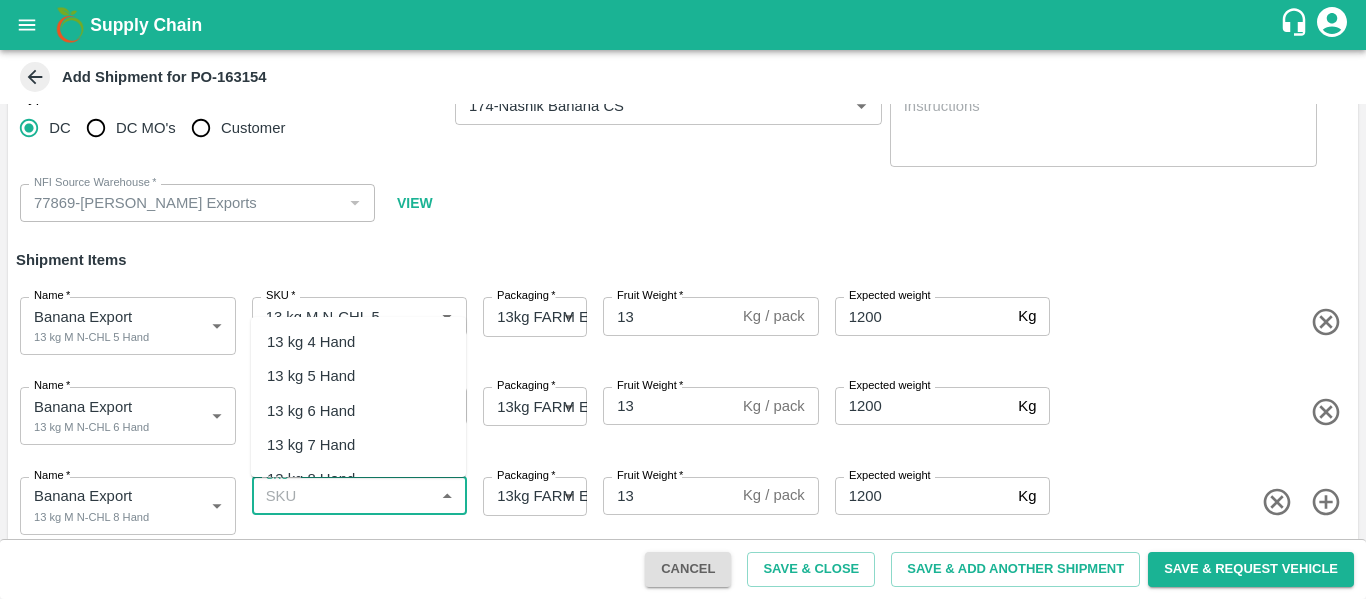 click on "SKU   *" at bounding box center [343, 496] 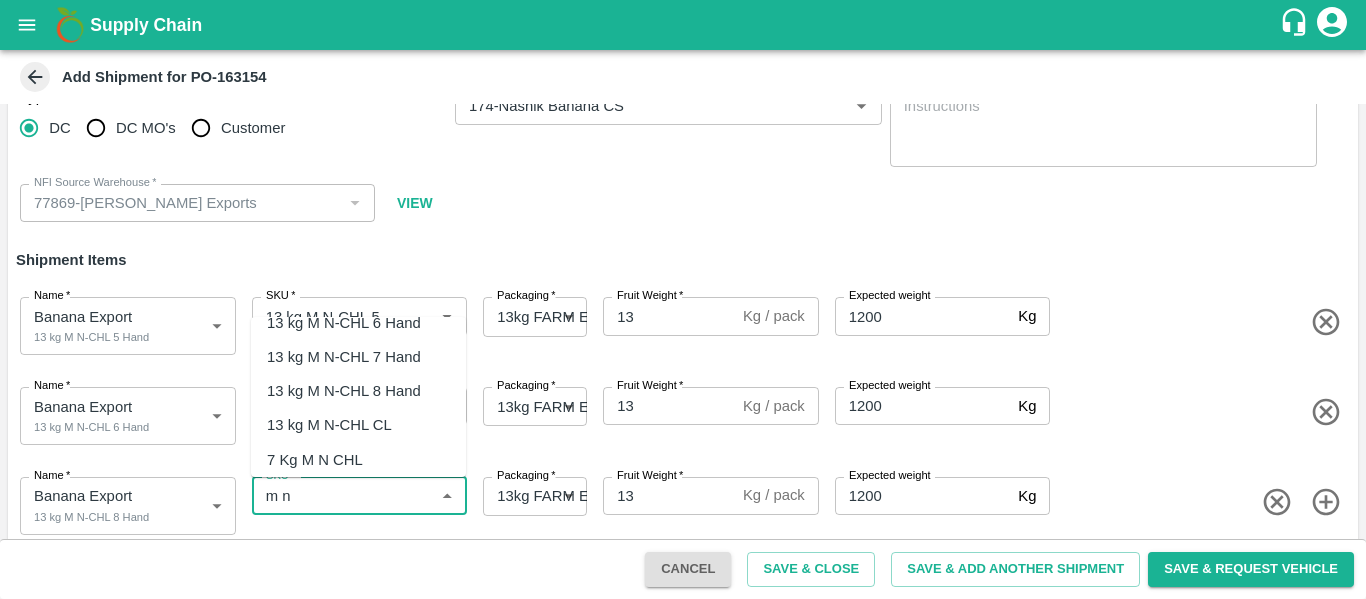 scroll, scrollTop: 89, scrollLeft: 0, axis: vertical 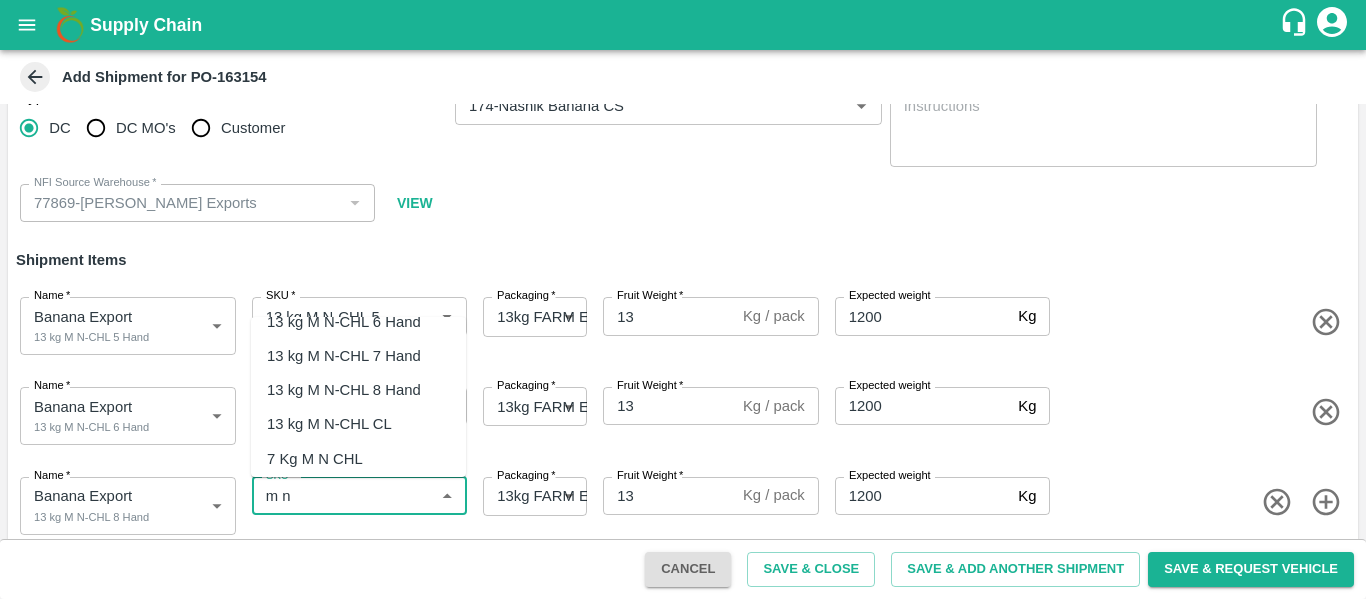 click on "13 kg M N-CHL 8 Hand" at bounding box center [344, 390] 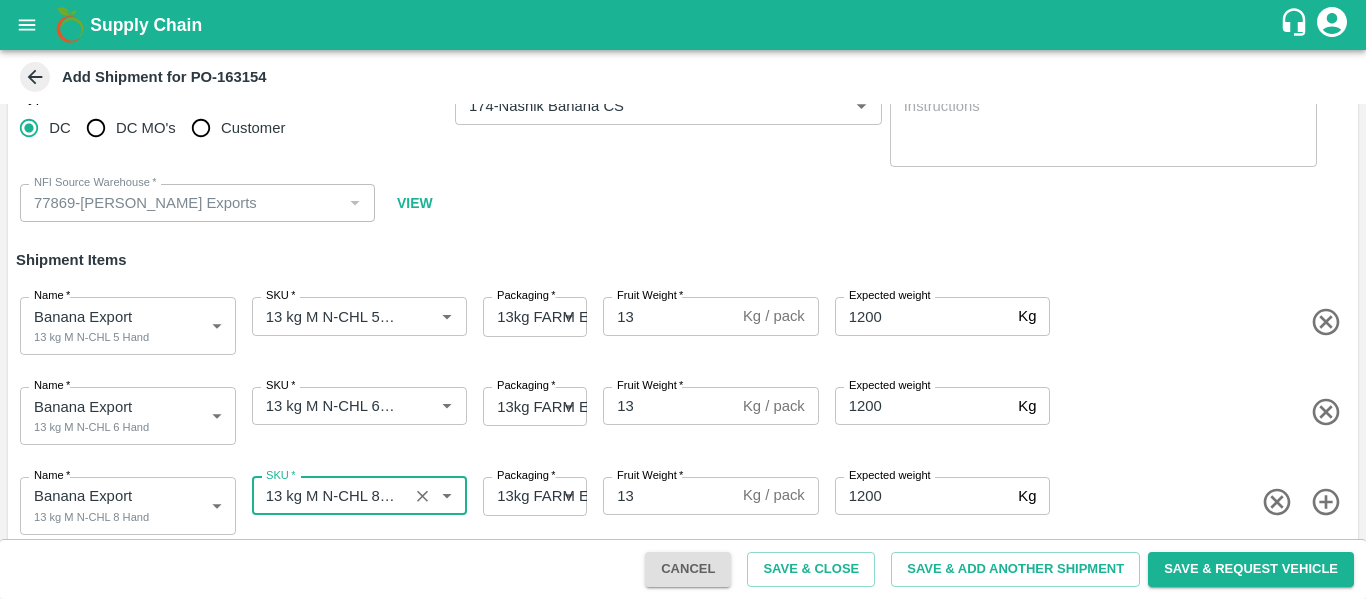 type on "13 kg M N-CHL 8 Hand" 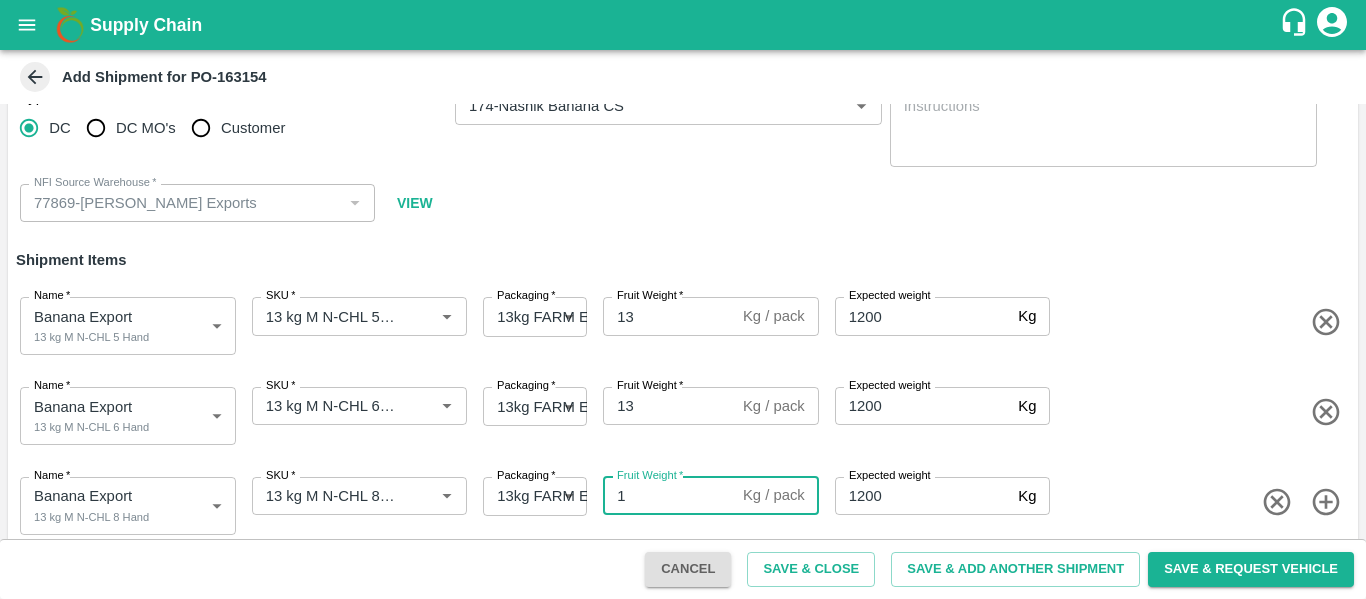 type on "13" 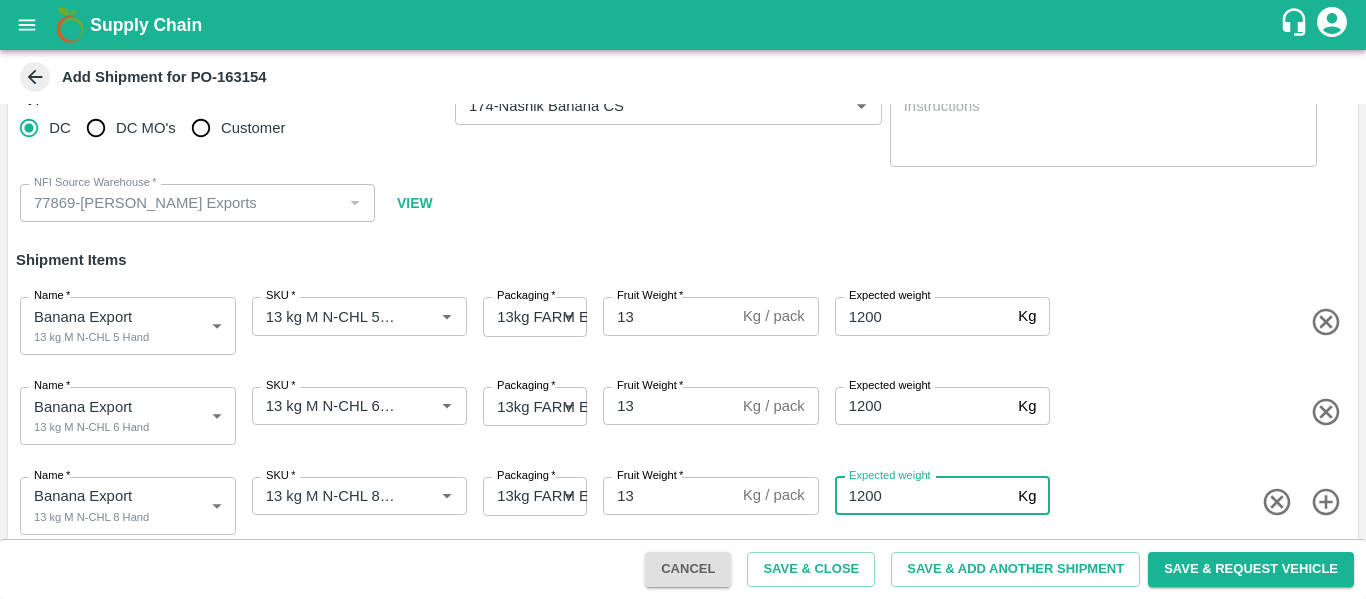 type 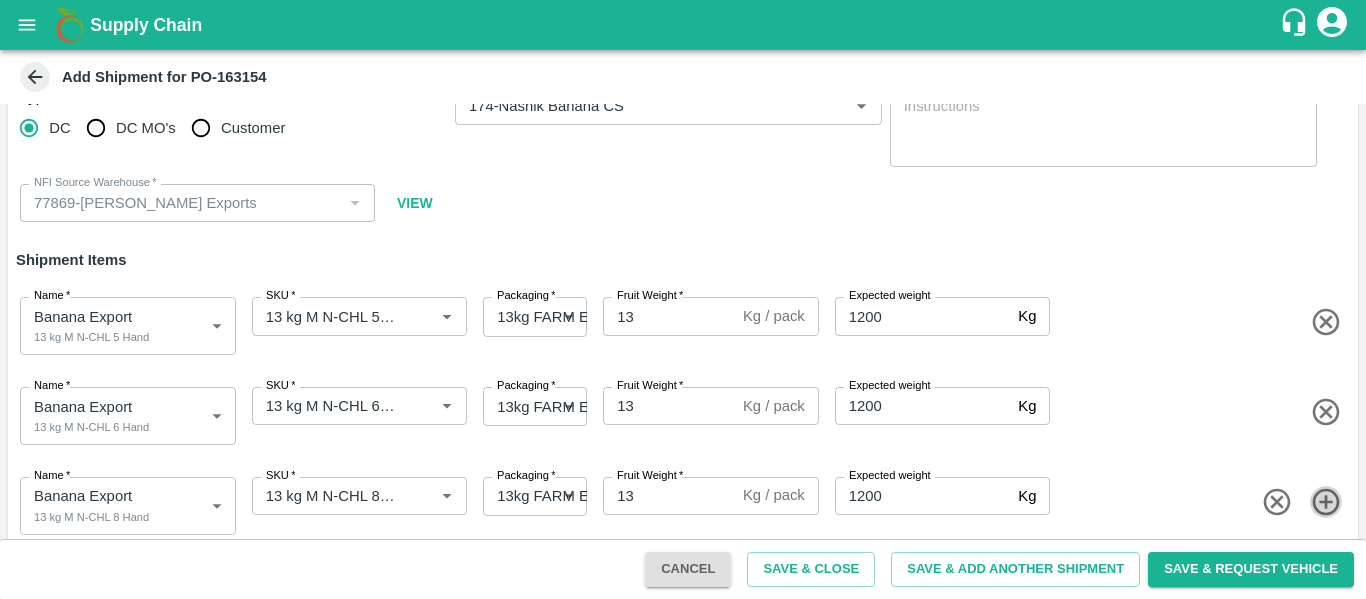 click 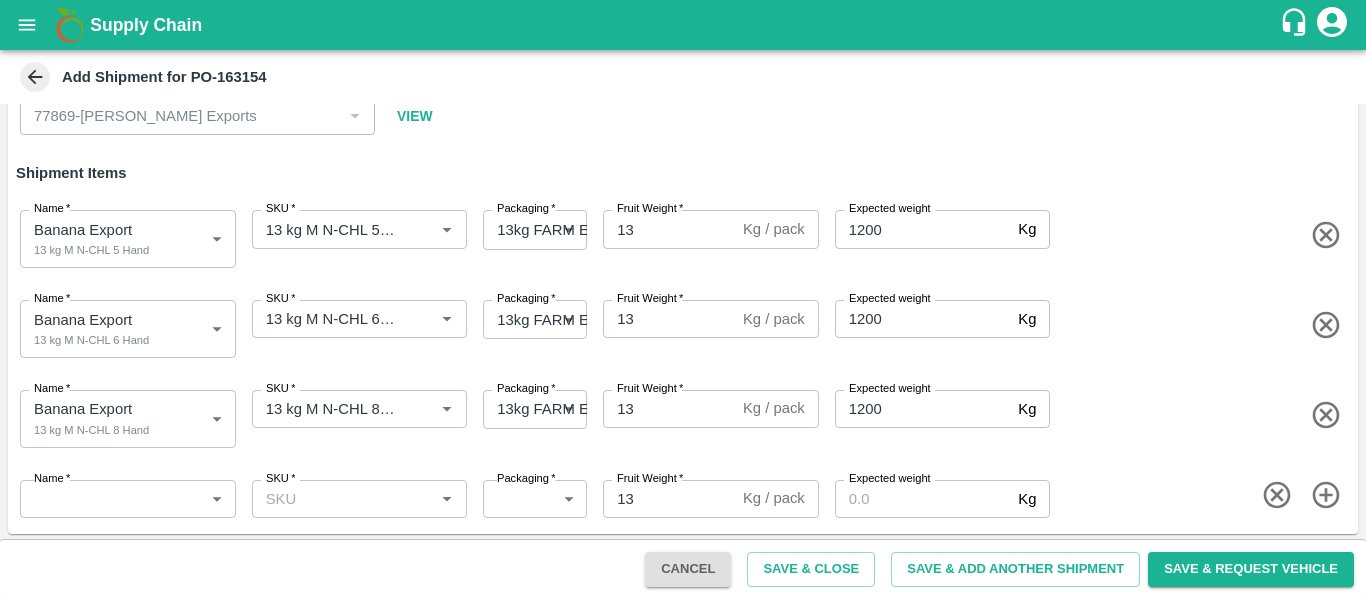 scroll, scrollTop: 131, scrollLeft: 0, axis: vertical 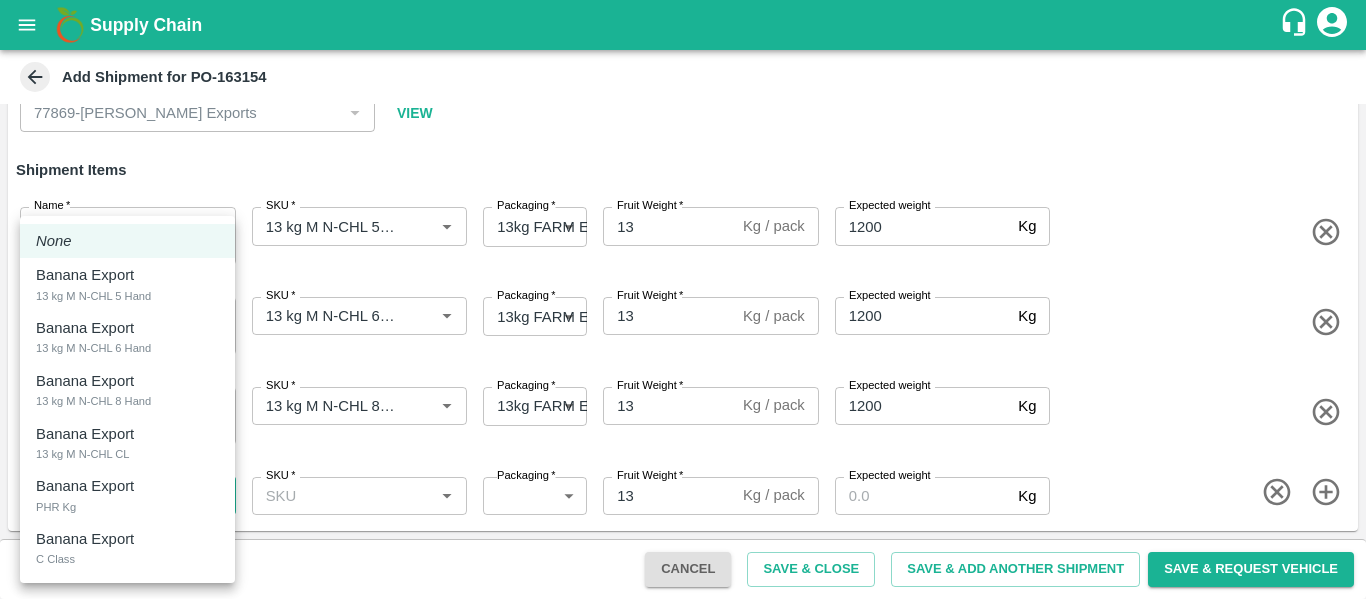 click on "Supply Chain Add Shipment for PO-163154 Type DC DC MO's Customer DC   * DC   * Instructions x Instructions NFI Source Warehouse   * NFI Source Warehouse   * VIEW Shipment Items Name   * Banana Export 13 kg M N-CHL 5 Hand  1817899 Name SKU   * SKU   * Packaging   * 13kg FARM EXPRESS 468 Packaging Fruit Weight   * 13 Kg /   pack Fruit Weight Expected weight 1200 Kg Expected weight Name   * Banana Export 13 kg M N-CHL 6 Hand  1817900 Name SKU   * SKU   * Packaging   * 13kg FARM EXPRESS 468 Packaging Fruit Weight   * 13 Kg /   pack Fruit Weight Expected weight 1200 Kg Expected weight Name   * Banana Export 13 kg M N-CHL 8 Hand  1817901 Name SKU   * SKU   * Packaging   * 13kg FARM EXPRESS 468 Packaging Fruit Weight   * 13 Kg /   pack Fruit Weight Expected weight 1200 Kg Expected weight Name   * ​ Name SKU   * SKU   * Packaging   * ​ Packaging Fruit Weight   * 13 Kg /   pack Fruit Weight Expected weight Kg Expected weight Cancel Save & Close Save & Request Vehicle" at bounding box center [683, 299] 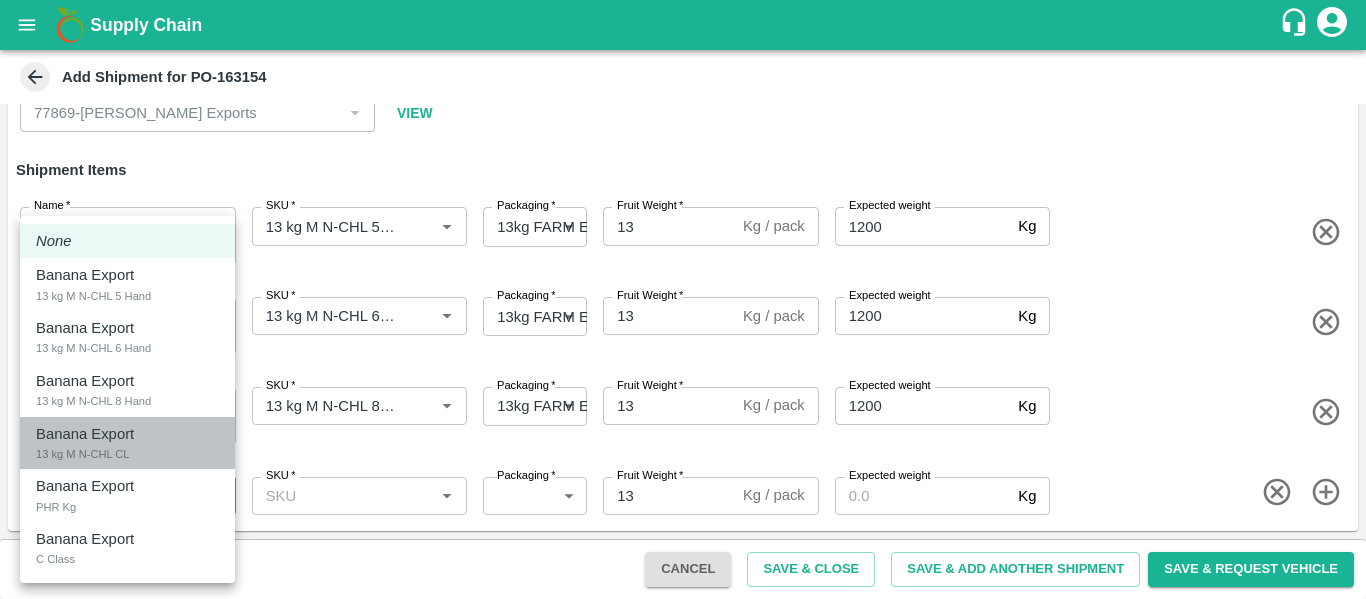 click on "Banana Export 13 kg M N-CHL CL" at bounding box center (127, 443) 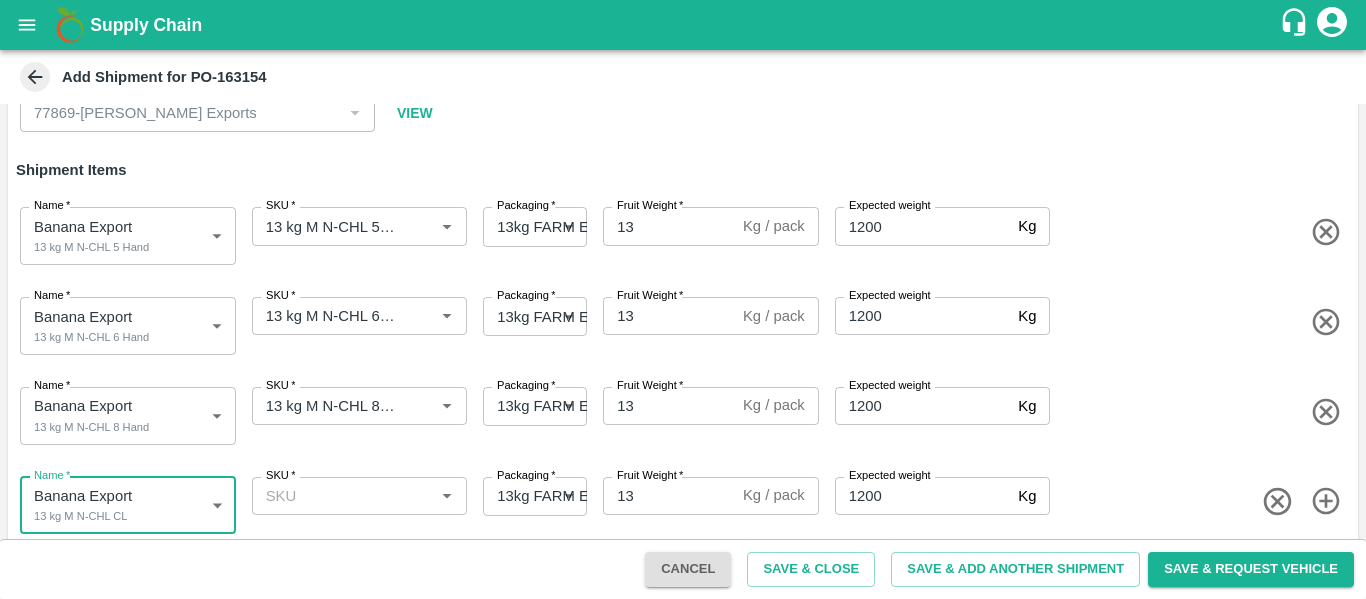 click on "SKU   *" at bounding box center (360, 496) 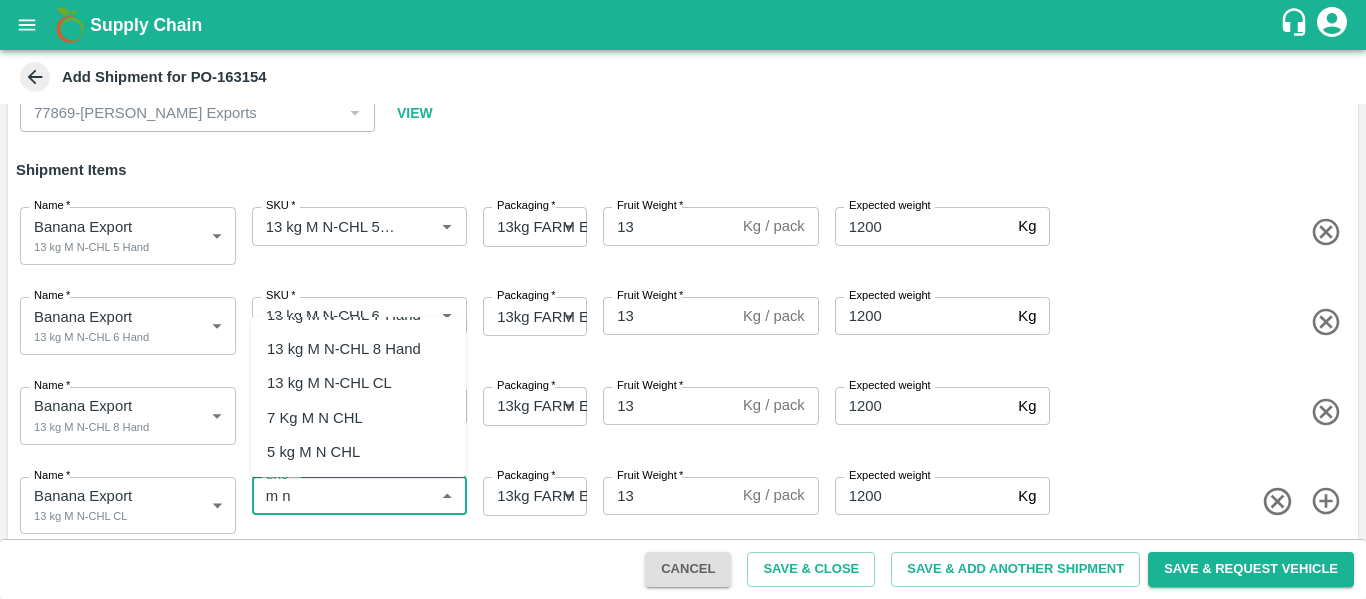 scroll, scrollTop: 131, scrollLeft: 0, axis: vertical 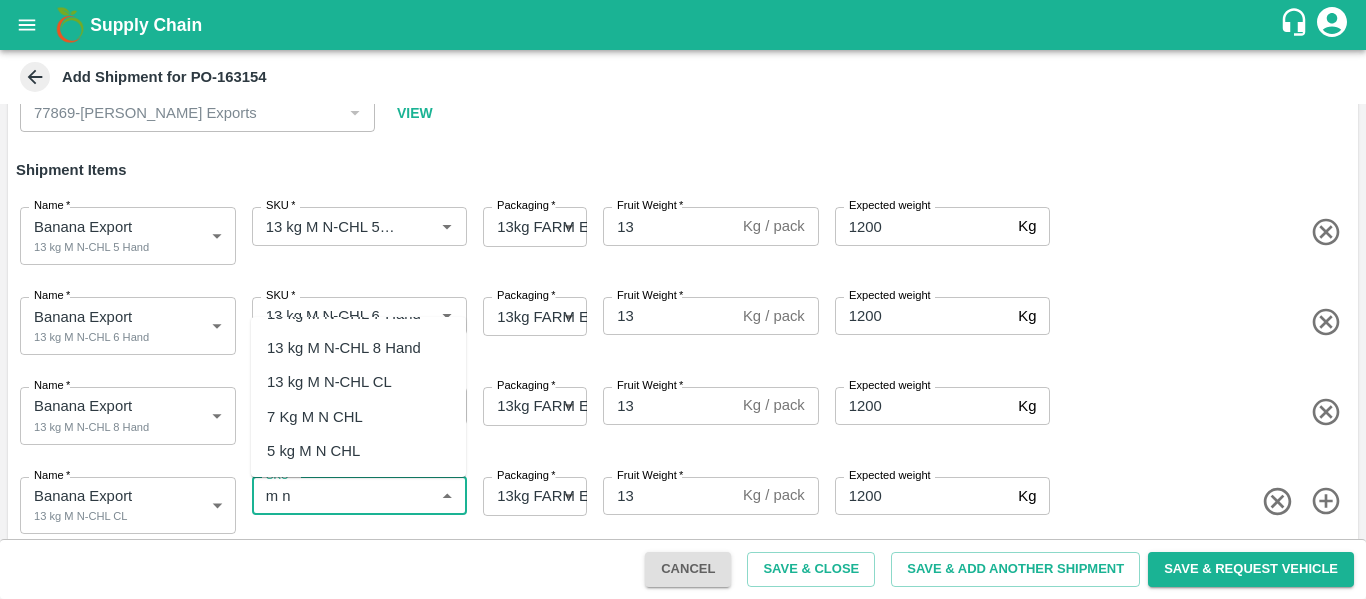 click on "13 kg M N-CHL CL" at bounding box center [329, 382] 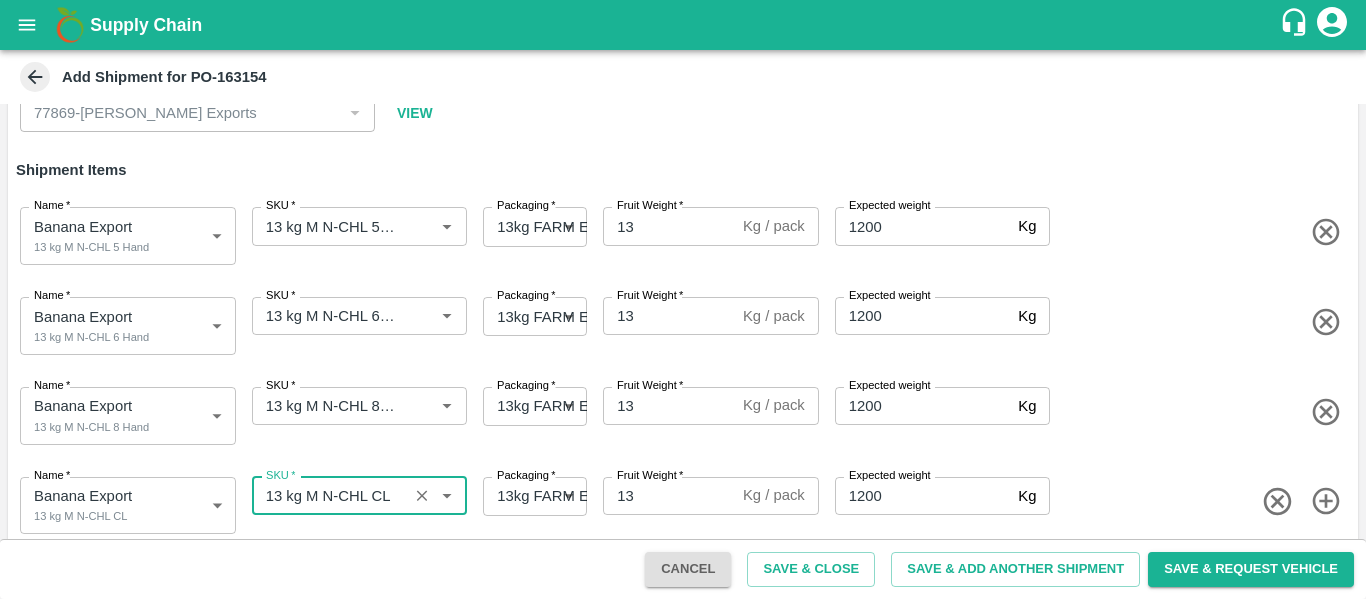 type on "13 kg M N-CHL CL" 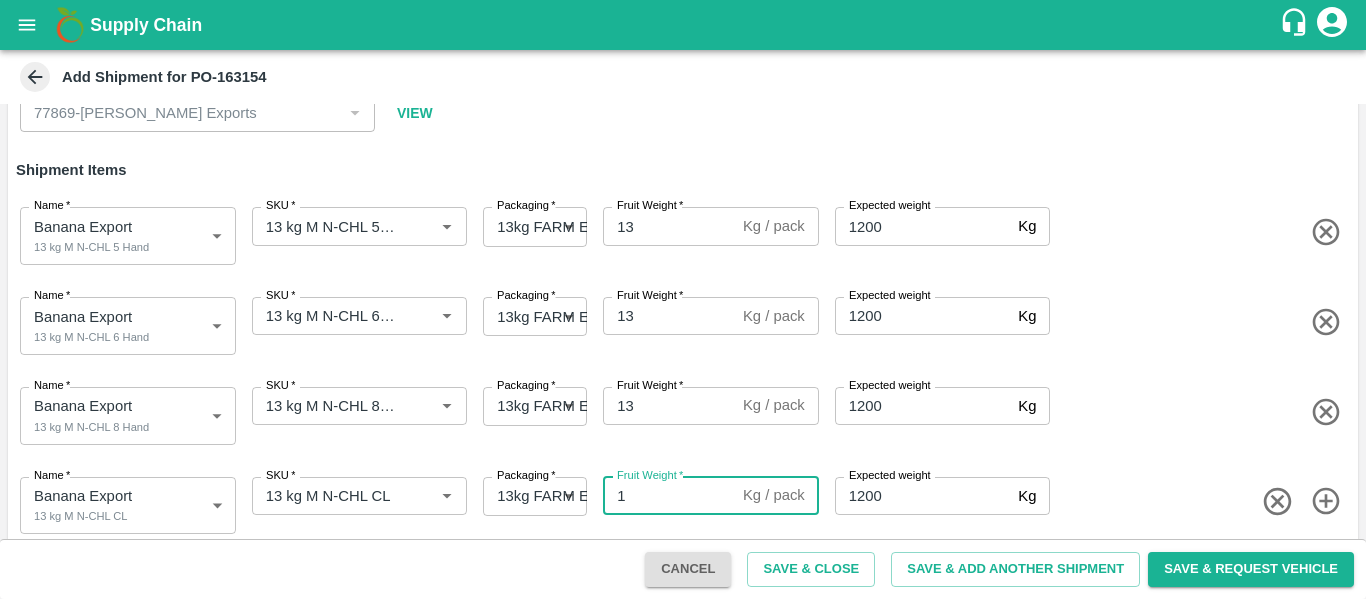 type on "13" 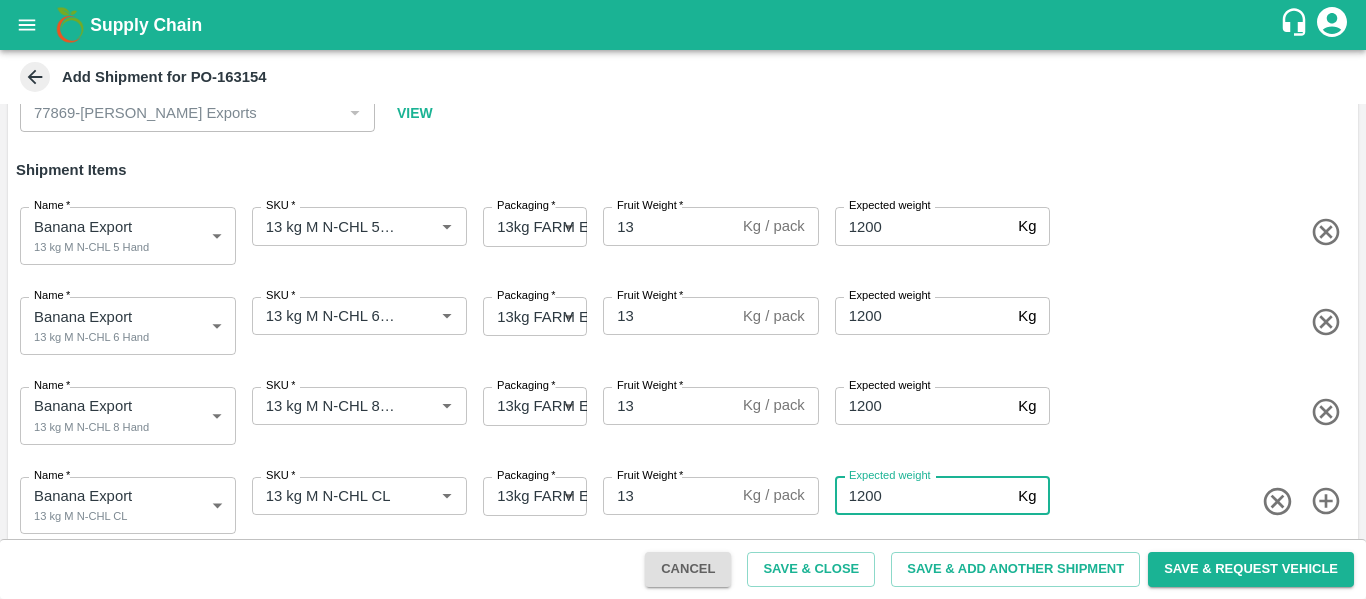 scroll, scrollTop: 150, scrollLeft: 0, axis: vertical 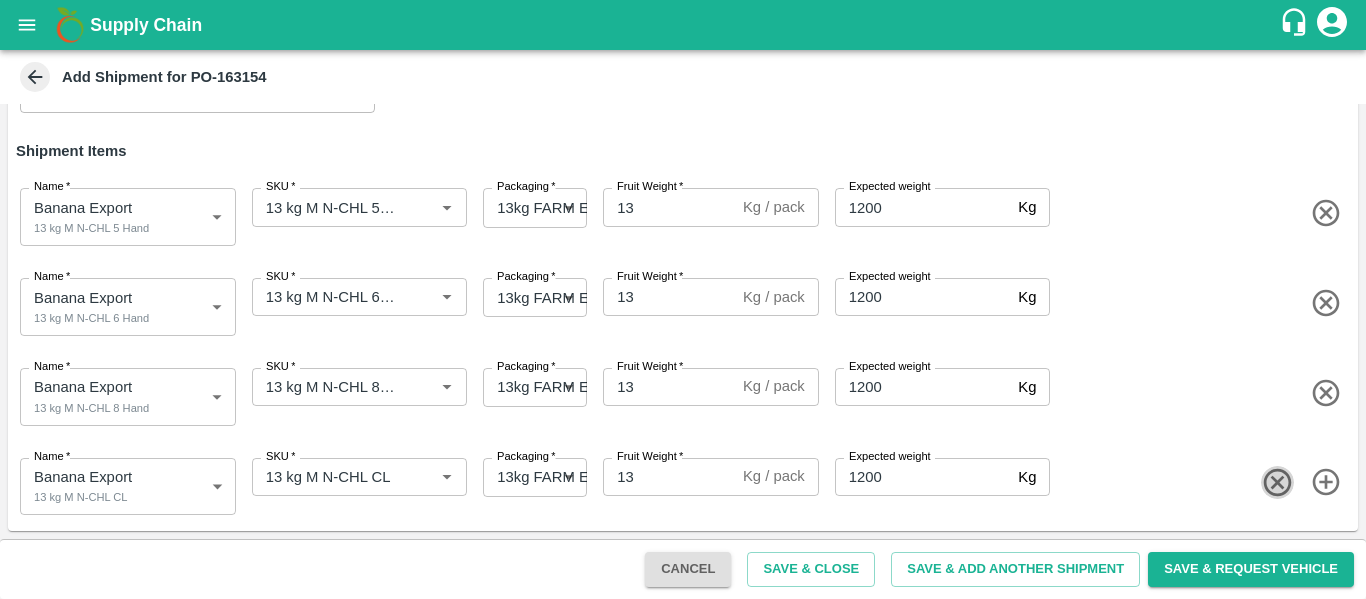 type 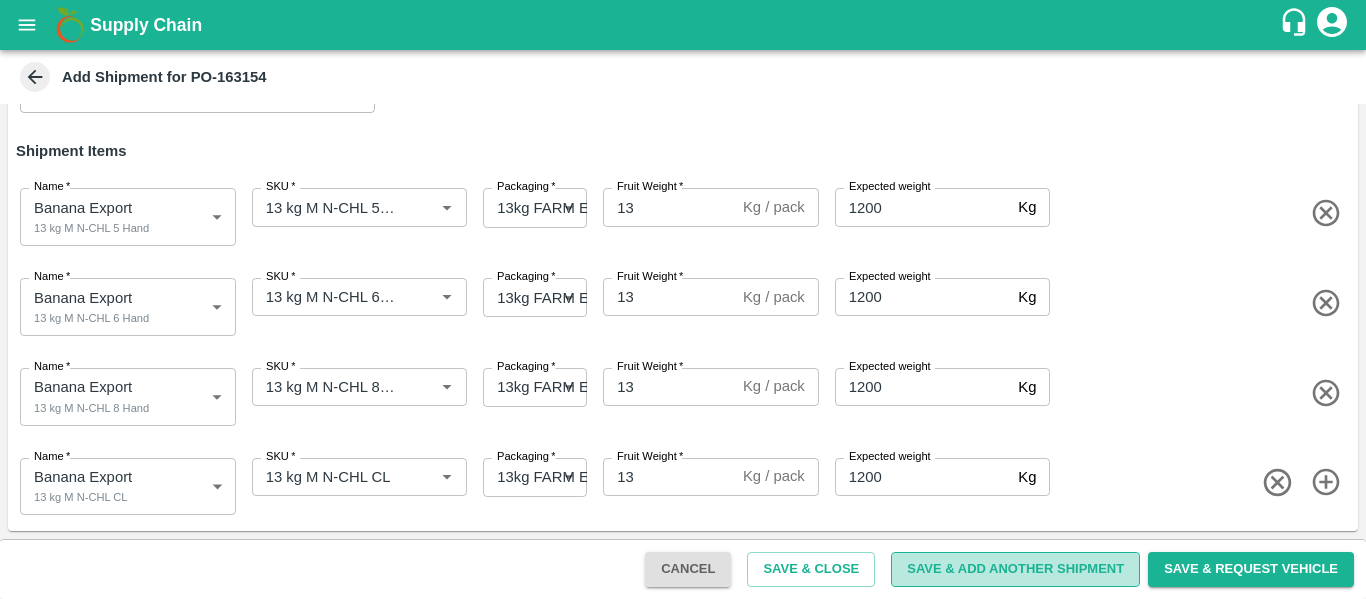 click on "Save & Add Another Shipment" at bounding box center (1015, 569) 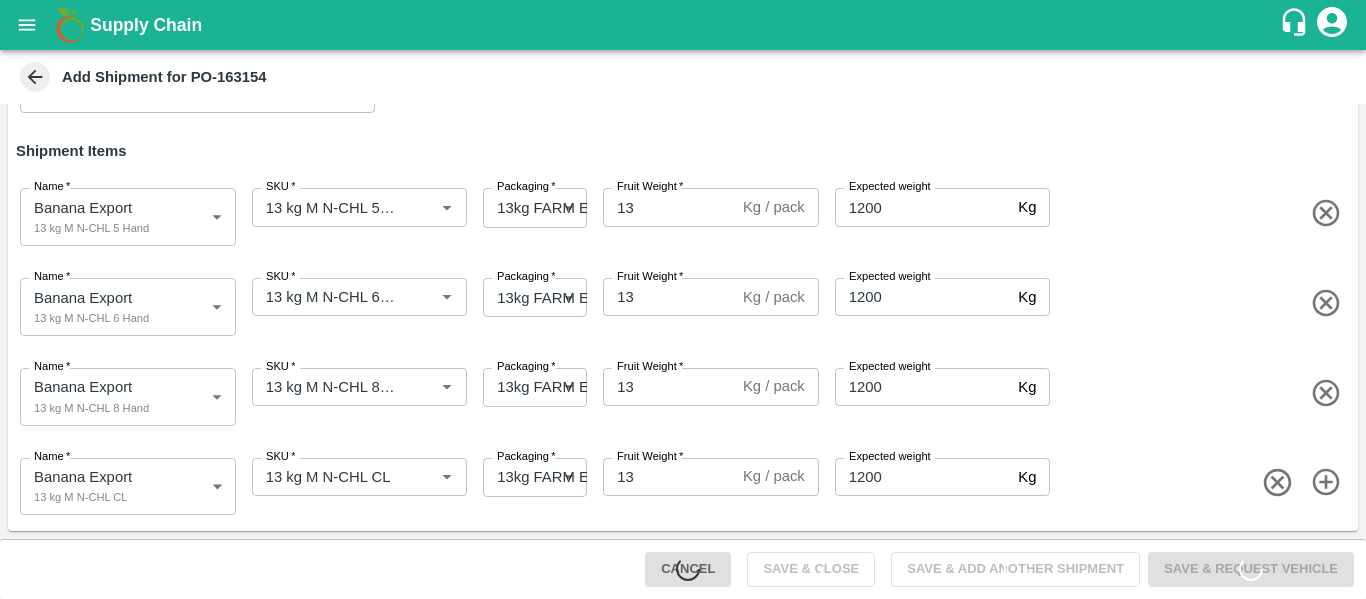 type 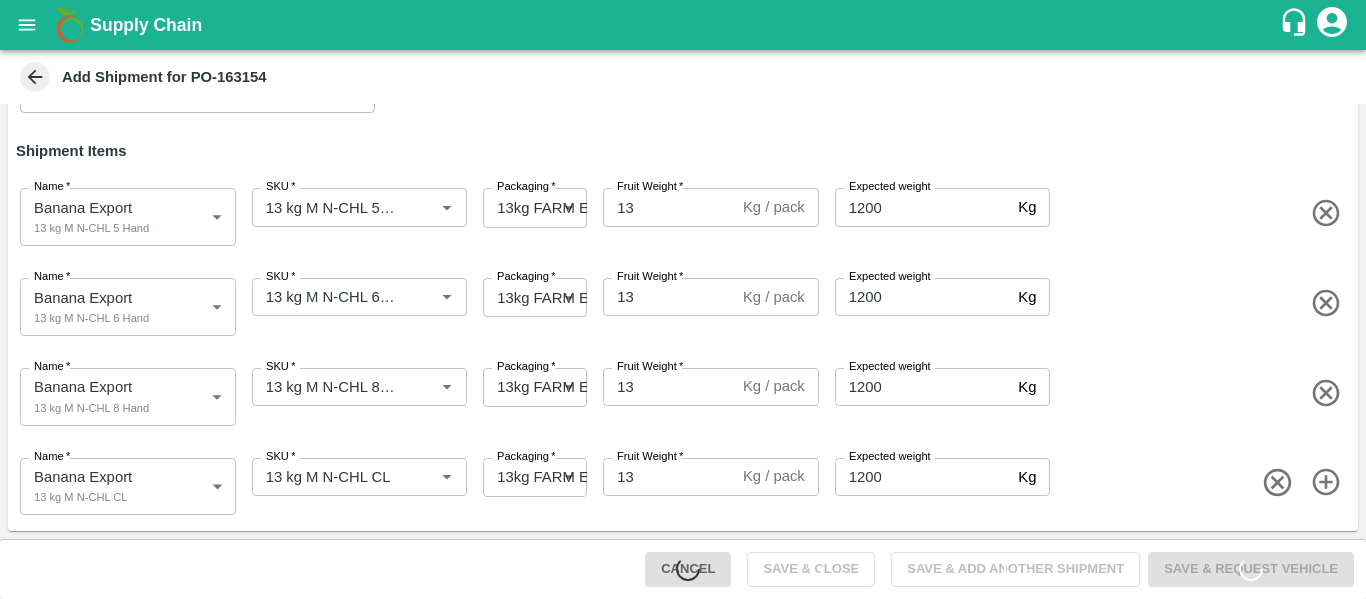 type 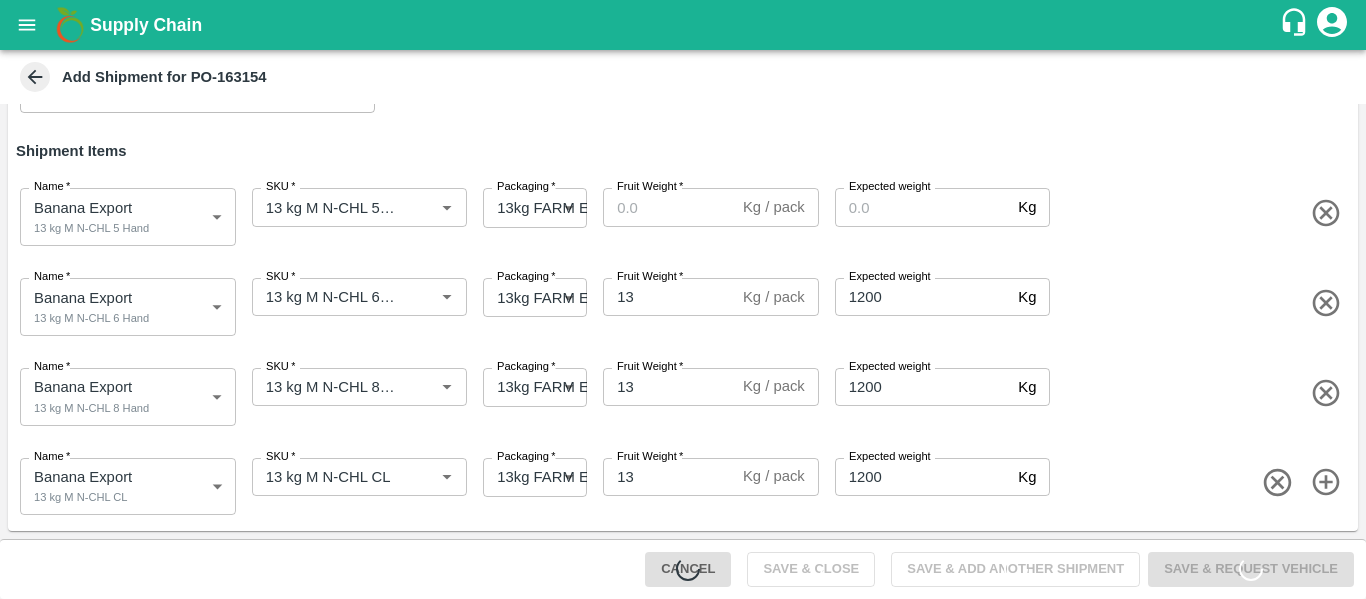 type 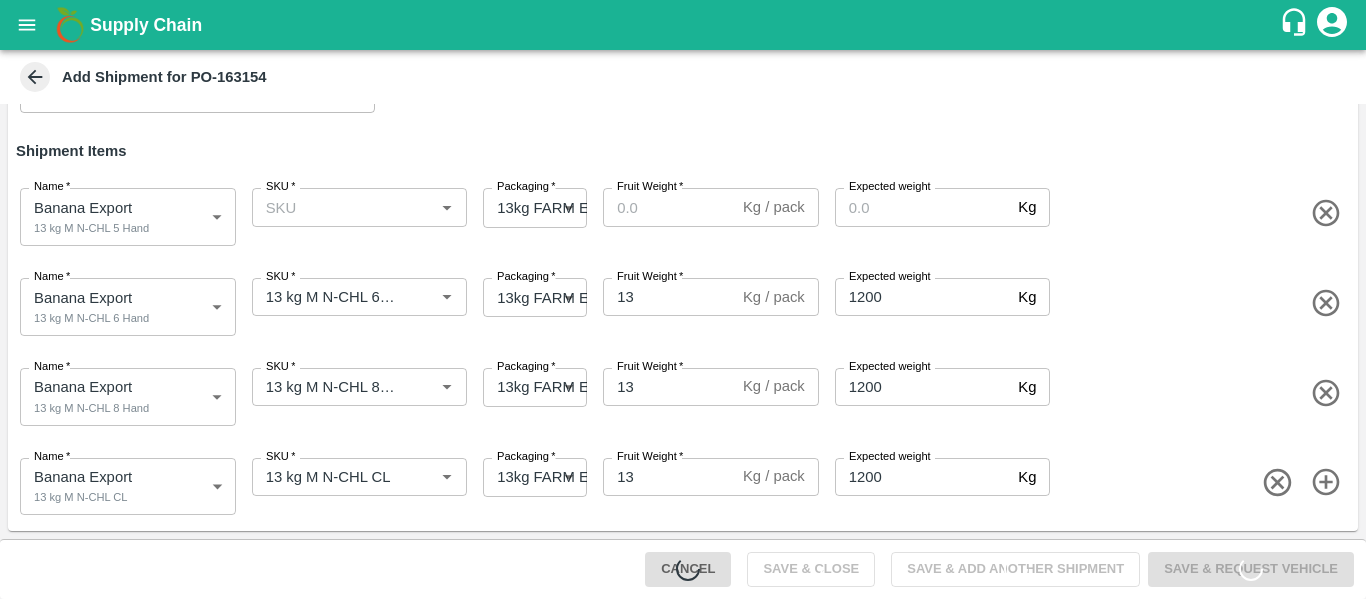 scroll, scrollTop: 0, scrollLeft: 0, axis: both 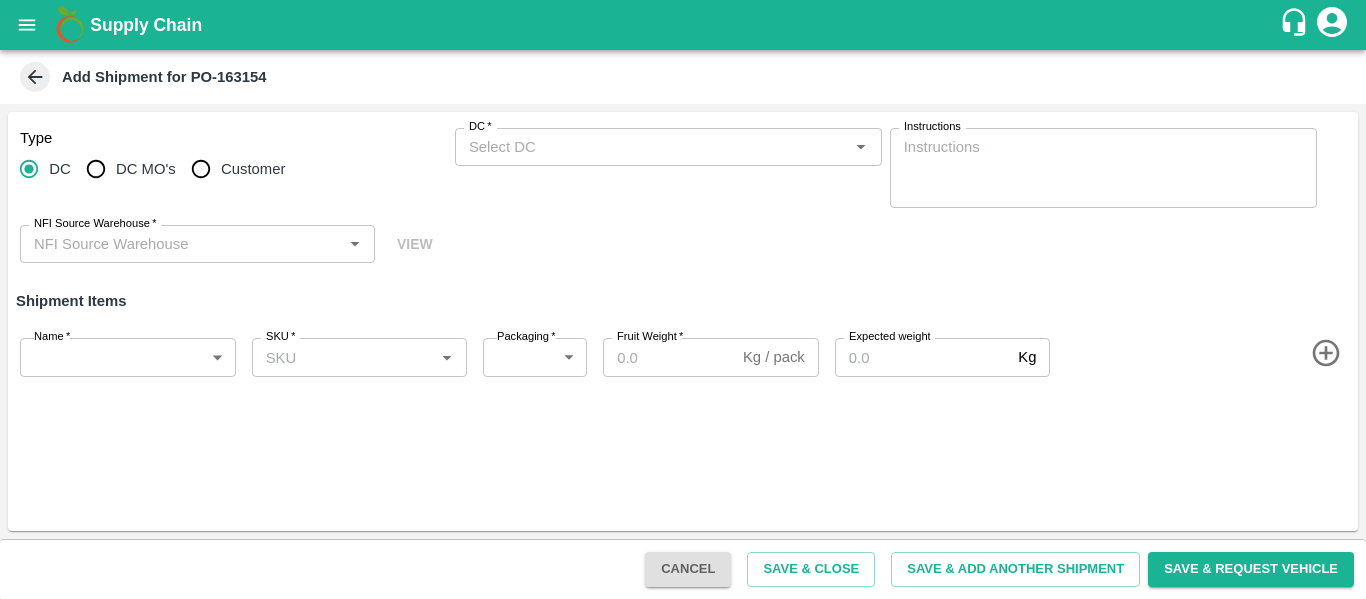type on "77869-[PERSON_NAME] Exports" 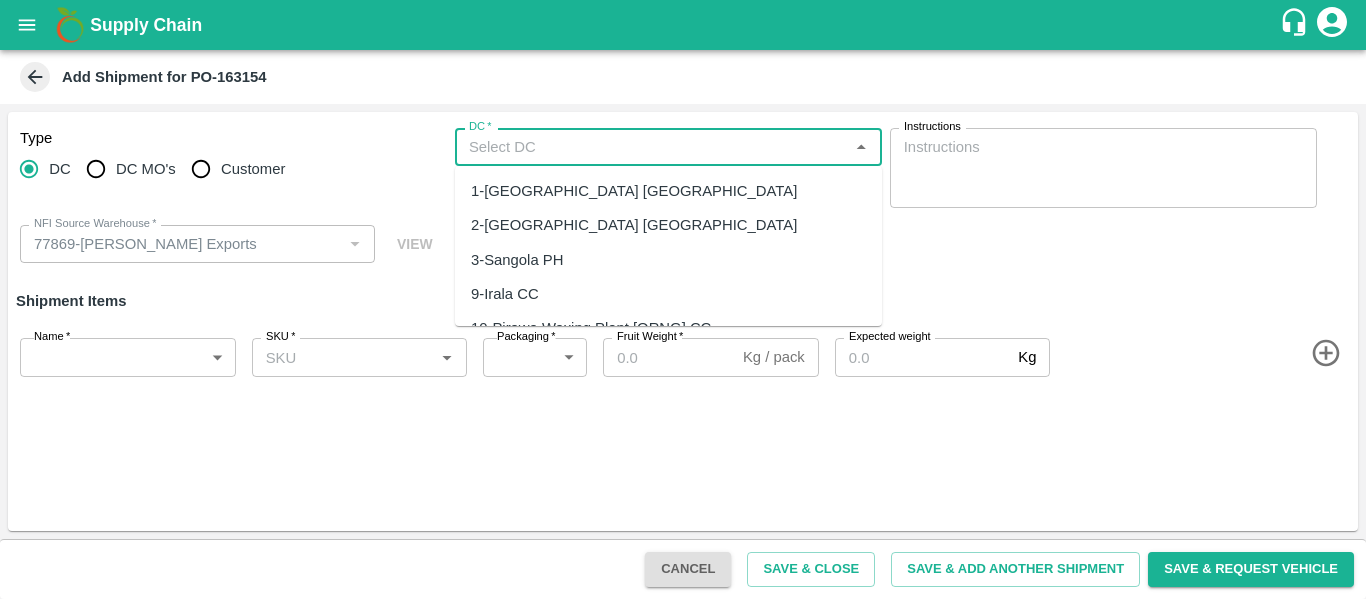 click on "DC   *" at bounding box center [652, 147] 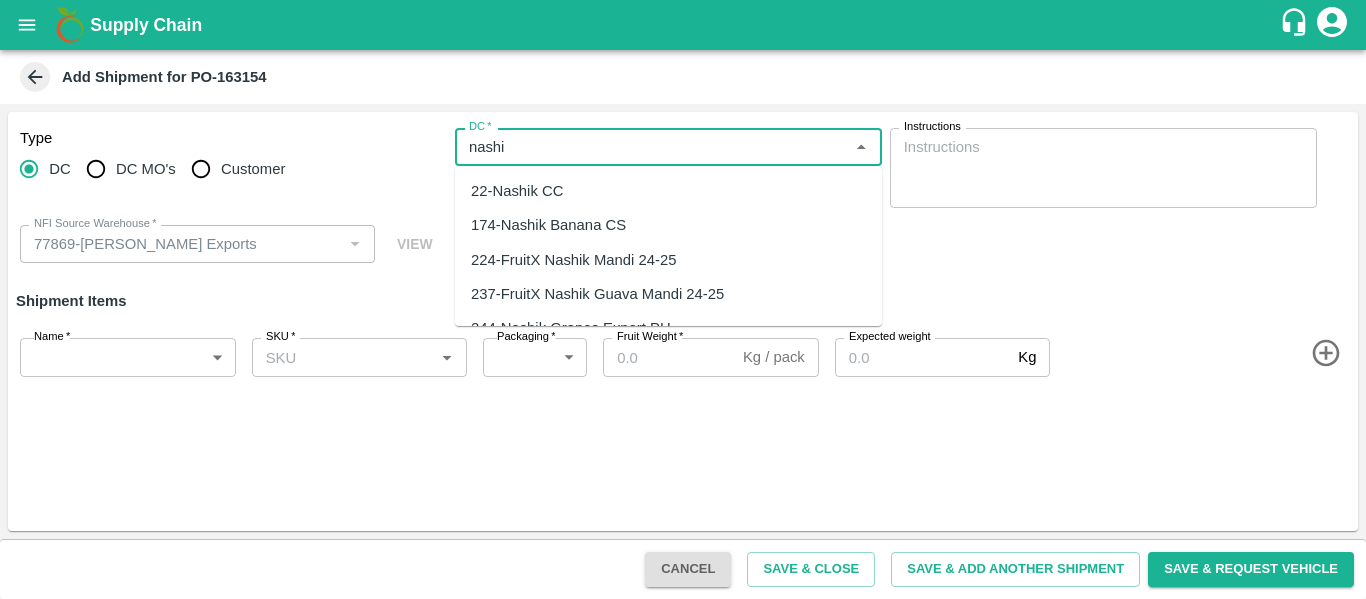 click on "174-Nashik Banana CS" at bounding box center [548, 225] 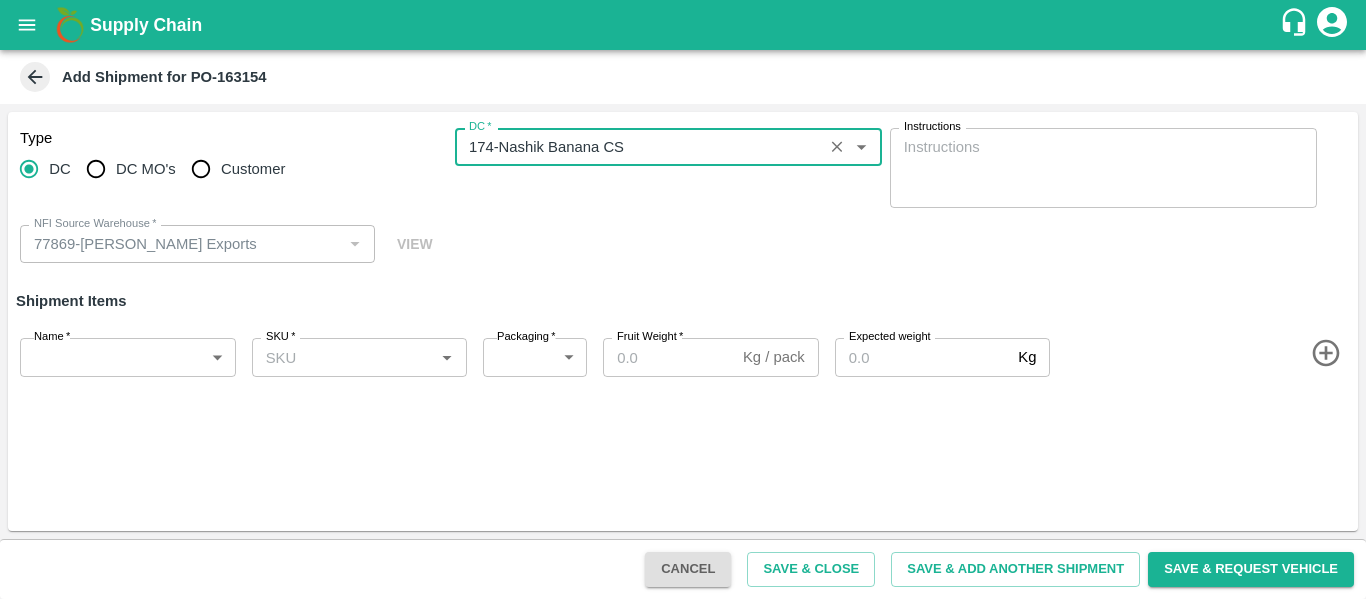 type on "174-Nashik Banana CS" 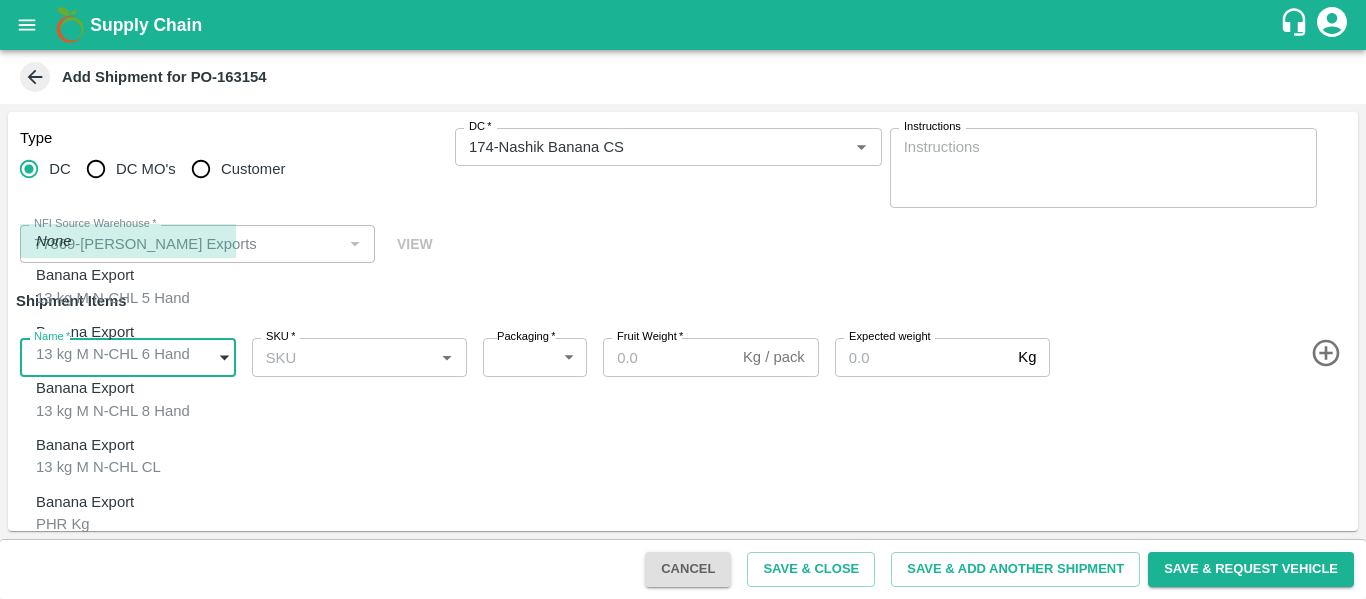 click on "Supply Chain Add Shipment for PO-163154 Type DC DC MO's Customer DC   * DC   * Instructions x Instructions NFI Source Warehouse   * NFI Source Warehouse   * VIEW Shipment Items Name   * ​ Name SKU   * SKU   * Packaging   * ​ Packaging Fruit Weight   * Kg /   pack Fruit Weight Expected weight Kg Expected weight Cancel Save & Close Save & Add Another Shipment Save & Request Vehicle Tembhurni PH Nashik CC Shahada Banana Export PH Savda Banana Export PH Nikhil Subhash Mangvade Logout None Banana Export 13 kg M N-CHL 5 Hand  Banana Export 13 kg M N-CHL 6 Hand  Banana Export 13 kg M N-CHL 8 Hand  Banana Export 13 kg M N-CHL CL  Banana Export PHR Kg  Banana Export C Class" at bounding box center (683, 299) 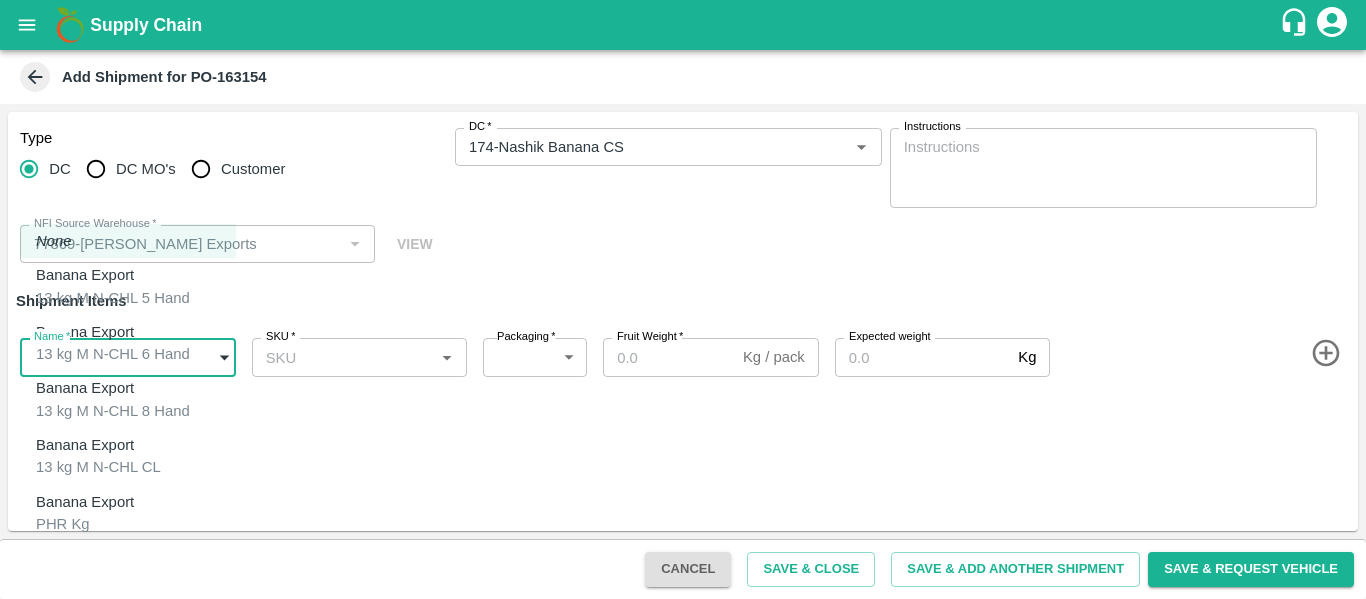 click on "PHR Kg" at bounding box center (90, 524) 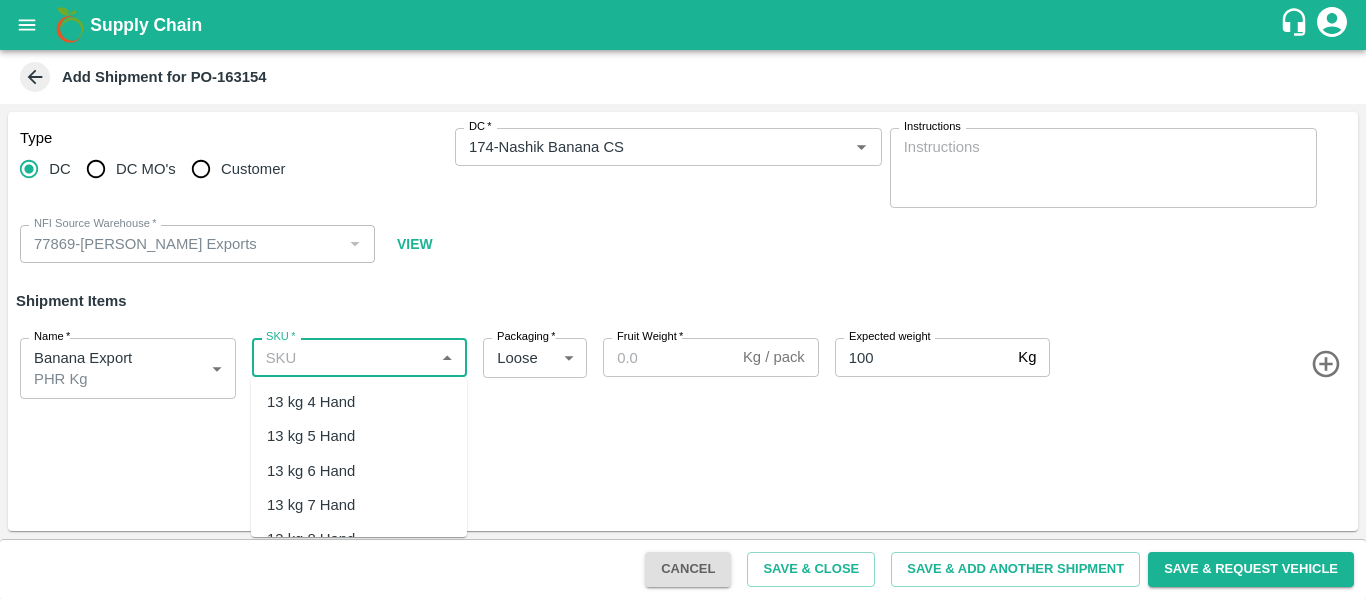 click on "SKU   *" at bounding box center (343, 357) 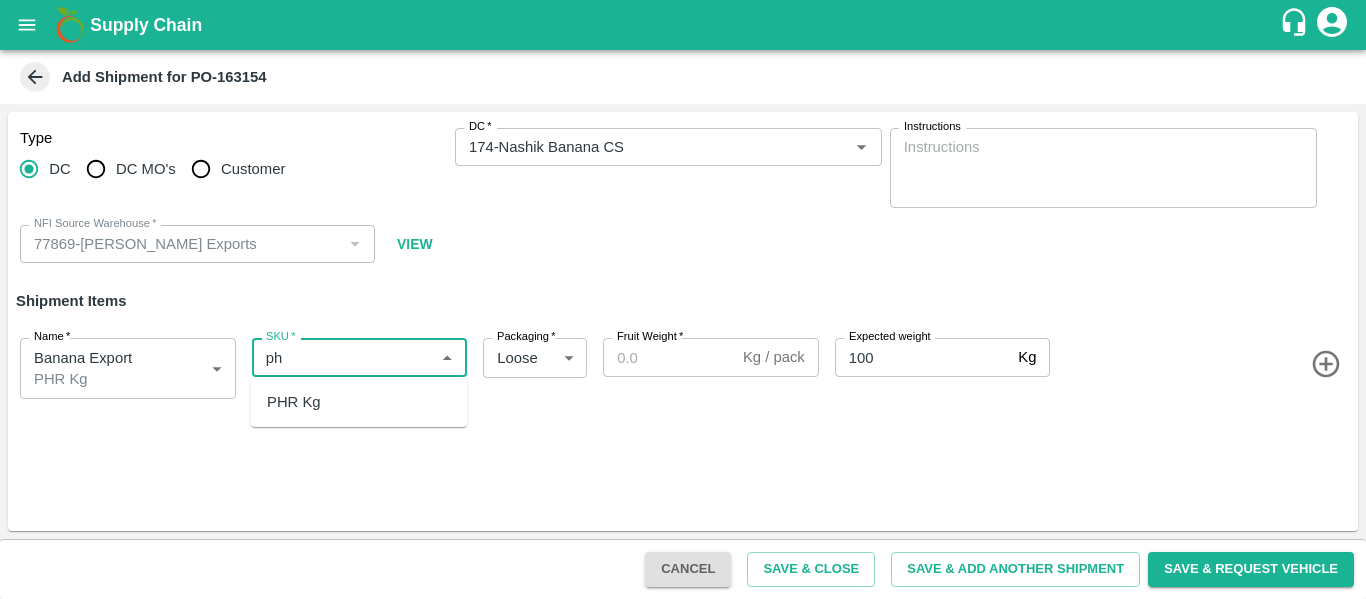 click on "PHR Kg" at bounding box center (359, 402) 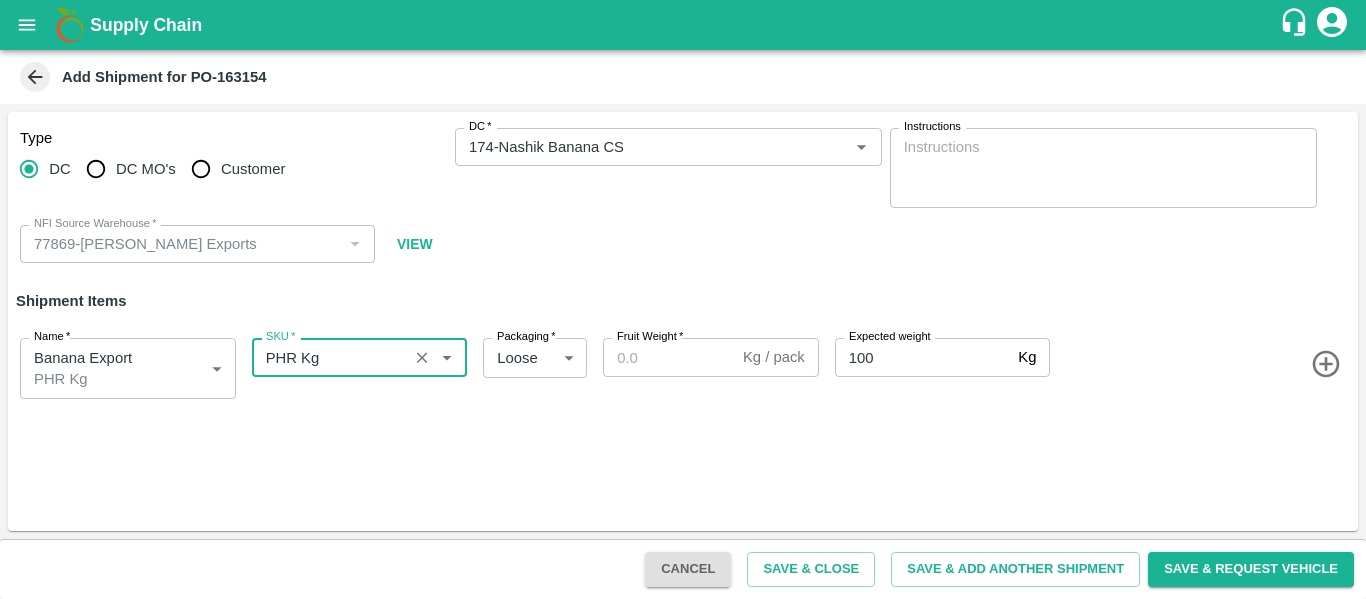 type on "PHR Kg" 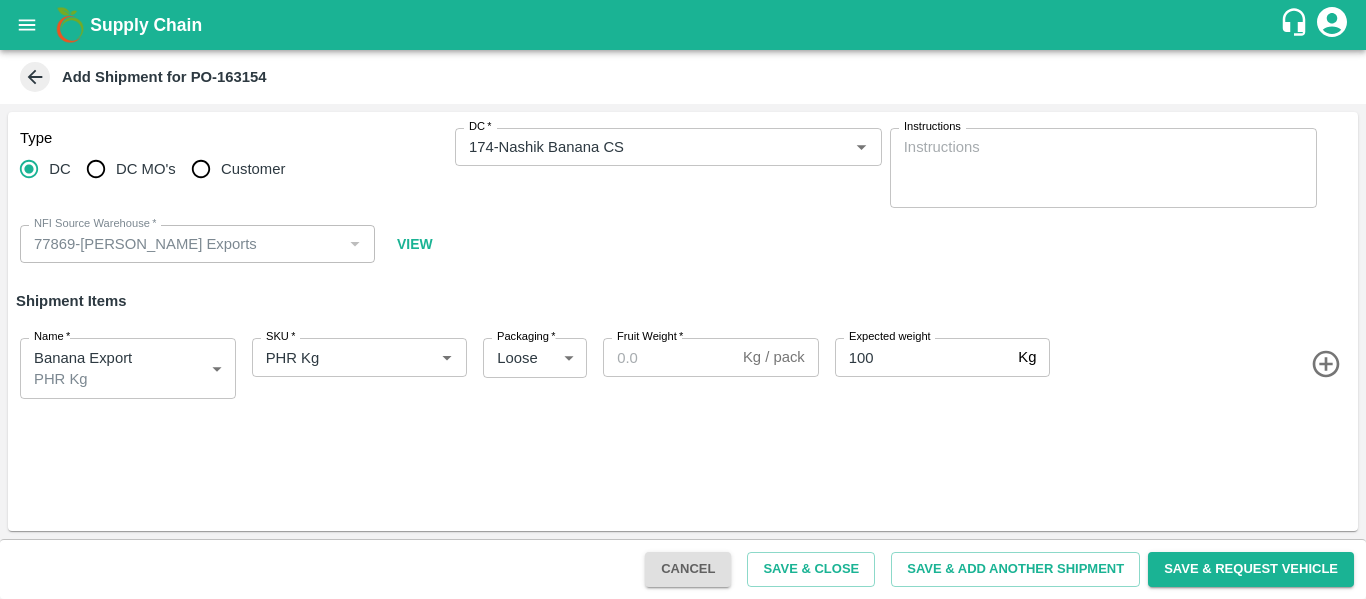 click on "Fruit Weight   *" at bounding box center [650, 337] 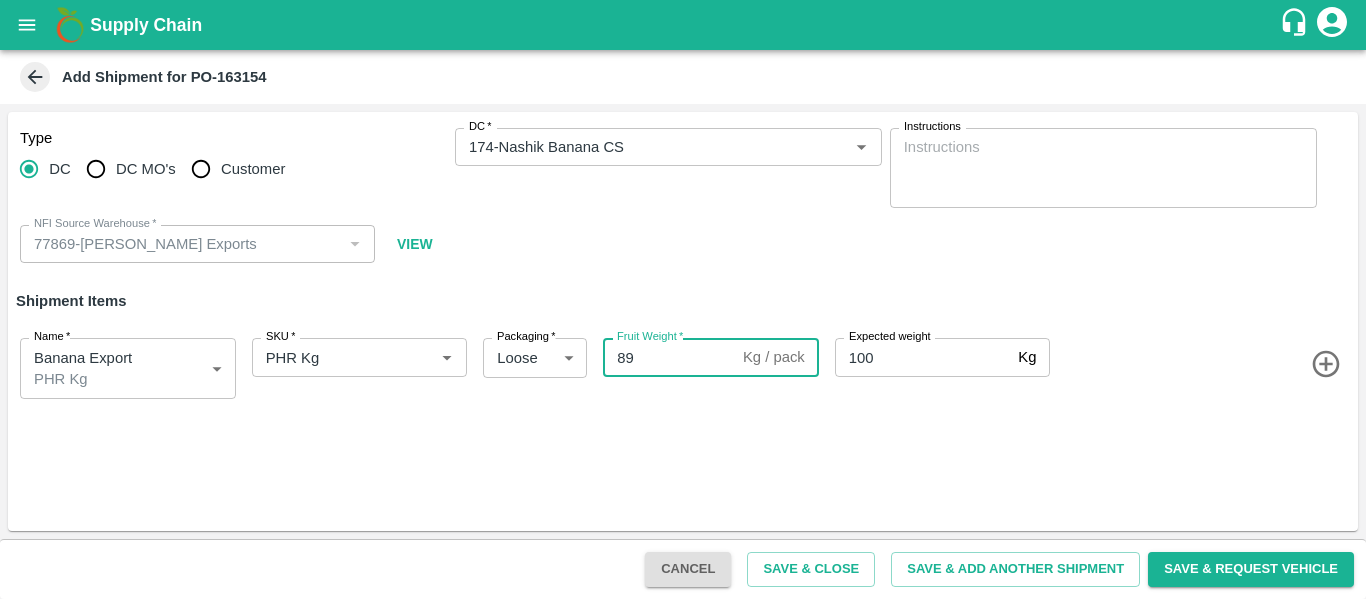 type on "89" 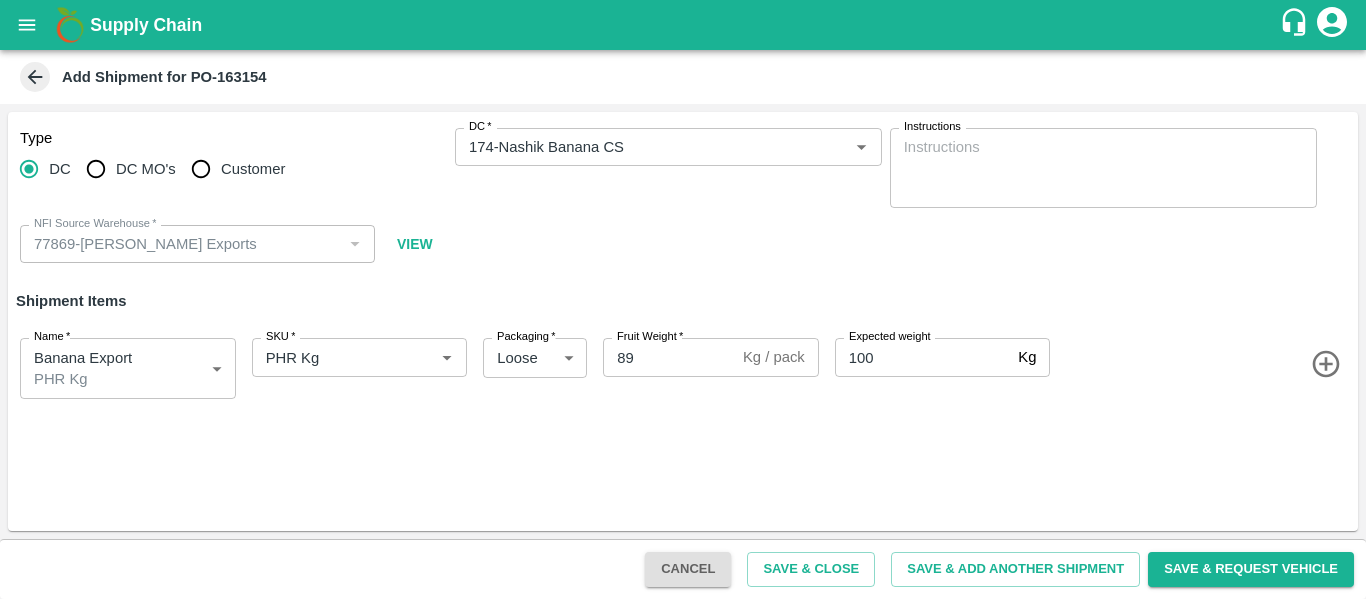 click on "Name   * Banana Export PHR Kg  1817903 Name SKU   * SKU   * Packaging   * Loose 258 Packaging Fruit Weight   * 89 Kg /   pack Fruit Weight Expected weight 100 Kg Expected weight" at bounding box center (679, 364) 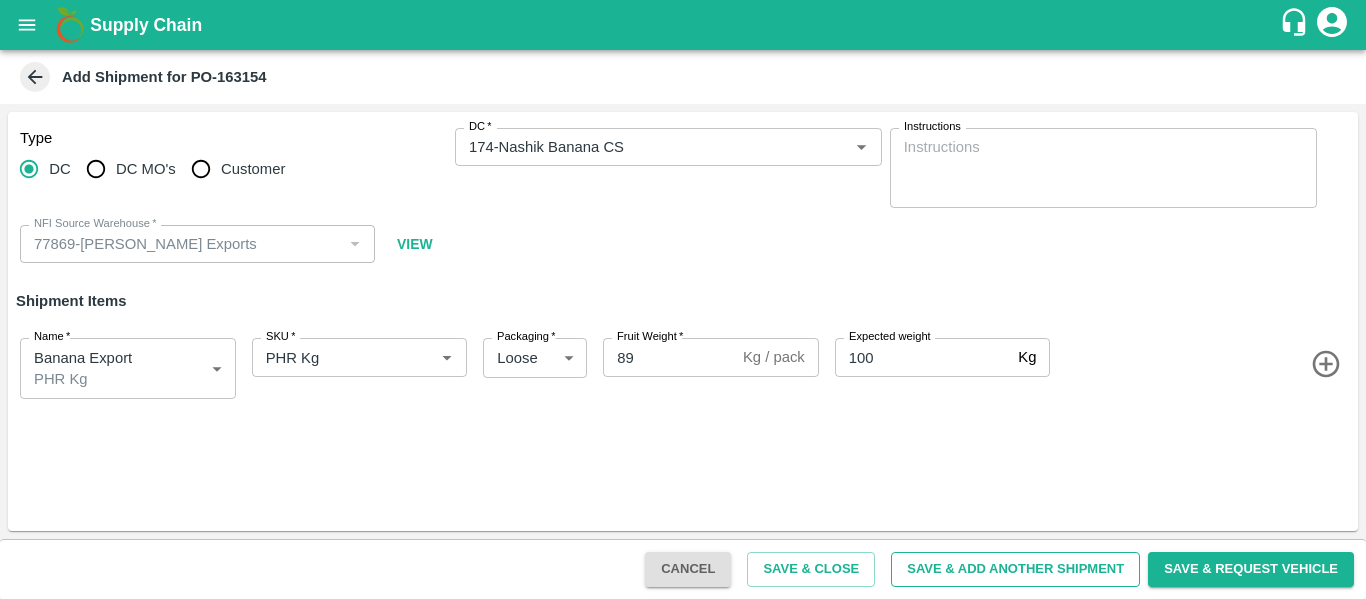 click on "Save & Add Another Shipment" at bounding box center (1015, 569) 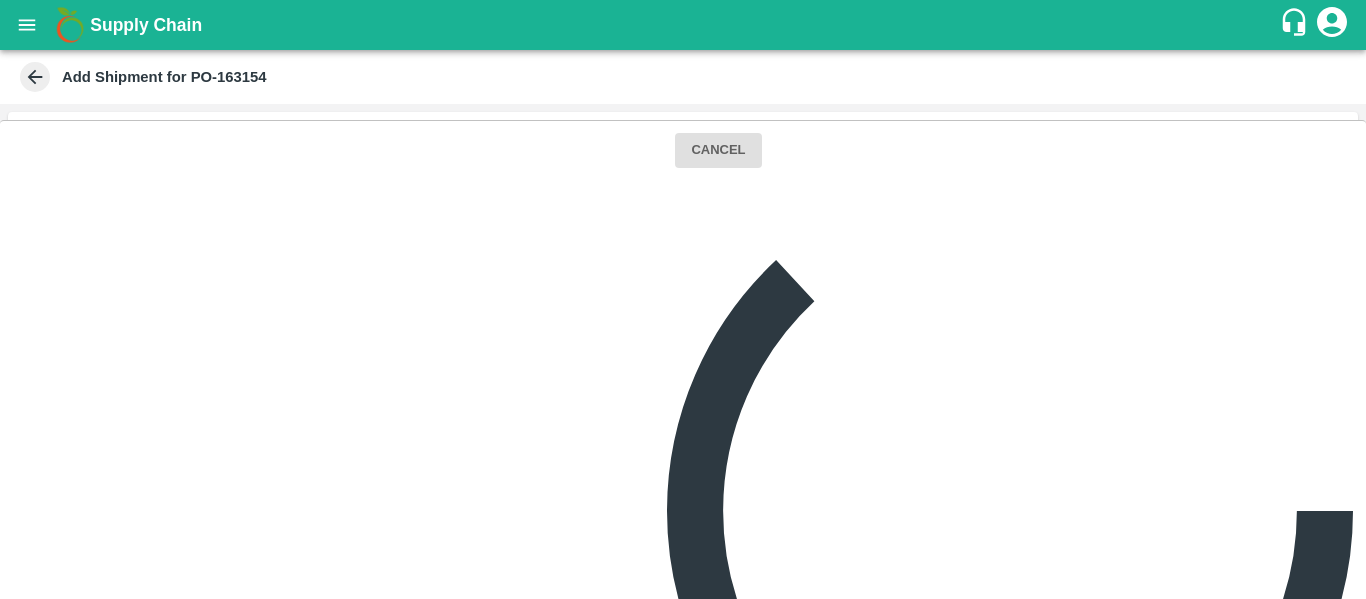 type 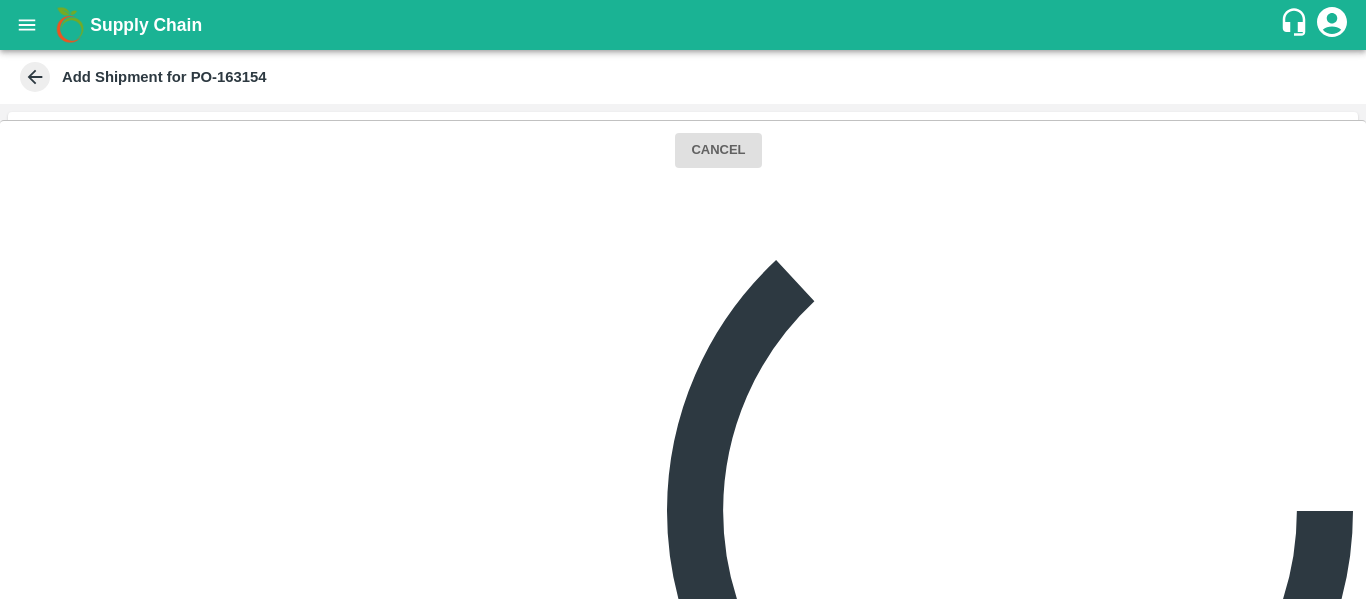 type 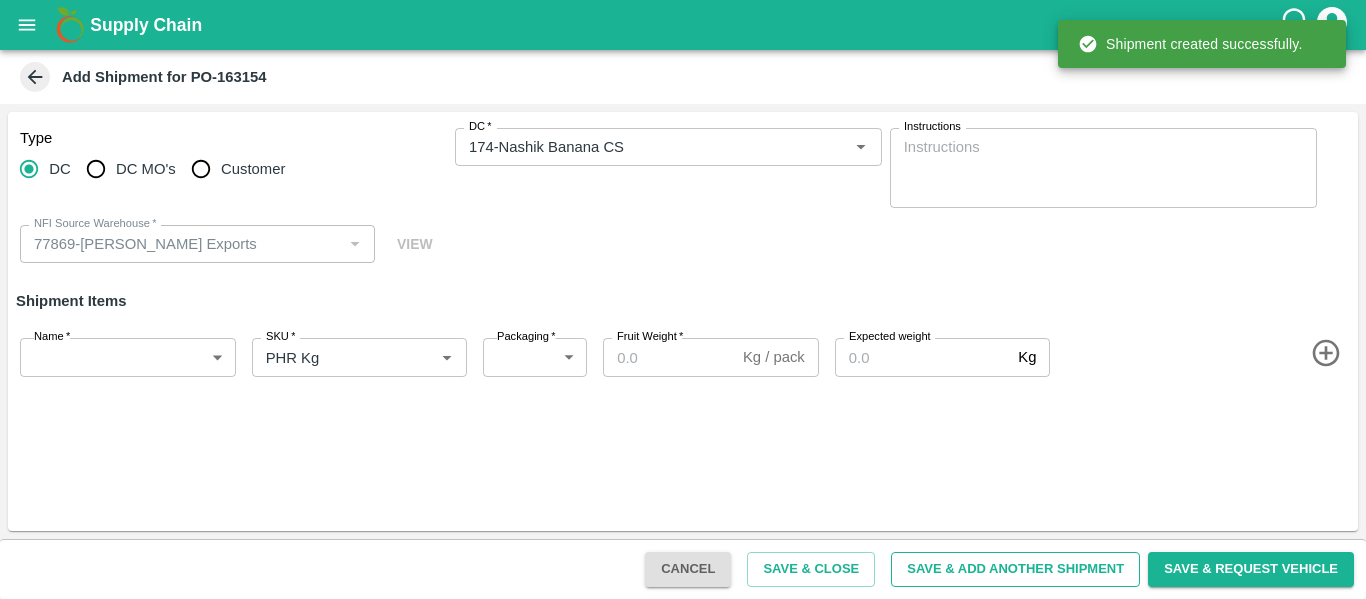 type 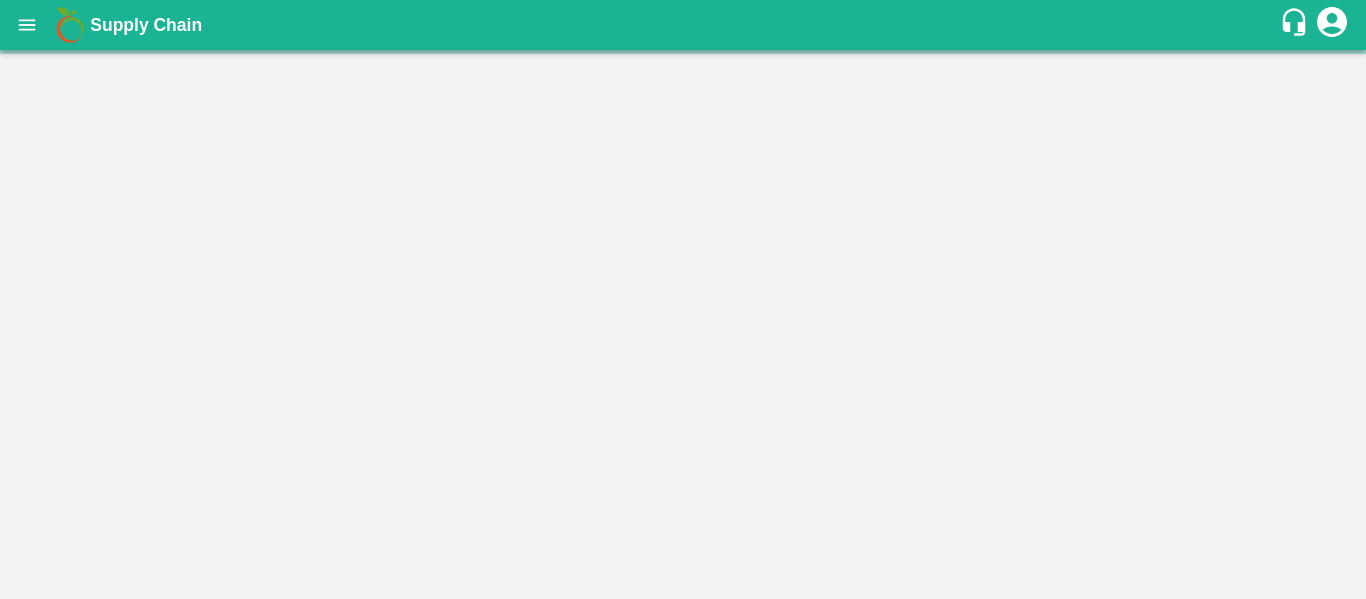 scroll, scrollTop: 0, scrollLeft: 0, axis: both 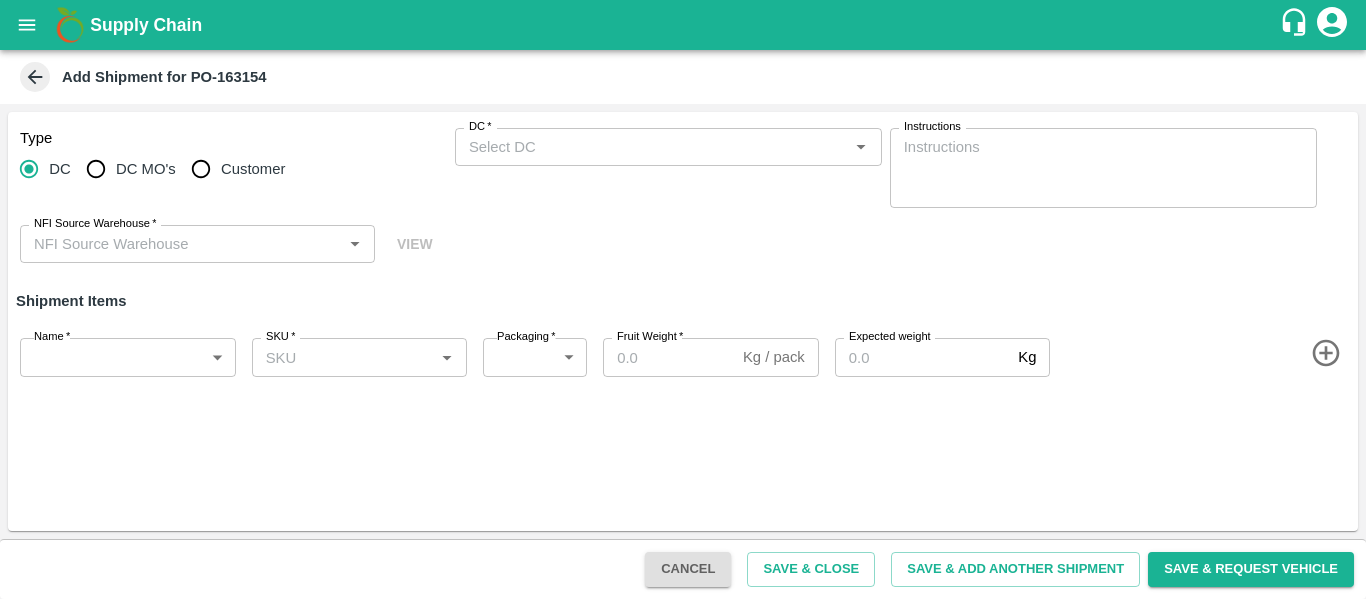 type on "77869-[PERSON_NAME] Exports" 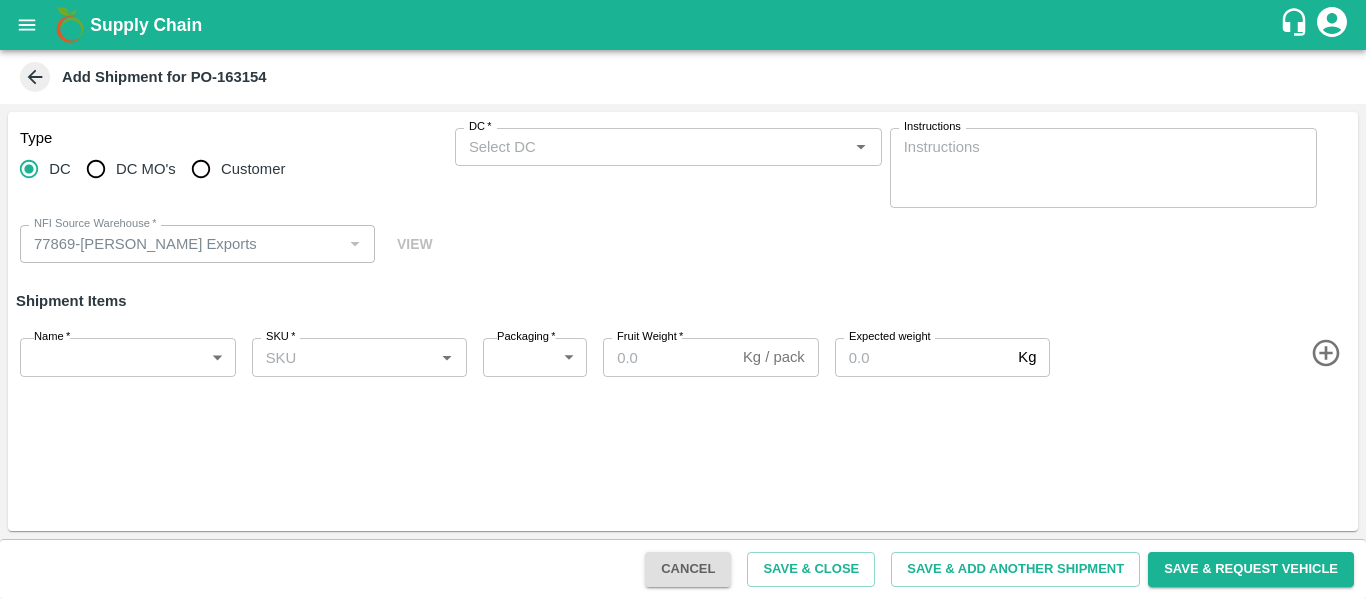 click on "DC   *" at bounding box center (652, 147) 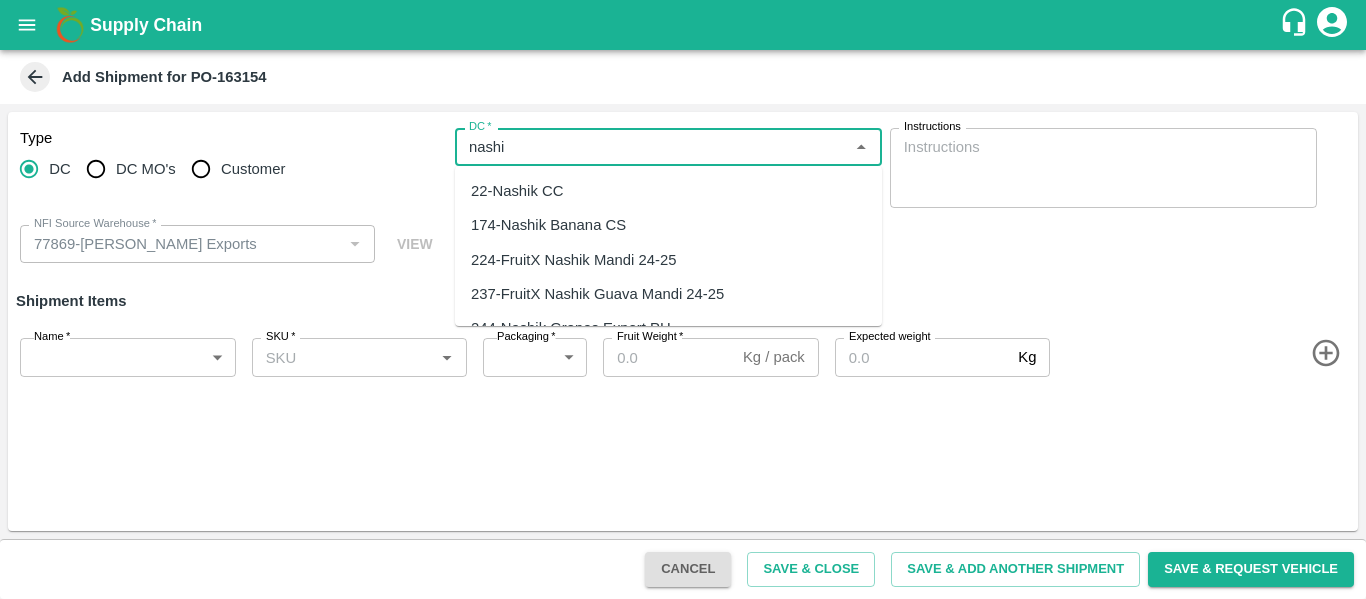 click on "174-Nashik Banana CS" at bounding box center [548, 225] 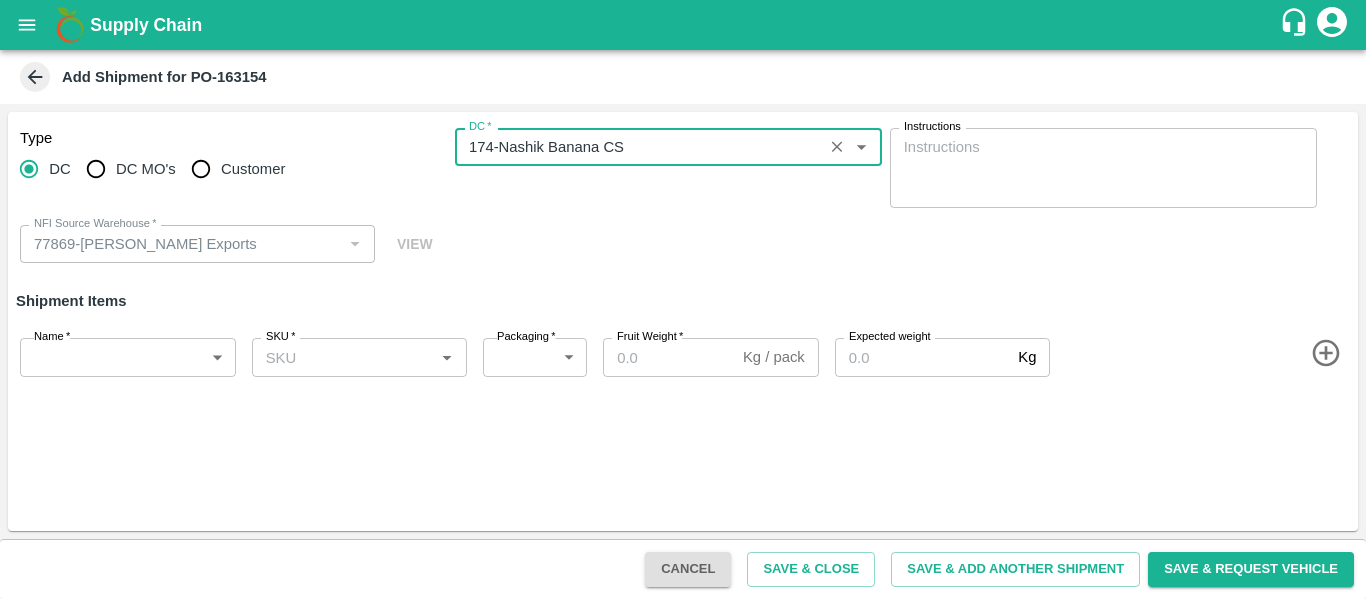 type on "174-Nashik Banana CS" 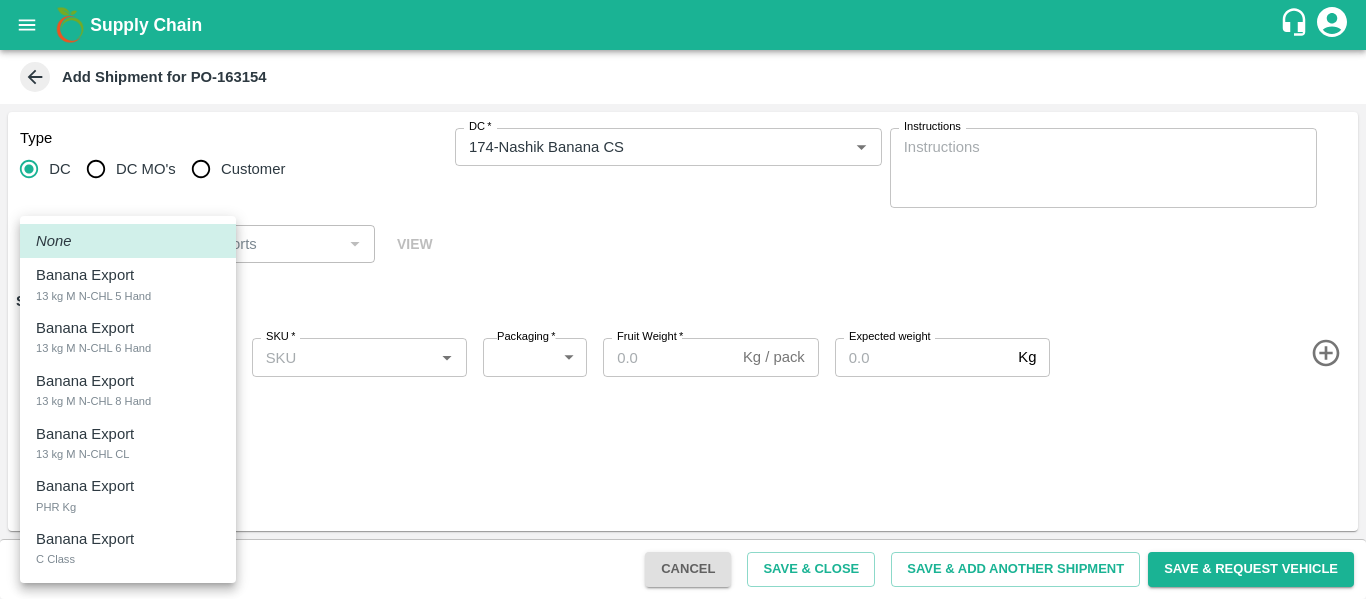 click on "Supply Chain Add Shipment for PO-163154 Type [GEOGRAPHIC_DATA] DC MO's Customer DC   * DC   * Instructions x Instructions NFI Source Warehouse   * NFI Source Warehouse   * VIEW Shipment Items Name   * ​ Name SKU   * SKU   * Packaging   * ​ Packaging Fruit Weight   * Kg /   pack Fruit Weight Expected weight Kg Expected weight Cancel Save & Close Save & Add Another Shipment Save & Request Vehicle Tembhurni PH Nashik CC Shahada Banana Export PH Savda Banana Export PH Nikhil Subhash Mangvade Logout None Banana Export 13 kg M N-CHL 5 Hand  Banana Export 13 kg M N-CHL 6 Hand  Banana Export 13 kg M N-CHL 8 Hand  Banana Export 13 kg M N-CHL CL  Banana Export PHR Kg  Banana Export C Class" at bounding box center [683, 299] 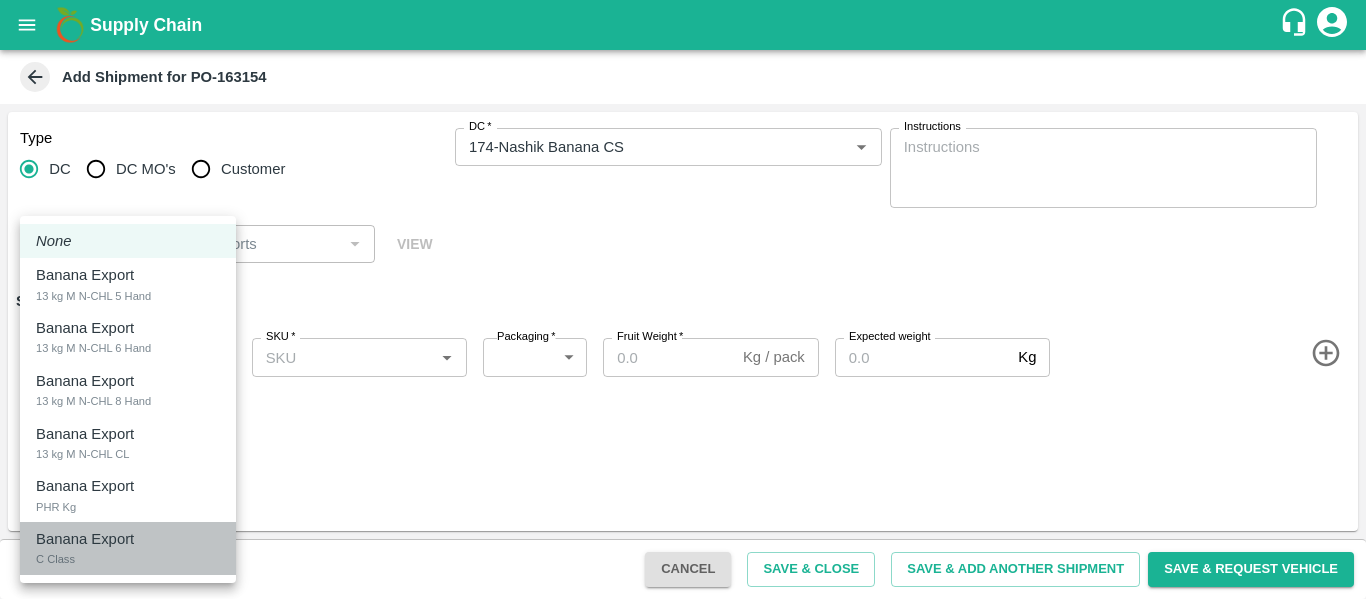 click on "C Class" at bounding box center [55, 559] 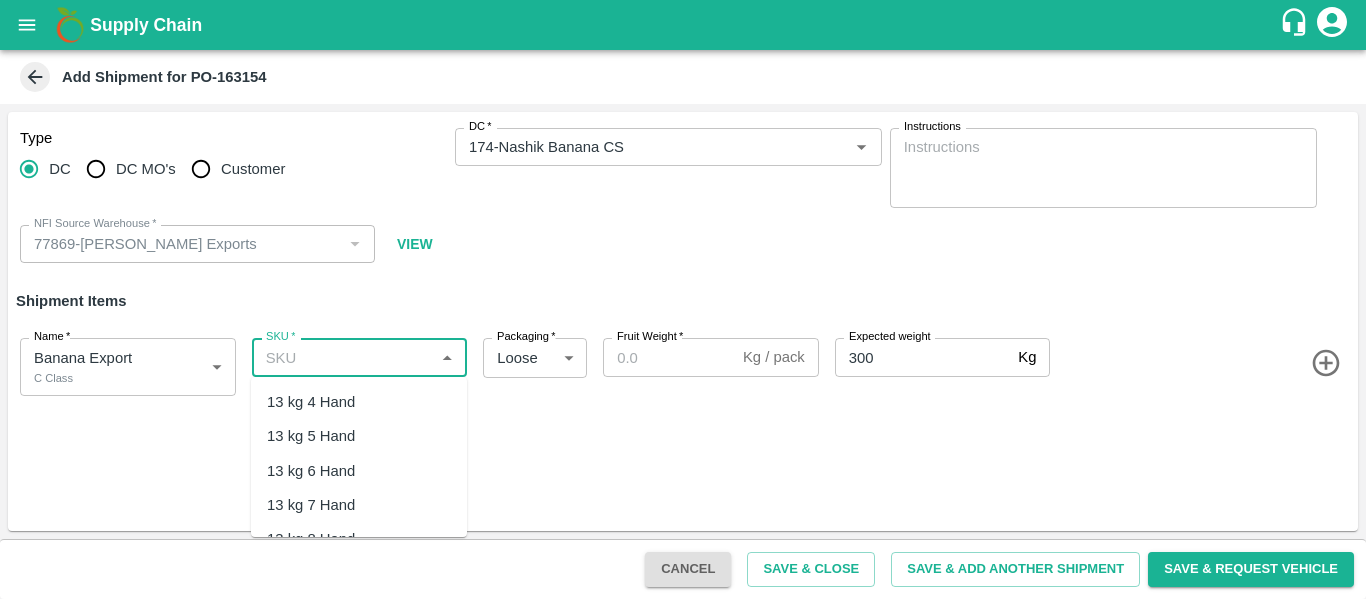 click on "SKU   *" at bounding box center (343, 357) 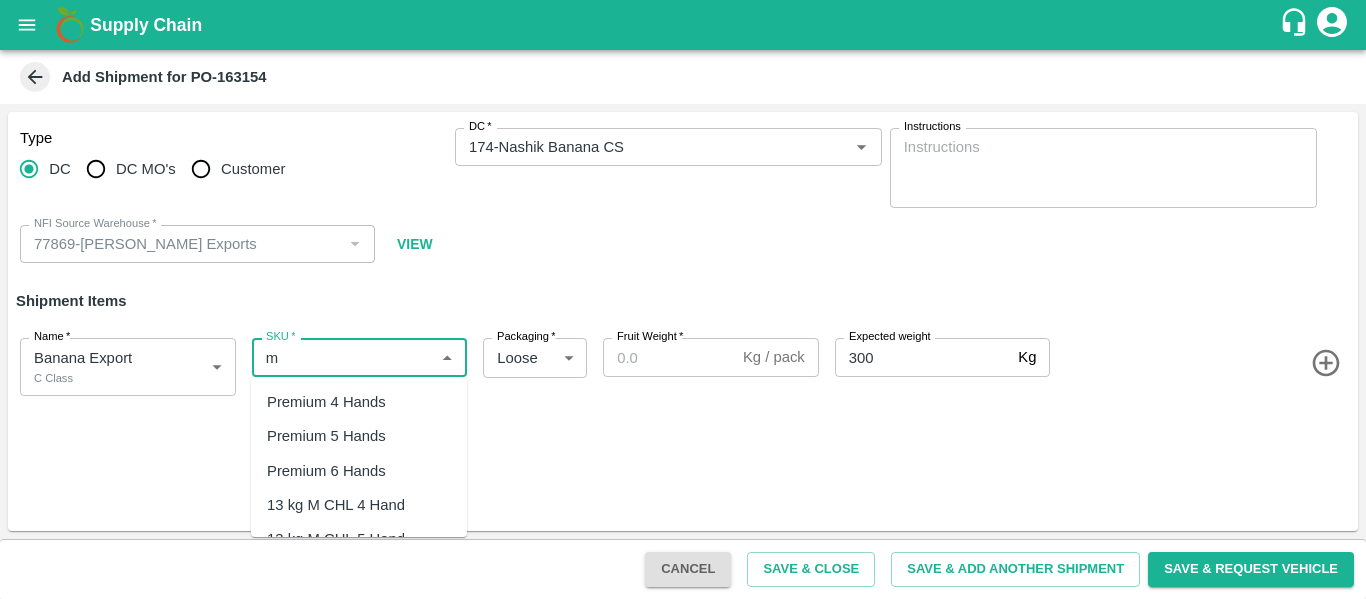 type on "m" 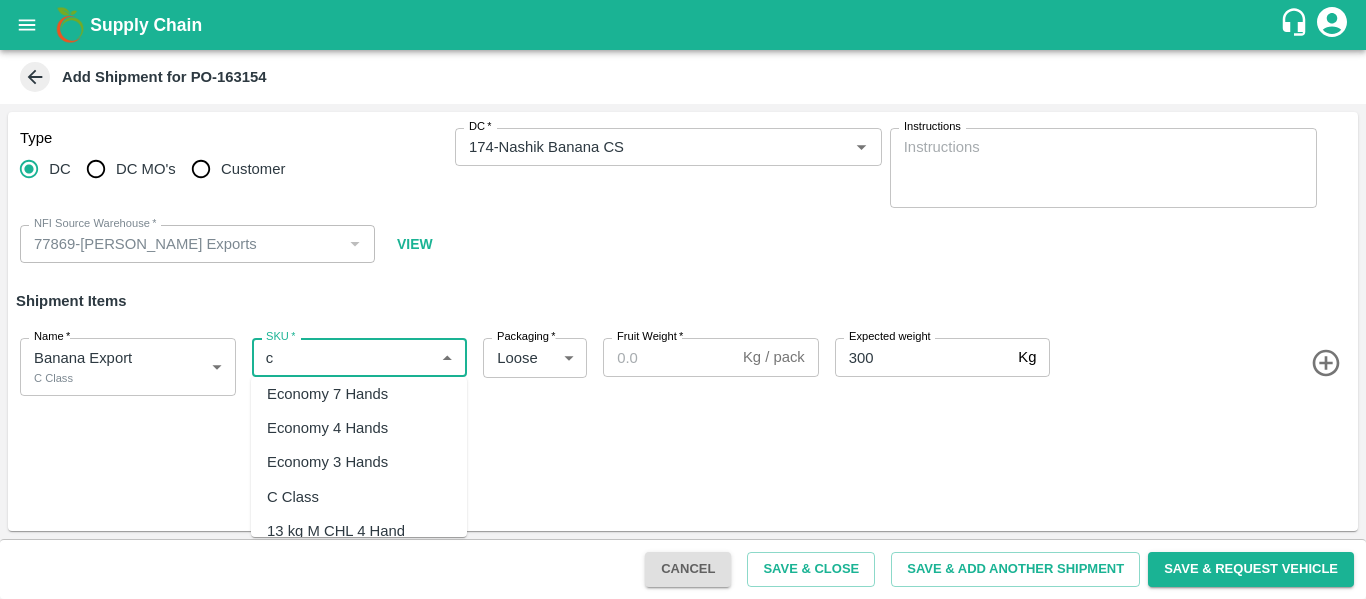 scroll, scrollTop: 113, scrollLeft: 0, axis: vertical 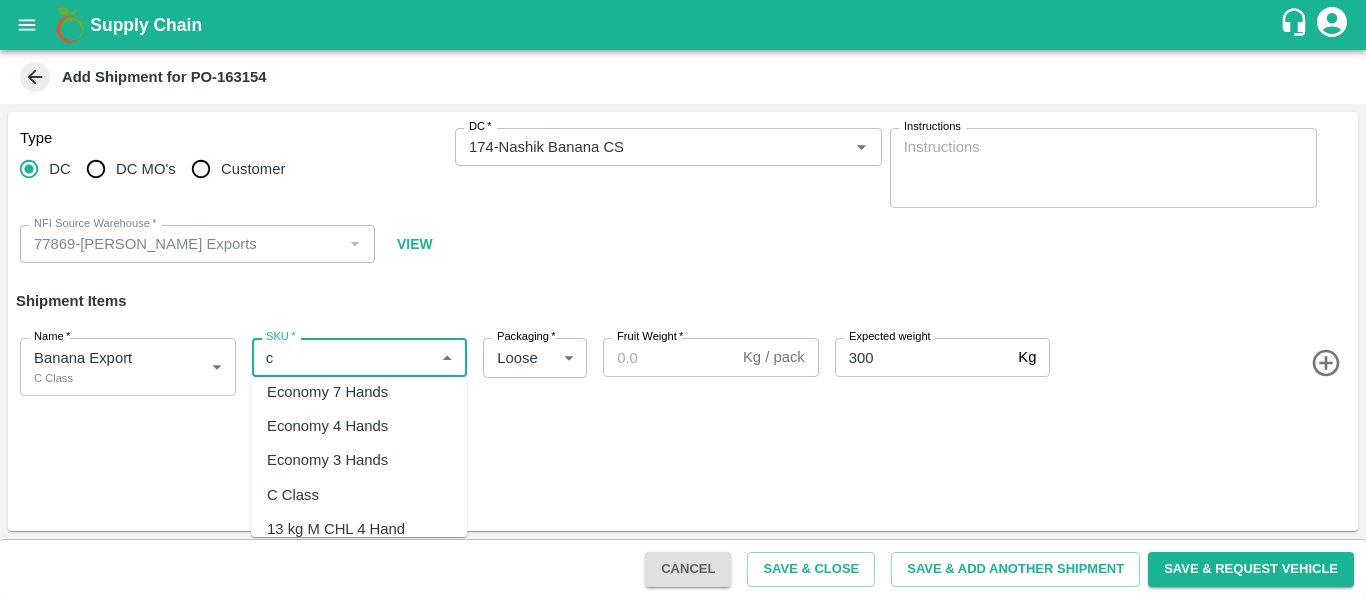 click on "C Class" at bounding box center (293, 495) 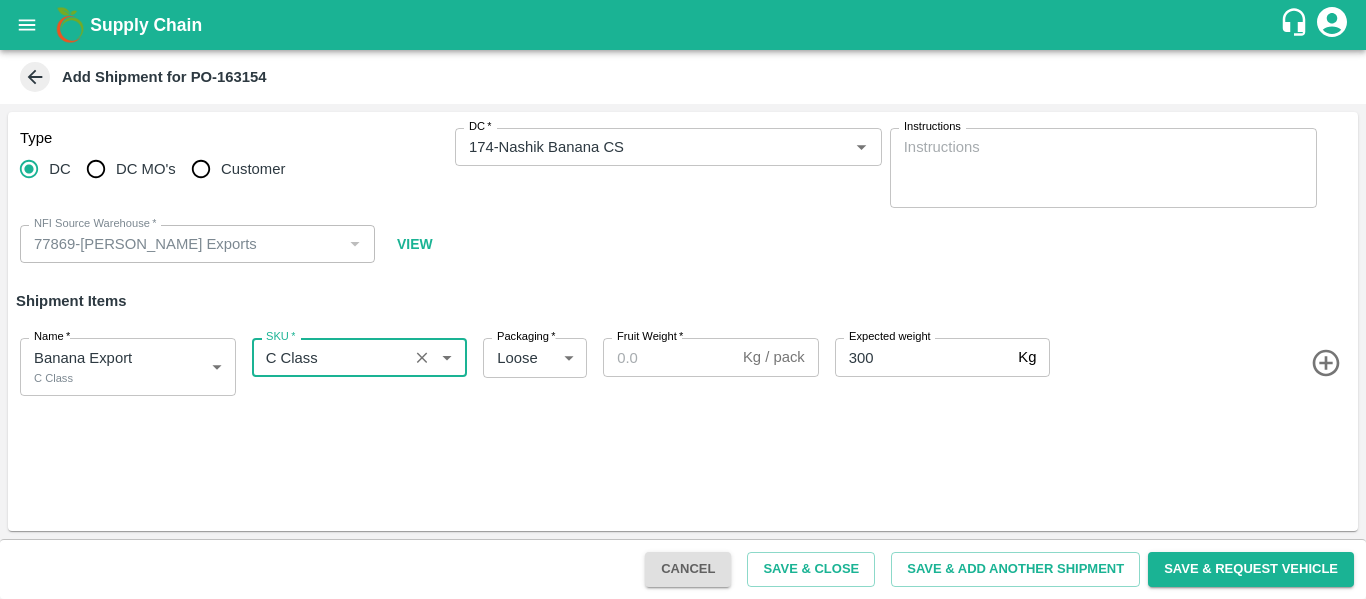 type on "C Class" 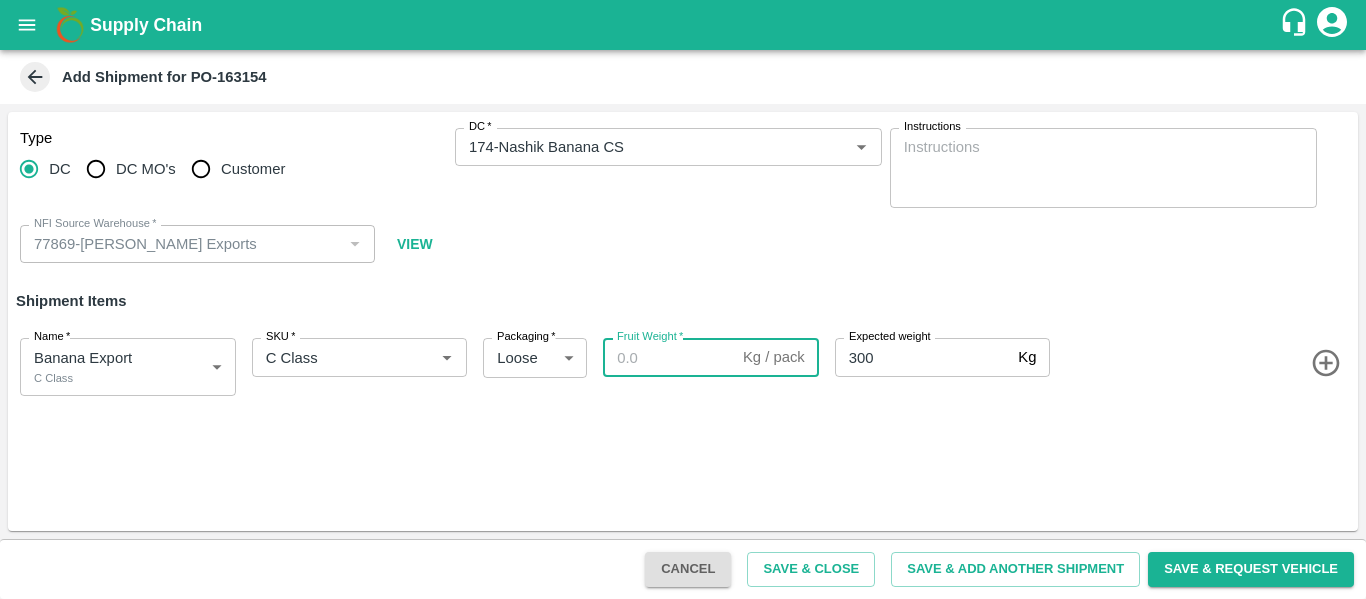 click on "Fruit Weight   *" at bounding box center [669, 357] 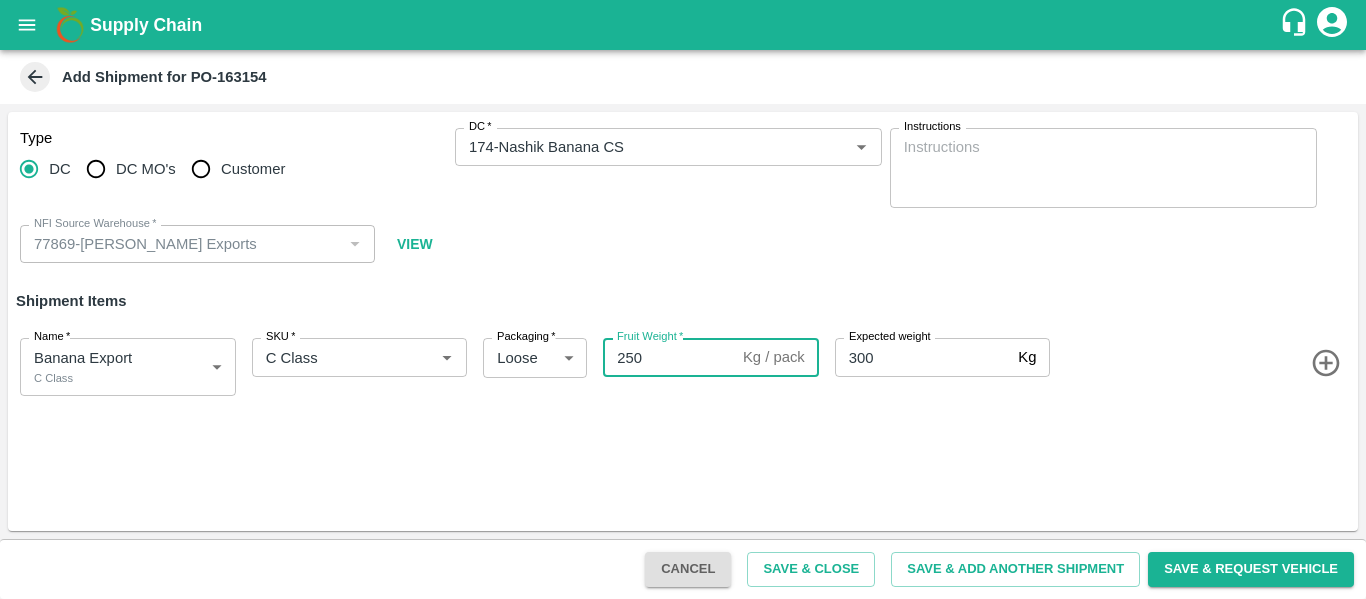 type on "250" 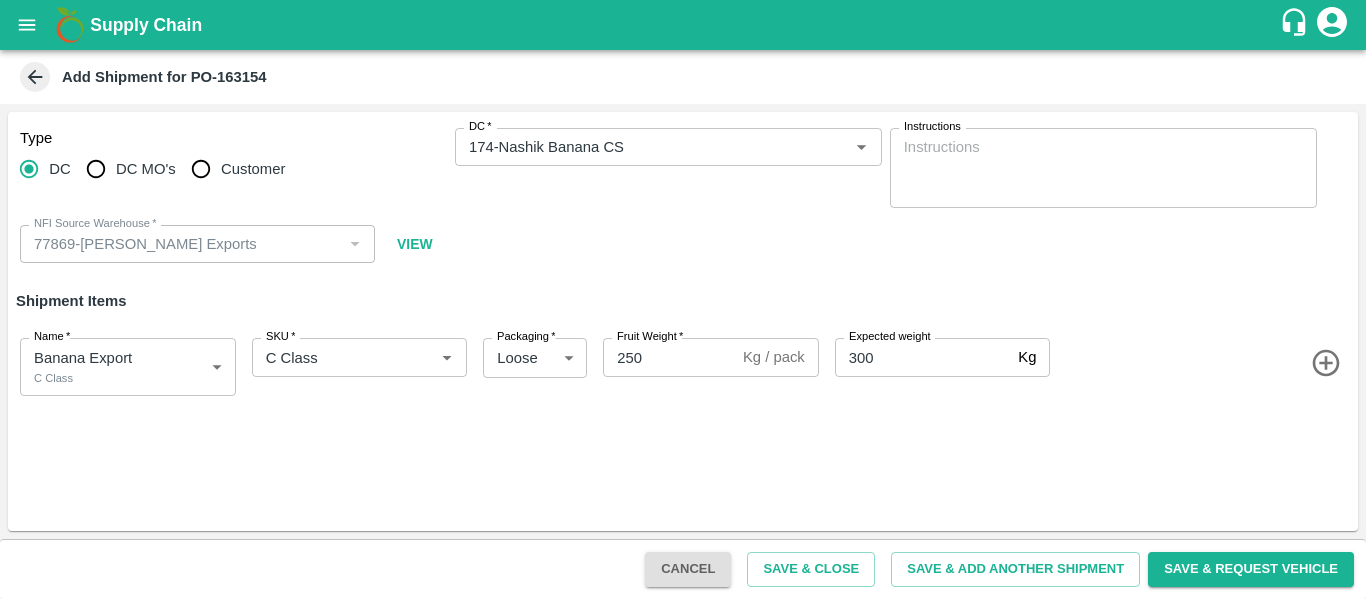 click on "Name   * Banana Export C Class  1817904 Name SKU   * SKU   * Packaging   * Loose 258 Packaging Fruit Weight   * 250 Kg /   pack Fruit Weight Expected weight 300 Kg Expected weight" at bounding box center [679, 363] 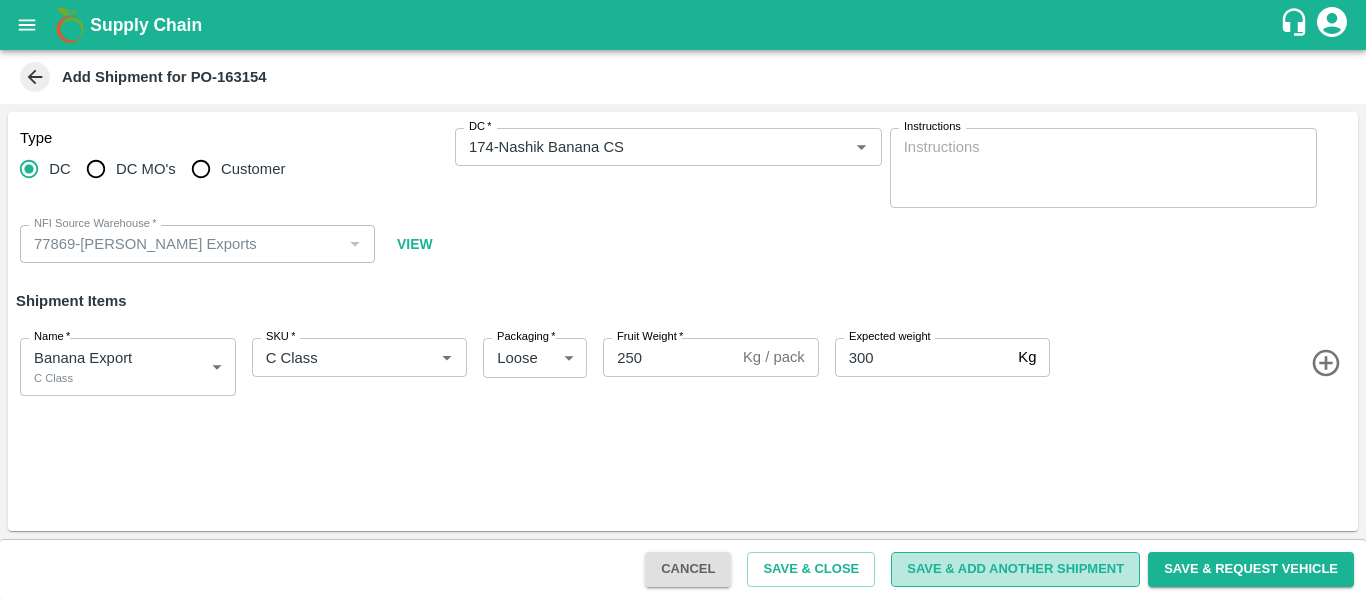 click on "Save & Add Another Shipment" at bounding box center [1015, 569] 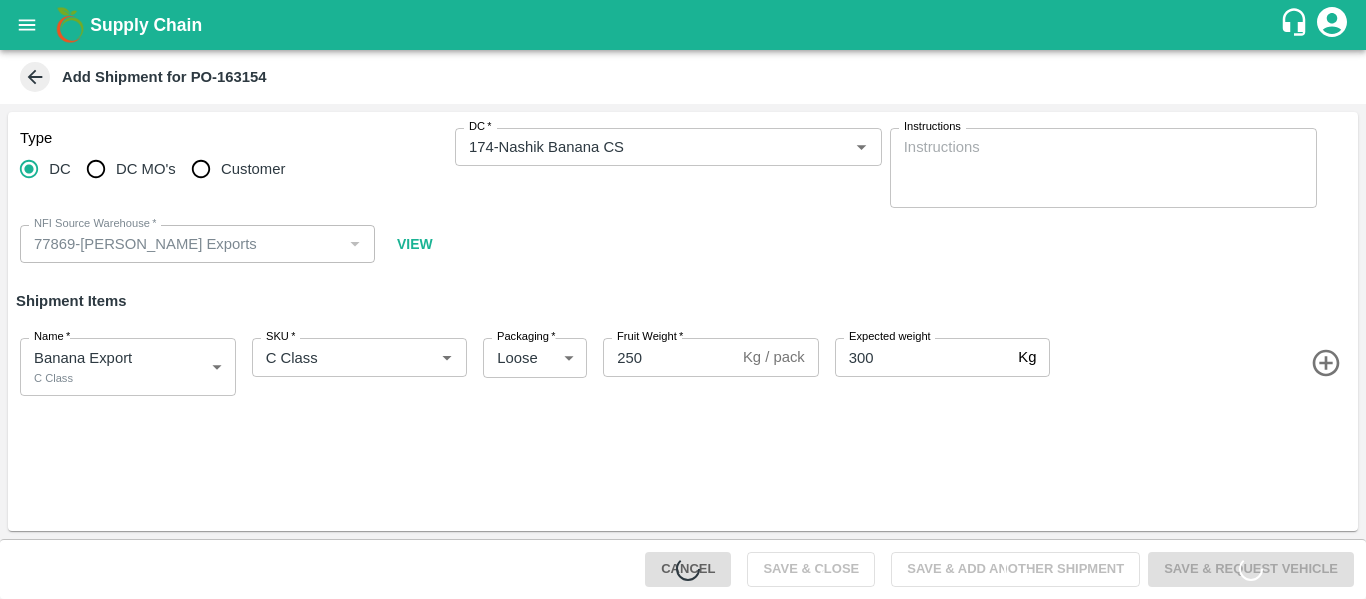 type 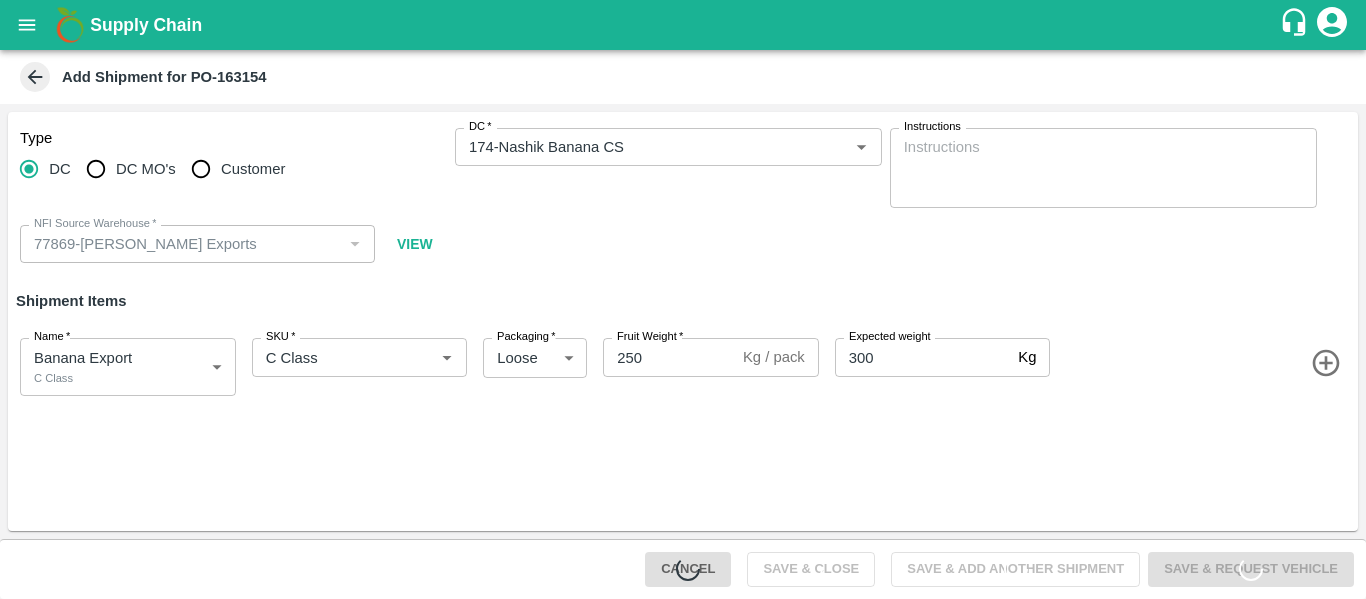 type 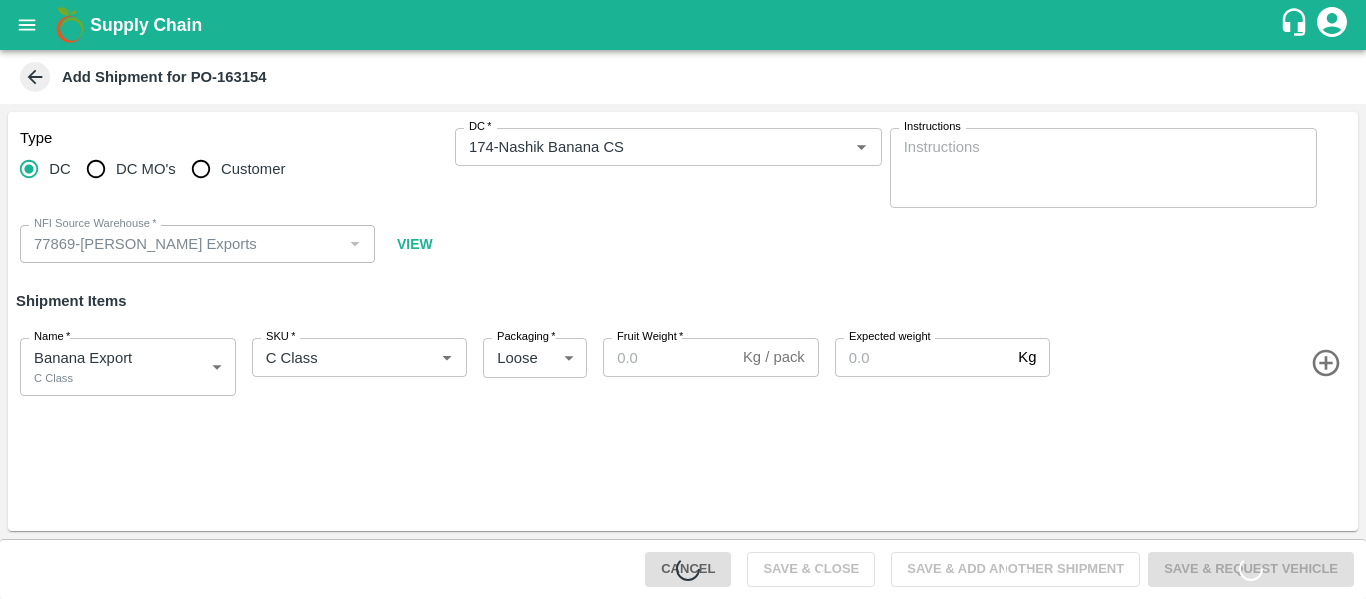 type 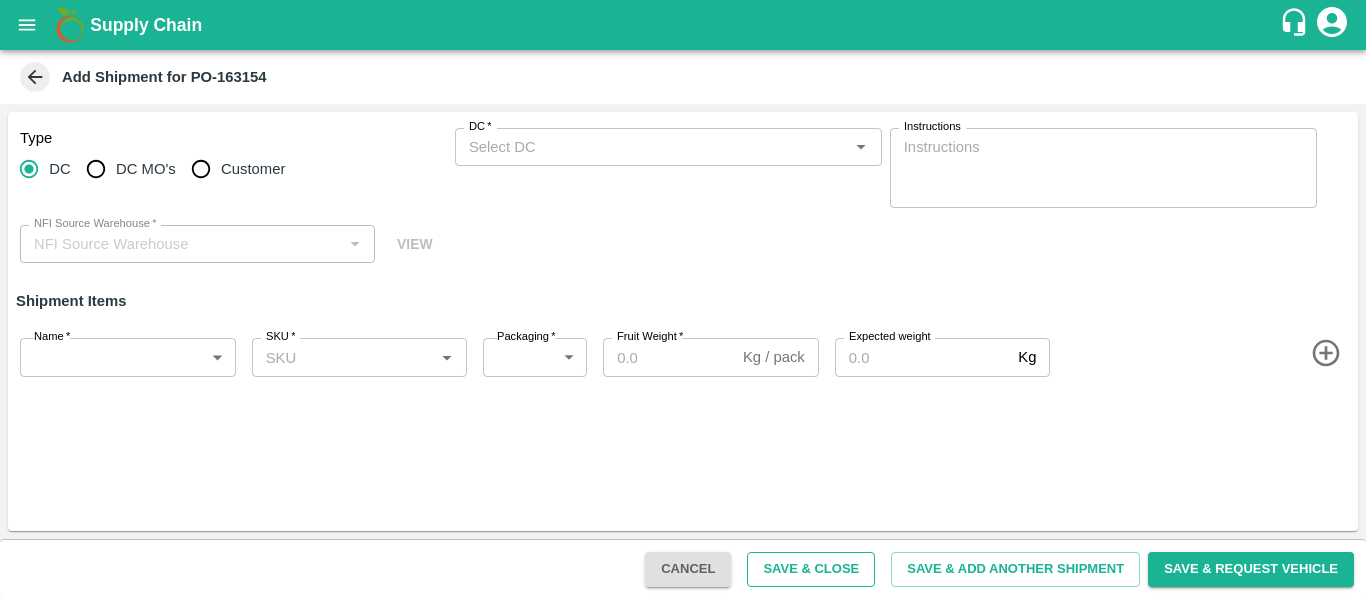 click on "Save & Close" at bounding box center (811, 569) 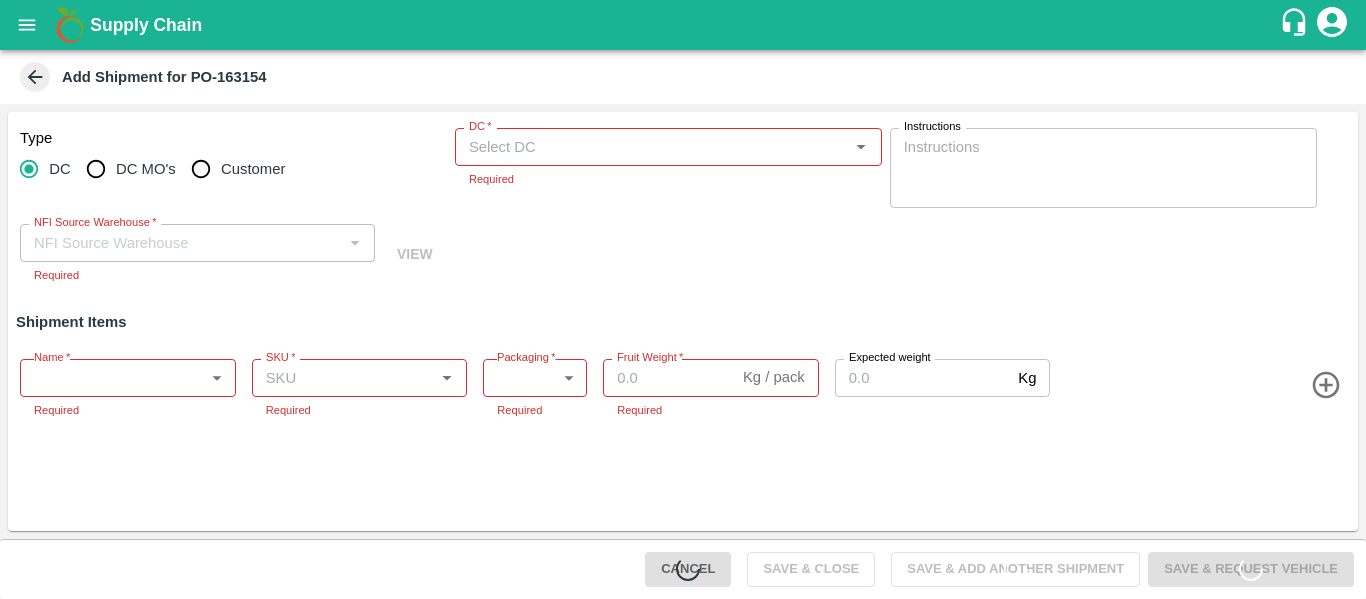 click 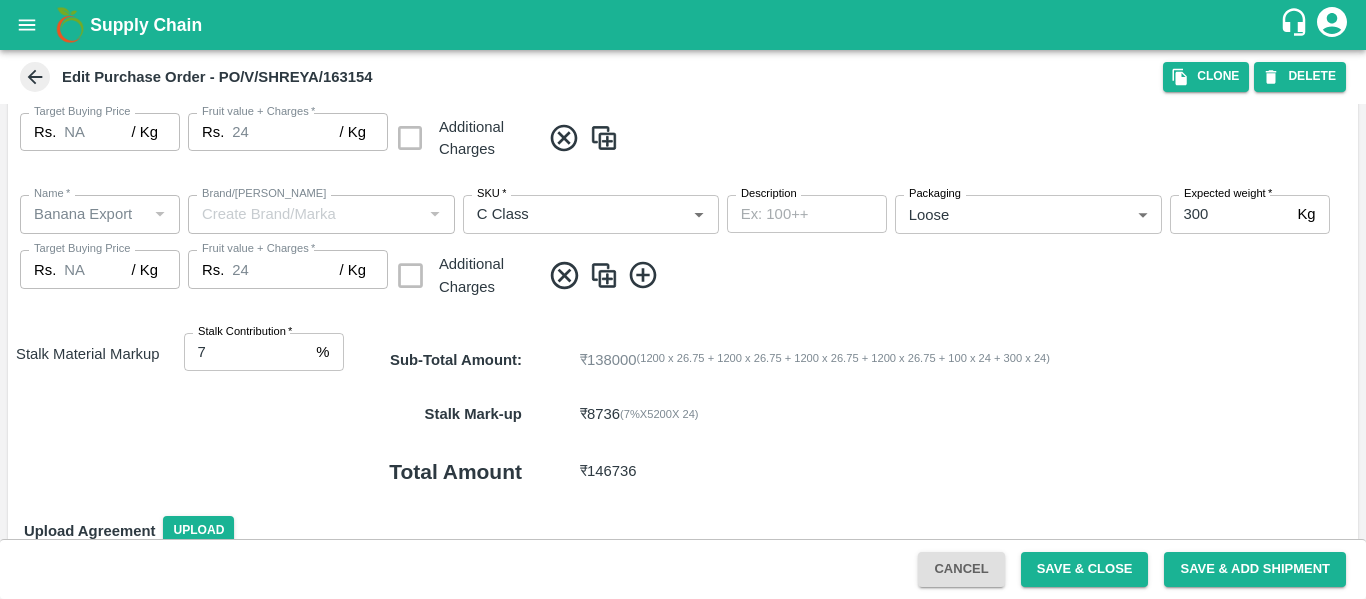 scroll, scrollTop: 1055, scrollLeft: 0, axis: vertical 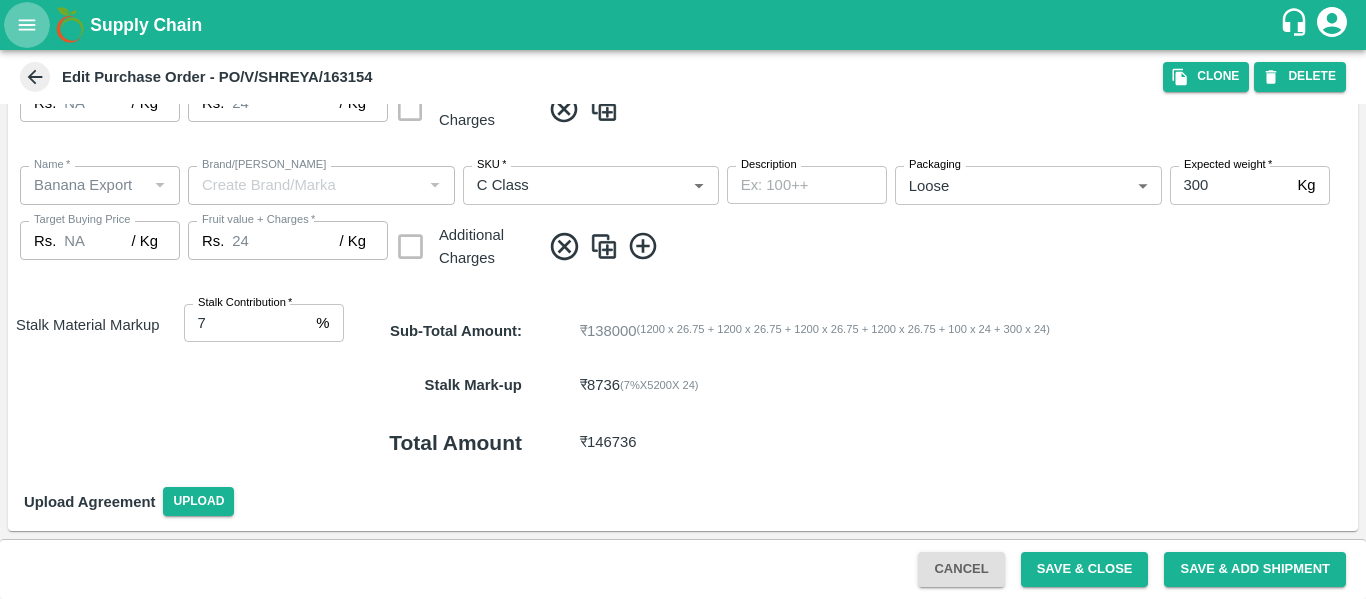 click 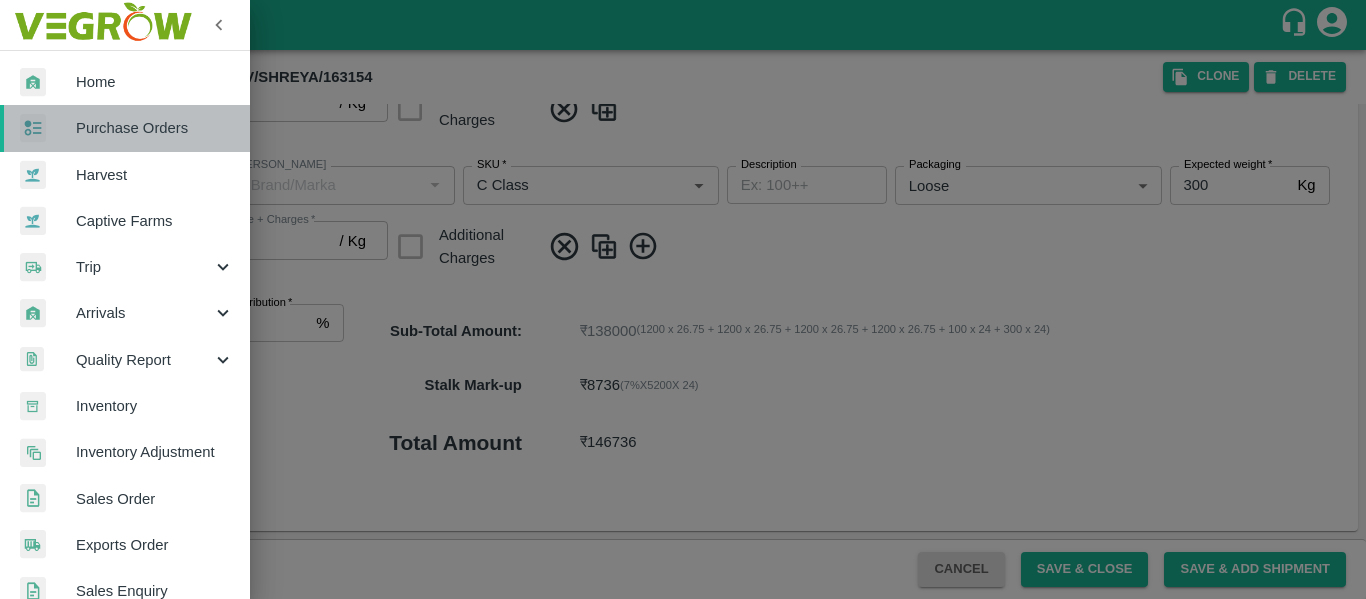 click on "Purchase Orders" at bounding box center [155, 128] 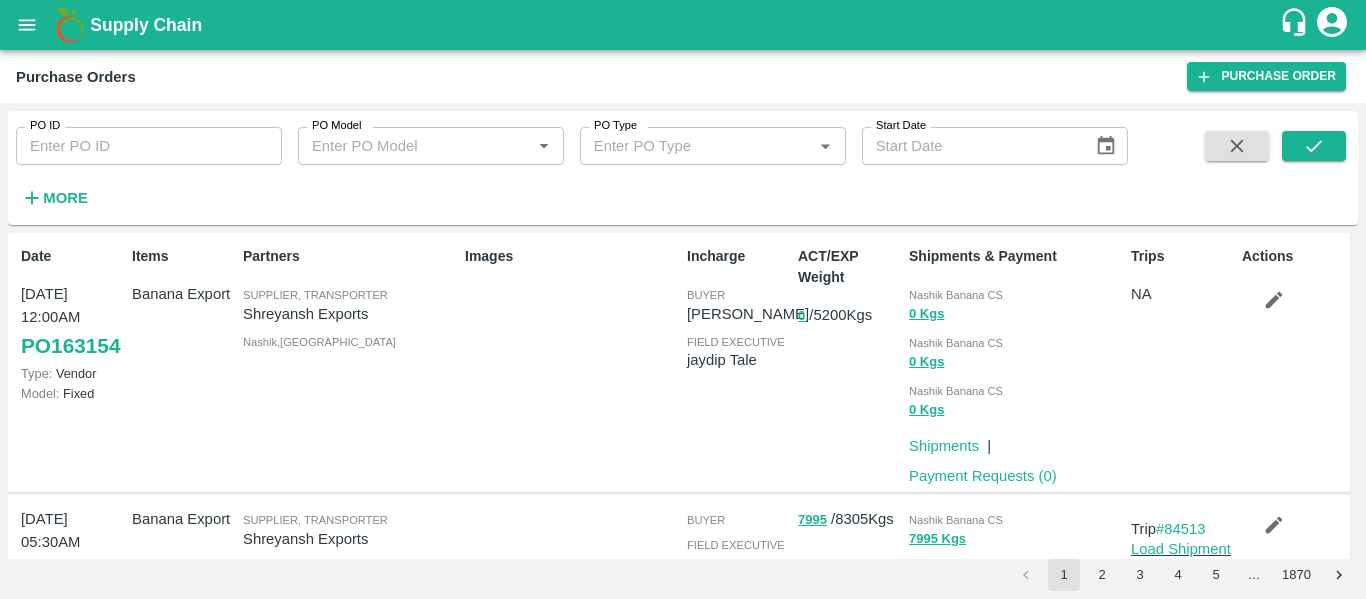 click on "Trips NA" at bounding box center [1178, 362] 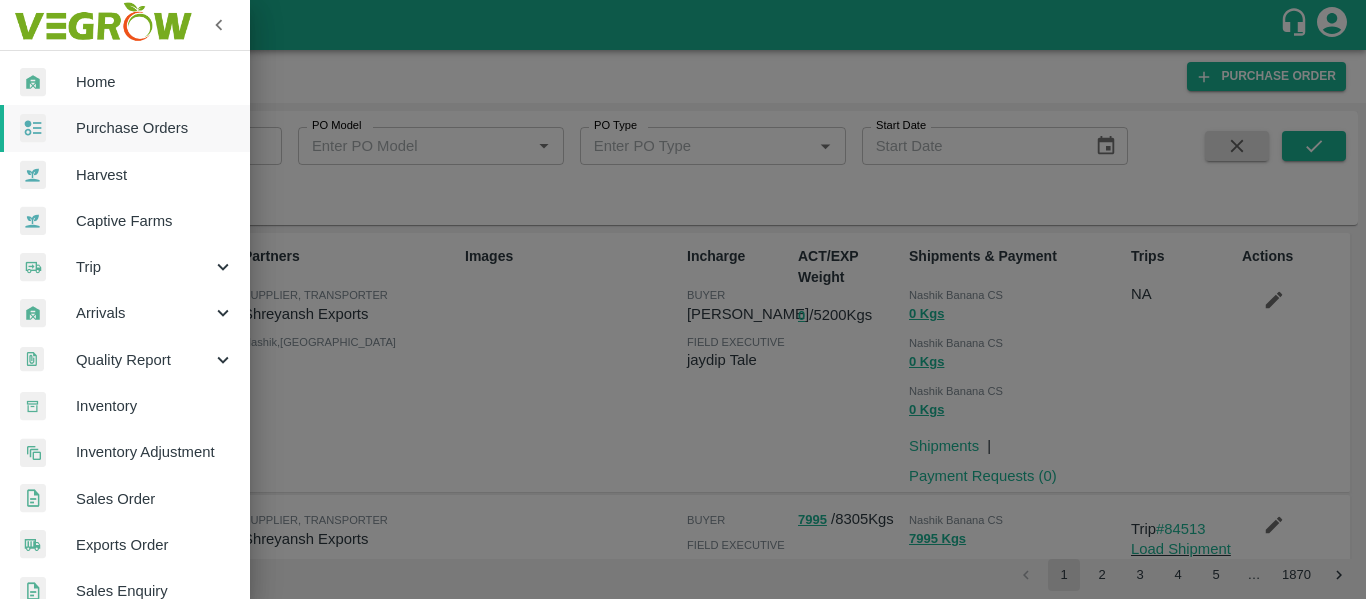 click at bounding box center (683, 299) 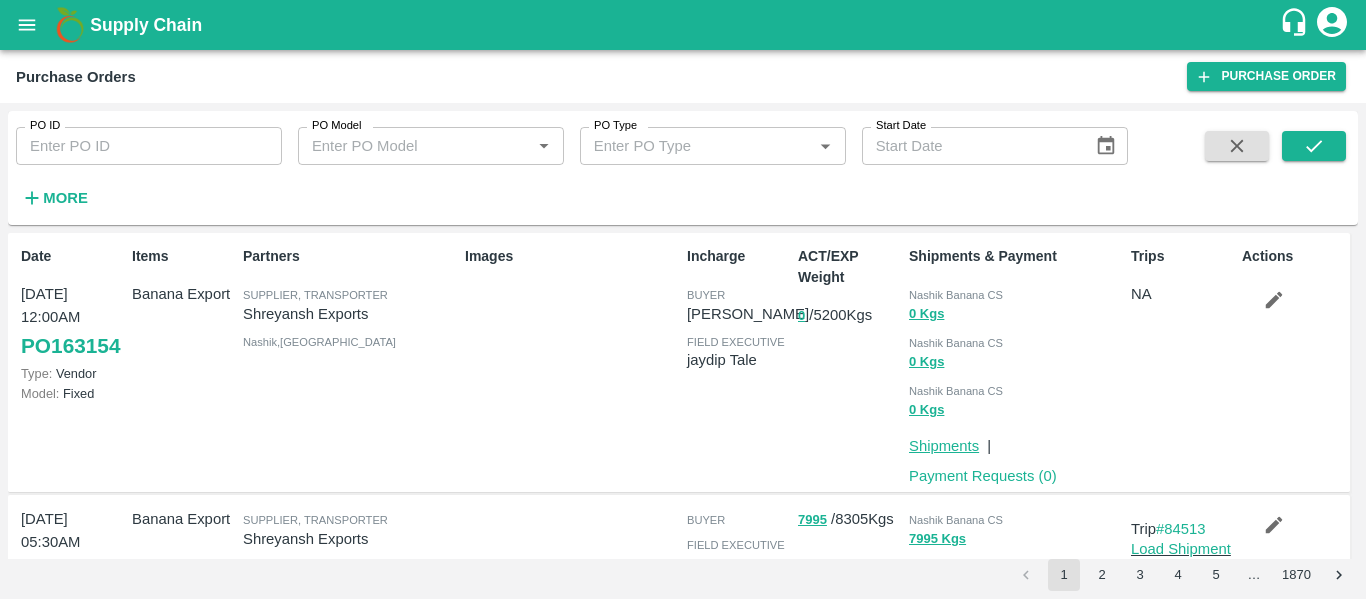 click on "Shipments" at bounding box center (944, 446) 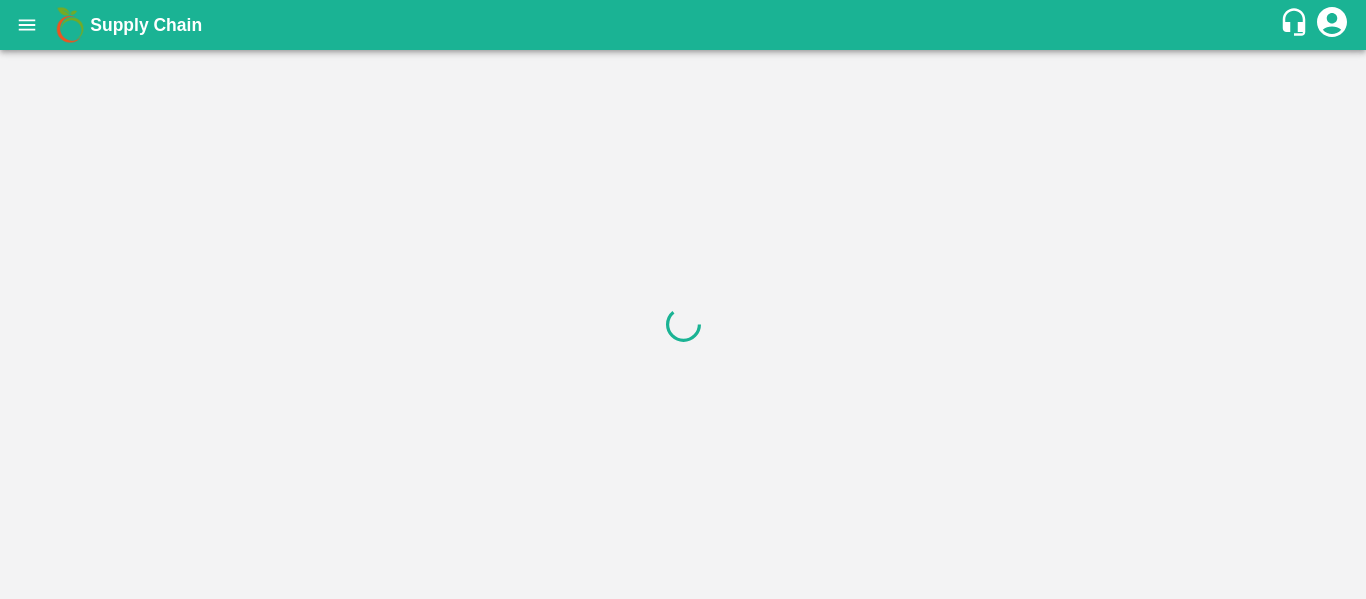 scroll, scrollTop: 0, scrollLeft: 0, axis: both 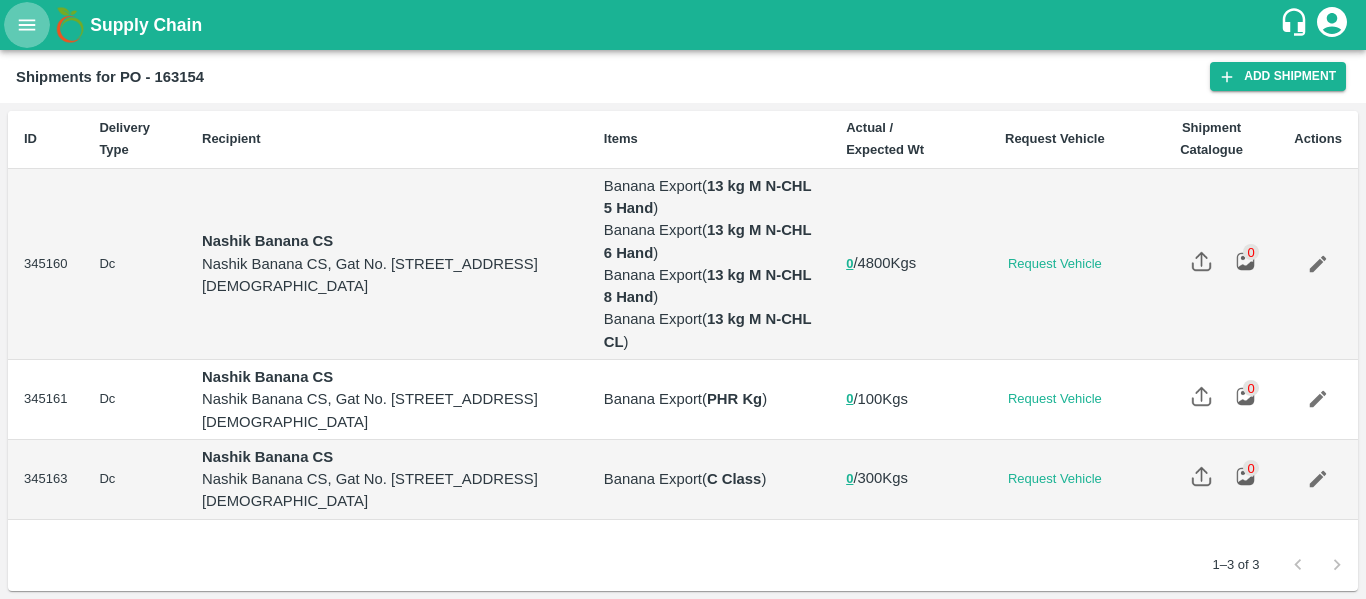 click 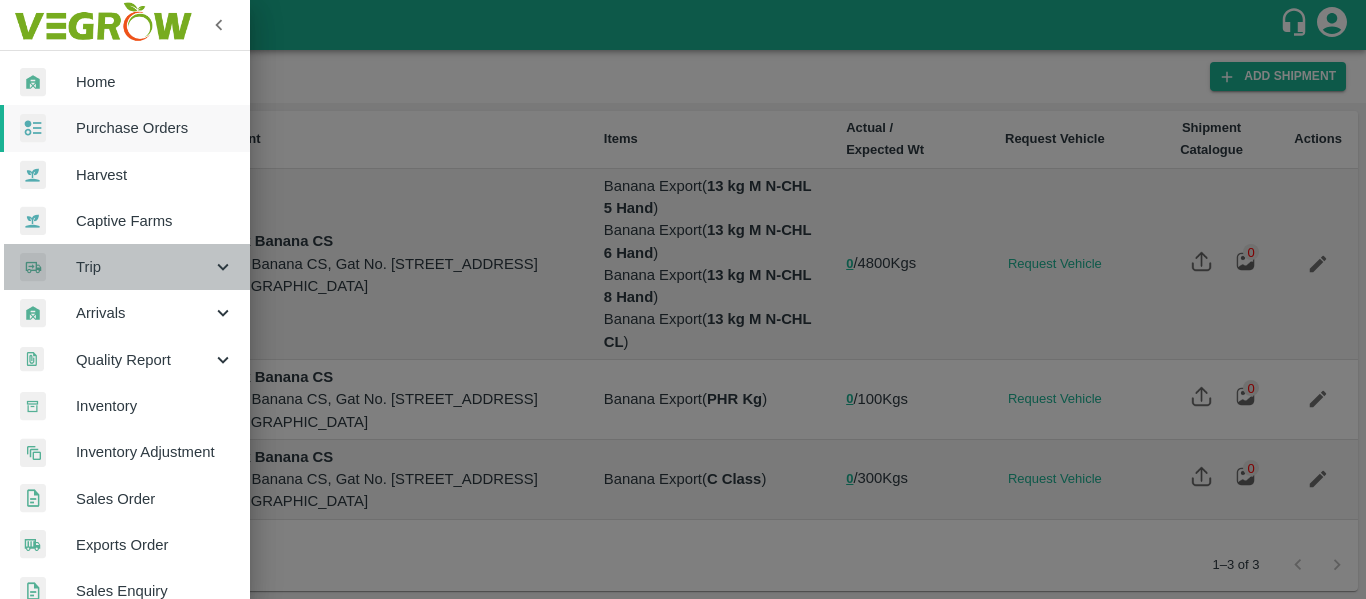 click on "Trip" at bounding box center [144, 267] 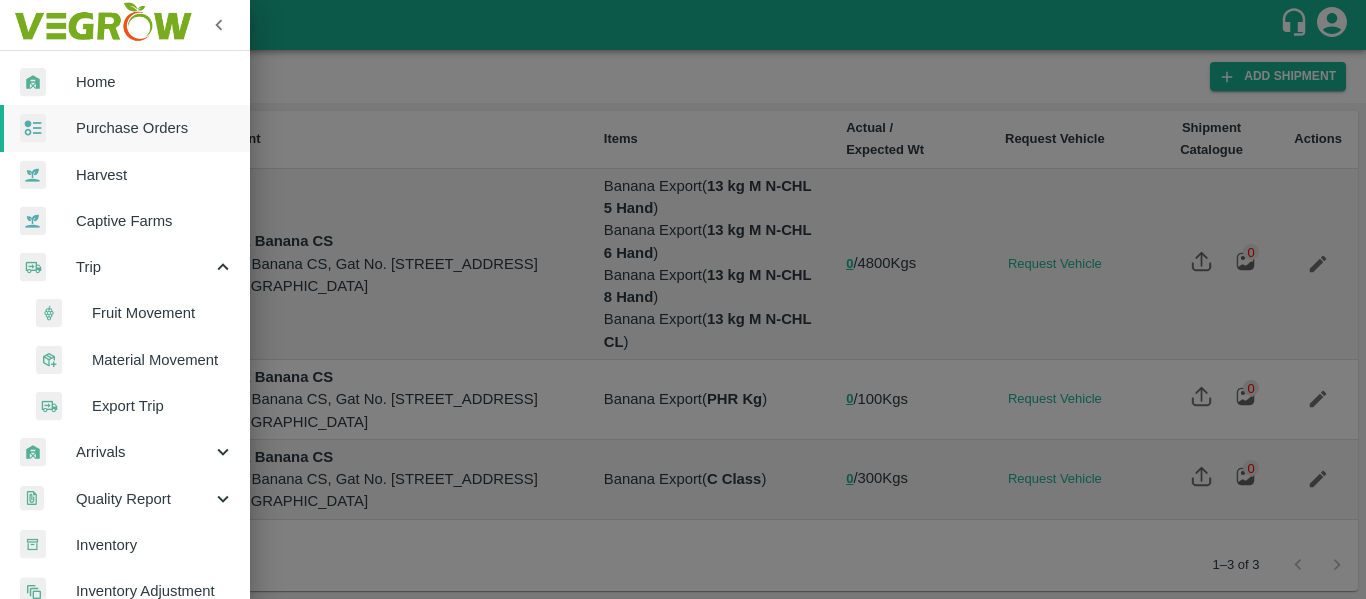 click on "Fruit Movement" at bounding box center [163, 313] 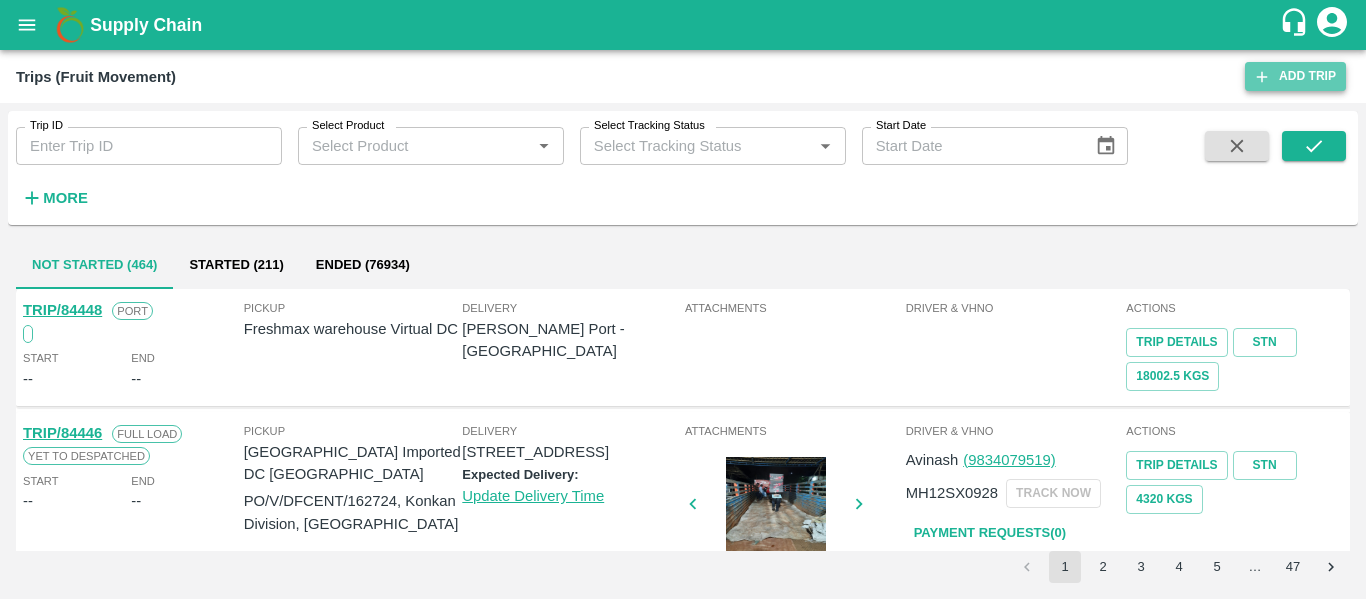 click on "Add Trip" at bounding box center (1295, 76) 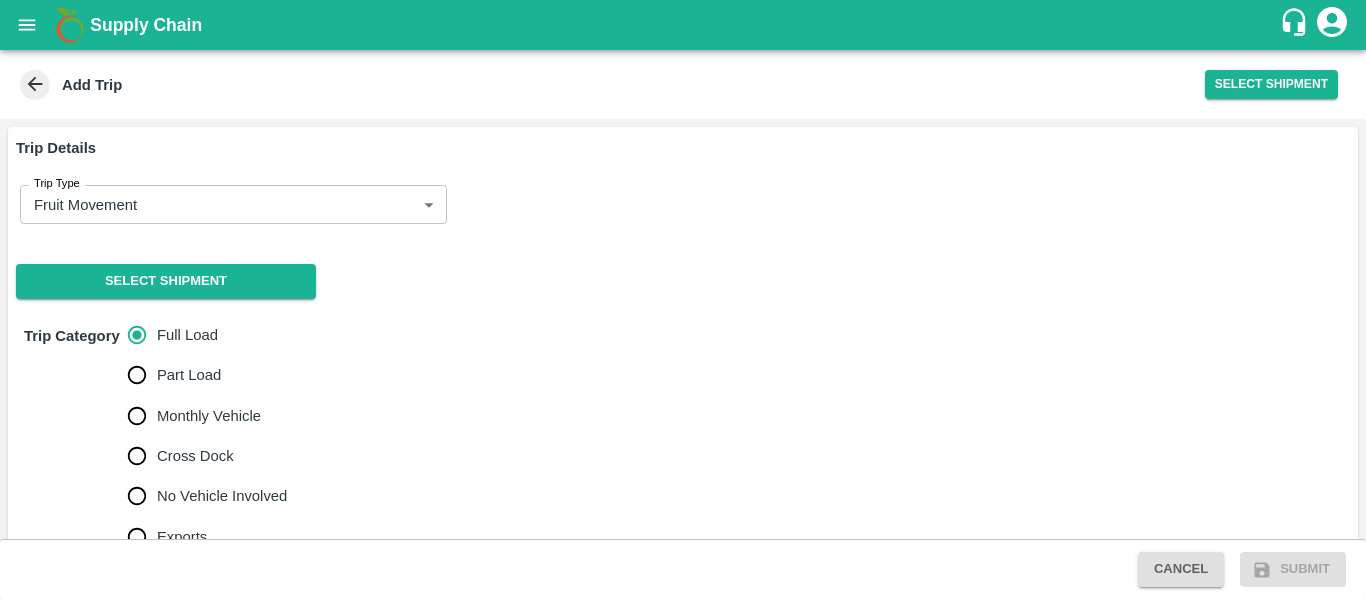 scroll, scrollTop: 0, scrollLeft: 0, axis: both 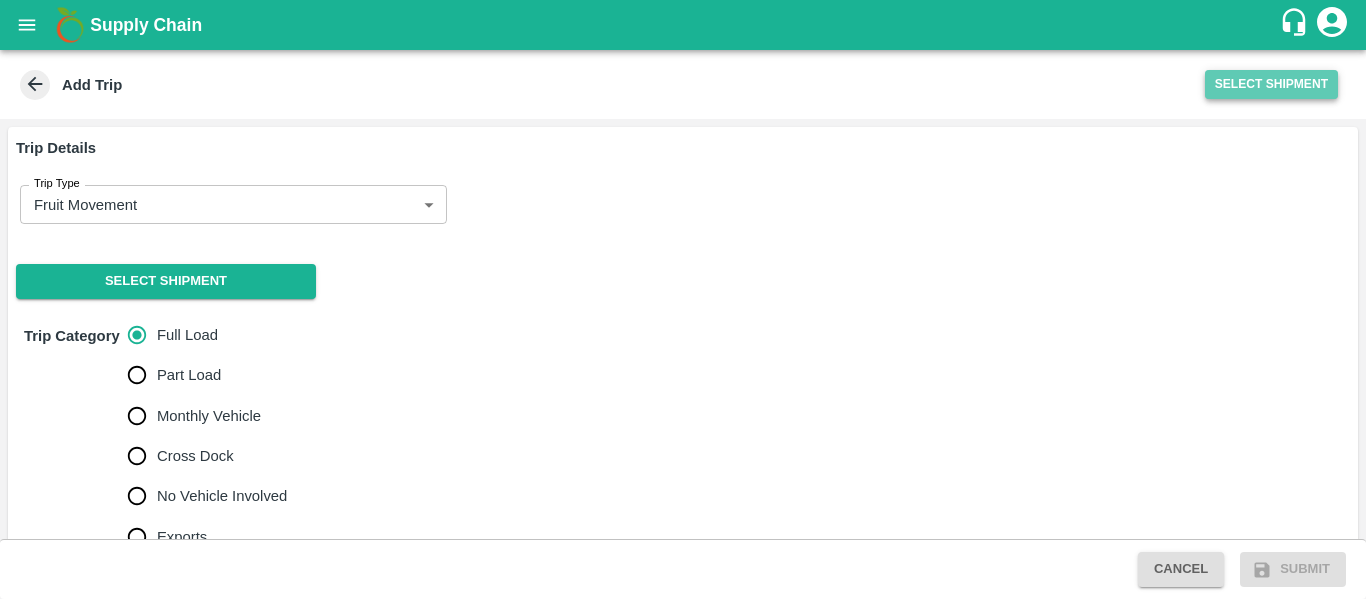 click on "Select Shipment" at bounding box center [1271, 84] 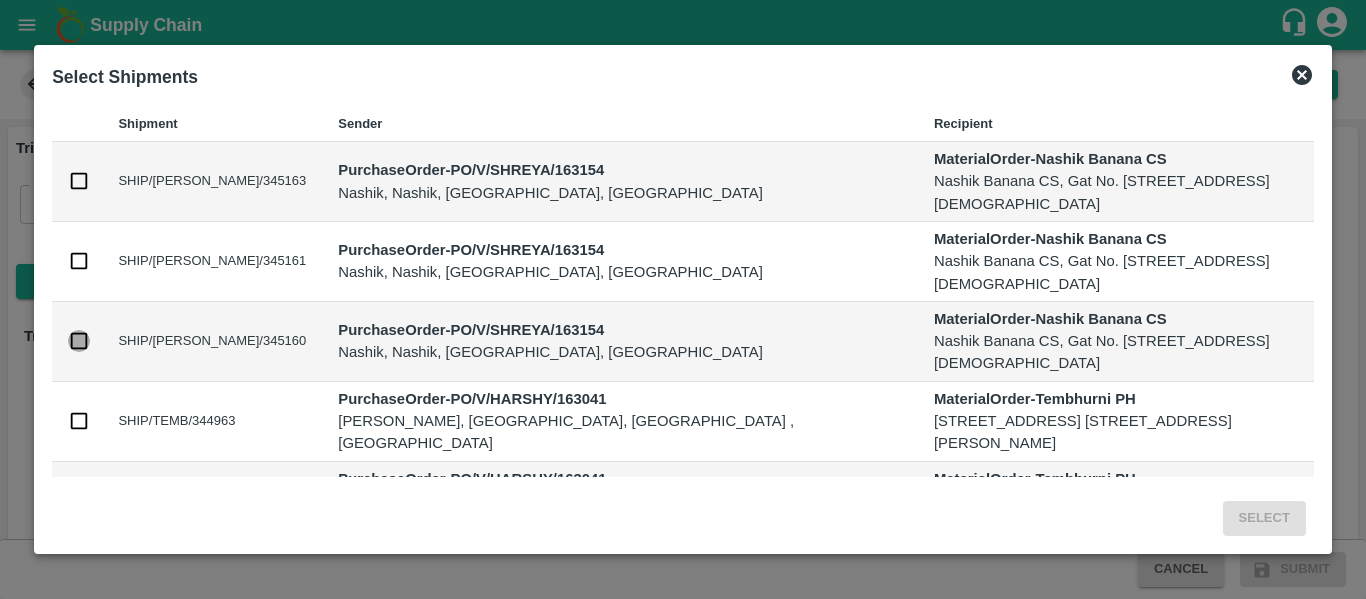 click at bounding box center [79, 341] 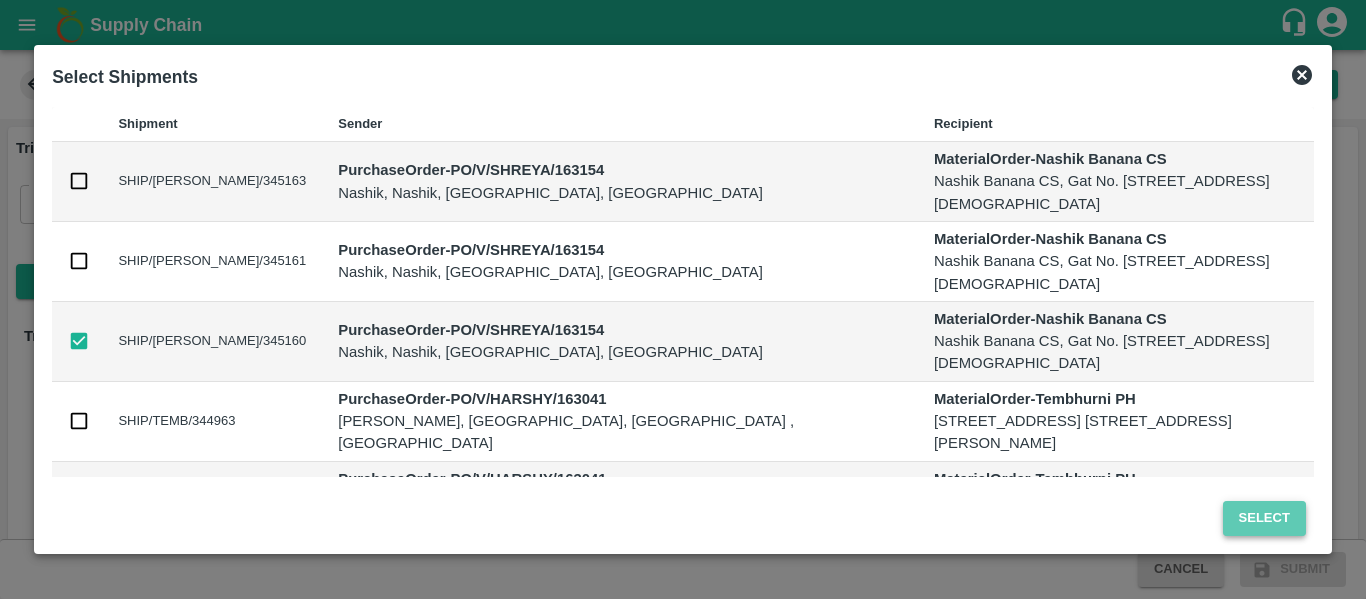 click on "Select" at bounding box center [1264, 518] 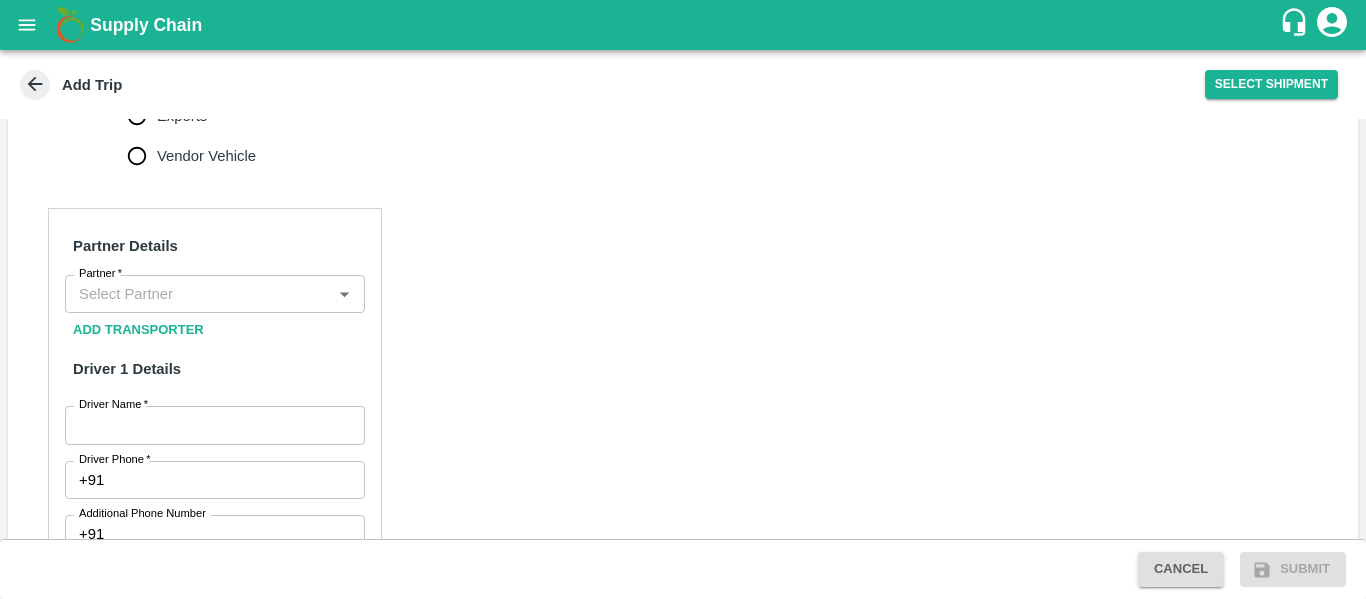 scroll, scrollTop: 837, scrollLeft: 0, axis: vertical 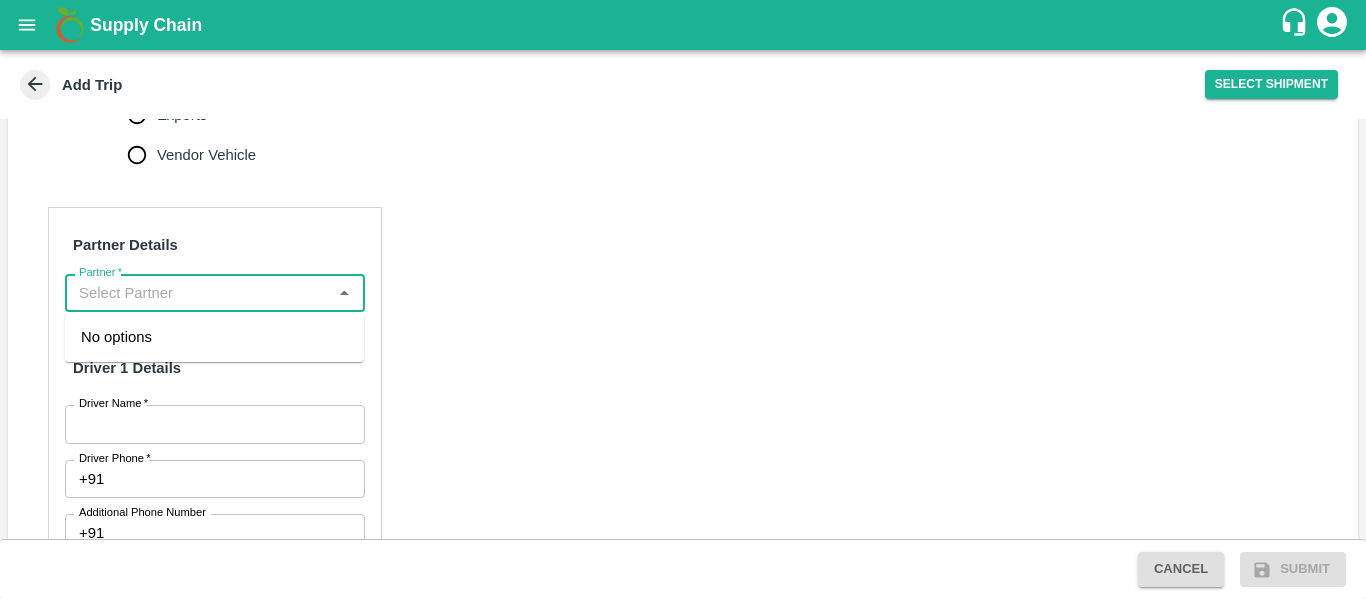 click on "Partner   *" at bounding box center [198, 293] 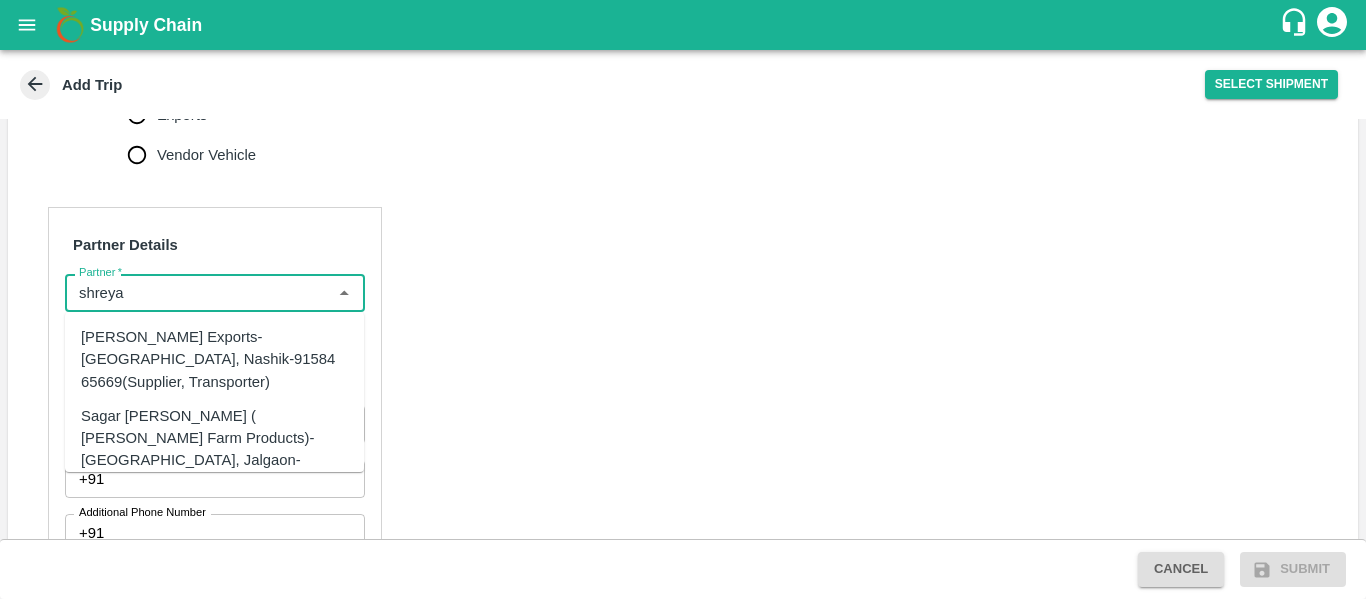 click on "Shreyansh Exports-Nashik, Nashik-91584 65669(Supplier, Transporter)" at bounding box center (214, 359) 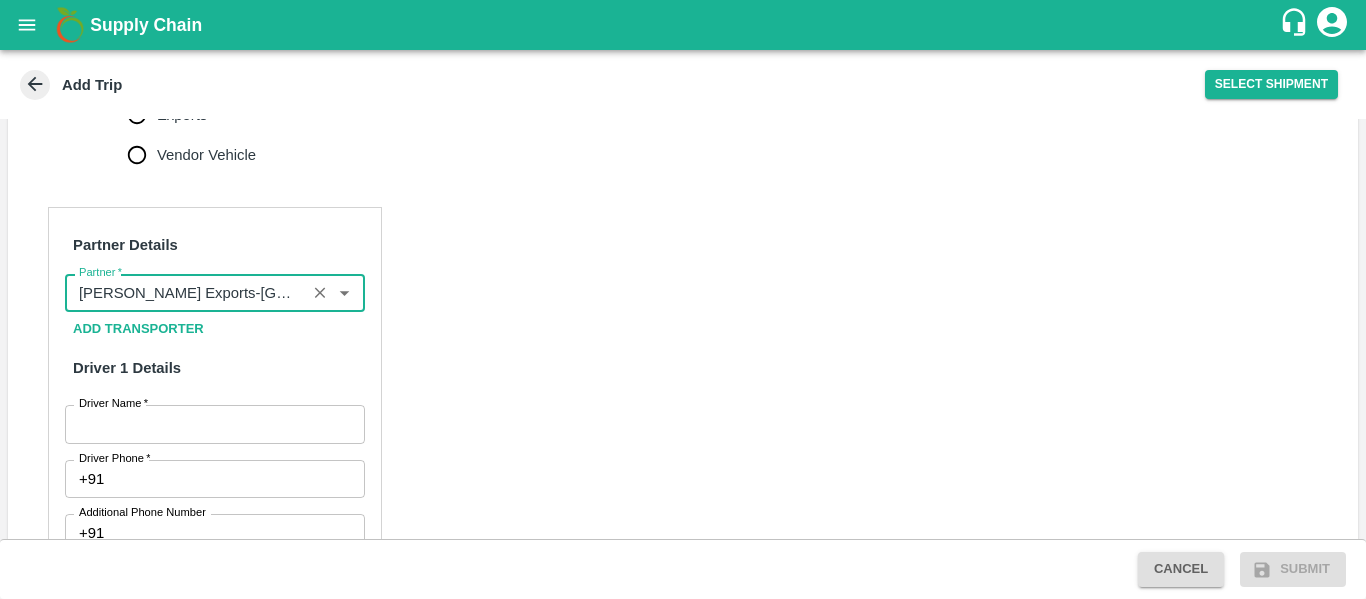 type on "Shreyansh Exports-Nashik, Nashik-91584 65669(Supplier, Transporter)" 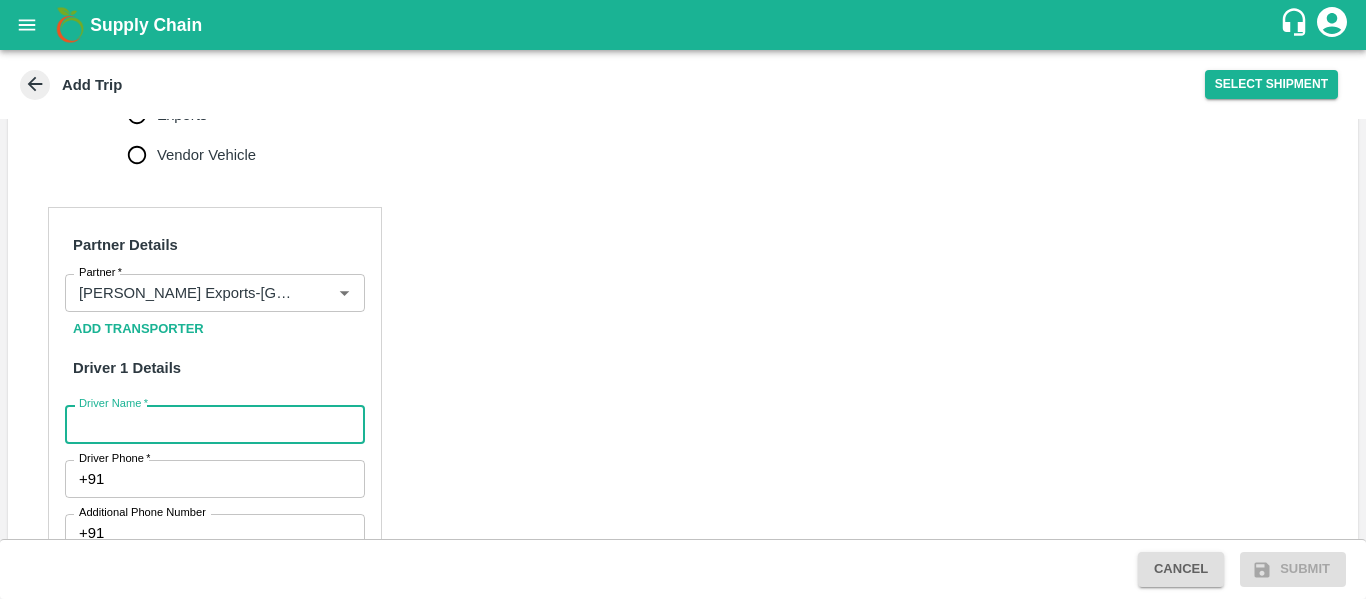 click on "Driver Name   *" at bounding box center [215, 424] 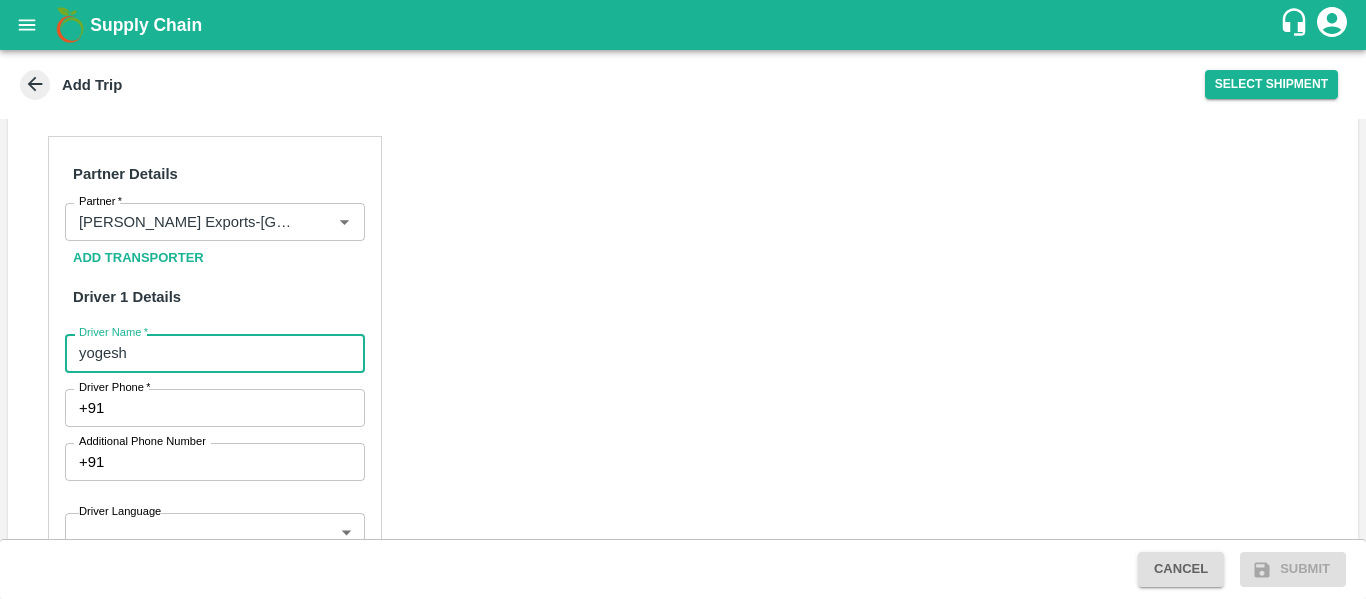 scroll, scrollTop: 917, scrollLeft: 0, axis: vertical 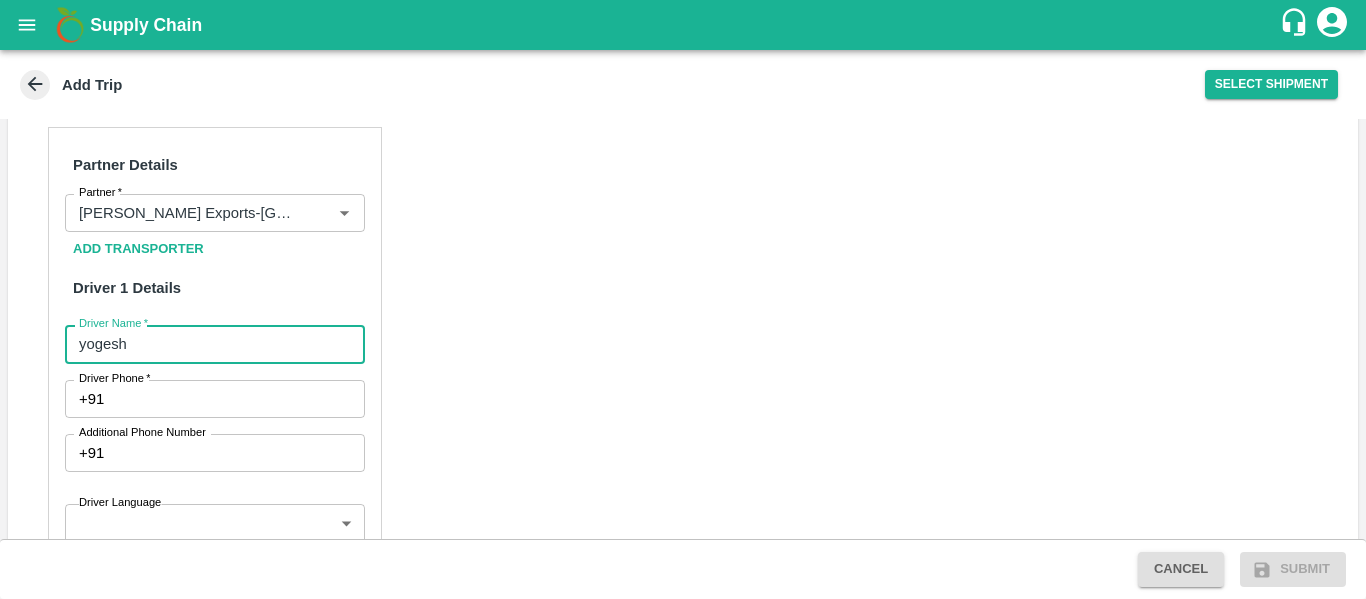 type on "yogesh" 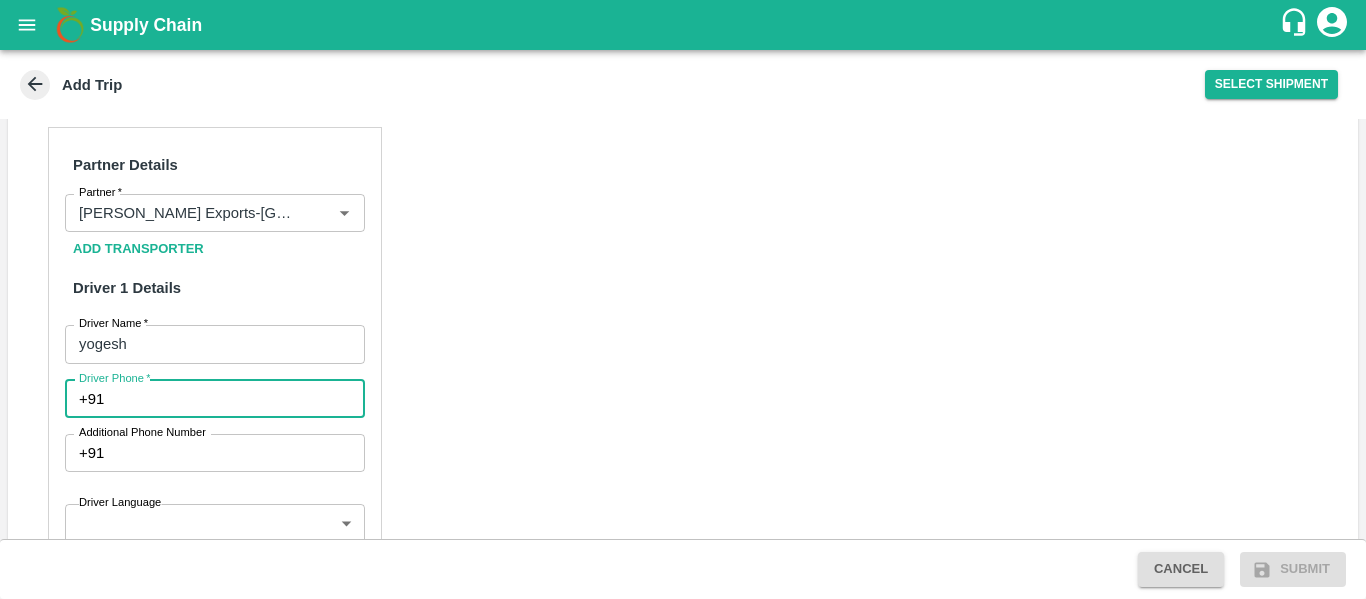 click on "Driver Phone   *" at bounding box center [238, 399] 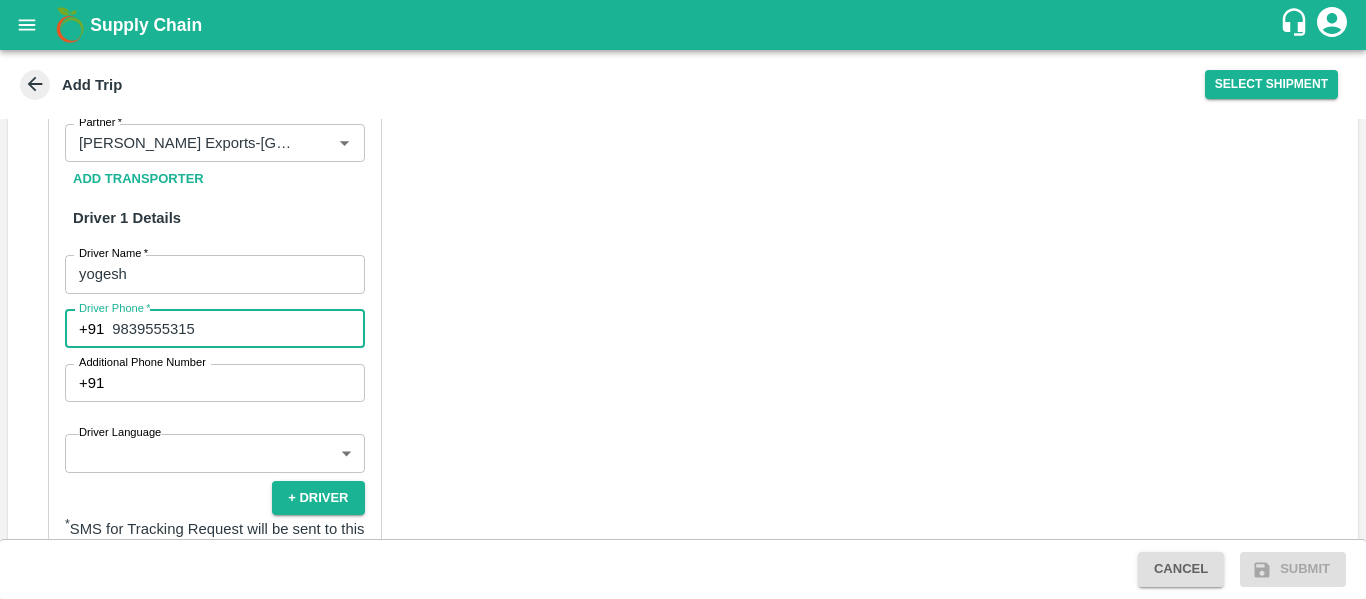 scroll, scrollTop: 988, scrollLeft: 0, axis: vertical 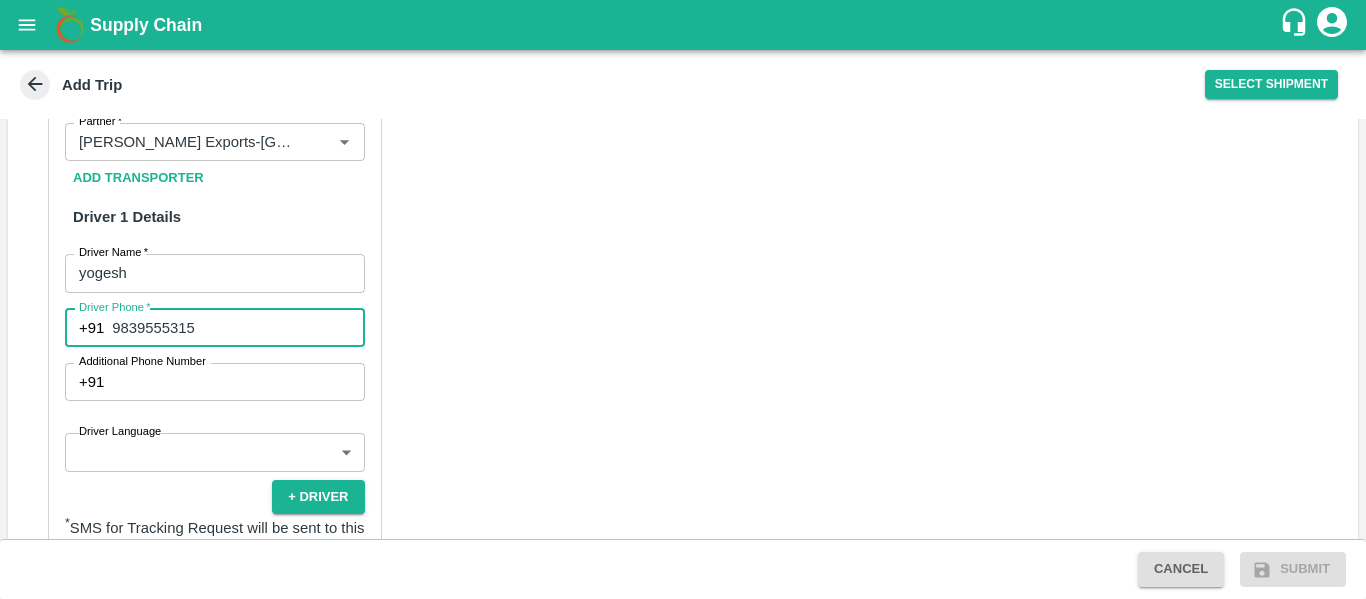type on "9839555315" 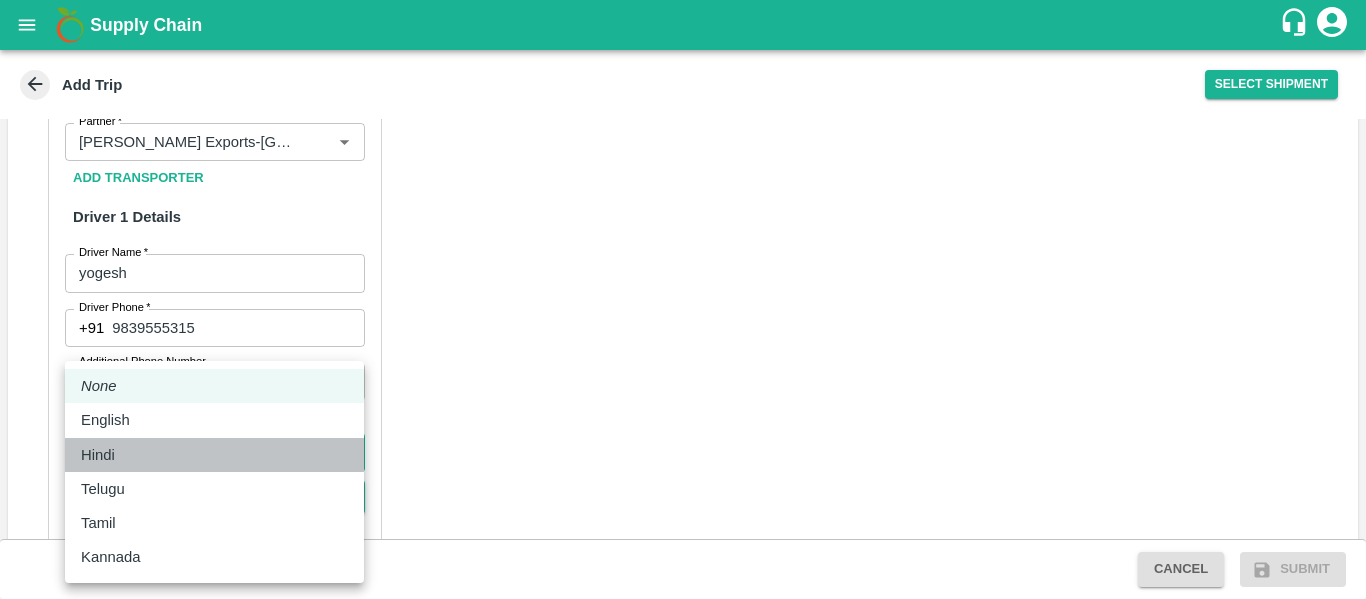 click on "Hindi" at bounding box center [214, 455] 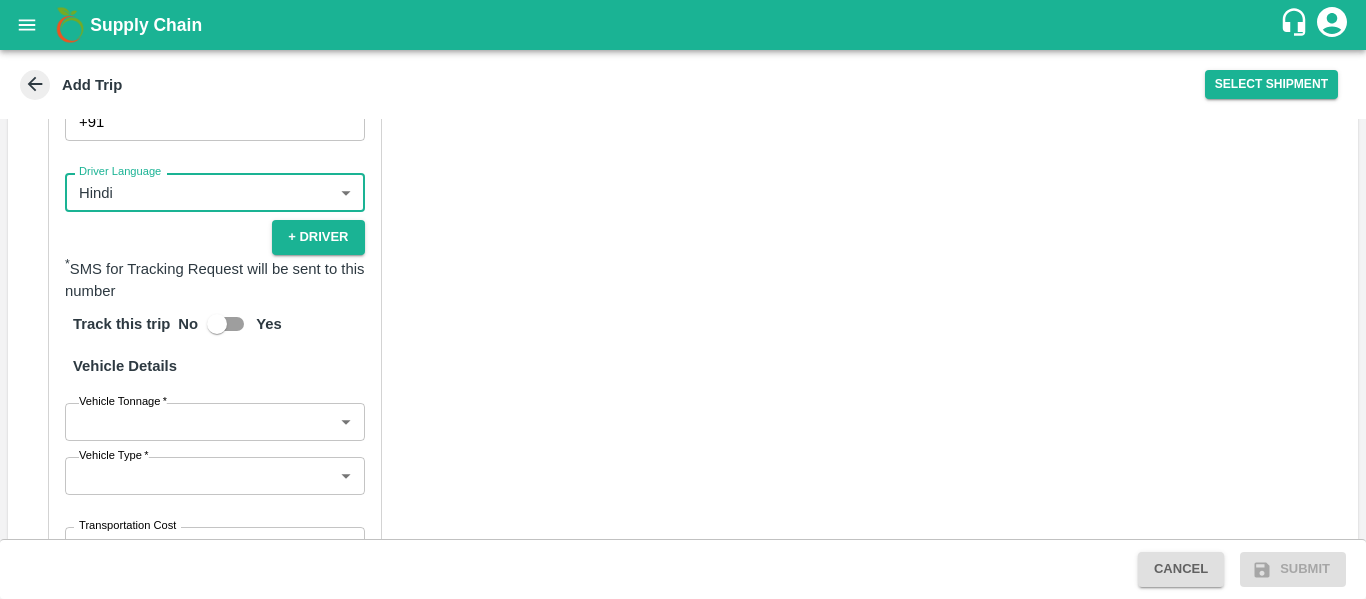 scroll, scrollTop: 1249, scrollLeft: 0, axis: vertical 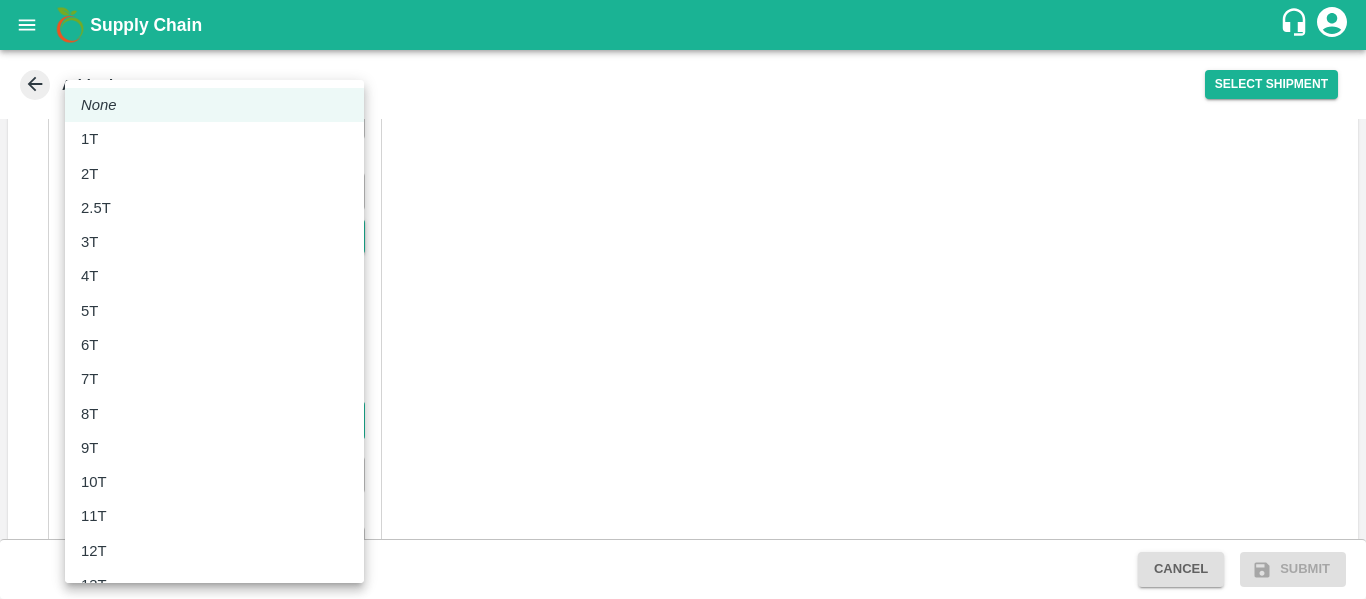 click on "Supply Chain Add Trip Select Shipment Trip Details Trip Type Fruit Movement 1 Trip Type Trip Pickup Order SHIP/NASH/345160 PO/V/SHREYA/163154 Address: Nashik, Nashik, Nashik, Maharashtra Trip Delivery Order SHIP/NASH/345160 Nashik Banana CS Address:  Nashik Banana CS, Gat No. 314/2/1, A/p- Mohadi, Tal- Dindori, Dist- Nashik 422207, Maharashtra, India., India Trip Category  Full Load Part Load Monthly Vehicle Cross Dock No Vehicle Involved Exports Vendor Vehicle Partner Details Partner   * Partner Add   Transporter Driver 1 Details Driver Name   * yogesh Driver Name Driver Phone   * +91 9839555315 Driver Phone Additional Phone Number +91 Additional Phone Number Driver Language Hindi hi Driver Language + Driver * SMS for Tracking Request will be sent to this number Track this trip No Yes Vehicle Details Vehicle Tonnage   * ​ Vehicle Tonnage Vehicle Type   * ​ Vehicle Type Transportation Cost Rs. Transportation Cost Total cost to be paid inclusive of GST Vehicle Number Vehicle Number Verify Cancel" at bounding box center (683, 299) 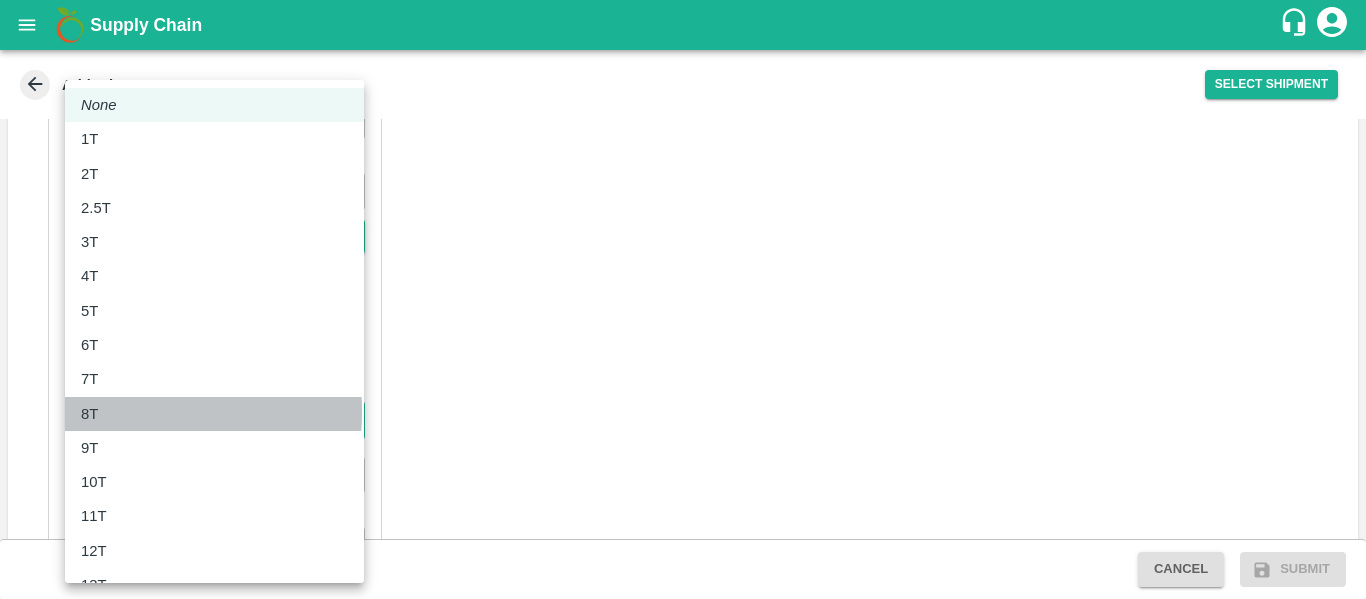 click on "8T" at bounding box center [89, 414] 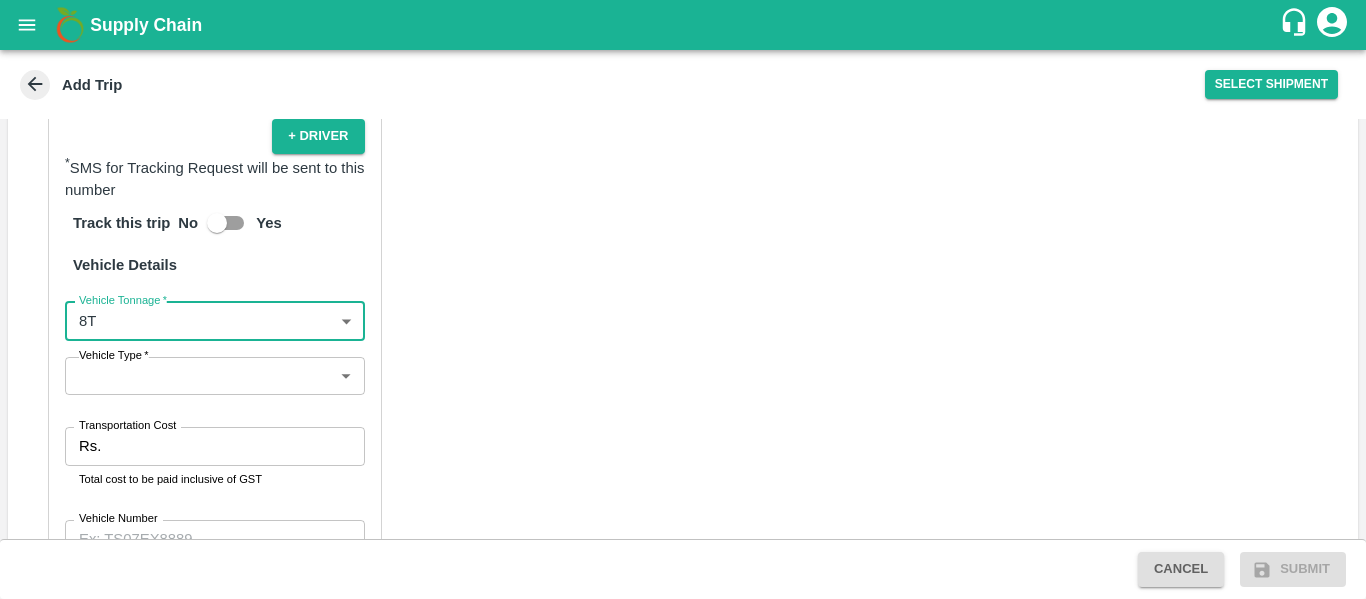 scroll, scrollTop: 1350, scrollLeft: 0, axis: vertical 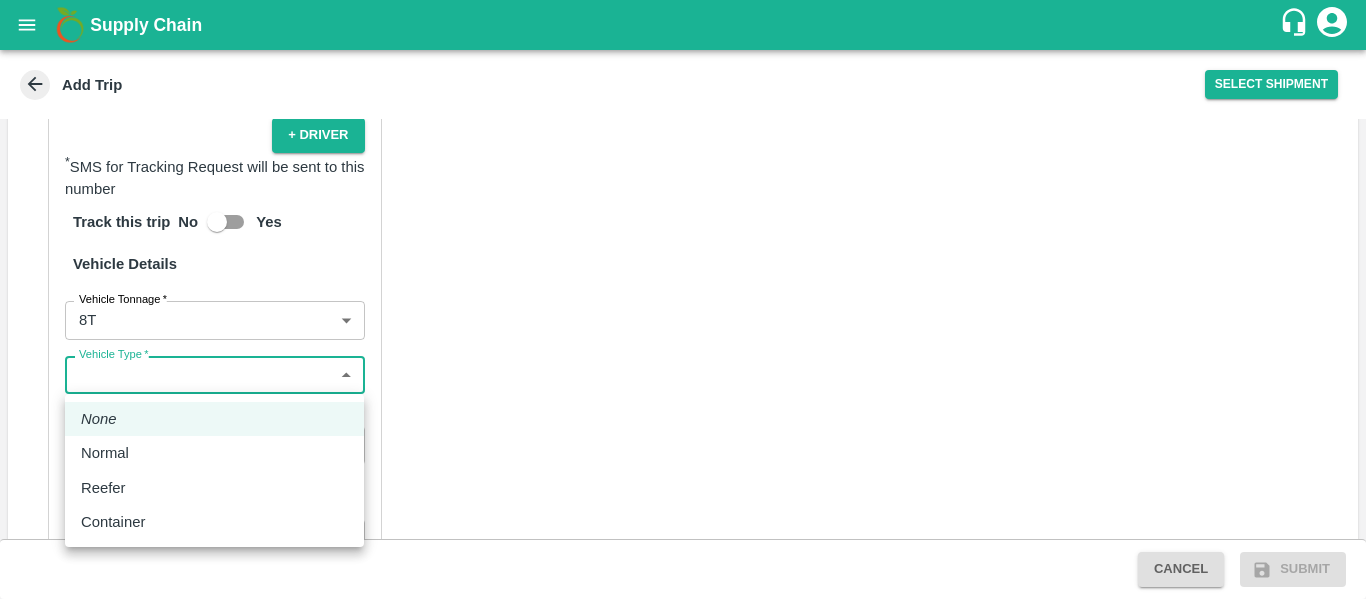 click on "Supply Chain Add Trip Select Shipment Trip Details Trip Type Fruit Movement 1 Trip Type Trip Pickup Order SHIP/NASH/345160 PO/V/SHREYA/163154 Address: Nashik, Nashik, Nashik, Maharashtra Trip Delivery Order SHIP/NASH/345160 Nashik Banana CS Address:  Nashik Banana CS, Gat No. 314/2/1, A/p- Mohadi, Tal- Dindori, Dist- Nashik 422207, Maharashtra, India., India Trip Category  Full Load Part Load Monthly Vehicle Cross Dock No Vehicle Involved Exports Vendor Vehicle Partner Details Partner   * Partner Add   Transporter Driver 1 Details Driver Name   * yogesh Driver Name Driver Phone   * +91 9839555315 Driver Phone Additional Phone Number +91 Additional Phone Number Driver Language Hindi hi Driver Language + Driver * SMS for Tracking Request will be sent to this number Track this trip No Yes Vehicle Details Vehicle Tonnage   * 8T 8000 Vehicle Tonnage Vehicle Type   * ​ Vehicle Type Transportation Cost Rs. Transportation Cost Total cost to be paid inclusive of GST Vehicle Number Vehicle Number Verify" at bounding box center (683, 299) 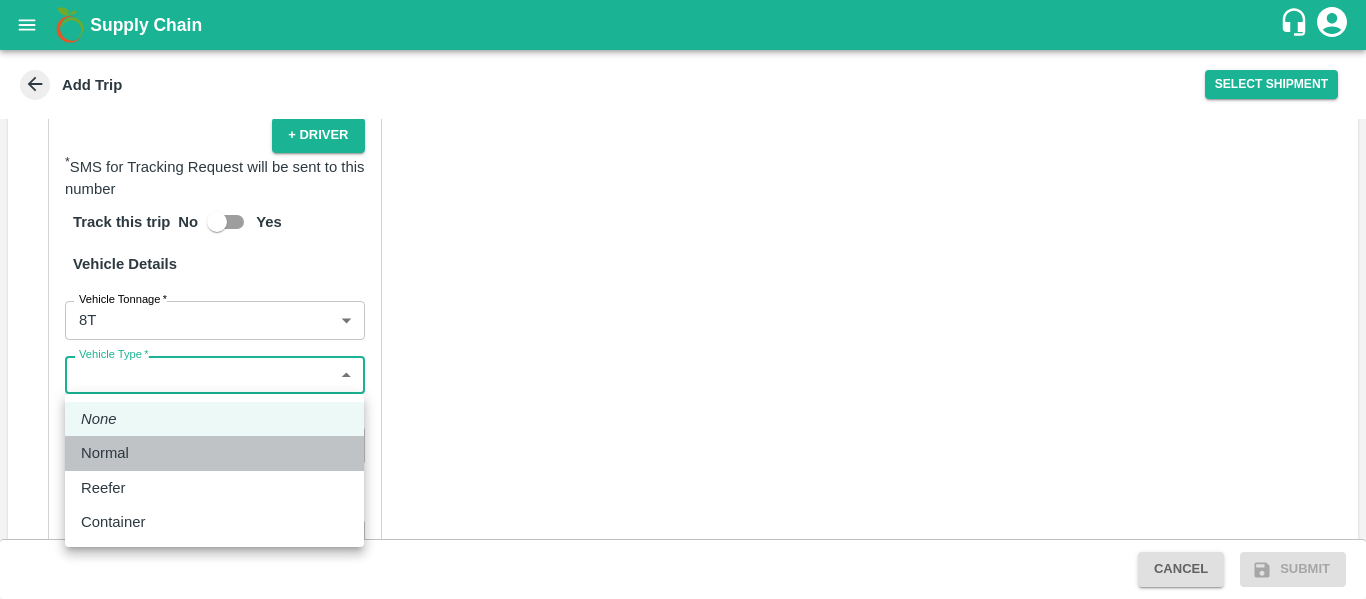 click on "Normal" at bounding box center [105, 453] 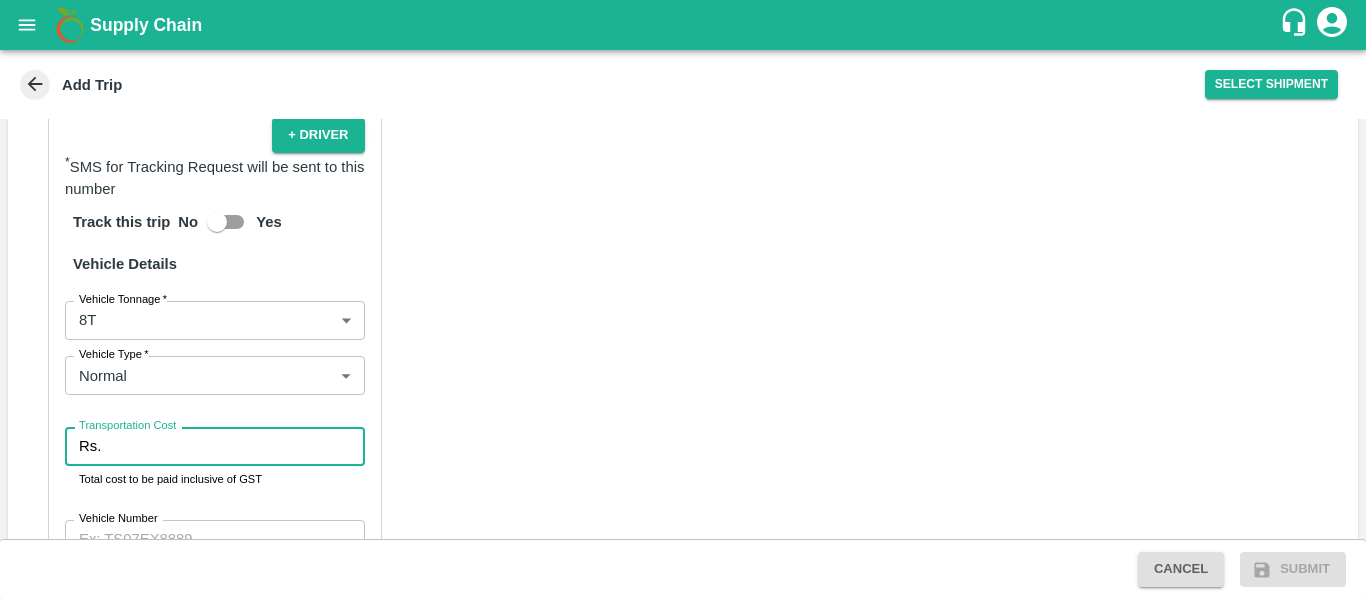 click on "Transportation Cost" at bounding box center (236, 446) 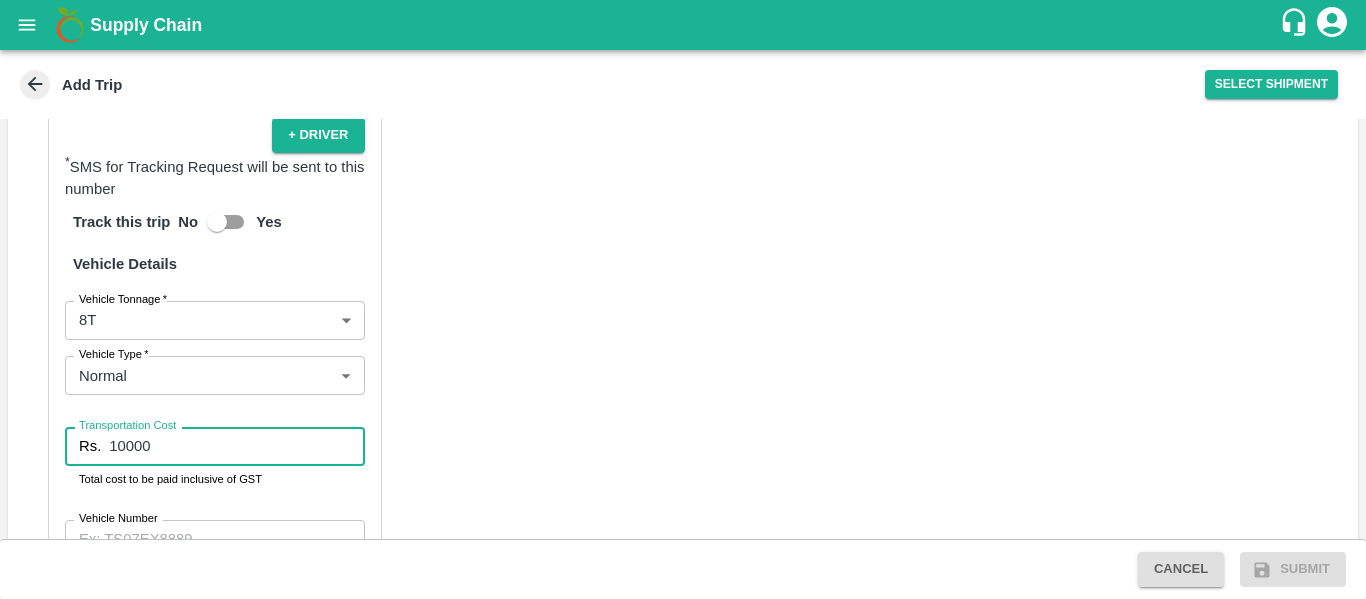 type on "10000" 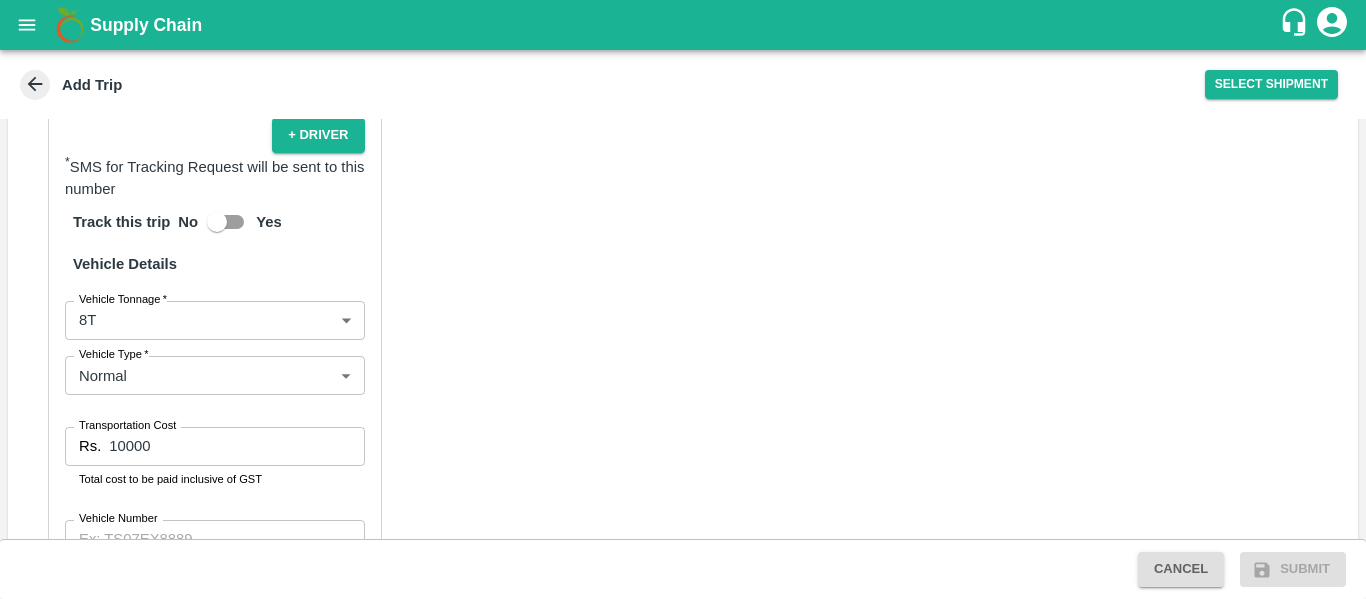 click on "Partner Details Partner   * Partner Add   Transporter Driver 1 Details Driver Name   * yogesh Driver Name Driver Phone   * +91 9839555315 Driver Phone Additional Phone Number +91 Additional Phone Number Driver Language Hindi hi Driver Language + Driver * SMS for Tracking Request will be sent to this number Track this trip No Yes Vehicle Details Vehicle Tonnage   * 8T 8000 Vehicle Tonnage Vehicle Type   * Normal Normal Vehicle Type Transportation Cost Rs. 10000 Transportation Cost Total cost to be paid inclusive of GST Vehicle Number Vehicle Number Verify" at bounding box center [683, 173] 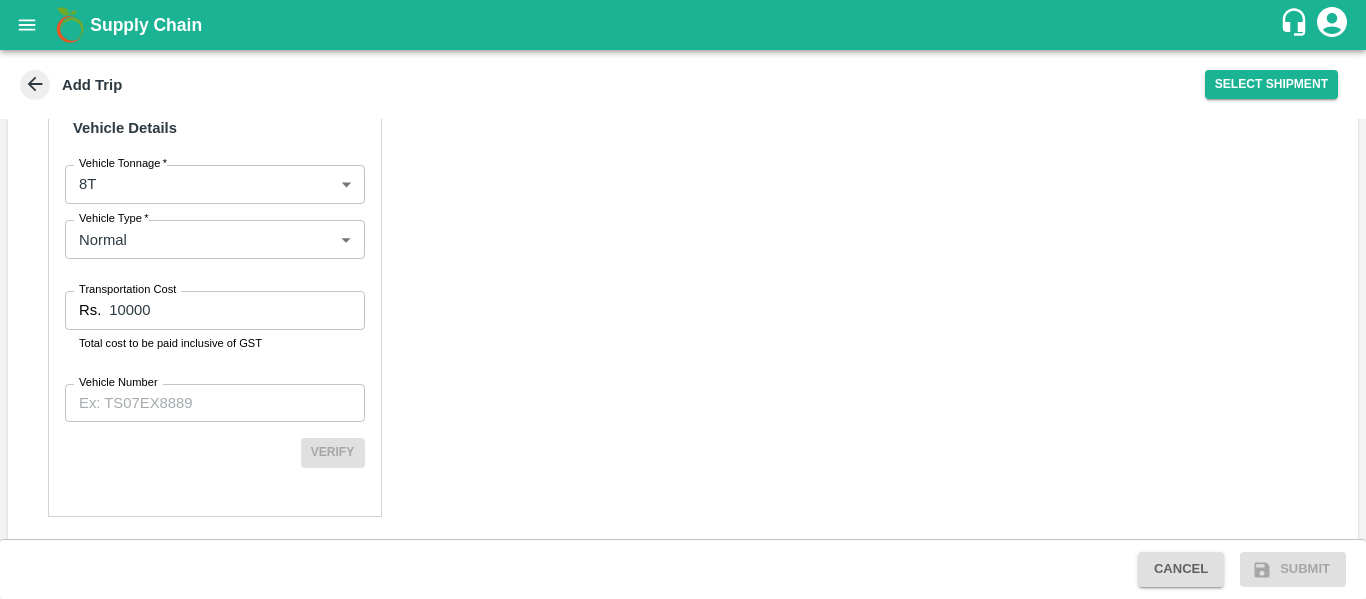 scroll, scrollTop: 1495, scrollLeft: 0, axis: vertical 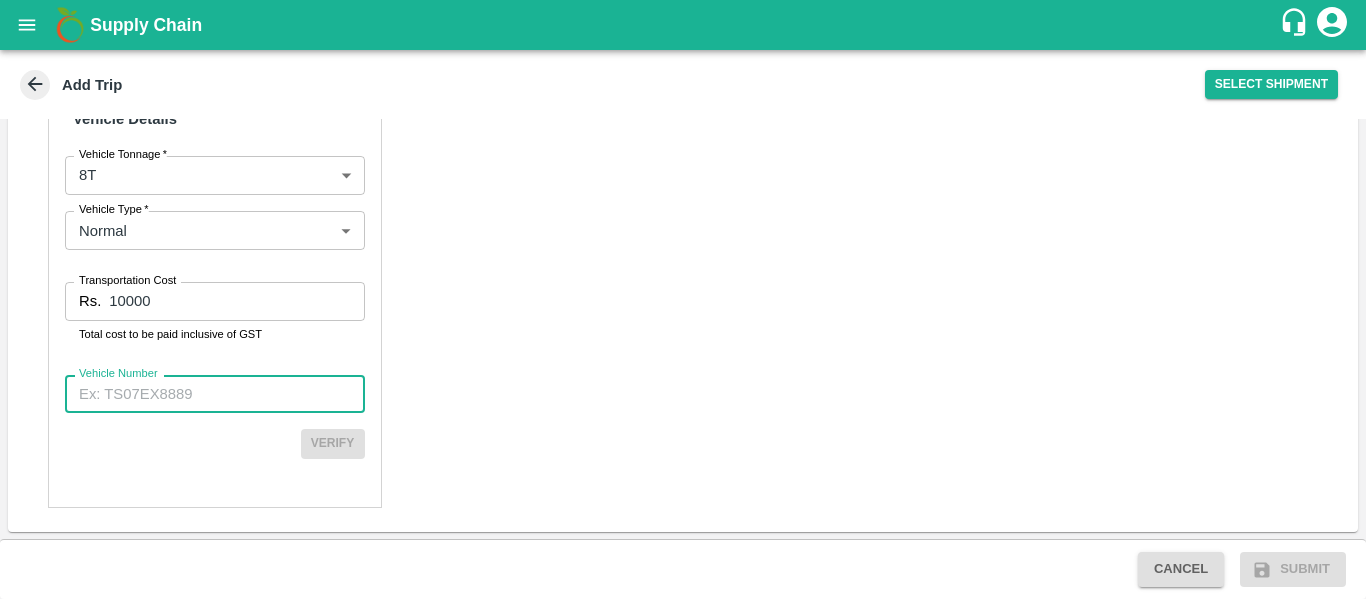 click on "Vehicle Number" at bounding box center [215, 394] 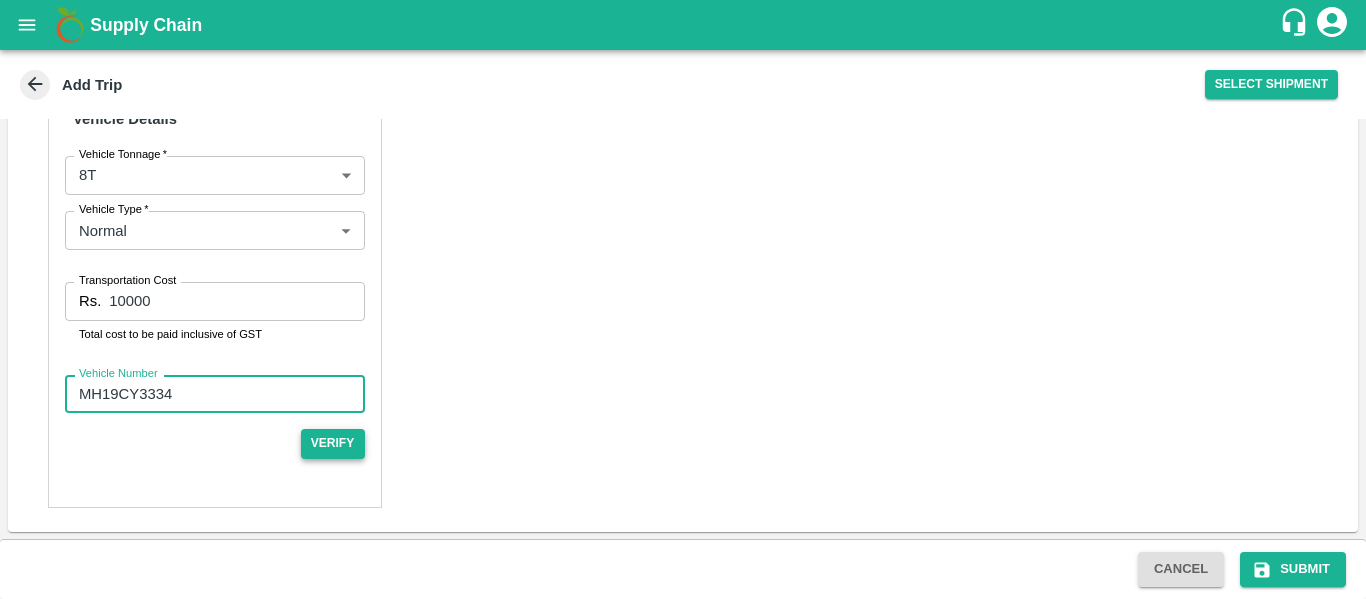 type on "MH19CY3334" 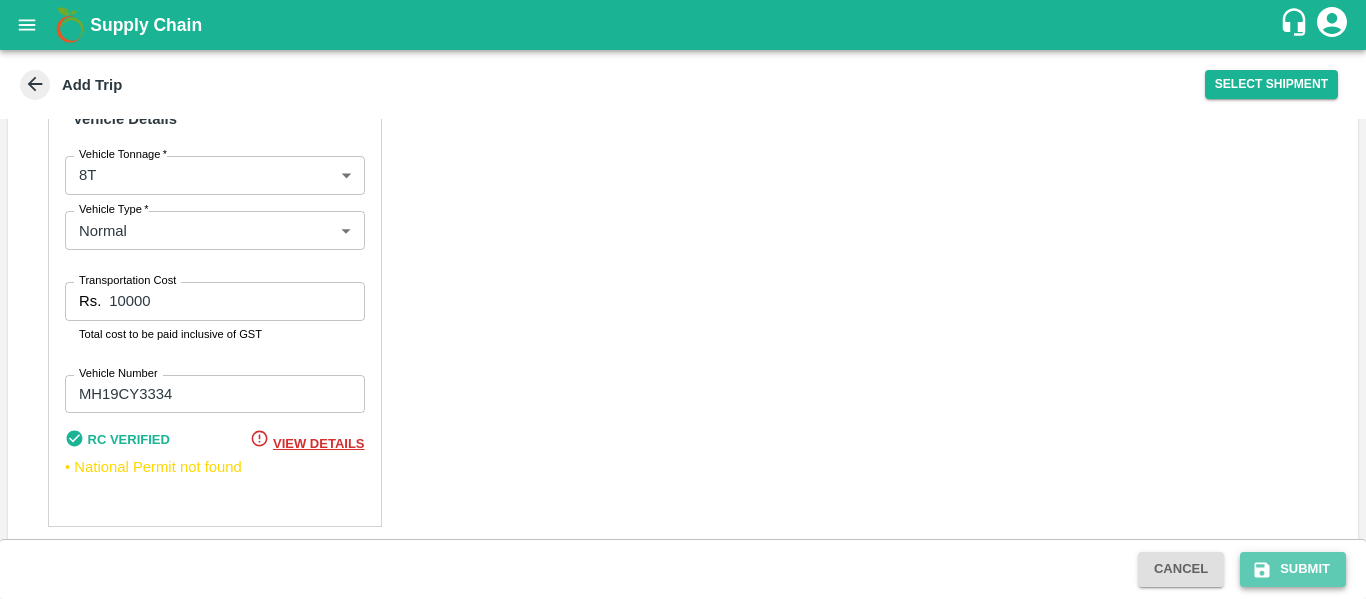 click on "Submit" at bounding box center (1293, 569) 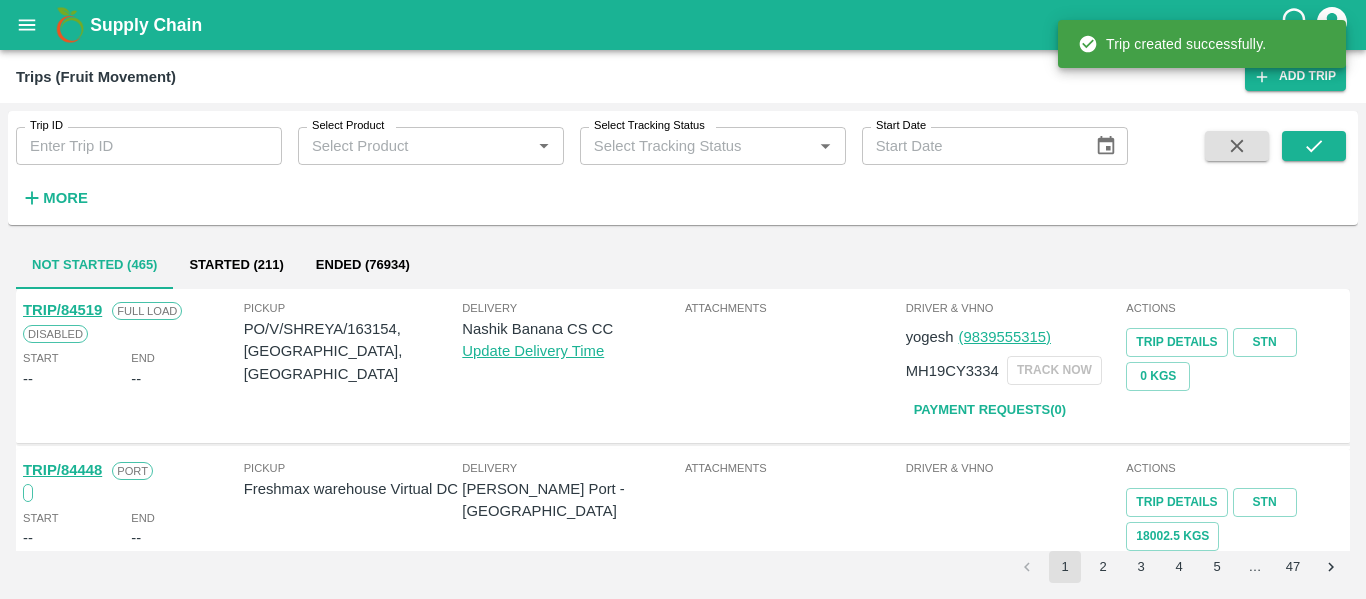 click on "Trip created successfully." at bounding box center [1202, 44] 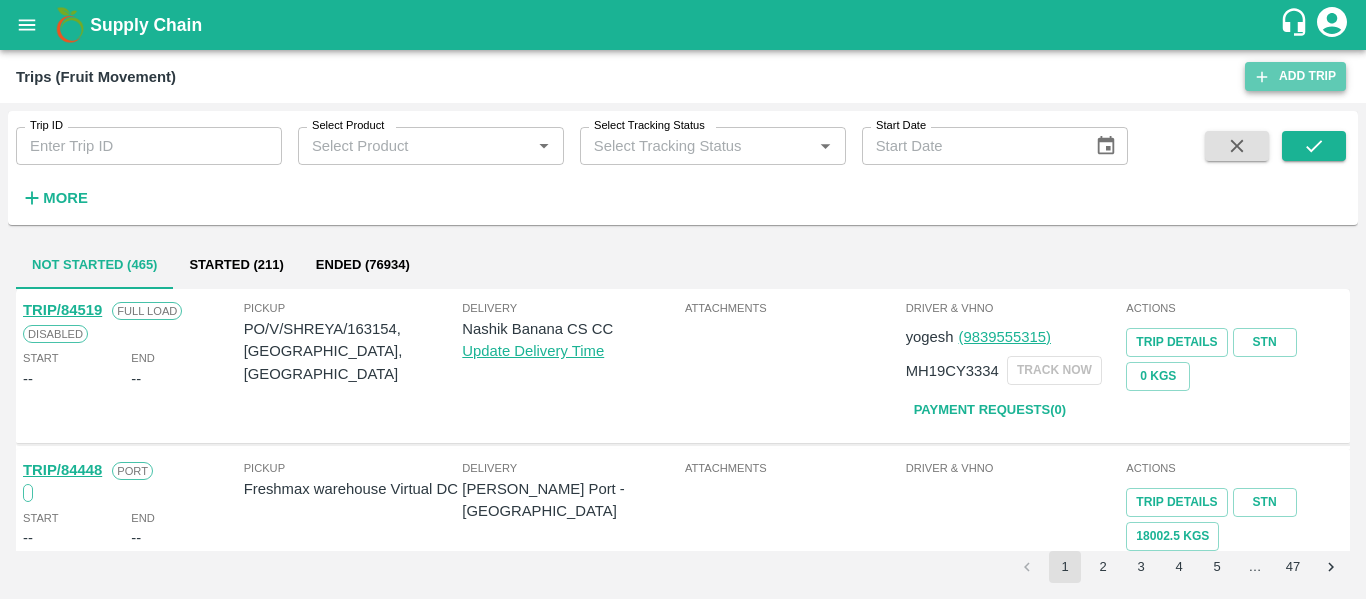 click on "Add Trip" at bounding box center [1295, 76] 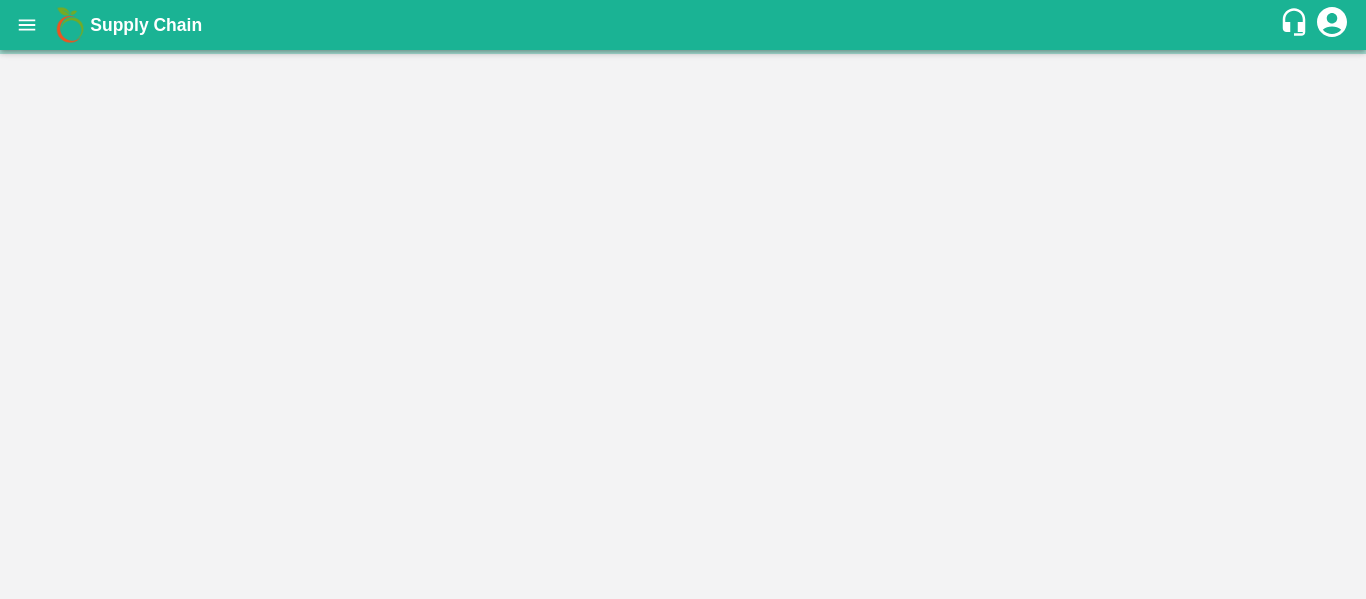 scroll, scrollTop: 0, scrollLeft: 0, axis: both 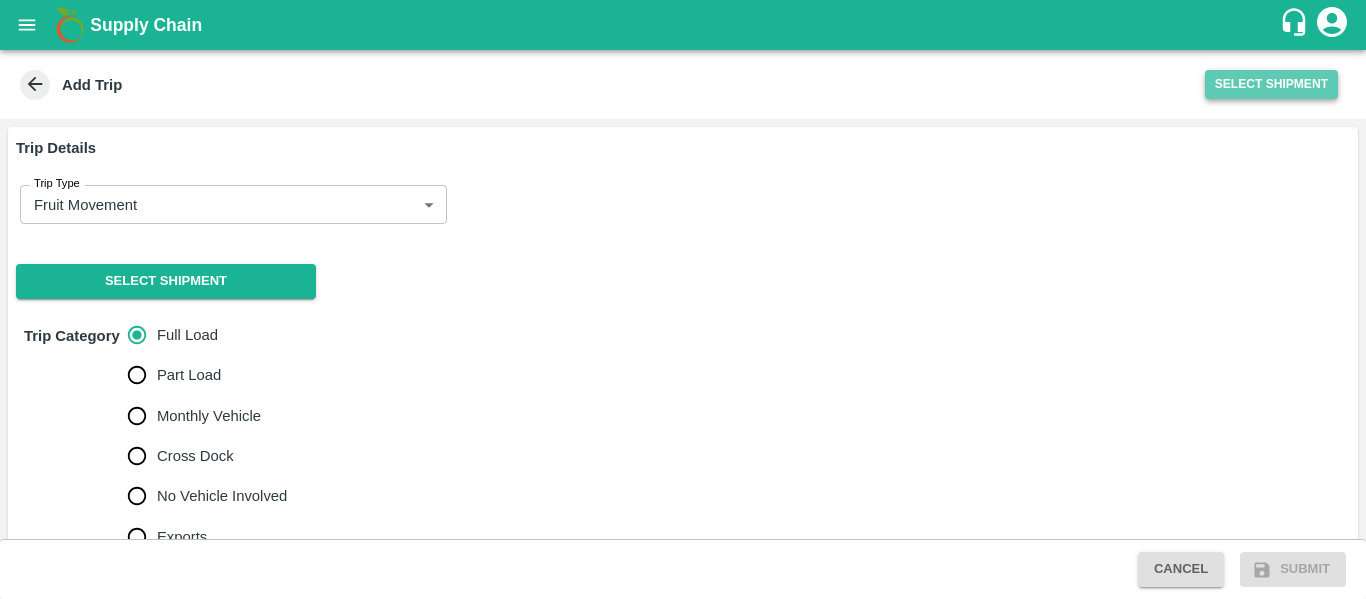click on "Select Shipment" at bounding box center [1271, 84] 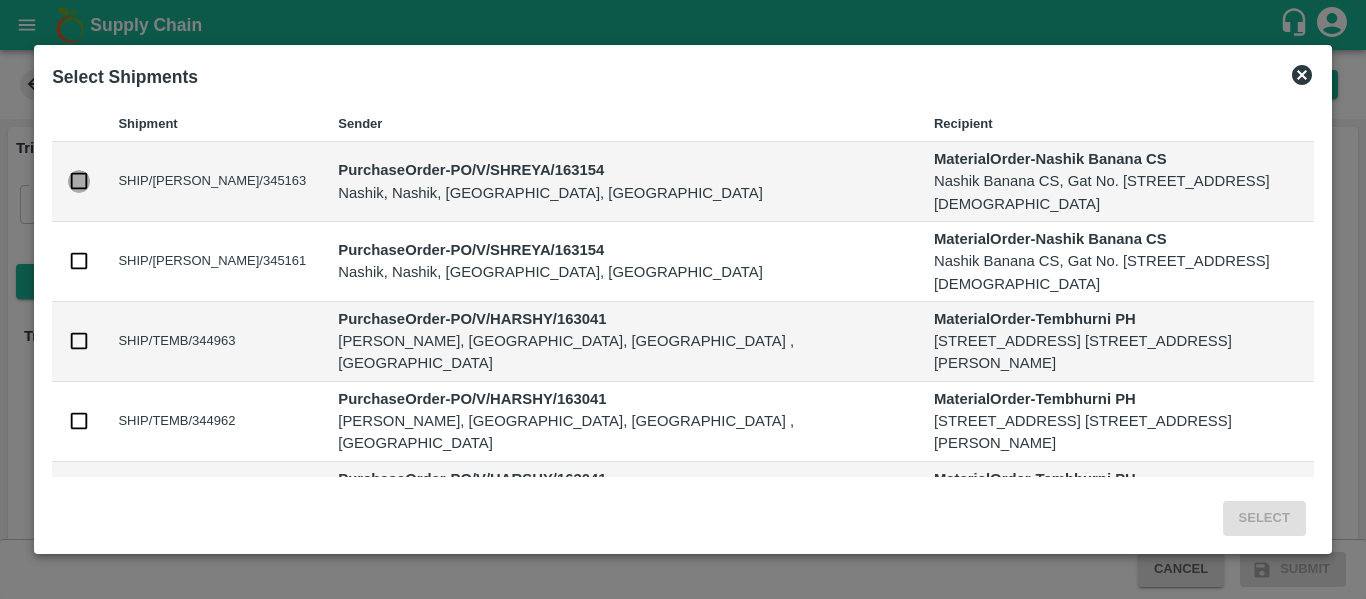 click at bounding box center (79, 181) 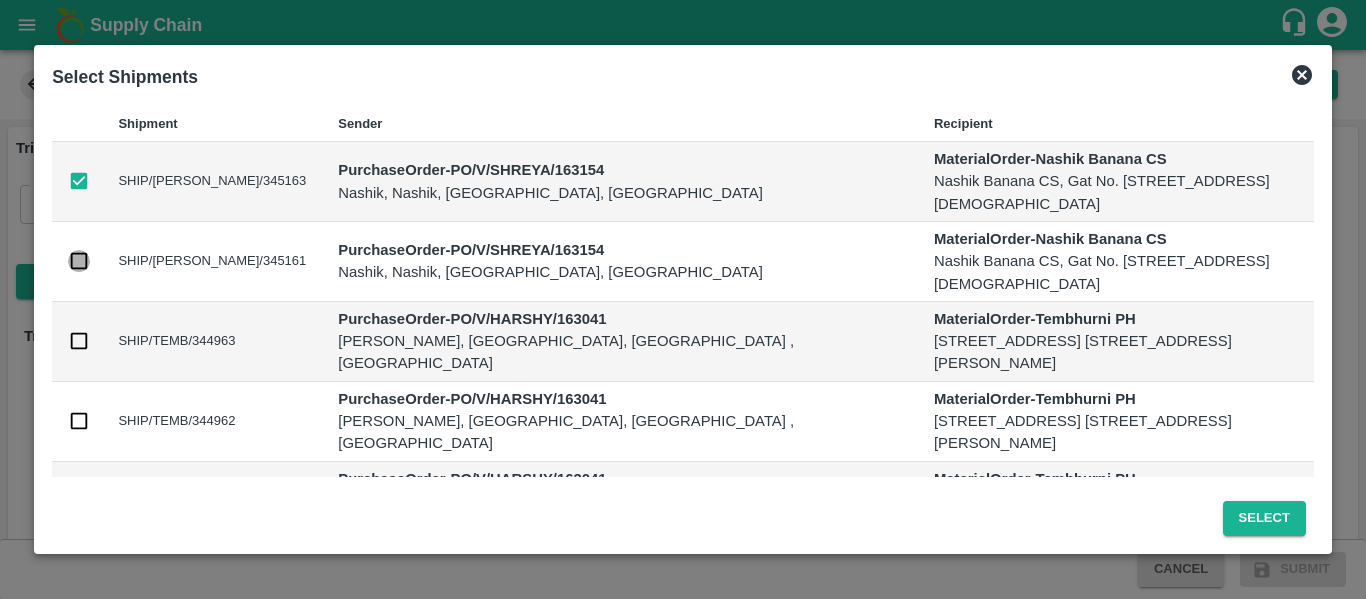 click at bounding box center (79, 261) 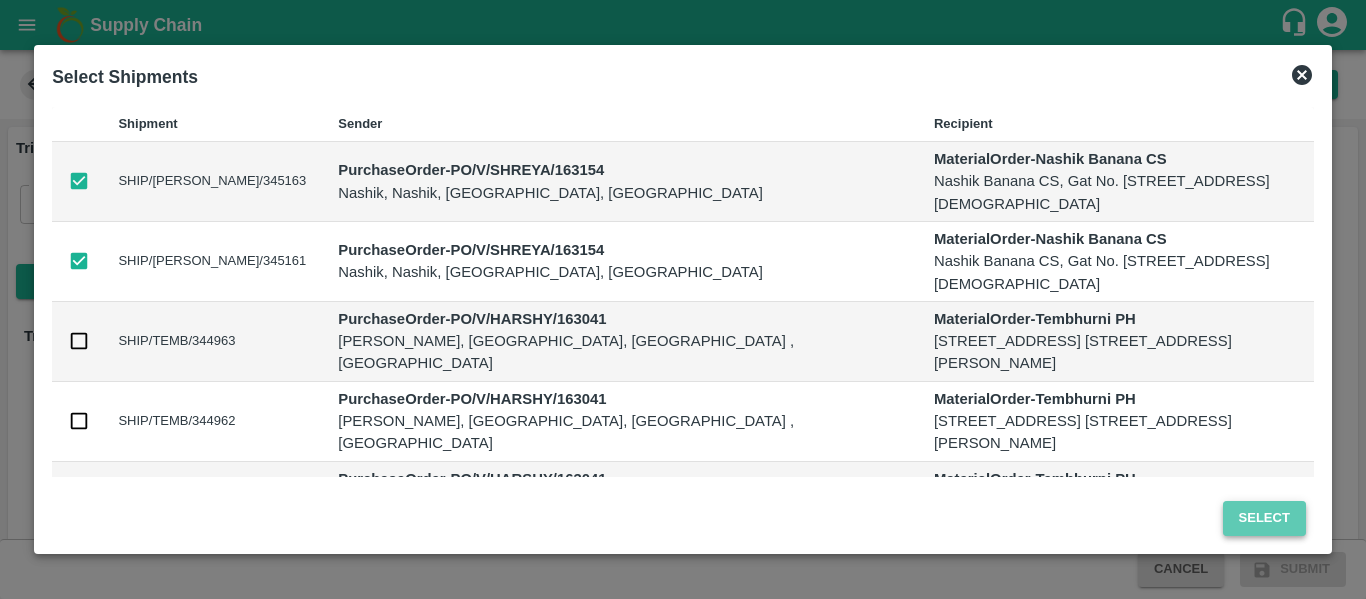 click on "Select" at bounding box center (1264, 518) 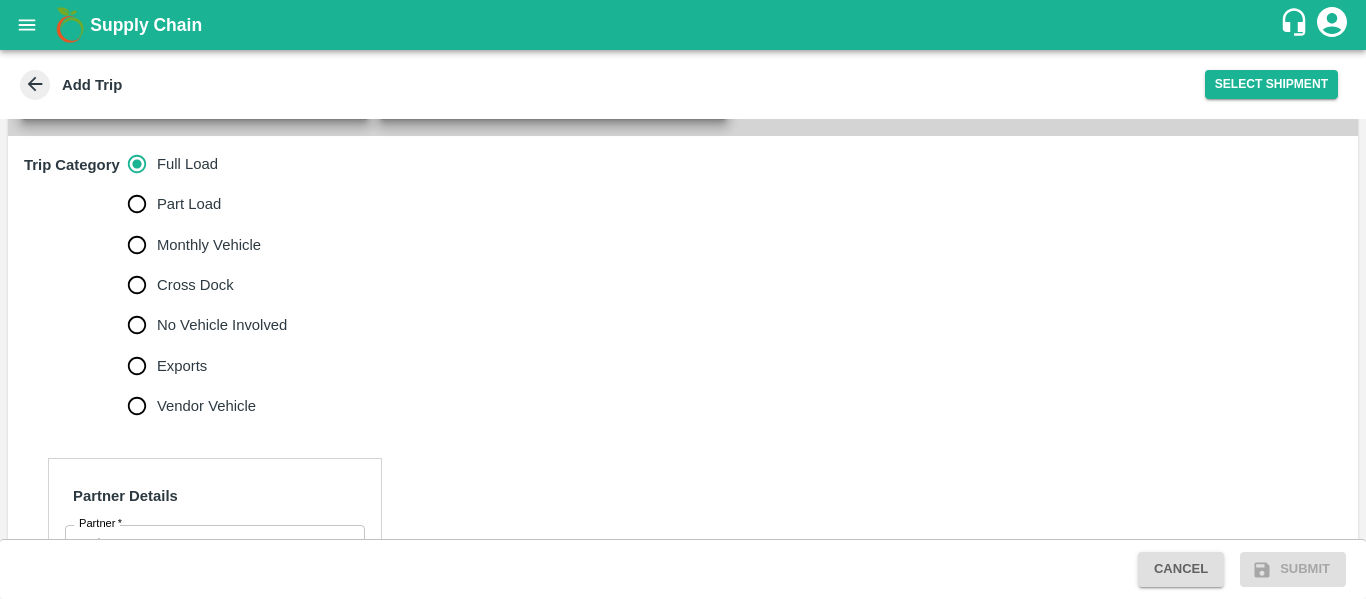 scroll, scrollTop: 589, scrollLeft: 0, axis: vertical 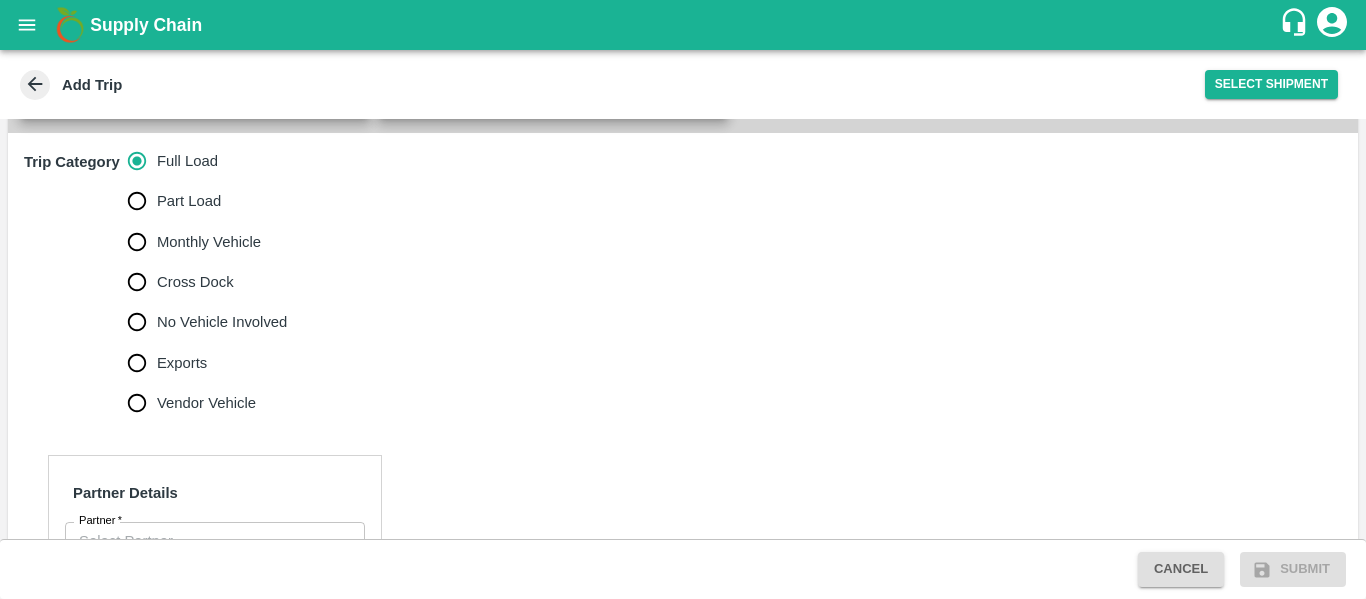 click on "No Vehicle Involved" at bounding box center [137, 322] 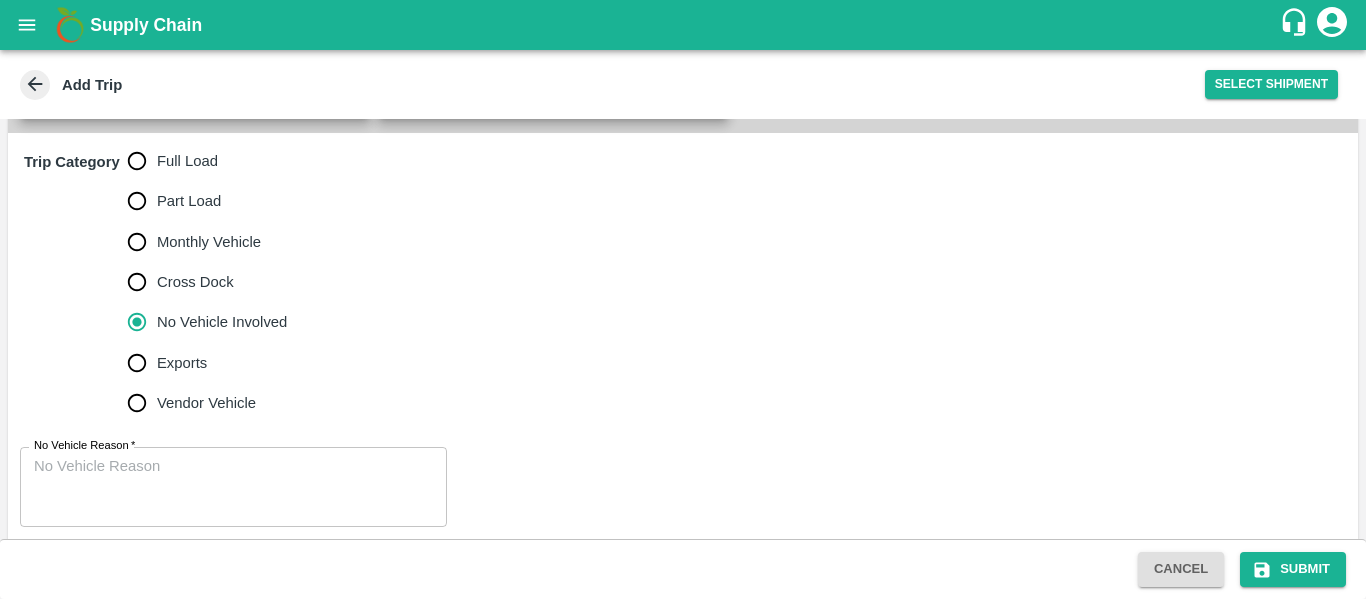 scroll, scrollTop: 601, scrollLeft: 0, axis: vertical 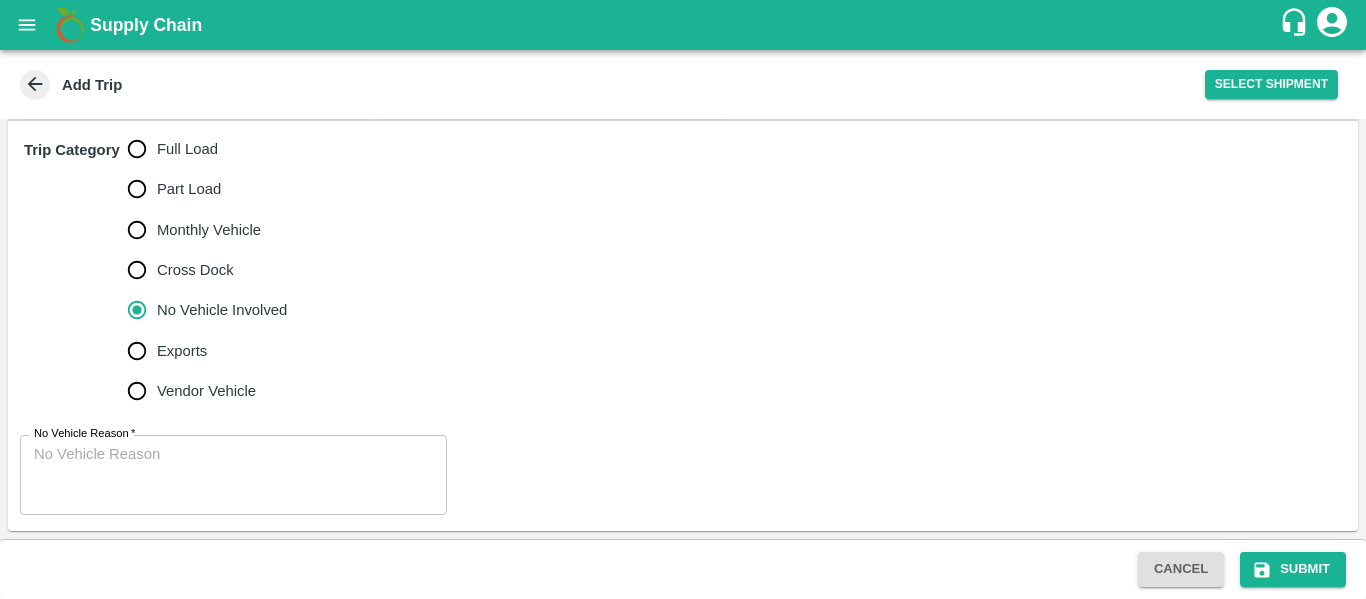click on "No Vehicle Reason   *" at bounding box center [233, 475] 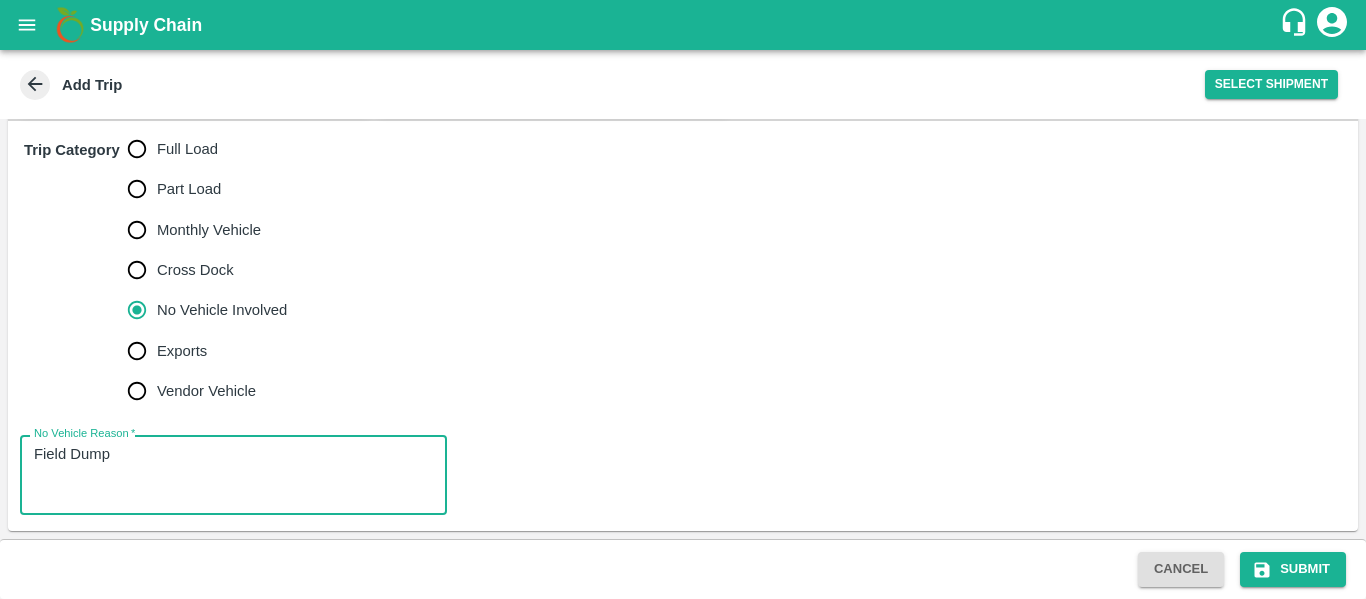 type on "Field Dump" 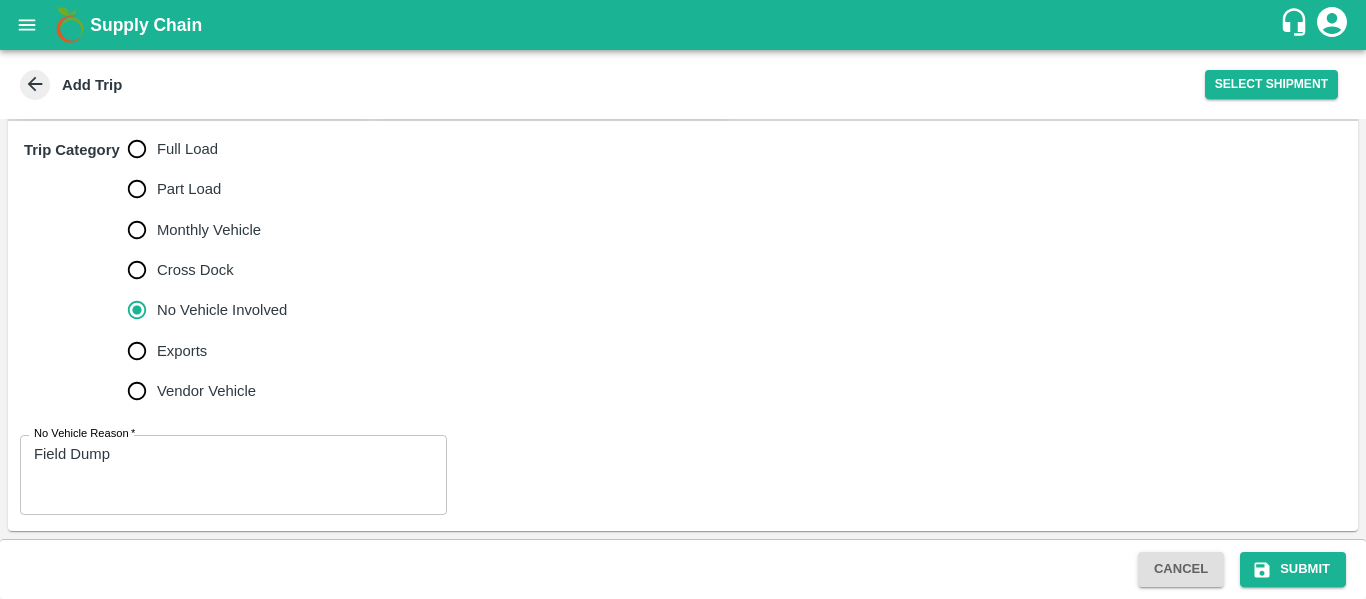 click on "Trip Category  Full Load Part Load Monthly Vehicle Cross Dock No Vehicle Involved Exports Vendor Vehicle" at bounding box center [683, 270] 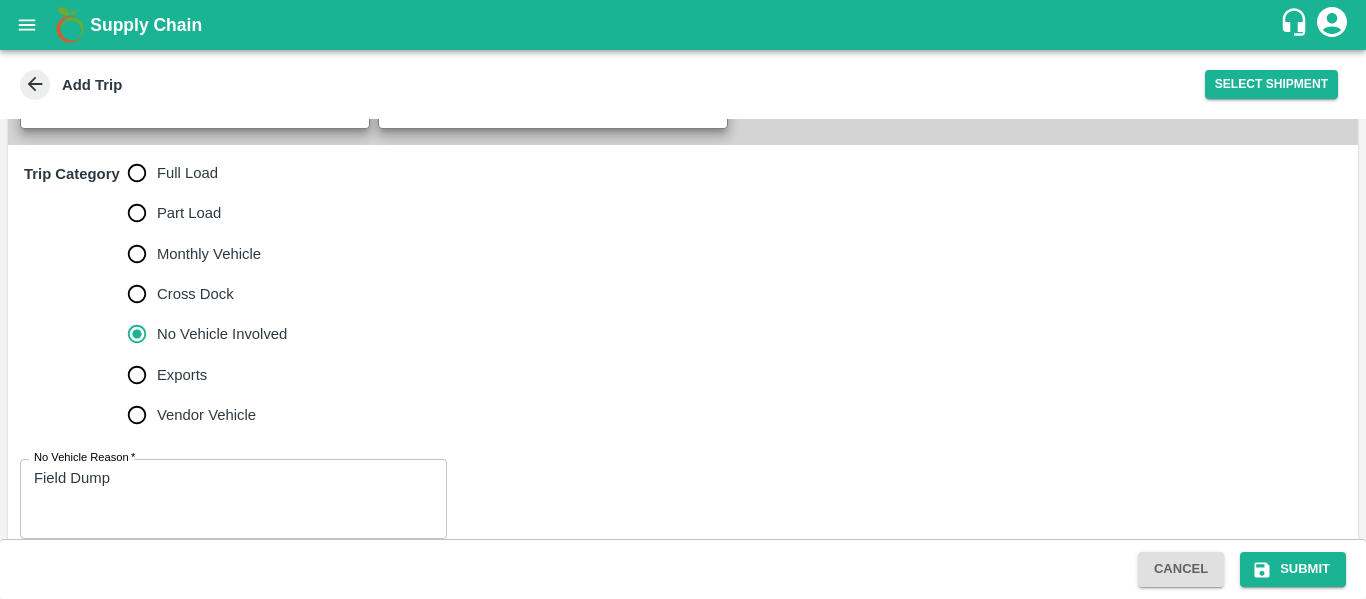 scroll, scrollTop: 601, scrollLeft: 0, axis: vertical 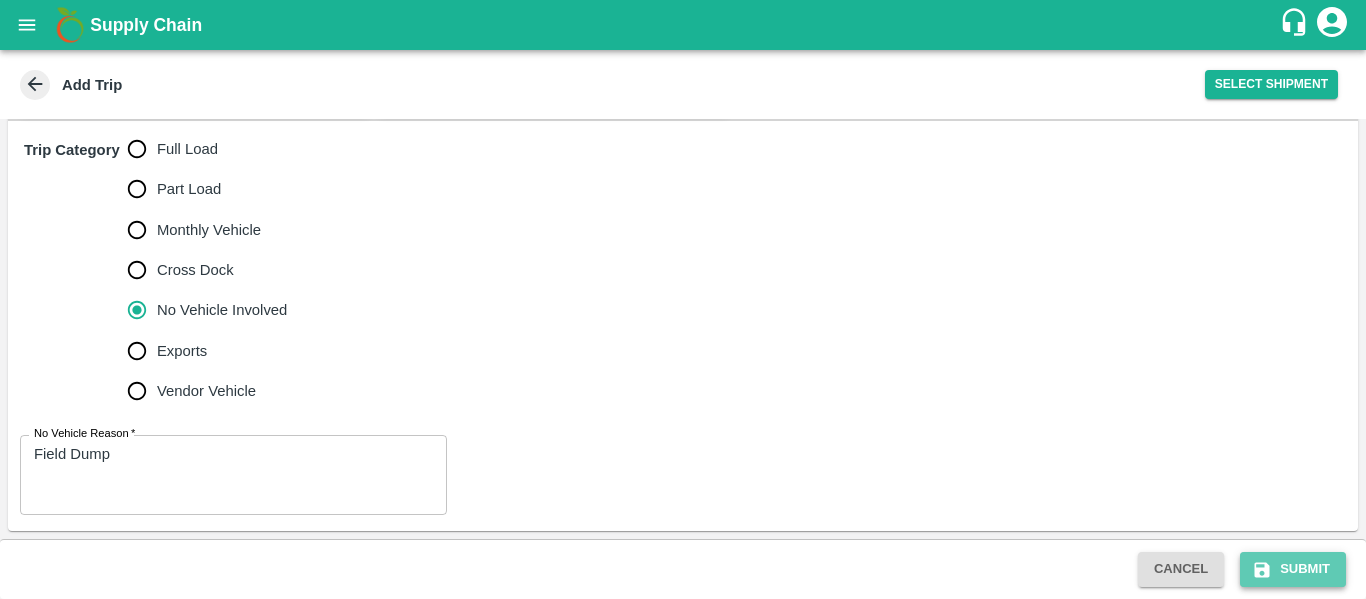 click on "Submit" at bounding box center [1293, 569] 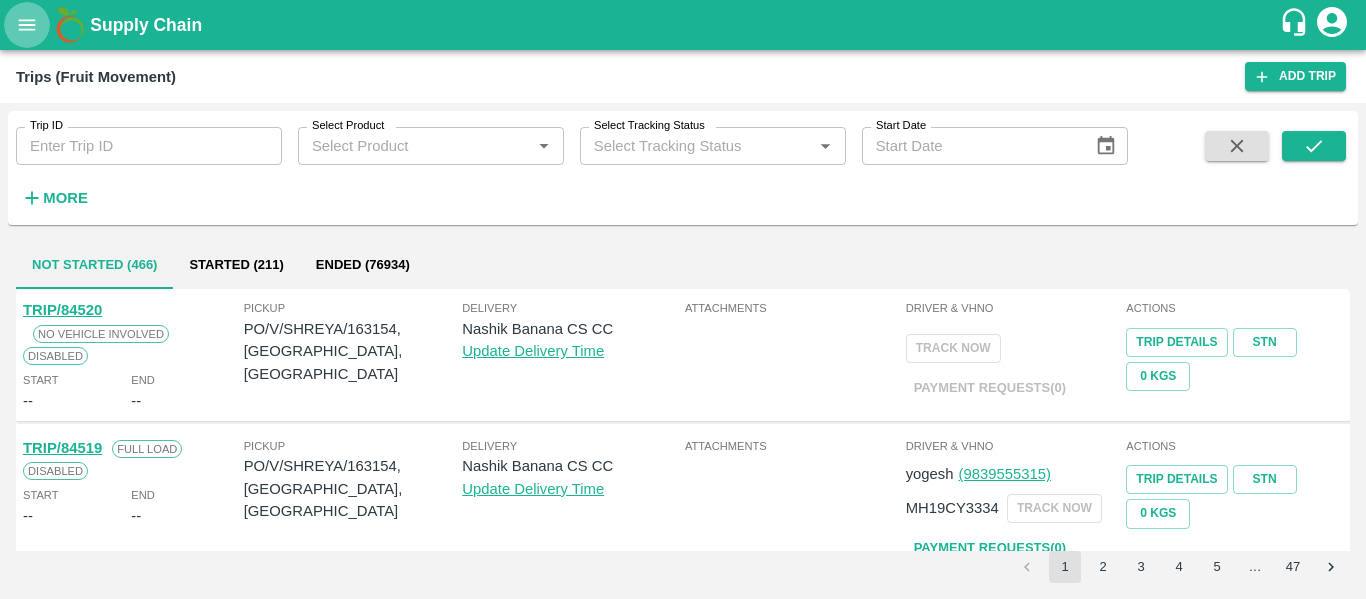 click 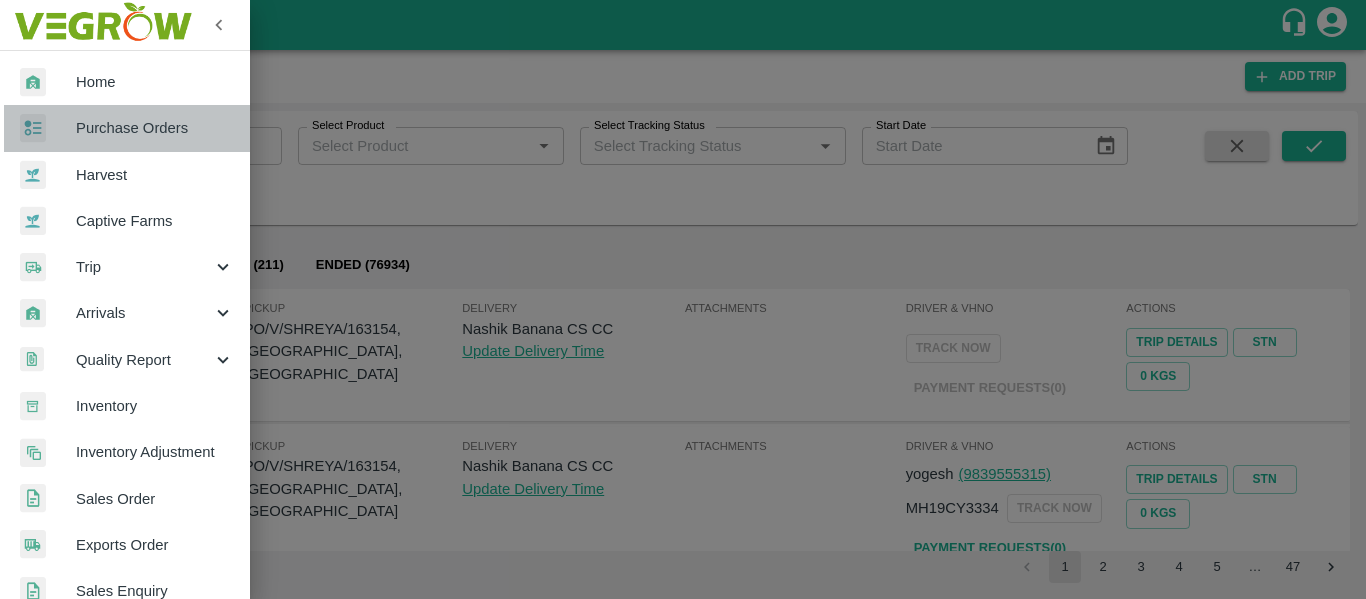 click on "Purchase Orders" at bounding box center [155, 128] 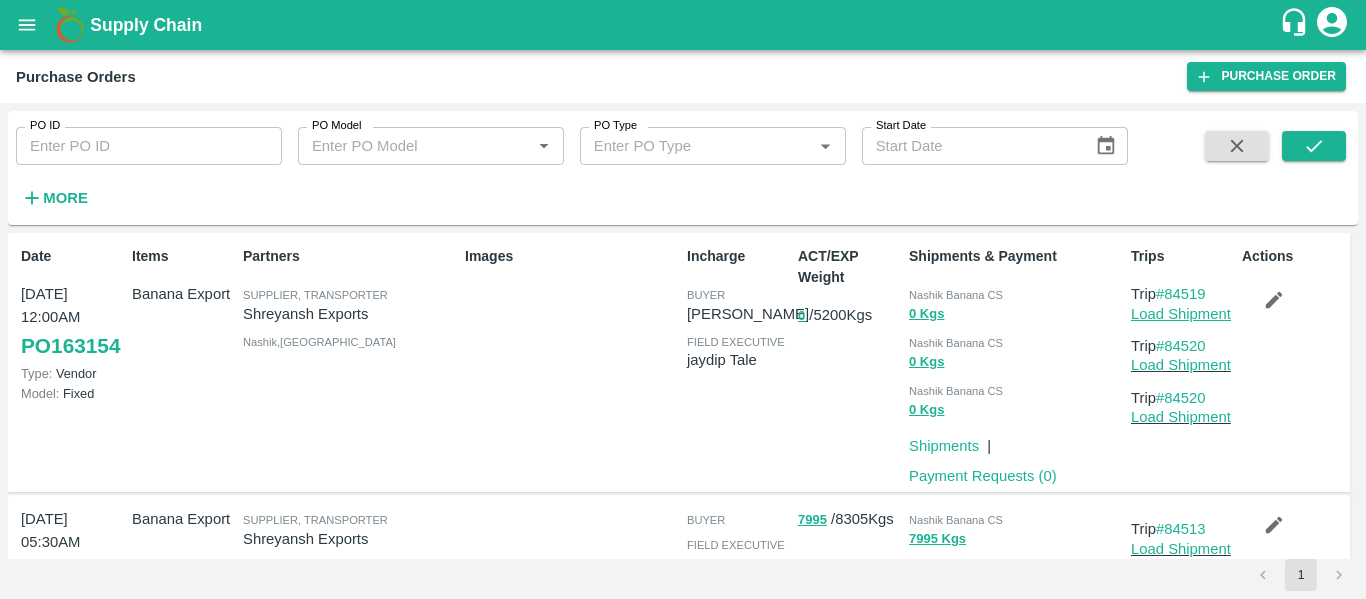 click on "Load Shipment" at bounding box center [1181, 314] 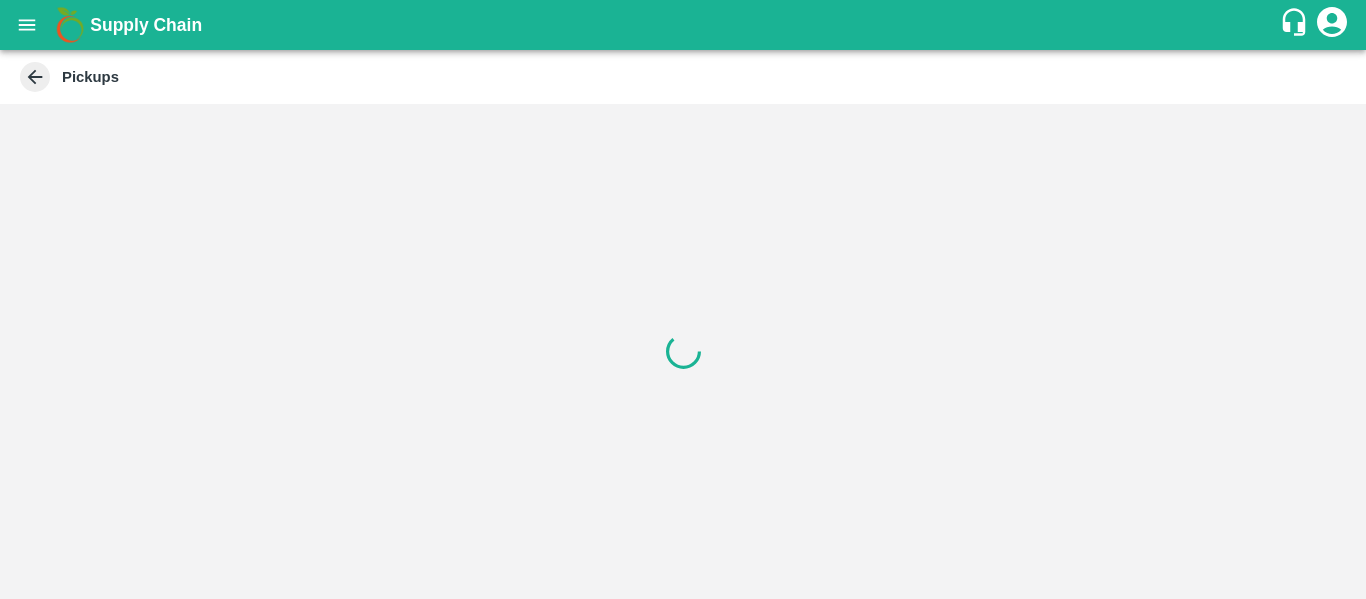 scroll, scrollTop: 0, scrollLeft: 0, axis: both 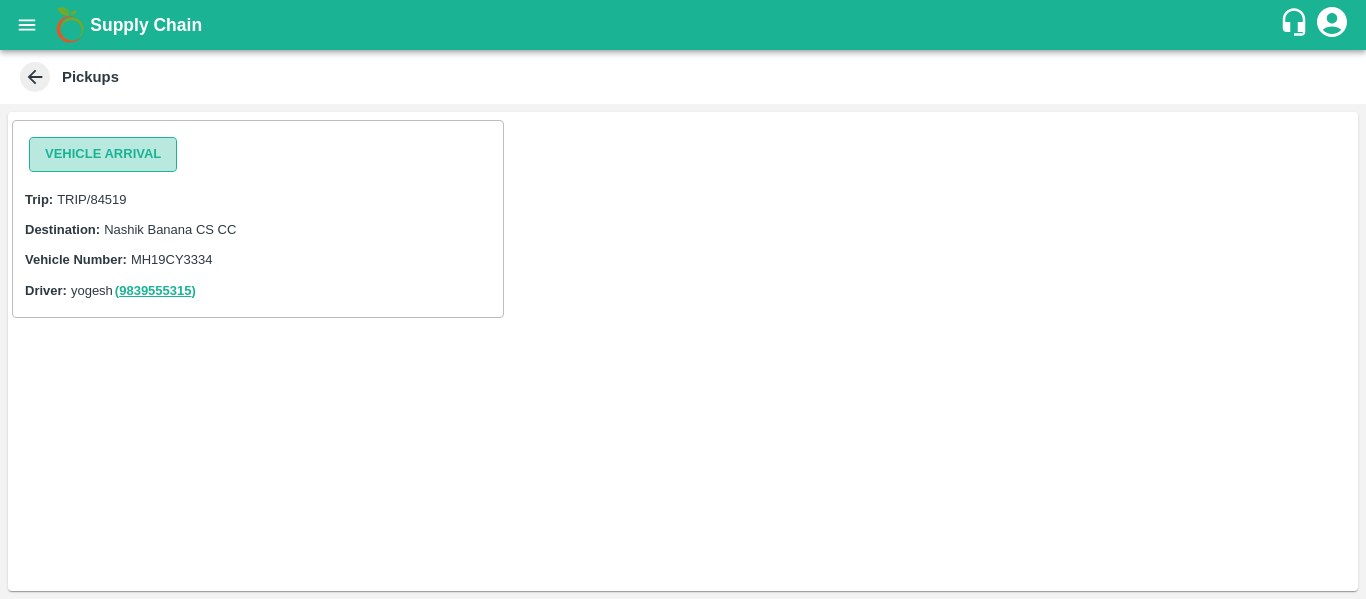 click on "Vehicle Arrival" at bounding box center (103, 154) 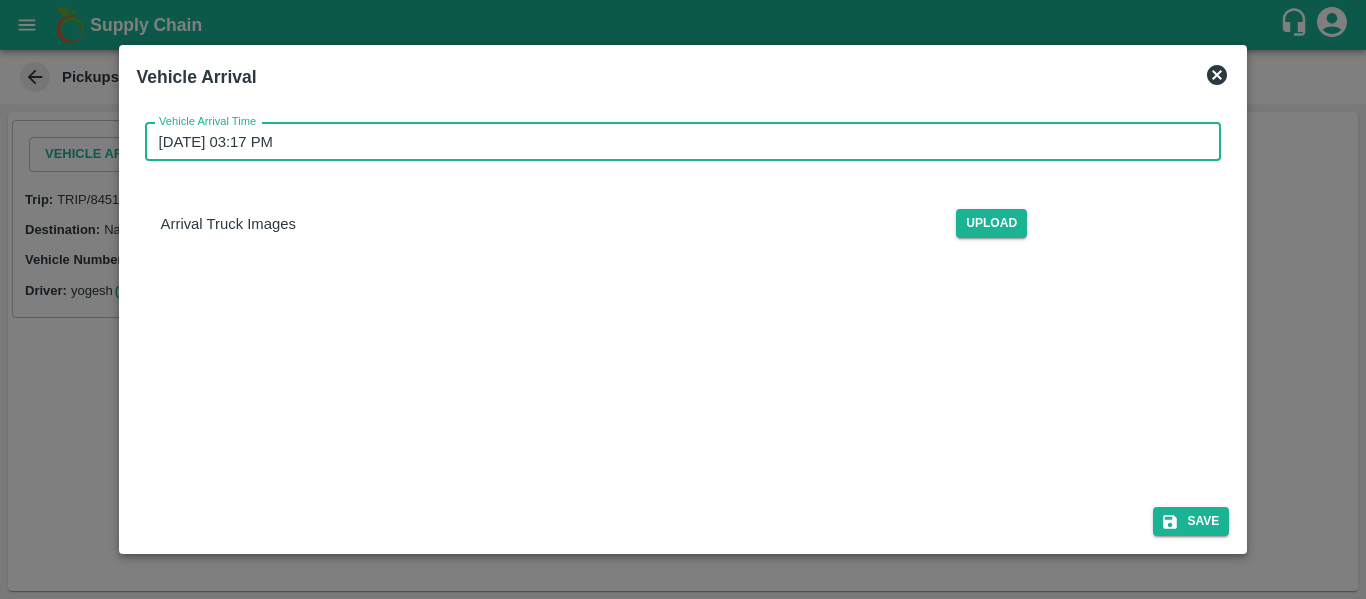 click on "[DATE] 03:17 PM" at bounding box center [676, 142] 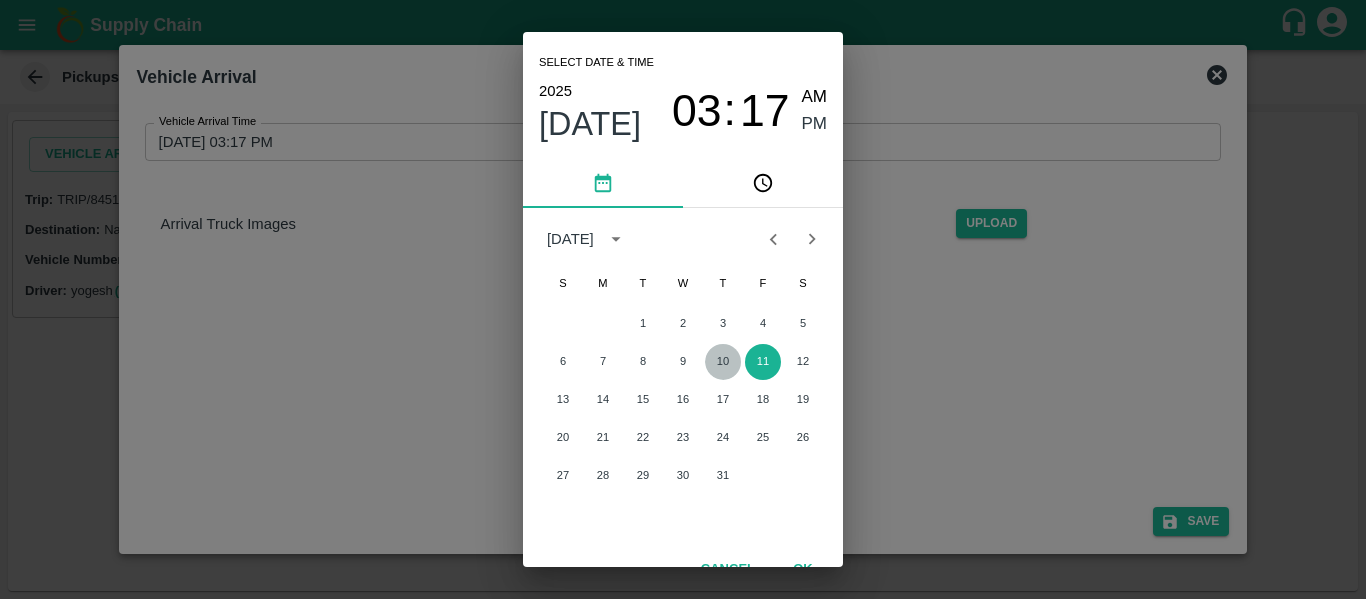 click on "10" at bounding box center (723, 362) 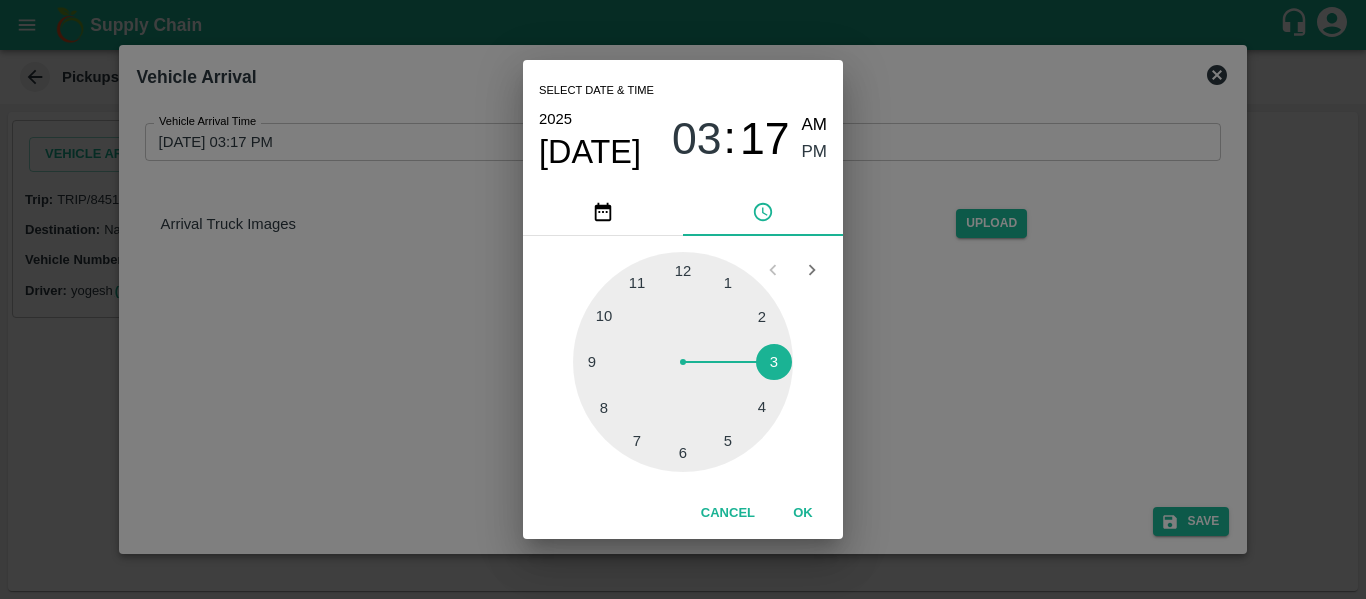 click at bounding box center (683, 362) 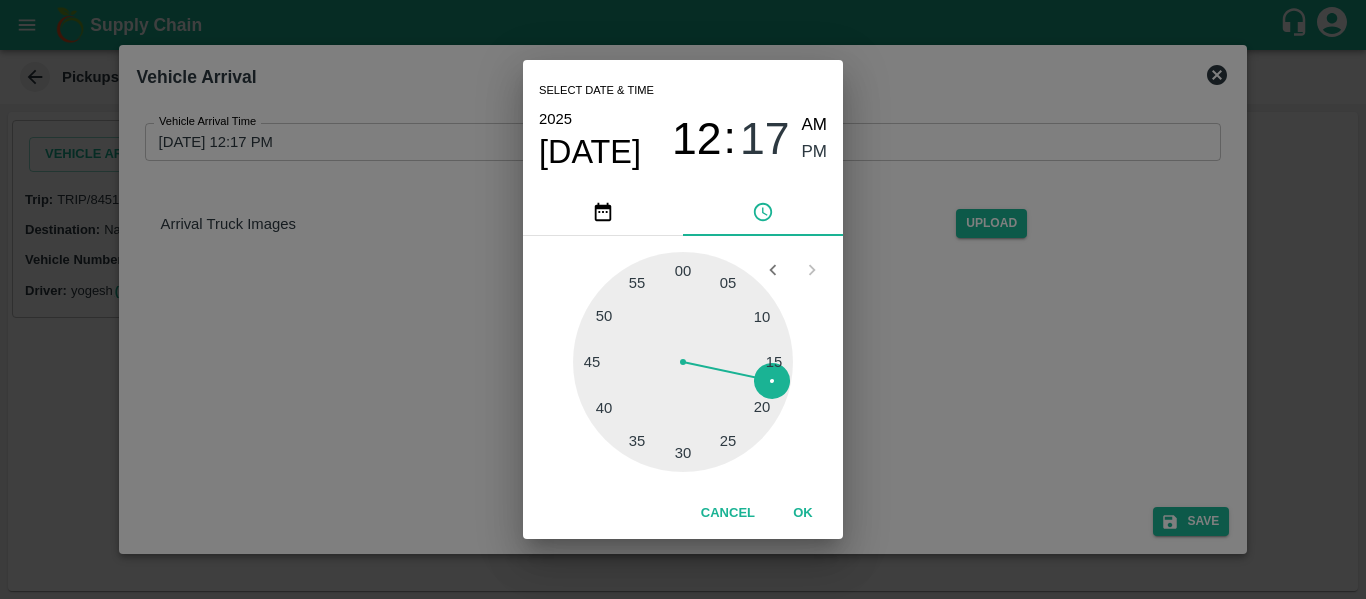 click at bounding box center [683, 362] 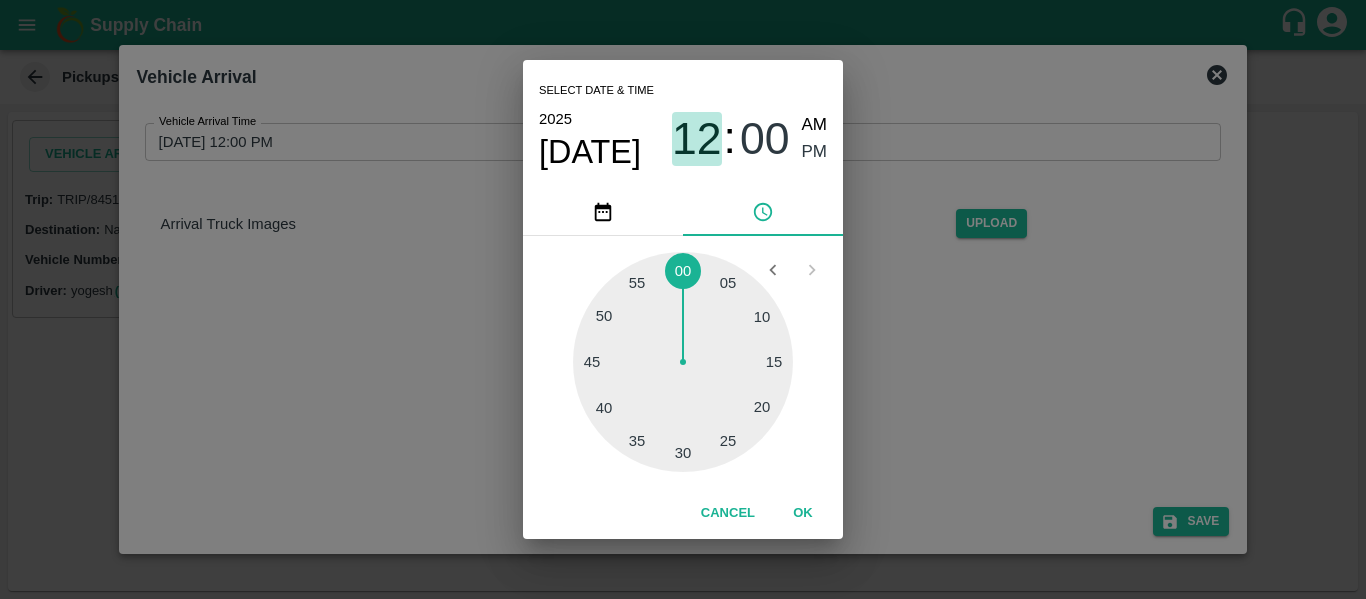click on "12" at bounding box center (697, 139) 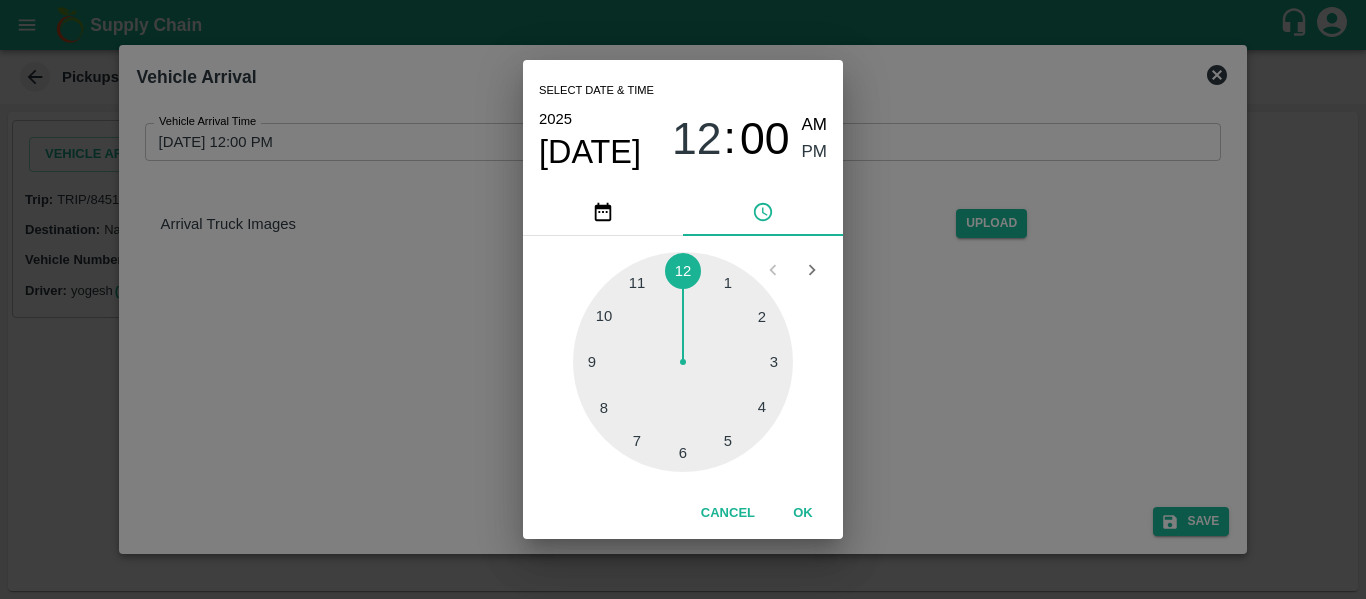 click at bounding box center [683, 362] 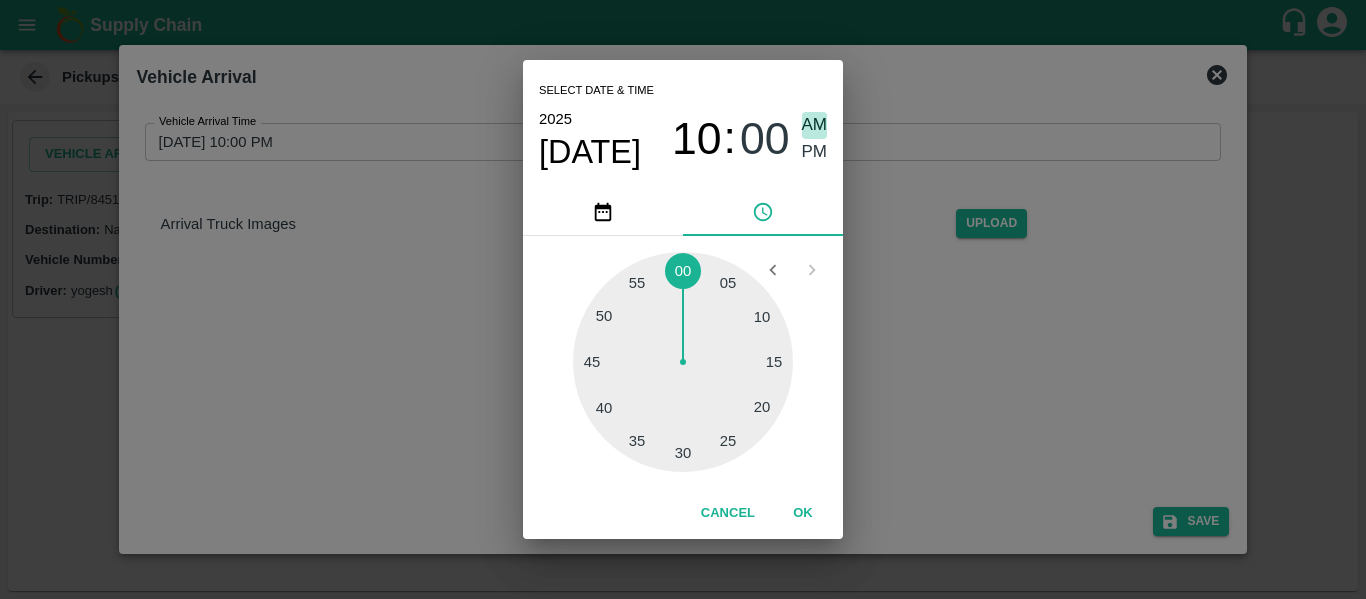 click on "AM" at bounding box center [815, 125] 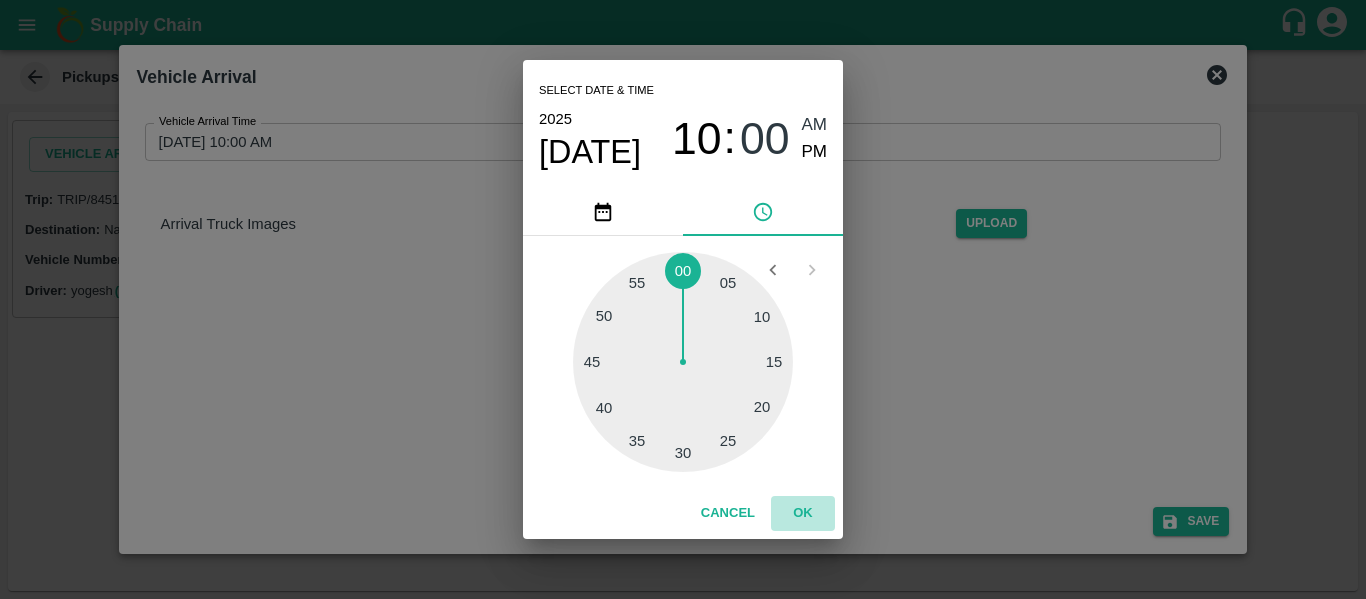 click on "OK" at bounding box center [803, 513] 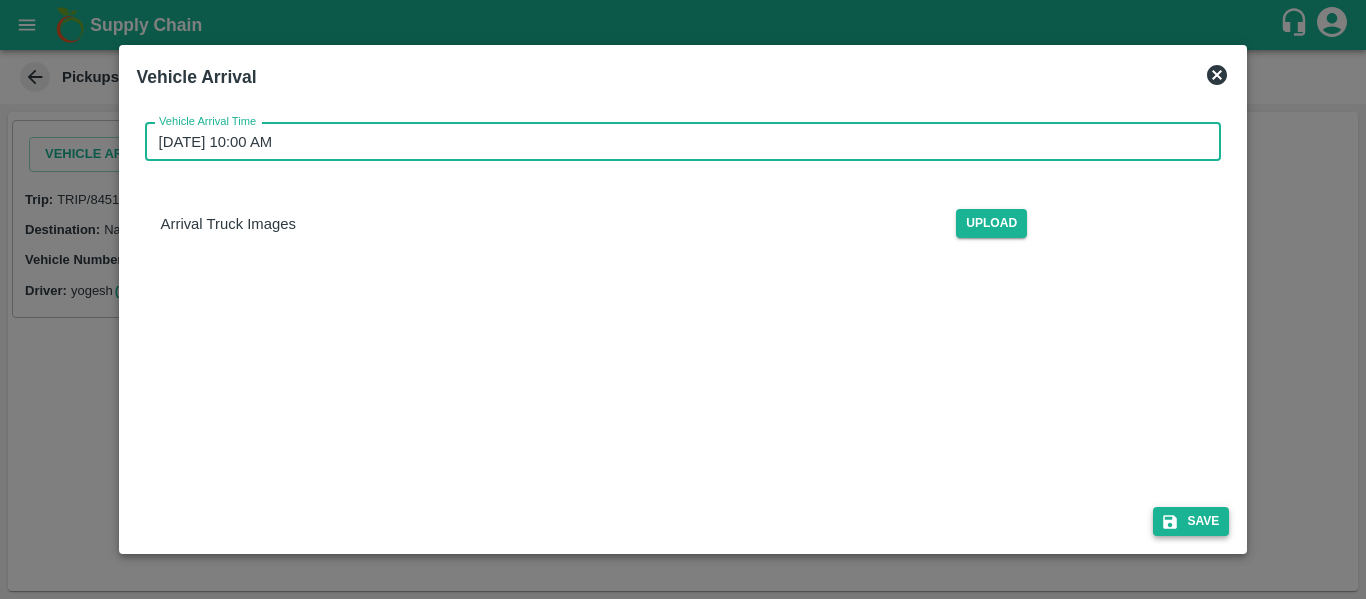 click on "Save" at bounding box center (1191, 521) 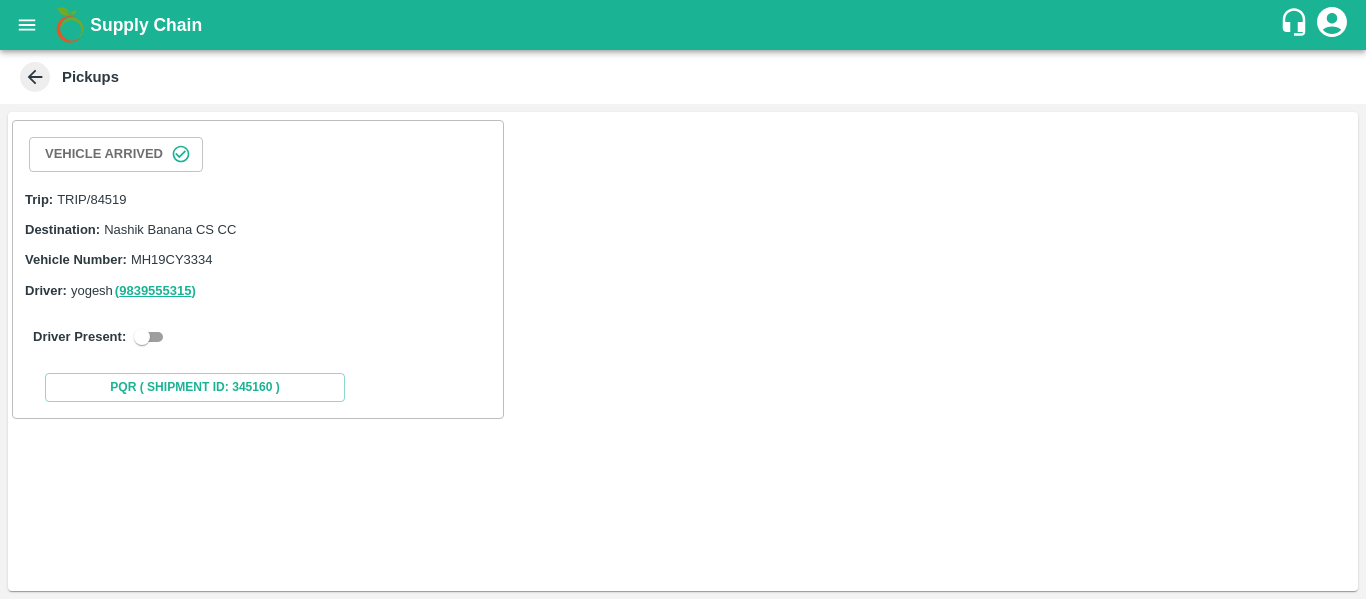 click at bounding box center (142, 337) 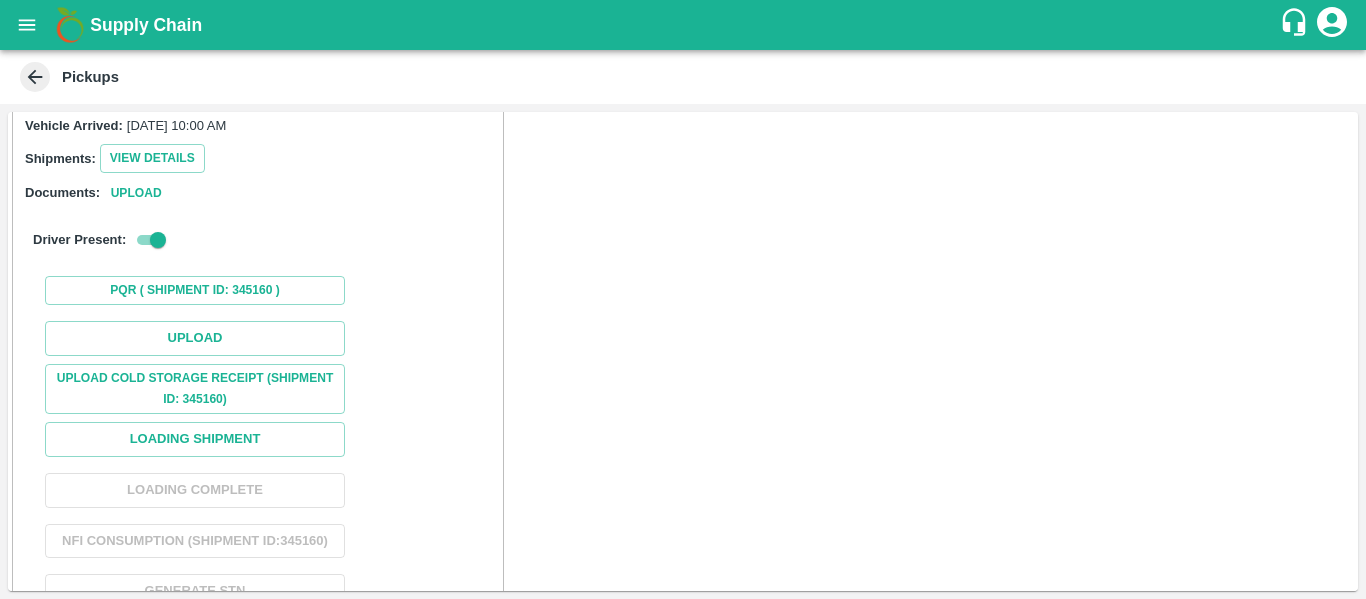 scroll, scrollTop: 202, scrollLeft: 0, axis: vertical 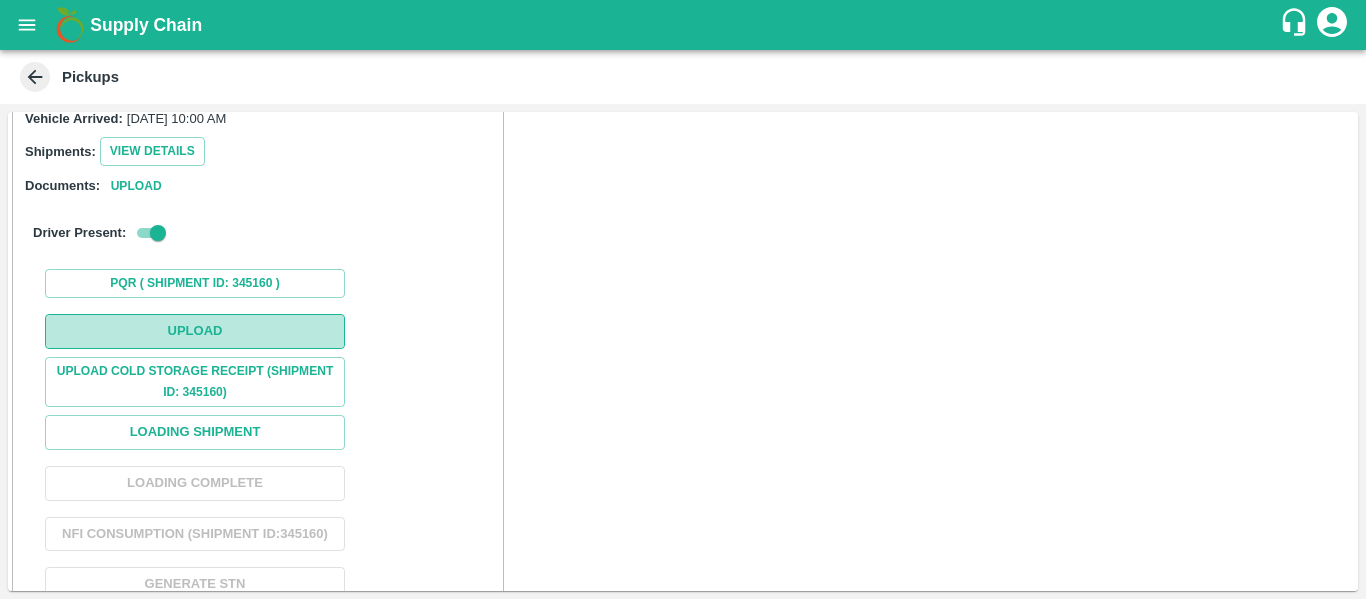 click on "Upload" at bounding box center (195, 331) 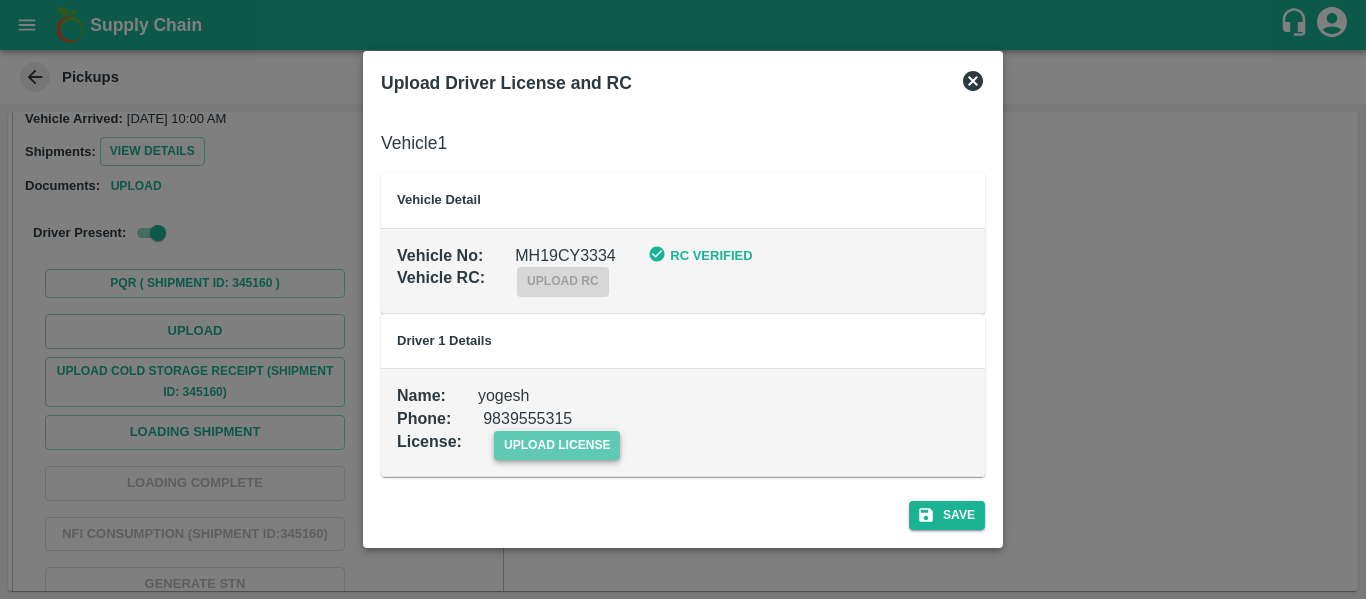 click on "upload license" at bounding box center [557, 445] 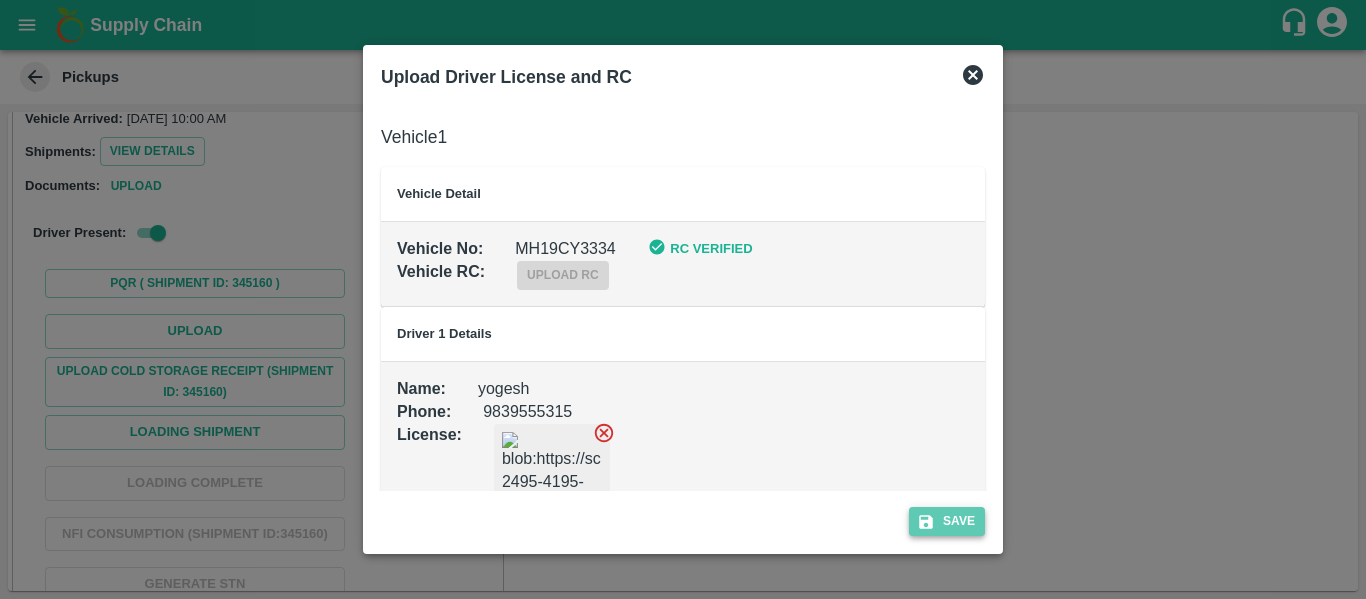 click on "Save" at bounding box center [947, 521] 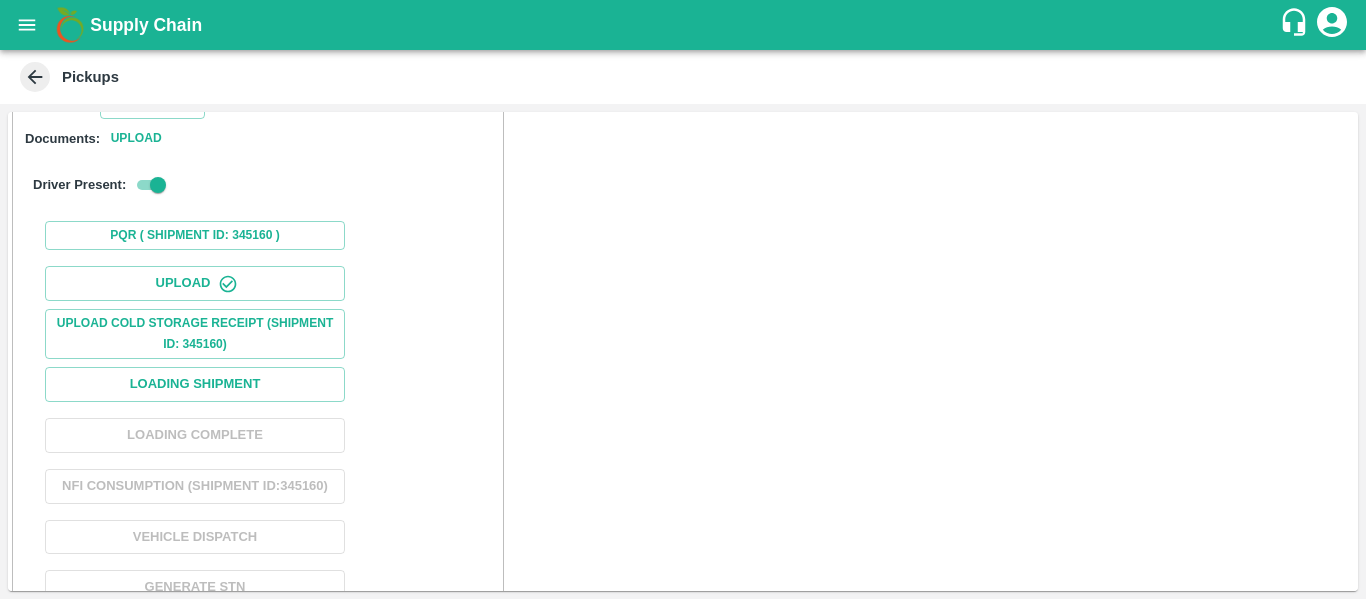 scroll, scrollTop: 287, scrollLeft: 0, axis: vertical 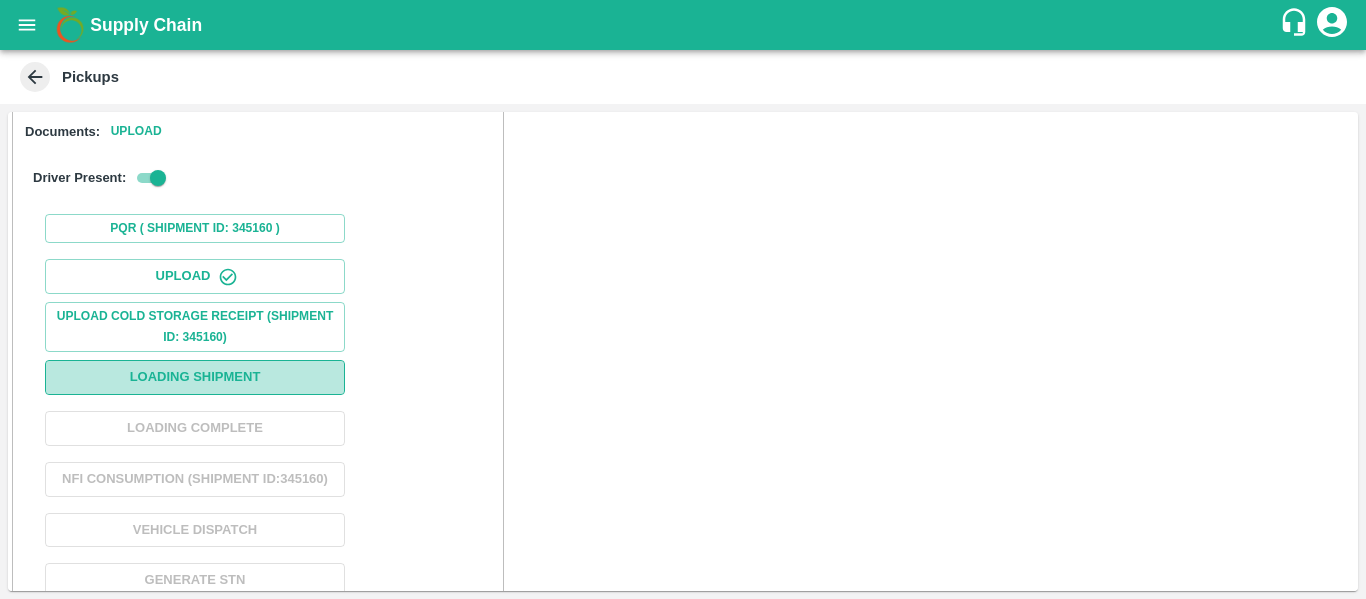 click on "Loading Shipment" at bounding box center (195, 377) 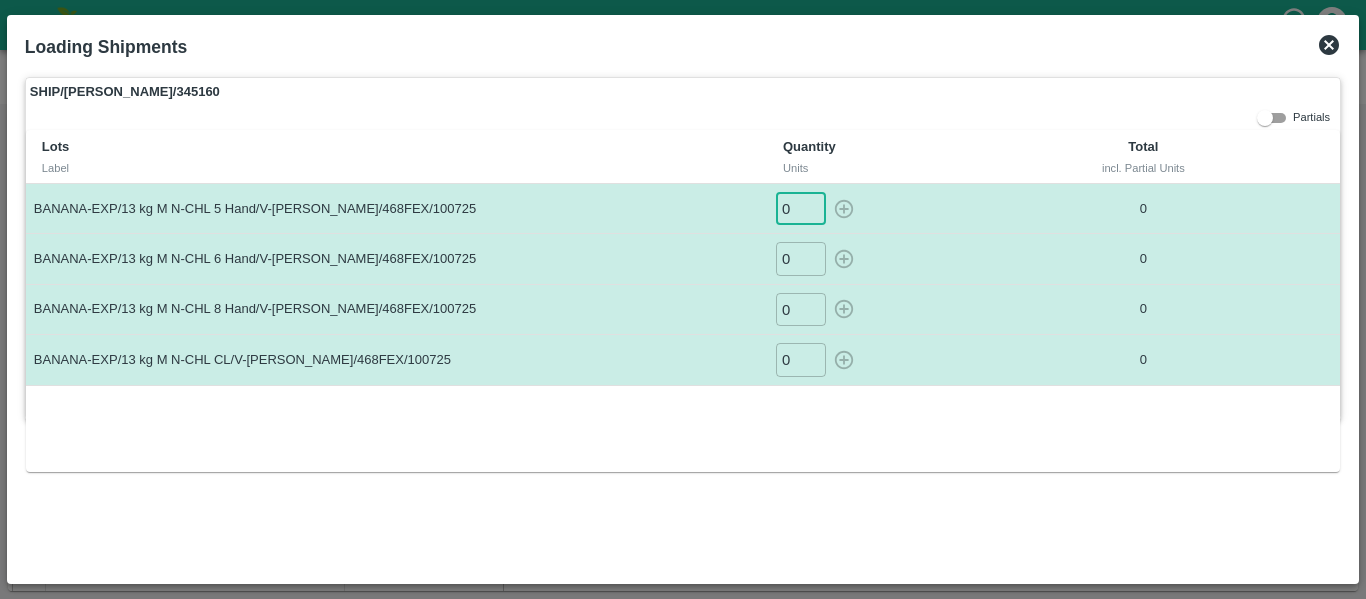 click on "0" at bounding box center [801, 208] 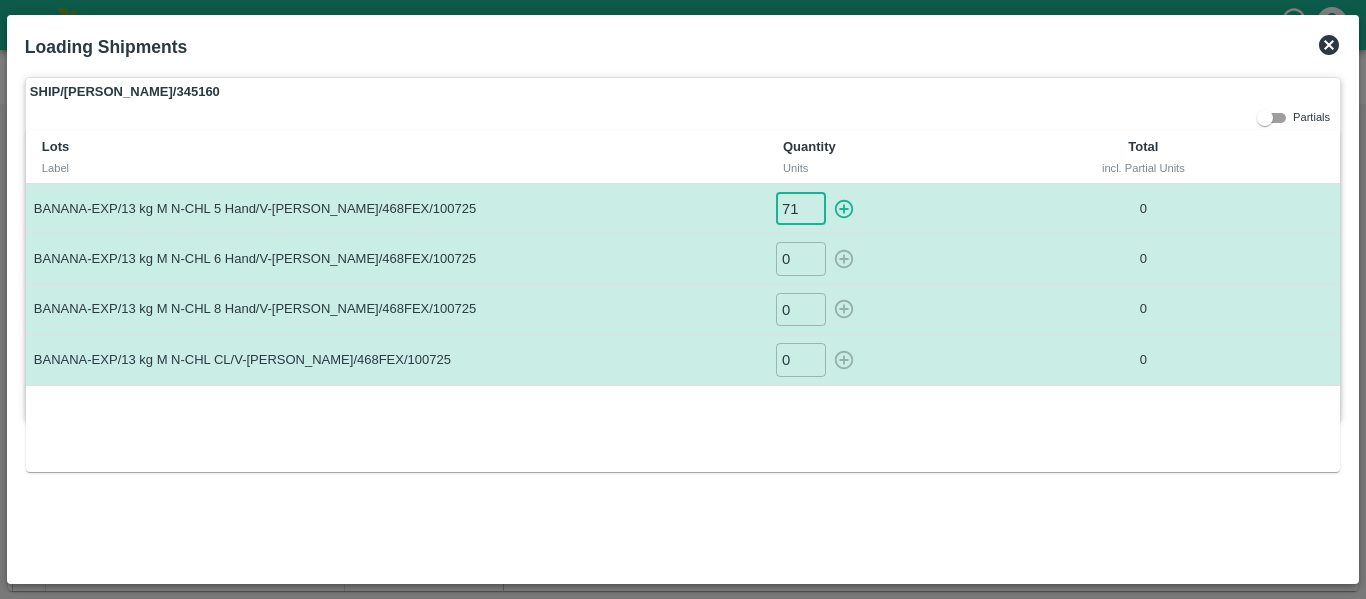 type on "71" 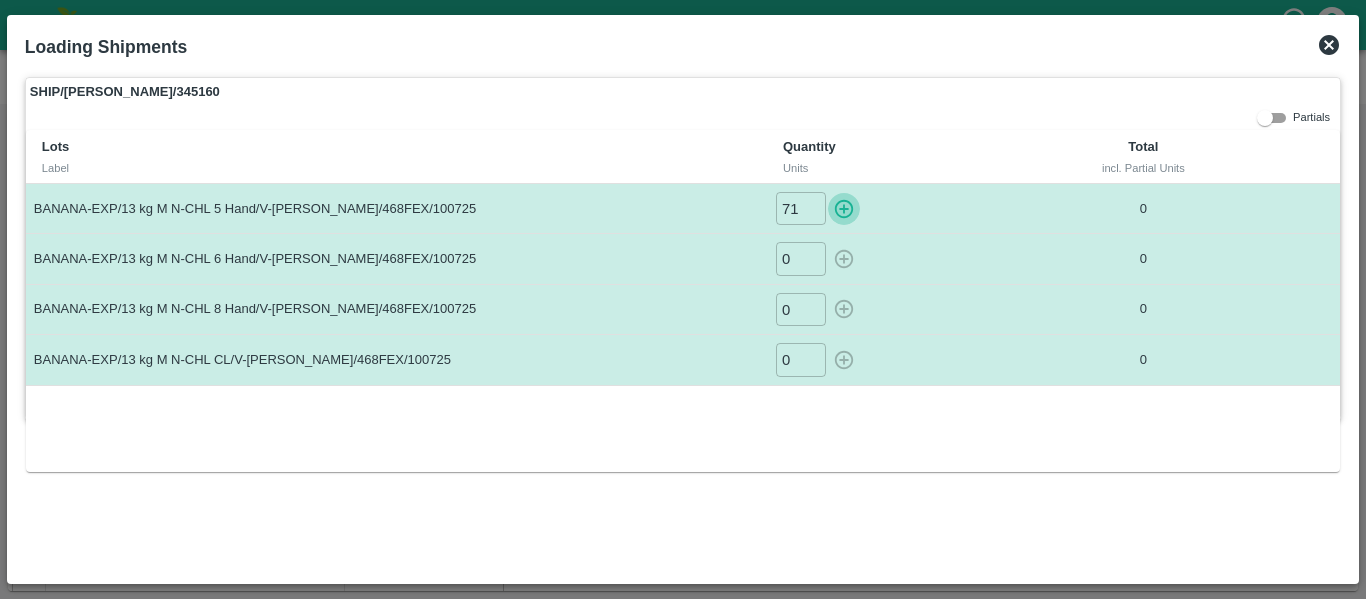 type 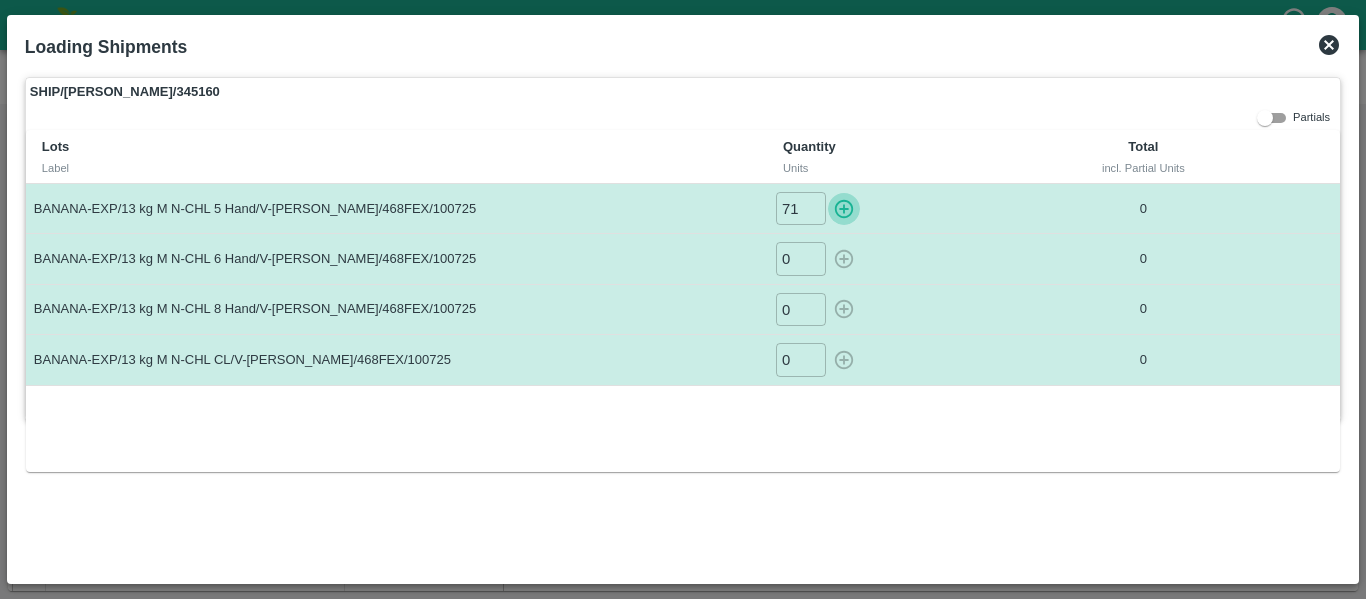 click at bounding box center [844, 208] 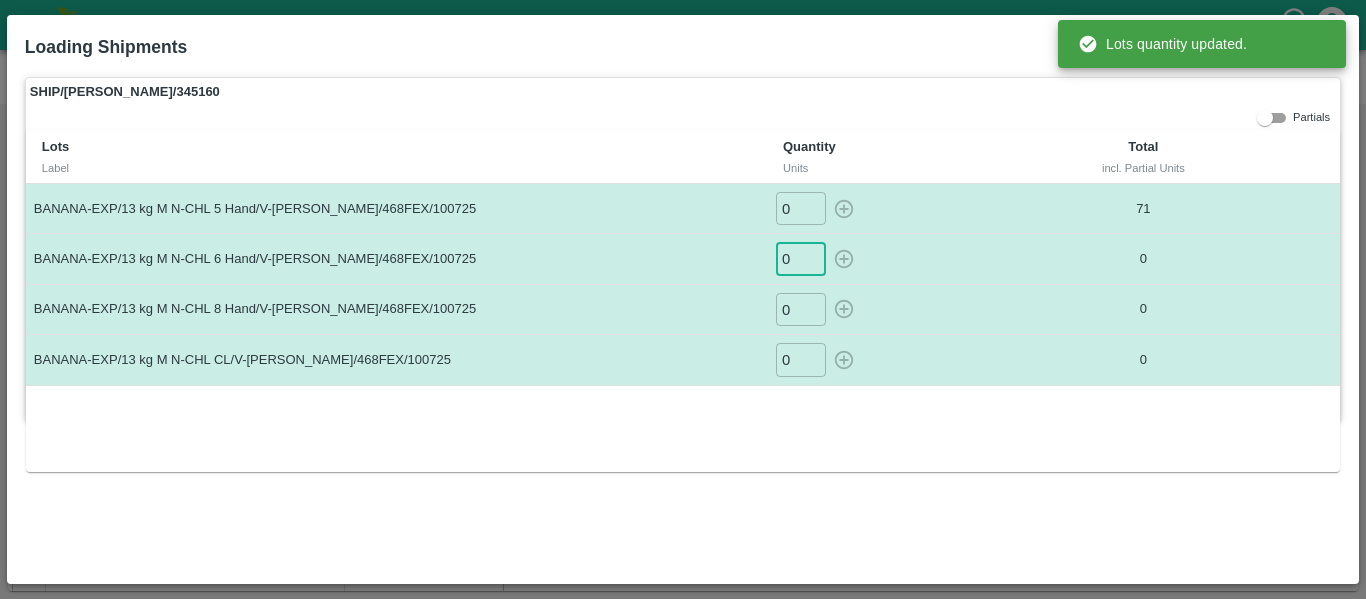 click on "0" at bounding box center (801, 258) 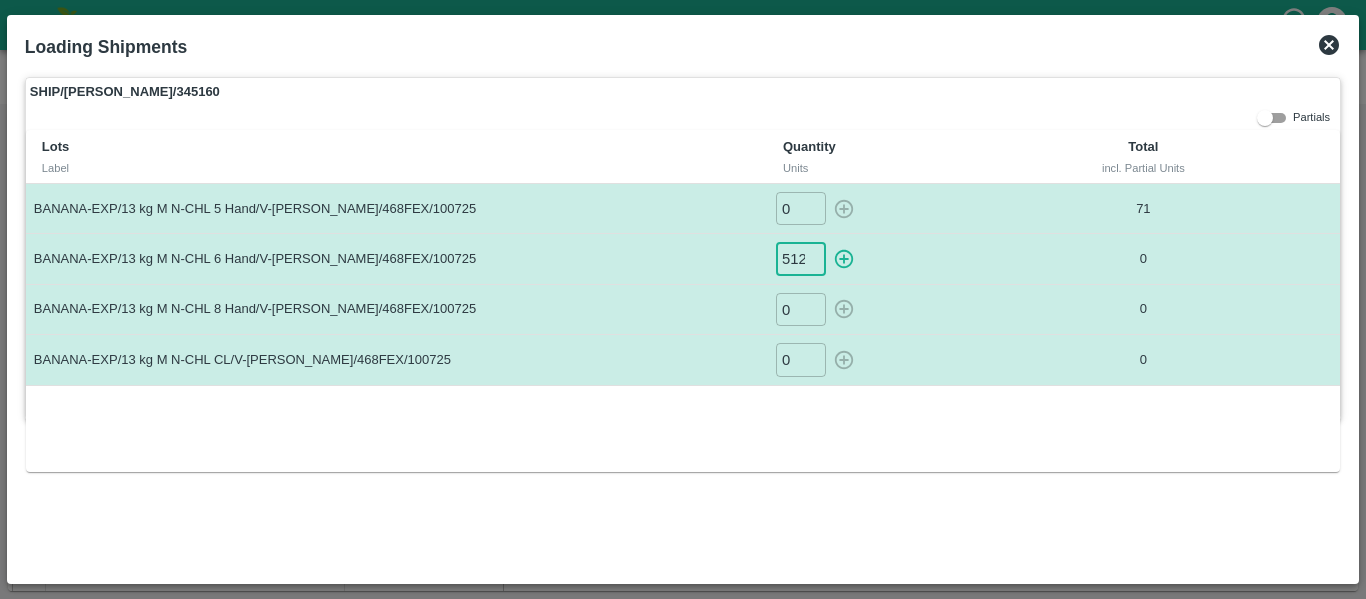 scroll, scrollTop: 0, scrollLeft: 1, axis: horizontal 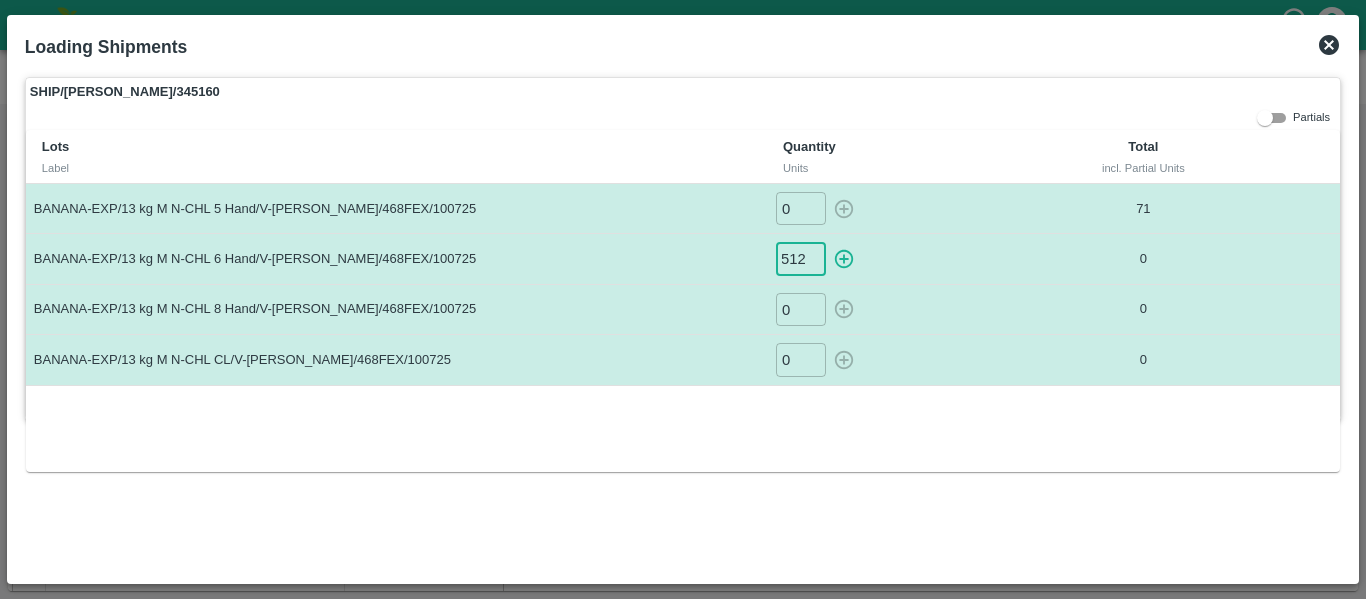 type on "512" 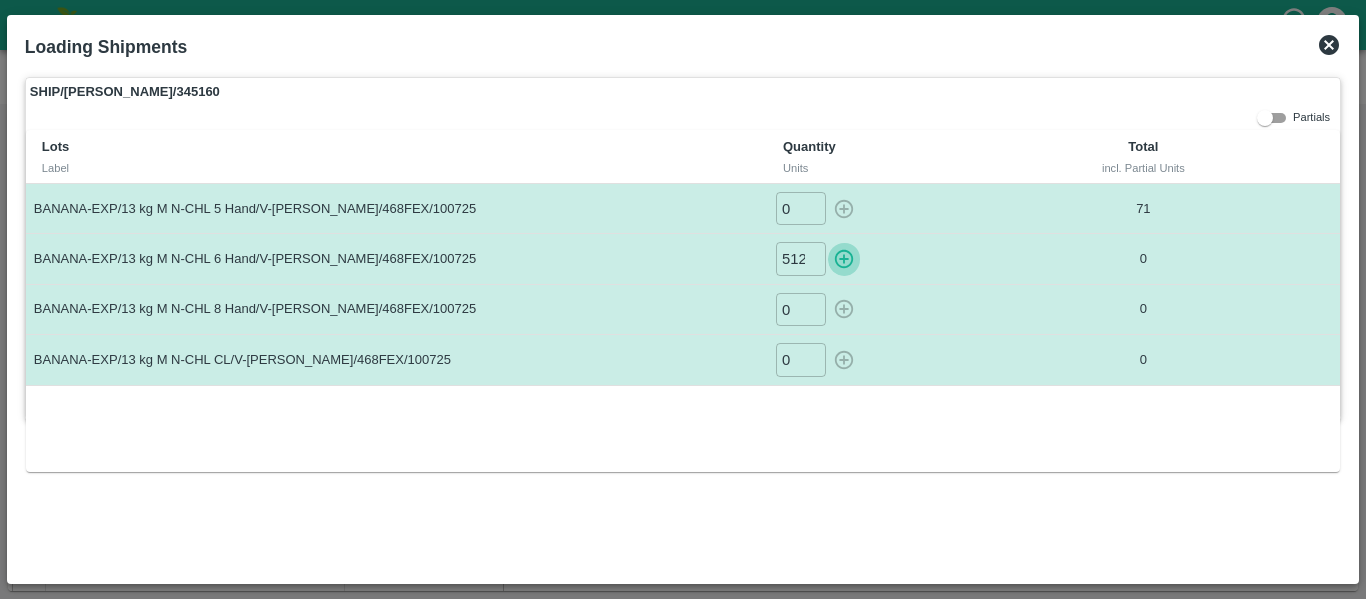 type 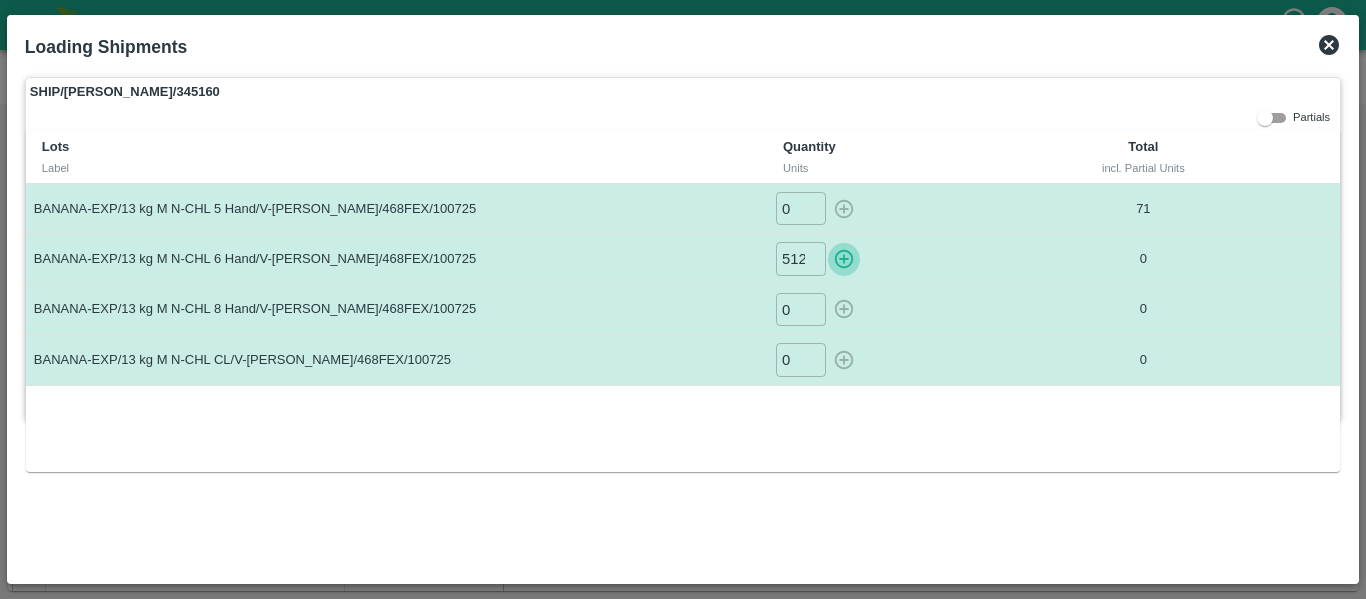 click at bounding box center [844, 258] 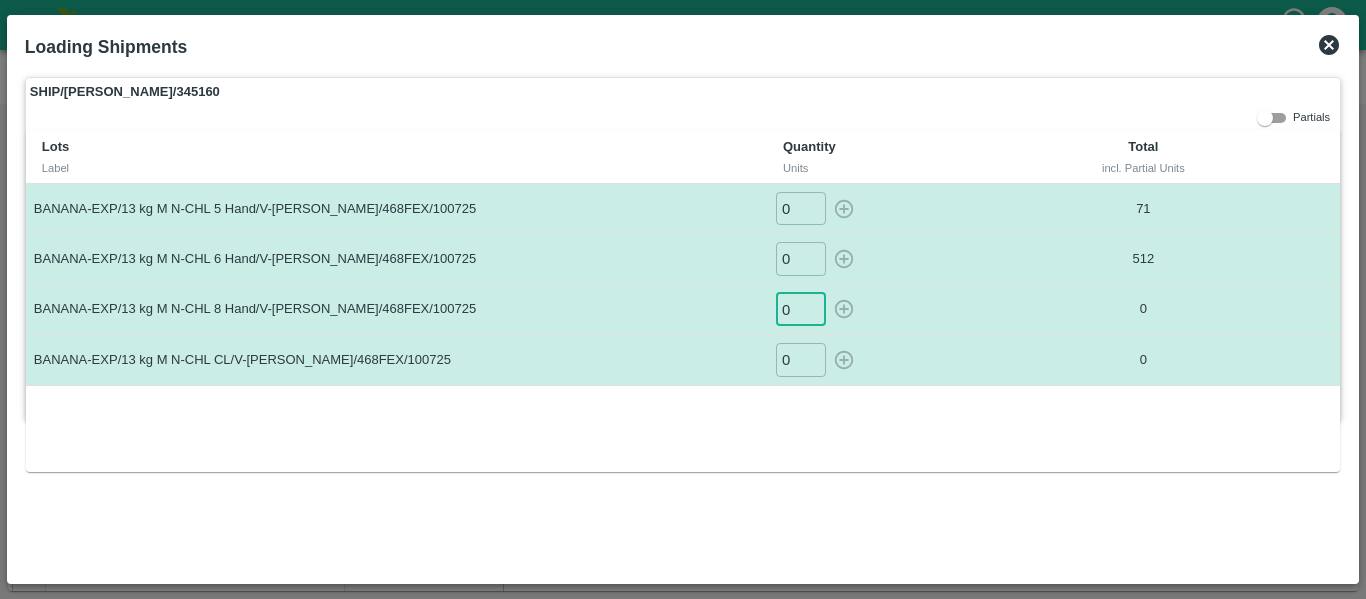 click on "0" at bounding box center (801, 309) 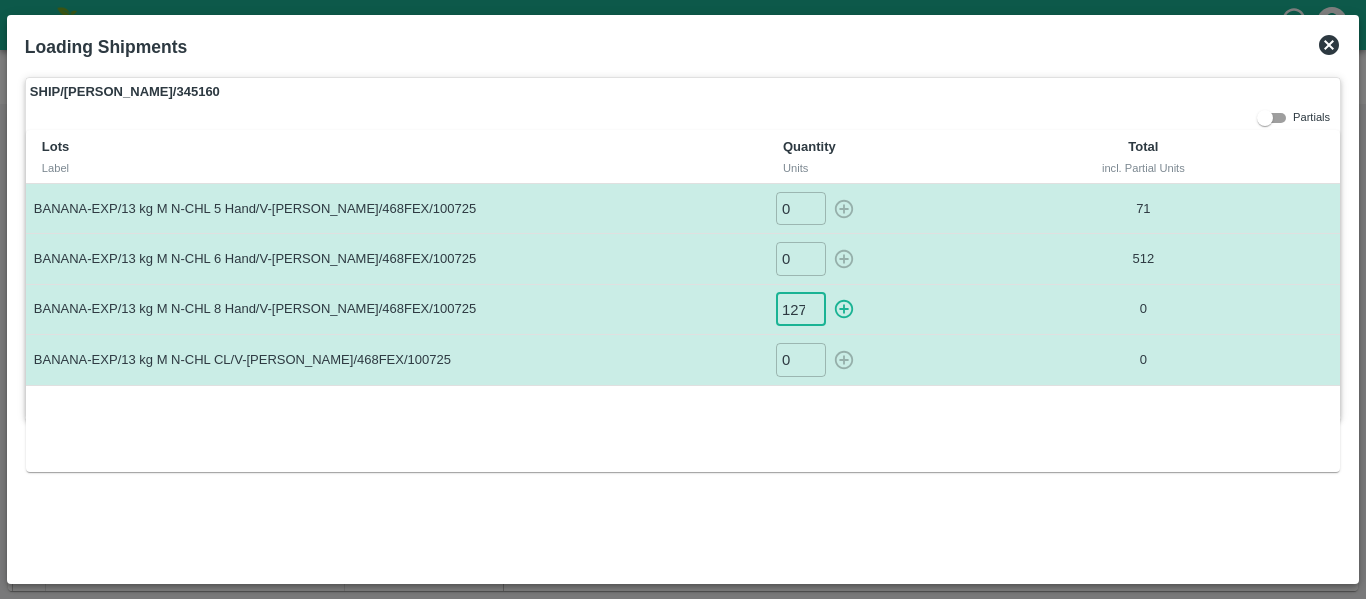 scroll, scrollTop: 0, scrollLeft: 1, axis: horizontal 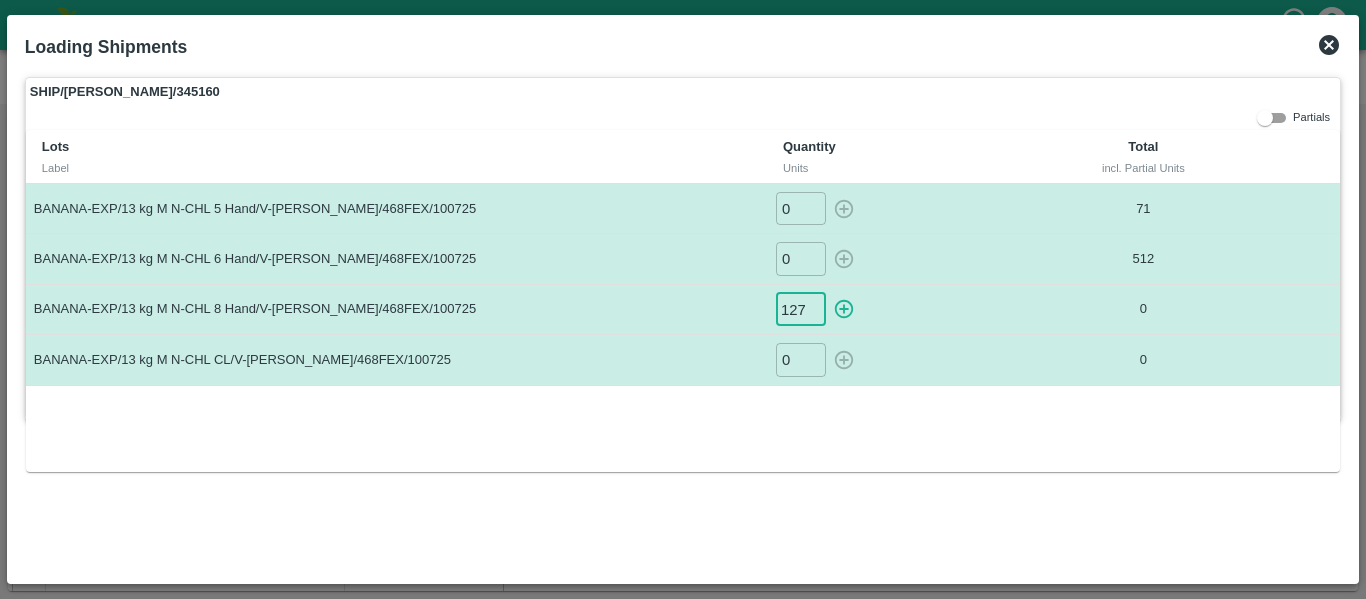 type on "127" 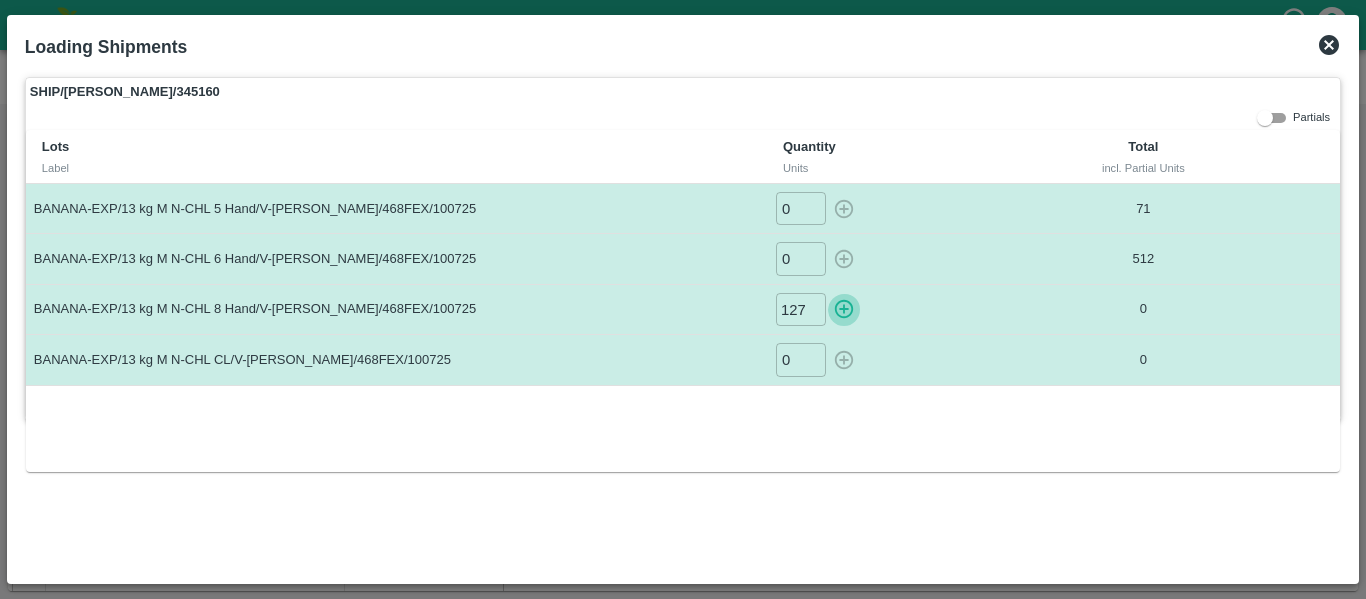 scroll, scrollTop: 0, scrollLeft: 0, axis: both 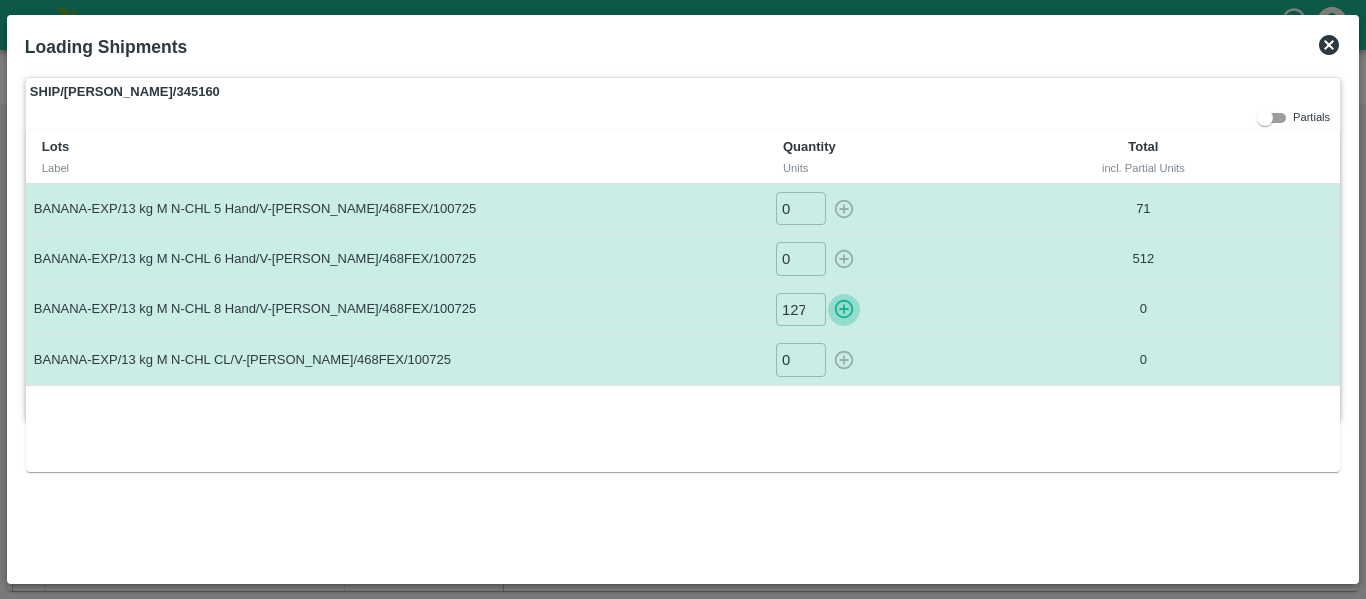 type 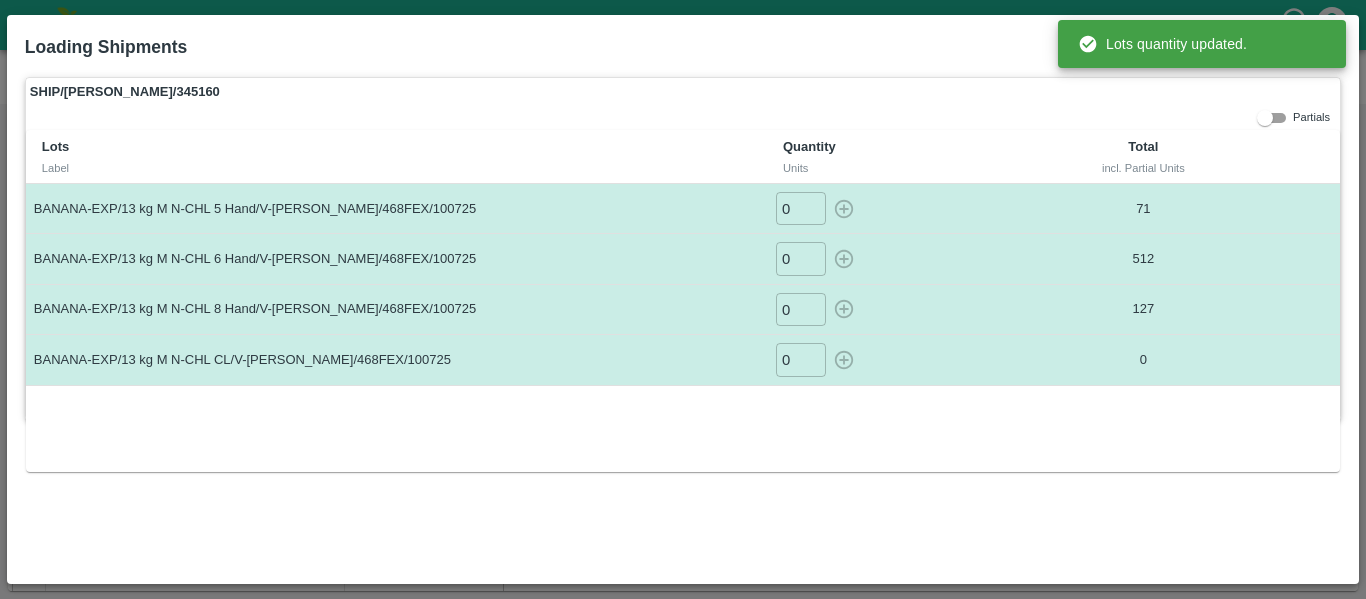 click on "0" at bounding box center (801, 359) 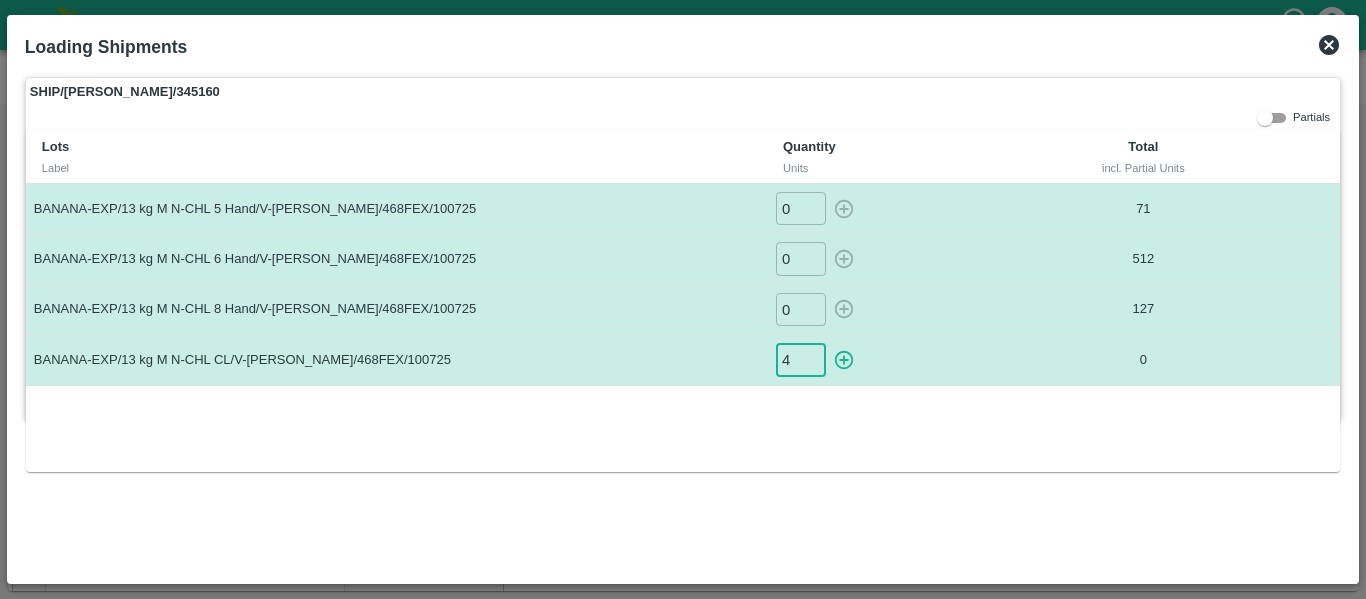 type on "4" 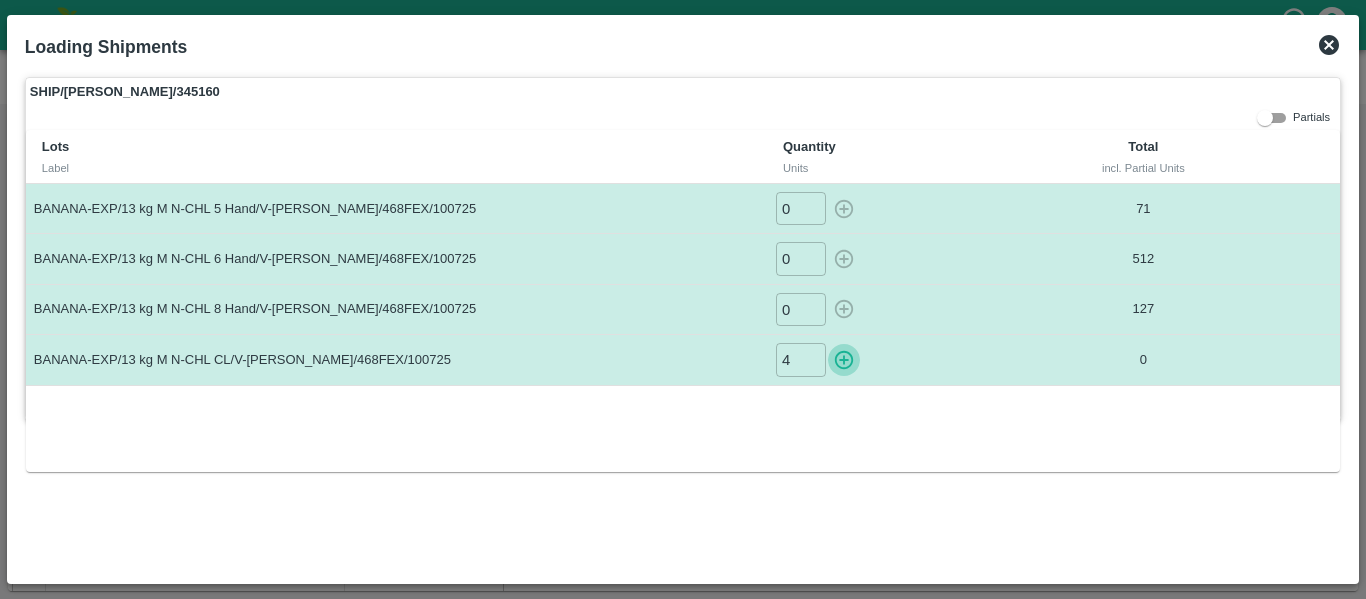 type 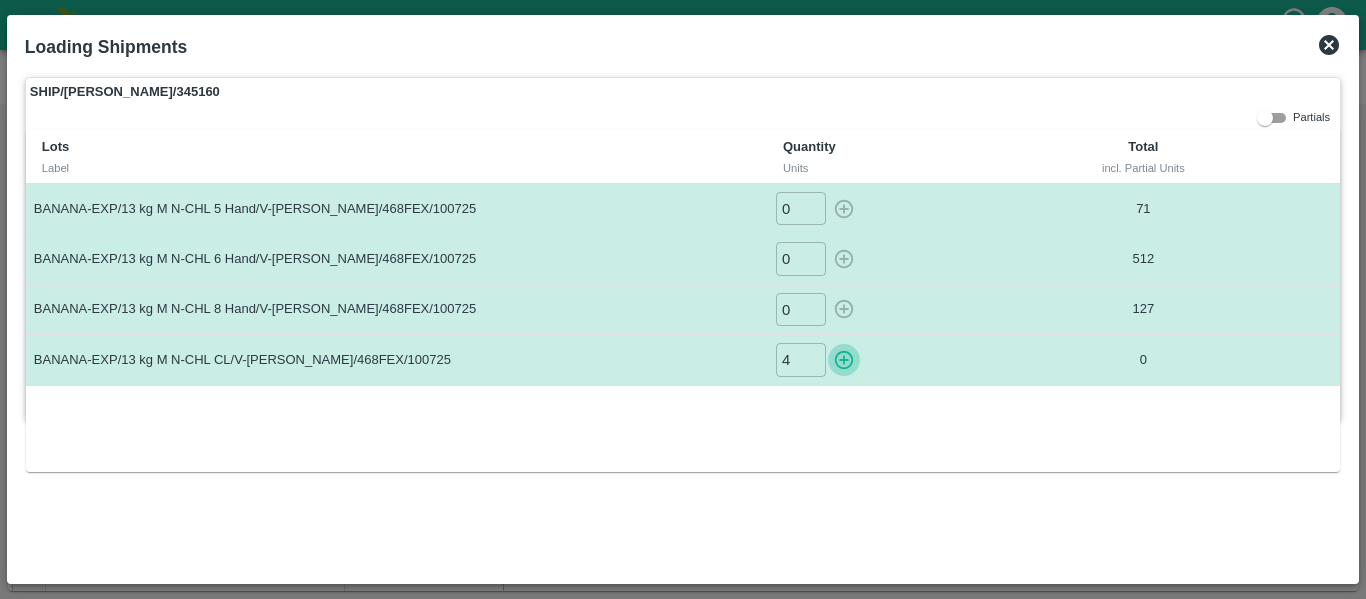 click at bounding box center (844, 359) 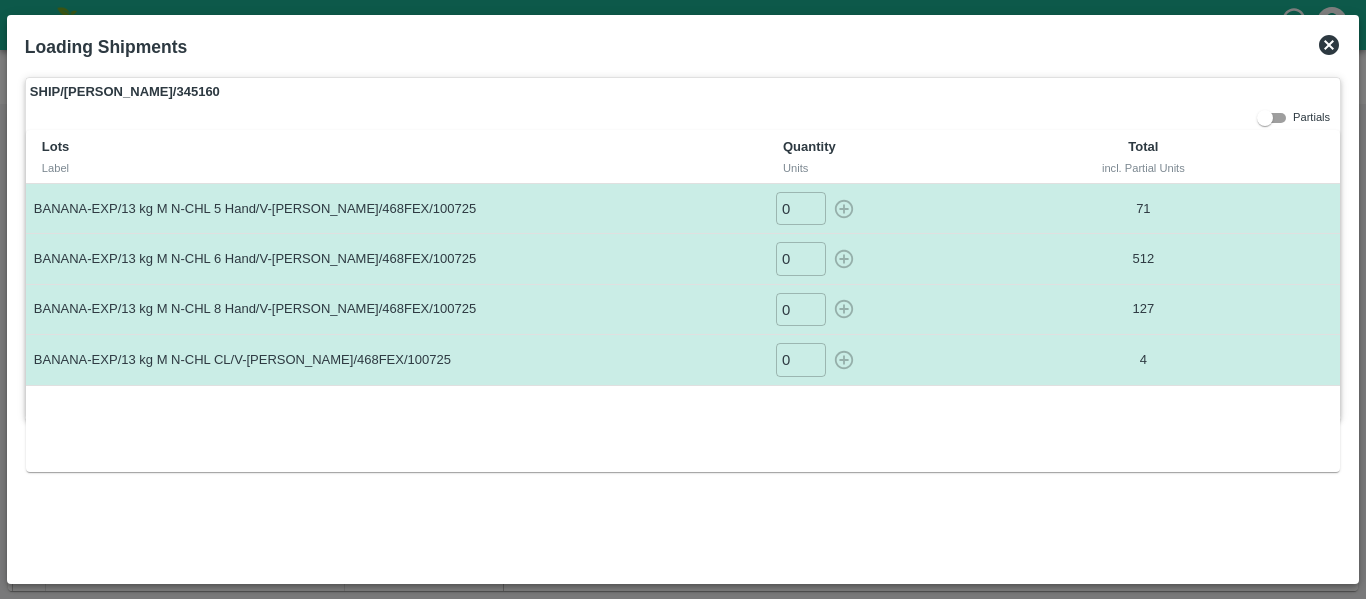 click 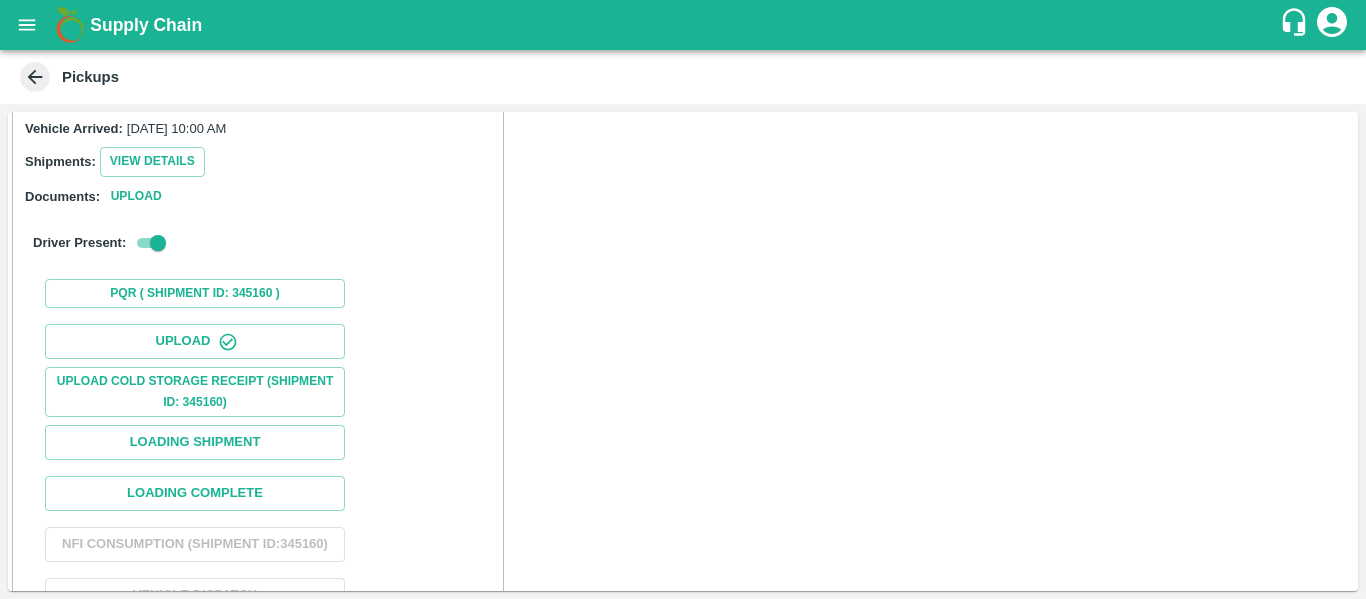 scroll, scrollTop: 342, scrollLeft: 0, axis: vertical 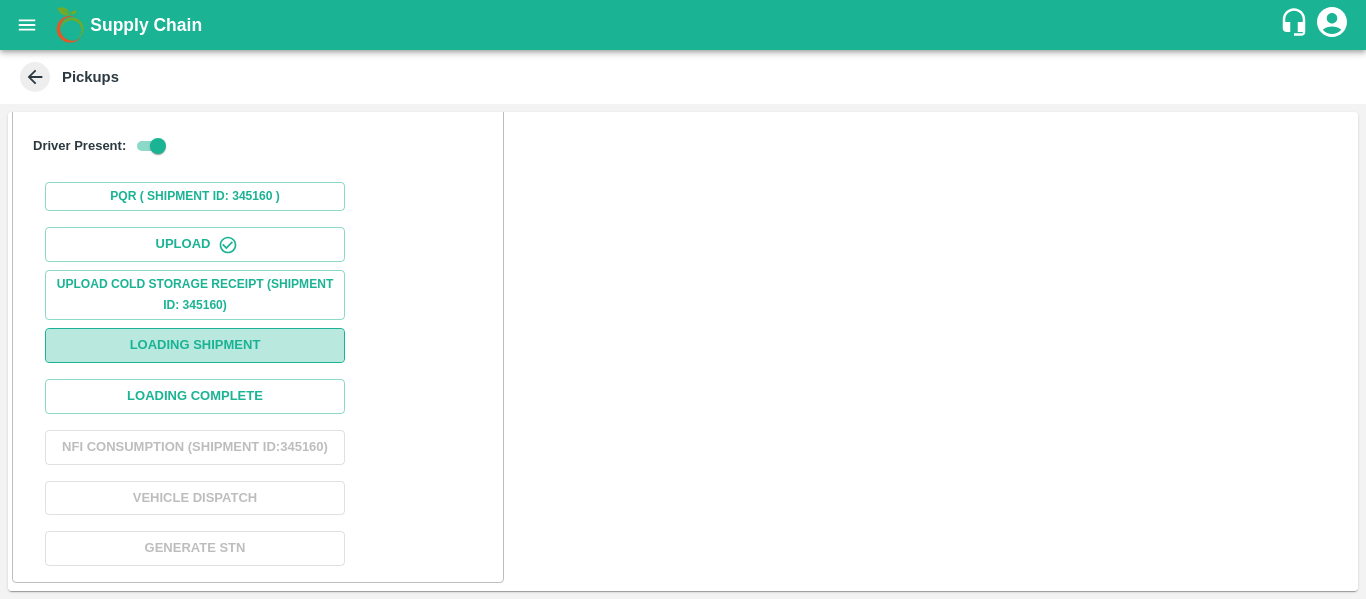click on "Loading Shipment" at bounding box center (195, 345) 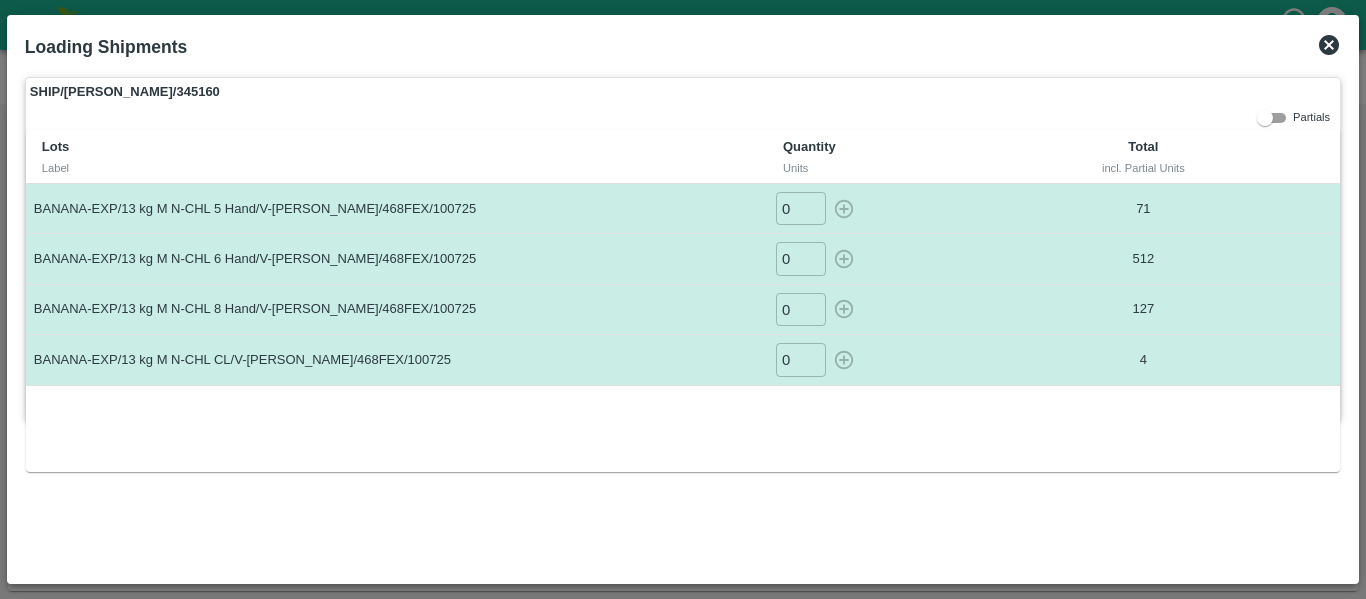 click 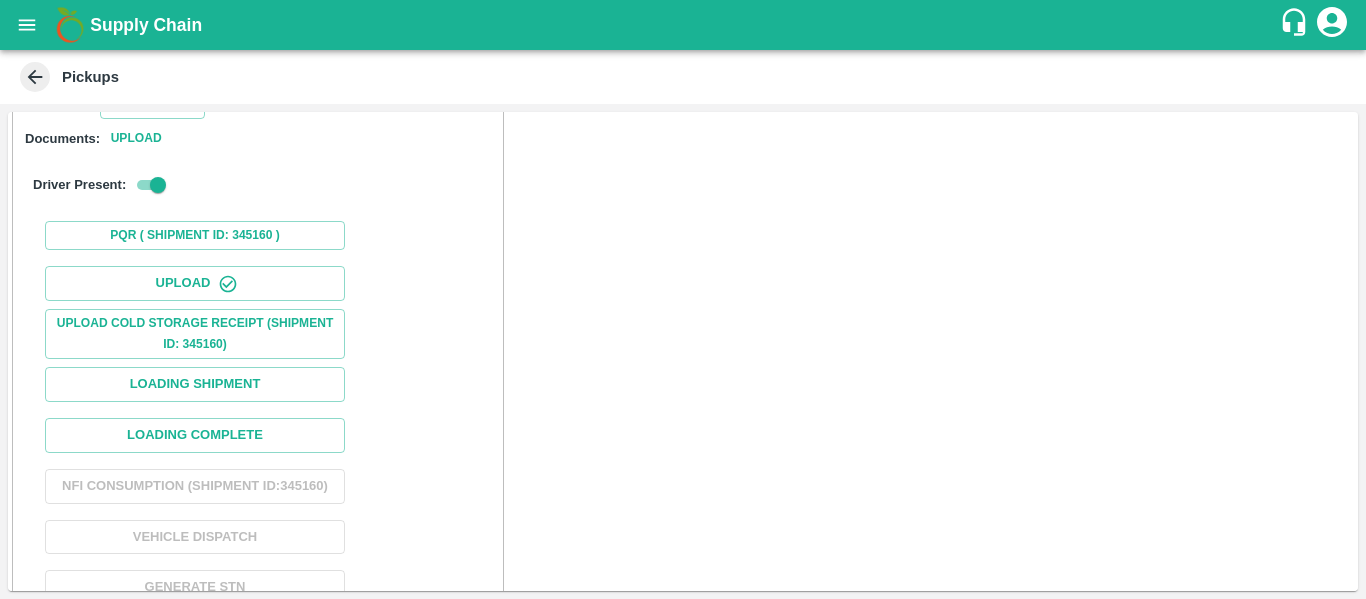 scroll, scrollTop: 342, scrollLeft: 0, axis: vertical 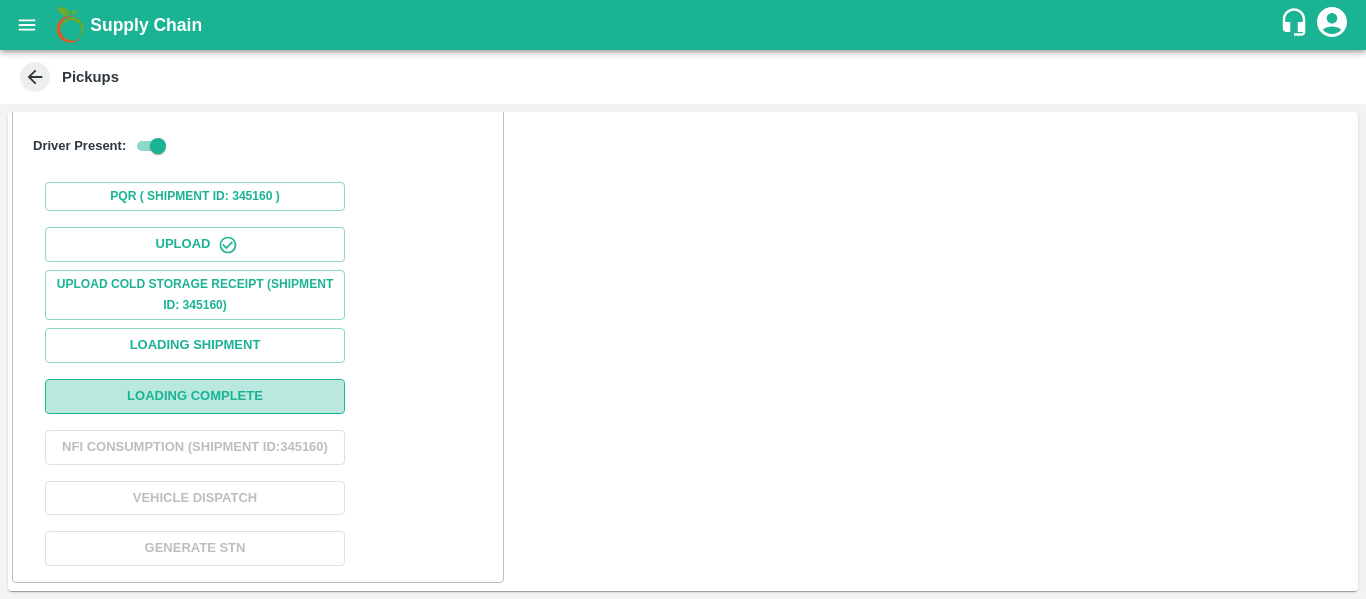 click on "Loading Complete" at bounding box center [195, 396] 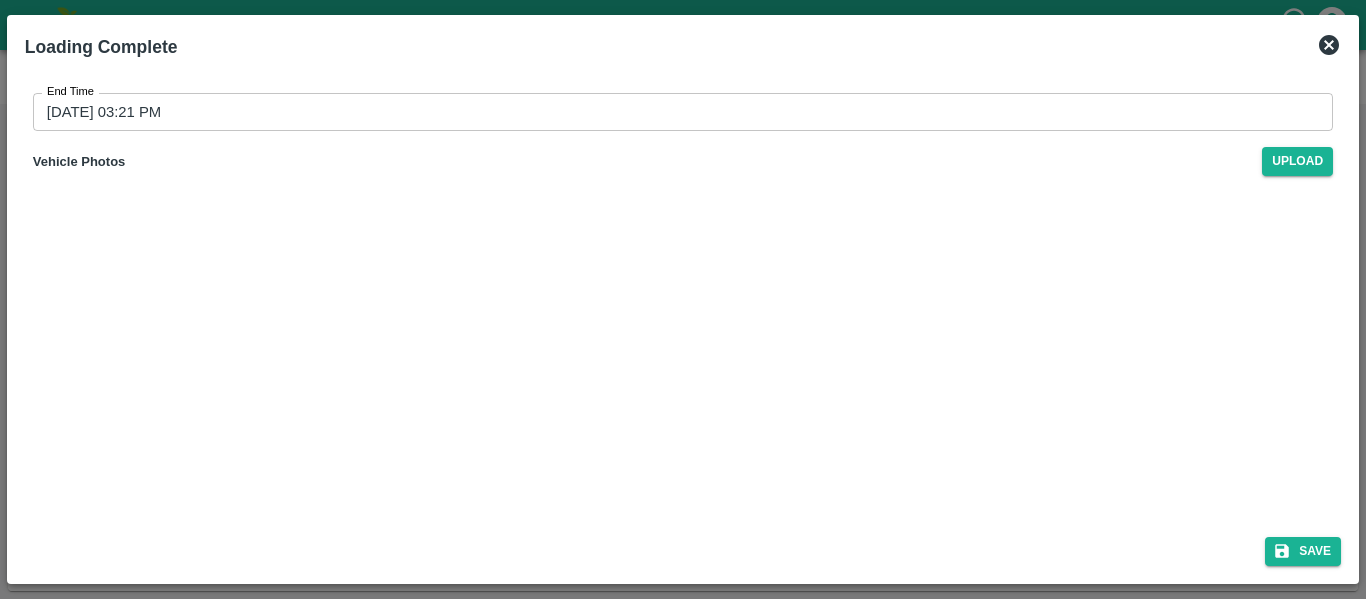 click on "11/07/2025 03:21 PM" at bounding box center (676, 112) 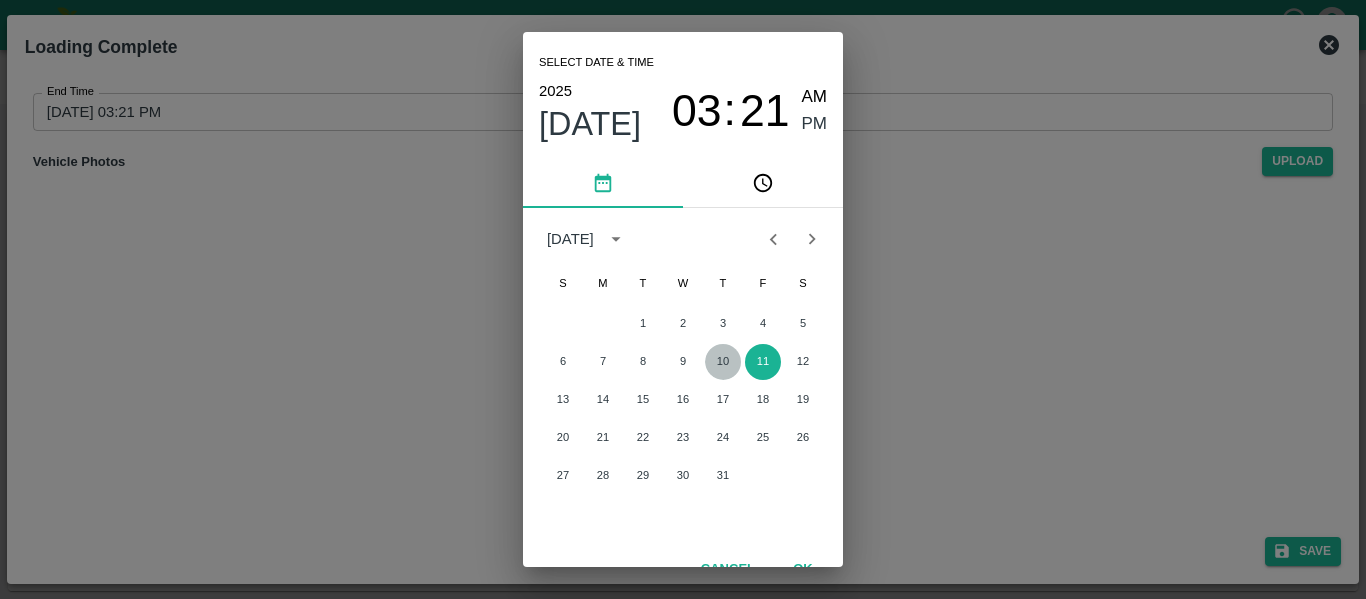 click on "10" at bounding box center (723, 362) 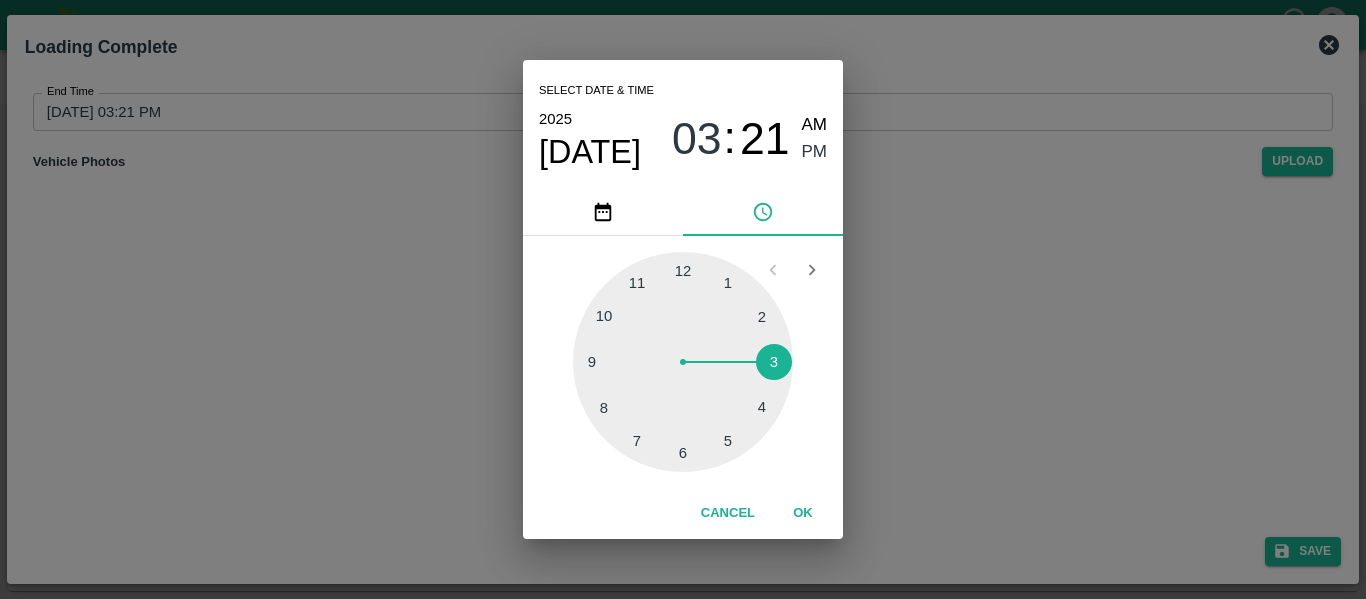 click at bounding box center [683, 362] 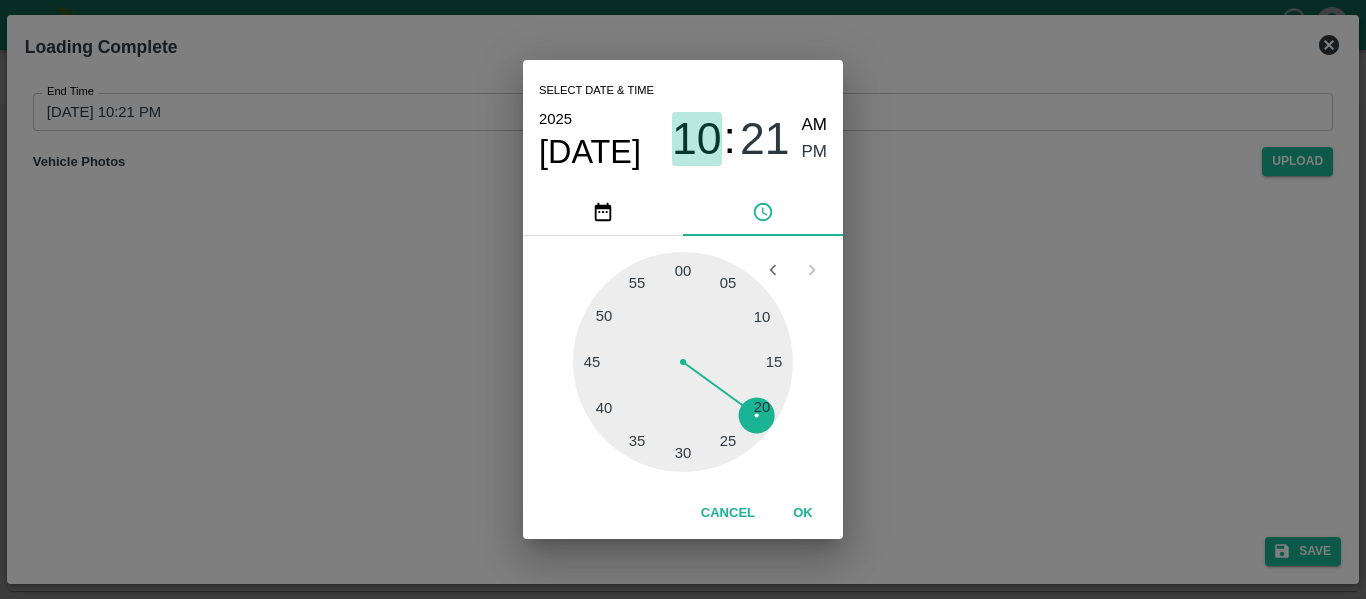 click on "10" at bounding box center [697, 139] 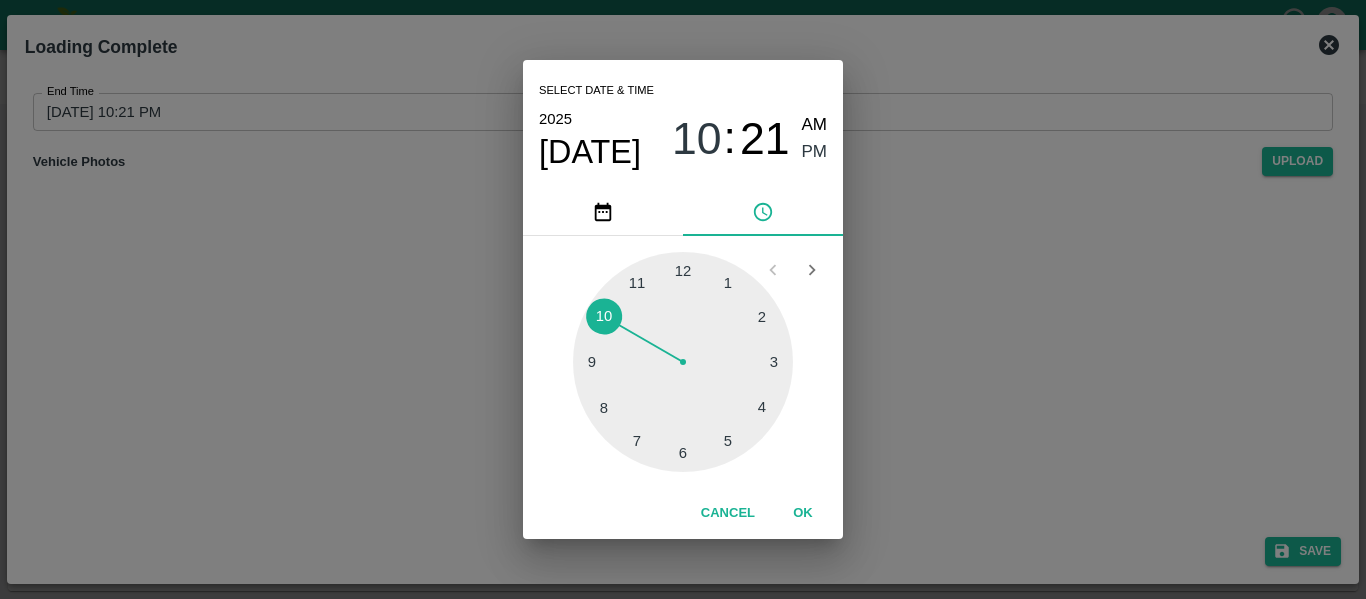 click at bounding box center [683, 362] 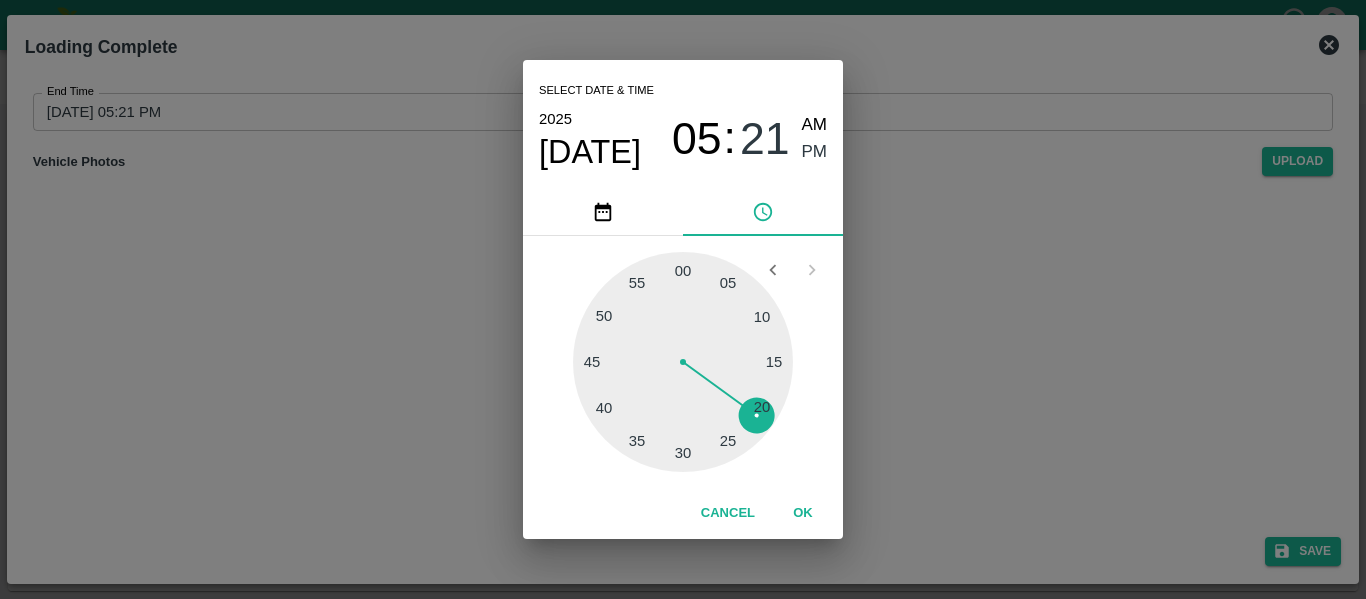 click at bounding box center (683, 362) 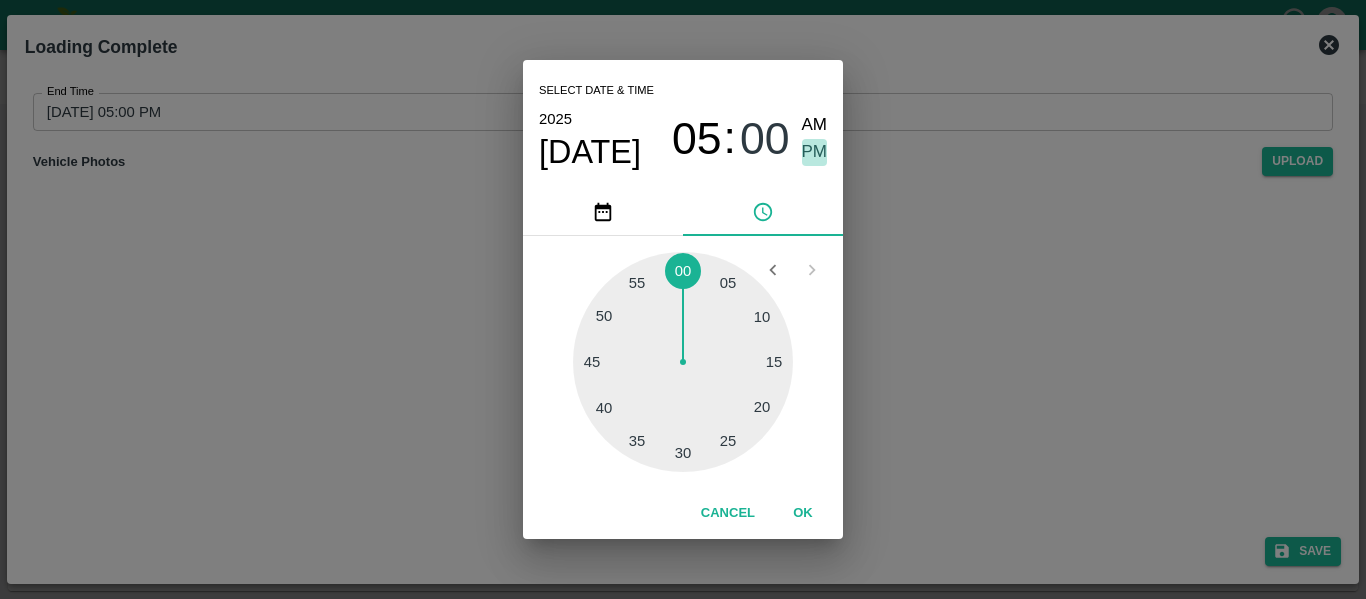 click on "PM" at bounding box center (815, 152) 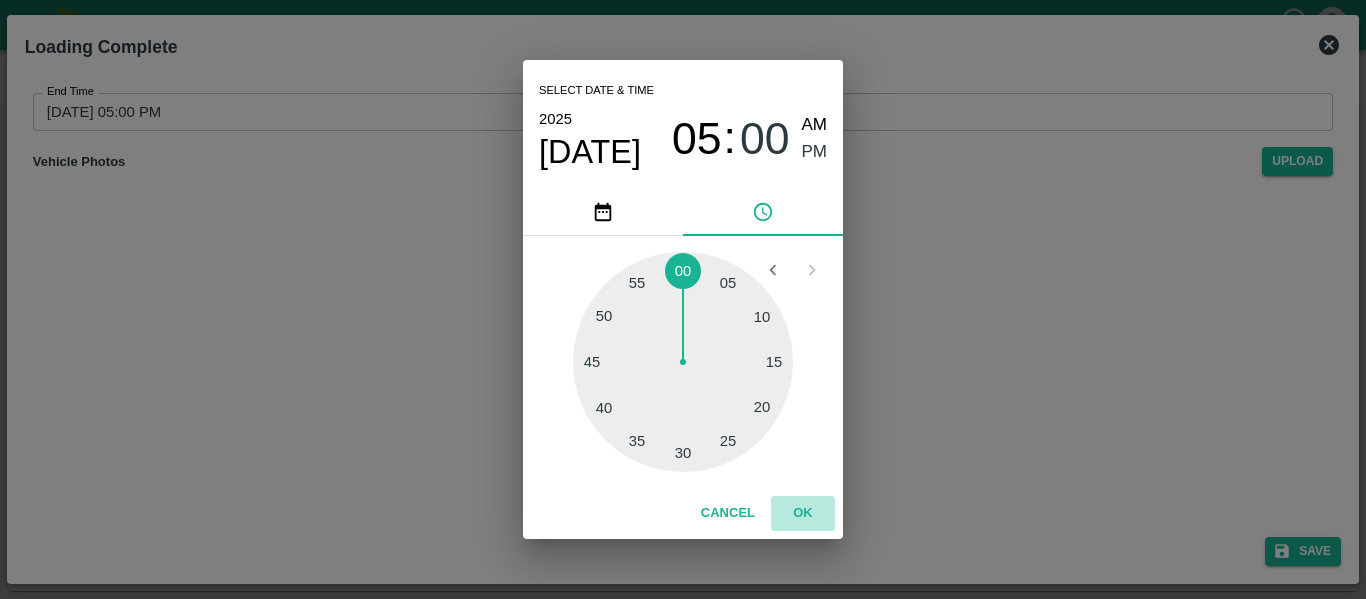 click on "OK" at bounding box center [803, 513] 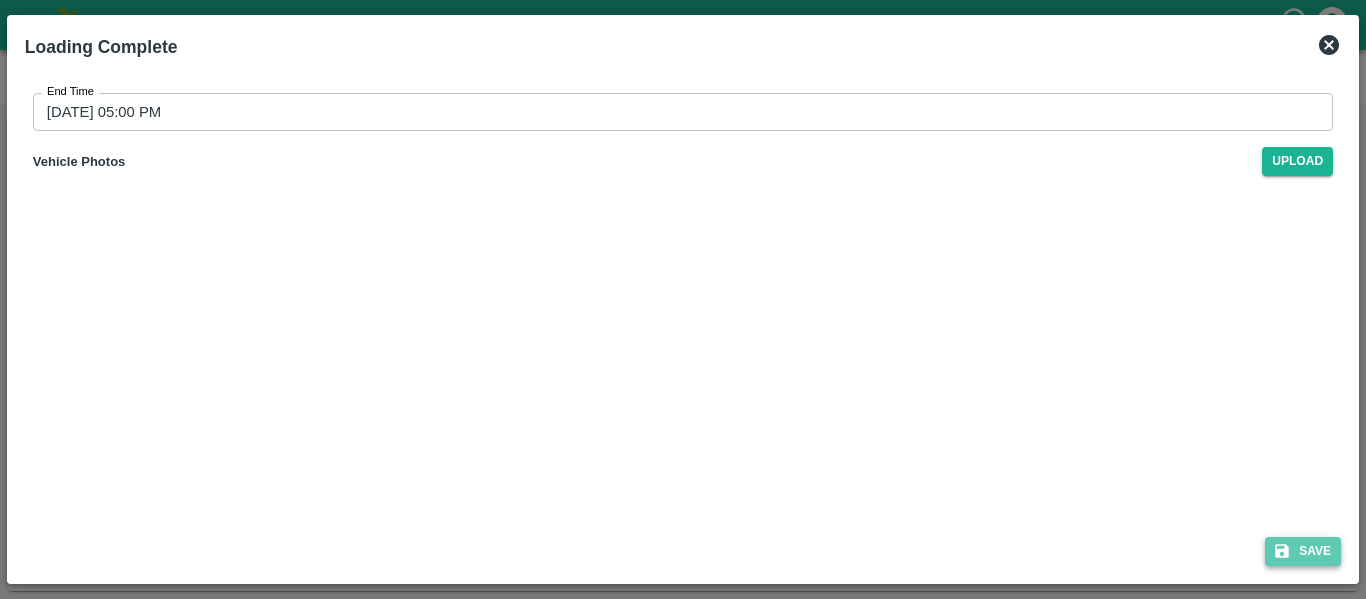 click on "Save" at bounding box center [1303, 551] 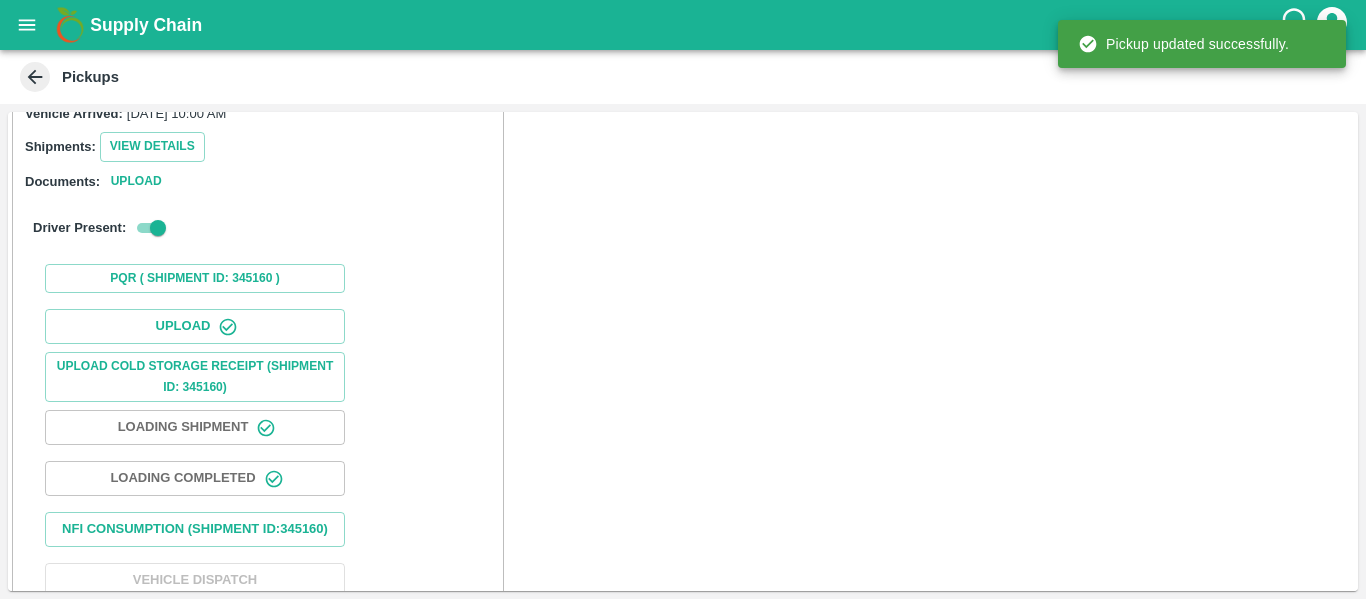 scroll, scrollTop: 342, scrollLeft: 0, axis: vertical 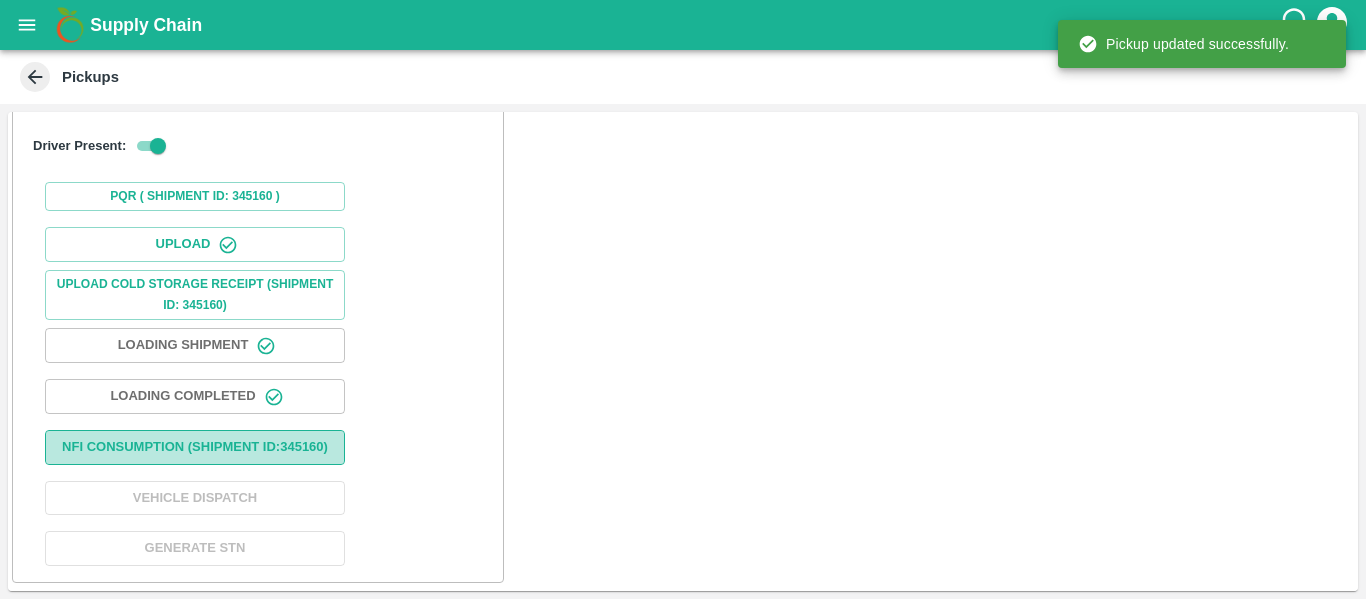 click on "Nfi Consumption (SHIPMENT ID:  345160 )" at bounding box center (195, 447) 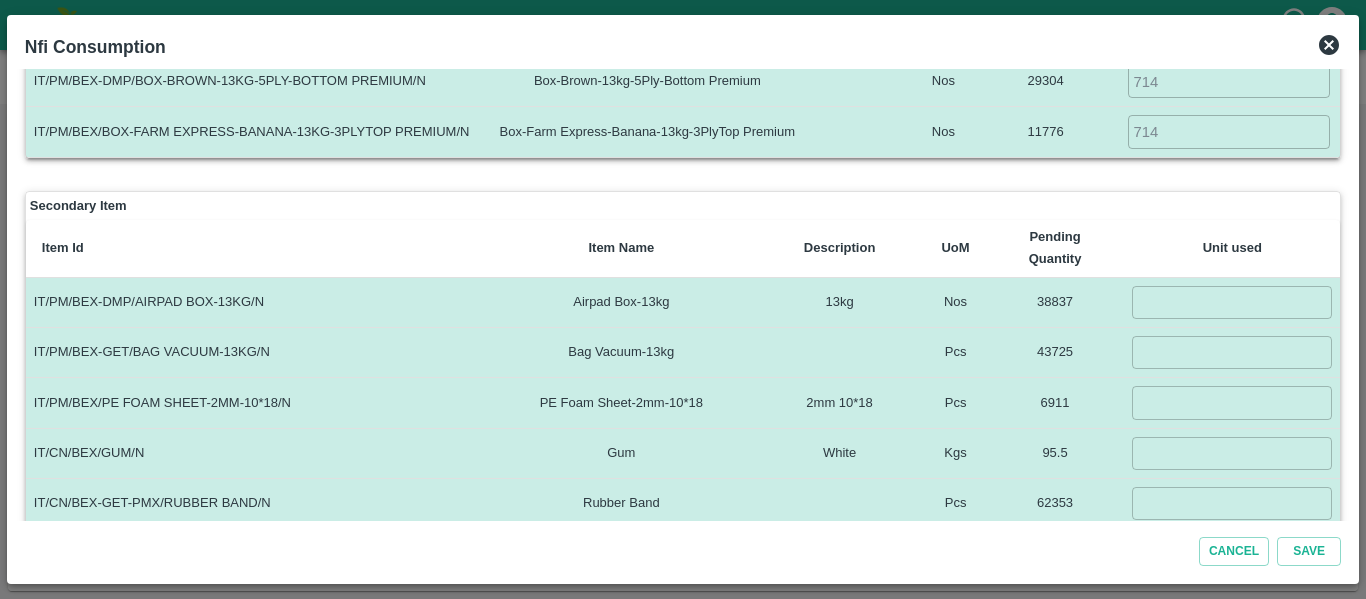 scroll, scrollTop: 187, scrollLeft: 0, axis: vertical 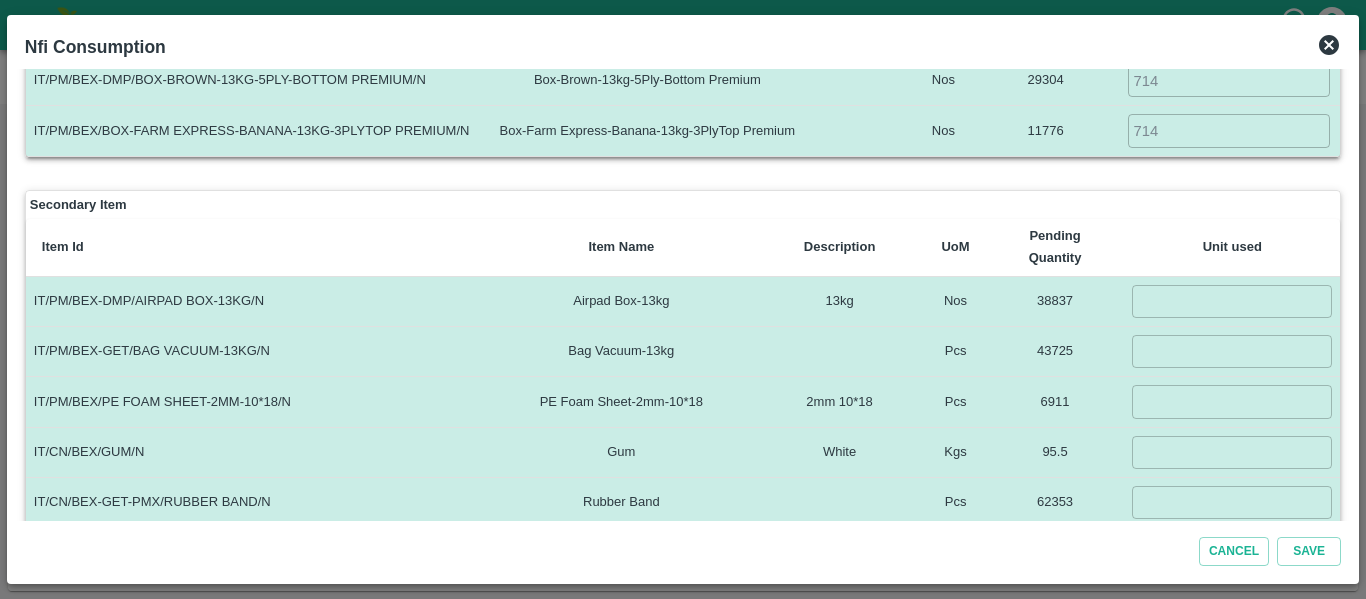 click at bounding box center (1232, 301) 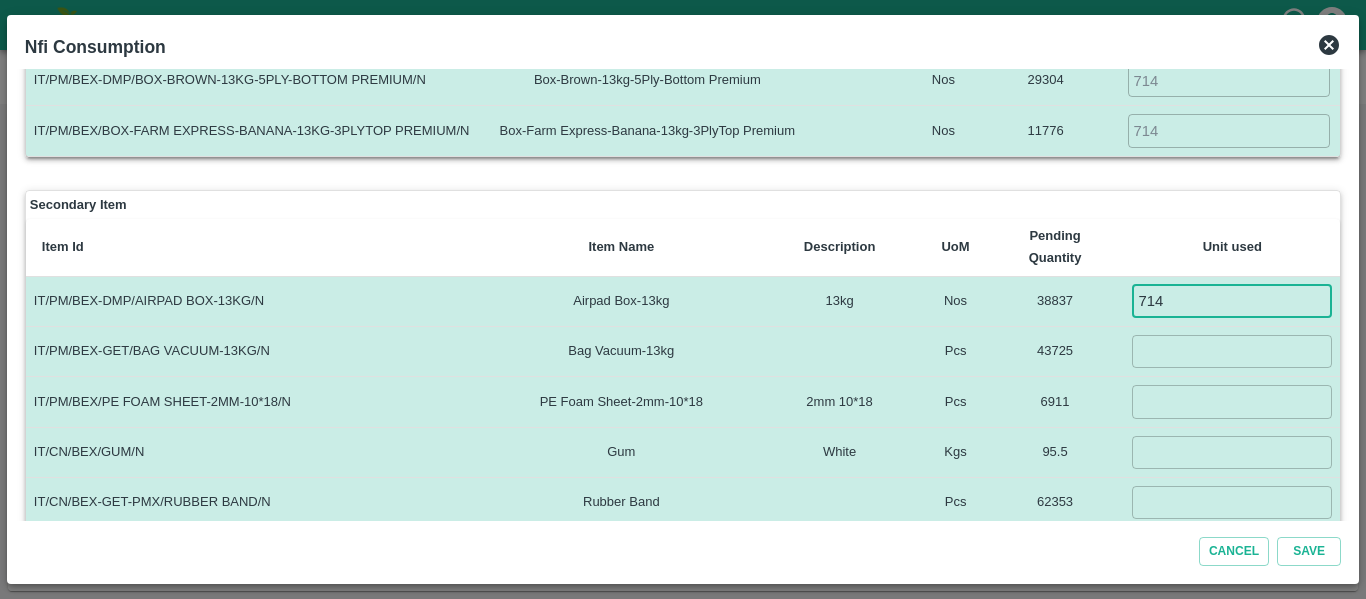 type on "714" 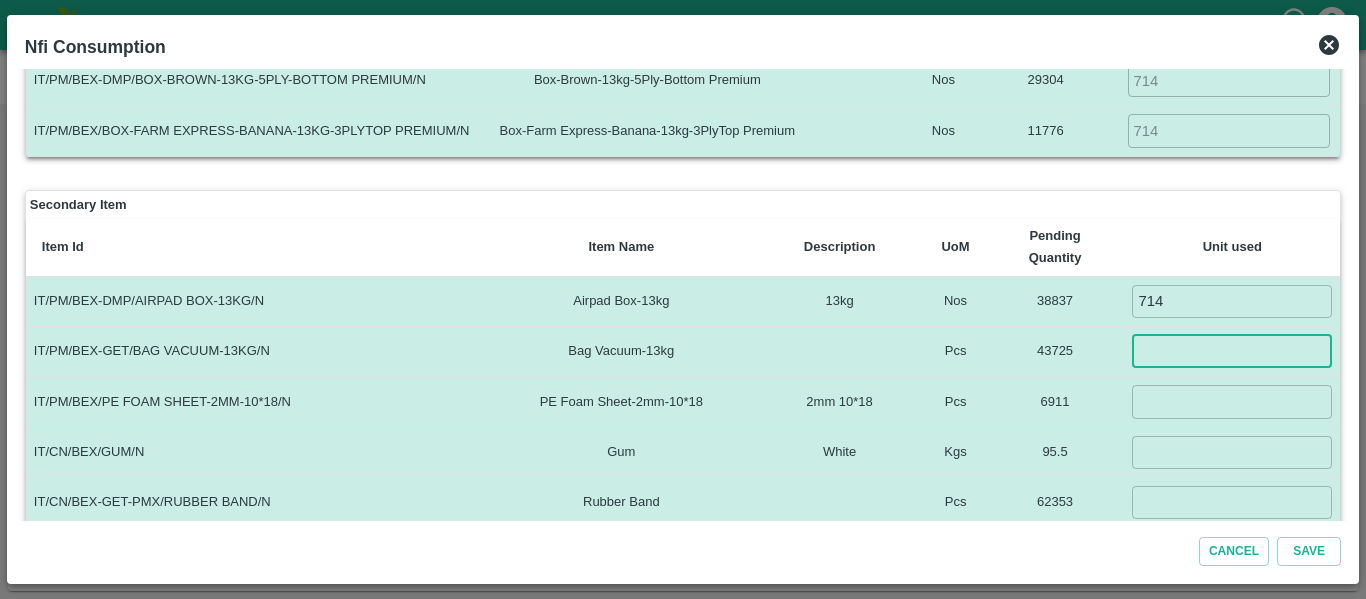 type on "4" 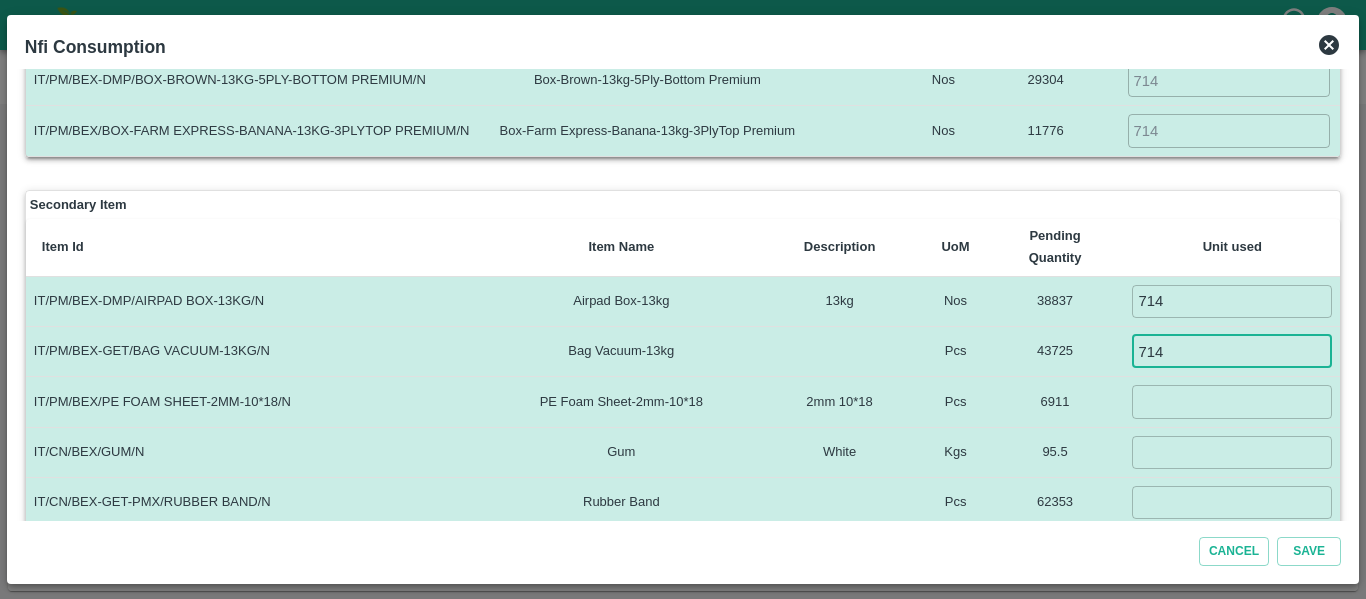 type on "714" 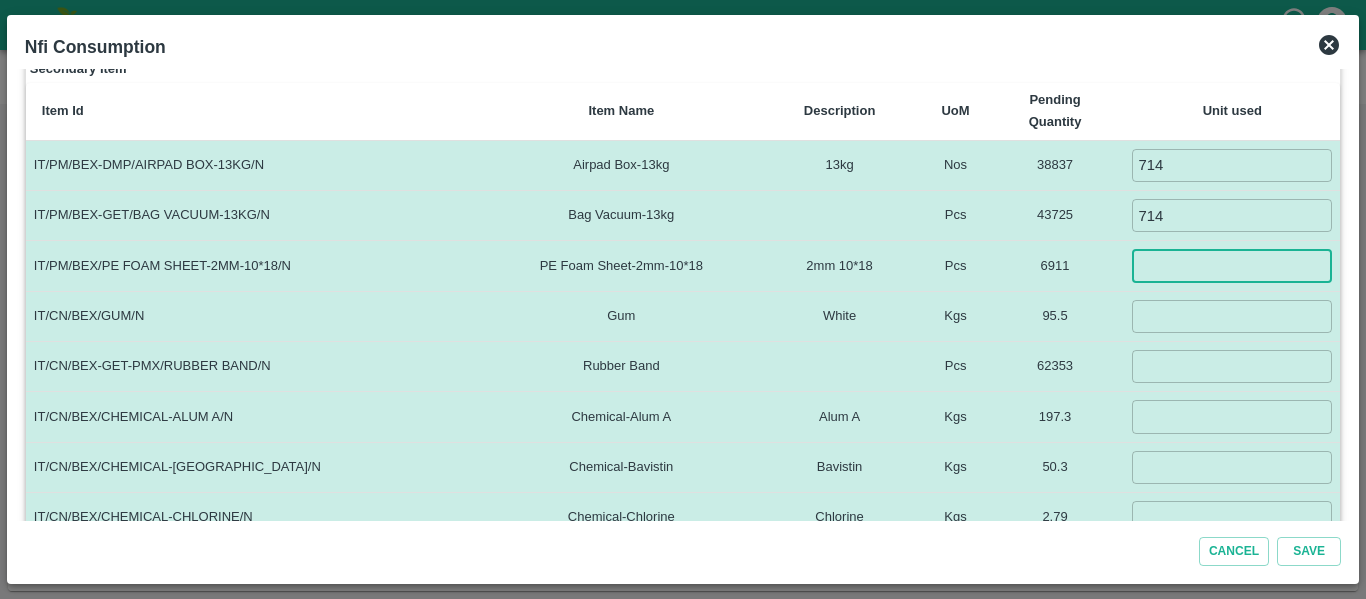 scroll, scrollTop: 352, scrollLeft: 0, axis: vertical 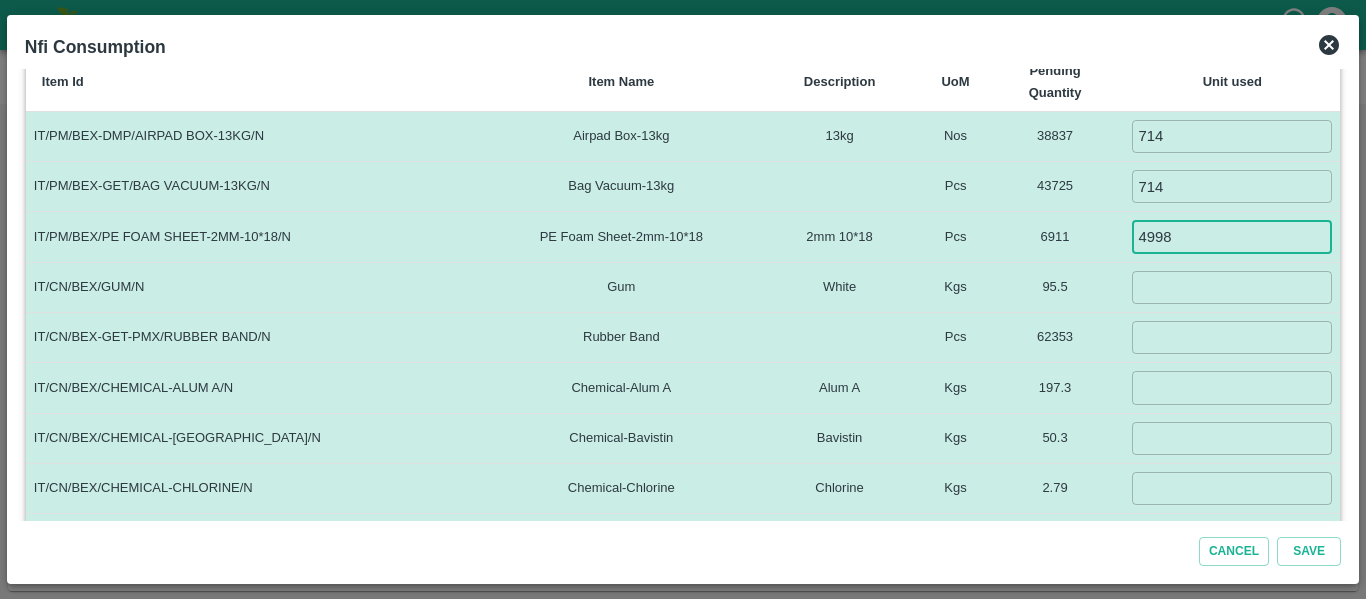 type on "4998" 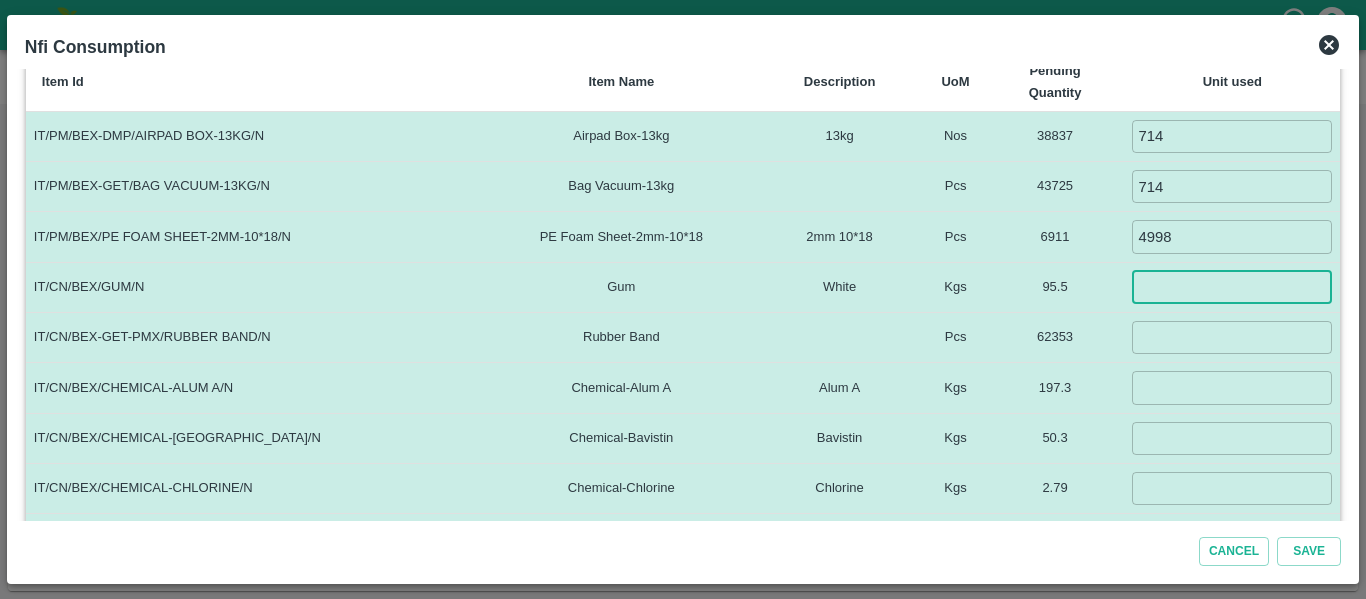 click at bounding box center (1232, 287) 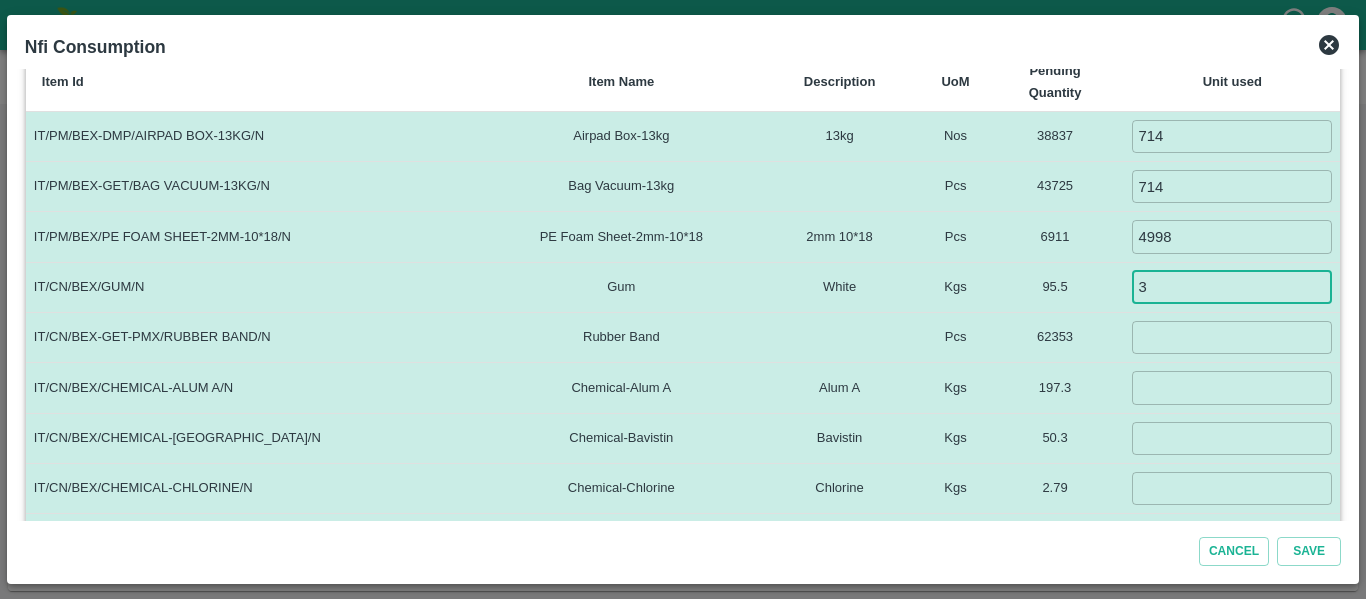 type on "3" 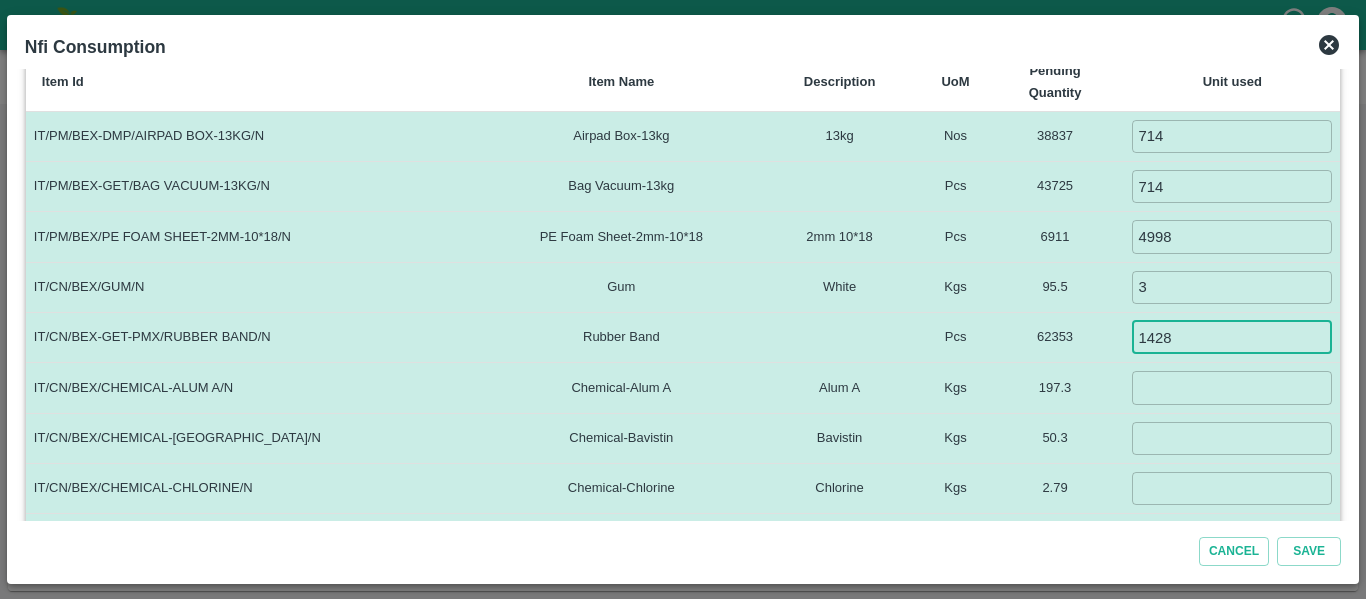 type on "1428" 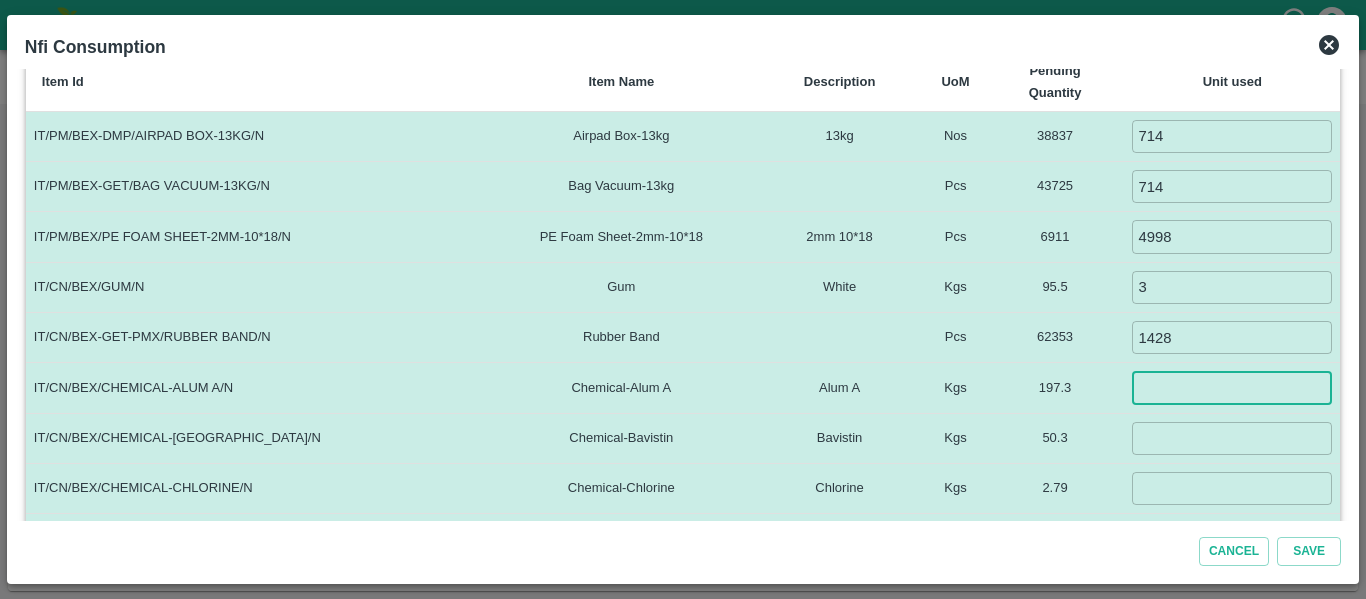 click at bounding box center (1232, 387) 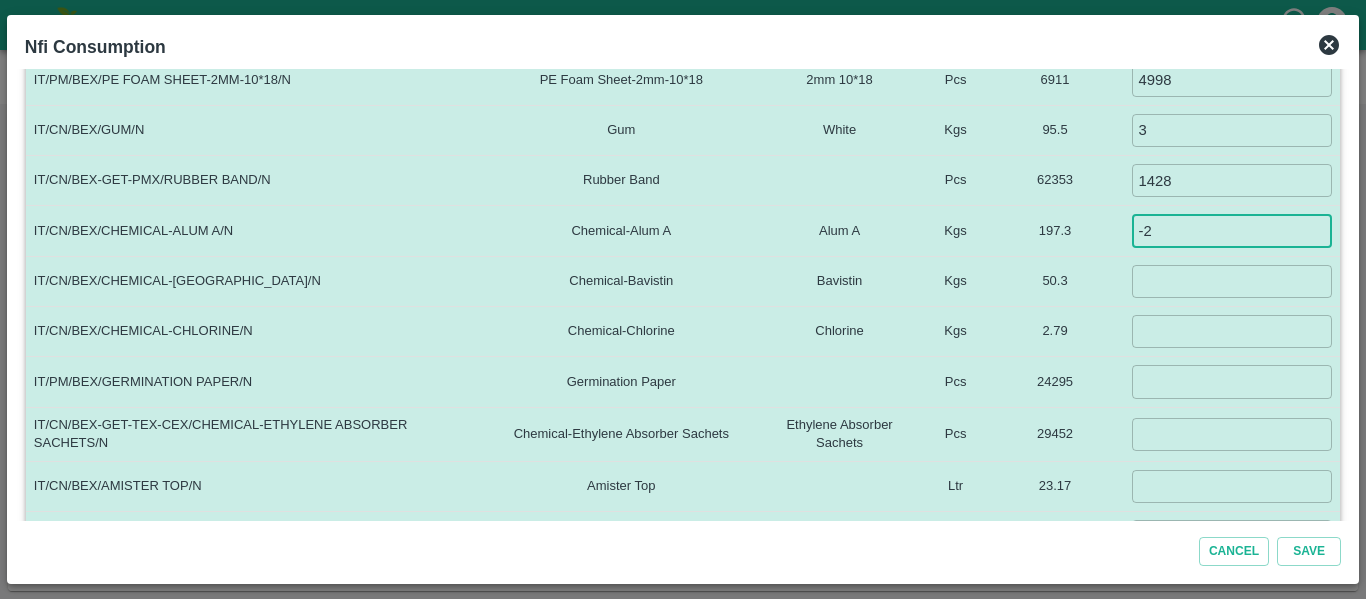 scroll, scrollTop: 510, scrollLeft: 0, axis: vertical 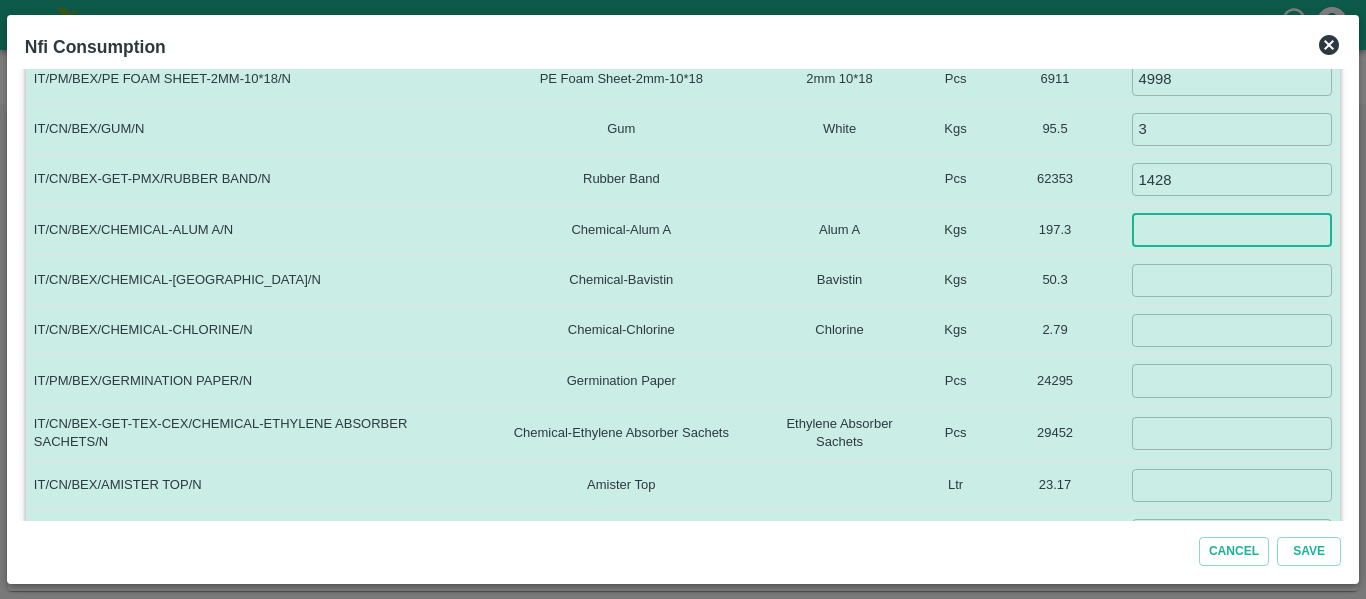 click at bounding box center [1232, 229] 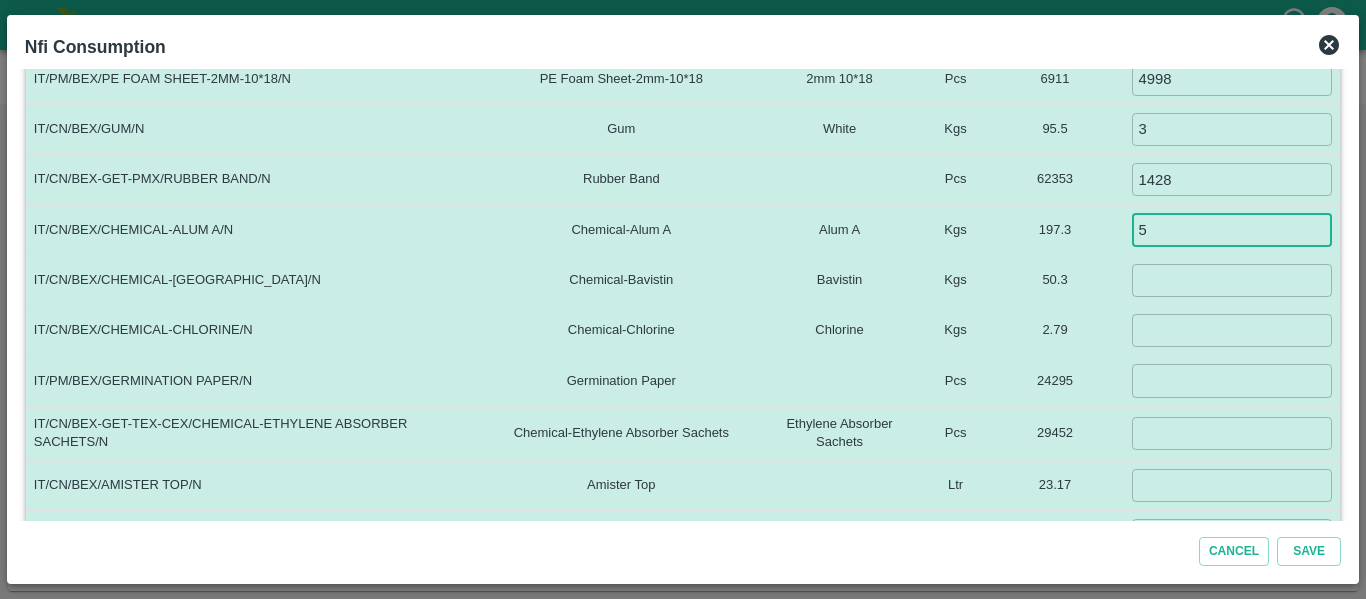 type on "5" 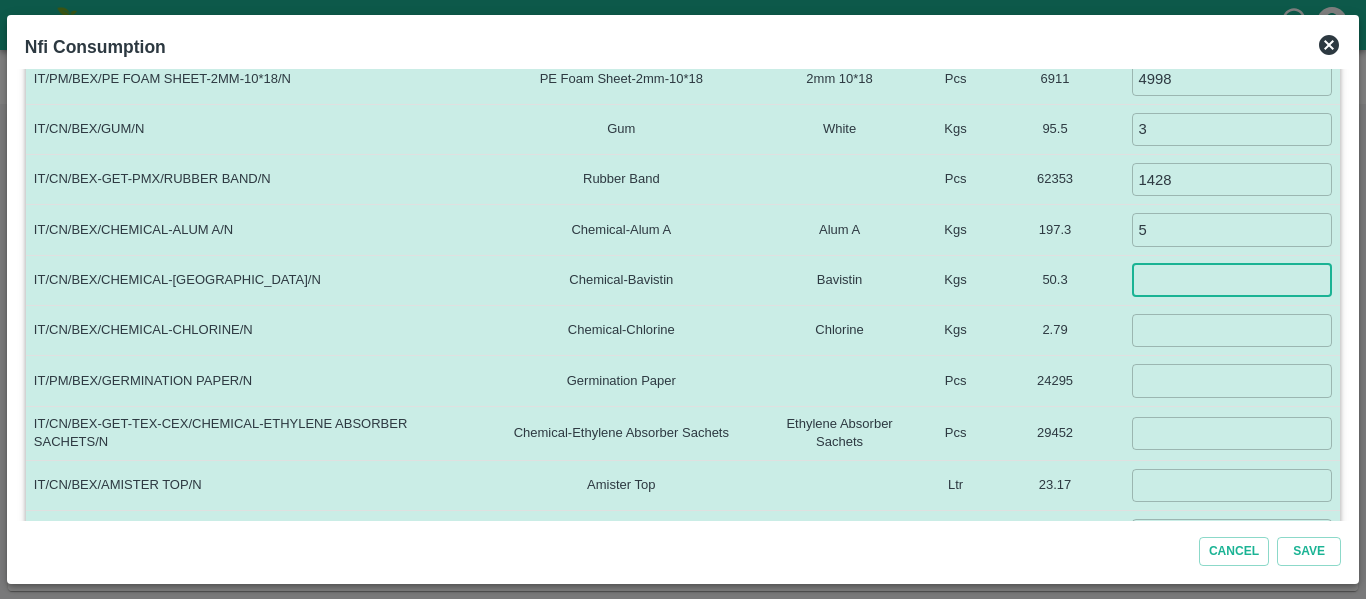 click at bounding box center [1232, 280] 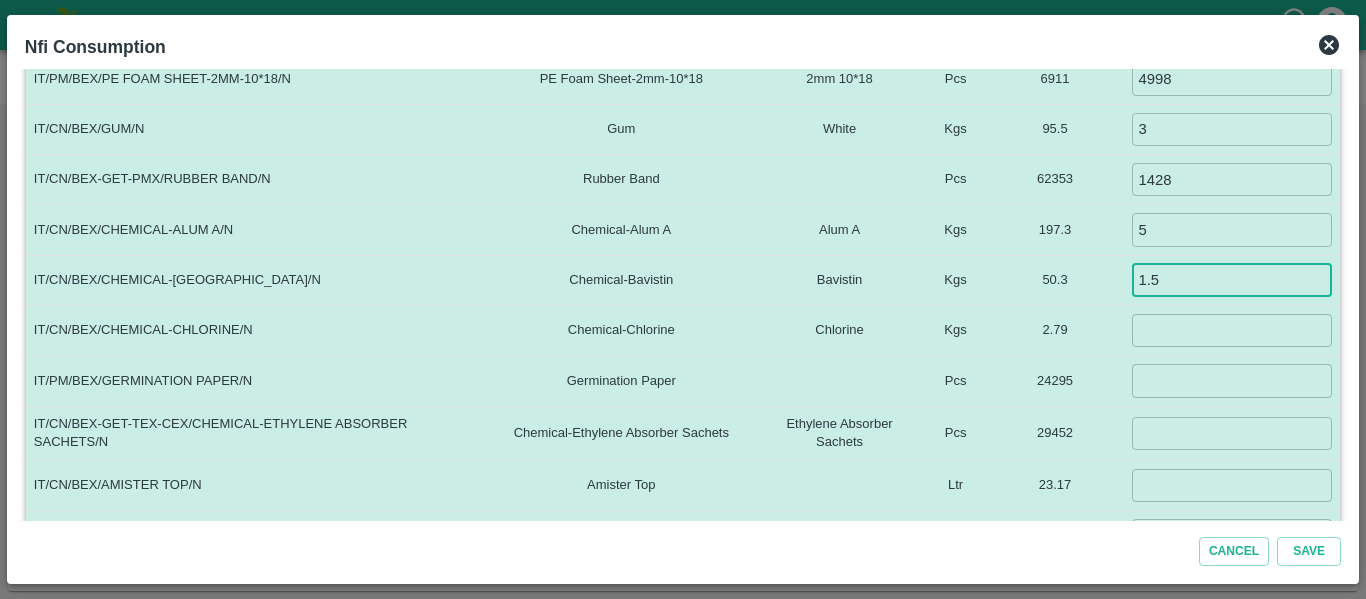 type on "1.5" 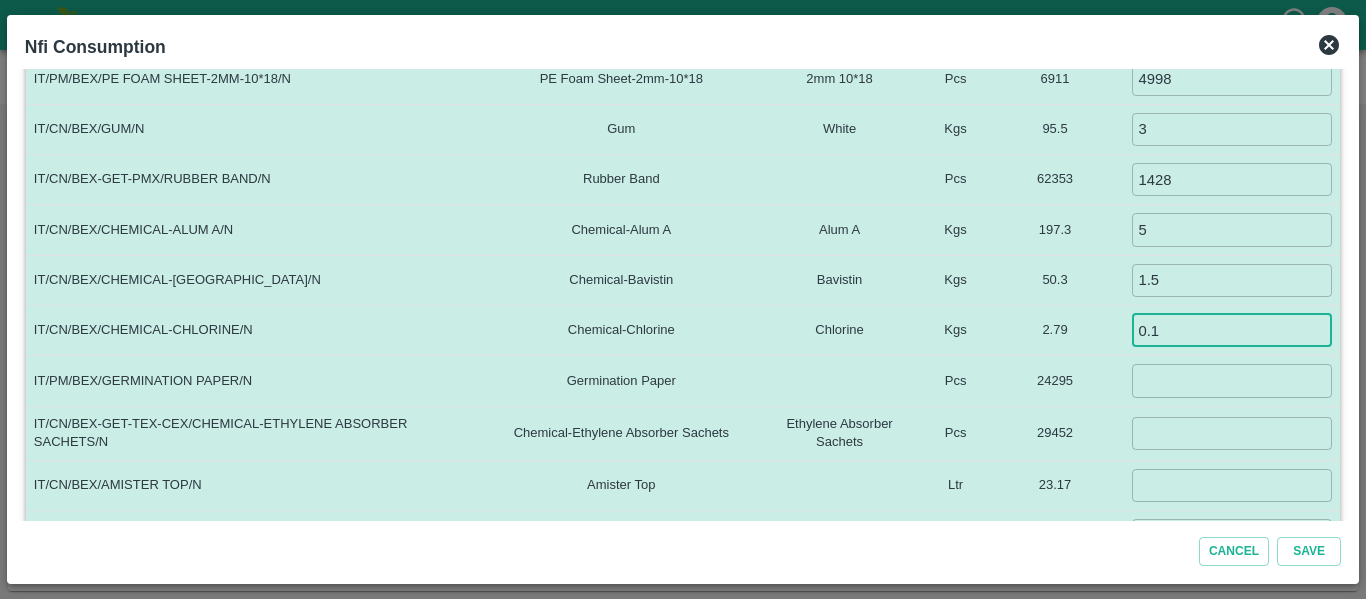 type on "0.1" 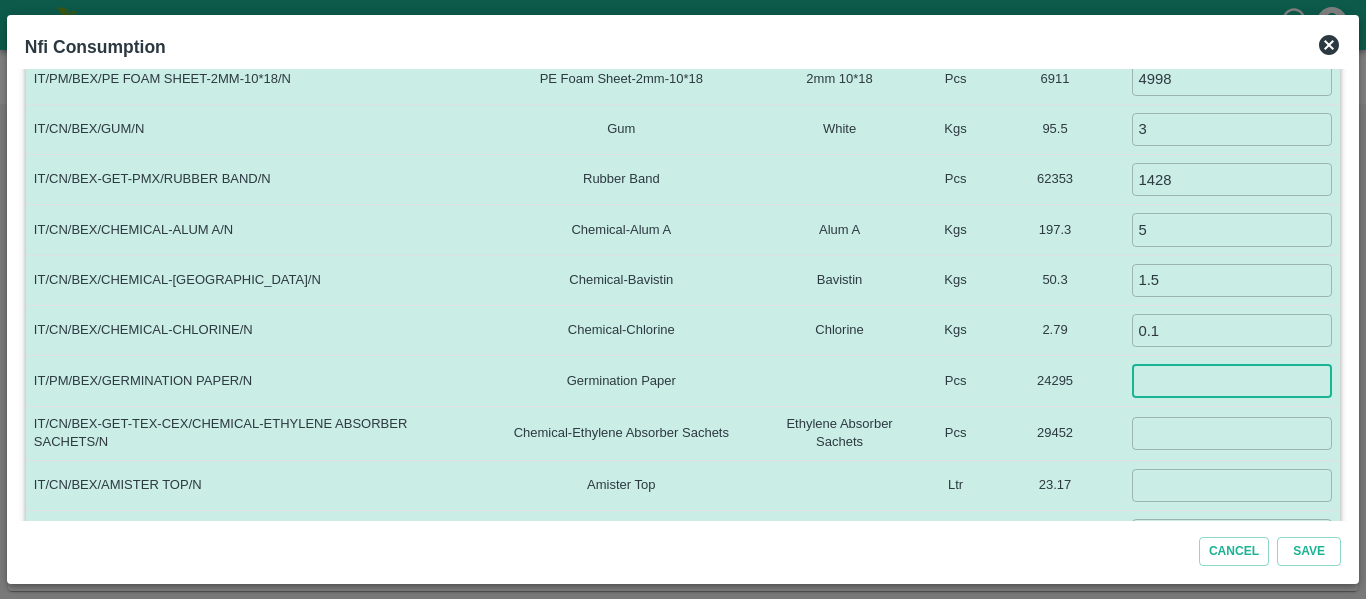 click at bounding box center (1232, 380) 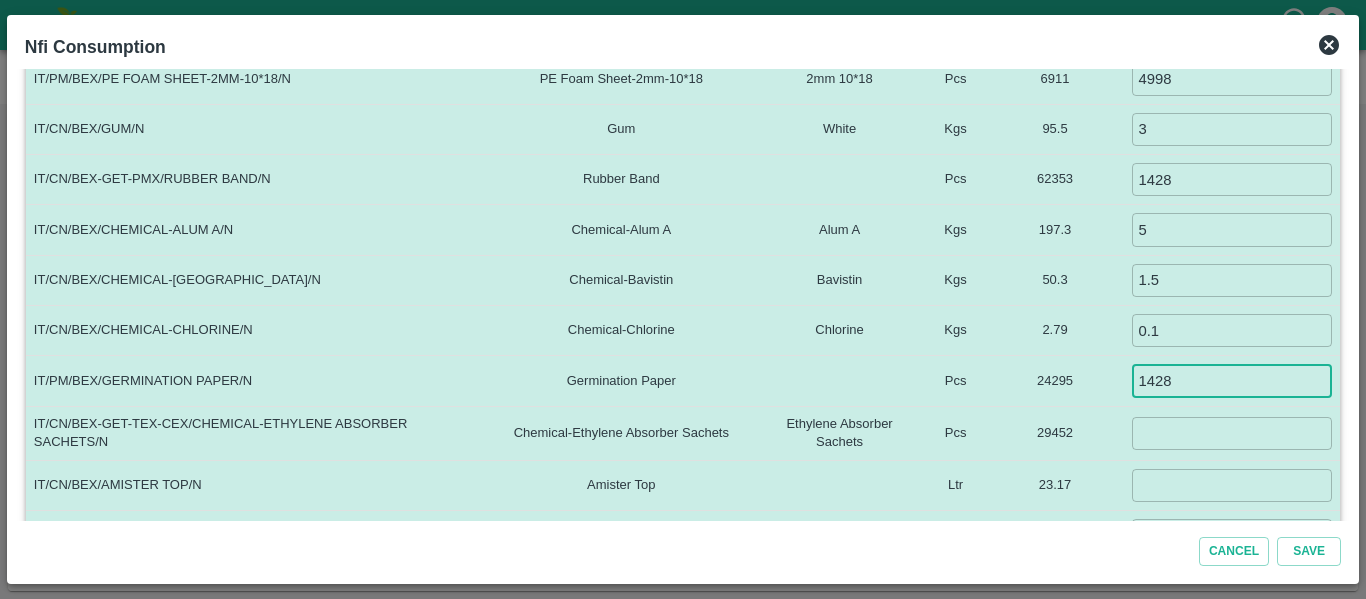 type on "1428" 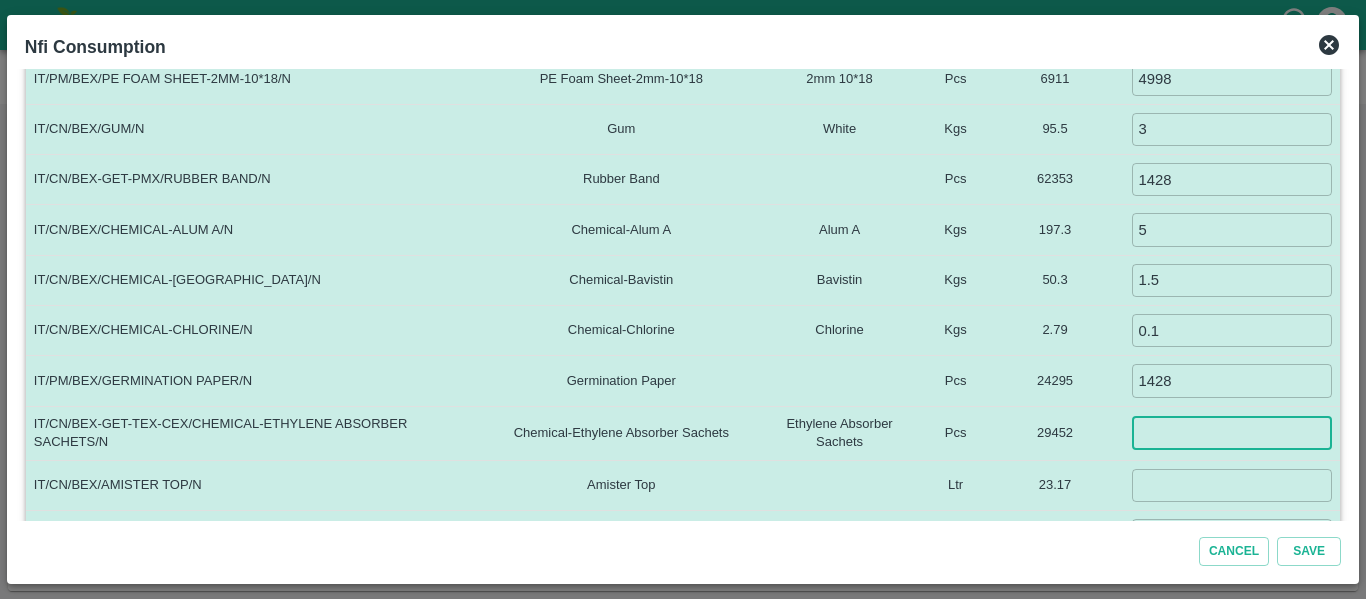 click at bounding box center [1232, 433] 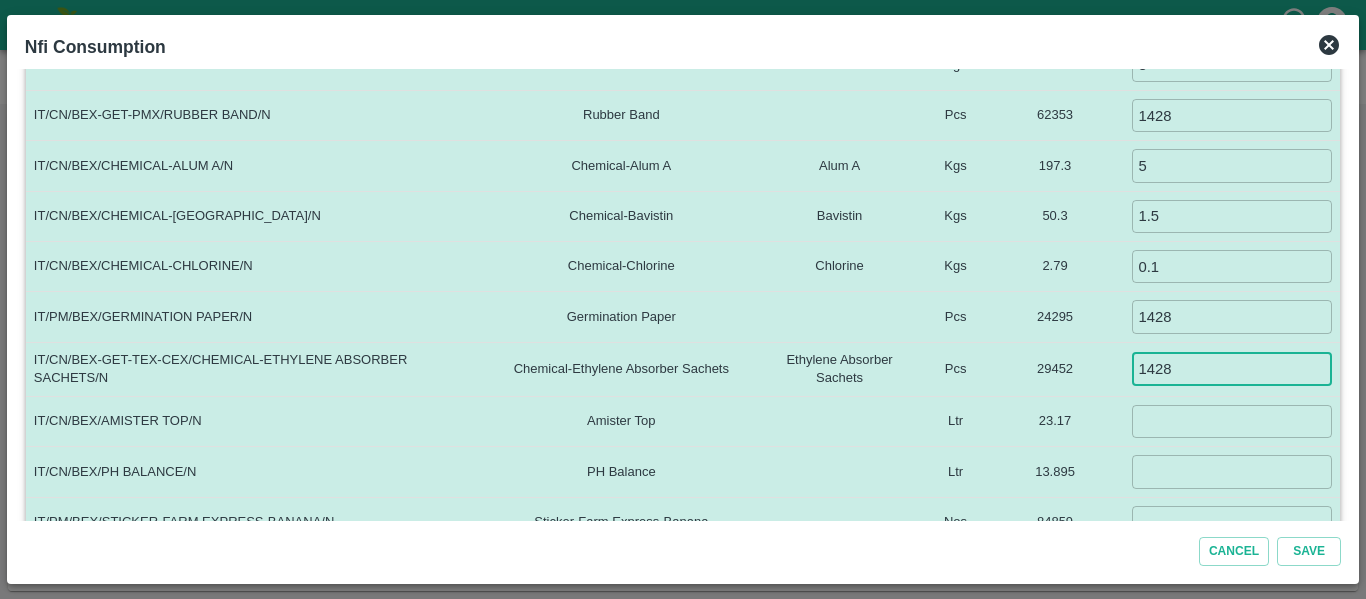scroll, scrollTop: 575, scrollLeft: 0, axis: vertical 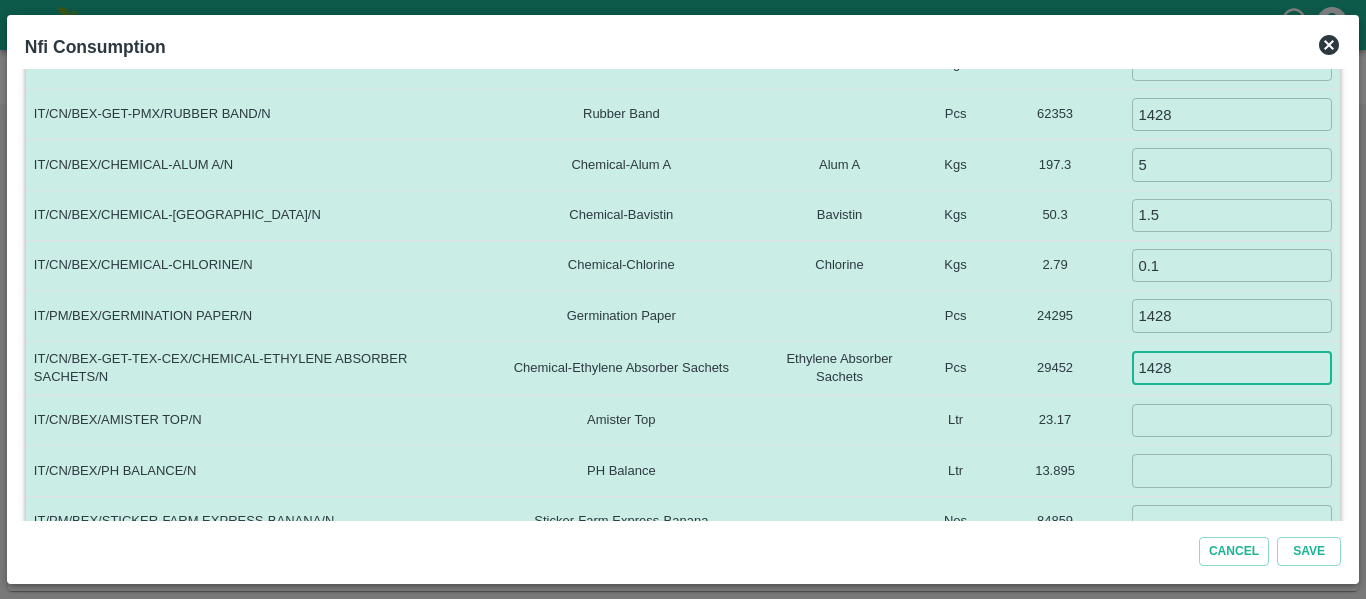 type on "1428" 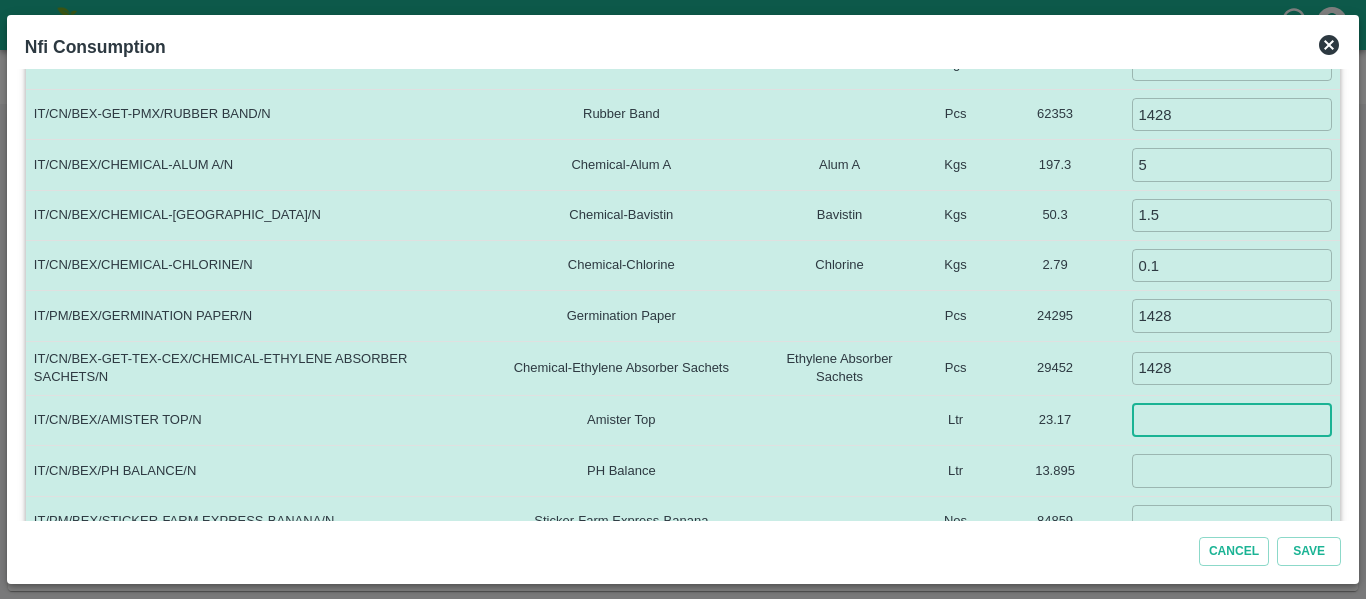 click at bounding box center (1232, 420) 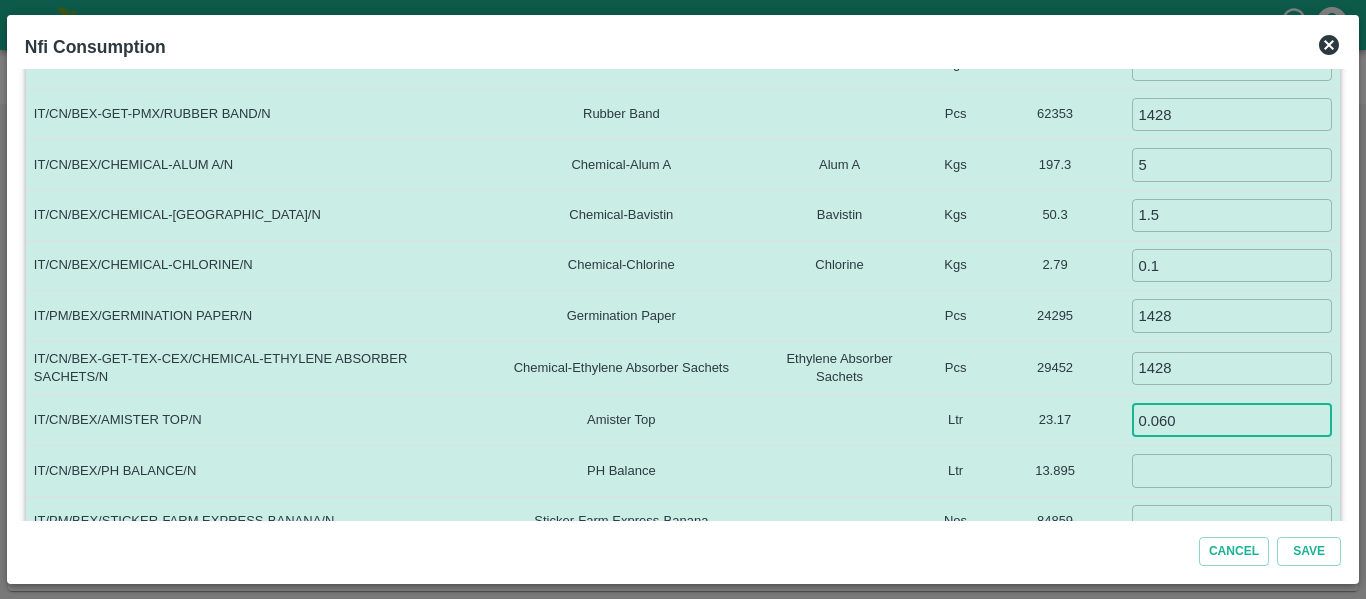 type on "-2" 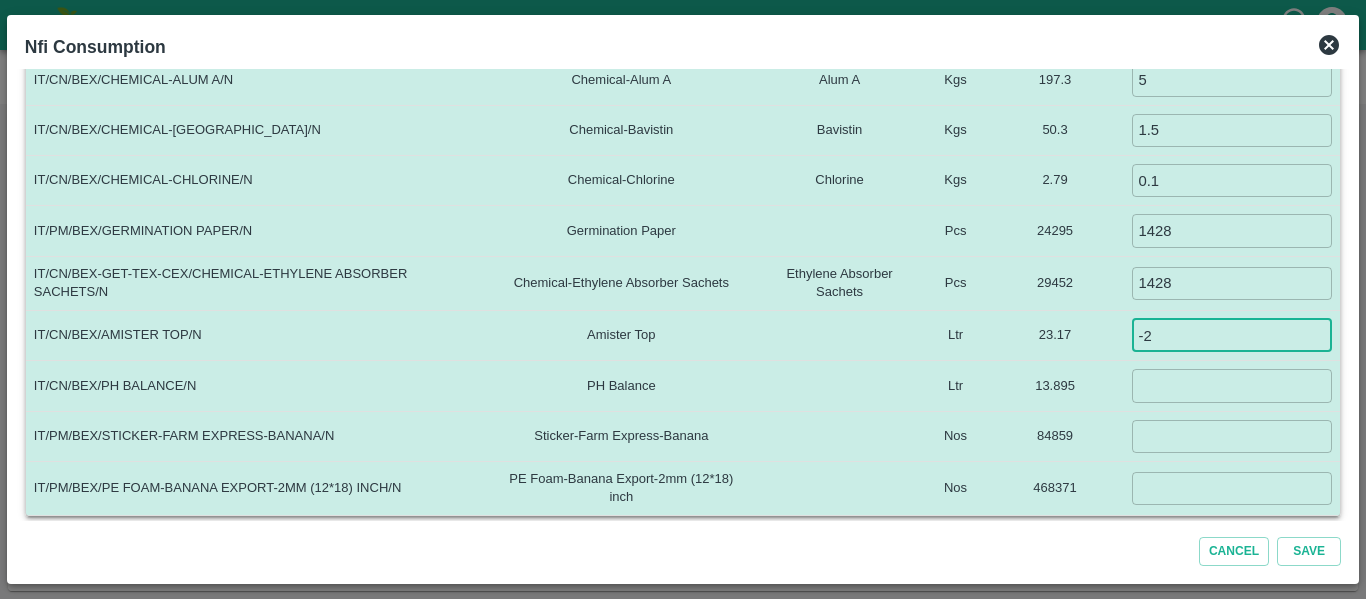 scroll, scrollTop: 663, scrollLeft: 0, axis: vertical 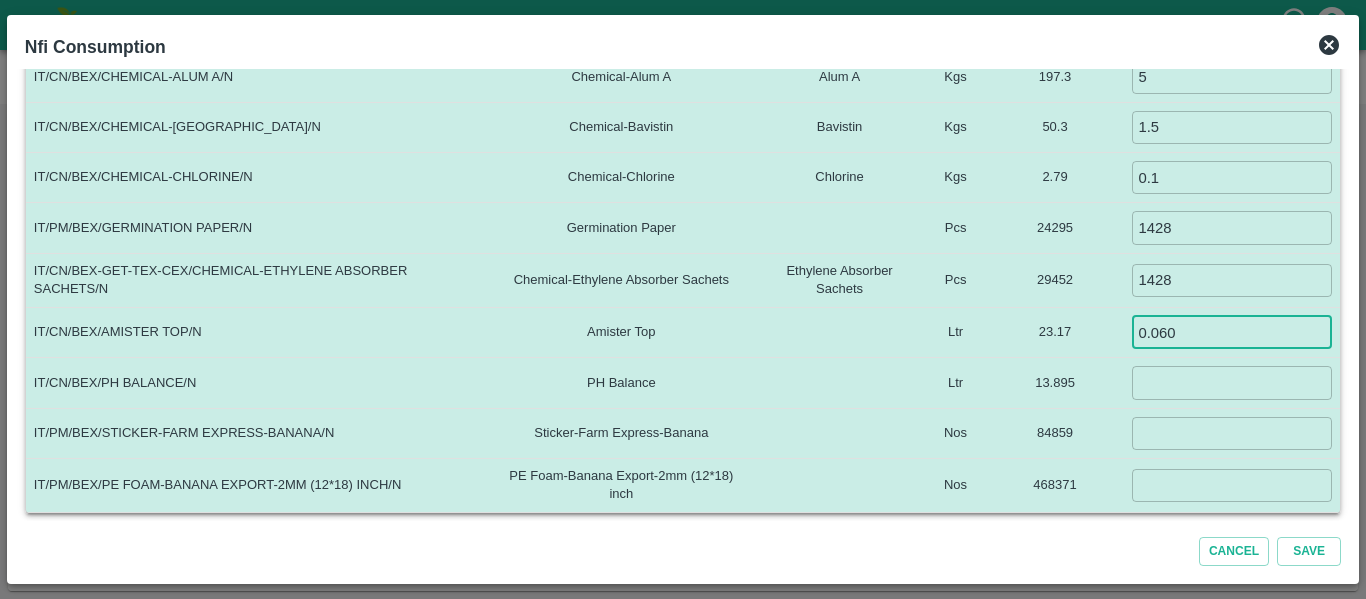 type on "0.060" 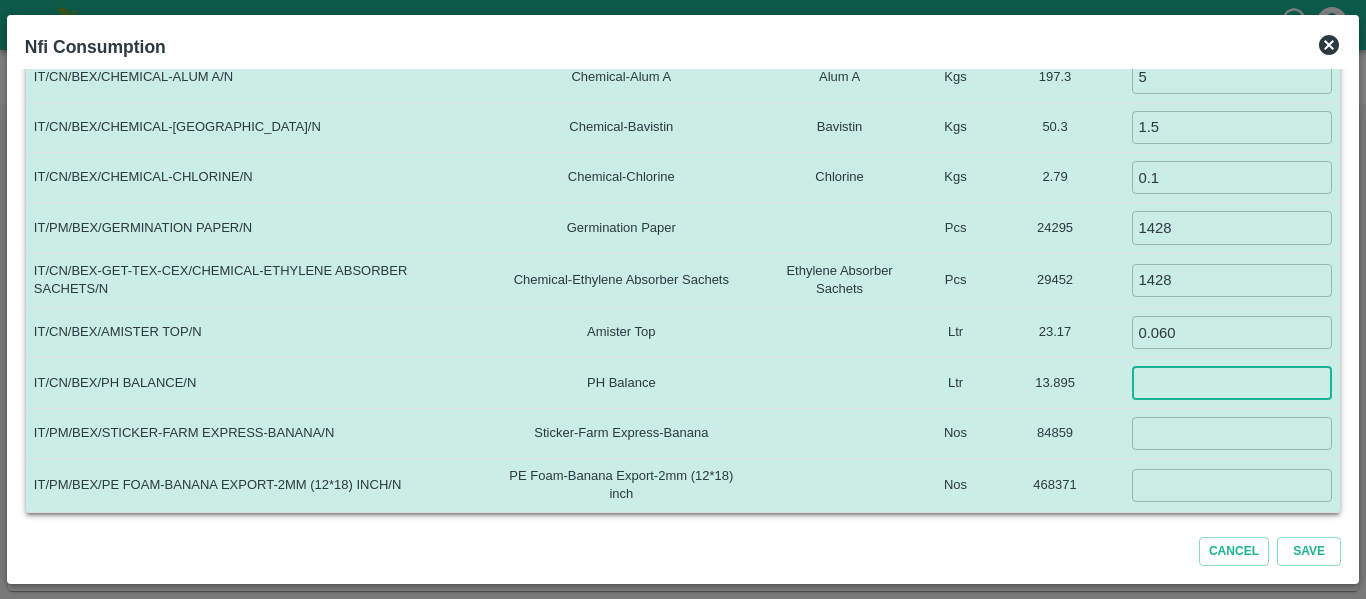 click at bounding box center (1232, 382) 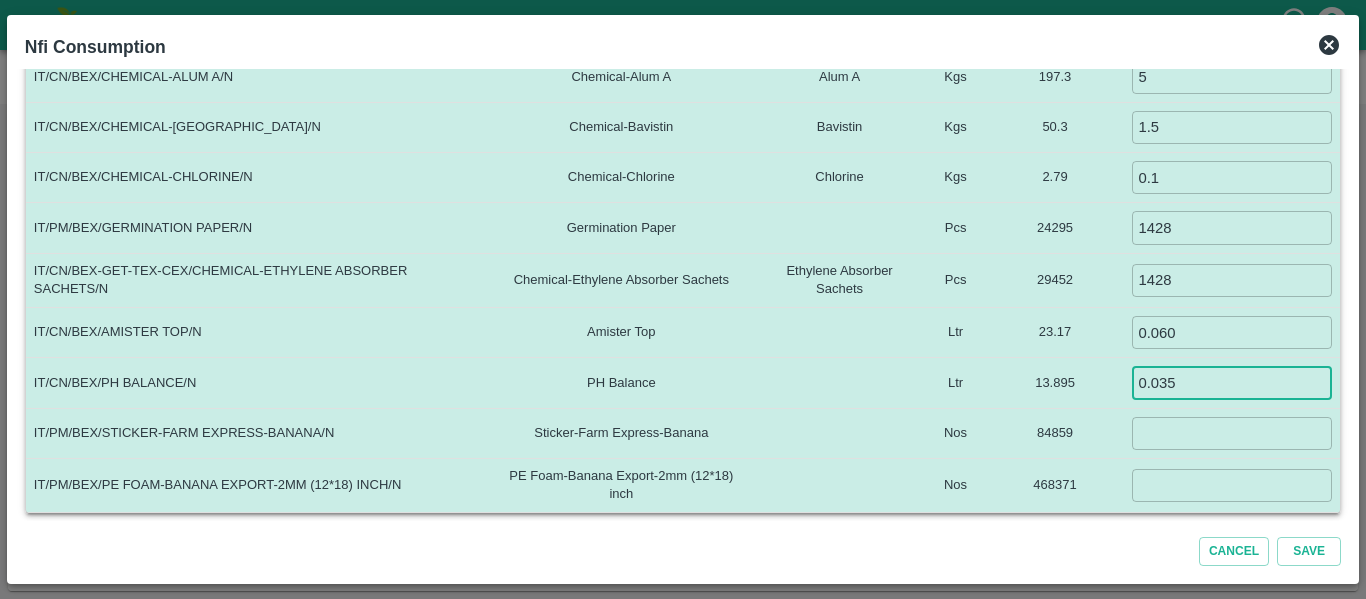 type on "0.035" 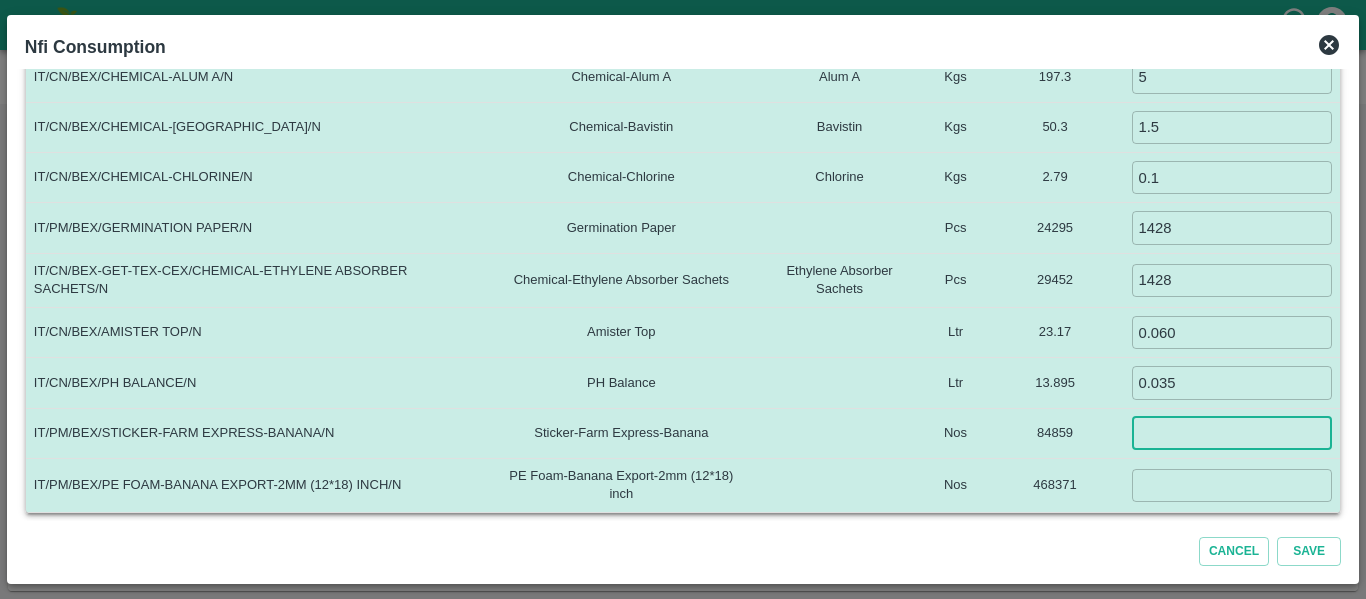 click at bounding box center [1232, 433] 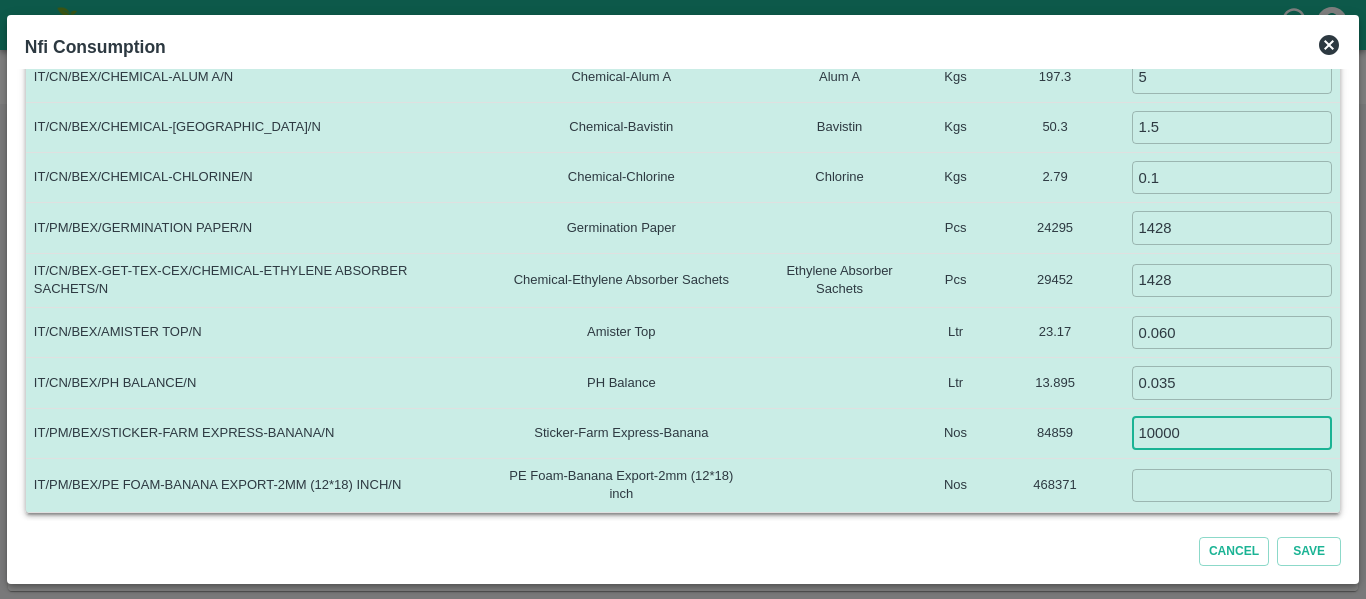 type on "10000" 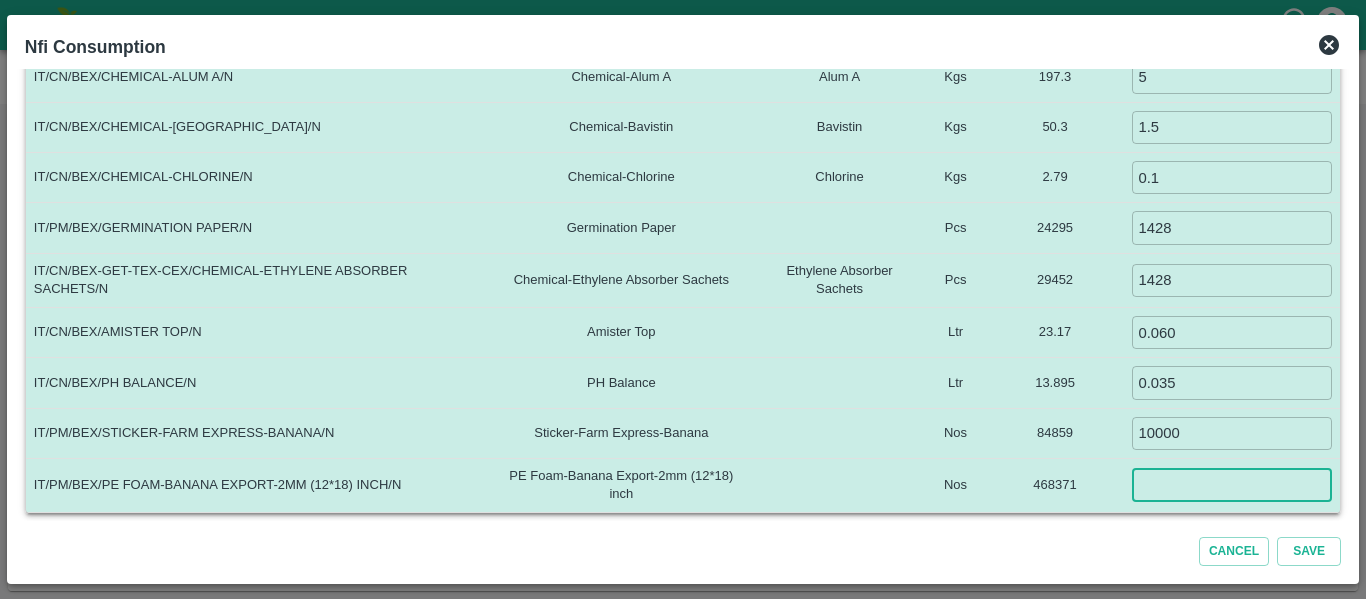 click at bounding box center [1232, 485] 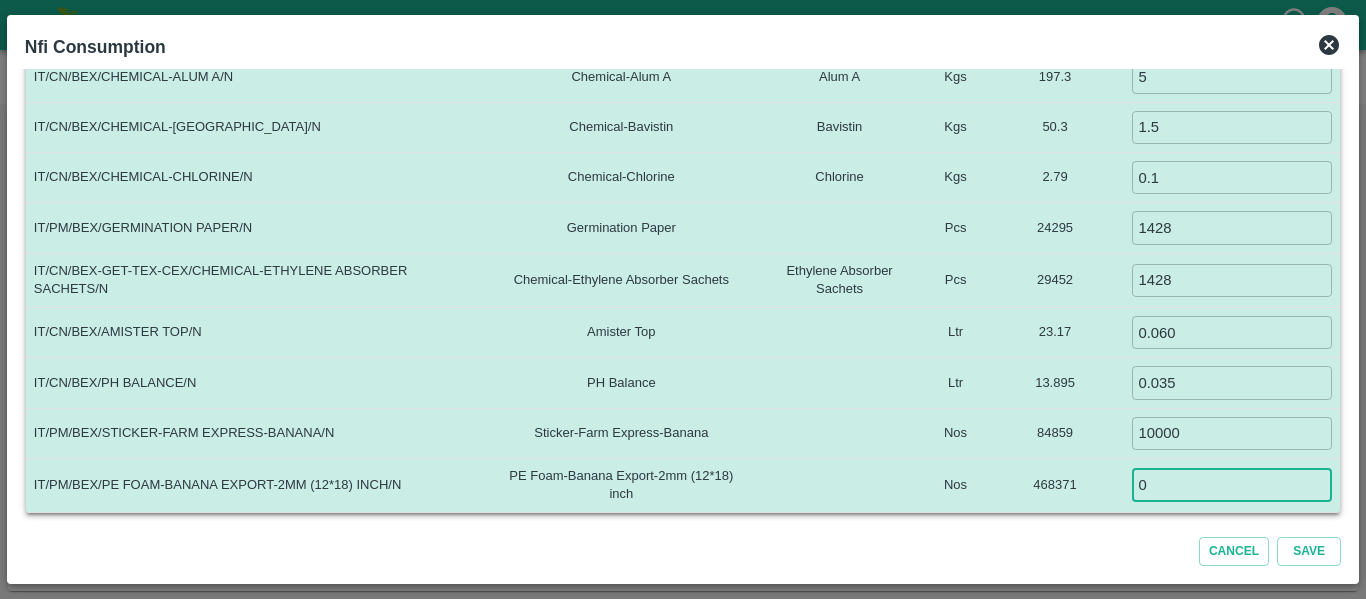 type on "0" 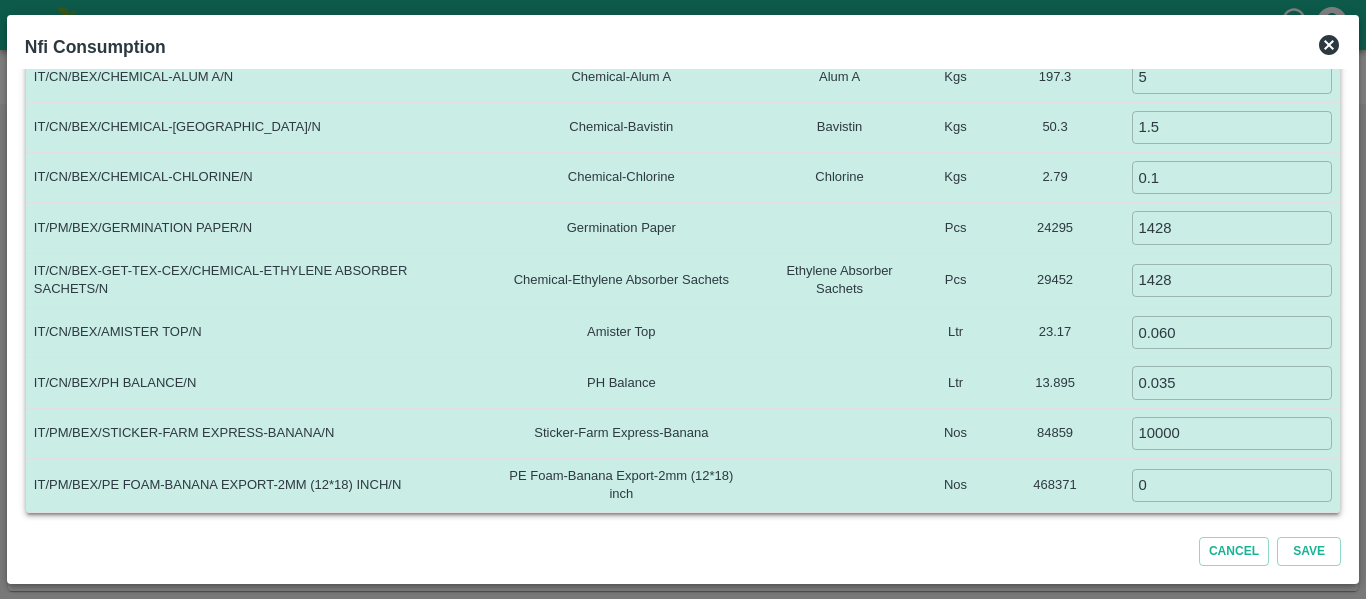 click on "84859" at bounding box center (1055, 433) 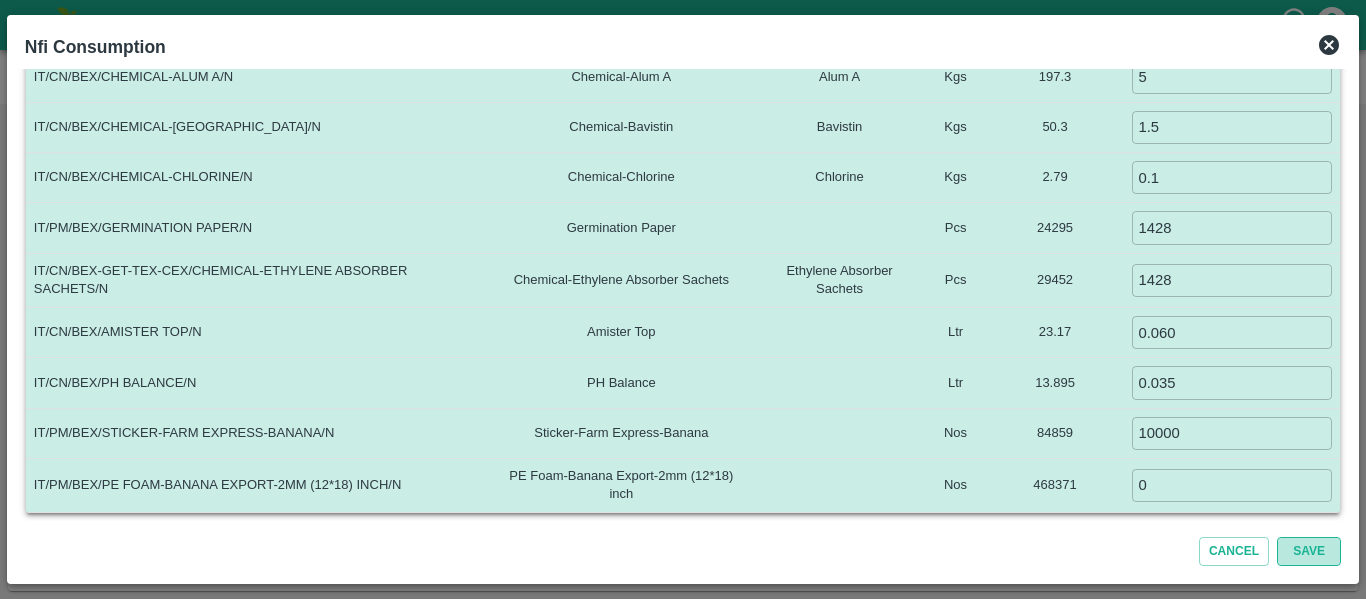 click on "Save" at bounding box center [1309, 551] 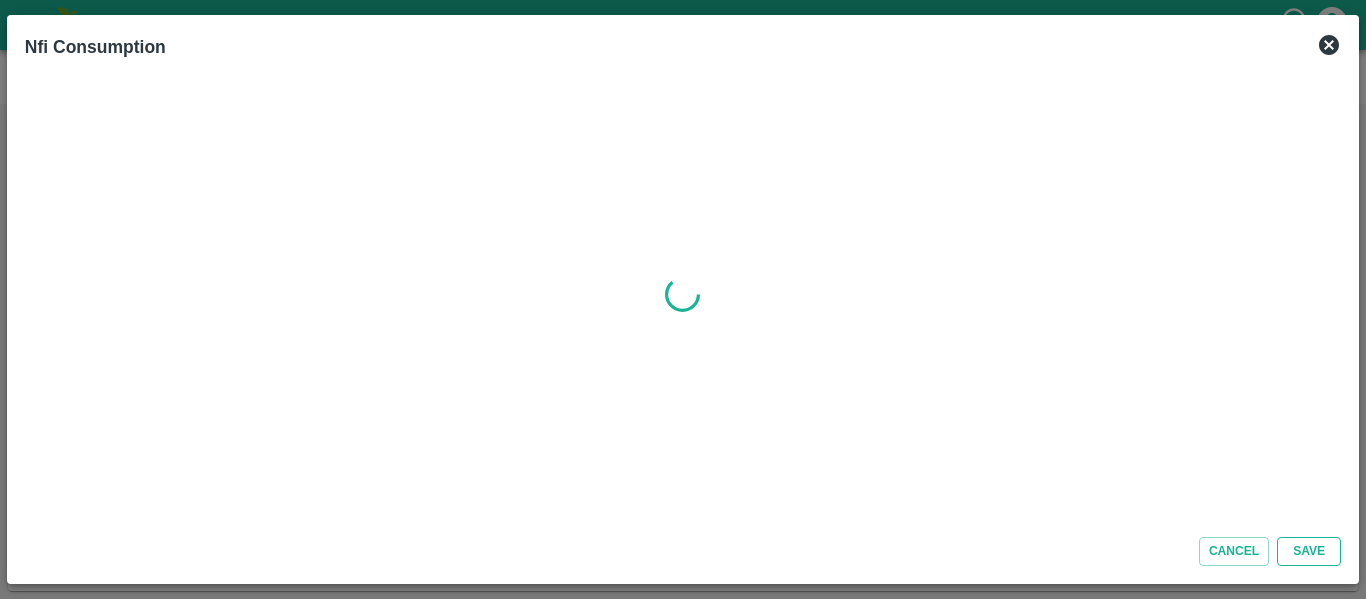 scroll, scrollTop: 0, scrollLeft: 0, axis: both 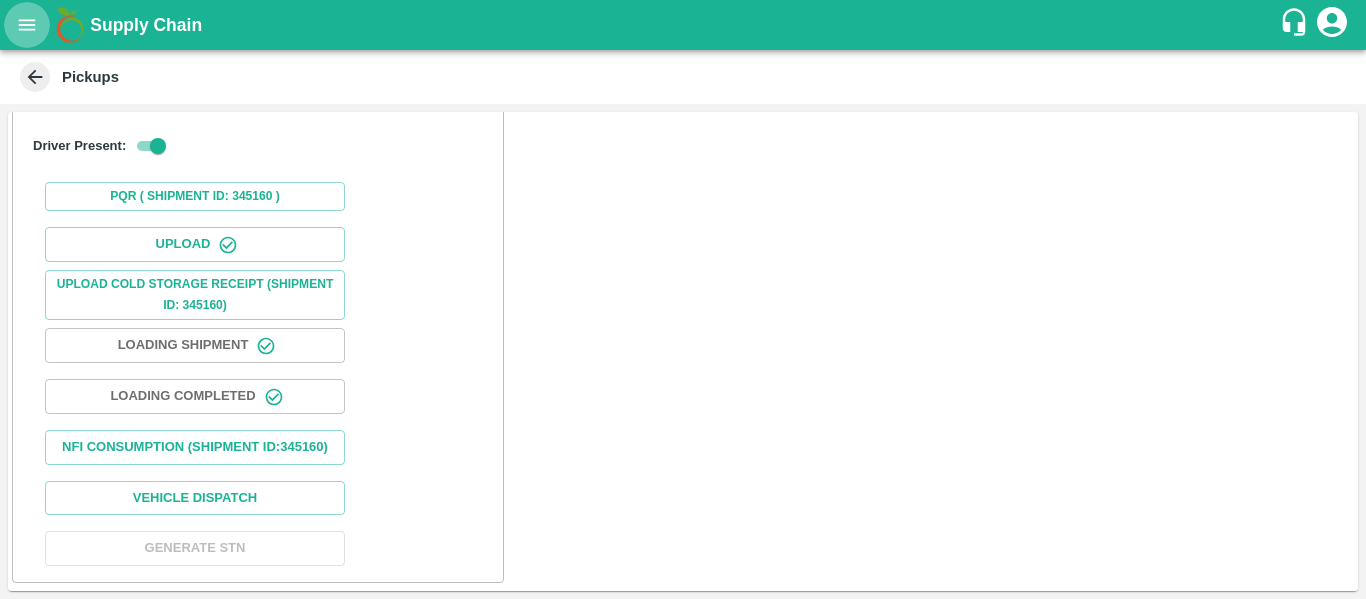 click 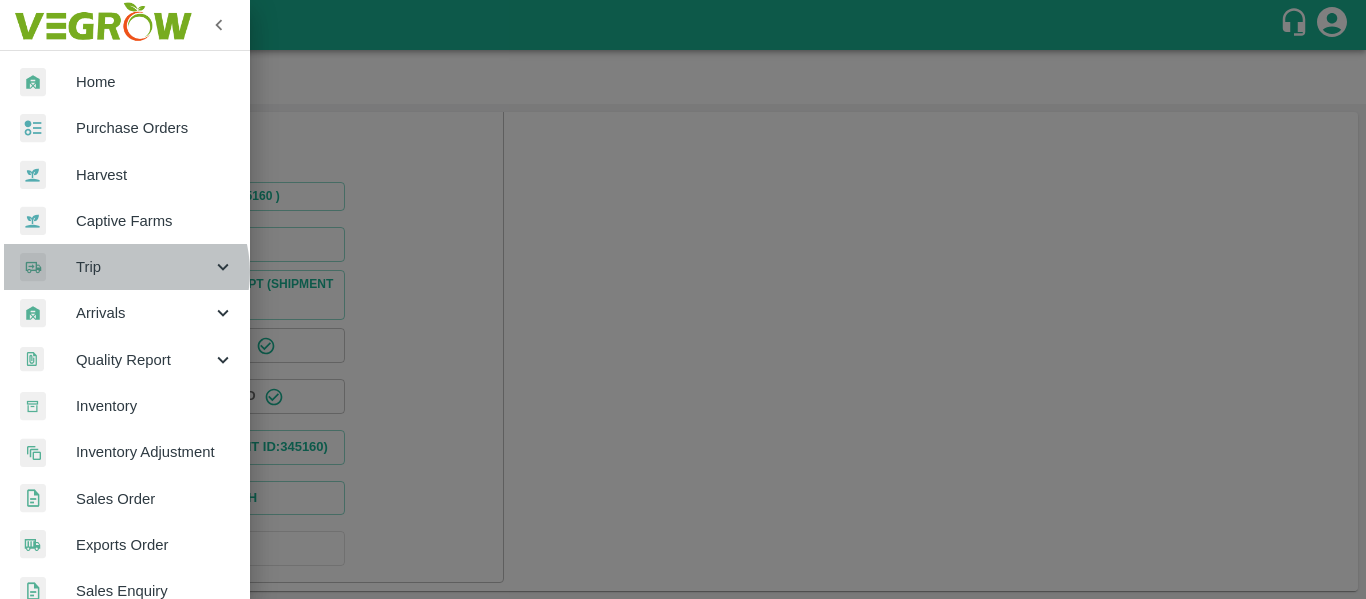 click on "Trip" at bounding box center [144, 267] 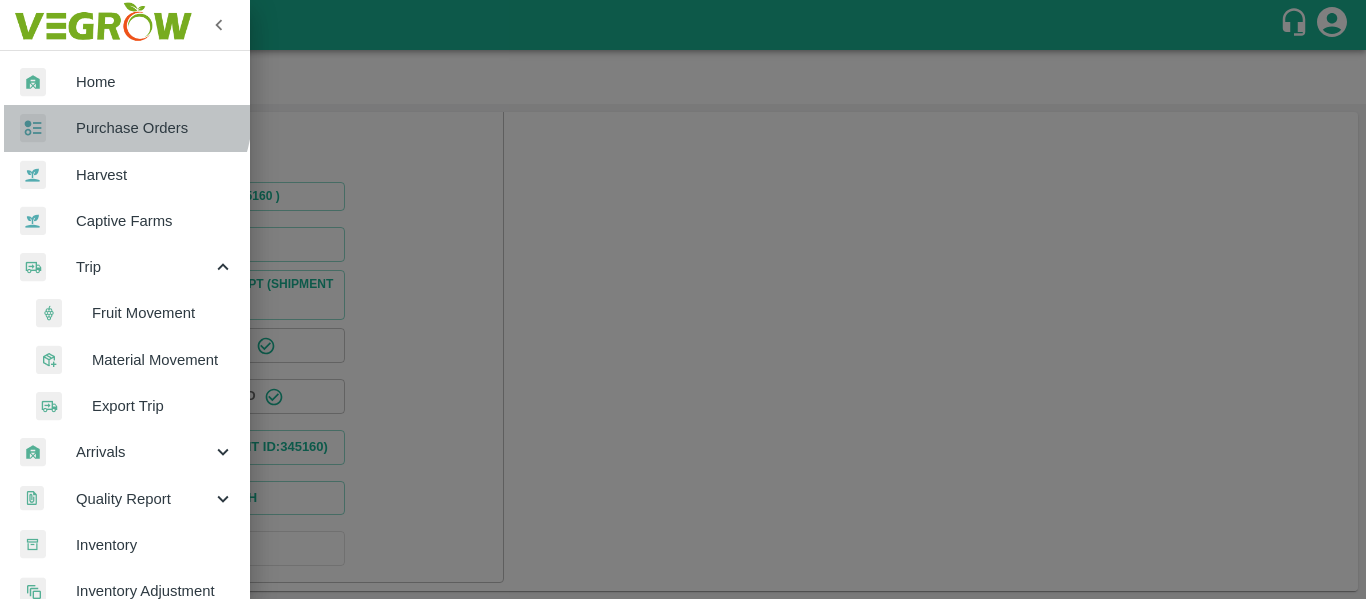 click on "Purchase Orders" at bounding box center [125, 128] 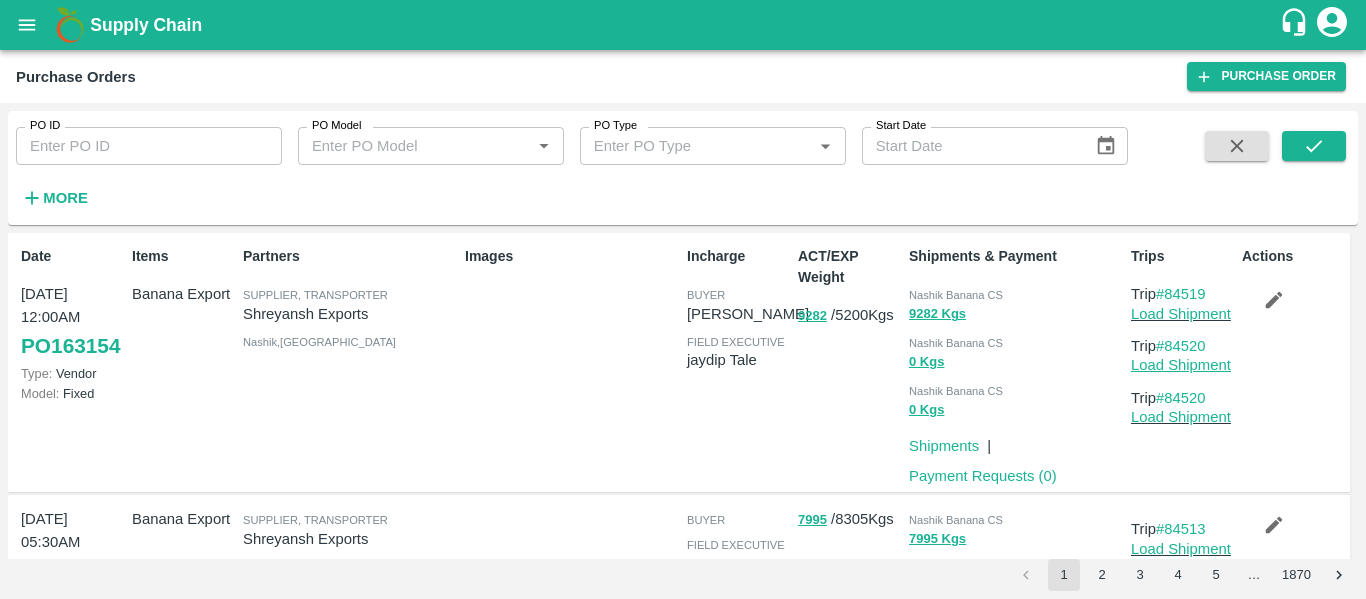 click on "Load Shipment" at bounding box center (1181, 365) 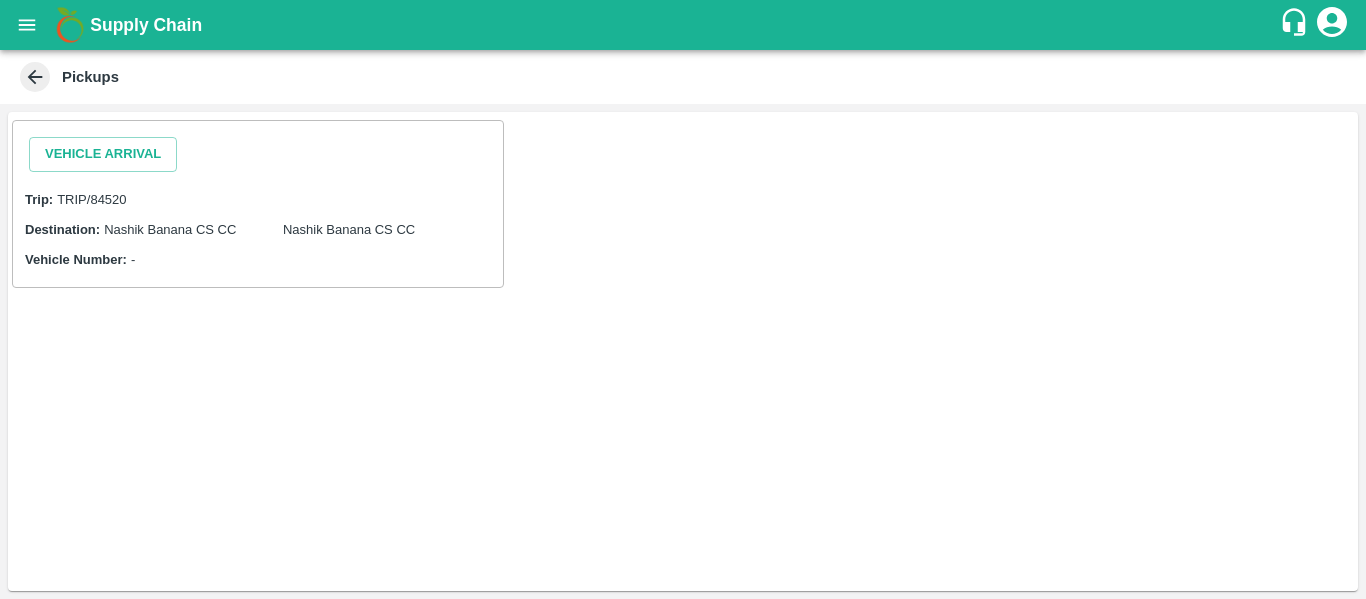 scroll, scrollTop: 0, scrollLeft: 0, axis: both 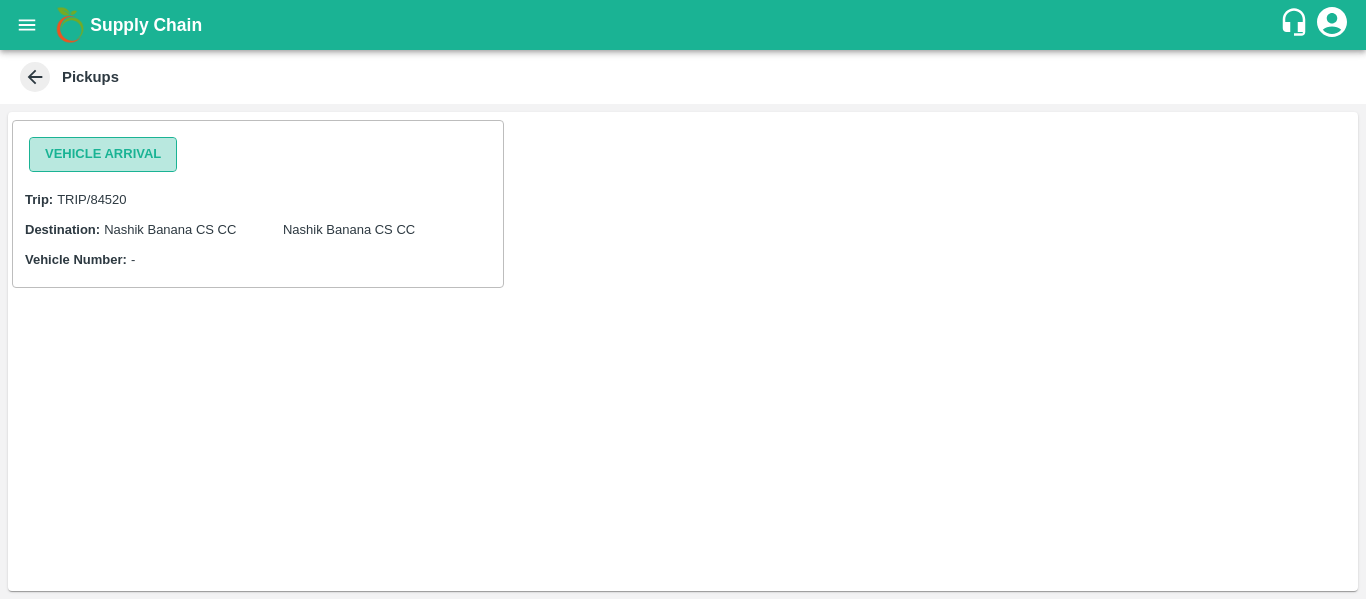 click on "Vehicle Arrival" at bounding box center (103, 154) 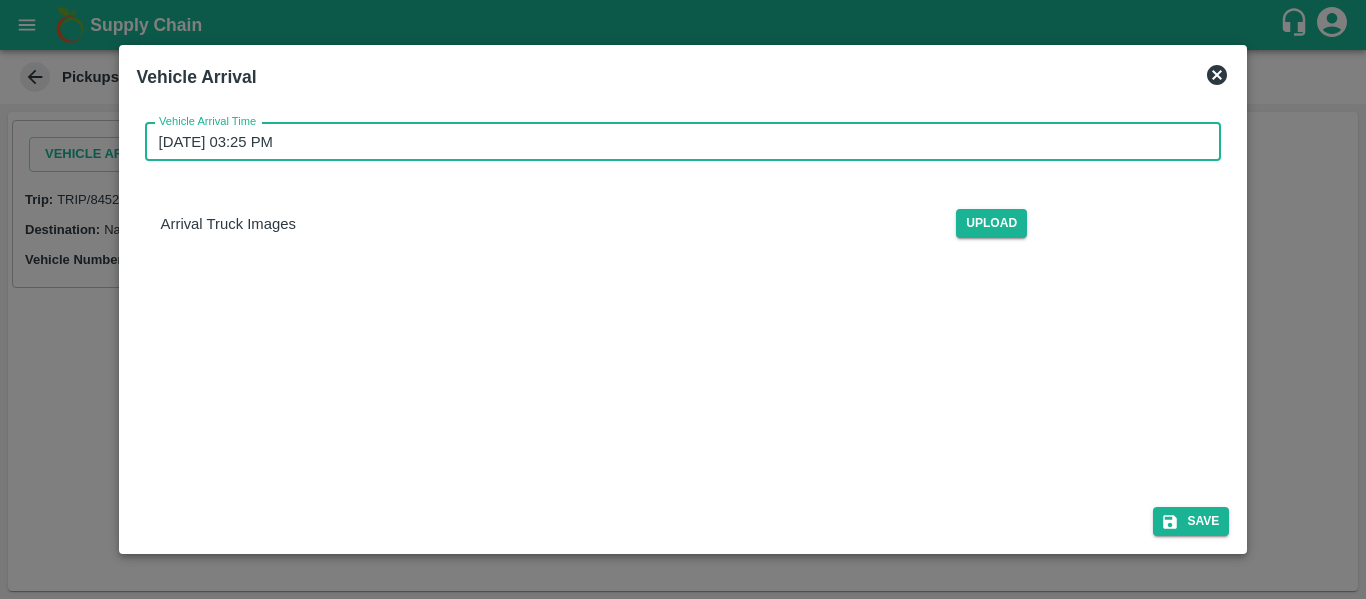 click on "[DATE] 03:25 PM" at bounding box center [676, 142] 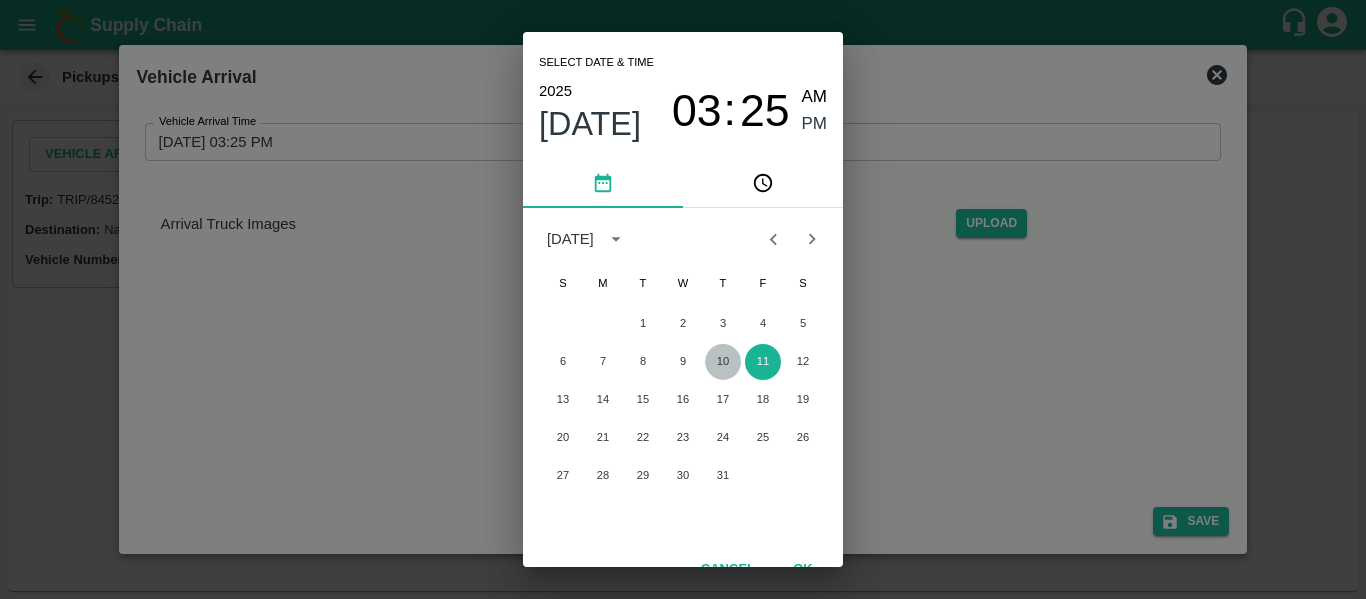 click on "10" at bounding box center (723, 362) 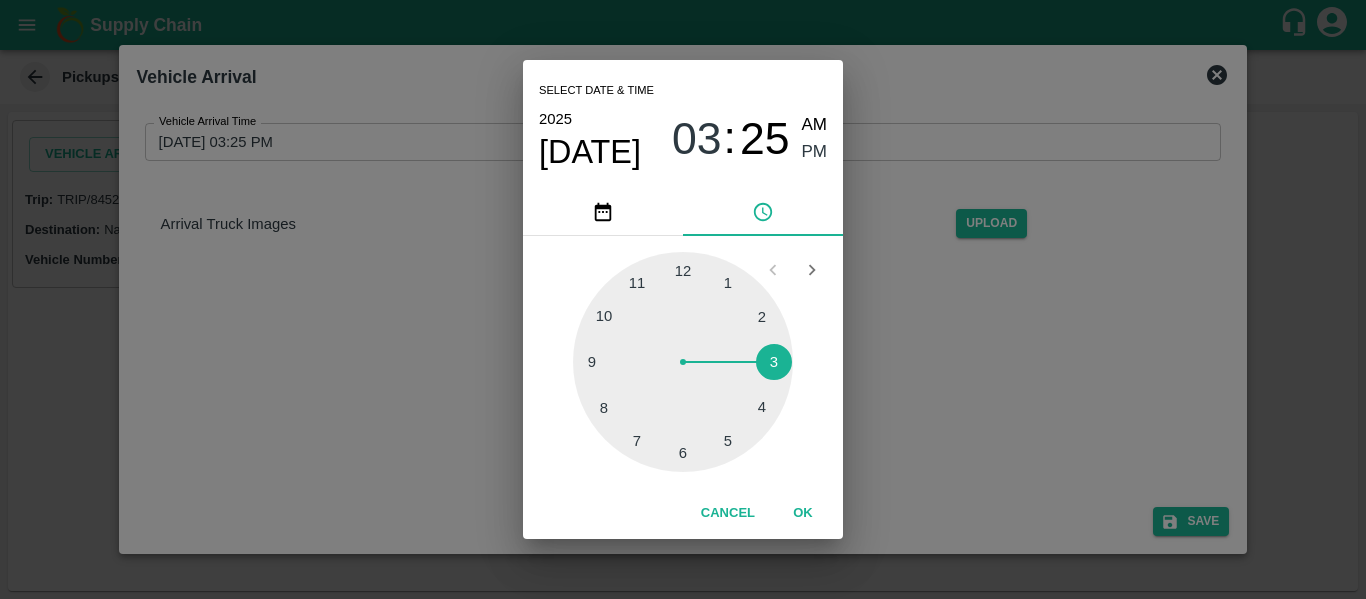 click at bounding box center [683, 362] 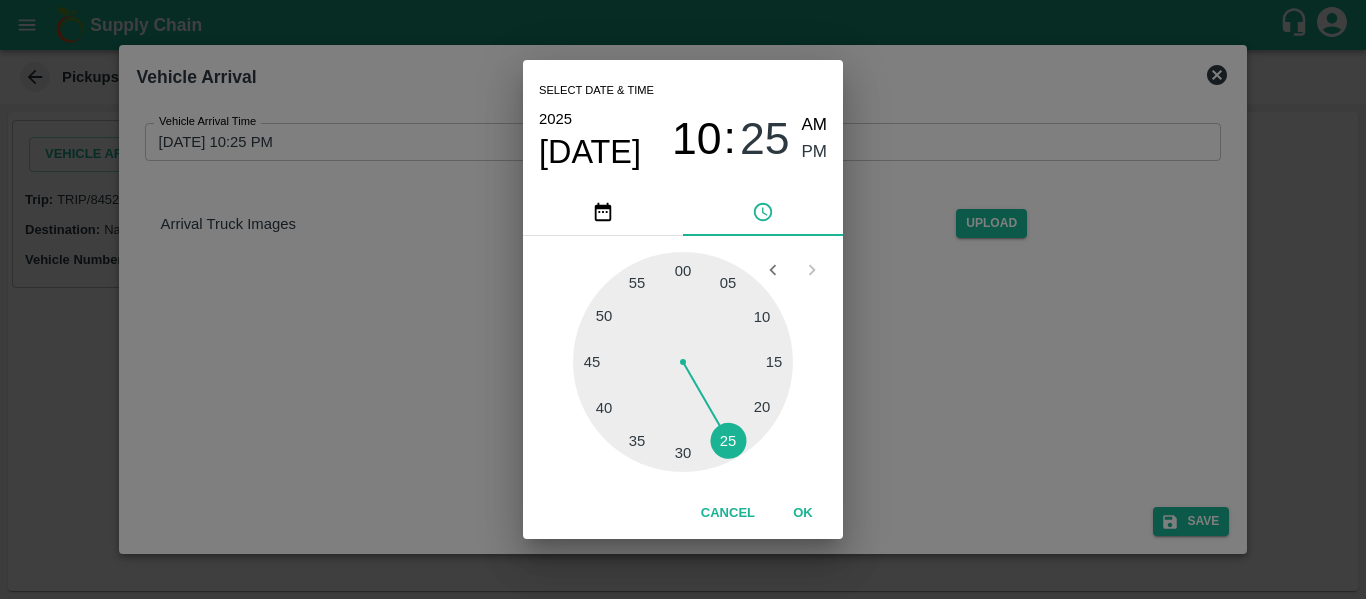click at bounding box center [683, 362] 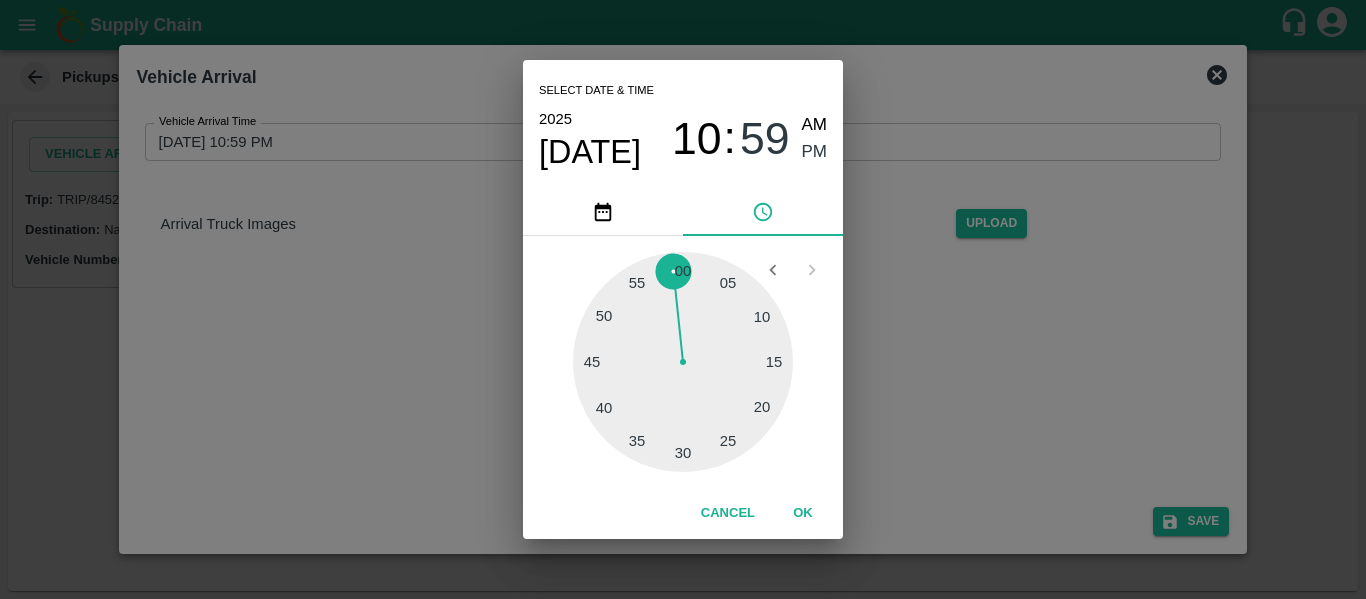 click at bounding box center [683, 362] 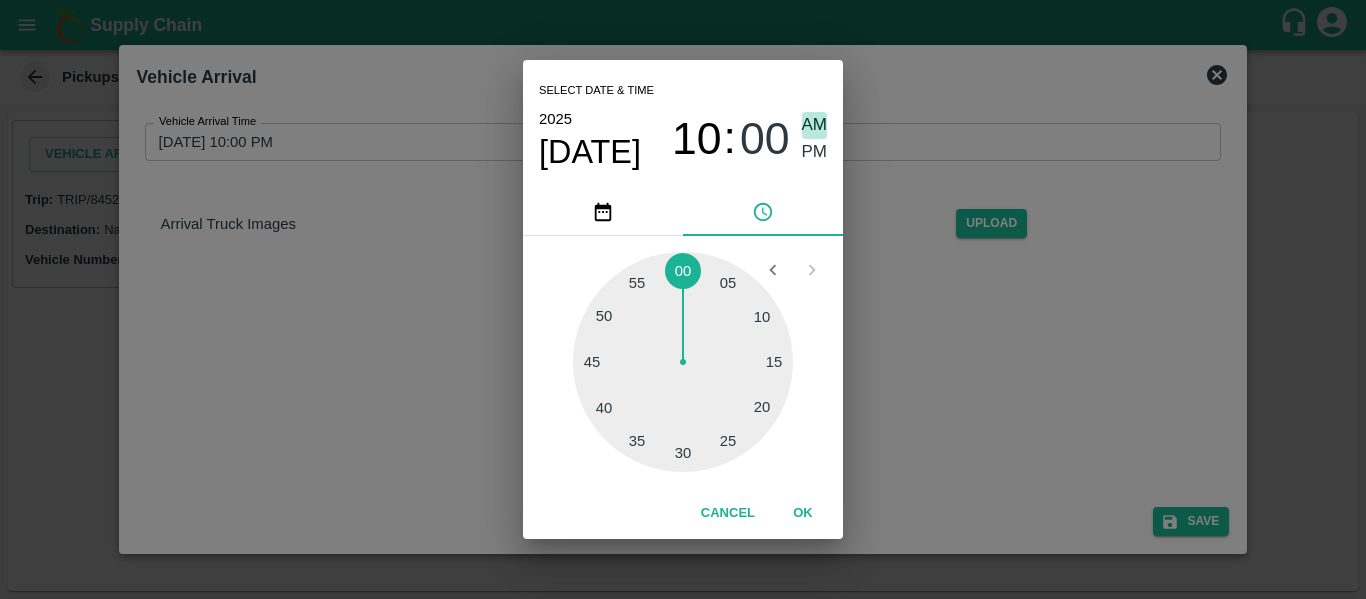 click on "AM" at bounding box center [815, 125] 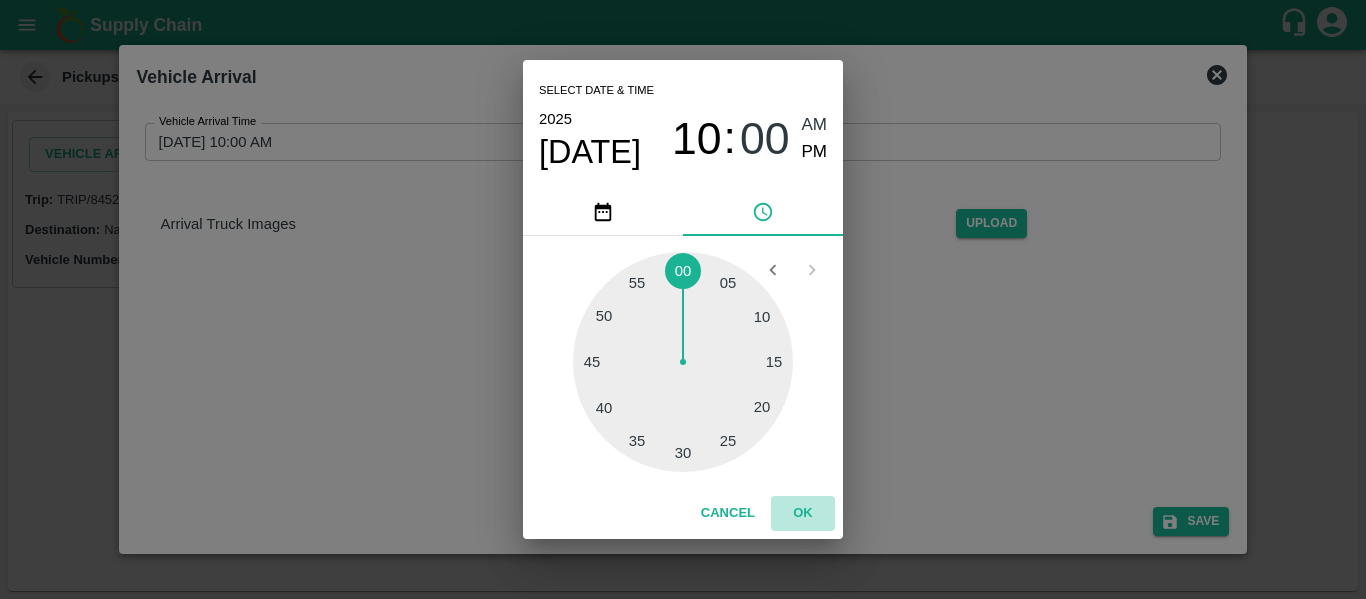 click on "OK" at bounding box center [803, 513] 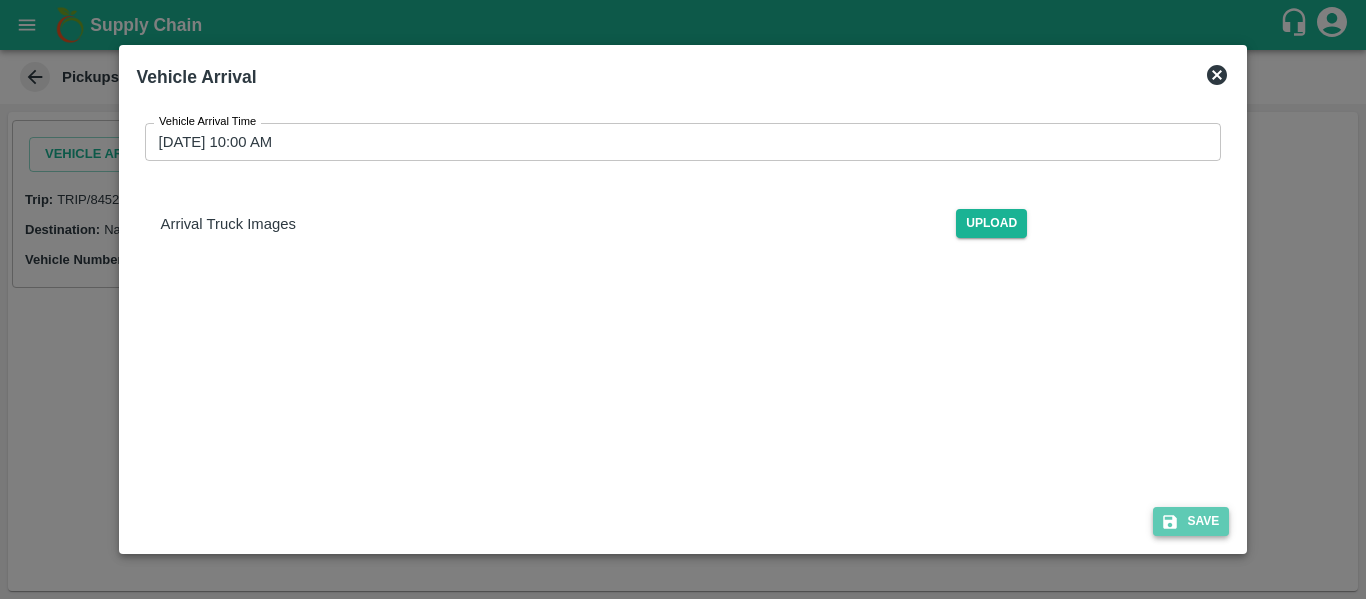 click on "Save" at bounding box center [1191, 521] 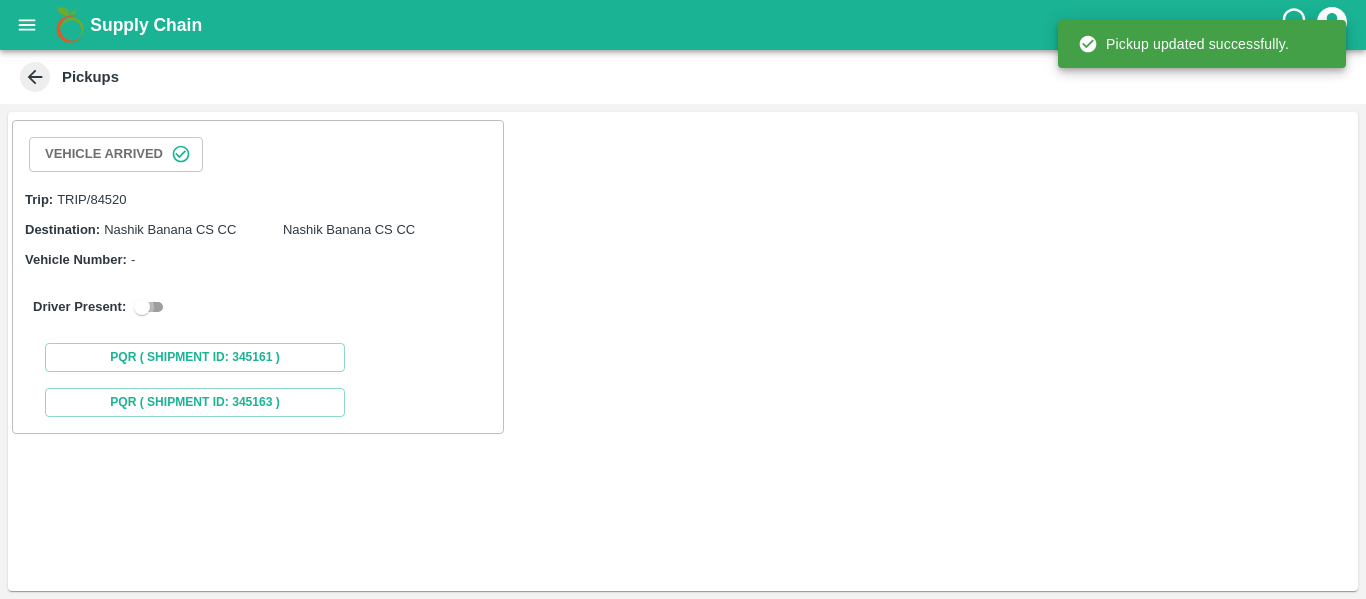 click at bounding box center [142, 307] 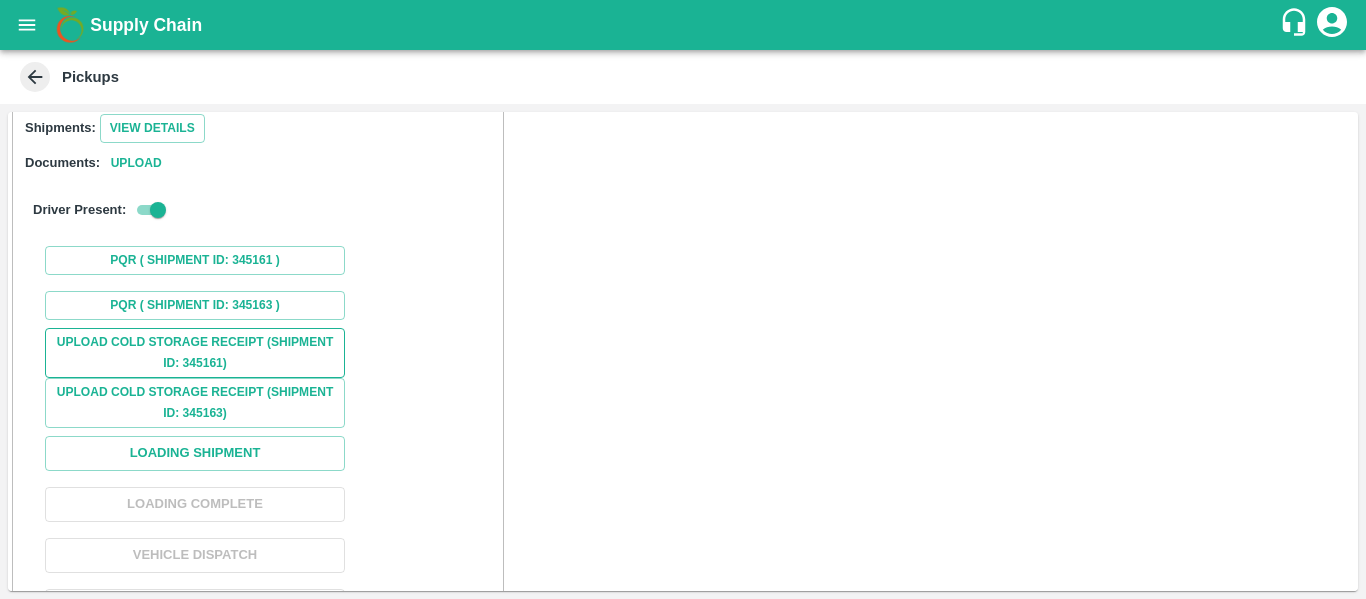 scroll, scrollTop: 253, scrollLeft: 0, axis: vertical 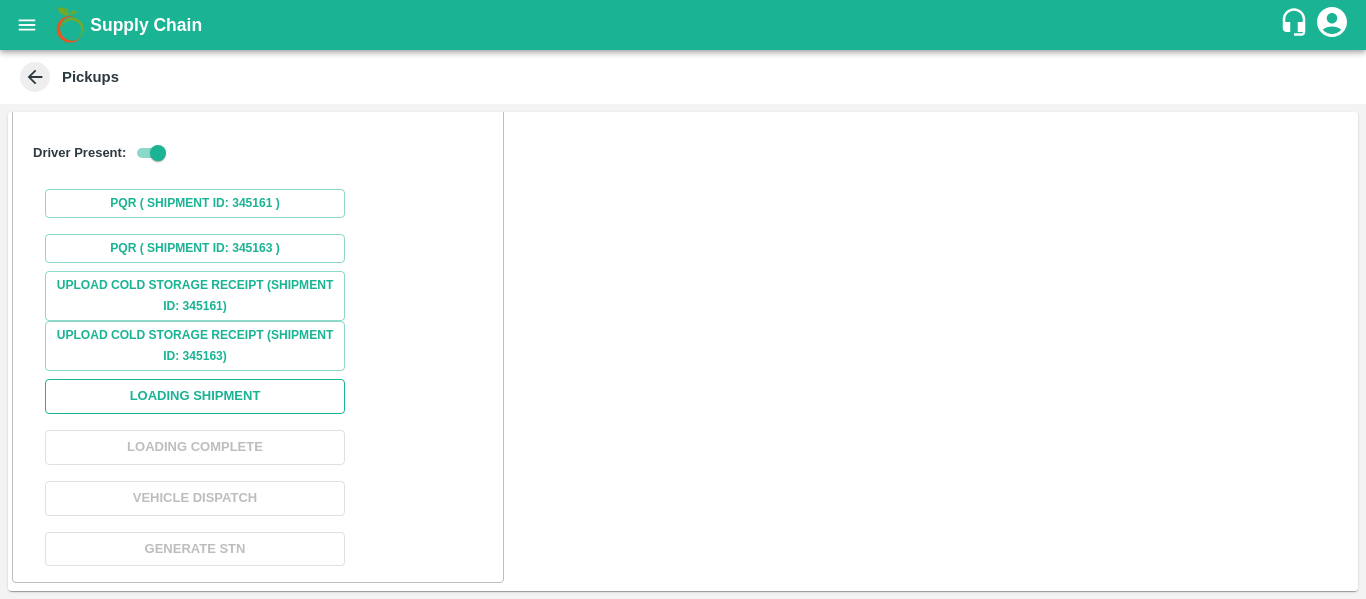 click on "Loading Shipment" at bounding box center [195, 396] 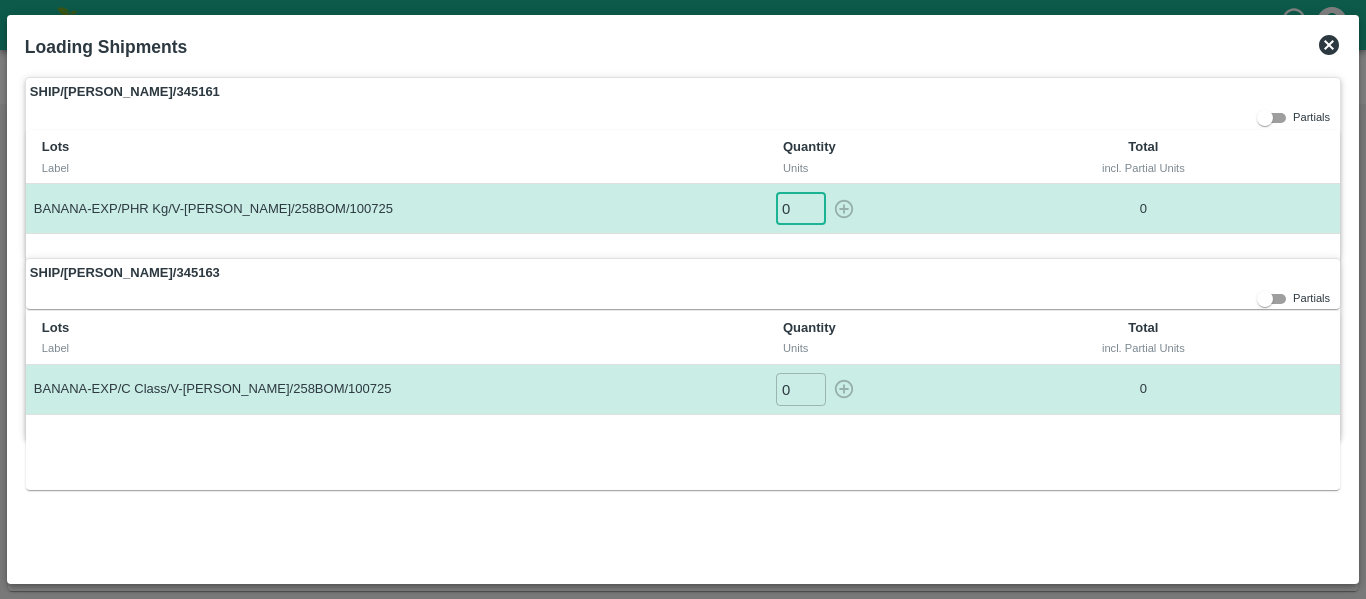 click on "0" at bounding box center [801, 208] 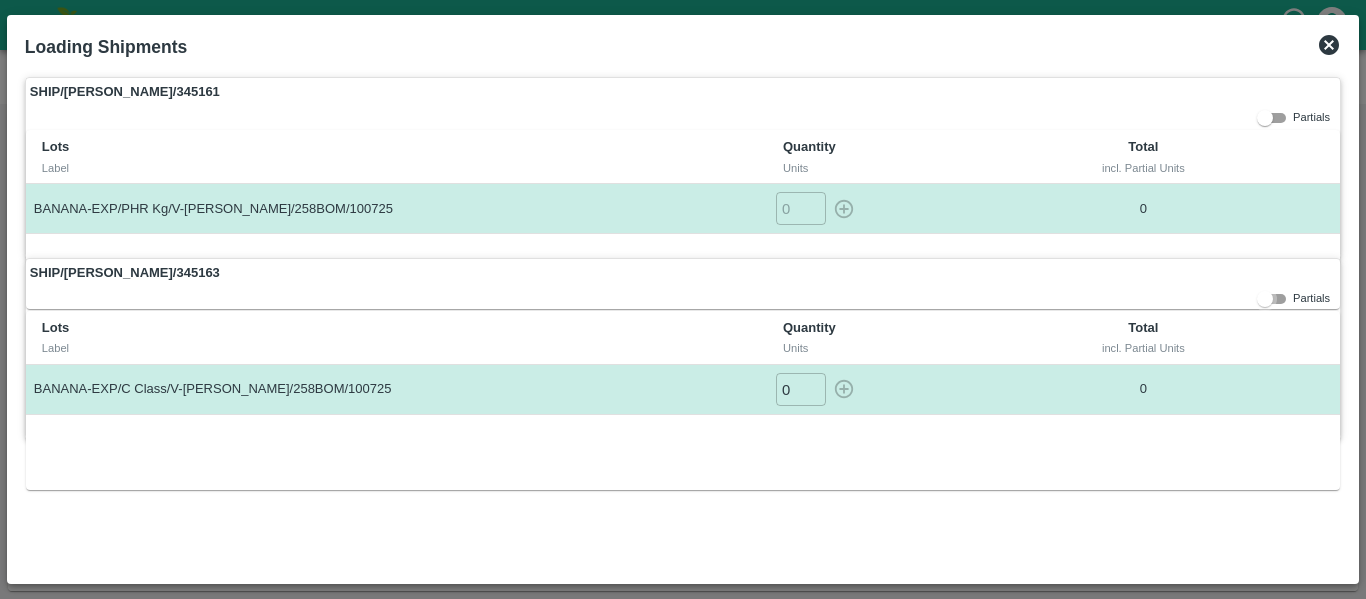 click at bounding box center (801, 208) 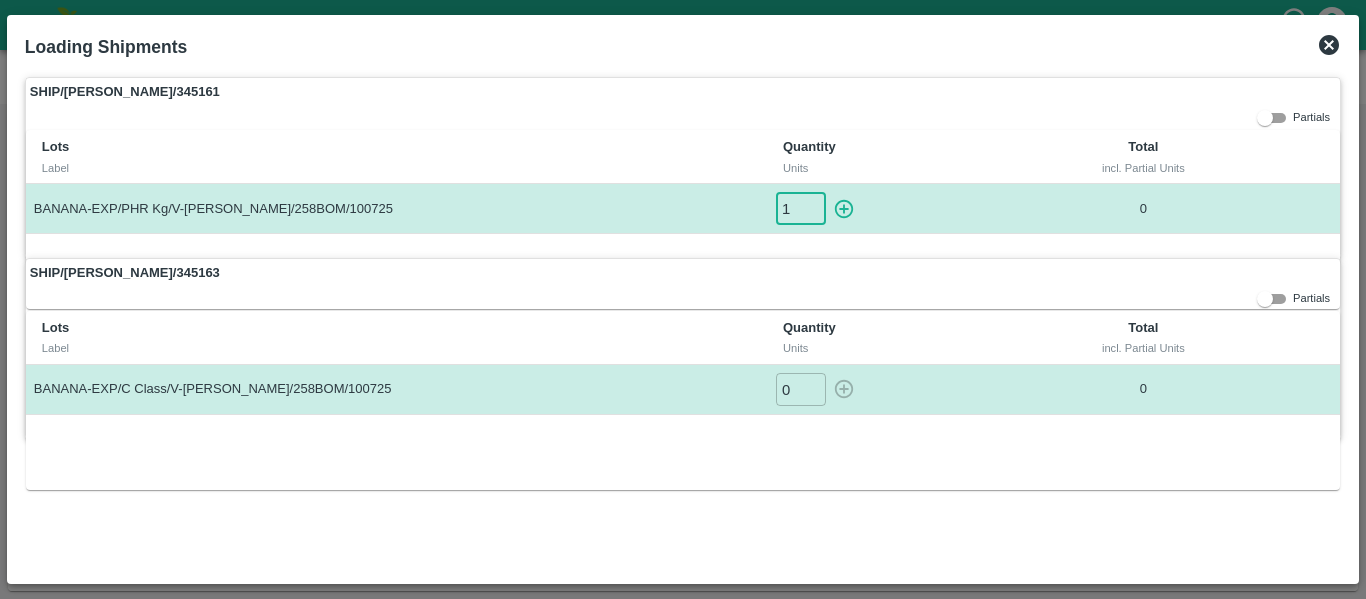 type on "1" 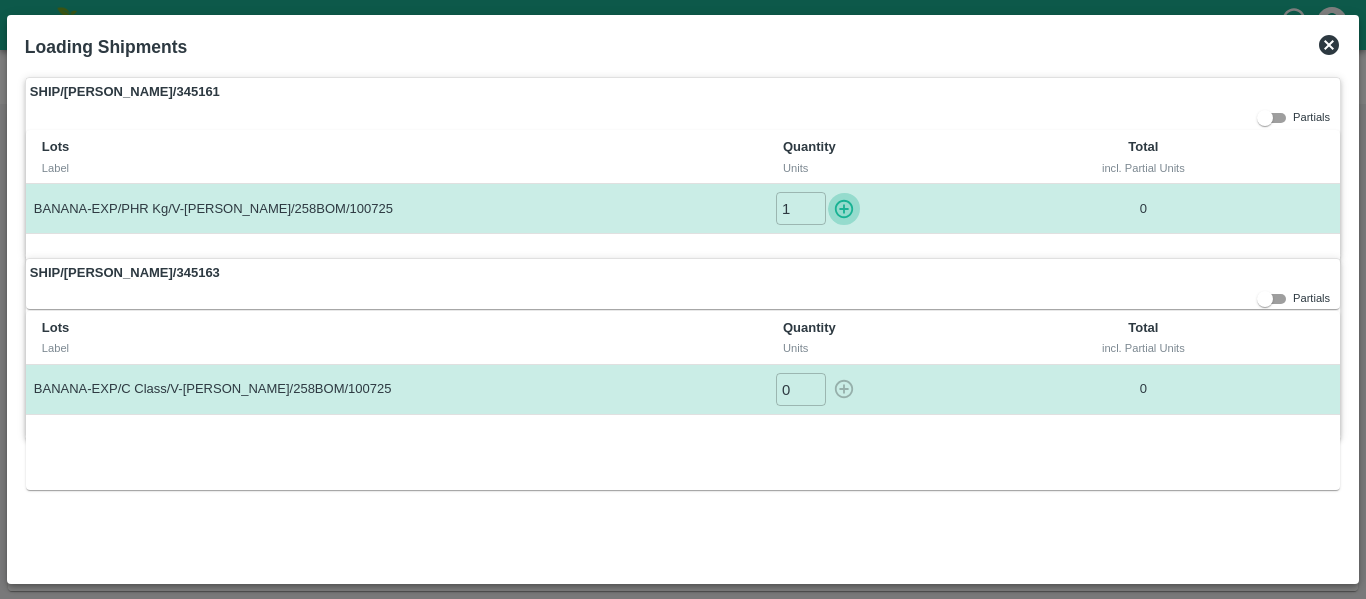 click at bounding box center (844, 208) 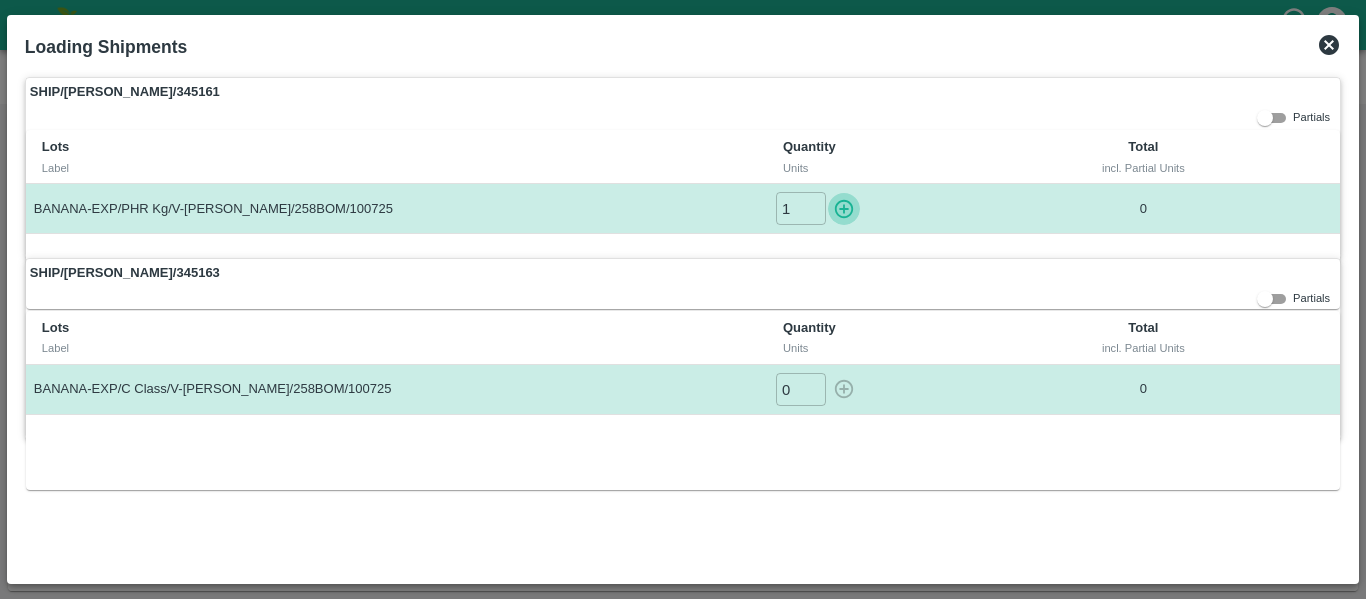 type on "0" 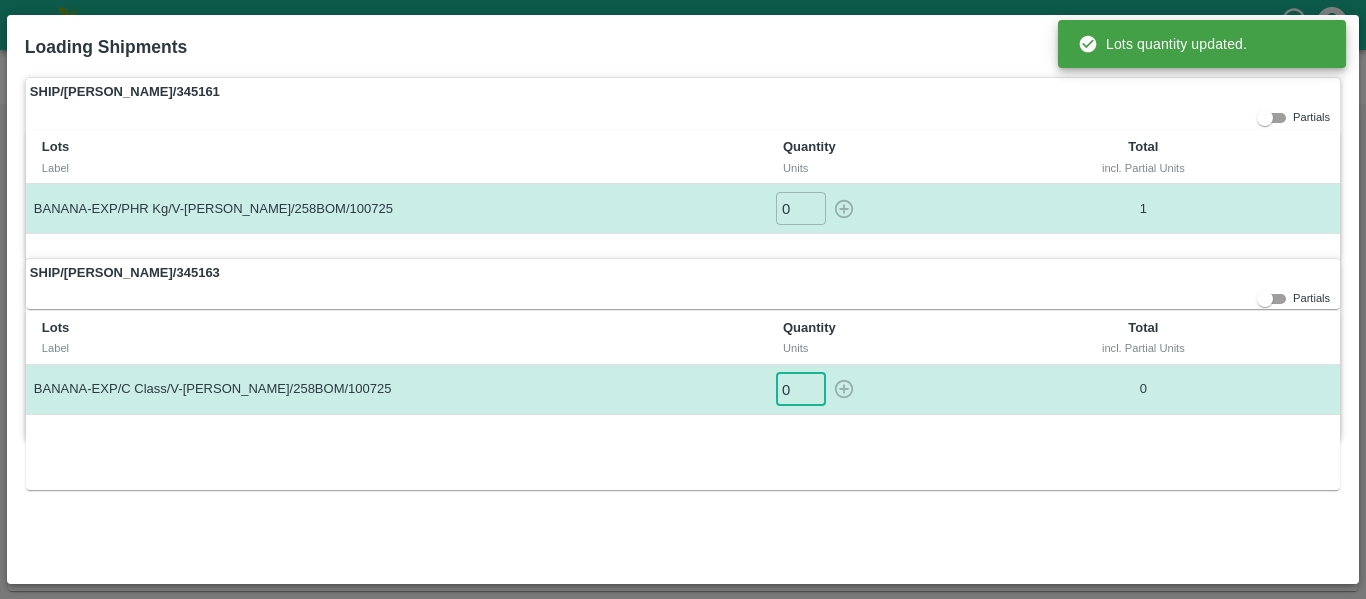 click on "0" at bounding box center (801, 389) 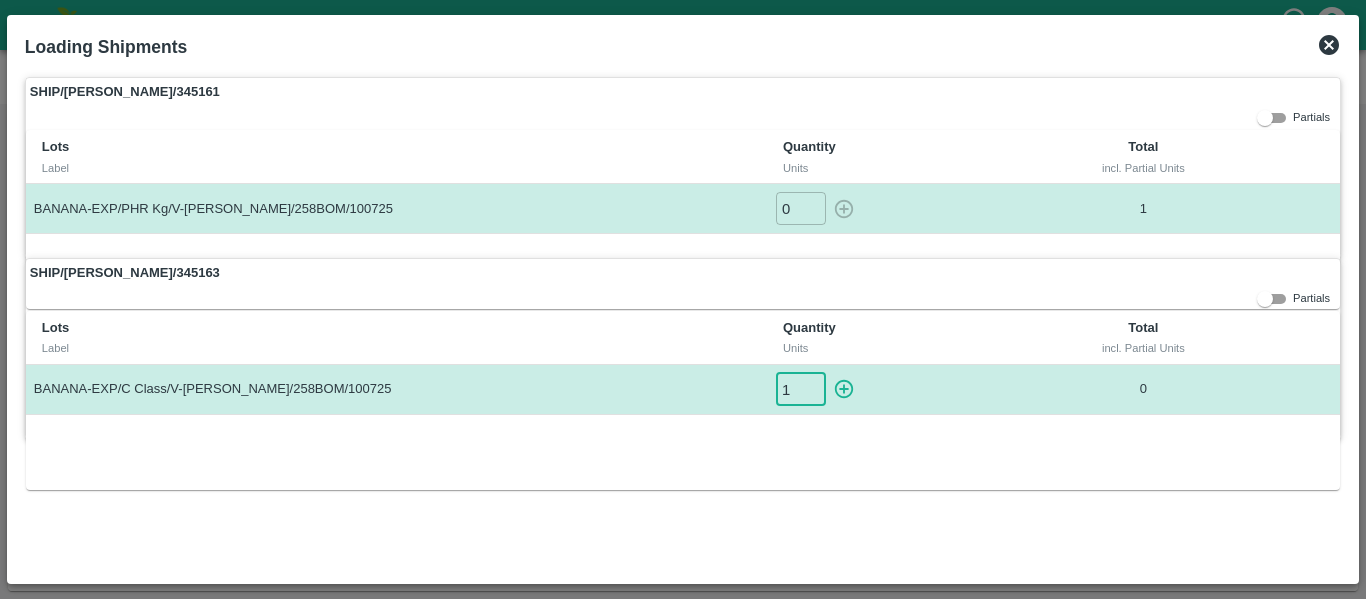 type on "1" 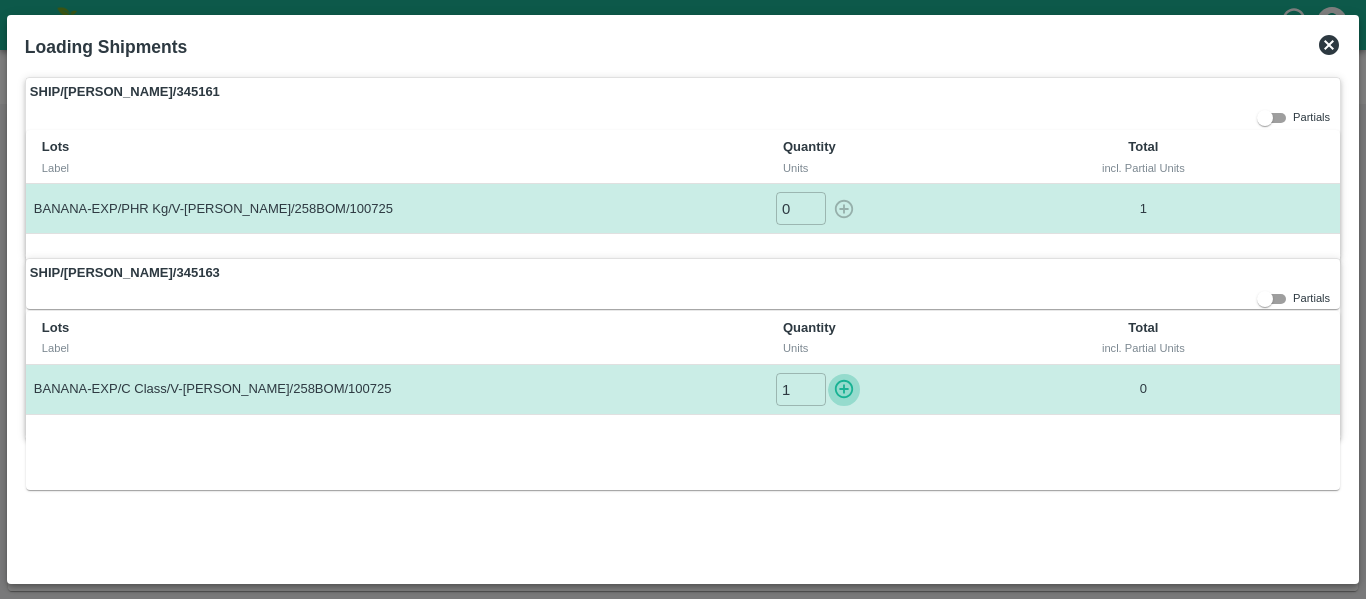 type 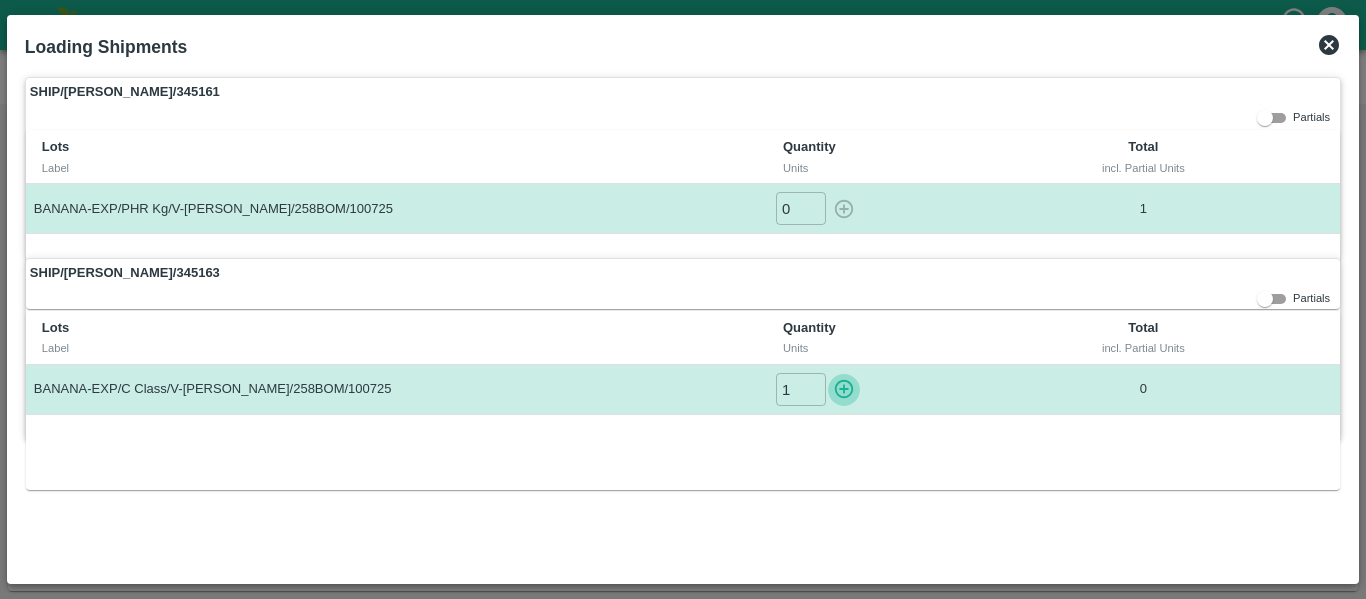 click at bounding box center [844, 389] 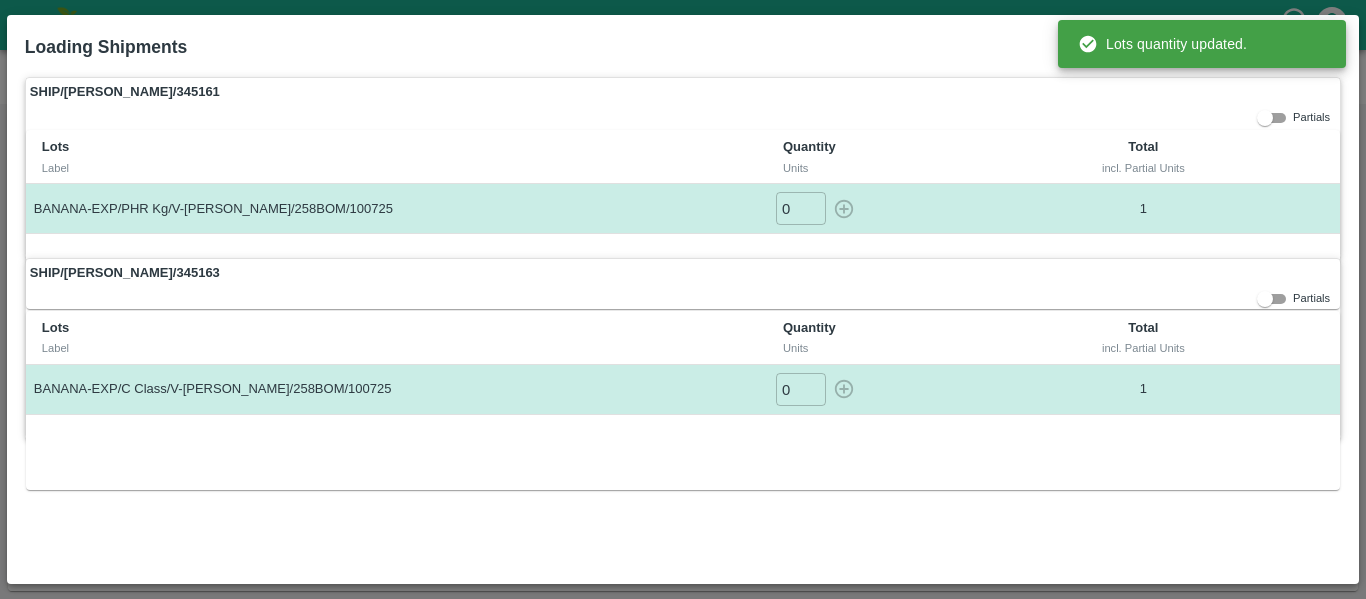 click on "SHIP/[PERSON_NAME]/345161" at bounding box center (683, 92) 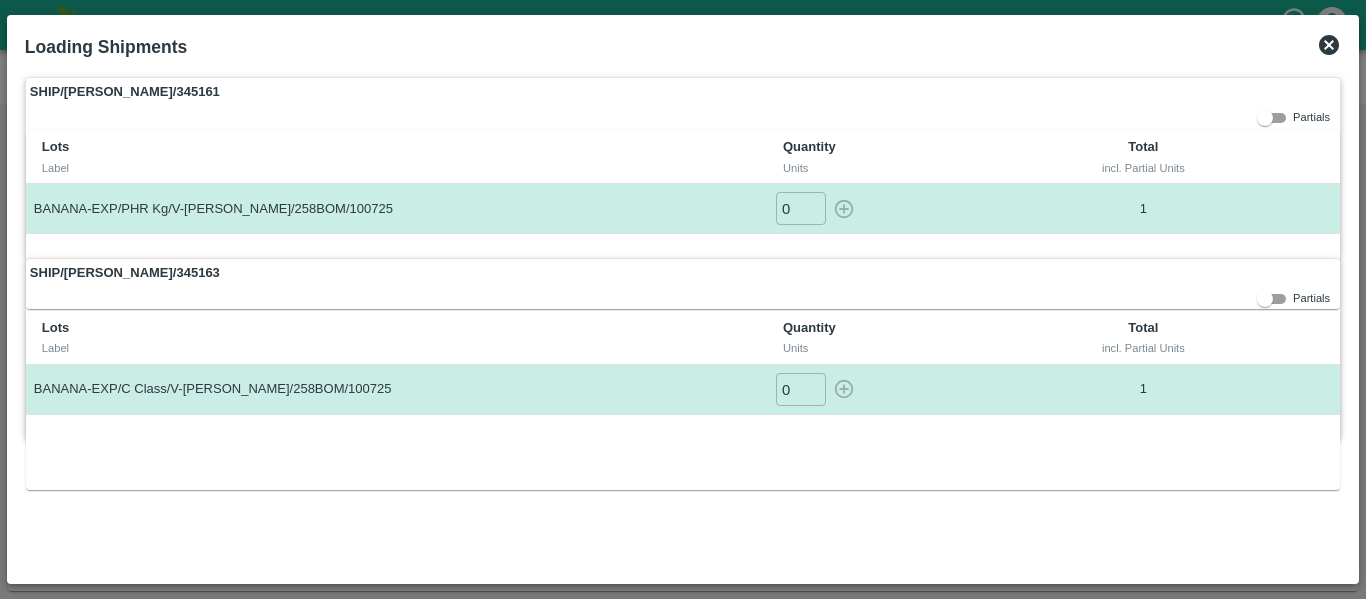 click 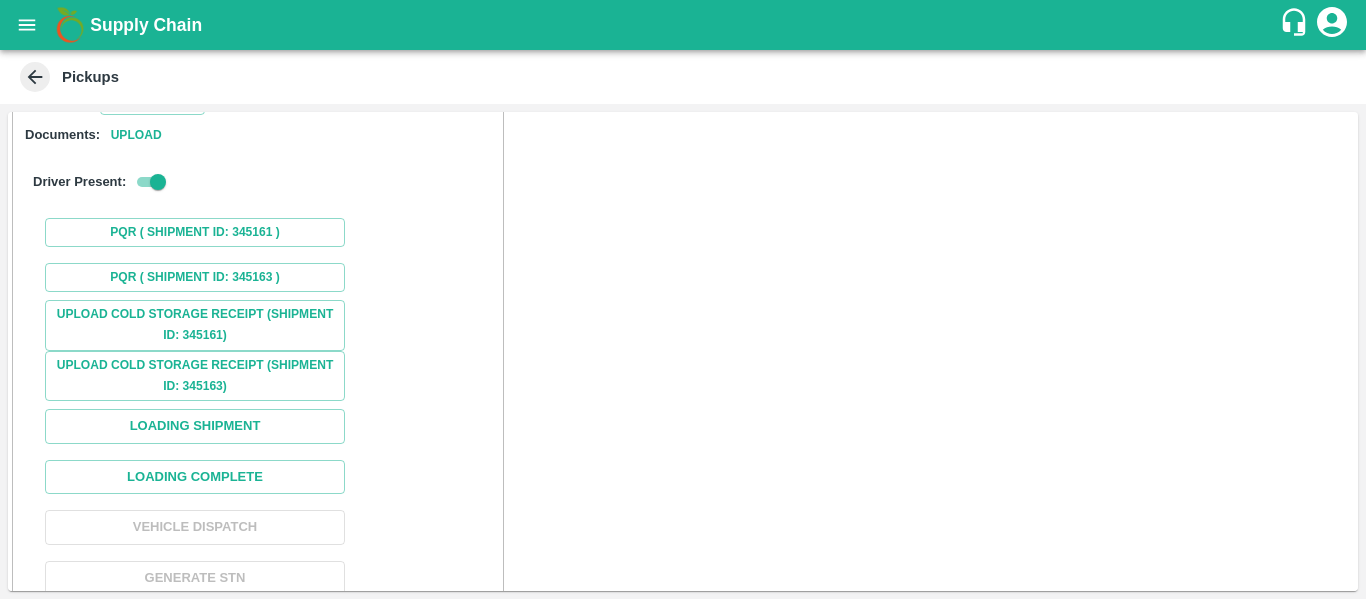 scroll, scrollTop: 283, scrollLeft: 0, axis: vertical 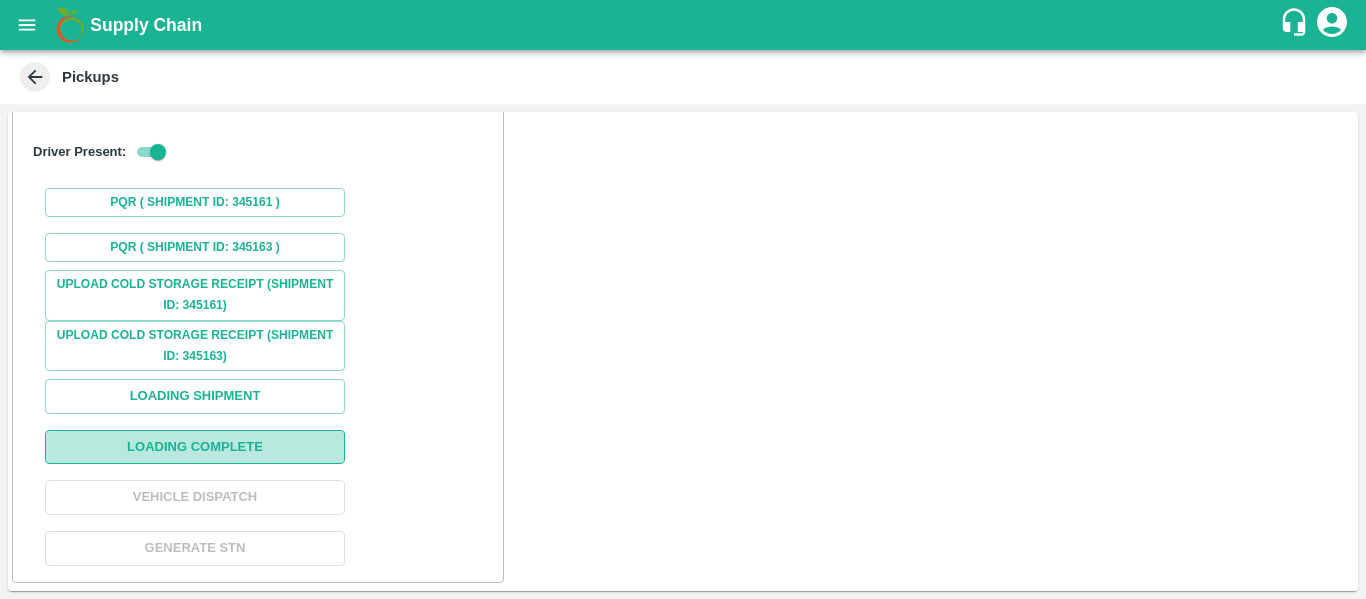 click on "Loading Complete" at bounding box center [195, 447] 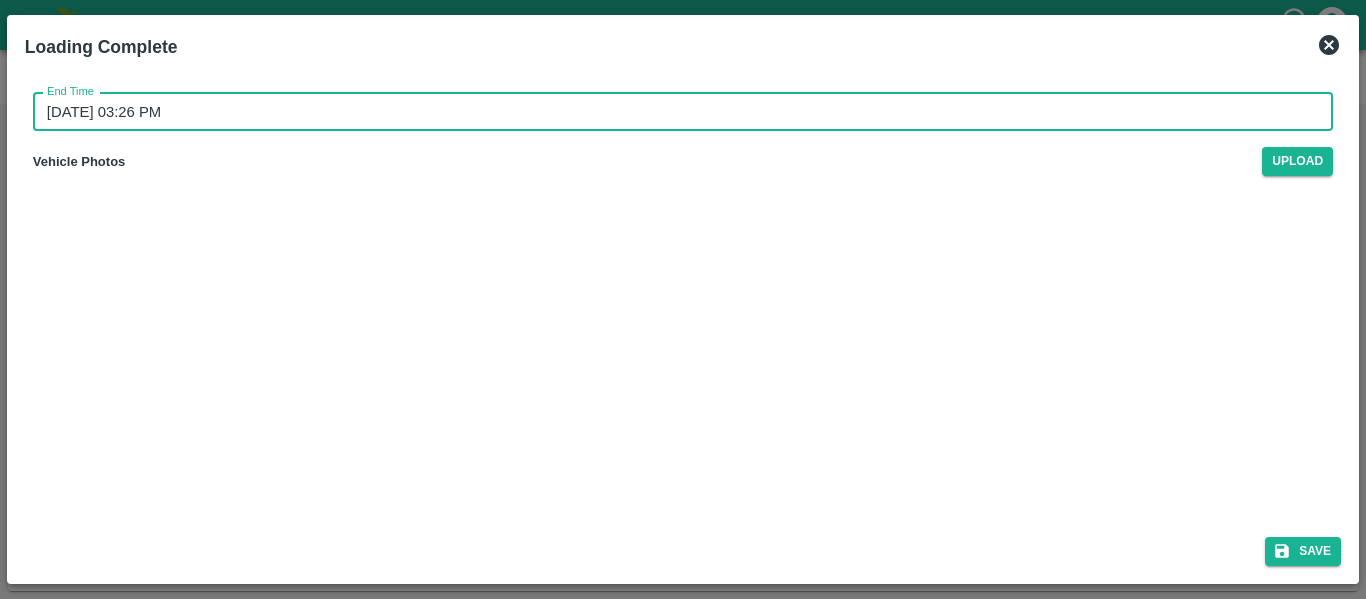 click on "[DATE] 03:26 PM" at bounding box center [676, 112] 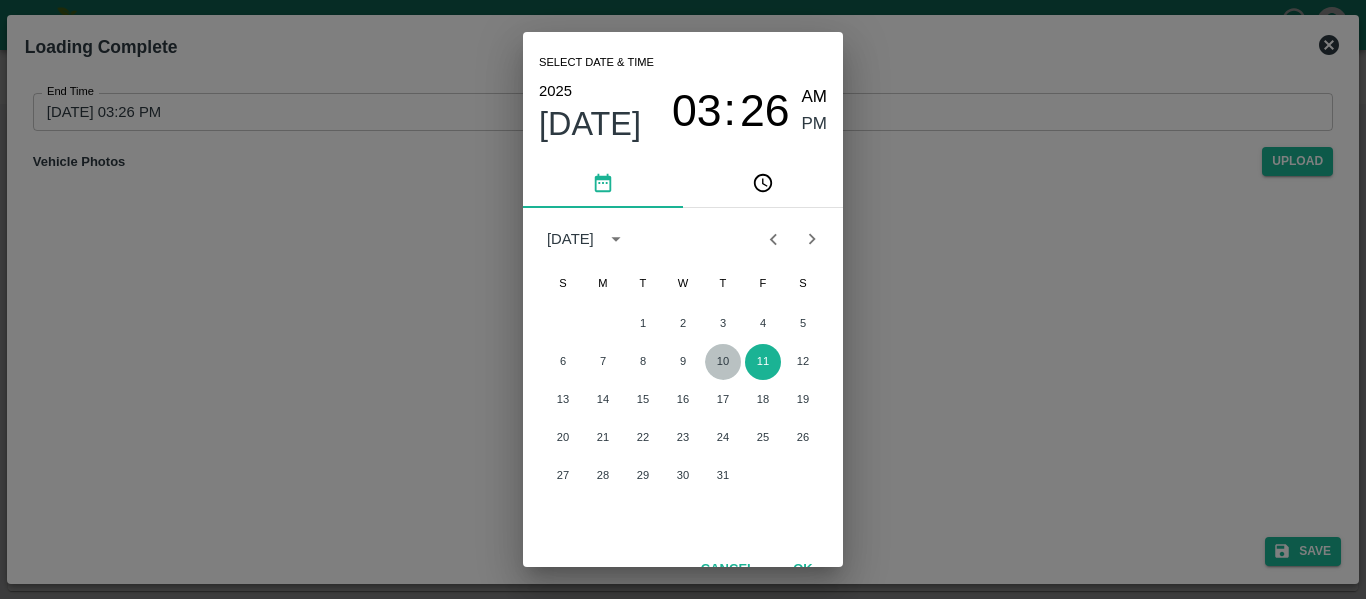 click on "10" at bounding box center [723, 362] 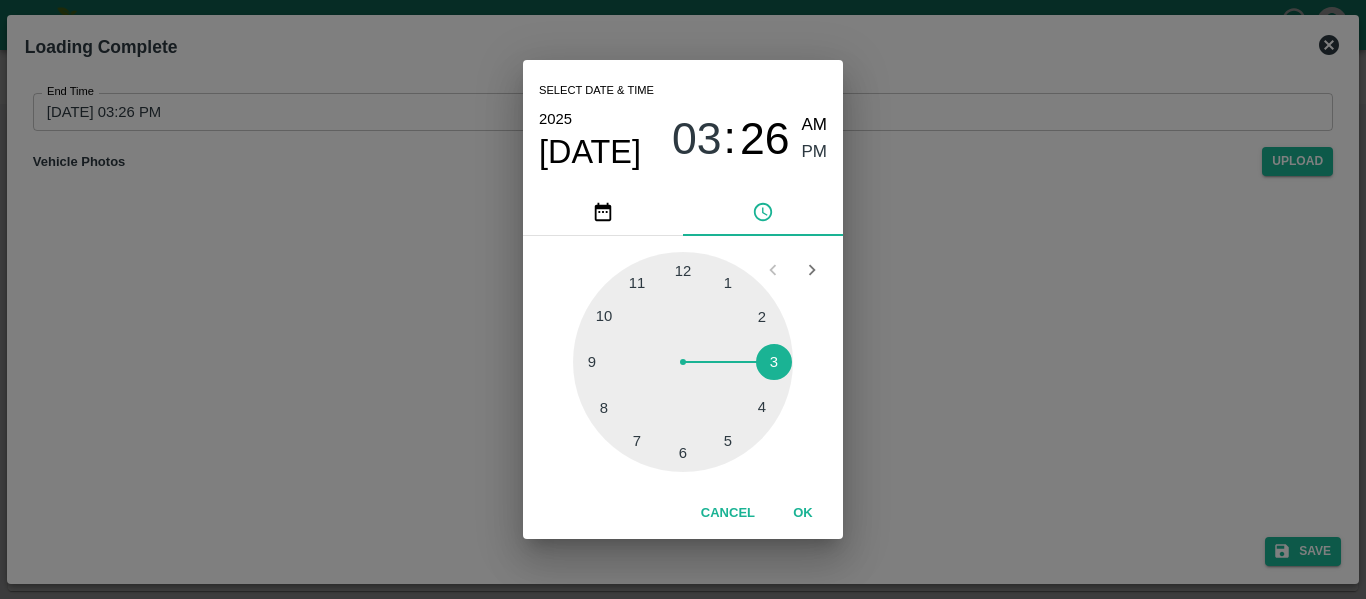 click at bounding box center [683, 362] 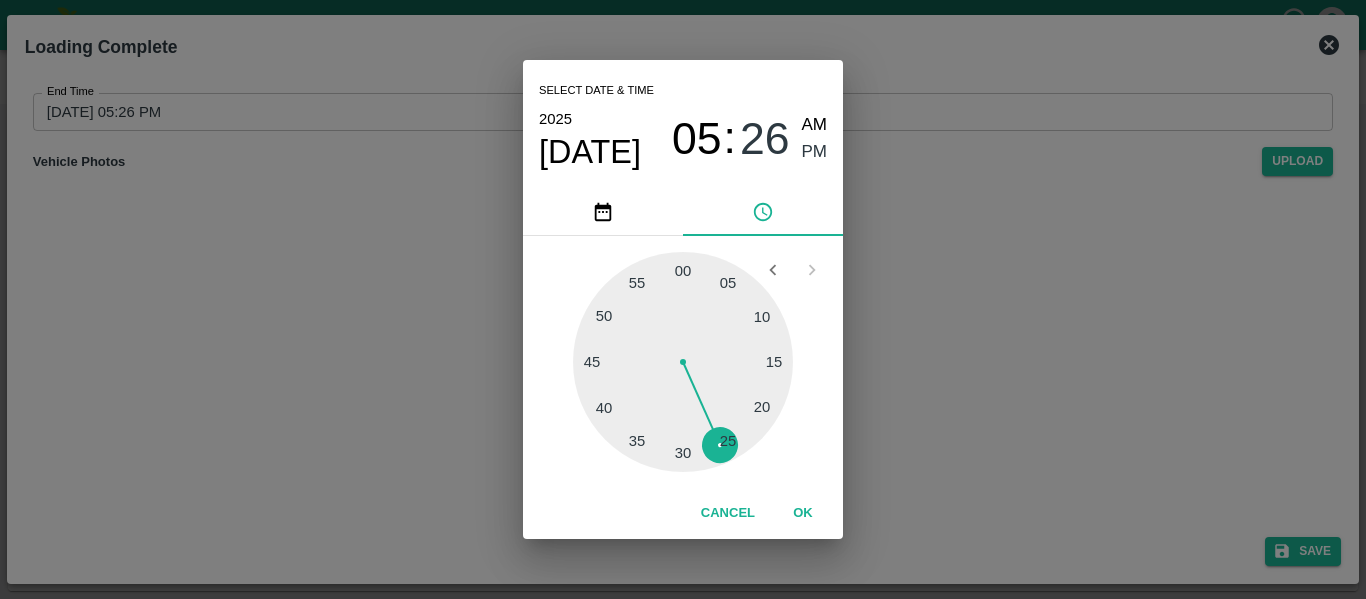 click at bounding box center (683, 362) 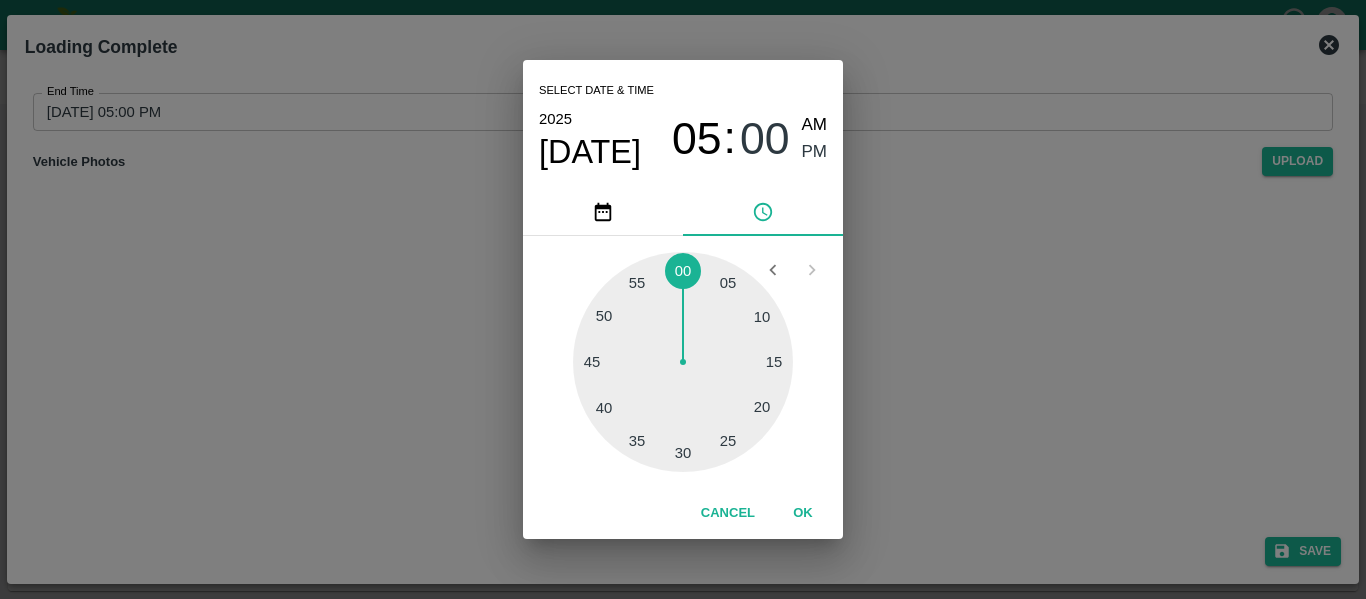 click on "PM" at bounding box center (815, 152) 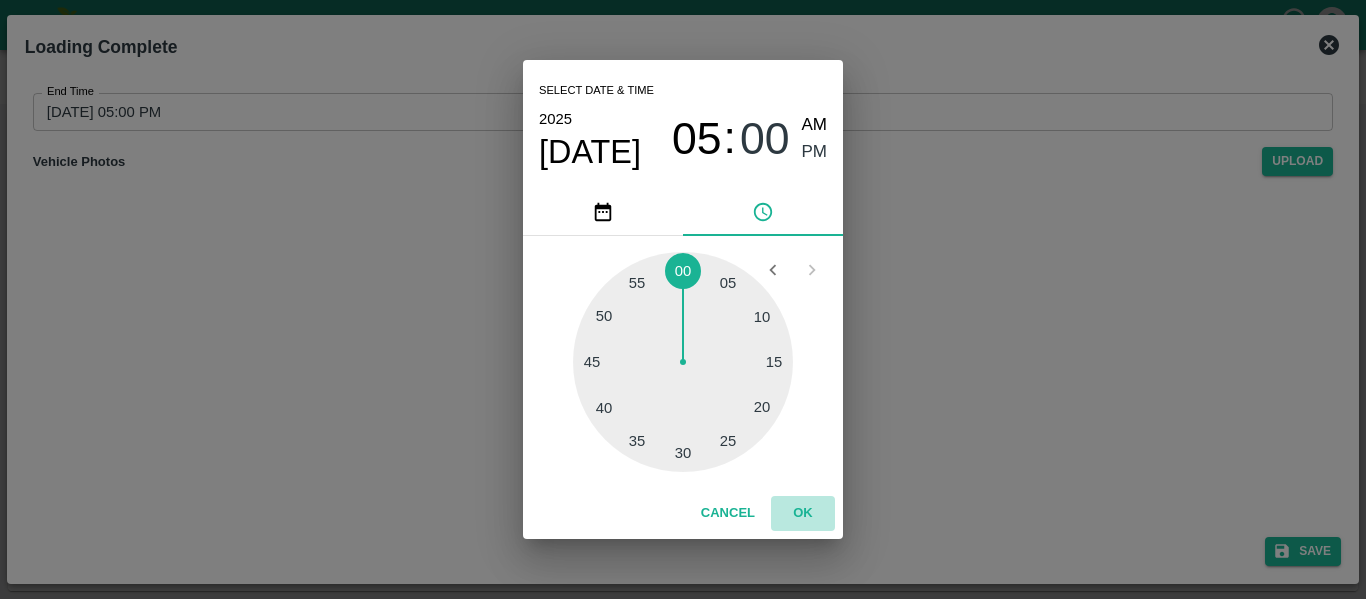 click on "OK" at bounding box center (803, 513) 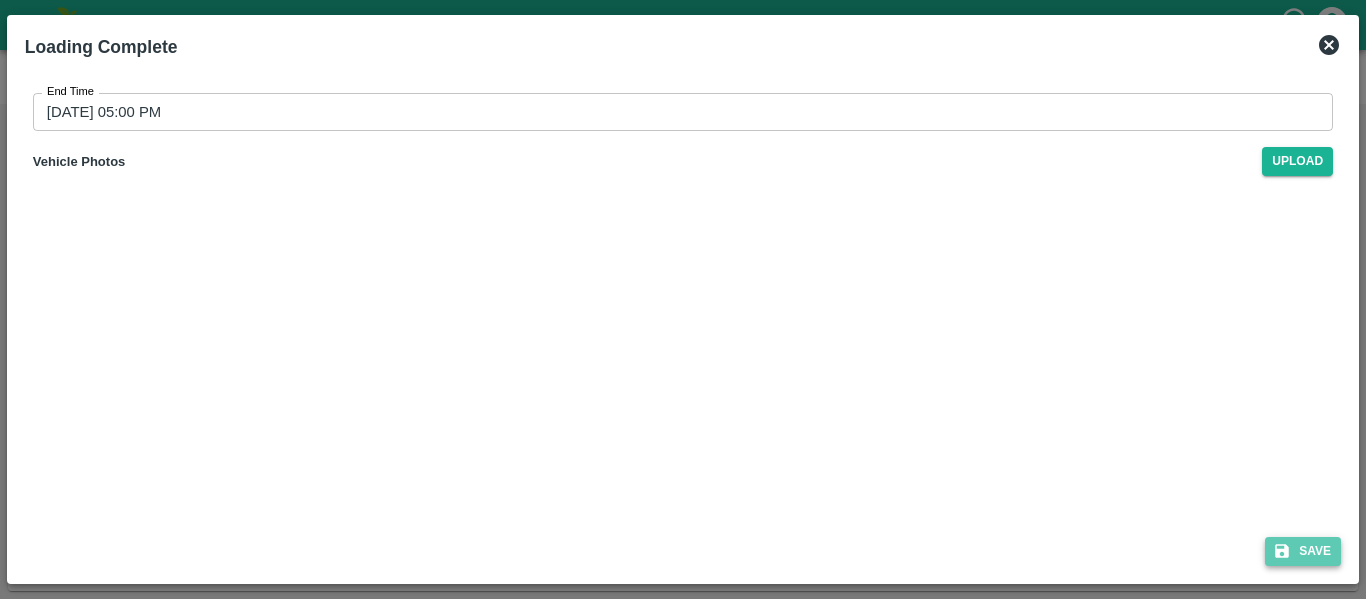 click on "Save" at bounding box center [1303, 551] 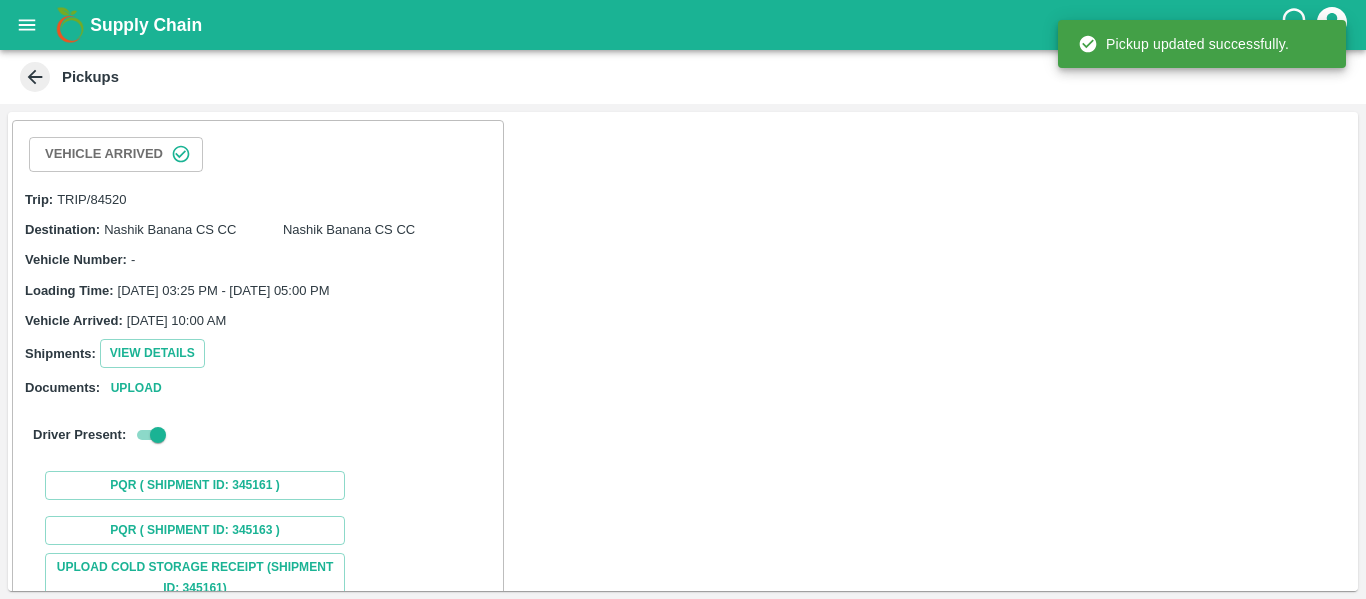 scroll, scrollTop: 283, scrollLeft: 0, axis: vertical 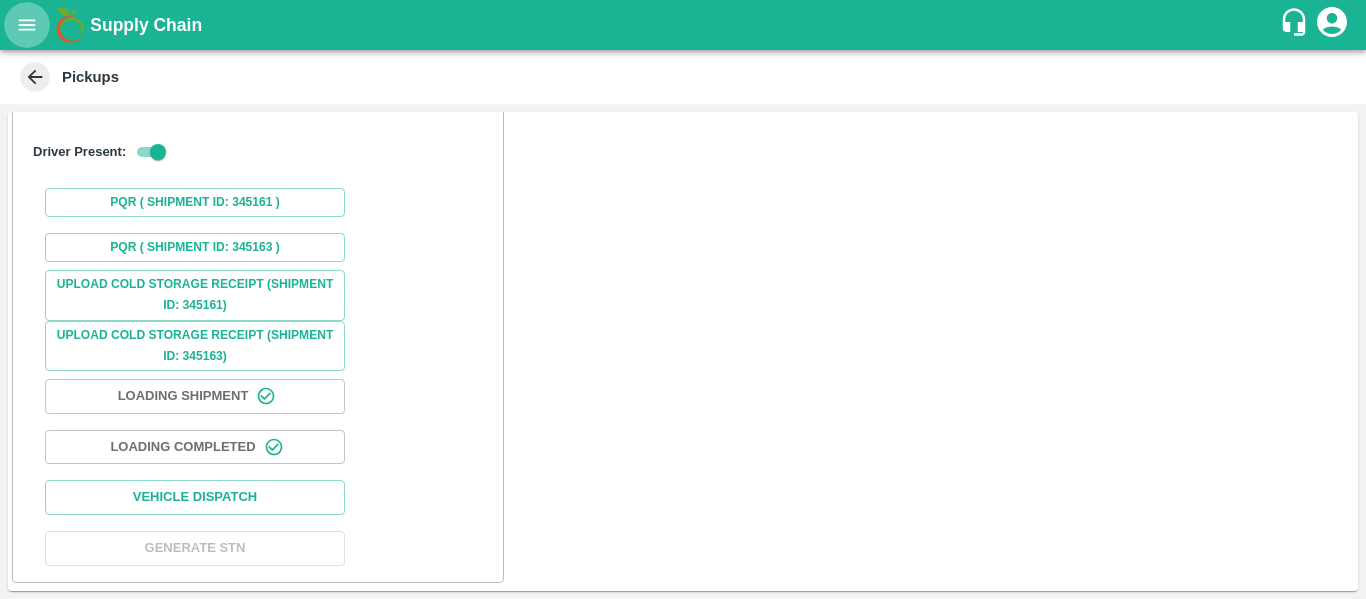 click 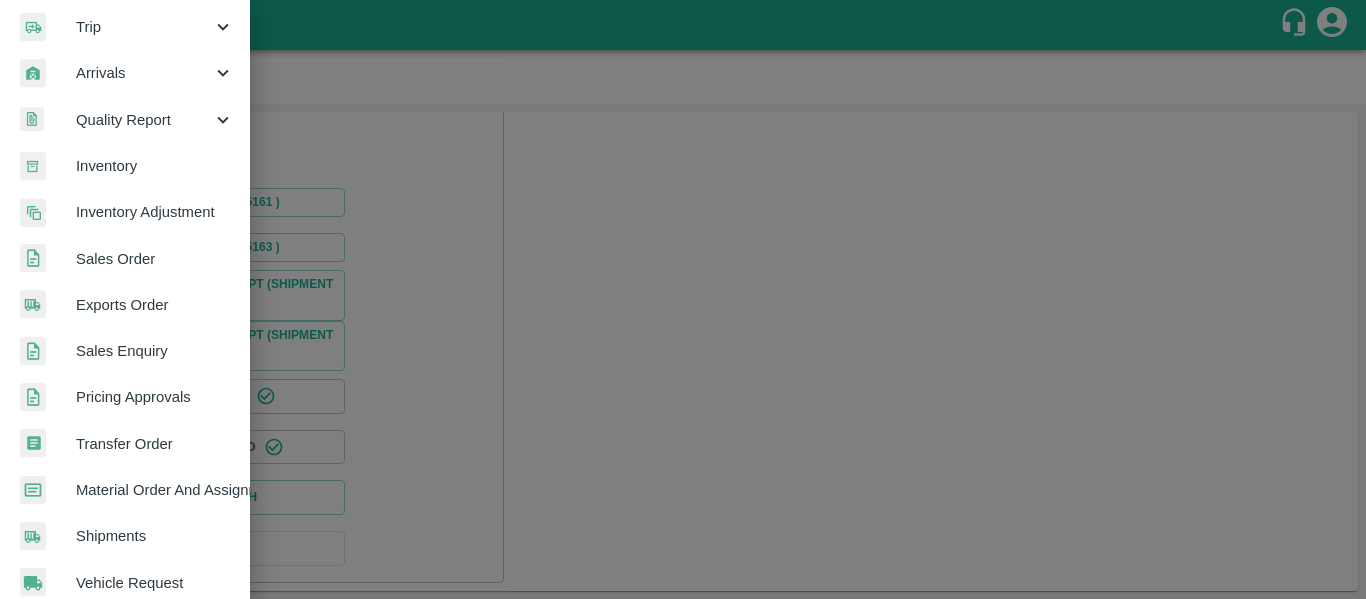 scroll, scrollTop: 0, scrollLeft: 0, axis: both 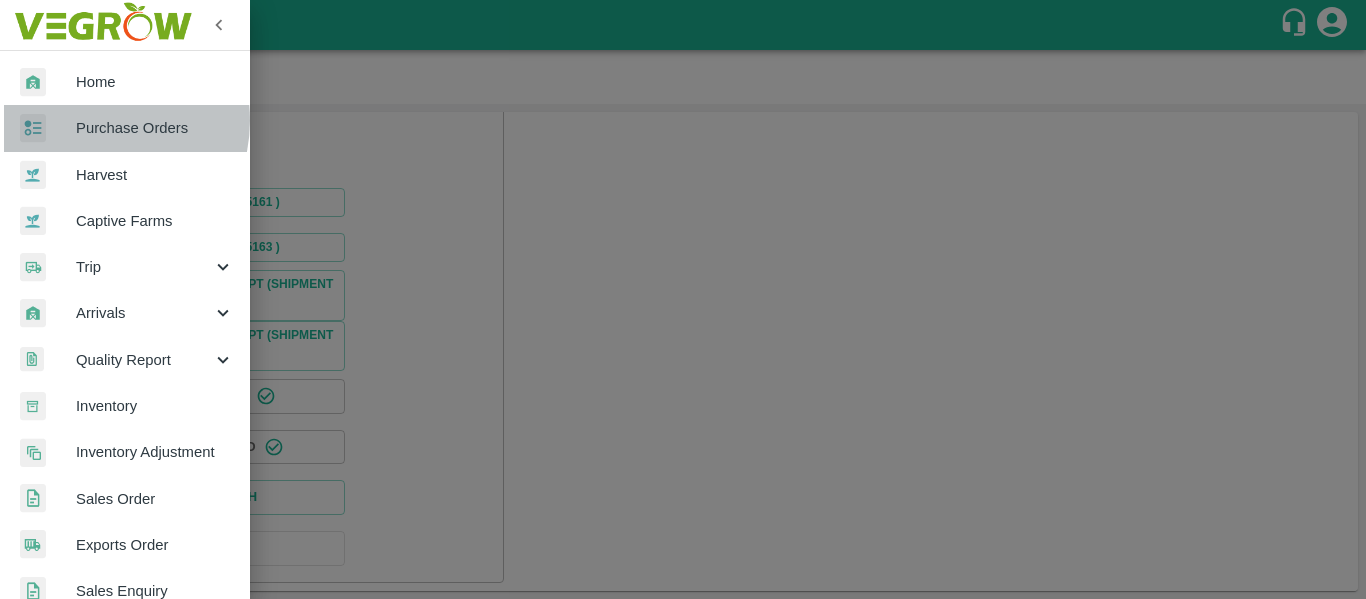 click on "Purchase Orders" at bounding box center (155, 128) 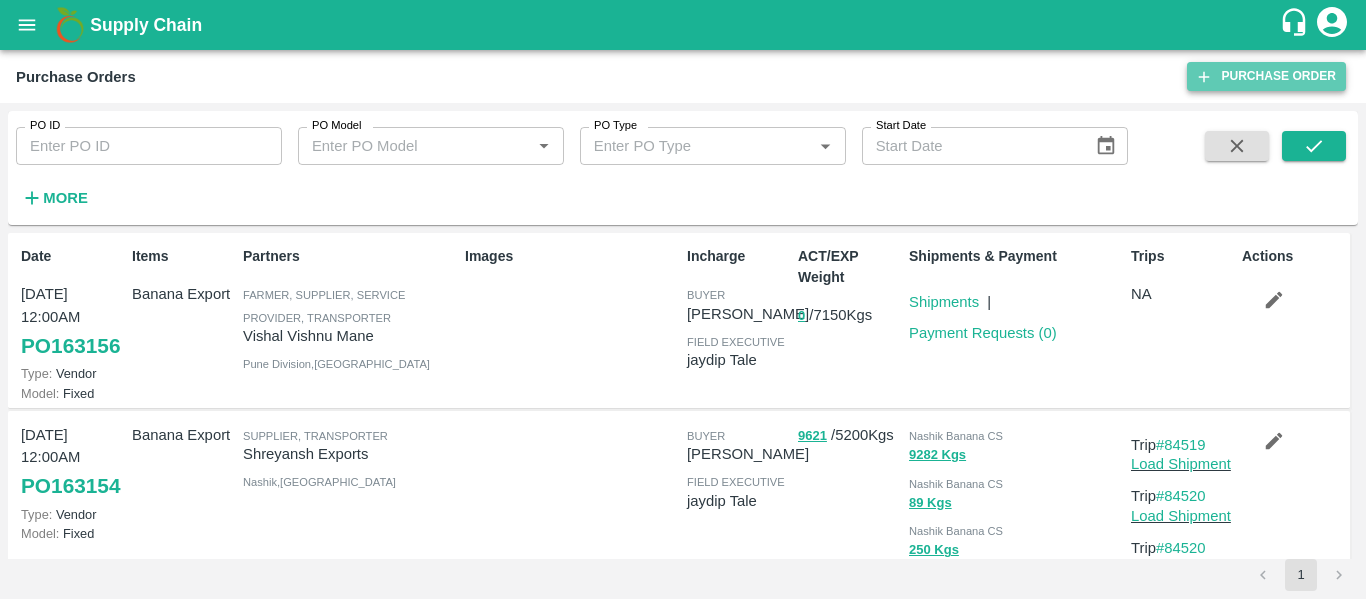 click on "Purchase Order" at bounding box center (1266, 76) 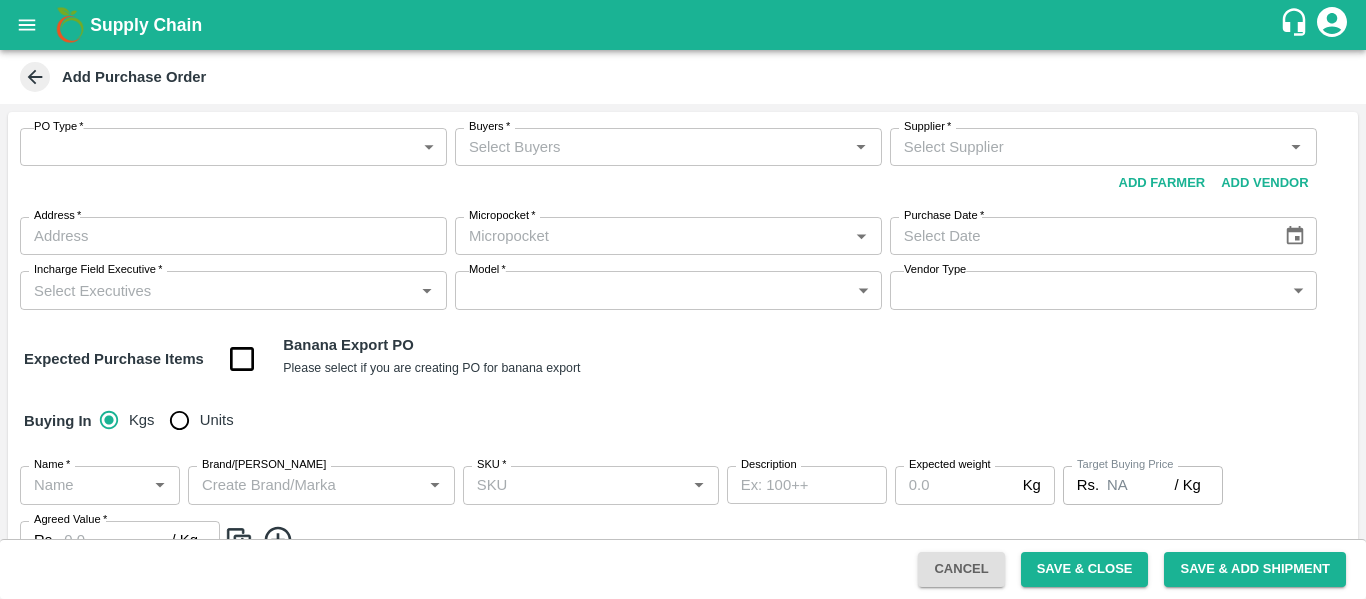 scroll, scrollTop: 0, scrollLeft: 0, axis: both 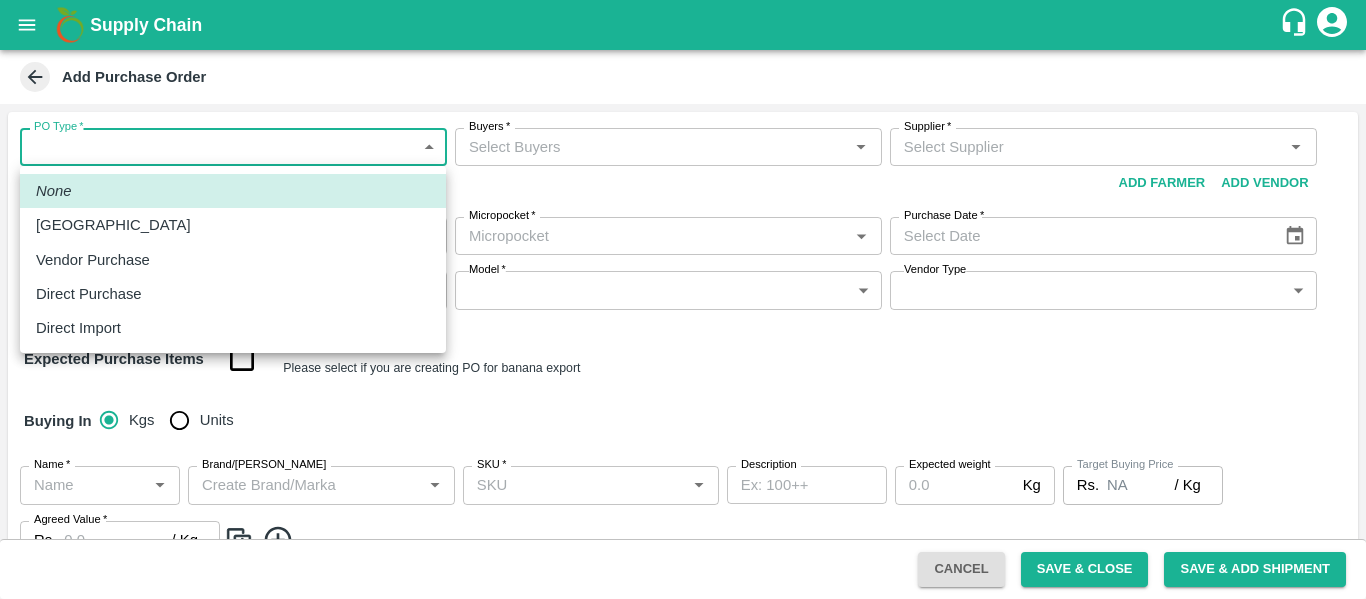 click on "Supply Chain Add Purchase Order PO Type   * ​ PO Type Buyers   * Buyers   * Supplier   * Supplier   * Add Vendor Add Farmer Address   * Address Micropocket   * Micropocket   * Purchase Date   * Purchase Date Incharge Field Executive   * Incharge Field Executive   * Model   * ​ Model Vendor Type ​ Vendor Type Expected Purchase Items Banana Export PO Please select if you are creating PO for banana export Buying In Kgs Units Name   * Name   * Brand/Marka Brand/[PERSON_NAME]   * SKU   * Description x Description Expected weight Kg Expected weight Target Buying Price Rs. NA / Kg Target Buying Price Agreed Value   * Rs. / Kg Agreed Value Upload Agreement Upload Chute Percentage % Chute Percentage Cancel Save & Close Save & Add Shipment Tembhurni PH Nashik CC Shahada Banana Export PH Savda Banana Export PH Nikhil Subhash Mangvade Logout None Farm Gate Vendor Purchase Direct Purchase Direct Import" at bounding box center (683, 299) 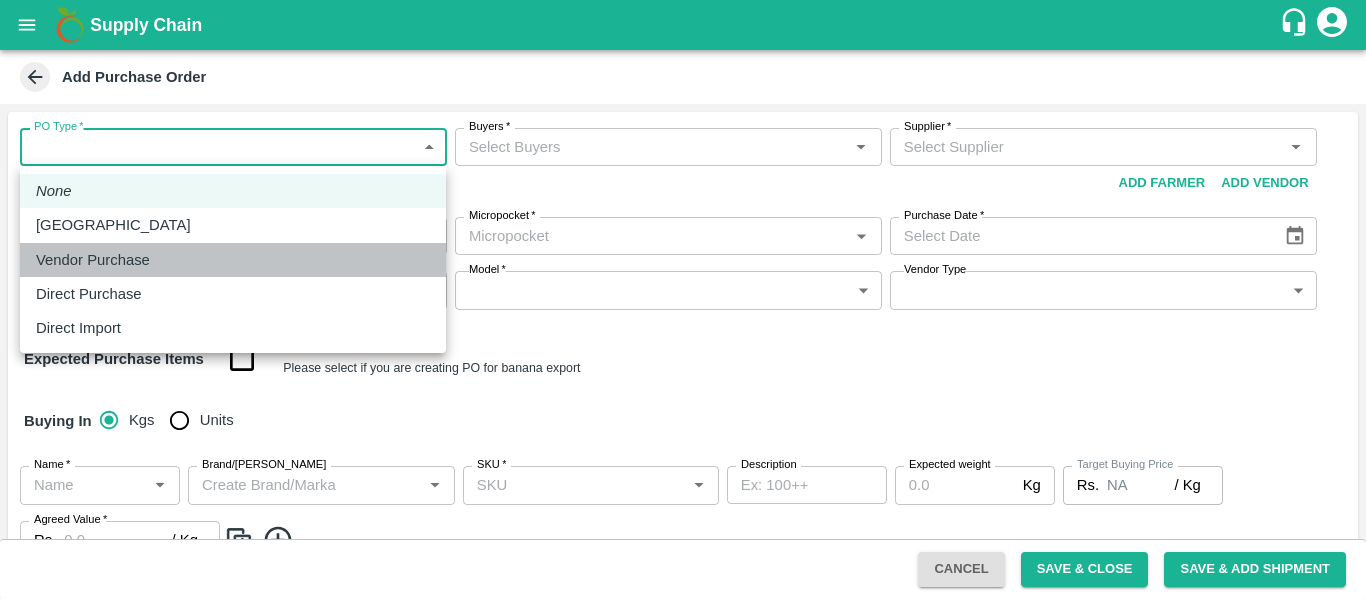 click on "Vendor Purchase" at bounding box center (233, 260) 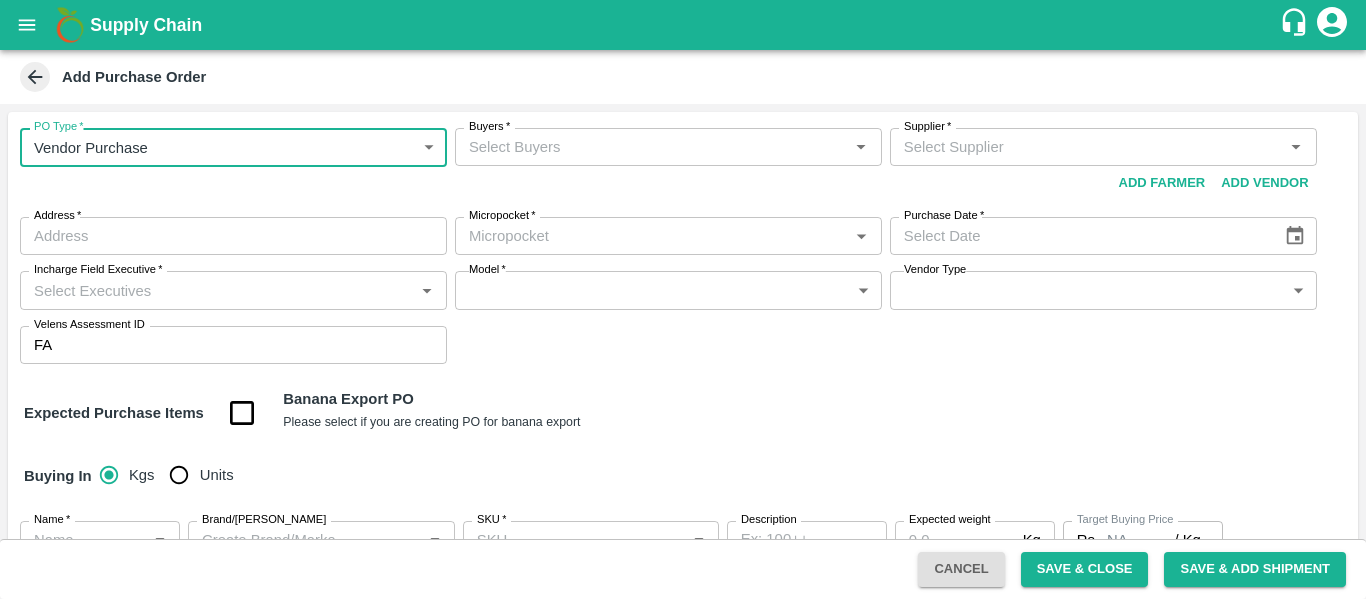 click on "Buyers   *" at bounding box center [652, 147] 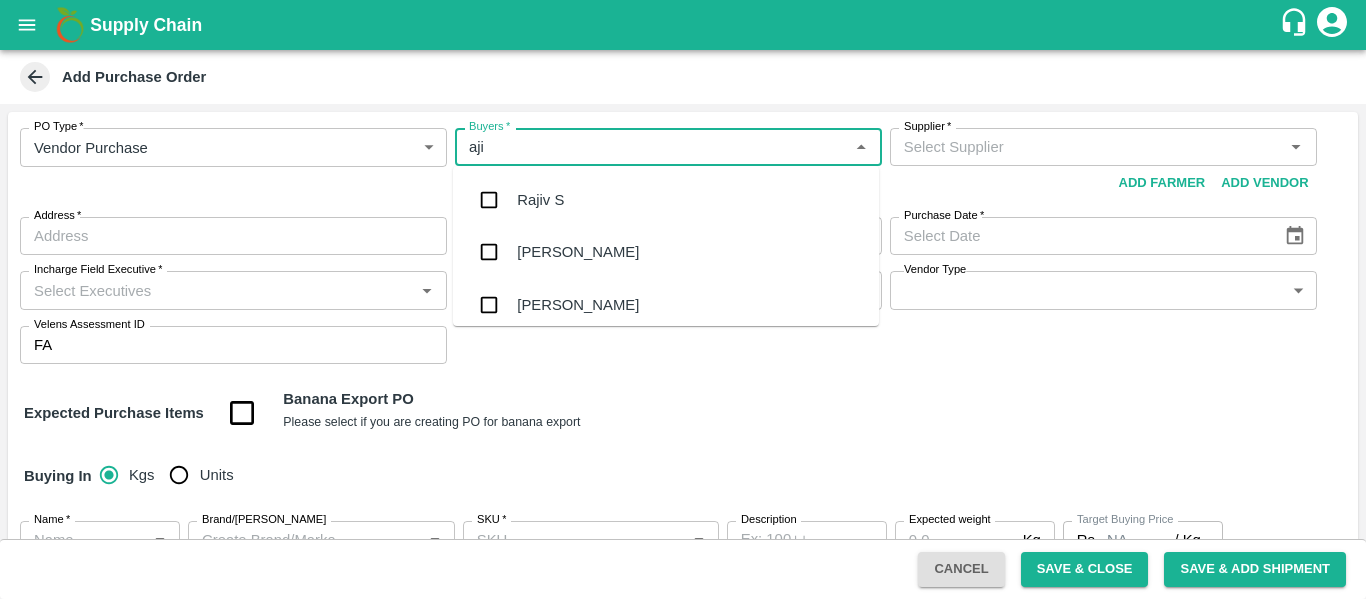 type on "ajit" 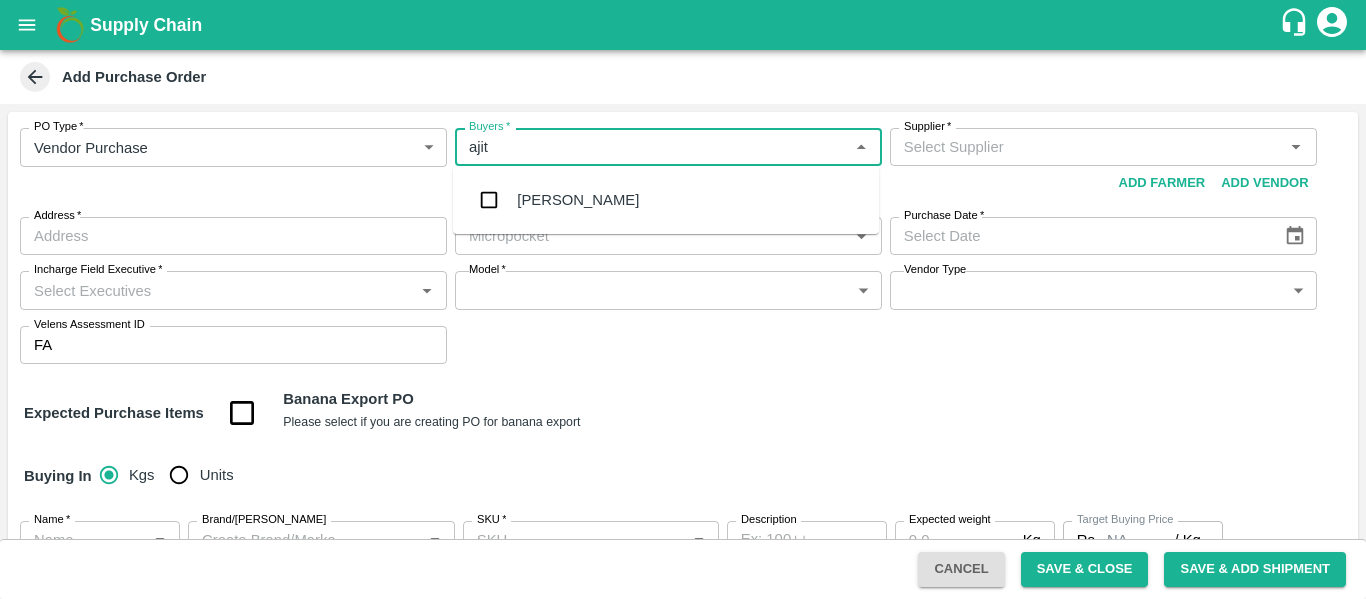 click on "[PERSON_NAME]" at bounding box center [578, 200] 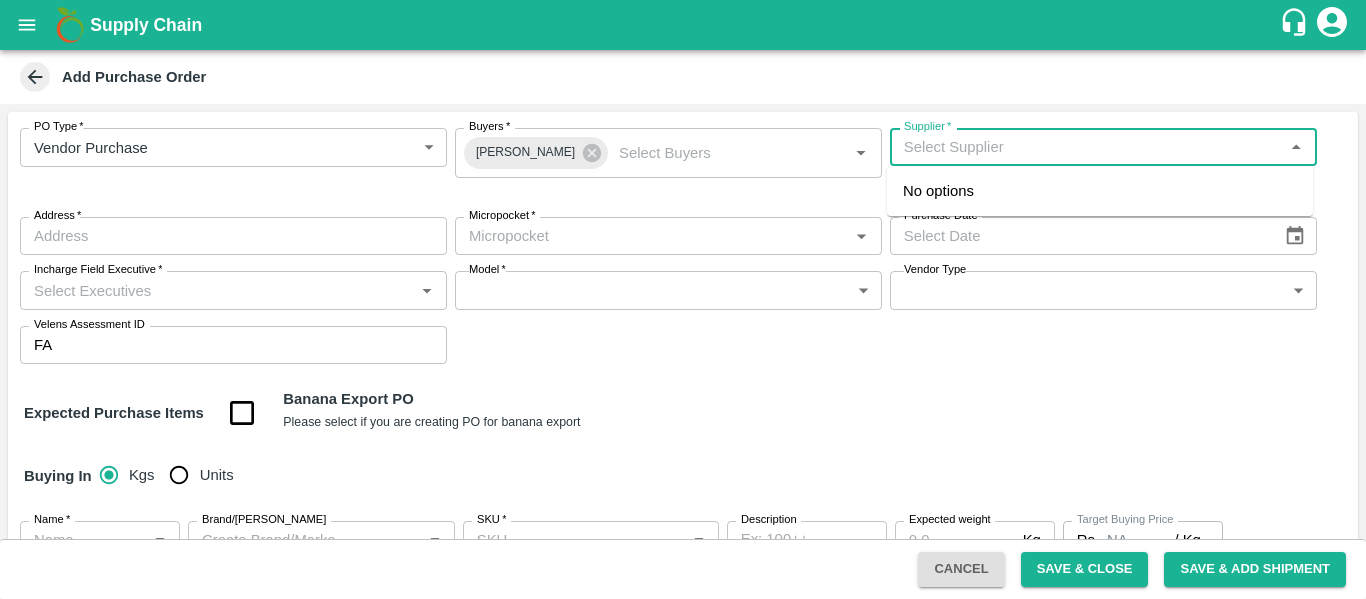 click on "Supplier   *" at bounding box center (1087, 147) 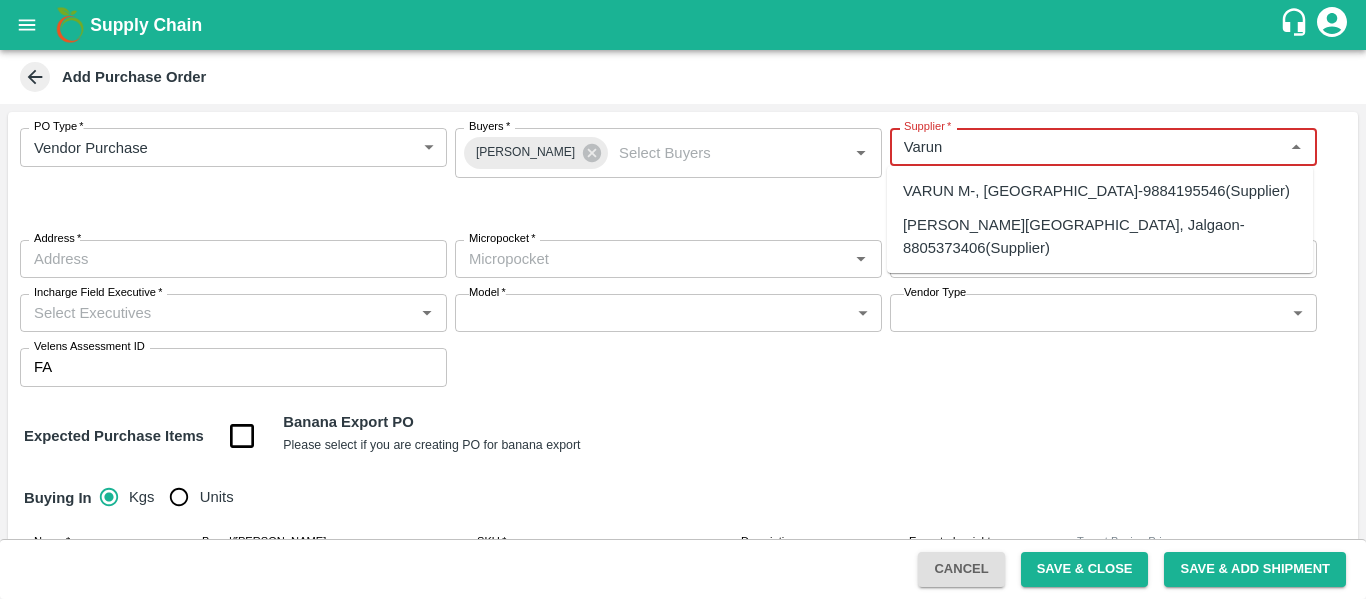 click on "[PERSON_NAME][GEOGRAPHIC_DATA], Jalgaon-8805373406(Supplier)" at bounding box center (1100, 236) 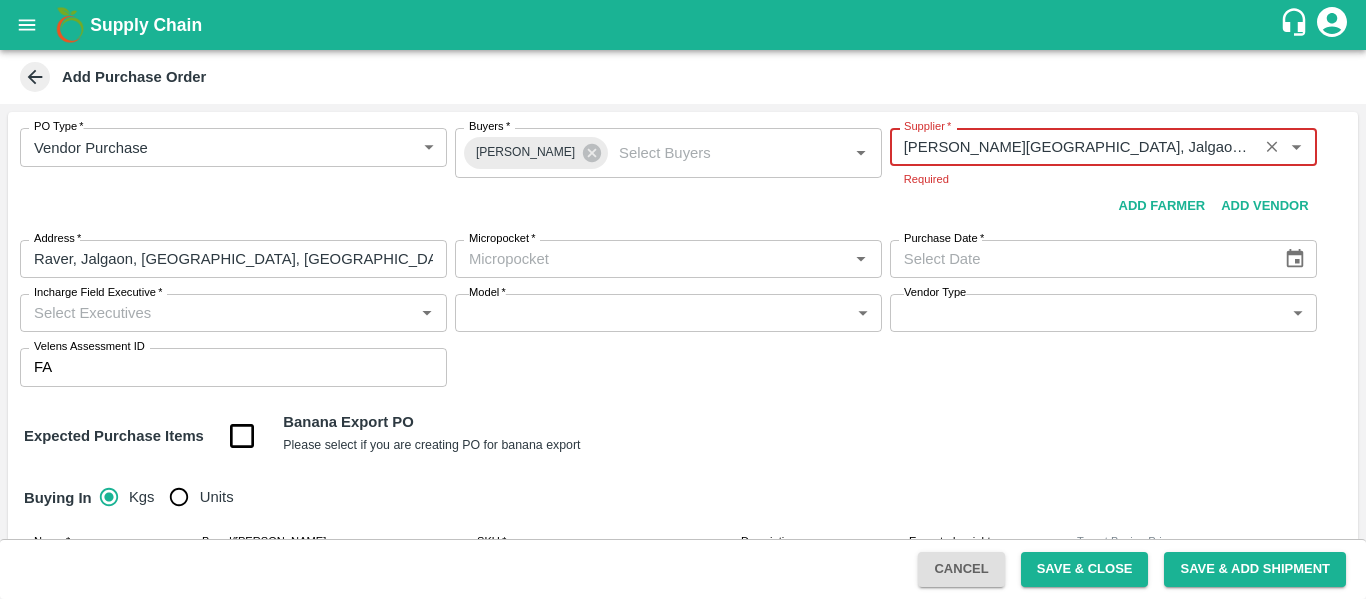 click on "Micropocket   *" at bounding box center [668, 259] 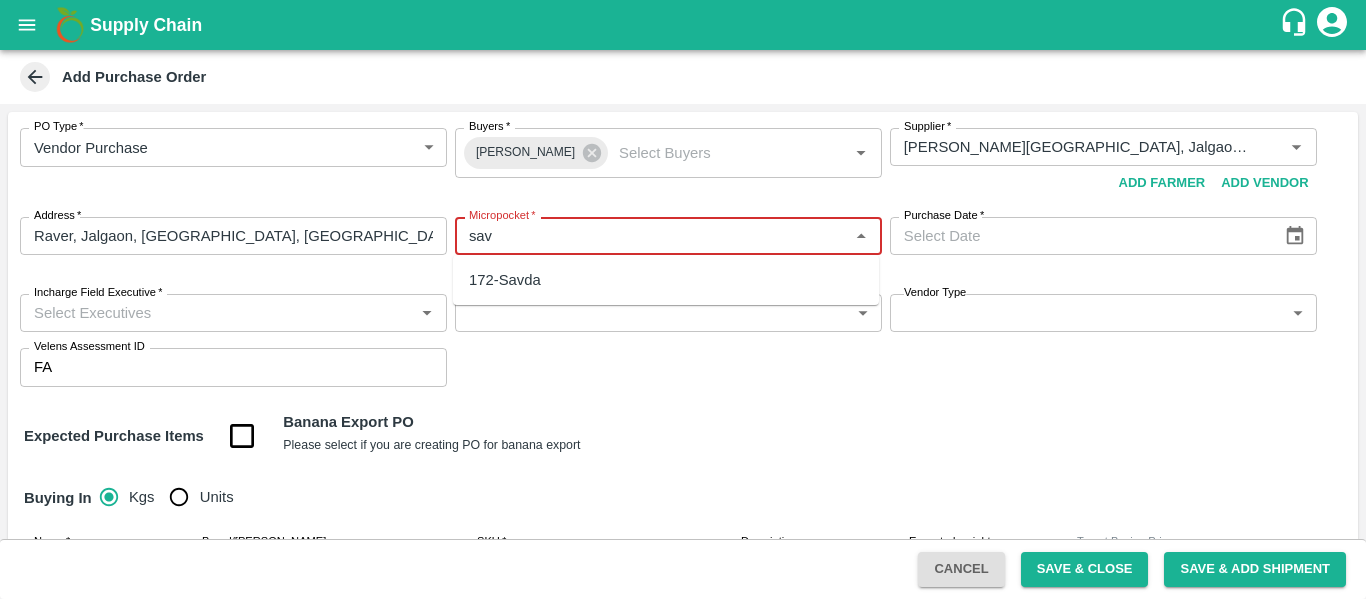 click on "172-Savda" at bounding box center [505, 280] 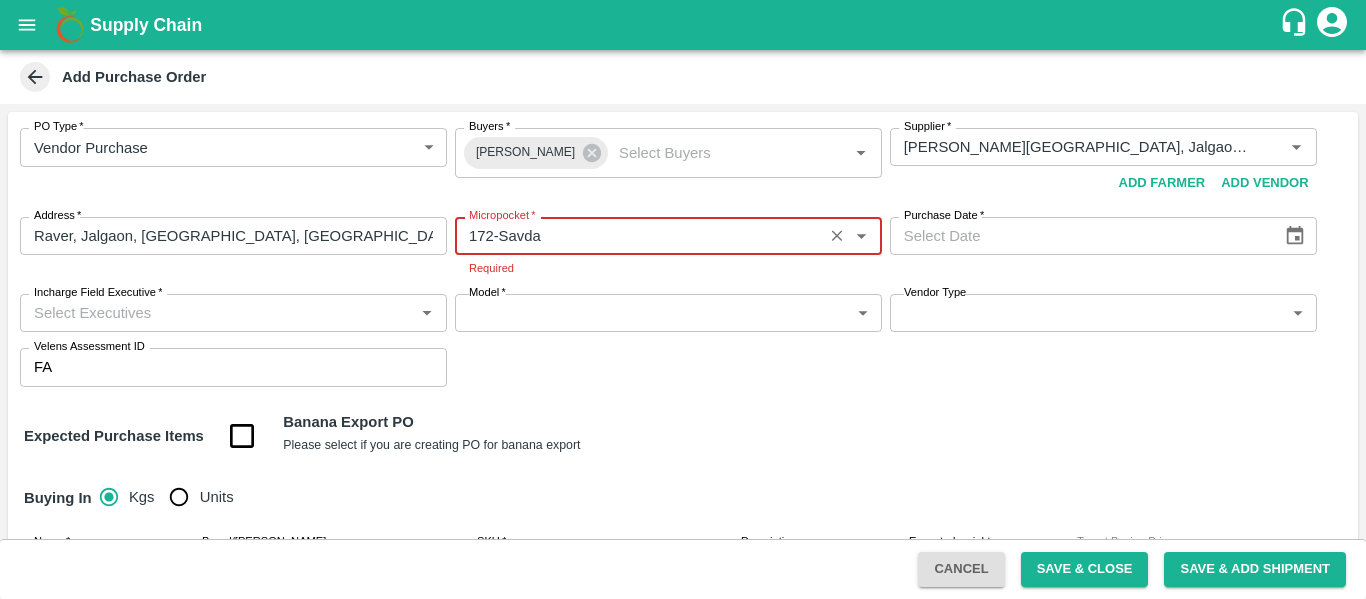 type on "172-Savda" 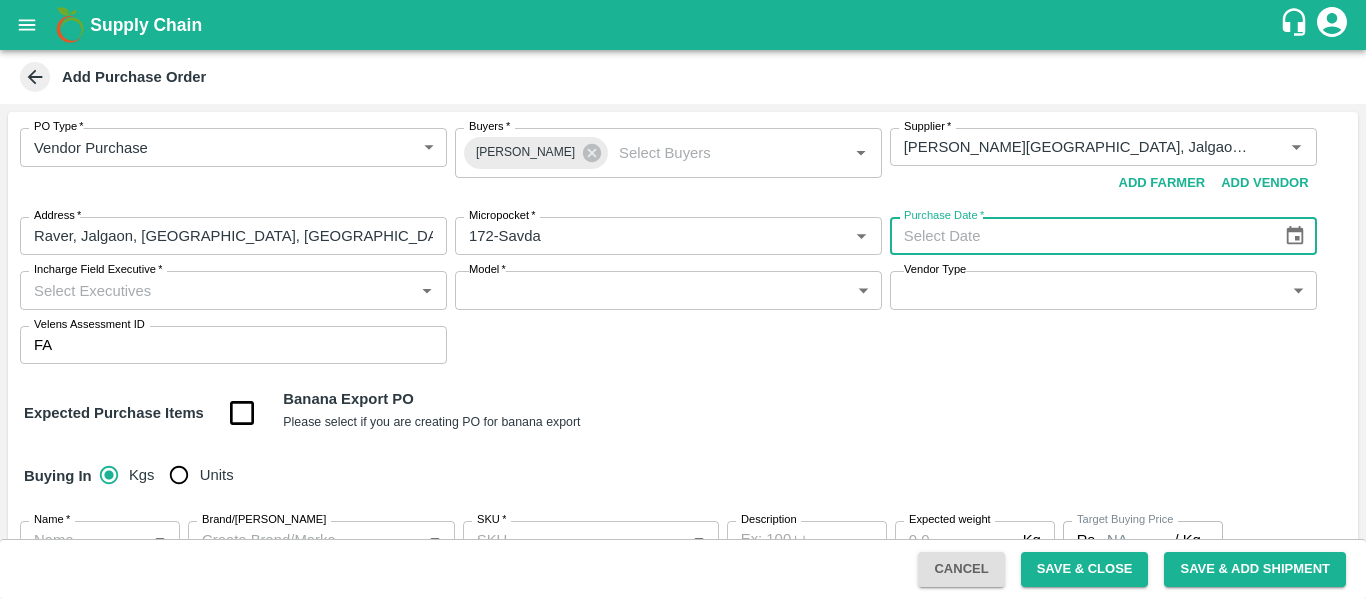type on "DD/MM/YYYY" 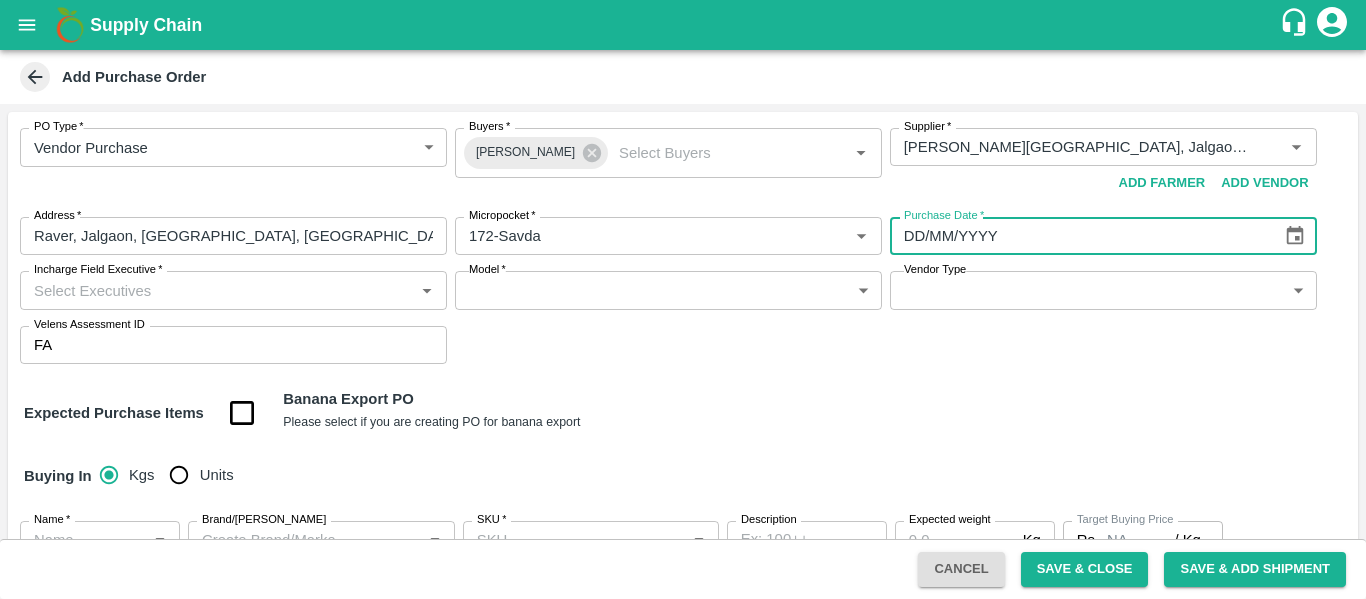 click on "DD/MM/YYYY" at bounding box center [1079, 236] 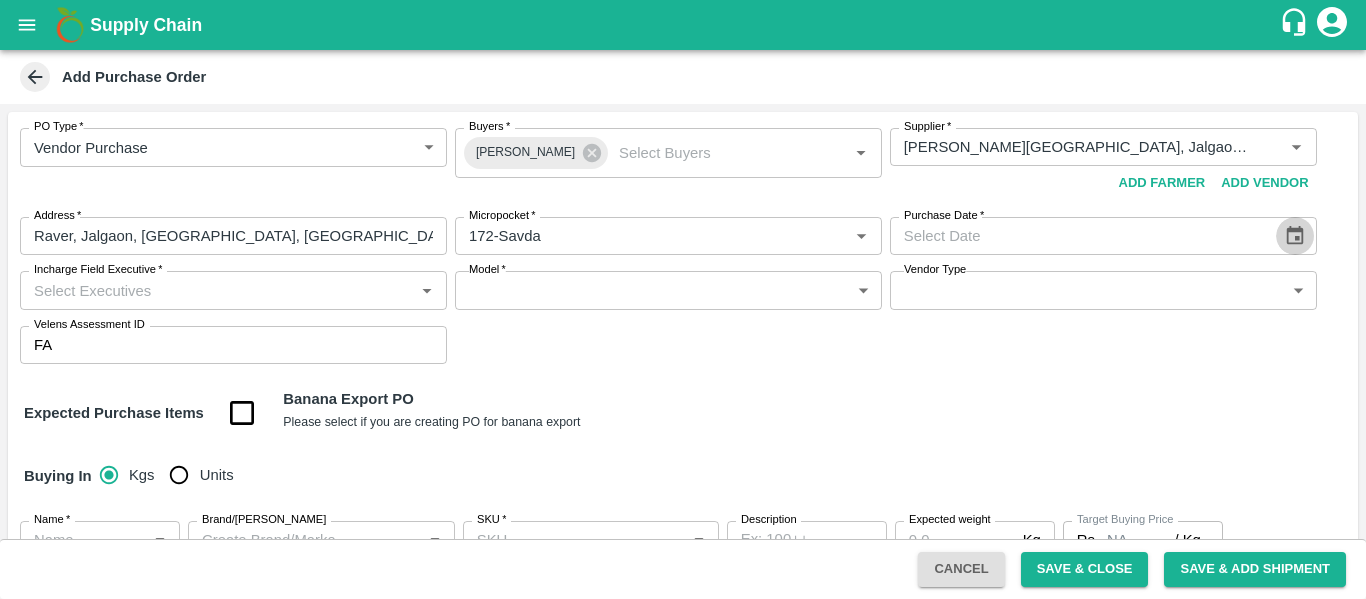 click at bounding box center (1295, 236) 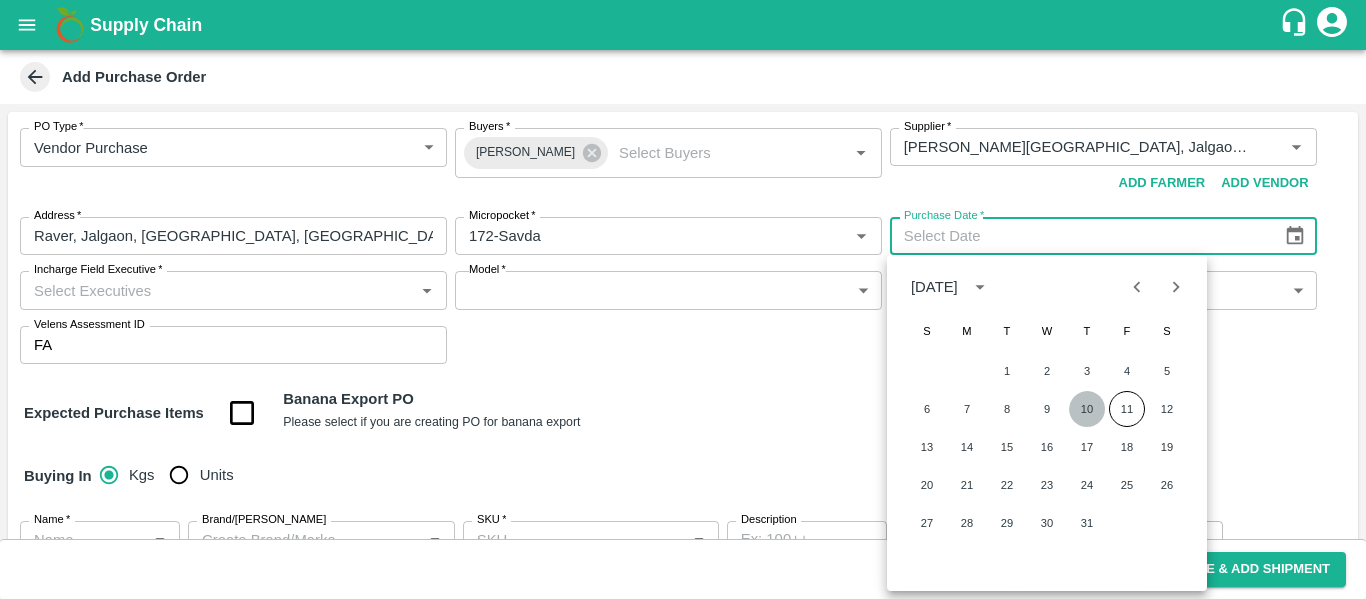 click on "10" at bounding box center (1087, 409) 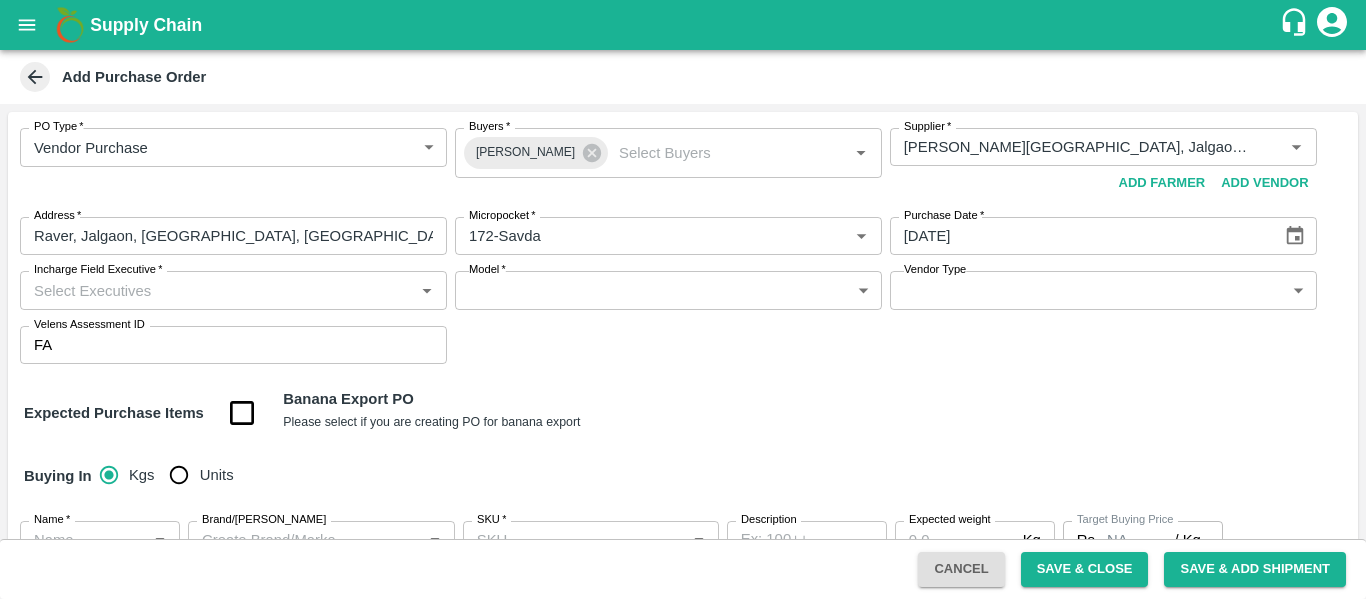 click on "Incharge Field Executive   *" at bounding box center [233, 290] 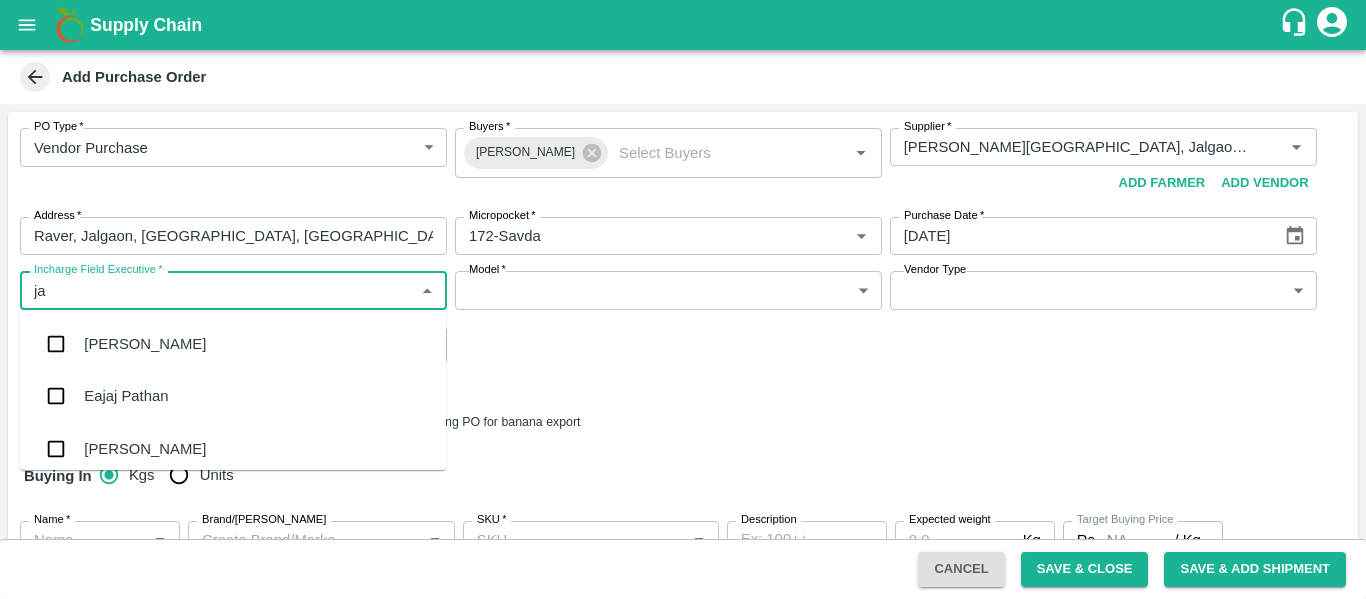 type on "jay" 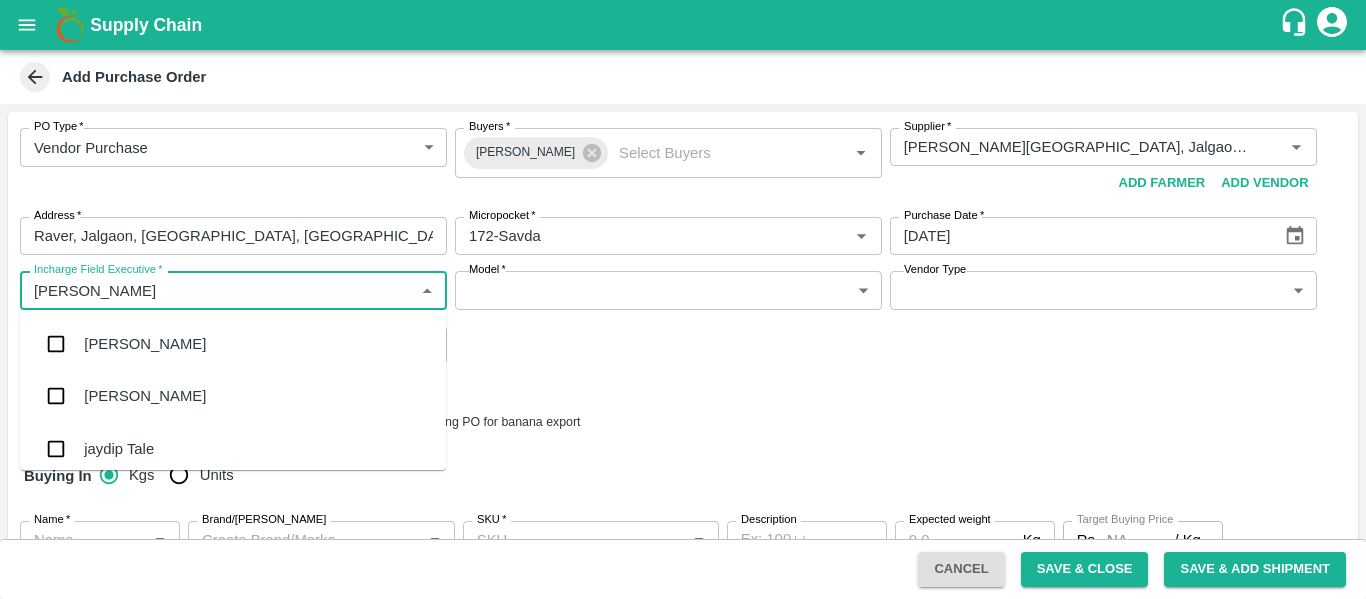 click on "jaydip Tale" at bounding box center (233, 449) 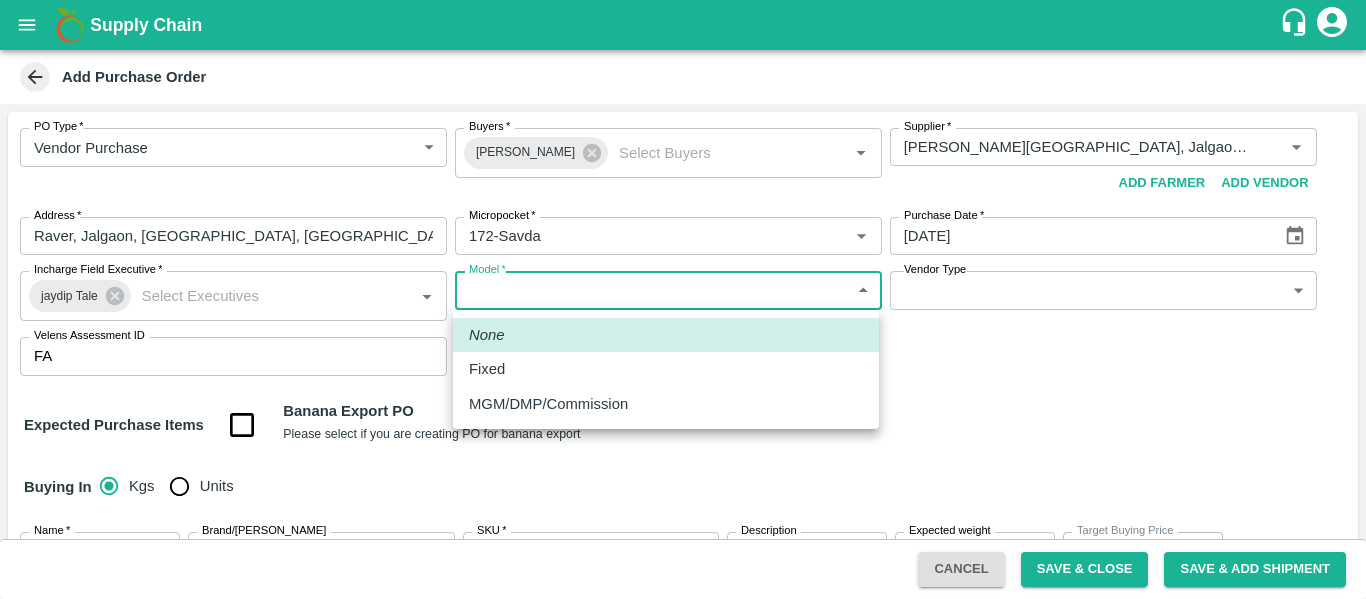 click on "Supply Chain Add Purchase Order PO Type   * Vendor Purchase 2 PO Type Buyers   * Ajit Otari Buyers   * Supplier   * Supplier   * Add Vendor Add Farmer Address   * Raver, Jalgaon, Raver, Maharashtra Address Micropocket   * Micropocket   * Purchase Date   * 10/07/2025 Purchase Date Incharge Field Executive   * jaydip Tale Incharge Field Executive   * Model   * ​ Model Vendor Type ​ Vendor Type Velens Assessment ID FA Velens Assessment ID Expected Purchase Items Banana Export PO Please select if you are creating PO for banana export Buying In Kgs Units Name   * Name   * Brand/Marka Brand/Marka SKU   * SKU   * Description x Description Expected weight Kg Expected weight Target Buying Price Rs. NA / Kg Target Buying Price Agreed Value   * Rs. / Kg Agreed Value Upload Agreement Upload Chute Percentage % Chute Percentage Cancel Save & Close Save & Add Shipment Tembhurni PH Nashik CC Shahada Banana Export PH Savda Banana Export PH Nikhil Subhash Mangvade Logout None Fixed" at bounding box center (683, 299) 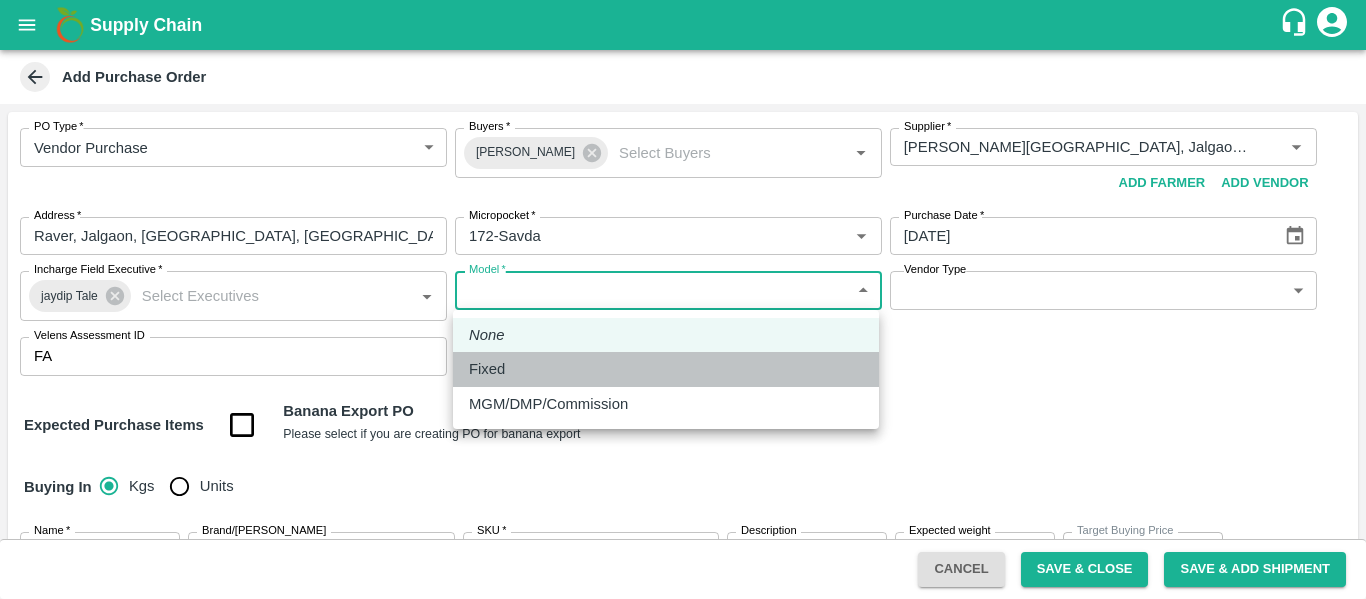 click on "Fixed" at bounding box center (487, 369) 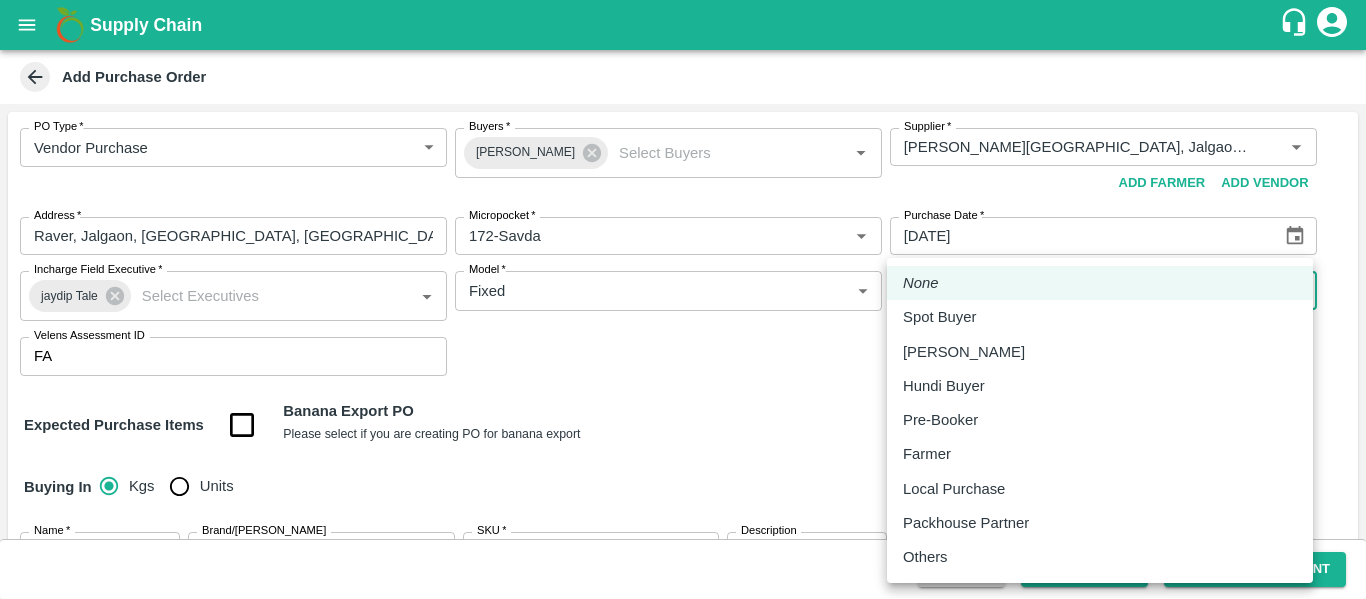 click on "Supply Chain Add Purchase Order PO Type   * Vendor Purchase 2 PO Type Buyers   * Ajit Otari Buyers   * Supplier   * Supplier   * Add Vendor Add Farmer Address   * Raver, Jalgaon, Raver, Maharashtra Address Micropocket   * Micropocket   * Purchase Date   * 10/07/2025 Purchase Date Incharge Field Executive   * jaydip Tale Incharge Field Executive   * Model   * Fixed Fixed Model Vendor Type ​ Vendor Type Velens Assessment ID FA Velens Assessment ID Expected Purchase Items Banana Export PO Please select if you are creating PO for banana export Buying In Kgs Units Name   * Name   * Brand/Marka Brand/Marka SKU   * SKU   * Description x Description Expected weight Kg Expected weight Target Buying Price Rs. NA / Kg Target Buying Price Agreed Value   * Rs. / Kg Agreed Value Upload Agreement Upload Chute Percentage % Chute Percentage Cancel Save & Close Save & Add Shipment Tembhurni PH Nashik CC Shahada Banana Export PH Savda Banana Export PH Nikhil Subhash Mangvade Logout None" at bounding box center [683, 299] 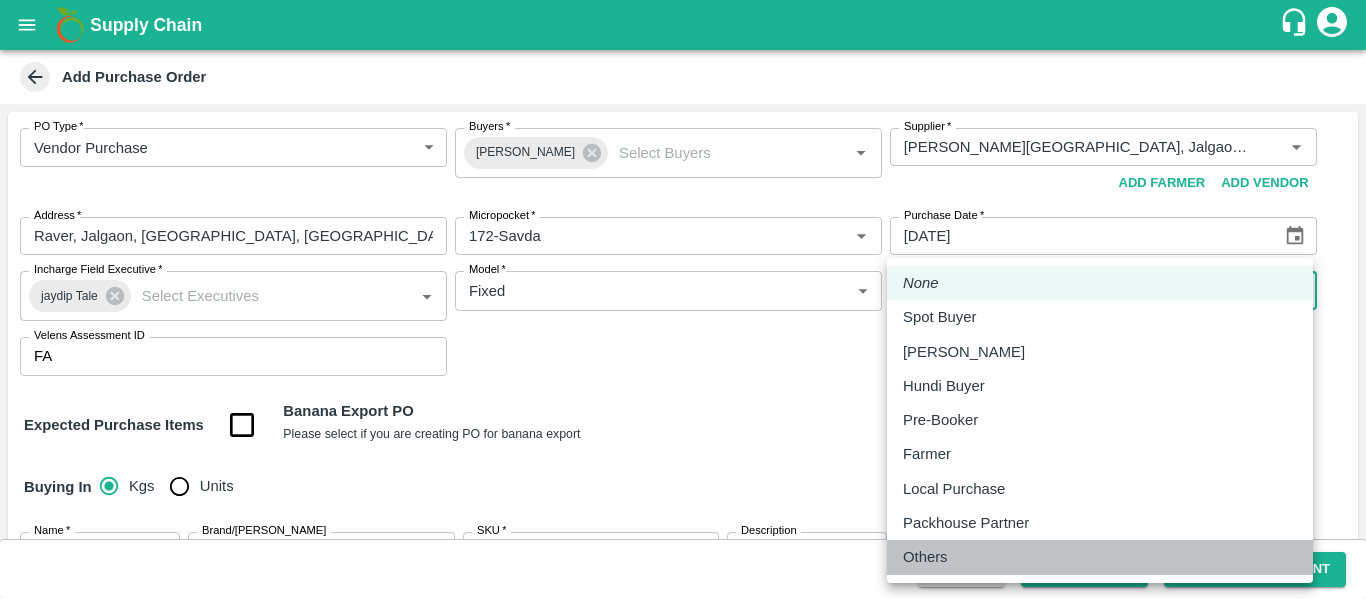 click on "Others" at bounding box center (925, 557) 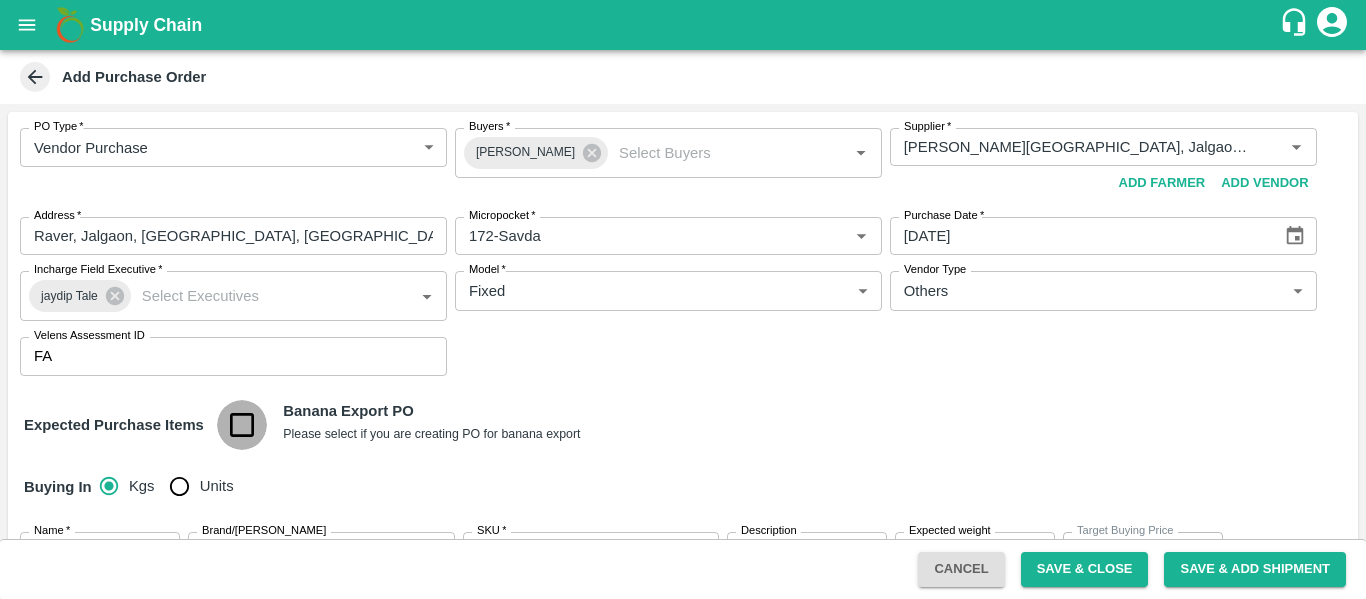 click at bounding box center (242, 425) 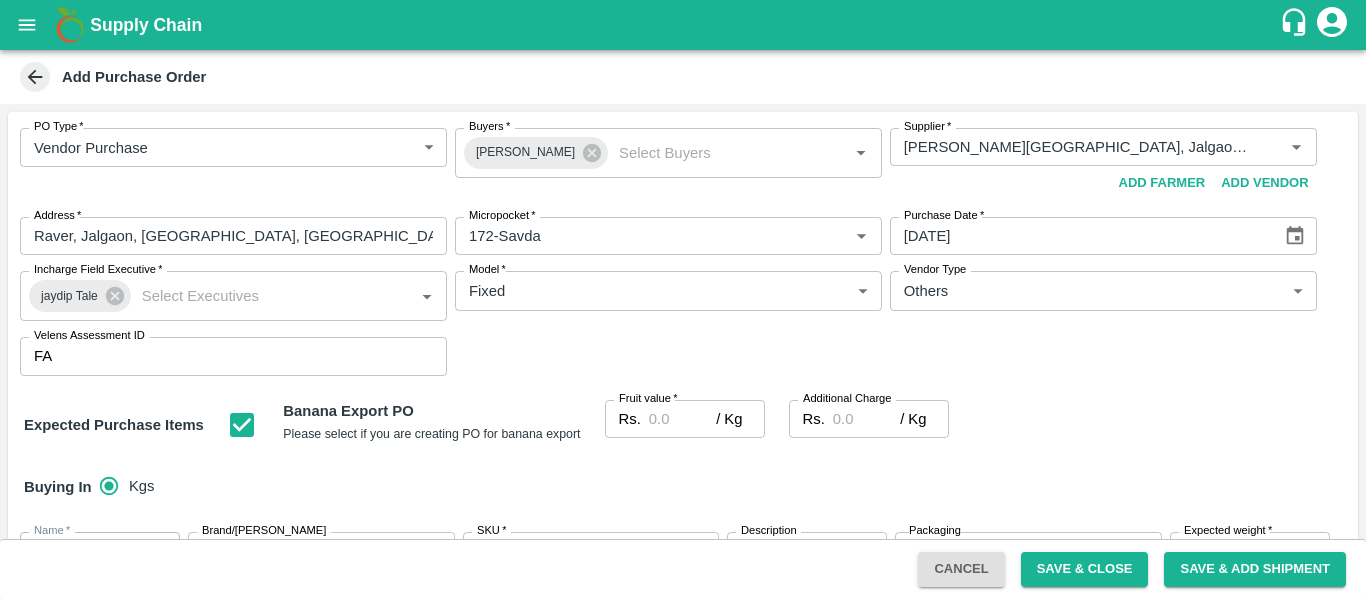 drag, startPoint x: 644, startPoint y: 423, endPoint x: 359, endPoint y: -54, distance: 555.6564 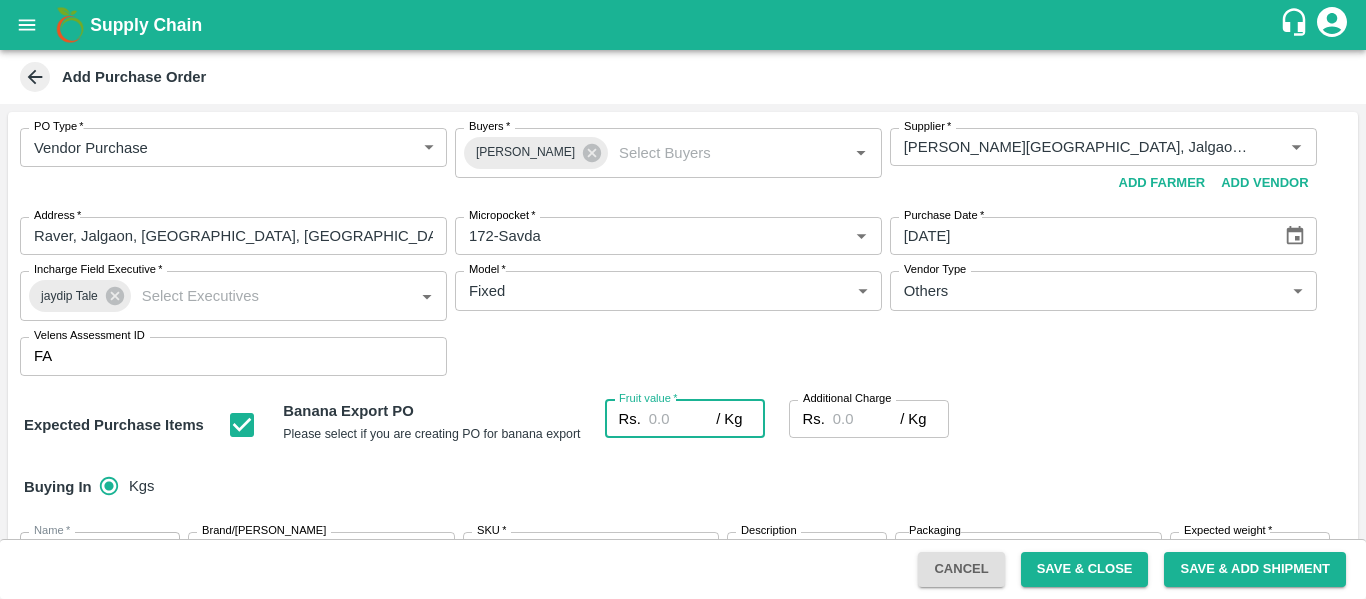 click on "Fruit value   *" at bounding box center [682, 419] 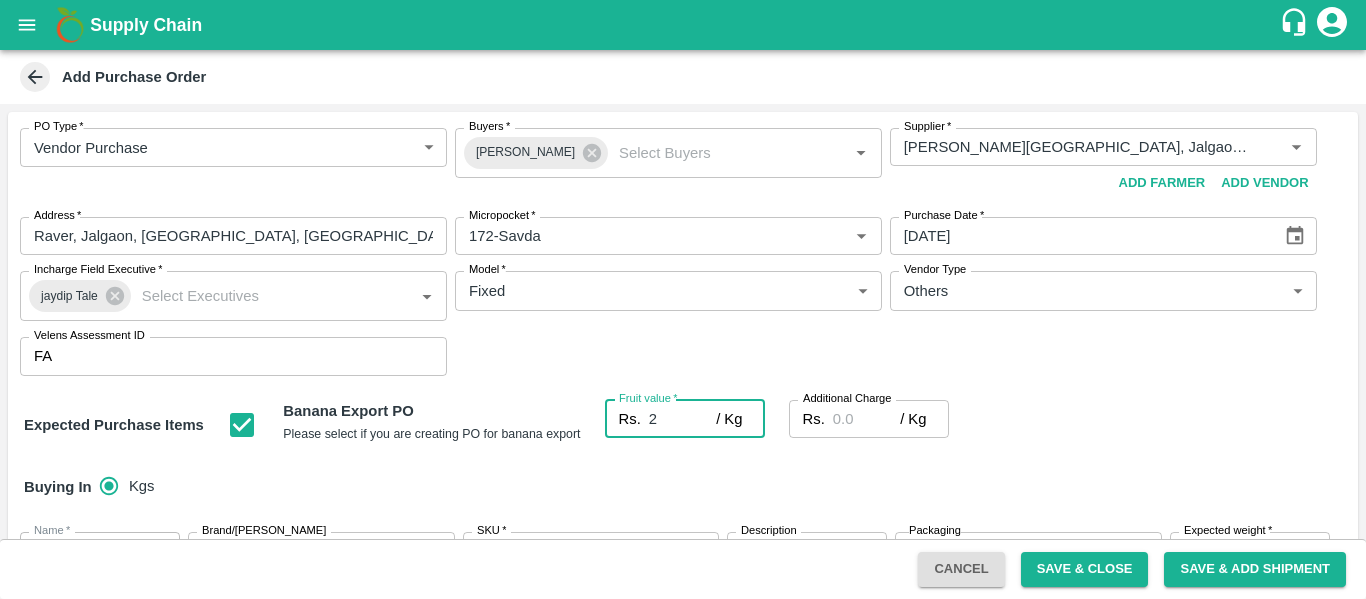 type on "24" 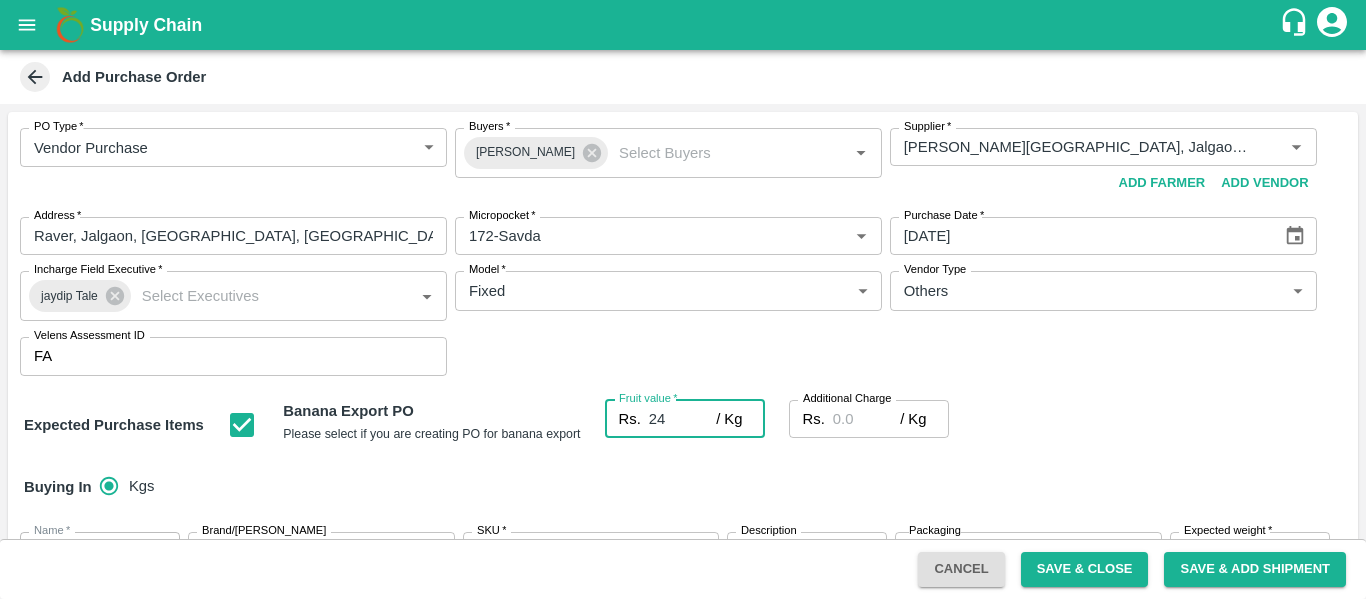 type on "24" 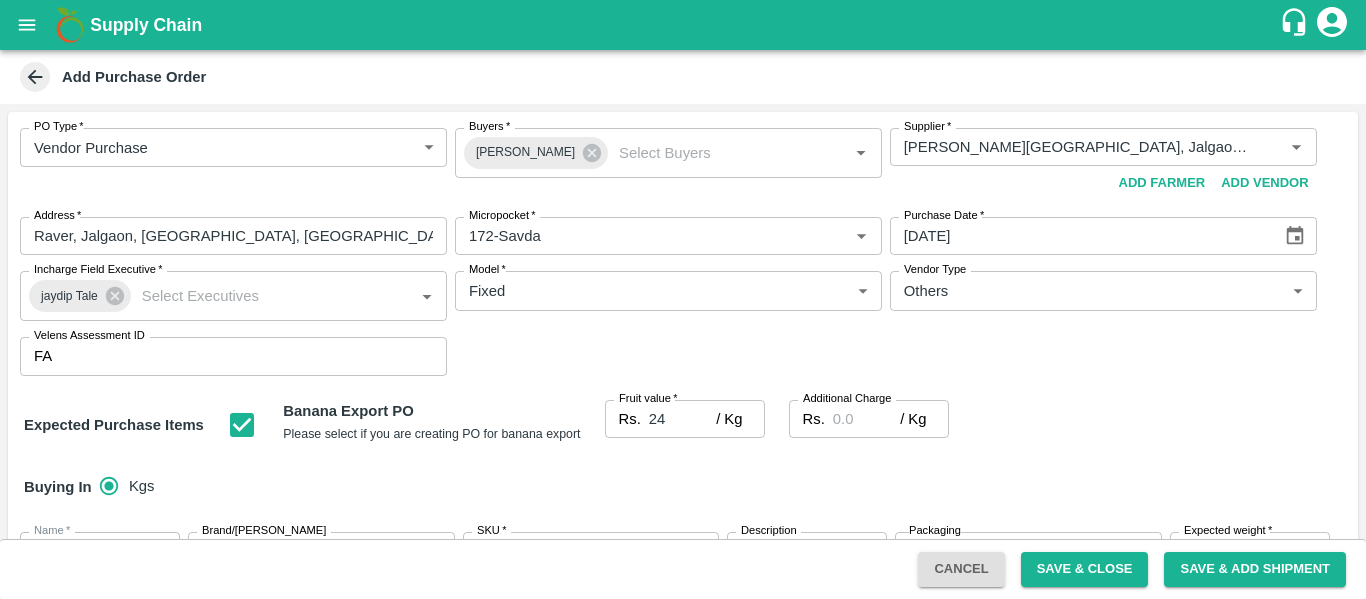 click on "Rs. / Kg Additional Charge" at bounding box center (869, 419) 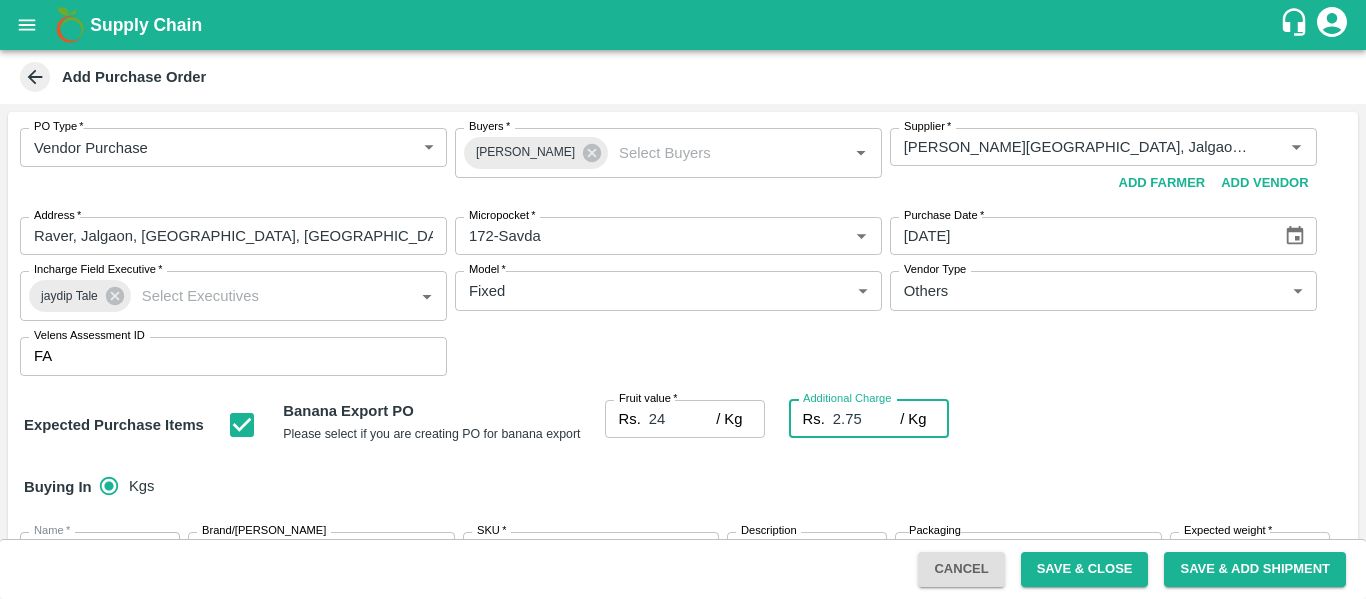 type on "2.75" 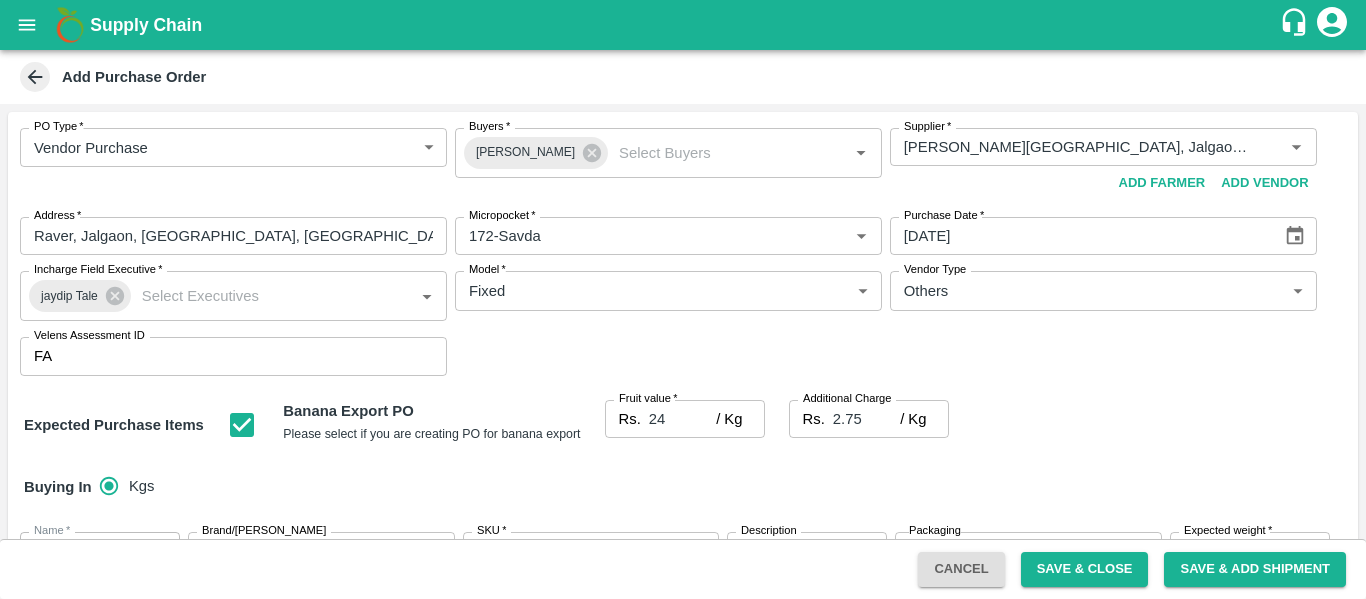 click on "Expected Purchase Items Banana Export PO Please select if you are creating PO for banana export Fruit value   * Rs. 24 / Kg Fruit value Additional Charge Rs. 2.75 / Kg Additional Charge" at bounding box center (683, 425) 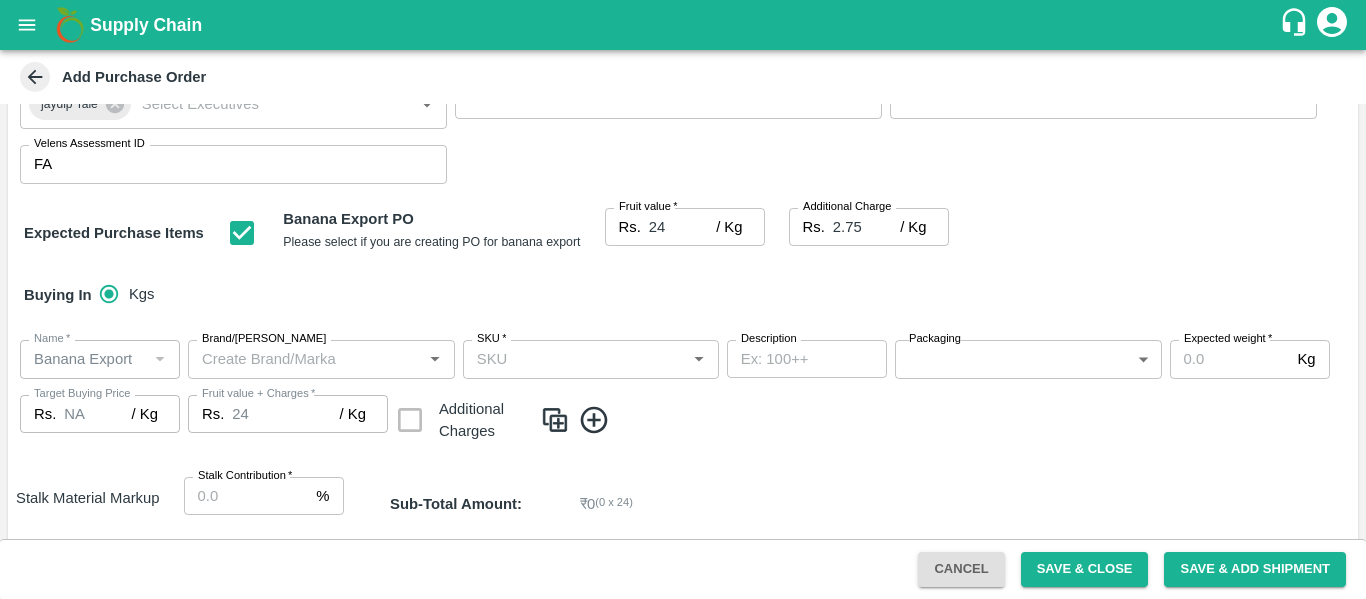 scroll, scrollTop: 193, scrollLeft: 0, axis: vertical 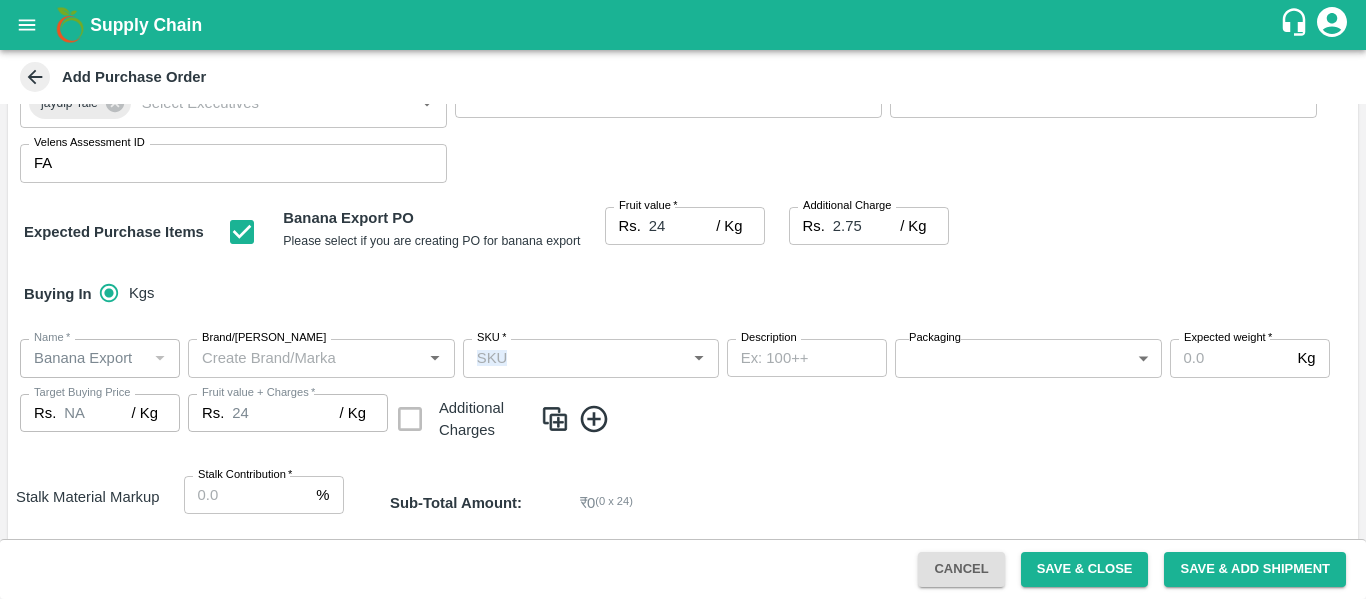 drag, startPoint x: 524, startPoint y: 378, endPoint x: 482, endPoint y: 358, distance: 46.518814 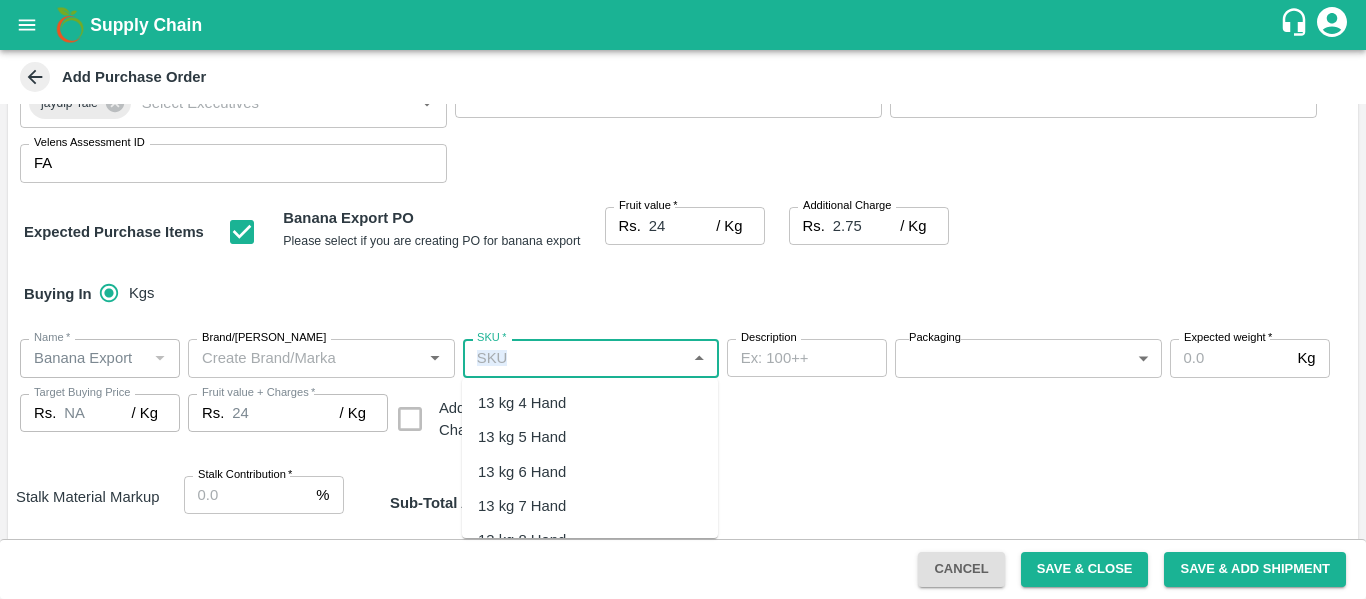click on "SKU   *" at bounding box center [574, 358] 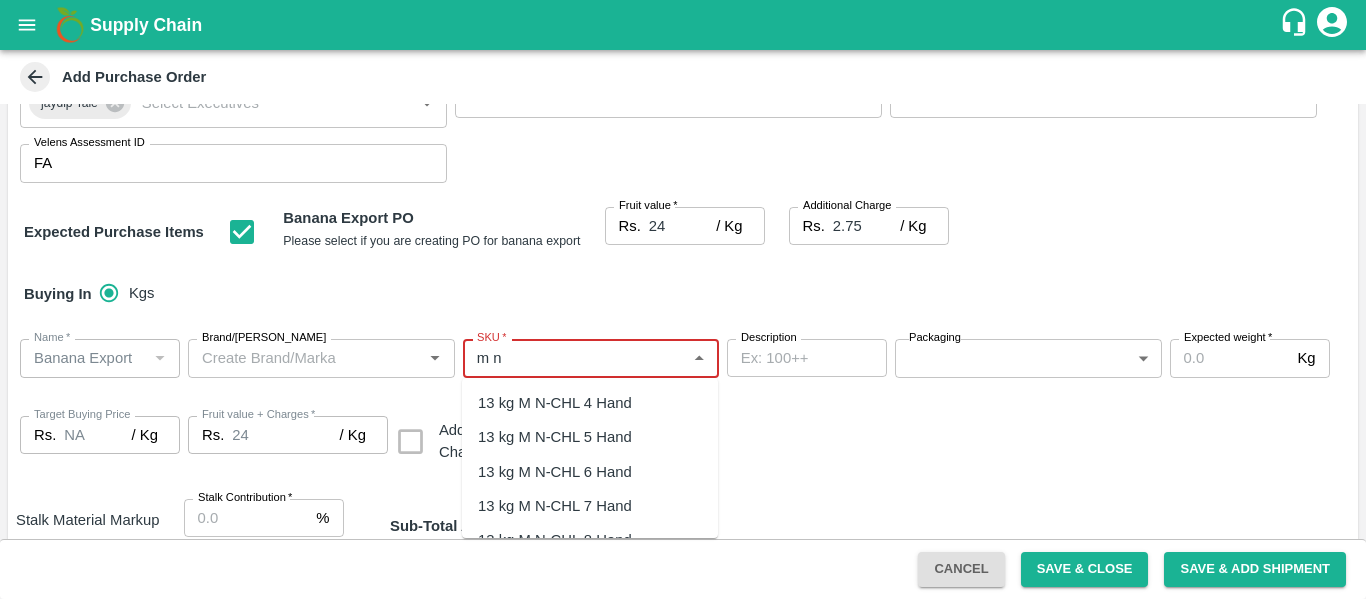 click on "13 kg M N-CHL 4 Hand" at bounding box center (590, 403) 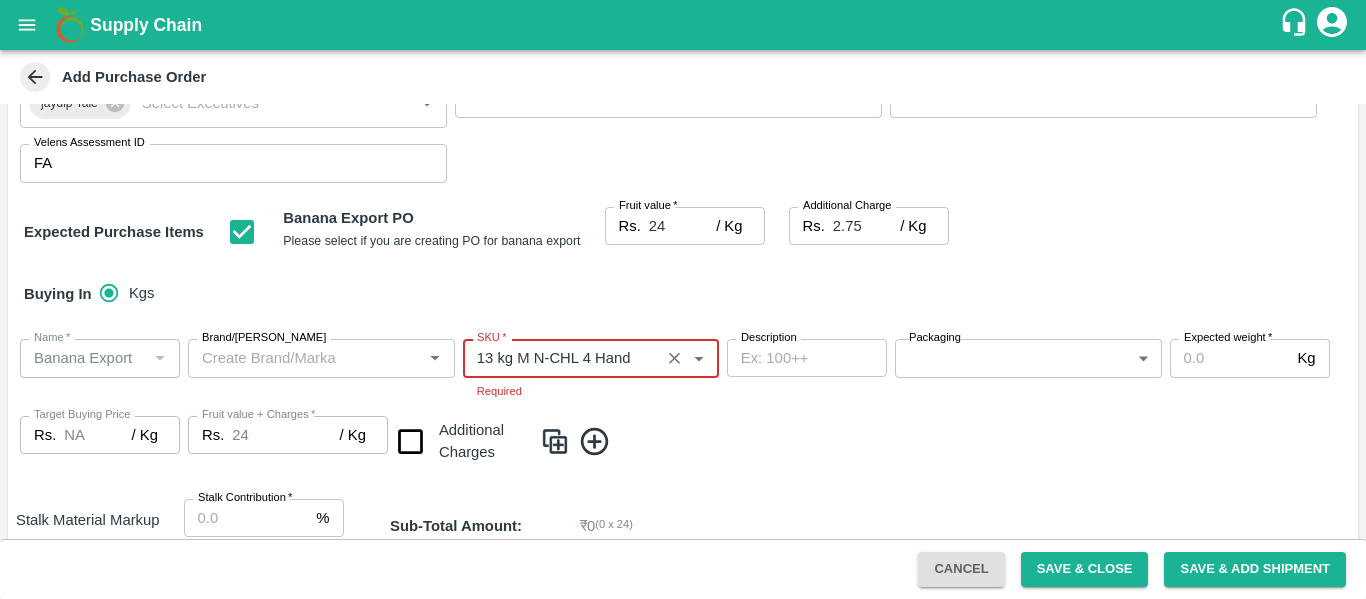 type on "13 kg M N-CHL 4 Hand" 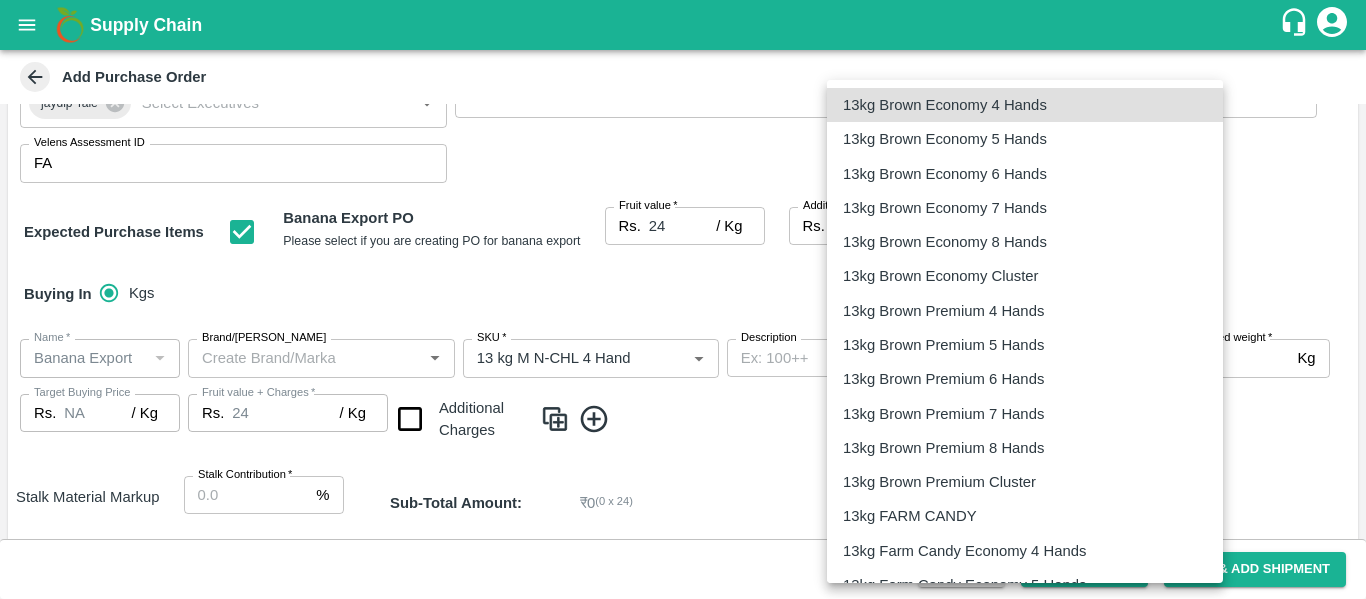 click on "Supply Chain Add Purchase Order PO Type   * Vendor Purchase 2 PO Type Buyers   * Ajit Otari Buyers   * Supplier   * Supplier   * Add Vendor Add Farmer Address   * Raver, Jalgaon, Raver, Maharashtra Address Micropocket   * Micropocket   * Purchase Date   * 10/07/2025 Purchase Date Incharge Field Executive   * jaydip Tale Incharge Field Executive   * Model   * Fixed Fixed Model Vendor Type Others OTHER Vendor Type Velens Assessment ID FA Velens Assessment ID Expected Purchase Items Banana Export PO Please select if you are creating PO for banana export Fruit value   * Rs. 24 / Kg Fruit value Additional Charge Rs. 2.75 / Kg Additional Charge Buying In Kgs Name   * Name   * Brand/Marka Brand/Marka SKU   * SKU   * Description x Description Packaging ​ Packaging Expected weight   * Kg Expected weight Target Buying Price Rs. NA / Kg Target Buying Price Fruit value + Charges   * Rs. 24 / Kg Fruit value + Charges Additional Charges Stalk Material Markup Stalk Contribution   *" at bounding box center [683, 299] 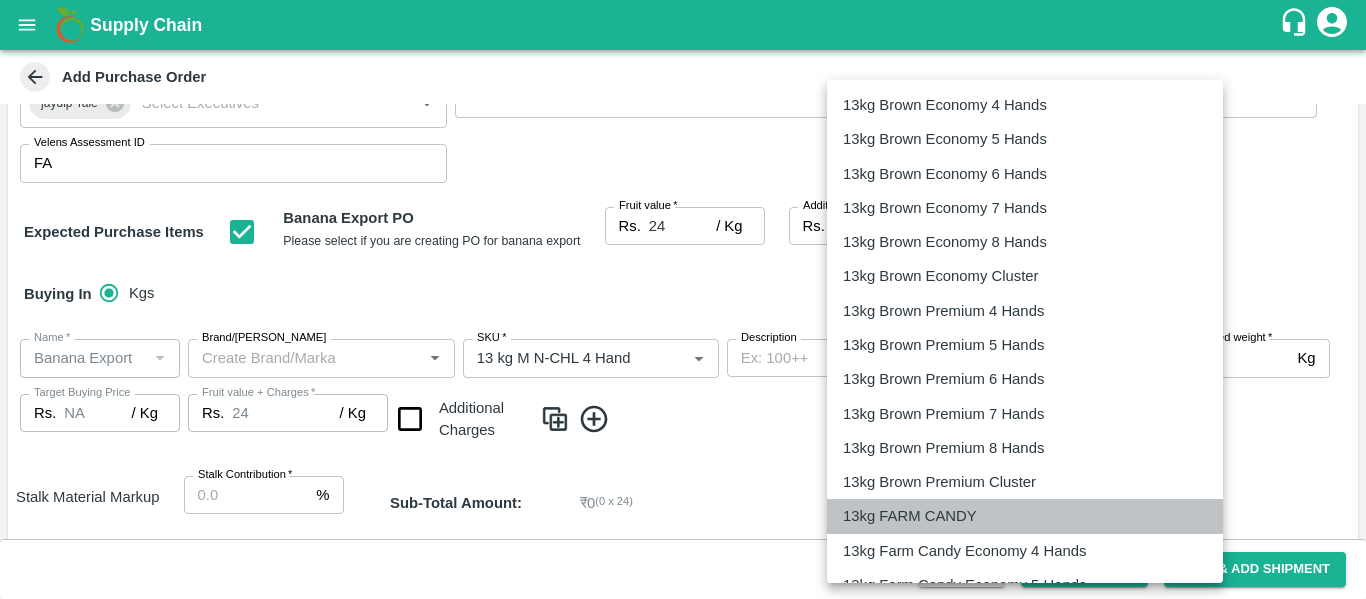 click on "13kg FARM CANDY" at bounding box center (915, 516) 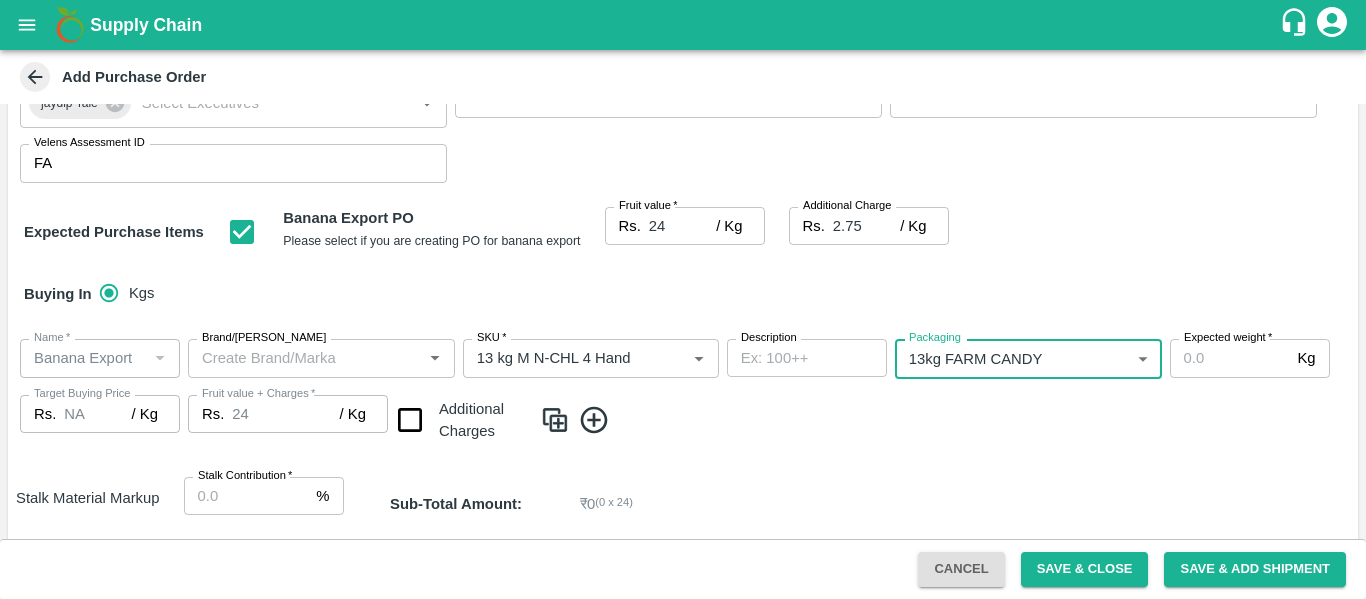 type on "466" 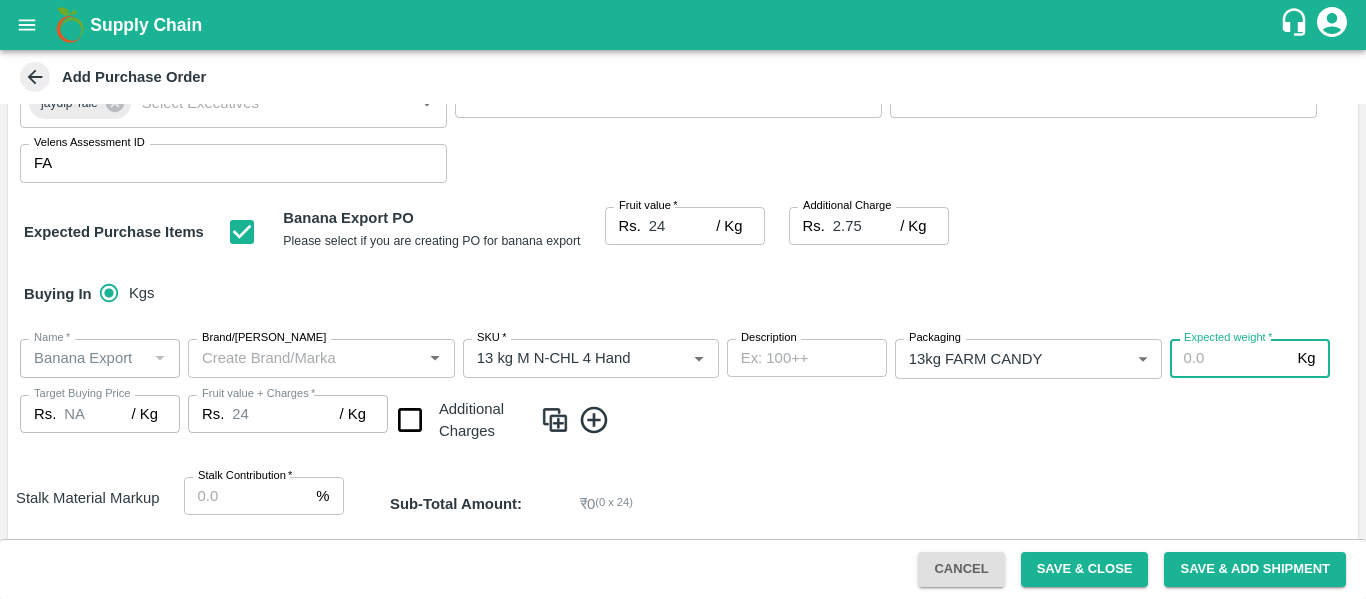 click on "Expected weight   *" at bounding box center (1230, 358) 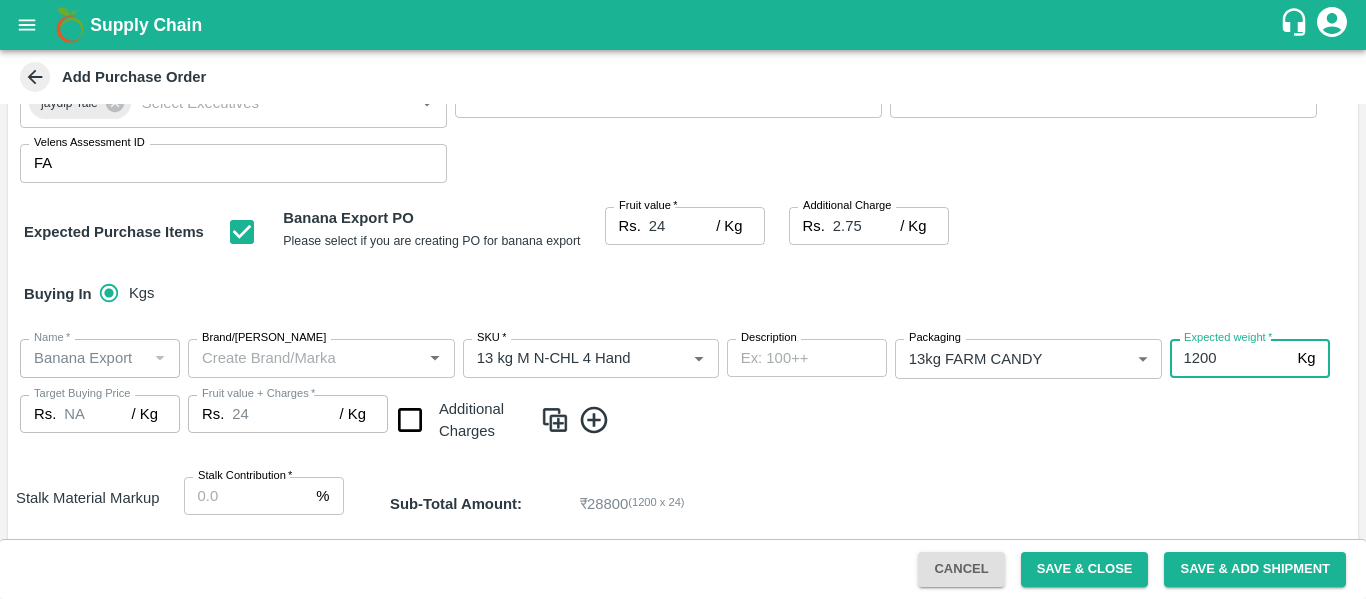 type on "1200" 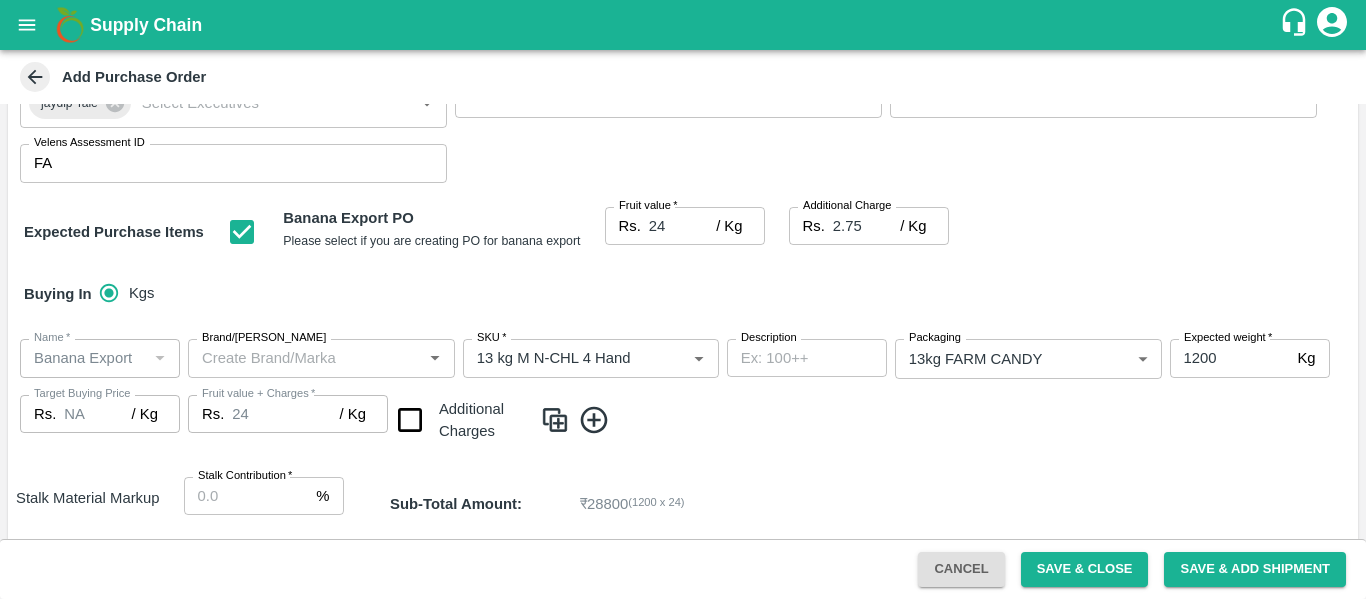 click on "Name   * Name   * Brand/Marka Brand/Marka SKU   * SKU   * Description x Description Packaging 13kg FARM CANDY 466 Packaging Expected weight   * 1200 Kg Expected weight Target Buying Price Rs. NA / Kg Target Buying Price Fruit value + Charges   * Rs. 24 / Kg Fruit value + Charges Additional Charges" at bounding box center [683, 392] 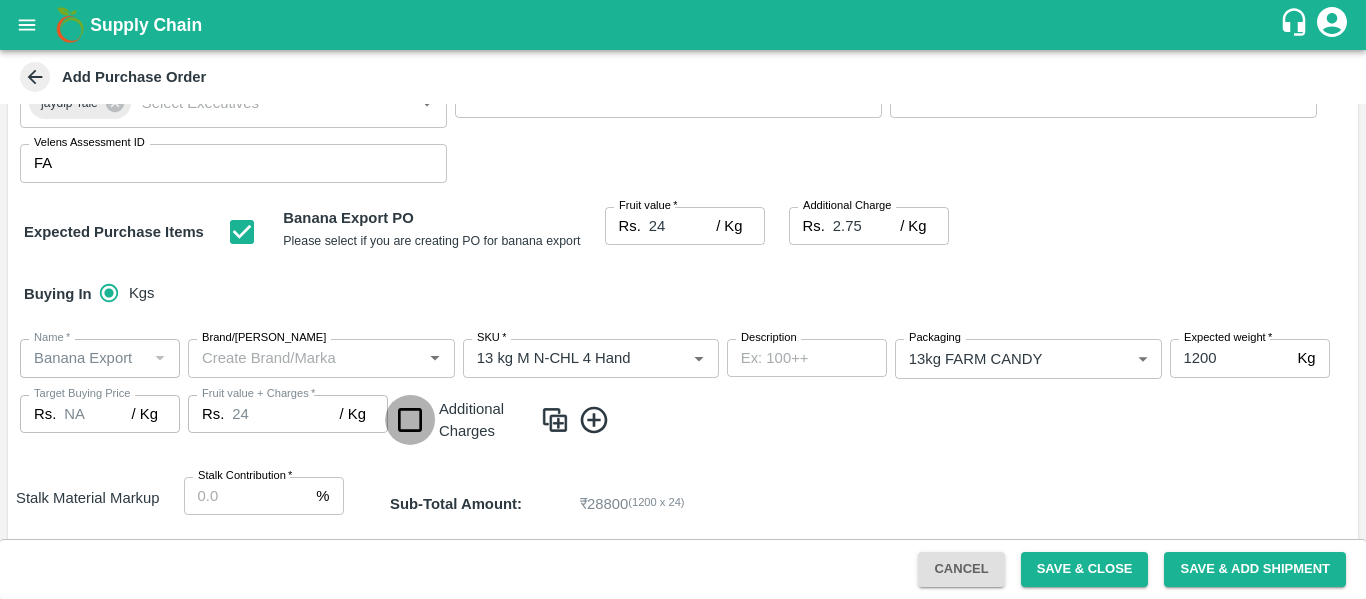 click at bounding box center (410, 420) 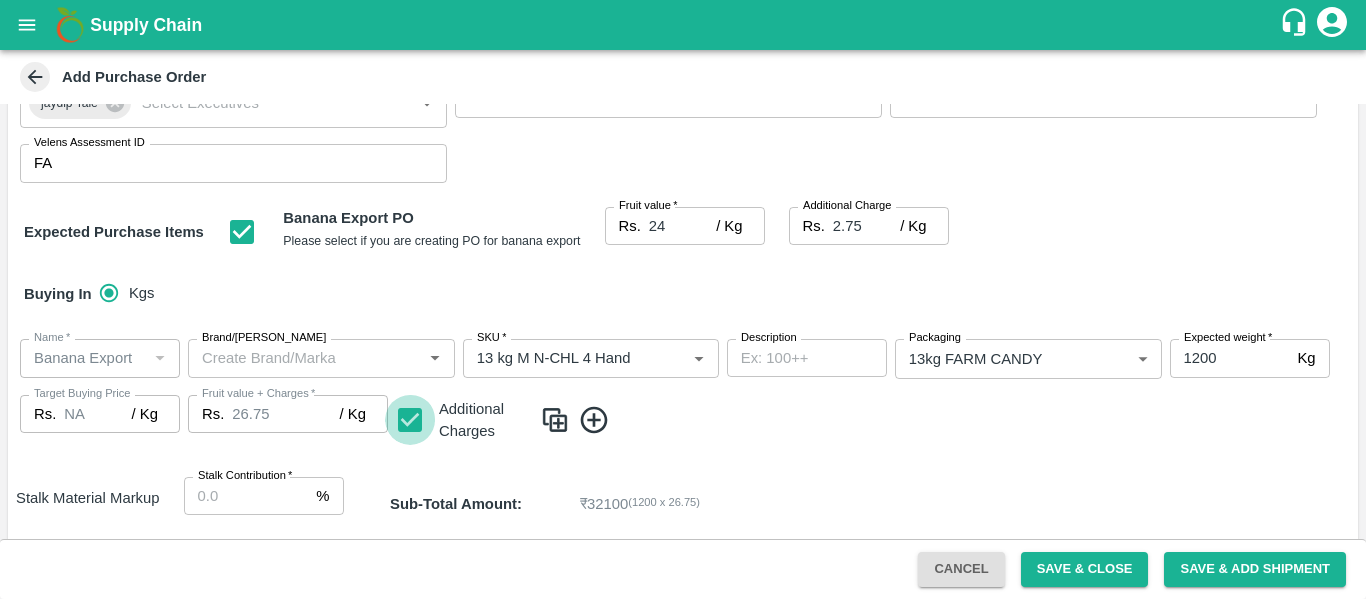 click at bounding box center (410, 420) 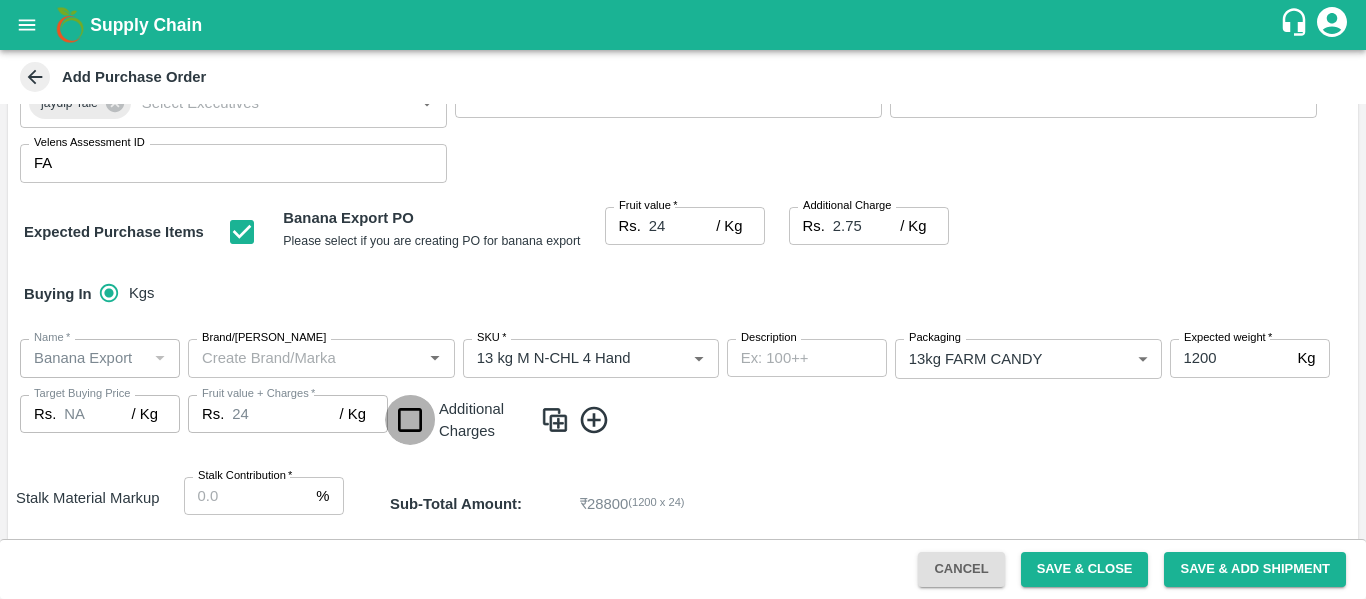 click at bounding box center [410, 420] 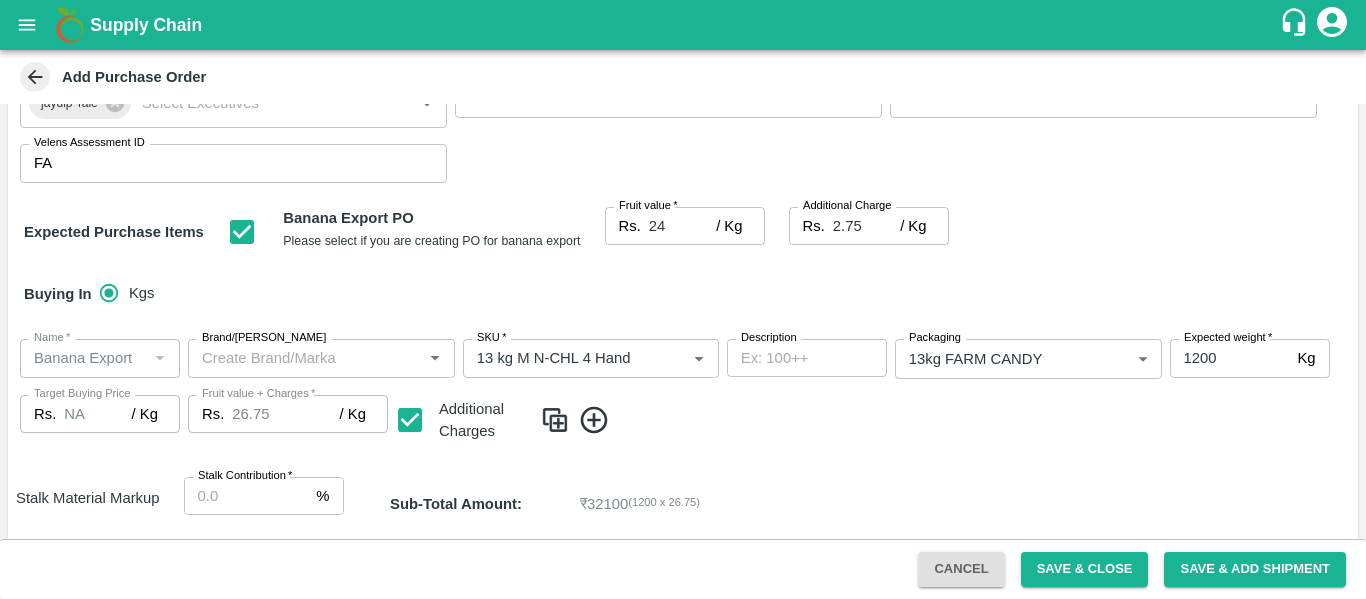 click 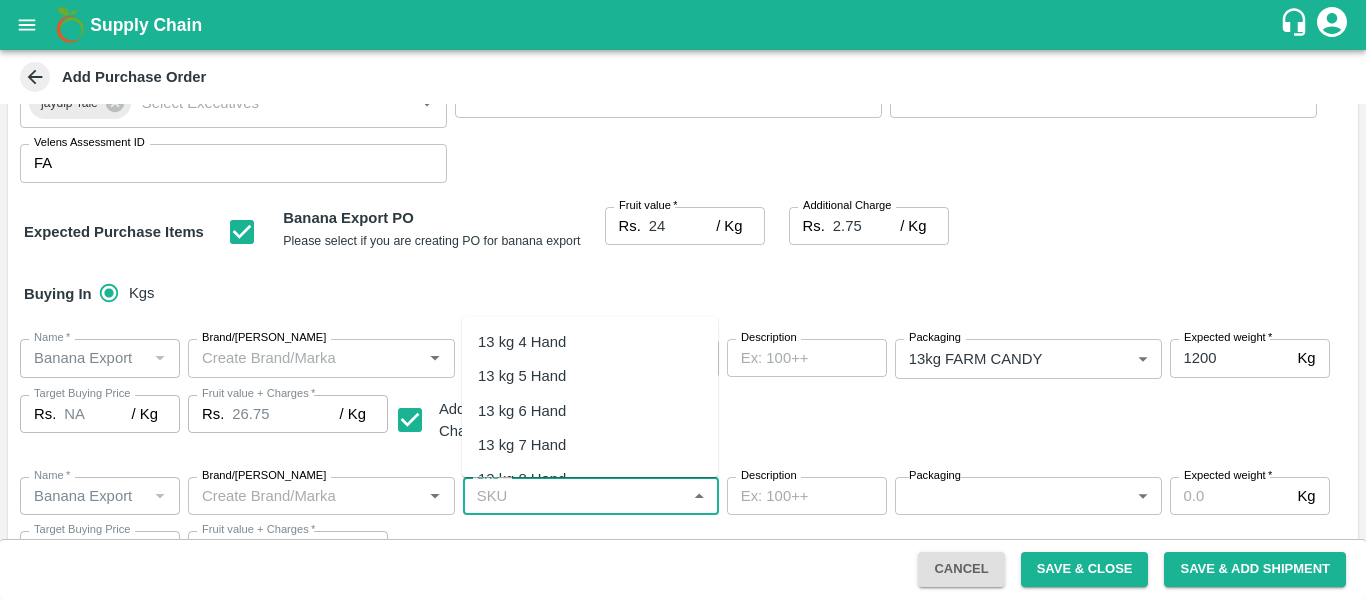 click on "SKU   *" at bounding box center (574, 496) 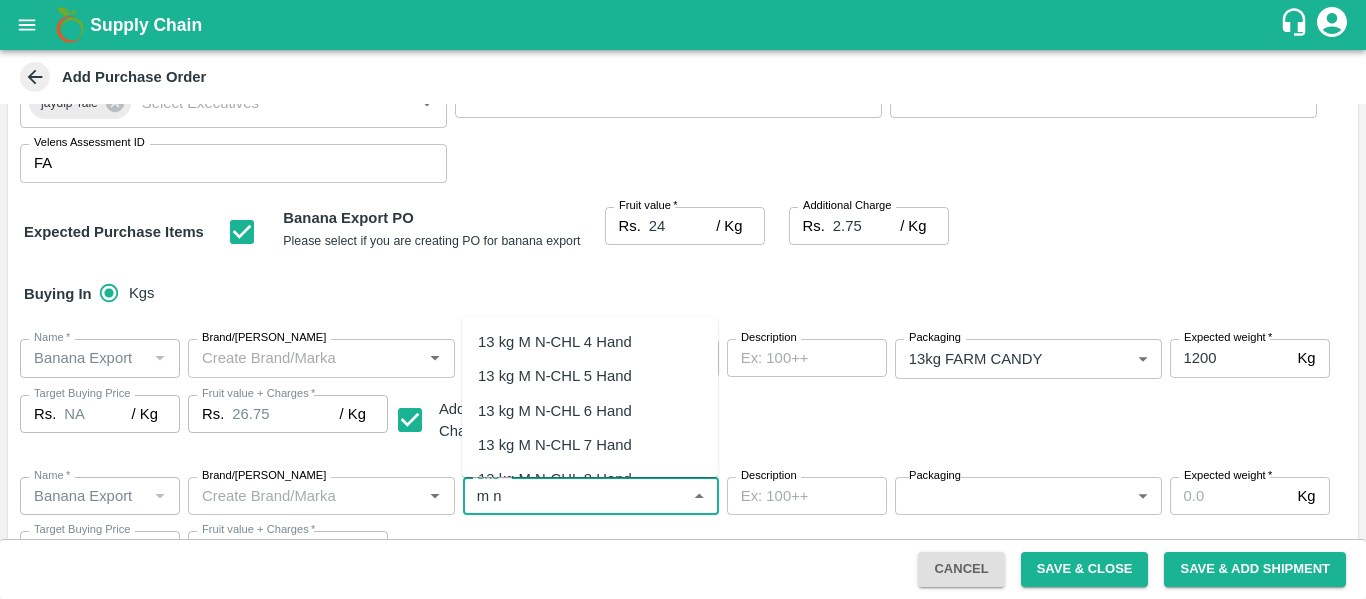 click on "13 kg M N-CHL 5 Hand" at bounding box center [555, 376] 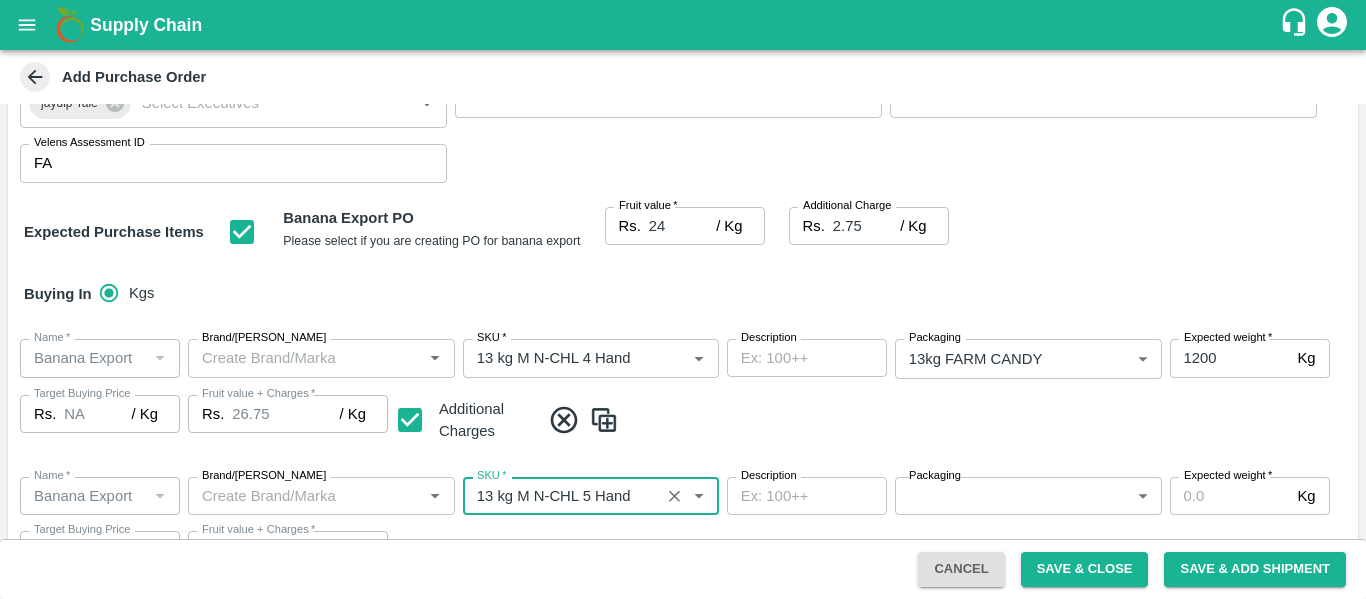 type on "NA" 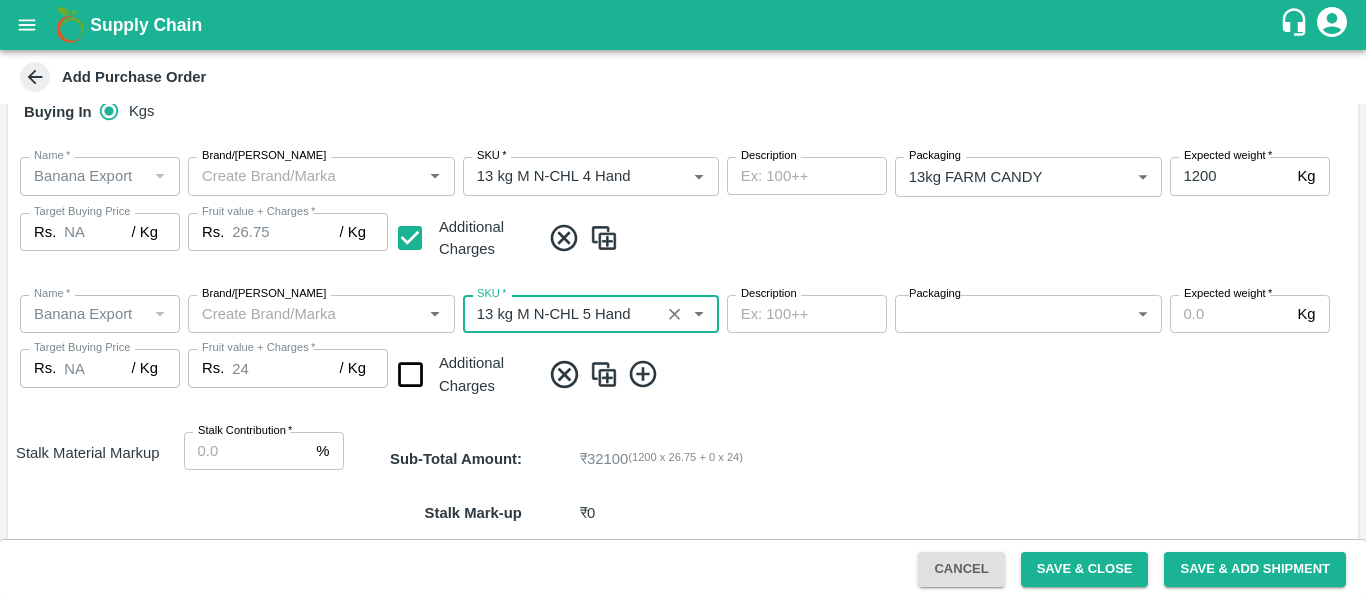 scroll, scrollTop: 376, scrollLeft: 0, axis: vertical 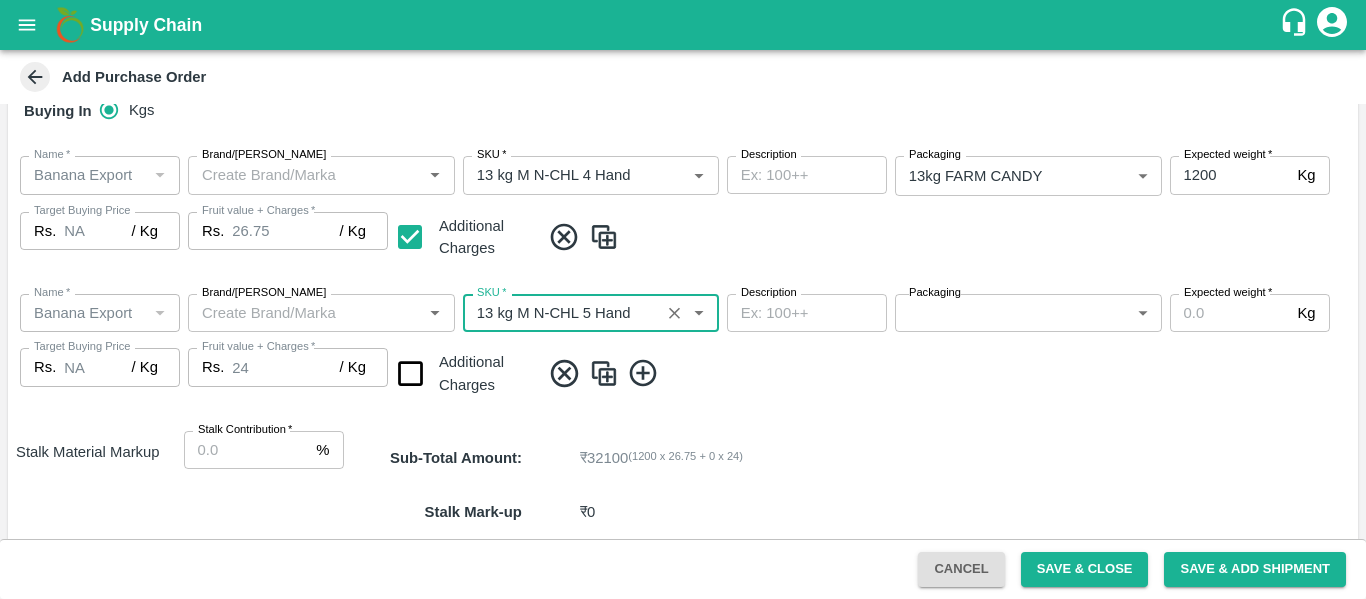 type on "13 kg M N-CHL 5 Hand" 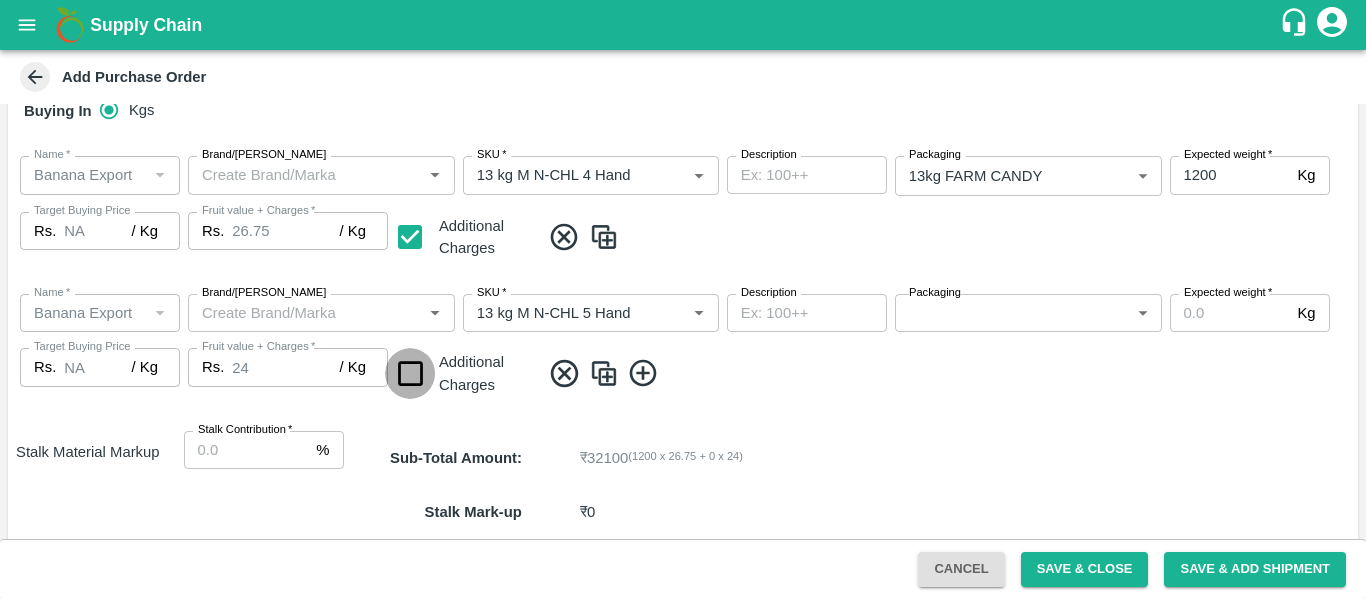 click at bounding box center [410, 373] 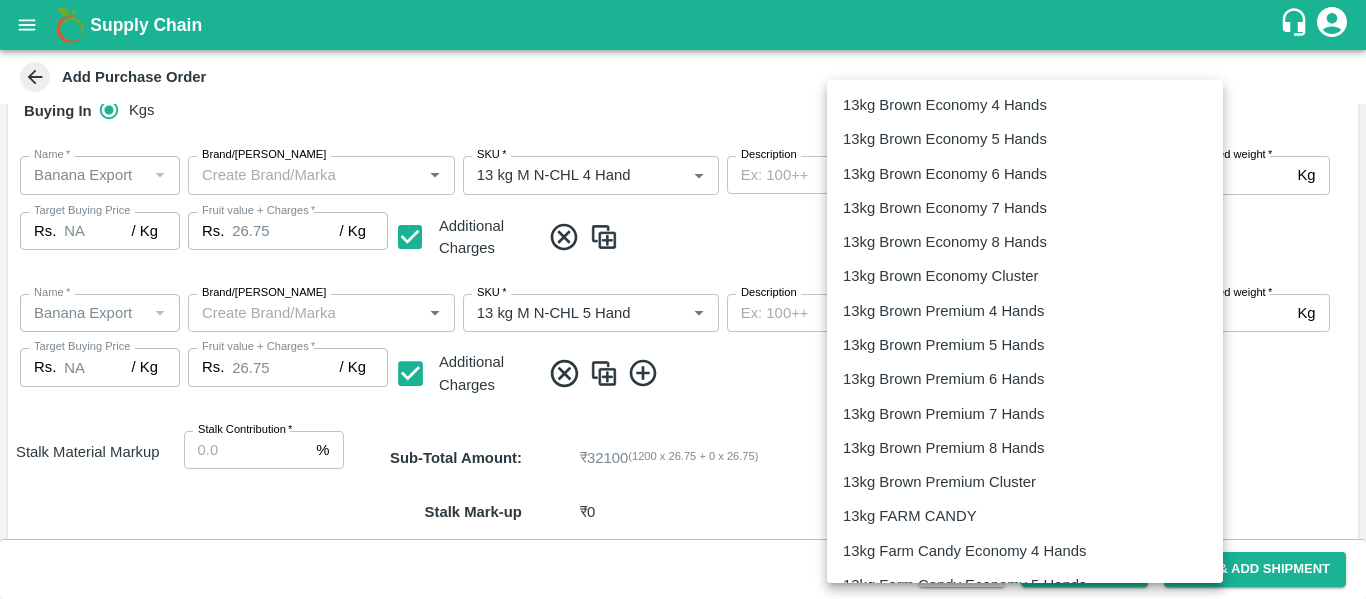 click on "Supply Chain Add Purchase Order PO Type   * Vendor Purchase 2 PO Type Buyers   * Ajit Otari Buyers   * Supplier   * Supplier   * Add Vendor Add Farmer Address   * Raver, Jalgaon, Raver, Maharashtra Address Micropocket   * Micropocket   * Purchase Date   * 10/07/2025 Purchase Date Incharge Field Executive   * jaydip Tale Incharge Field Executive   * Model   * Fixed Fixed Model Vendor Type Others OTHER Vendor Type Velens Assessment ID FA Velens Assessment ID Expected Purchase Items Banana Export PO Please select if you are creating PO for banana export Fruit value   * Rs. 24 / Kg Fruit value Additional Charge Rs. 2.75 / Kg Additional Charge Buying In Kgs Name   * Name   * Brand/Marka Brand/Marka SKU   * SKU   * Description x Description Packaging 13kg FARM CANDY 466 Packaging Expected weight   * 1200 Kg Expected weight Target Buying Price Rs. NA / Kg Target Buying Price Fruit value + Charges   * Rs. 26.75 / Kg Fruit value + Charges Additional Charges Name   * Name   * *" at bounding box center (683, 299) 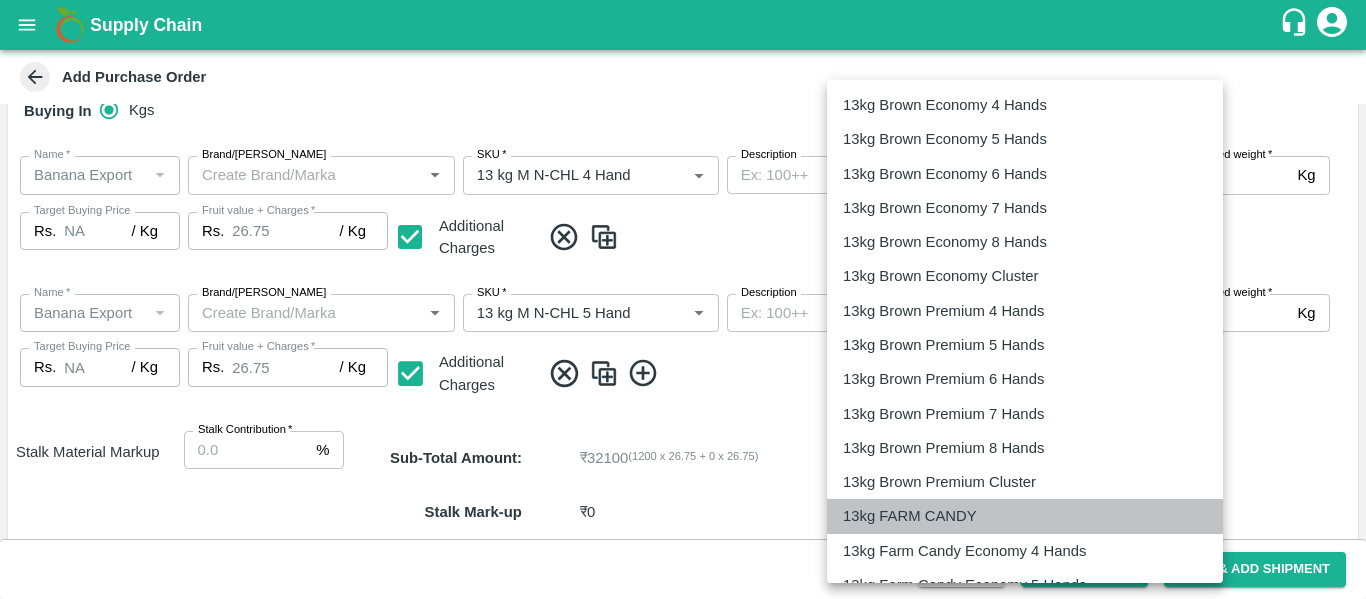 click on "13kg FARM CANDY" at bounding box center (910, 516) 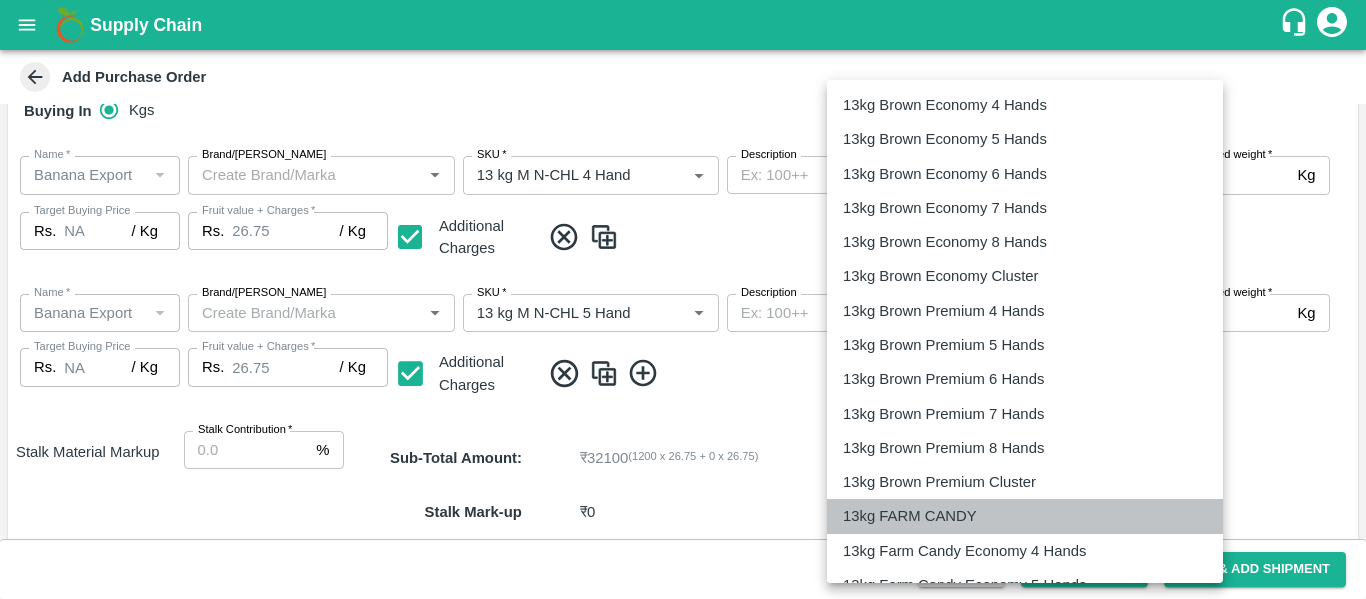 type on "466" 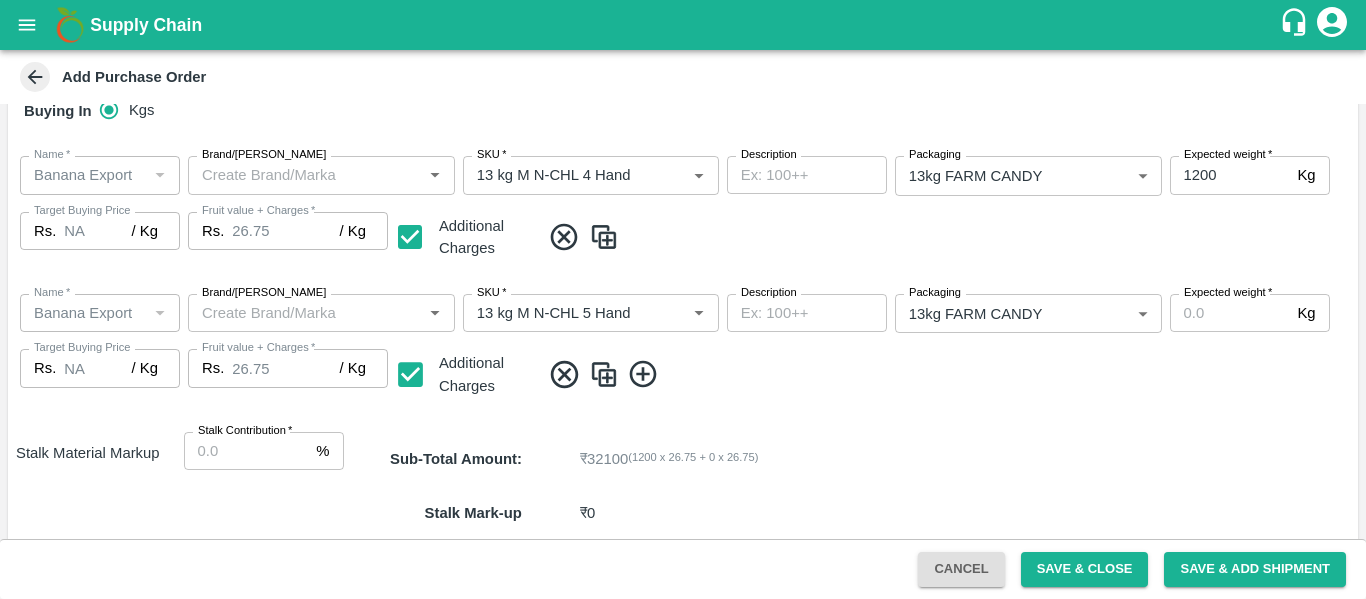 click on "Name   * Name   * Brand/Marka Brand/Marka SKU   * SKU   * Description x Description Packaging 13kg FARM CANDY 466 Packaging Expected weight   * Kg Expected weight Target Buying Price Rs. NA / Kg Target Buying Price Fruit value + Charges   * Rs. 26.75 / Kg Fruit value + Charges Additional Charges" at bounding box center (683, 347) 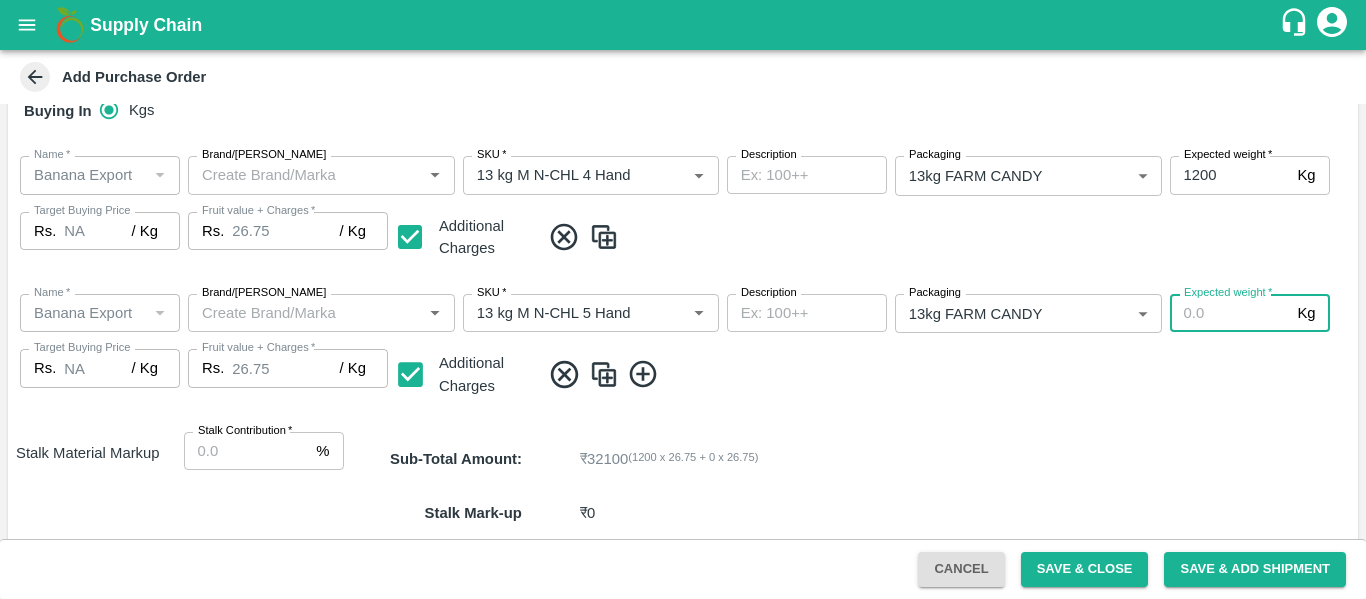 click on "Expected weight   *" at bounding box center [1230, 313] 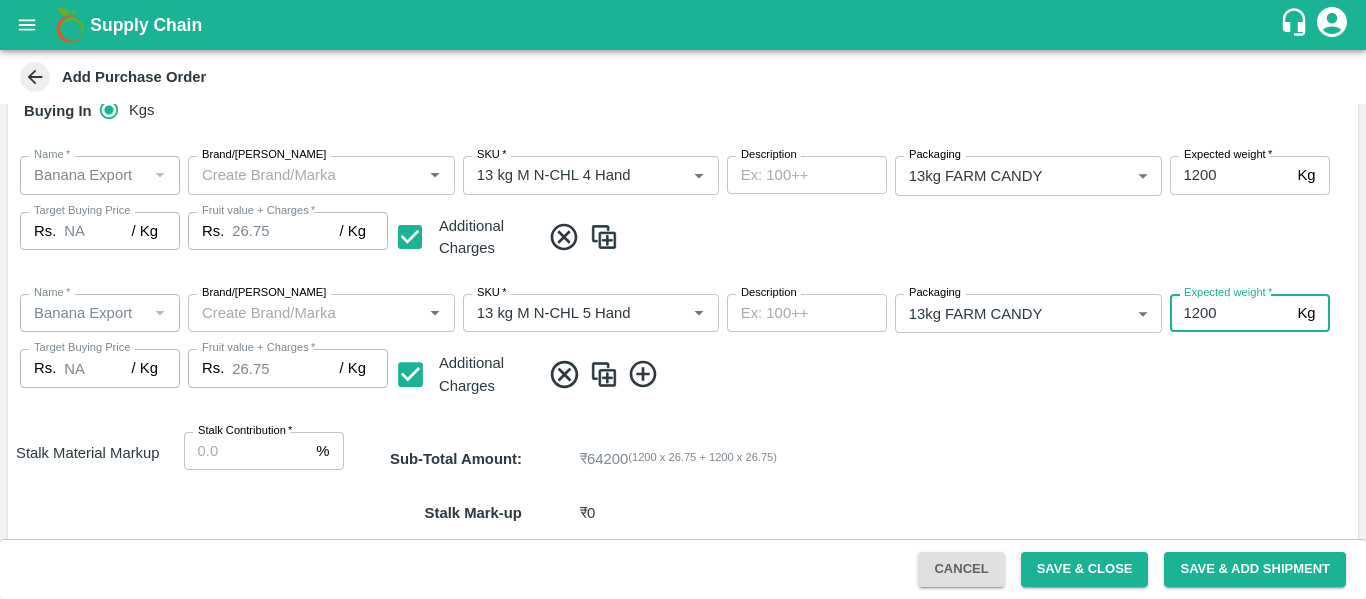 type on "1200" 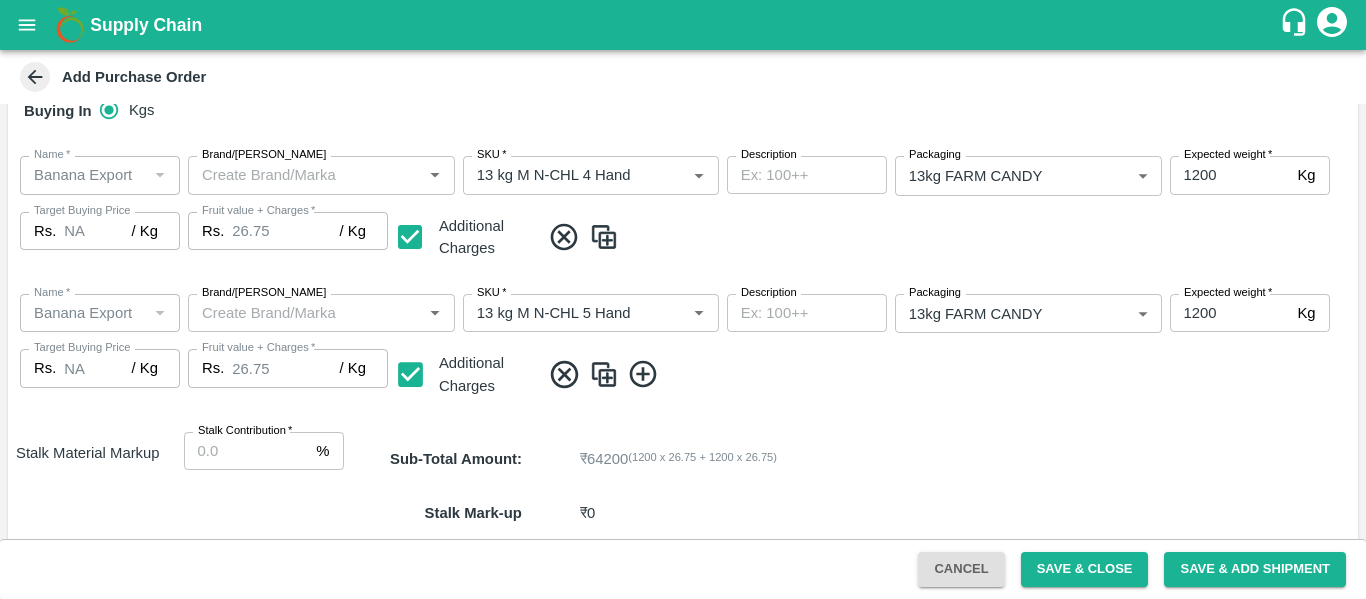 drag, startPoint x: 710, startPoint y: 366, endPoint x: 636, endPoint y: 376, distance: 74.672615 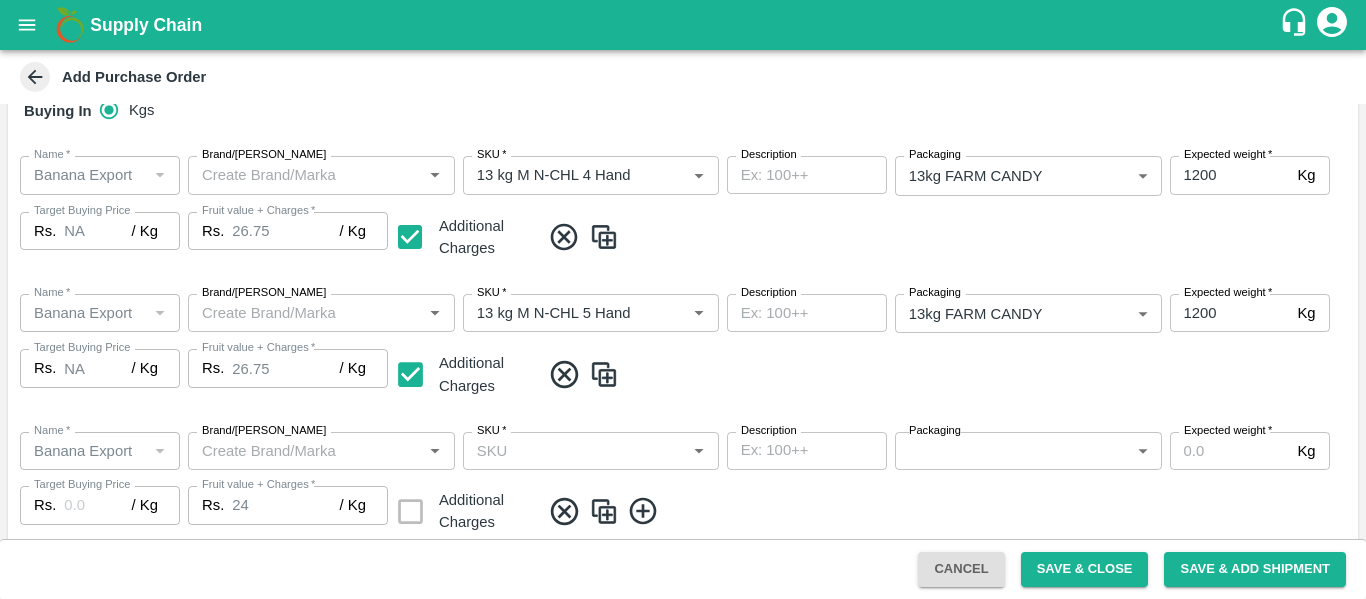 scroll, scrollTop: 458, scrollLeft: 0, axis: vertical 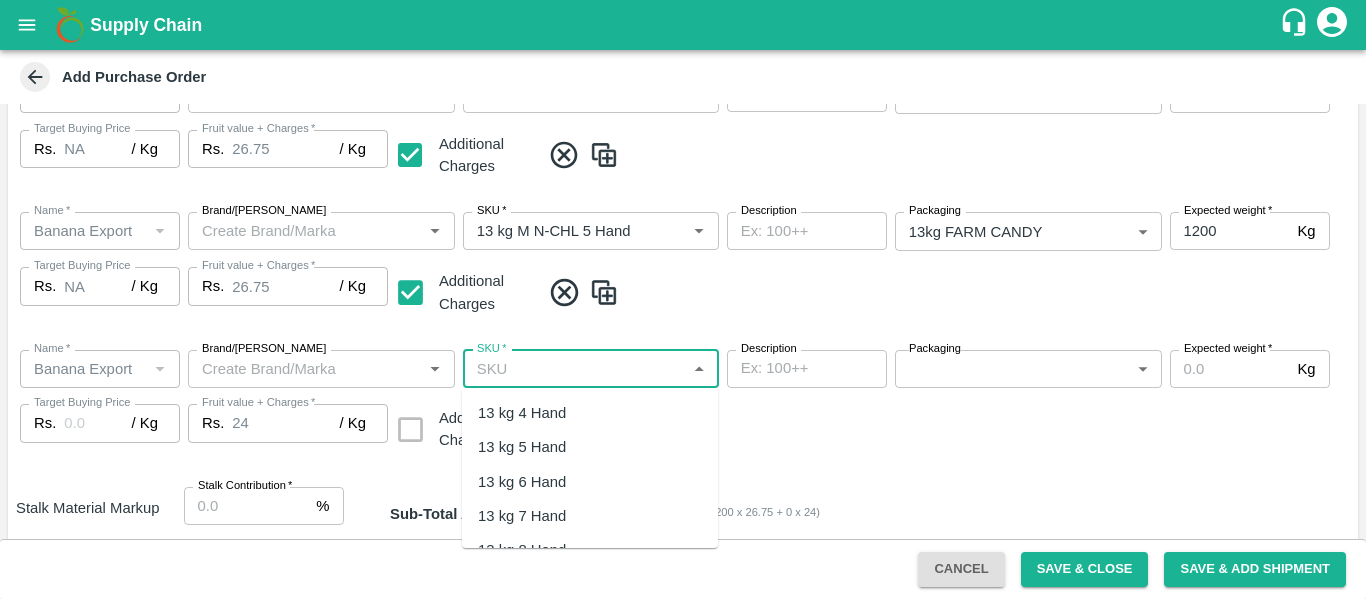 click on "SKU   *" at bounding box center (574, 369) 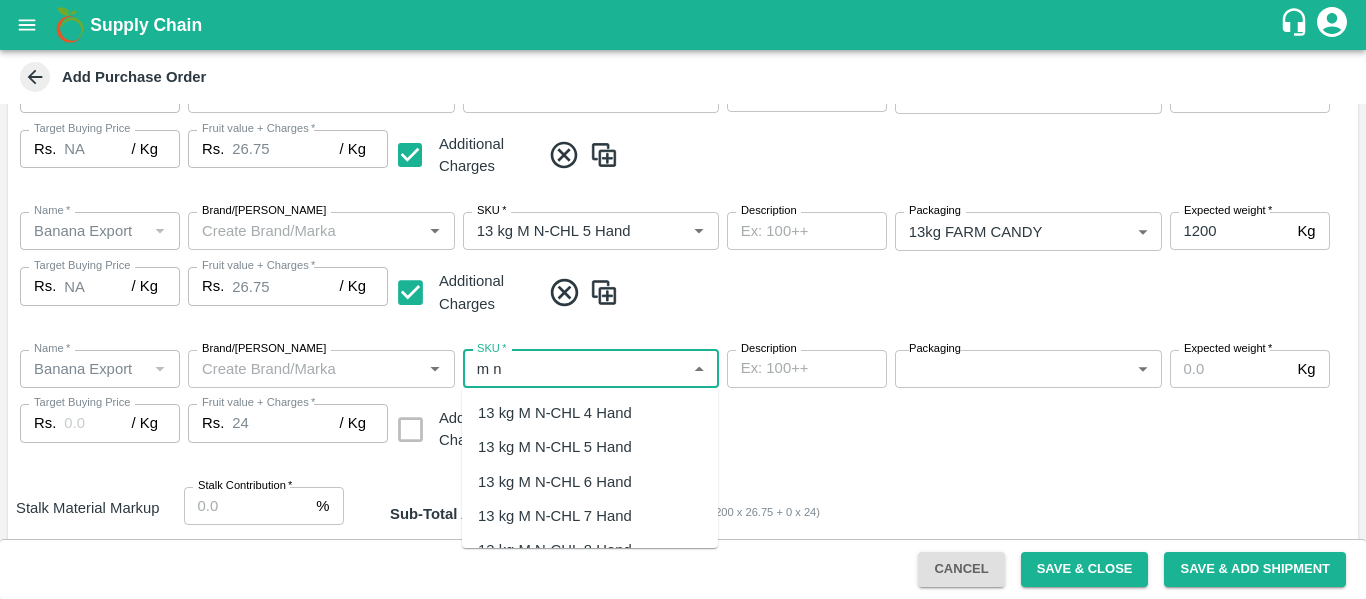 click on "13 kg M N-CHL 6 Hand" at bounding box center (590, 482) 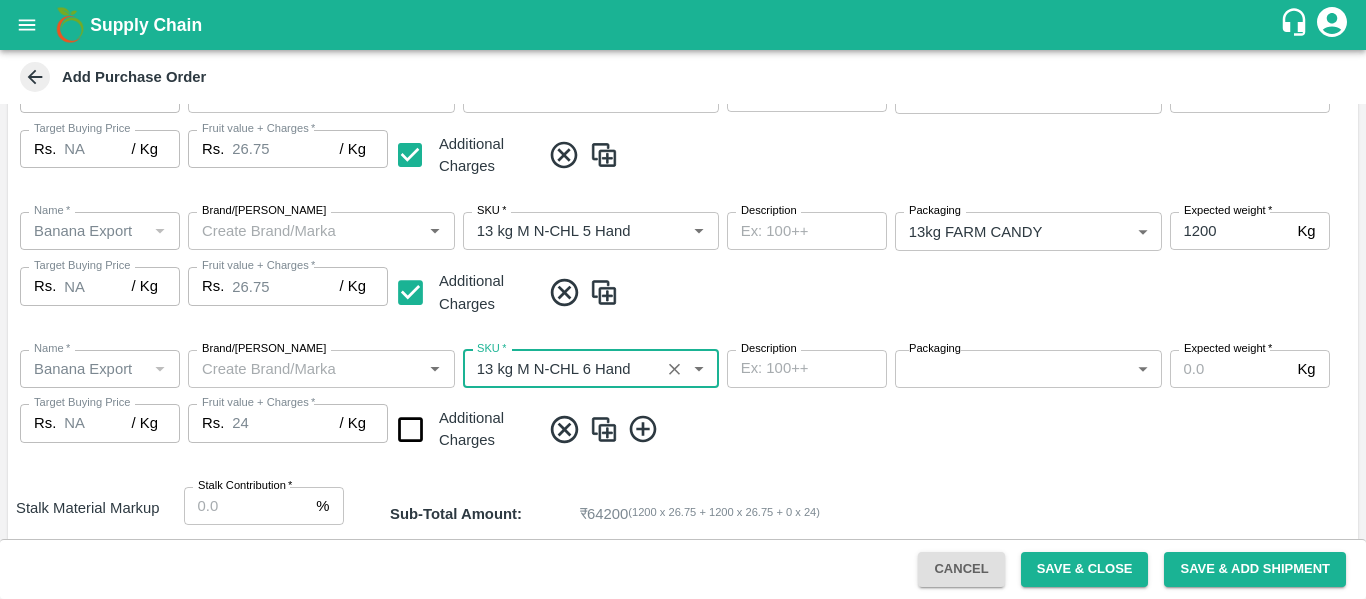type on "NA" 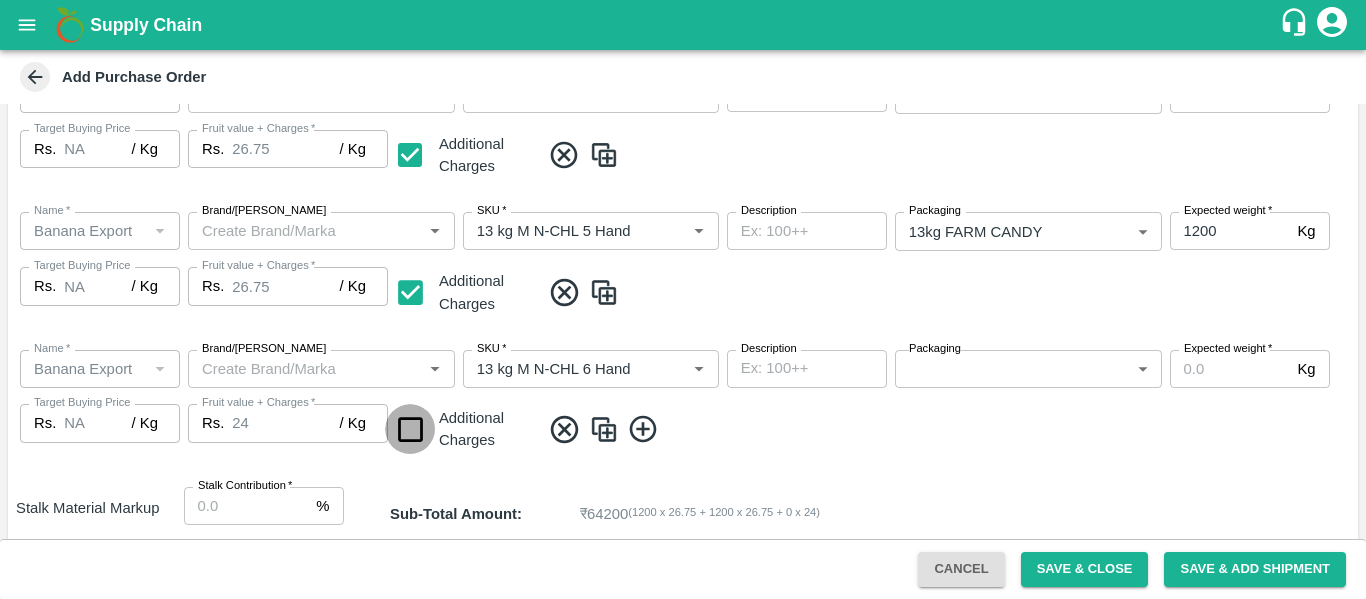 click at bounding box center (410, 429) 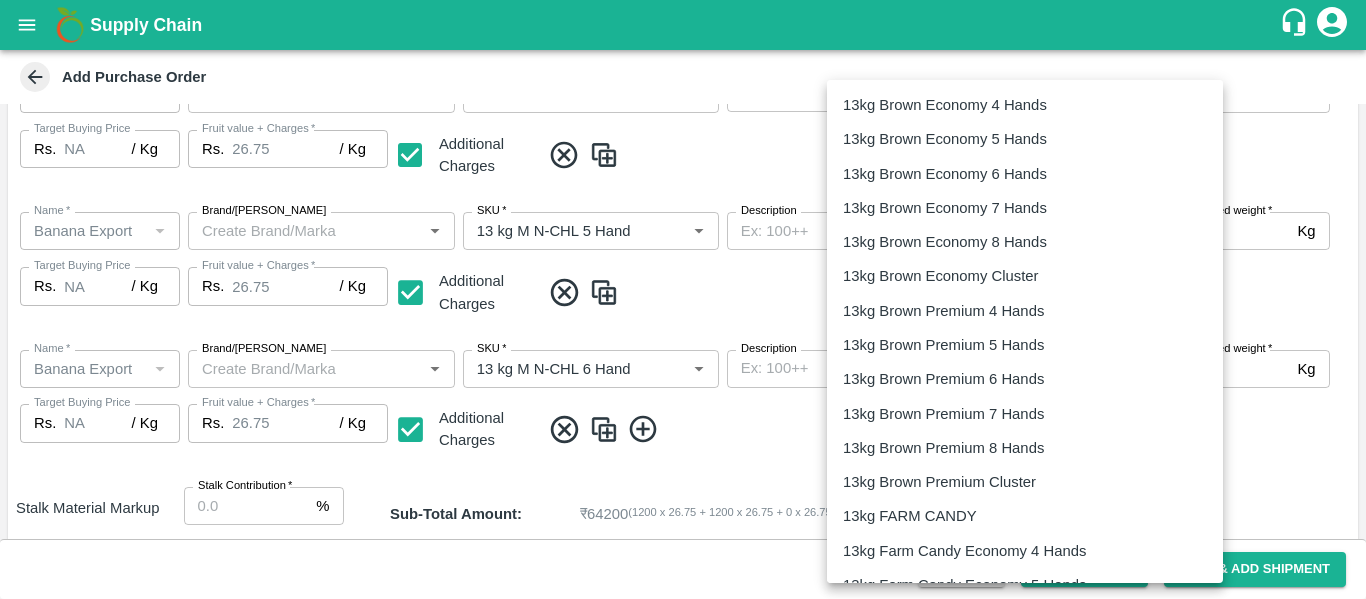 click on "Supply Chain Add Purchase Order PO Type   * Vendor Purchase 2 PO Type Buyers   * Ajit Otari Buyers   * Supplier   * Supplier   * Add Vendor Add Farmer Address   * Raver, Jalgaon, Raver, Maharashtra Address Micropocket   * Micropocket   * Purchase Date   * 10/07/2025 Purchase Date Incharge Field Executive   * jaydip Tale Incharge Field Executive   * Model   * Fixed Fixed Model Vendor Type Others OTHER Vendor Type Velens Assessment ID FA Velens Assessment ID Expected Purchase Items Banana Export PO Please select if you are creating PO for banana export Fruit value   * Rs. 24 / Kg Fruit value Additional Charge Rs. 2.75 / Kg Additional Charge Buying In Kgs Name   * Name   * Brand/Marka Brand/Marka SKU   * SKU   * Description x Description Packaging 13kg FARM CANDY 466 Packaging Expected weight   * 1200 Kg Expected weight Target Buying Price Rs. NA / Kg Target Buying Price Fruit value + Charges   * Rs. 26.75 / Kg Fruit value + Charges Additional Charges Name   * Name   * *" at bounding box center (683, 299) 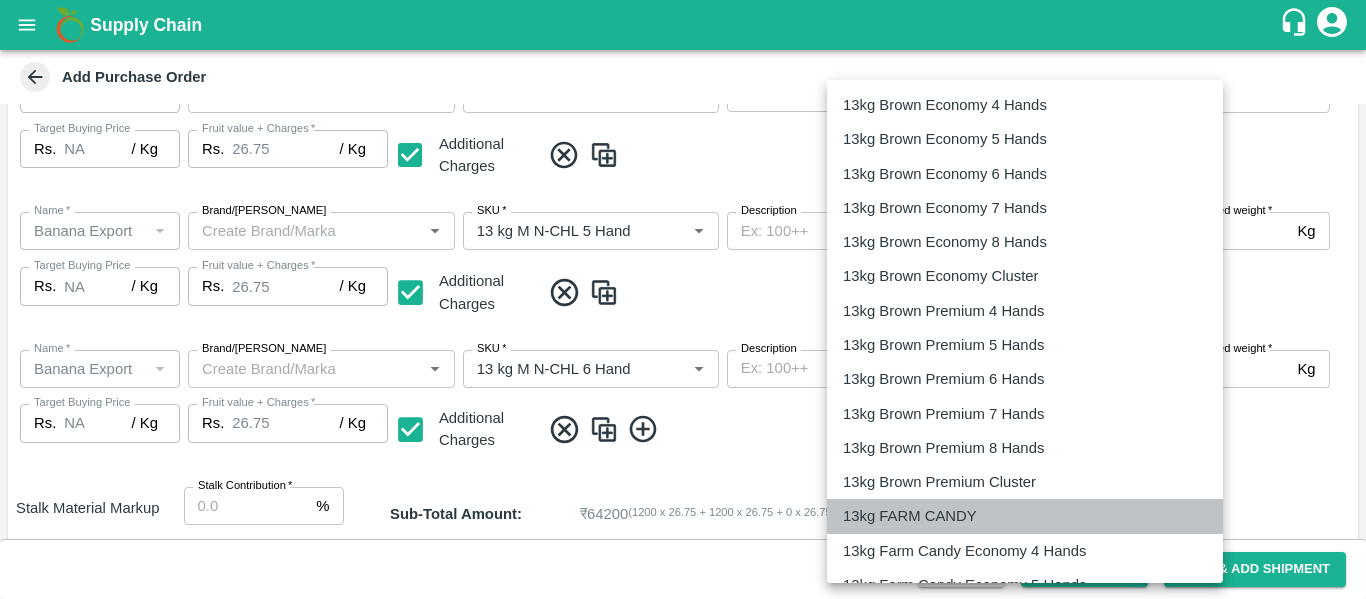 click on "13kg FARM CANDY" at bounding box center [910, 516] 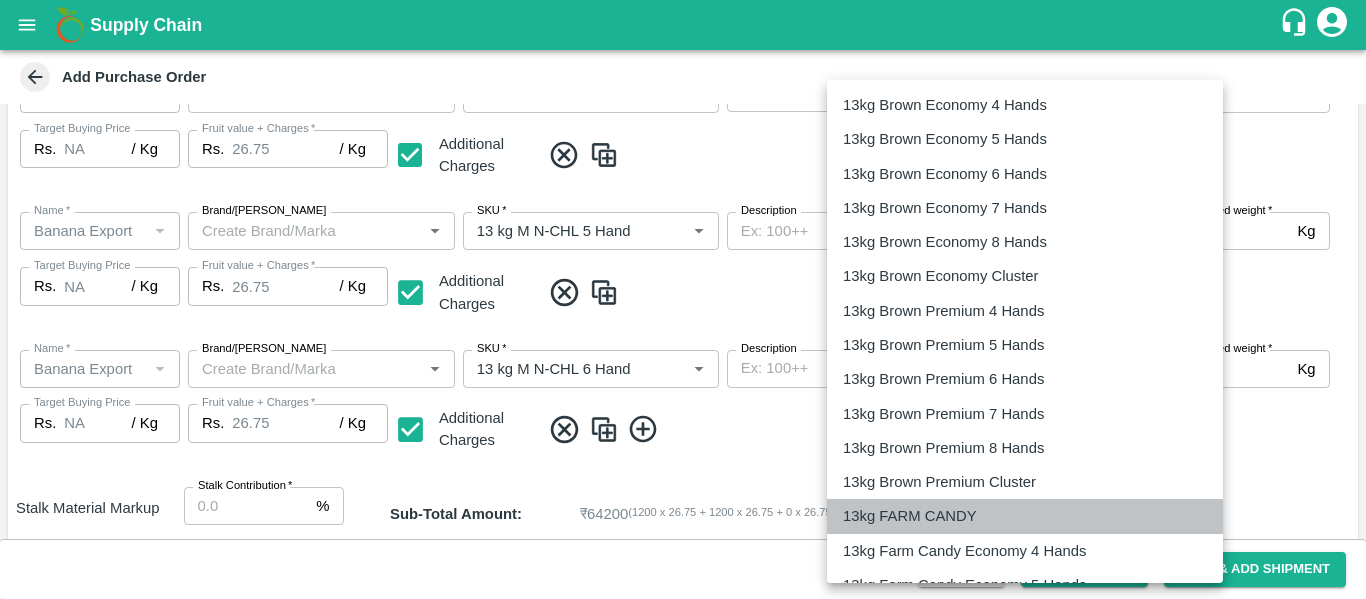 type on "466" 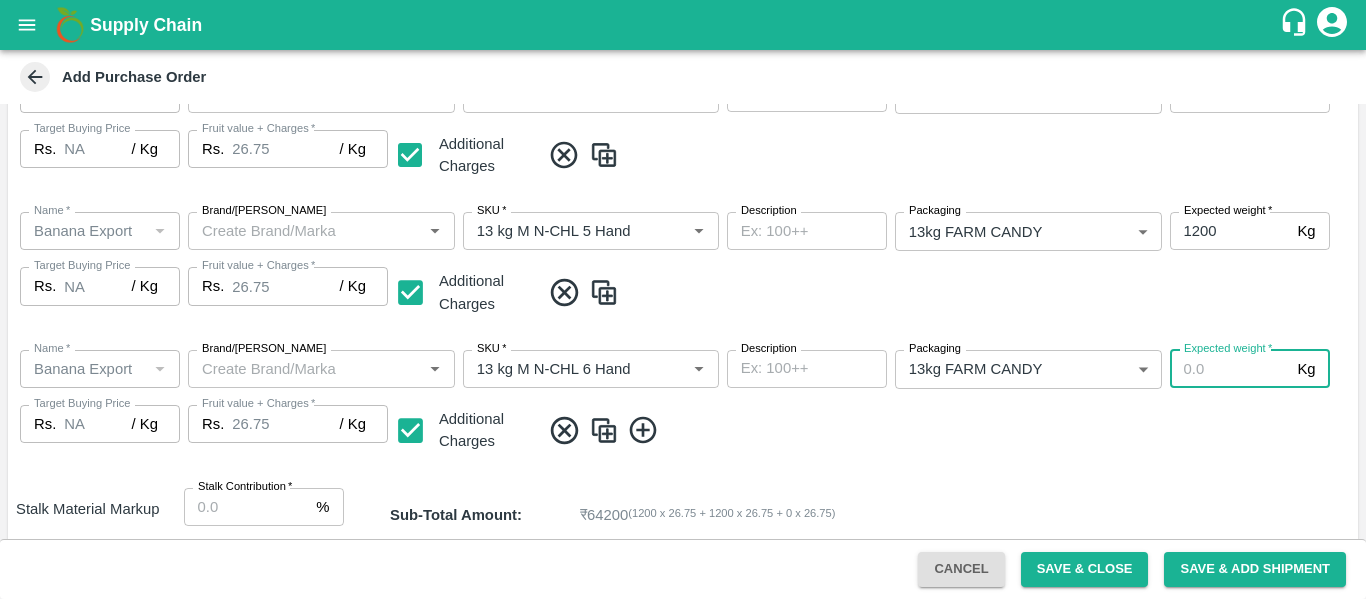 click on "Expected weight   *" at bounding box center [1230, 369] 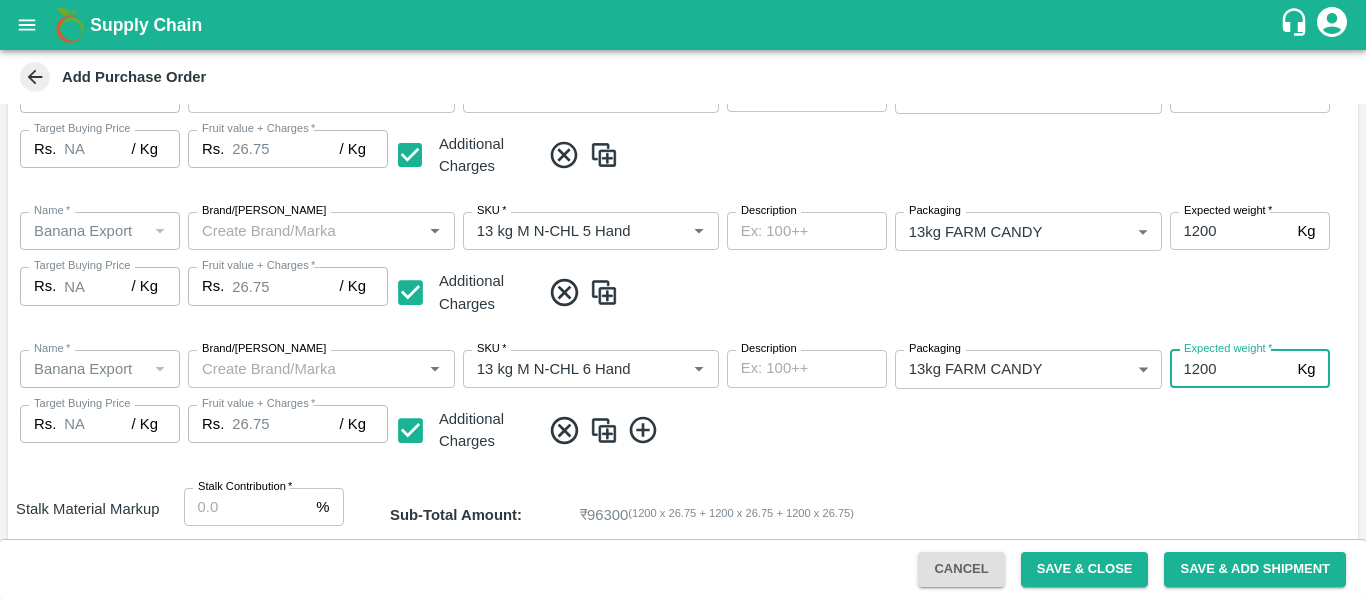 type on "1200" 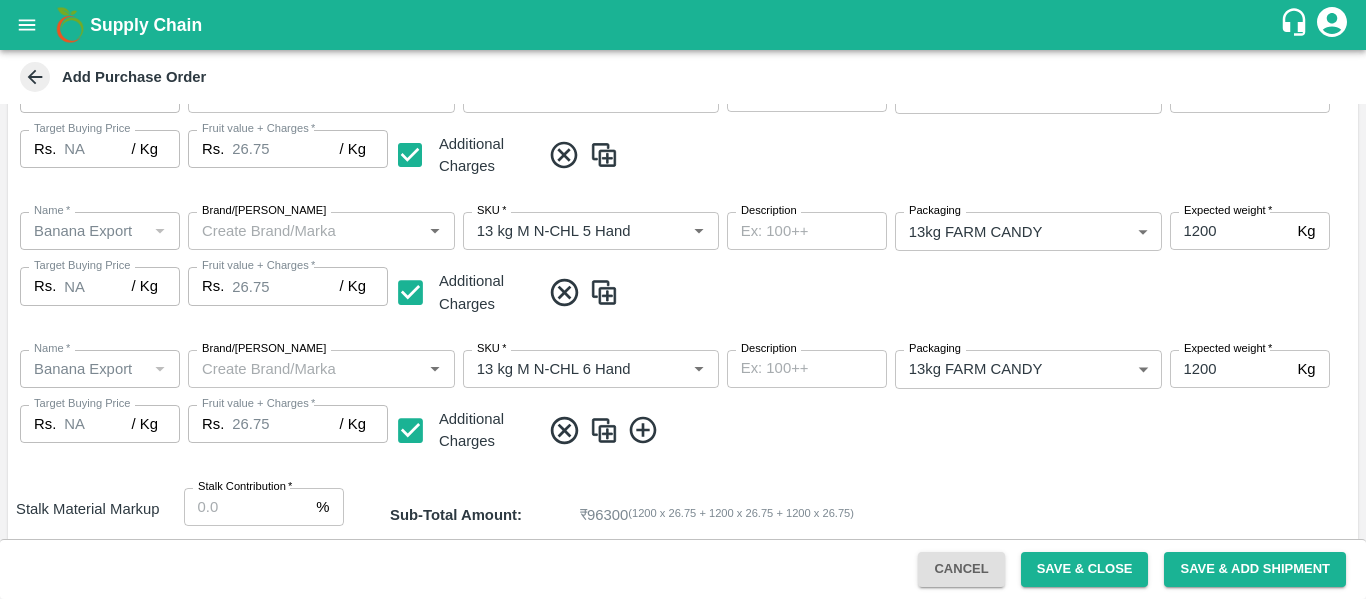 click at bounding box center [945, 430] 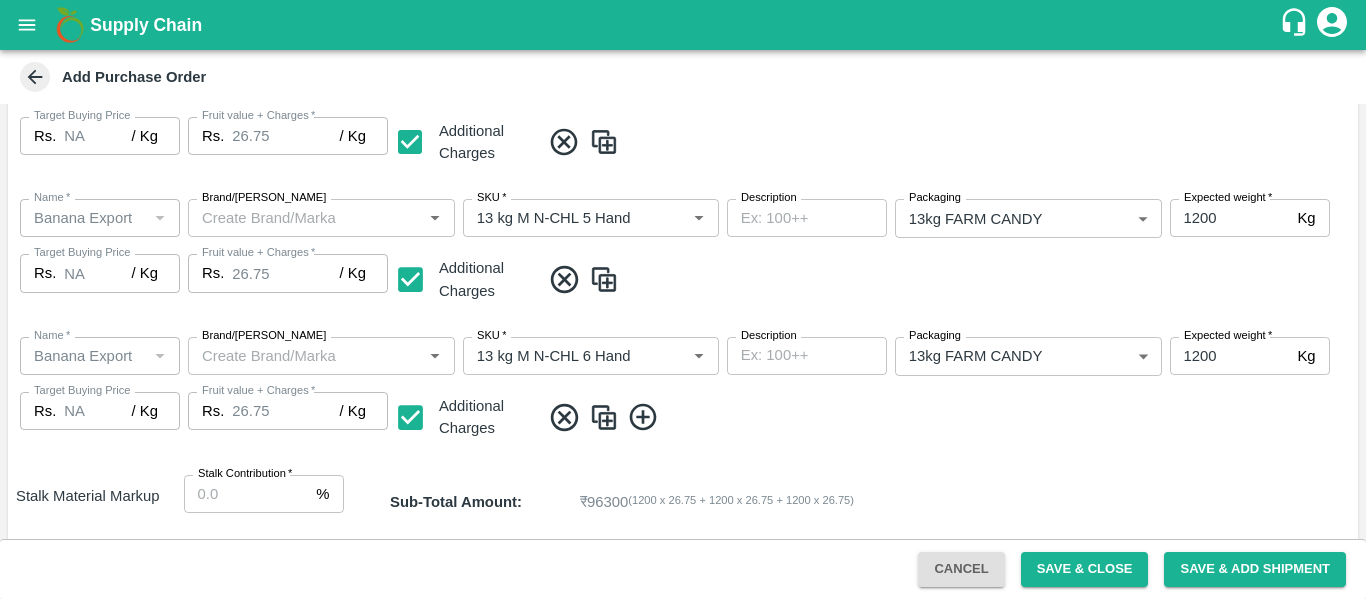 scroll, scrollTop: 515, scrollLeft: 0, axis: vertical 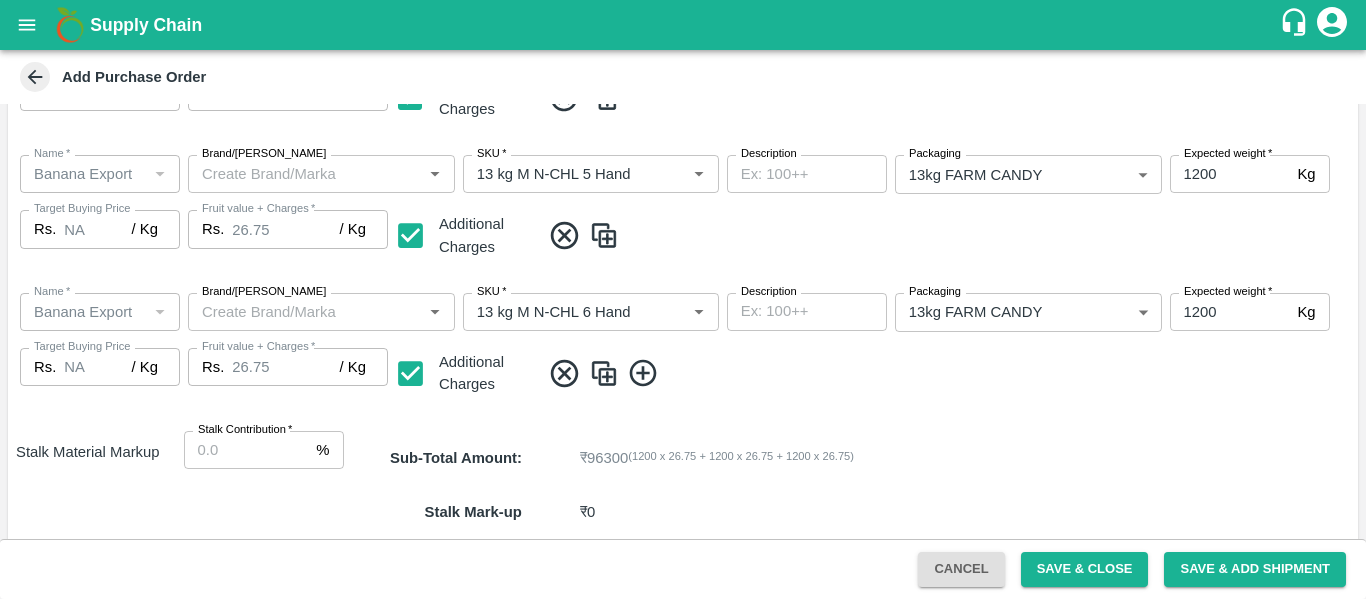 click 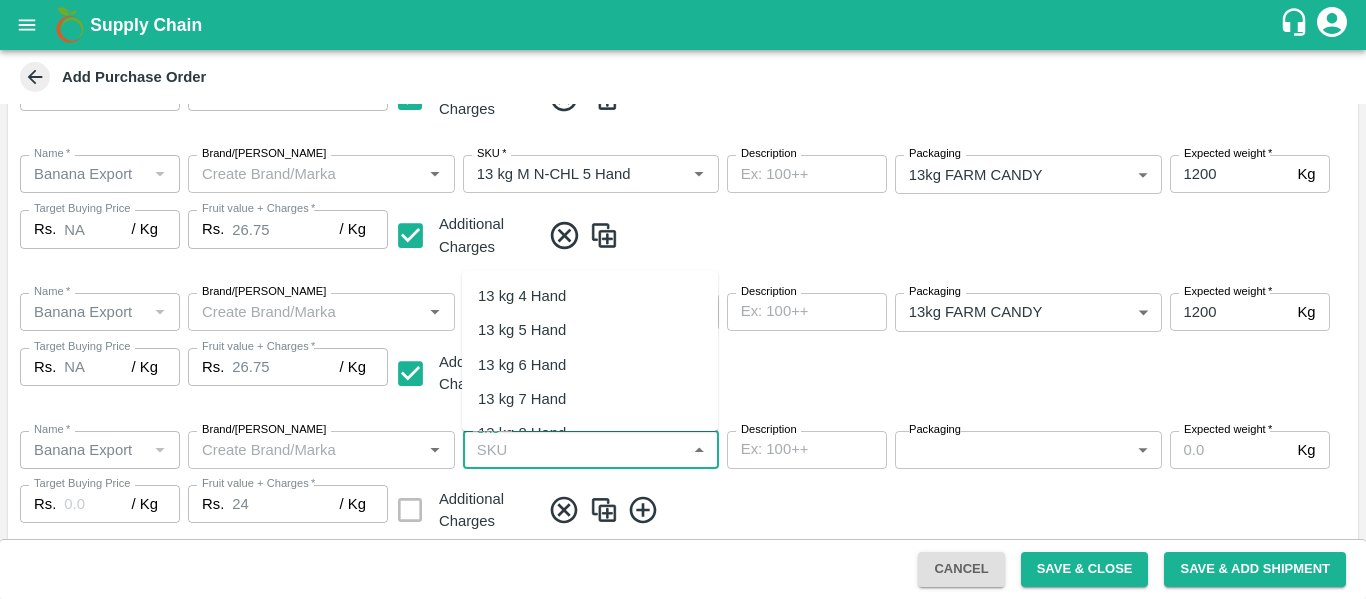 click on "SKU   *" at bounding box center [574, 450] 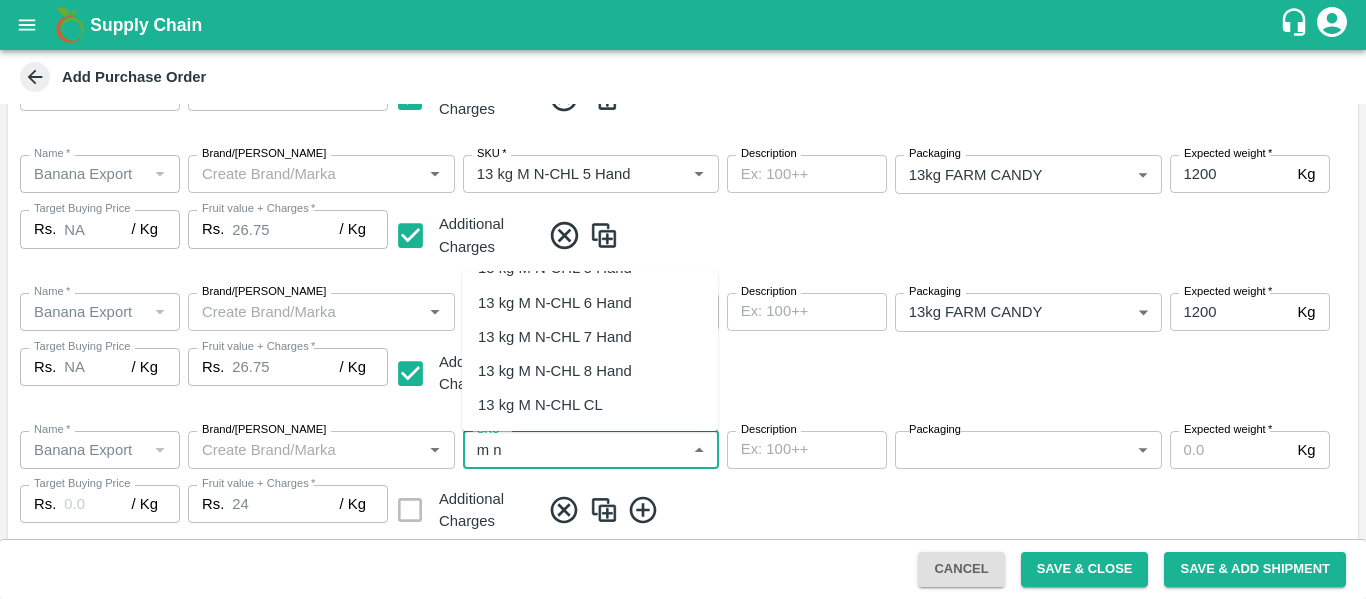 scroll, scrollTop: 71, scrollLeft: 0, axis: vertical 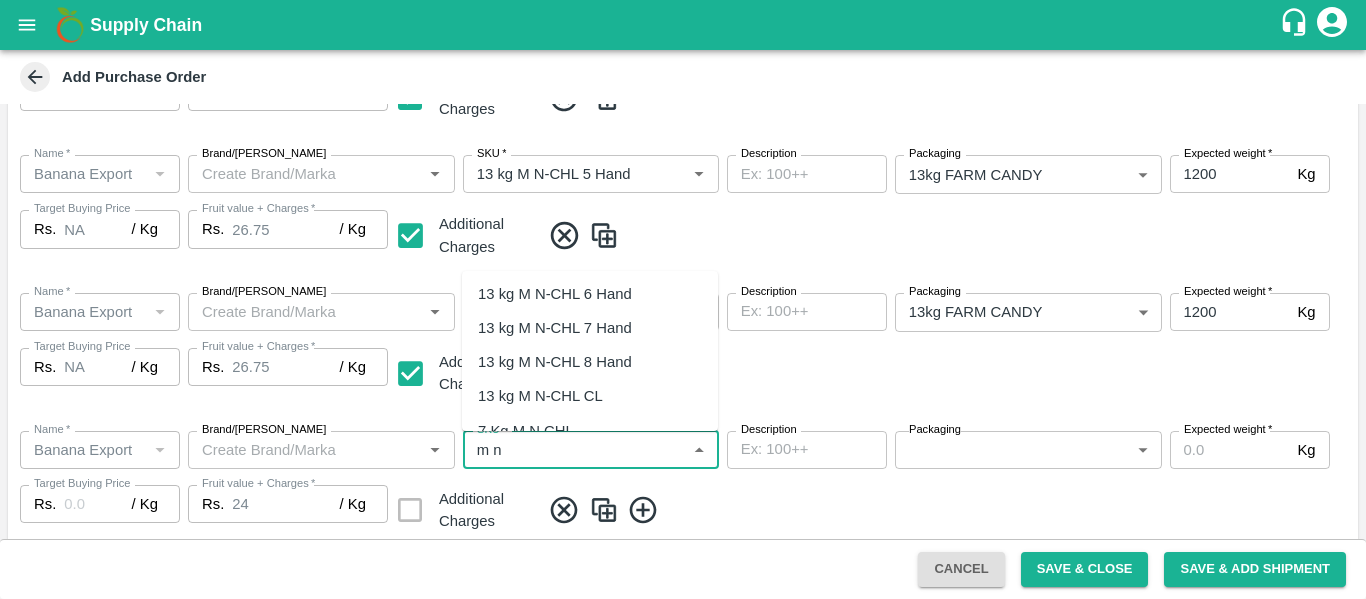 click on "13 kg M N-CHL 8 Hand" at bounding box center [555, 362] 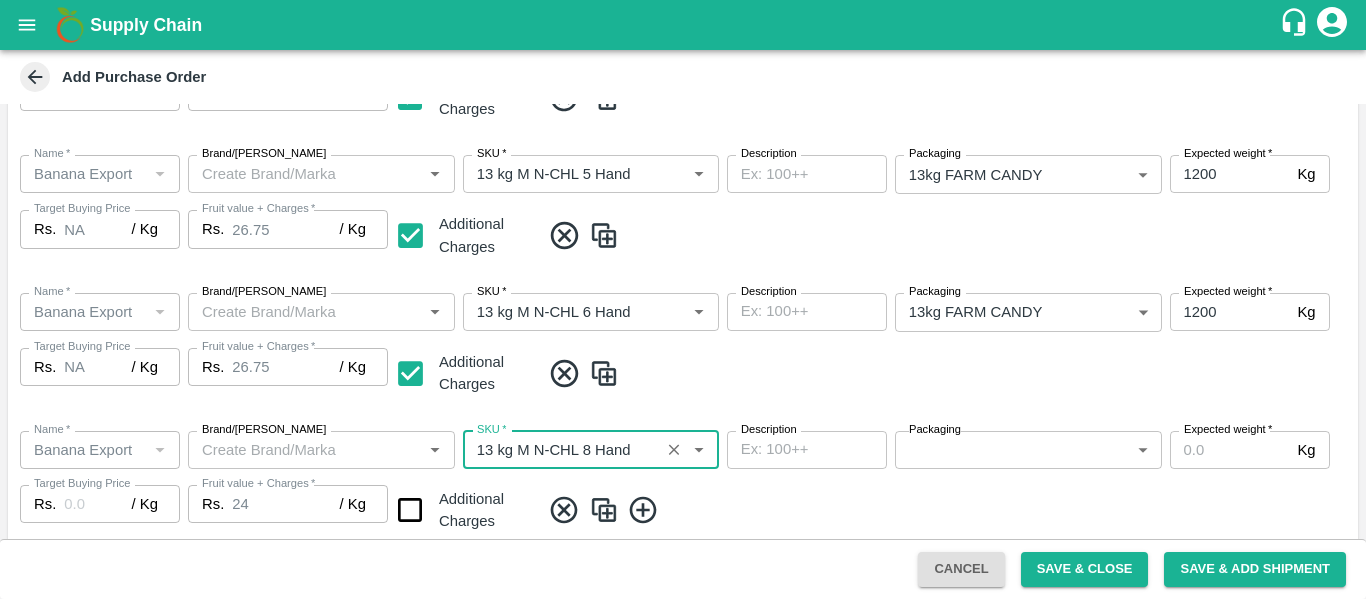 type on "NA" 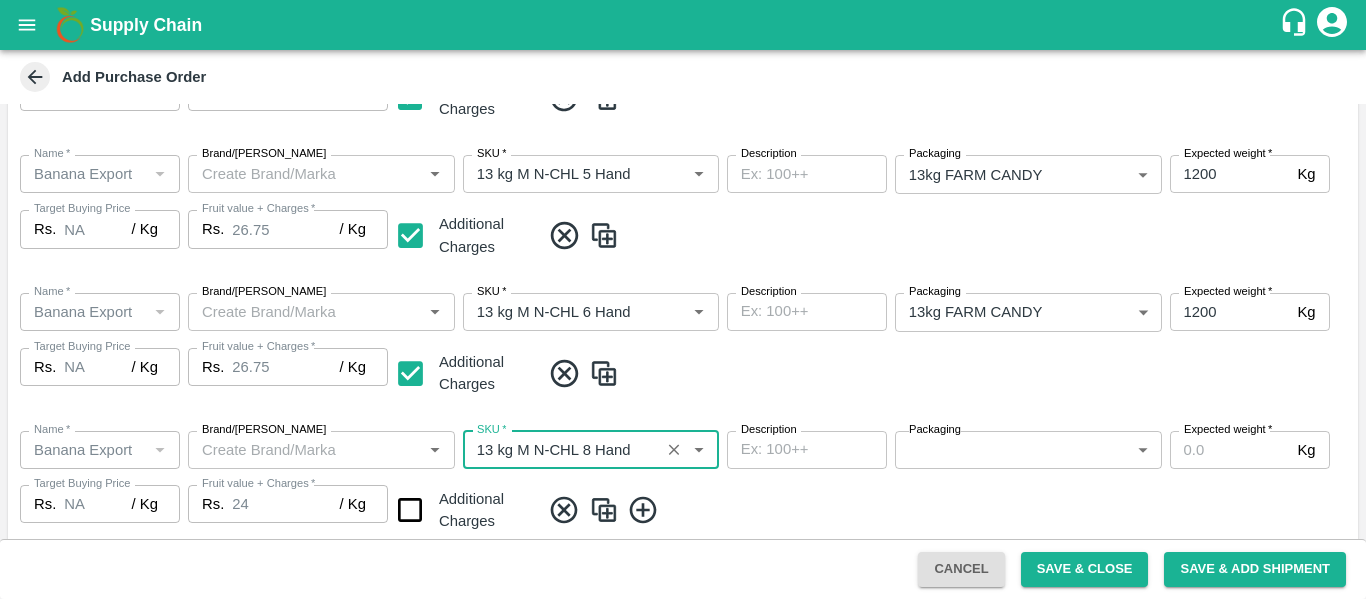 type on "13 kg M N-CHL 8 Hand" 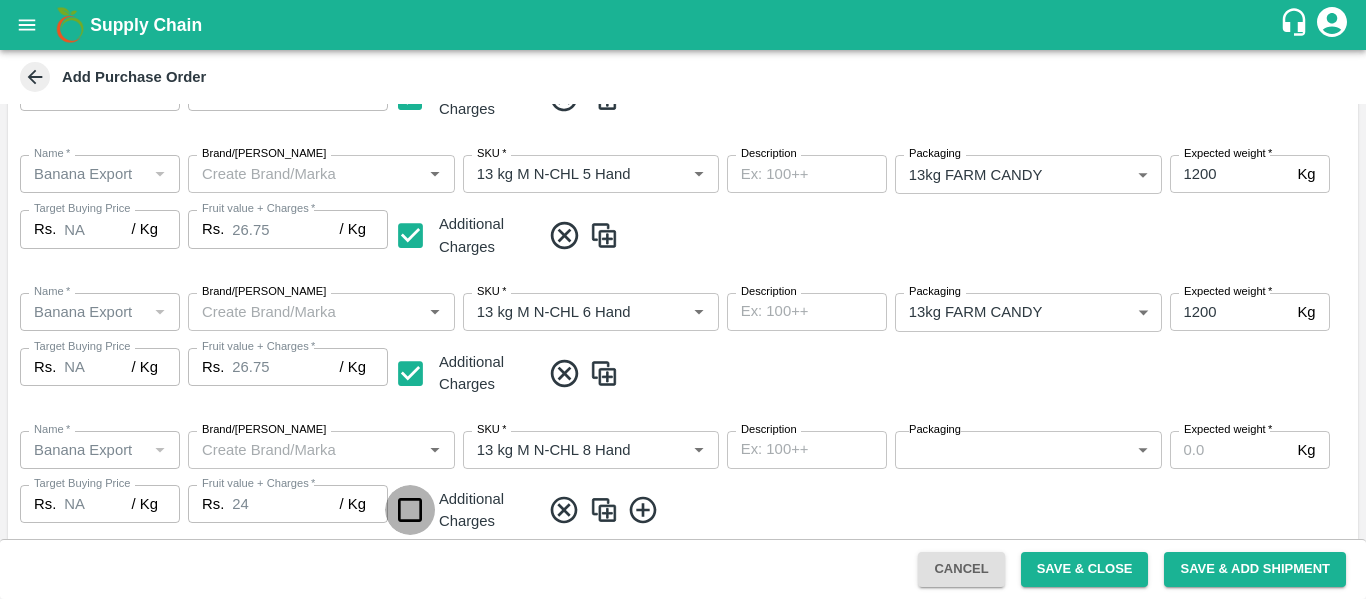 click at bounding box center (410, 510) 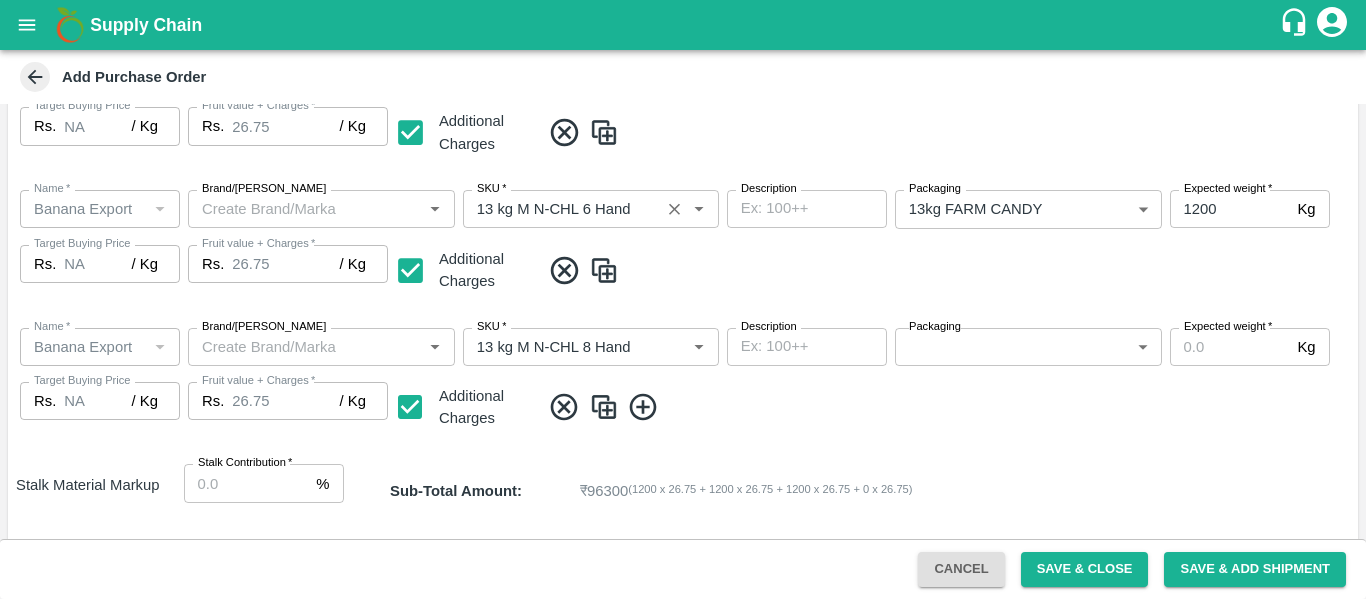 scroll, scrollTop: 619, scrollLeft: 0, axis: vertical 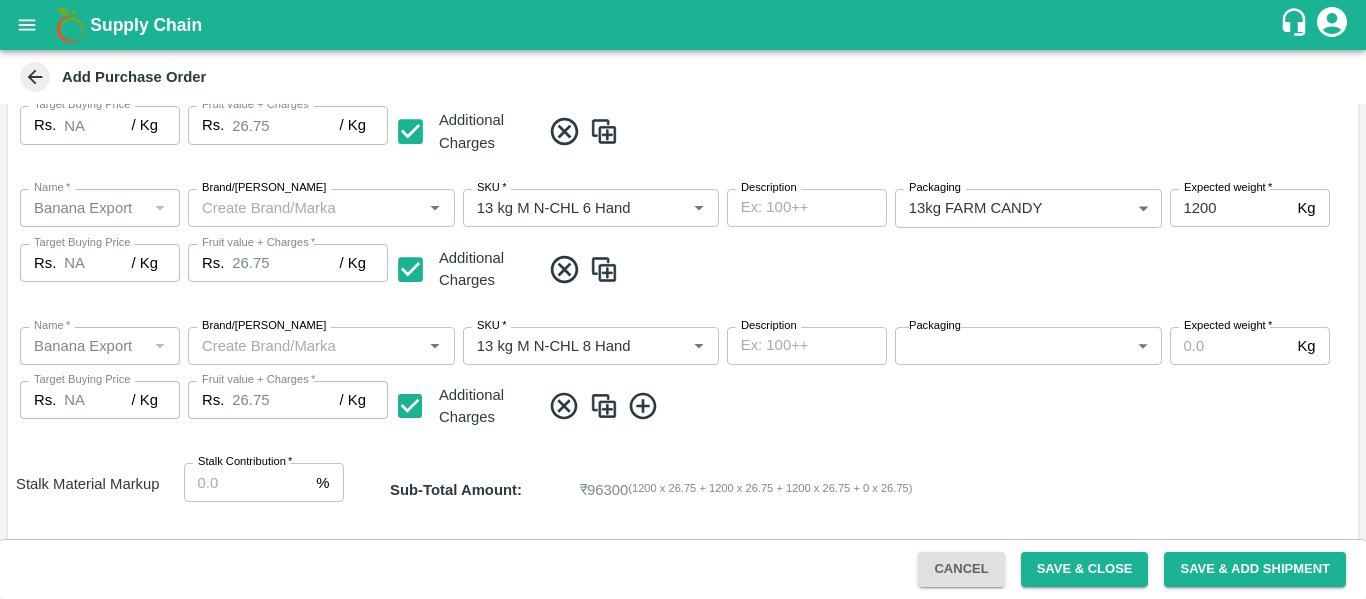 click on "Name   * Name   * Brand/Marka Brand/Marka SKU   * SKU   * Description x Description Packaging ​ Packaging Expected weight   * Kg Expected weight Target Buying Price Rs. NA / Kg Target Buying Price Fruit value + Charges   * Rs. 26.75 / Kg Fruit value + Charges Additional Charges" at bounding box center [683, 379] 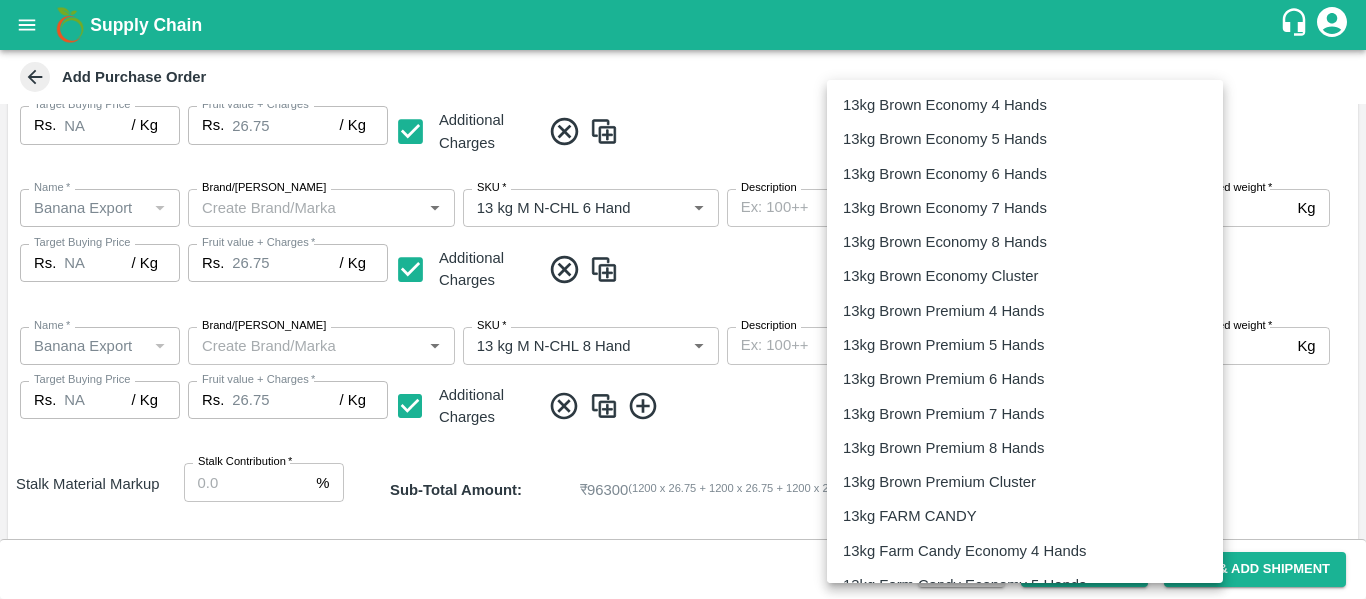 click on "Supply Chain Add Purchase Order PO Type   * Vendor Purchase 2 PO Type Buyers   * Ajit Otari Buyers   * Supplier   * Supplier   * Add Vendor Add Farmer Address   * Raver, Jalgaon, Raver, Maharashtra Address Micropocket   * Micropocket   * Purchase Date   * 10/07/2025 Purchase Date Incharge Field Executive   * jaydip Tale Incharge Field Executive   * Model   * Fixed Fixed Model Vendor Type Others OTHER Vendor Type Velens Assessment ID FA Velens Assessment ID Expected Purchase Items Banana Export PO Please select if you are creating PO for banana export Fruit value   * Rs. 24 / Kg Fruit value Additional Charge Rs. 2.75 / Kg Additional Charge Buying In Kgs Name   * Name   * Brand/Marka Brand/Marka SKU   * SKU   * Description x Description Packaging 13kg FARM CANDY 466 Packaging Expected weight   * 1200 Kg Expected weight Target Buying Price Rs. NA / Kg Target Buying Price Fruit value + Charges   * Rs. 26.75 / Kg Fruit value + Charges Additional Charges Name   * Name   * *" at bounding box center [683, 299] 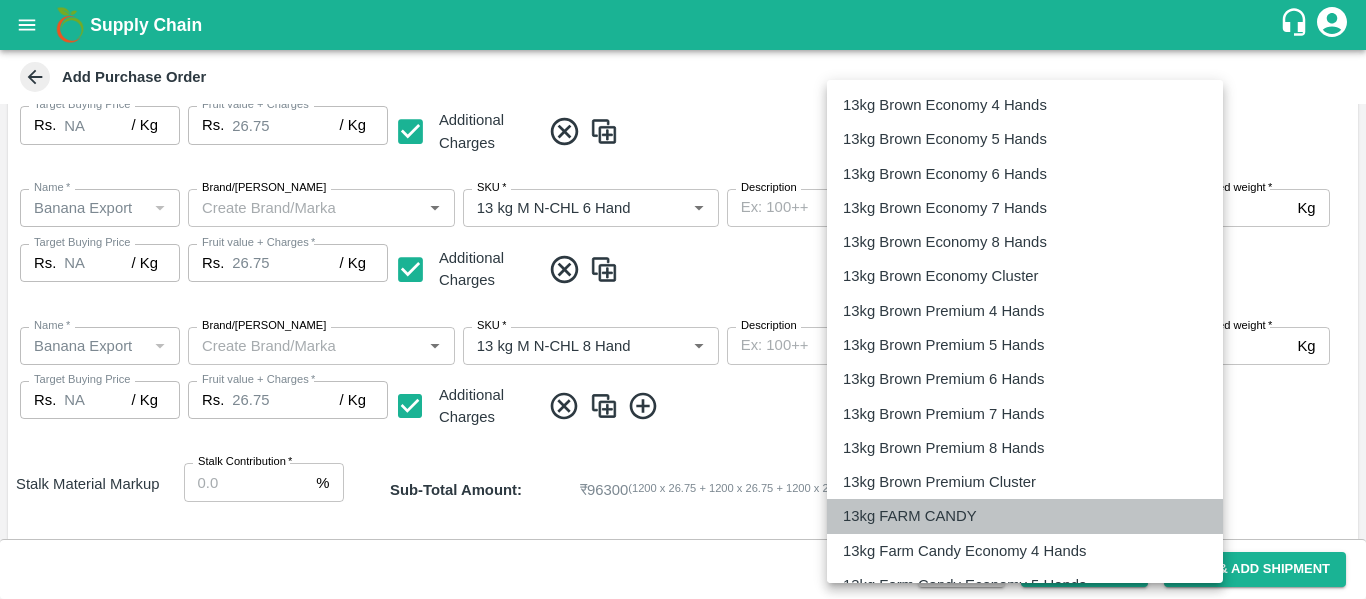 click on "13kg FARM CANDY" at bounding box center (910, 516) 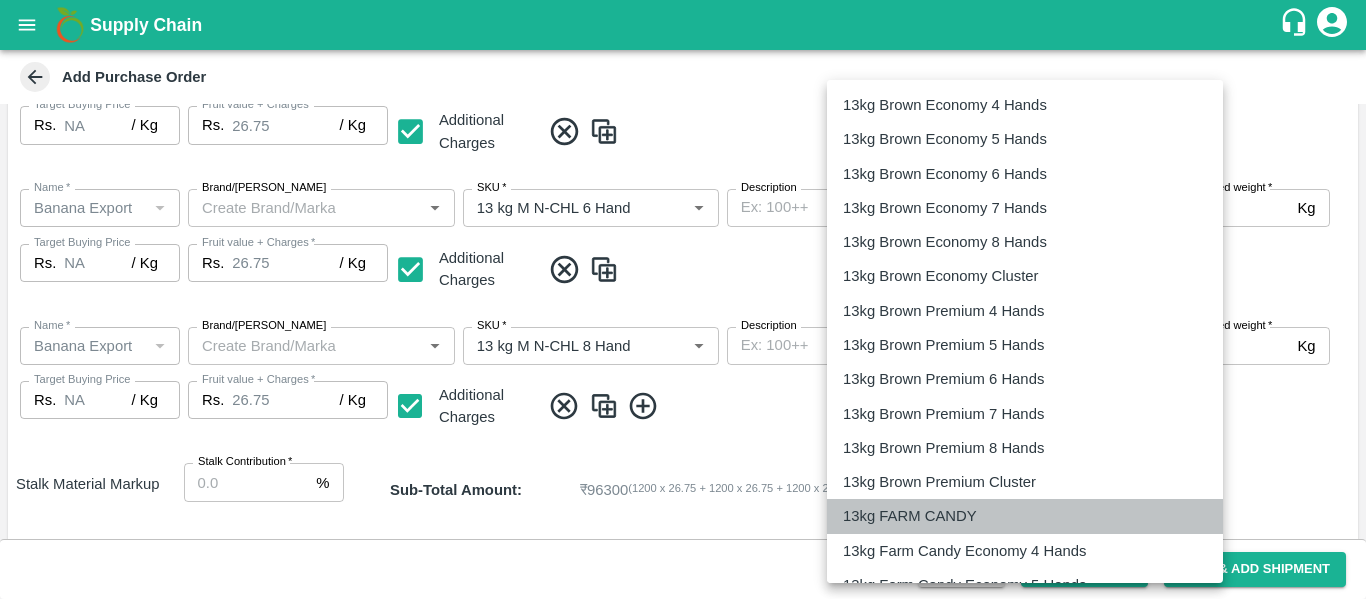 type on "466" 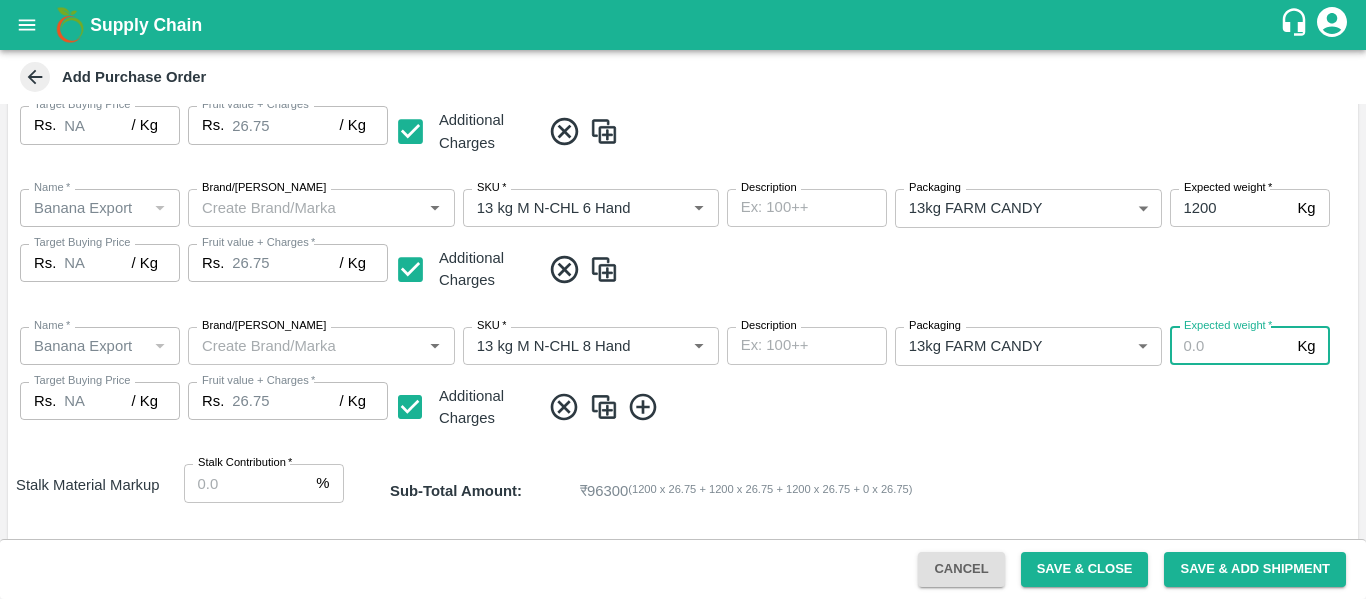 click on "Expected weight   *" at bounding box center (1230, 346) 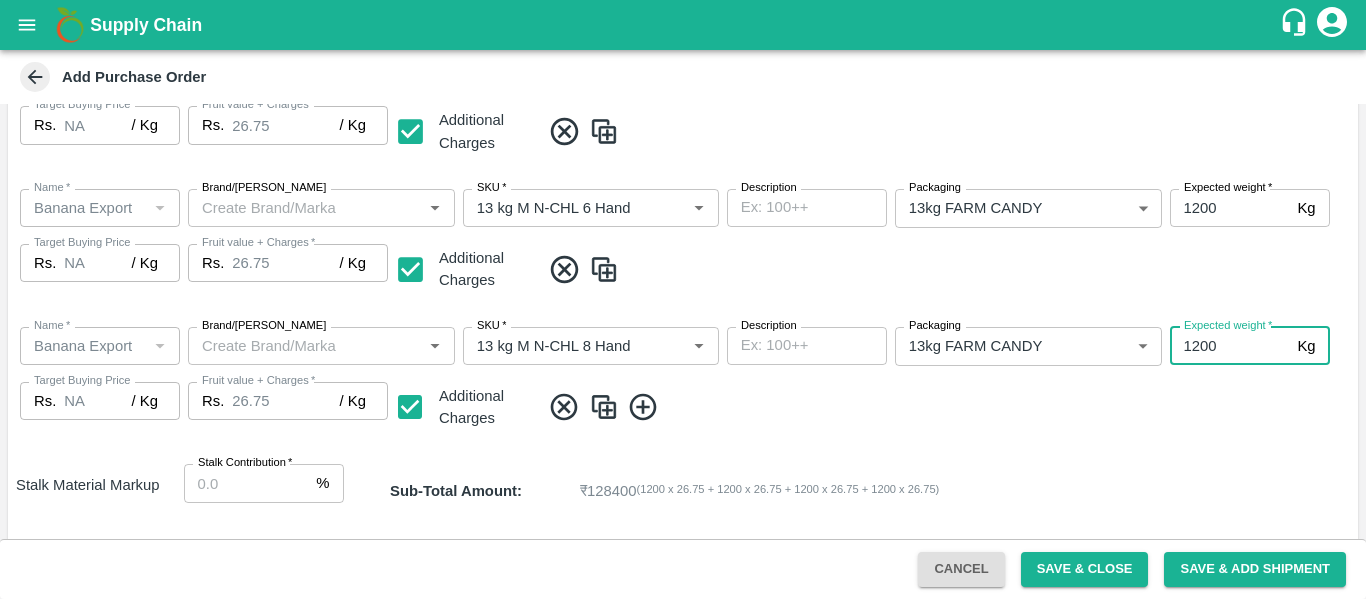 type on "1200" 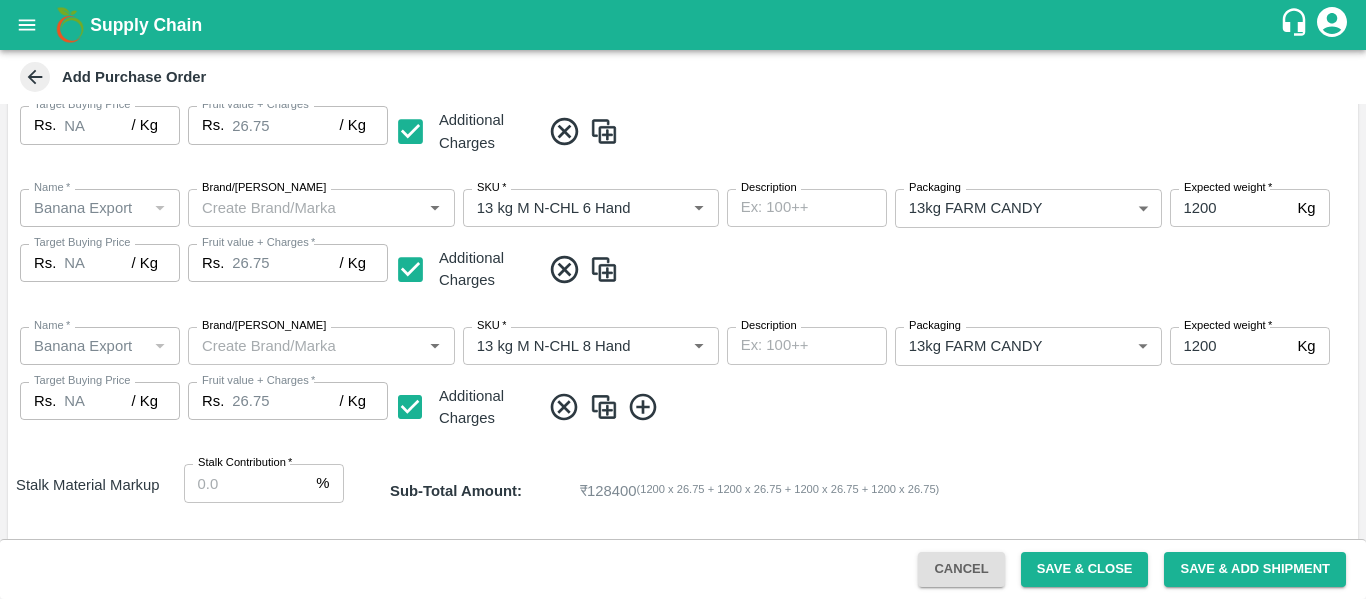 click at bounding box center [945, 407] 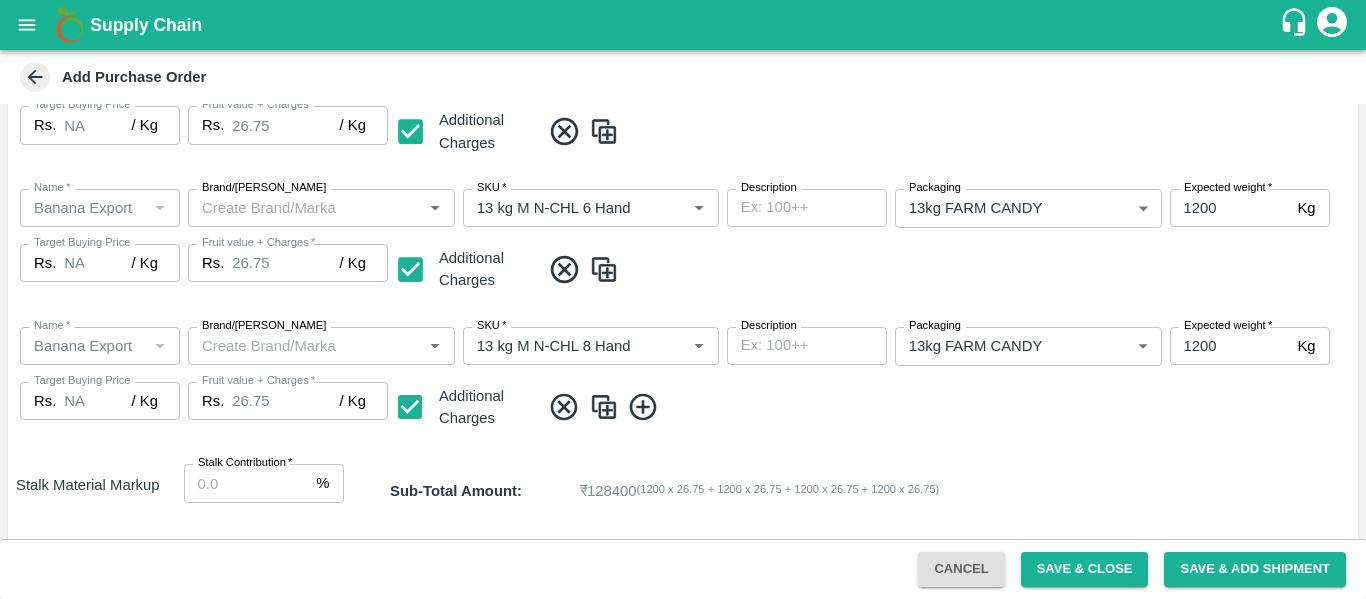 click 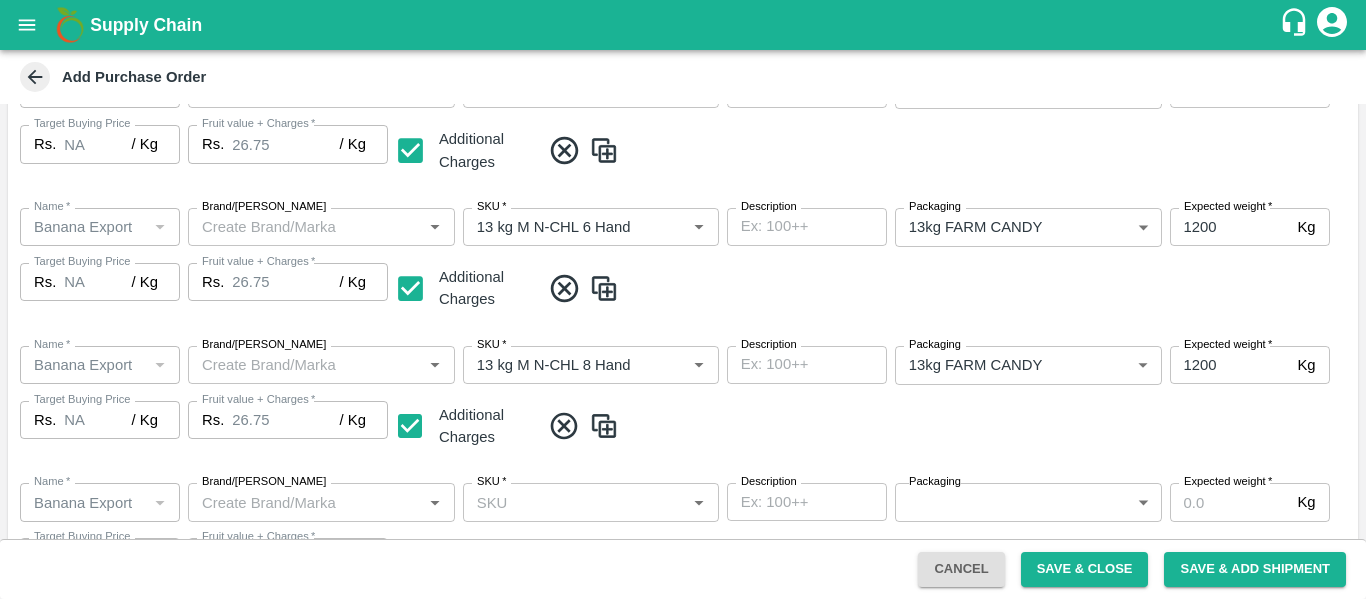 scroll, scrollTop: 601, scrollLeft: 0, axis: vertical 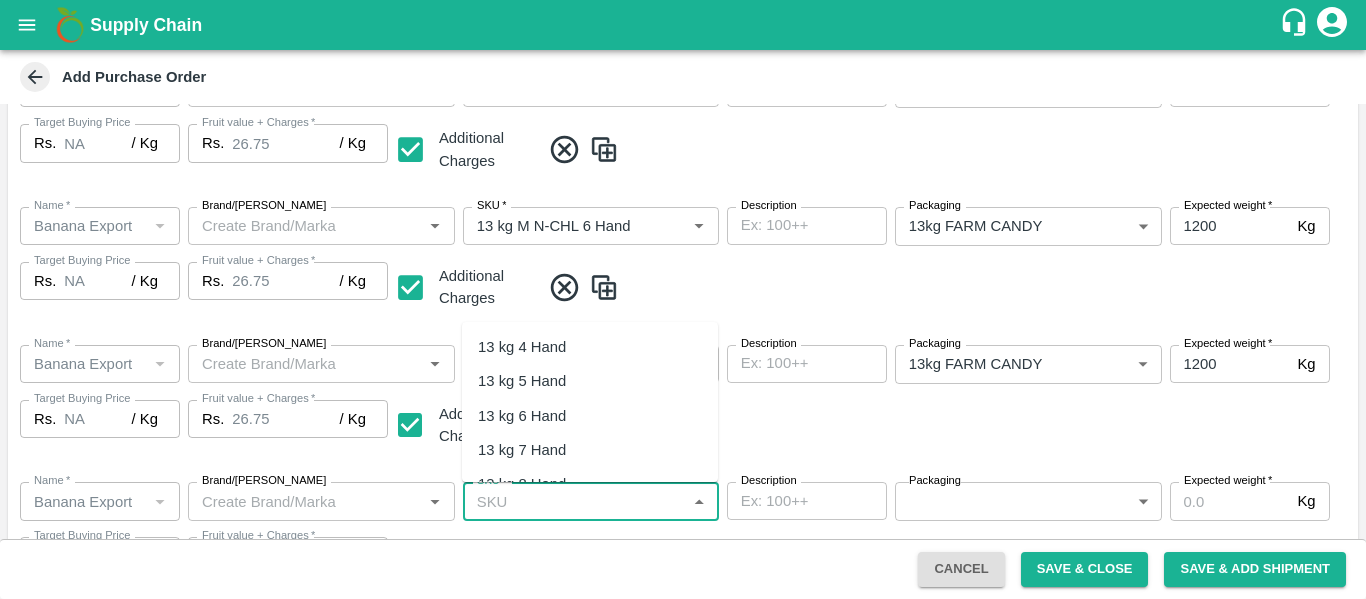click on "SKU   *" at bounding box center (574, 501) 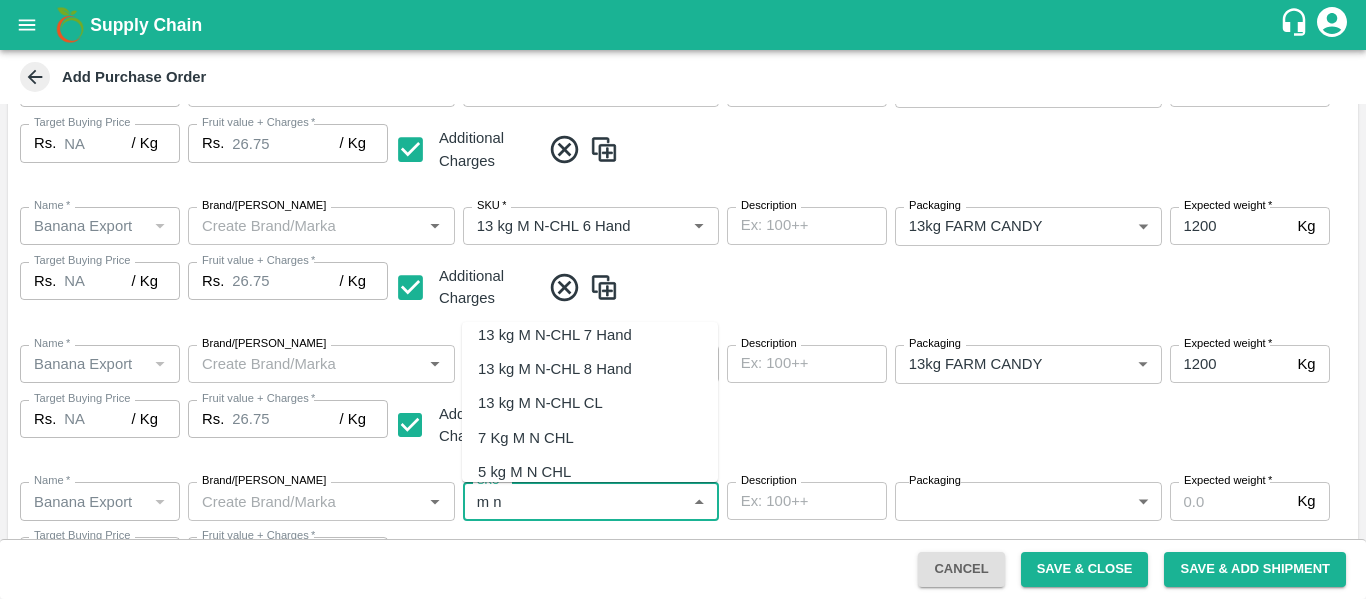 scroll, scrollTop: 116, scrollLeft: 0, axis: vertical 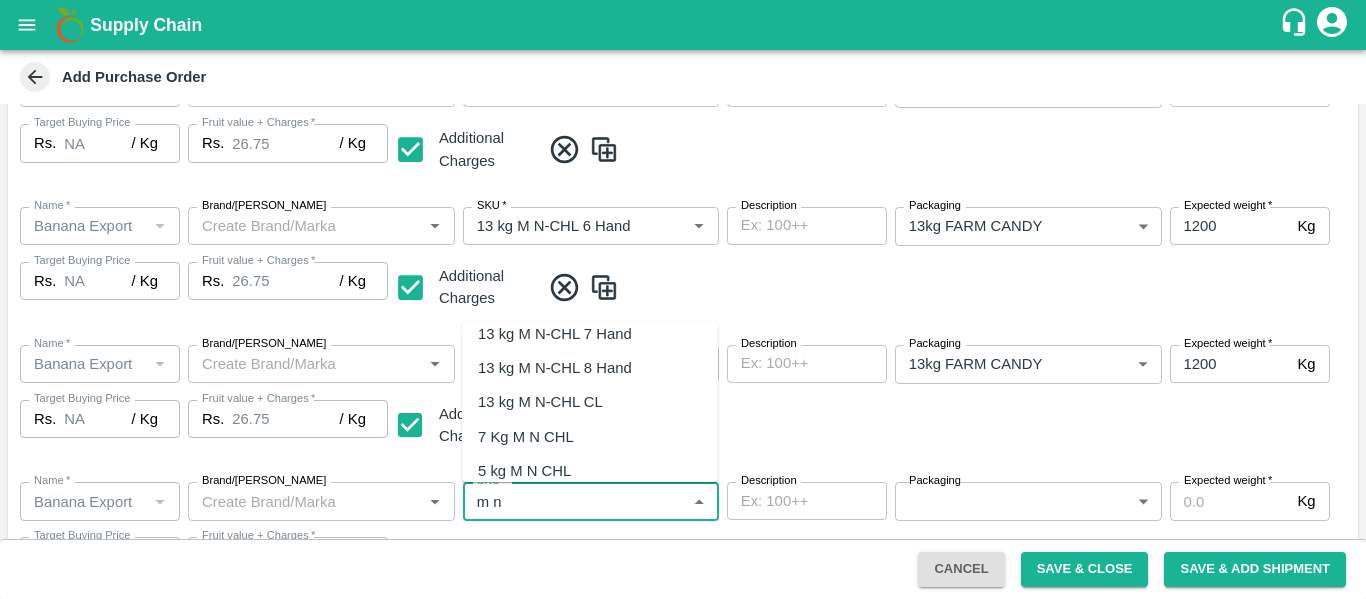 click on "13 kg M N-CHL CL" at bounding box center [540, 402] 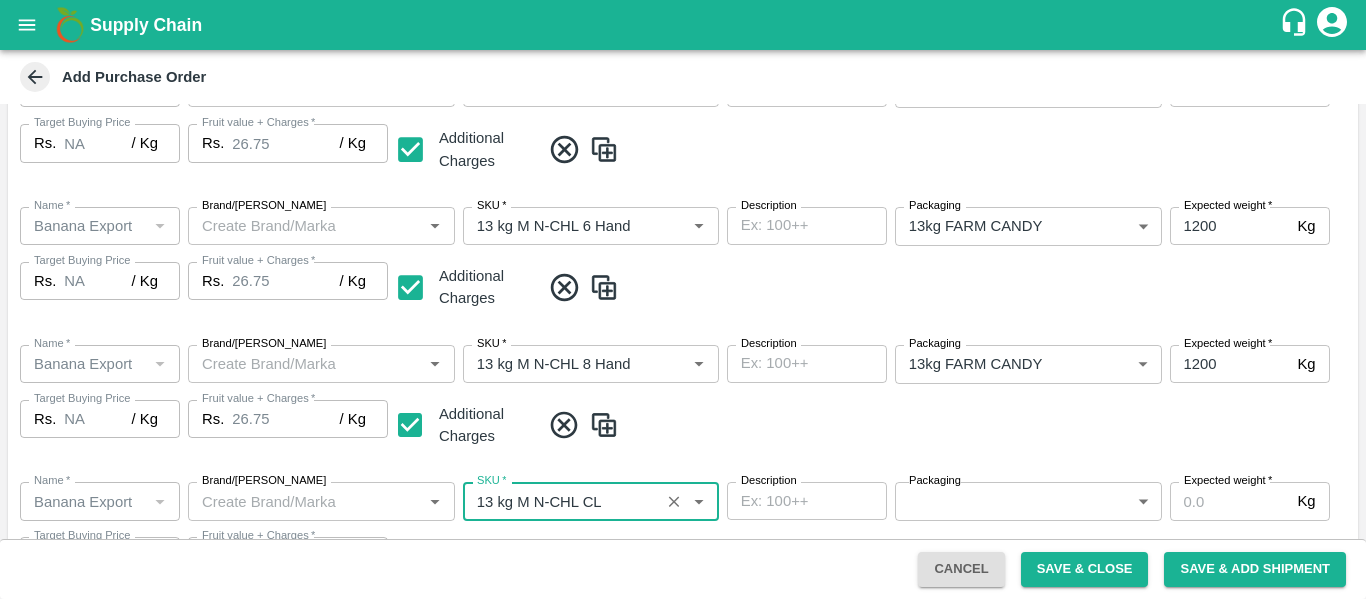 type on "NA" 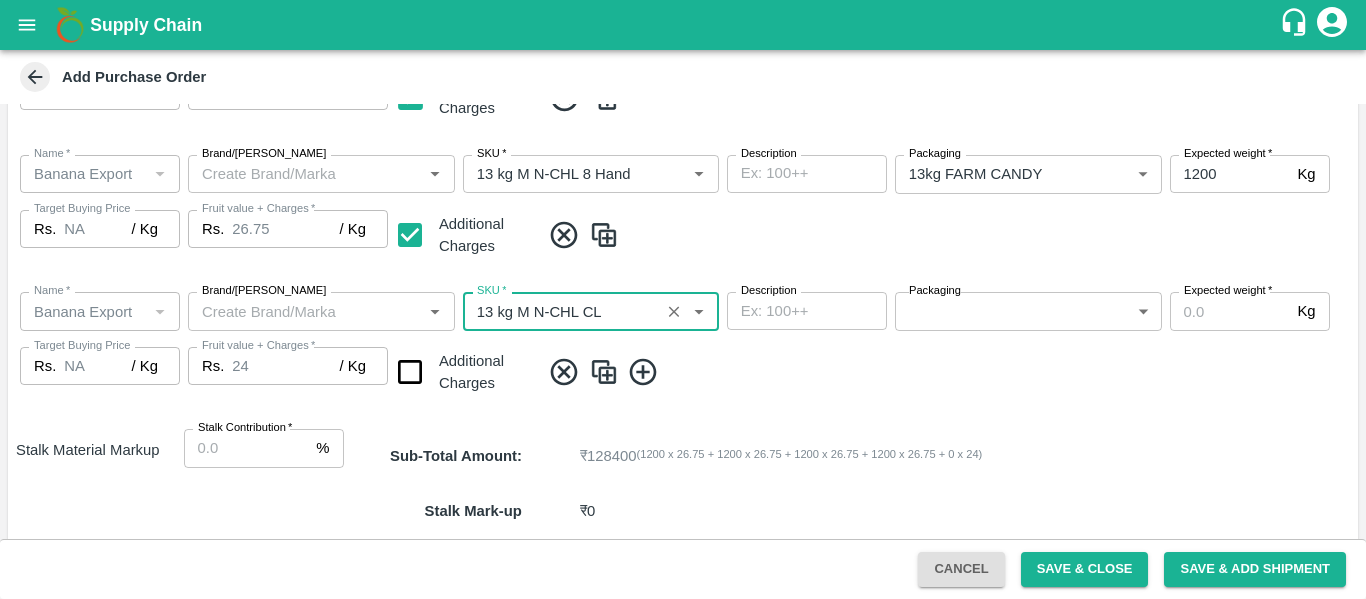scroll, scrollTop: 801, scrollLeft: 0, axis: vertical 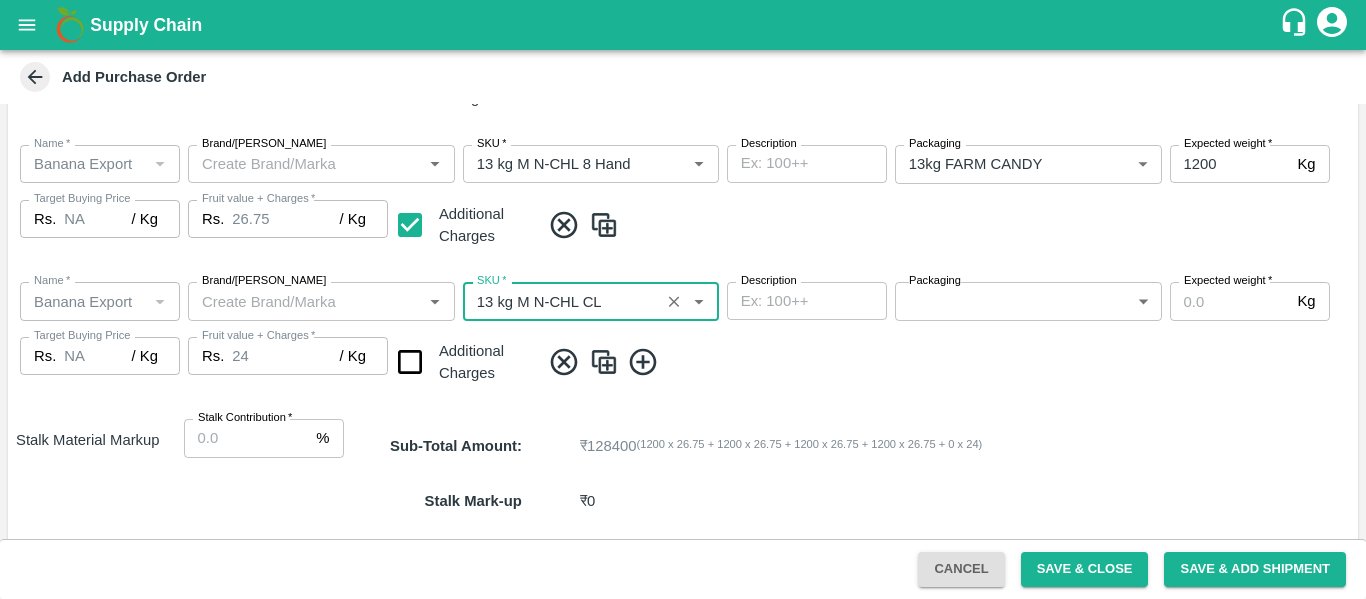 type on "13 kg M N-CHL CL" 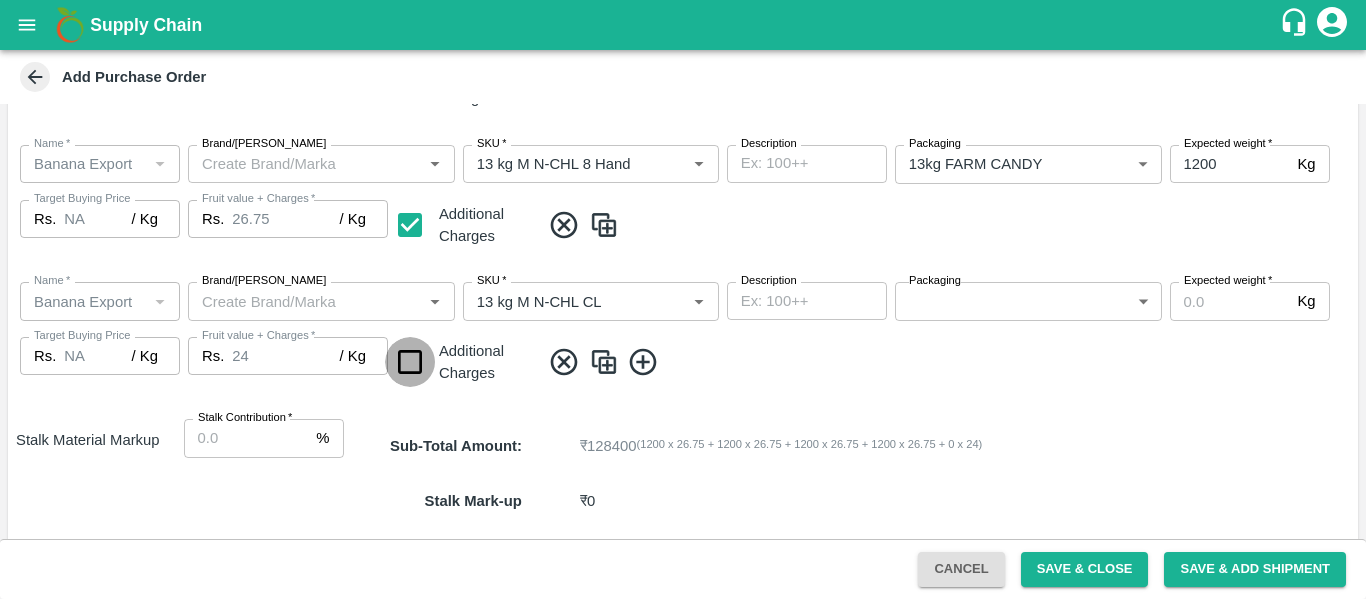click at bounding box center [410, 362] 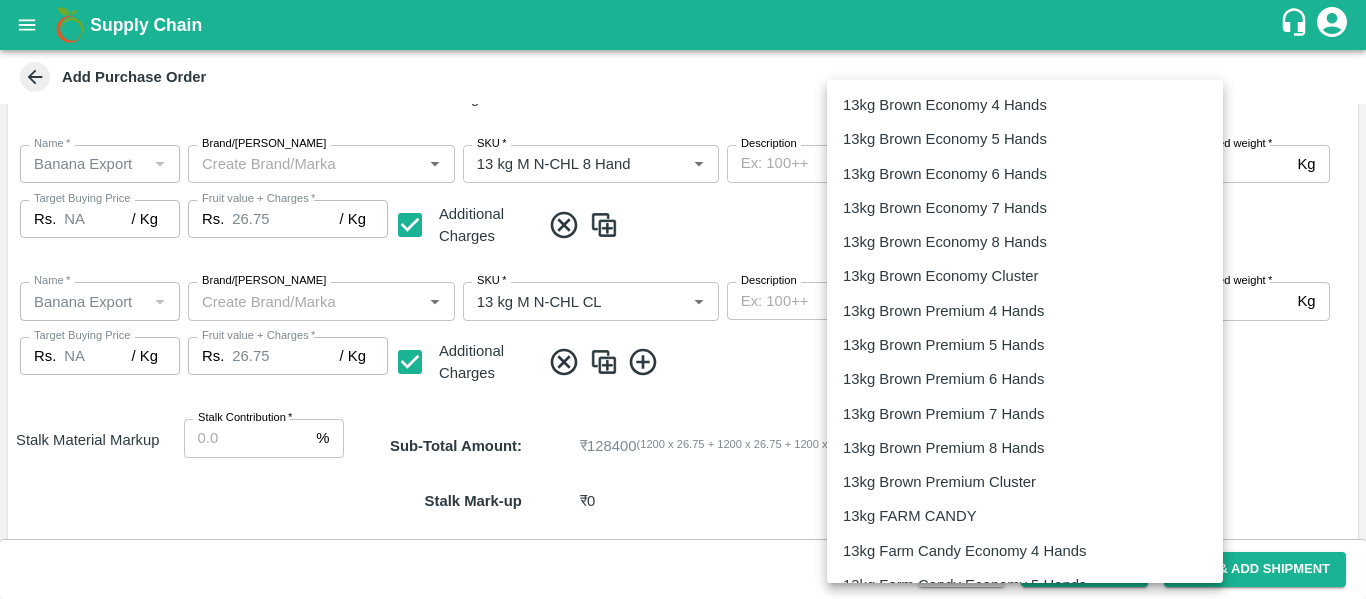 click on "Supply Chain Add Purchase Order PO Type   * Vendor Purchase 2 PO Type Buyers   * Ajit Otari Buyers   * Supplier   * Supplier   * Add Vendor Add Farmer Address   * Raver, Jalgaon, Raver, Maharashtra Address Micropocket   * Micropocket   * Purchase Date   * 10/07/2025 Purchase Date Incharge Field Executive   * jaydip Tale Incharge Field Executive   * Model   * Fixed Fixed Model Vendor Type Others OTHER Vendor Type Velens Assessment ID FA Velens Assessment ID Expected Purchase Items Banana Export PO Please select if you are creating PO for banana export Fruit value   * Rs. 24 / Kg Fruit value Additional Charge Rs. 2.75 / Kg Additional Charge Buying In Kgs Name   * Name   * Brand/Marka Brand/Marka SKU   * SKU   * Description x Description Packaging 13kg FARM CANDY 466 Packaging Expected weight   * 1200 Kg Expected weight Target Buying Price Rs. NA / Kg Target Buying Price Fruit value + Charges   * Rs. 26.75 / Kg Fruit value + Charges Additional Charges Name   * Name   * *" at bounding box center [683, 299] 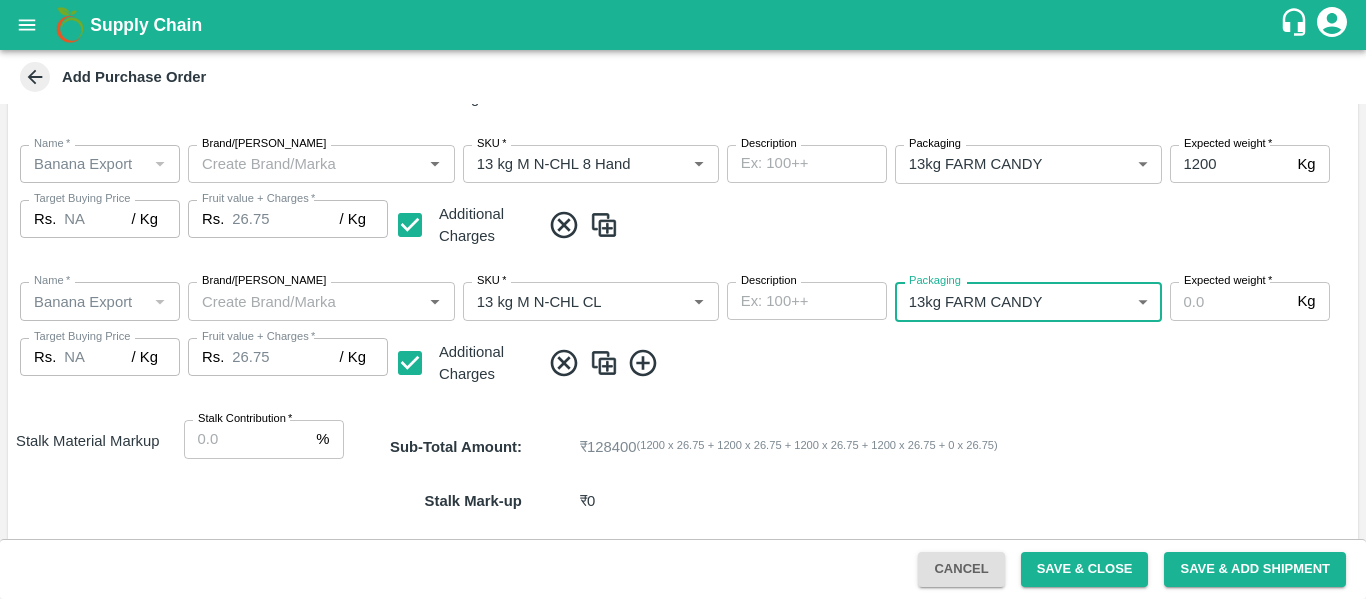 type on "466" 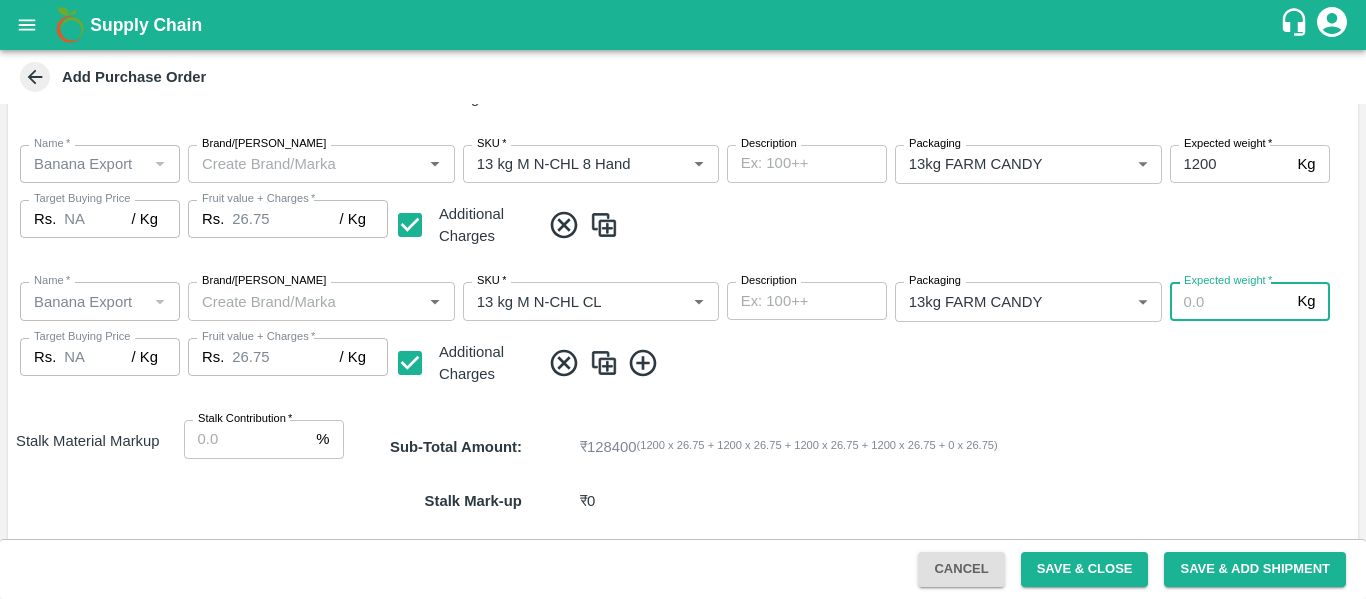 click on "Expected weight   *" at bounding box center [1230, 301] 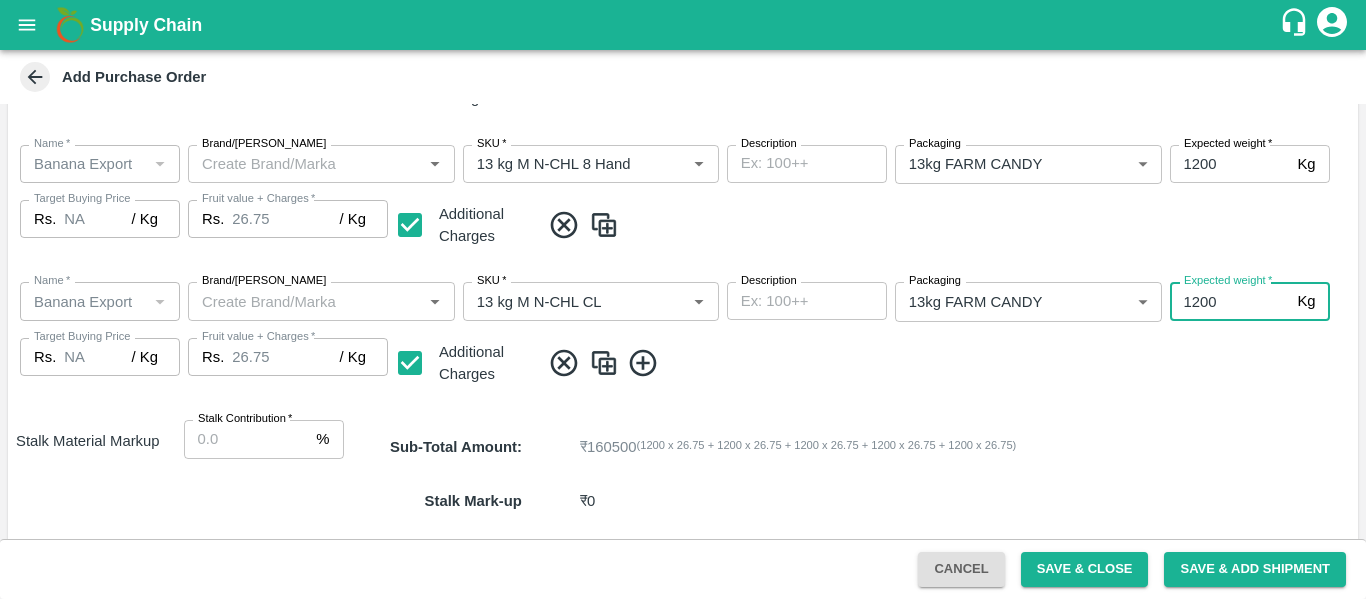 type on "1200" 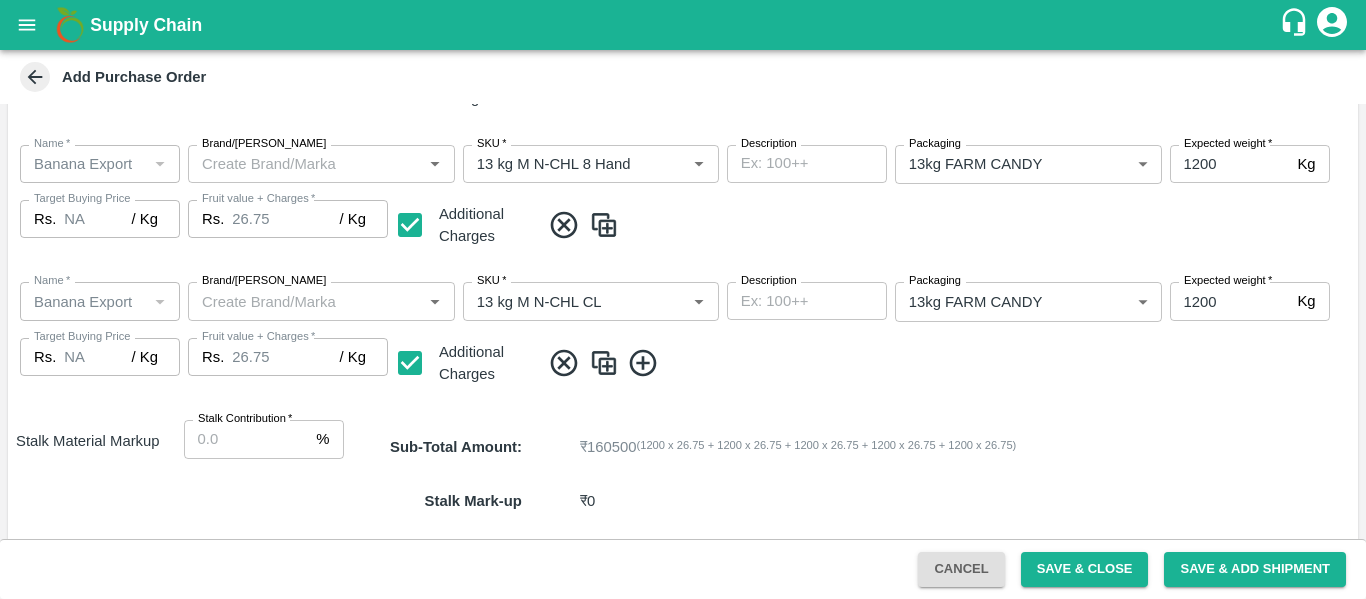 click 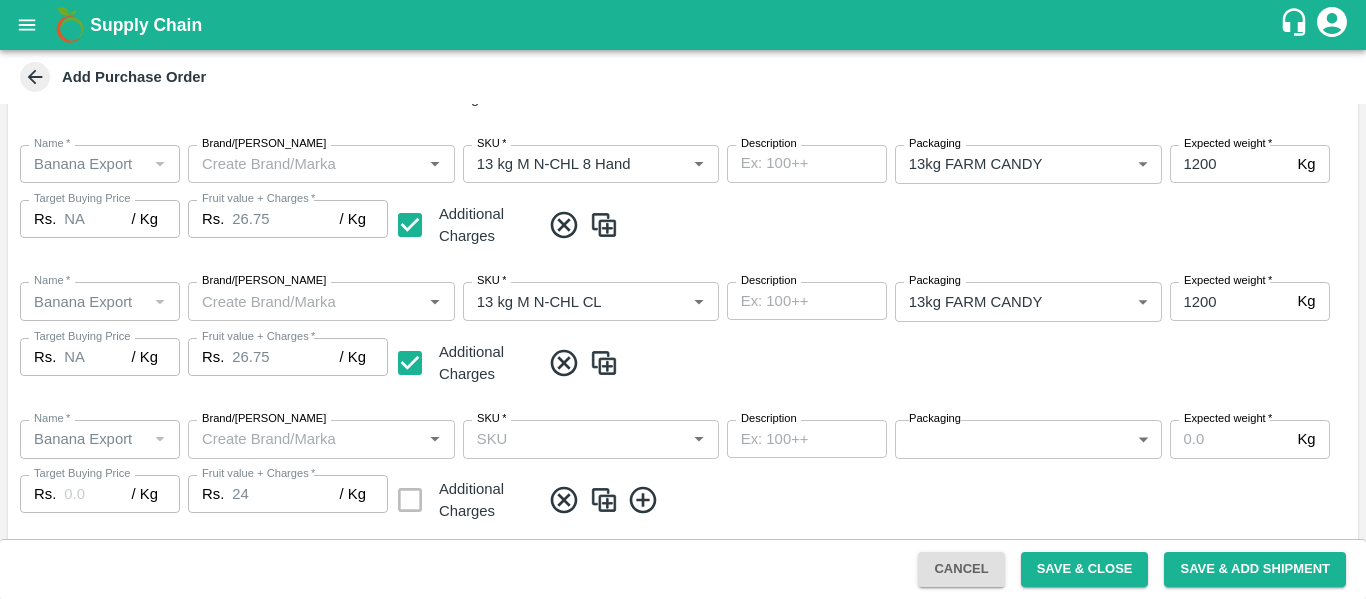 click on "SKU   *" at bounding box center [574, 439] 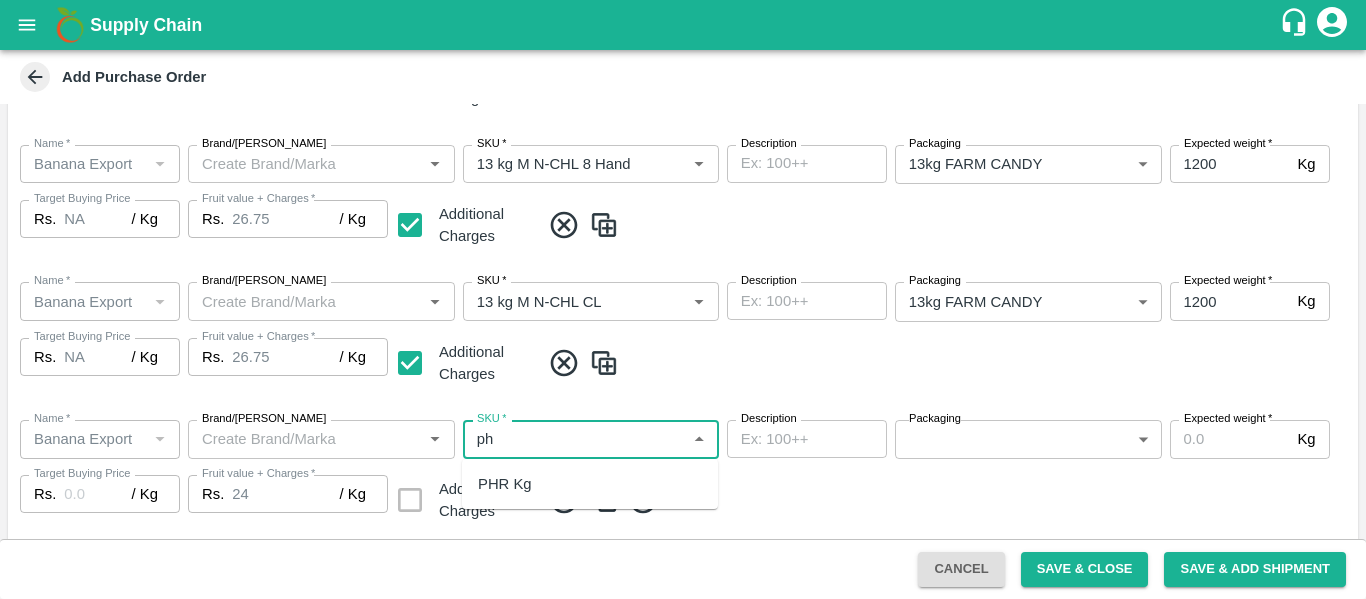 type on "p" 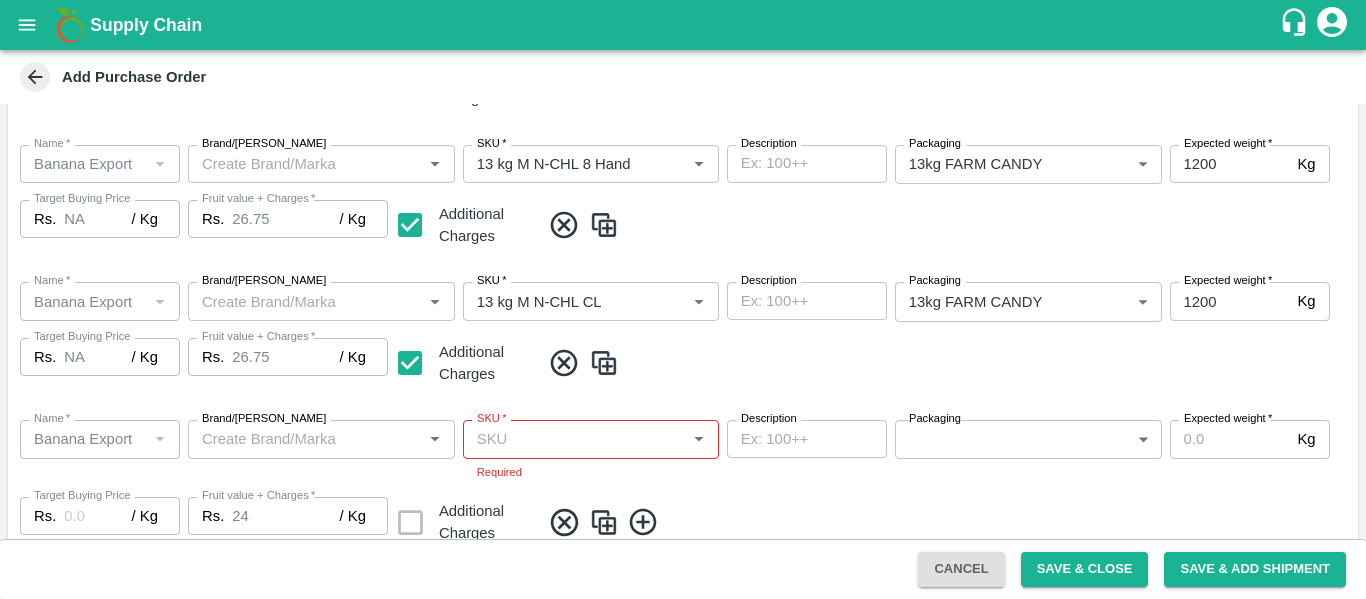 click at bounding box center [945, 363] 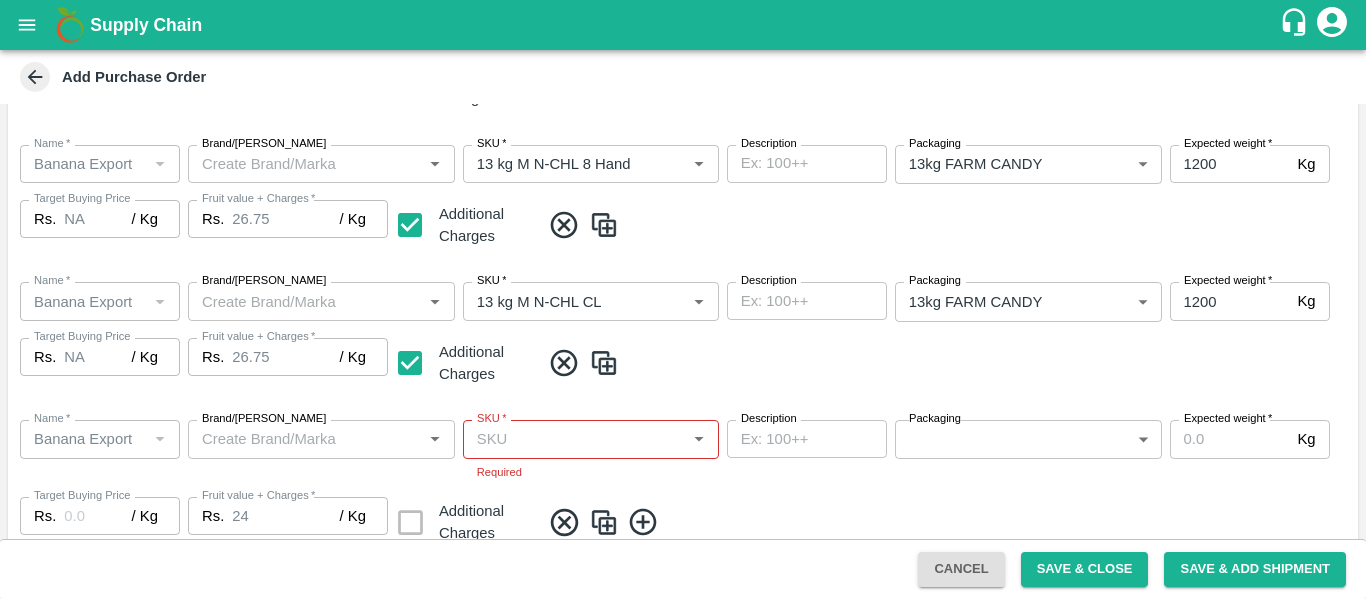 click on "SKU   *" at bounding box center (574, 439) 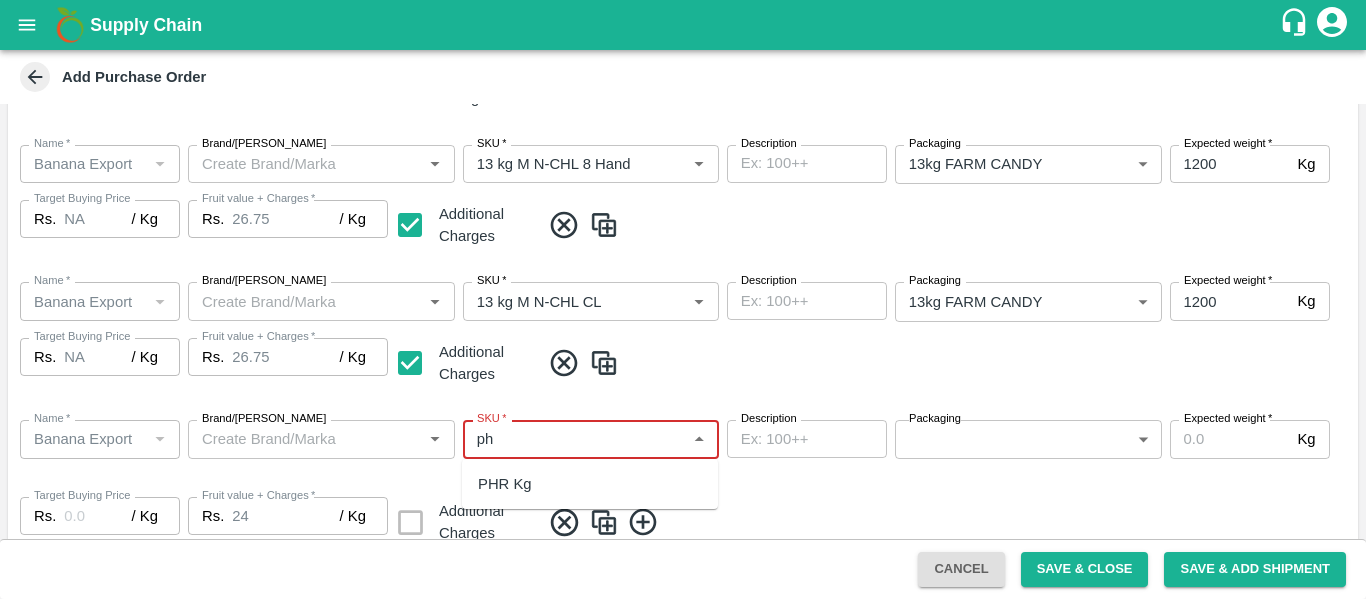 type on "p" 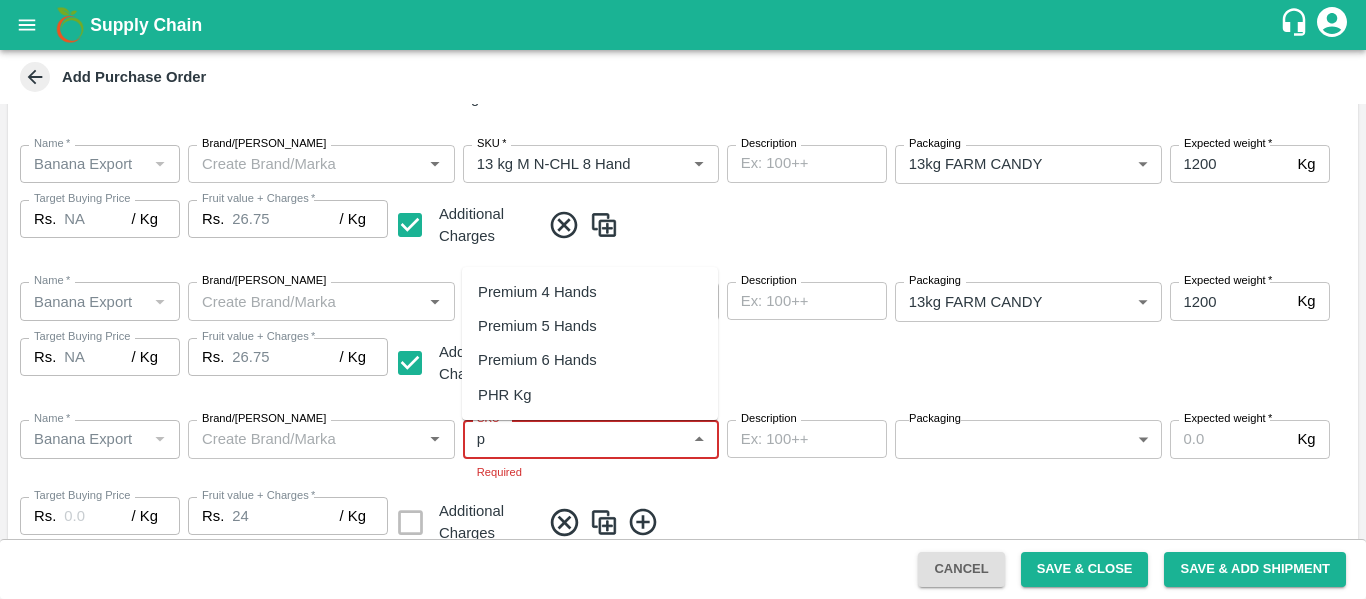 click on "PHR Kg" at bounding box center [505, 395] 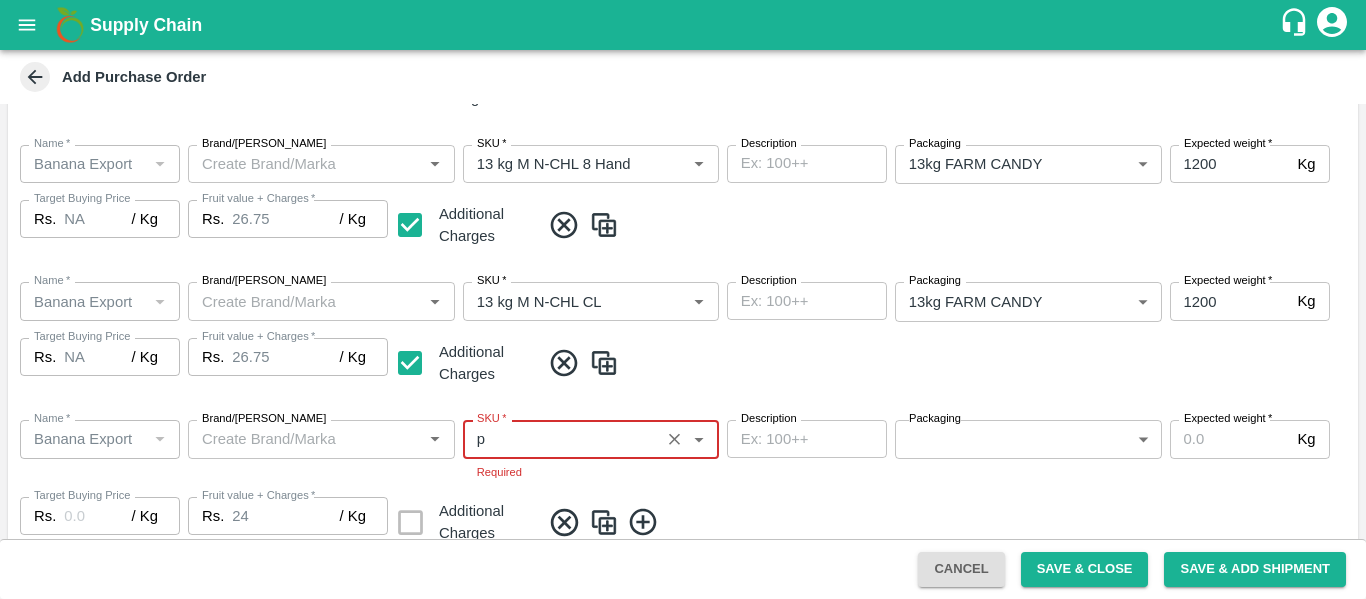 type on "PHR Kg" 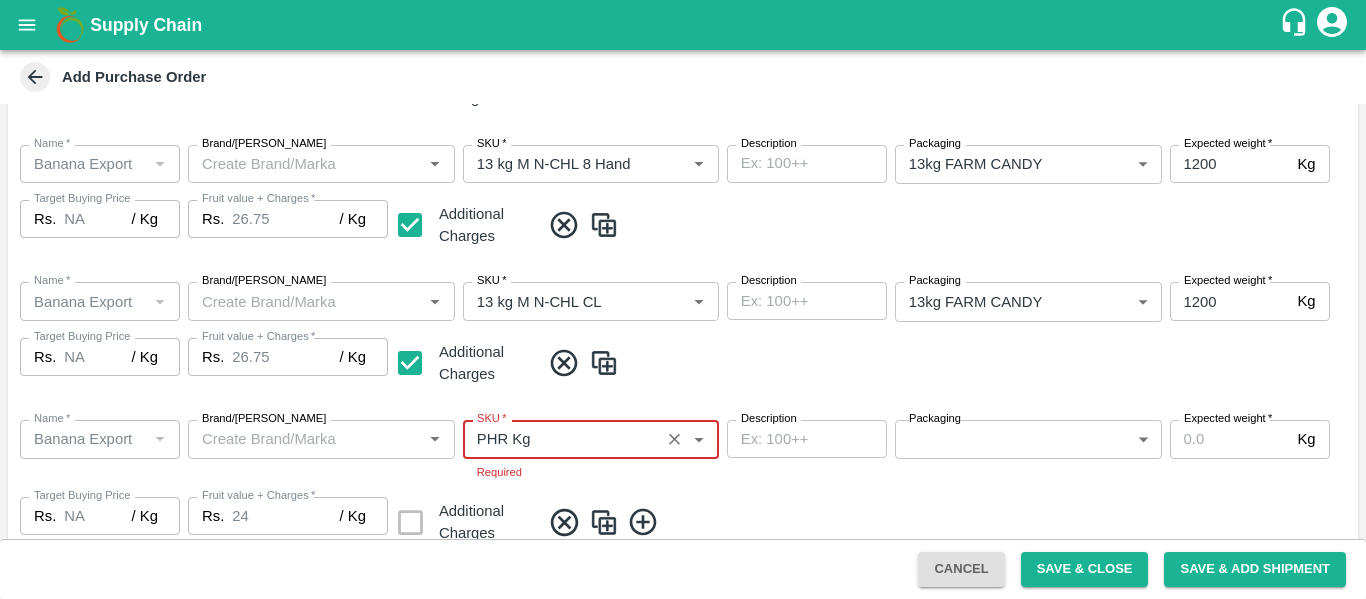 type on "NA" 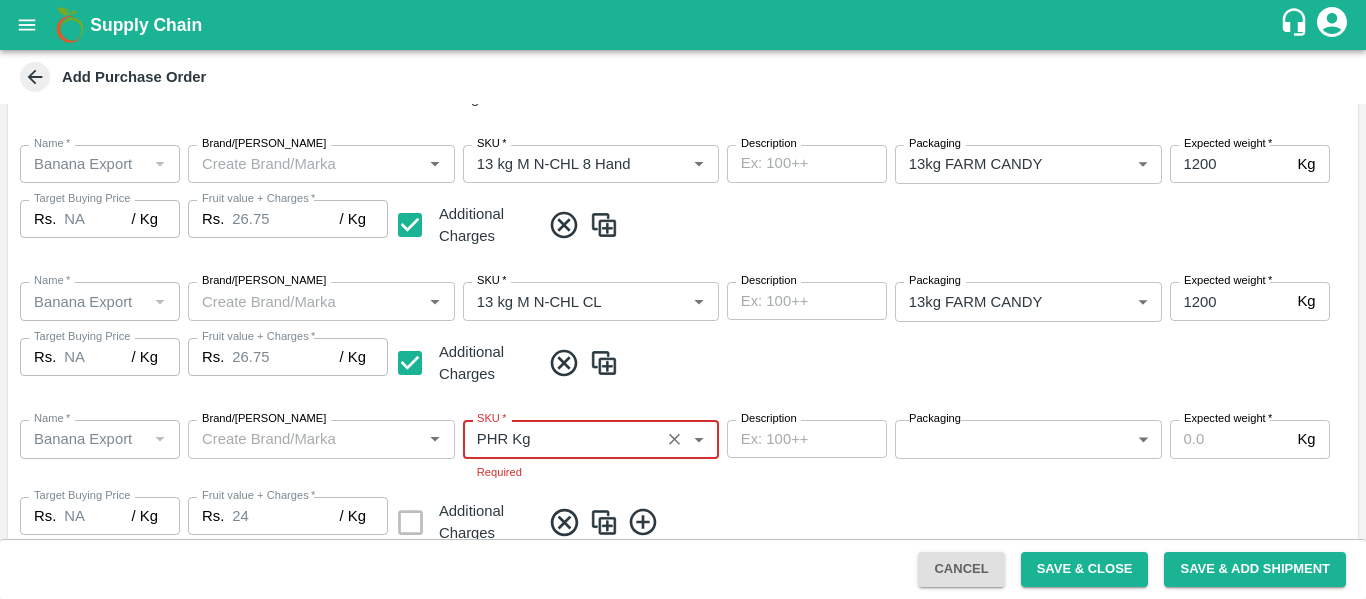 type on "PHR Kg" 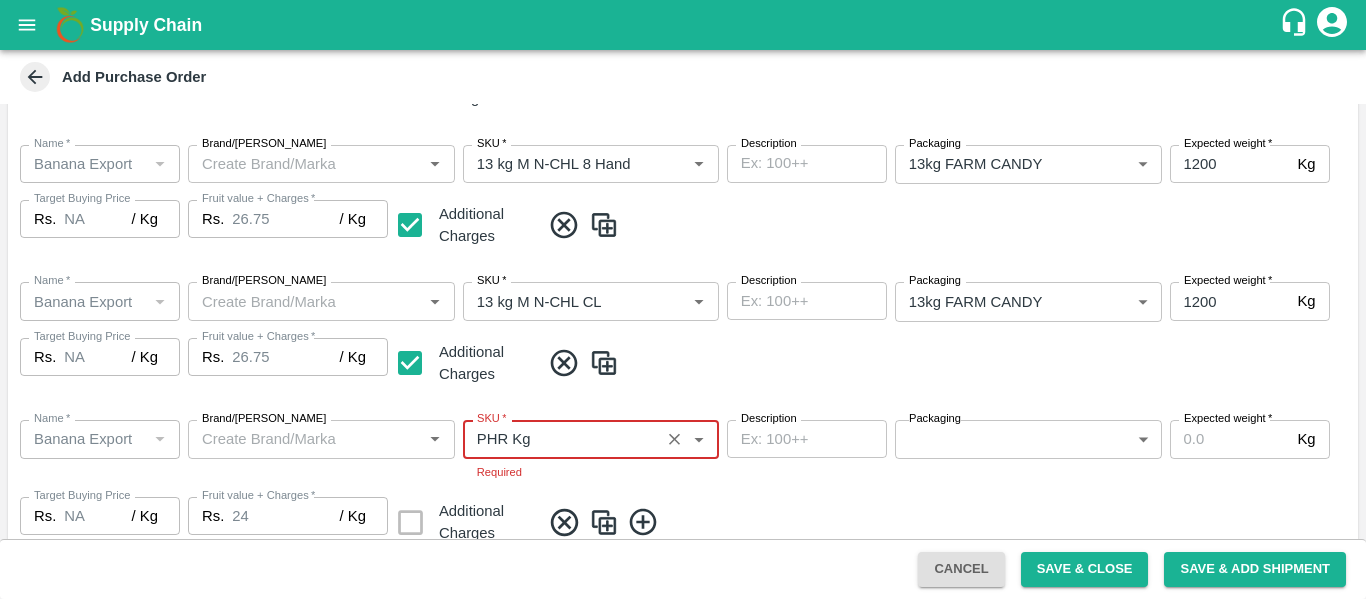 click on "Supply Chain Add Purchase Order PO Type   * Vendor Purchase 2 PO Type Buyers   * Ajit Otari Buyers   * Supplier   * Supplier   * Add Vendor Add Farmer Address   * Raver, Jalgaon, Raver, Maharashtra Address Micropocket   * Micropocket   * Purchase Date   * 10/07/2025 Purchase Date Incharge Field Executive   * jaydip Tale Incharge Field Executive   * Model   * Fixed Fixed Model Vendor Type Others OTHER Vendor Type Velens Assessment ID FA Velens Assessment ID Expected Purchase Items Banana Export PO Please select if you are creating PO for banana export Fruit value   * Rs. 24 / Kg Fruit value Additional Charge Rs. 2.75 / Kg Additional Charge Buying In Kgs Name   * Name   * Brand/Marka Brand/Marka SKU   * SKU   * Description x Description Packaging 13kg FARM CANDY 466 Packaging Expected weight   * 1200 Kg Expected weight Target Buying Price Rs. NA / Kg Target Buying Price Fruit value + Charges   * Rs. 26.75 / Kg Fruit value + Charges Additional Charges Name   * Name   * *" at bounding box center [683, 299] 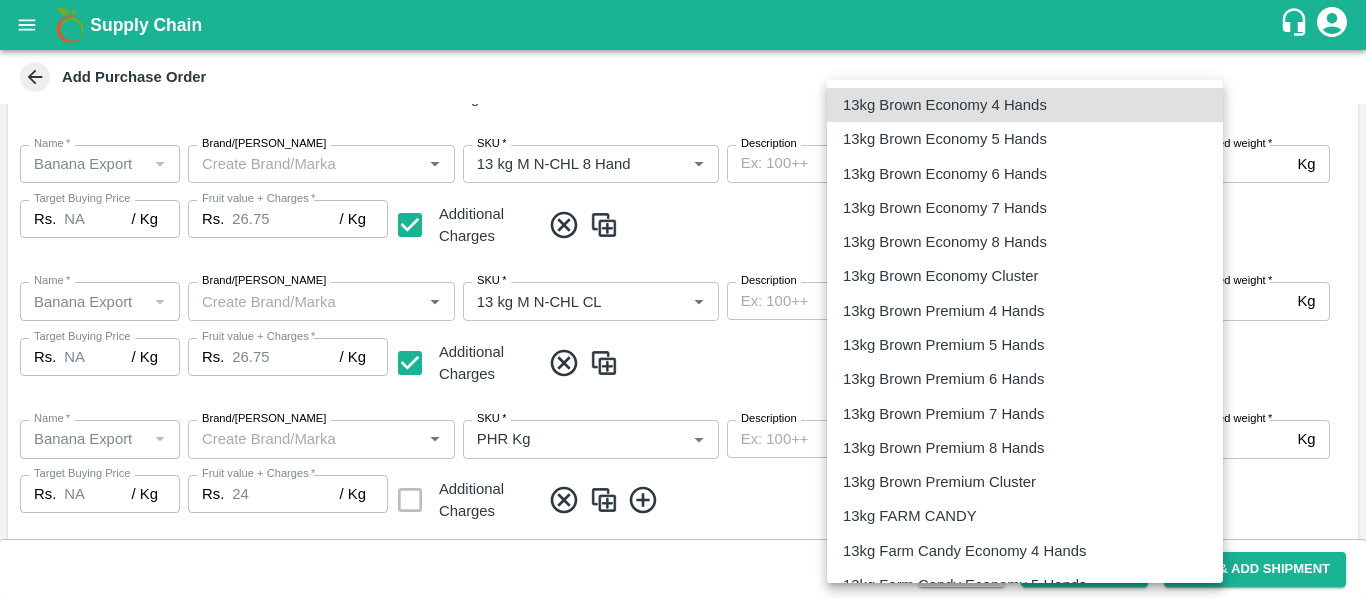 type 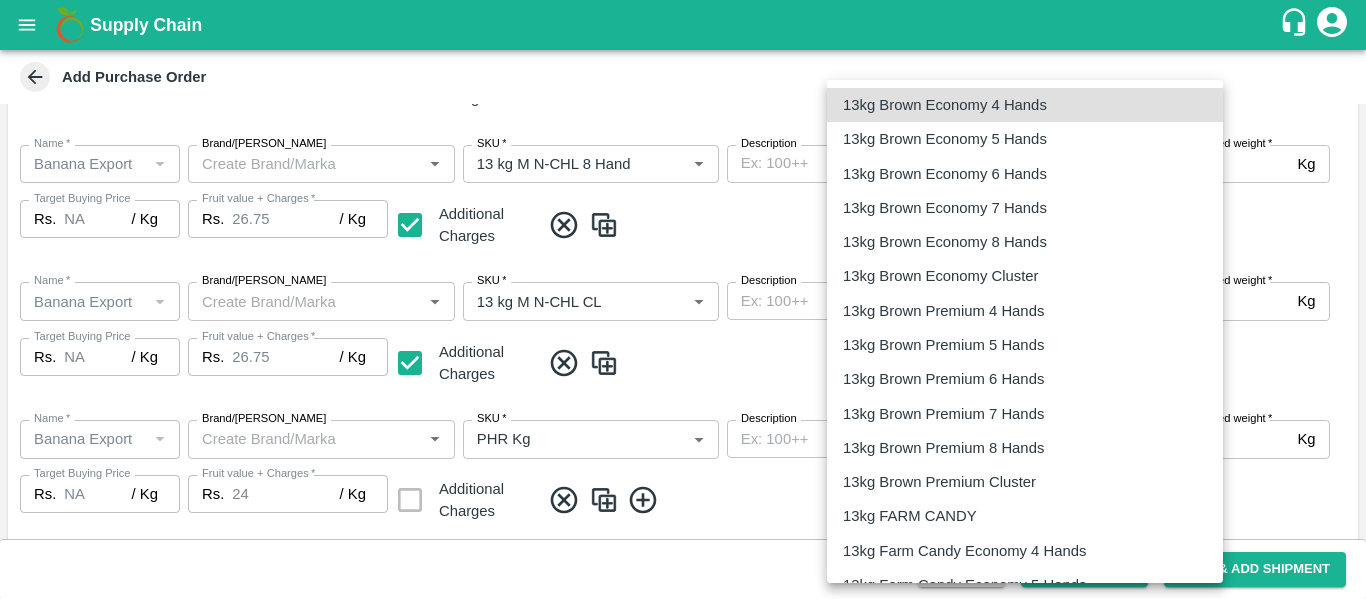type 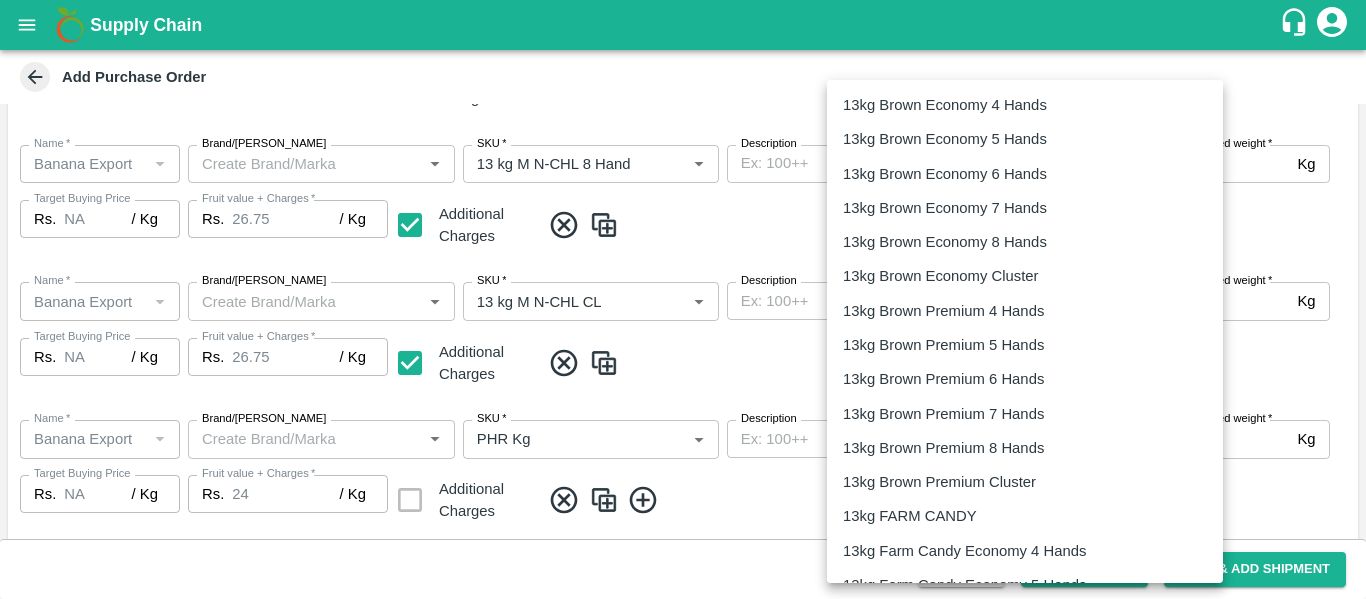 scroll, scrollTop: 3236, scrollLeft: 0, axis: vertical 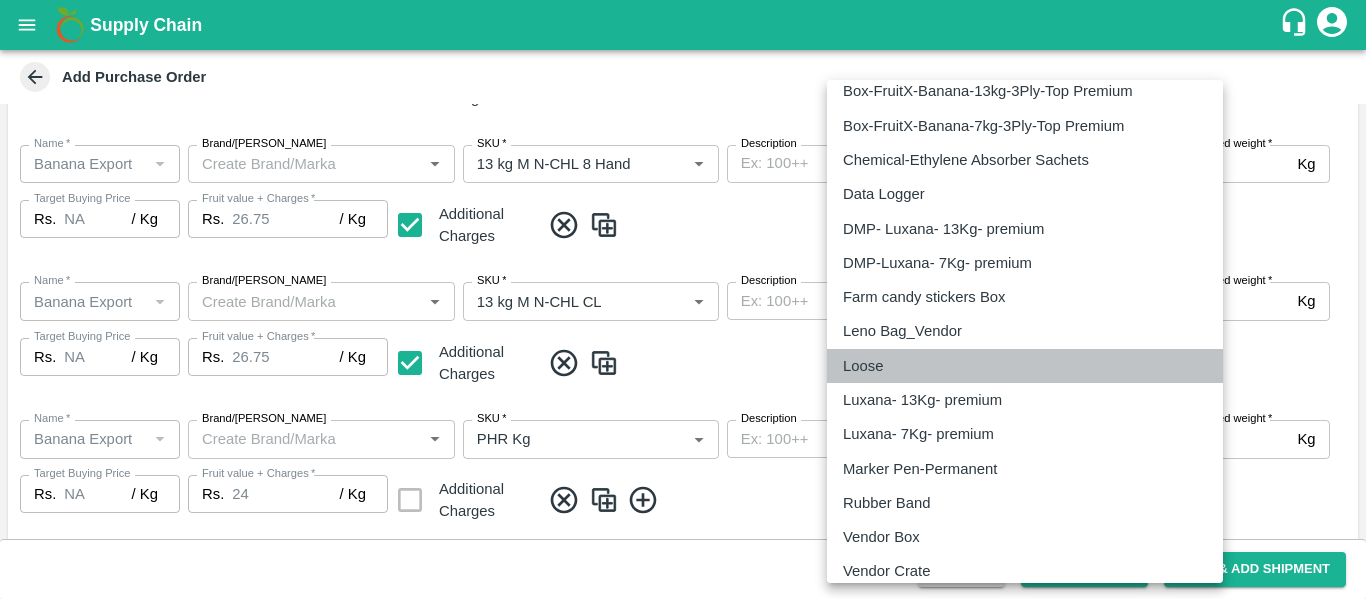 click on "Loose" at bounding box center [868, 366] 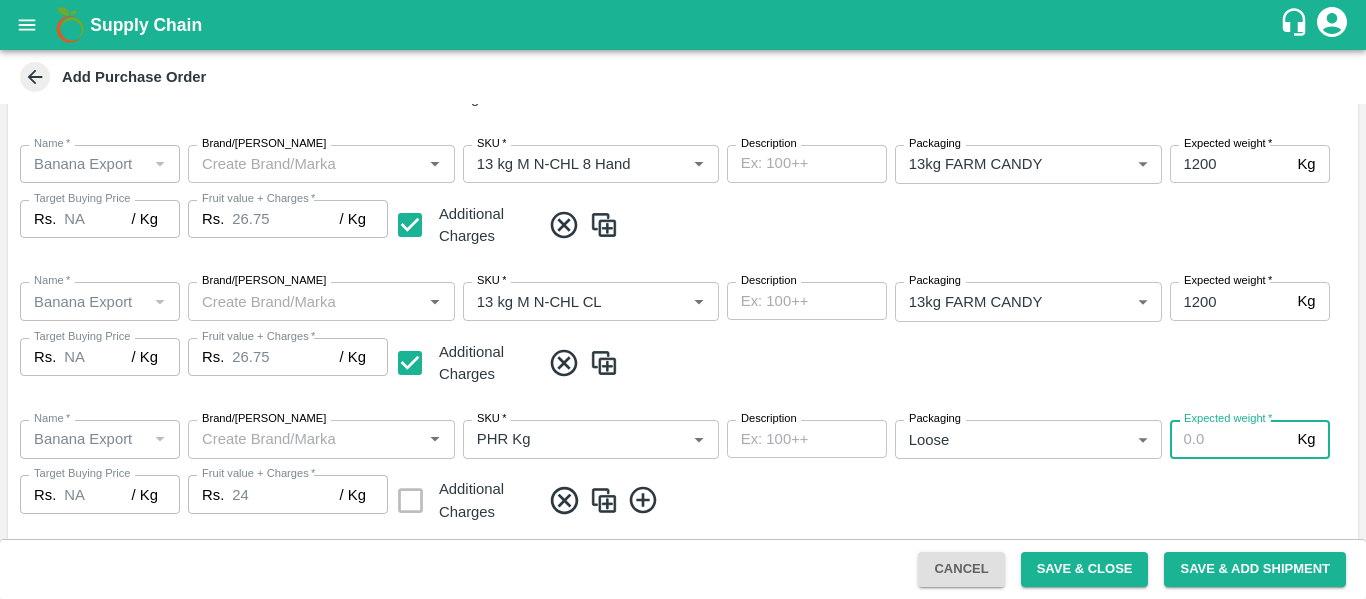 click on "Expected weight   *" at bounding box center [1230, 439] 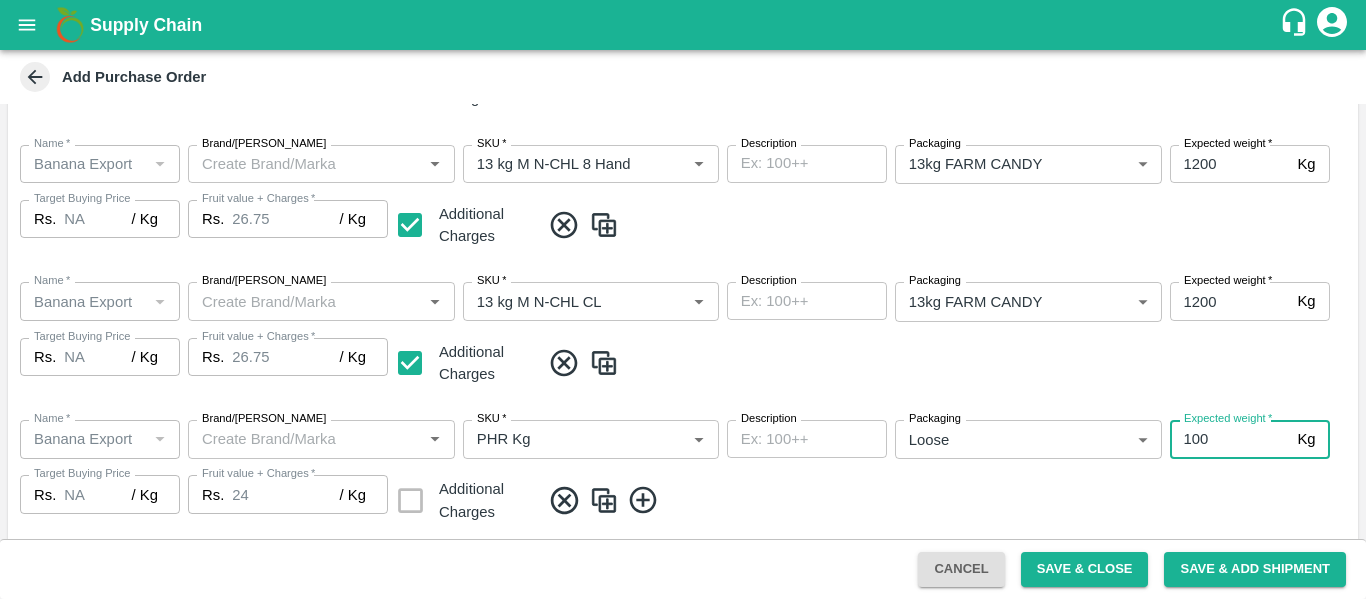 type on "100" 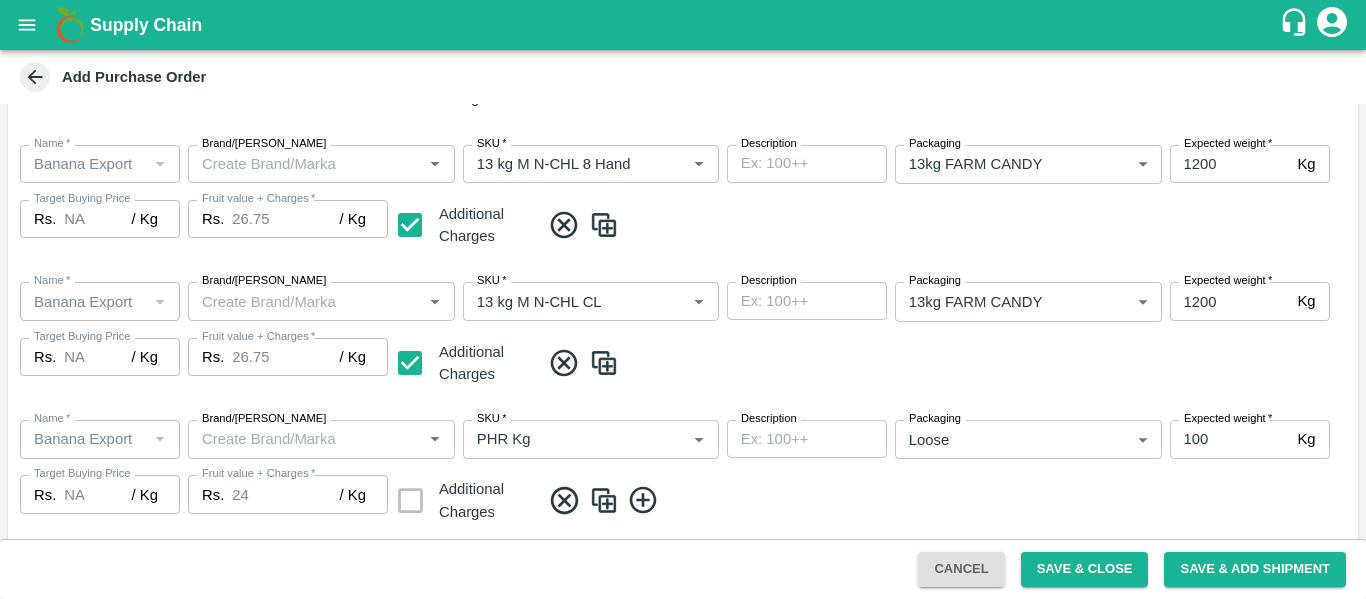 click on "Name   * Name   * Brand/Marka Brand/Marka SKU   * SKU   * Description x Description Packaging Loose 258 Packaging Expected weight   * 100 Kg Expected weight Target Buying Price Rs. NA / Kg Target Buying Price Fruit value + Charges   * Rs. 24 / Kg Fruit value + Charges Additional Charges" at bounding box center (683, 473) 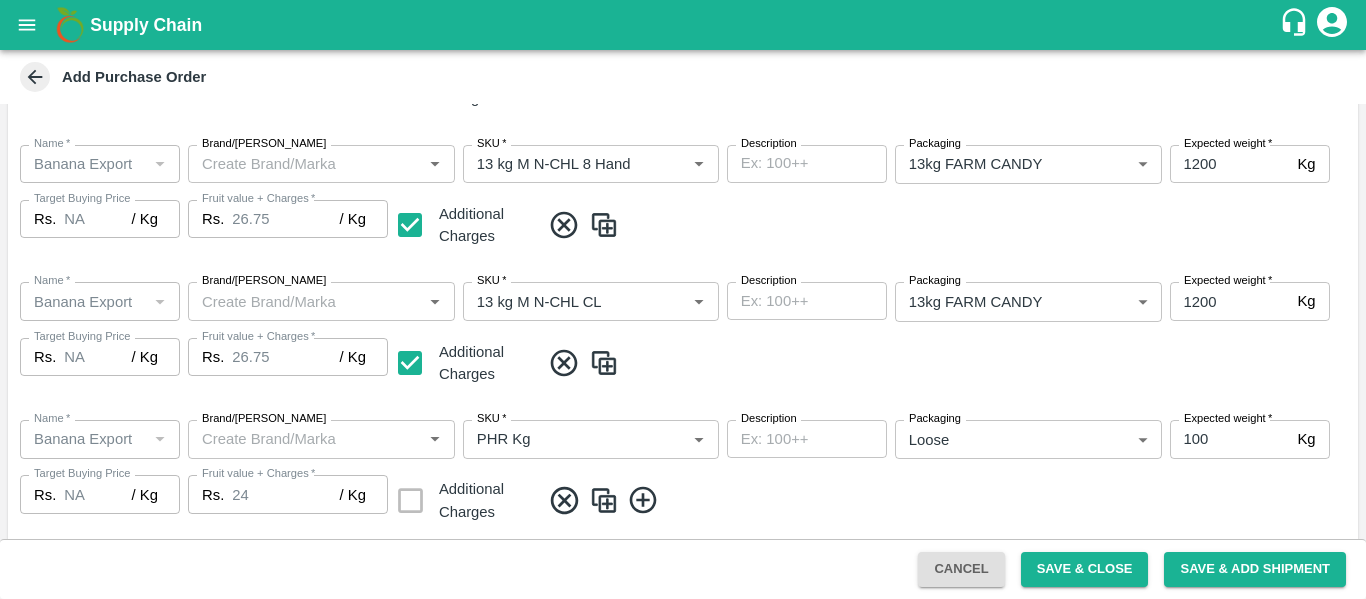 click 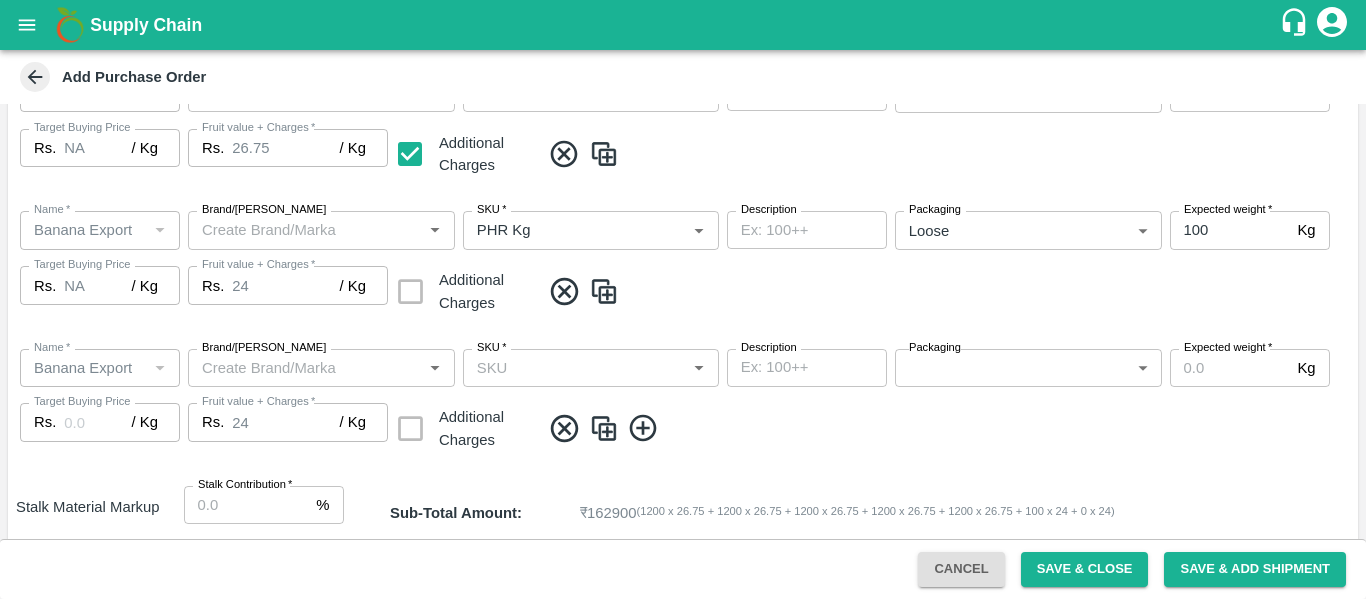scroll, scrollTop: 1024, scrollLeft: 0, axis: vertical 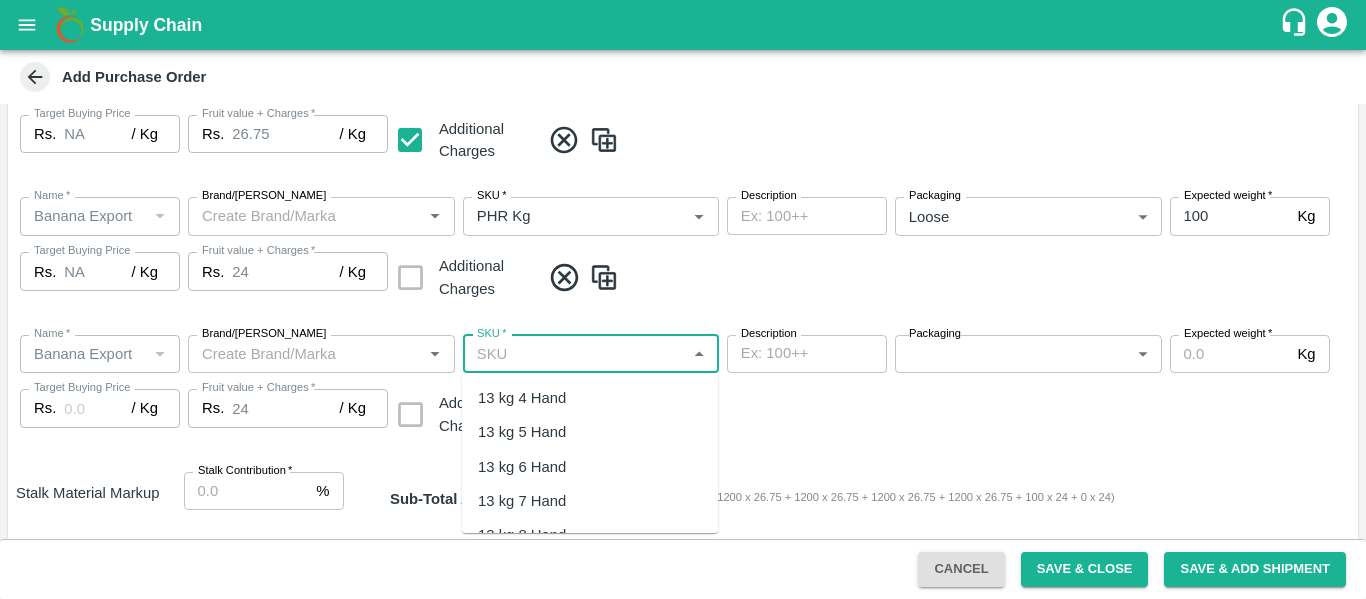 click on "SKU   *" at bounding box center (574, 354) 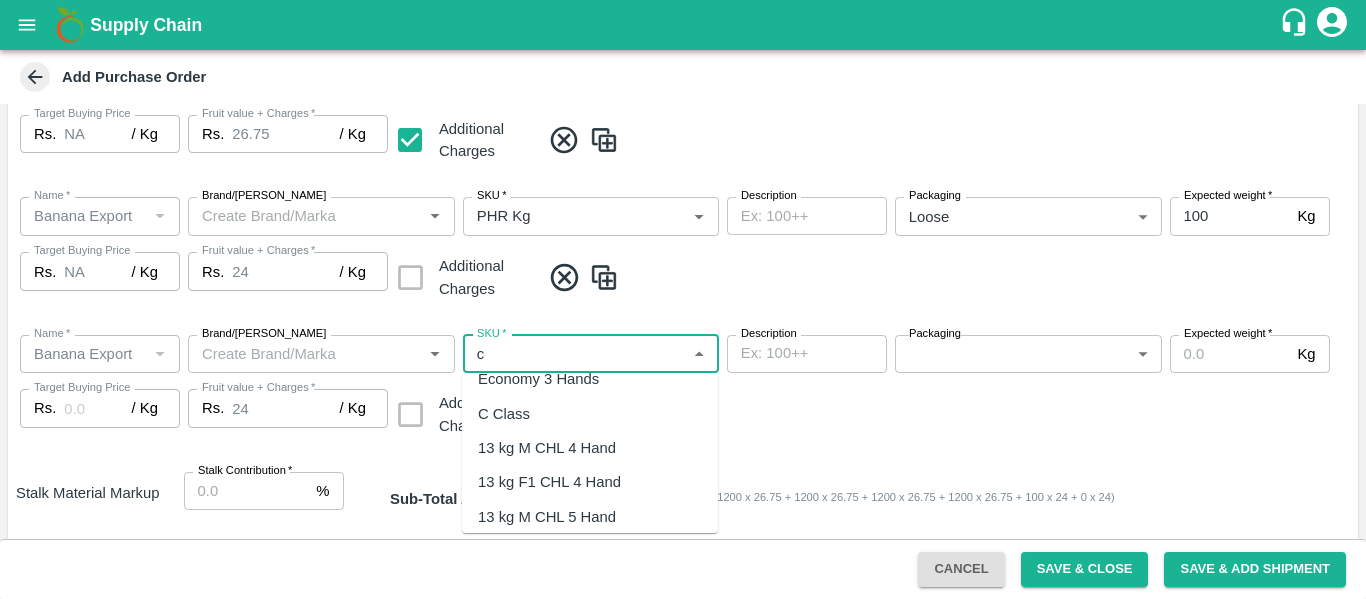 scroll, scrollTop: 201, scrollLeft: 0, axis: vertical 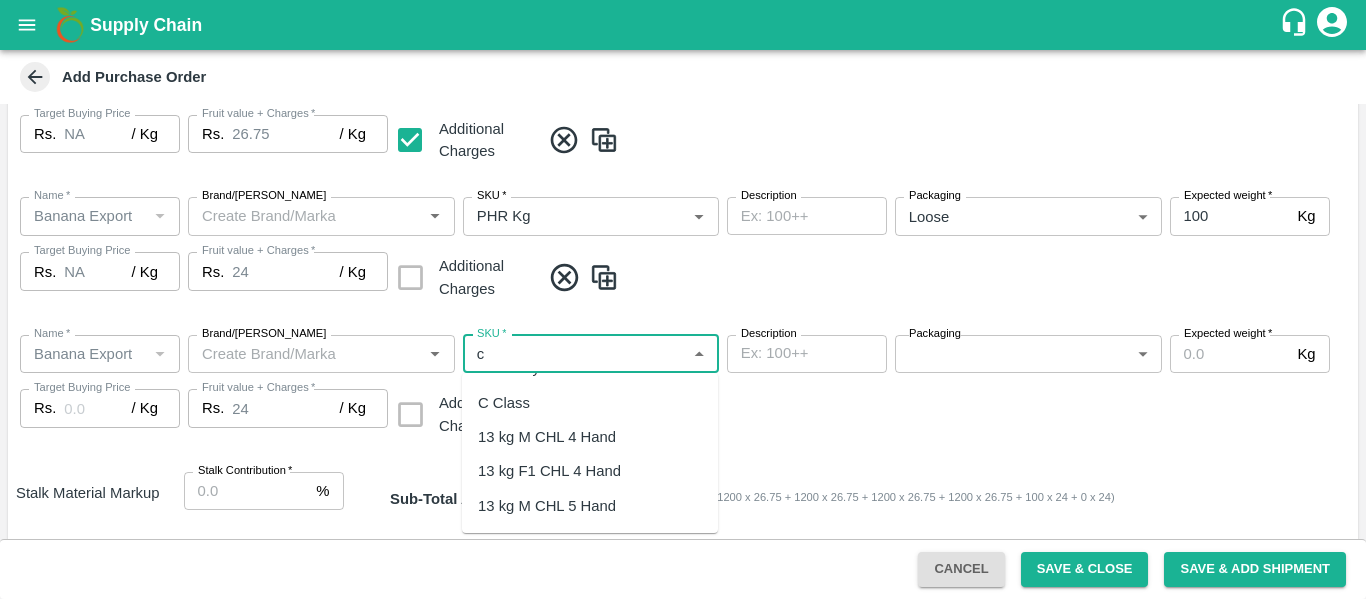 click on "C Class" at bounding box center [504, 403] 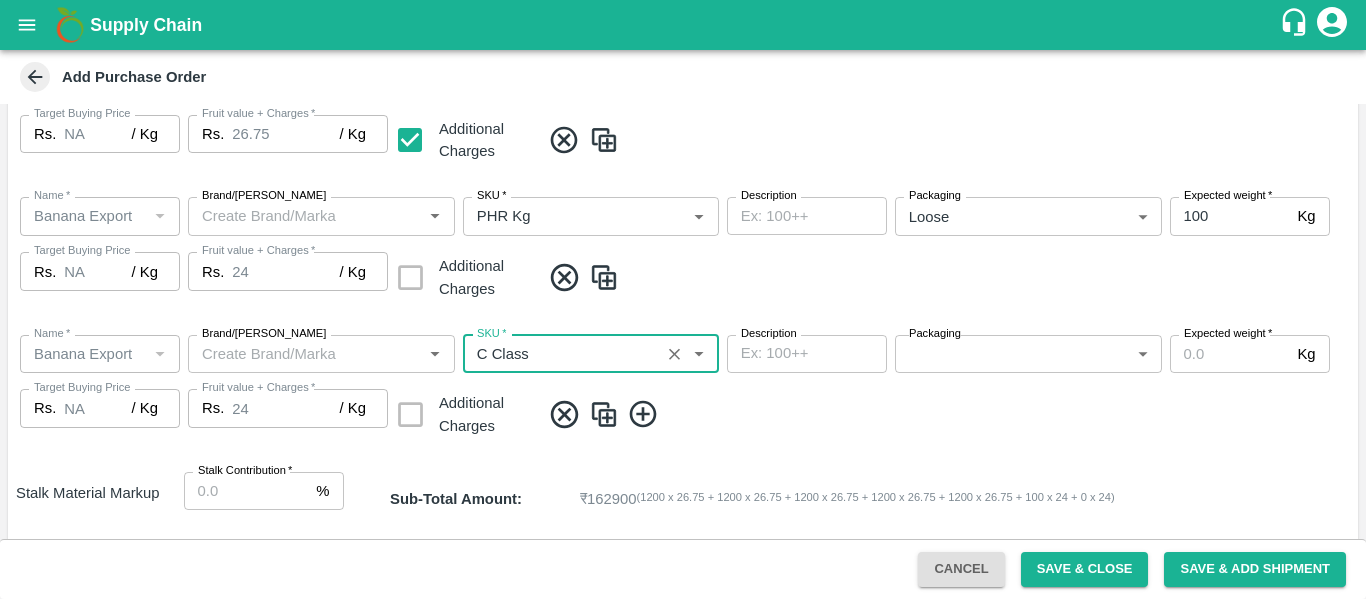 type on "NA" 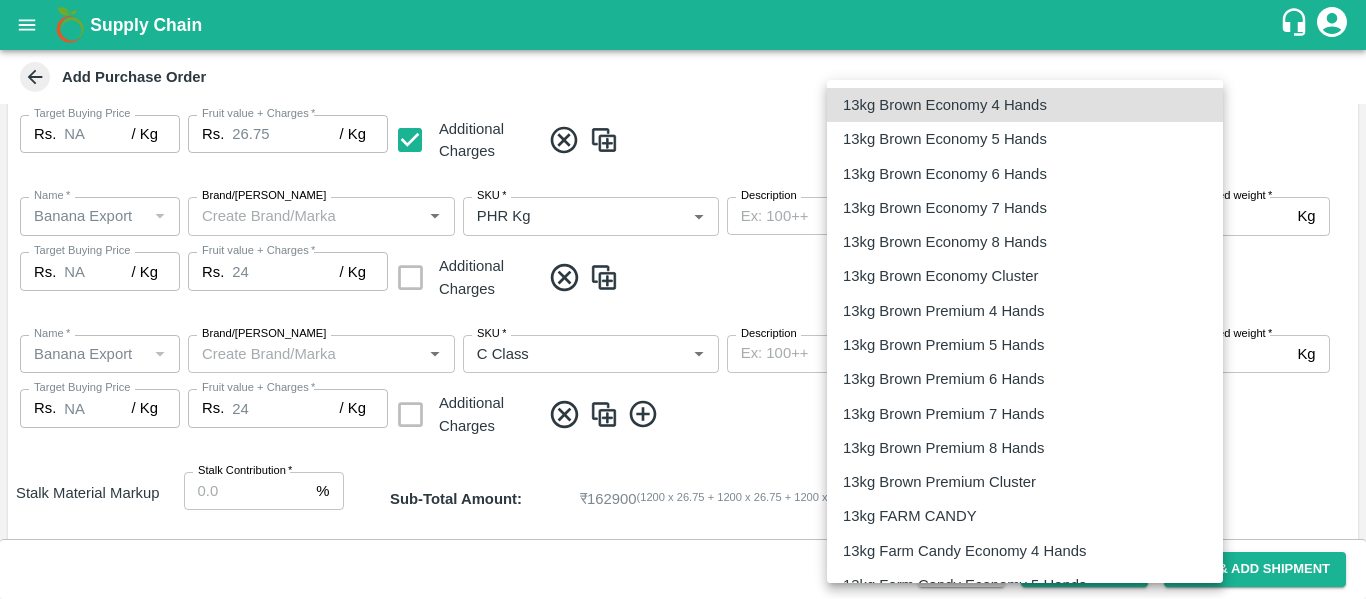 type 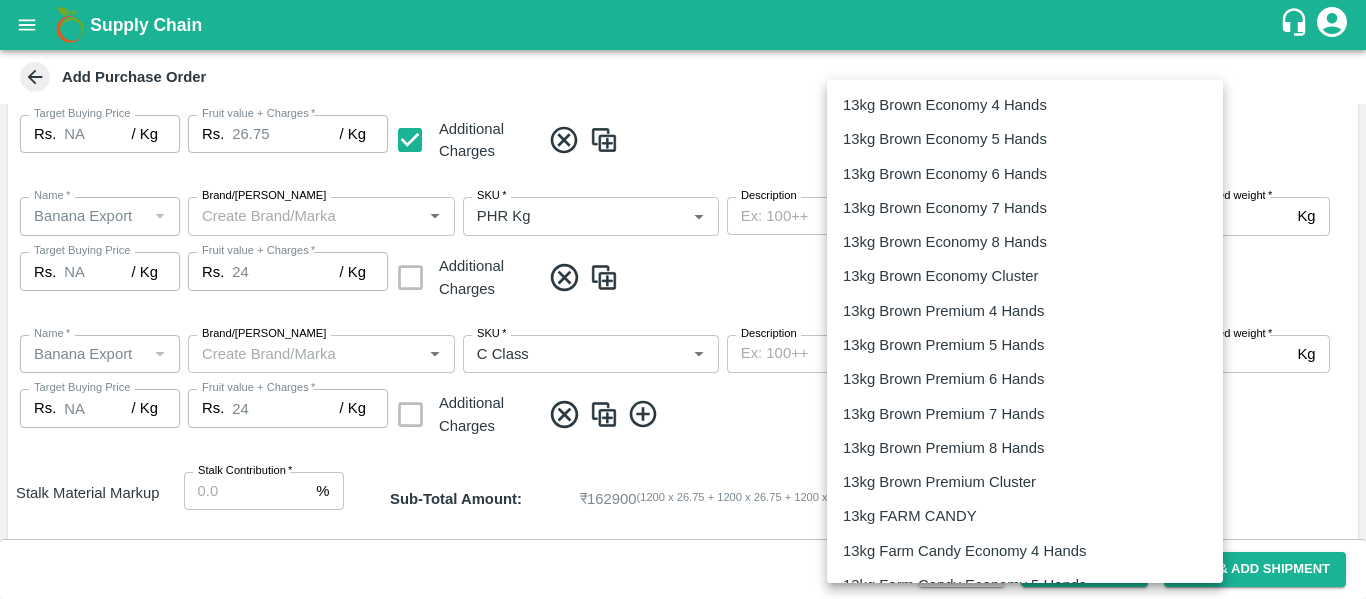 scroll, scrollTop: 3236, scrollLeft: 0, axis: vertical 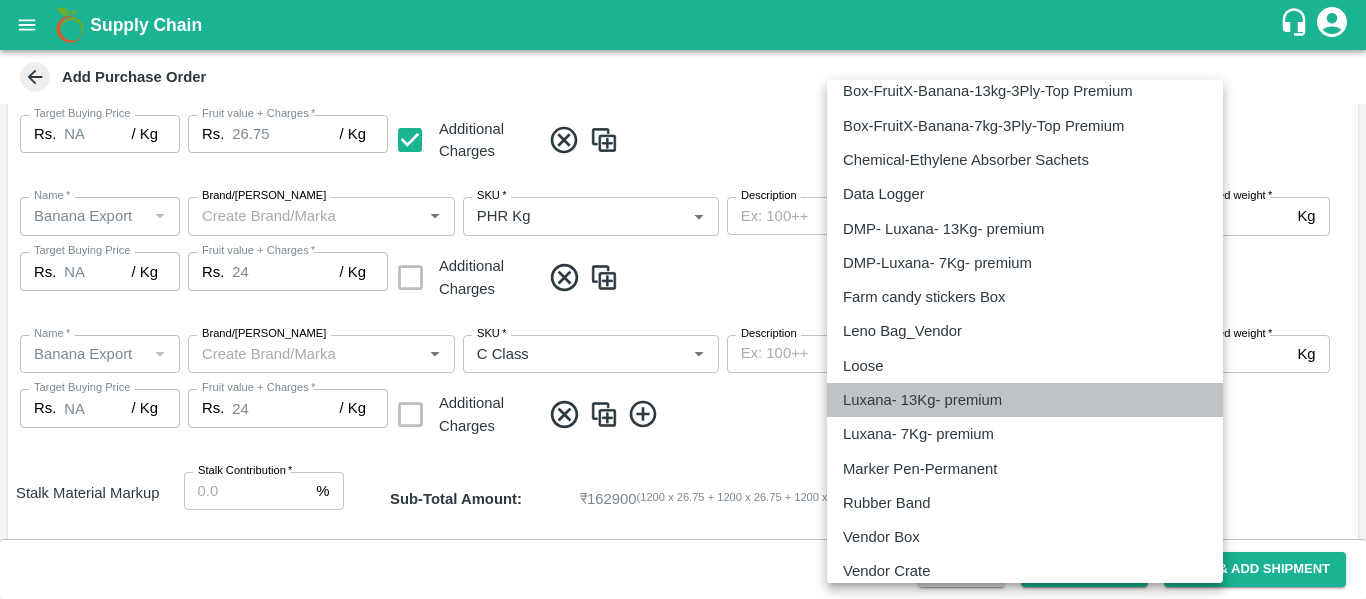 click on "Luxana- 13Kg- premium" at bounding box center [922, 400] 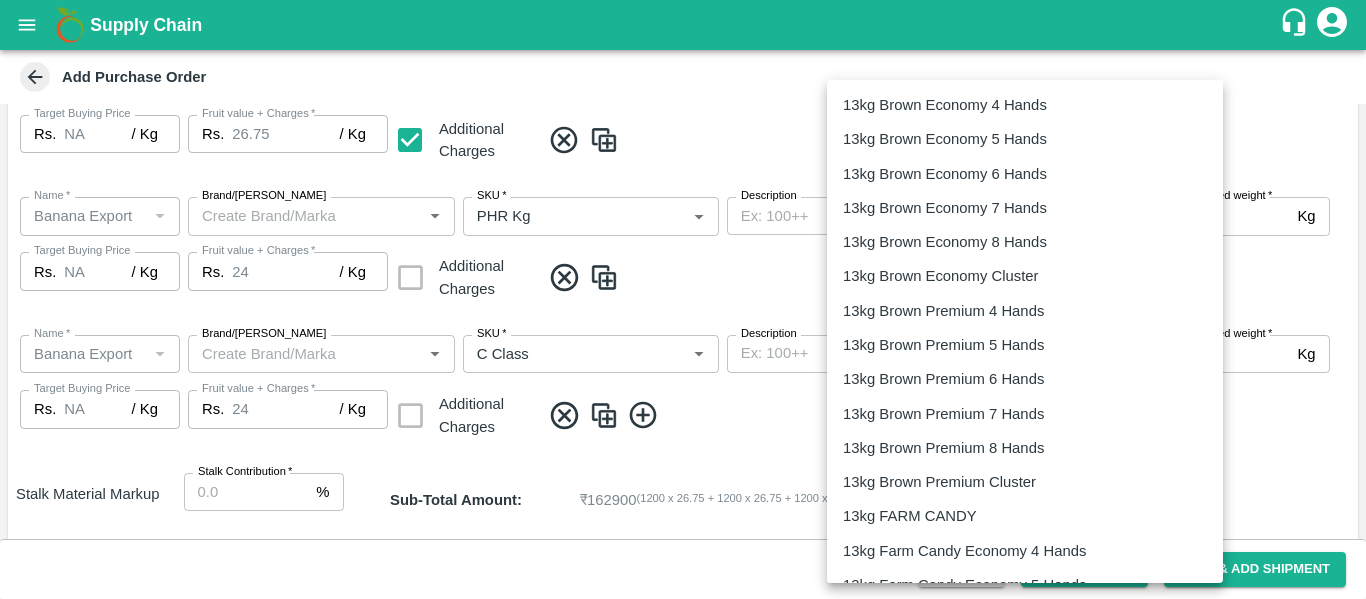 click on "Supply Chain Add Purchase Order PO Type   * Vendor Purchase 2 PO Type Buyers   * Ajit Otari Buyers   * Supplier   * Supplier   * Add Vendor Add Farmer Address   * Raver, Jalgaon, Raver, Maharashtra Address Micropocket   * Micropocket   * Purchase Date   * 10/07/2025 Purchase Date Incharge Field Executive   * jaydip Tale Incharge Field Executive   * Model   * Fixed Fixed Model Vendor Type Others OTHER Vendor Type Velens Assessment ID FA Velens Assessment ID Expected Purchase Items Banana Export PO Please select if you are creating PO for banana export Fruit value   * Rs. 24 / Kg Fruit value Additional Charge Rs. 2.75 / Kg Additional Charge Buying In Kgs Name   * Name   * Brand/Marka Brand/Marka SKU   * SKU   * Description x Description Packaging 13kg FARM CANDY 466 Packaging Expected weight   * 1200 Kg Expected weight Target Buying Price Rs. NA / Kg Target Buying Price Fruit value + Charges   * Rs. 26.75 / Kg Fruit value + Charges Additional Charges Name   * Name   * *" at bounding box center (683, 299) 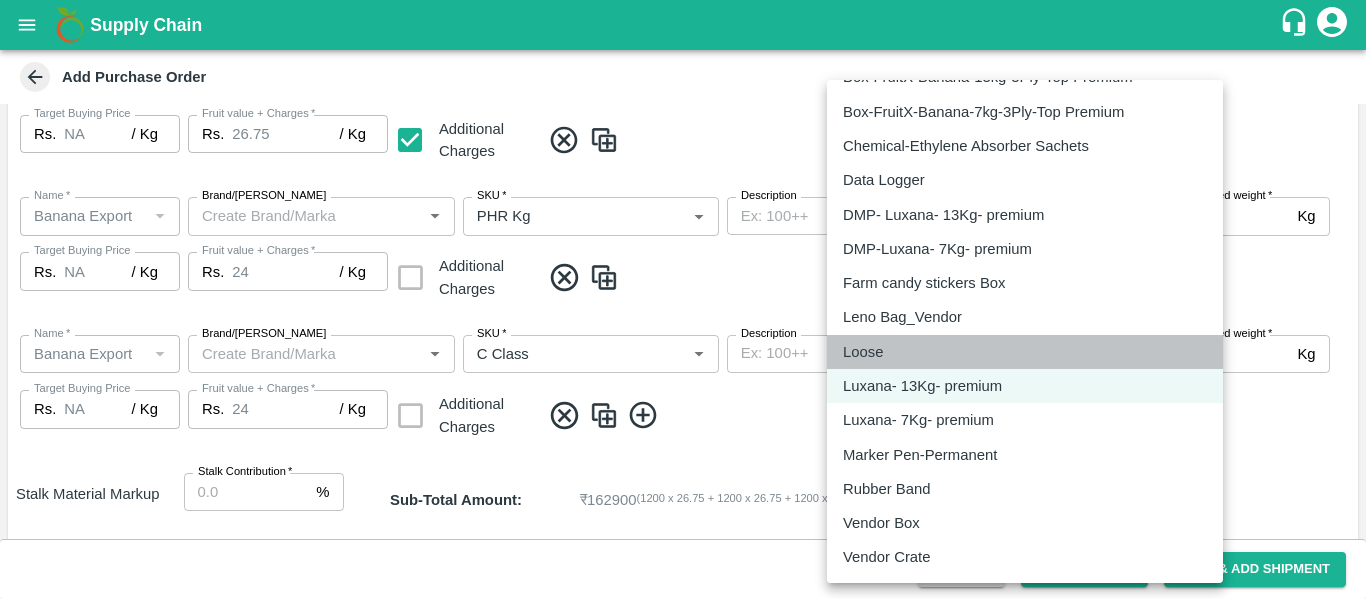click on "Loose" at bounding box center (1025, 352) 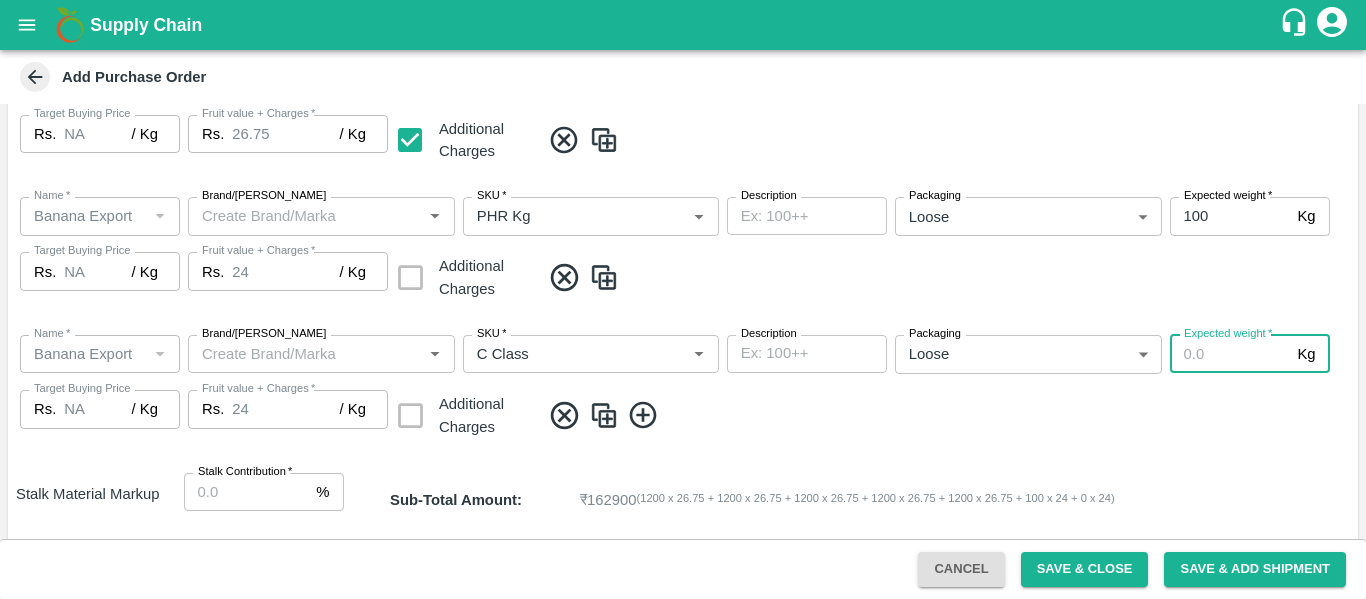 click on "Expected weight   *" at bounding box center (1230, 354) 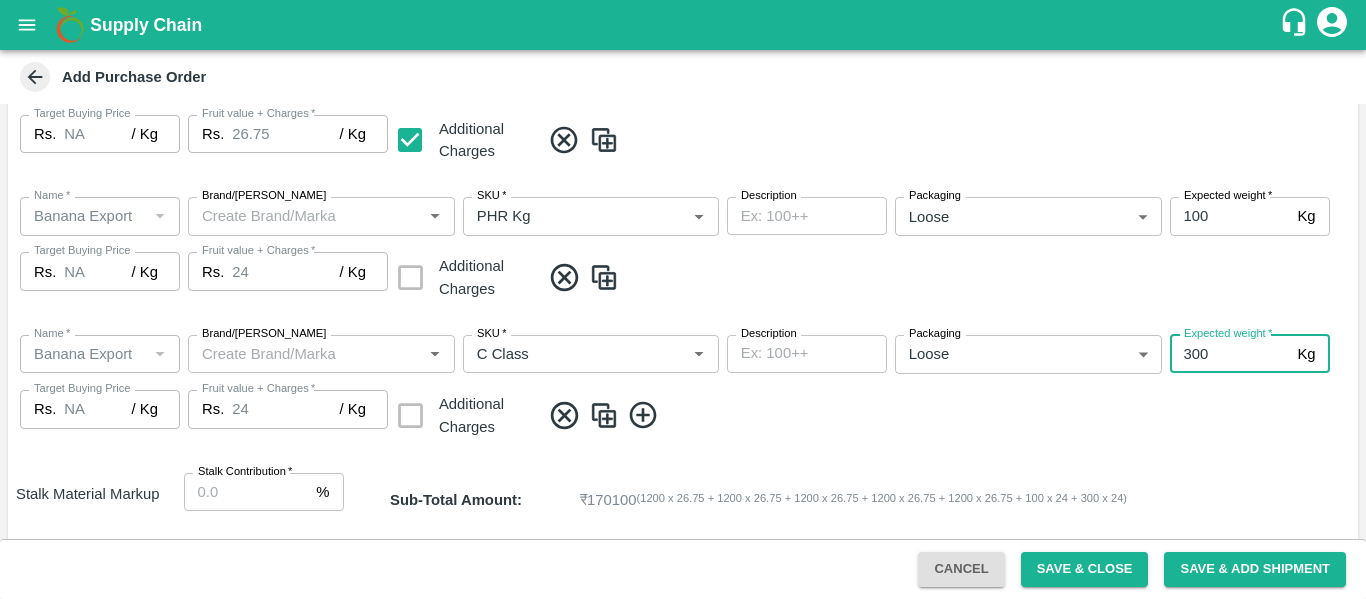 type on "300" 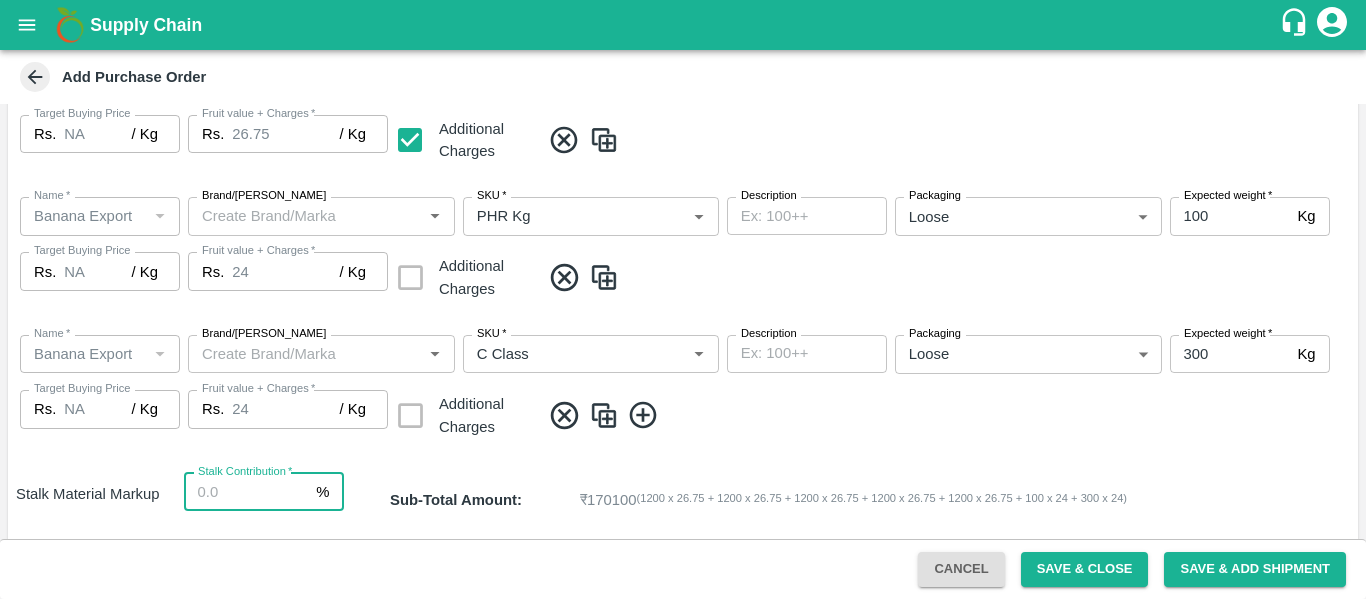 click on "Stalk Contribution   *" at bounding box center [246, 492] 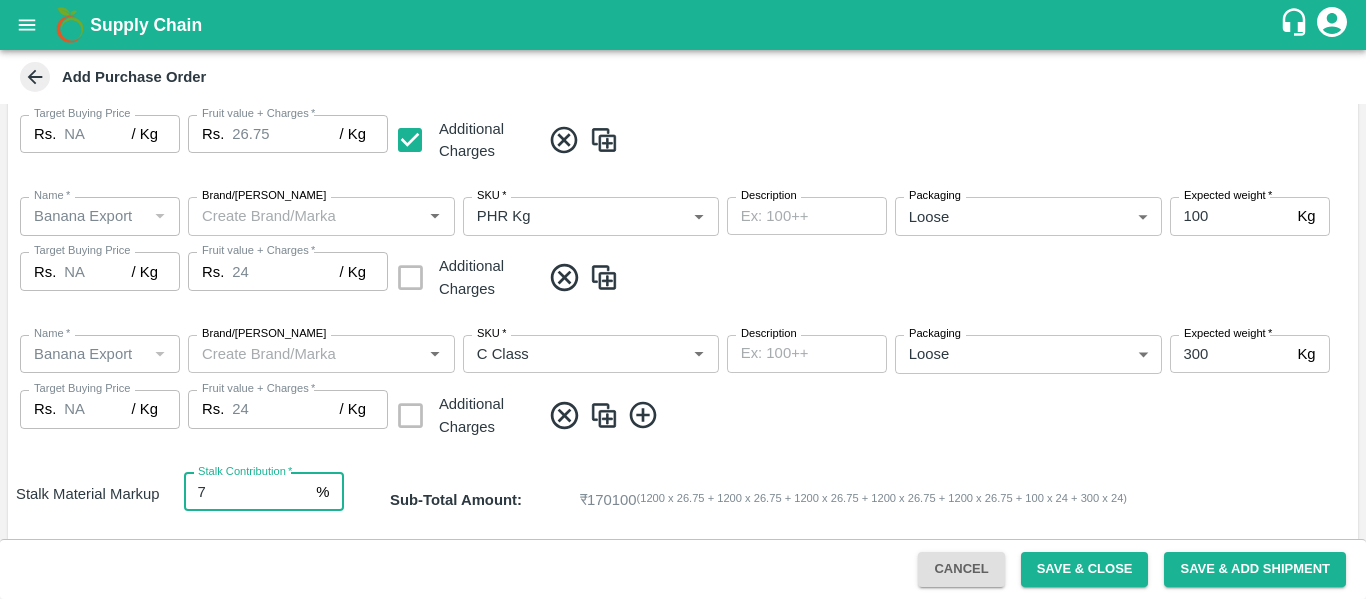 type on "7" 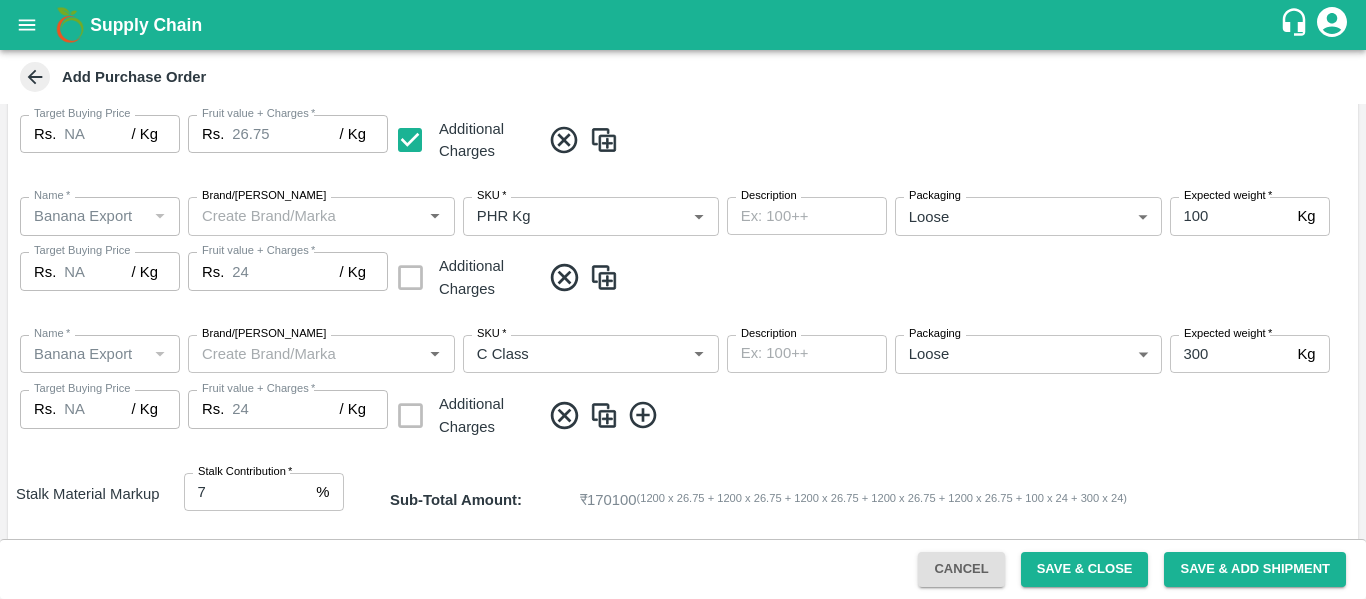click on "Name   * Name   * Brand/Marka Brand/Marka SKU   * SKU   * Description x Description Packaging Loose 258 Packaging Expected weight   * 300 Kg Expected weight Target Buying Price Rs. NA / Kg Target Buying Price Fruit value + Charges   * Rs. 24 / Kg Fruit value + Charges Additional Charges" at bounding box center [683, 388] 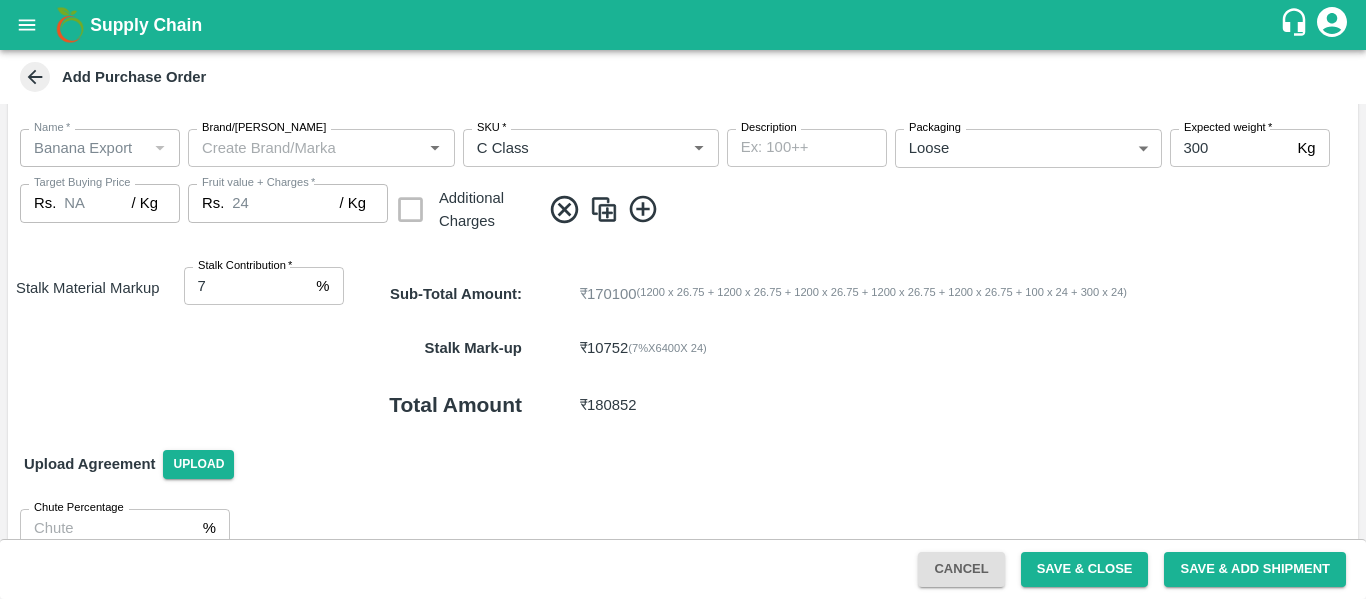 scroll, scrollTop: 1263, scrollLeft: 0, axis: vertical 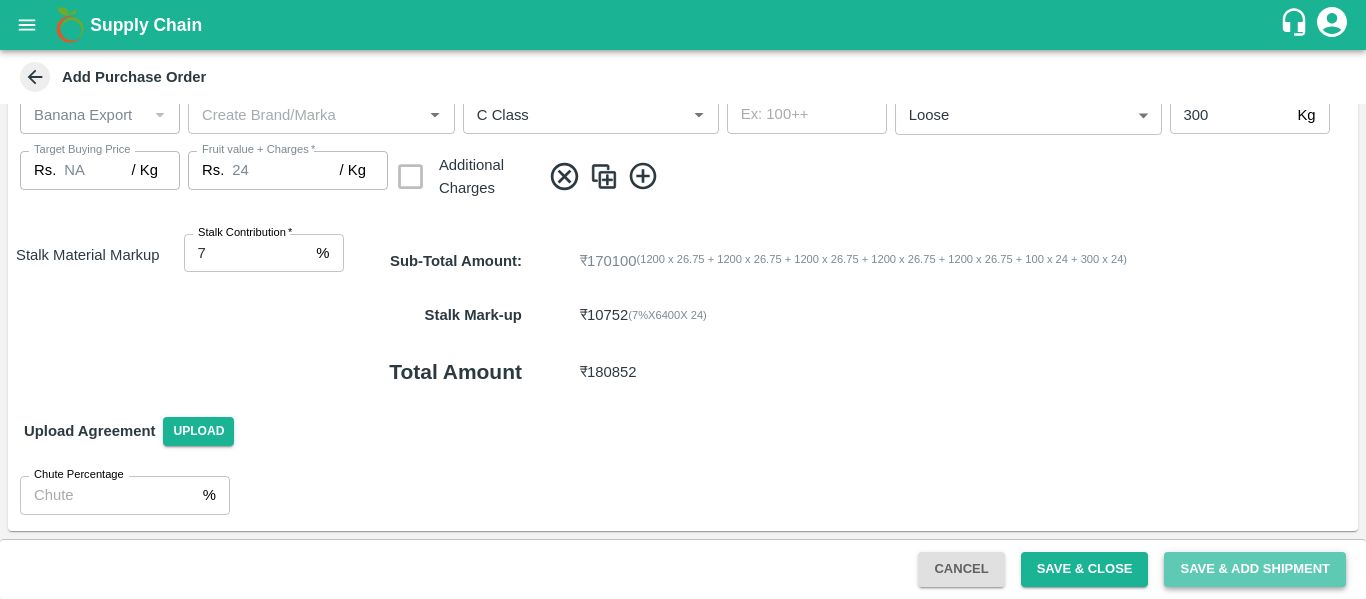 click on "Save & Add Shipment" at bounding box center (1255, 569) 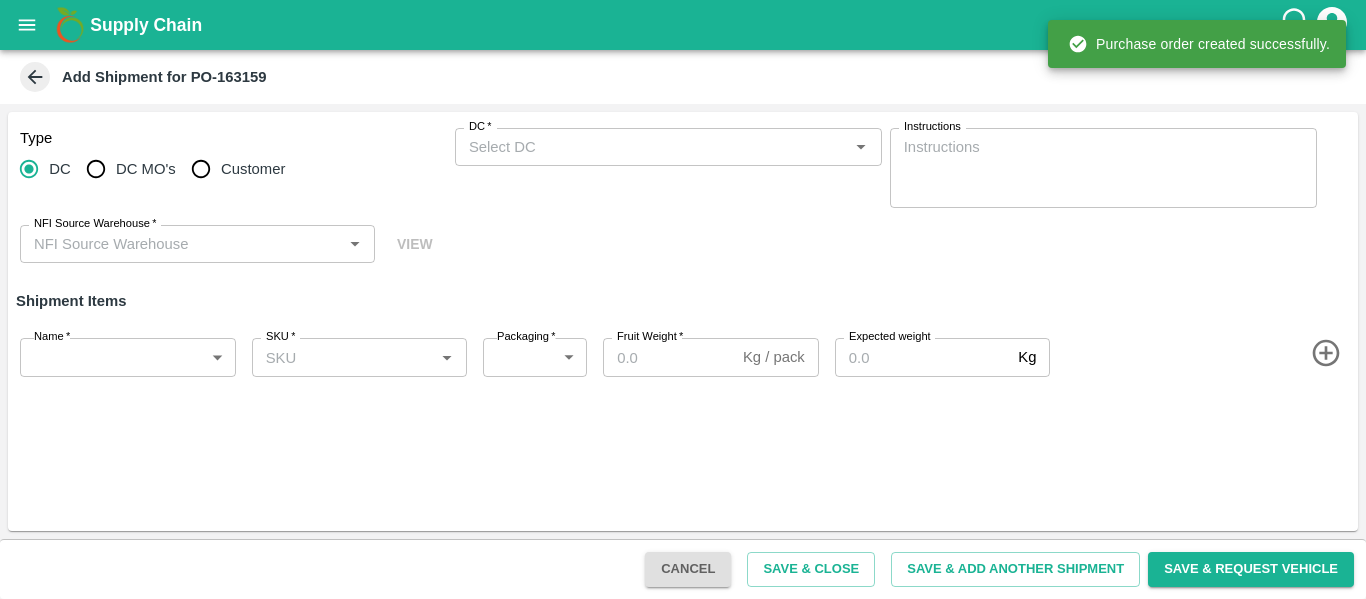 type on "91881-VARUN RAMESHWAR AGRAWAL" 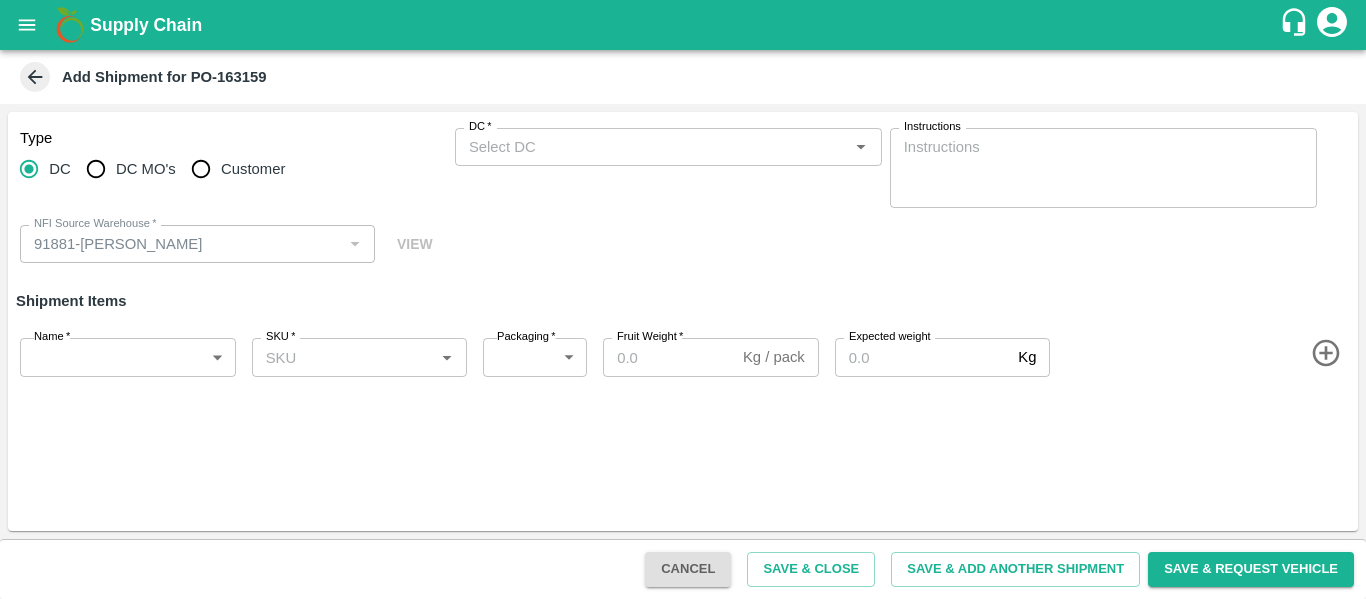 click on "DC   *" at bounding box center (668, 147) 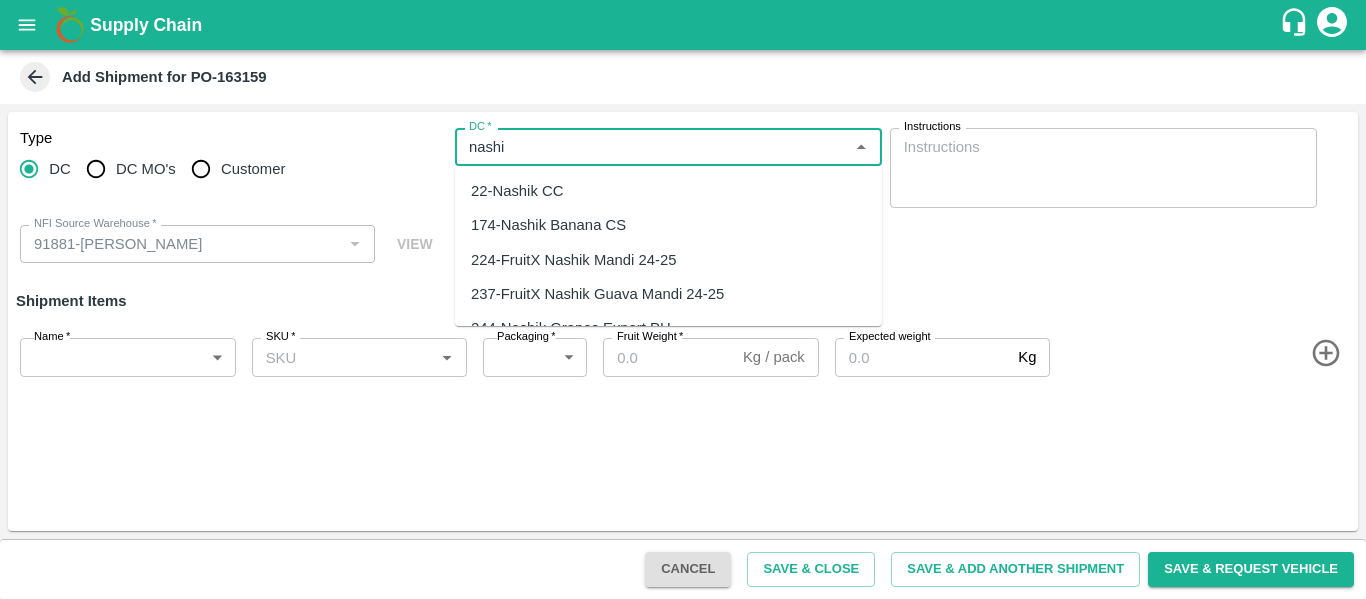 click on "174-Nashik Banana CS" at bounding box center (548, 225) 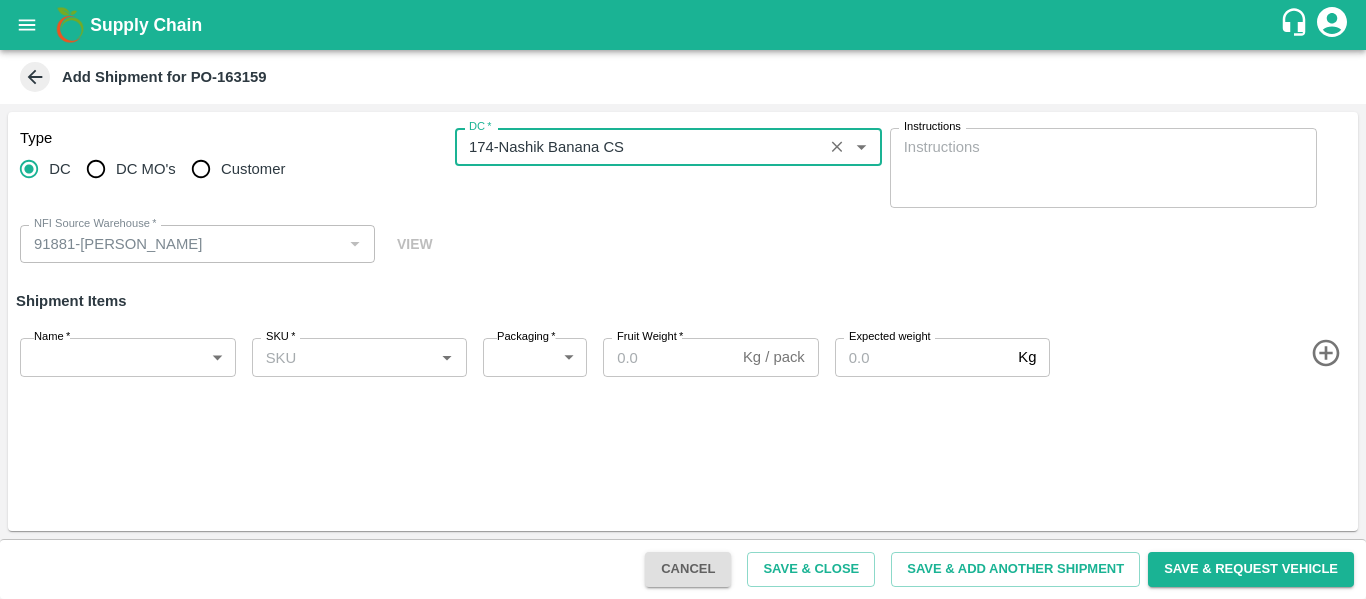 type on "174-Nashik Banana CS" 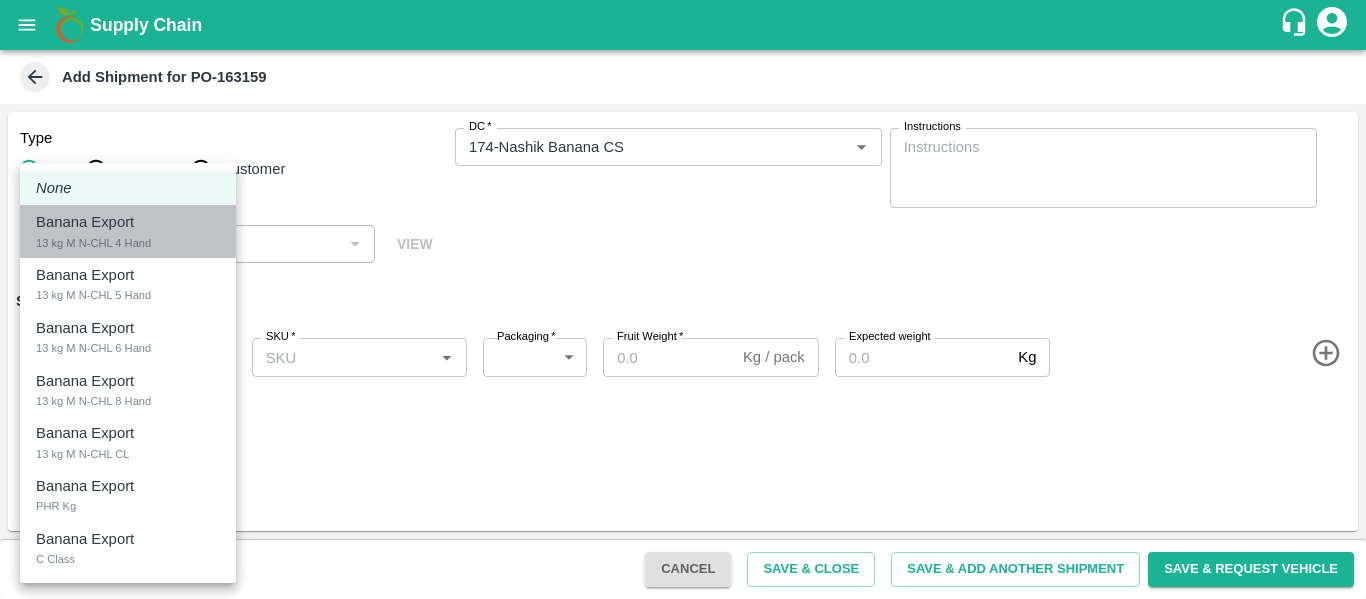 click on "13 kg M N-CHL 4 Hand" at bounding box center (93, 243) 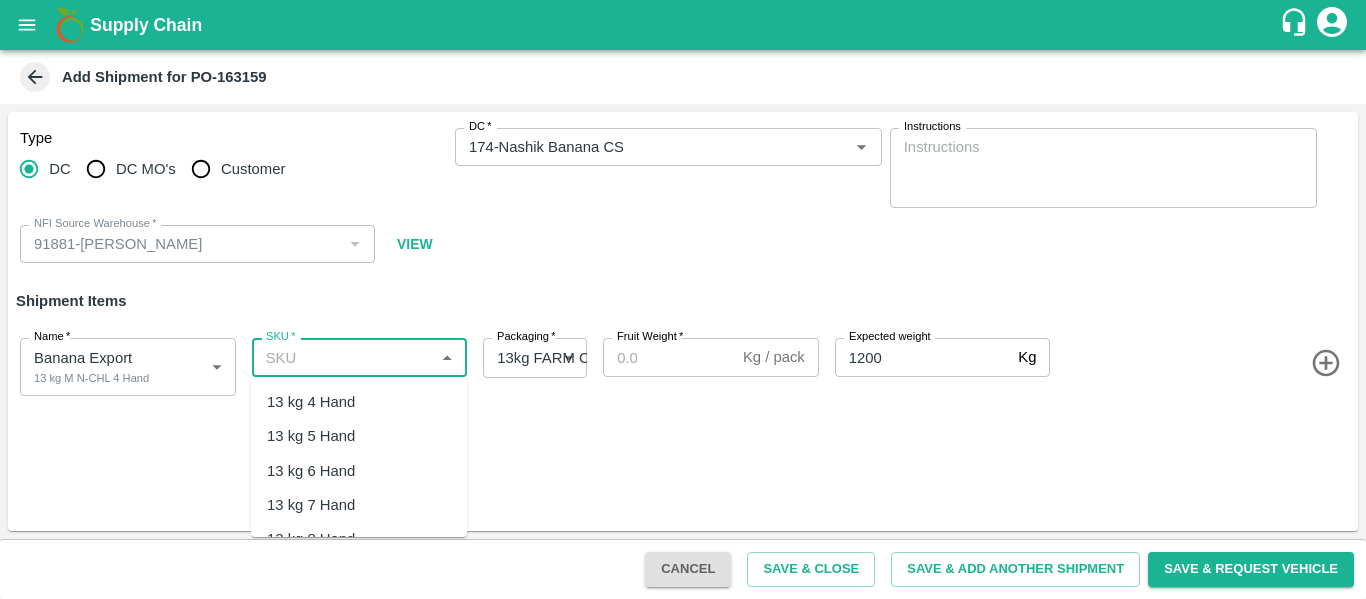 click on "SKU   *" at bounding box center [343, 357] 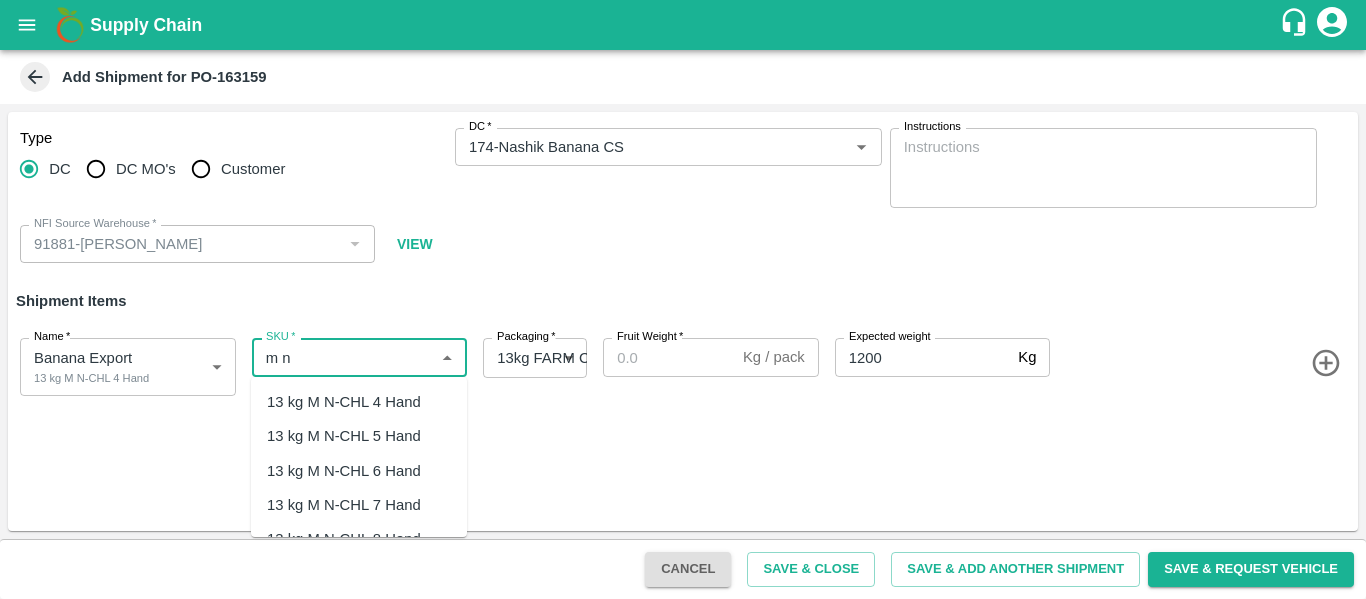 click on "13 kg M N-CHL 4 Hand" at bounding box center (344, 402) 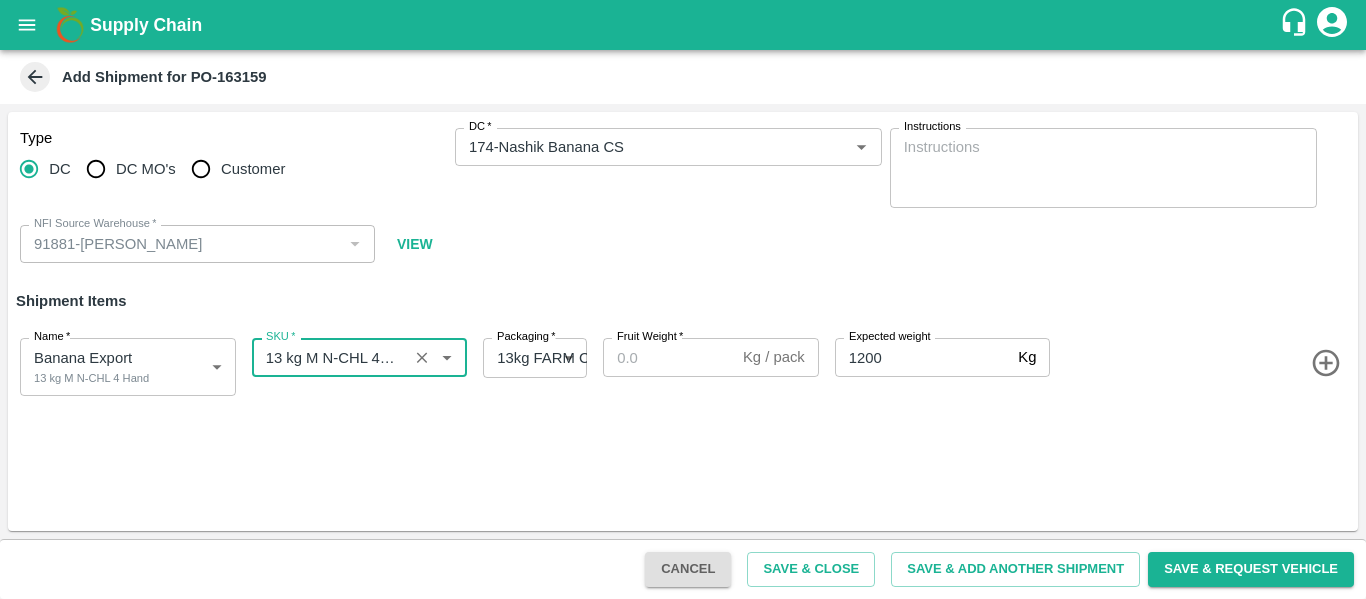 type on "13 kg M N-CHL 4 Hand" 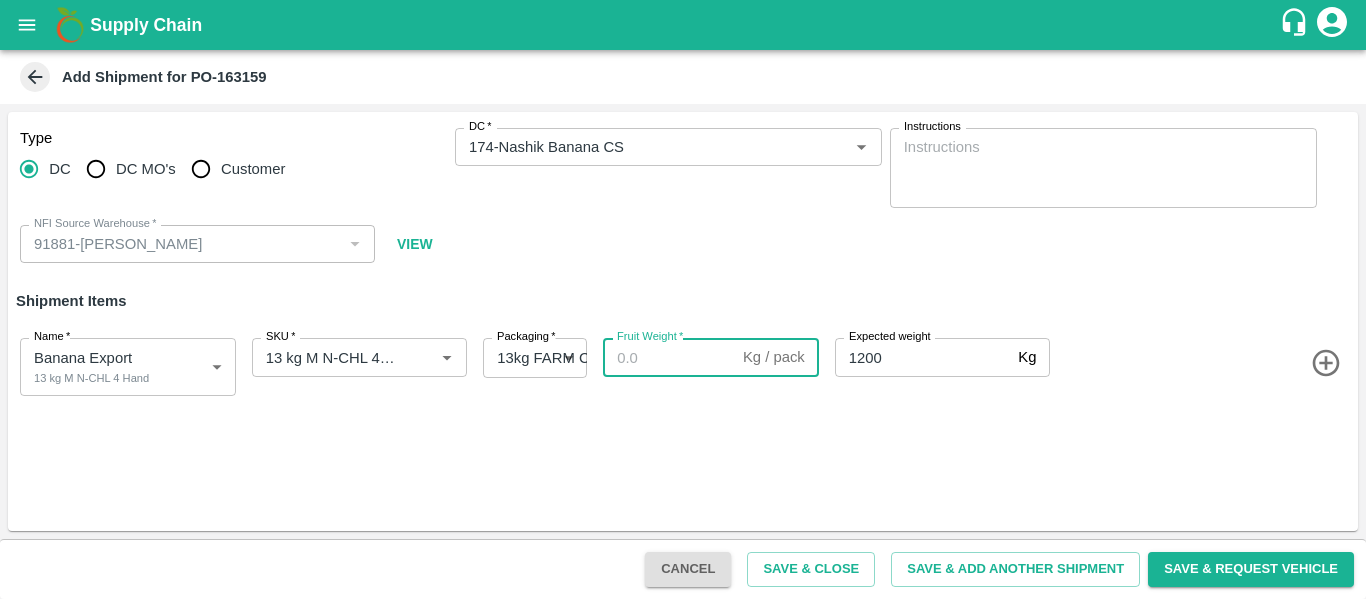 click on "Fruit Weight   *" at bounding box center [669, 357] 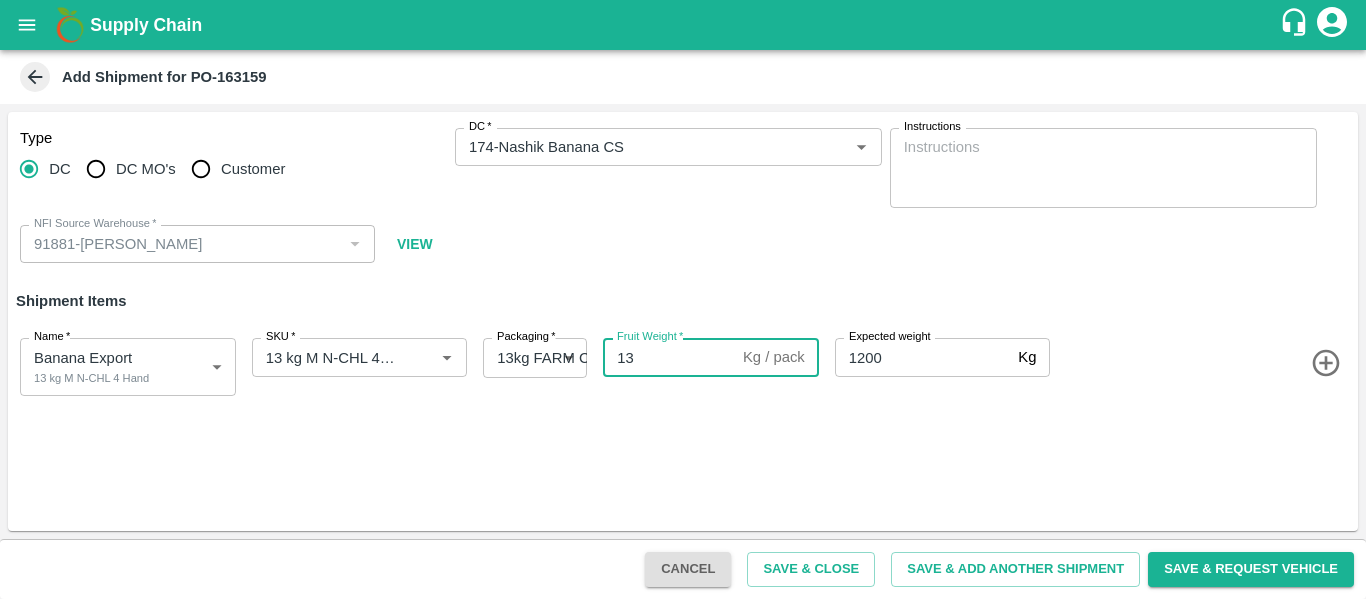 type on "13" 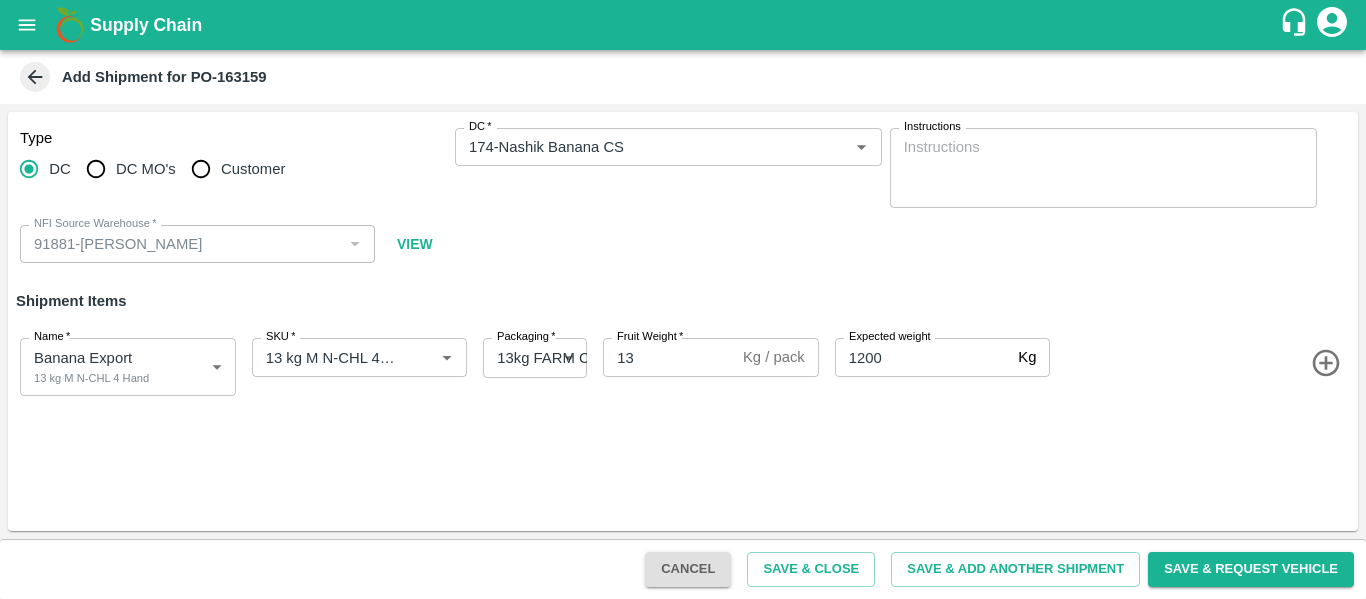 click on "Name   * Banana Export 13 kg M N-CHL 4 Hand  1817952 Name SKU   * SKU   * Packaging   * 13kg FARM CANDY 466 Packaging Fruit Weight   * 13 Kg /   pack Fruit Weight Expected weight 1200 Kg Expected weight" at bounding box center [679, 363] 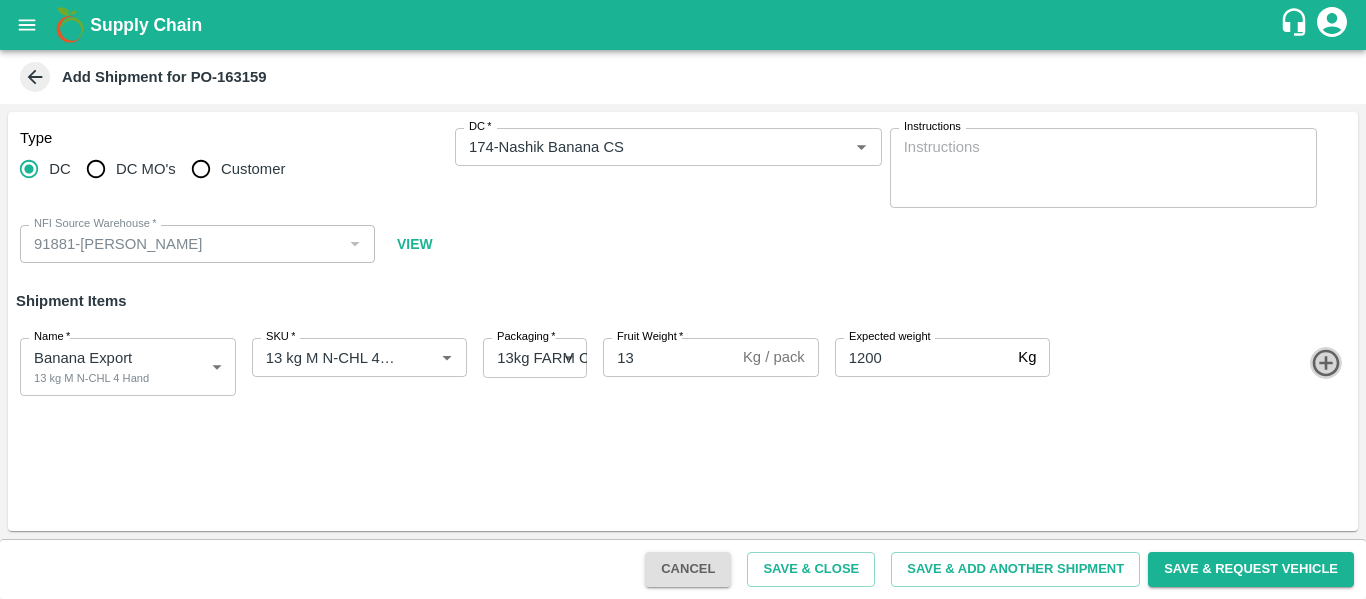 click 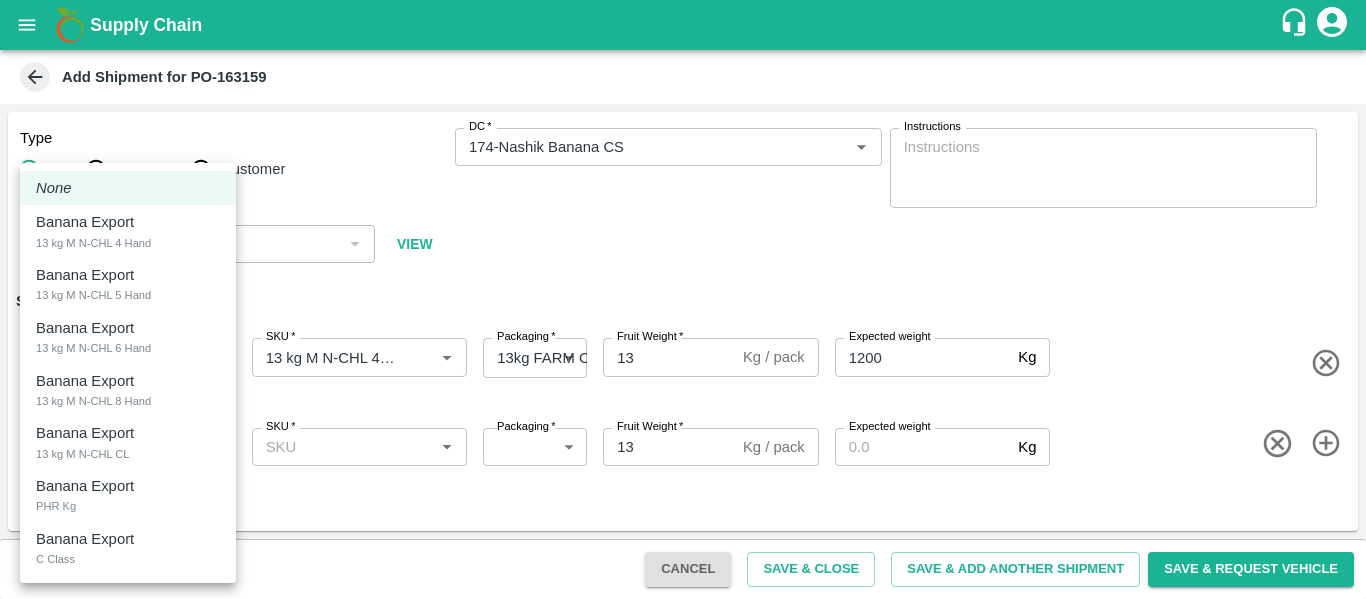 click on "Supply Chain Add Shipment for PO-163159 Type DC DC MO's Customer DC   * DC   * Instructions x Instructions NFI Source Warehouse   * NFI Source Warehouse   * VIEW Shipment Items Name   * Banana Export 13 kg M N-CHL 4 Hand  1817952 Name SKU   * SKU   * Packaging   * 13kg FARM CANDY 466 Packaging Fruit Weight   * 13 Kg /   pack Fruit Weight Expected weight 1200 Kg Expected weight Name   * ​ Name SKU   * SKU   * Packaging   * ​ Packaging Fruit Weight   * 13 Kg /   pack Fruit Weight Expected weight Kg Expected weight Cancel Save & Close Save & Add Another Shipment Save & Request Vehicle Tembhurni PH Nashik CC Shahada Banana Export PH Savda Banana Export PH Nikhil Subhash Mangvade Logout None Banana Export 13 kg M N-CHL 4 Hand  Banana Export 13 kg M N-CHL 5 Hand  Banana Export 13 kg M N-CHL 6 Hand  Banana Export 13 kg M N-CHL 8 Hand  Banana Export 13 kg M N-CHL CL  Banana Export PHR Kg  Banana Export C Class" at bounding box center [683, 299] 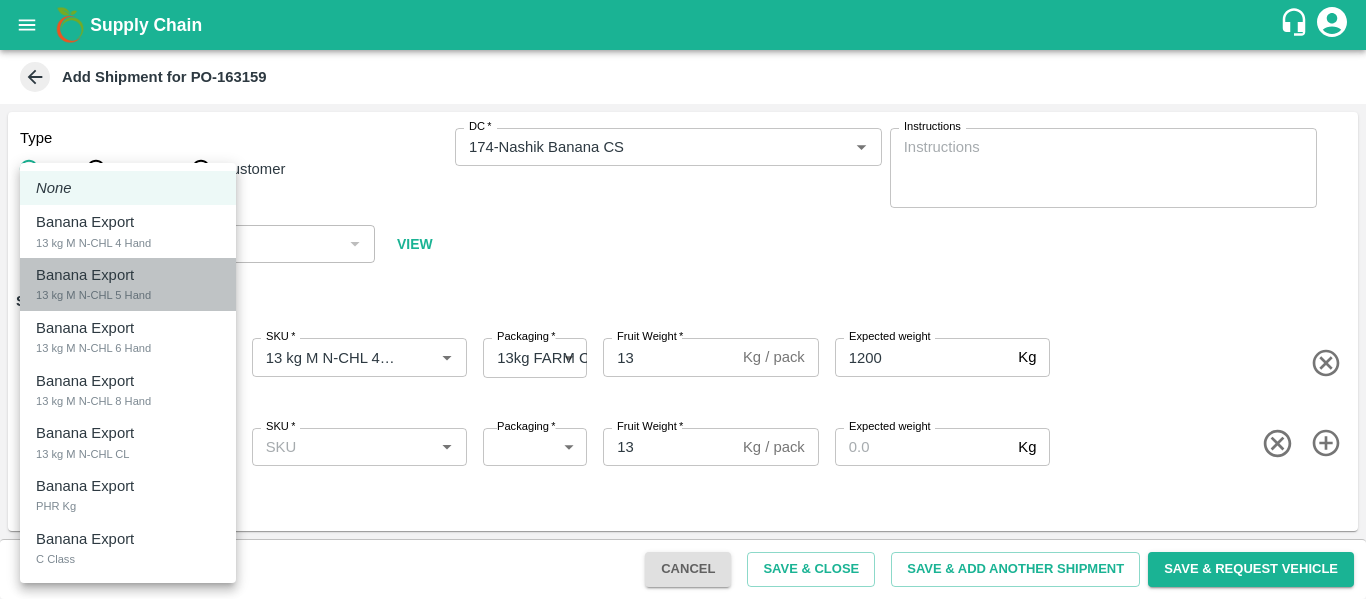 click on "Banana Export 13 kg M N-CHL 5 Hand" at bounding box center (128, 284) 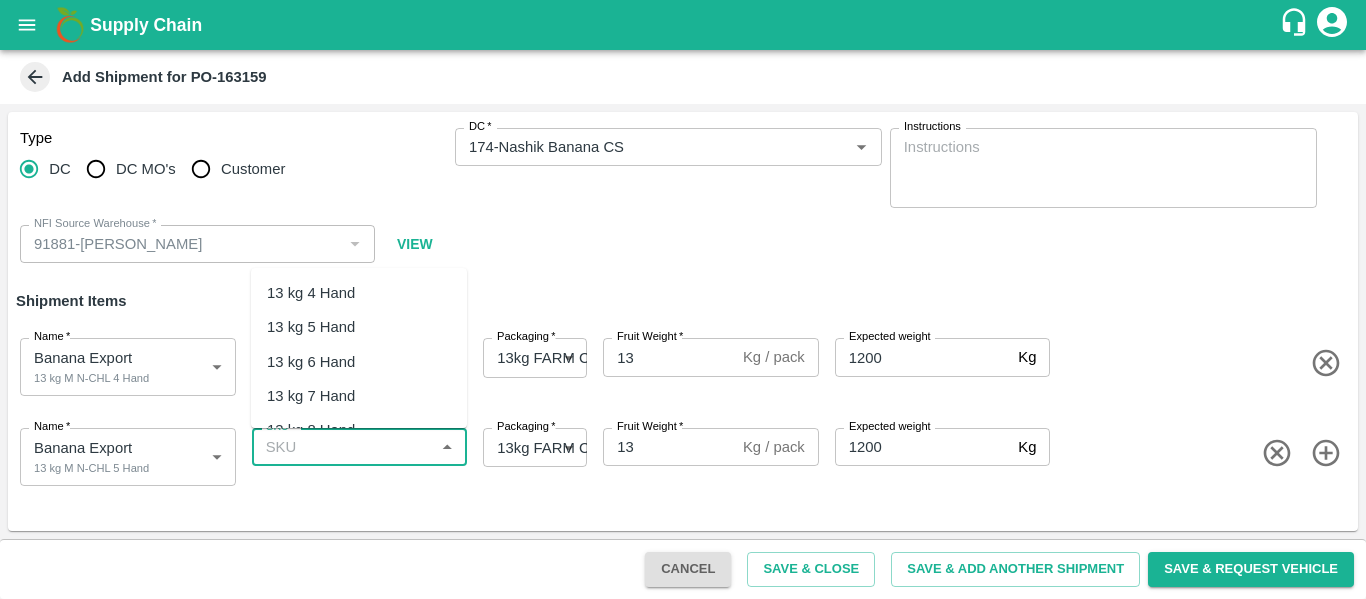 click on "SKU   *" at bounding box center [343, 447] 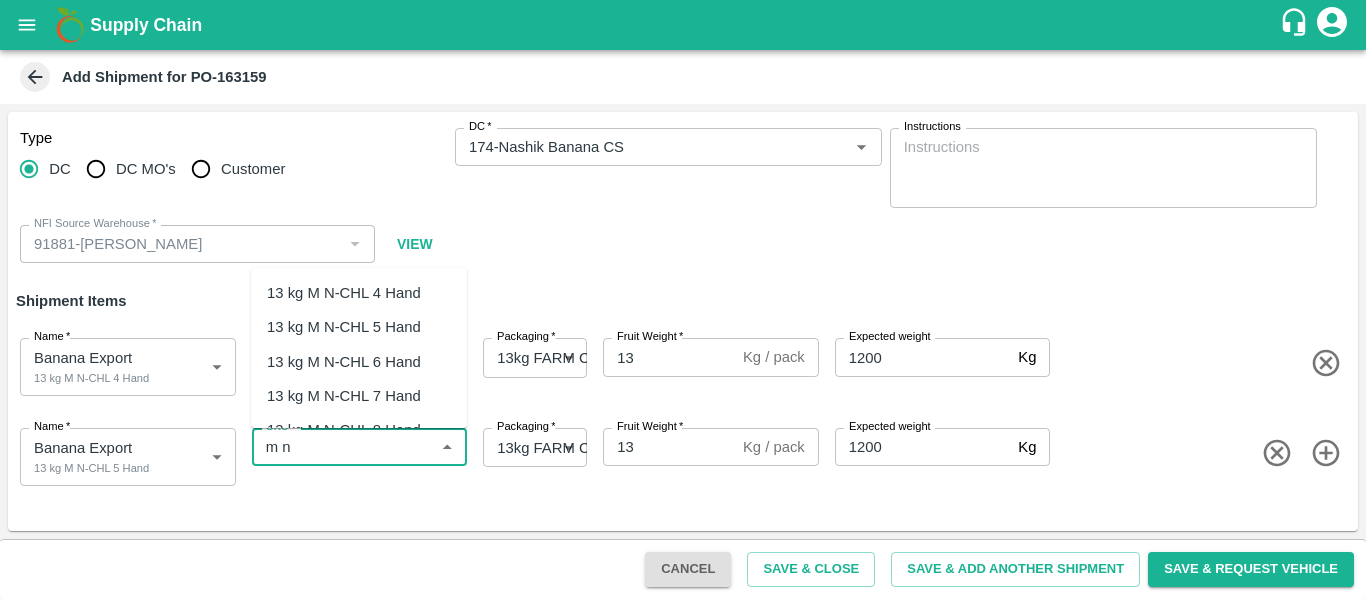 click on "13 kg M N-CHL 5 Hand" at bounding box center [344, 327] 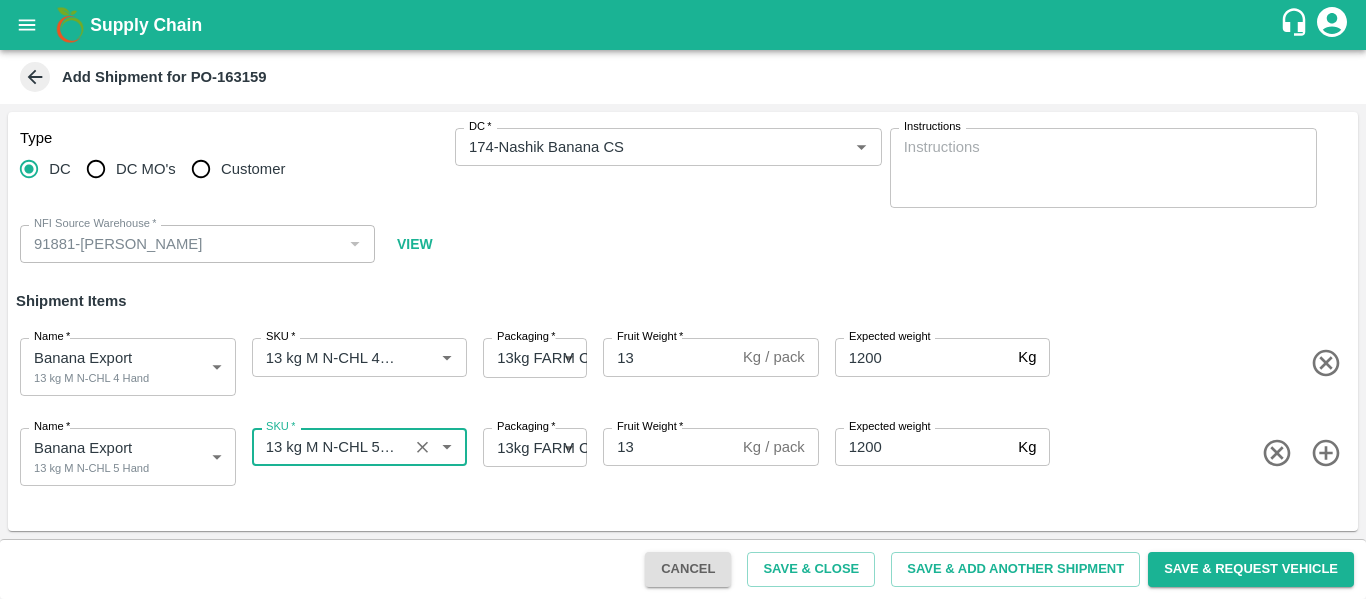 type on "13 kg M N-CHL 5 Hand" 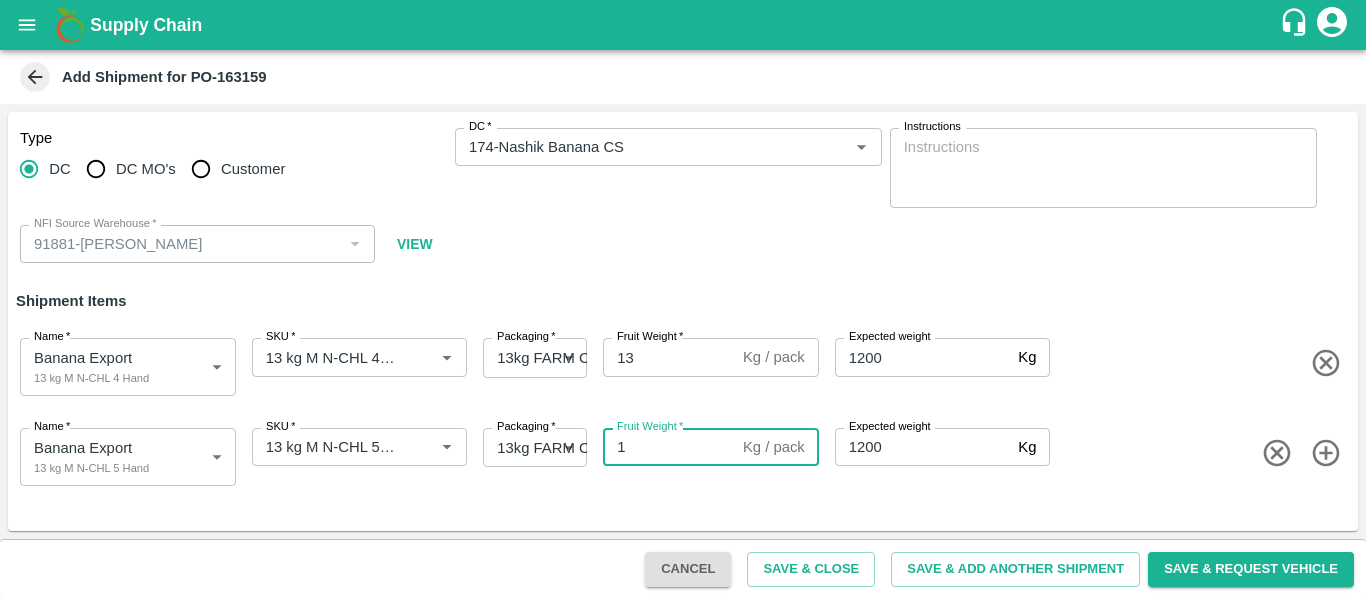 type on "13" 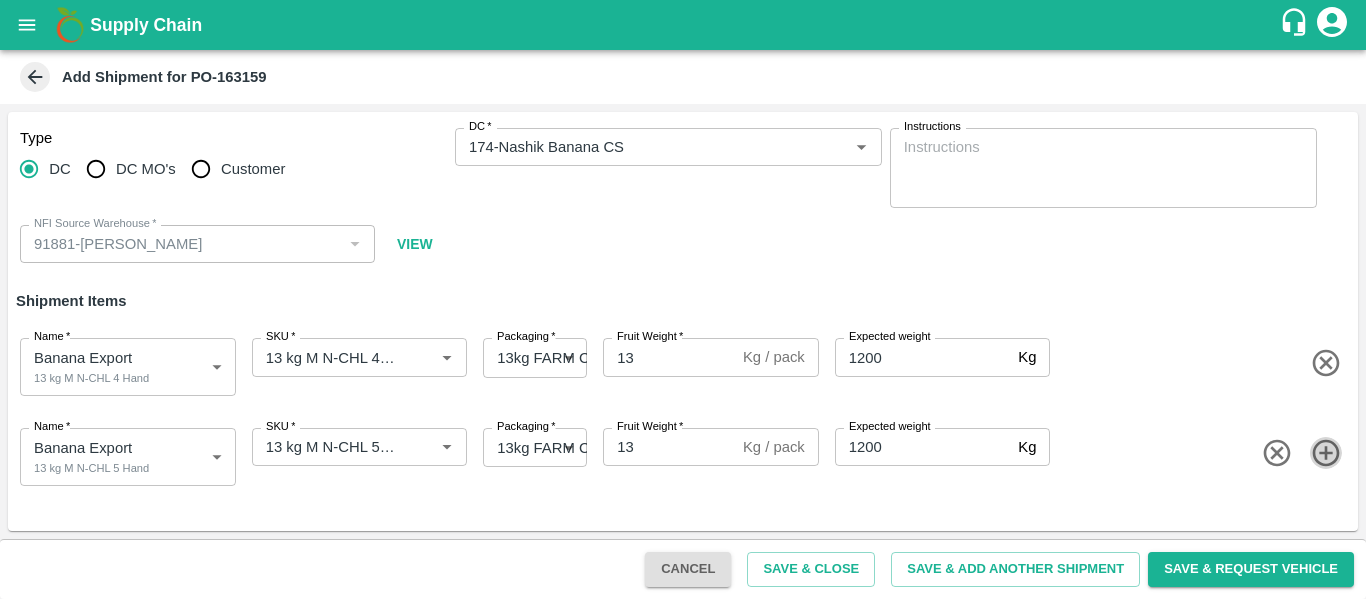 click 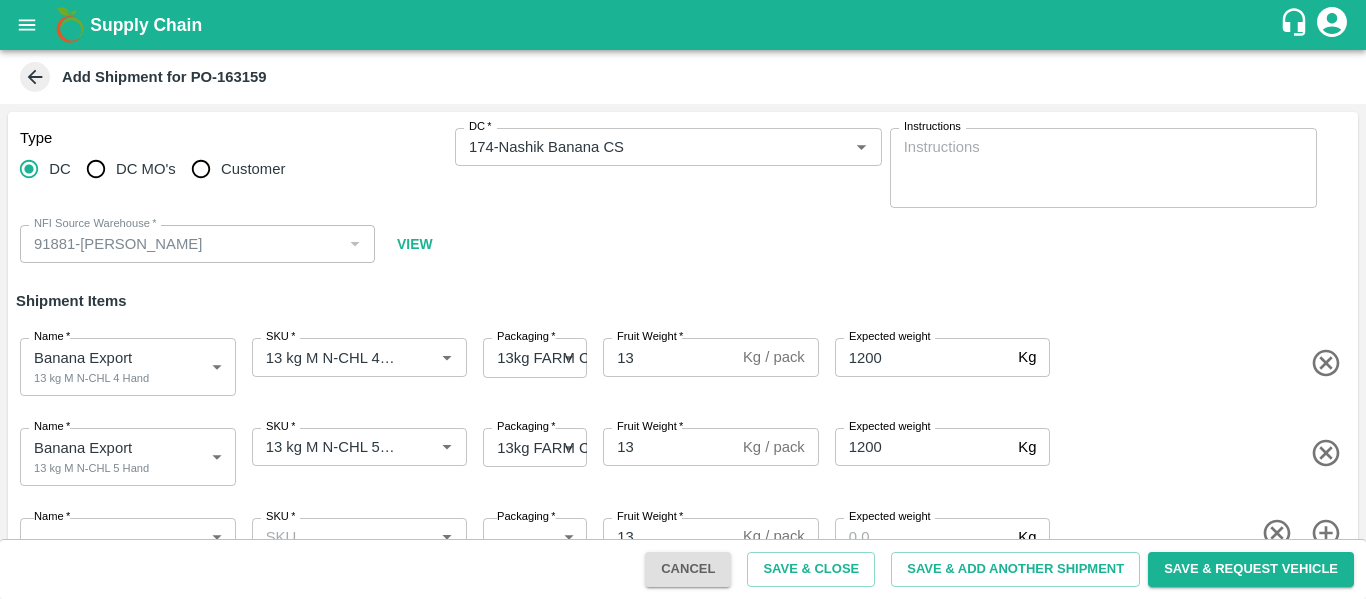 scroll, scrollTop: 41, scrollLeft: 0, axis: vertical 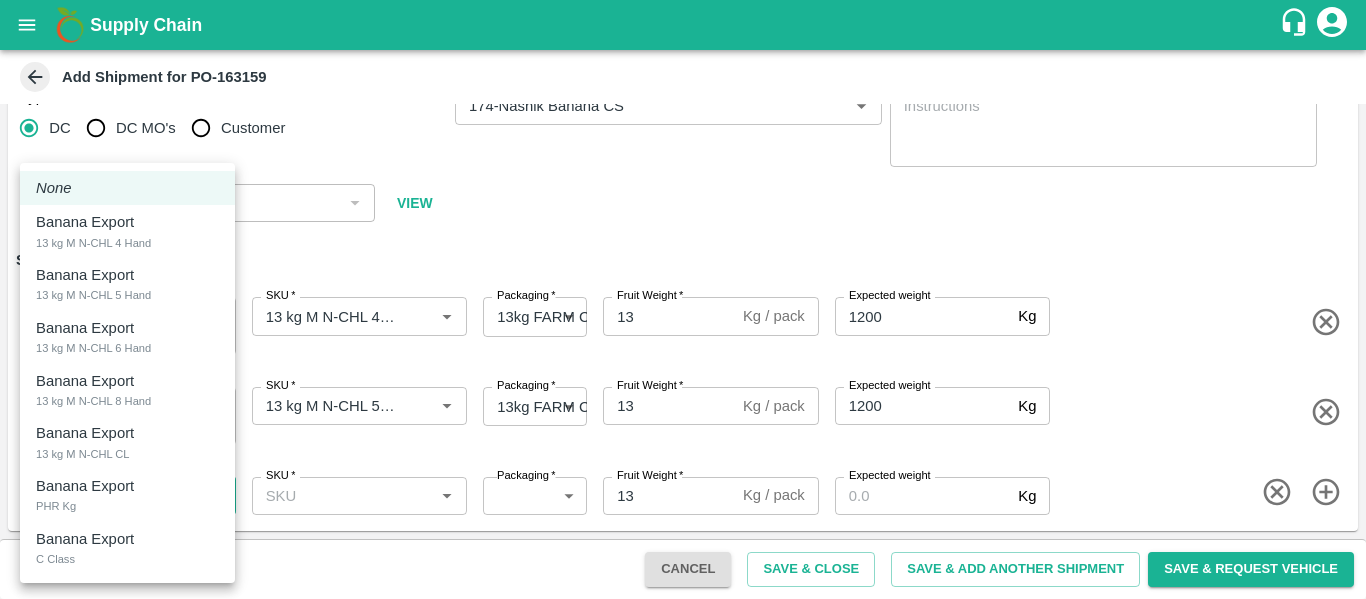 click on "Supply Chain Add Shipment for PO-163159 Type DC DC MO's Customer DC   * DC   * Instructions x Instructions NFI Source Warehouse   * NFI Source Warehouse   * VIEW Shipment Items Name   * Banana Export 13 kg M N-CHL 4 Hand  1817952 Name SKU   * SKU   * Packaging   * 13kg FARM CANDY 466 Packaging Fruit Weight   * 13 Kg /   pack Fruit Weight Expected weight 1200 Kg Expected weight Name   * Banana Export 13 kg M N-CHL 5 Hand  1817953 Name SKU   * SKU   * Packaging   * 13kg FARM CANDY 466 Packaging Fruit Weight   * 13 Kg /   pack Fruit Weight Expected weight 1200 Kg Expected weight Name   * ​ Name SKU   * SKU   * Packaging   * ​ Packaging Fruit Weight   * 13 Kg /   pack Fruit Weight Expected weight Kg Expected weight Cancel Save & Close Save & Add Another Shipment Save & Request Vehicle Tembhurni PH Nashik CC Shahada Banana Export PH Savda Banana Export PH Nikhil Subhash Mangvade Logout None Banana Export 13 kg M N-CHL 4 Hand  Banana Export 13 kg M N-CHL 5 Hand  PHR Kg" at bounding box center [683, 299] 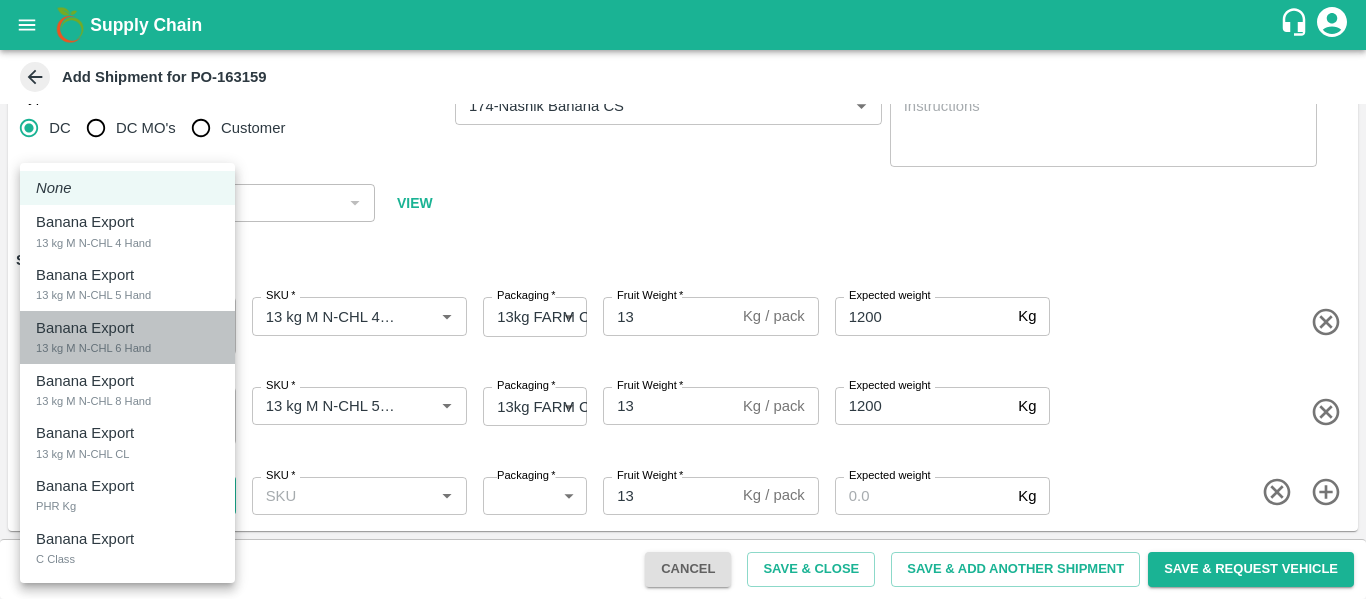 click on "13 kg M N-CHL 6 Hand" at bounding box center [93, 348] 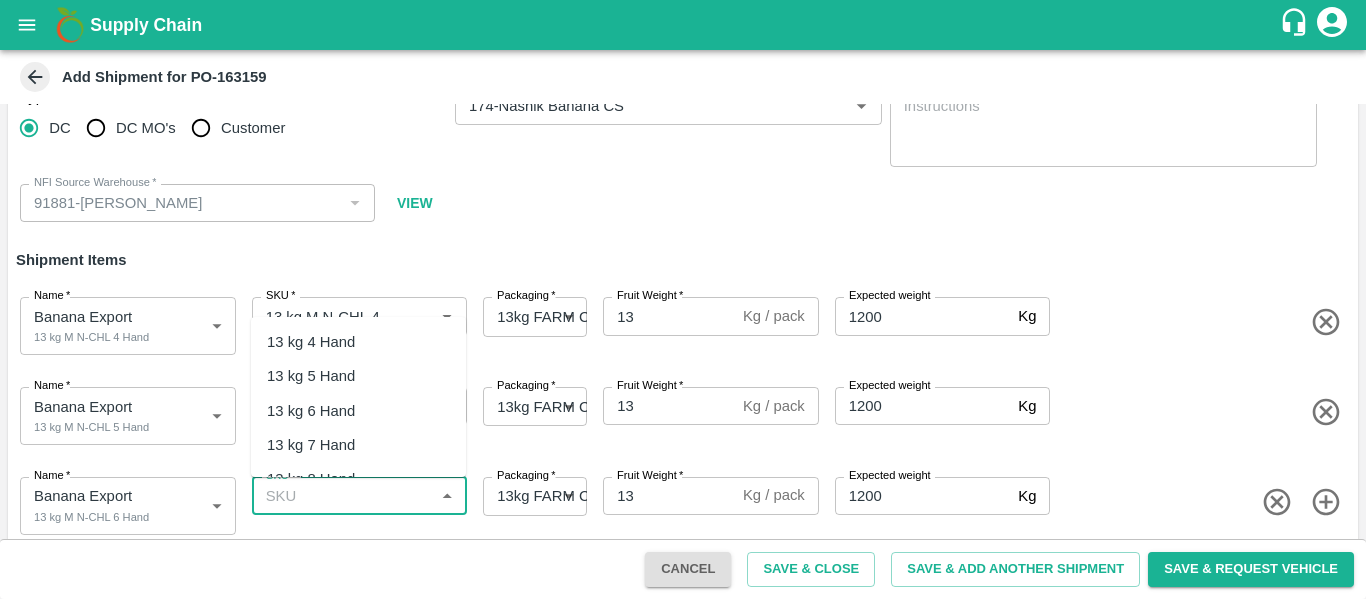 click on "SKU   *" at bounding box center (343, 496) 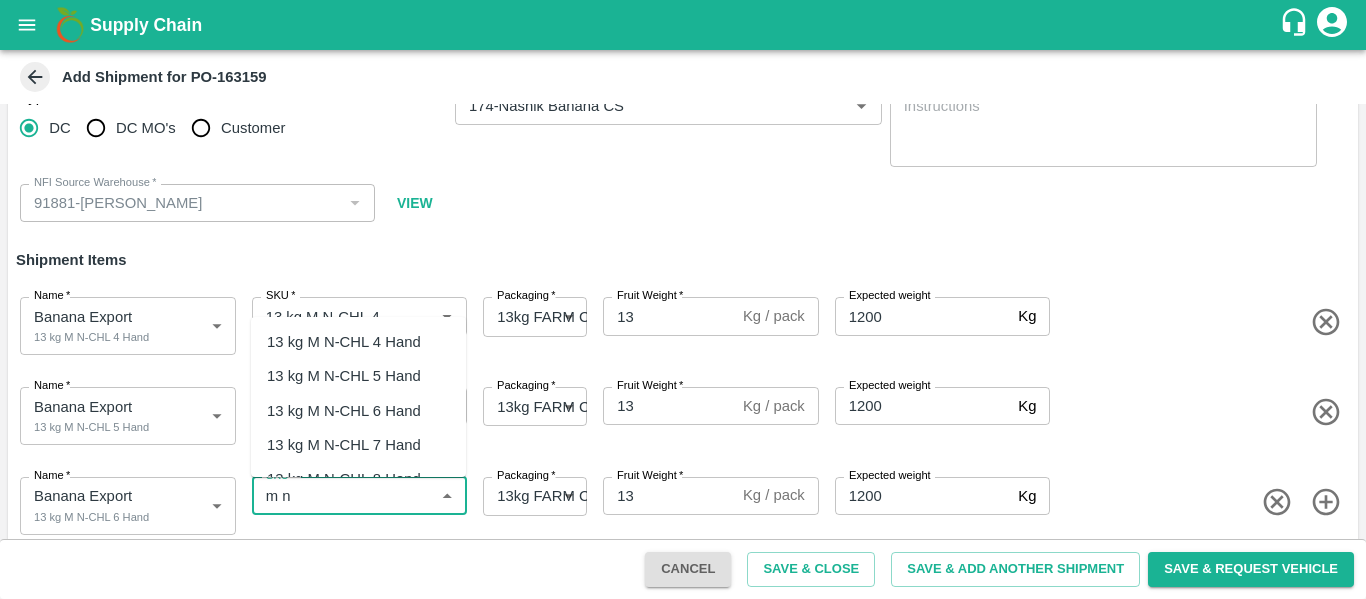 click on "13 kg M N-CHL 6 Hand" at bounding box center [344, 411] 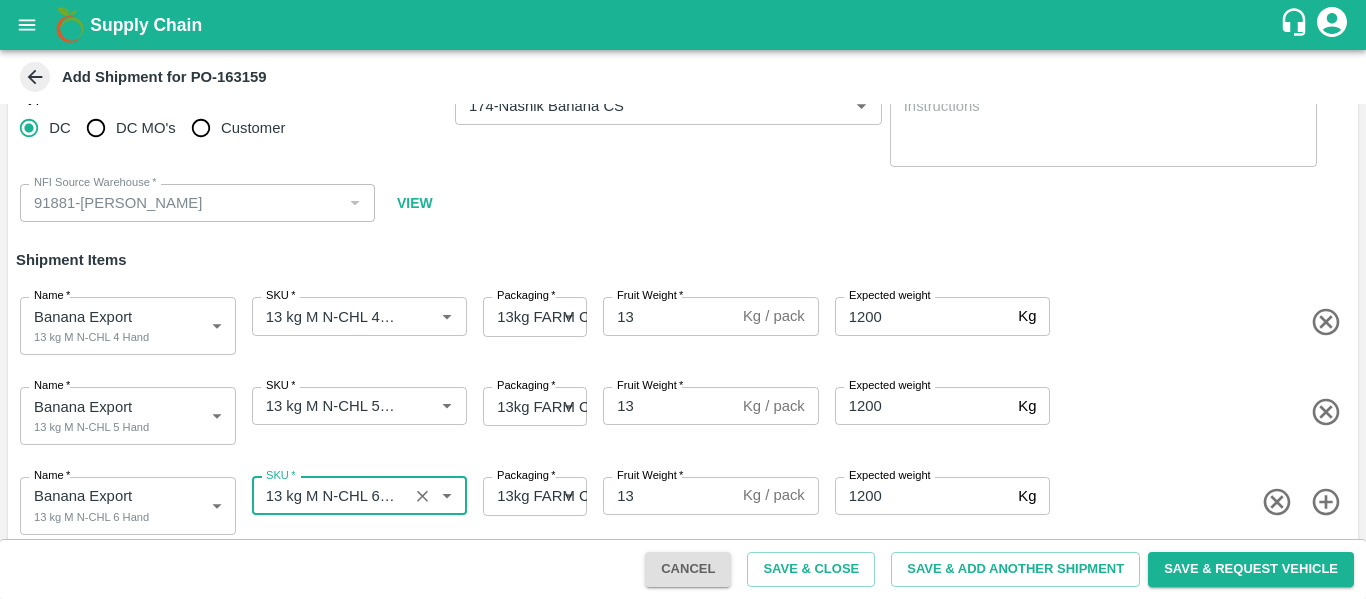 type on "13 kg M N-CHL 6 Hand" 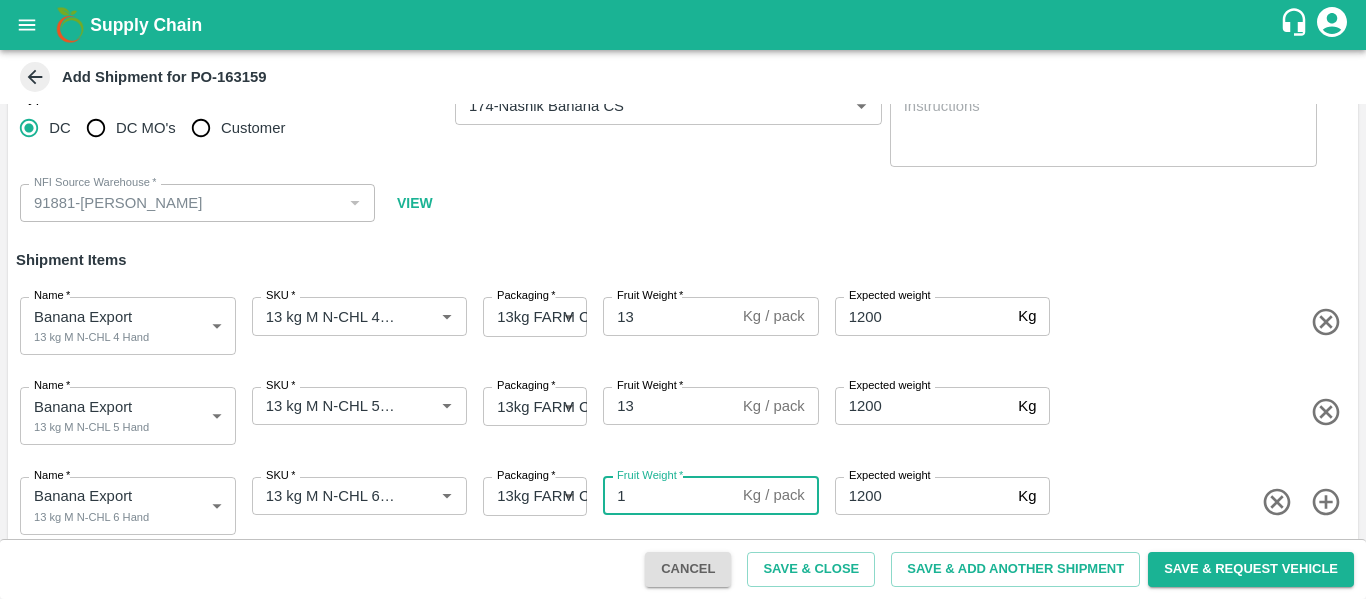 type on "13" 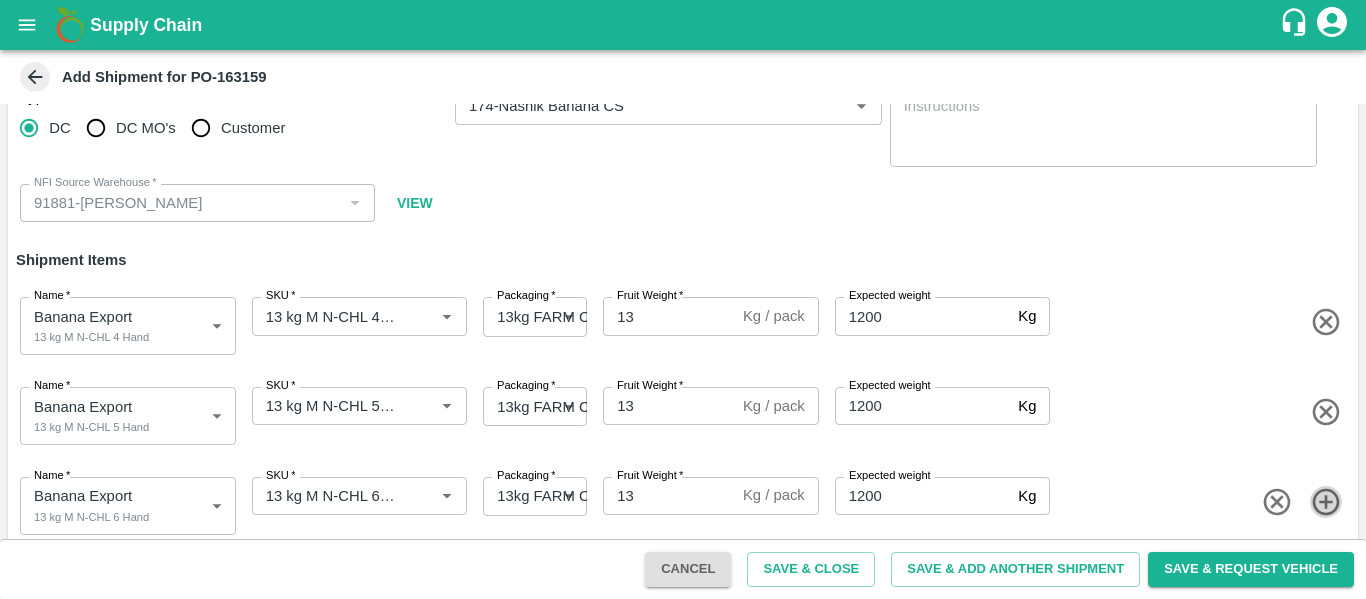 click 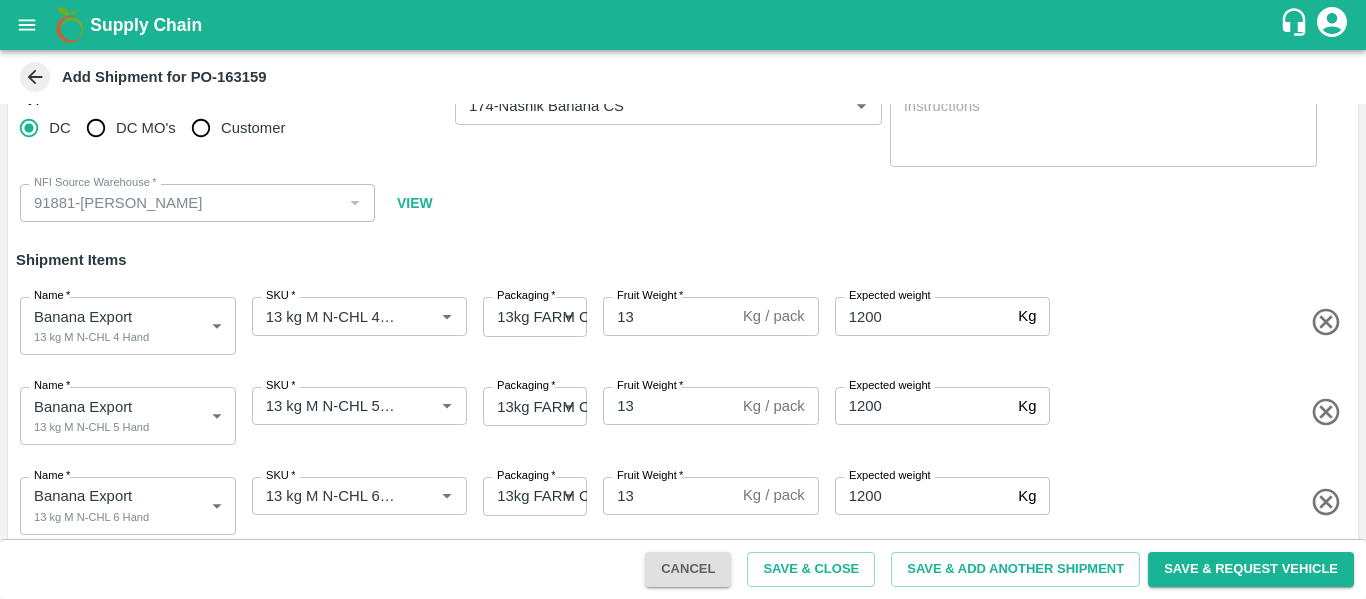 scroll, scrollTop: 131, scrollLeft: 0, axis: vertical 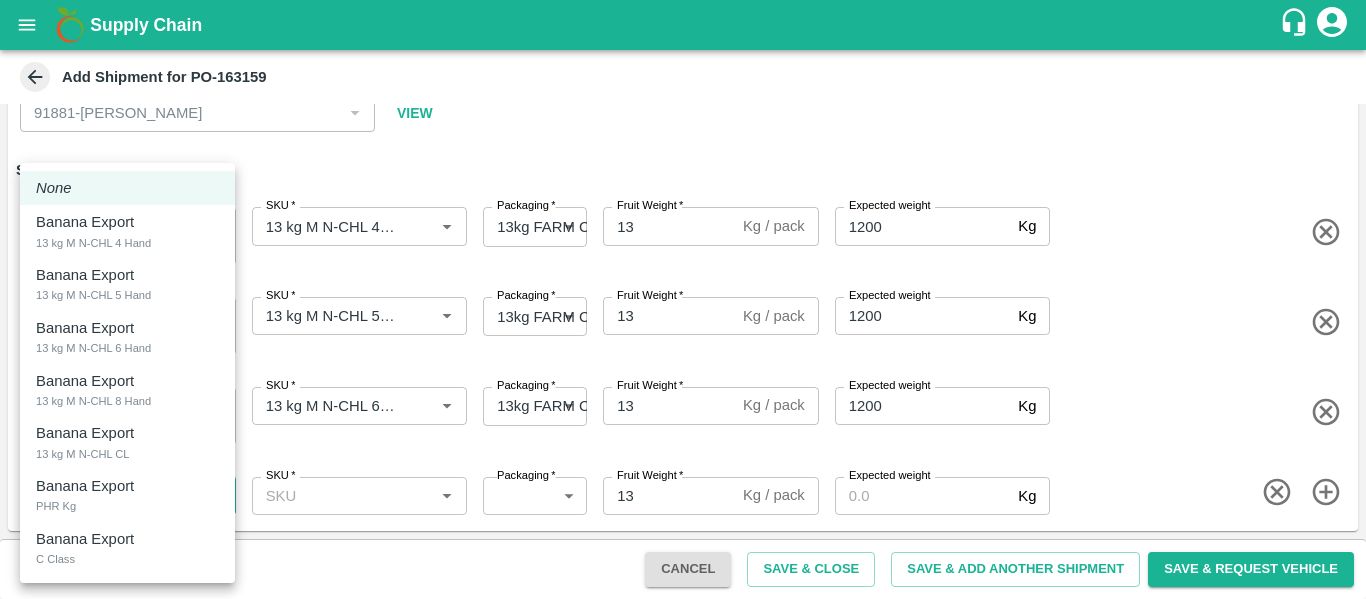 click on "Supply Chain Add Shipment for PO-163159 Type DC DC MO's Customer DC   * DC   * Instructions x Instructions NFI Source Warehouse   * NFI Source Warehouse   * VIEW Shipment Items Name   * Banana Export 13 kg M N-CHL 4 Hand  1817952 Name SKU   * SKU   * Packaging   * 13kg FARM CANDY 466 Packaging Fruit Weight   * 13 Kg /   pack Fruit Weight Expected weight 1200 Kg Expected weight Name   * Banana Export 13 kg M N-CHL 5 Hand  1817953 Name SKU   * SKU   * Packaging   * 13kg FARM CANDY 466 Packaging Fruit Weight   * 13 Kg /   pack Fruit Weight Expected weight 1200 Kg Expected weight Name   * Banana Export 13 kg M N-CHL 6 Hand  1817954 Name SKU   * SKU   * Packaging   * 13kg FARM CANDY 466 Packaging Fruit Weight   * 13 Kg /   pack Fruit Weight Expected weight 1200 Kg Expected weight Name   * ​ Name SKU   * SKU   * Packaging   * ​ Packaging Fruit Weight   * 13 Kg /   pack Fruit Weight Expected weight Kg Expected weight Cancel Save & Close Save & Add Another Shipment" at bounding box center [683, 299] 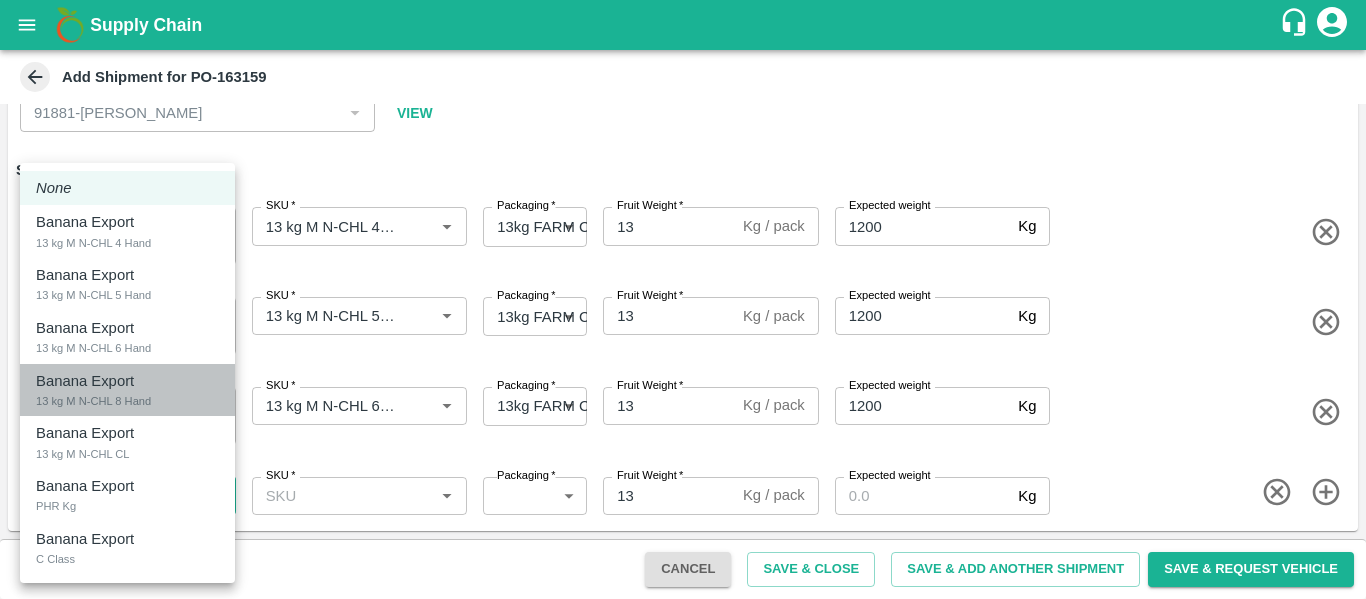click on "13 kg M N-CHL 8 Hand" at bounding box center (93, 401) 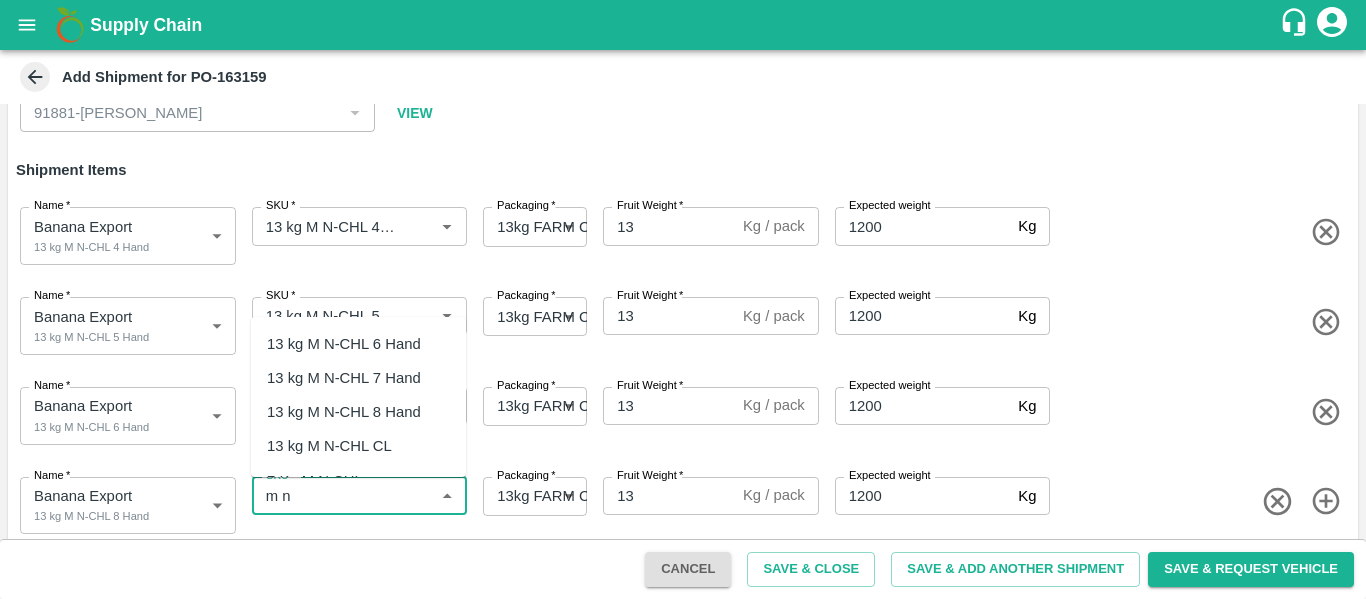scroll, scrollTop: 76, scrollLeft: 0, axis: vertical 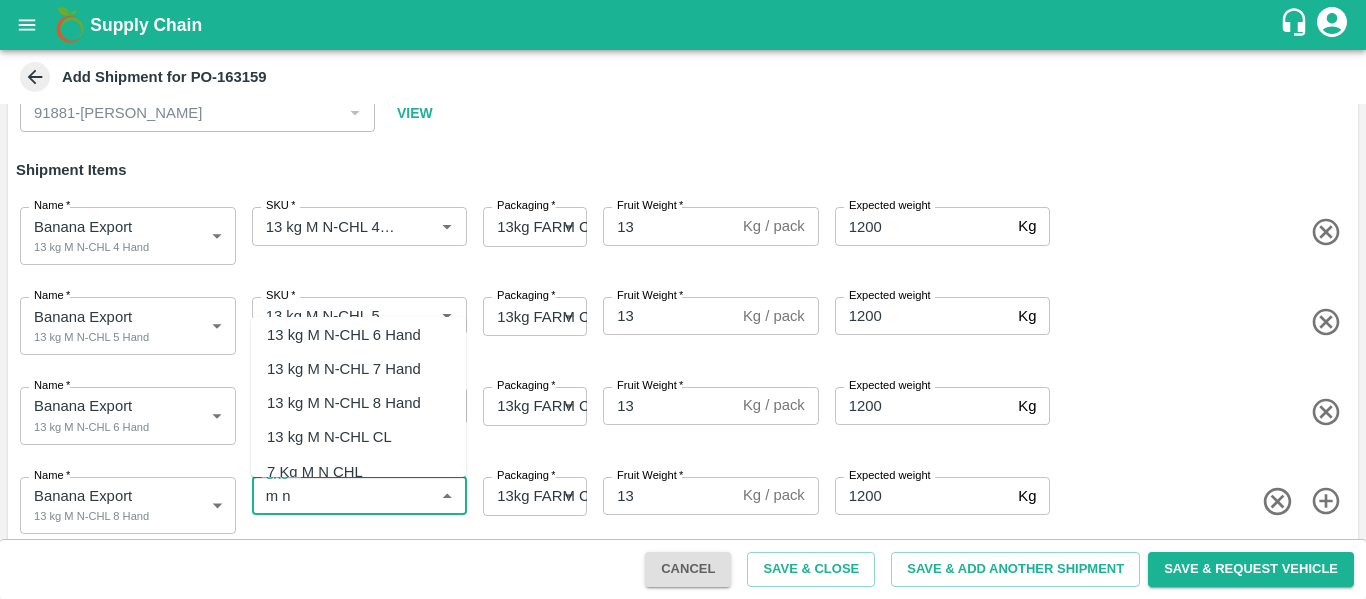 click on "13 kg M N-CHL 8 Hand" at bounding box center (344, 403) 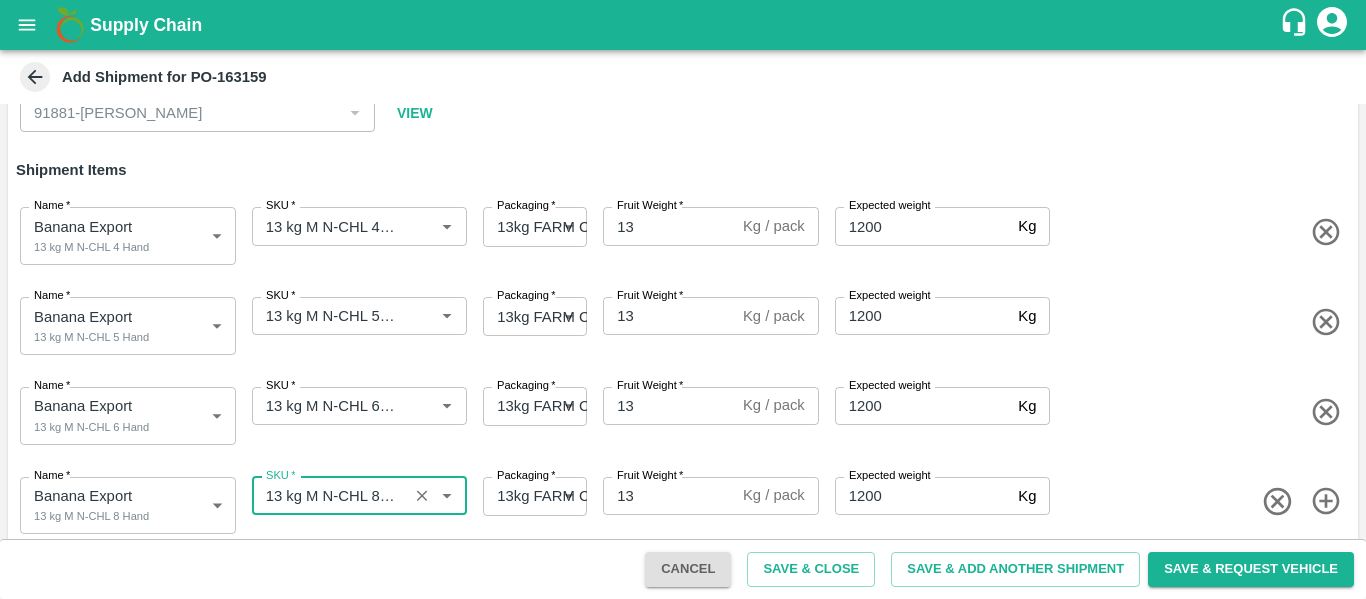 type on "13 kg M N-CHL 8 Hand" 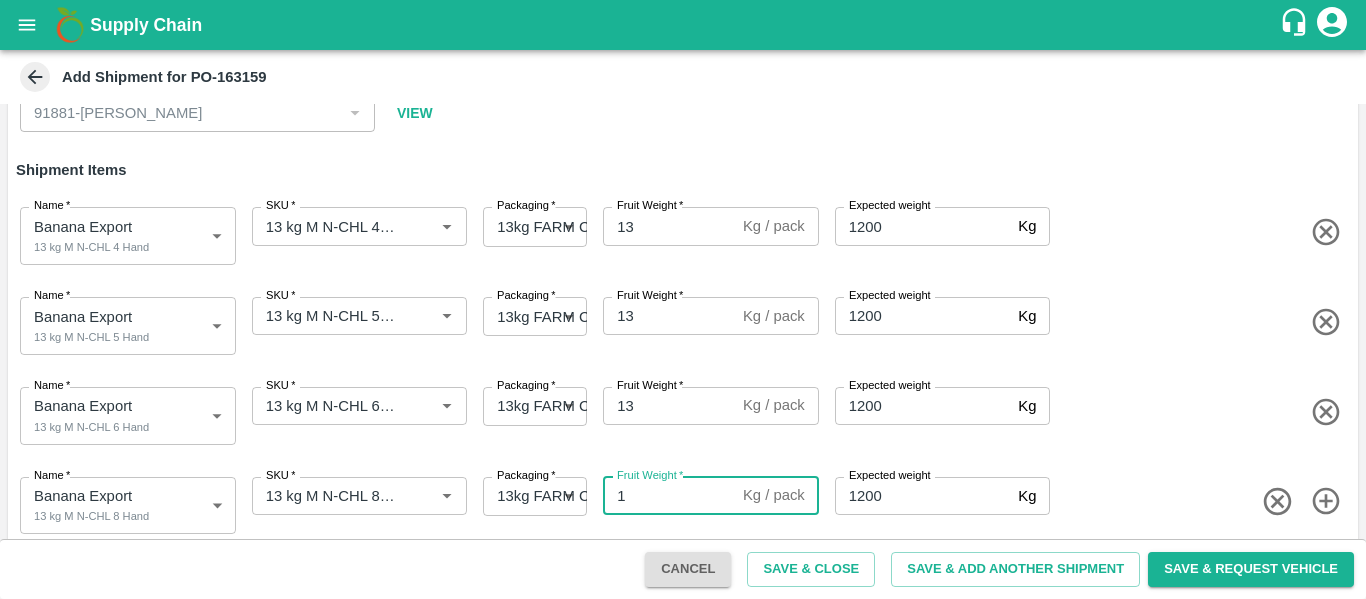 type on "13" 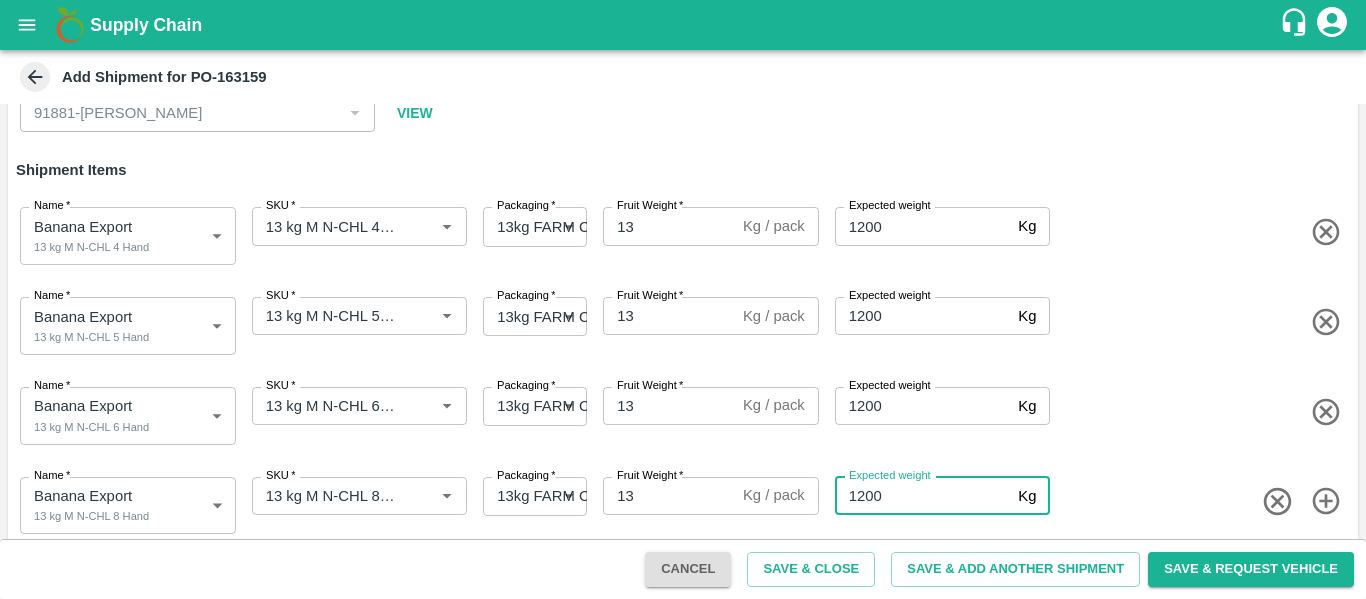 click 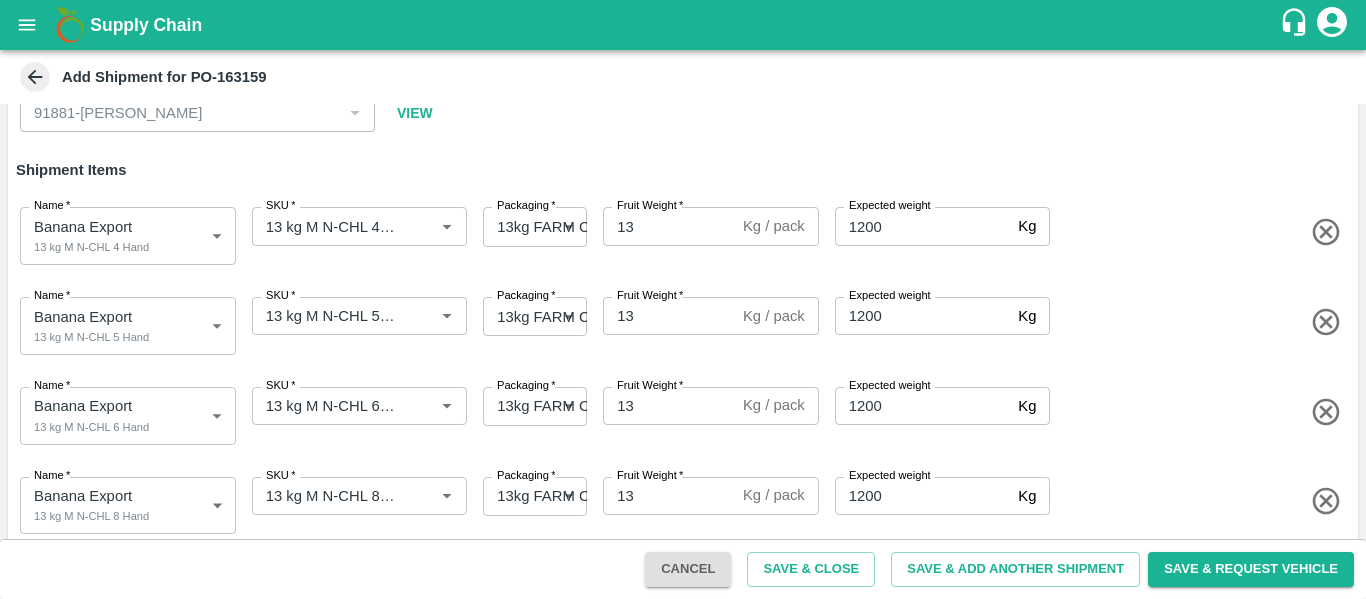 scroll, scrollTop: 221, scrollLeft: 0, axis: vertical 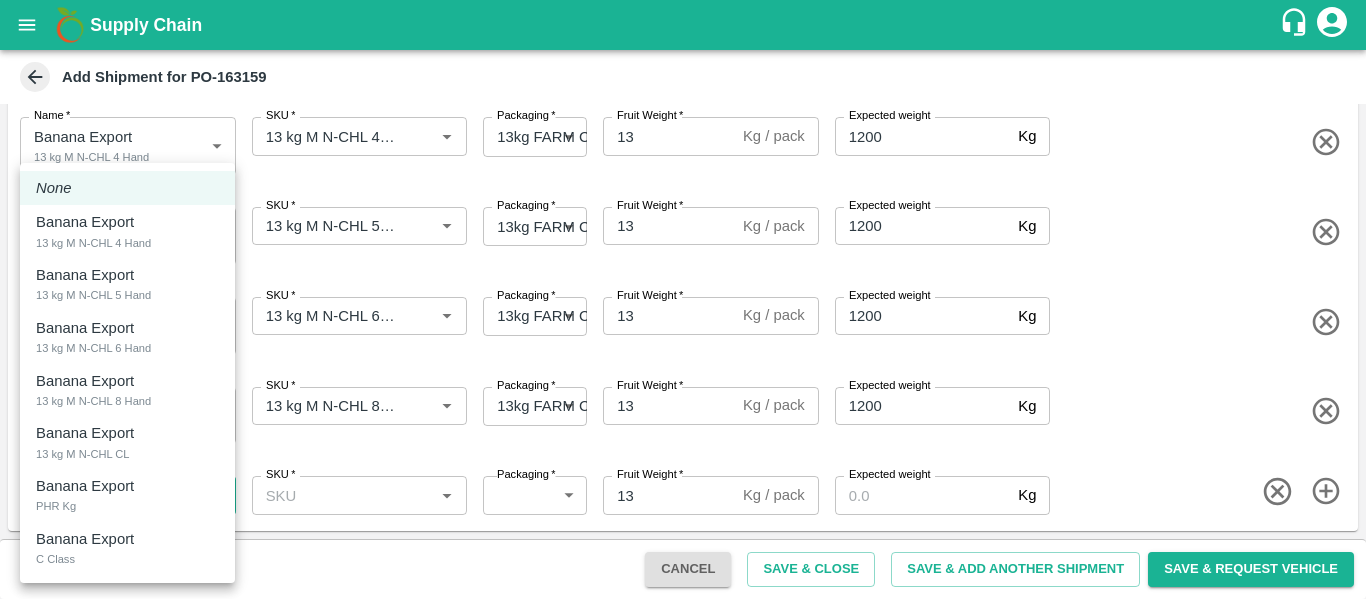 click on "Supply Chain Add Shipment for PO-163159 Type DC DC MO's Customer DC   * DC   * Instructions x Instructions NFI Source Warehouse   * NFI Source Warehouse   * VIEW Shipment Items Name   * Banana Export 13 kg M N-CHL 4 Hand  1817952 Name SKU   * SKU   * Packaging   * 13kg FARM CANDY 466 Packaging Fruit Weight   * 13 Kg /   pack Fruit Weight Expected weight 1200 Kg Expected weight Name   * Banana Export 13 kg M N-CHL 5 Hand  1817953 Name SKU   * SKU   * Packaging   * 13kg FARM CANDY 466 Packaging Fruit Weight   * 13 Kg /   pack Fruit Weight Expected weight 1200 Kg Expected weight Name   * Banana Export 13 kg M N-CHL 6 Hand  1817954 Name SKU   * SKU   * Packaging   * 13kg FARM CANDY 466 Packaging Fruit Weight   * 13 Kg /   pack Fruit Weight Expected weight 1200 Kg Expected weight Name   * Banana Export 13 kg M N-CHL 8 Hand  1817955 Name SKU   * SKU   * Packaging   * 13kg FARM CANDY 466 Packaging Fruit Weight   * 13 Kg /   pack Fruit Weight Expected weight 1200 Kg" at bounding box center (683, 299) 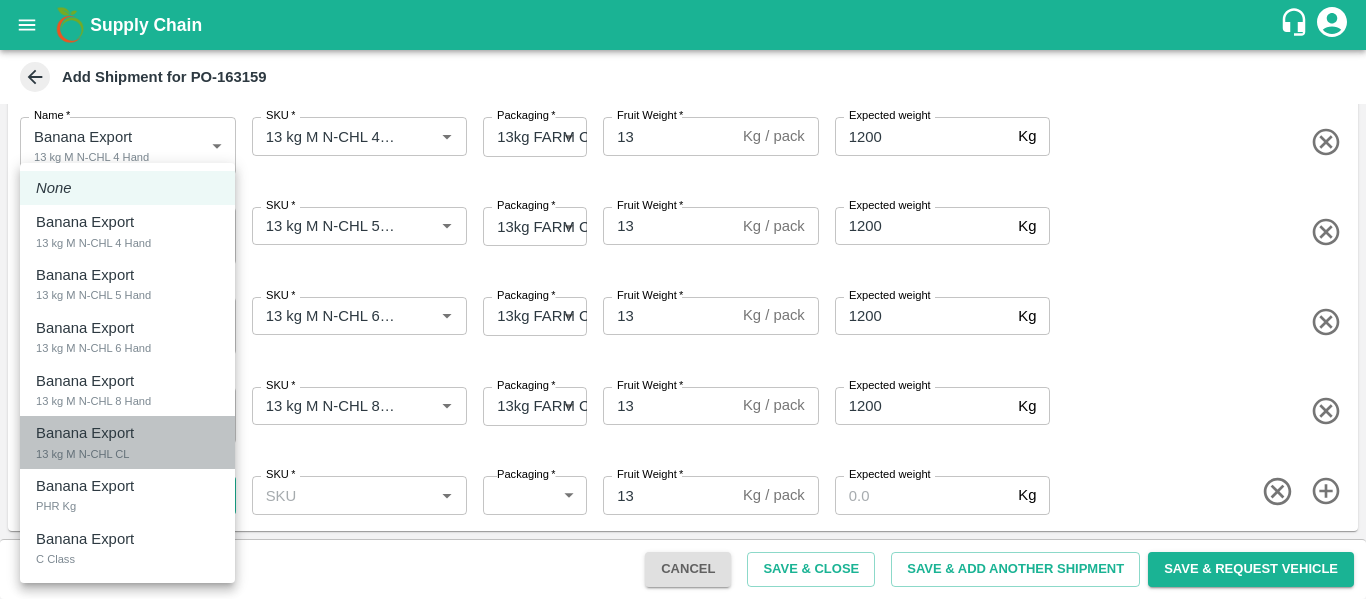 click on "13 kg M N-CHL CL" at bounding box center [83, 454] 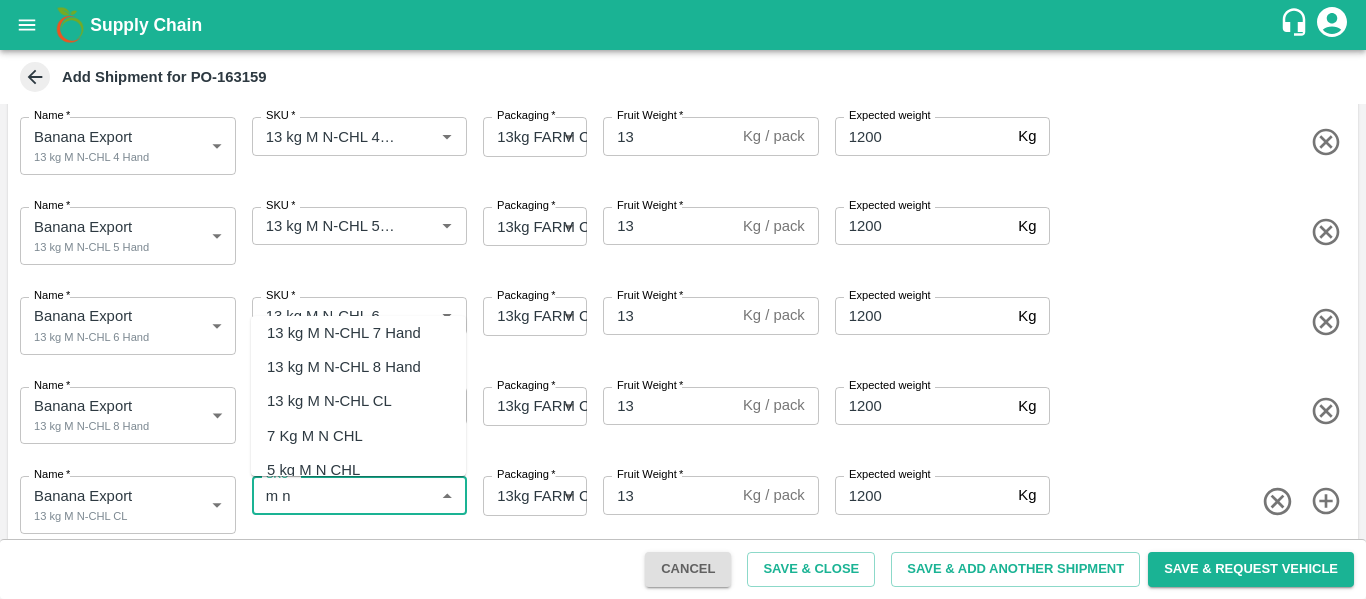 scroll, scrollTop: 113, scrollLeft: 0, axis: vertical 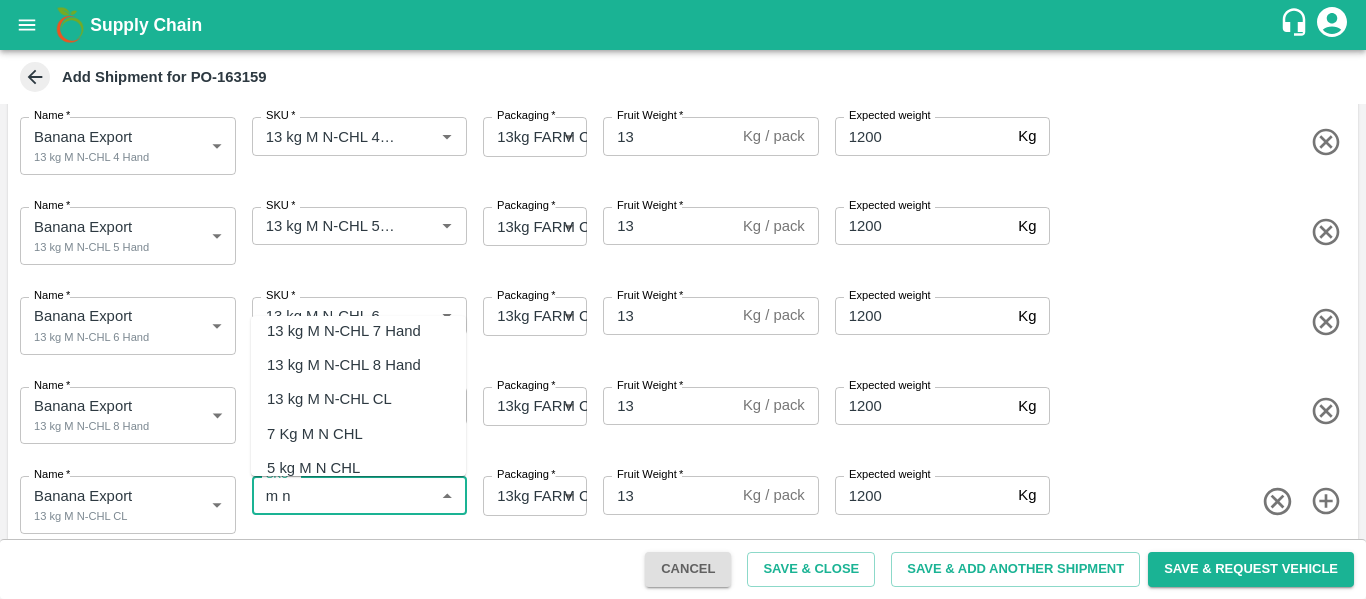 click on "13 kg M N-CHL CL" at bounding box center (329, 399) 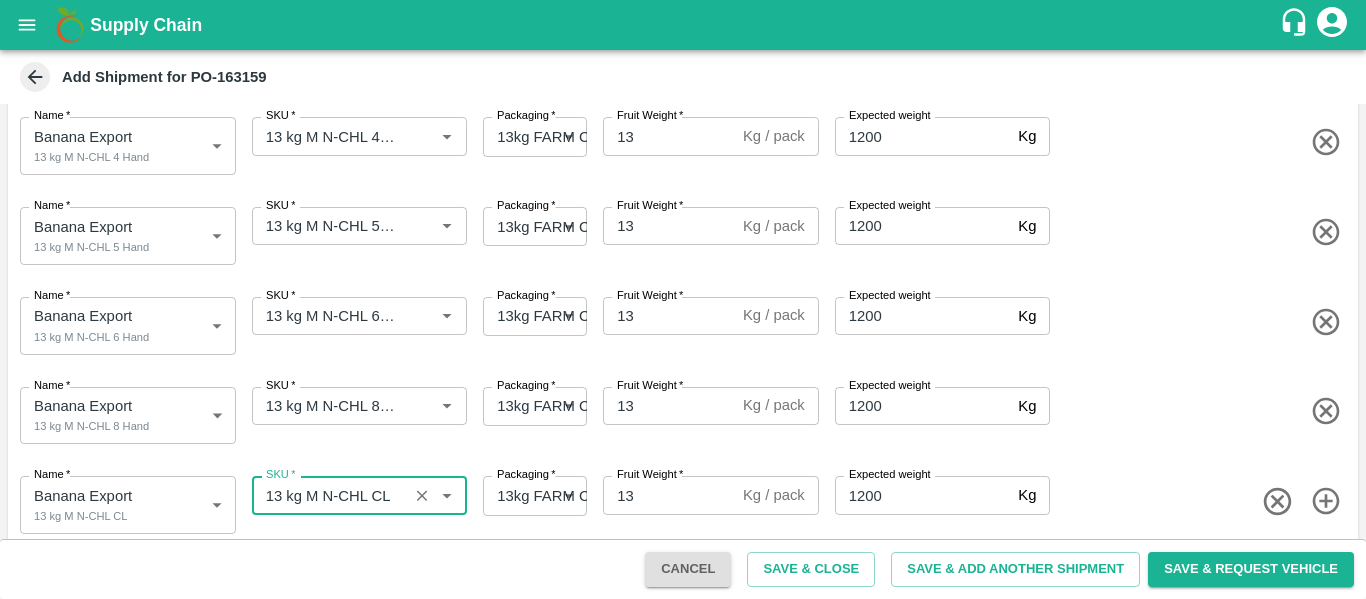 type on "13 kg M N-CHL CL" 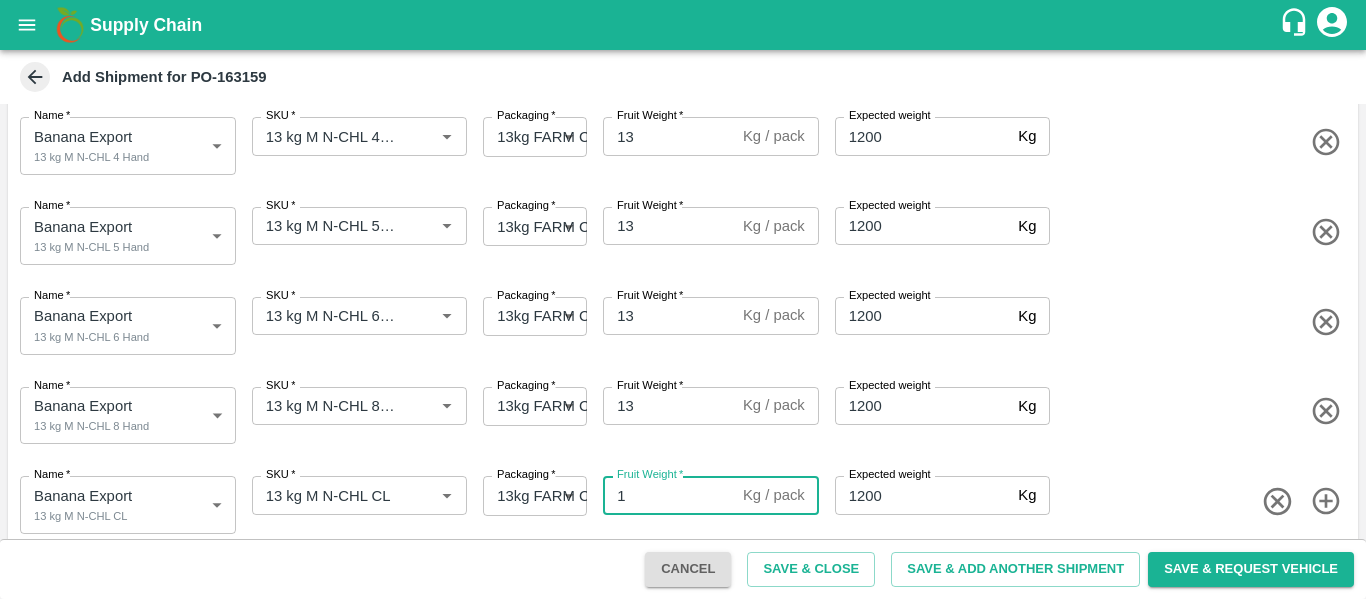 type on "13" 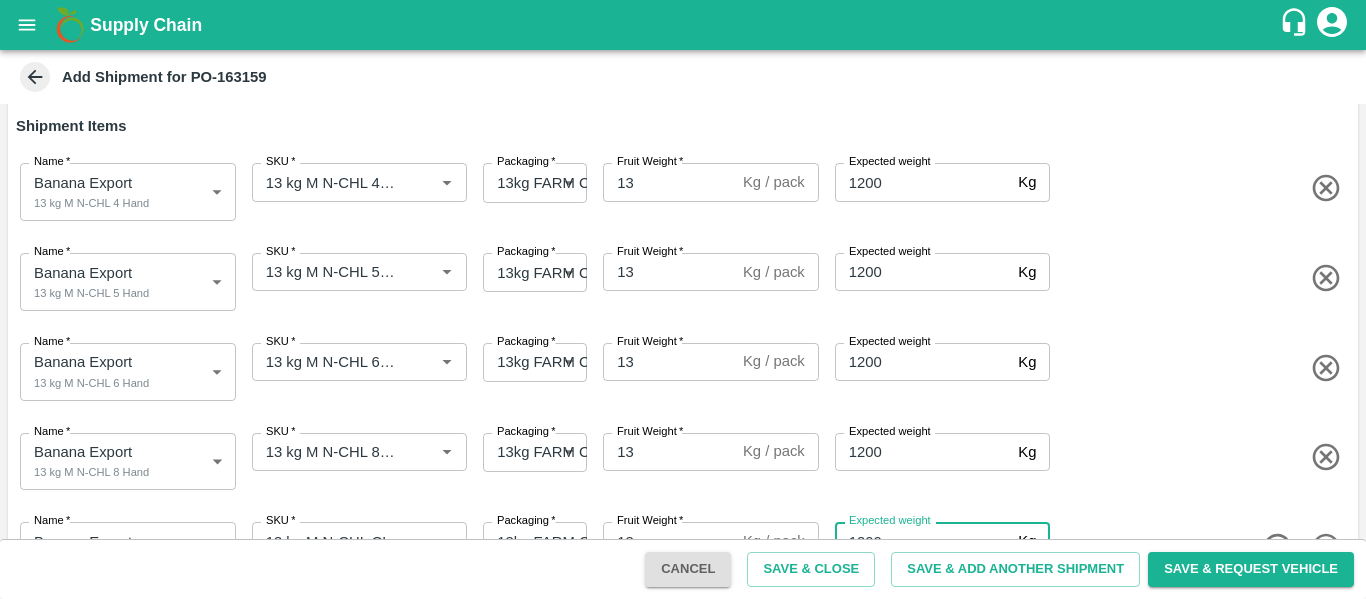 scroll, scrollTop: 240, scrollLeft: 0, axis: vertical 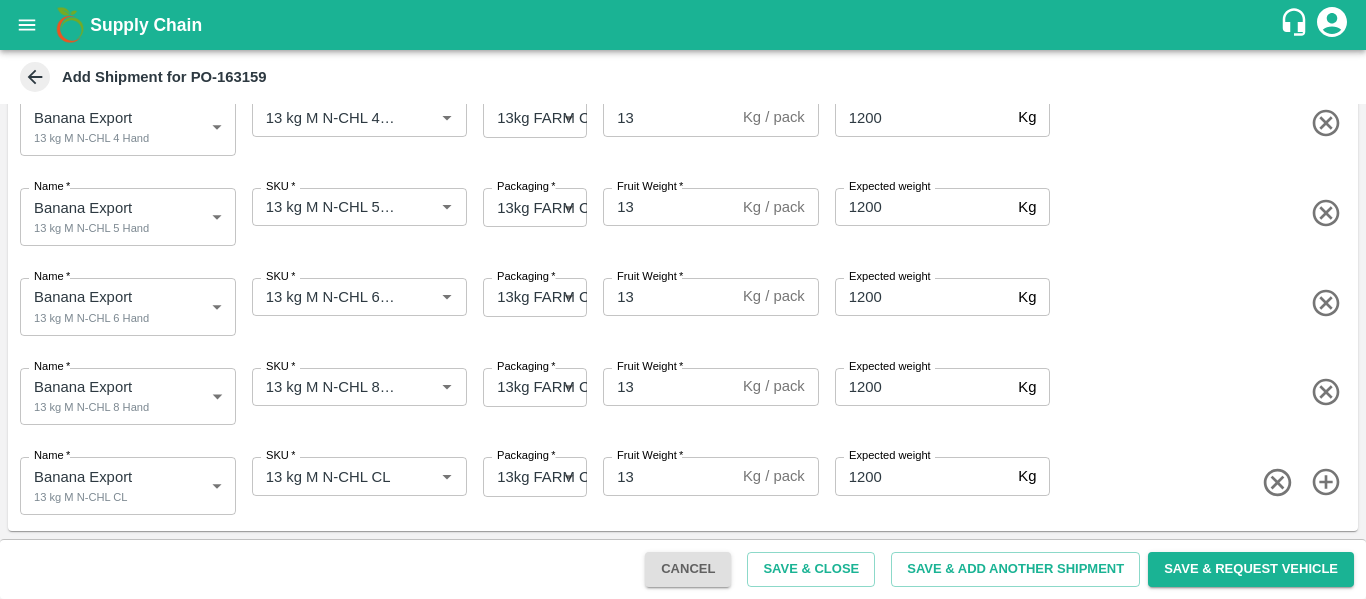 click on "Name   * Banana Export 13 kg M N-CHL 8 Hand  1817955 Name SKU   * SKU   * Packaging   * 13kg FARM CANDY 466 Packaging Fruit Weight   * 13 Kg /   pack Fruit Weight Expected weight 1200 Kg Expected weight" at bounding box center [679, 393] 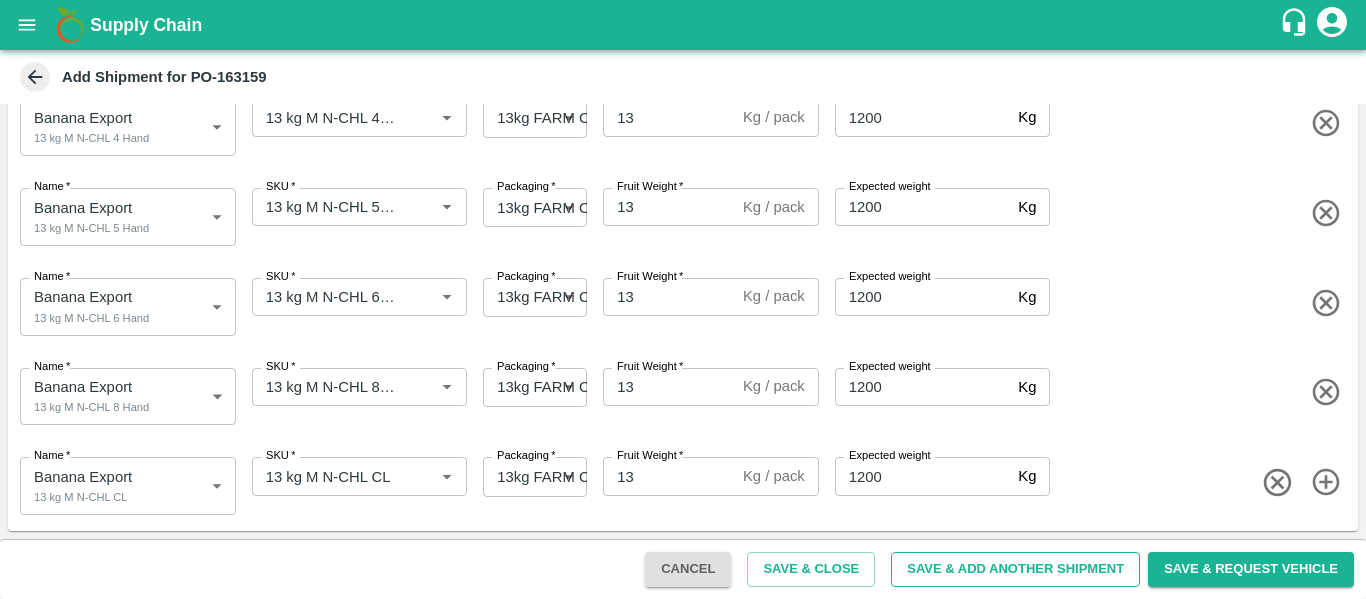 click on "Save & Add Another Shipment" at bounding box center (1015, 569) 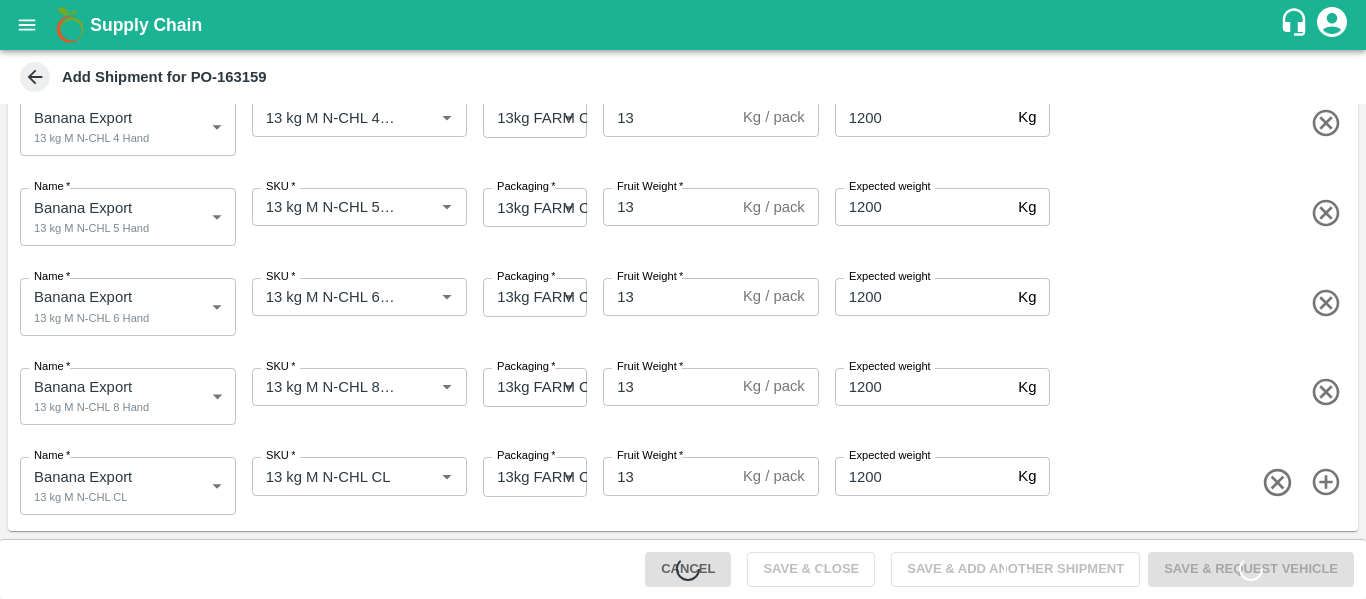 type 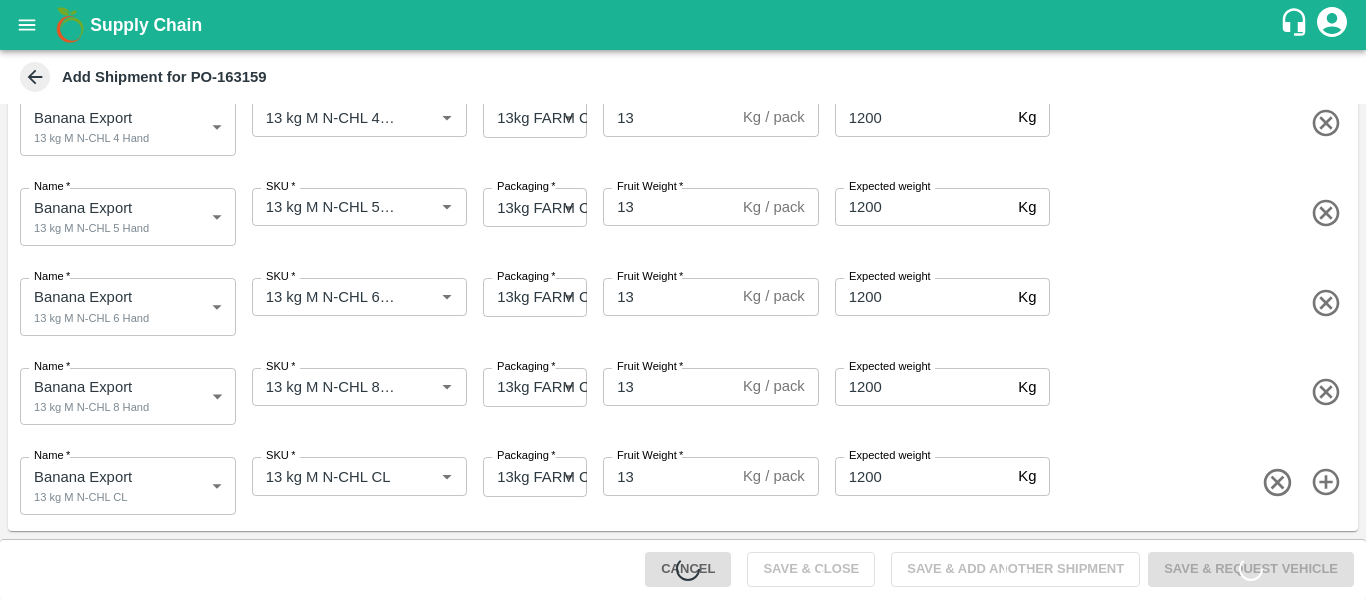 type 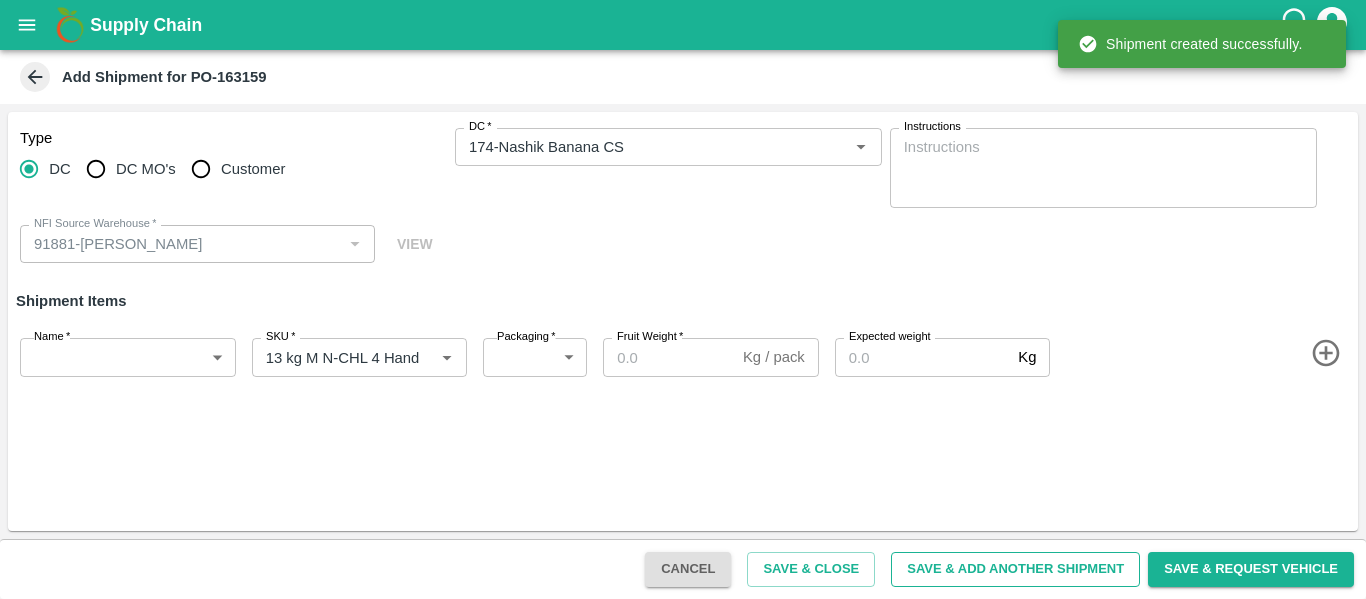type 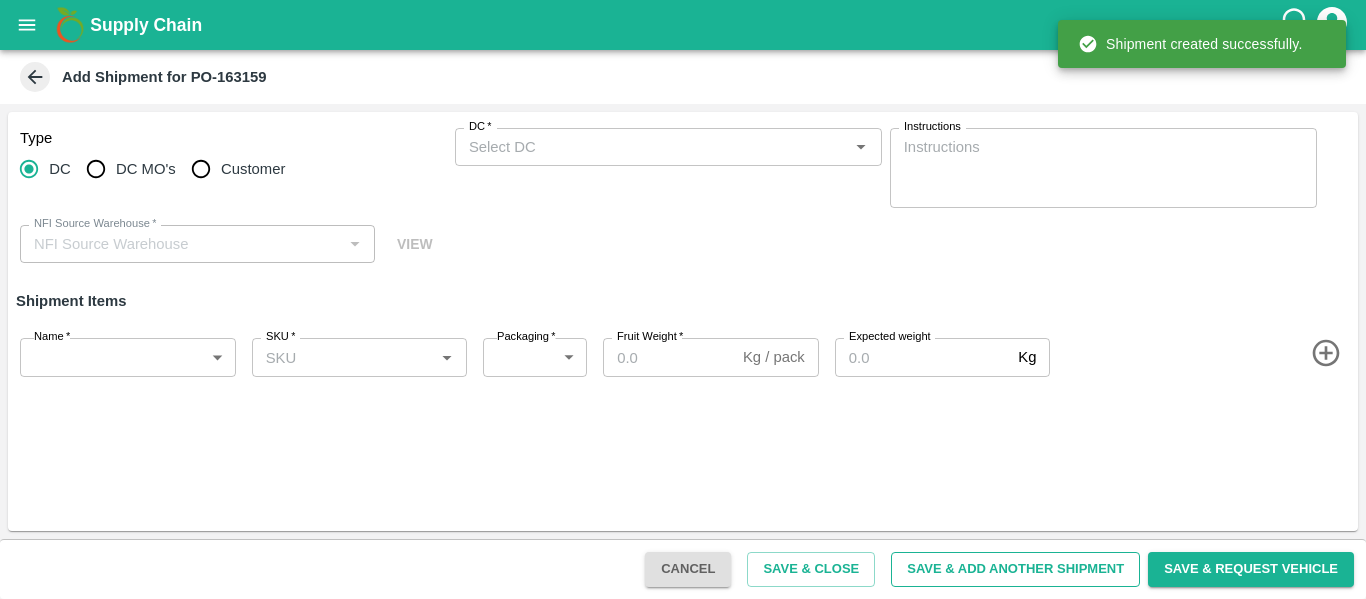 scroll, scrollTop: 0, scrollLeft: 0, axis: both 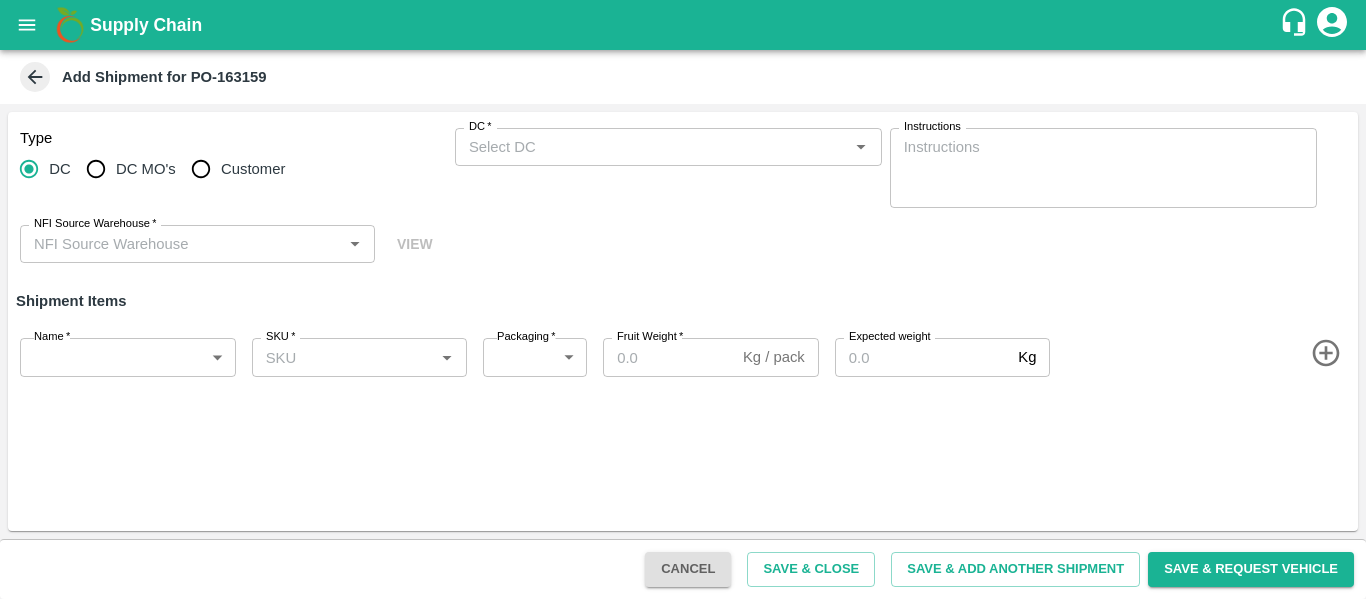 type on "91881-[PERSON_NAME]" 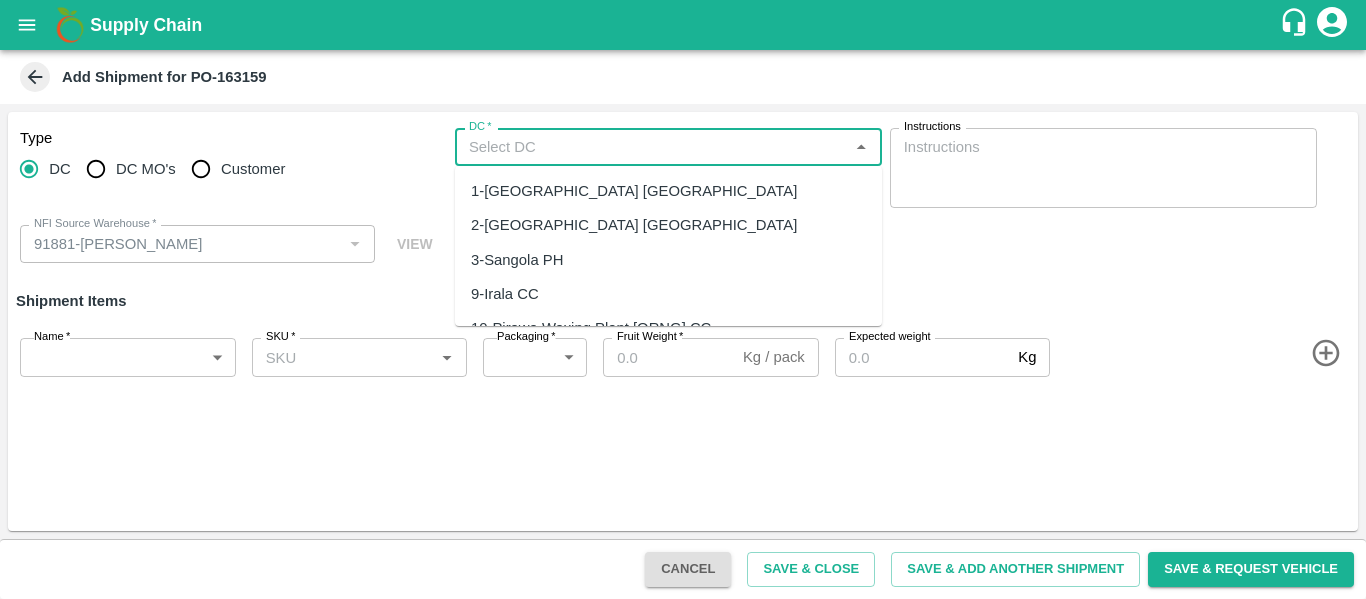 click on "DC   *" at bounding box center (652, 147) 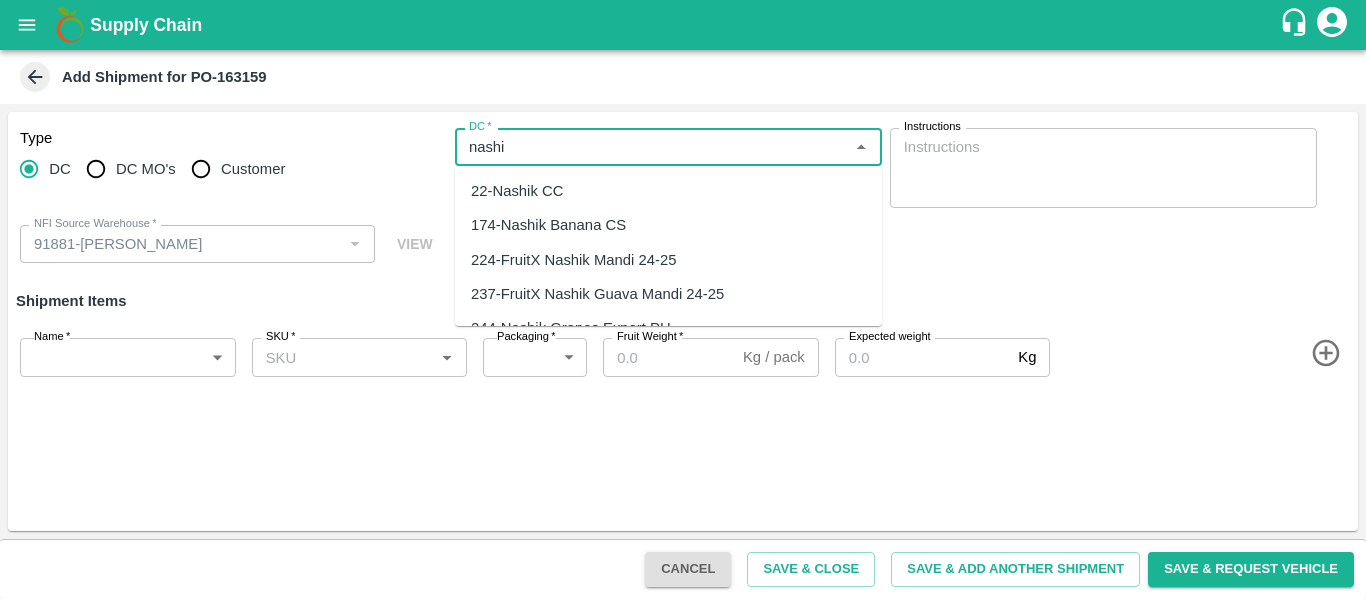 click on "174-Nashik Banana CS" at bounding box center [548, 225] 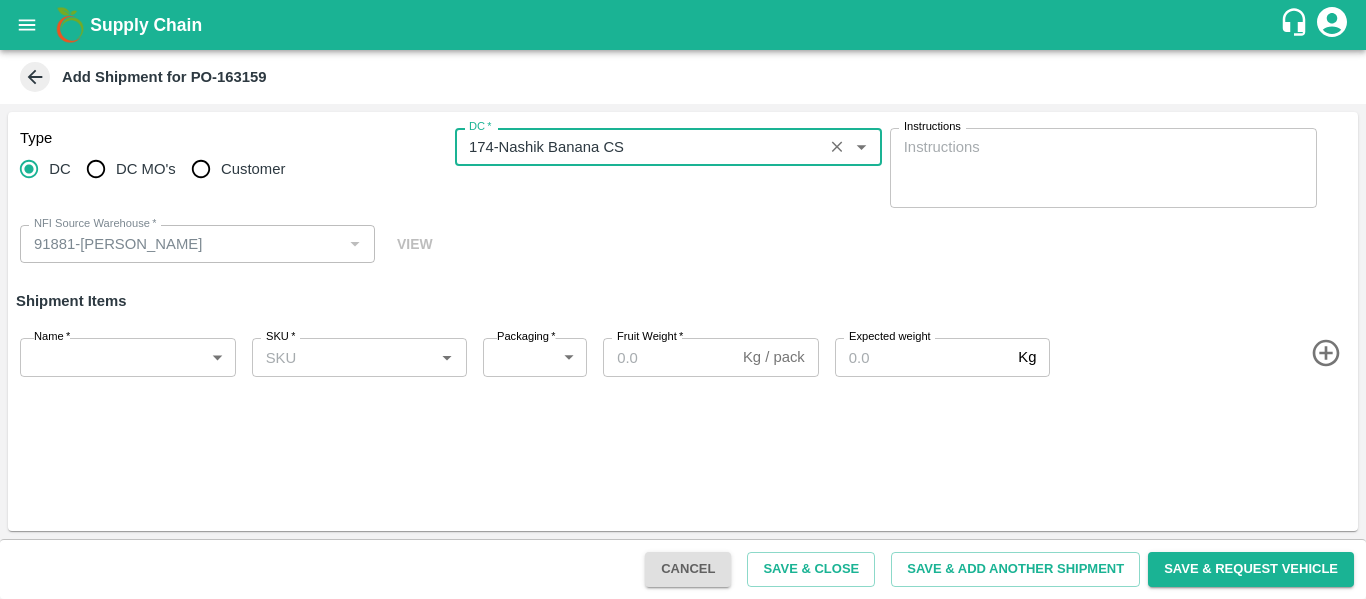 type on "174-Nashik Banana CS" 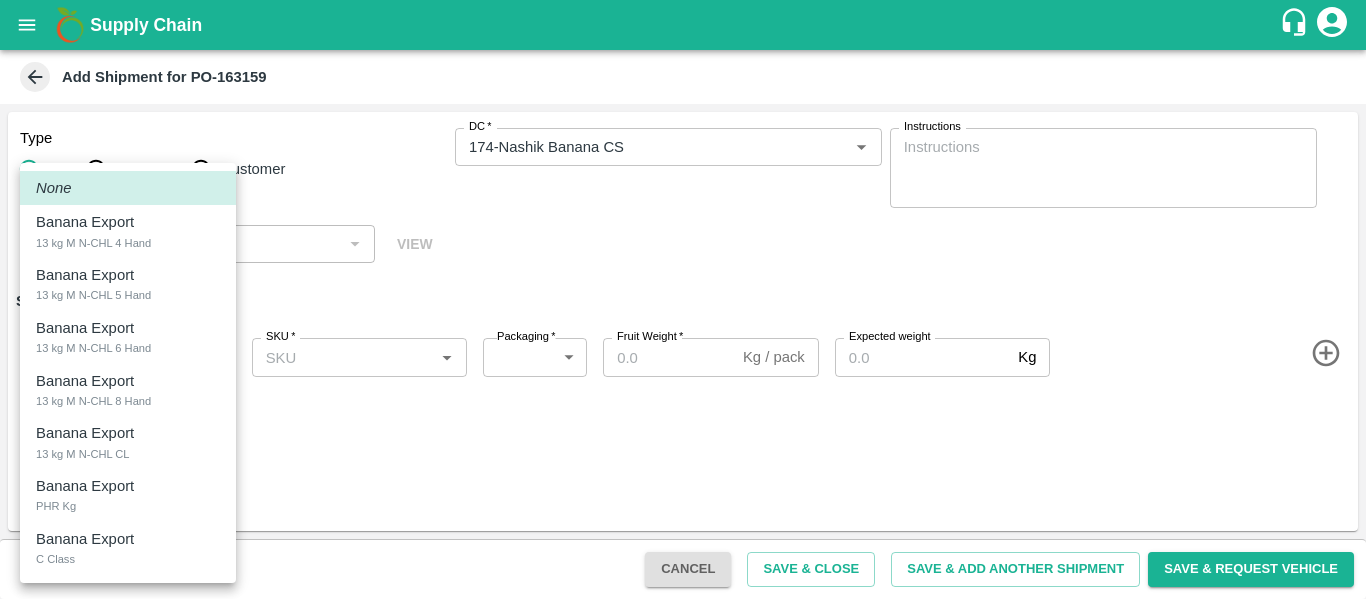 click on "Supply Chain Add Shipment for PO-163159 Type DC DC MO's Customer DC   * DC   * Instructions x Instructions NFI Source Warehouse   * NFI Source Warehouse   * VIEW Shipment Items Name   * ​ Name SKU   * SKU   * Packaging   * ​ Packaging Fruit Weight   * Kg /   pack Fruit Weight Expected weight Kg Expected weight Cancel Save & Close Save & Add Another Shipment Save & Request Vehicle Tembhurni PH Nashik CC Shahada Banana Export PH Savda Banana Export PH Nikhil Subhash Mangvade Logout None Banana Export 13 kg M N-CHL 4 Hand  Banana Export 13 kg M N-CHL 5 Hand  Banana Export 13 kg M N-CHL 6 Hand  Banana Export 13 kg M N-CHL 8 Hand  Banana Export 13 kg M N-CHL CL  Banana Export PHR Kg  Banana Export C Class" at bounding box center (683, 299) 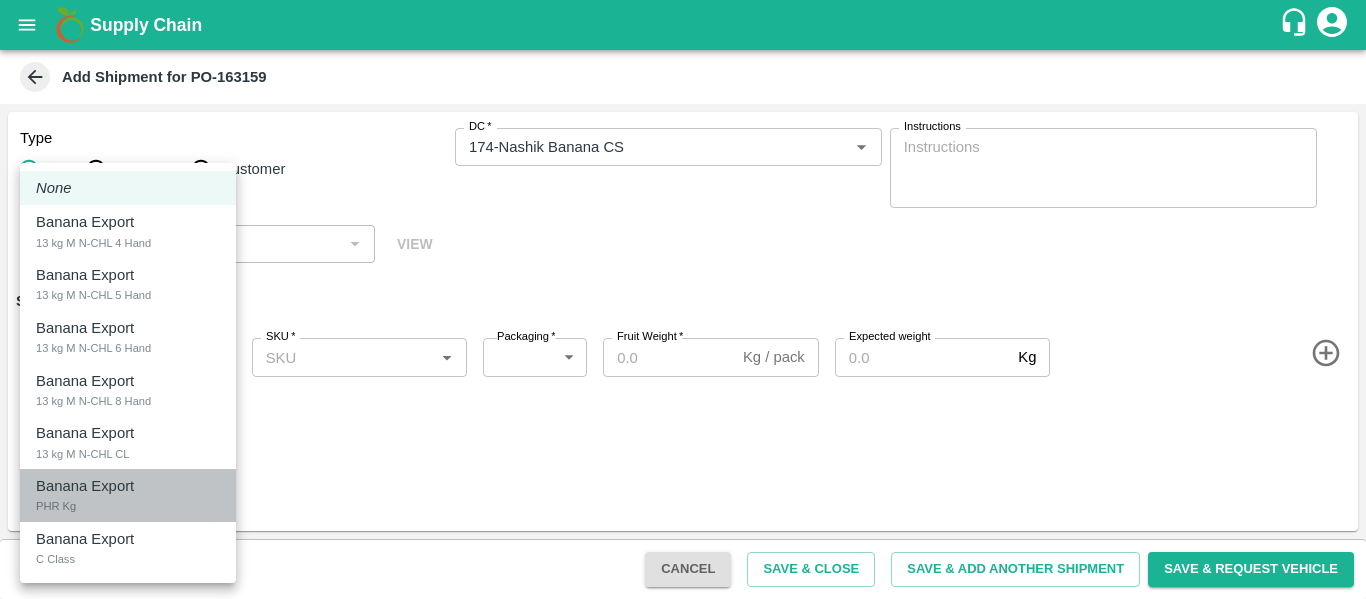 click on "Banana Export PHR Kg" at bounding box center [128, 495] 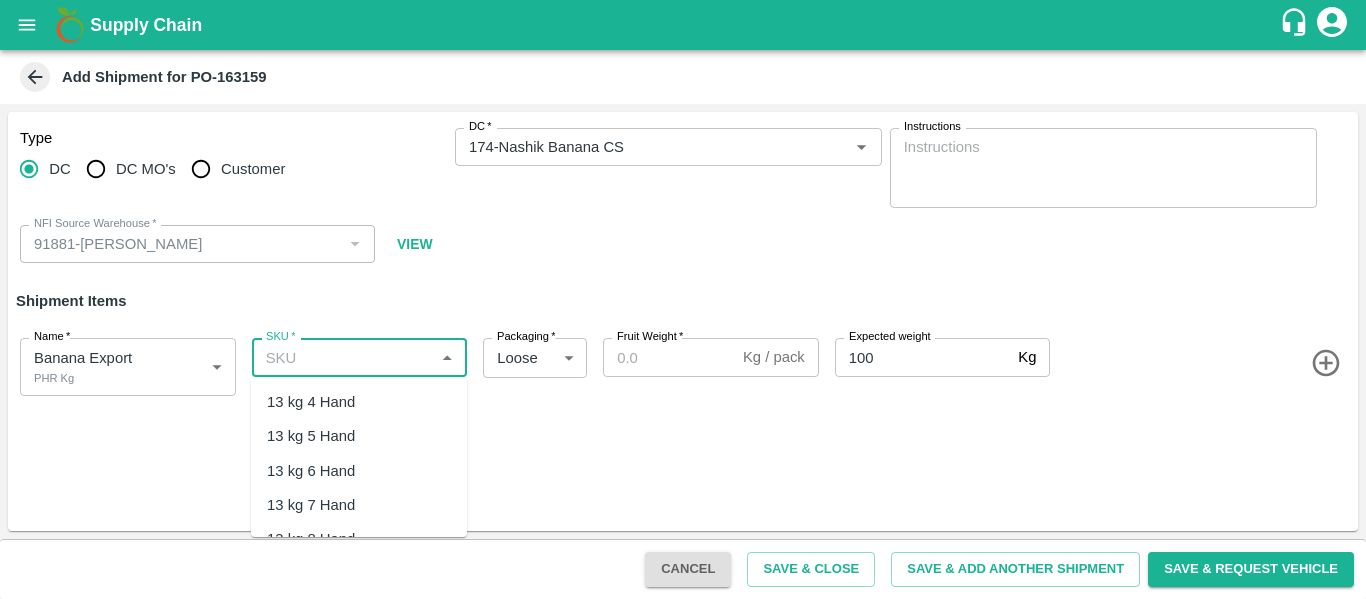 click on "SKU   *" at bounding box center (343, 357) 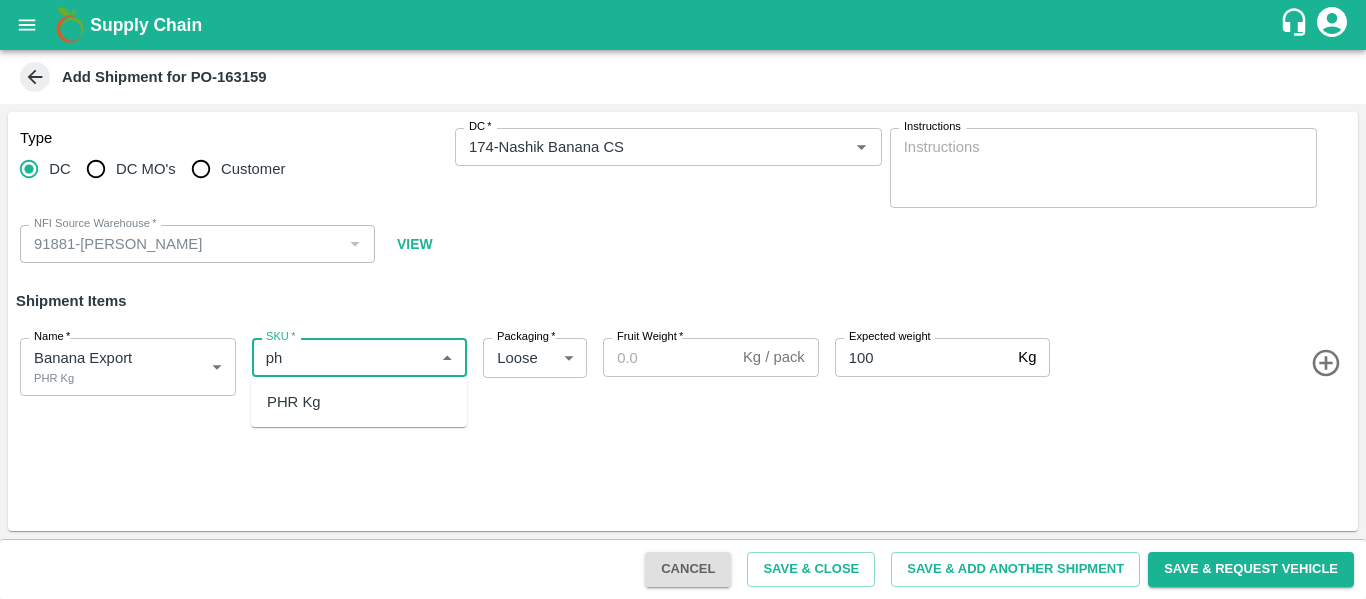 click on "PHR Kg" at bounding box center (294, 402) 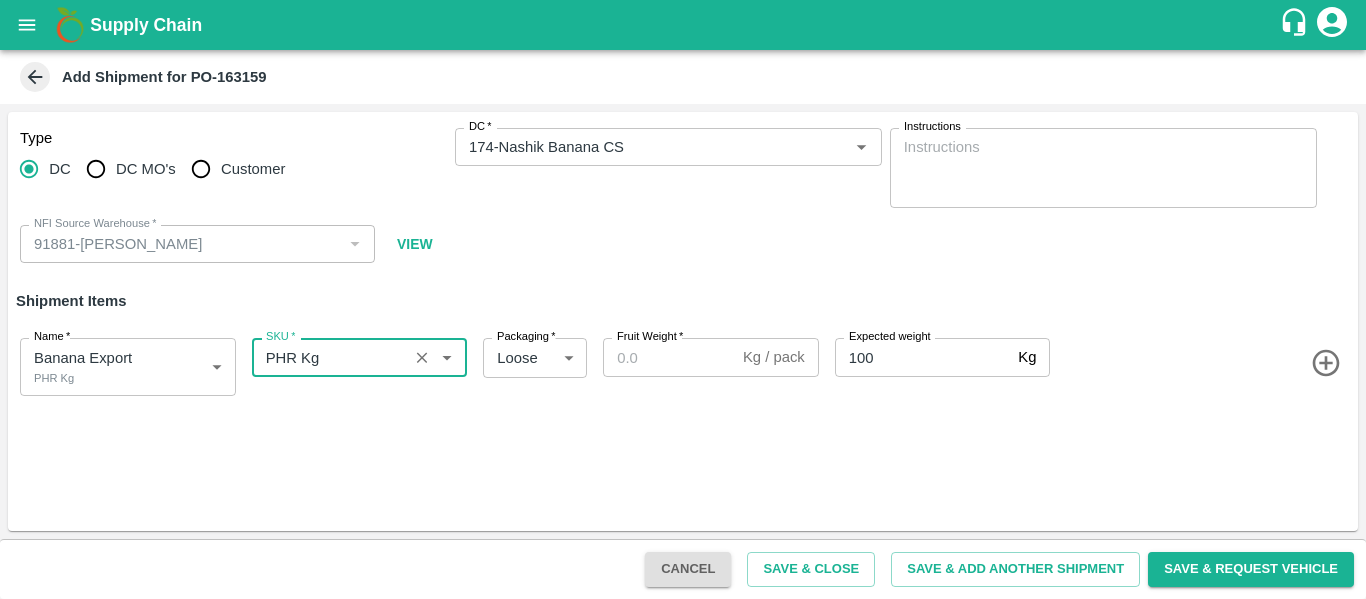 type on "PHR Kg" 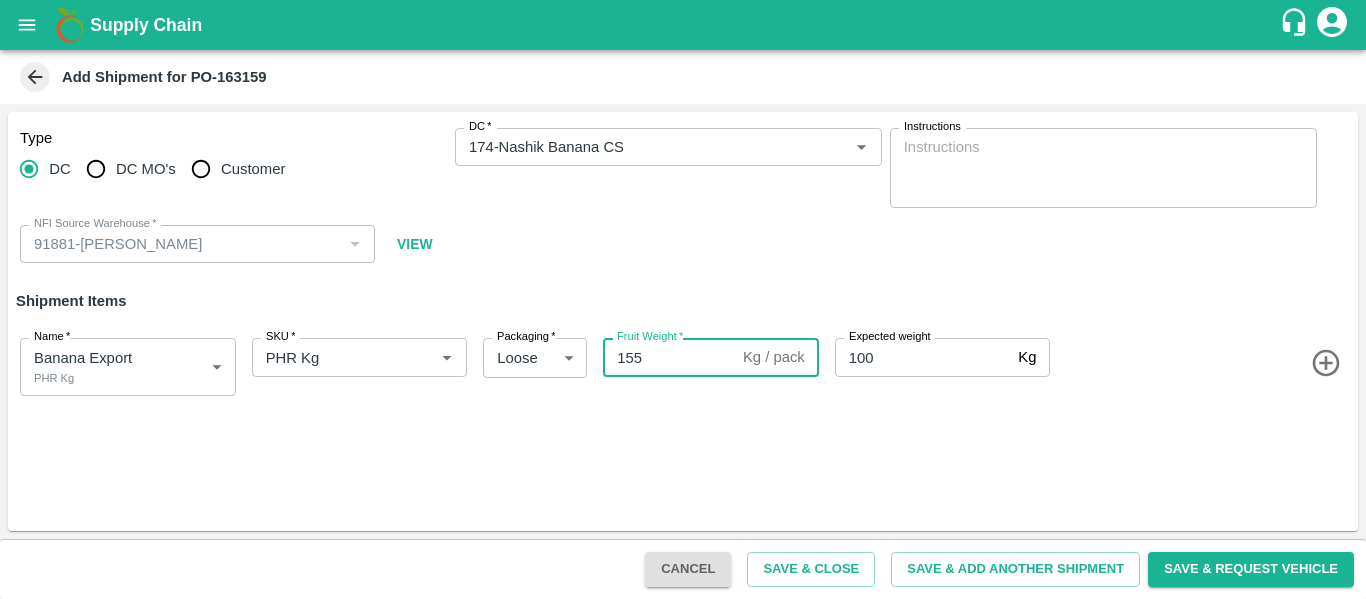 type on "155" 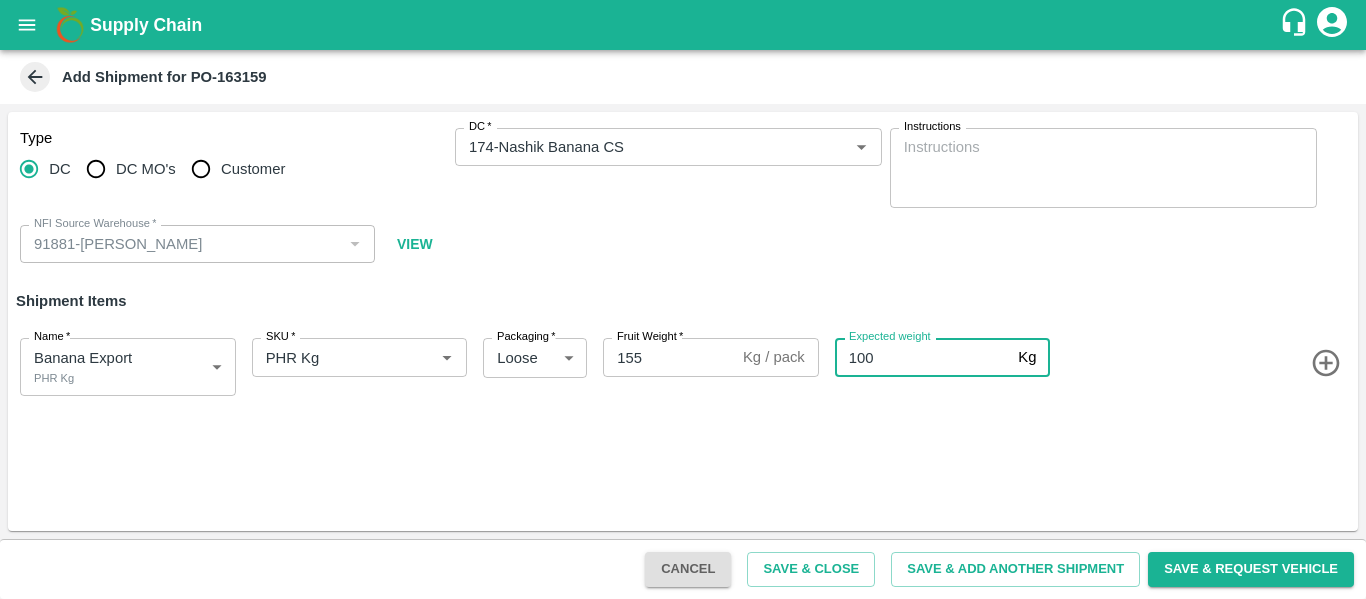 type 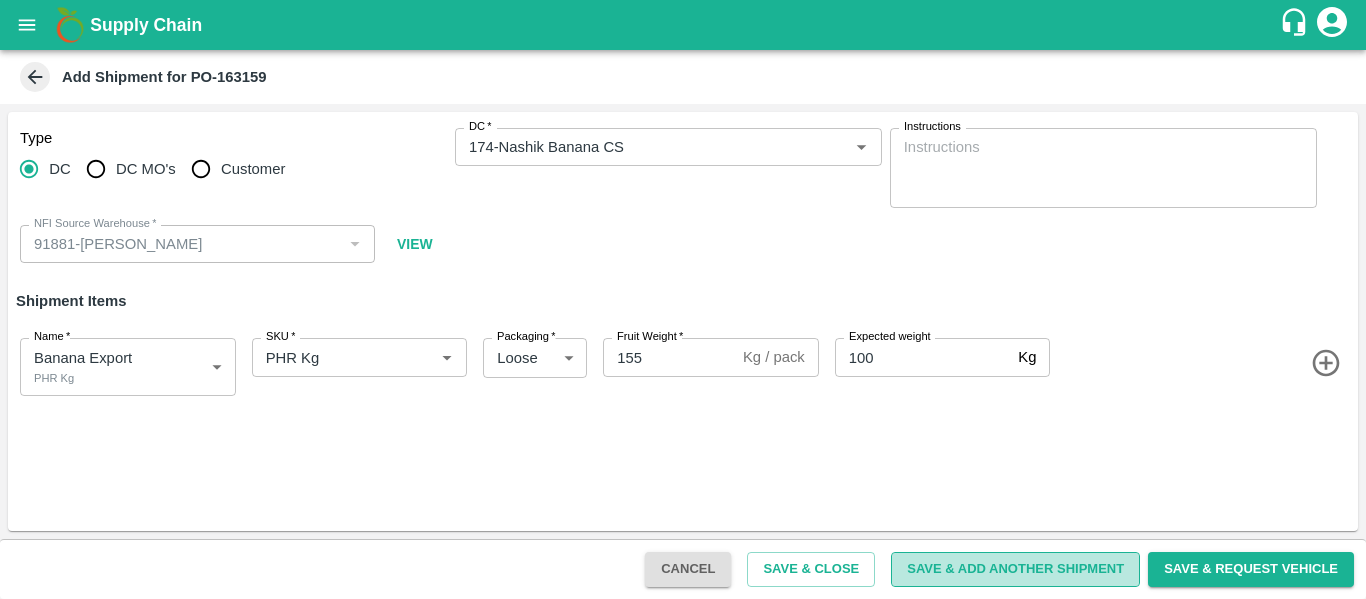 click on "Save & Add Another Shipment" at bounding box center (1015, 569) 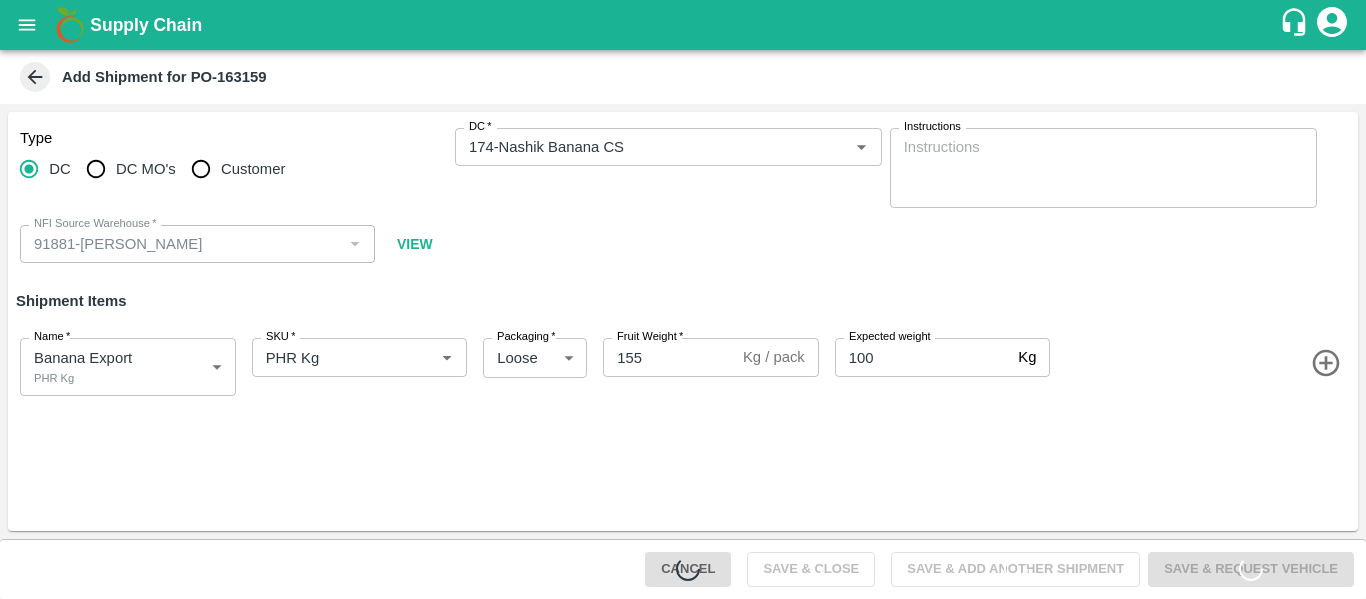 type 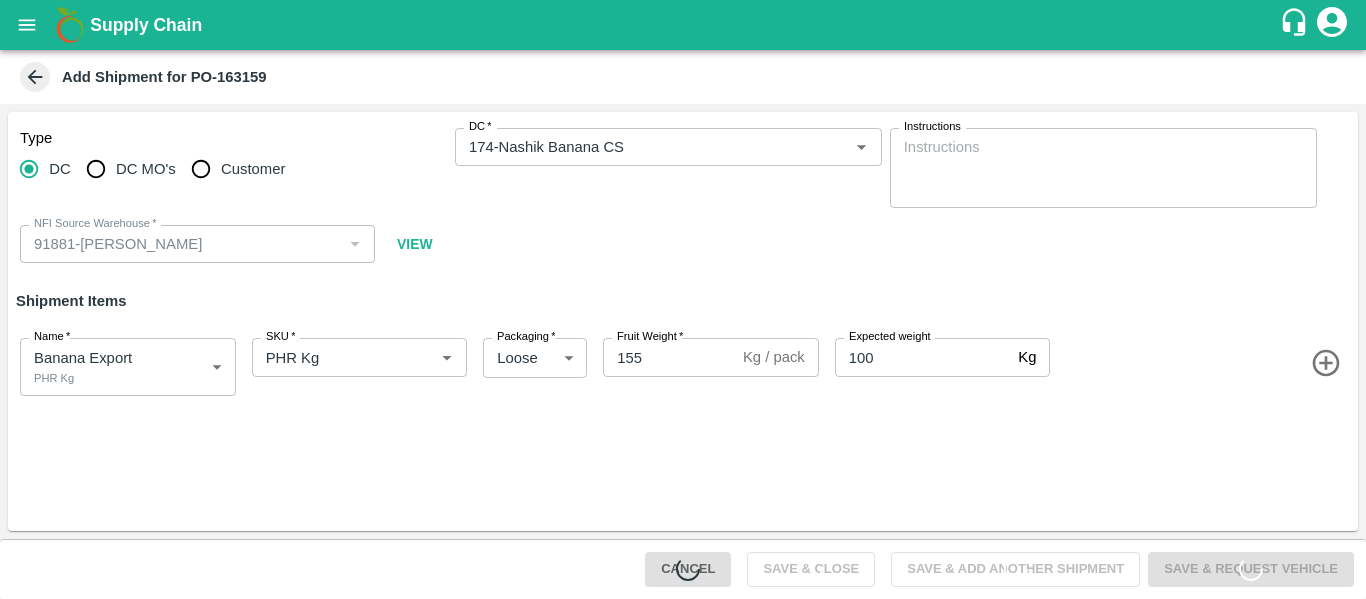 type 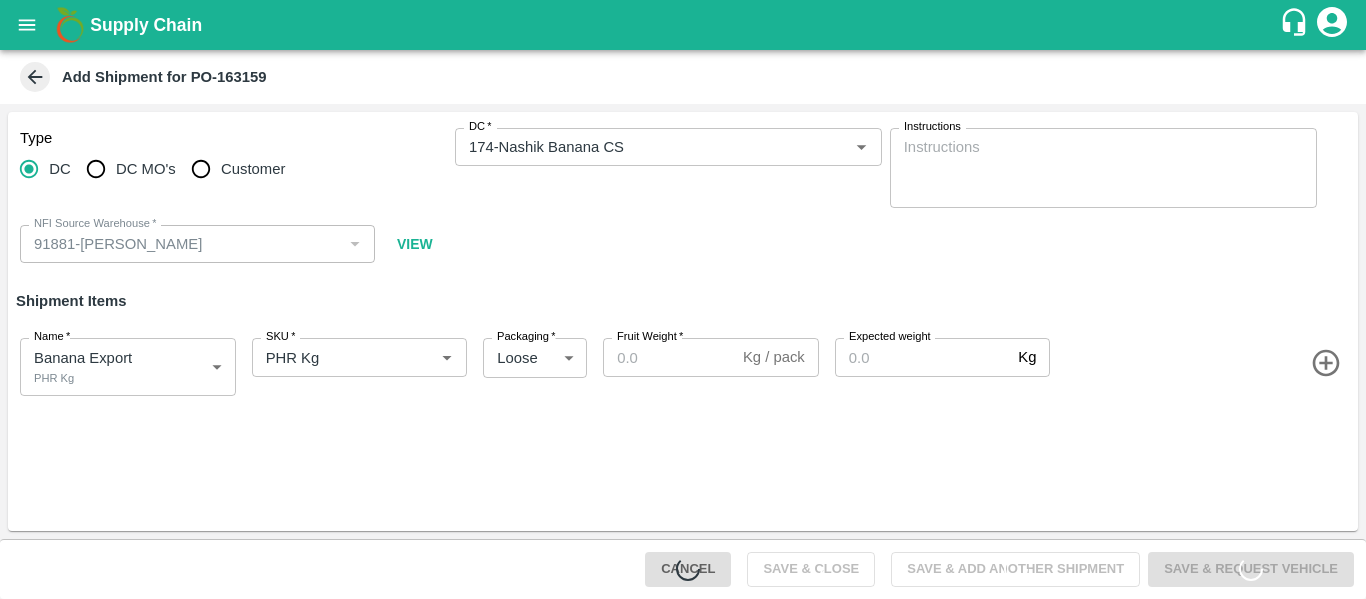 type 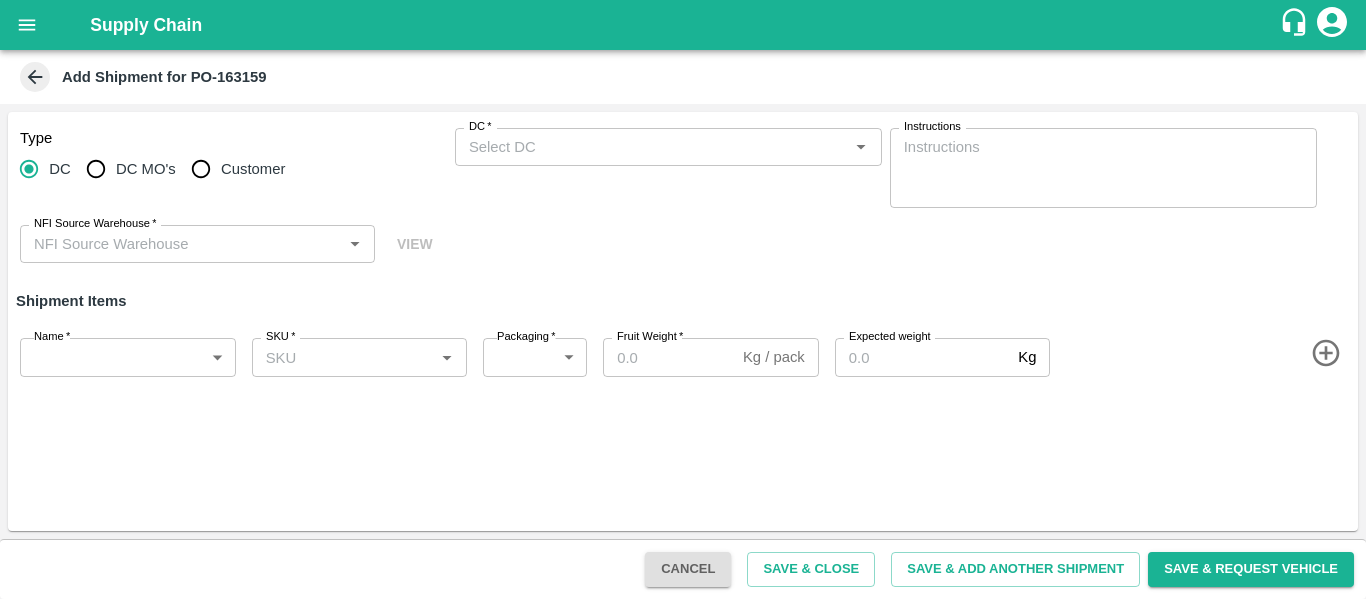 scroll, scrollTop: 0, scrollLeft: 0, axis: both 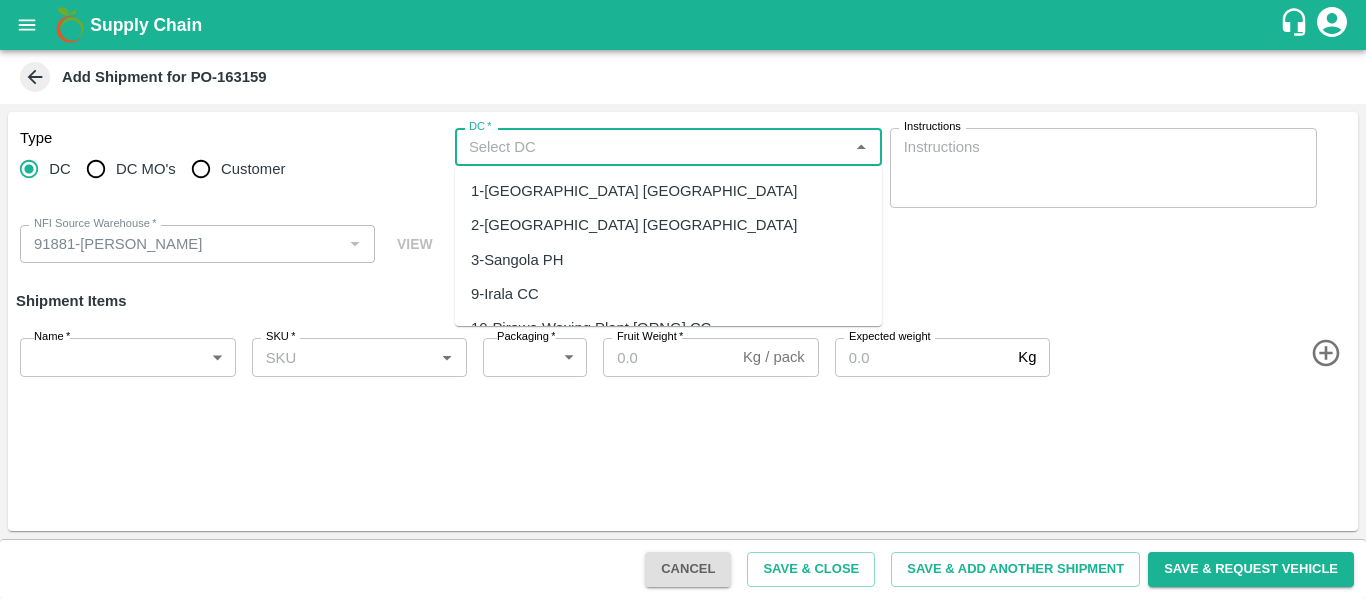 click on "DC   *" at bounding box center [652, 147] 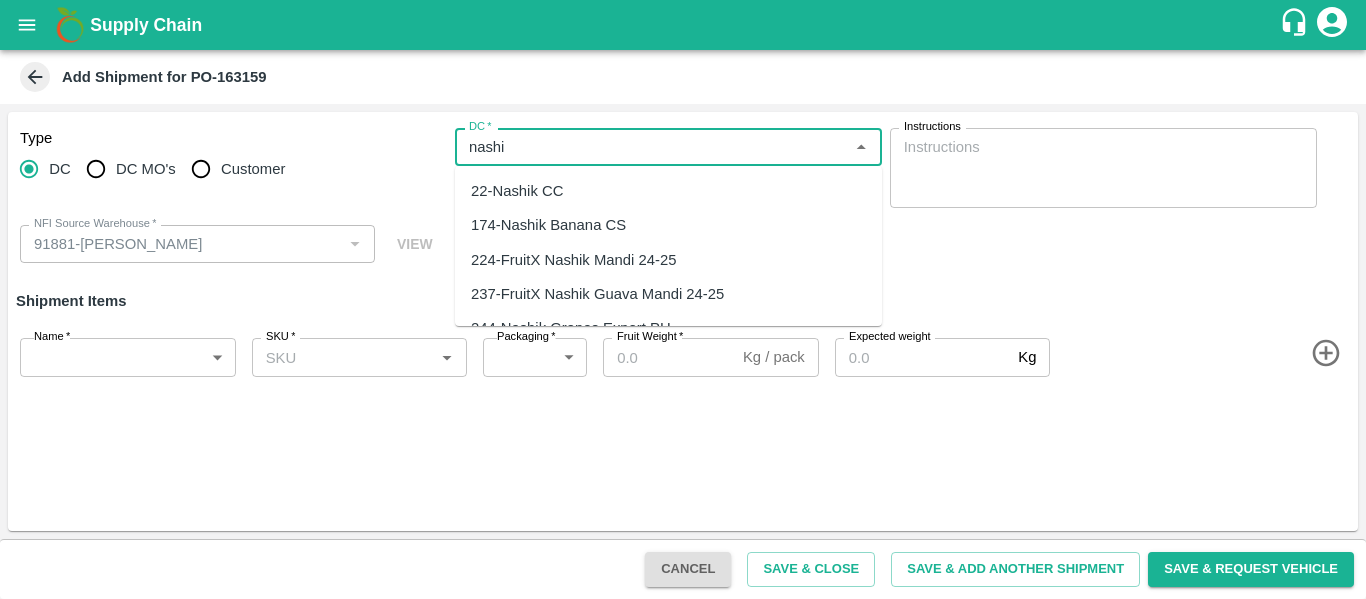 click on "174-Nashik Banana CS" at bounding box center [548, 225] 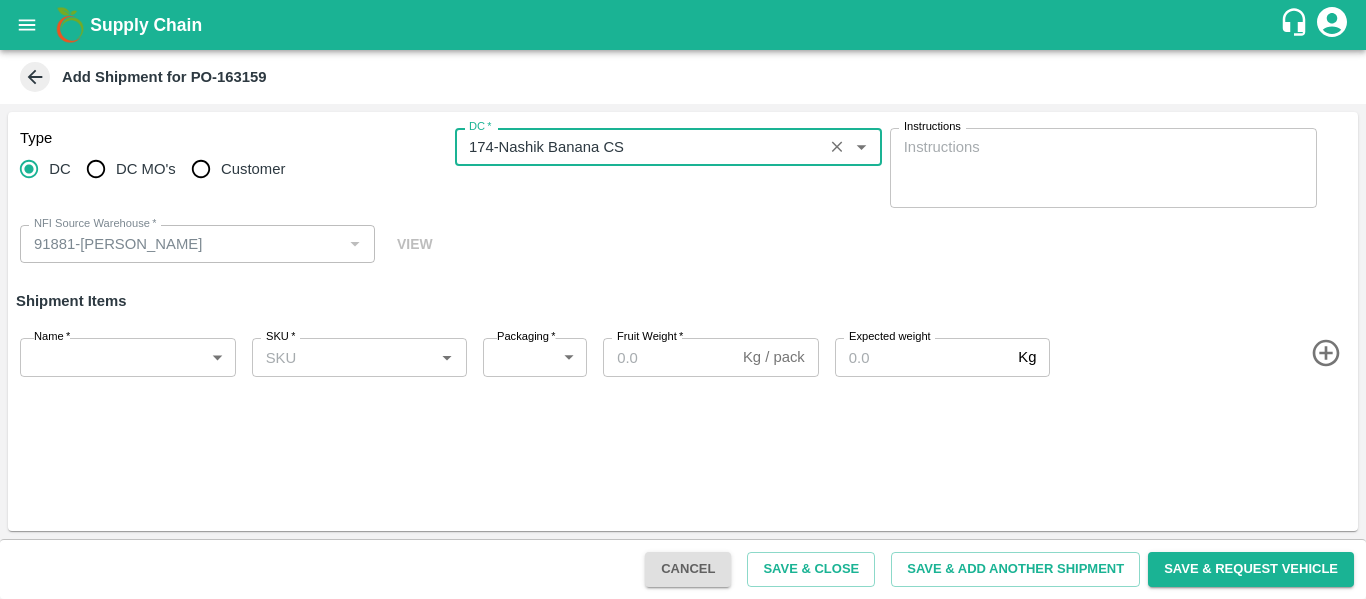 click on "DC   *" at bounding box center (668, 147) 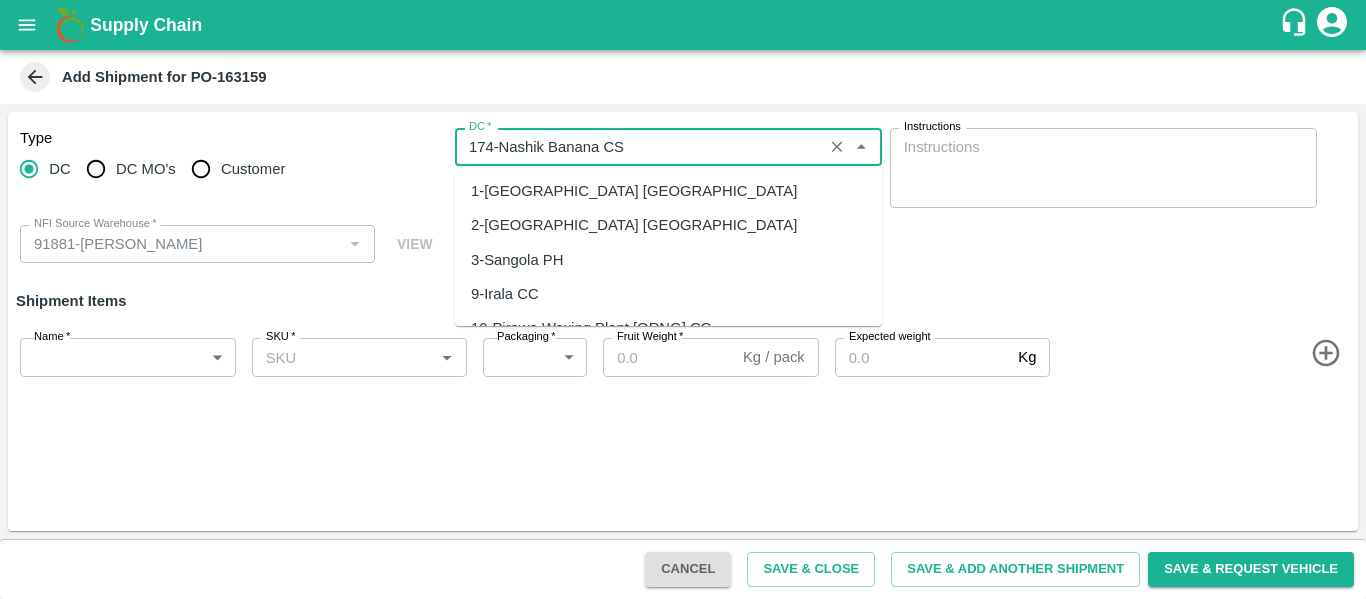 scroll, scrollTop: 1322, scrollLeft: 0, axis: vertical 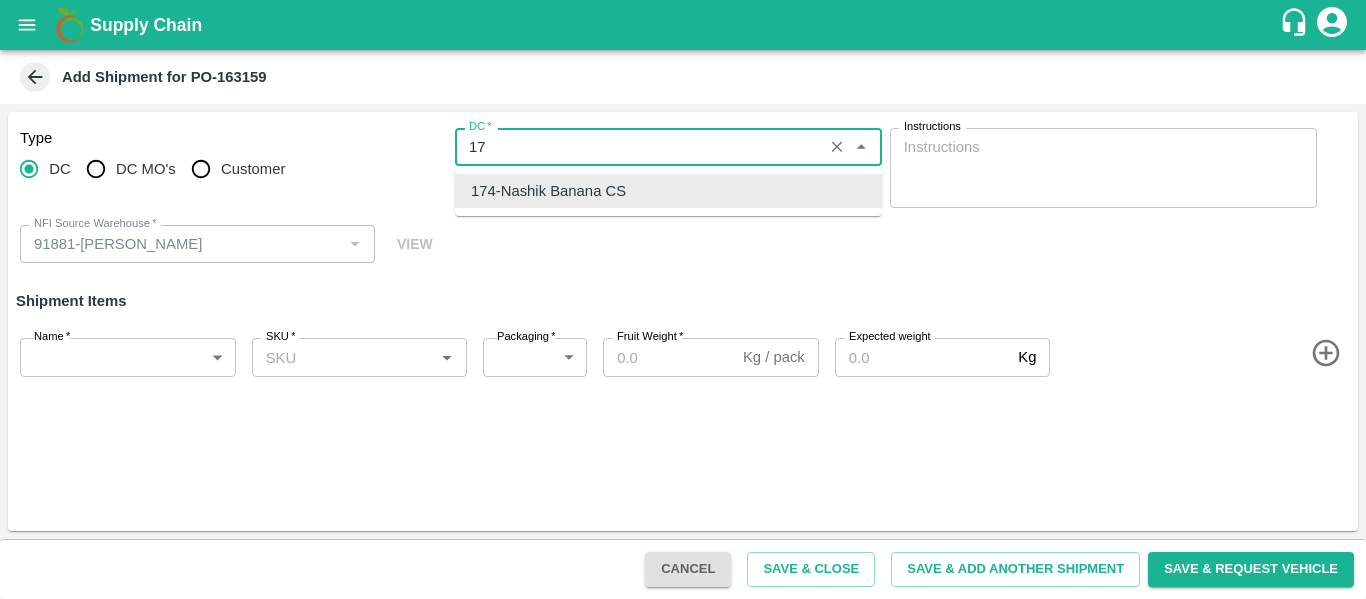 type on "1" 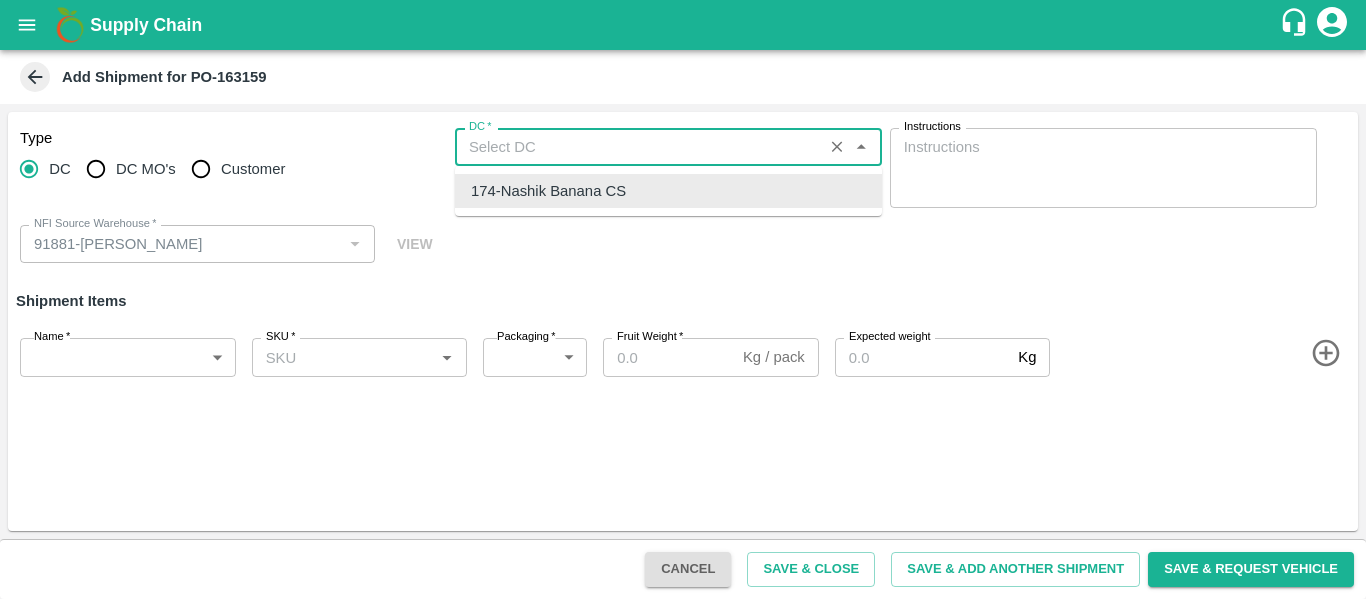scroll, scrollTop: 0, scrollLeft: 0, axis: both 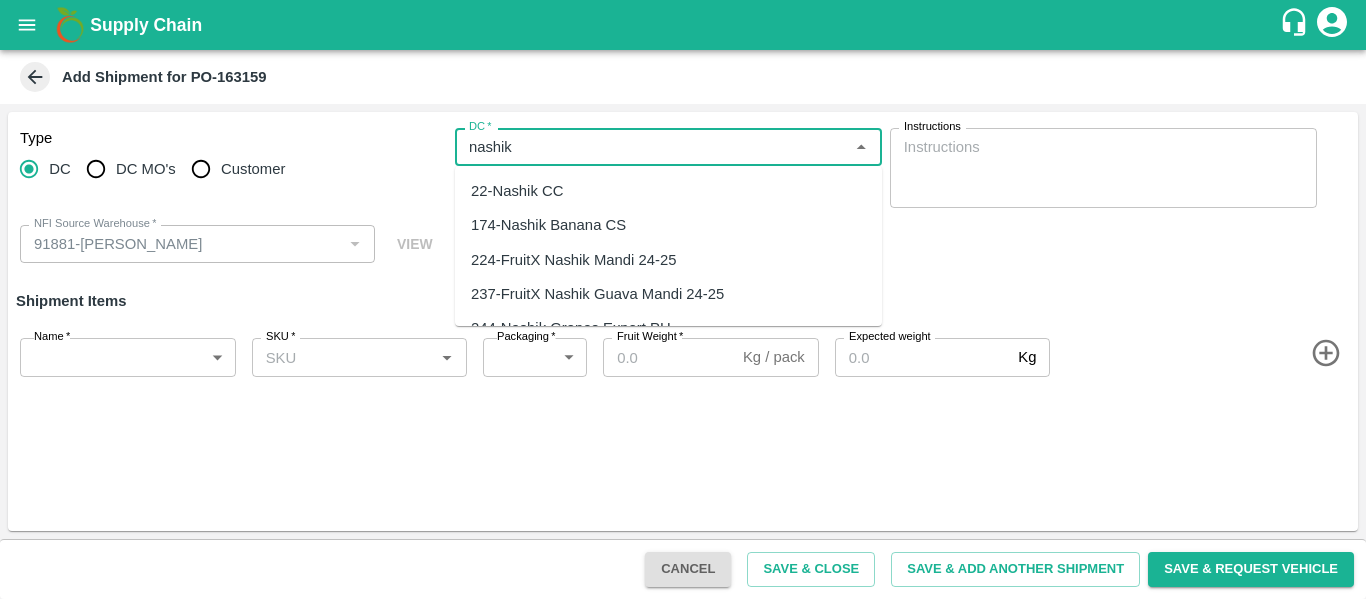 click on "174-Nashik Banana CS" at bounding box center (548, 225) 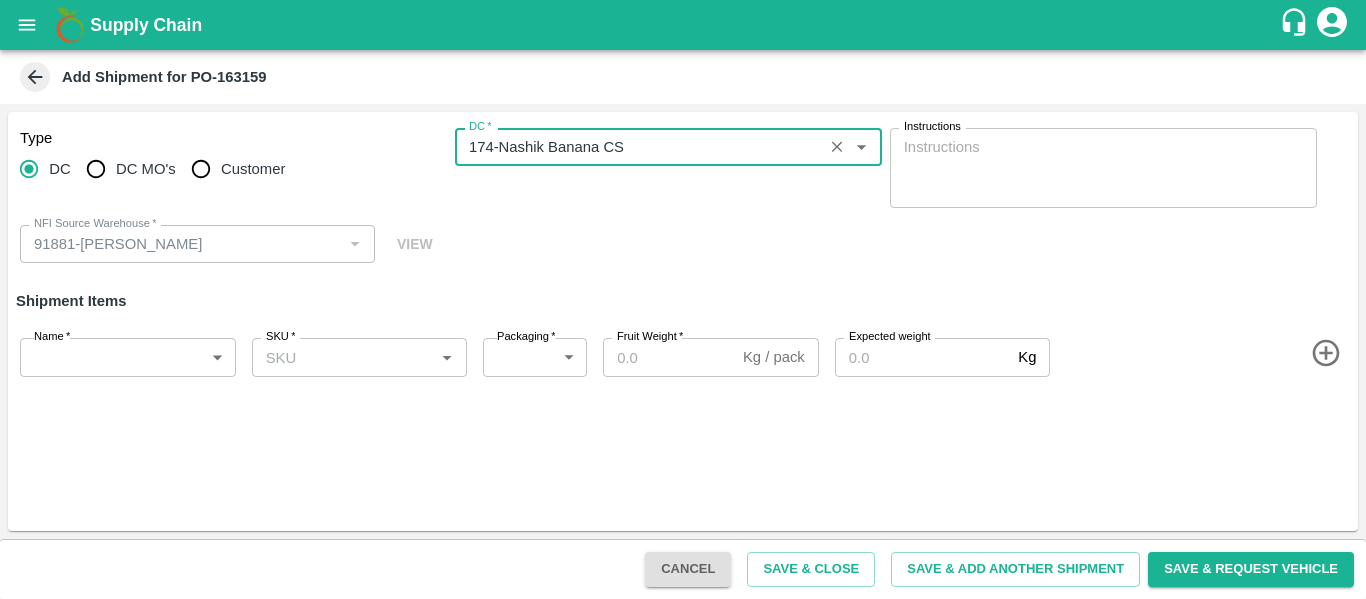 type on "174-Nashik Banana CS" 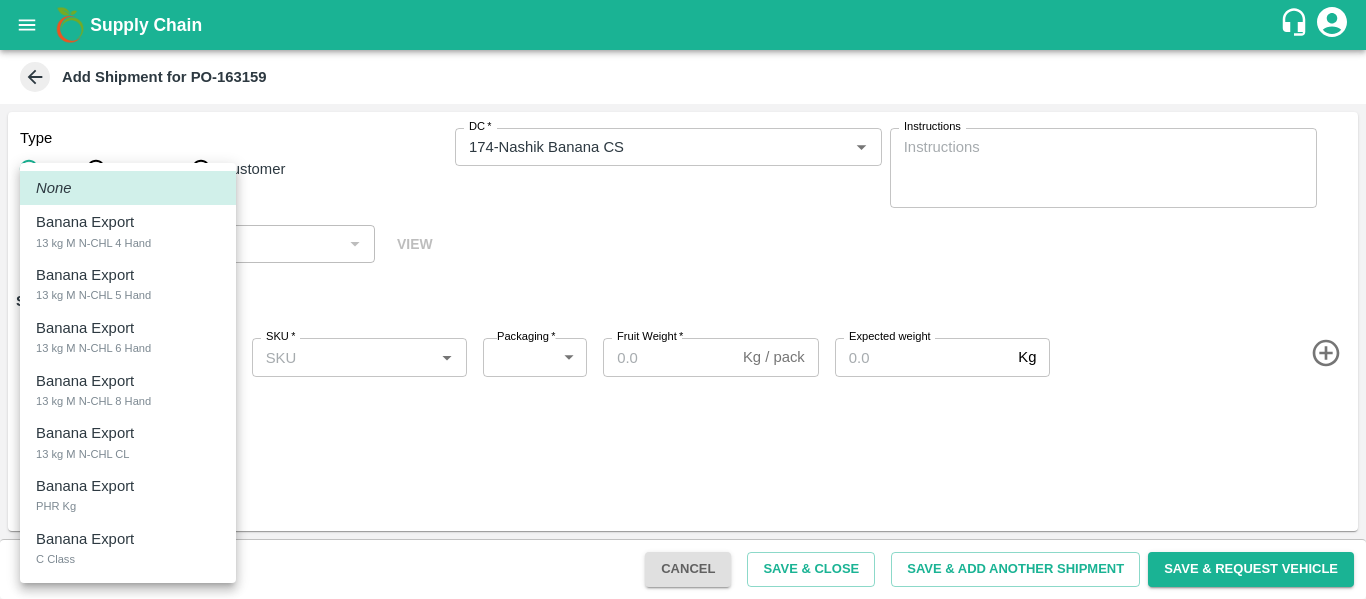 click on "Supply Chain Add Shipment for PO-163159 Type DC DC MO's Customer DC   * DC   * Instructions x Instructions NFI Source Warehouse   * NFI Source Warehouse   * VIEW Shipment Items Name   * ​ Name SKU   * SKU   * Packaging   * ​ Packaging Fruit Weight   * Kg /   pack Fruit Weight Expected weight Kg Expected weight Cancel Save & Close Save & Add Another Shipment Save & Request Vehicle Tembhurni PH Nashik CC Shahada Banana Export PH Savda Banana Export PH Nikhil Subhash Mangvade Logout None Banana Export 13 kg M N-CHL 4 Hand  Banana Export 13 kg M N-CHL 5 Hand  Banana Export 13 kg M N-CHL 6 Hand  Banana Export 13 kg M N-CHL 8 Hand  Banana Export 13 kg M N-CHL CL  Banana Export PHR Kg  Banana Export C Class" at bounding box center (683, 299) 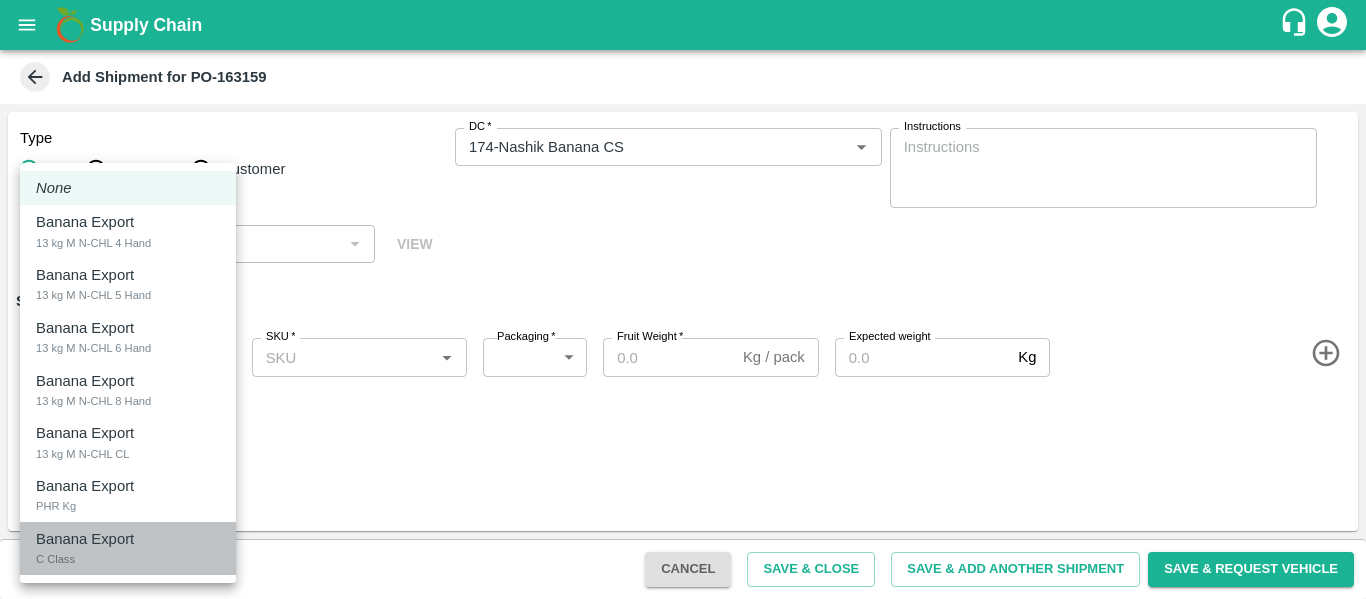 click on "Banana Export C Class" at bounding box center (128, 548) 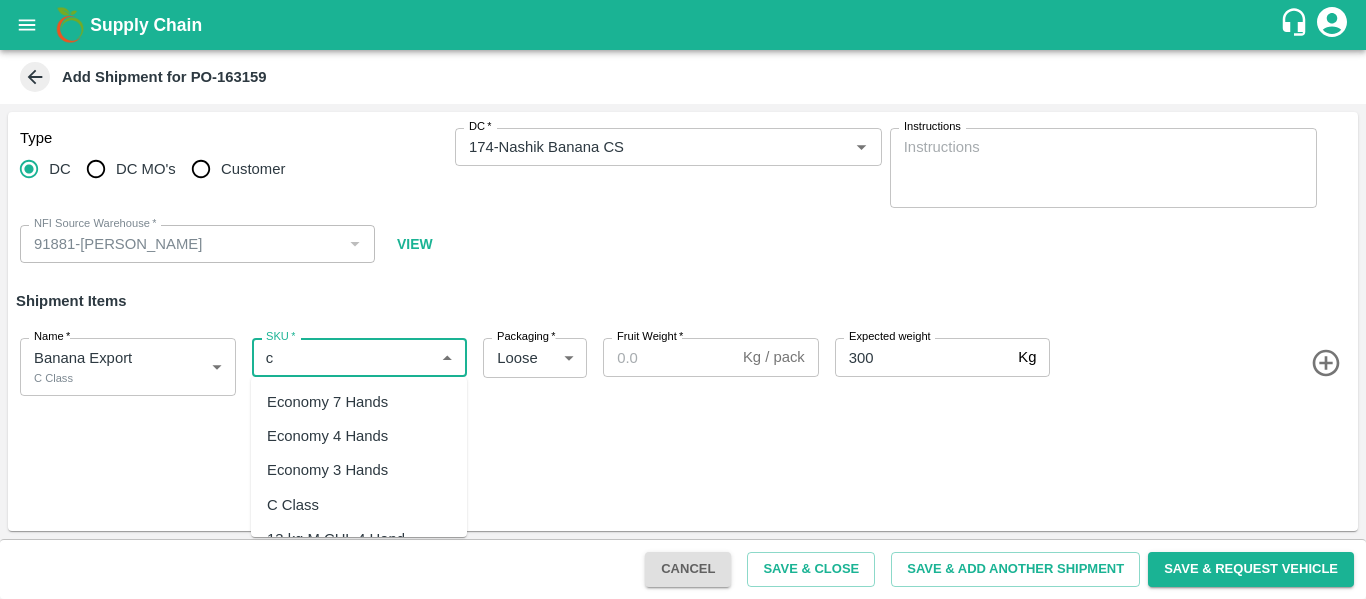 scroll, scrollTop: 110, scrollLeft: 0, axis: vertical 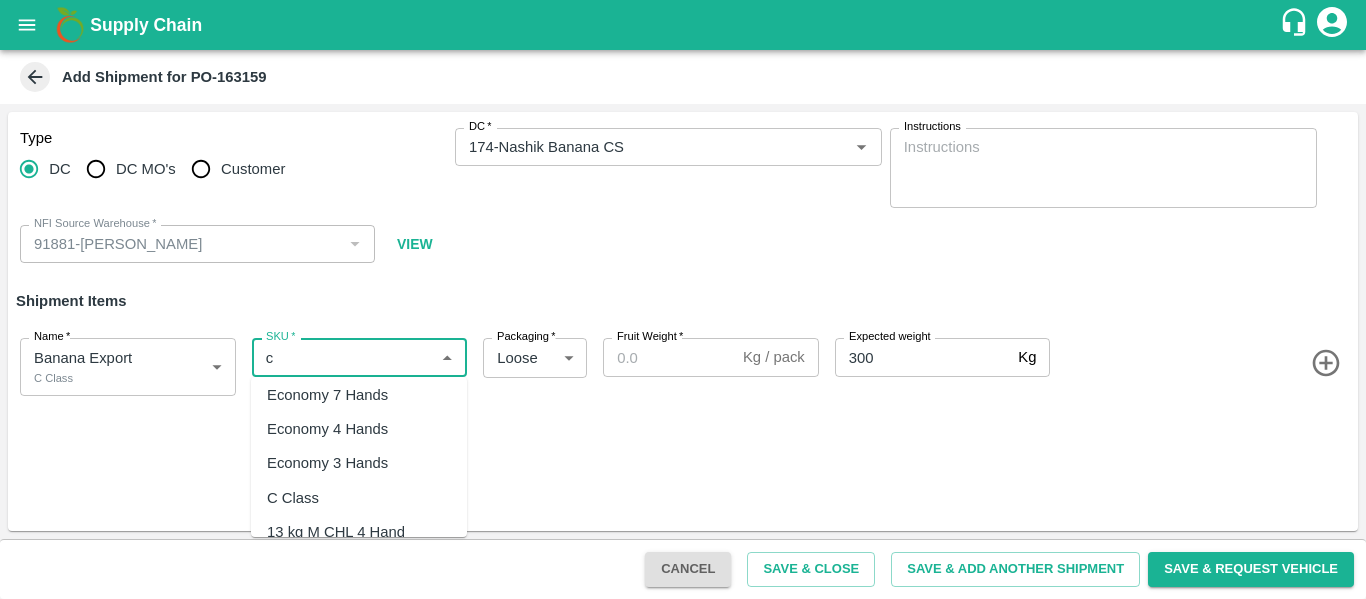 click on "C Class" at bounding box center (293, 498) 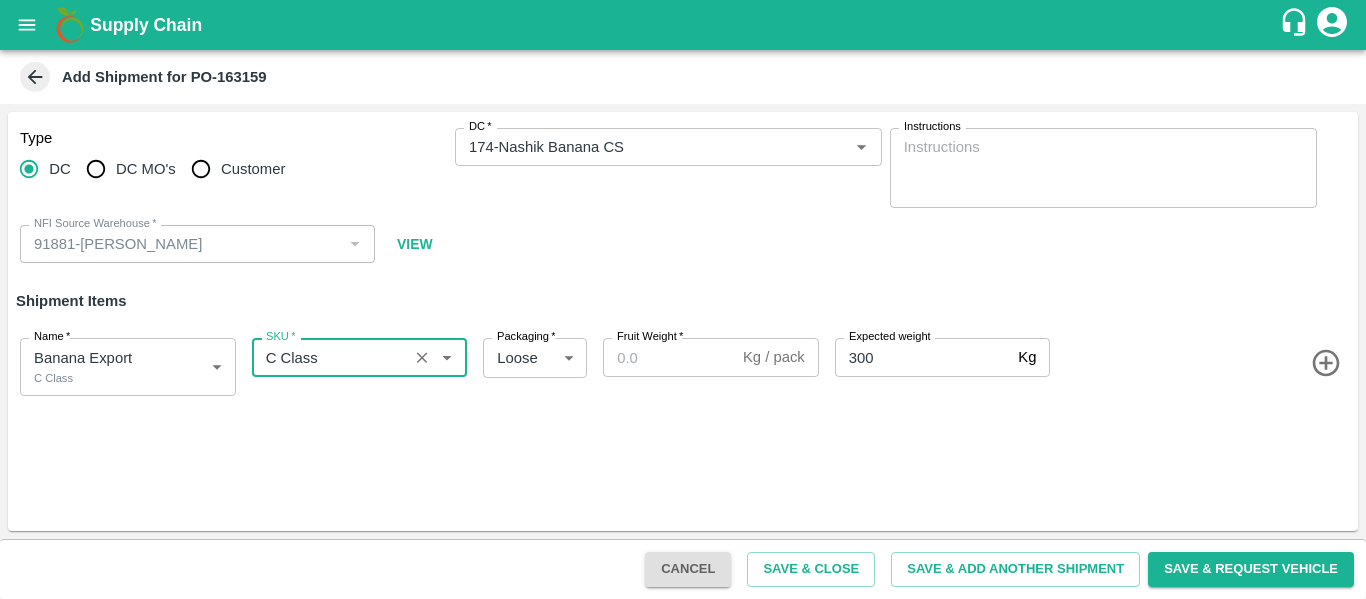 type on "C Class" 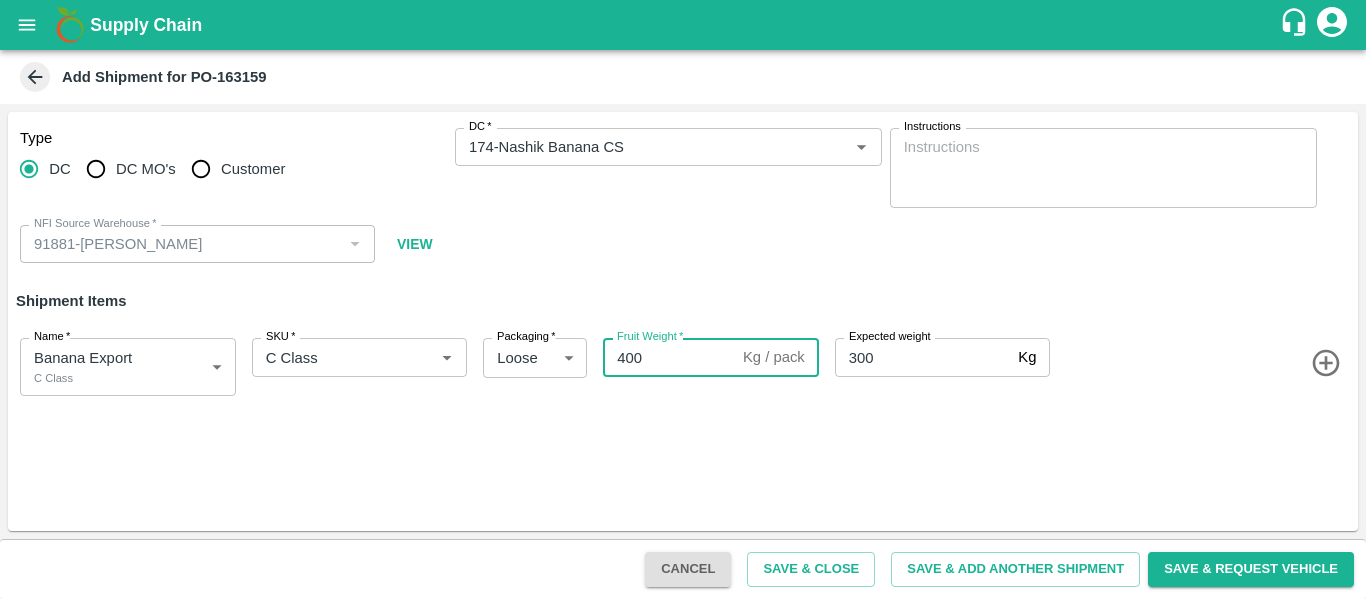 type on "400" 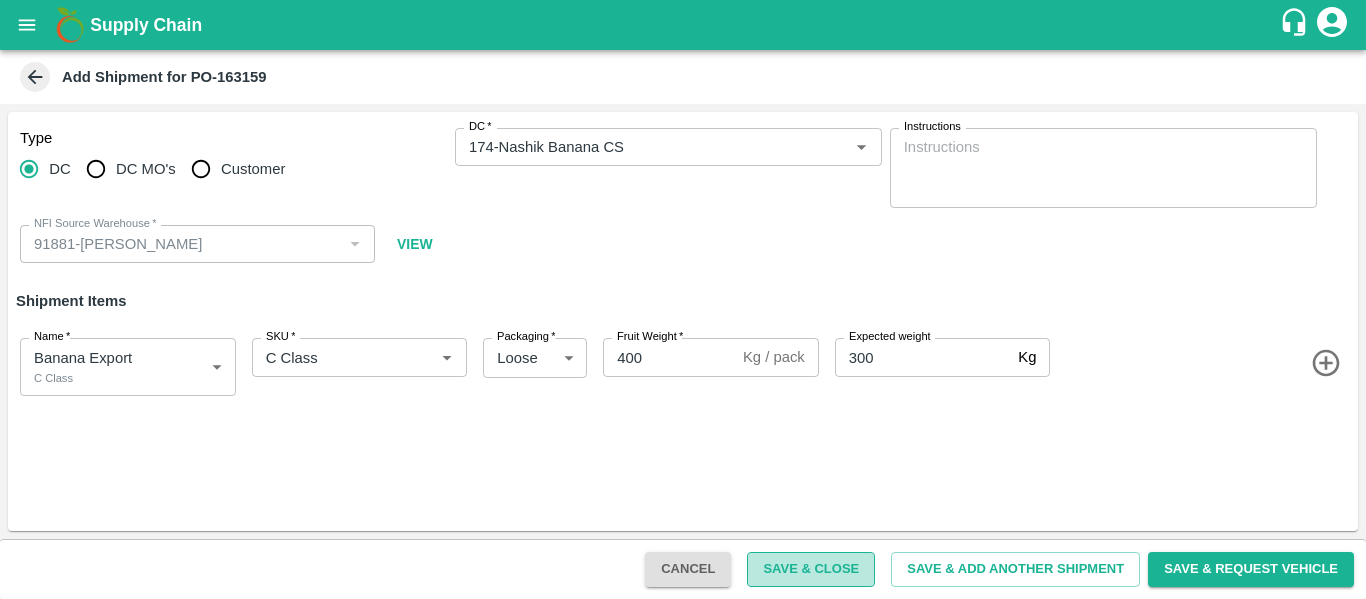 click on "Save & Close" at bounding box center [811, 569] 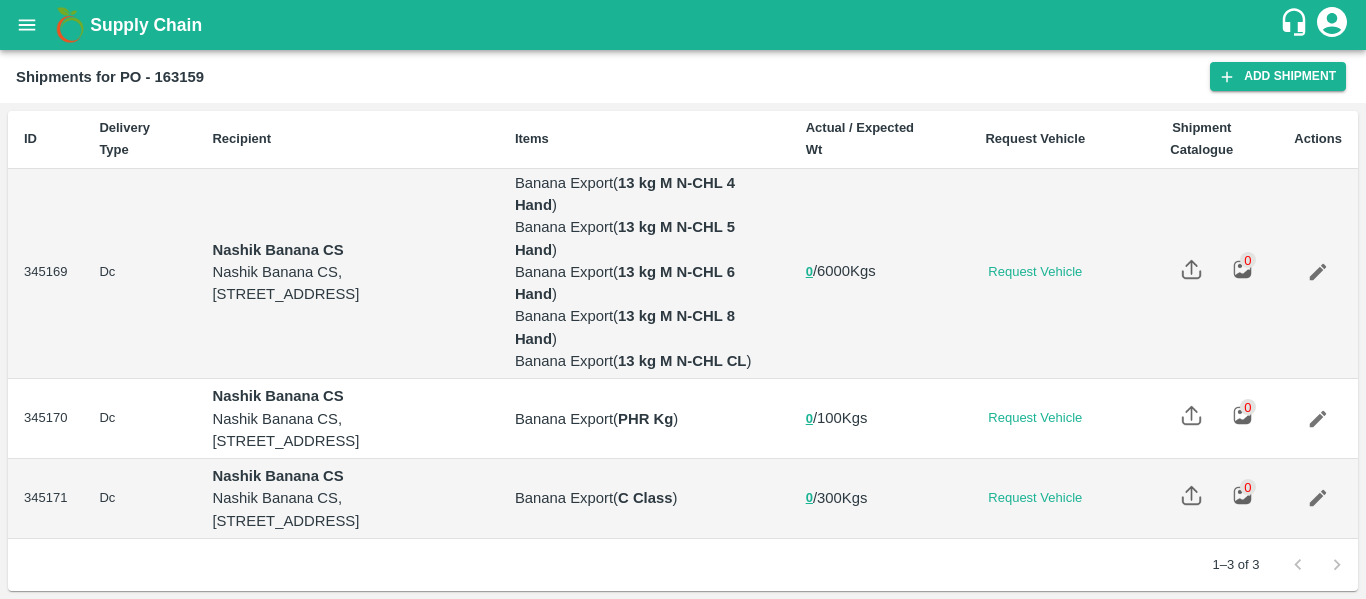 scroll, scrollTop: 0, scrollLeft: 0, axis: both 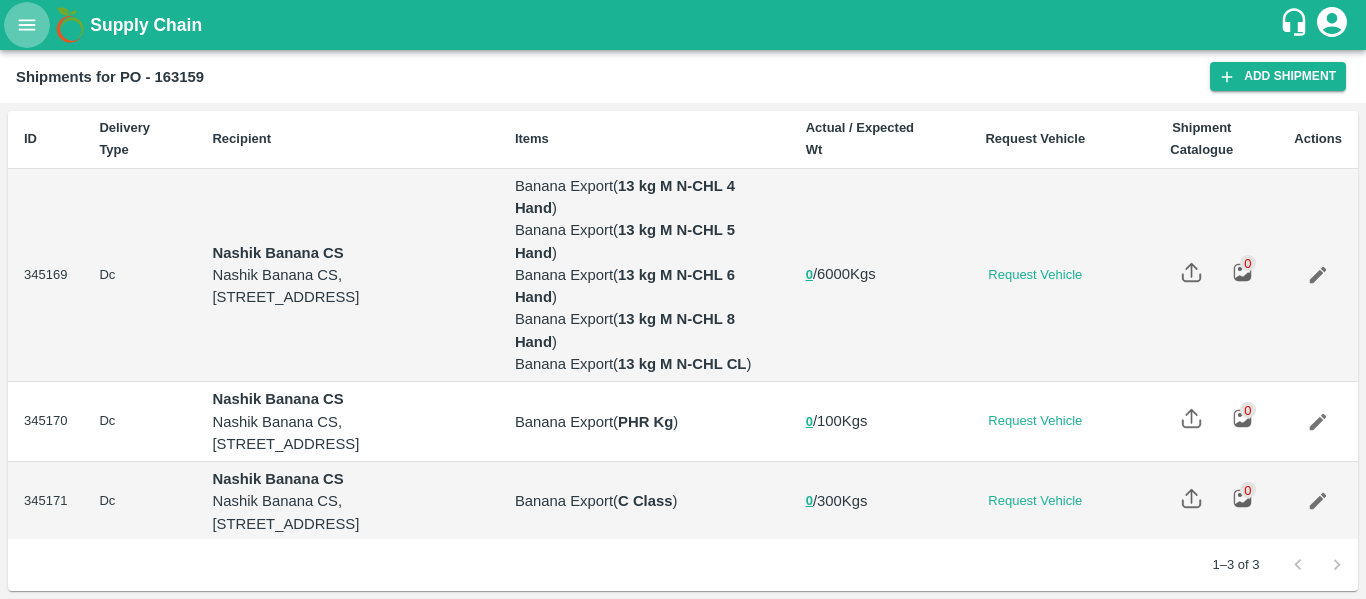click 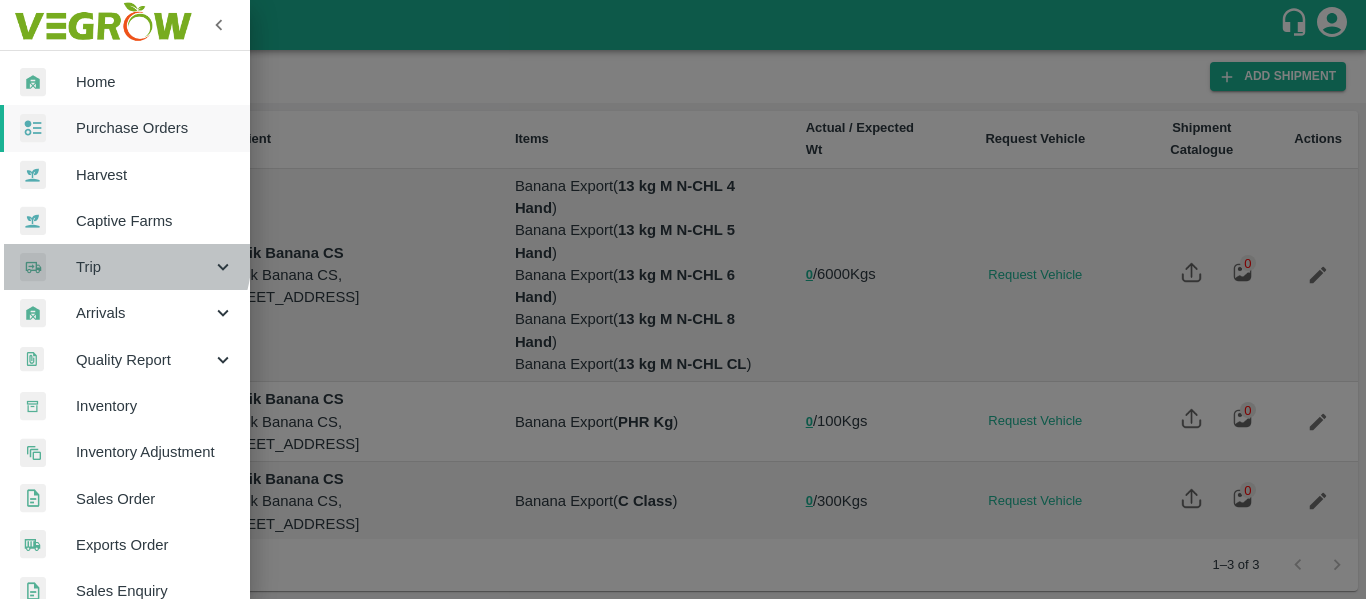 click on "Trip" at bounding box center [125, 267] 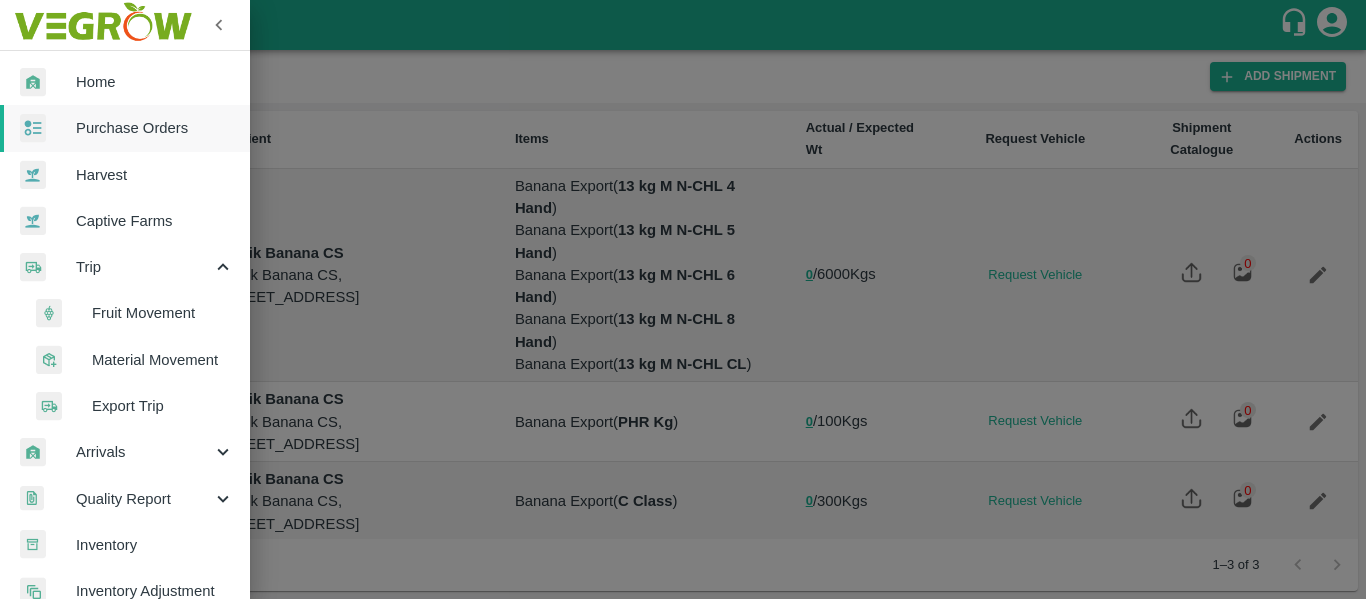 click on "Fruit Movement" at bounding box center [163, 313] 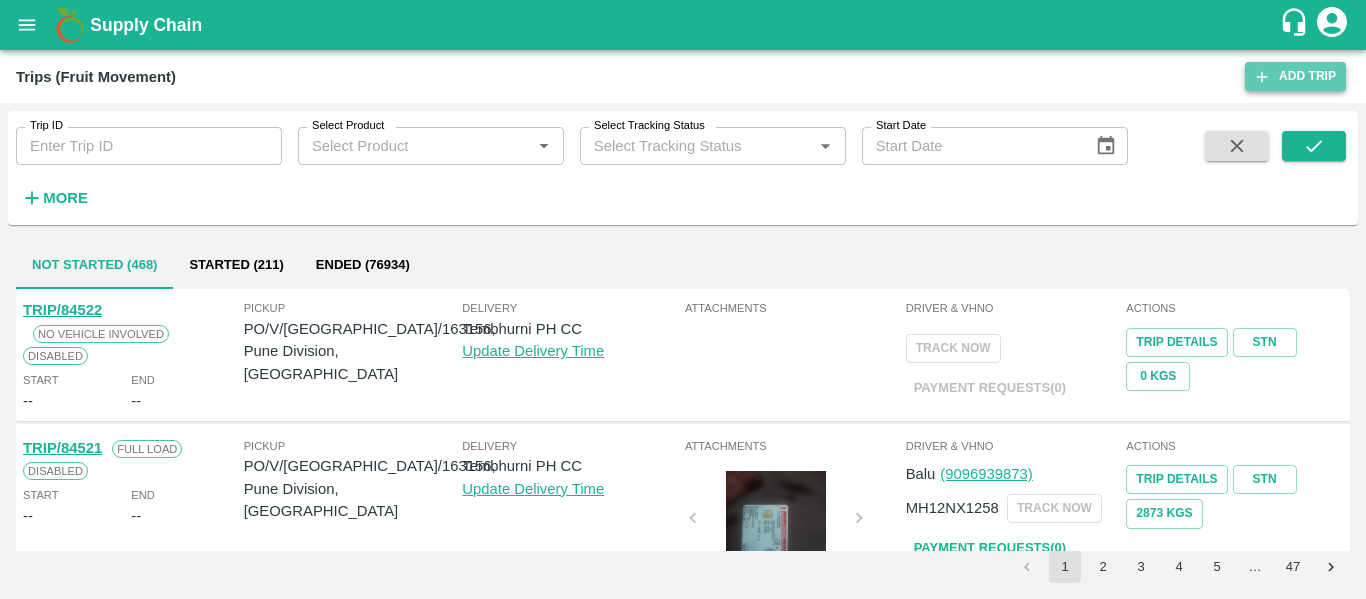 click on "Add Trip" at bounding box center (1295, 76) 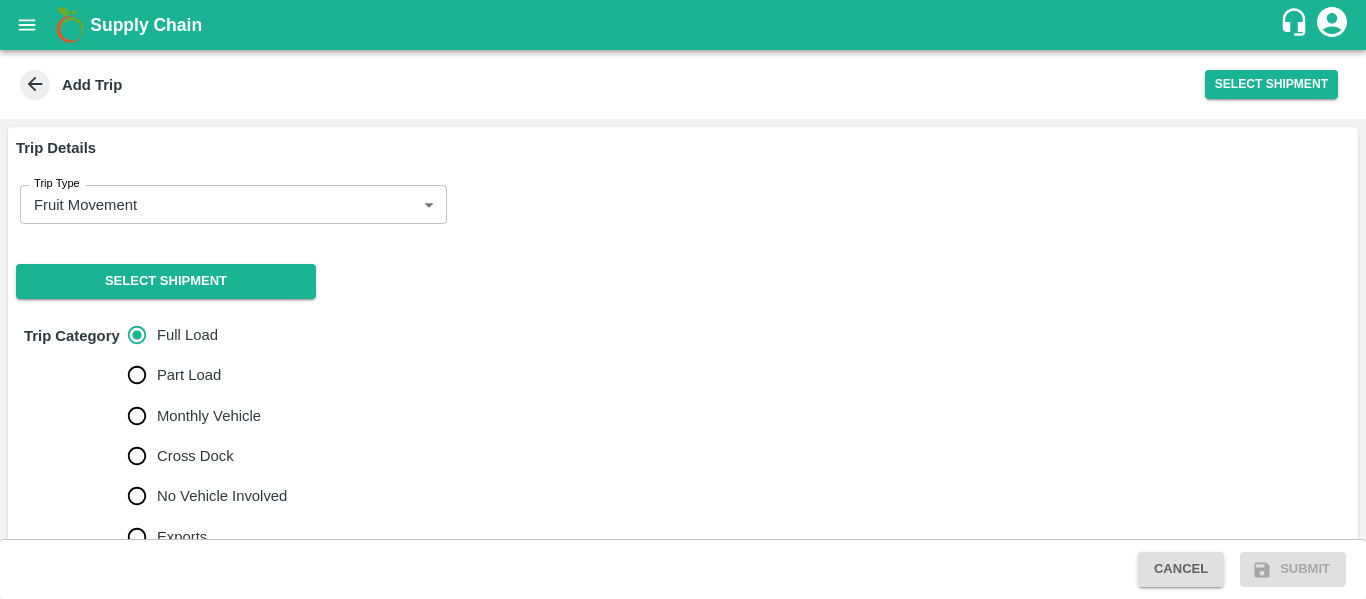 scroll, scrollTop: 0, scrollLeft: 0, axis: both 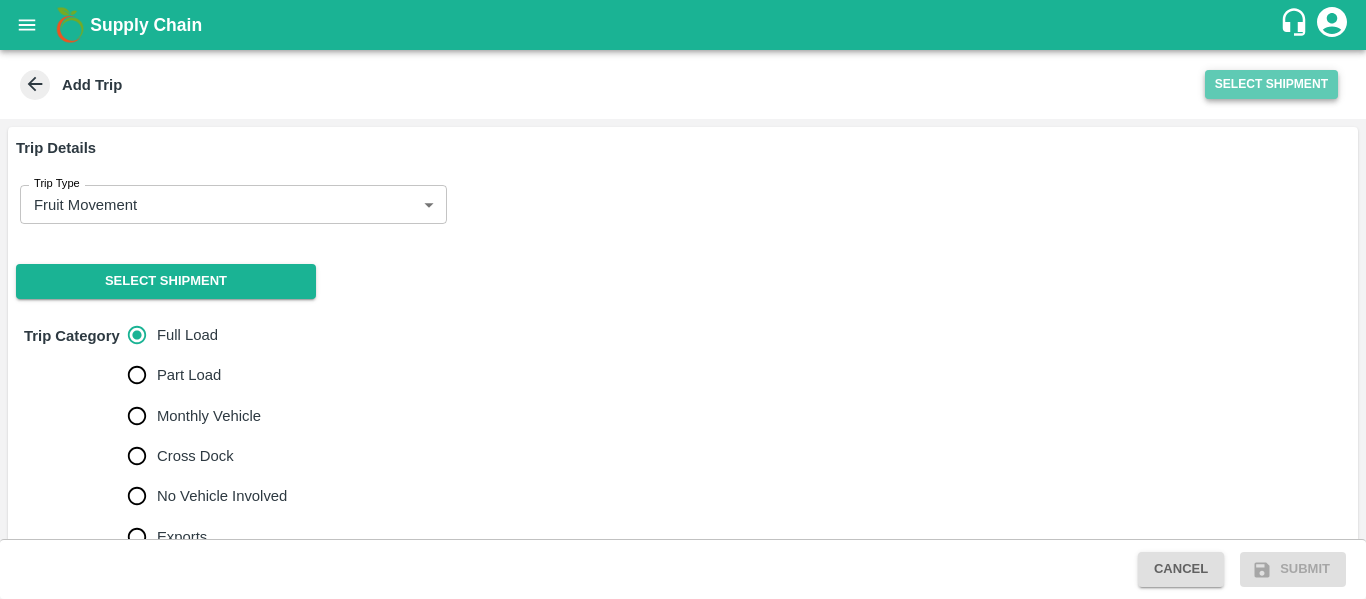 click on "Select Shipment" at bounding box center (1271, 84) 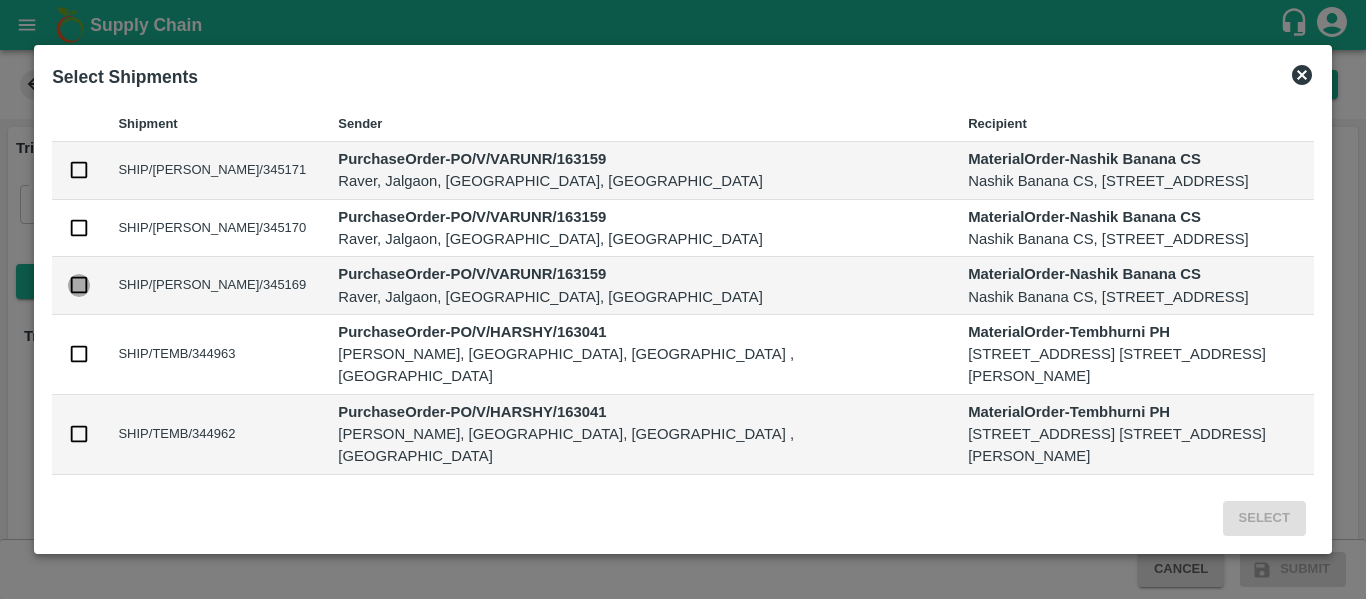 click at bounding box center [79, 285] 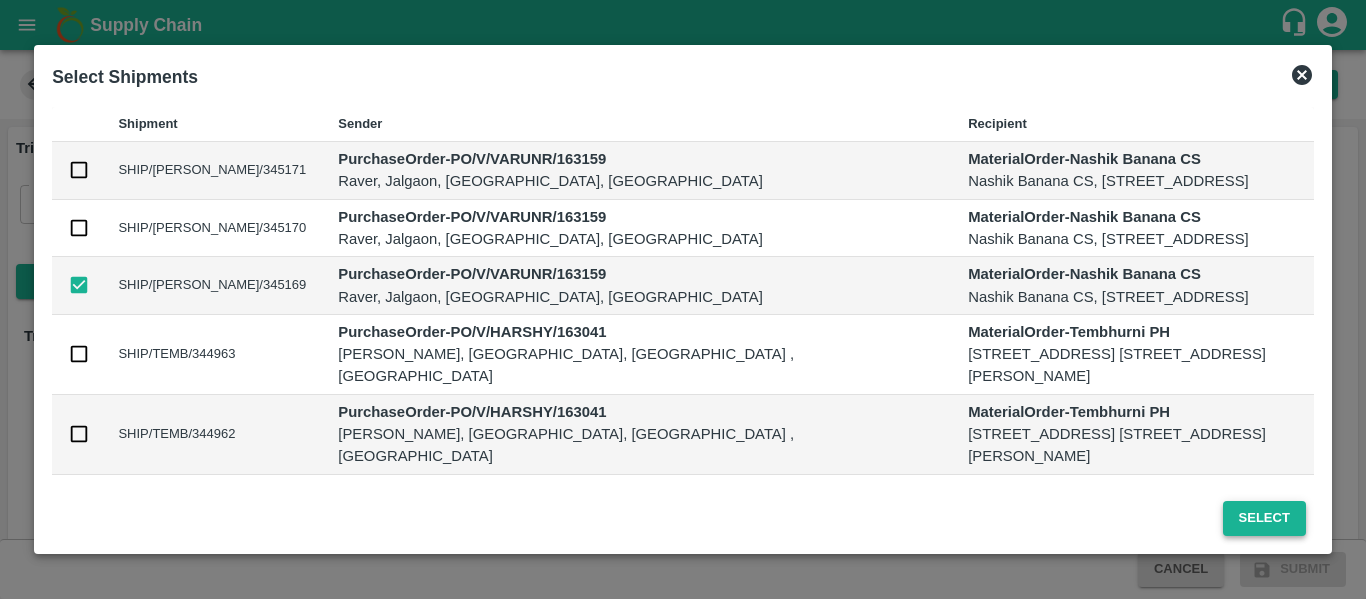 click on "Select" at bounding box center (1264, 518) 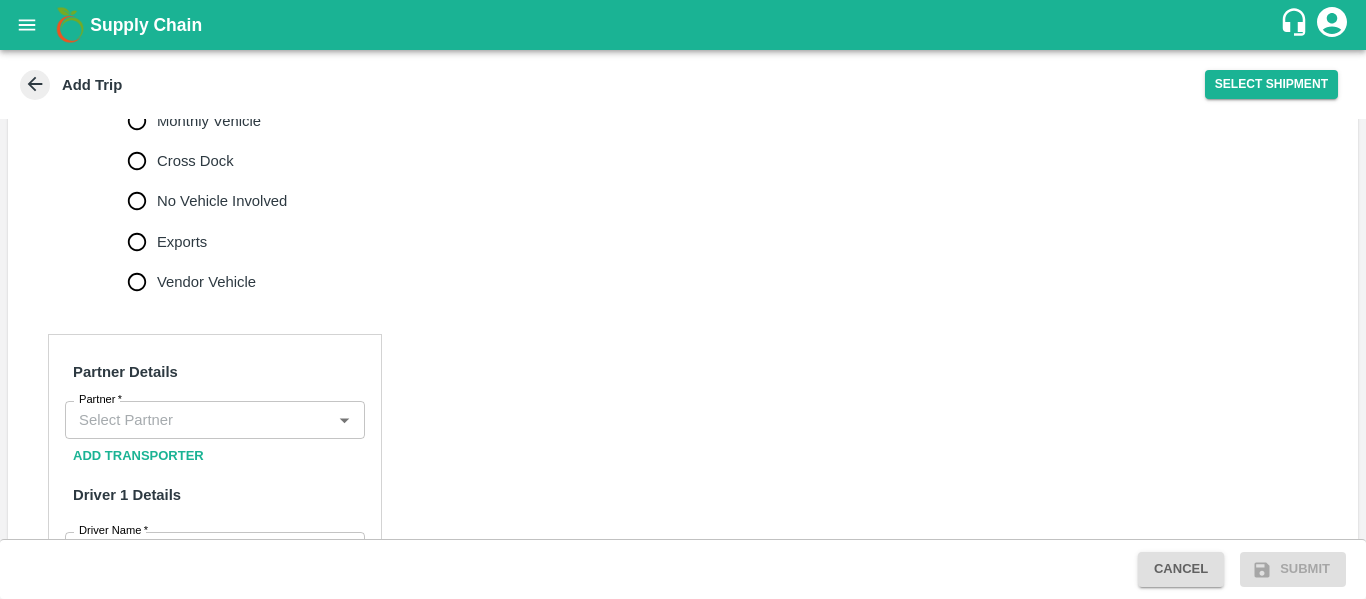 scroll, scrollTop: 714, scrollLeft: 0, axis: vertical 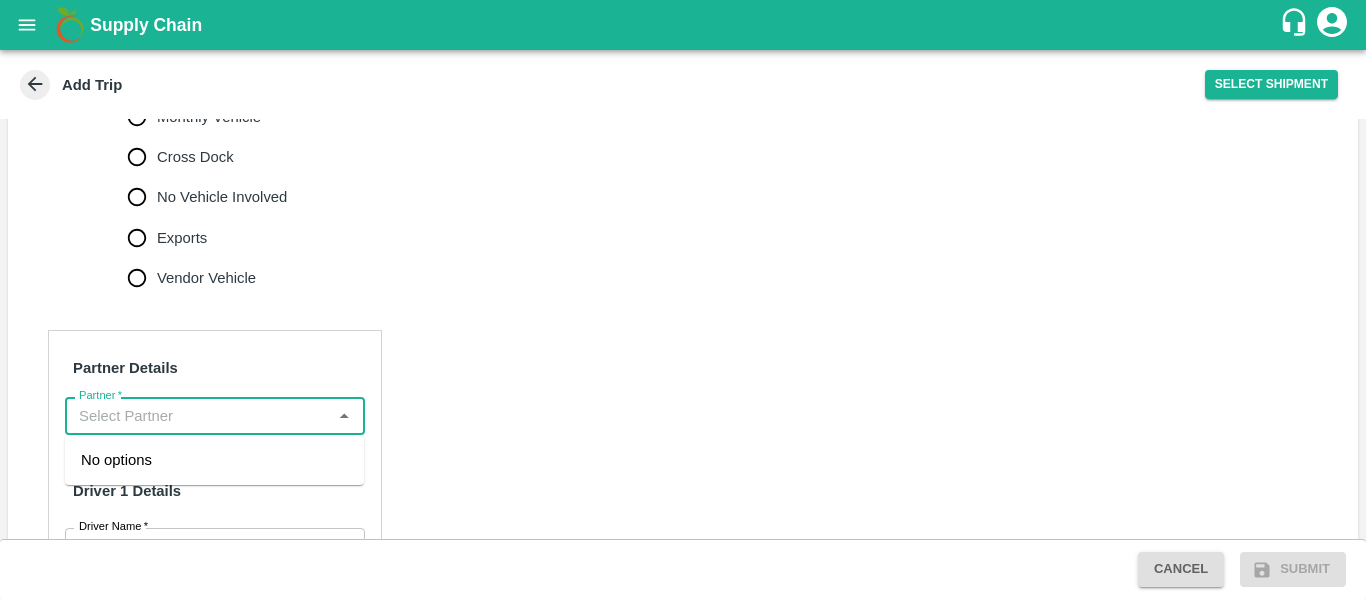 click on "Partner   *" at bounding box center [198, 416] 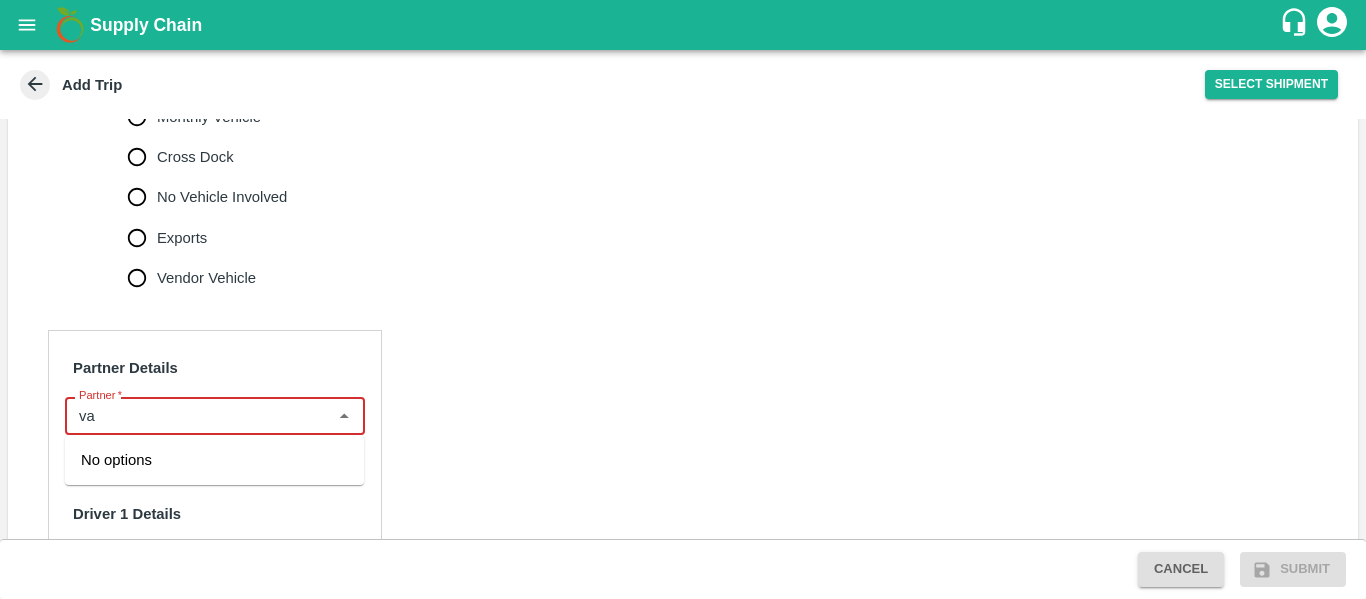 type on "v" 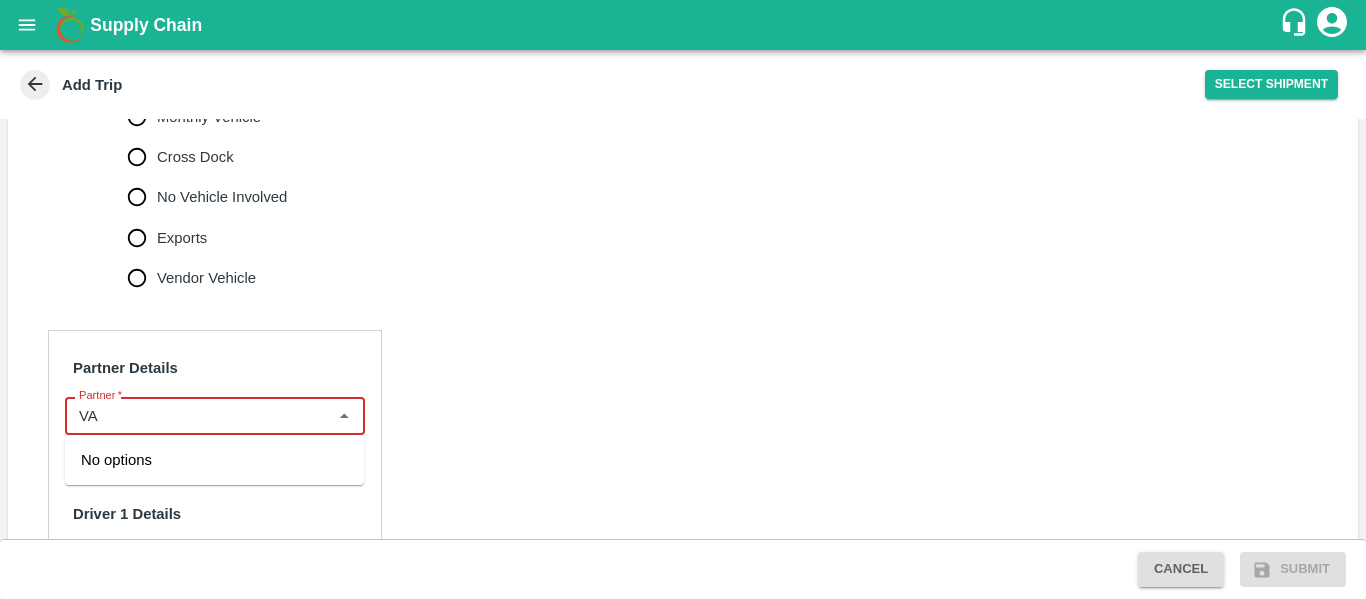 type on "V" 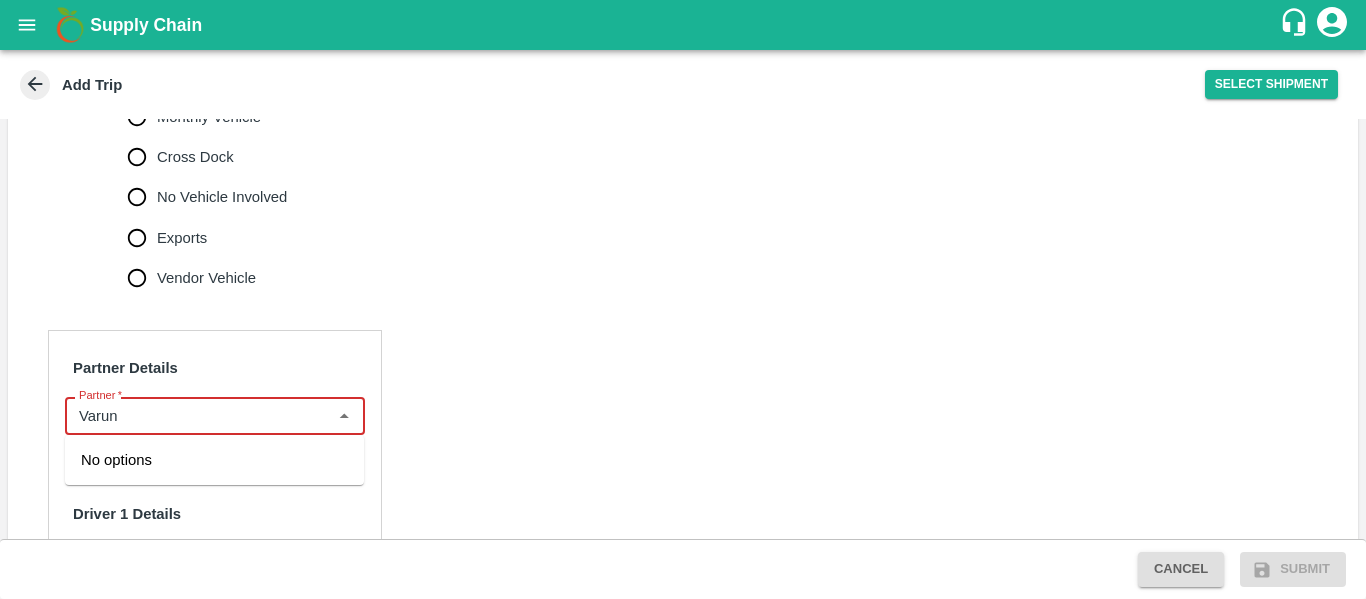 type on "Varun" 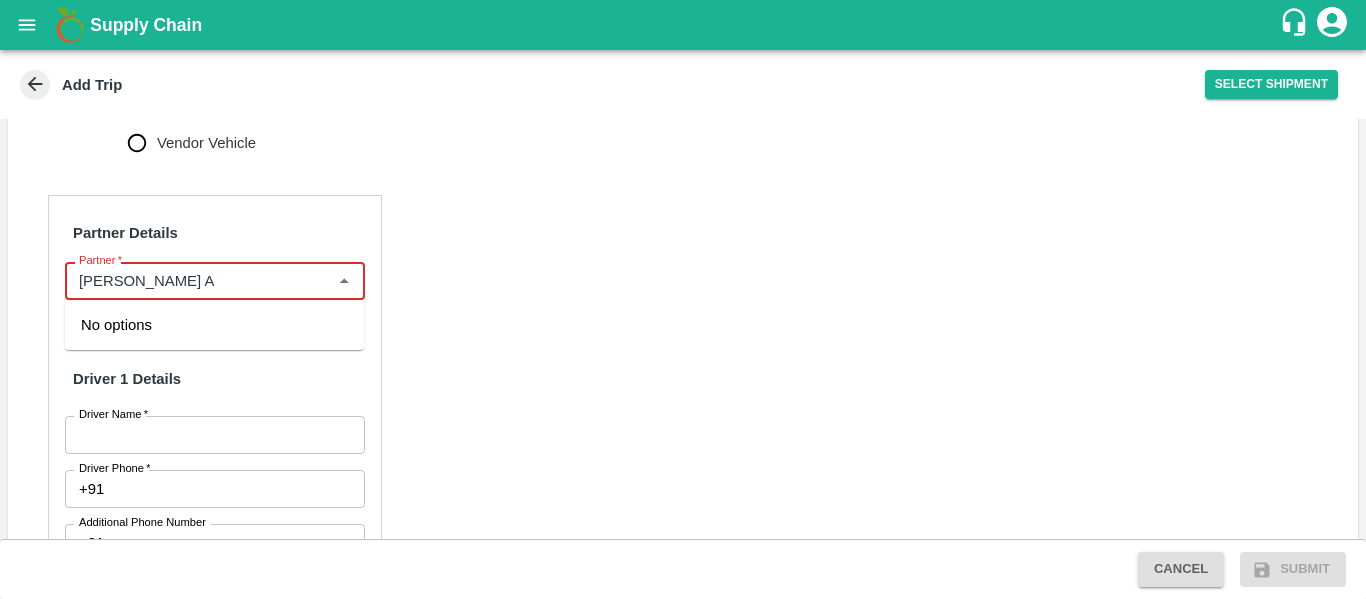scroll, scrollTop: 850, scrollLeft: 0, axis: vertical 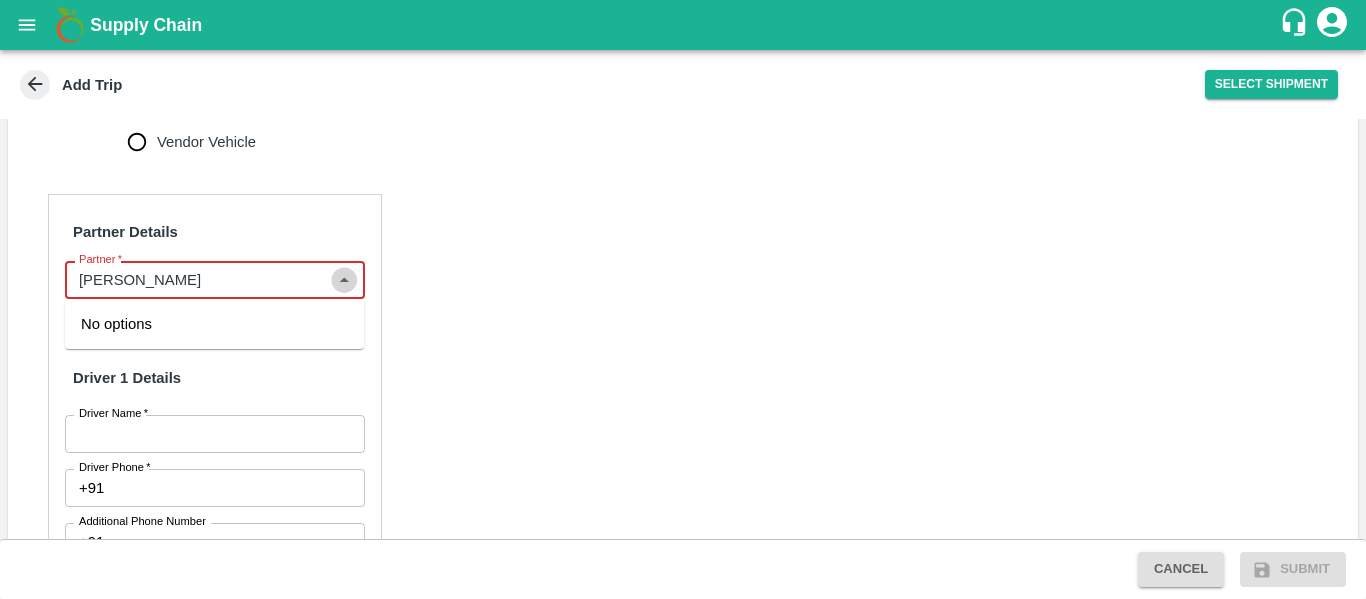 click 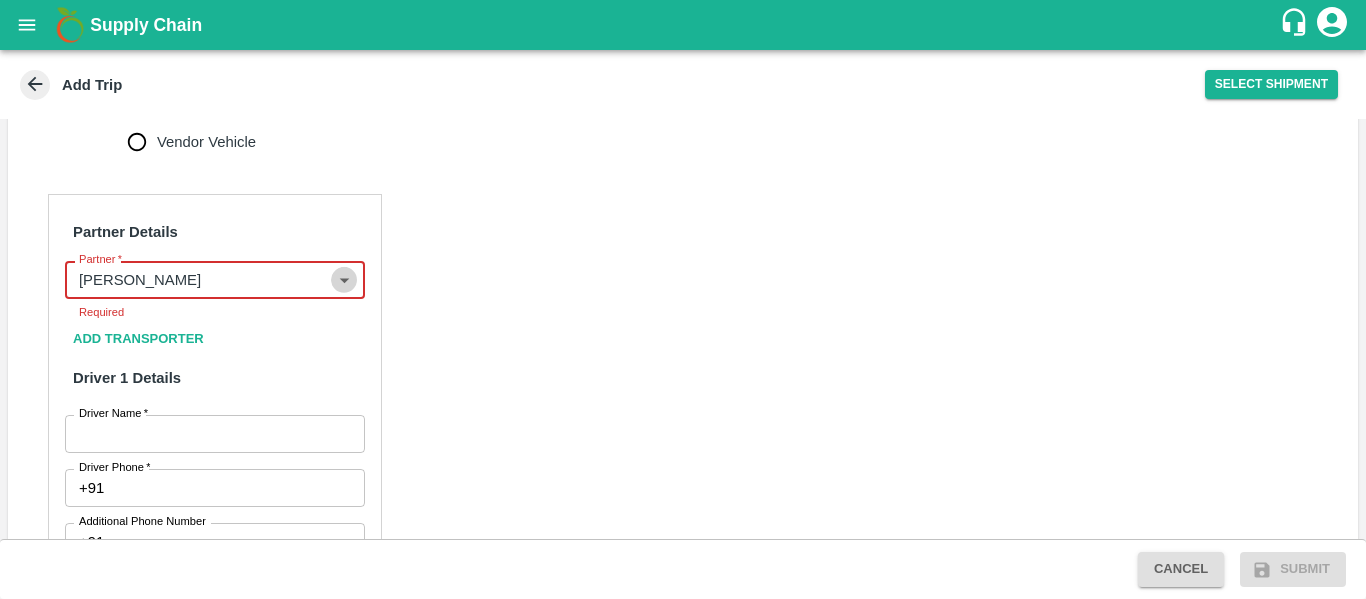 click 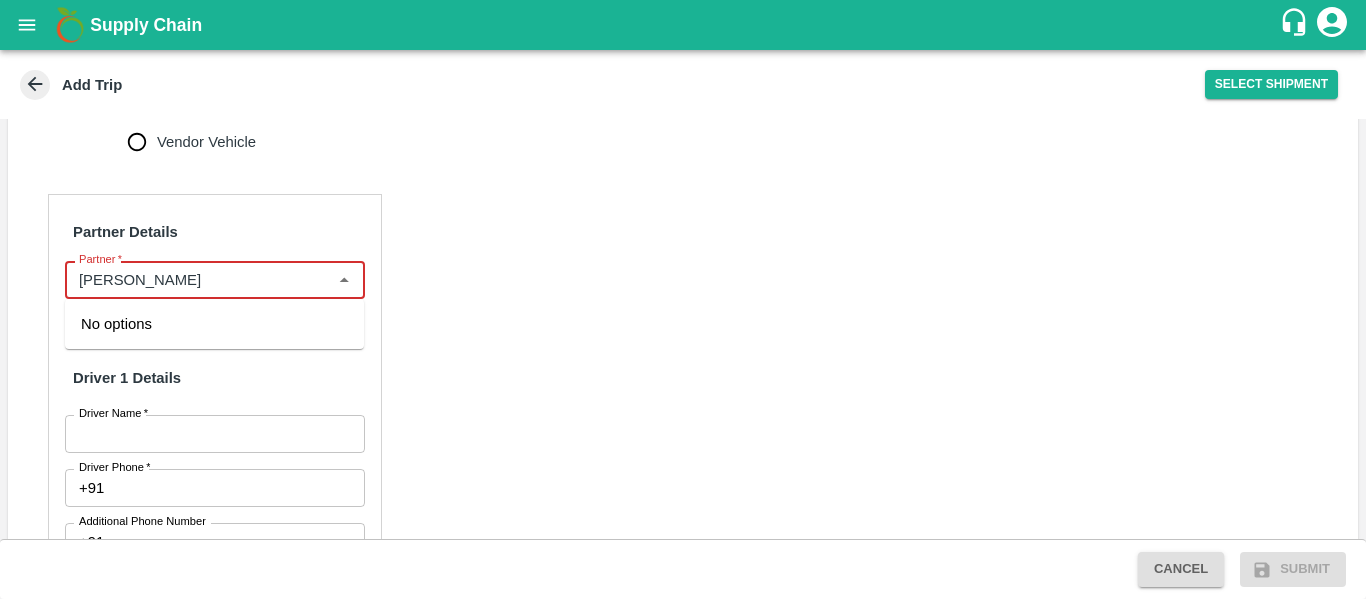 click on "Partner   *" at bounding box center [198, 280] 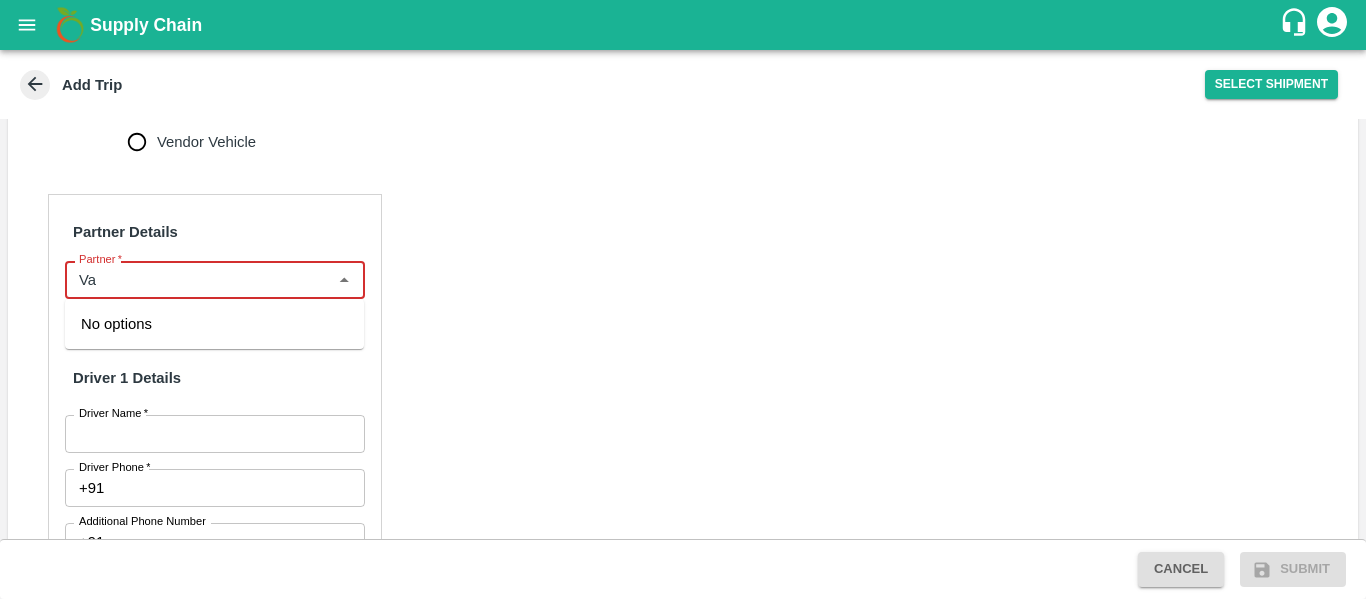 type on "V" 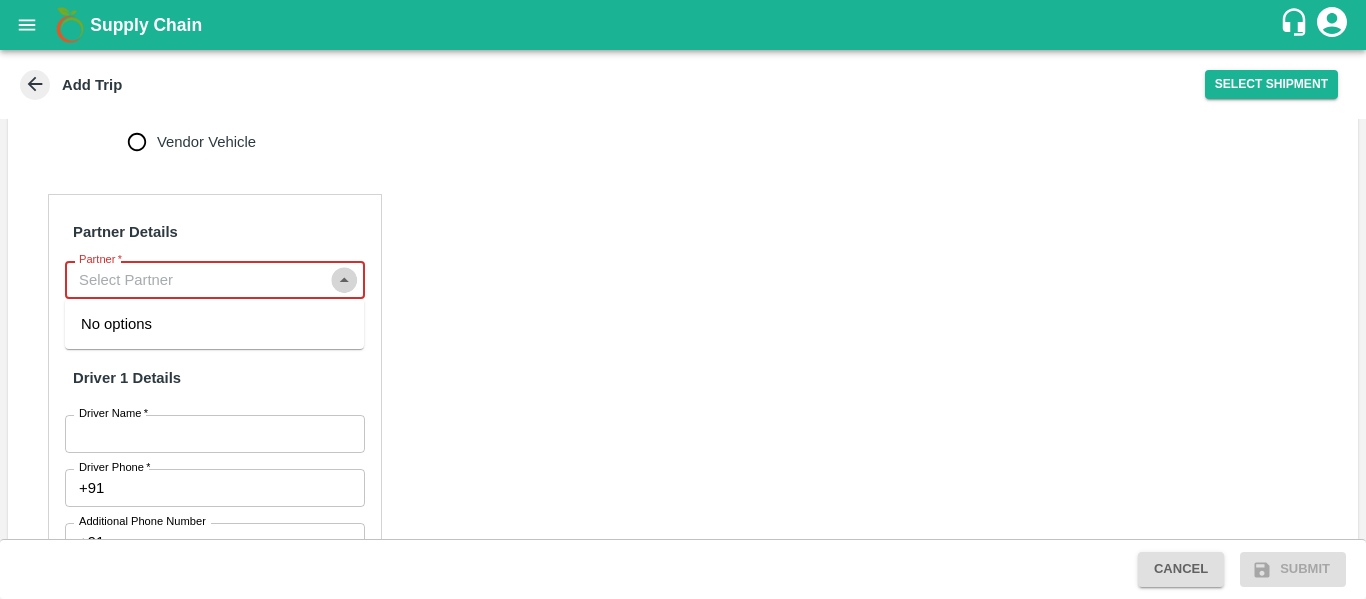 click 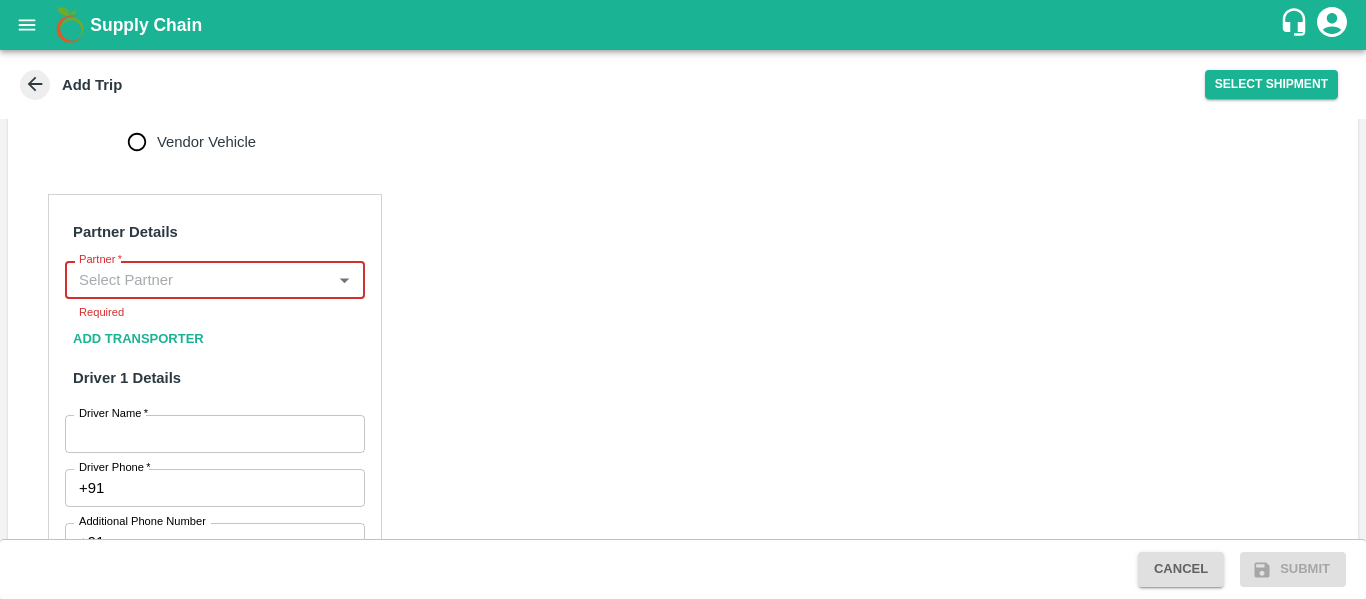 click on "Partner   *" at bounding box center (198, 280) 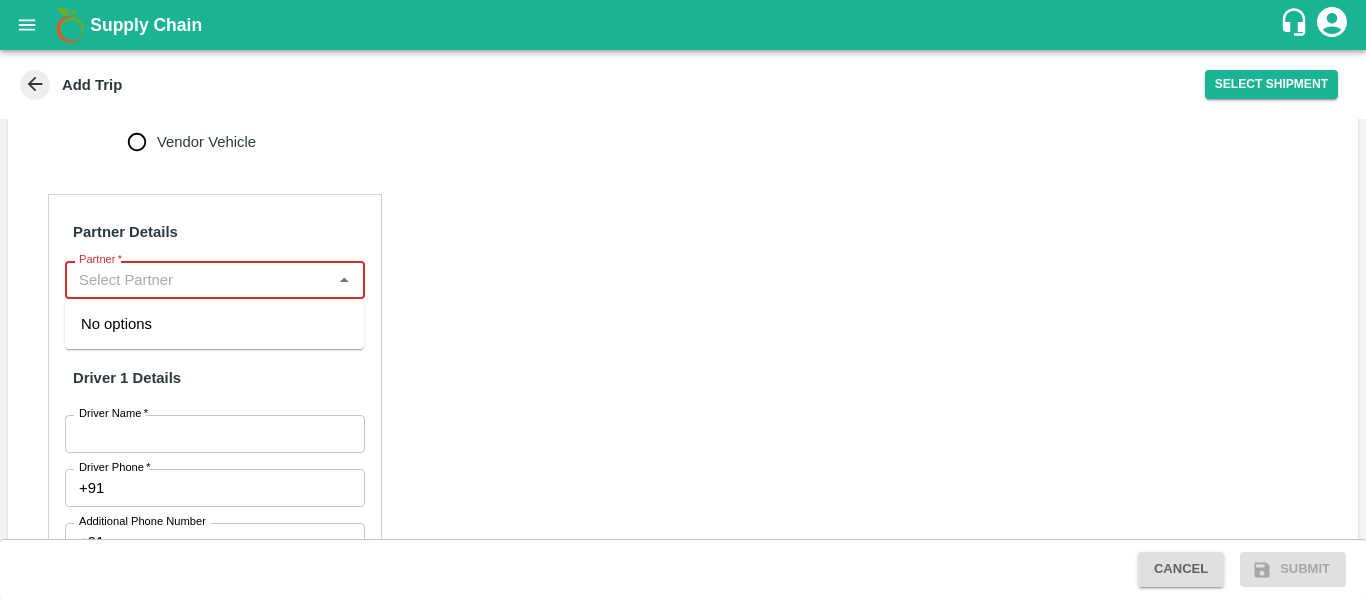 click on "No options" at bounding box center (214, 324) 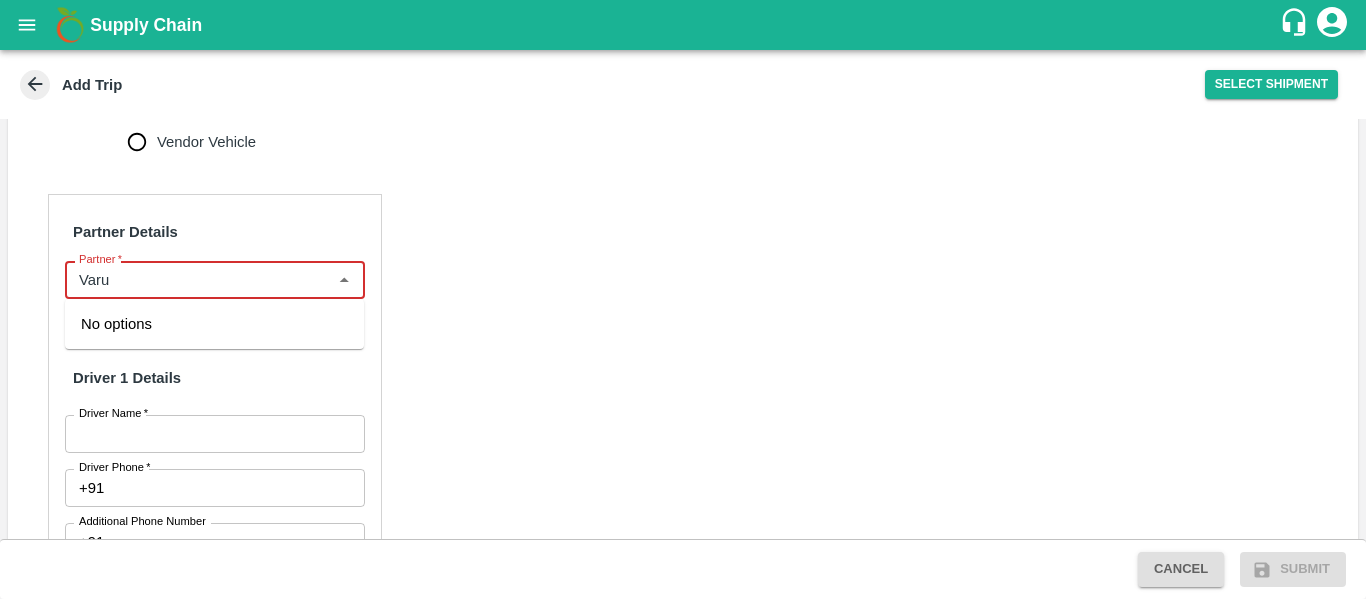 type on "Varu" 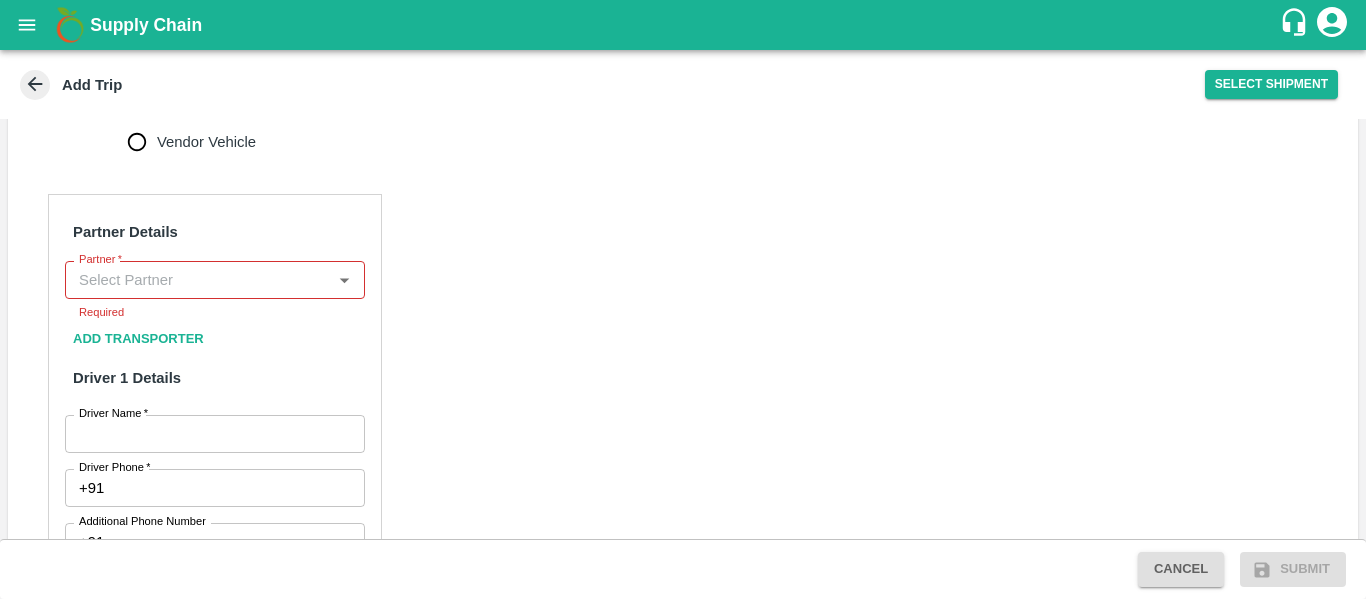 click on "Partner Details Partner   * Partner Required Add   Transporter Driver 1 Details Driver Name   * Driver Name Driver Phone   * +91 Driver Phone Additional Phone Number +91 Additional Phone Number Driver Language ​ Driver Language + Driver Track this trip No Yes Vehicle Details Vehicle Tonnage   * ​ Vehicle Tonnage Vehicle Type   * ​ Vehicle Type Transportation Cost Rs. Transportation Cost Total cost to be paid inclusive of GST Vehicle Number Vehicle Number Verify" at bounding box center [683, 659] 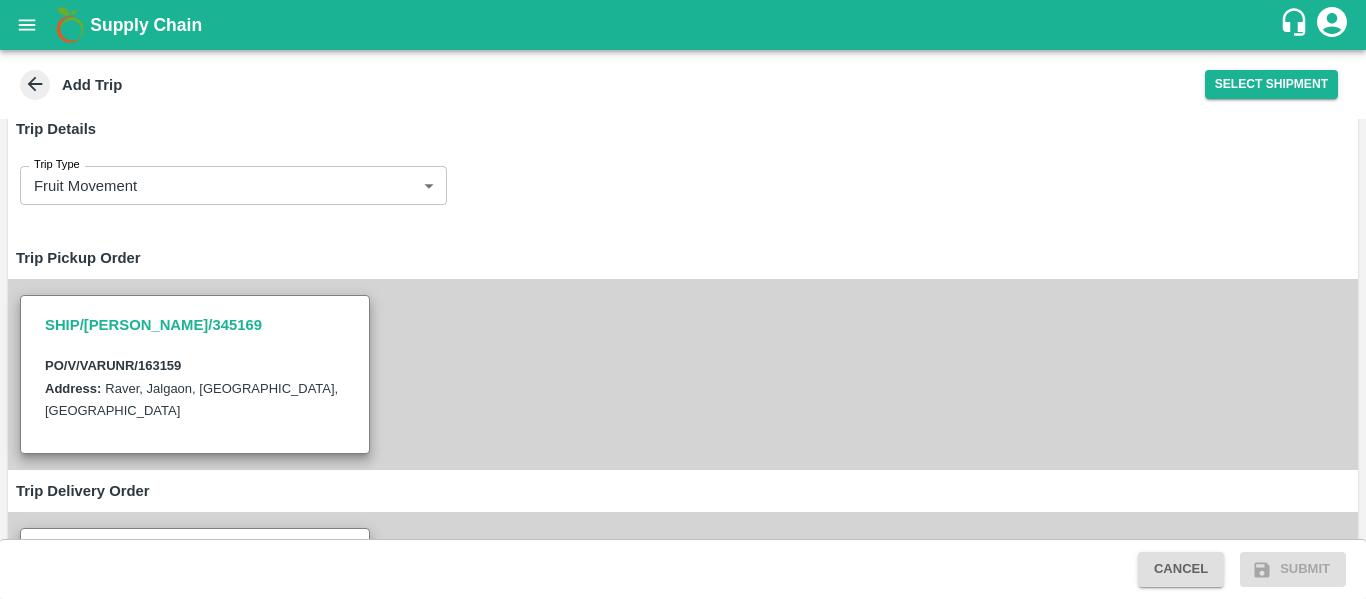 scroll, scrollTop: 0, scrollLeft: 0, axis: both 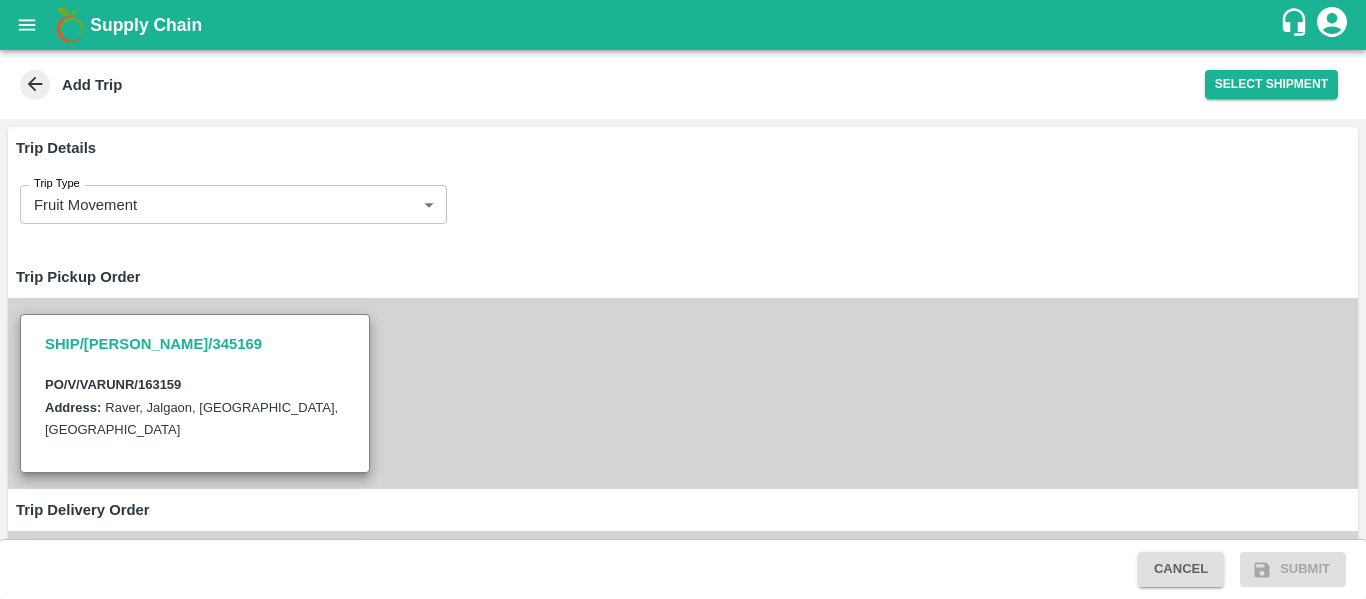 click 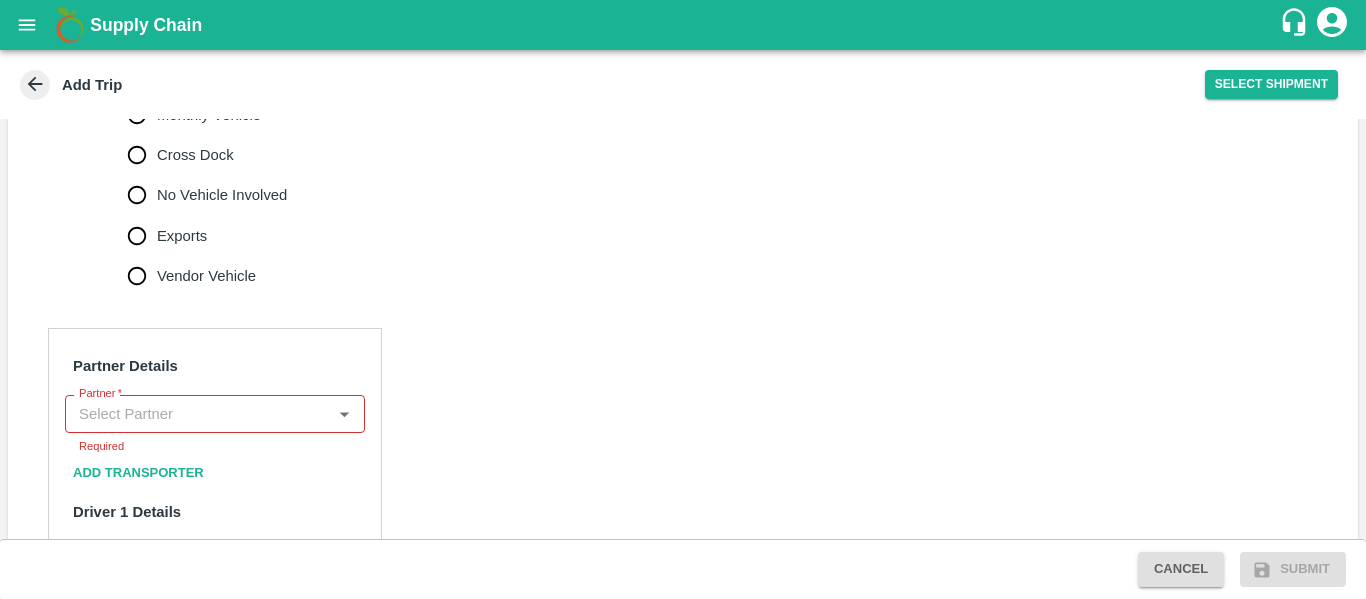 scroll, scrollTop: 717, scrollLeft: 0, axis: vertical 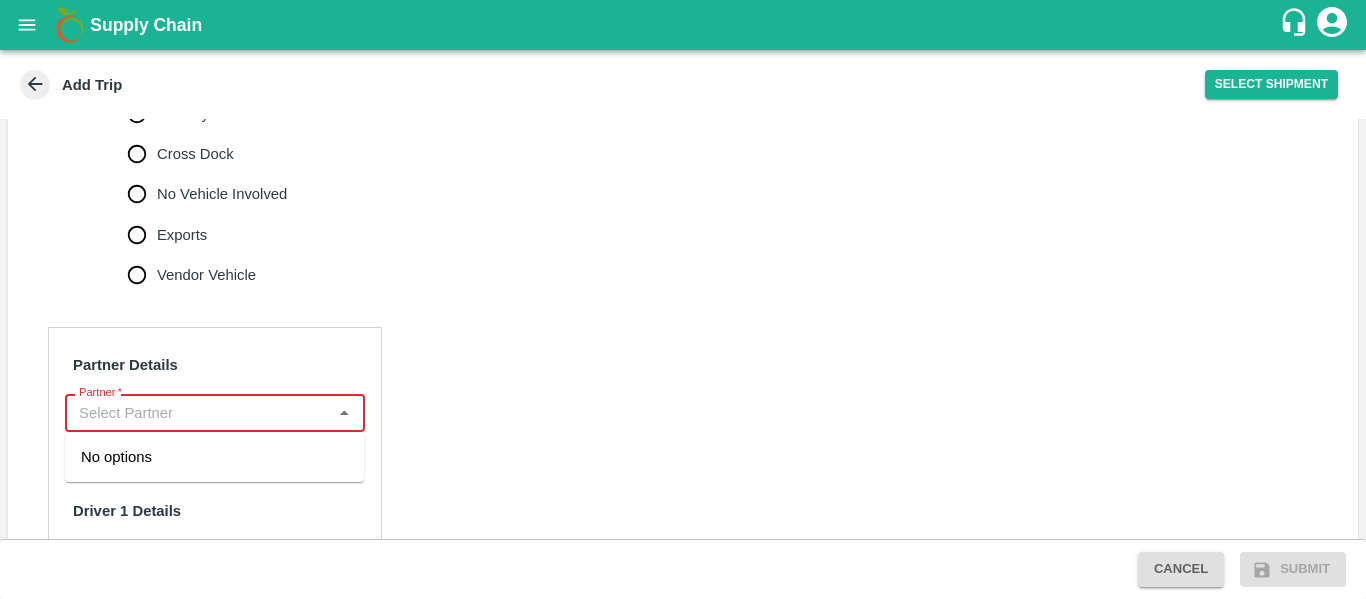 click on "Partner   *" at bounding box center (198, 413) 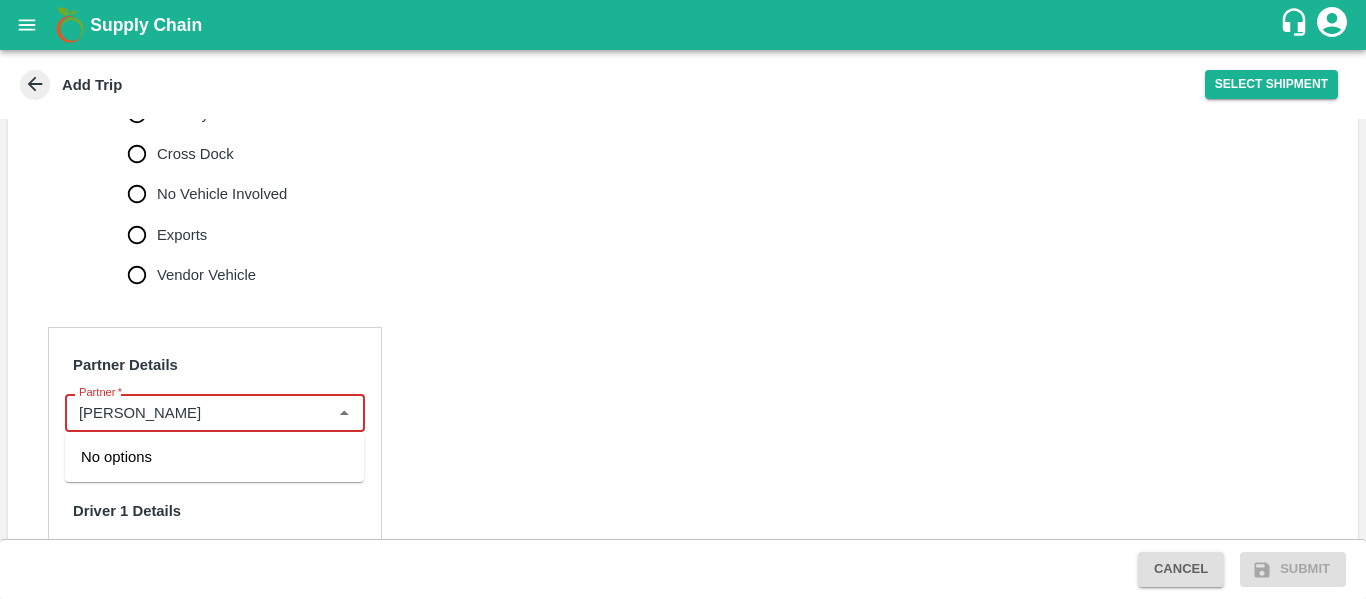 type on "Varun Rameshwar Aga" 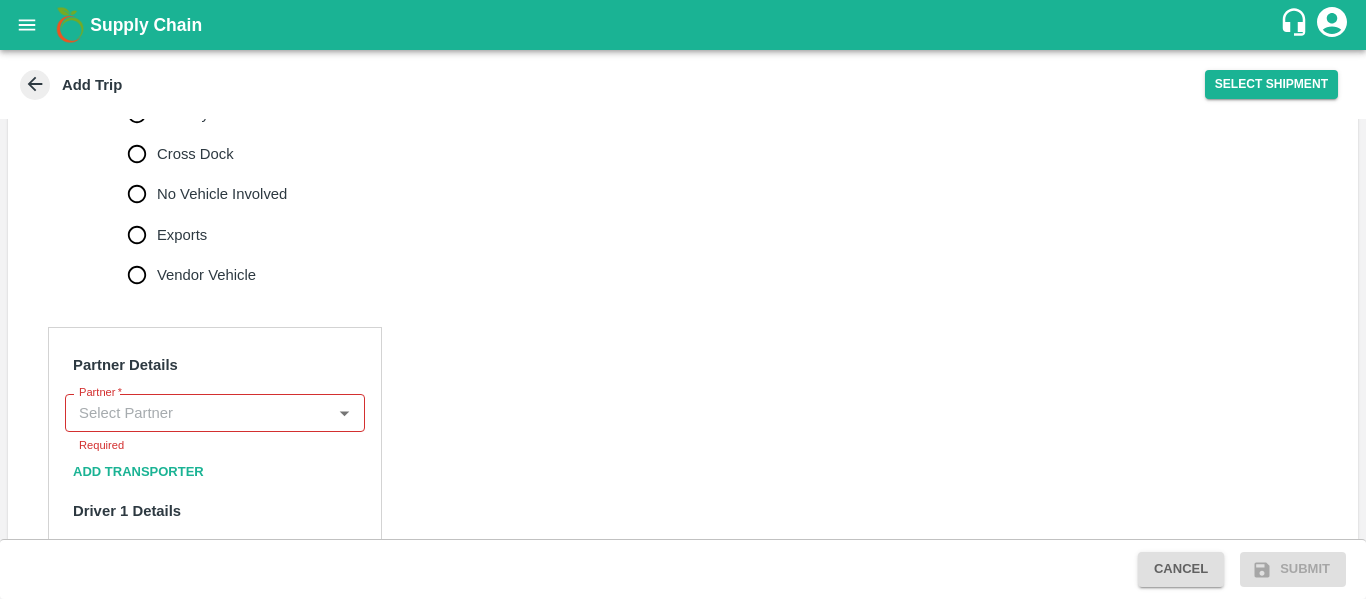 click on "Partner Details Partner   * Partner Required Add   Transporter Driver 1 Details Driver Name   * Driver Name Driver Phone   * +91 Driver Phone Additional Phone Number +91 Additional Phone Number Driver Language ​ Driver Language + Driver Track this trip No Yes Vehicle Details Vehicle Tonnage   * ​ Vehicle Tonnage Vehicle Type   * ​ Vehicle Type Transportation Cost Rs. Transportation Cost Total cost to be paid inclusive of GST Vehicle Number Vehicle Number Verify" at bounding box center (683, 792) 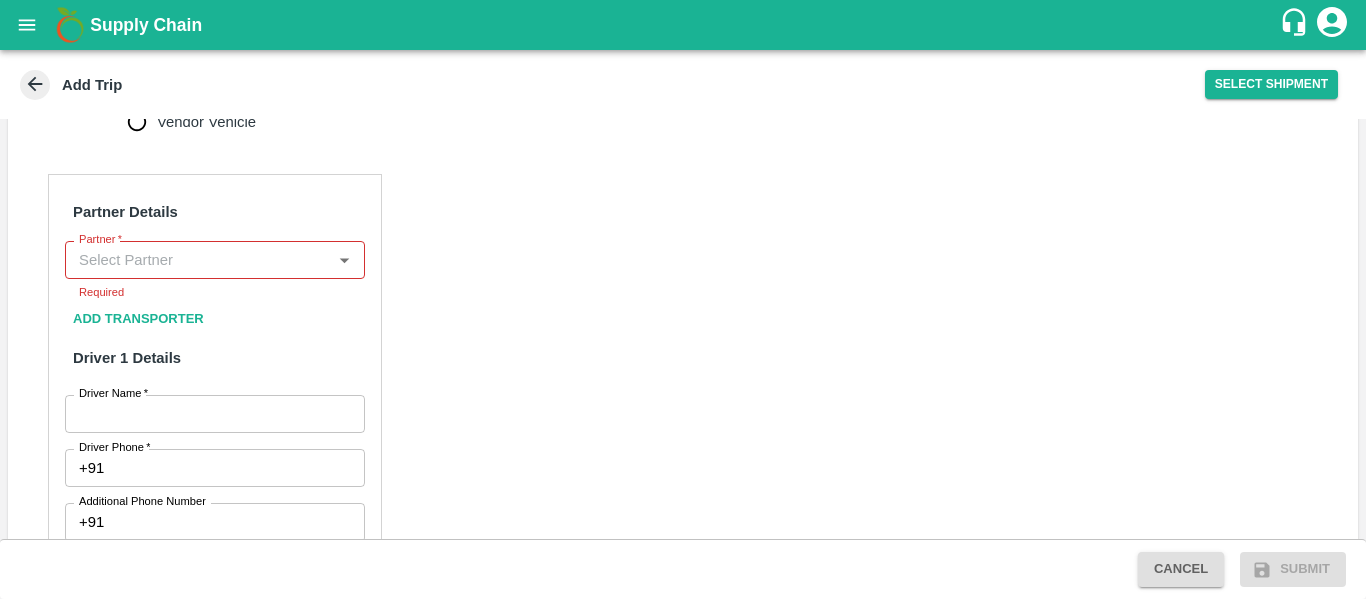 scroll, scrollTop: 865, scrollLeft: 0, axis: vertical 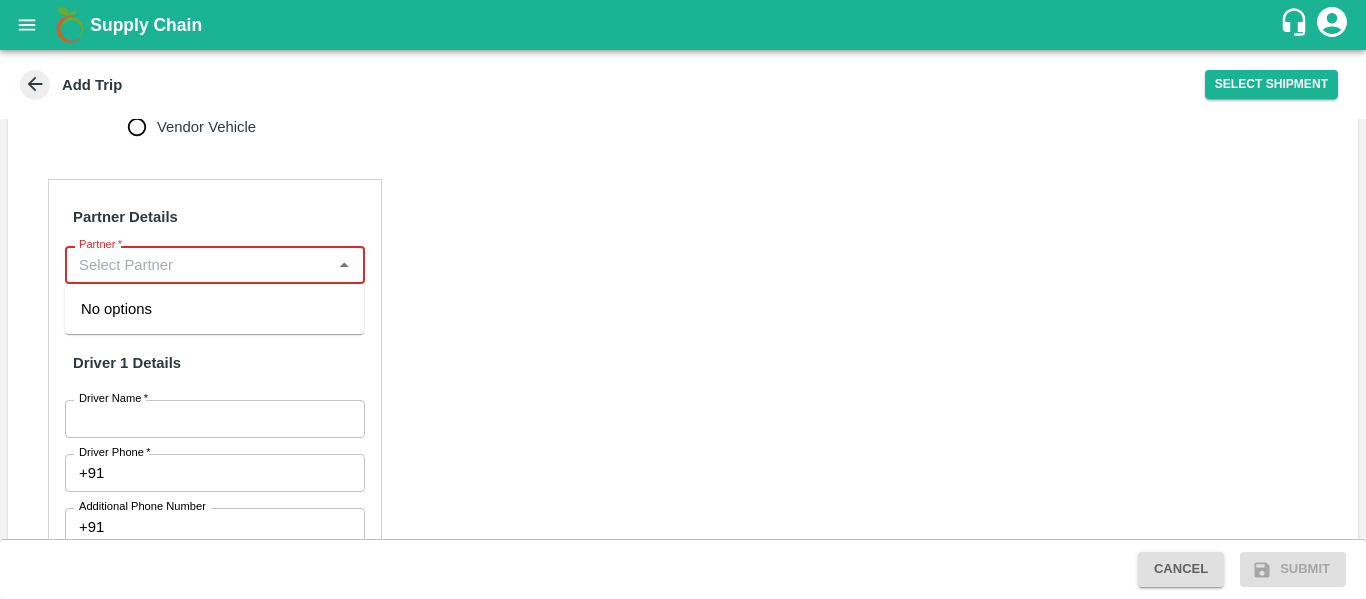 click on "Partner   *" at bounding box center (198, 265) 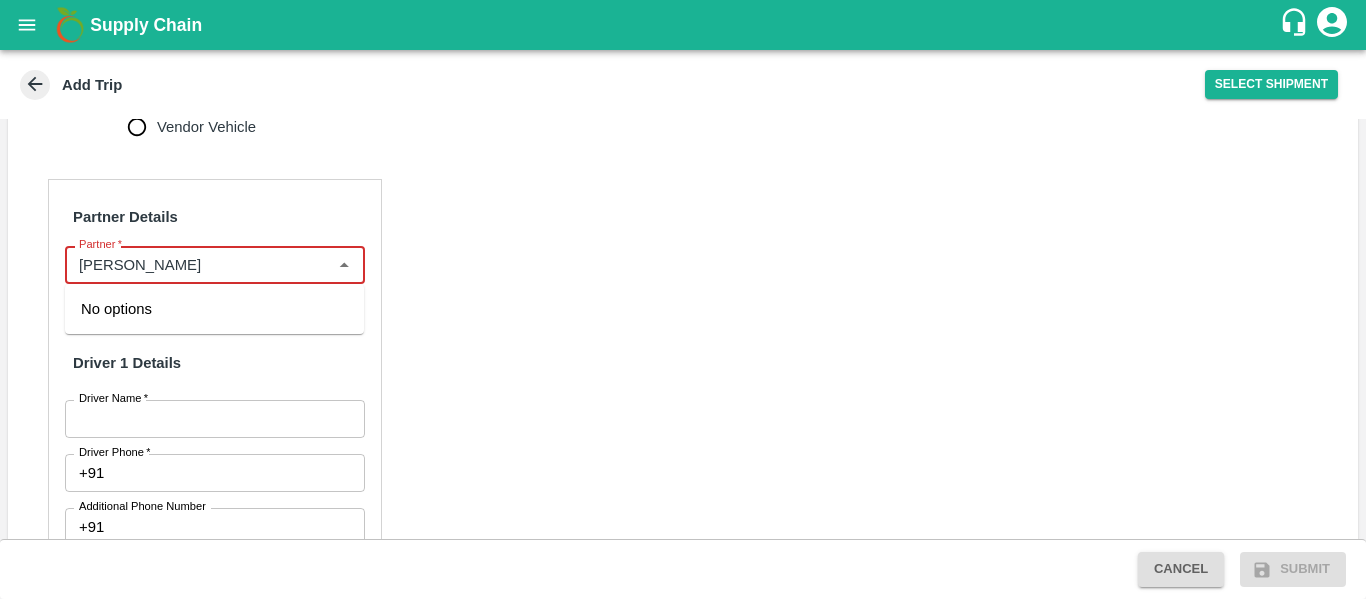 type on "Varun Rameshwar Agarwal" 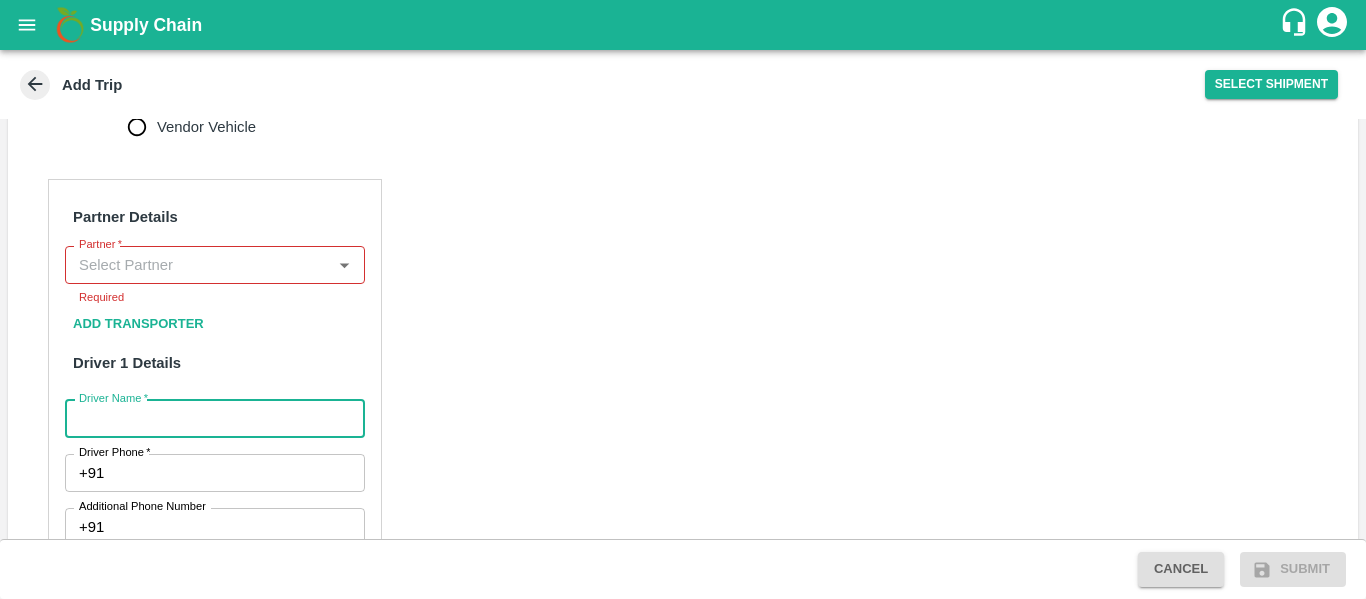 click on "Driver Name   *" at bounding box center [215, 419] 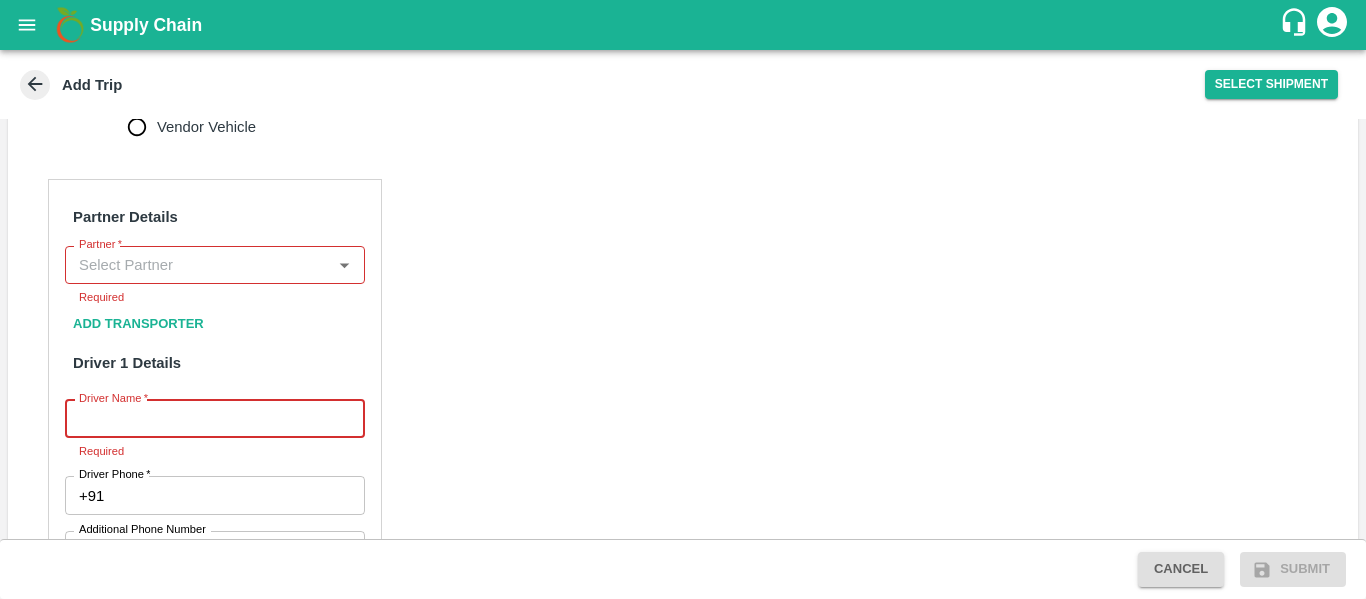 scroll, scrollTop: 868, scrollLeft: 0, axis: vertical 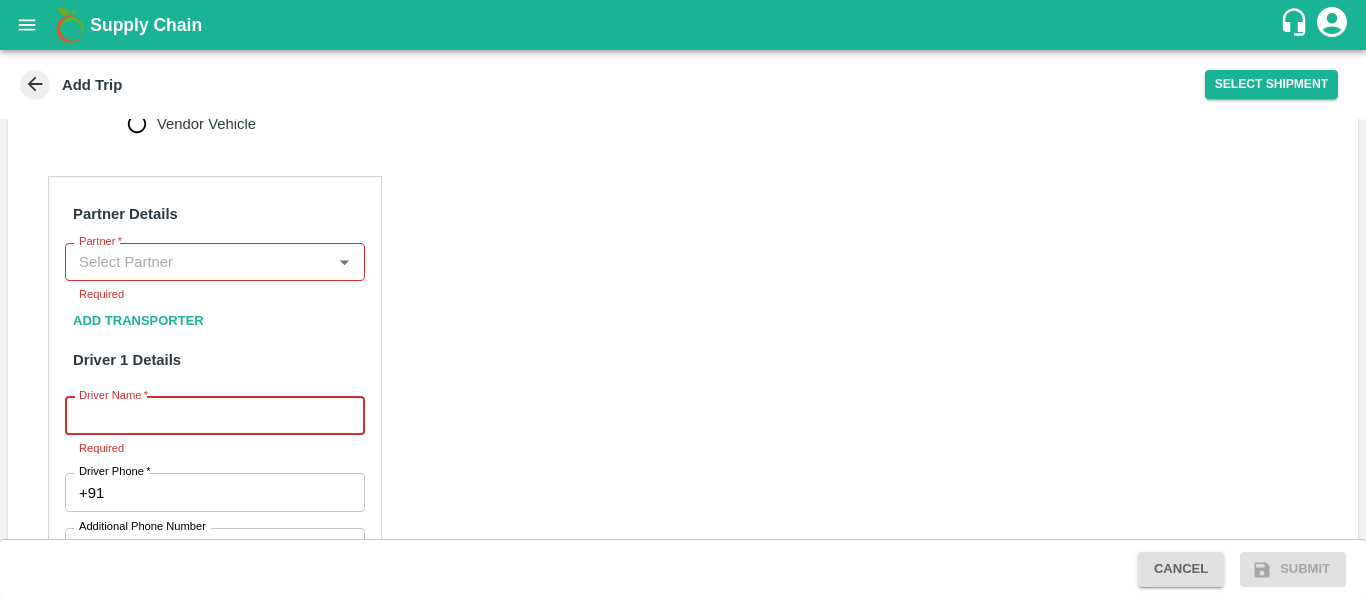 click on "Partner" at bounding box center [215, 262] 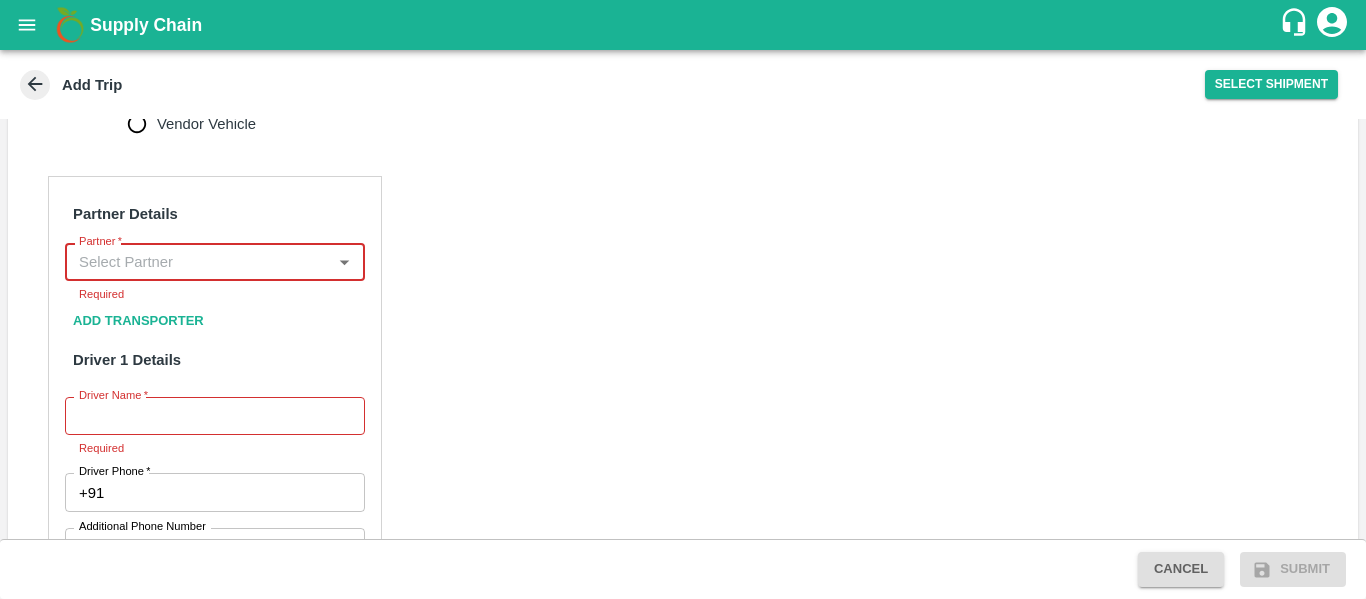 click on "Partner   *" at bounding box center [198, 262] 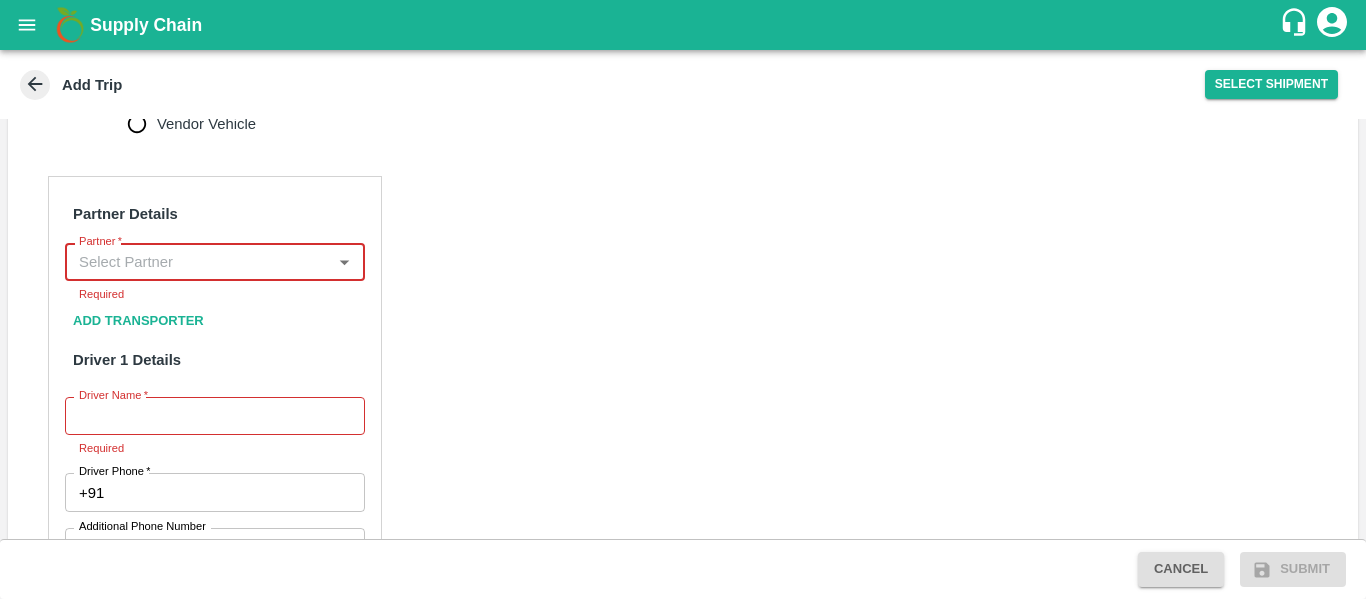 type on "N" 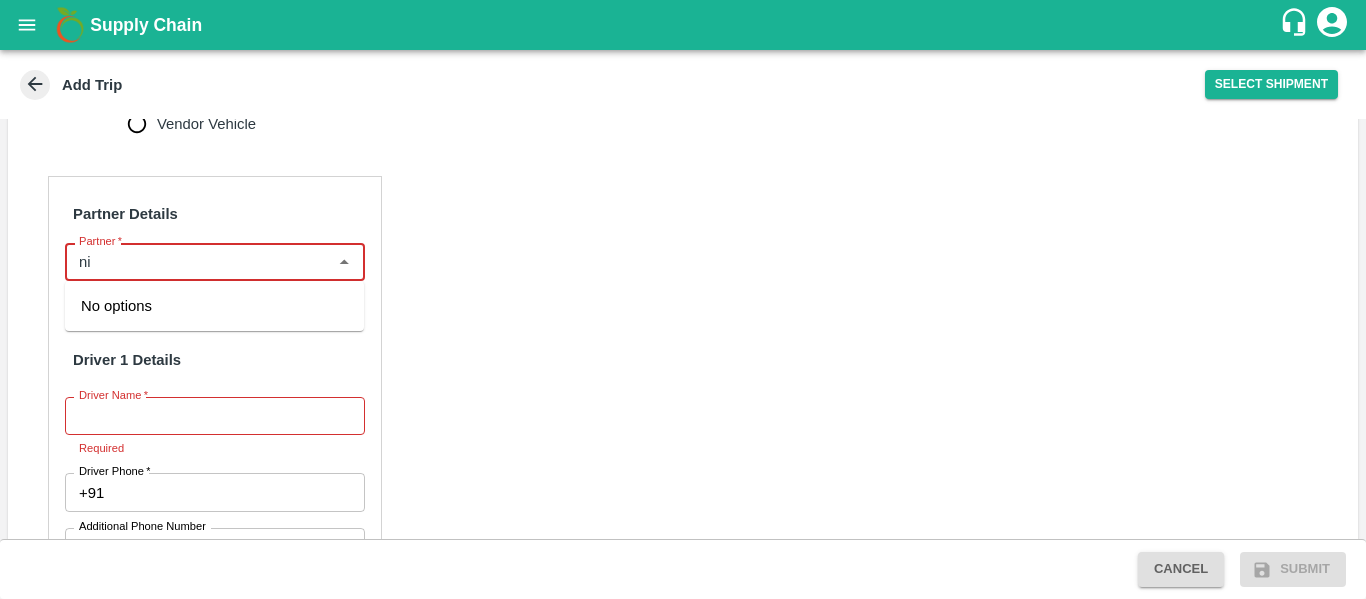 type on "n" 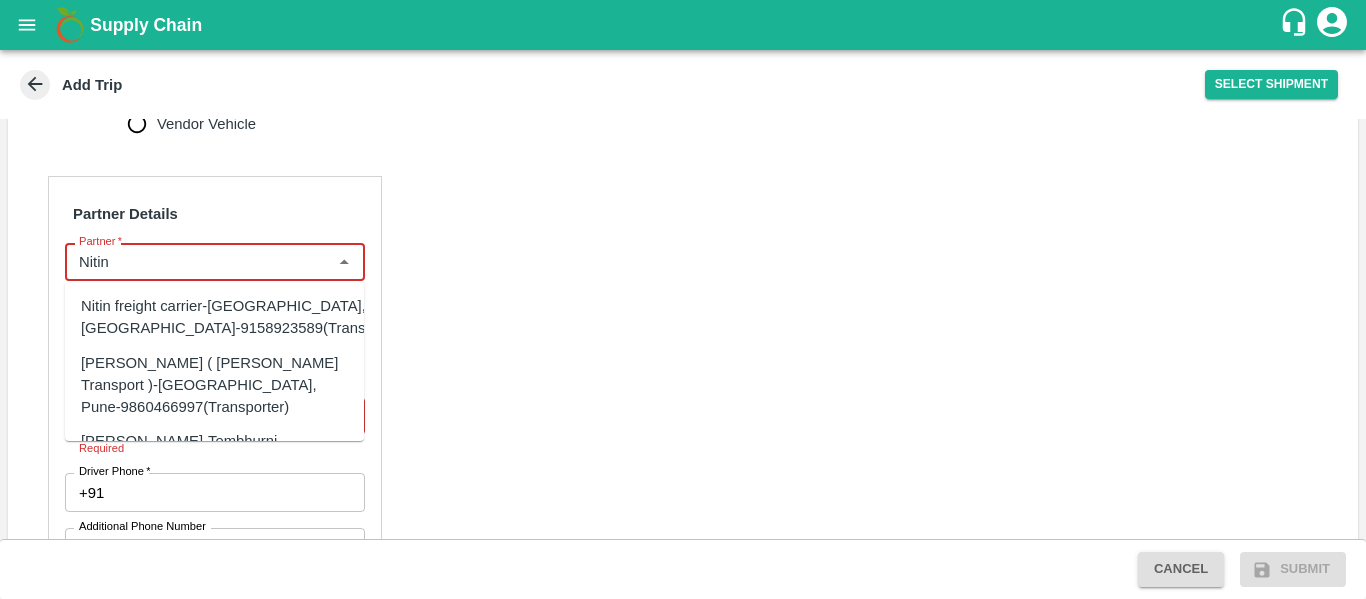 click on "Nitin Rasal ( Bhairavnath Transport )-Deulgaon, Pune-9860466997(Transporter)" at bounding box center (214, 385) 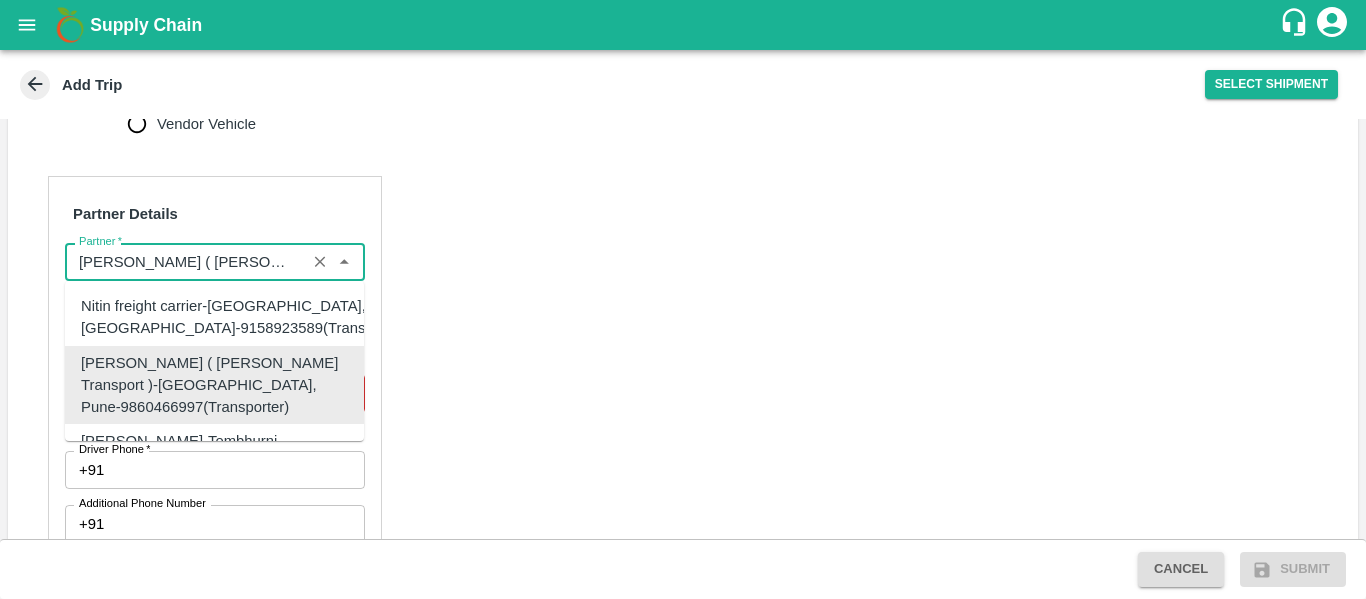 click on "Partner   *" at bounding box center (185, 262) 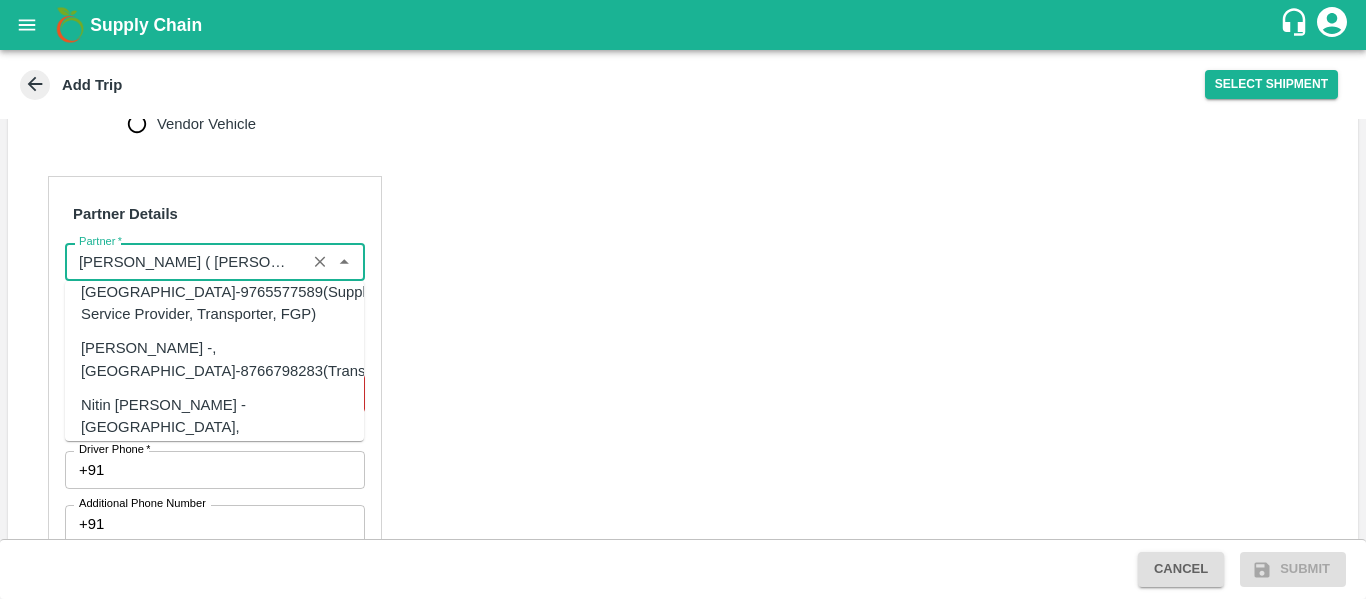 scroll, scrollTop: 179, scrollLeft: 0, axis: vertical 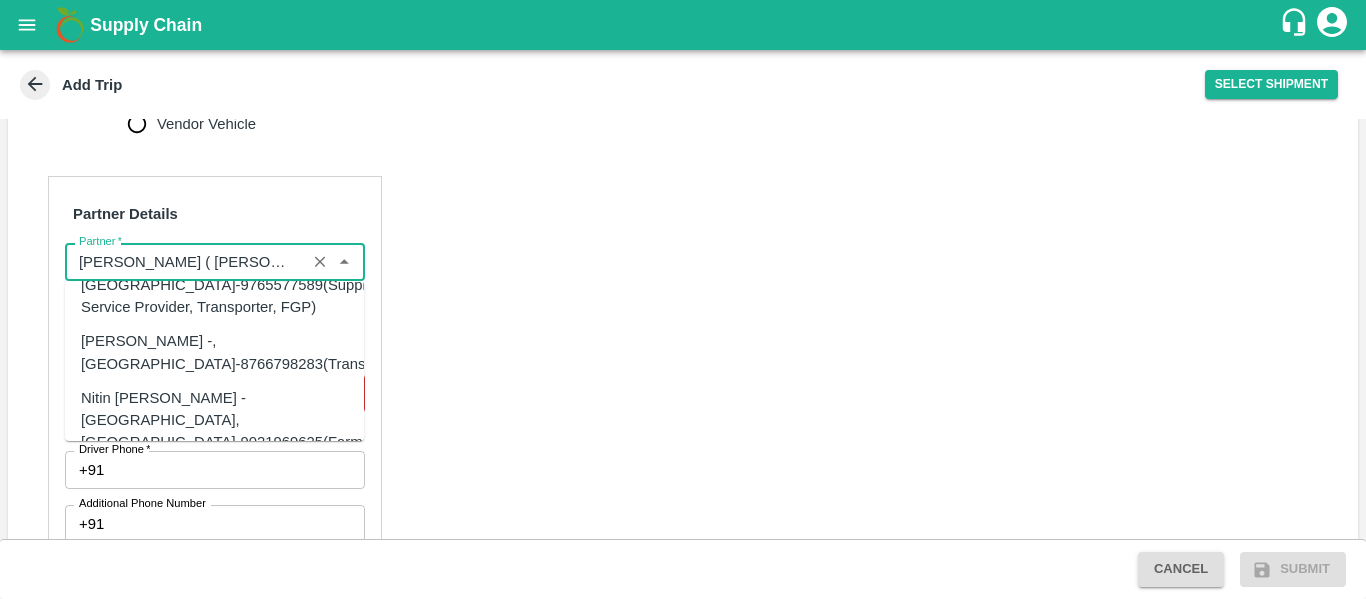 type on "Nitin Rasal ( Bhairavnath Transport )-Deulgaon, Pune-9860466997(Transporter)" 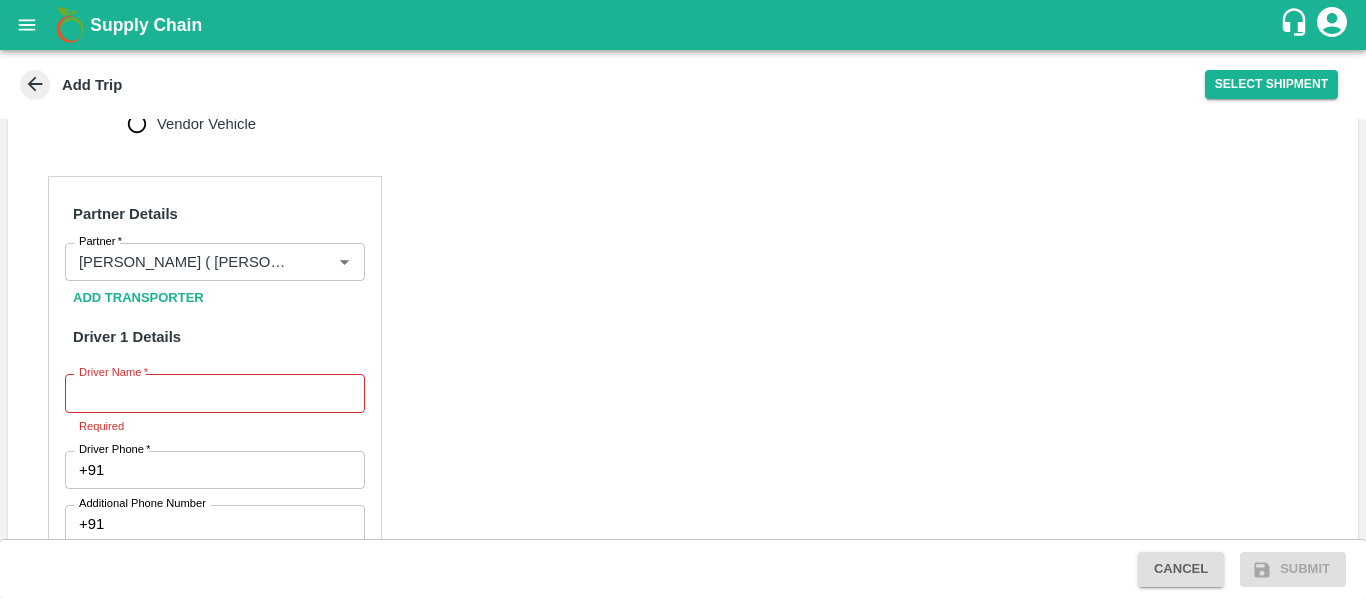 click on "Partner Details Partner   * Partner Add   Transporter Driver 1 Details Driver Name   * Driver Name Required Driver Phone   * +91 Driver Phone Additional Phone Number +91 Additional Phone Number Driver Language ​ Driver Language + Driver Track this trip No Yes Vehicle Details Vehicle Tonnage   * ​ Vehicle Tonnage Vehicle Type   * ​ Vehicle Type Transportation Cost Rs. Transportation Cost Total cost to be paid inclusive of GST Vehicle Number Vehicle Number Verify" at bounding box center [683, 641] 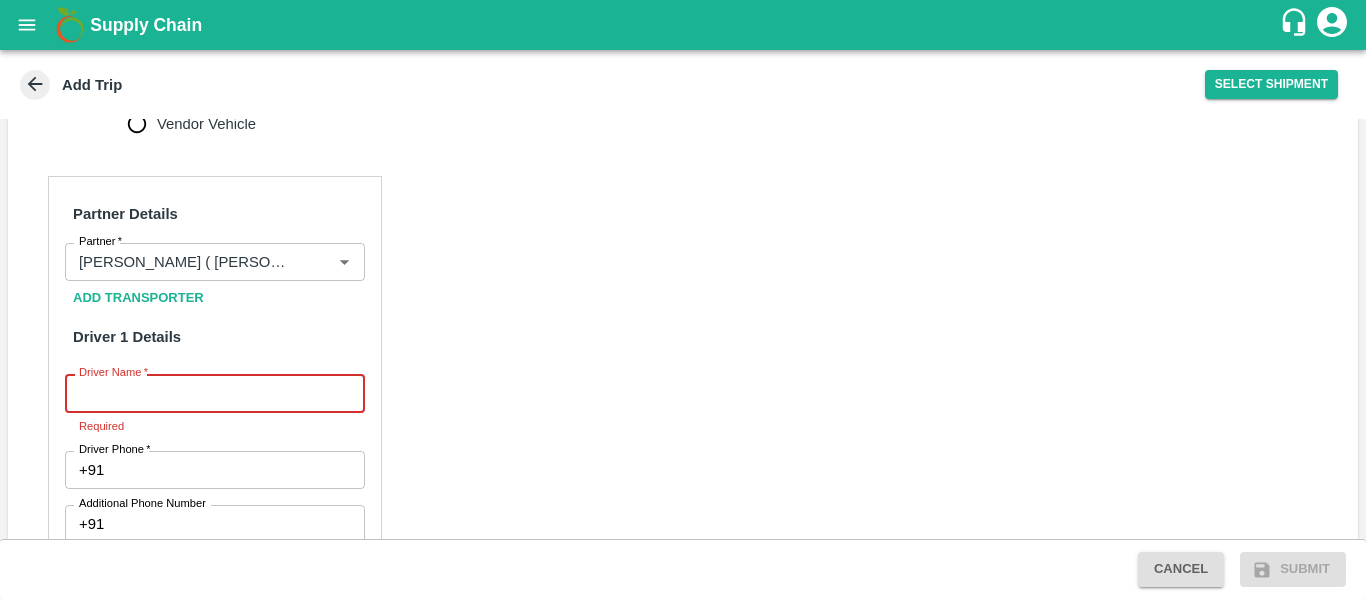 click on "Driver Name   *" at bounding box center (215, 393) 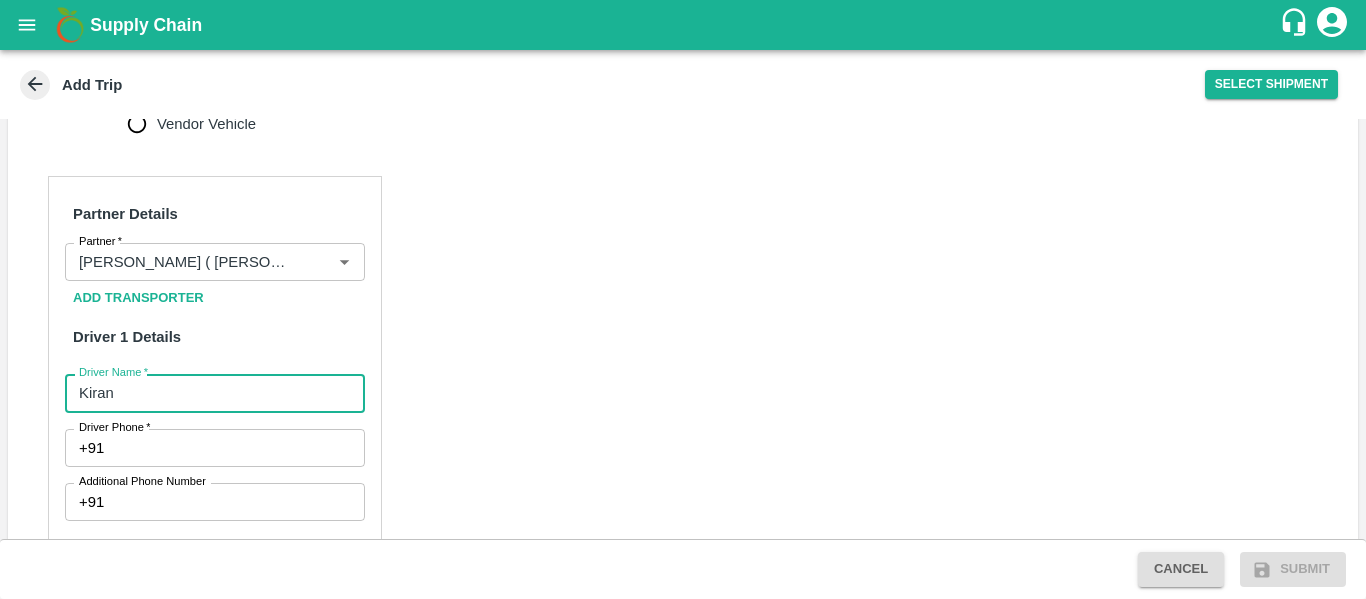 type on "Kiran" 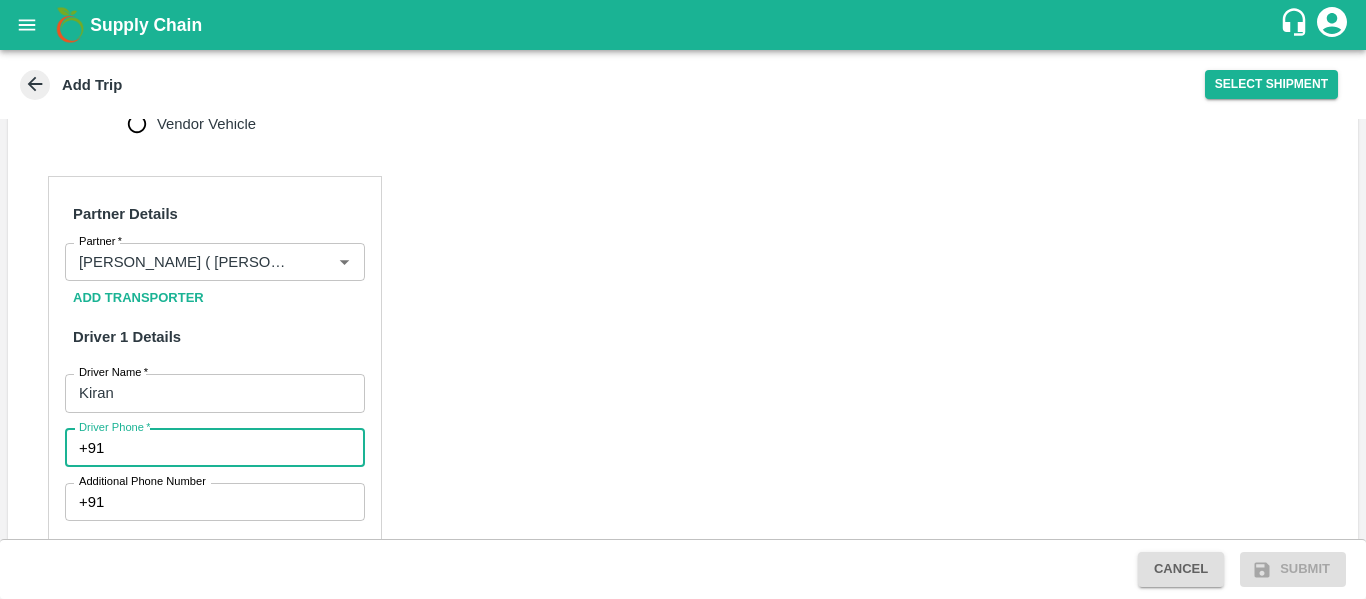 click on "Driver Phone   *" at bounding box center (238, 448) 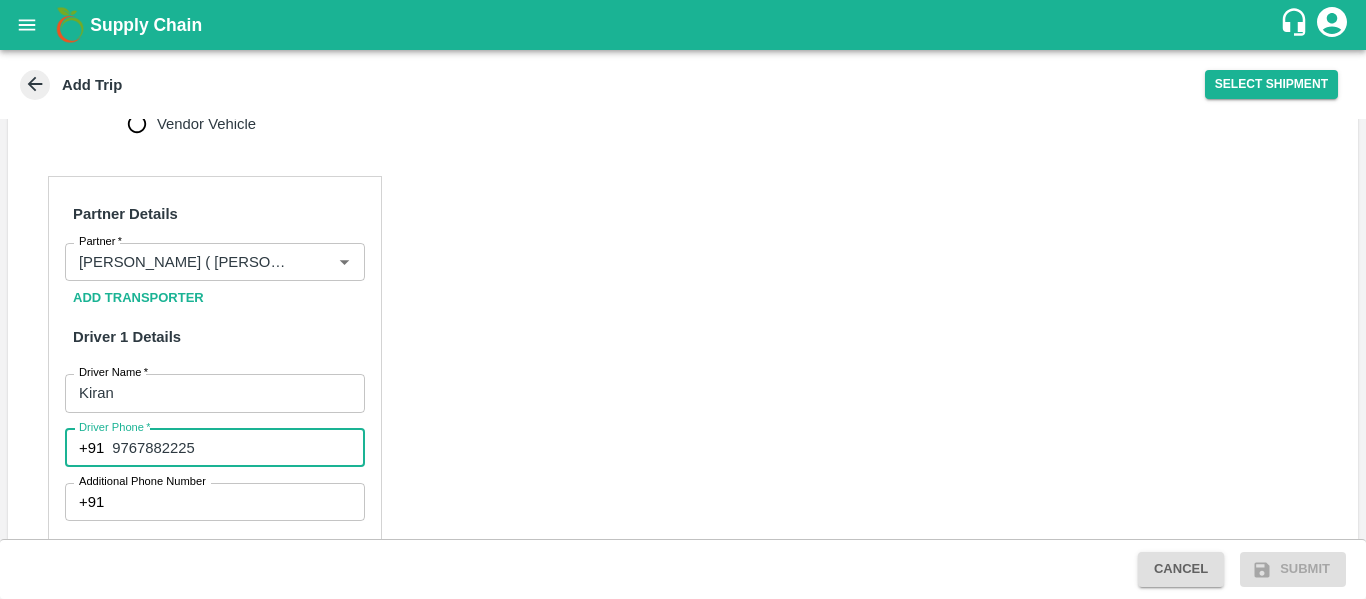type on "9767882225" 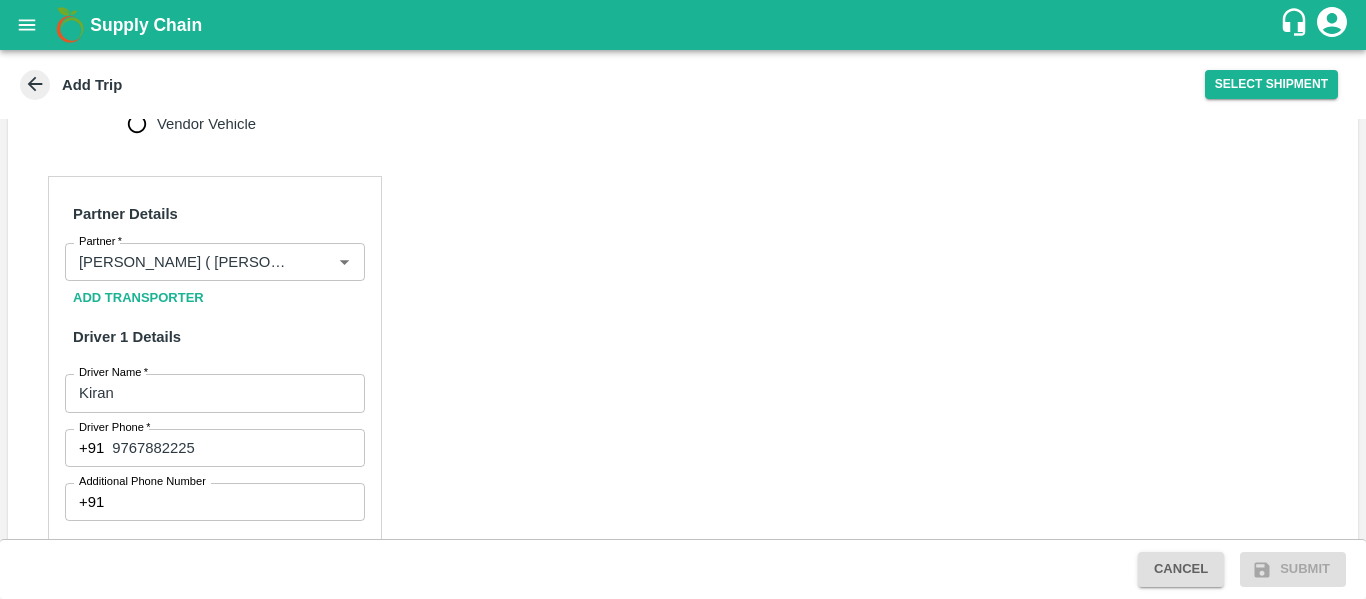 click on "Partner Details Partner   * Partner Add   Transporter Driver 1 Details Driver Name   * Kiran Driver Name Driver Phone   * +91 9767882225 Driver Phone Additional Phone Number +91 Additional Phone Number Driver Language ​ Driver Language + Driver * SMS for Tracking Request will be sent to this number Track this trip No Yes Vehicle Details Vehicle Tonnage   * ​ Vehicle Tonnage Vehicle Type   * ​ Vehicle Type Transportation Cost Rs. Transportation Cost Total cost to be paid inclusive of GST Vehicle Number Vehicle Number Verify" at bounding box center (683, 654) 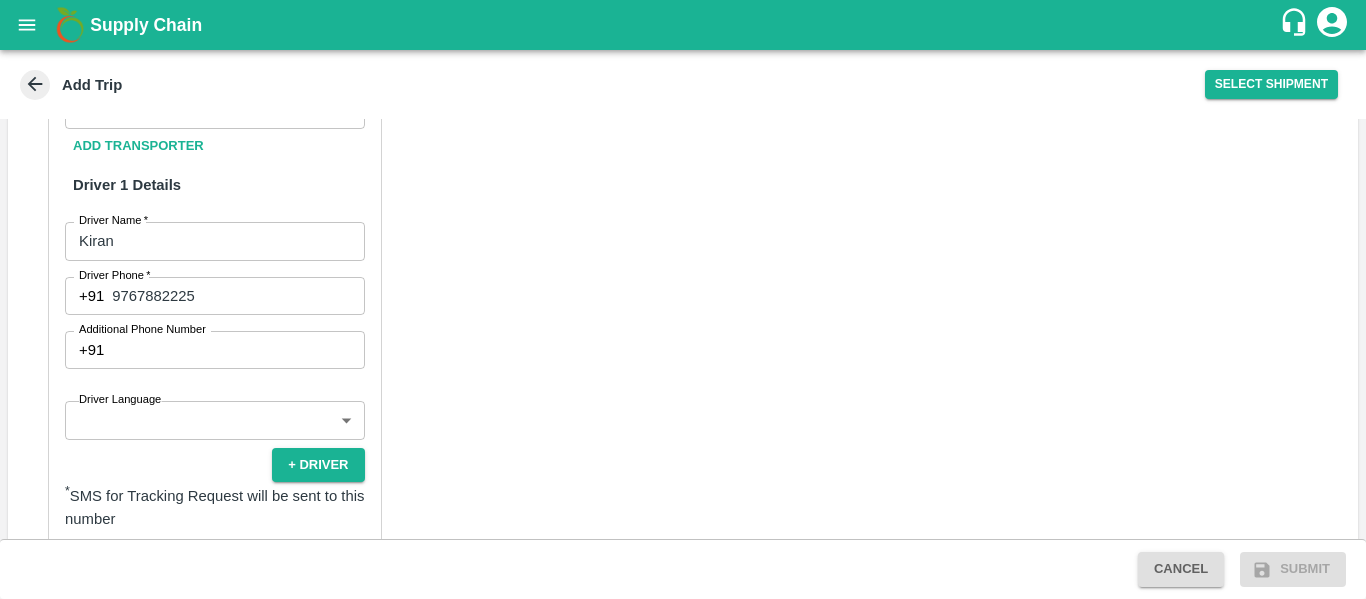 scroll, scrollTop: 1021, scrollLeft: 0, axis: vertical 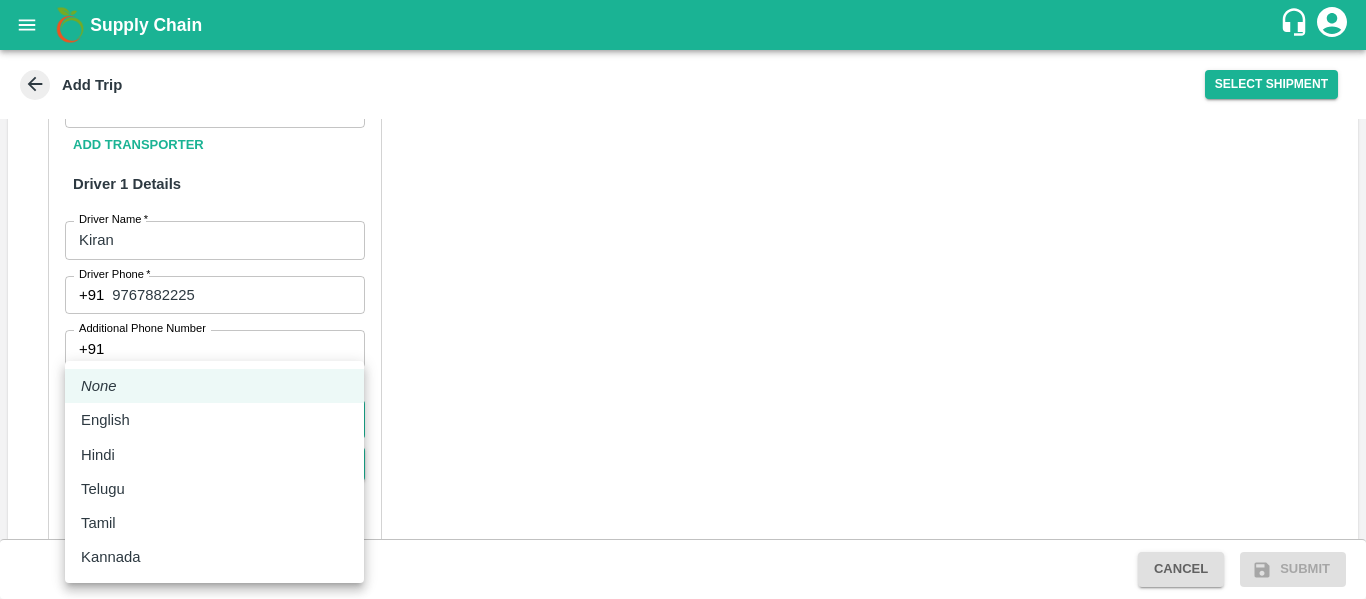 click on "Supply Chain Add Trip Select Shipment Trip Details Trip Type Fruit Movement 1 Trip Type Trip Pickup Order SHIP/NASH/345169 PO/V/VARUNR/163159 Address: Raver, Jalgaon, Raver, Maharashtra Trip Delivery Order SHIP/NASH/345169 Nashik Banana CS Address:  Nashik Banana CS, Gat No. 314/2/1, A/p- Mohadi, Tal- Dindori, Dist- Nashik 422207, Maharashtra, India., India Trip Category  Full Load Part Load Monthly Vehicle Cross Dock No Vehicle Involved Exports Vendor Vehicle Partner Details Partner   * Partner Add   Transporter Driver 1 Details Driver Name   * Kiran Driver Name Driver Phone   * +91 9767882225 Driver Phone Additional Phone Number +91 Additional Phone Number Driver Language ​ Driver Language + Driver * SMS for Tracking Request will be sent to this number Track this trip No Yes Vehicle Details Vehicle Tonnage   * ​ Vehicle Tonnage Vehicle Type   * ​ Vehicle Type Transportation Cost Rs. Transportation Cost Total cost to be paid inclusive of GST Vehicle Number Vehicle Number Verify Cancel Submit" at bounding box center [683, 299] 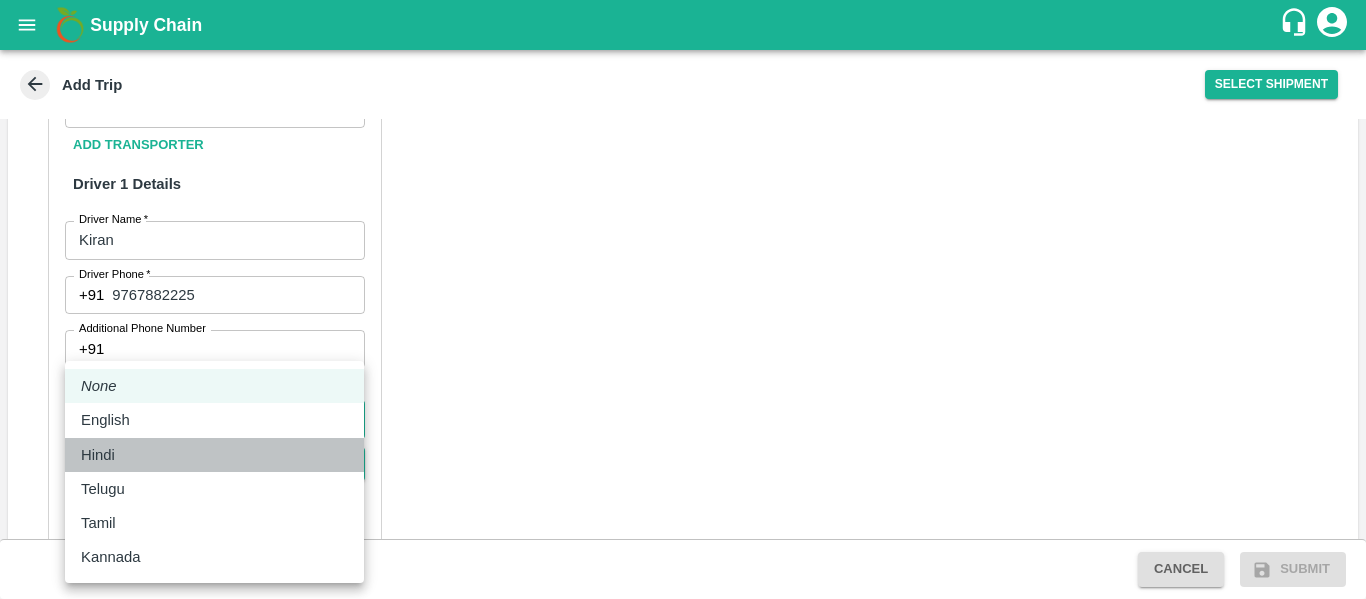 click on "Hindi" at bounding box center (98, 455) 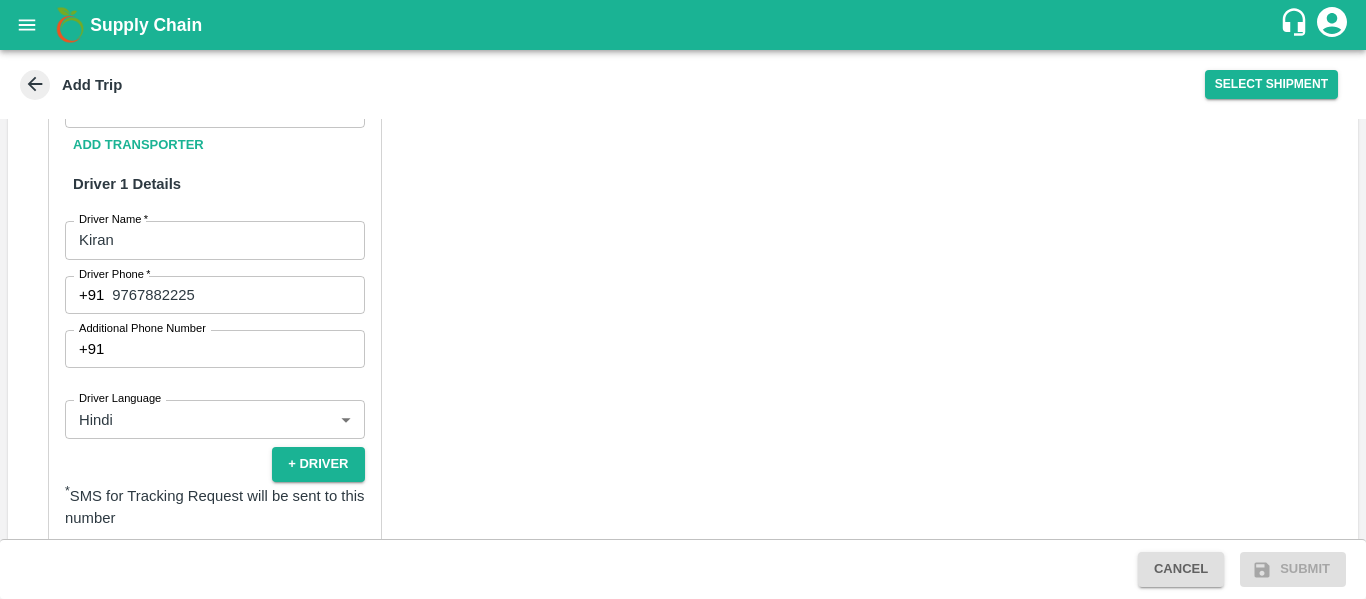 click on "Partner Details Partner   * Partner Add   Transporter Driver 1 Details Driver Name   * Kiran Driver Name Driver Phone   * +91 9767882225 Driver Phone Additional Phone Number +91 Additional Phone Number Driver Language Hindi hi Driver Language + Driver * SMS for Tracking Request will be sent to this number Track this trip No Yes Vehicle Details Vehicle Tonnage   * ​ Vehicle Tonnage Vehicle Type   * ​ Vehicle Type Transportation Cost Rs. Transportation Cost Total cost to be paid inclusive of GST Vehicle Number Vehicle Number Verify" at bounding box center (683, 501) 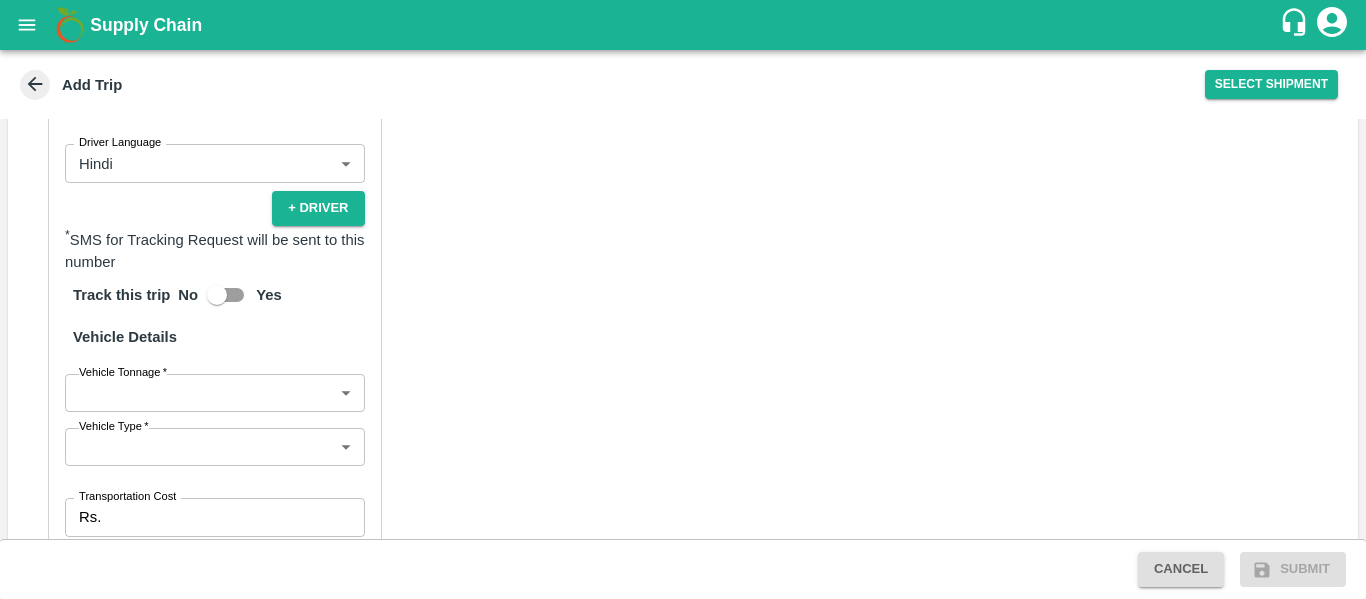 scroll, scrollTop: 1302, scrollLeft: 0, axis: vertical 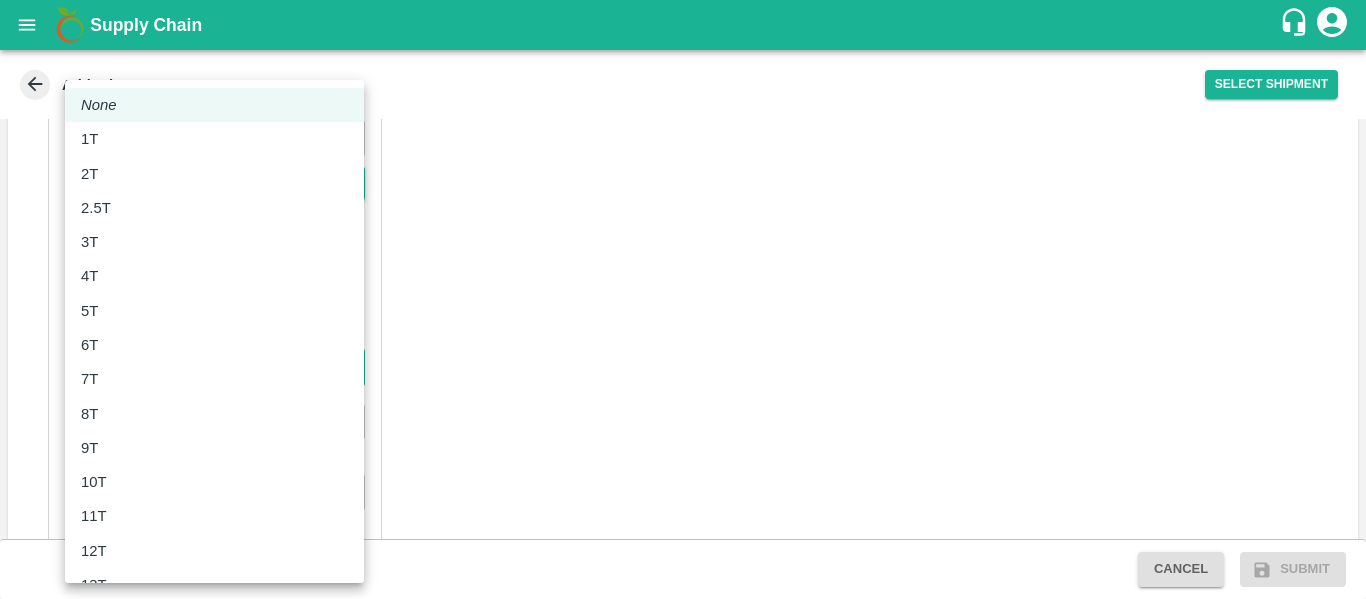 click on "Supply Chain Add Trip Select Shipment Trip Details Trip Type Fruit Movement 1 Trip Type Trip Pickup Order SHIP/NASH/345169 PO/V/VARUNR/163159 Address: Raver, Jalgaon, Raver, Maharashtra Trip Delivery Order SHIP/NASH/345169 Nashik Banana CS Address:  Nashik Banana CS, Gat No. 314/2/1, A/p- Mohadi, Tal- Dindori, Dist- Nashik 422207, Maharashtra, India., India Trip Category  Full Load Part Load Monthly Vehicle Cross Dock No Vehicle Involved Exports Vendor Vehicle Partner Details Partner   * Partner Add   Transporter Driver 1 Details Driver Name   * Kiran Driver Name Driver Phone   * +91 9767882225 Driver Phone Additional Phone Number +91 Additional Phone Number Driver Language Hindi hi Driver Language + Driver * SMS for Tracking Request will be sent to this number Track this trip No Yes Vehicle Details Vehicle Tonnage   * ​ Vehicle Tonnage Vehicle Type   * ​ Vehicle Type Transportation Cost Rs. Transportation Cost Total cost to be paid inclusive of GST Vehicle Number Vehicle Number Verify Cancel 1T" at bounding box center [683, 299] 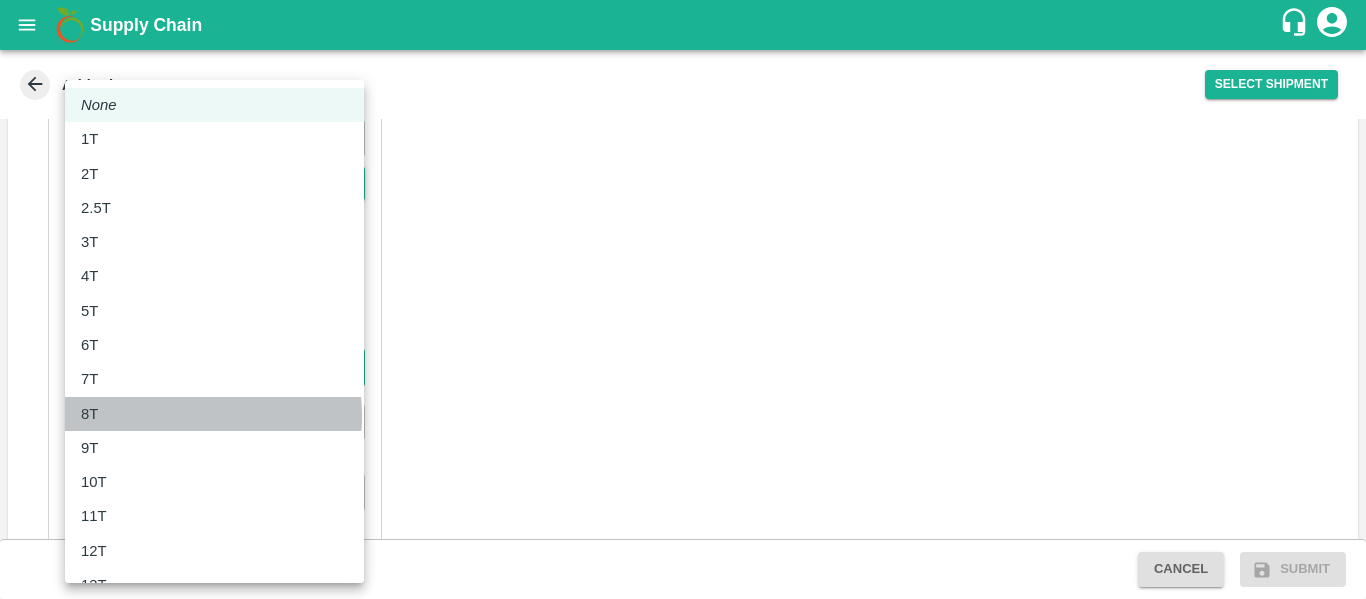 click on "8T" at bounding box center (214, 414) 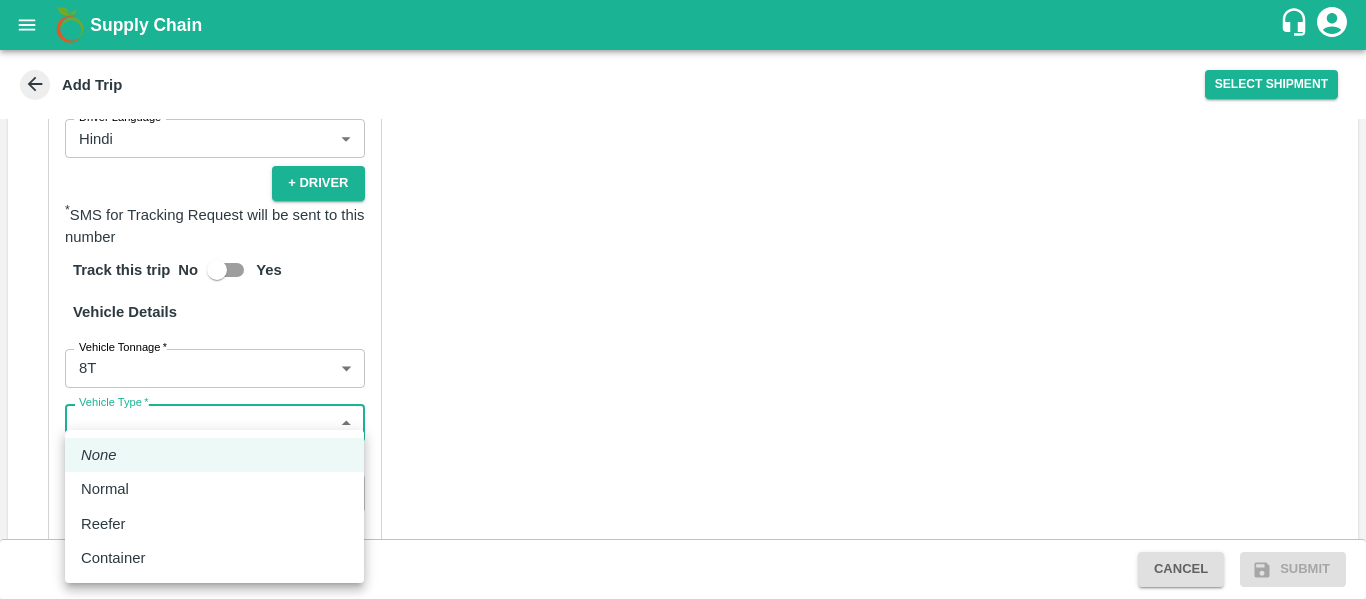 click on "Supply Chain Add Trip Select Shipment Trip Details Trip Type Fruit Movement 1 Trip Type Trip Pickup Order SHIP/NASH/345169 PO/V/VARUNR/163159 Address: Raver, Jalgaon, Raver, Maharashtra Trip Delivery Order SHIP/NASH/345169 Nashik Banana CS Address:  Nashik Banana CS, Gat No. 314/2/1, A/p- Mohadi, Tal- Dindori, Dist- Nashik 422207, Maharashtra, India., India Trip Category  Full Load Part Load Monthly Vehicle Cross Dock No Vehicle Involved Exports Vendor Vehicle Partner Details Partner   * Partner Add   Transporter Driver 1 Details Driver Name   * Kiran Driver Name Driver Phone   * +91 9767882225 Driver Phone Additional Phone Number +91 Additional Phone Number Driver Language Hindi hi Driver Language + Driver * SMS for Tracking Request will be sent to this number Track this trip No Yes Vehicle Details Vehicle Tonnage   * 8T 8000 Vehicle Tonnage Vehicle Type   * ​ Vehicle Type Transportation Cost Rs. Transportation Cost Total cost to be paid inclusive of GST Vehicle Number Vehicle Number Verify None" at bounding box center [683, 299] 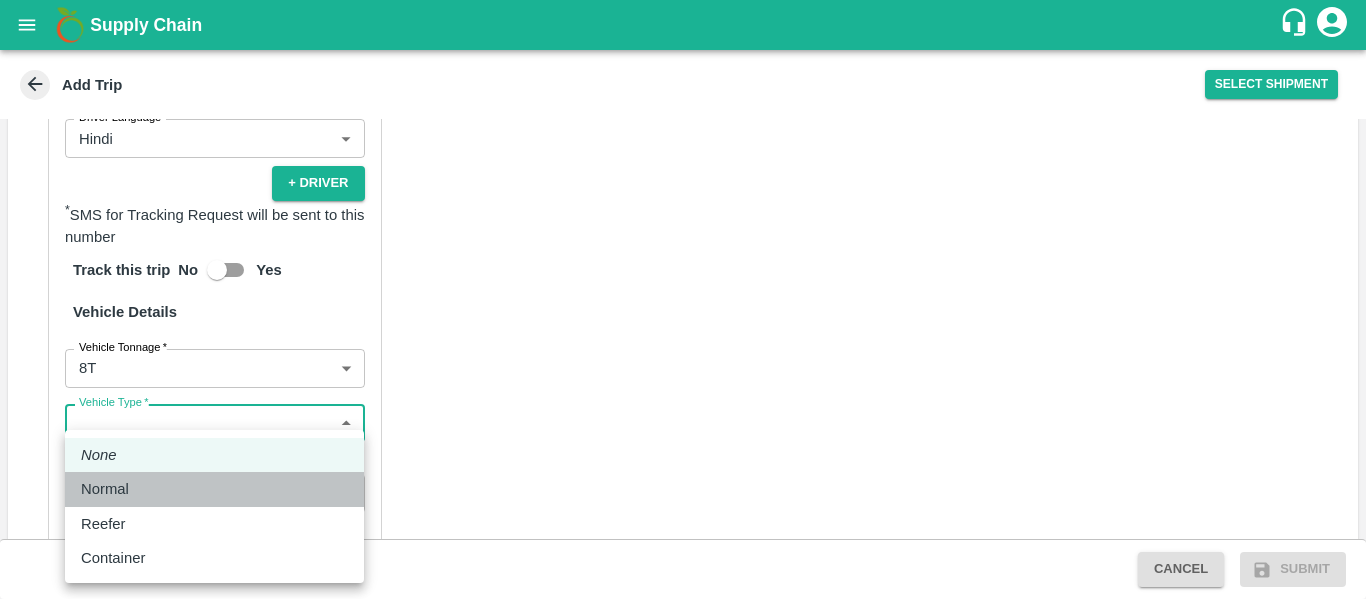 click on "Normal" at bounding box center [105, 489] 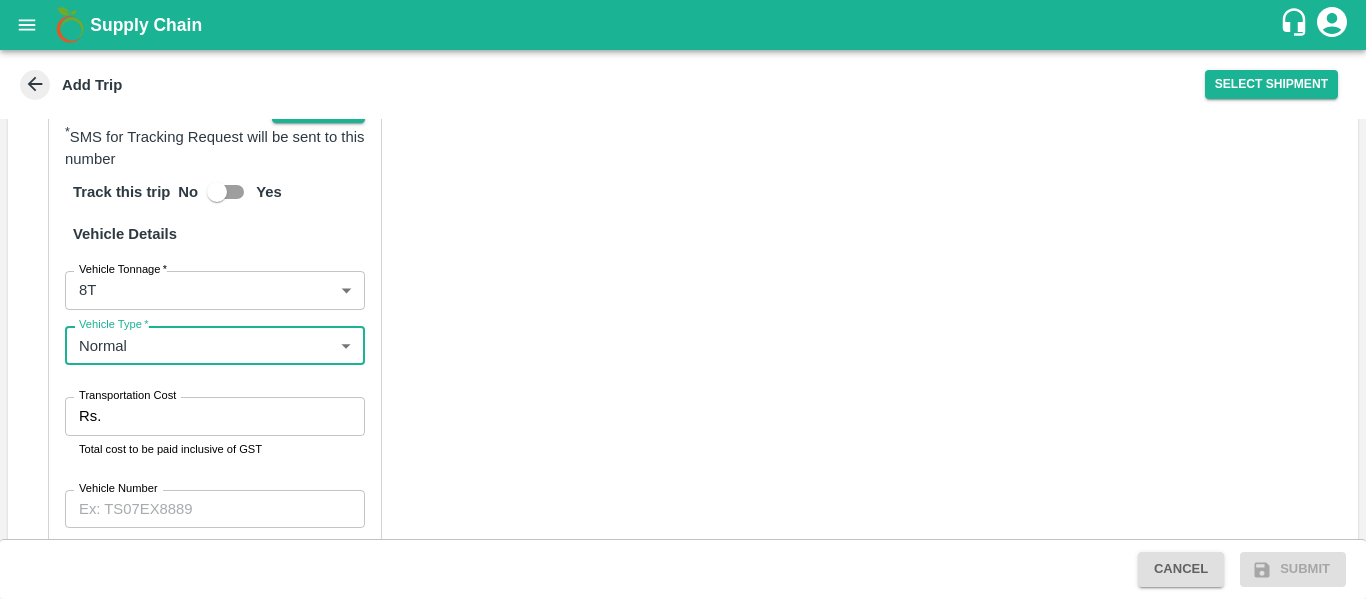 scroll, scrollTop: 1385, scrollLeft: 0, axis: vertical 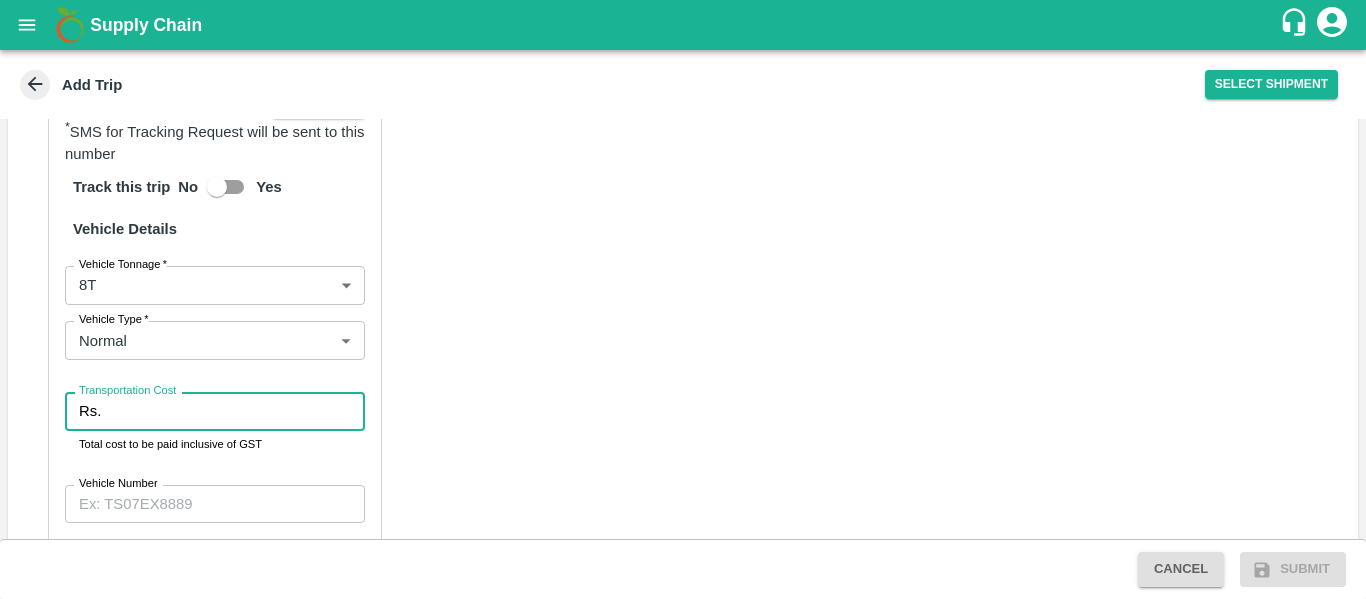 click on "Transportation Cost" at bounding box center (236, 411) 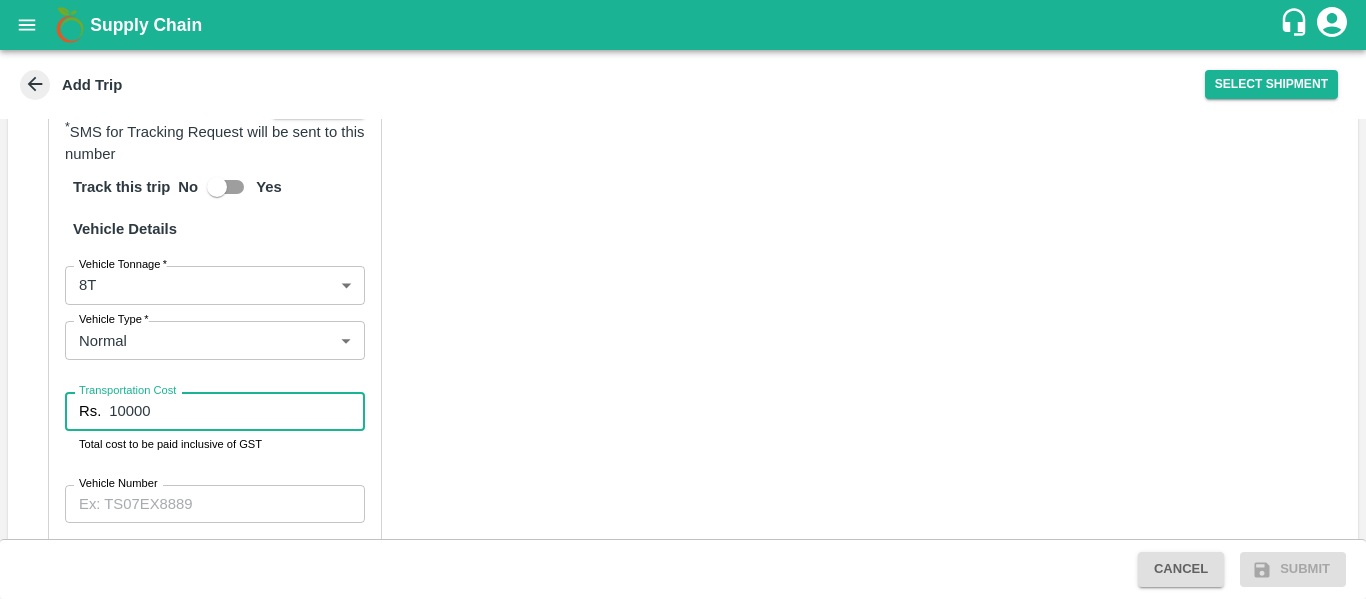 type on "10000" 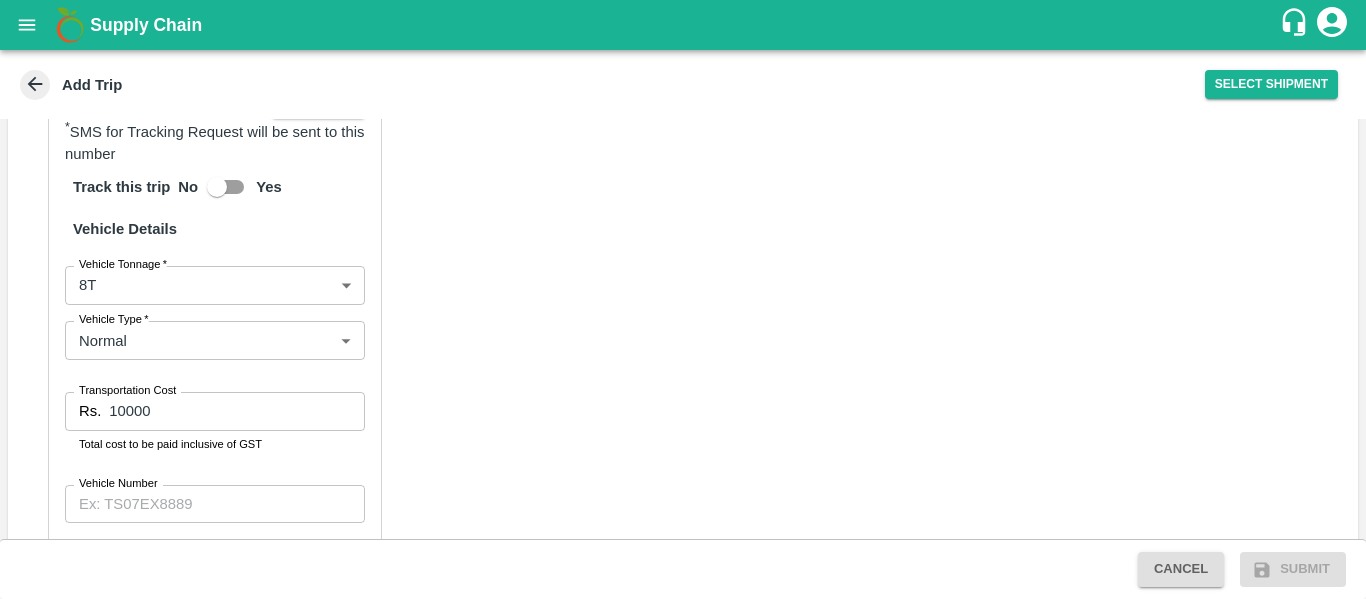 click on "Vehicle Number" at bounding box center [118, 484] 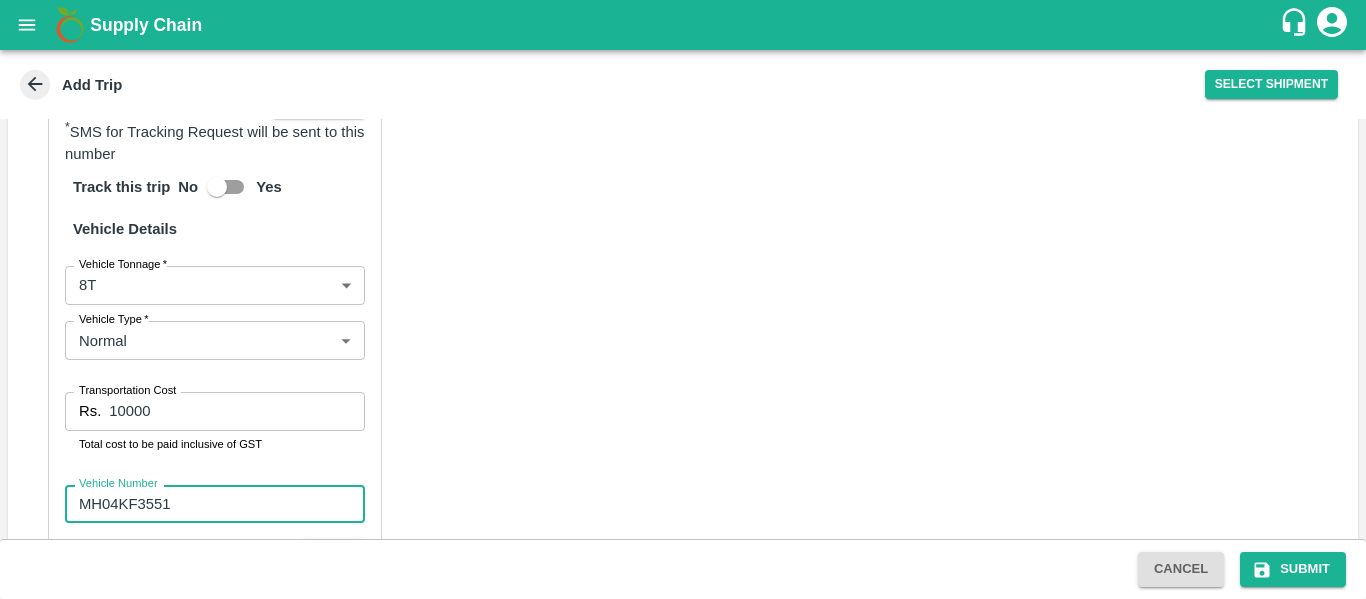 type on "MH04KF3551" 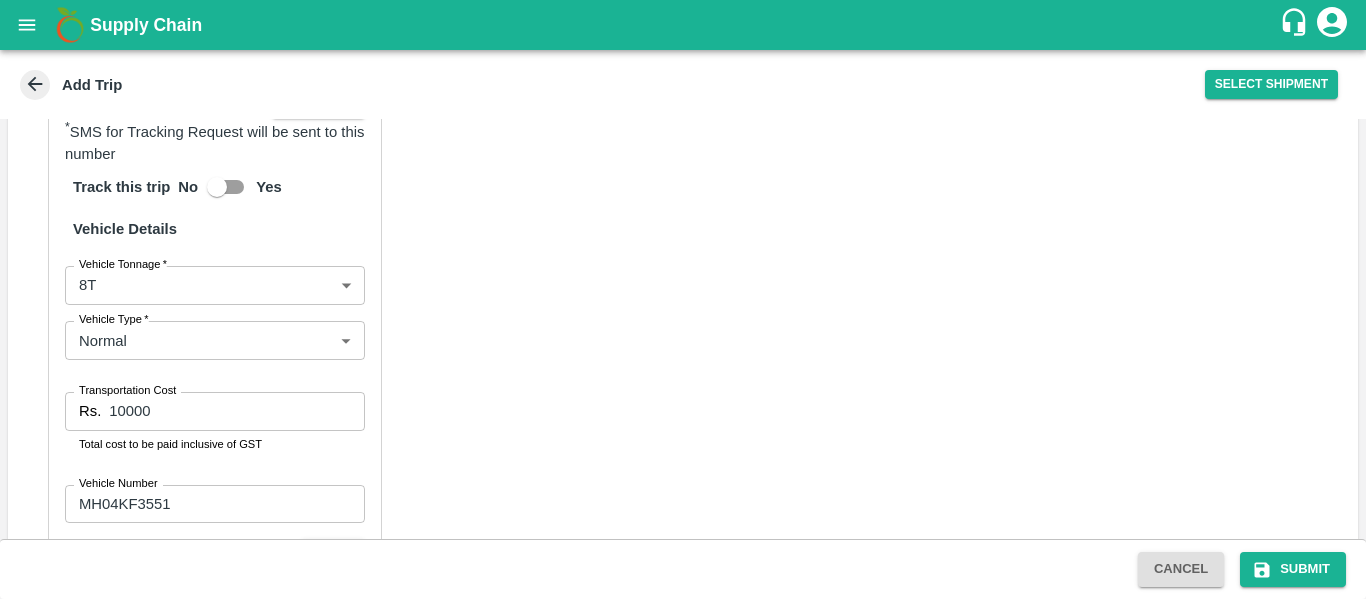 click on "Partner Details Partner   * Partner Add   Transporter Driver 1 Details Driver Name   * Kiran Driver Name Driver Phone   * +91 9767882225 Driver Phone Additional Phone Number +91 Additional Phone Number Driver Language Hindi hi Driver Language + Driver * SMS for Tracking Request will be sent to this number Track this trip No Yes Vehicle Details Vehicle Tonnage   * 8T 8000 Vehicle Tonnage Vehicle Type   * Normal Normal Vehicle Type Transportation Cost Rs. 10000 Transportation Cost Total cost to be paid inclusive of GST Vehicle Number MH04KF3551 Vehicle Number Verify" at bounding box center (683, 138) 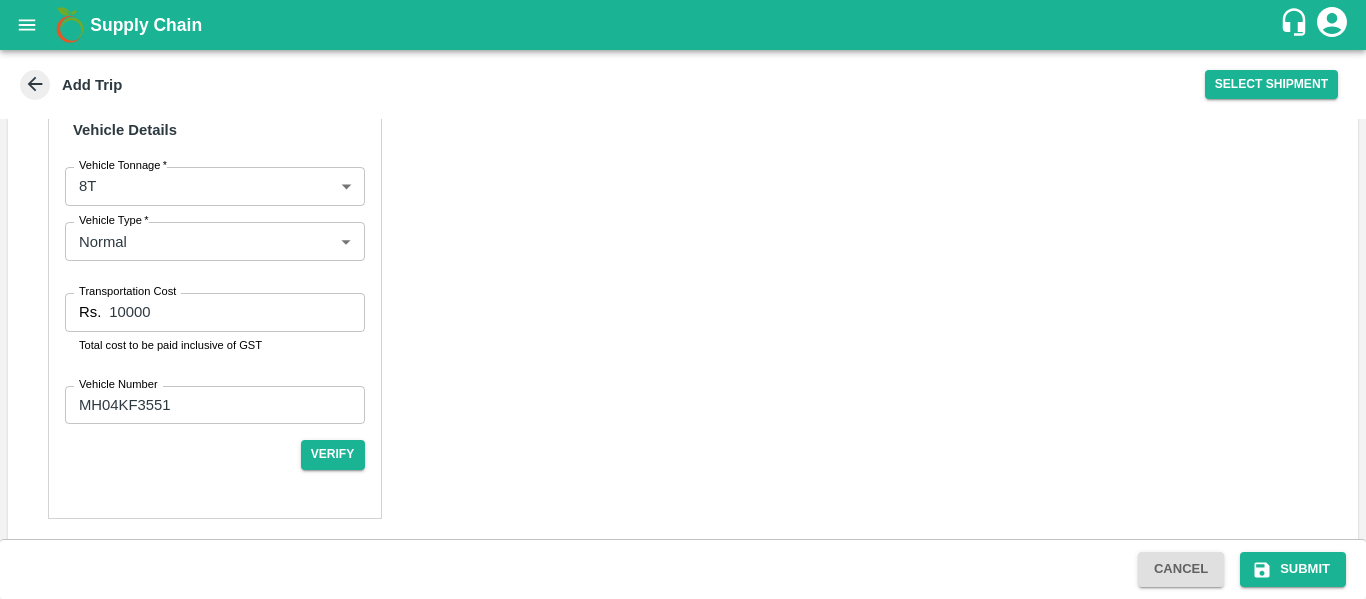scroll, scrollTop: 1495, scrollLeft: 0, axis: vertical 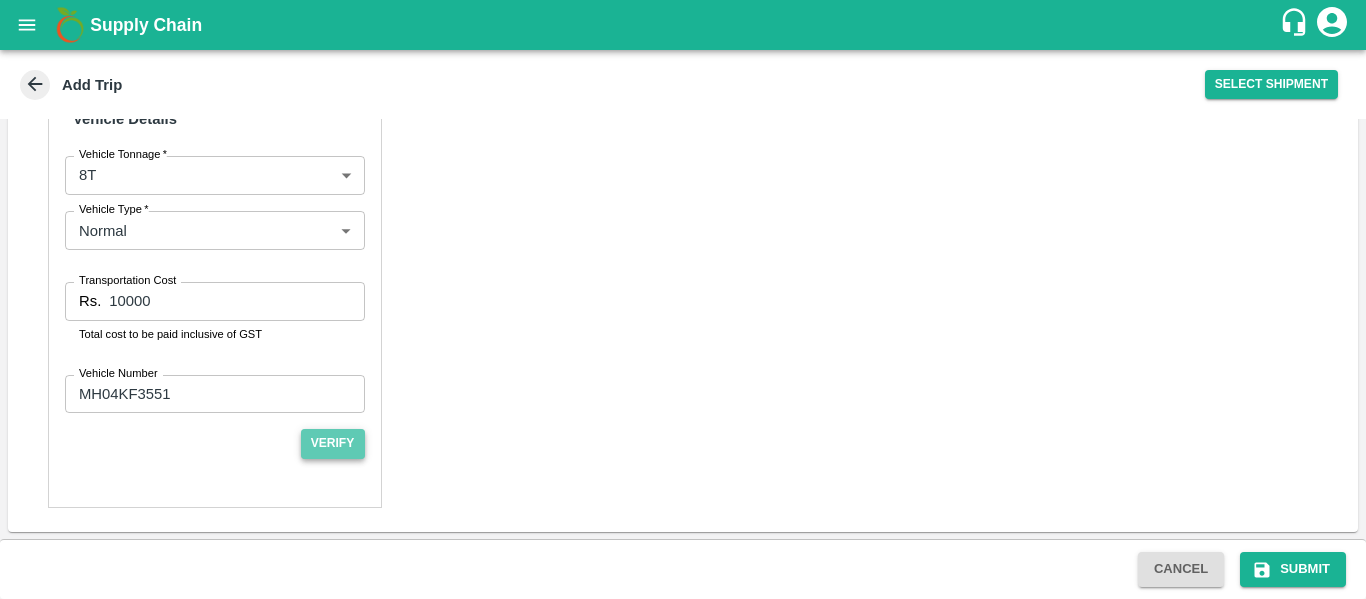 click on "Verify" at bounding box center [333, 443] 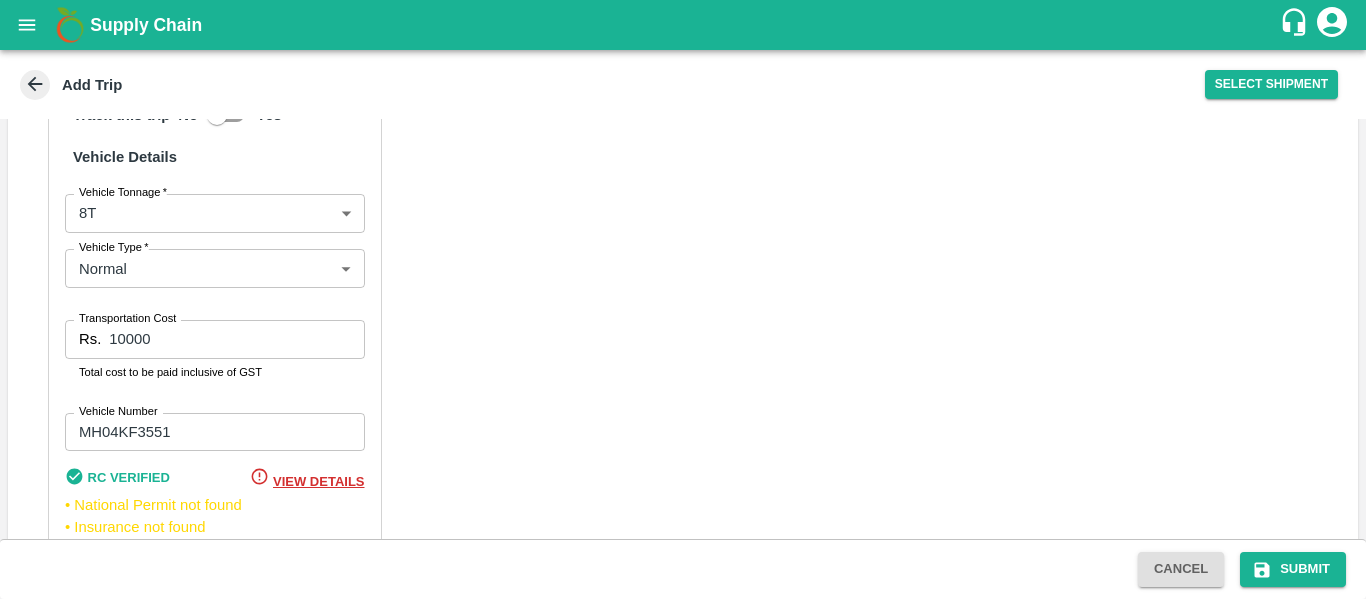 scroll, scrollTop: 1537, scrollLeft: 0, axis: vertical 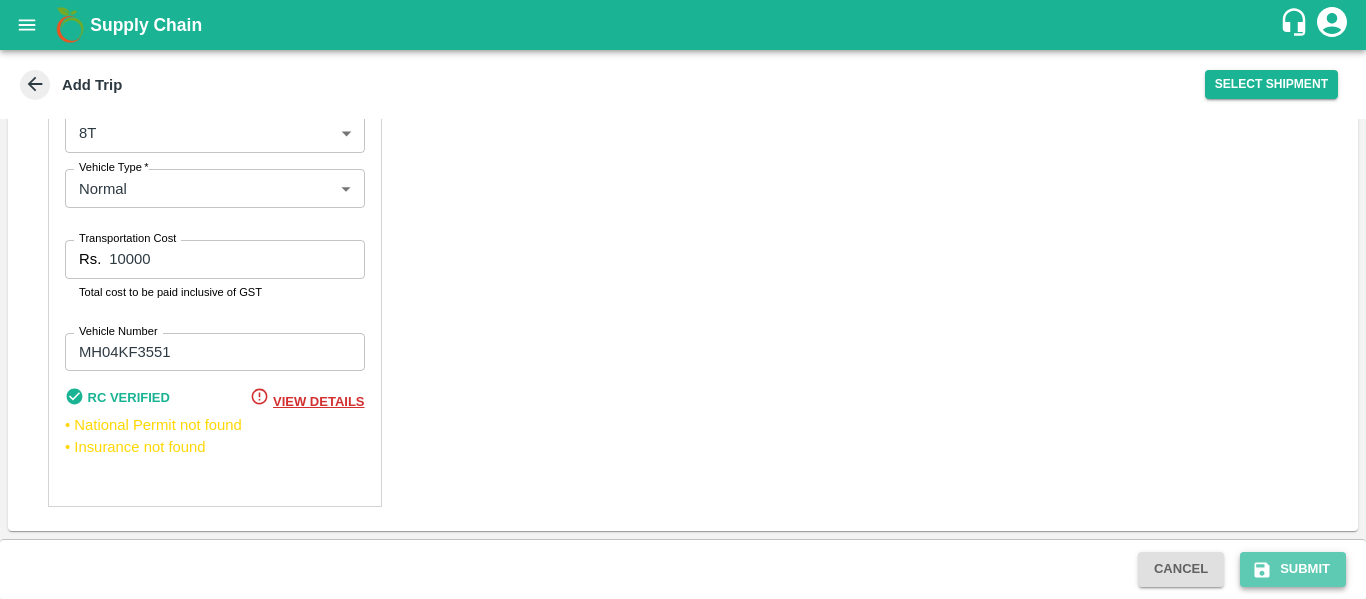 click on "Submit" at bounding box center [1293, 569] 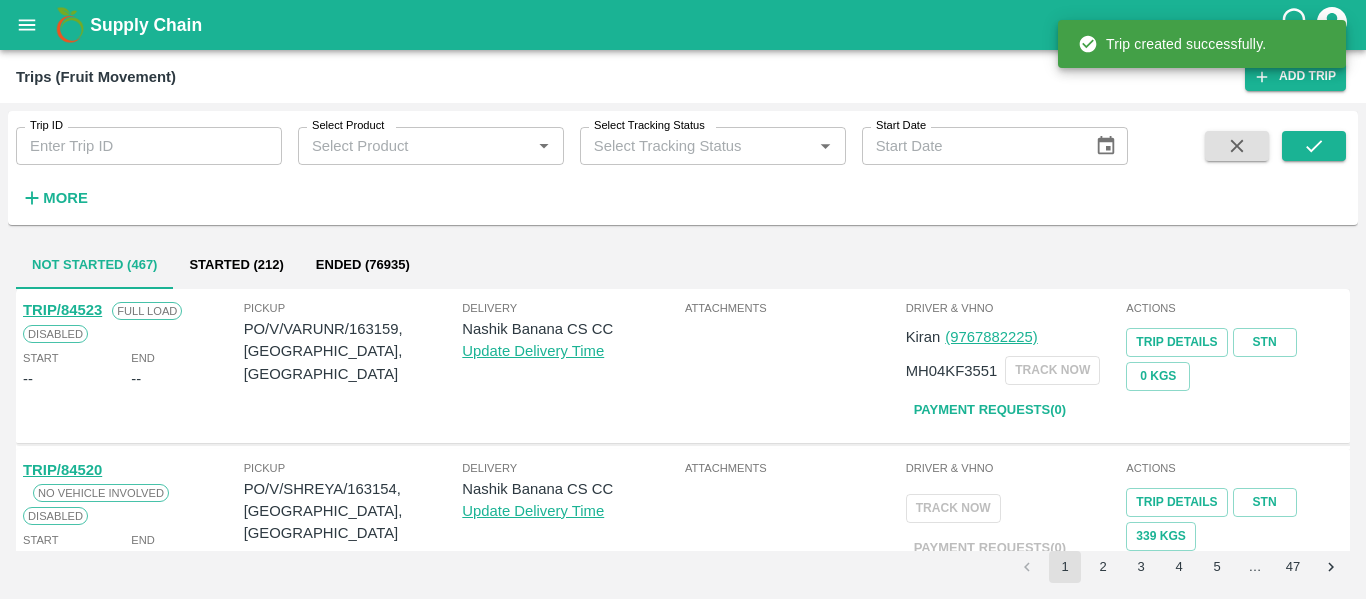 click on "Trip created successfully." at bounding box center (1202, 44) 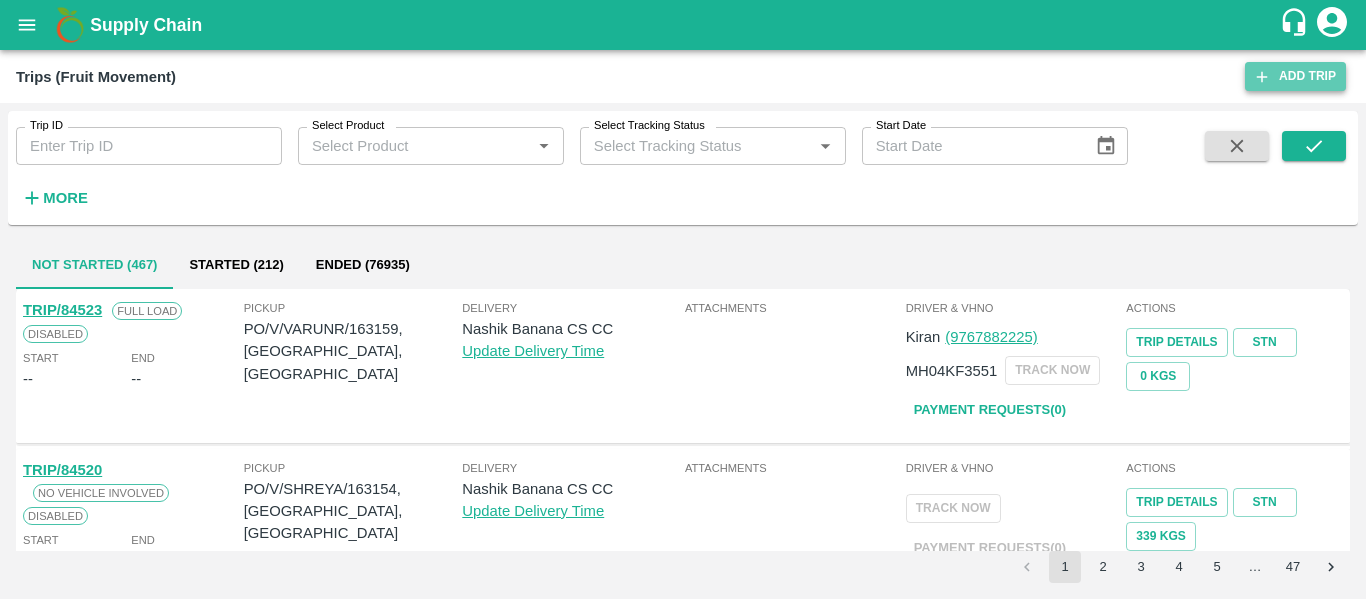 click on "Add Trip" at bounding box center (1295, 76) 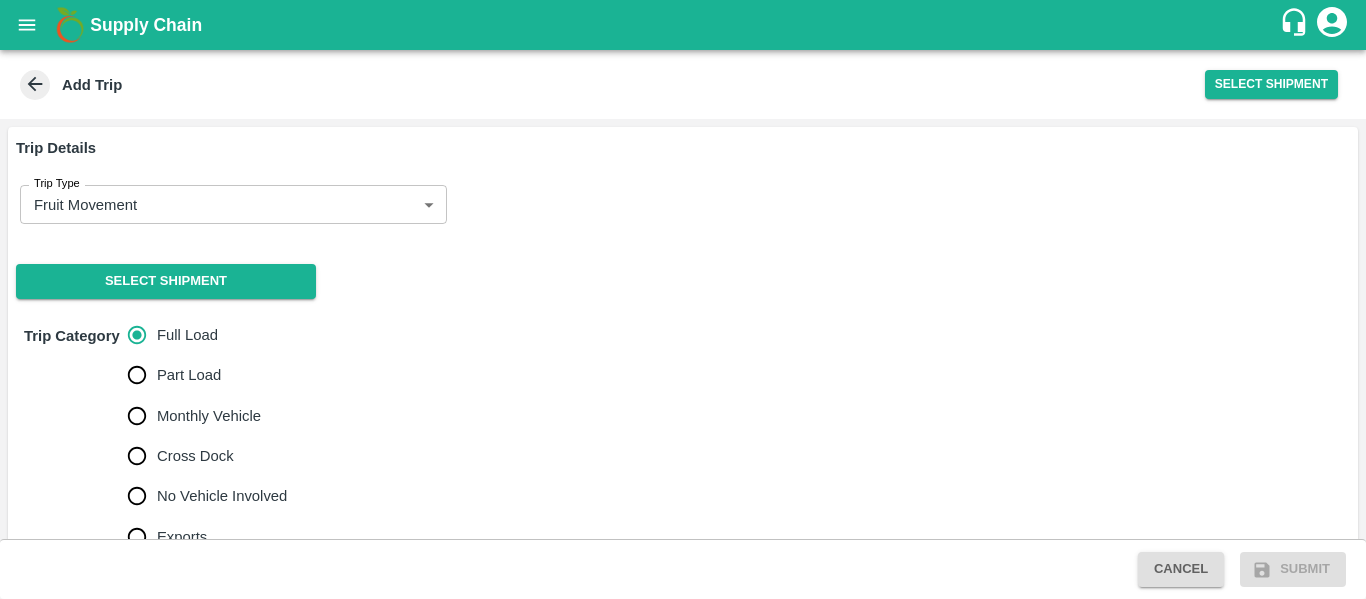 scroll, scrollTop: 0, scrollLeft: 0, axis: both 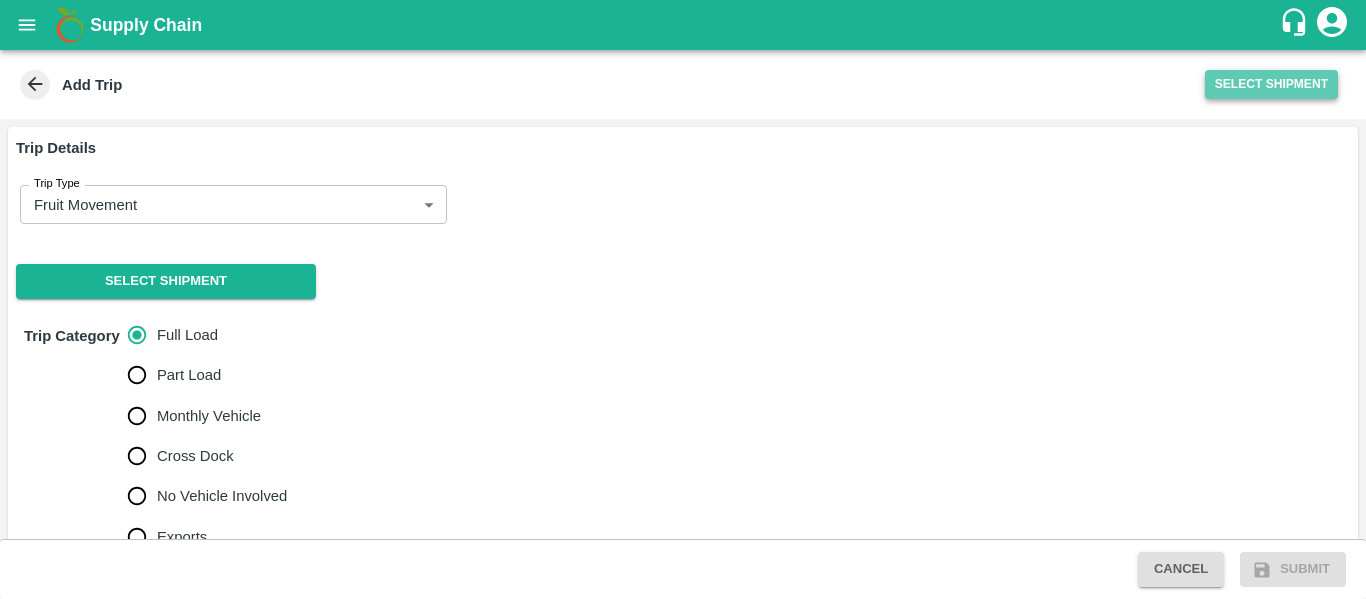 click on "Select Shipment" at bounding box center [1271, 84] 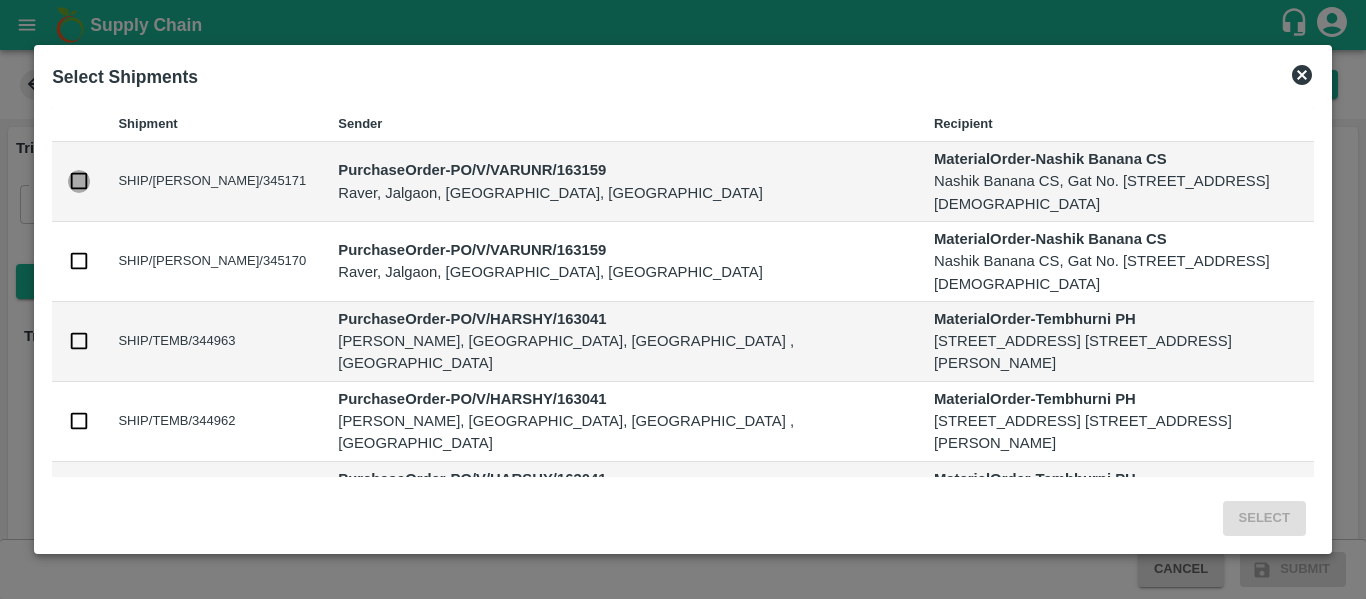 click at bounding box center (79, 181) 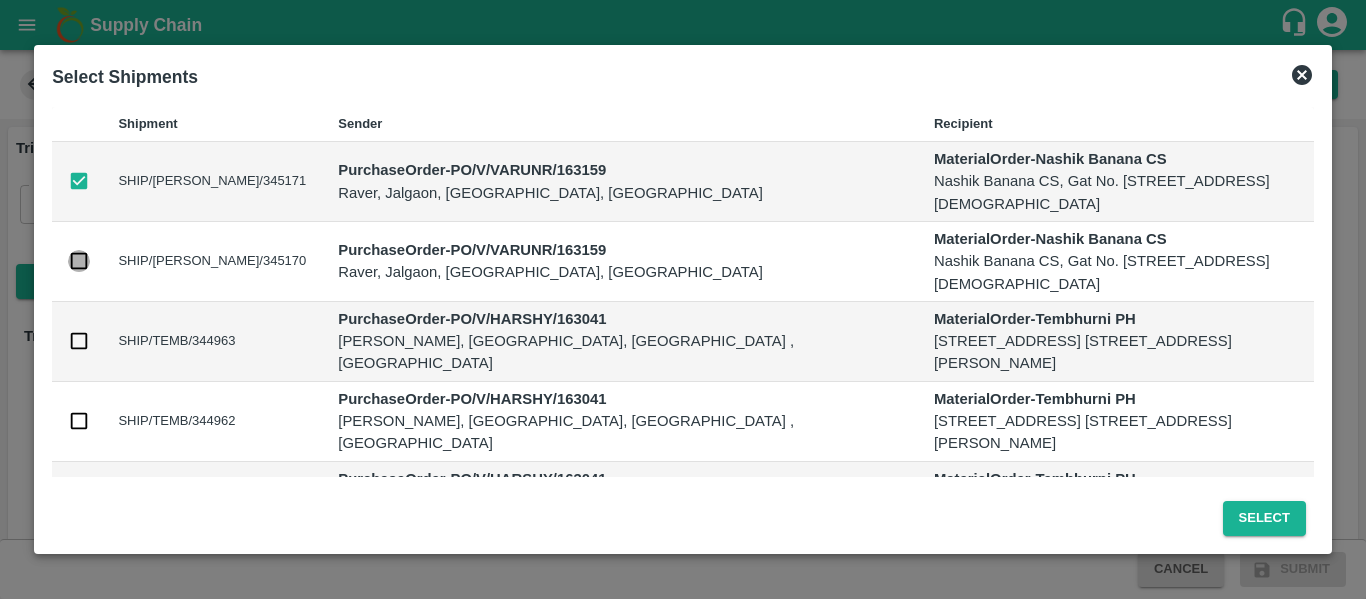 click at bounding box center (79, 261) 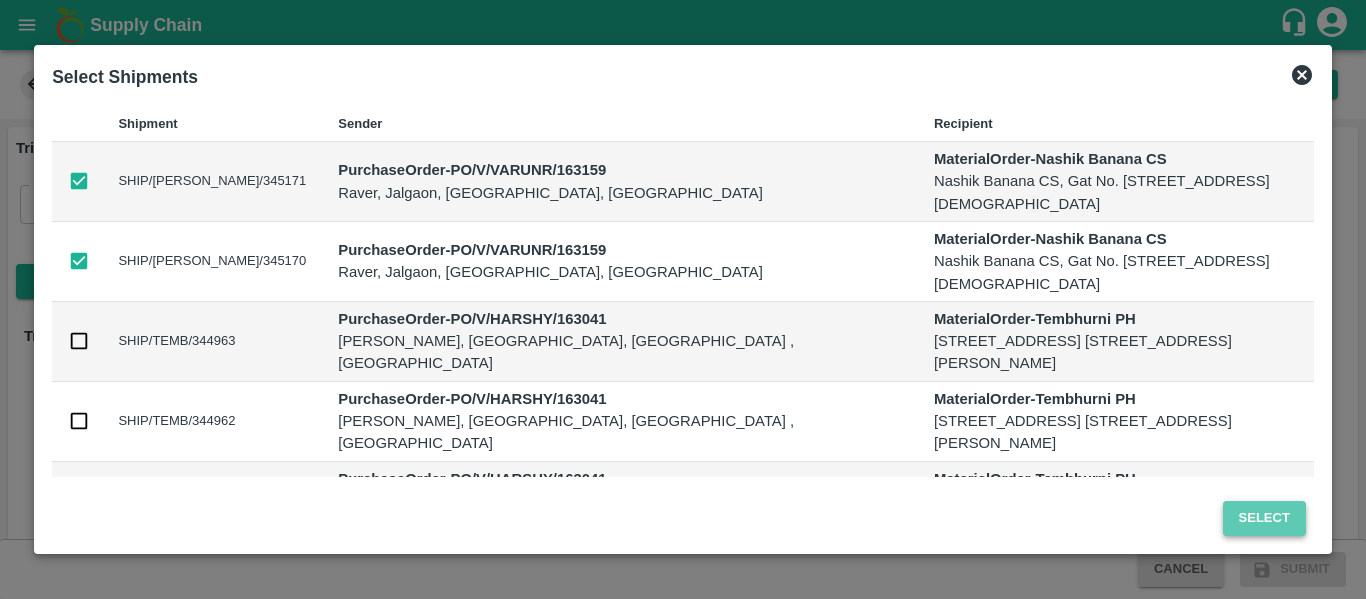 click on "Select" at bounding box center [1264, 518] 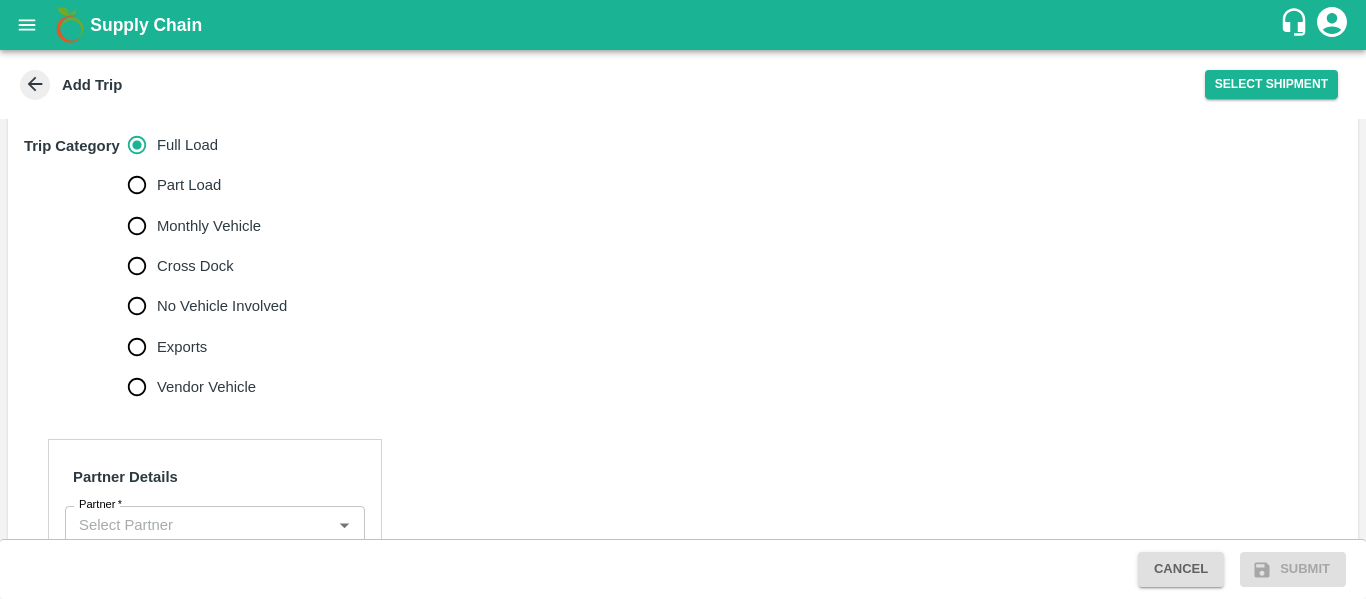 scroll, scrollTop: 606, scrollLeft: 0, axis: vertical 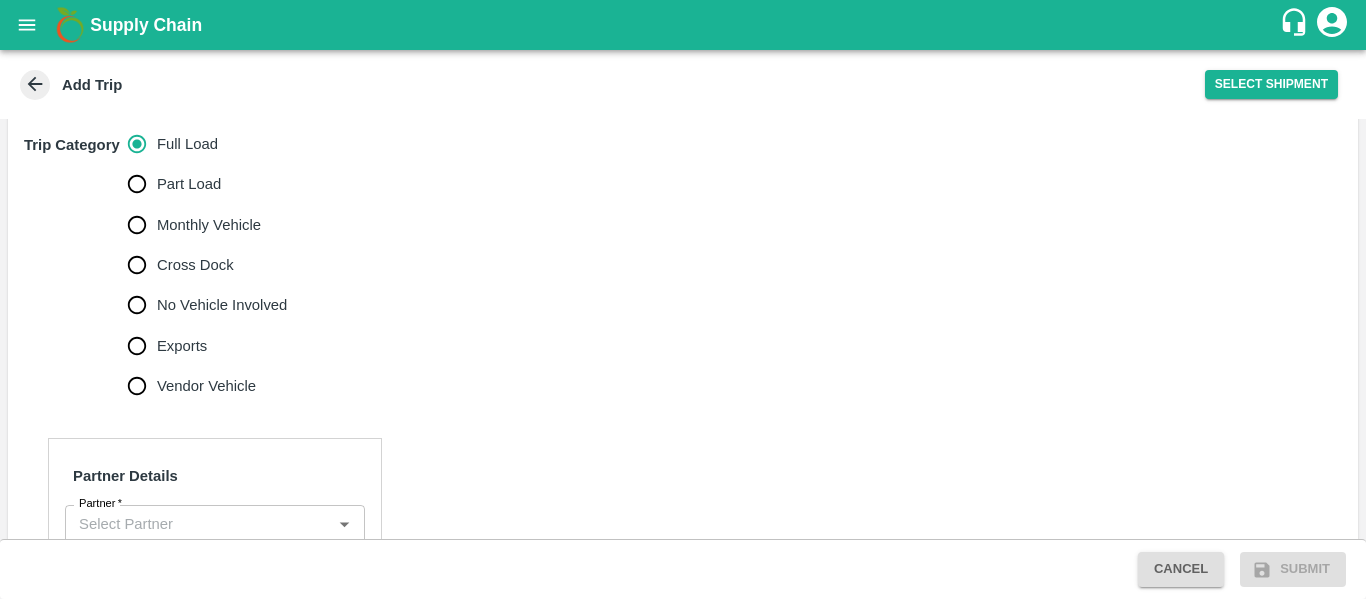click on "No Vehicle Involved" at bounding box center (222, 305) 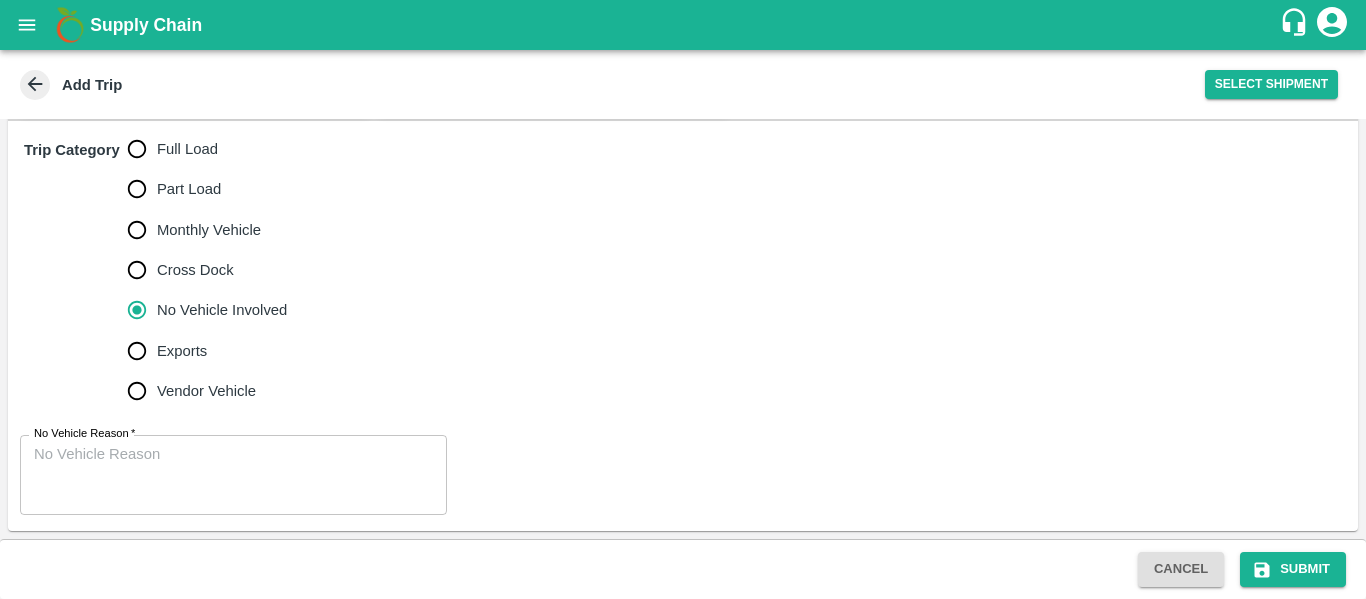 click on "No Vehicle Reason   *" at bounding box center [84, 434] 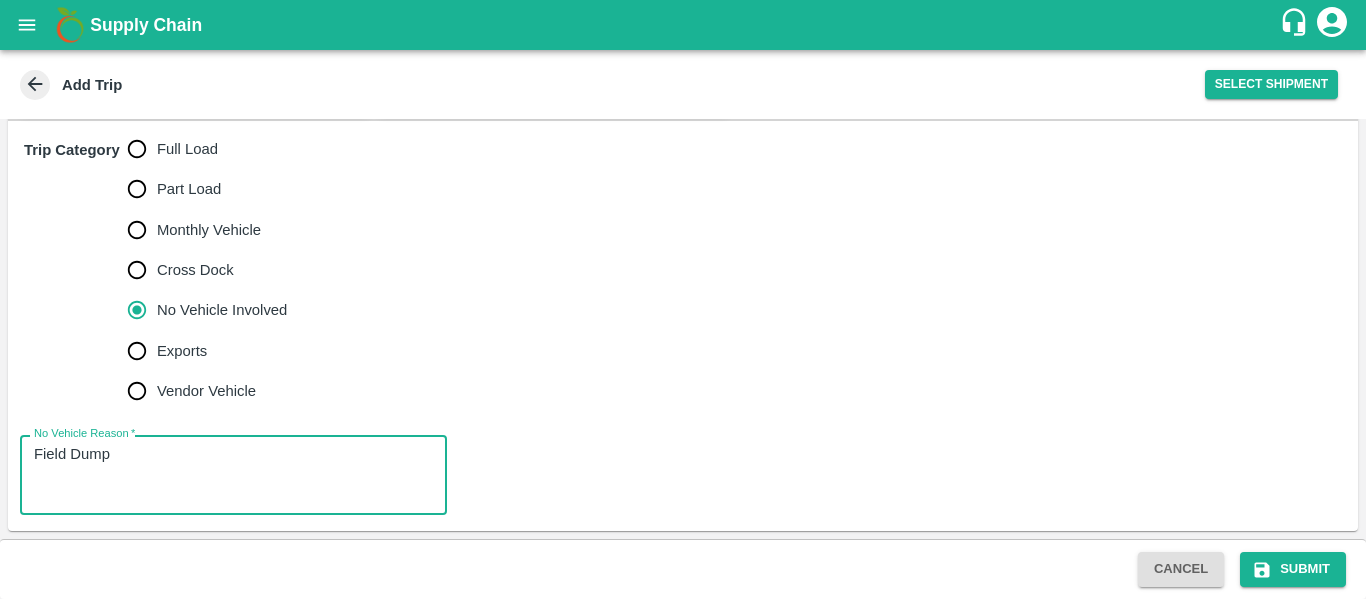 type on "Field Dump" 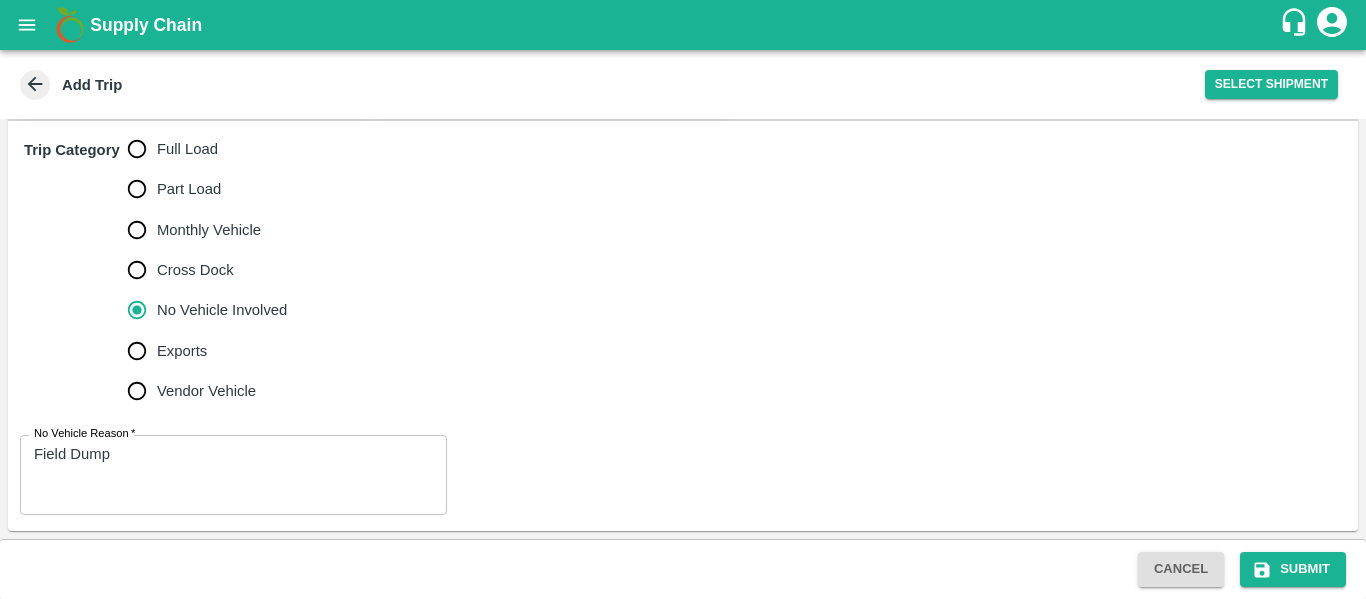 click on "Trip Category  Full Load Part Load Monthly Vehicle Cross Dock No Vehicle Involved Exports Vendor Vehicle" at bounding box center (683, 270) 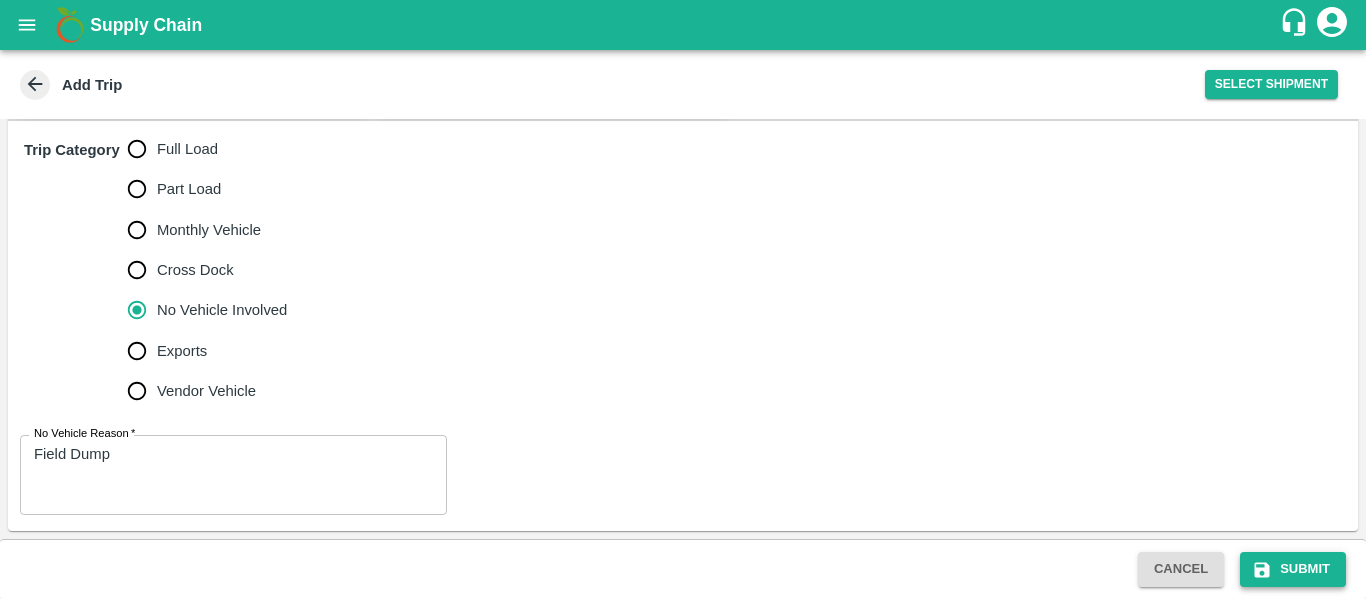click on "Submit" at bounding box center [1293, 569] 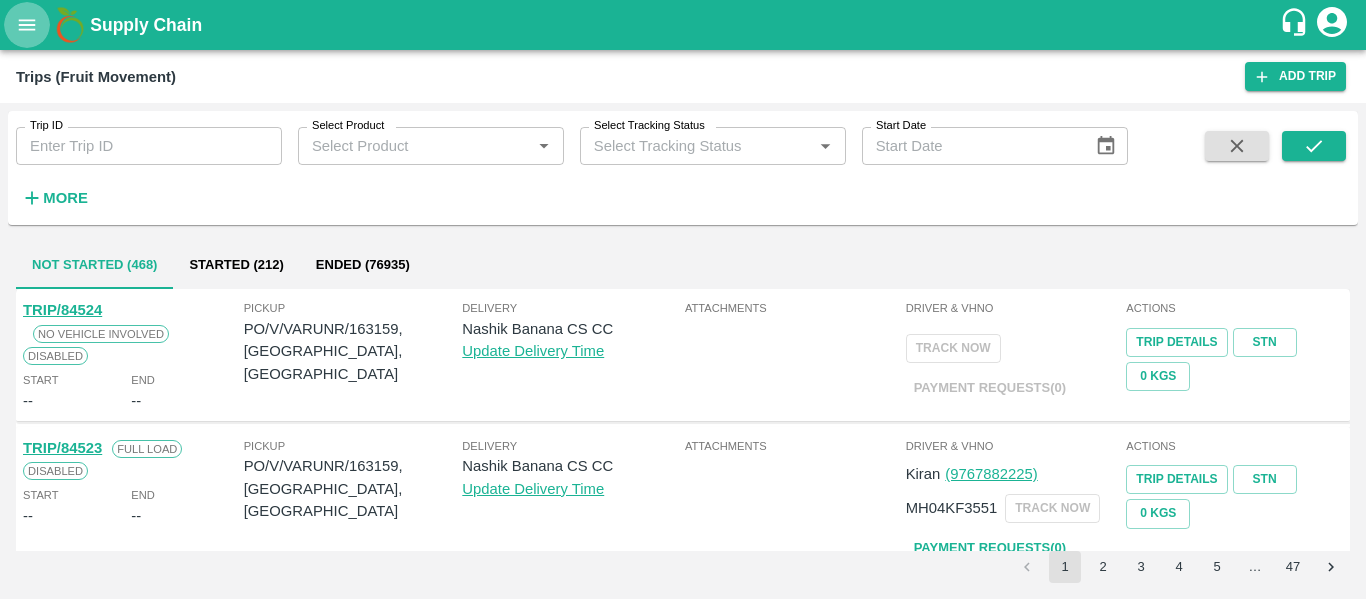 click 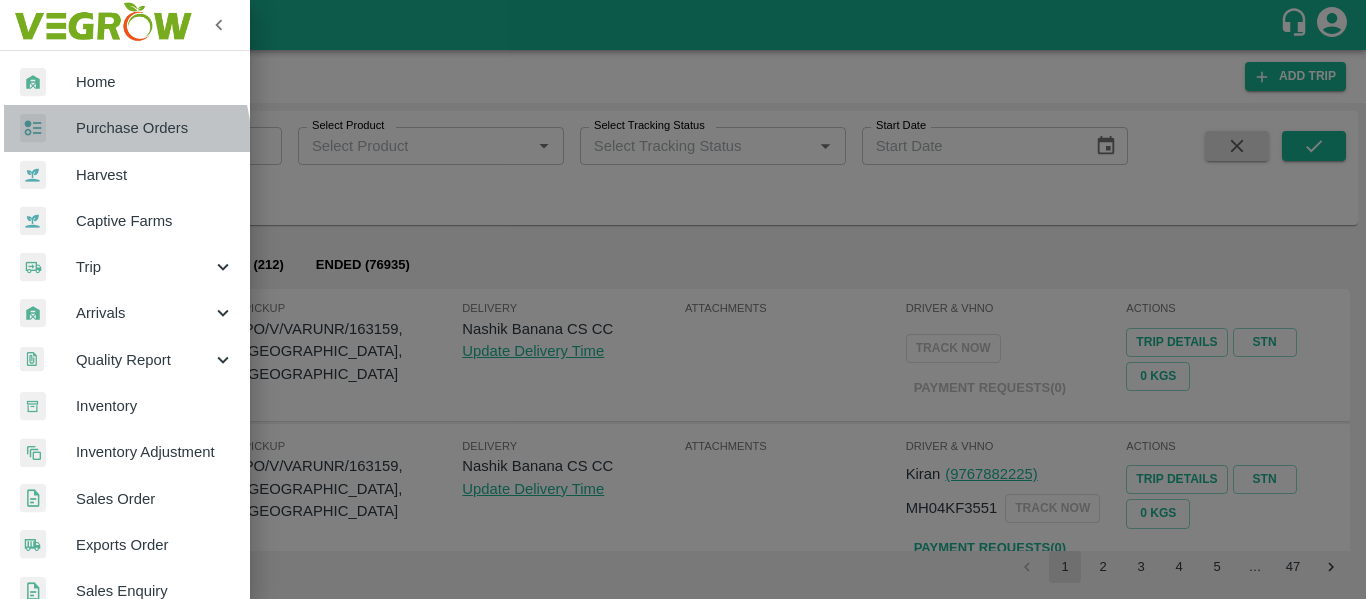 click on "Purchase Orders" at bounding box center [155, 128] 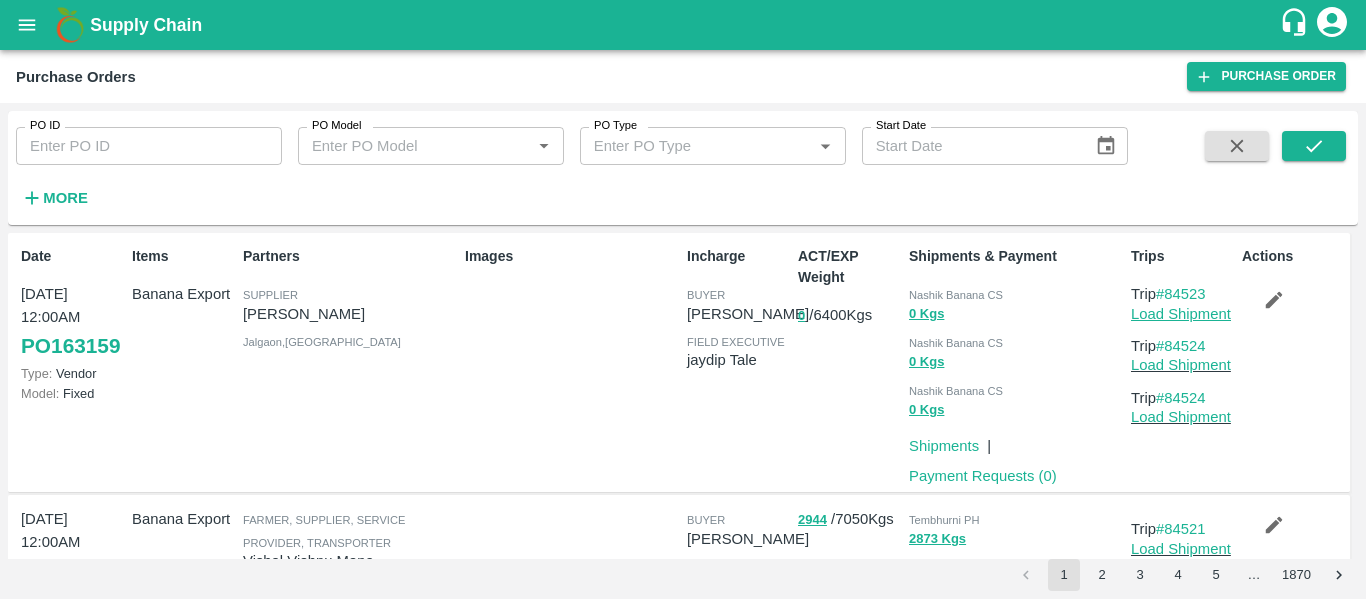 click on "Load Shipment" at bounding box center [1181, 314] 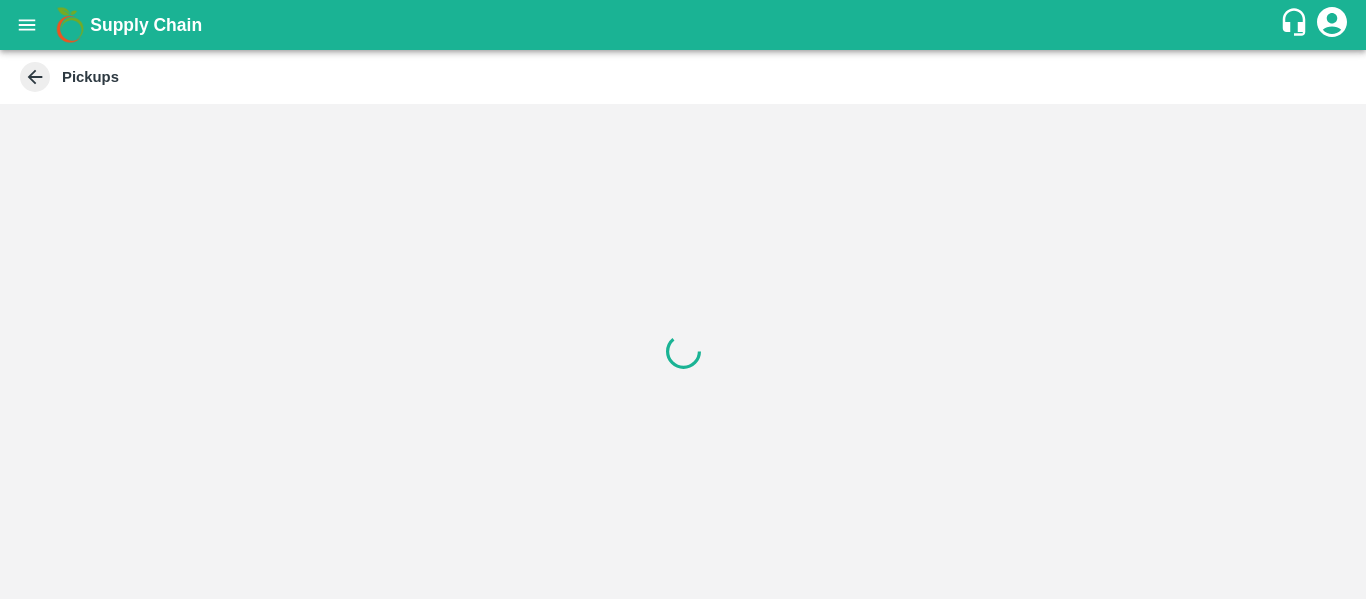 scroll, scrollTop: 0, scrollLeft: 0, axis: both 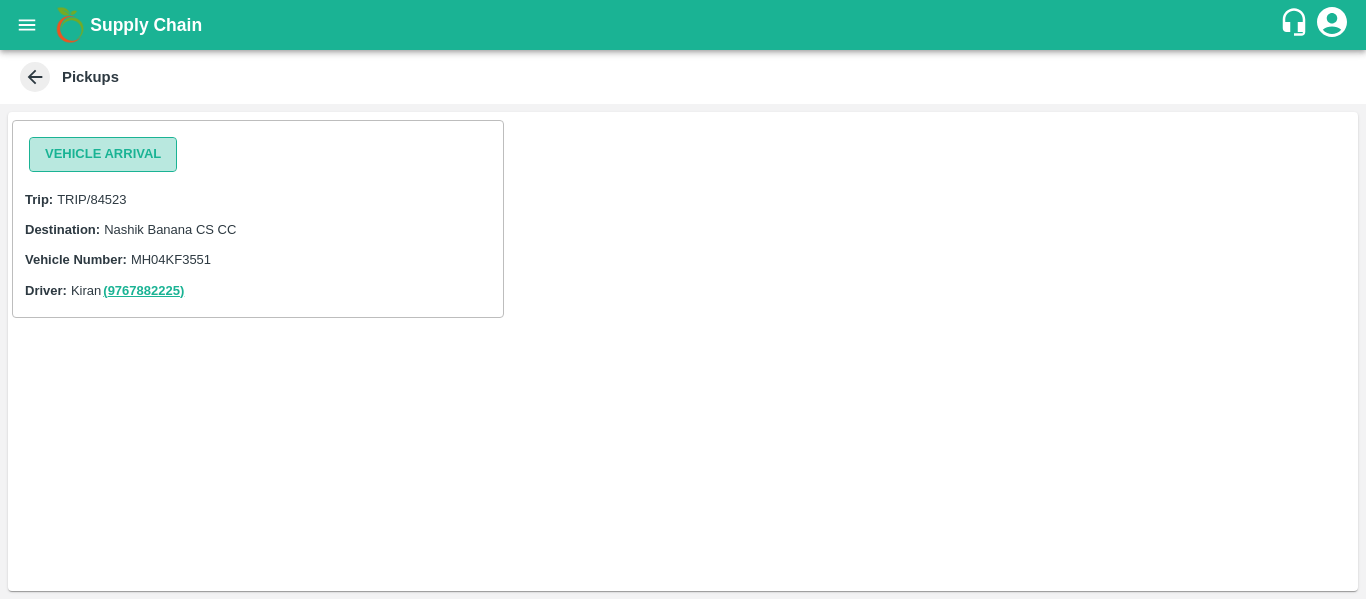 click on "Vehicle Arrival" at bounding box center [103, 154] 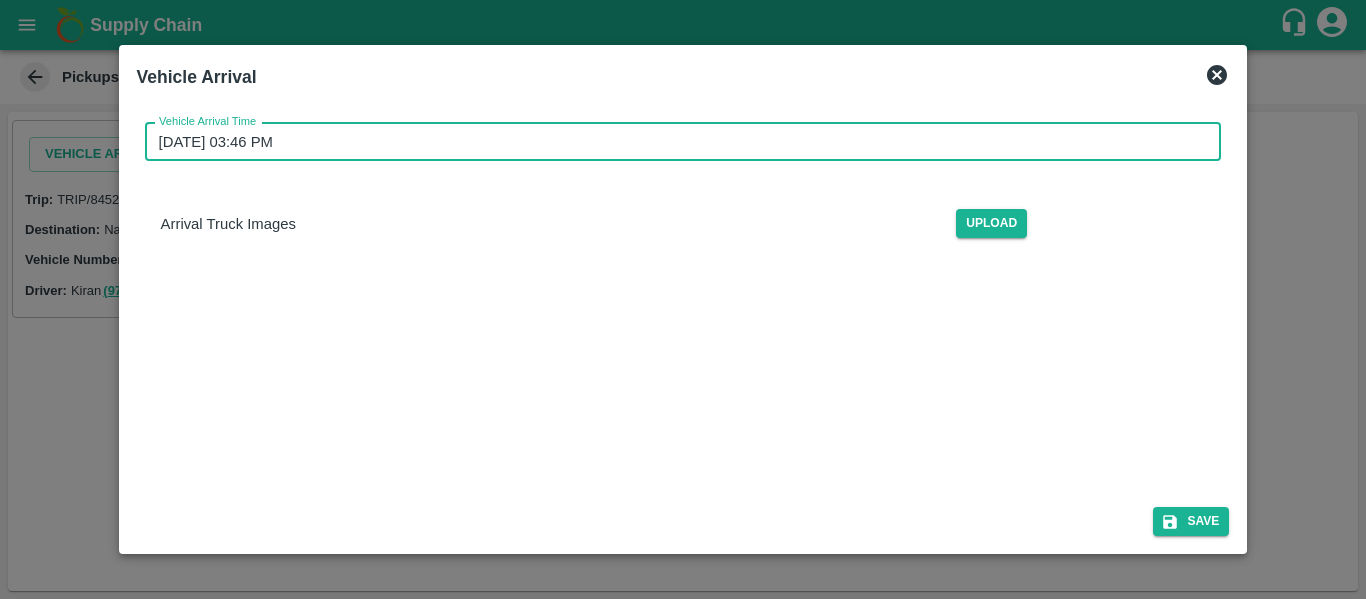 click on "[DATE] 03:46 PM" at bounding box center (676, 142) 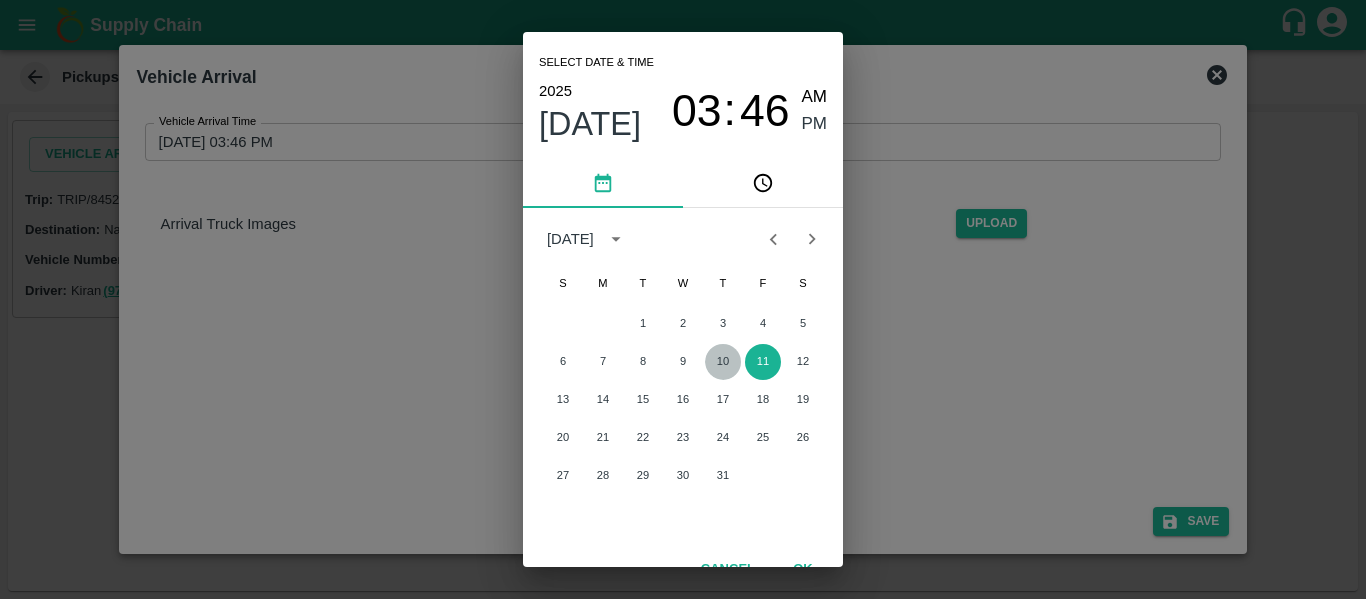 click on "10" at bounding box center [723, 362] 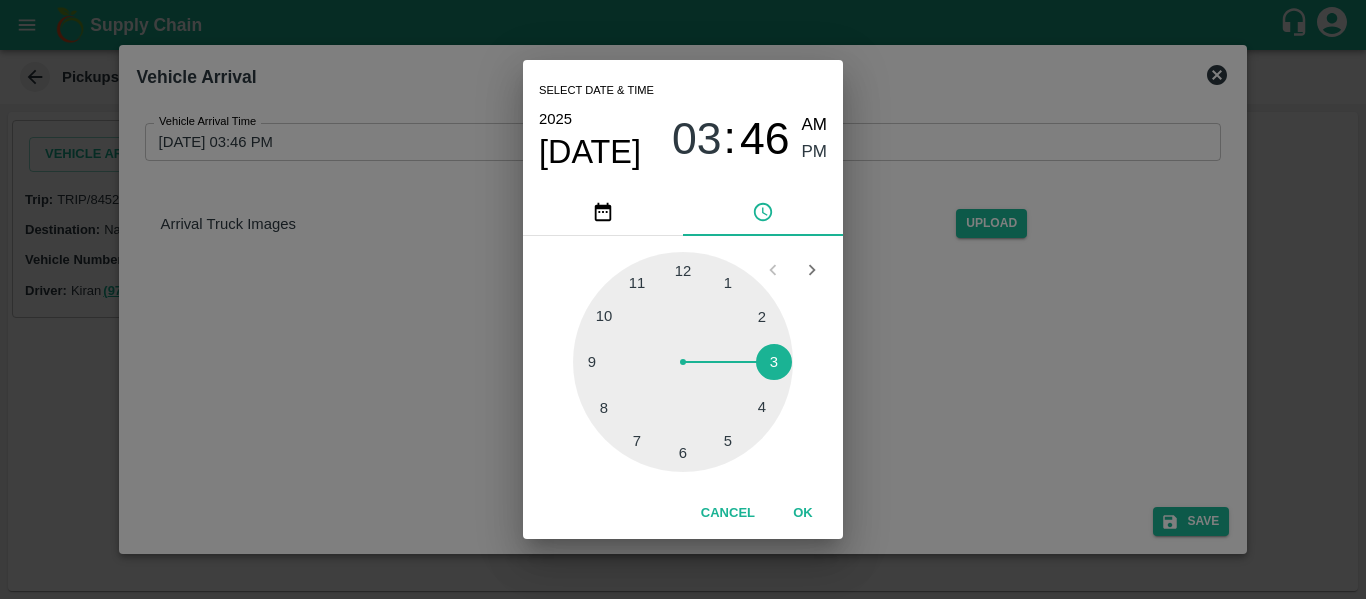 click at bounding box center [683, 362] 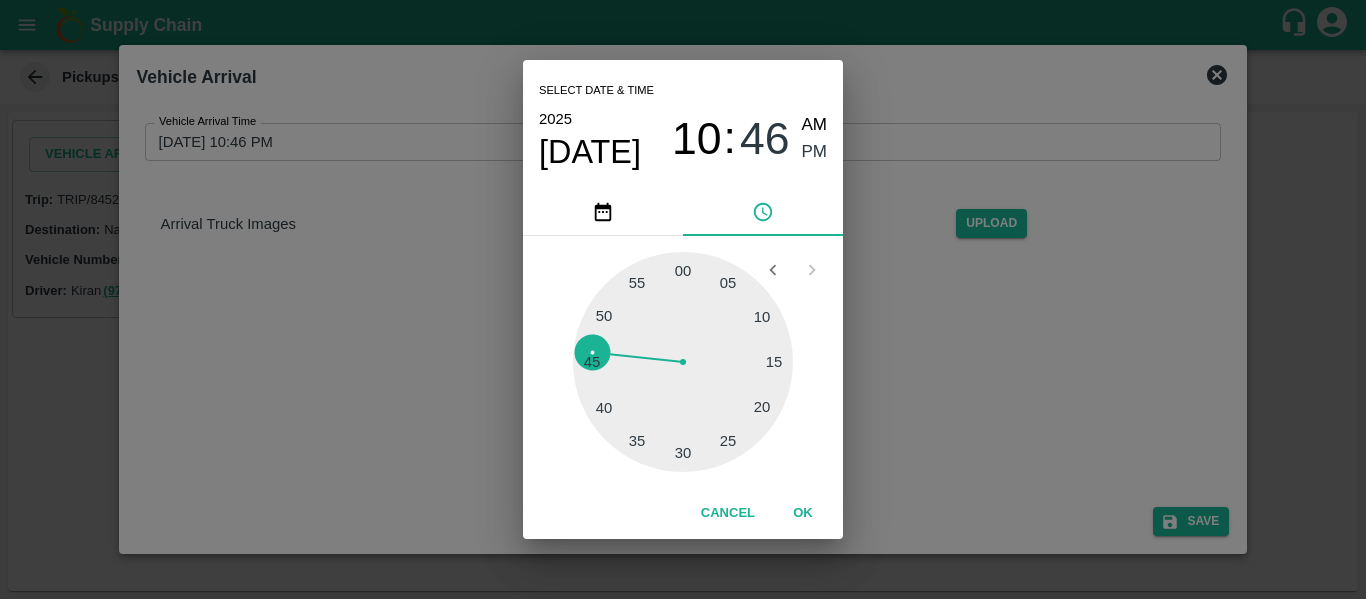 click at bounding box center [683, 362] 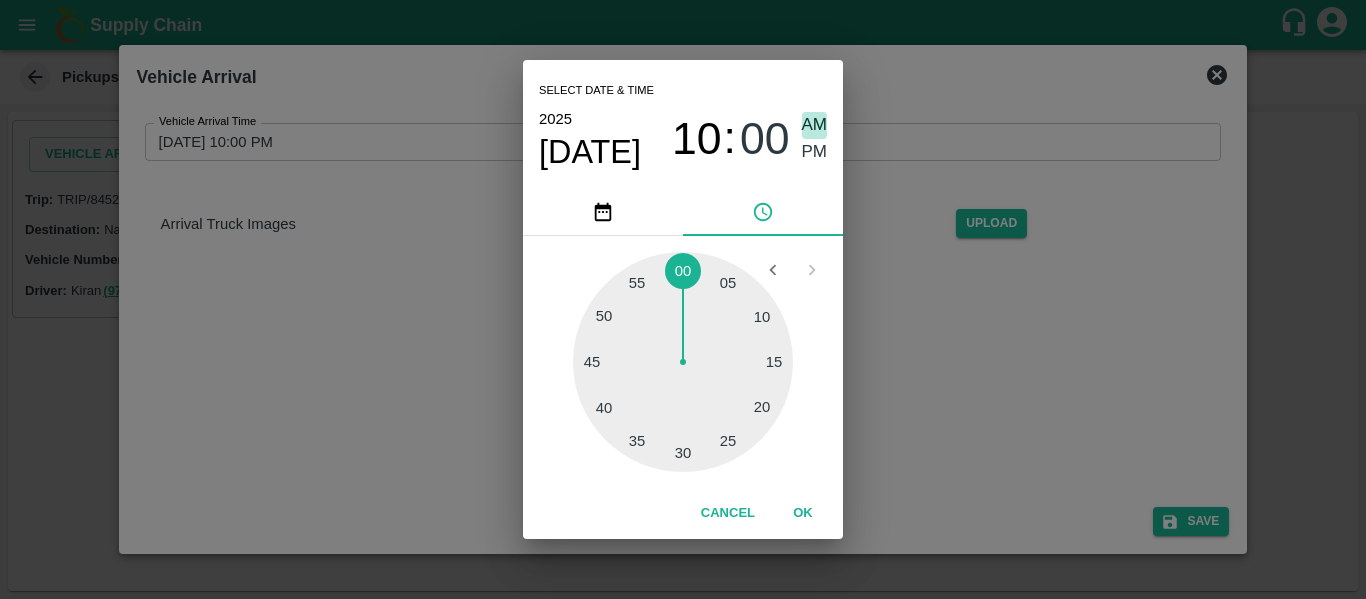 click on "AM" at bounding box center [815, 125] 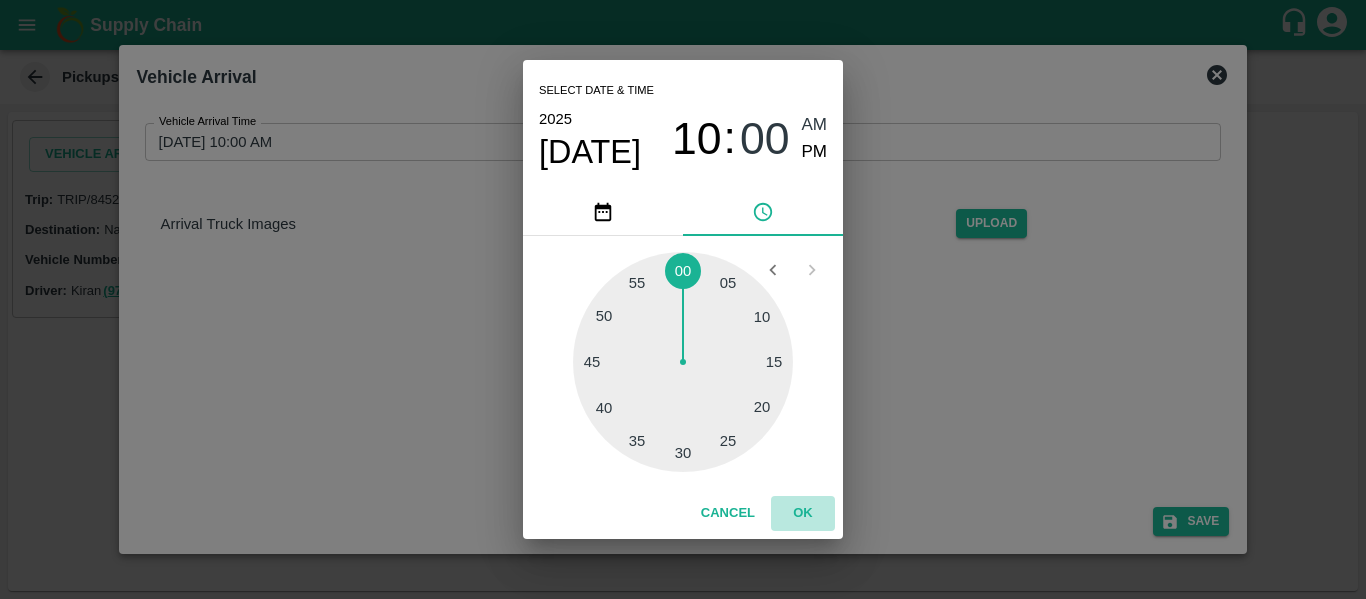 click on "OK" at bounding box center [803, 513] 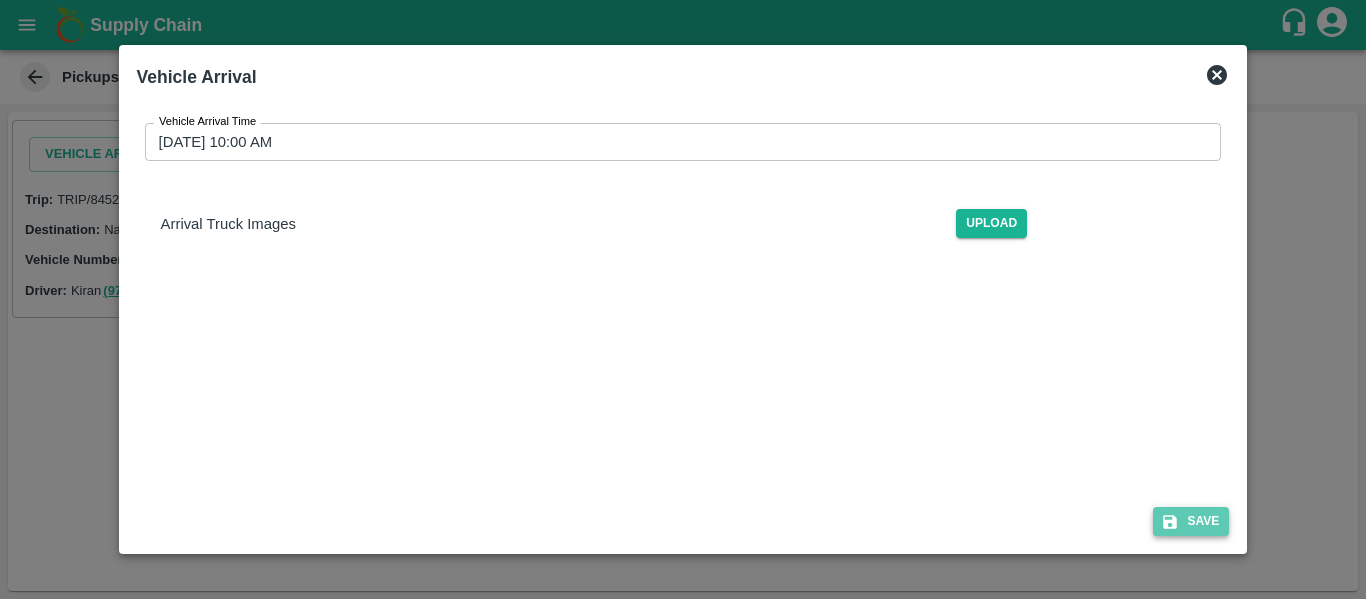 click on "Save" at bounding box center [1191, 521] 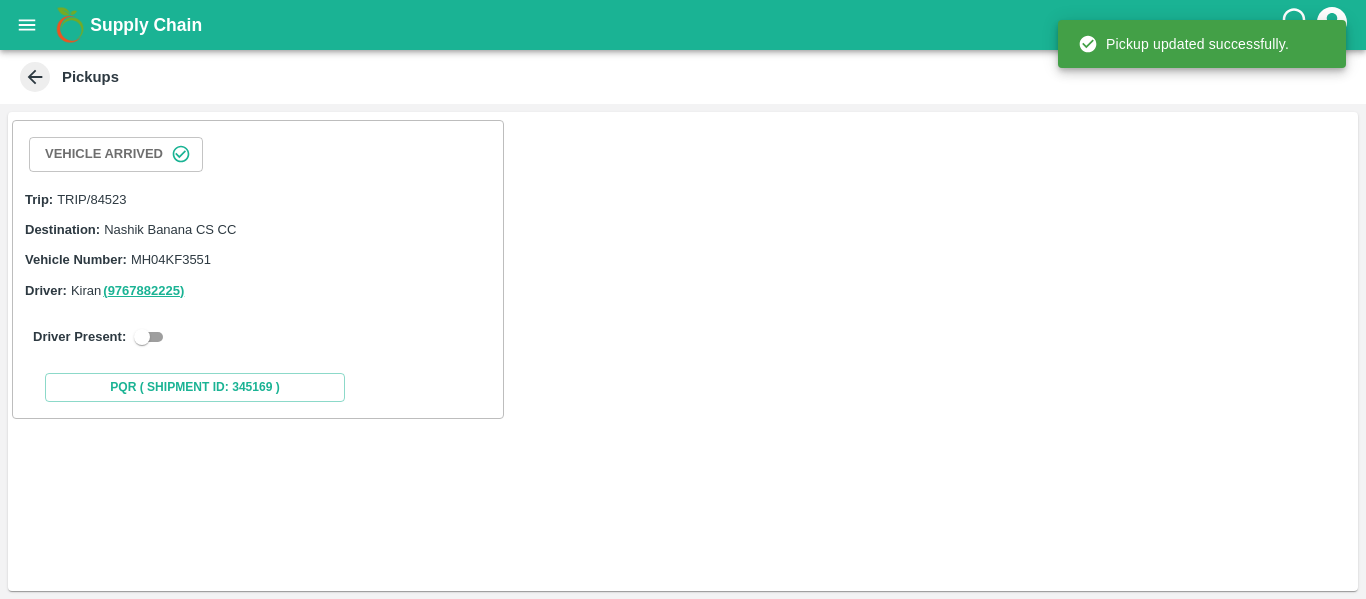 click at bounding box center [142, 337] 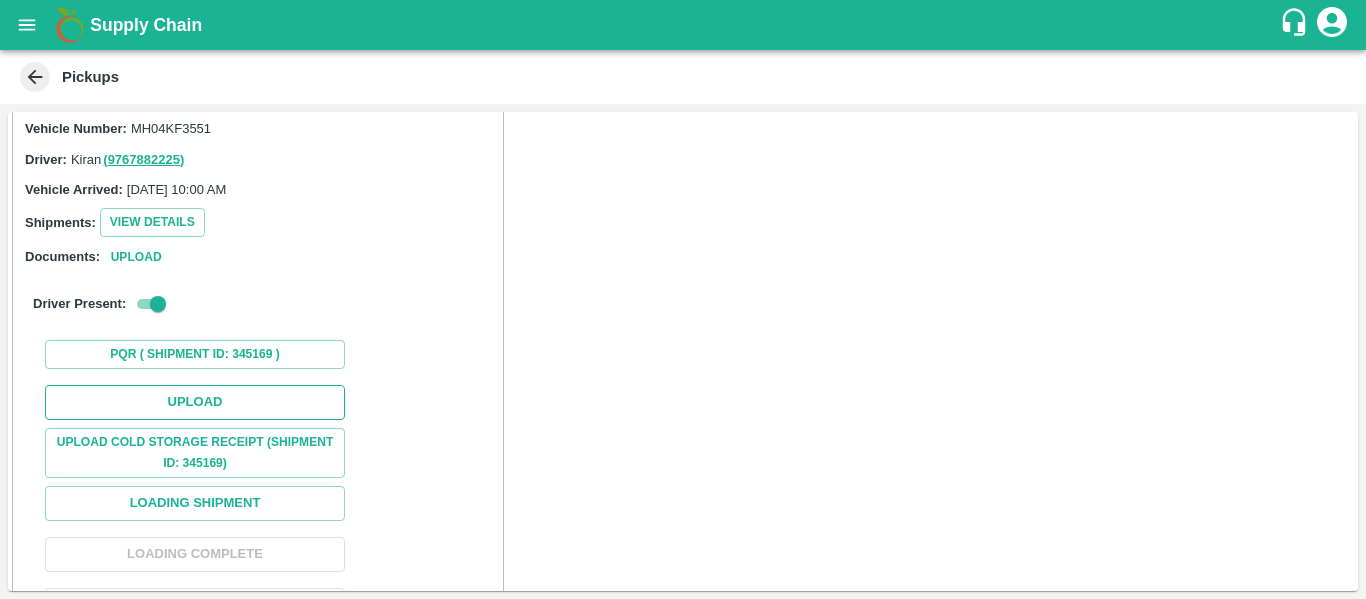 scroll, scrollTop: 132, scrollLeft: 0, axis: vertical 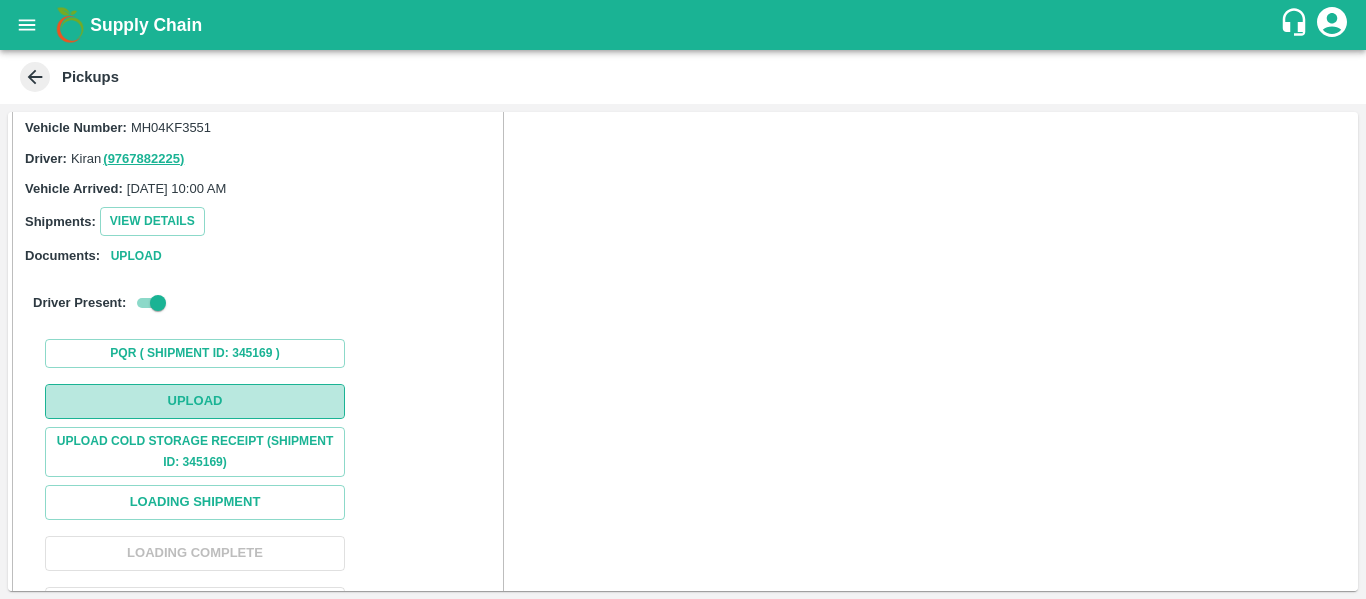 click on "Upload" at bounding box center (195, 401) 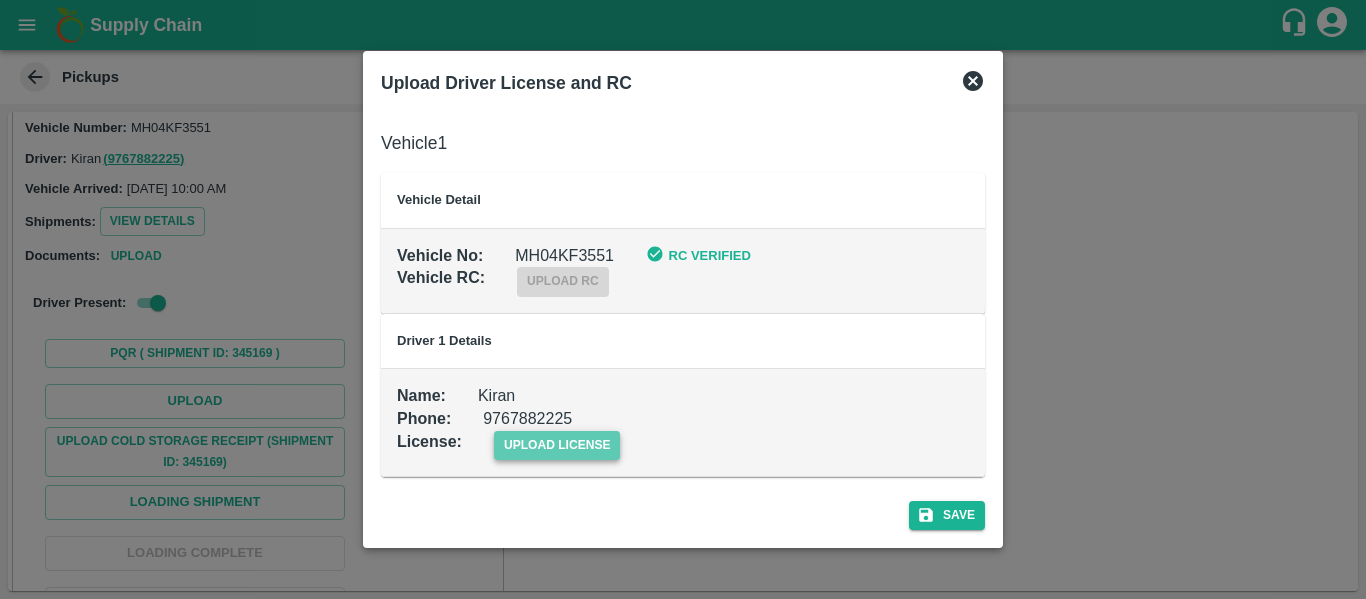 click on "upload license" at bounding box center [557, 445] 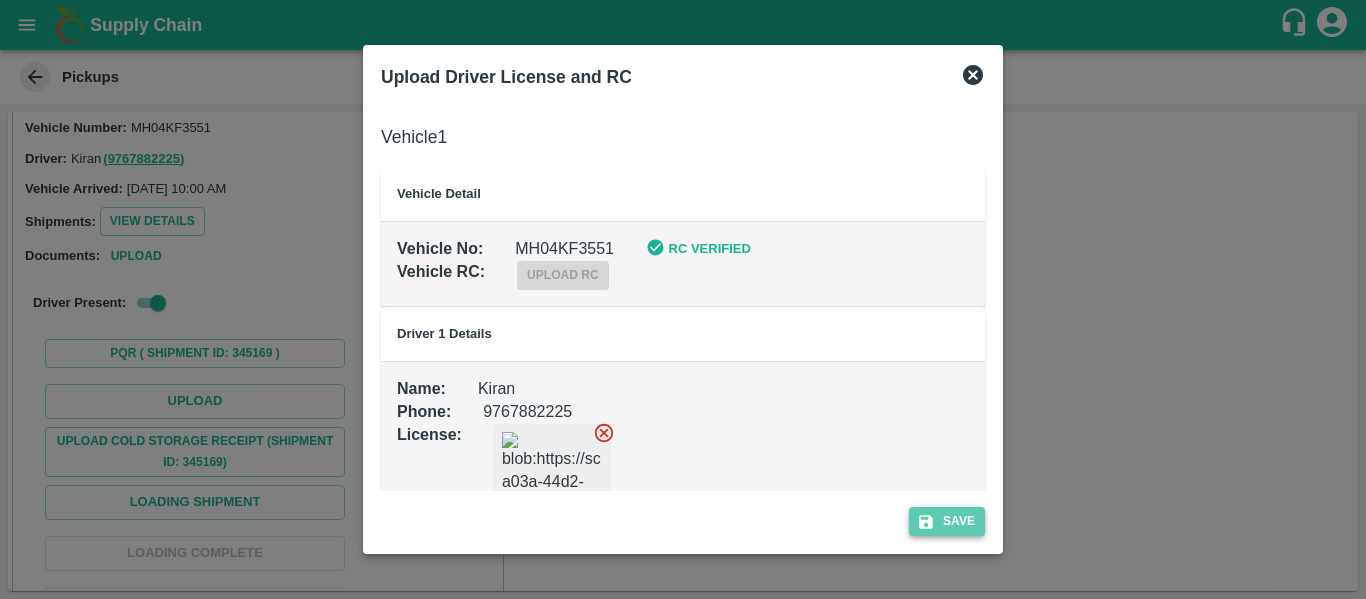 click on "Save" at bounding box center [947, 521] 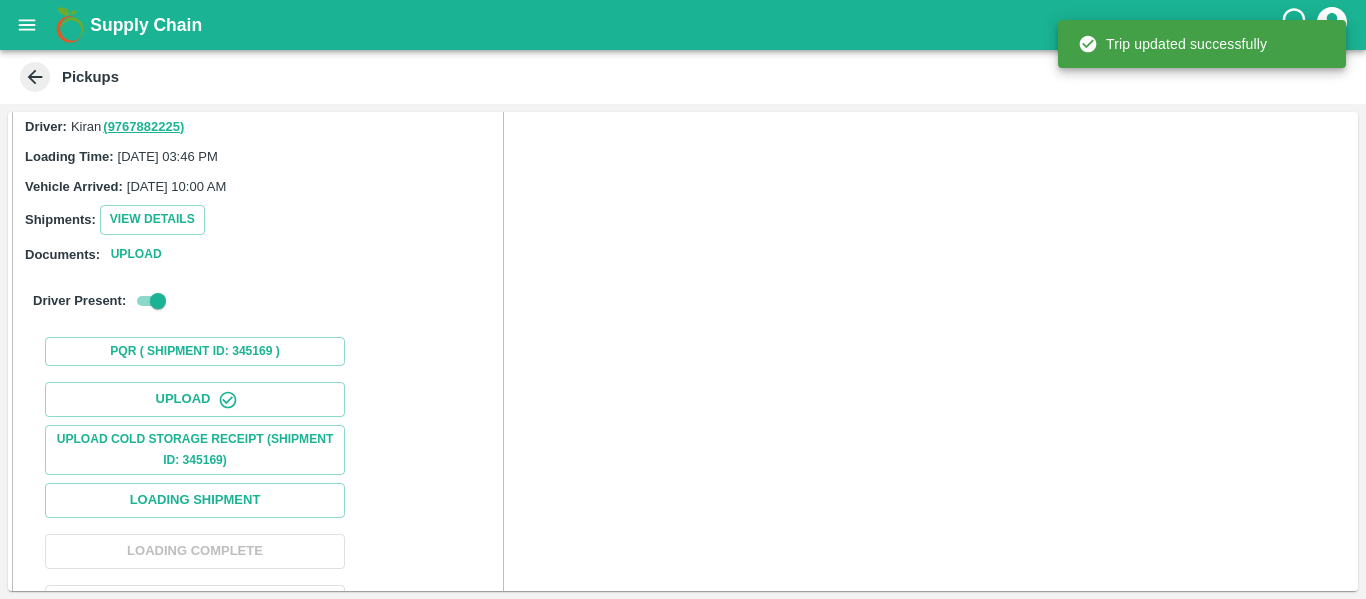scroll, scrollTop: 176, scrollLeft: 0, axis: vertical 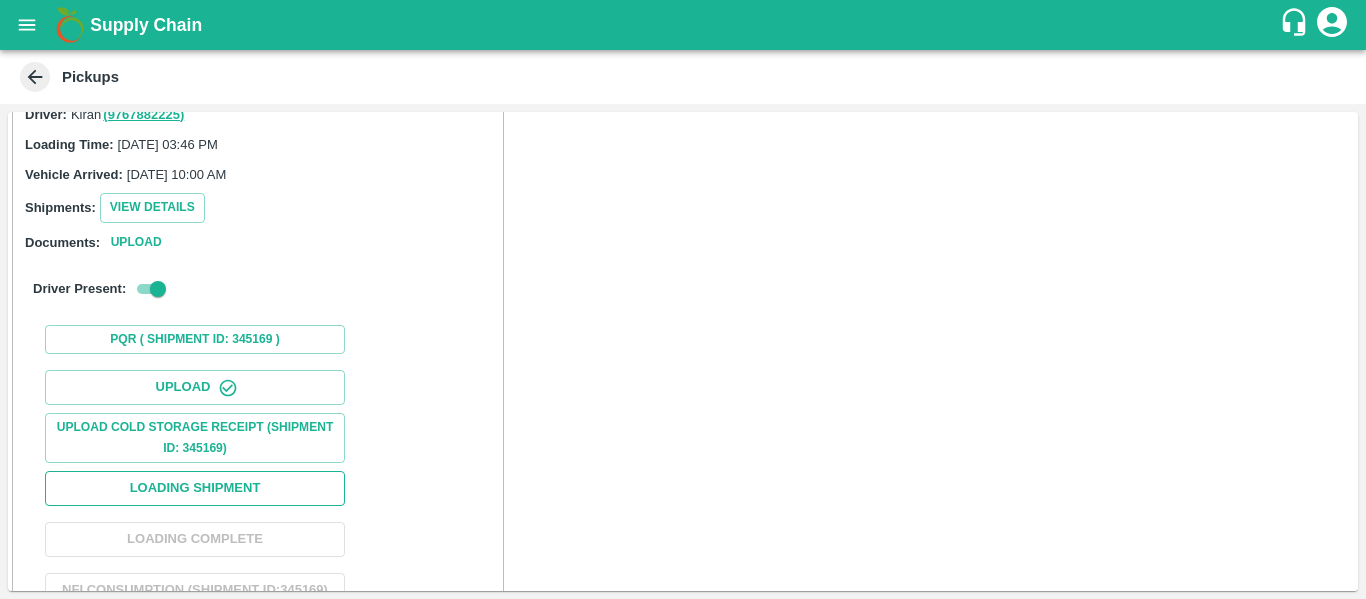click on "Loading Shipment" at bounding box center [195, 488] 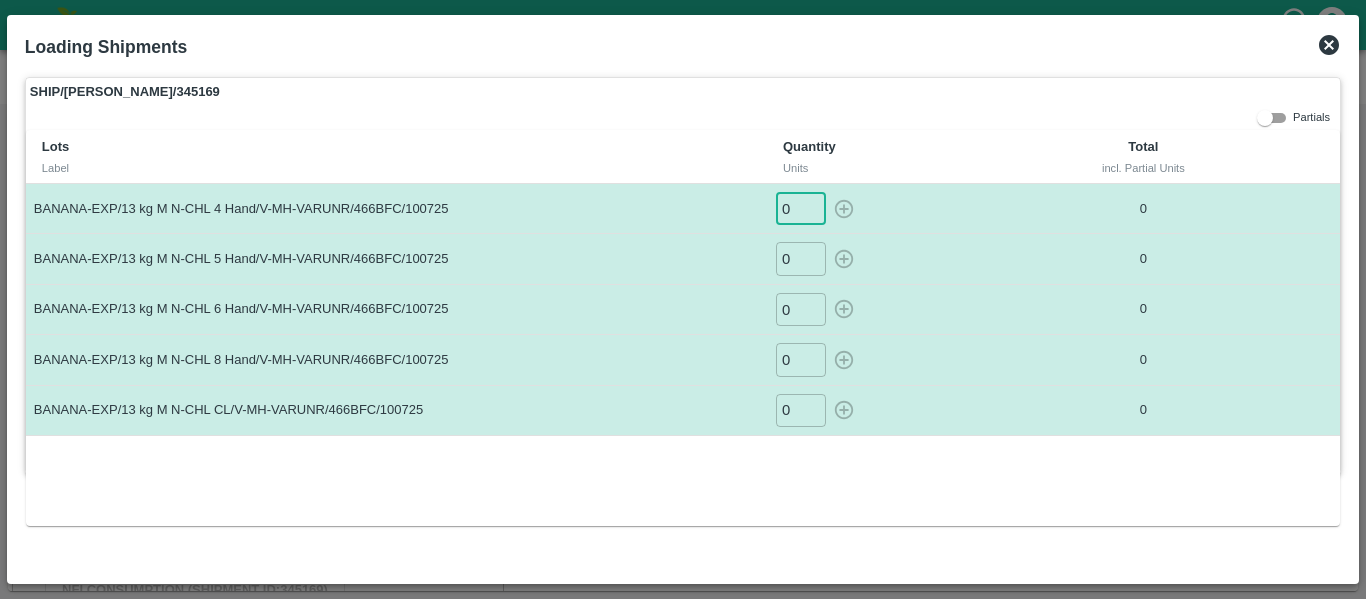 click on "0" at bounding box center (801, 208) 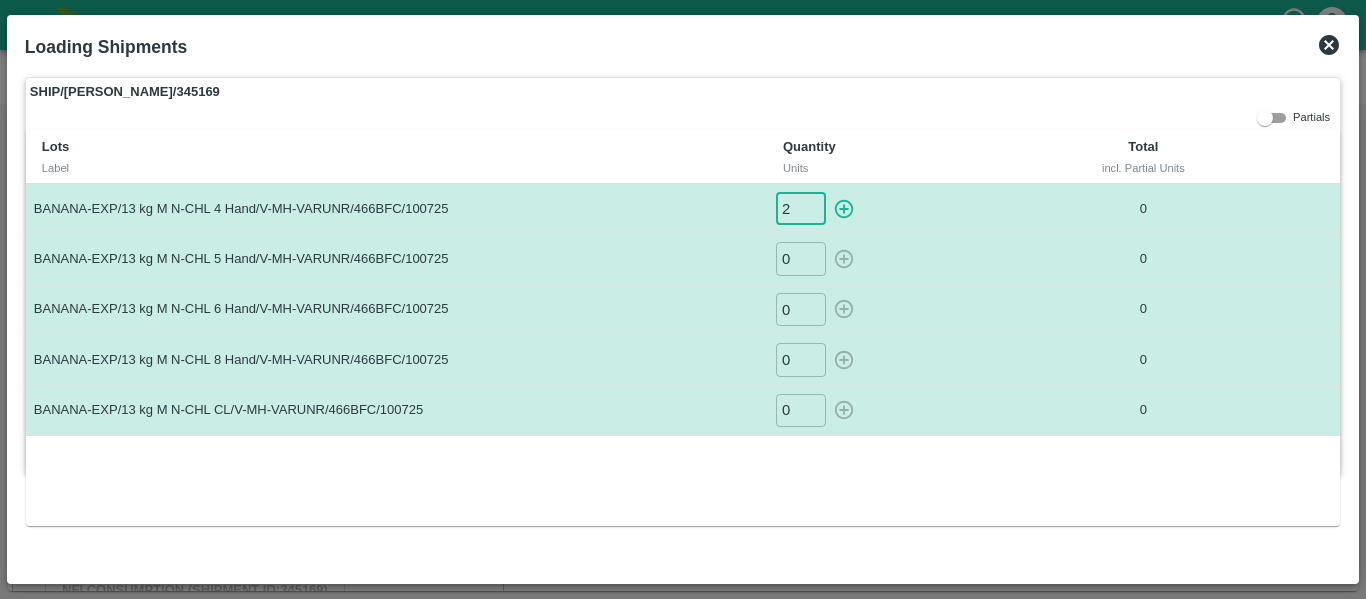 type on "2" 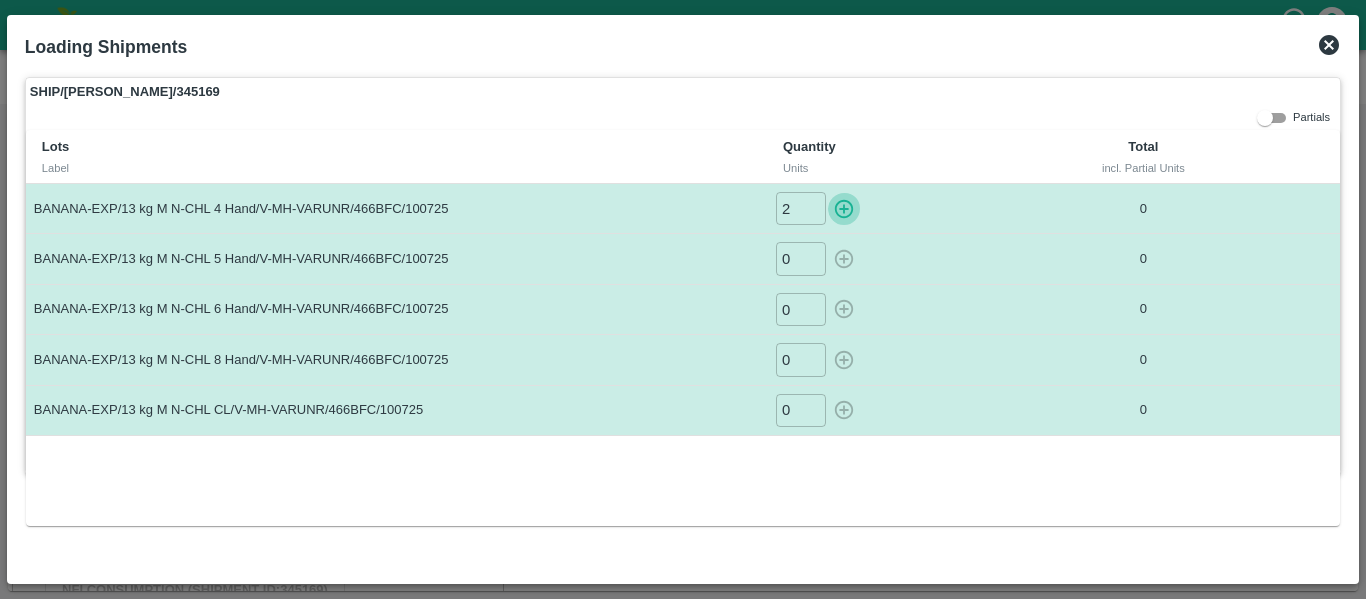 type 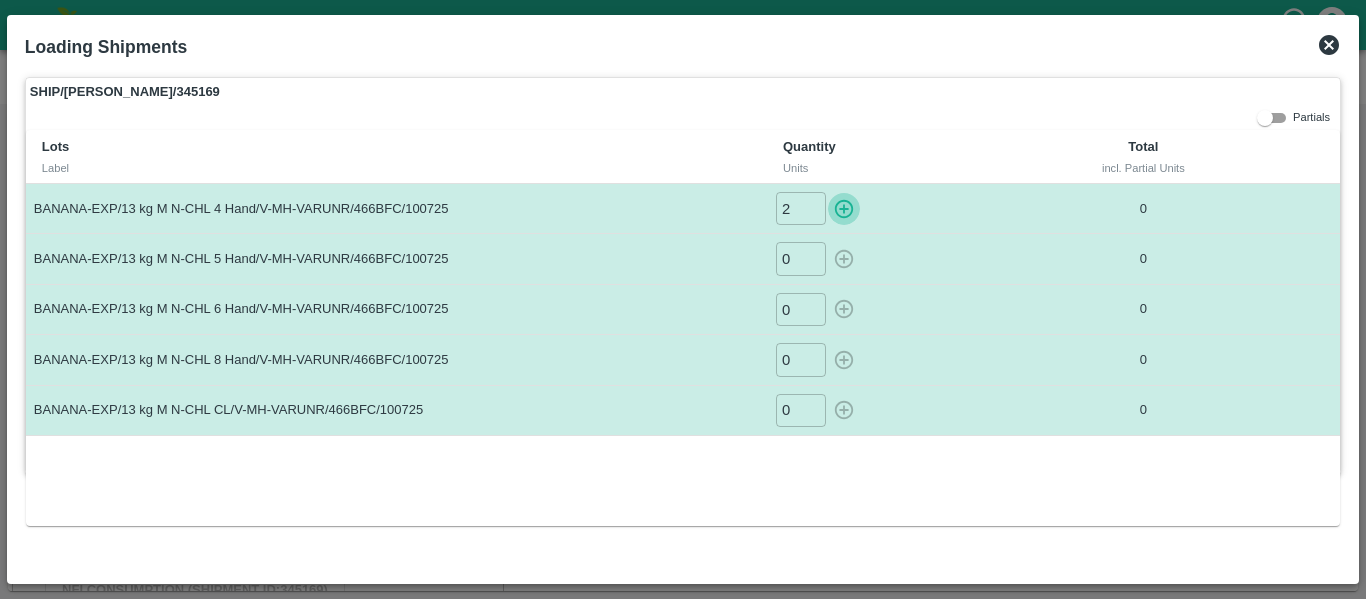 click at bounding box center [844, 208] 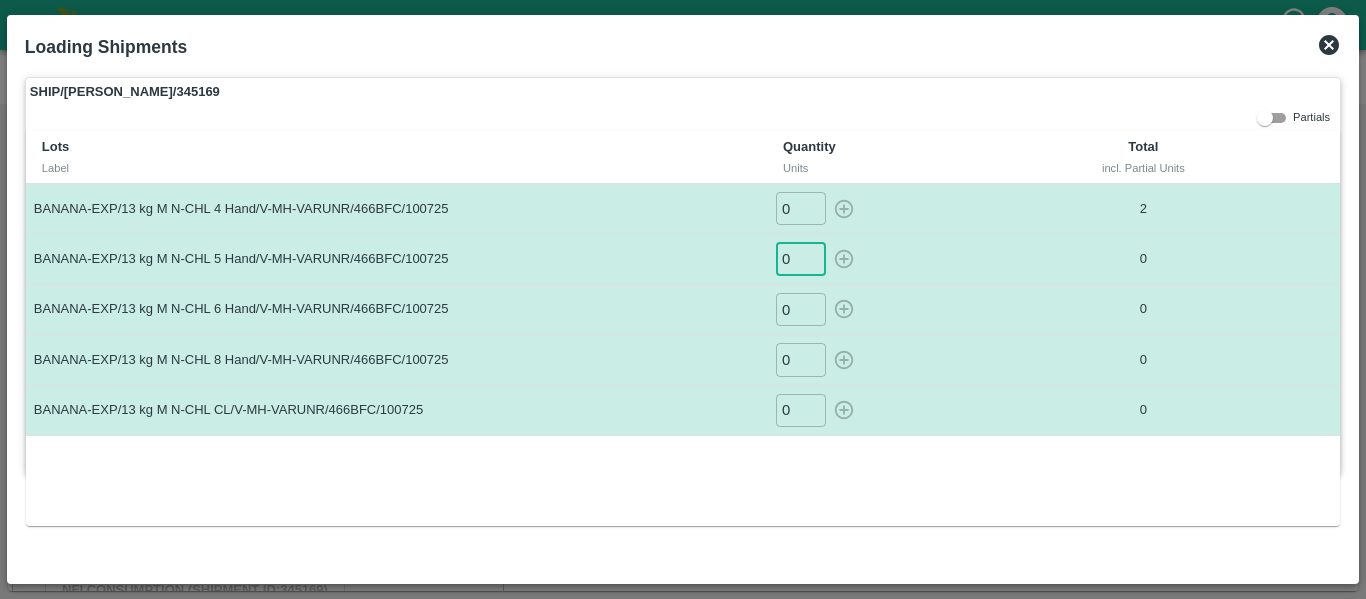 click on "0" at bounding box center [801, 258] 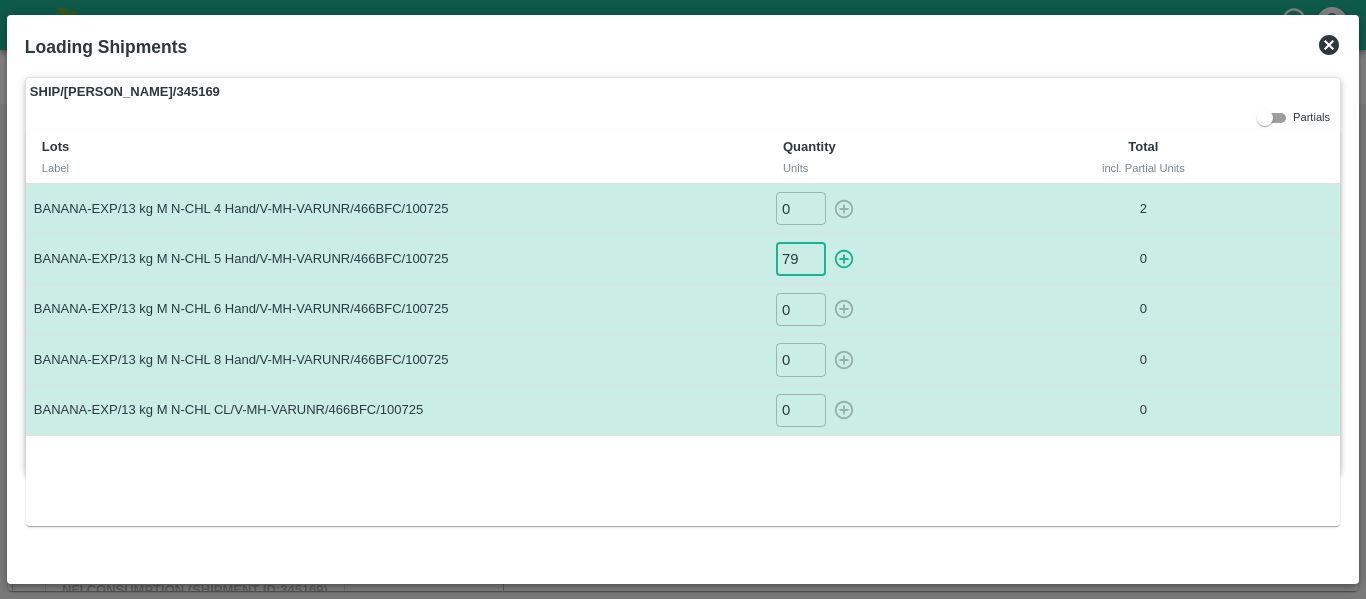 type on "79" 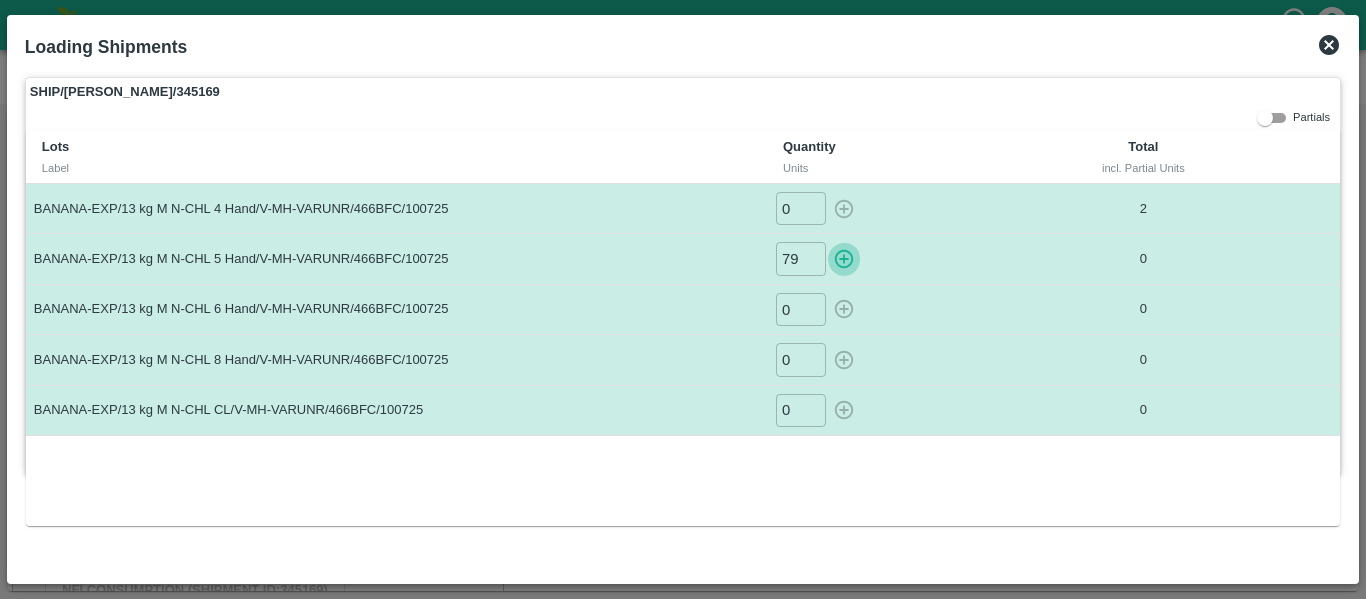 click at bounding box center [844, 258] 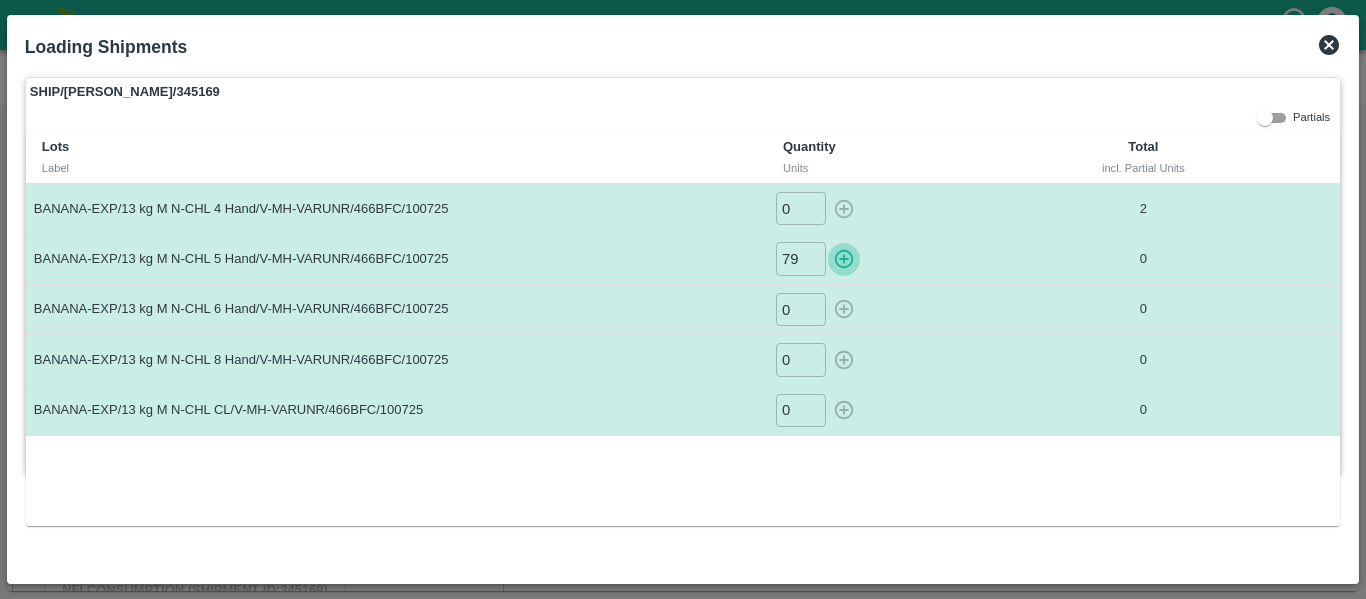 type on "0" 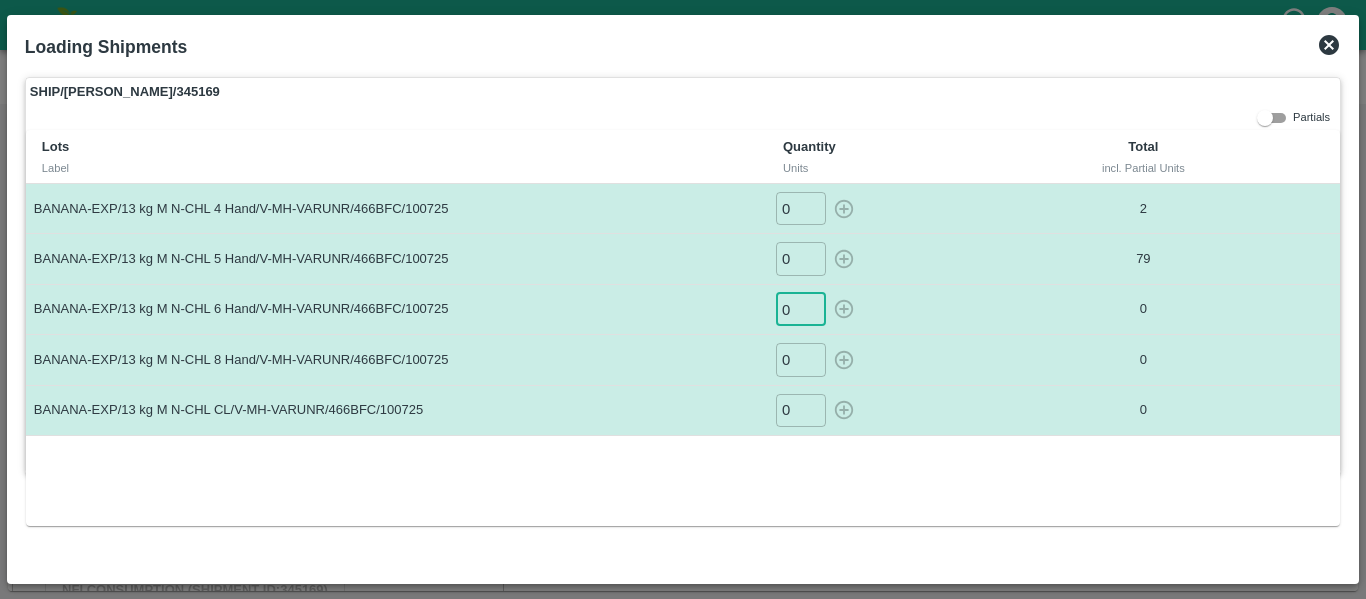 click on "0" at bounding box center (801, 309) 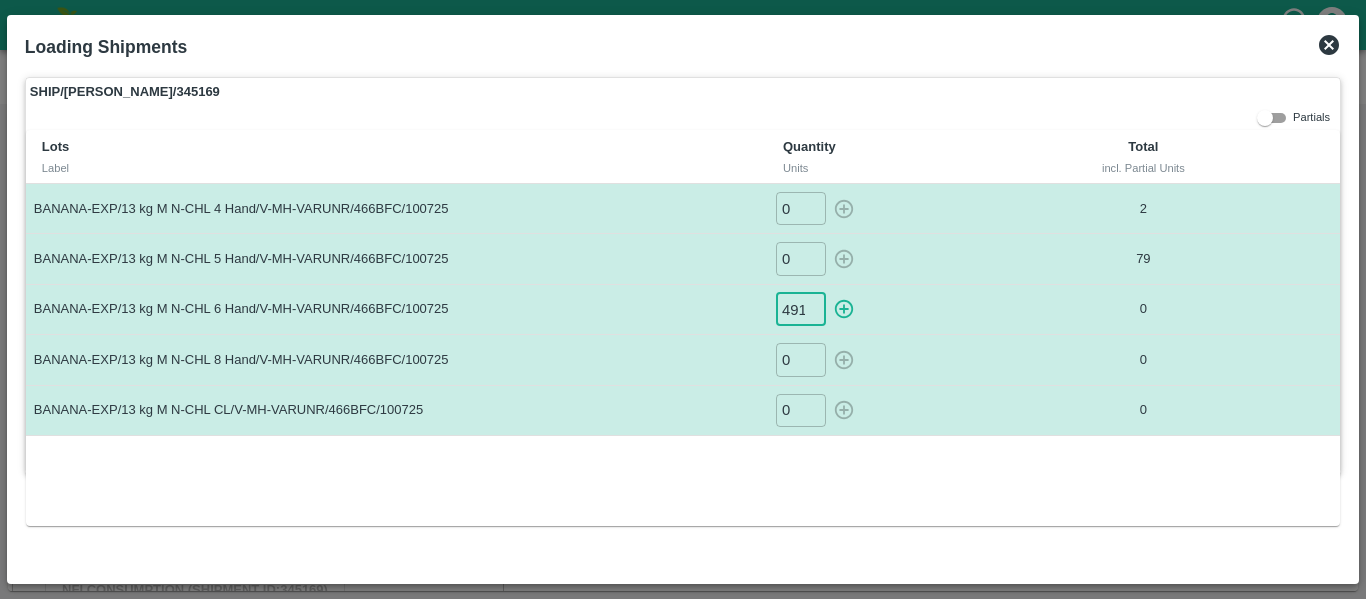 scroll, scrollTop: 0, scrollLeft: 1, axis: horizontal 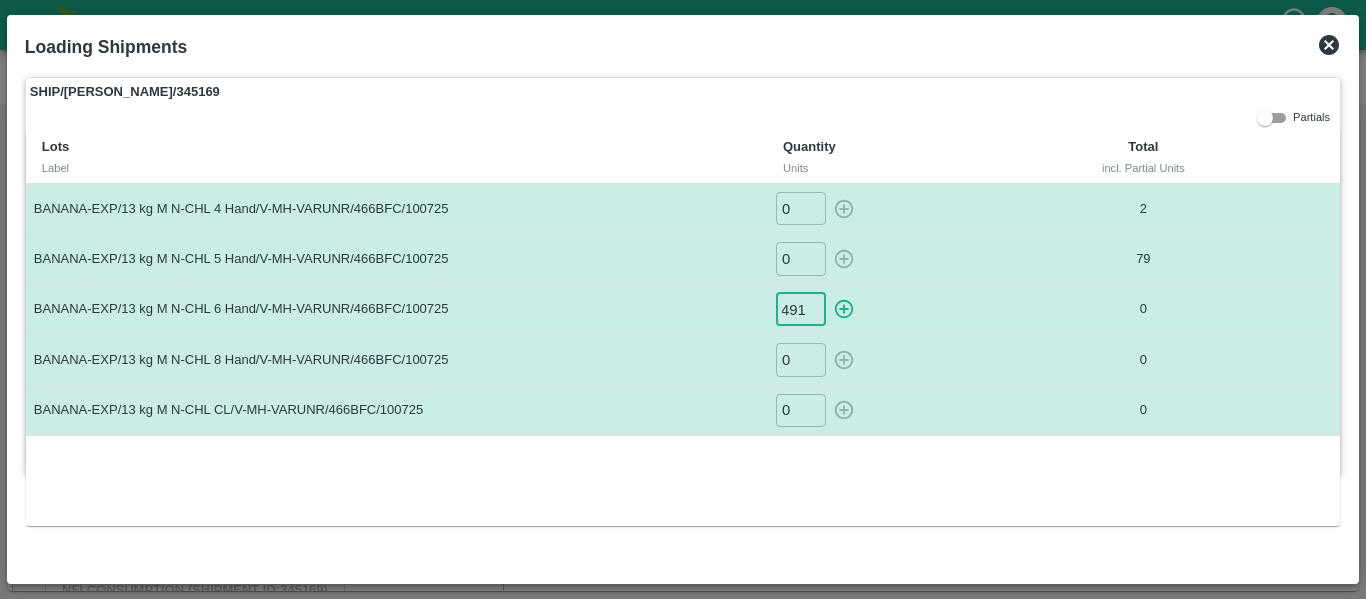 type on "491" 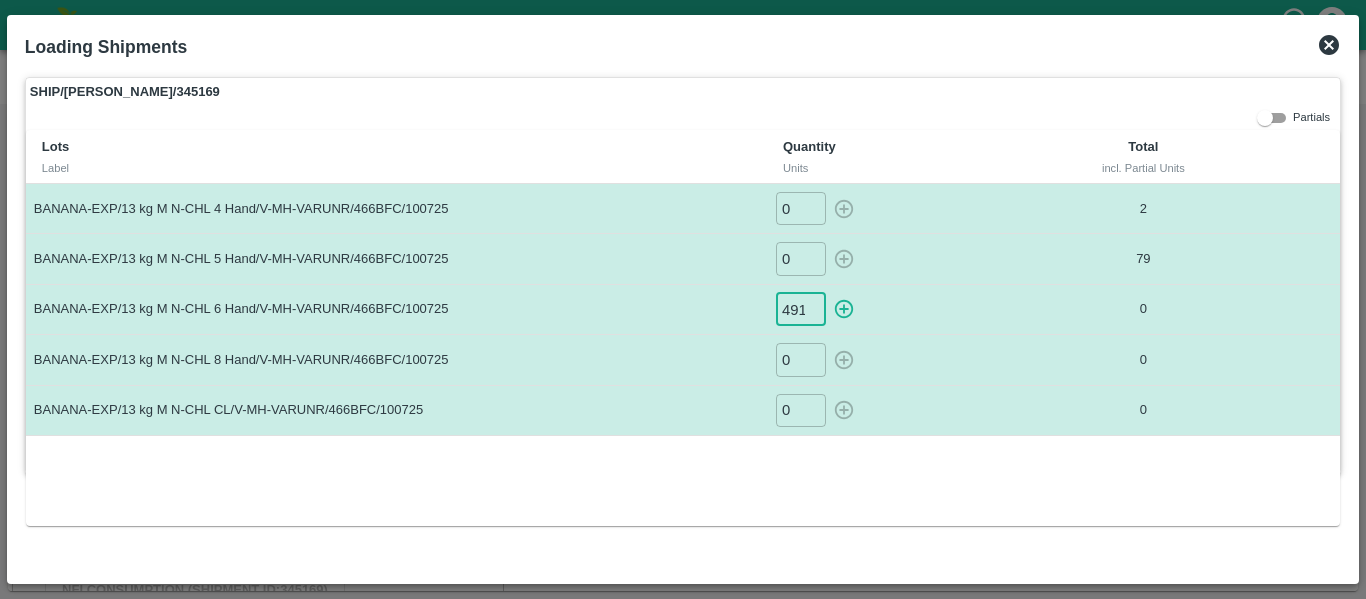 type 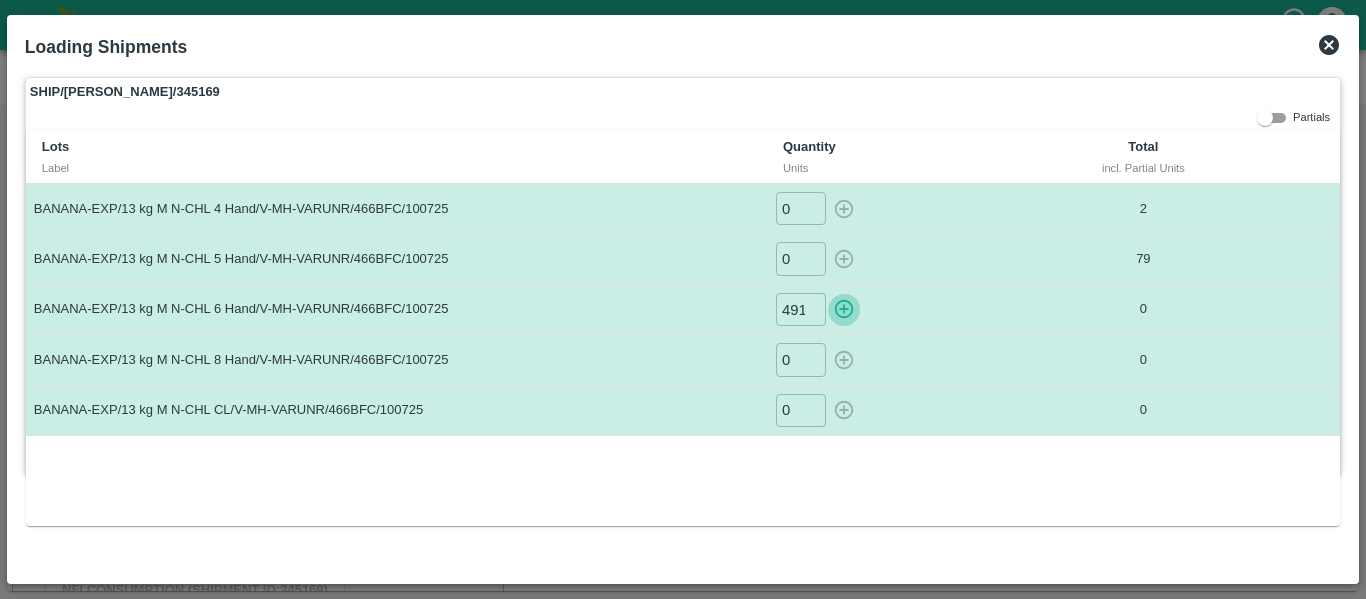 click at bounding box center [844, 309] 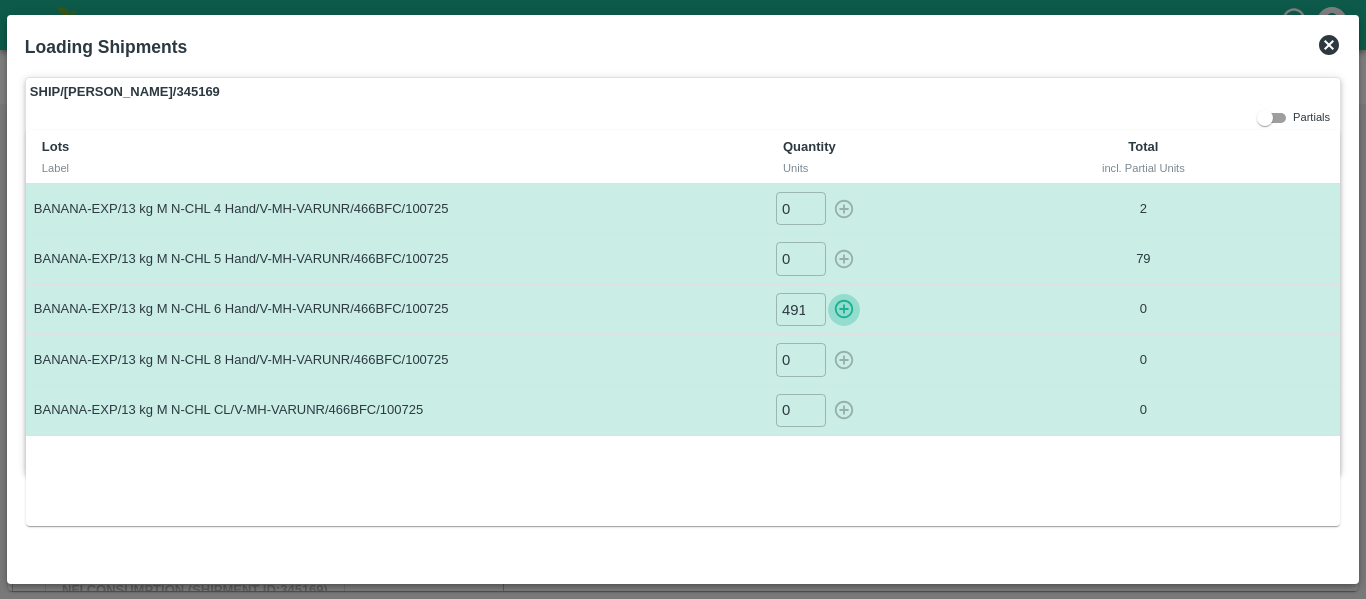 type on "0" 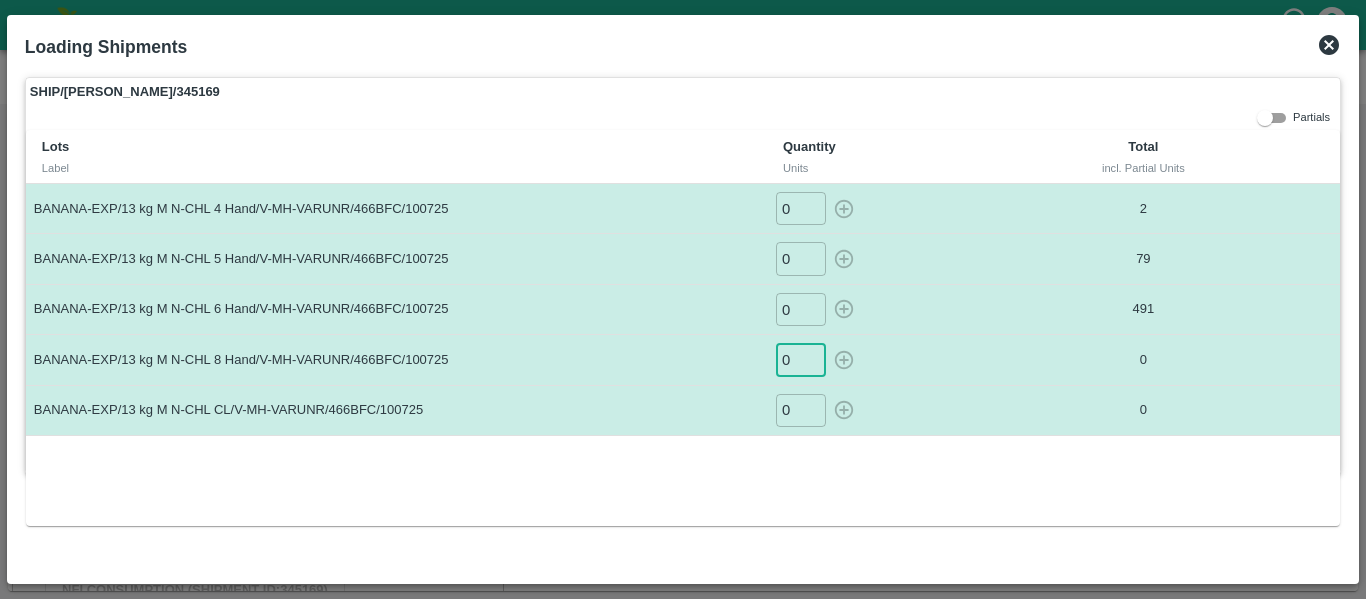 click on "0" at bounding box center (801, 359) 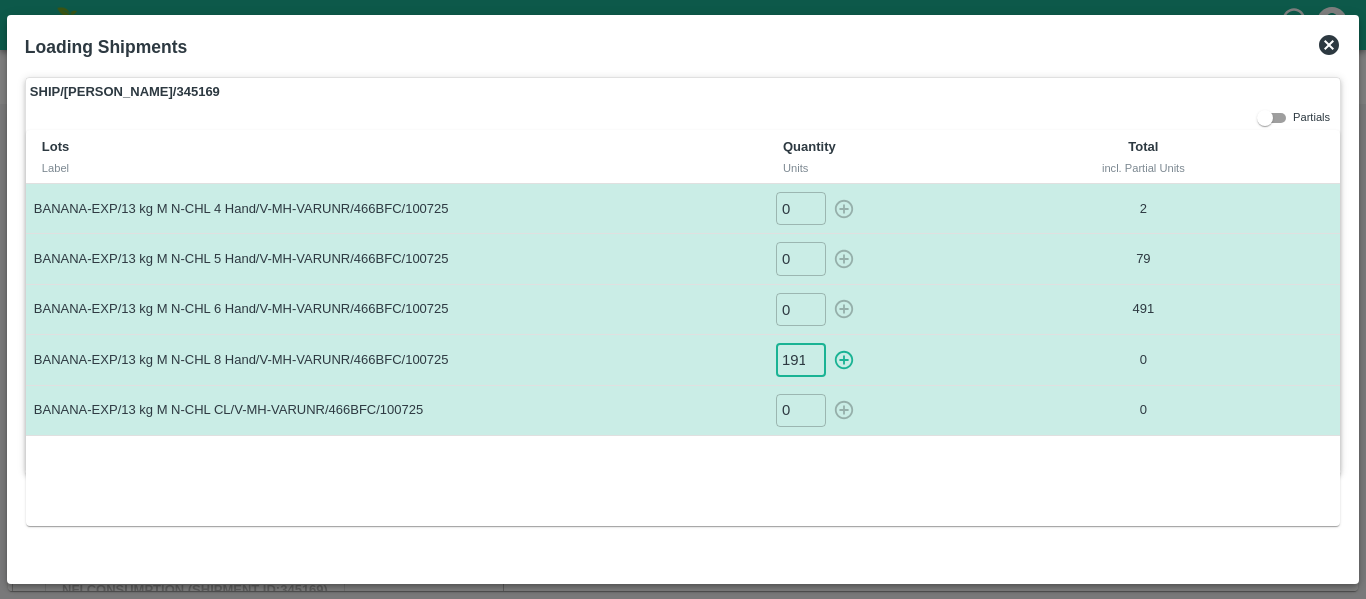 scroll, scrollTop: 0, scrollLeft: 1, axis: horizontal 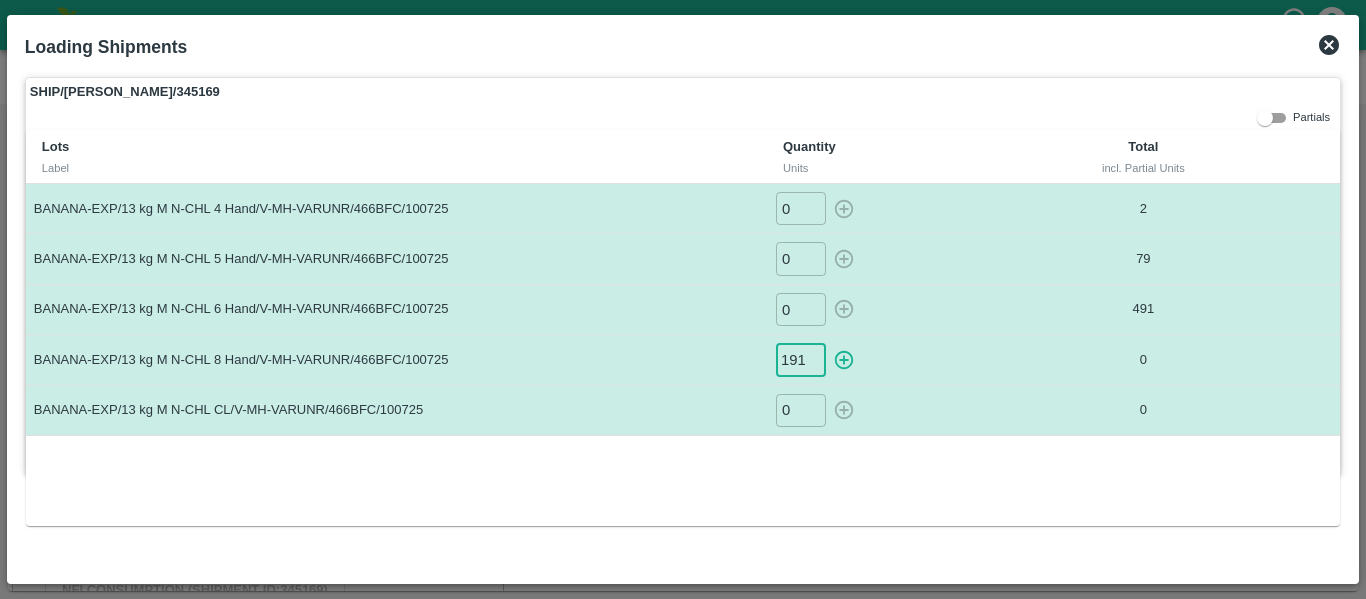 type on "191" 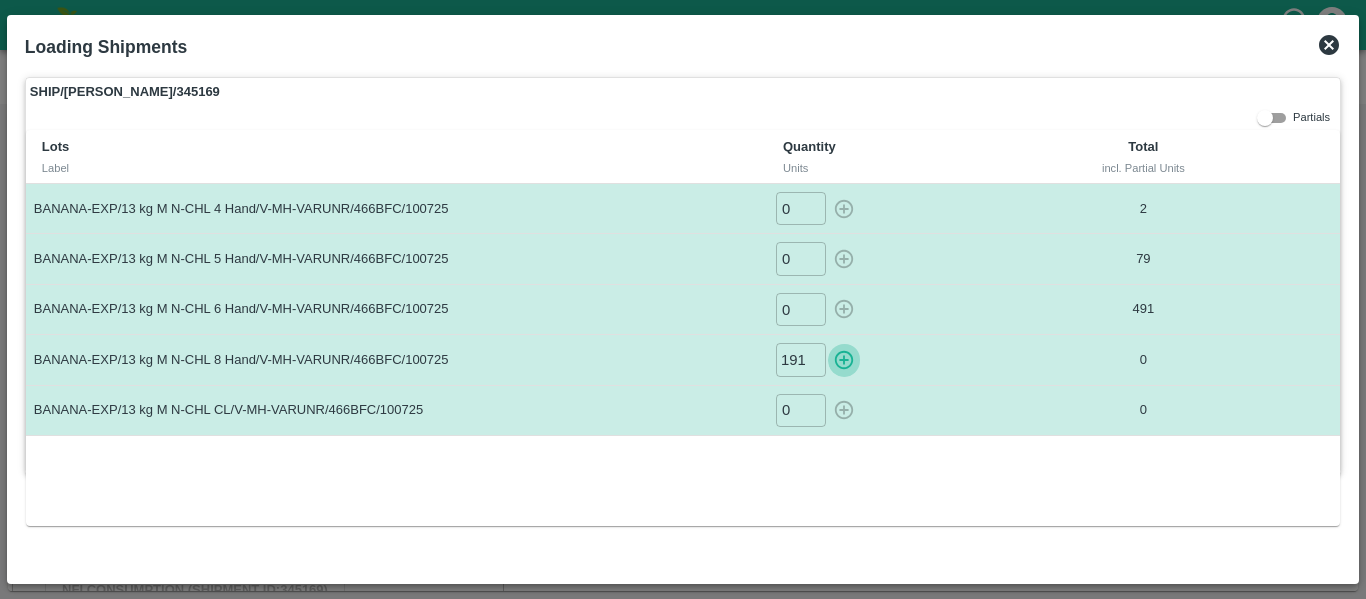 scroll, scrollTop: 0, scrollLeft: 0, axis: both 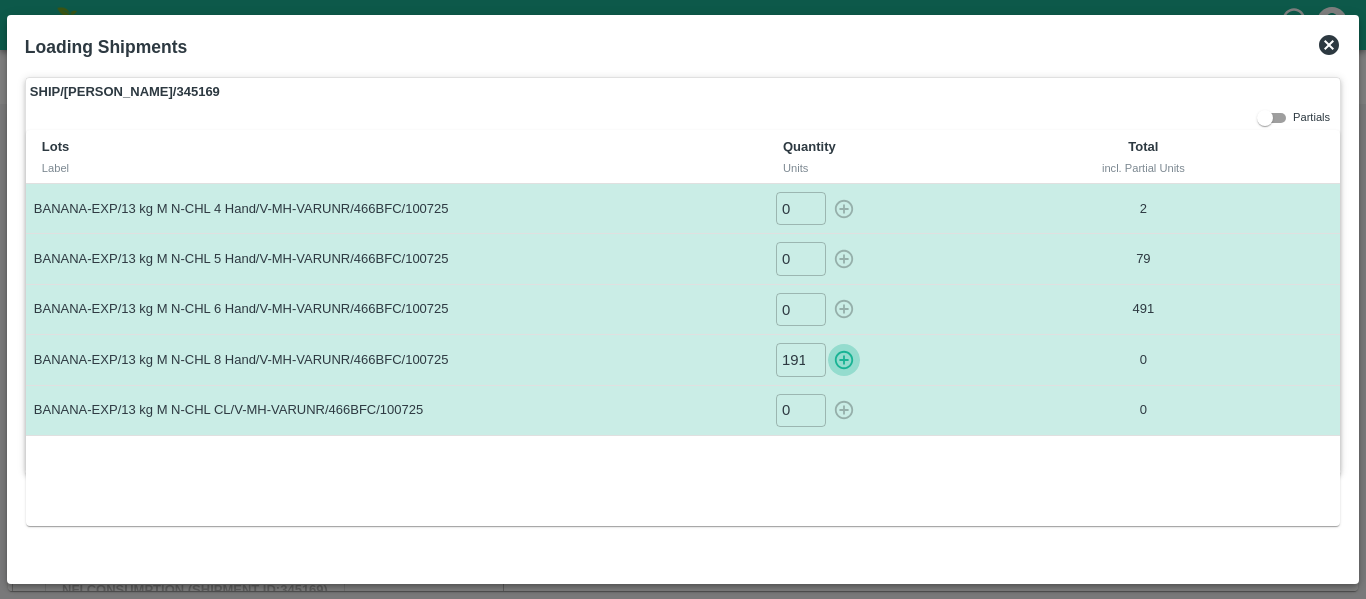 type 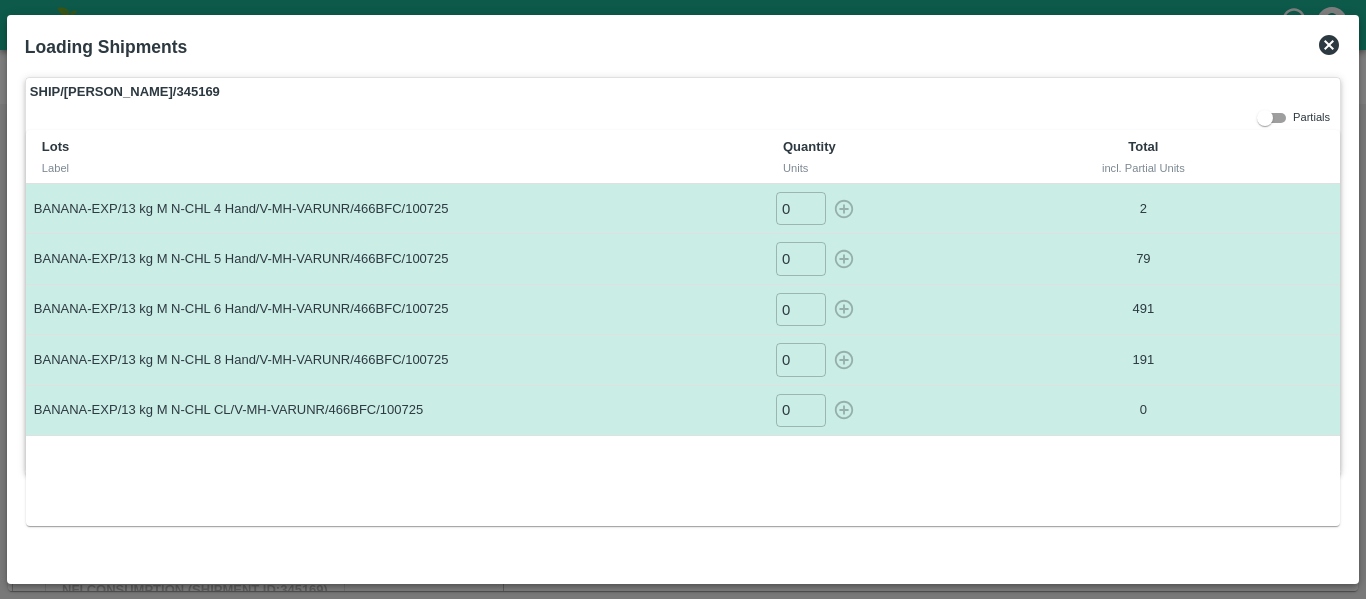 click on "0" at bounding box center (801, 410) 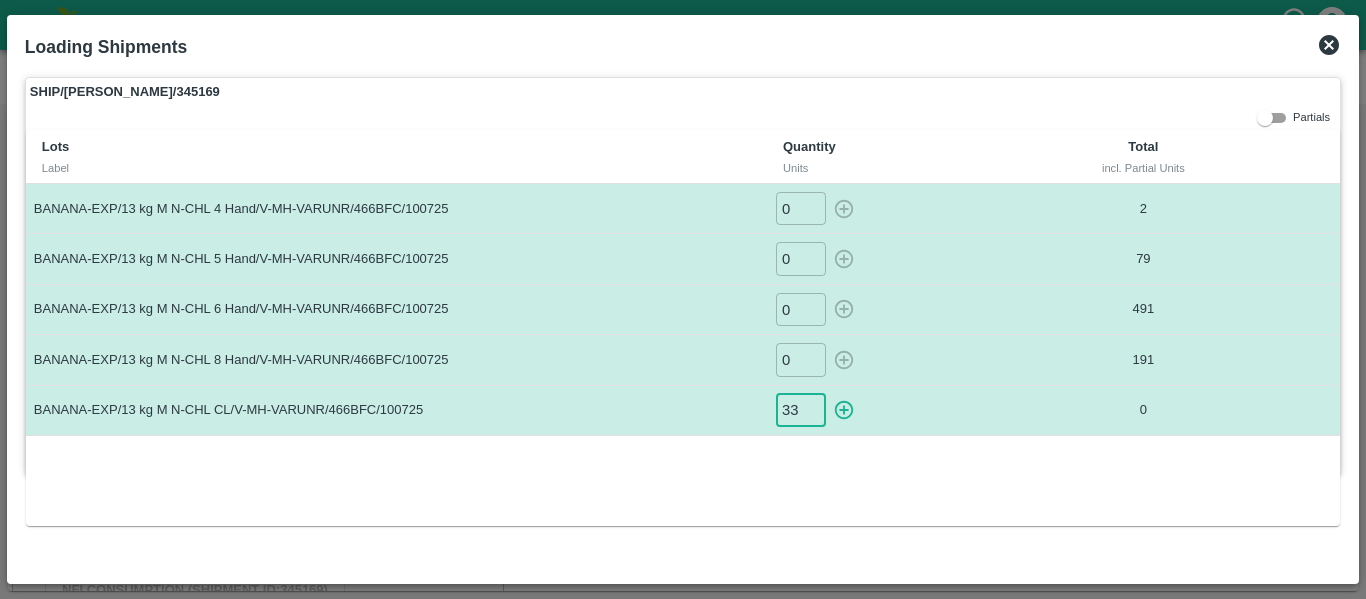 type on "33" 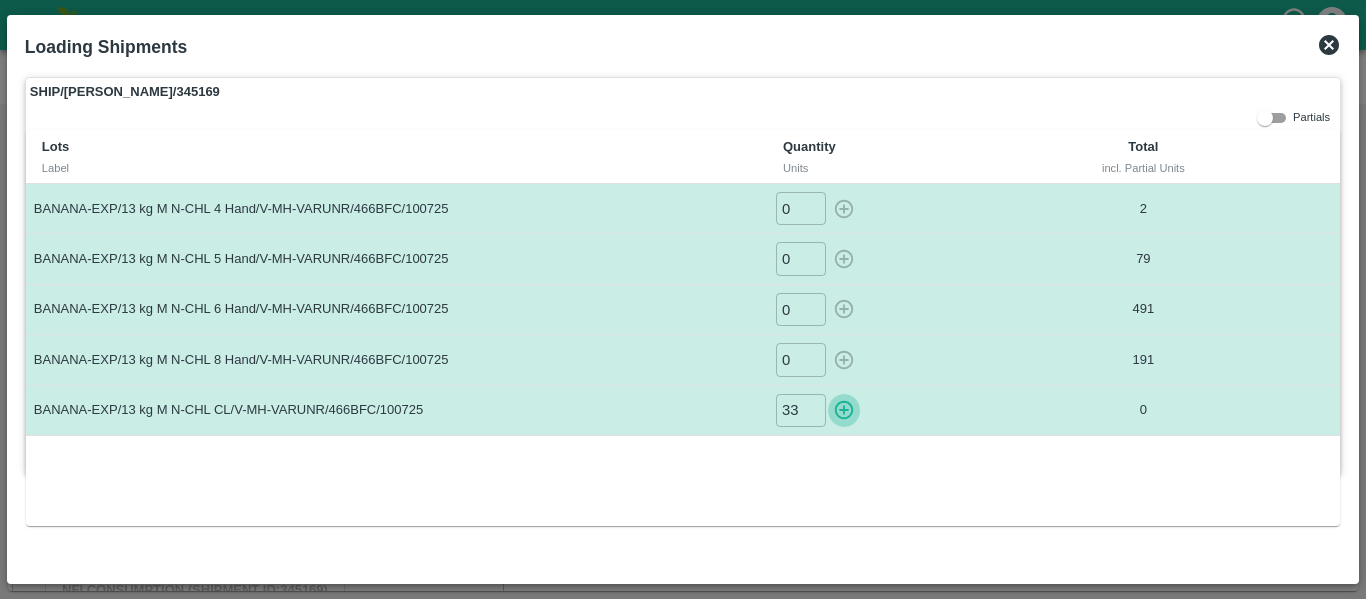 type 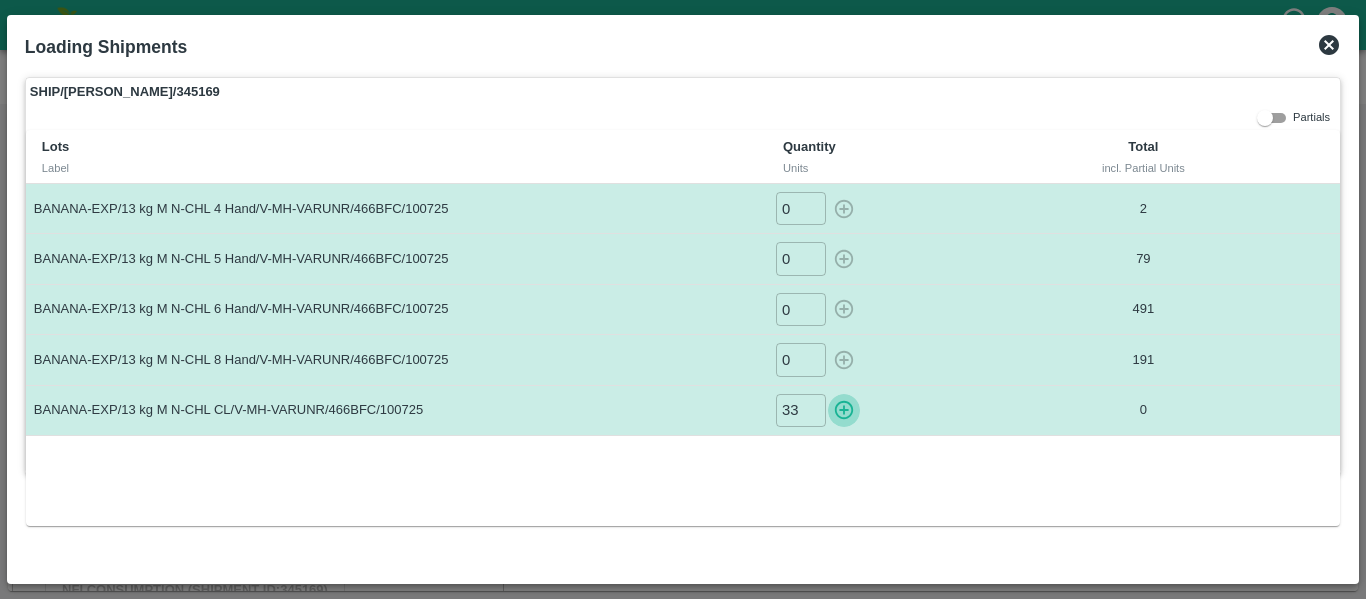 click at bounding box center [844, 410] 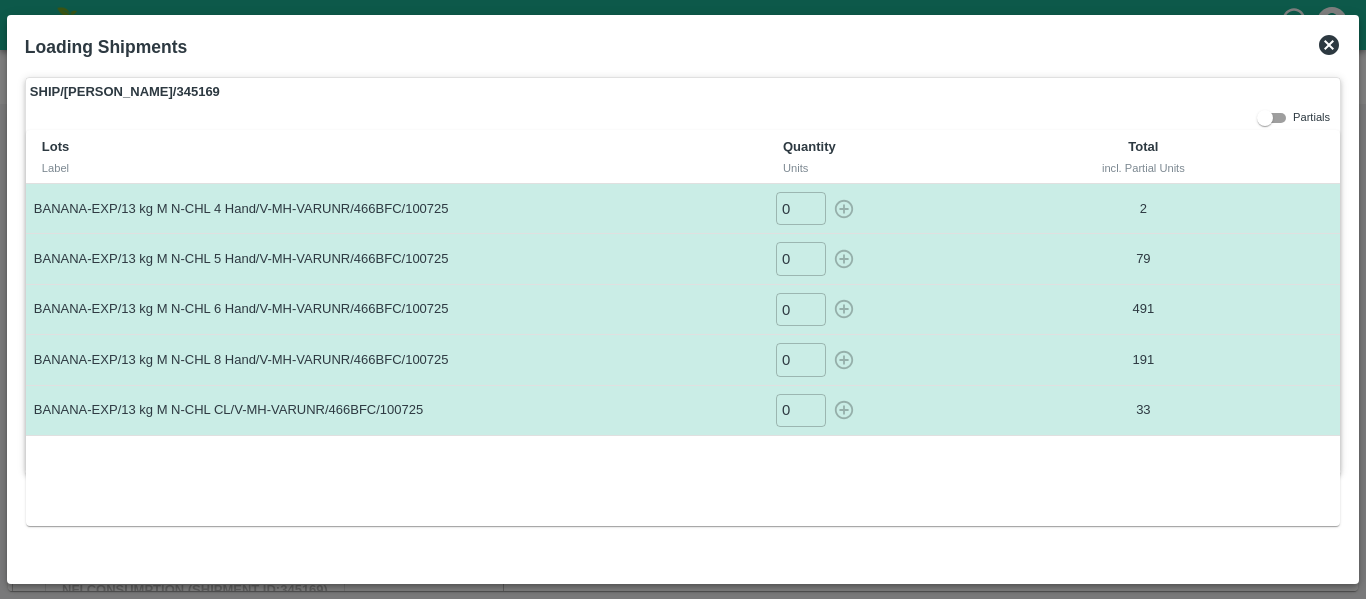 click 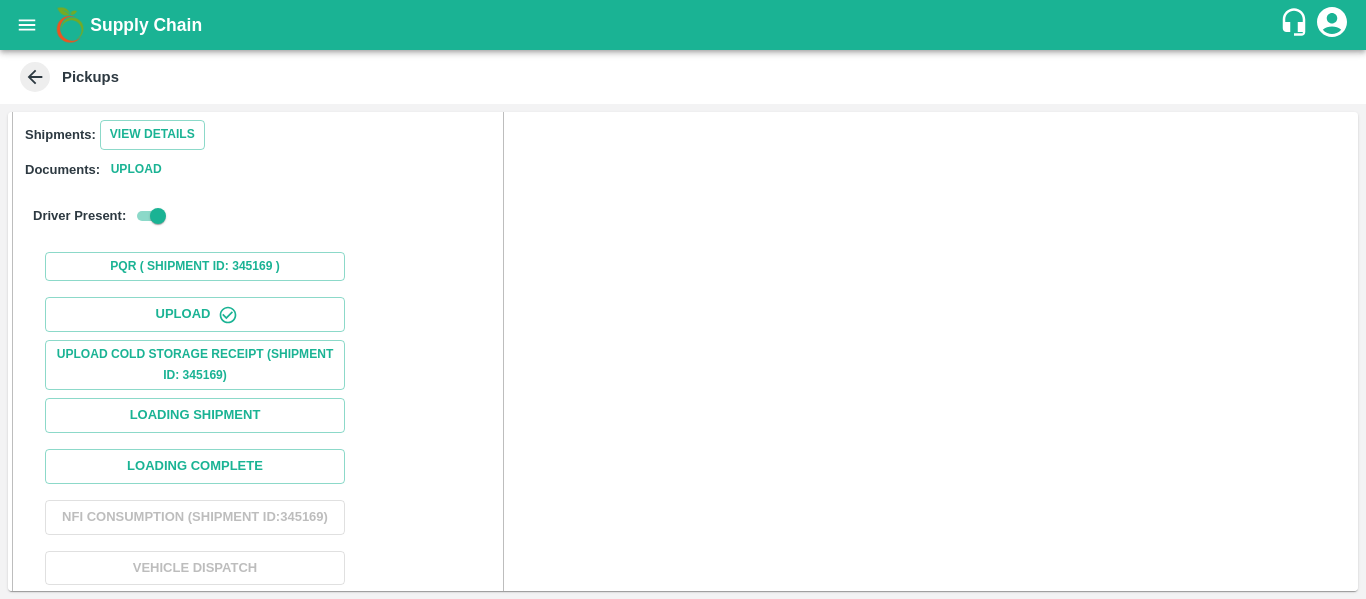 scroll, scrollTop: 250, scrollLeft: 0, axis: vertical 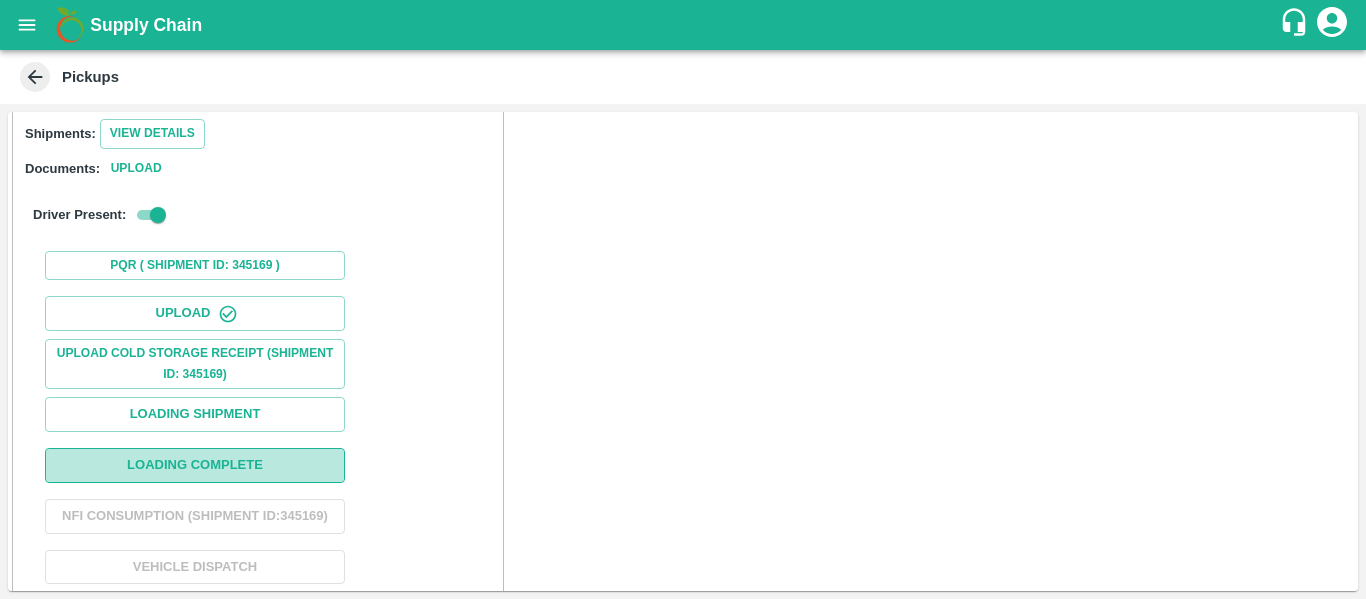 click on "Loading Complete" at bounding box center (195, 465) 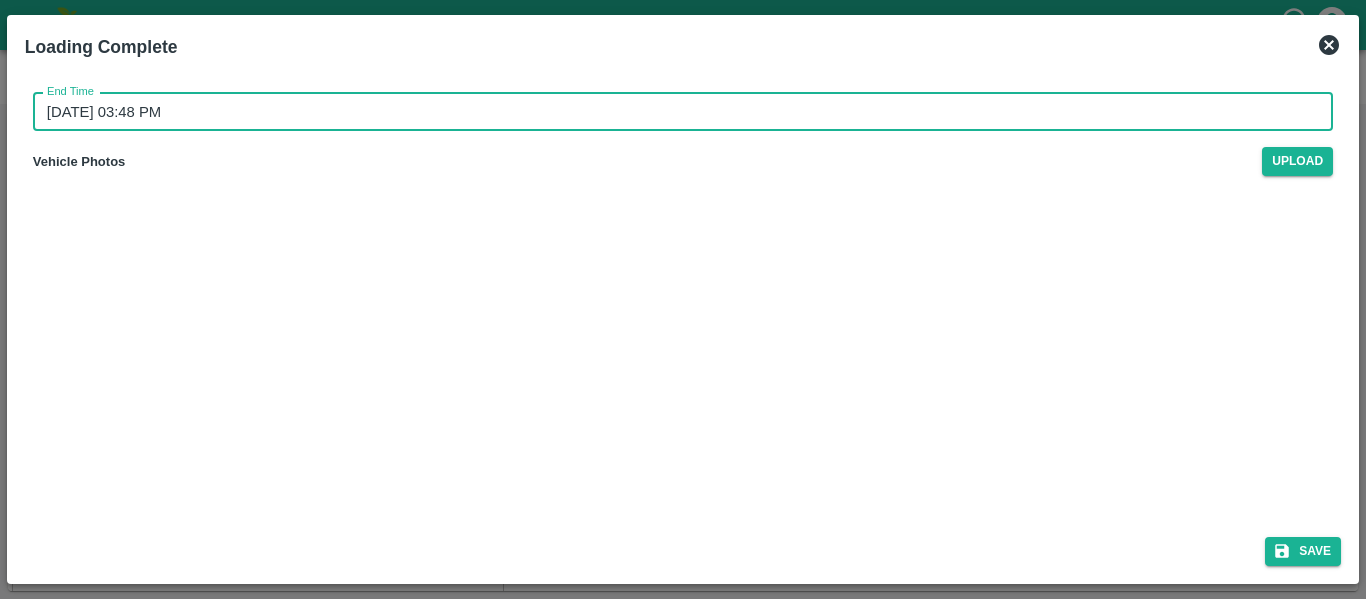 click on "11/07/2025 03:48 PM" at bounding box center (676, 112) 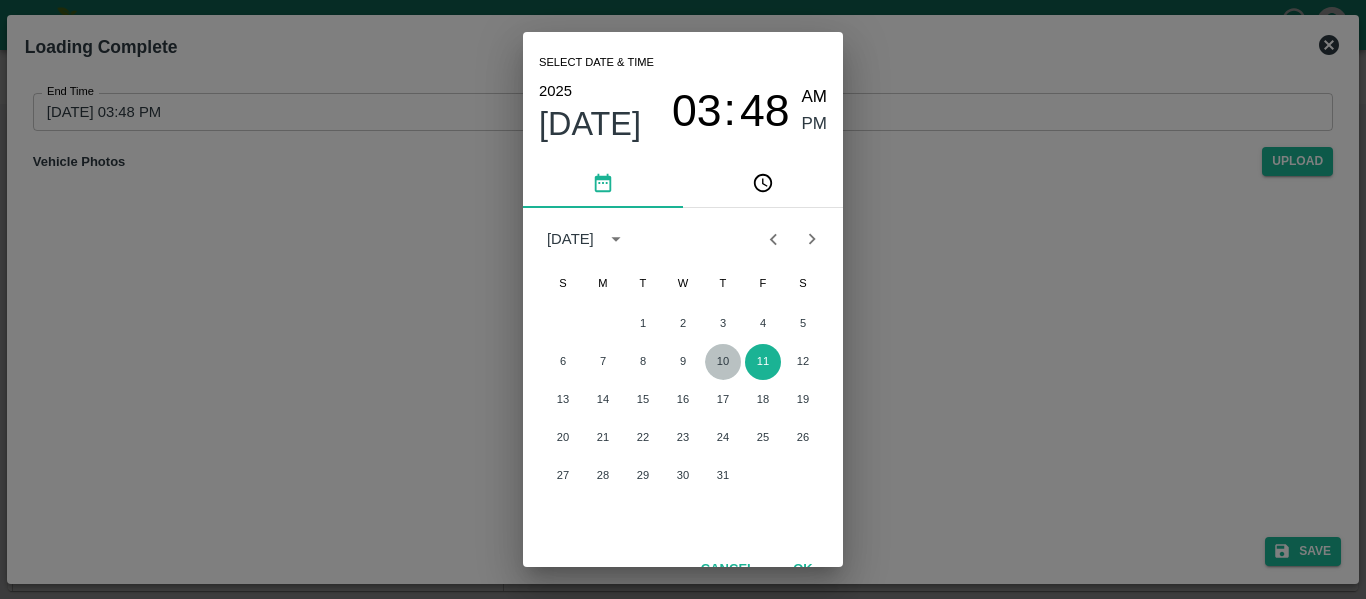 click on "10" at bounding box center (723, 362) 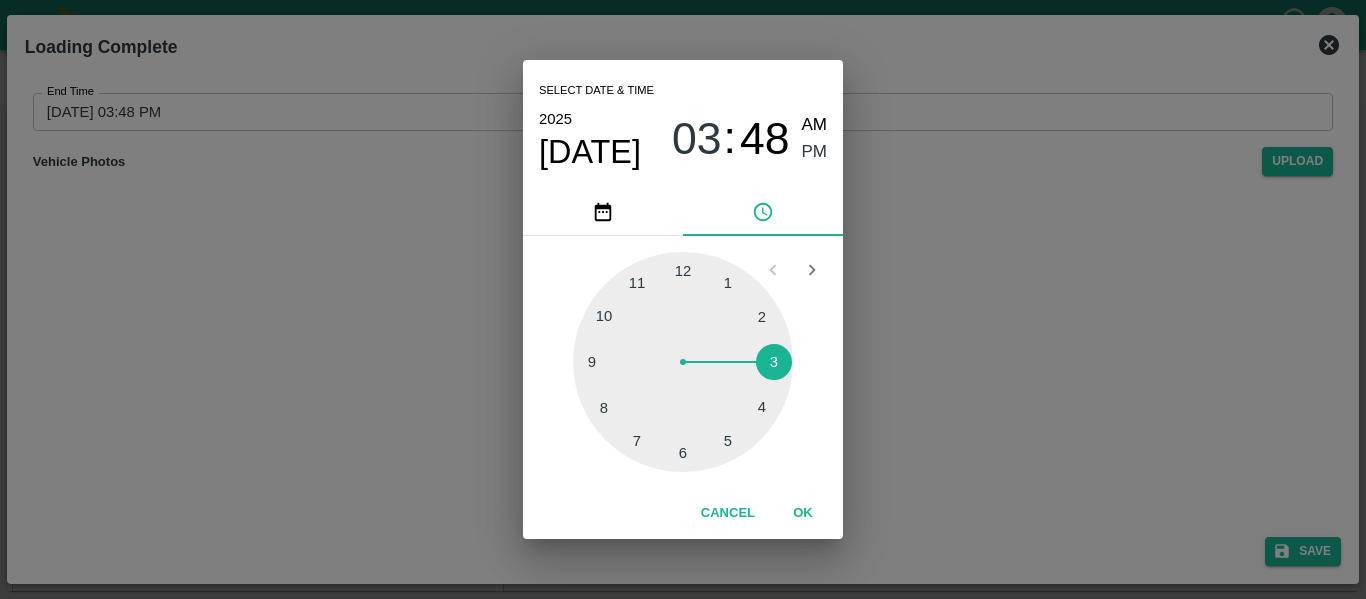 click at bounding box center [683, 362] 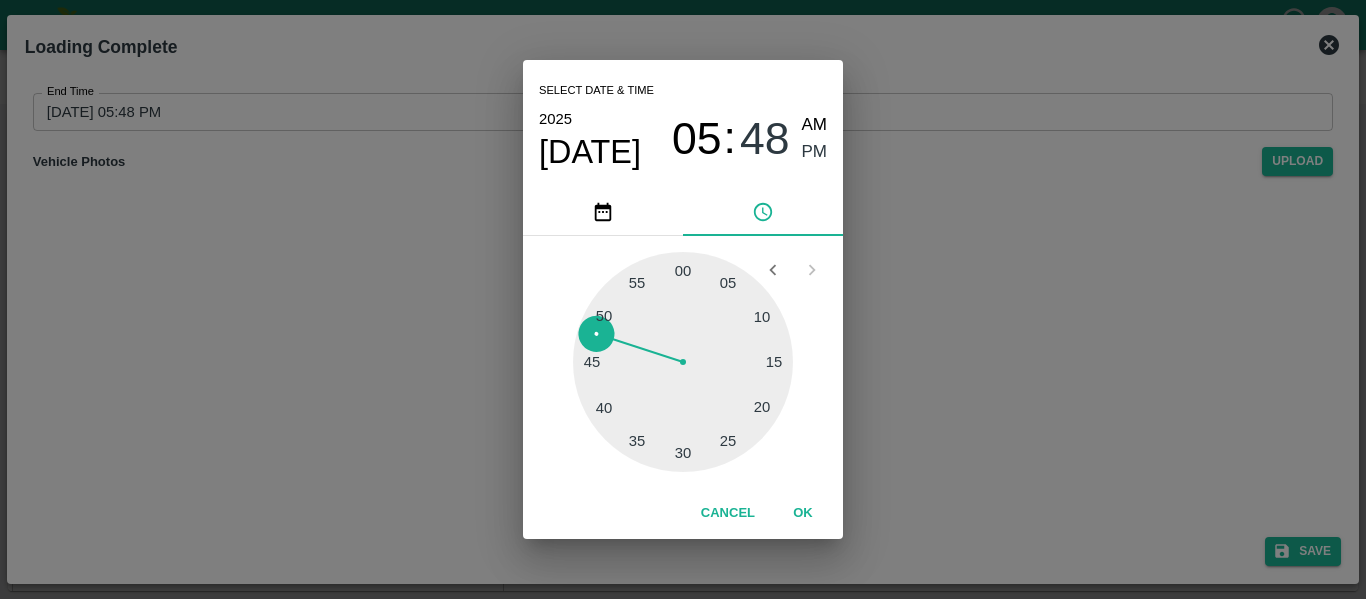 click at bounding box center (683, 362) 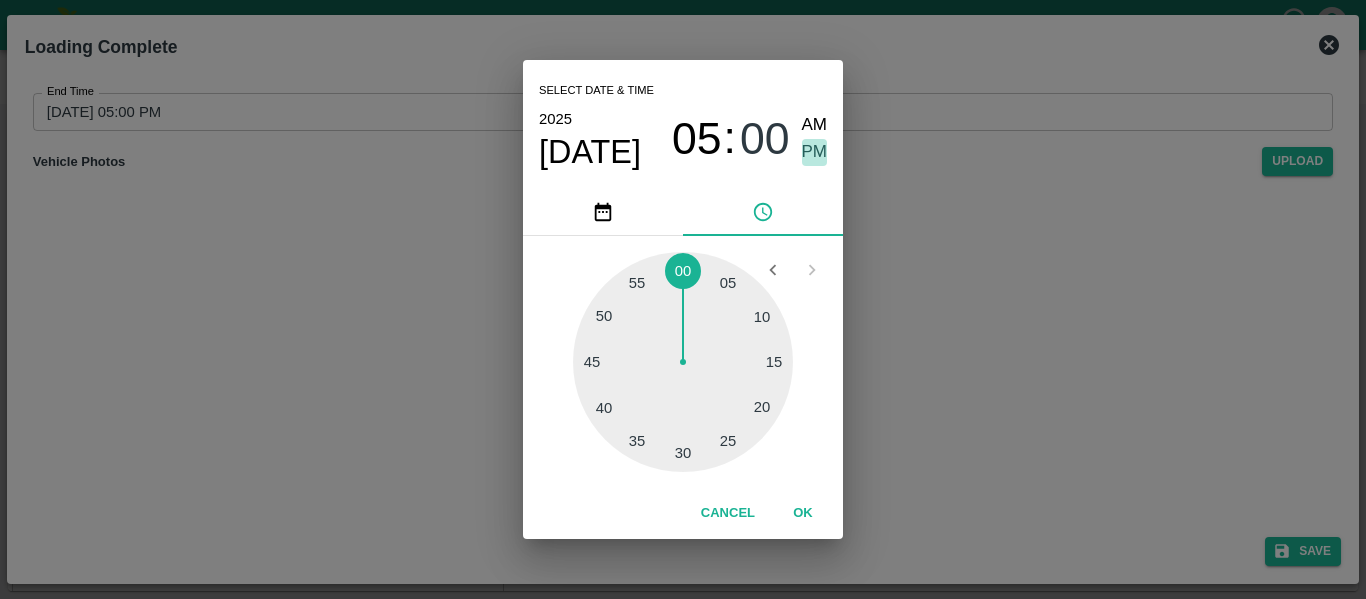 click on "PM" at bounding box center (815, 152) 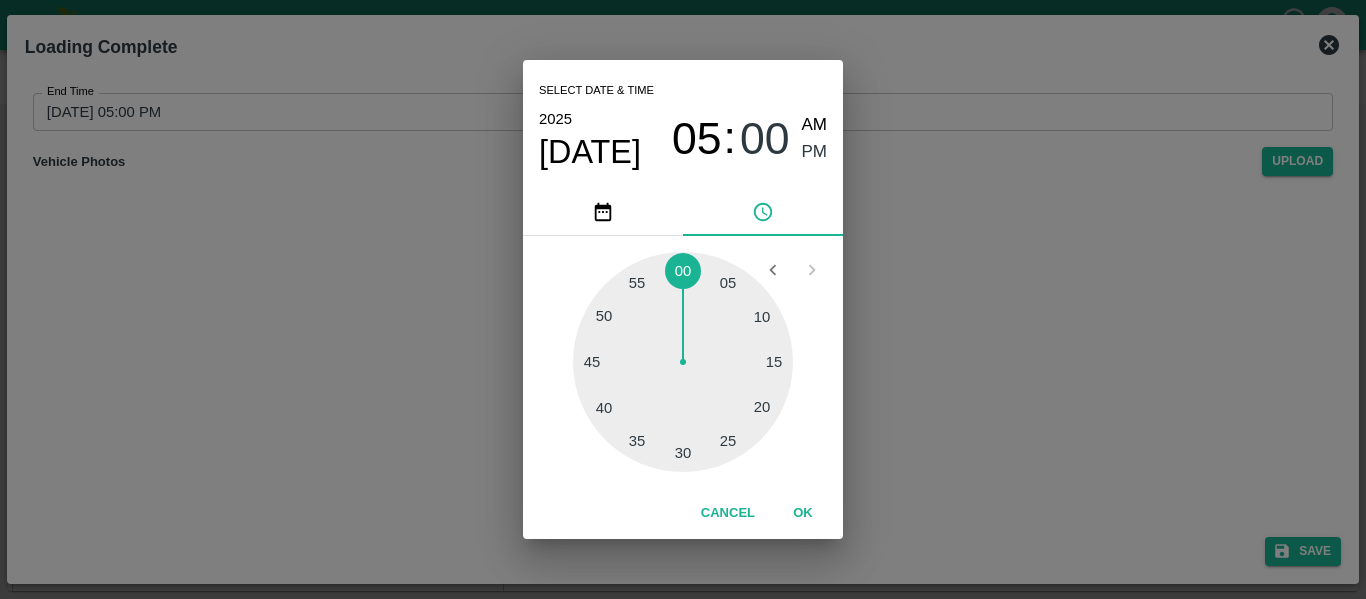 click on "OK" at bounding box center (803, 513) 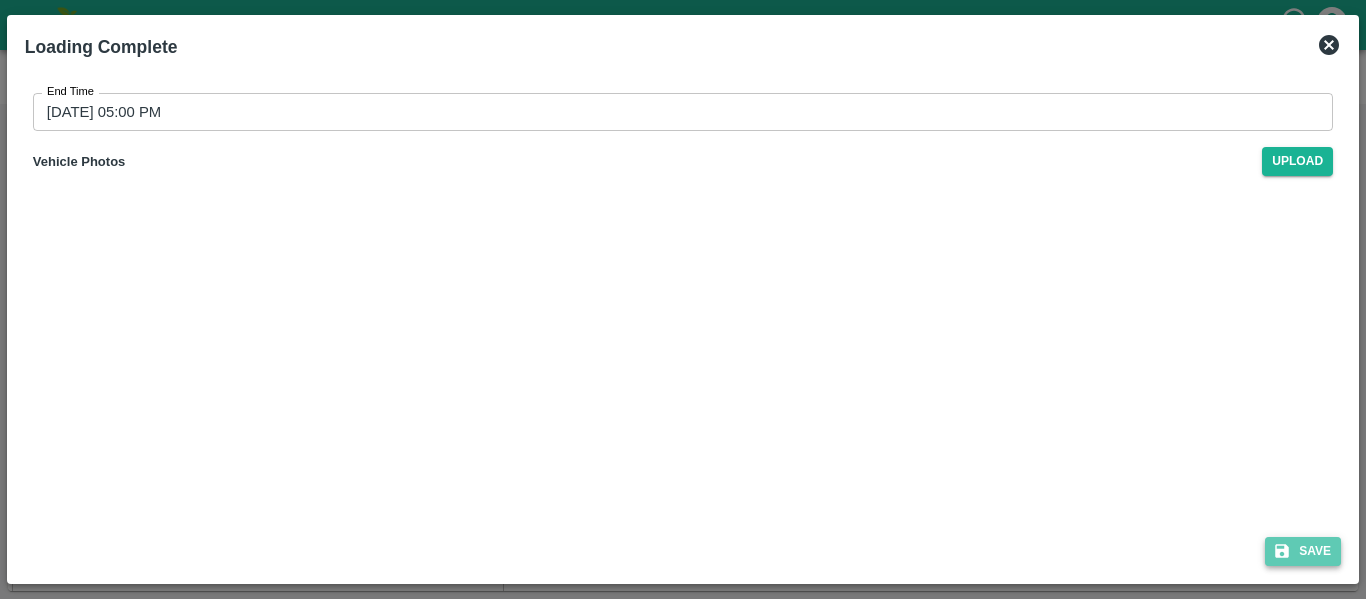 click on "Save" at bounding box center [1303, 551] 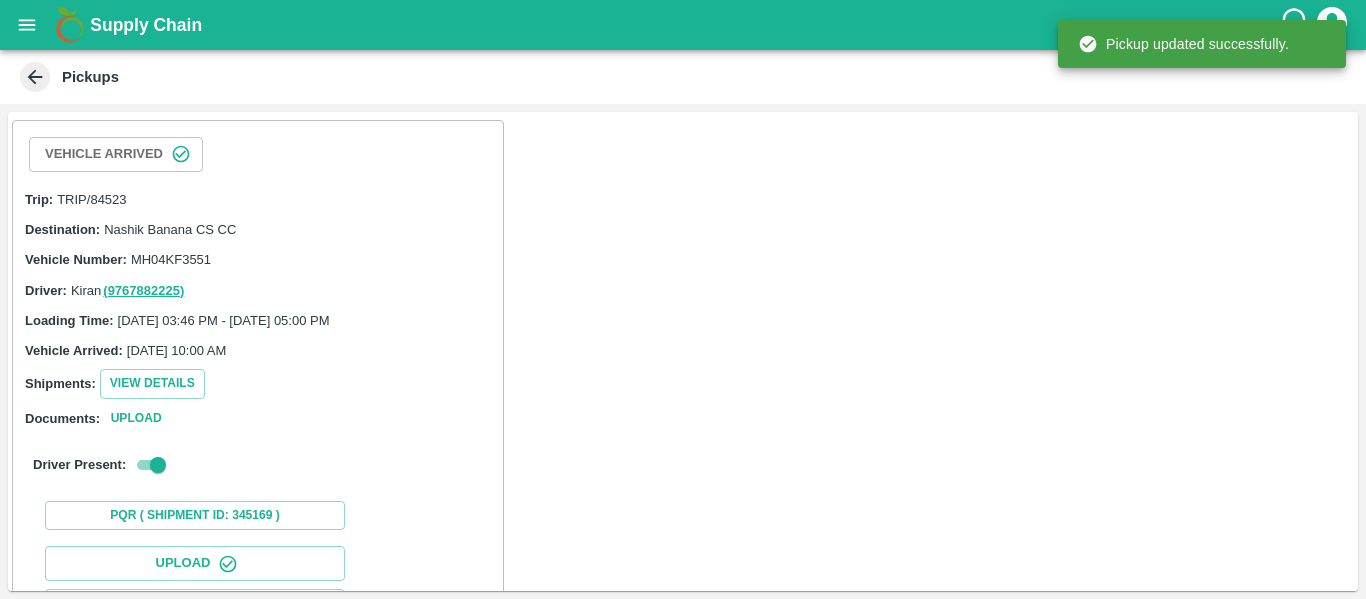 scroll, scrollTop: 342, scrollLeft: 0, axis: vertical 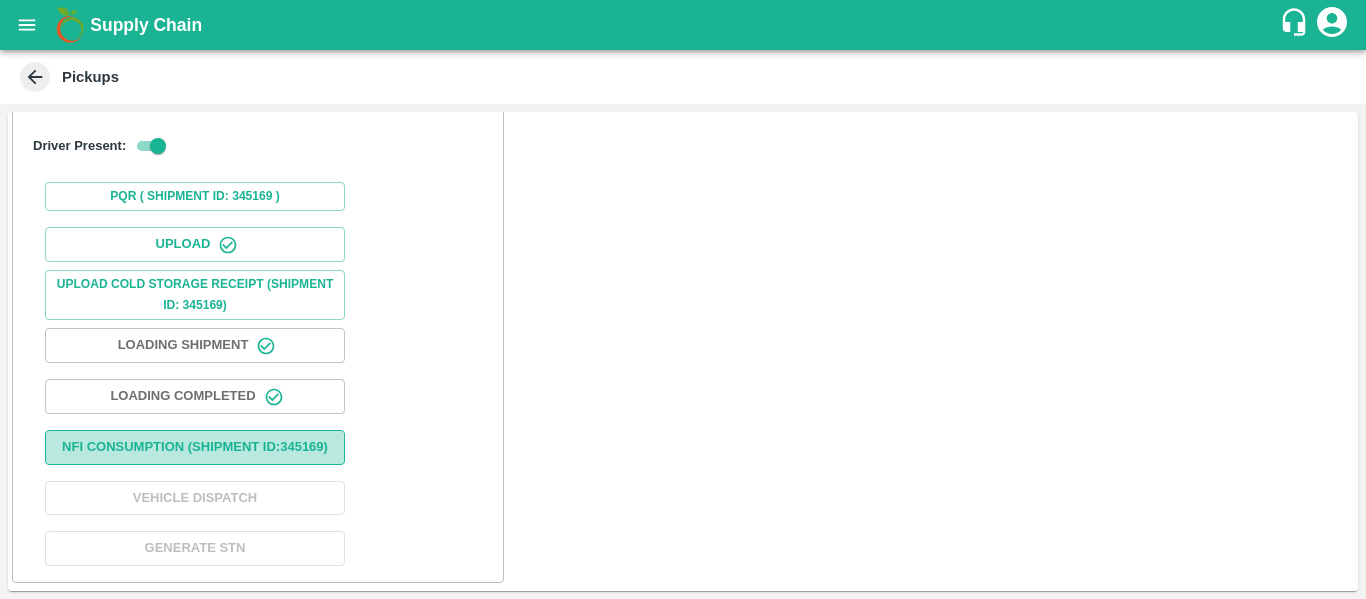 click on "Nfi Consumption (SHIPMENT ID:  345169 )" at bounding box center [195, 447] 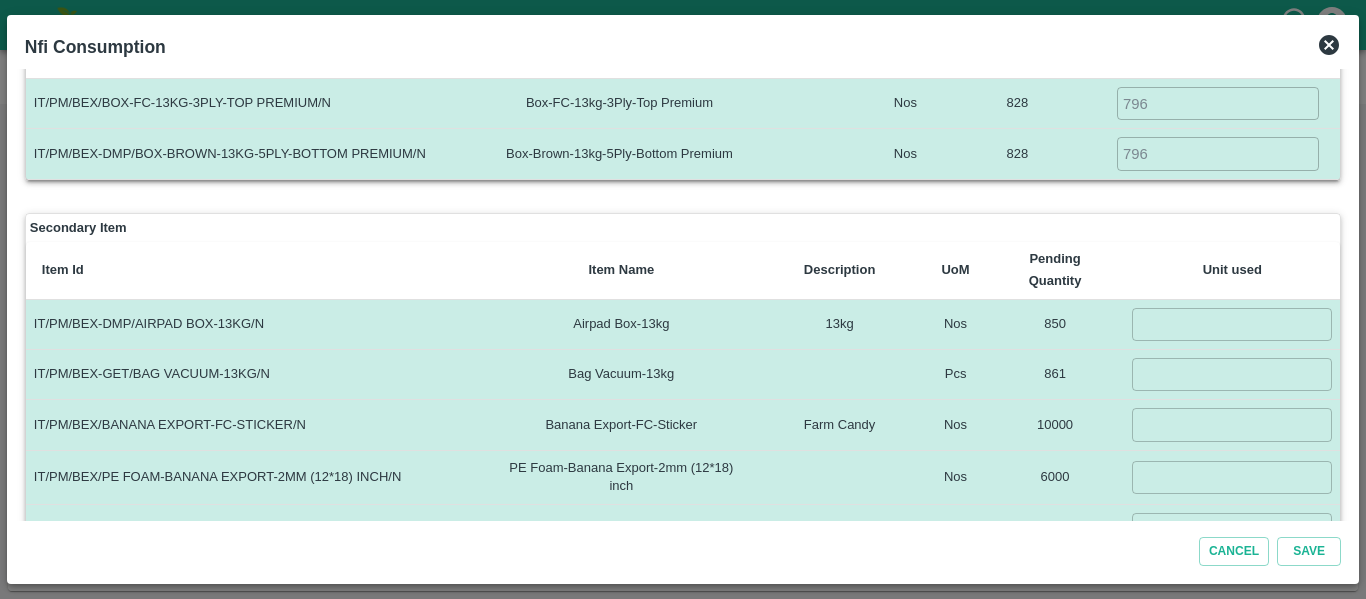 scroll, scrollTop: 165, scrollLeft: 0, axis: vertical 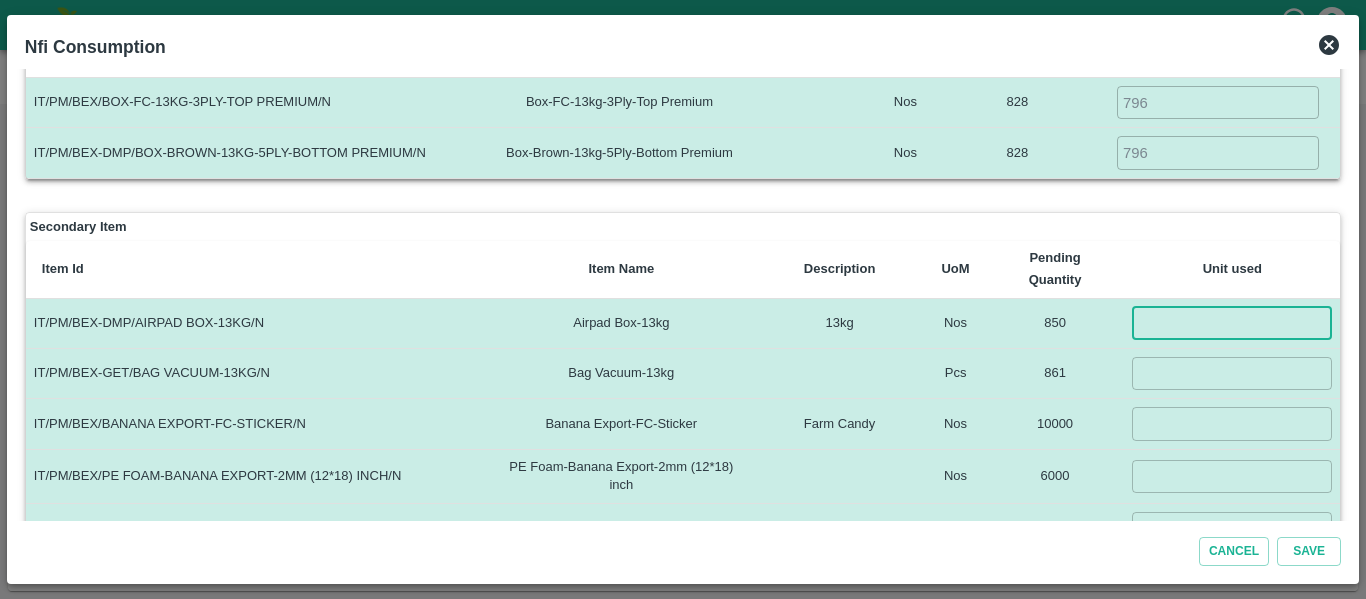 click at bounding box center [1232, 323] 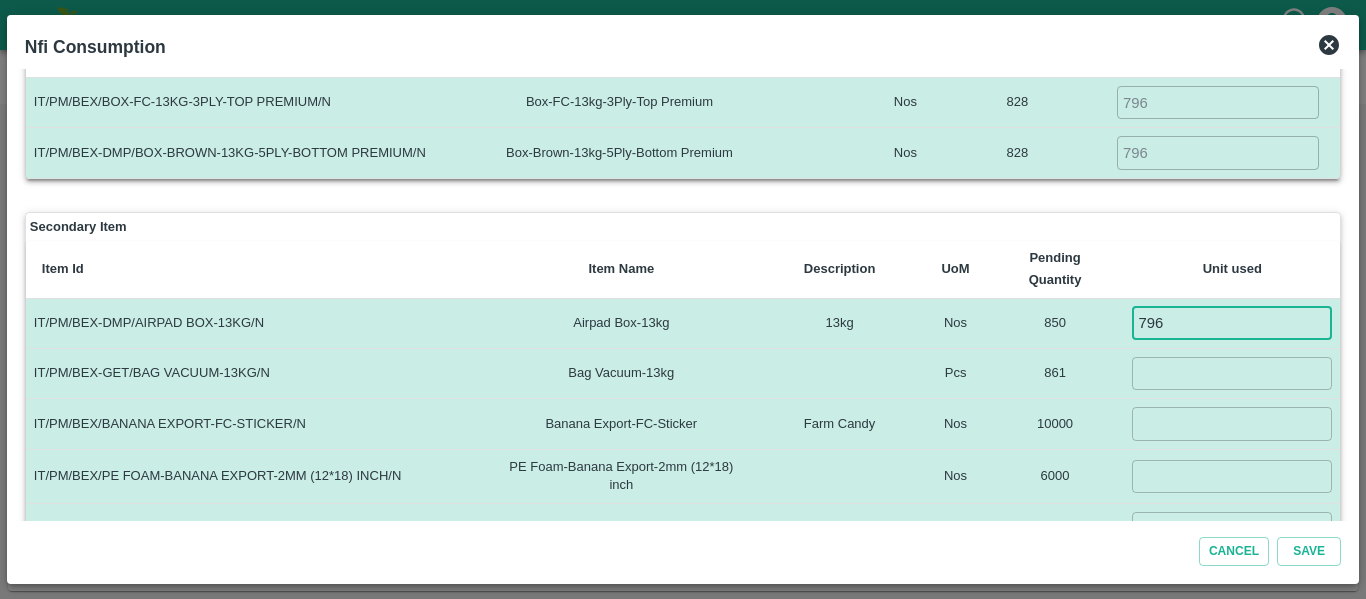 type on "796" 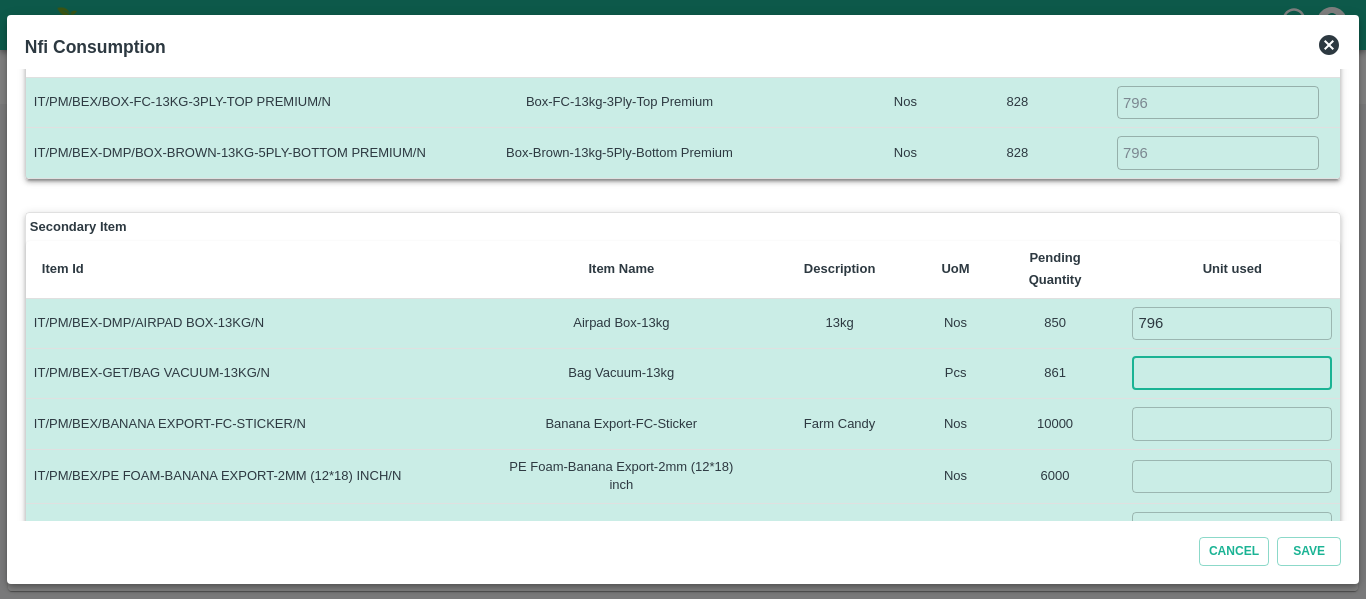click at bounding box center [1232, 373] 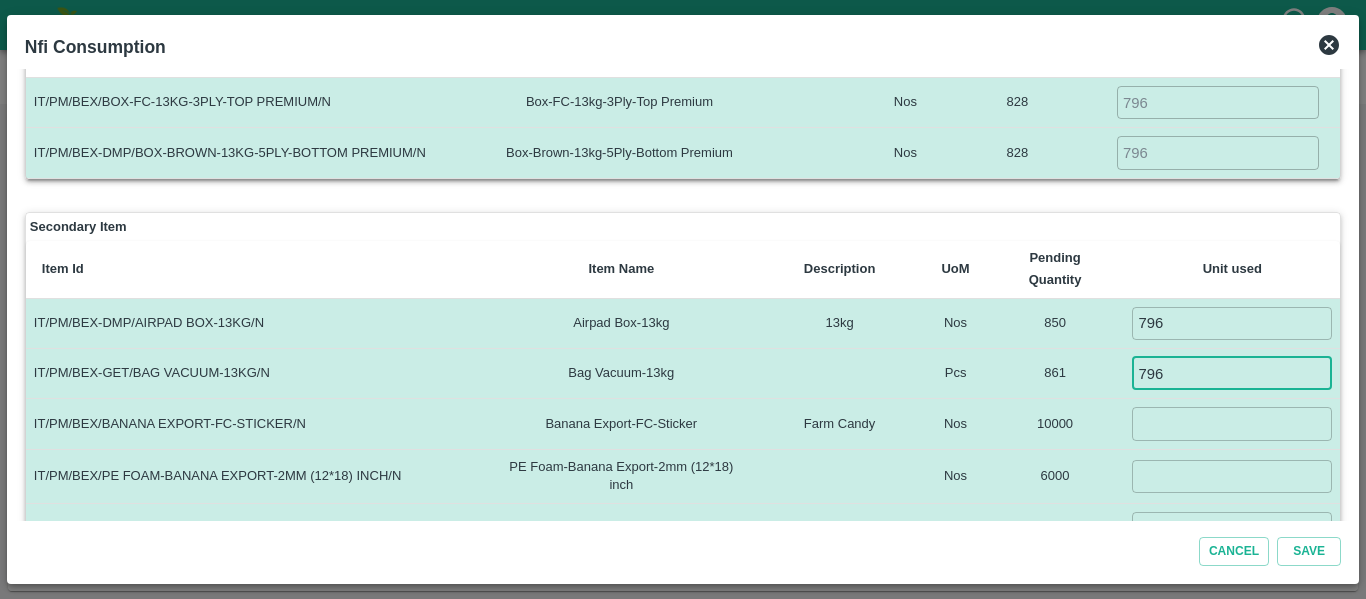 type on "796" 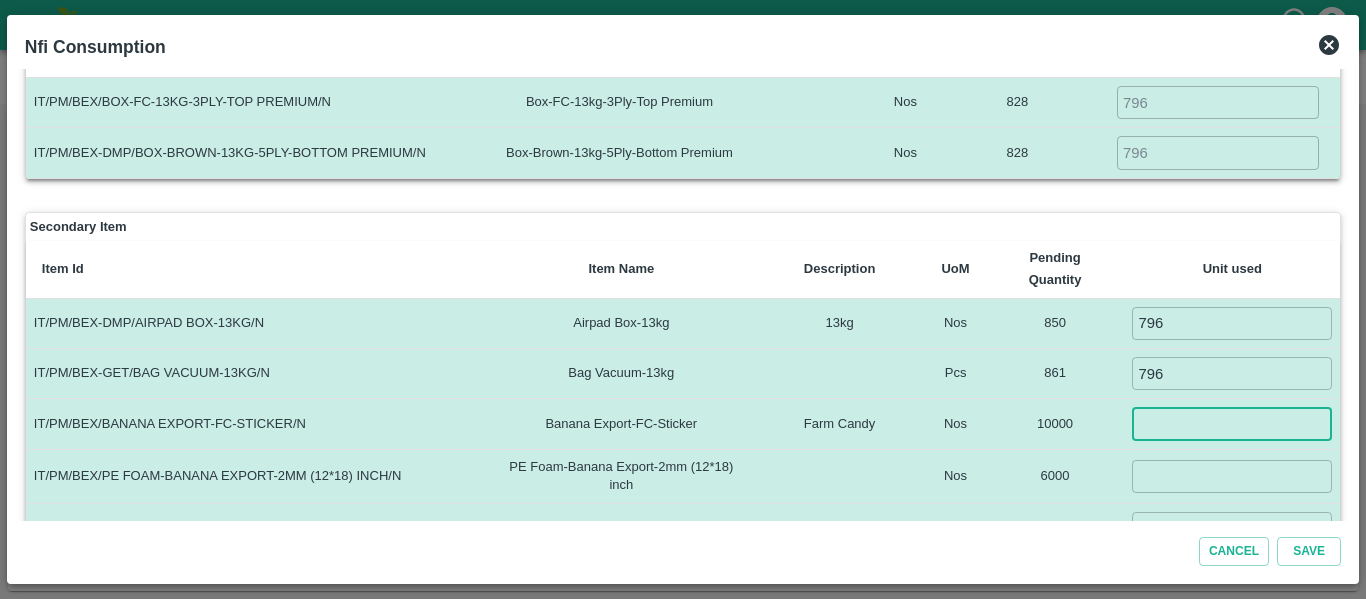 click at bounding box center (1232, 423) 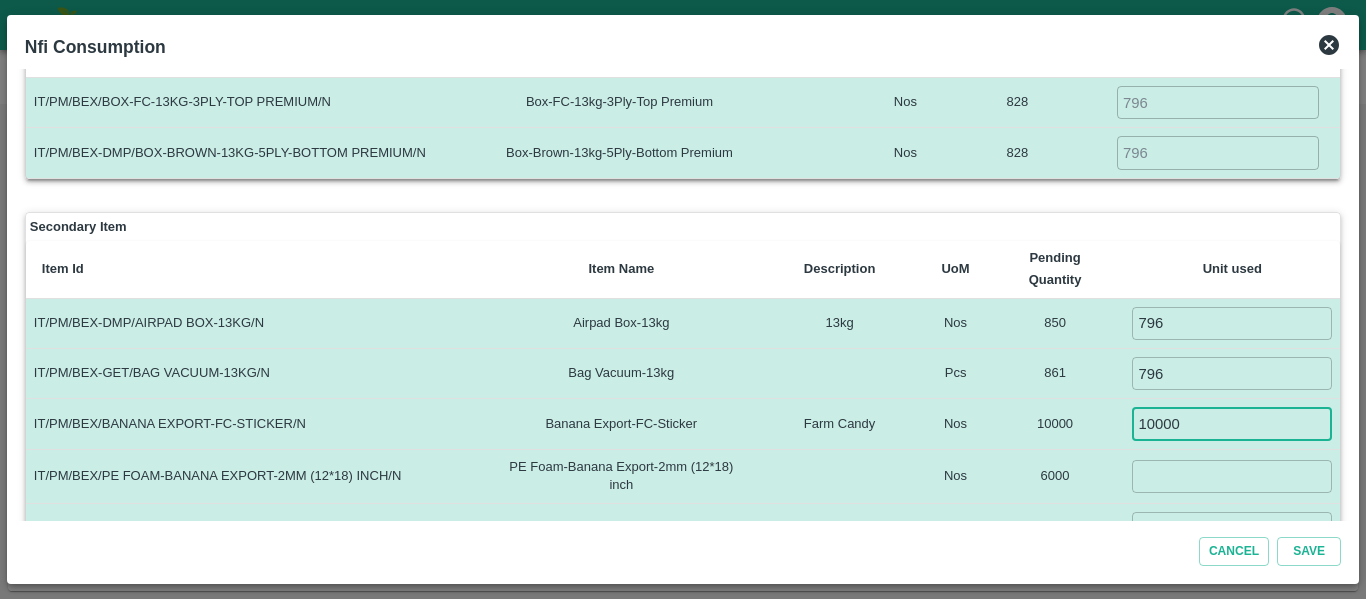 type on "10000" 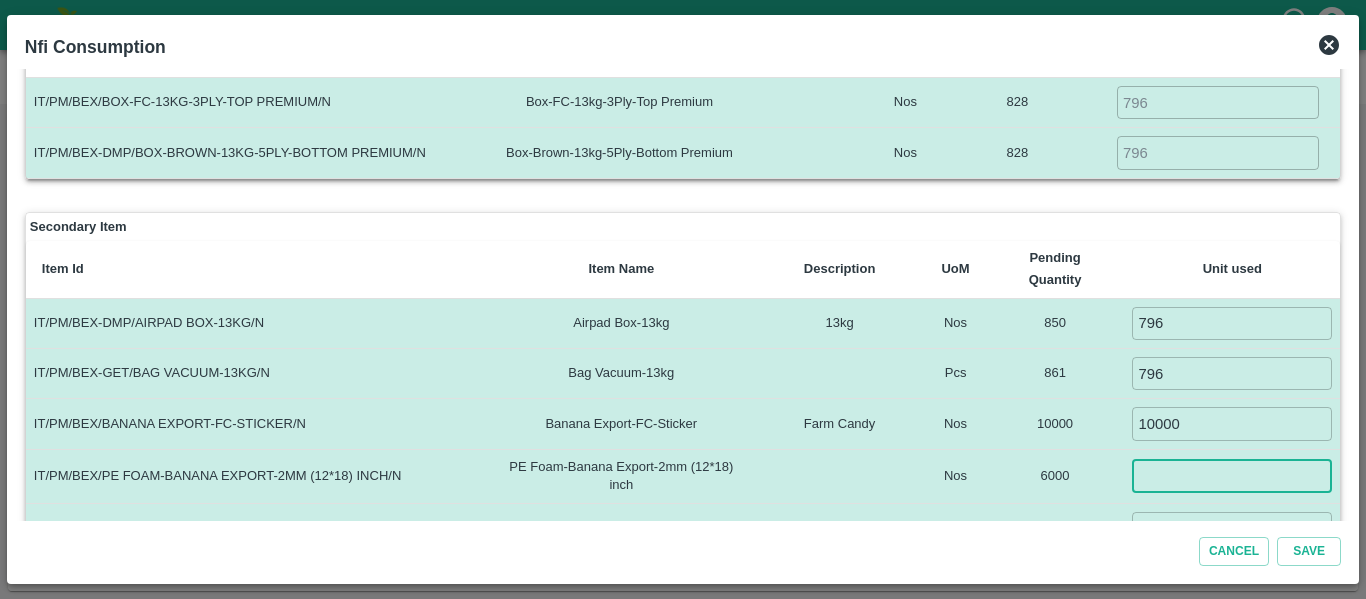 click at bounding box center (1232, 476) 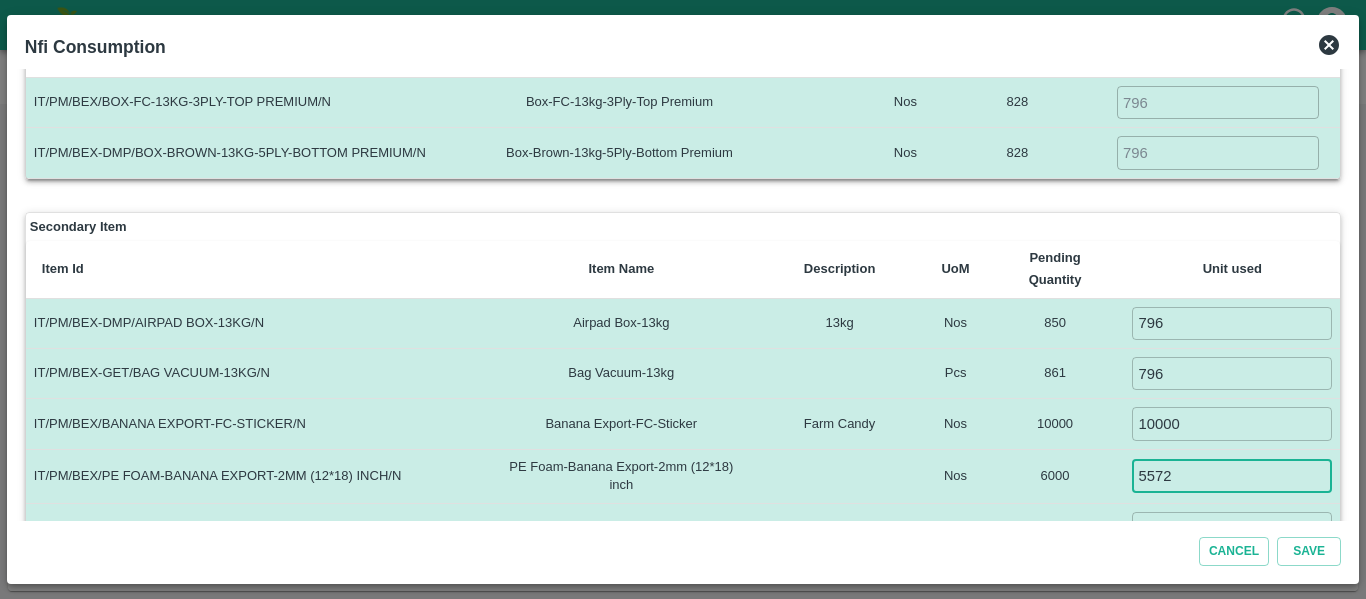 type on "5572" 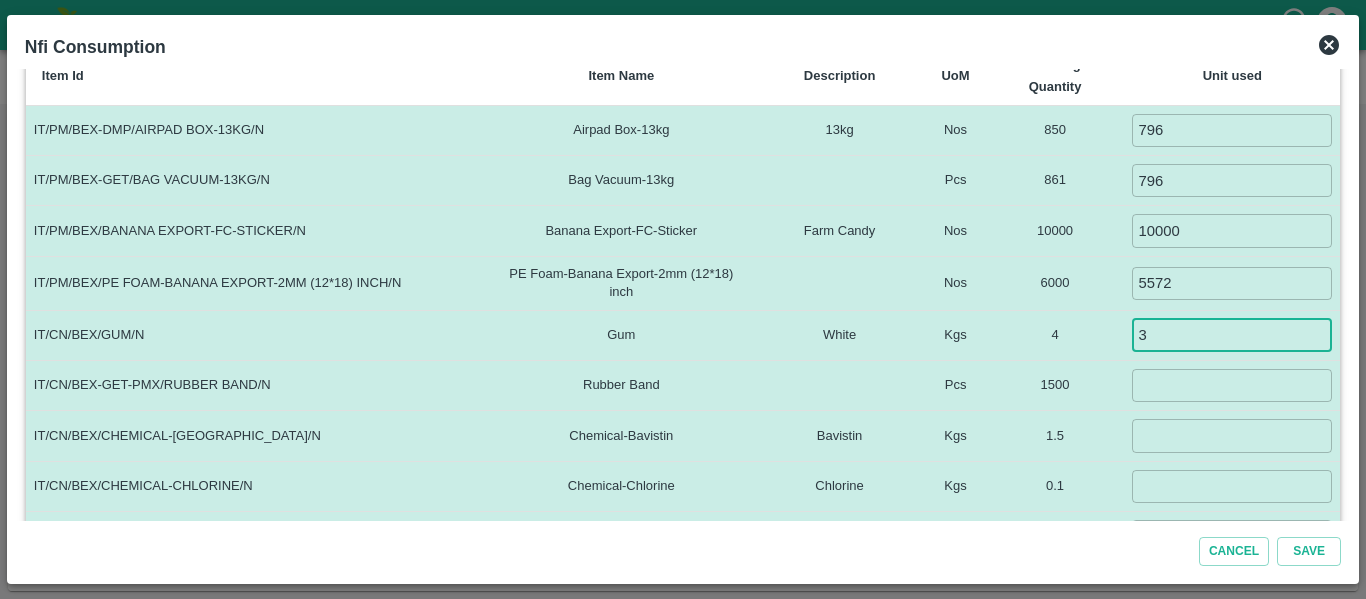 scroll, scrollTop: 359, scrollLeft: 0, axis: vertical 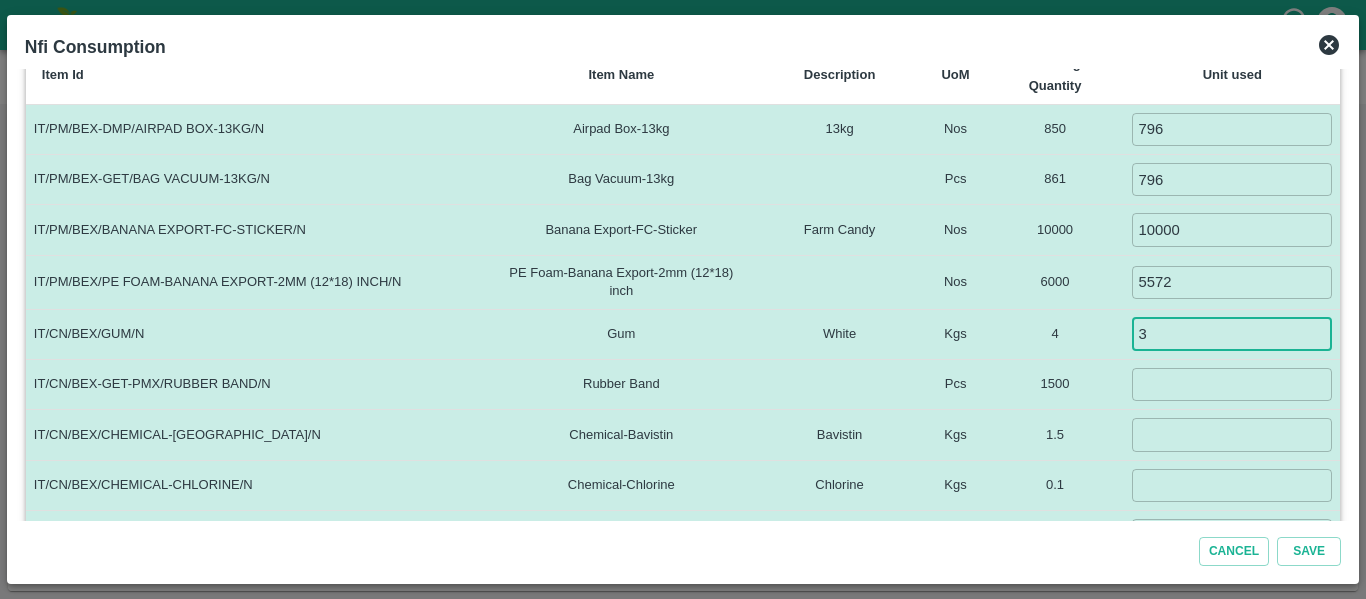 type on "3" 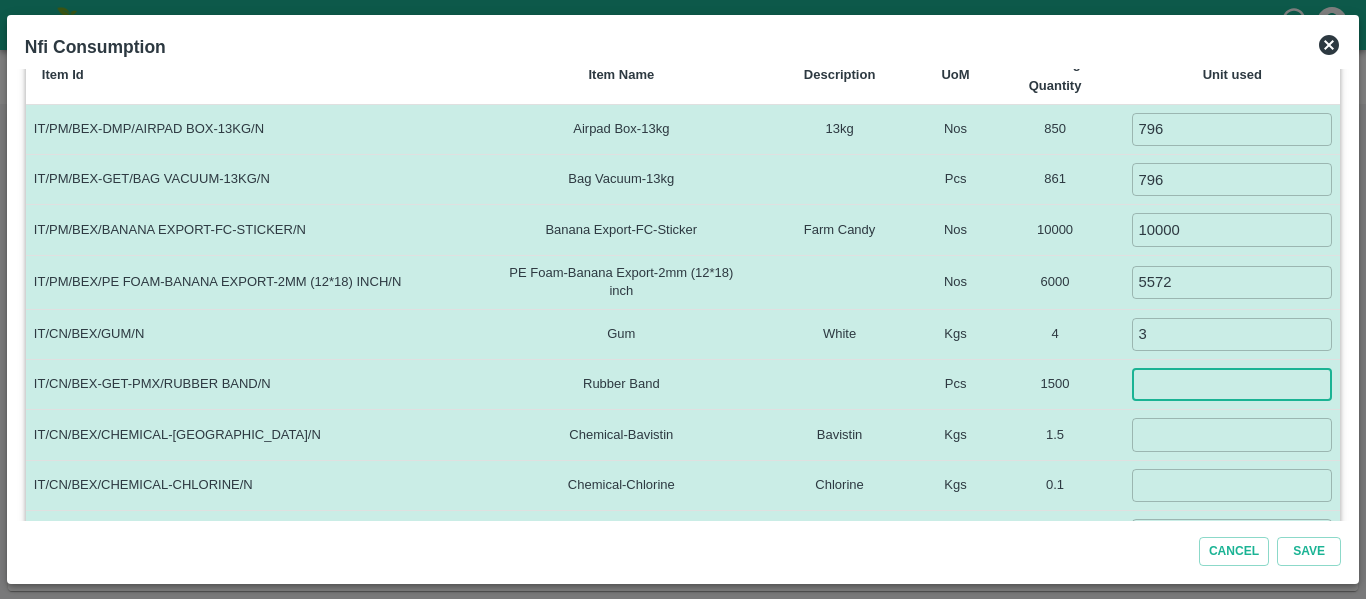 click at bounding box center (1232, 384) 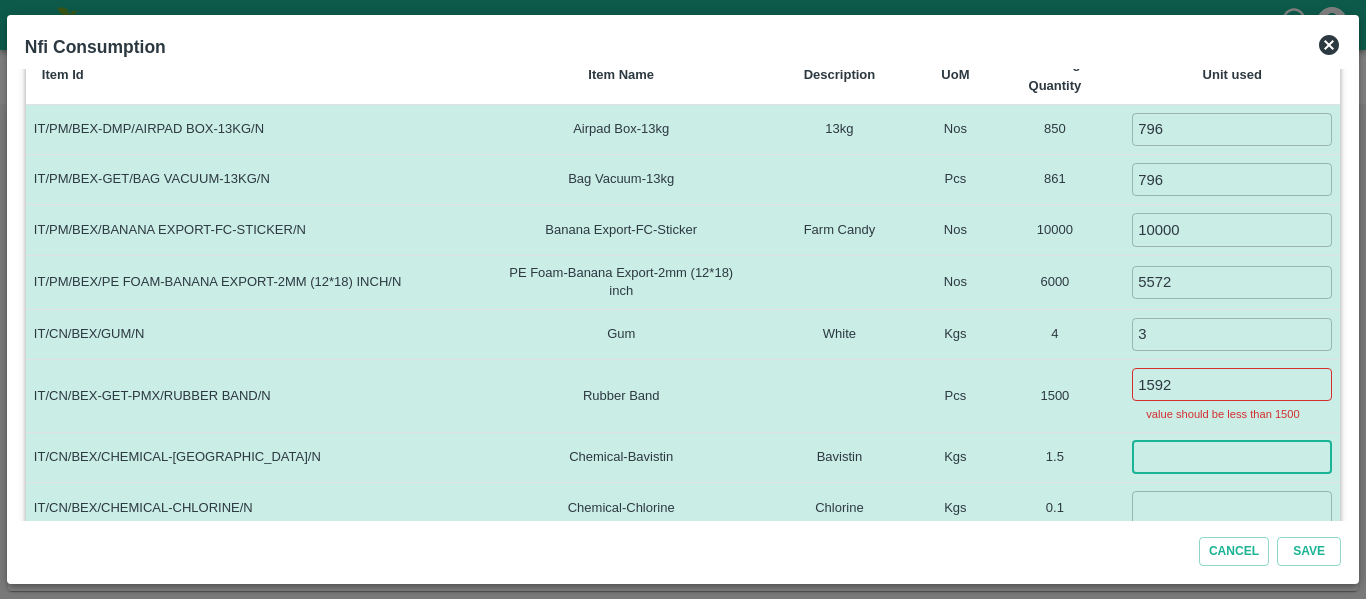 click on "IT/PM/BEX-DMP/AIRPAD BOX-13KG/N Airpad Box-13kg 13kg Nos 850 796 ​ IT/PM/BEX-GET/BAG VACUUM-13KG/N Bag Vacuum-13kg Pcs 861 796 ​ IT/PM/BEX/BANANA EXPORT-FC-STICKER/N Banana Export-FC-Sticker Farm Candy Nos 10000 10000 ​ IT/PM/BEX/PE FOAM-BANANA EXPORT-2MM (12*18) INCH/N PE Foam-Banana Export-2mm (12*18) inch Nos 6000 5572 ​ IT/CN/BEX/GUM/N Gum White Kgs 4 3 ​ IT/CN/BEX-GET-PMX/RUBBER BAND/N Rubber Band Pcs 1500 1592 ​ value should be less than 1500 IT/CN/BEX/CHEMICAL-BAVISTIN/N Chemical-Bavistin Bavistin Kgs 1.5 ​ IT/CN/BEX/CHEMICAL-CHLORINE/N Chemical-Chlorine Chlorine Kgs 0.1 ​ IT/PM/BEX/GERMINATION PAPER/N Germination Paper Pcs 850 ​ IT/CN/BEX-GET-TEX-CEX/CHEMICAL-ETHYLENE ABSORBER SACHETS/N Chemical-Ethylene Absorber Sachets Ethylene Absorber Sachets Pcs 850 ​ IT/CN/BEX/AMISTER TOP/N Amister Top Ltr 0.06 ​ IT/CN/BEX/PH BALANCE/N PH Balance Ltr 0.035 ​ IT/PM/BEX/PE FOAM SHEET-2MM-10*18/N PE Foam Sheet-2mm-10*18 2mm 10*18 Pcs 0 ​ IT/CN/BEX/CHEMICAL-ALUM A/N Chemical-Alum A Alum A 0" at bounding box center (683, 471) 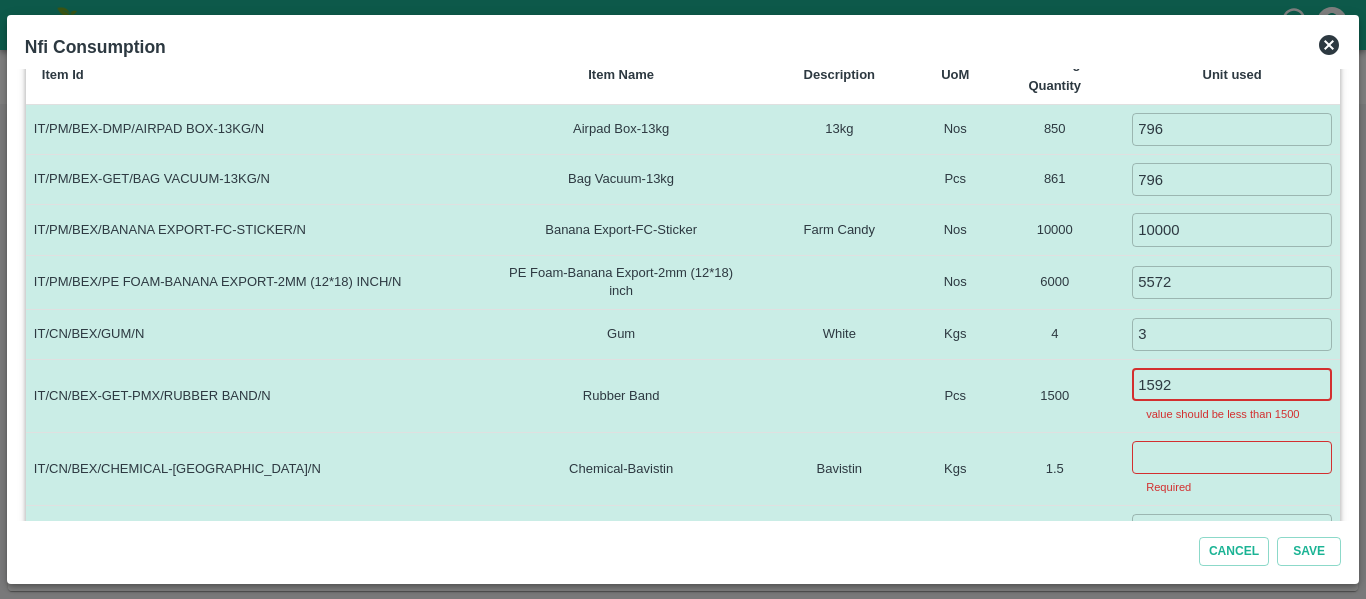 click on "1592" at bounding box center [1232, 384] 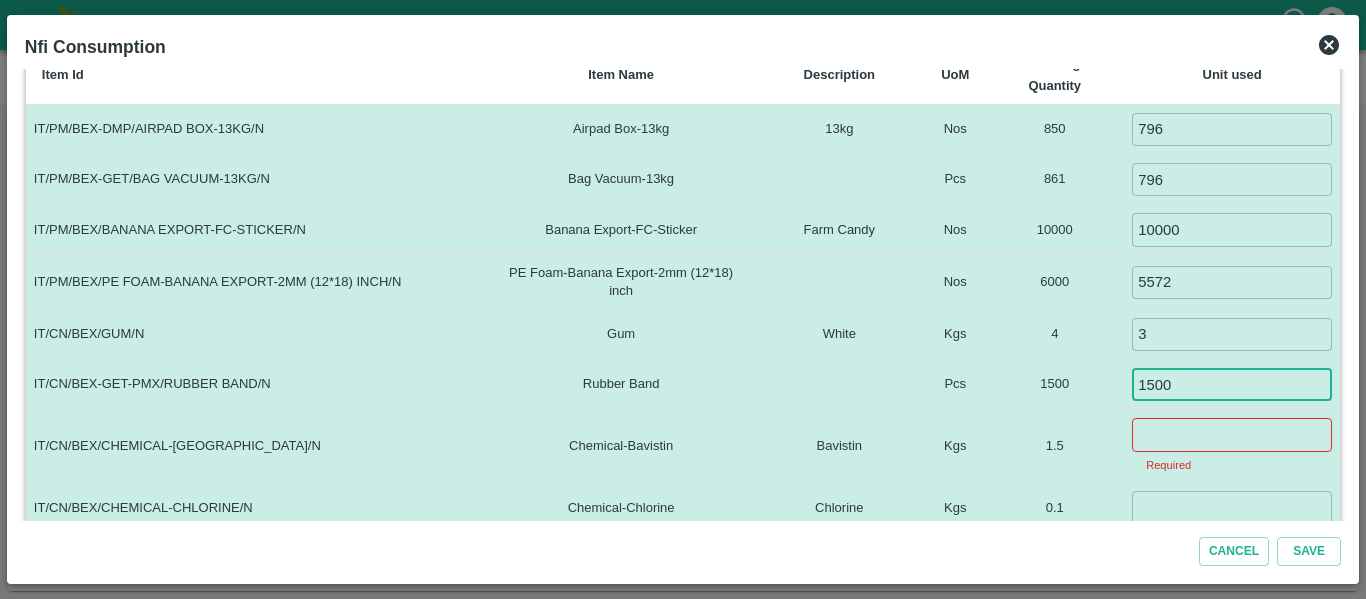 type on "1500" 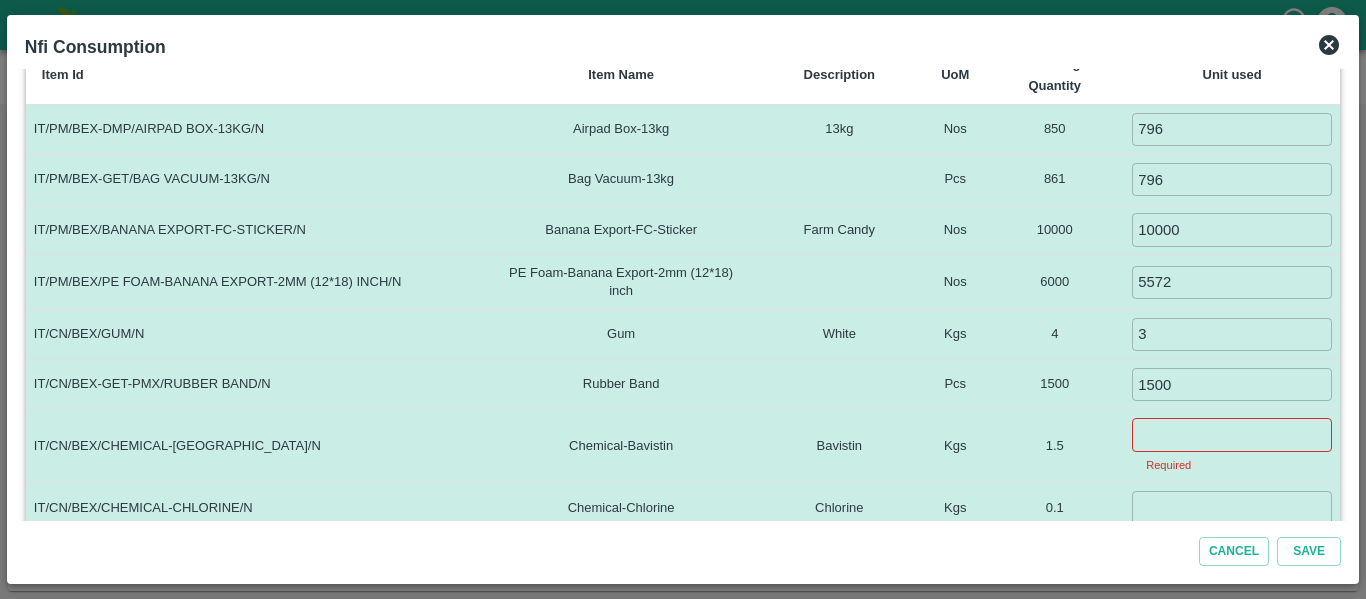 click on "1.5" at bounding box center (1054, 446) 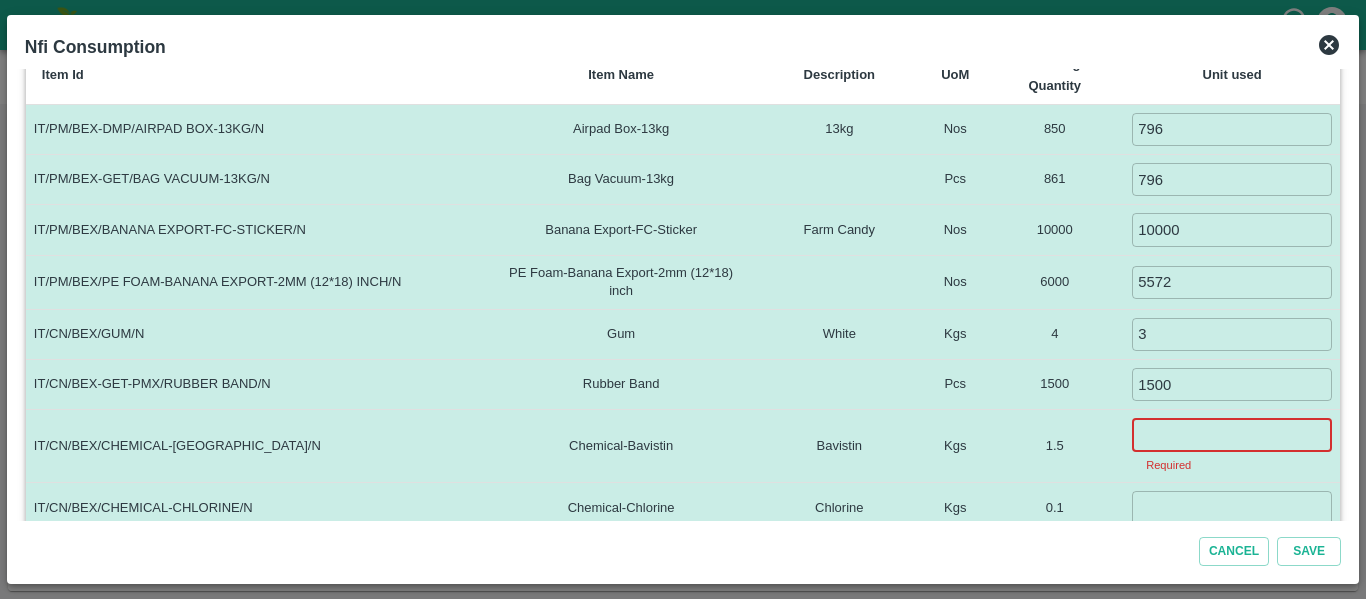 click at bounding box center (1232, 434) 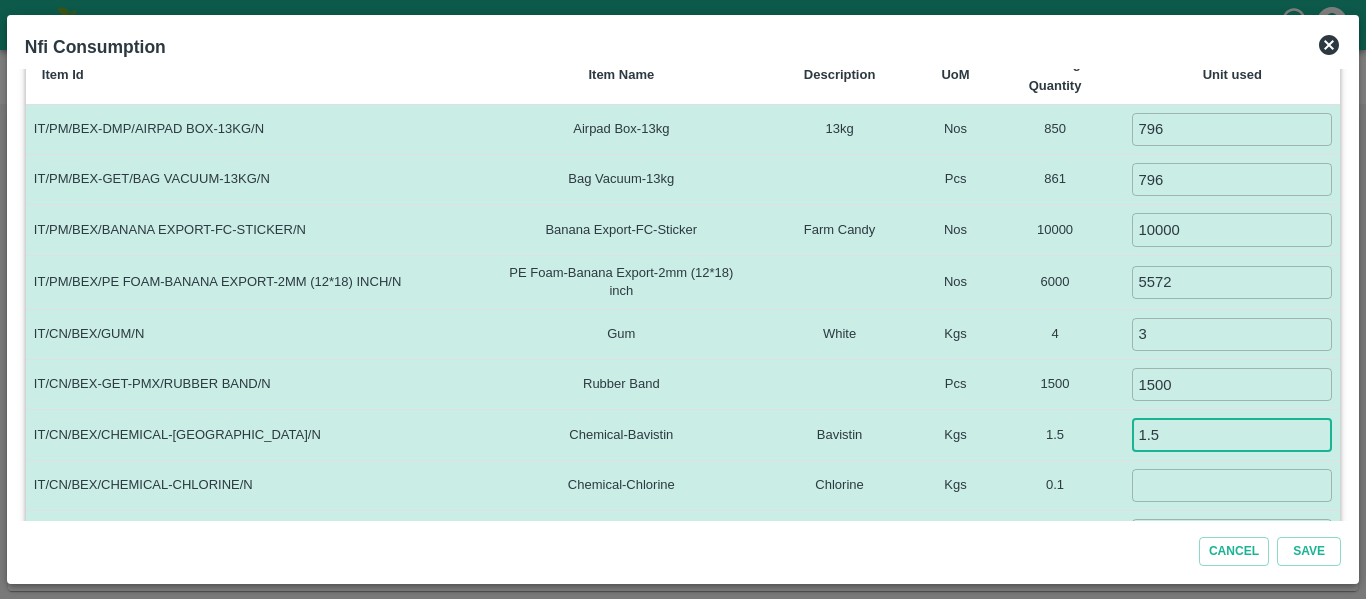 type on "1.5" 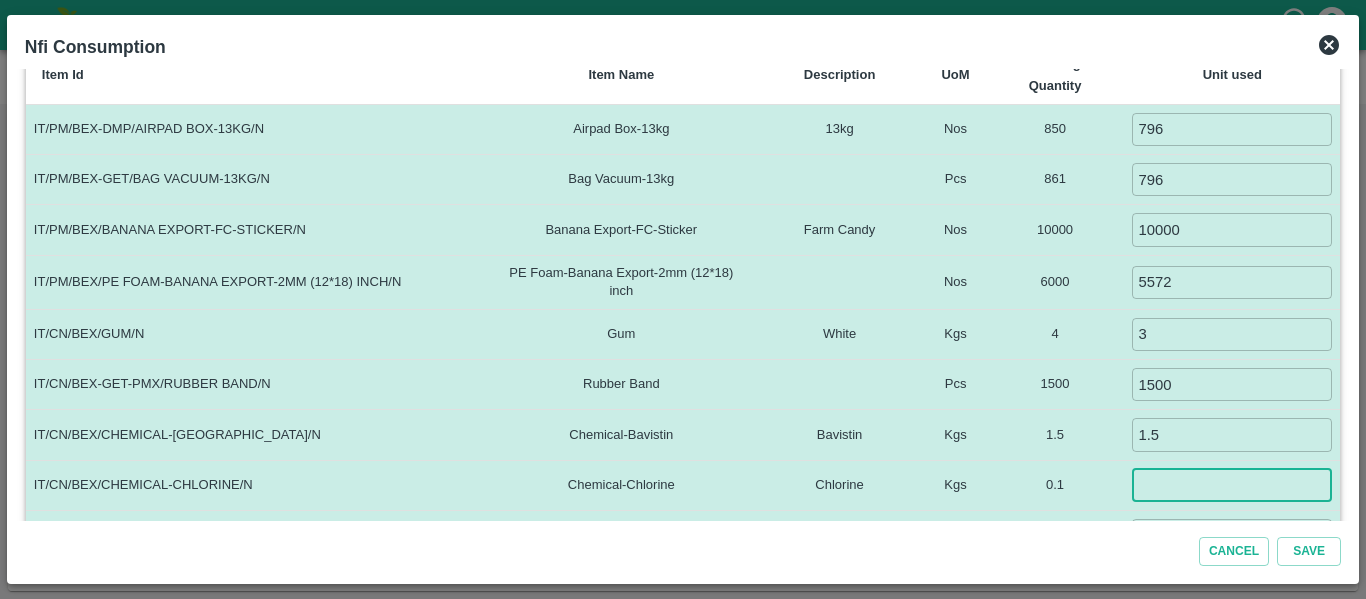 click at bounding box center [1232, 485] 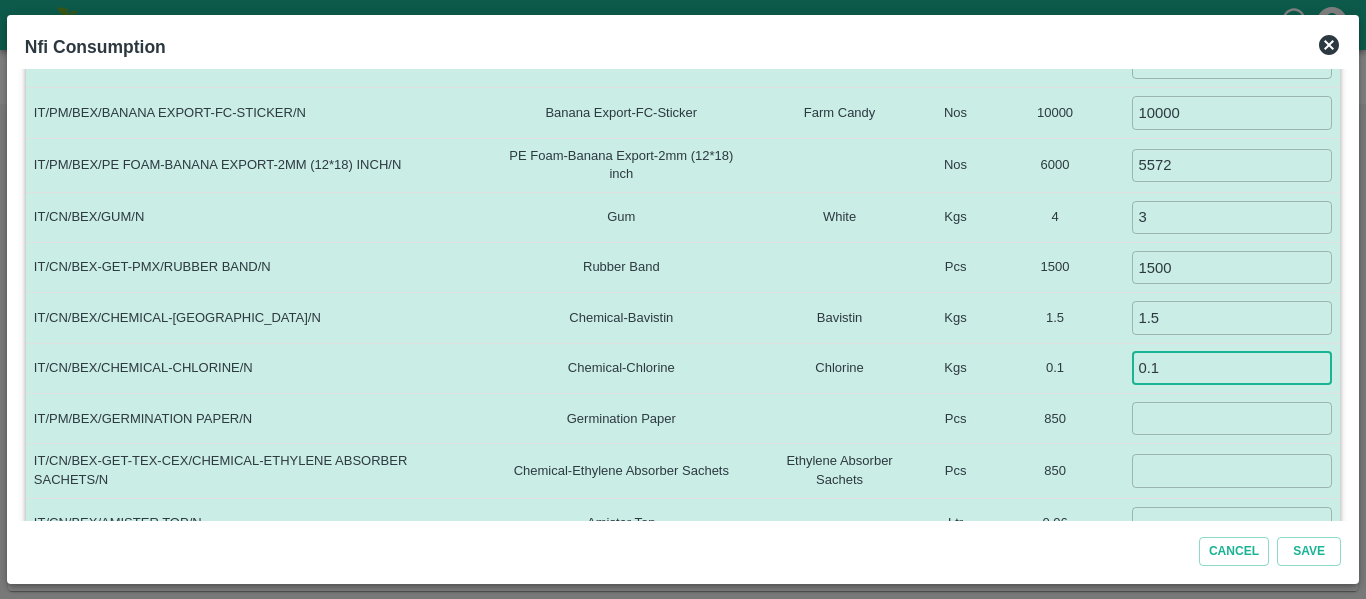 scroll, scrollTop: 481, scrollLeft: 0, axis: vertical 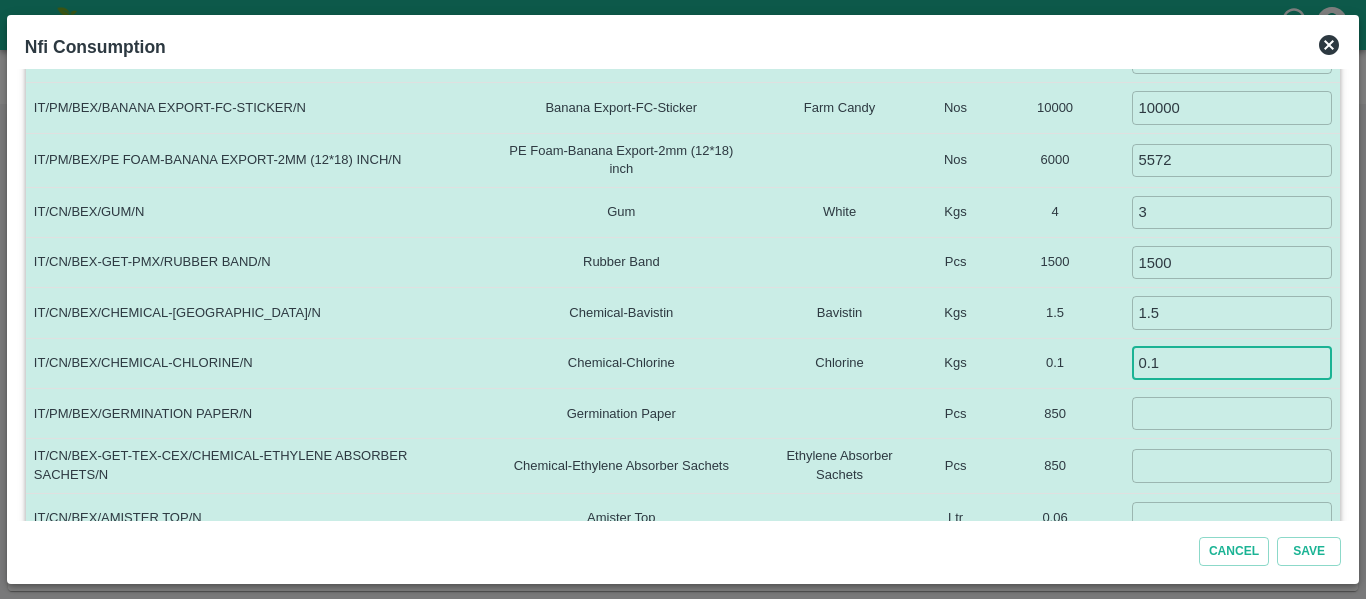 type on "0.1" 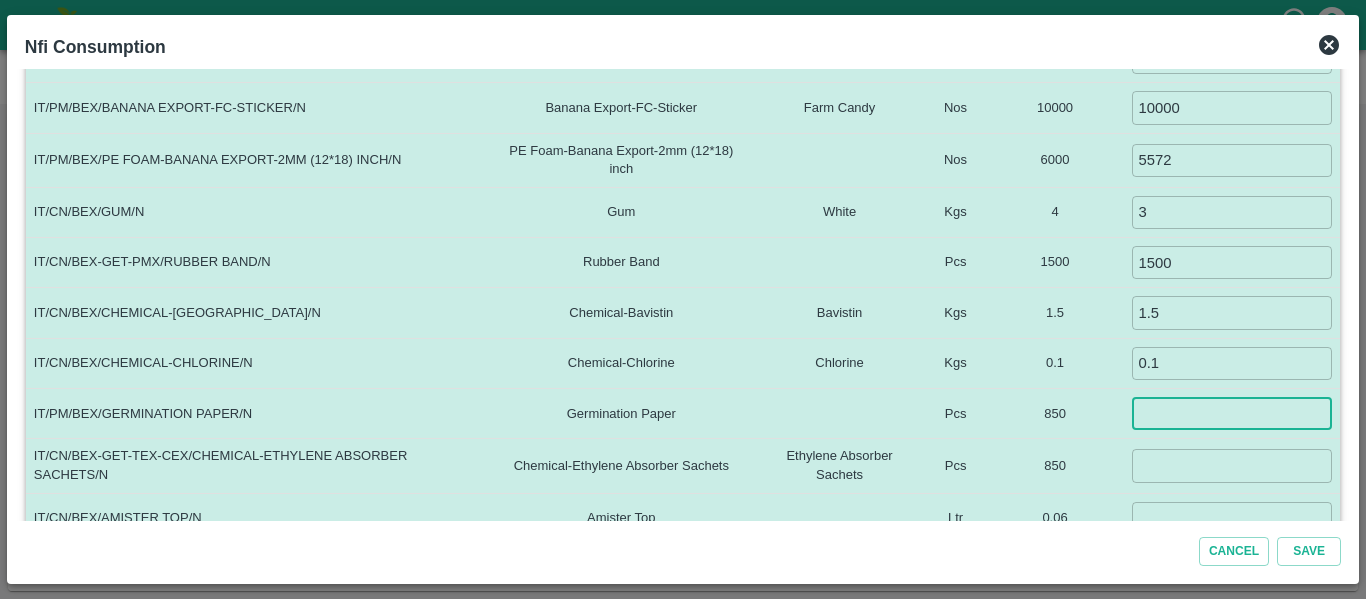 click at bounding box center (1232, 413) 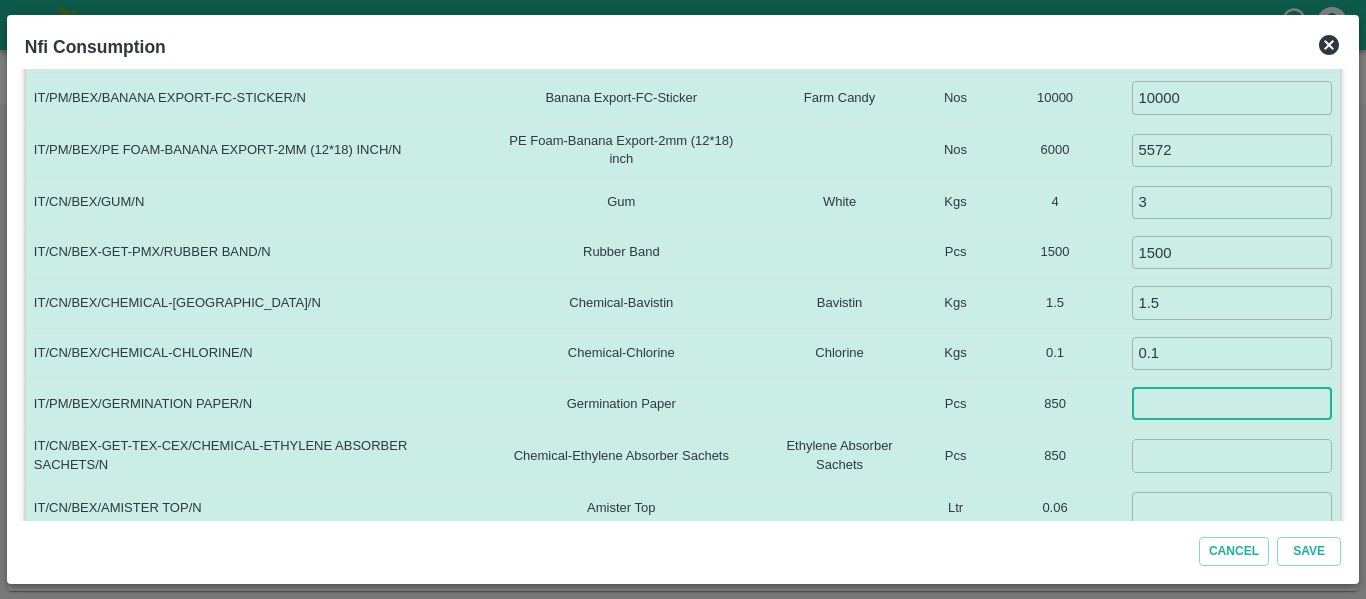 scroll, scrollTop: 492, scrollLeft: 0, axis: vertical 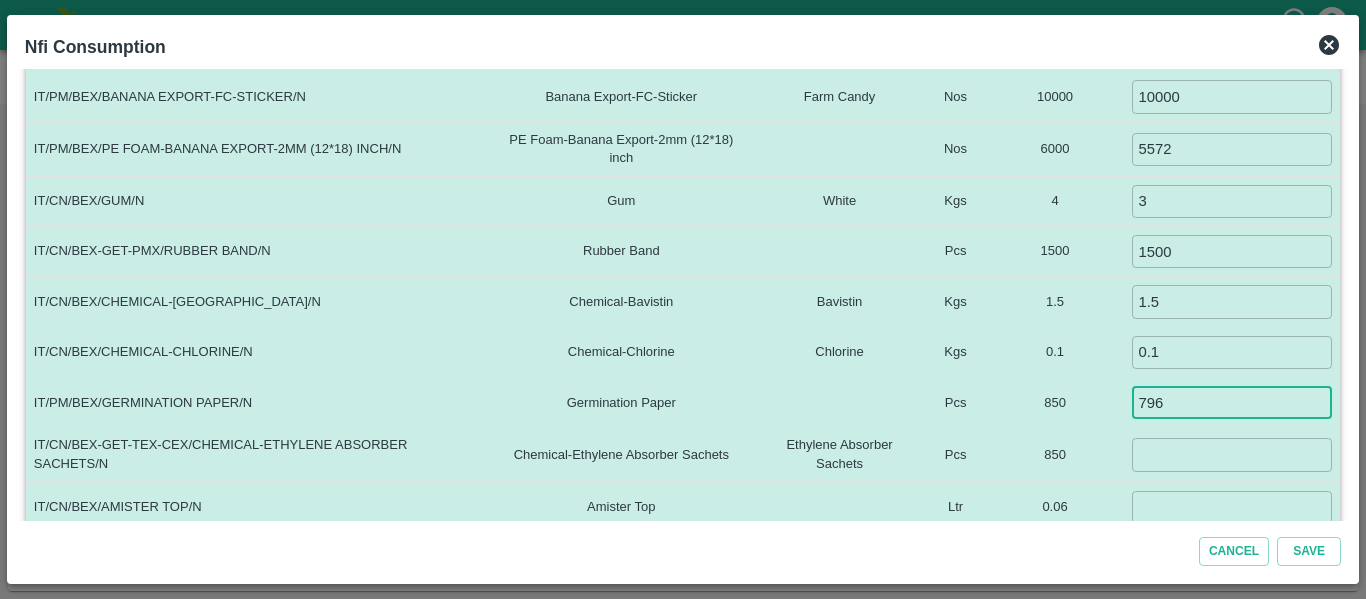 type on "796" 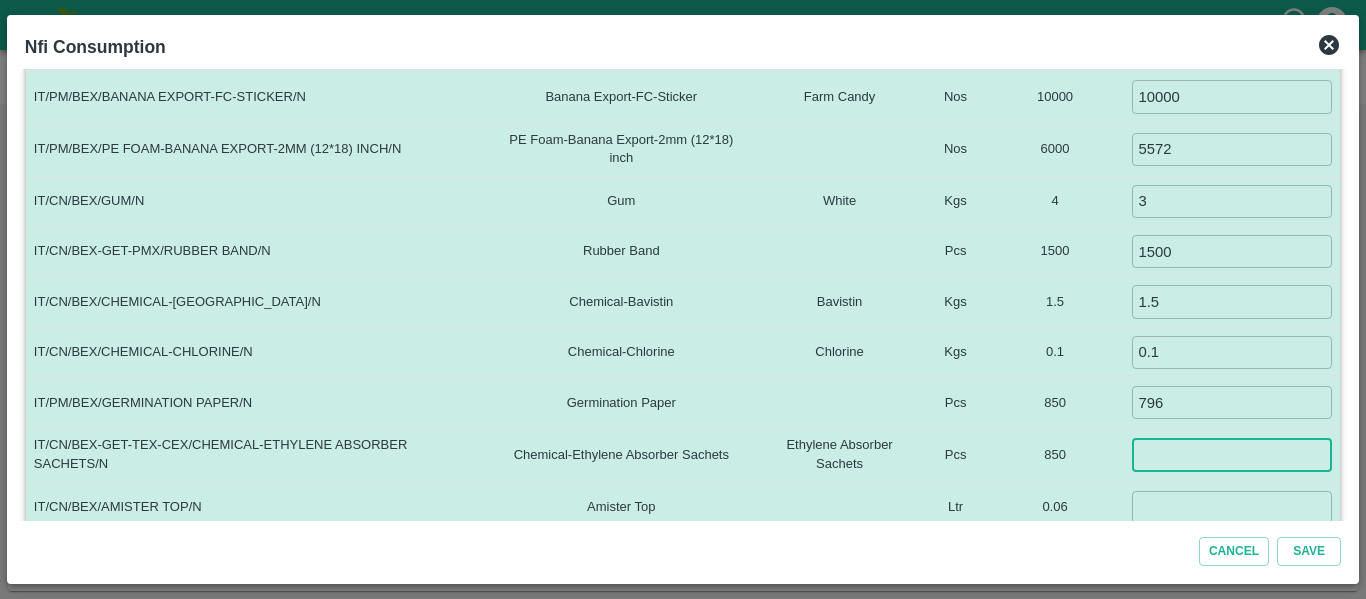 click at bounding box center [1232, 454] 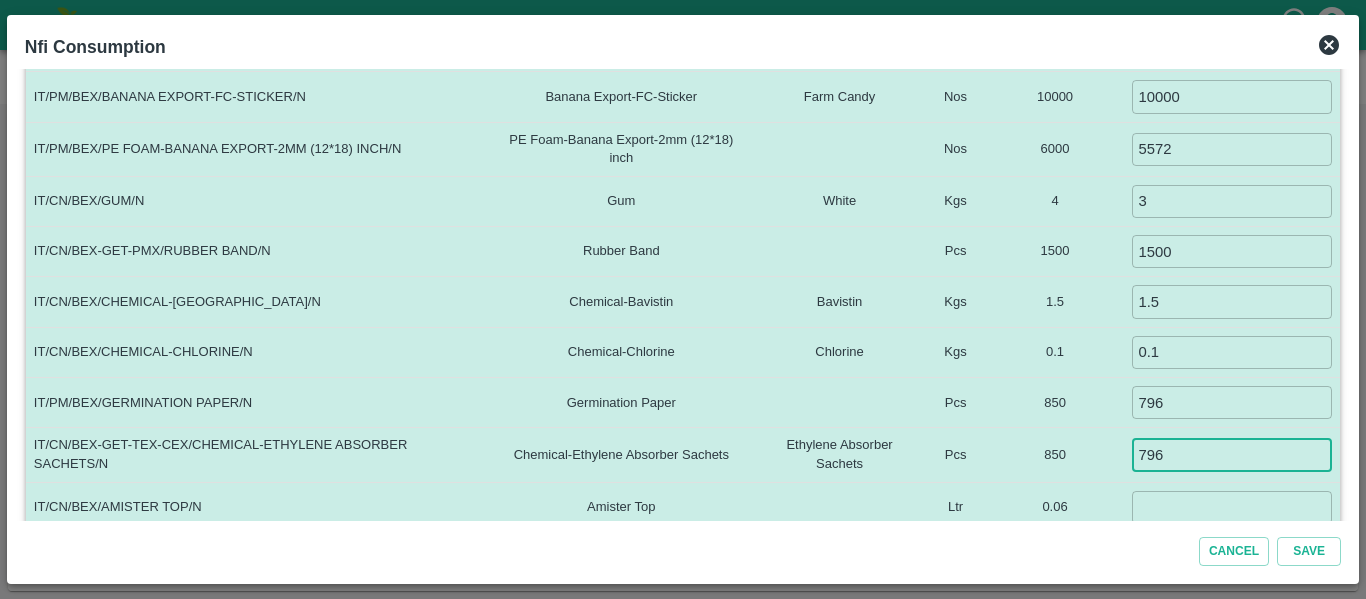 type on "796" 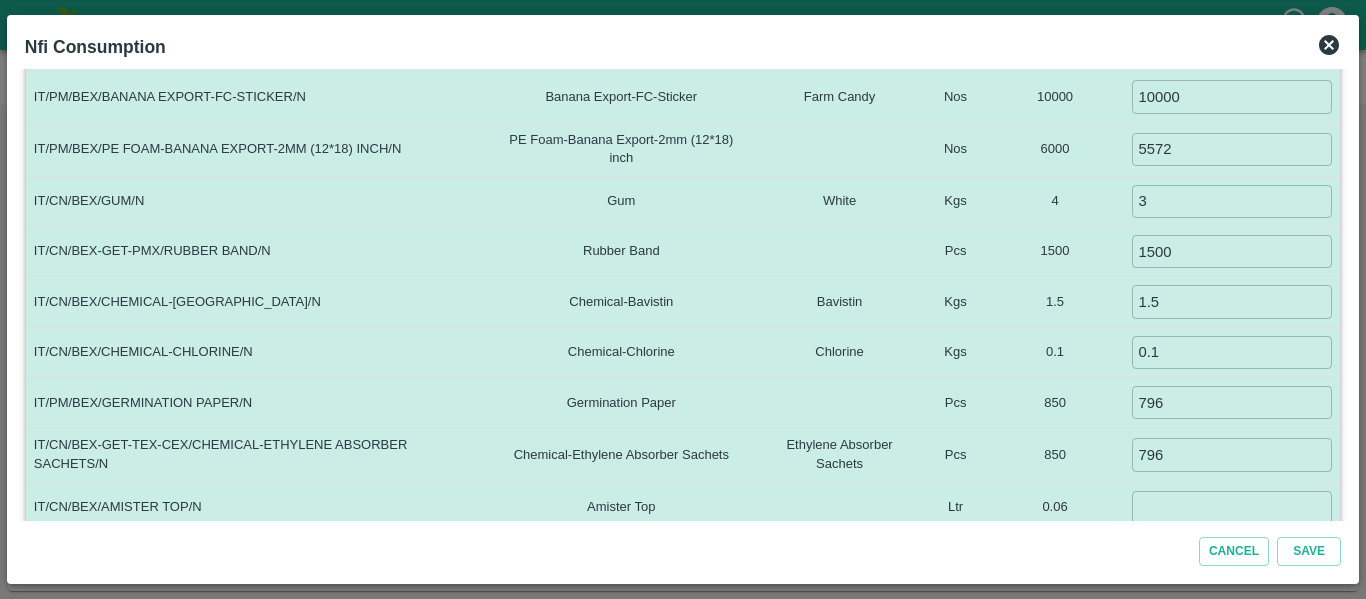 click on "850" at bounding box center [1055, 455] 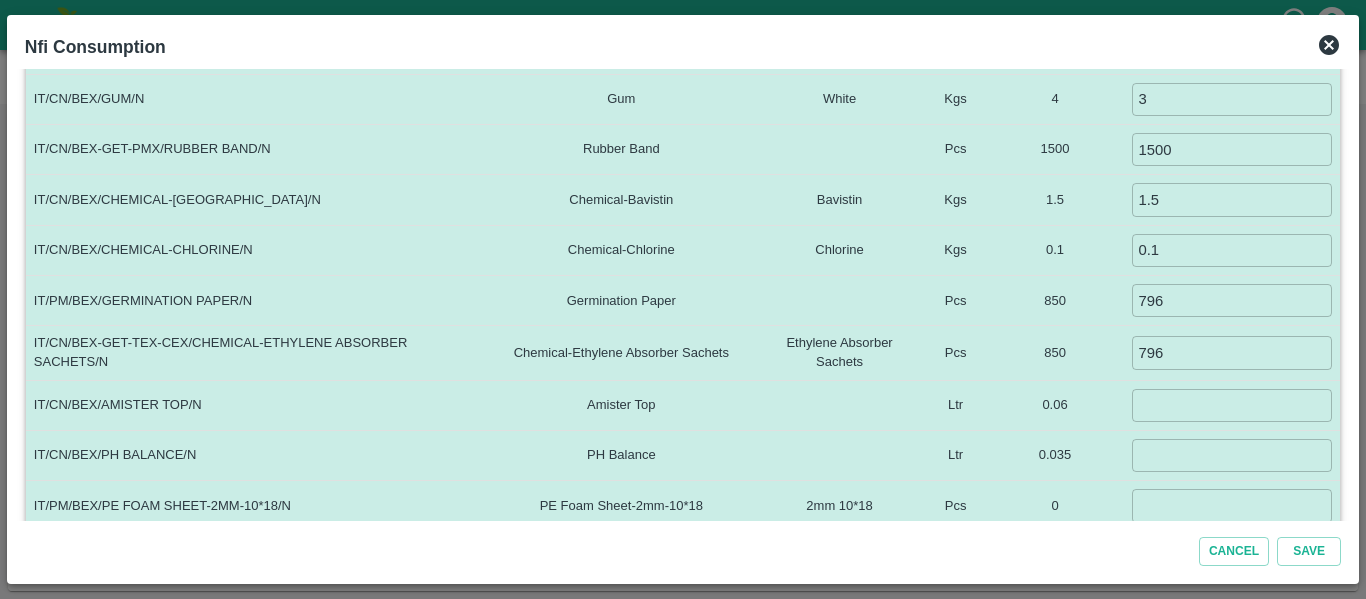 scroll, scrollTop: 595, scrollLeft: 0, axis: vertical 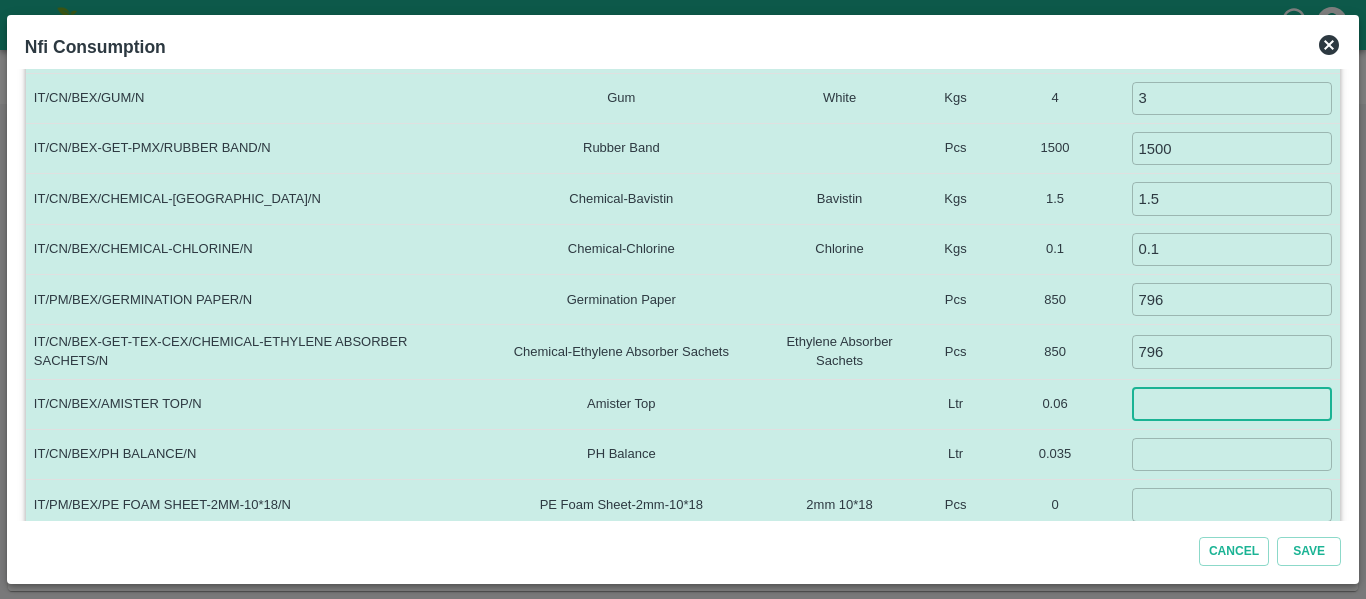 click at bounding box center (1232, 404) 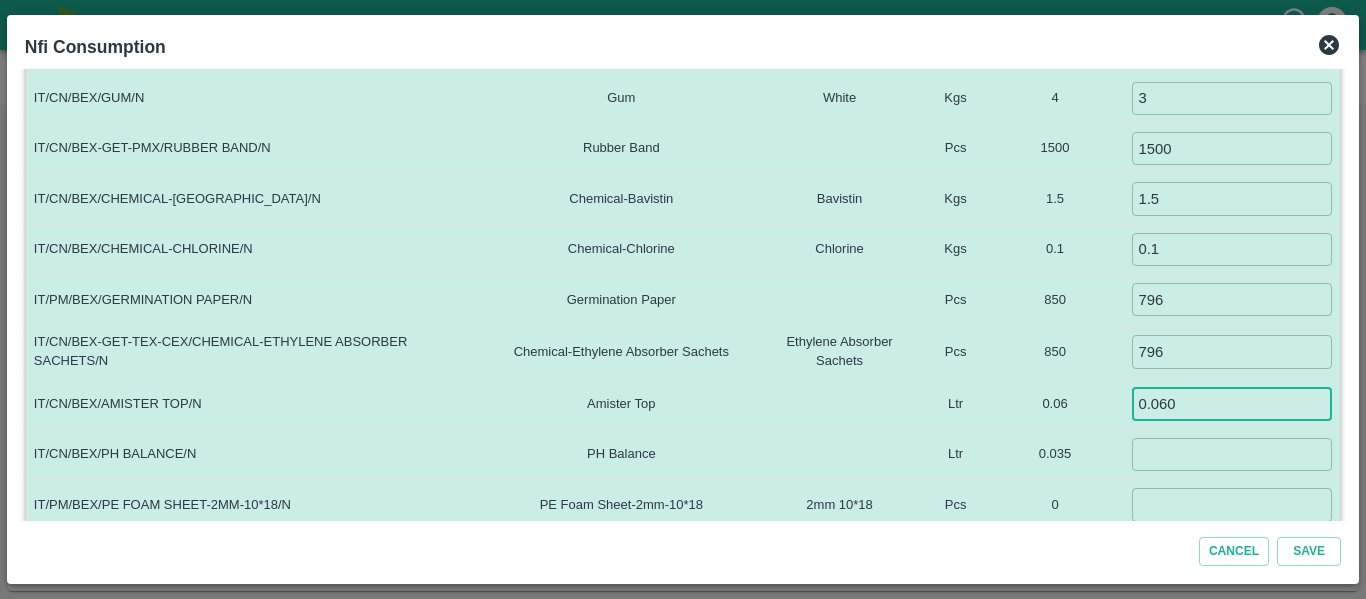 type on "0.060" 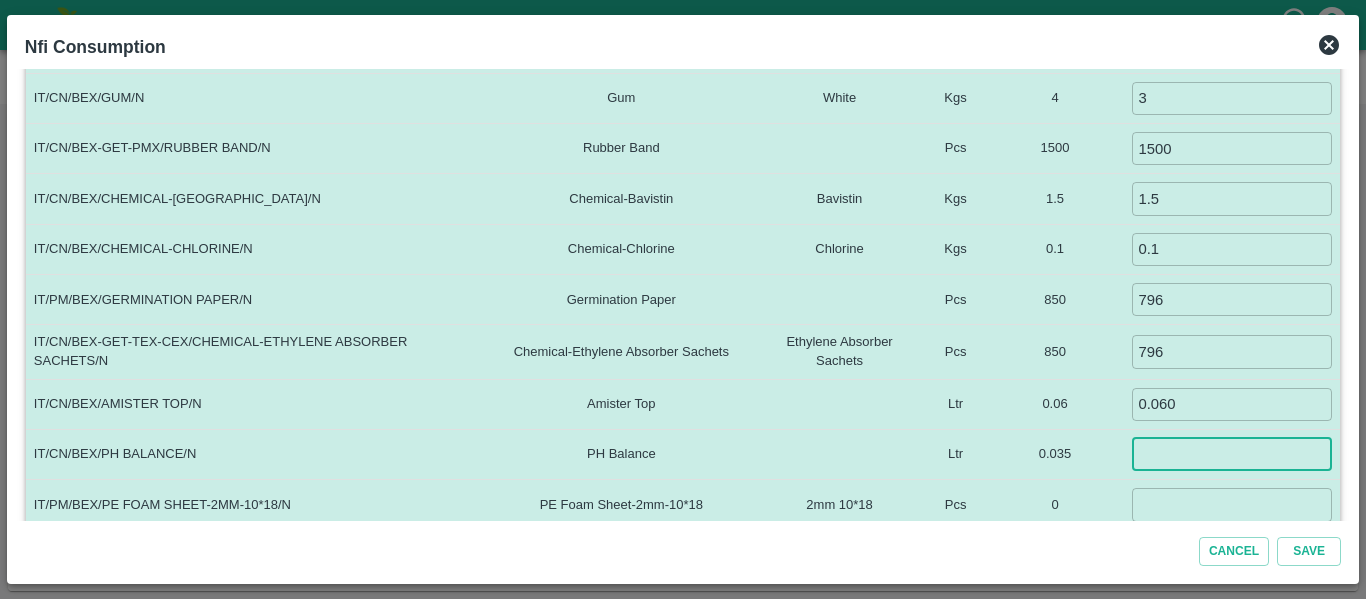 click at bounding box center [1232, 454] 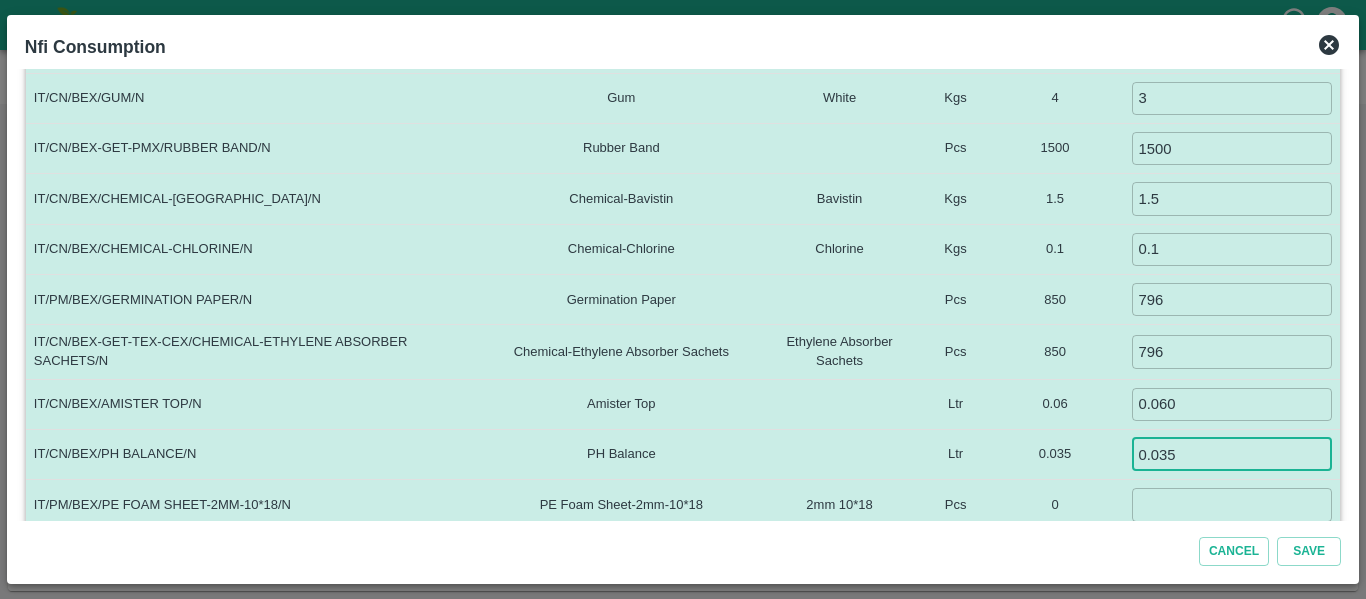 type on "0.035" 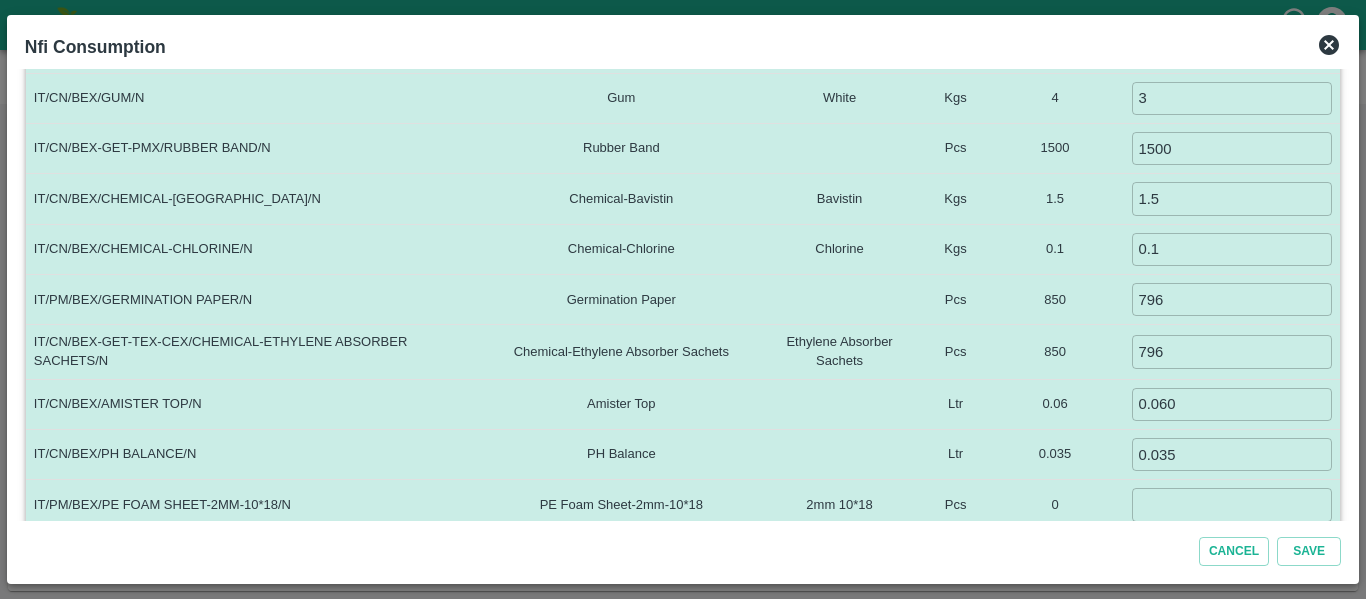 click on "0.035" at bounding box center [1055, 454] 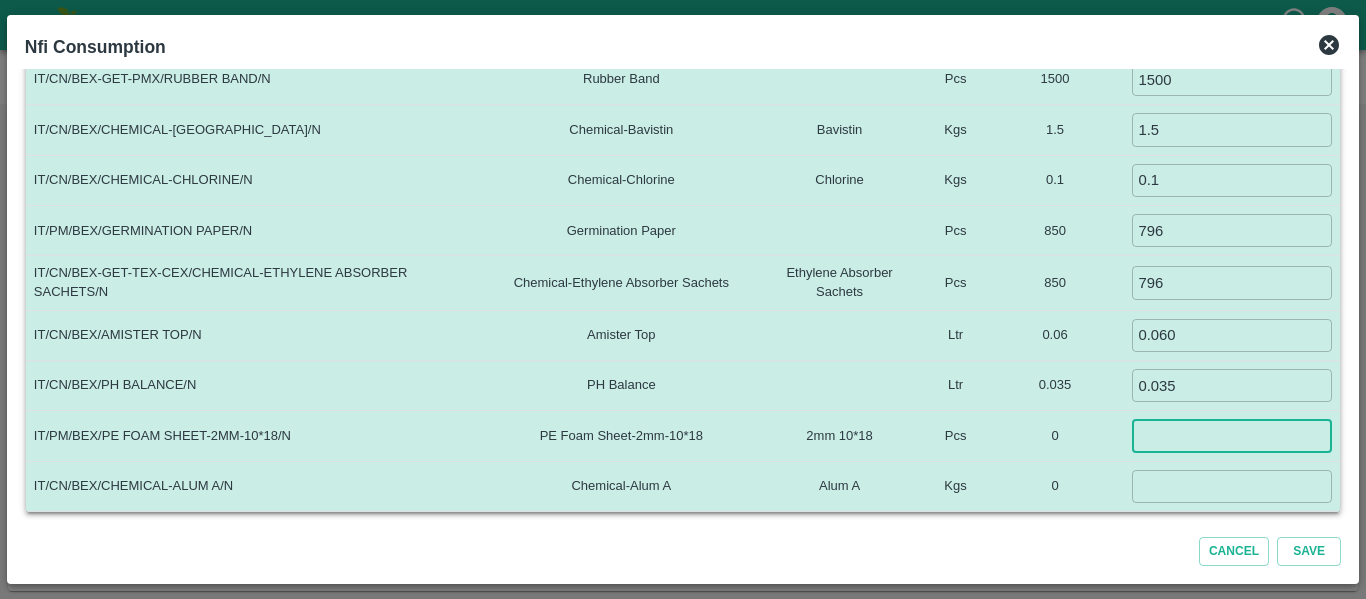 click at bounding box center [1232, 435] 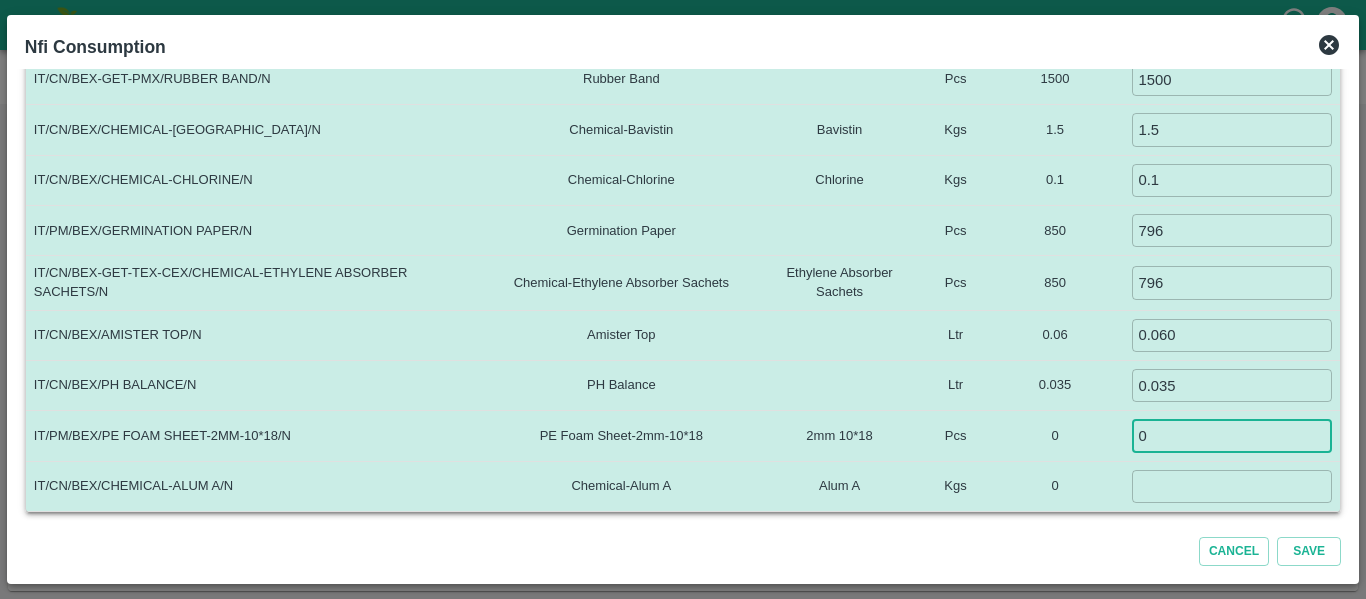type on "0" 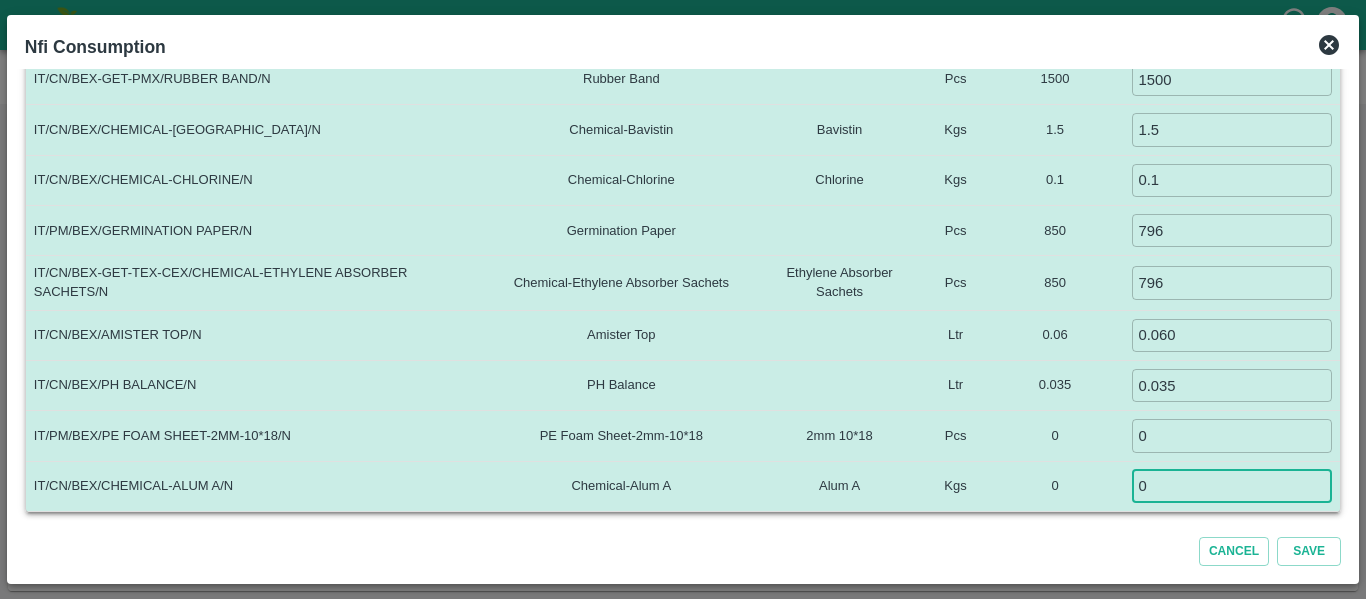 type on "0" 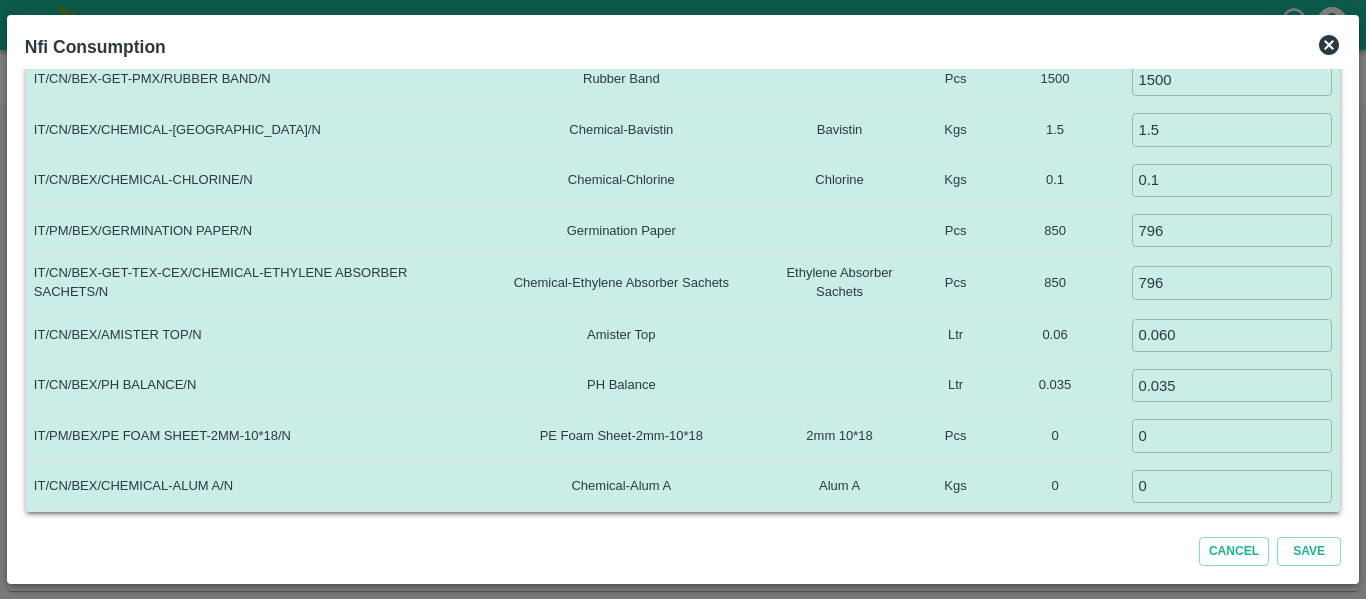 click on "0" at bounding box center (1055, 436) 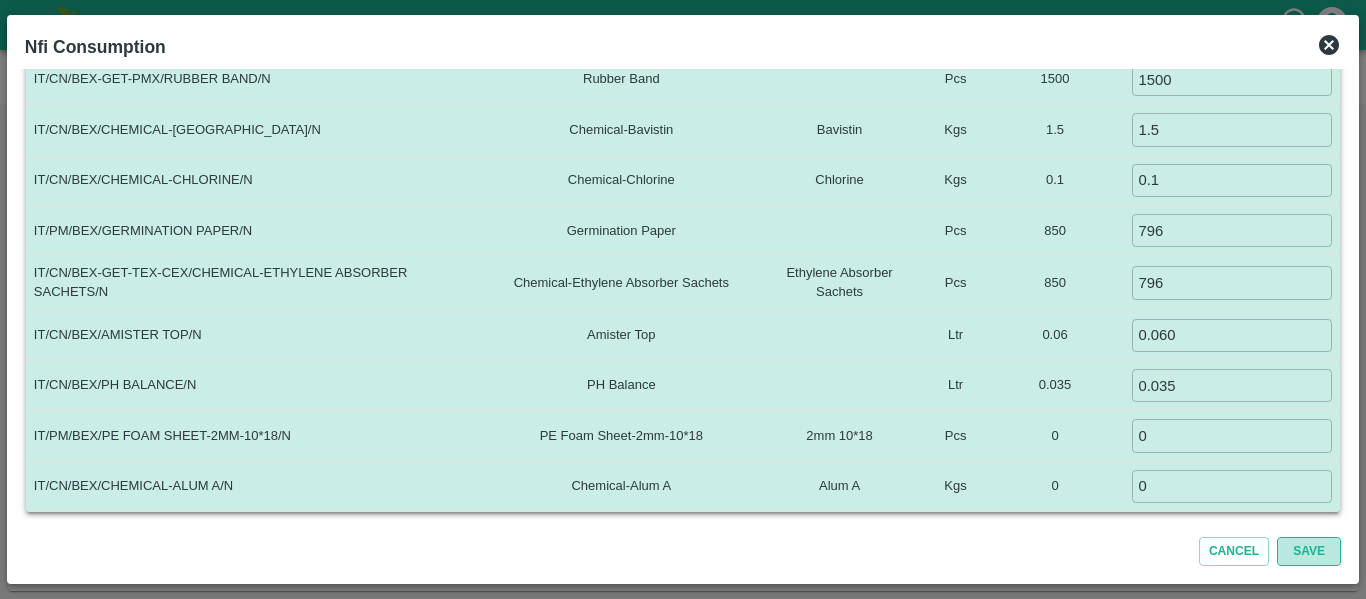 click on "Save" at bounding box center [1309, 551] 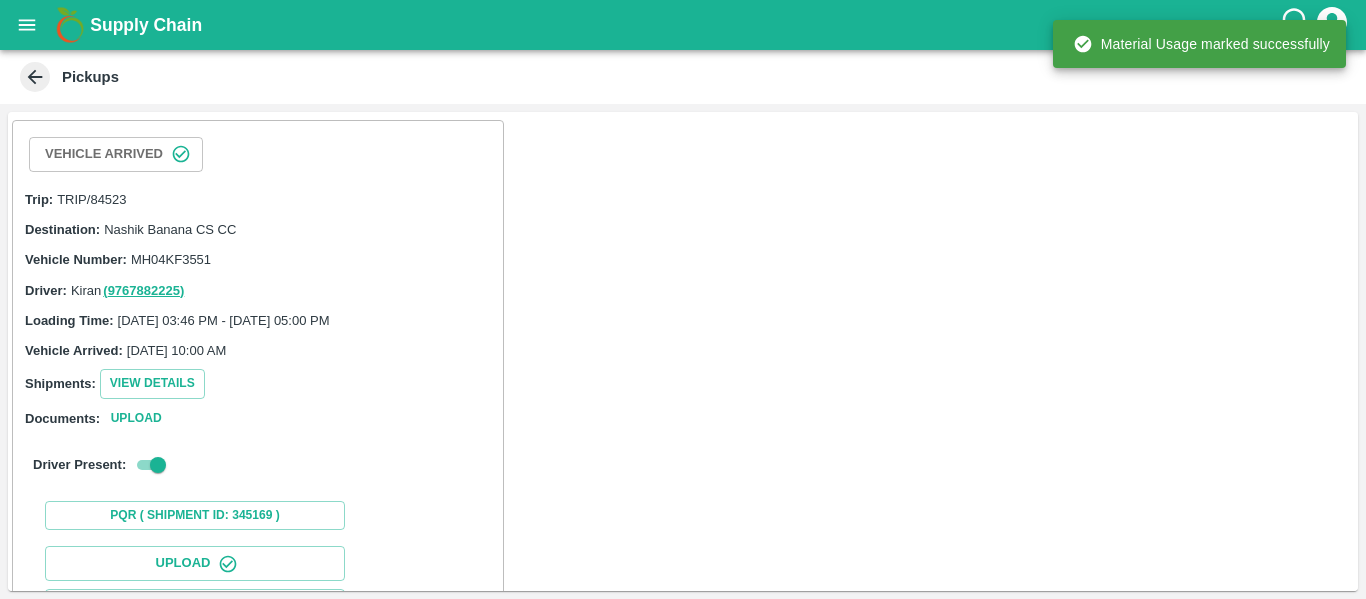 scroll, scrollTop: 342, scrollLeft: 0, axis: vertical 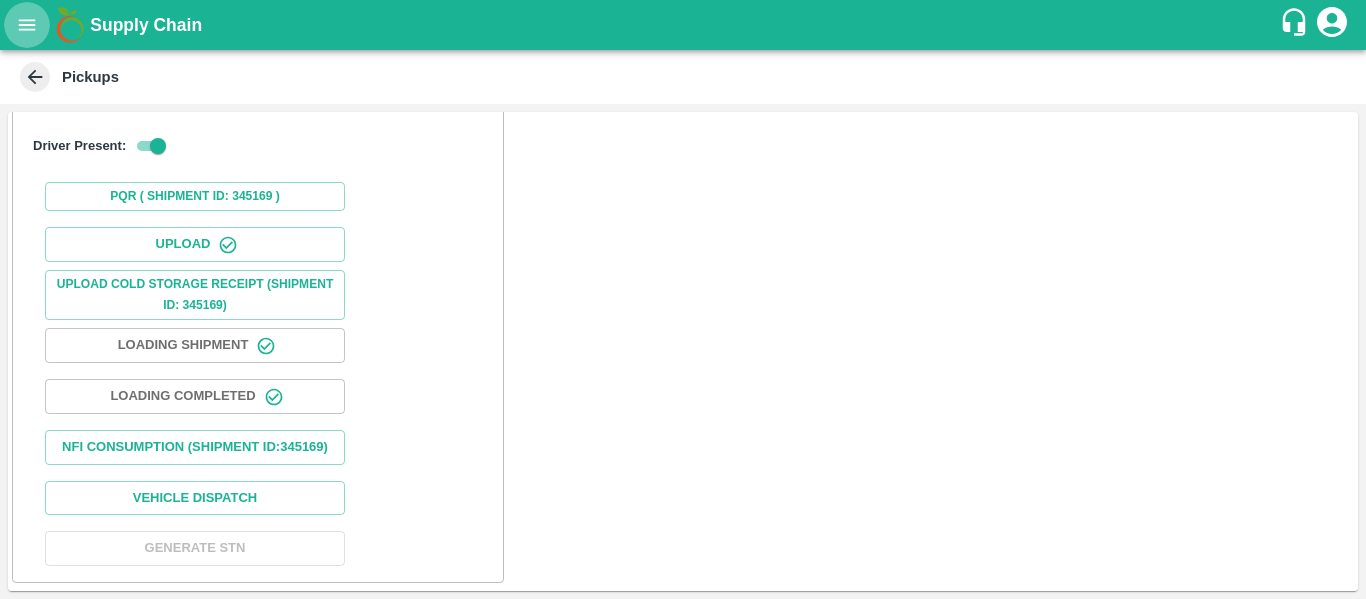 click 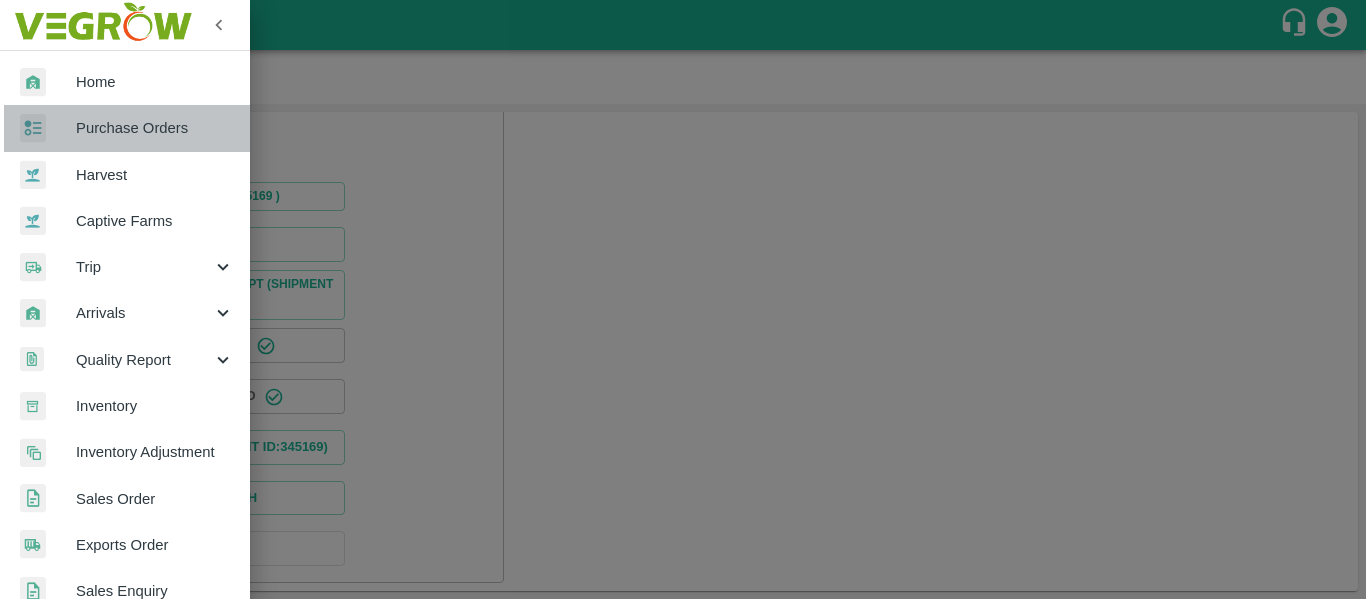 click on "Purchase Orders" at bounding box center (155, 128) 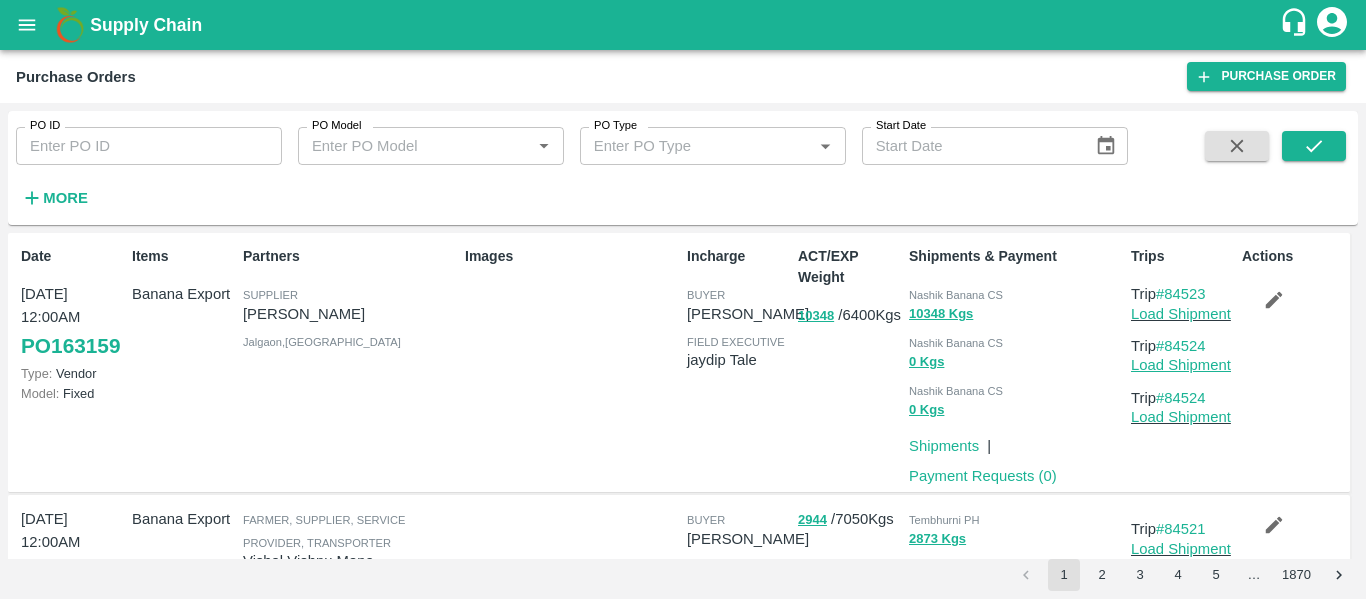 click on "Load Shipment" at bounding box center (1181, 365) 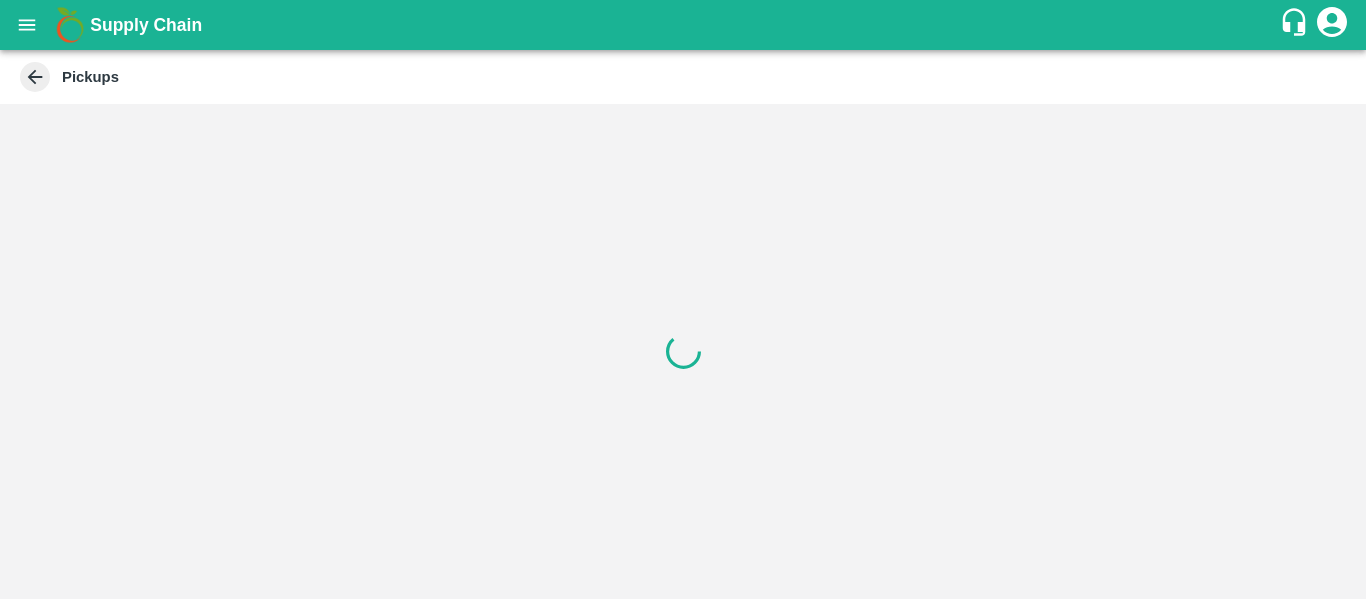scroll, scrollTop: 0, scrollLeft: 0, axis: both 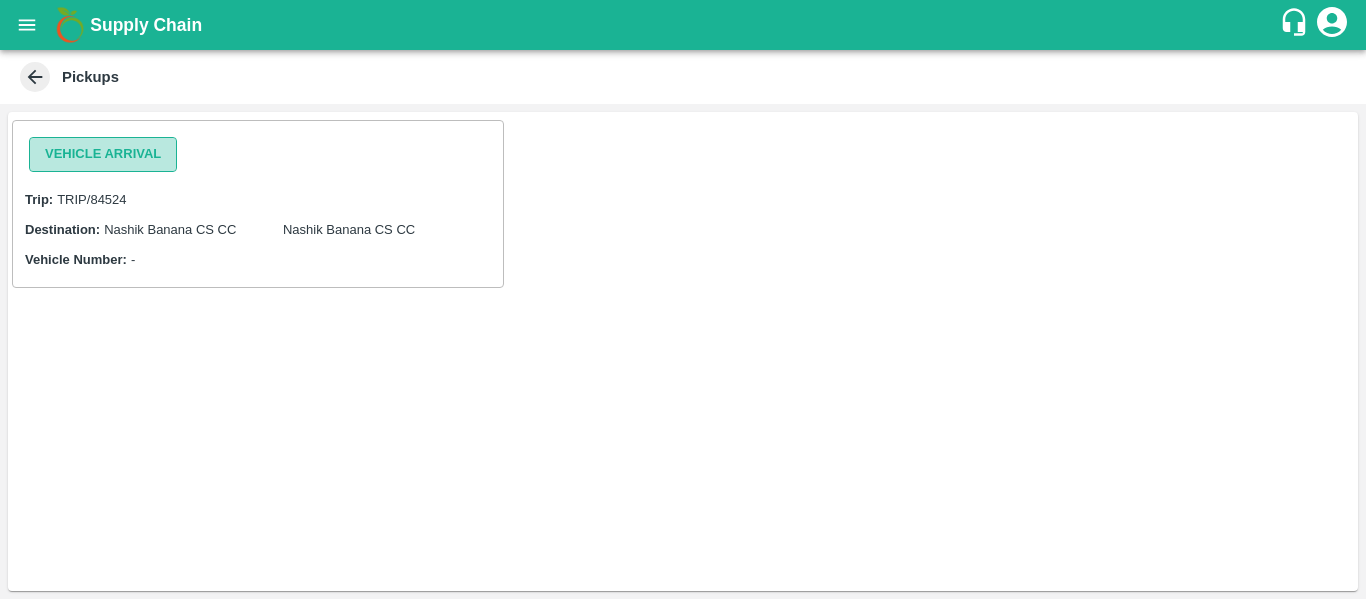 click on "Vehicle Arrival" at bounding box center [103, 154] 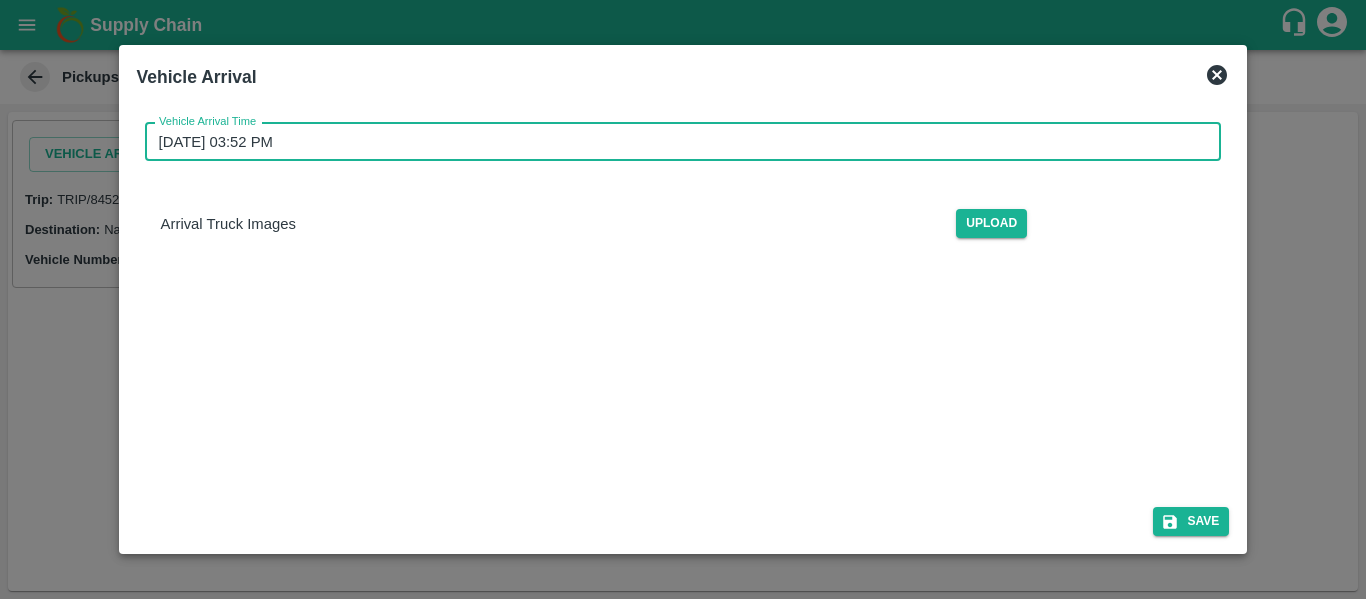 click on "[DATE] 03:52 PM" at bounding box center (676, 142) 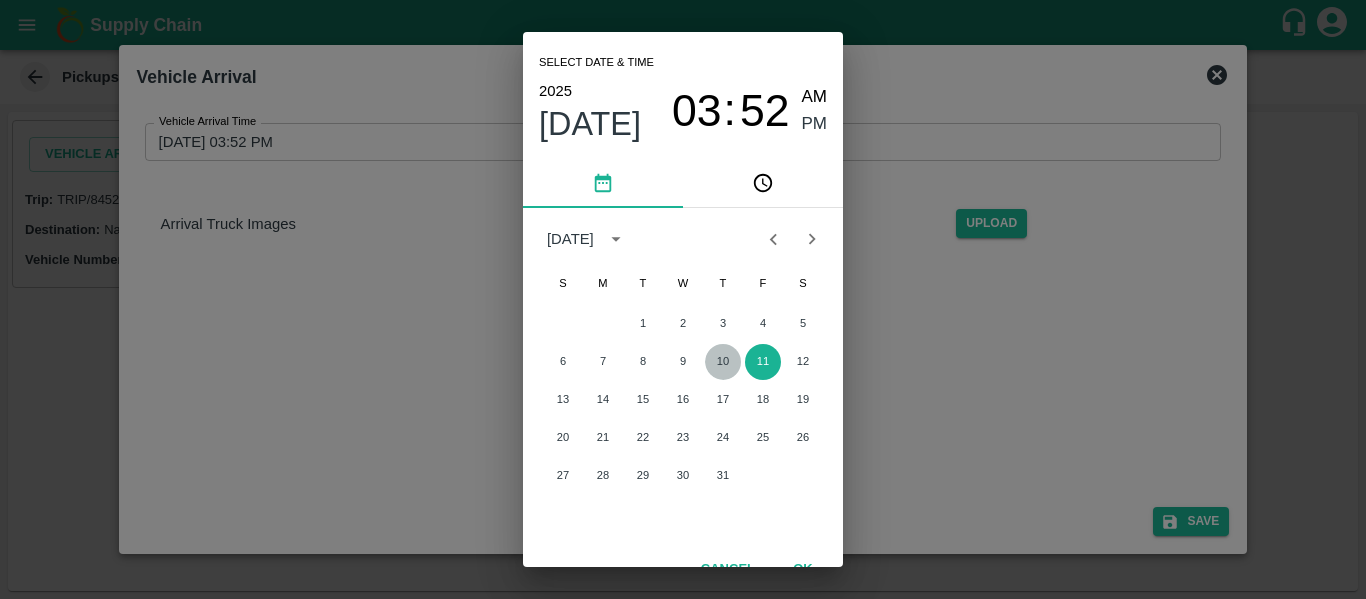 click on "10" at bounding box center [723, 362] 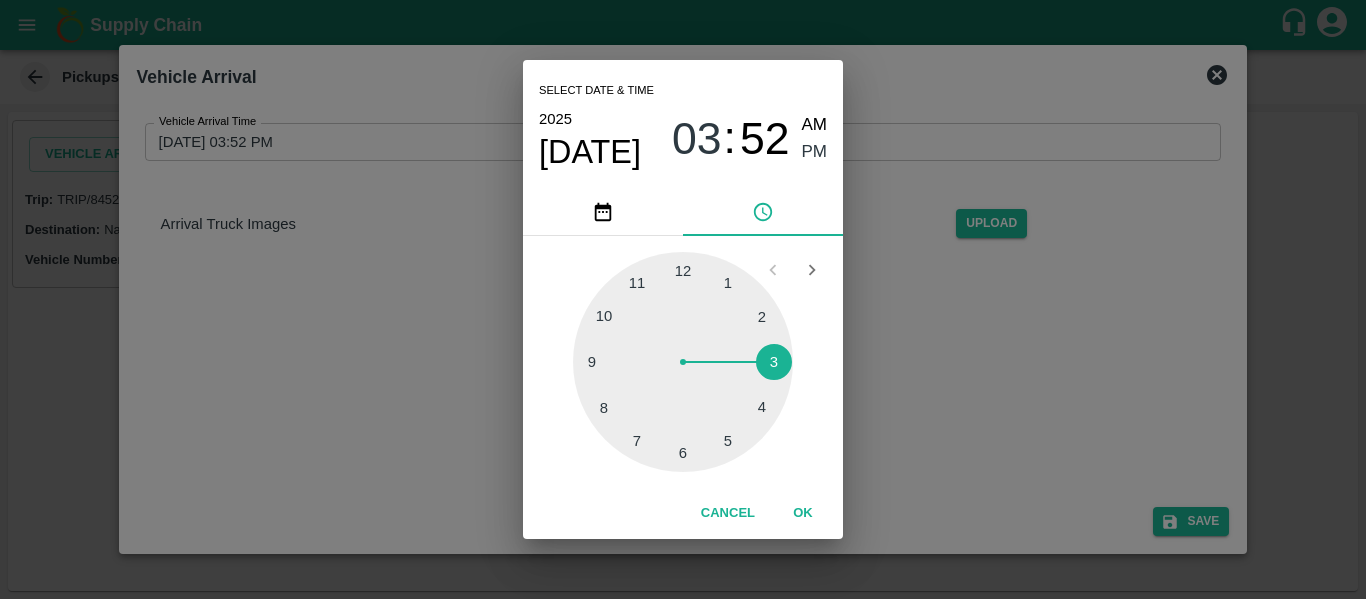 click at bounding box center (683, 362) 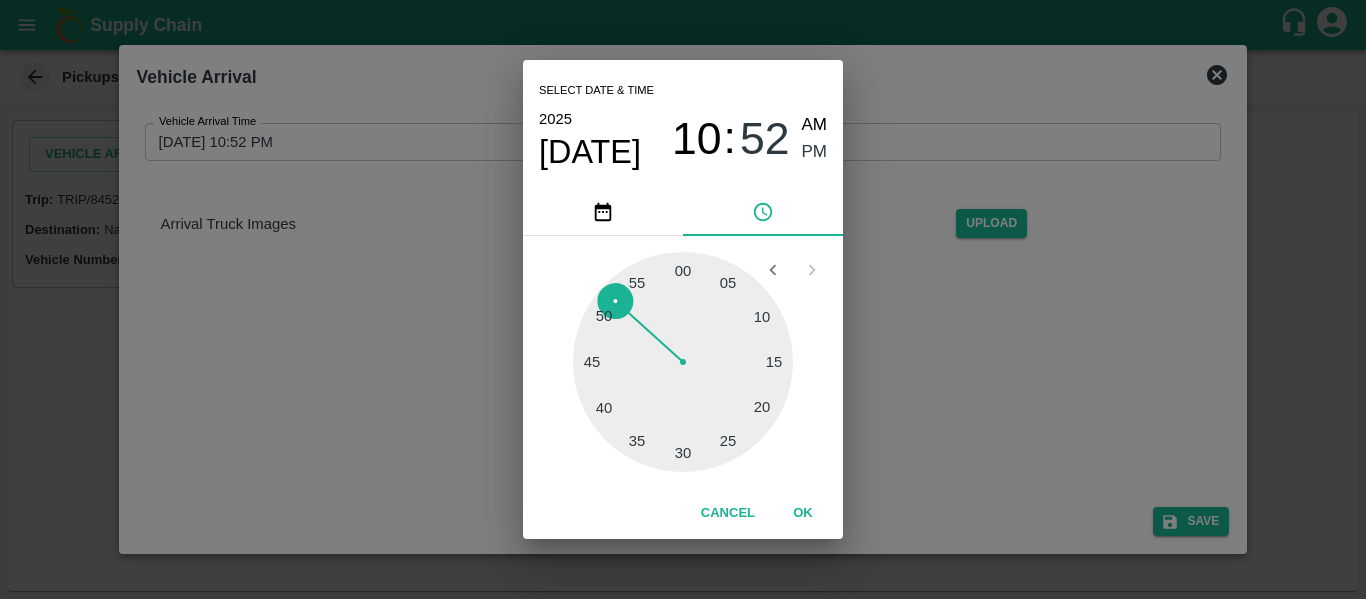 click at bounding box center [683, 362] 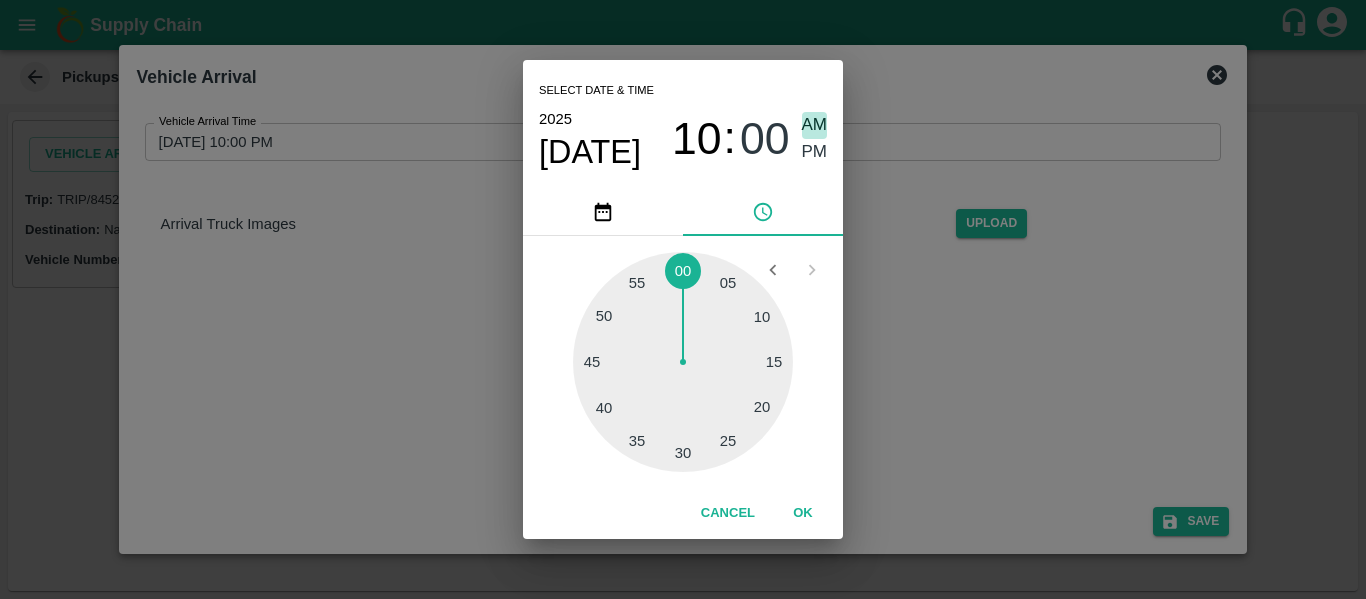 click on "AM" at bounding box center [815, 125] 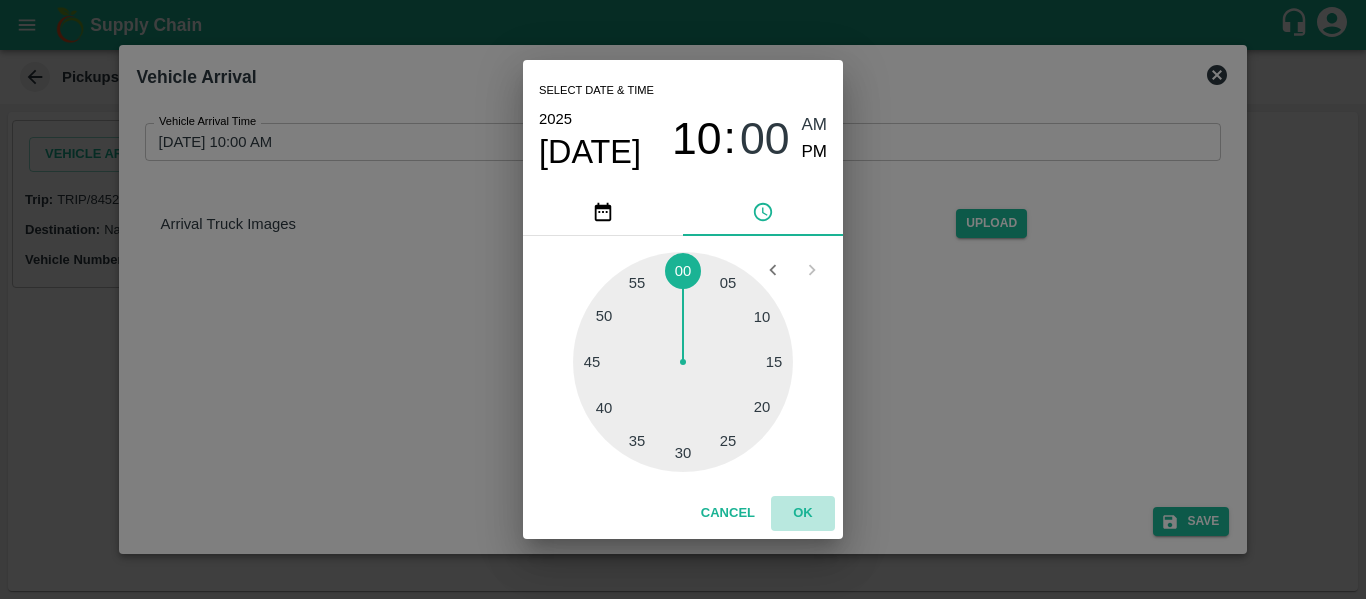 click on "OK" at bounding box center [803, 513] 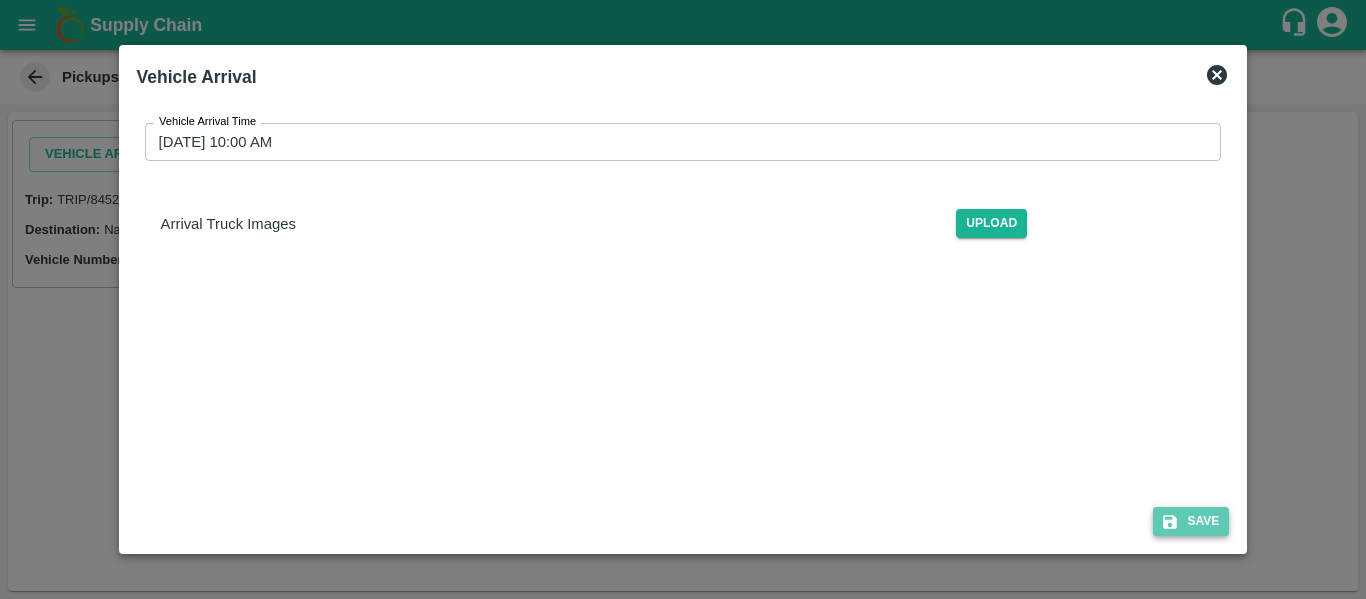 click on "Save" at bounding box center (1191, 521) 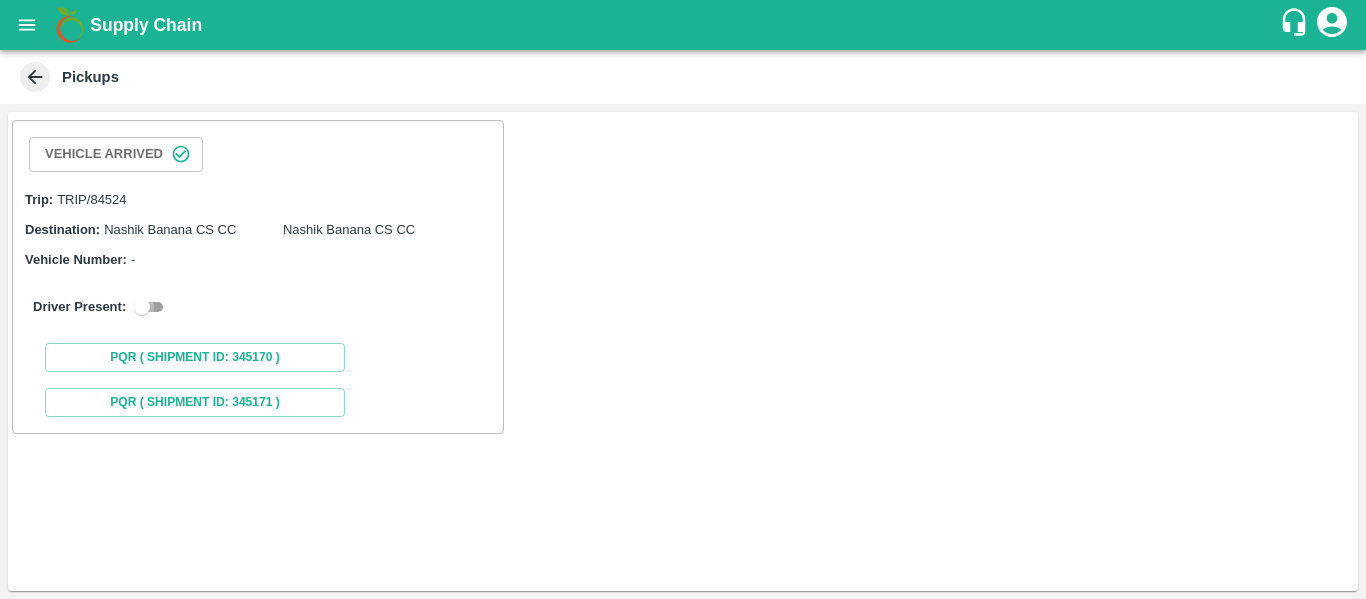 click at bounding box center [142, 307] 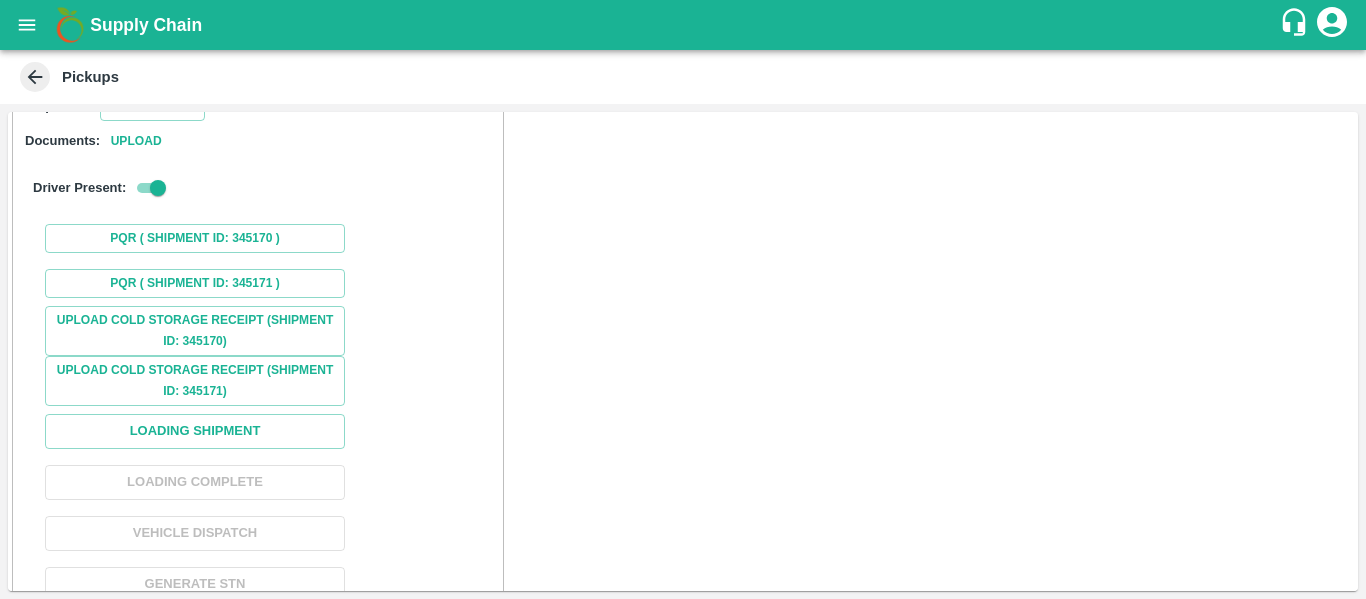 scroll, scrollTop: 253, scrollLeft: 0, axis: vertical 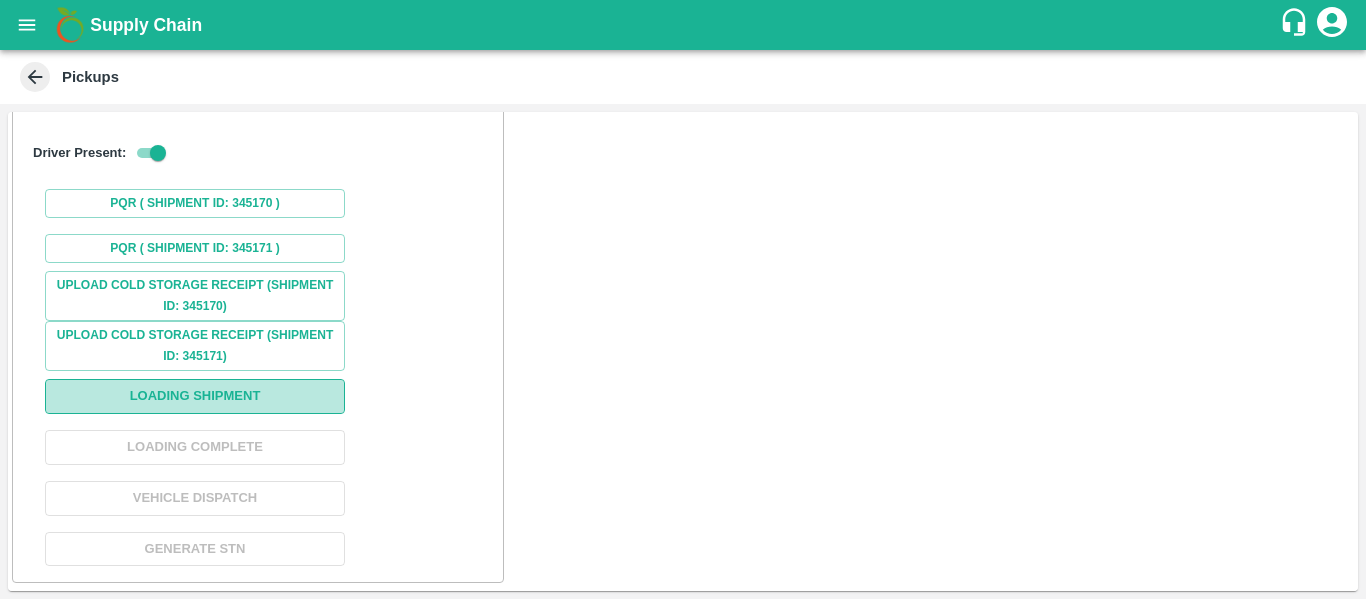 click on "Loading Shipment" at bounding box center (195, 396) 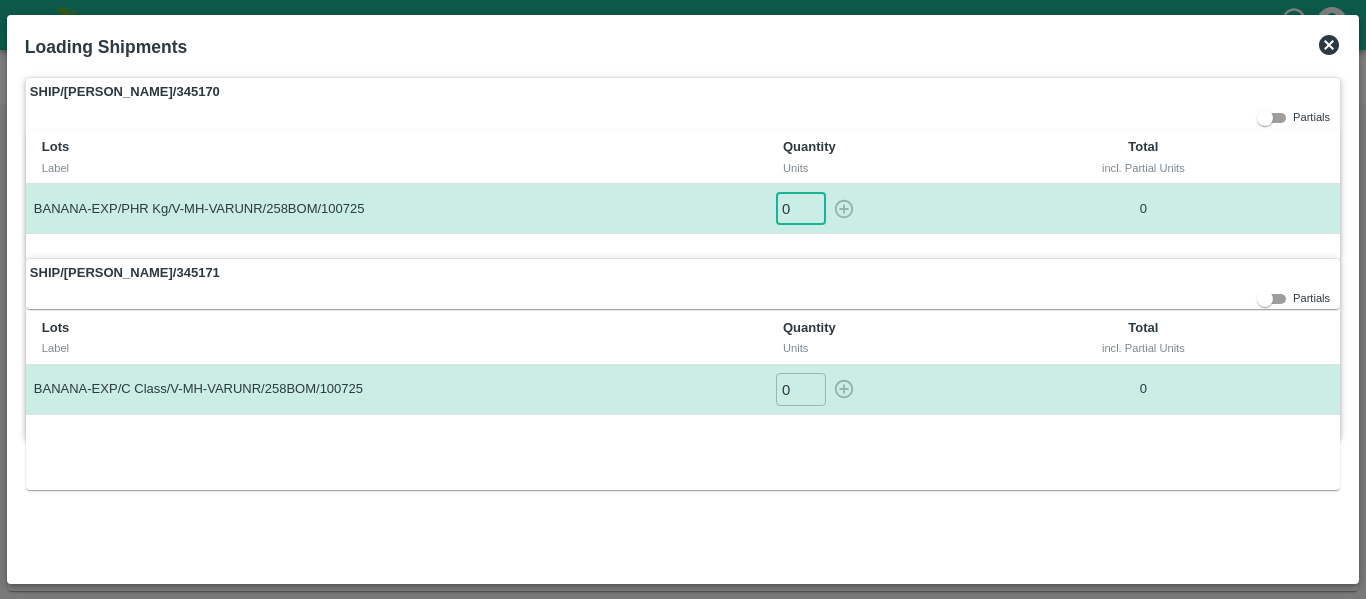 click on "0" at bounding box center (801, 208) 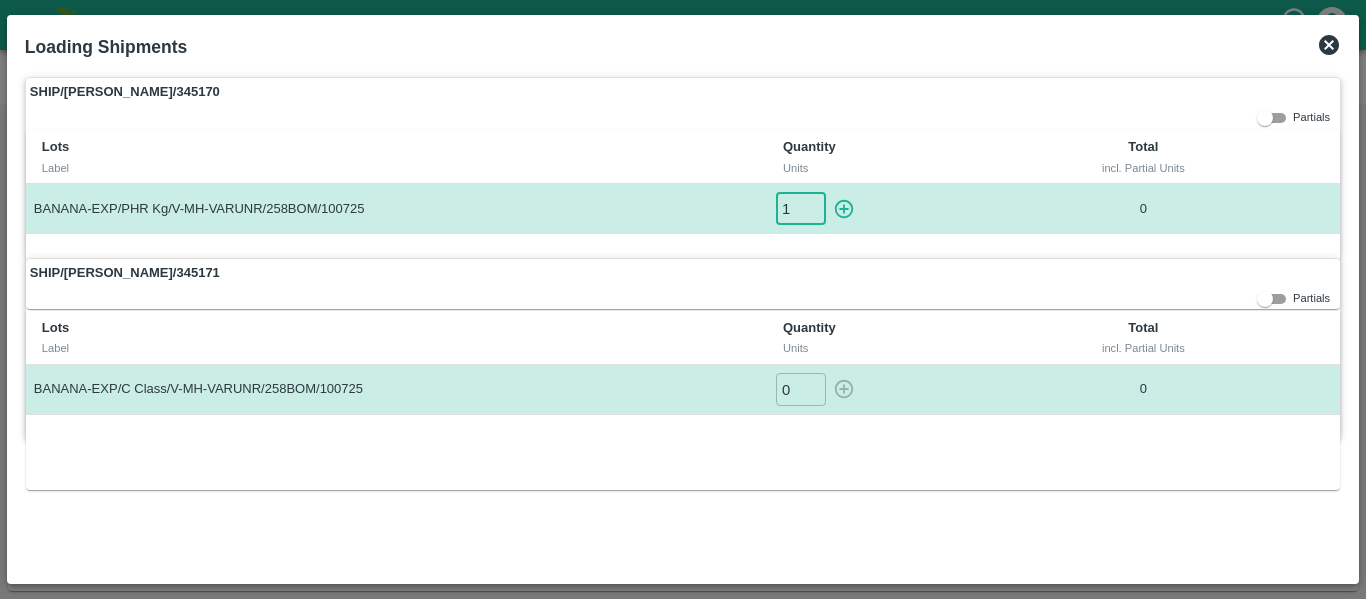 type on "1" 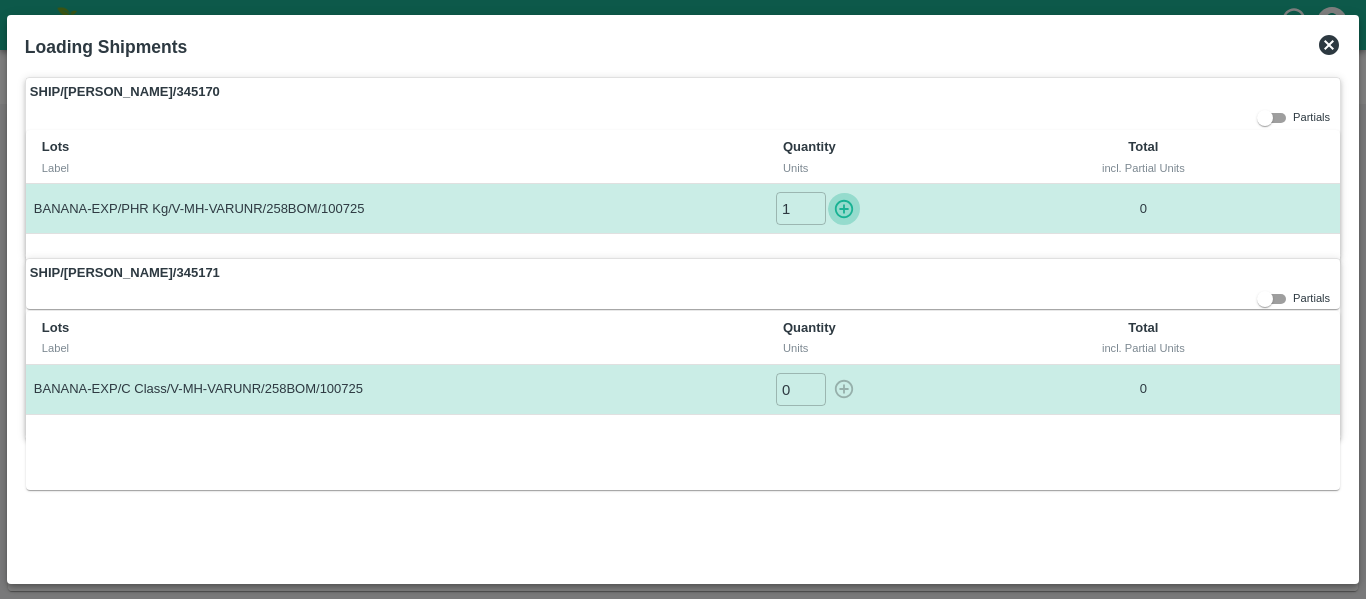 type 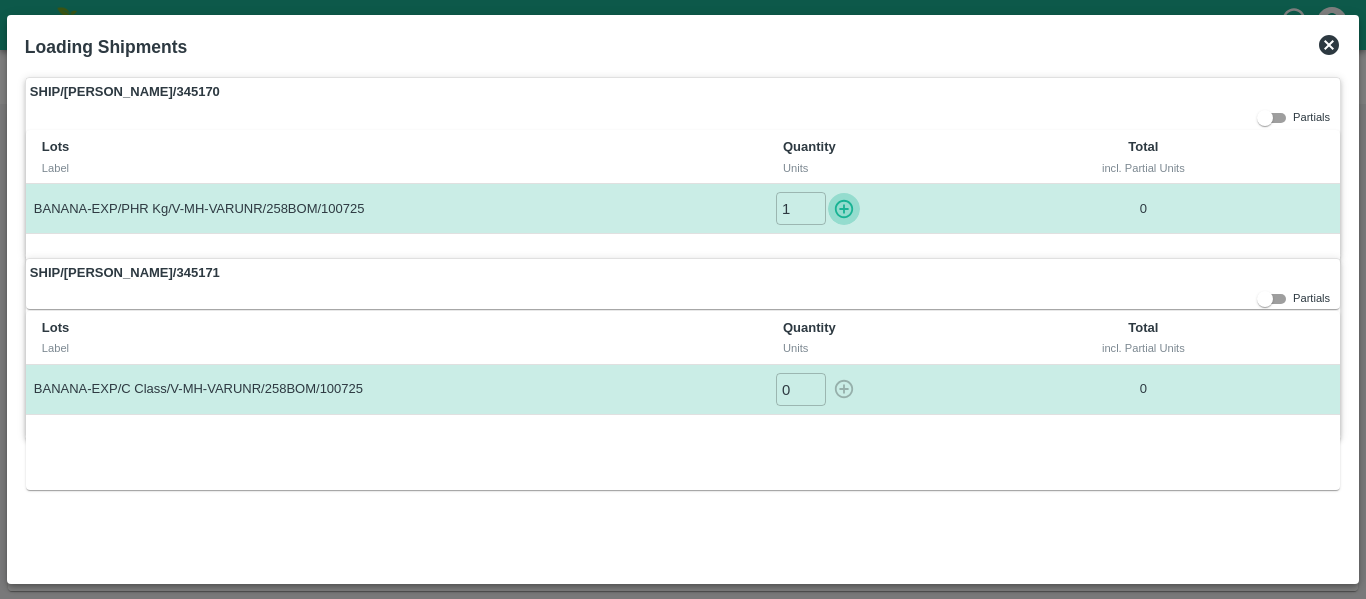 click at bounding box center (844, 208) 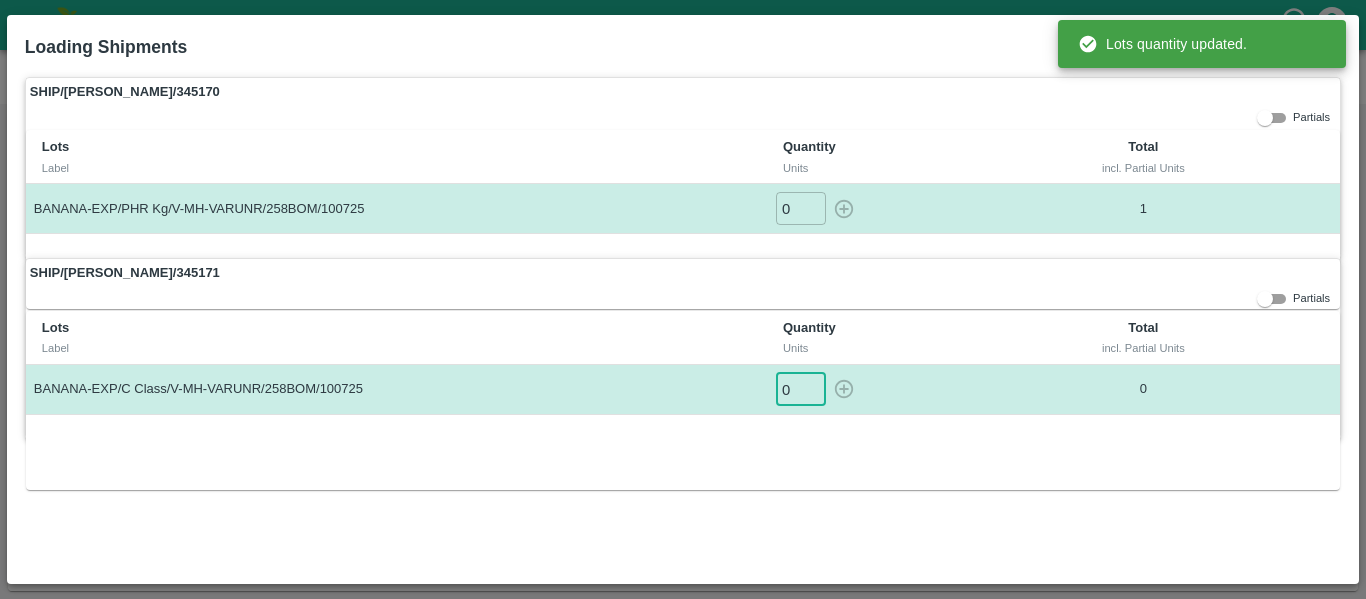 click on "0" at bounding box center [801, 389] 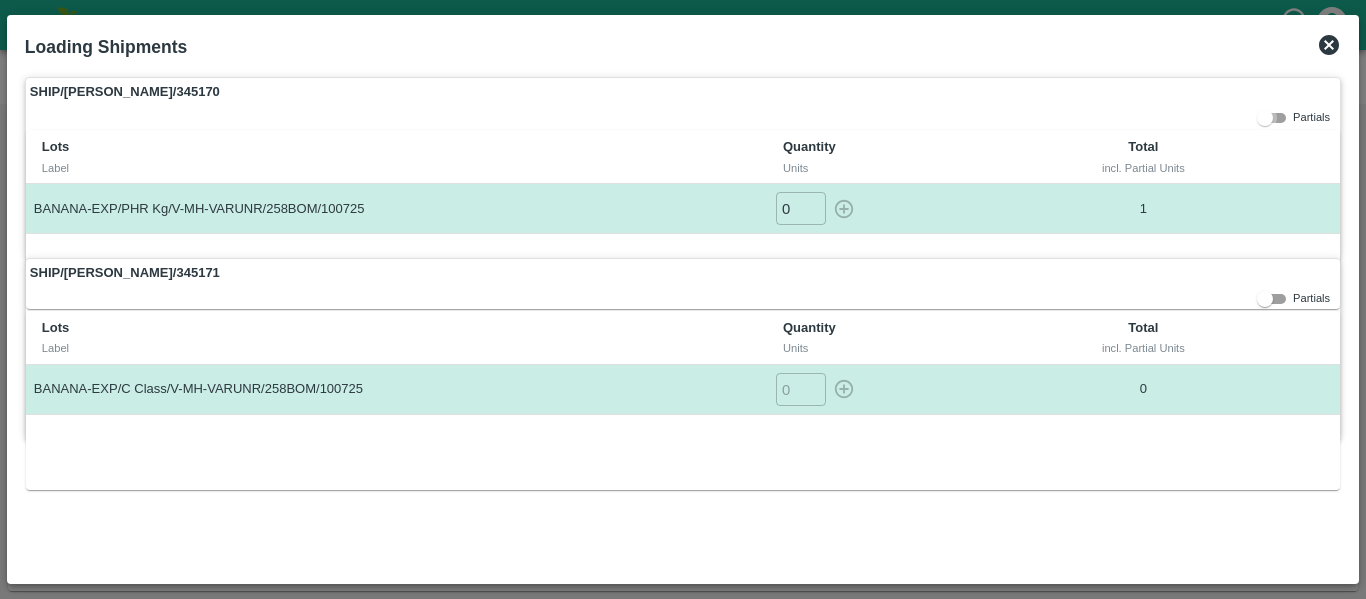 click at bounding box center (801, 389) 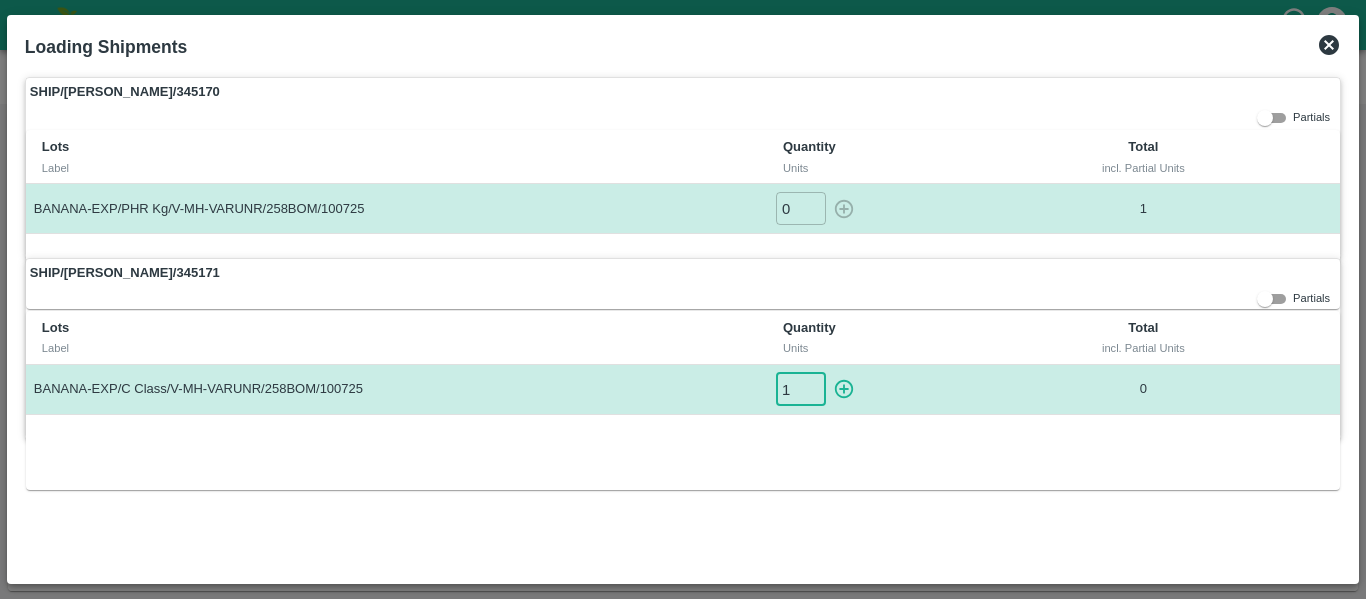 type on "1" 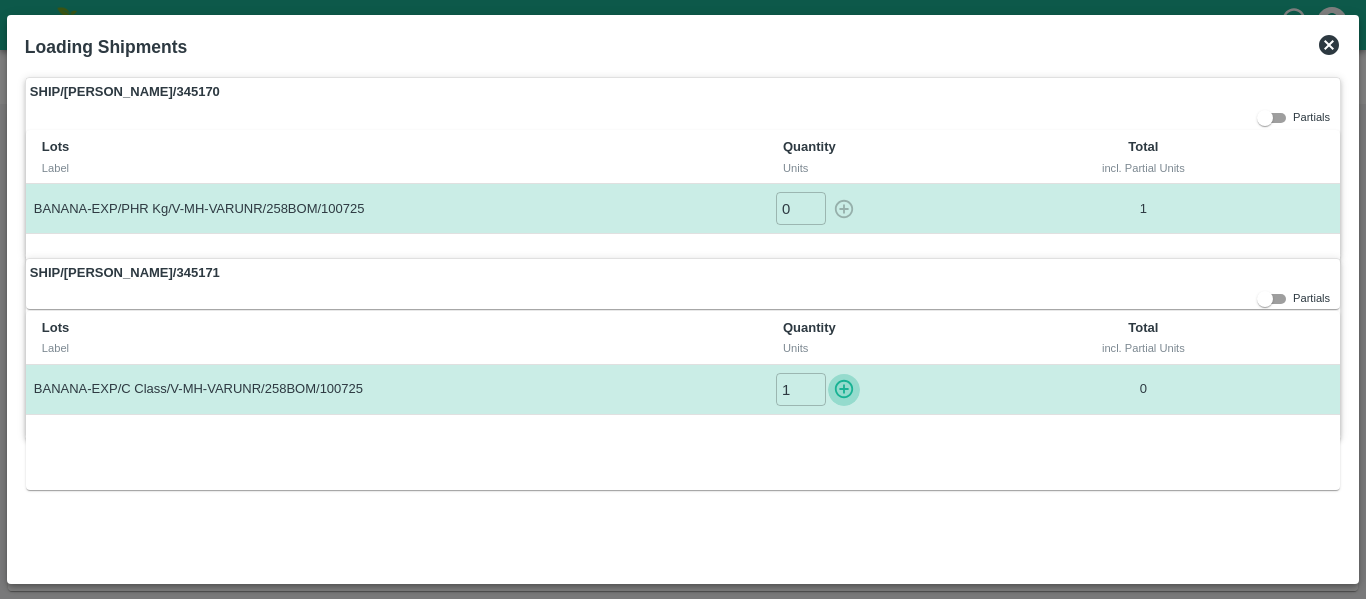 type 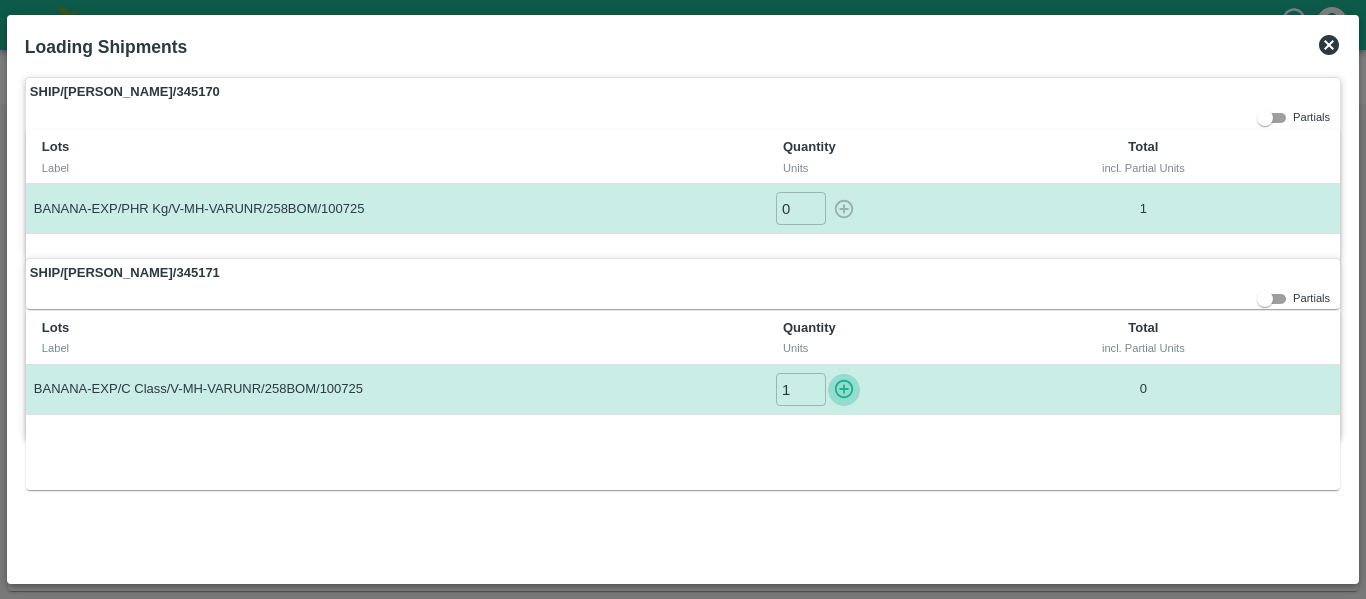 click at bounding box center [844, 389] 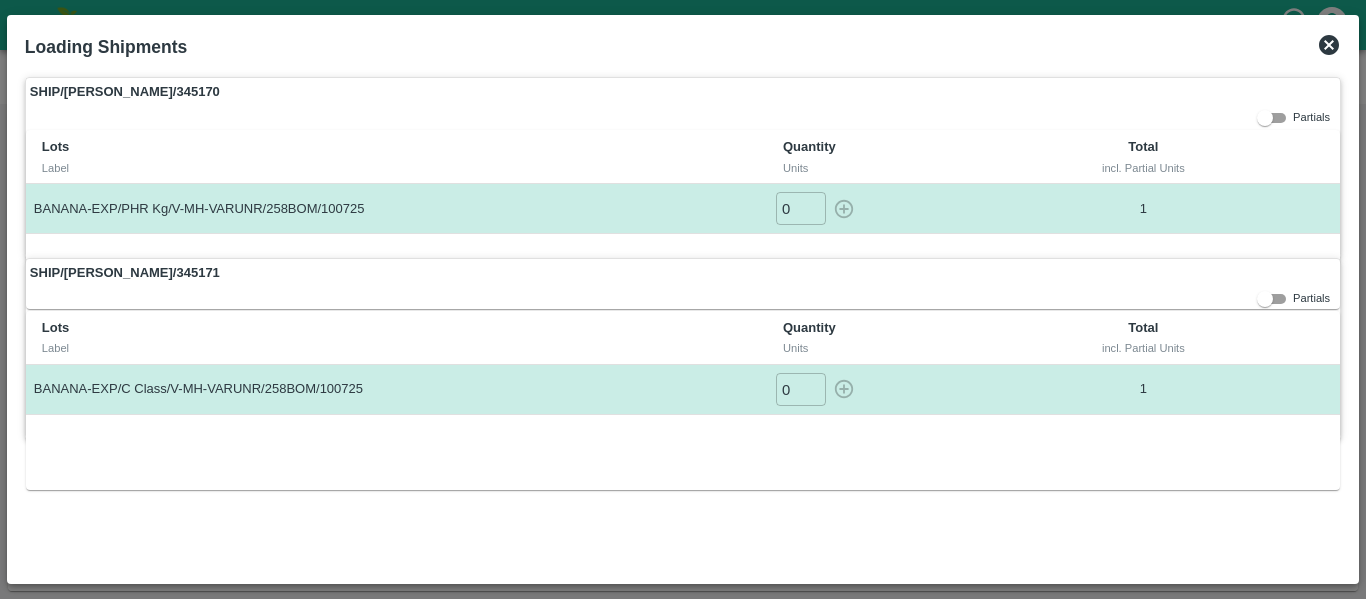 click 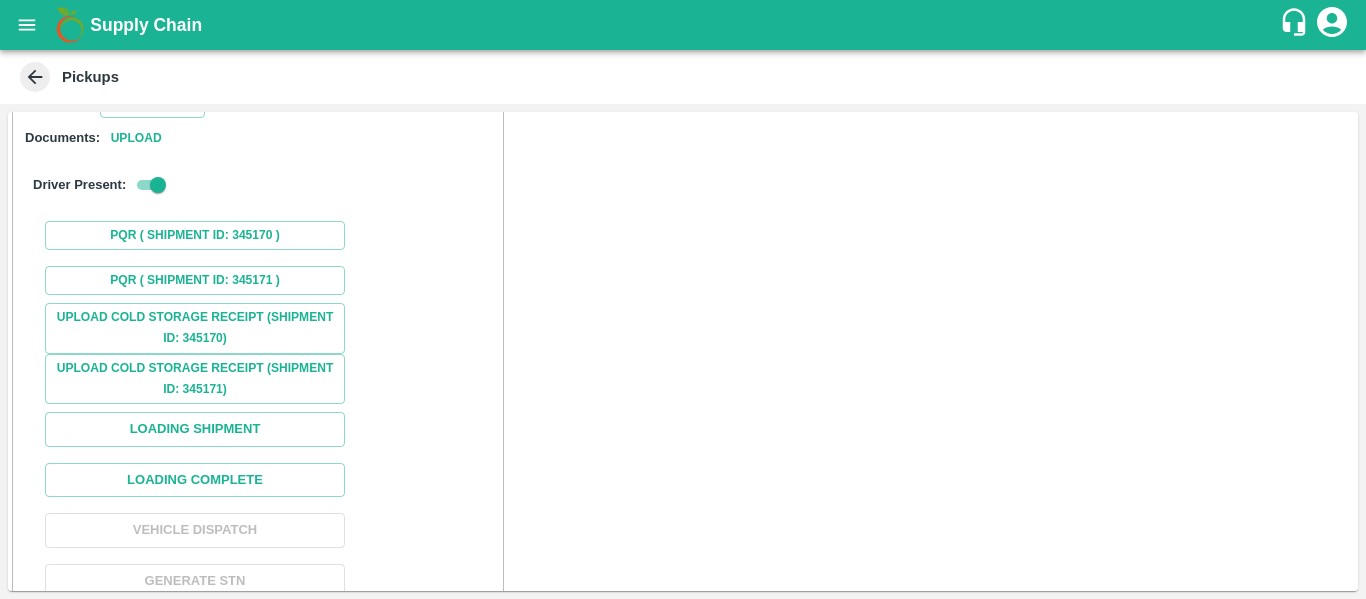 scroll, scrollTop: 283, scrollLeft: 0, axis: vertical 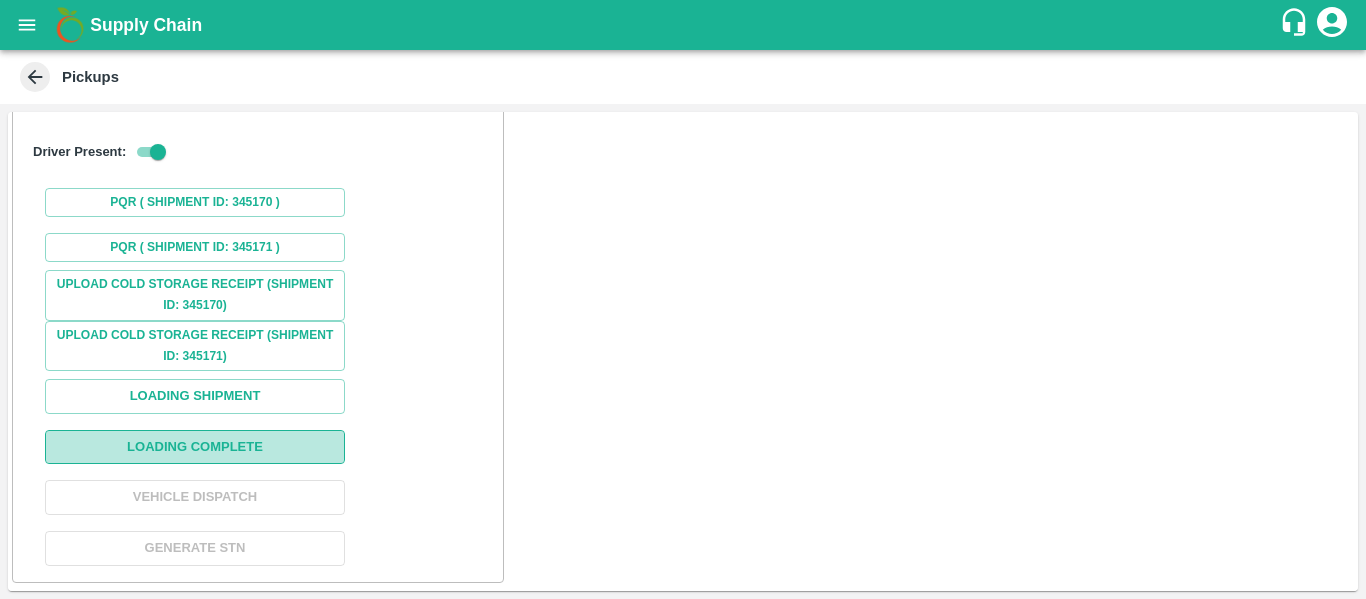 click on "Loading Complete" at bounding box center (195, 447) 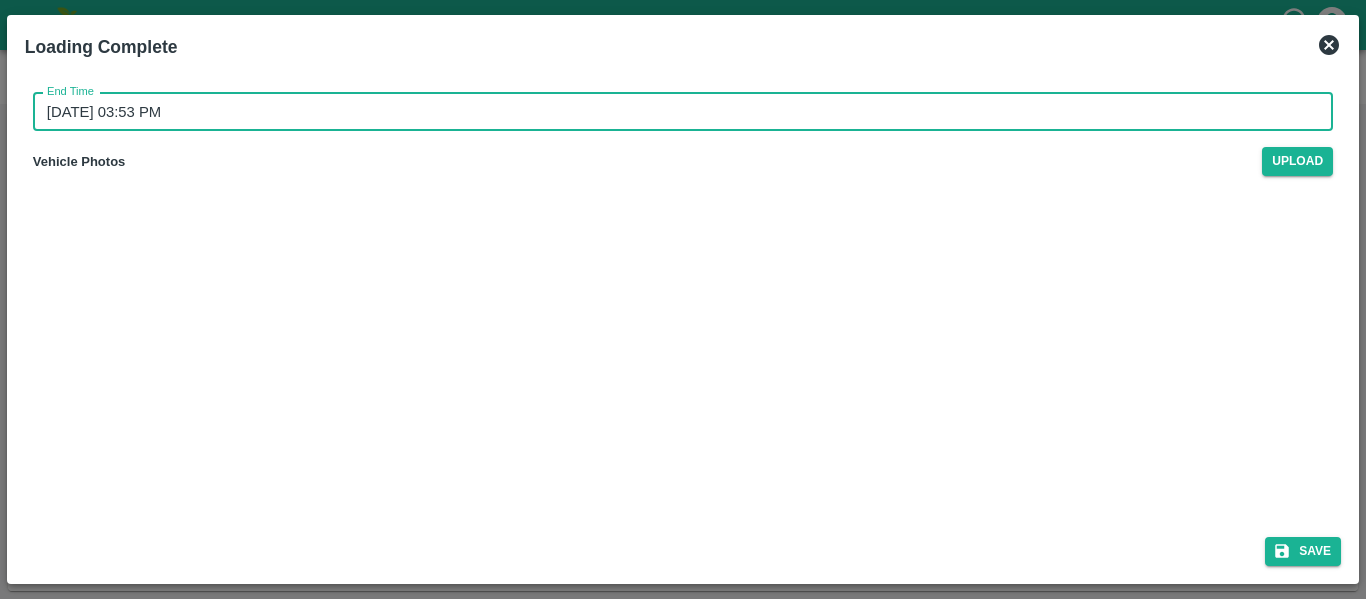 click on "[DATE] 03:53 PM" at bounding box center [676, 112] 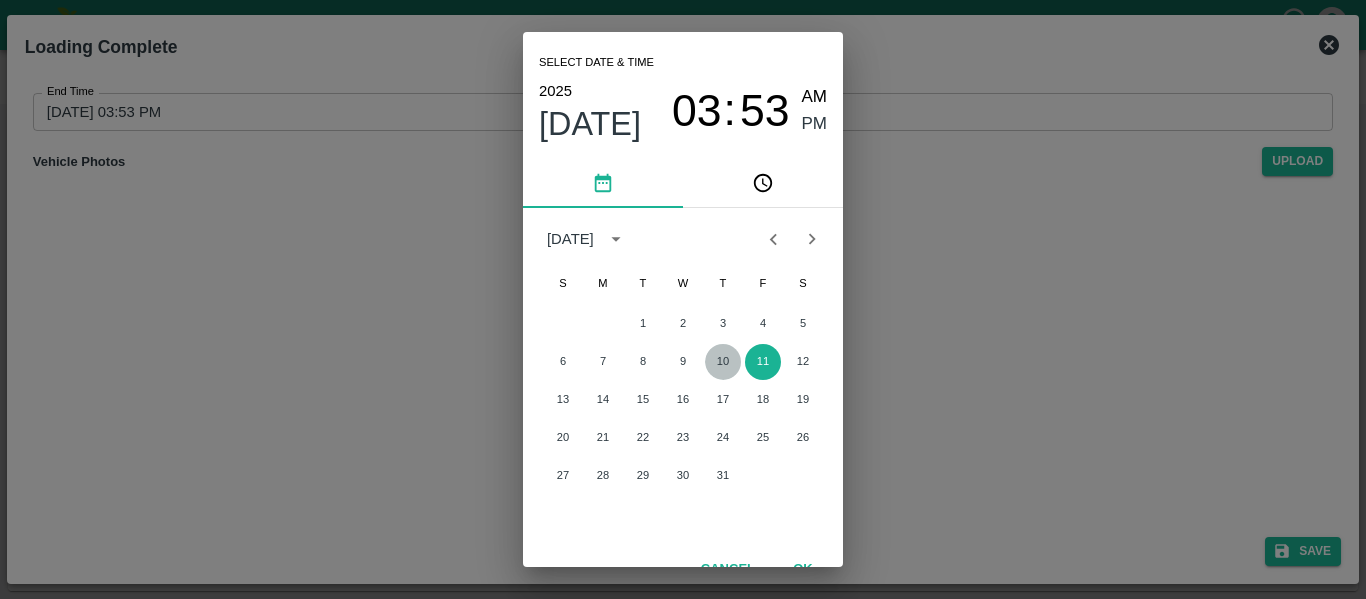 click on "10" at bounding box center [723, 362] 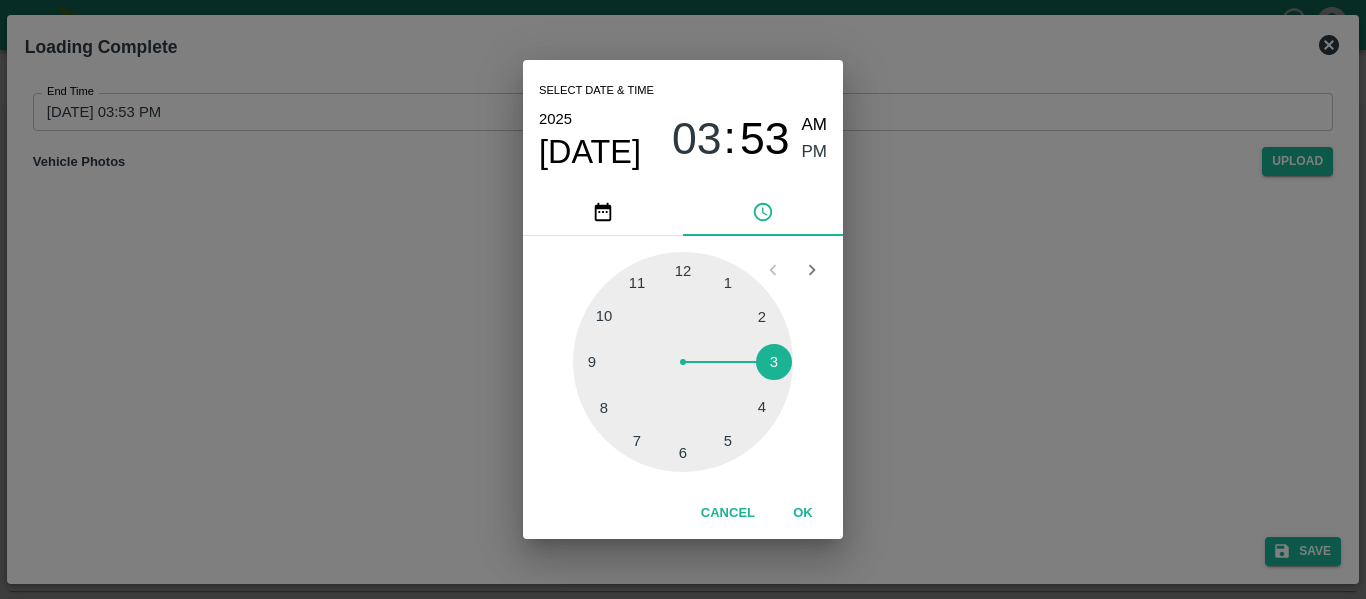 click at bounding box center (683, 362) 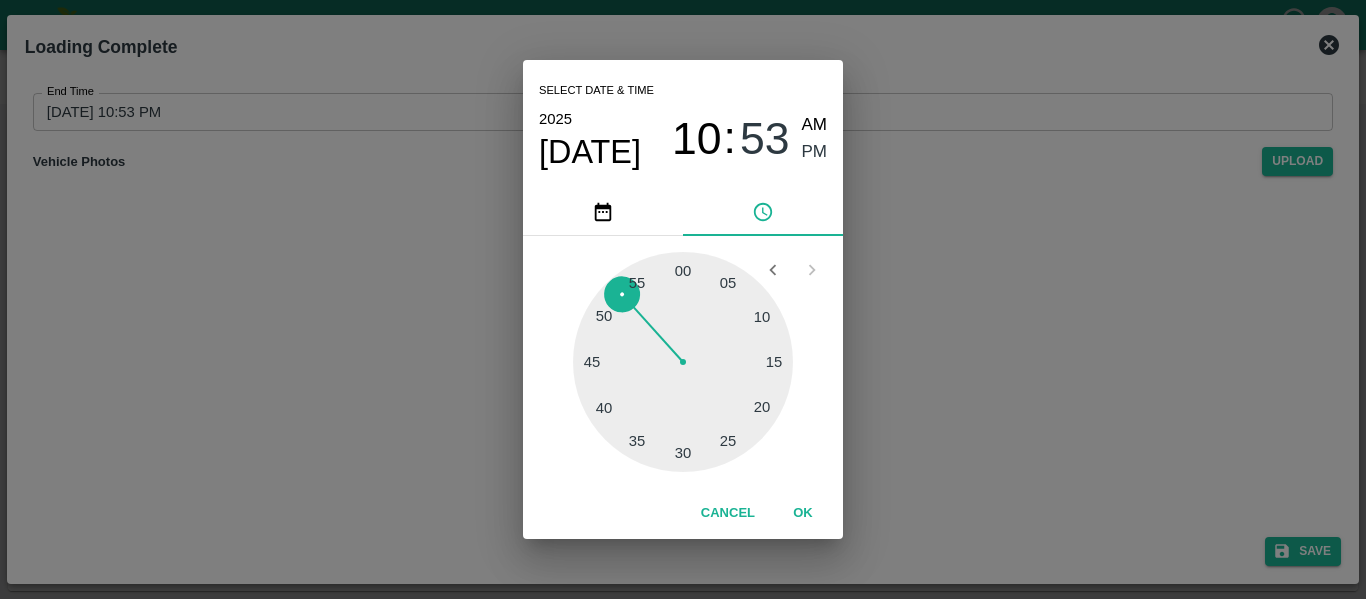 click at bounding box center (683, 362) 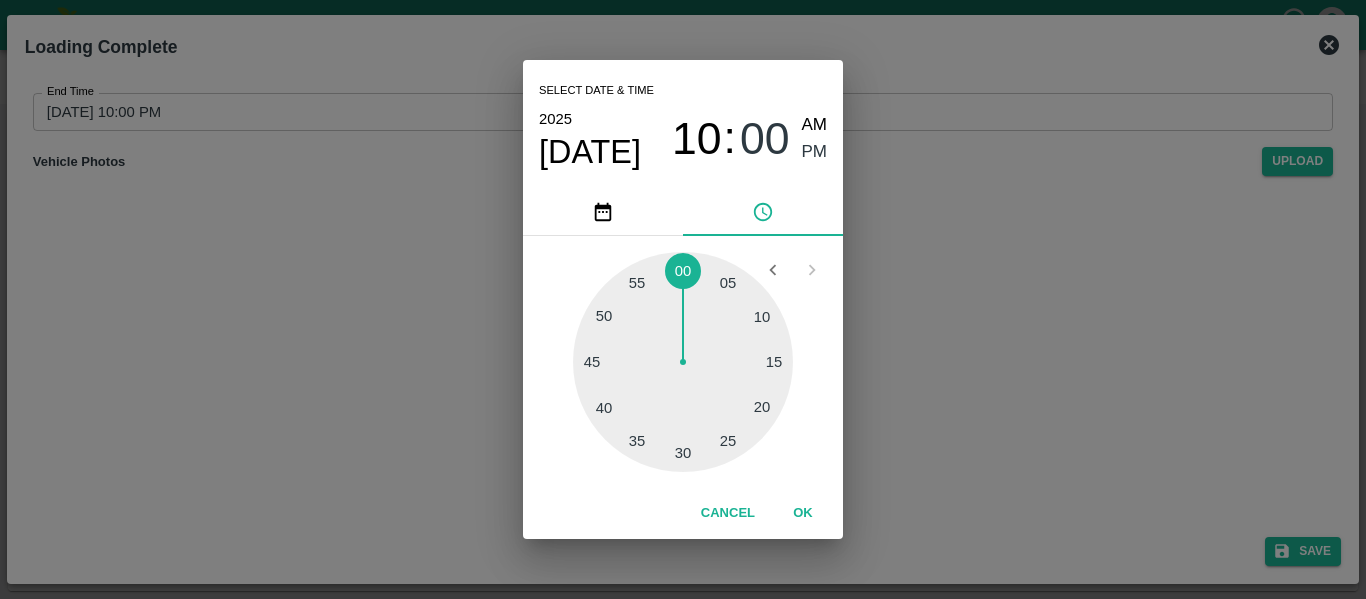 click on "PM" at bounding box center [815, 152] 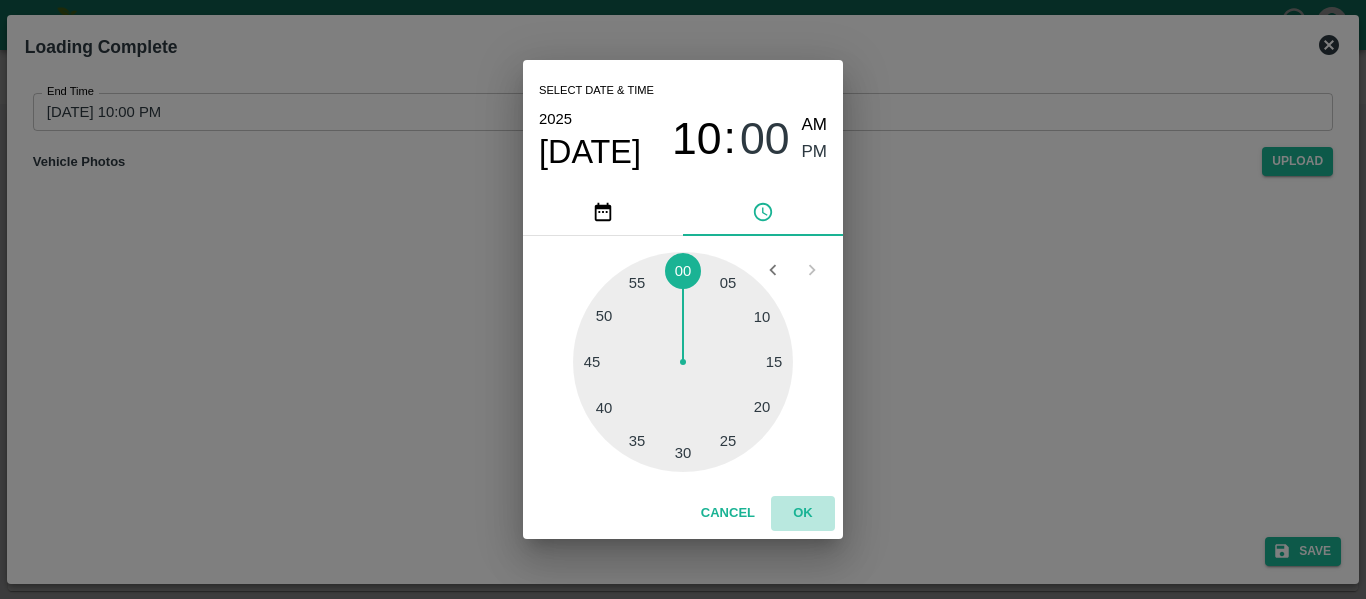 click on "OK" at bounding box center [803, 513] 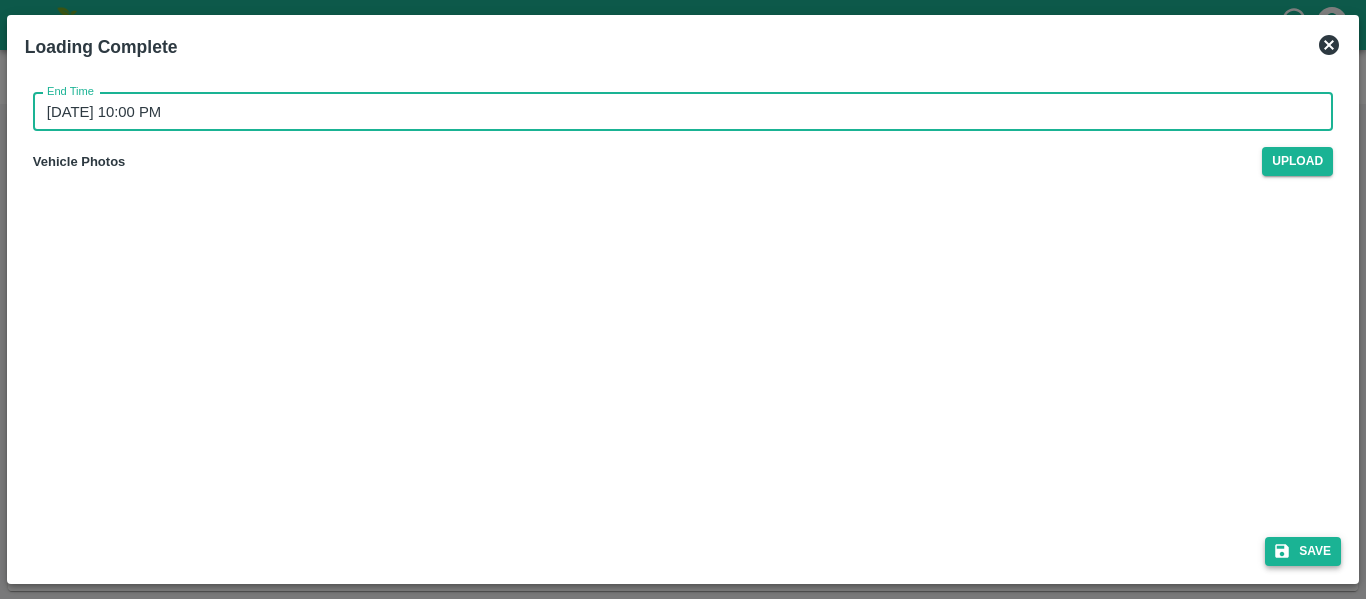 click on "Save" at bounding box center (1303, 551) 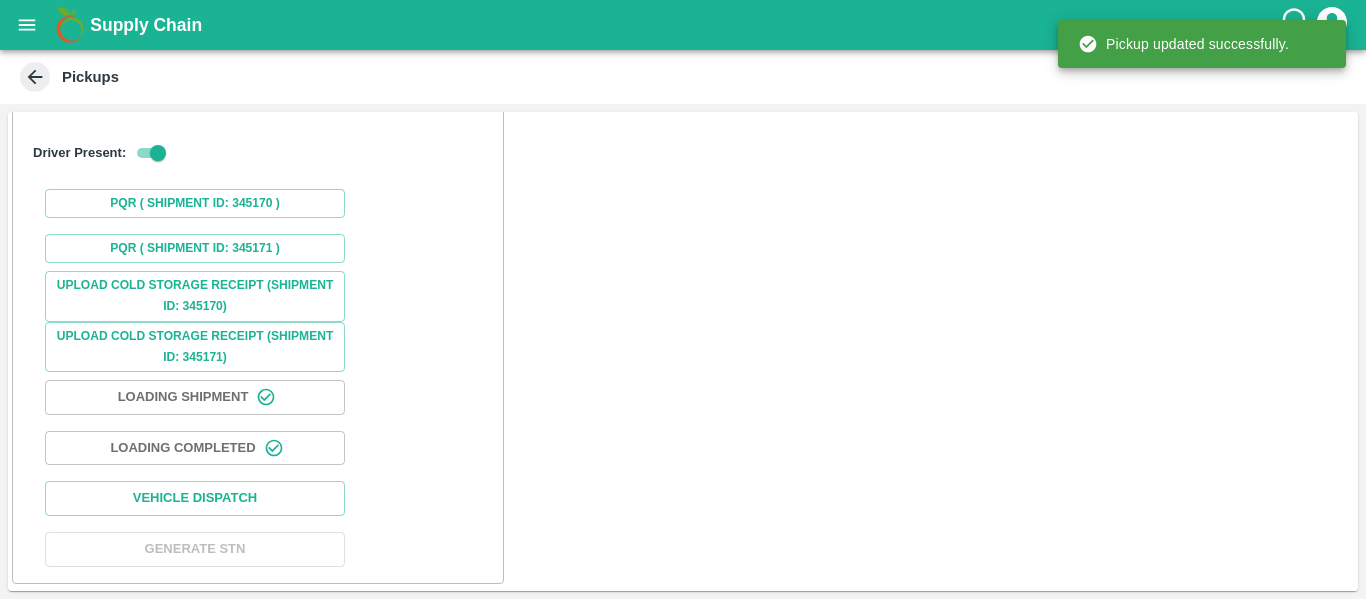 scroll, scrollTop: 283, scrollLeft: 0, axis: vertical 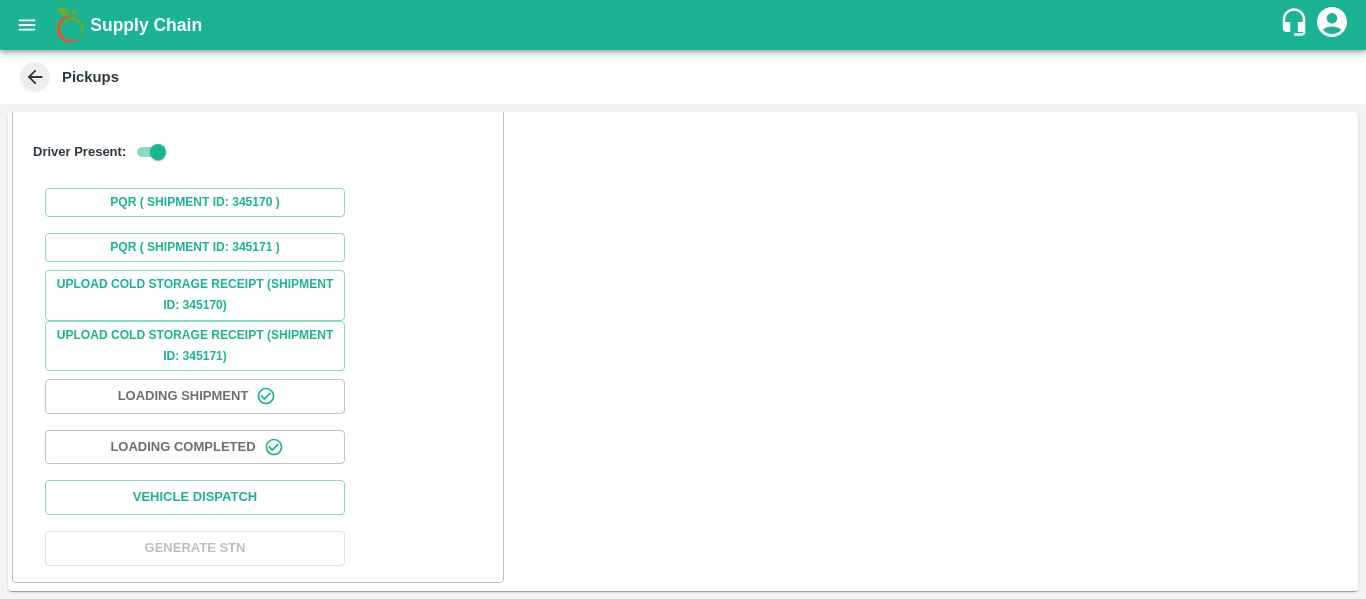 click 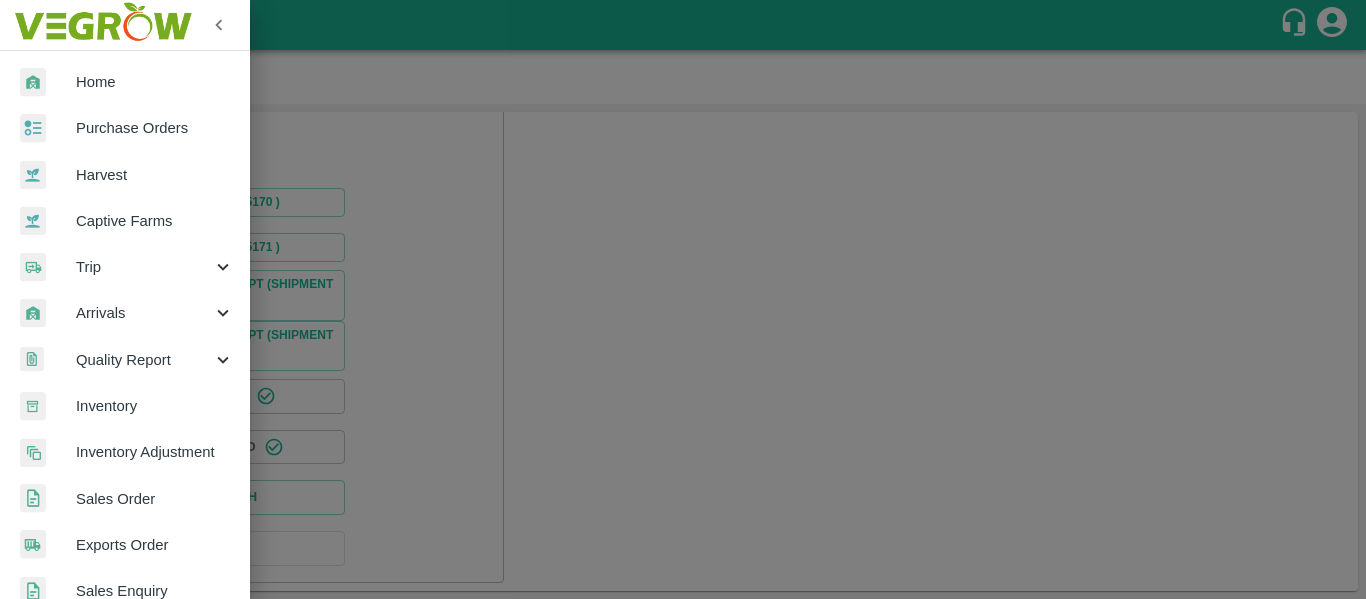 click at bounding box center [683, 299] 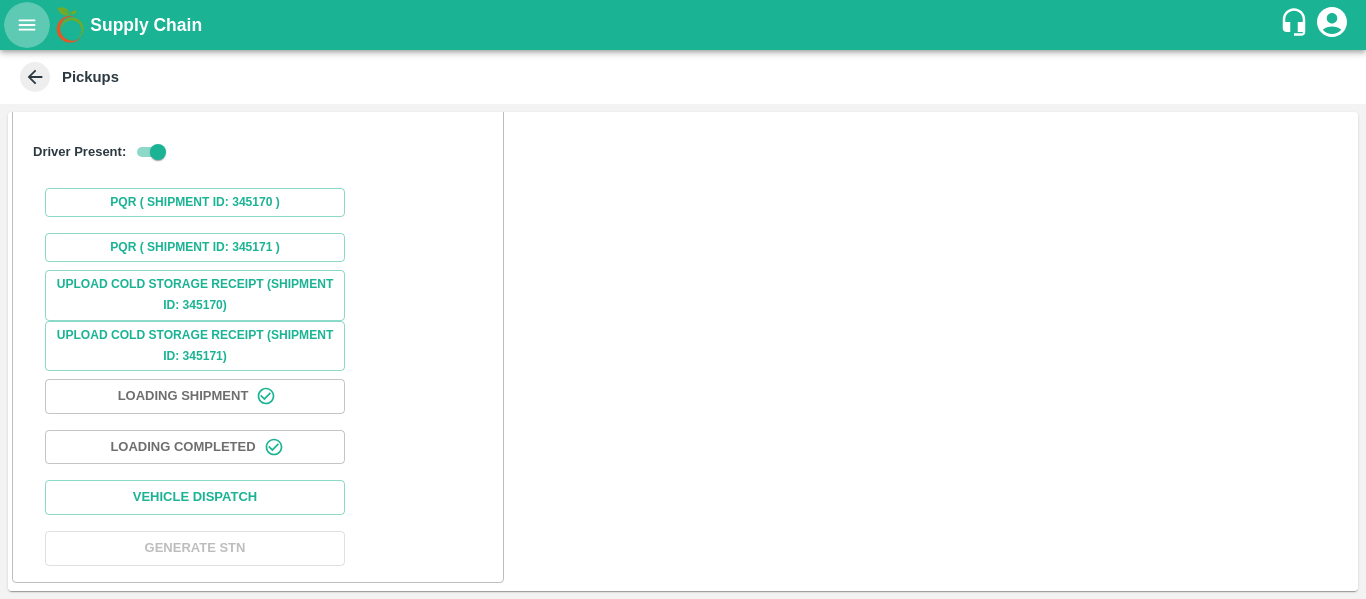 click 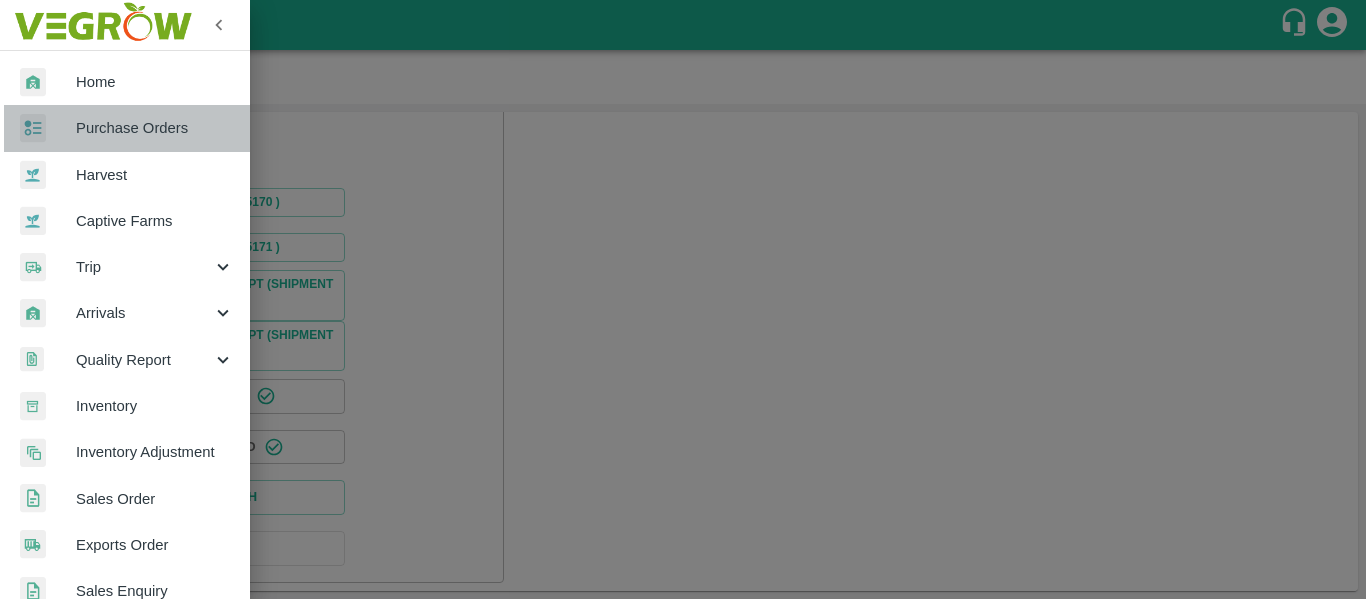 click on "Purchase Orders" at bounding box center [155, 128] 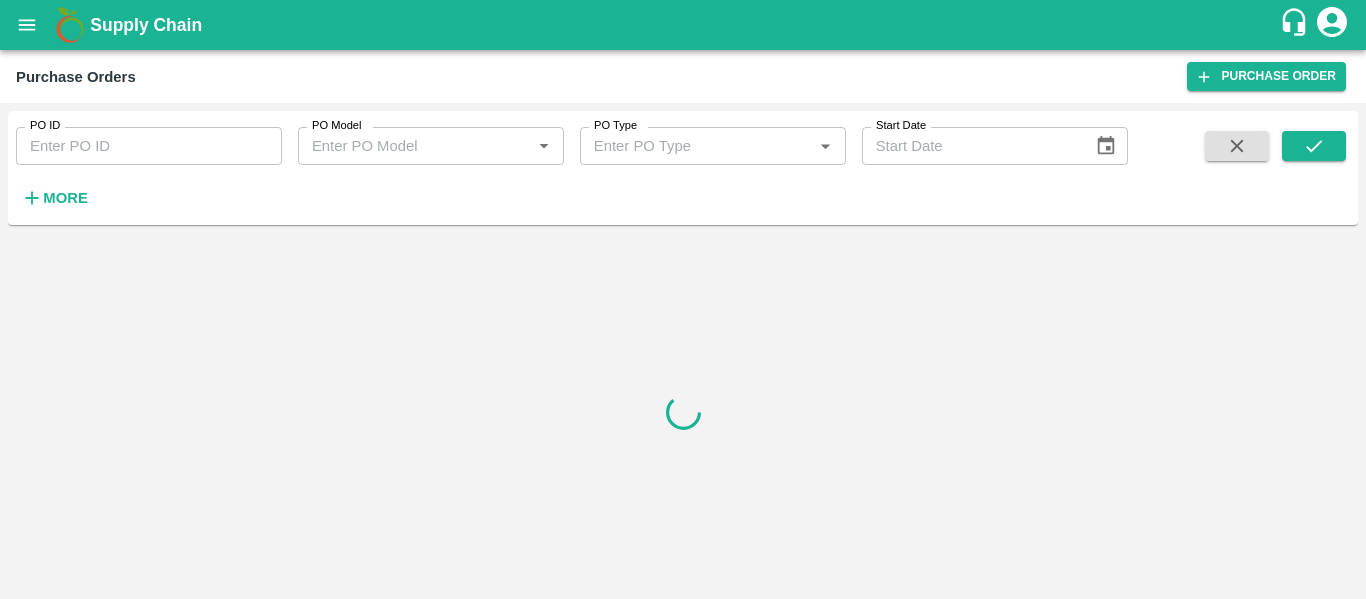 type 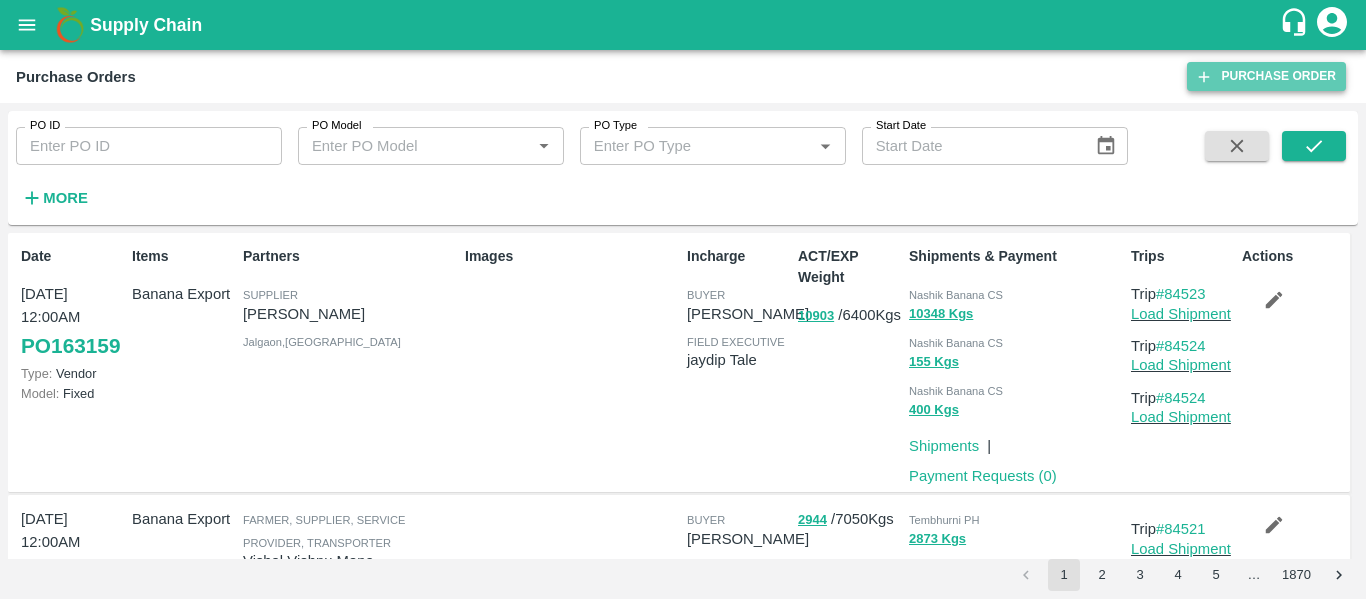 click on "Purchase Order" at bounding box center (1266, 76) 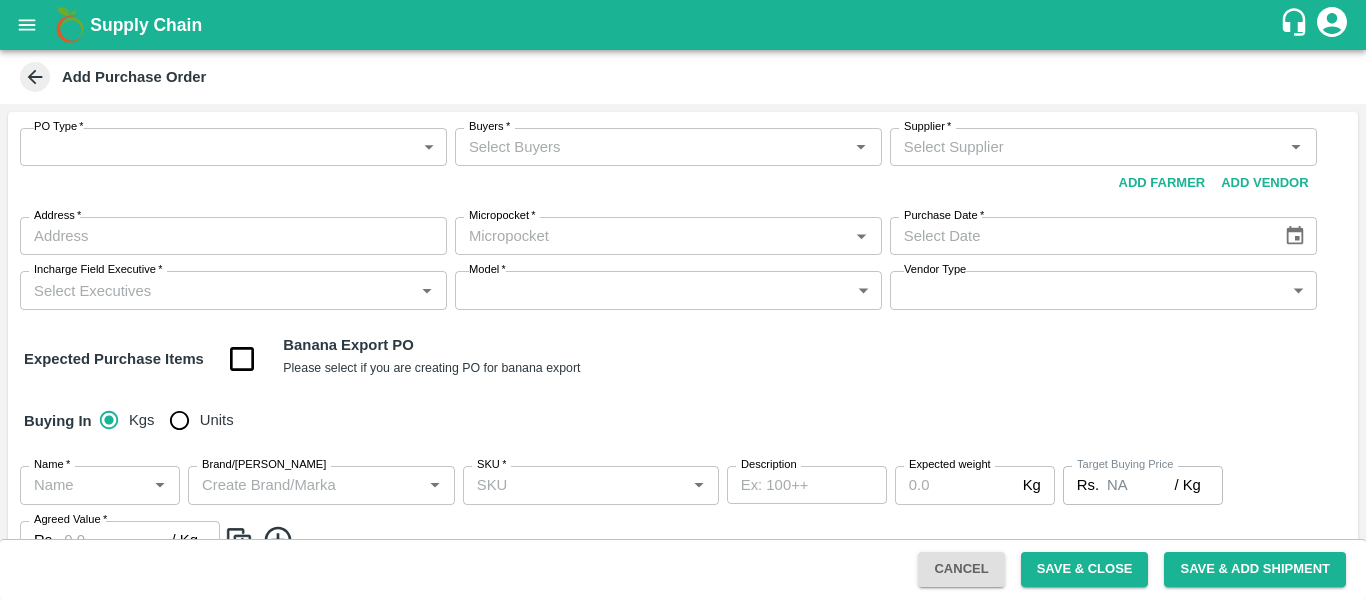 scroll, scrollTop: 0, scrollLeft: 0, axis: both 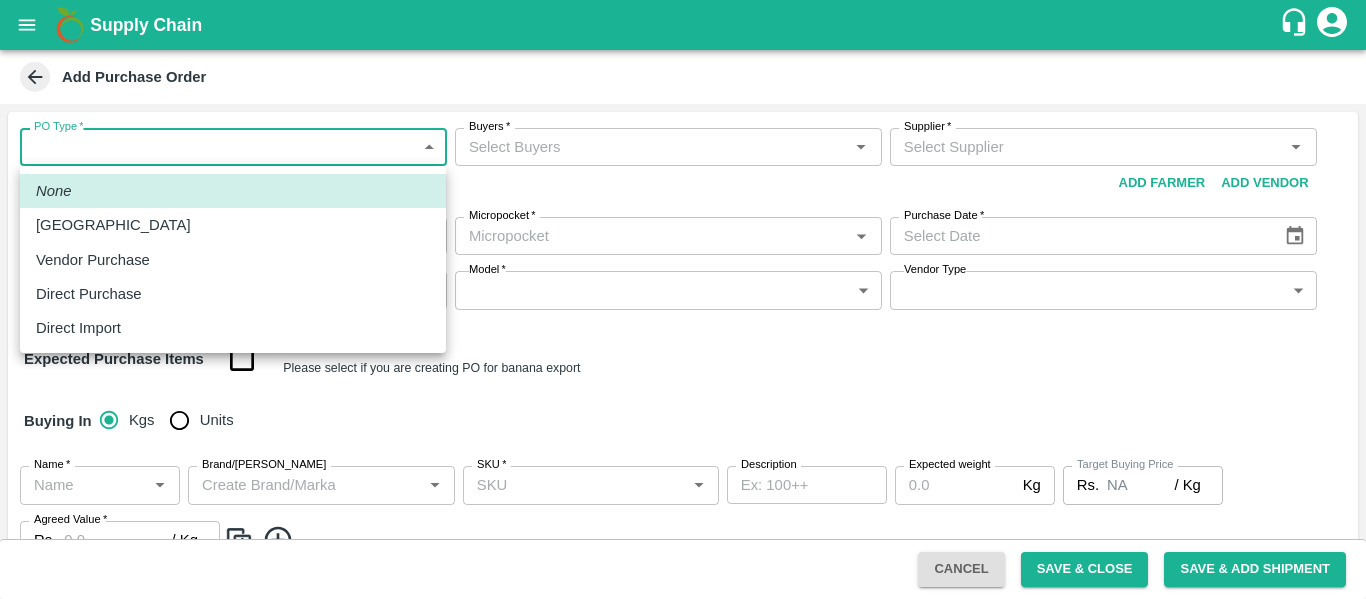 click on "Supply Chain Add Purchase Order PO Type   * ​ PO Type Buyers   * Buyers   * Supplier   * Supplier   * Add Vendor Add Farmer Address   * Address Micropocket   * Micropocket   * Purchase Date   * Purchase Date Incharge Field Executive   * Incharge Field Executive   * Model   * ​ Model Vendor Type ​ Vendor Type Expected Purchase Items Banana Export PO Please select if you are creating PO for banana export Buying In Kgs Units Name   * Name   * Brand/Marka Brand/[PERSON_NAME]   * SKU   * Description x Description Expected weight Kg Expected weight Target Buying Price Rs. NA / Kg Target Buying Price Agreed Value   * Rs. / Kg Agreed Value Upload Agreement Upload Chute Percentage % Chute Percentage Cancel Save & Close Save & Add Shipment Tembhurni PH Nashik CC Shahada Banana Export PH Savda Banana Export PH Nikhil Subhash Mangvade Logout None Farm Gate Vendor Purchase Direct Purchase Direct Import" at bounding box center (683, 299) 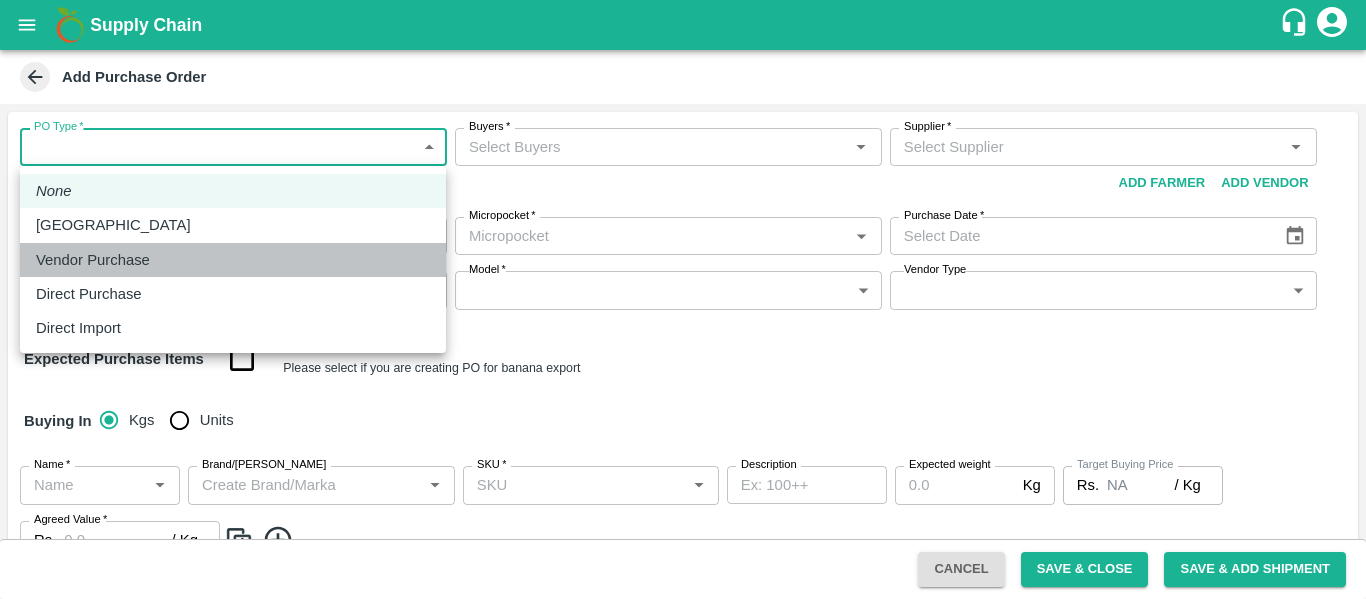 click on "Vendor Purchase" at bounding box center [93, 260] 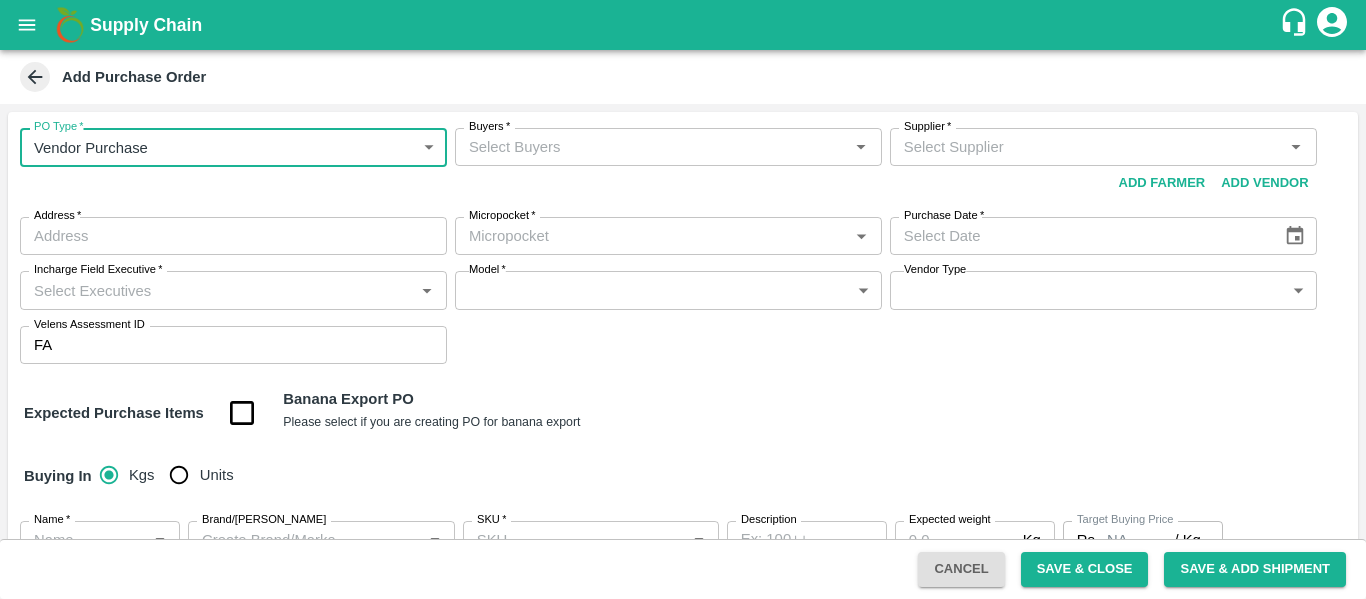 click on "Buyers   *" at bounding box center (652, 147) 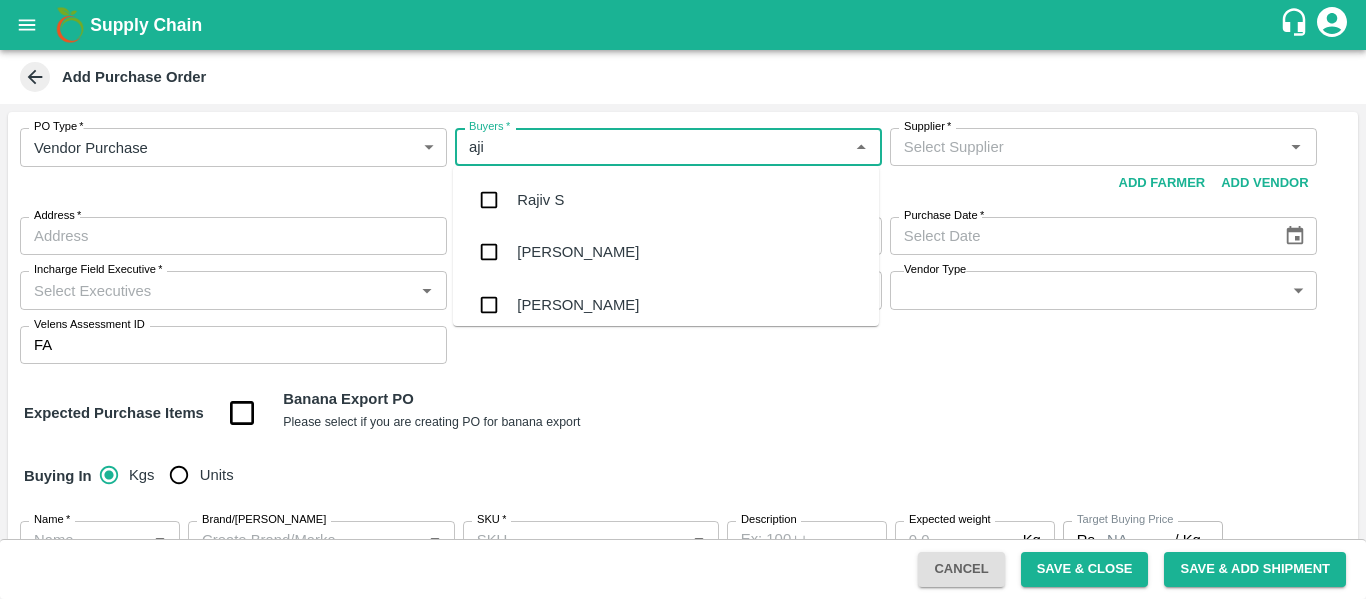 type on "ajit" 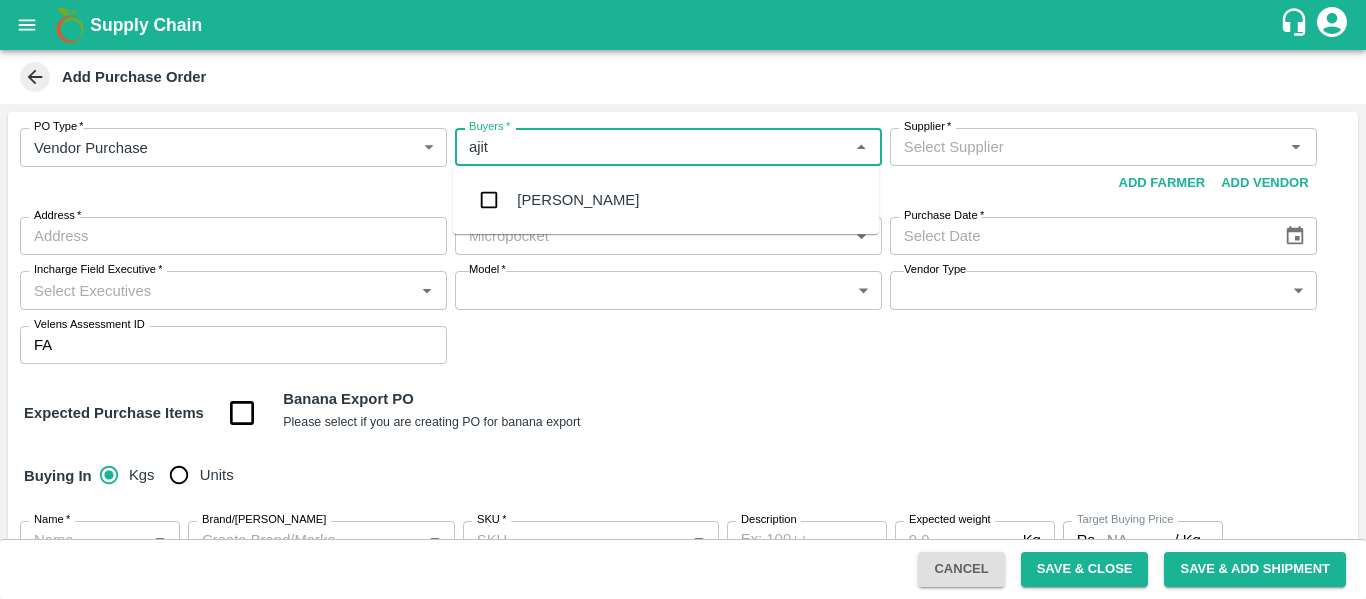 click on "[PERSON_NAME]" at bounding box center (578, 200) 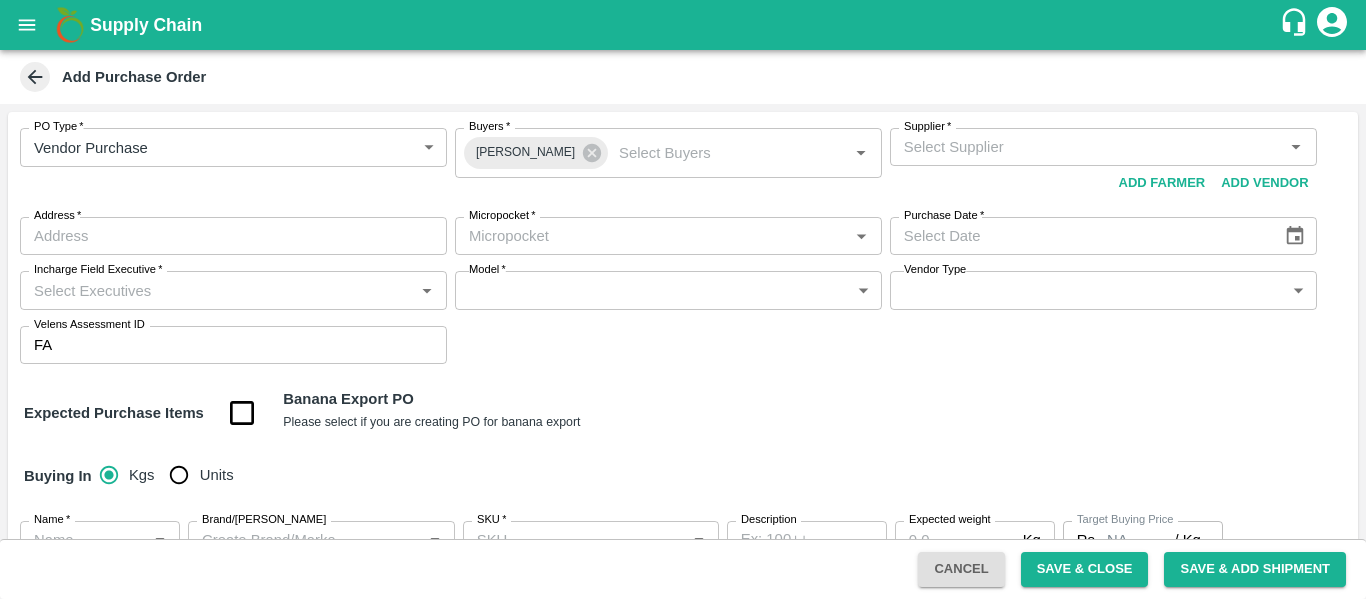 click on "Supplier   * Supplier   * Add Vendor Add Farmer" at bounding box center (1103, 164) 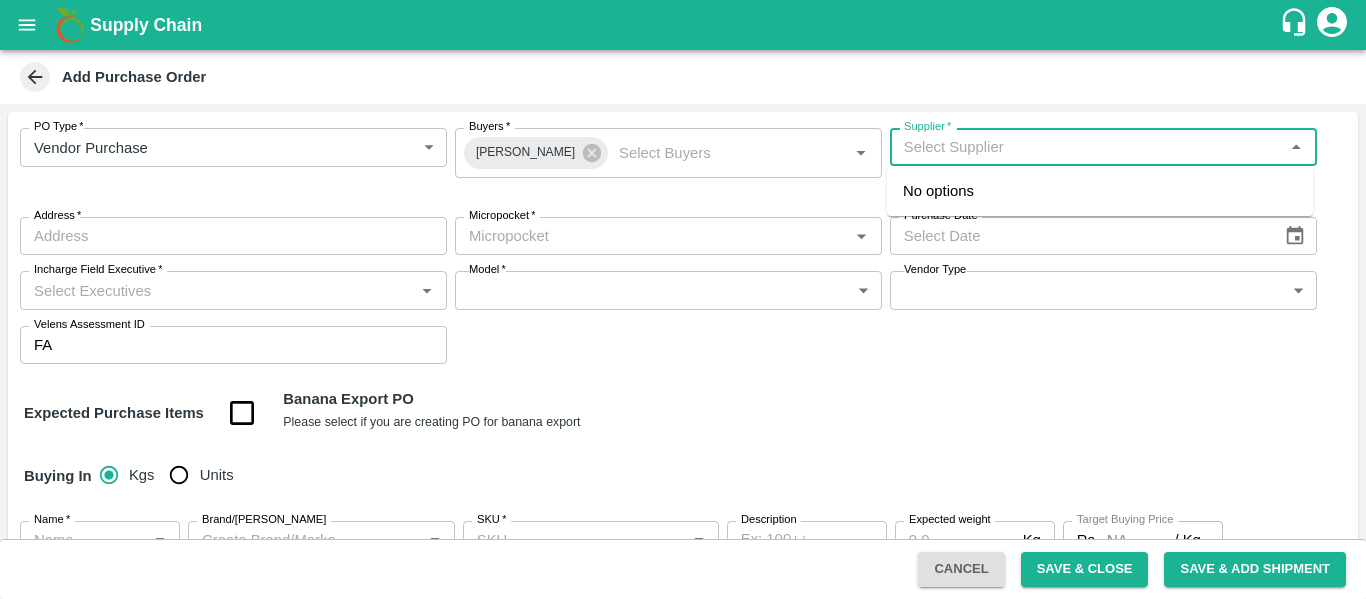 click on "Supplier   *" at bounding box center (1087, 147) 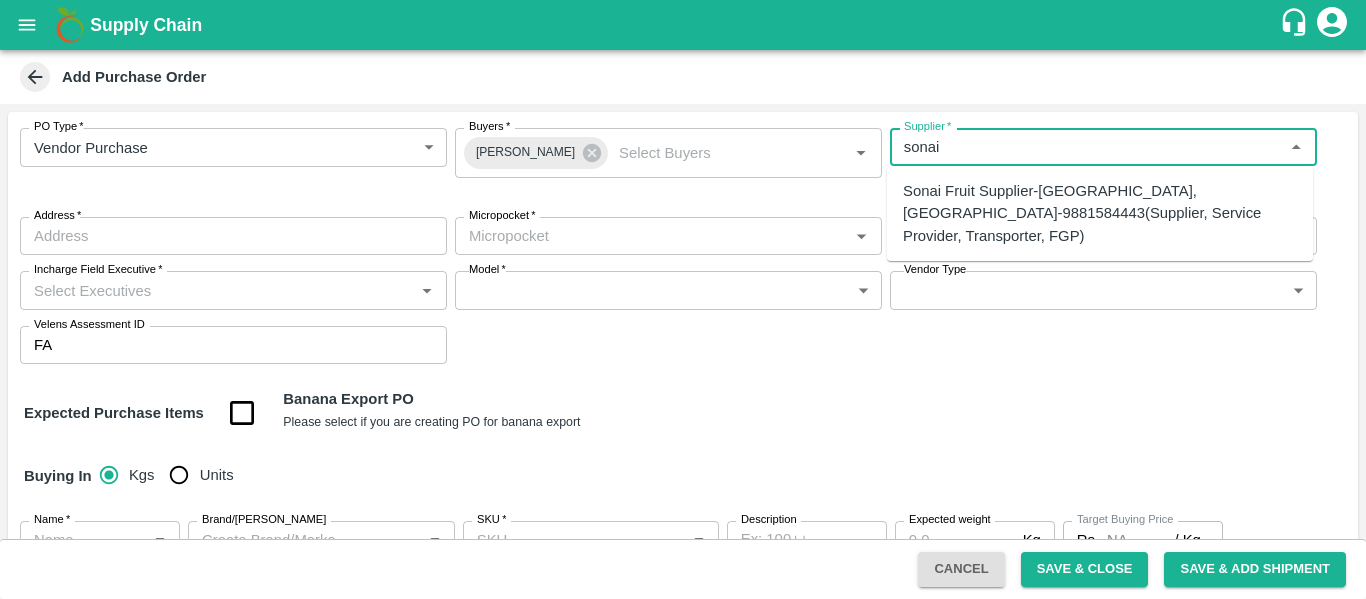 click on "Sonai Fruit Supplier-[GEOGRAPHIC_DATA], [GEOGRAPHIC_DATA]-9881584443(Supplier, Service Provider, Transporter, FGP)" at bounding box center (1100, 213) 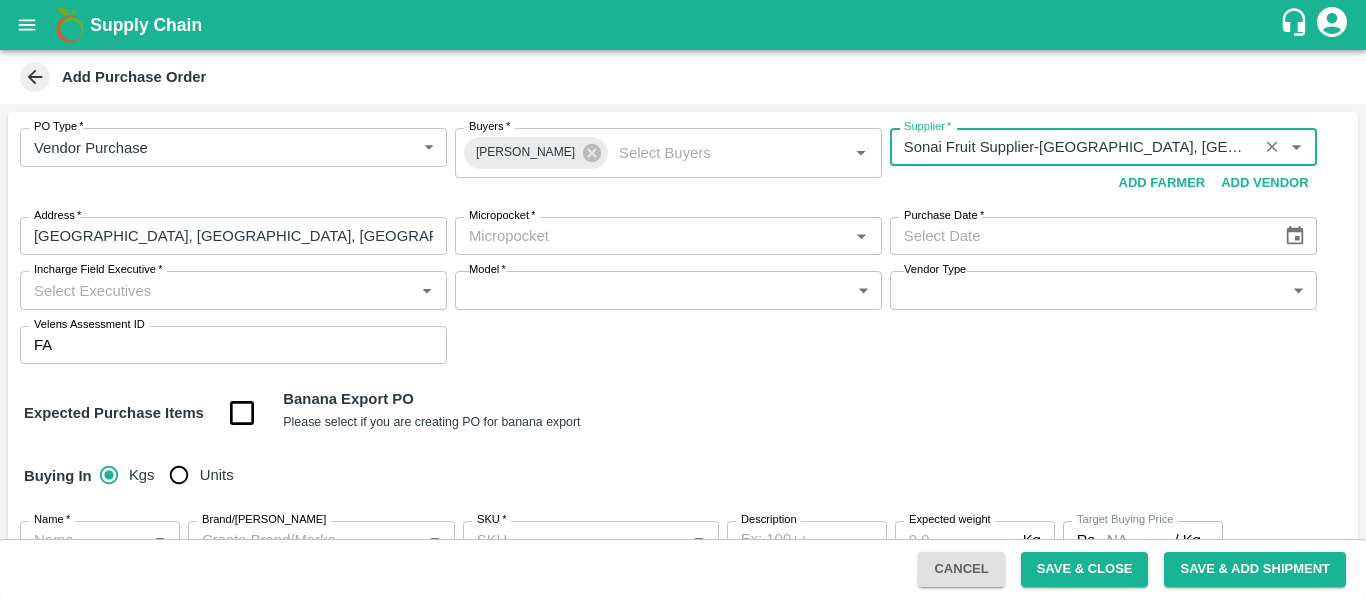 type on "Sonai Fruit Supplier-[GEOGRAPHIC_DATA], [GEOGRAPHIC_DATA]-9881584443(Supplier, Service Provider, Transporter, FGP)" 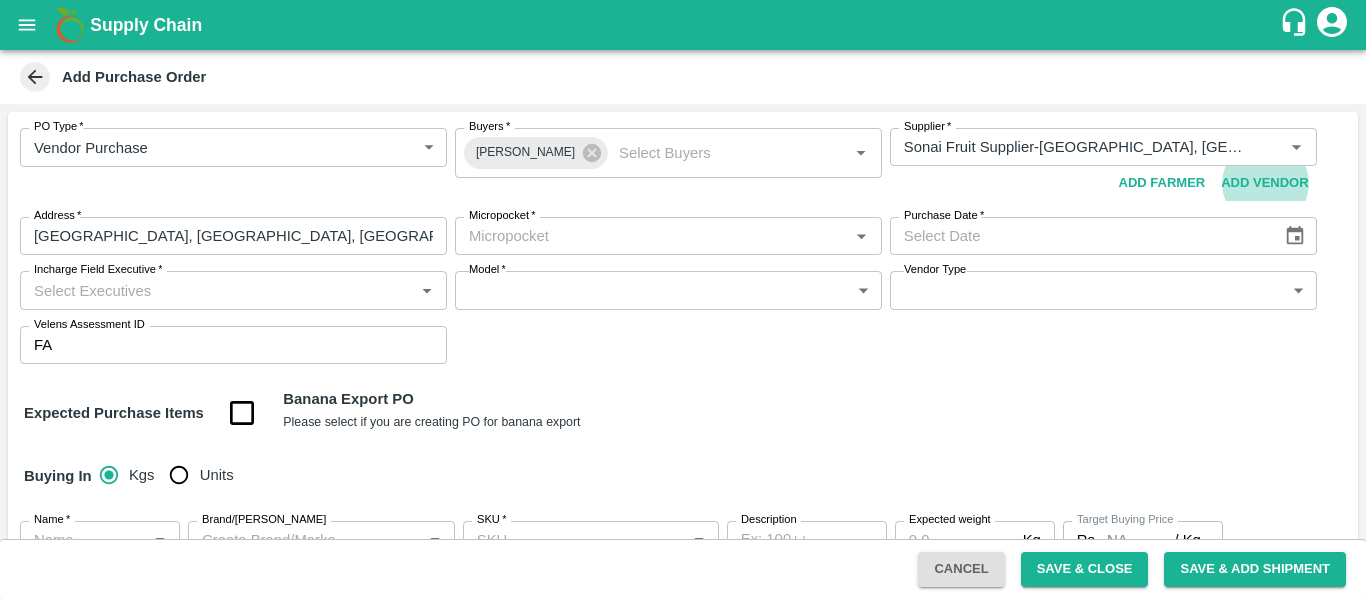 type 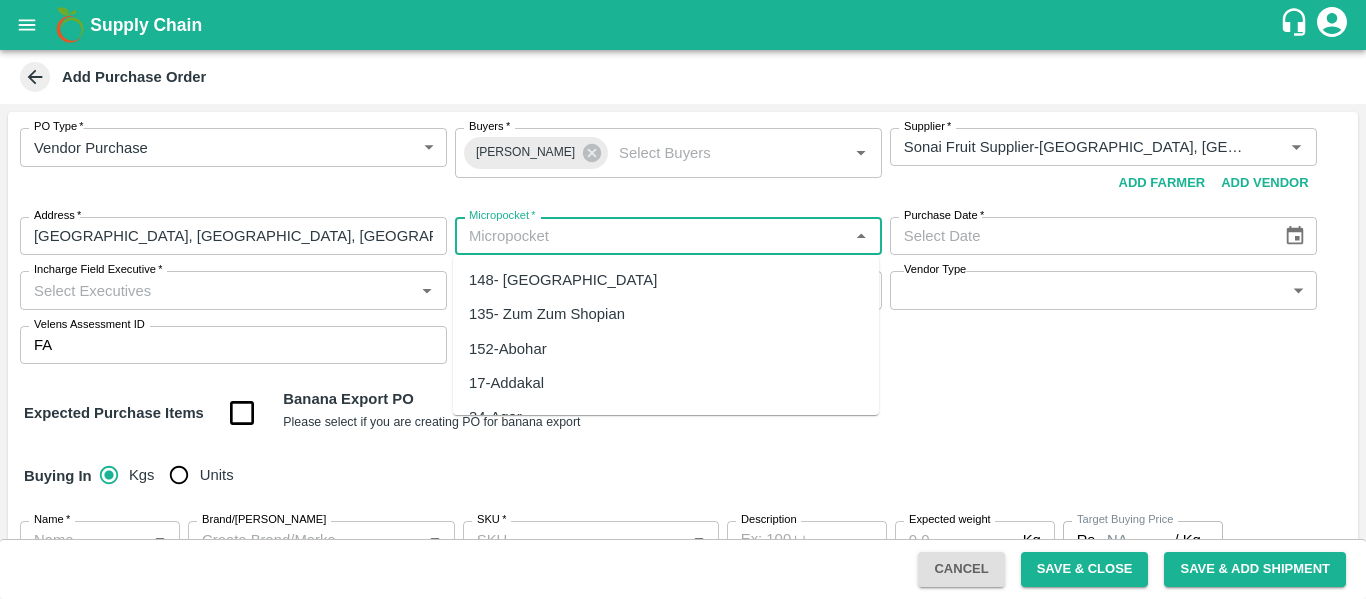 click on "Micropocket   *" at bounding box center [652, 236] 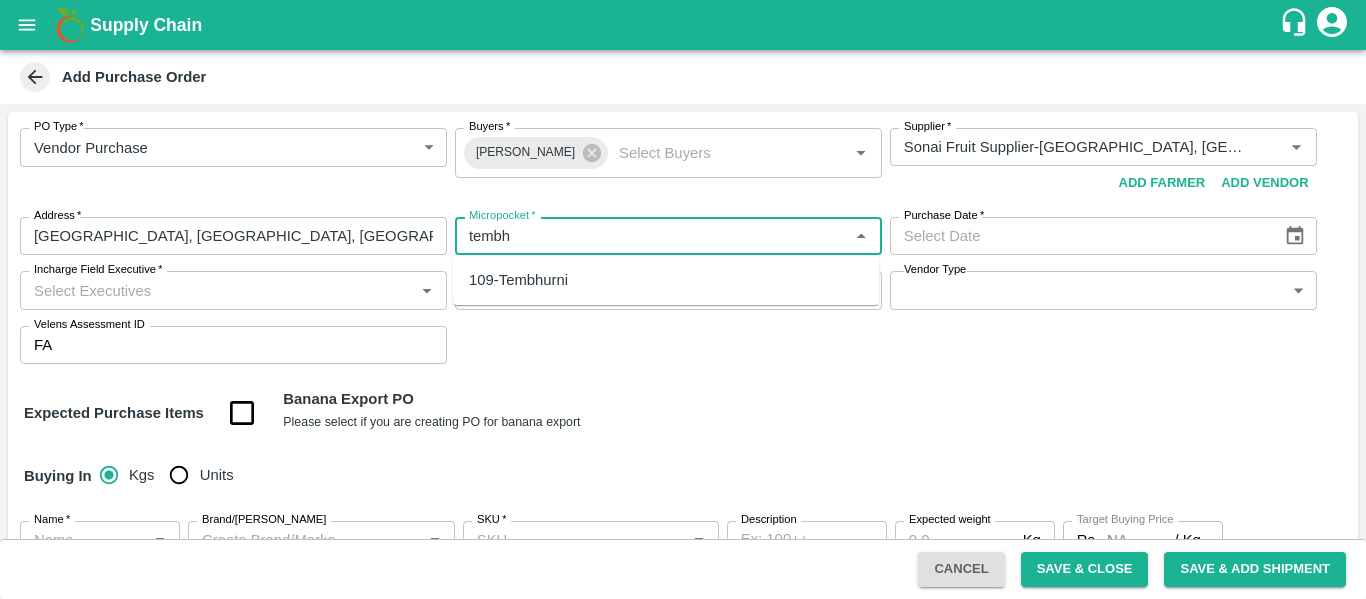 click on "109-Tembhurni" at bounding box center (518, 280) 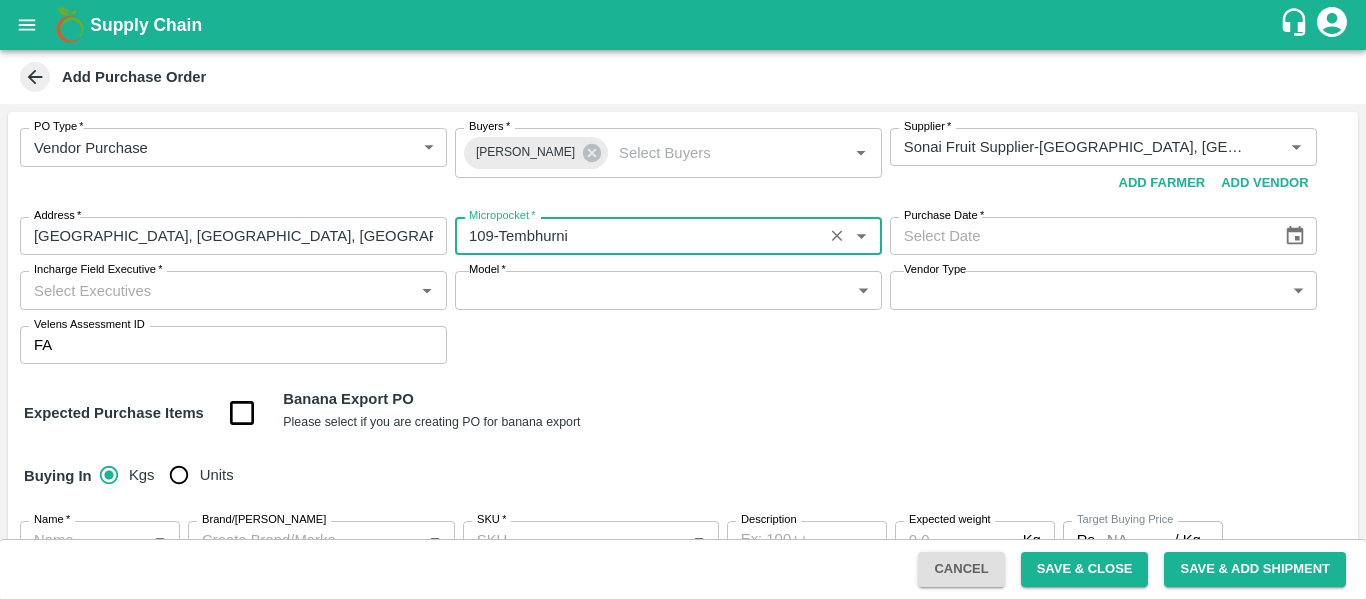 type on "109-Tembhurni" 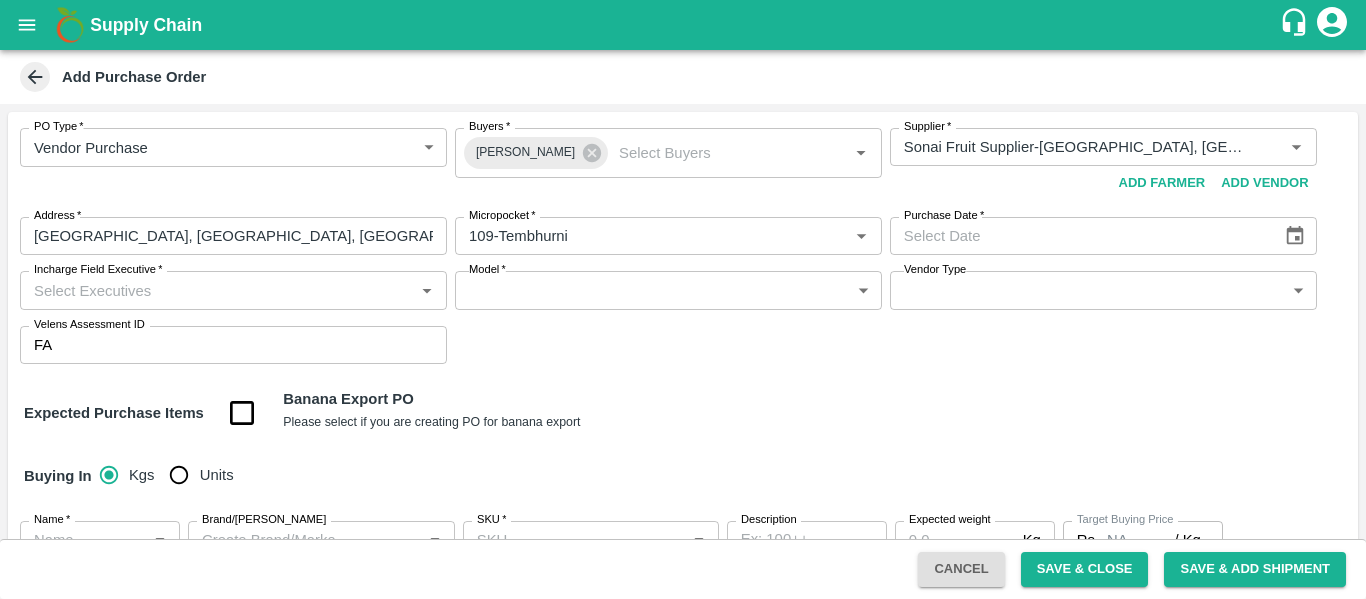 click on "Purchase Date   *" at bounding box center [944, 216] 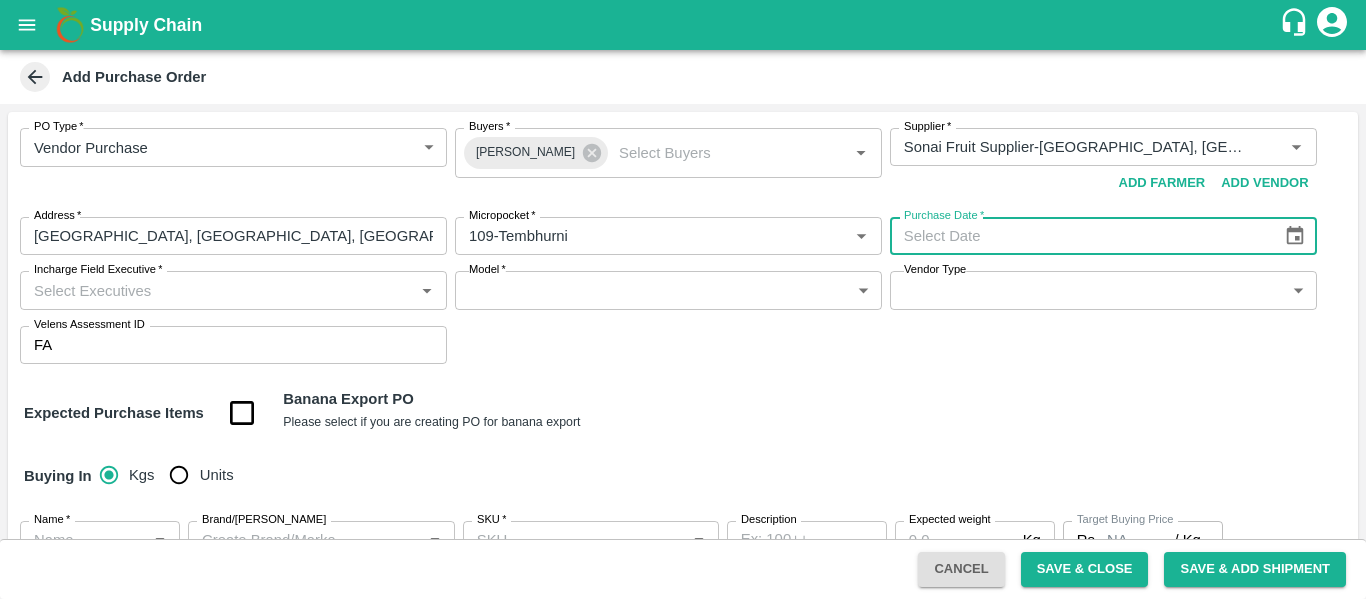 type on "DD/MM/YYYY" 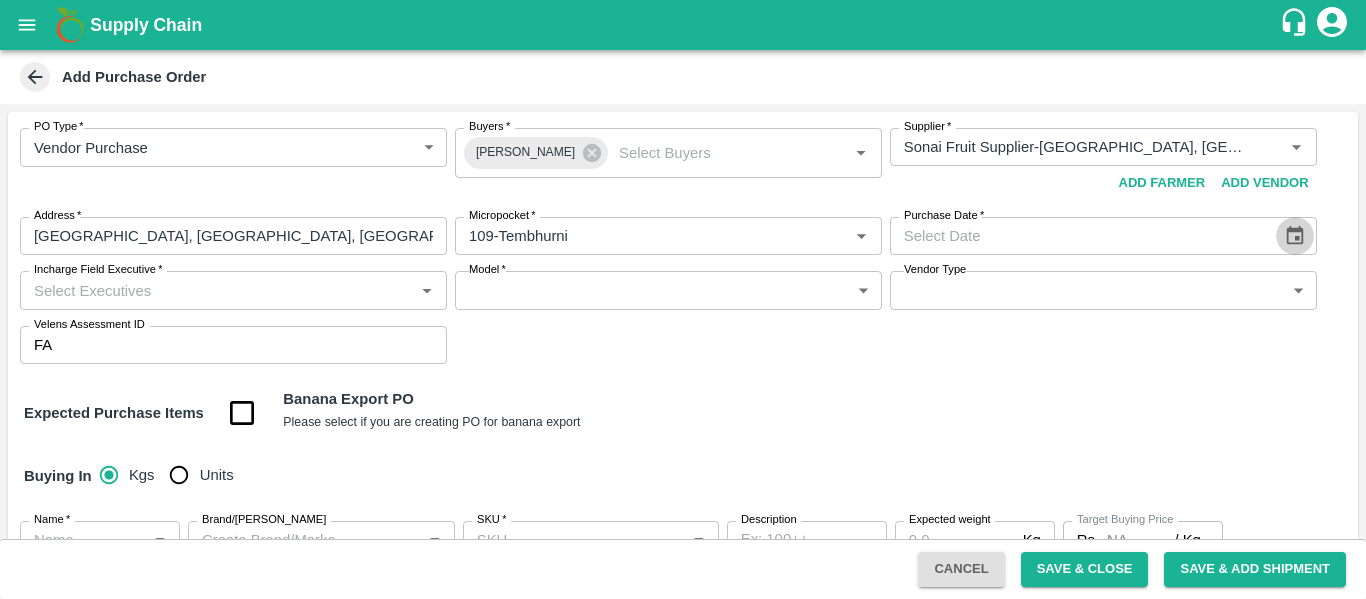 click 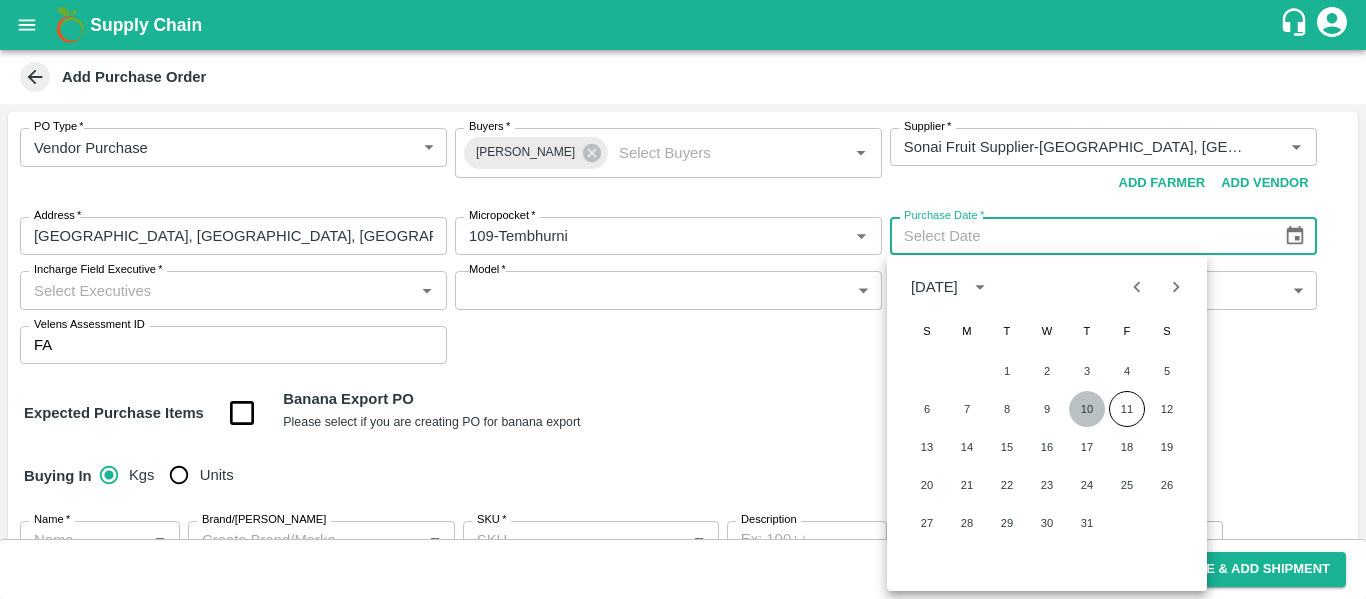 click on "10" at bounding box center [1087, 409] 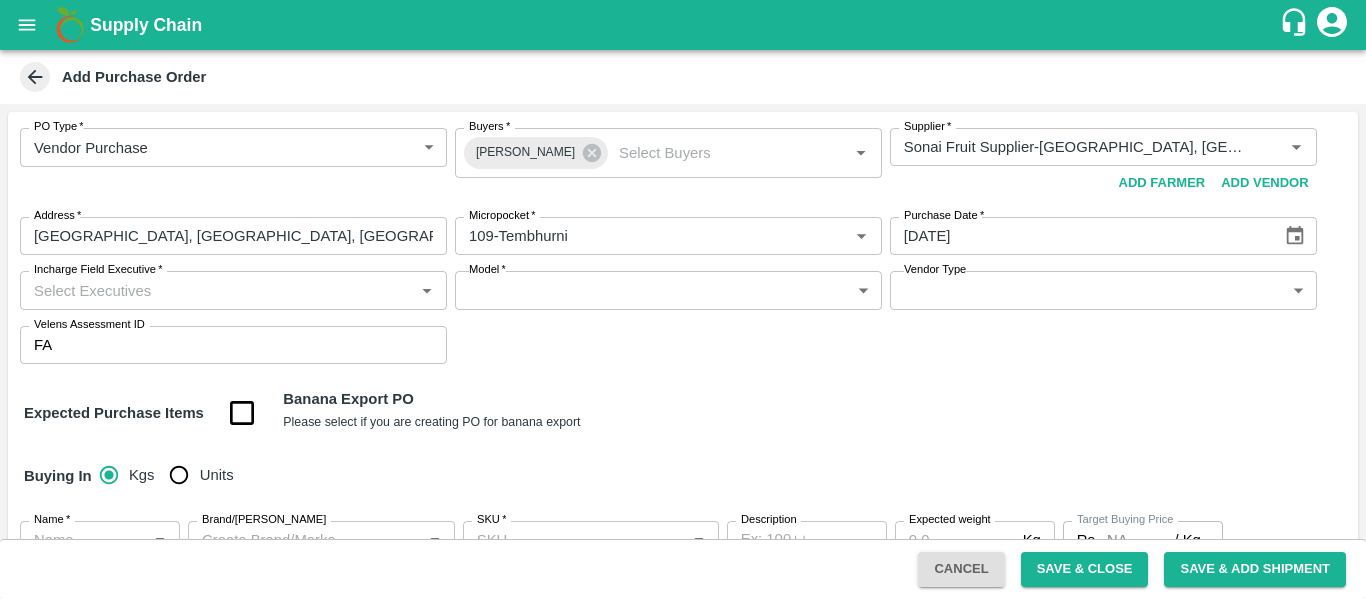click on "Incharge Field Executive   *" at bounding box center (217, 290) 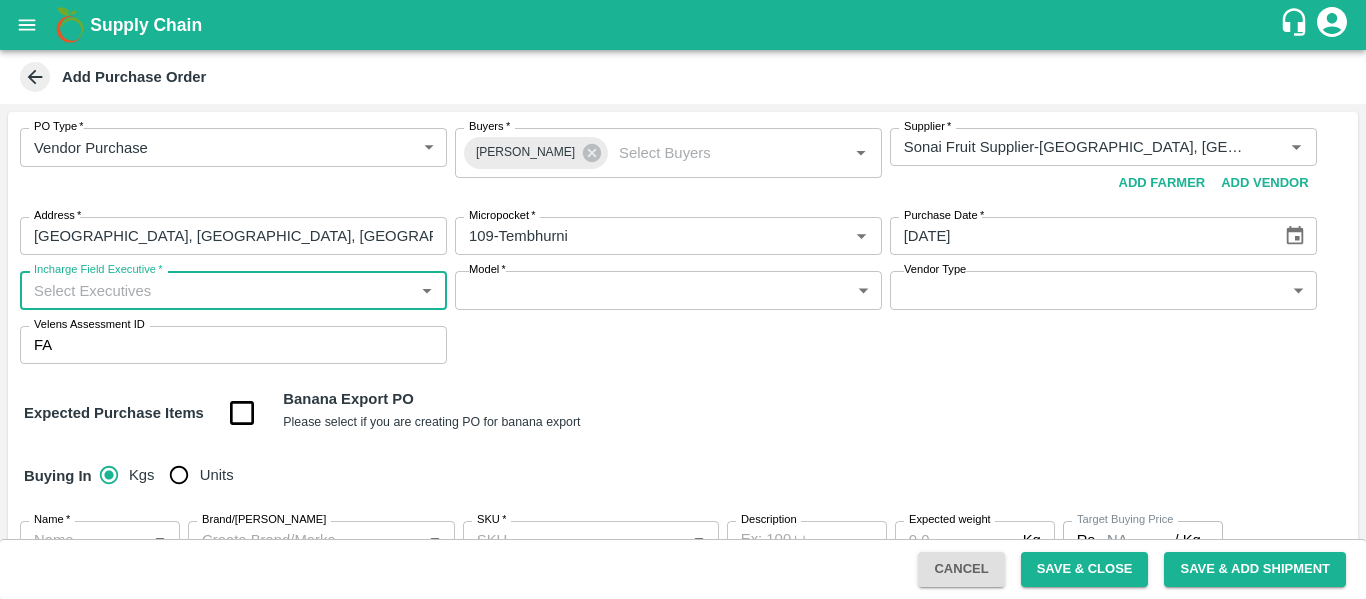 click on "Incharge Field Executive   *" at bounding box center [217, 290] 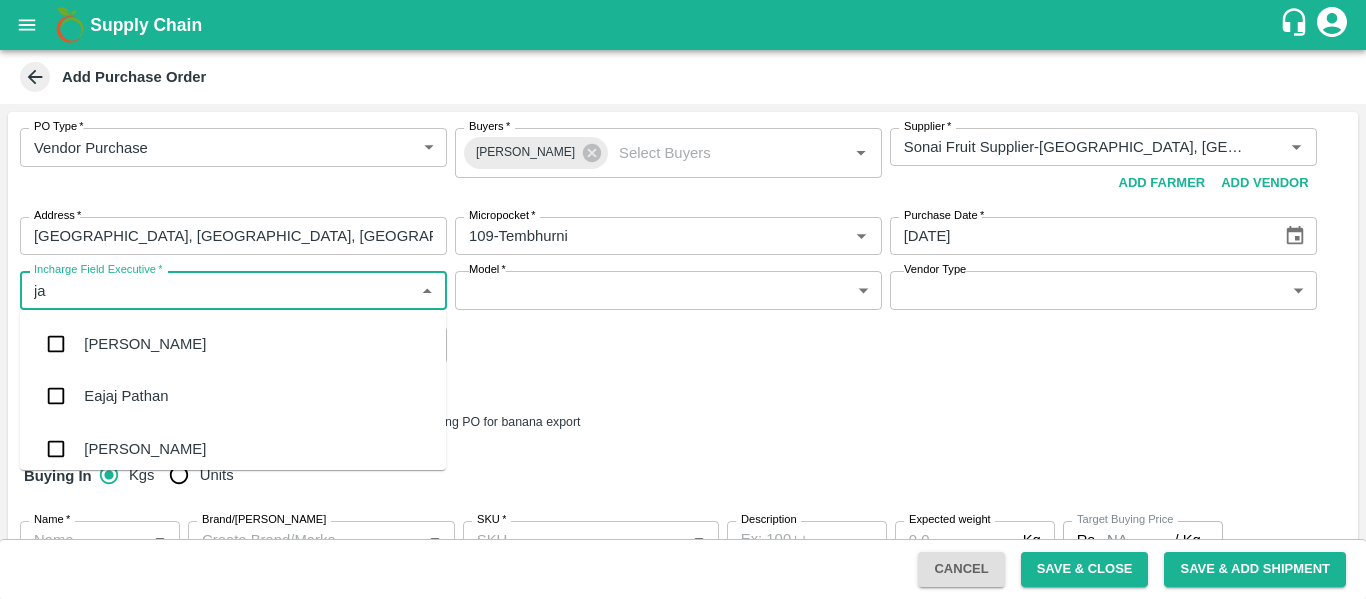 type on "[PERSON_NAME]" 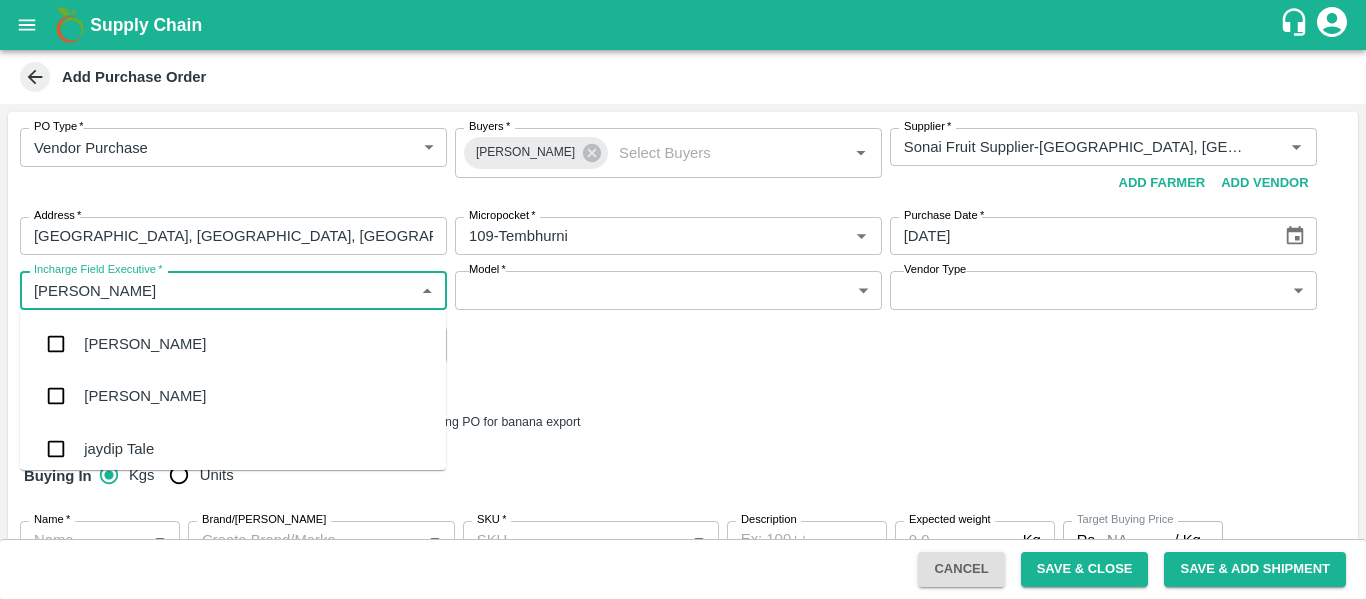 click on "jaydip Tale" at bounding box center [233, 449] 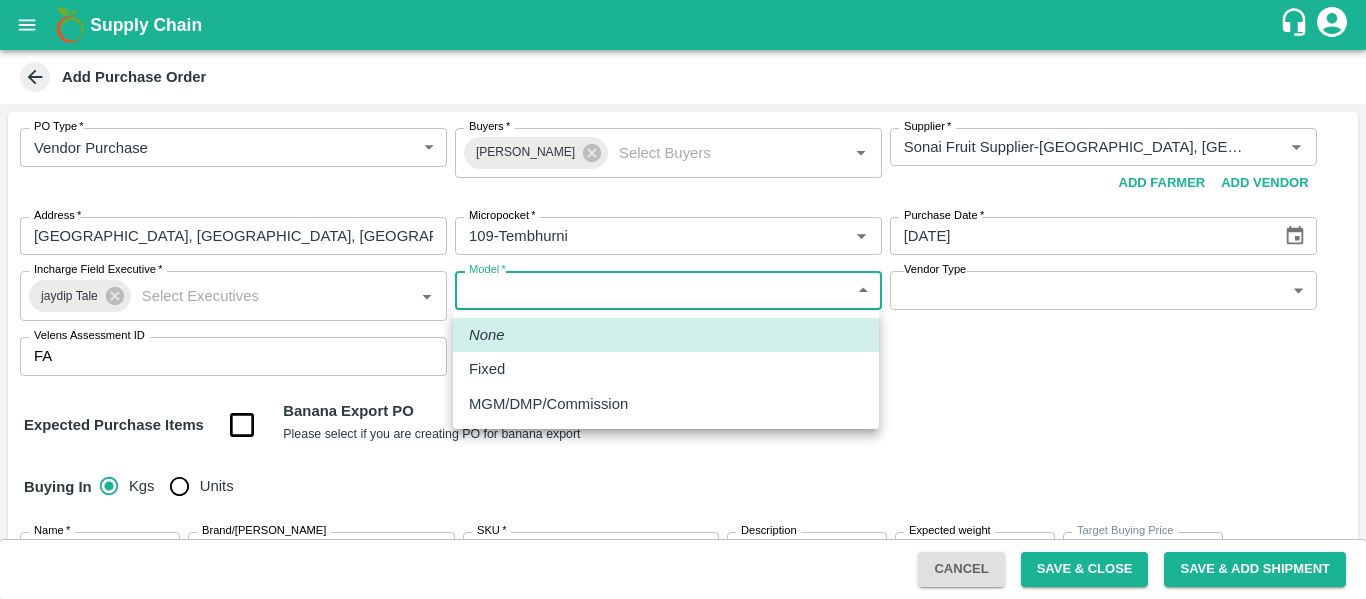 click on "Supply Chain Add Purchase Order PO Type   * Vendor Purchase 2 PO Type Buyers   * Ajit Otari Buyers   * Supplier   * Supplier   * Add Vendor Add Farmer Address   * [GEOGRAPHIC_DATA], [GEOGRAPHIC_DATA] Address Micropocket   * Micropocket   * Purchase Date   * [DATE] Purchase Date Incharge Field Executive   * [PERSON_NAME] Tale Incharge Field Executive   * Model   * ​ Model Vendor Type ​ Vendor Type Velens Assessment ID FA Velens Assessment ID Expected Purchase Items Banana Export PO Please select if you are creating PO for banana export Buying In Kgs Units Name   * Name   * Brand/Marka Brand/Marka SKU   * SKU   * Description x Description Expected weight Kg Expected weight Target Buying Price Rs. NA / Kg Target Buying Price Agreed Value   * Rs. / Kg Agreed Value Upload Agreement Upload Chute Percentage % Chute Percentage Cancel Save & Close Save & Add Shipment Tembhurni PH Nashik CC Shahada Banana Export PH Savda Banana Export PH Nikhil Subhash Mangvade Logout None" at bounding box center [683, 299] 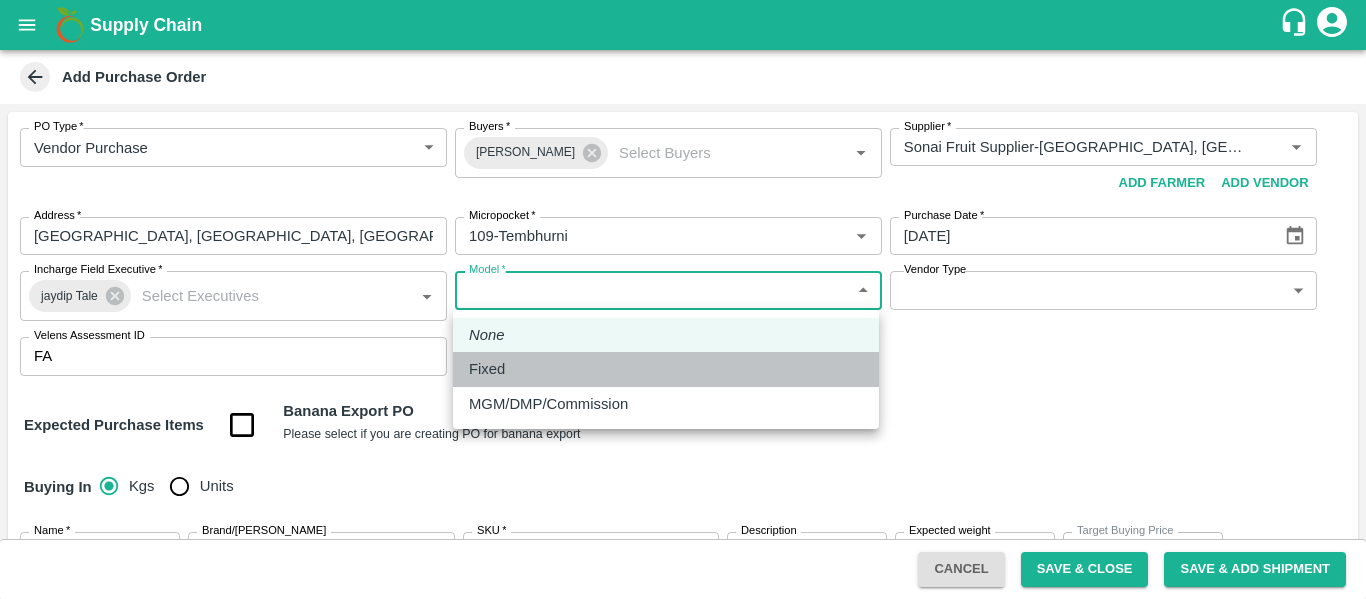 click on "Fixed" at bounding box center [487, 369] 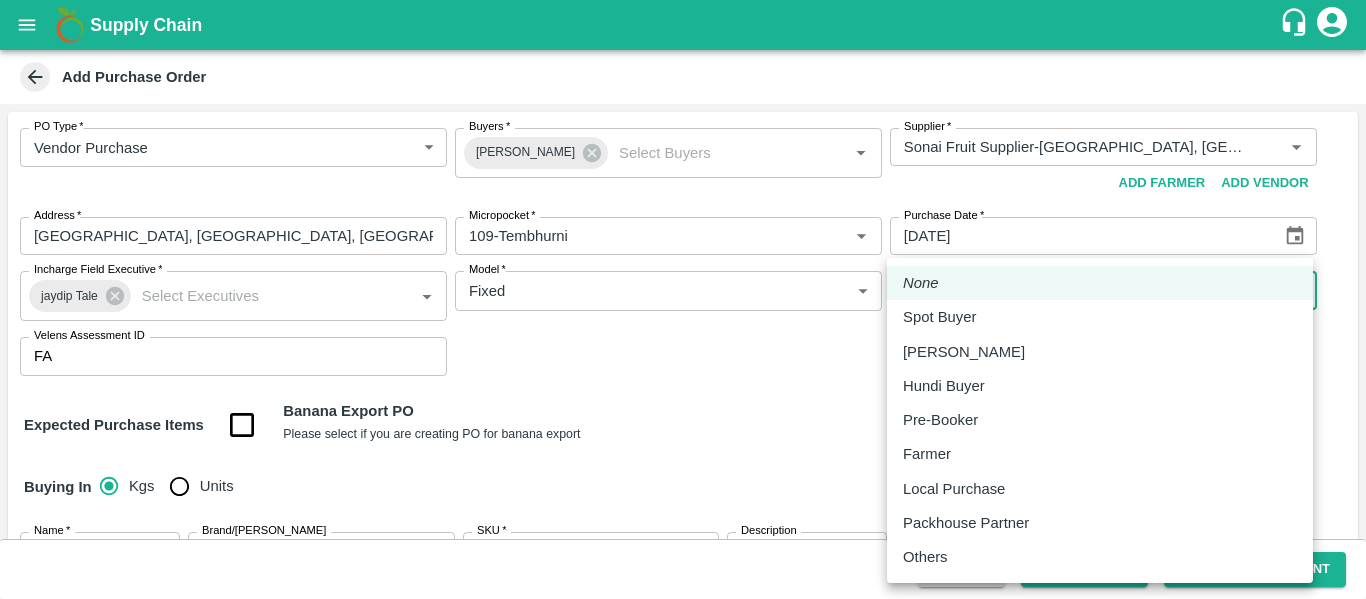 click on "Supply Chain Add Purchase Order PO Type   * Vendor Purchase 2 PO Type Buyers   * Ajit Otari Buyers   * Supplier   * Supplier   * Add Vendor Add Farmer Address   * [GEOGRAPHIC_DATA], [GEOGRAPHIC_DATA] Address Micropocket   * Micropocket   * Purchase Date   * [DATE] Purchase Date Incharge Field Executive   * [PERSON_NAME] Tale Incharge Field Executive   * Model   * Fixed Fixed Model Vendor Type ​ Vendor Type Velens Assessment ID FA Velens Assessment ID Expected Purchase Items Banana Export PO Please select if you are creating PO for banana export Buying In Kgs Units Name   * Name   * Brand/Marka Brand/[PERSON_NAME]   * SKU   * Description x Description Expected weight Kg Expected weight Target Buying Price Rs. NA / Kg Target Buying Price Agreed Value   * Rs. / Kg Agreed Value Upload Agreement Upload Chute Percentage % Chute Percentage Cancel Save & Close Save & Add Shipment Tembhurni PH Nashik CC Shahada Banana Export PH Savda Banana Export PH Nikhil Subhash Mangvade Logout" at bounding box center [683, 299] 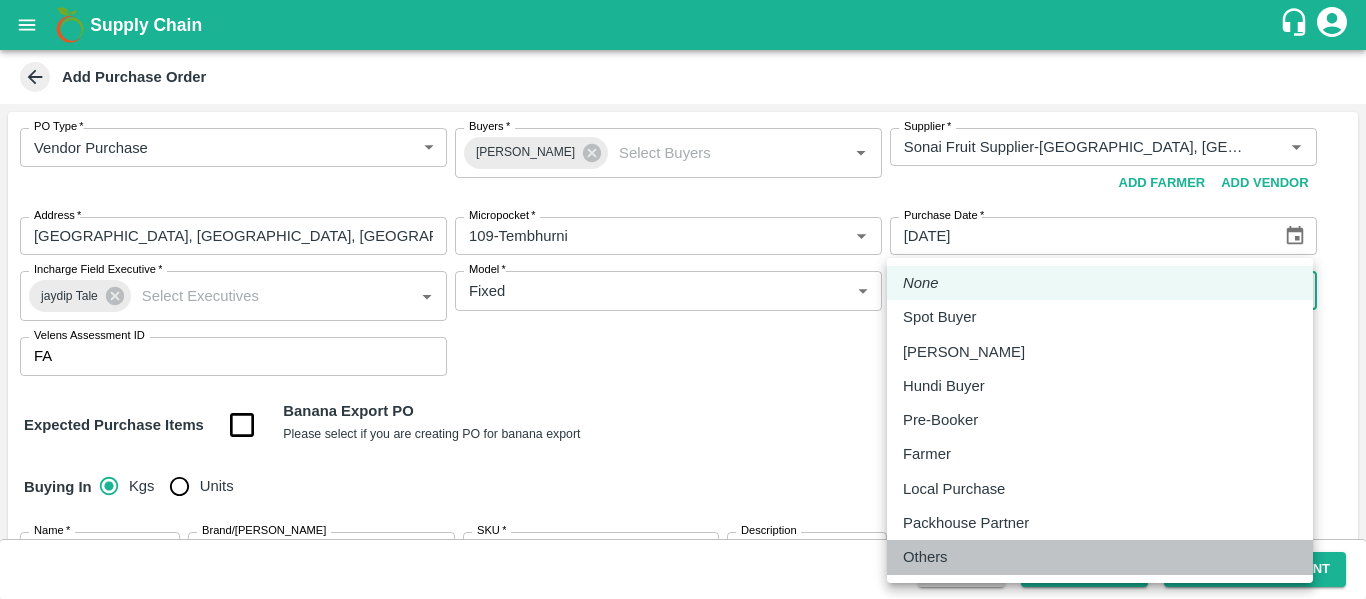 click on "Others" at bounding box center [1100, 557] 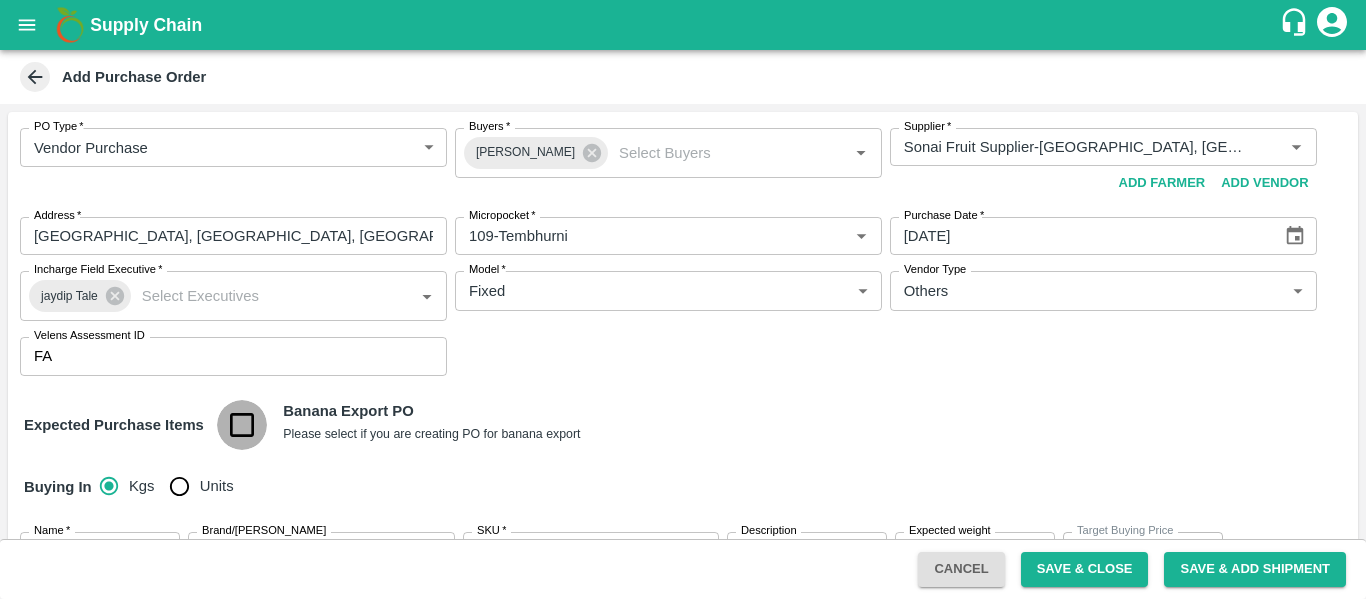 click at bounding box center (242, 425) 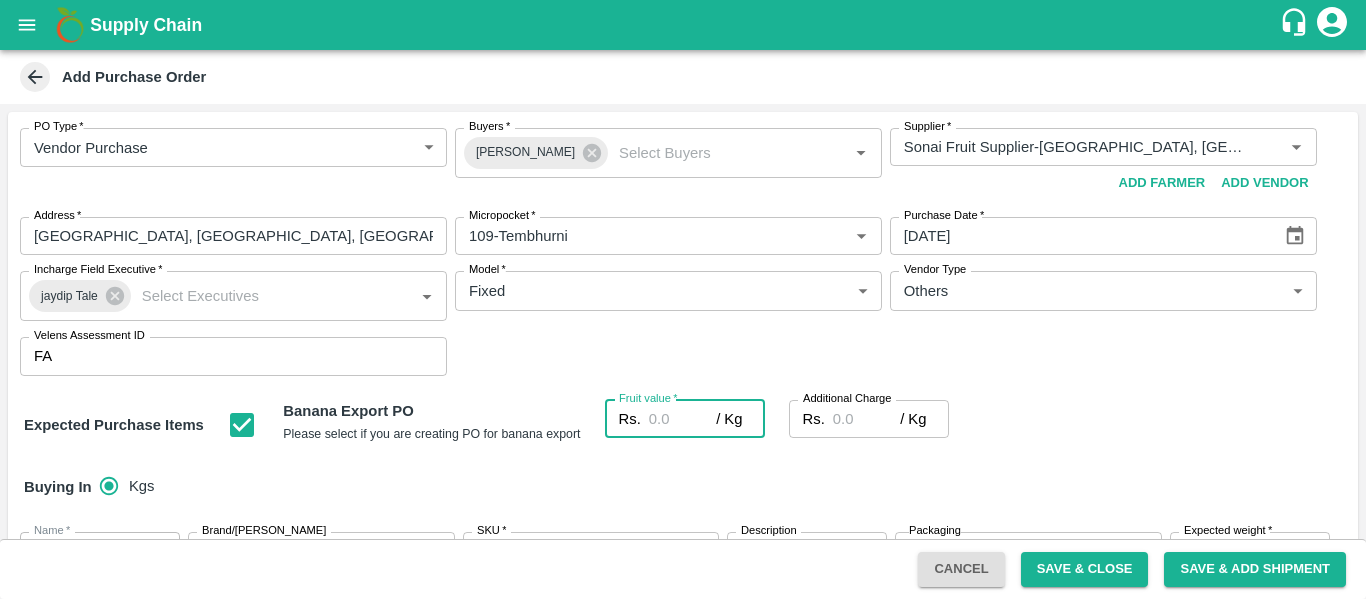 click on "Fruit value   *" at bounding box center (682, 419) 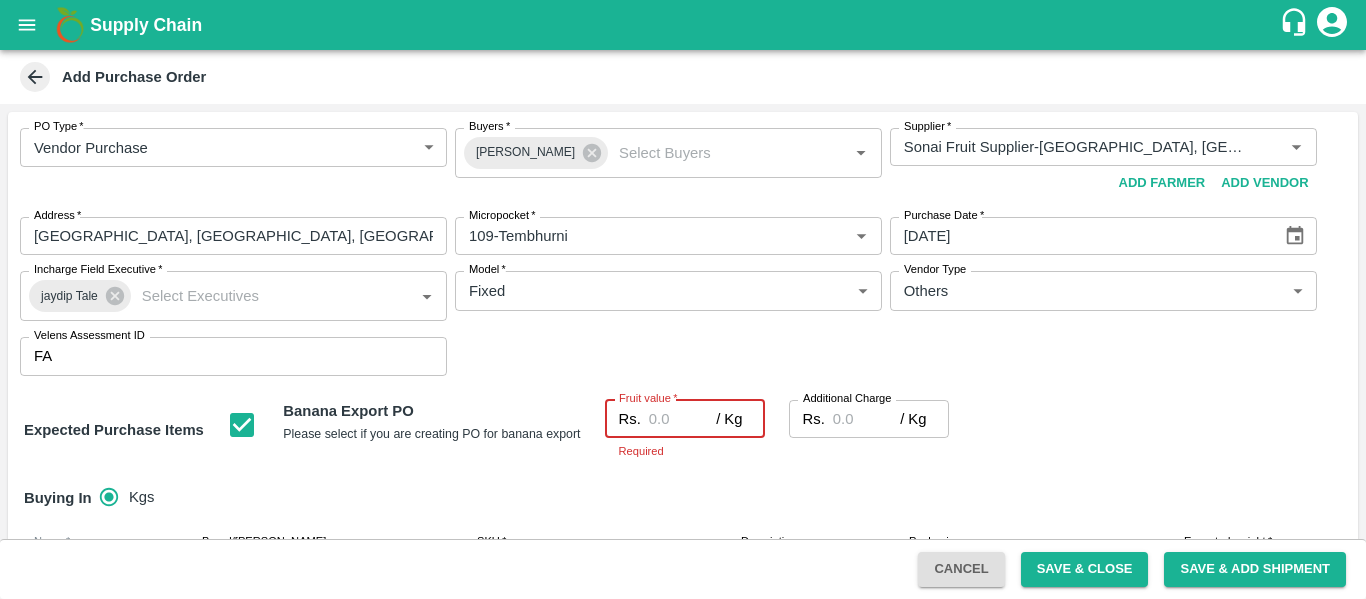type on "2" 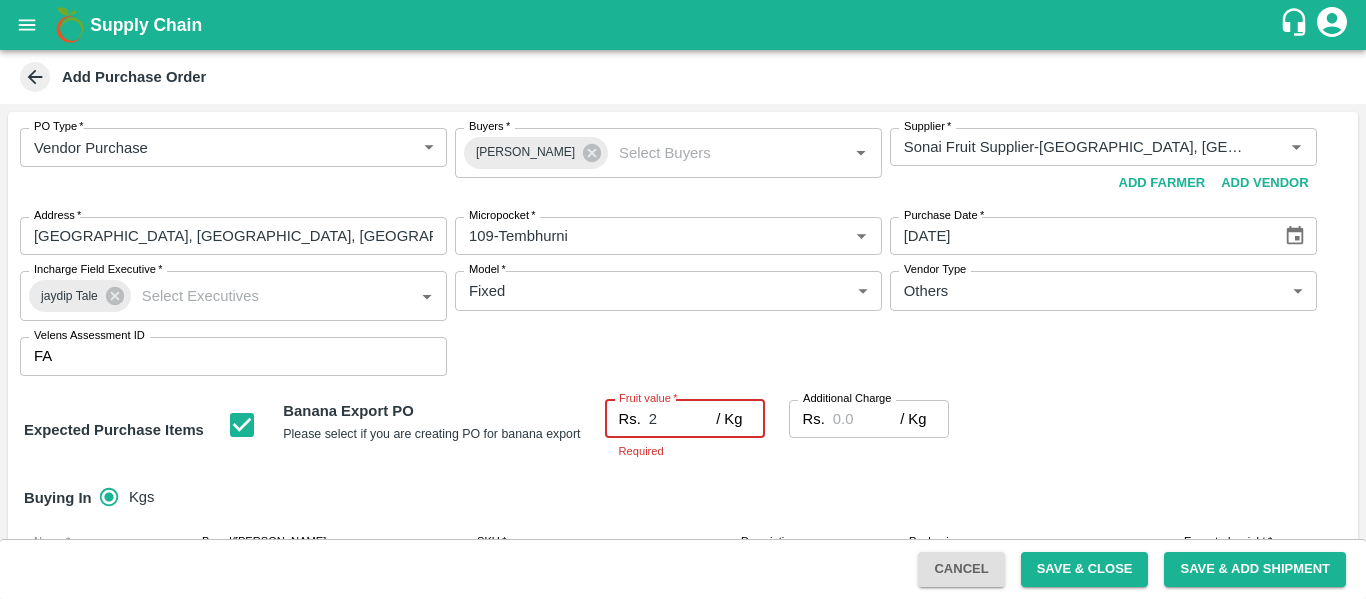 type on "26" 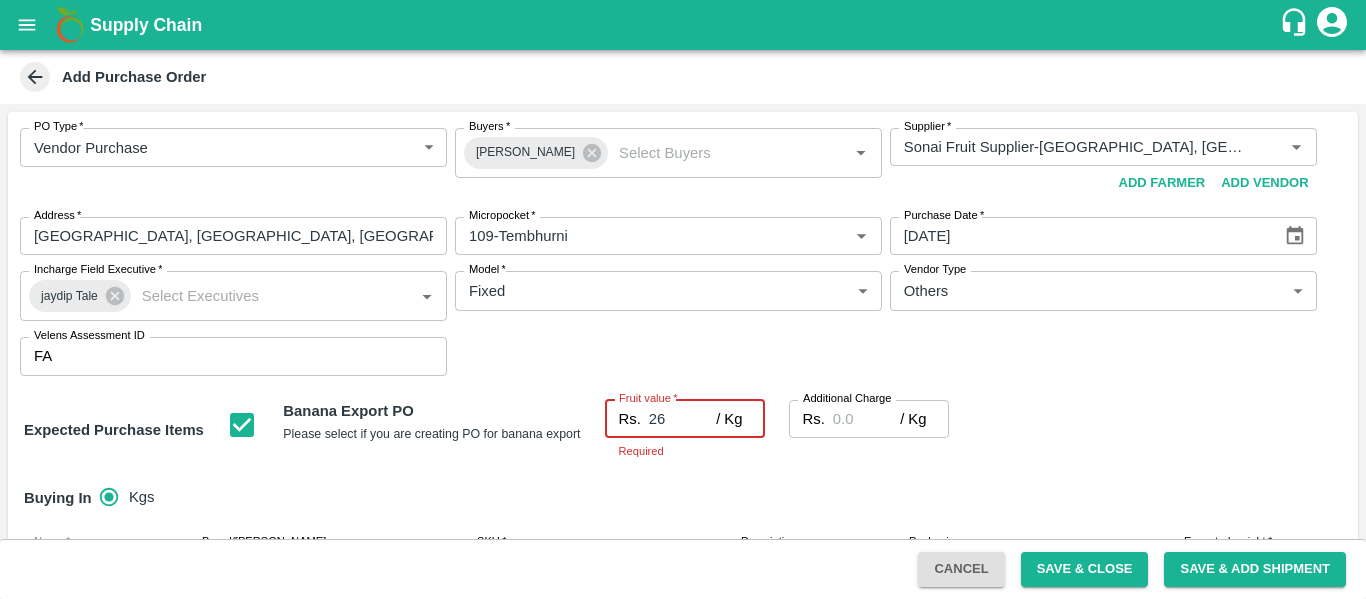 type on "26" 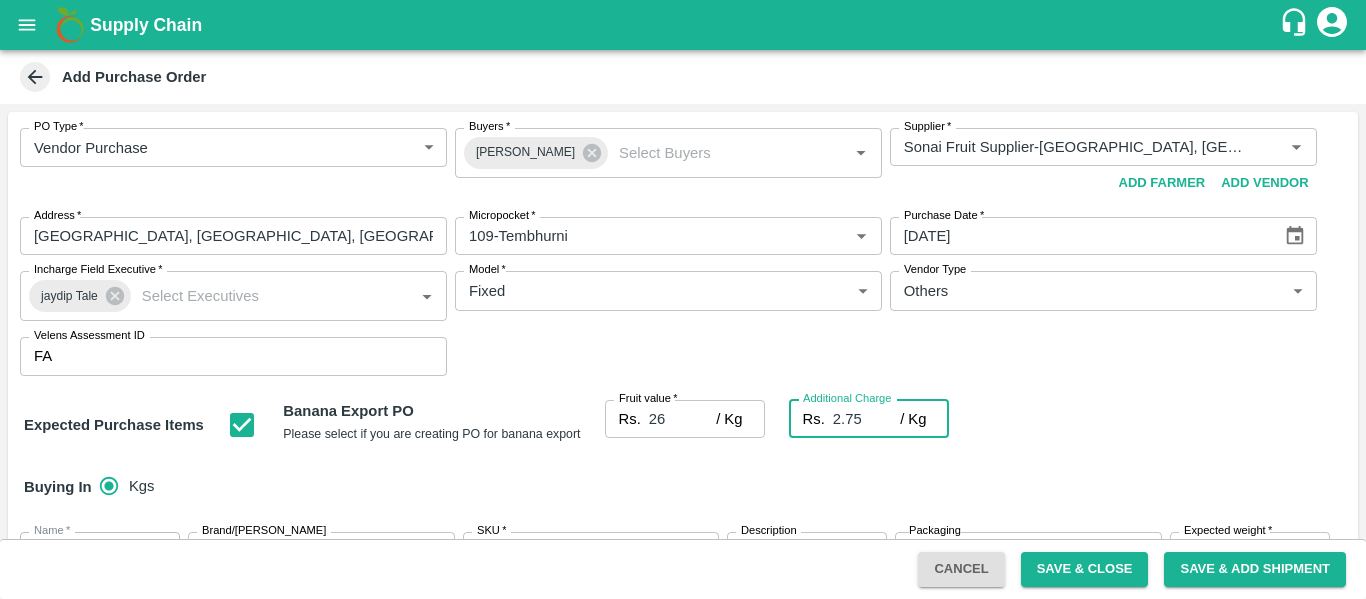 type on "2.75" 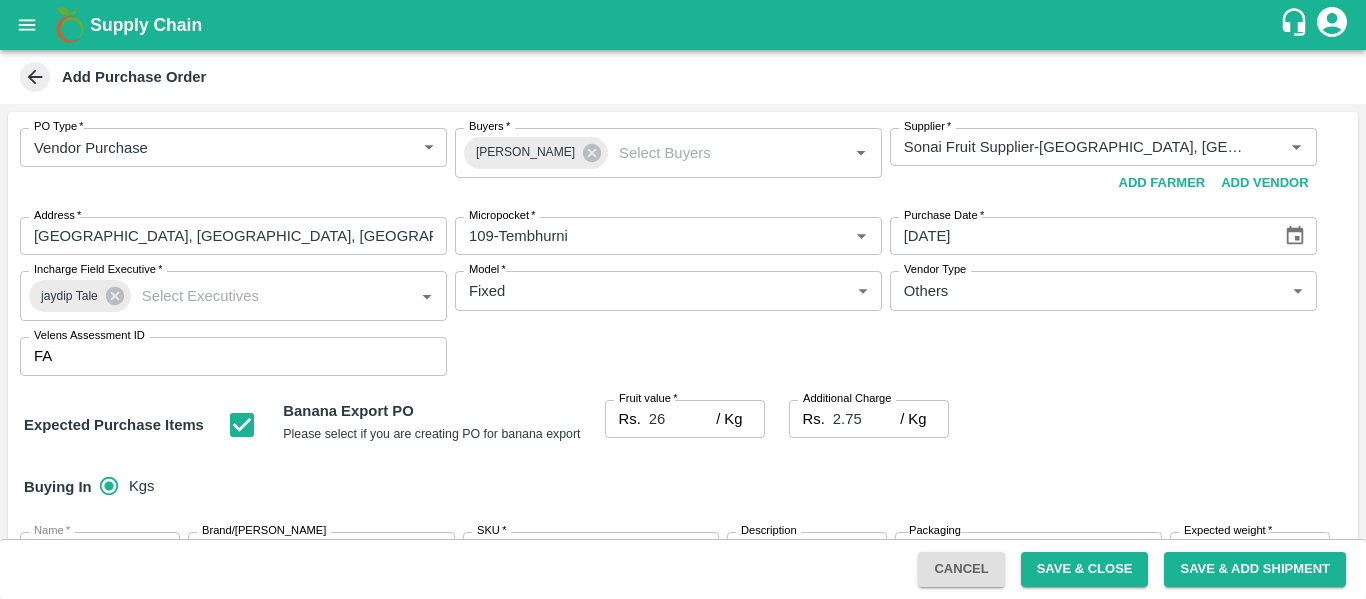 click on "Expected Purchase Items Banana Export PO Please select if you are creating PO for banana export Fruit value   * Rs. 26 / Kg Fruit value Additional Charge Rs. 2.75 / Kg Additional Charge" at bounding box center [683, 425] 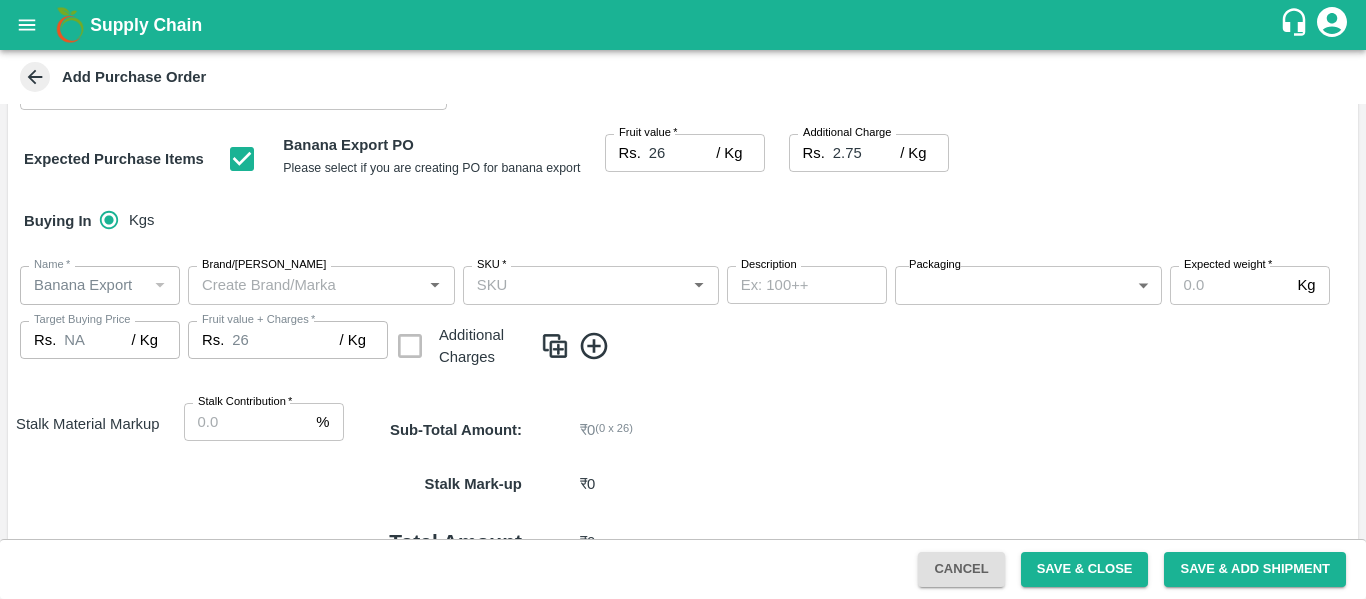 scroll, scrollTop: 267, scrollLeft: 0, axis: vertical 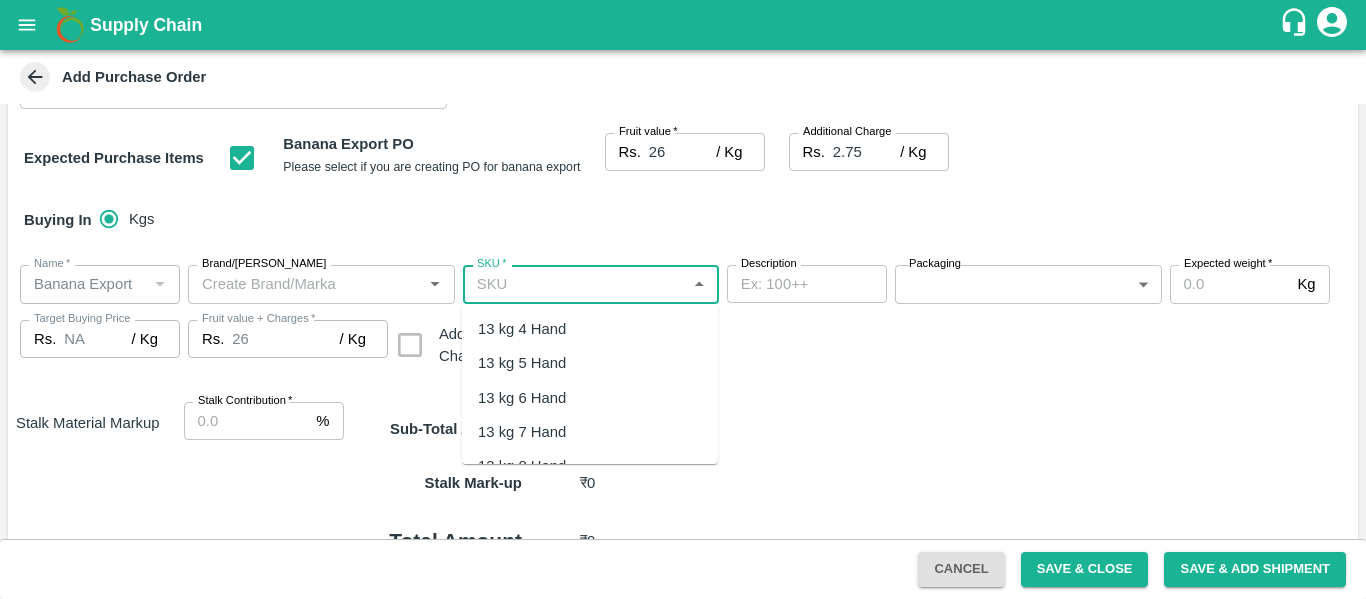 click on "SKU   *" at bounding box center [574, 284] 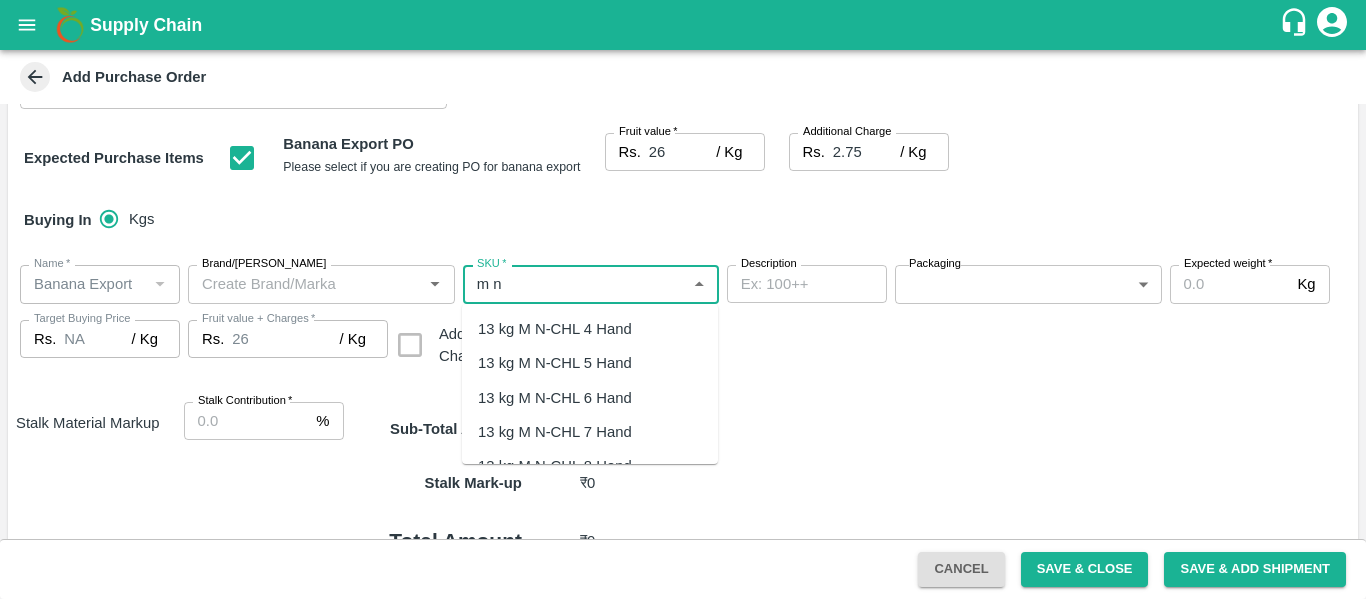 click on "13 kg M N-CHL 4 Hand" at bounding box center [590, 329] 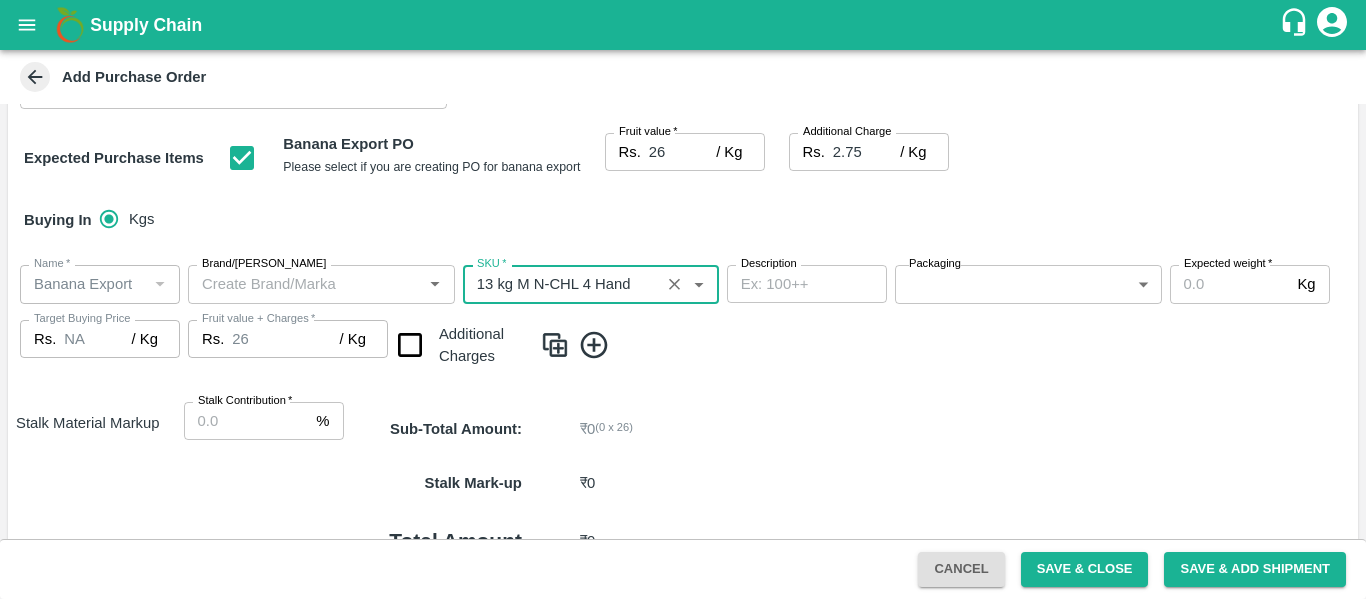 type on "13 kg M N-CHL 4 Hand" 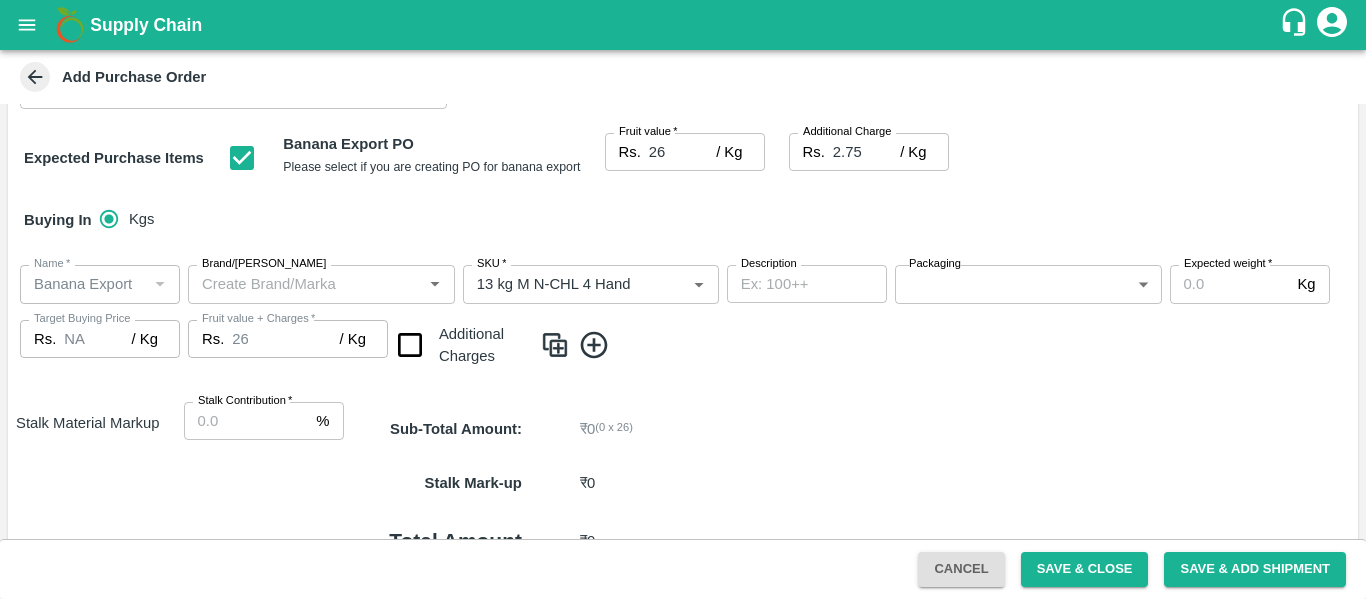 click on "Name   * Name   * Brand/Marka Brand/Marka SKU   * SKU   * Description x Description Packaging ​ Packaging Expected weight   * Kg Expected weight Target Buying Price Rs. NA / Kg Target Buying Price Fruit value + Charges   * Rs. 26 / Kg Fruit value + Charges Additional Charges" at bounding box center [683, 317] 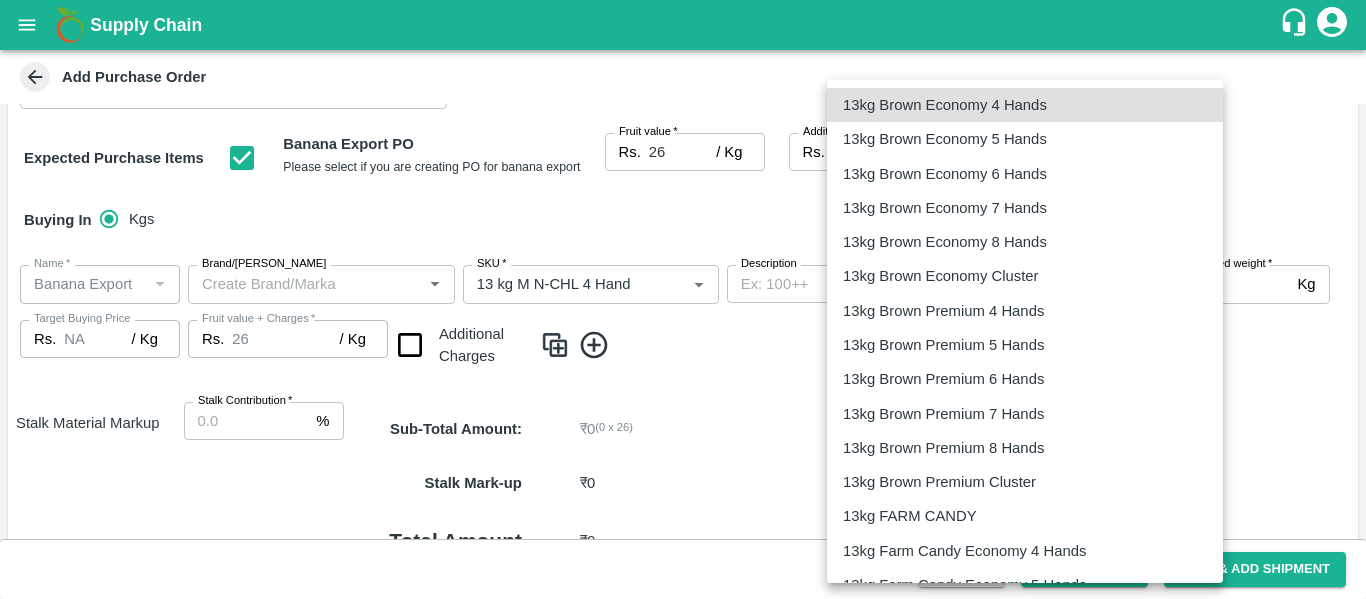 click on "Supply Chain Add Purchase Order PO Type   * Vendor Purchase 2 PO Type Buyers   * Ajit Otari Buyers   * Supplier   * Supplier   * Add Vendor Add Farmer Address   * Babhulgaon, Solapur, Malshiras, Maharashtra Address Micropocket   * Micropocket   * Purchase Date   * 10/07/2025 Purchase Date Incharge Field Executive   * jaydip Tale Incharge Field Executive   * Model   * Fixed Fixed Model Vendor Type Others OTHER Vendor Type Velens Assessment ID FA Velens Assessment ID Expected Purchase Items Banana Export PO Please select if you are creating PO for banana export Fruit value   * Rs. 26 / Kg Fruit value Additional Charge Rs. 2.75 / Kg Additional Charge Buying In Kgs Name   * Name   * Brand/Marka Brand/Marka SKU   * SKU   * Description x Description Packaging ​ Packaging Expected weight   * Kg Expected weight Target Buying Price Rs. NA / Kg Target Buying Price Fruit value + Charges   * Rs. 26 / Kg Fruit value + Charges Additional Charges Stalk Material Markup   * % : ₹ 0" at bounding box center [683, 299] 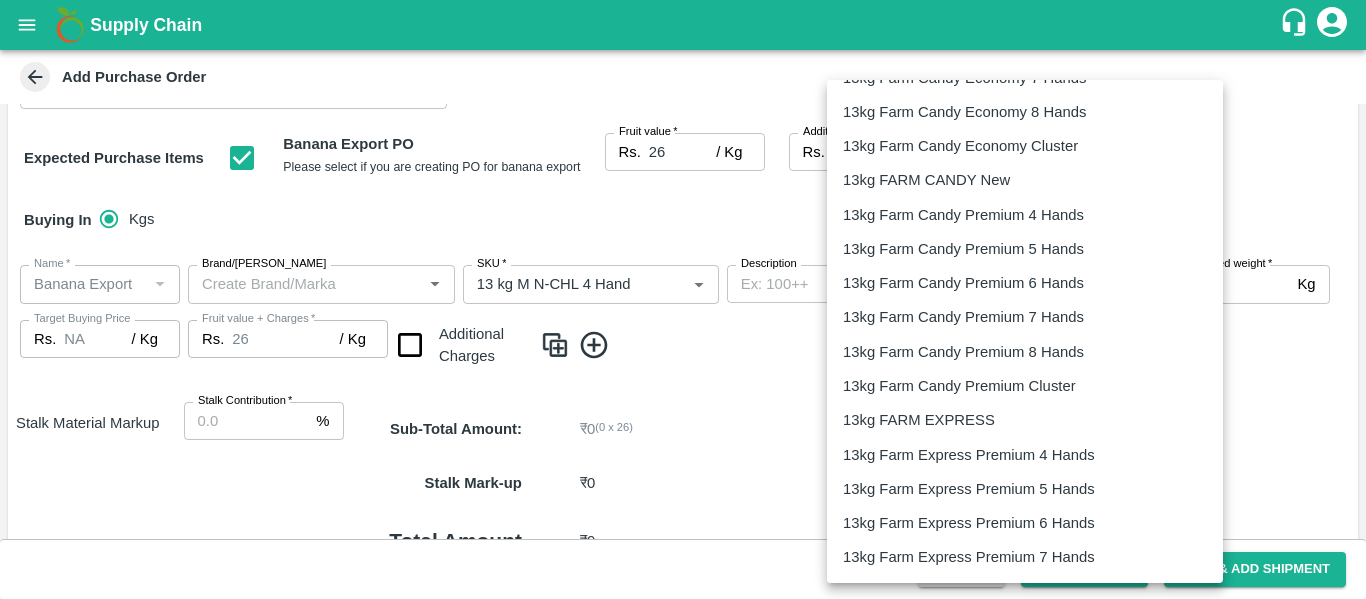 scroll, scrollTop: 577, scrollLeft: 0, axis: vertical 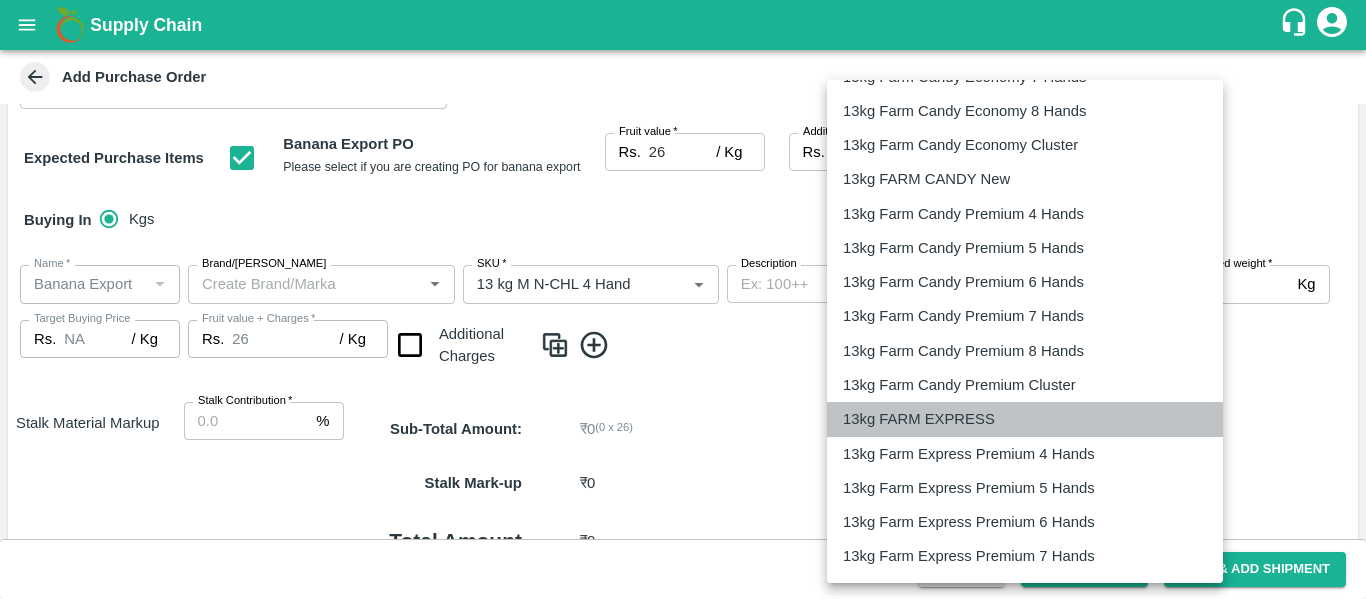 click on "13kg FARM EXPRESS" at bounding box center [919, 419] 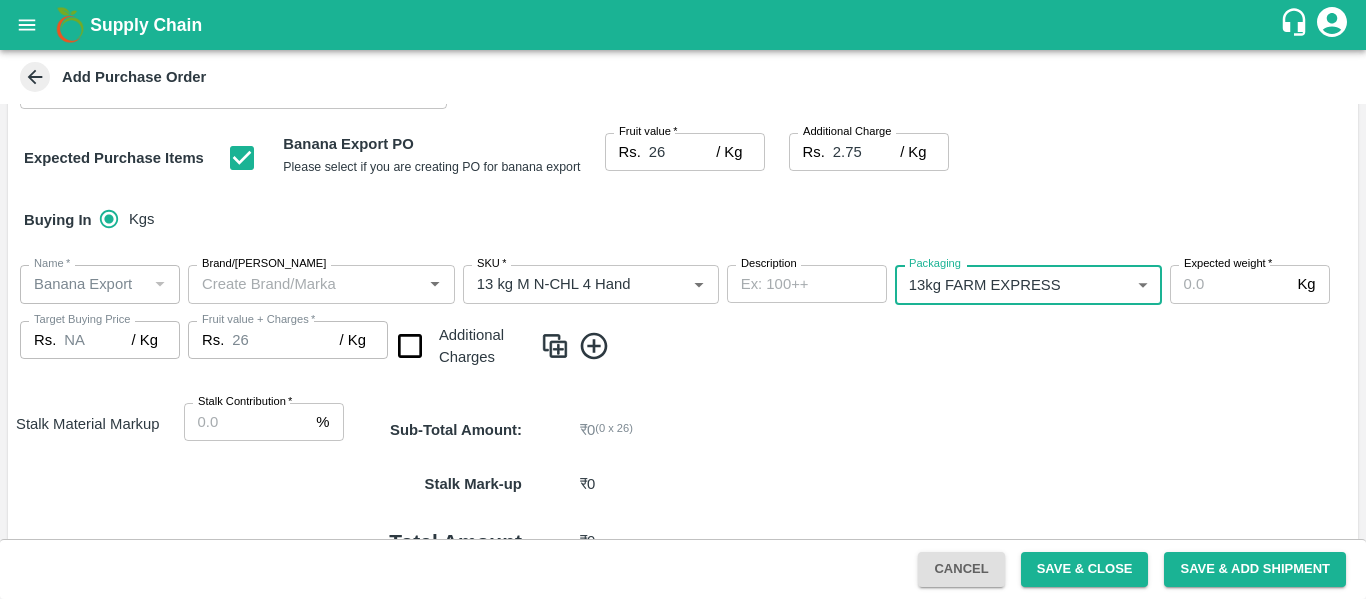 type on "468" 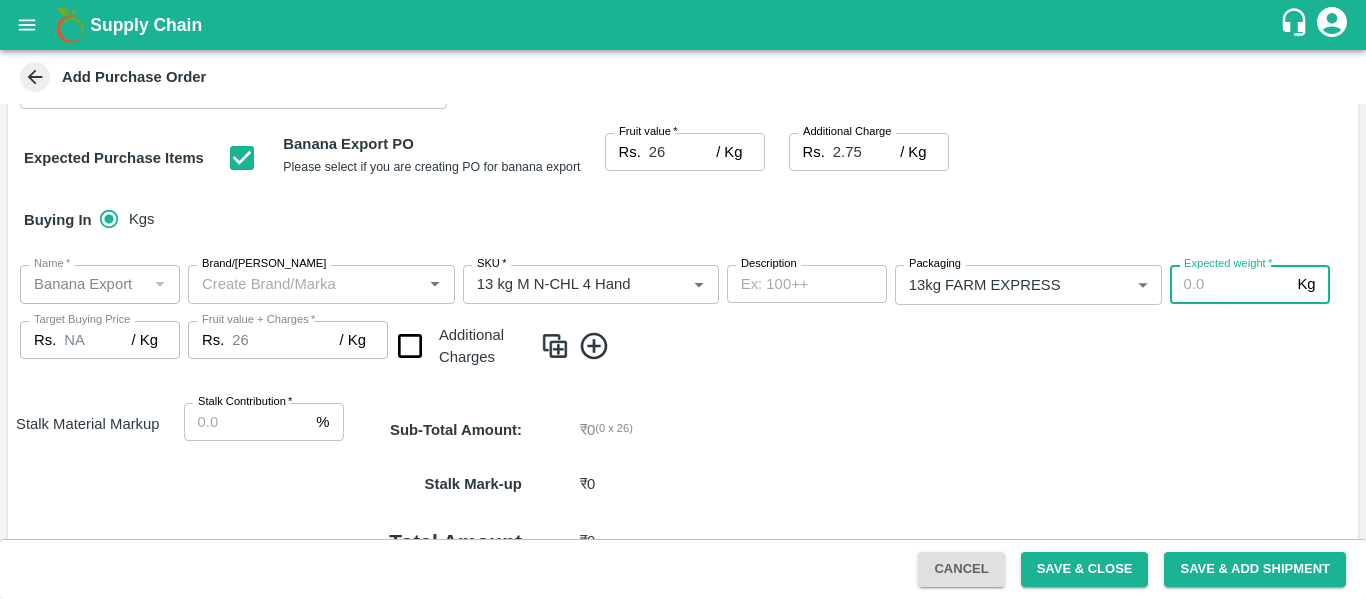click on "Expected weight   *" at bounding box center (1230, 284) 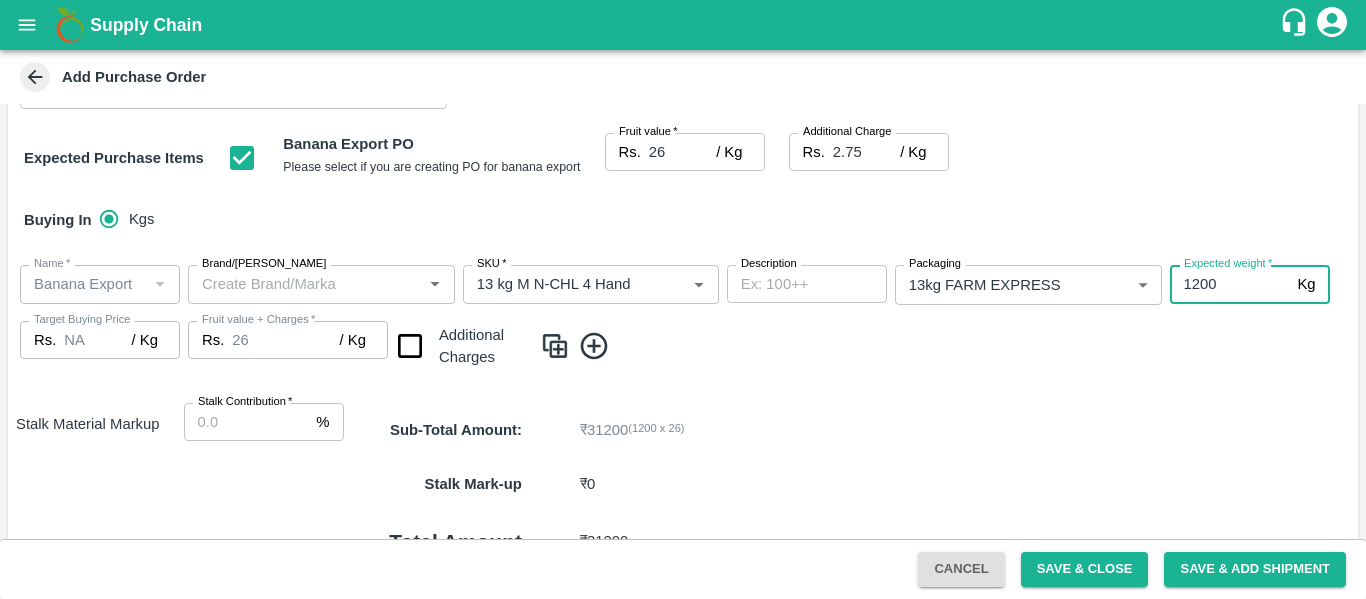 type on "1200" 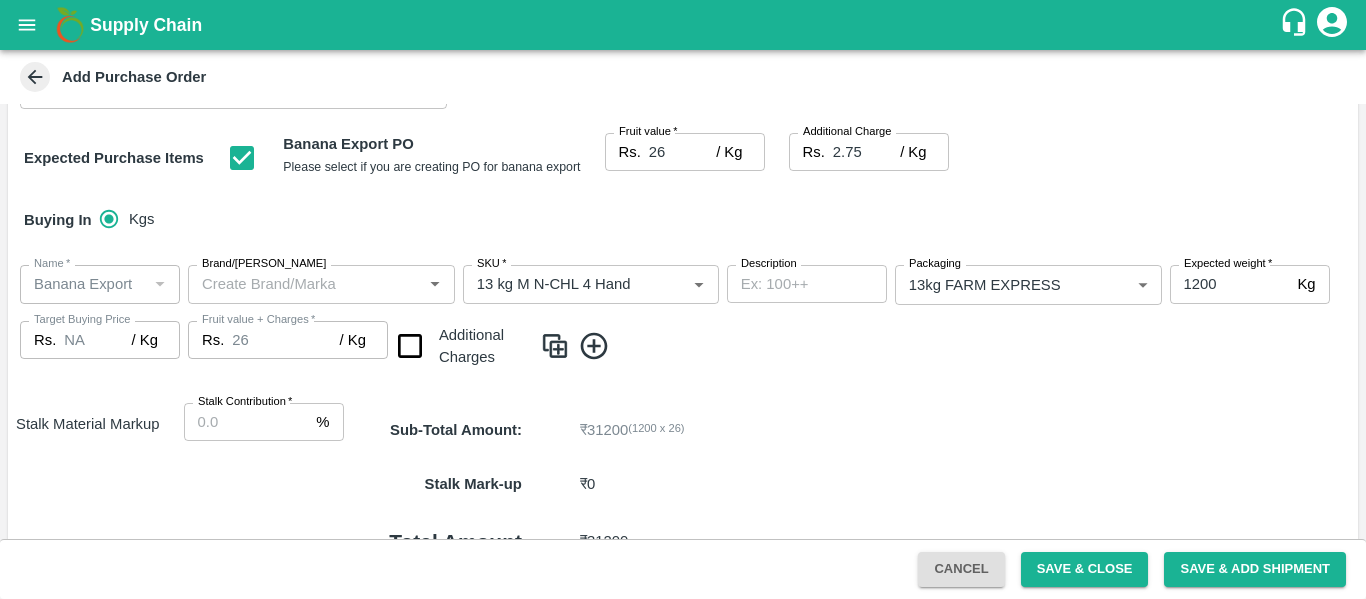 click at bounding box center [945, 346] 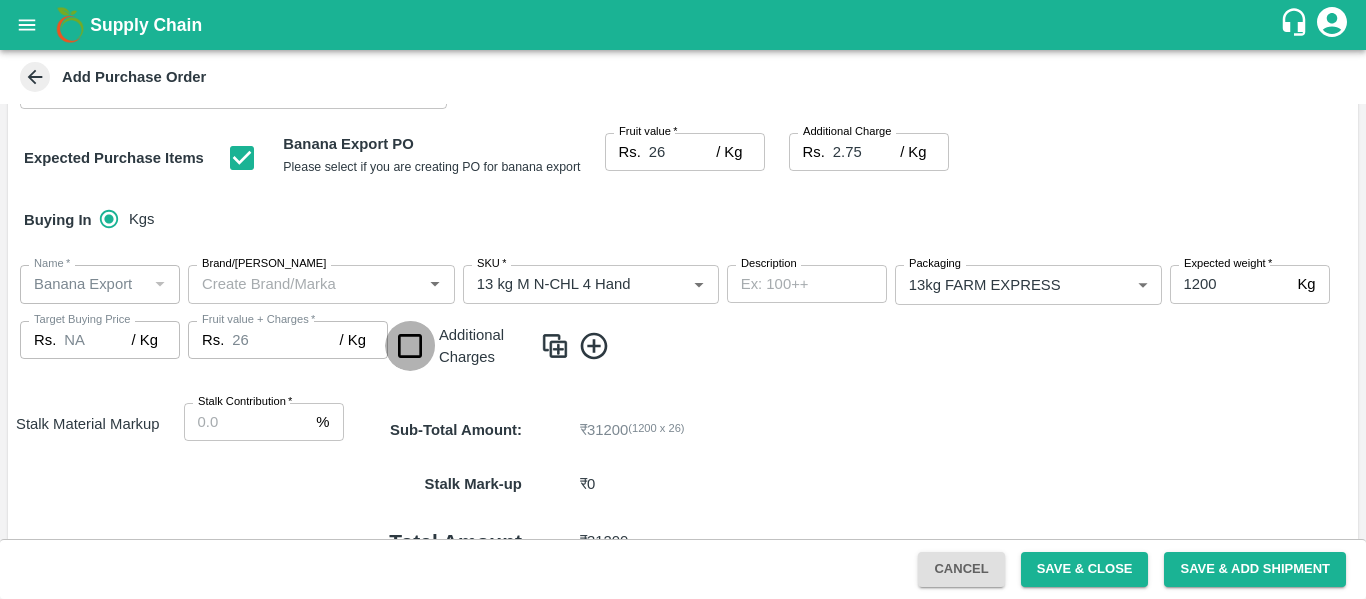 click at bounding box center [410, 346] 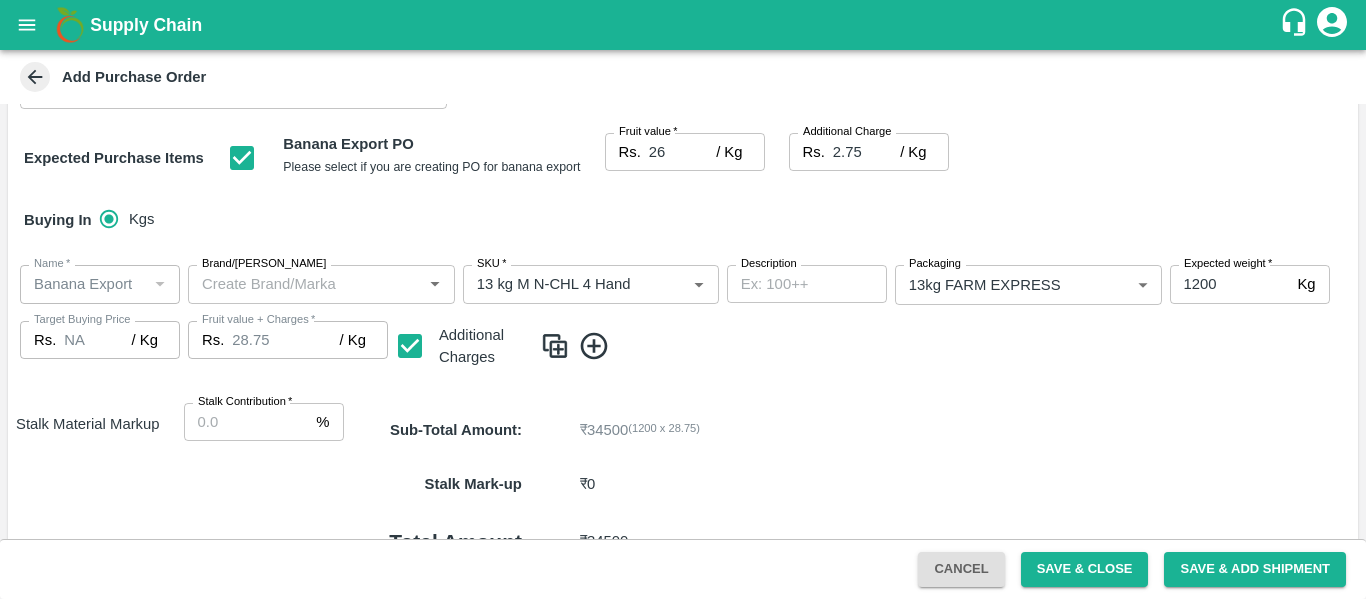 click 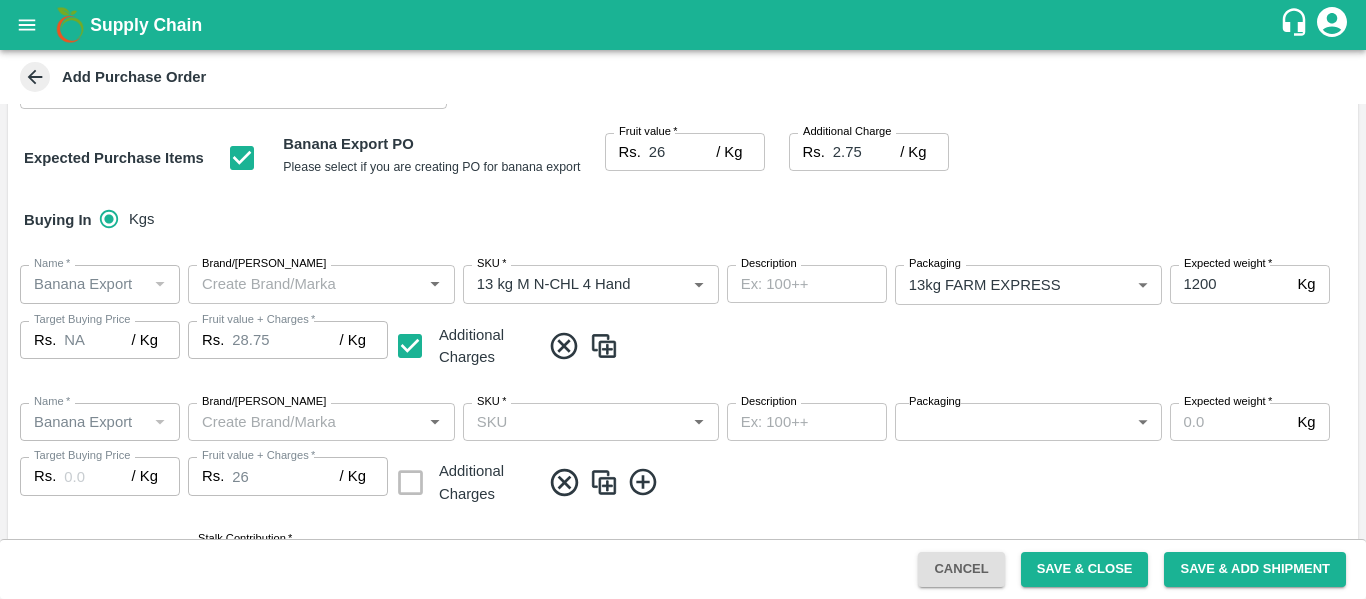click on "SKU   *" at bounding box center (574, 422) 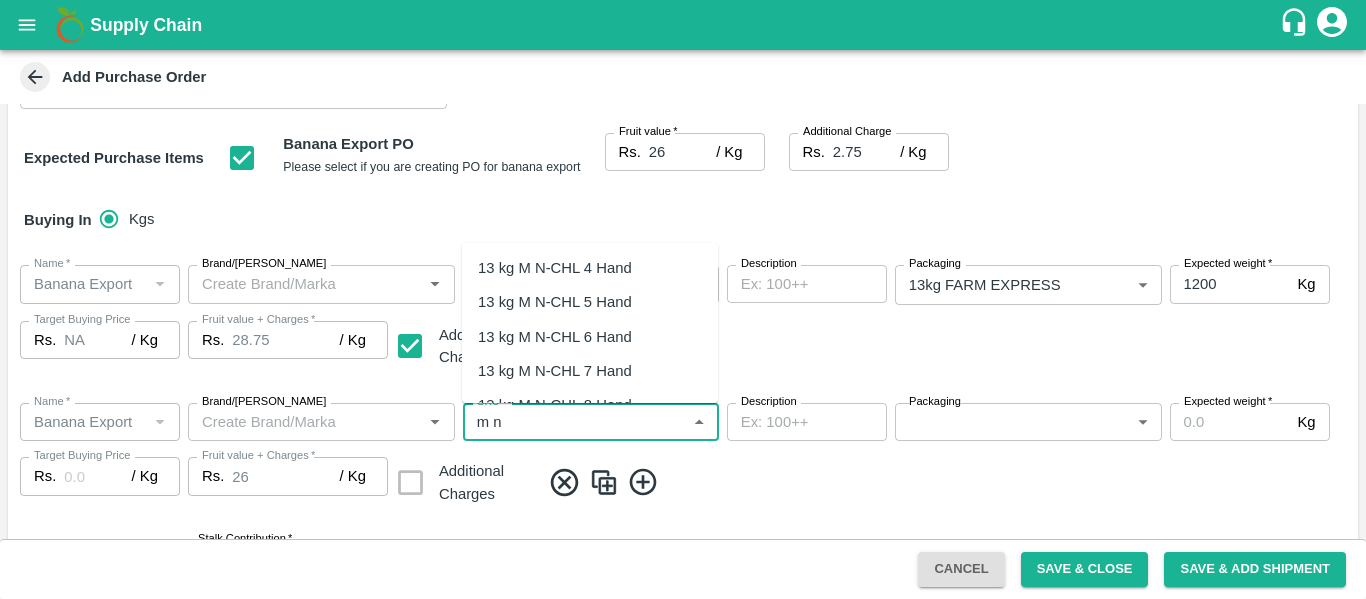 click on "13 kg M N-CHL 5 Hand" at bounding box center [555, 302] 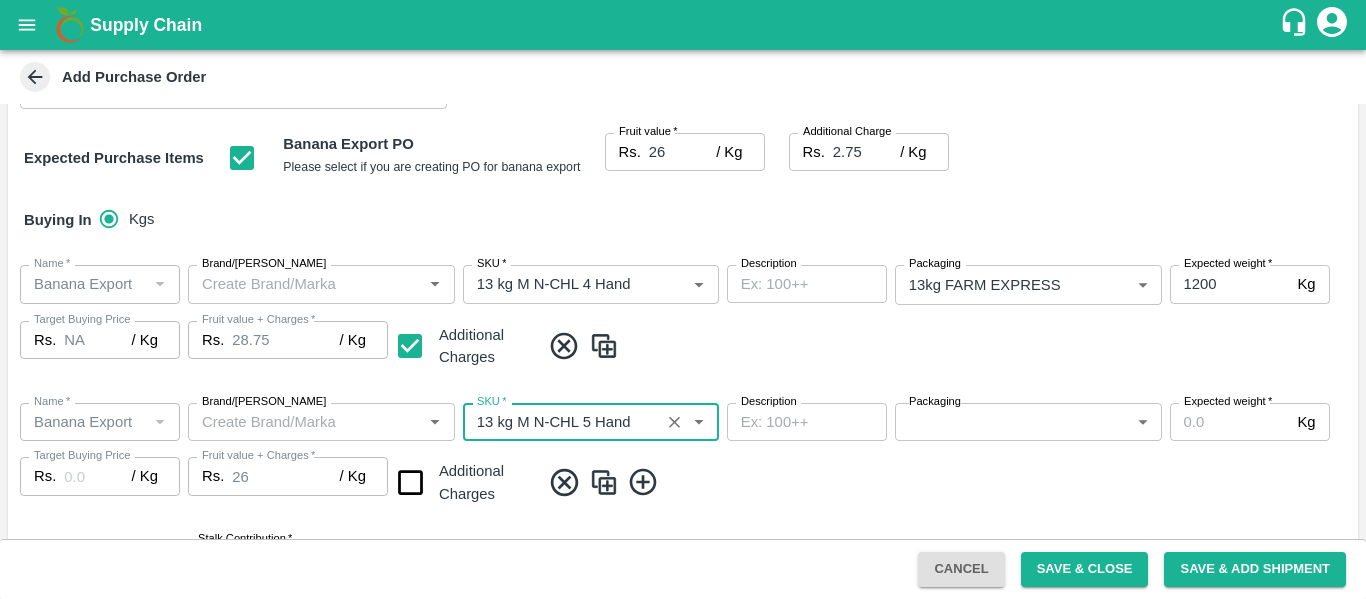 type on "NA" 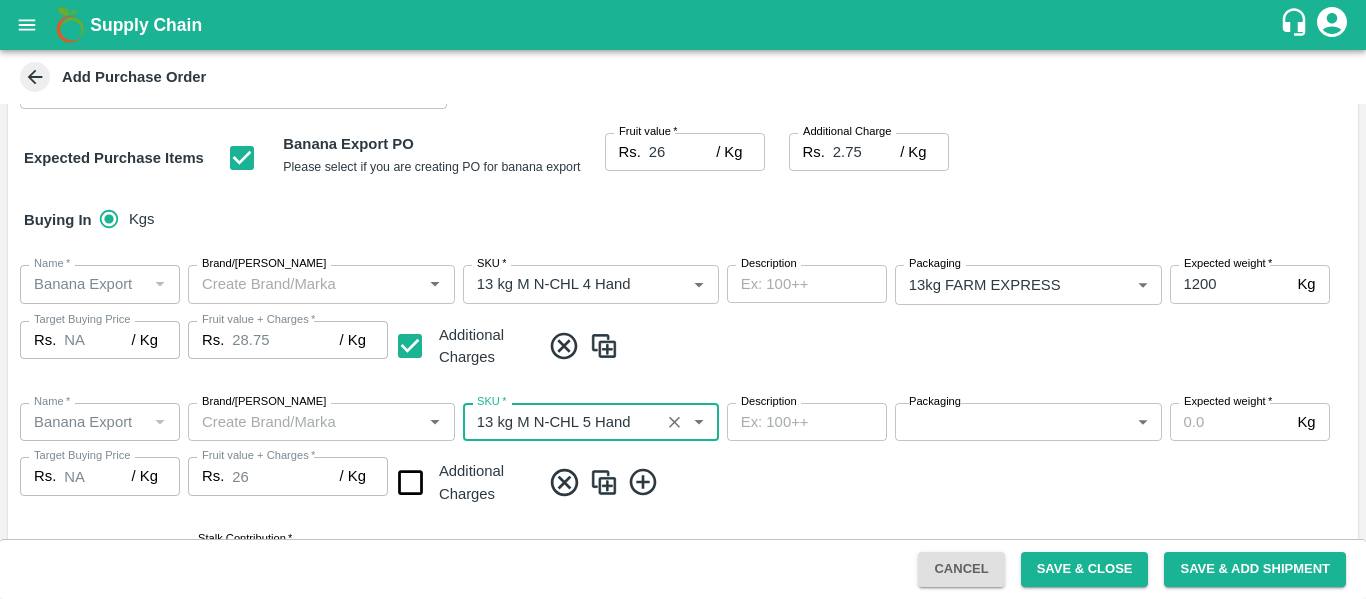 type on "13 kg M N-CHL 5 Hand" 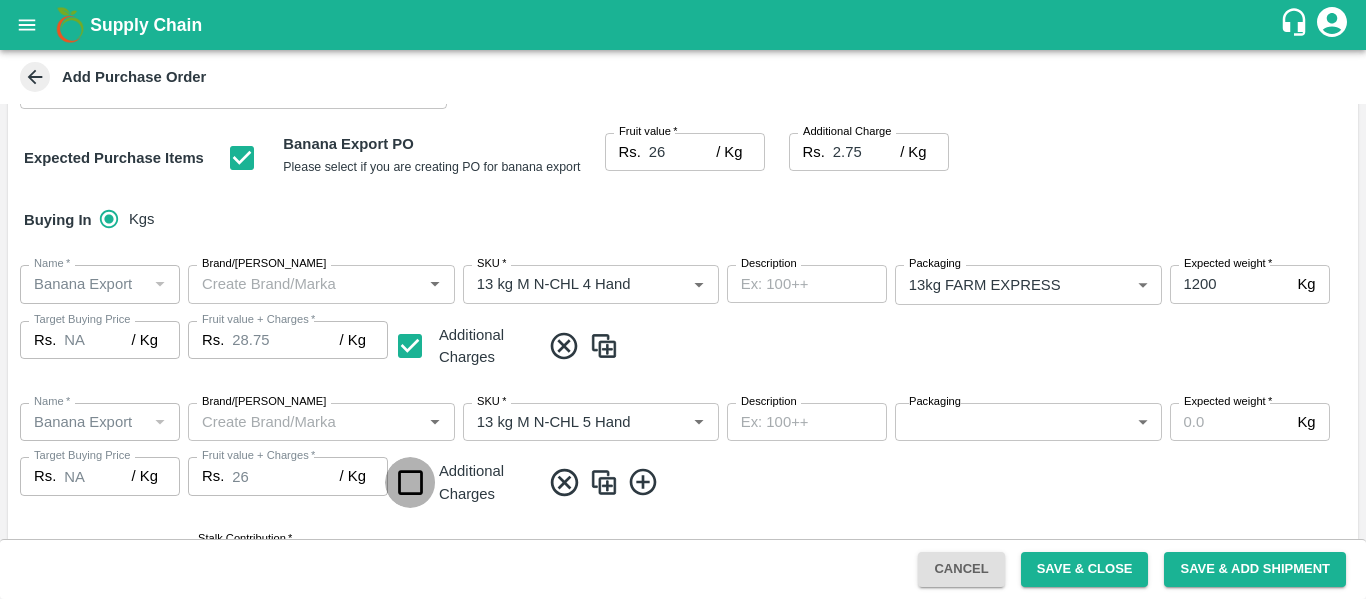 click at bounding box center [410, 482] 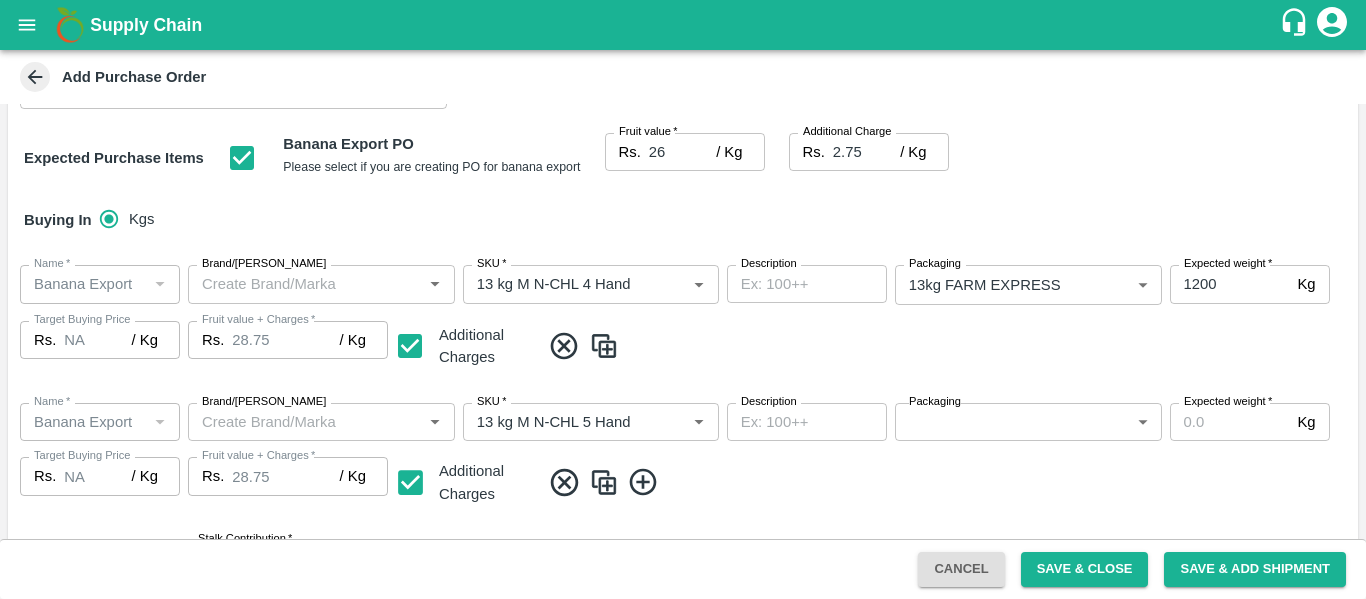 click on "Supply Chain Add Purchase Order PO Type   * Vendor Purchase 2 PO Type Buyers   * Ajit Otari Buyers   * Supplier   * Supplier   * Add Vendor Add Farmer Address   * Babhulgaon, Solapur, Malshiras, Maharashtra Address Micropocket   * Micropocket   * Purchase Date   * 10/07/2025 Purchase Date Incharge Field Executive   * jaydip Tale Incharge Field Executive   * Model   * Fixed Fixed Model Vendor Type Others OTHER Vendor Type Velens Assessment ID FA Velens Assessment ID Expected Purchase Items Banana Export PO Please select if you are creating PO for banana export Fruit value   * Rs. 26 / Kg Fruit value Additional Charge Rs. 2.75 / Kg Additional Charge Buying In Kgs Name   * Name   * Brand/Marka Brand/Marka SKU   * SKU   * Description x Description Packaging 13kg FARM EXPRESS 468 Packaging Expected weight   * 1200 Kg Expected weight Target Buying Price Rs. NA / Kg Target Buying Price Fruit value + Charges   * Rs. 28.75 / Kg Fruit value + Charges Additional Charges Name   * *" at bounding box center (683, 299) 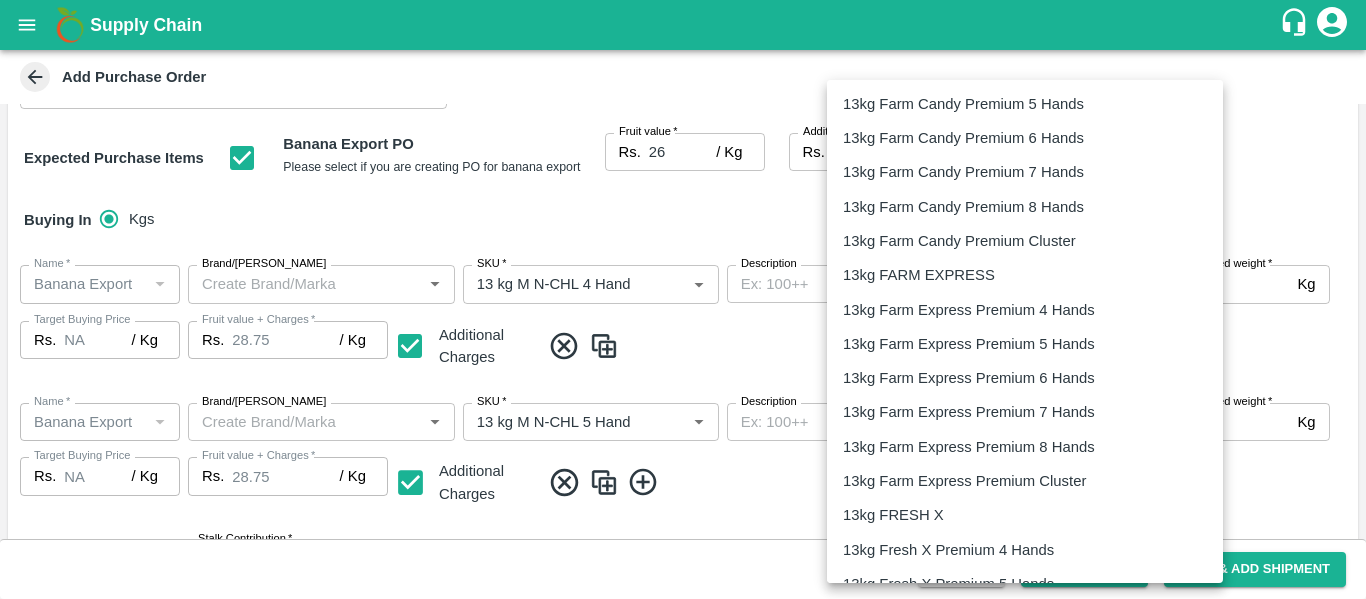 scroll, scrollTop: 723, scrollLeft: 0, axis: vertical 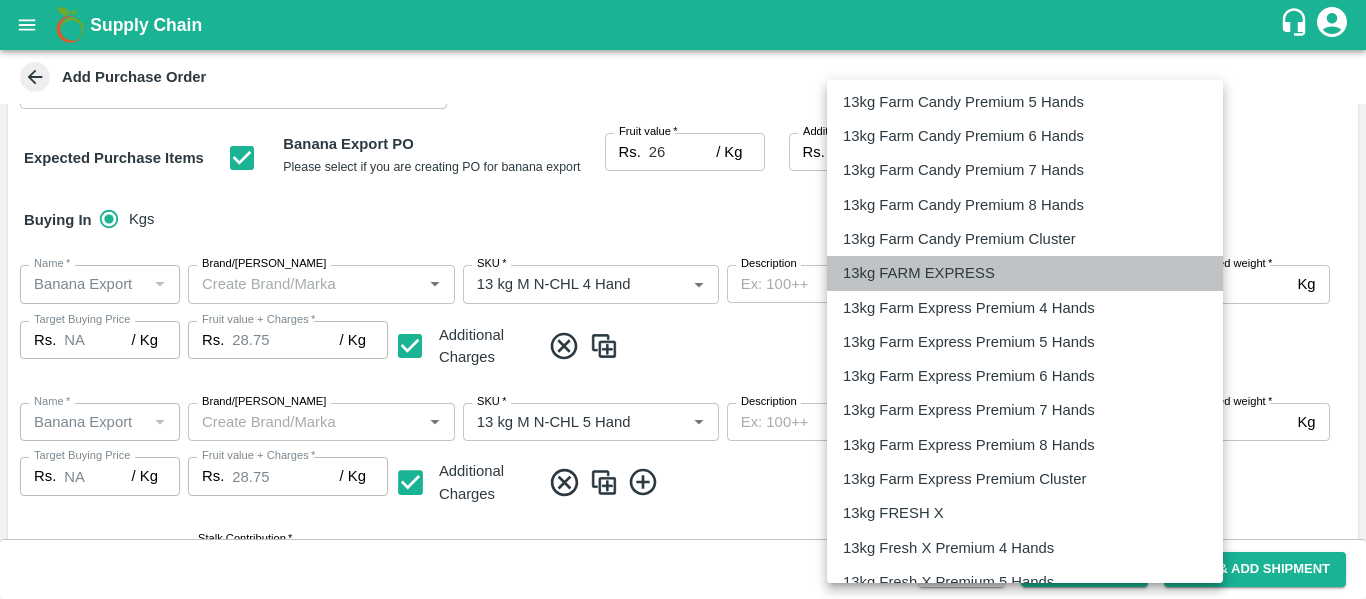 click on "13kg FARM EXPRESS" at bounding box center (919, 273) 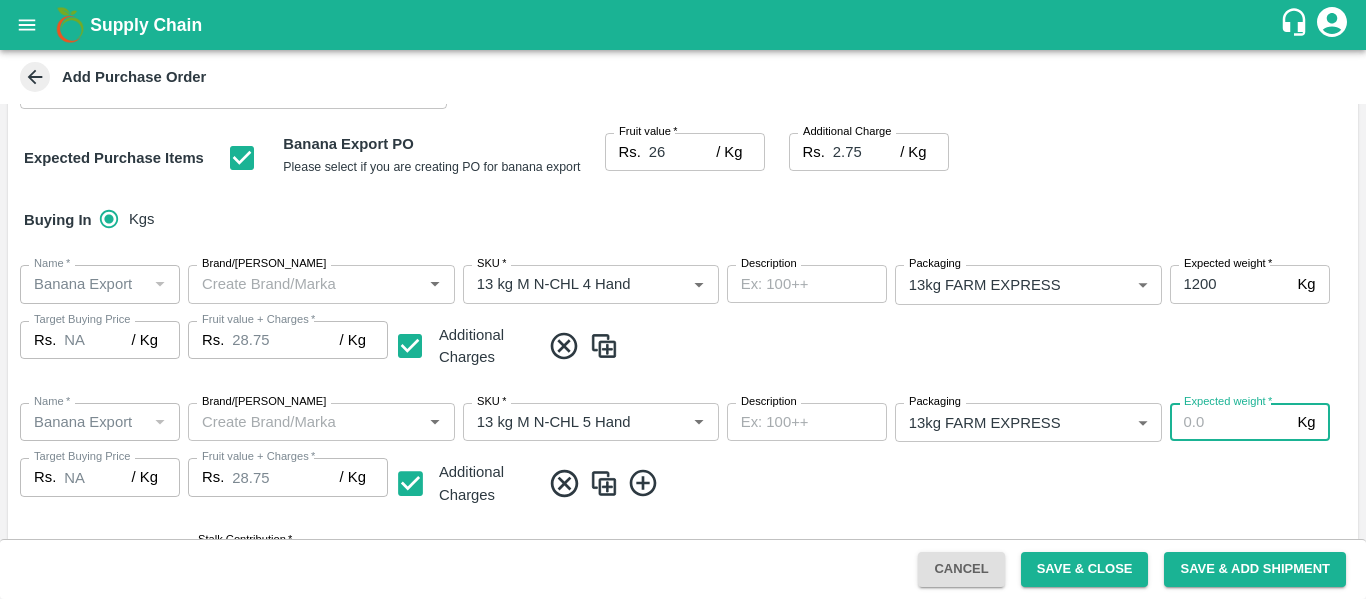 click on "Expected weight   *" at bounding box center (1230, 422) 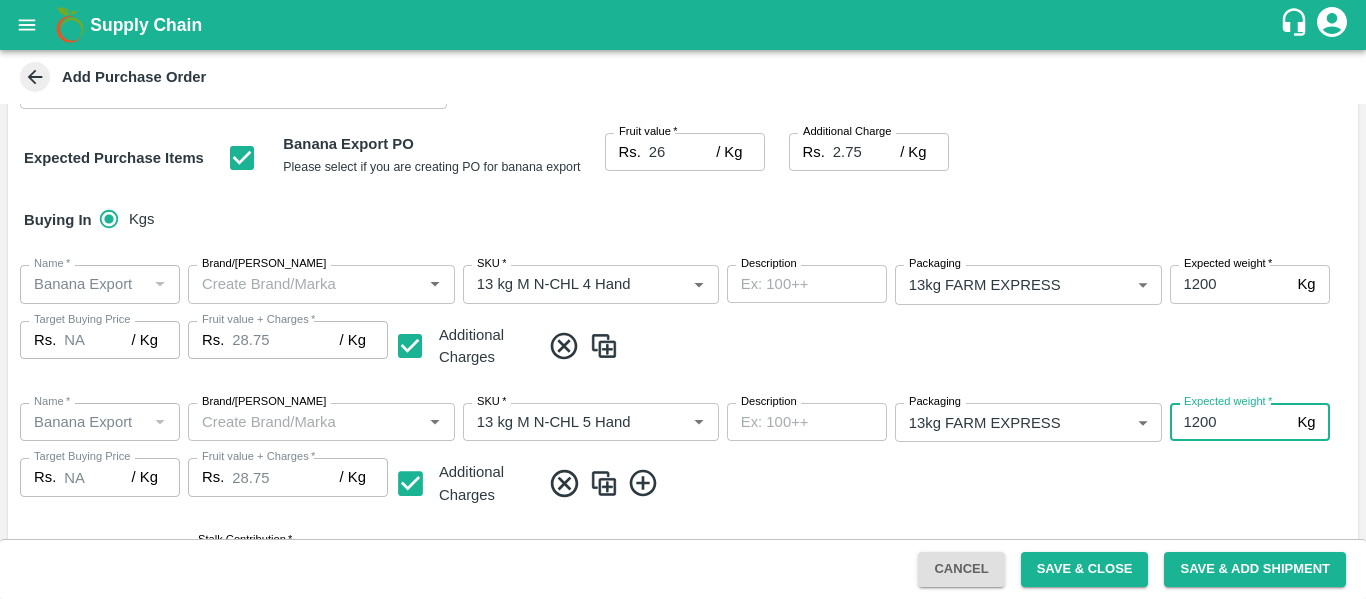 type on "1200" 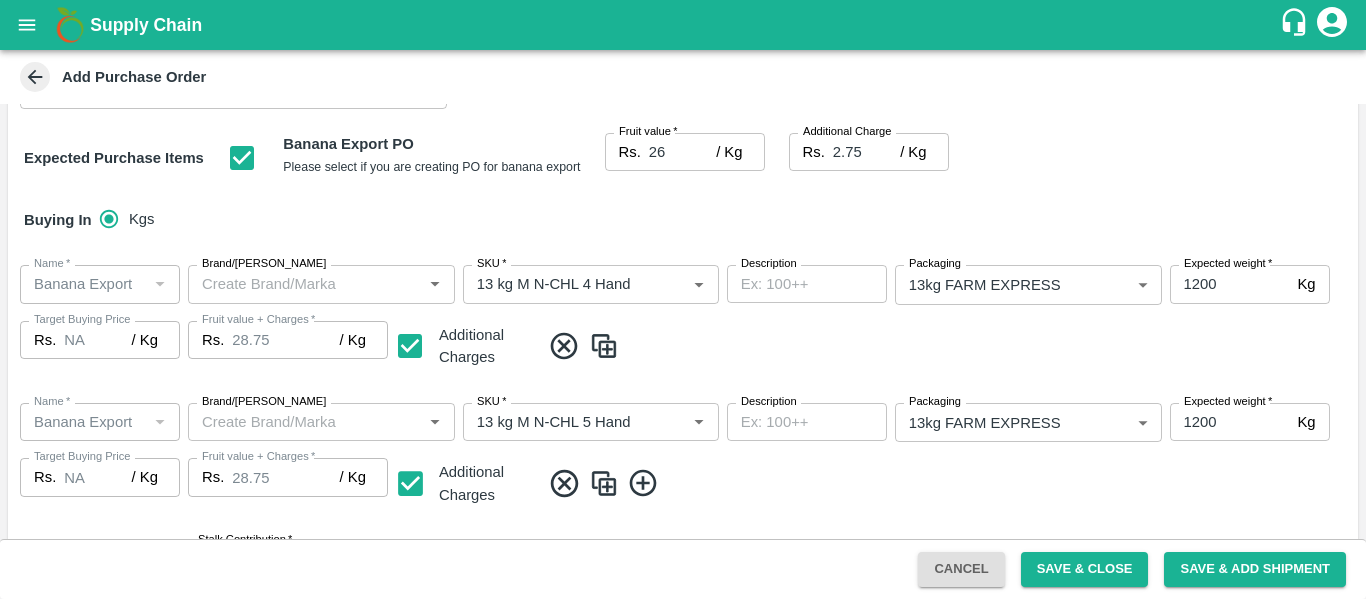 click at bounding box center (945, 483) 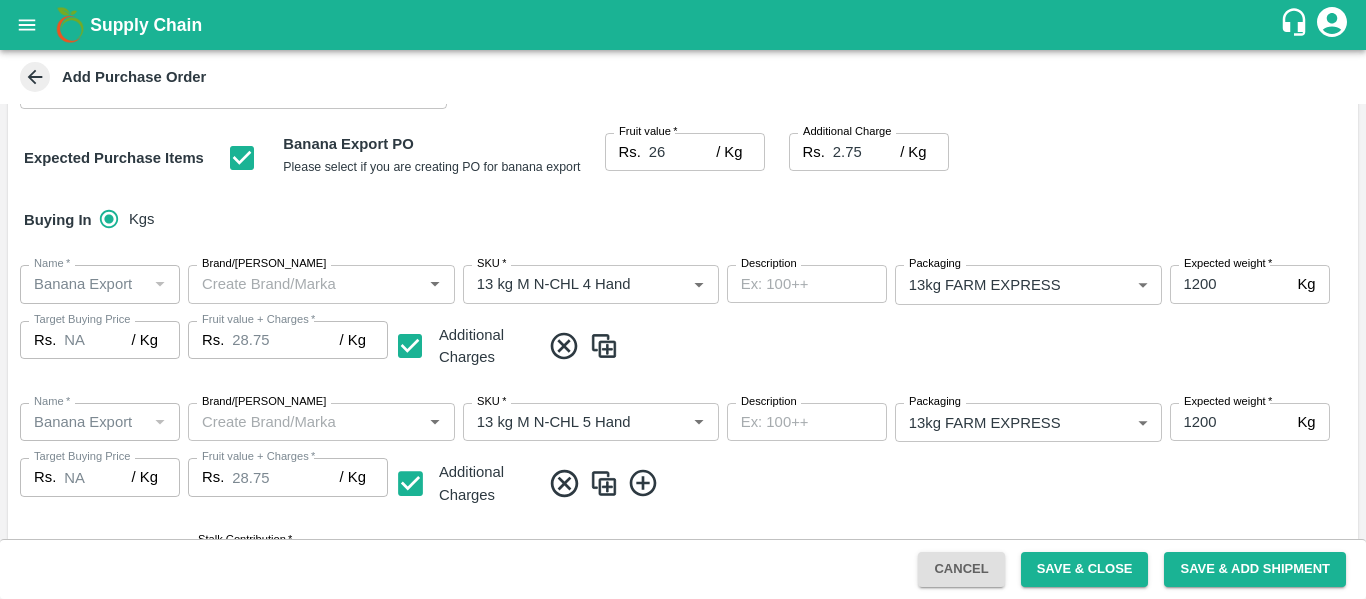 click 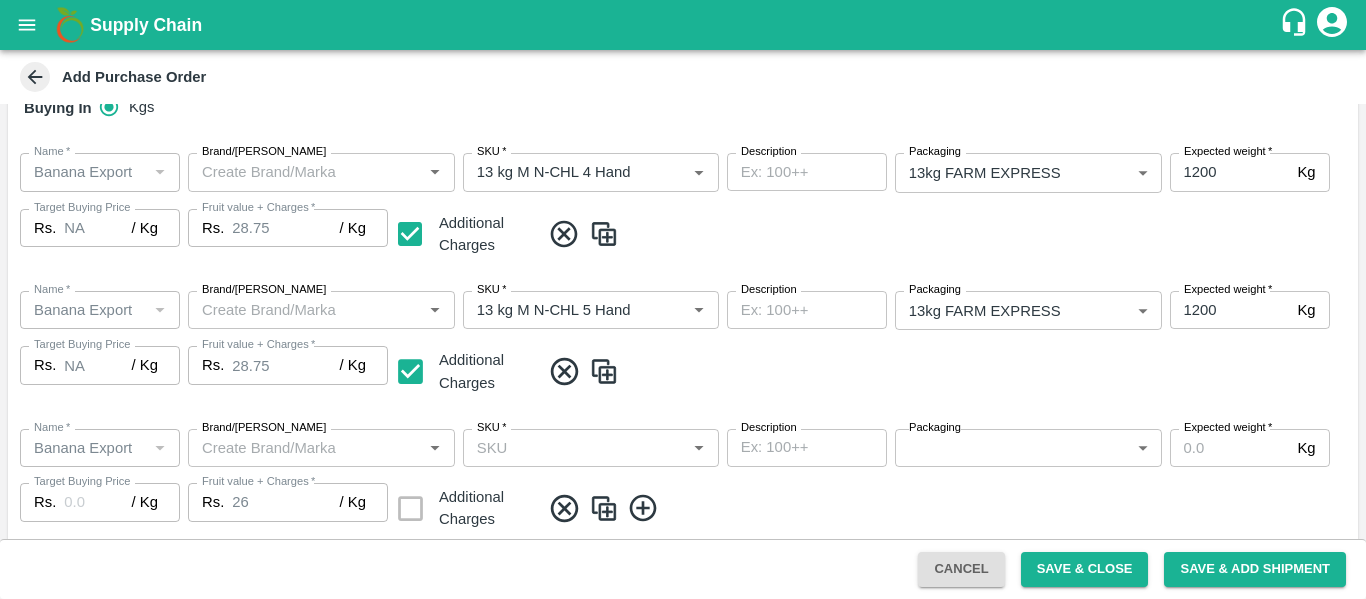 scroll, scrollTop: 412, scrollLeft: 0, axis: vertical 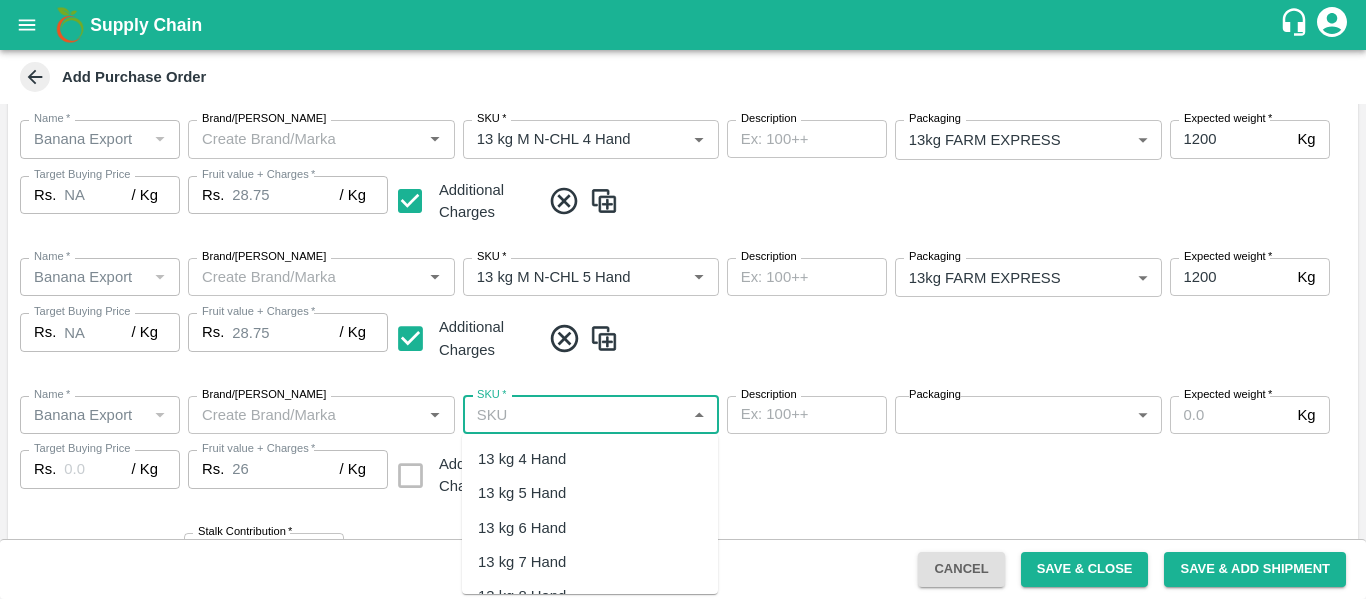 click on "SKU   *" at bounding box center (574, 415) 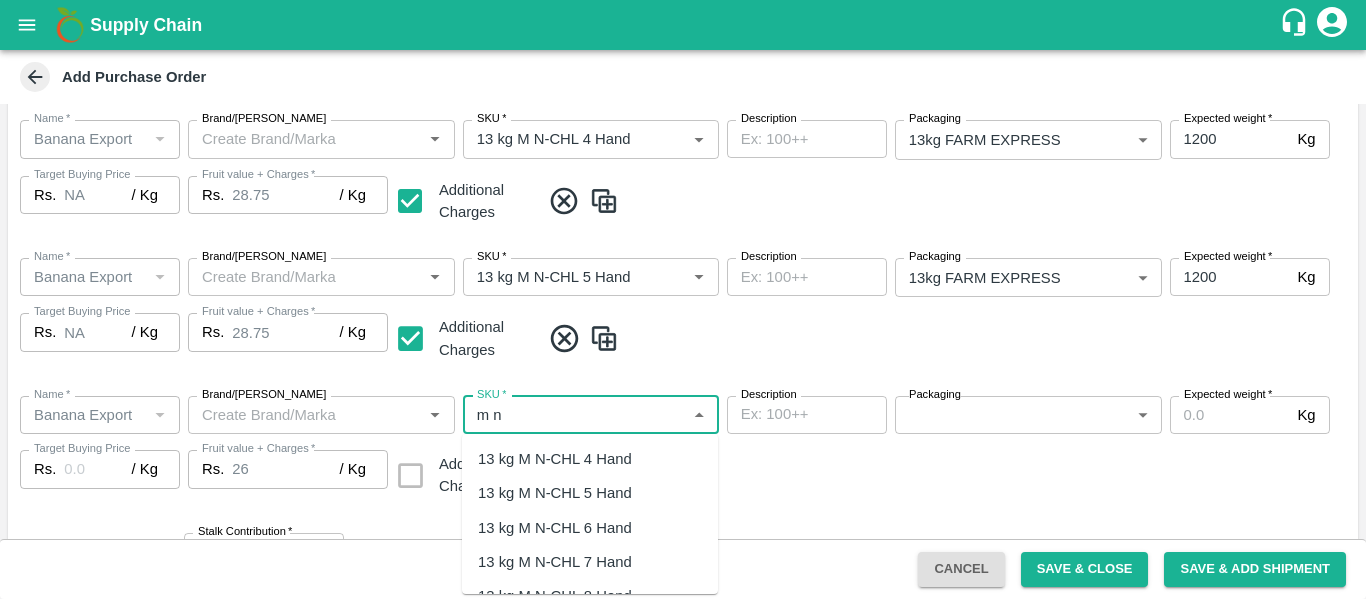 click on "13 kg M N-CHL 6 Hand" at bounding box center [590, 528] 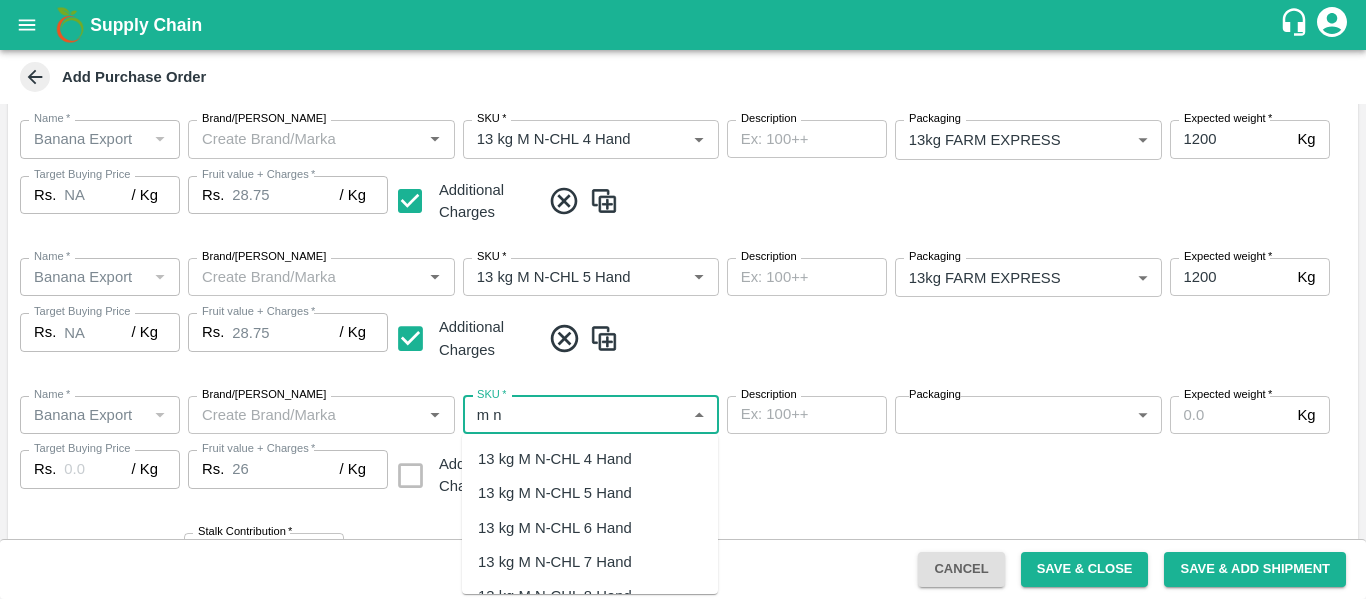 type on "13 kg M N-CHL 6 Hand" 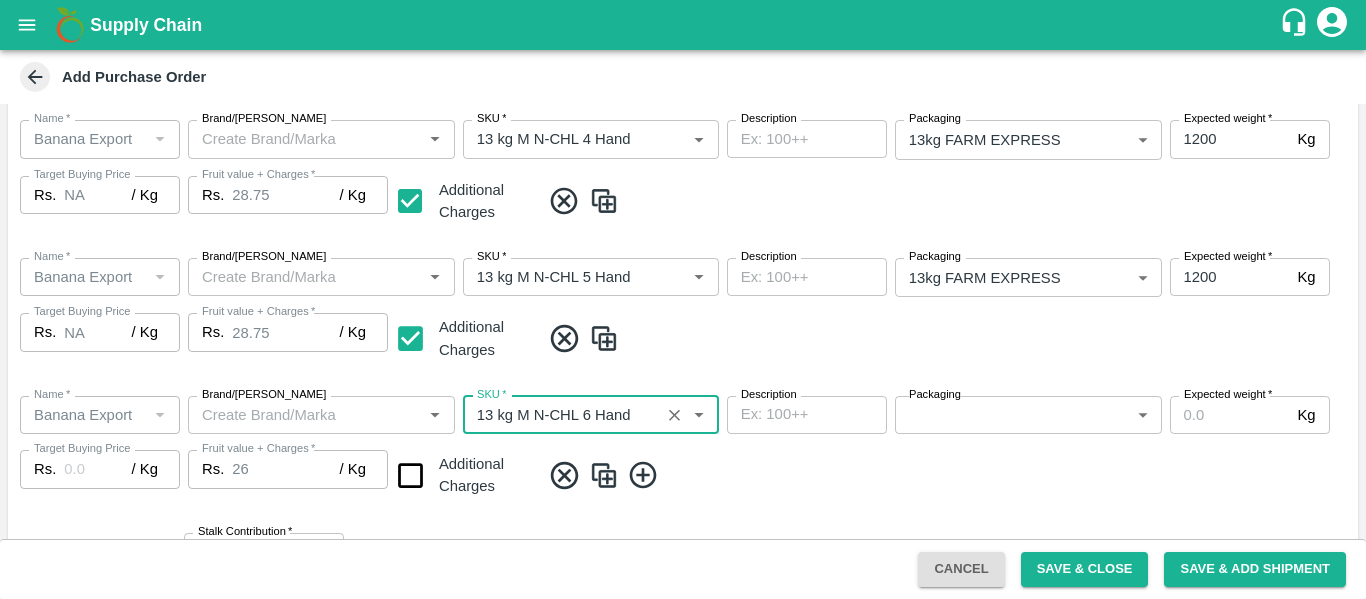 type on "NA" 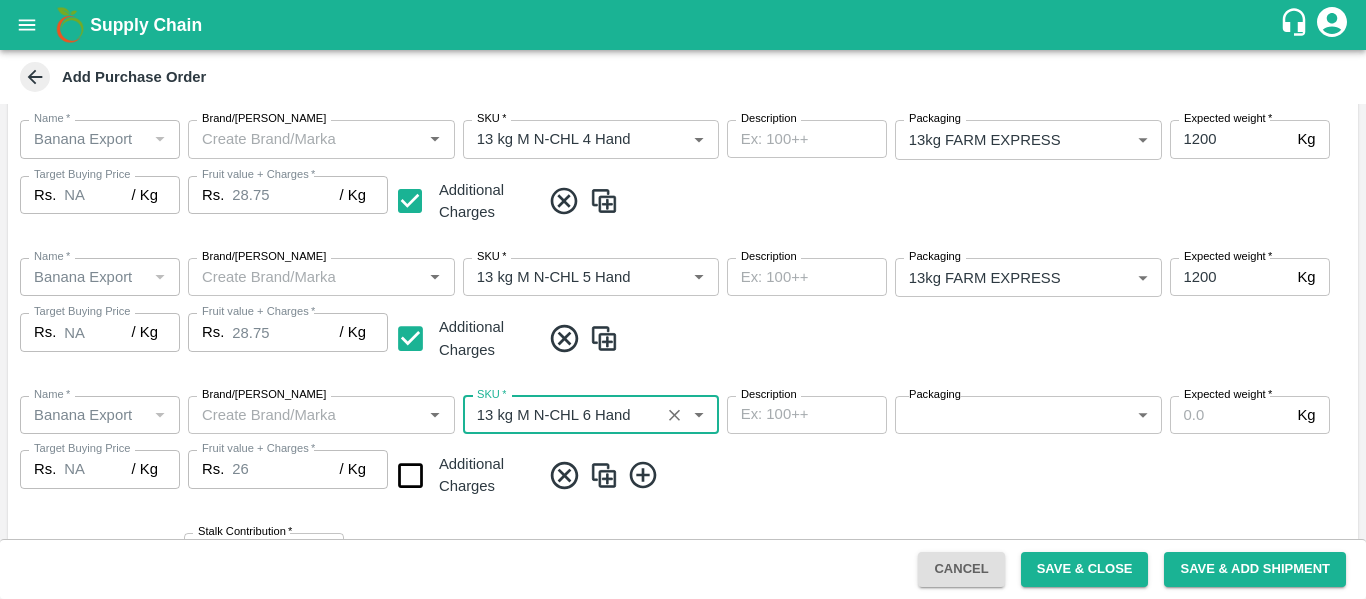 type on "13 kg M N-CHL 6 Hand" 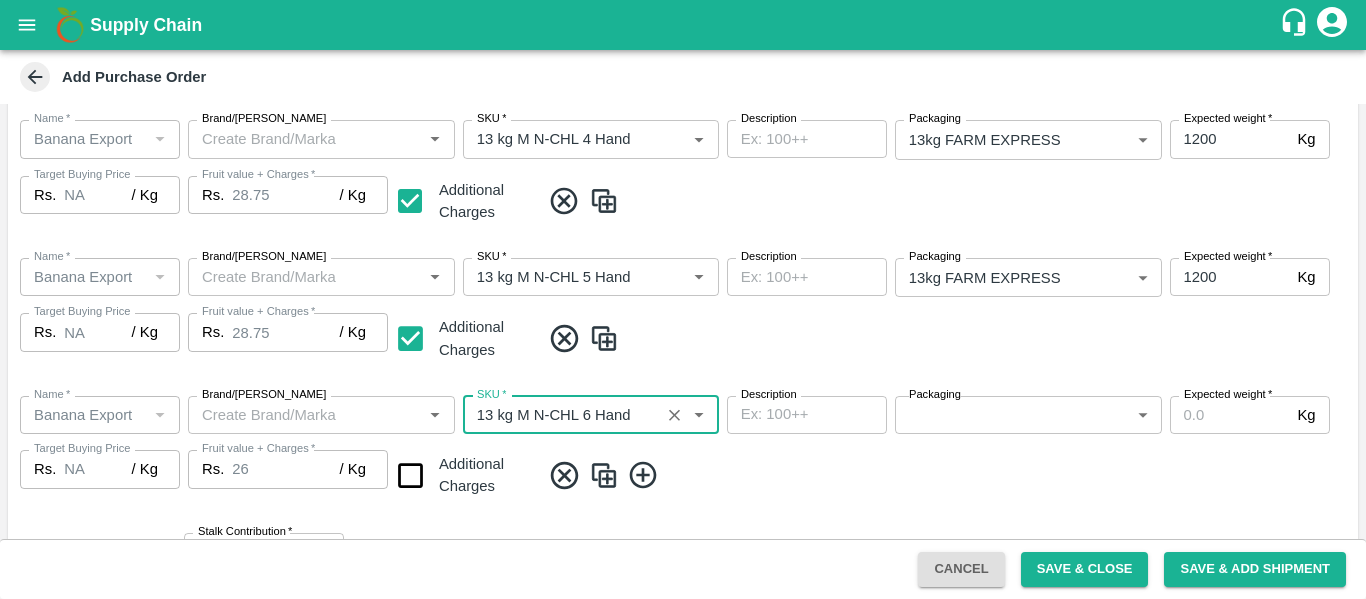 click at bounding box center (410, 475) 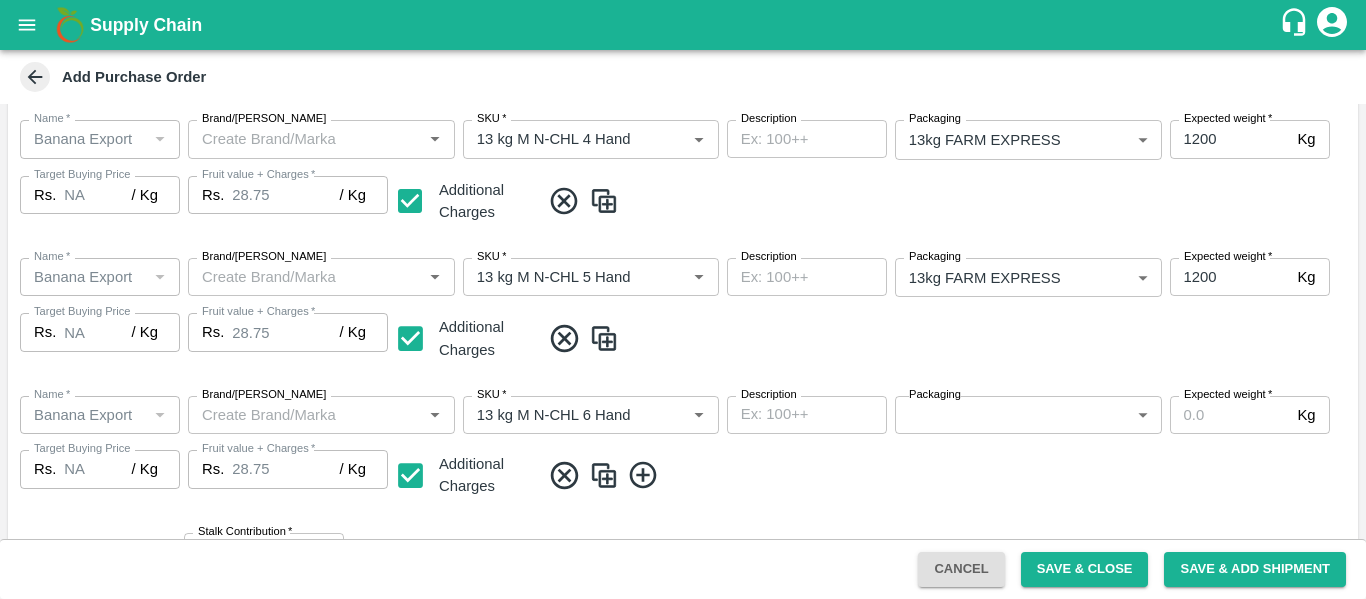 click on "Supply Chain Add Purchase Order PO Type   * Vendor Purchase 2 PO Type Buyers   * Ajit Otari Buyers   * Supplier   * Supplier   * Add Vendor Add Farmer Address   * Babhulgaon, Solapur, Malshiras, Maharashtra Address Micropocket   * Micropocket   * Purchase Date   * 10/07/2025 Purchase Date Incharge Field Executive   * jaydip Tale Incharge Field Executive   * Model   * Fixed Fixed Model Vendor Type Others OTHER Vendor Type Velens Assessment ID FA Velens Assessment ID Expected Purchase Items Banana Export PO Please select if you are creating PO for banana export Fruit value   * Rs. 26 / Kg Fruit value Additional Charge Rs. 2.75 / Kg Additional Charge Buying In Kgs Name   * Name   * Brand/Marka Brand/Marka SKU   * SKU   * Description x Description Packaging 13kg FARM EXPRESS 468 Packaging Expected weight   * 1200 Kg Expected weight Target Buying Price Rs. NA / Kg Target Buying Price Fruit value + Charges   * Rs. 28.75 / Kg Fruit value + Charges Additional Charges Name   * *" at bounding box center (683, 299) 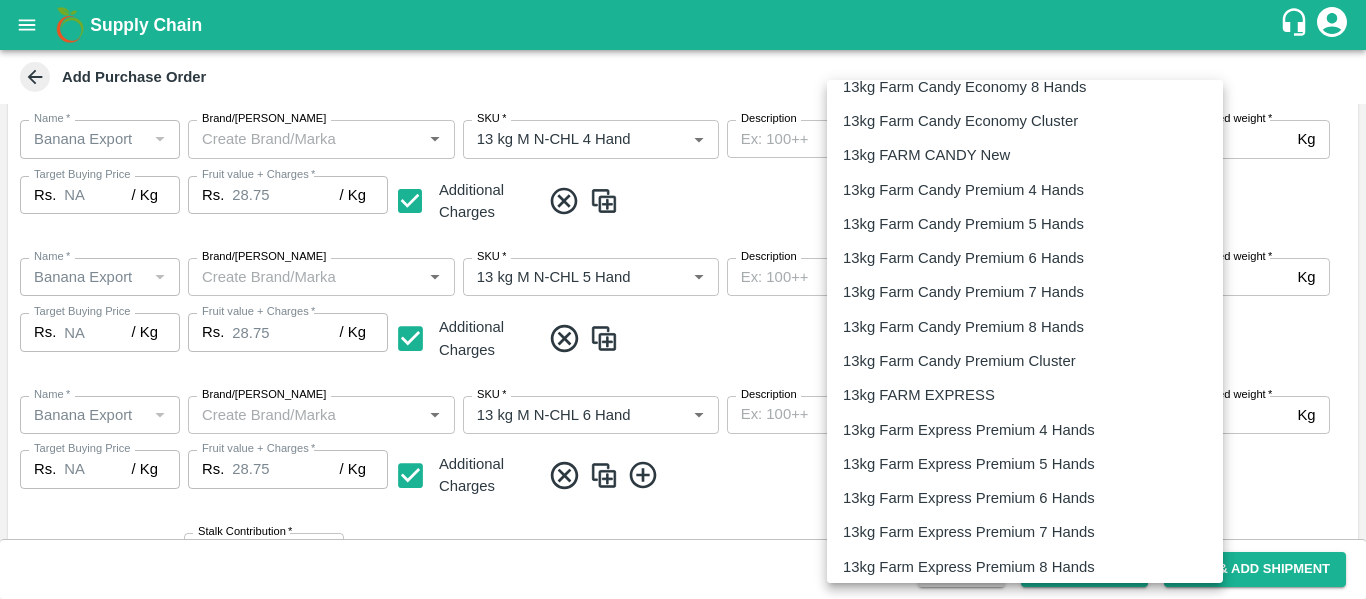scroll, scrollTop: 602, scrollLeft: 0, axis: vertical 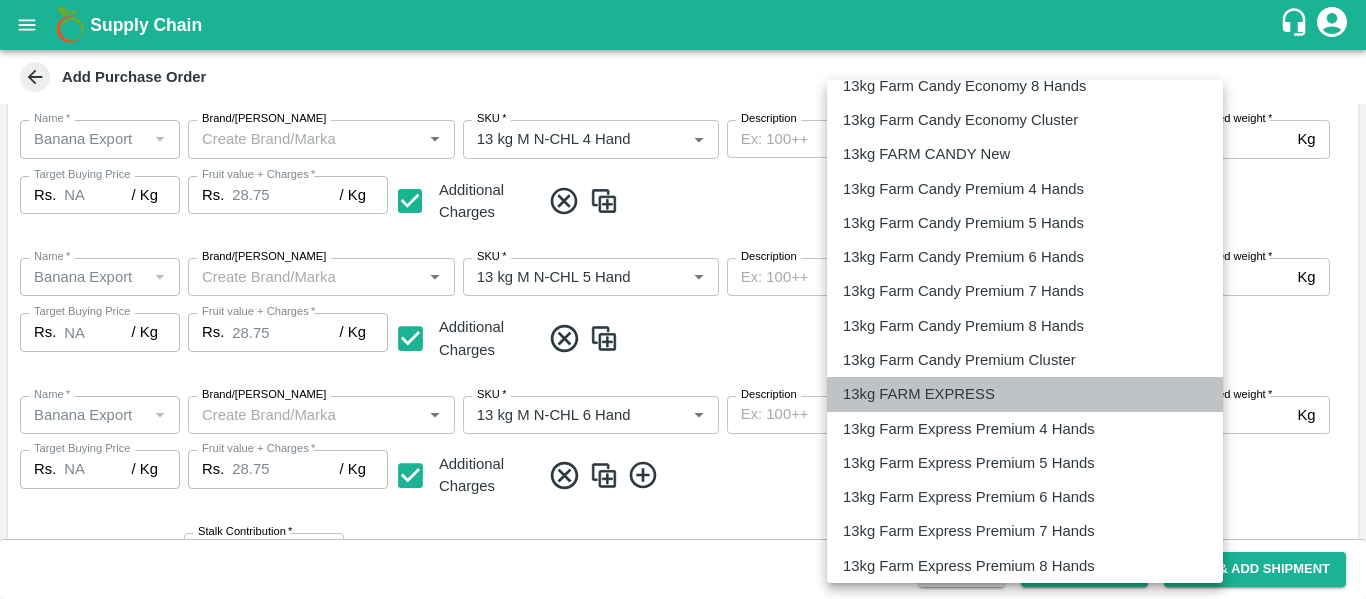 click on "13kg FARM EXPRESS" at bounding box center [919, 394] 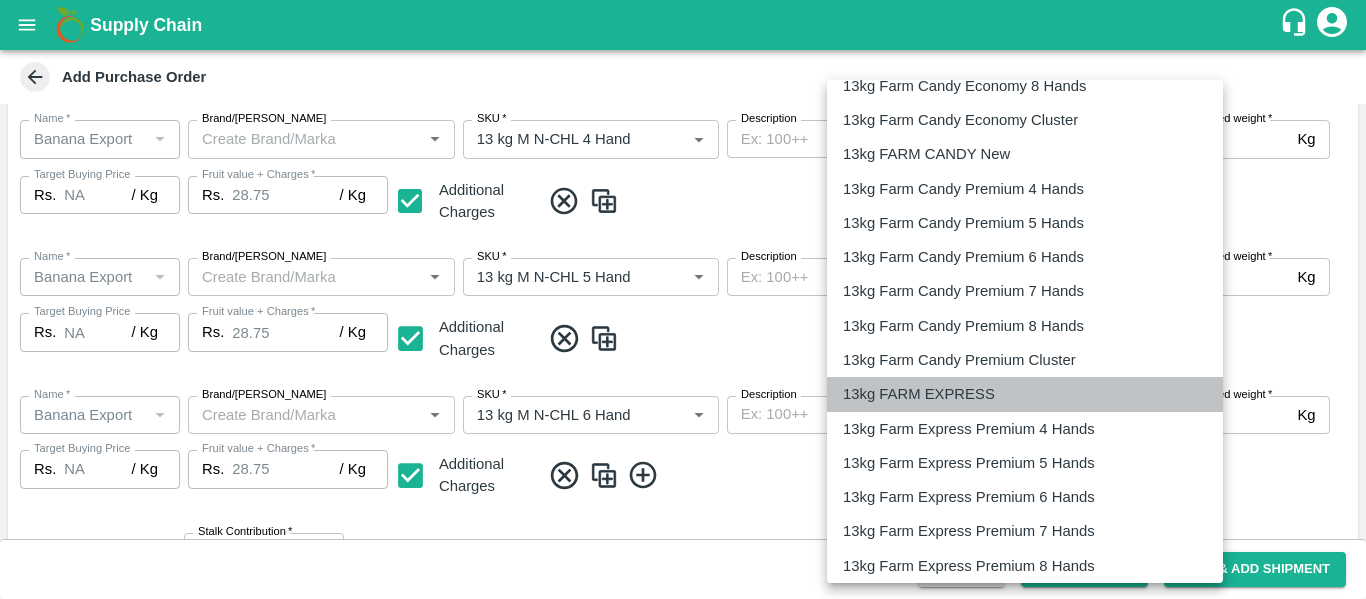 type on "468" 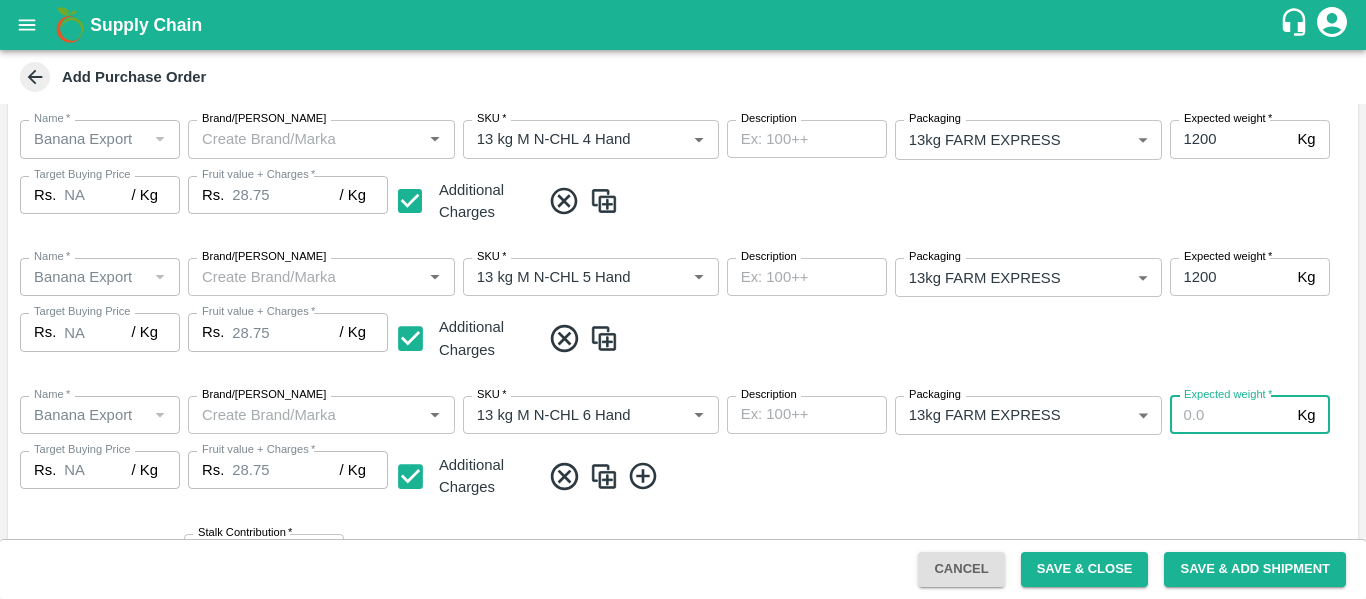 click on "Expected weight   *" at bounding box center [1230, 415] 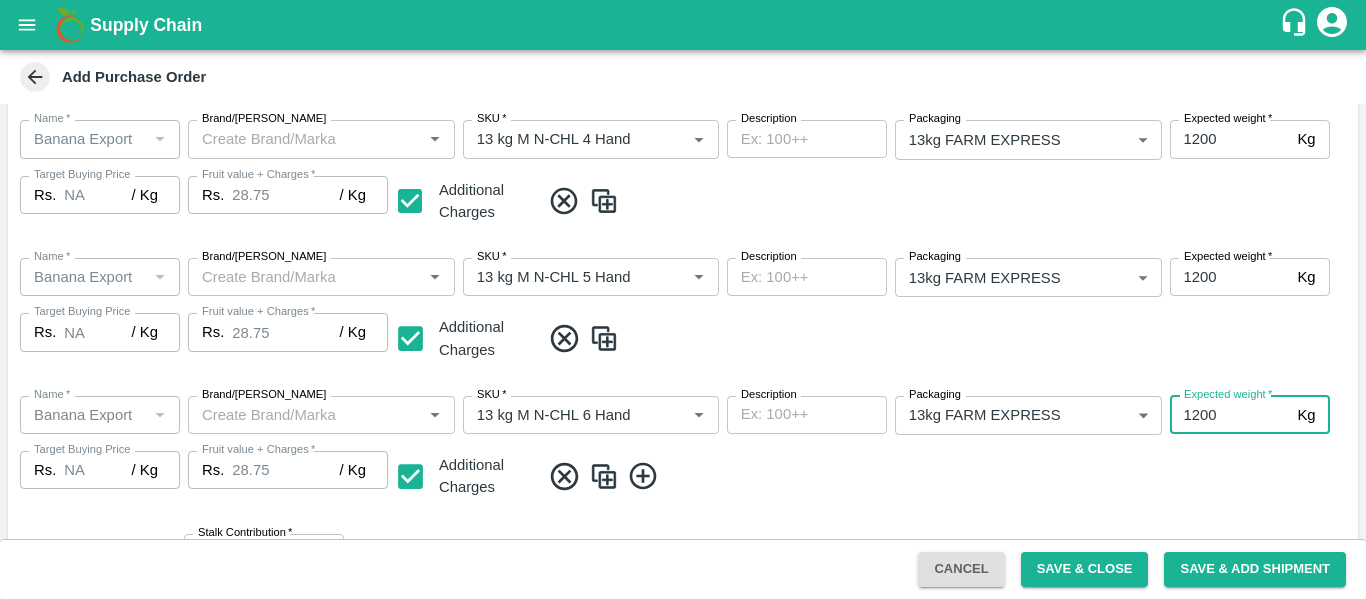 type on "1200" 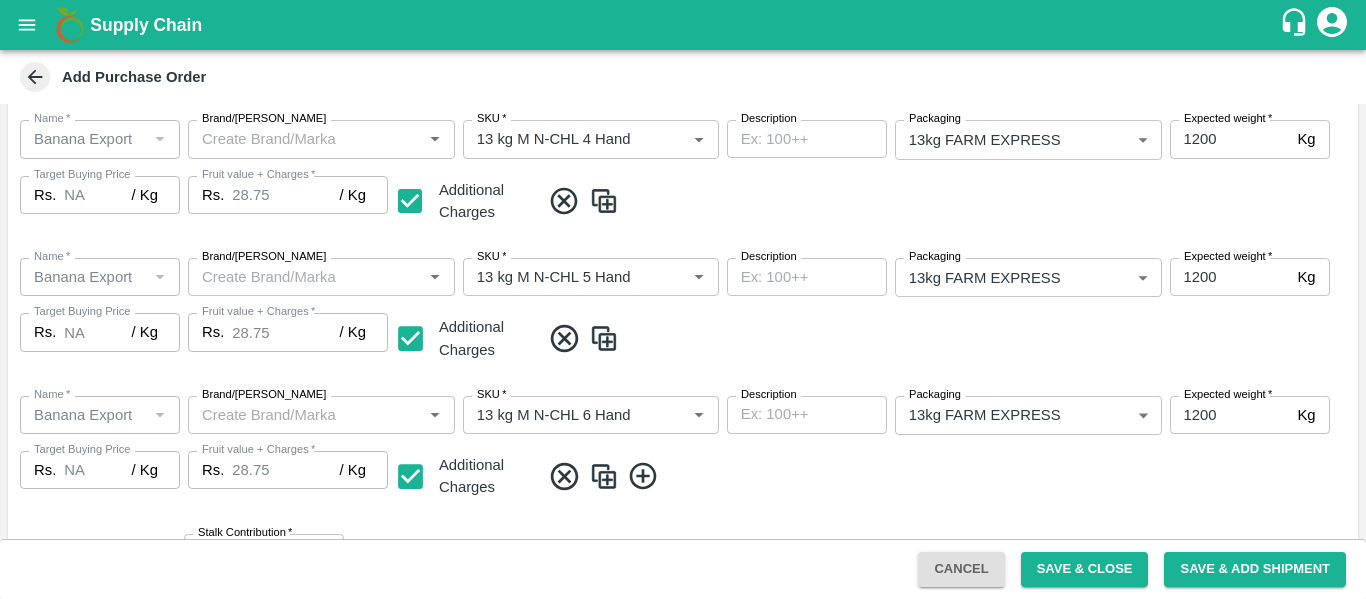 click at bounding box center [945, 476] 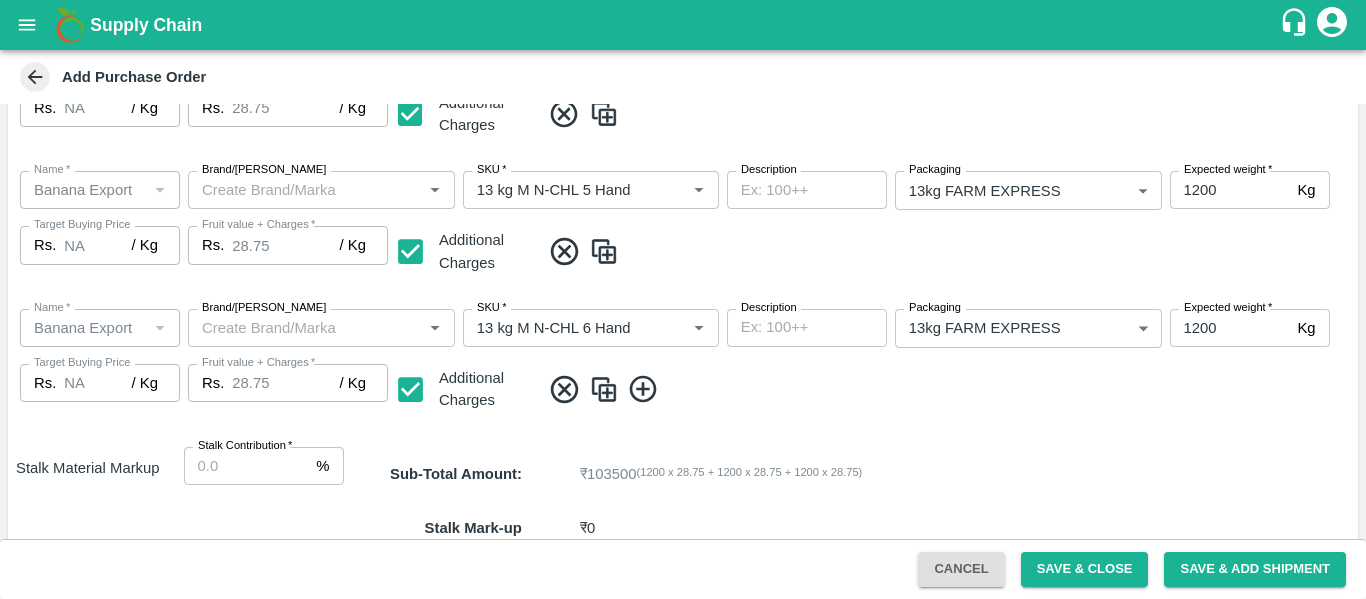 scroll, scrollTop: 501, scrollLeft: 0, axis: vertical 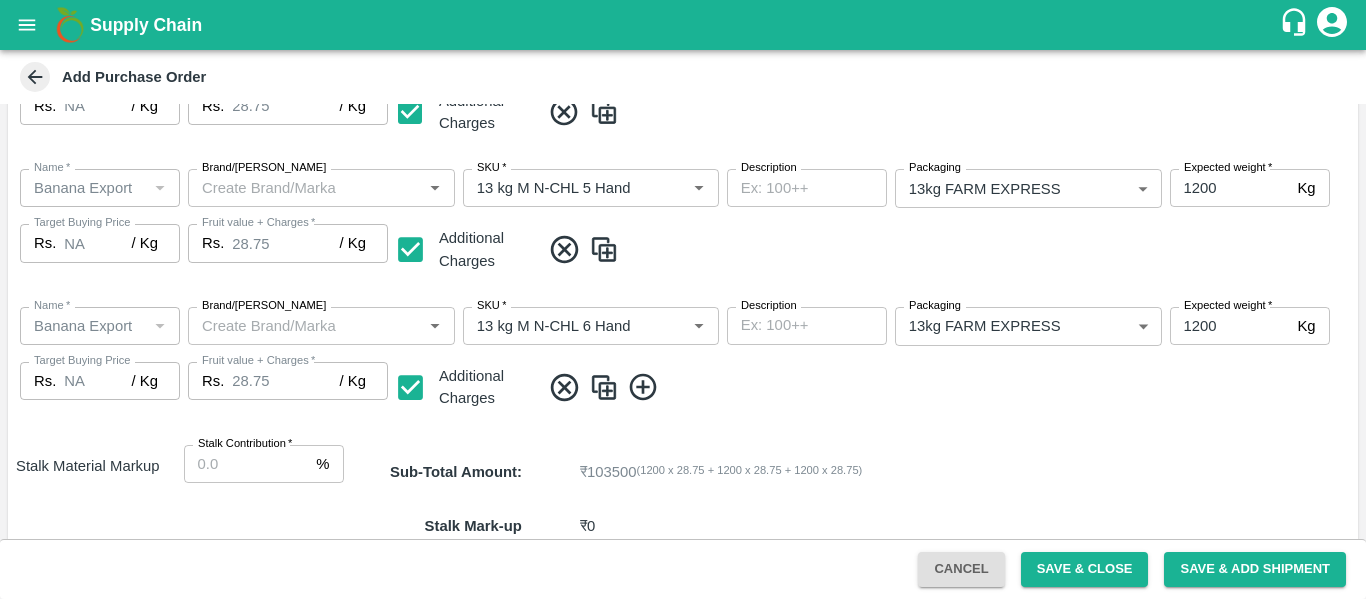 click 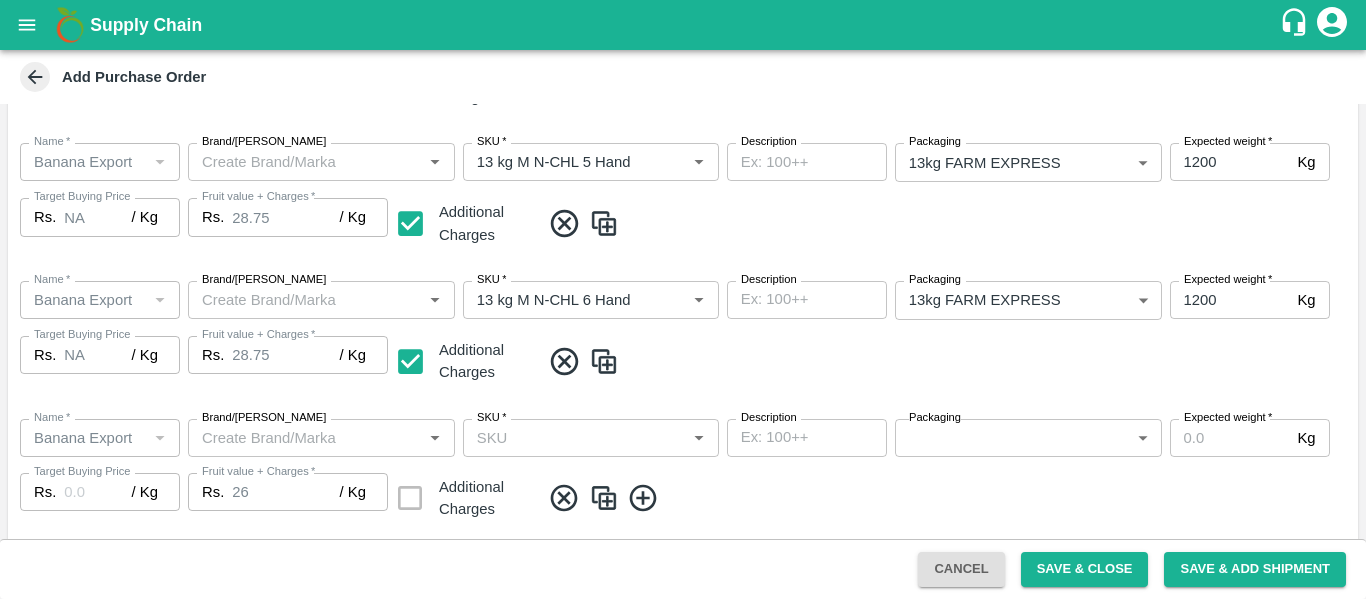 scroll, scrollTop: 582, scrollLeft: 0, axis: vertical 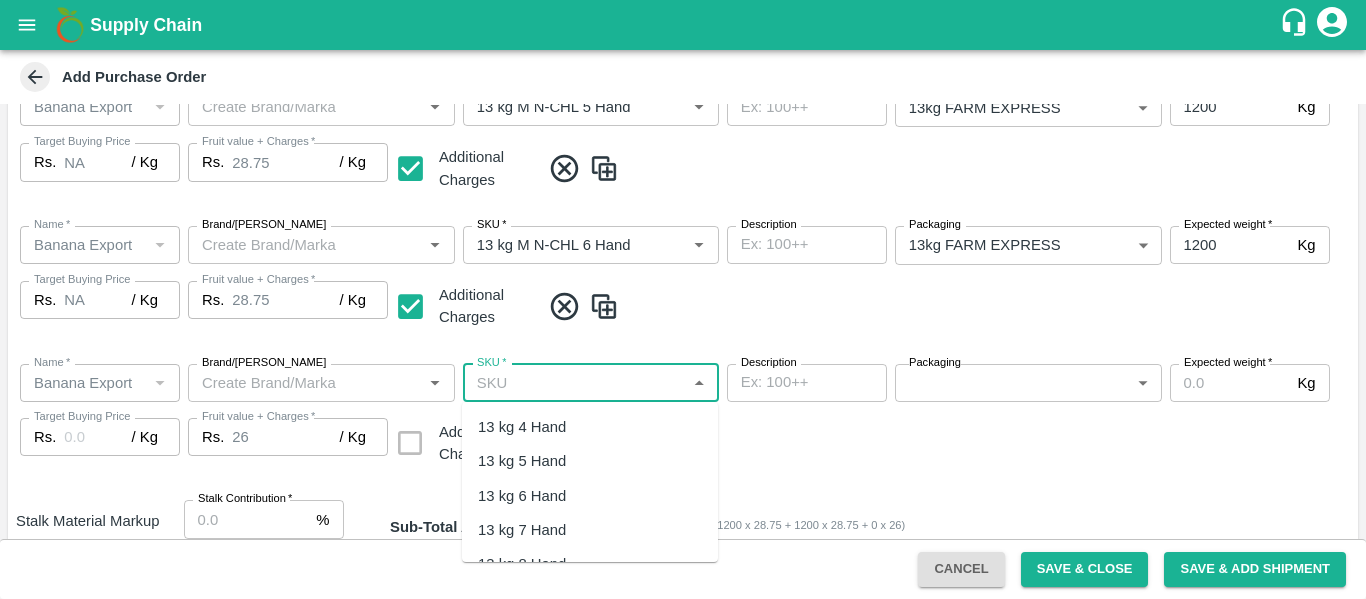 click on "SKU   *" at bounding box center [574, 383] 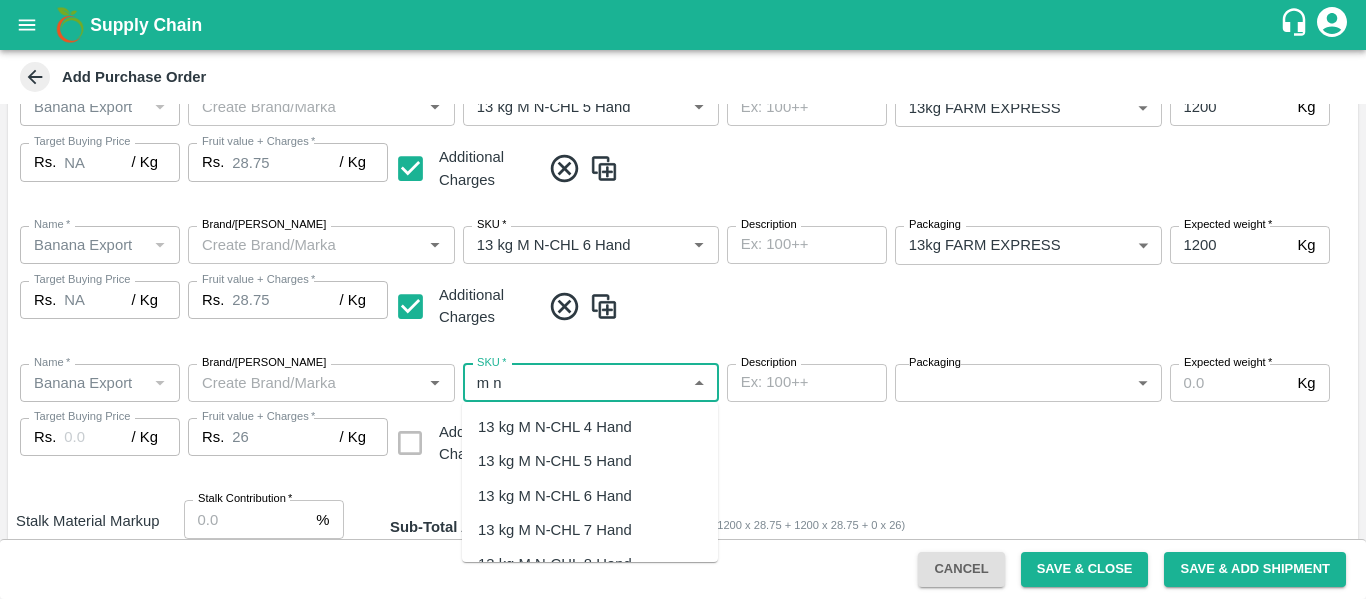 scroll, scrollTop: 53, scrollLeft: 0, axis: vertical 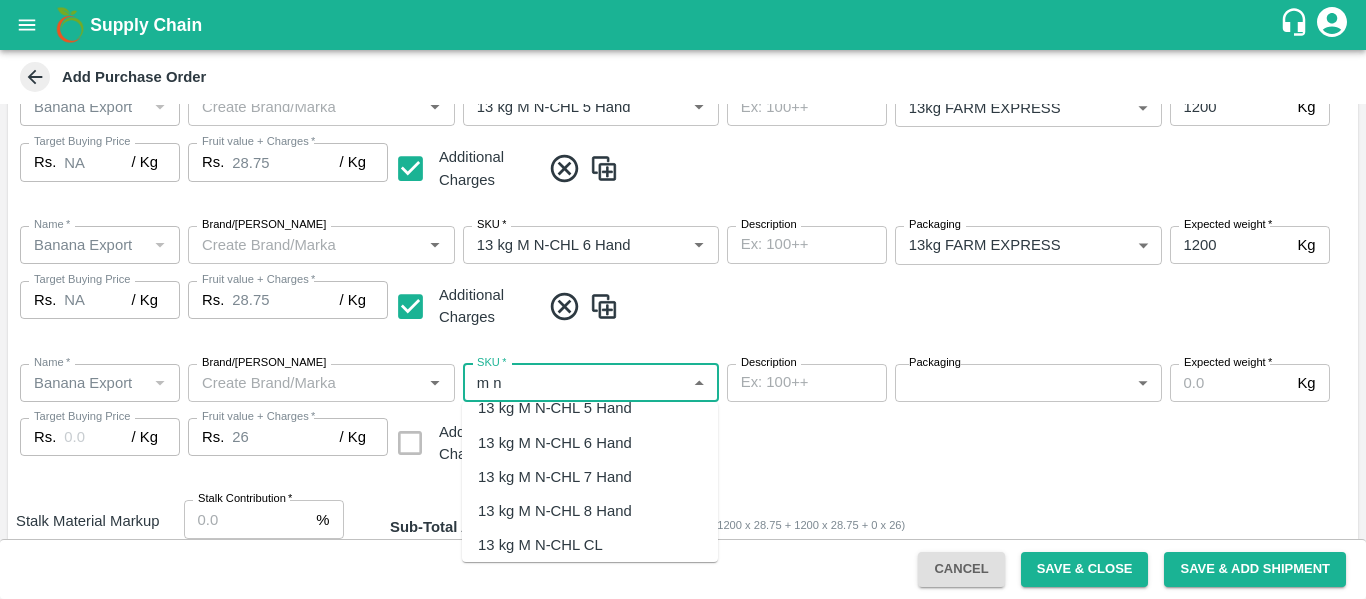 click on "13 kg M N-CHL 8 Hand" at bounding box center (555, 511) 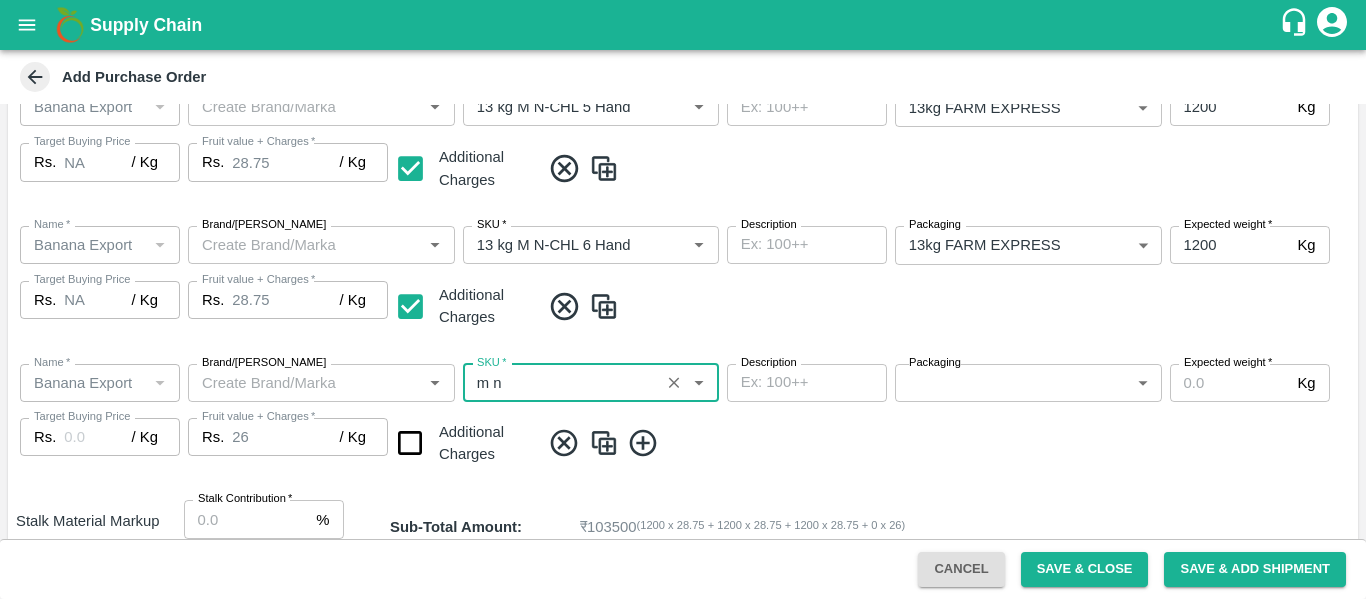 type on "13 kg M N-CHL 8 Hand" 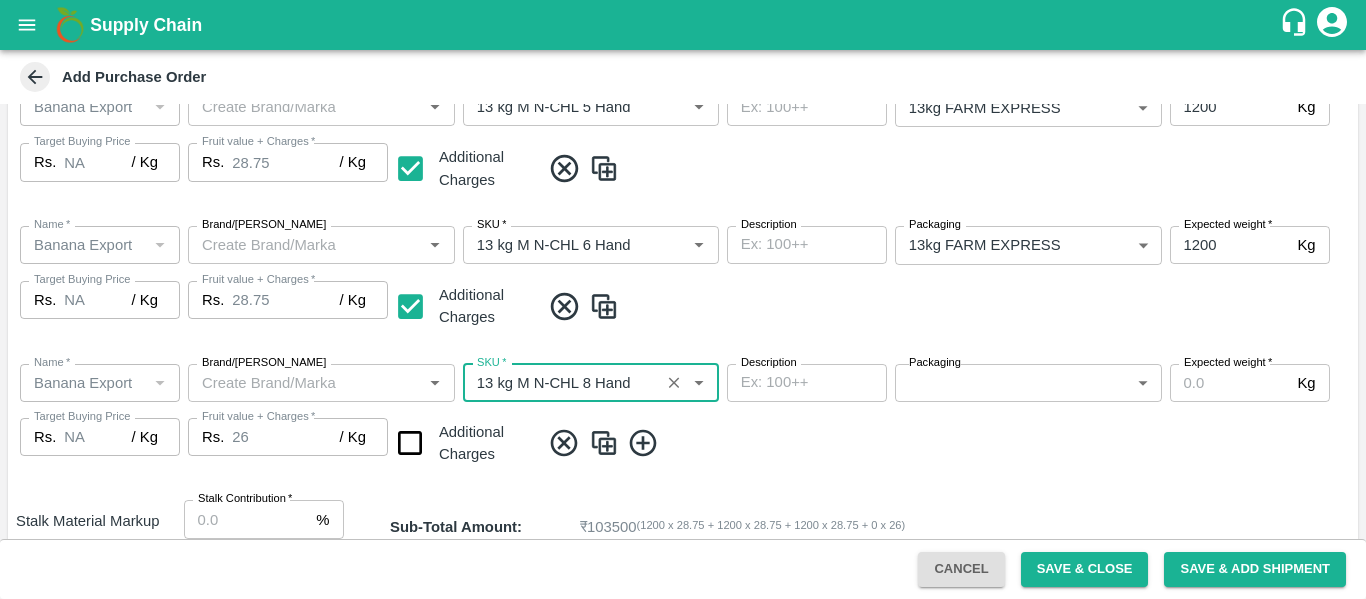 type on "NA" 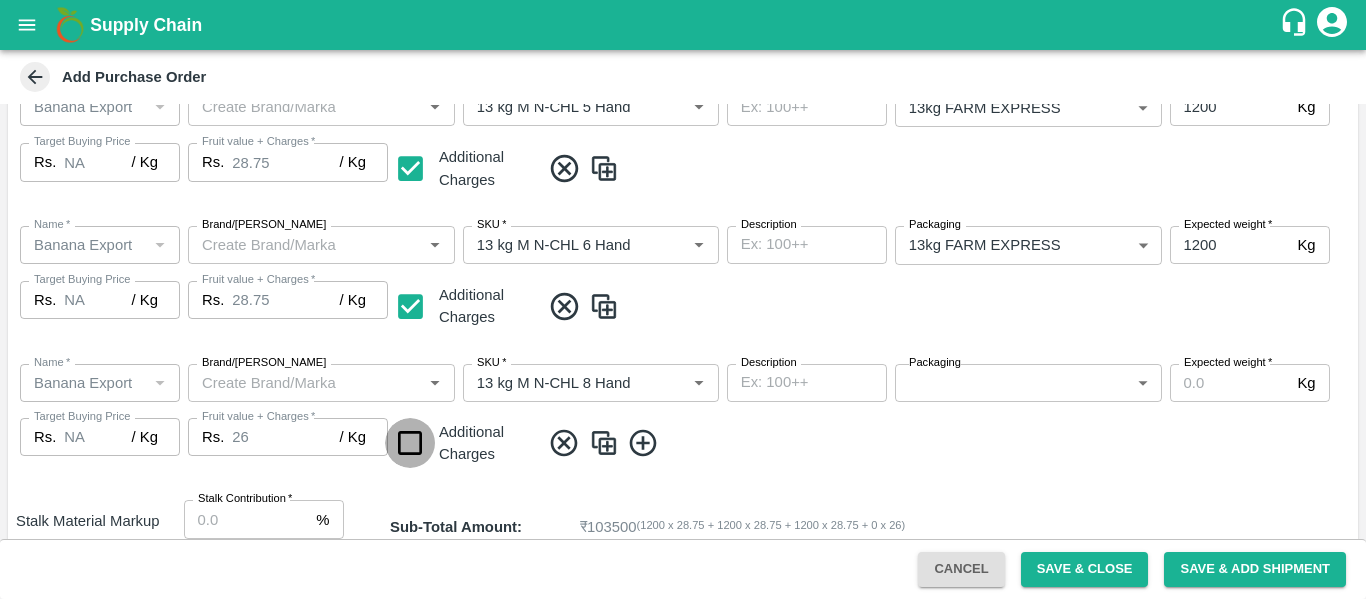 click at bounding box center [410, 443] 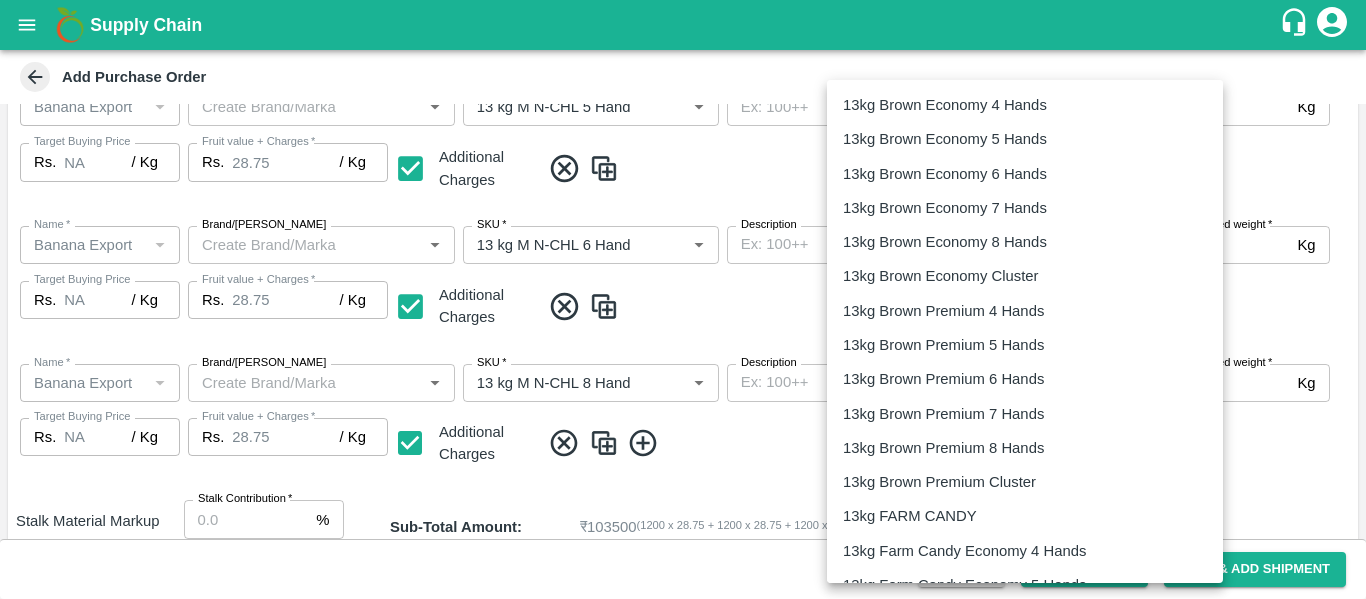 click on "Supply Chain Add Purchase Order PO Type   * Vendor Purchase 2 PO Type Buyers   * Ajit Otari Buyers   * Supplier   * Supplier   * Add Vendor Add Farmer Address   * Babhulgaon, Solapur, Malshiras, Maharashtra Address Micropocket   * Micropocket   * Purchase Date   * 10/07/2025 Purchase Date Incharge Field Executive   * jaydip Tale Incharge Field Executive   * Model   * Fixed Fixed Model Vendor Type Others OTHER Vendor Type Velens Assessment ID FA Velens Assessment ID Expected Purchase Items Banana Export PO Please select if you are creating PO for banana export Fruit value   * Rs. 26 / Kg Fruit value Additional Charge Rs. 2.75 / Kg Additional Charge Buying In Kgs Name   * Name   * Brand/Marka Brand/Marka SKU   * SKU   * Description x Description Packaging 13kg FARM EXPRESS 468 Packaging Expected weight   * 1200 Kg Expected weight Target Buying Price Rs. NA / Kg Target Buying Price Fruit value + Charges   * Rs. 28.75 / Kg Fruit value + Charges Additional Charges Name   * *" at bounding box center (683, 299) 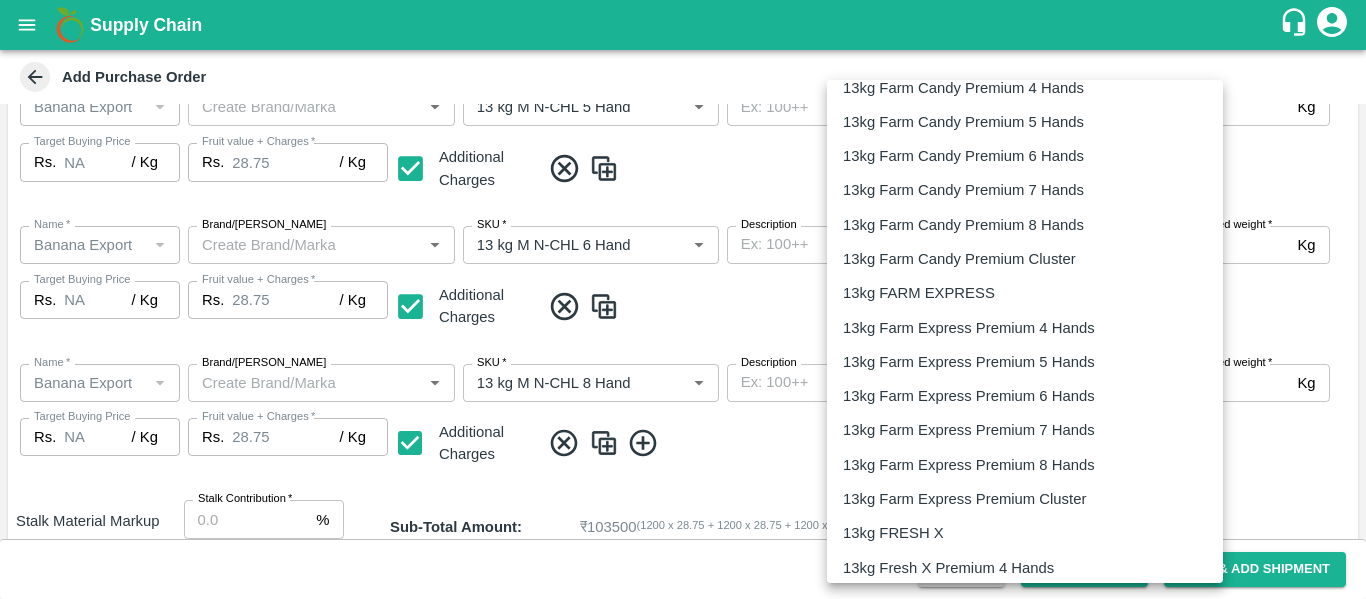 scroll, scrollTop: 723, scrollLeft: 0, axis: vertical 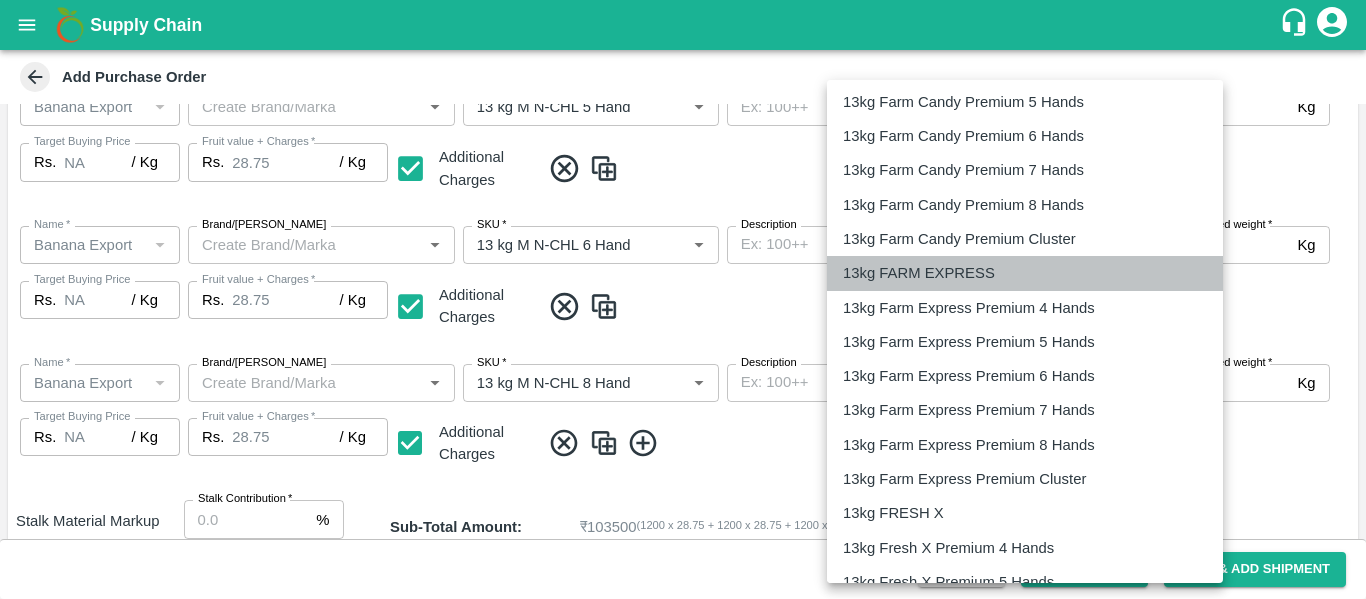 click on "13kg FARM EXPRESS" at bounding box center [919, 273] 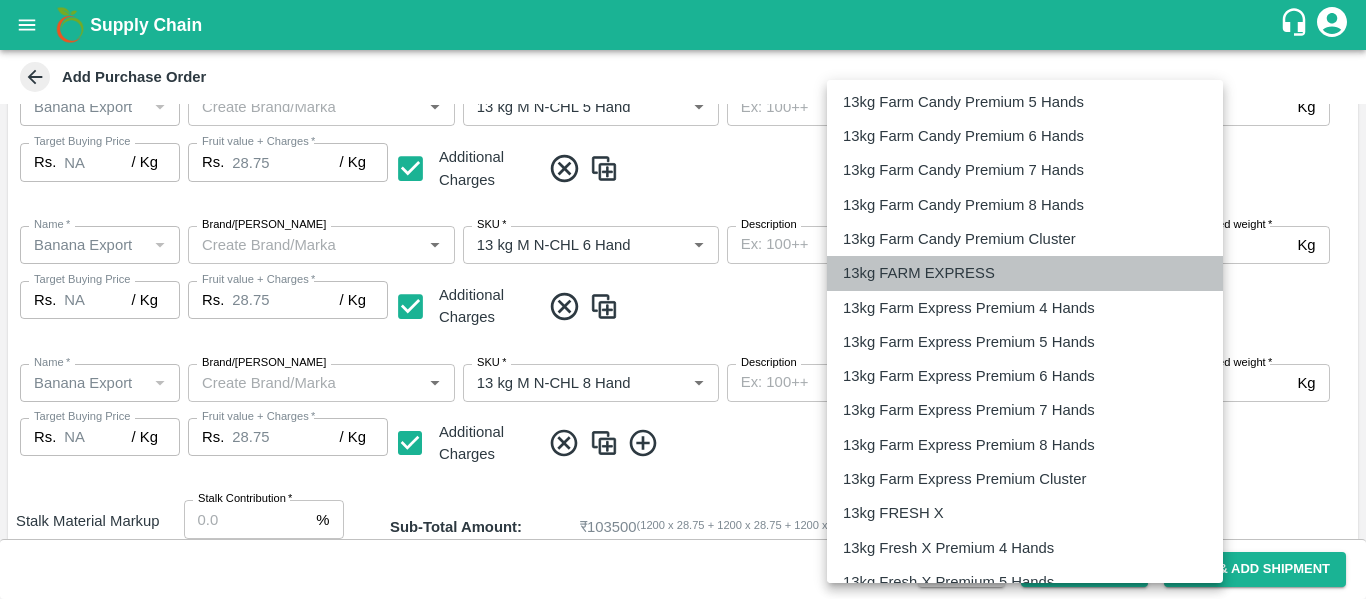 type on "468" 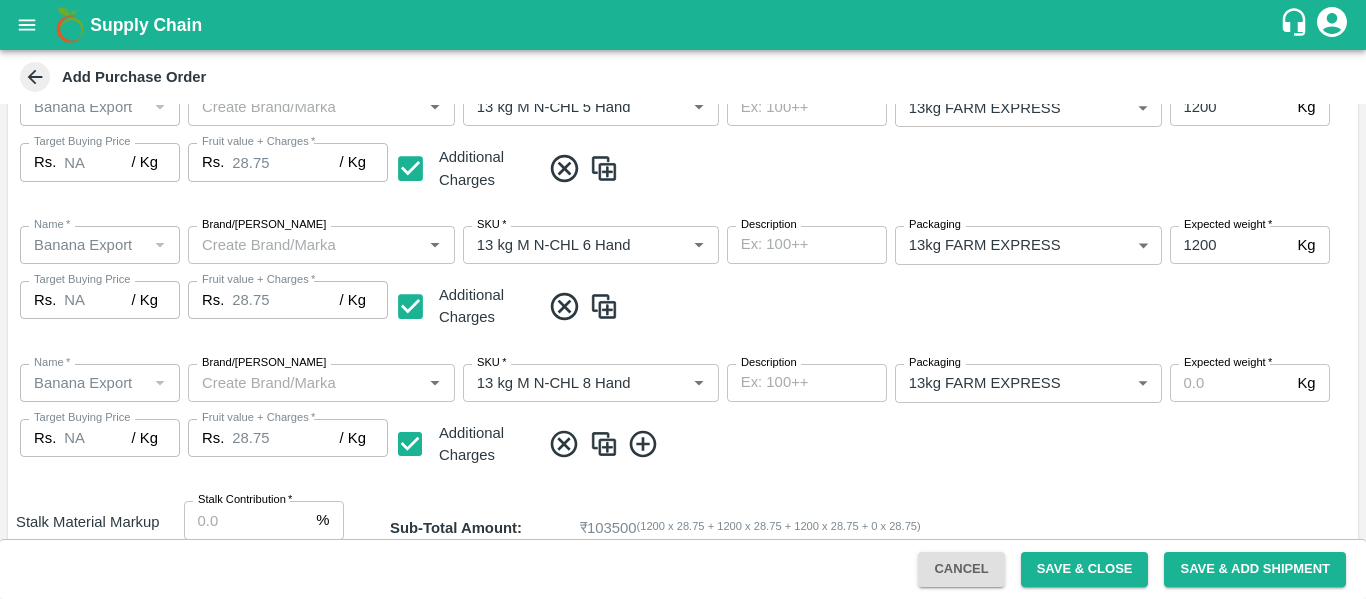click on "Name   * Name   * Brand/Marka Brand/Marka SKU   * SKU   * Description x Description Packaging 13kg FARM EXPRESS 468 Packaging Expected weight   * 1200 Kg Expected weight Target Buying Price Rs. NA / Kg Target Buying Price Fruit value + Charges   * Rs. 28.75 / Kg Fruit value + Charges Additional Charges" at bounding box center [683, 279] 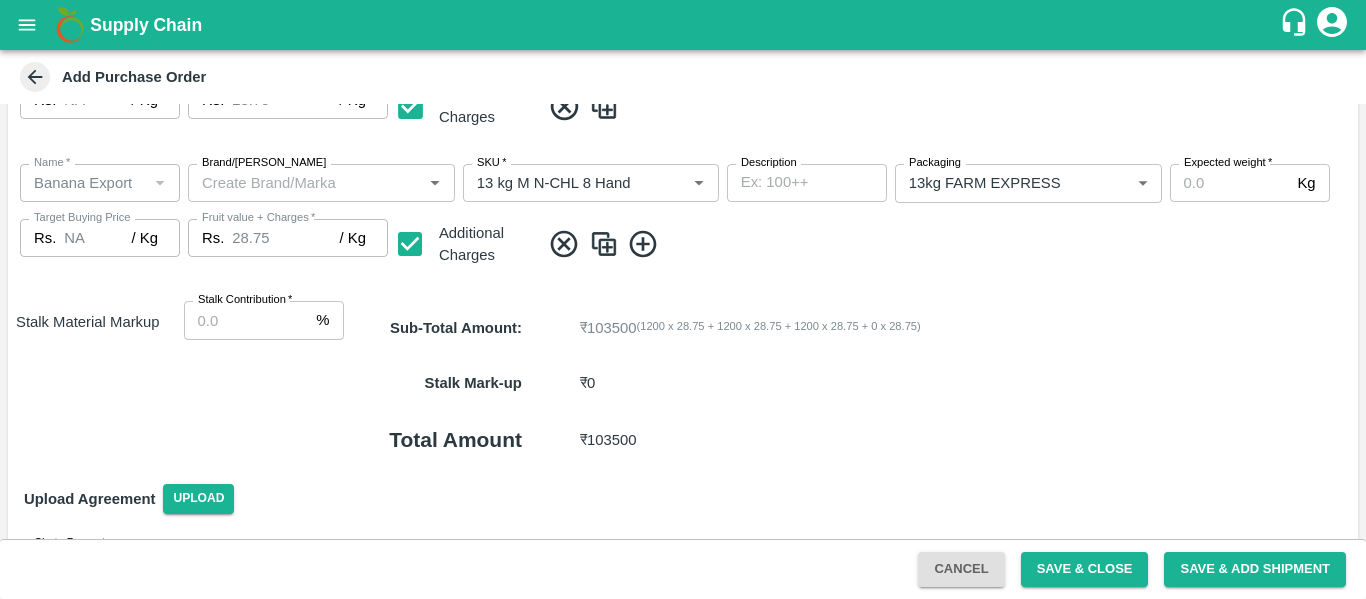 scroll, scrollTop: 799, scrollLeft: 0, axis: vertical 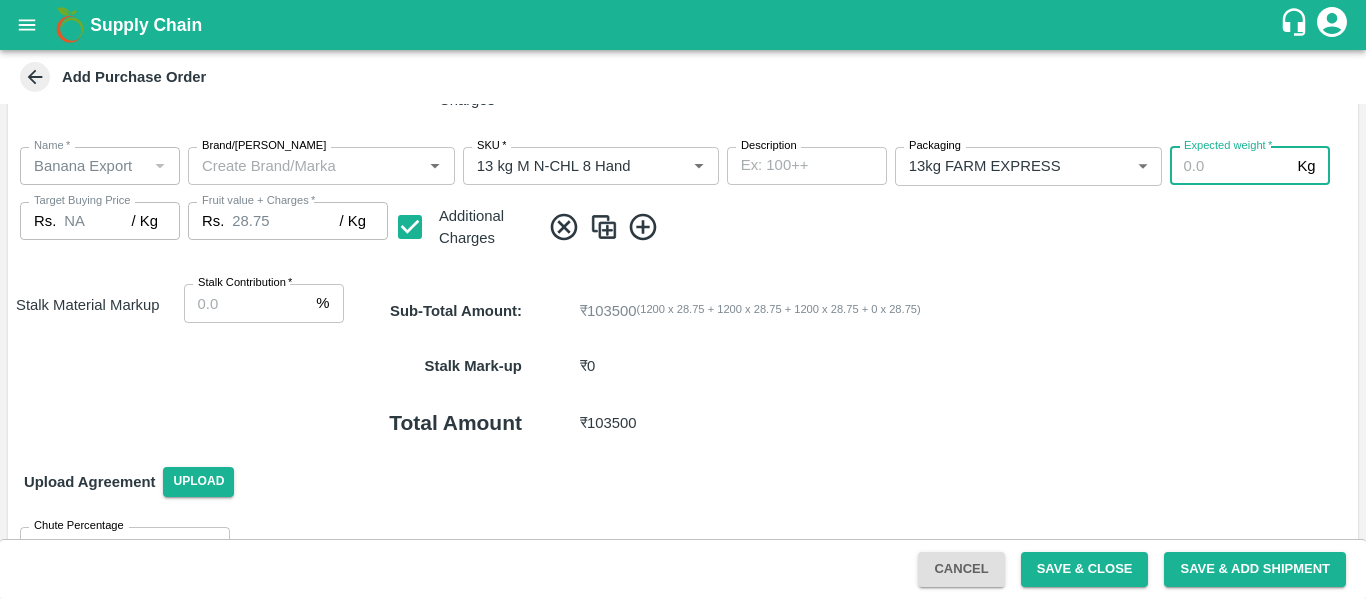 click on "Expected weight   *" at bounding box center [1230, 166] 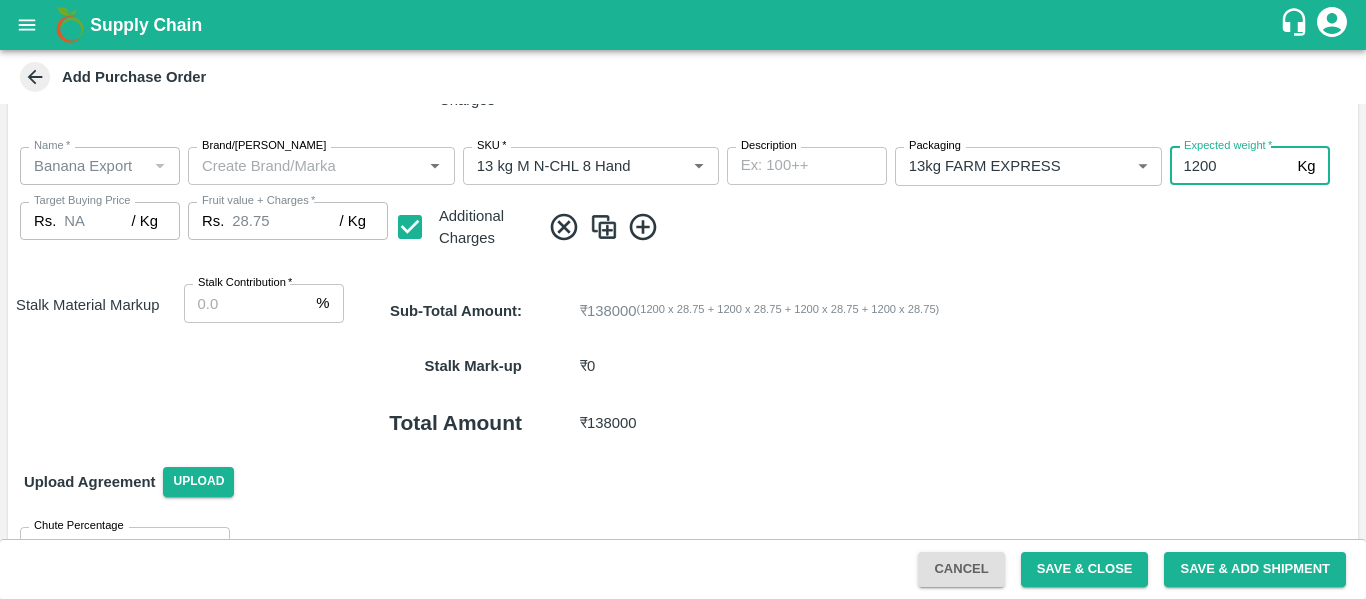 type on "1200" 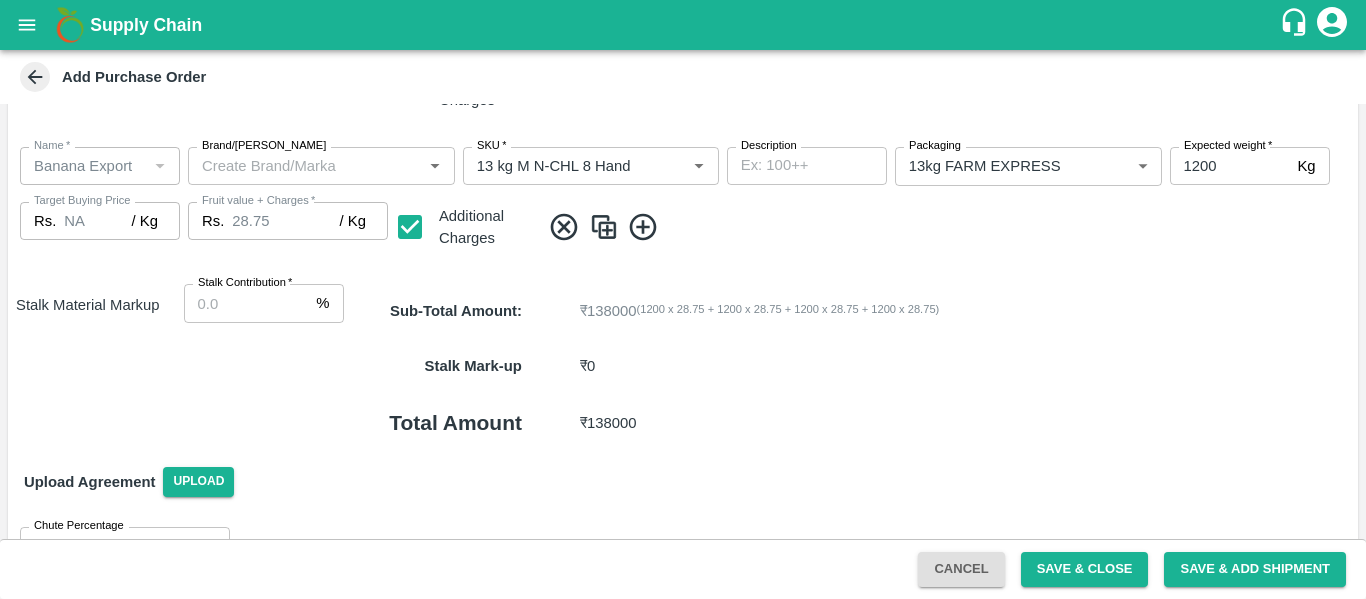 click at bounding box center (945, 227) 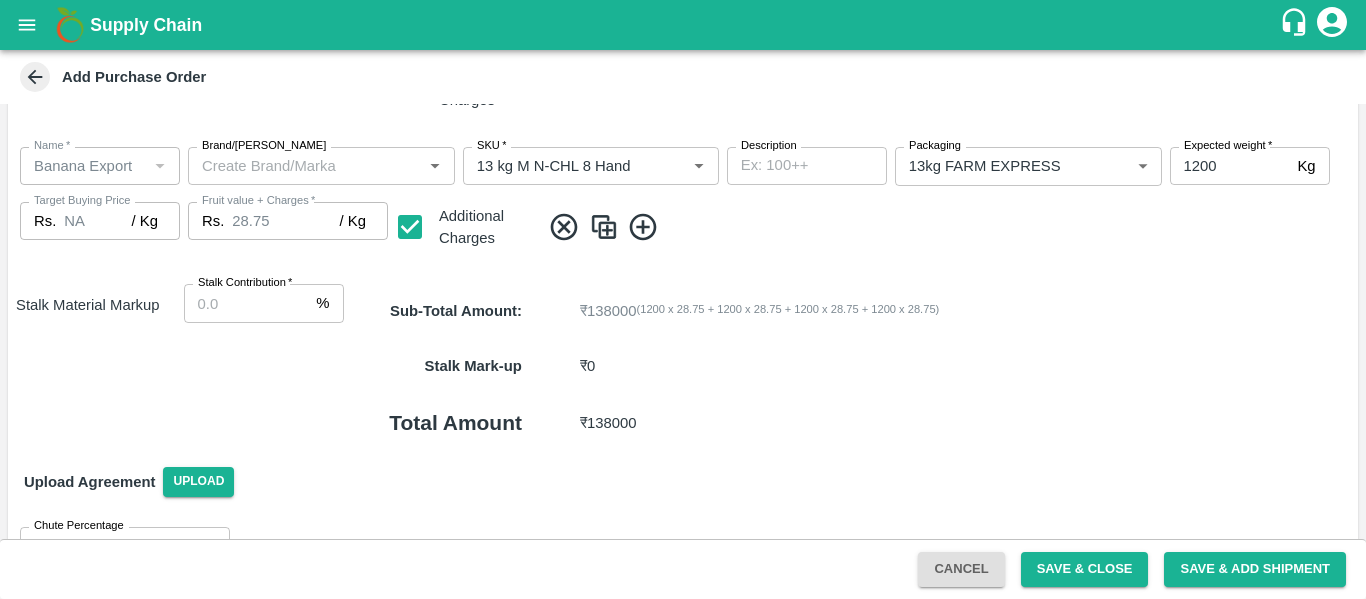 click 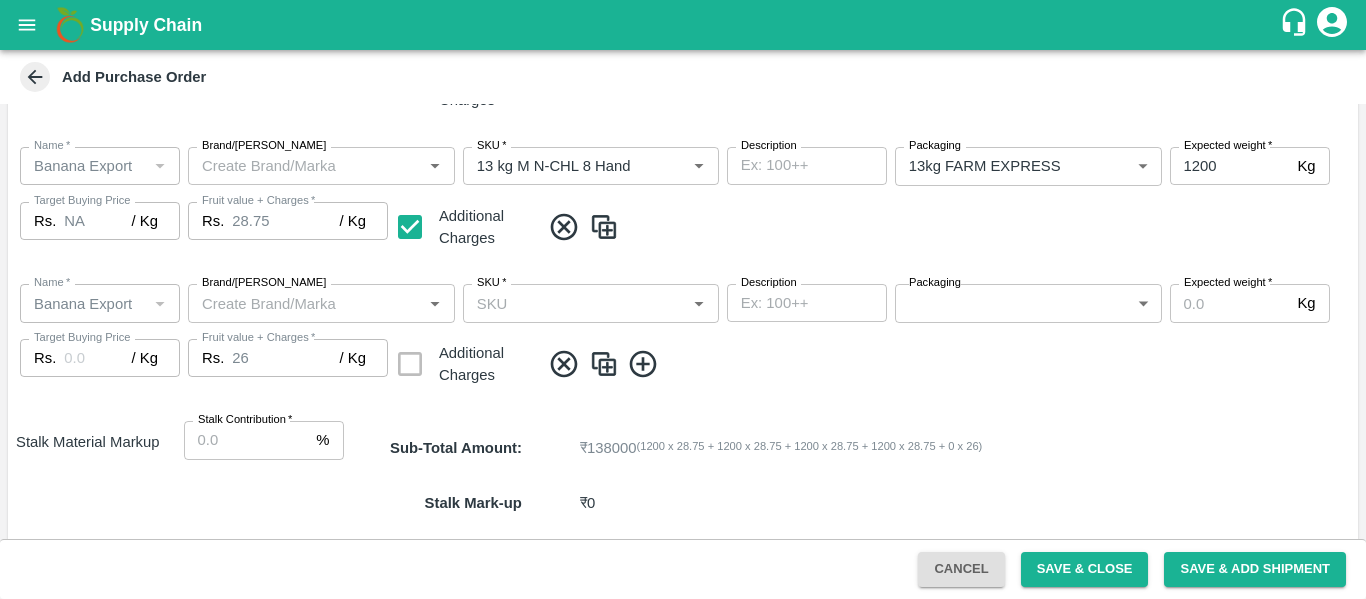 click on "SKU   *" at bounding box center (574, 303) 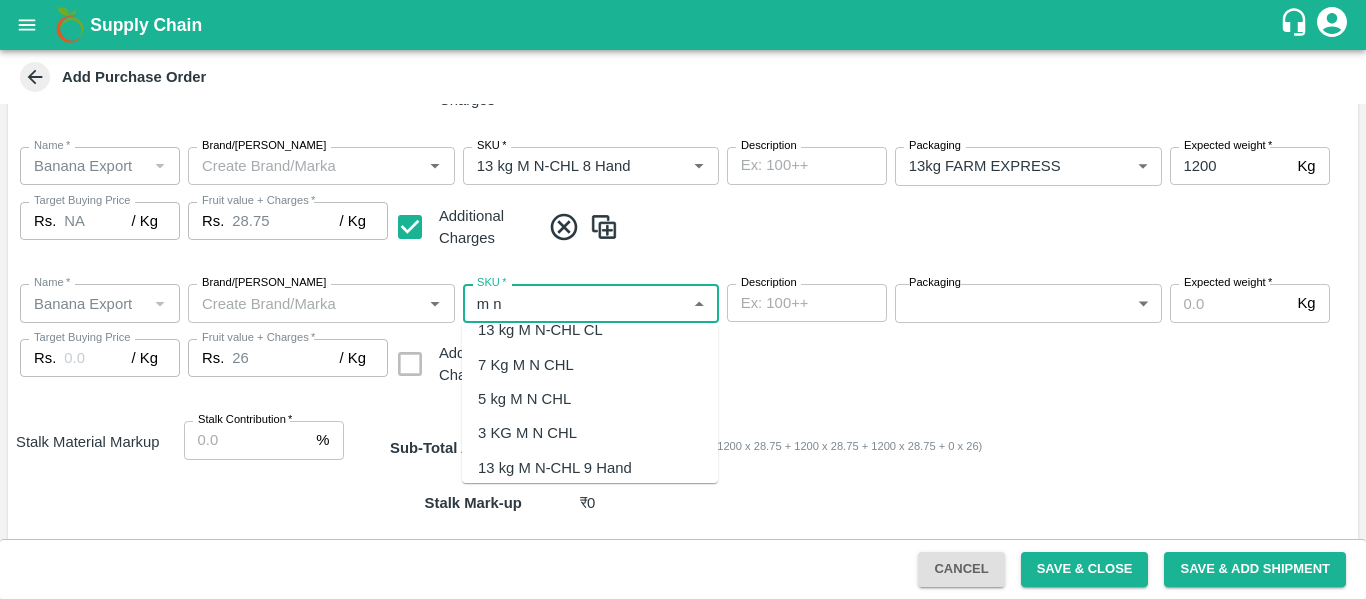 scroll, scrollTop: 190, scrollLeft: 0, axis: vertical 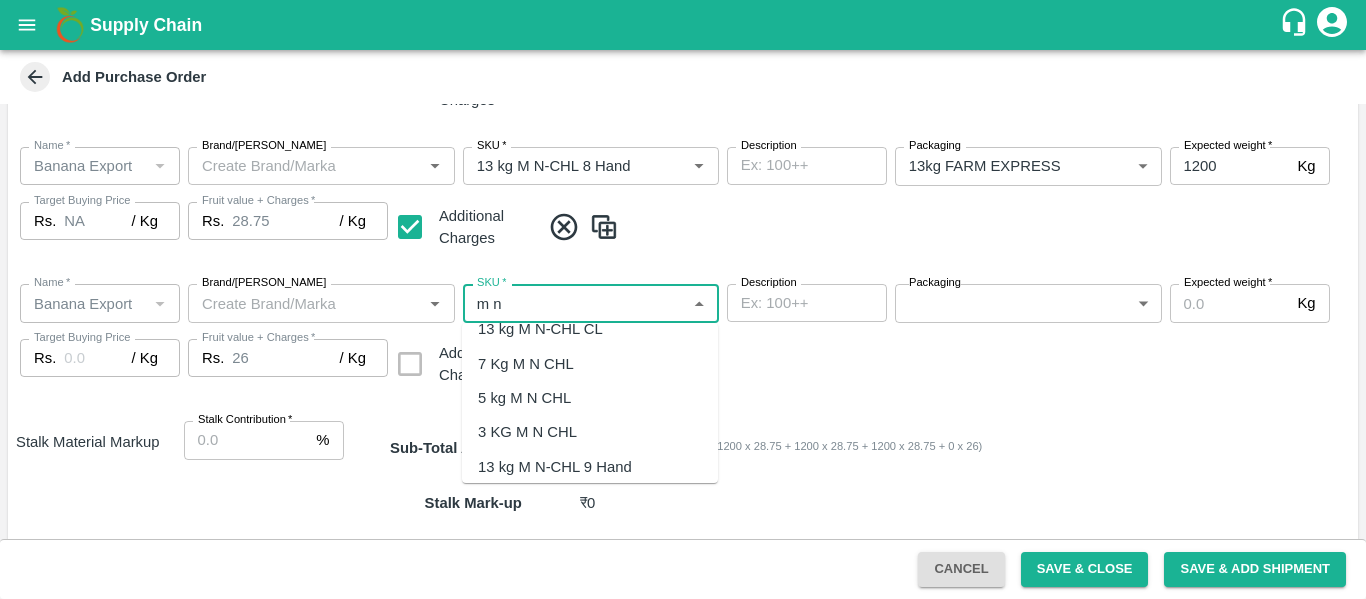 click on "13 kg M N-CHL CL" at bounding box center (540, 329) 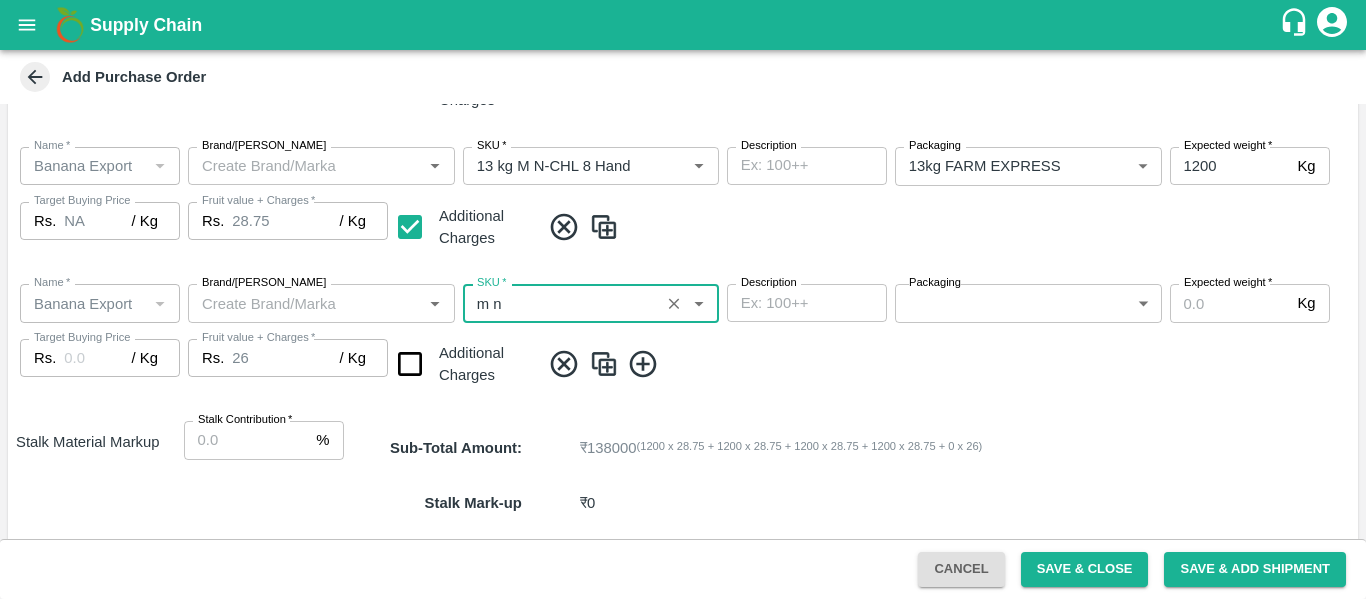 type on "13 kg M N-CHL CL" 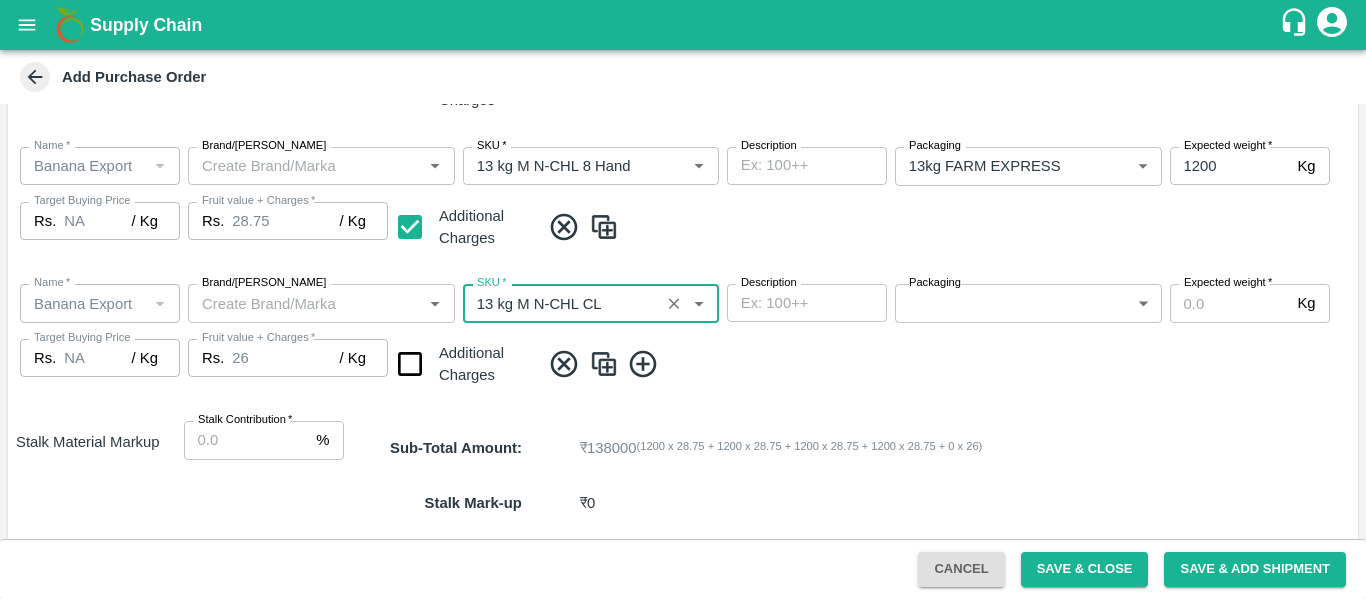 type on "NA" 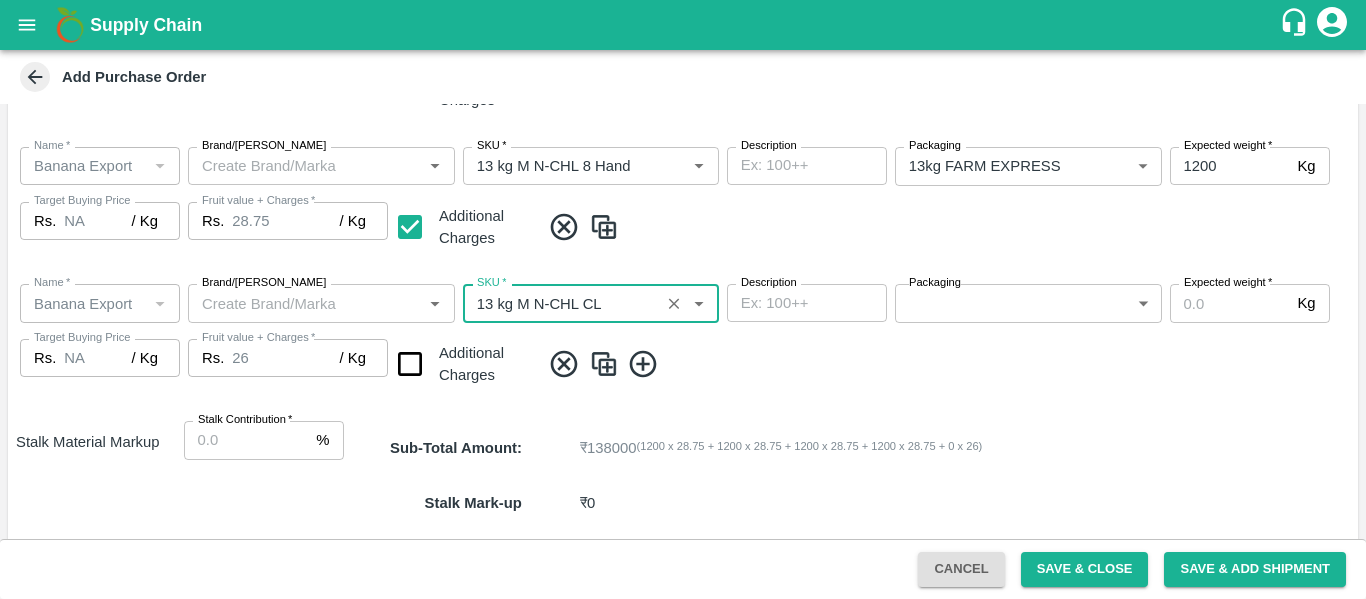 type on "13 kg M N-CHL CL" 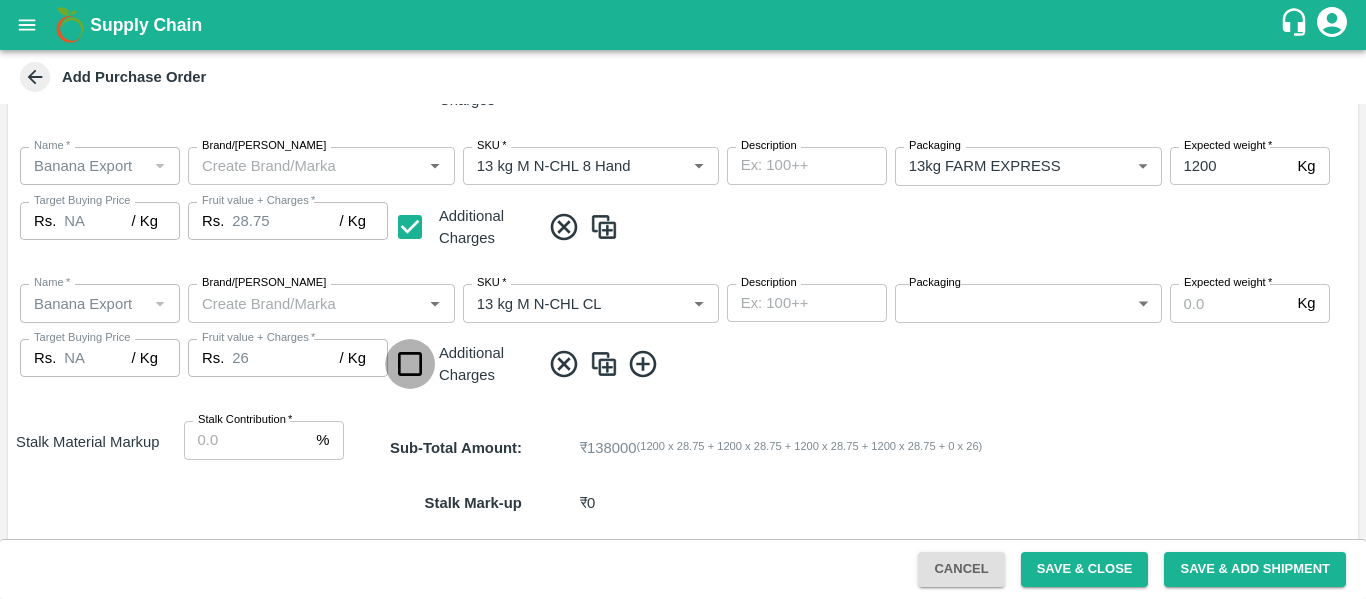 click at bounding box center (410, 364) 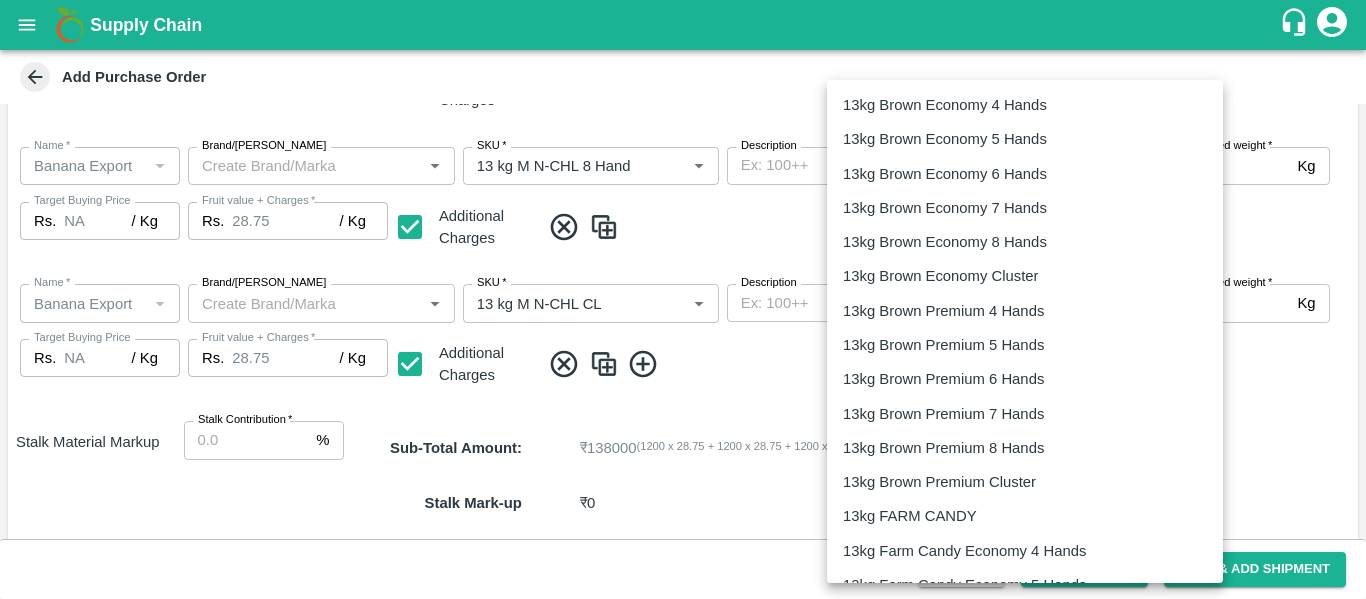 click on "Supply Chain Add Purchase Order PO Type   * Vendor Purchase 2 PO Type Buyers   * Ajit Otari Buyers   * Supplier   * Supplier   * Add Vendor Add Farmer Address   * Babhulgaon, Solapur, Malshiras, Maharashtra Address Micropocket   * Micropocket   * Purchase Date   * 10/07/2025 Purchase Date Incharge Field Executive   * jaydip Tale Incharge Field Executive   * Model   * Fixed Fixed Model Vendor Type Others OTHER Vendor Type Velens Assessment ID FA Velens Assessment ID Expected Purchase Items Banana Export PO Please select if you are creating PO for banana export Fruit value   * Rs. 26 / Kg Fruit value Additional Charge Rs. 2.75 / Kg Additional Charge Buying In Kgs Name   * Name   * Brand/Marka Brand/Marka SKU   * SKU   * Description x Description Packaging 13kg FARM EXPRESS 468 Packaging Expected weight   * 1200 Kg Expected weight Target Buying Price Rs. NA / Kg Target Buying Price Fruit value + Charges   * Rs. 28.75 / Kg Fruit value + Charges Additional Charges Name   * *" at bounding box center (683, 299) 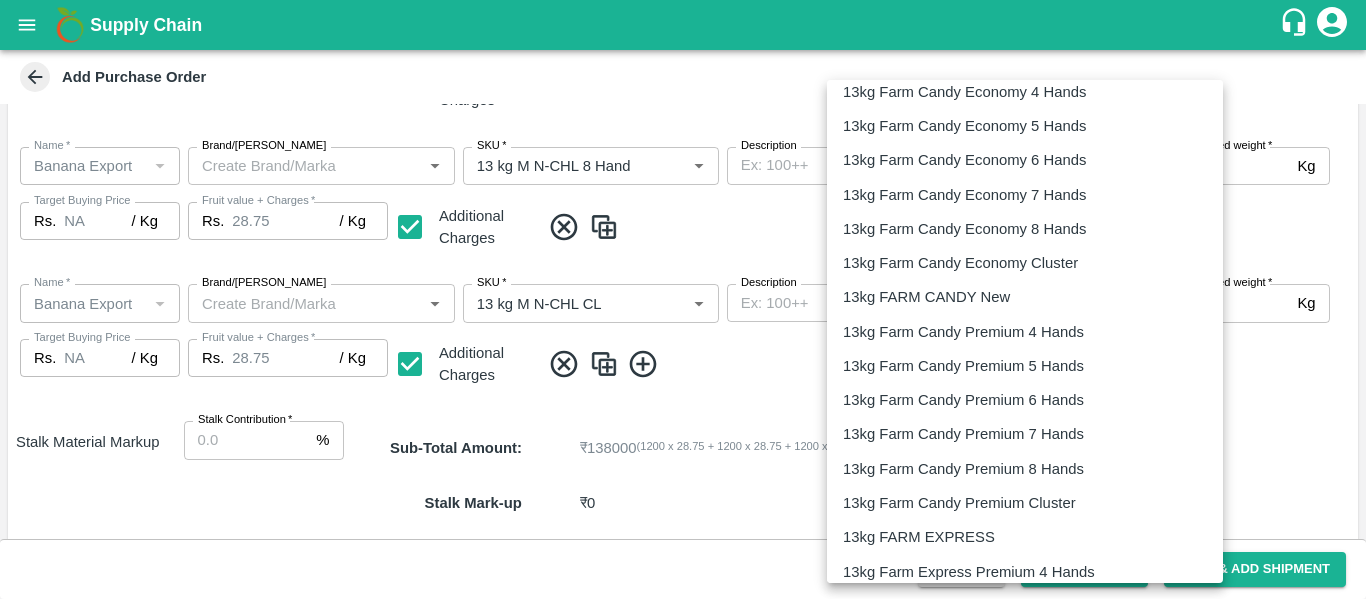 scroll, scrollTop: 473, scrollLeft: 0, axis: vertical 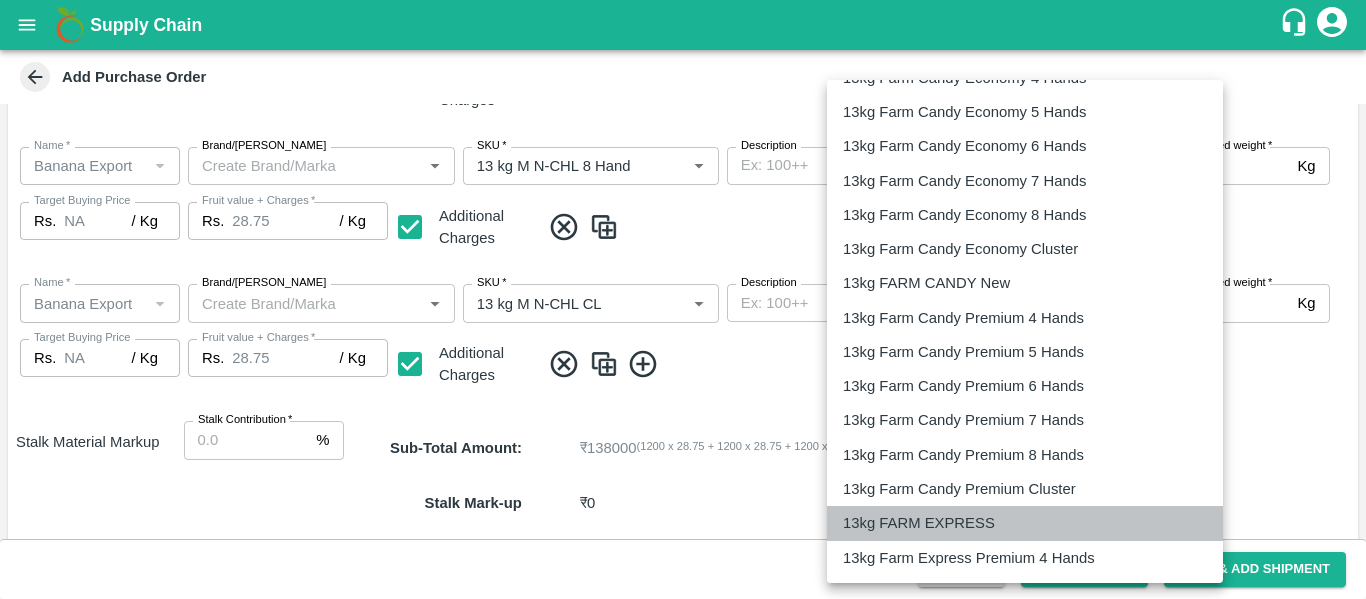 click on "13kg FARM EXPRESS" at bounding box center (919, 523) 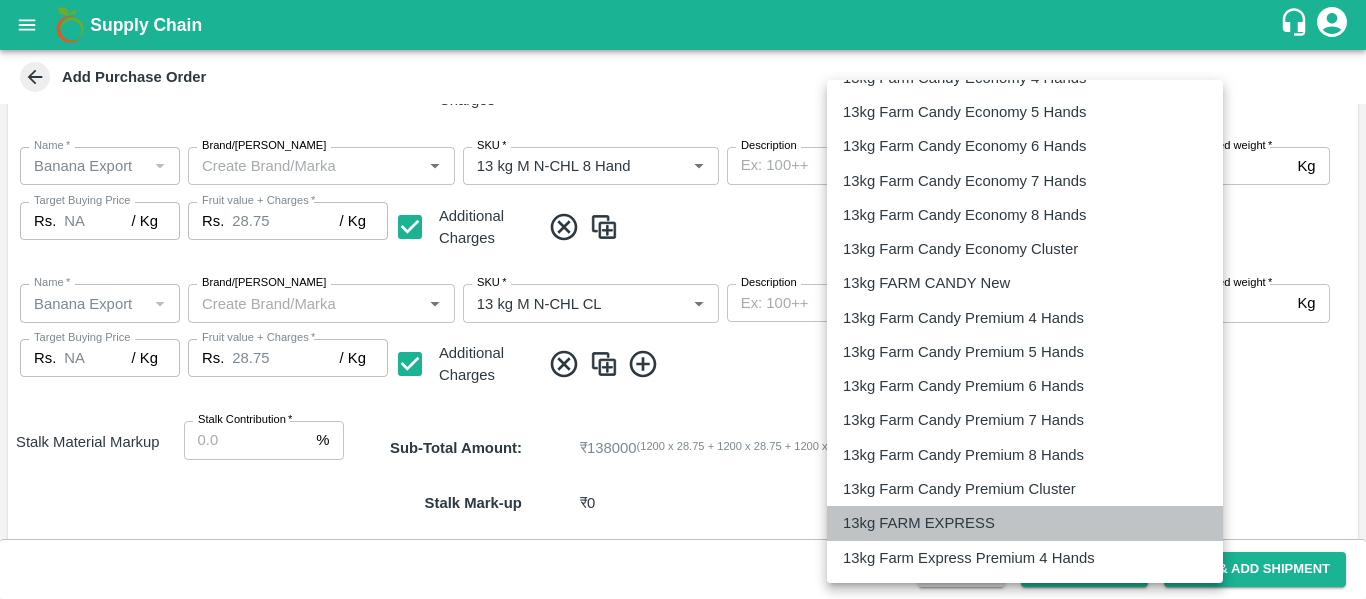 type on "468" 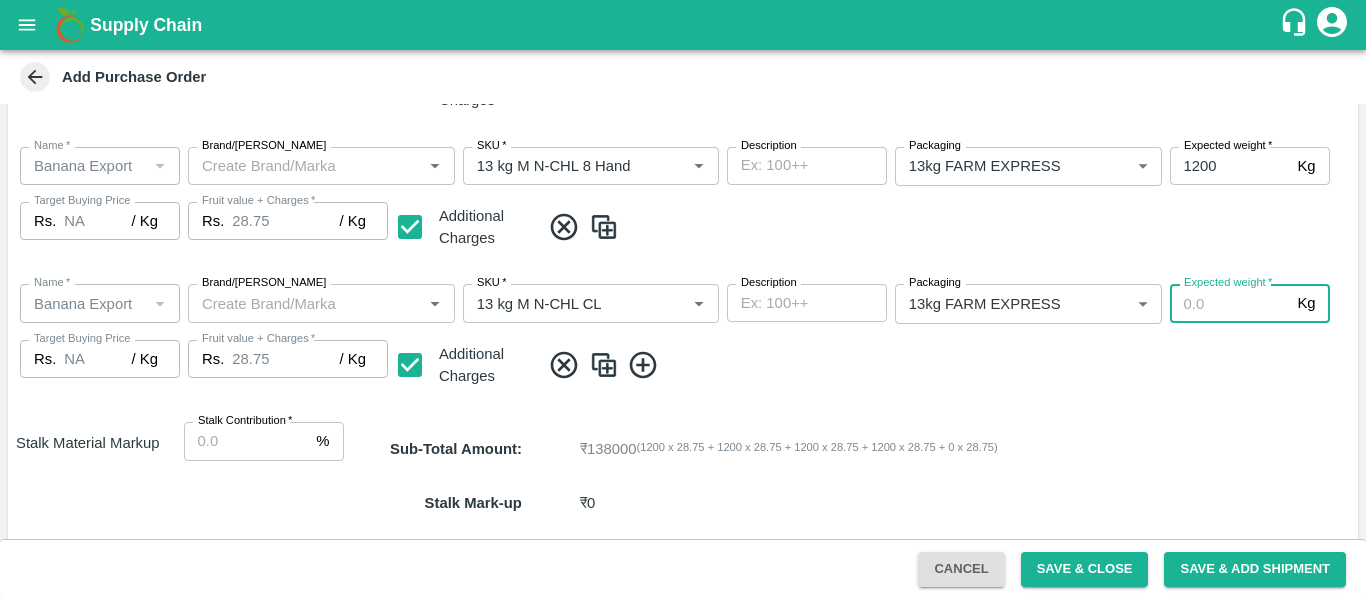 click on "Expected weight   *" at bounding box center [1230, 303] 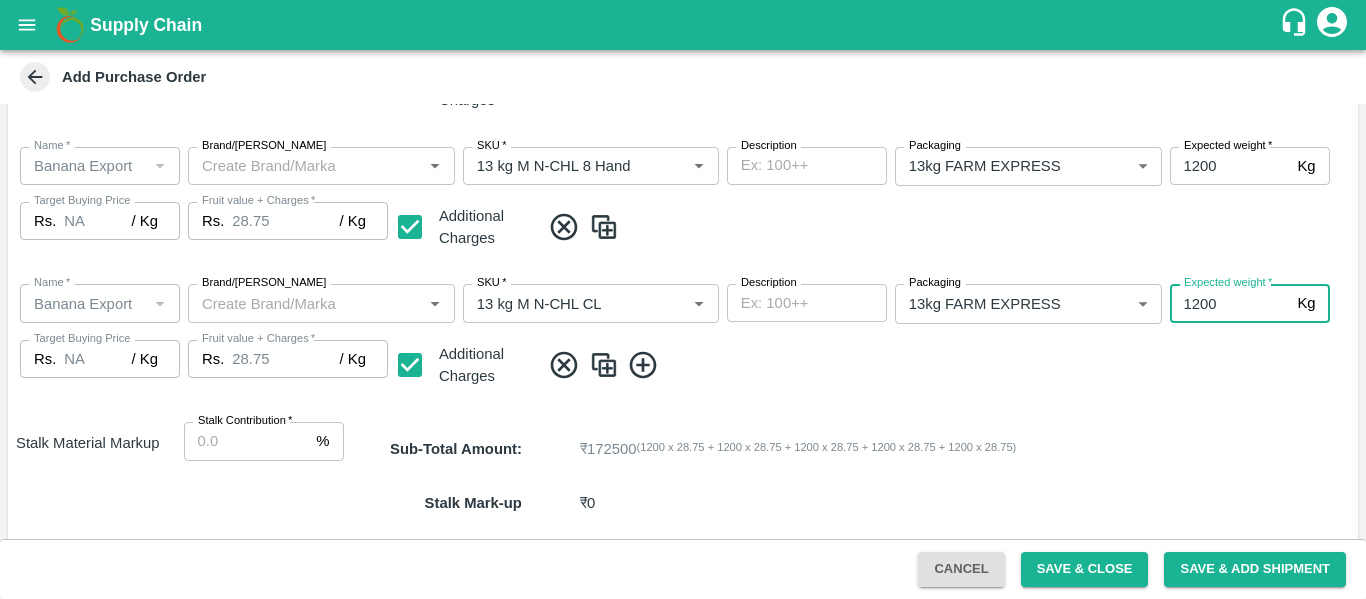 type on "1200" 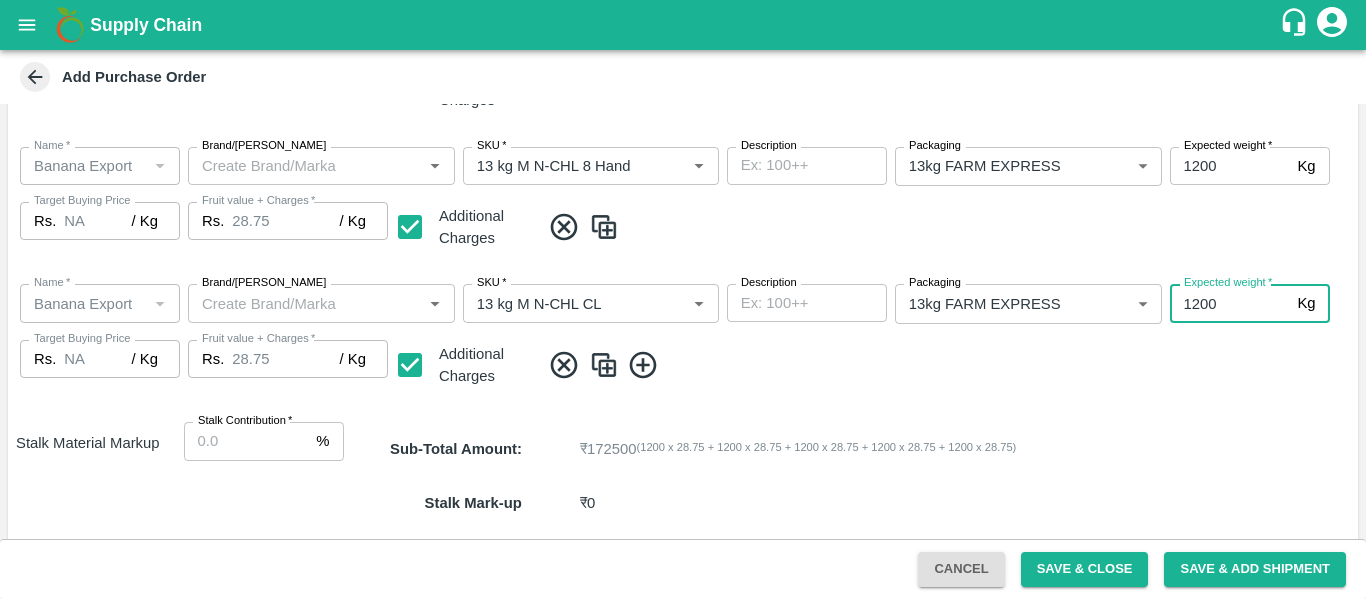 click at bounding box center [945, 365] 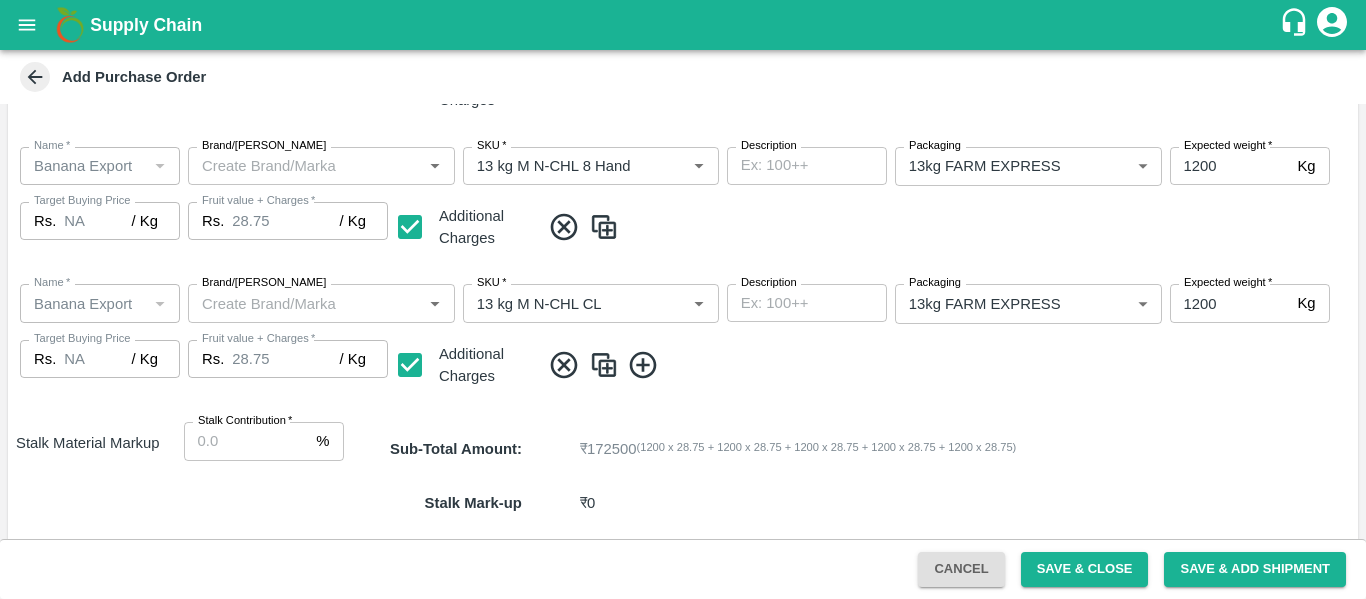 scroll, scrollTop: 854, scrollLeft: 0, axis: vertical 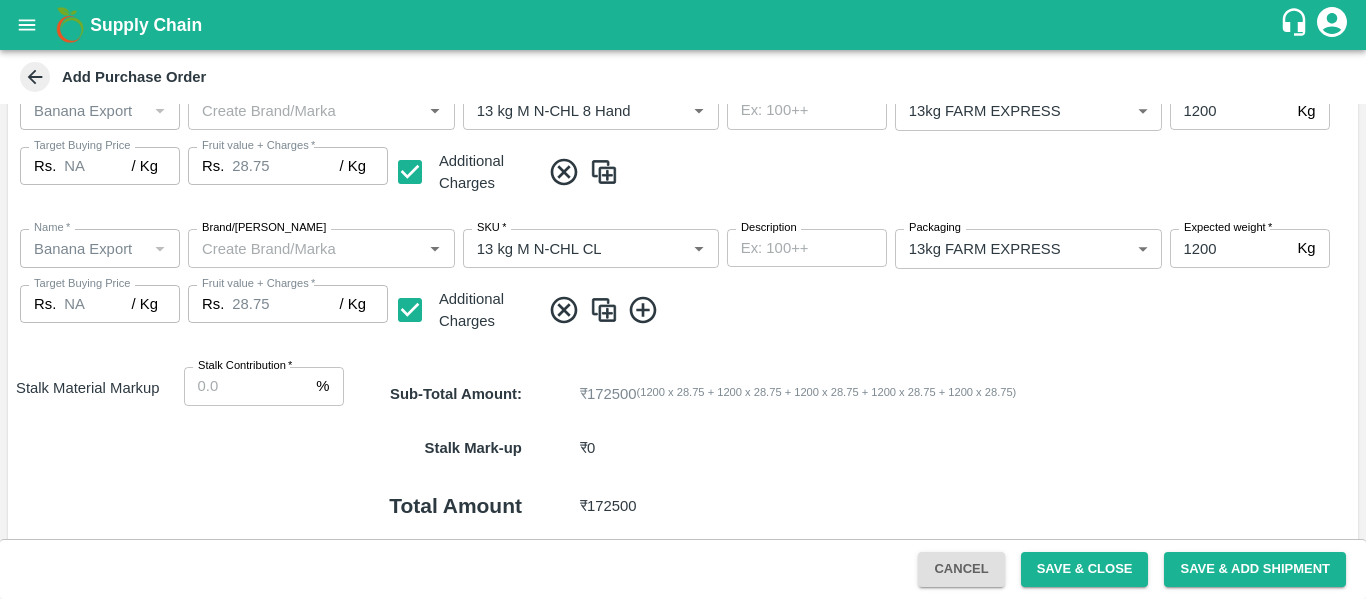 click 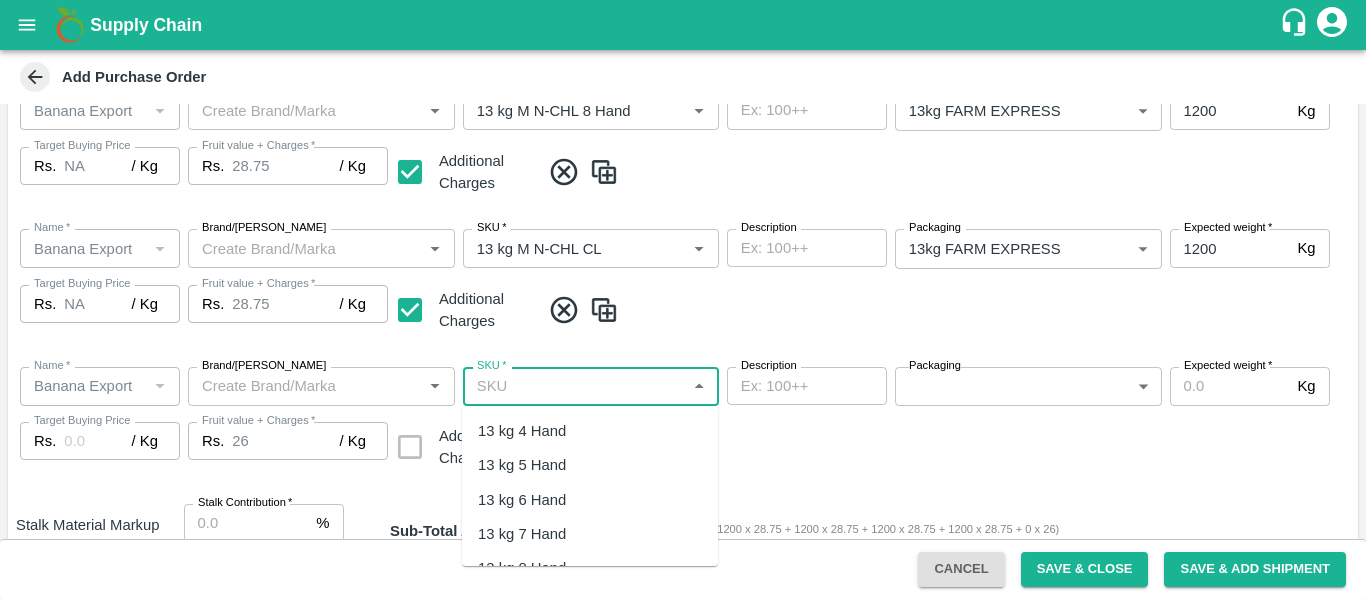 click on "SKU   *" at bounding box center (574, 386) 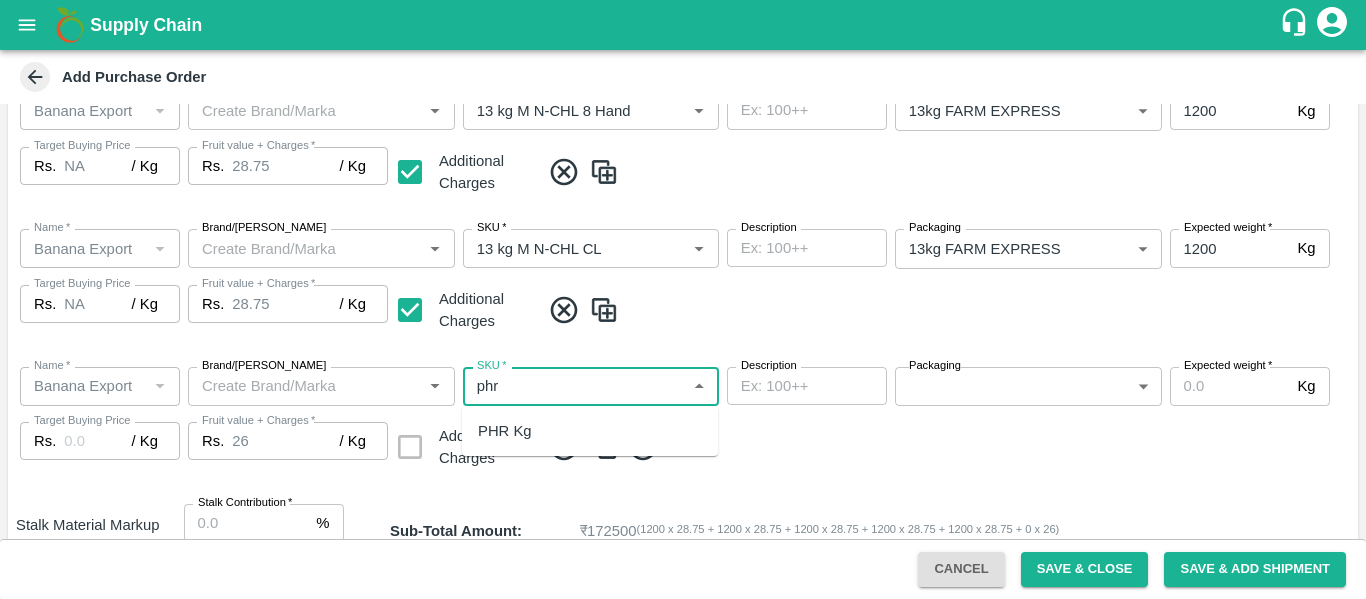 click on "PHR Kg" at bounding box center (505, 431) 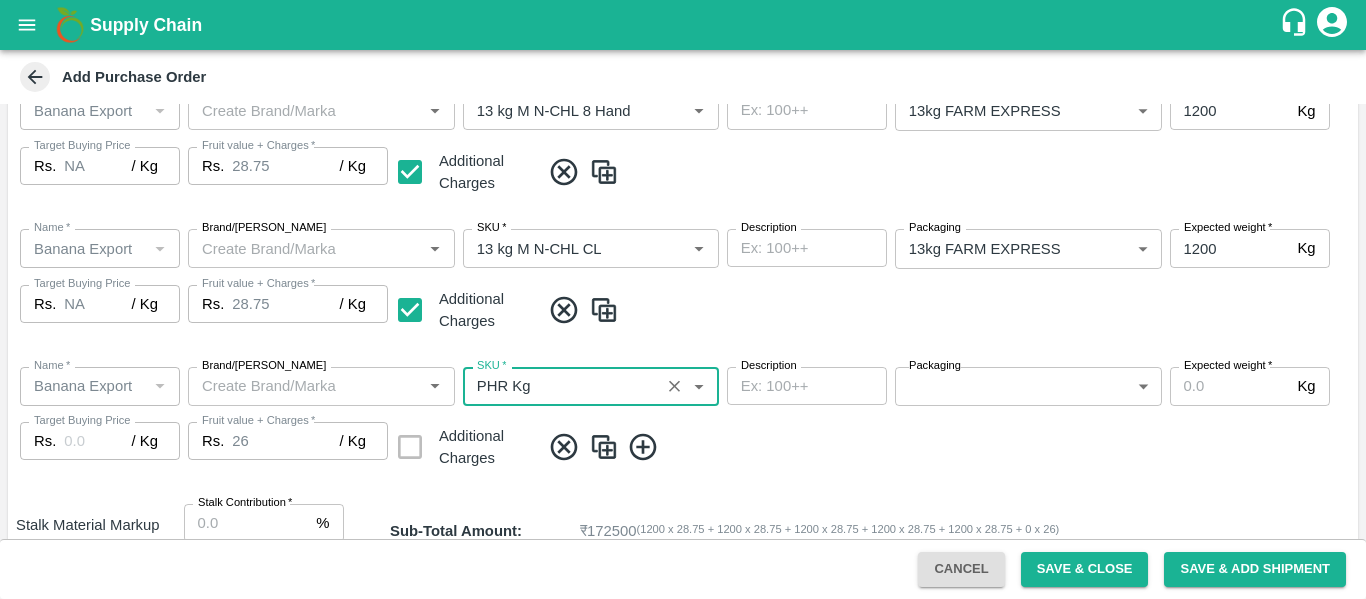 type on "NA" 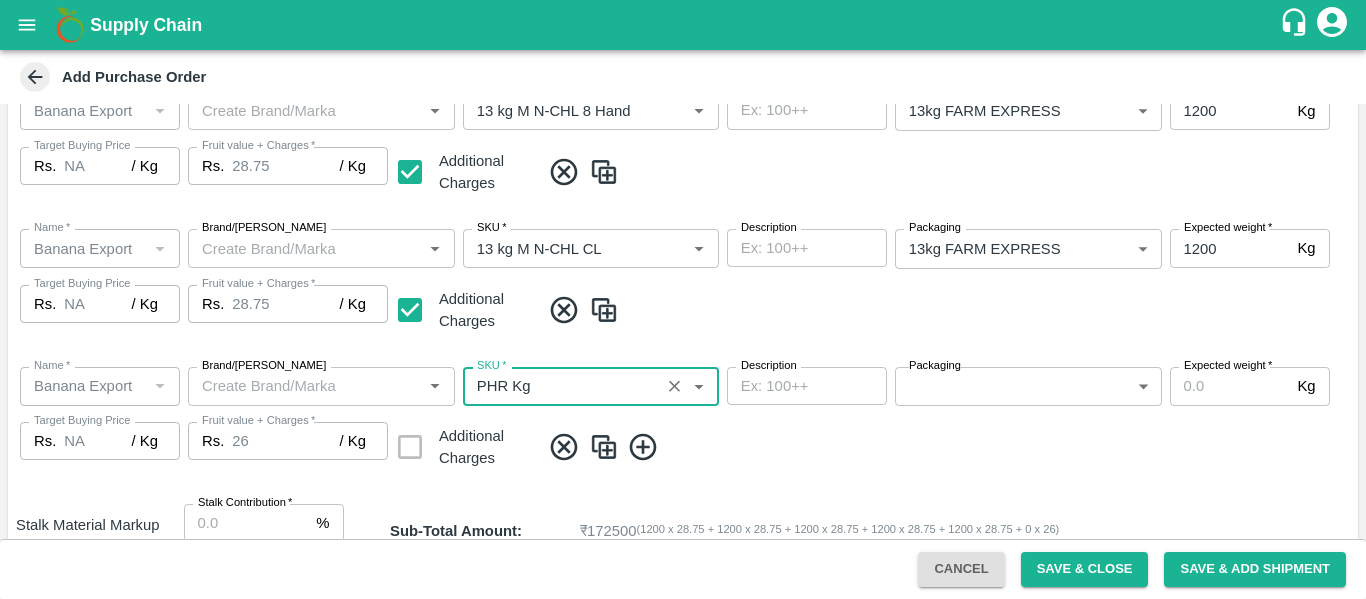 type on "PHR Kg" 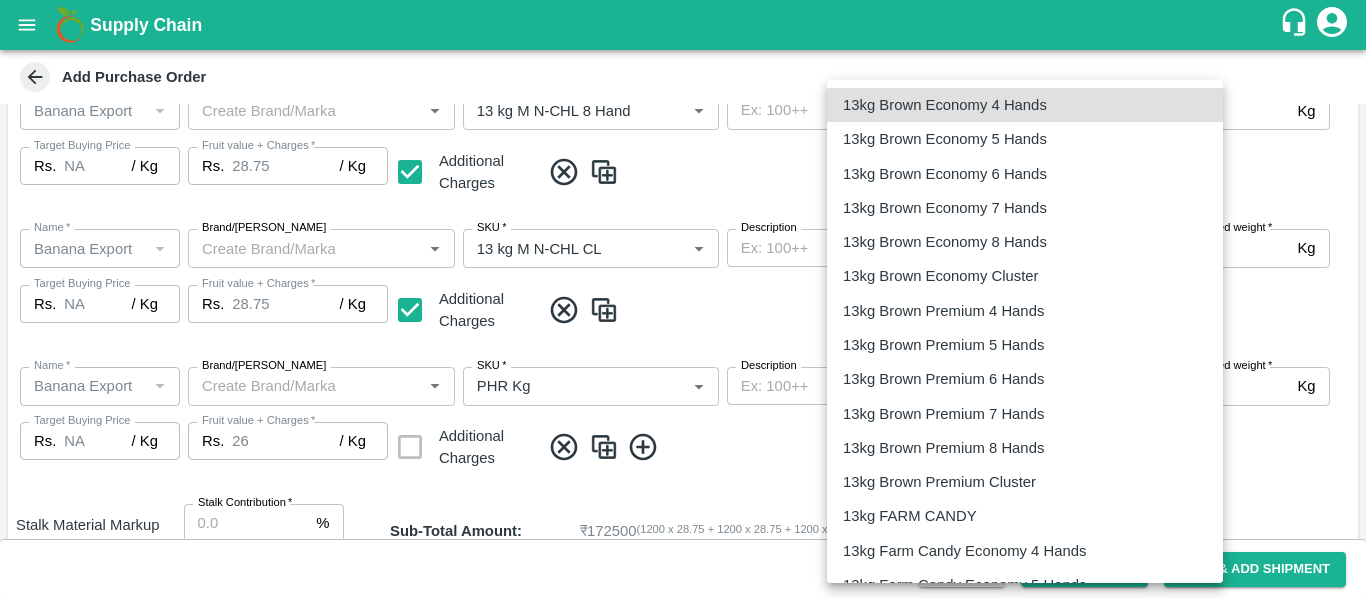 click on "Supply Chain Add Purchase Order PO Type   * Vendor Purchase 2 PO Type Buyers   * Ajit Otari Buyers   * Supplier   * Supplier   * Add Vendor Add Farmer Address   * Babhulgaon, Solapur, Malshiras, Maharashtra Address Micropocket   * Micropocket   * Purchase Date   * 10/07/2025 Purchase Date Incharge Field Executive   * jaydip Tale Incharge Field Executive   * Model   * Fixed Fixed Model Vendor Type Others OTHER Vendor Type Velens Assessment ID FA Velens Assessment ID Expected Purchase Items Banana Export PO Please select if you are creating PO for banana export Fruit value   * Rs. 26 / Kg Fruit value Additional Charge Rs. 2.75 / Kg Additional Charge Buying In Kgs Name   * Name   * Brand/Marka Brand/Marka SKU   * SKU   * Description x Description Packaging 13kg FARM EXPRESS 468 Packaging Expected weight   * 1200 Kg Expected weight Target Buying Price Rs. NA / Kg Target Buying Price Fruit value + Charges   * Rs. 28.75 / Kg Fruit value + Charges Additional Charges Name   * *" at bounding box center [683, 299] 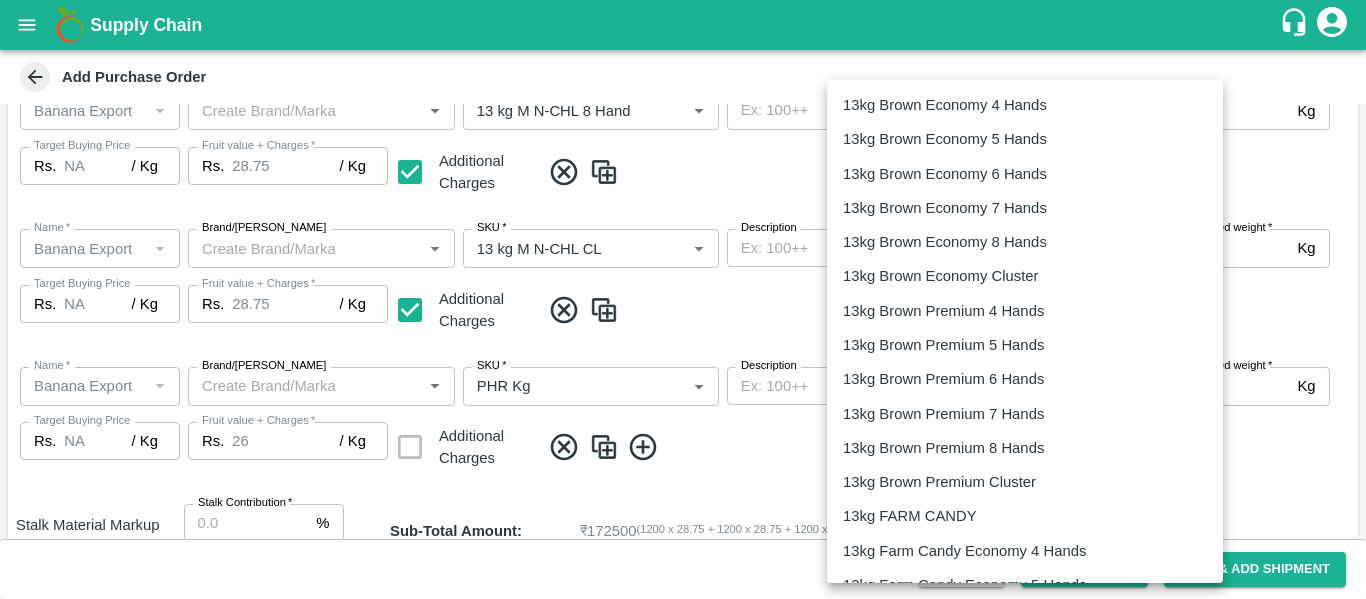 scroll, scrollTop: 3236, scrollLeft: 0, axis: vertical 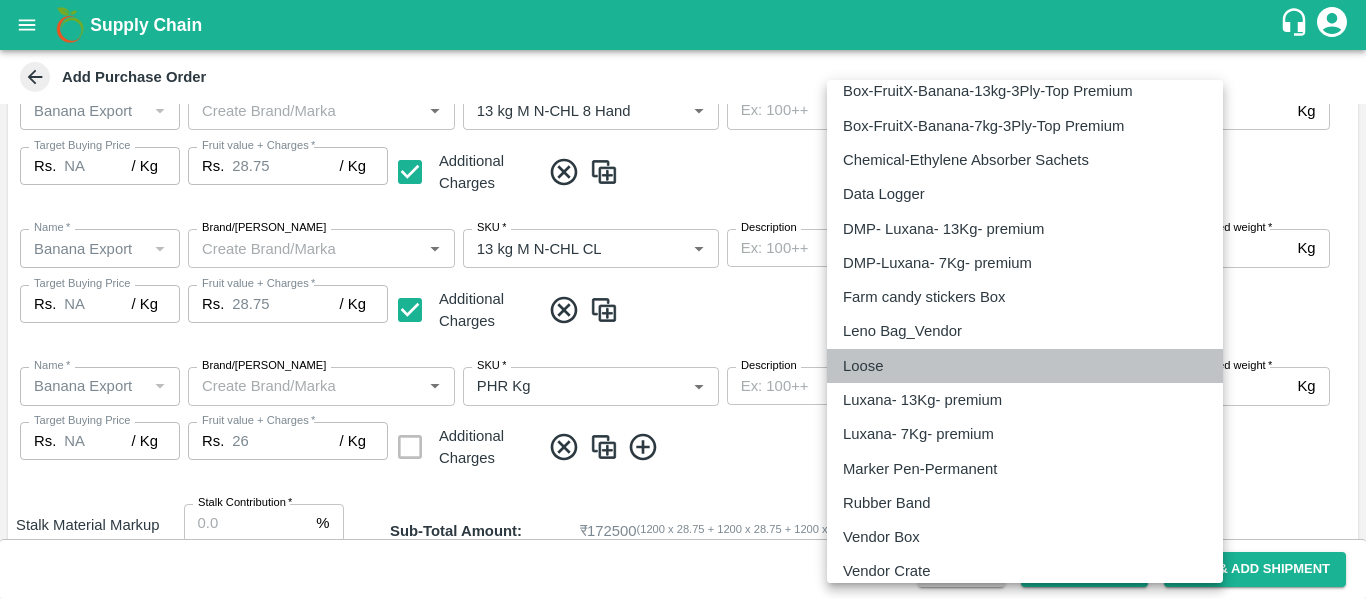 click on "Loose" at bounding box center (1025, 366) 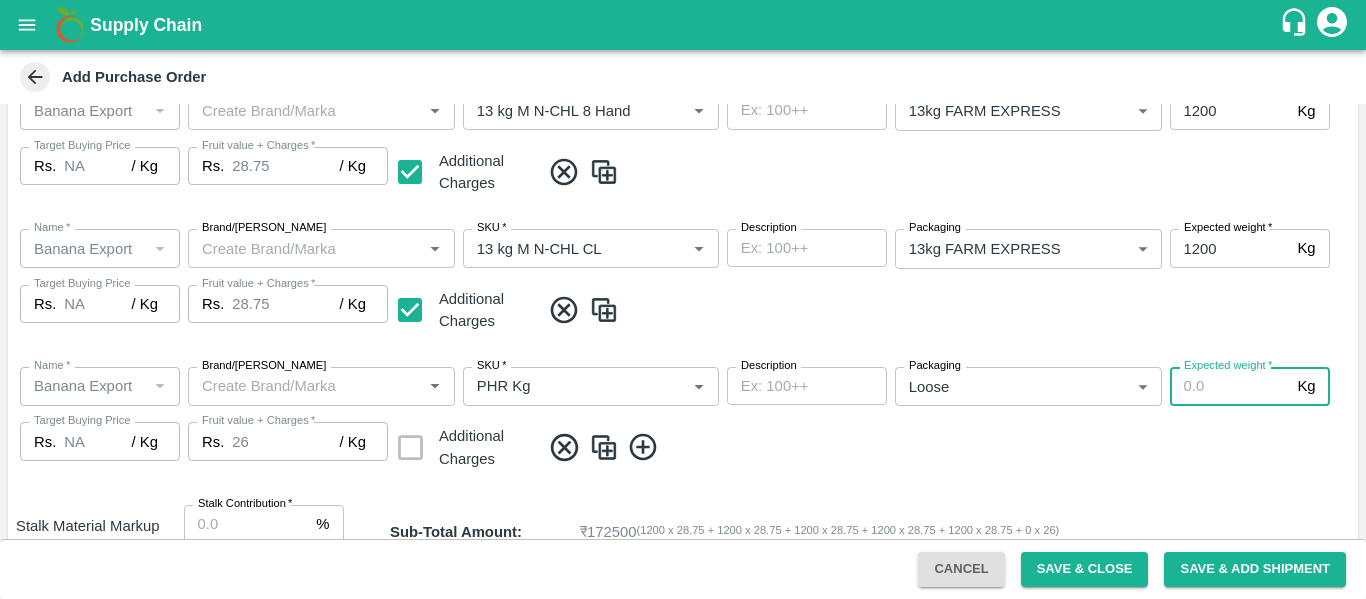 click on "Expected weight   *" at bounding box center (1230, 386) 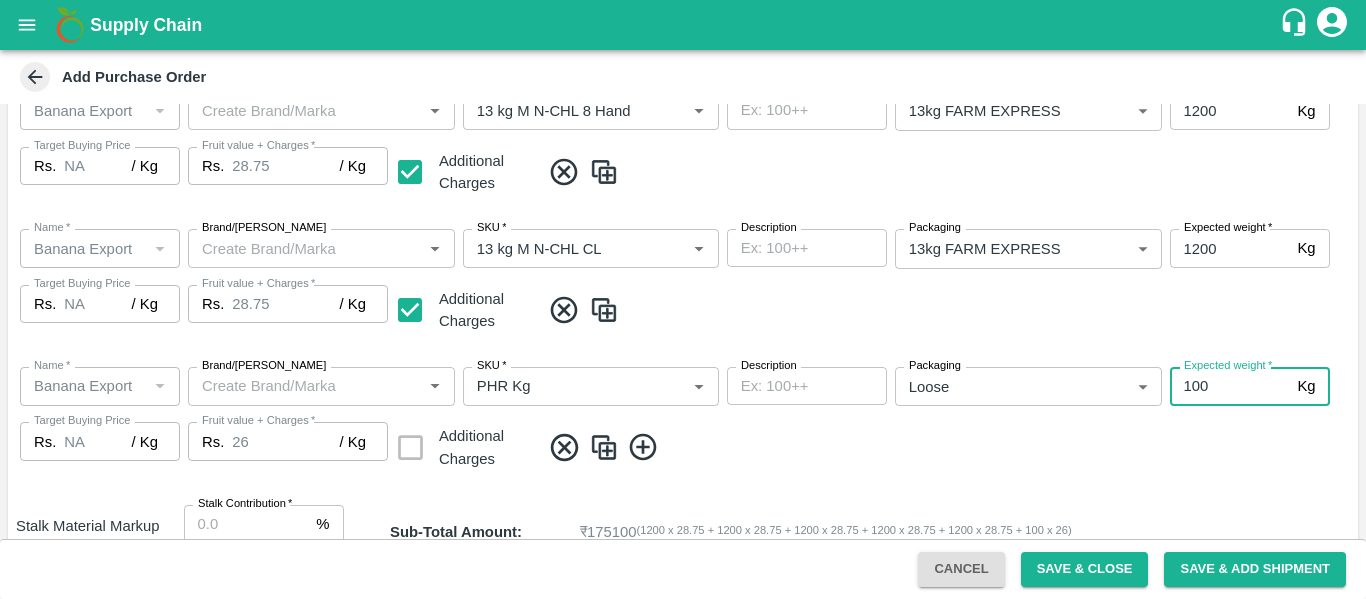type on "100" 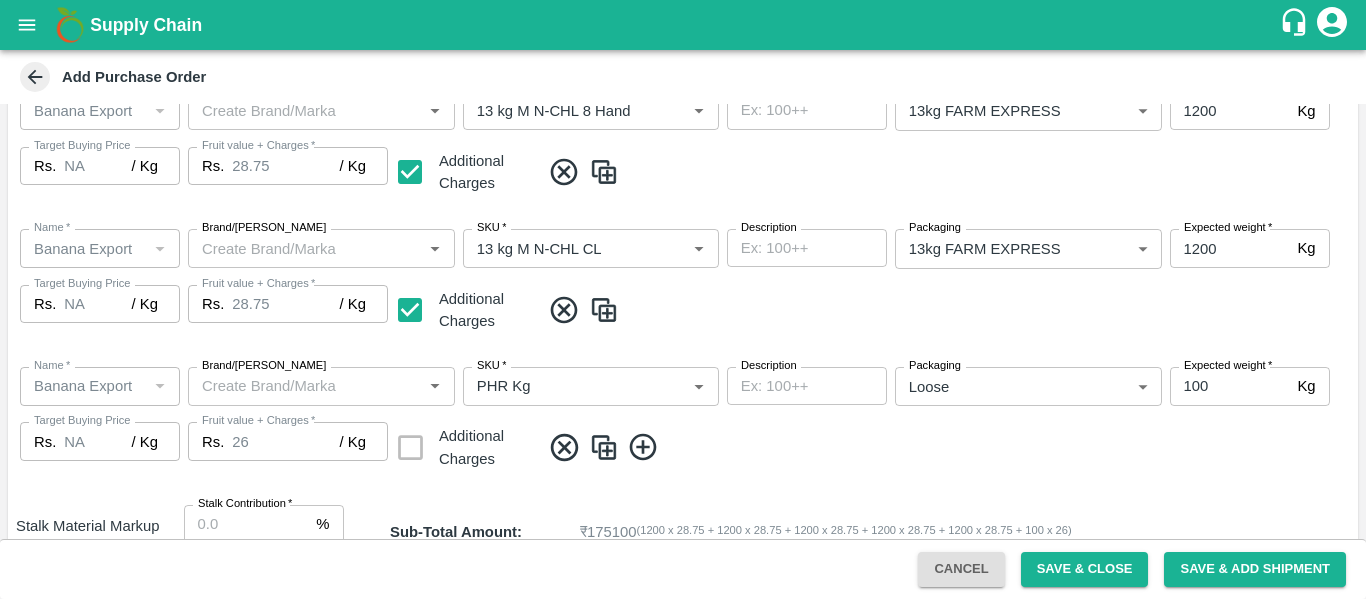 click at bounding box center (945, 447) 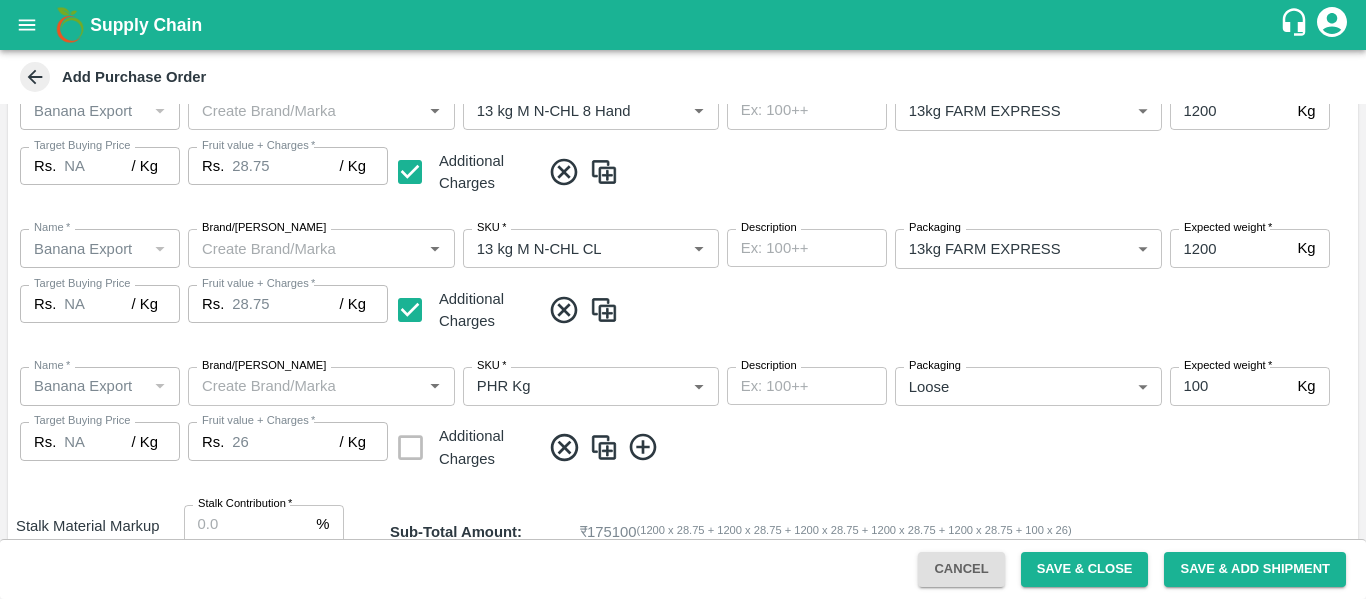 click 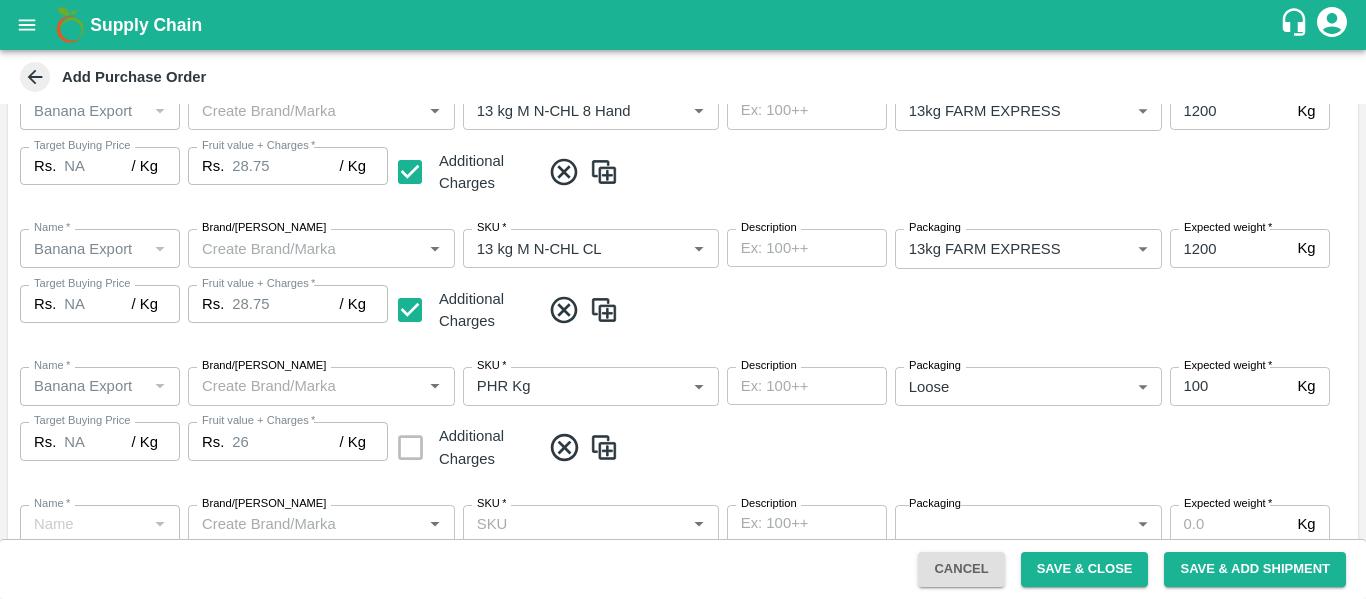 type on "Banana Export" 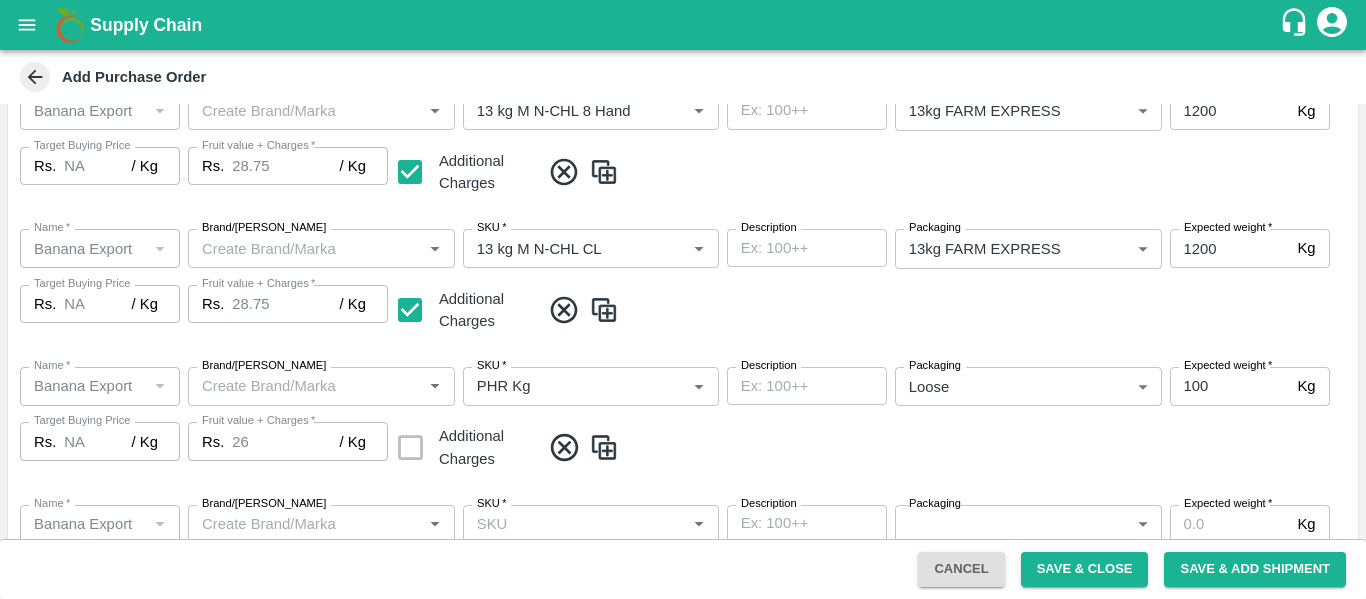 click on "SKU   *" at bounding box center (591, 524) 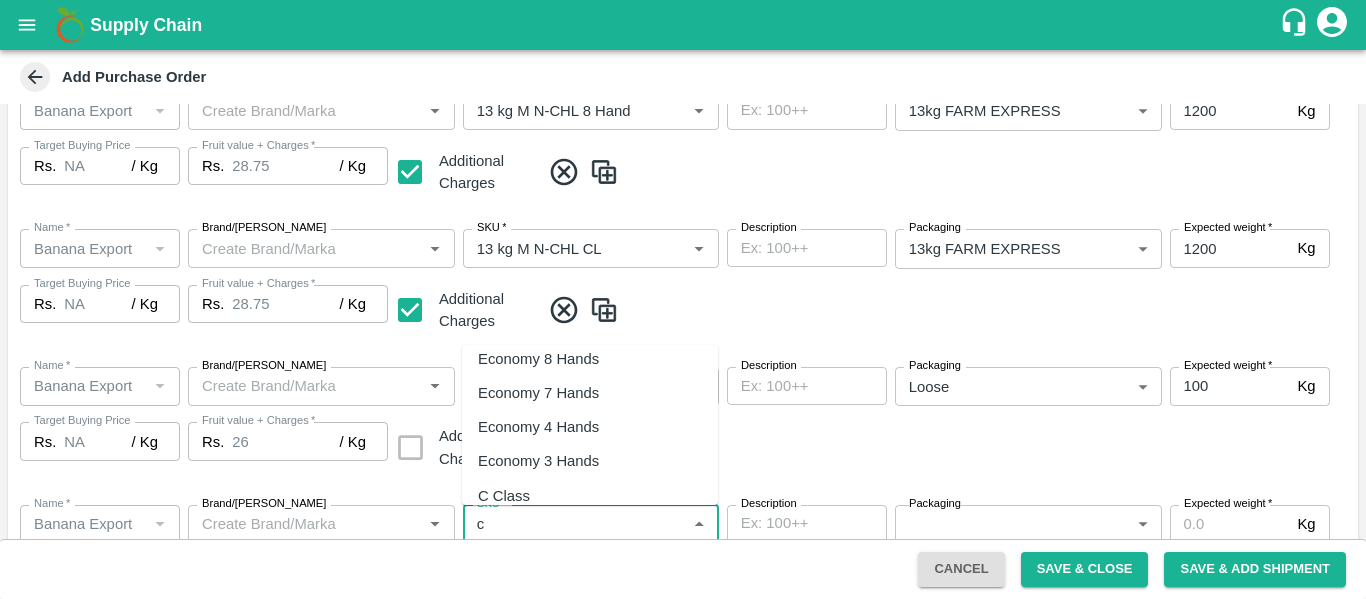 scroll, scrollTop: 99, scrollLeft: 0, axis: vertical 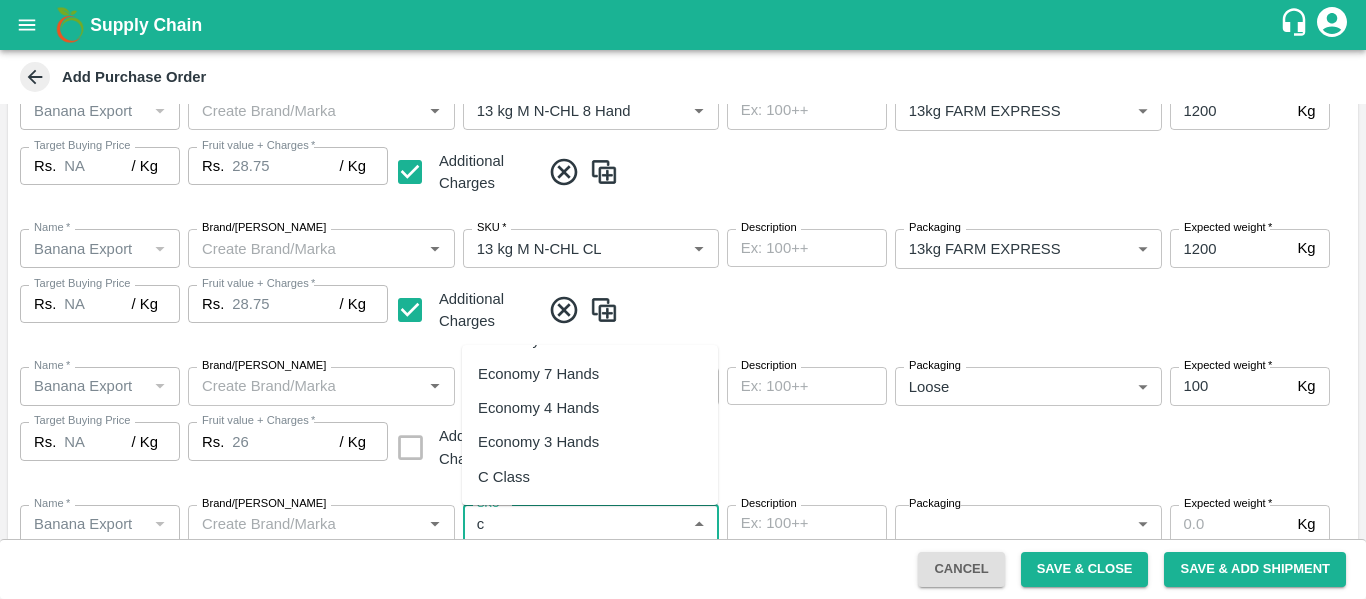 click on "C Class" at bounding box center (504, 477) 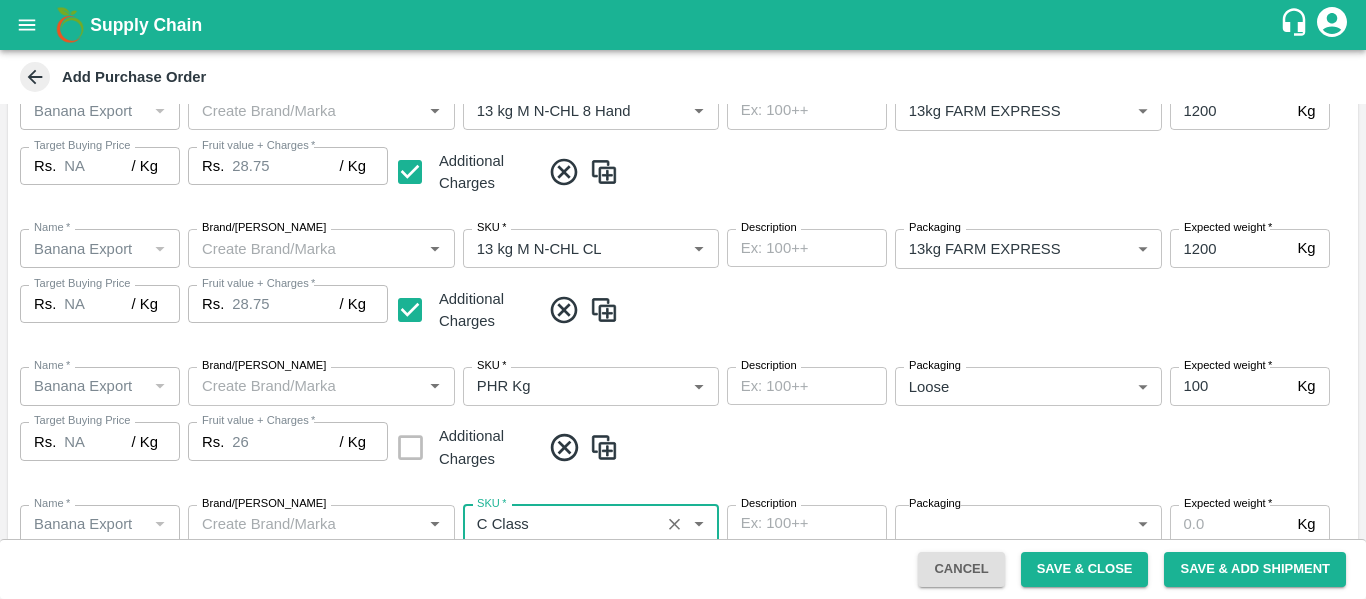 type on "NA" 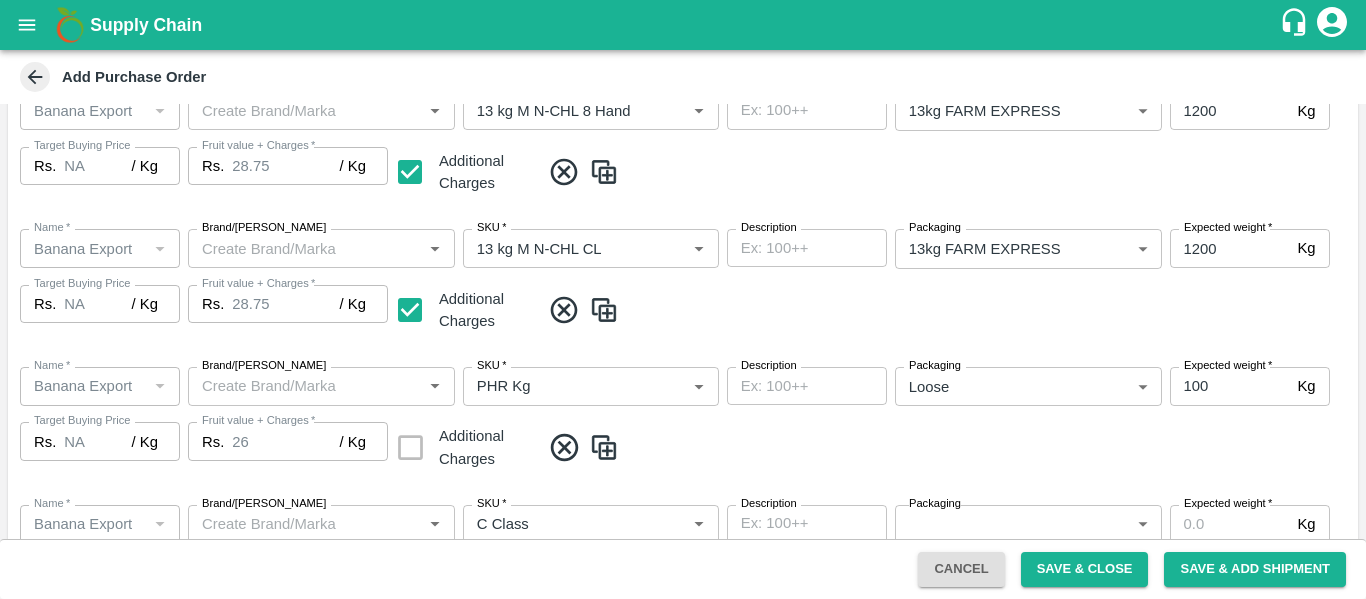 click on "Name   * Name   * Brand/Marka Brand/Marka SKU   * SKU   * Description x Description Packaging Loose 258 Packaging Expected weight   * 100 Kg Expected weight Target Buying Price Rs. NA / Kg Target Buying Price Fruit value + Charges   * Rs. 26 / Kg Fruit value + Charges Additional Charges" at bounding box center (683, 420) 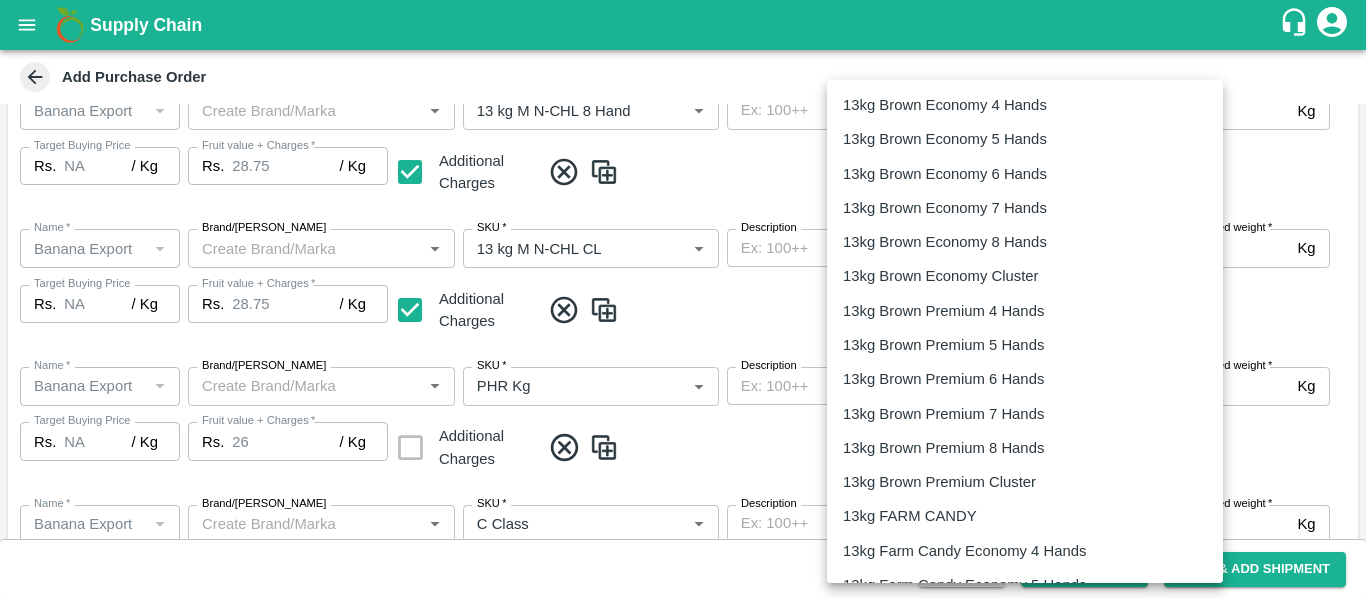 click on "Supply Chain Add Purchase Order PO Type   * Vendor Purchase 2 PO Type Buyers   * Ajit Otari Buyers   * Supplier   * Supplier   * Add Vendor Add Farmer Address   * Babhulgaon, Solapur, Malshiras, Maharashtra Address Micropocket   * Micropocket   * Purchase Date   * 10/07/2025 Purchase Date Incharge Field Executive   * jaydip Tale Incharge Field Executive   * Model   * Fixed Fixed Model Vendor Type Others OTHER Vendor Type Velens Assessment ID FA Velens Assessment ID Expected Purchase Items Banana Export PO Please select if you are creating PO for banana export Fruit value   * Rs. 26 / Kg Fruit value Additional Charge Rs. 2.75 / Kg Additional Charge Buying In Kgs Name   * Name   * Brand/Marka Brand/Marka SKU   * SKU   * Description x Description Packaging 13kg FARM EXPRESS 468 Packaging Expected weight   * 1200 Kg Expected weight Target Buying Price Rs. NA / Kg Target Buying Price Fruit value + Charges   * Rs. 28.75 / Kg Fruit value + Charges Additional Charges Name   * *" at bounding box center [683, 299] 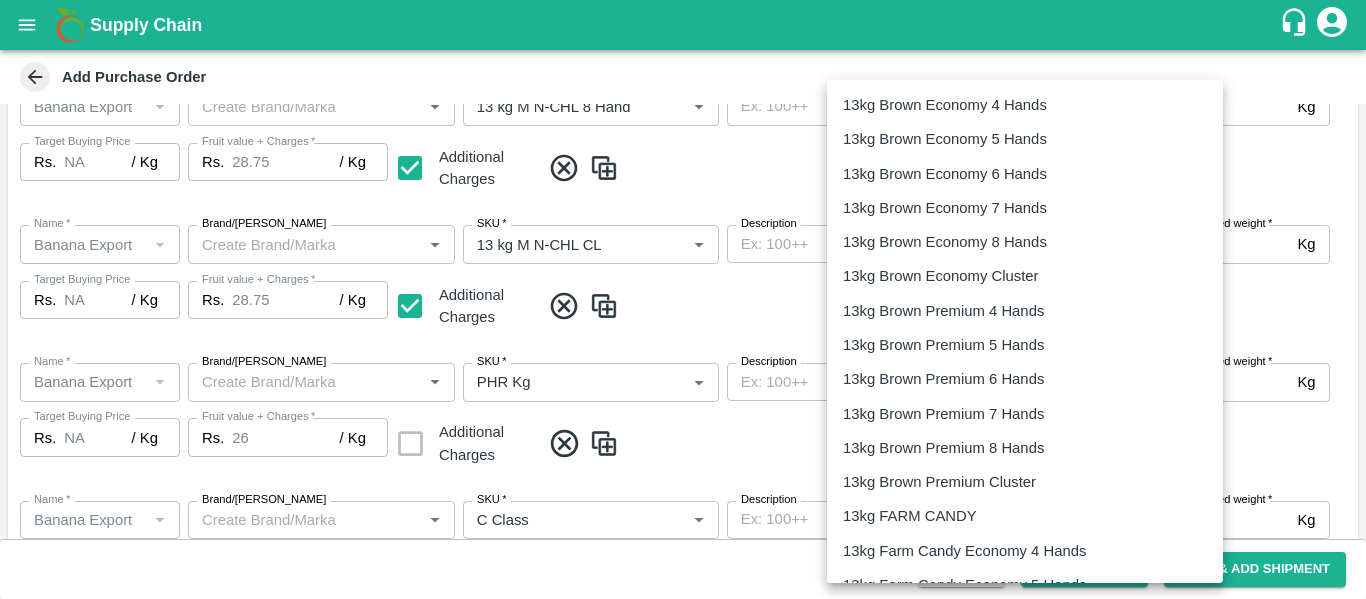 type 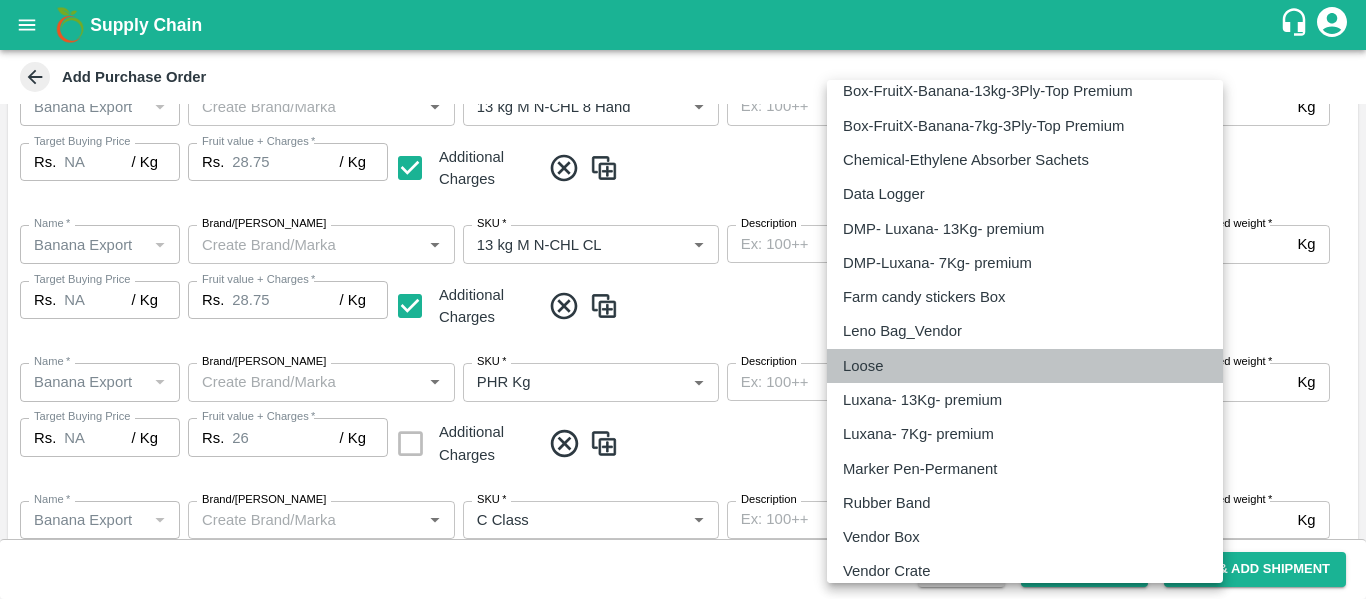 click on "Loose" at bounding box center (863, 366) 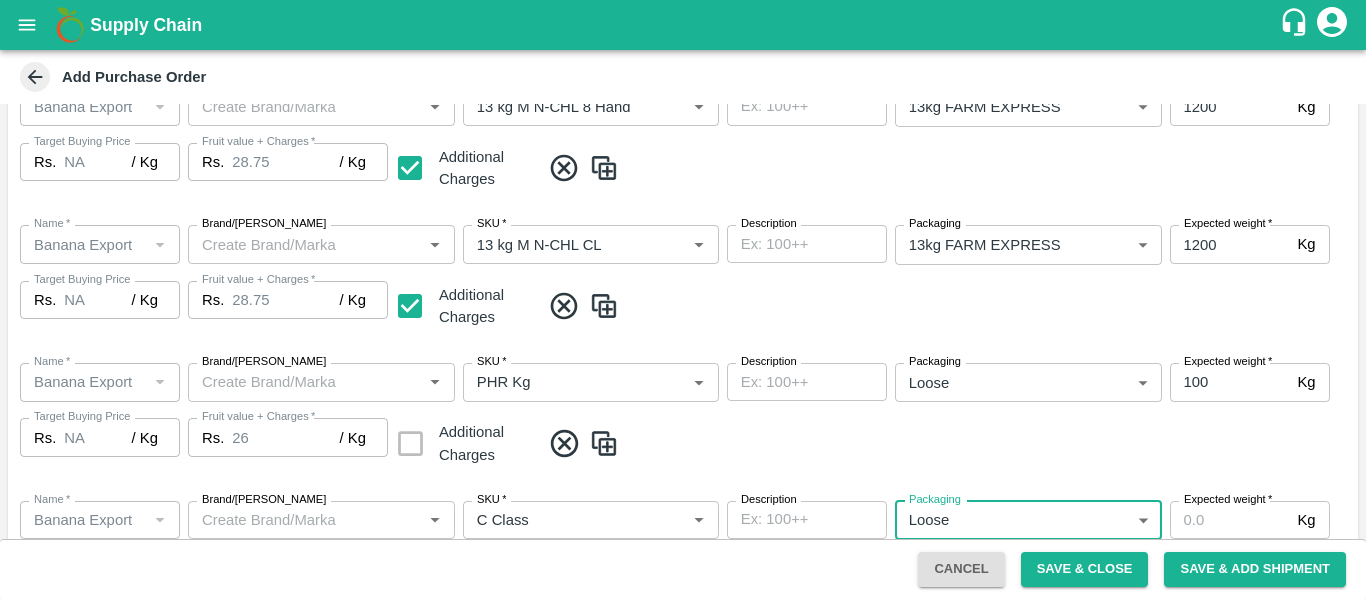 scroll, scrollTop: 859, scrollLeft: 0, axis: vertical 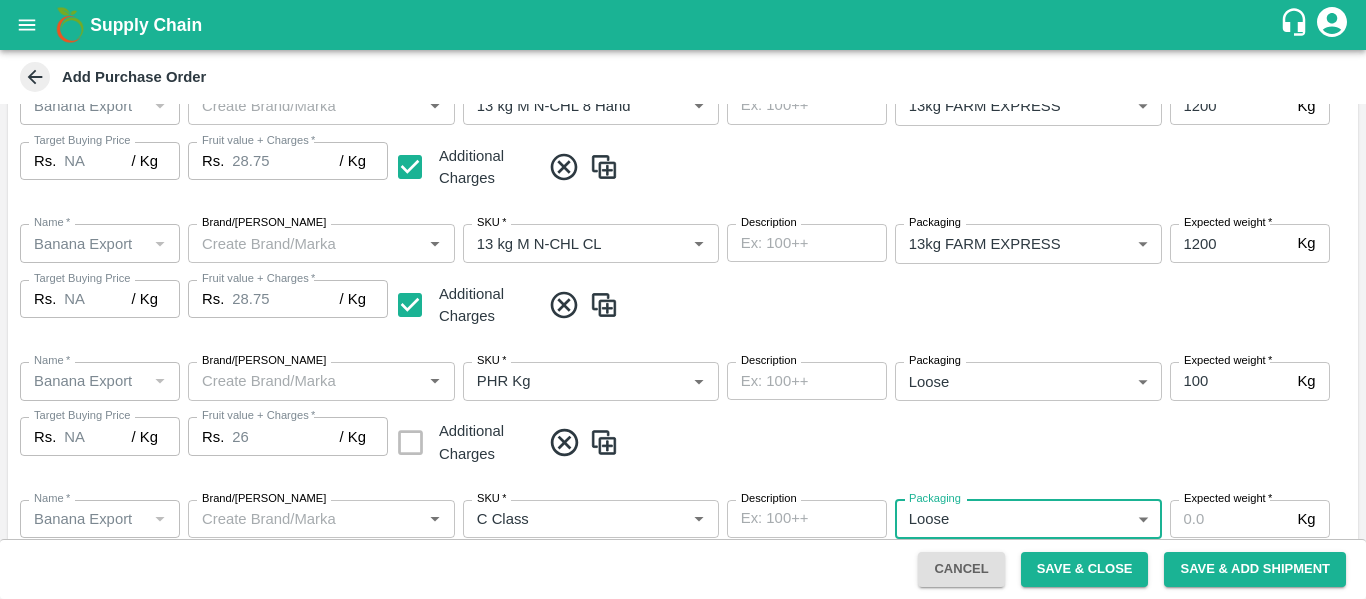 click at bounding box center [945, 442] 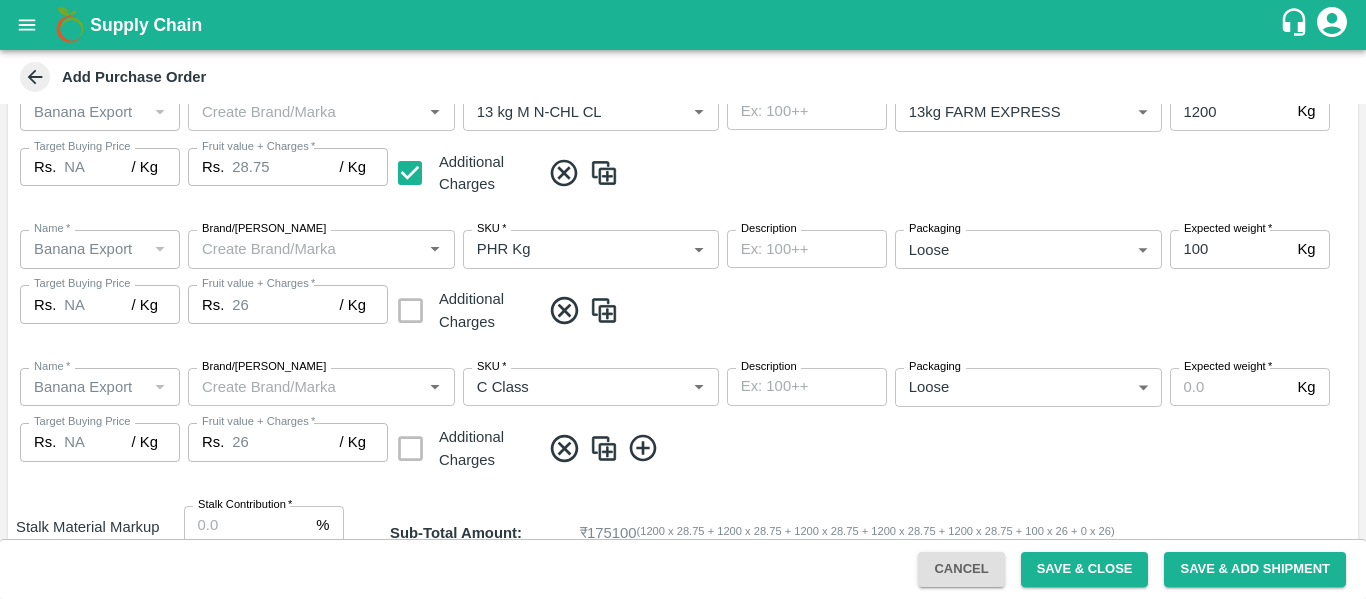 scroll, scrollTop: 997, scrollLeft: 0, axis: vertical 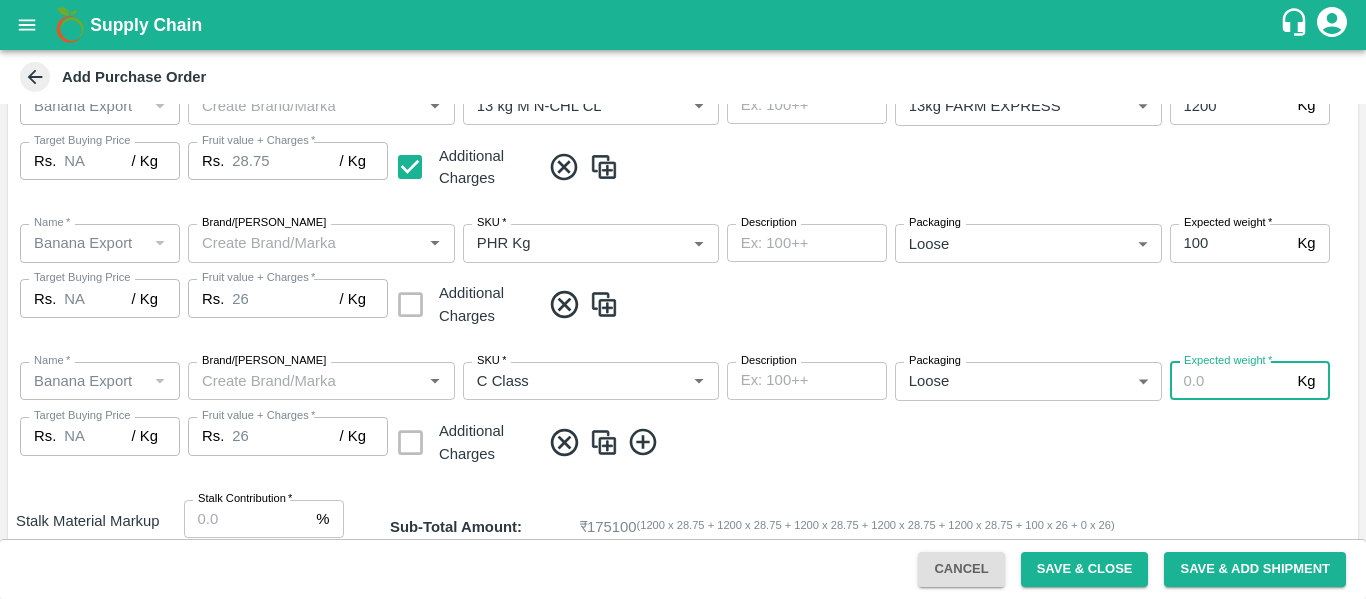 click on "Expected weight   *" at bounding box center [1230, 381] 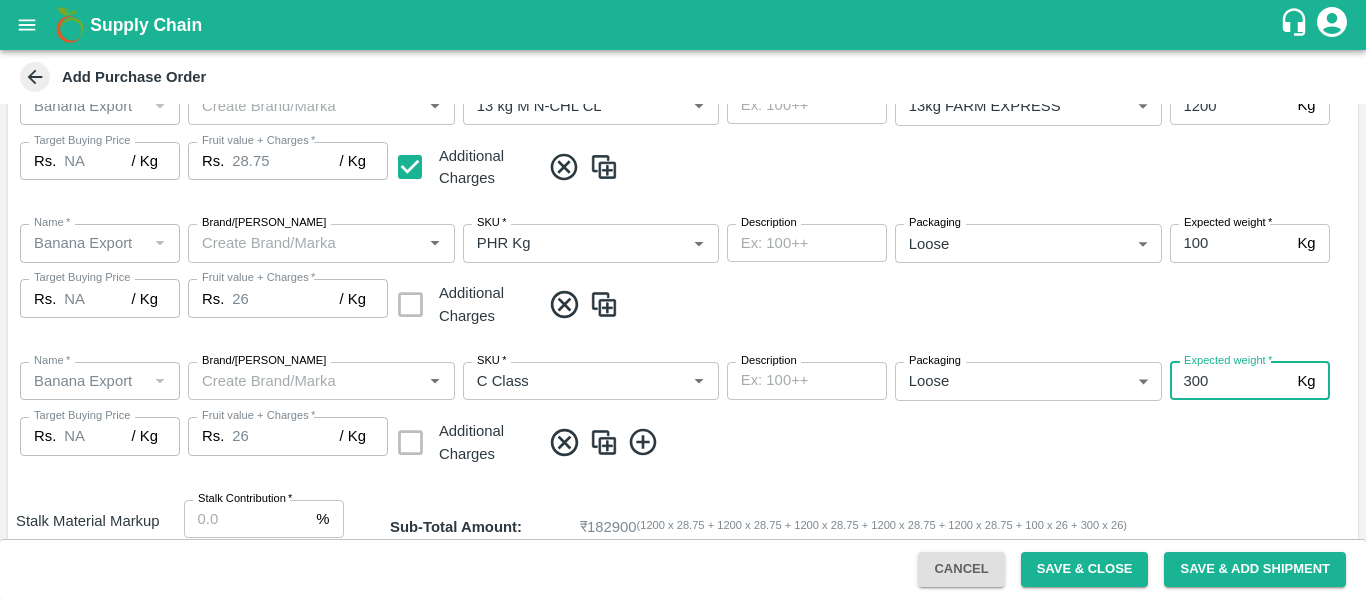 type on "300" 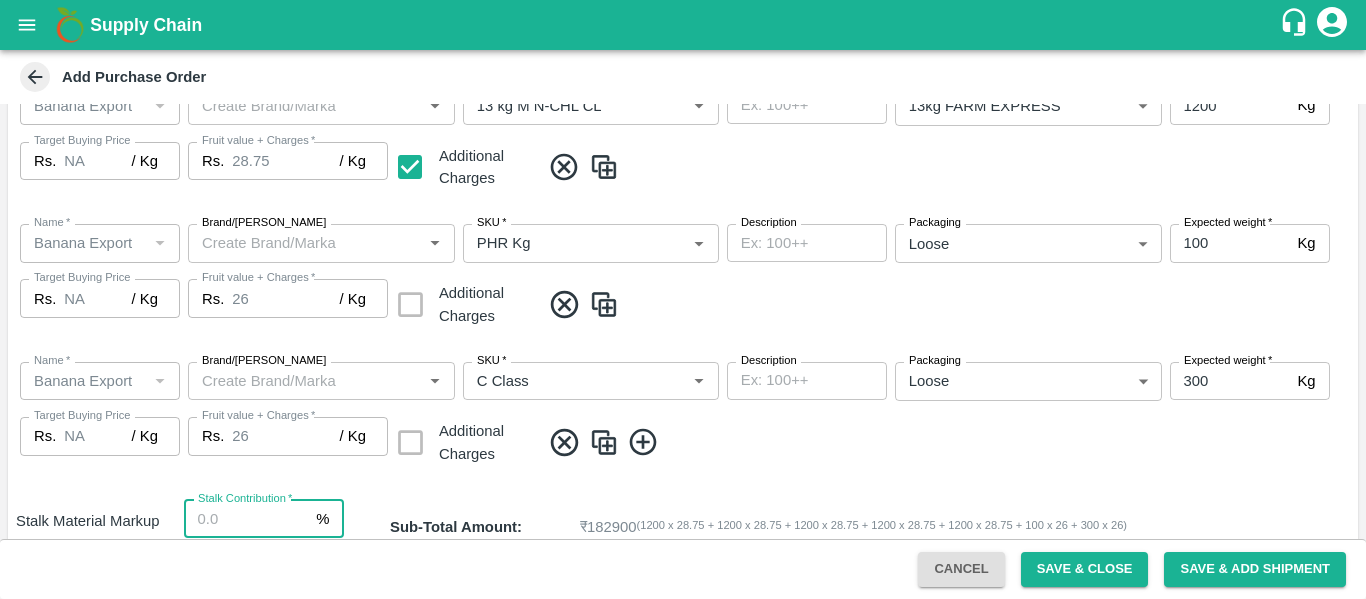 click on "Stalk Contribution   *" at bounding box center [246, 519] 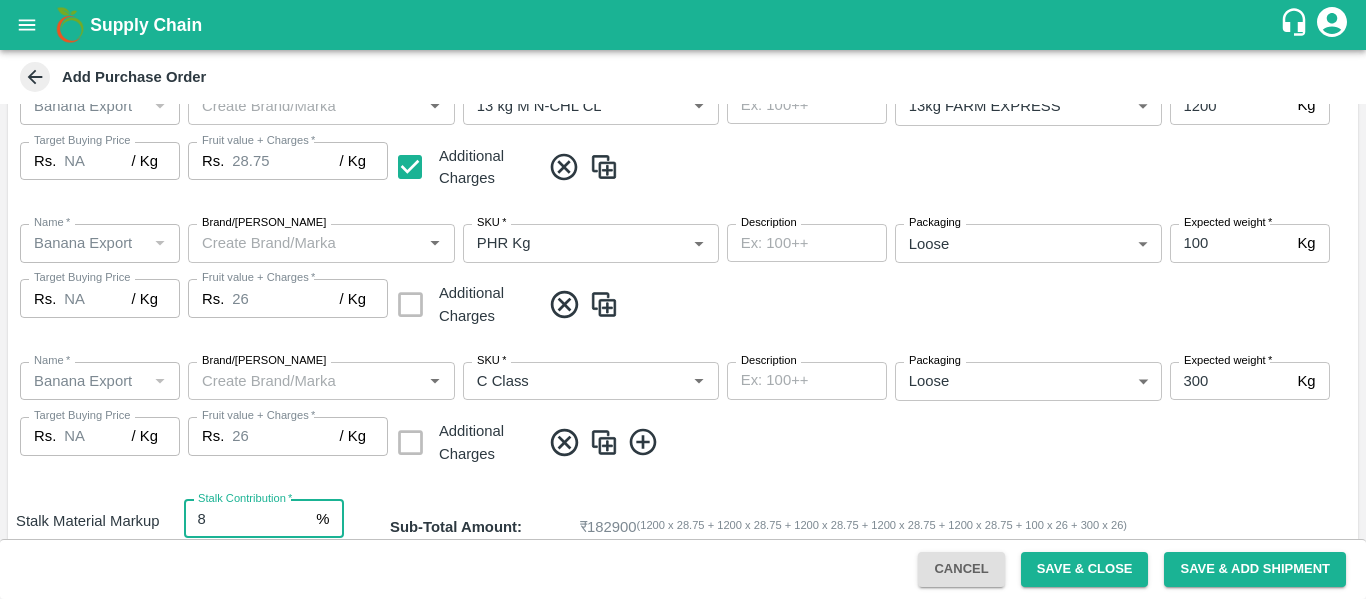 type on "8" 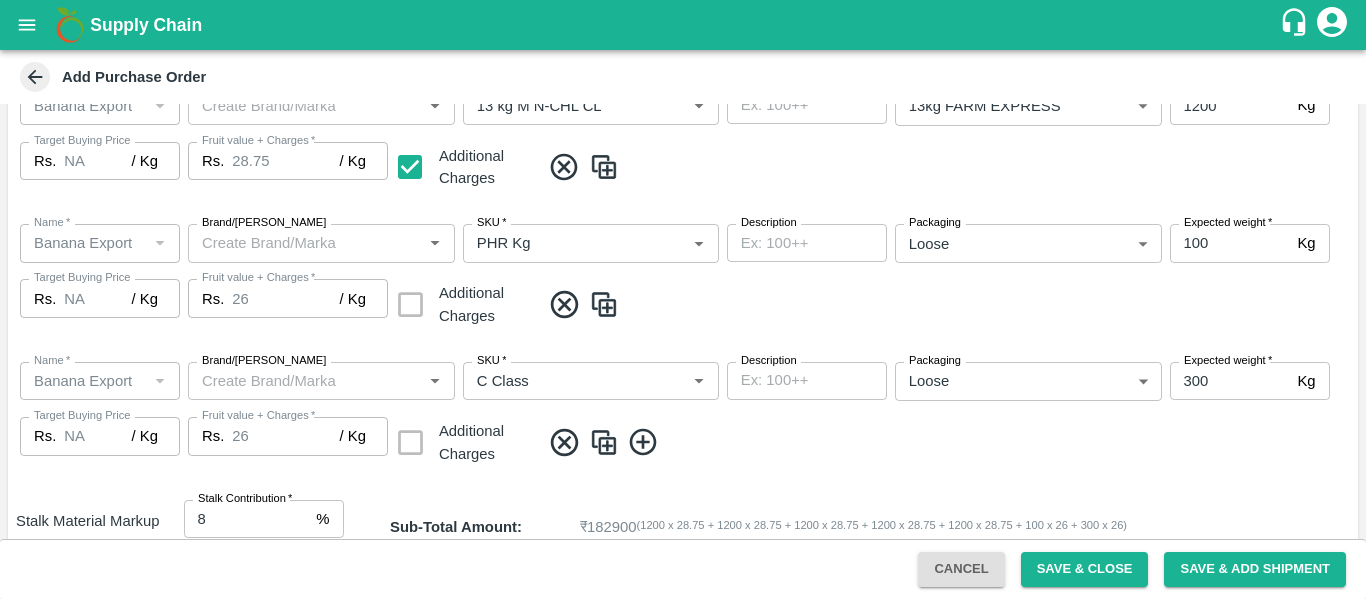 click at bounding box center [945, 442] 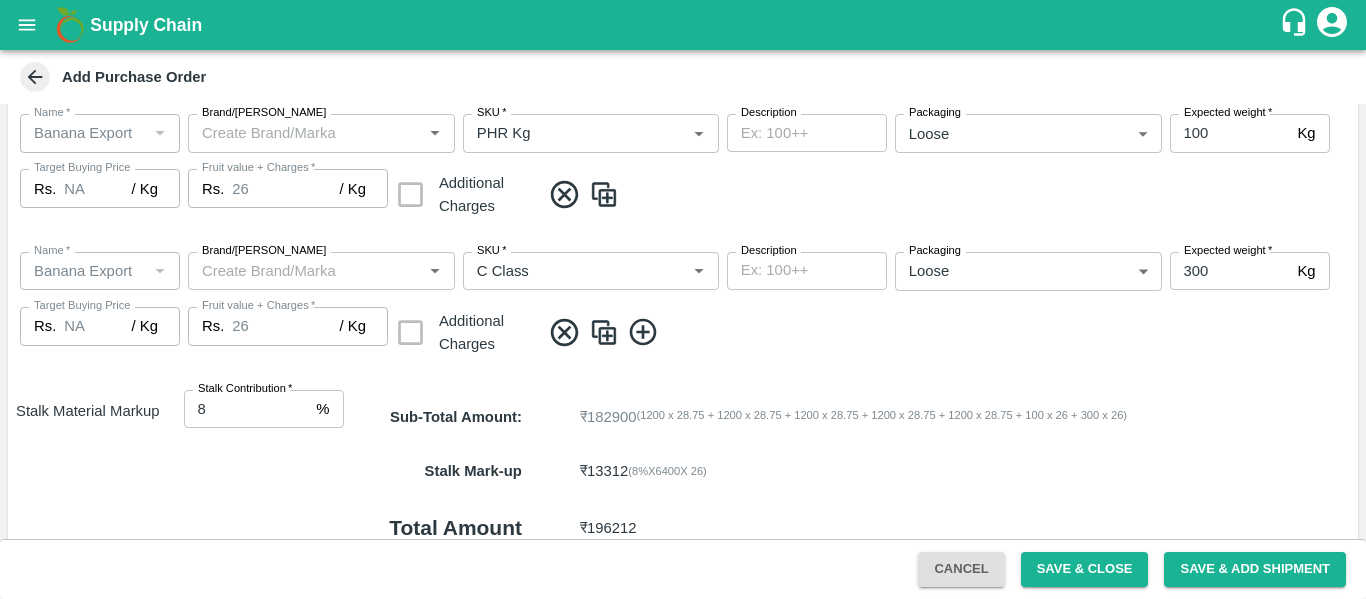 scroll, scrollTop: 1122, scrollLeft: 0, axis: vertical 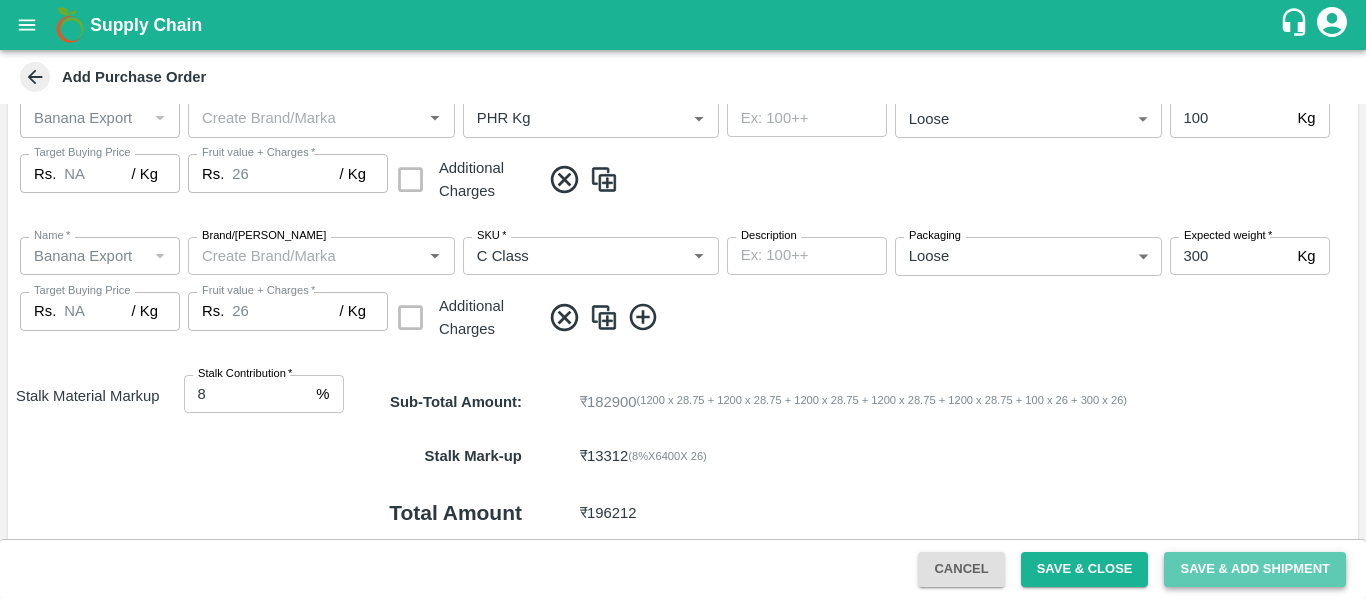 click on "Save & Add Shipment" at bounding box center [1255, 569] 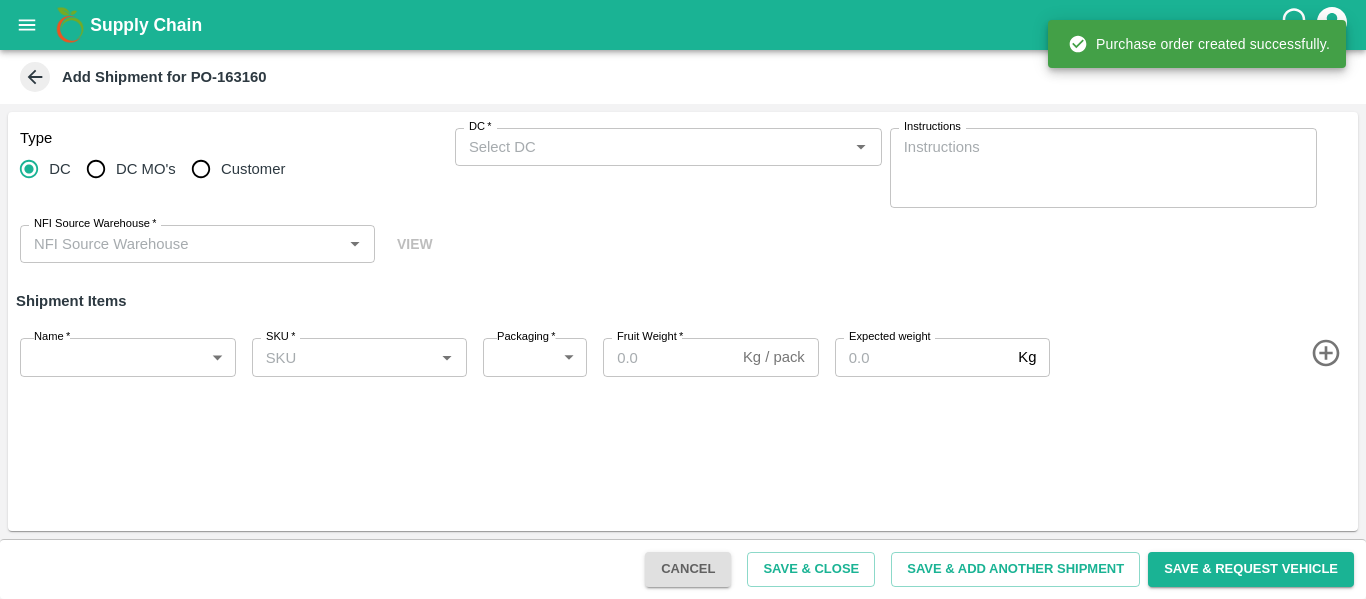 type on "40962-Sonai Fruit Supplier" 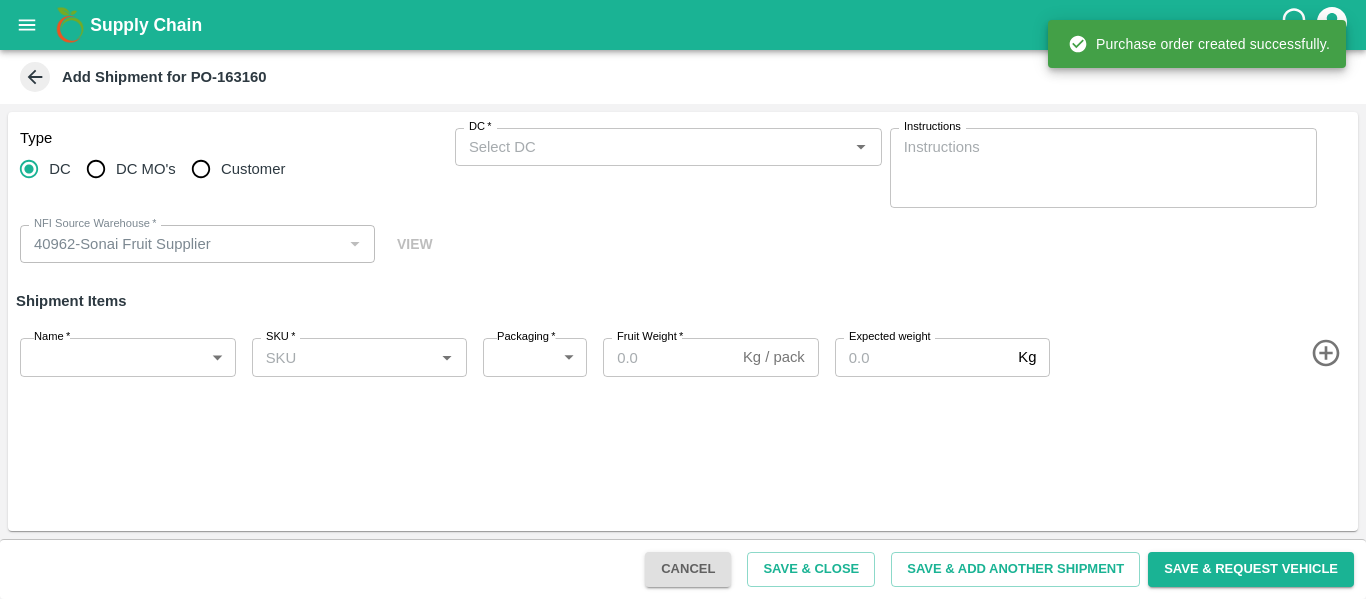 click on "DC   *" at bounding box center (480, 127) 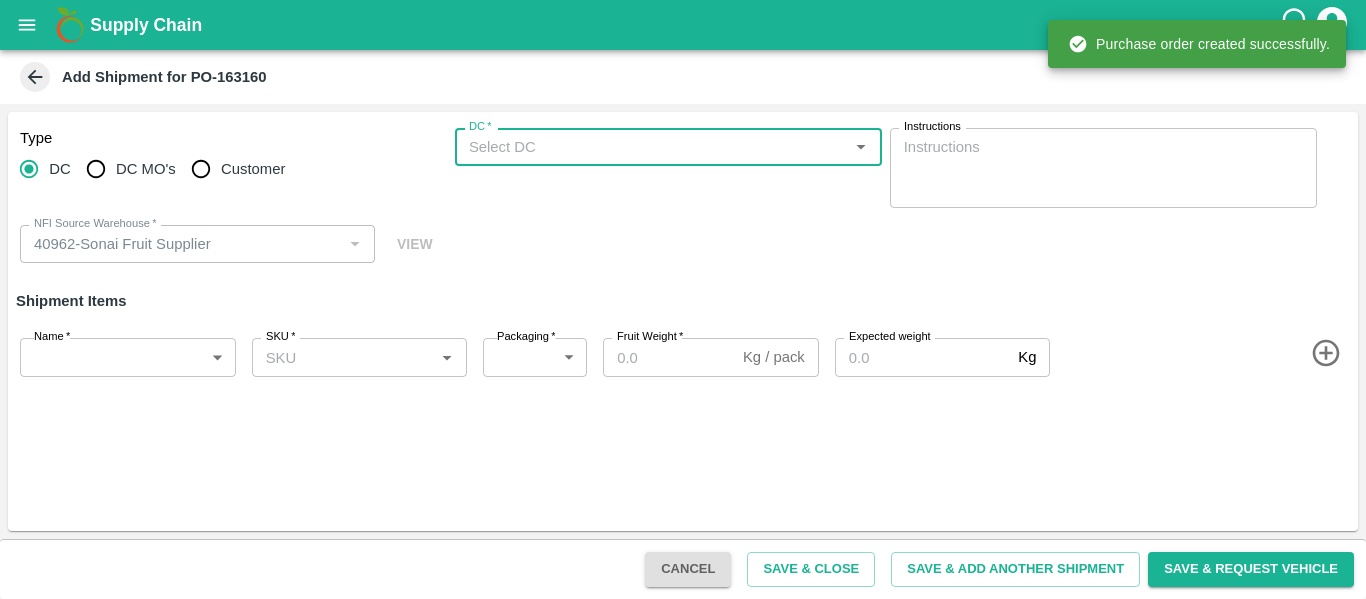 click on "DC   *" at bounding box center [652, 147] 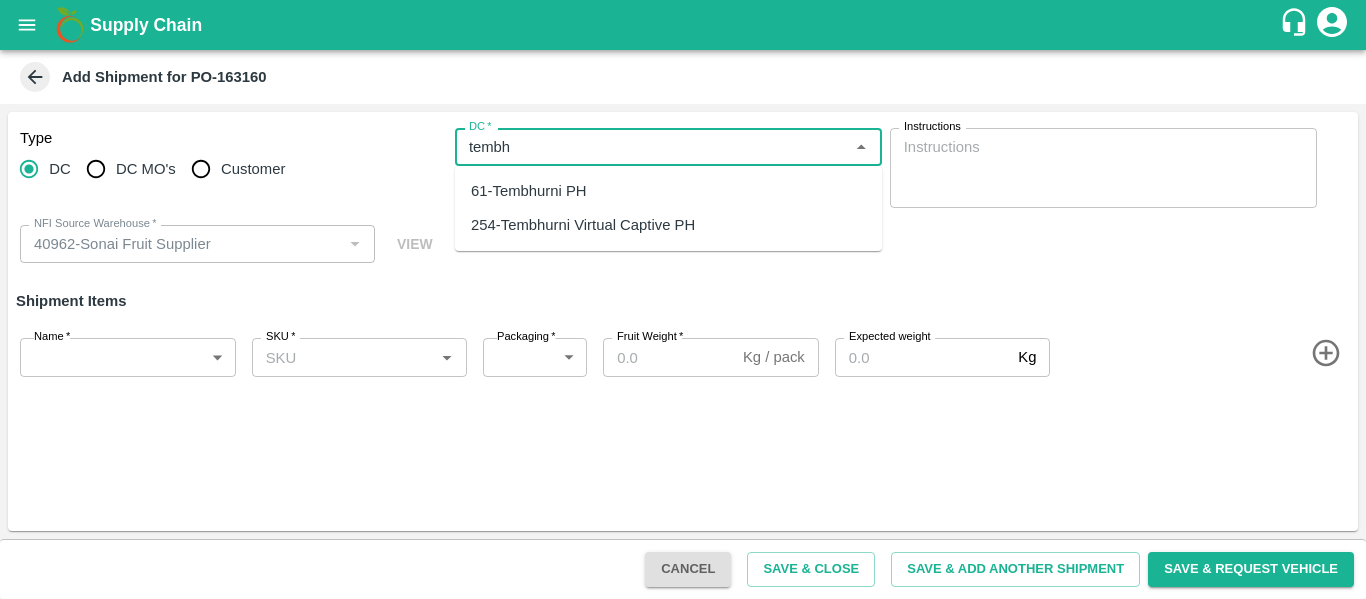 click on "61-Tembhurni PH" at bounding box center [529, 191] 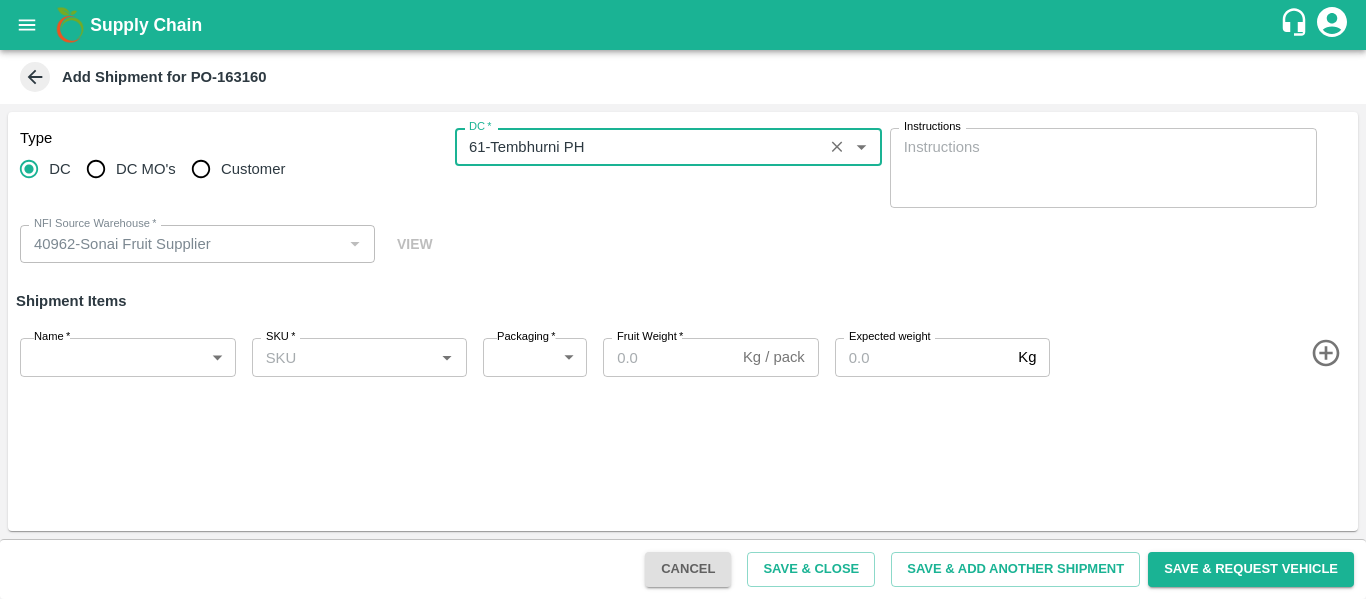 type on "61-Tembhurni PH" 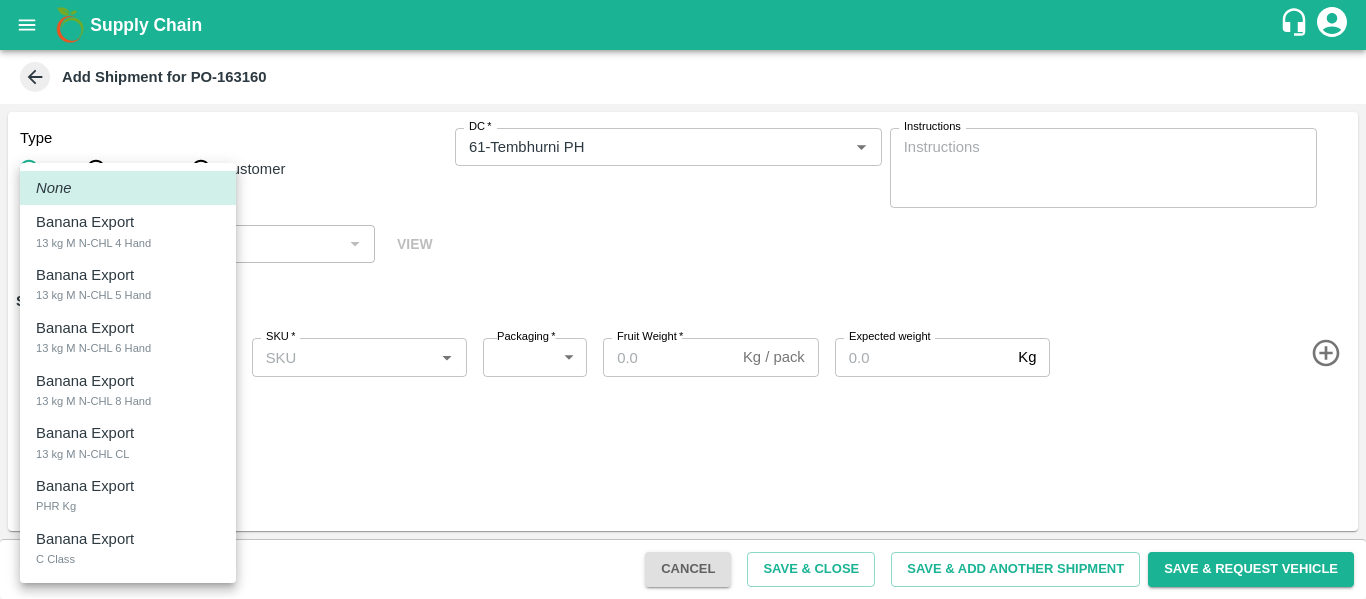 click on "Supply Chain Add Shipment for PO-163160 Type DC DC MO's Customer DC   * DC   * Instructions x Instructions NFI Source Warehouse   * NFI Source Warehouse   * VIEW Shipment Items Name   * ​ Name SKU   * SKU   * Packaging   * ​ Packaging Fruit Weight   * Kg /   pack Fruit Weight Expected weight Kg Expected weight Cancel Save & Close Save & Add Another Shipment Save & Request Vehicle Tembhurni PH Nashik CC Shahada Banana Export PH Savda Banana Export PH Nikhil Subhash Mangvade Logout None Banana Export 13 kg M N-CHL 4 Hand  Banana Export 13 kg M N-CHL 5 Hand  Banana Export 13 kg M N-CHL 6 Hand  Banana Export 13 kg M N-CHL 8 Hand  Banana Export 13 kg M N-CHL CL  Banana Export PHR Kg  Banana Export C Class" at bounding box center (683, 299) 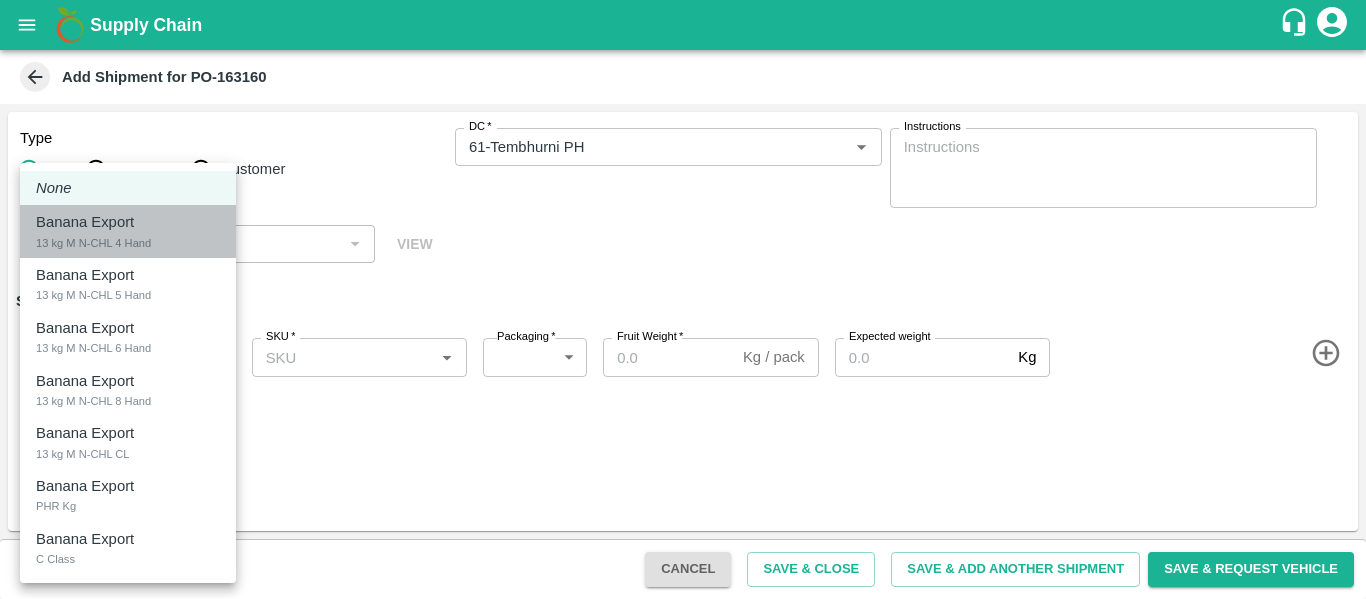 click on "13 kg M N-CHL 4 Hand" at bounding box center [93, 243] 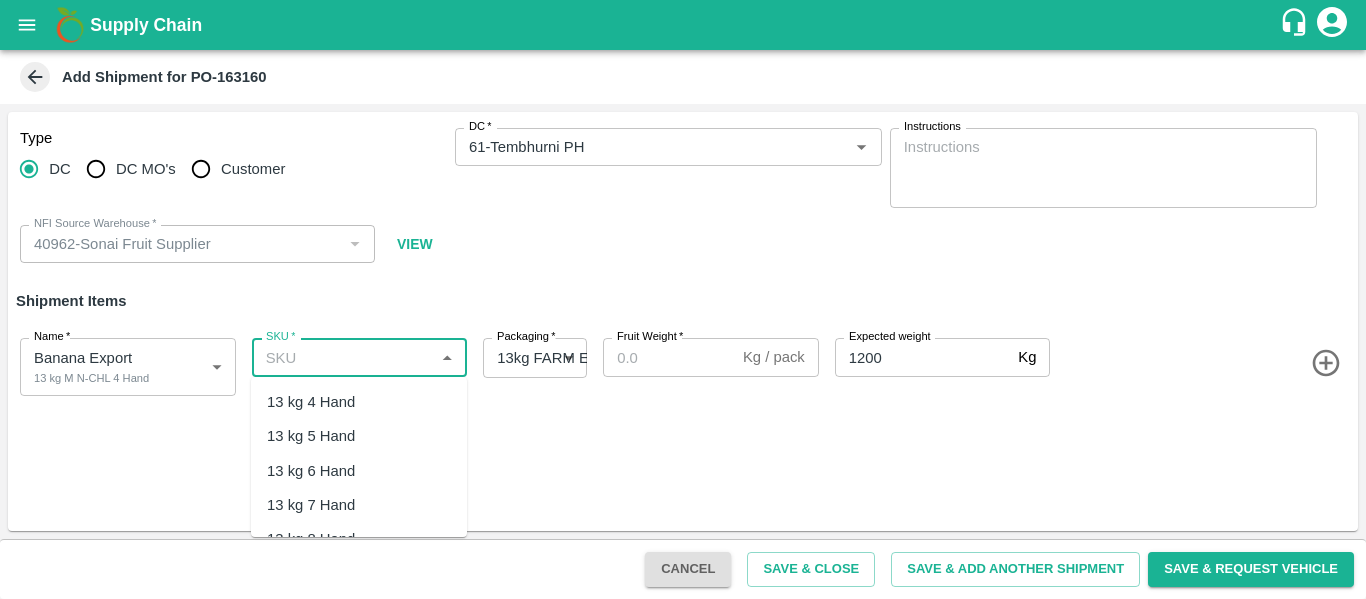 click on "SKU   *" at bounding box center (343, 357) 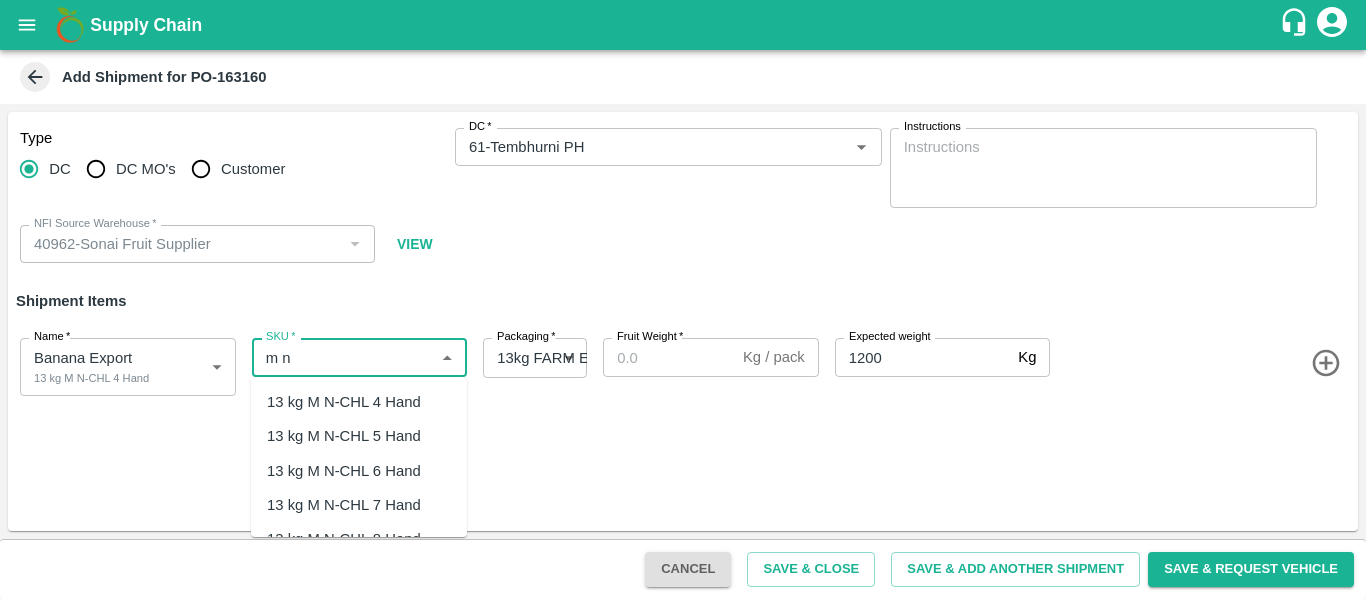 click on "13 kg M N-CHL 4 Hand" at bounding box center [344, 402] 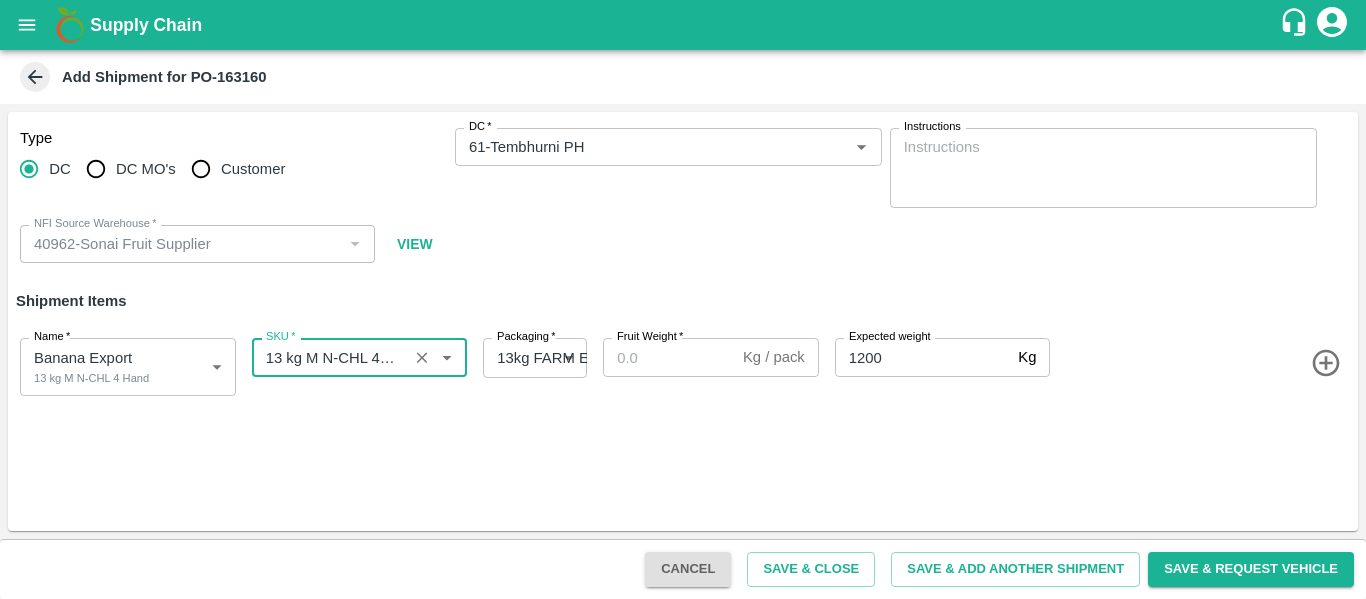 type on "13 kg M N-CHL 4 Hand" 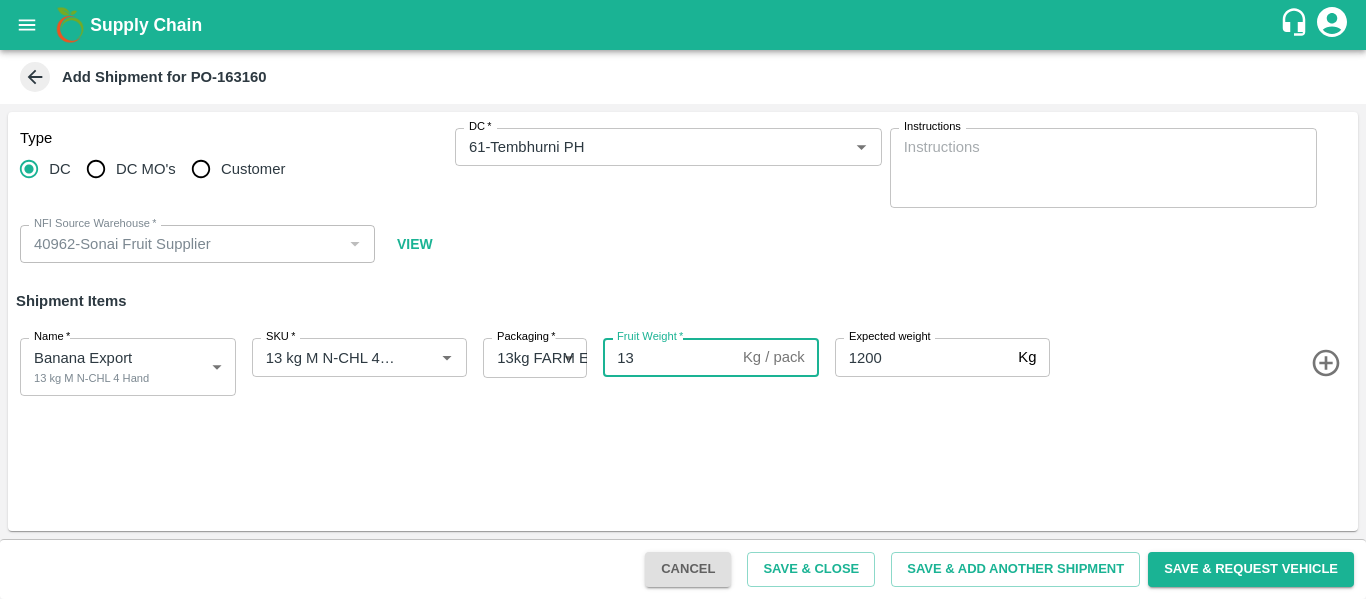 type on "13" 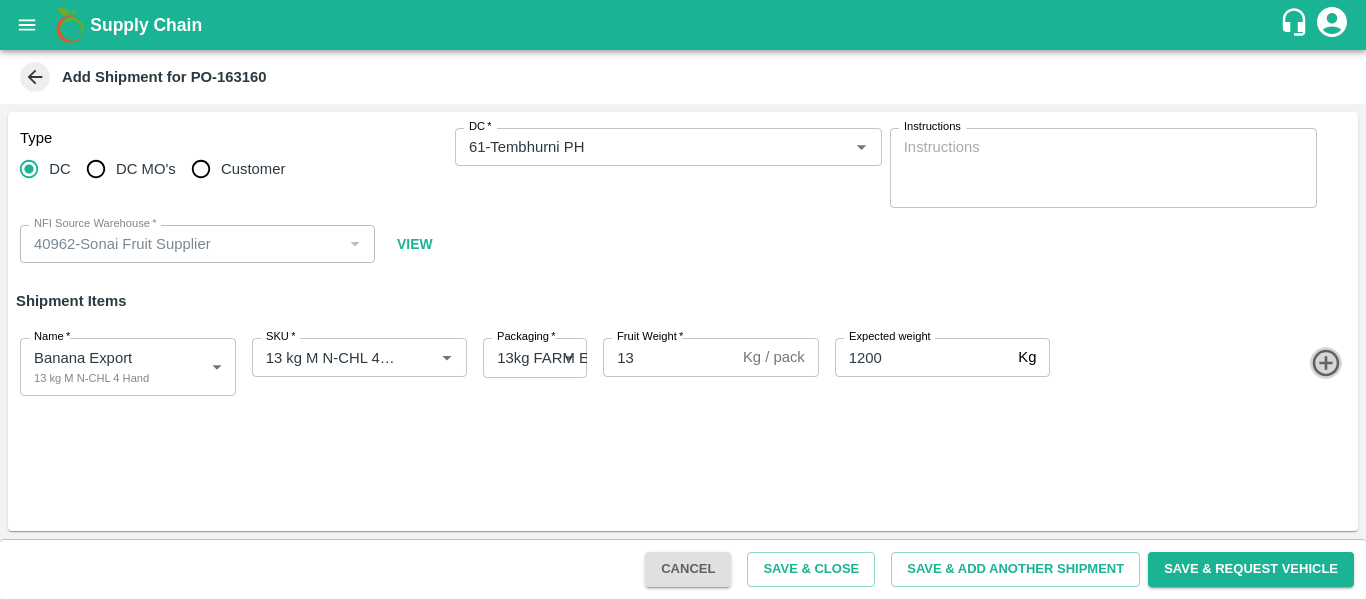click 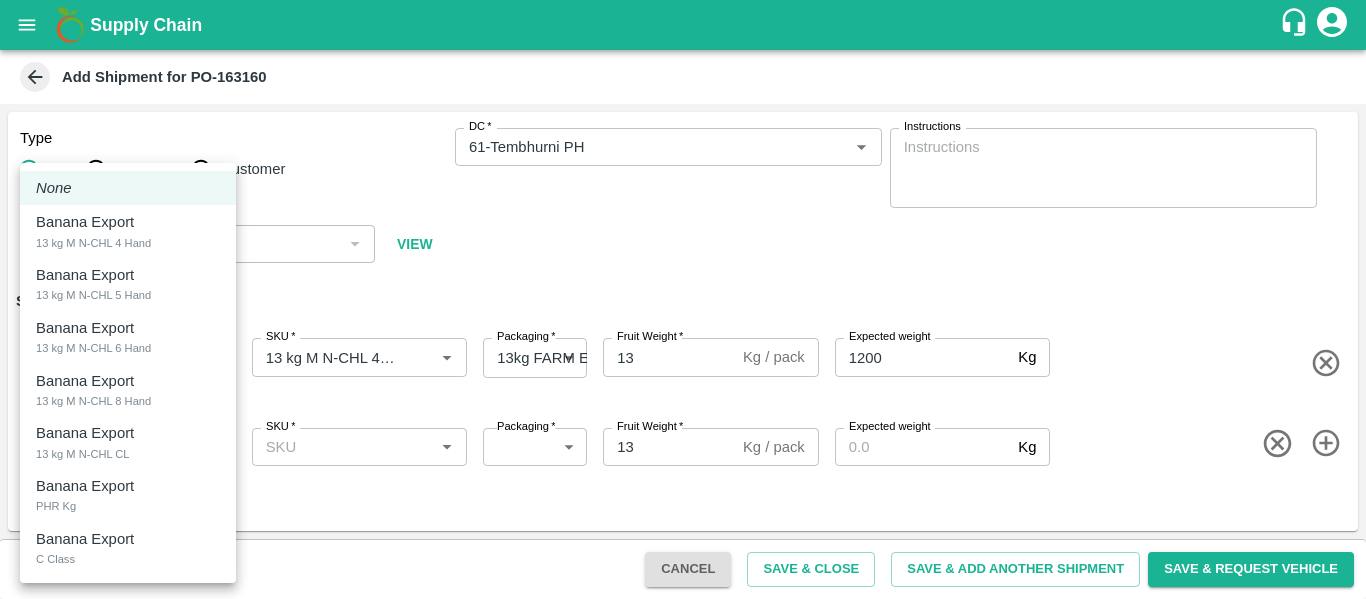 click on "Supply Chain Add Shipment for PO-163160 Type DC DC MO's Customer DC   * DC   * Instructions x Instructions NFI Source Warehouse   * NFI Source Warehouse   * VIEW Shipment Items Name   * Banana Export 13 kg M N-CHL 4 Hand  1817966 Name SKU   * SKU   * Packaging   * 13kg FARM EXPRESS 468 Packaging Fruit Weight   * 13 Kg /   pack Fruit Weight Expected weight 1200 Kg Expected weight Name   * ​ Name SKU   * SKU   * Packaging   * ​ Packaging Fruit Weight   * 13 Kg /   pack Fruit Weight Expected weight Kg Expected weight Cancel Save & Close Save & Add Another Shipment Save & Request Vehicle Tembhurni PH Nashik CC Shahada Banana Export PH Savda Banana Export PH Nikhil Subhash Mangvade Logout None Banana Export 13 kg M N-CHL 4 Hand  Banana Export 13 kg M N-CHL 5 Hand  Banana Export 13 kg M N-CHL 6 Hand  Banana Export 13 kg M N-CHL 8 Hand  Banana Export 13 kg M N-CHL CL  Banana Export PHR Kg  Banana Export C Class" at bounding box center [683, 299] 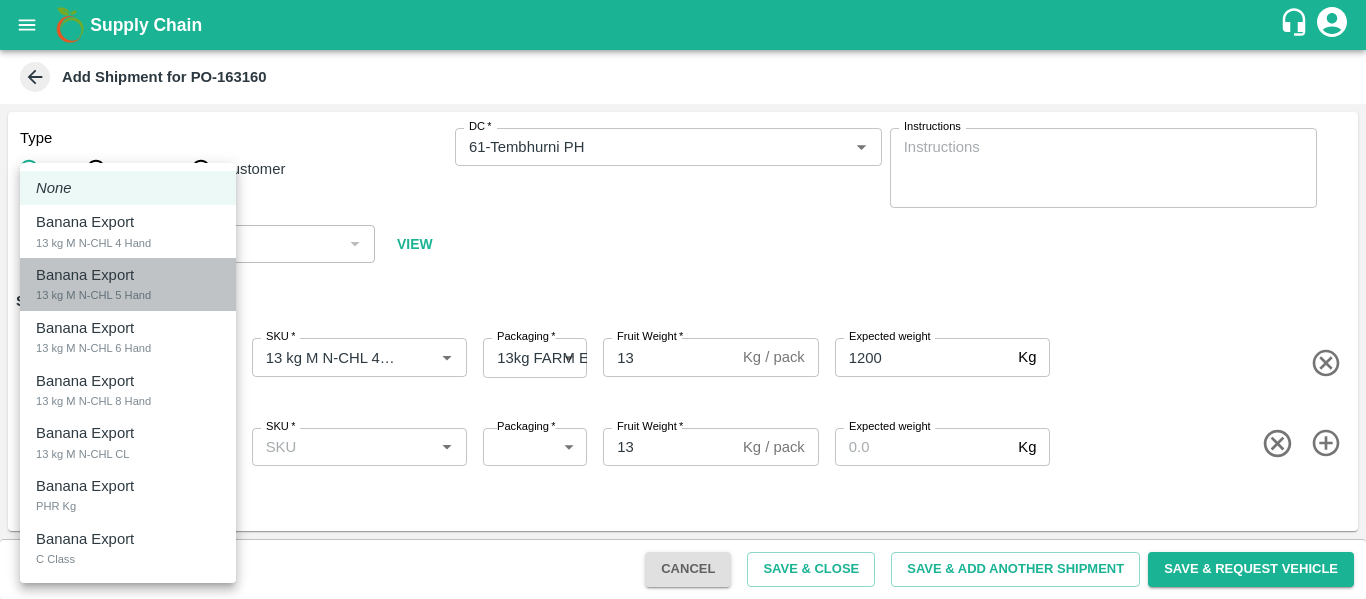 click on "13 kg M N-CHL 5 Hand" at bounding box center (93, 295) 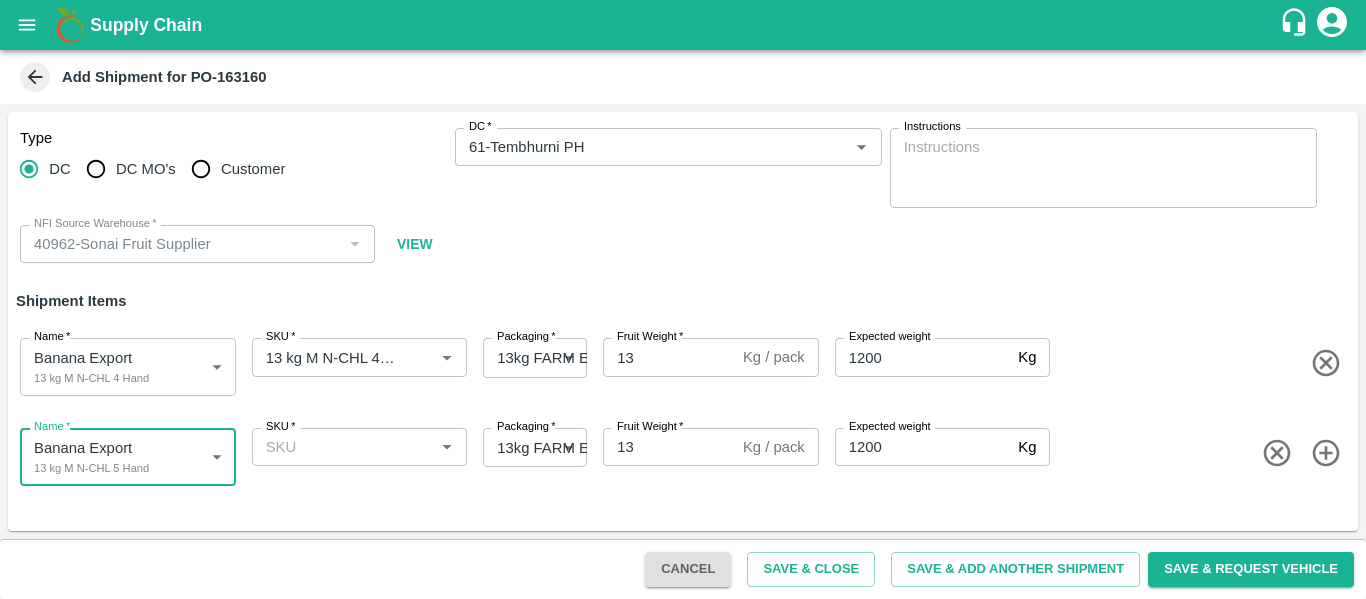 click on "SKU   *" at bounding box center [280, 427] 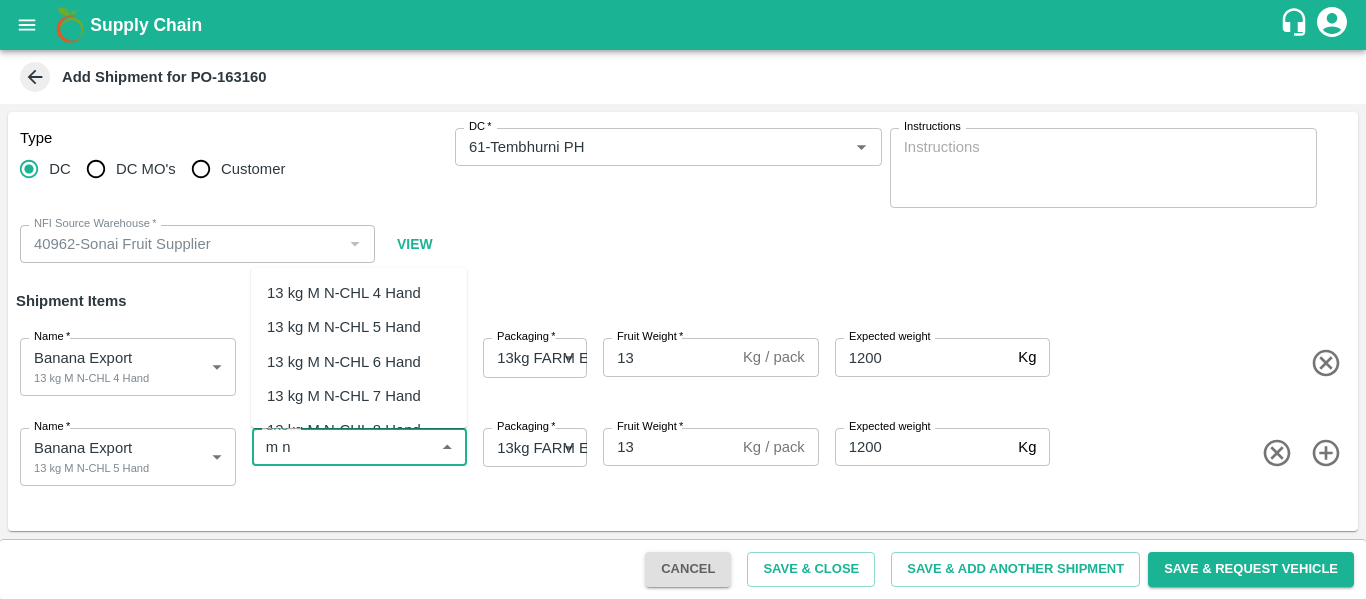 click on "13 kg M N-CHL 5 Hand" at bounding box center [344, 327] 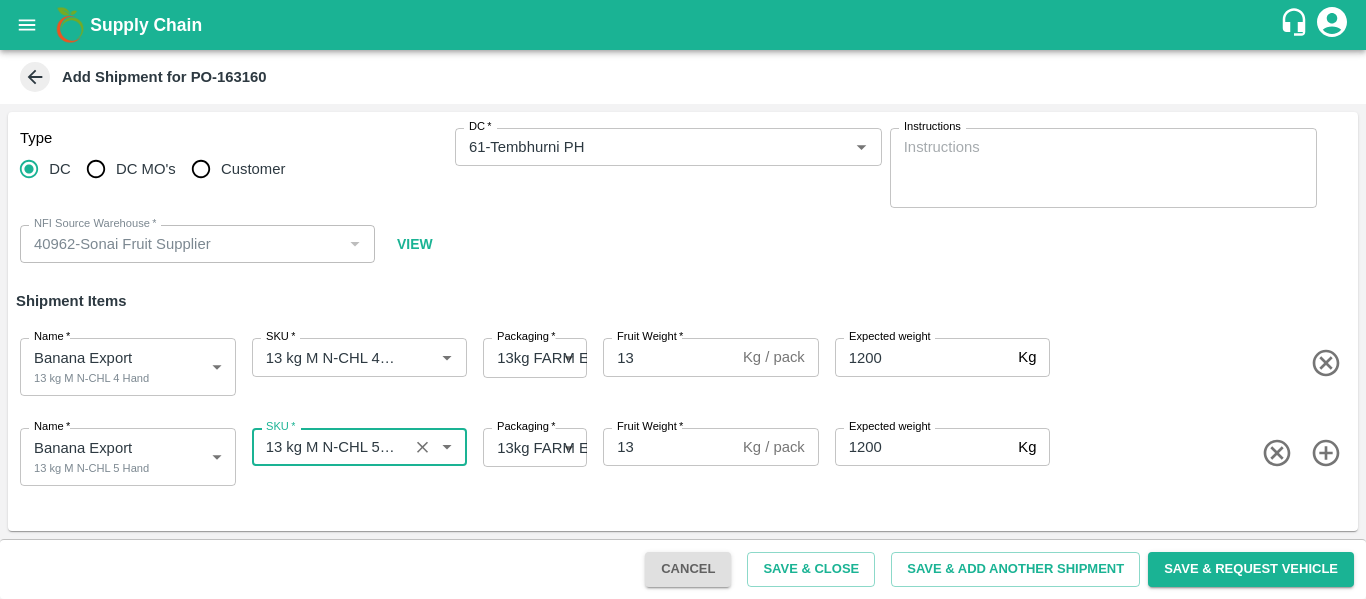 type on "13 kg M N-CHL 5 Hand" 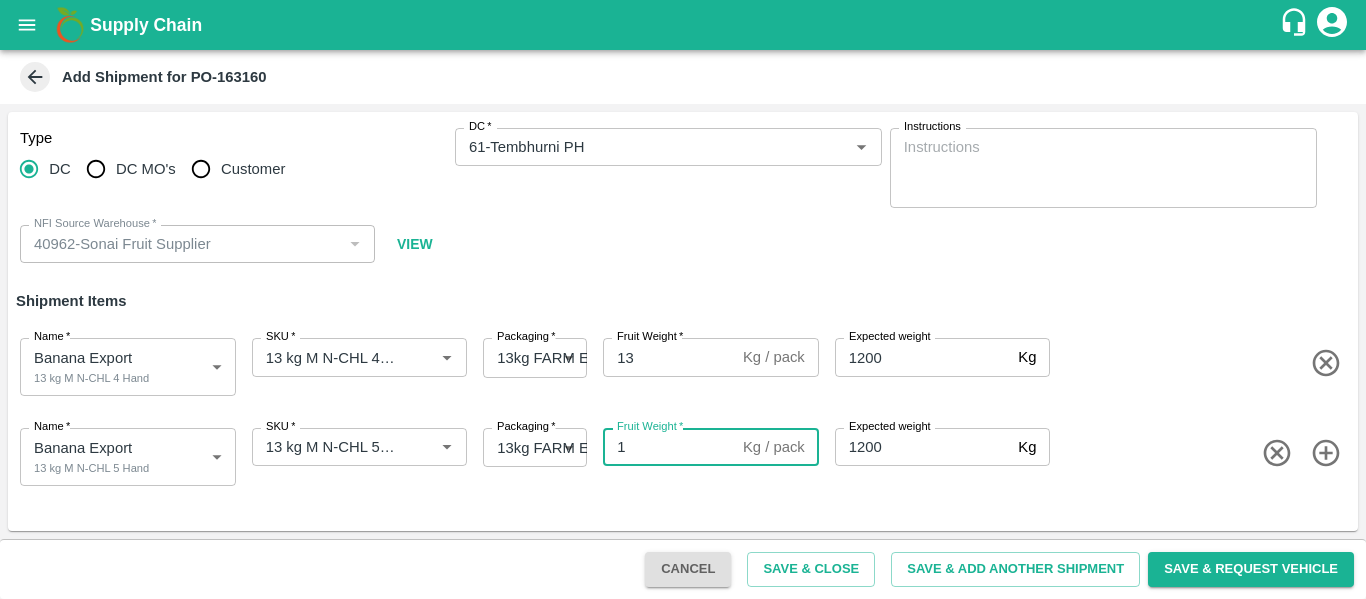type on "13" 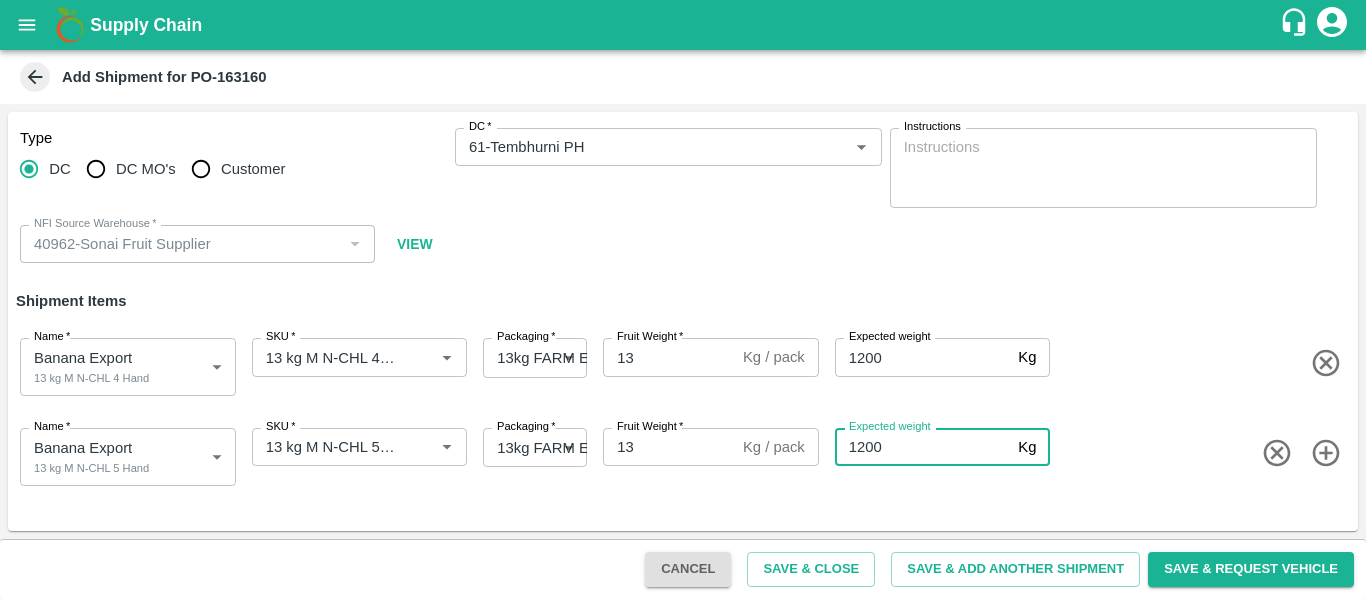 type 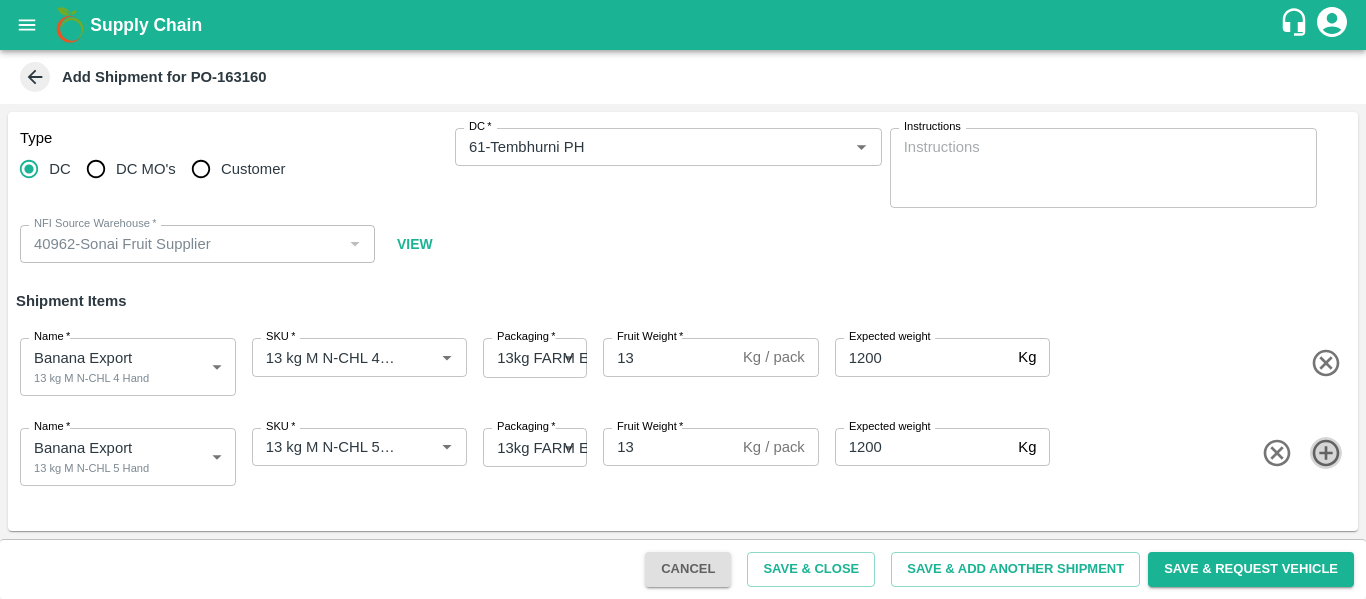 click 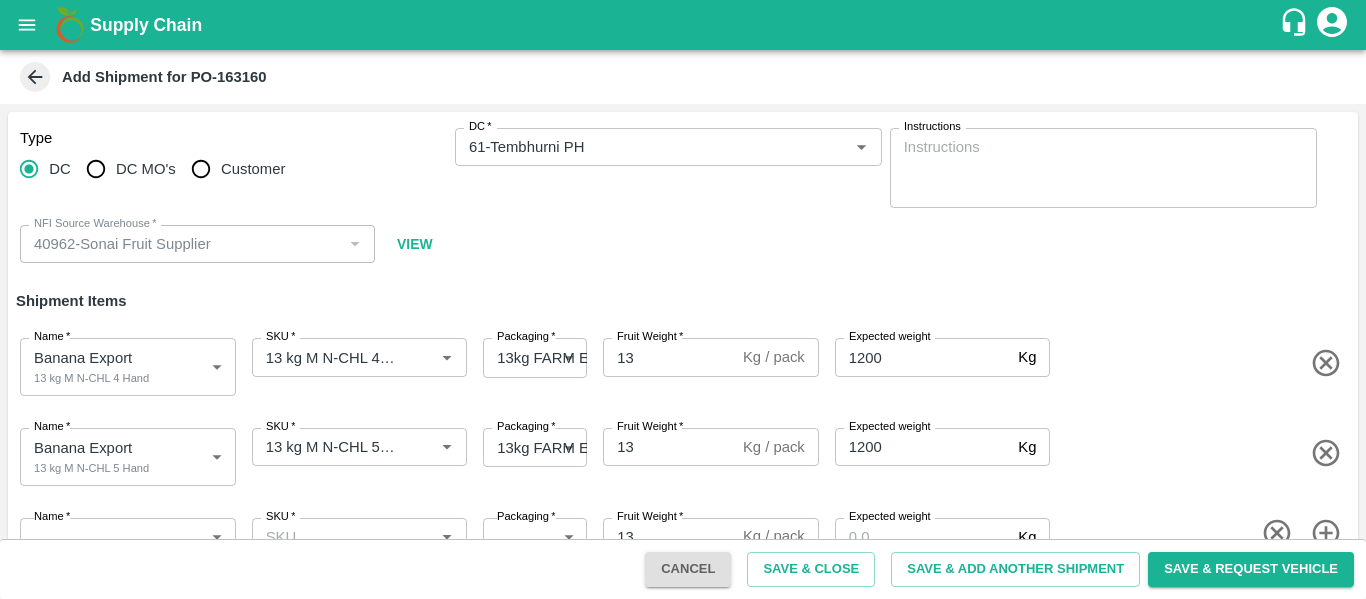 scroll, scrollTop: 41, scrollLeft: 0, axis: vertical 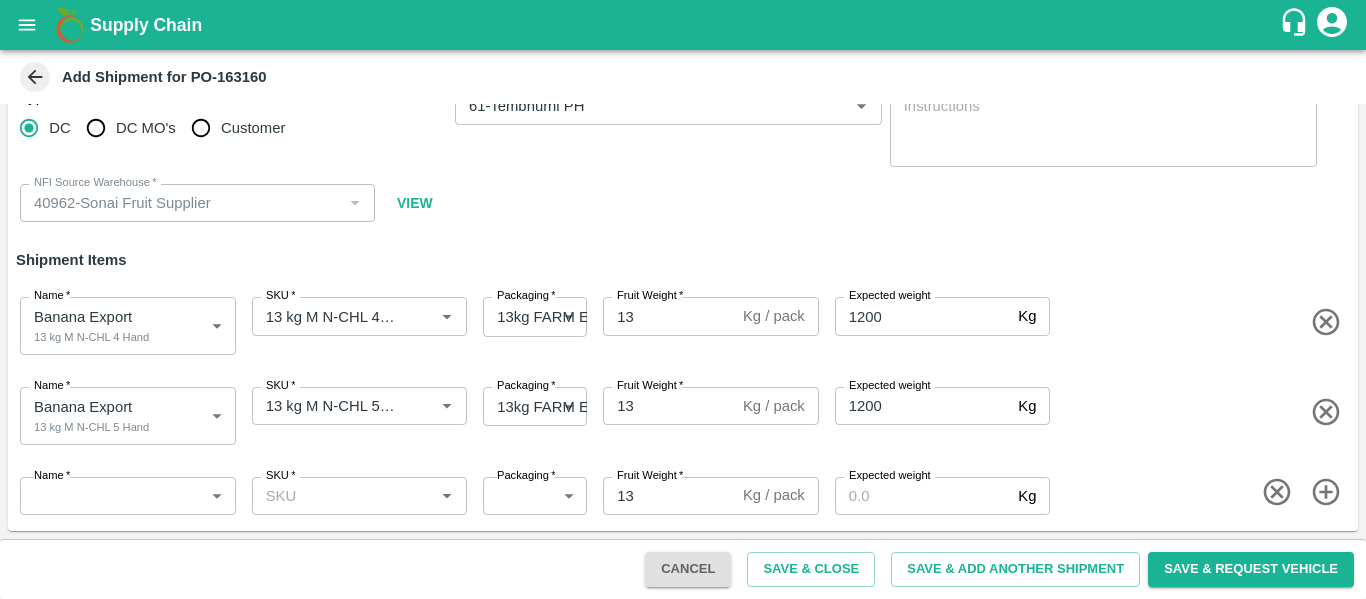 click on "Supply Chain Add Shipment for PO-163160 Type DC DC MO's Customer DC   * DC   * Instructions x Instructions NFI Source Warehouse   * NFI Source Warehouse   * VIEW Shipment Items Name   * Banana Export 13 kg M N-CHL 4 Hand  1817966 Name SKU   * SKU   * Packaging   * 13kg FARM EXPRESS 468 Packaging Fruit Weight   * 13 Kg /   pack Fruit Weight Expected weight 1200 Kg Expected weight Name   * Banana Export 13 kg M N-CHL 5 Hand  1817967 Name SKU   * SKU   * Packaging   * 13kg FARM EXPRESS 468 Packaging Fruit Weight   * 13 Kg /   pack Fruit Weight Expected weight 1200 Kg Expected weight Name   * ​ Name SKU   * SKU   * Packaging   * ​ Packaging Fruit Weight   * 13 Kg /   pack Fruit Weight Expected weight Kg Expected weight Cancel Save & Close Save & Add Another Shipment Save & Request Vehicle Tembhurni PH Nashik CC Shahada Banana Export PH Savda Banana Export PH Nikhil Subhash Mangvade Logout" at bounding box center (683, 299) 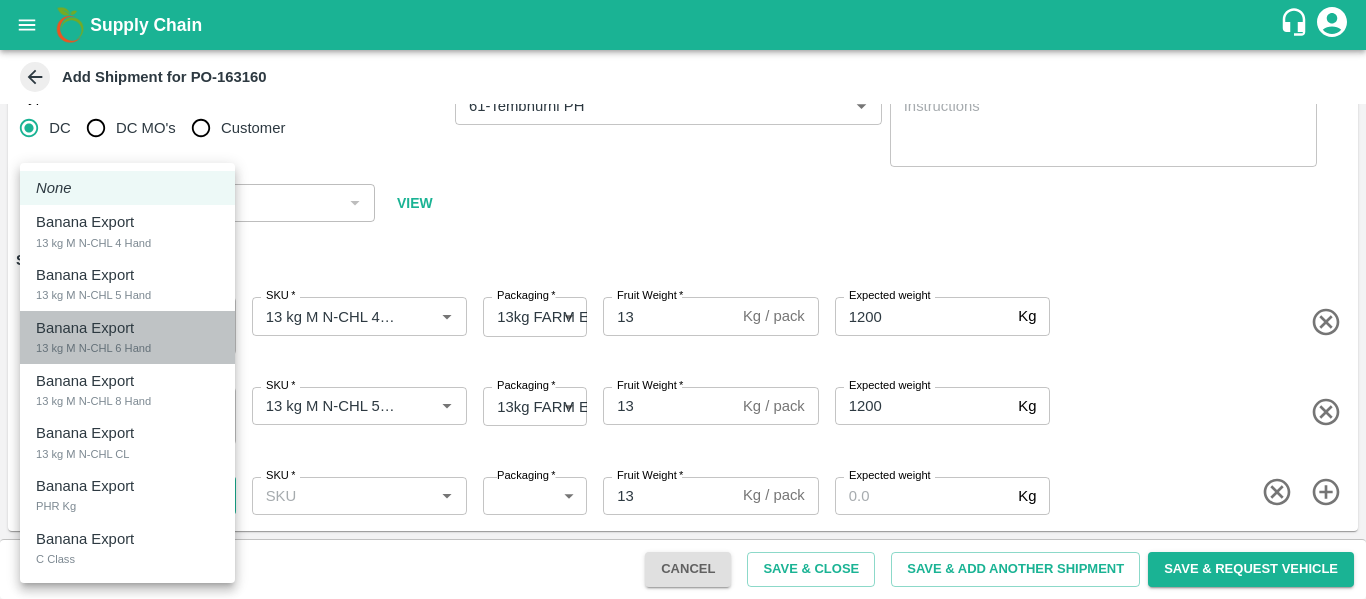 click on "13 kg M N-CHL 6 Hand" at bounding box center (93, 348) 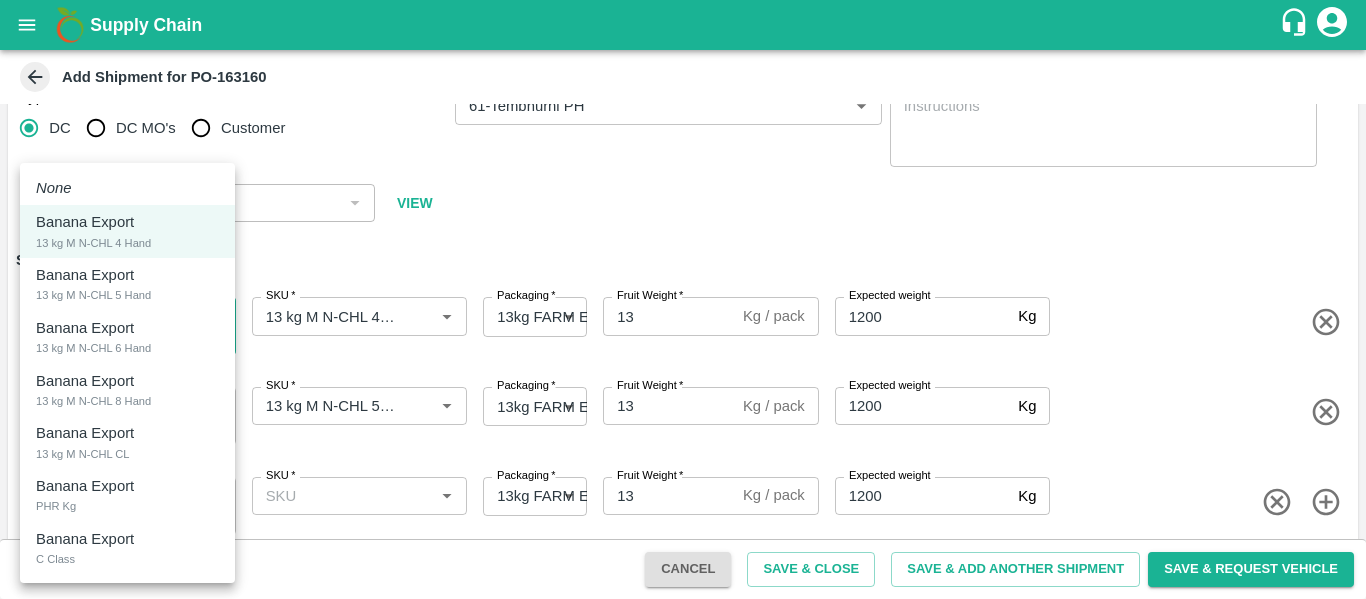 click on "Supply Chain Add Shipment for PO-163160 Type DC DC MO's Customer DC   * DC   * Instructions x Instructions NFI Source Warehouse   * NFI Source Warehouse   * VIEW Shipment Items Name   * Banana Export 13 kg M N-CHL 4 Hand  1817966 Name SKU   * SKU   * Packaging   * 13kg FARM EXPRESS 468 Packaging Fruit Weight   * 13 Kg /   pack Fruit Weight Expected weight 1200 Kg Expected weight Name   * Banana Export 13 kg M N-CHL 5 Hand  1817967 Name SKU   * SKU   * Packaging   * 13kg FARM EXPRESS 468 Packaging Fruit Weight   * 13 Kg /   pack Fruit Weight Expected weight 1200 Kg Expected weight Name   * Banana Export 13 kg M N-CHL 6 Hand  1817968 Name SKU   * SKU   * Packaging   * 13kg FARM EXPRESS 468 Packaging Fruit Weight   * 13 Kg /   pack Fruit Weight Expected weight 1200 Kg Expected weight Cancel Save & Close Save & Add Another Shipment Save & Request Vehicle Tembhurni PH Nashik CC Shahada Banana Export PH Savda Banana Export PH Nikhil Subhash Mangvade Logout None Banana Export" at bounding box center (683, 299) 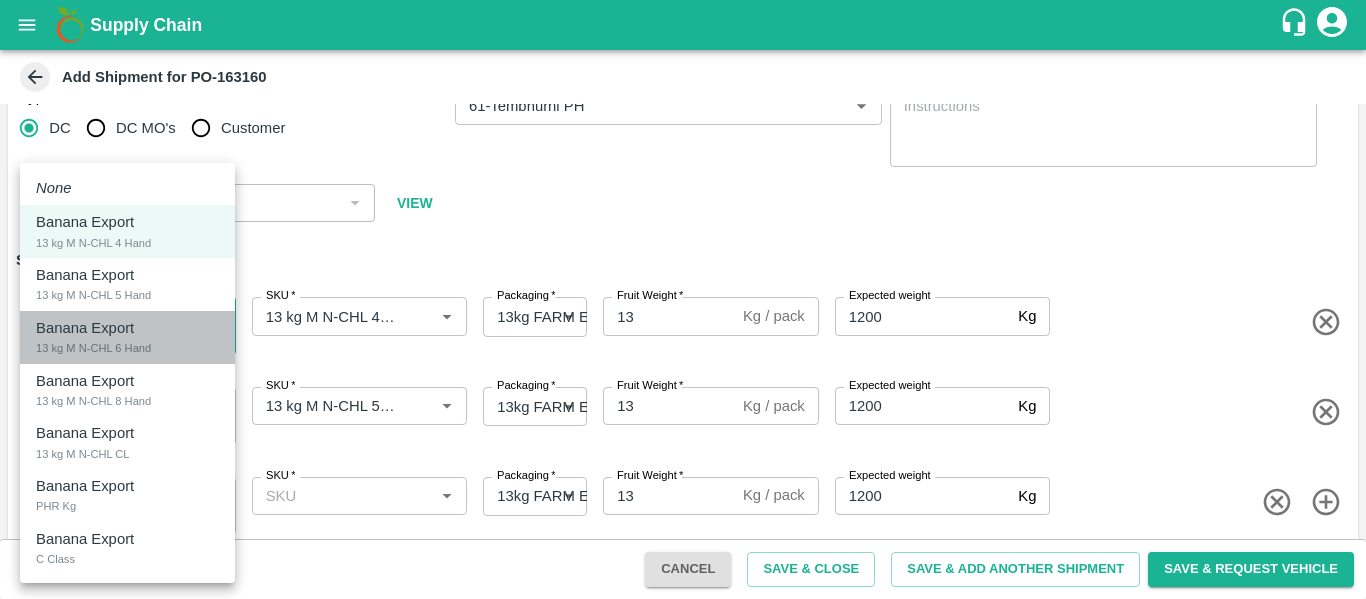 click on "13 kg M N-CHL 6 Hand" at bounding box center [93, 348] 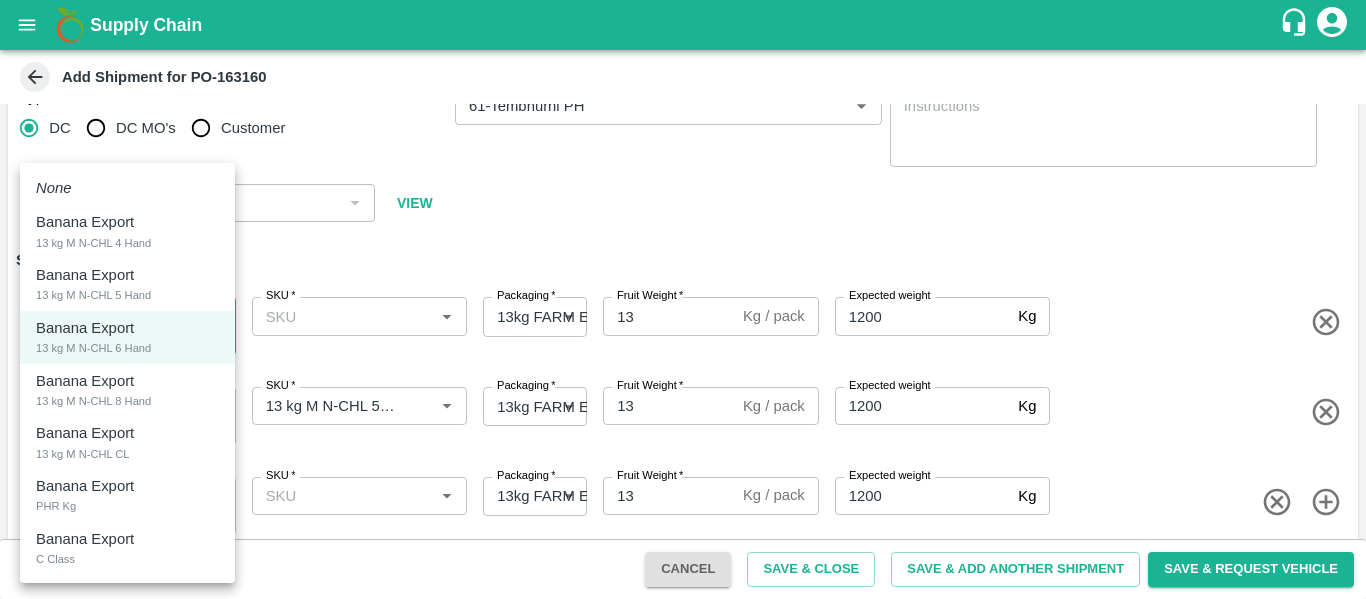 click on "Supply Chain Add Shipment for PO-163160 Type DC DC MO's Customer DC   * DC   * Instructions x Instructions NFI Source Warehouse   * NFI Source Warehouse   * VIEW Shipment Items Name   * Banana Export 13 kg M N-CHL 6 Hand  1817968 Name SKU   * SKU   * Packaging   * 13kg FARM EXPRESS 468 Packaging Fruit Weight   * 13 Kg /   pack Fruit Weight Expected weight 1200 Kg Expected weight Name   * Banana Export 13 kg M N-CHL 5 Hand  1817967 Name SKU   * SKU   * Packaging   * 13kg FARM EXPRESS 468 Packaging Fruit Weight   * 13 Kg /   pack Fruit Weight Expected weight 1200 Kg Expected weight Name   * Banana Export 13 kg M N-CHL 6 Hand  1817968 Name SKU   * SKU   * Packaging   * 13kg FARM EXPRESS 468 Packaging Fruit Weight   * 13 Kg /   pack Fruit Weight Expected weight 1200 Kg Expected weight Cancel Save & Close Save & Add Another Shipment Save & Request Vehicle Tembhurni PH Nashik CC Shahada Banana Export PH Savda Banana Export PH Nikhil Subhash Mangvade Logout None Banana Export" at bounding box center [683, 299] 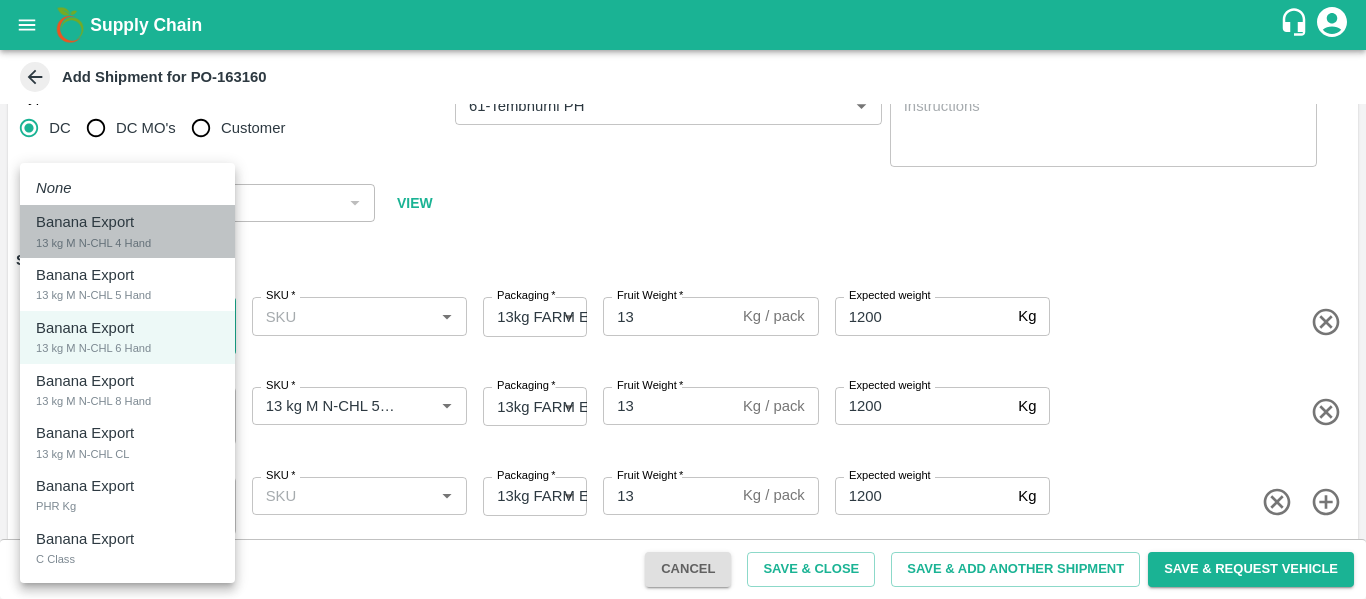 click on "13 kg M N-CHL 4 Hand" at bounding box center [93, 243] 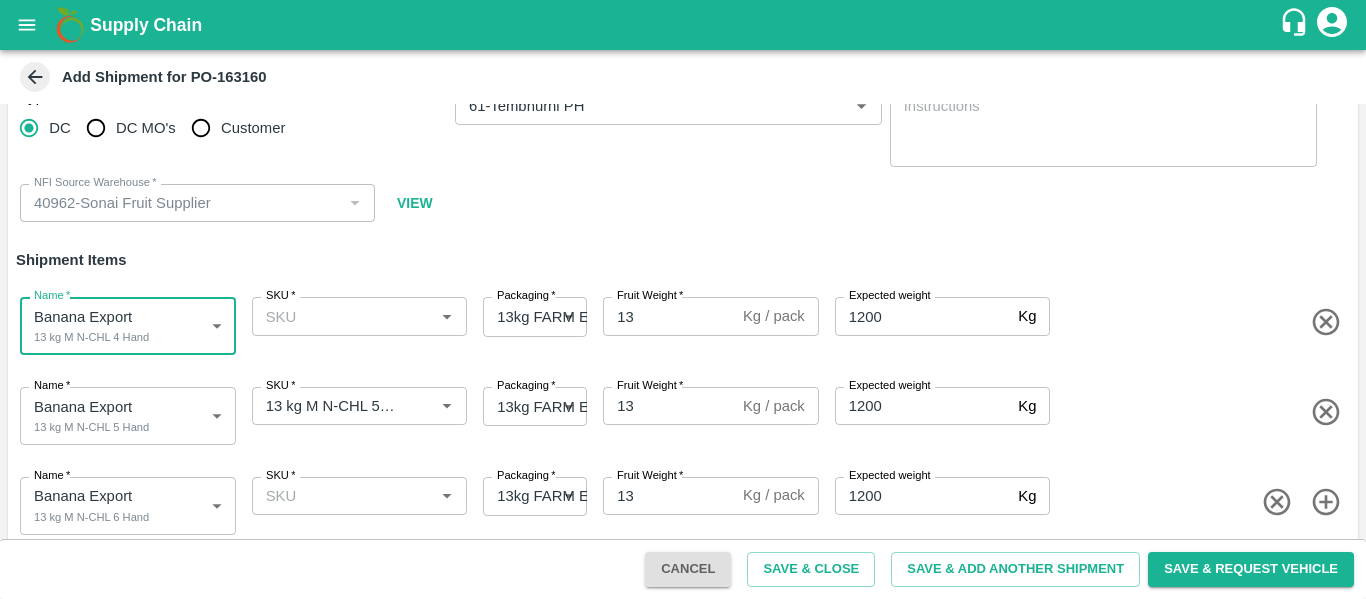 click on "SKU   *" at bounding box center [343, 316] 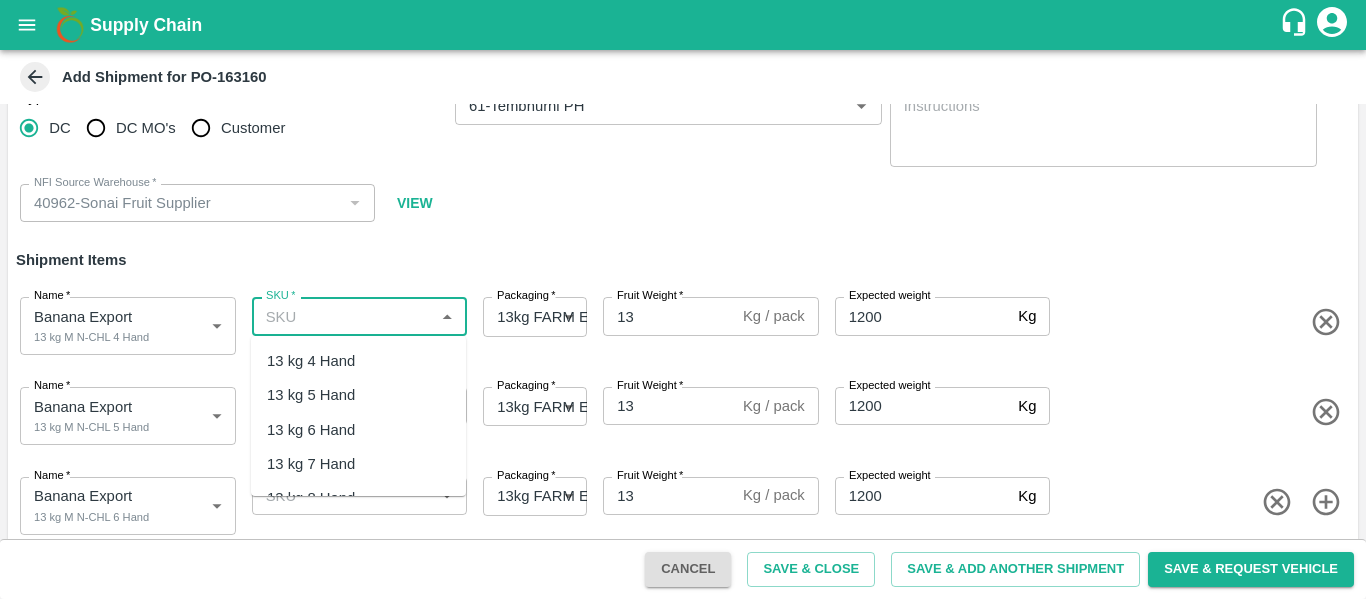 click on "13 kg 5 Hand" at bounding box center (311, 395) 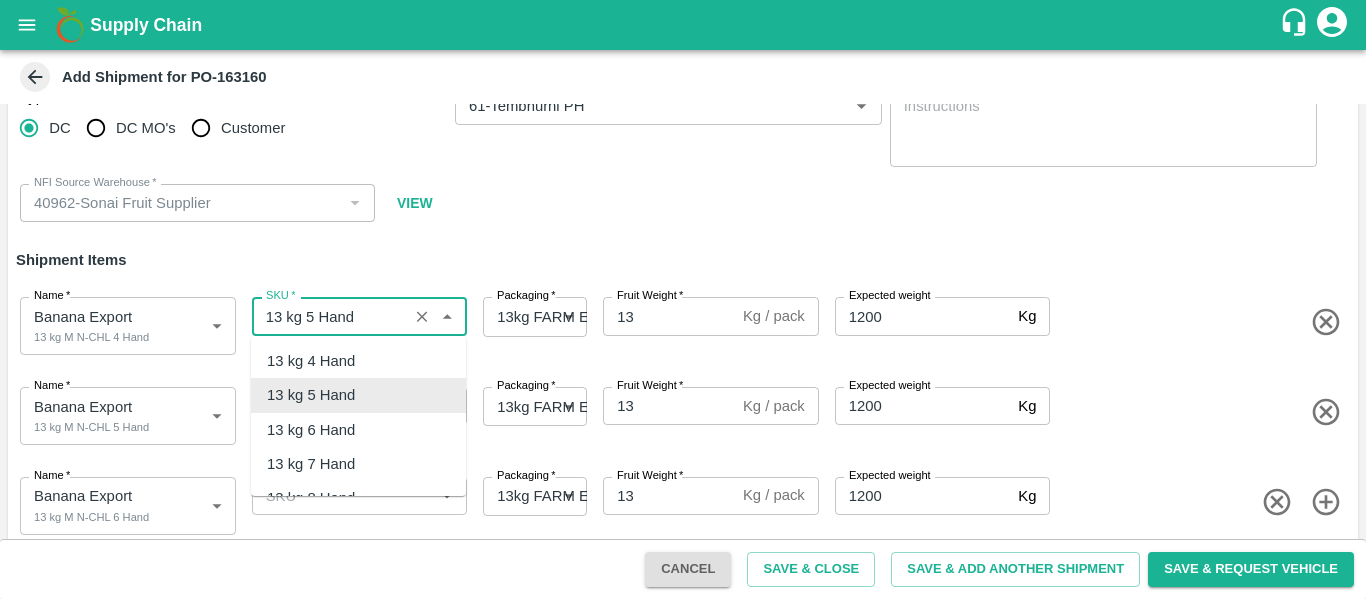 click on "SKU   *" at bounding box center [330, 316] 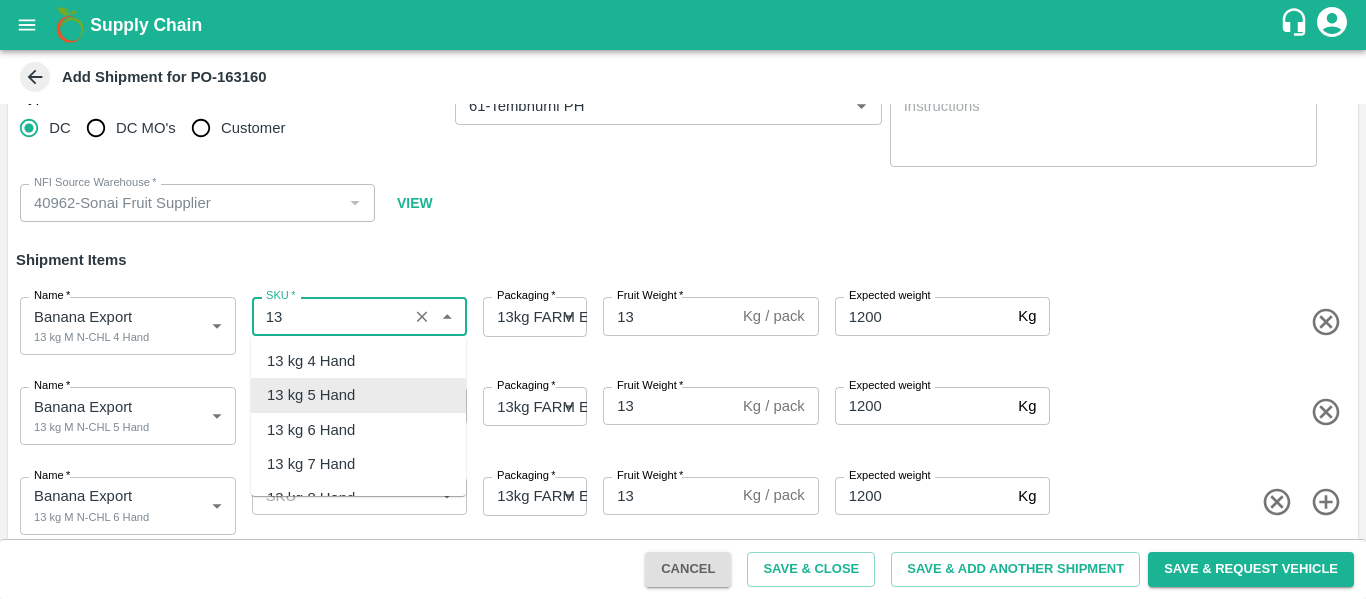 type on "1" 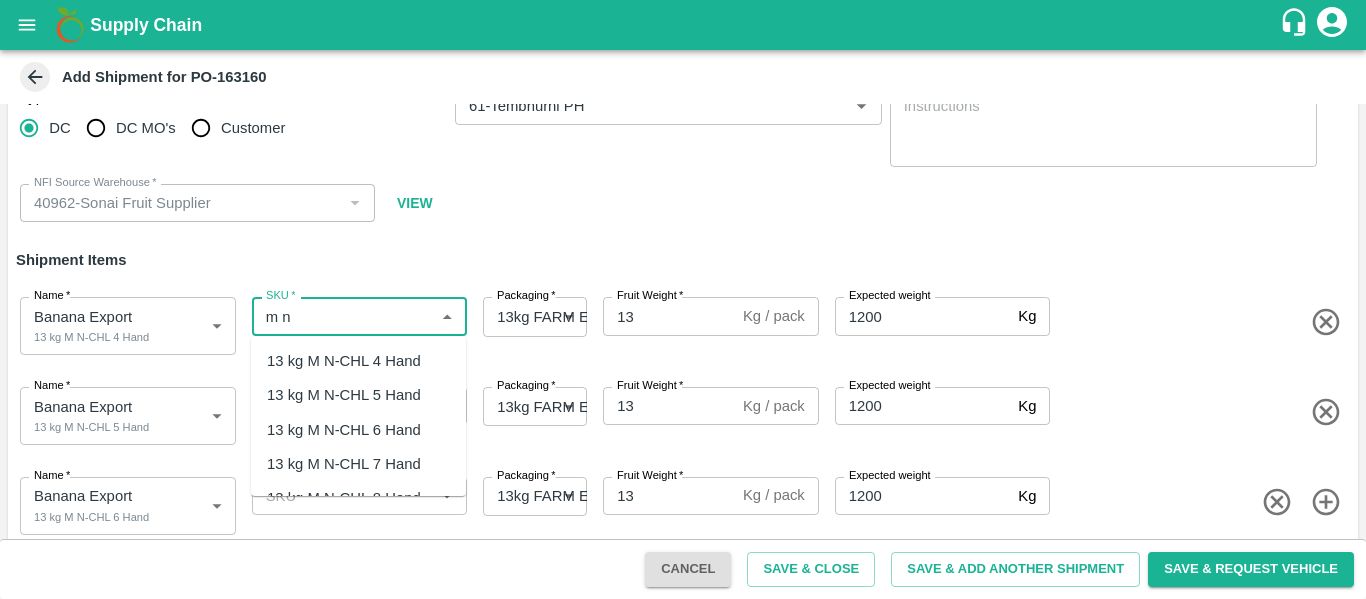 click on "13 kg M N-CHL 4 Hand" at bounding box center [344, 361] 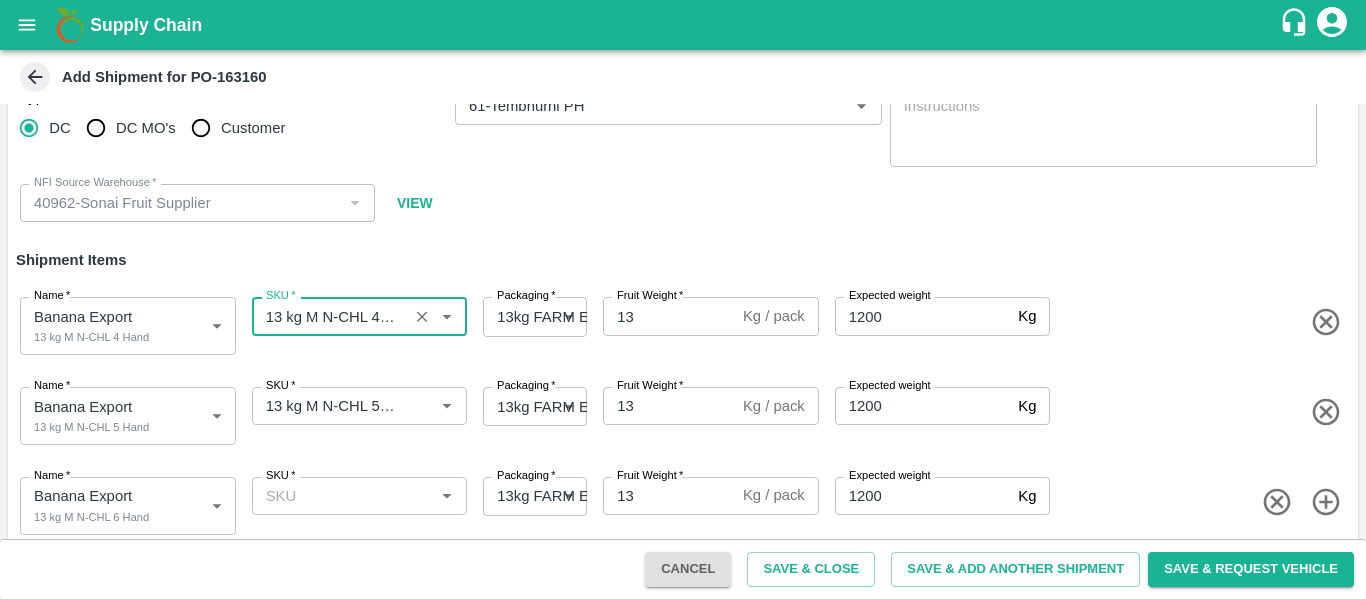 type on "13 kg M N-CHL 4 Hand" 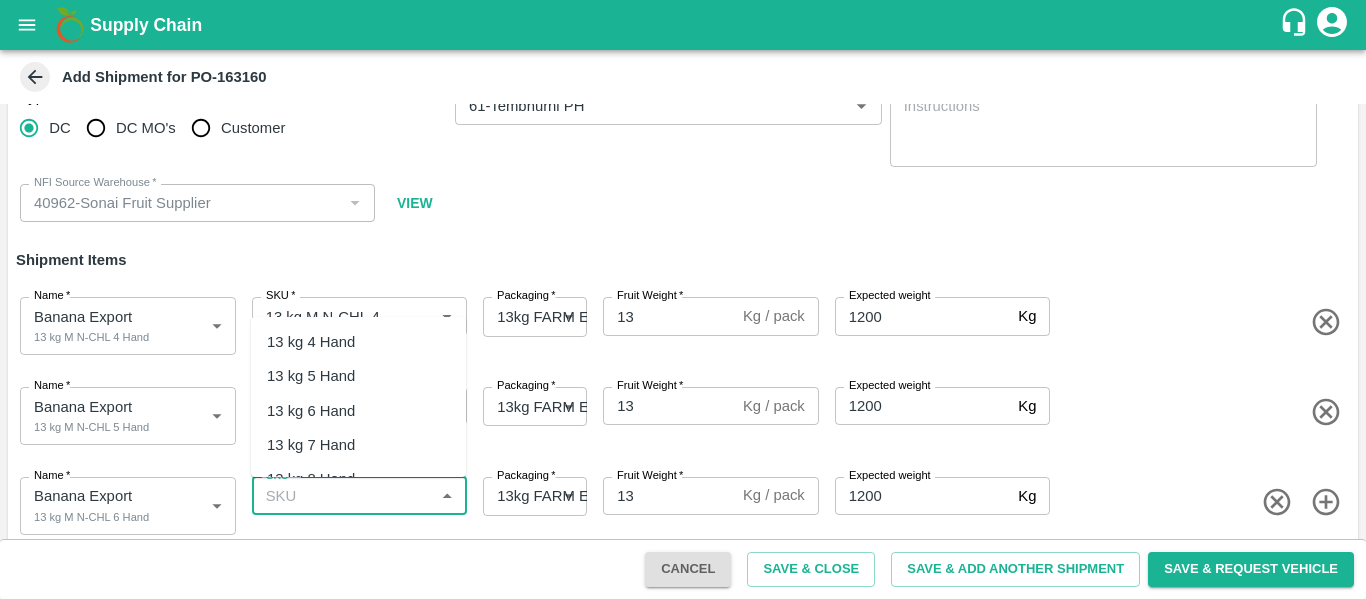 click on "SKU   *" at bounding box center [343, 496] 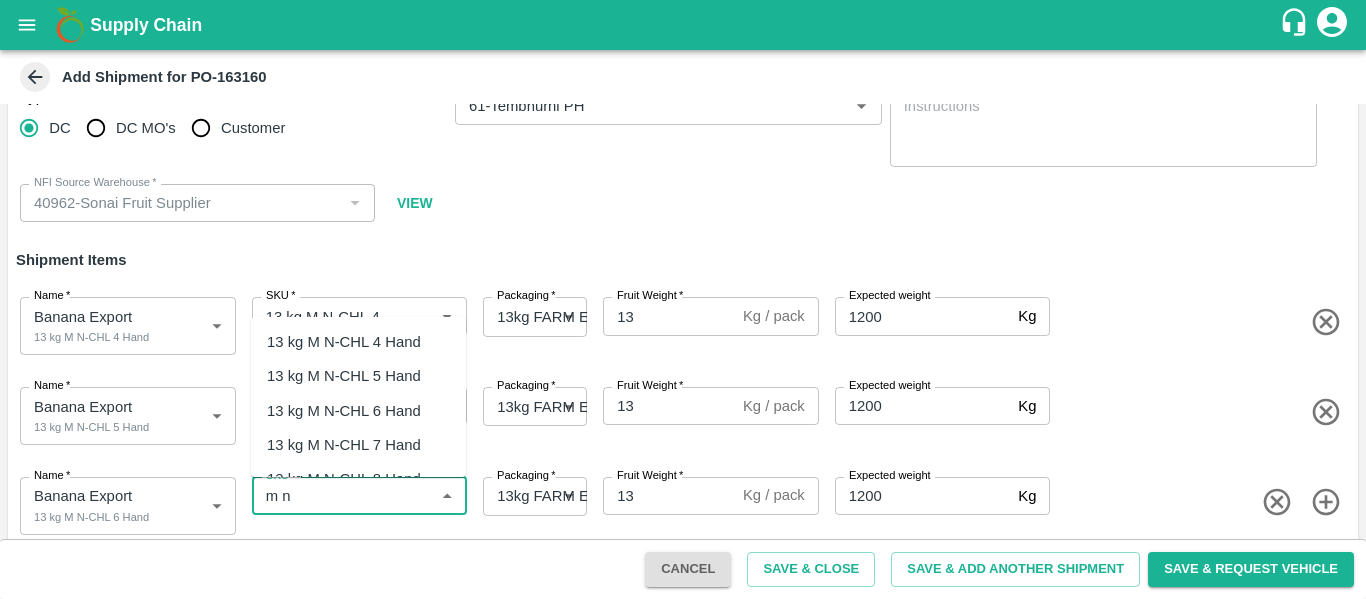 click on "13 kg M N-CHL 6 Hand" at bounding box center (344, 411) 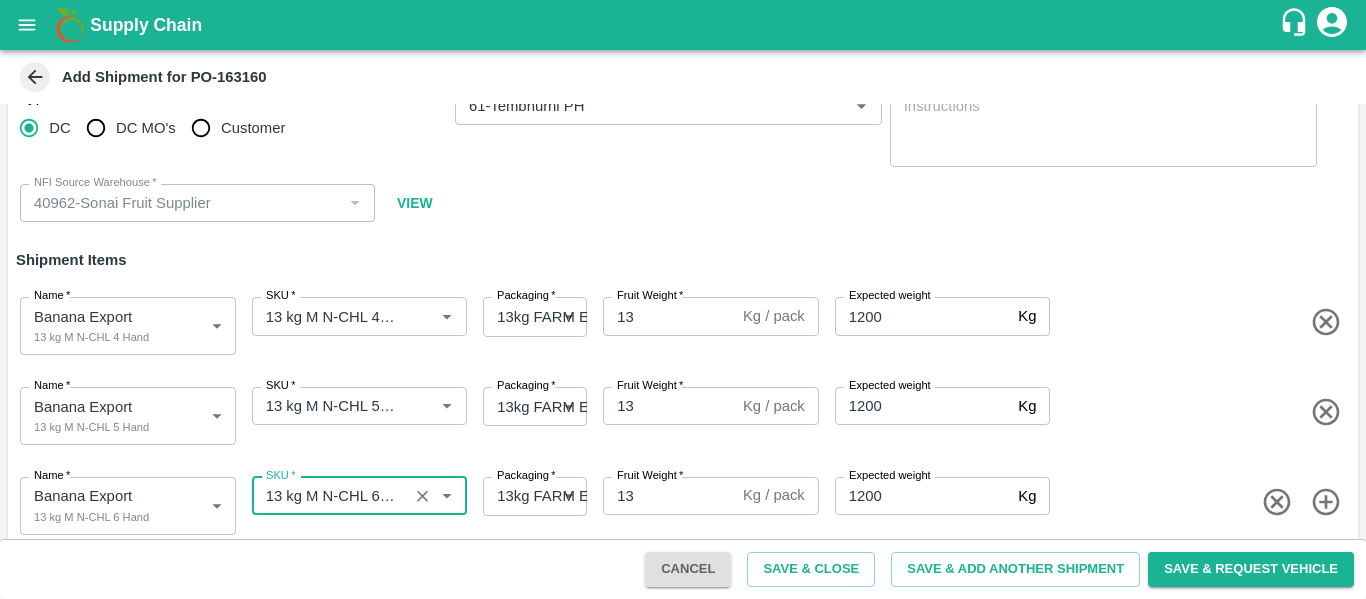 type on "13 kg M N-CHL 6 Hand" 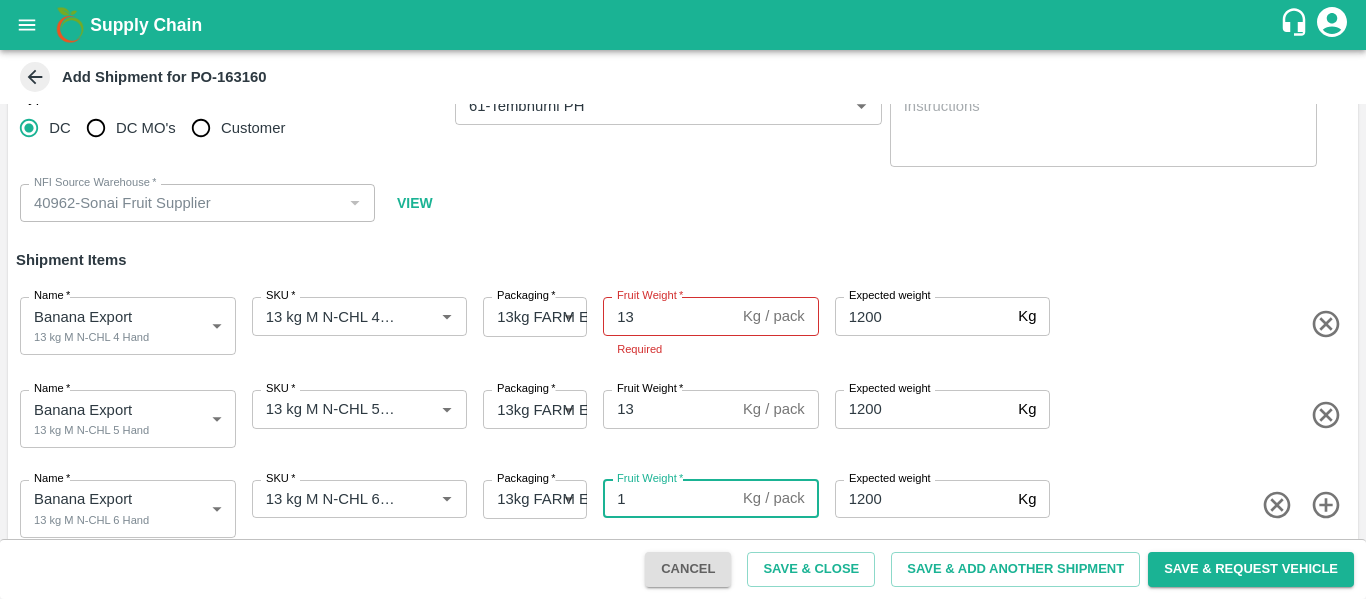 type on "13" 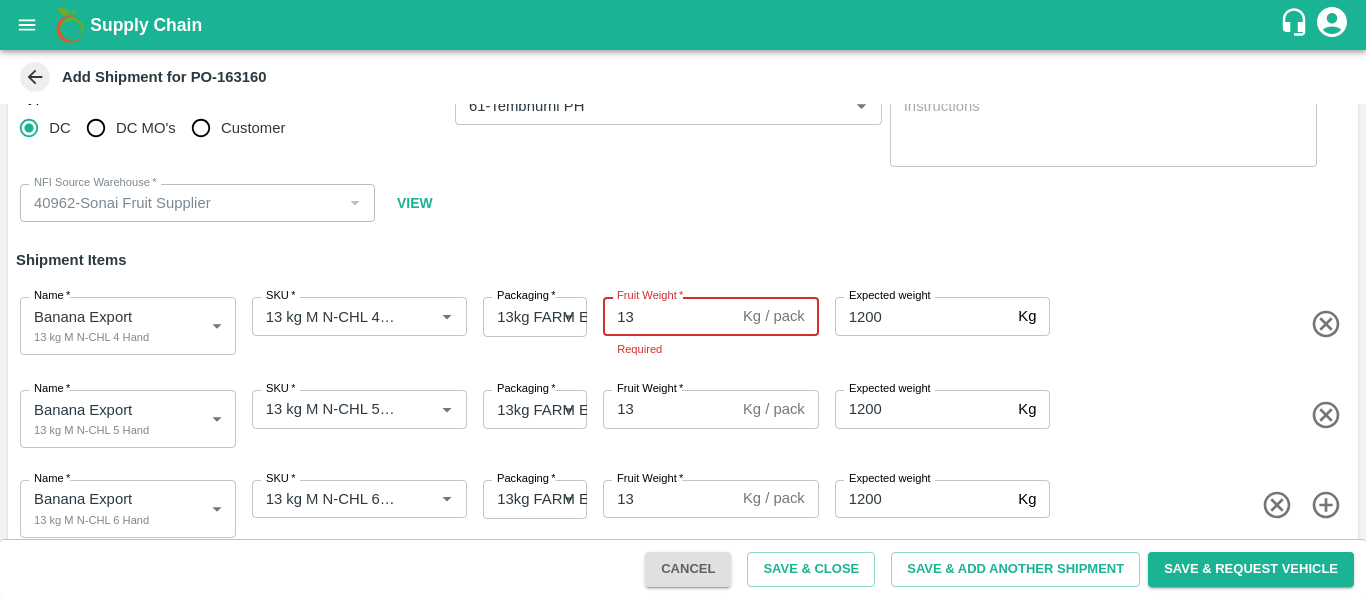 click on "13" at bounding box center [669, 316] 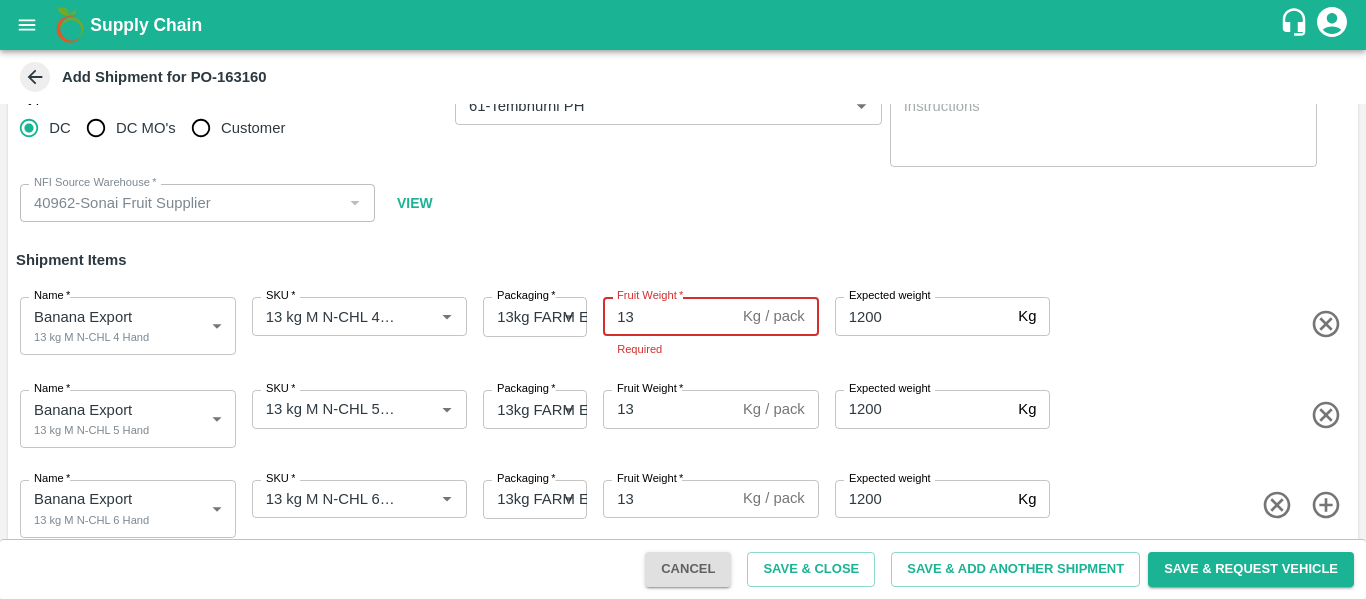 type on "1" 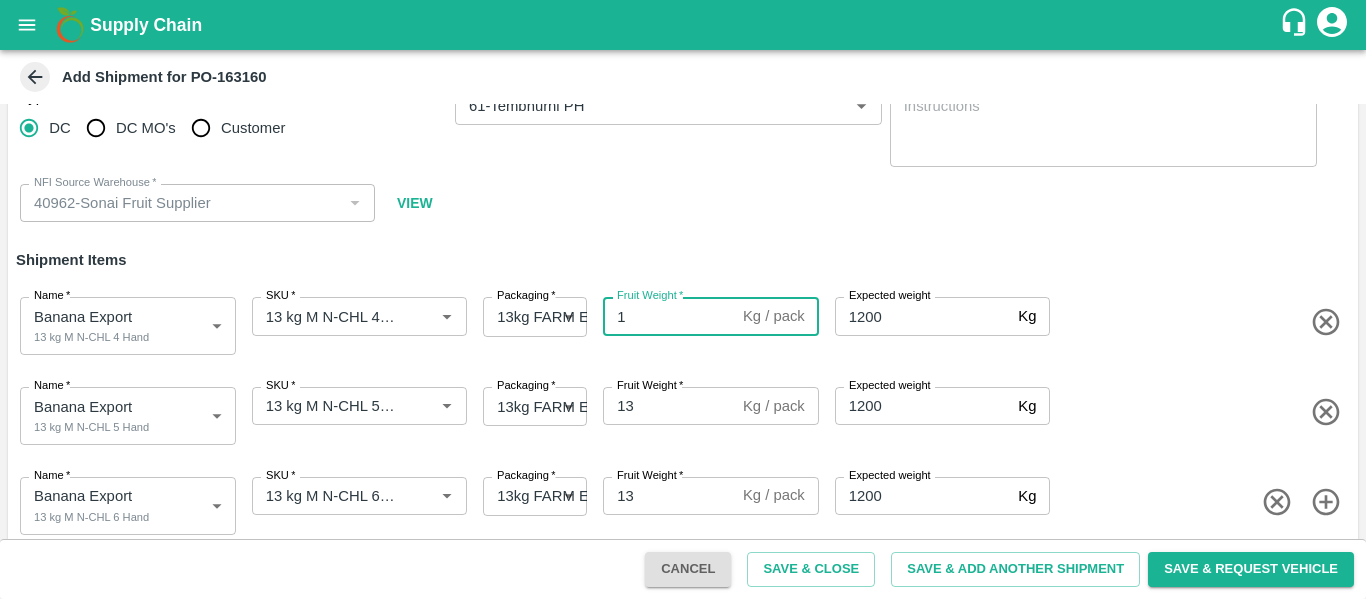 type on "13" 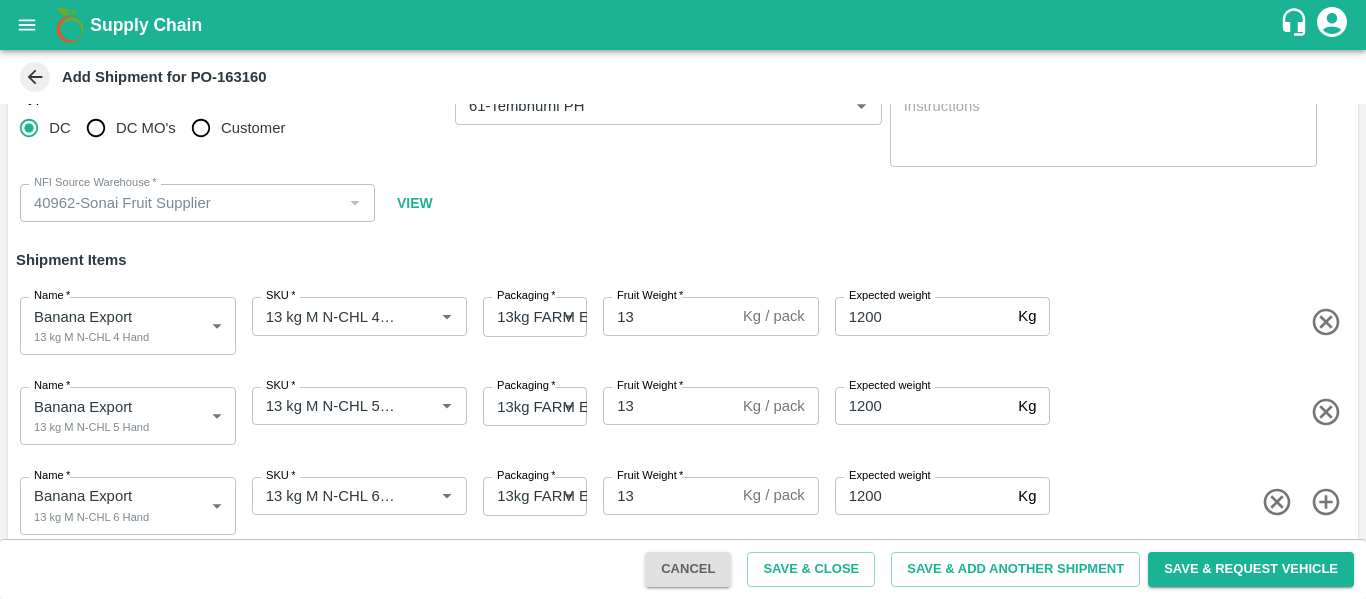 click on "Name   * Banana Export 13 kg M N-CHL 6 Hand  1817968 Name SKU   * SKU   * Packaging   * 13kg FARM EXPRESS 468 Packaging Fruit Weight   * 13 Kg /   pack Fruit Weight Expected weight 1200 Kg Expected weight" at bounding box center (679, 502) 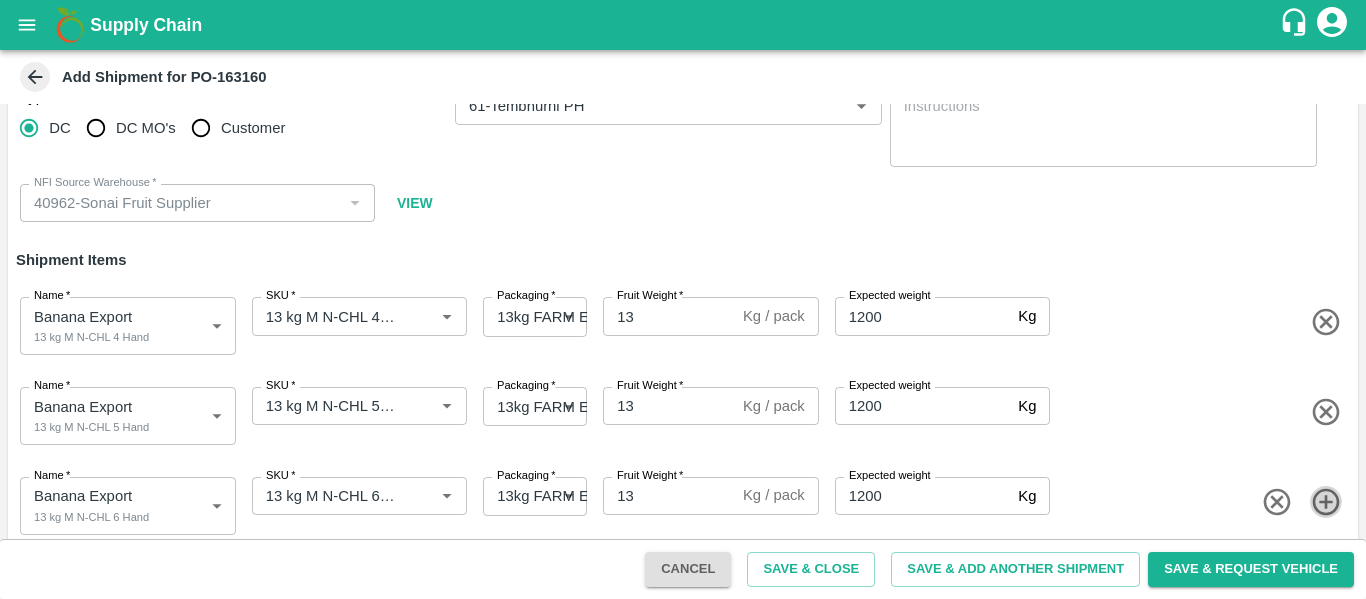 click 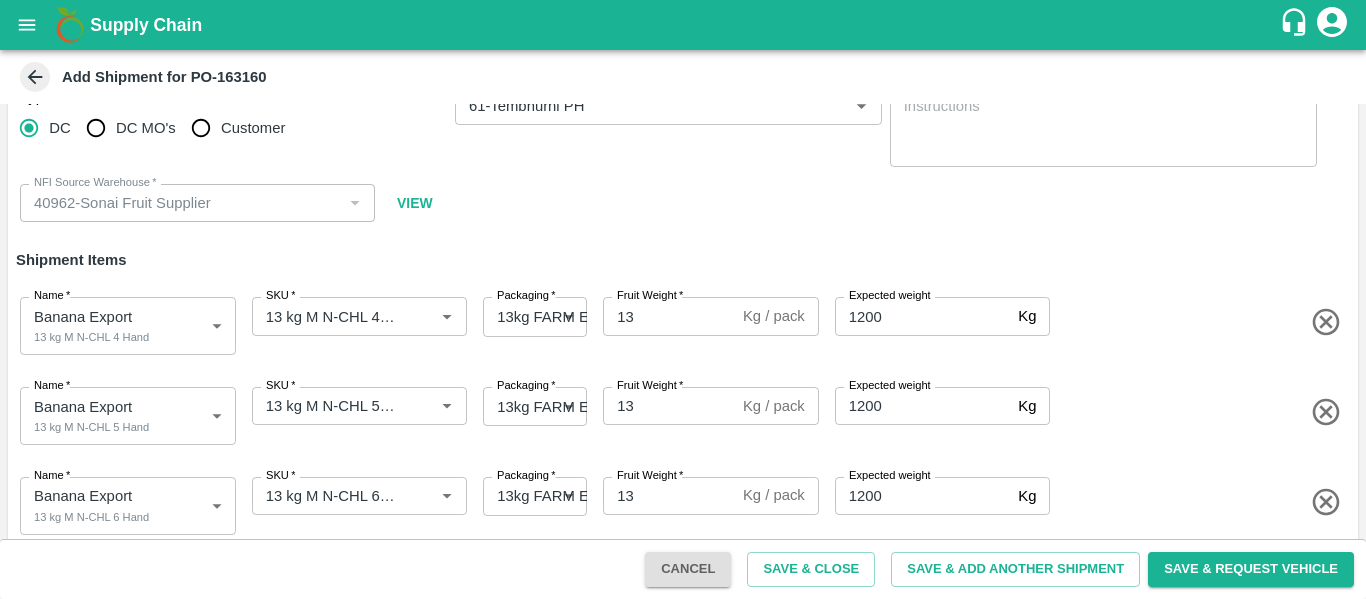 scroll, scrollTop: 131, scrollLeft: 0, axis: vertical 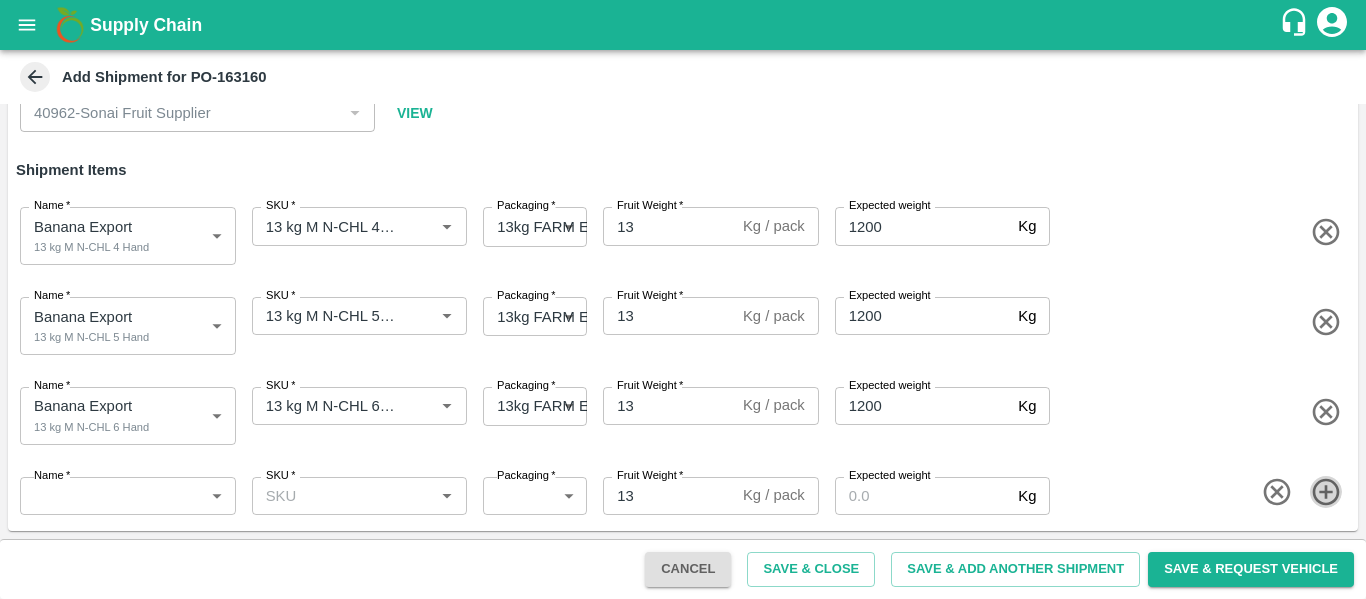 click 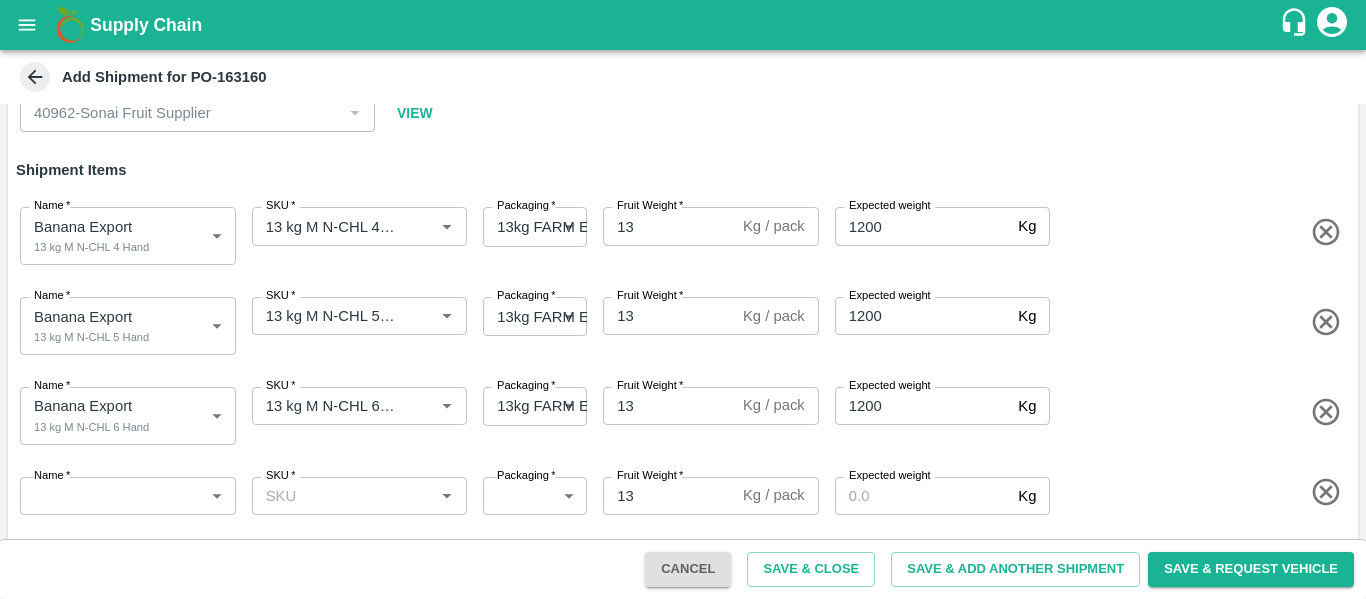 scroll, scrollTop: 201, scrollLeft: 0, axis: vertical 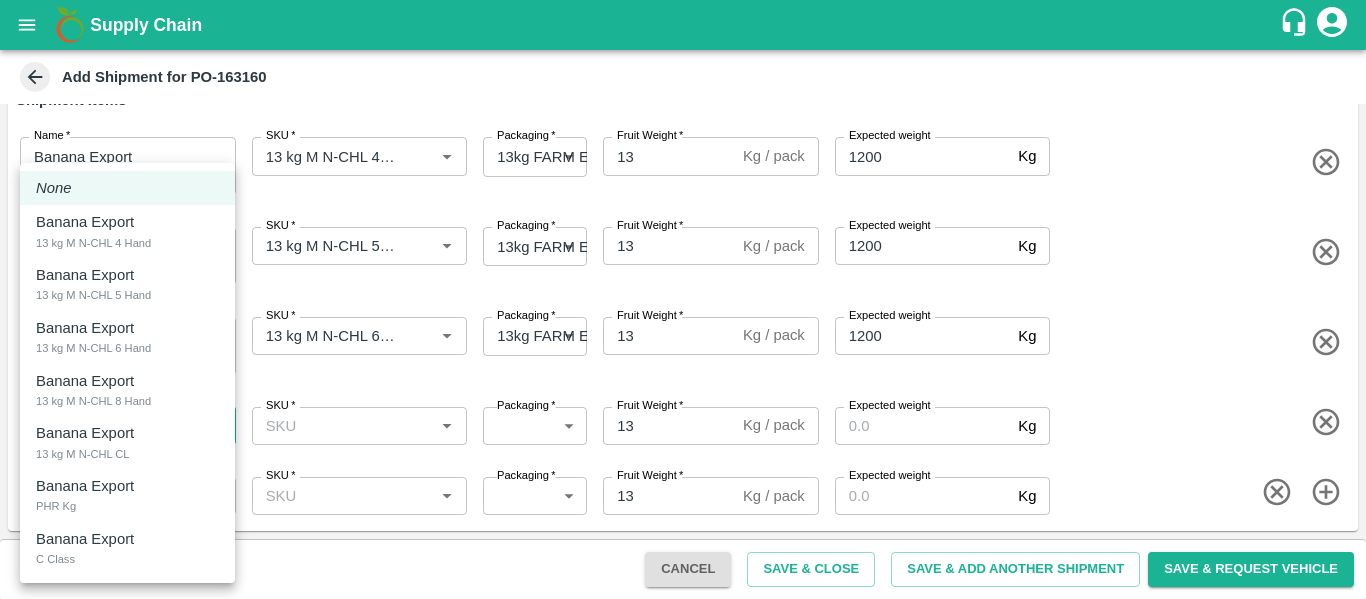 click on "Supply Chain Add Shipment for PO-163160 Type DC DC MO's Customer DC   * DC   * Instructions x Instructions NFI Source Warehouse   * NFI Source Warehouse   * VIEW Shipment Items Name   * Banana Export 13 kg M N-CHL 4 Hand  1817966 Name SKU   * SKU   * Packaging   * 13kg FARM EXPRESS 468 Packaging Fruit Weight   * 13 Kg /   pack Fruit Weight Expected weight 1200 Kg Expected weight Name   * Banana Export 13 kg M N-CHL 5 Hand  1817967 Name SKU   * SKU   * Packaging   * 13kg FARM EXPRESS 468 Packaging Fruit Weight   * 13 Kg /   pack Fruit Weight Expected weight 1200 Kg Expected weight Name   * Banana Export 13 kg M N-CHL 6 Hand  1817968 Name SKU   * SKU   * Packaging   * 13kg FARM EXPRESS 468 Packaging Fruit Weight   * 13 Kg /   pack Fruit Weight Expected weight 1200 Kg Expected weight Name   * ​ Name SKU   * SKU   * Packaging   * ​ Packaging Fruit Weight   * 13 Kg /   pack Fruit Weight Expected weight Kg Expected weight Name   * ​ Name SKU   * SKU   * *" at bounding box center (683, 299) 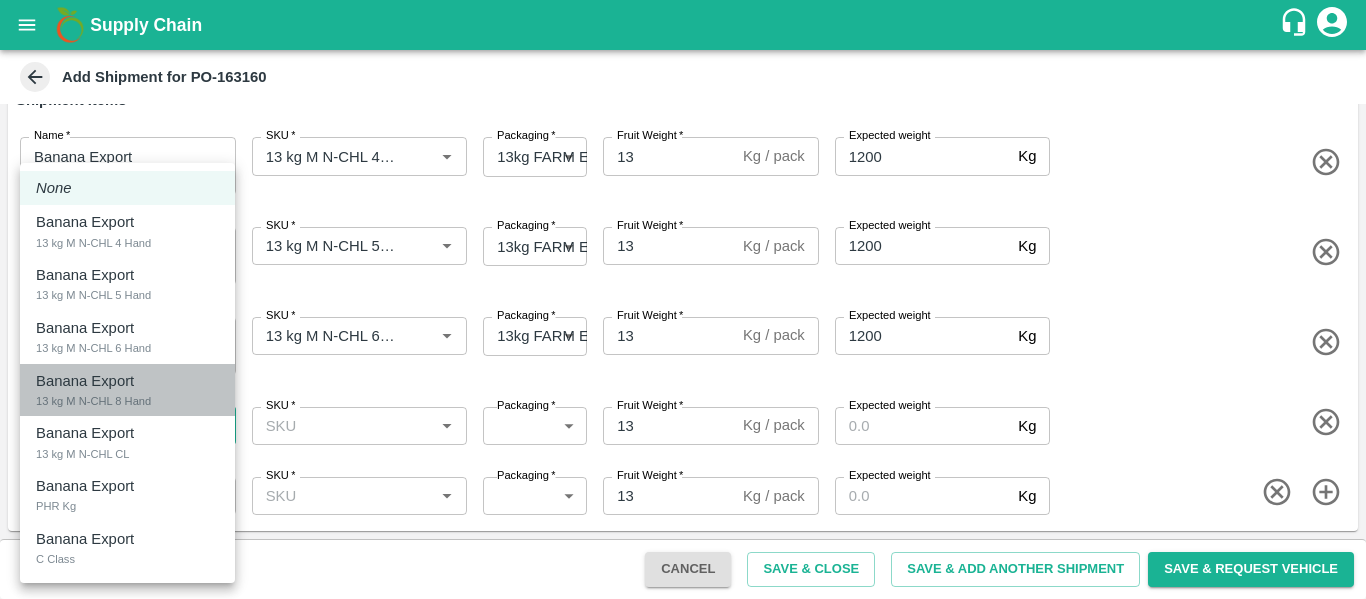 click on "13 kg M N-CHL 8 Hand" at bounding box center (93, 401) 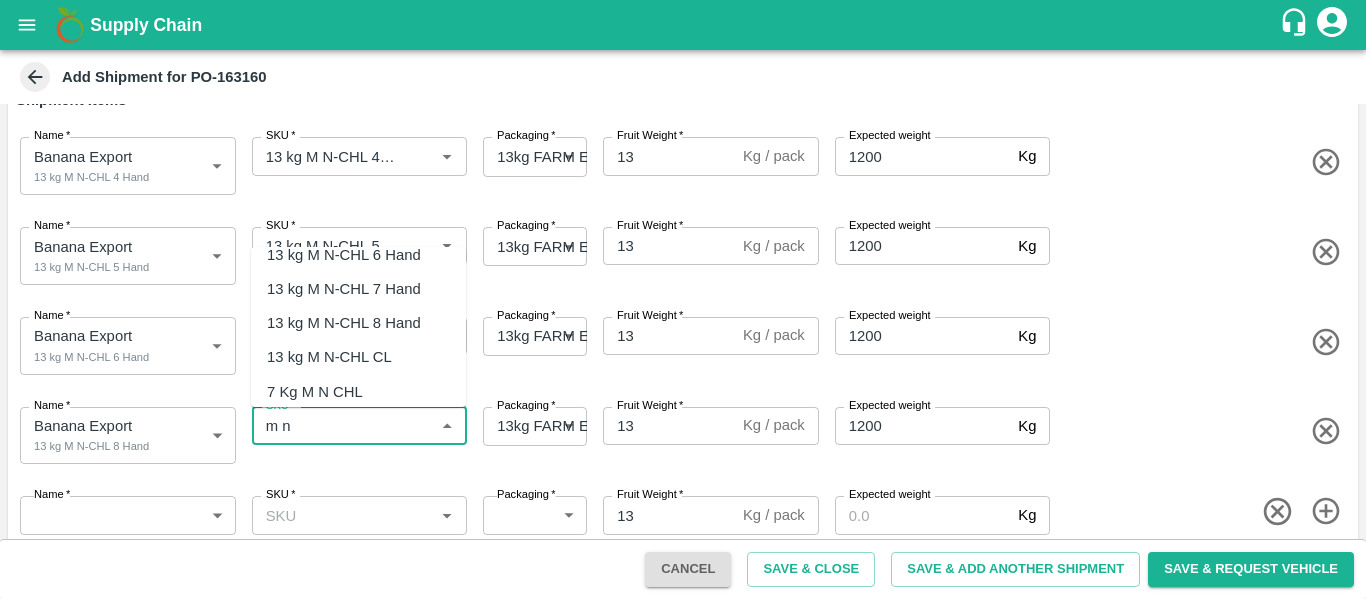 scroll, scrollTop: 87, scrollLeft: 0, axis: vertical 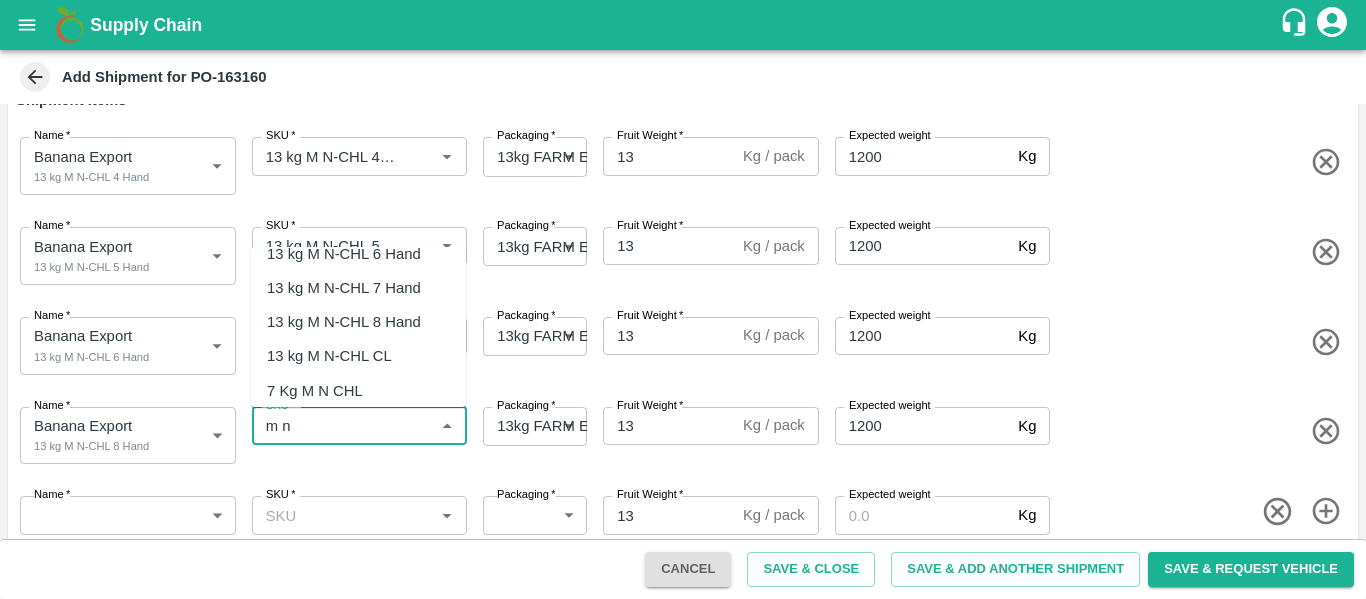 click on "13 kg M N-CHL 8 Hand" at bounding box center (344, 322) 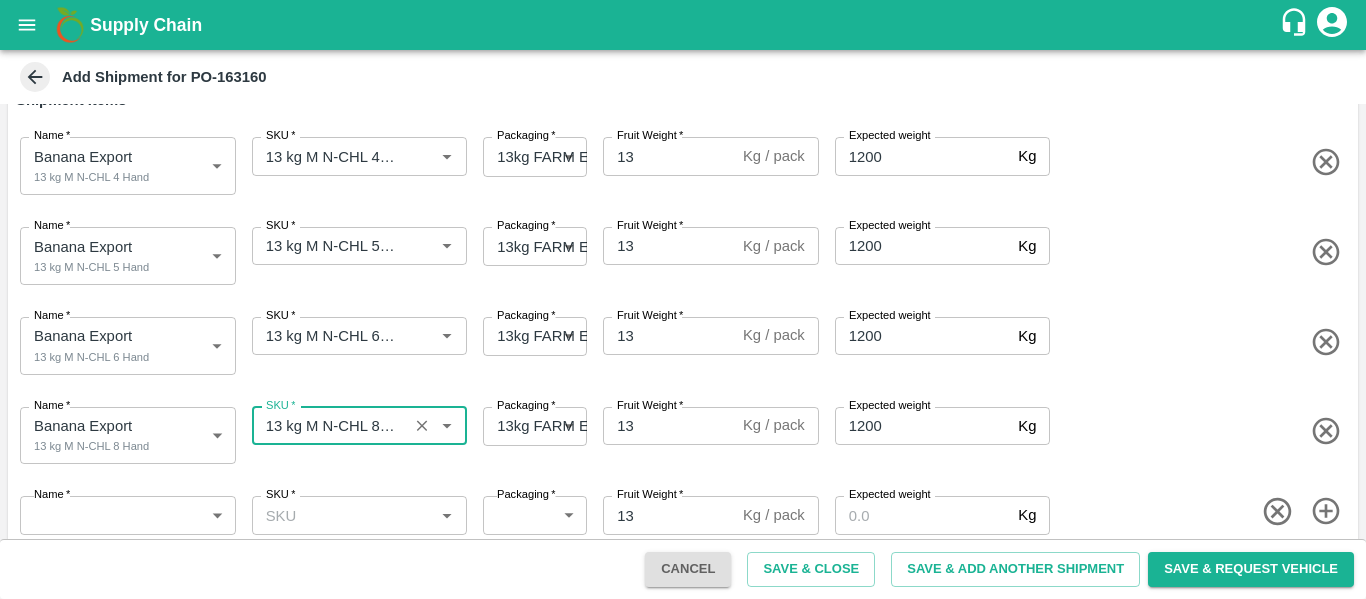 type on "13 kg M N-CHL 8 Hand" 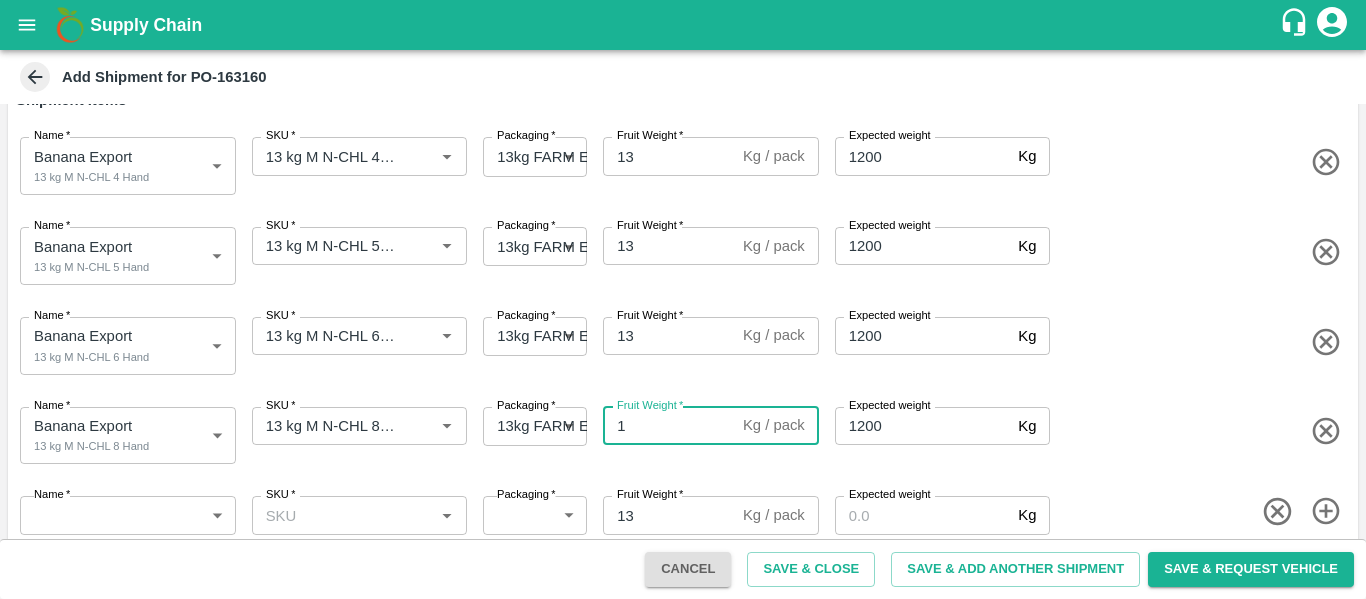 type on "13" 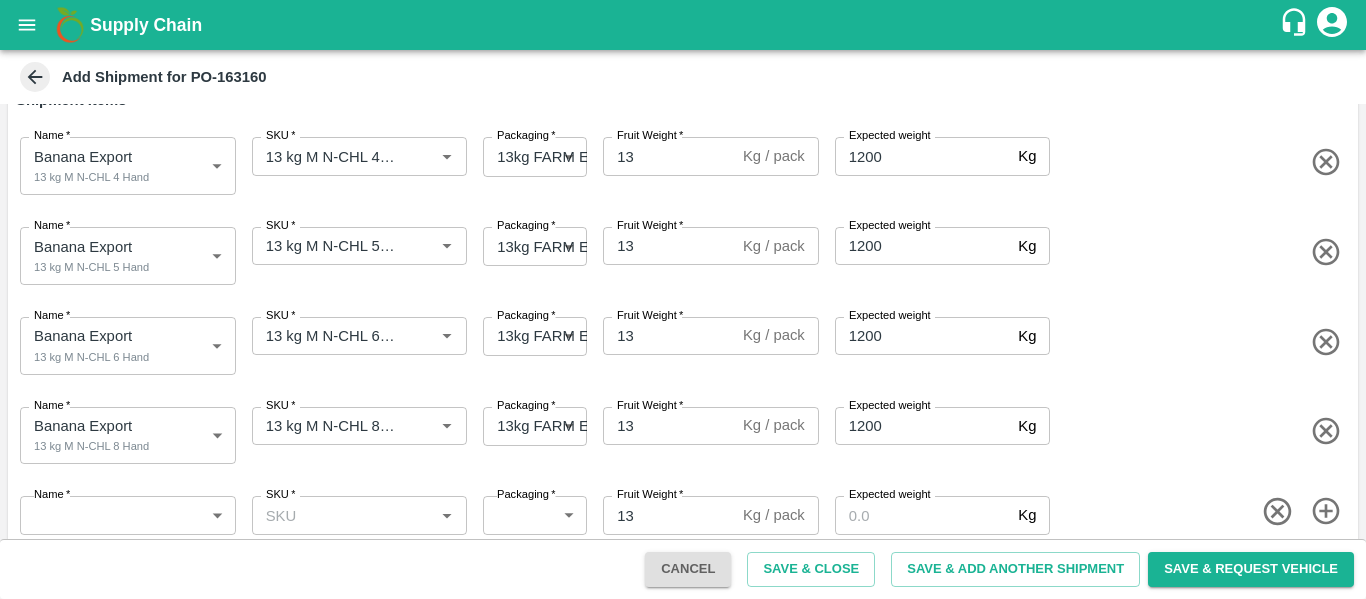 click at bounding box center [1202, 431] 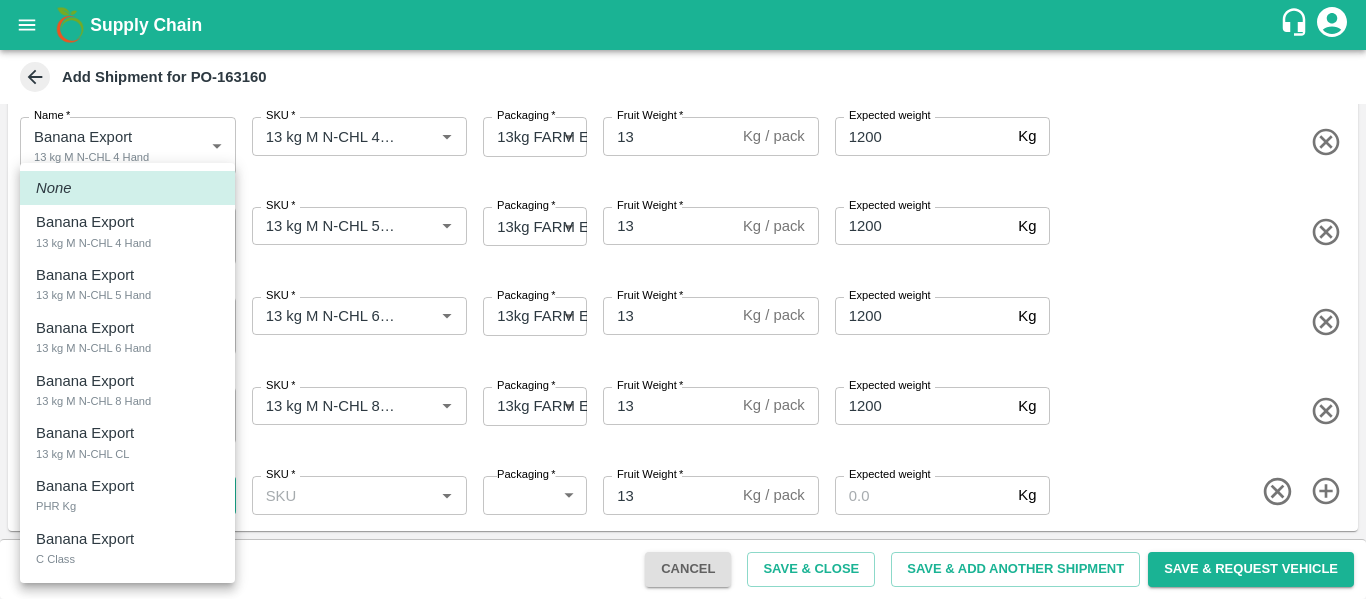 click on "Supply Chain Add Shipment for PO-163160 Type DC DC MO's Customer DC   * DC   * Instructions x Instructions NFI Source Warehouse   * NFI Source Warehouse   * VIEW Shipment Items Name   * Banana Export 13 kg M N-CHL 4 Hand  1817966 Name SKU   * SKU   * Packaging   * 13kg FARM EXPRESS 468 Packaging Fruit Weight   * 13 Kg /   pack Fruit Weight Expected weight 1200 Kg Expected weight Name   * Banana Export 13 kg M N-CHL 5 Hand  1817967 Name SKU   * SKU   * Packaging   * 13kg FARM EXPRESS 468 Packaging Fruit Weight   * 13 Kg /   pack Fruit Weight Expected weight 1200 Kg Expected weight Name   * Banana Export 13 kg M N-CHL 6 Hand  1817968 Name SKU   * SKU   * Packaging   * 13kg FARM EXPRESS 468 Packaging Fruit Weight   * 13 Kg /   pack Fruit Weight Expected weight 1200 Kg Expected weight Name   * Banana Export 13 kg M N-CHL 8 Hand  1817969 Name SKU   * SKU   * Packaging   * 13kg FARM EXPRESS 468 Packaging Fruit Weight   * 13 Kg /   pack Fruit Weight Expected weight Kg" at bounding box center [683, 299] 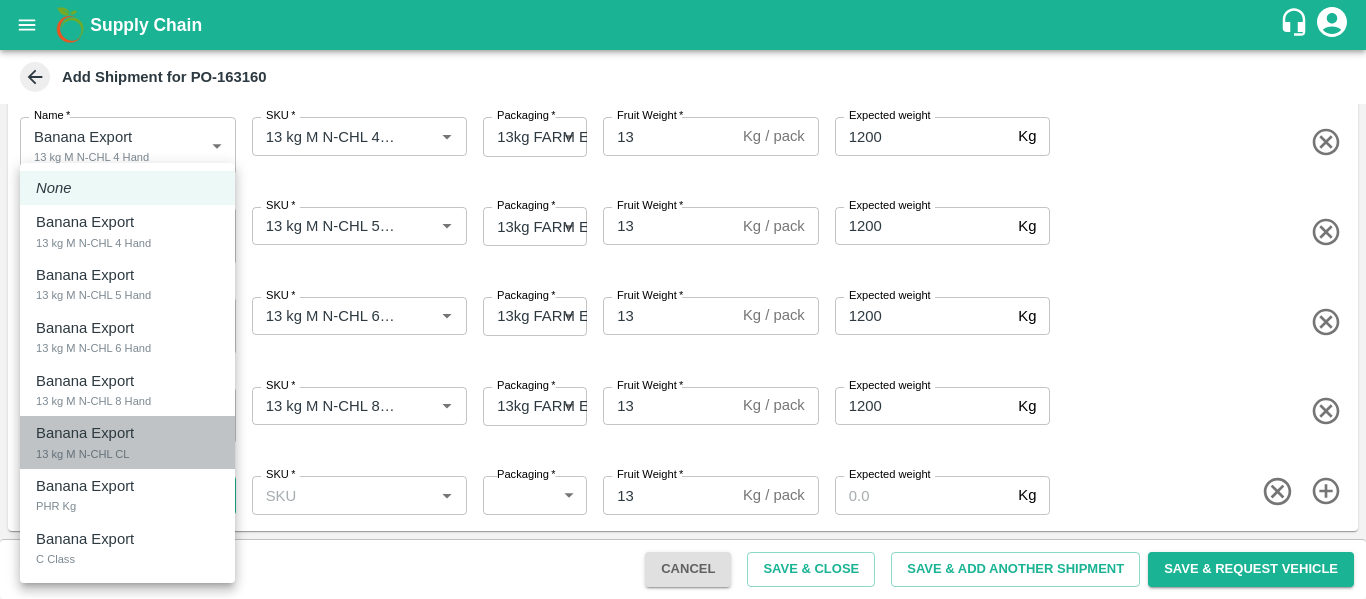 click on "Banana Export 13 kg M N-CHL CL" at bounding box center (127, 442) 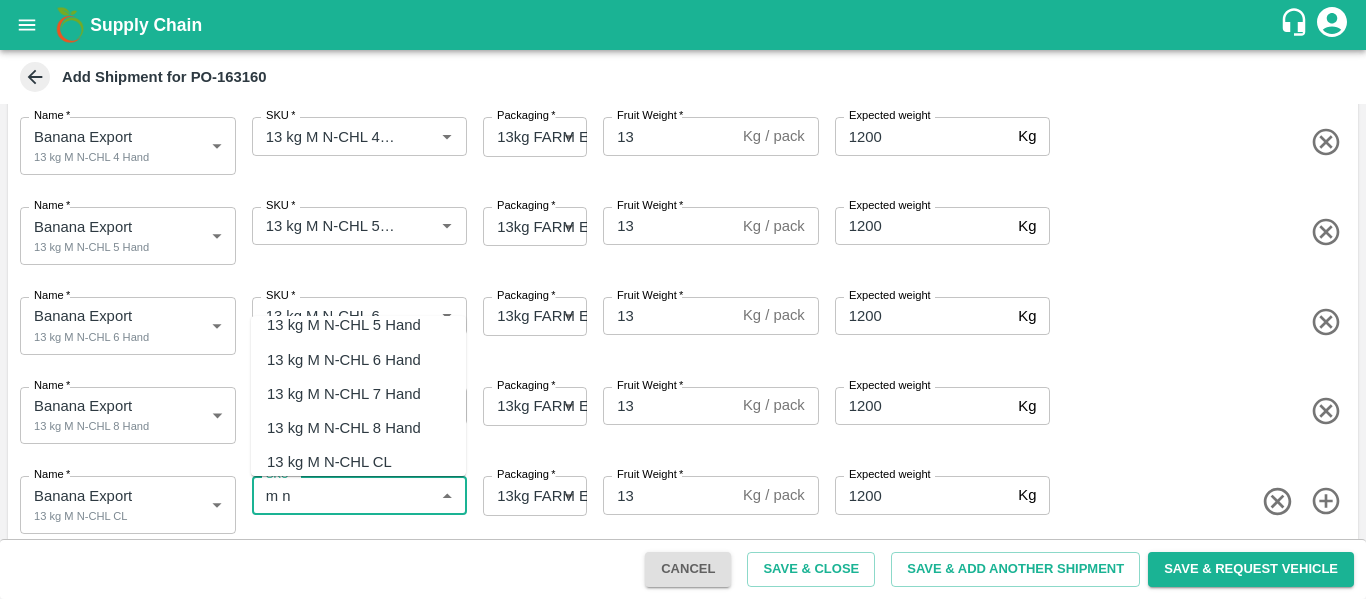 scroll, scrollTop: 58, scrollLeft: 0, axis: vertical 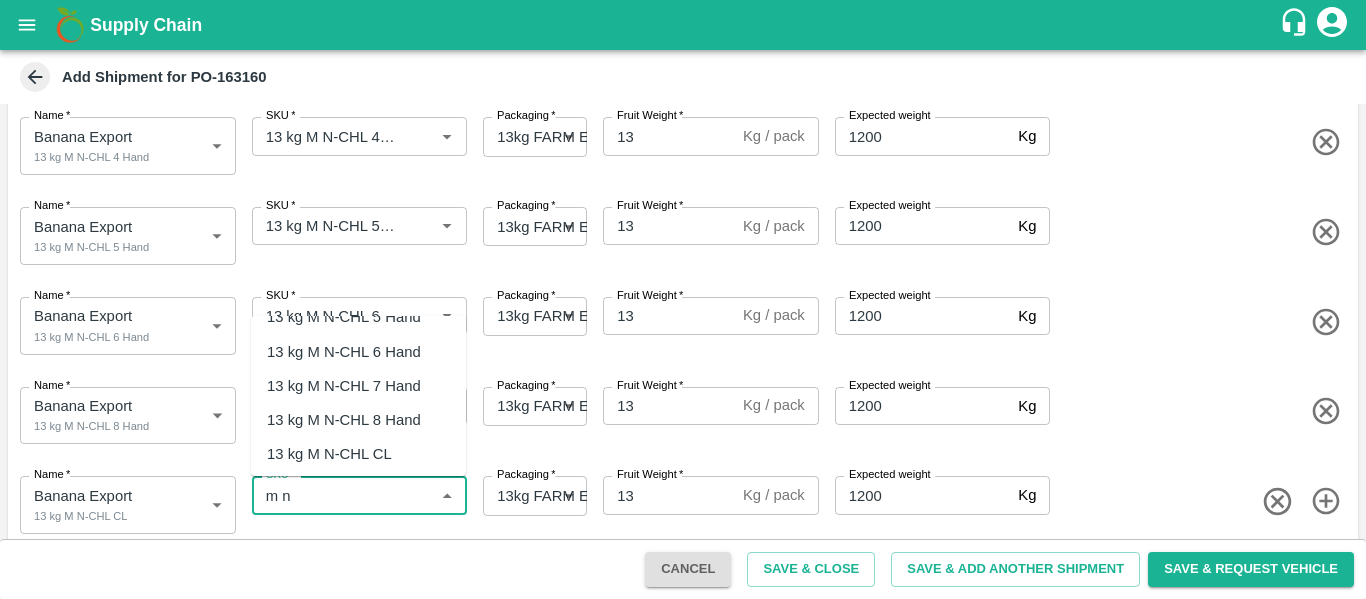 click on "13 kg M N-CHL CL" at bounding box center [329, 454] 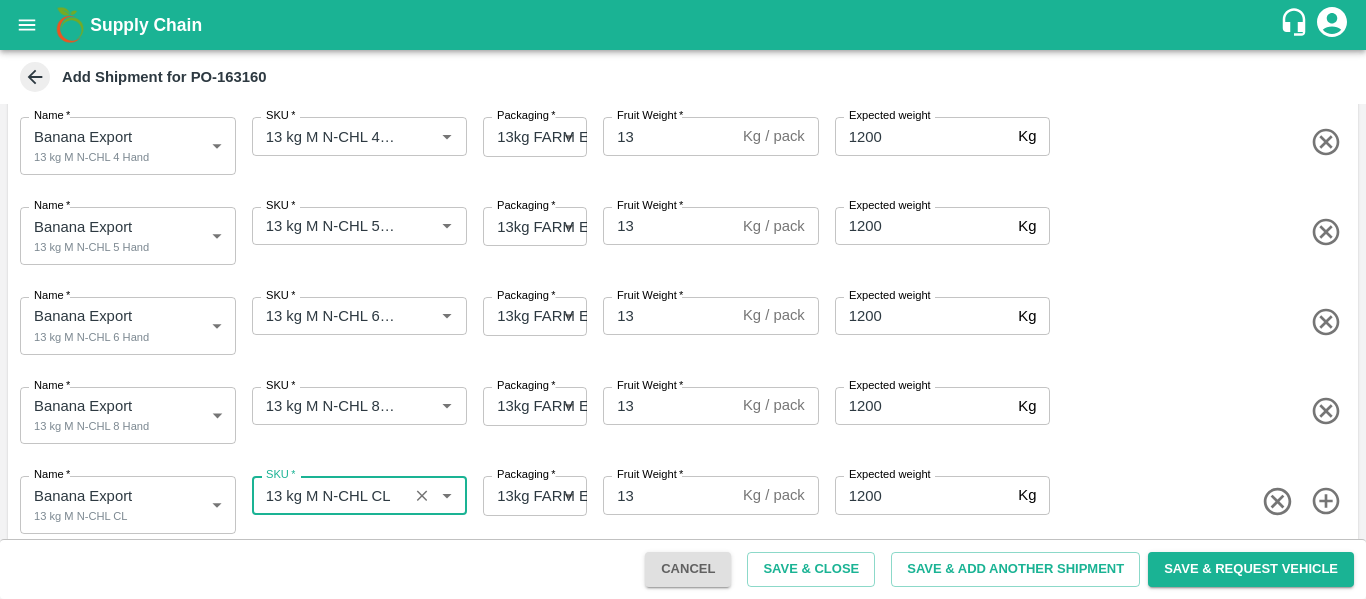 type on "13 kg M N-CHL CL" 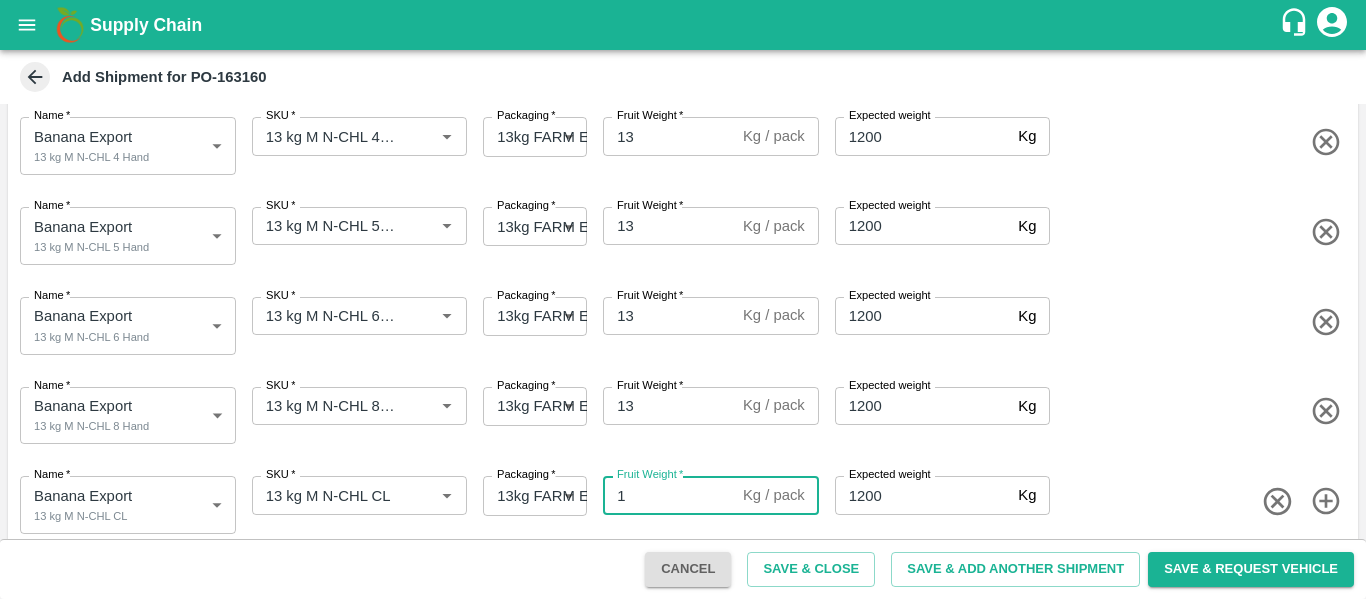 type on "13" 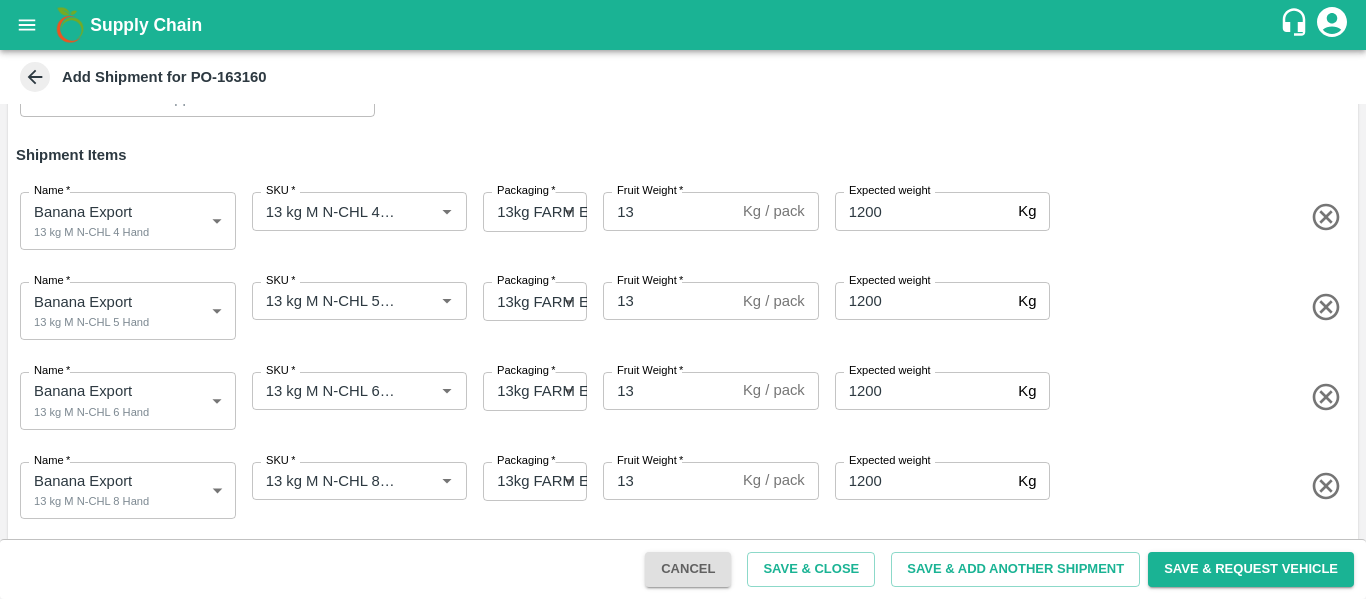 scroll, scrollTop: 240, scrollLeft: 0, axis: vertical 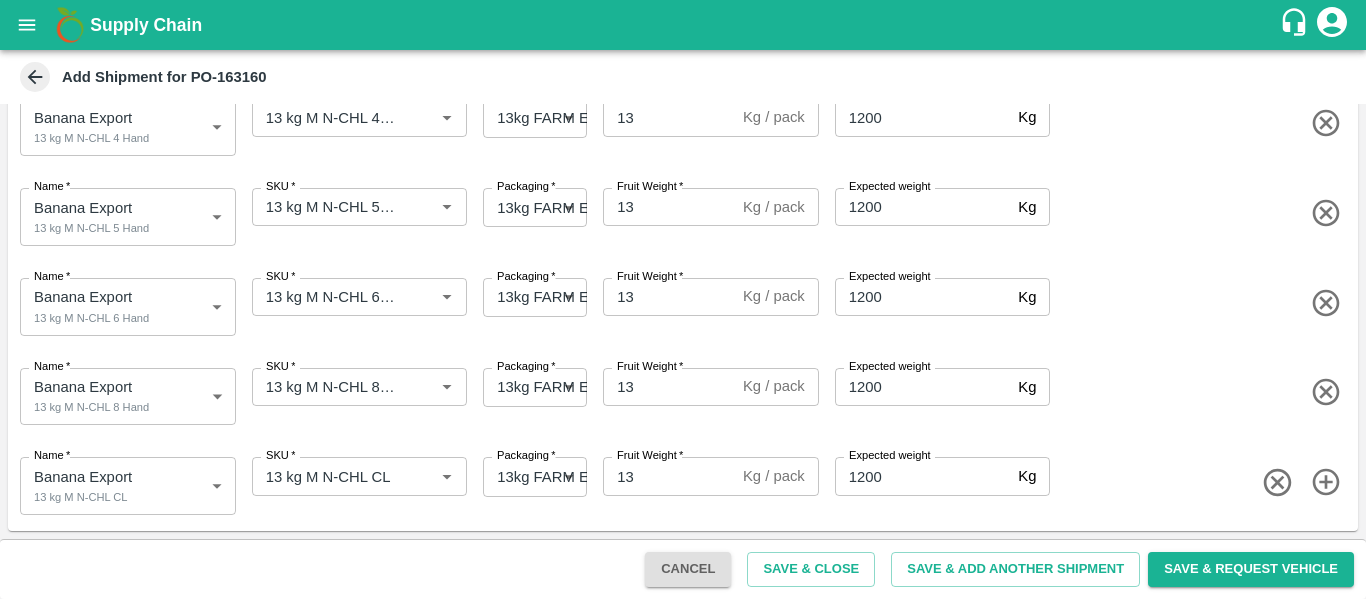 click on "Name   * Banana Export 13 kg M N-CHL CL  1817970 Name SKU   * SKU   * Packaging   * 13kg FARM EXPRESS 468 Packaging Fruit Weight   * 13 Kg /   pack Fruit Weight Expected weight 1200 Kg Expected weight" at bounding box center [679, 482] 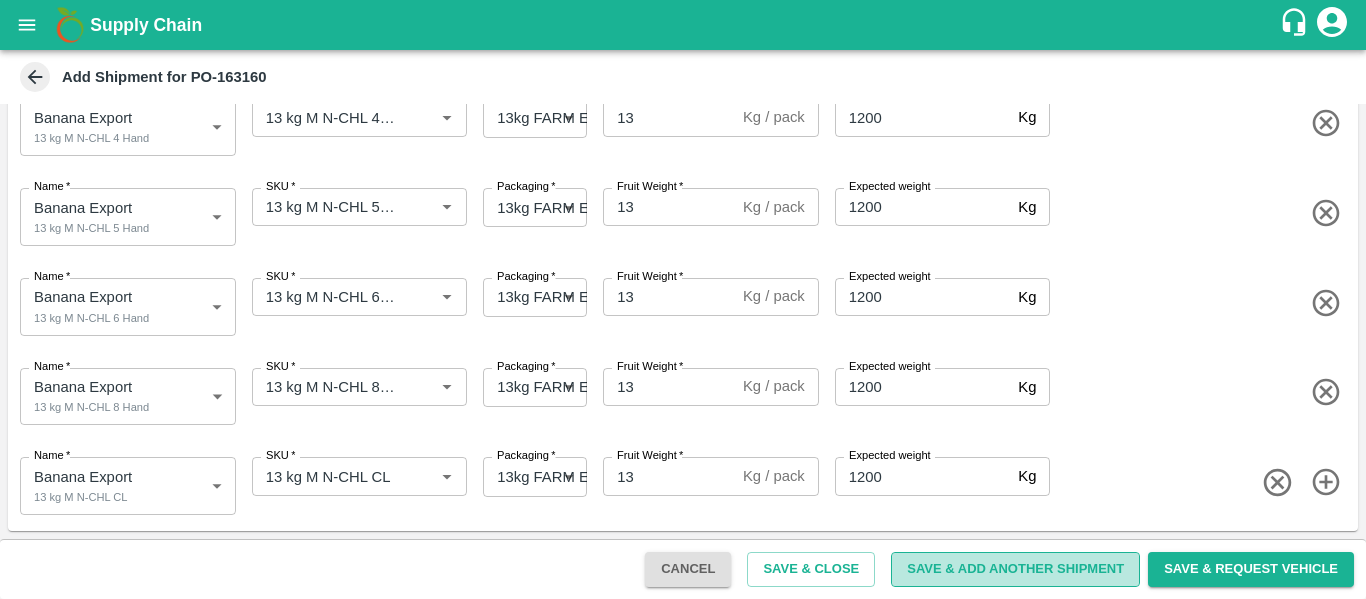 click on "Save & Add Another Shipment" at bounding box center [1015, 569] 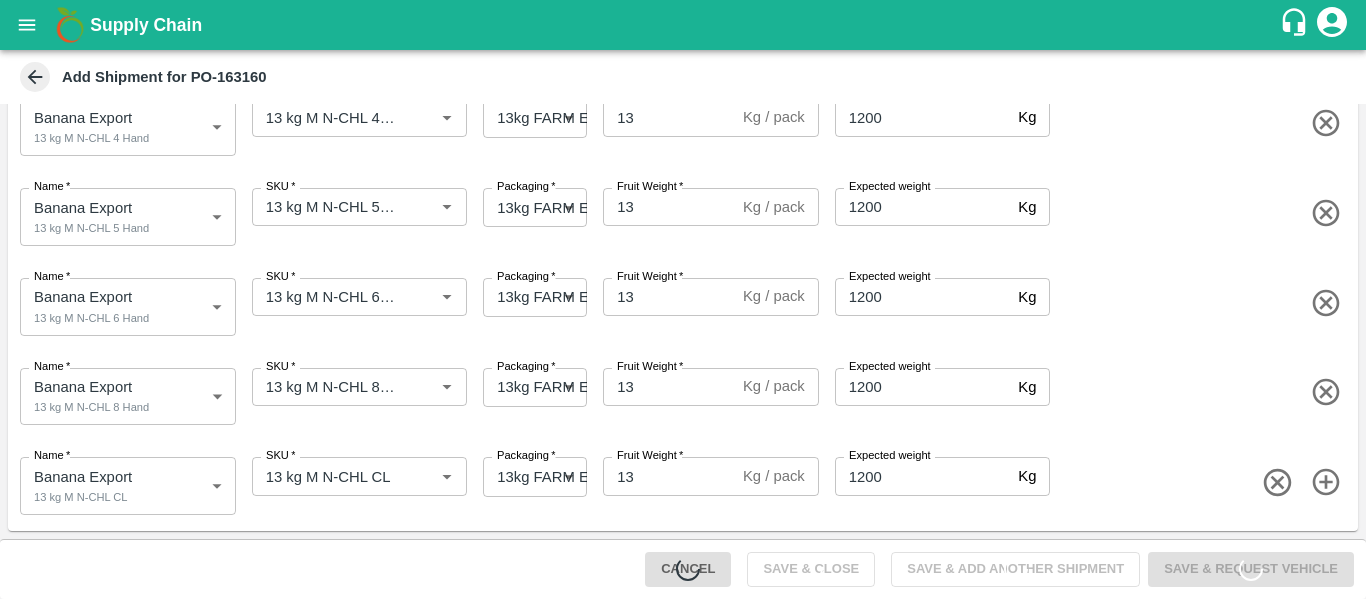 type 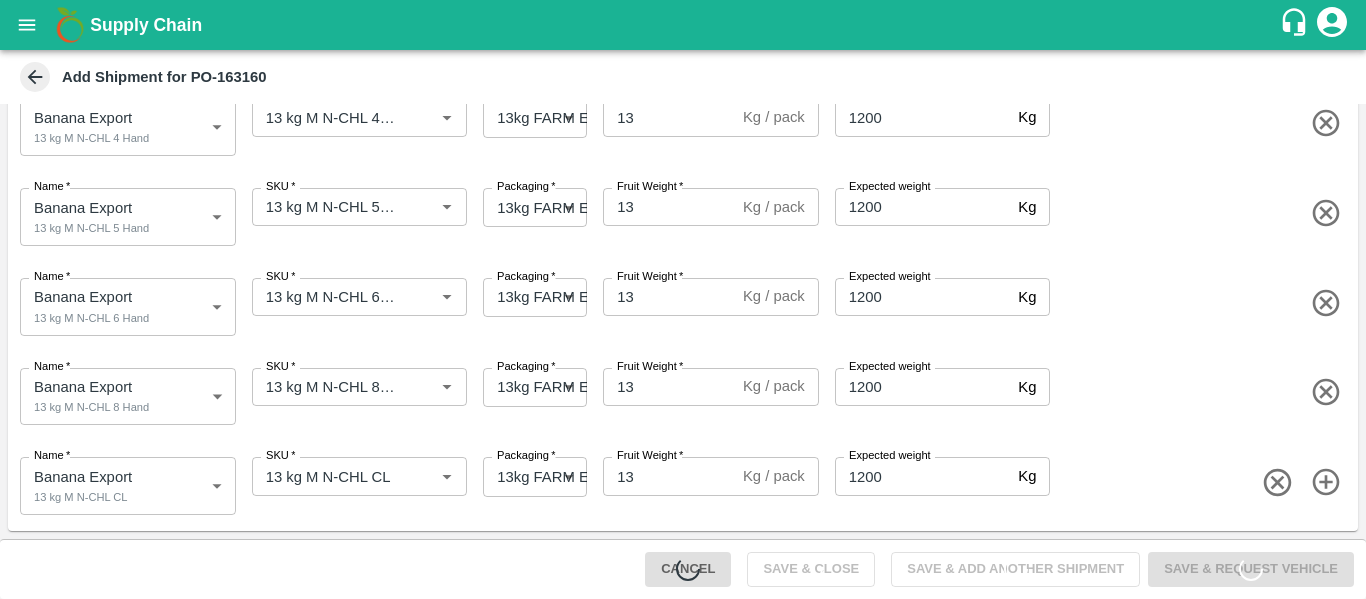 type 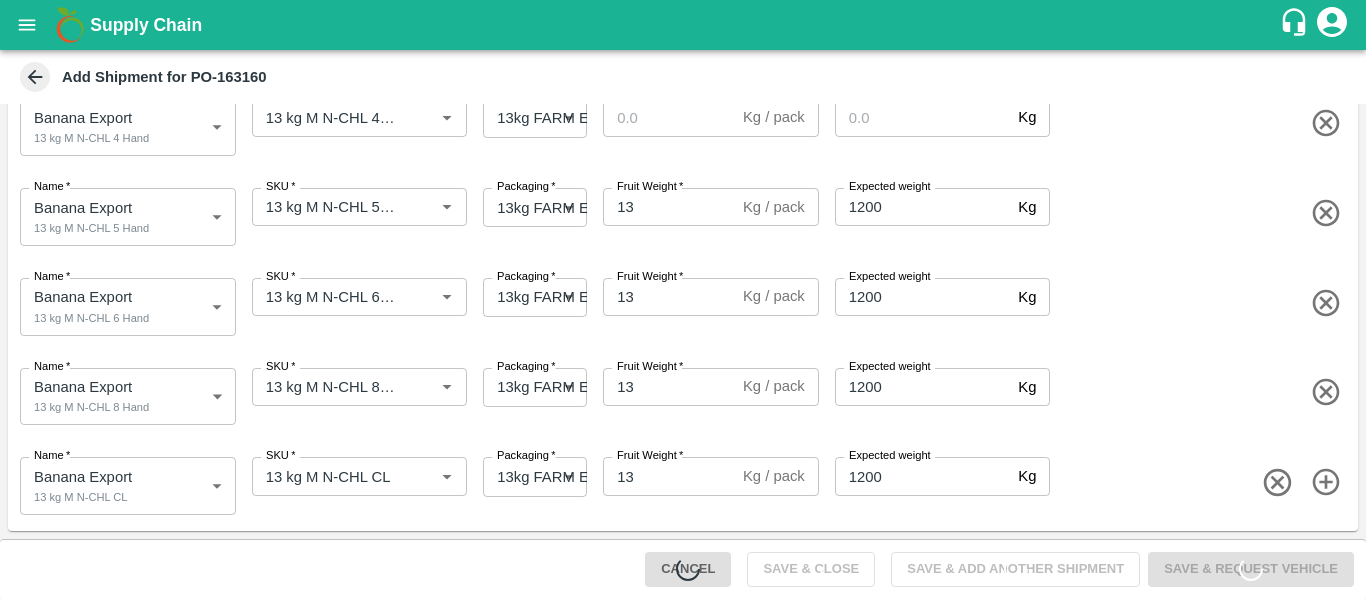type 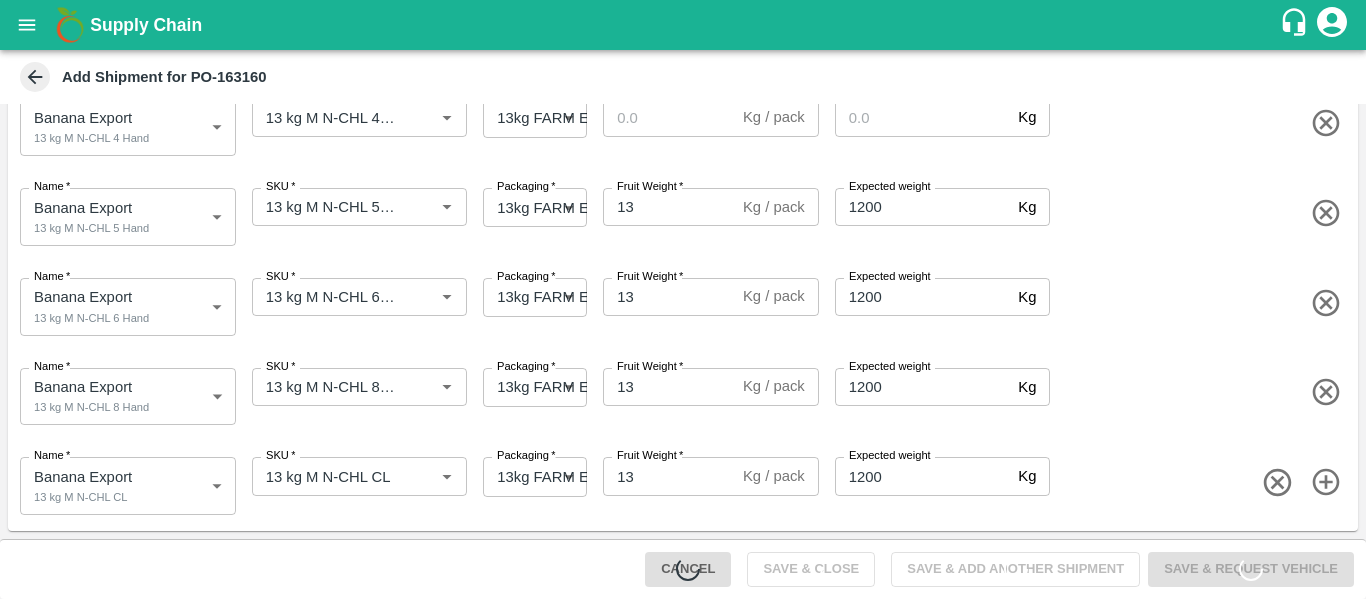 type 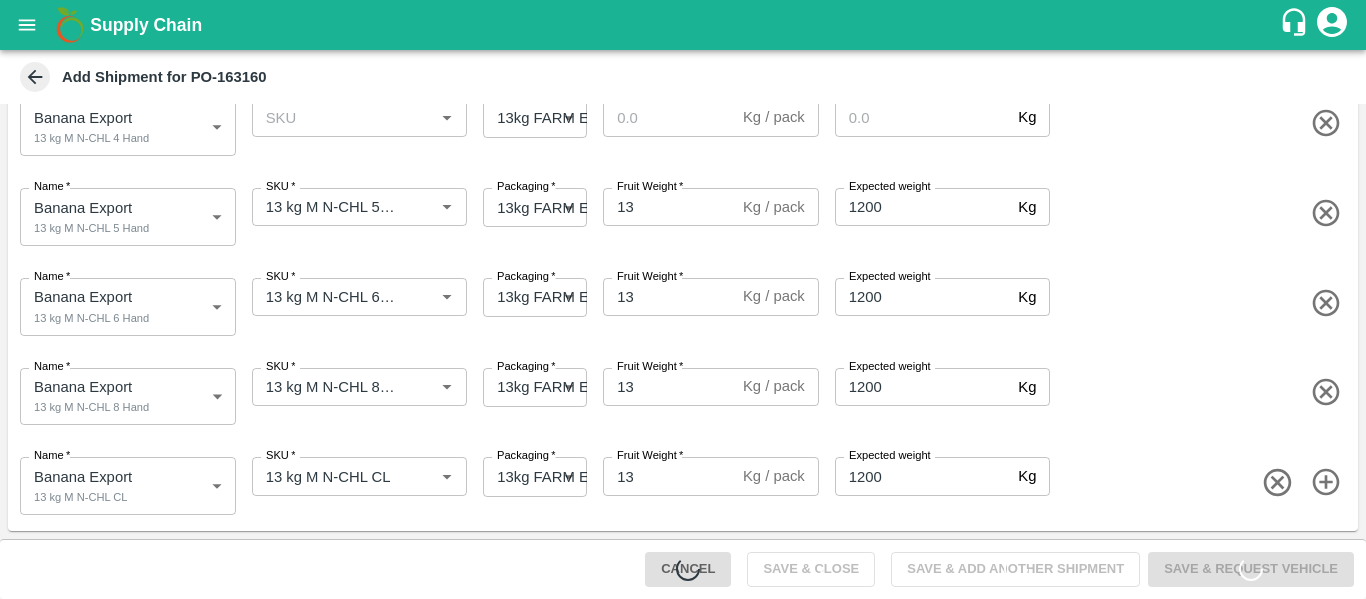scroll, scrollTop: 0, scrollLeft: 0, axis: both 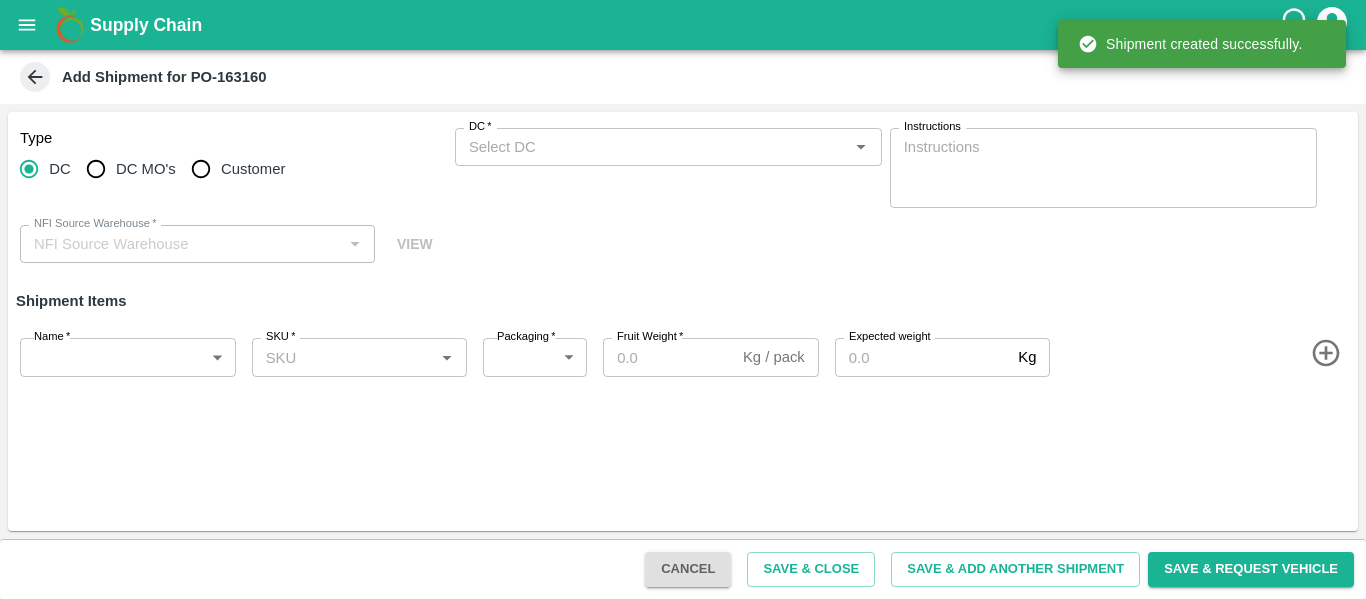 click on "DC   *" at bounding box center [652, 147] 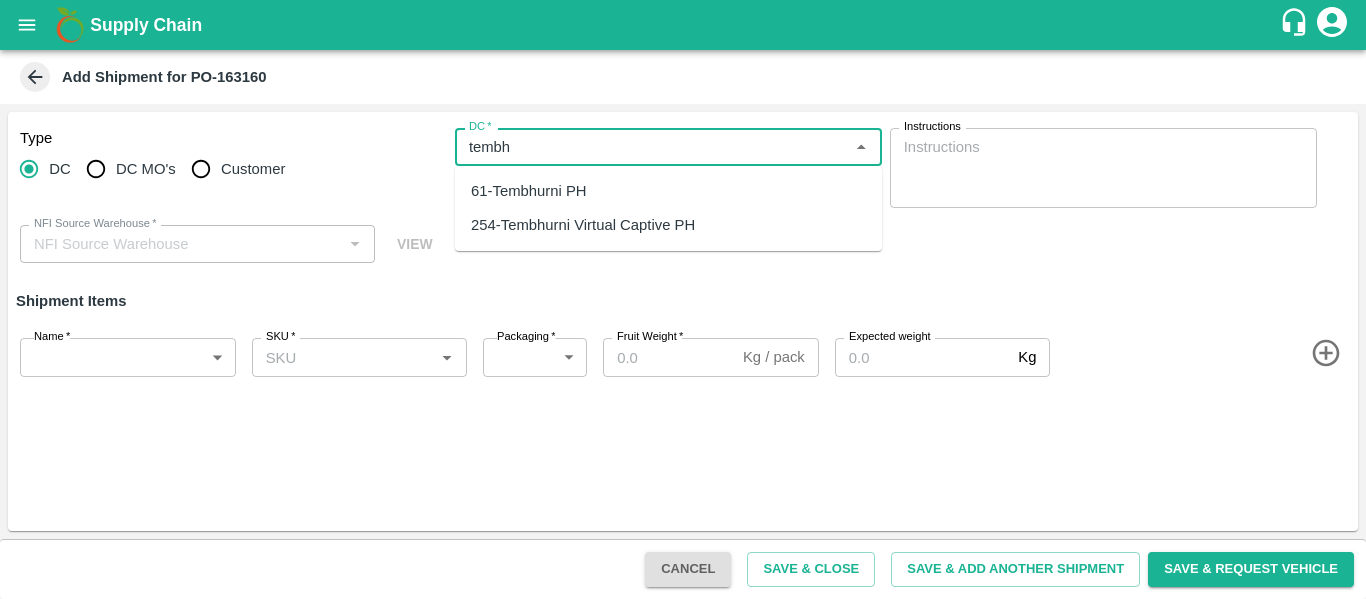 click on "61-Tembhurni PH" at bounding box center (529, 191) 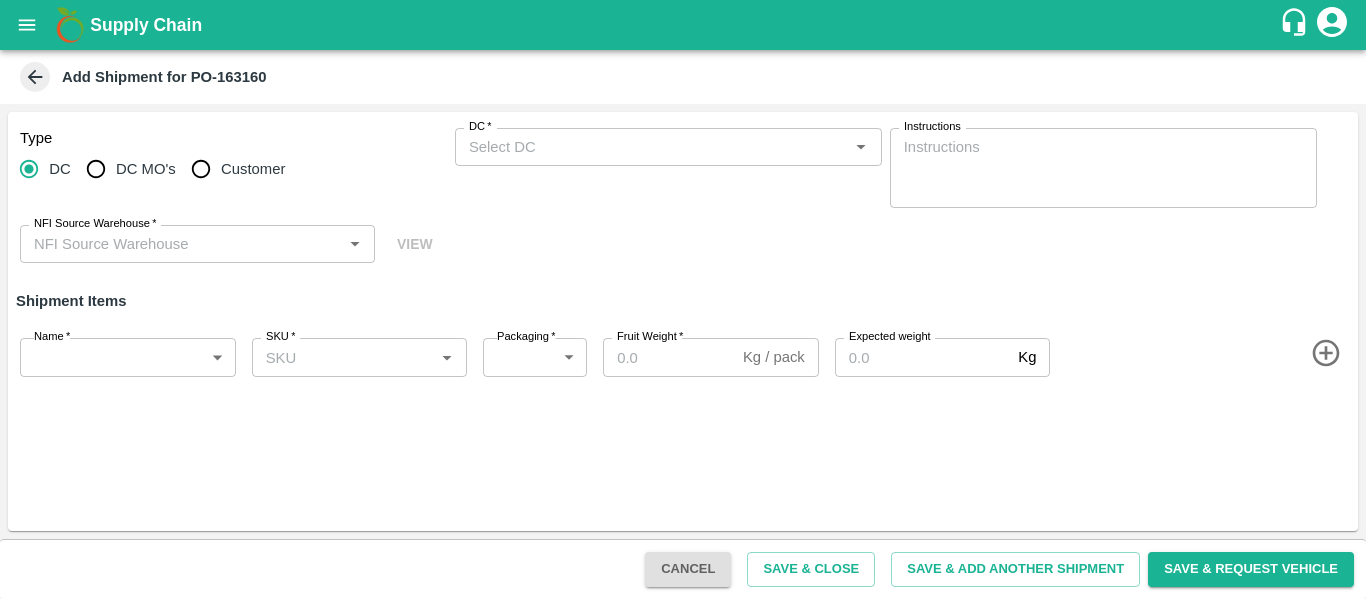 scroll, scrollTop: 0, scrollLeft: 0, axis: both 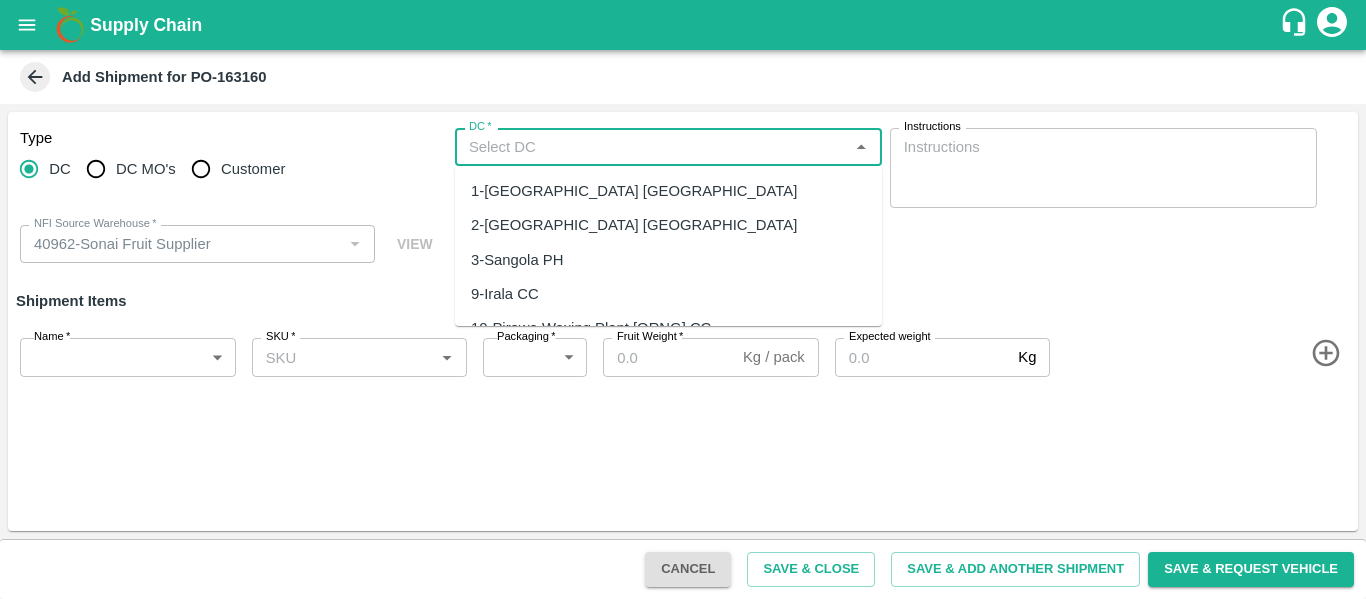 click on "DC   *" at bounding box center (652, 147) 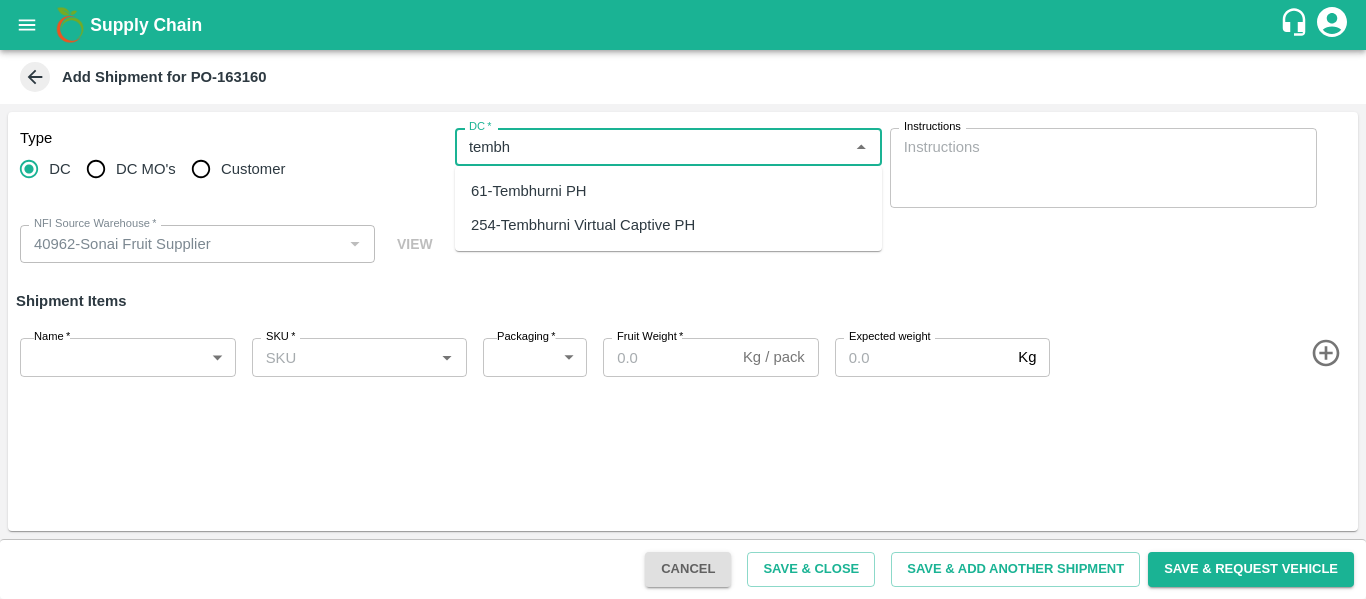 click on "61-Tembhurni PH" at bounding box center [529, 191] 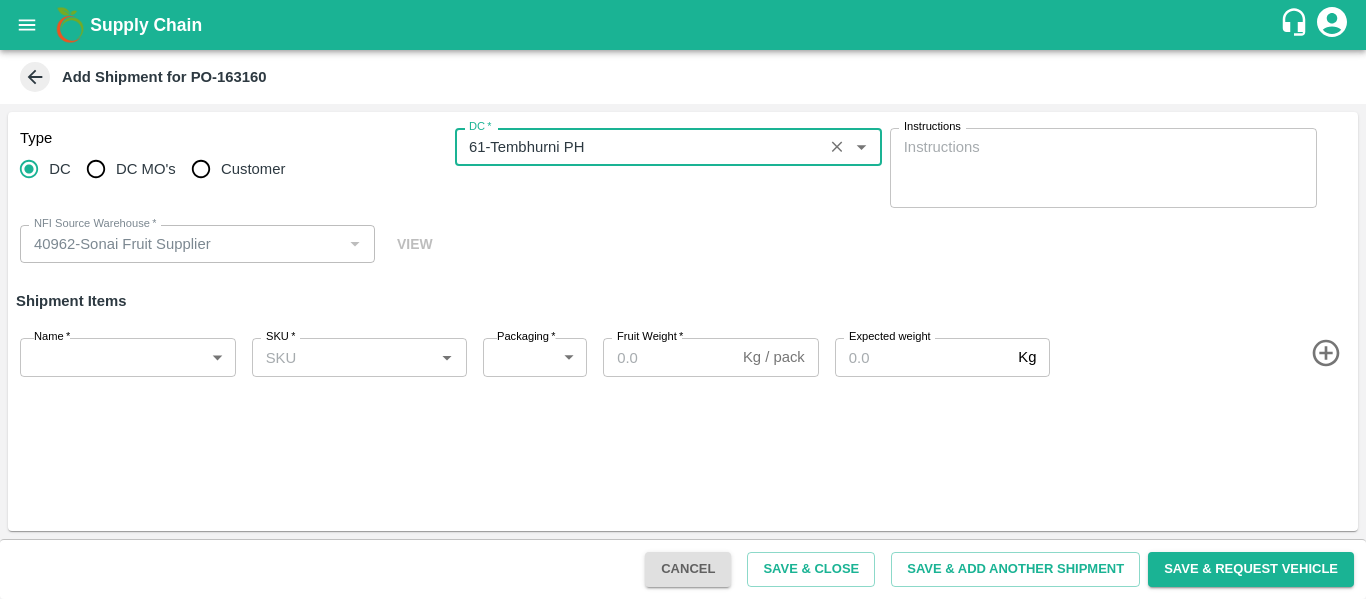 type on "61-Tembhurni PH" 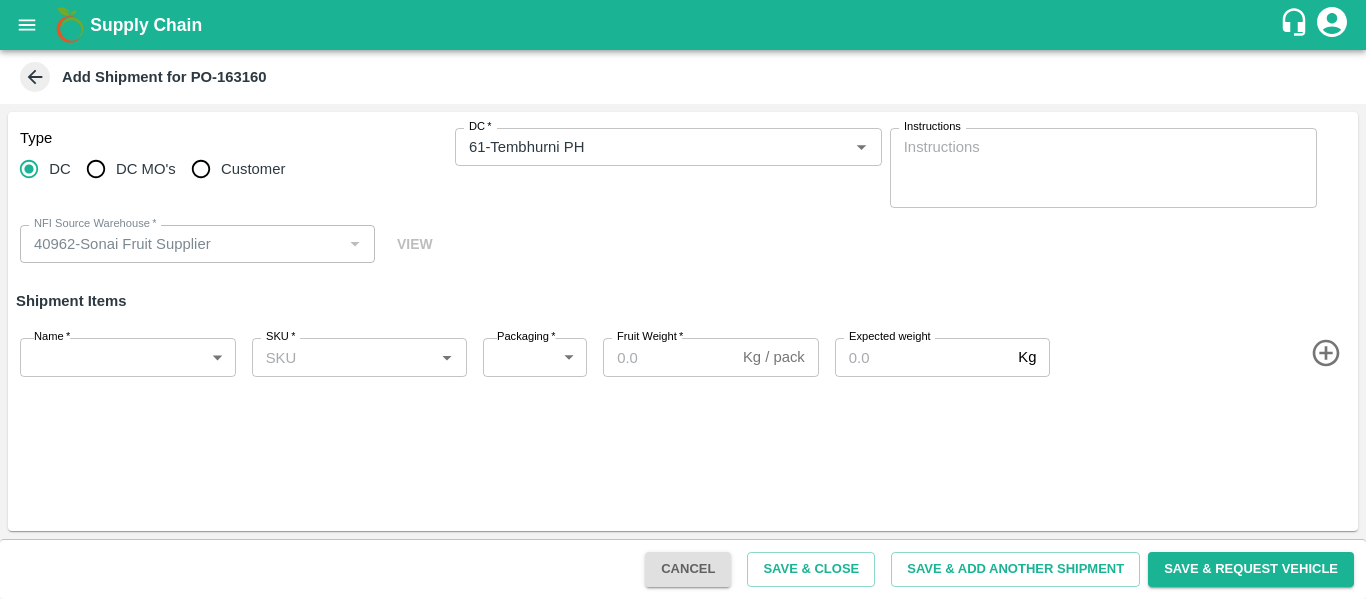 click on "Type DC DC MO's Customer DC   * DC   * Instructions x Instructions NFI Source Warehouse   * NFI Source Warehouse   * VIEW" at bounding box center (683, 196) 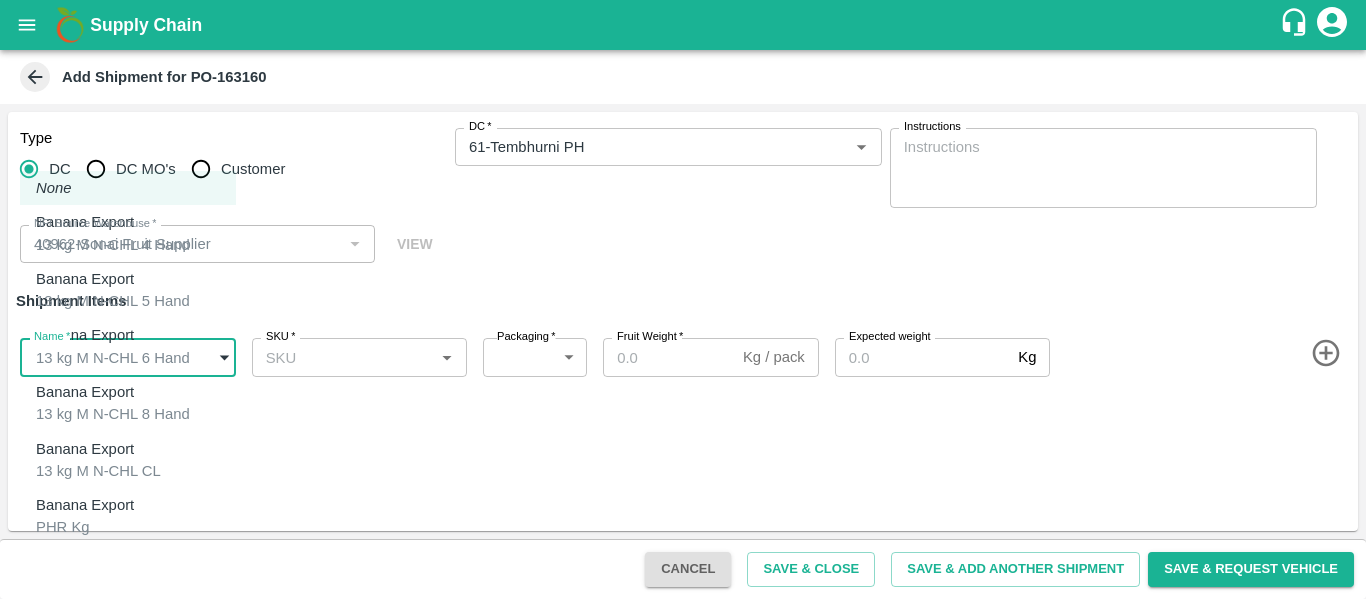 click on "Supply Chain Add Shipment for PO-163160 Type DC DC MO's Customer DC   * DC   * Instructions x Instructions NFI Source Warehouse   * NFI Source Warehouse   * VIEW Shipment Items Name   * ​ Name SKU   * SKU   * Packaging   * ​ Packaging Fruit Weight   * Kg /   pack Fruit Weight Expected weight Kg Expected weight Cancel Save & Close Save & Add Another Shipment Save & Request Vehicle Tembhurni PH Nashik CC Shahada Banana Export PH Savda Banana Export PH Nikhil Subhash Mangvade Logout None Banana Export 13 kg M N-CHL 4 Hand  Banana Export 13 kg M N-CHL 5 Hand  Banana Export 13 kg M N-CHL 6 Hand  Banana Export 13 kg M N-CHL 8 Hand  Banana Export 13 kg M N-CHL CL  Banana Export PHR Kg  Banana Export C Class" at bounding box center [683, 299] 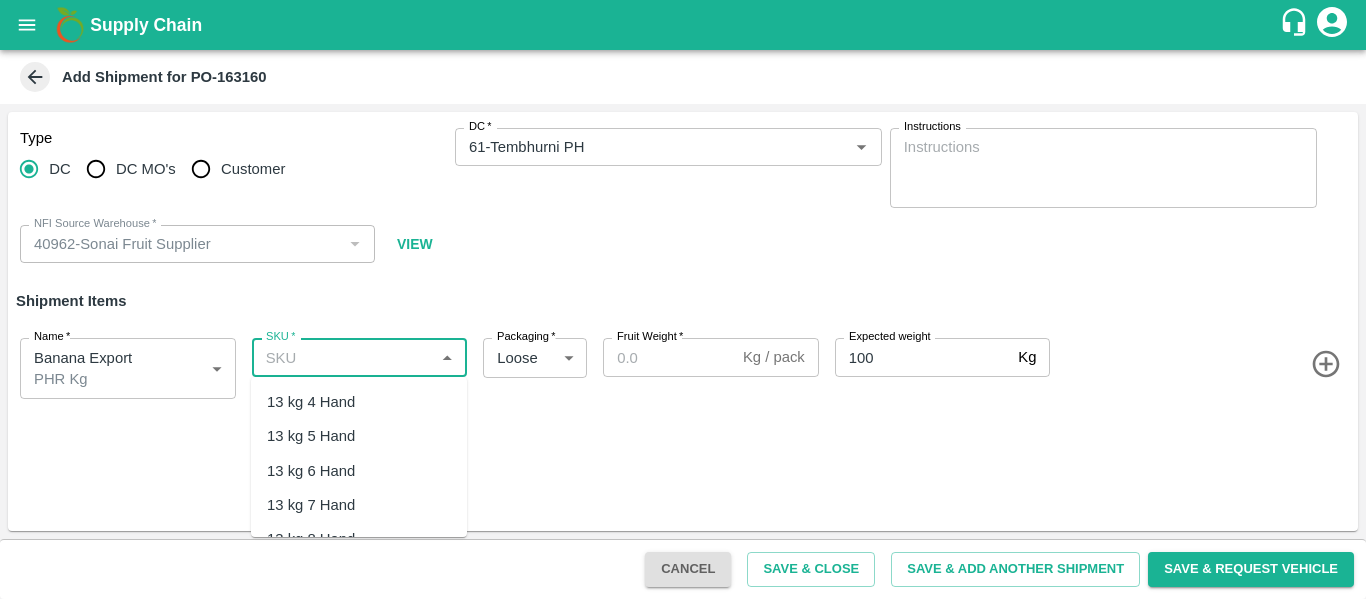 click on "SKU   *" at bounding box center (343, 357) 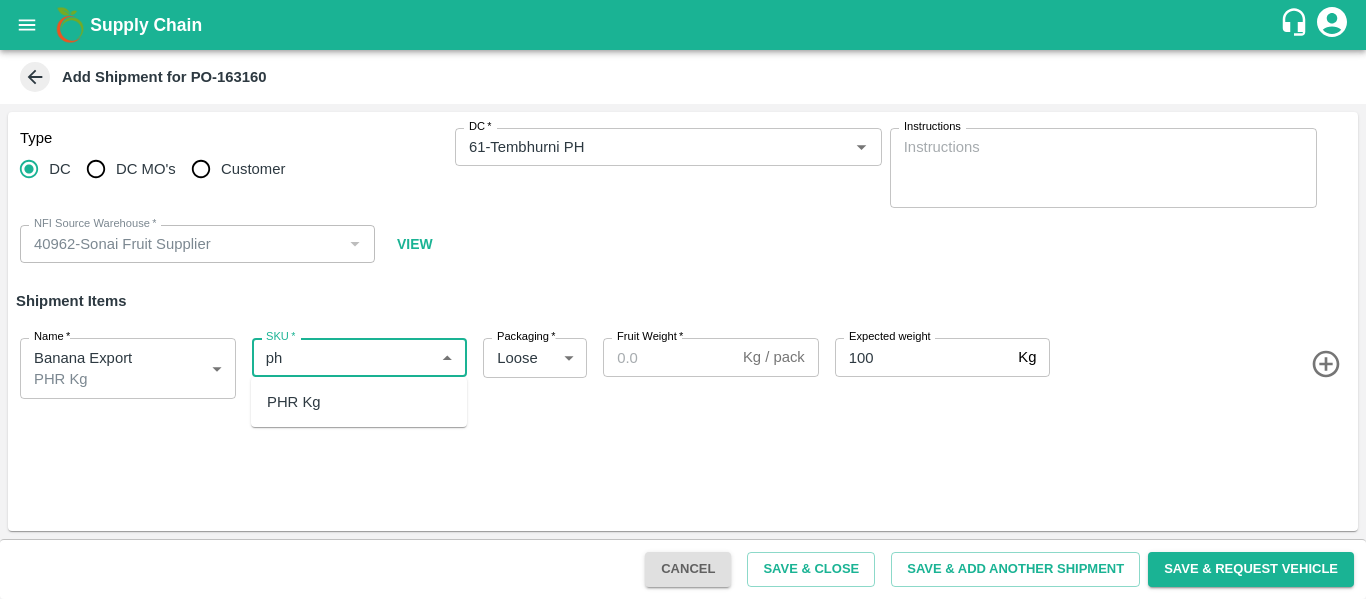 click on "PHR Kg" at bounding box center [294, 402] 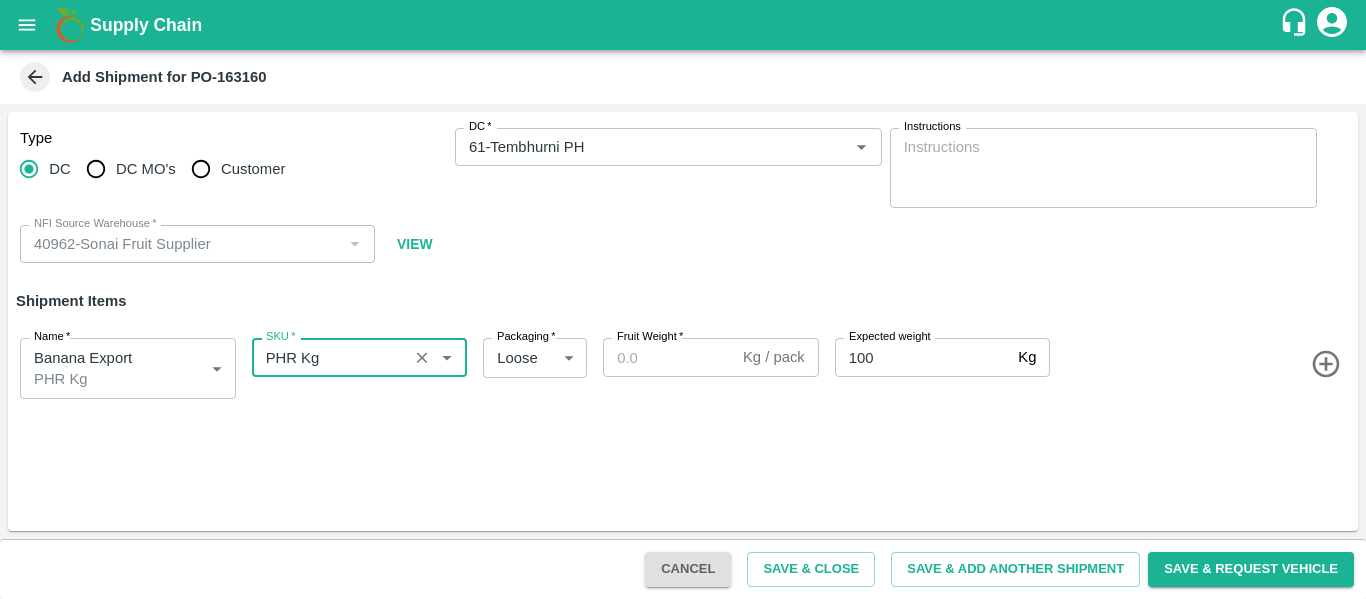 type on "PHR Kg" 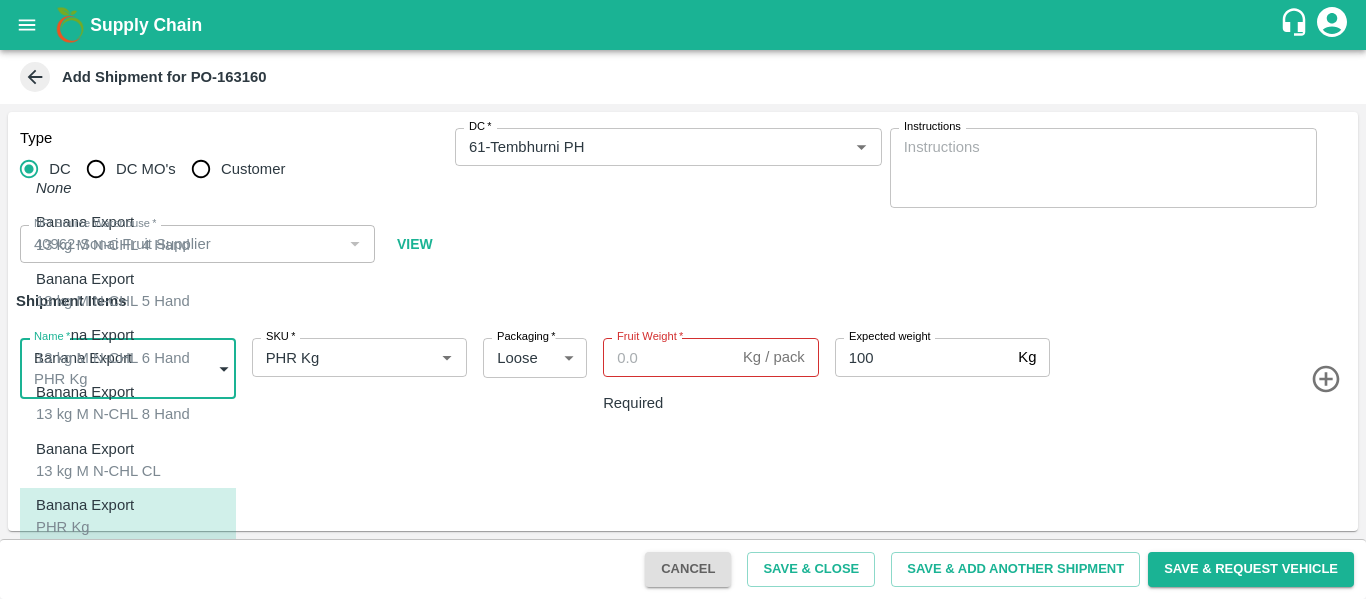 click on "Supply Chain Add Shipment for PO-163160 Type DC DC MO's Customer DC   * DC   * Instructions x Instructions NFI Source Warehouse   * NFI Source Warehouse   * VIEW Shipment Items Name   * Banana Export PHR Kg  1817971 Name SKU   * SKU   * Packaging   * Loose 258 Packaging Fruit Weight   * Kg /   pack Fruit Weight Required Expected weight 100 Kg Expected weight Cancel Save & Close Save & Add Another Shipment Save & Request Vehicle Tembhurni PH Nashik CC Shahada Banana Export PH Savda Banana Export PH Nikhil Subhash Mangvade Logout None Banana Export 13 kg M N-CHL 4 Hand  Banana Export 13 kg M N-CHL 5 Hand  Banana Export 13 kg M N-CHL 6 Hand  Banana Export 13 kg M N-CHL 8 Hand  Banana Export 13 kg M N-CHL CL  Banana Export PHR Kg  Banana Export C Class" at bounding box center (683, 299) 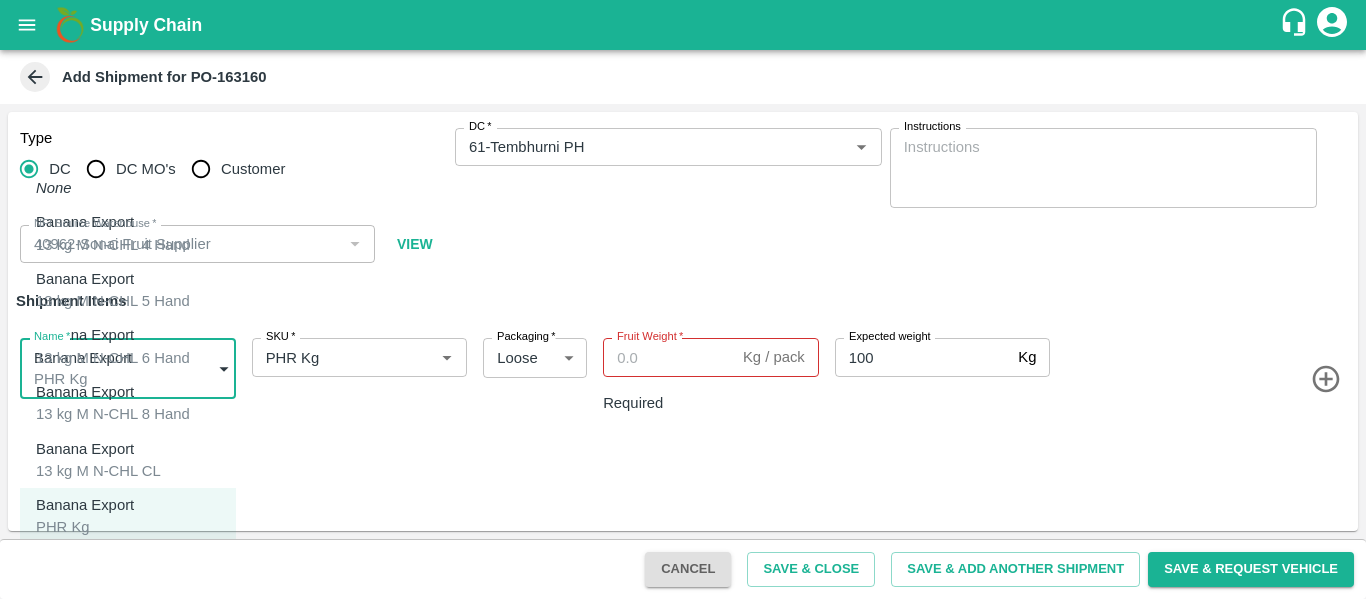 click on "Banana Export" at bounding box center (85, 562) 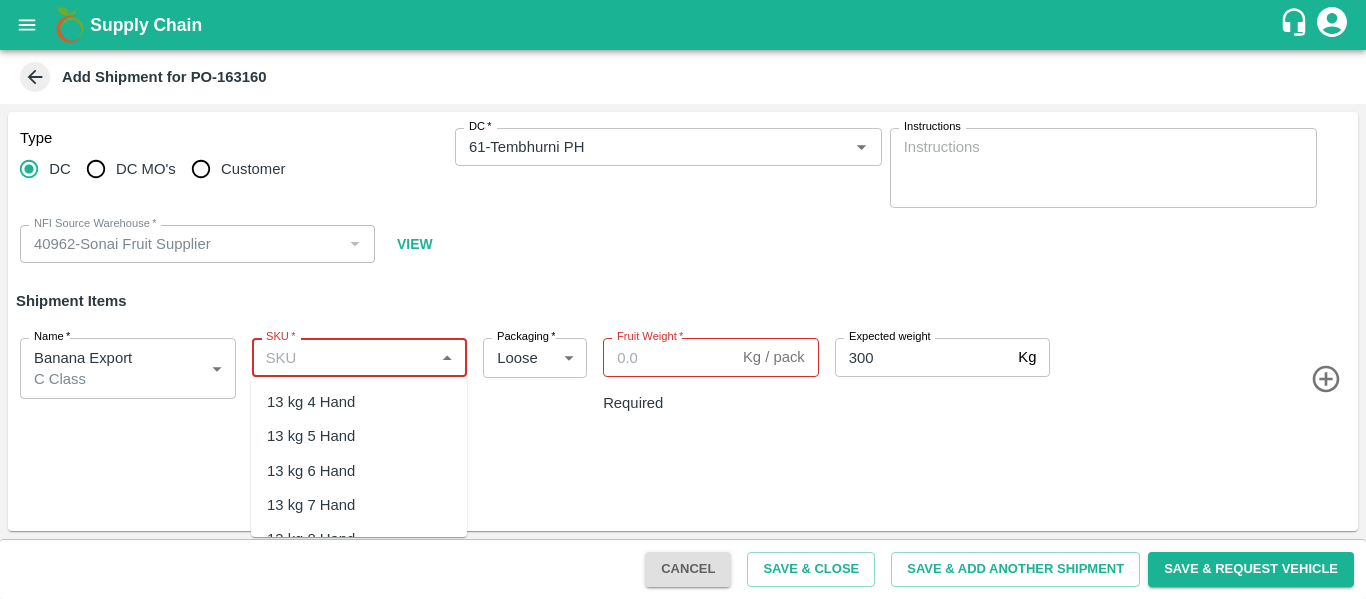 click on "SKU   *" at bounding box center [343, 357] 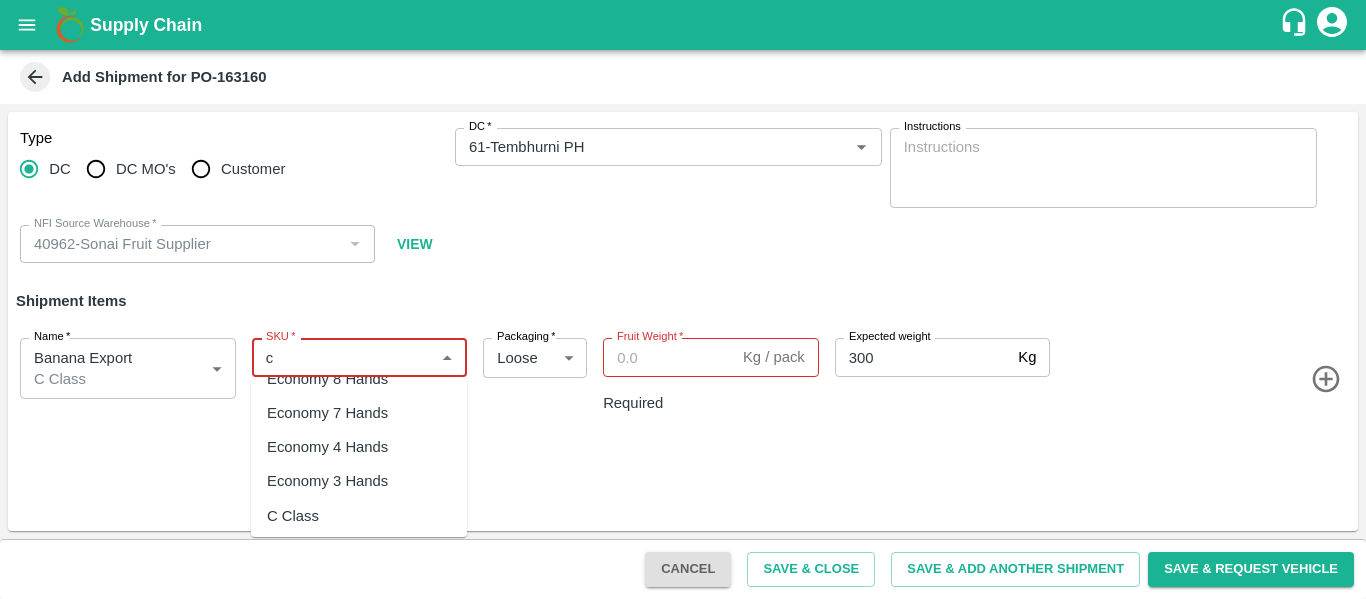 scroll, scrollTop: 95, scrollLeft: 0, axis: vertical 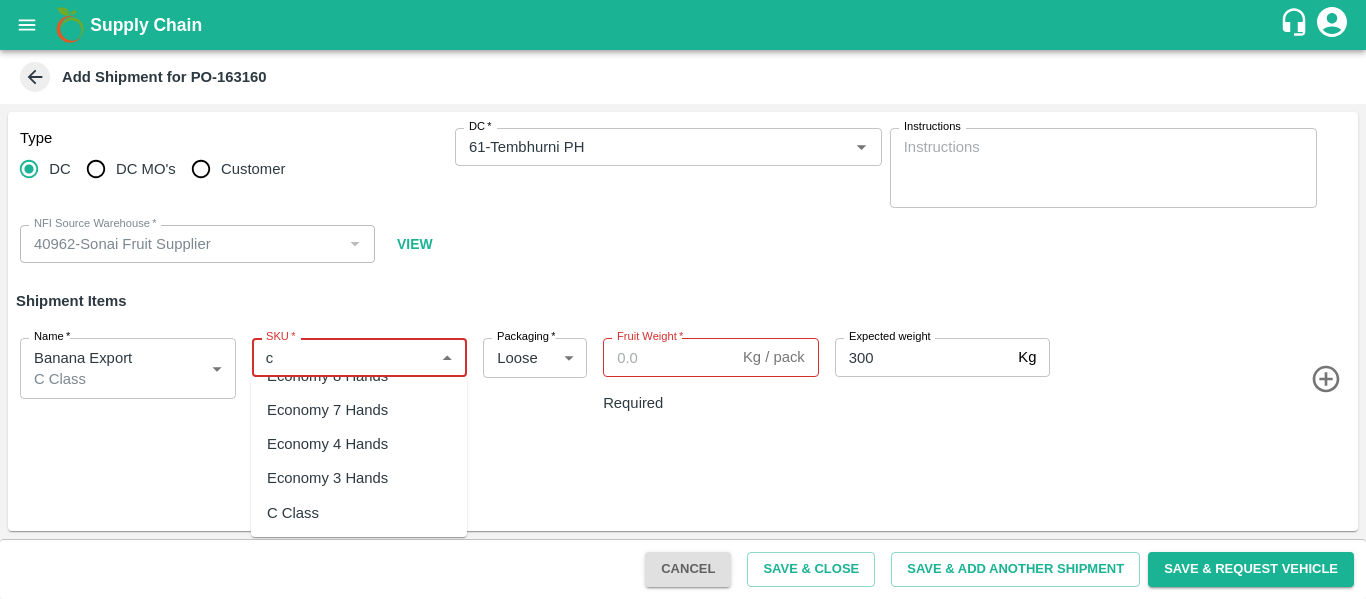 click on "C Class" at bounding box center (293, 513) 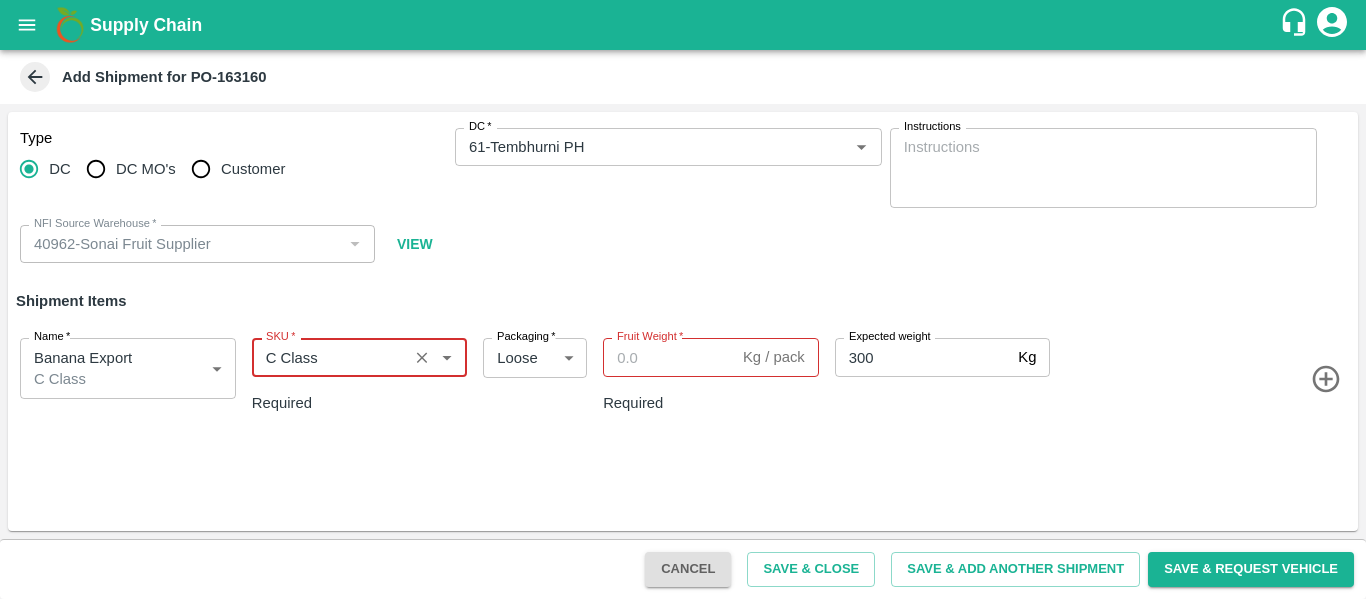 type on "C Class" 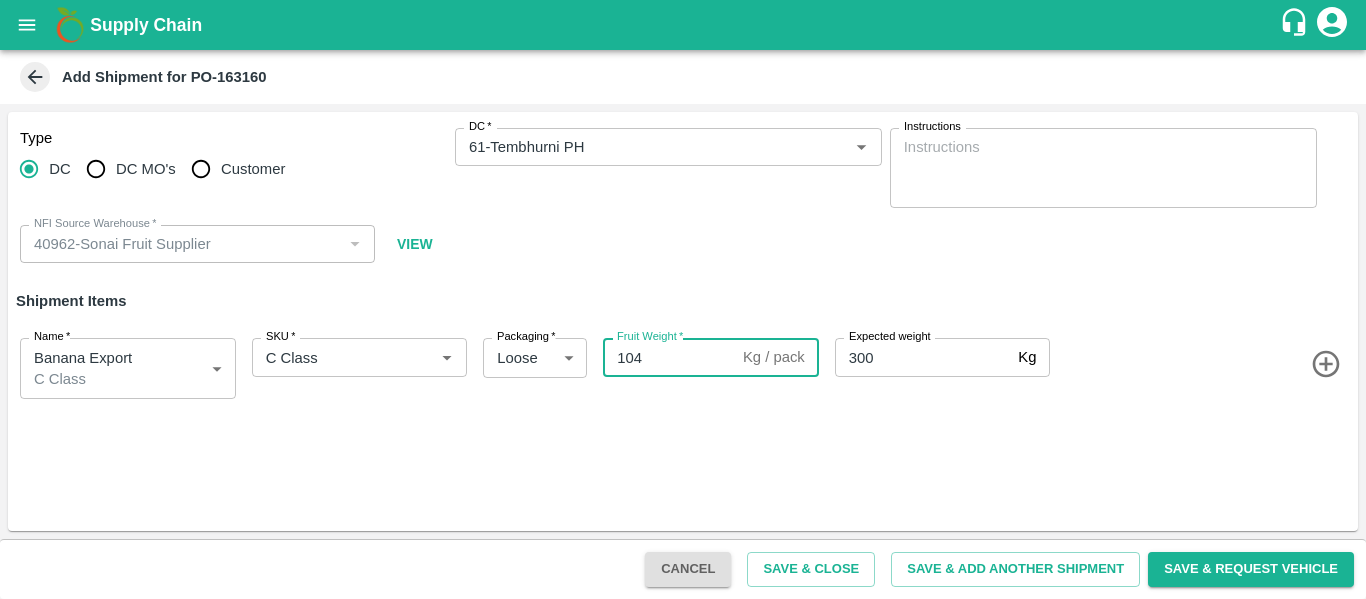 type on "104" 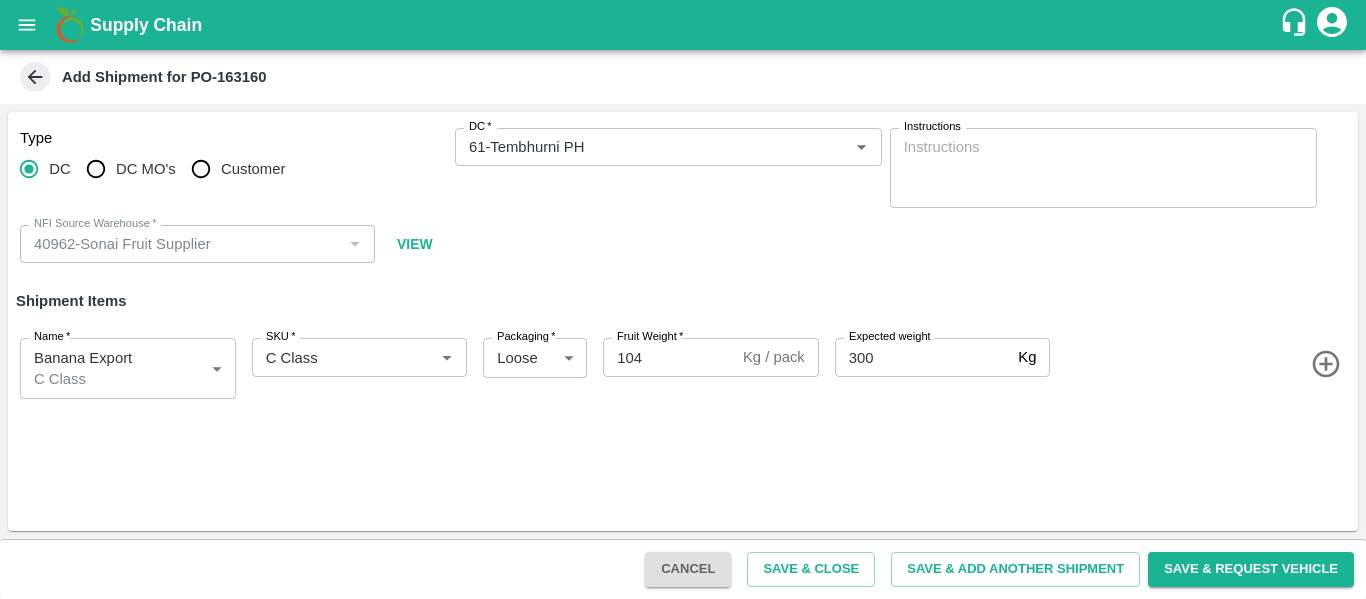 click on "Type DC DC MO's Customer DC   * DC   * Instructions x Instructions NFI Source Warehouse   * NFI Source Warehouse   * VIEW Shipment Items Name   * Banana Export C Class  1817972 Name SKU   * SKU   * Packaging   * Loose 258 Packaging Fruit Weight   * 104 Kg /   pack Fruit Weight Expected weight 300 Kg Expected weight" at bounding box center [683, 321] 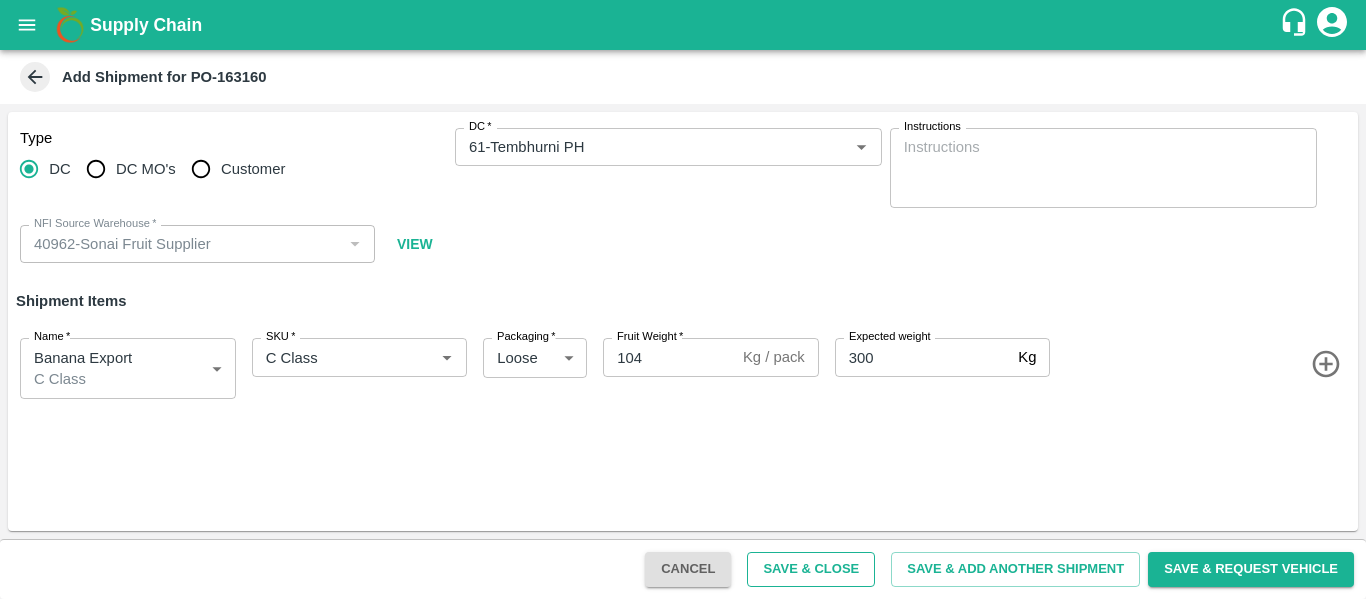 click on "Save & Close" at bounding box center [811, 569] 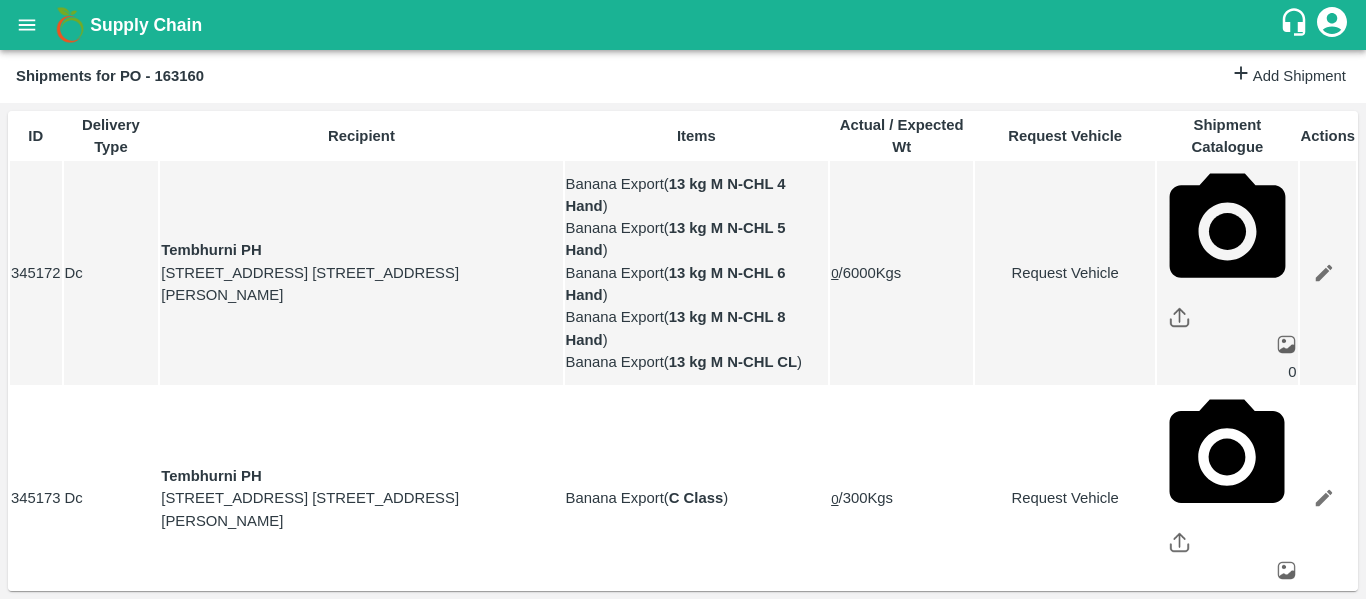 click 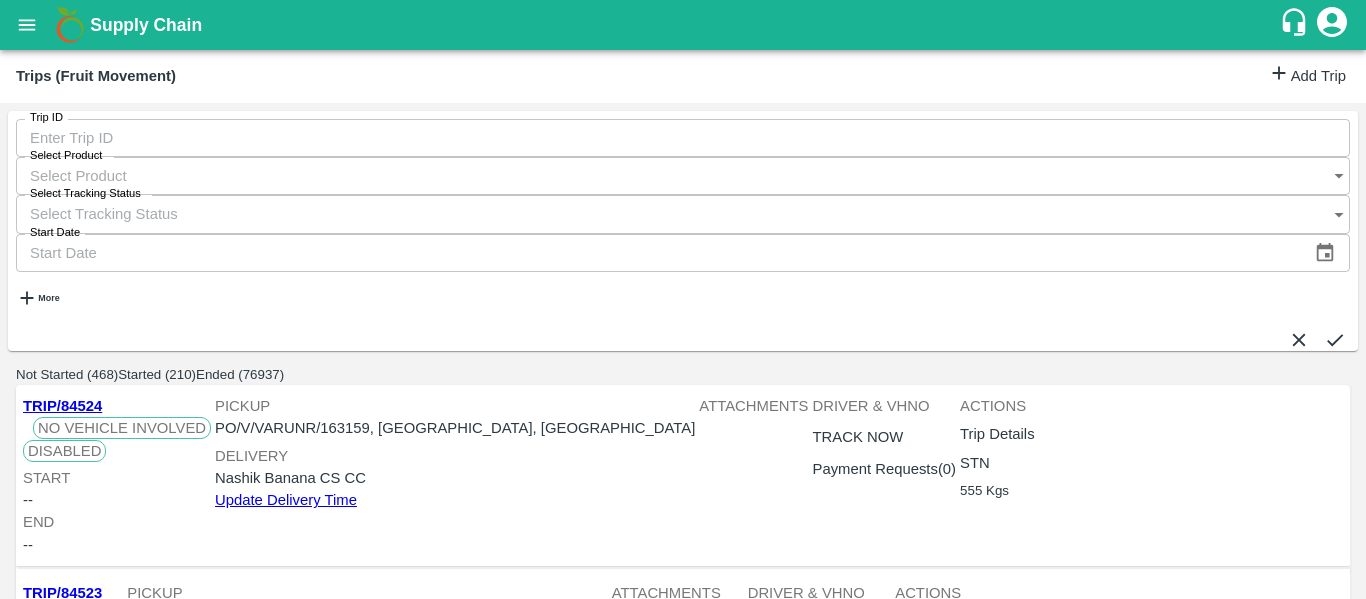 click on "Add Trip" at bounding box center [1307, 76] 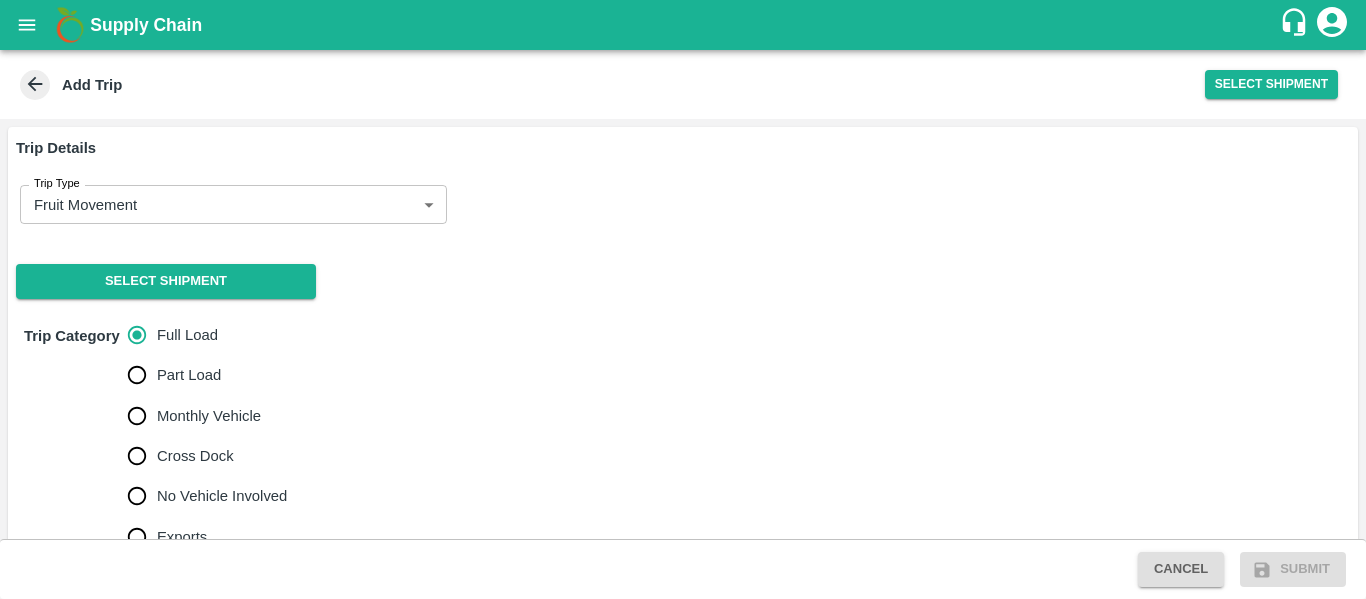 scroll, scrollTop: 0, scrollLeft: 0, axis: both 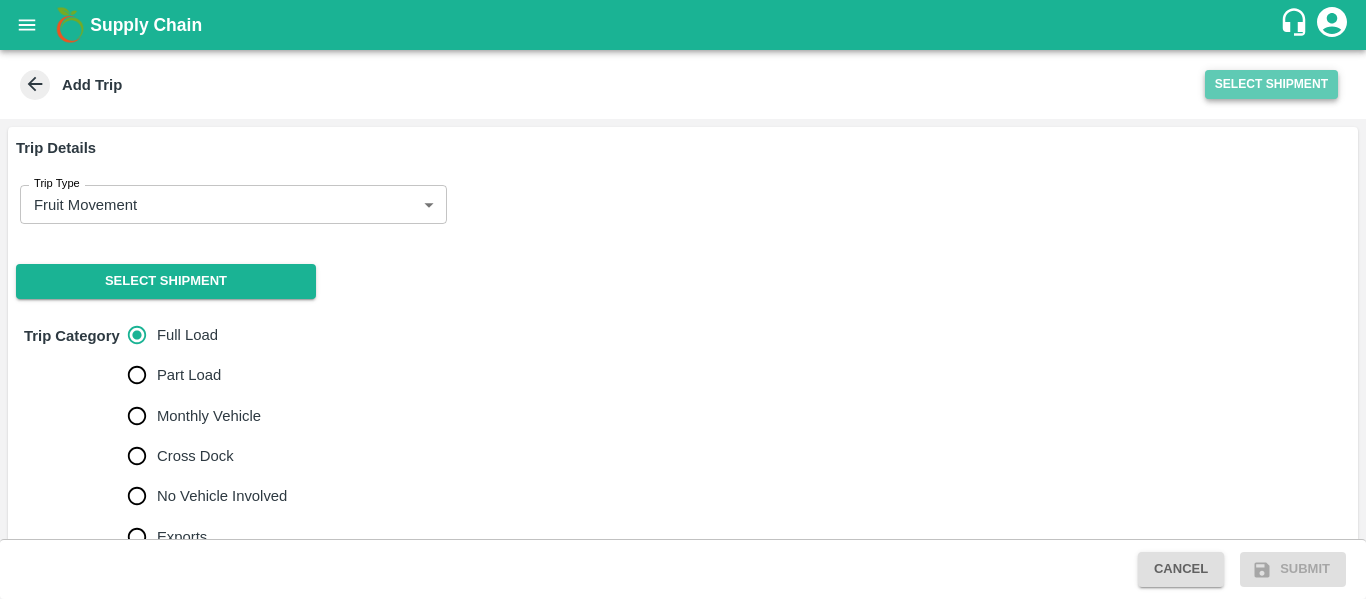 click on "Select Shipment" at bounding box center [1271, 84] 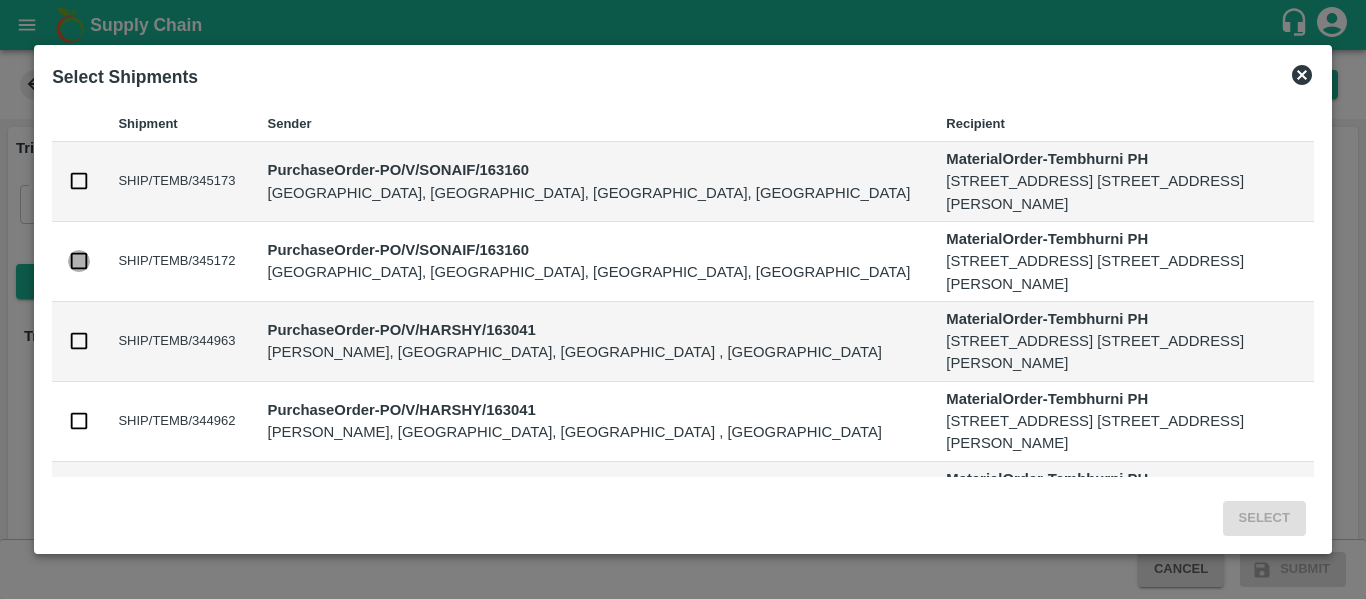 click at bounding box center [79, 261] 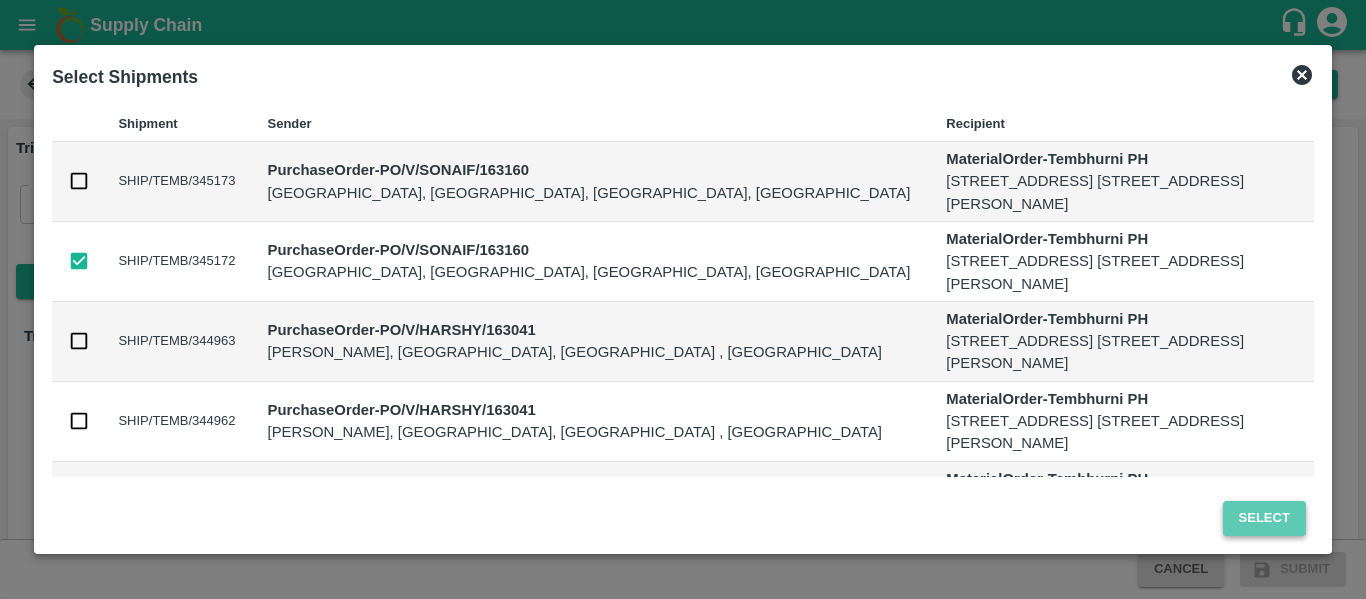 click on "Select" at bounding box center [1264, 518] 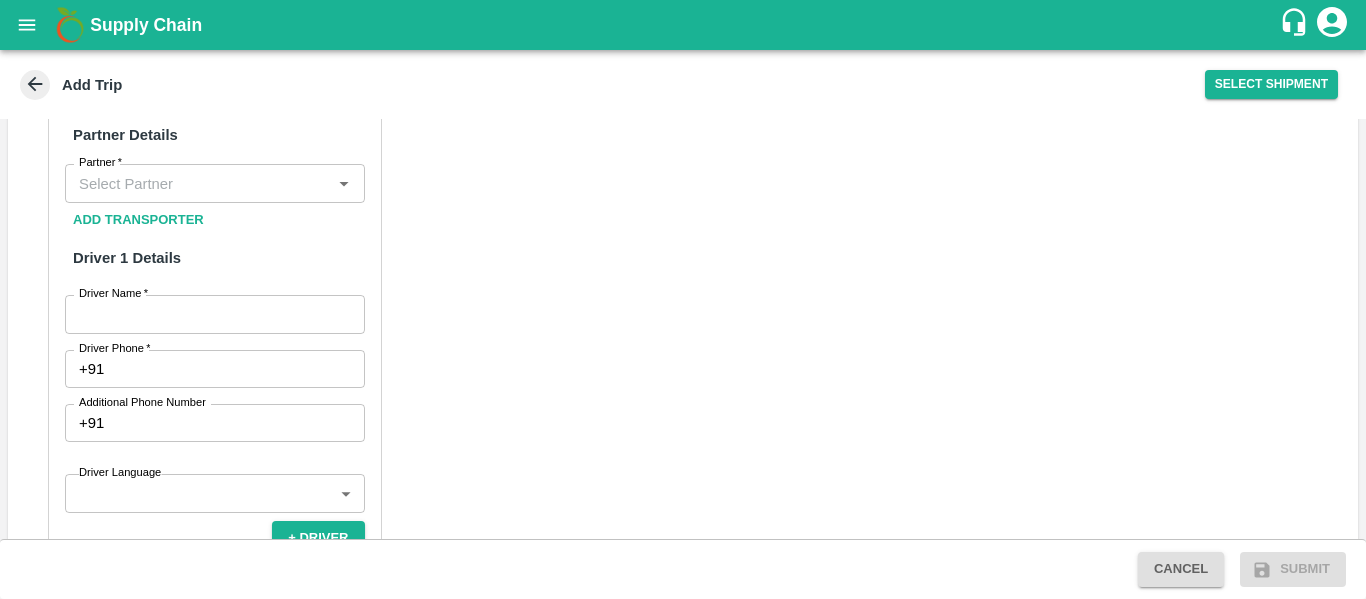scroll, scrollTop: 991, scrollLeft: 0, axis: vertical 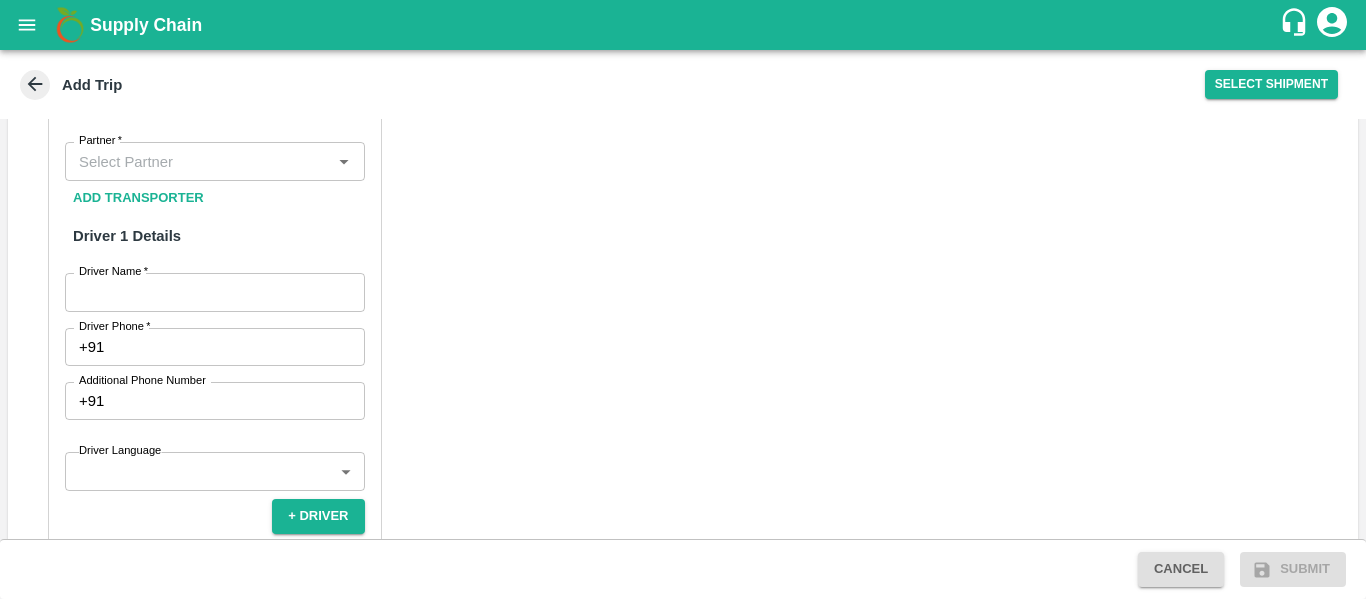 click on "Partner" at bounding box center [215, 161] 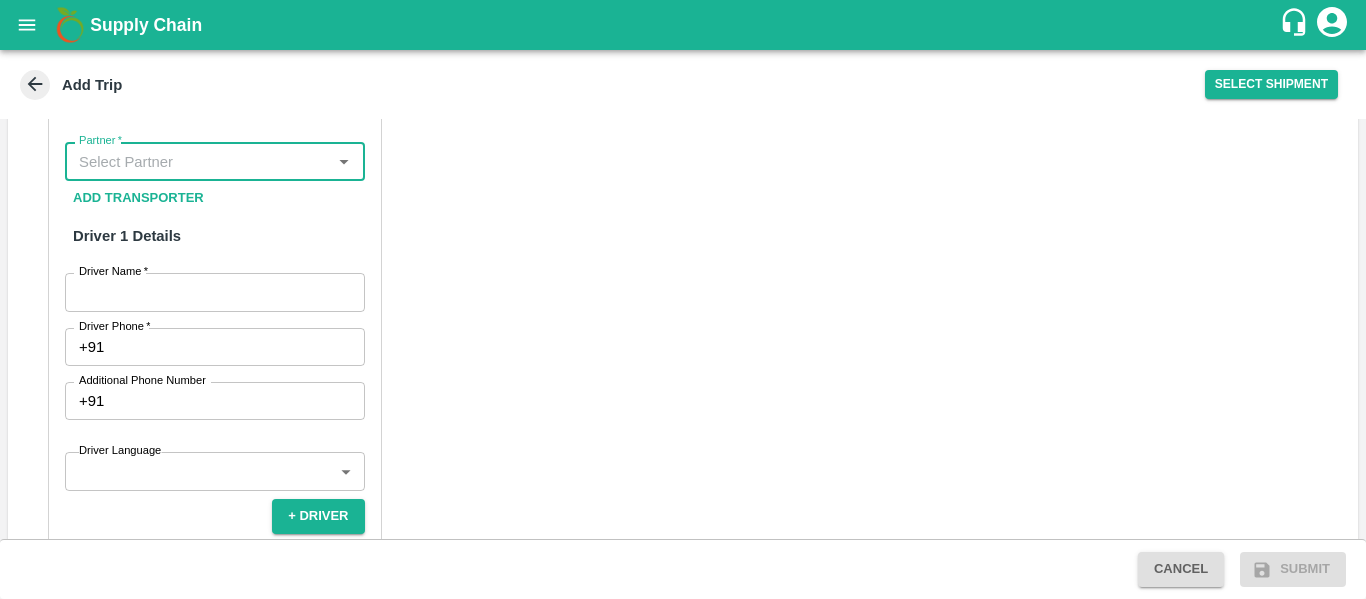 click on "Partner   *" at bounding box center (198, 161) 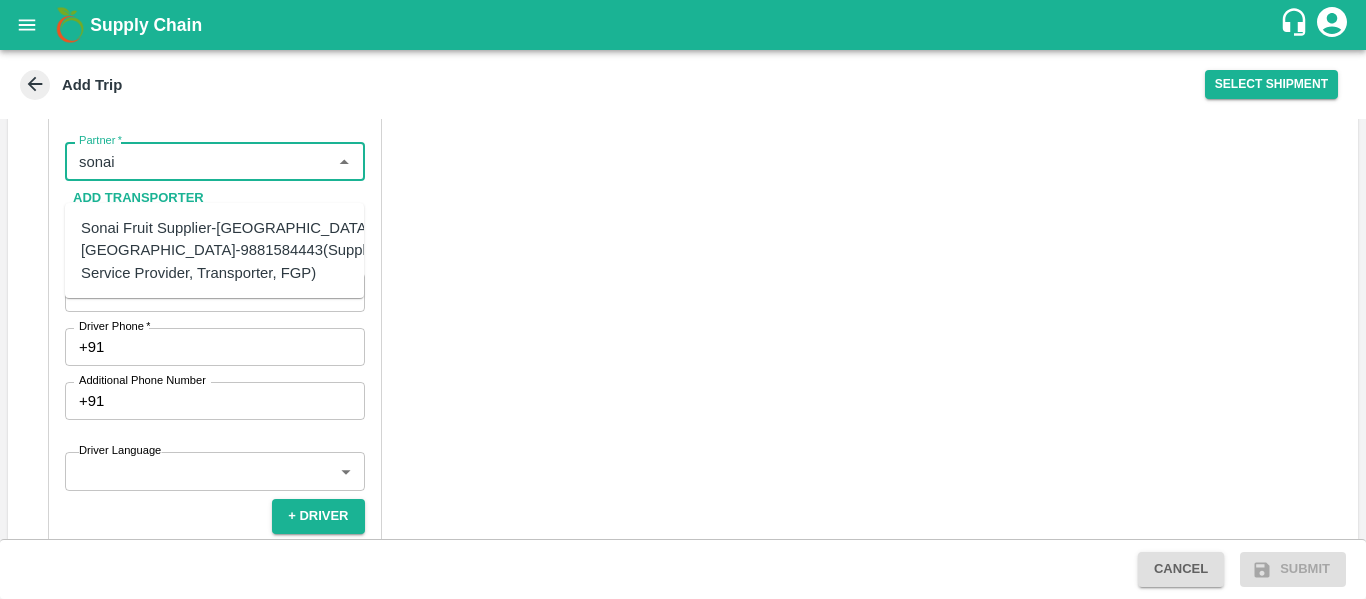 click on "Sonai Fruit Supplier-[GEOGRAPHIC_DATA], [GEOGRAPHIC_DATA]-9881584443(Supplier, Service Provider, Transporter, FGP)" at bounding box center (233, 250) 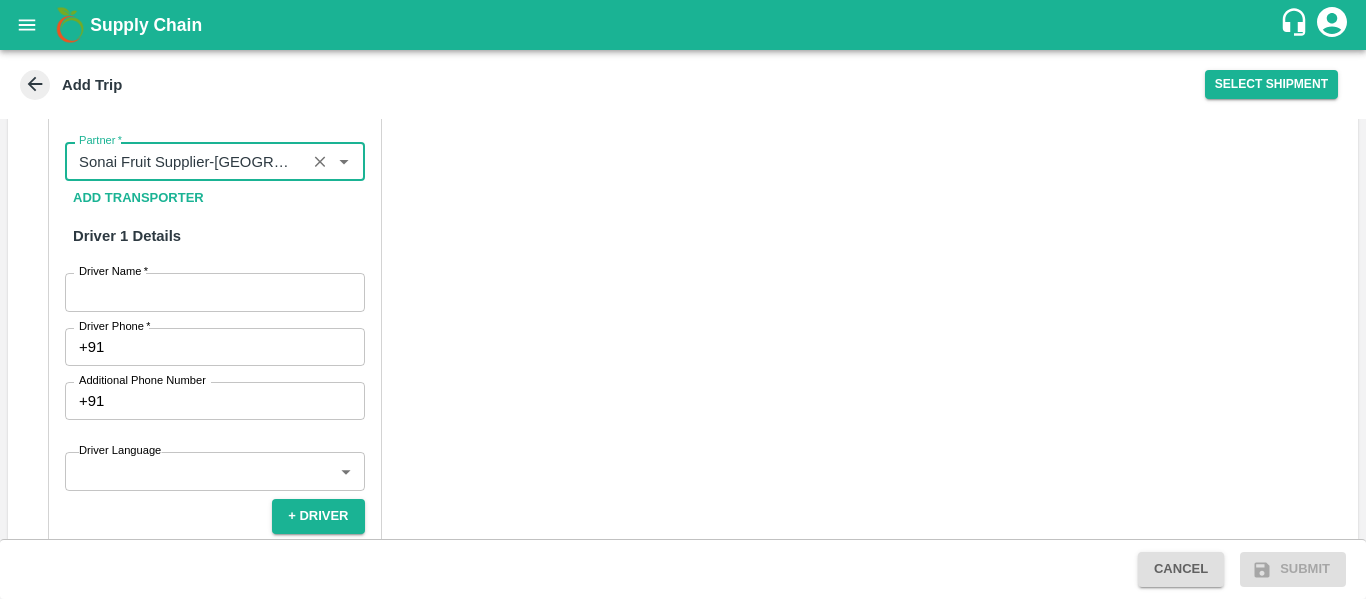 type on "Sonai Fruit Supplier-[GEOGRAPHIC_DATA], [GEOGRAPHIC_DATA]-9881584443(Supplier, Service Provider, Transporter, FGP)" 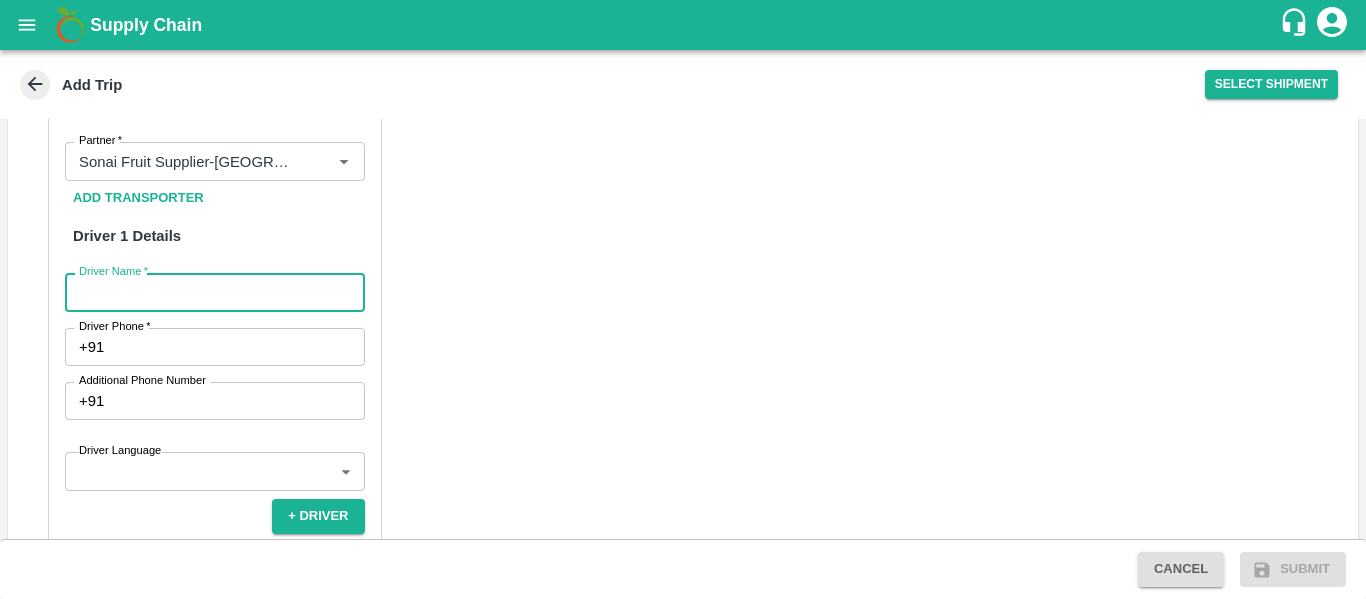 click on "Driver Name   *" at bounding box center [215, 292] 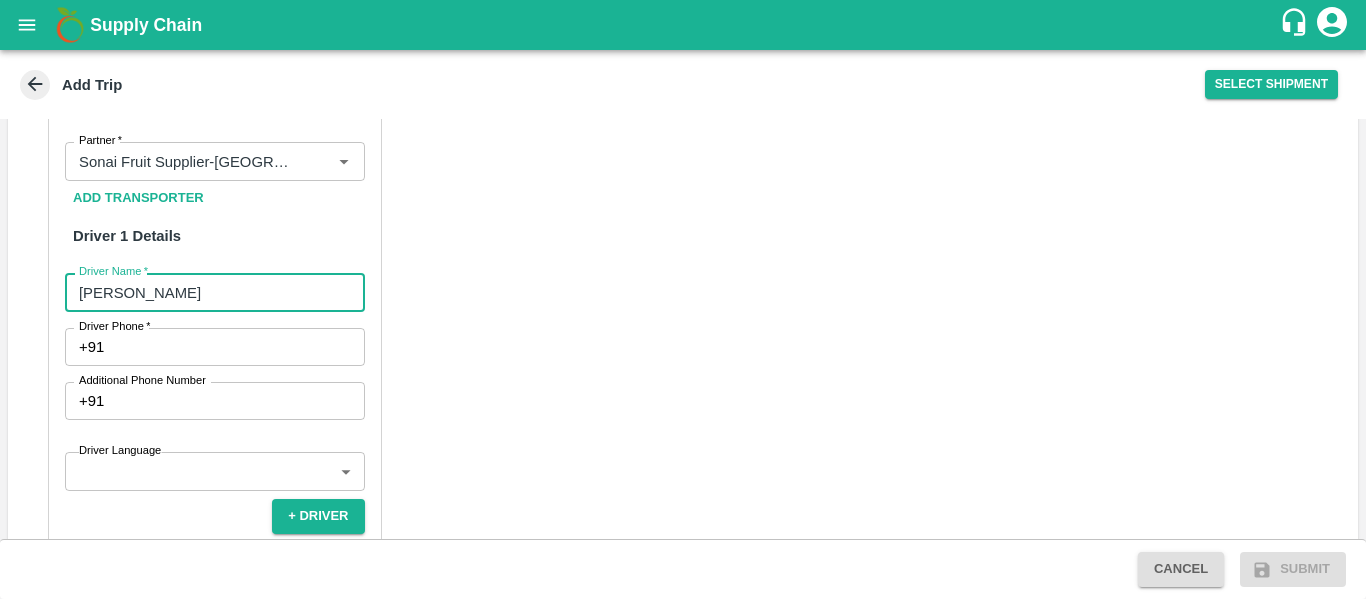 type on "[PERSON_NAME]" 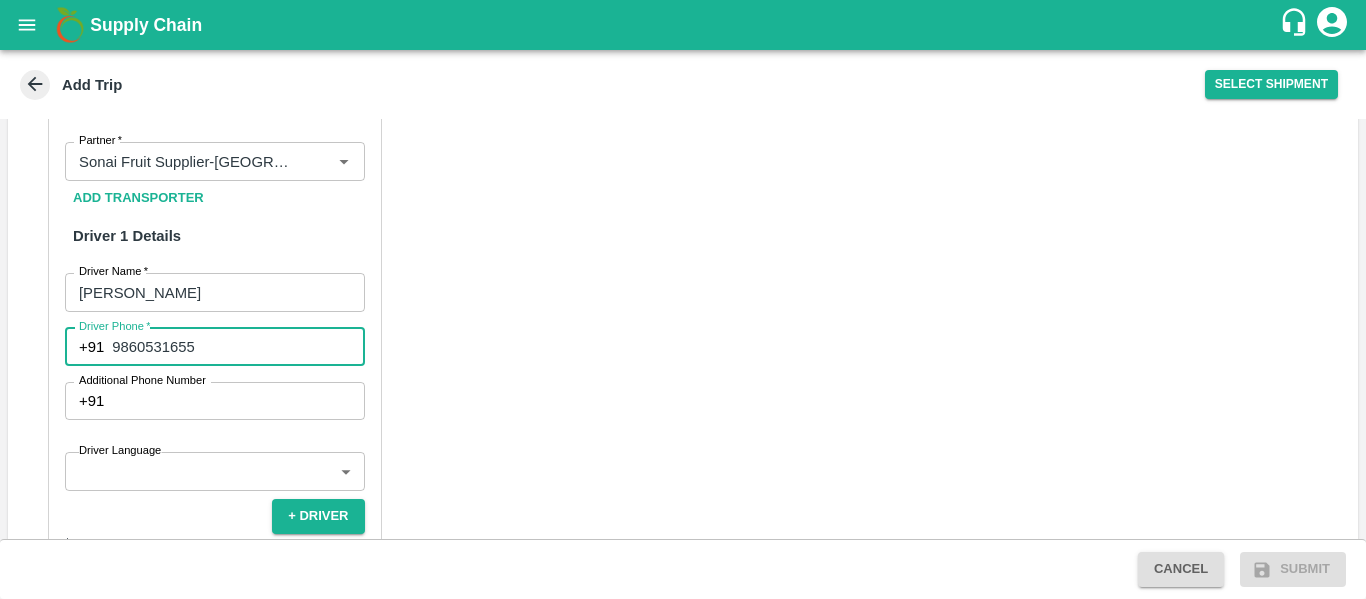 type on "9860531655" 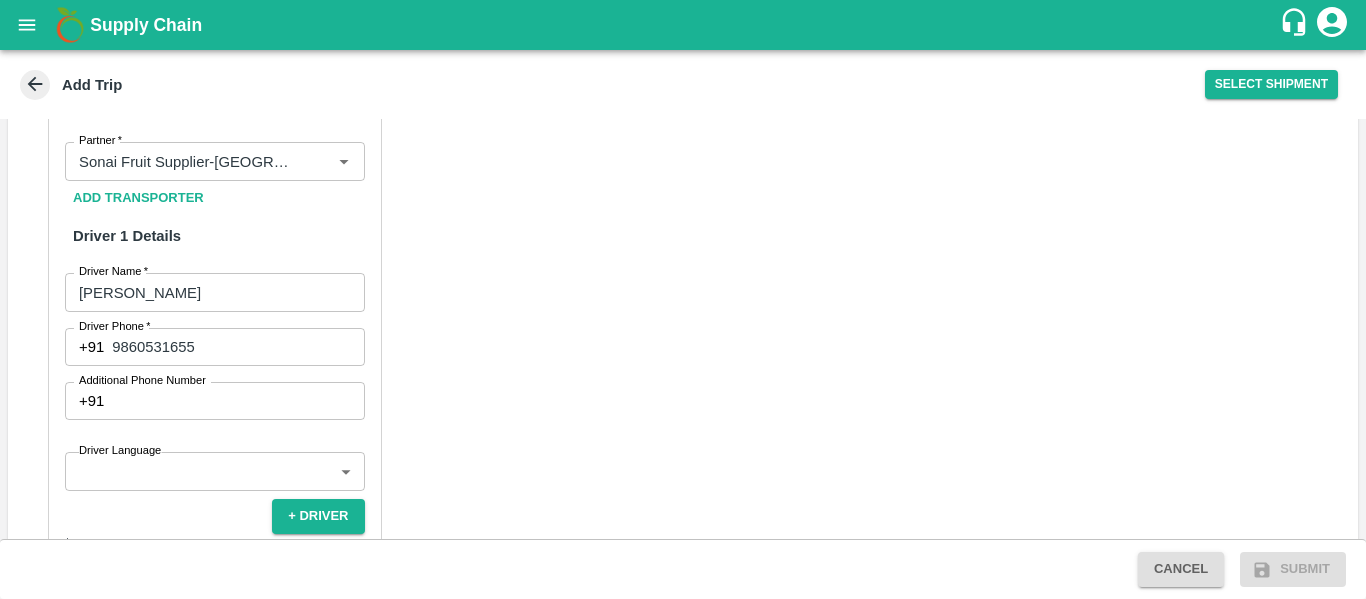 click on "Partner Details Partner   * Partner Add   Transporter Driver 1 Details Driver Name   * [PERSON_NAME] Driver Name Driver Phone   * [PHONE_NUMBER] Driver Phone Additional Phone Number +91 Additional Phone Number Driver Language ​ Driver Language + Driver * SMS for Tracking Request will be sent to this number Track this trip No Yes Vehicle Details Vehicle Tonnage   * ​ Vehicle Tonnage Vehicle Type   * ​ Vehicle Type Transportation Cost Rs. Transportation Cost Total cost to be paid inclusive of GST Vehicle Number Vehicle Number Verify" at bounding box center [683, 553] 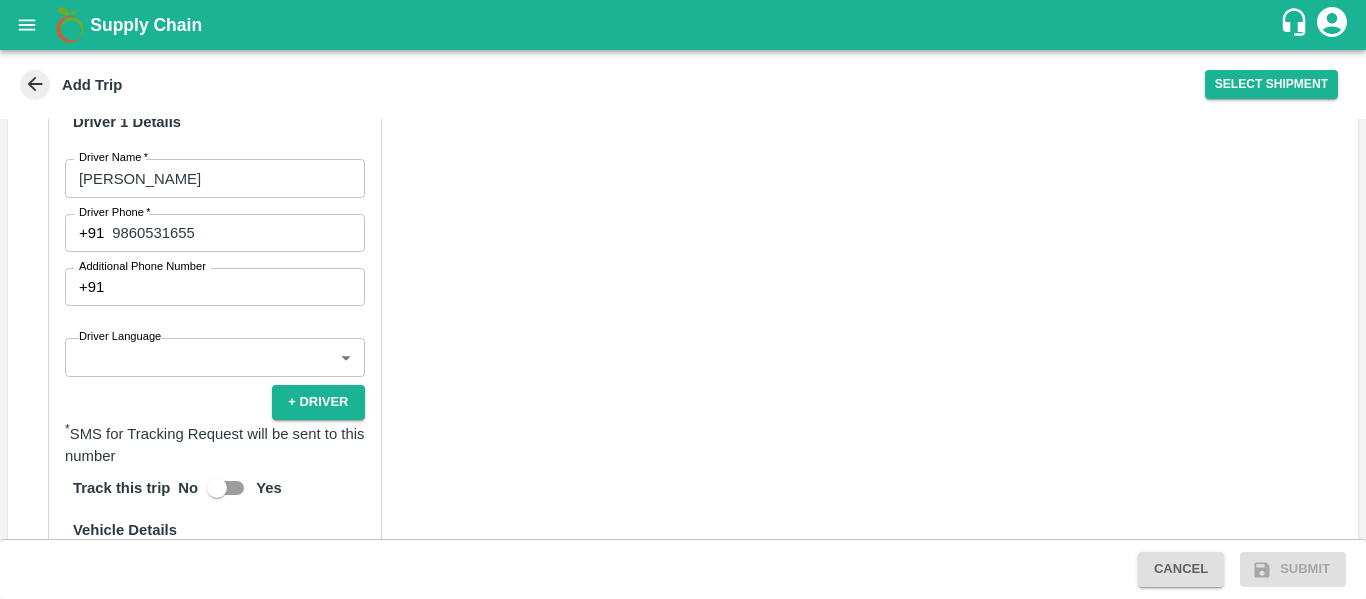 scroll, scrollTop: 1106, scrollLeft: 0, axis: vertical 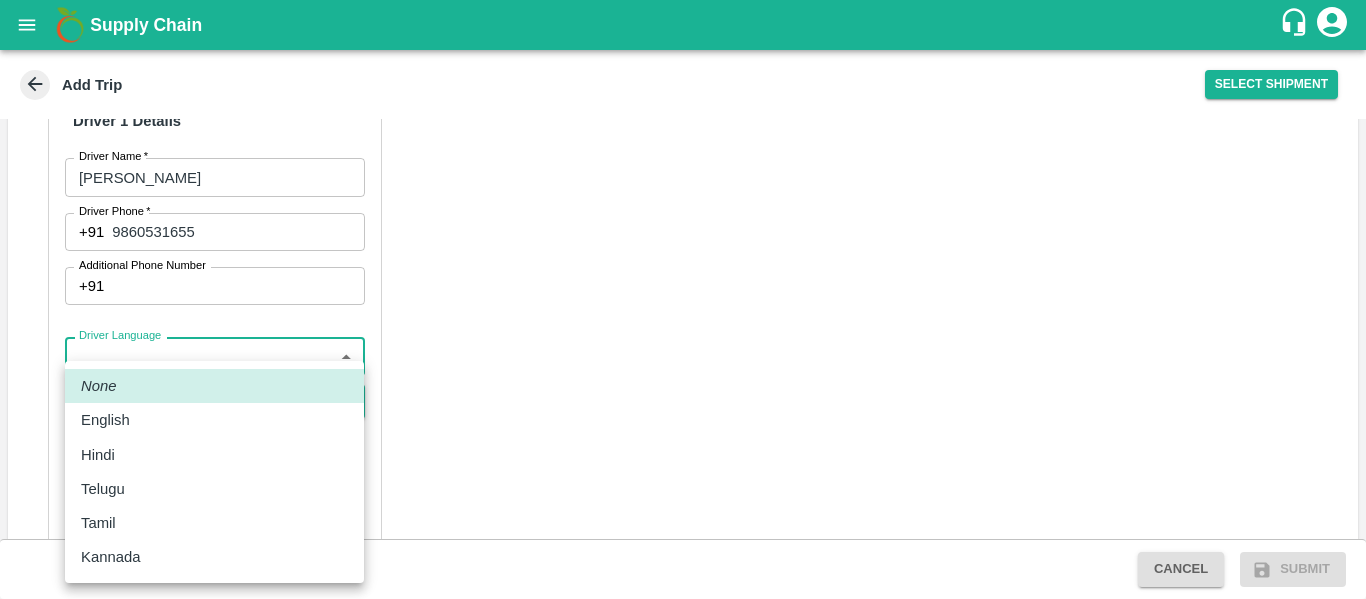 click on "Supply Chain Add Trip Select Shipment Trip Details Trip Type Fruit Movement 1 Trip Type Trip Pickup Order SHIP/TEMB/345172 PO/V/SONAIF/163160 Address: [GEOGRAPHIC_DATA], [GEOGRAPHIC_DATA] Trip Delivery Order SHIP/TEMB/345172 Tembhurni PH Address: [GEOGRAPHIC_DATA], PLOT NO. E-5, YASHSHREE INDUSTRIES, M.I.D.C., A/P TEMBHURANI [PERSON_NAME][GEOGRAPHIC_DATA], [GEOGRAPHIC_DATA] Trip Category  Full Load Part Load Monthly Vehicle Cross Dock No Vehicle Involved Exports Vendor Vehicle Partner Details Partner   * Partner Add   Transporter Driver 1 Details Driver Name   * [PERSON_NAME] Driver Name Driver Phone   * [PHONE_NUMBER] Driver Phone Additional Phone Number +91 Additional Phone Number Driver Language ​ Driver Language + Driver * SMS for Tracking Request will be sent to this number Track this trip No Yes Vehicle Details Vehicle Tonnage   * ​ Vehicle Tonnage Vehicle Type   * ​ Vehicle Type Transportation Cost Rs. Transportation Cost Total cost to be paid inclusive of GST Vehicle Number Vehicle Number" at bounding box center (683, 299) 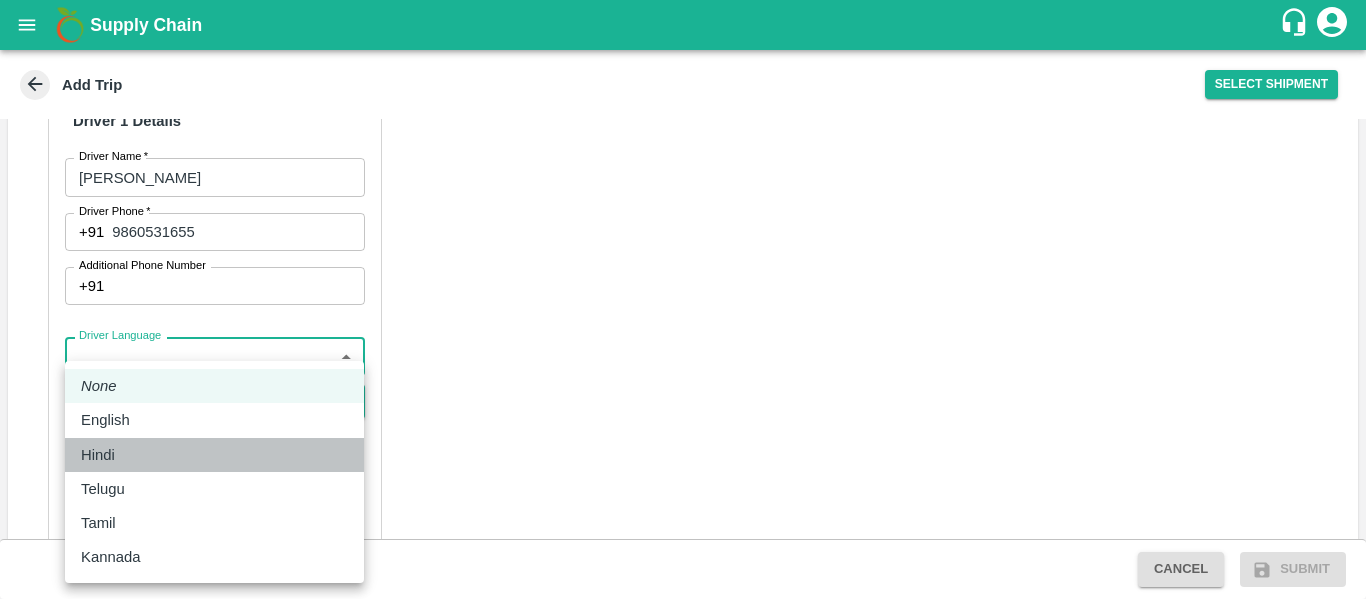 click on "Hindi" at bounding box center (214, 455) 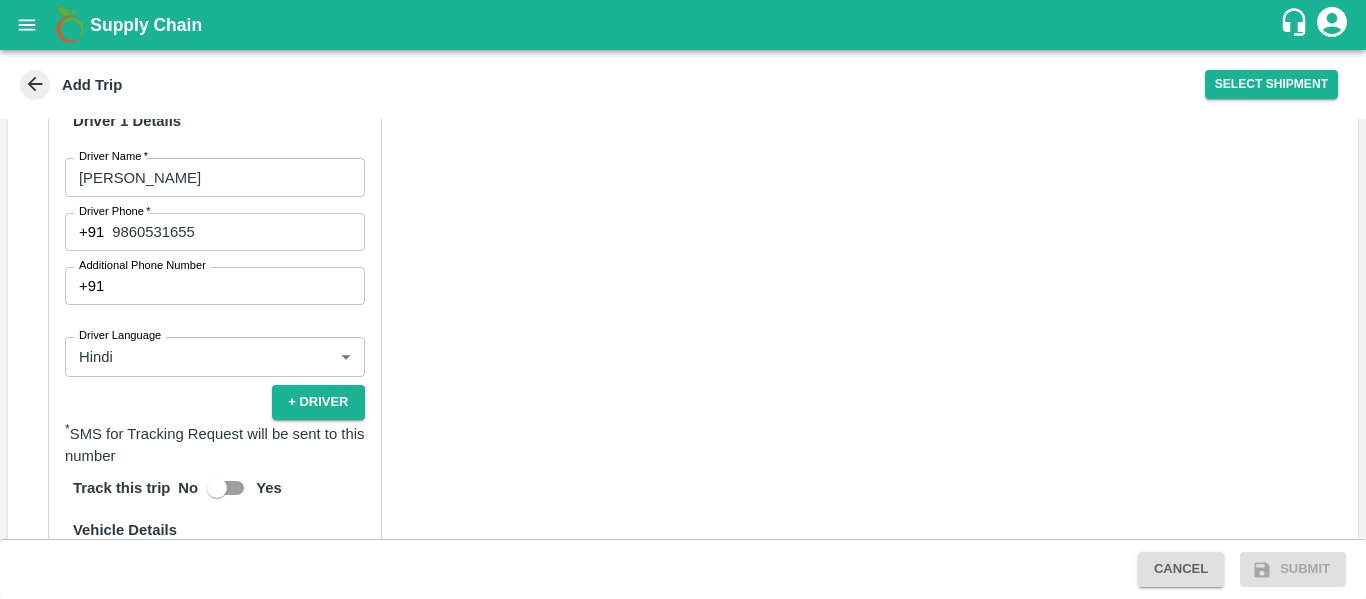 click on "Partner Details Partner   * Partner Add   Transporter Driver 1 Details Driver Name   * [PERSON_NAME] Driver Name Driver Phone   * [PHONE_NUMBER] Driver Phone Additional Phone Number +91 Additional Phone Number Driver Language Hindi hi Driver Language + Driver * SMS for Tracking Request will be sent to this number Track this trip No Yes Vehicle Details Vehicle Tonnage   * ​ Vehicle Tonnage Vehicle Type   * ​ Vehicle Type Transportation Cost Rs. Transportation Cost Total cost to be paid inclusive of GST Vehicle Number Vehicle Number Verify" at bounding box center [683, 438] 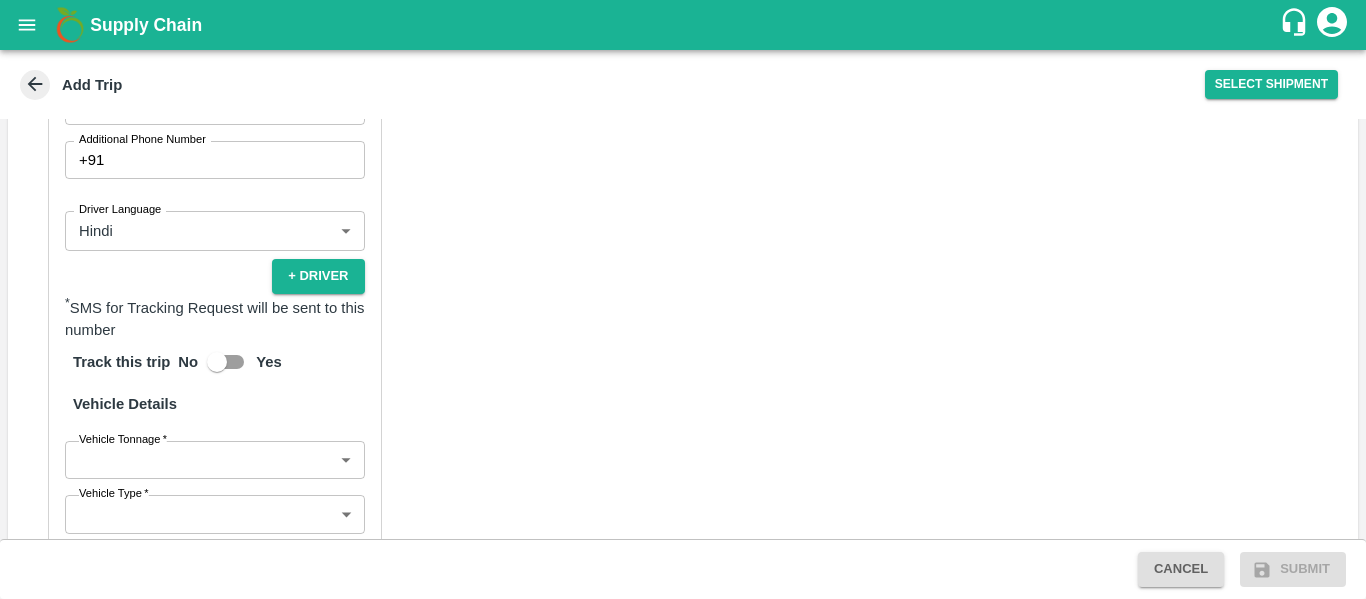 scroll, scrollTop: 1240, scrollLeft: 0, axis: vertical 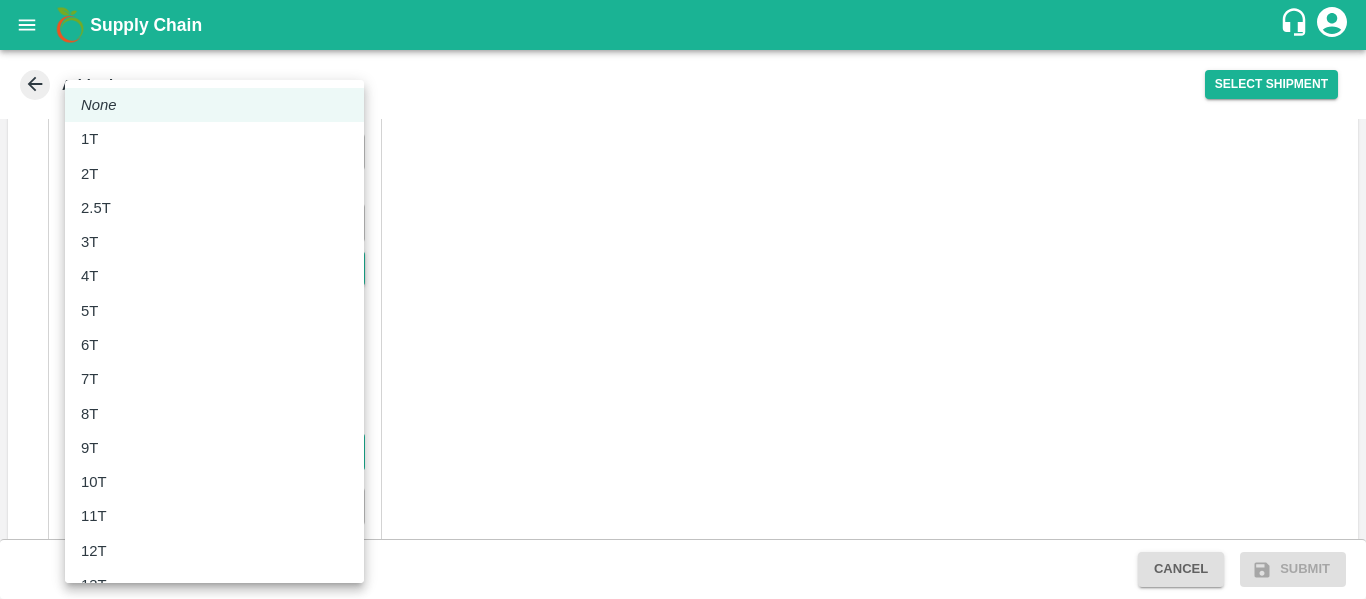 click on "Supply Chain Add Trip Select Shipment Trip Details Trip Type Fruit Movement 1 Trip Type Trip Pickup Order SHIP/TEMB/345172 PO/V/SONAIF/163160 Address: [GEOGRAPHIC_DATA], [GEOGRAPHIC_DATA] Trip Delivery Order SHIP/TEMB/345172 Tembhurni PH Address: [GEOGRAPHIC_DATA], PLOT NO. E-5, YASHSHREE INDUSTRIES, M.I.D.C., A/P TEMBHURANI [PERSON_NAME], [GEOGRAPHIC_DATA], [GEOGRAPHIC_DATA] Trip Category  Full Load Part Load Monthly Vehicle Cross Dock No Vehicle Involved Exports Vendor Vehicle Partner Details Partner   * Partner Add   Transporter Driver 1 Details Driver Name   * [PERSON_NAME] Driver Name Driver Phone   * [PHONE_NUMBER] Driver Phone Additional Phone Number +91 Additional Phone Number Driver Language Hindi hi Driver Language + Driver * SMS for Tracking Request will be sent to this number Track this trip No Yes Vehicle Details Vehicle Tonnage   * ​ Vehicle Tonnage Vehicle Type   * ​ Vehicle Type Transportation Cost Rs. Transportation Cost Total cost to be paid inclusive of GST Vehicle Number Verify 1T" at bounding box center (683, 299) 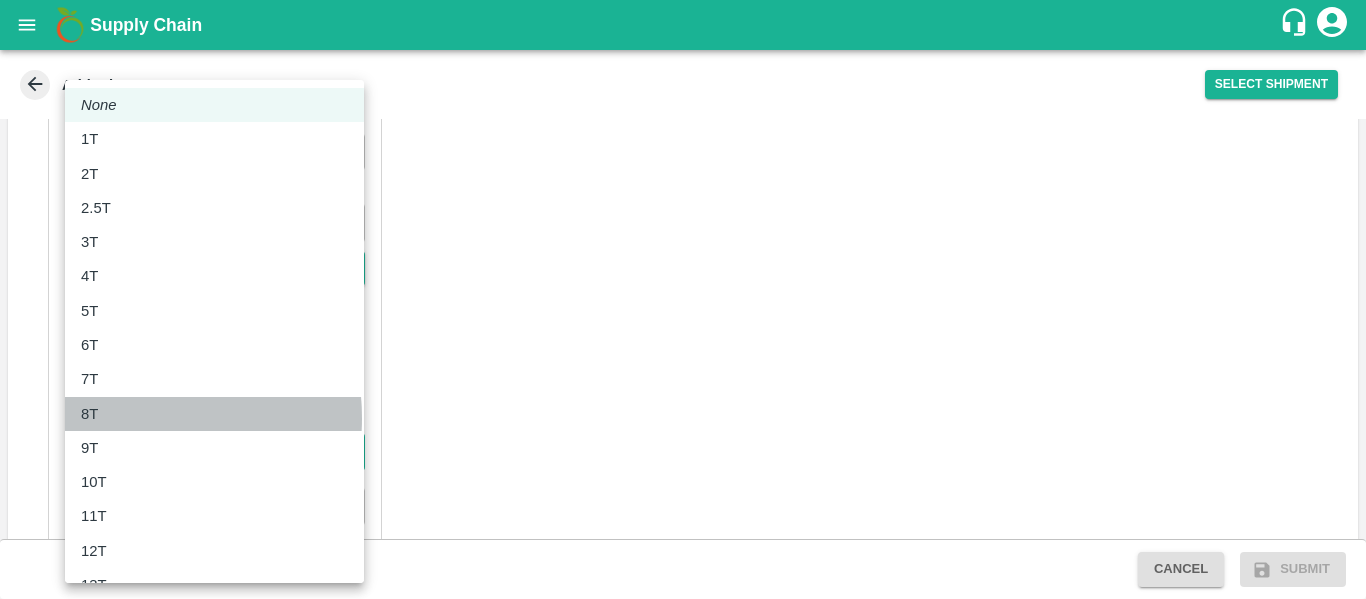 click on "8T" at bounding box center (214, 414) 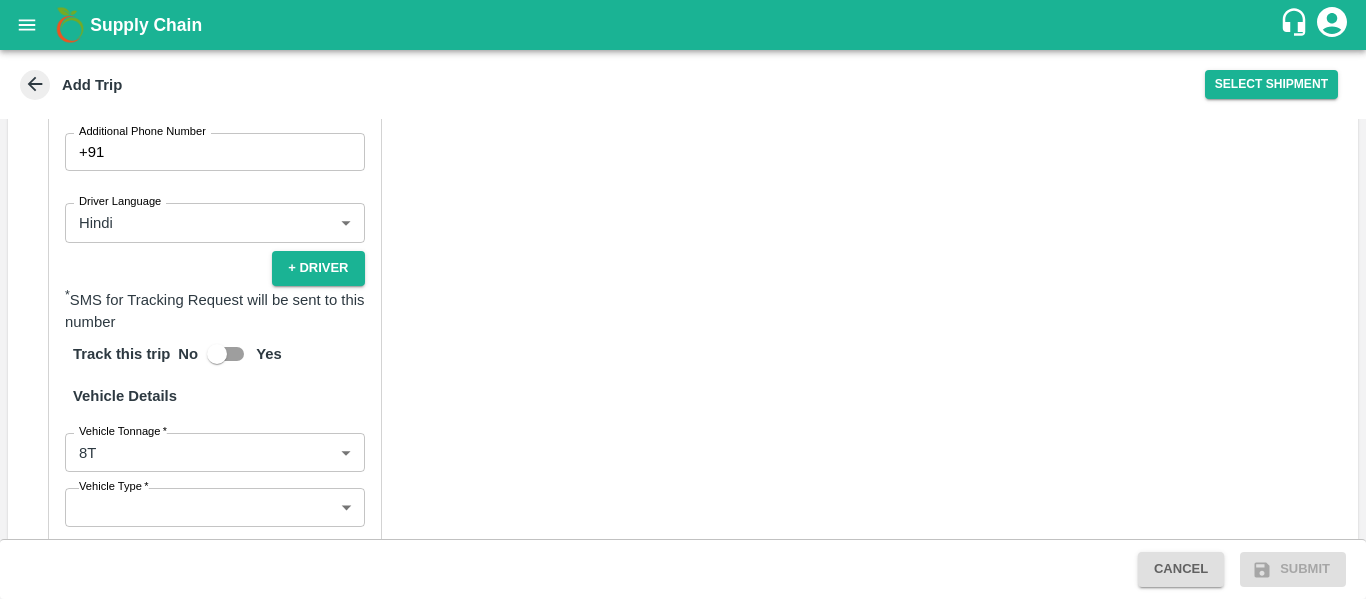 click on "Partner Details Partner   * Partner Add   Transporter Driver 1 Details Driver Name   * [PERSON_NAME] Driver Name Driver Phone   * [PHONE_NUMBER] Driver Phone Additional Phone Number +91 Additional Phone Number Driver Language Hindi hi Driver Language + Driver * SMS for Tracking Request will be sent to this number Track this trip No Yes Vehicle Details Vehicle Tonnage   * 8T 8000 Vehicle Tonnage Vehicle Type   * ​ Vehicle Type Transportation Cost Rs. Transportation Cost Total cost to be paid inclusive of GST Vehicle Number Vehicle Number Verify" at bounding box center (683, 305) 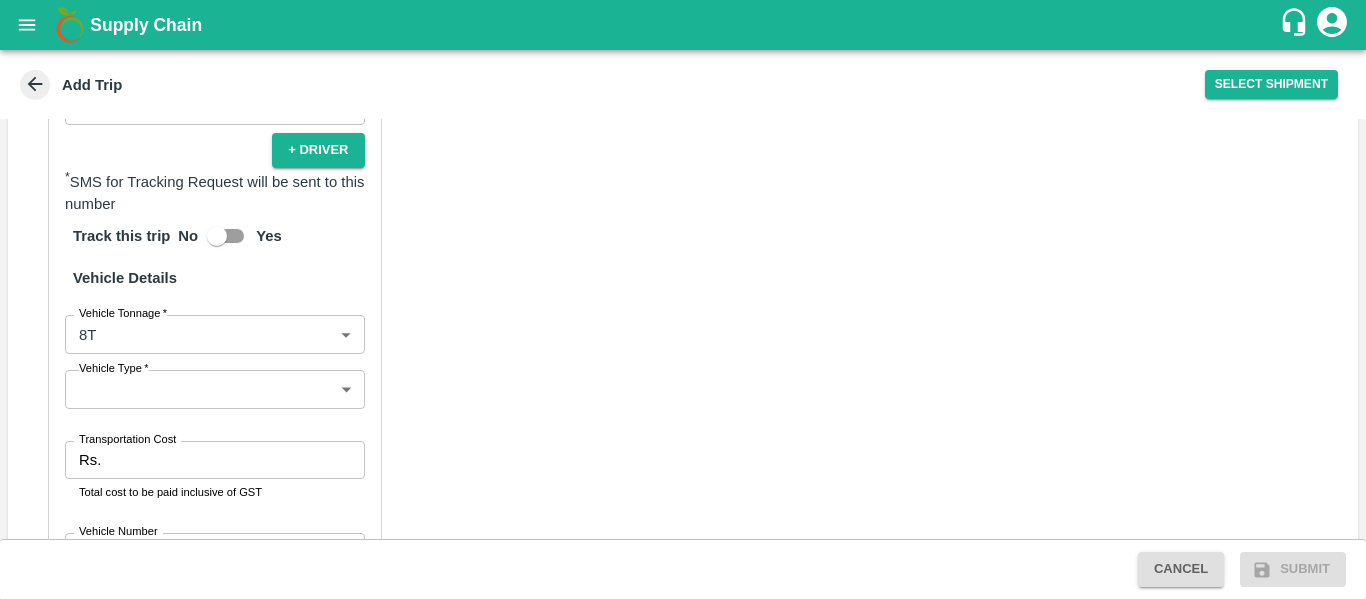 scroll, scrollTop: 1366, scrollLeft: 0, axis: vertical 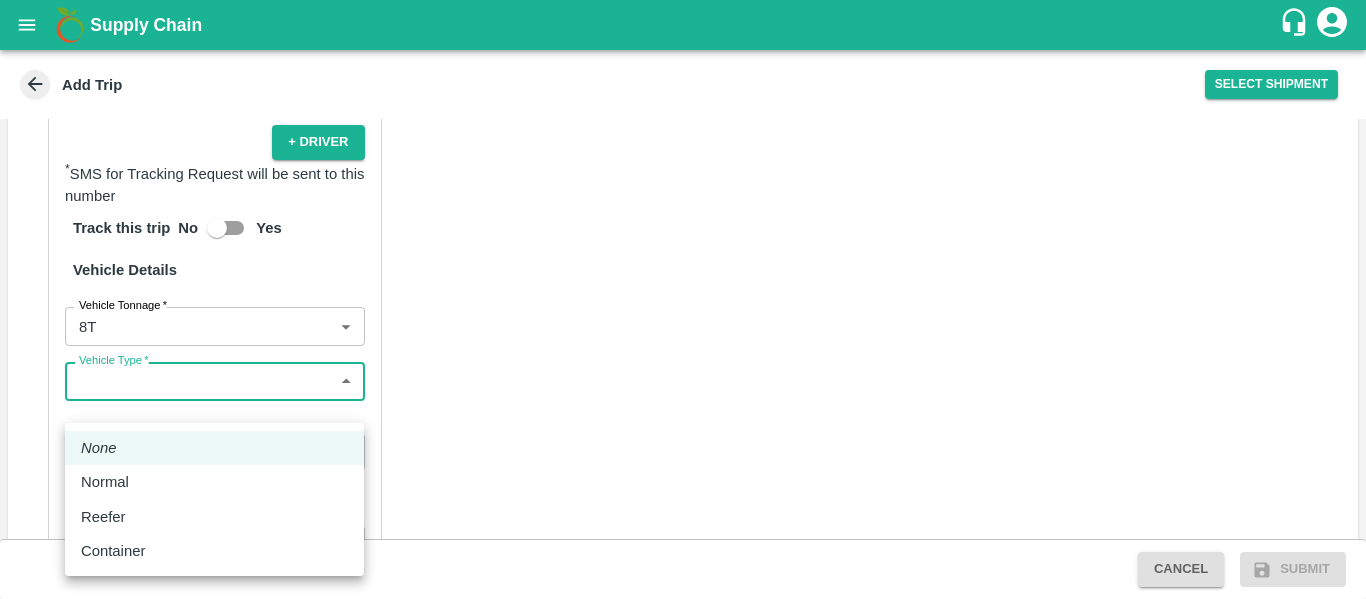 click on "Supply Chain Add Trip Select Shipment Trip Details Trip Type Fruit Movement 1 Trip Type Trip Pickup Order SHIP/TEMB/345172 PO/V/SONAIF/163160 Address: [GEOGRAPHIC_DATA], [GEOGRAPHIC_DATA] Trip Delivery Order SHIP/TEMB/345172 Tembhurni PH Address: [GEOGRAPHIC_DATA], PLOT NO. E-5, YASHSHREE INDUSTRIES, M.I.D.C., A/P TEMBHURANI [PERSON_NAME], [GEOGRAPHIC_DATA], [GEOGRAPHIC_DATA] Trip Category  Full Load Part Load Monthly Vehicle Cross Dock No Vehicle Involved Exports Vendor Vehicle Partner Details Partner   * Partner Add   Transporter Driver 1 Details Driver Name   * [PERSON_NAME] Driver Name Driver Phone   * [PHONE_NUMBER] Driver Phone Additional Phone Number +91 Additional Phone Number Driver Language Hindi hi Driver Language + Driver * SMS for Tracking Request will be sent to this number Track this trip No Yes Vehicle Details Vehicle Tonnage   * 8T 8000 Vehicle Tonnage Vehicle Type   * ​ Vehicle Type Transportation Cost Rs. Transportation Cost Total cost to be paid inclusive of GST Vehicle Number Verify" at bounding box center (683, 299) 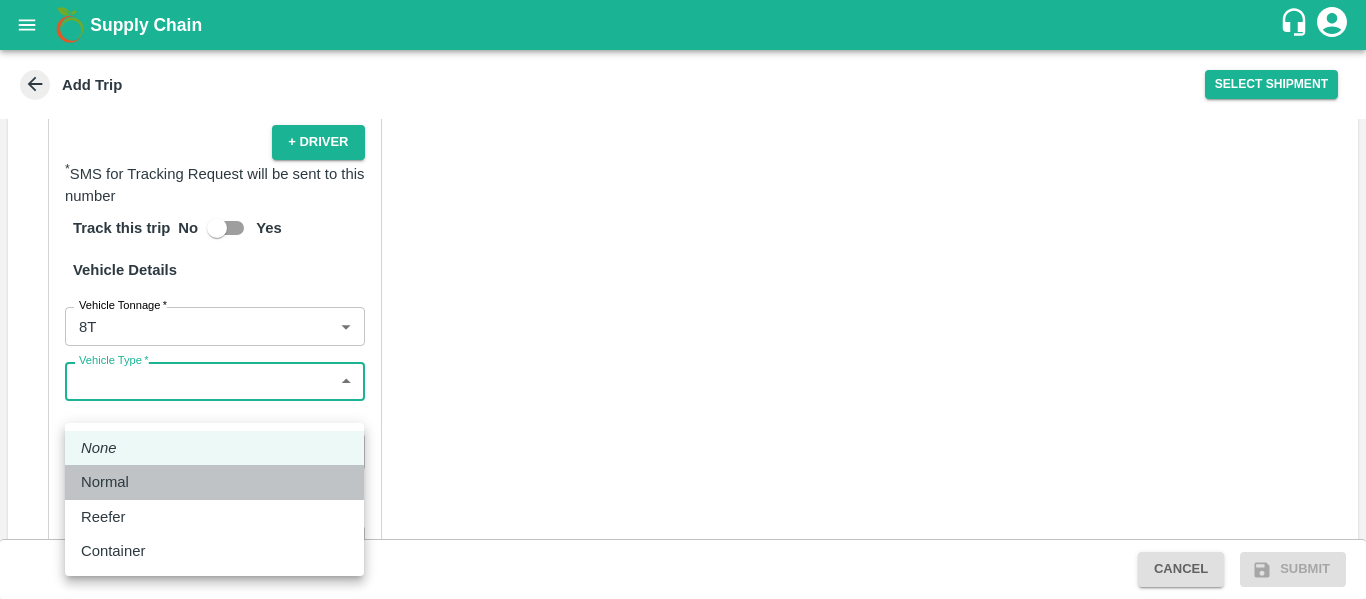 click on "Normal" at bounding box center [214, 482] 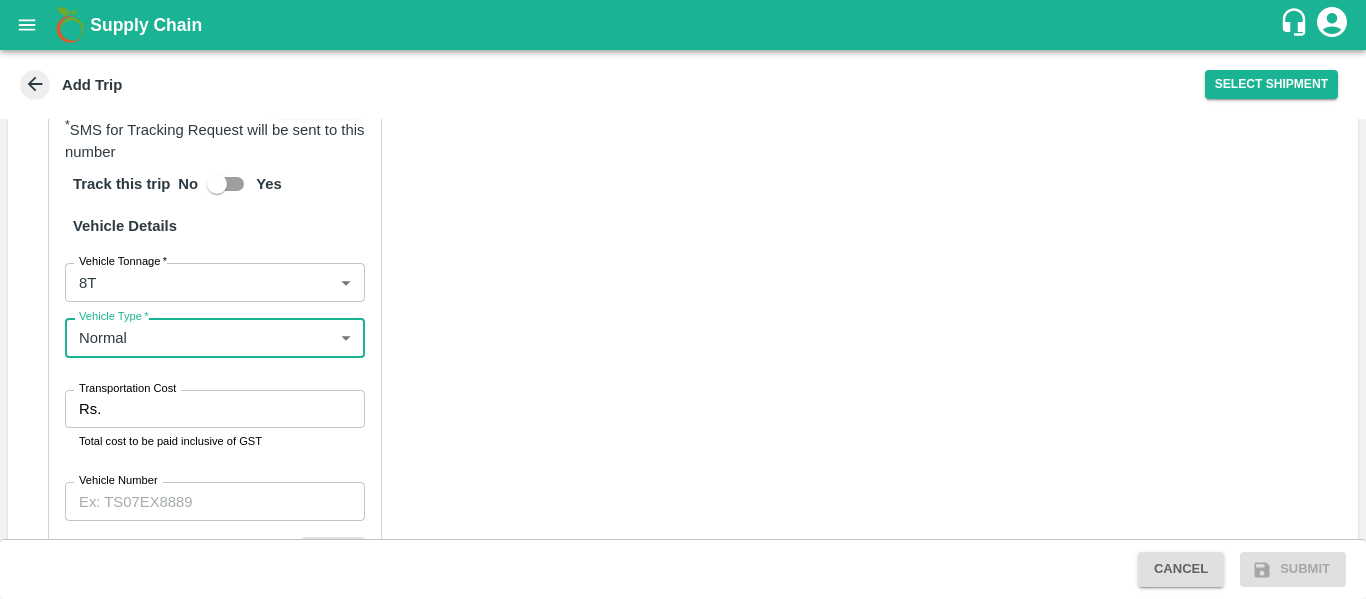 scroll, scrollTop: 1414, scrollLeft: 0, axis: vertical 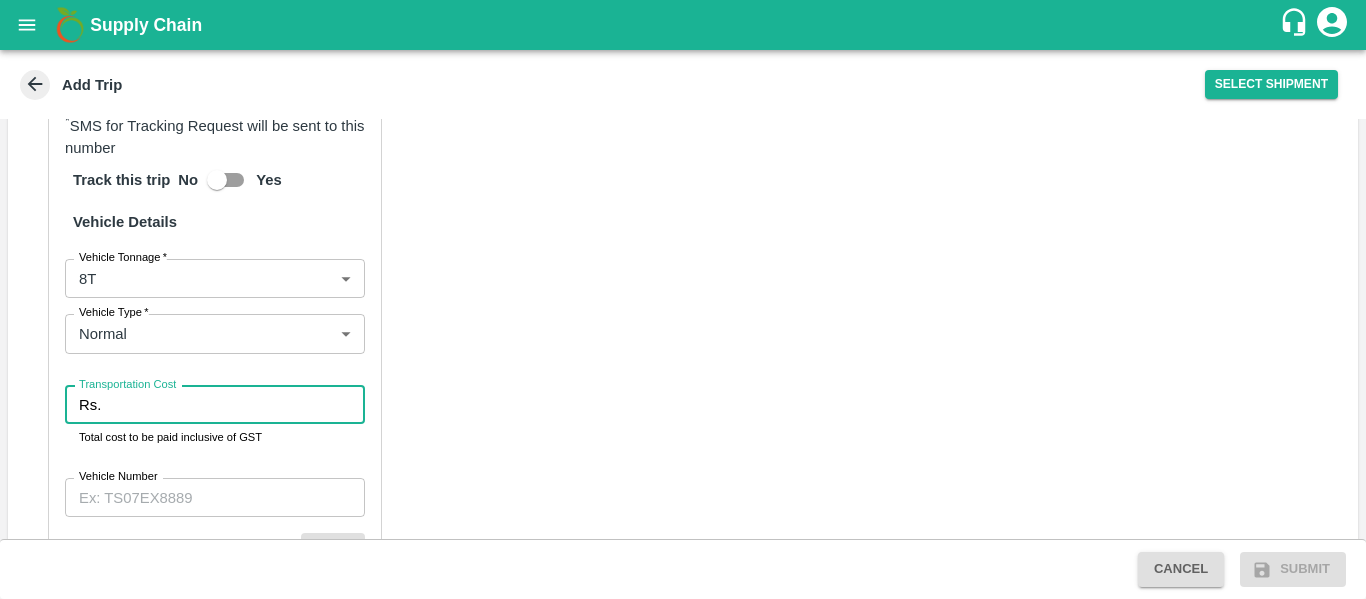 click on "Transportation Cost" at bounding box center (236, 405) 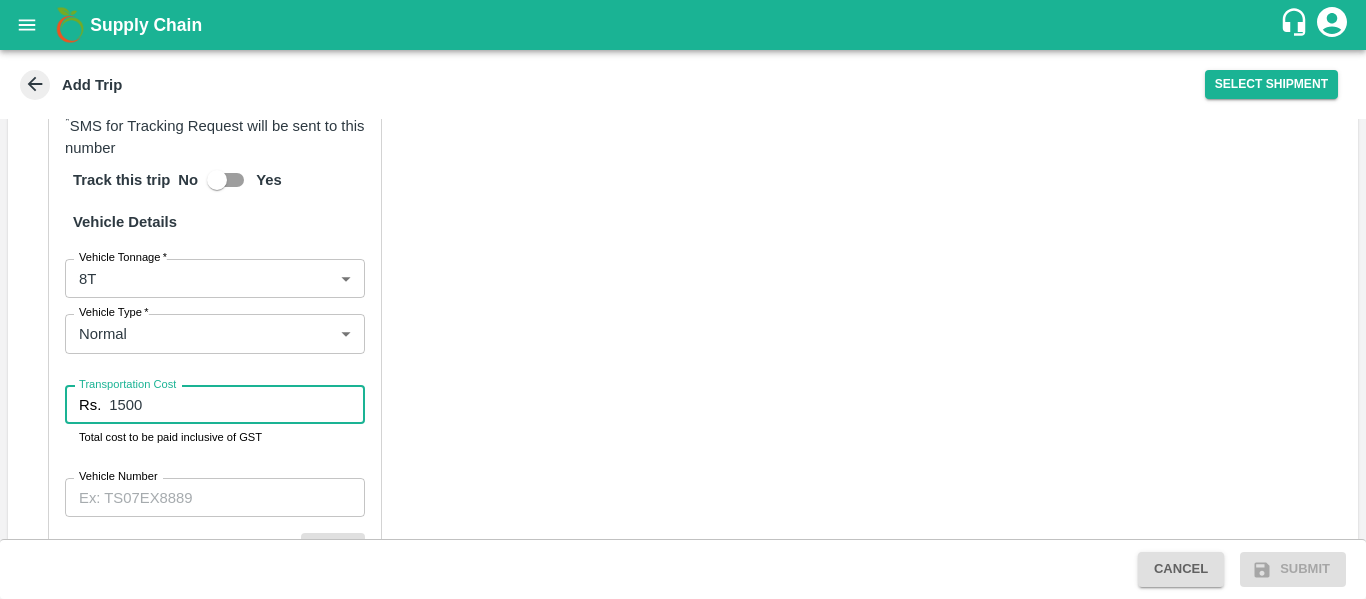 type on "1500" 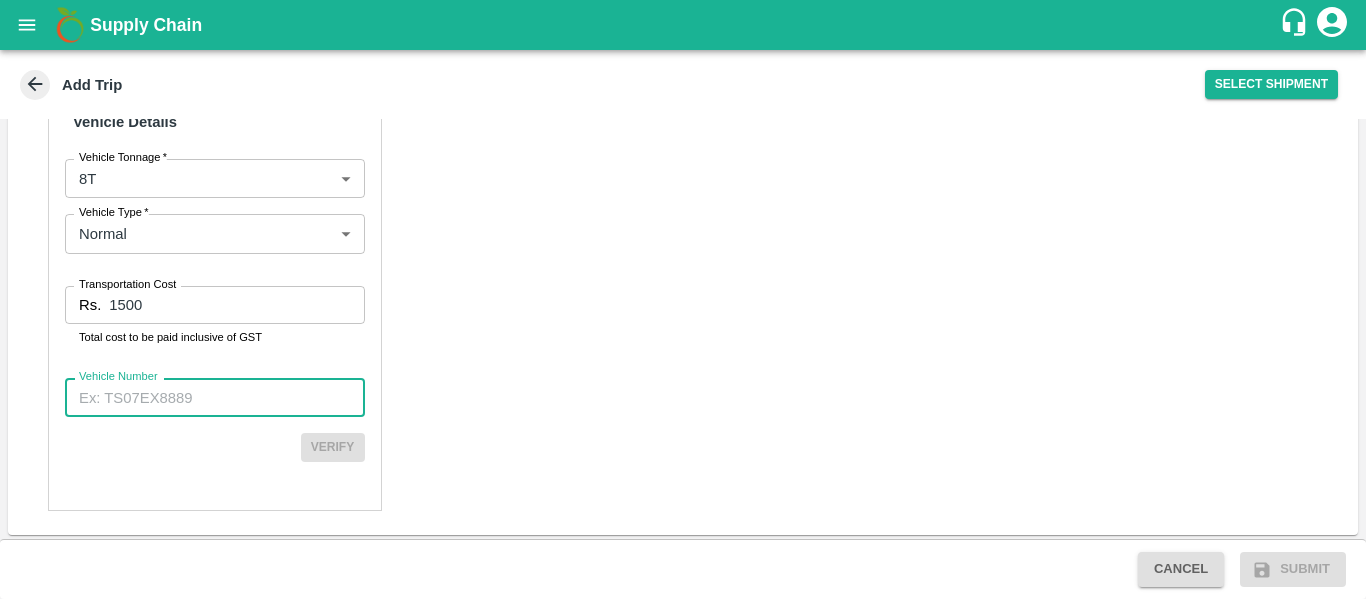 scroll, scrollTop: 1515, scrollLeft: 0, axis: vertical 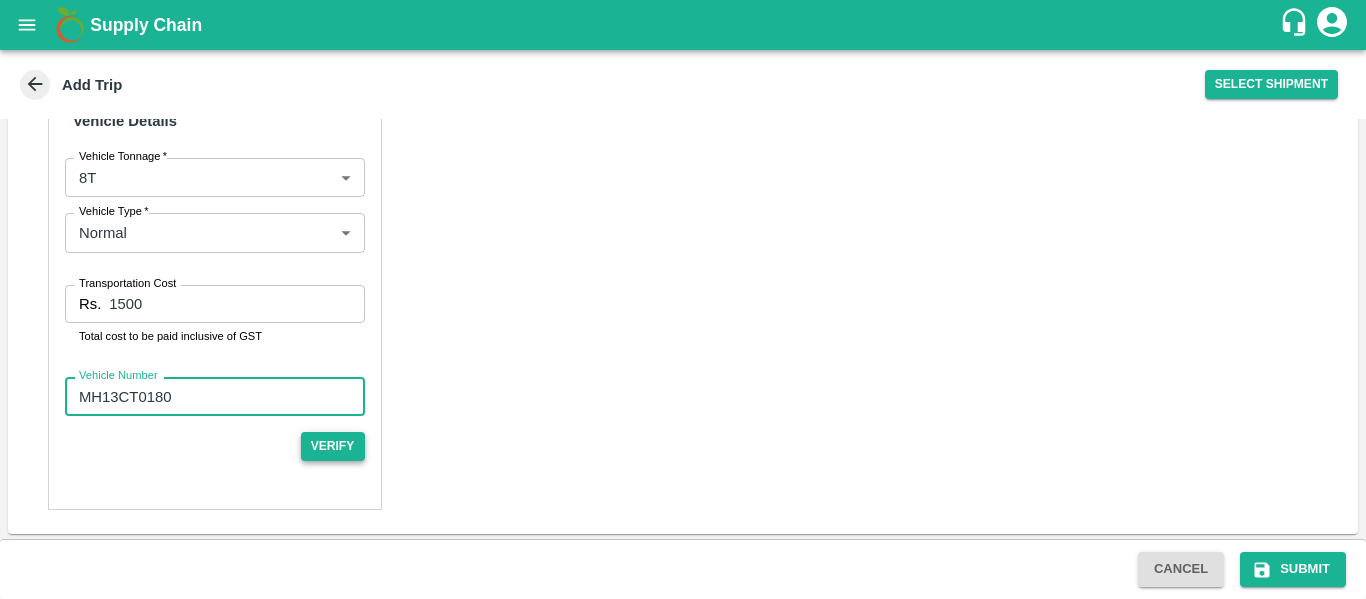 type on "MH13CT0180" 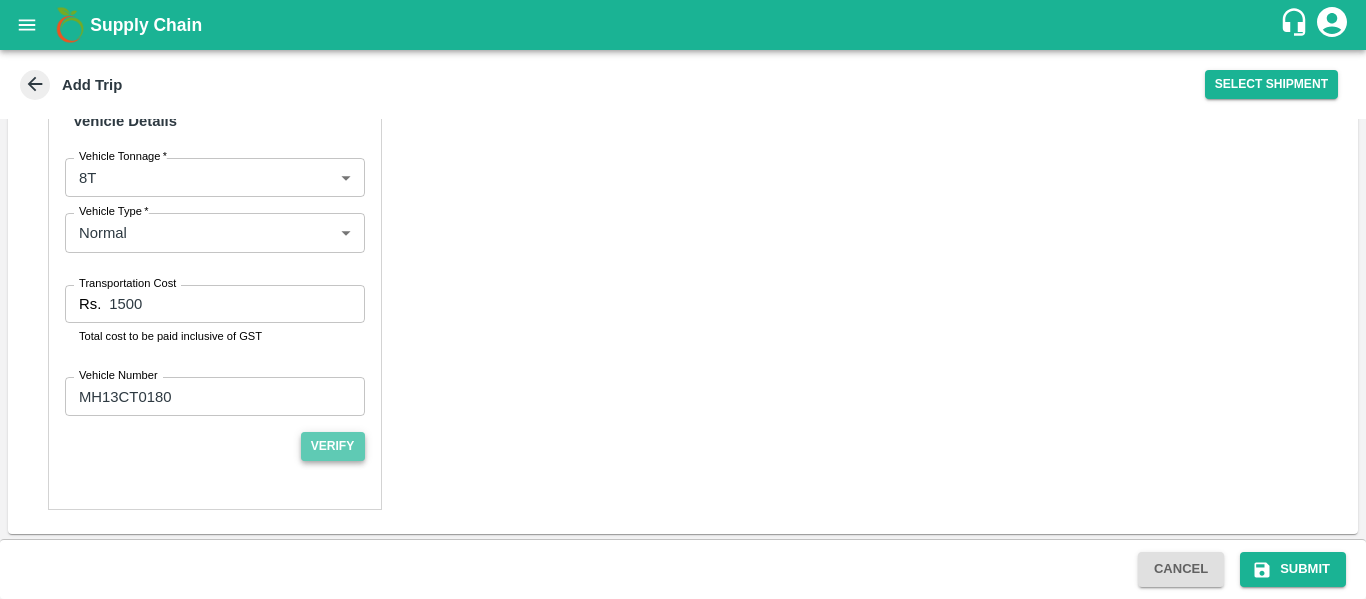 click on "Verify" at bounding box center [333, 446] 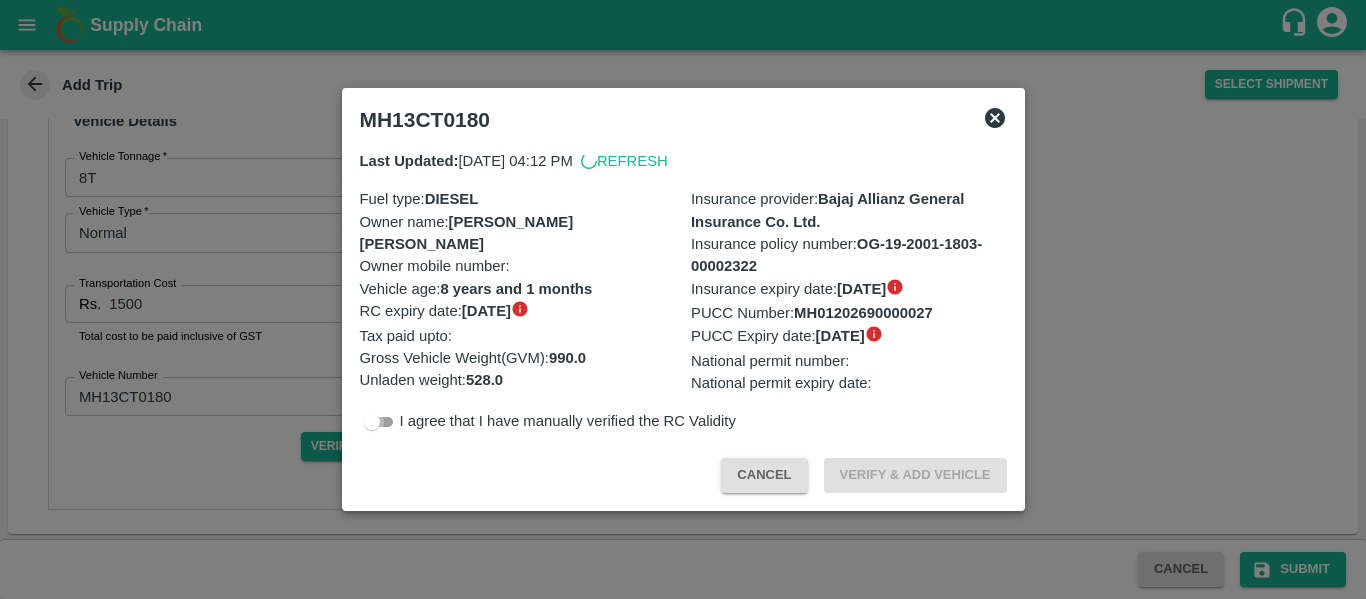 click at bounding box center [372, 422] 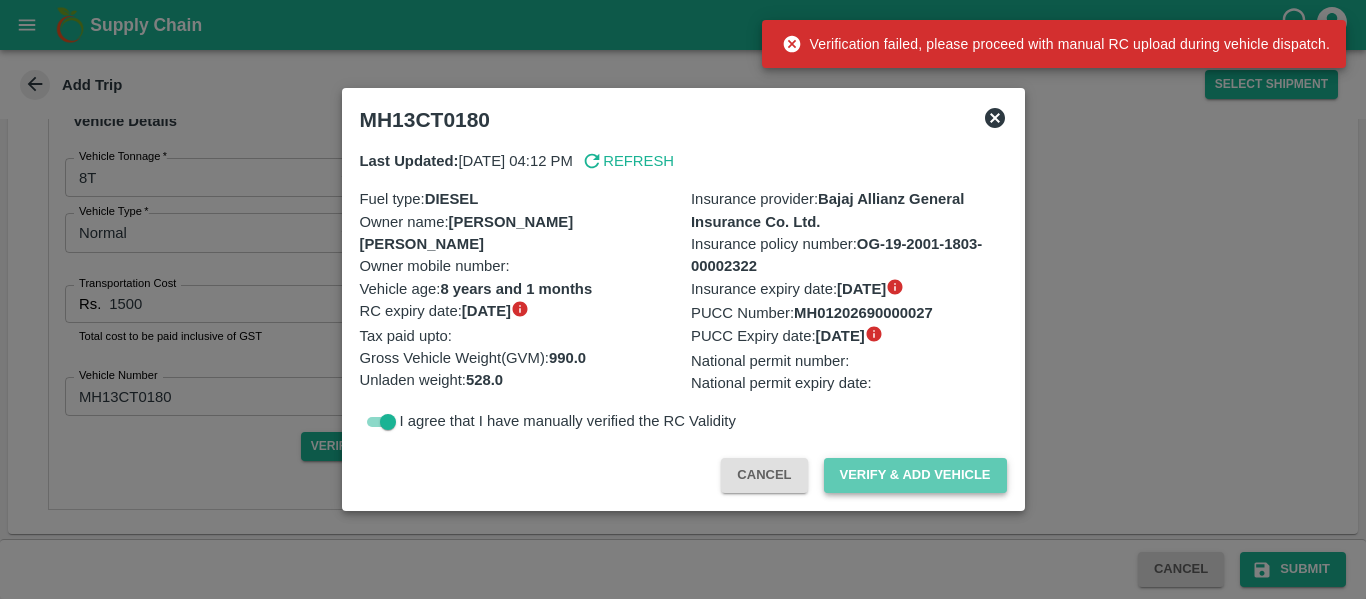 click on "Verify & Add Vehicle" at bounding box center [915, 475] 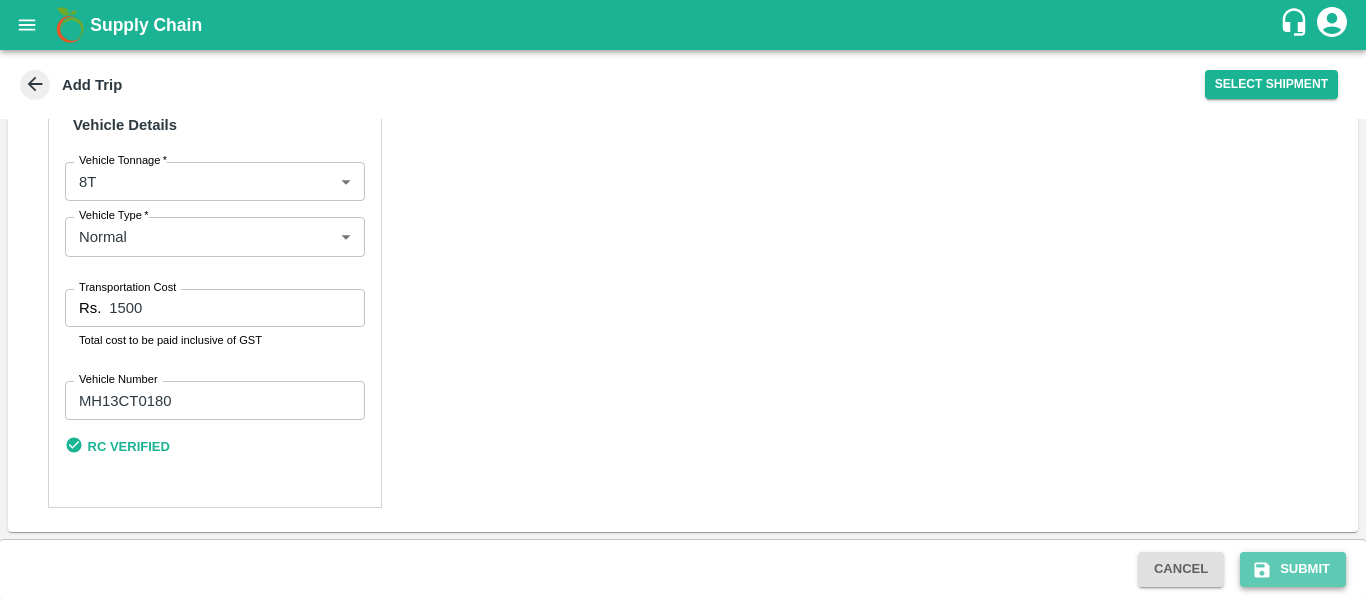 click on "Submit" at bounding box center (1293, 569) 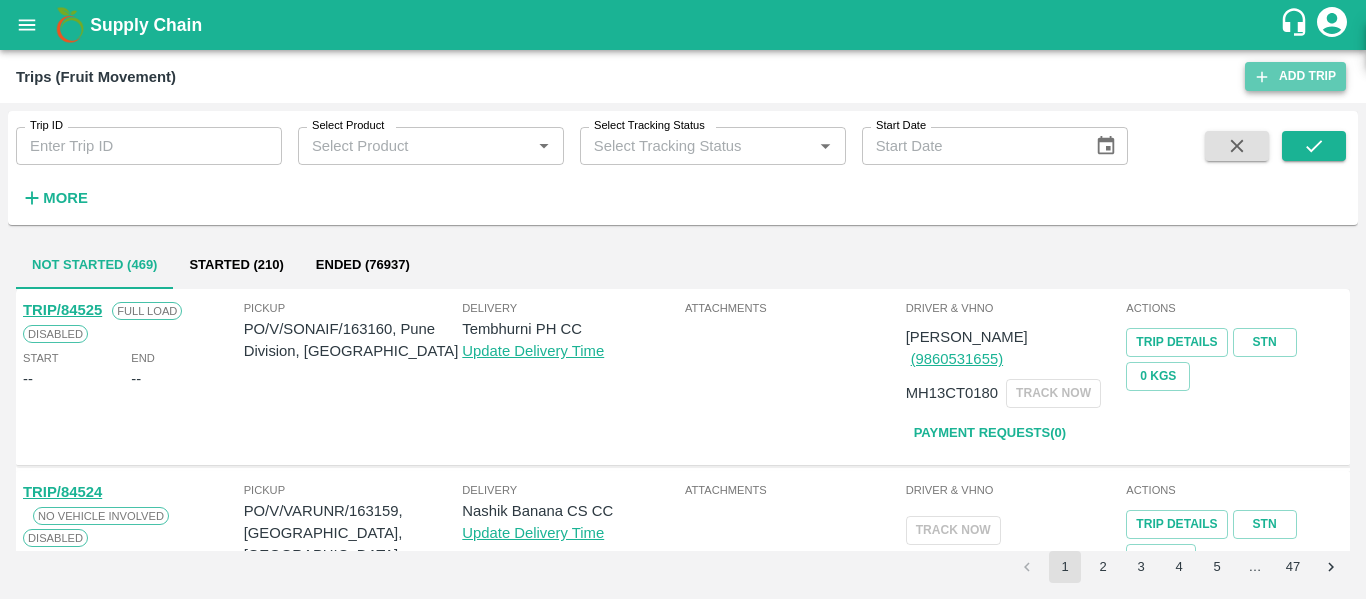 click on "Add Trip" at bounding box center [1295, 76] 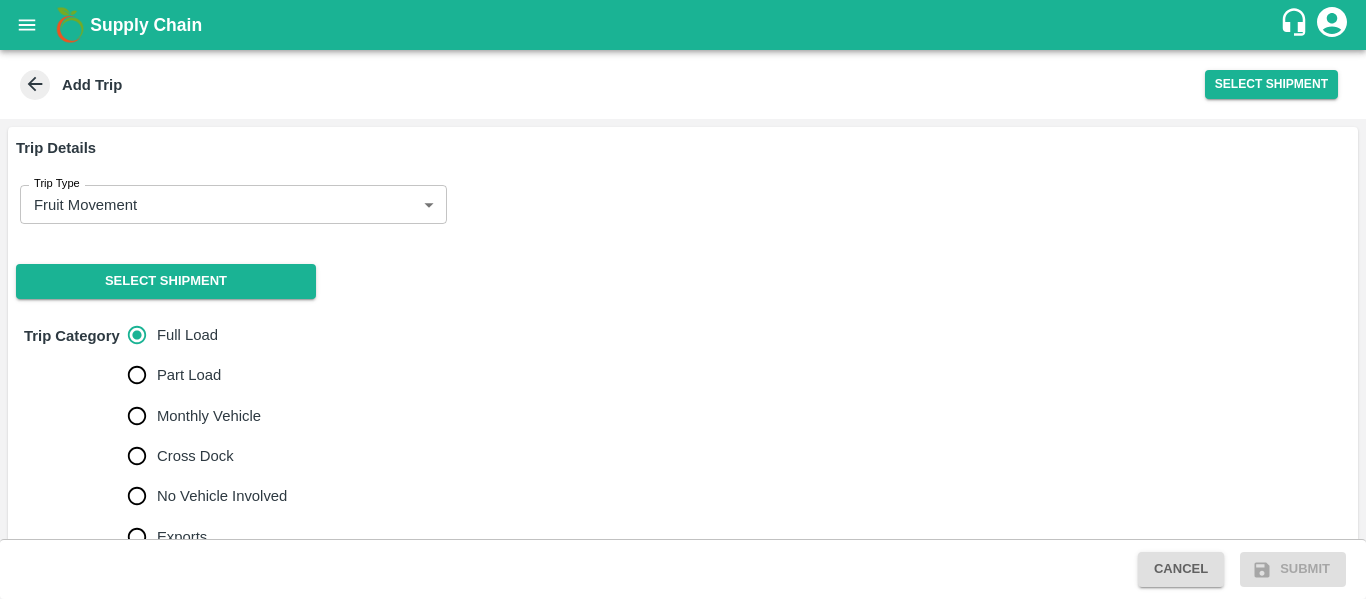 scroll, scrollTop: 0, scrollLeft: 0, axis: both 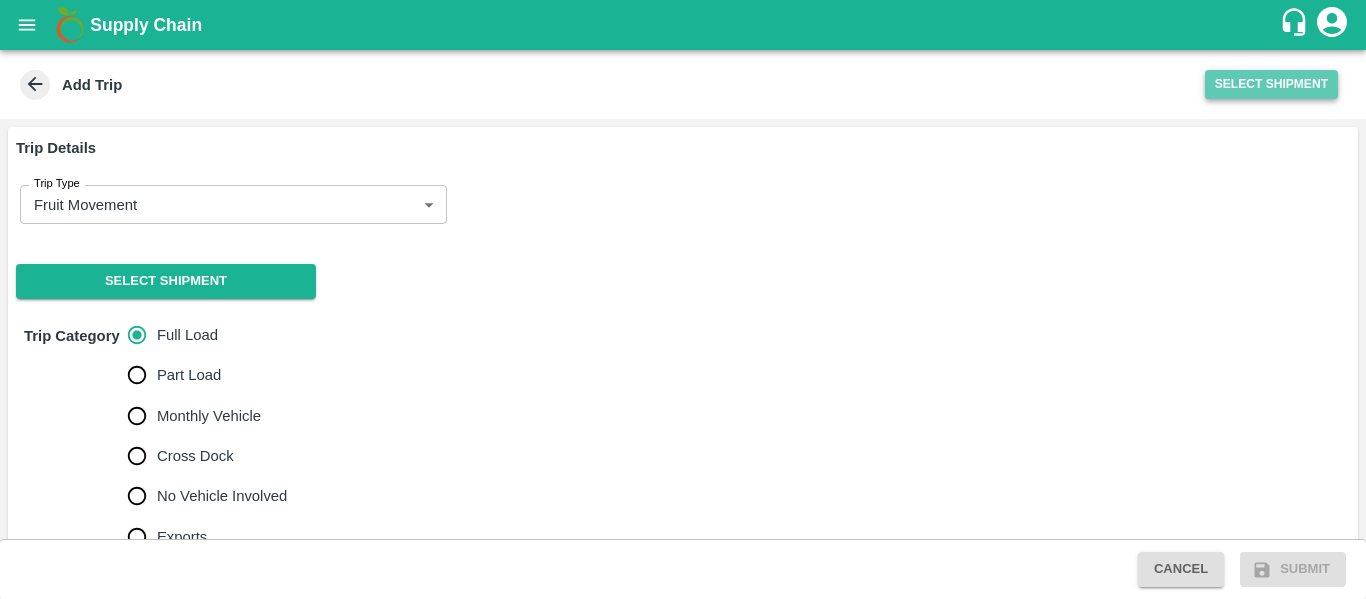 click on "Select Shipment" at bounding box center [1271, 84] 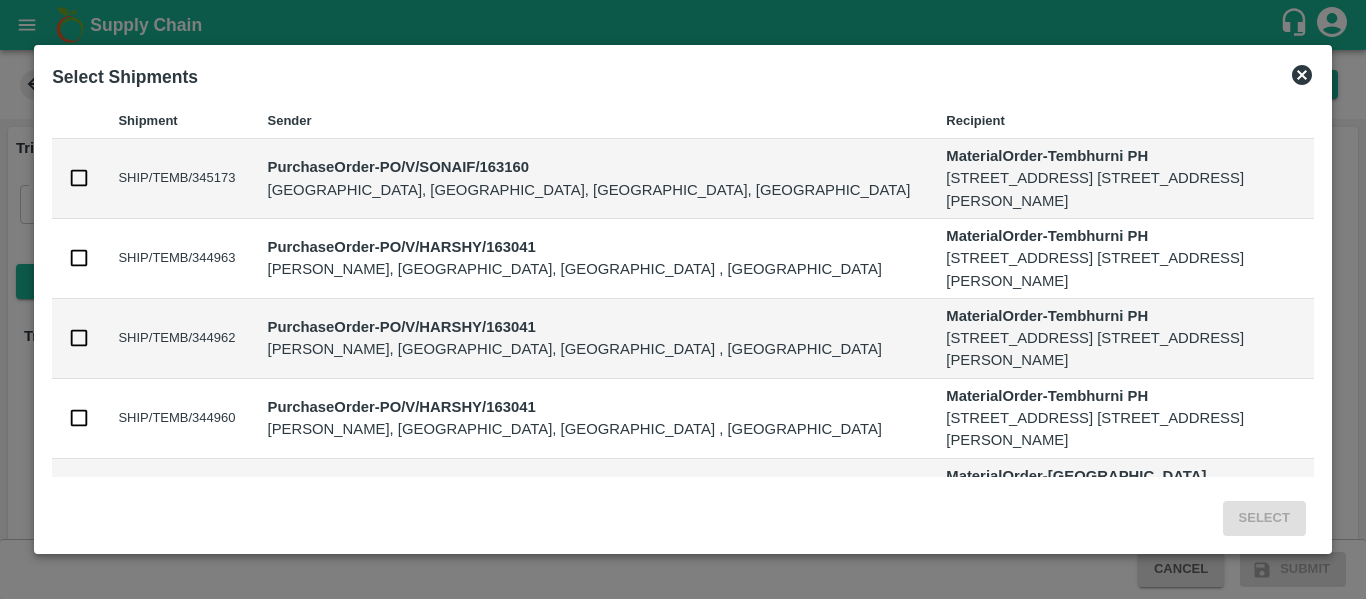 scroll, scrollTop: 0, scrollLeft: 0, axis: both 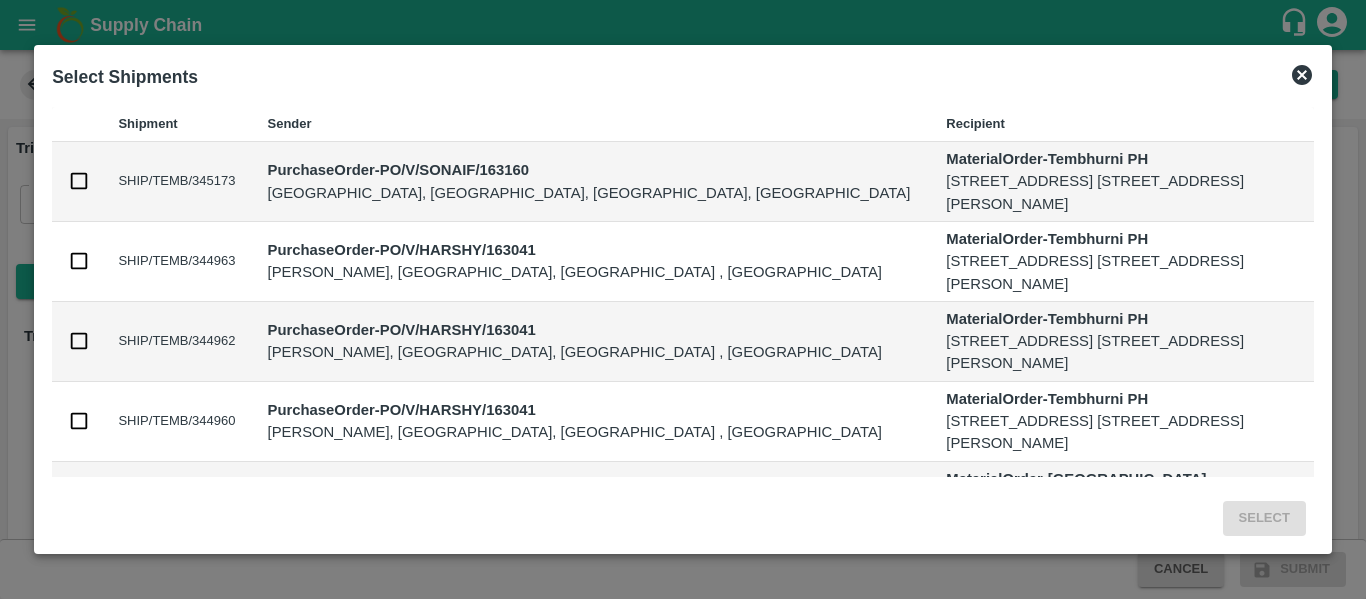 click at bounding box center (79, 181) 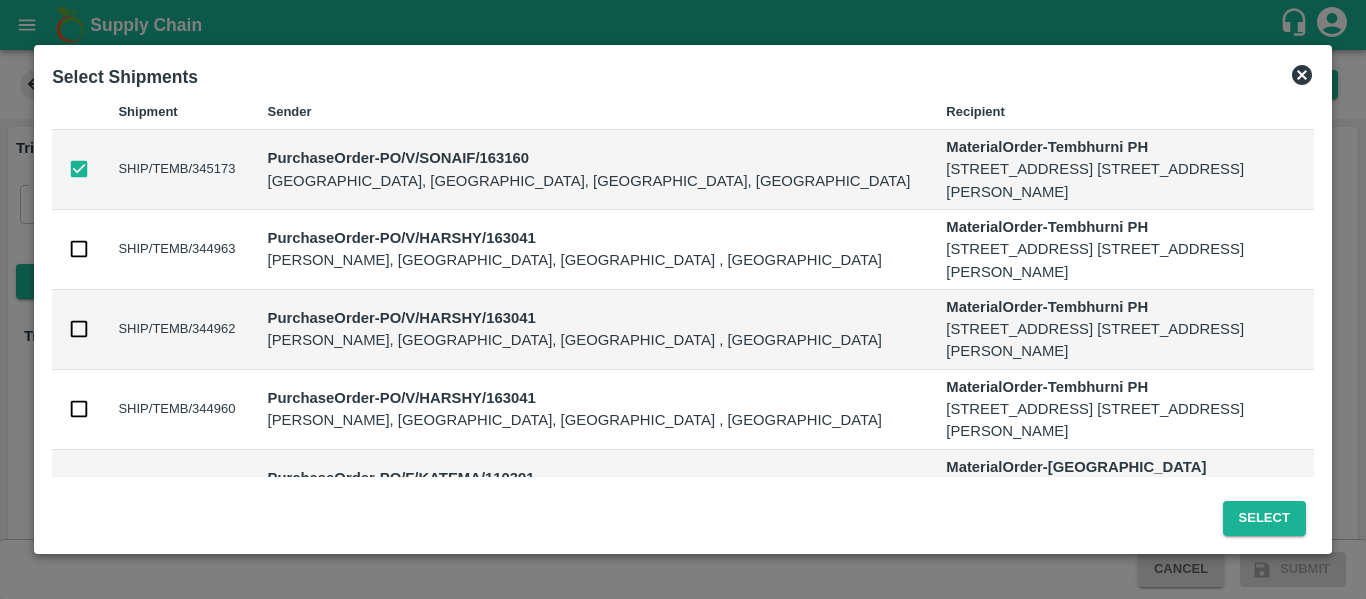scroll, scrollTop: 0, scrollLeft: 0, axis: both 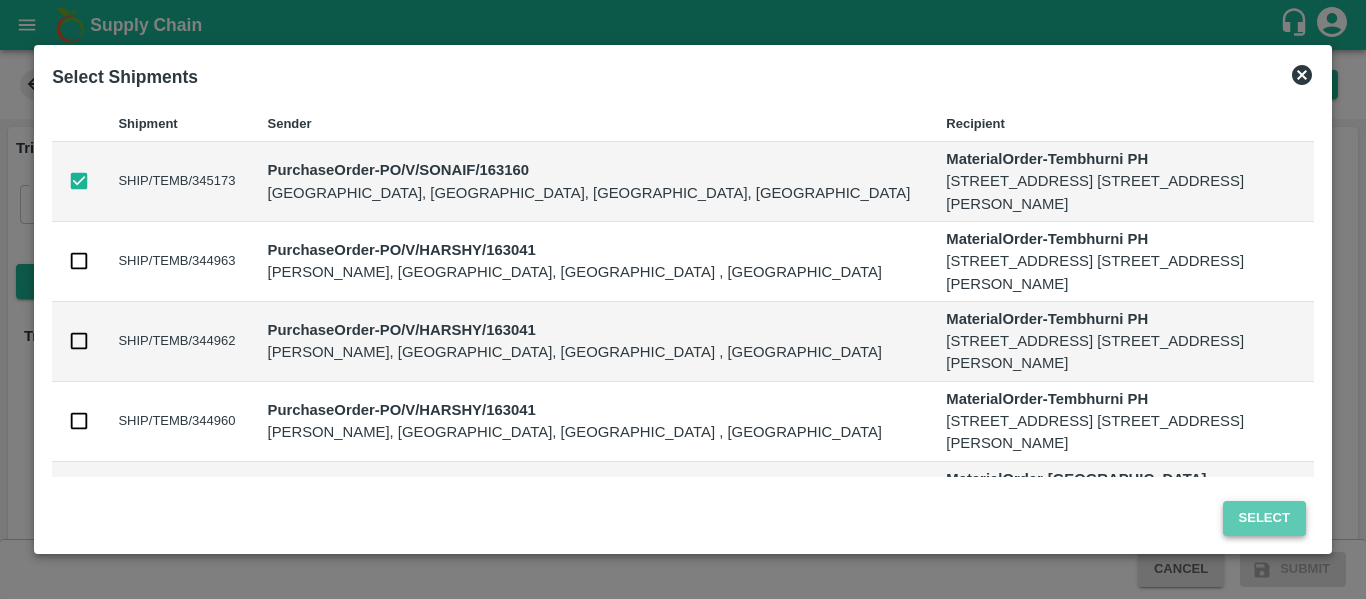 click on "Select" at bounding box center [1264, 518] 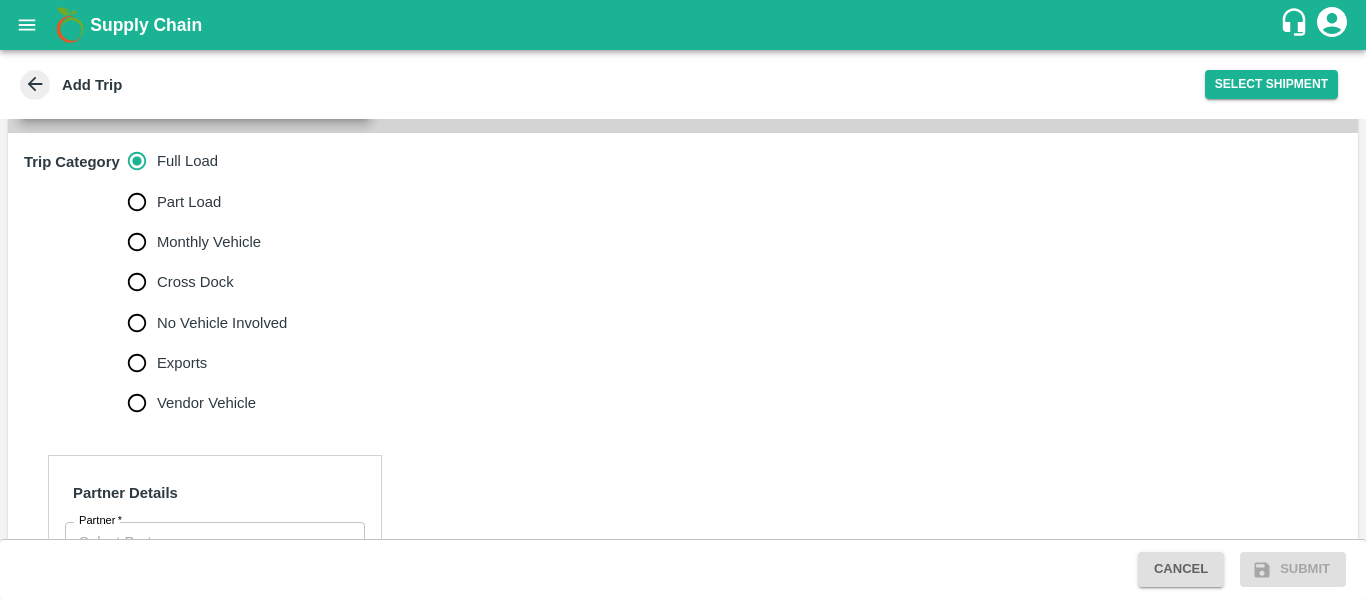 scroll, scrollTop: 644, scrollLeft: 0, axis: vertical 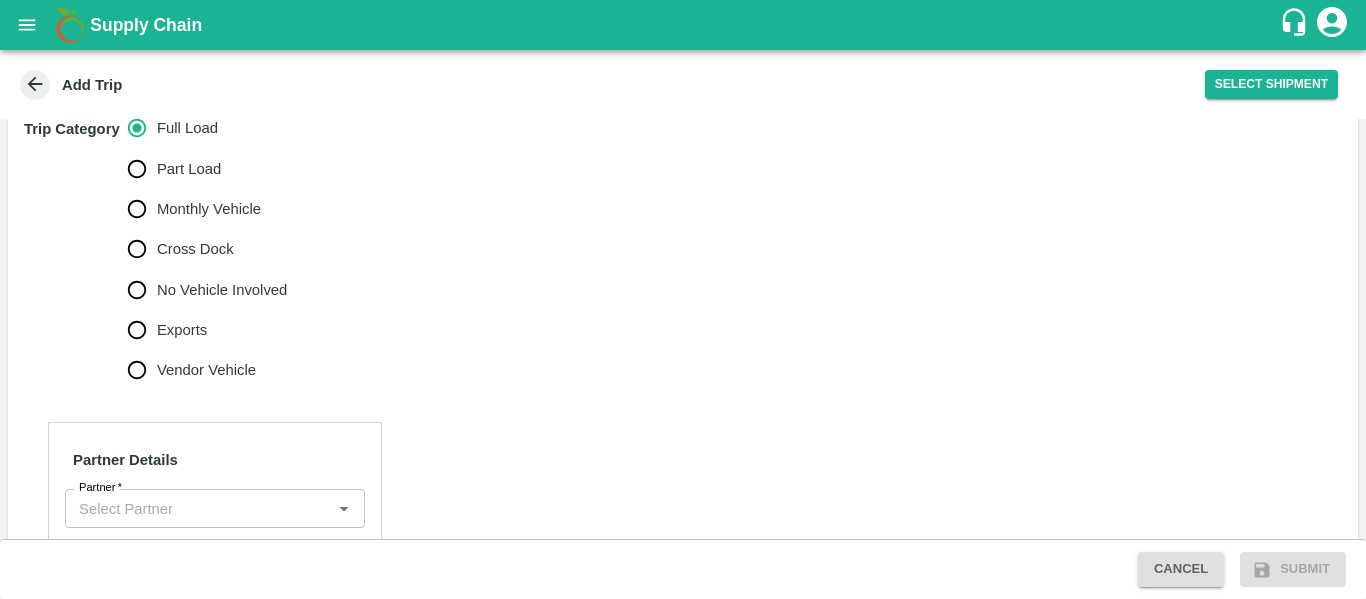 click on "No Vehicle Involved" at bounding box center (222, 290) 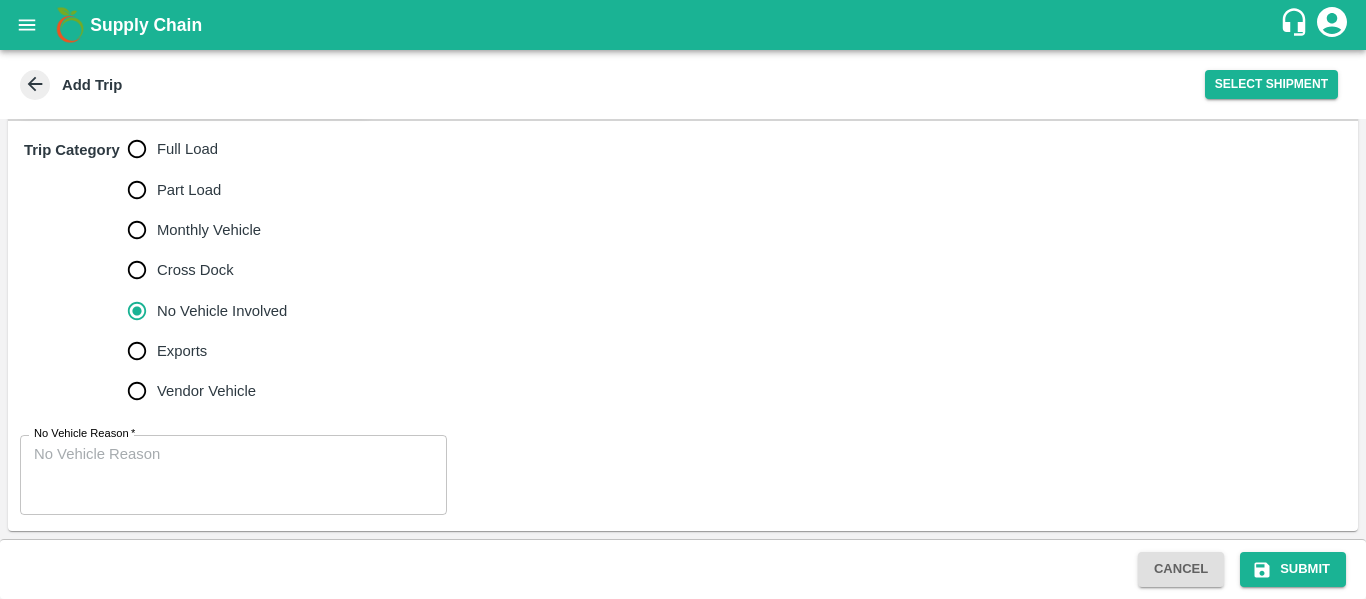 scroll, scrollTop: 646, scrollLeft: 0, axis: vertical 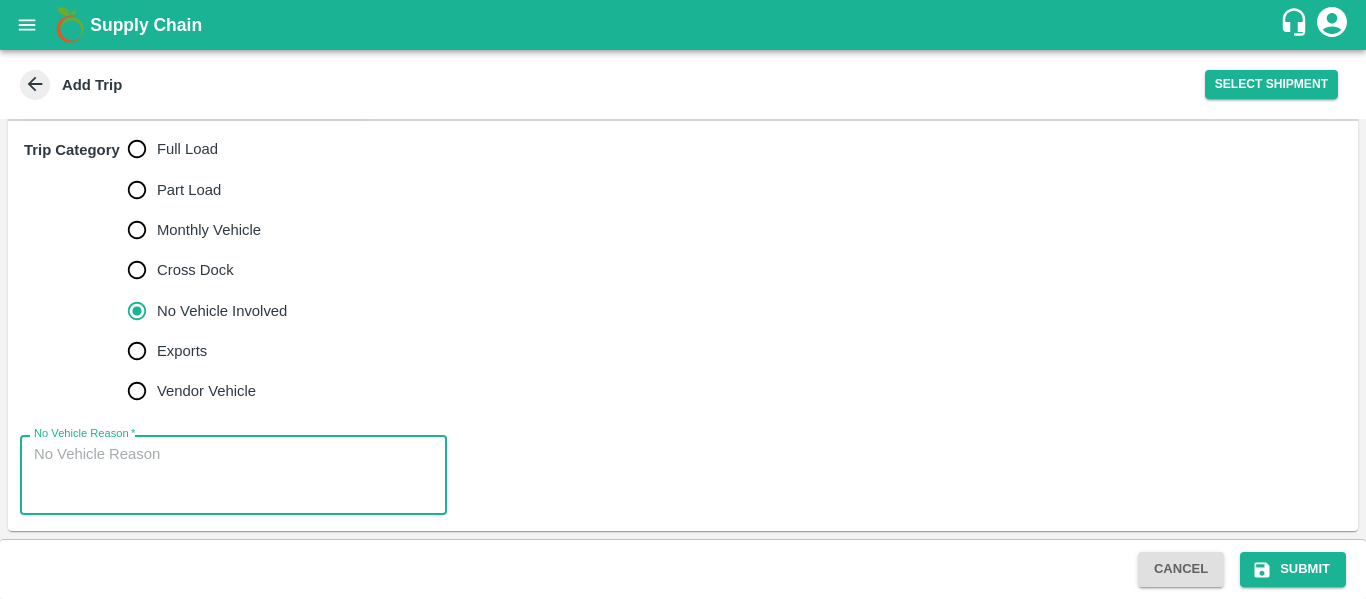 click on "No Vehicle Reason   *" at bounding box center (233, 475) 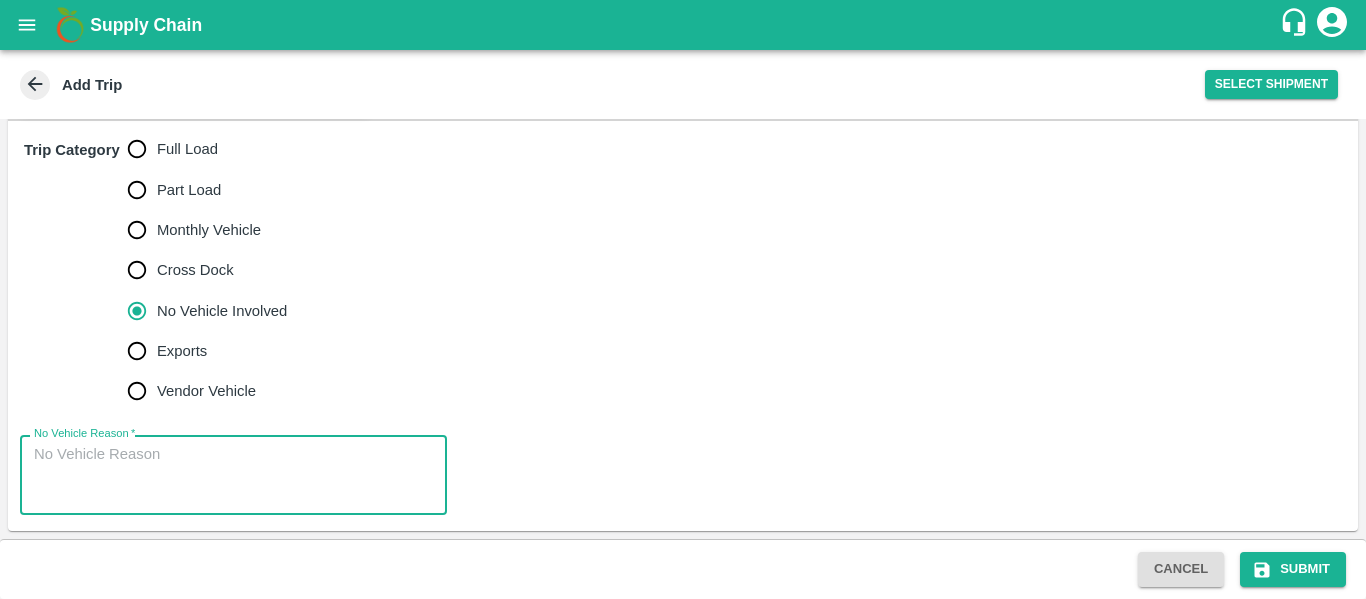 type on "f" 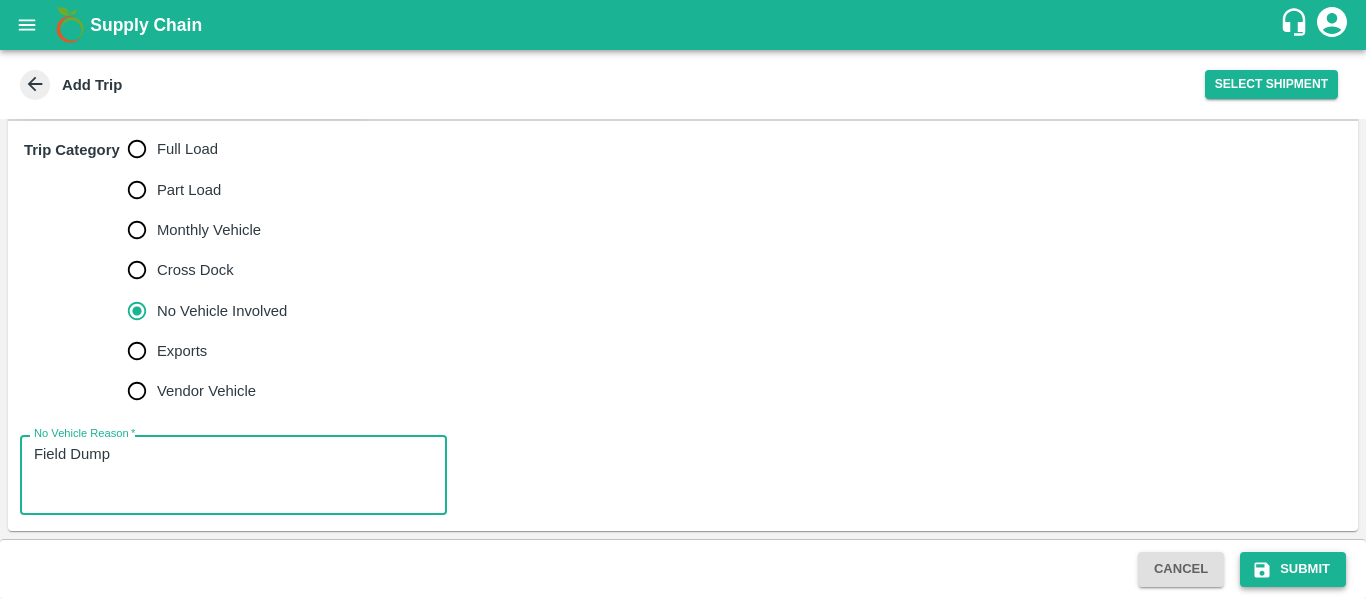 type on "Field Dump" 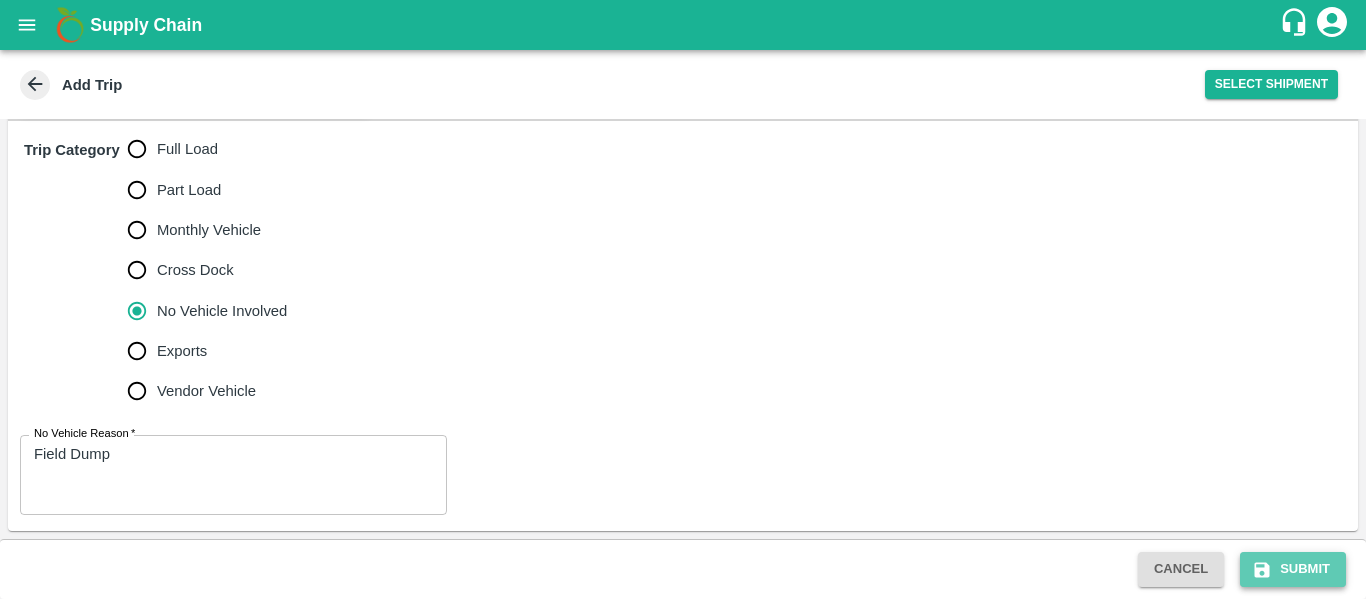 click on "Submit" at bounding box center (1293, 569) 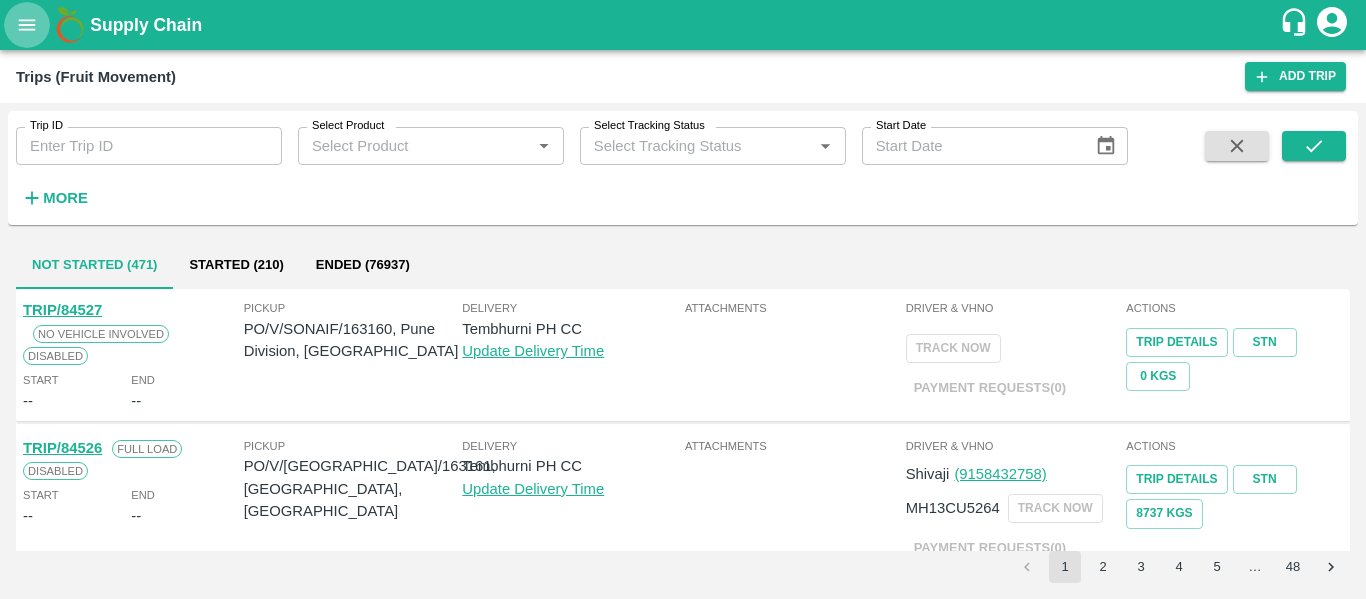 click 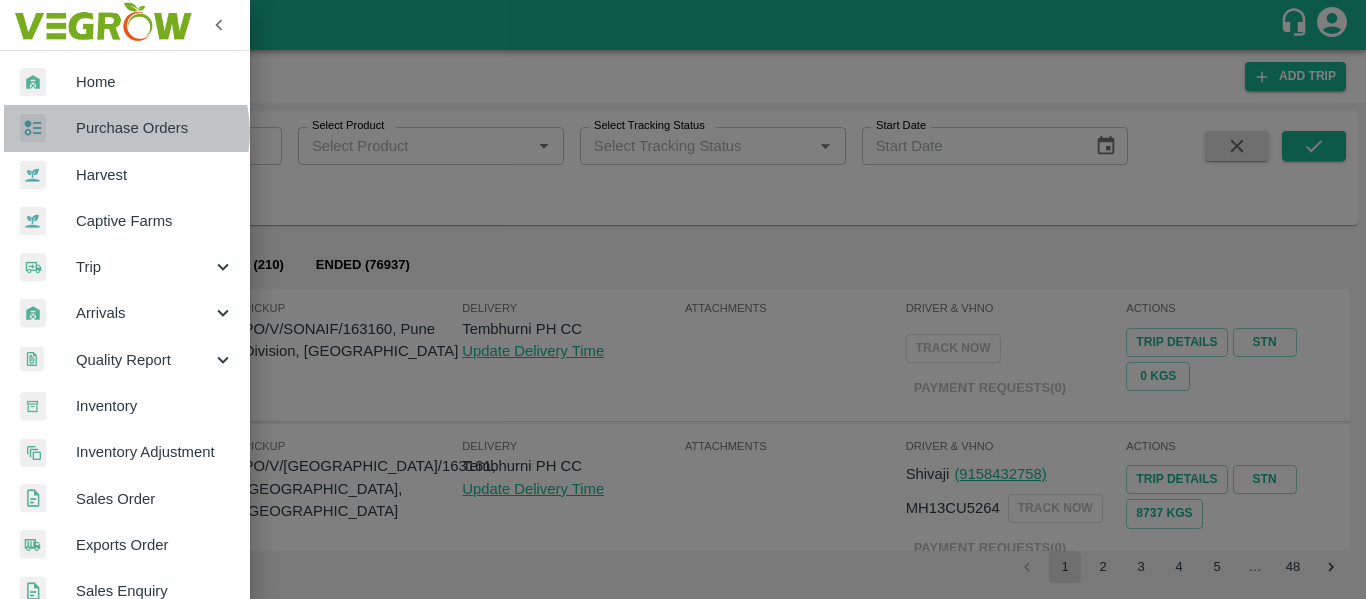 click on "Purchase Orders" at bounding box center (155, 128) 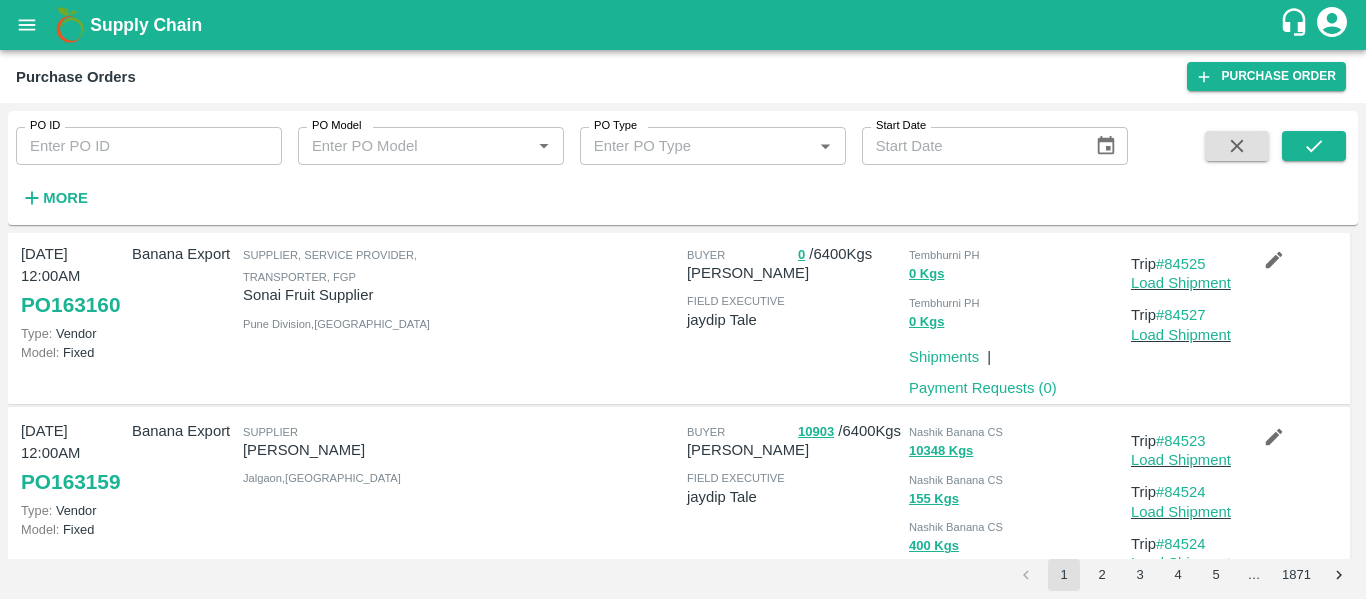 scroll, scrollTop: 182, scrollLeft: 0, axis: vertical 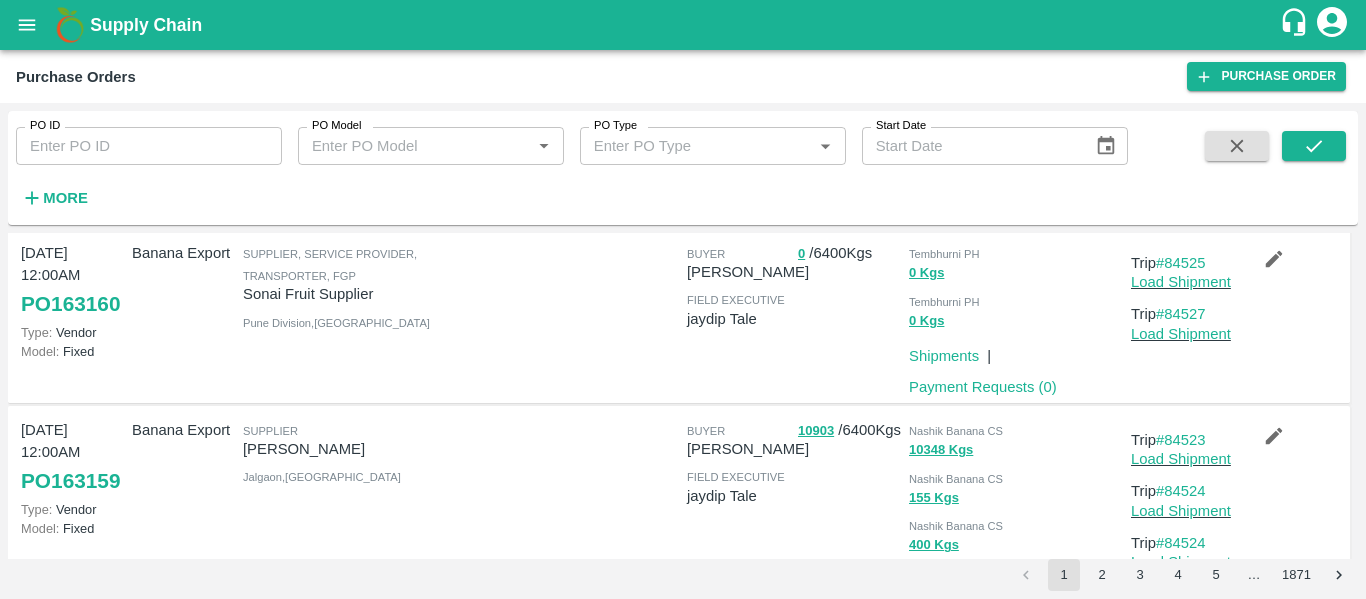 type 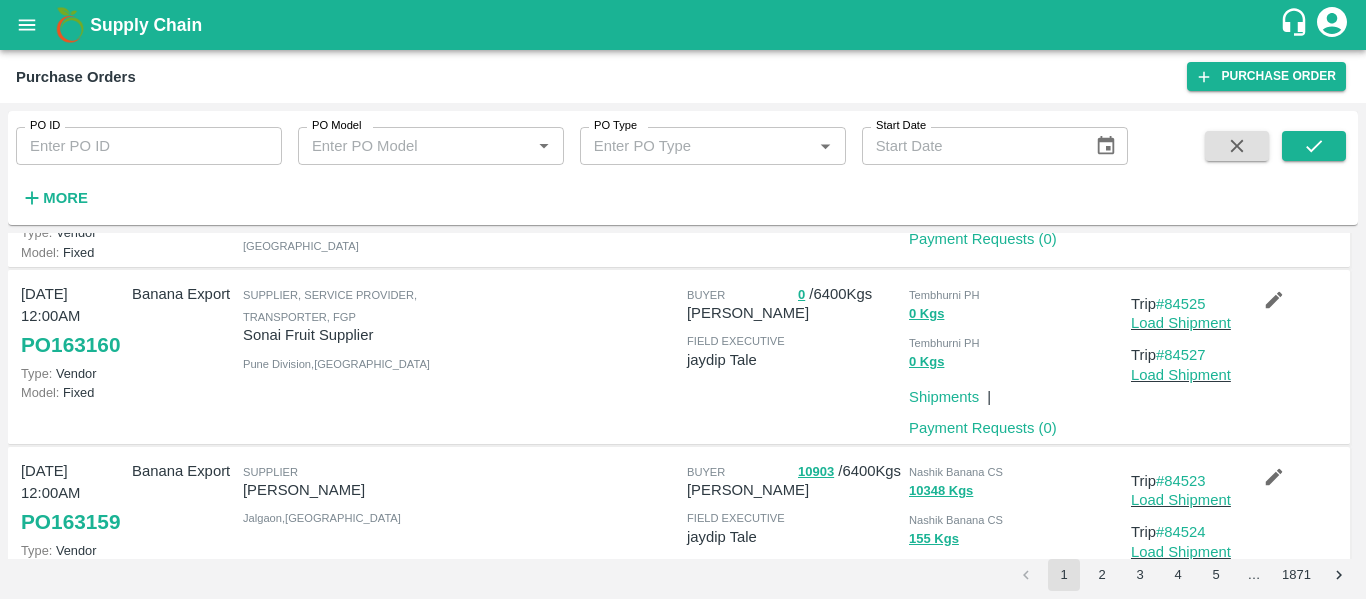 scroll, scrollTop: 142, scrollLeft: 0, axis: vertical 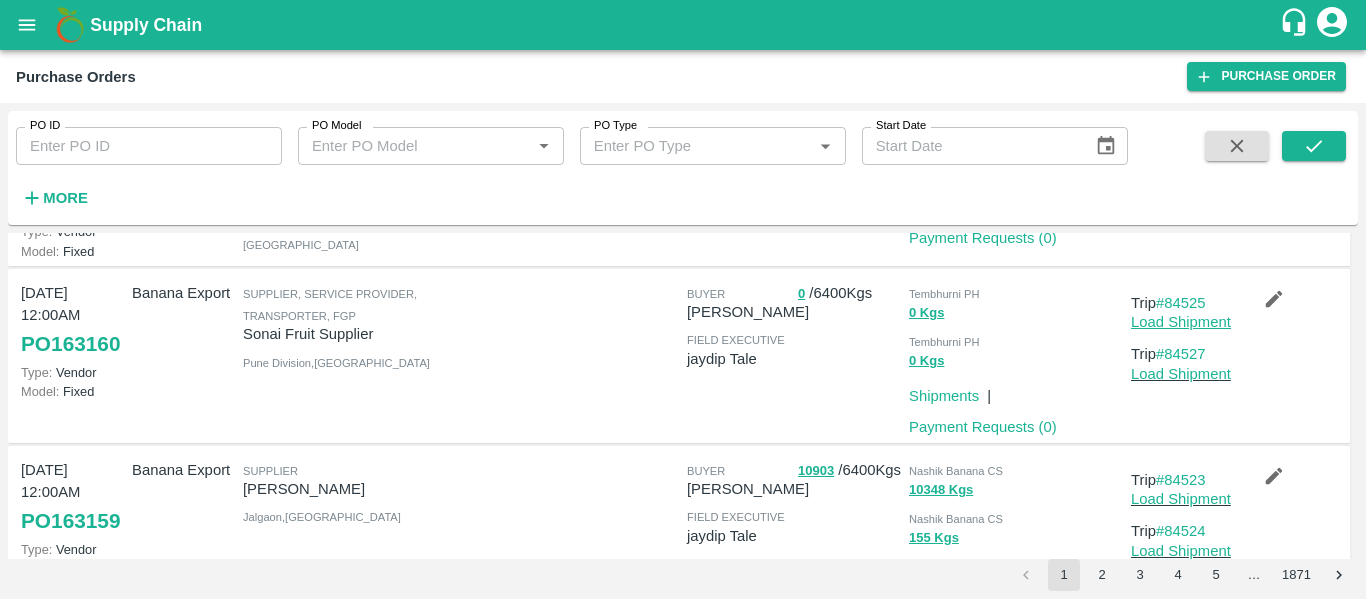click on "Load Shipment" at bounding box center [1181, 322] 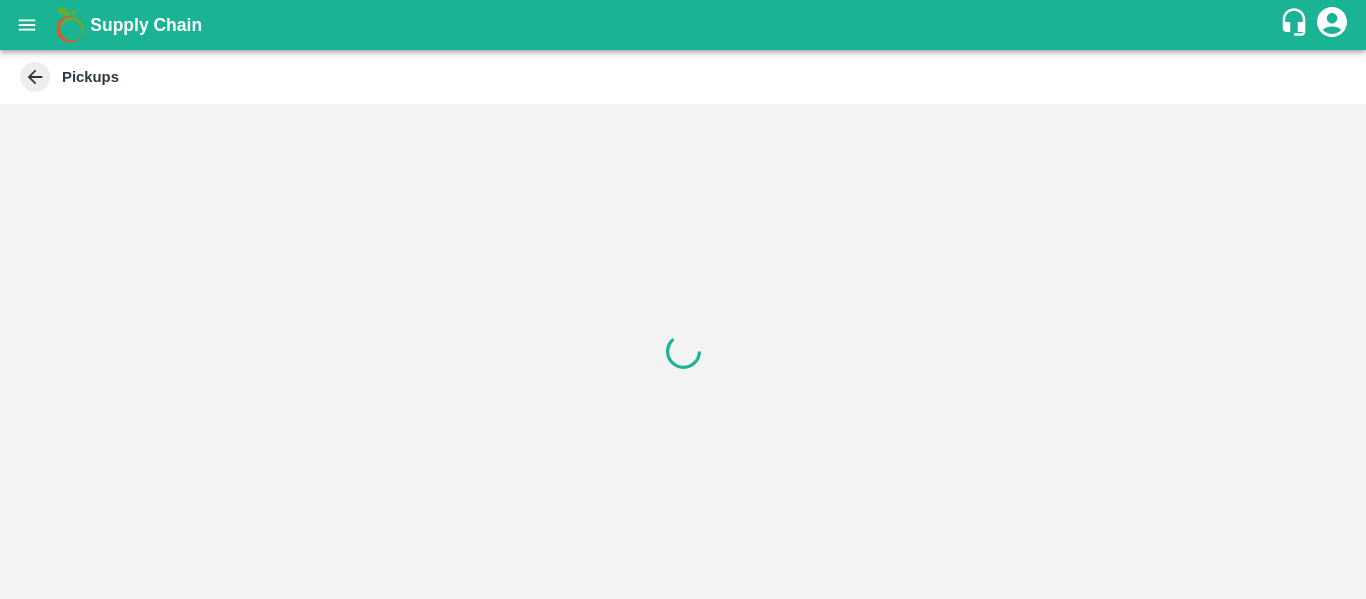 scroll, scrollTop: 0, scrollLeft: 0, axis: both 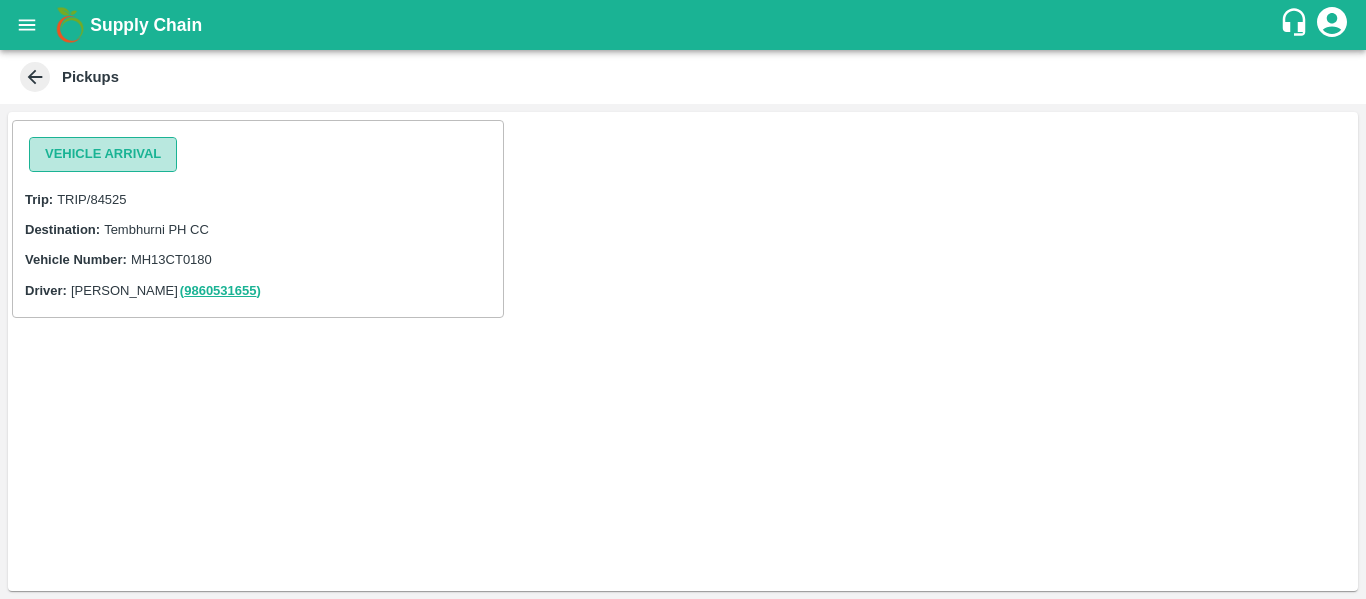 click on "Vehicle Arrival" at bounding box center [103, 154] 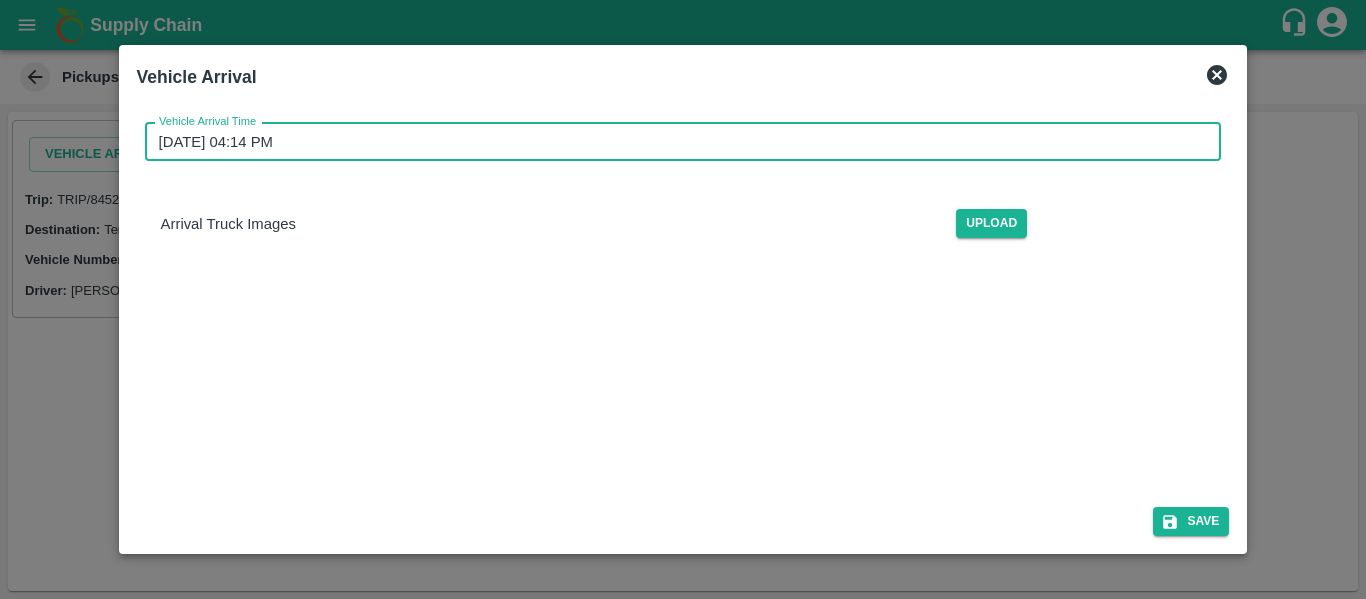 click on "[DATE] 04:14 PM" at bounding box center (676, 142) 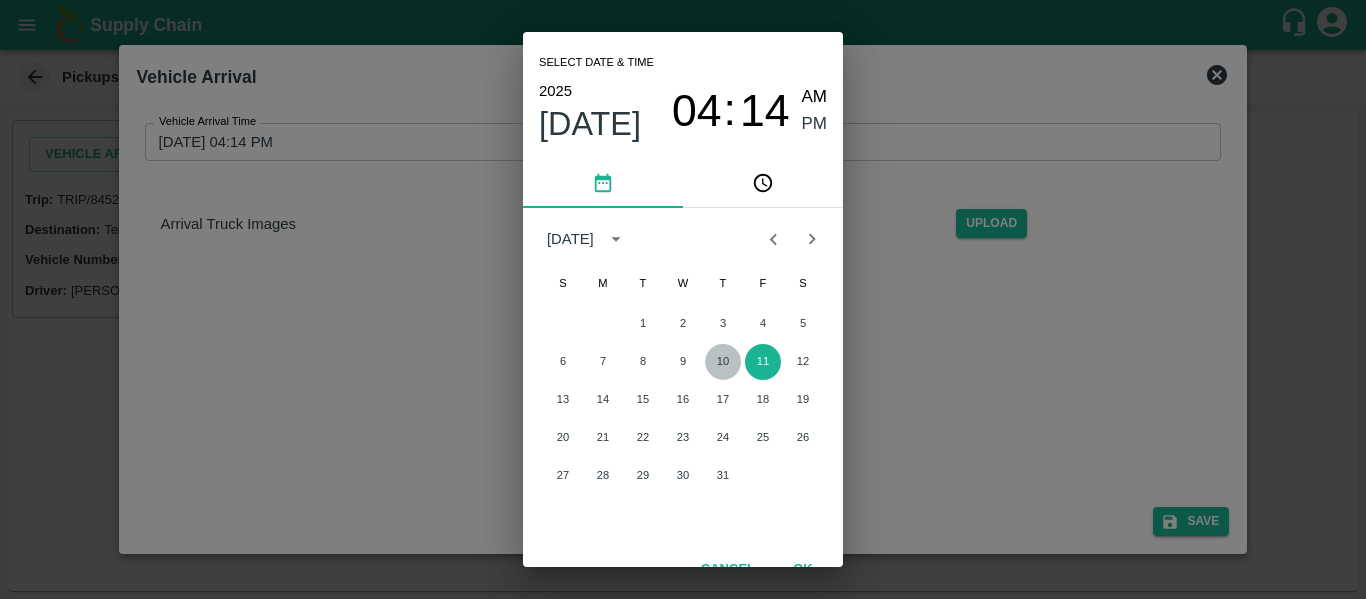 click on "10" at bounding box center (723, 362) 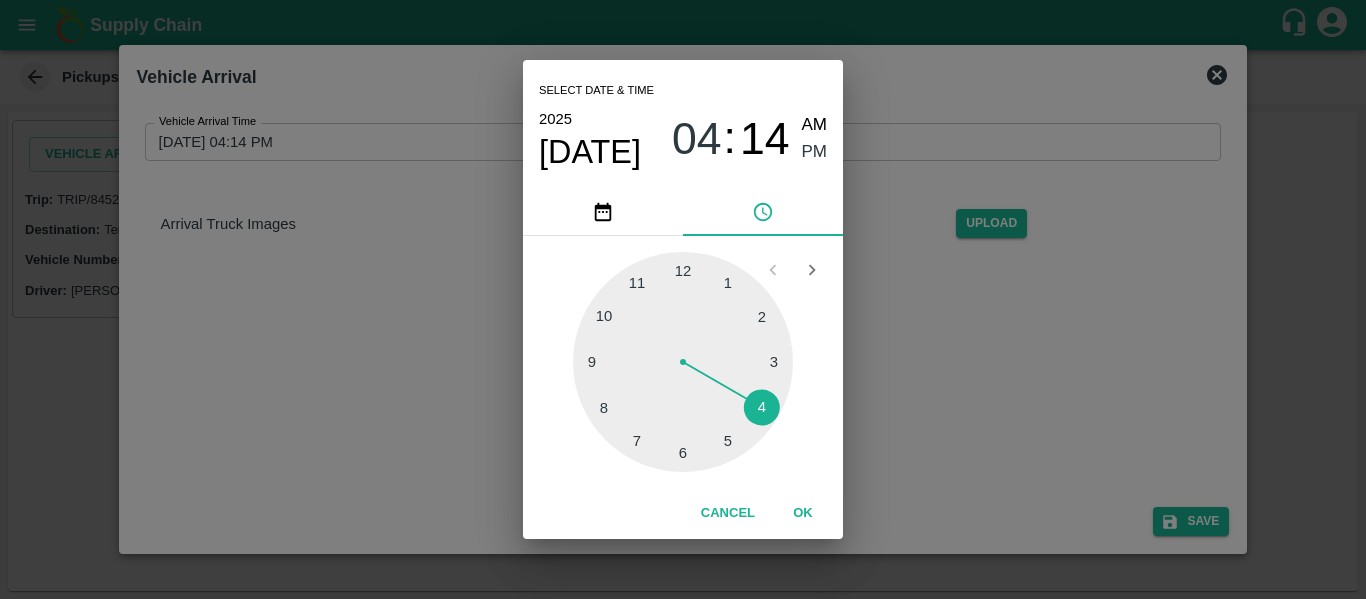 click at bounding box center (683, 362) 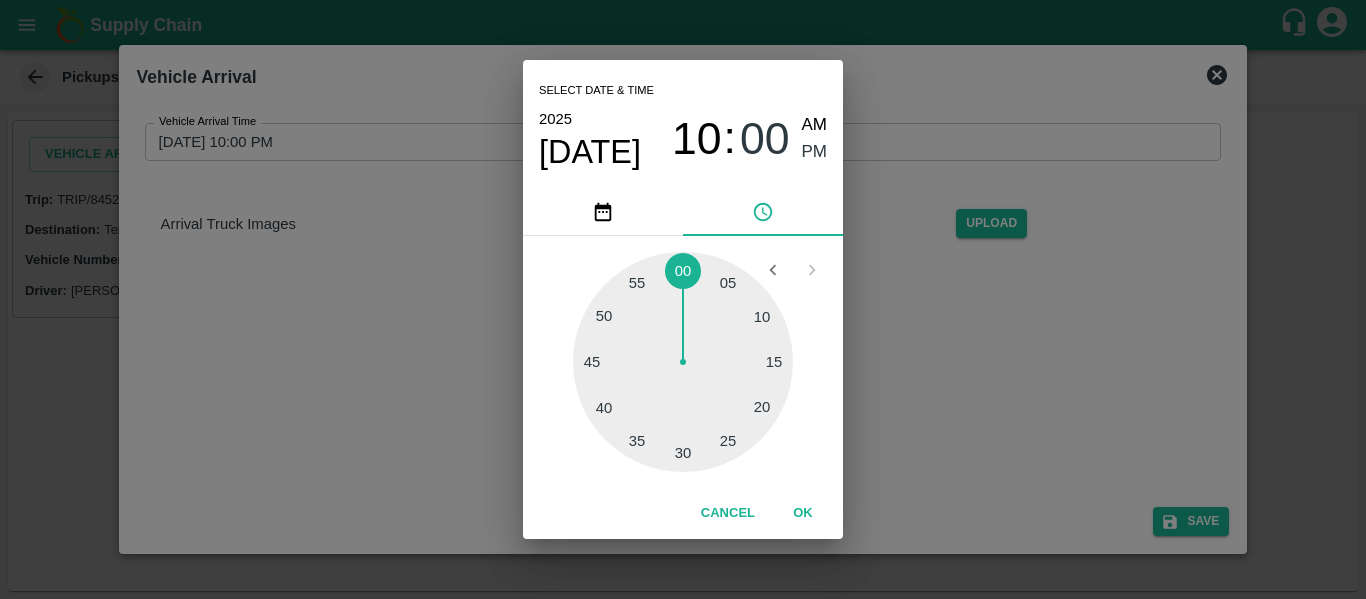 drag, startPoint x: 694, startPoint y: 261, endPoint x: 681, endPoint y: 267, distance: 14.3178215 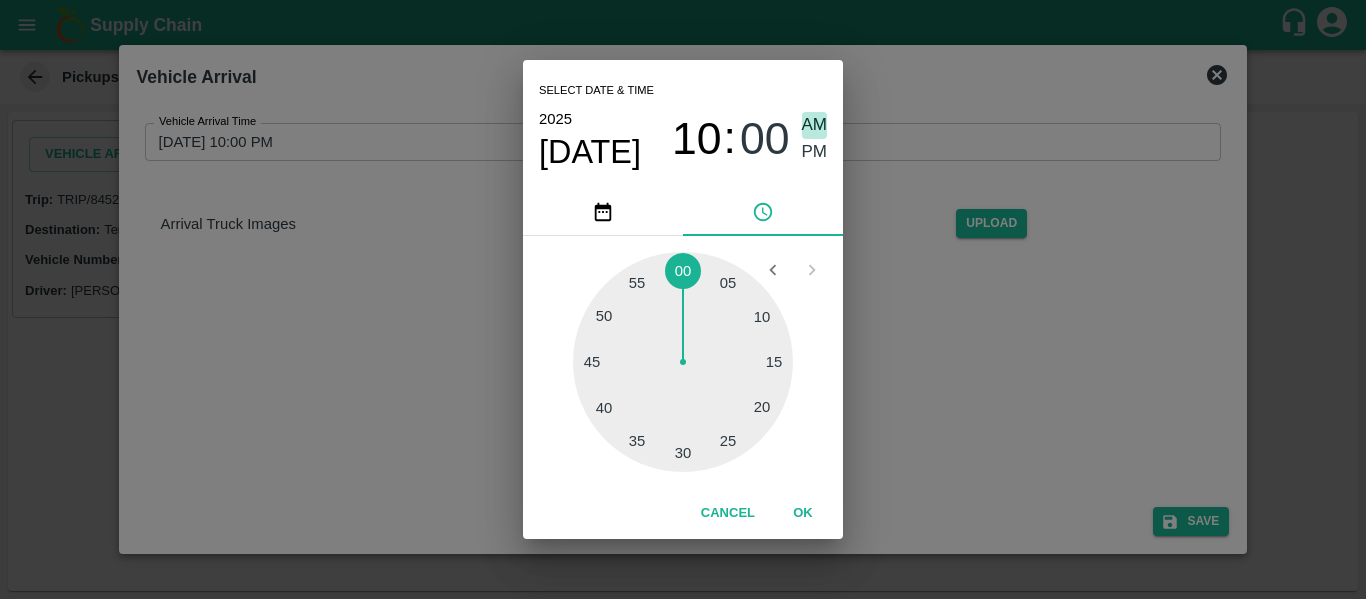 click on "AM" at bounding box center (815, 125) 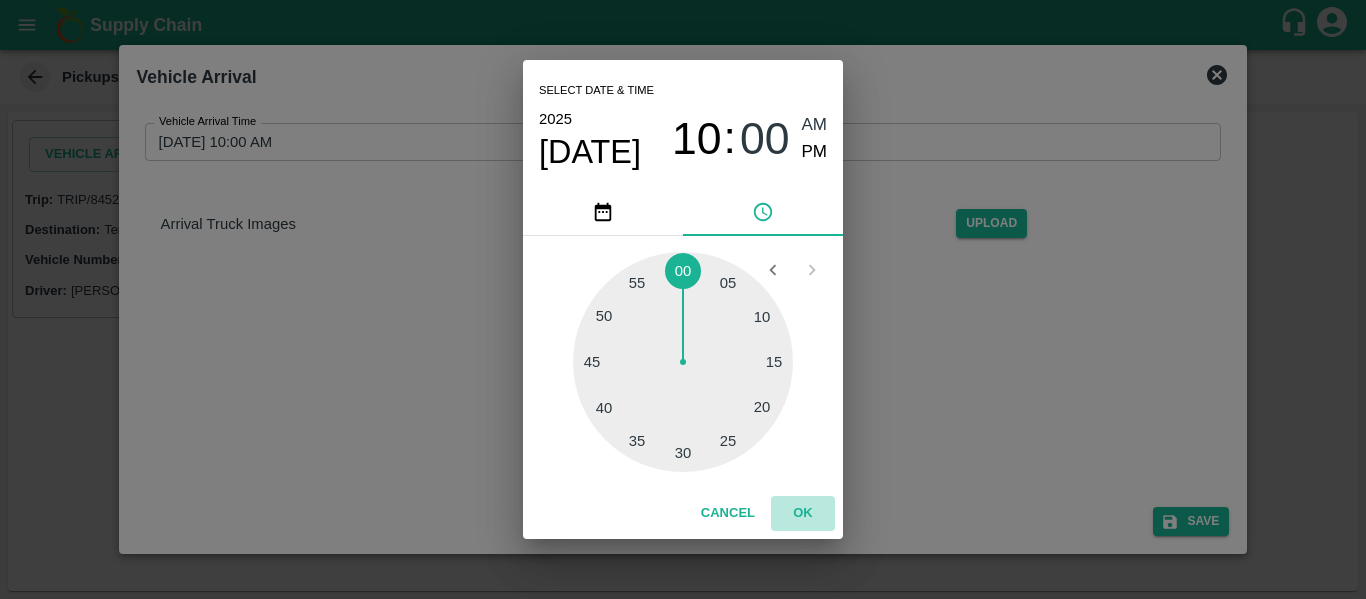 click on "OK" at bounding box center [803, 513] 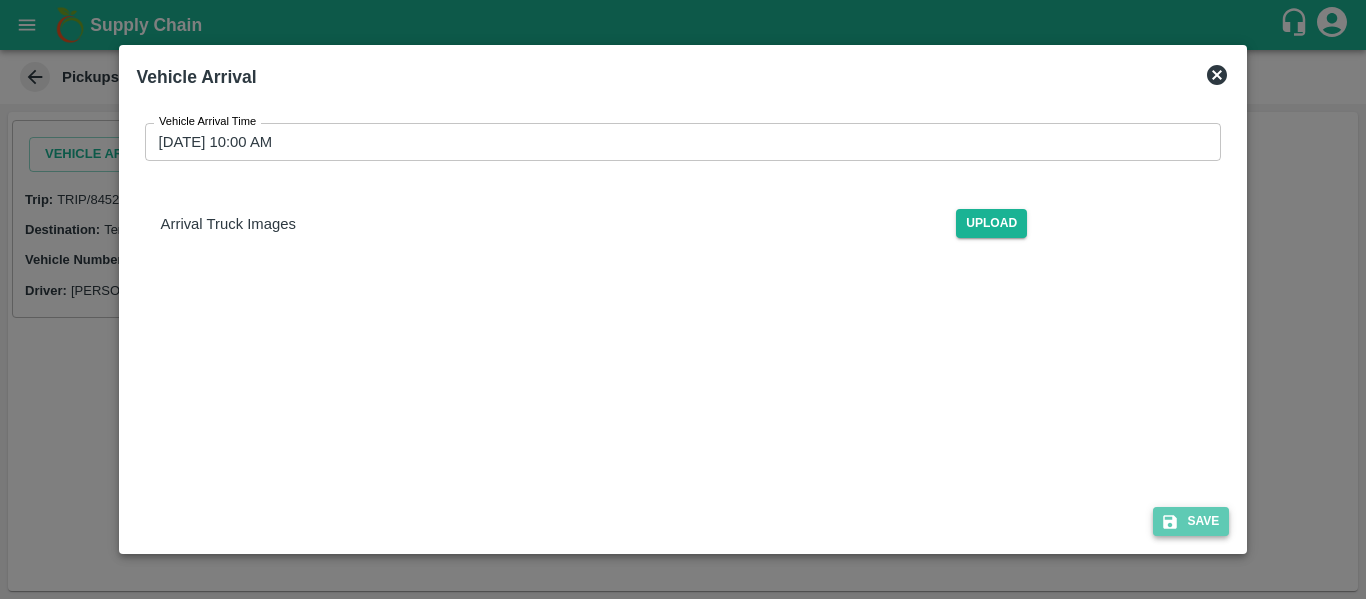click on "Save" at bounding box center [1191, 521] 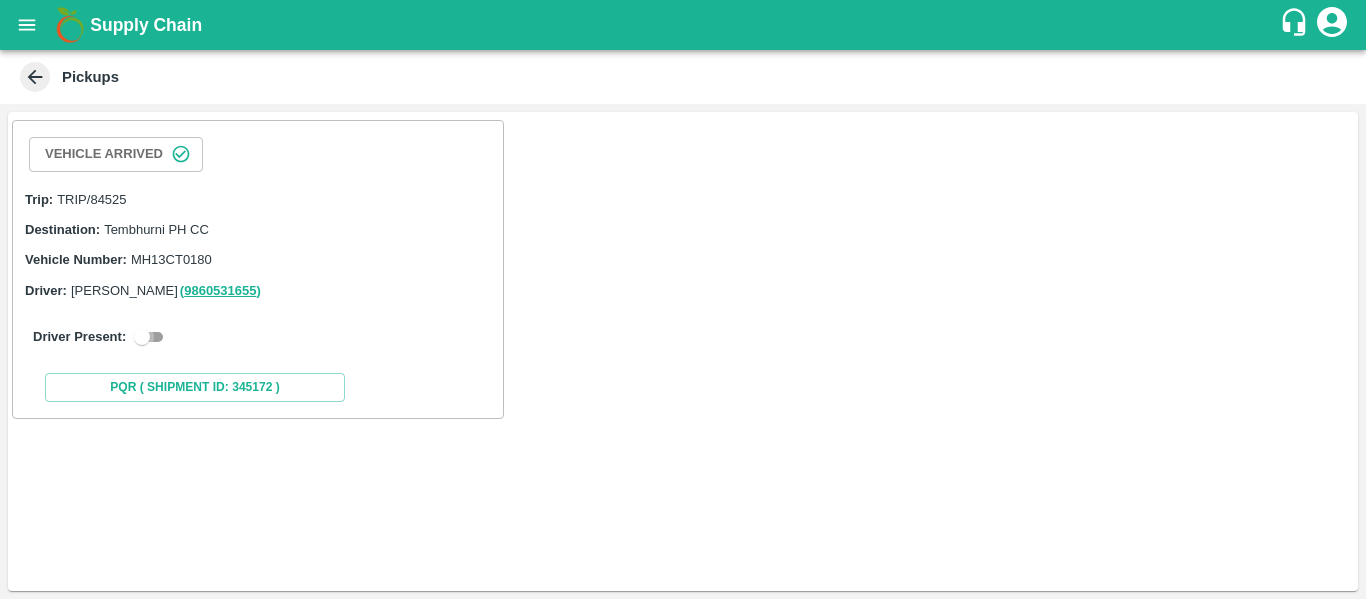 click at bounding box center [142, 337] 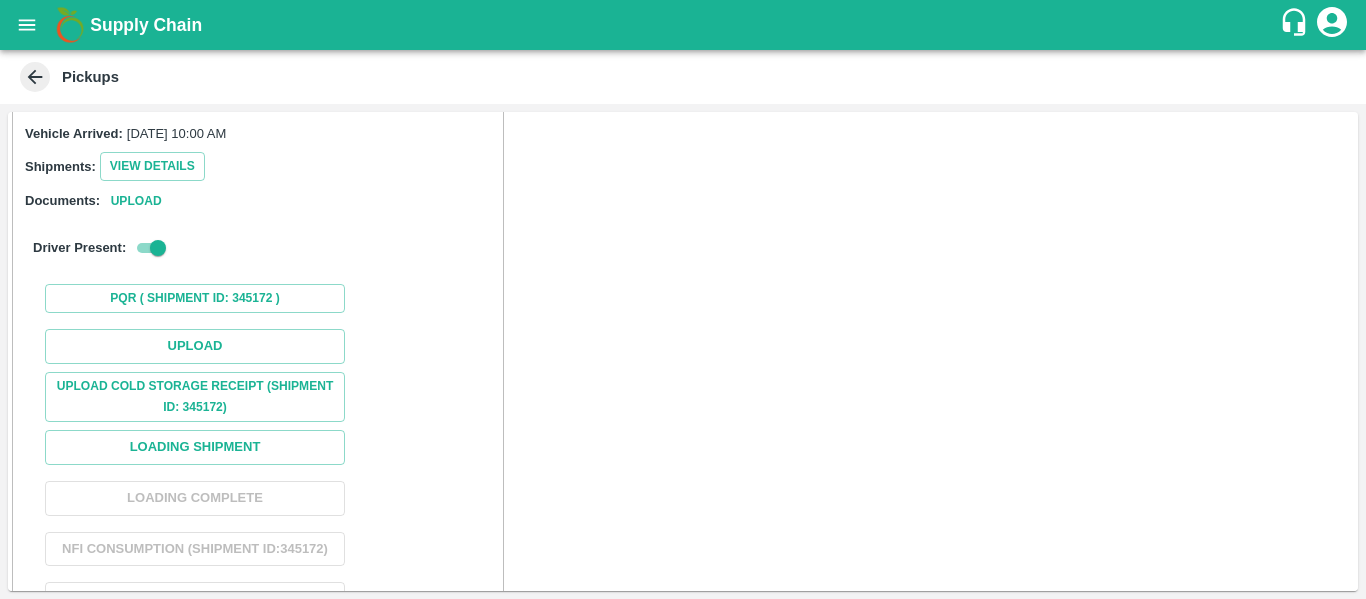 scroll, scrollTop: 188, scrollLeft: 0, axis: vertical 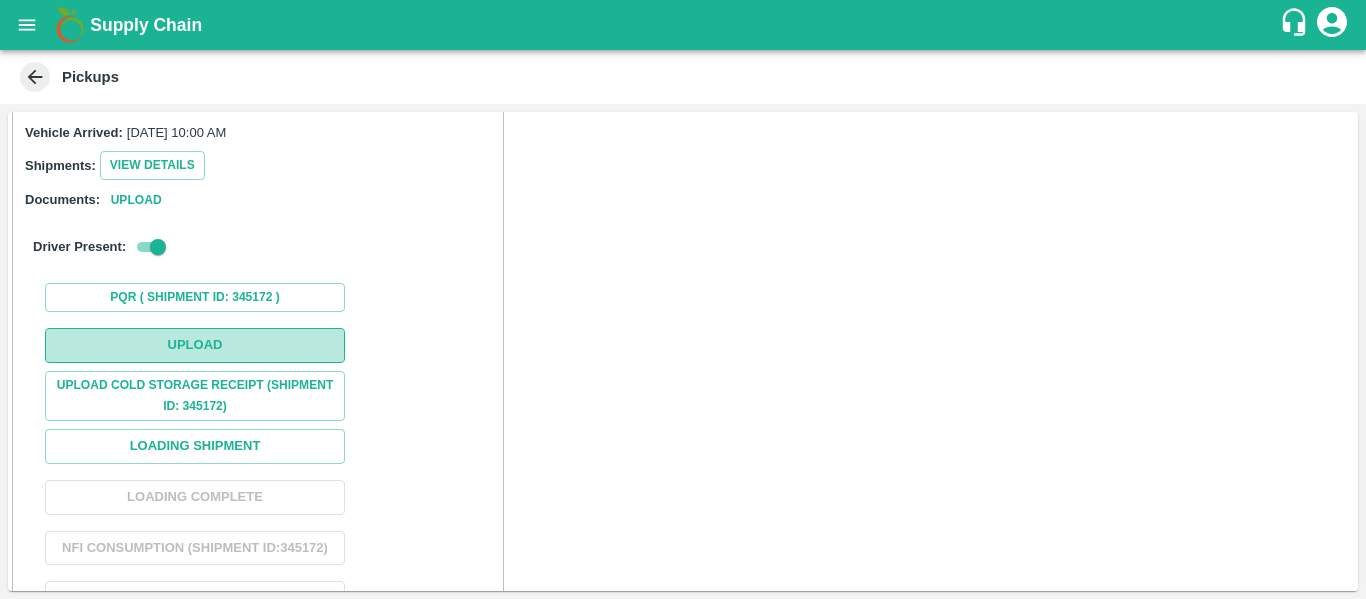 click on "Upload" at bounding box center (195, 345) 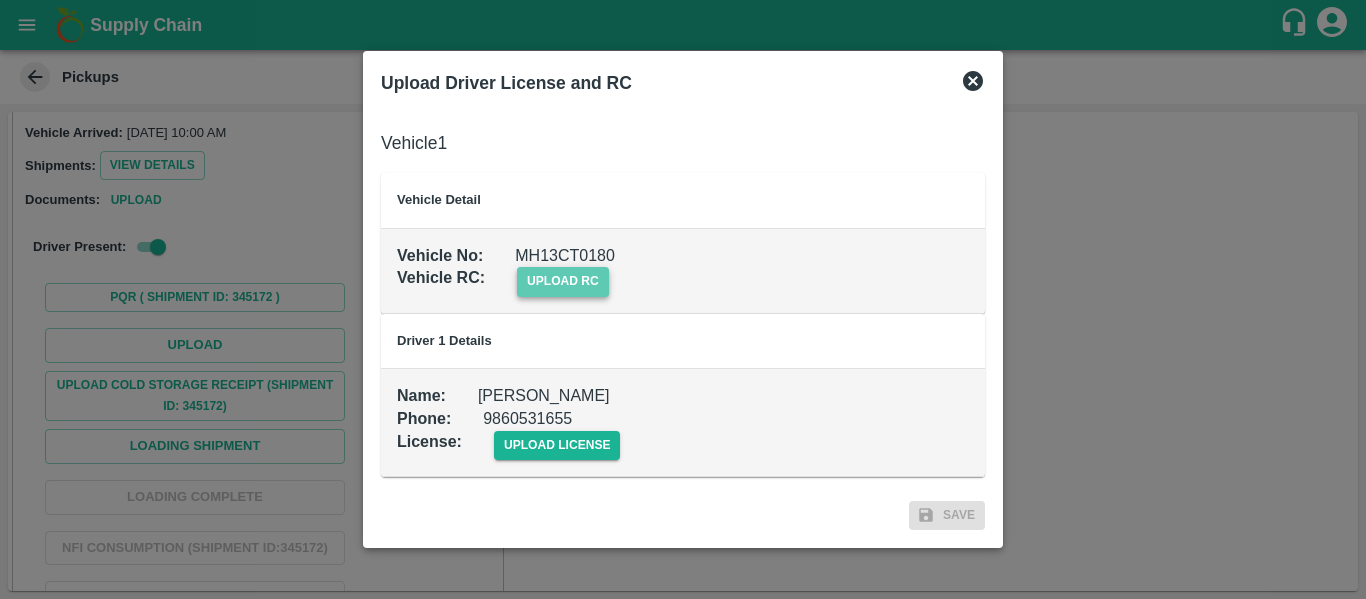 click on "upload rc" at bounding box center [563, 281] 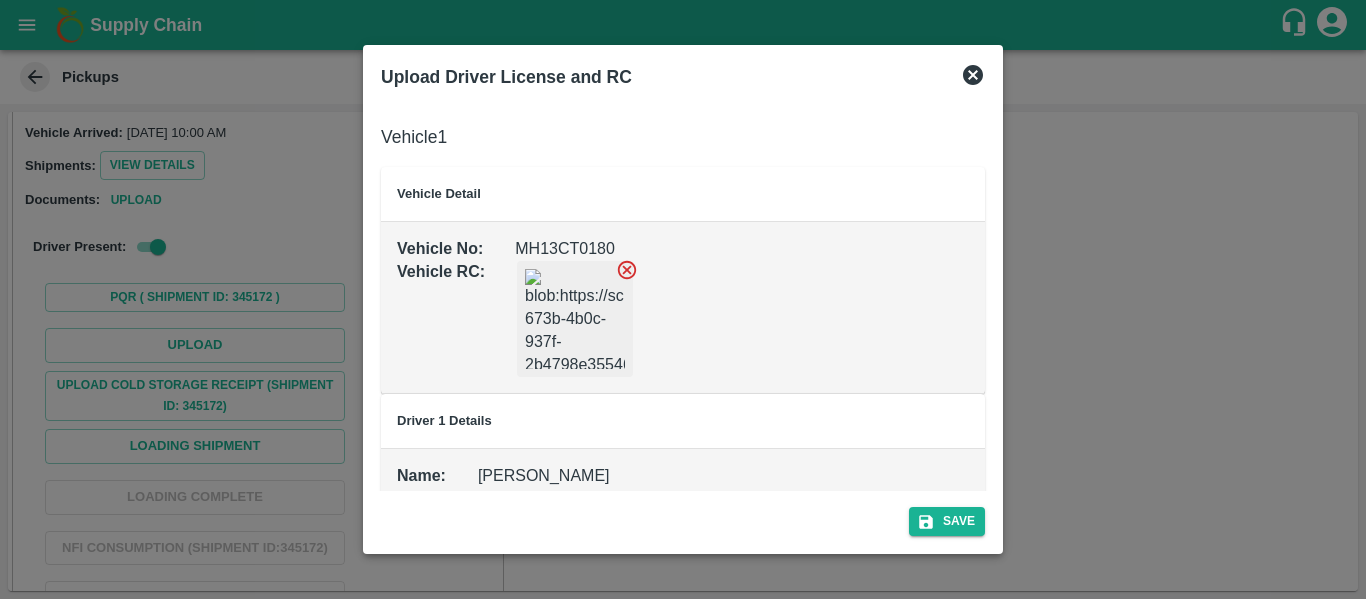 scroll, scrollTop: 74, scrollLeft: 0, axis: vertical 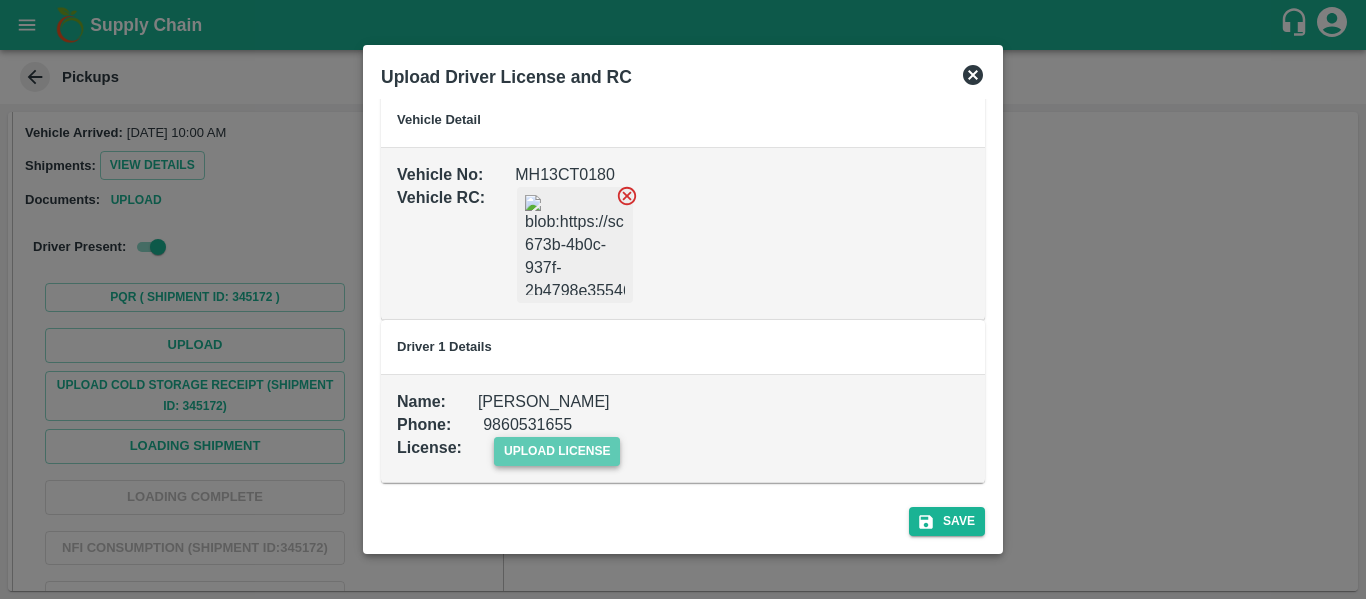 click on "upload license" at bounding box center [557, 451] 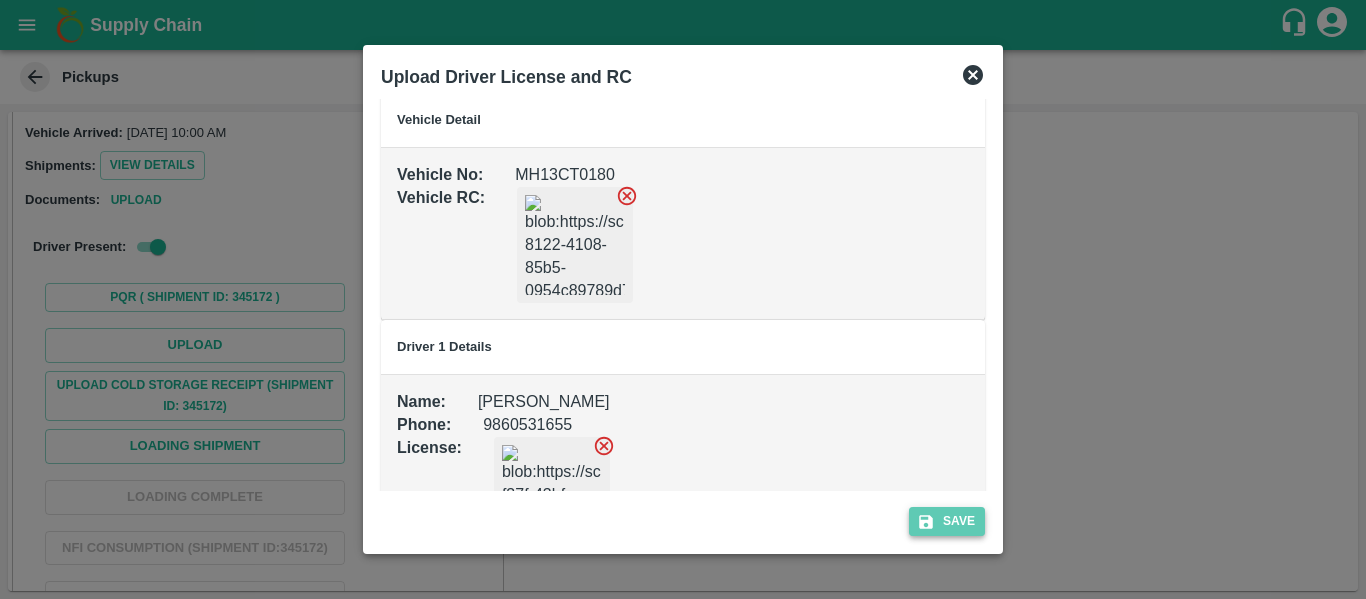 click on "Save" at bounding box center (947, 521) 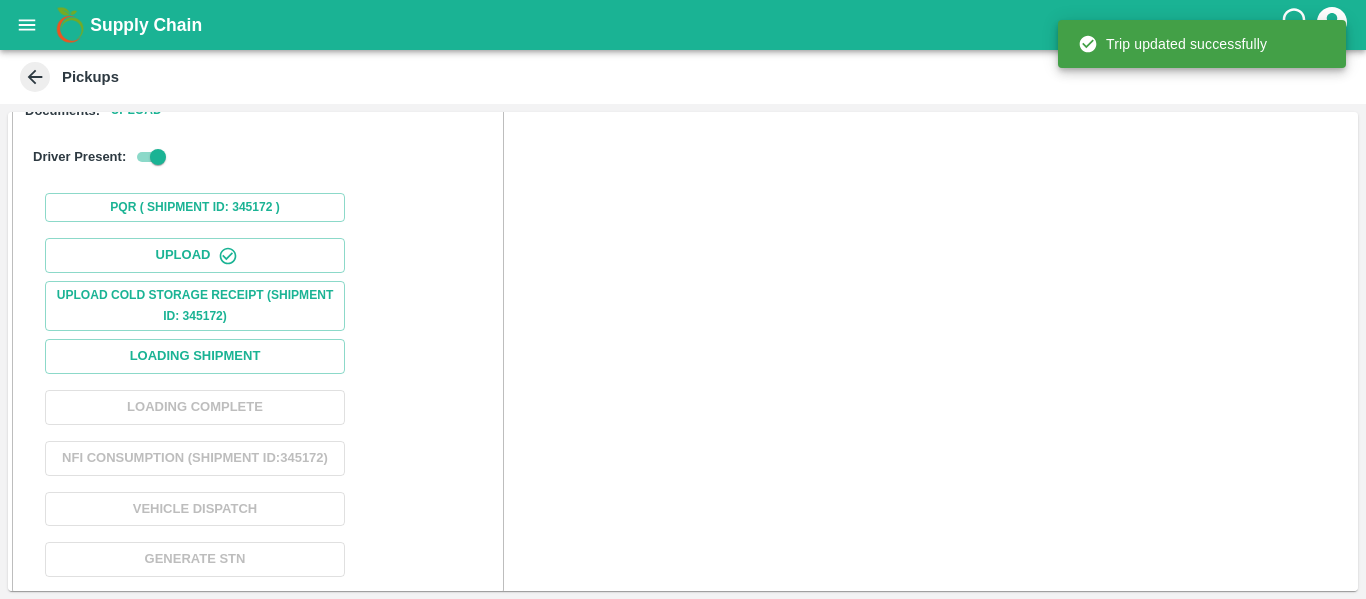 scroll, scrollTop: 309, scrollLeft: 0, axis: vertical 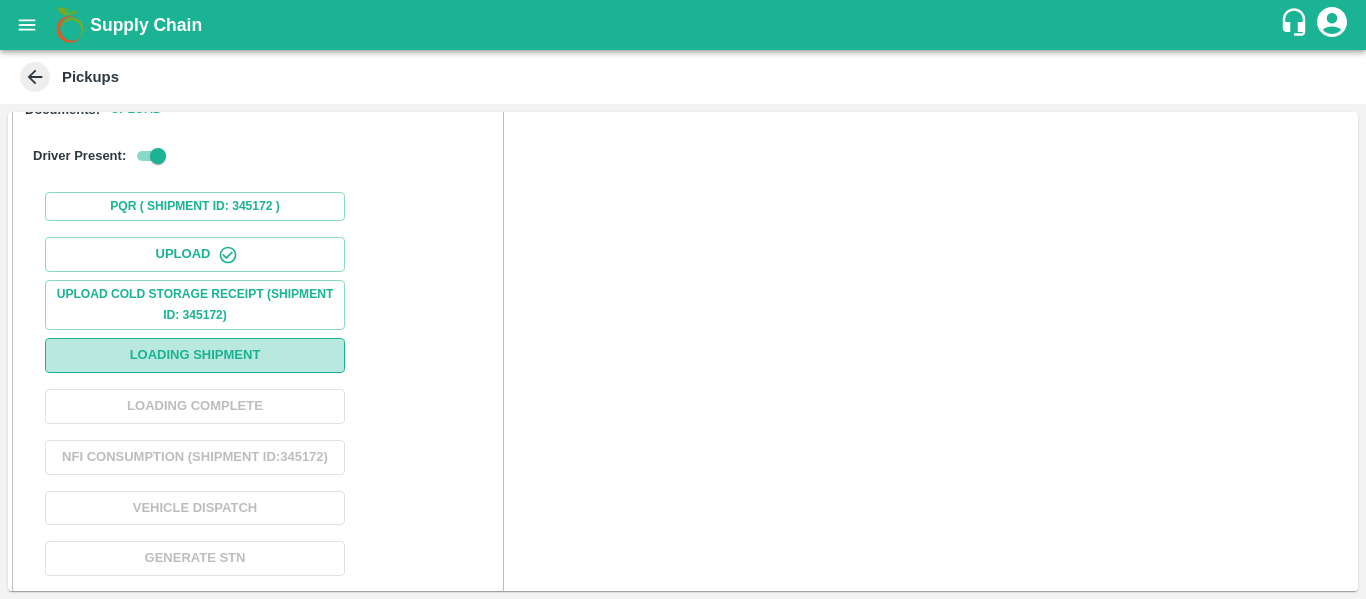 click on "Loading Shipment" at bounding box center (195, 355) 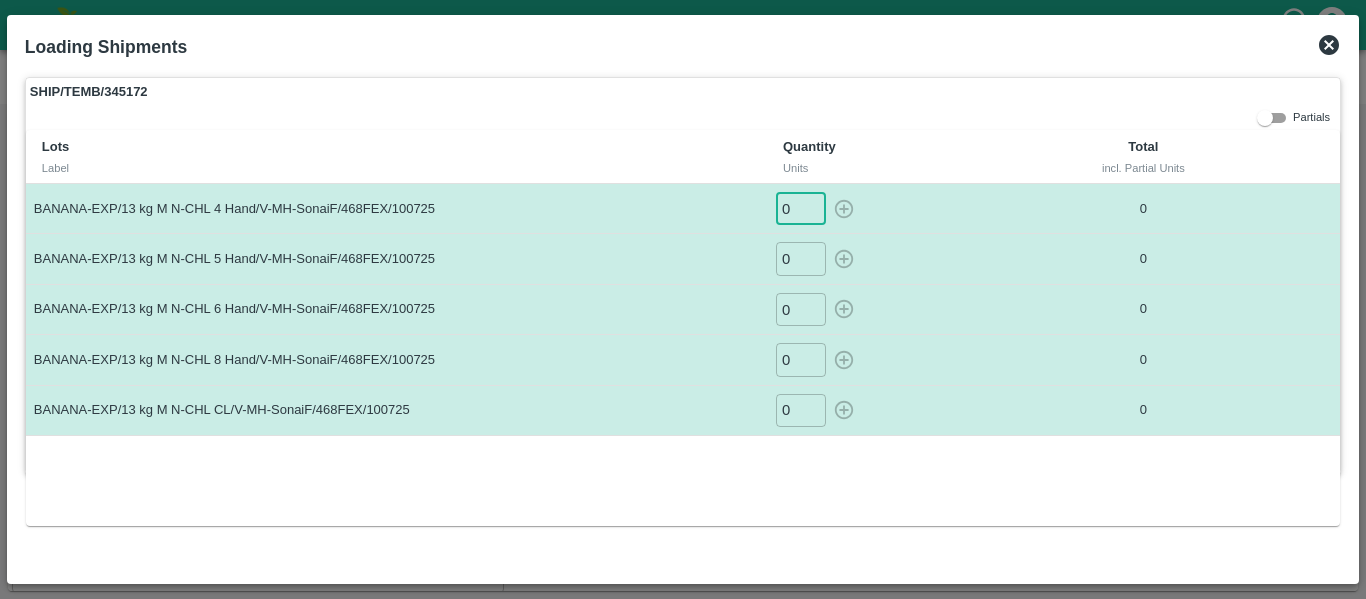 click on "0" at bounding box center (801, 208) 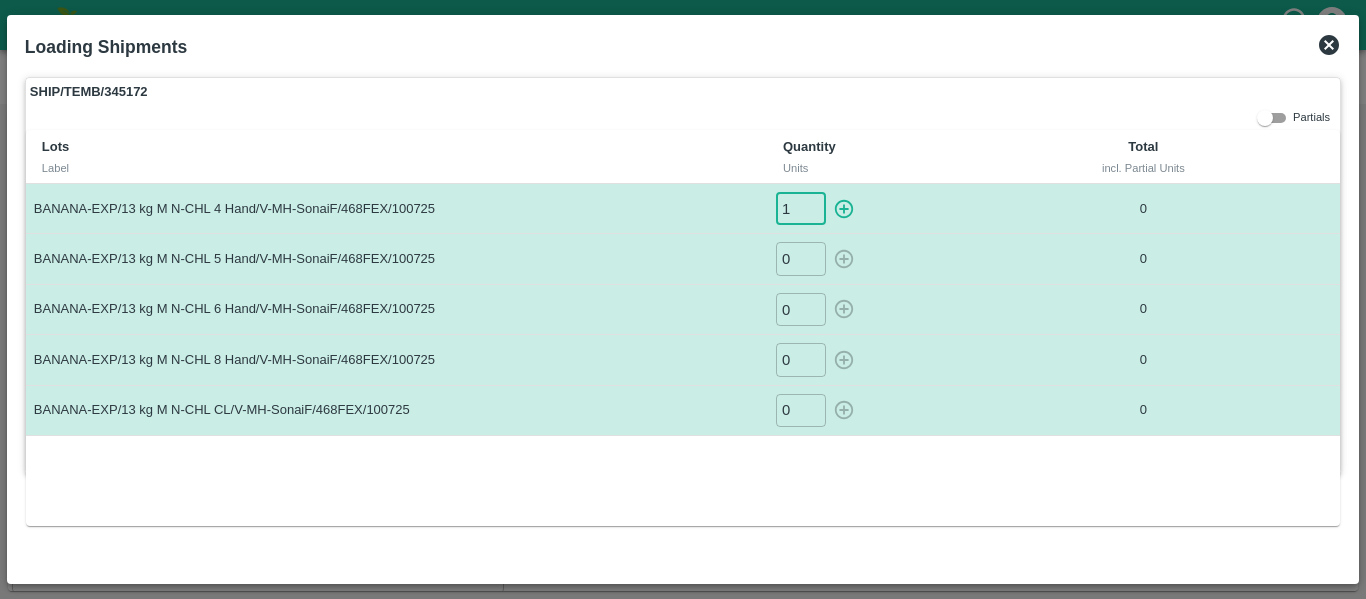 type on "1" 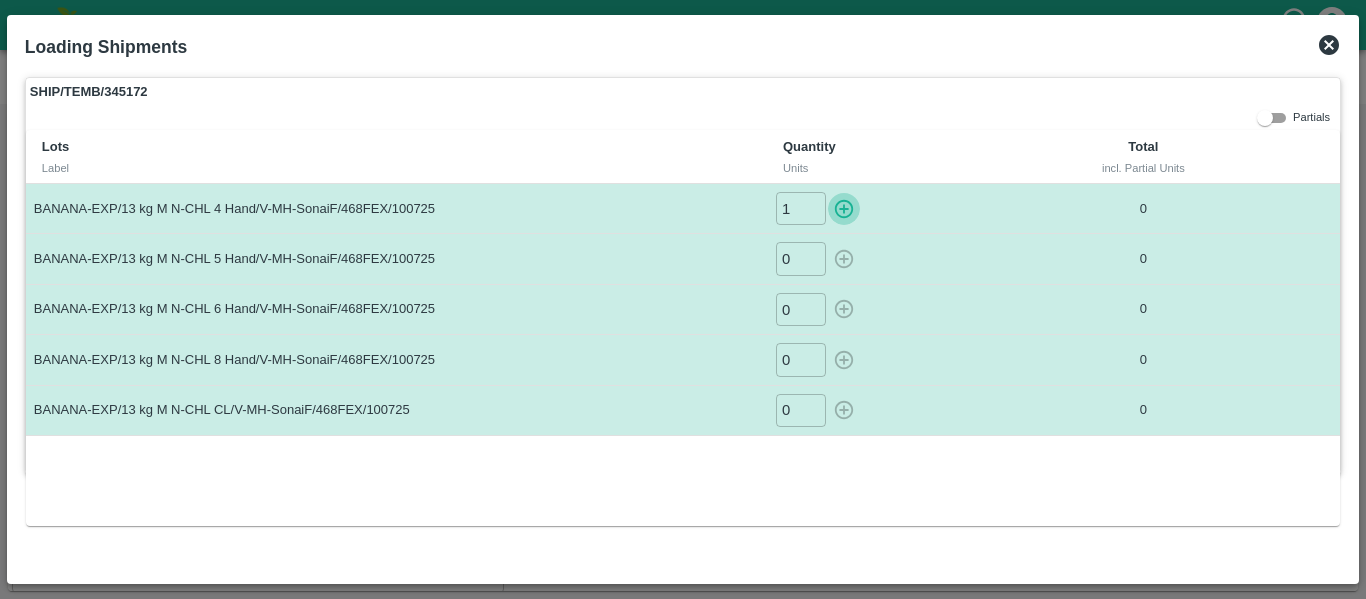 type 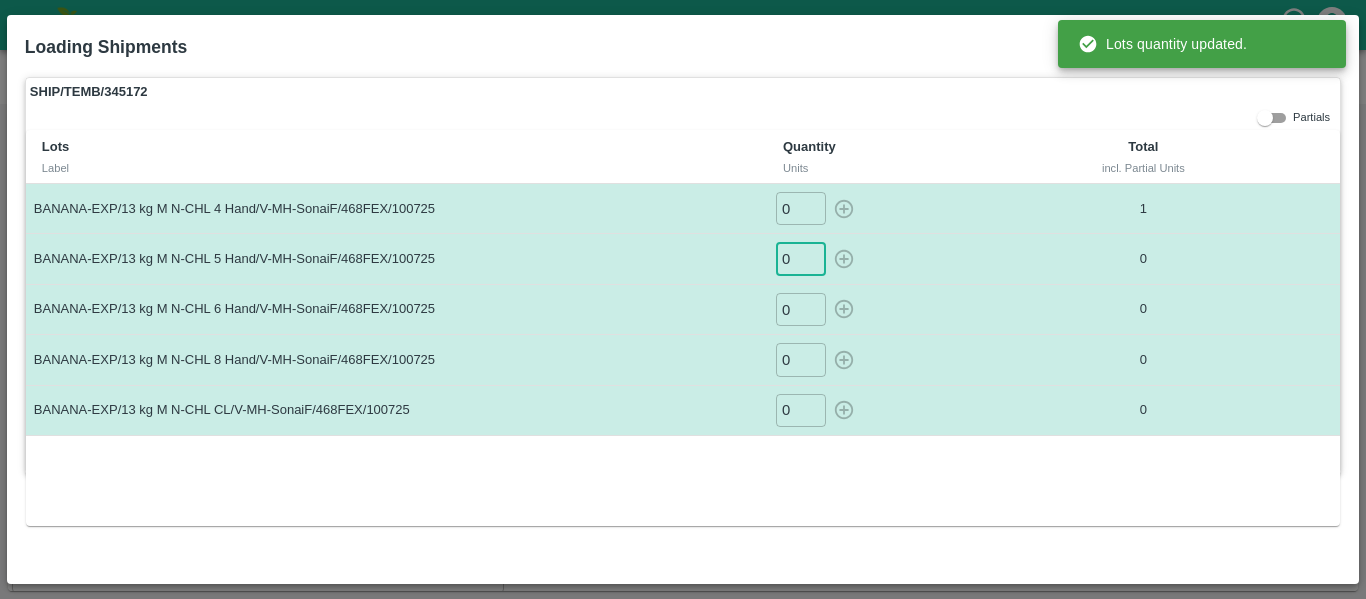 click on "0" at bounding box center (801, 258) 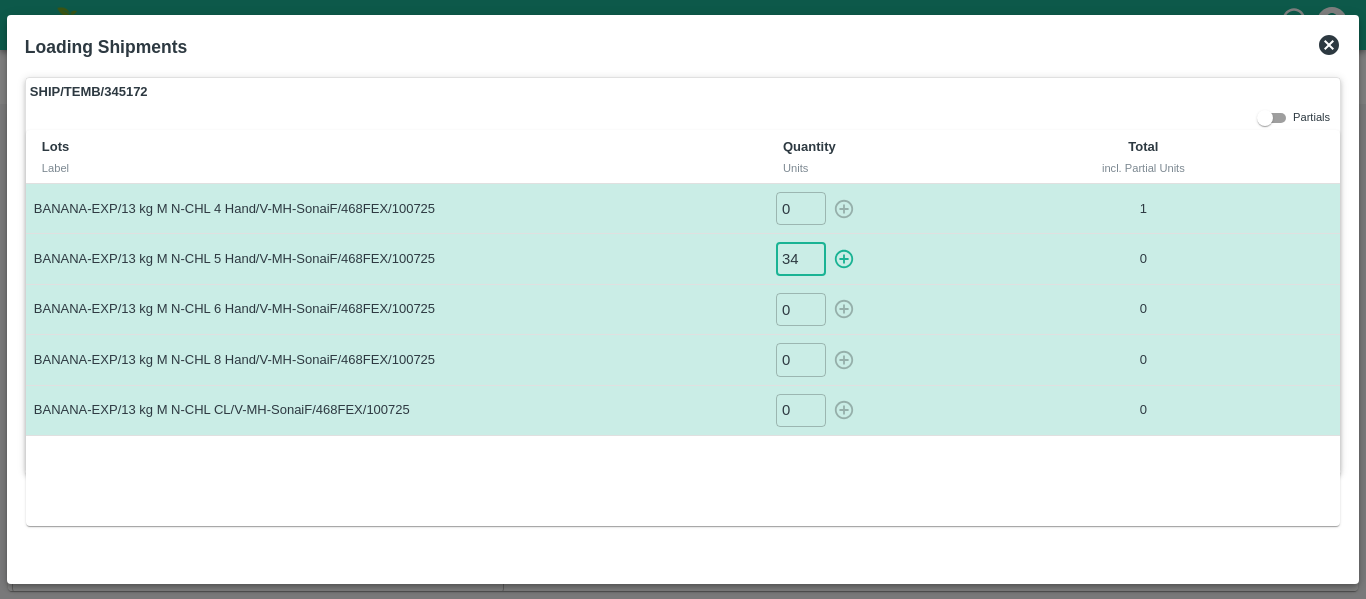 type on "34" 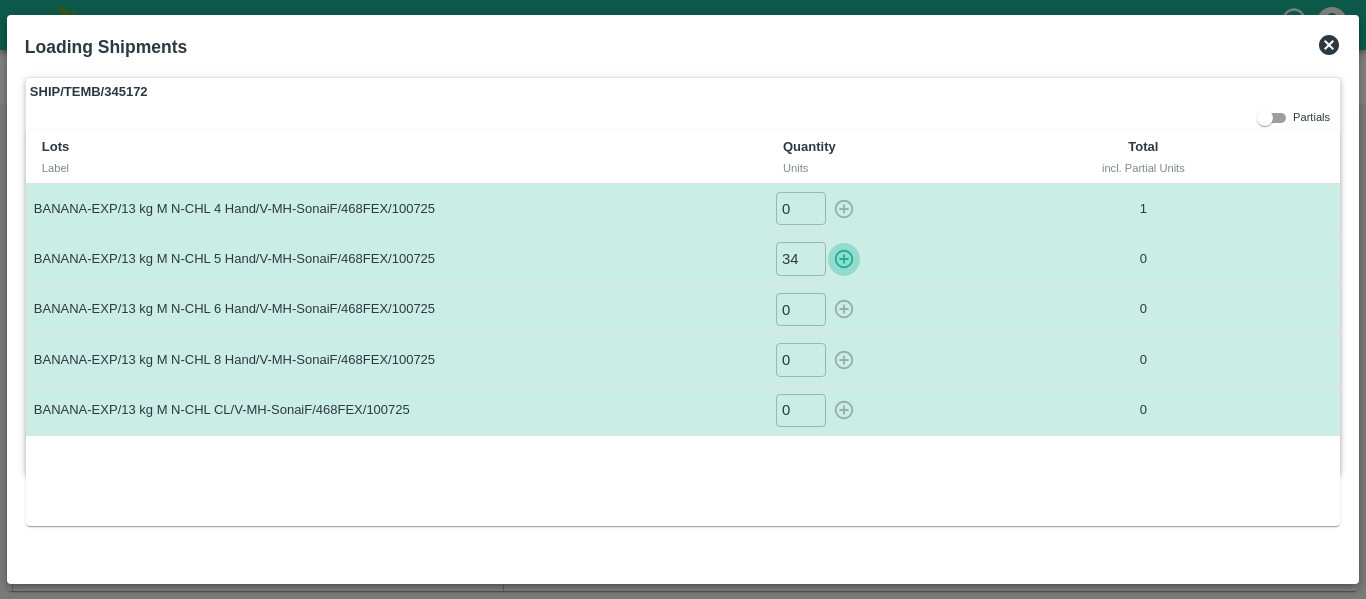 click at bounding box center [844, 258] 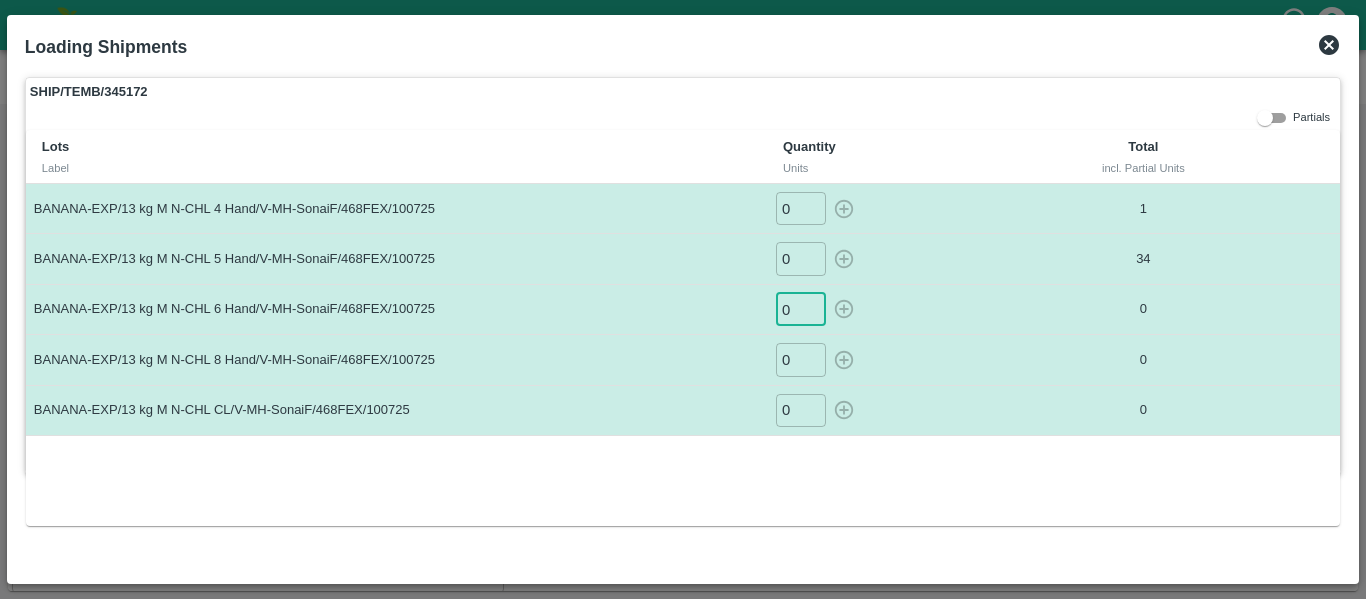 click on "0" at bounding box center (801, 309) 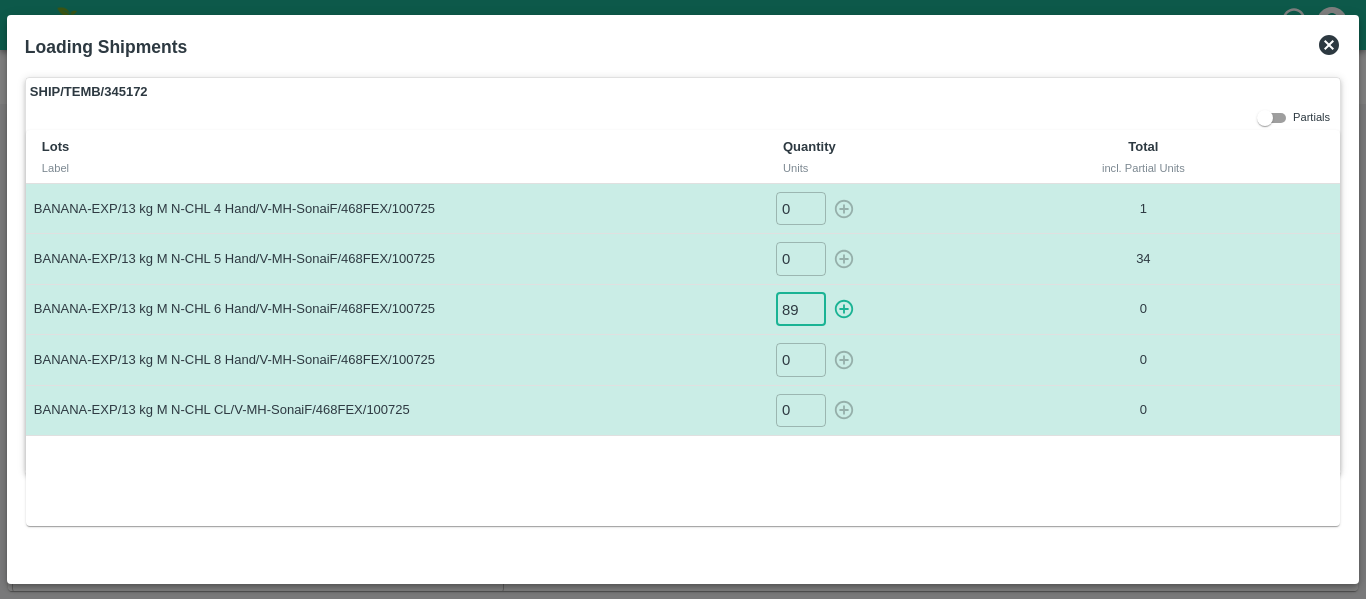type on "89" 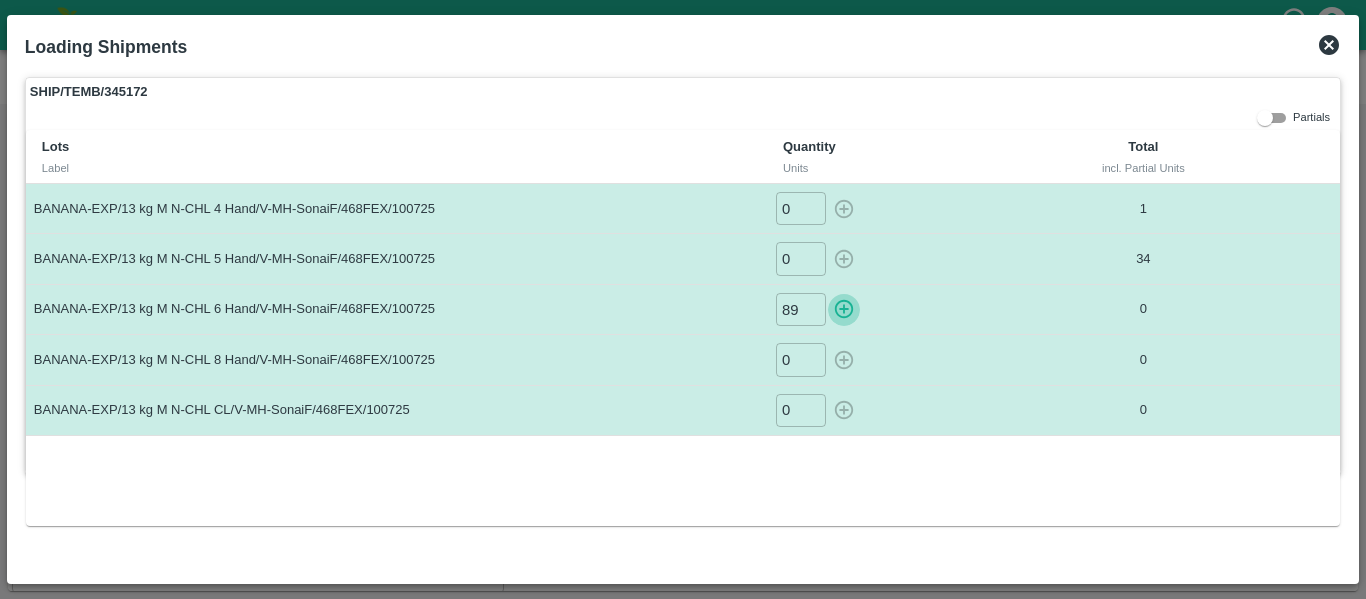 type 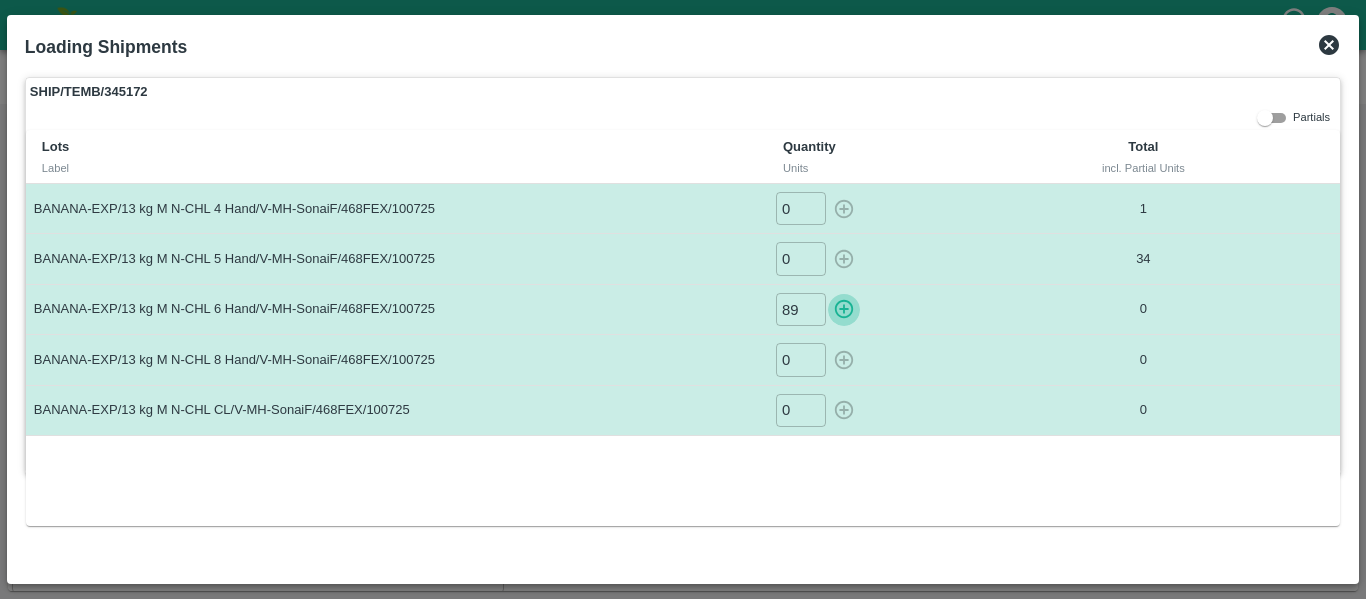 click at bounding box center (844, 309) 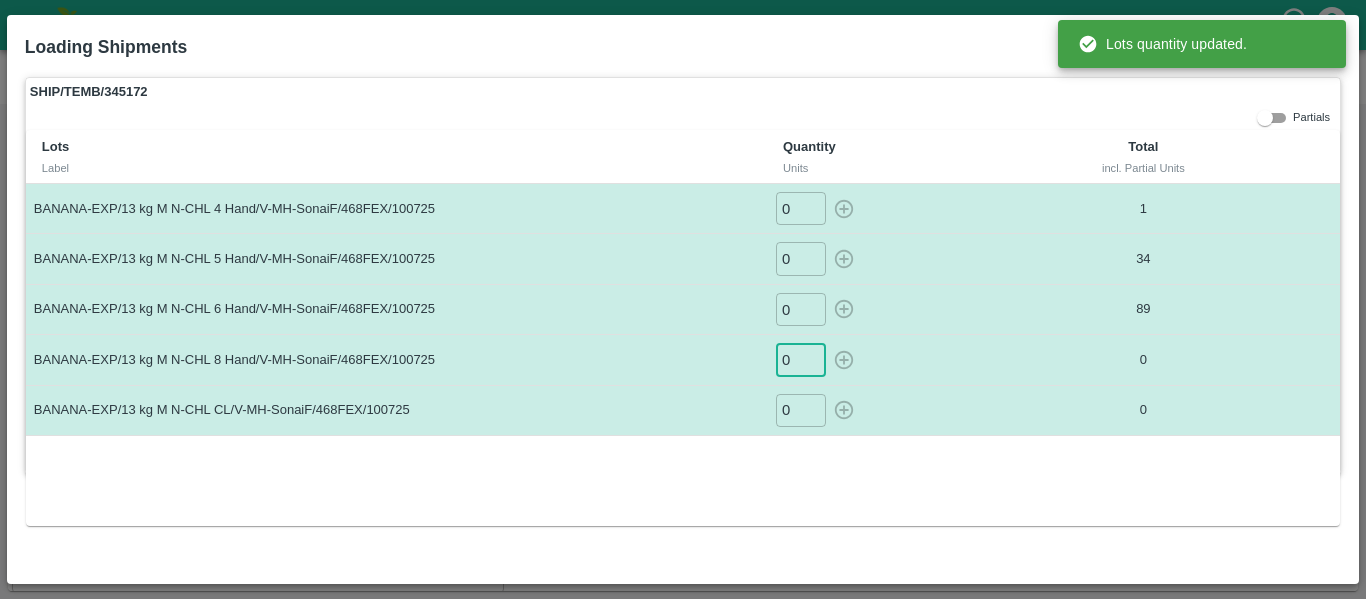 click on "0" at bounding box center (801, 359) 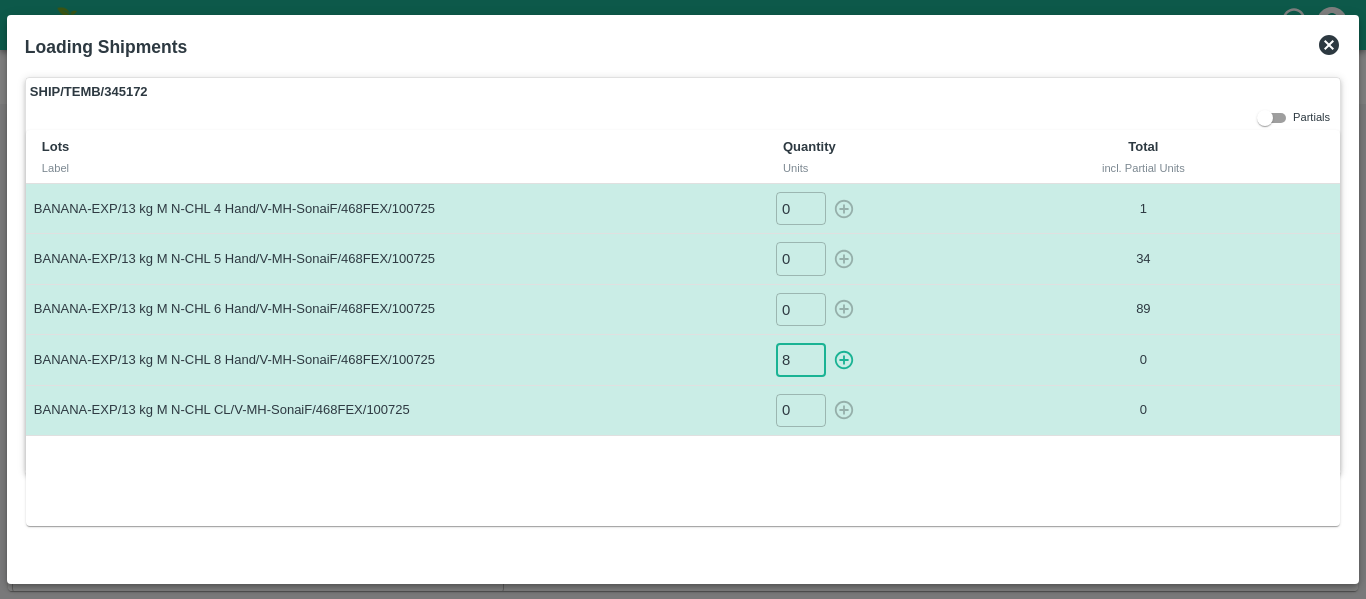 type on "8" 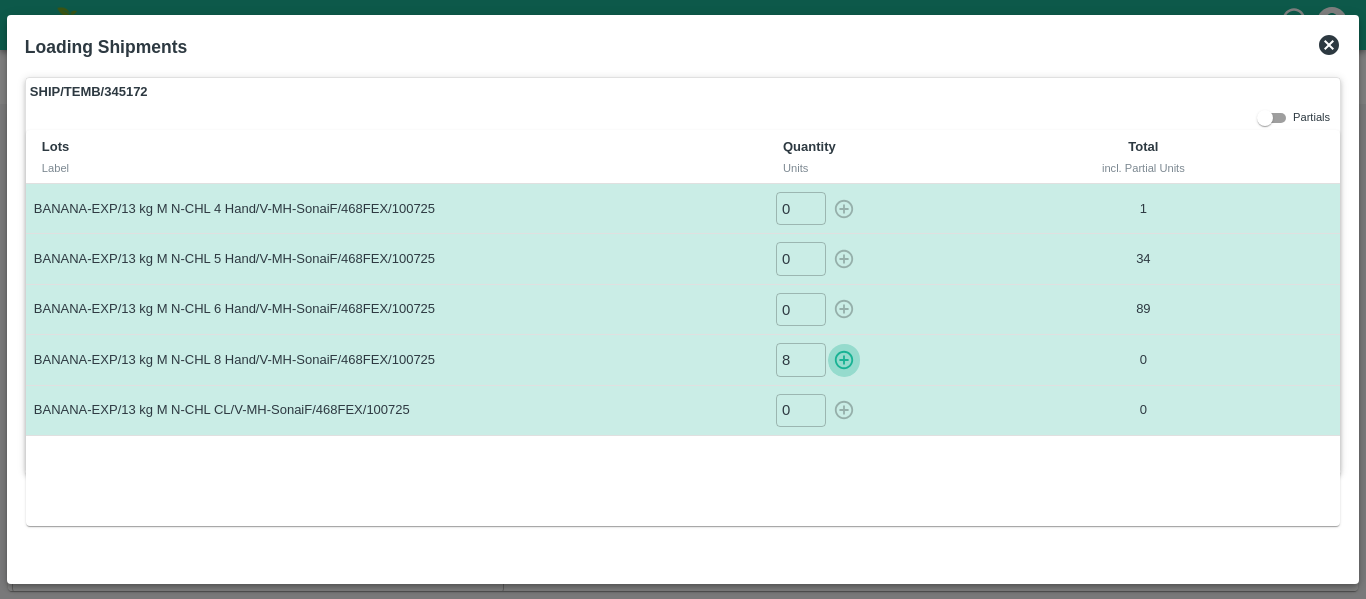 type 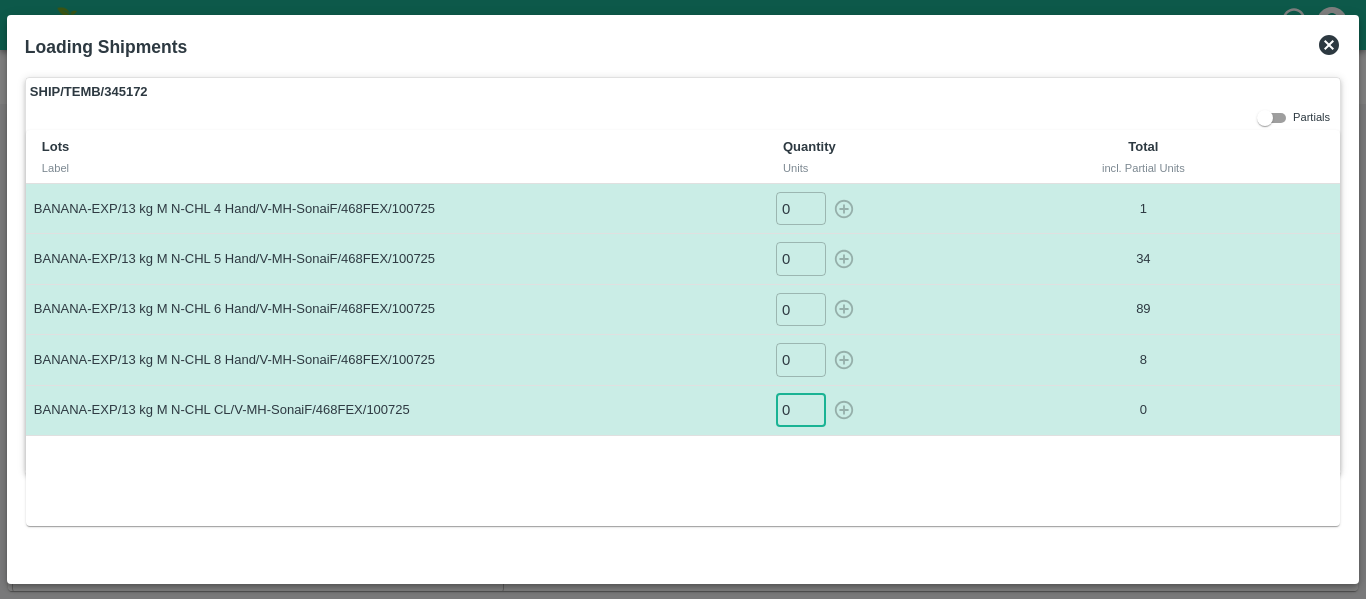click on "0" at bounding box center (801, 410) 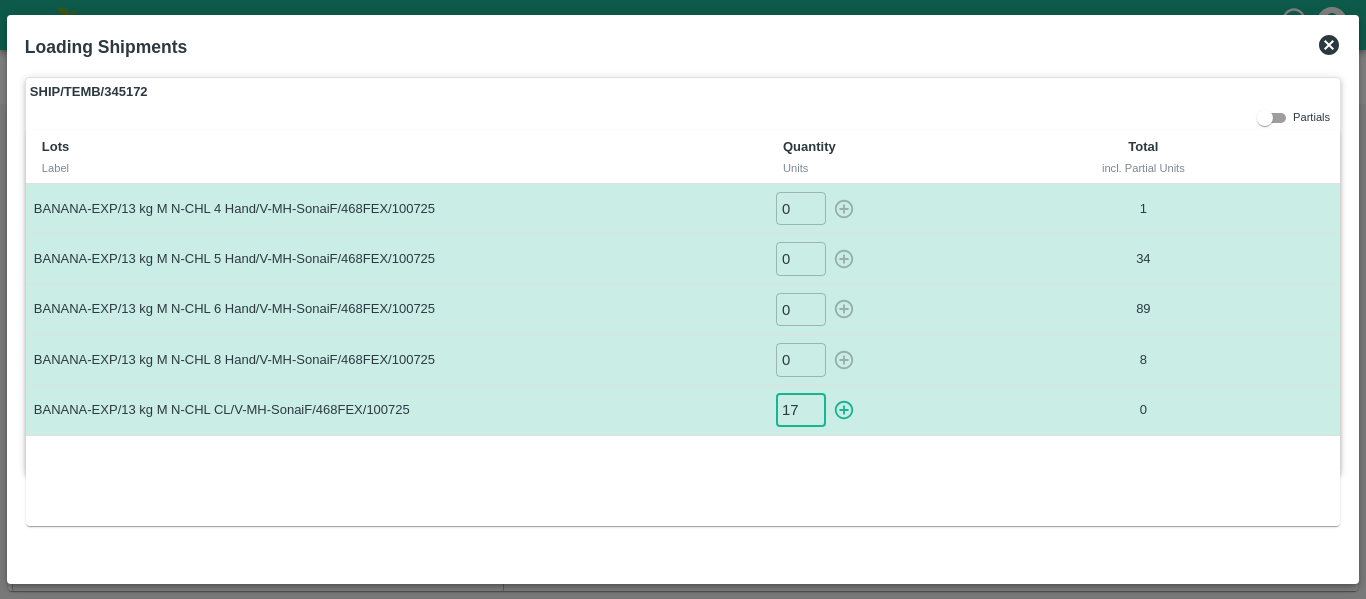 type on "17" 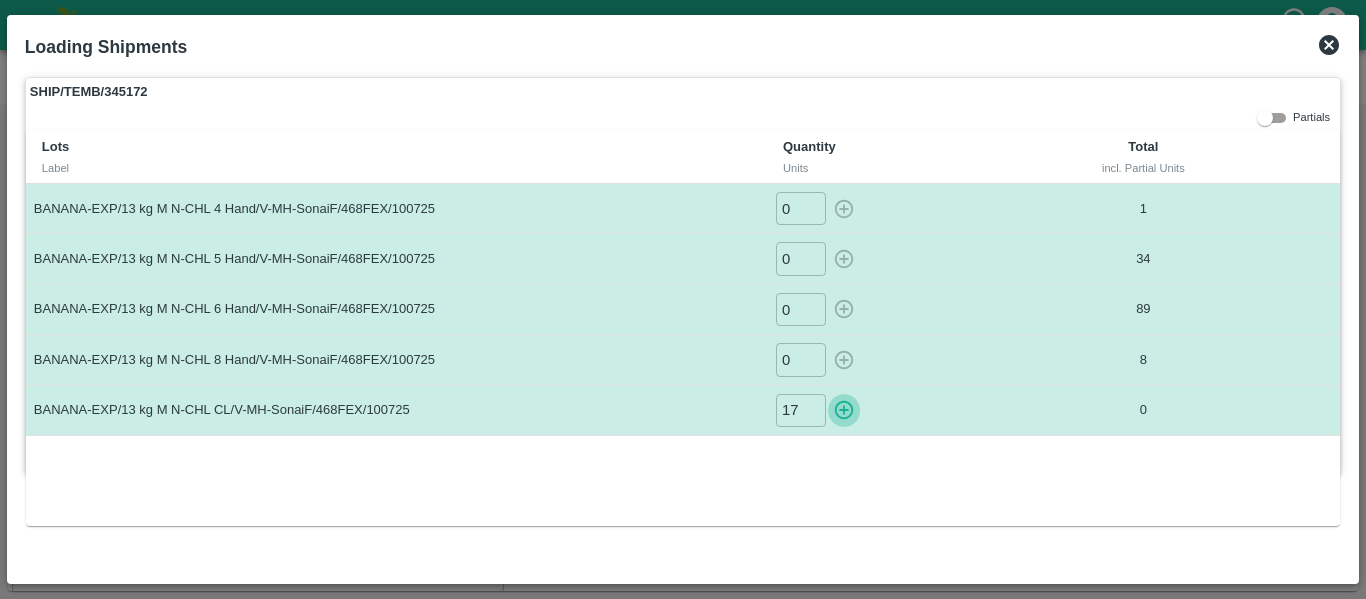 type 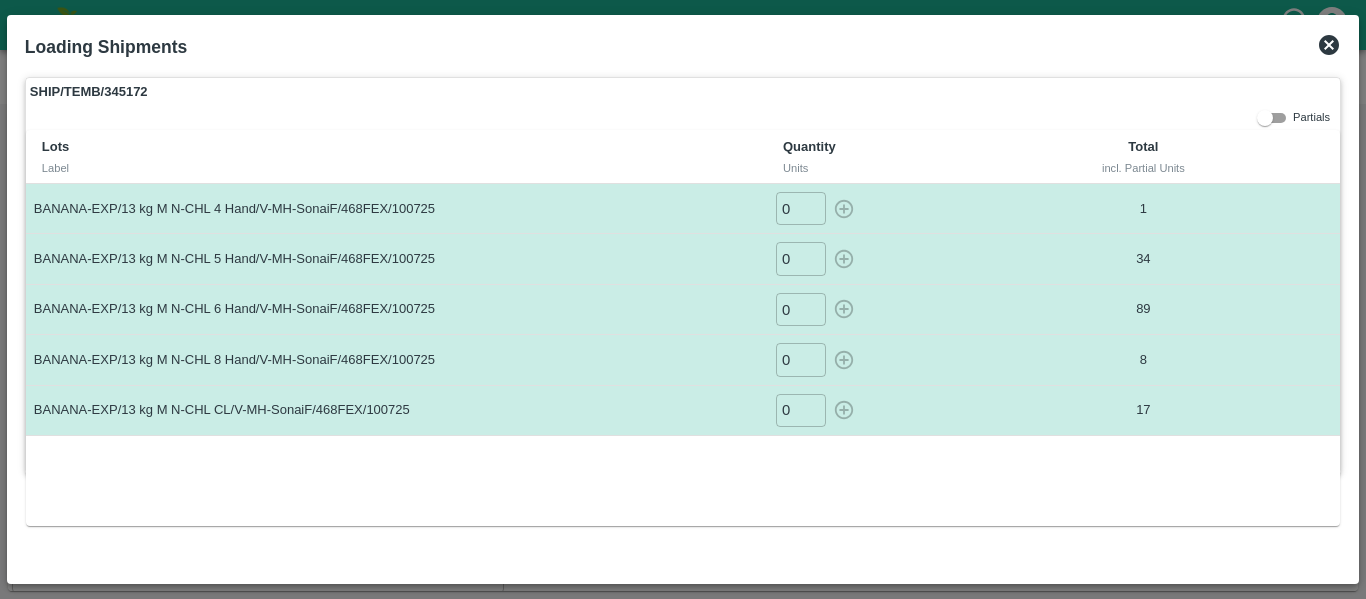 click 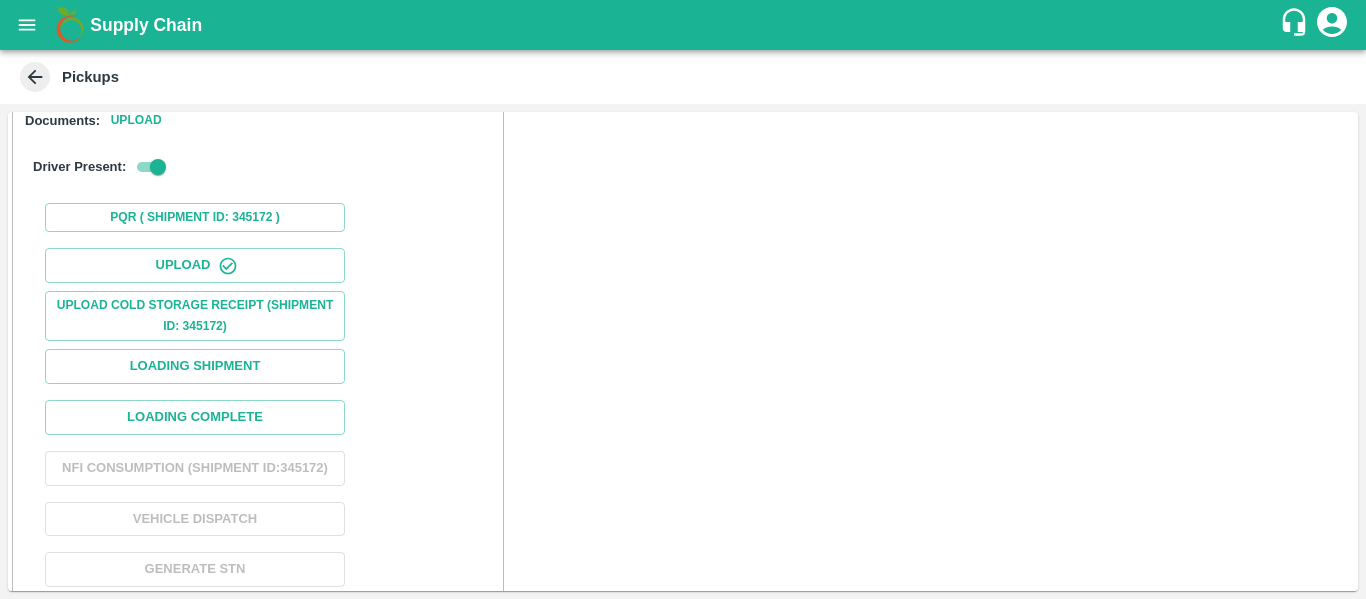 scroll, scrollTop: 323, scrollLeft: 0, axis: vertical 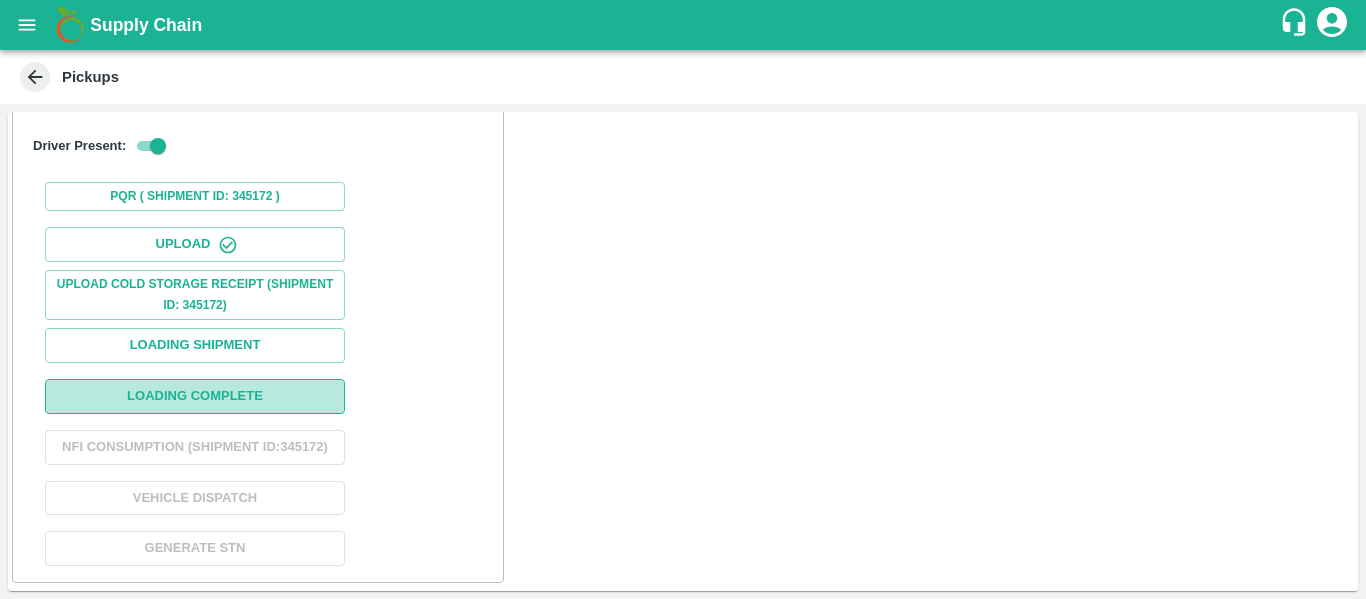 click on "Loading Complete" at bounding box center [195, 396] 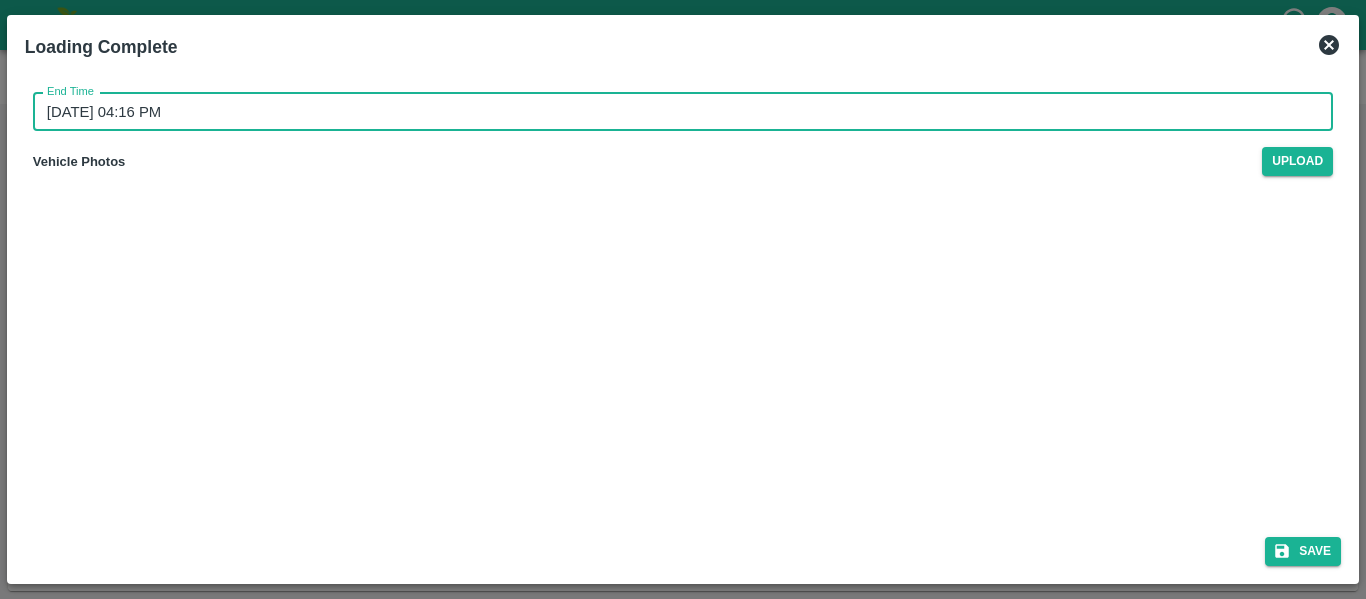 click on "11/07/2025 04:16 PM" at bounding box center [676, 112] 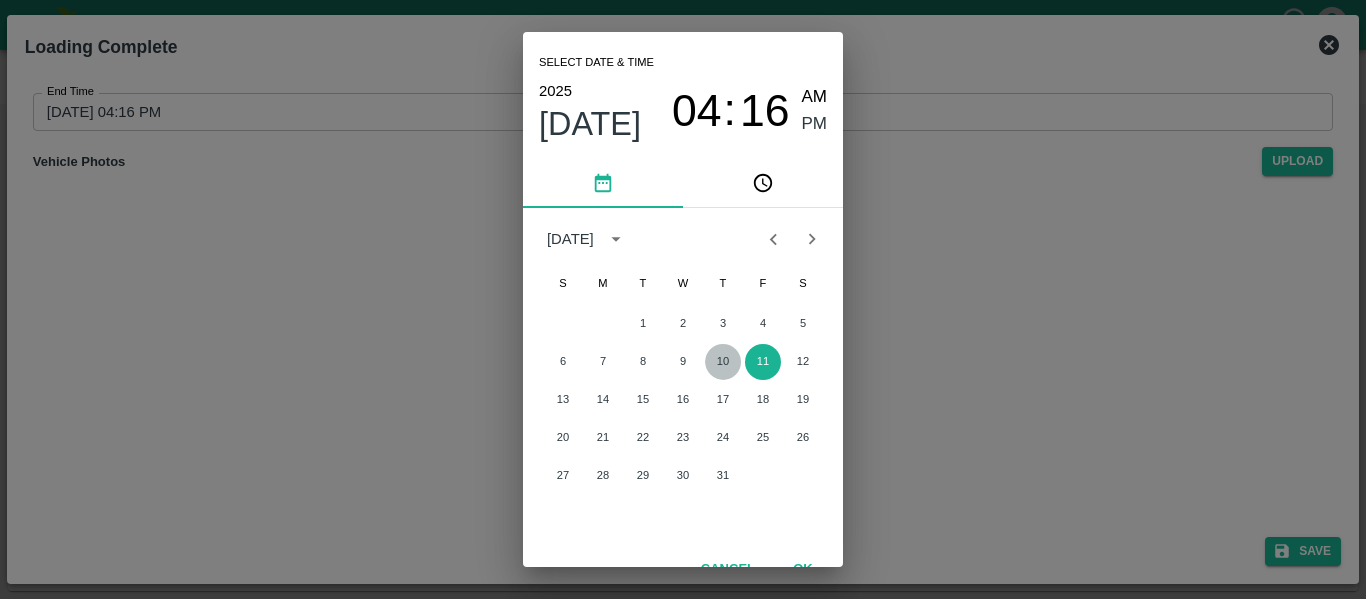 click on "10" at bounding box center (723, 362) 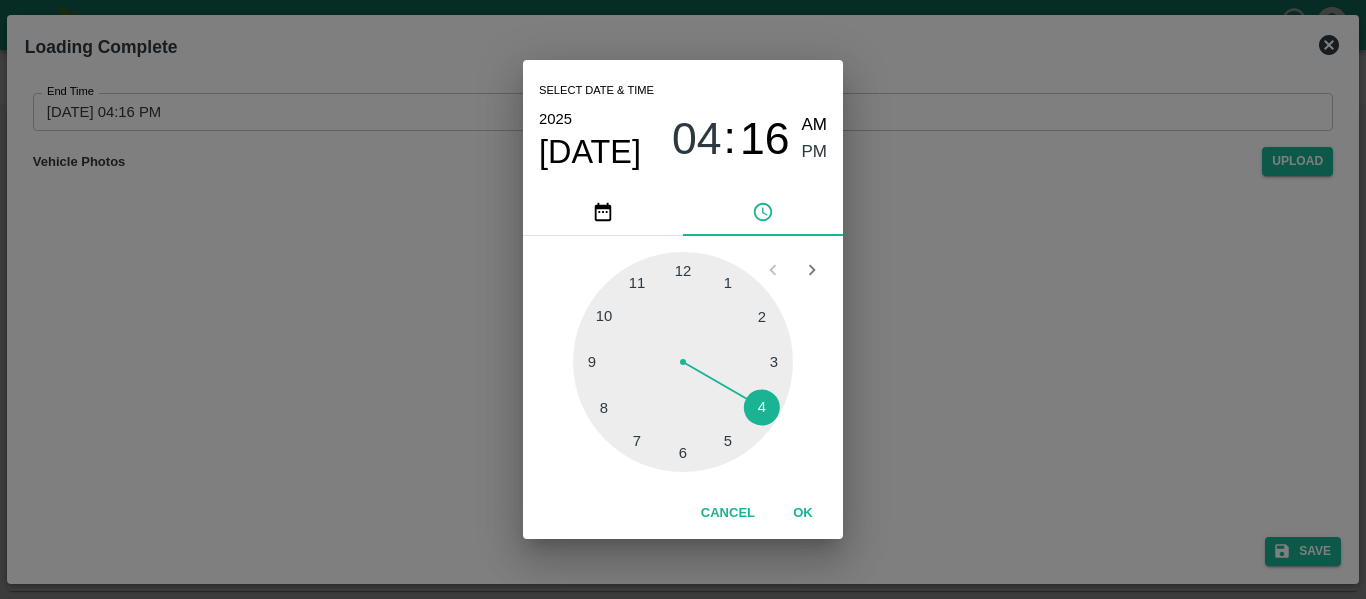 click at bounding box center [683, 362] 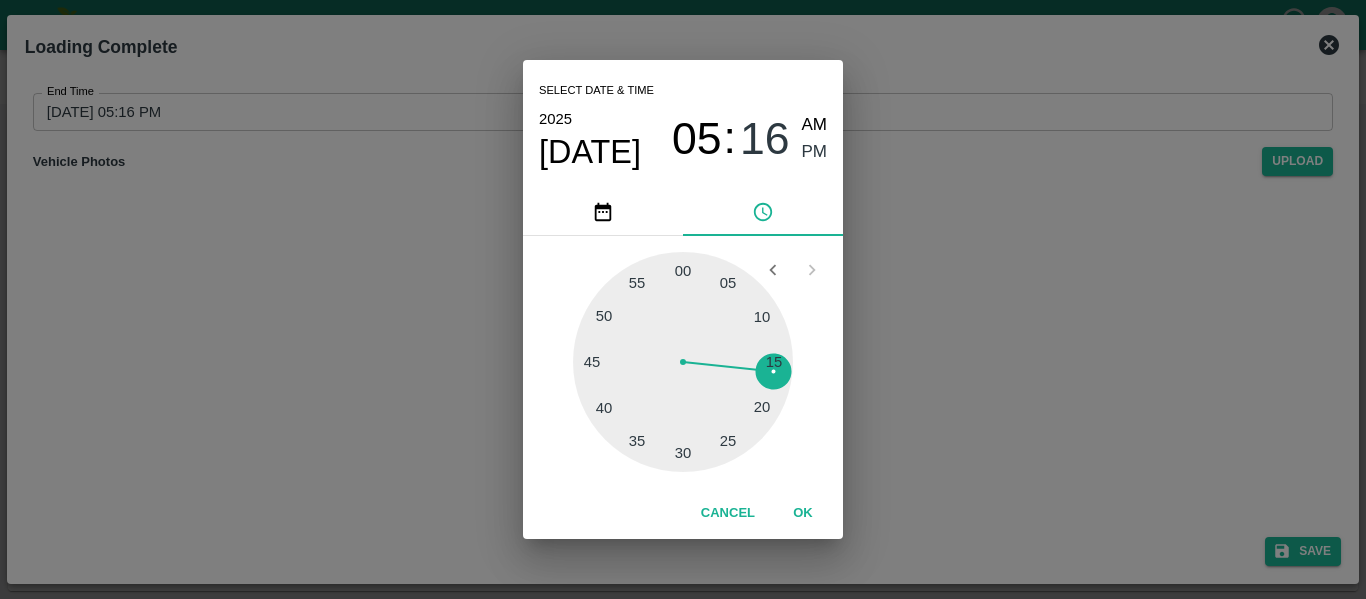 click at bounding box center [683, 362] 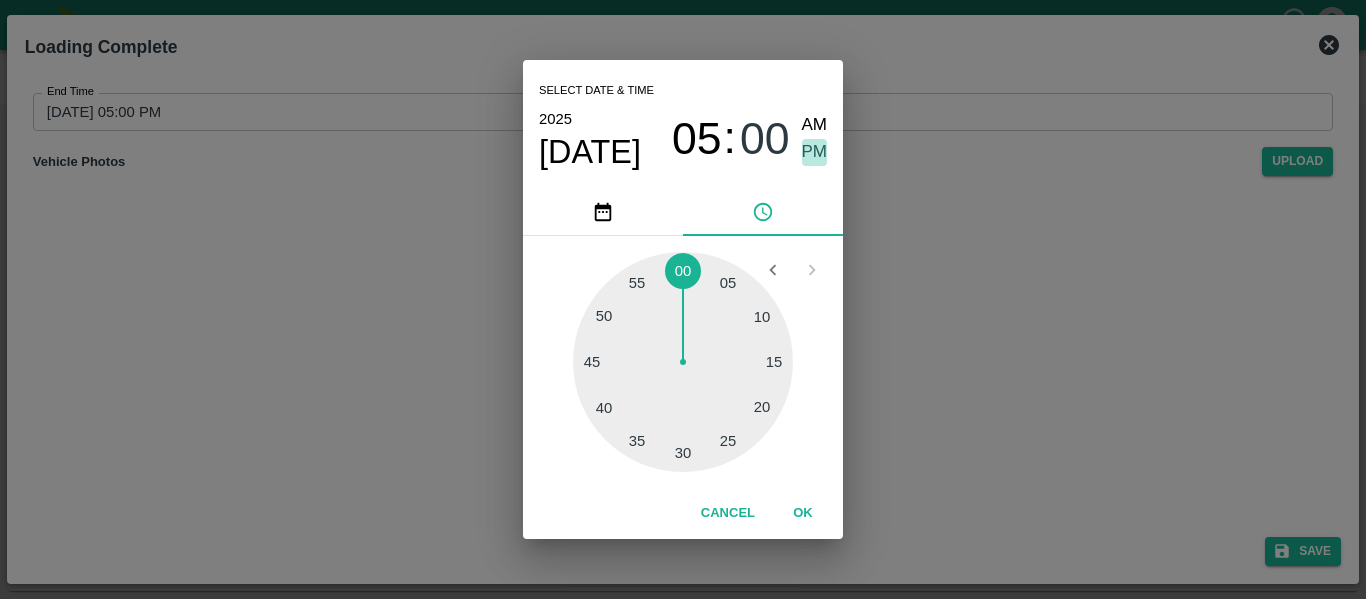 click on "PM" at bounding box center [815, 152] 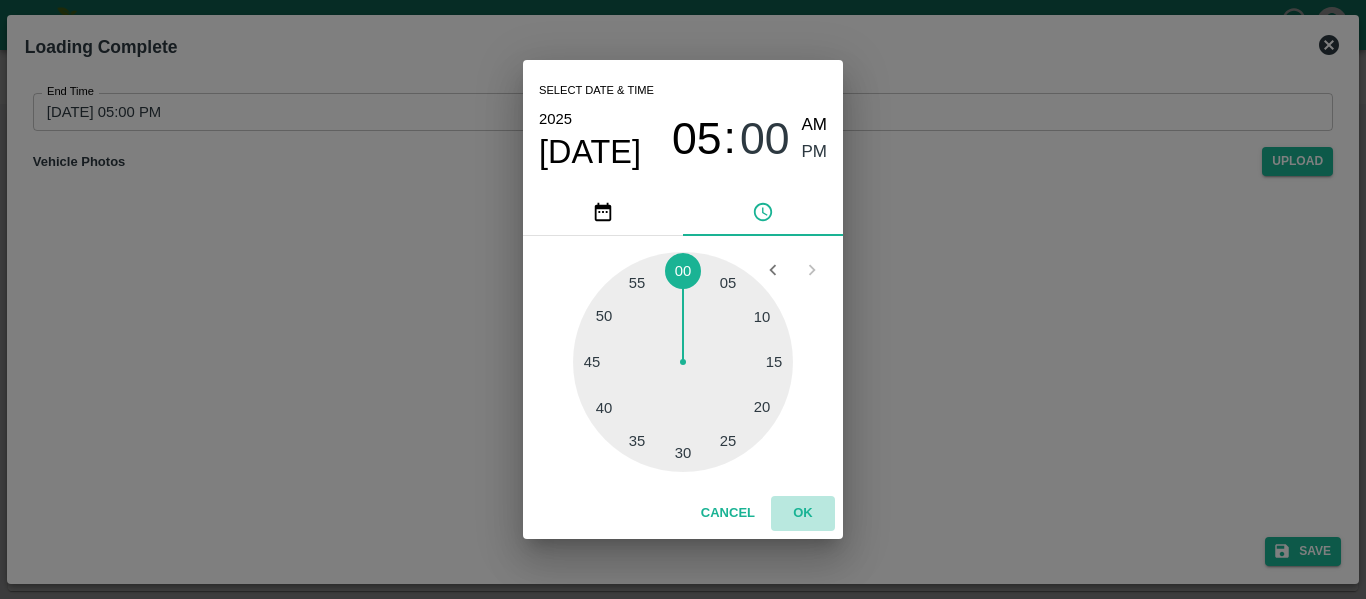 click on "OK" at bounding box center (803, 513) 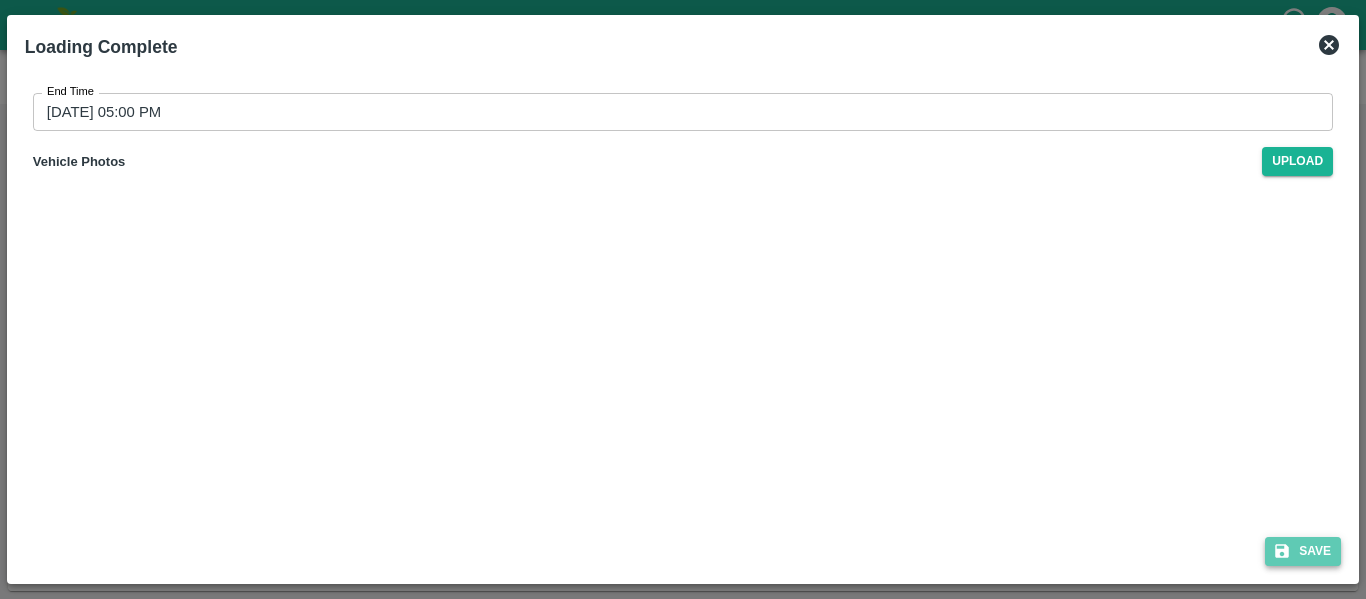 click on "Save" at bounding box center [1303, 551] 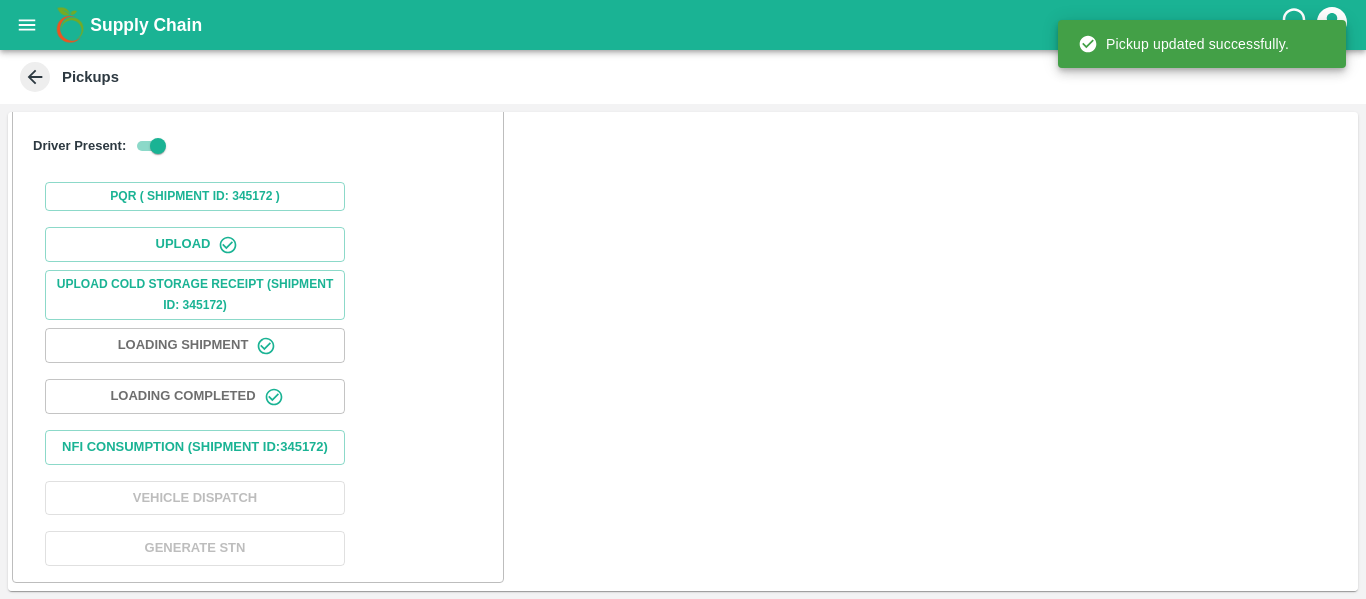 scroll, scrollTop: 342, scrollLeft: 0, axis: vertical 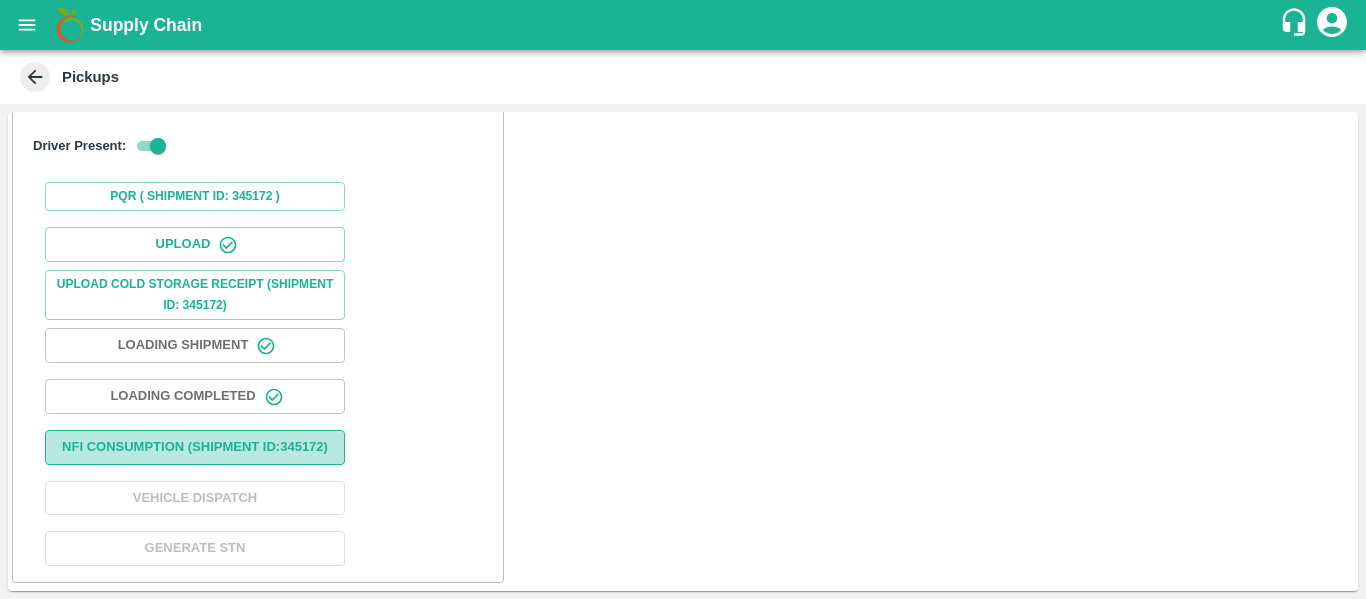 click on "Nfi Consumption (SHIPMENT ID:  345172 )" at bounding box center [195, 447] 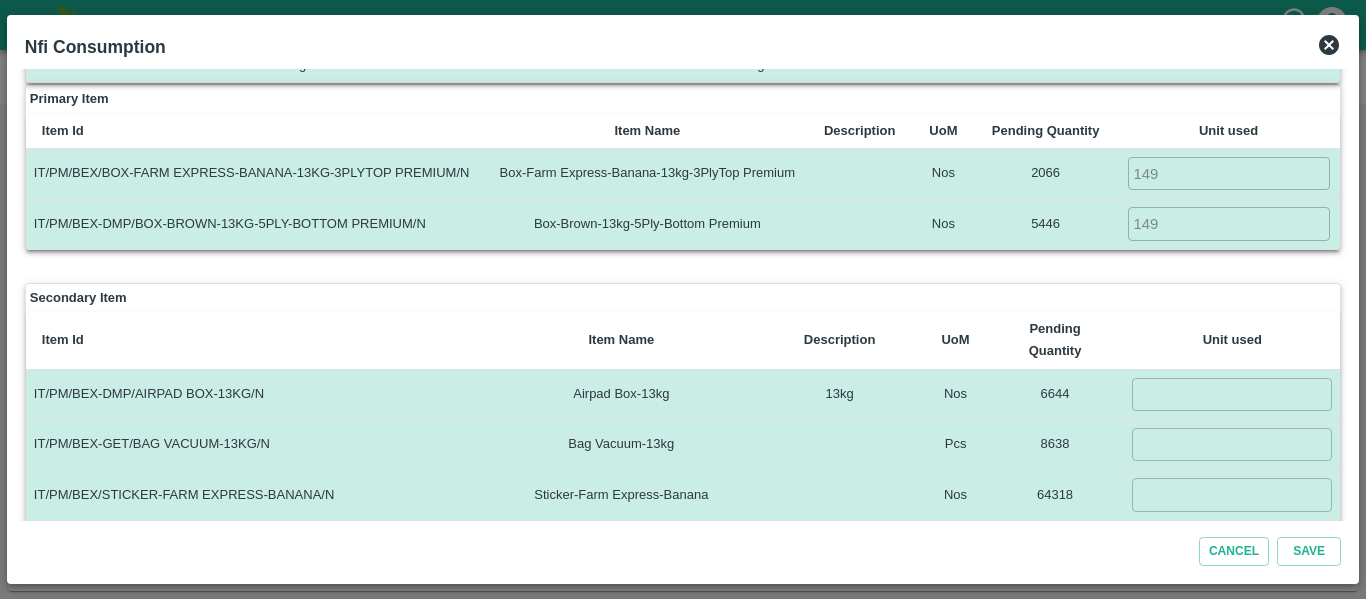 scroll, scrollTop: 95, scrollLeft: 0, axis: vertical 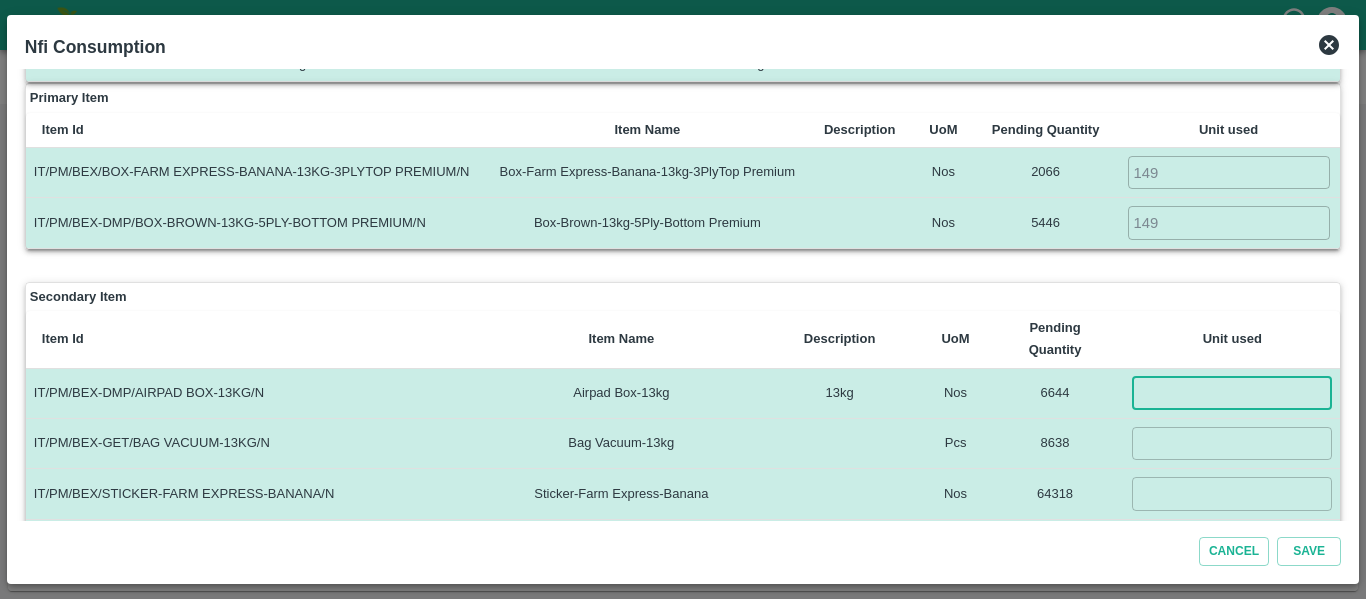 click at bounding box center [1232, 393] 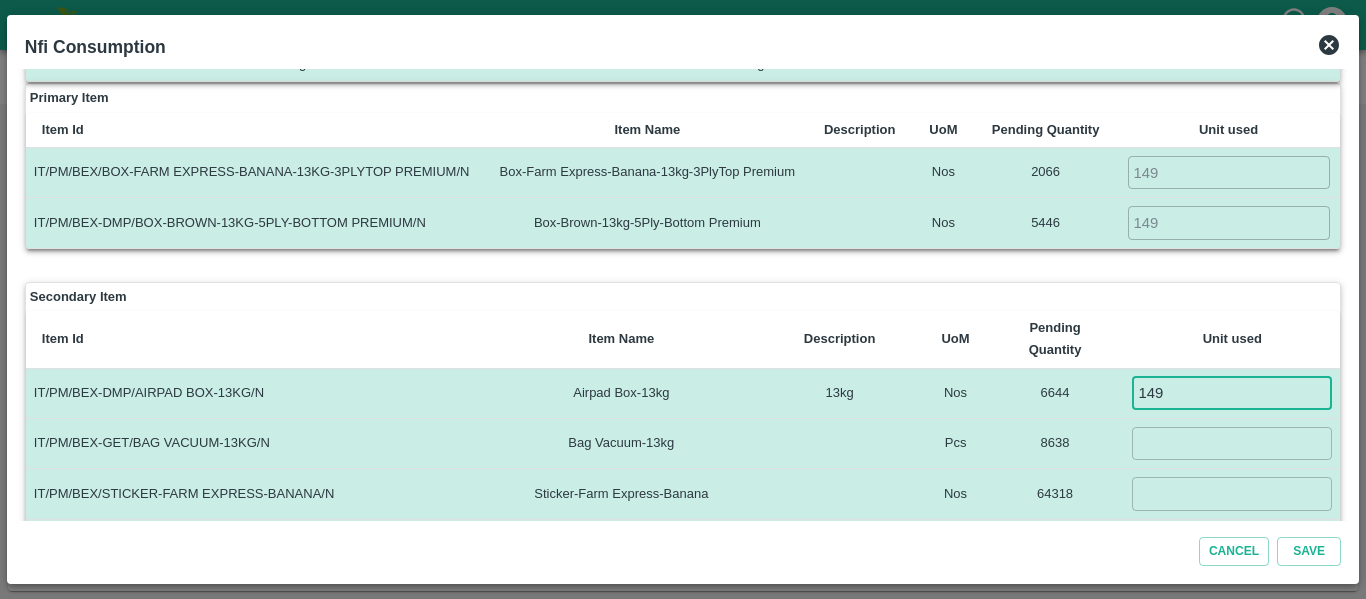 type on "149" 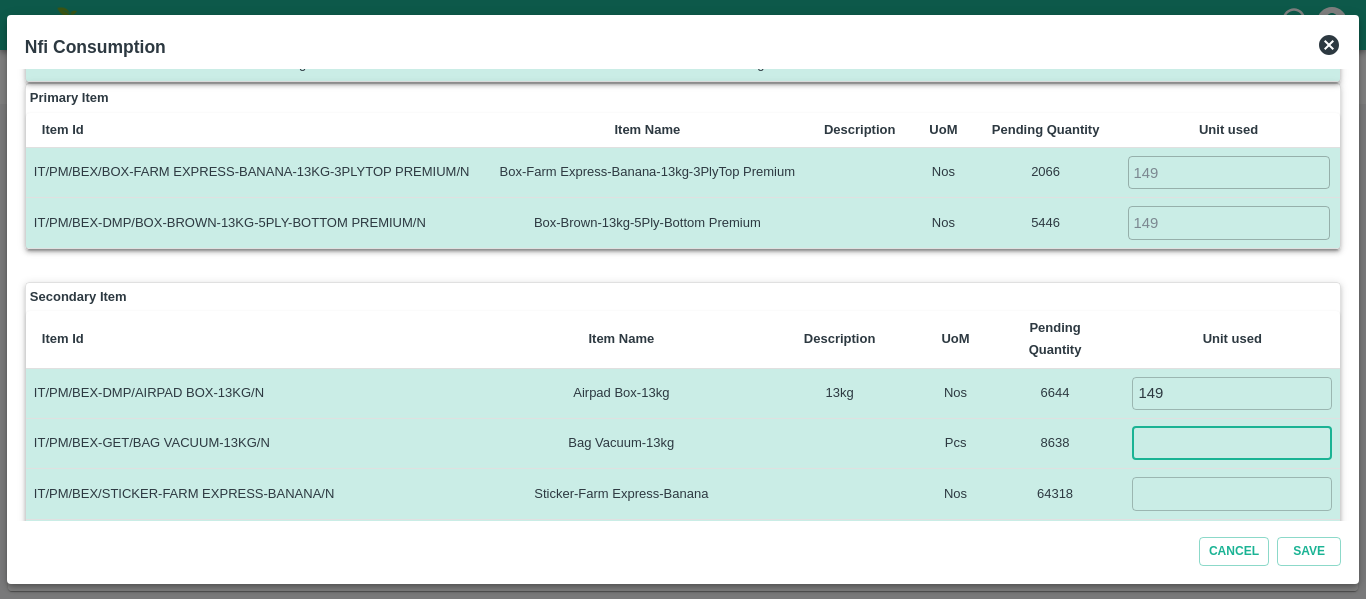 click at bounding box center (1232, 443) 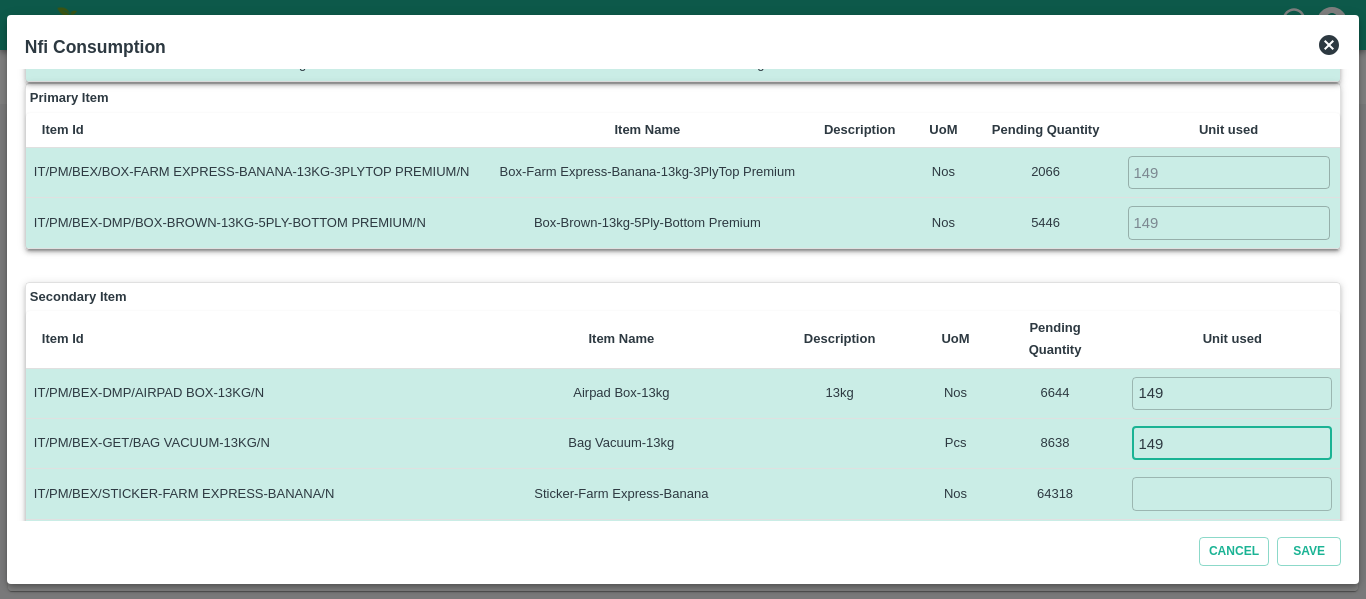 type on "149" 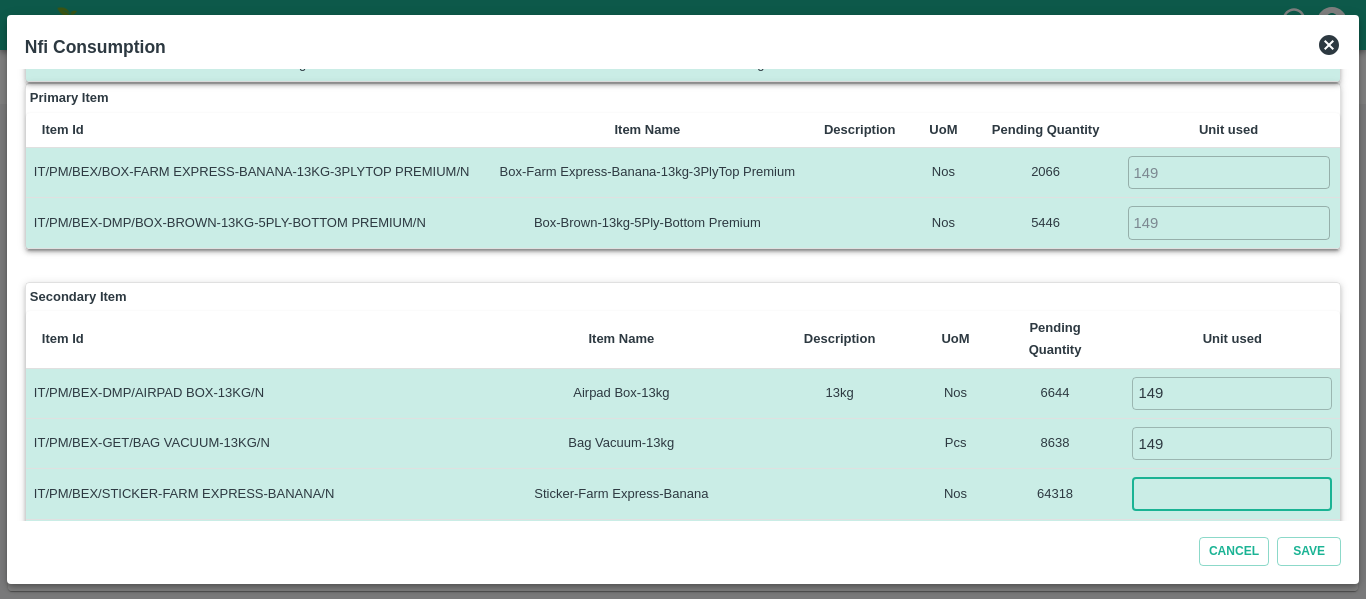 click at bounding box center (1232, 493) 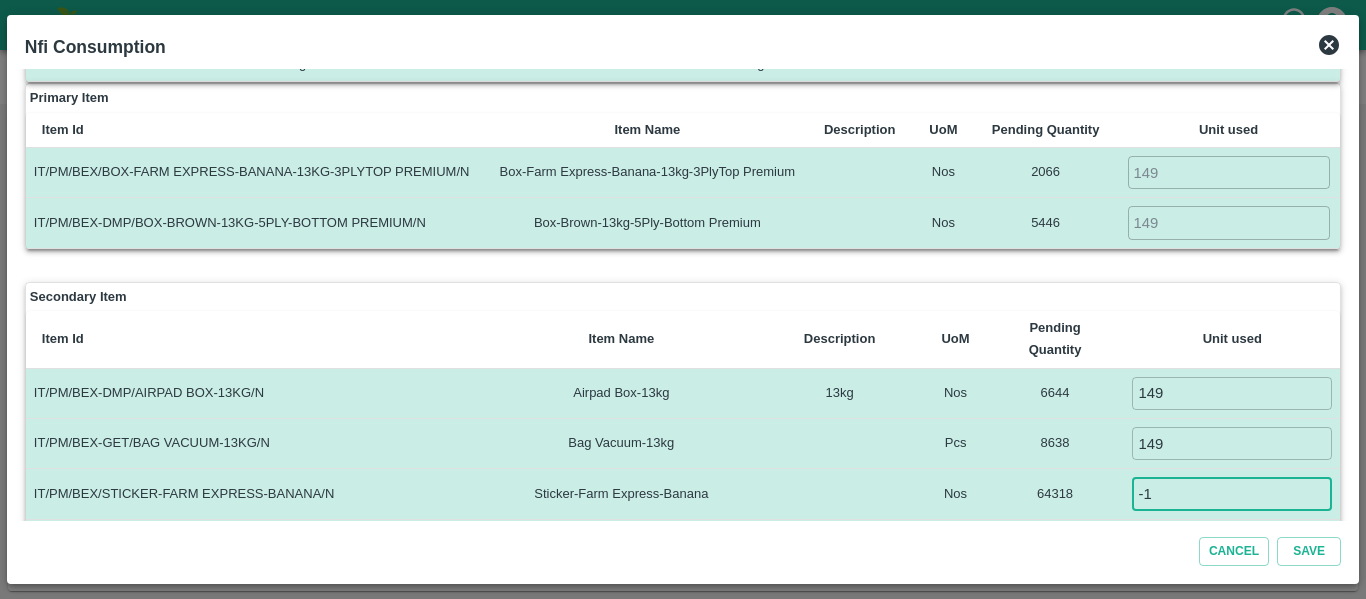 type on "-2" 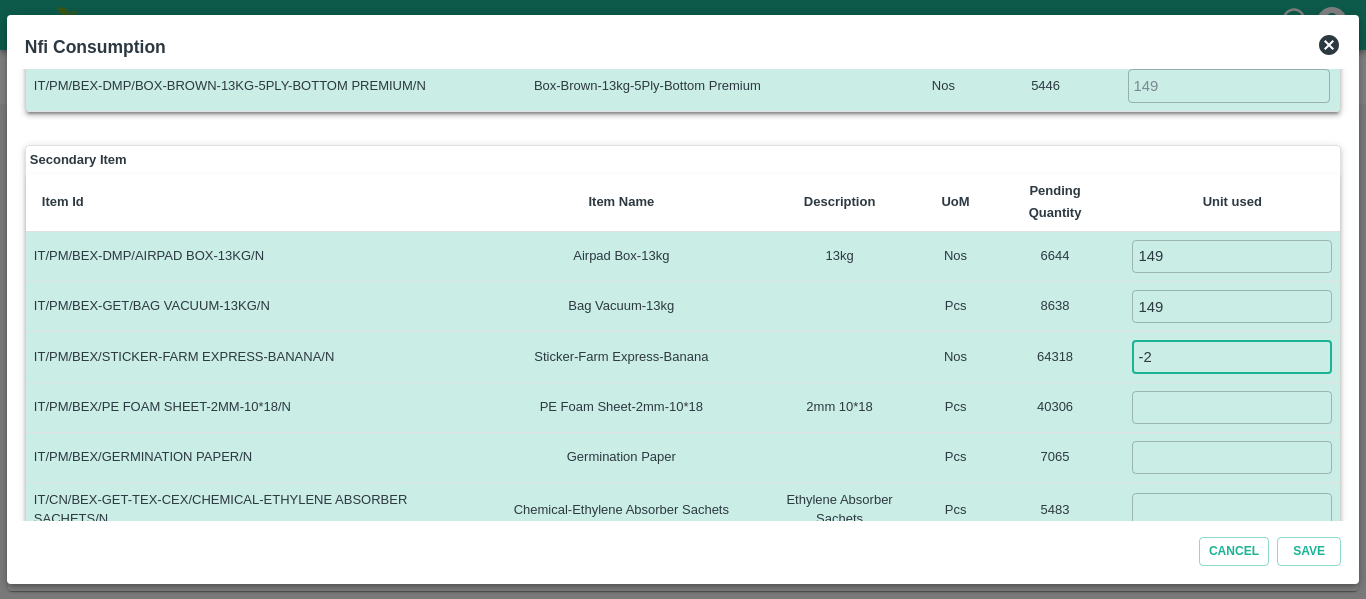 scroll, scrollTop: 234, scrollLeft: 0, axis: vertical 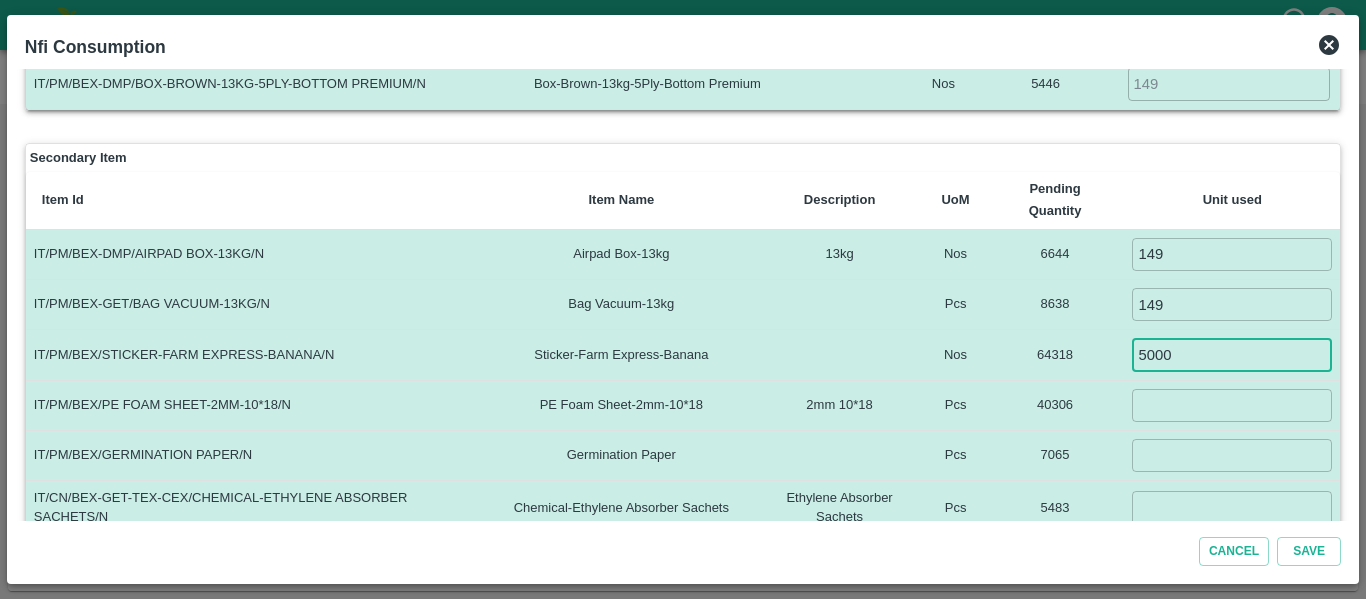 type on "5000" 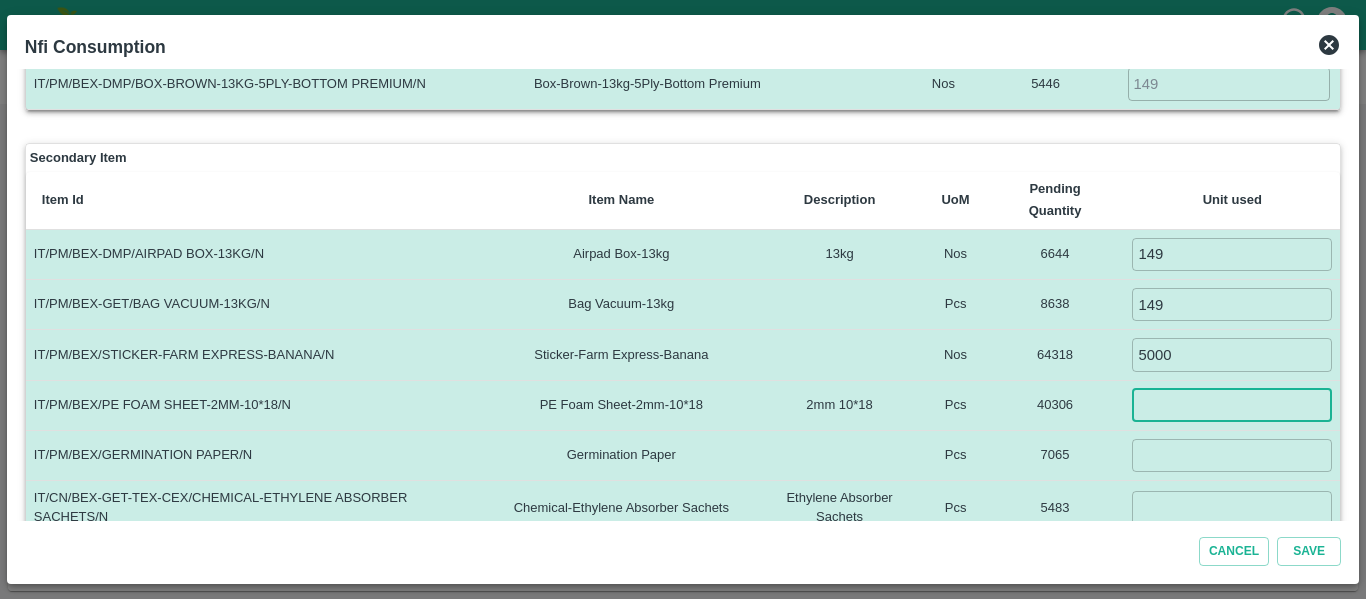 click at bounding box center [1232, 405] 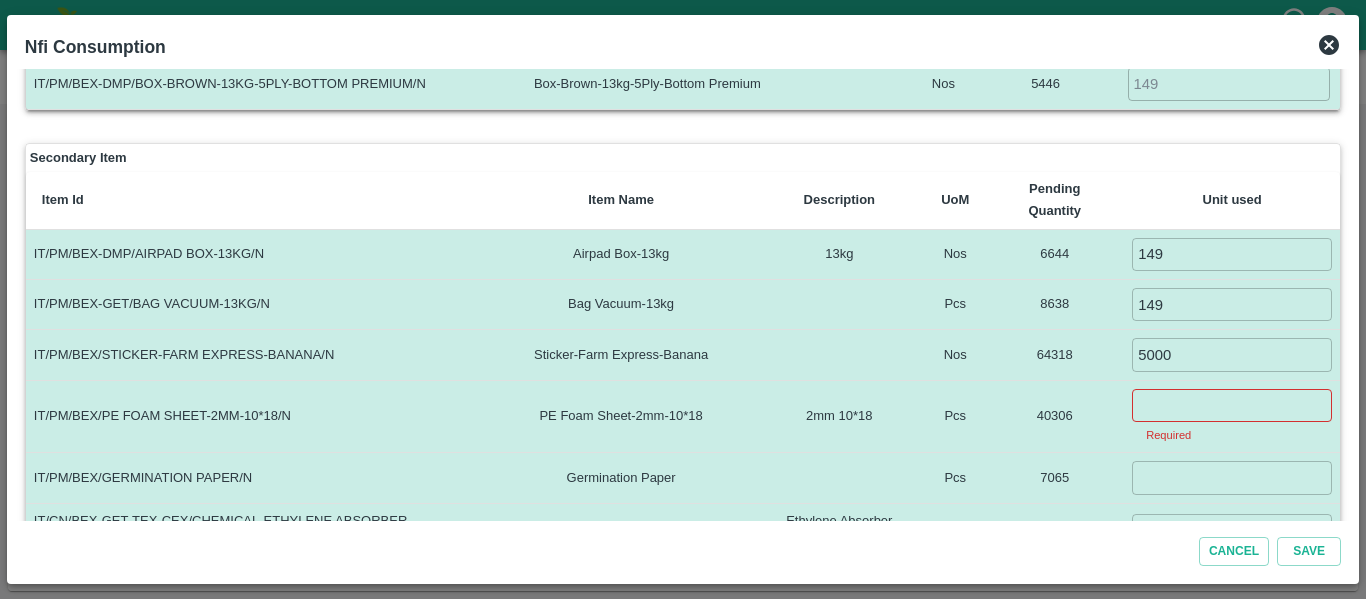 click on "40306" at bounding box center [1054, 416] 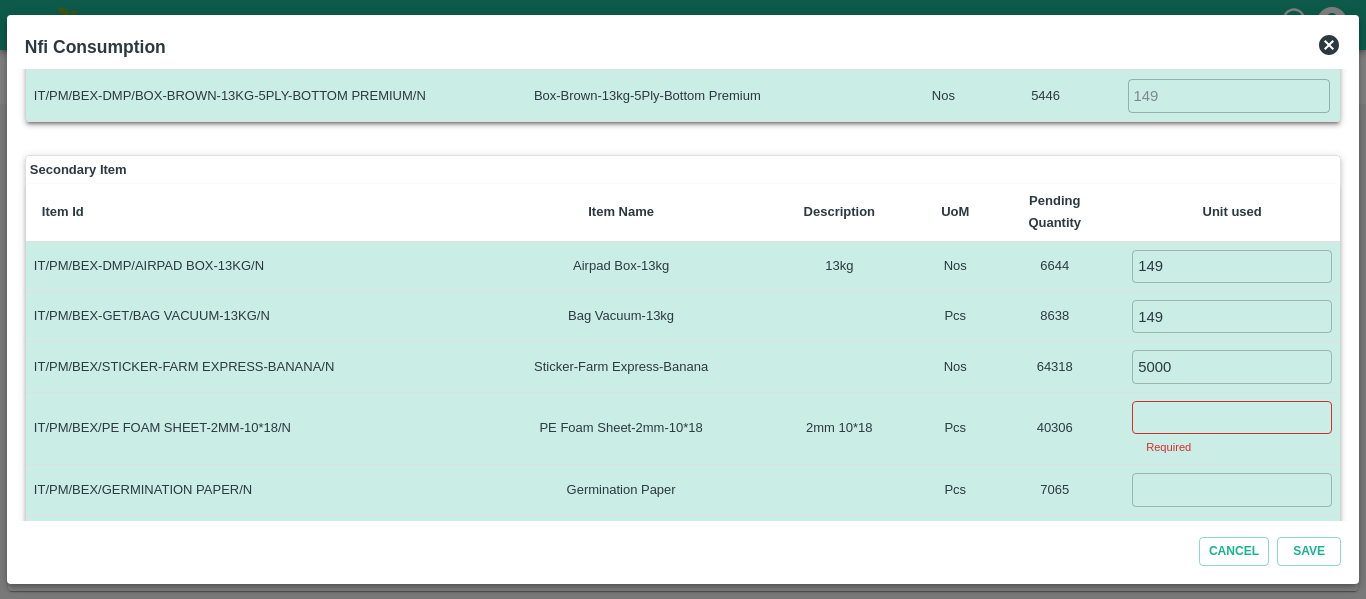 scroll, scrollTop: 219, scrollLeft: 0, axis: vertical 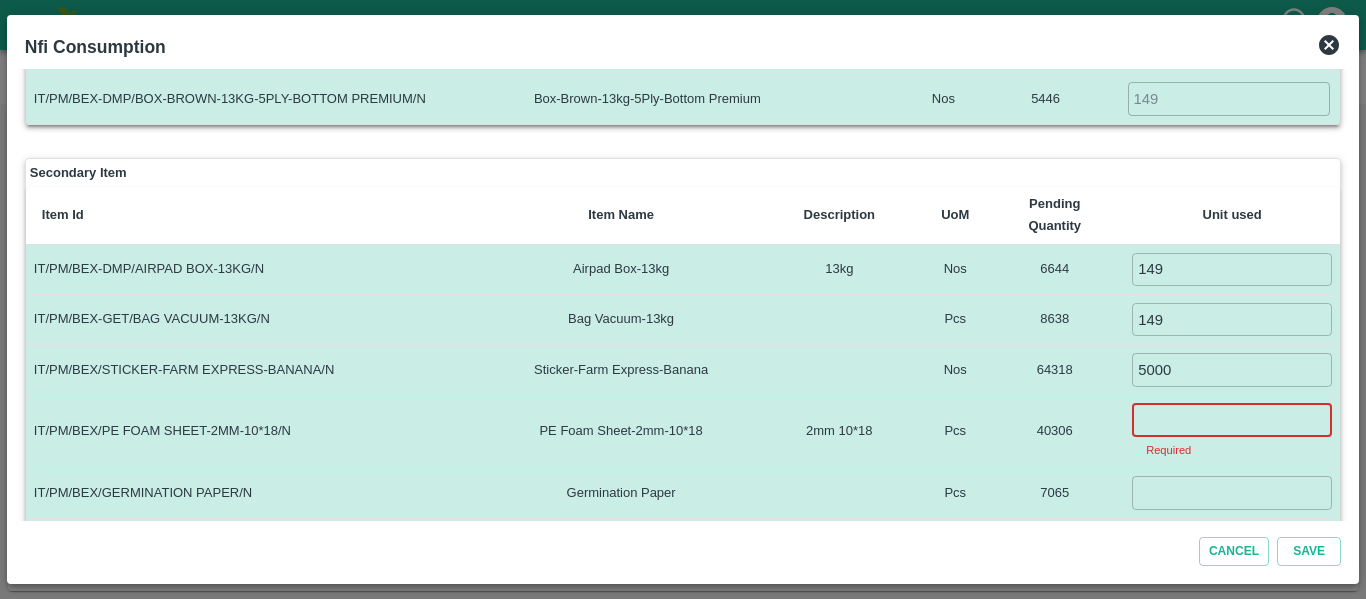 click at bounding box center [1232, 420] 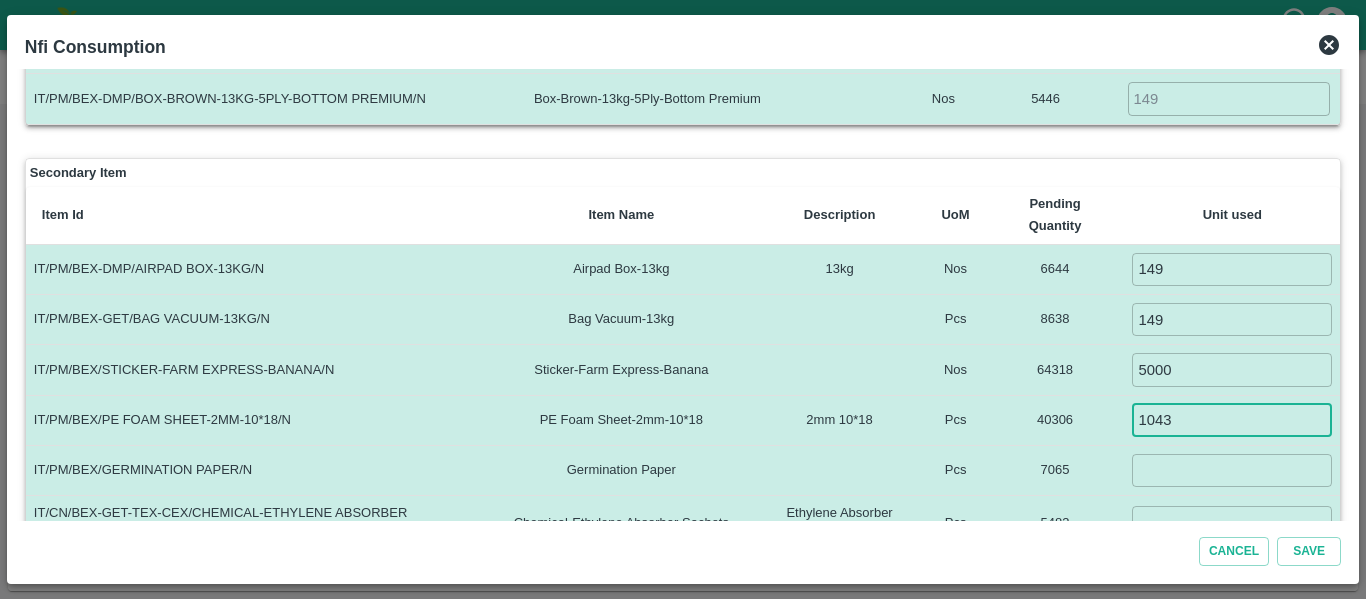 type on "1043" 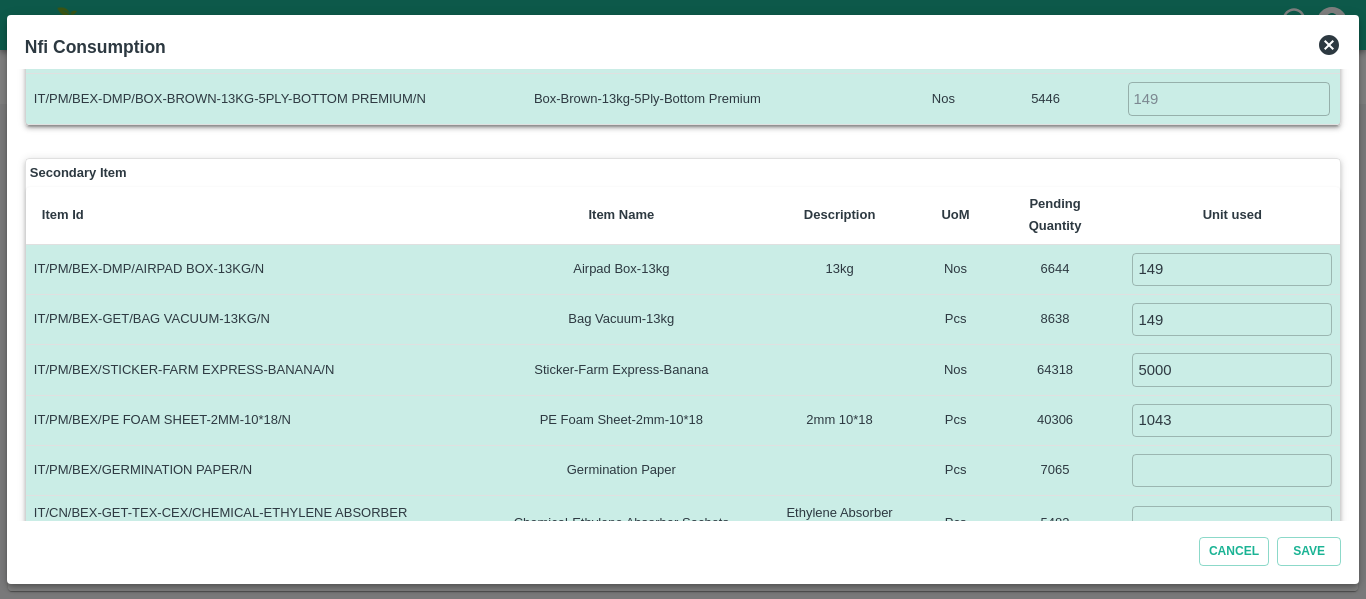 click on "40306" at bounding box center (1055, 420) 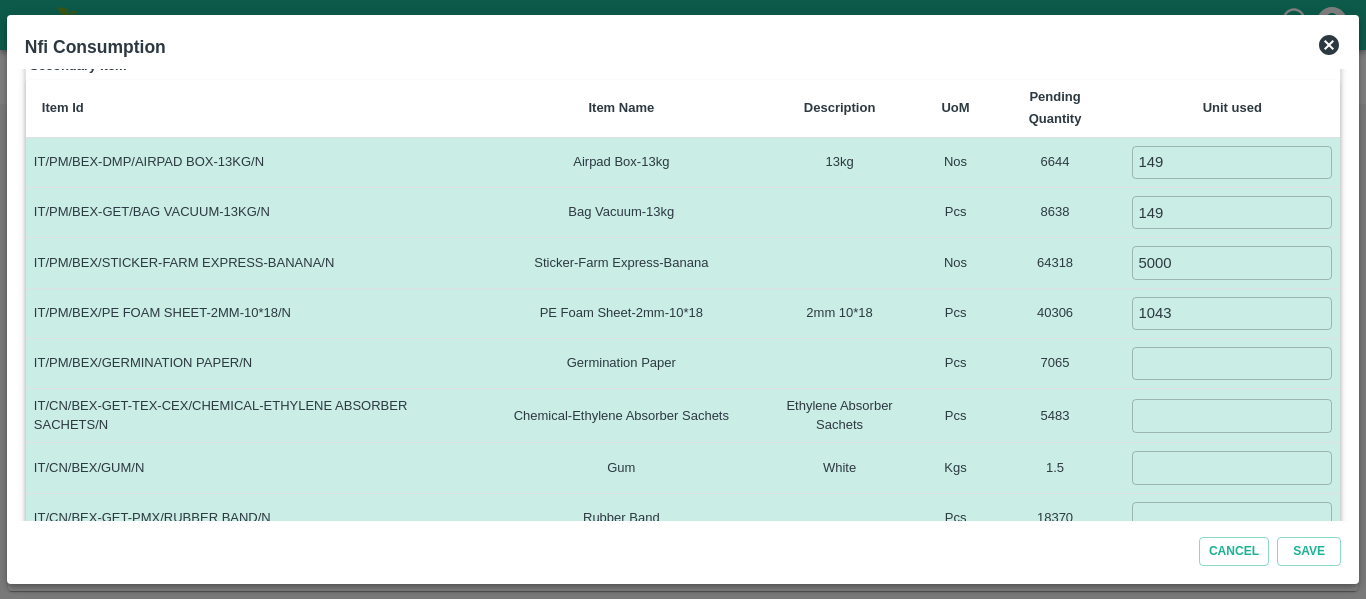 scroll, scrollTop: 327, scrollLeft: 0, axis: vertical 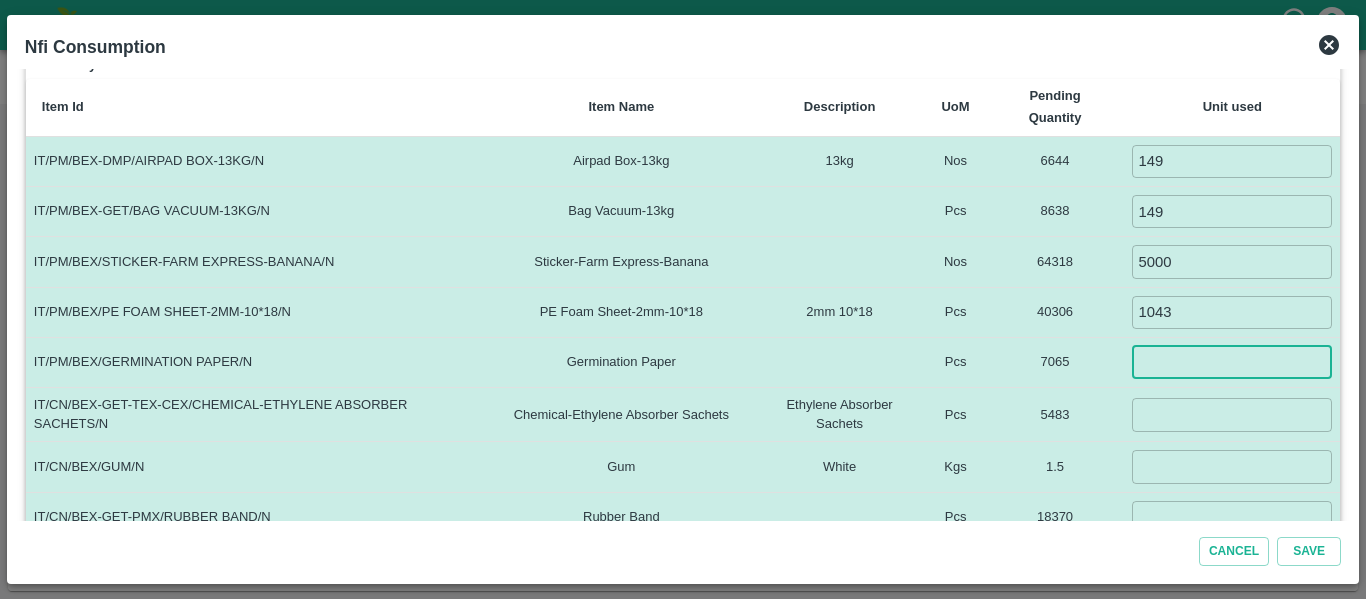 click at bounding box center [1232, 362] 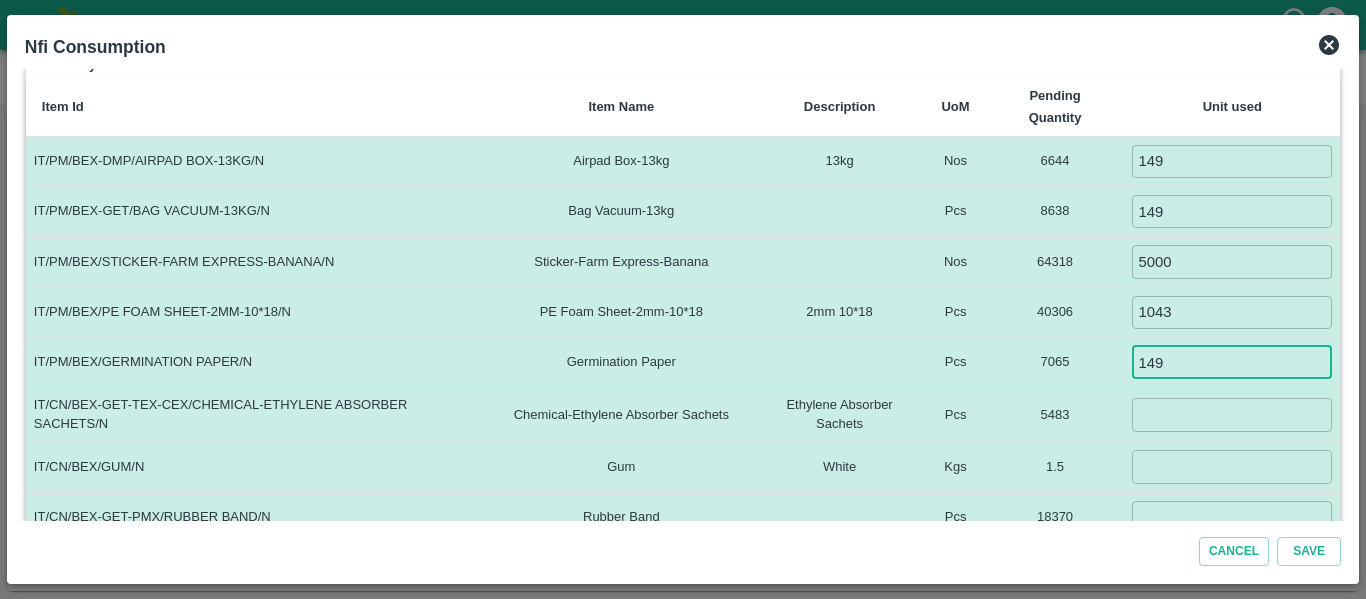 type on "149" 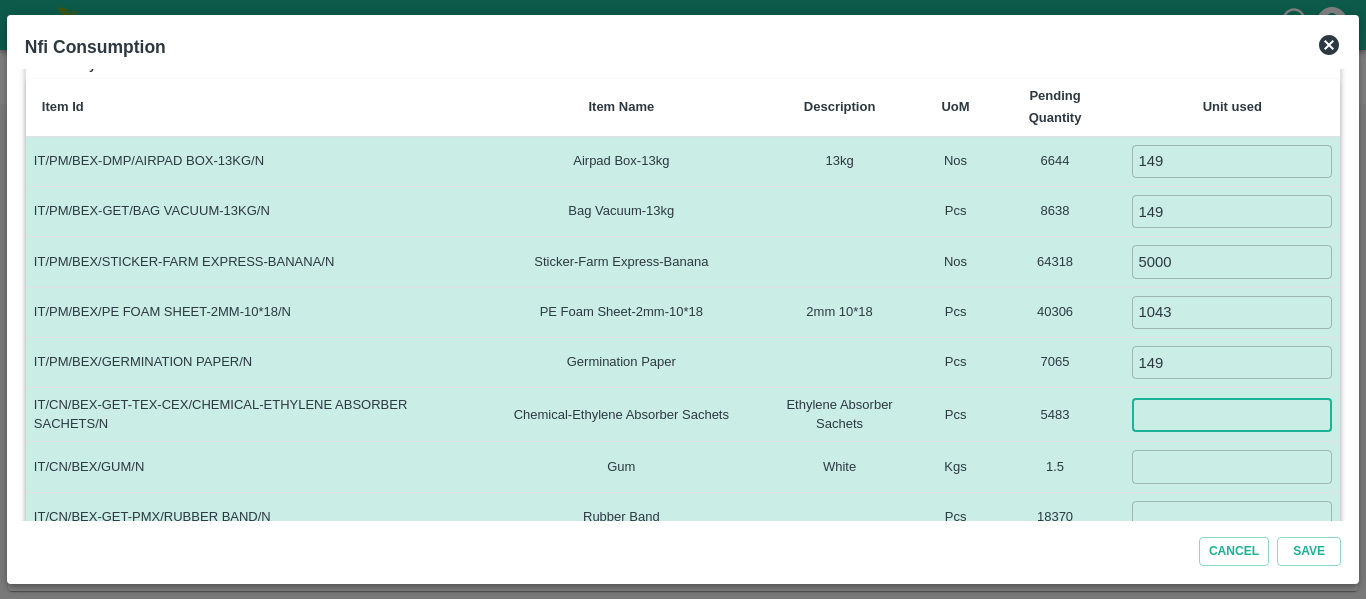 click at bounding box center [1232, 414] 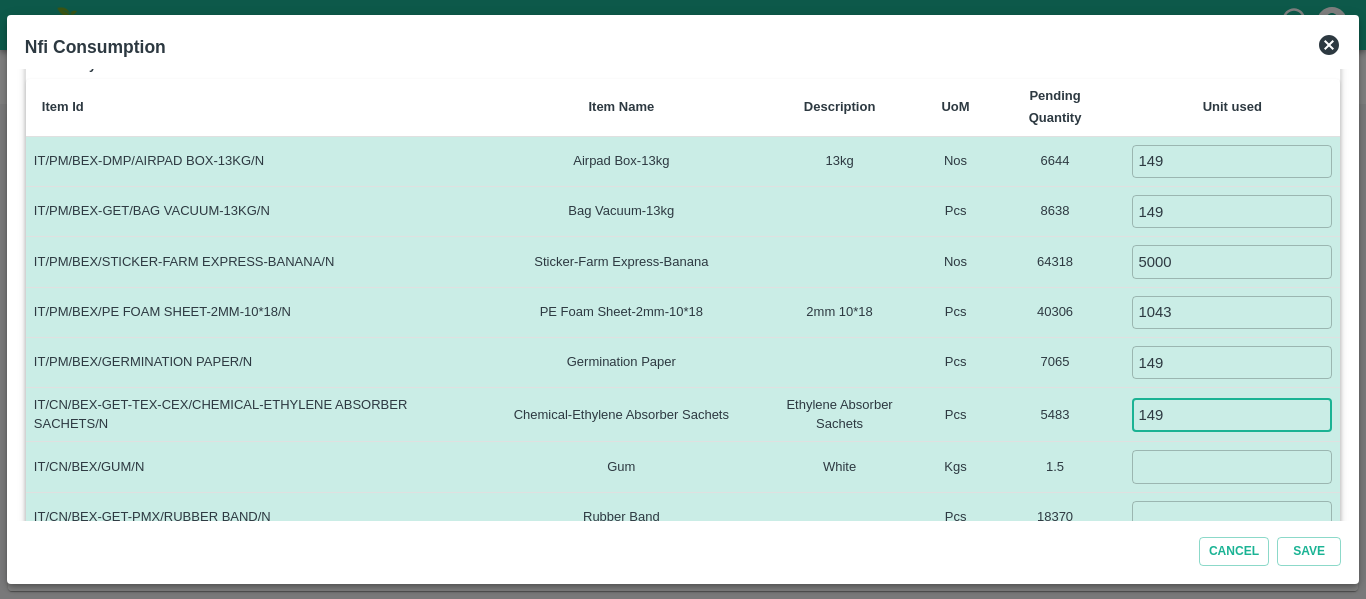 type on "149" 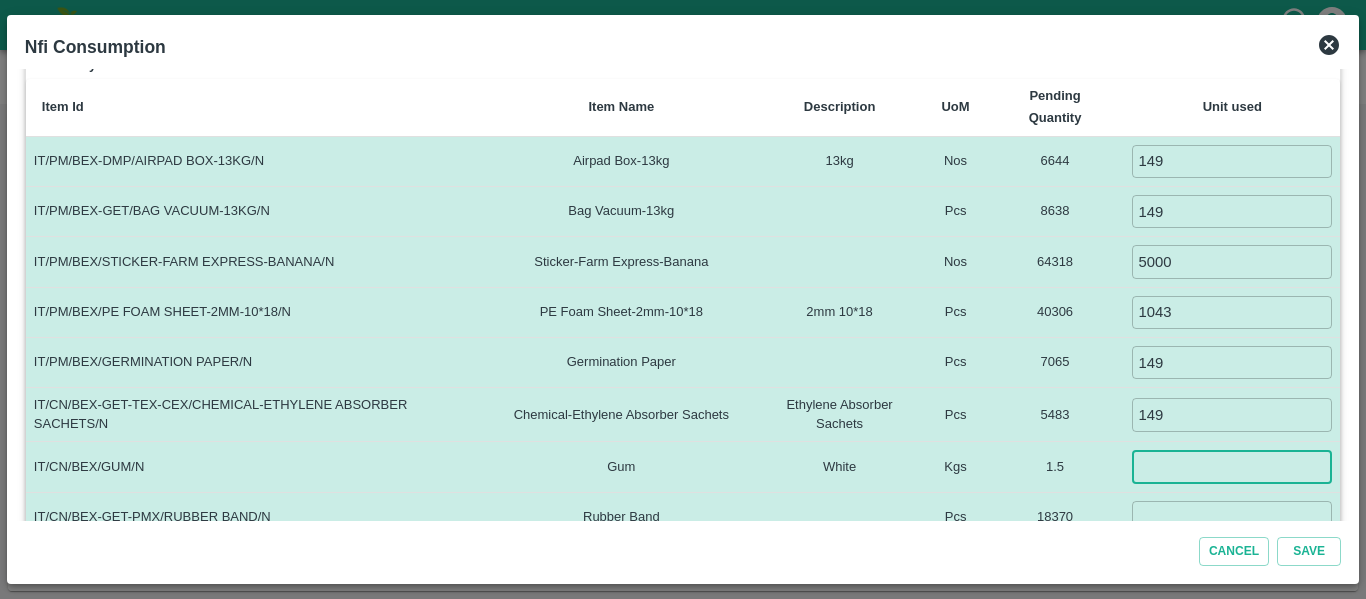 click at bounding box center [1232, 466] 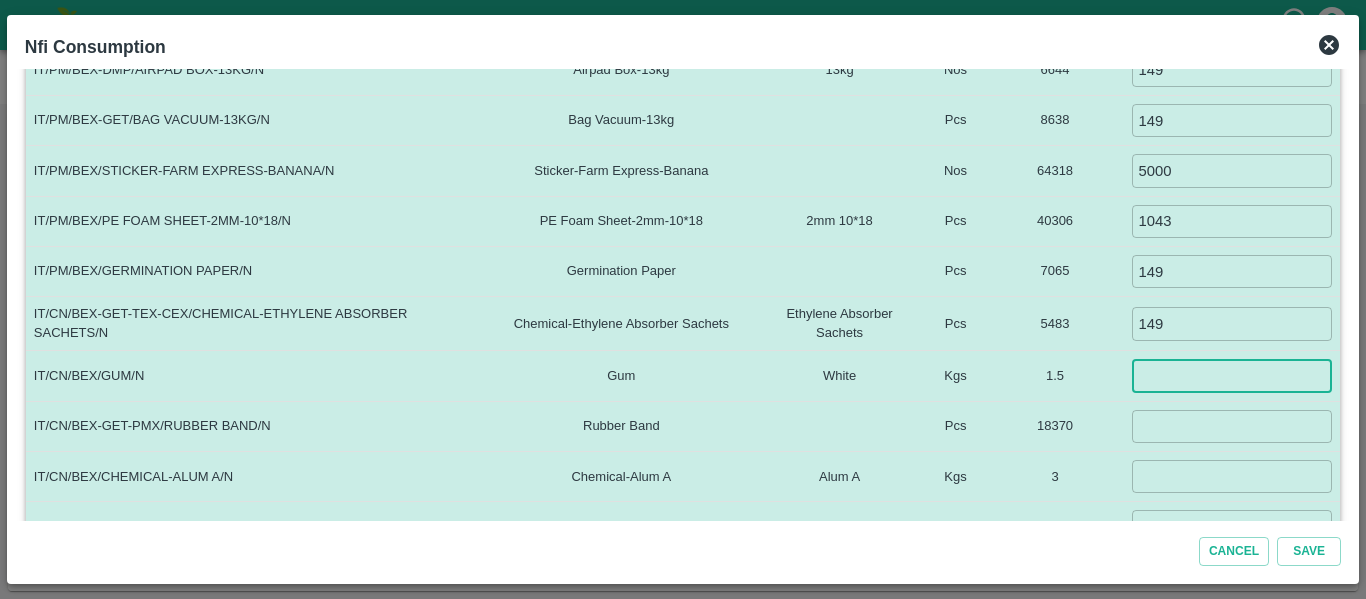 scroll, scrollTop: 444, scrollLeft: 0, axis: vertical 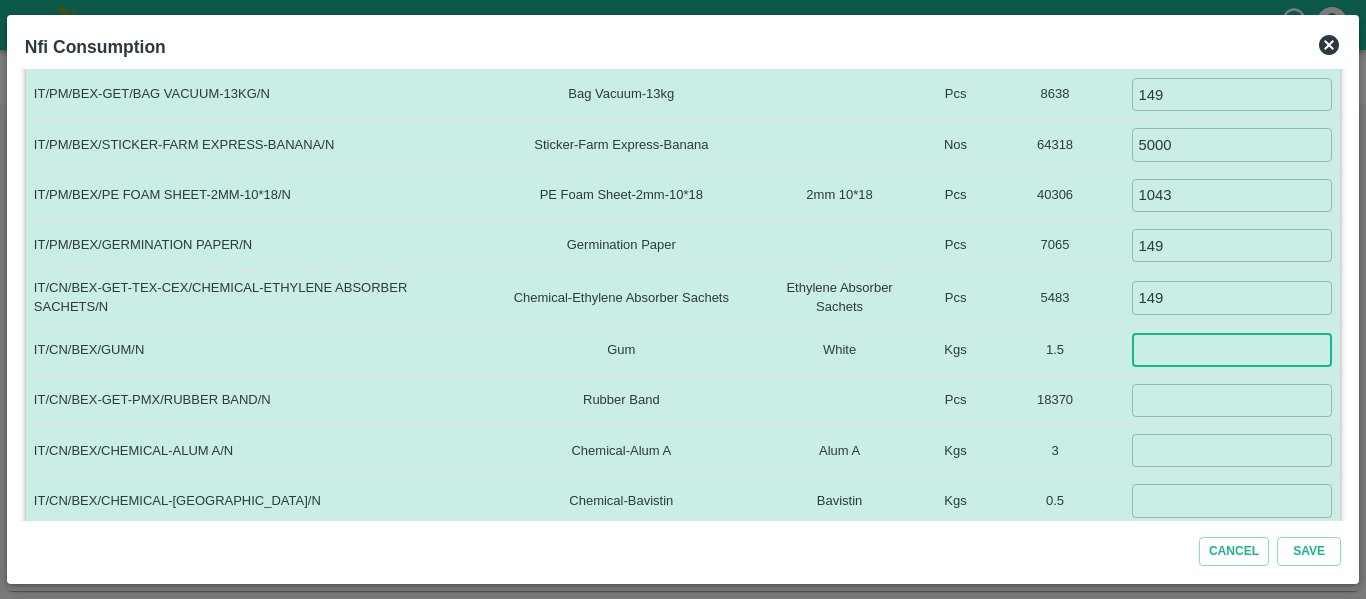 click at bounding box center [1232, 349] 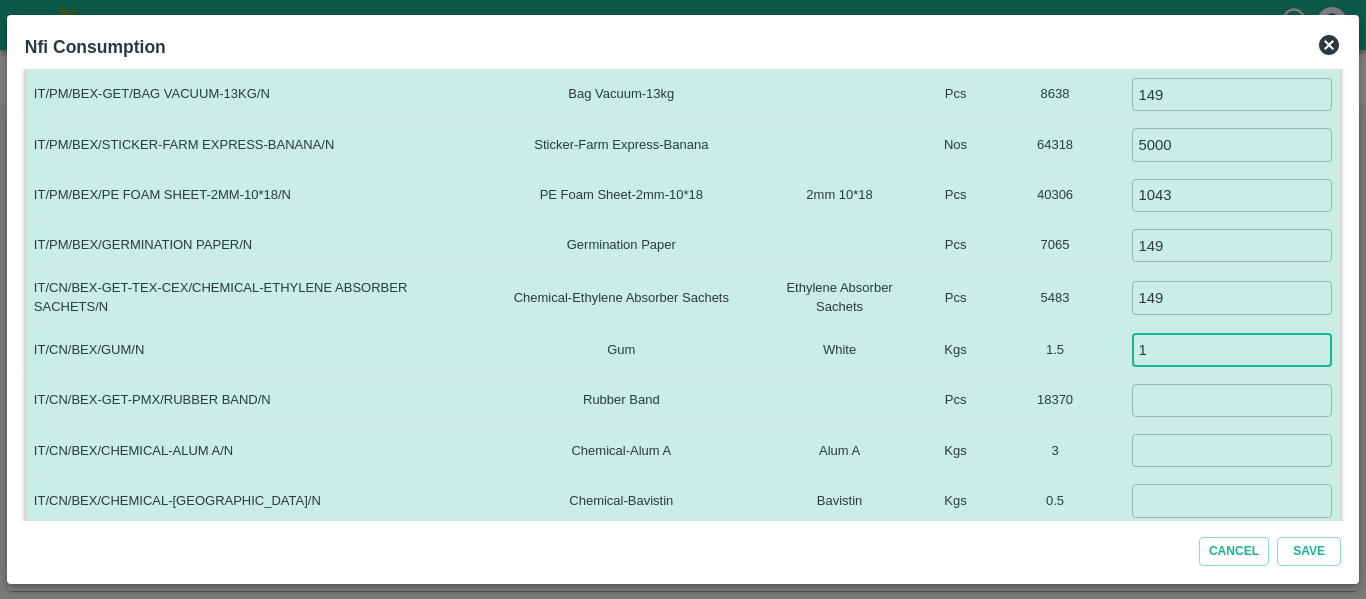 type on "1" 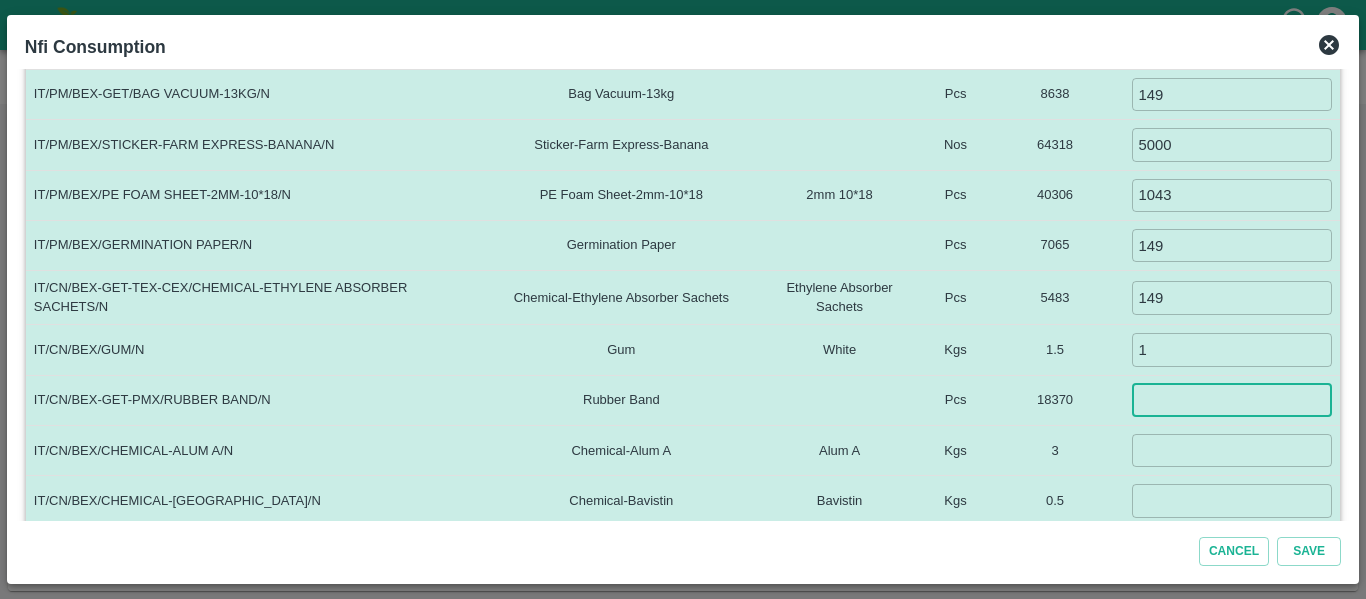 click at bounding box center (1232, 400) 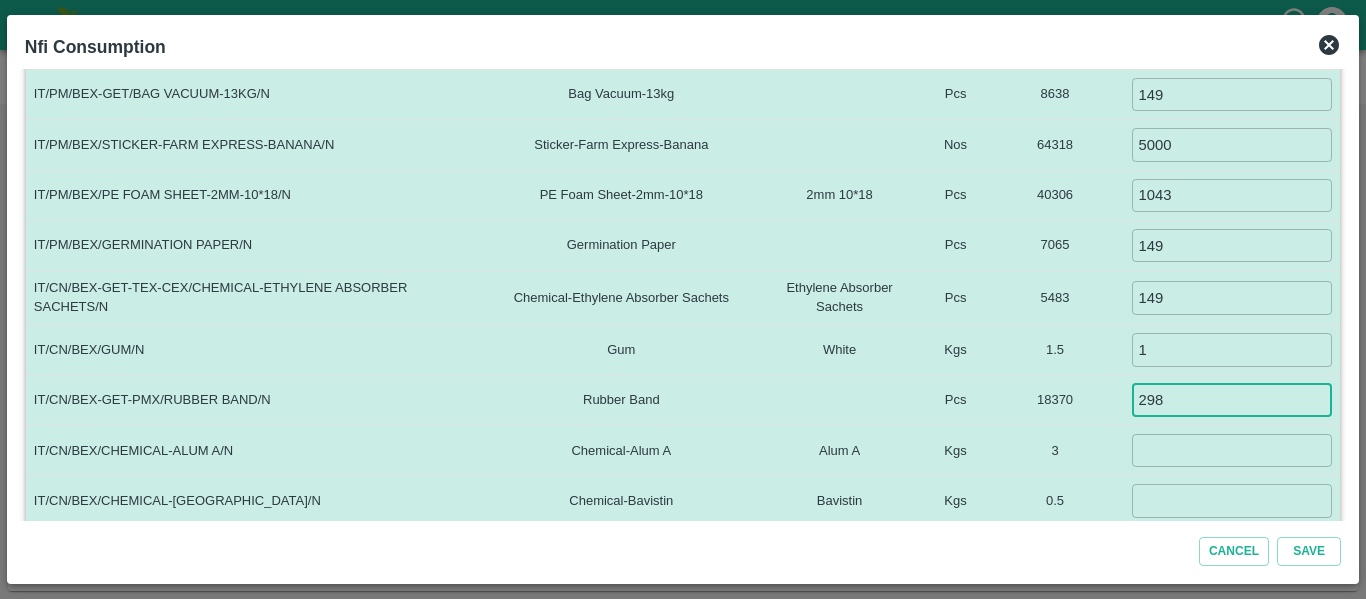 type on "298" 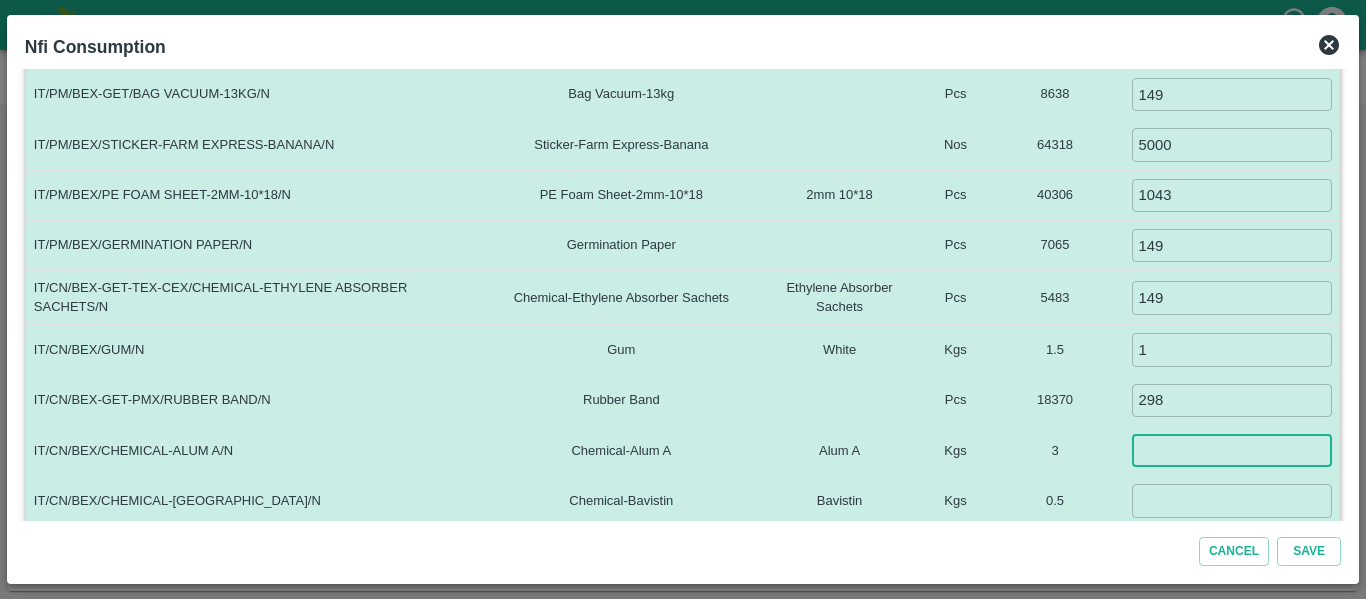 click at bounding box center (1232, 450) 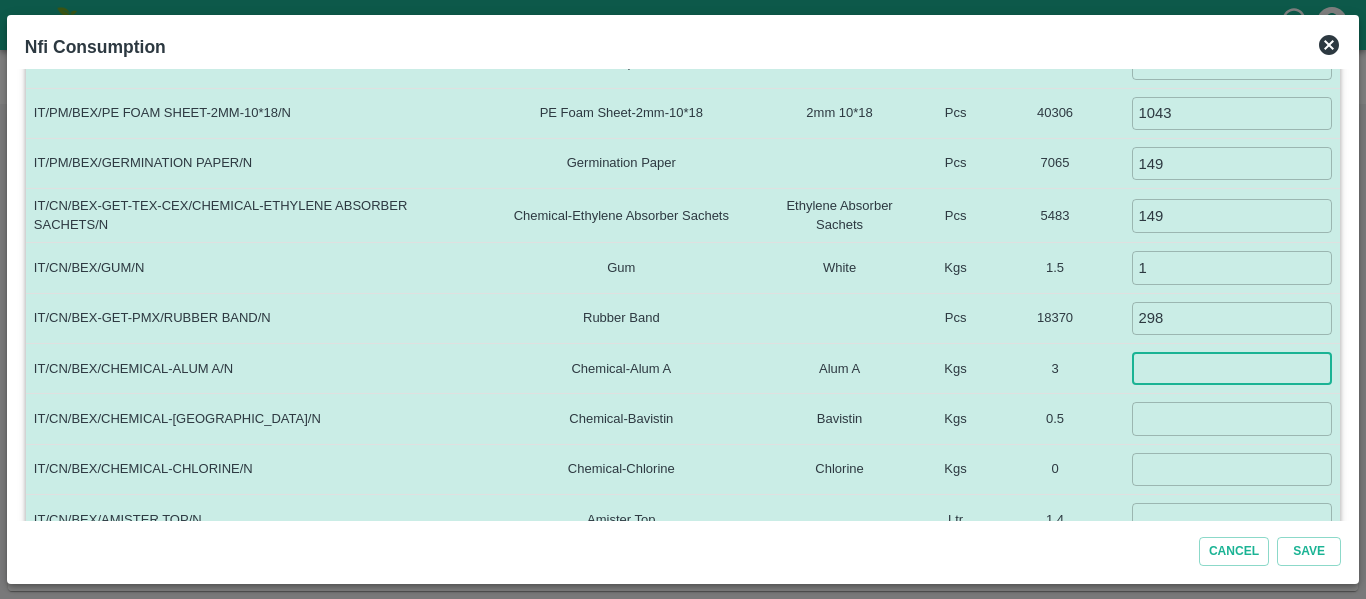 scroll, scrollTop: 528, scrollLeft: 0, axis: vertical 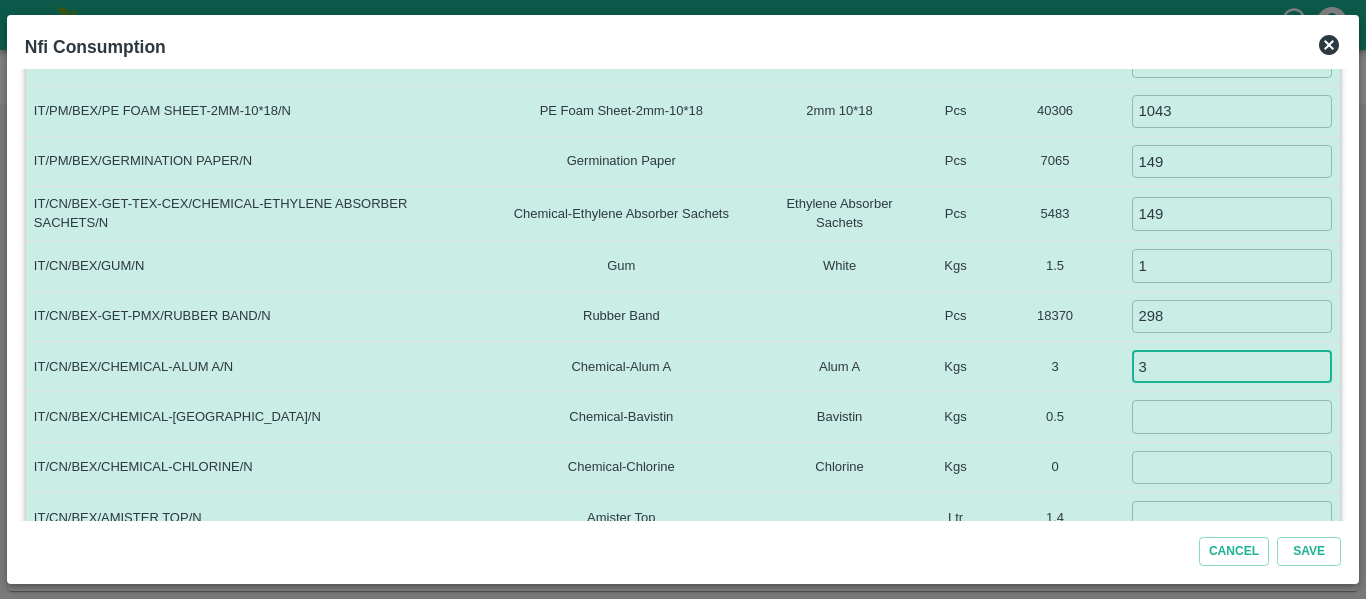 type on "3" 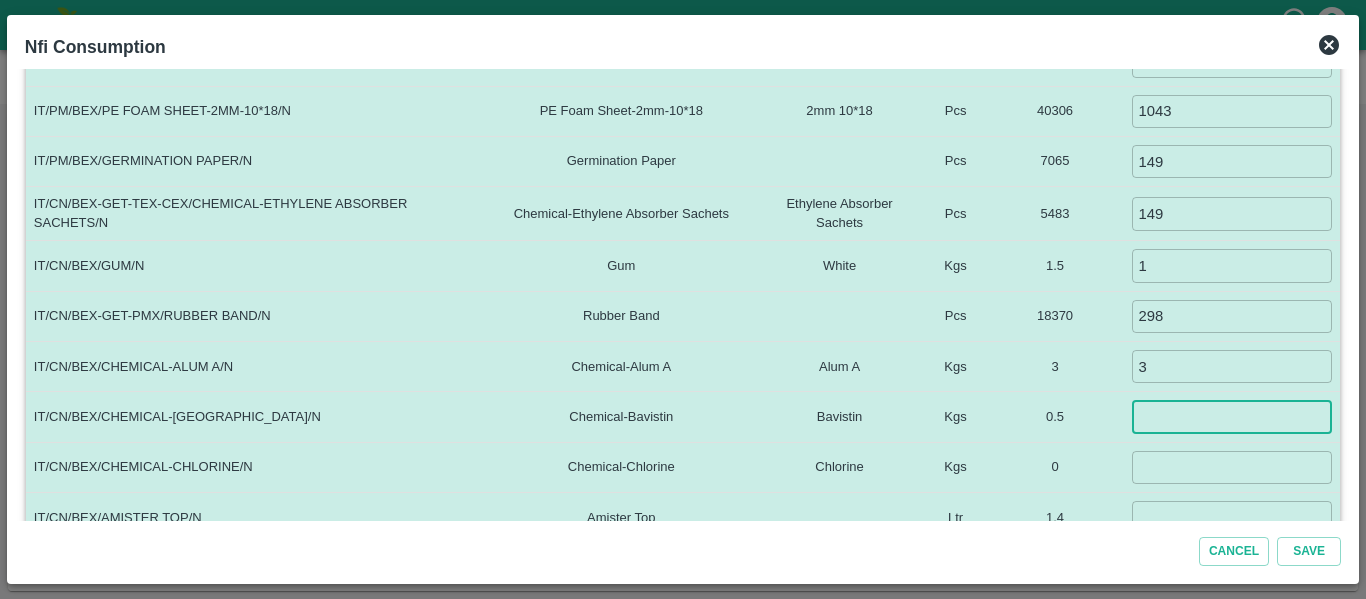 click at bounding box center (1232, 416) 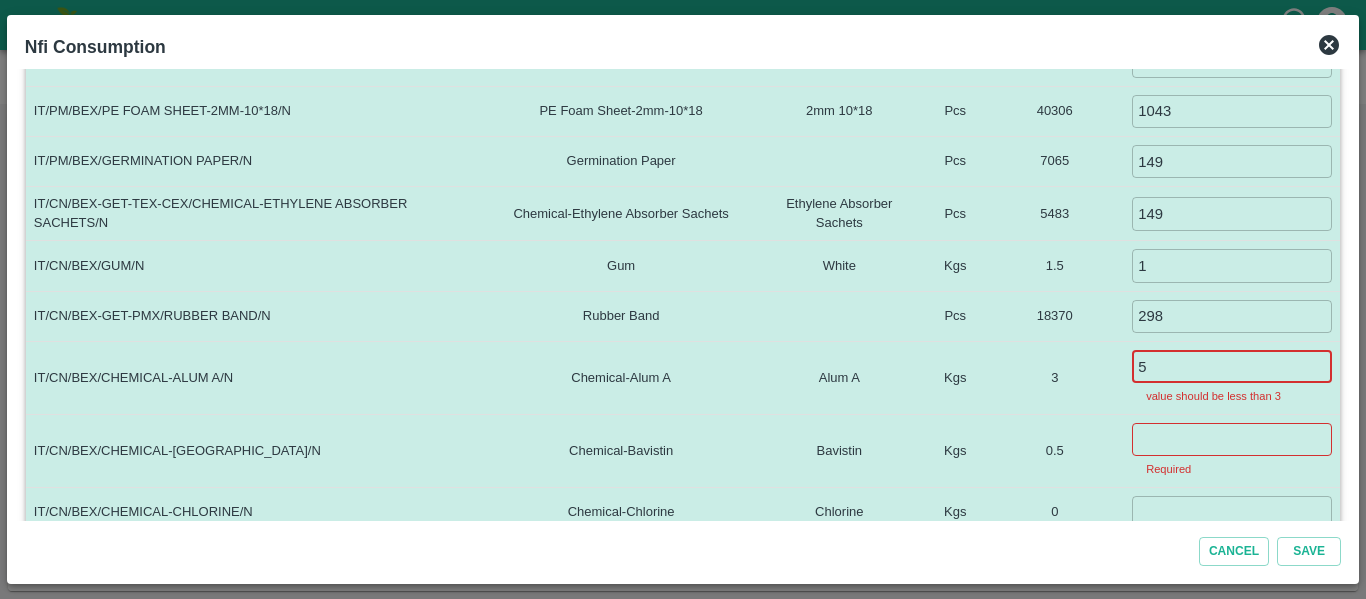 type on "5" 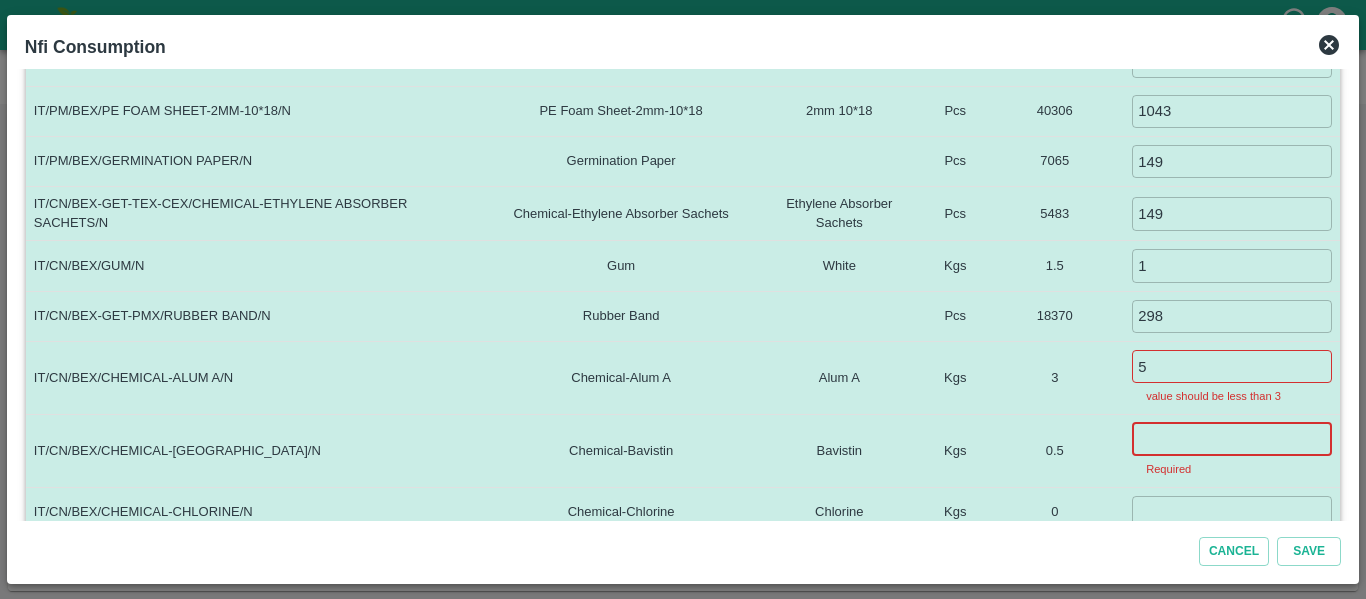 click at bounding box center (1232, 439) 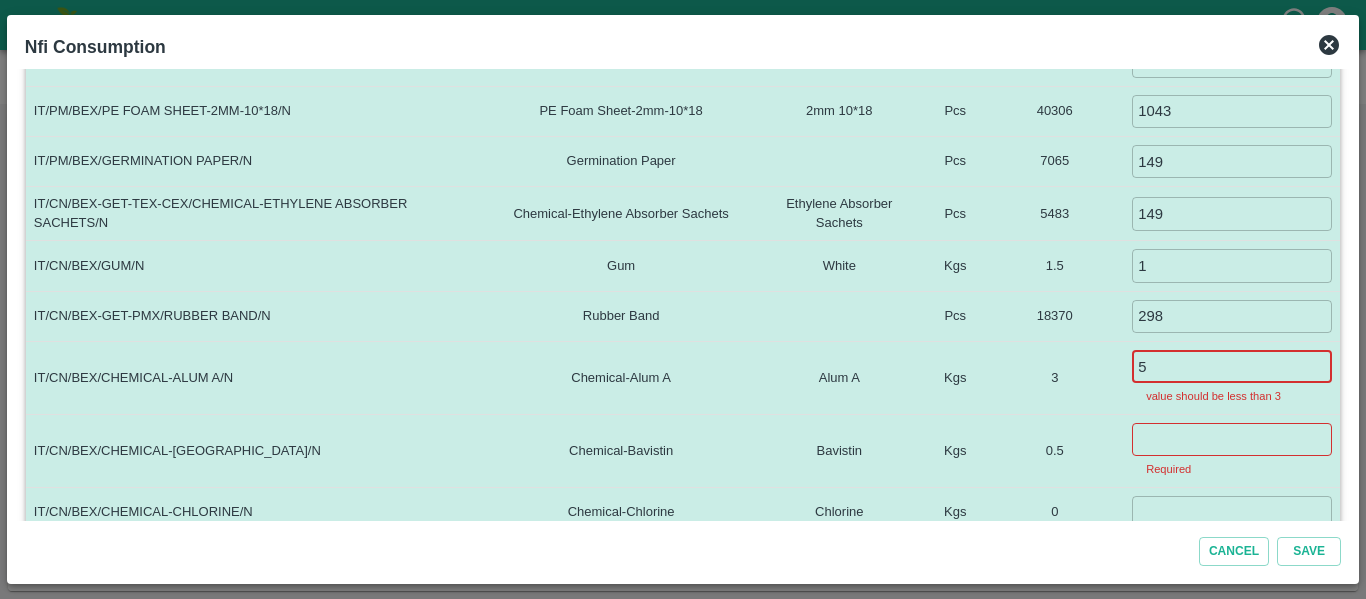 click on "5" at bounding box center (1232, 366) 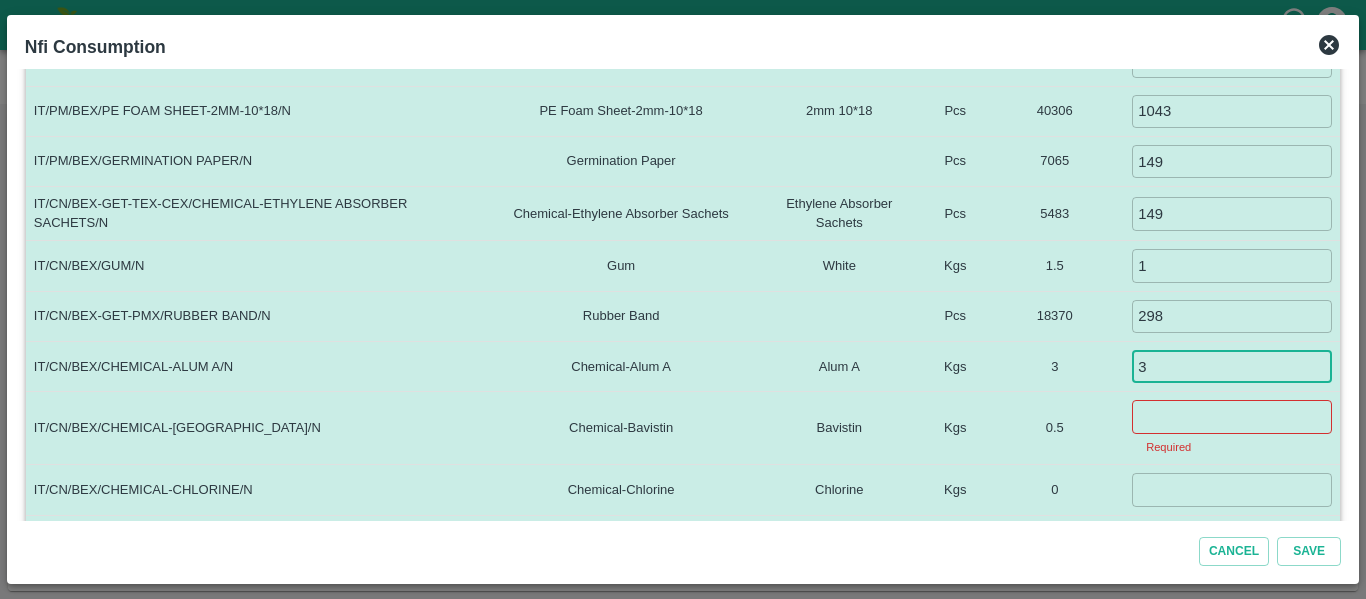 type on "3" 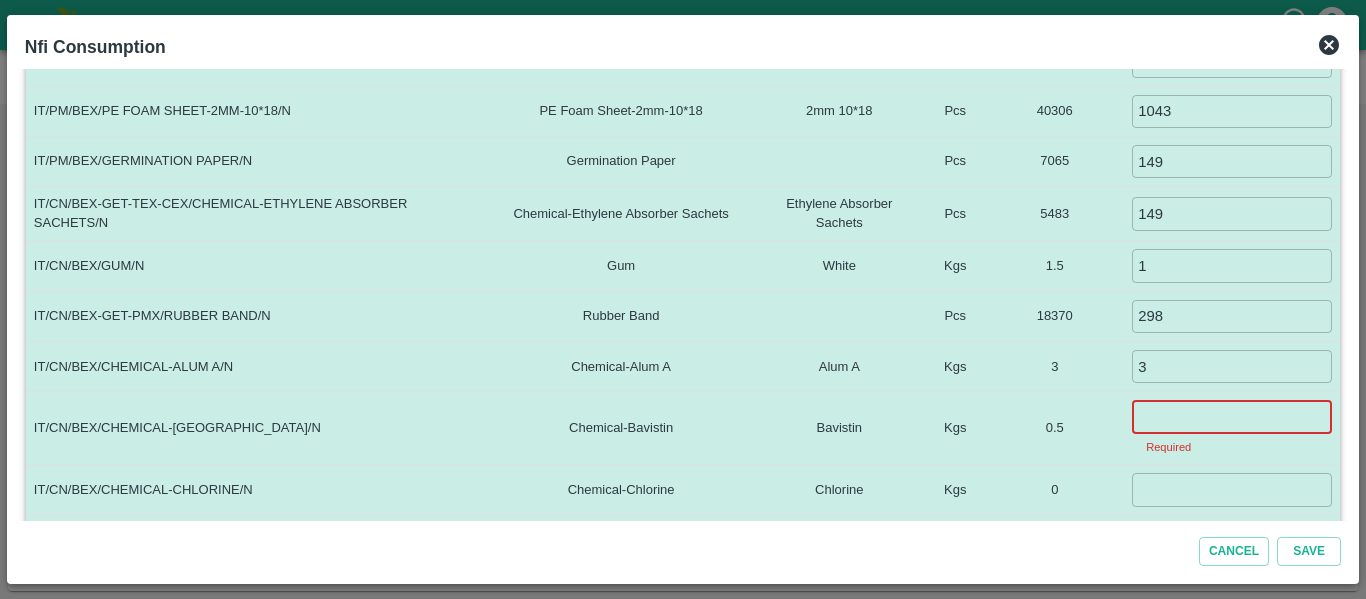 click at bounding box center (1232, 416) 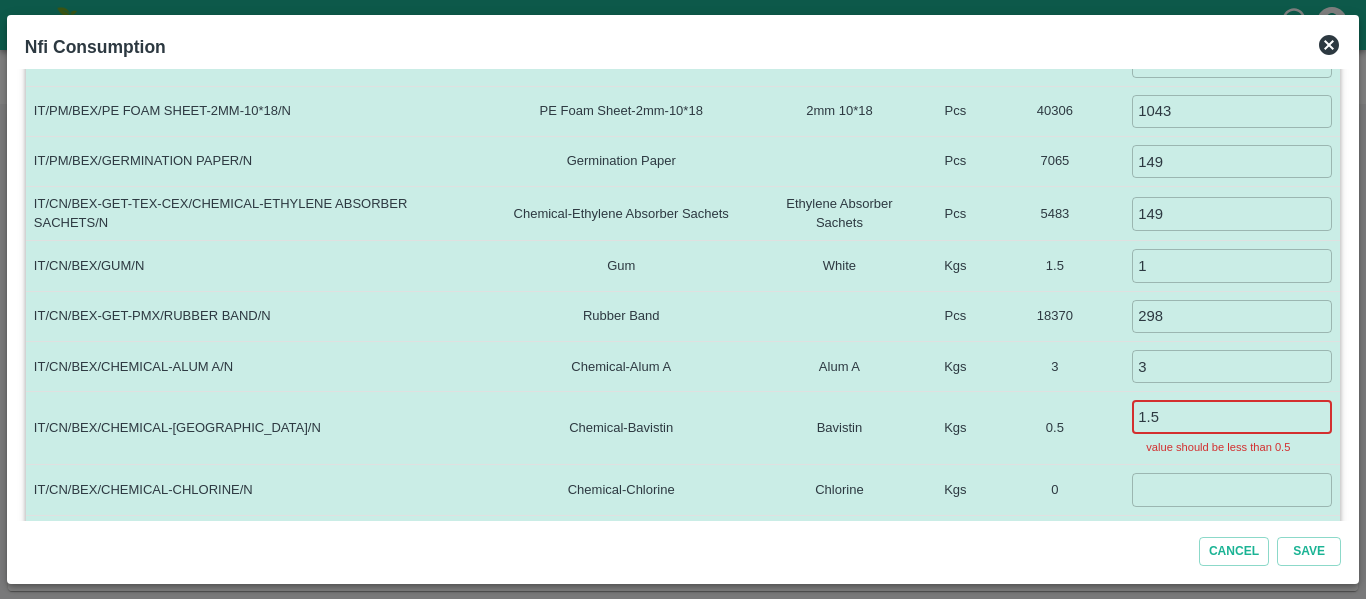 type on "1" 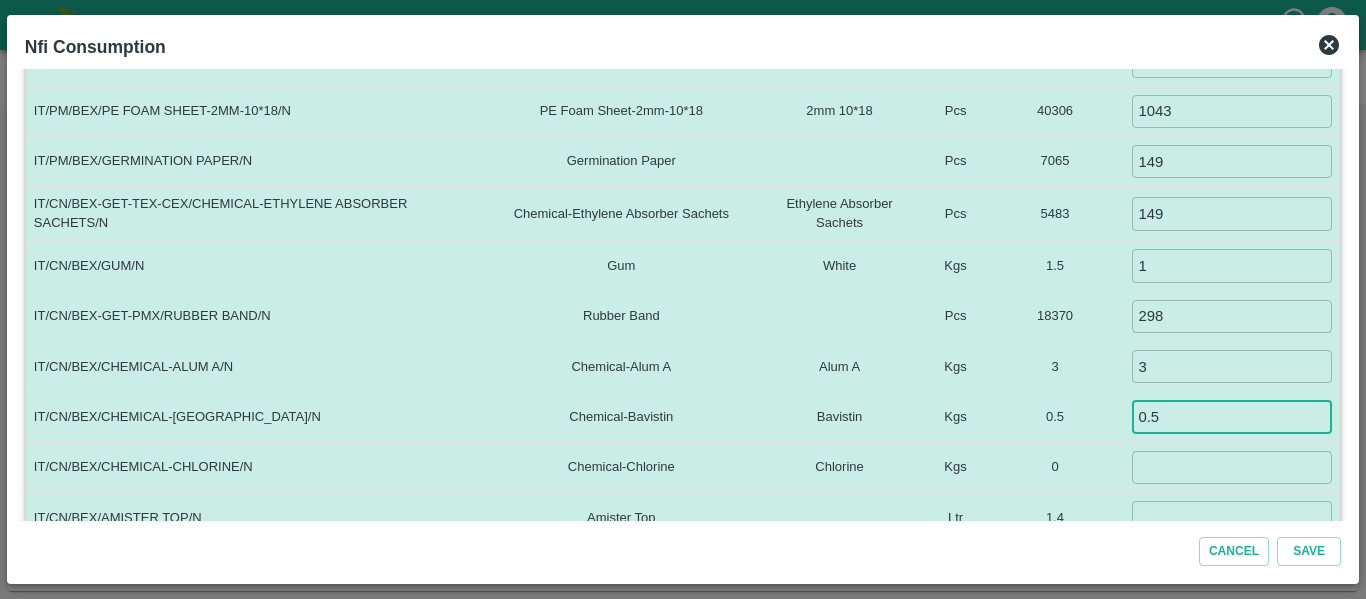 type on "0.5" 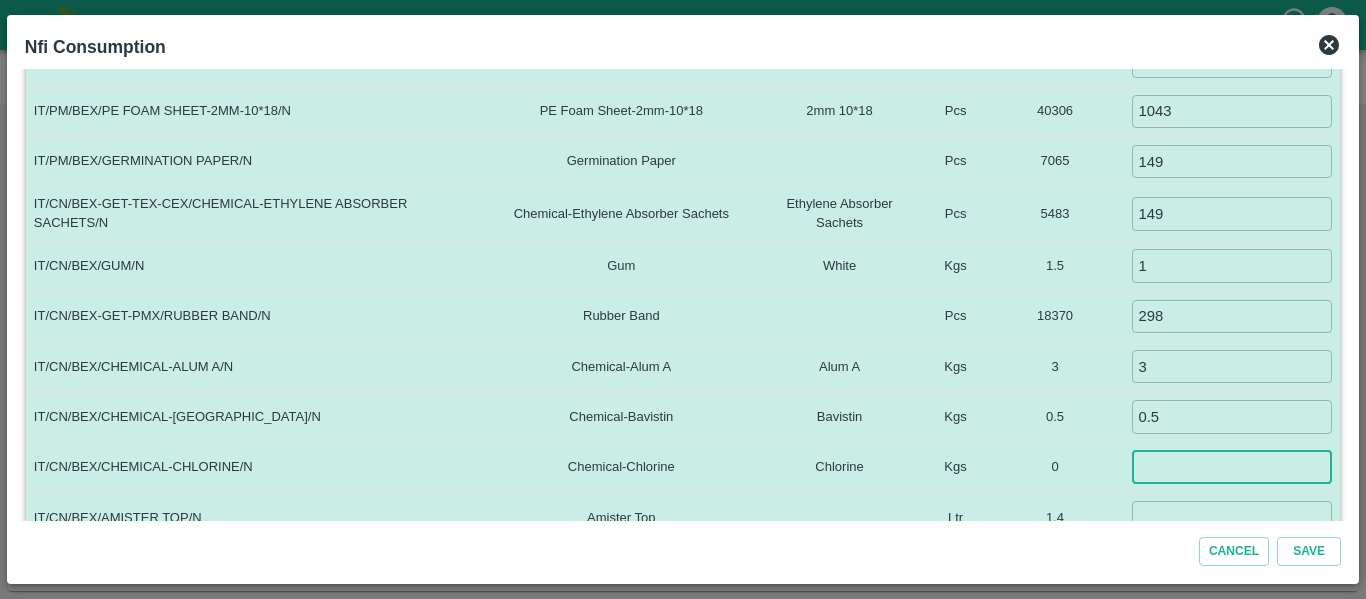 click at bounding box center [1232, 467] 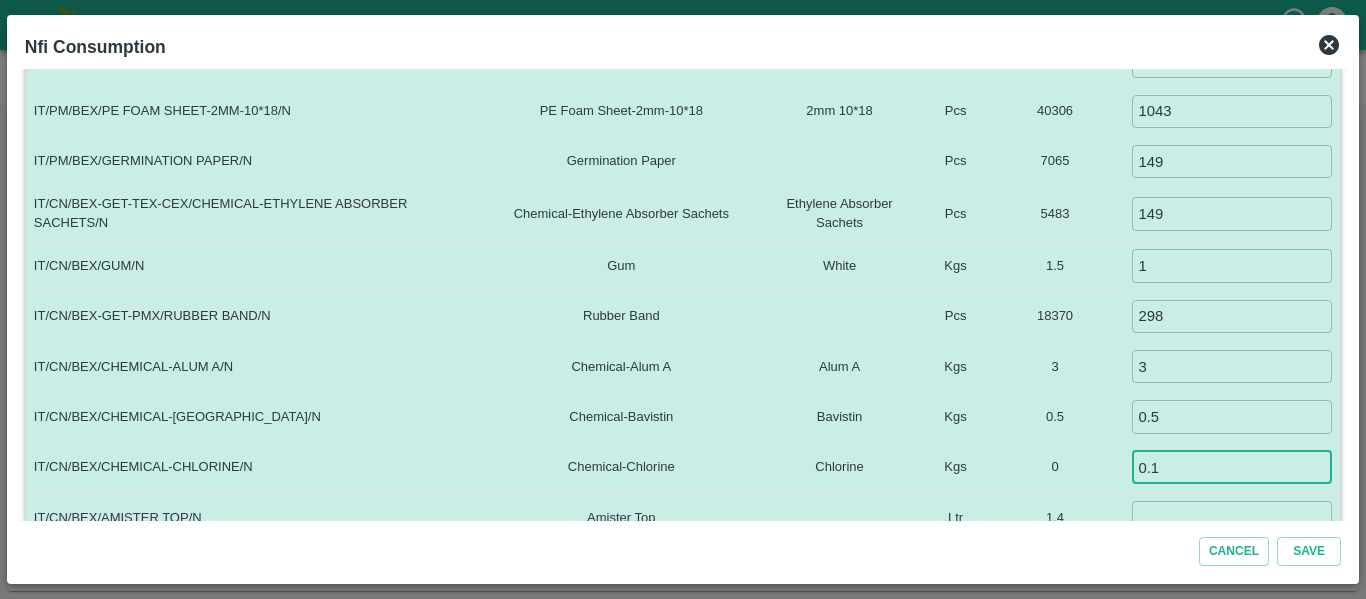 type on "0.1" 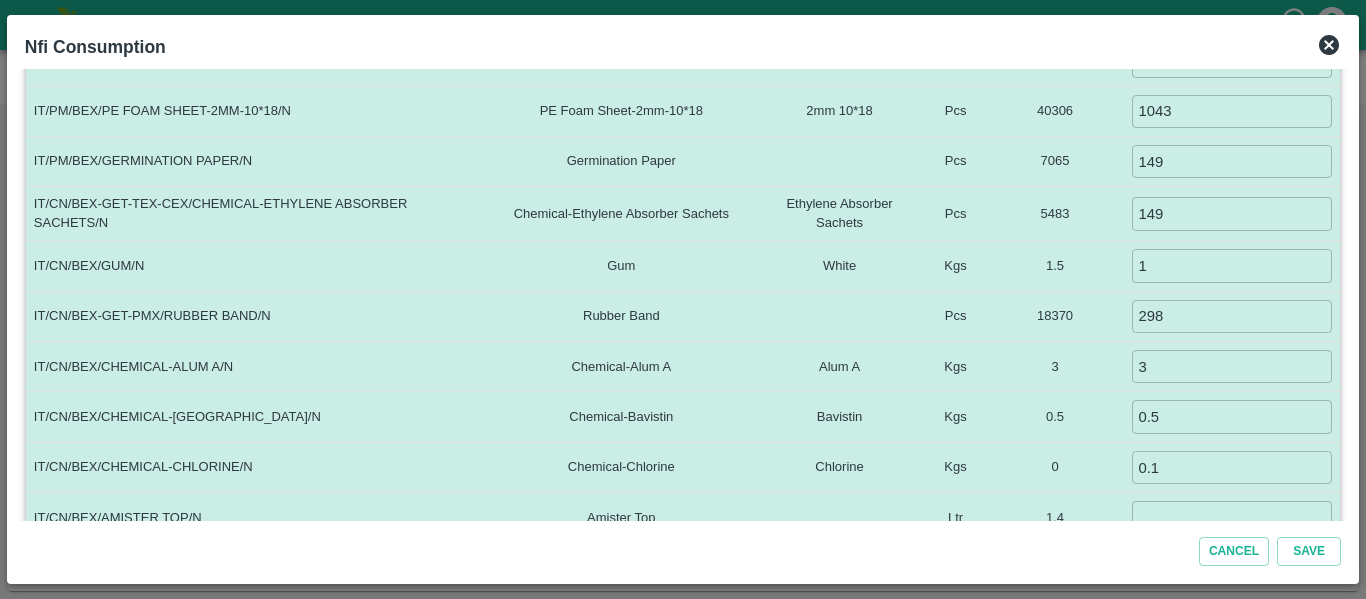 click on "0" at bounding box center [1055, 467] 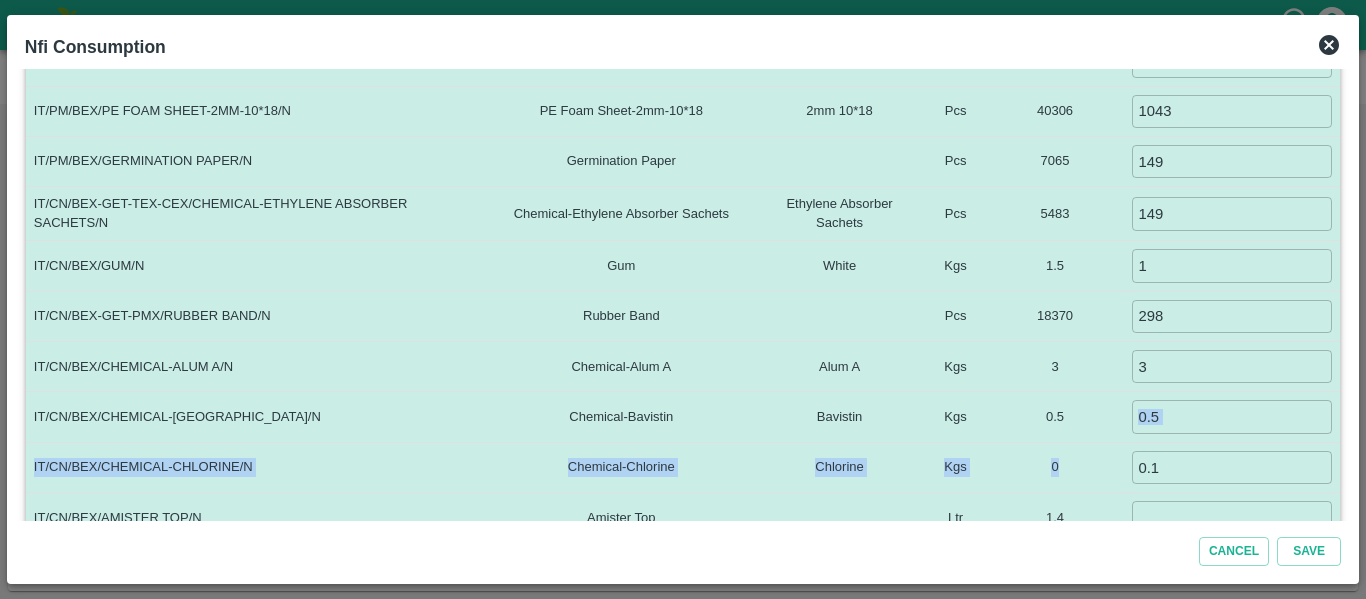 drag, startPoint x: 1112, startPoint y: 463, endPoint x: 1110, endPoint y: 422, distance: 41.04875 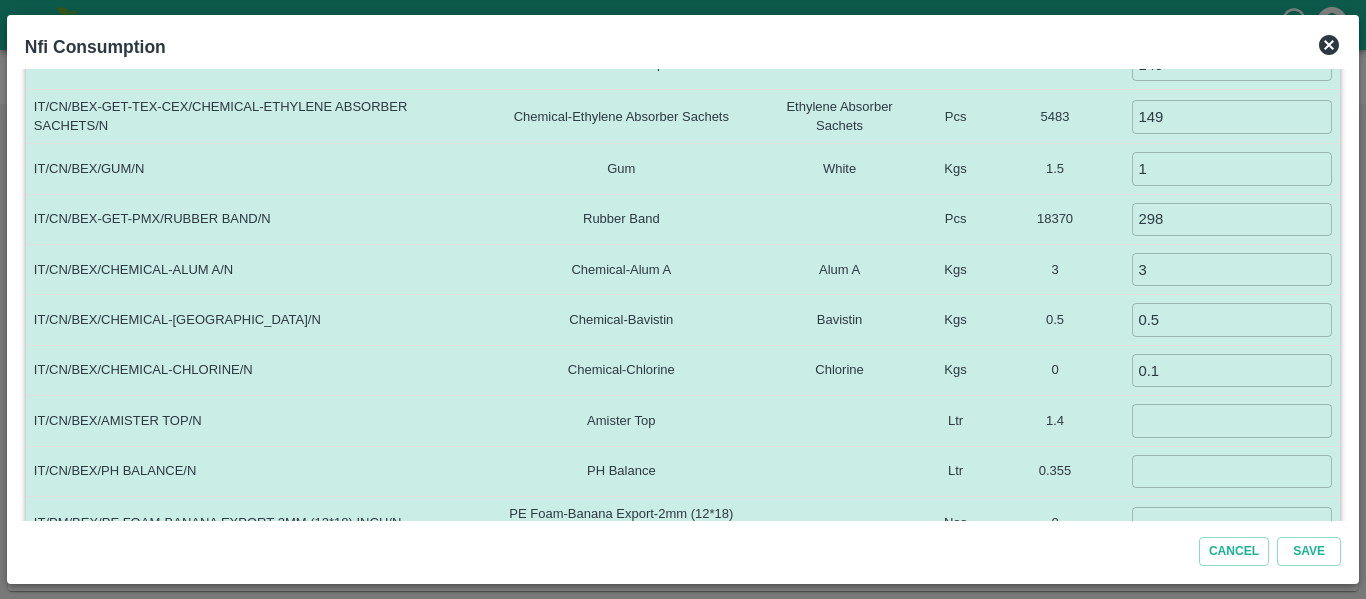 scroll, scrollTop: 664, scrollLeft: 0, axis: vertical 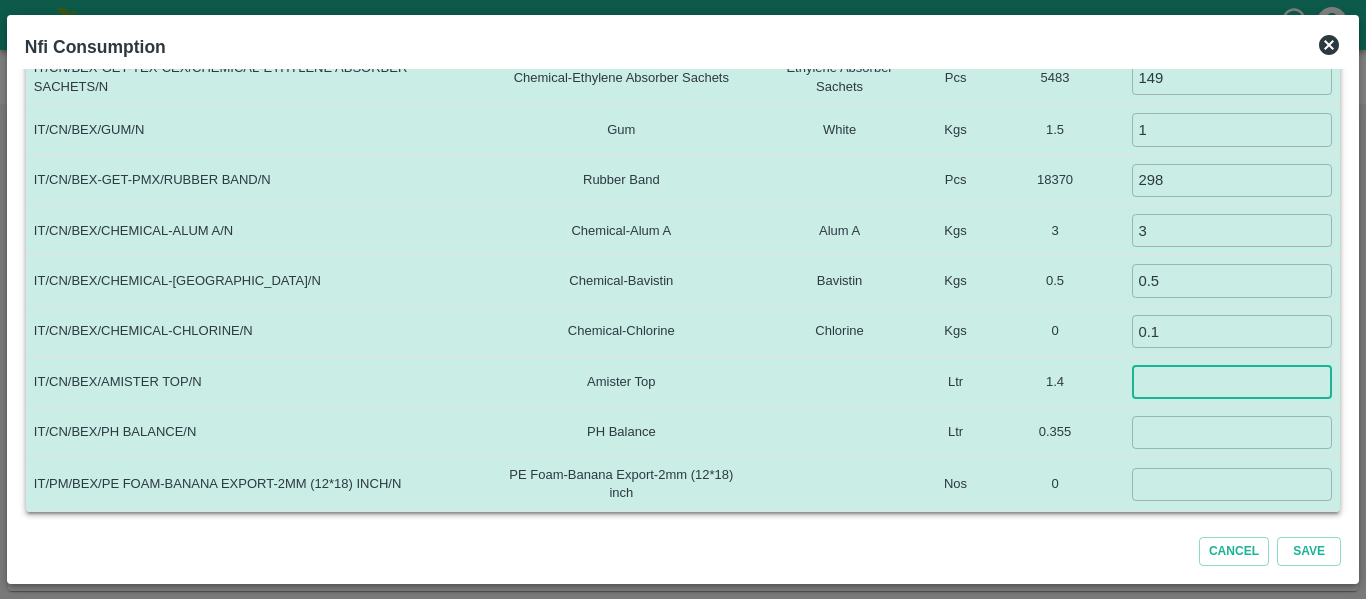 click at bounding box center [1232, 381] 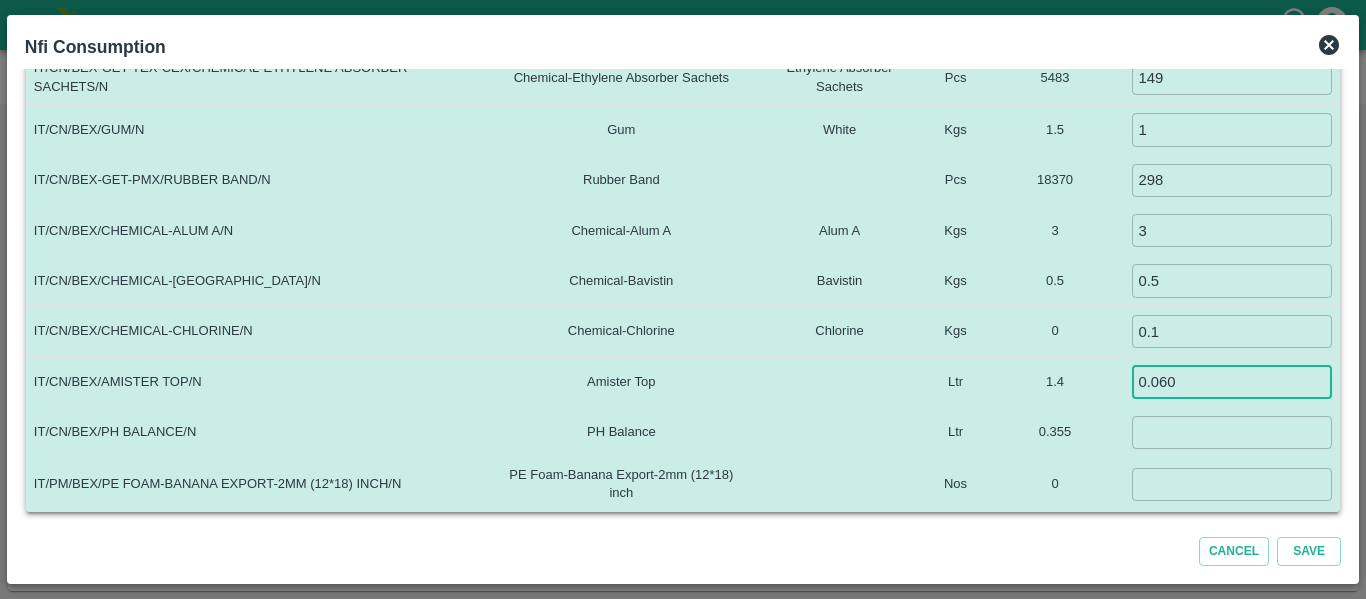 type on "0.060" 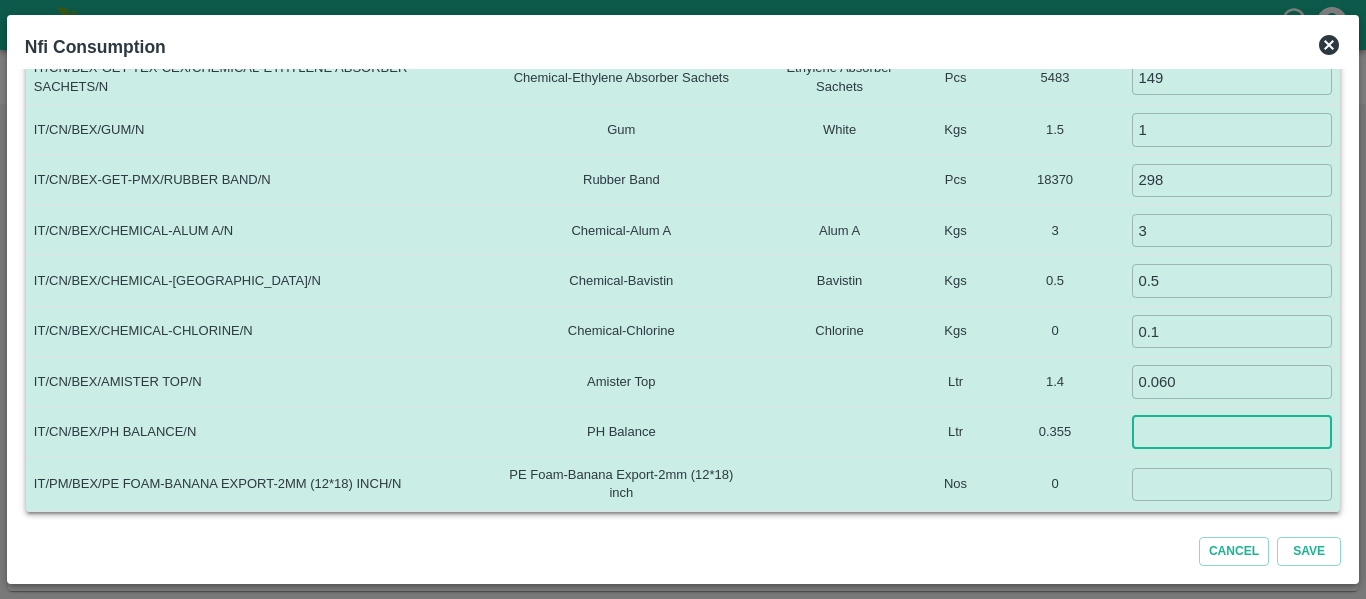 click at bounding box center (1232, 432) 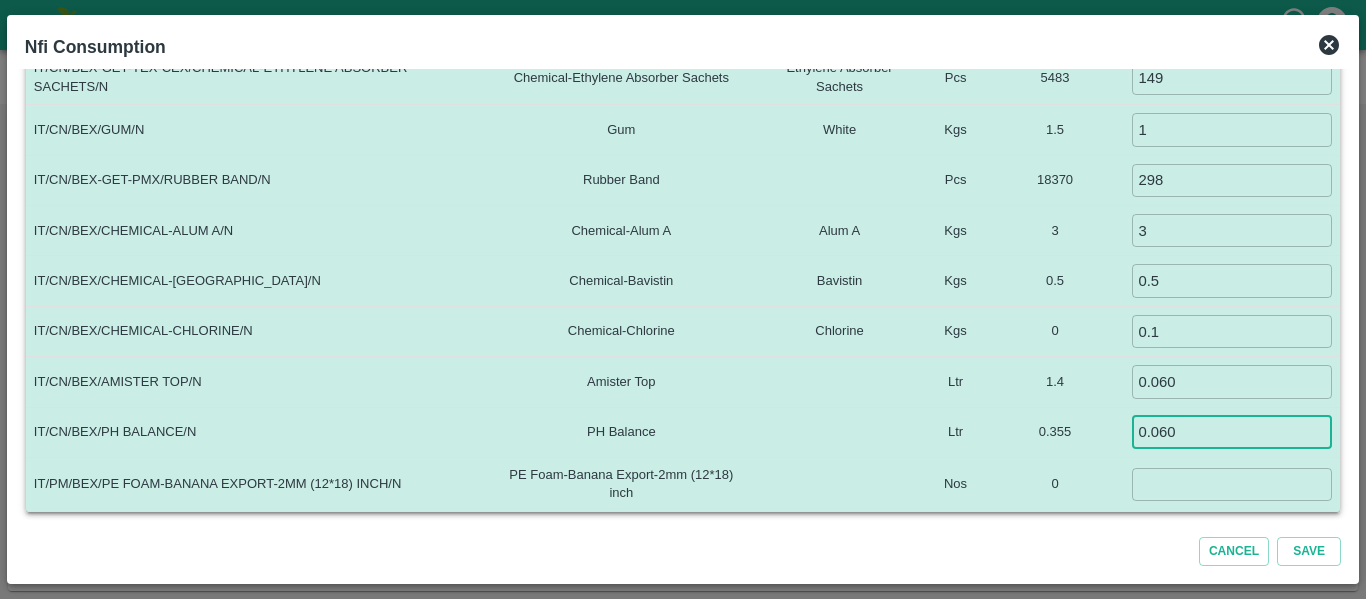 type on "0.060" 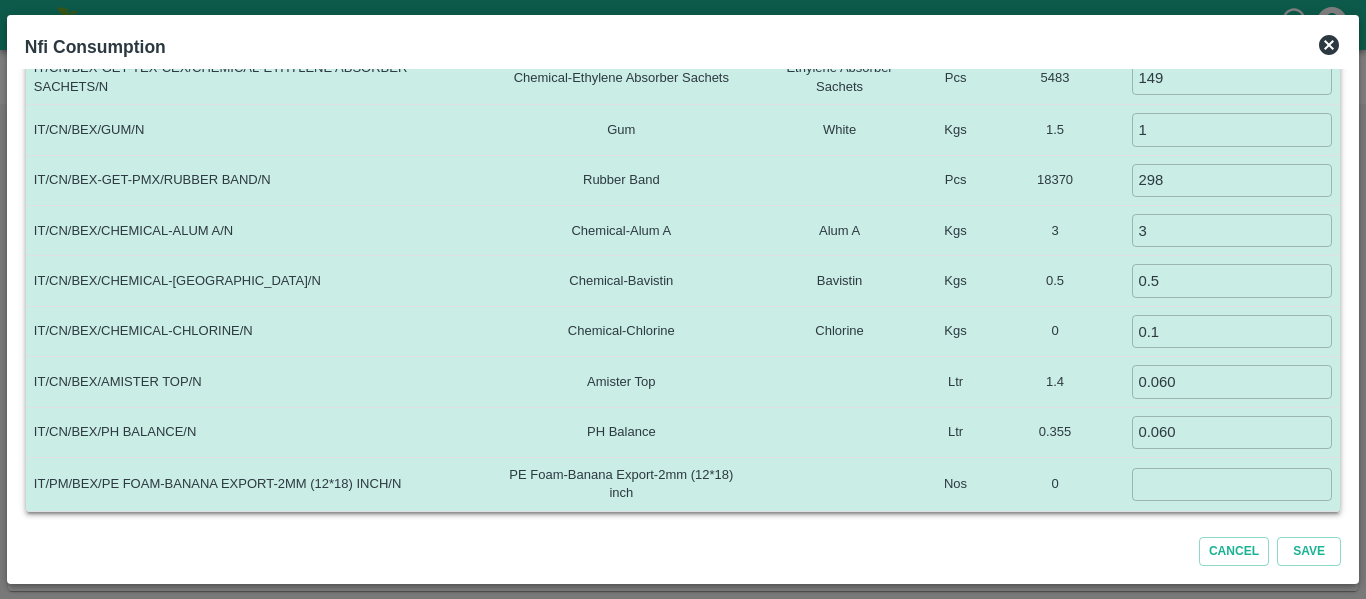 drag, startPoint x: 1147, startPoint y: 465, endPoint x: 1148, endPoint y: 477, distance: 12.0415945 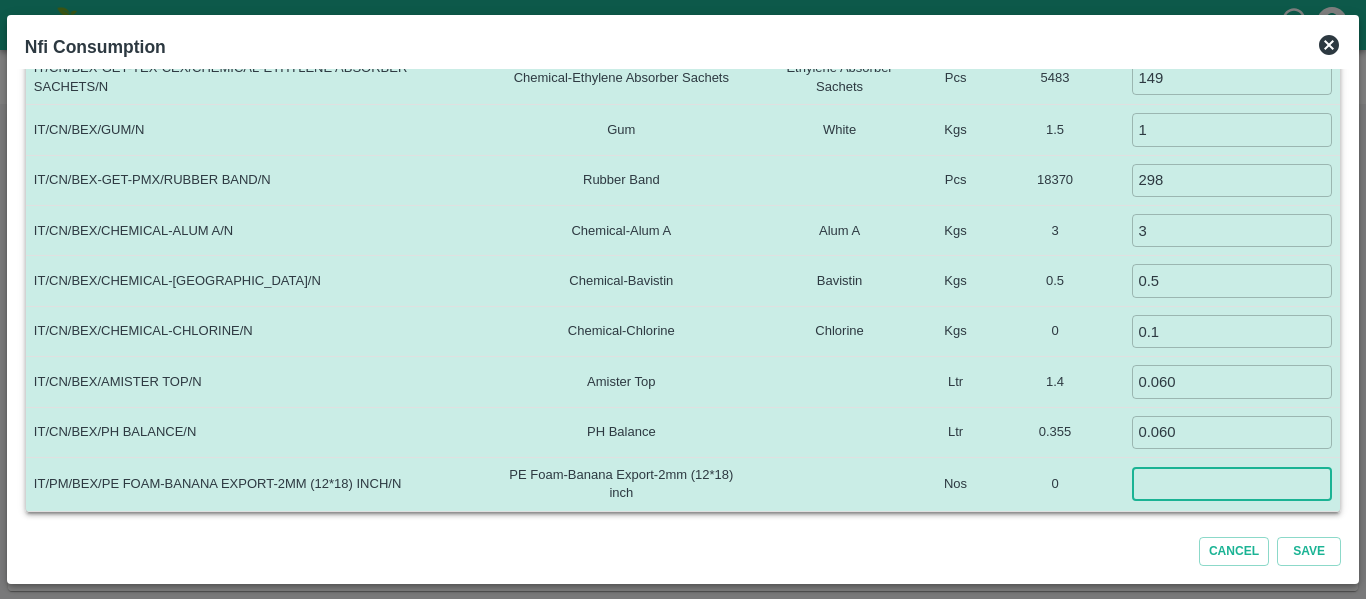 click at bounding box center (1232, 484) 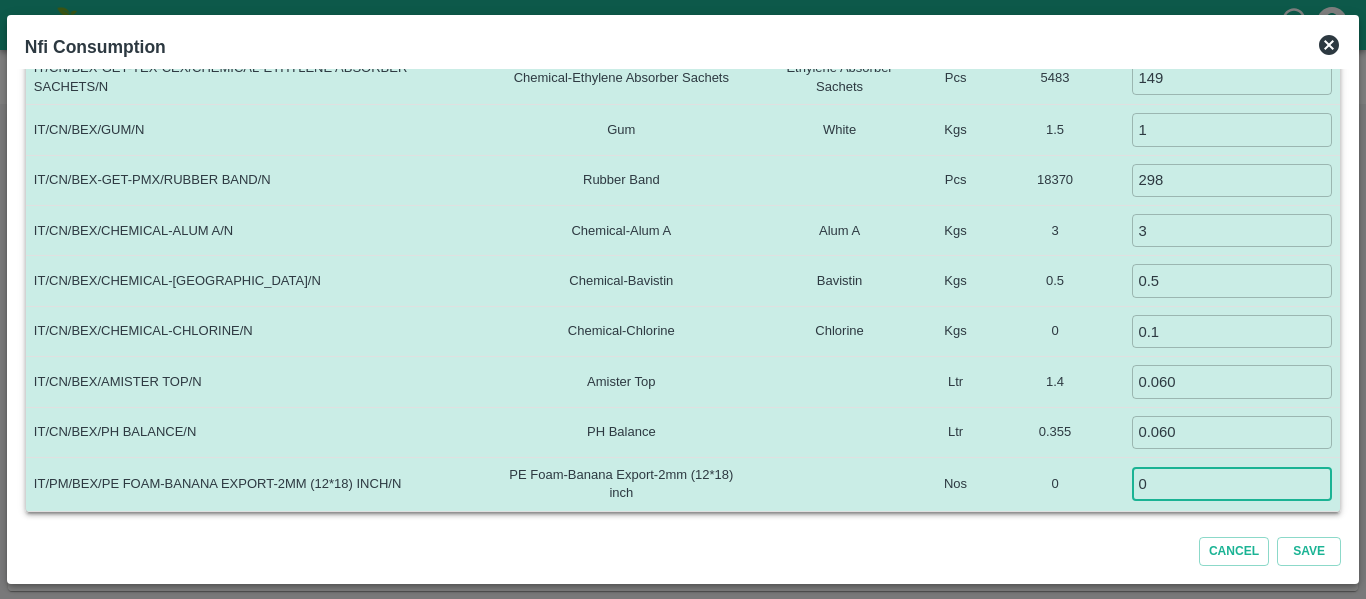 type on "0" 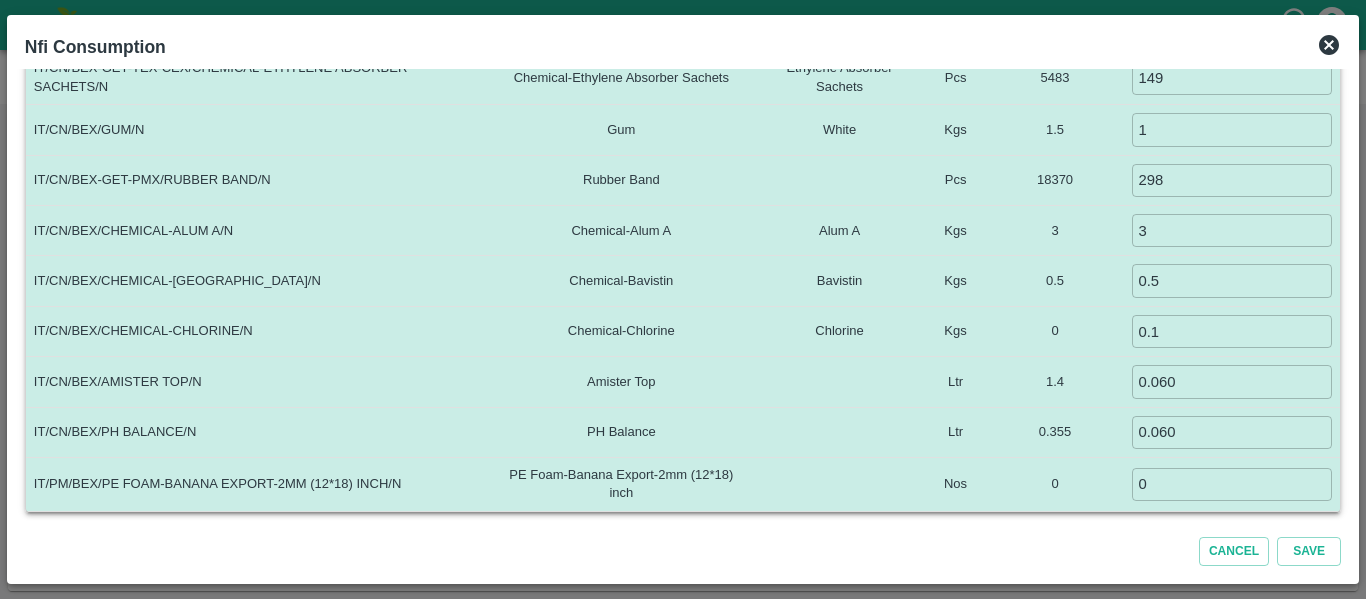 click on "0.355" at bounding box center (1055, 432) 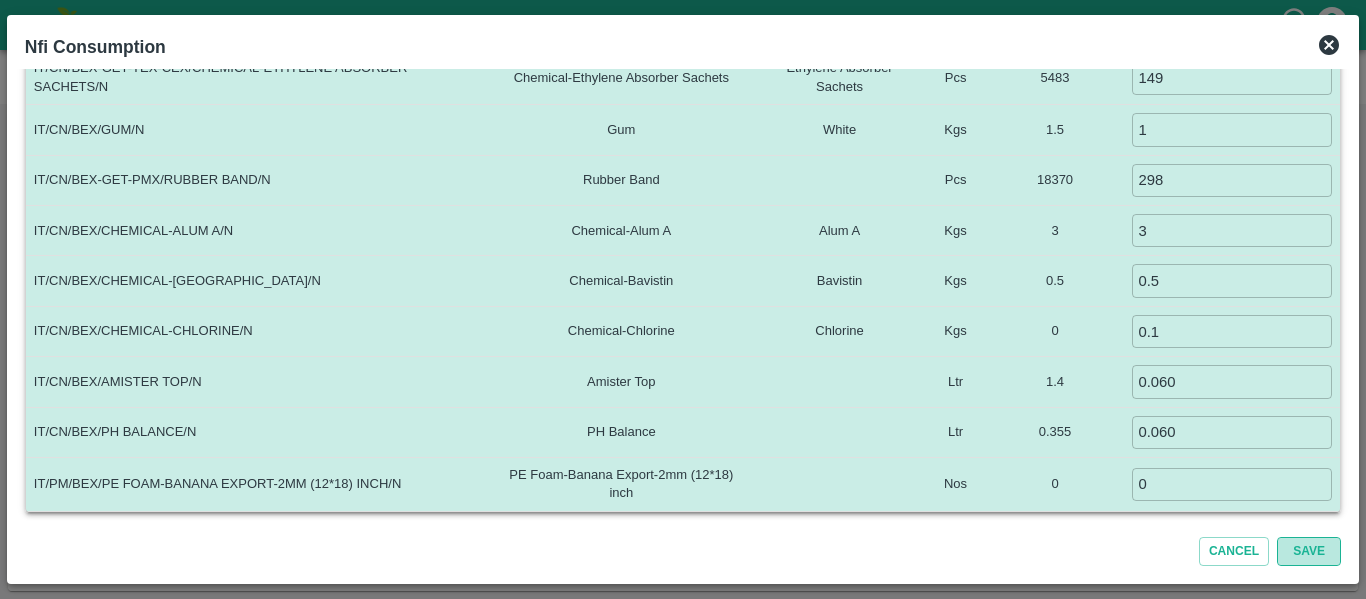 click on "Save" at bounding box center (1309, 551) 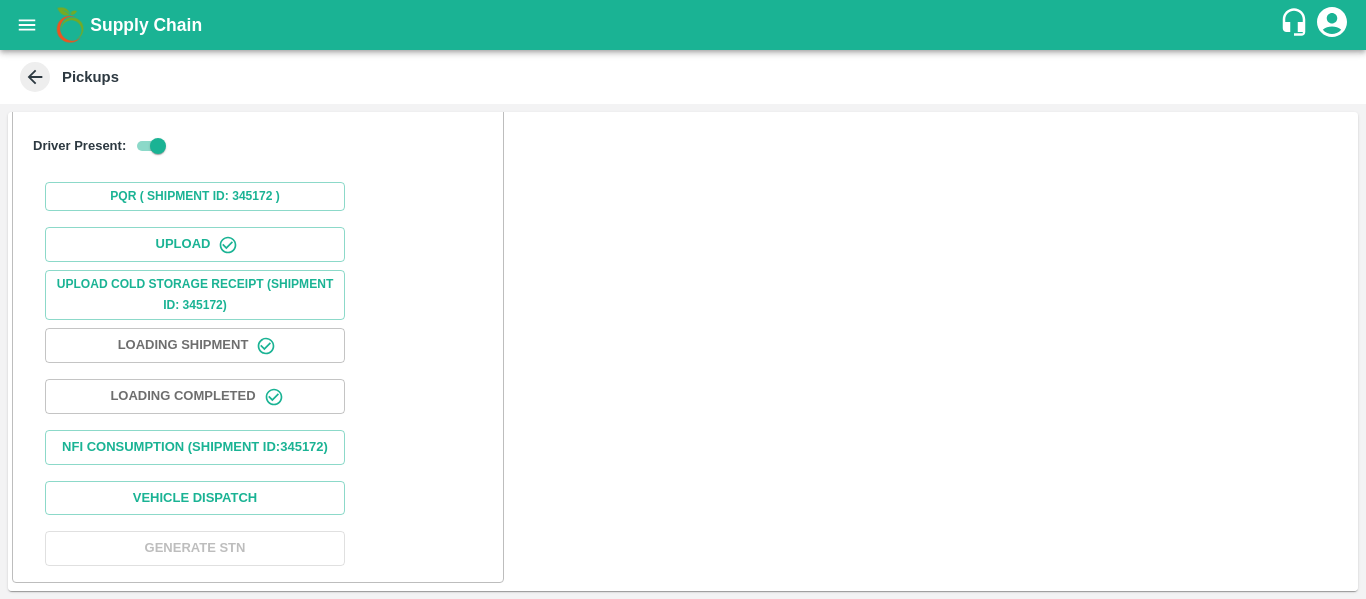 scroll, scrollTop: 0, scrollLeft: 0, axis: both 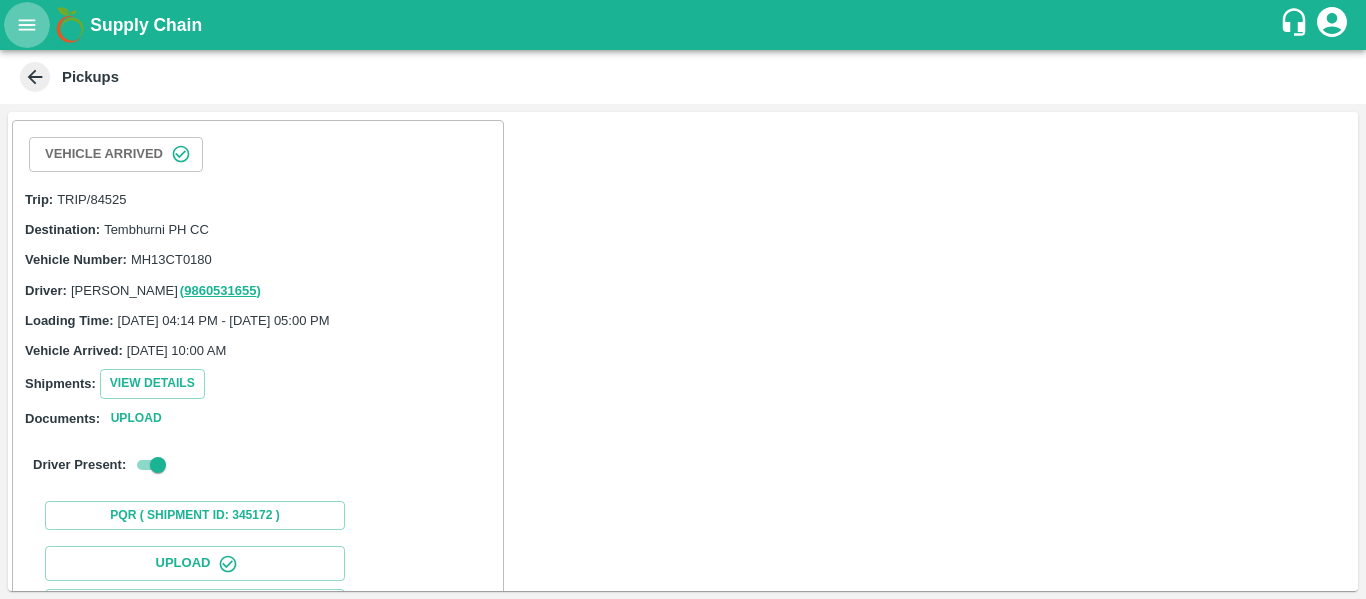 click 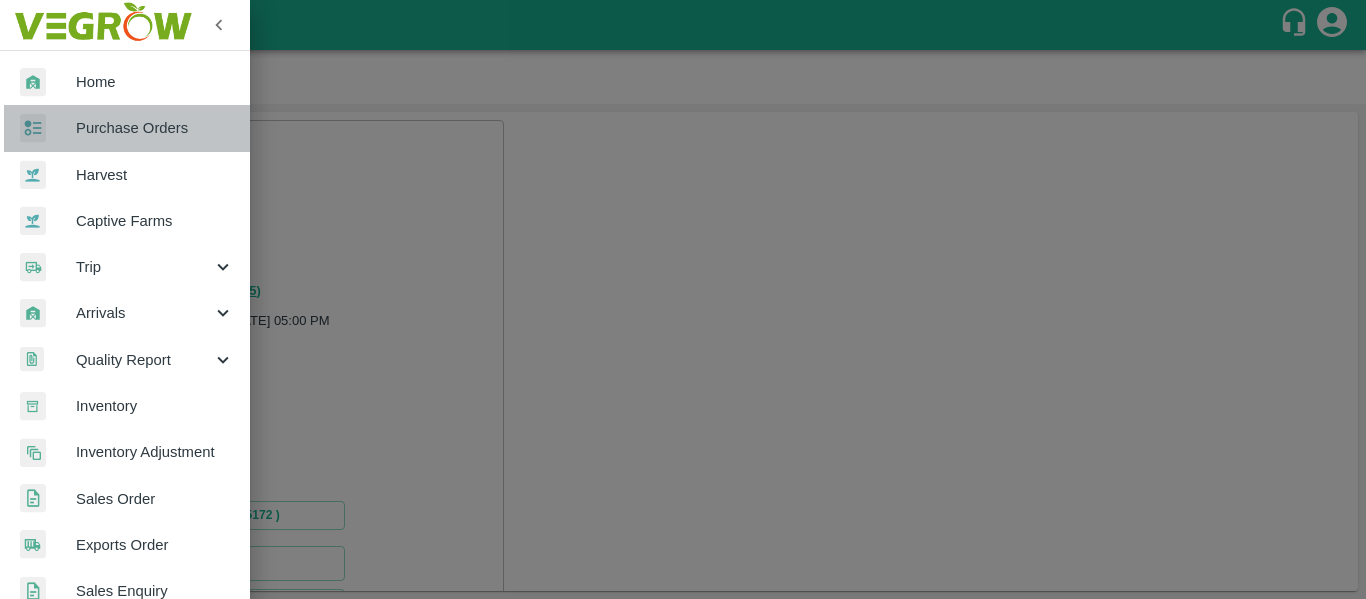 click on "Purchase Orders" at bounding box center (155, 128) 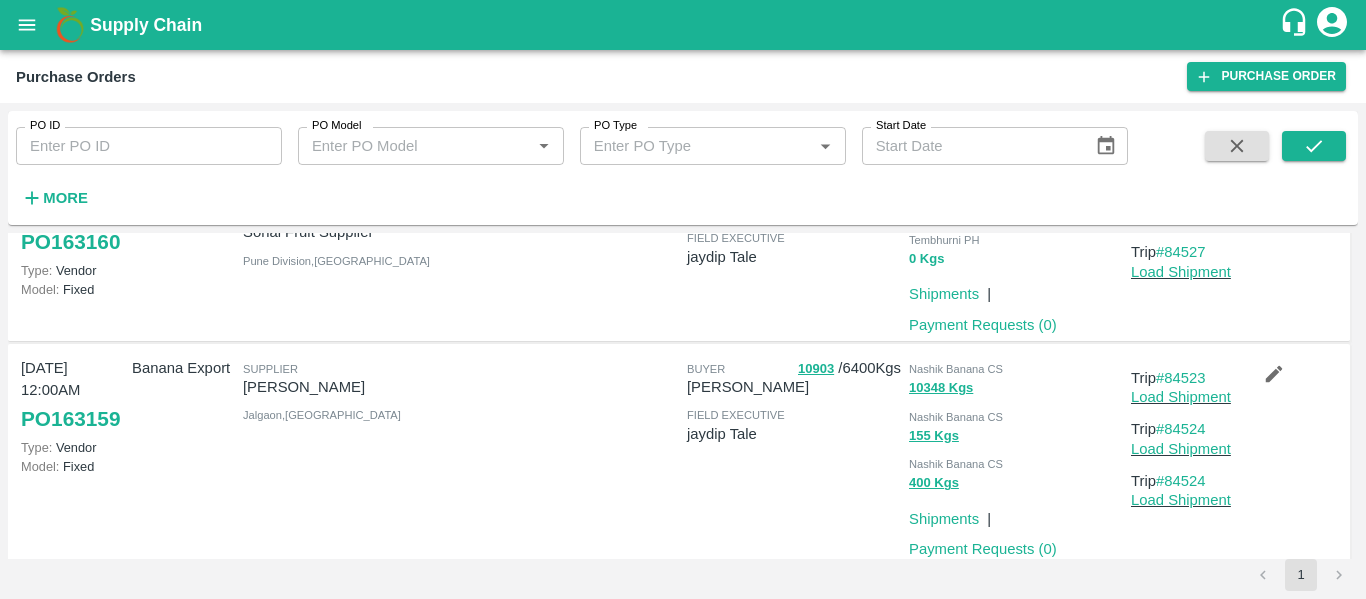 scroll, scrollTop: 248, scrollLeft: 0, axis: vertical 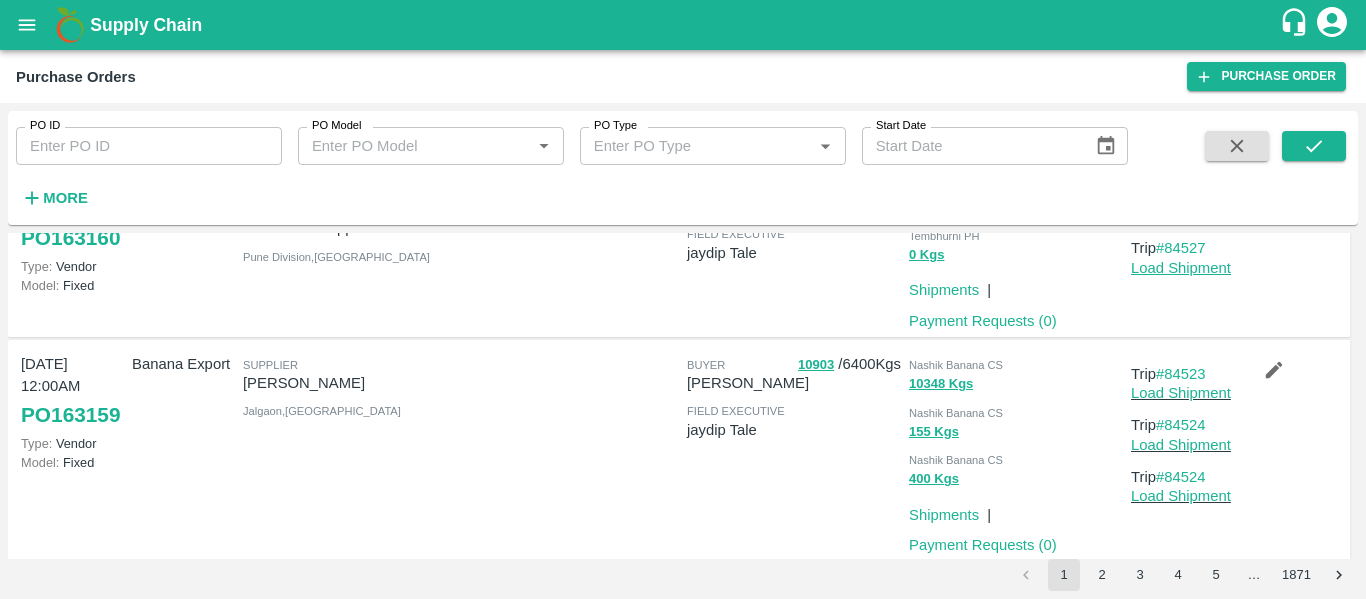 click on "Load Shipment" at bounding box center [1181, 268] 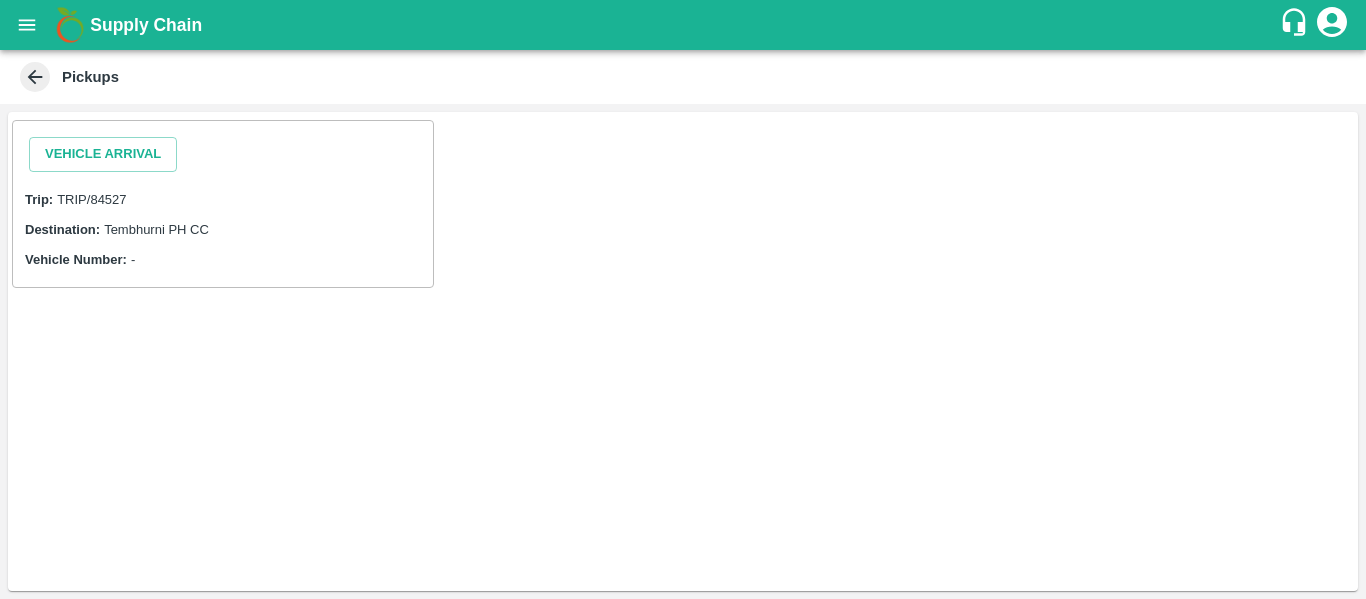 scroll, scrollTop: 0, scrollLeft: 0, axis: both 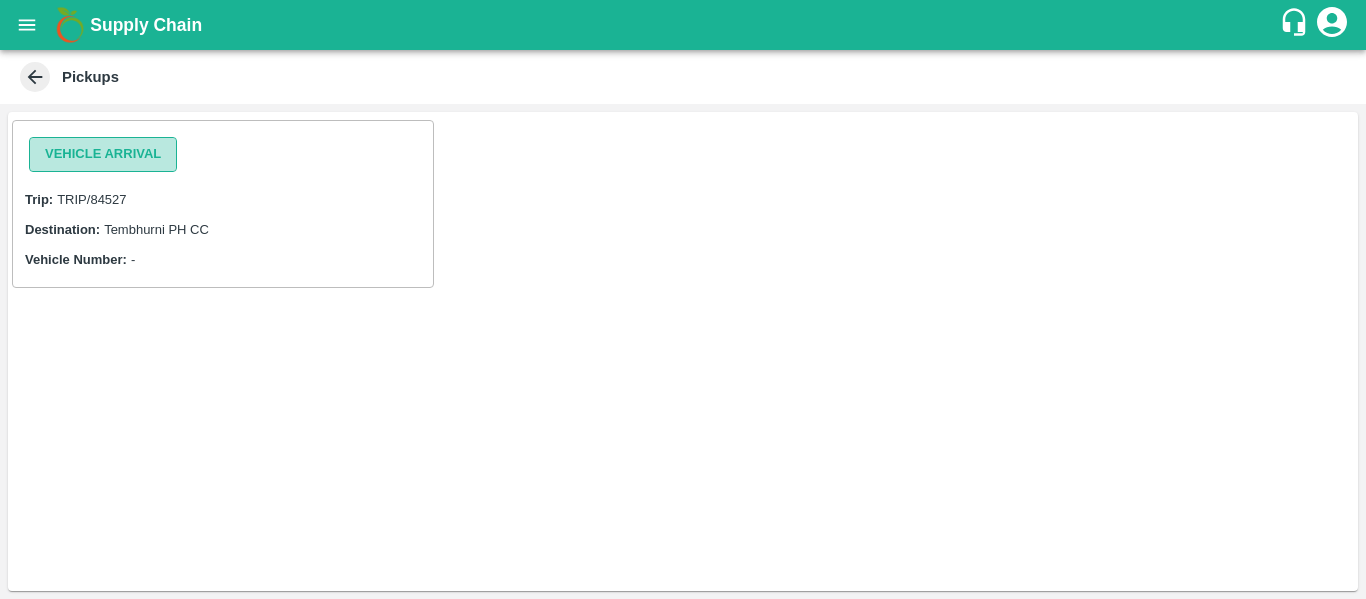 click on "Vehicle Arrival" at bounding box center (103, 154) 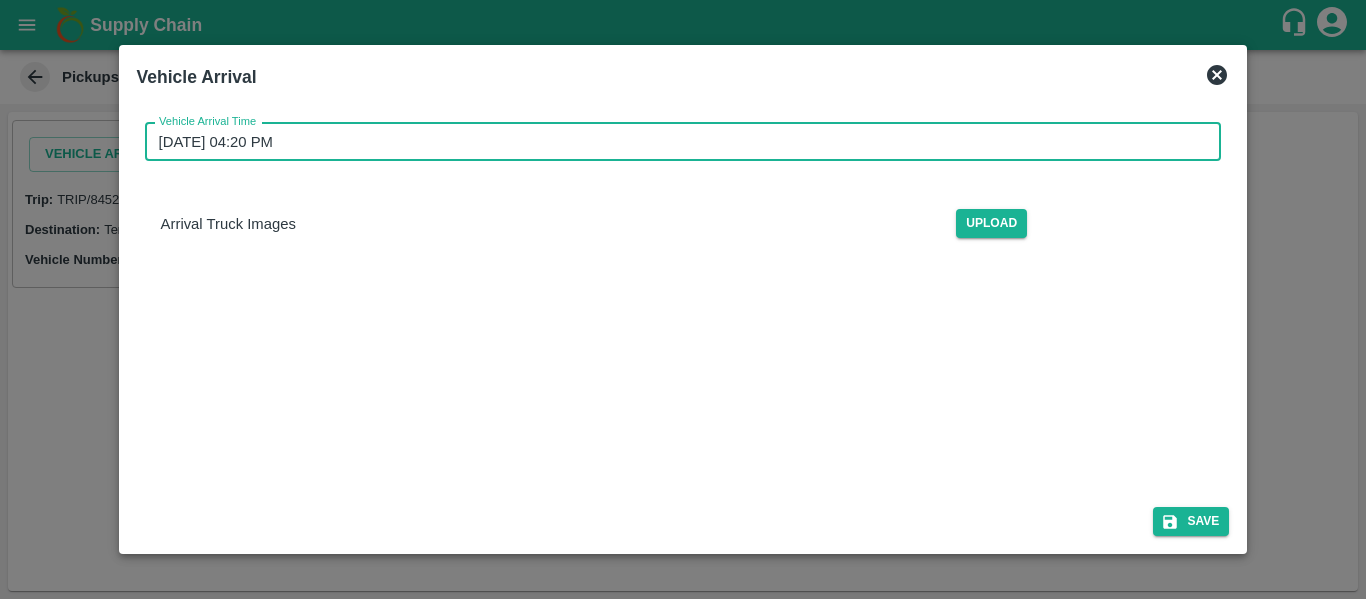 click on "[DATE] 04:20 PM" at bounding box center (676, 142) 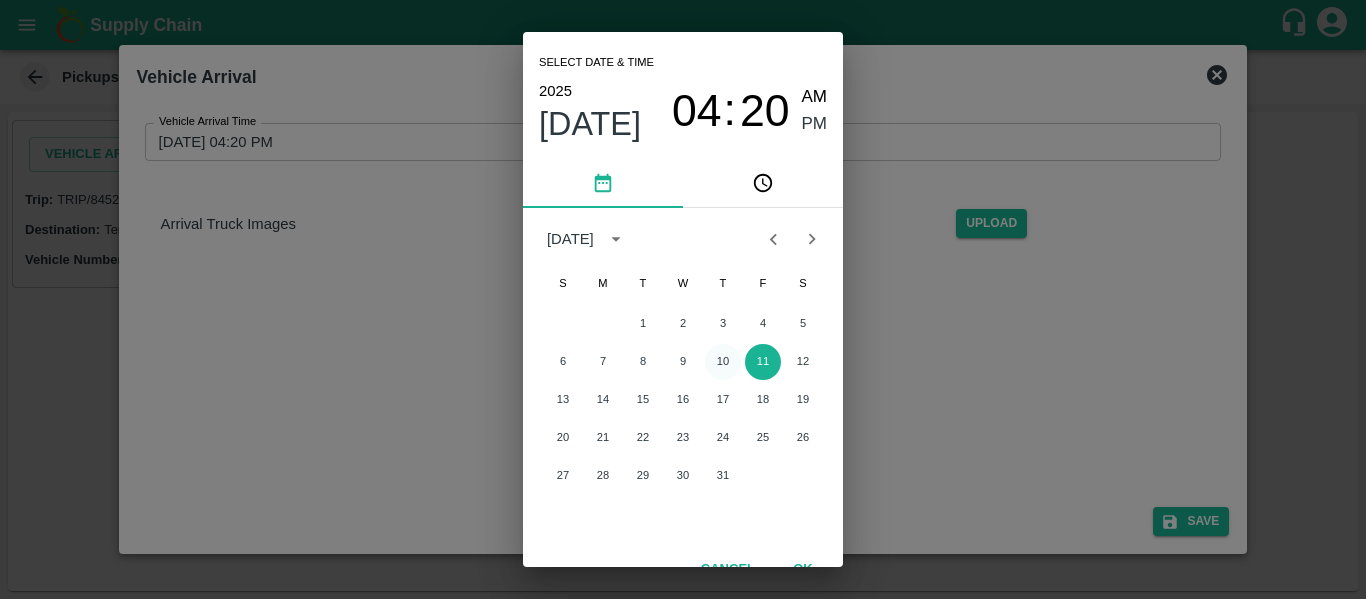 click on "10" at bounding box center [723, 362] 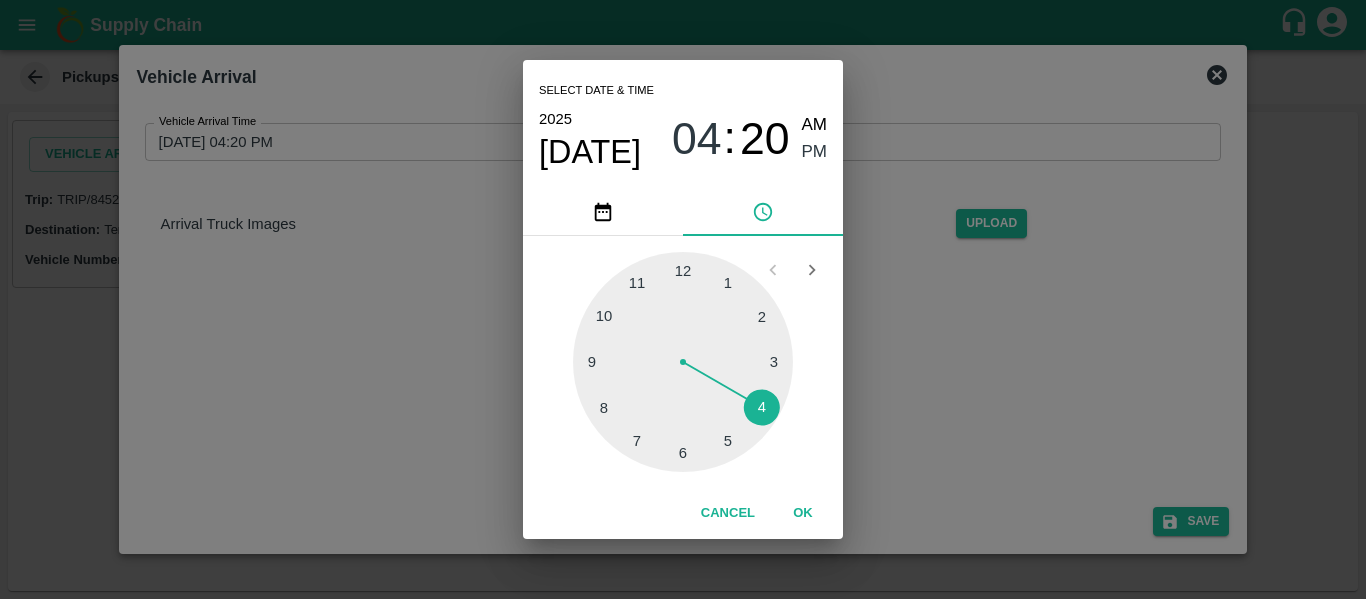 click at bounding box center [683, 362] 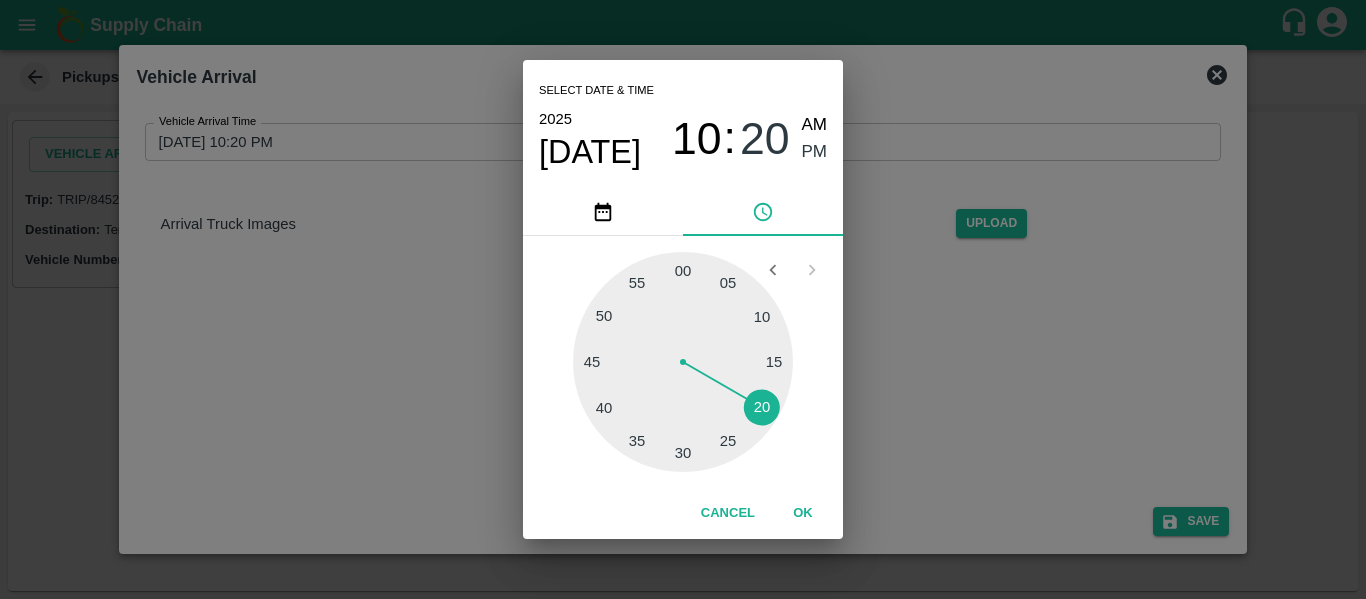click at bounding box center [683, 362] 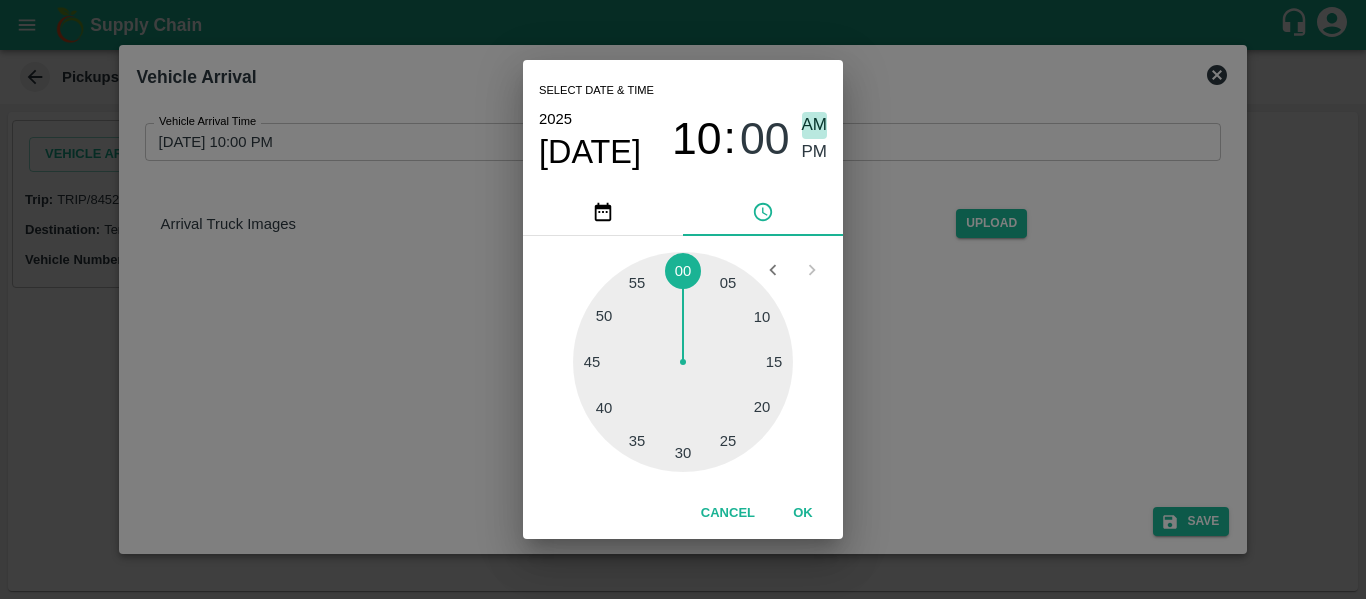 click on "AM" at bounding box center [815, 125] 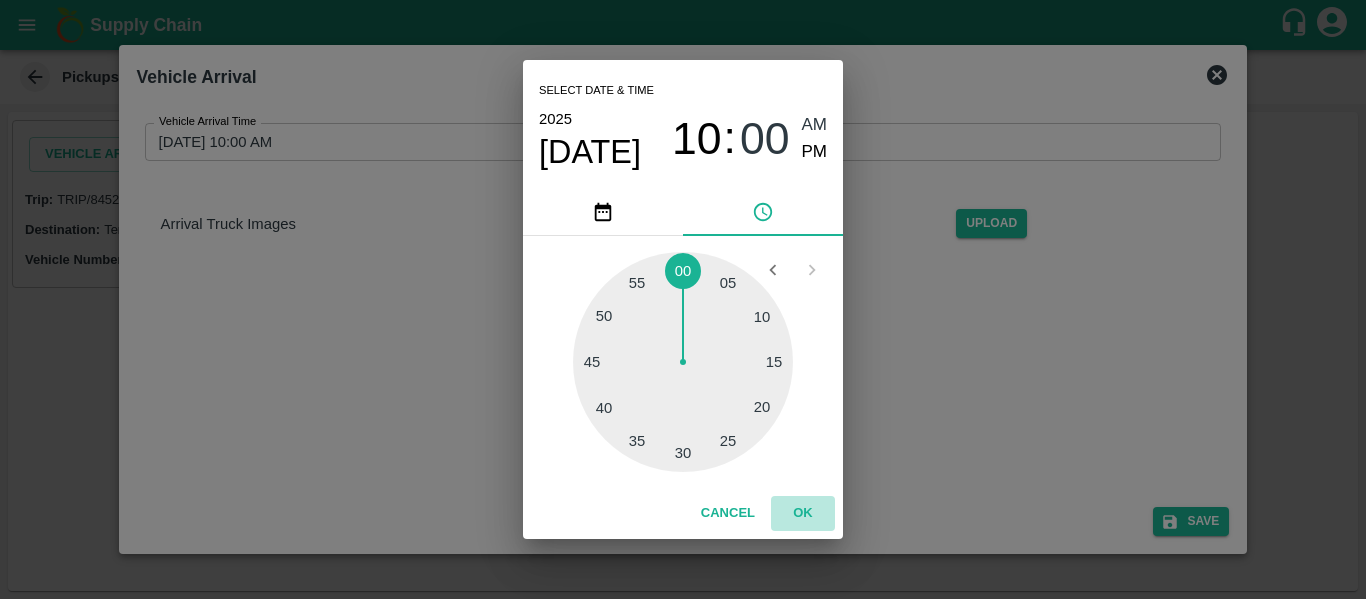 click on "OK" at bounding box center [803, 513] 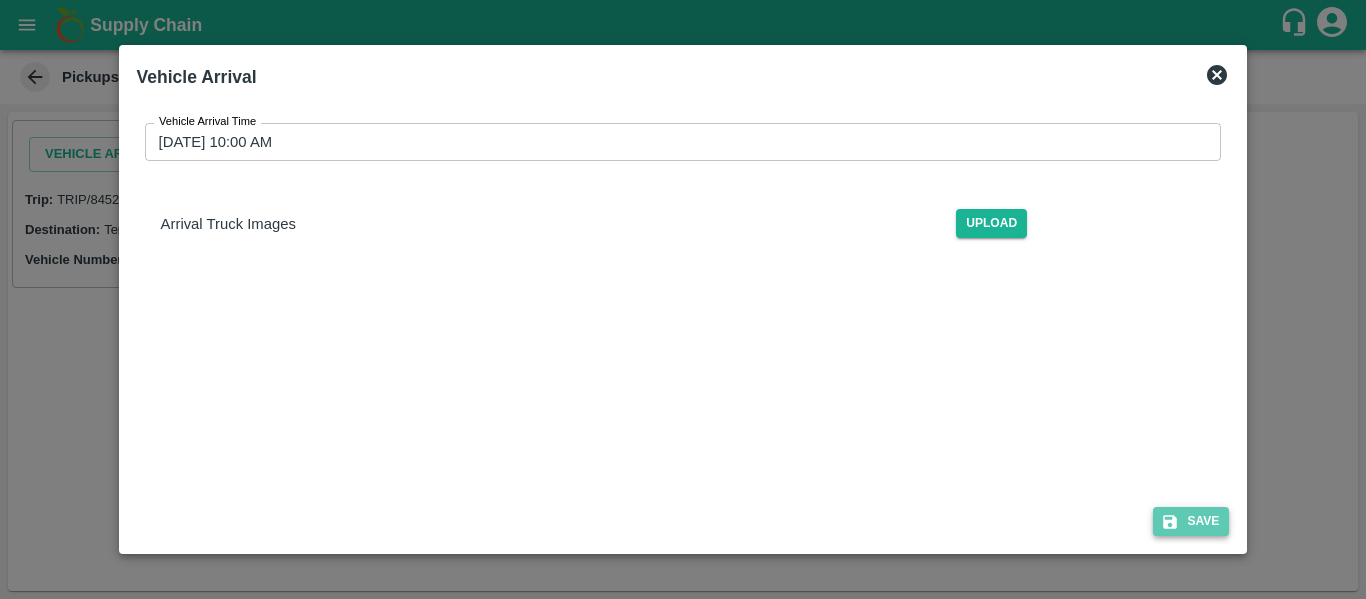 click on "Save" at bounding box center [1191, 521] 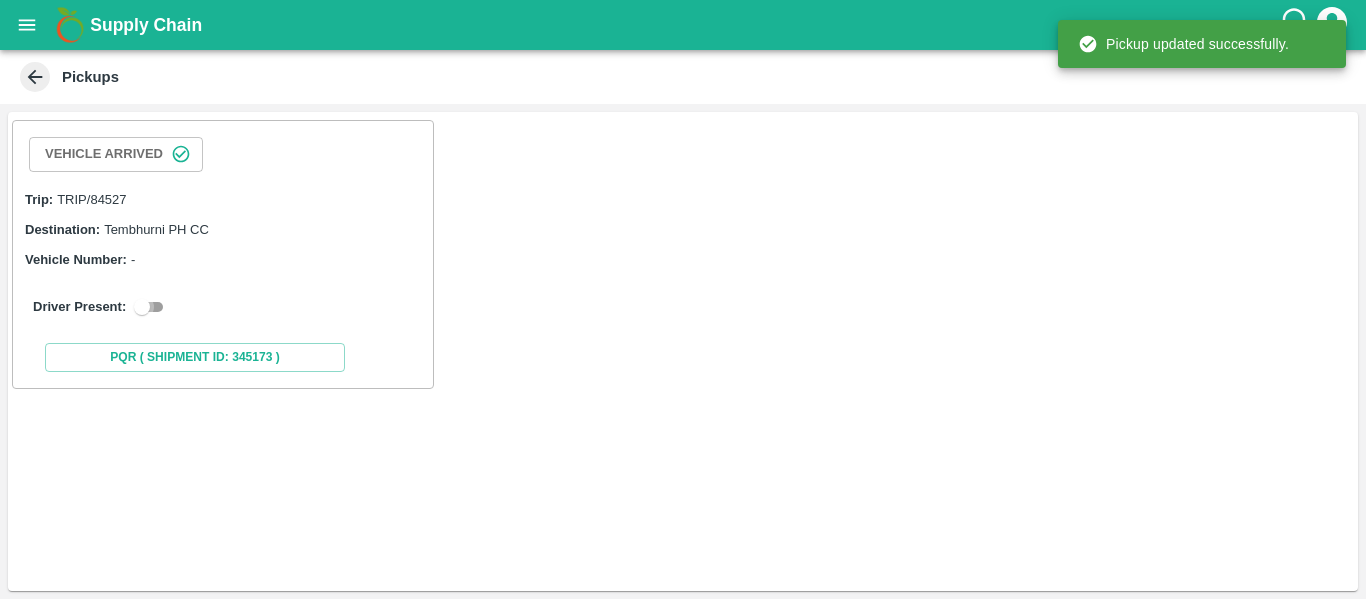 click at bounding box center (142, 307) 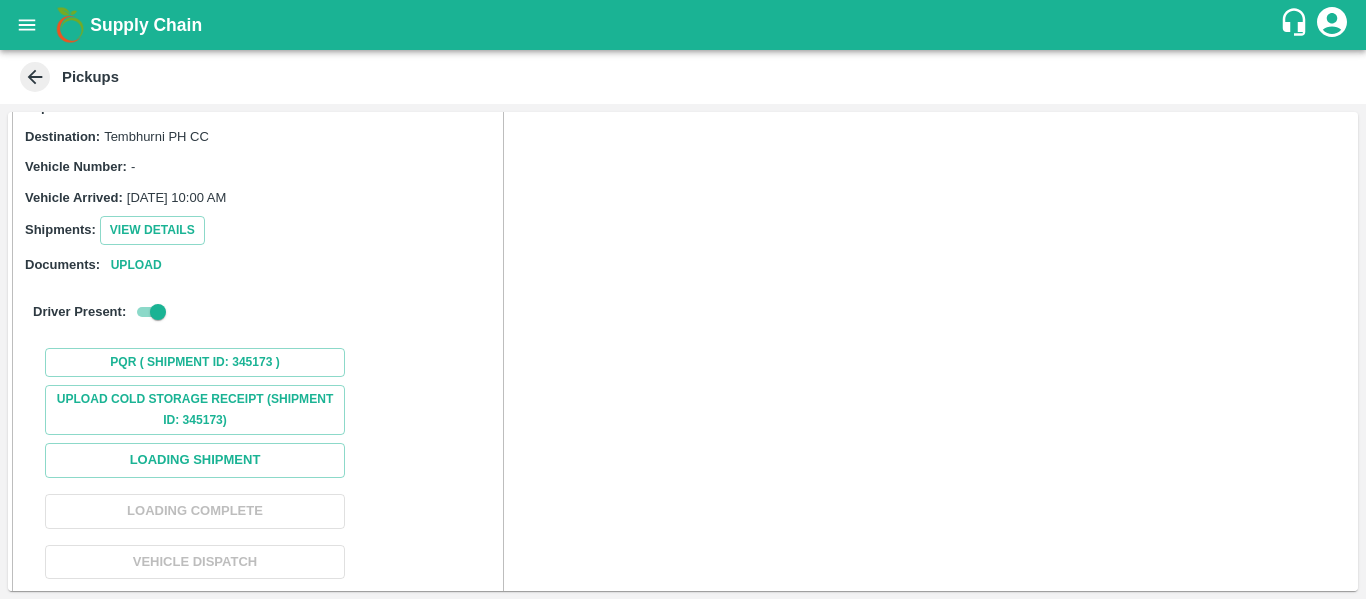 scroll, scrollTop: 94, scrollLeft: 0, axis: vertical 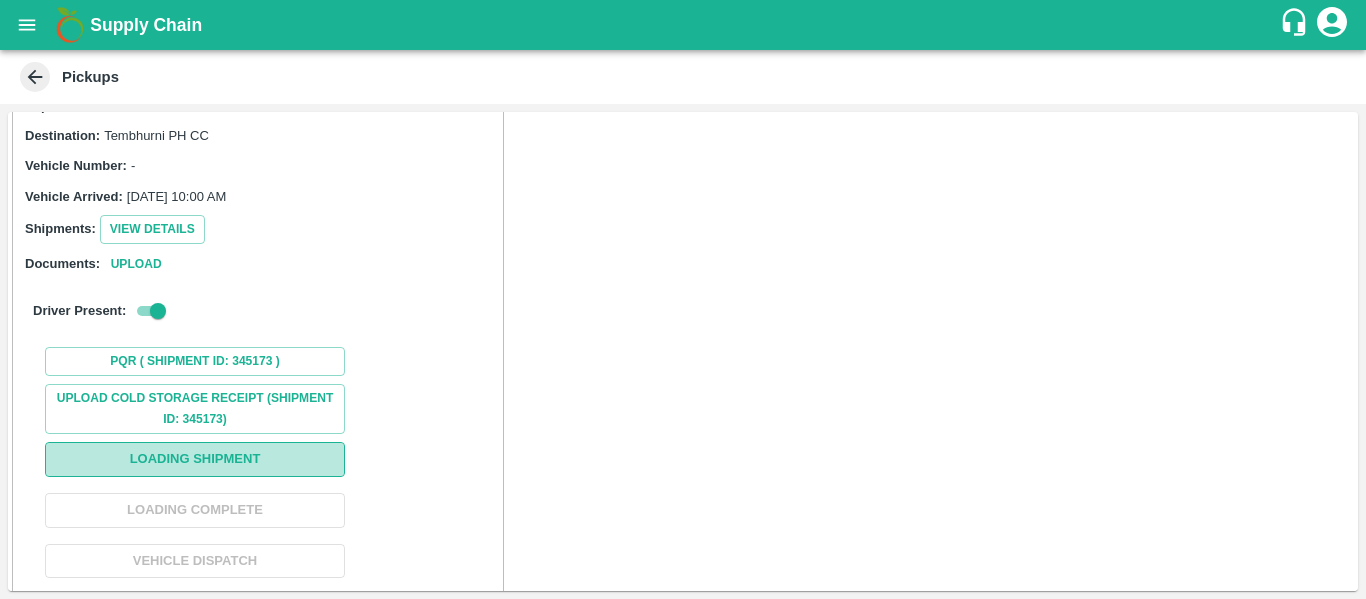 click on "Loading Shipment" at bounding box center [195, 459] 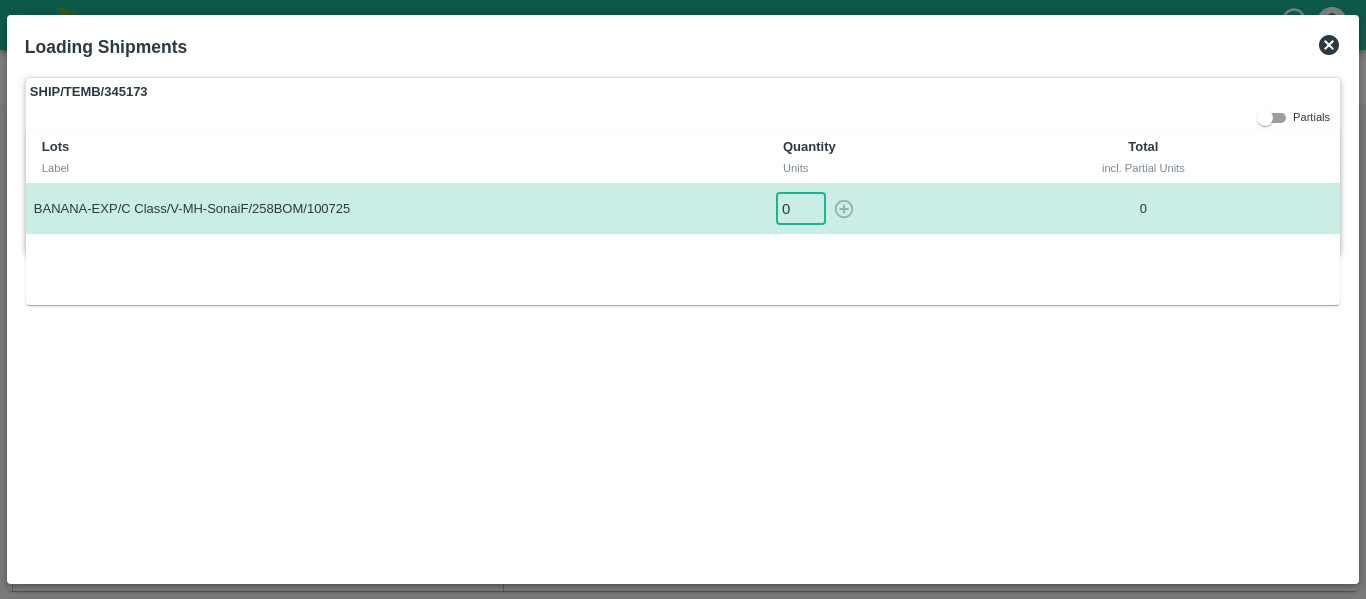 click on "0" at bounding box center [801, 208] 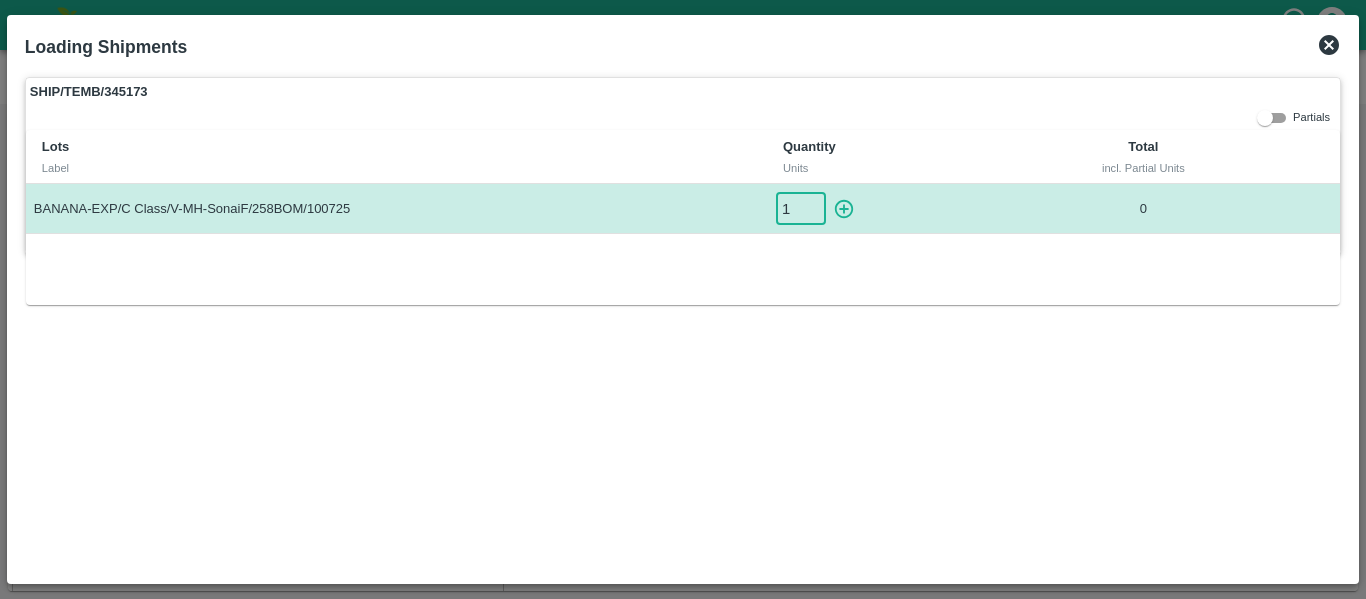type on "1" 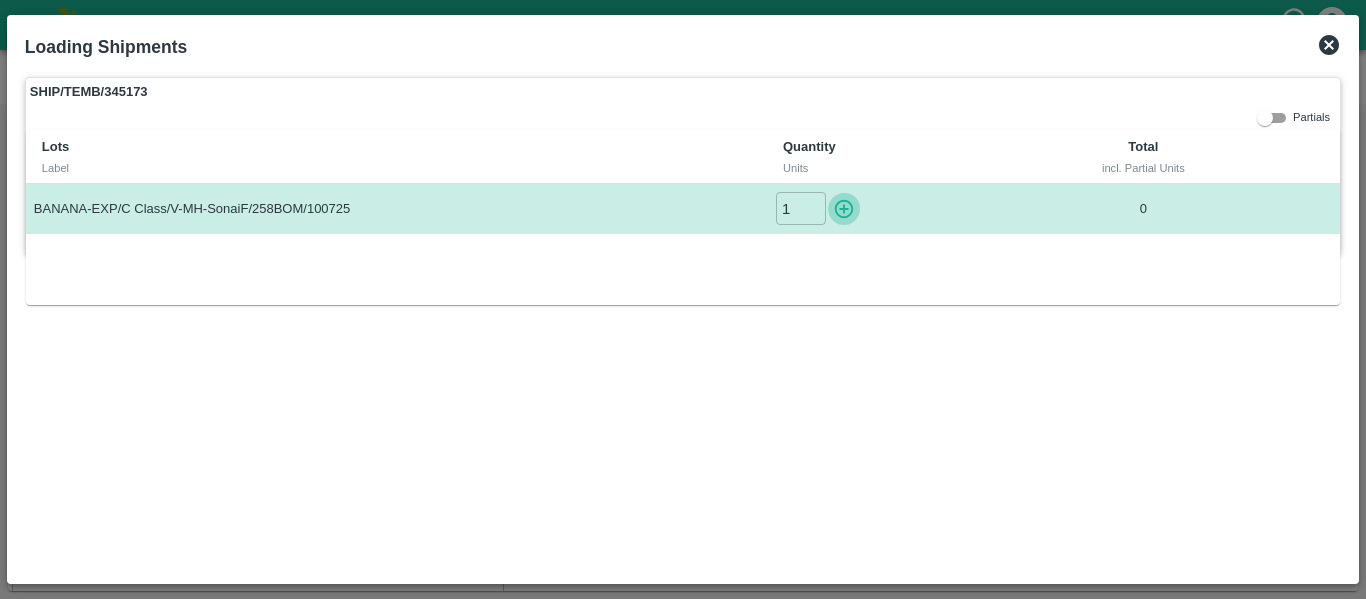 type 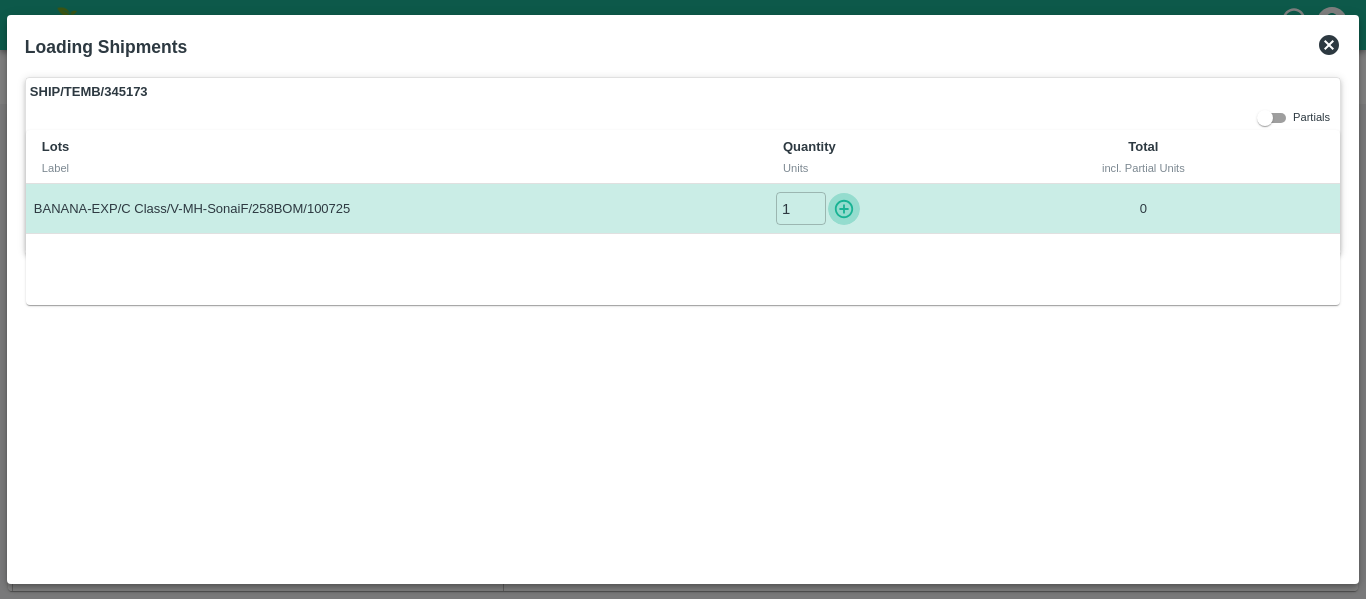 click at bounding box center [844, 208] 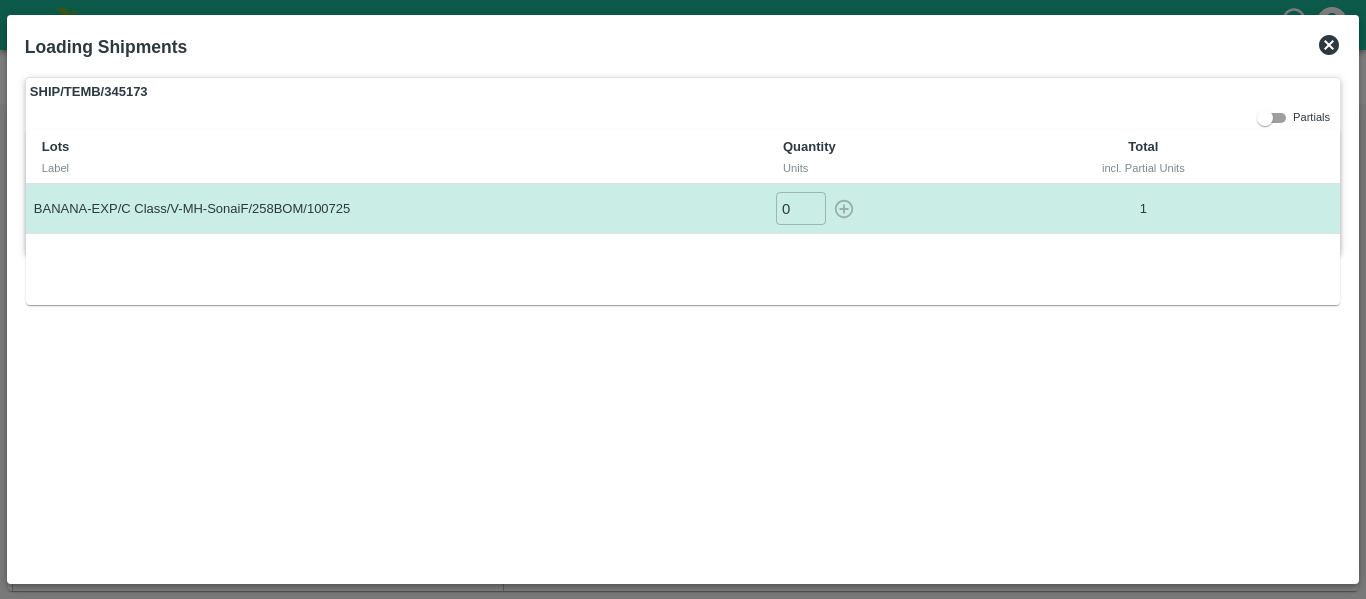 click 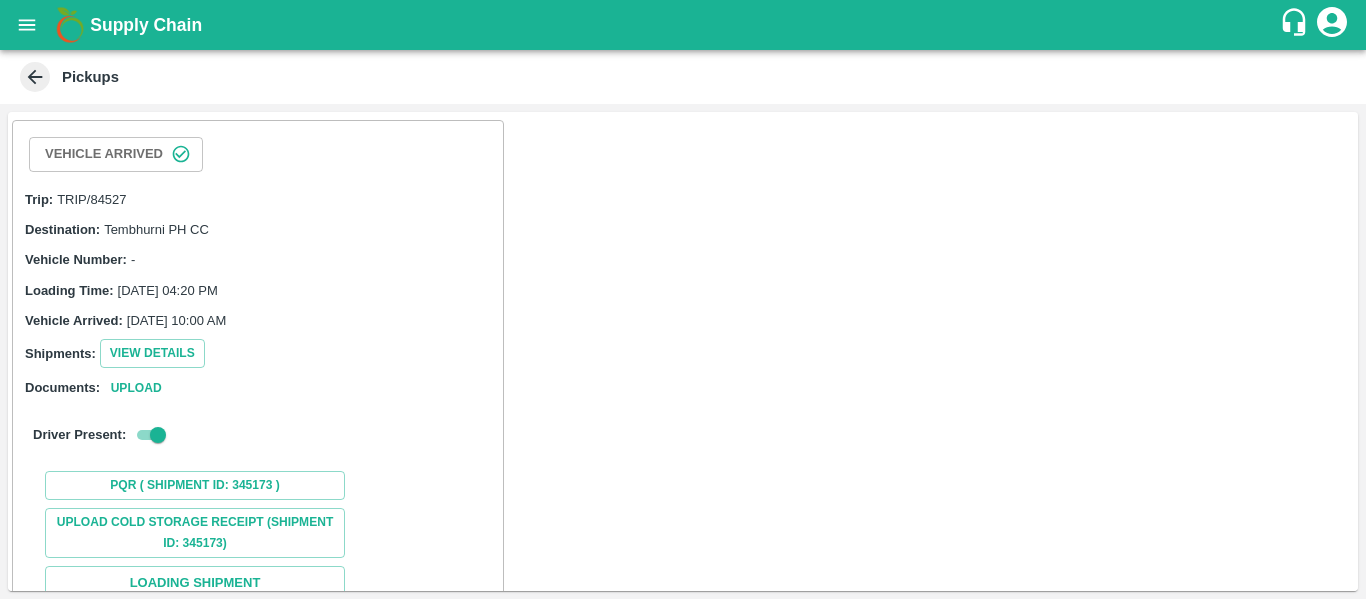 scroll, scrollTop: 188, scrollLeft: 0, axis: vertical 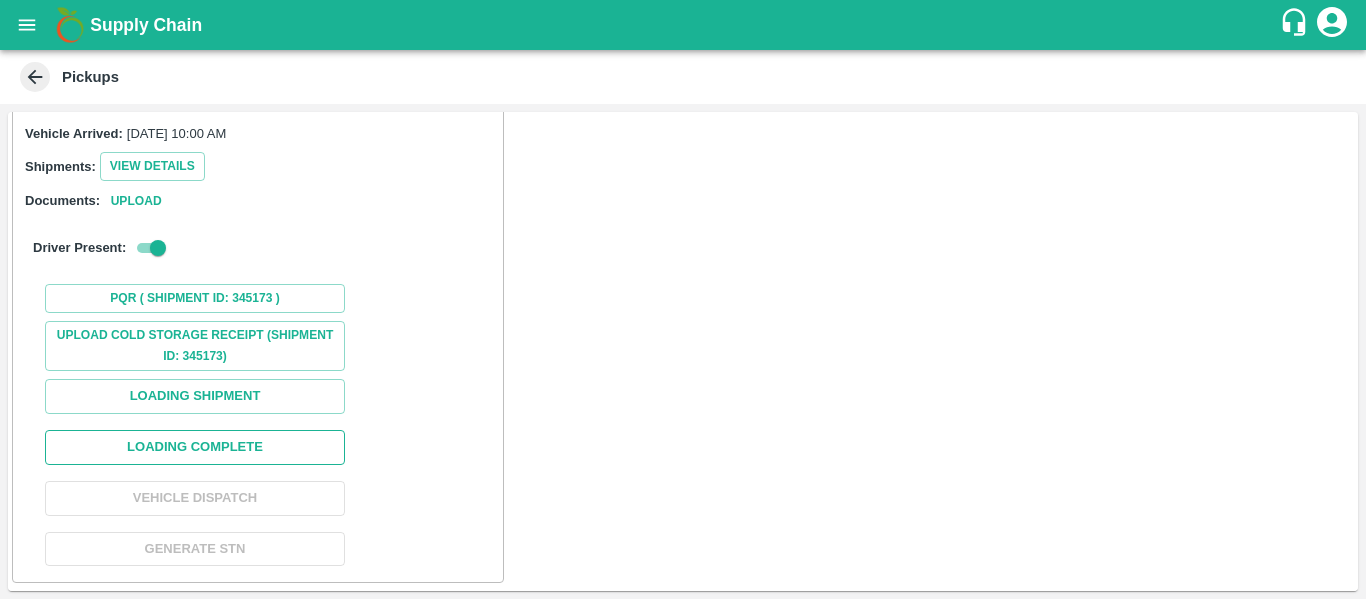 click on "Loading Complete" at bounding box center [195, 447] 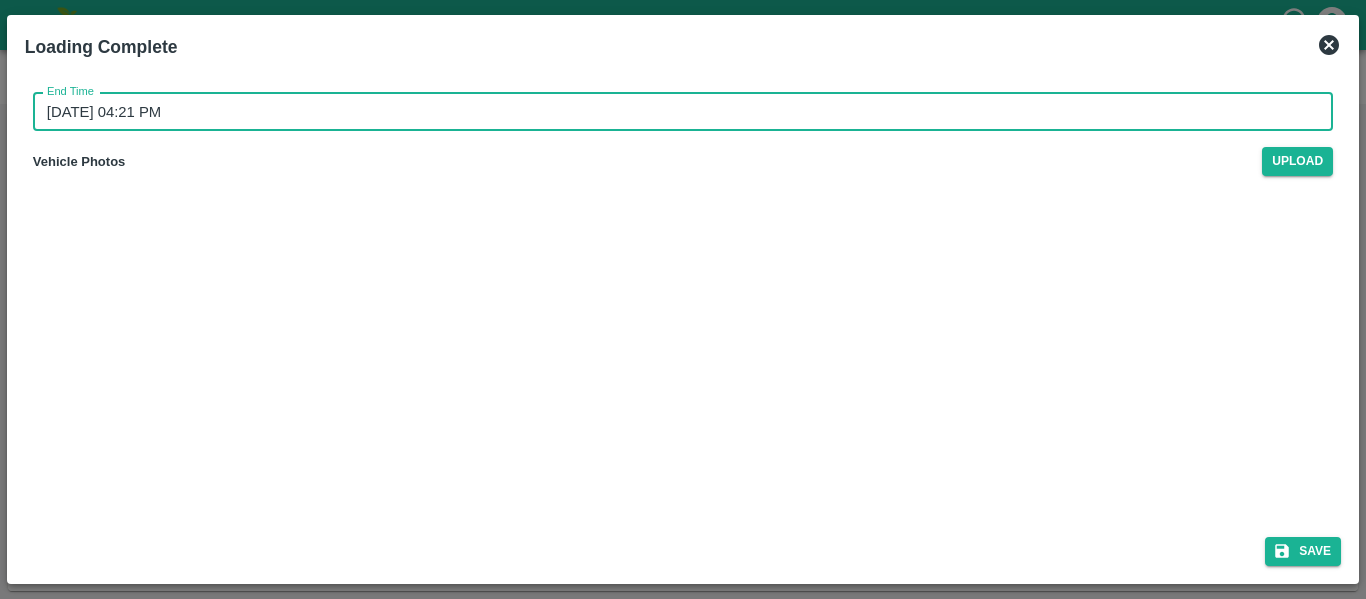 click on "11/07/2025 04:21 PM" at bounding box center [676, 112] 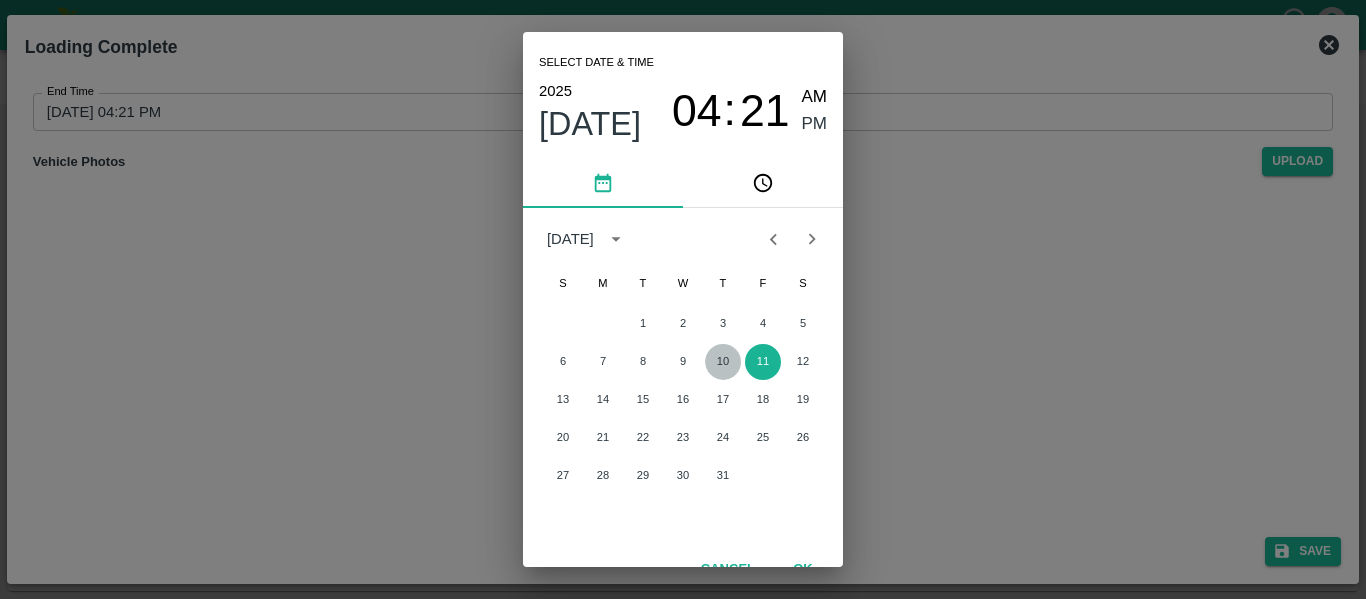 click on "10" at bounding box center [723, 362] 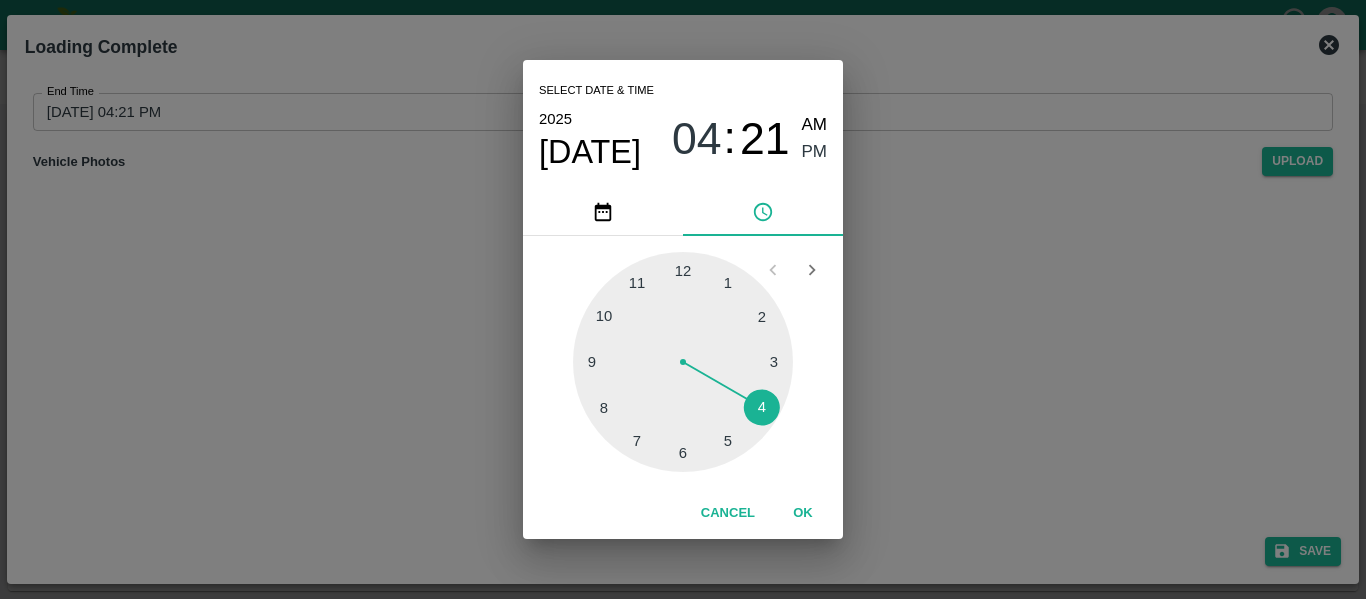 click at bounding box center [683, 362] 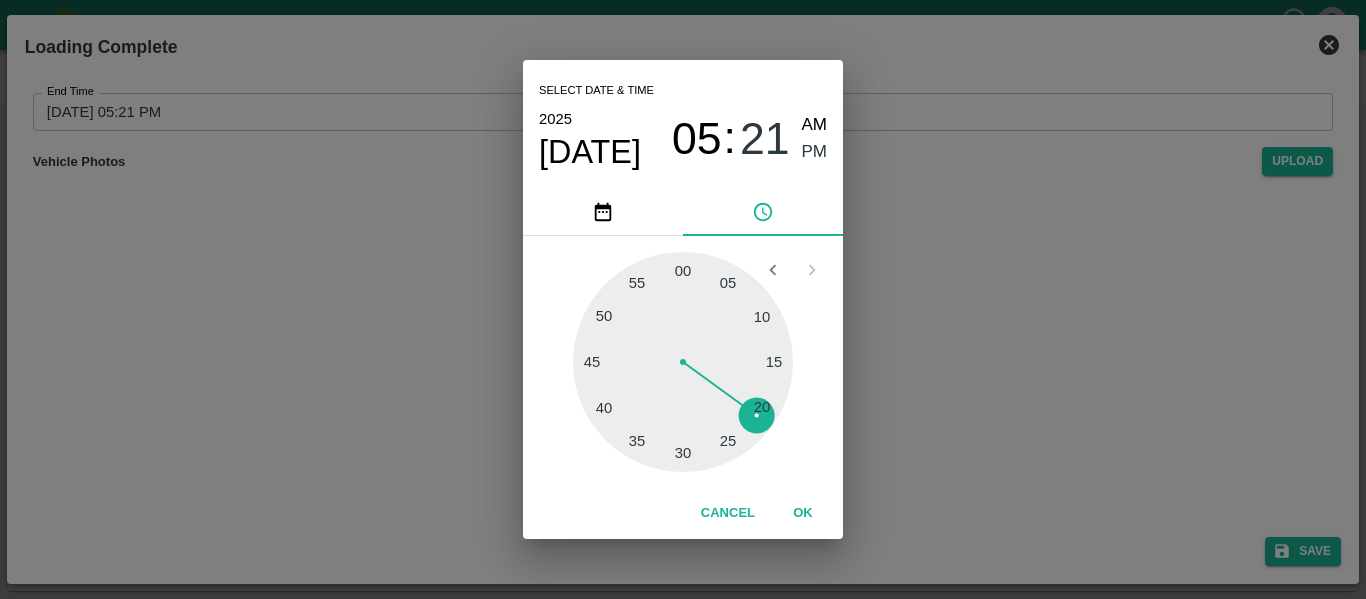 click at bounding box center [683, 362] 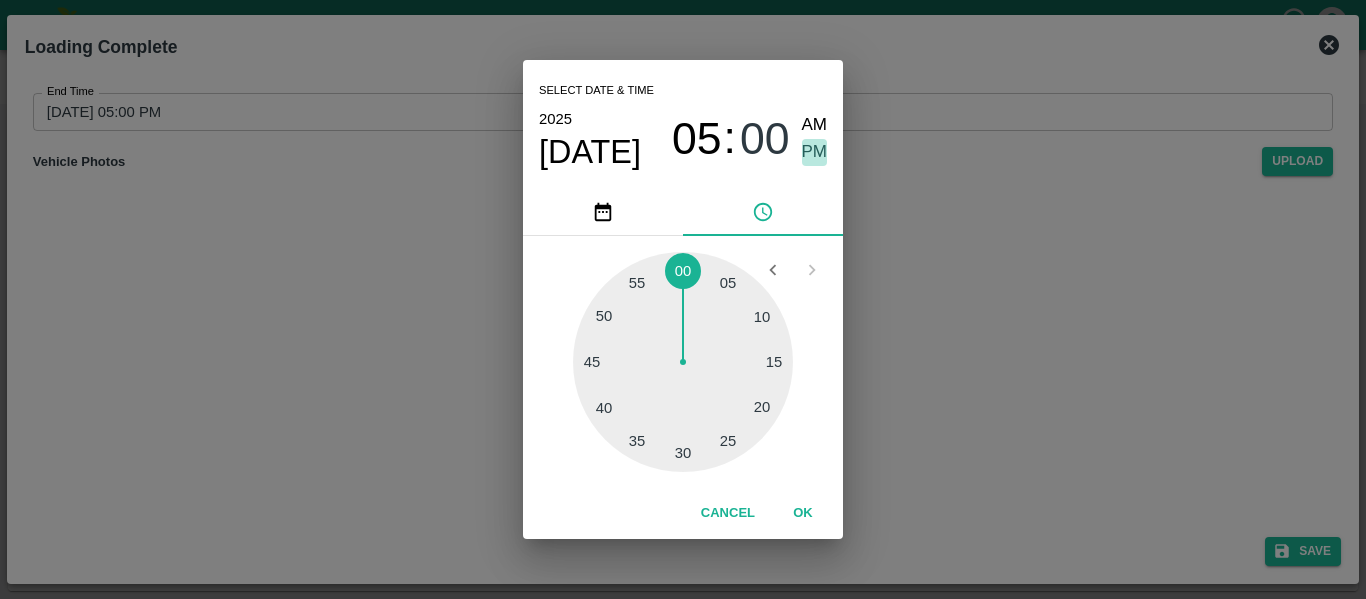 click on "PM" at bounding box center (815, 152) 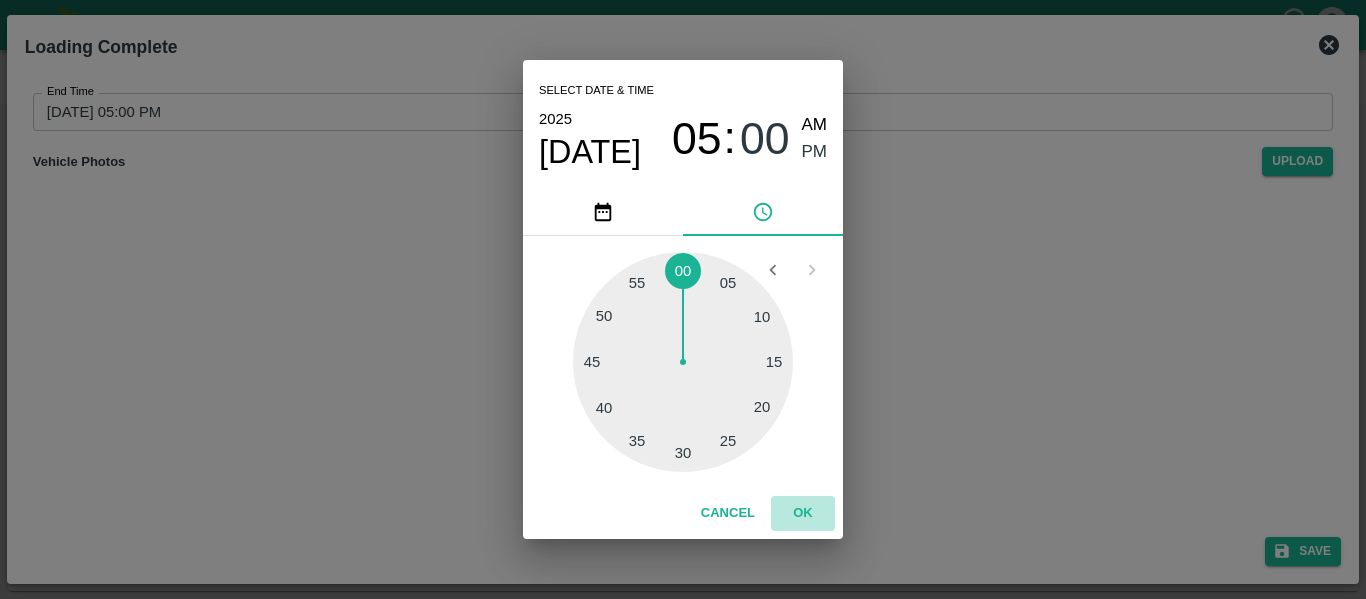 click on "OK" at bounding box center [803, 513] 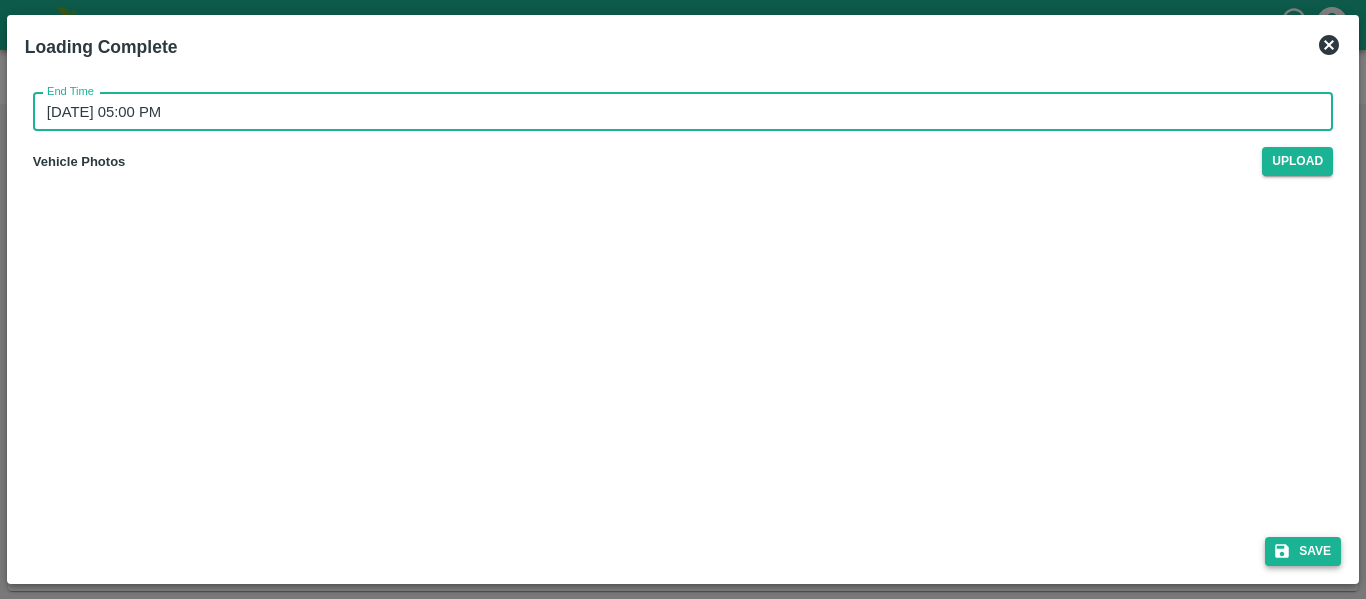 click on "Save" at bounding box center [1303, 551] 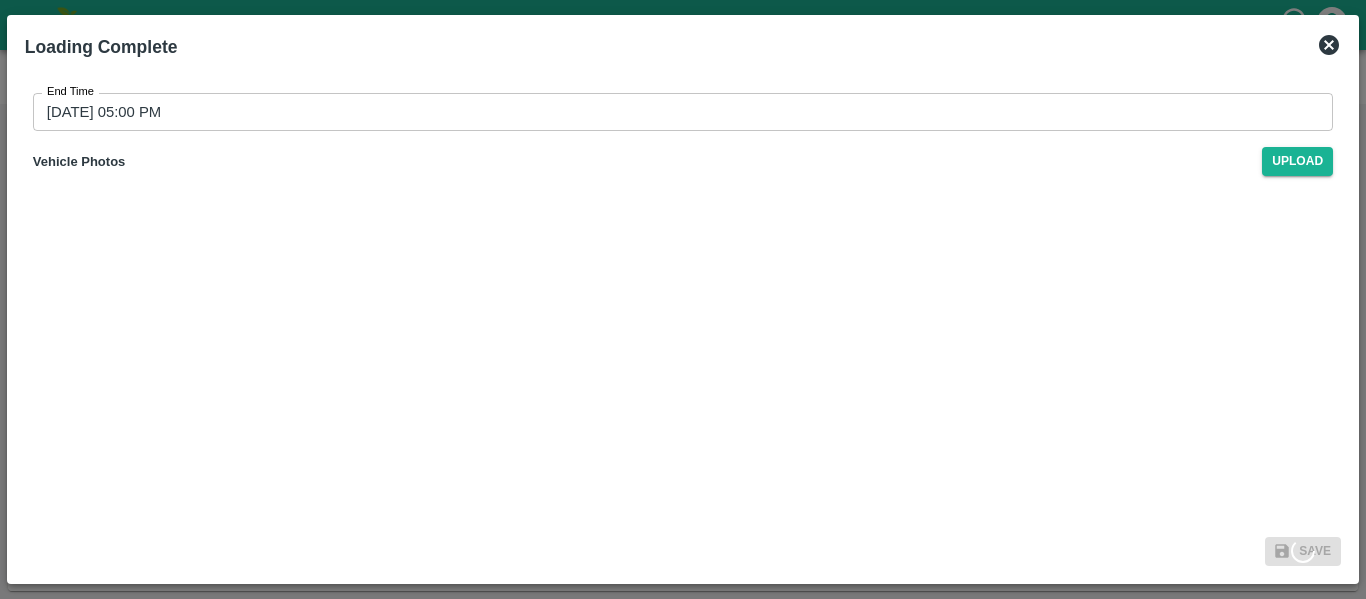 type on "11/07/2025 04:21 PM" 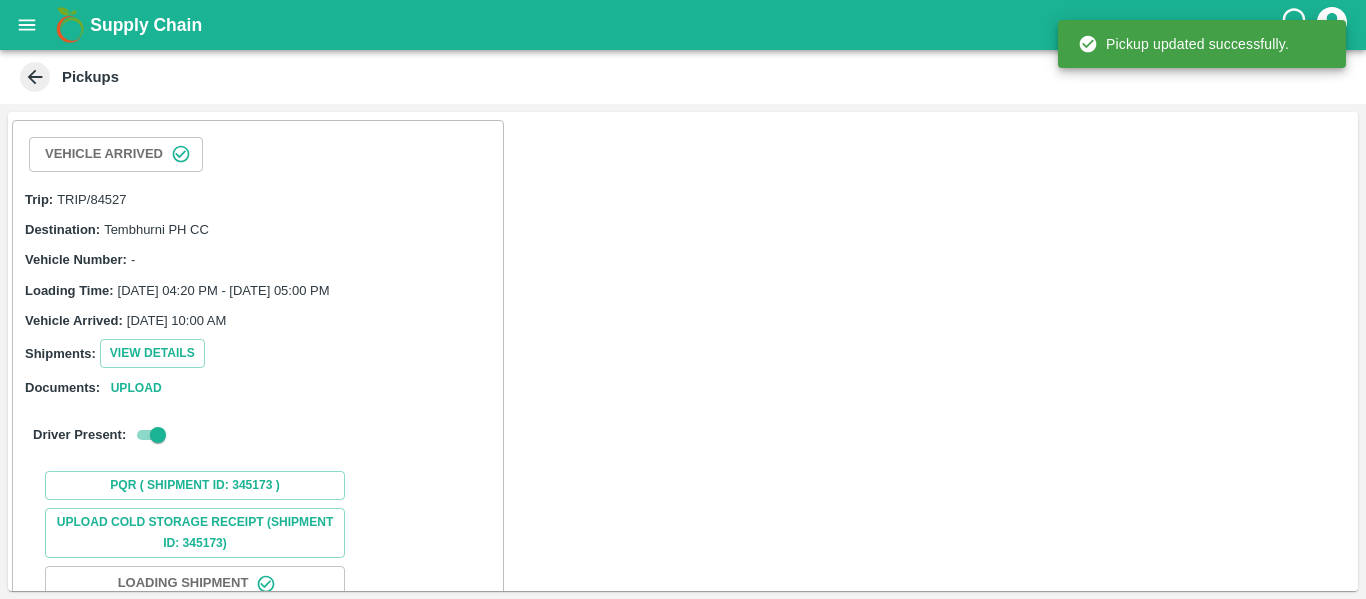 scroll, scrollTop: 188, scrollLeft: 0, axis: vertical 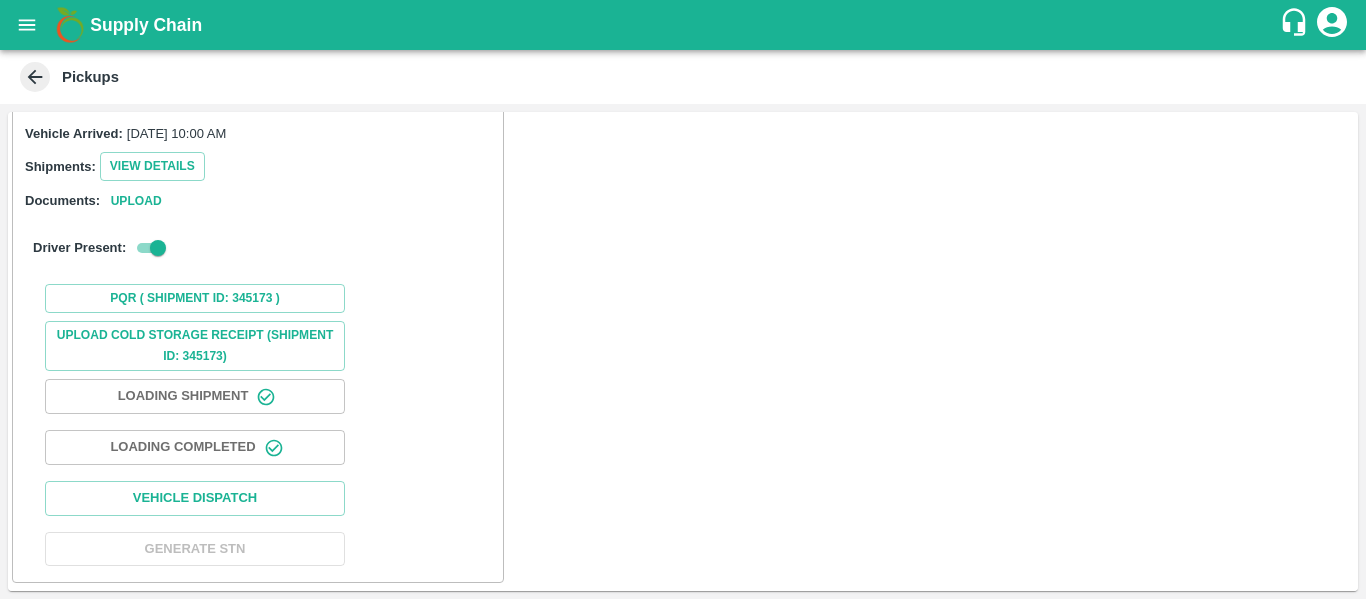 click on "Vehicle Arrived Trip: TRIP/84527 Destination: Tembhurni PH CC Vehicle Number: - Loading Time: 11 Jul 2025, 04:20 PM - 10 Jul 2025, 05:00 PM Vehicle Arrived: 10 Jul 2025, 10:00 AM Shipments: View Details Documents: Upload Driver Present: PQR ( Shipment Id: 345173 ) Upload Cold Storage Receipt (SHIPMENT ID: 345173) Loading Shipment Loading Completed Vehicle Dispatch Generate STN" at bounding box center (683, 351) 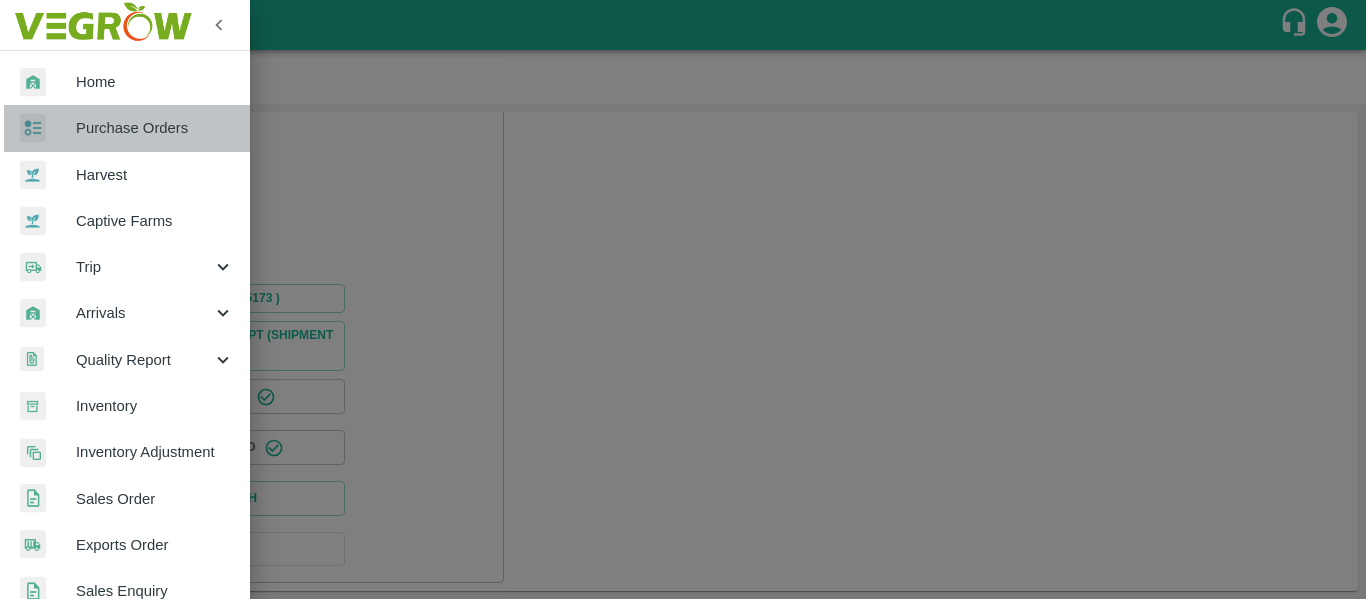 click on "Purchase Orders" at bounding box center (155, 128) 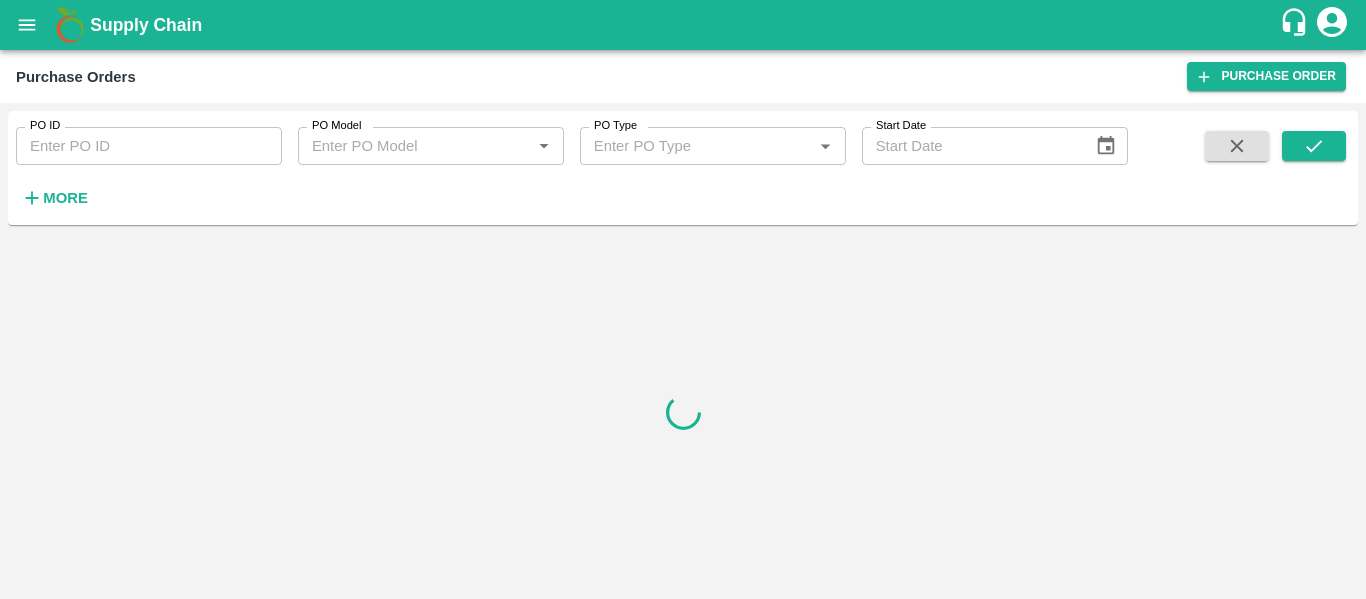scroll, scrollTop: 0, scrollLeft: 0, axis: both 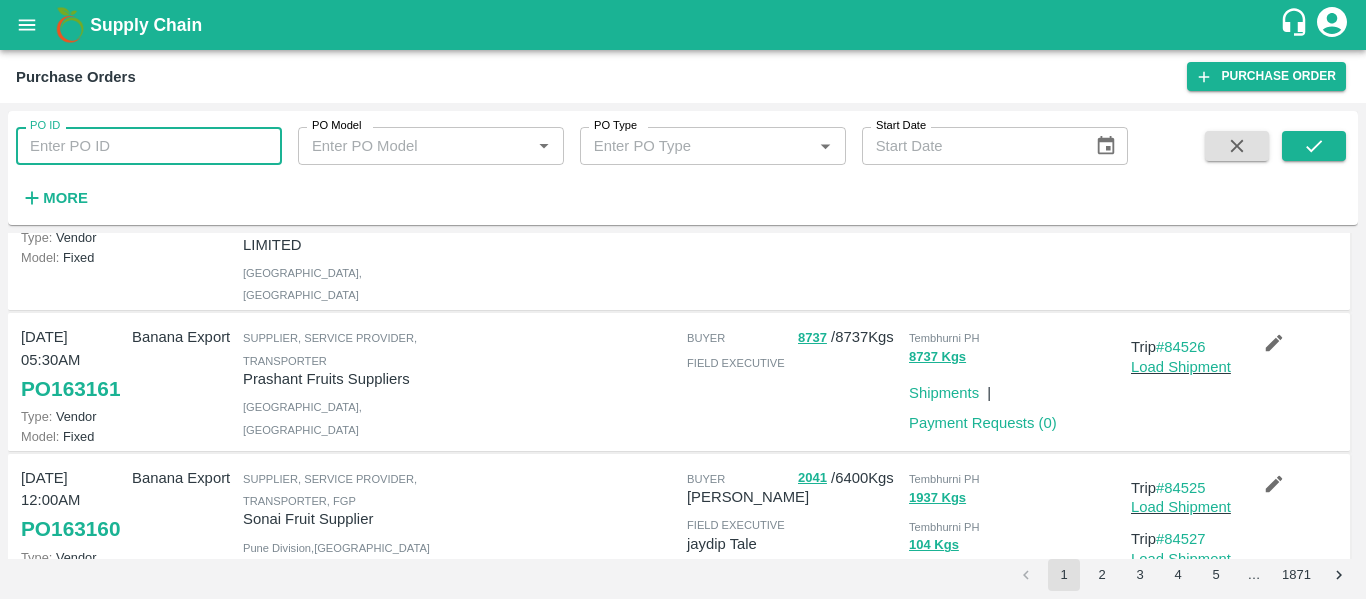 click on "PO ID" at bounding box center (149, 146) 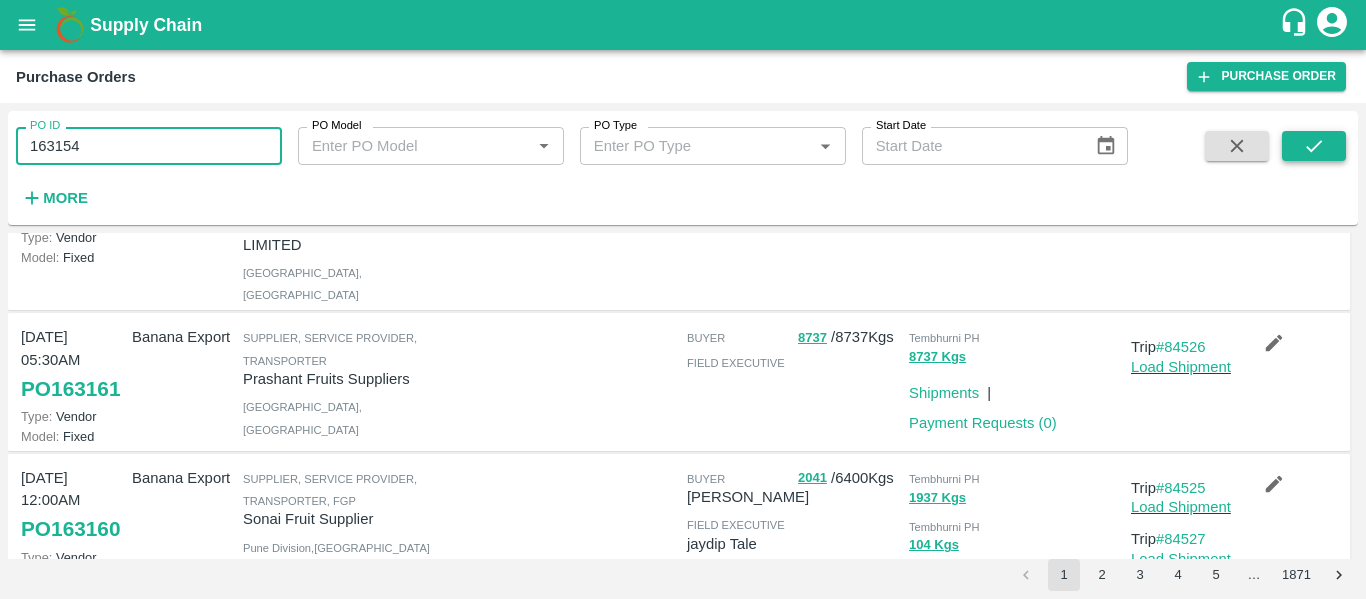type on "163154" 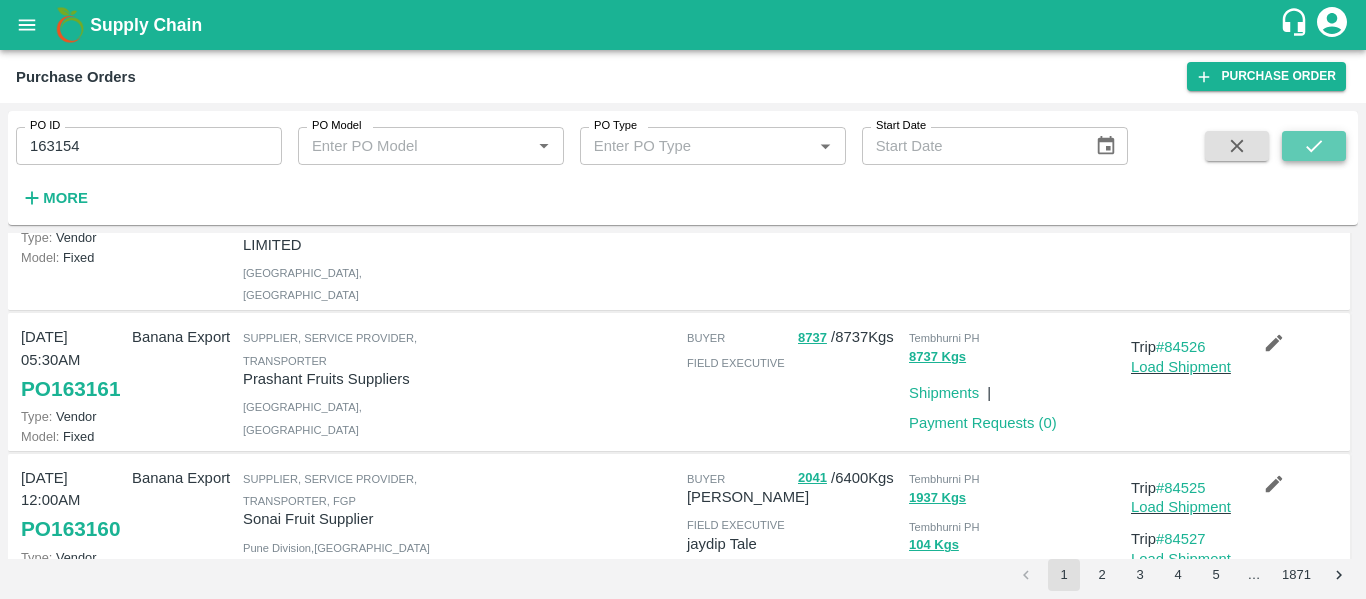 click 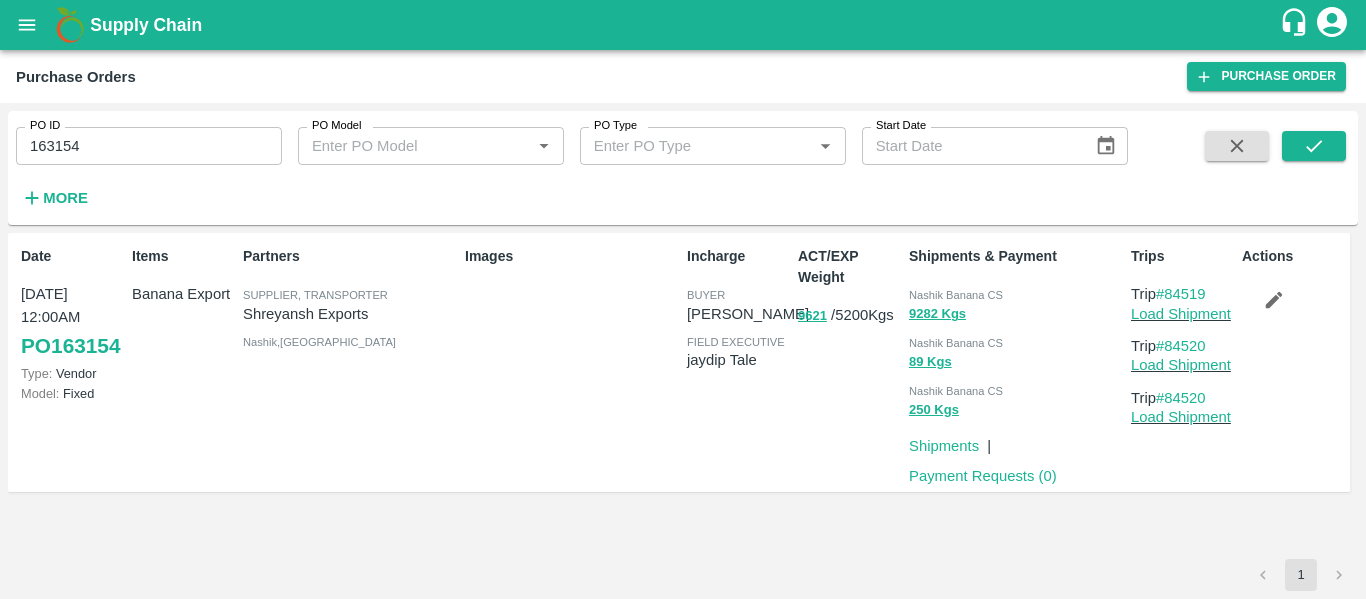 drag, startPoint x: 17, startPoint y: 1, endPoint x: 263, endPoint y: 26, distance: 247.26706 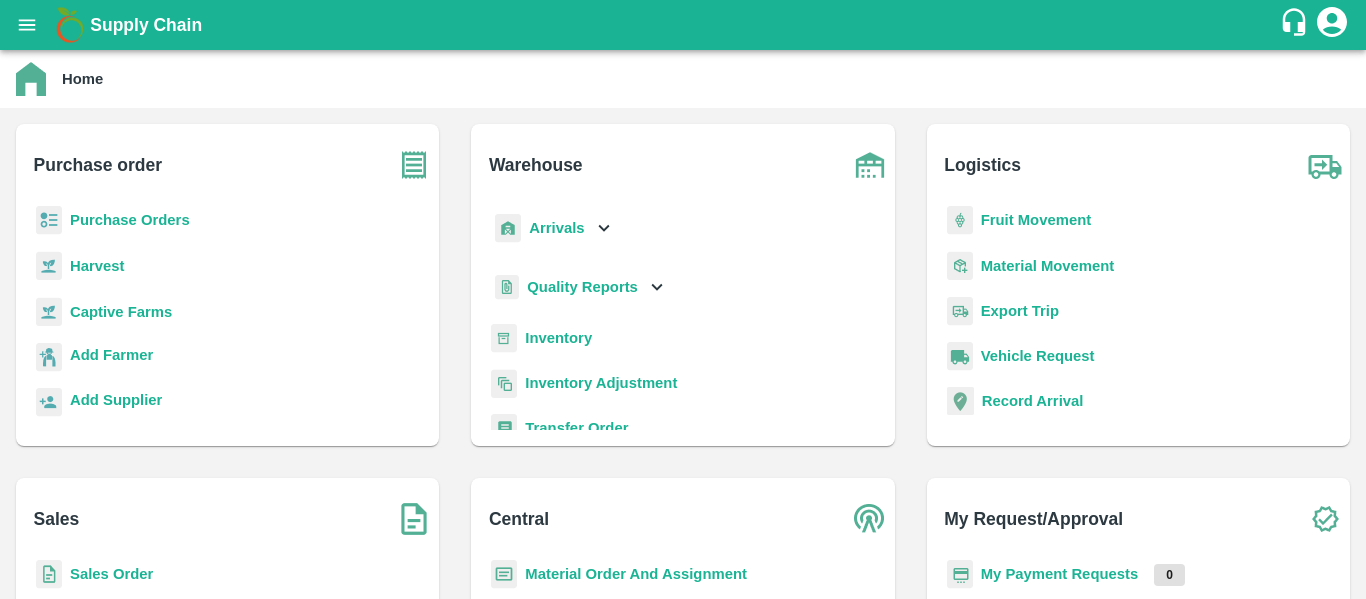 scroll, scrollTop: 0, scrollLeft: 0, axis: both 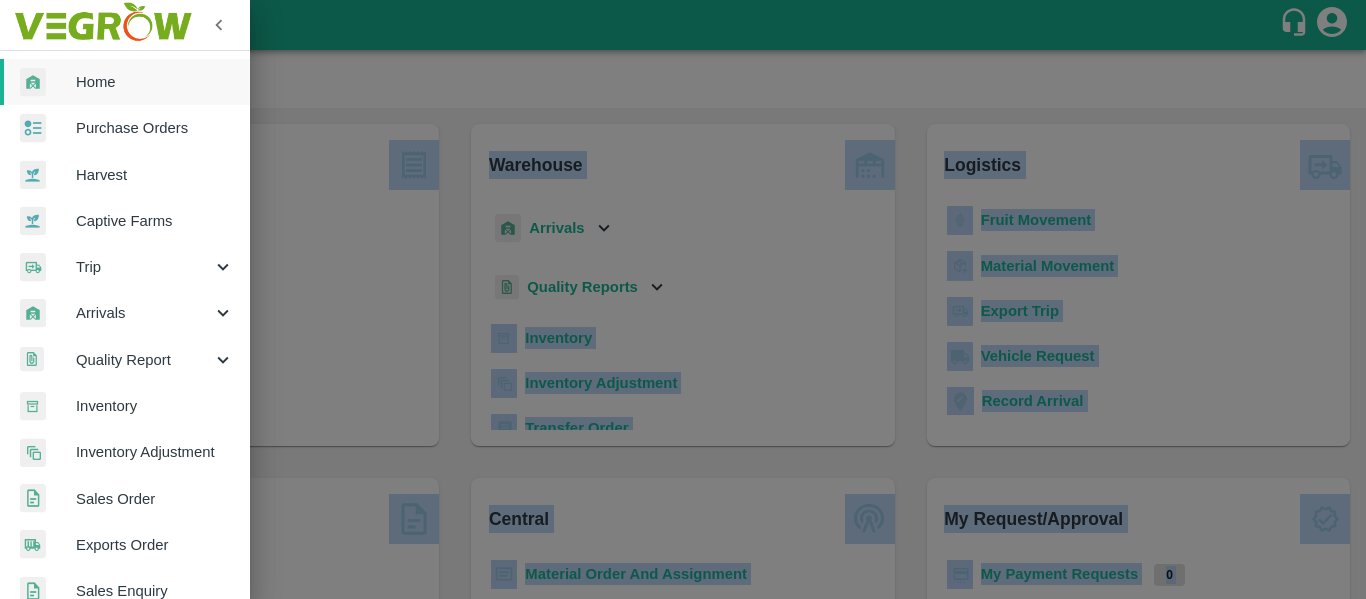click on "Home Purchase Orders Harvest Captive Farms Trip Arrivals Quality Report Inventory Inventory Adjustment Sales Order Exports Order Sales Enquiry Pricing Approvals Transfer Order Material Order And Assignment Shipments Vehicle Request Record Arrival Last Mile Delivery Regrade Trackers Payments Binning Tokens" at bounding box center [683, 299] 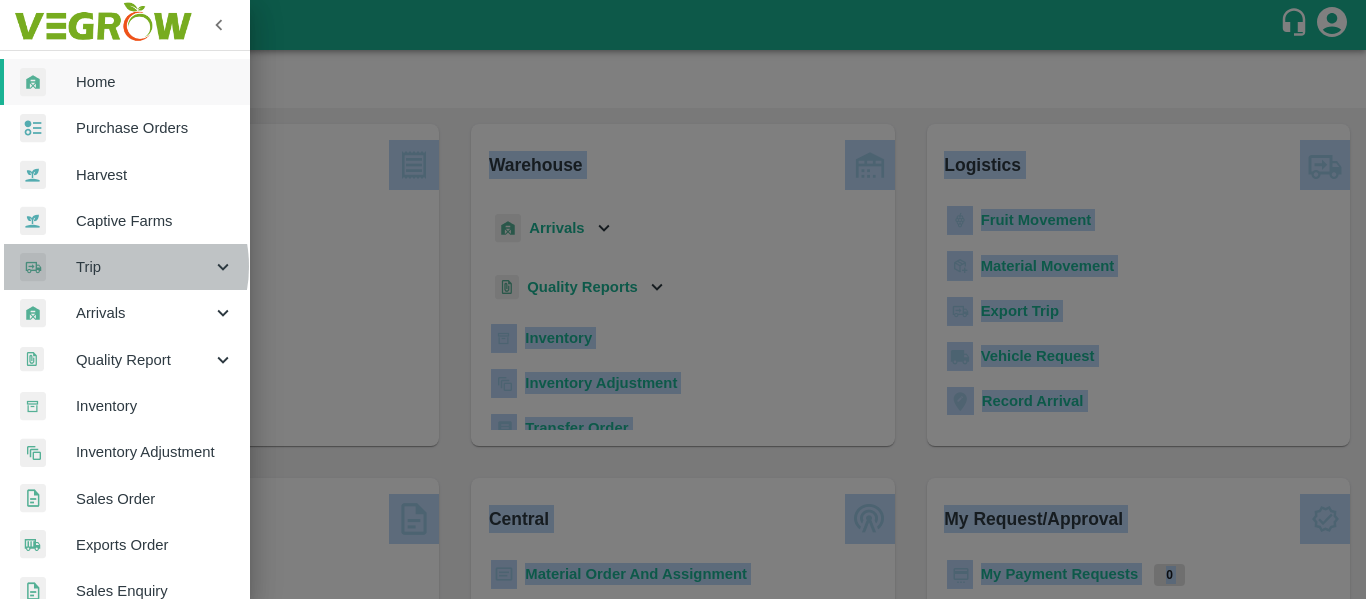 click on "Trip" at bounding box center [144, 267] 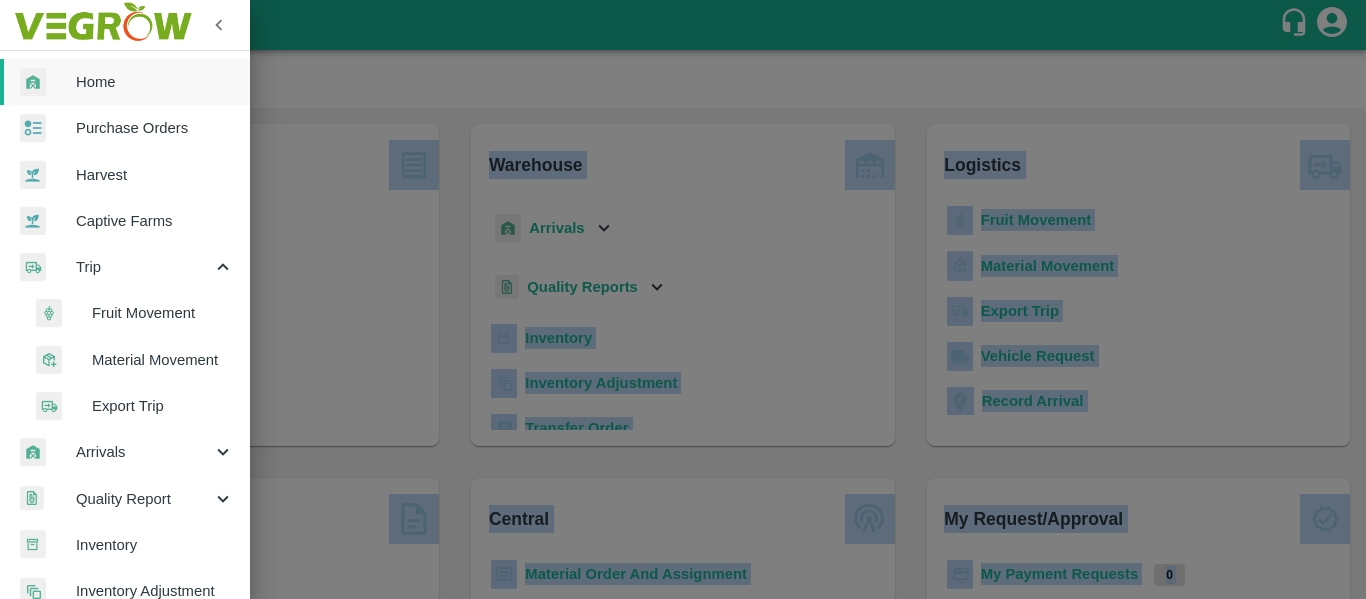 click on "Fruit Movement" at bounding box center [133, 313] 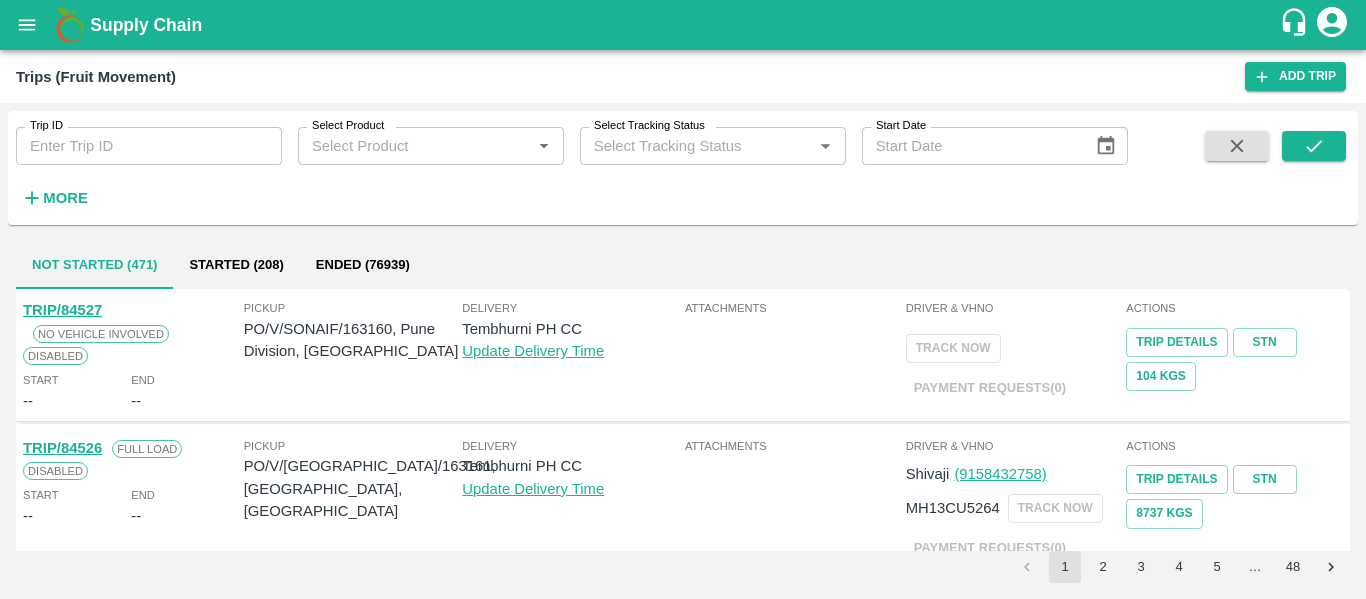 click on "Trip ID" at bounding box center (149, 146) 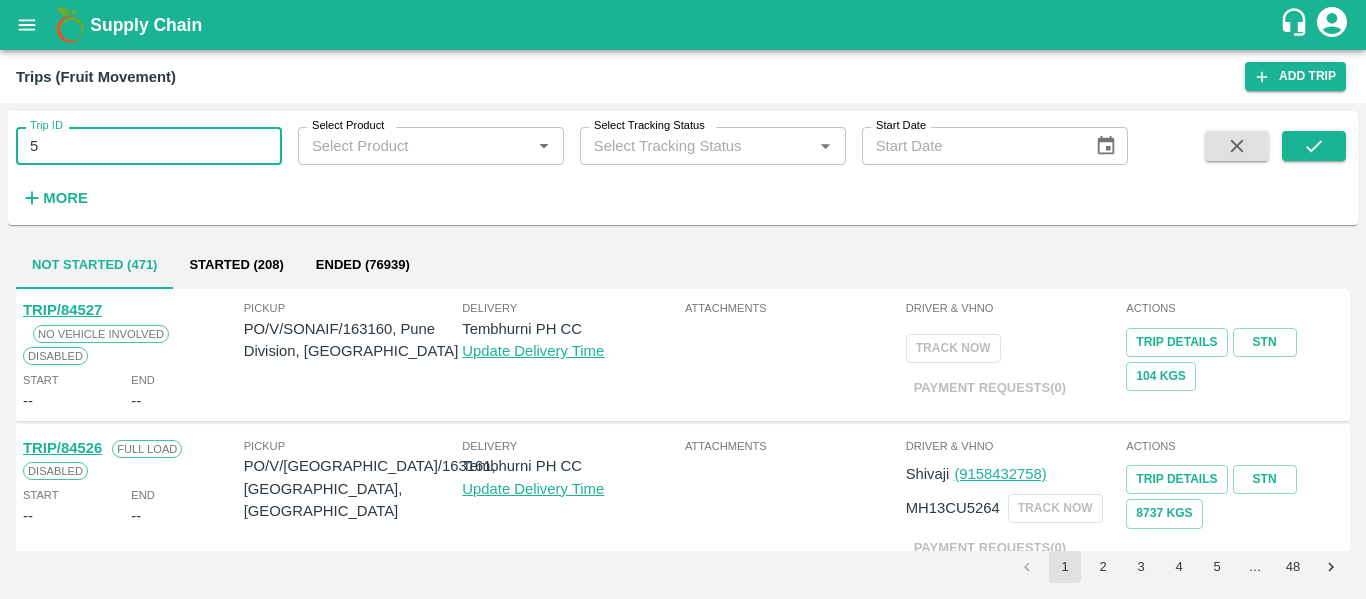type on "5" 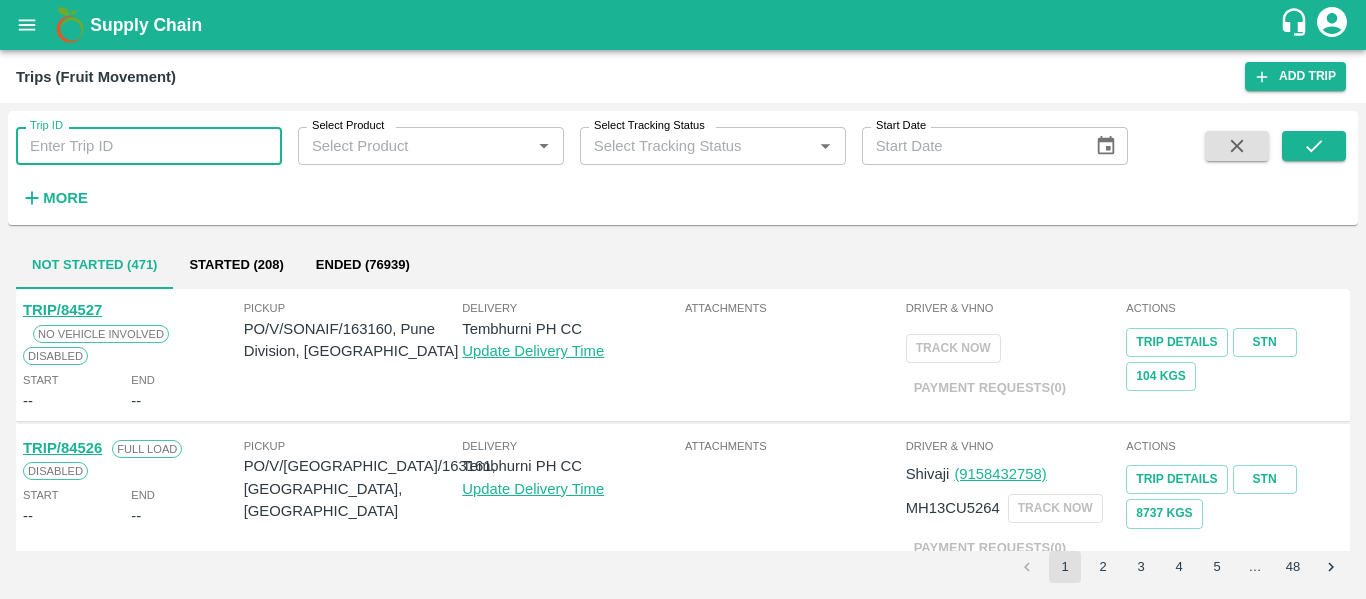 click on "Trip ID" at bounding box center (149, 146) 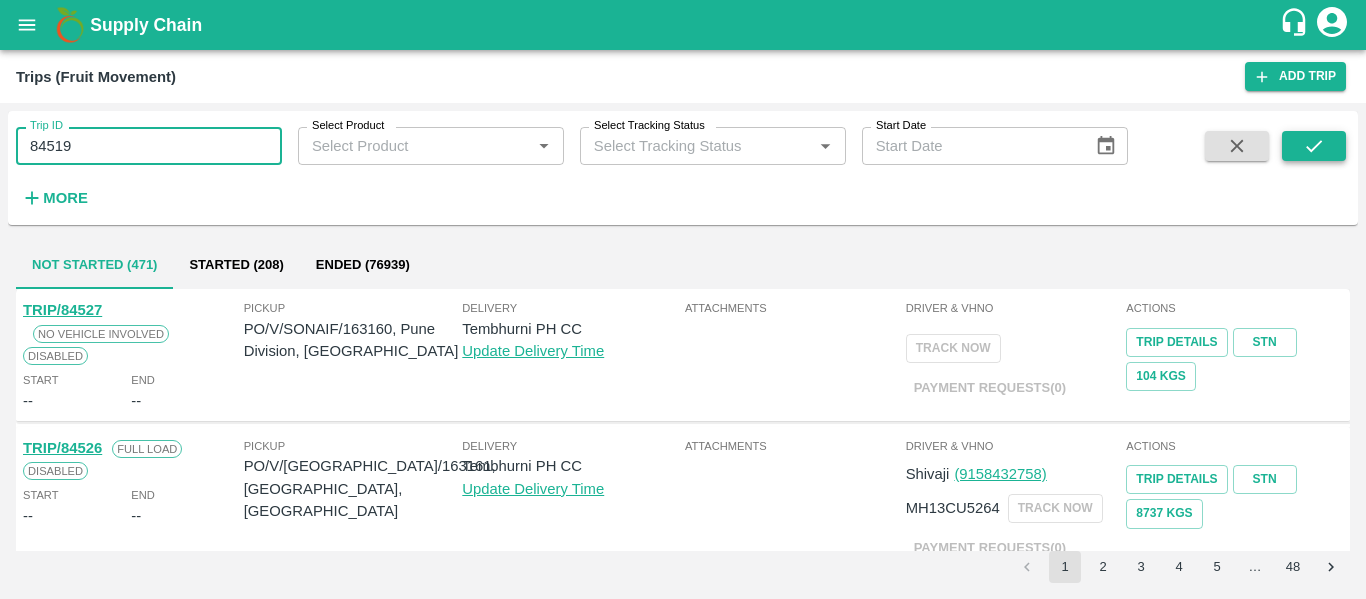 type on "84519" 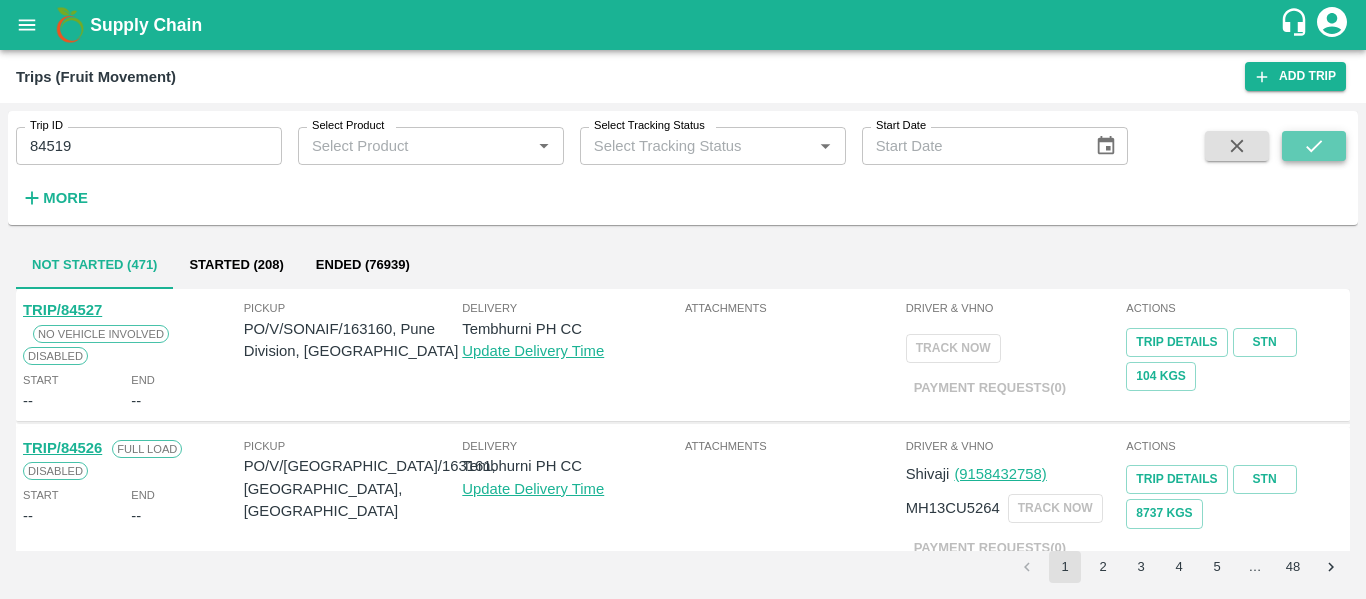click 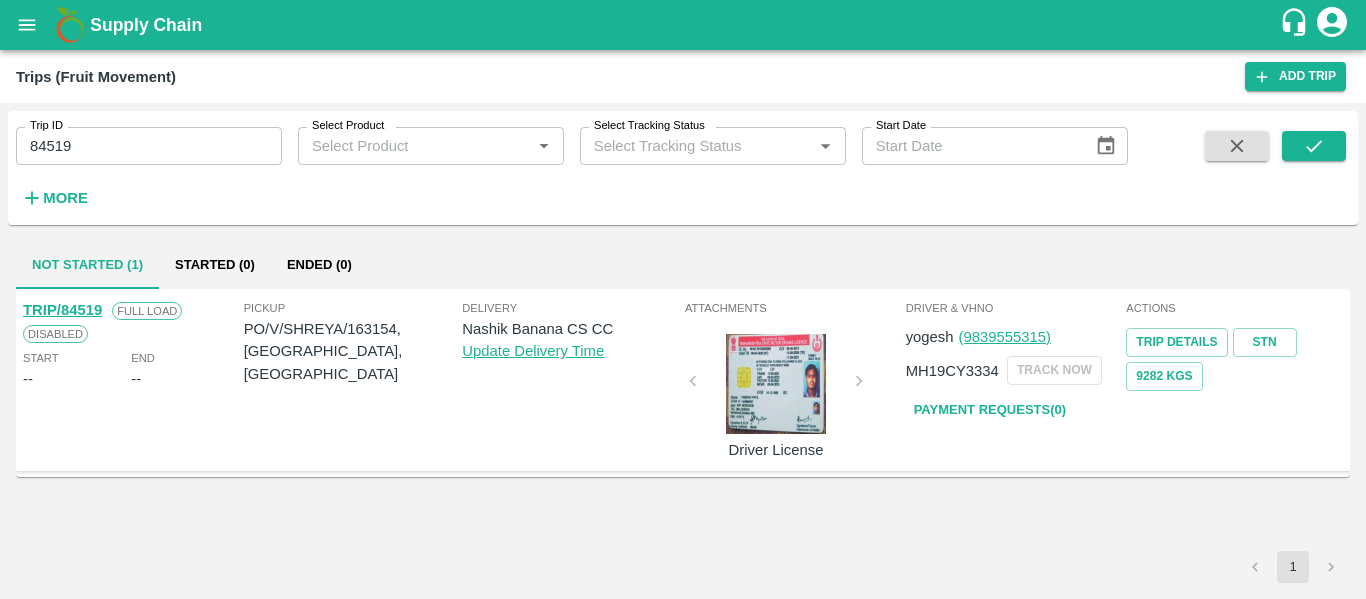 click on "TRIP/84519" at bounding box center [62, 310] 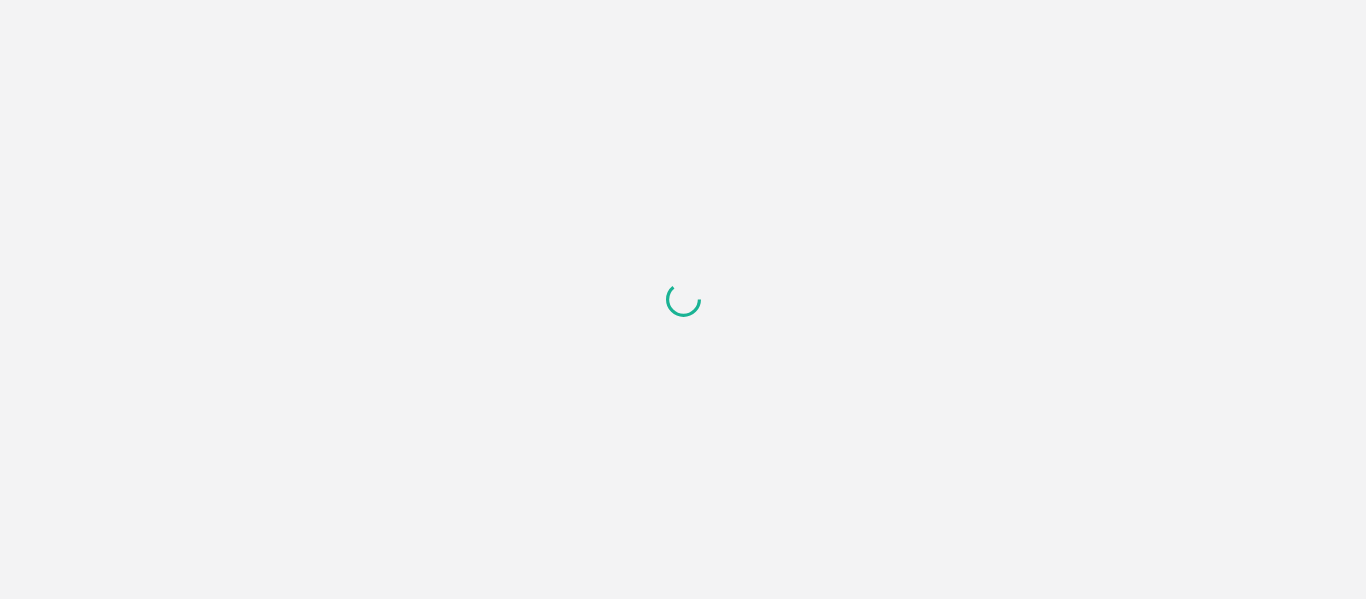 scroll, scrollTop: 0, scrollLeft: 0, axis: both 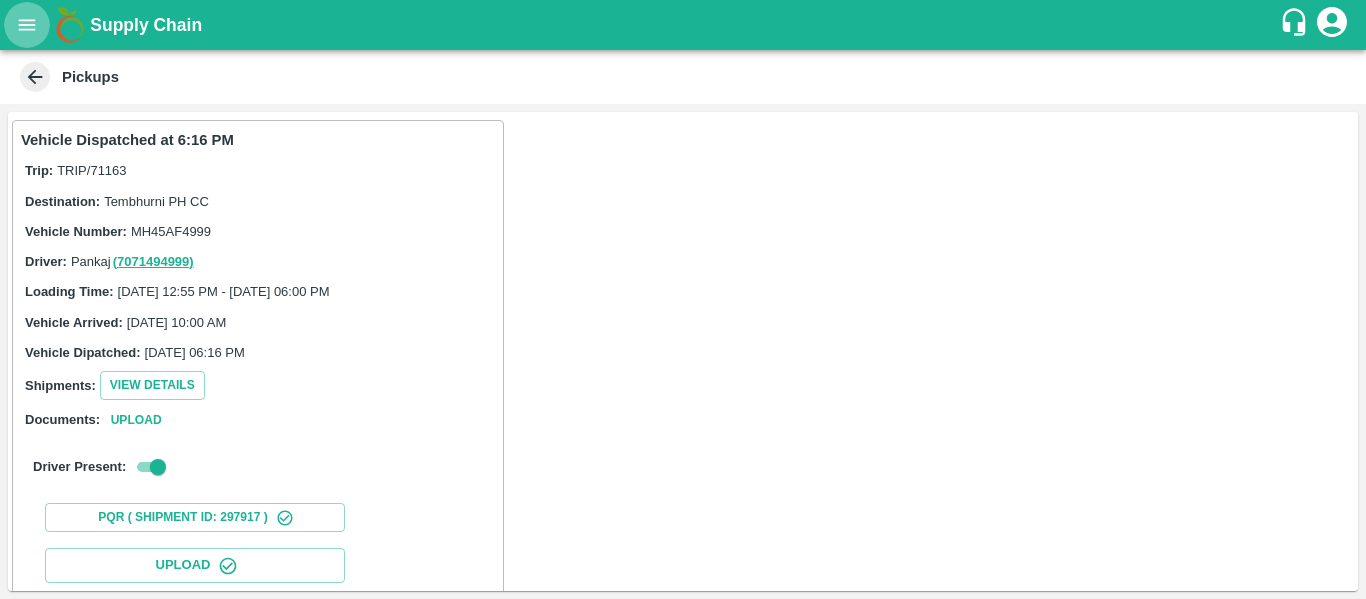 click at bounding box center (27, 25) 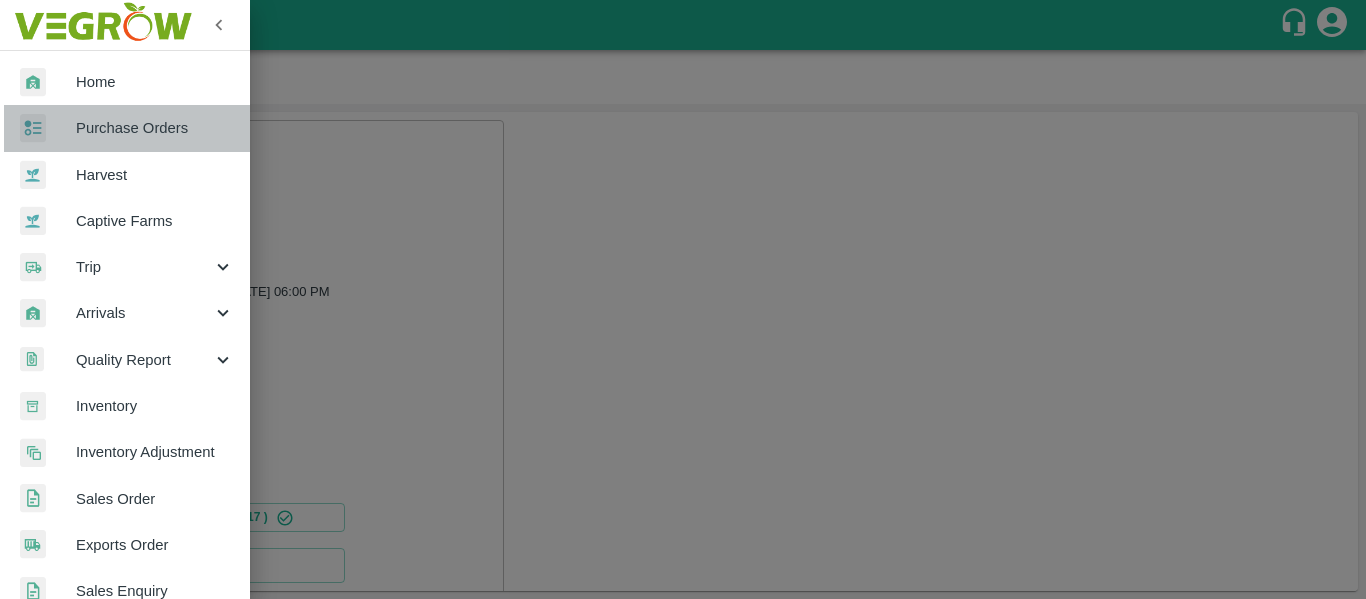 click on "Purchase Orders" at bounding box center (125, 128) 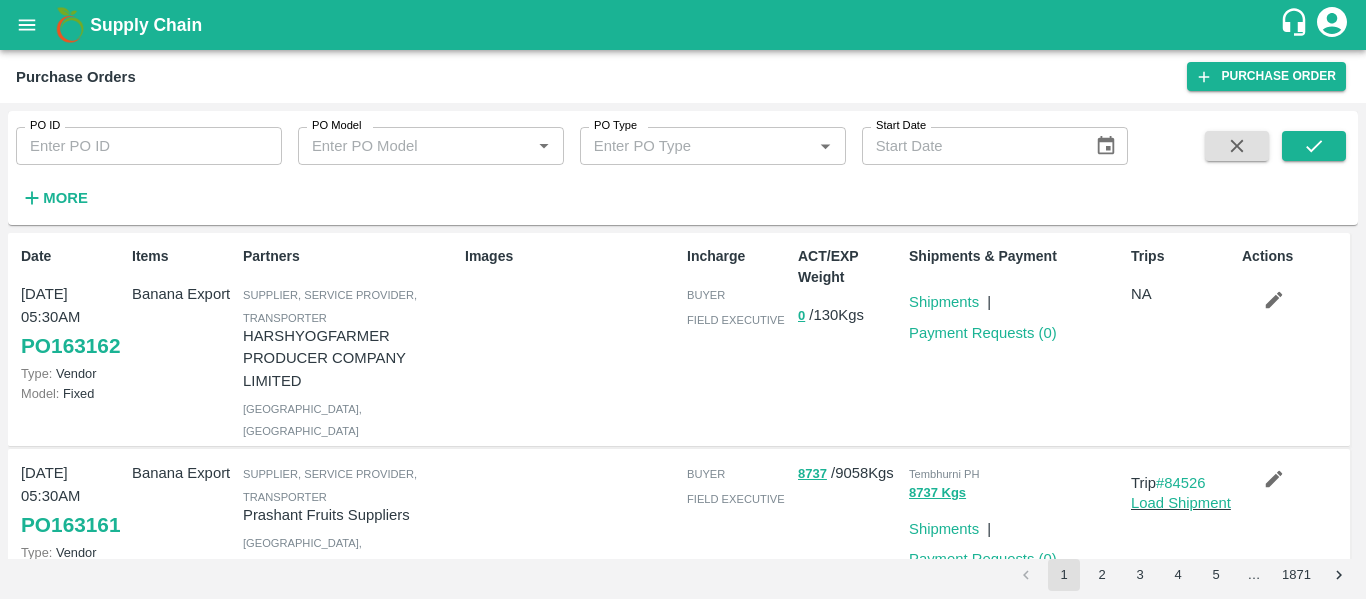 type 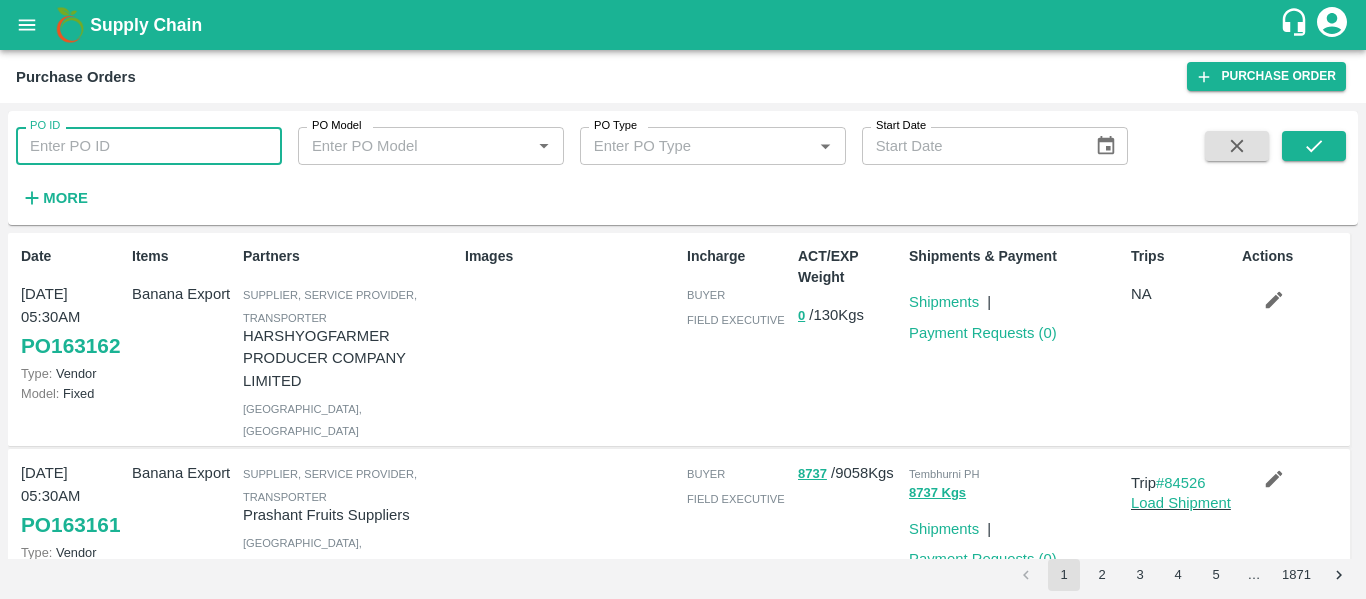click on "PO ID" at bounding box center [149, 146] 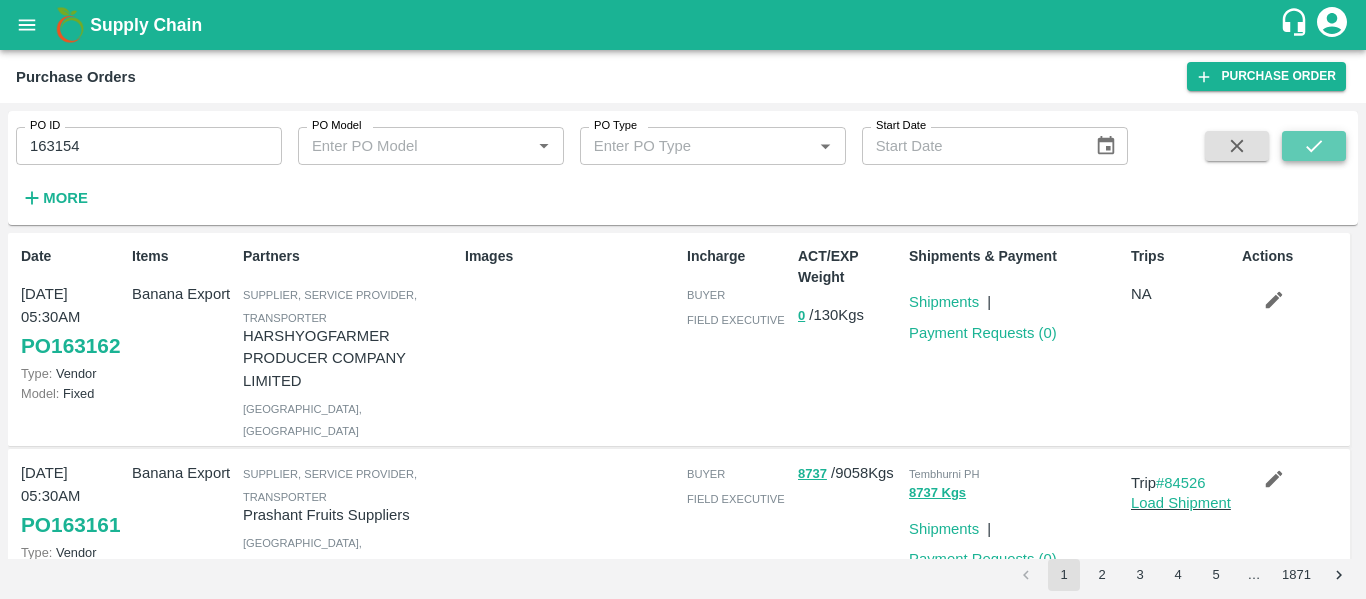 click at bounding box center (1314, 146) 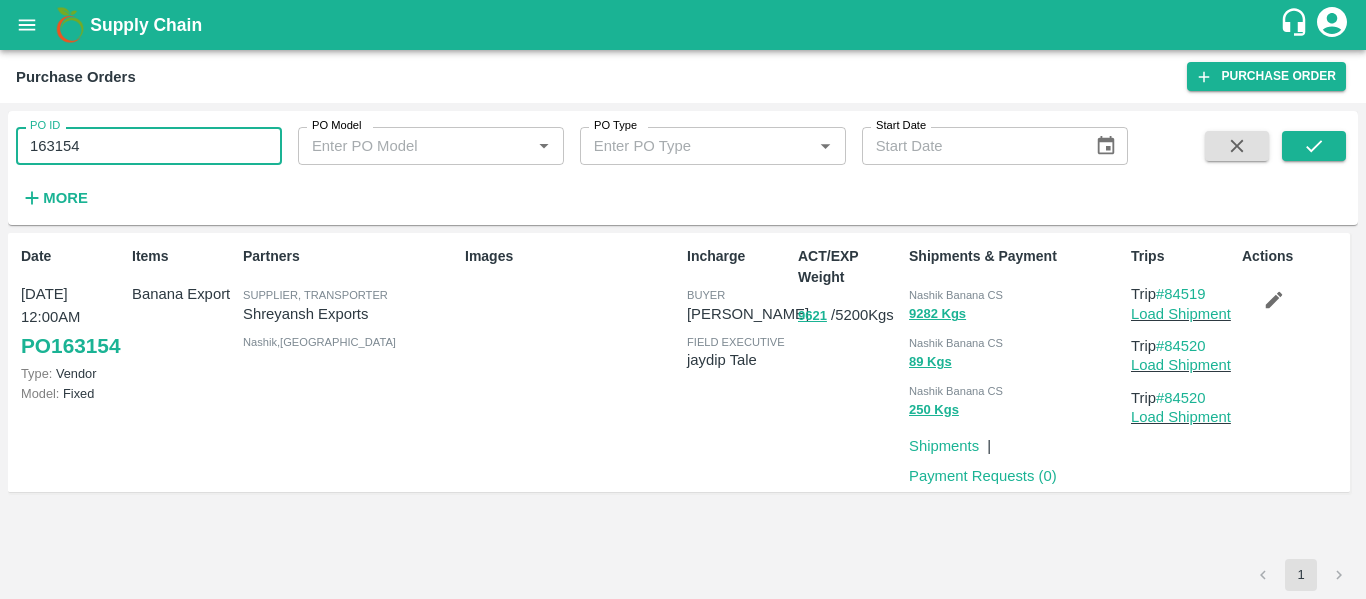 click on "163154" at bounding box center [149, 146] 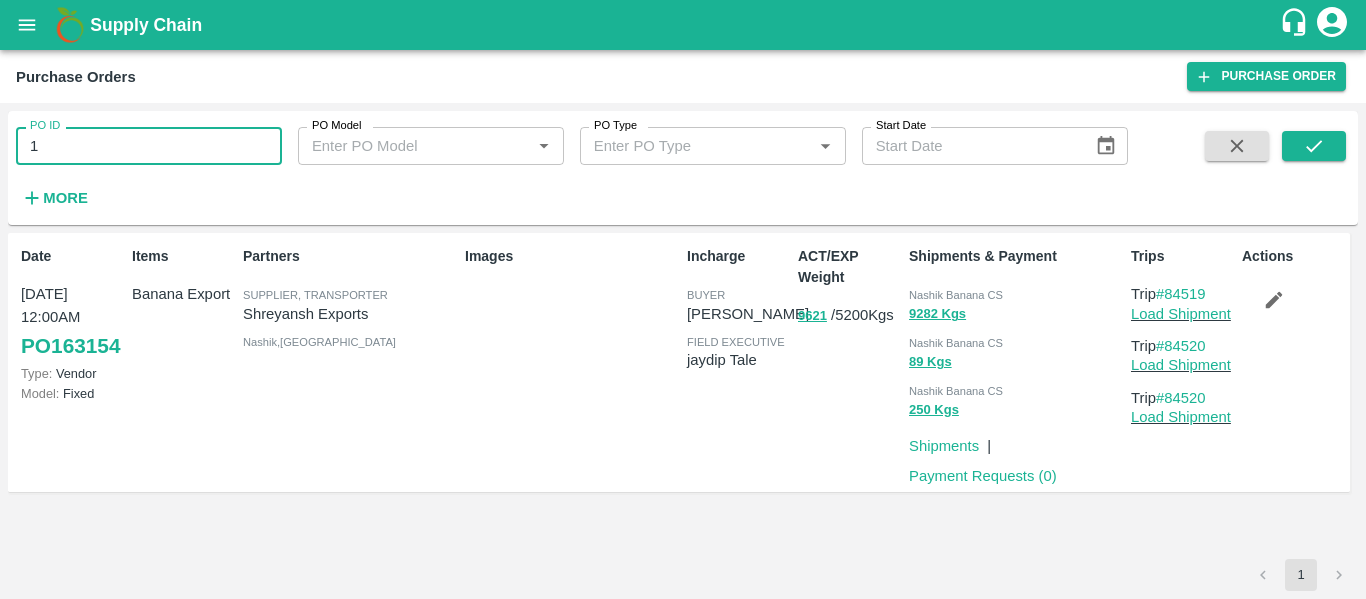 type on "1" 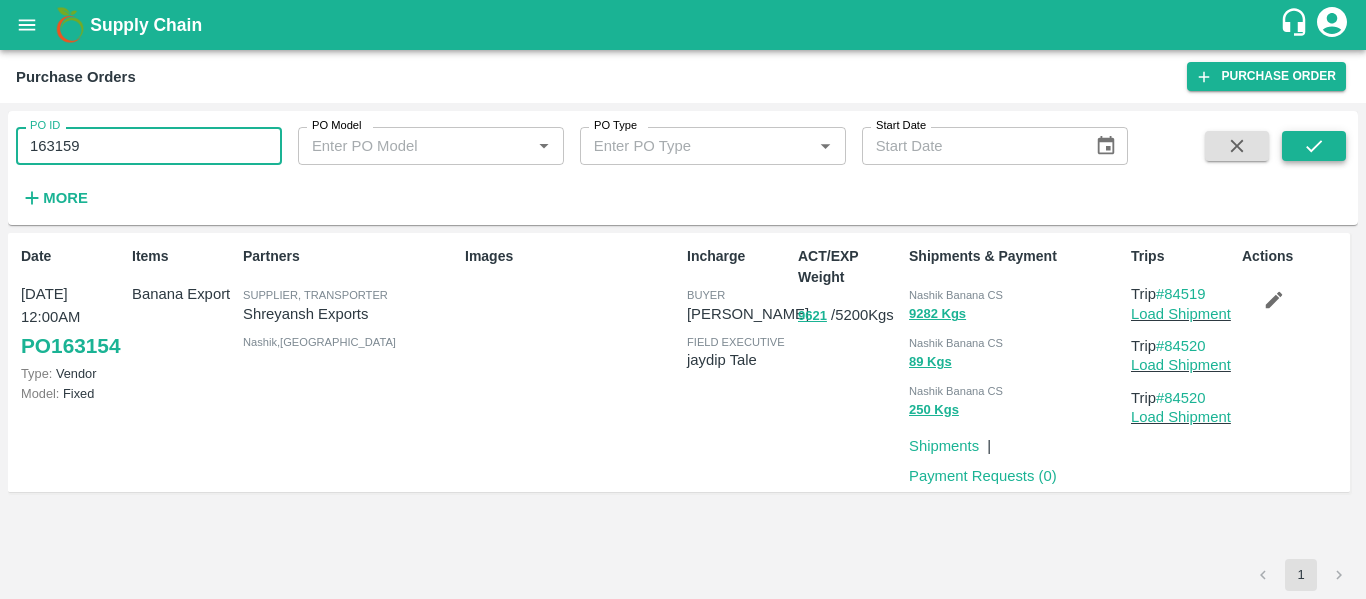 type on "163159" 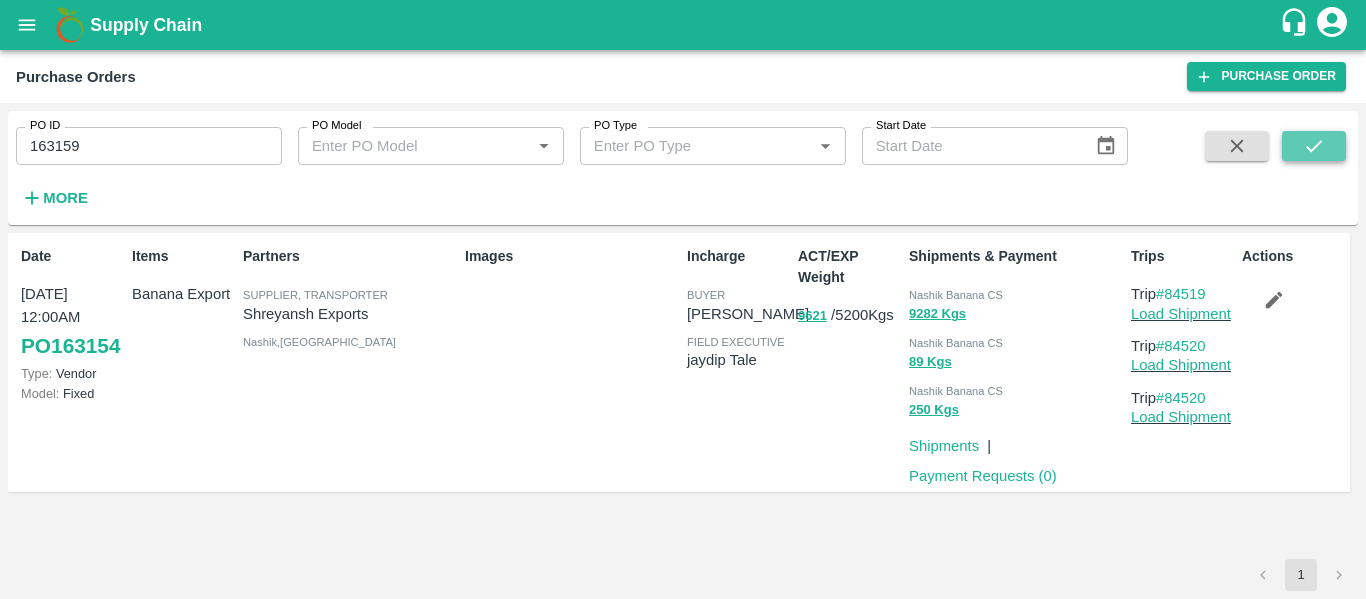 click 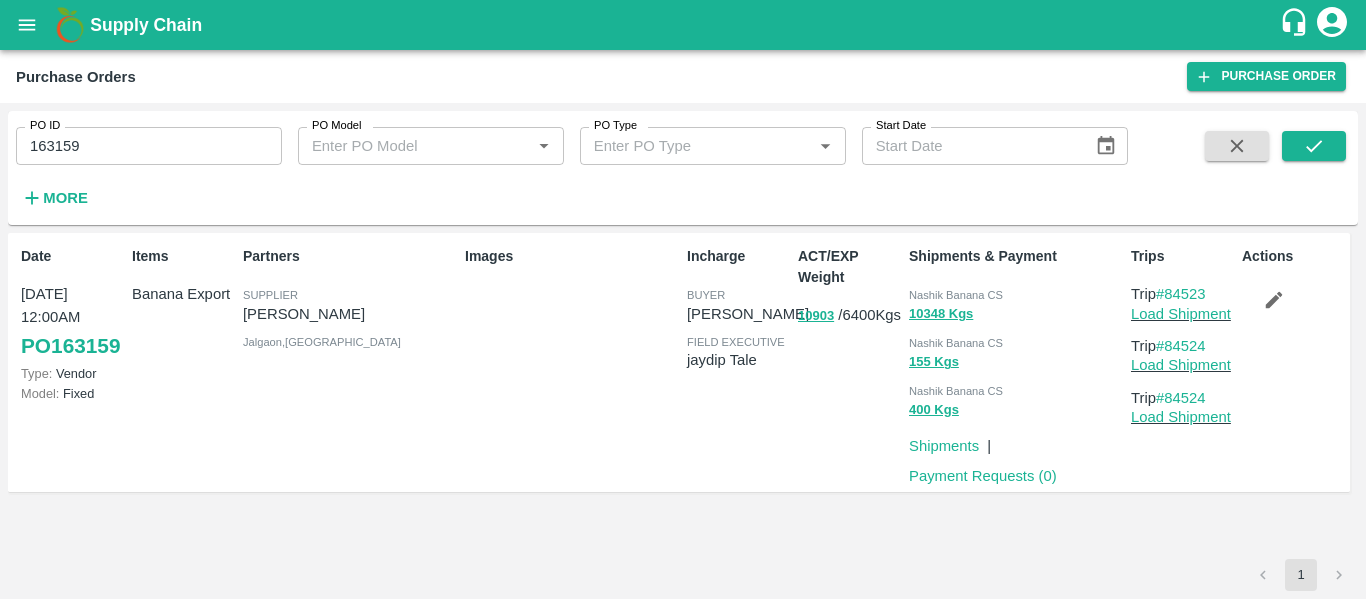type 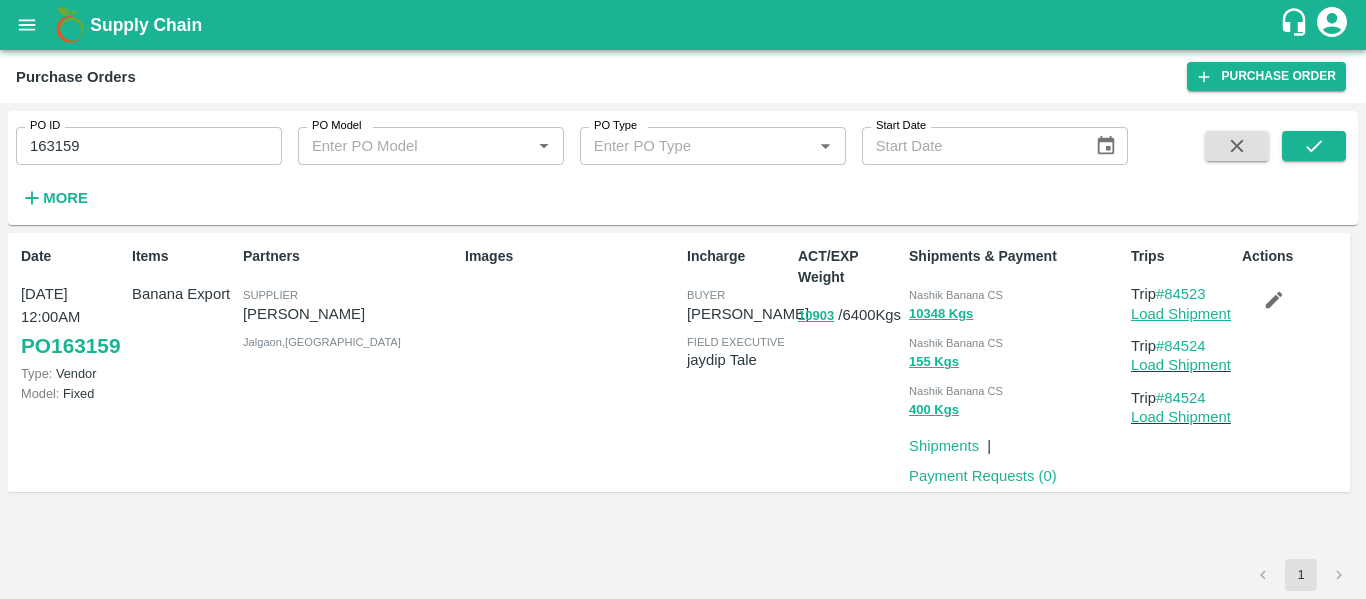 click on "Load Shipment" at bounding box center (1181, 314) 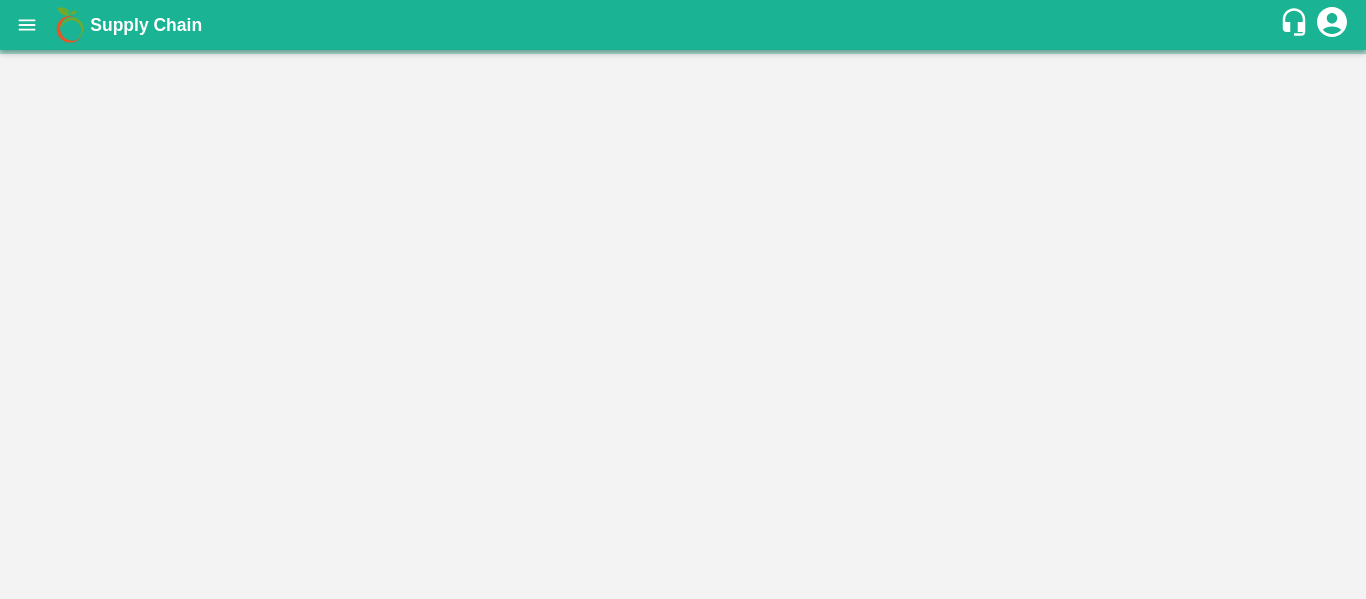 scroll, scrollTop: 0, scrollLeft: 0, axis: both 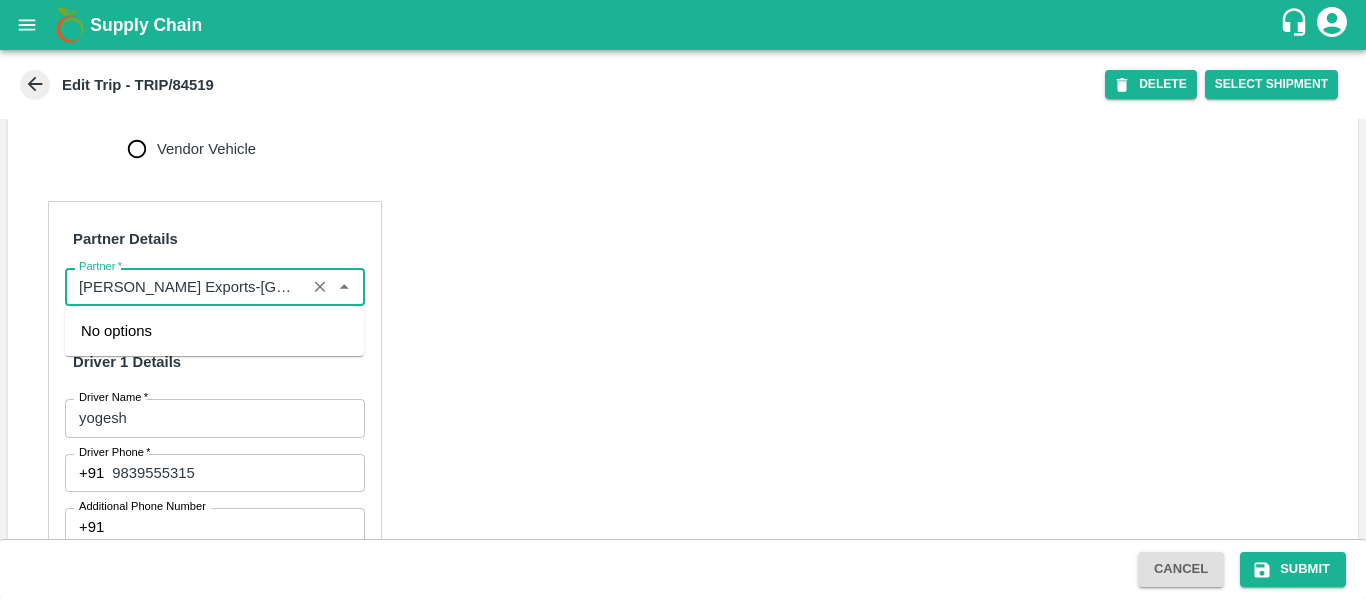 click on "Partner   *" at bounding box center (185, 287) 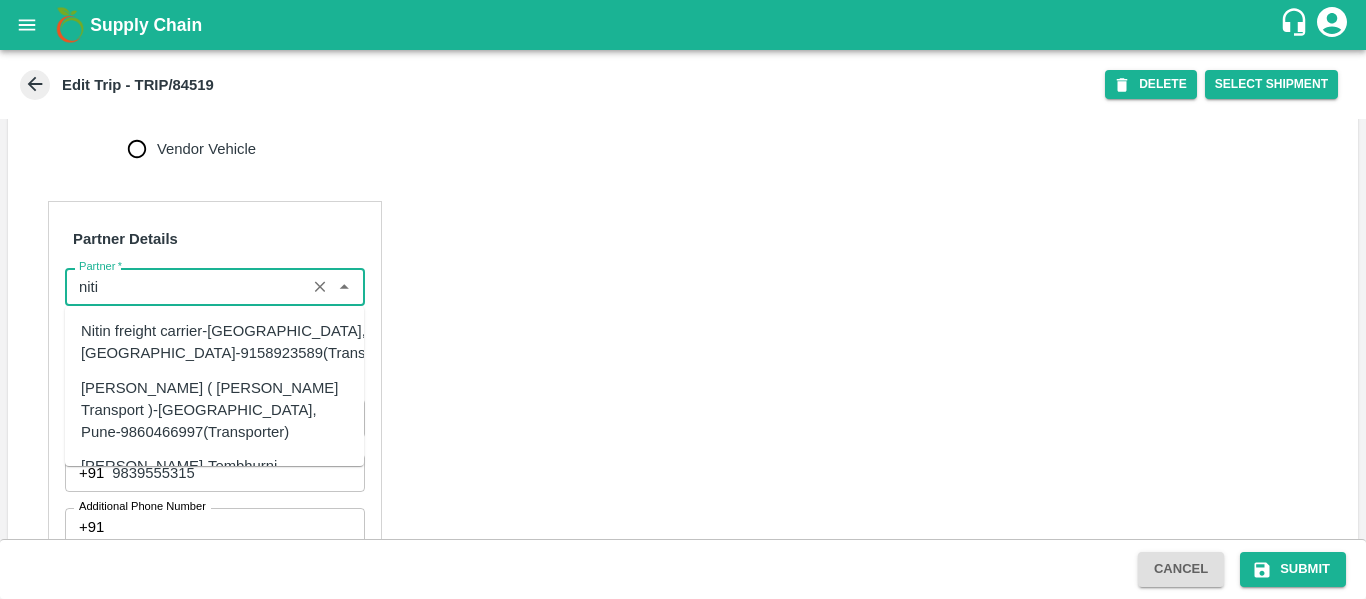 click on "[PERSON_NAME] ( [PERSON_NAME] Transport )-[GEOGRAPHIC_DATA], Pune-9860466997(Transporter)" at bounding box center (214, 410) 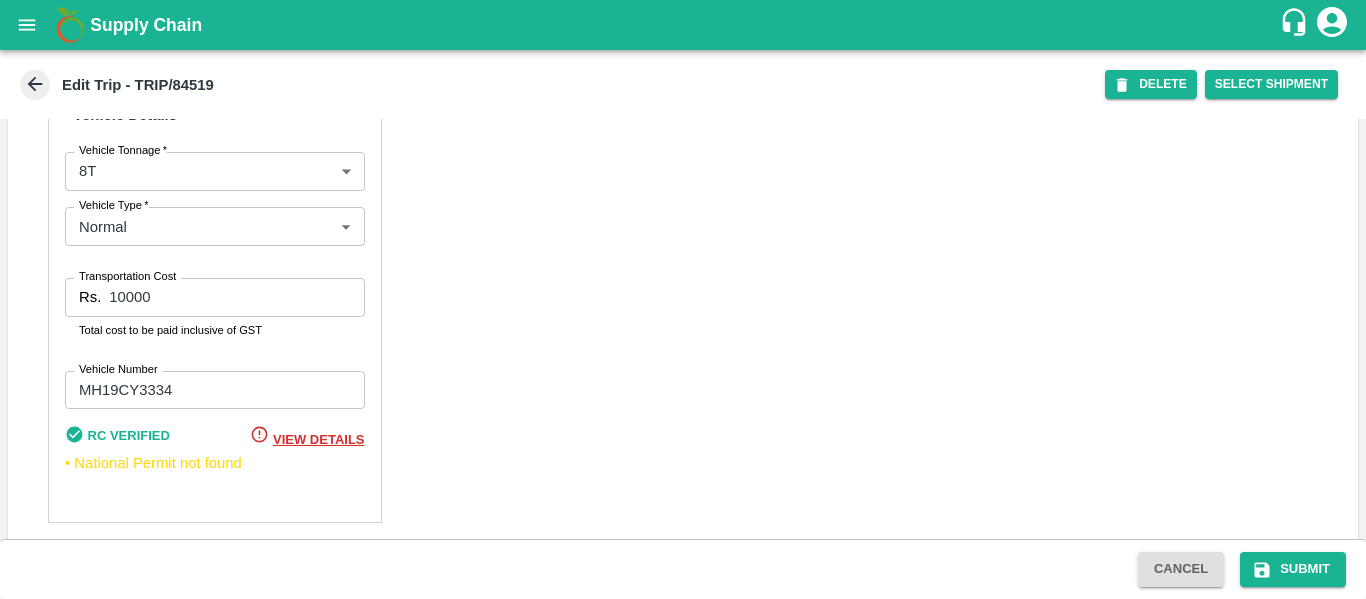 scroll, scrollTop: 1515, scrollLeft: 0, axis: vertical 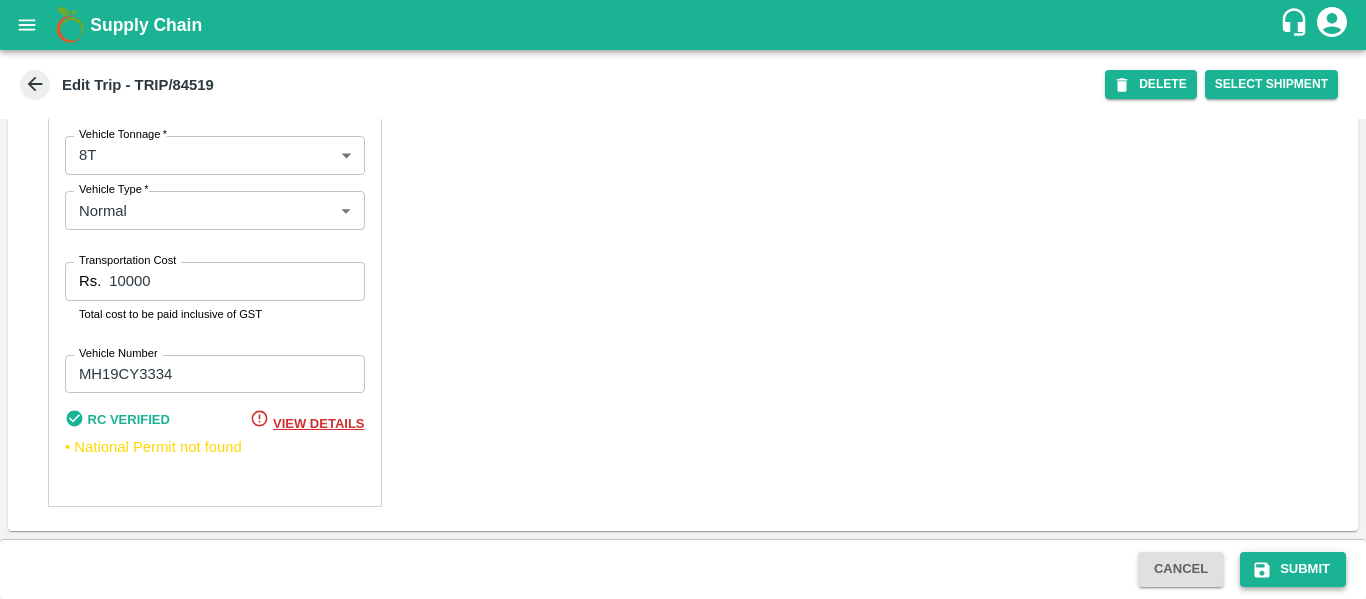 type on "[PERSON_NAME] ( [PERSON_NAME] Transport )-[GEOGRAPHIC_DATA], Pune-9860466997(Transporter)" 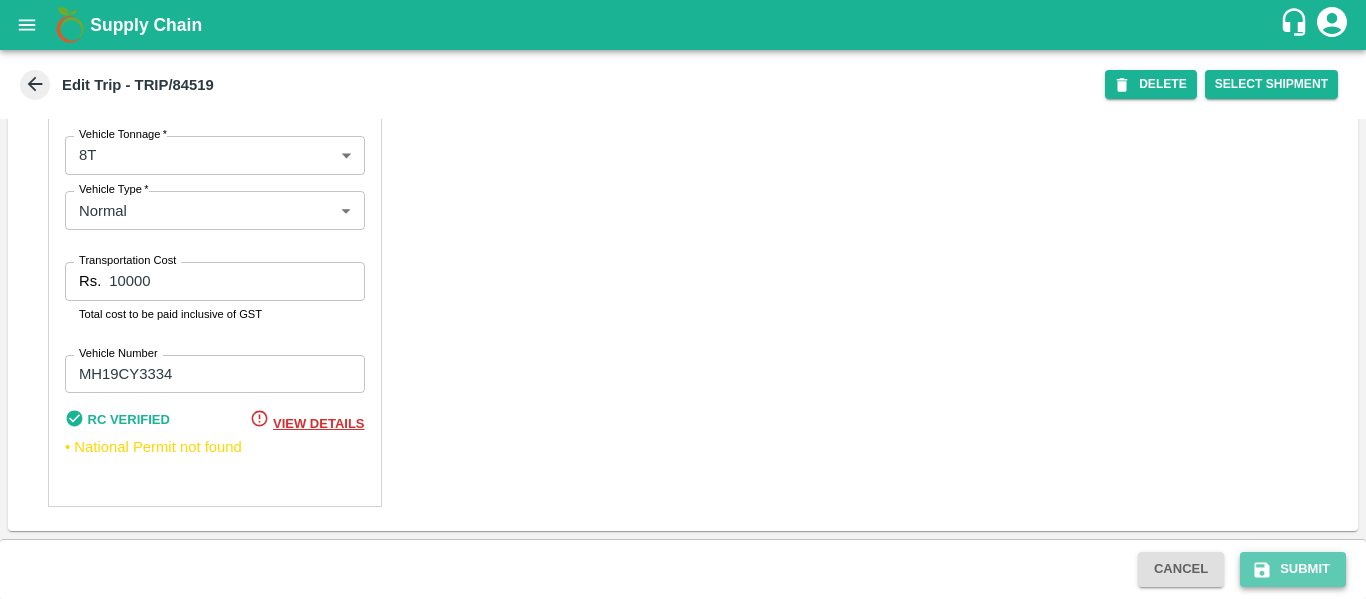 click on "Submit" at bounding box center [1293, 569] 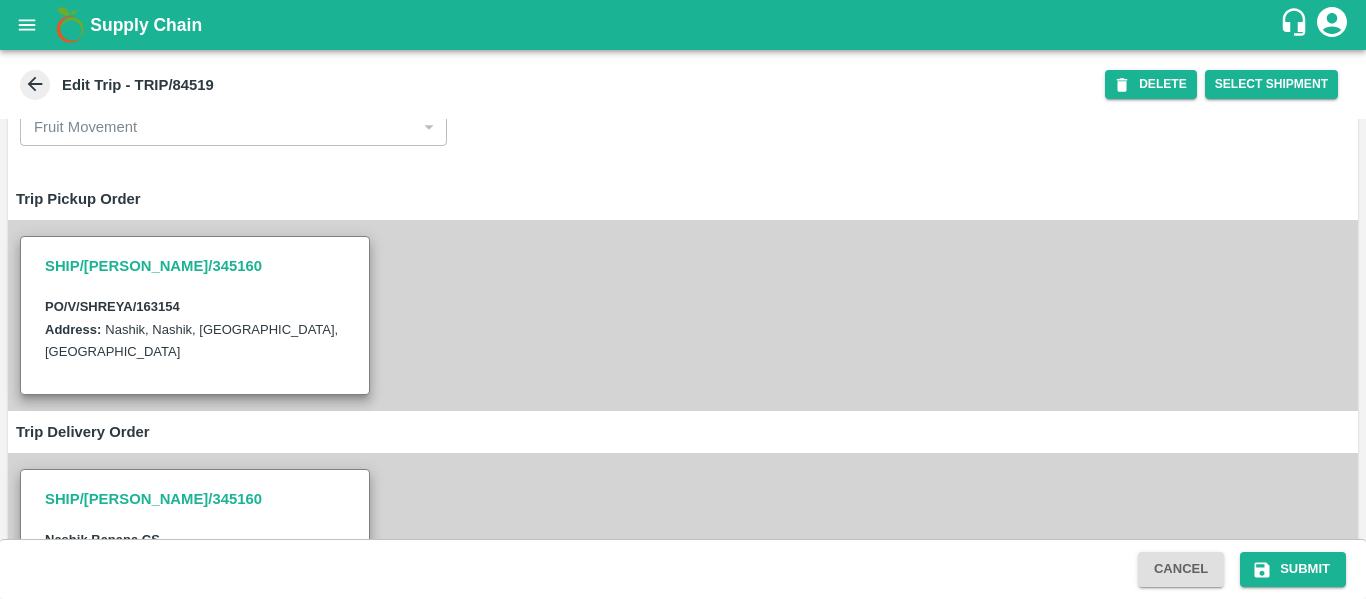 scroll, scrollTop: 0, scrollLeft: 0, axis: both 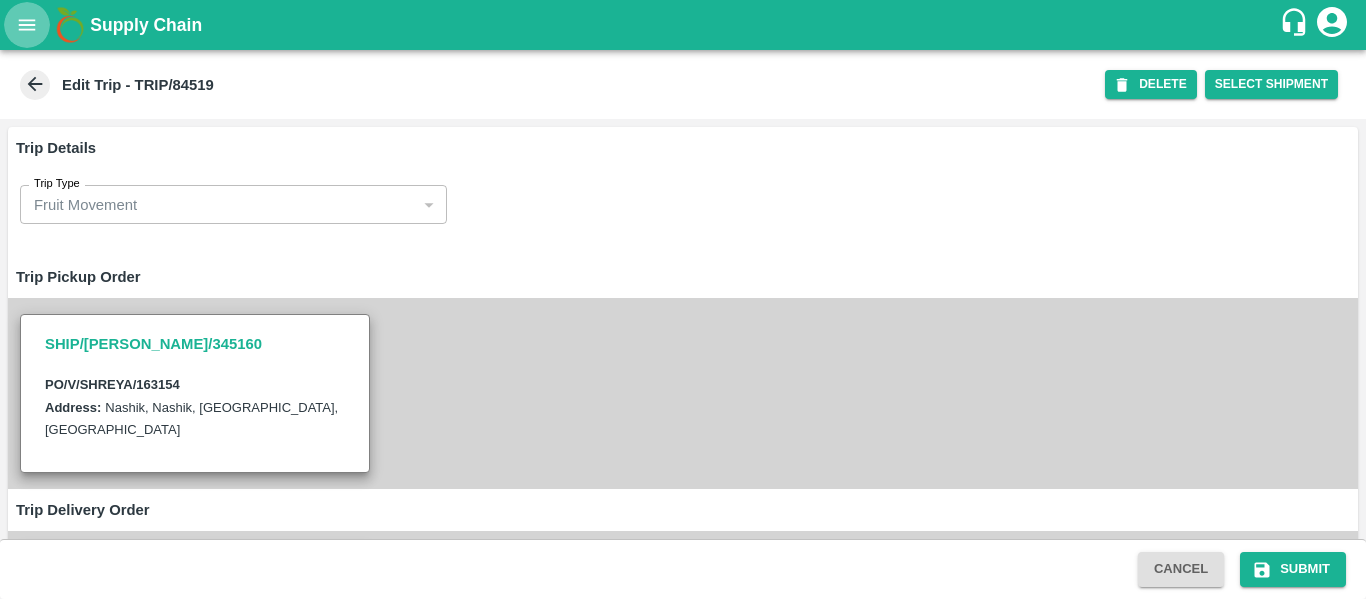 click 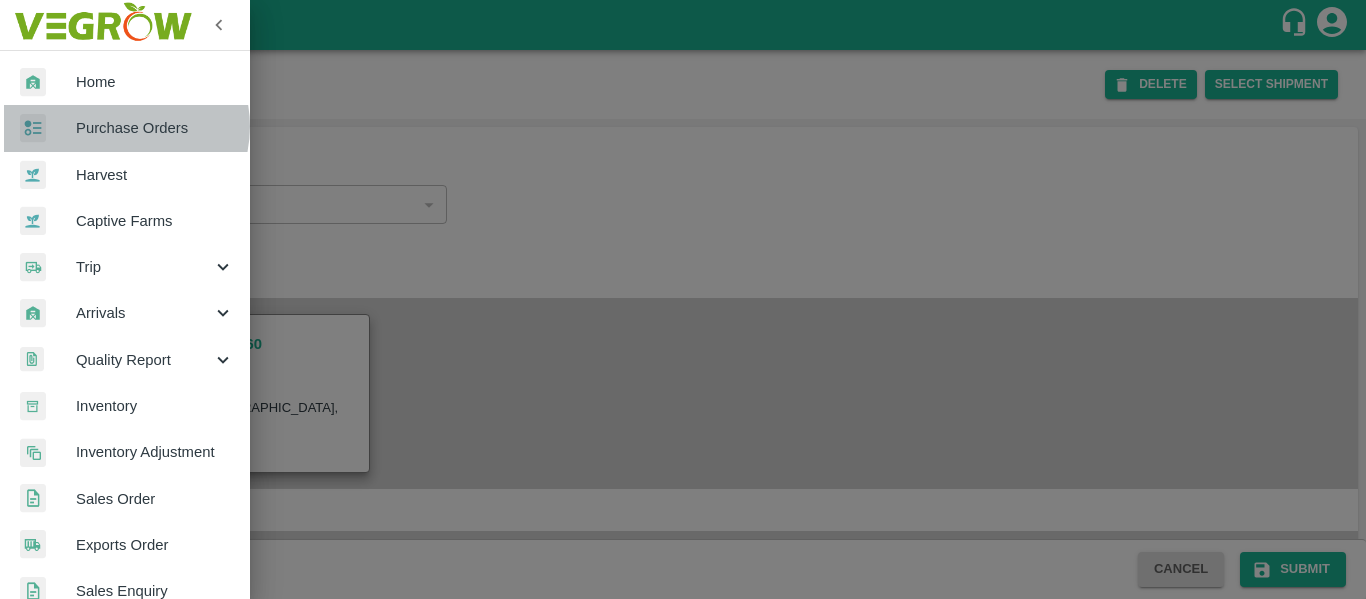 click on "Purchase Orders" at bounding box center (155, 128) 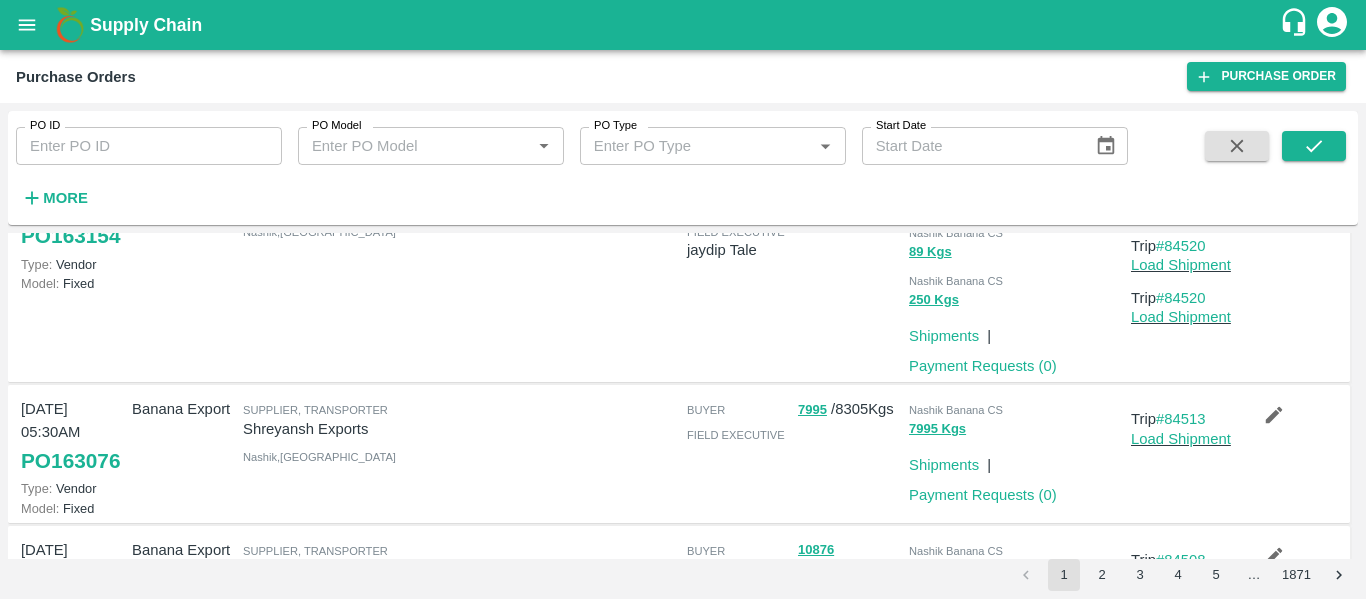 scroll, scrollTop: 1009, scrollLeft: 0, axis: vertical 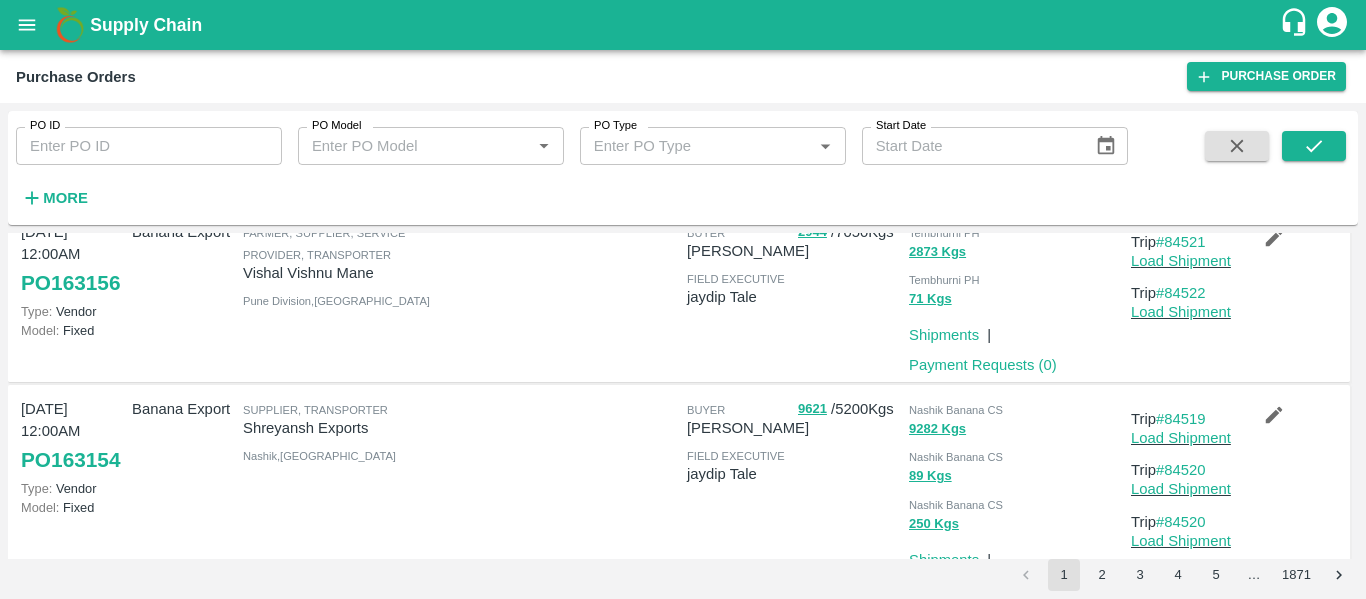 type 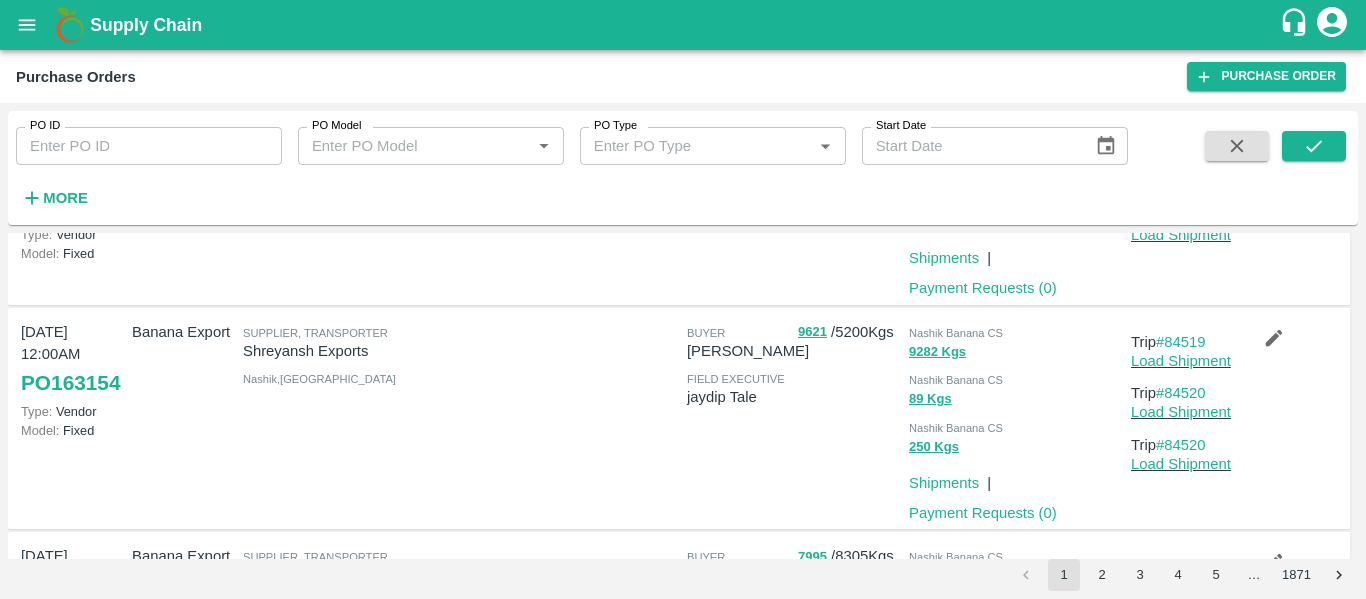 scroll, scrollTop: 864, scrollLeft: 0, axis: vertical 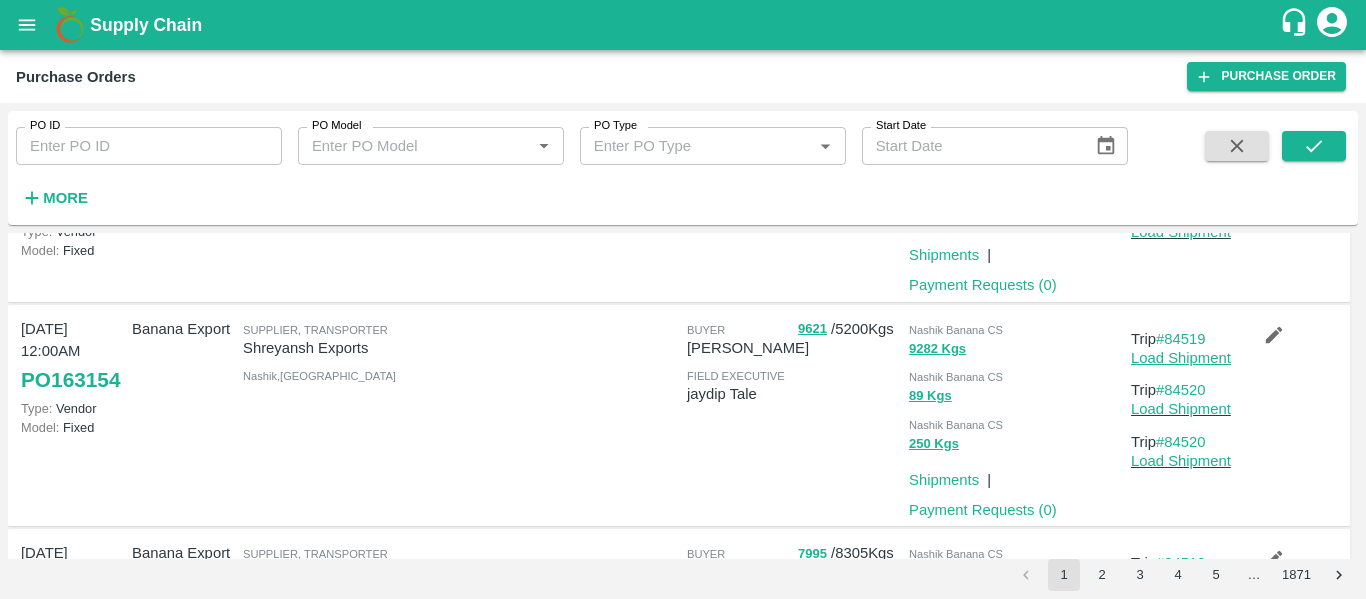 click on "Load Shipment" at bounding box center [1181, 358] 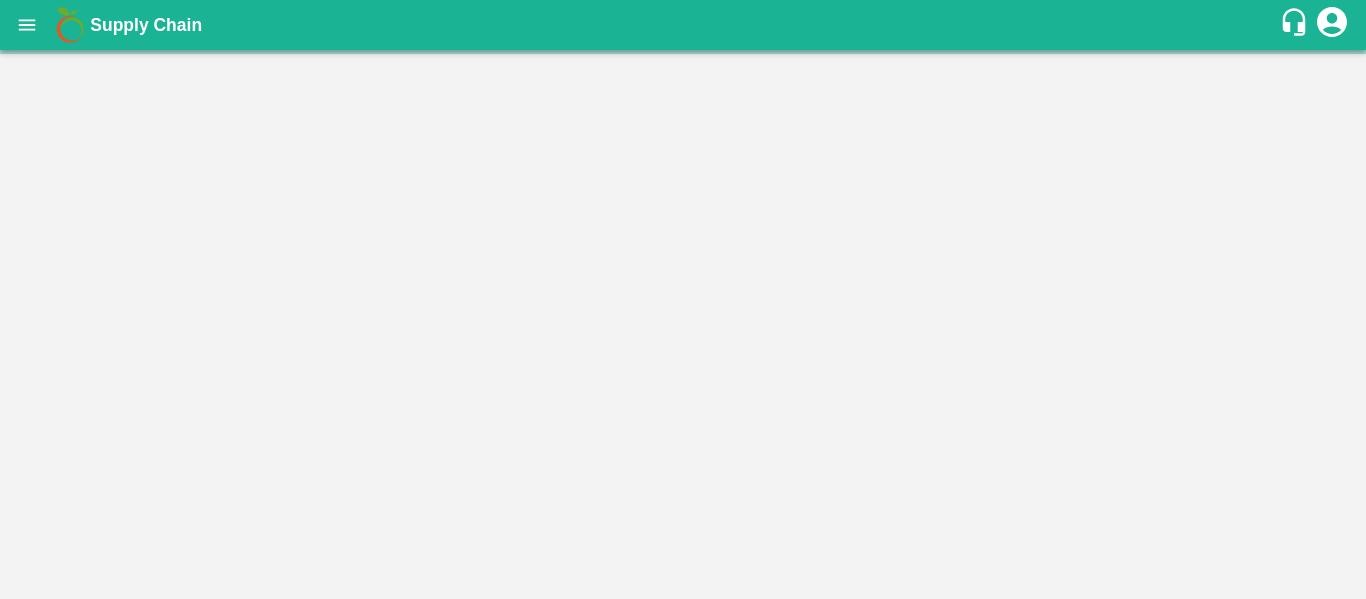 scroll, scrollTop: 0, scrollLeft: 0, axis: both 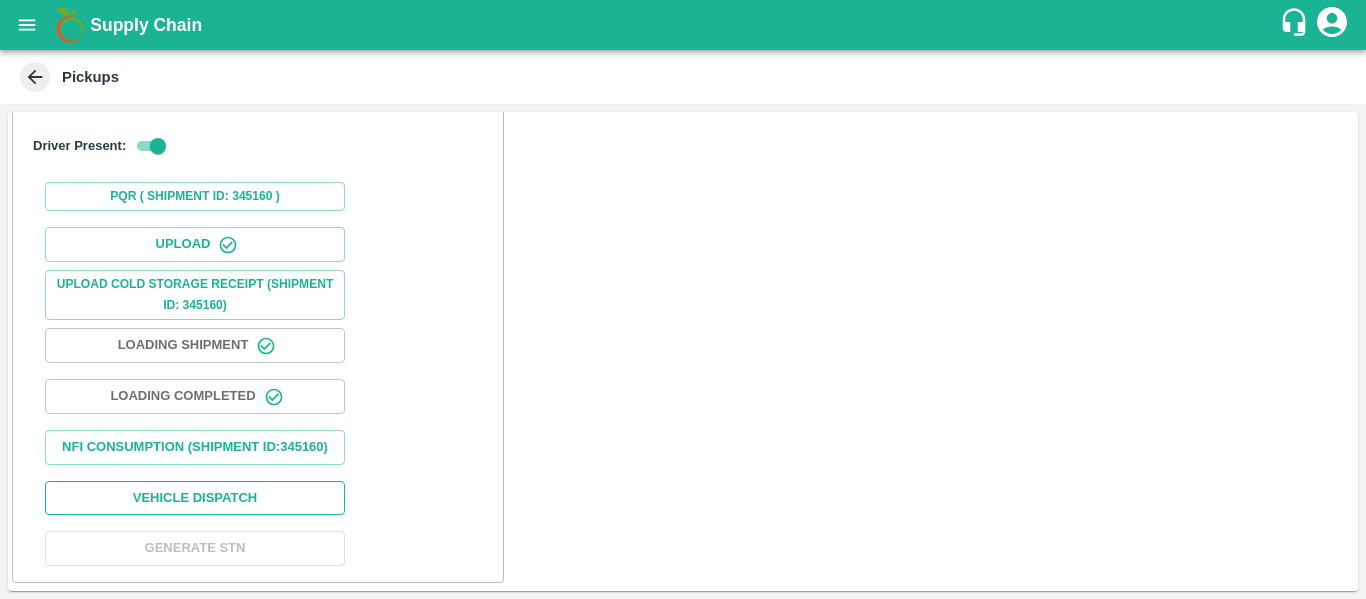 click on "Vehicle Dispatch" at bounding box center (195, 498) 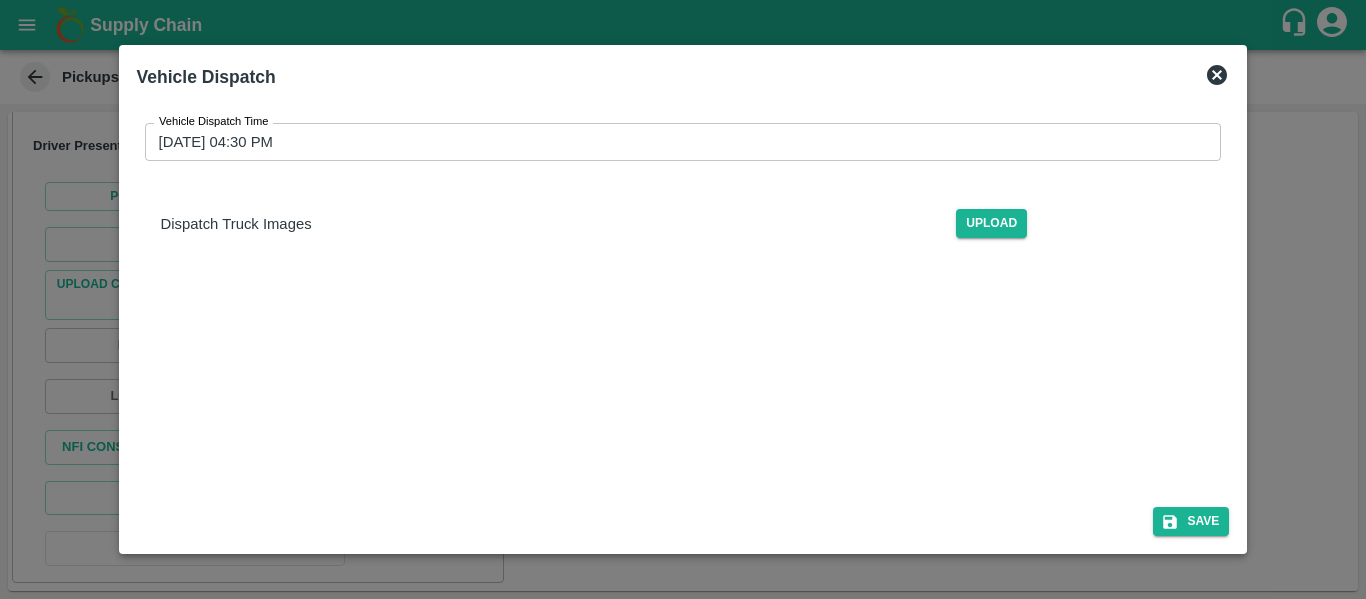 click on "Vehicle Dispatch" at bounding box center (659, 73) 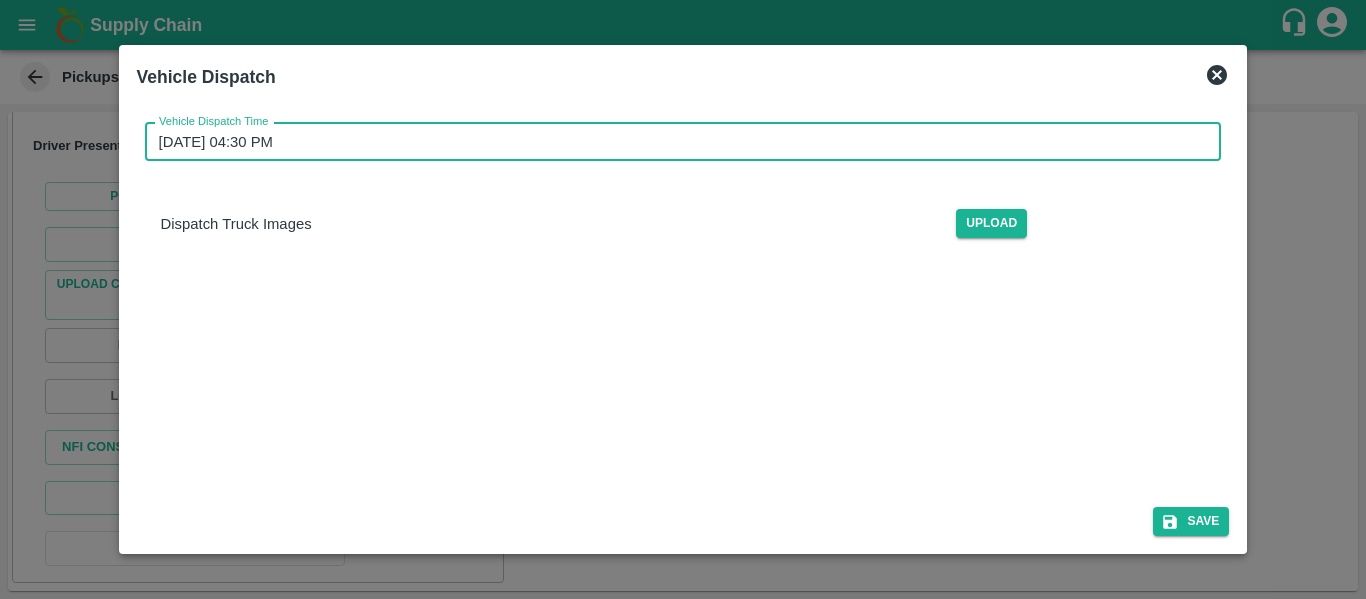click on "[DATE] 04:30 PM" at bounding box center (676, 142) 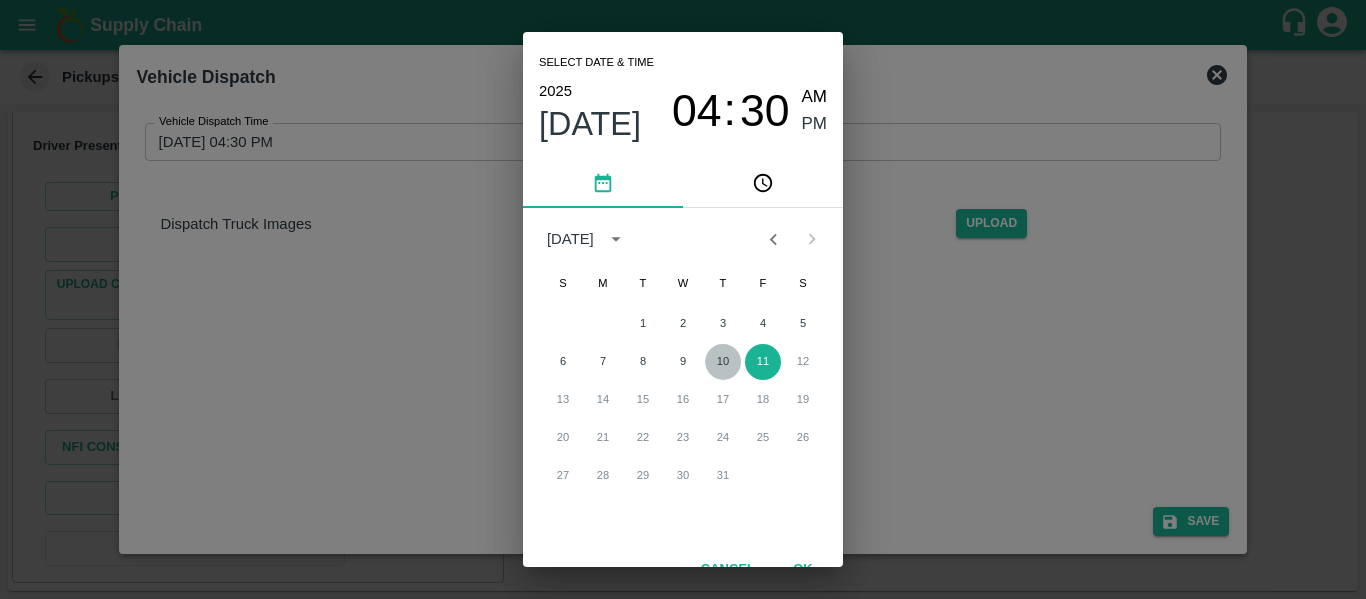 click on "10" at bounding box center [723, 362] 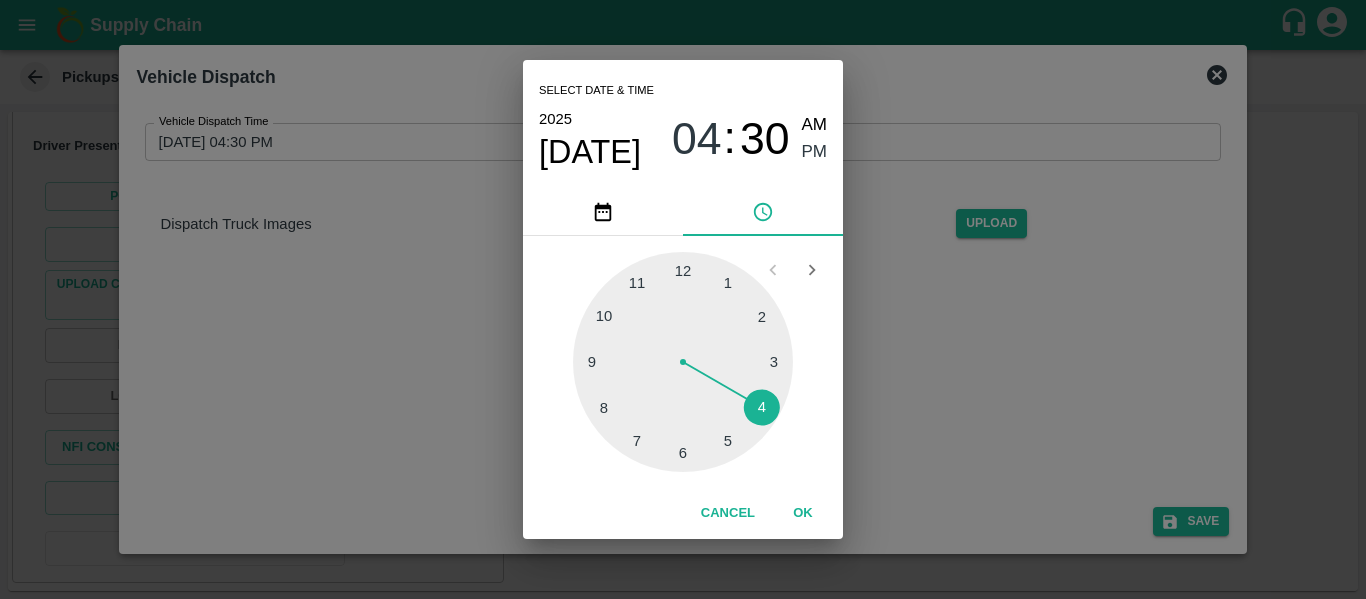 click at bounding box center (683, 362) 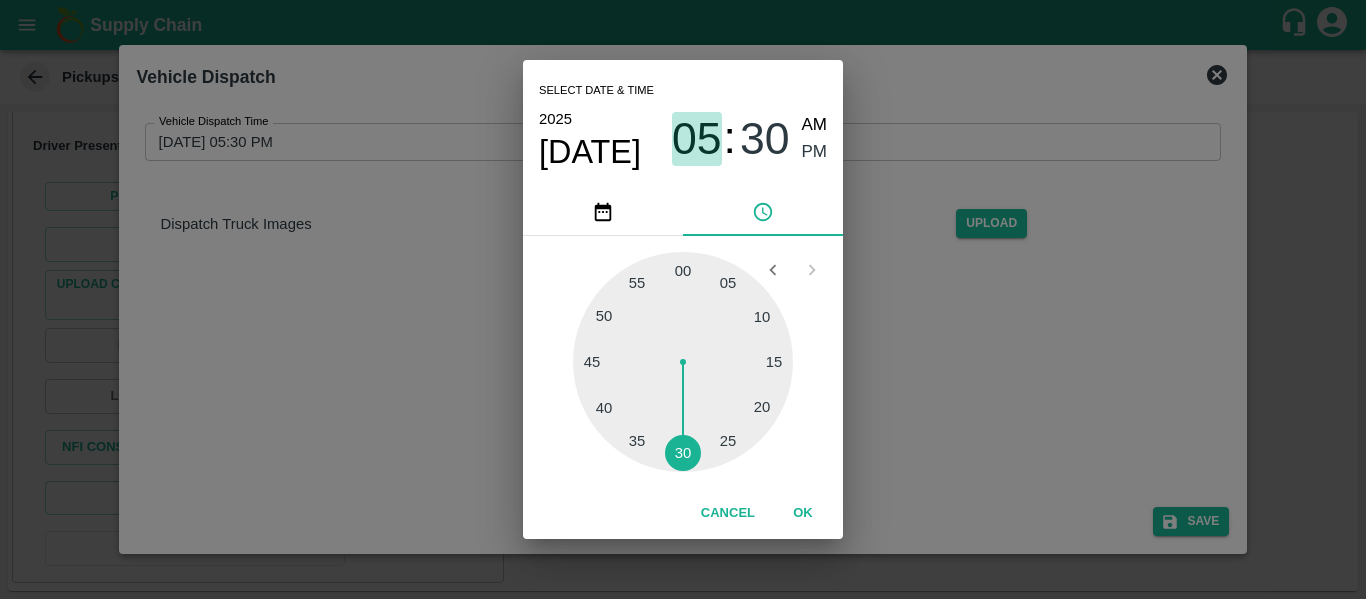 click on "05" at bounding box center [697, 139] 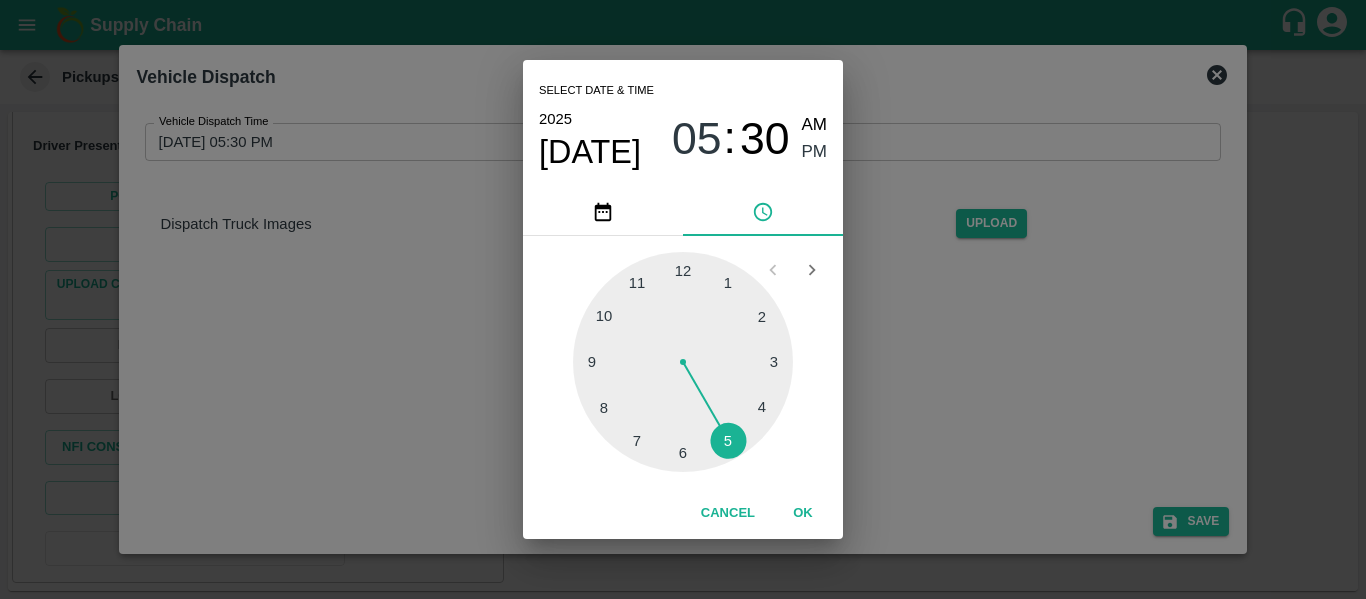 click at bounding box center [683, 362] 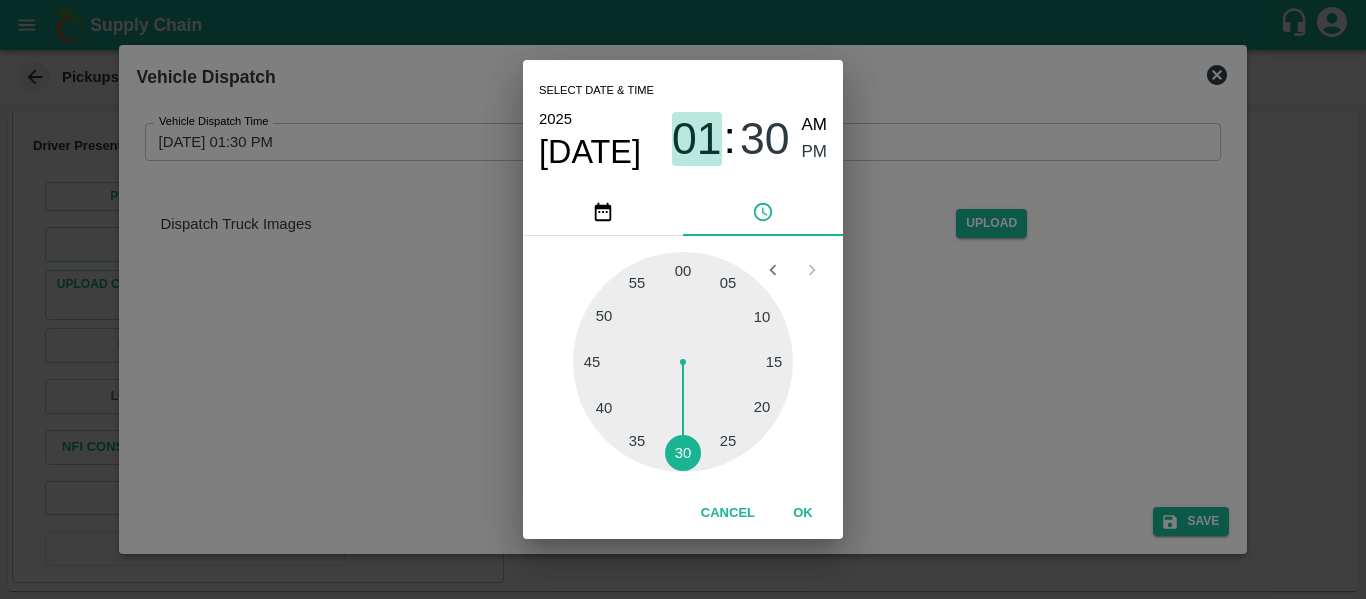 click on "01" at bounding box center (697, 139) 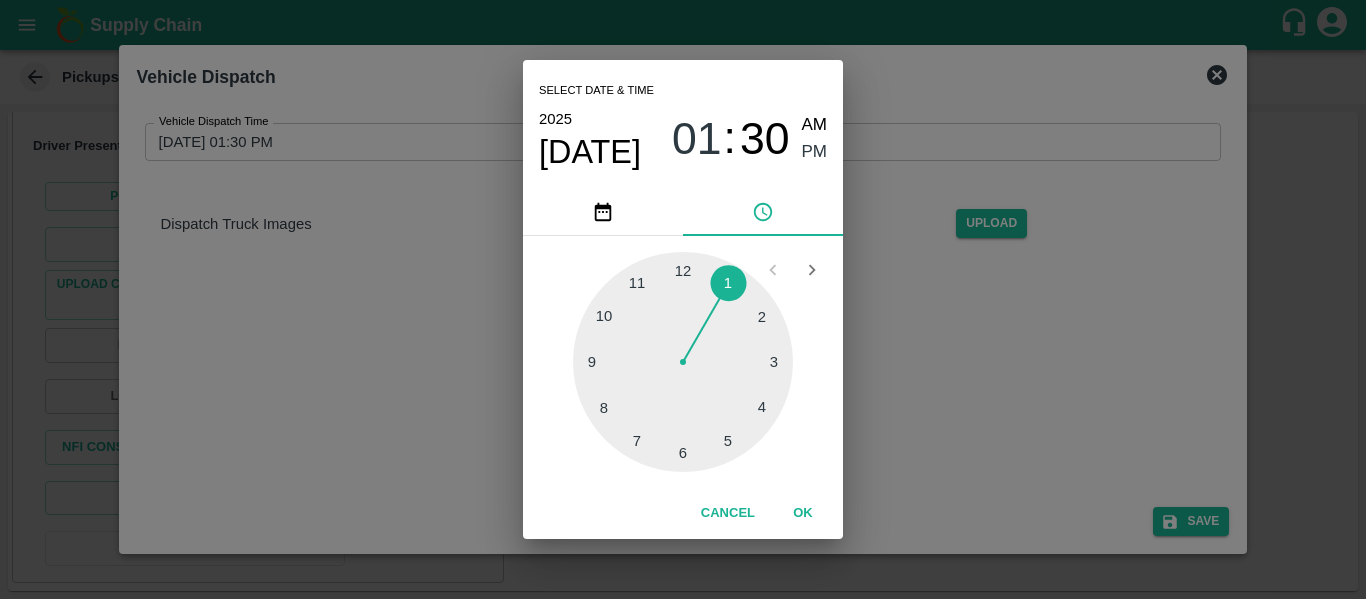 click at bounding box center (683, 362) 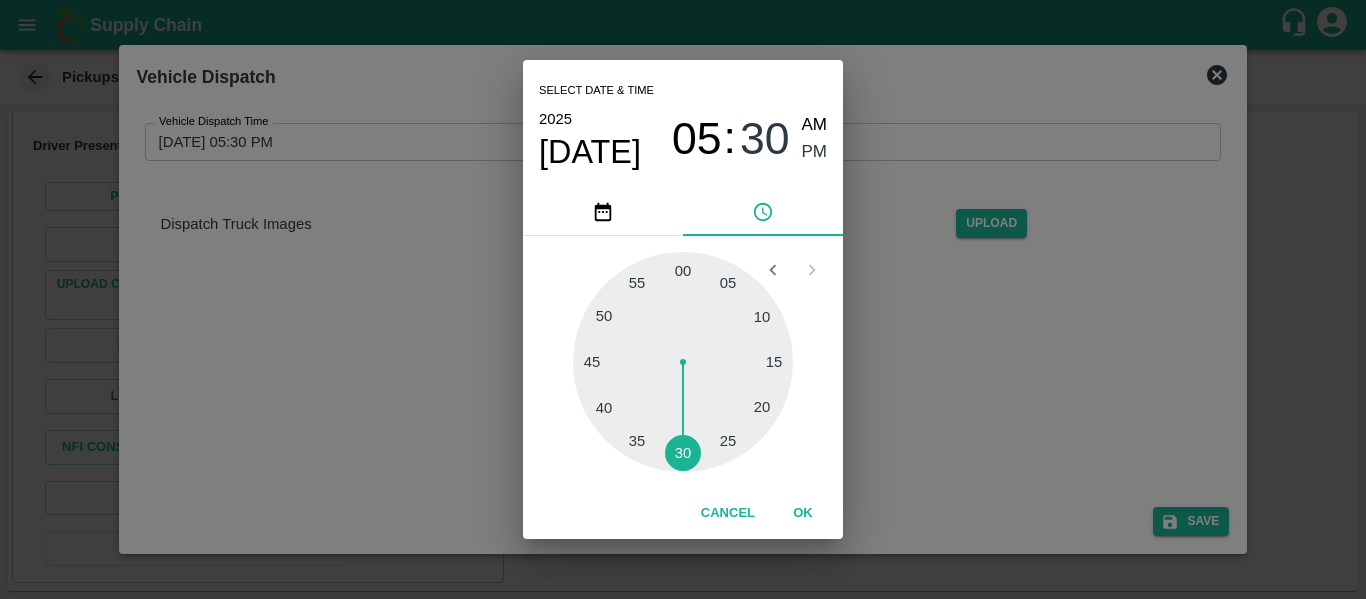 click at bounding box center (683, 362) 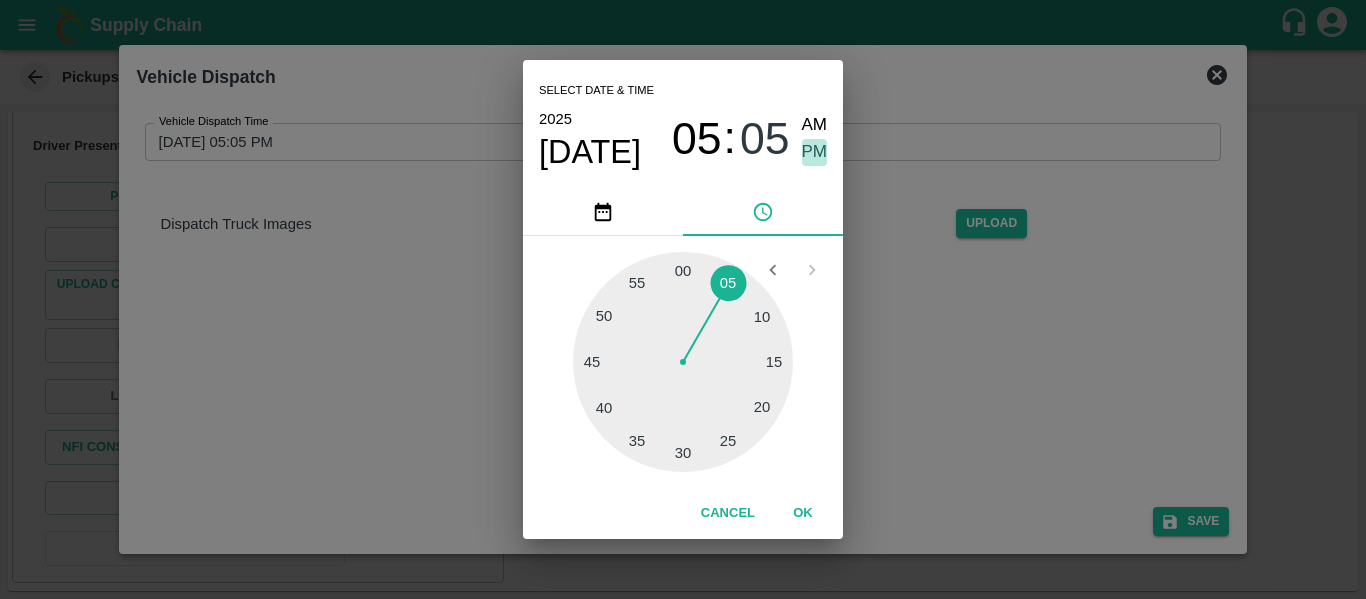 click on "PM" at bounding box center [815, 152] 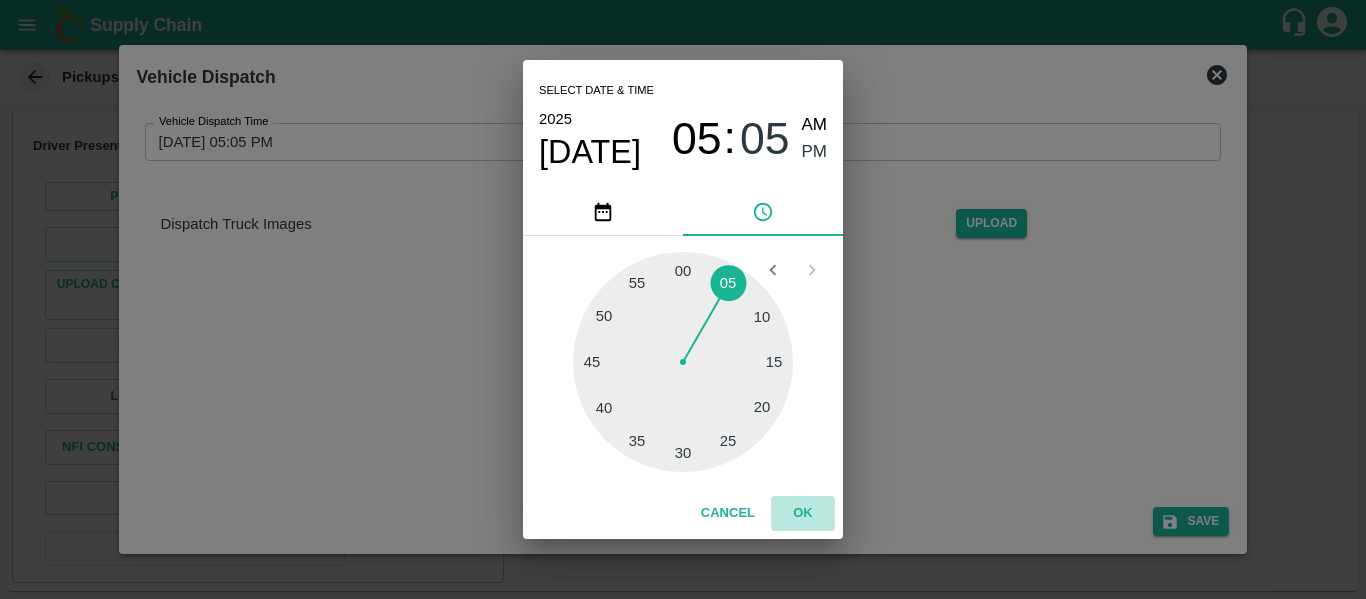 click on "OK" at bounding box center (803, 513) 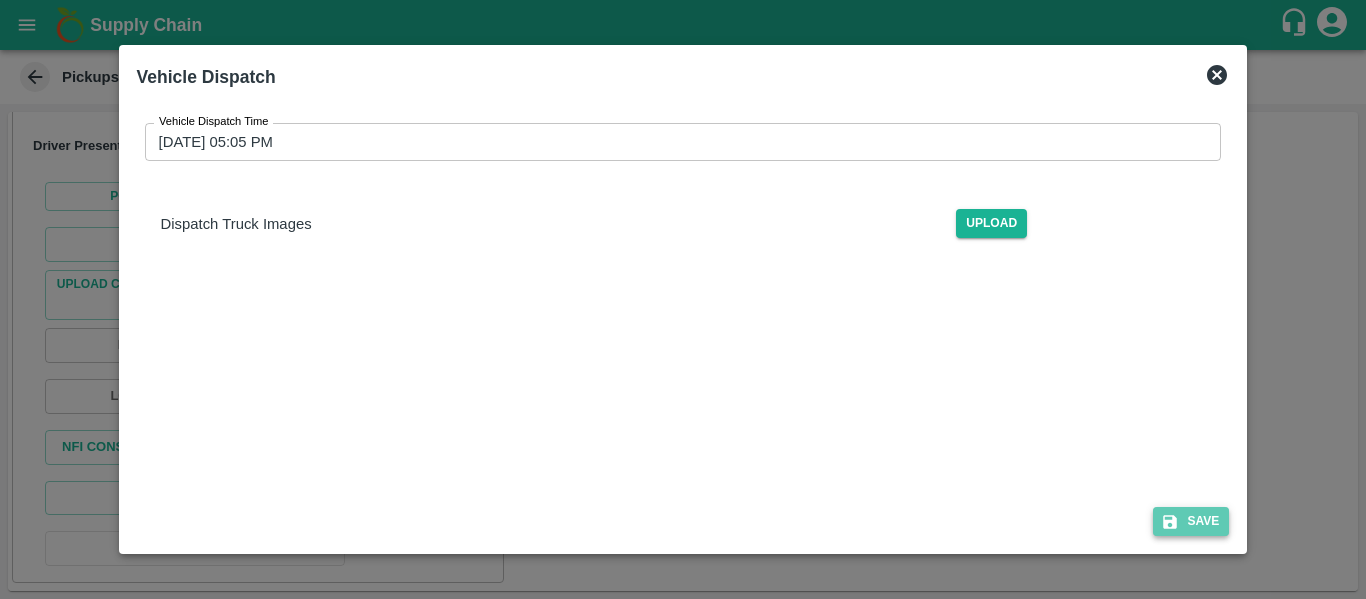 click on "Save" at bounding box center (1191, 521) 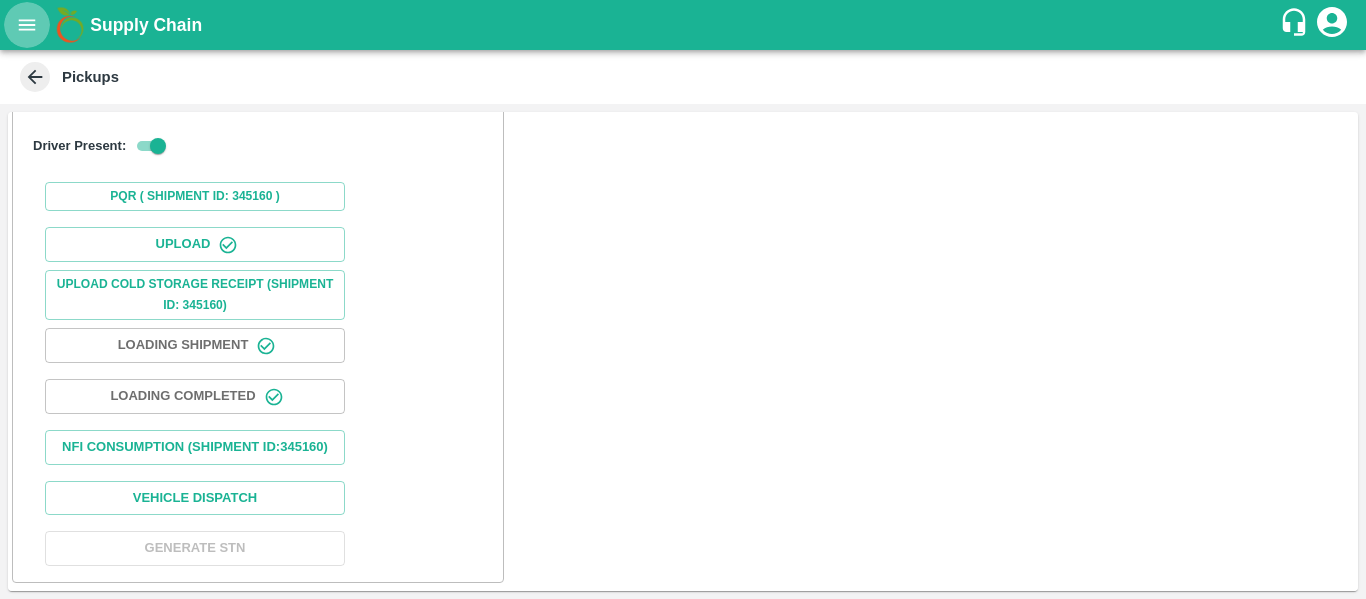 click 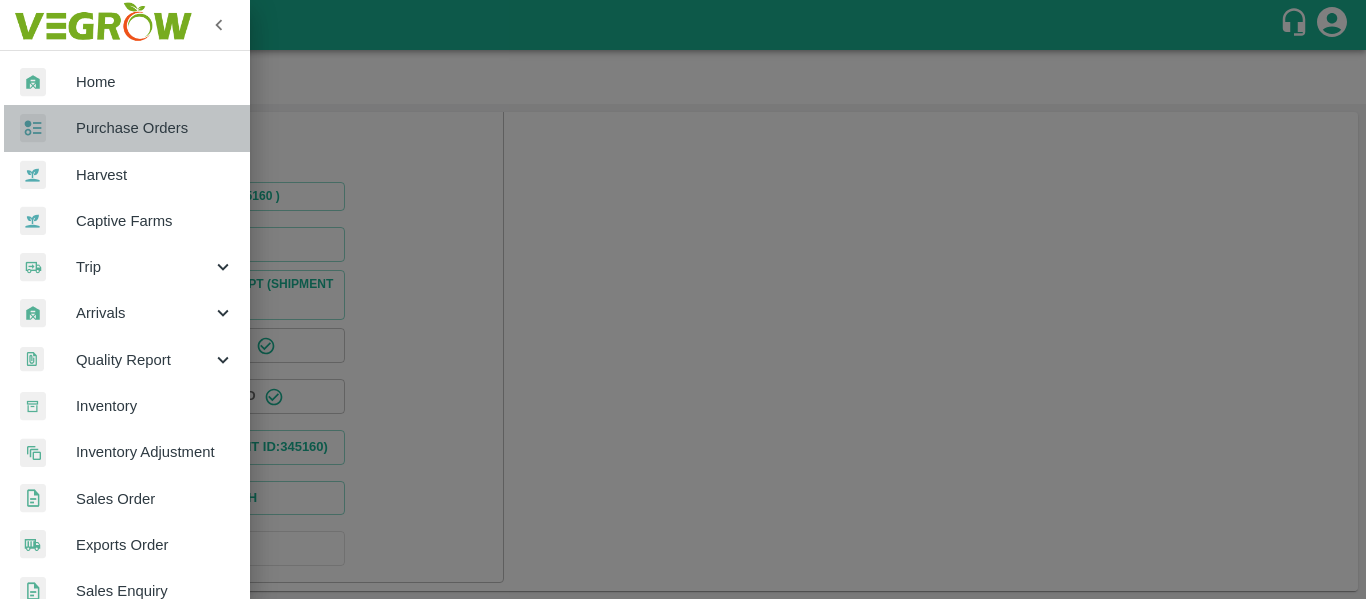 click on "Purchase Orders" at bounding box center (155, 128) 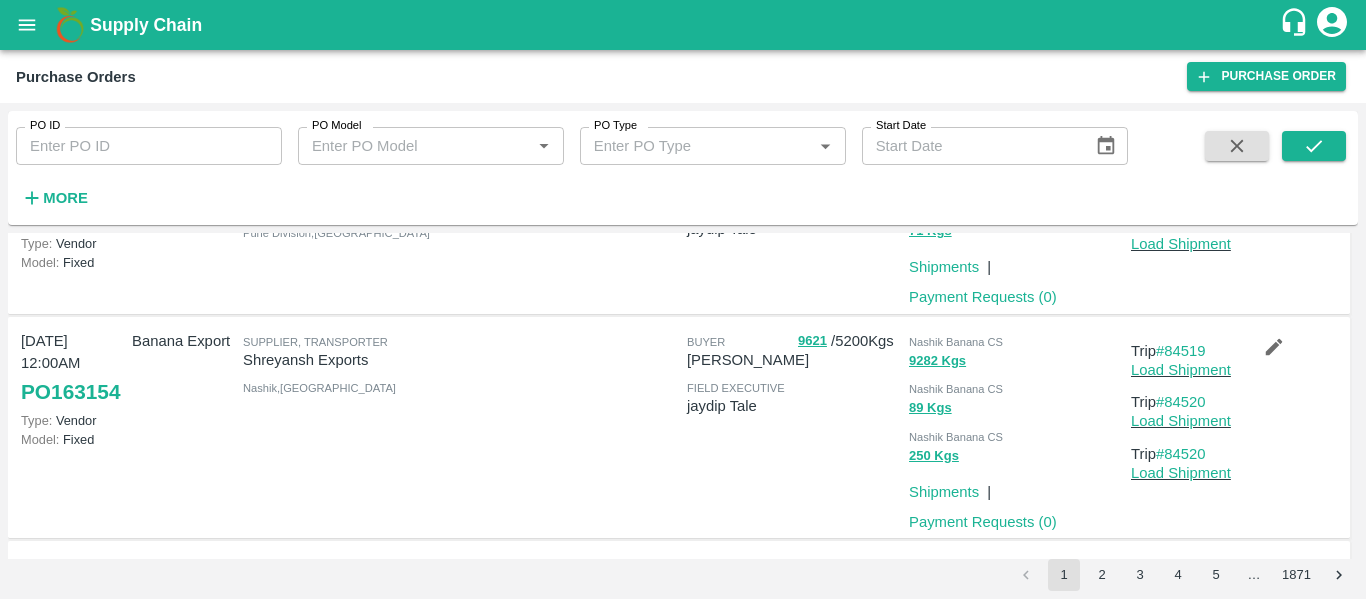 scroll, scrollTop: 853, scrollLeft: 0, axis: vertical 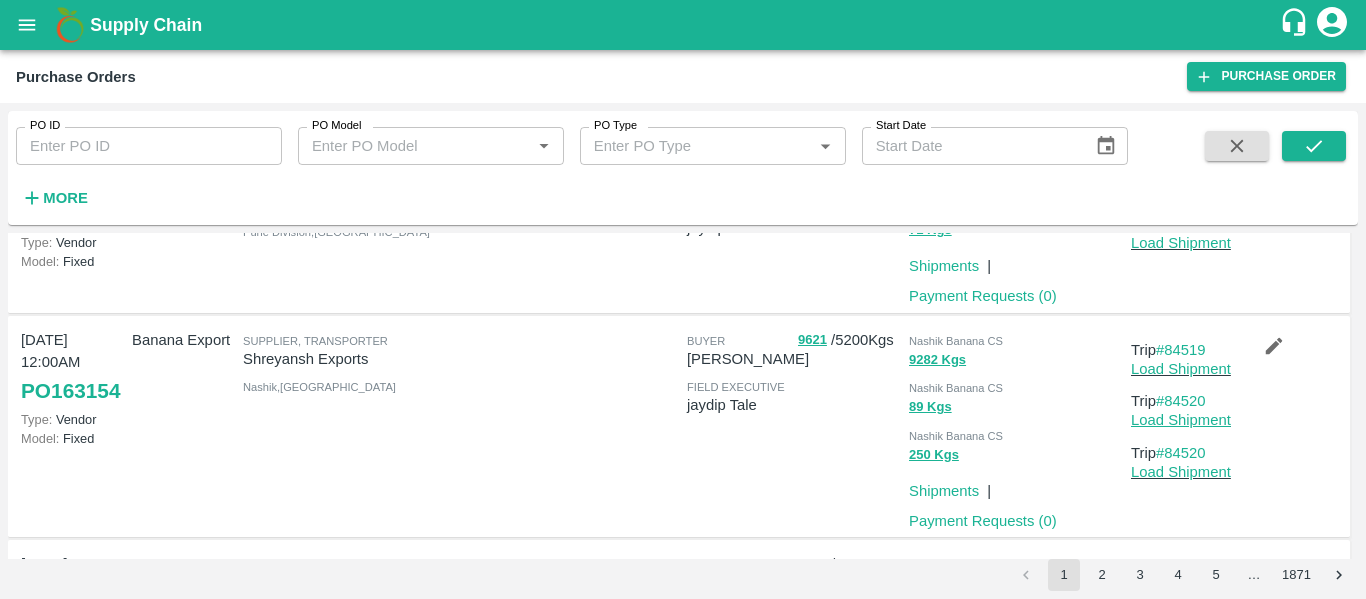 click on "Load Shipment" at bounding box center [1181, 420] 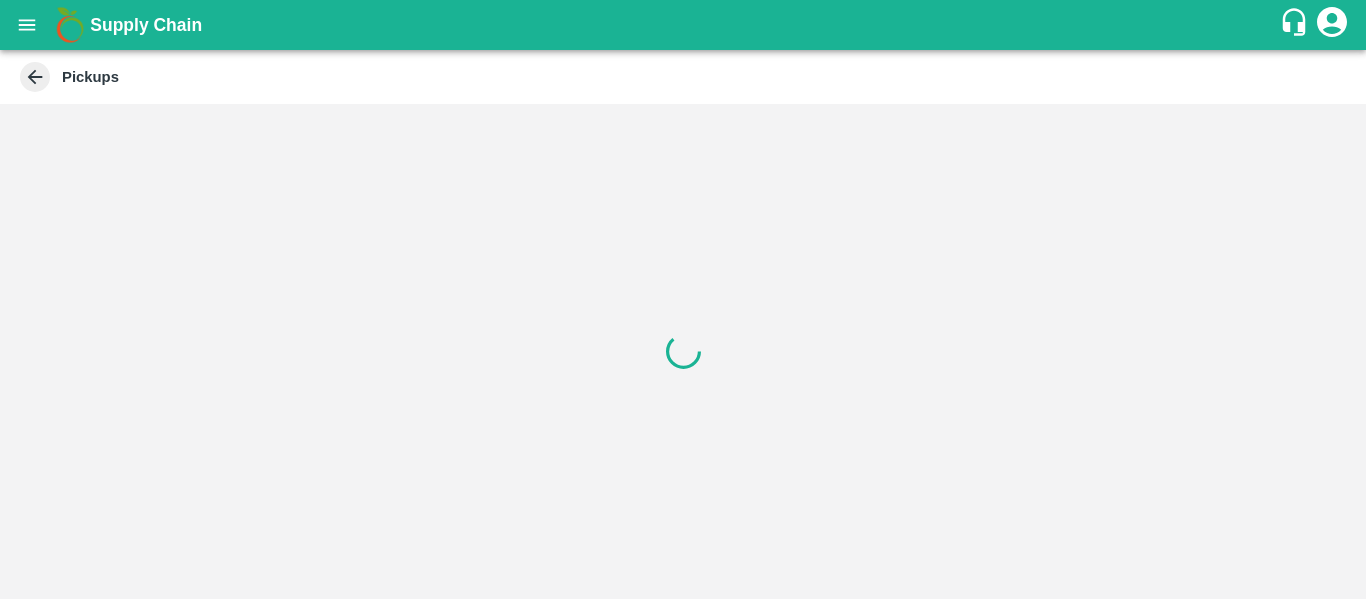 scroll, scrollTop: 0, scrollLeft: 0, axis: both 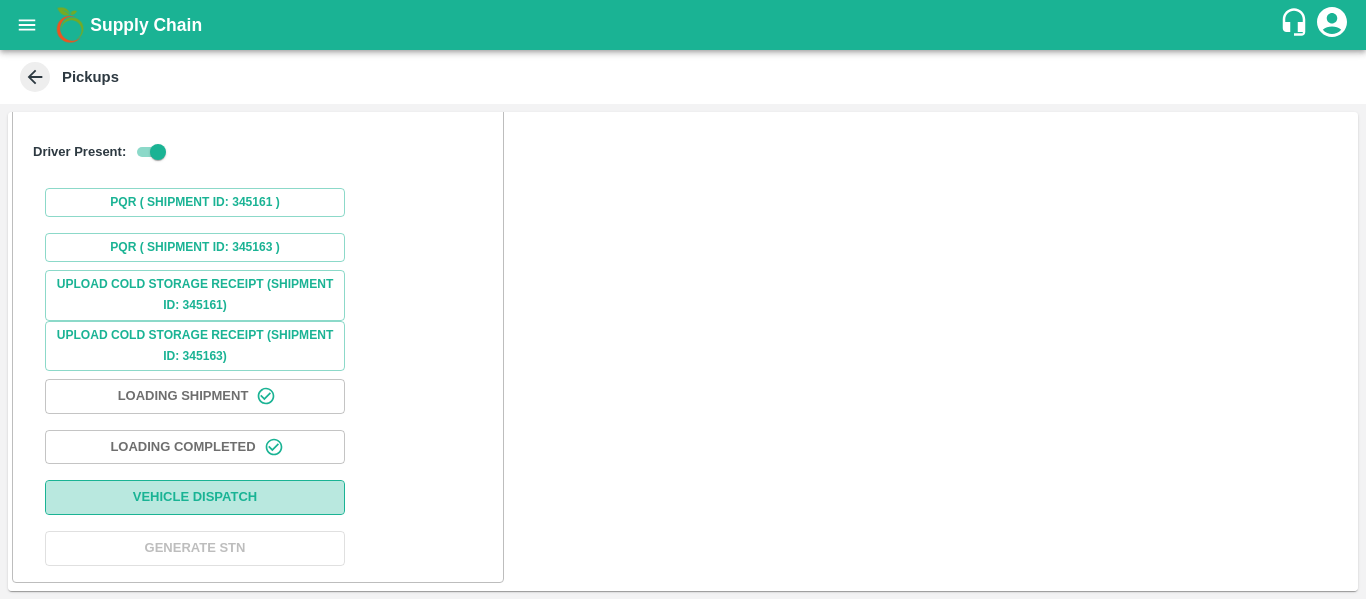 click on "Vehicle Dispatch" at bounding box center (195, 497) 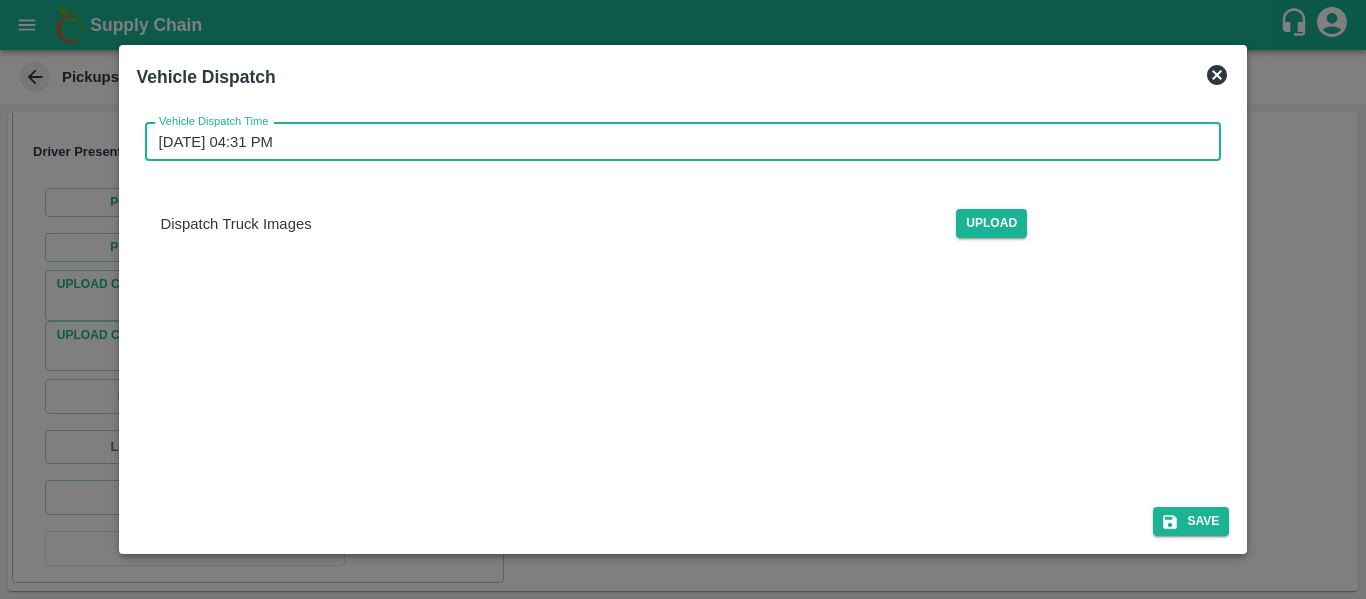 click on "[DATE] 04:31 PM" at bounding box center (676, 142) 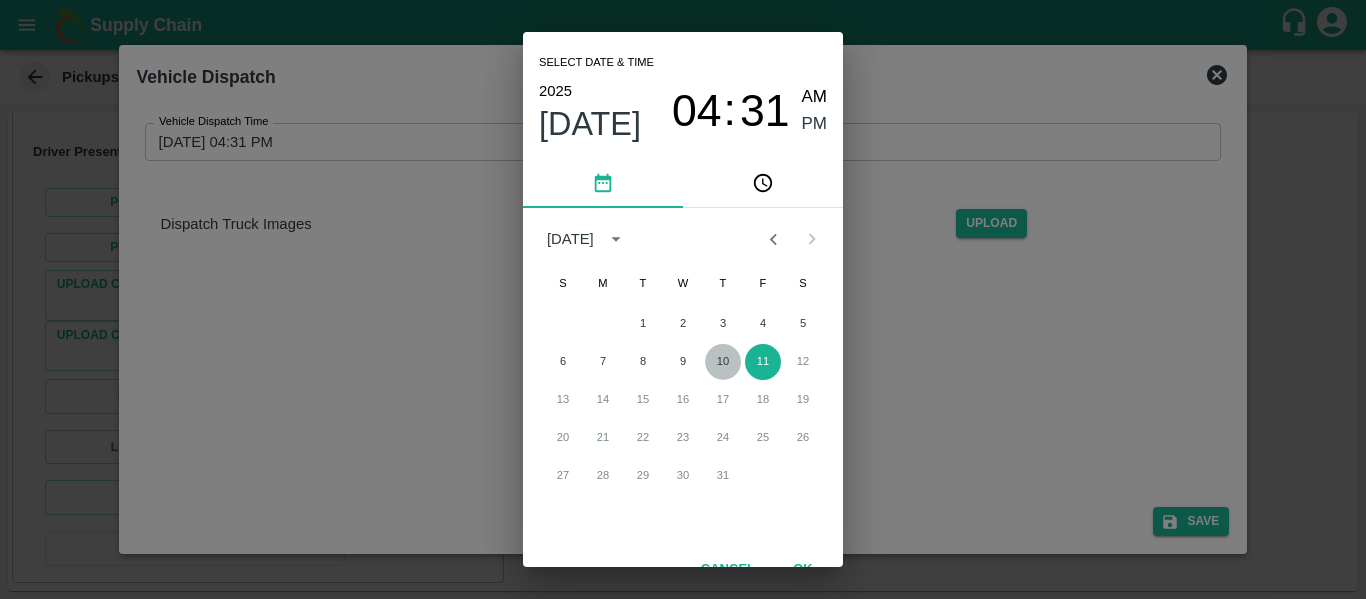 click on "10" at bounding box center (723, 362) 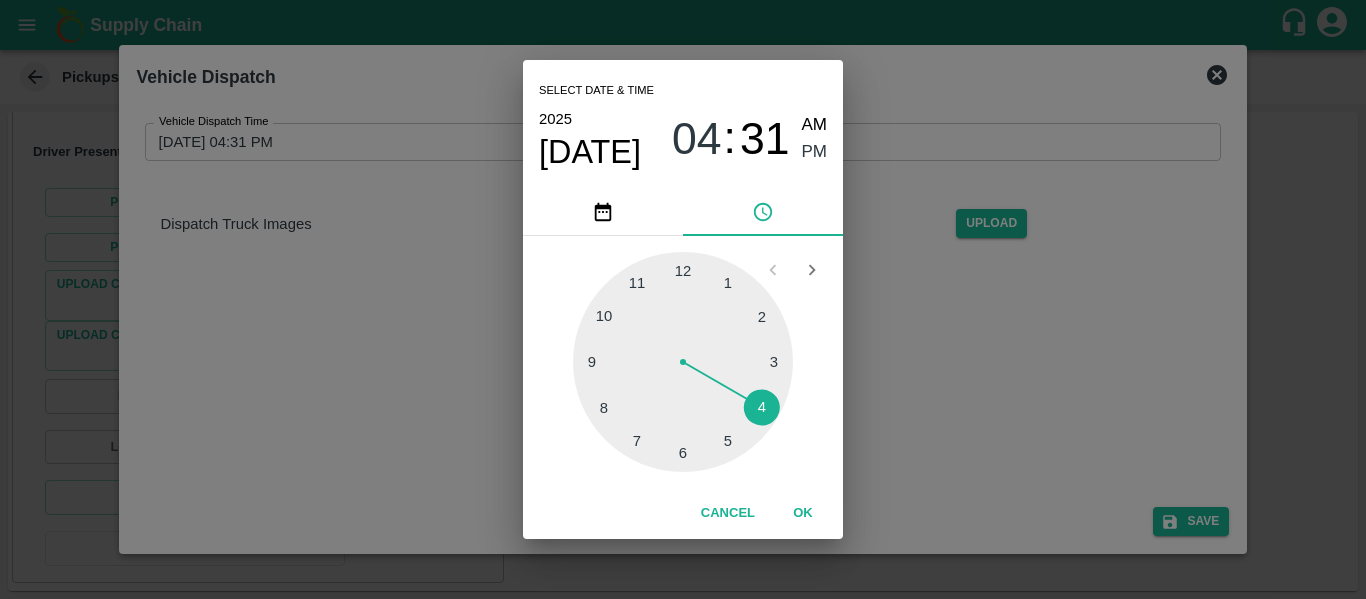 click at bounding box center [683, 362] 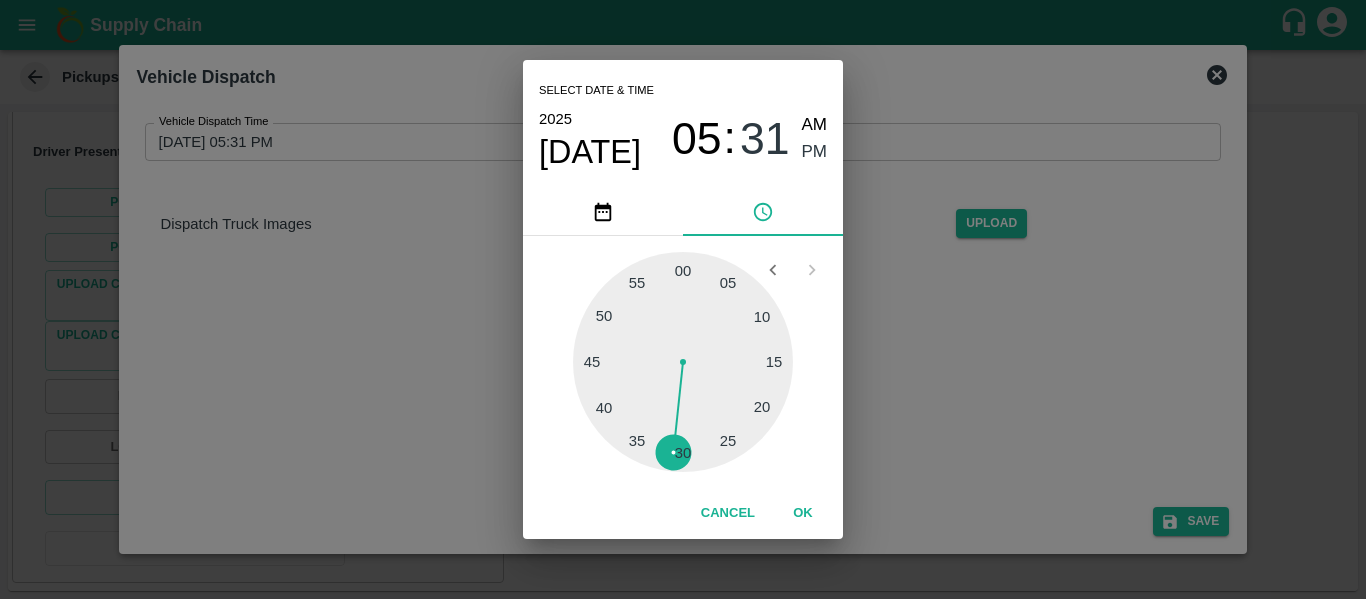 click at bounding box center (683, 362) 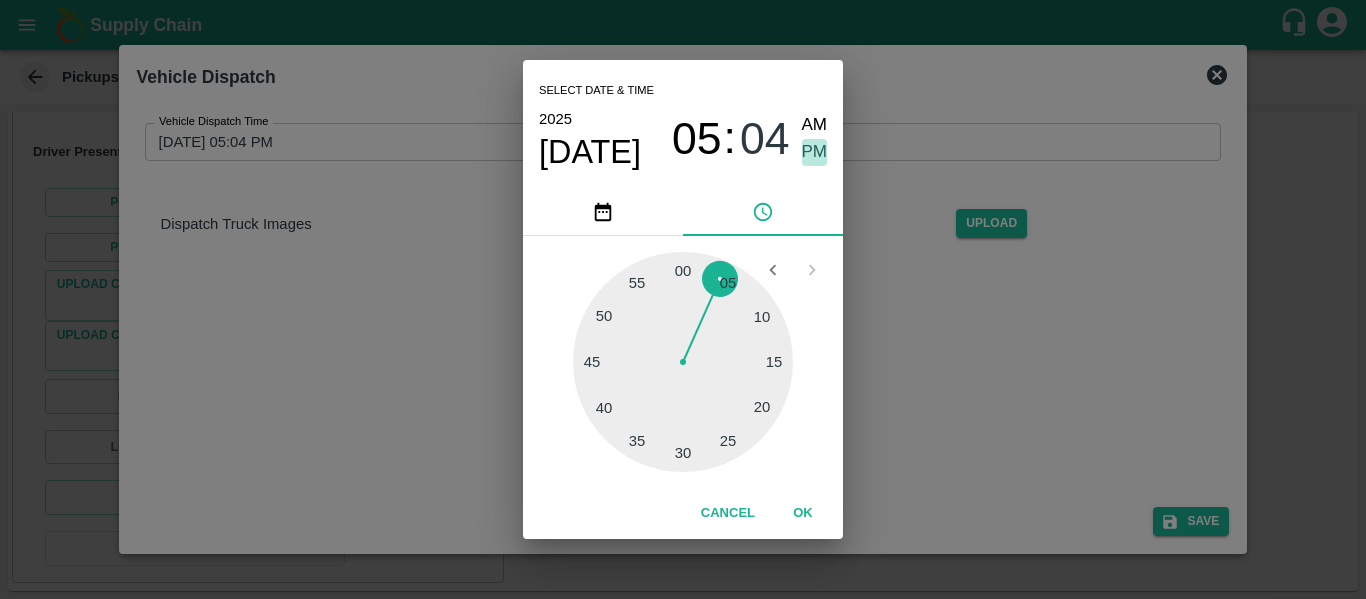 click on "PM" at bounding box center (815, 152) 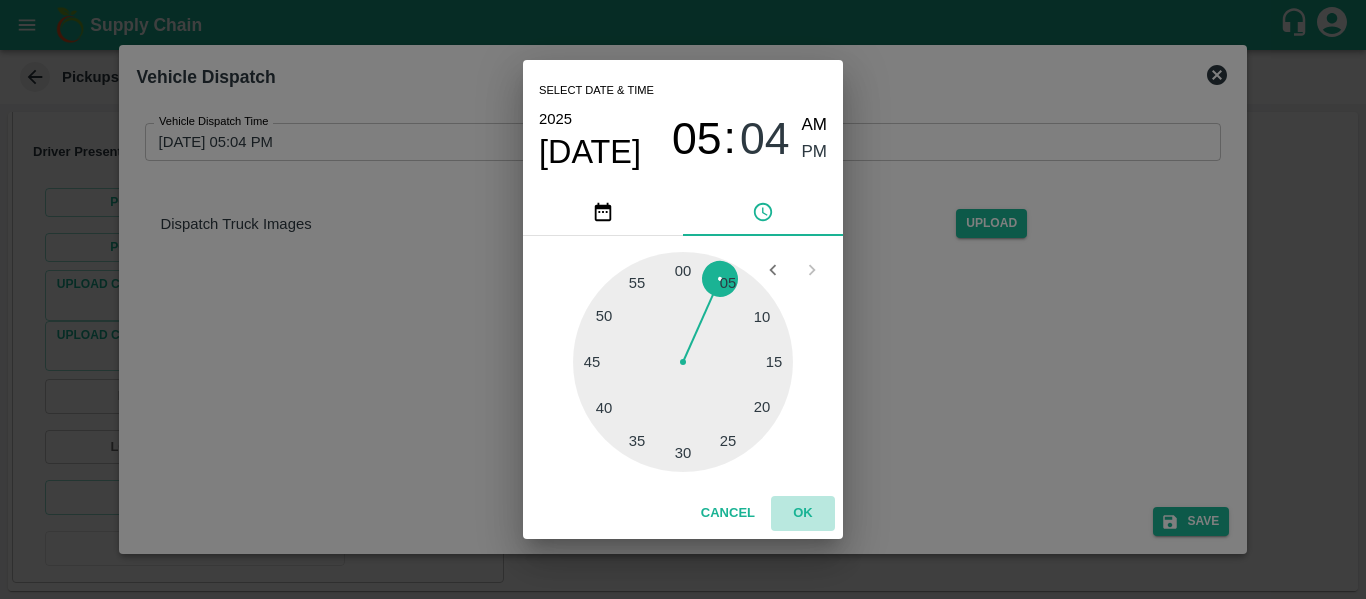 click on "OK" at bounding box center (803, 513) 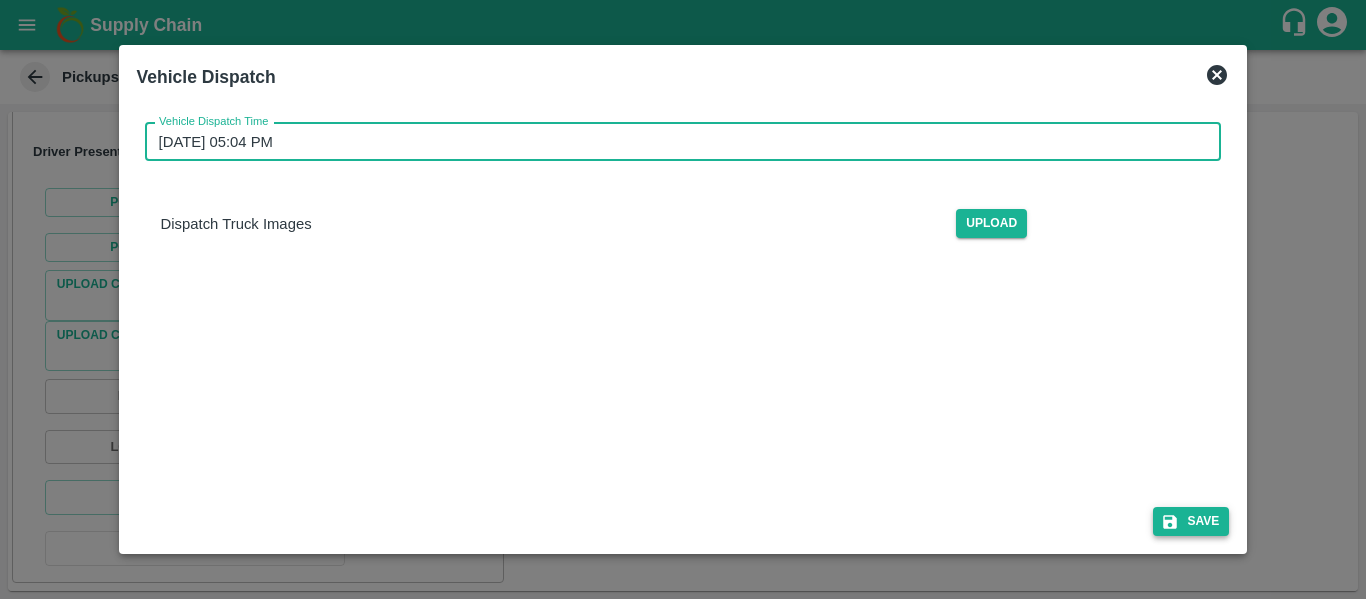 click on "Save" at bounding box center [1191, 521] 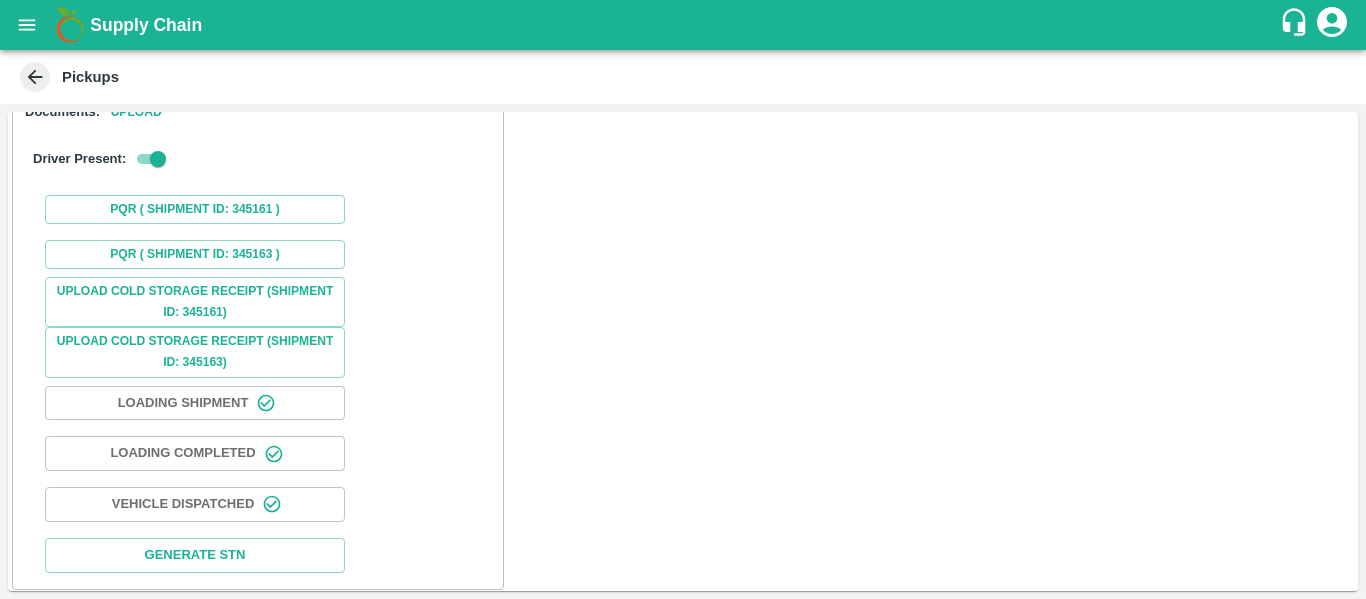 scroll, scrollTop: 285, scrollLeft: 0, axis: vertical 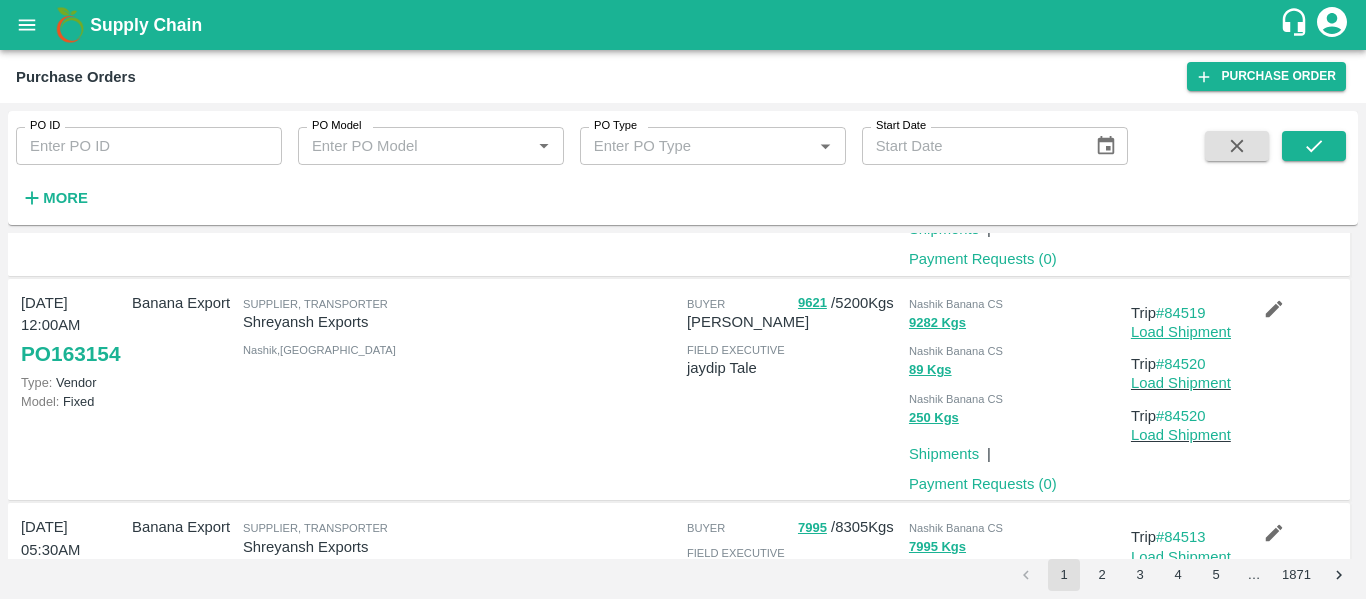 click on "Load Shipment" at bounding box center (1181, 332) 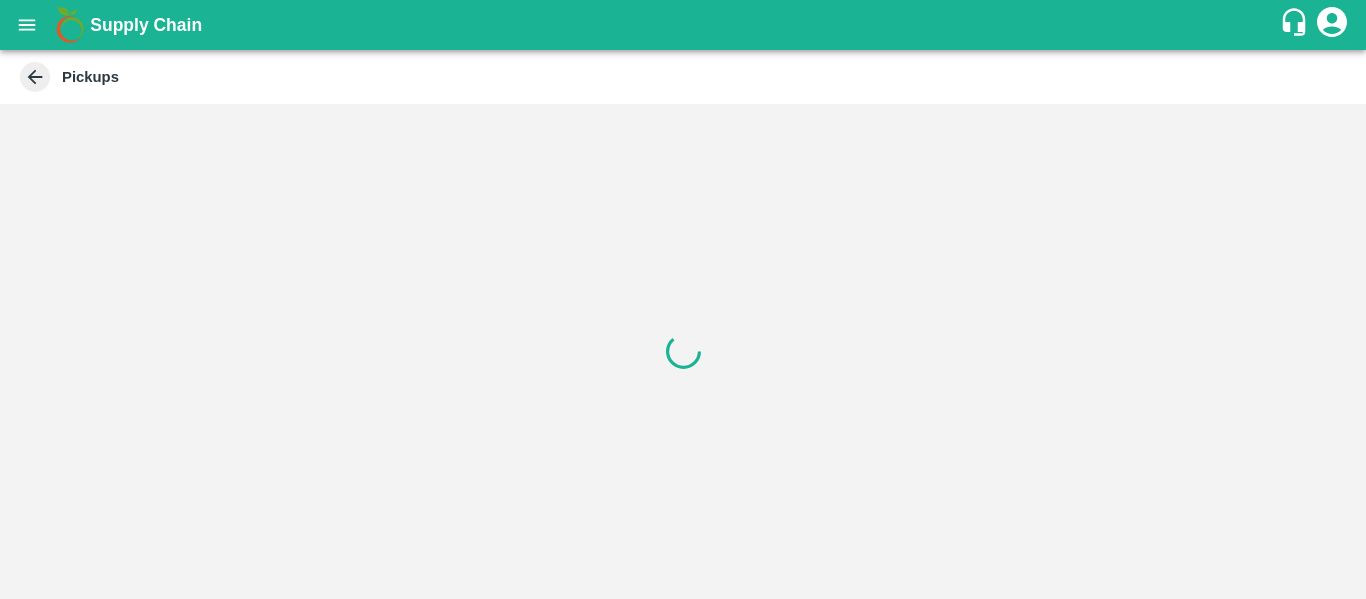 scroll, scrollTop: 0, scrollLeft: 0, axis: both 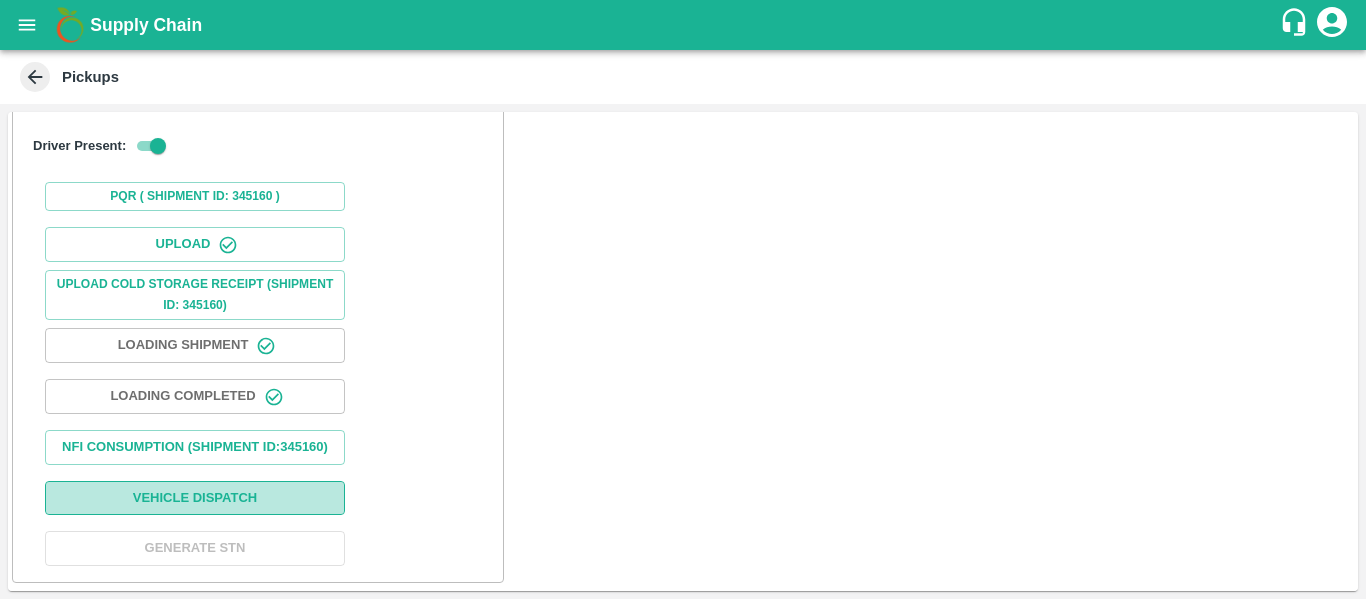 click on "Vehicle Dispatch" at bounding box center [195, 498] 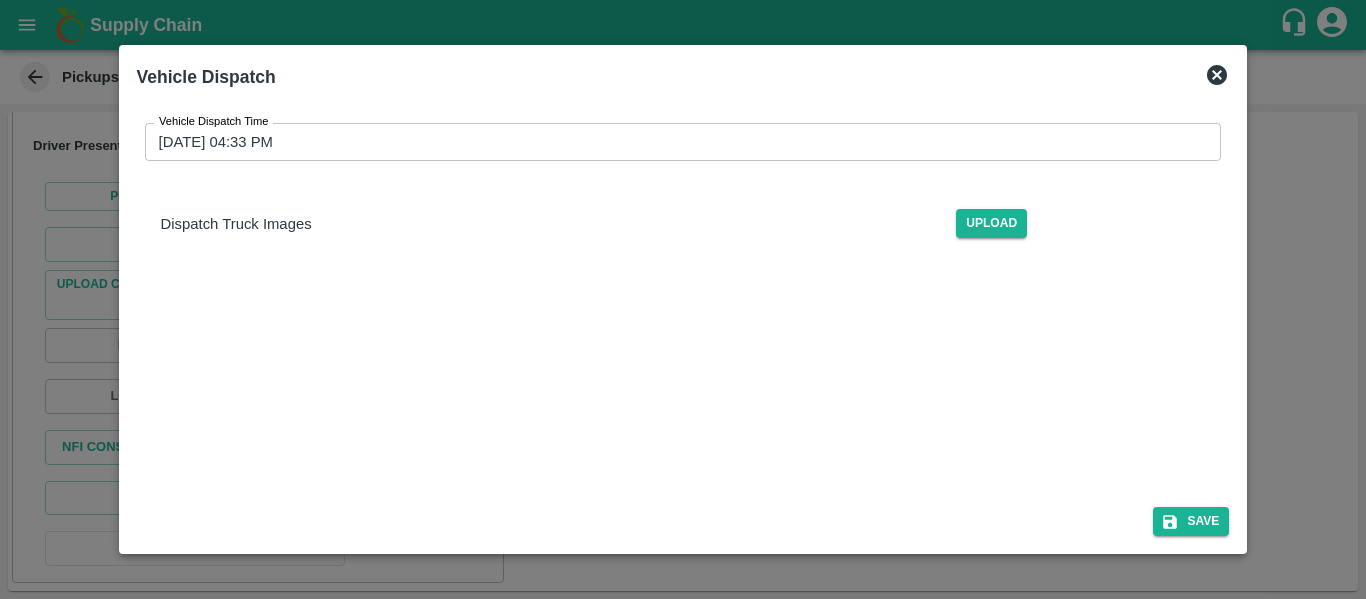 click 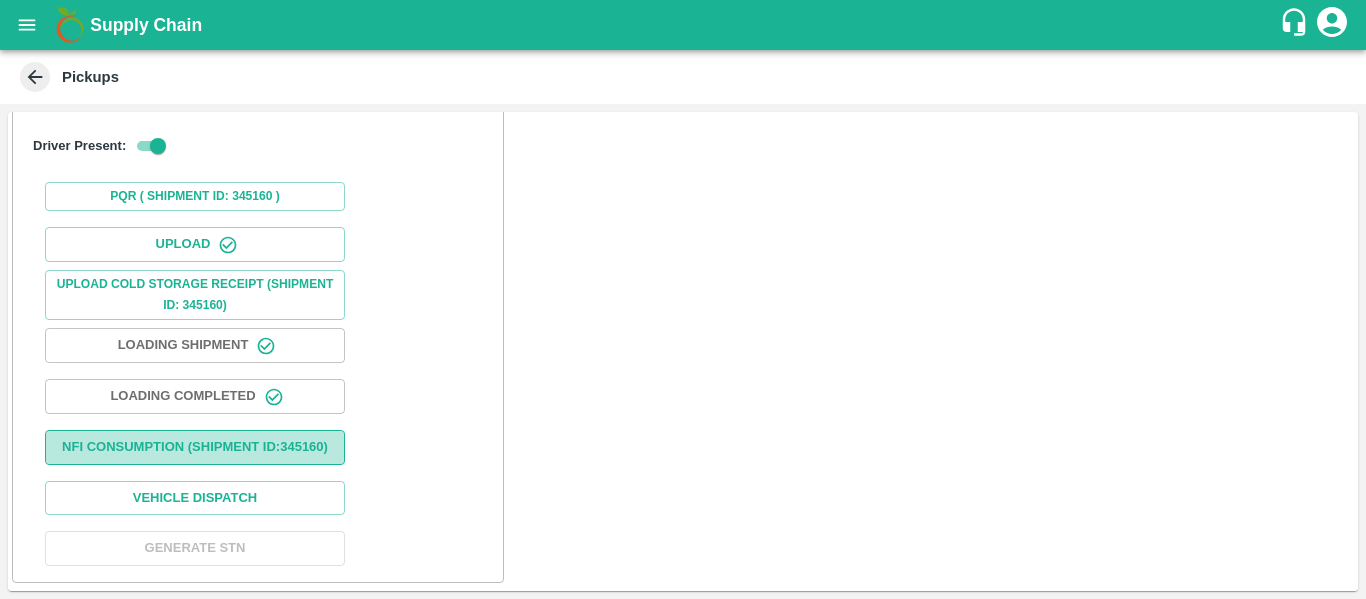 click on "Nfi Consumption (SHIPMENT ID:  345160 )" at bounding box center [195, 447] 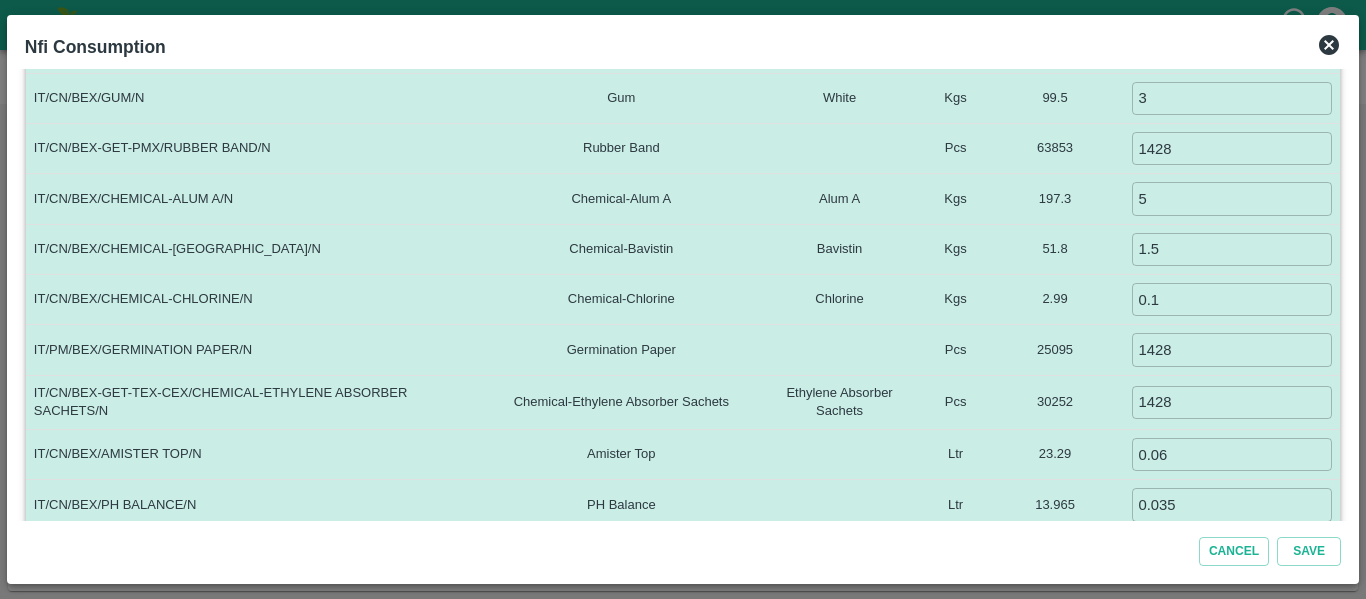 scroll, scrollTop: 664, scrollLeft: 0, axis: vertical 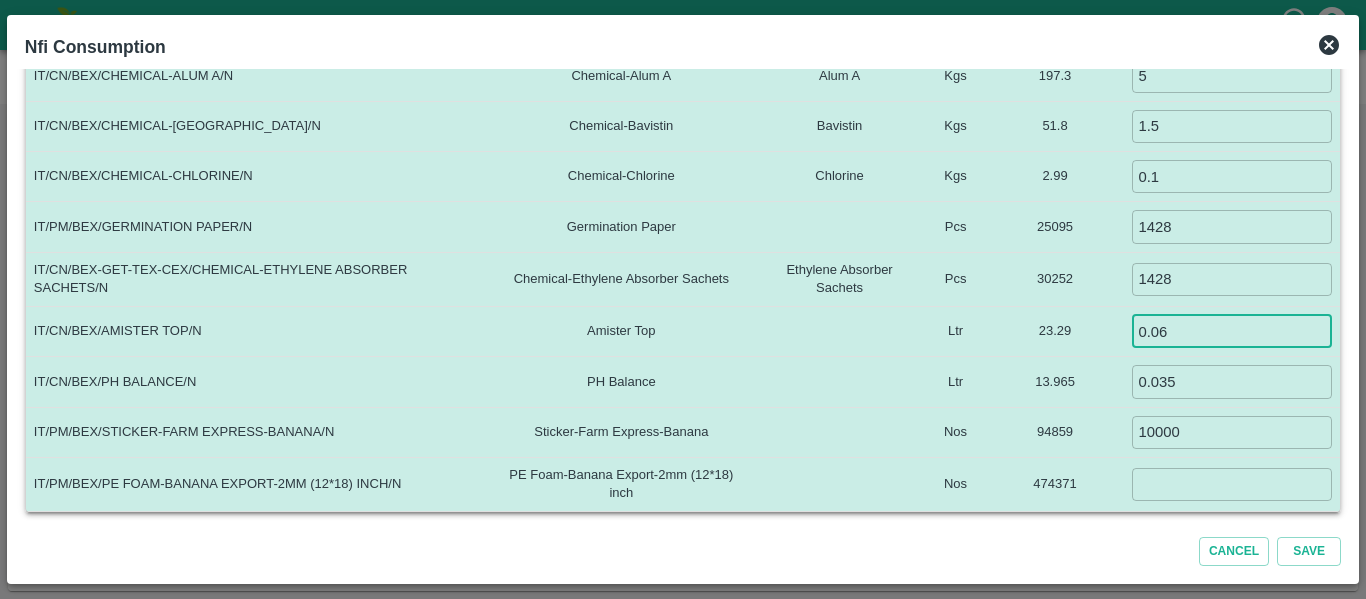 click on "0.06" at bounding box center [1232, 331] 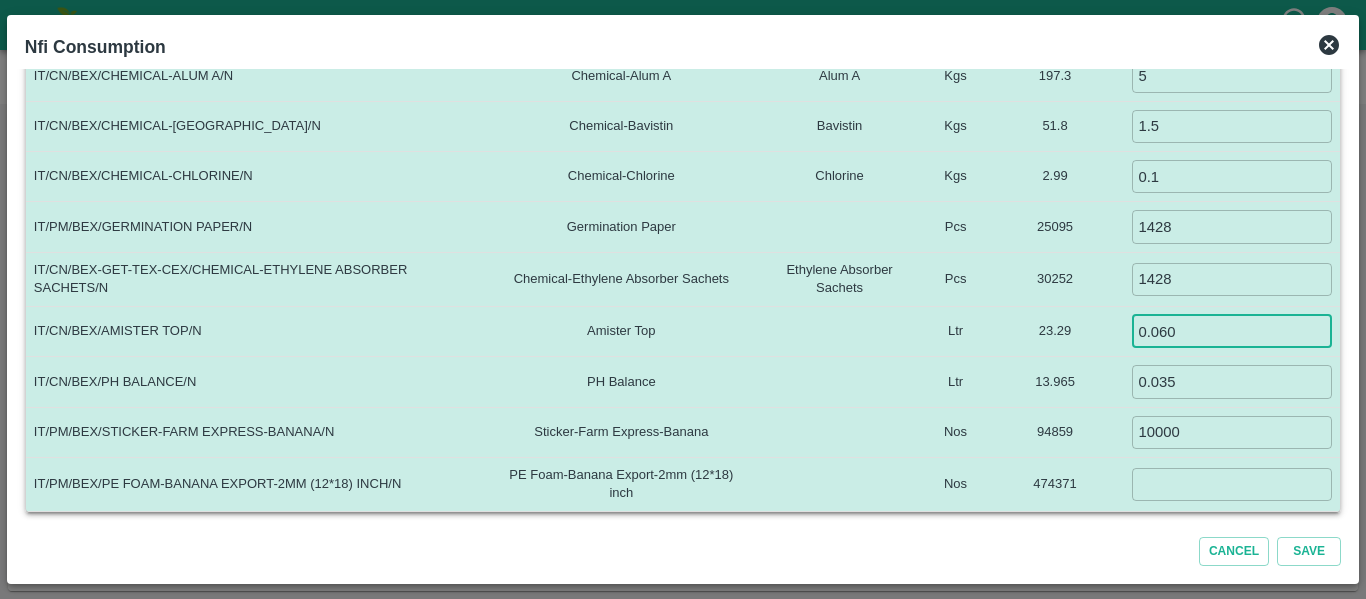 type on "0.060" 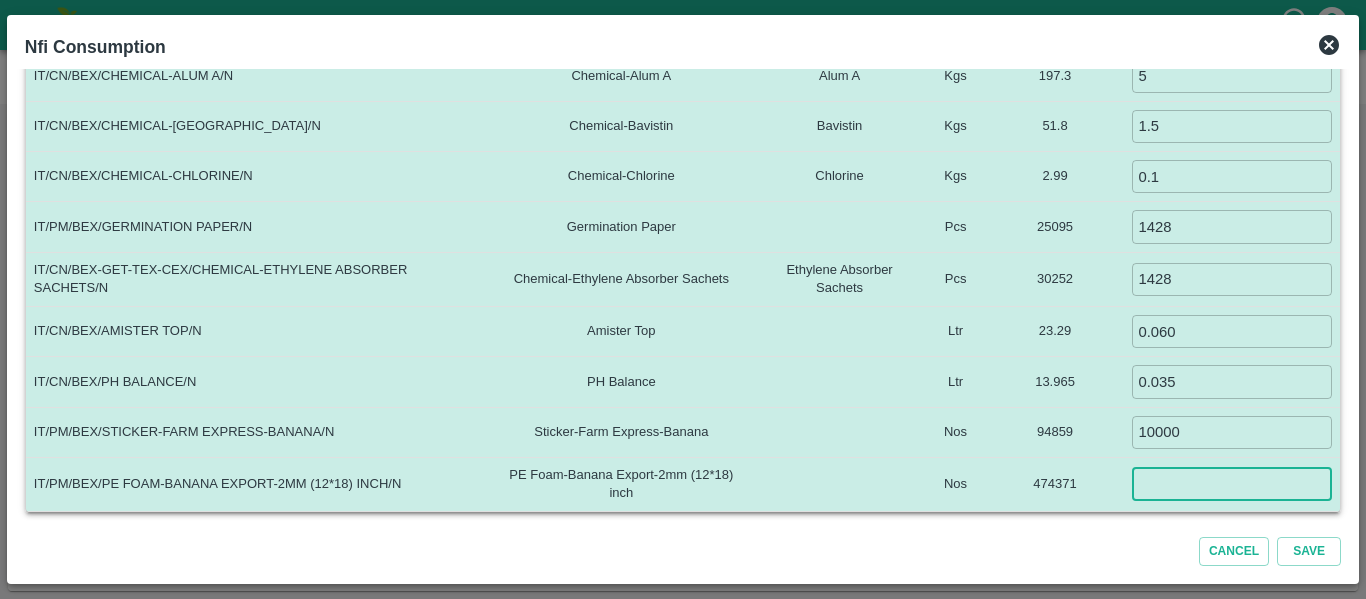 click at bounding box center [1232, 484] 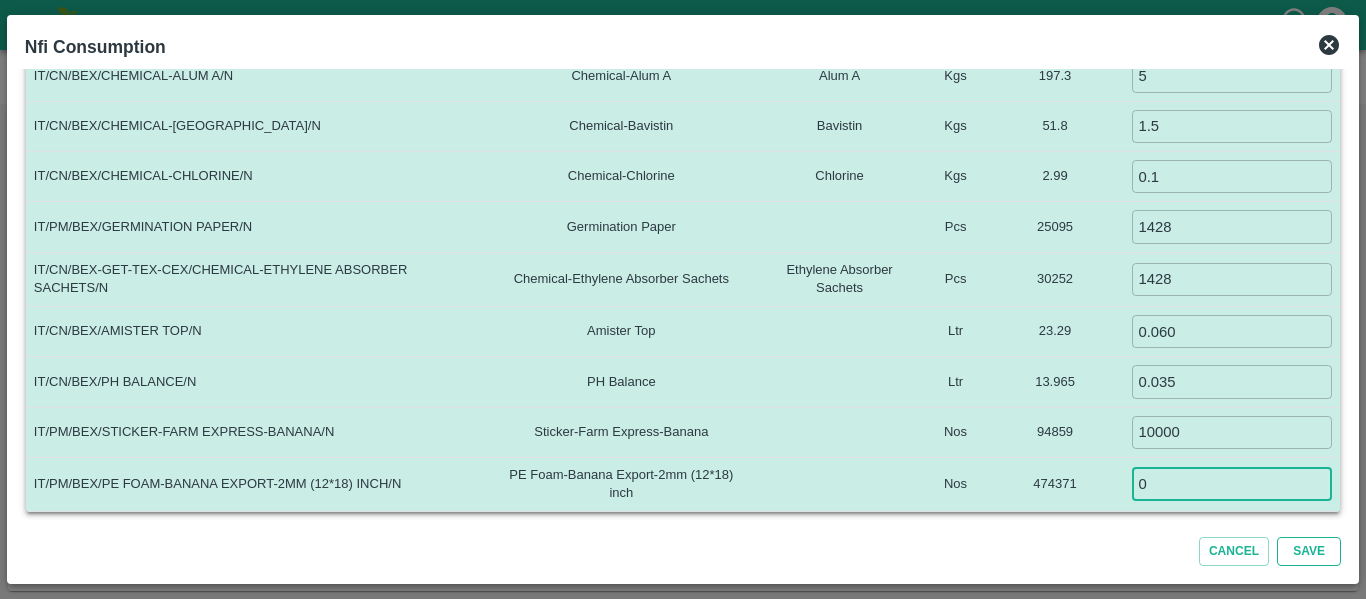 type on "0" 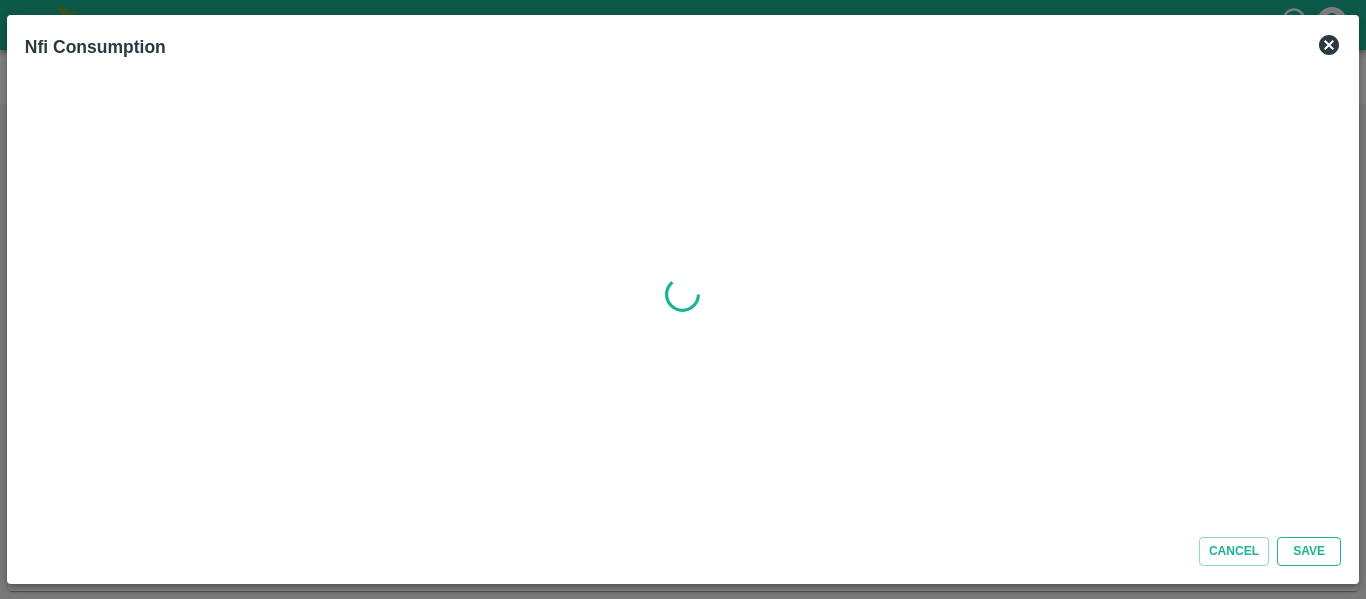 scroll, scrollTop: 0, scrollLeft: 0, axis: both 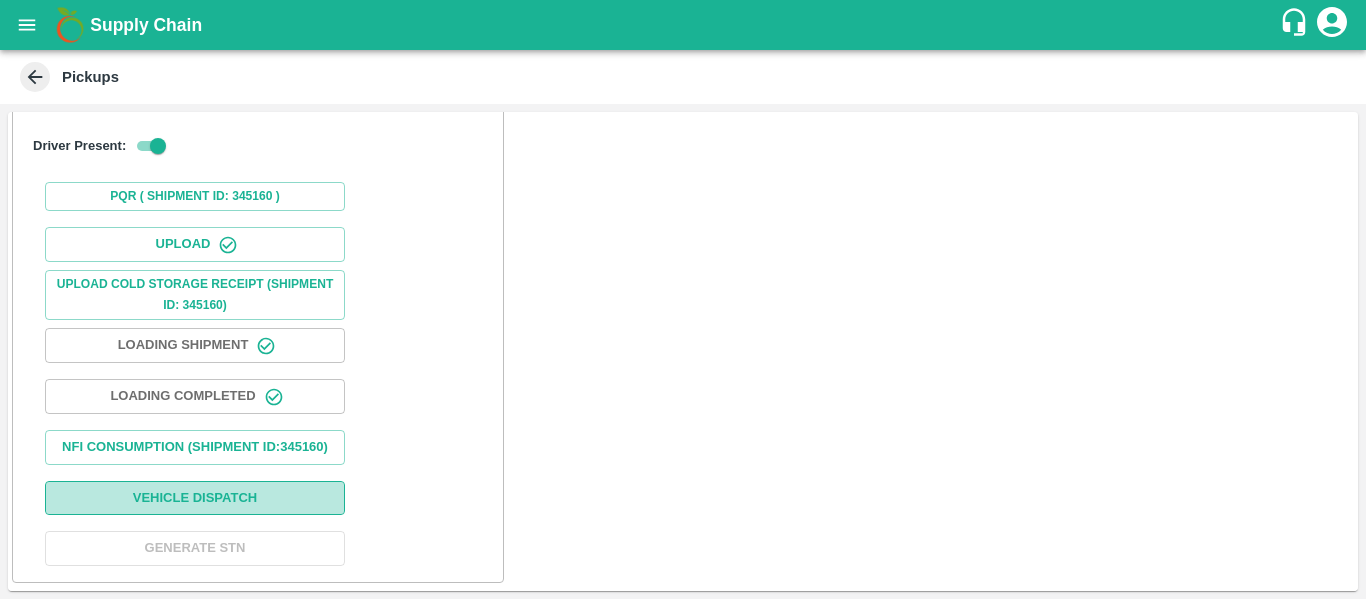 click on "Vehicle Dispatch" at bounding box center [195, 498] 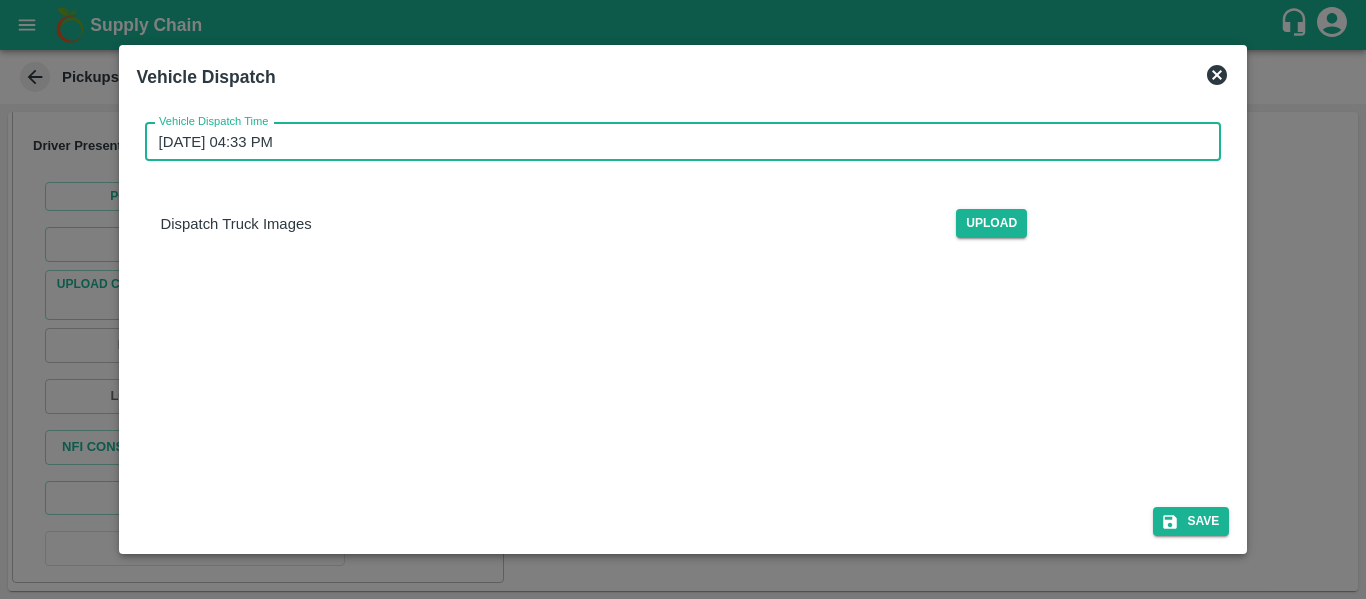 click on "11/07/2025 04:33 PM" at bounding box center [676, 142] 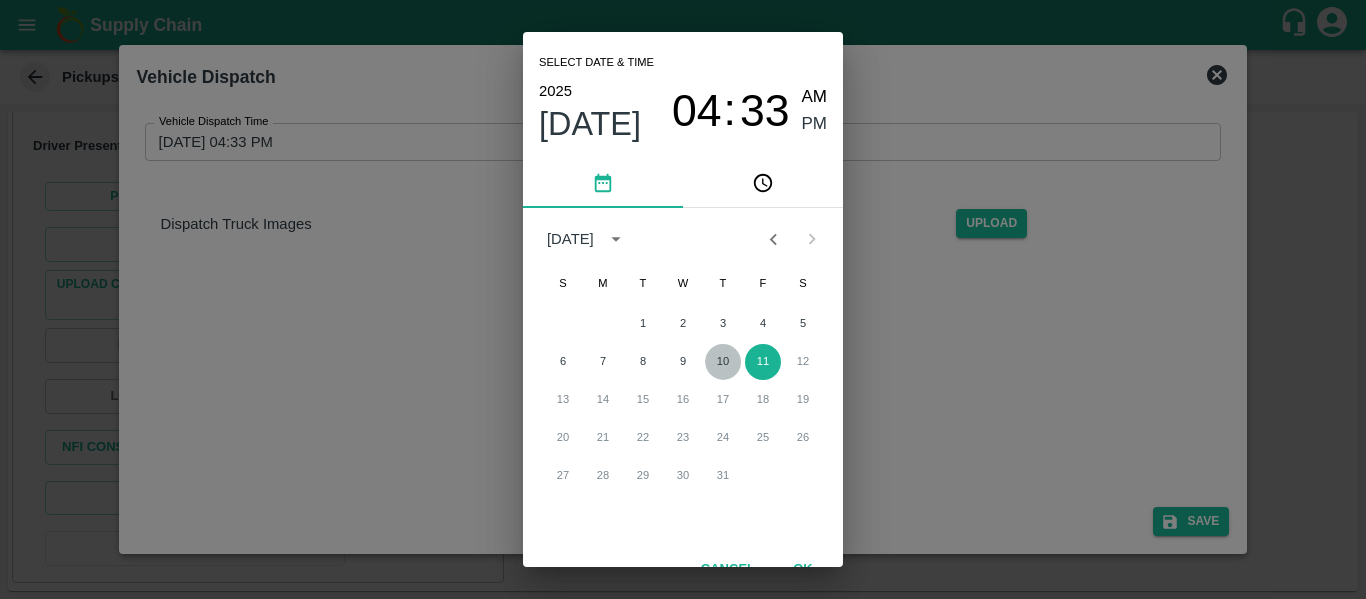 click on "10" at bounding box center (723, 362) 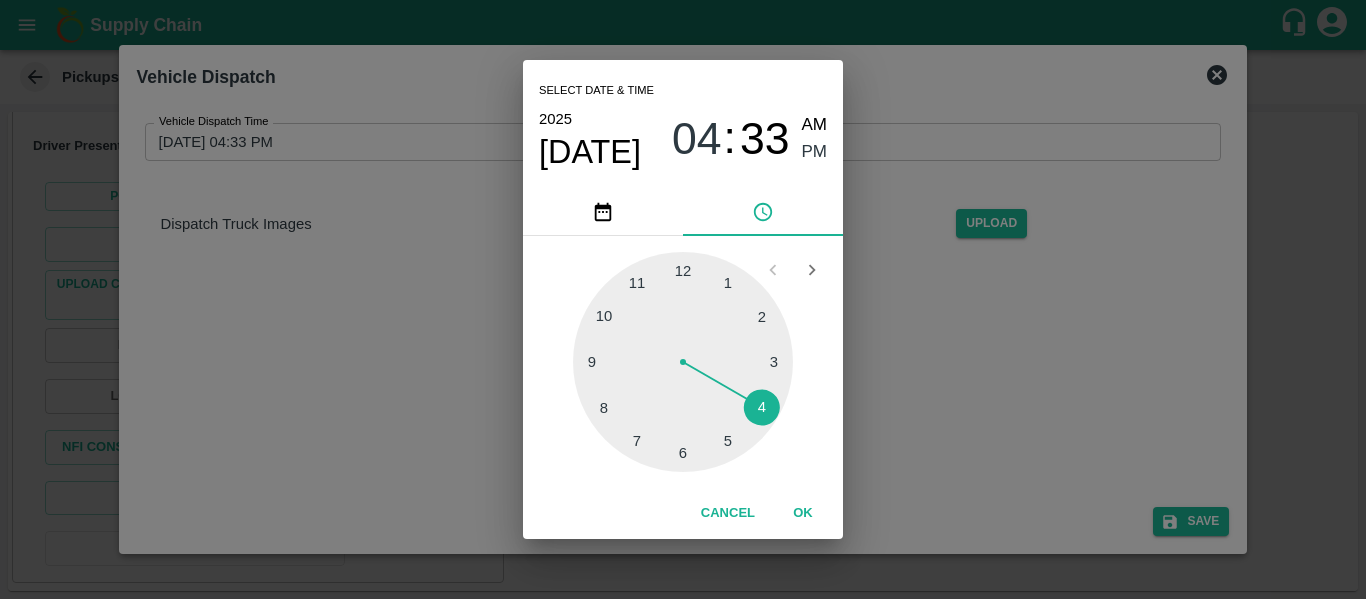 click at bounding box center [683, 362] 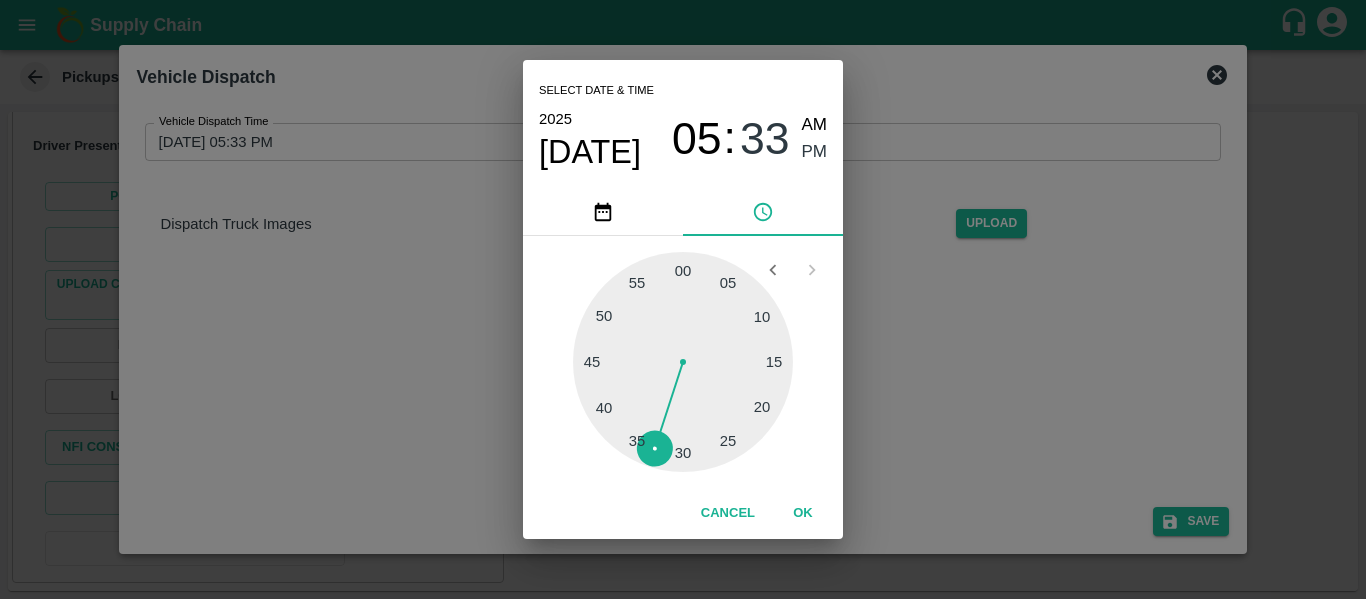 click at bounding box center [683, 362] 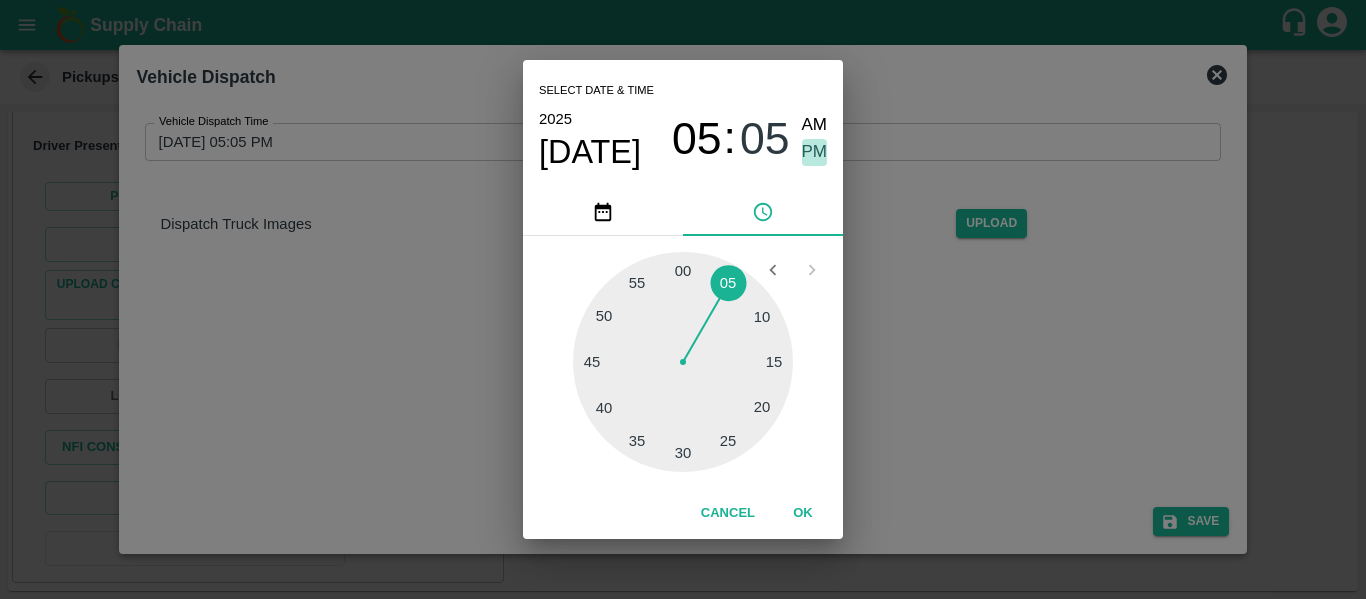 click on "PM" at bounding box center (815, 152) 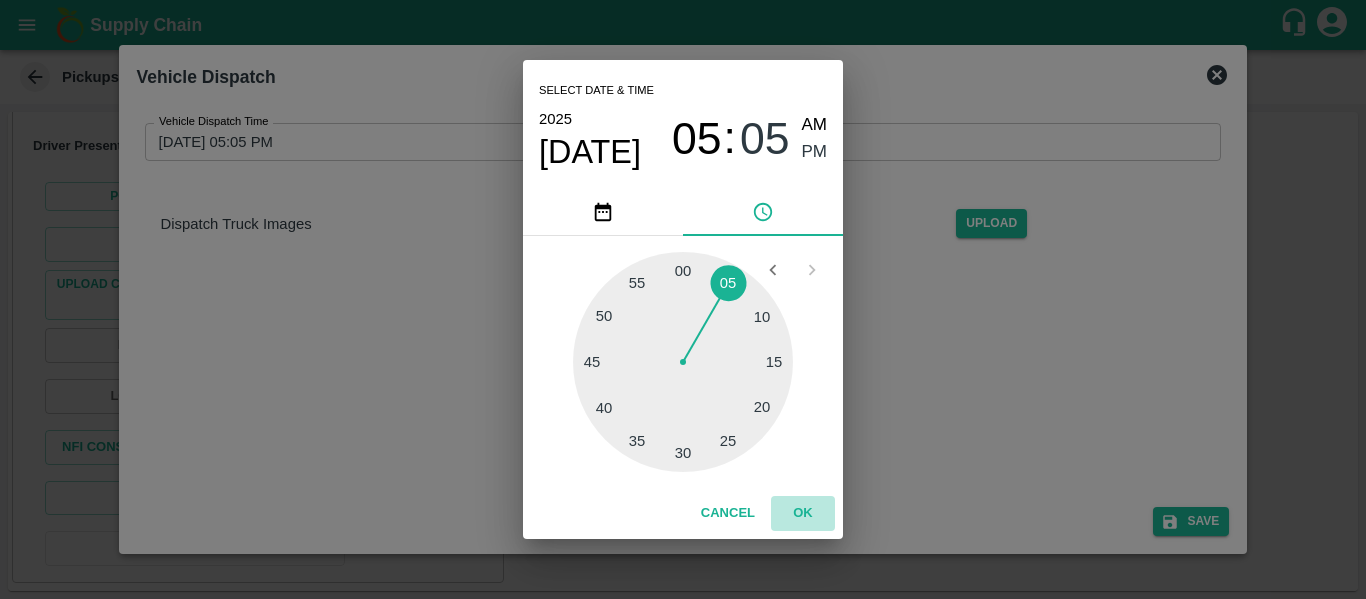 click on "OK" at bounding box center [803, 513] 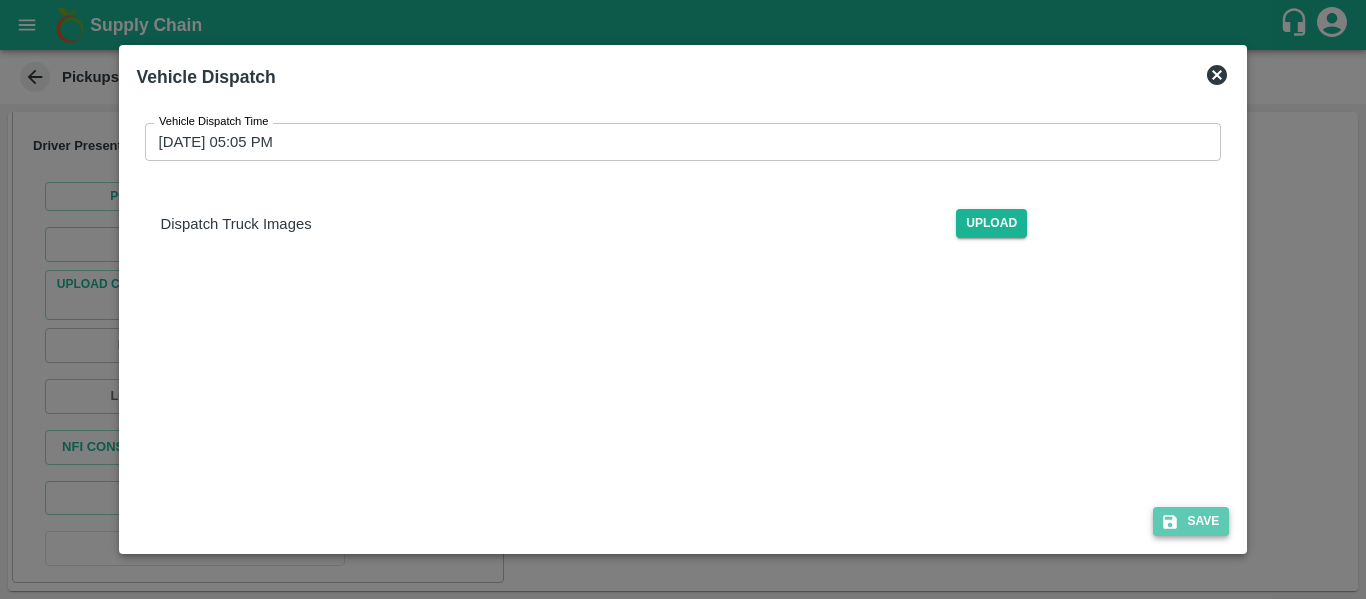 click on "Save" at bounding box center [1191, 521] 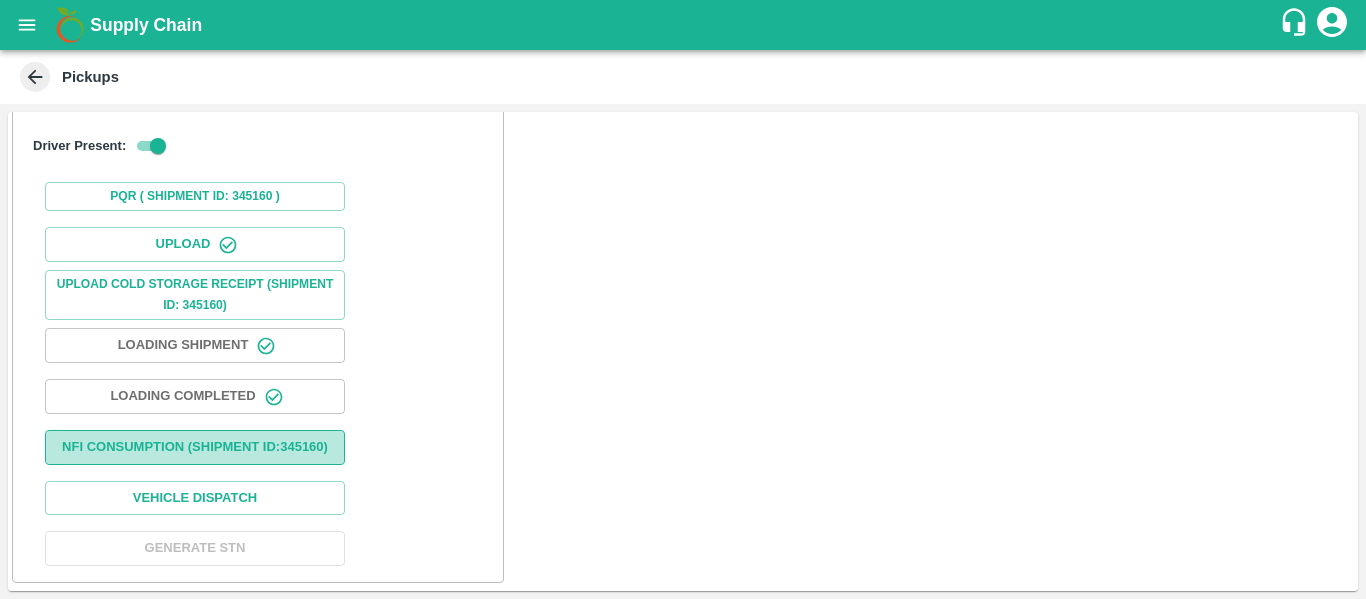 click on "Nfi Consumption (SHIPMENT ID:  345160 )" at bounding box center [195, 447] 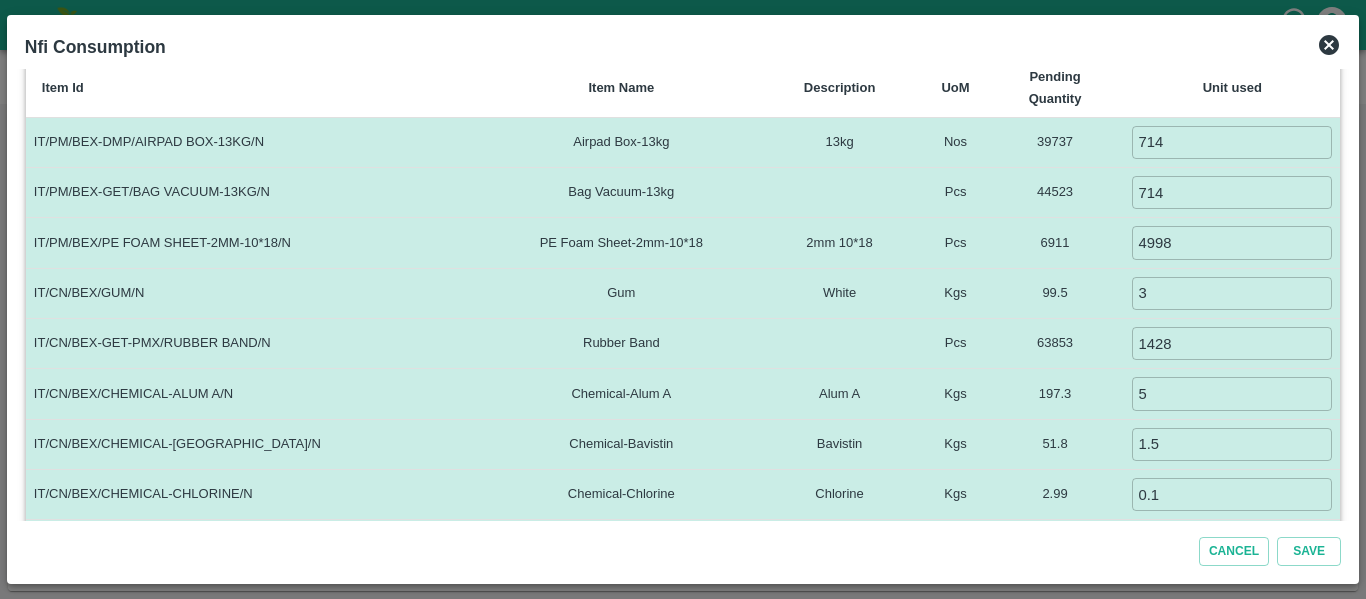scroll, scrollTop: 341, scrollLeft: 0, axis: vertical 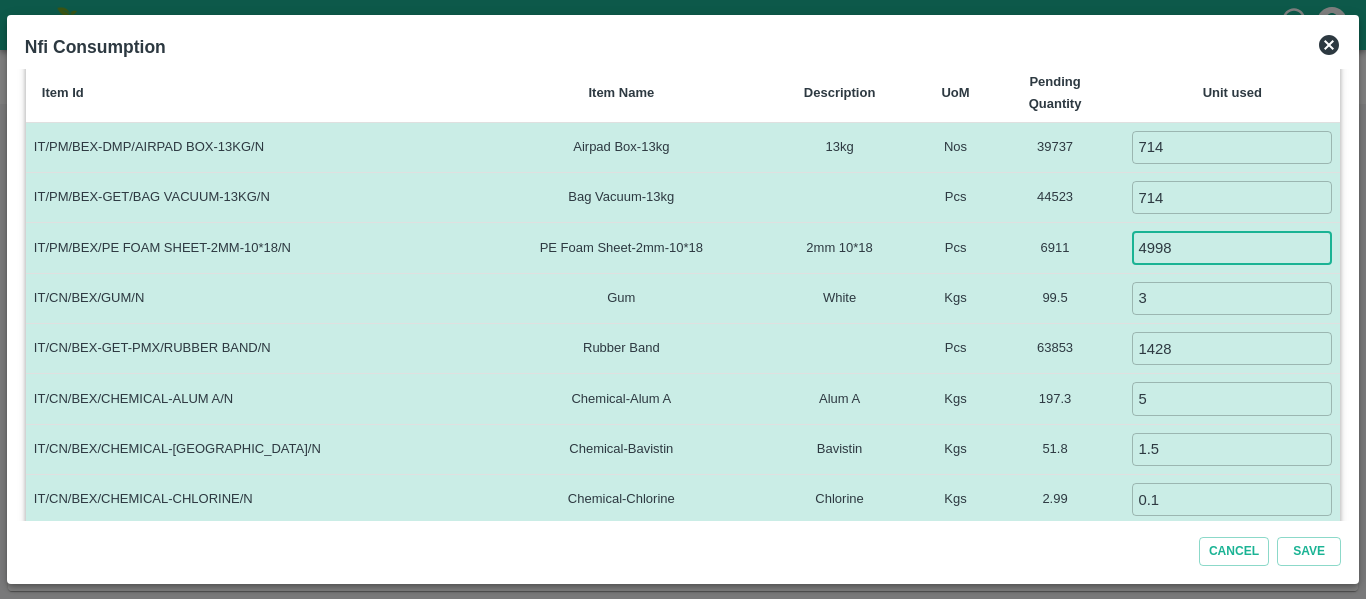 click on "4998" at bounding box center (1232, 247) 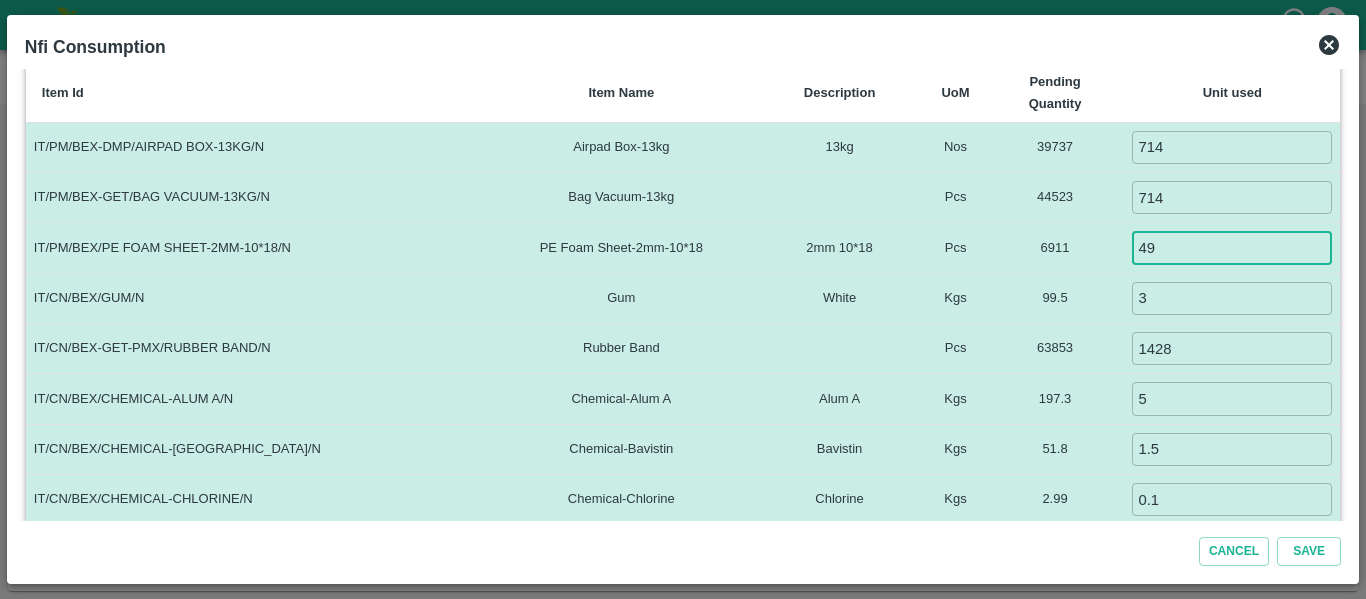 type on "4" 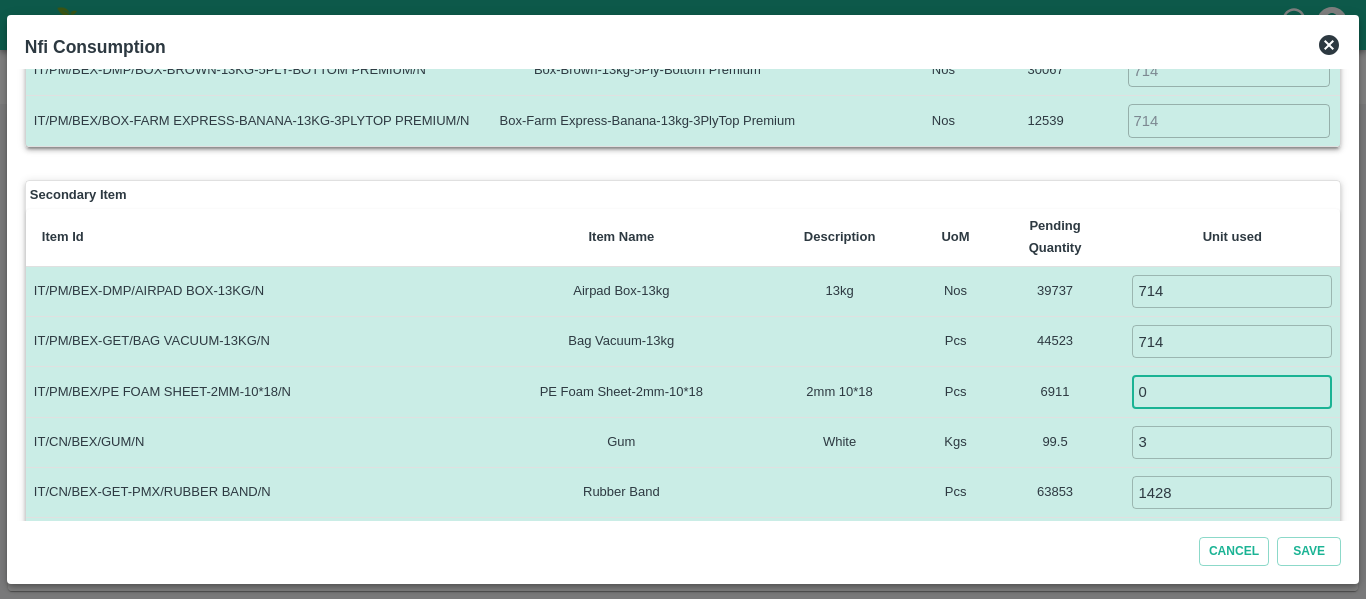 scroll, scrollTop: 196, scrollLeft: 0, axis: vertical 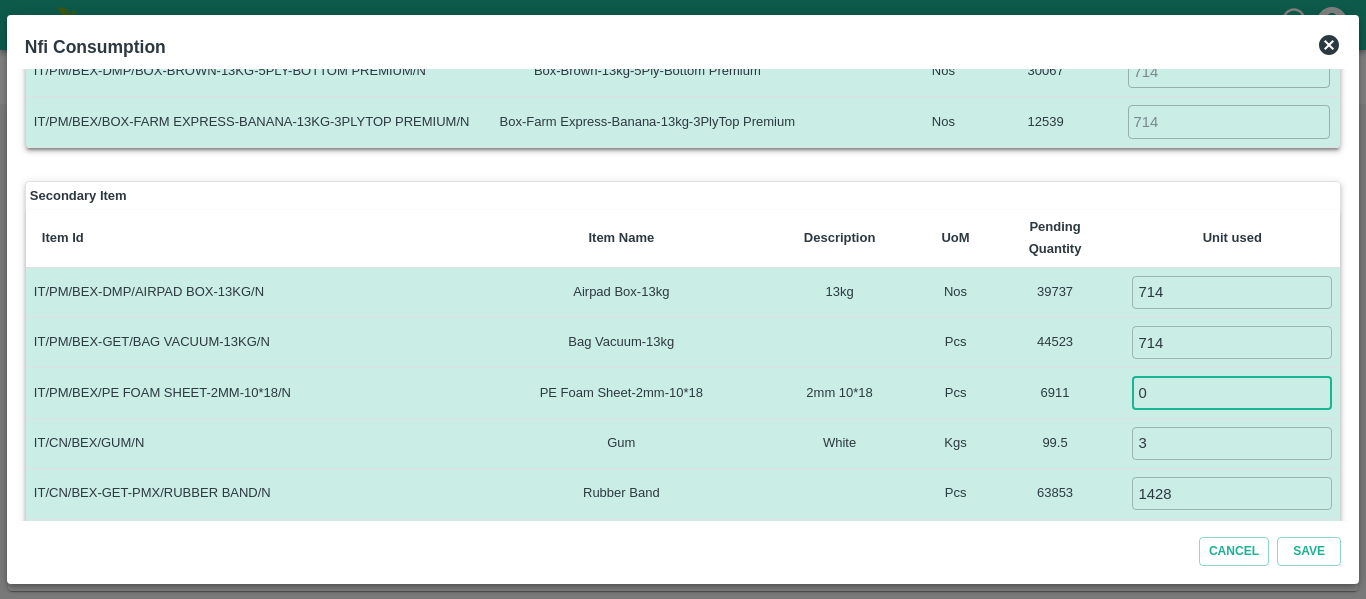 type on "0" 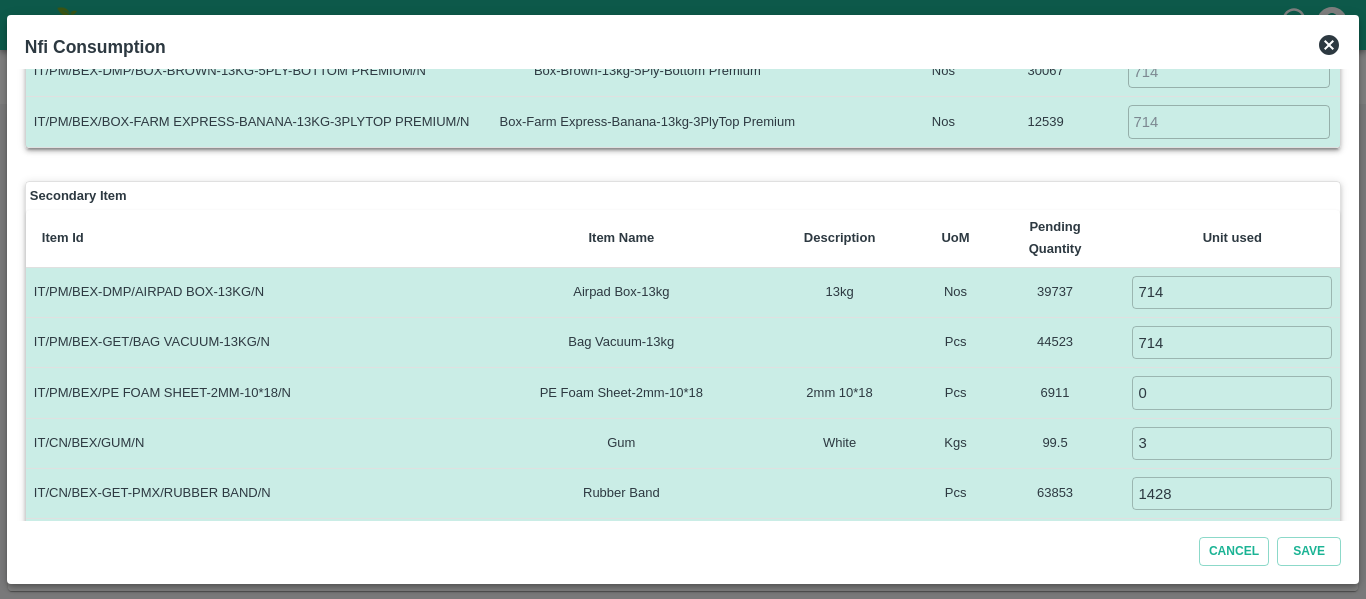 click on "6911" at bounding box center [1055, 393] 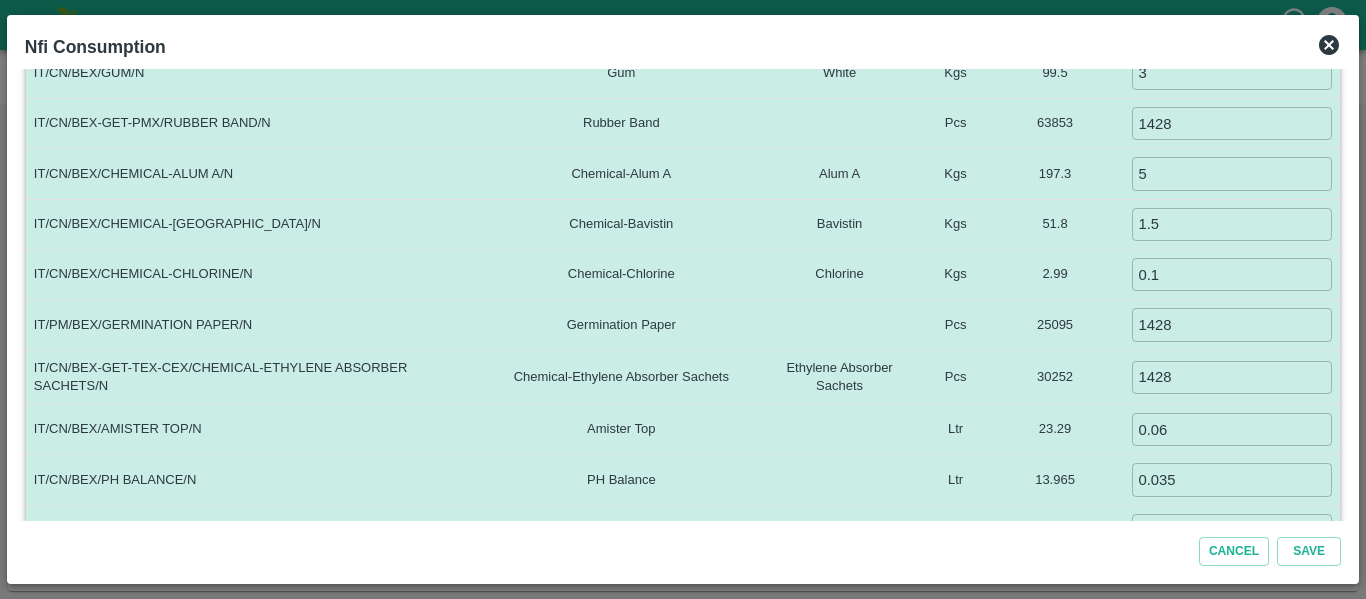 scroll, scrollTop: 664, scrollLeft: 0, axis: vertical 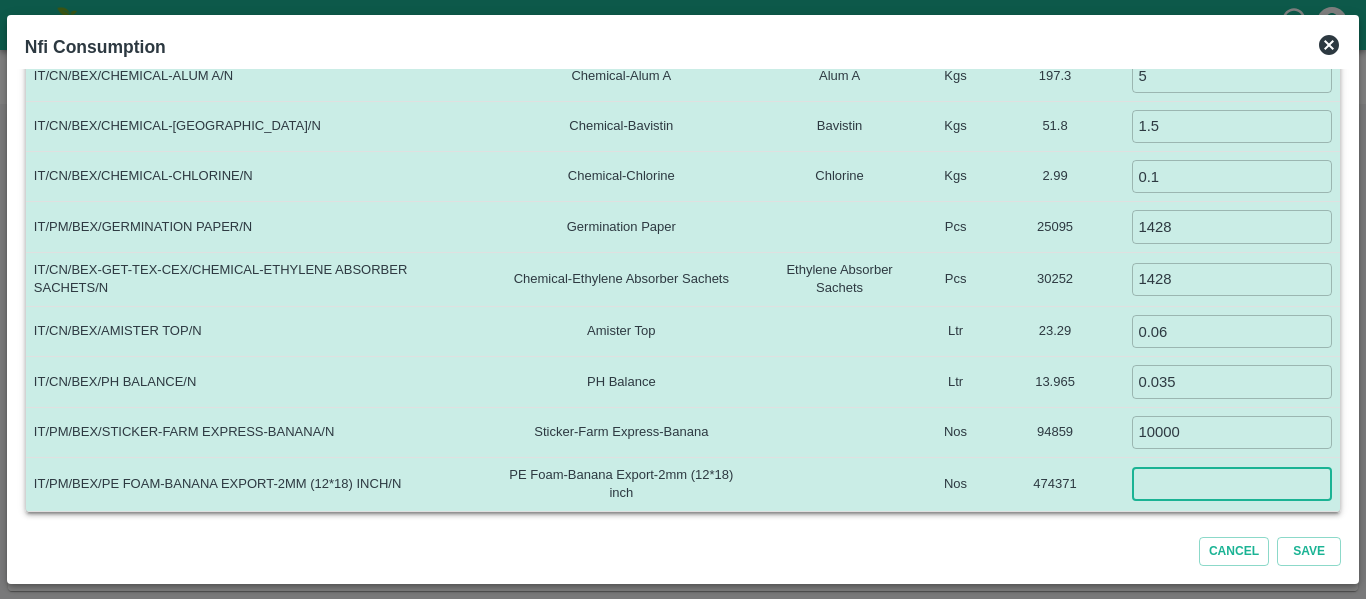 click at bounding box center [1232, 484] 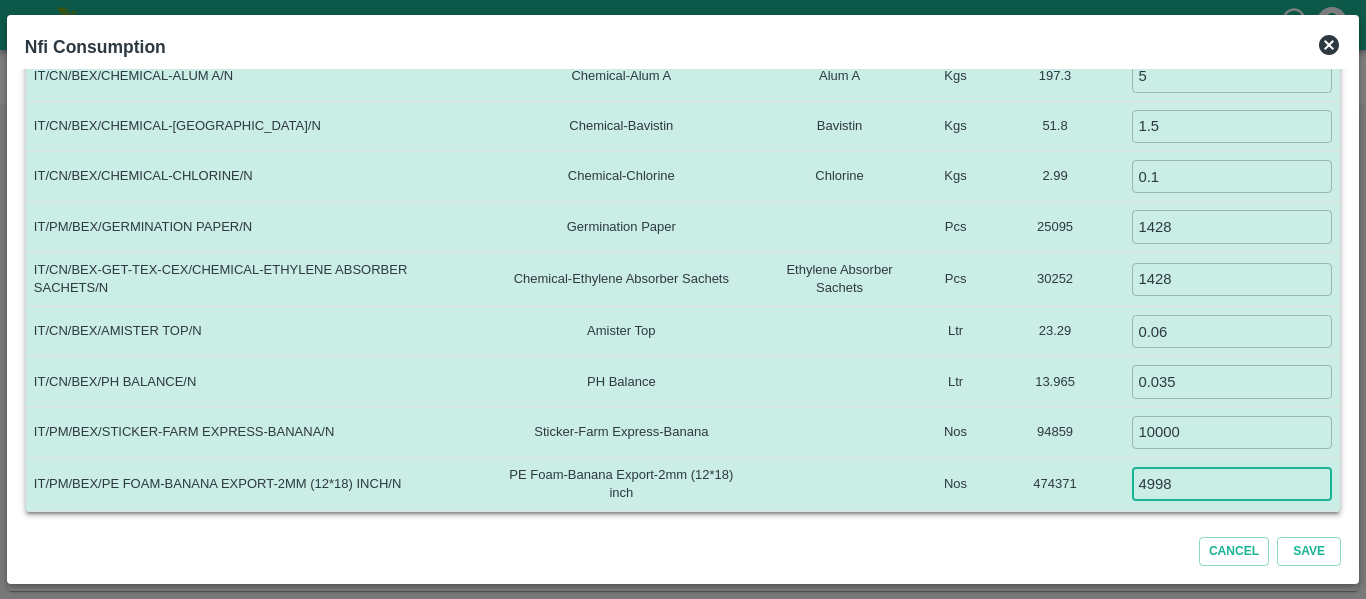 type on "4998" 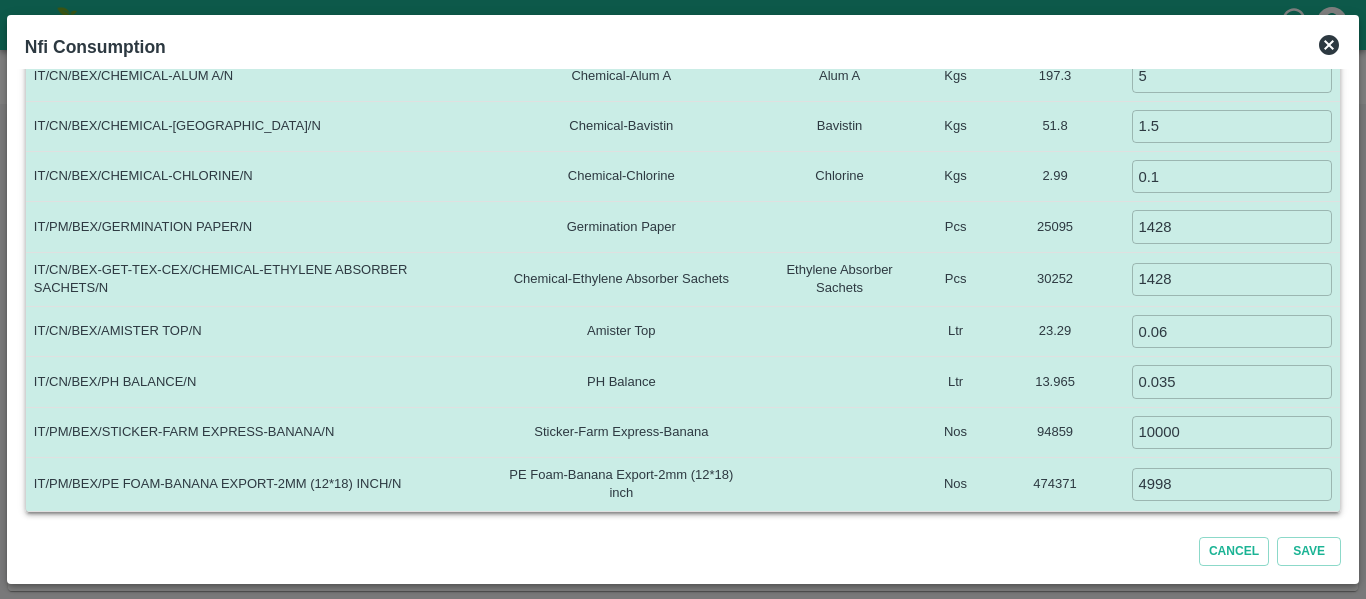 click on "474371" at bounding box center [1055, 484] 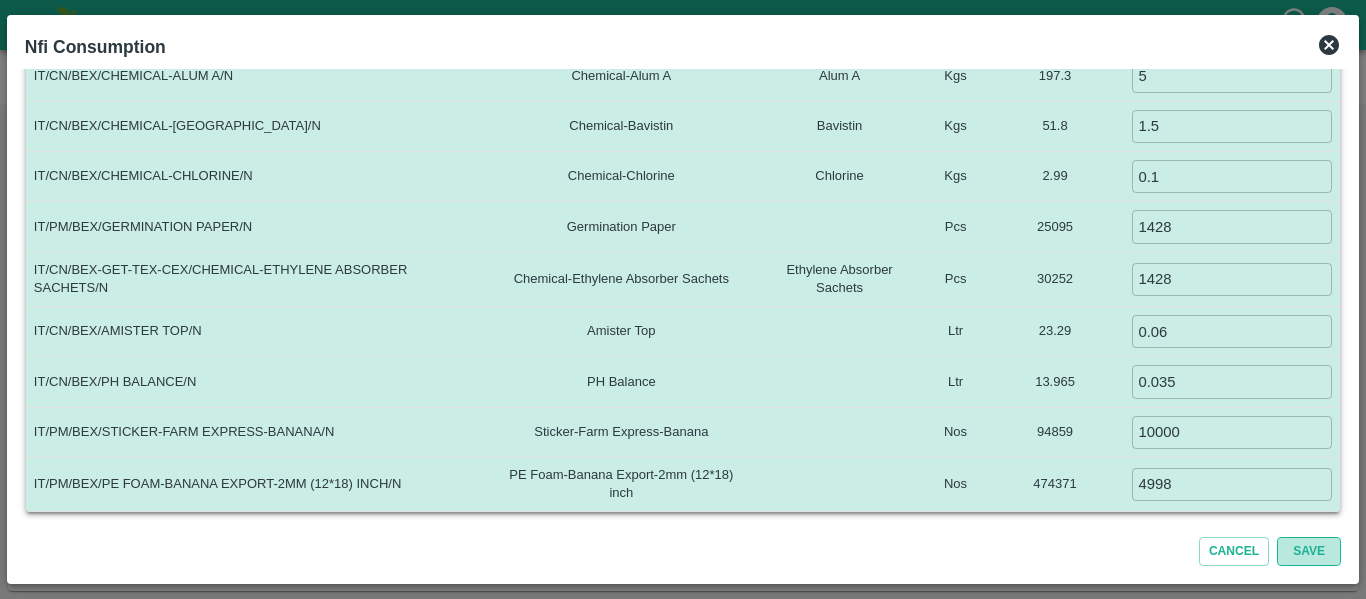 click on "Save" at bounding box center [1309, 551] 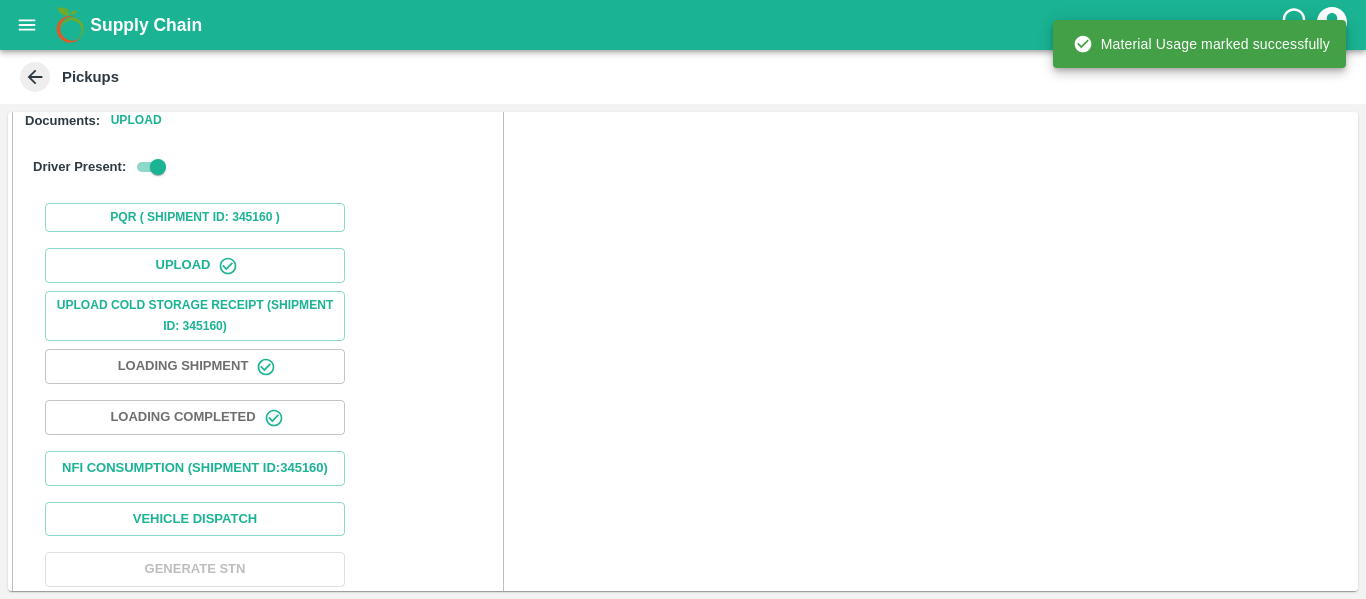 scroll, scrollTop: 342, scrollLeft: 0, axis: vertical 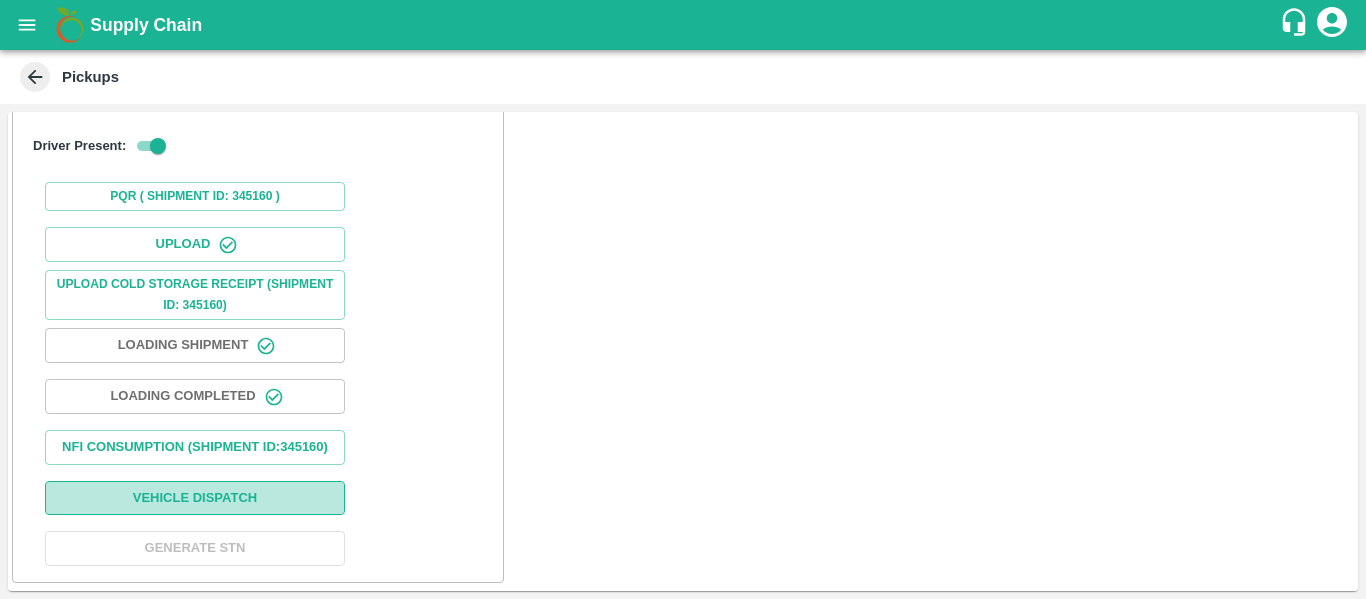 click on "Vehicle Dispatch" at bounding box center [195, 498] 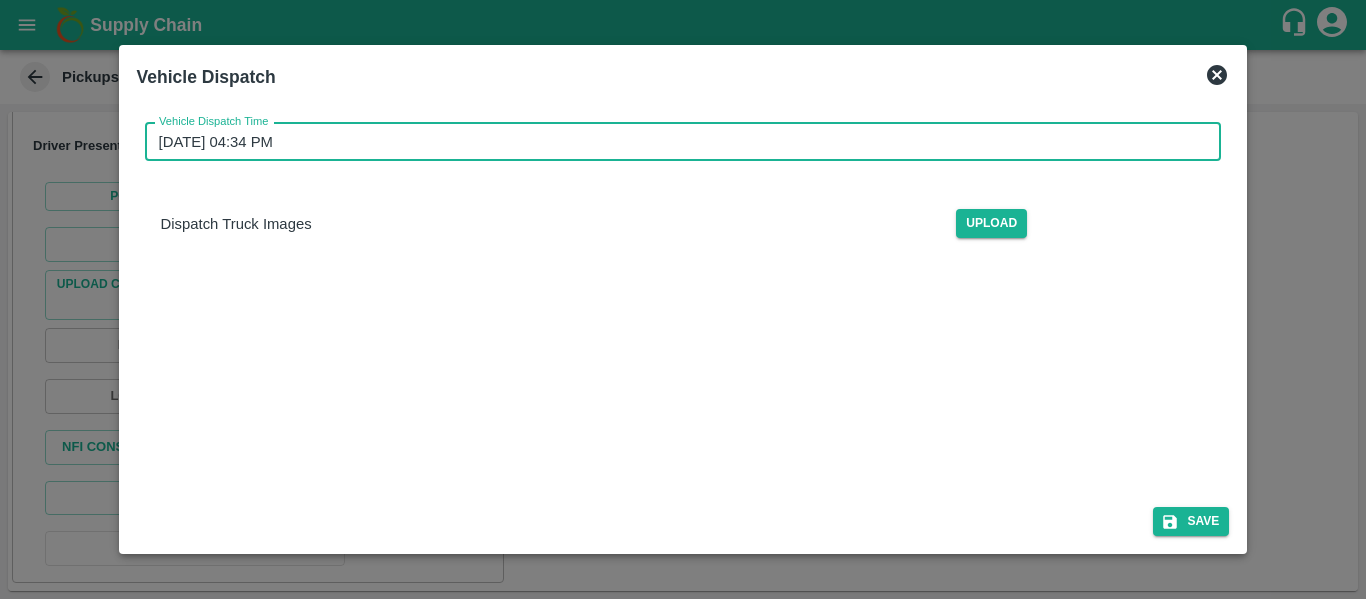 click on "11/07/2025 04:34 PM" at bounding box center [676, 142] 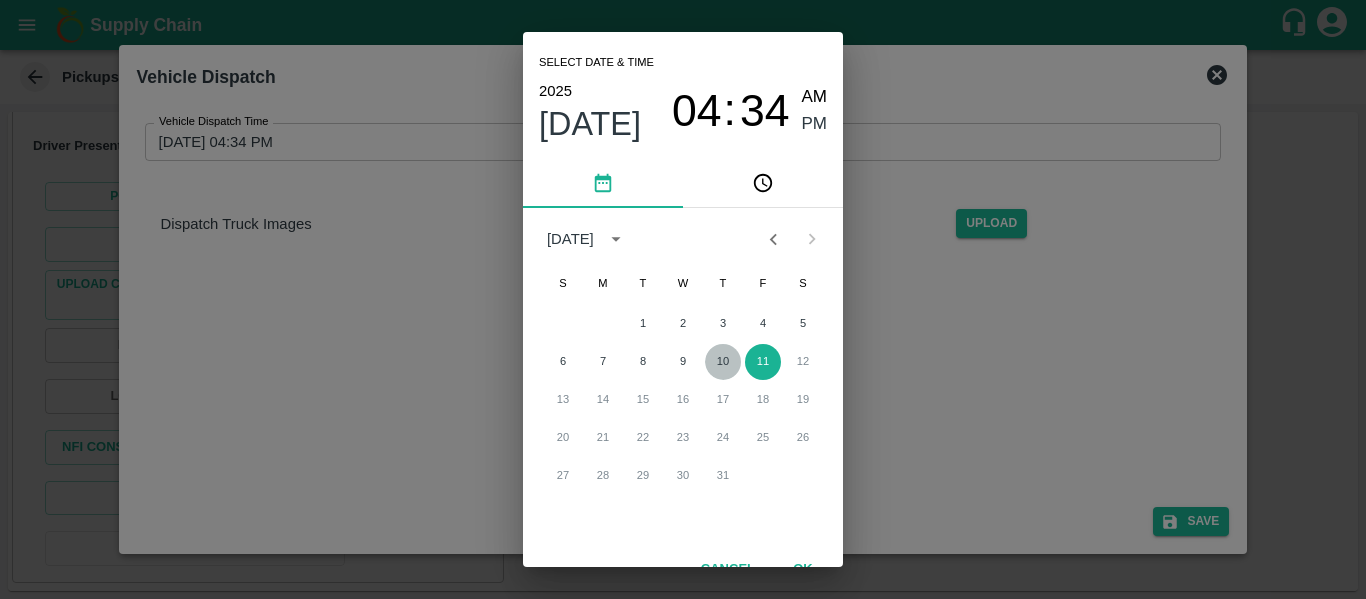 click on "10" at bounding box center (723, 362) 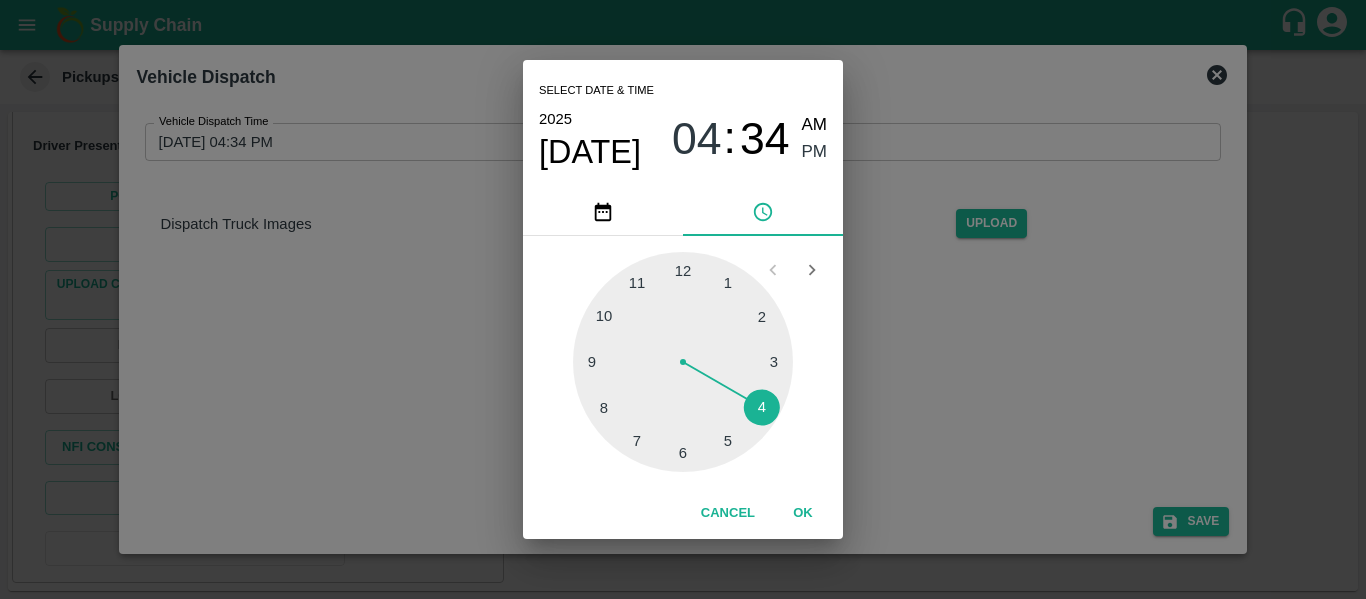 click at bounding box center (683, 362) 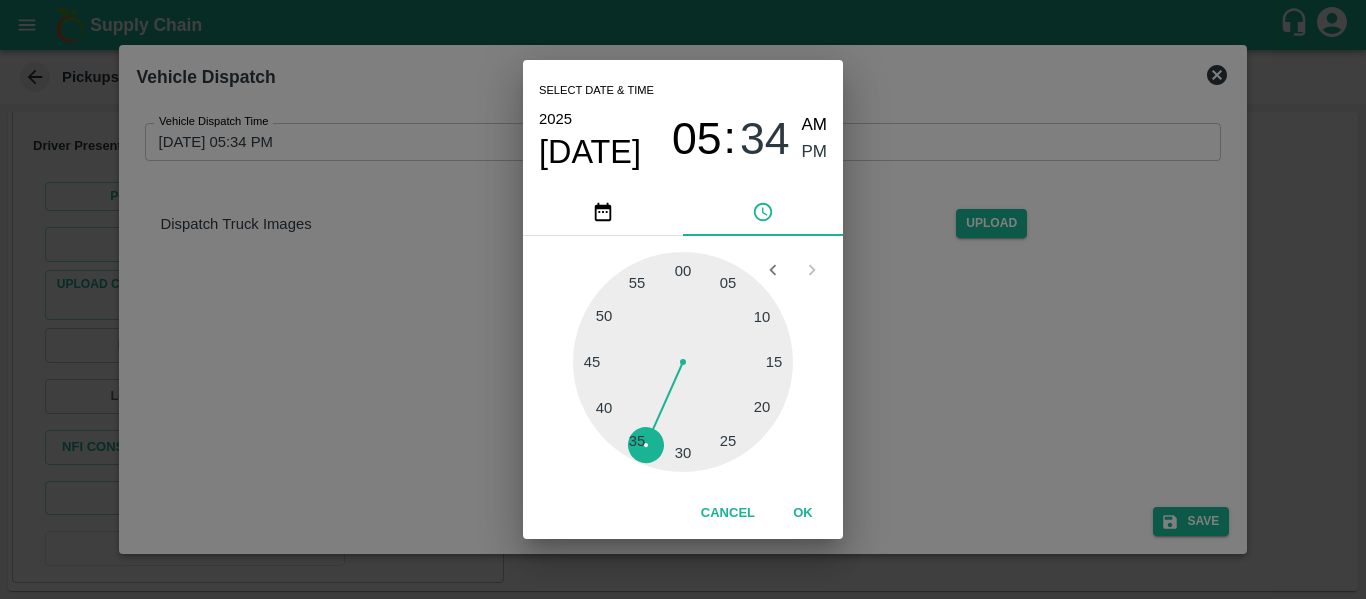 click at bounding box center (683, 362) 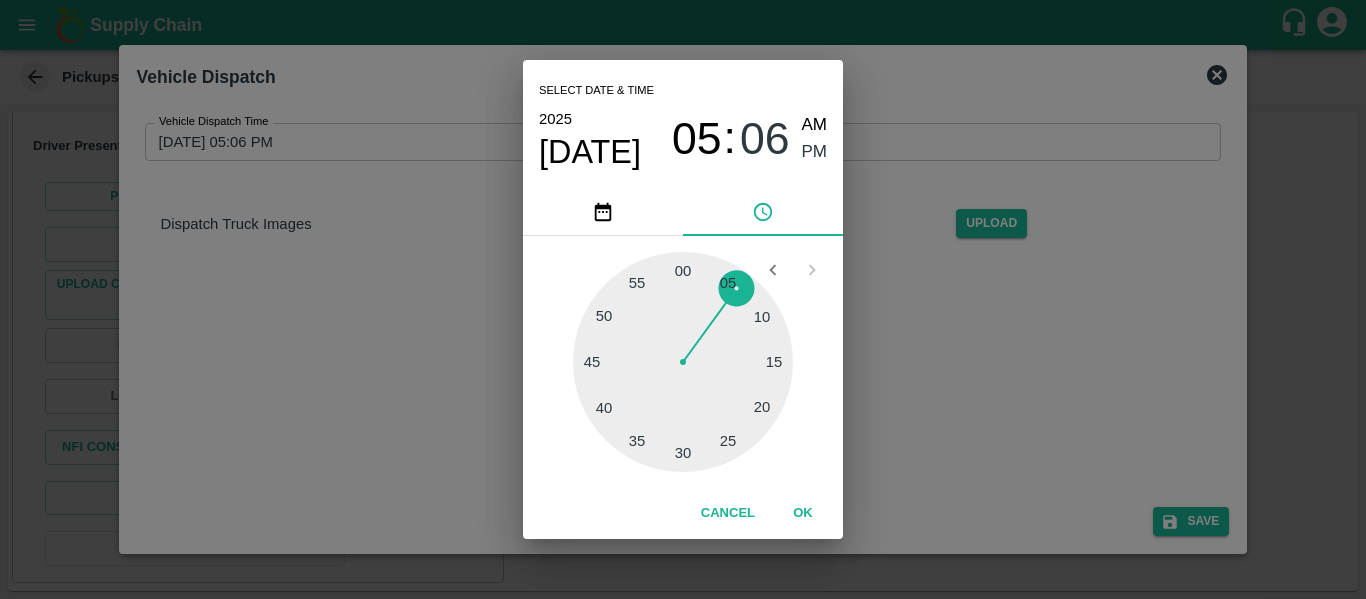click at bounding box center [683, 362] 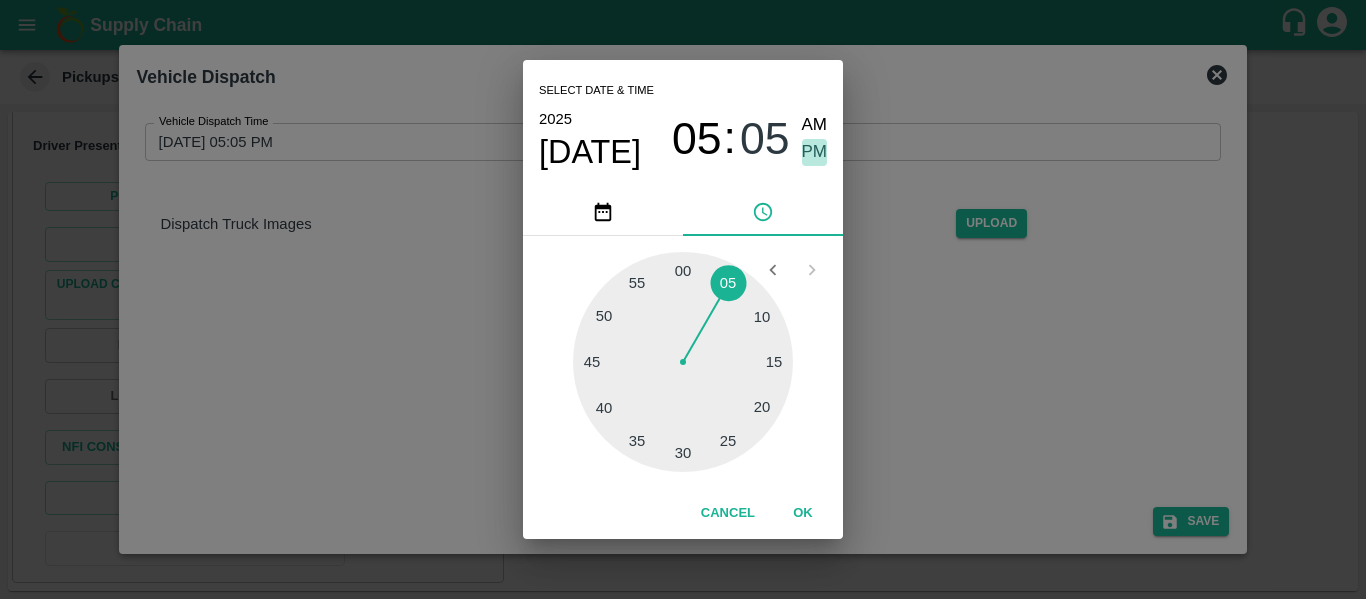 click on "PM" at bounding box center (815, 152) 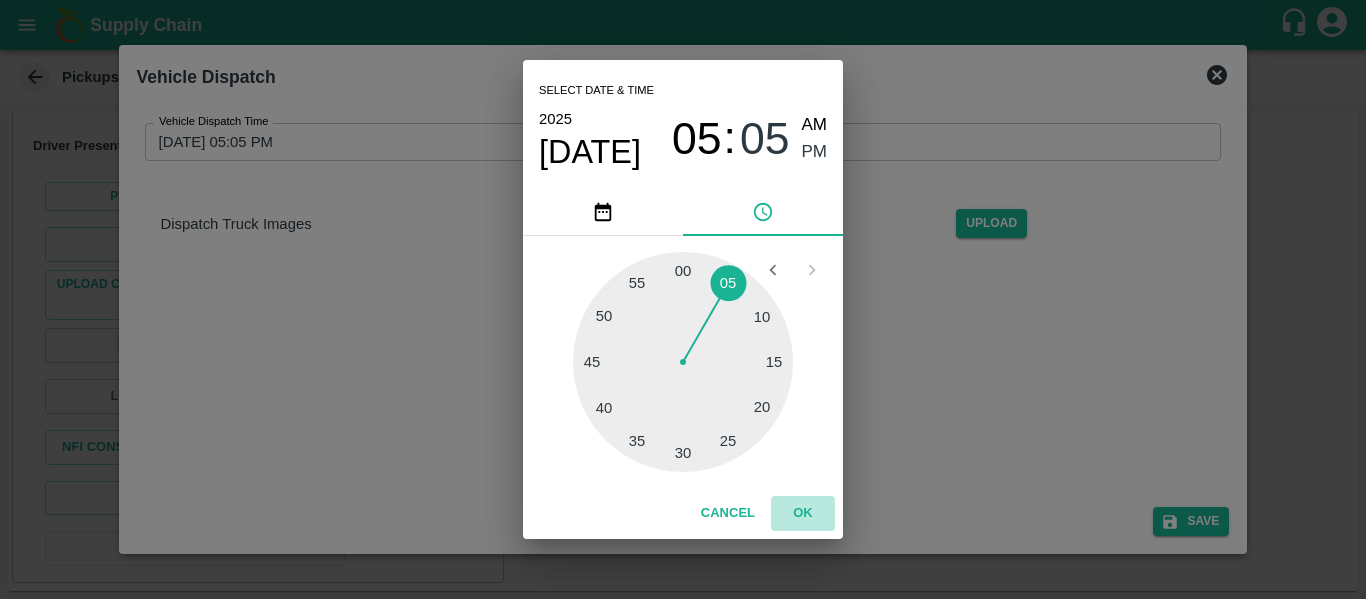 click on "OK" at bounding box center [803, 513] 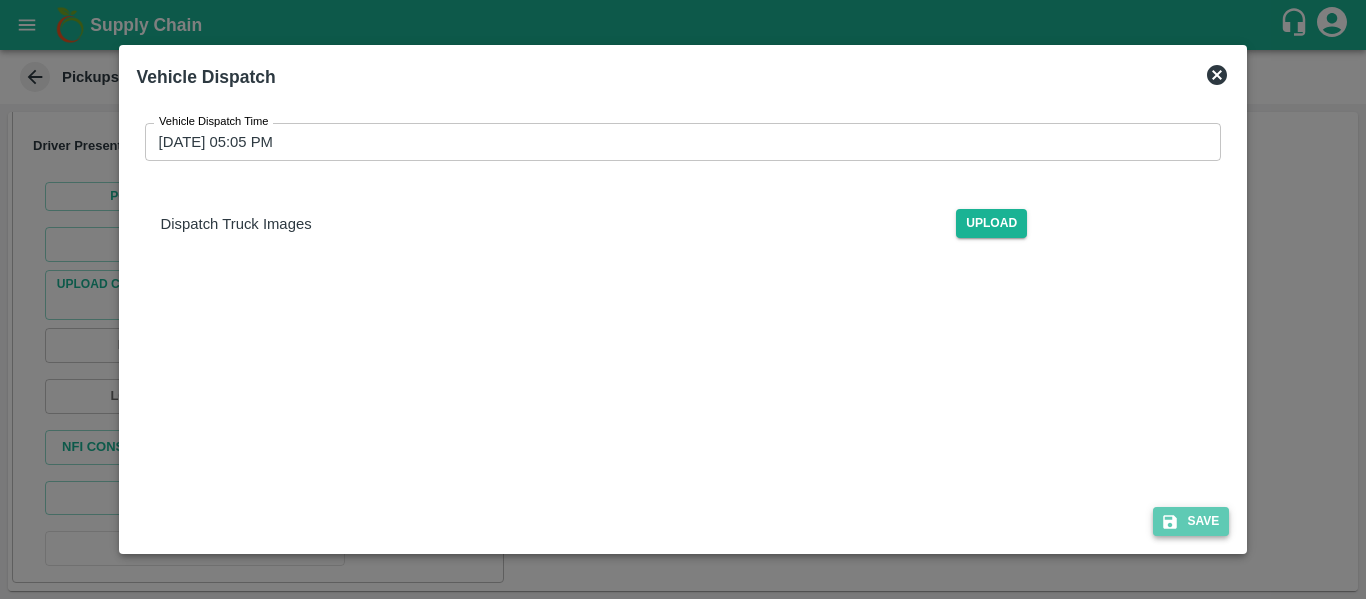 click on "Save" at bounding box center [1191, 521] 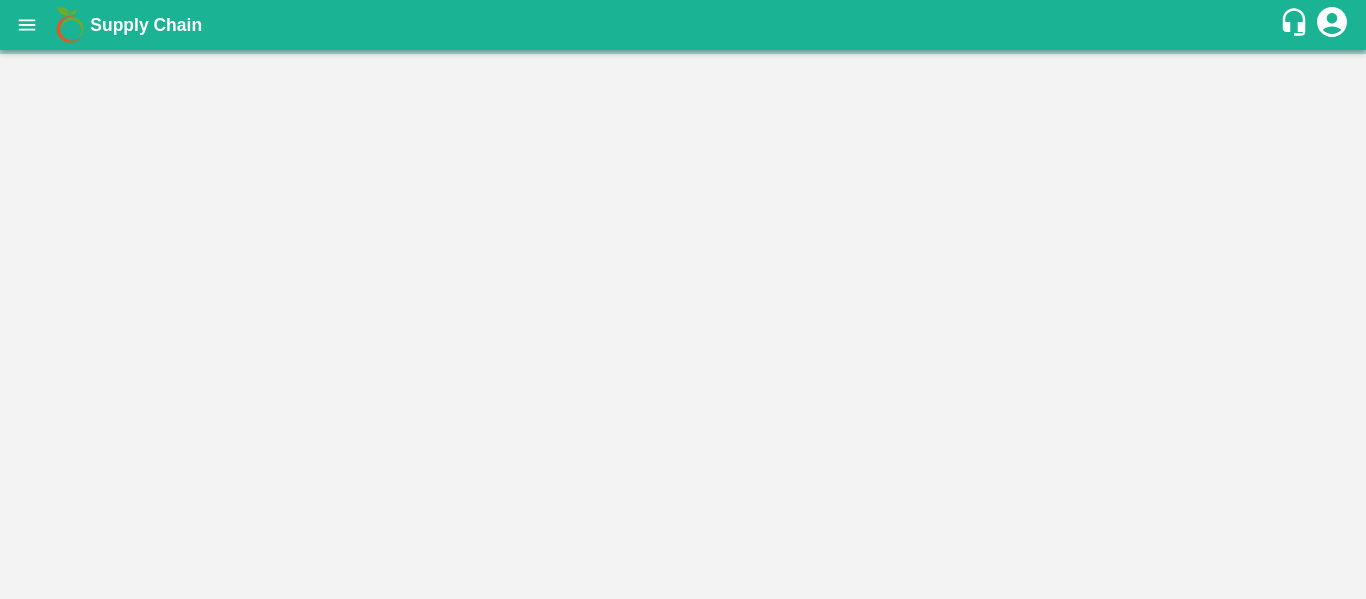 scroll, scrollTop: 0, scrollLeft: 0, axis: both 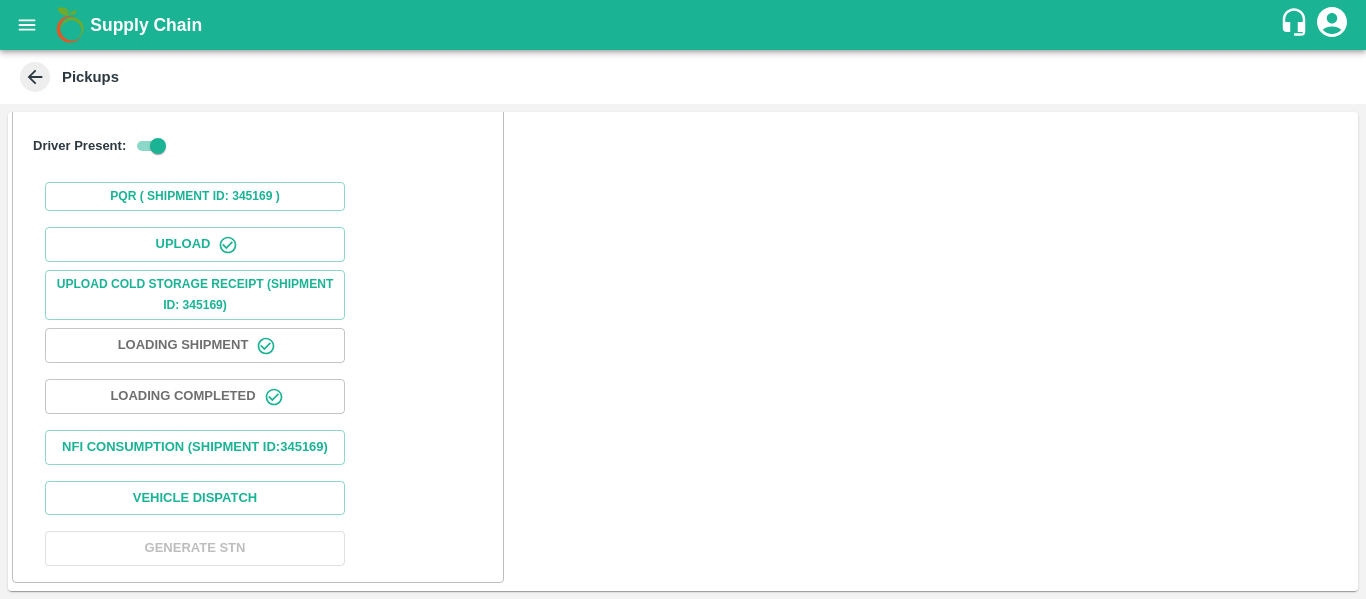 click 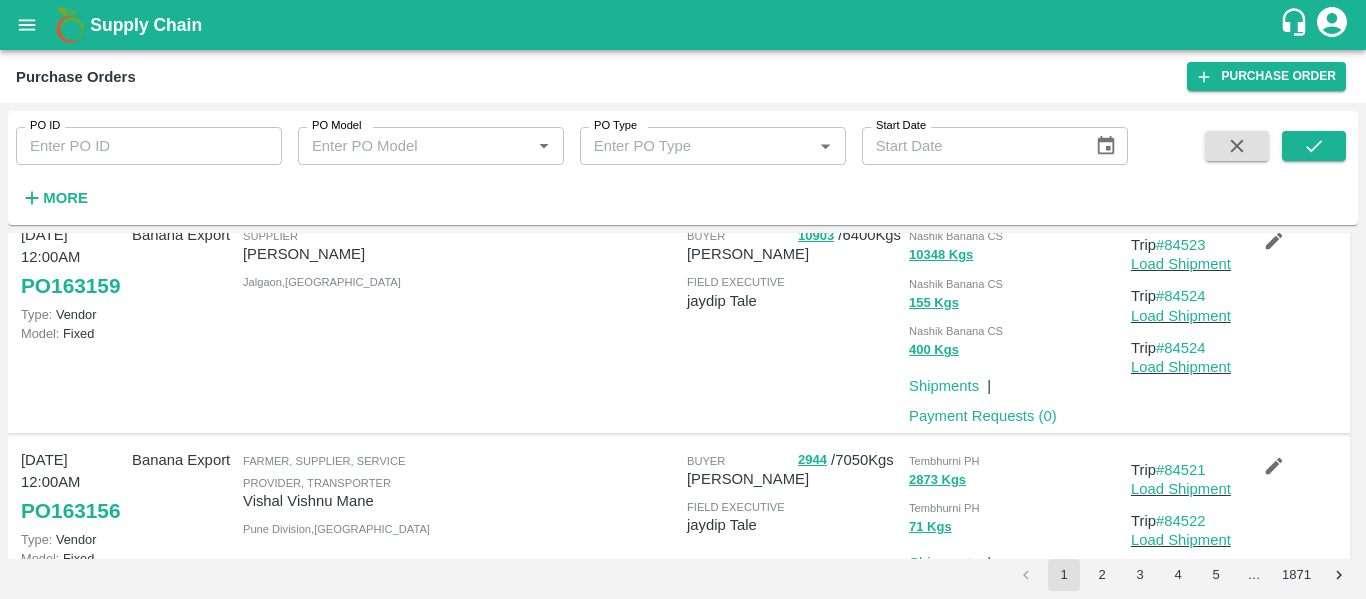 scroll, scrollTop: 555, scrollLeft: 0, axis: vertical 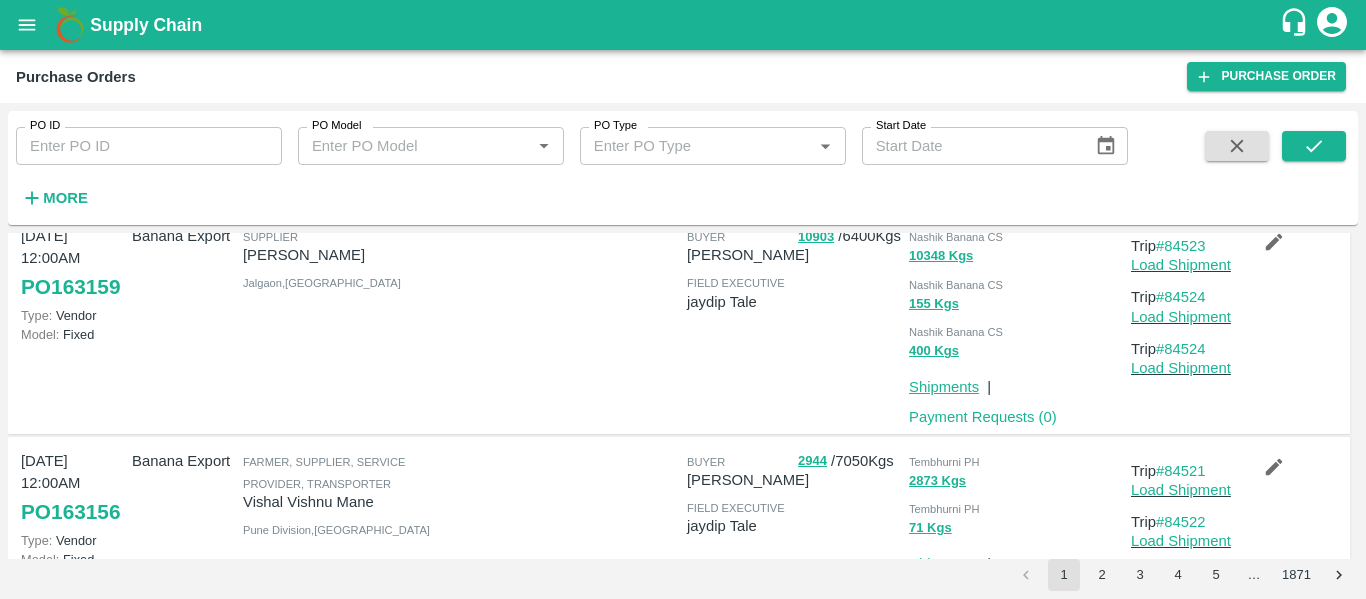 click on "Shipments" at bounding box center [944, 387] 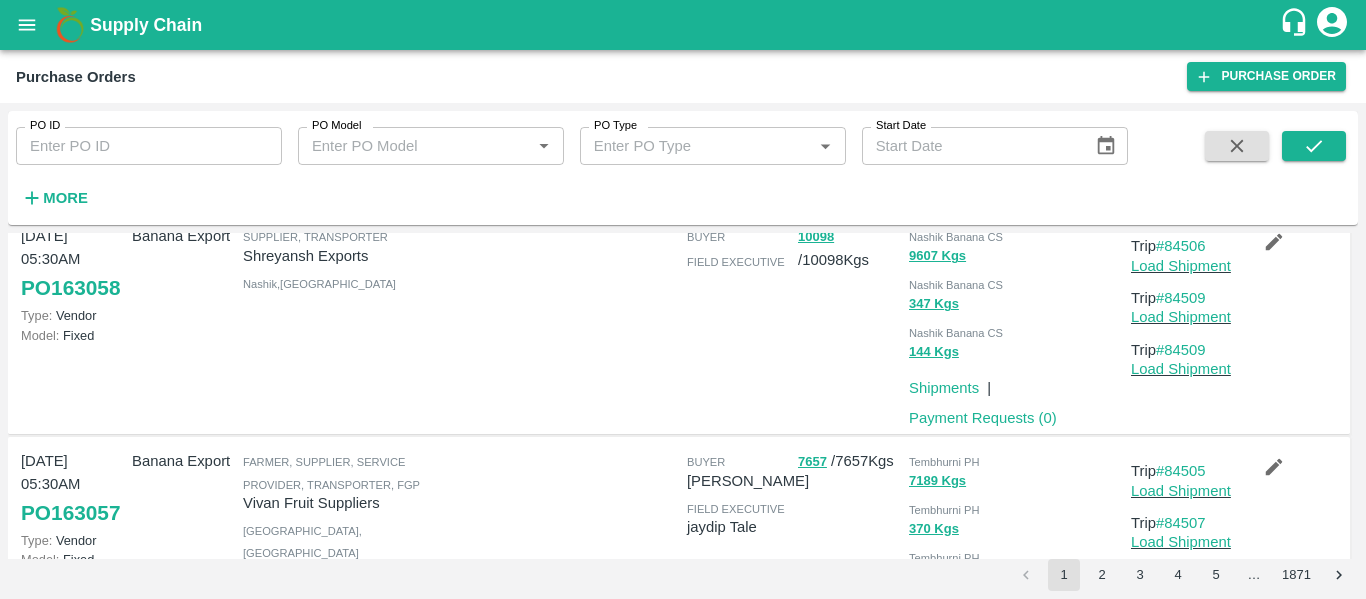 scroll, scrollTop: 1623, scrollLeft: 0, axis: vertical 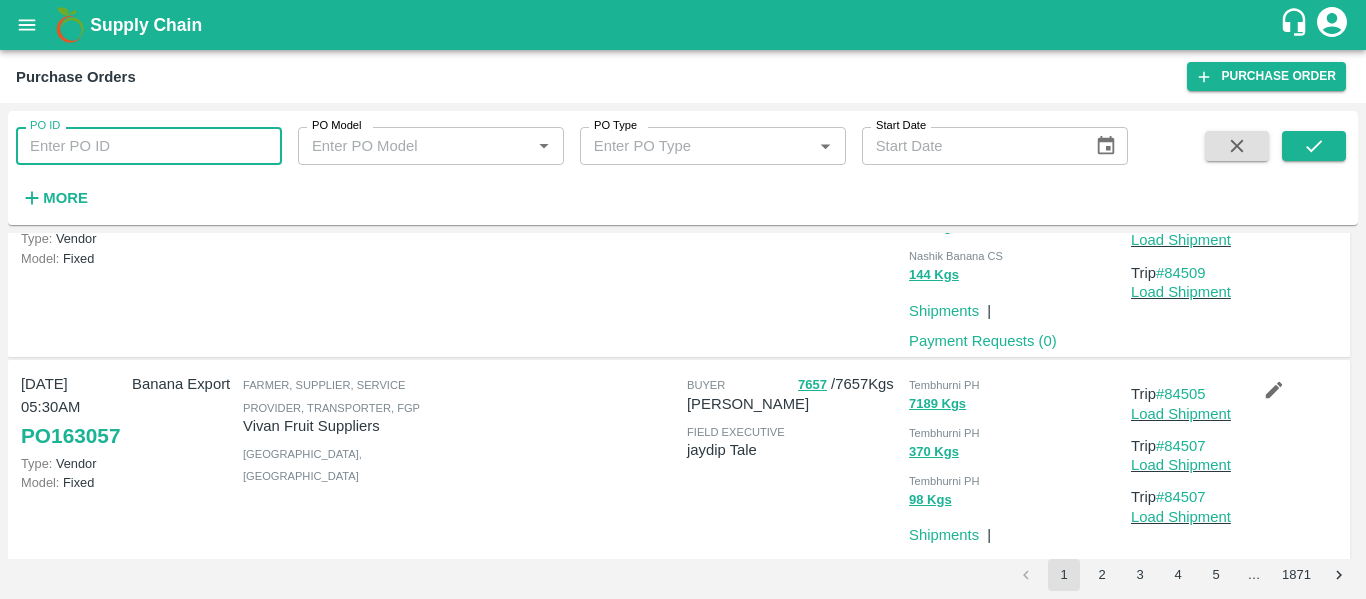 click on "PO ID" at bounding box center (149, 146) 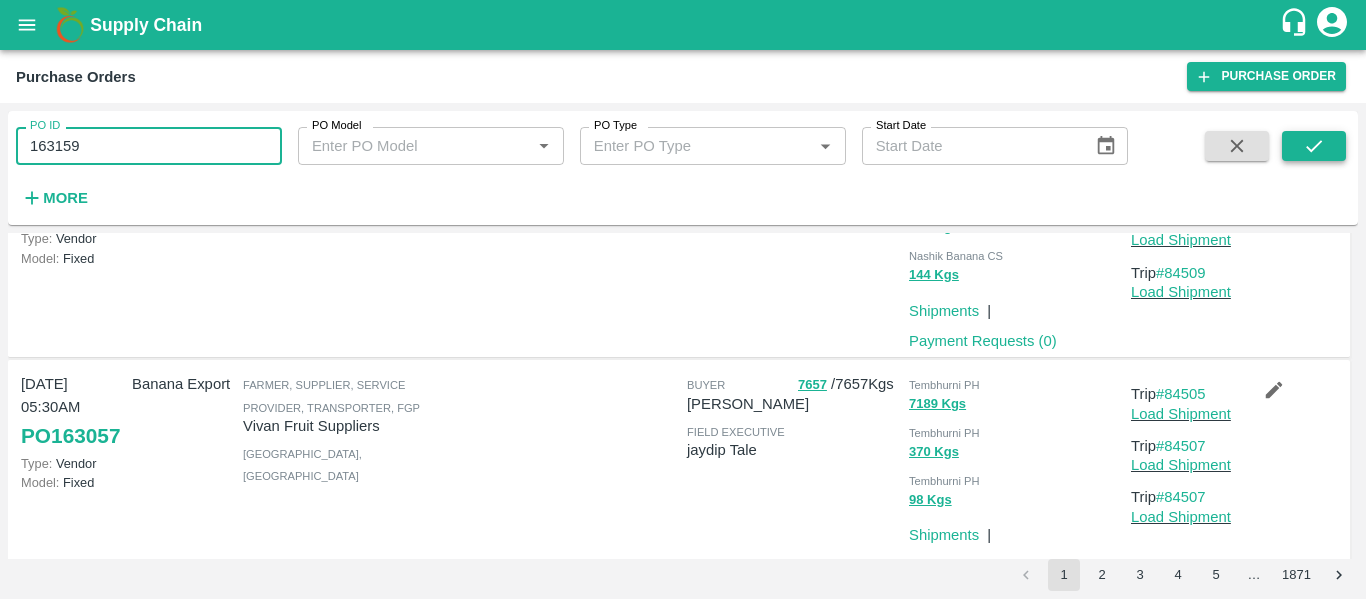 type on "163159" 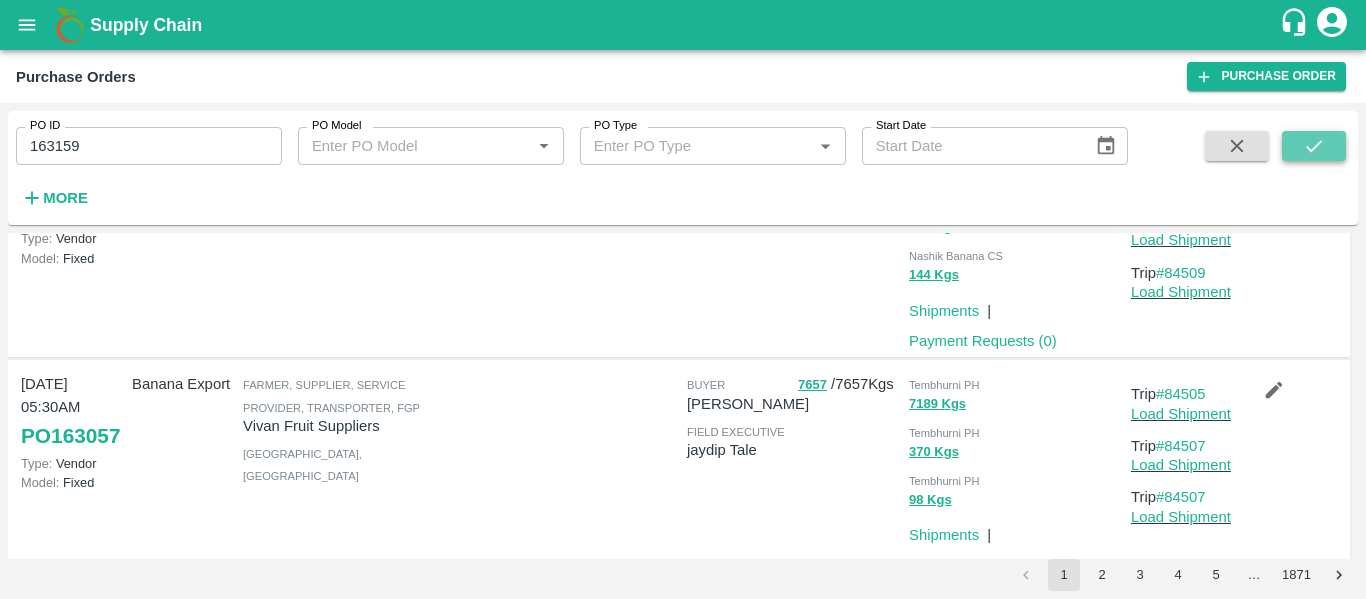 click 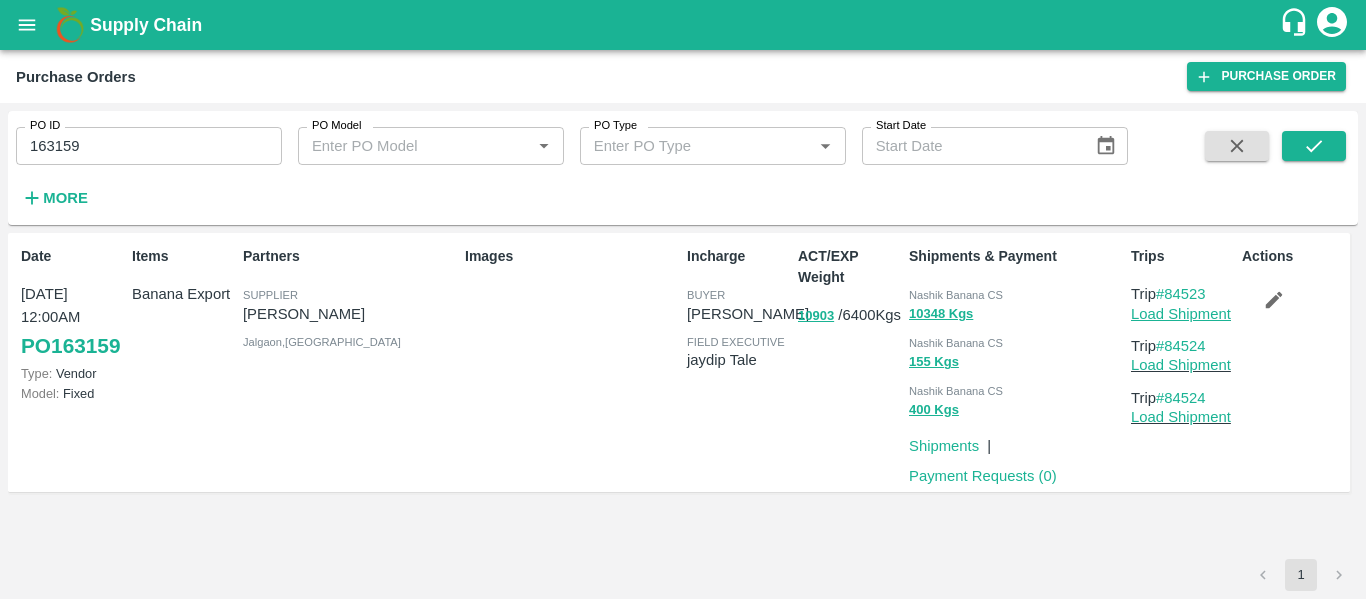 click on "Load Shipment" at bounding box center (1181, 314) 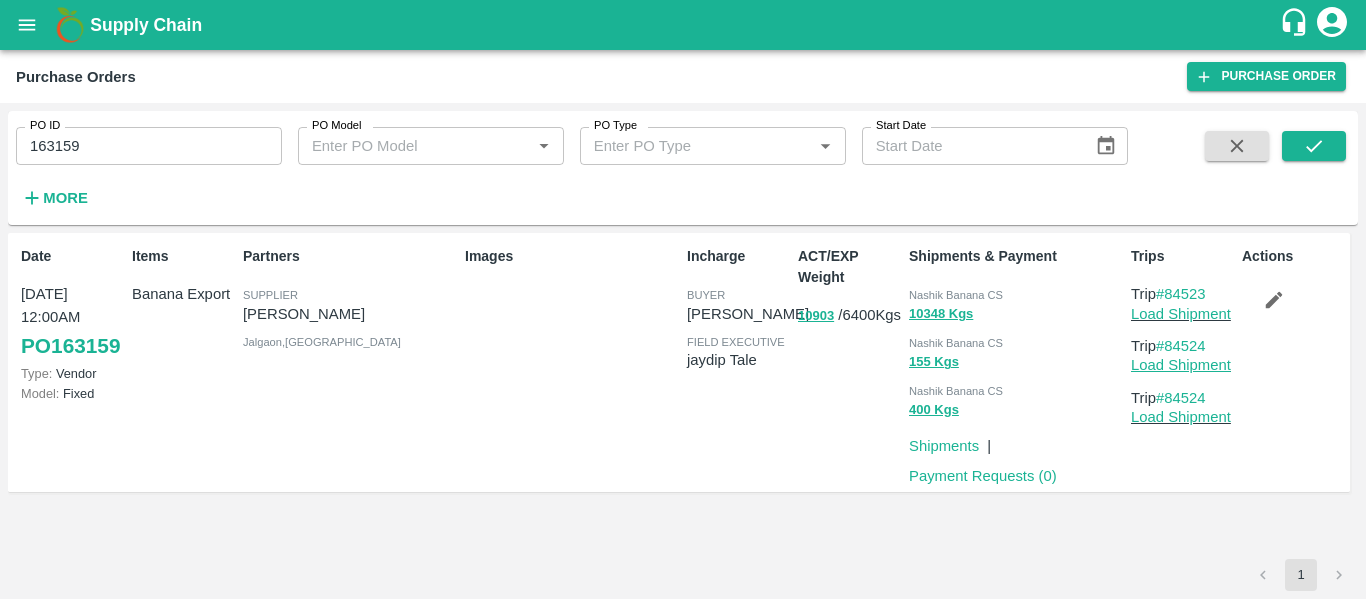 click on "Load Shipment" at bounding box center [1181, 365] 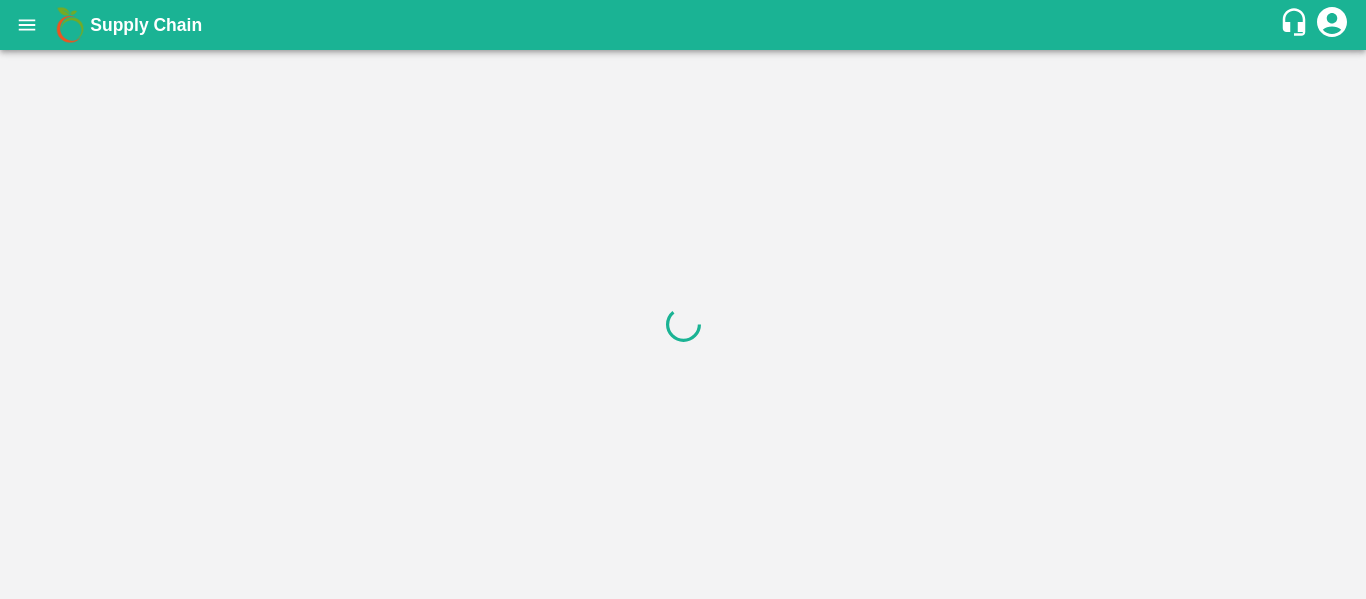 scroll, scrollTop: 0, scrollLeft: 0, axis: both 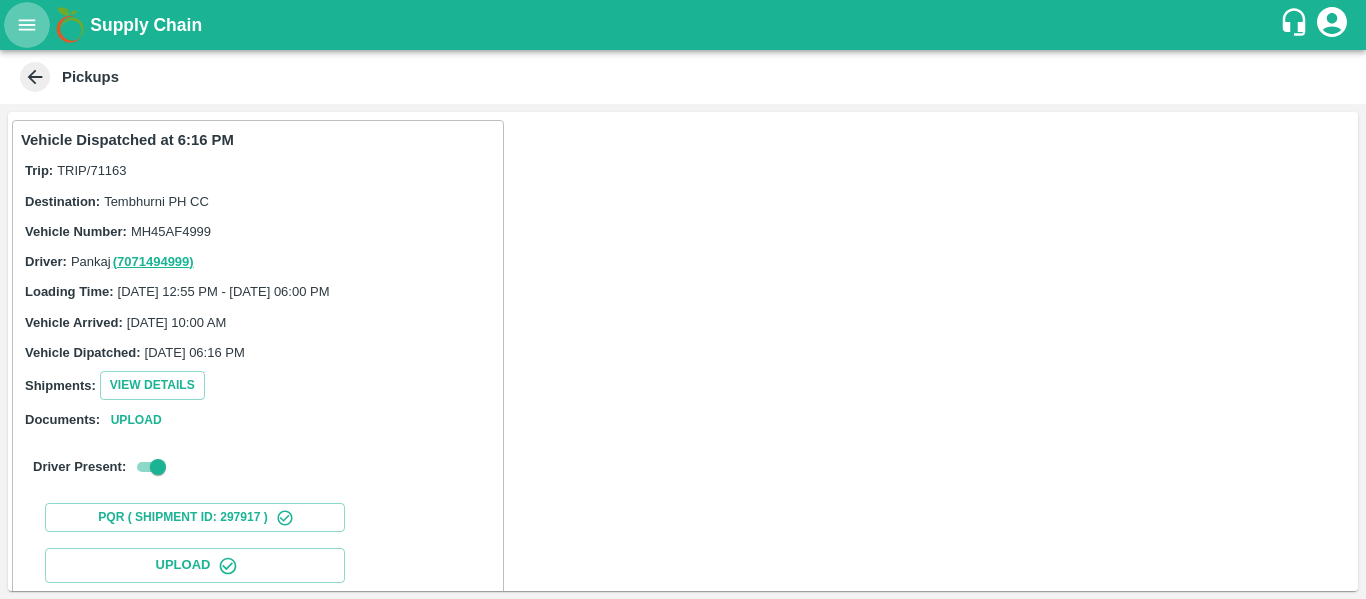 click 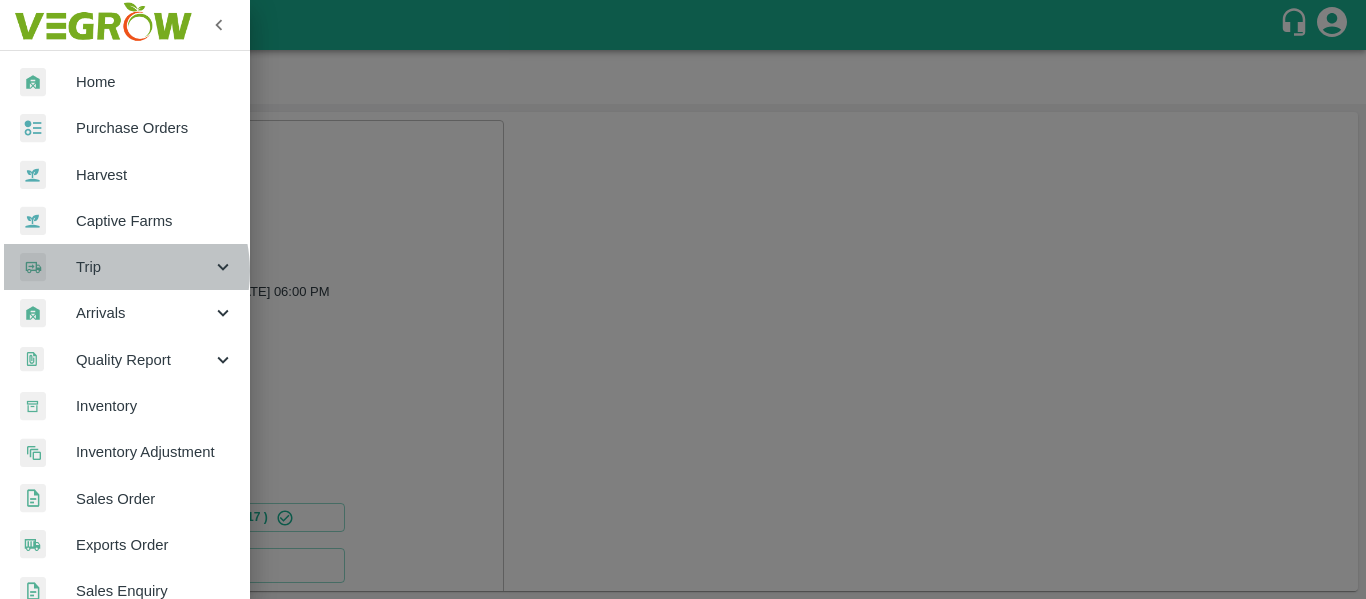click on "Trip" at bounding box center [144, 267] 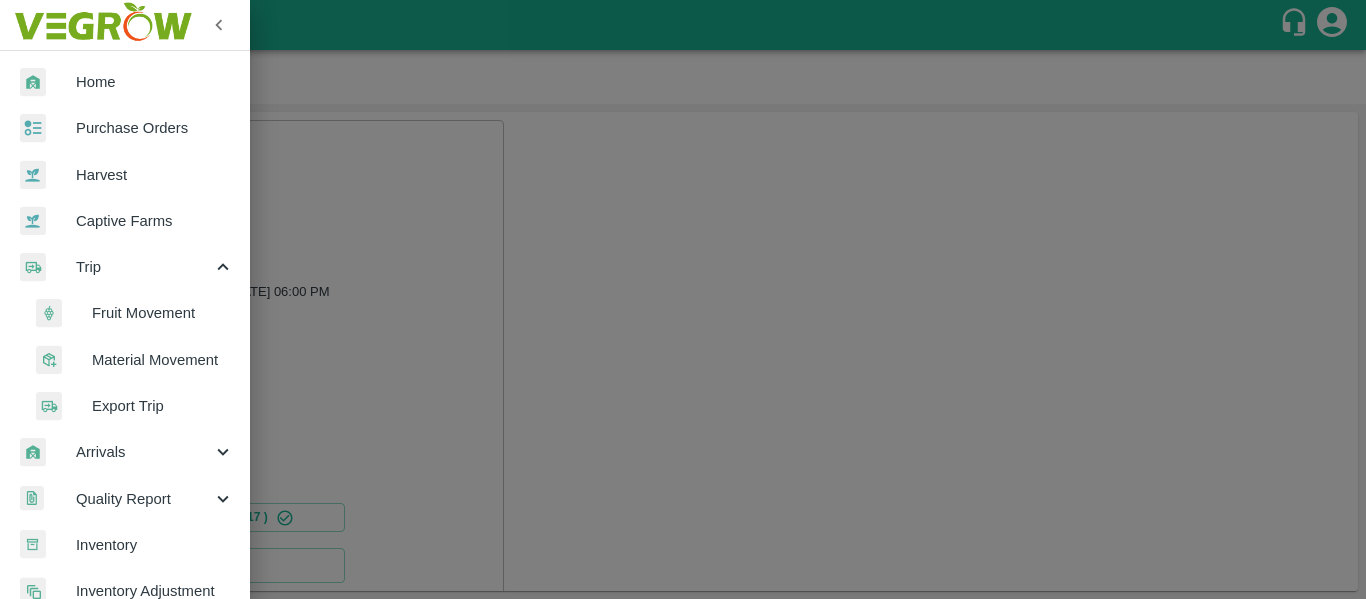 click on "Fruit Movement" at bounding box center (133, 313) 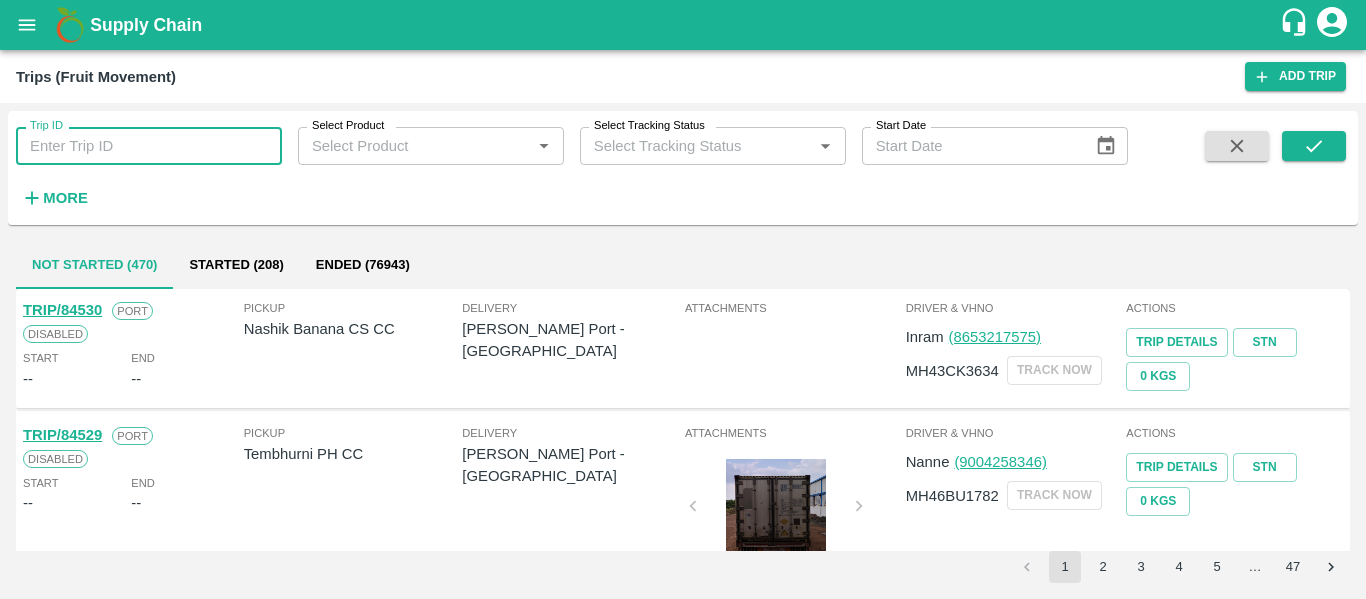 click on "Trip ID" at bounding box center [149, 146] 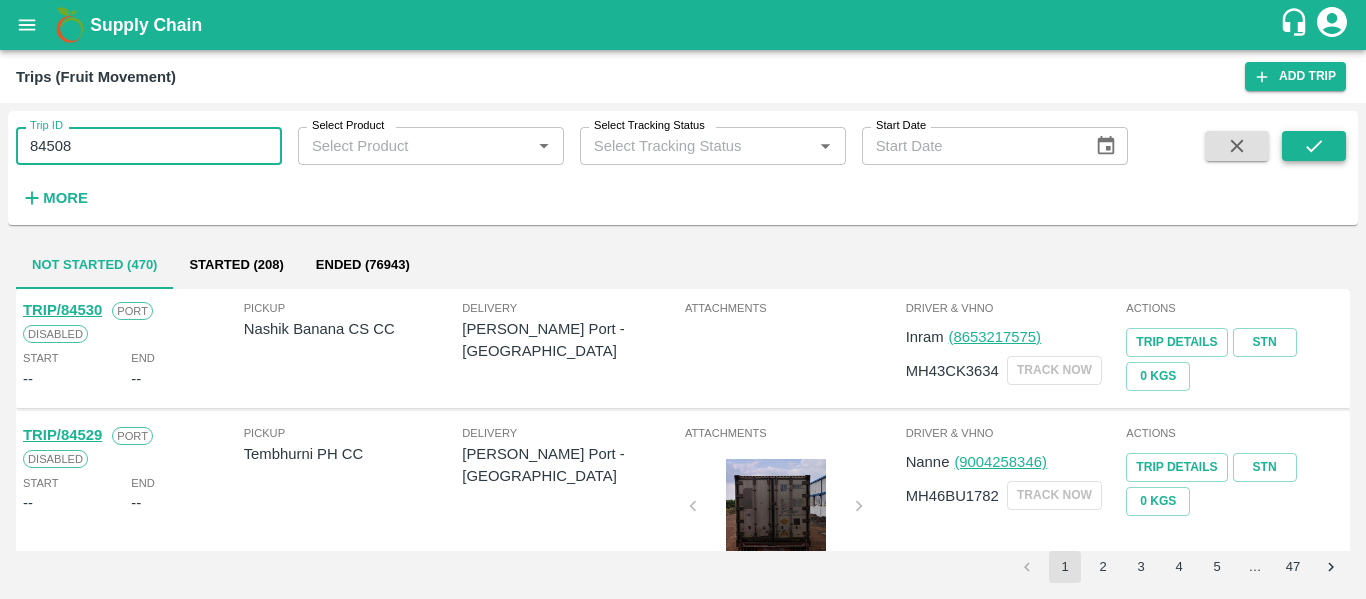 type on "84508" 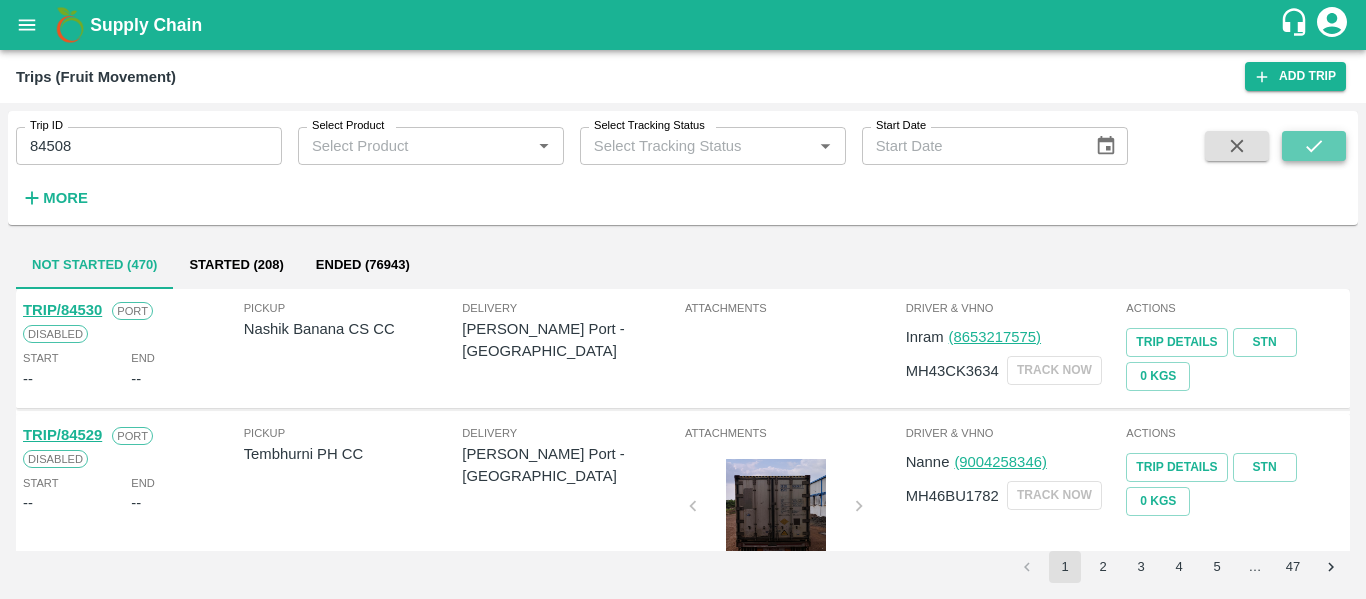 click 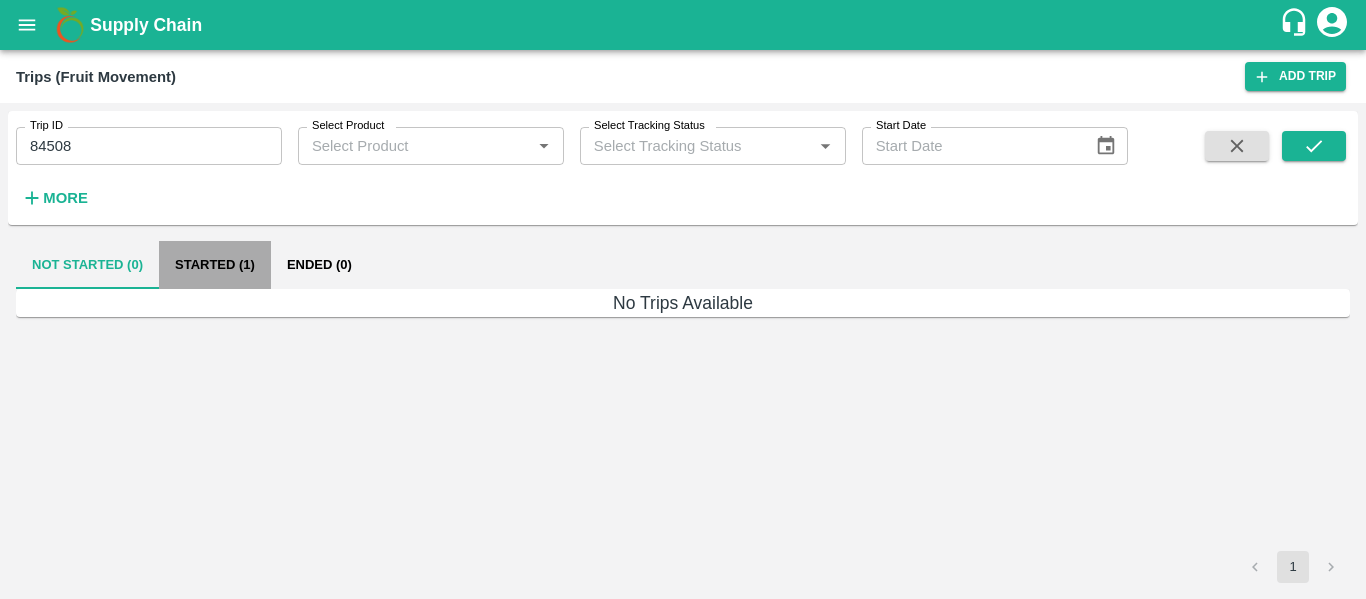 click on "Started (1)" at bounding box center (215, 265) 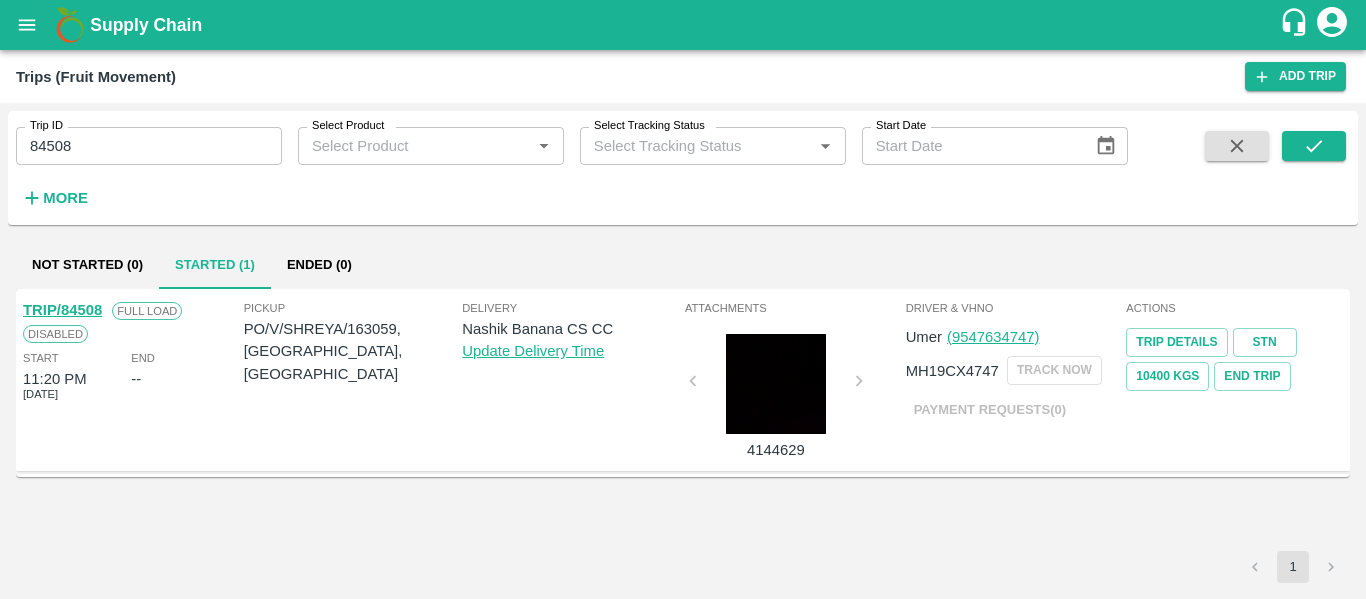 click on "TRIP/84508" at bounding box center (62, 310) 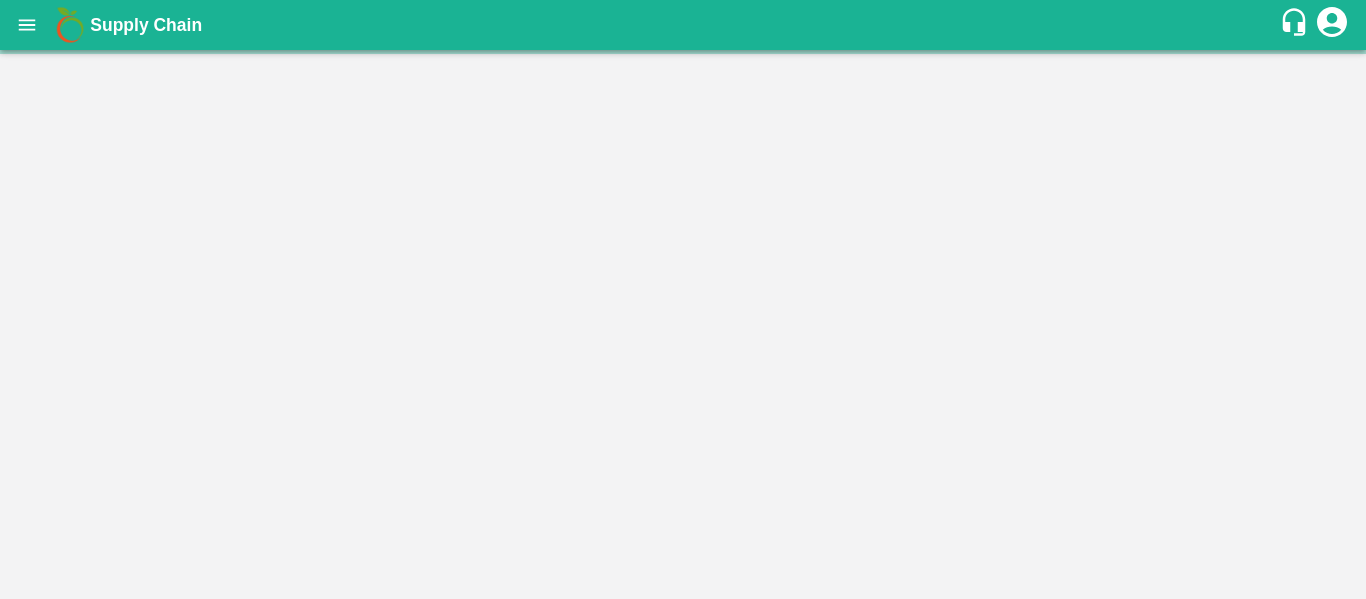 scroll, scrollTop: 0, scrollLeft: 0, axis: both 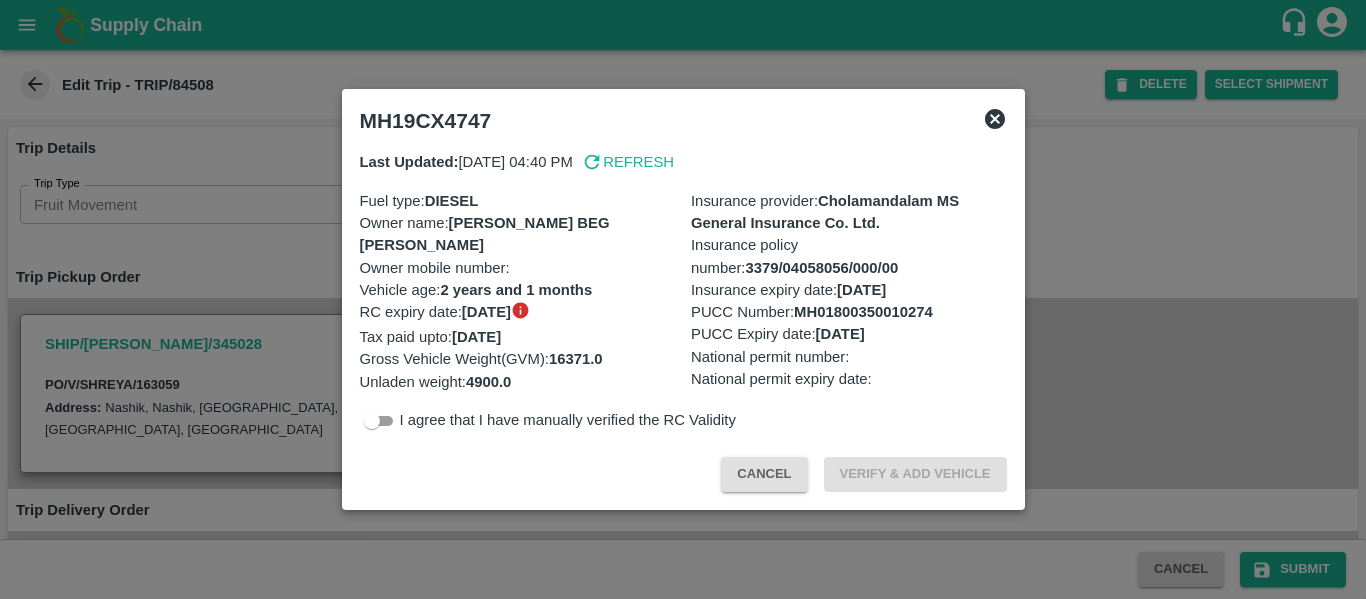 click 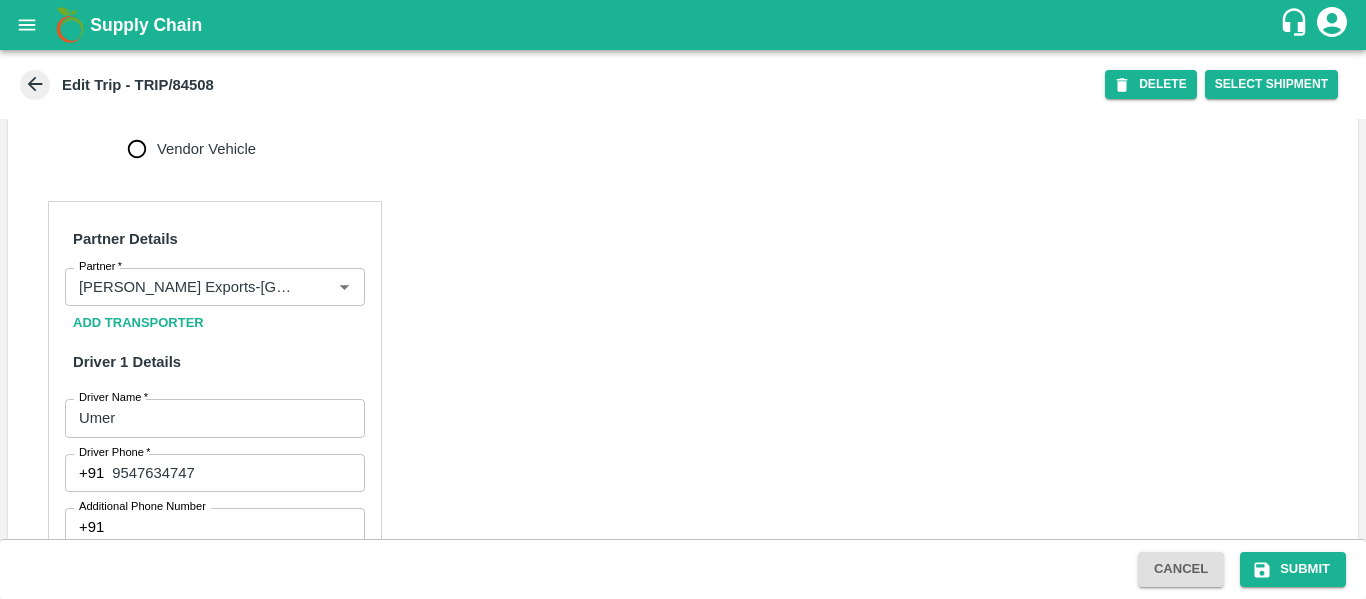 scroll, scrollTop: 822, scrollLeft: 0, axis: vertical 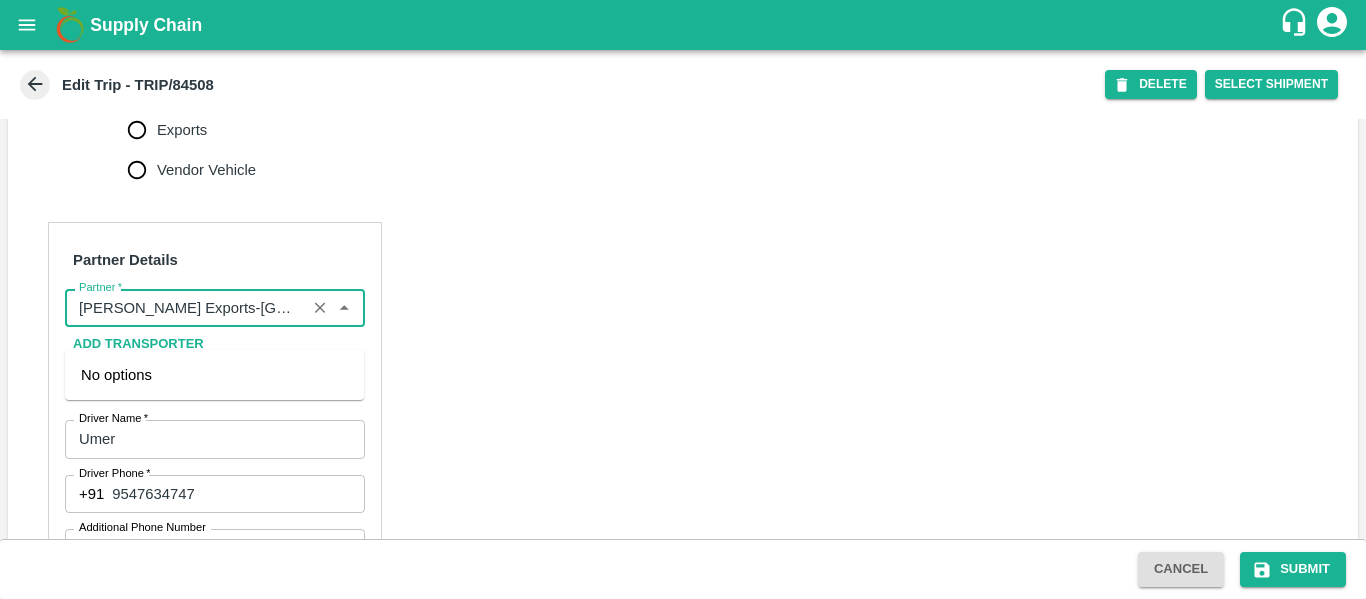 click on "Partner   *" at bounding box center (185, 308) 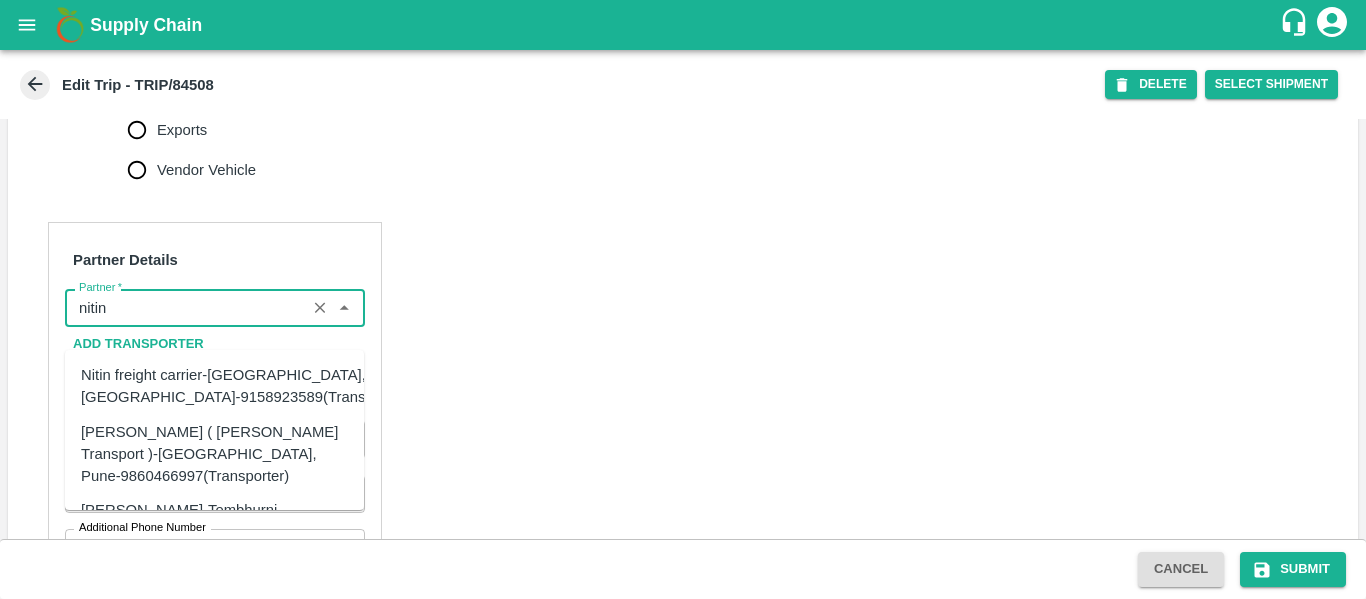 click on "[PERSON_NAME] ( [PERSON_NAME] Transport )-[GEOGRAPHIC_DATA], Pune-9860466997(Transporter)" at bounding box center [214, 454] 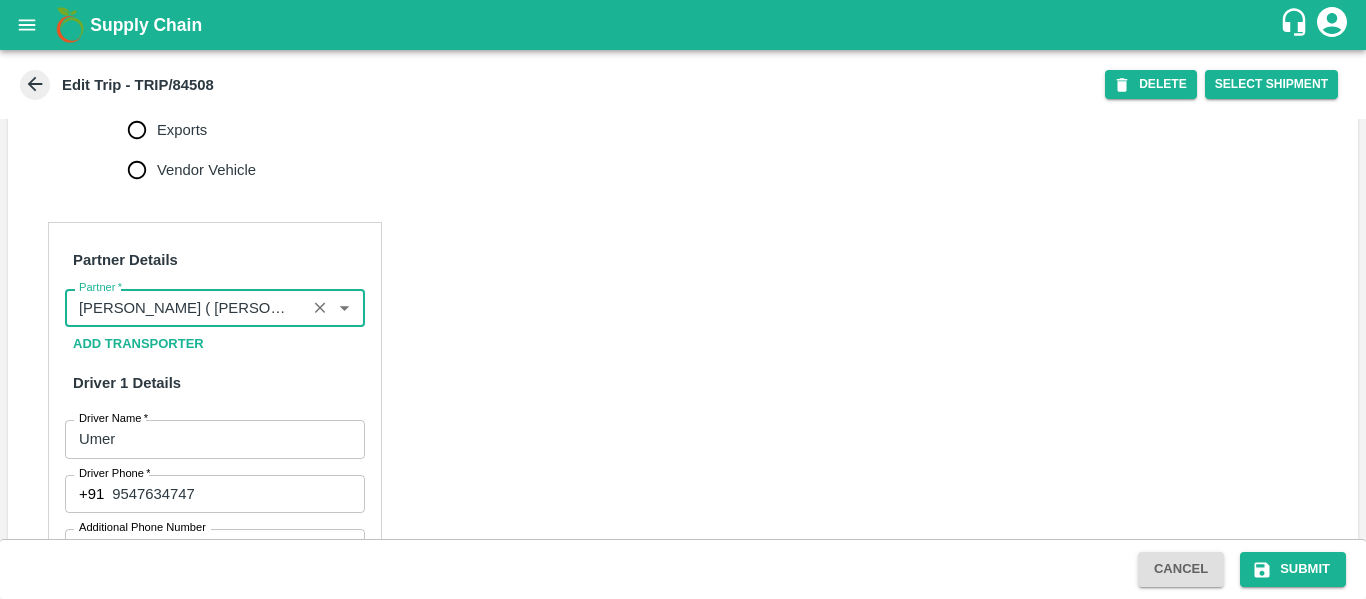 type on "[PERSON_NAME] ( [PERSON_NAME] Transport )-[GEOGRAPHIC_DATA], Pune-9860466997(Transporter)" 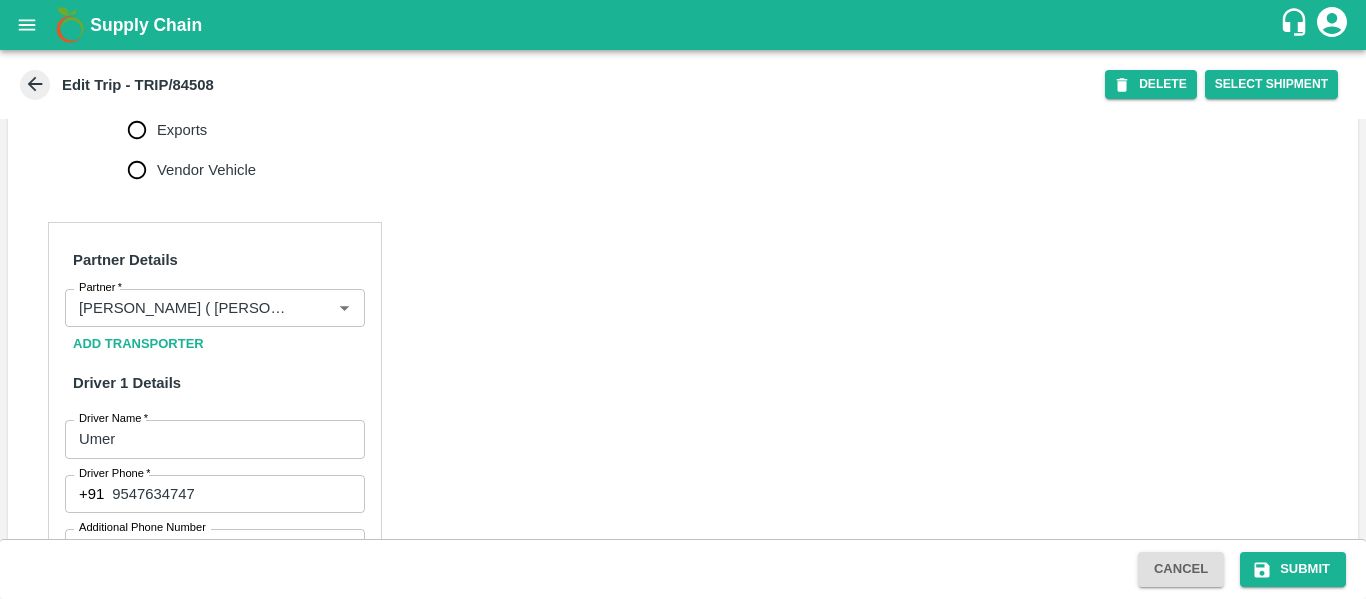 click on "Partner Details Partner   * Partner Add   Transporter Driver 1 Details Driver Name   * Umer Driver Name Driver Phone   * [PHONE_NUMBER] Driver Phone Additional Phone Number +91 Additional Phone Number Driver Language ​ Driver Language + Driver * SMS for Tracking Request will be sent to this number Track this trip No Yes Vehicle Details Vehicle Tonnage   * 8T 8000 Vehicle Tonnage Vehicle Type   * ​ Vehicle Type Transportation Cost Rs. Transportation Cost Total cost to be paid inclusive of GST Vehicle Number MH19CX4747 Vehicle Number Verify" at bounding box center [683, 700] 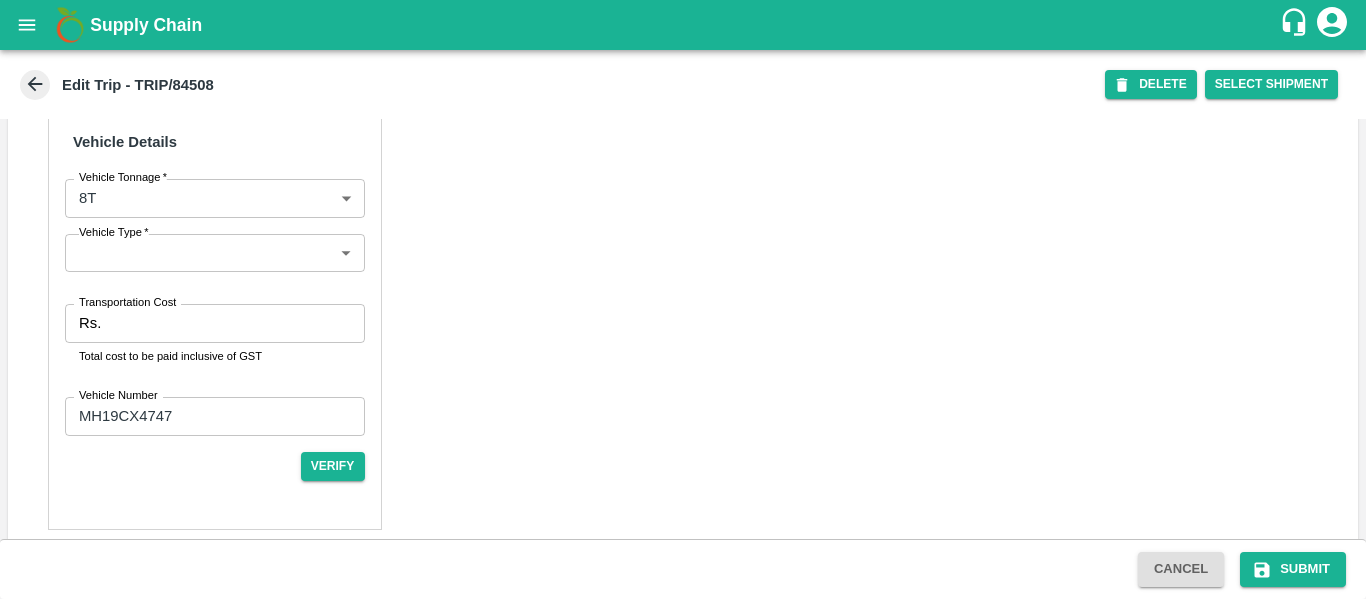scroll, scrollTop: 1516, scrollLeft: 0, axis: vertical 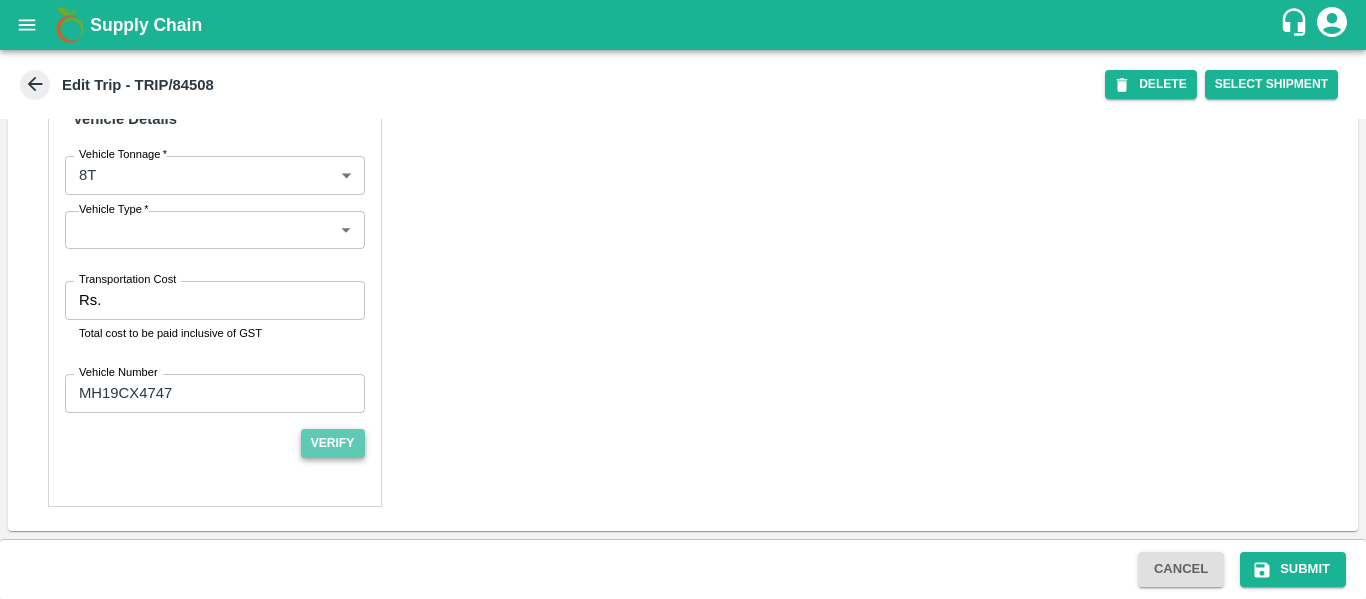 click on "Verify" at bounding box center [333, 443] 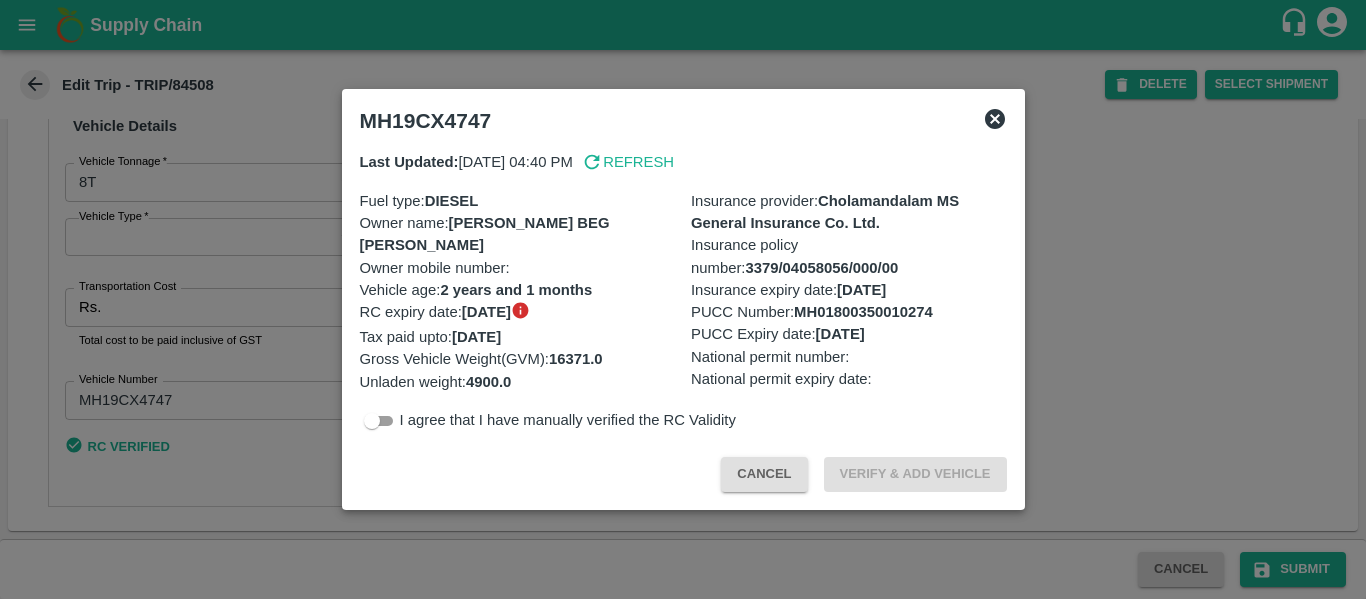 scroll, scrollTop: 1510, scrollLeft: 0, axis: vertical 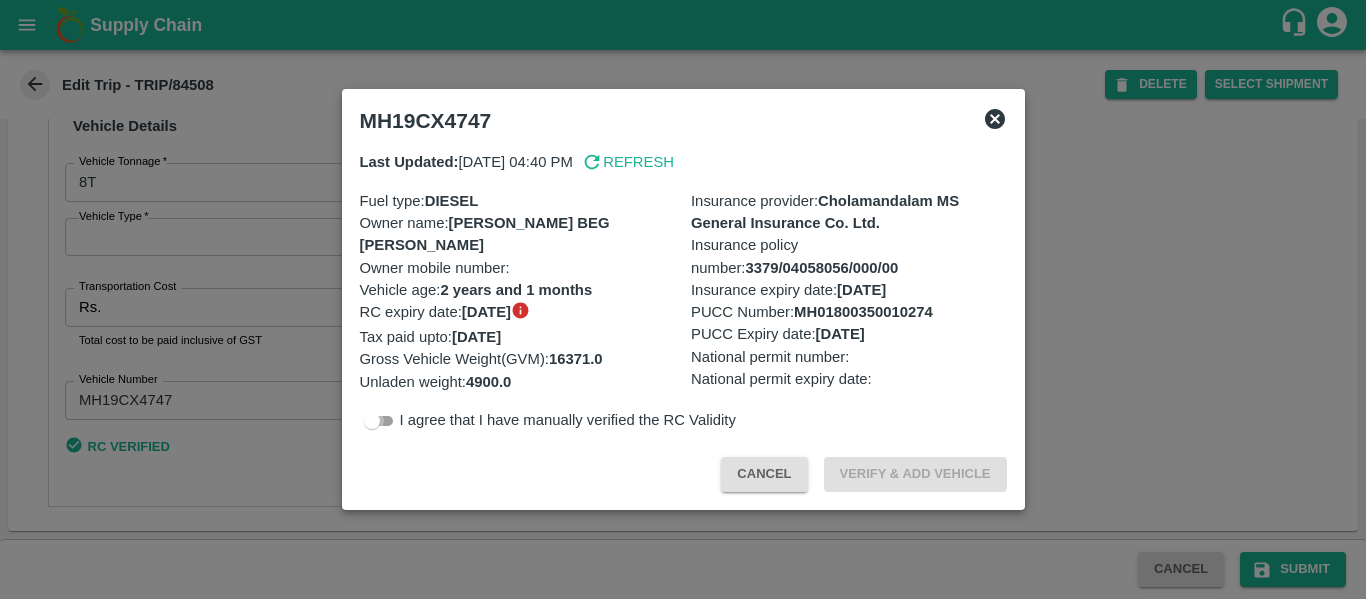click at bounding box center [372, 421] 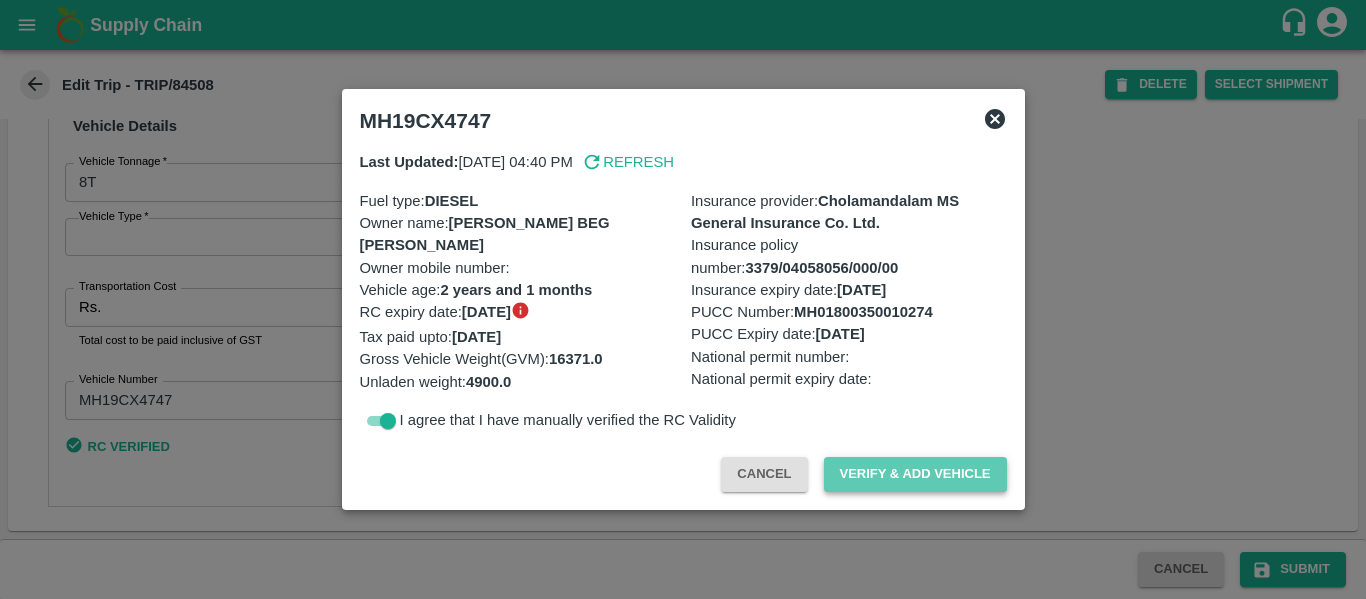 click on "Verify & Add Vehicle" at bounding box center (915, 474) 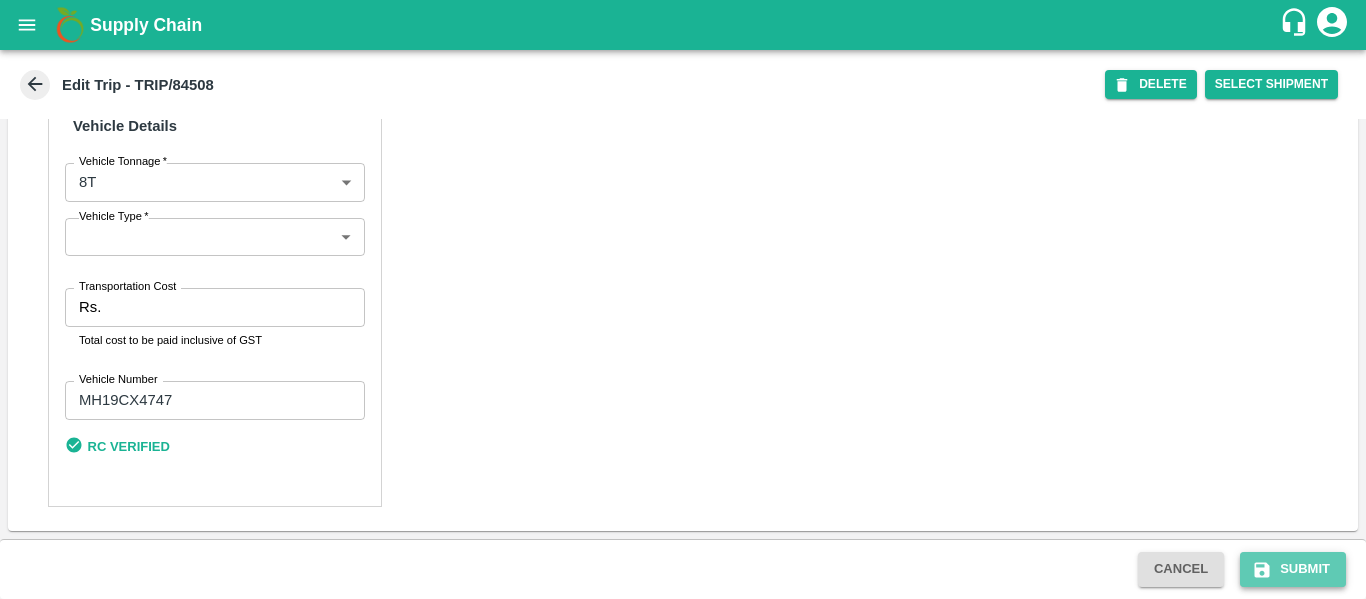 click on "Submit" at bounding box center (1293, 569) 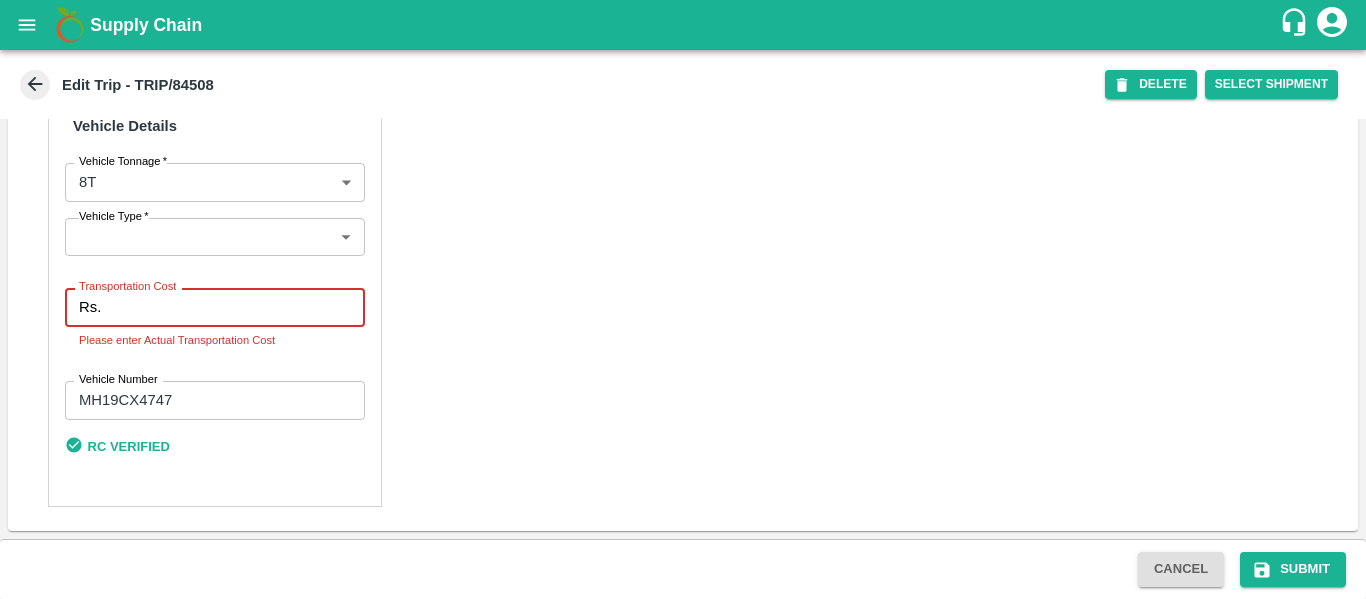 click on "Transportation Cost" at bounding box center [236, 307] 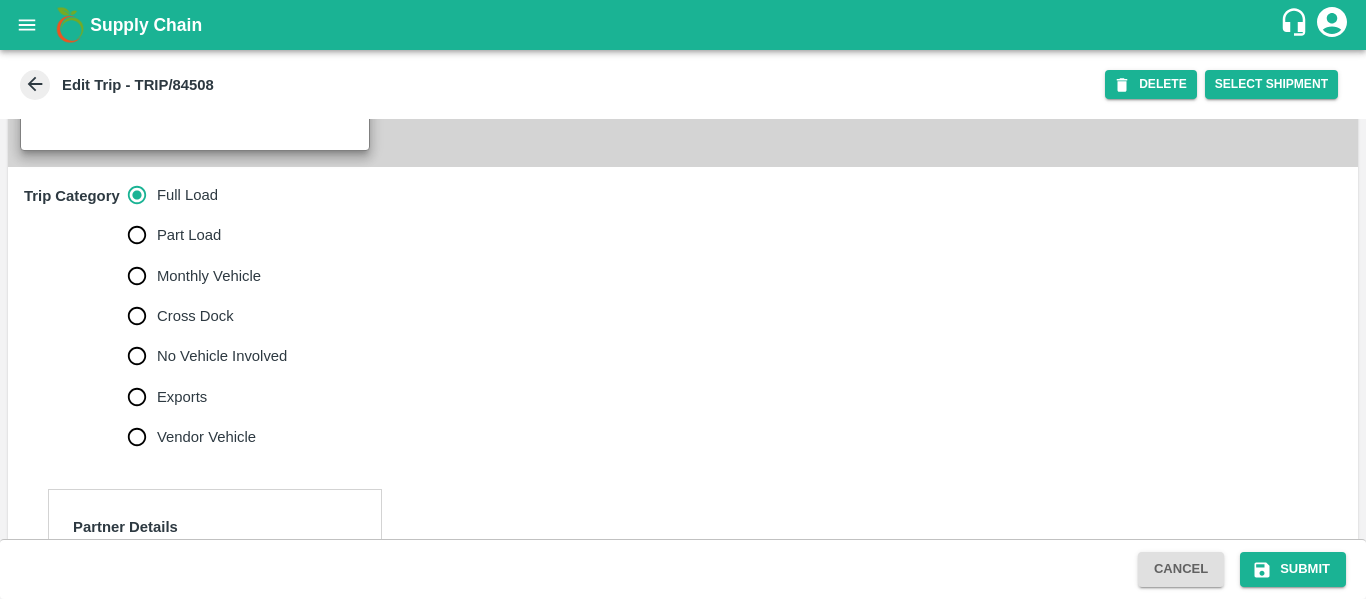 scroll, scrollTop: 499, scrollLeft: 0, axis: vertical 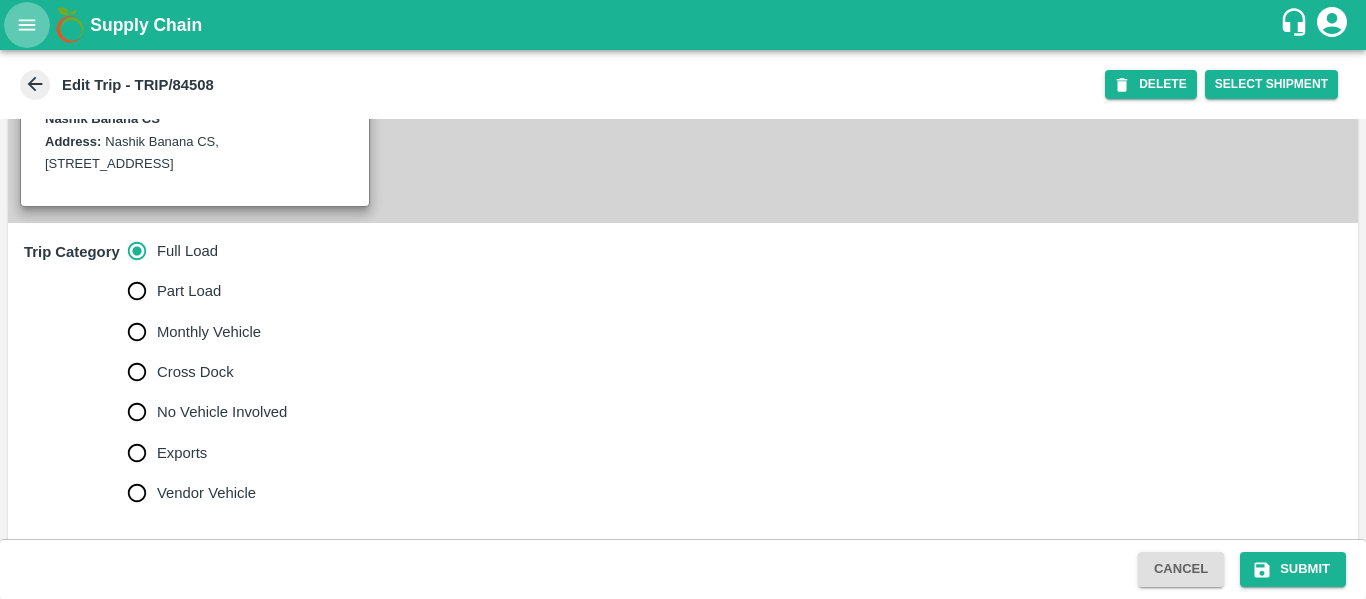 click 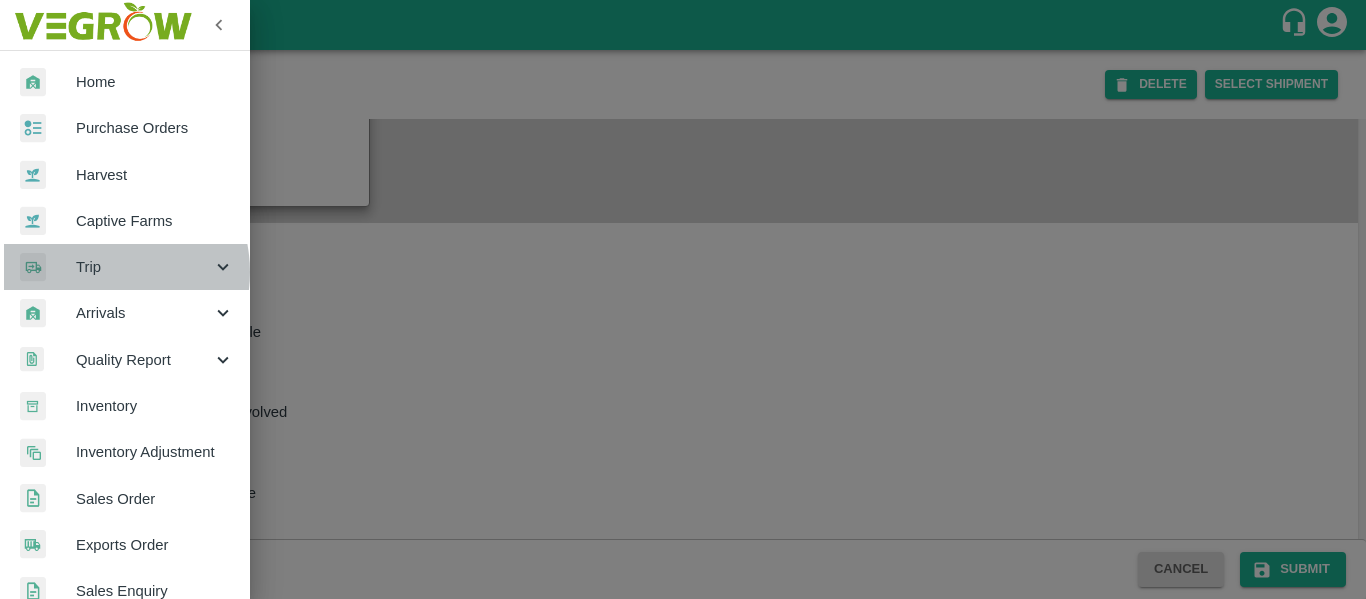 click on "Trip" at bounding box center (144, 267) 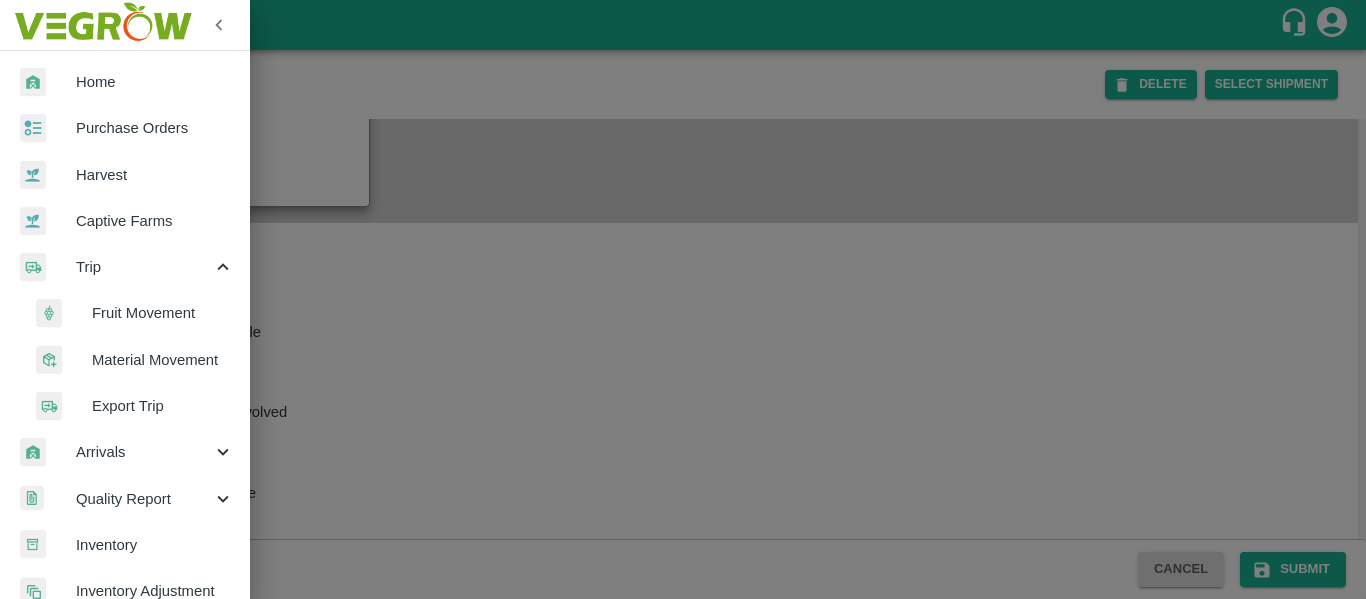 click on "Fruit Movement" at bounding box center (163, 313) 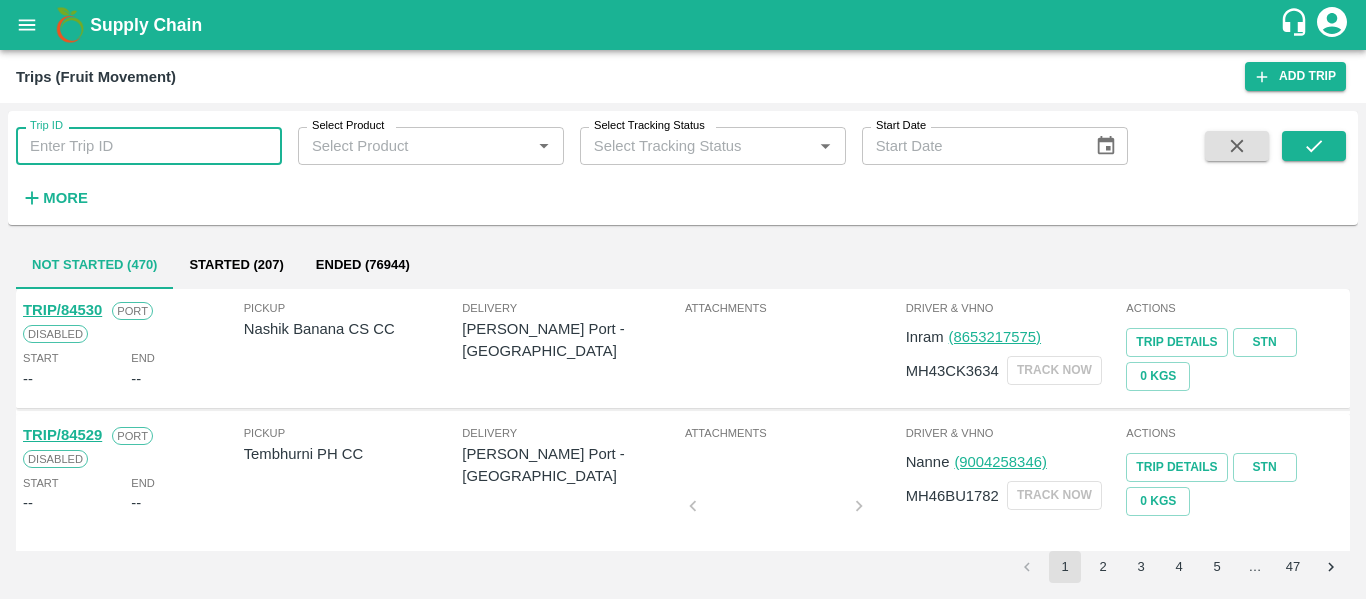 click on "Trip ID" at bounding box center (149, 146) 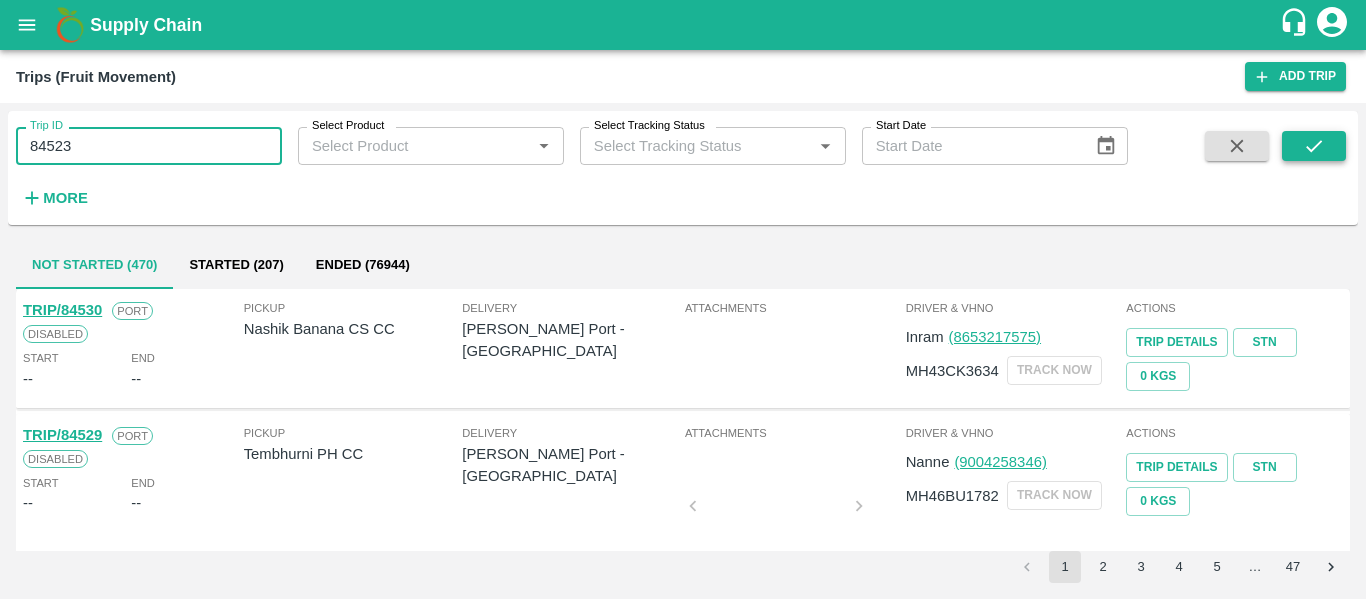 type on "84523" 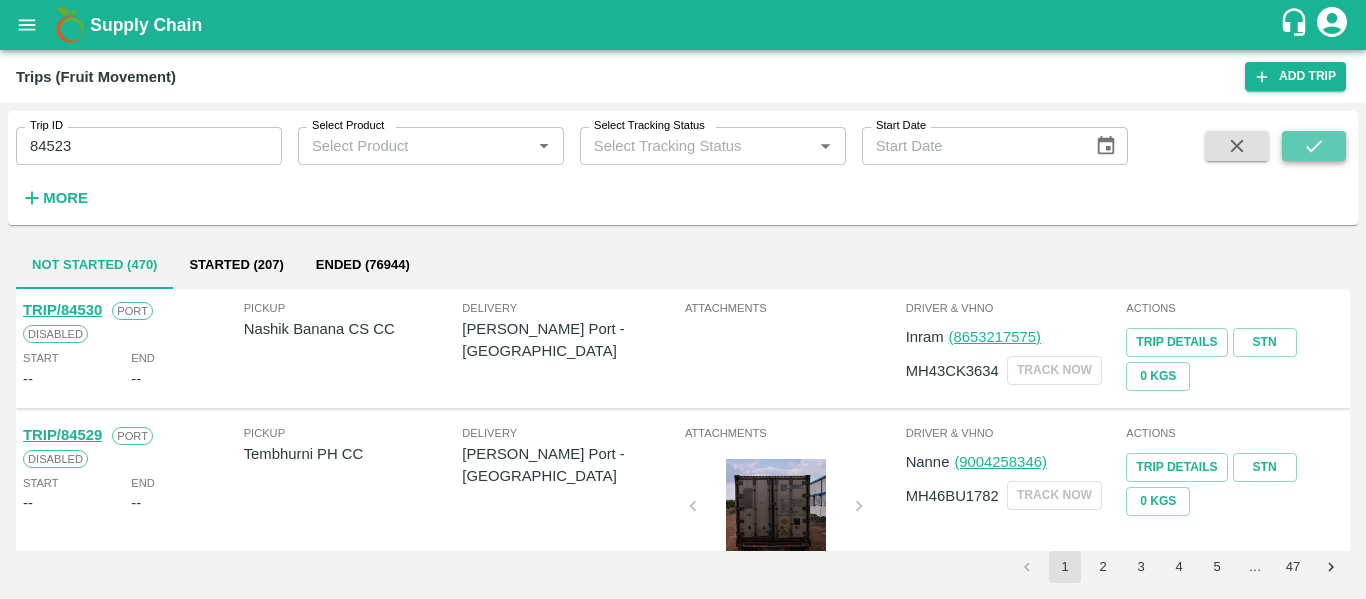 click at bounding box center (1314, 146) 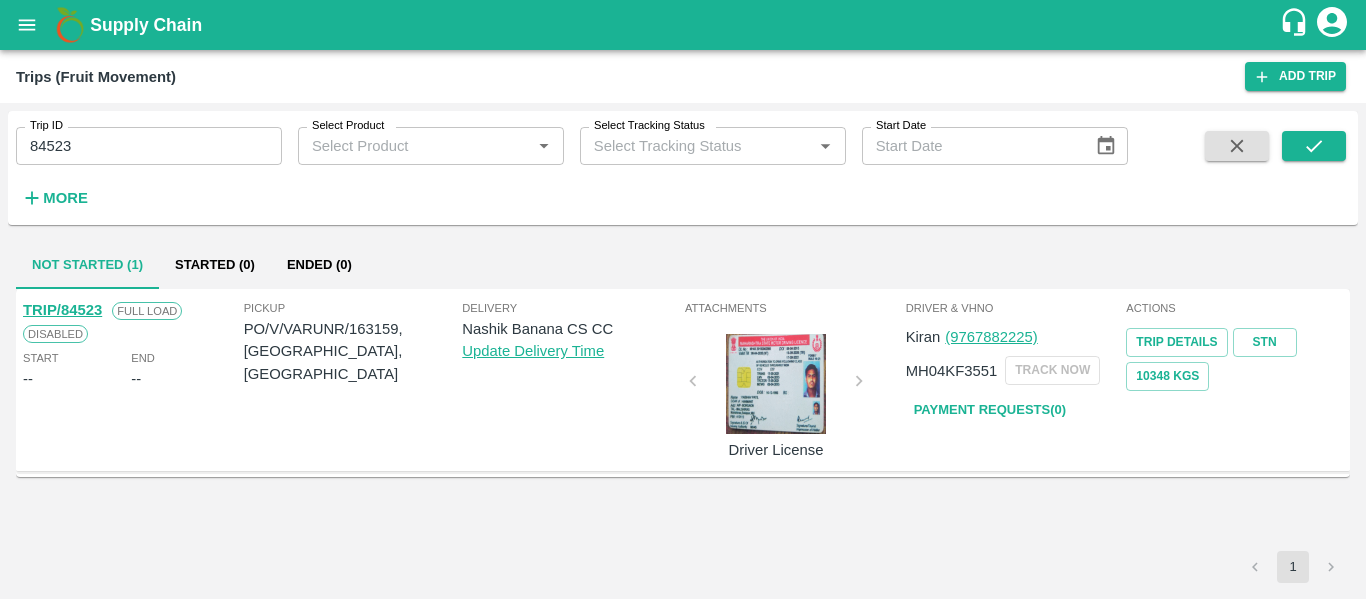 click on "TRIP/84523" at bounding box center (62, 310) 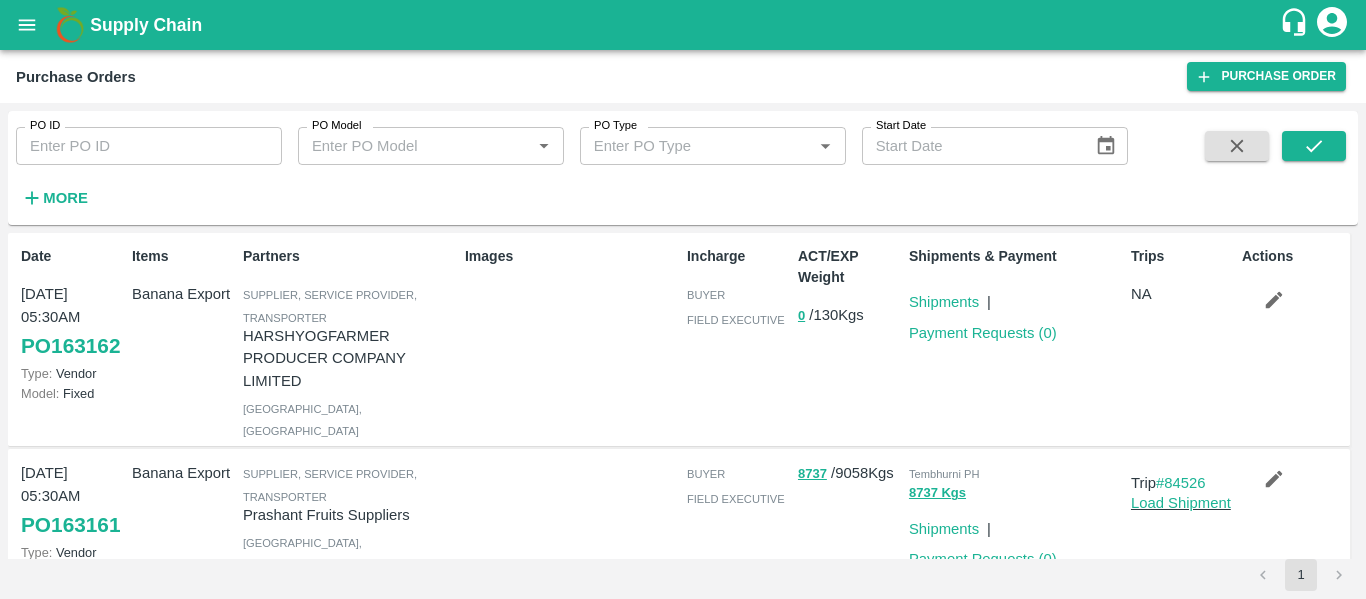 scroll, scrollTop: 0, scrollLeft: 0, axis: both 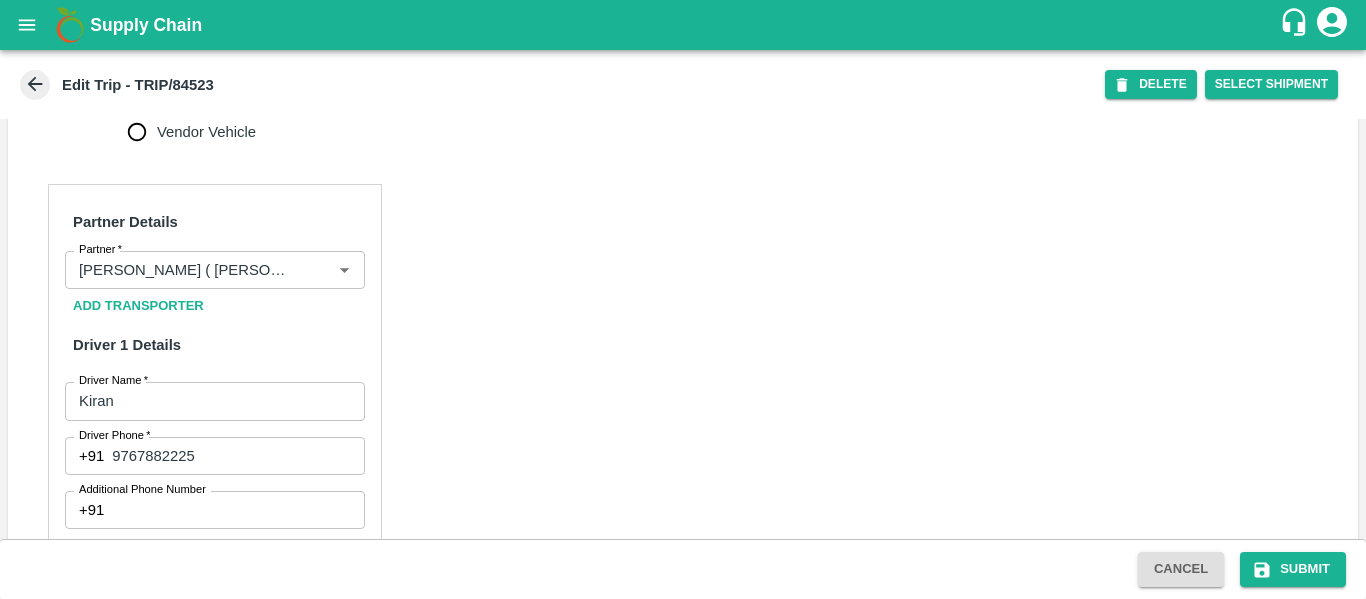 click on "Partner Details Partner   * Partner Add   Transporter Driver 1 Details Driver Name   * Kiran Driver Name Driver Phone   * [PHONE_NUMBER] Driver Phone Additional Phone Number +91 Additional Phone Number Driver Language Hindi hi Driver Language + Driver * SMS for Tracking Request will be sent to this number Track this trip No Yes Vehicle Details Vehicle Tonnage   * 8T 8000 Vehicle Tonnage Vehicle Type   * Normal Normal Vehicle Type Transportation Cost Rs. 10000 Transportation Cost Total cost to be paid inclusive of GST Vehicle Number MH04KF3551 Vehicle Number RC Verified View Details • National Permit not found • Insurance not found" at bounding box center (683, 684) 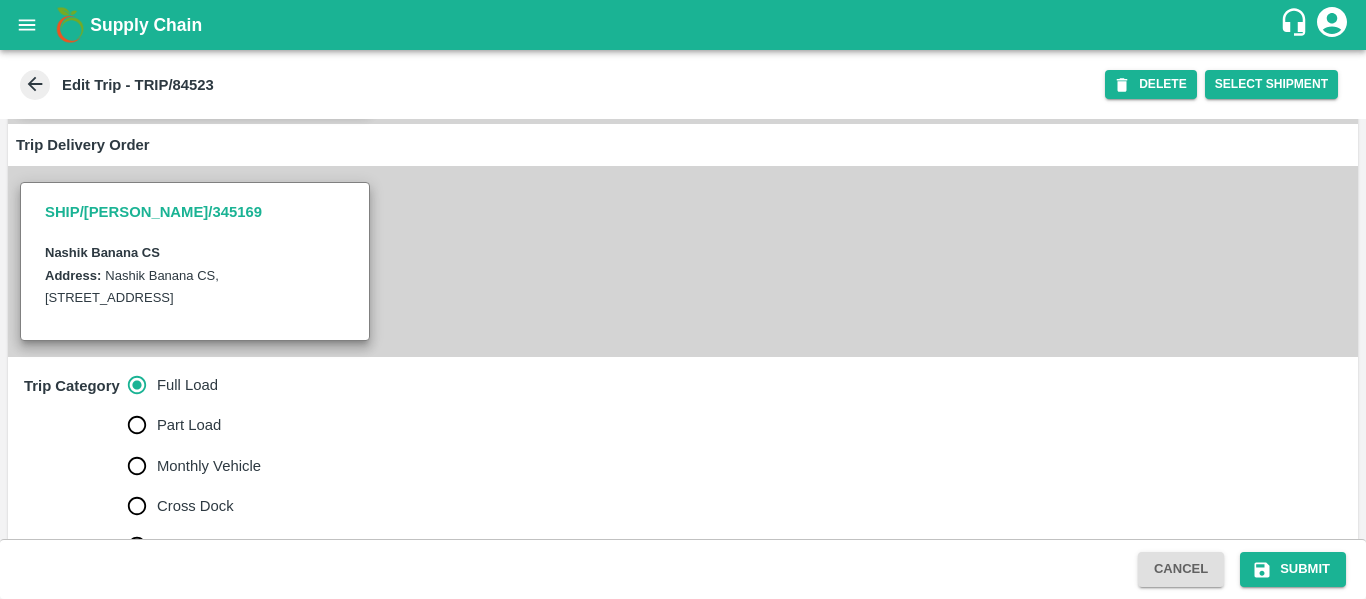 scroll, scrollTop: 158, scrollLeft: 0, axis: vertical 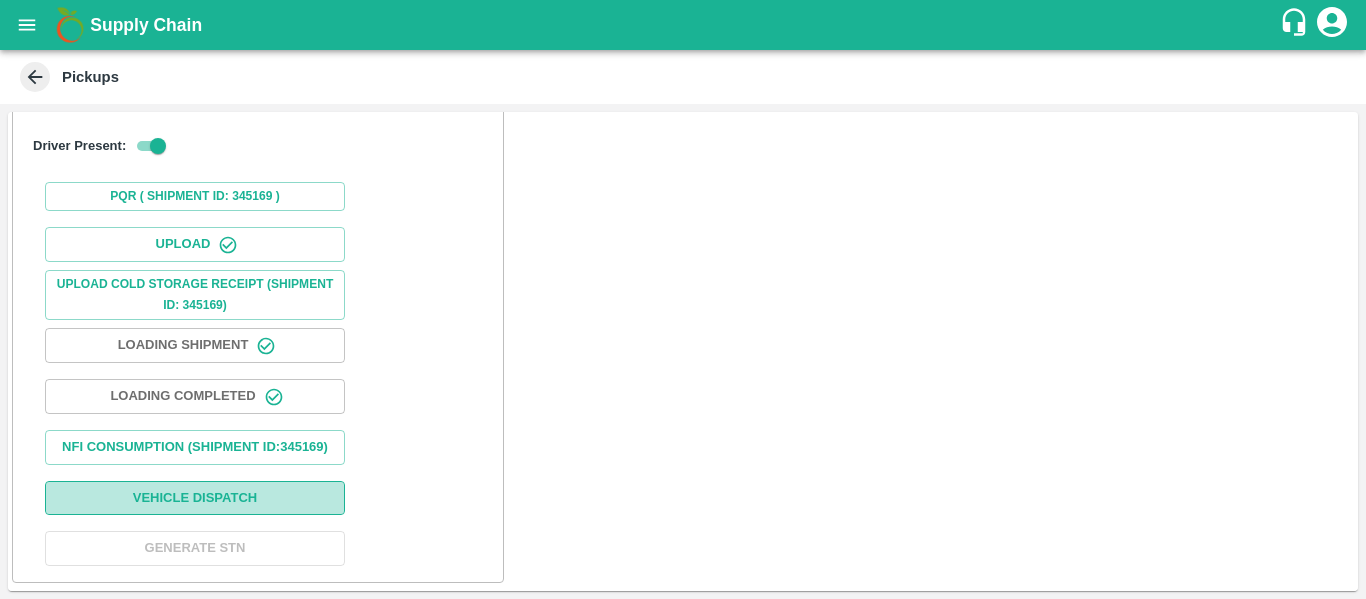 click on "Vehicle Dispatch" at bounding box center [195, 498] 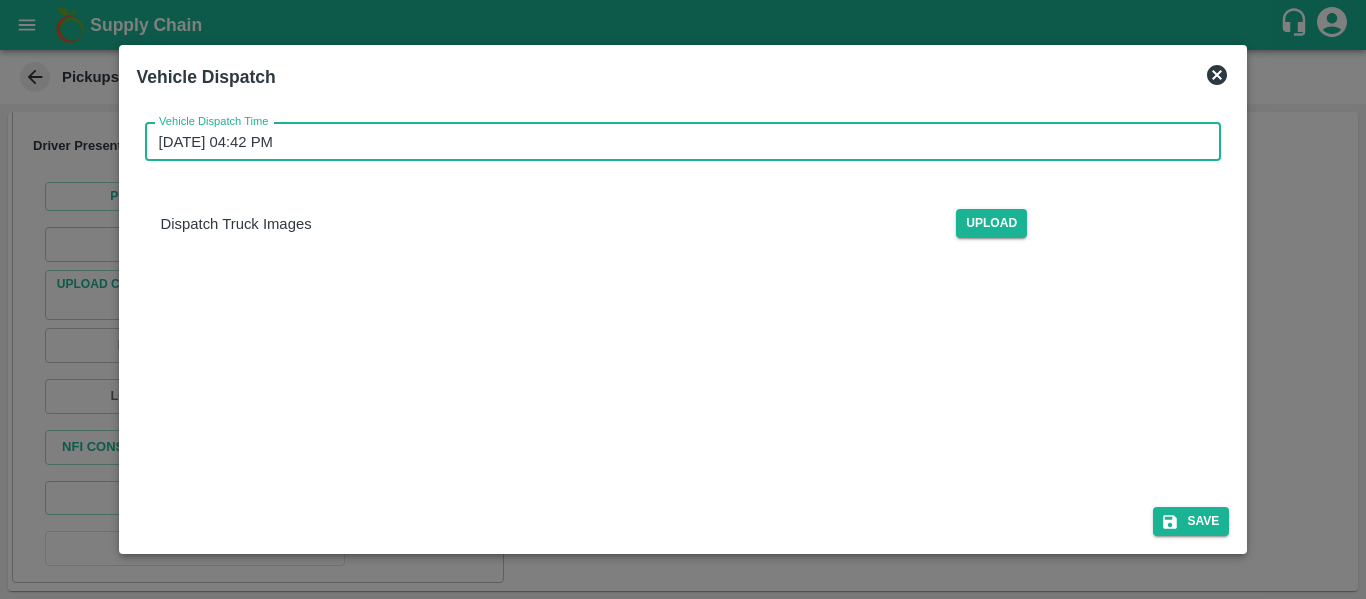 click on "11/07/2025 04:42 PM" at bounding box center [676, 142] 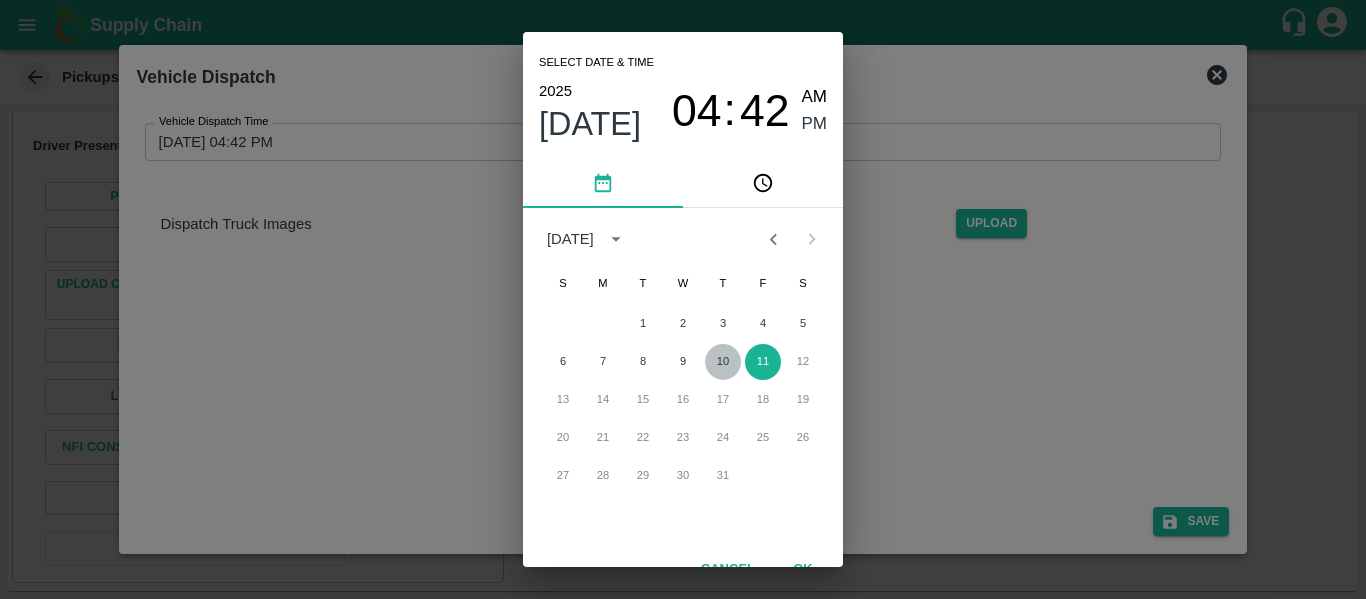 click on "10" at bounding box center [723, 362] 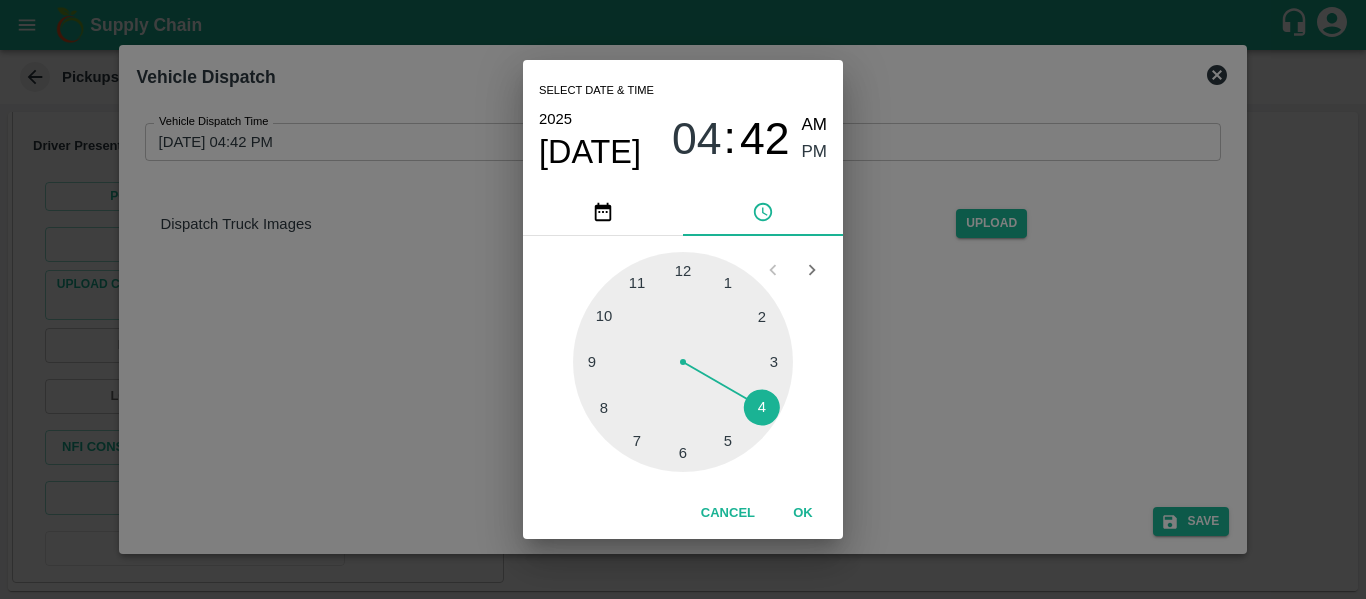 click at bounding box center [683, 362] 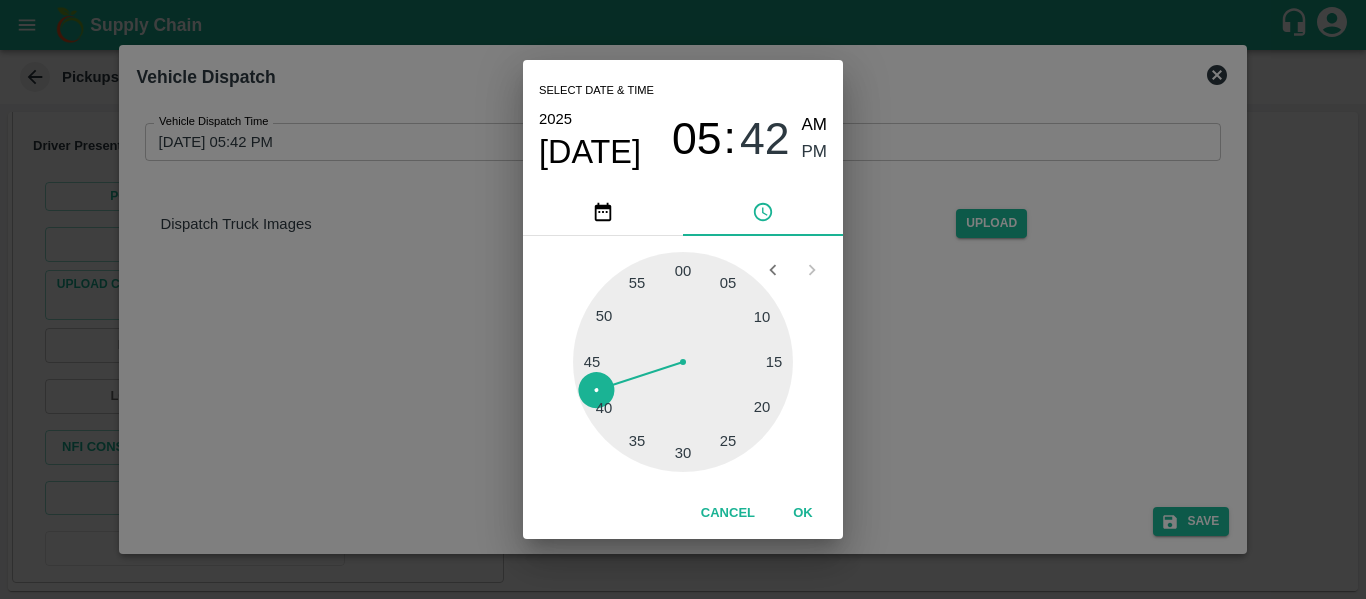 click at bounding box center [683, 362] 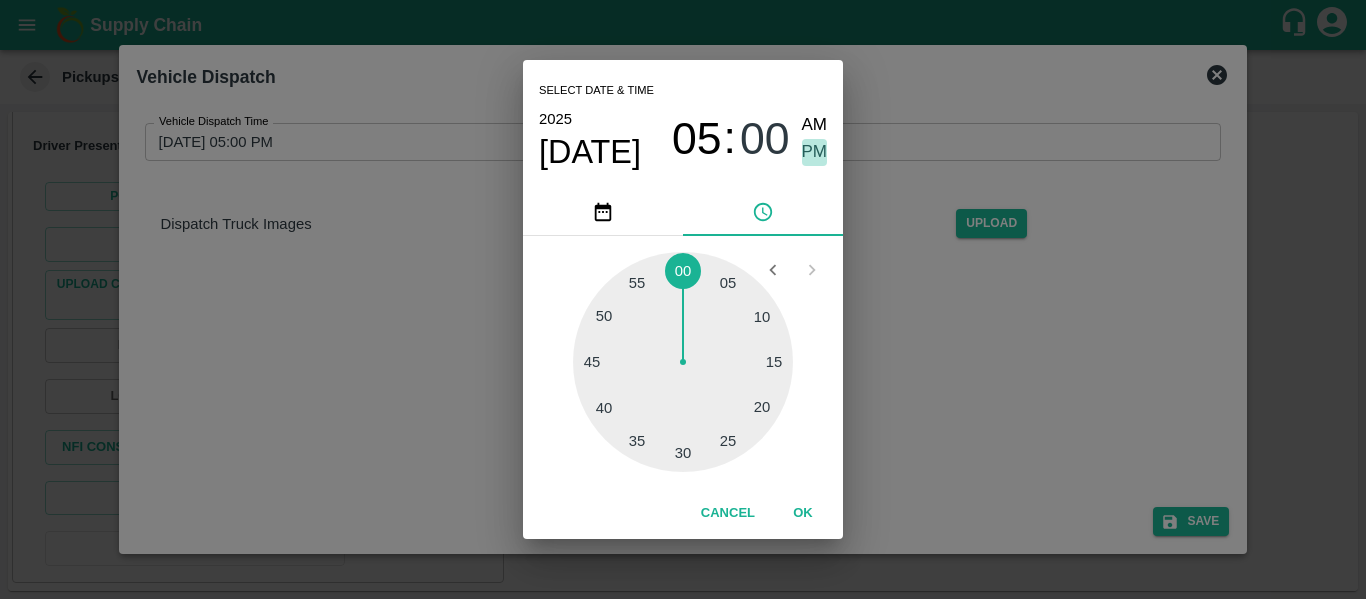 click on "PM" at bounding box center [815, 152] 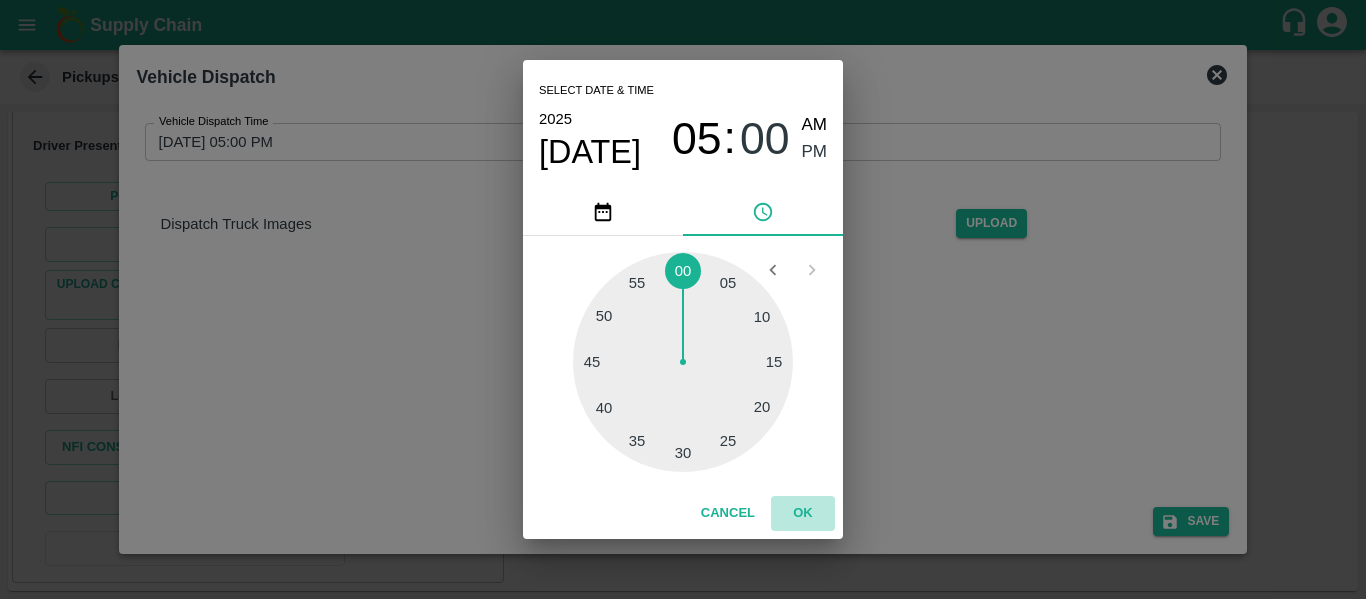 click on "OK" at bounding box center (803, 513) 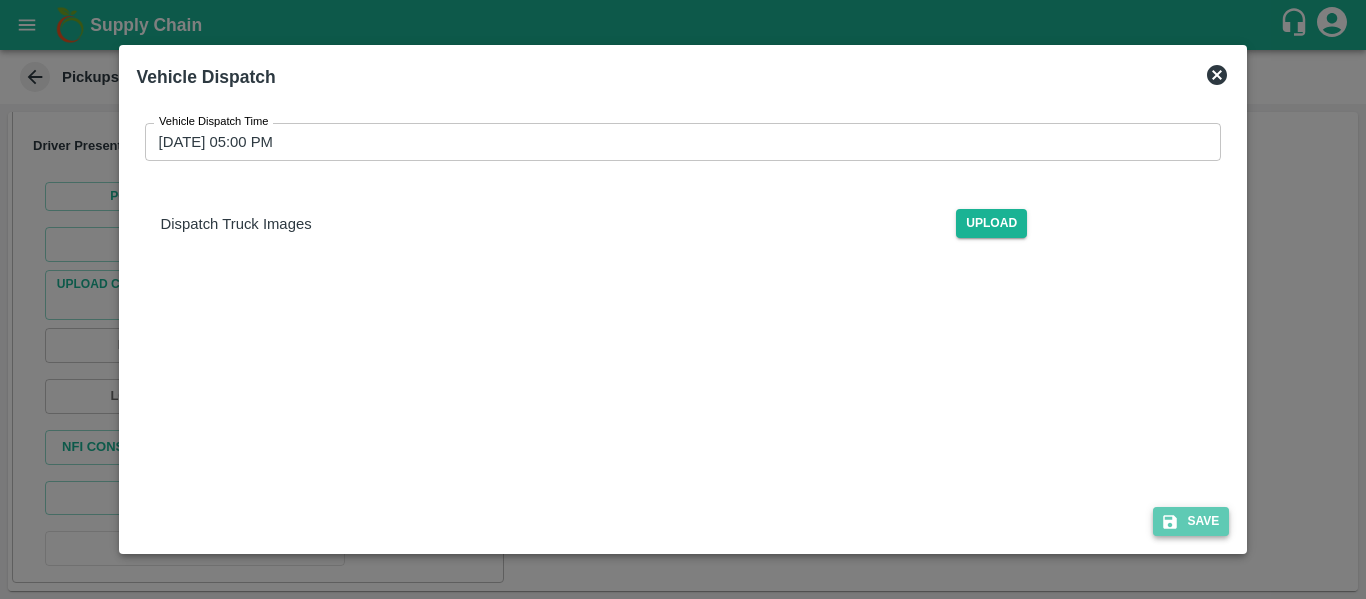 click on "Save" at bounding box center (1191, 521) 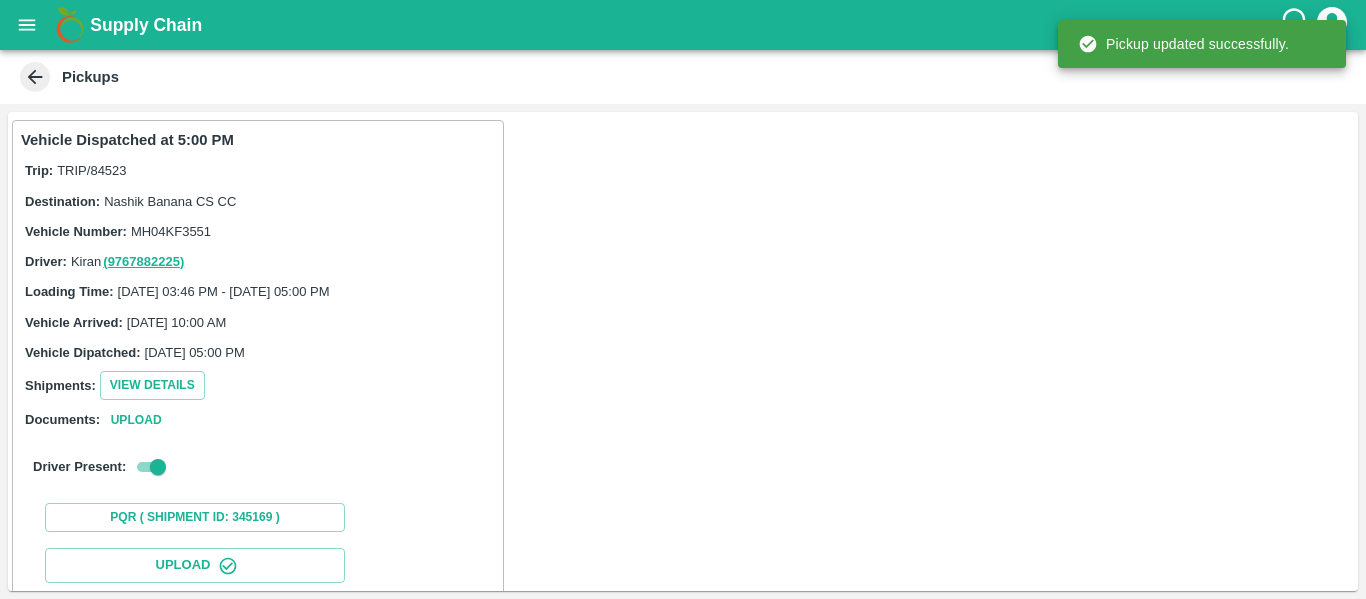 scroll, scrollTop: 344, scrollLeft: 0, axis: vertical 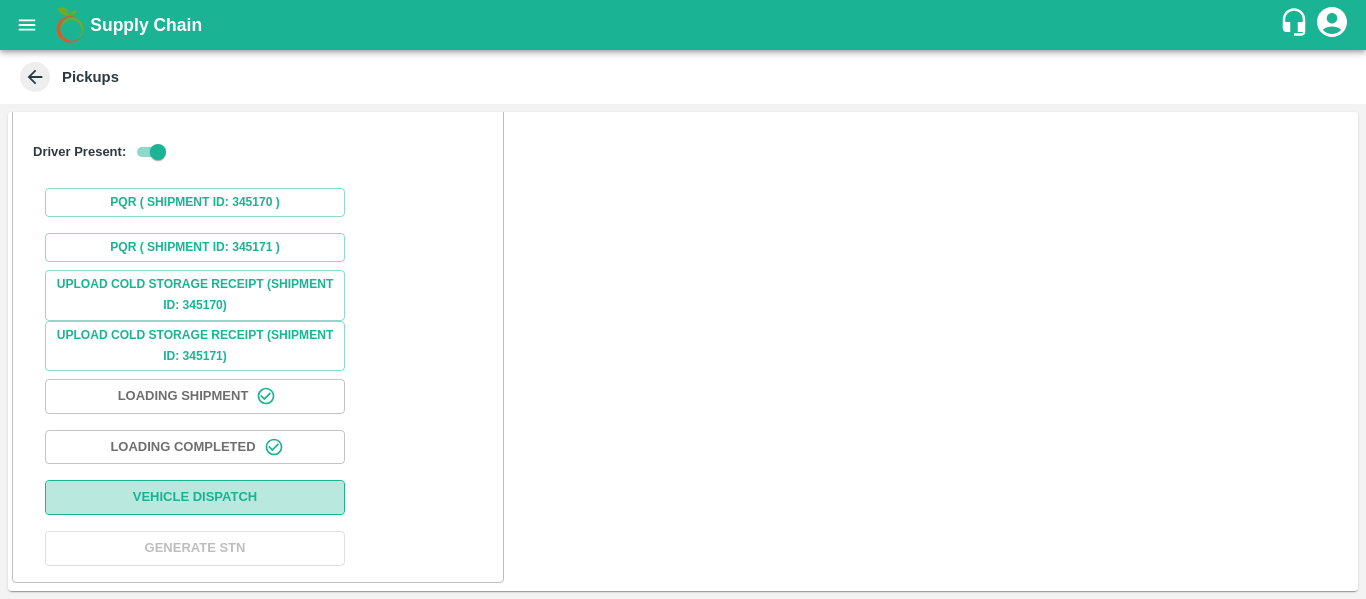 click on "Vehicle Dispatch" at bounding box center [195, 497] 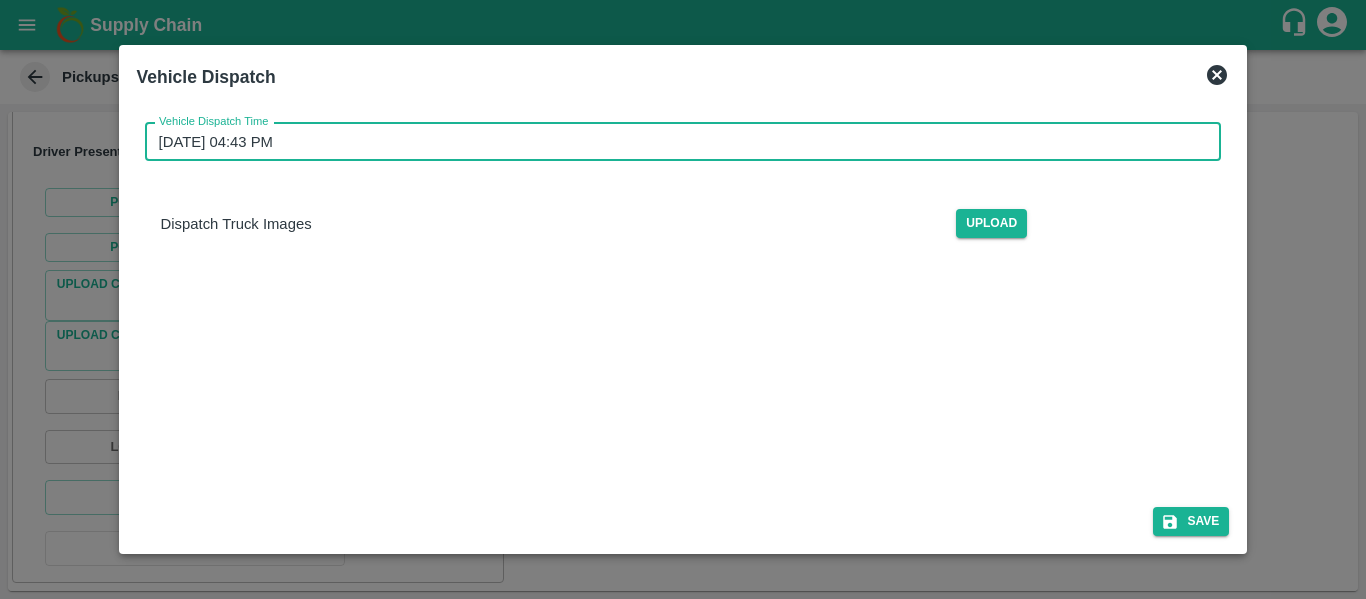 click on "[DATE] 04:43 PM" at bounding box center (676, 142) 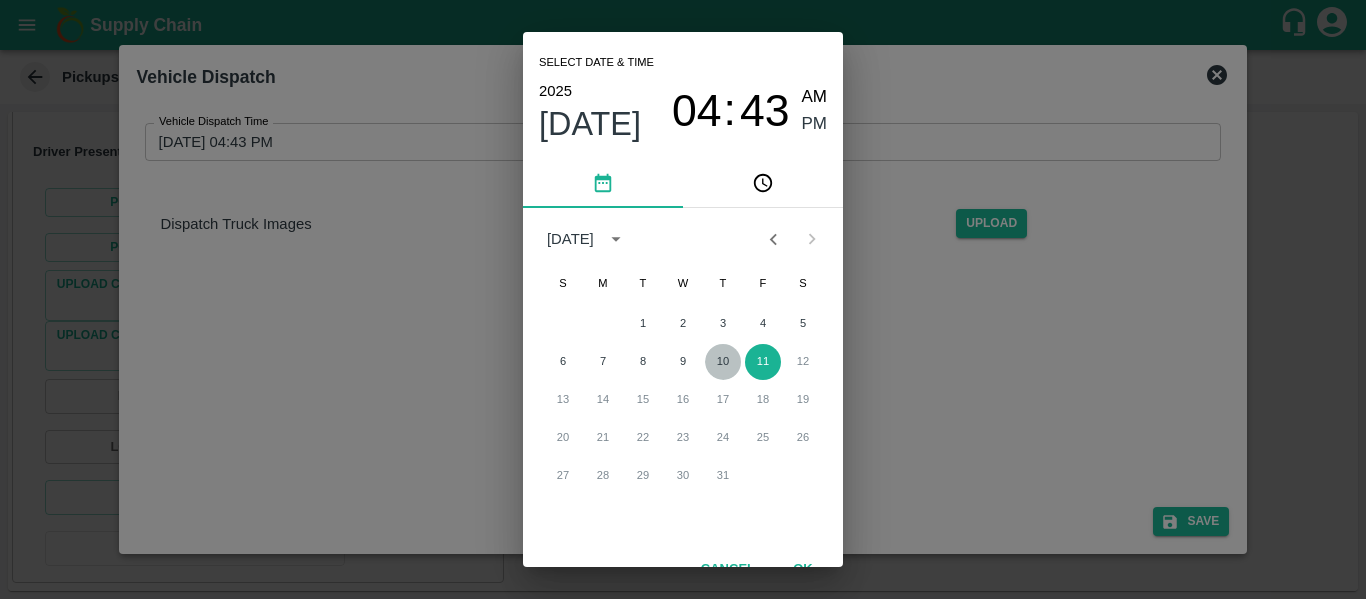 click on "10" at bounding box center [723, 362] 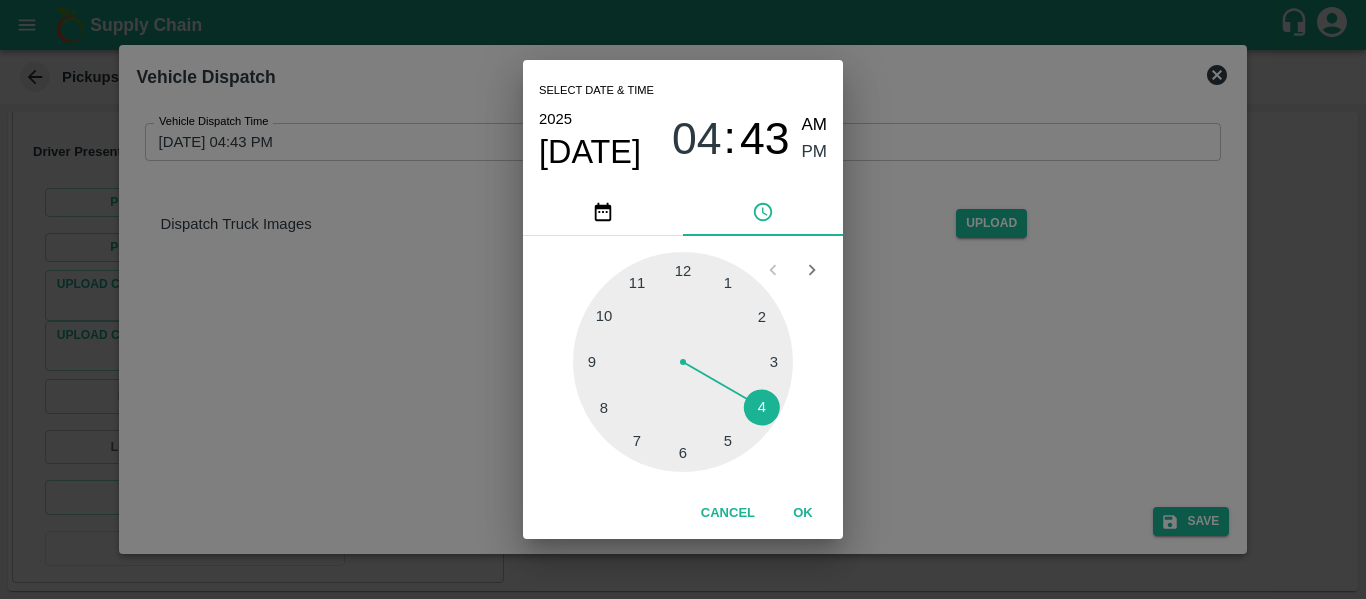 click at bounding box center (683, 362) 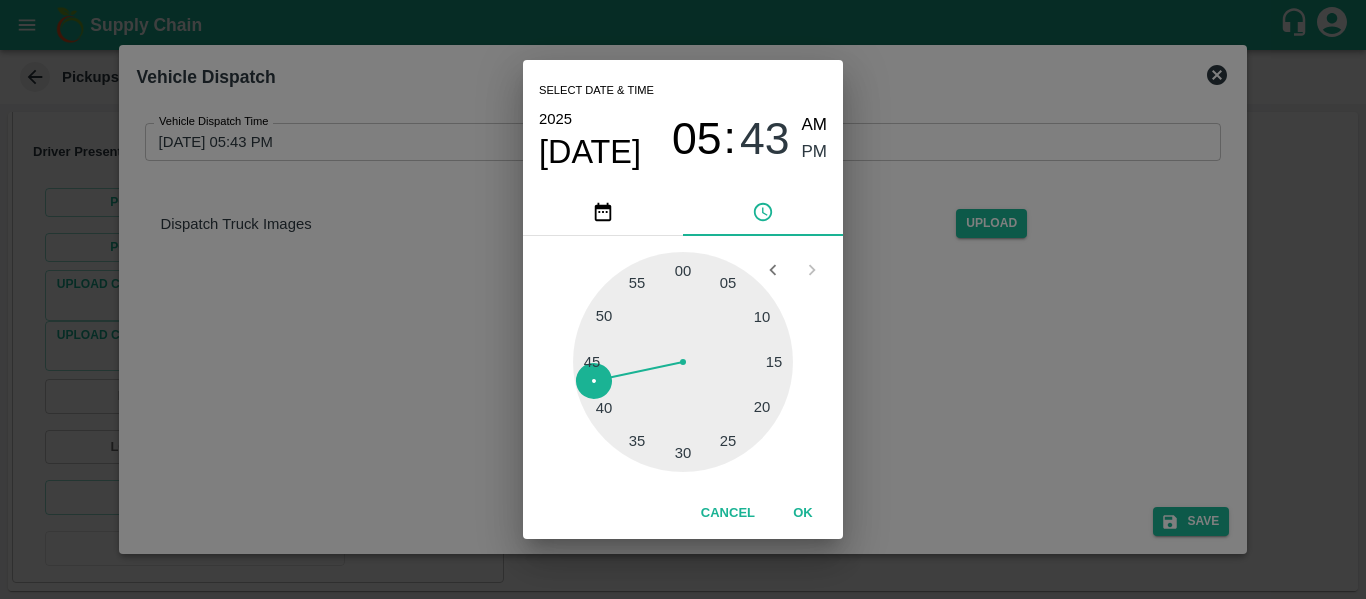 click at bounding box center [683, 362] 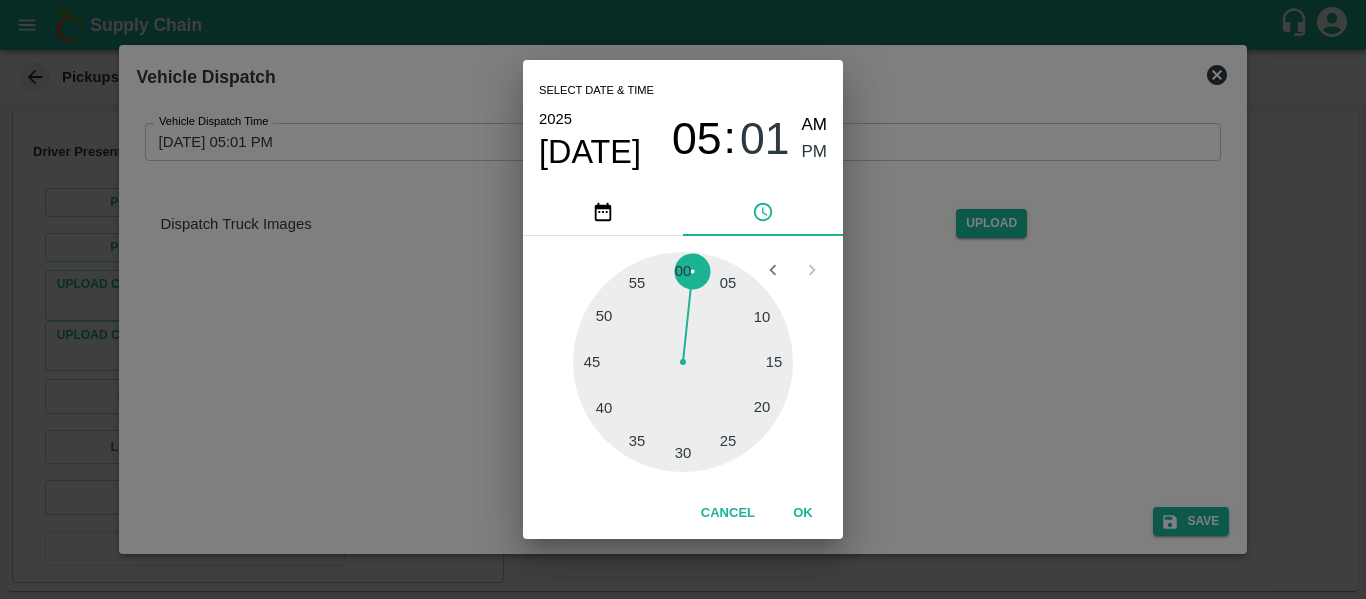 click at bounding box center [683, 362] 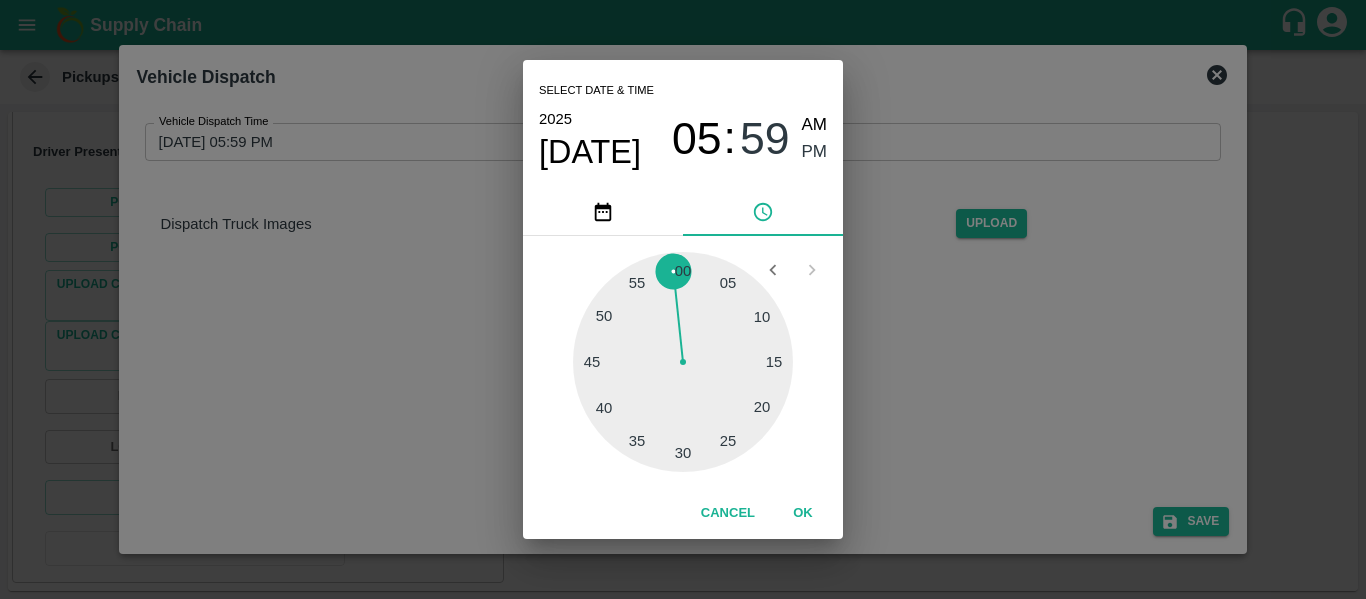 click at bounding box center [683, 362] 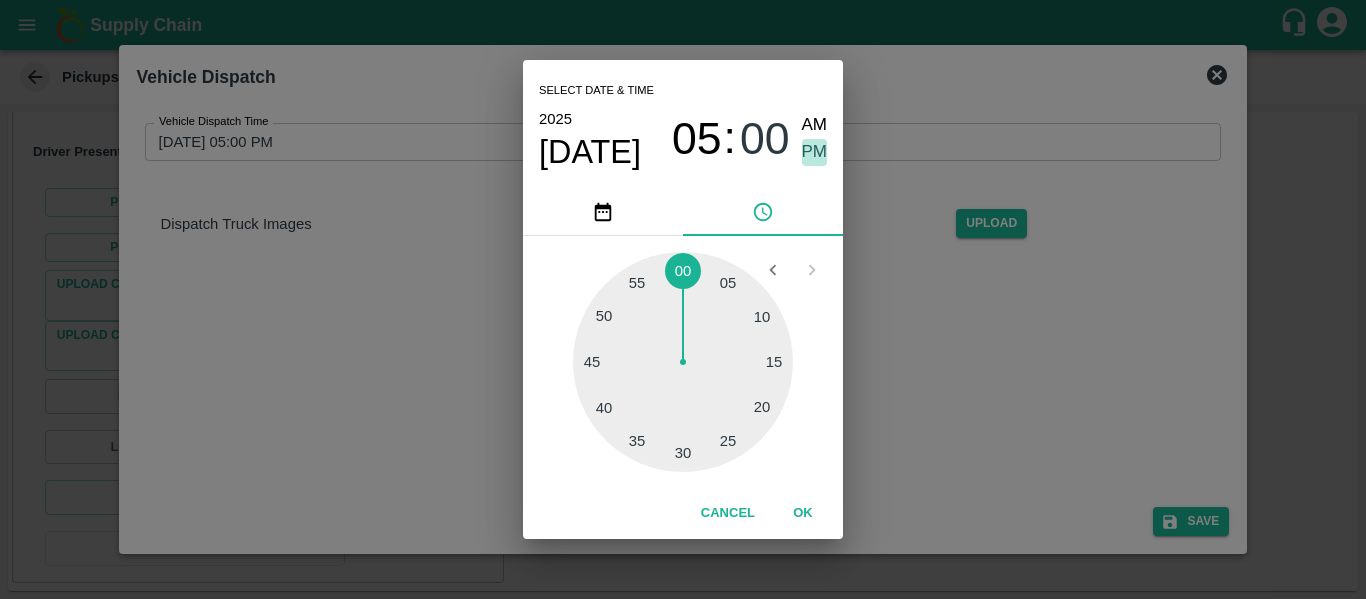 click on "PM" at bounding box center (815, 152) 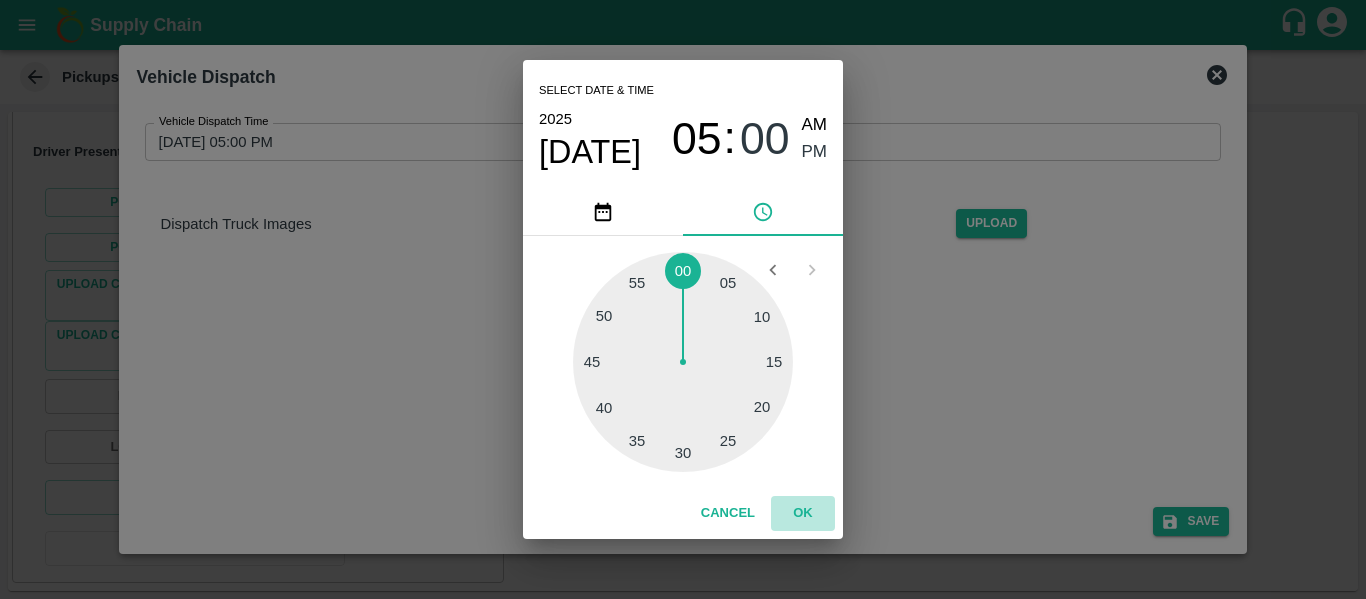 click on "OK" at bounding box center (803, 513) 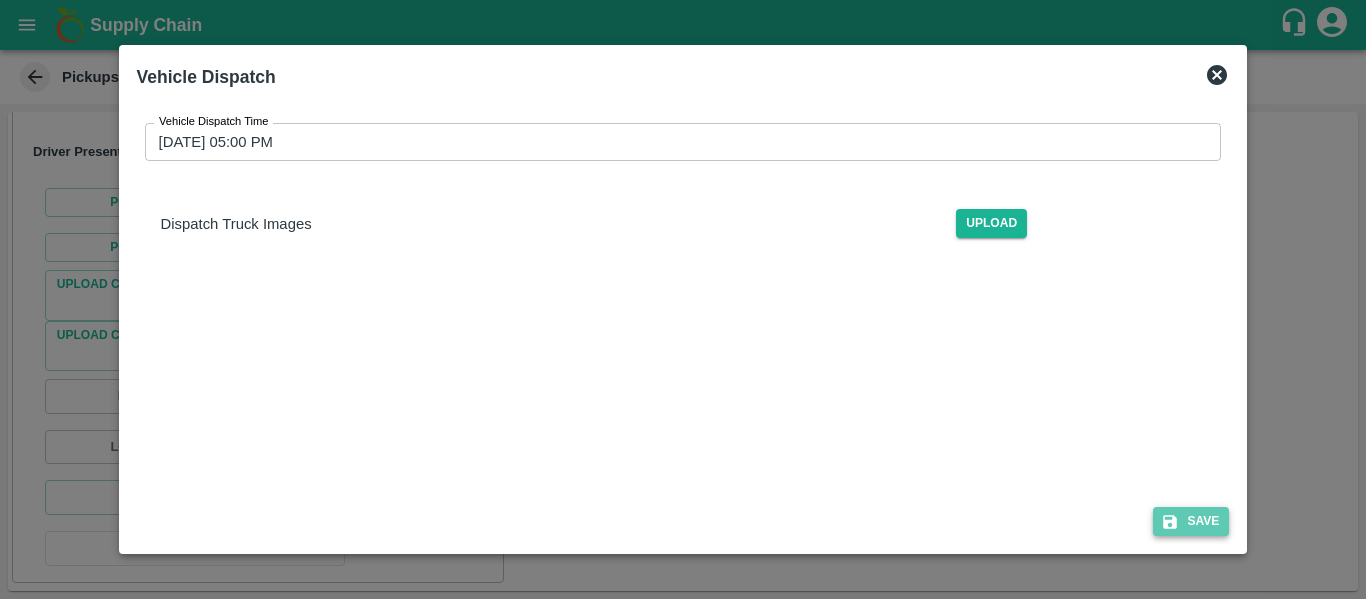 click on "Save" at bounding box center (1191, 521) 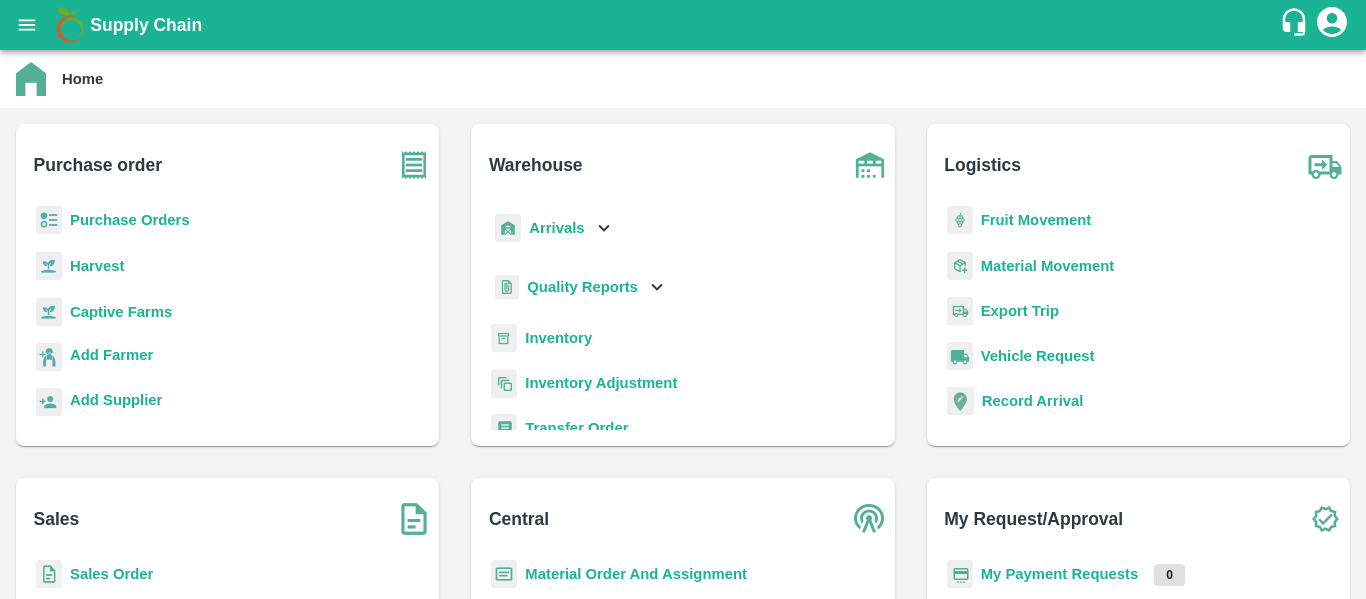 scroll, scrollTop: 0, scrollLeft: 0, axis: both 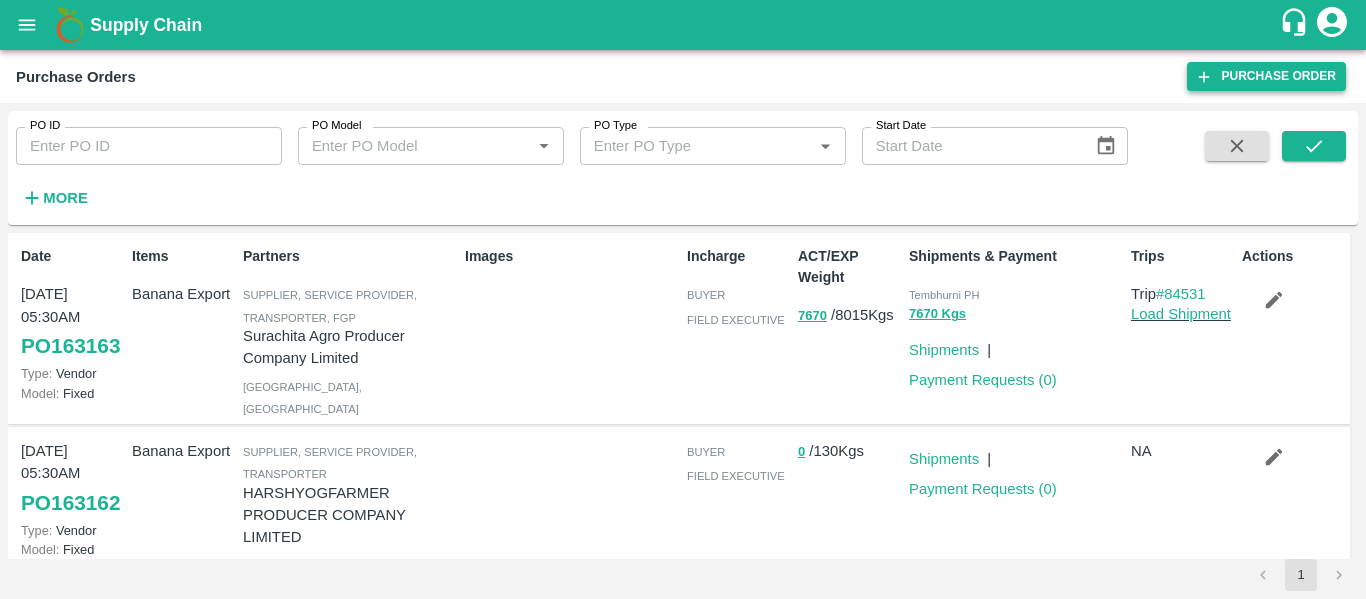 click on "Purchase Order" at bounding box center [1266, 76] 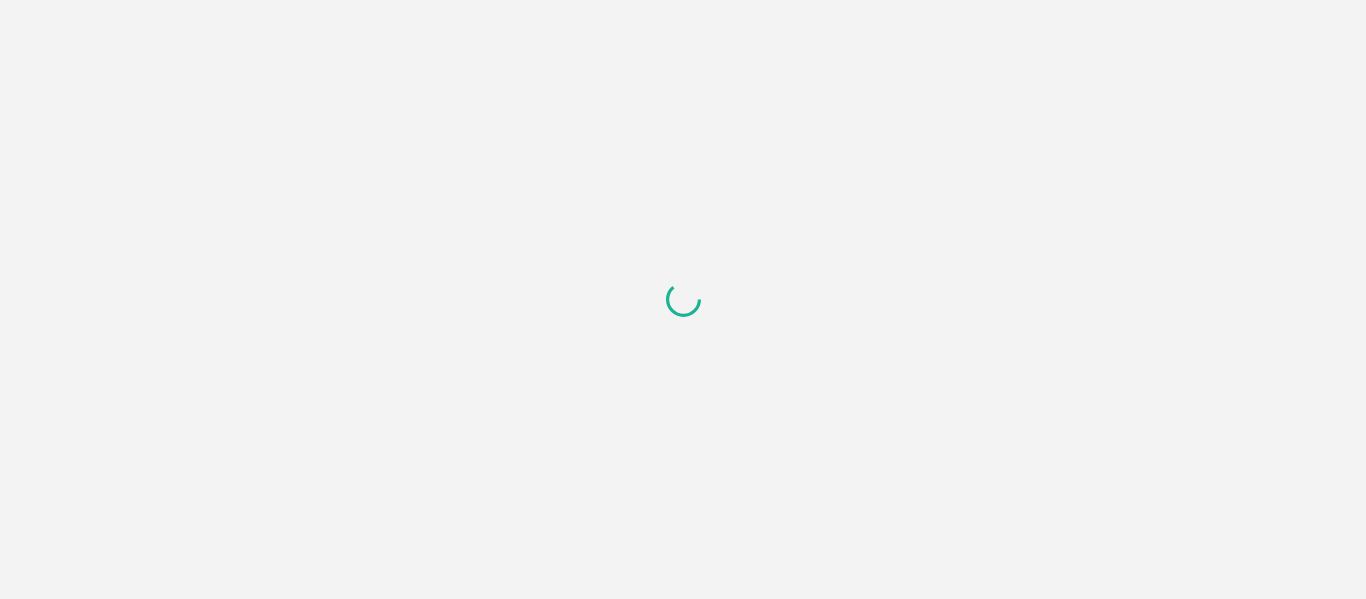 scroll, scrollTop: 0, scrollLeft: 0, axis: both 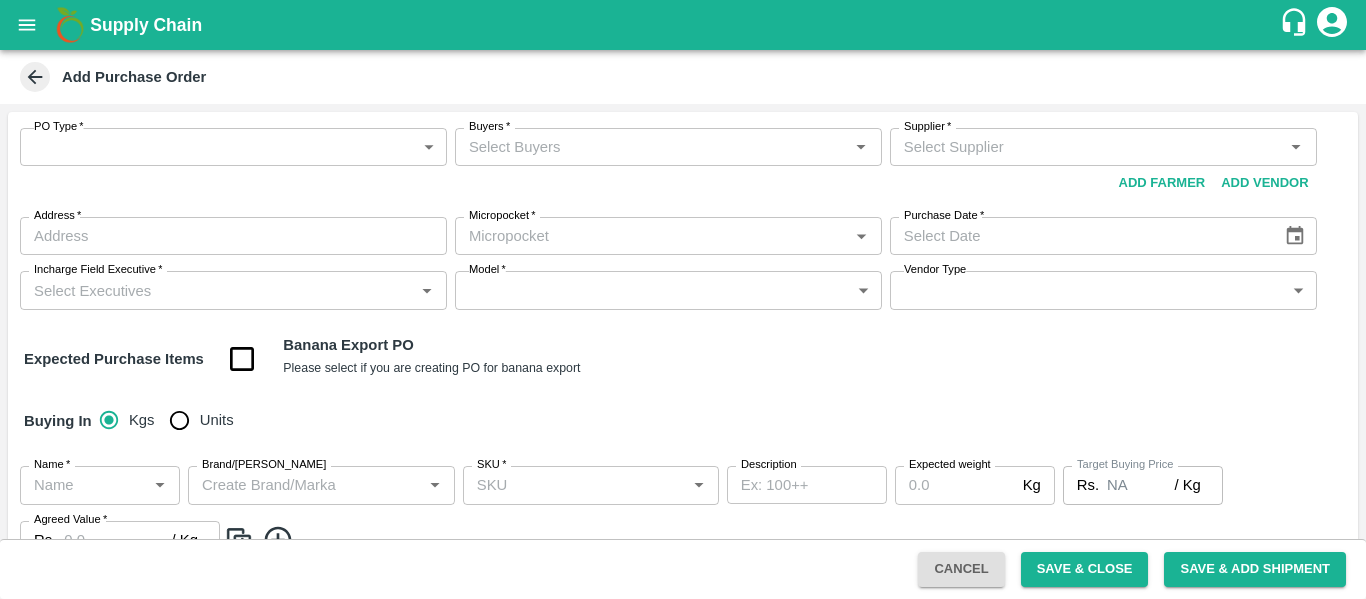 click 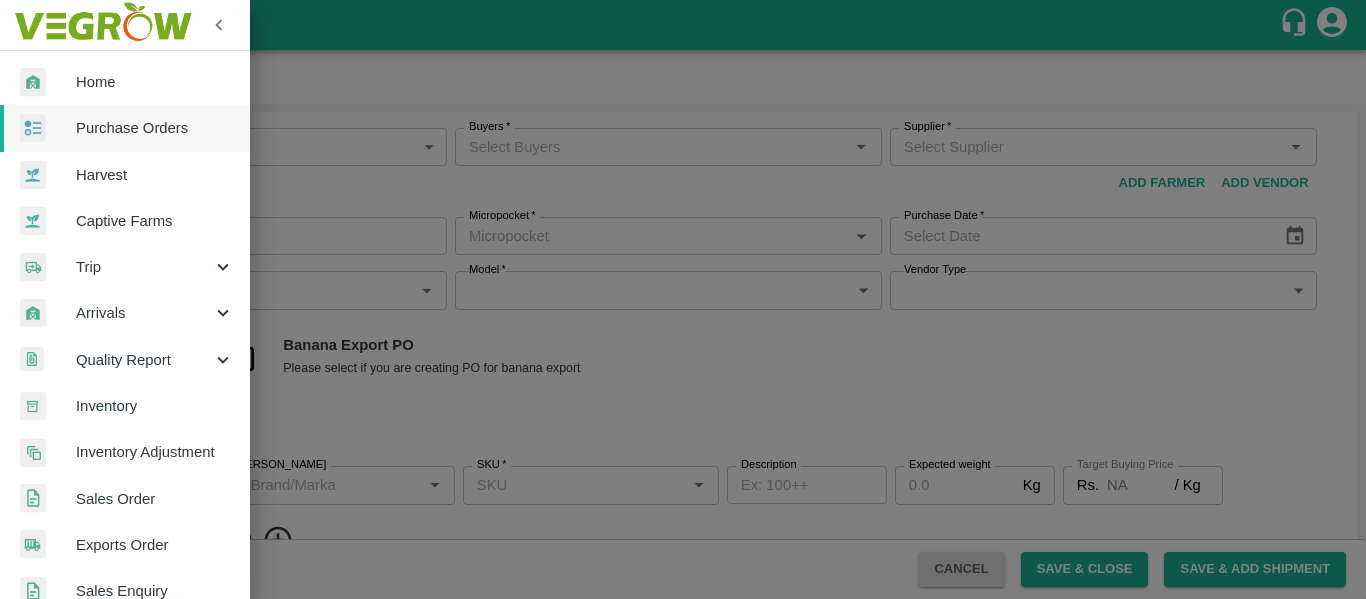 click on "Purchase Orders" at bounding box center (125, 128) 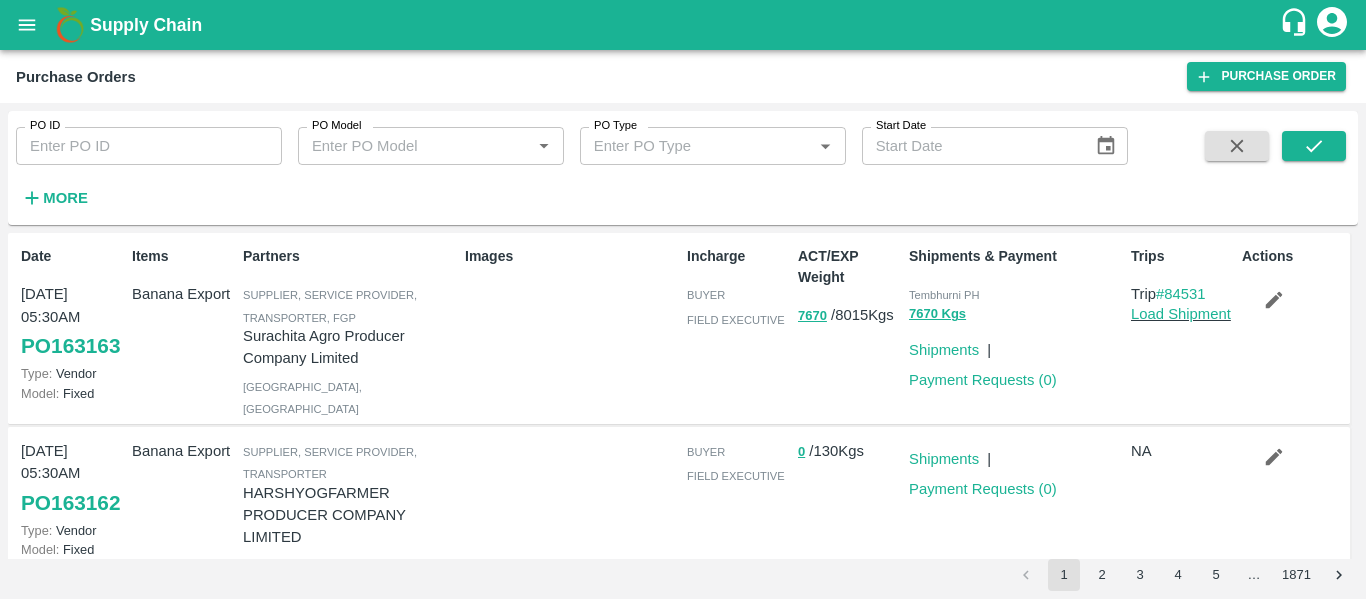 click on "PO ID PO ID" at bounding box center (141, 138) 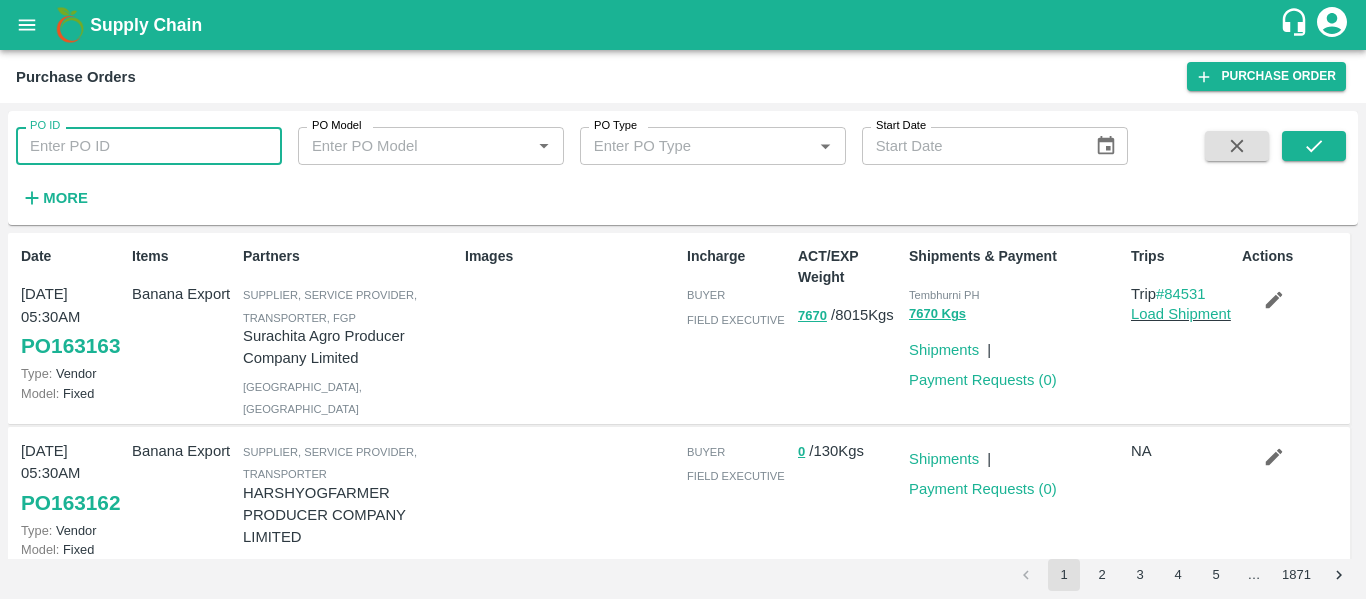 paste on "163052" 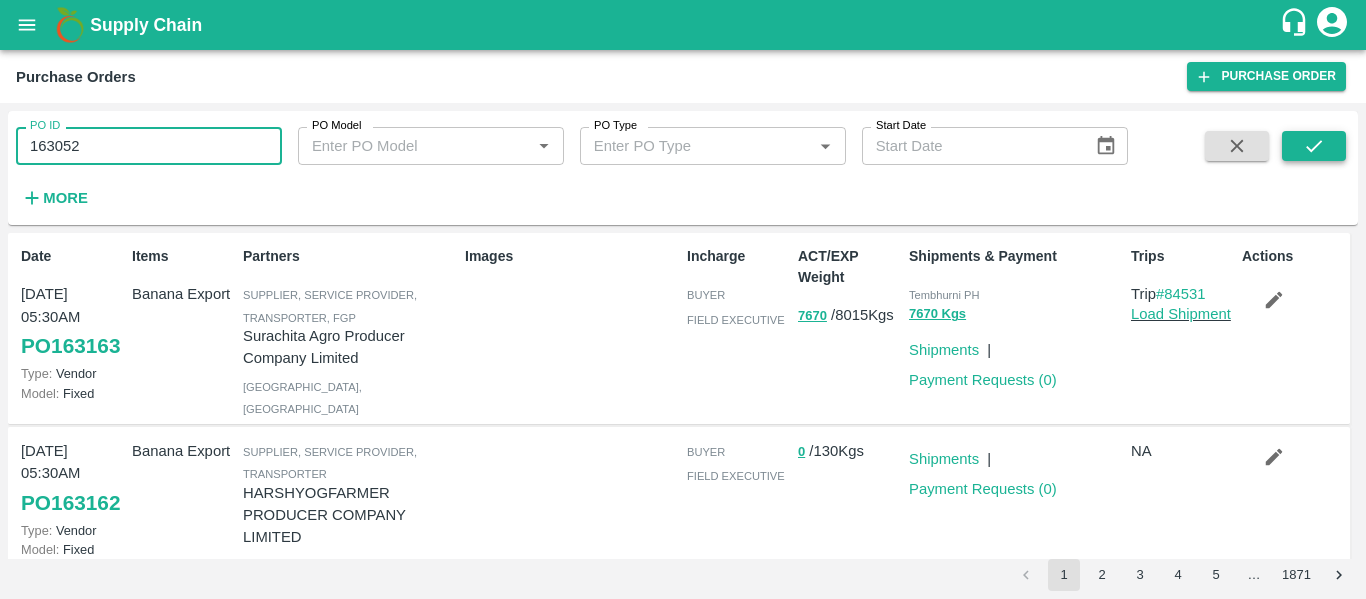 click at bounding box center [1314, 146] 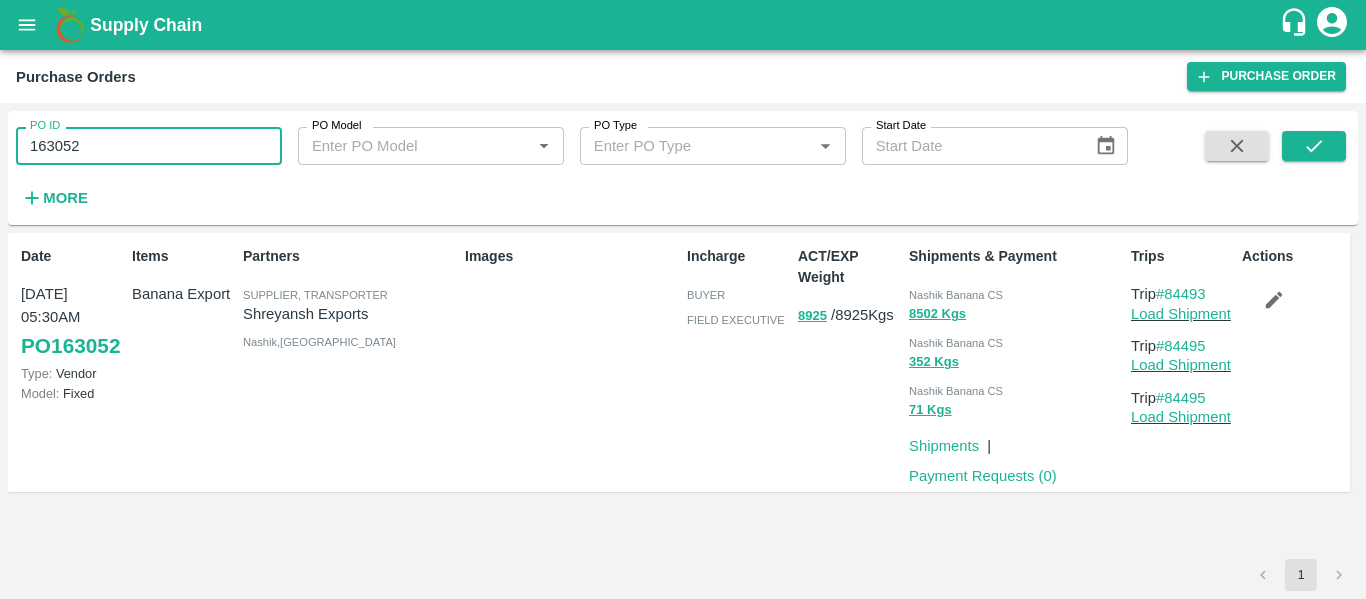 click on "163052" at bounding box center (149, 146) 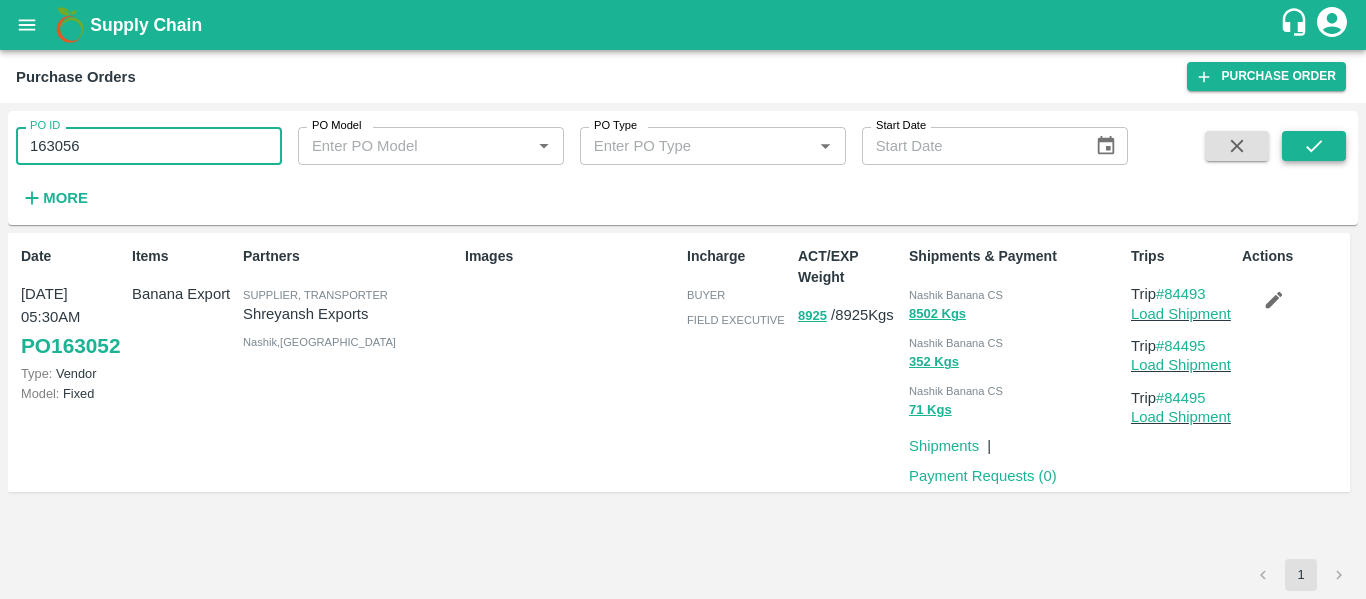 click 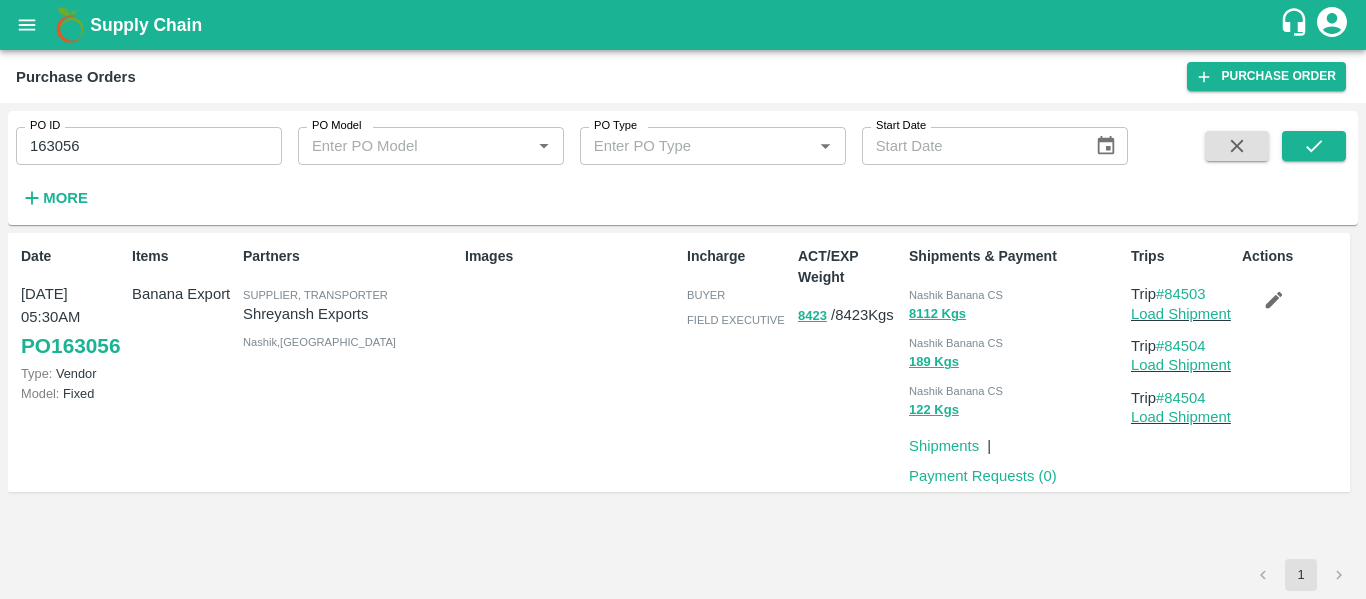 click on "PO ID 163056 PO ID" at bounding box center [141, 138] 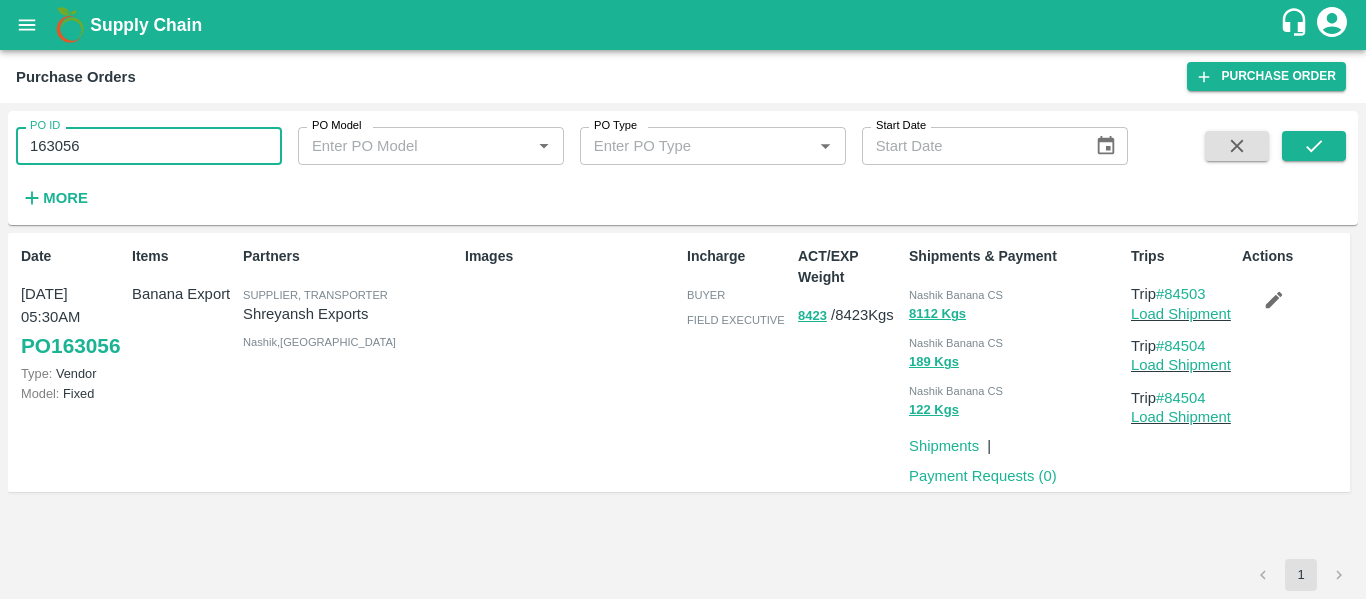 click on "163056" at bounding box center [149, 146] 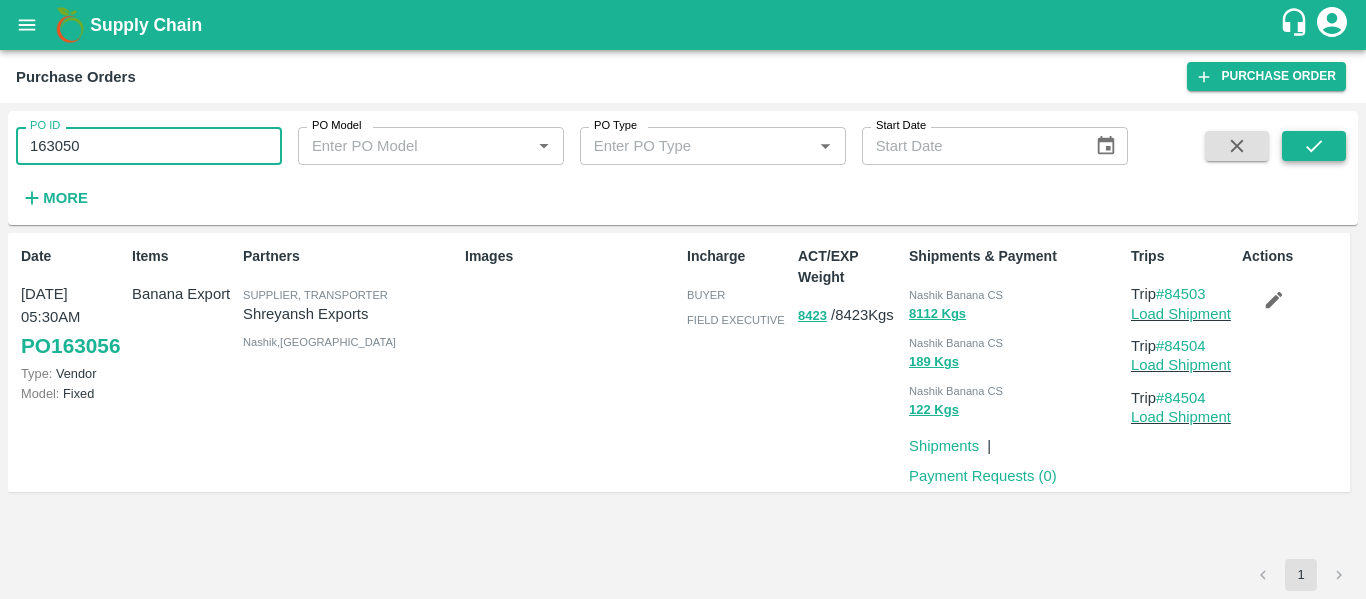 click at bounding box center (1314, 146) 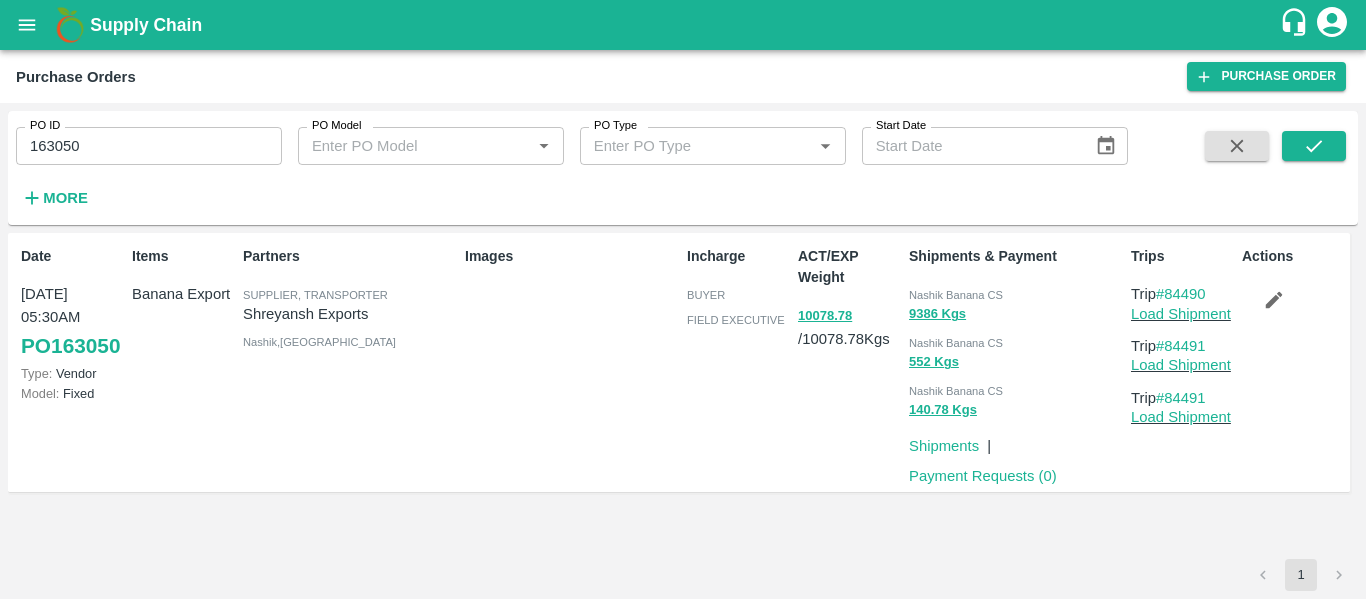 click on "163050" at bounding box center [149, 146] 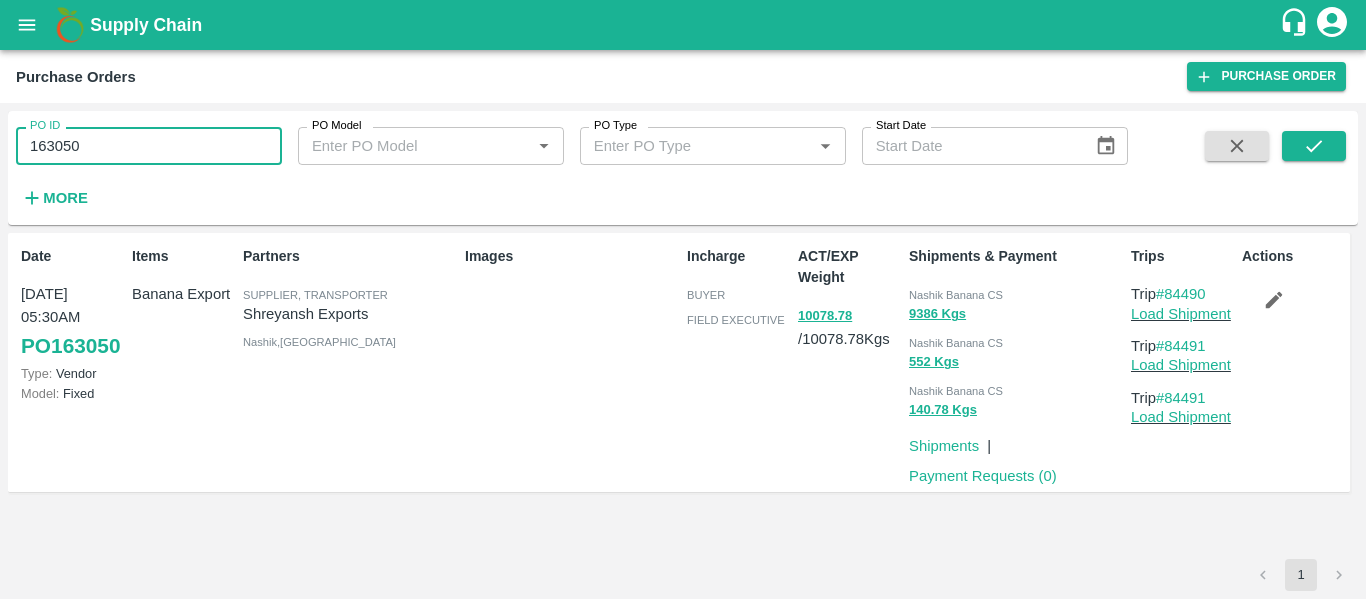 click on "163050" at bounding box center (149, 146) 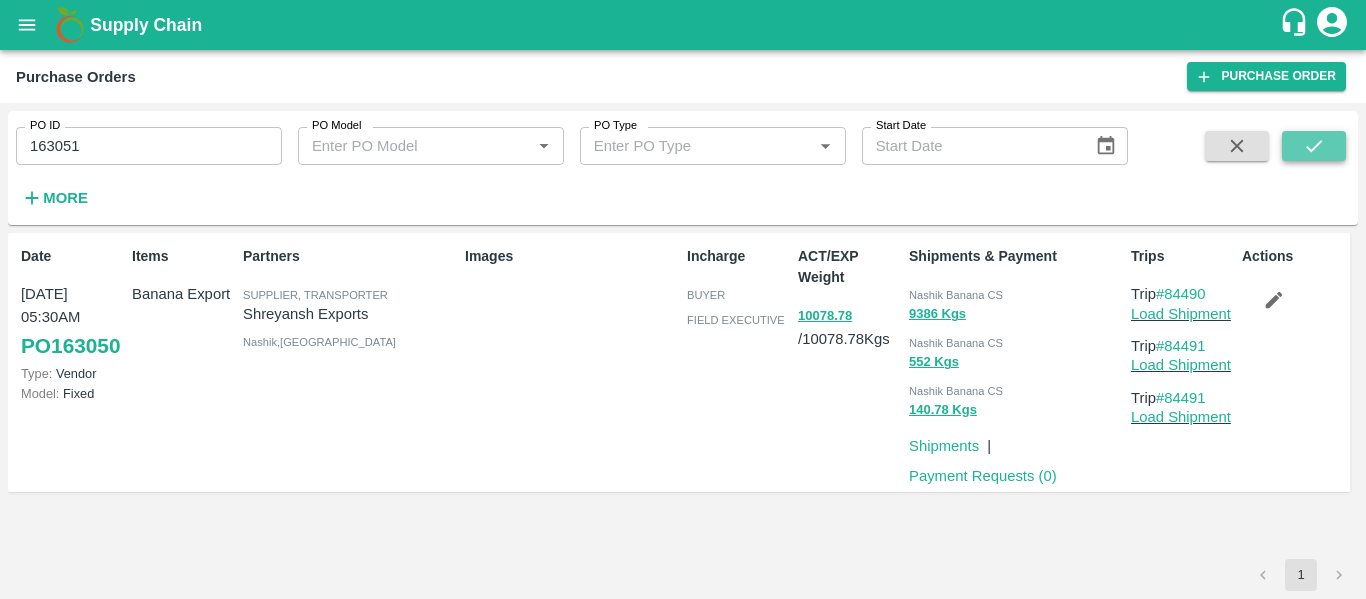 click at bounding box center (1314, 146) 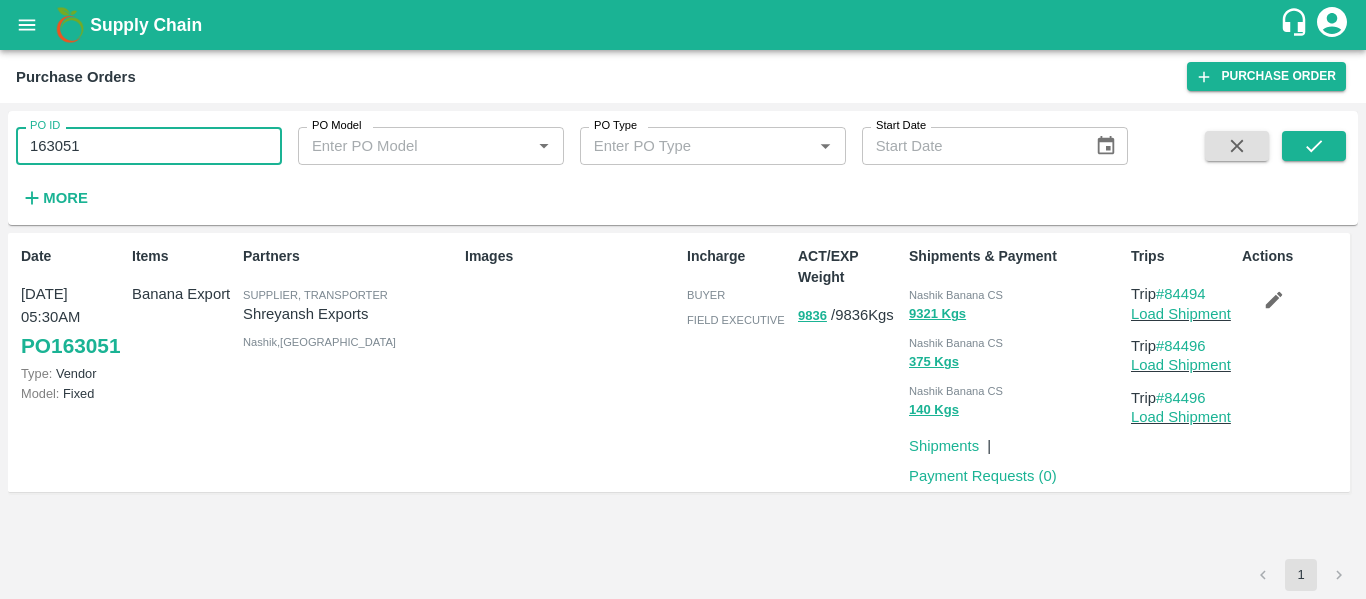 click on "163051" at bounding box center [149, 146] 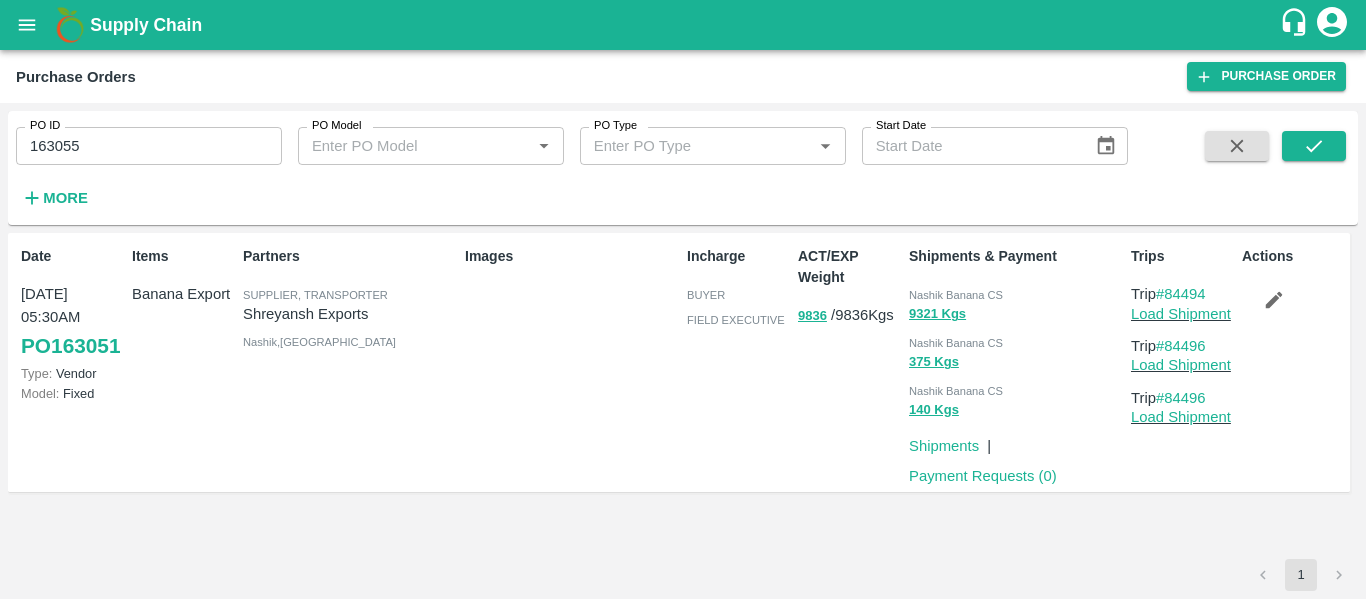 click on "PO ID 163055 PO ID PO Model PO Model   * PO Type PO Type   * Start Date Start Date More" at bounding box center [683, 168] 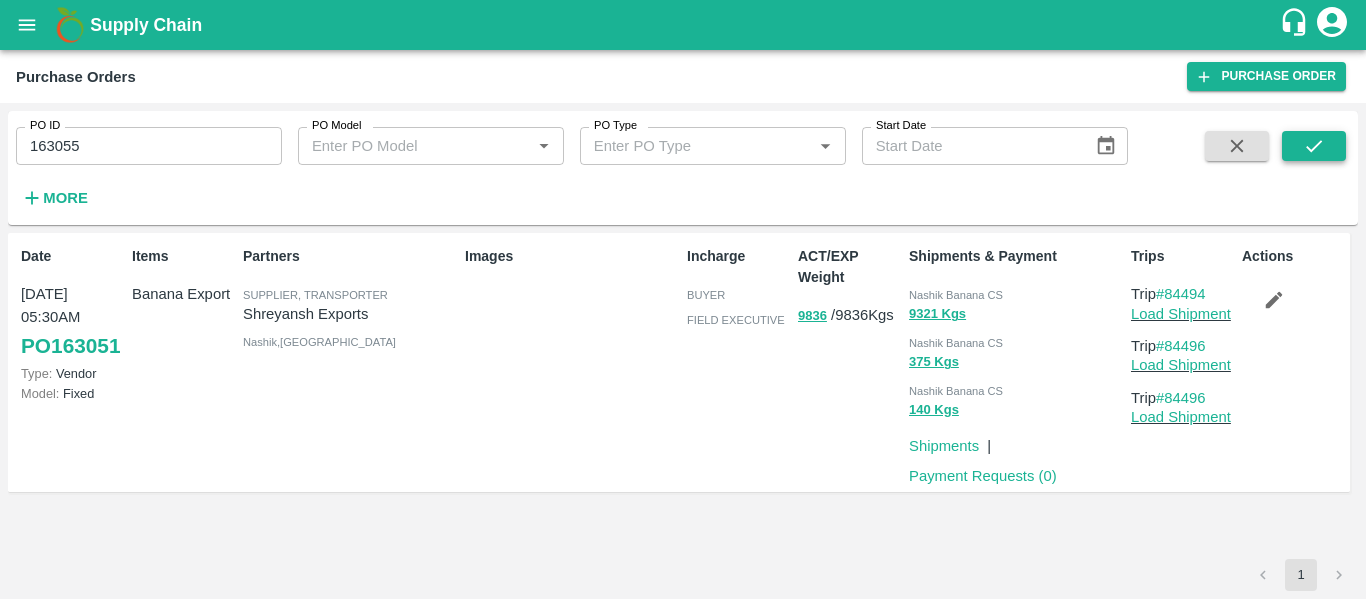 click at bounding box center (1314, 146) 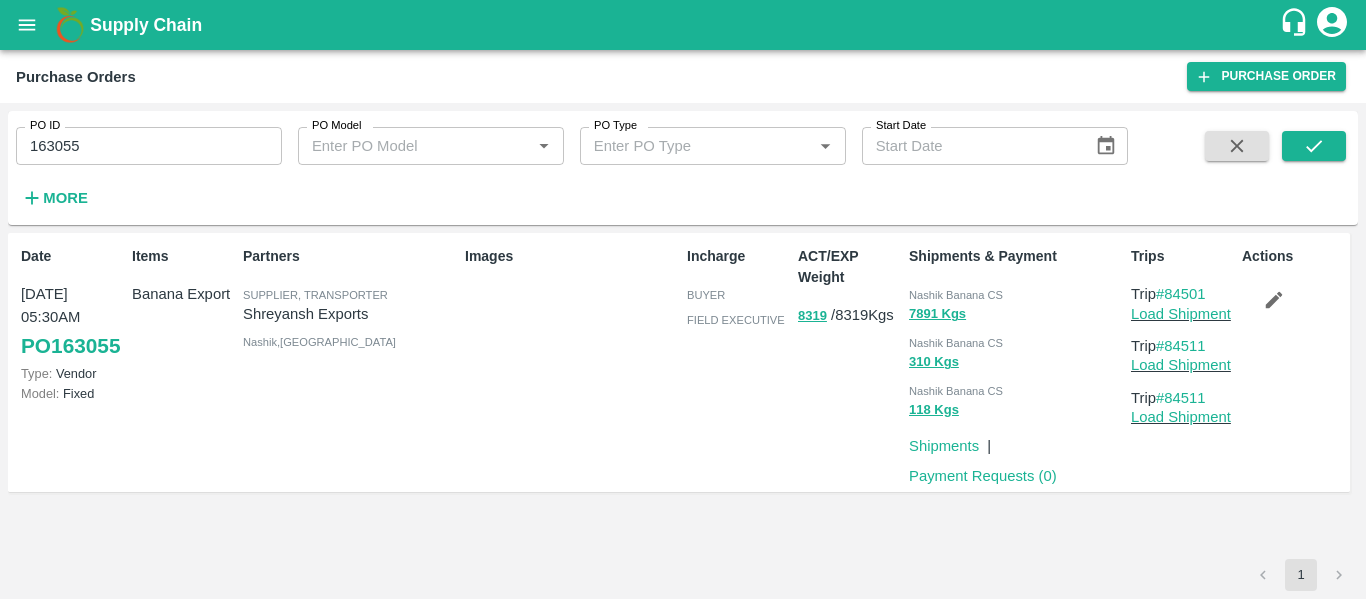 click on "PO ID 163055 PO ID" at bounding box center [141, 138] 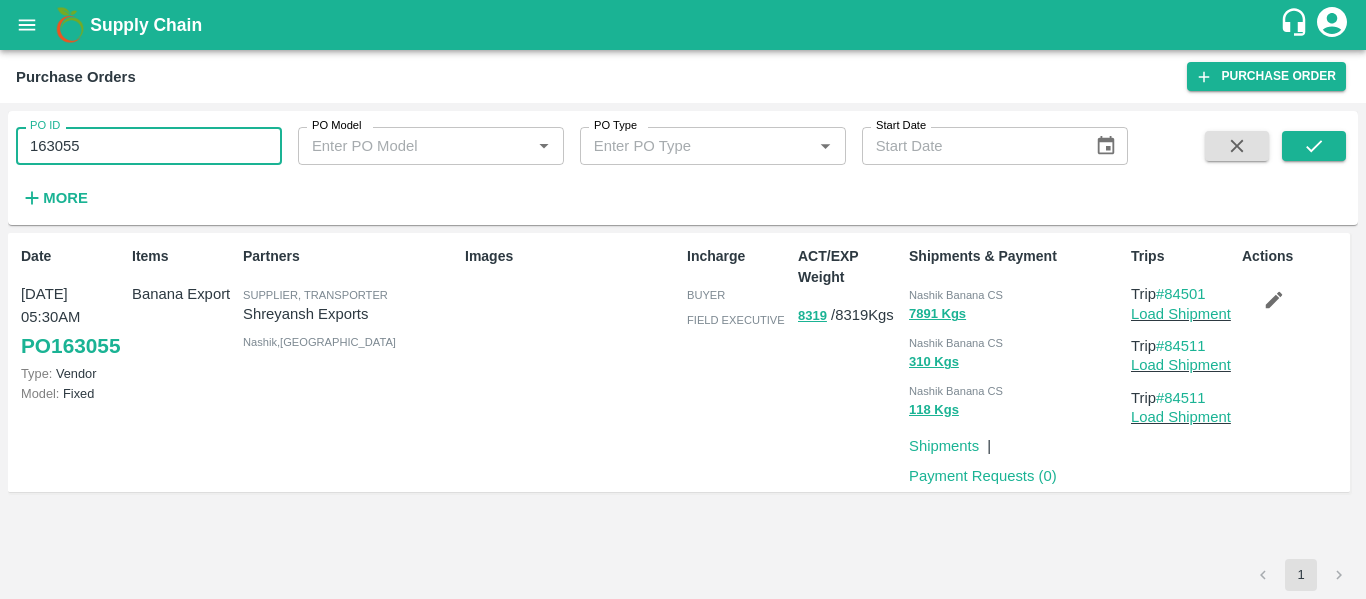 click on "163055" at bounding box center (149, 146) 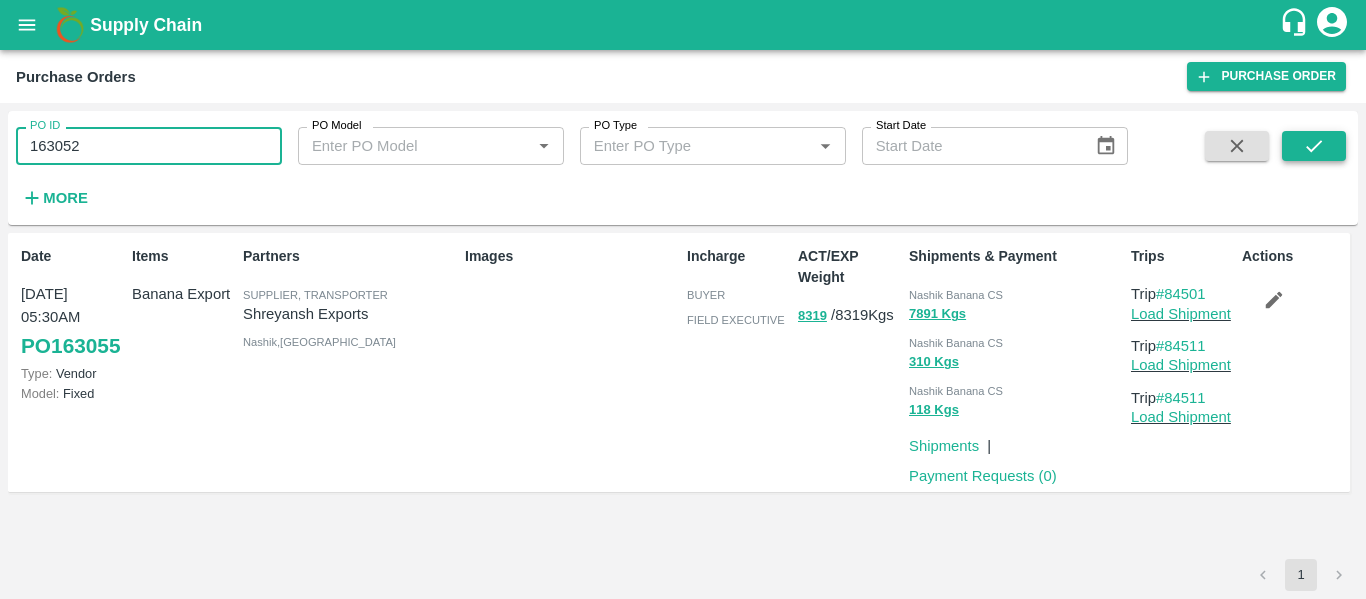 type on "163052" 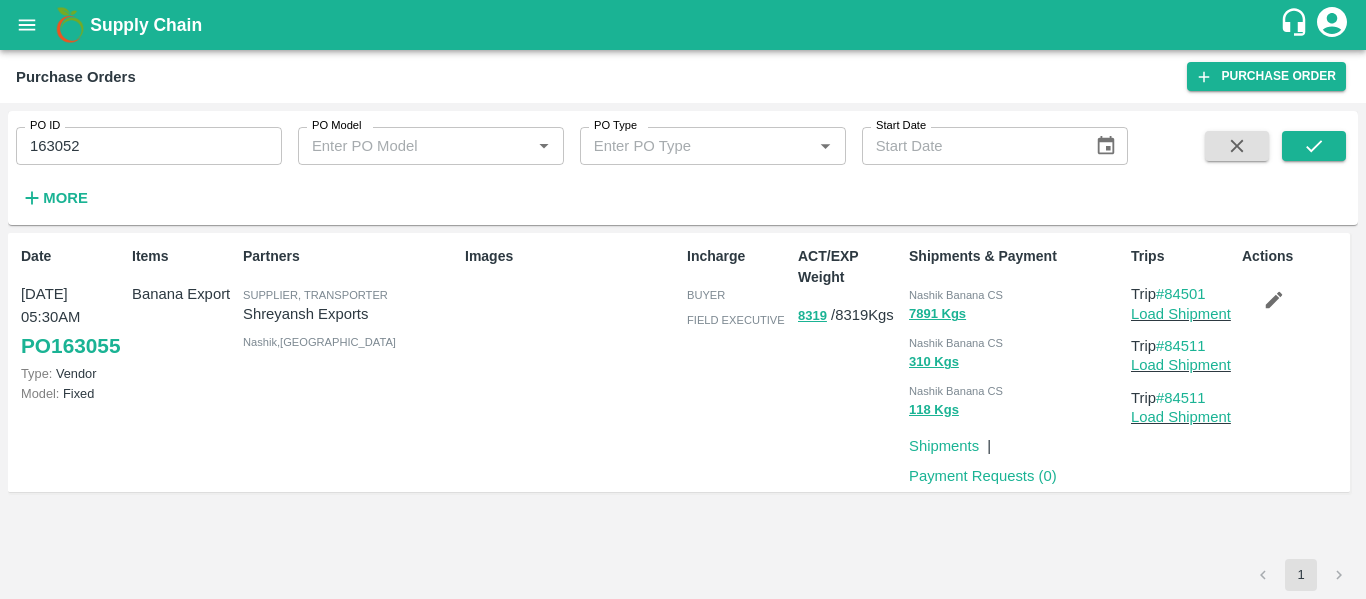 click 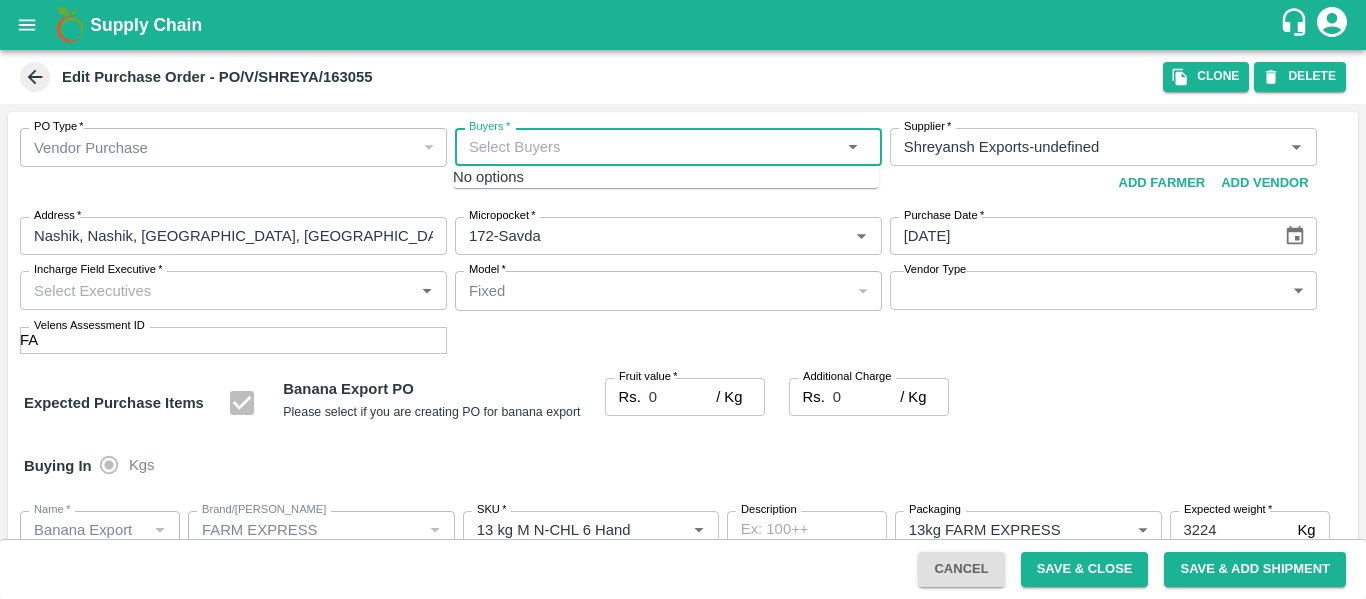 click on "Buyers   *" at bounding box center (652, 147) 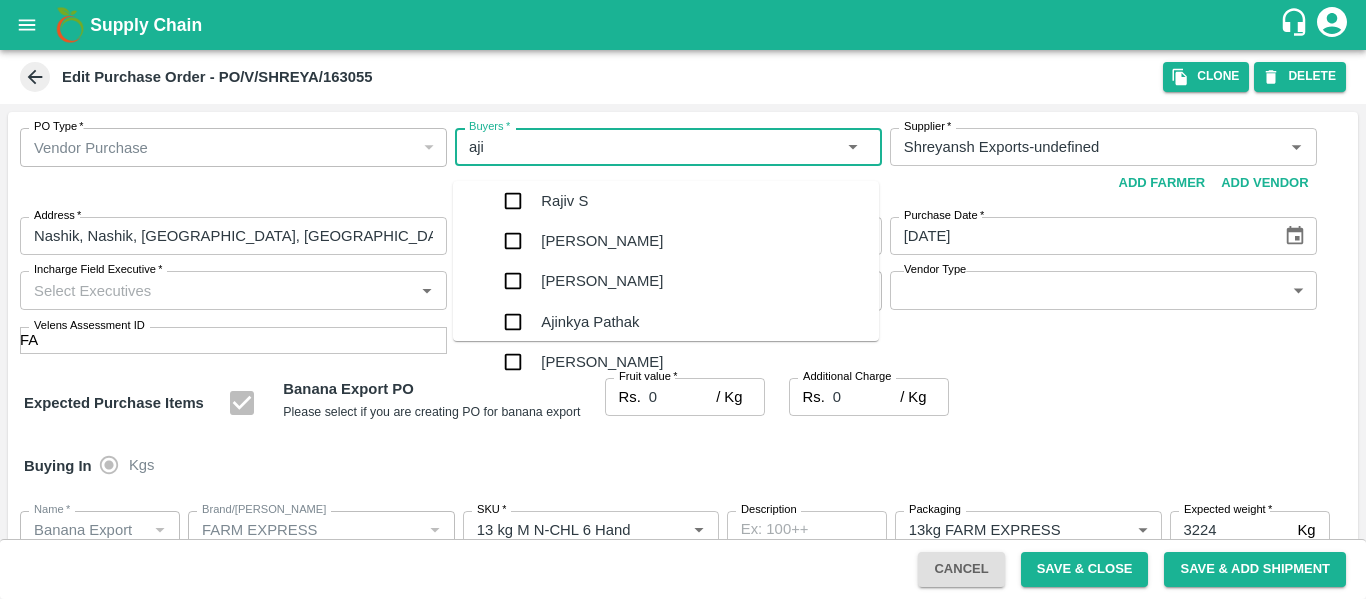 type on "ajit" 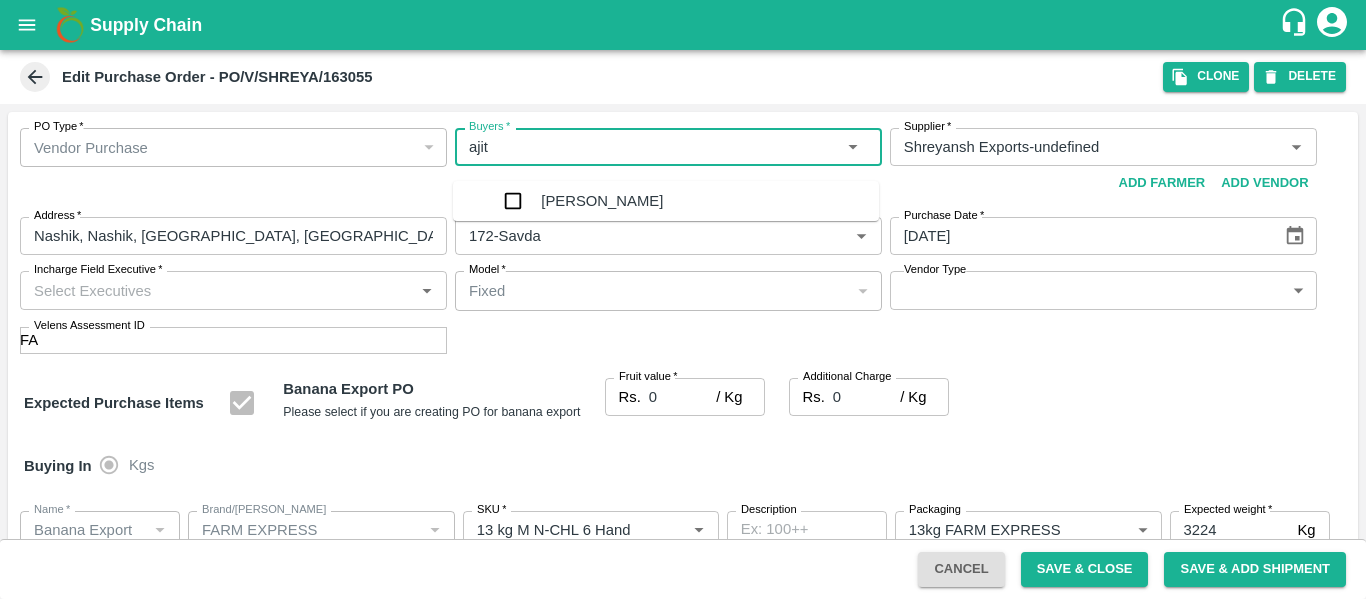 click on "[PERSON_NAME]" at bounding box center [602, 201] 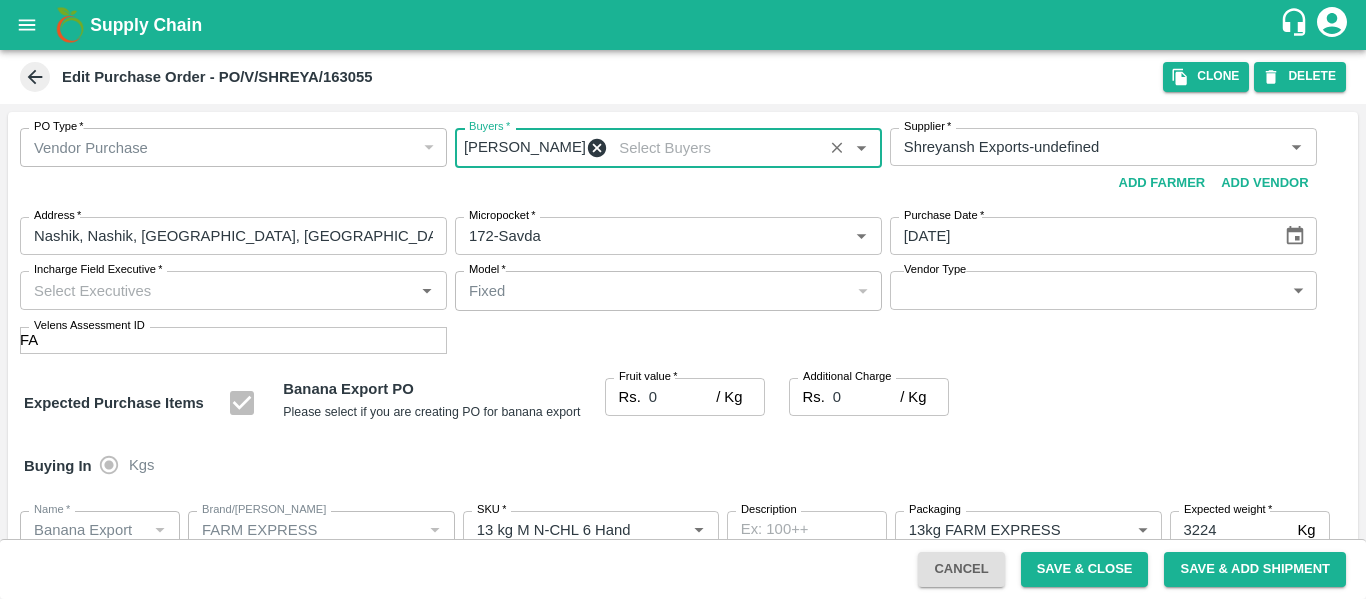 click on "0" at bounding box center (682, 397) 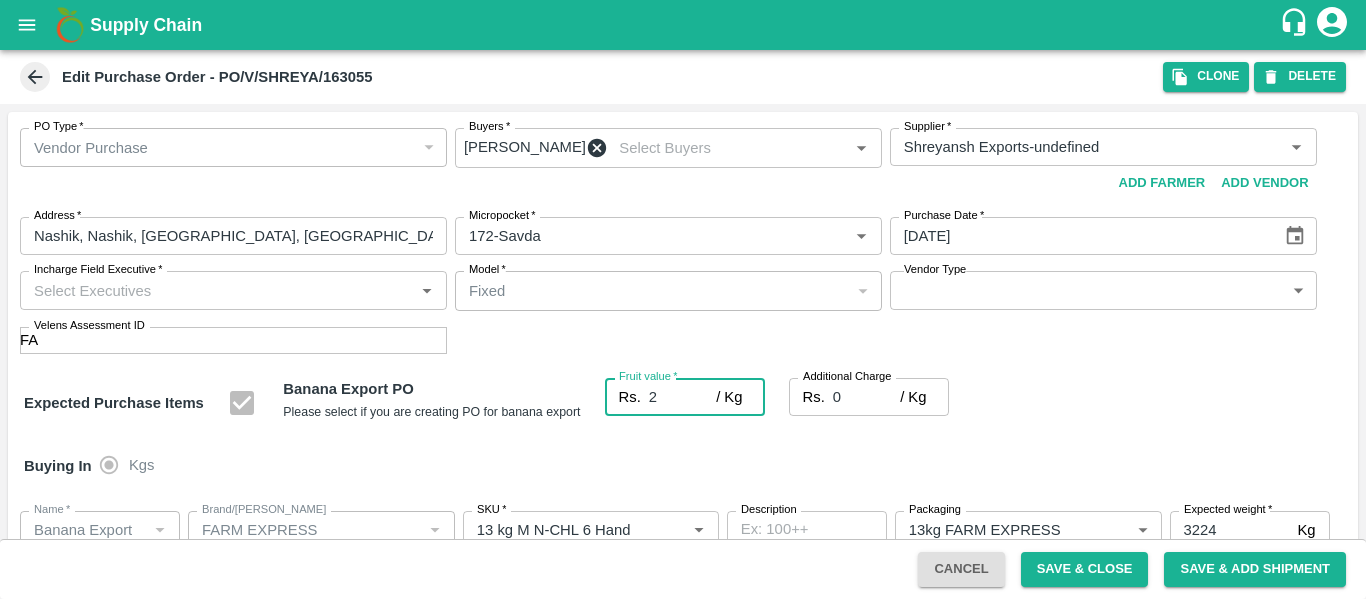 type on "24" 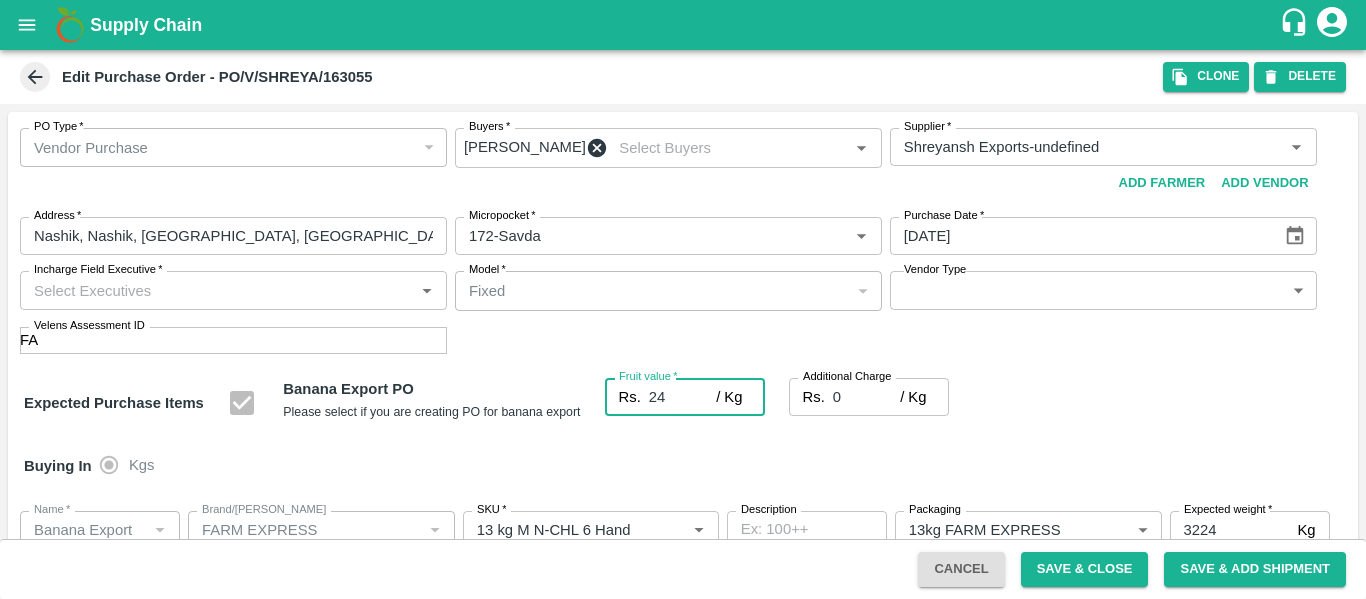 type on "24" 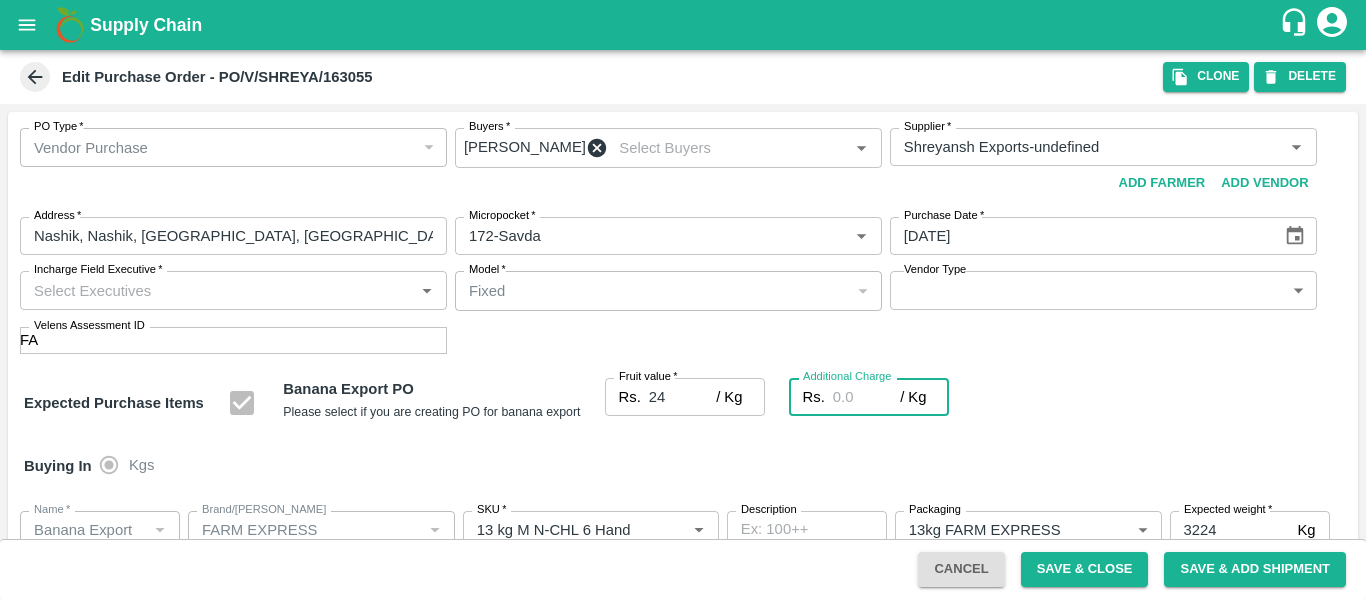 type on "2" 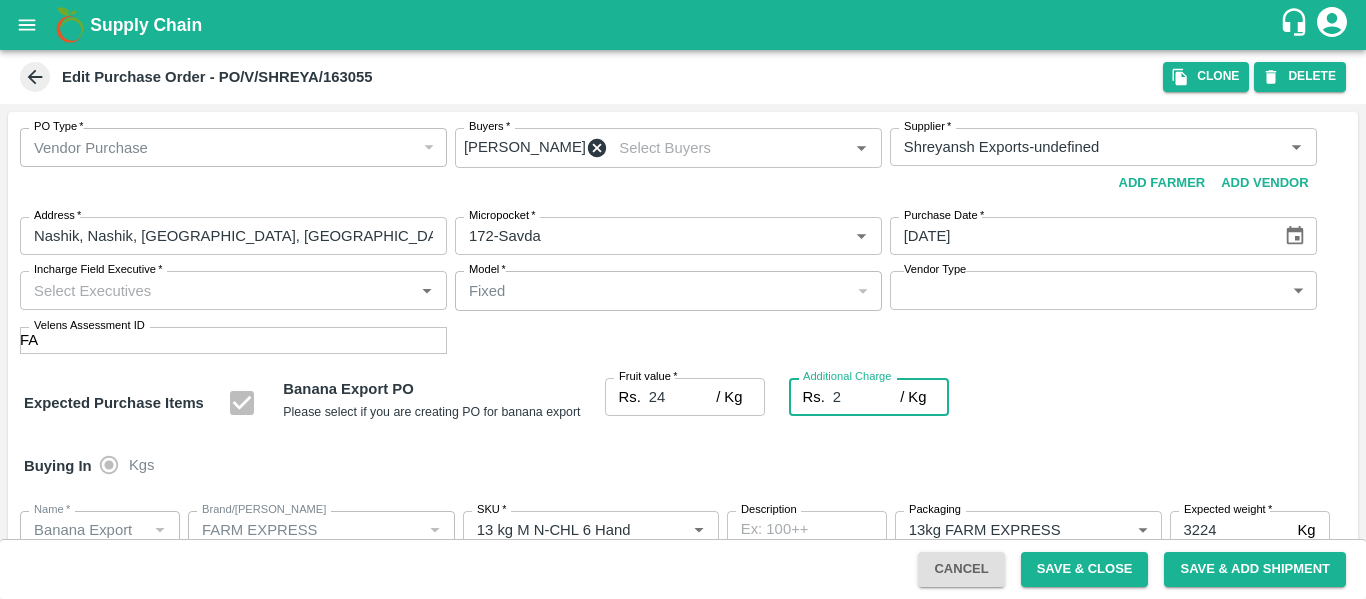 type on "26" 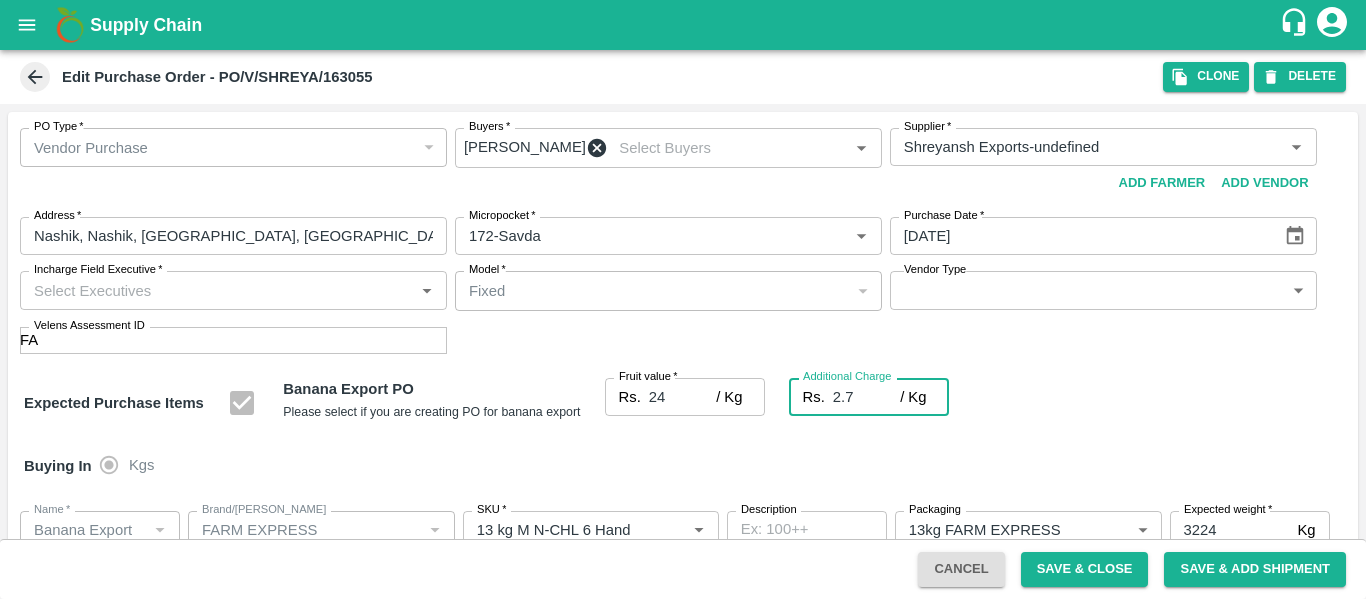 type on "26.7" 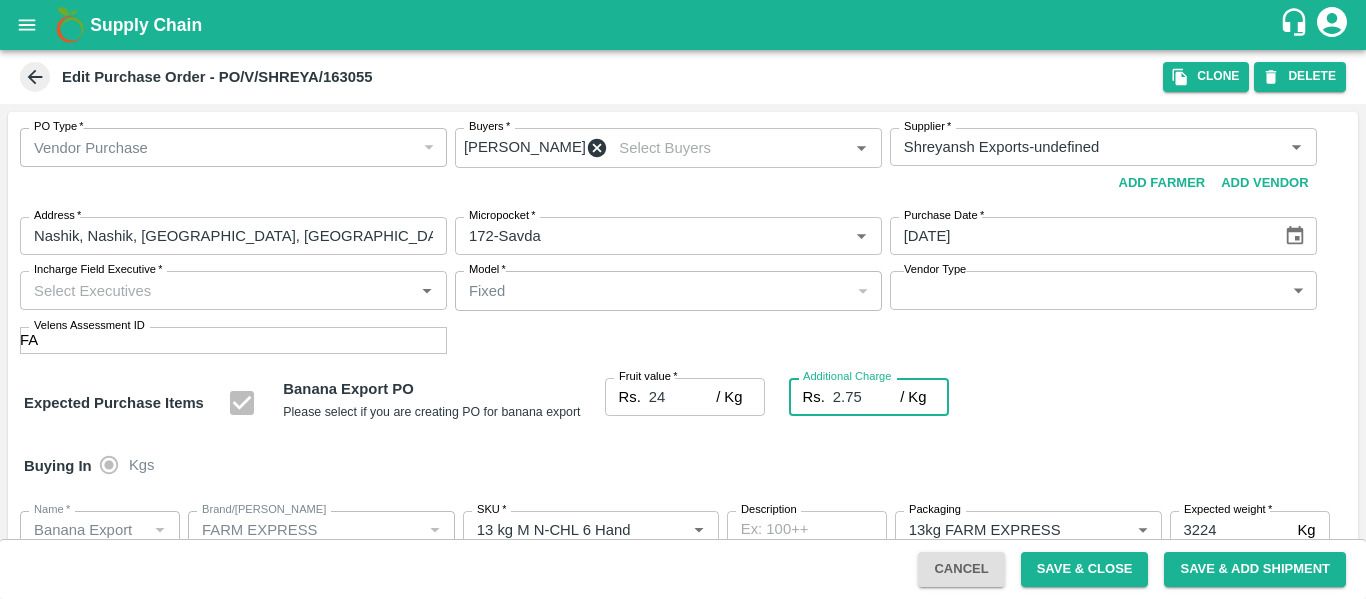 type on "26.75" 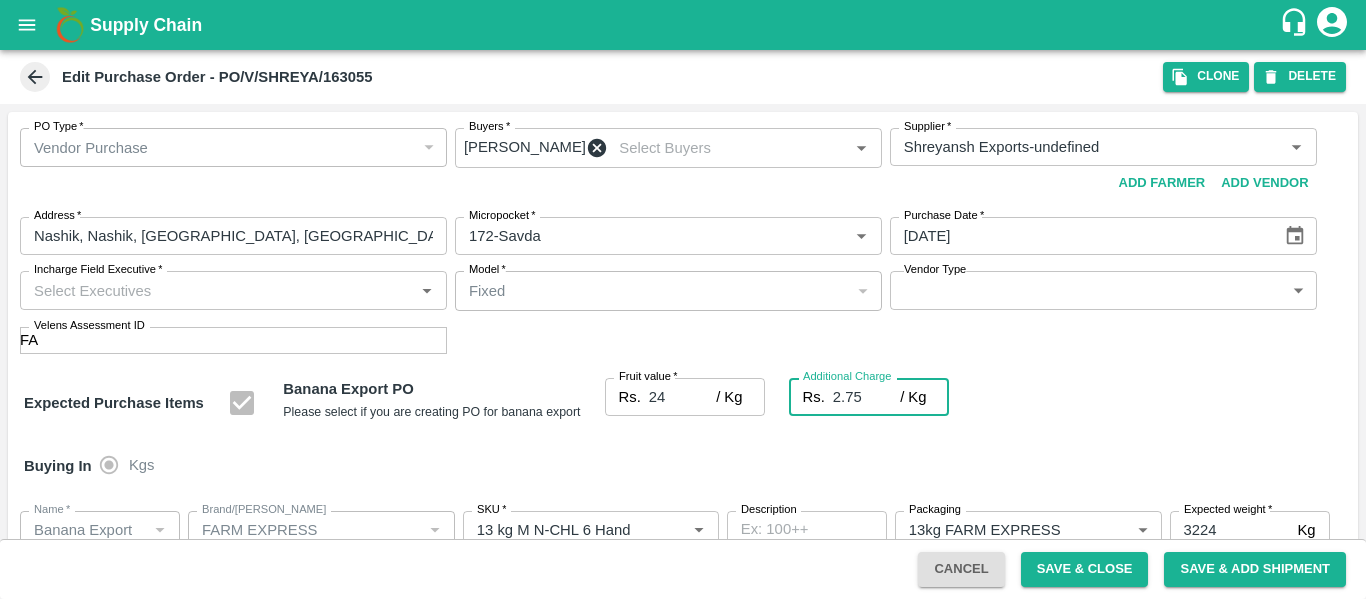 type on "26.75" 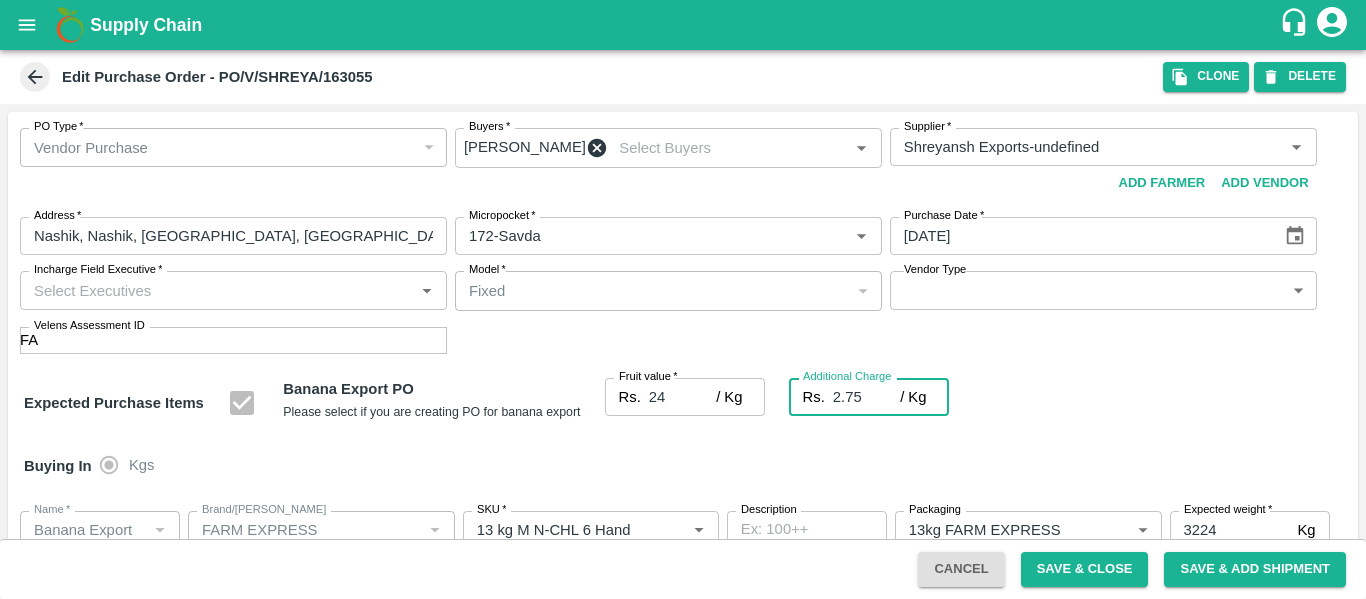 scroll, scrollTop: 906, scrollLeft: 0, axis: vertical 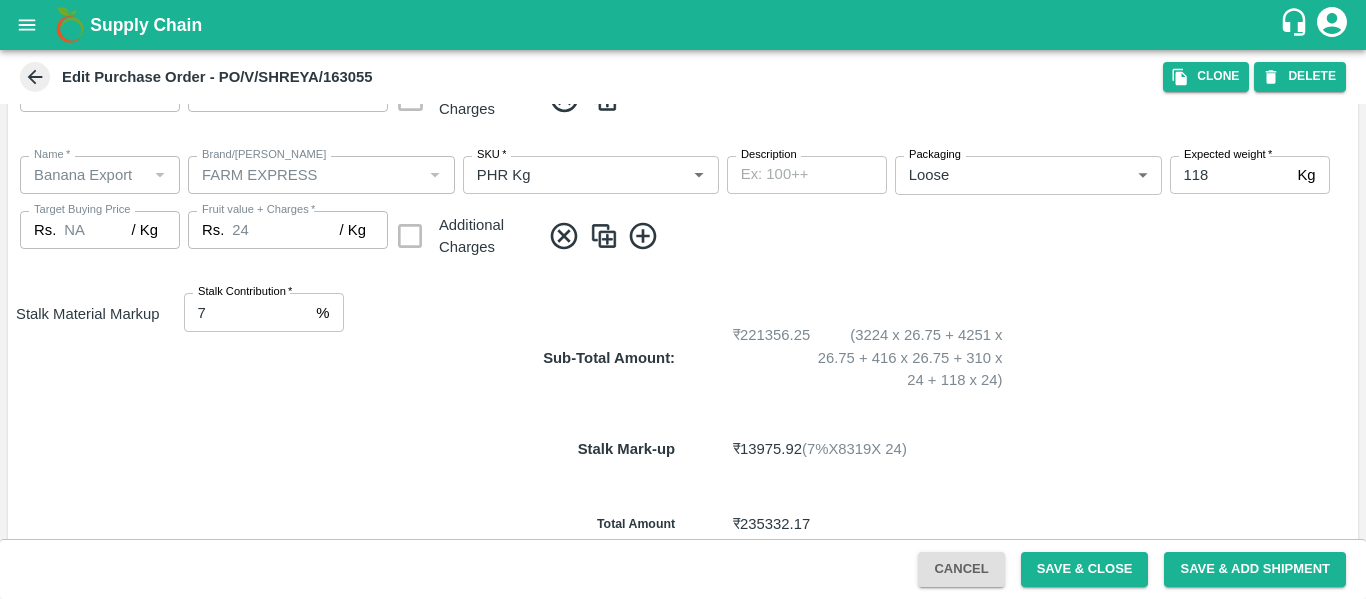 type on "2.75" 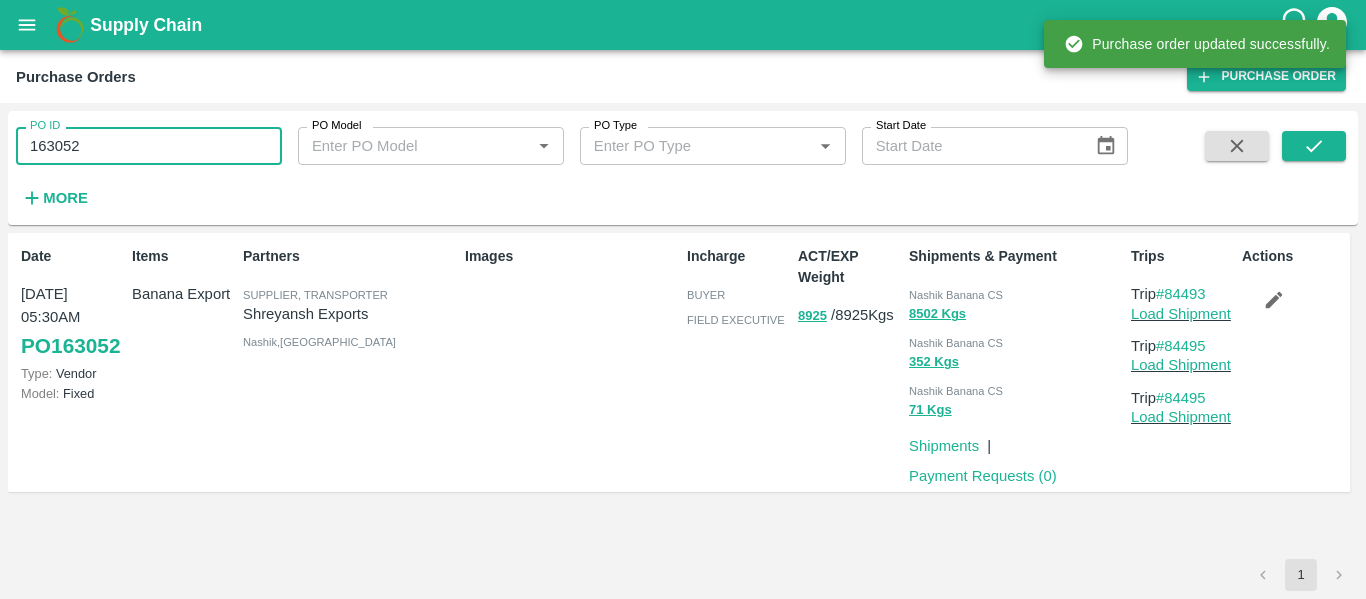click on "163052" at bounding box center [149, 146] 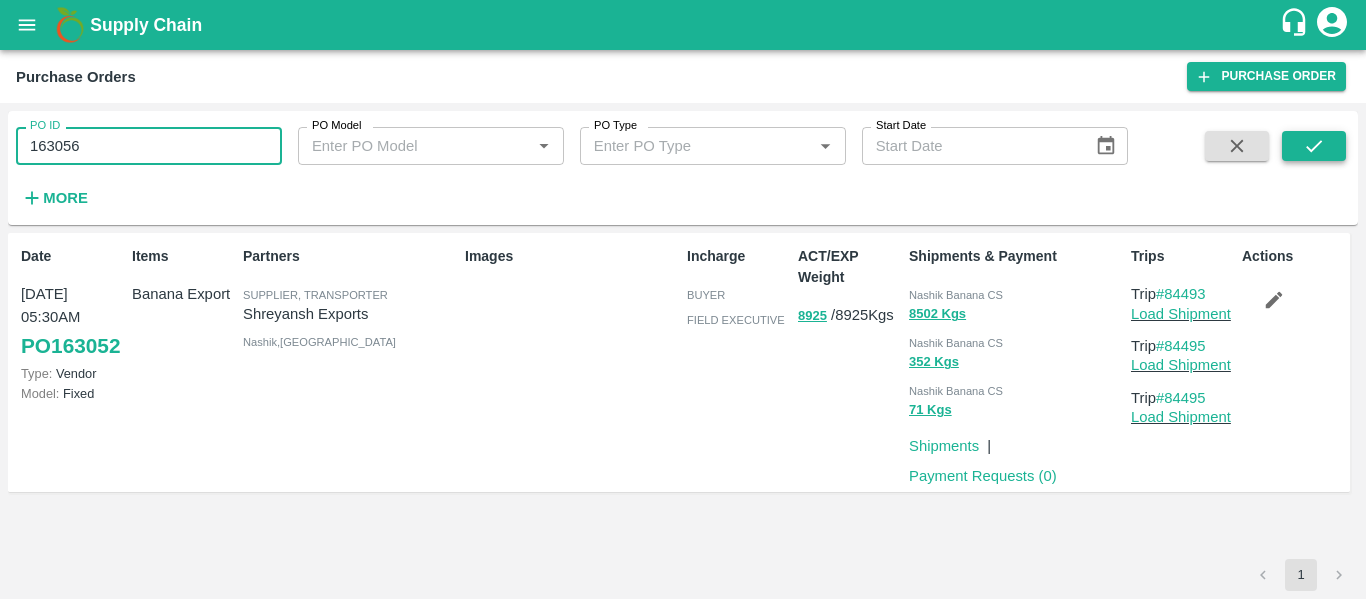 type on "163056" 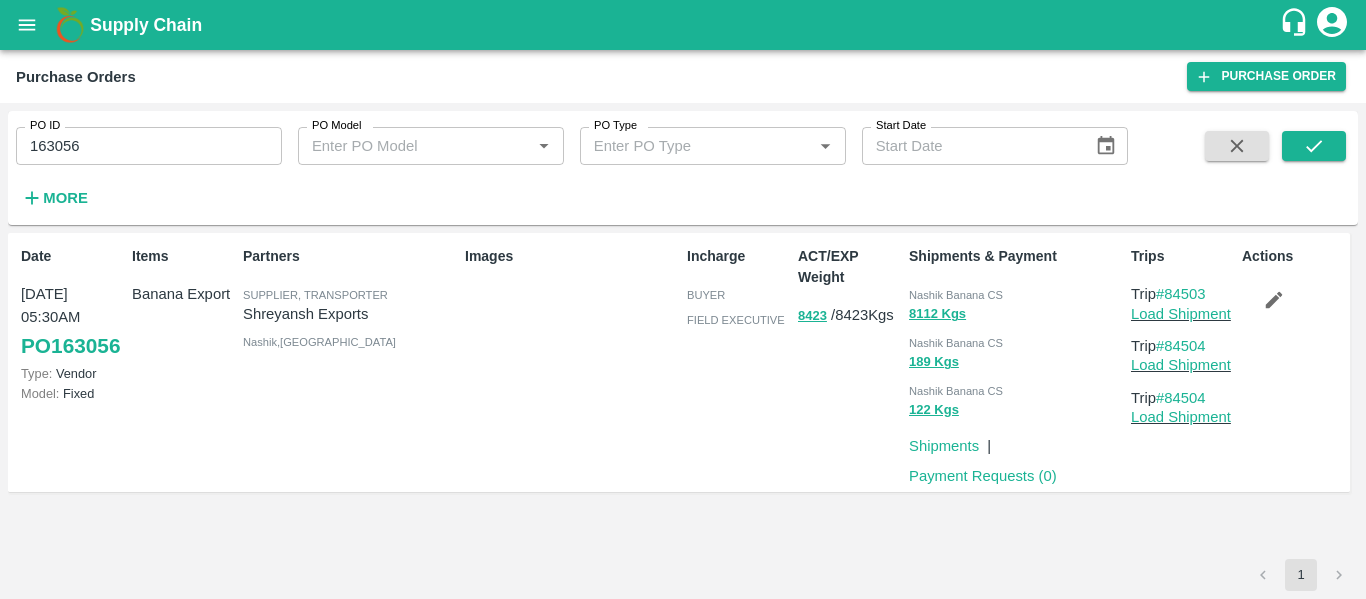 click 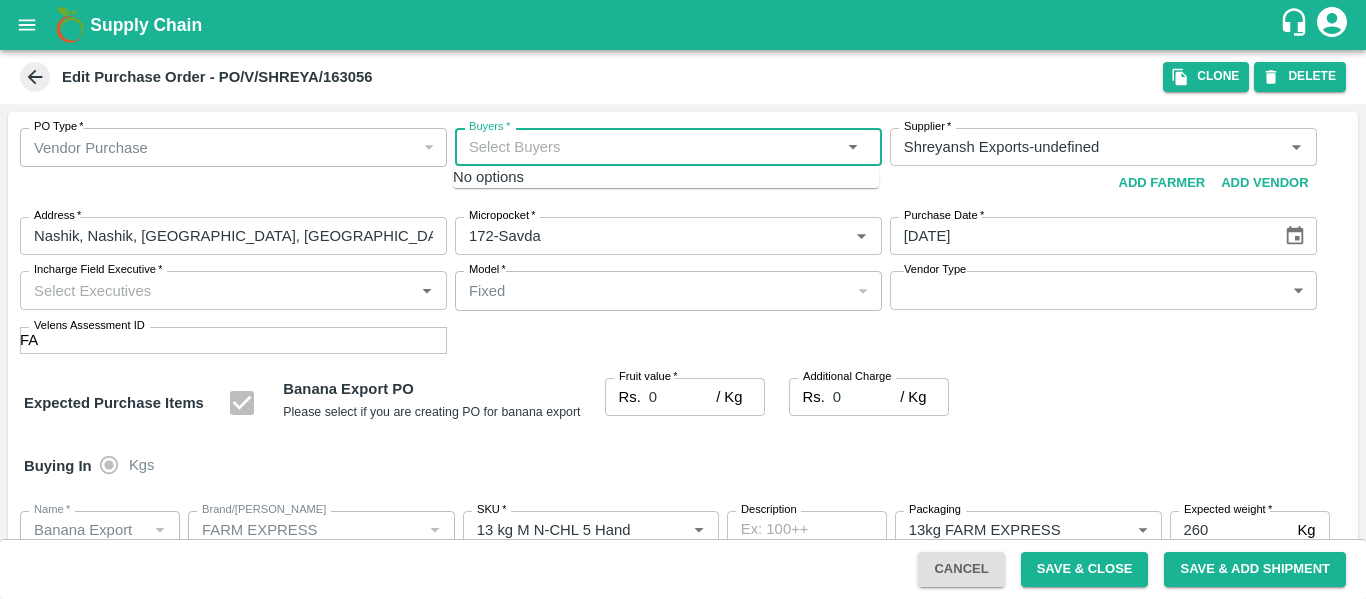 click on "Buyers   *" at bounding box center [652, 147] 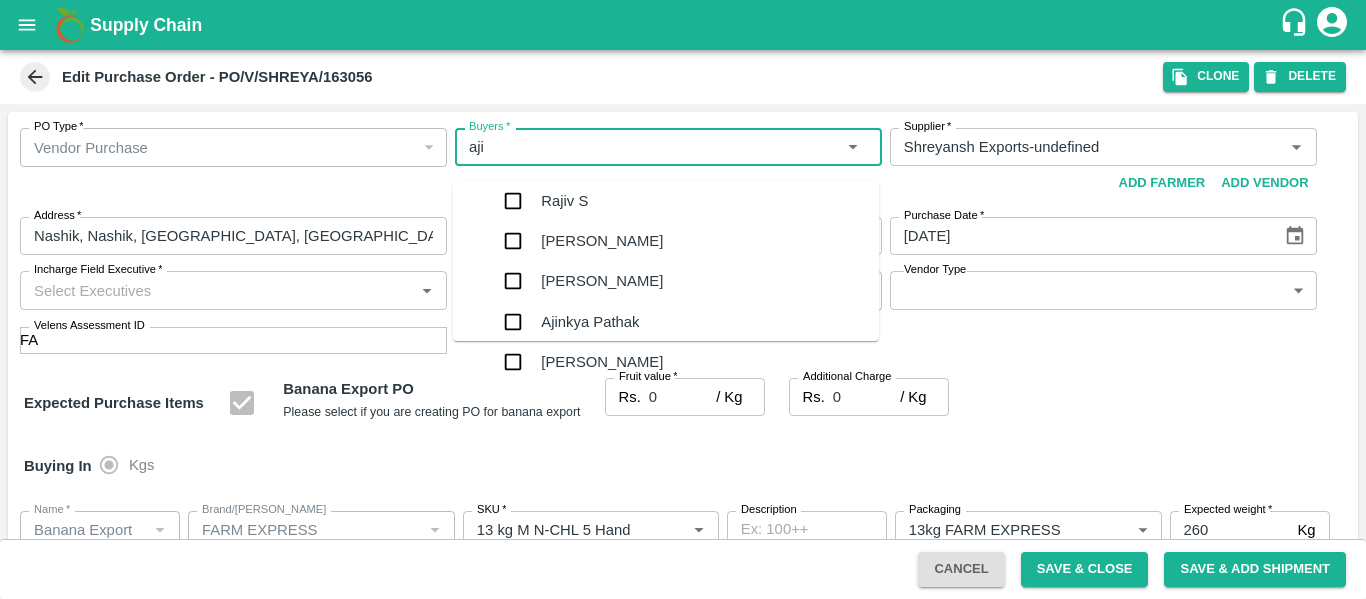 type on "ajit" 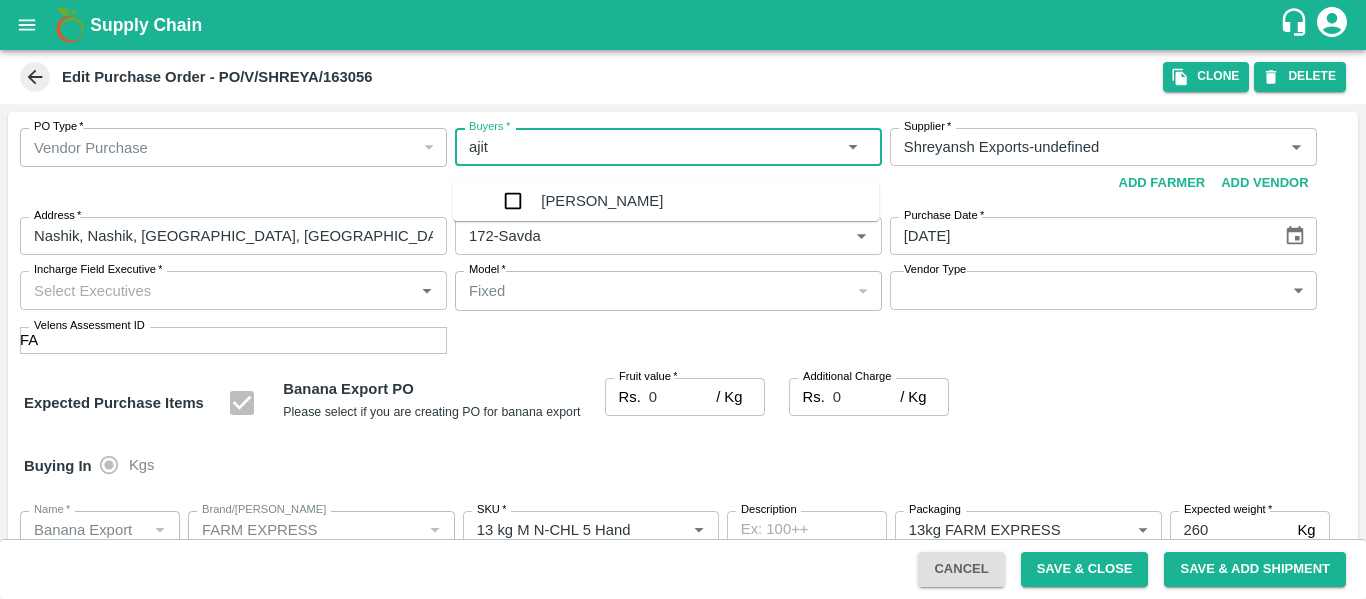 click on "[PERSON_NAME]" at bounding box center (686, 201) 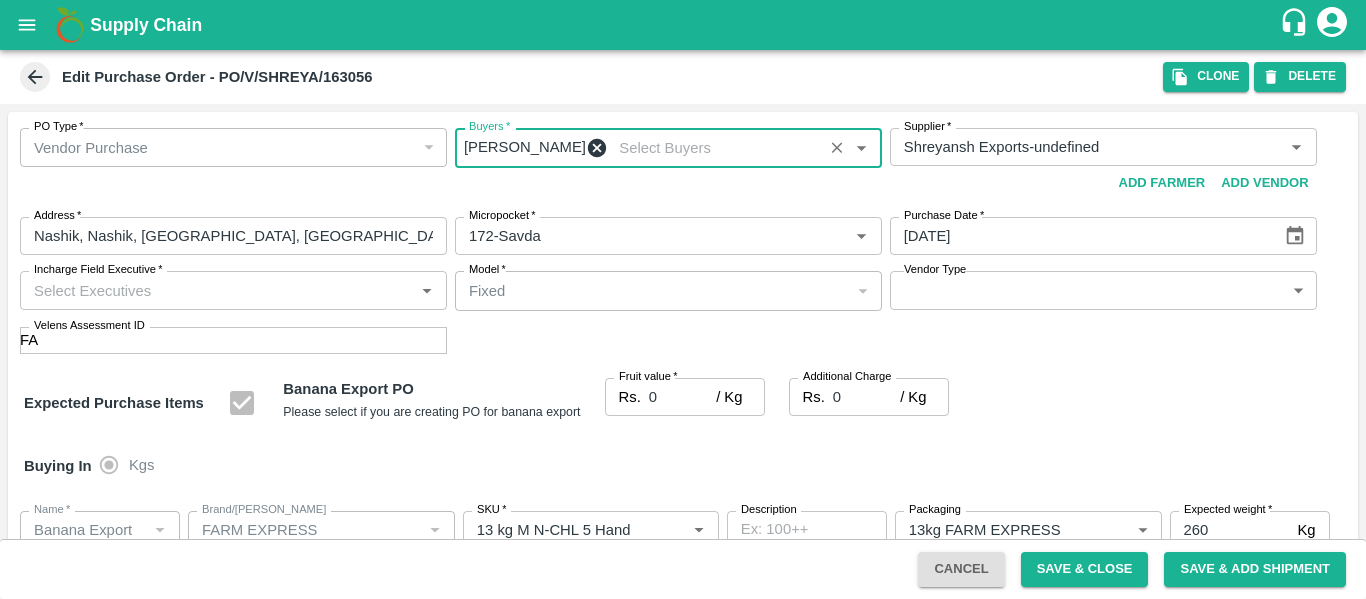 click on "0" at bounding box center [682, 397] 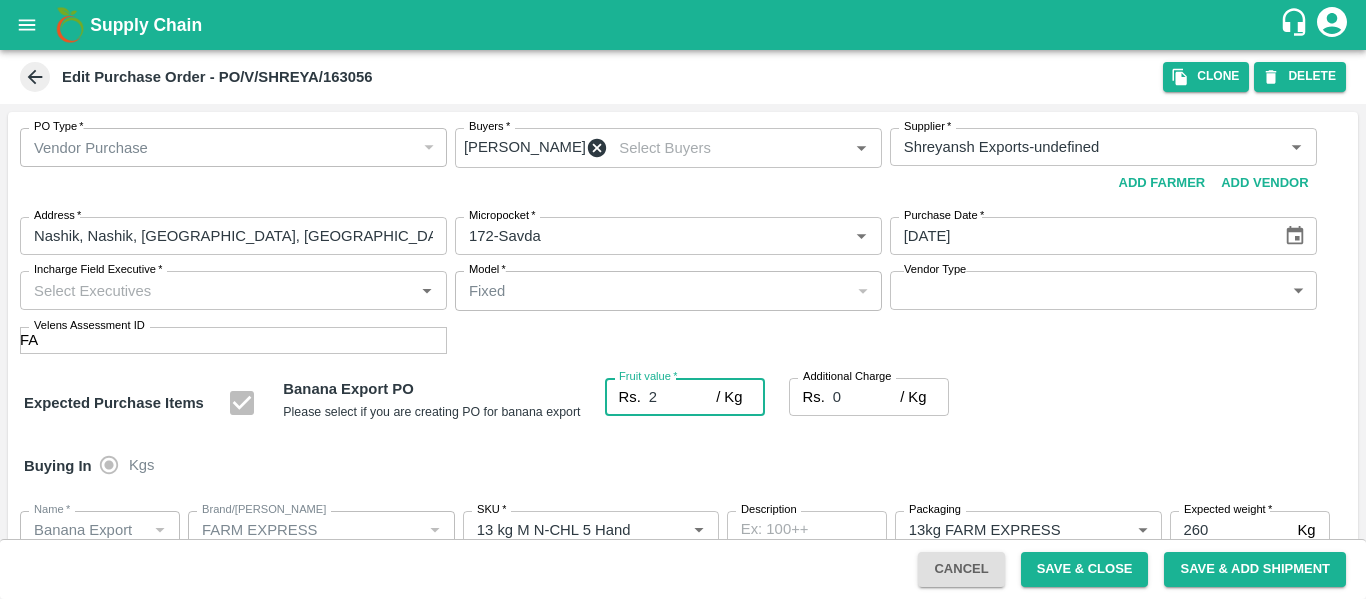 type on "24" 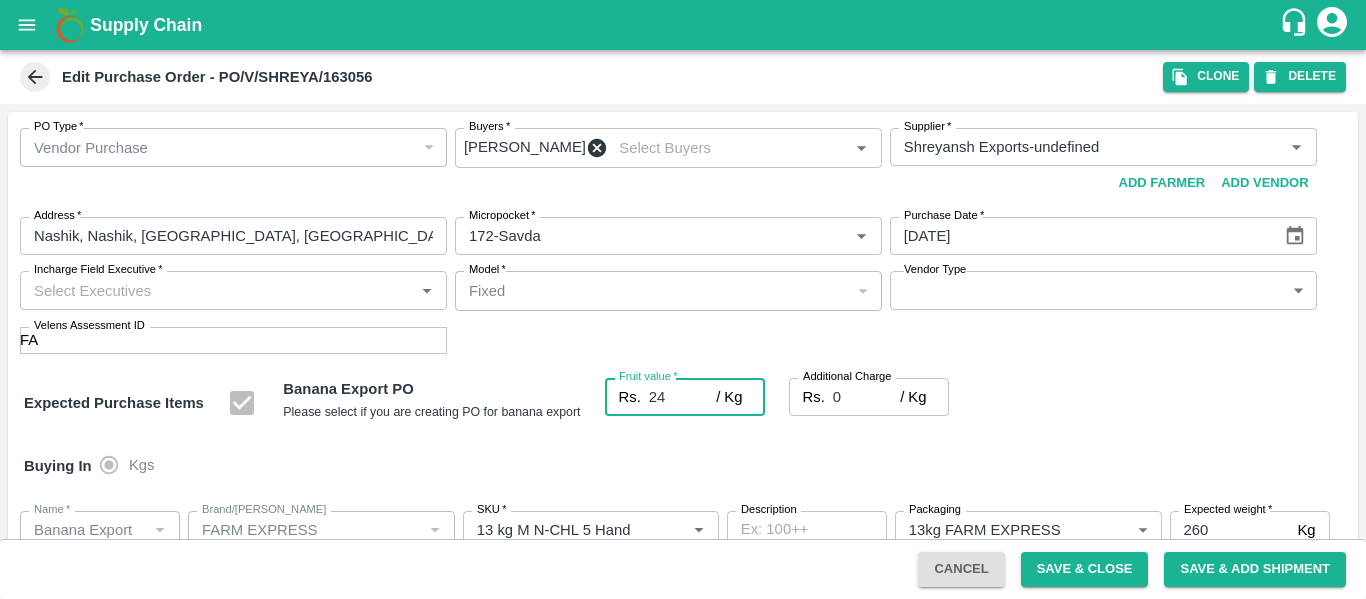 type on "24" 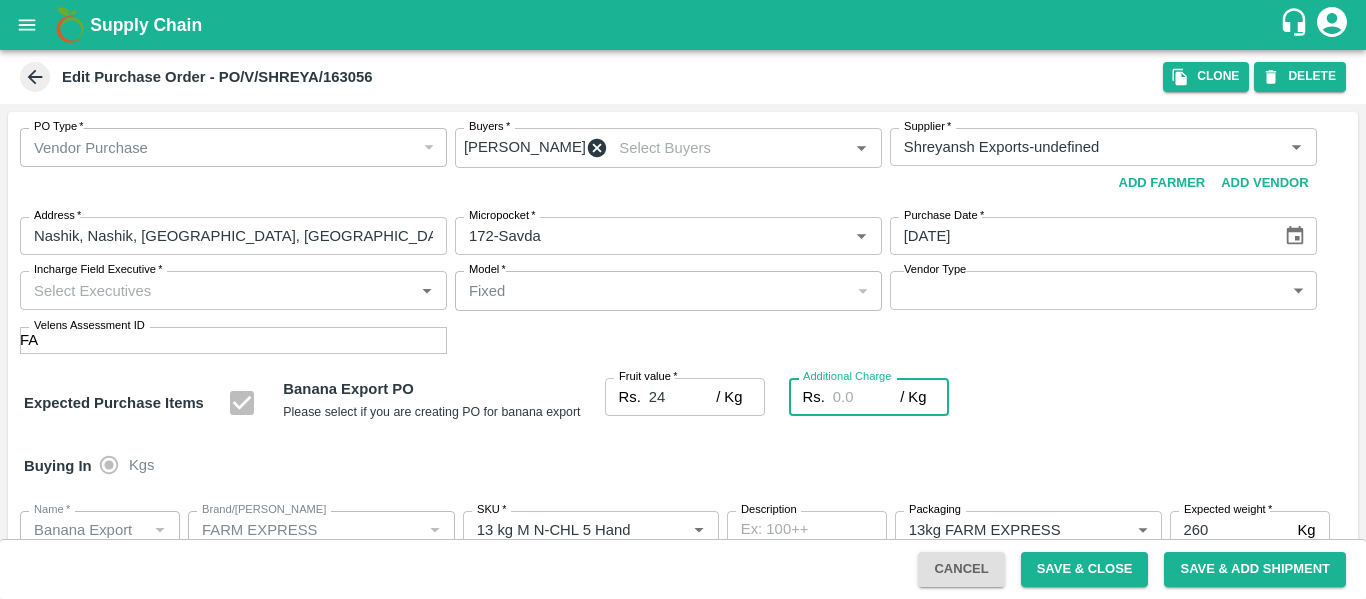 type on "2" 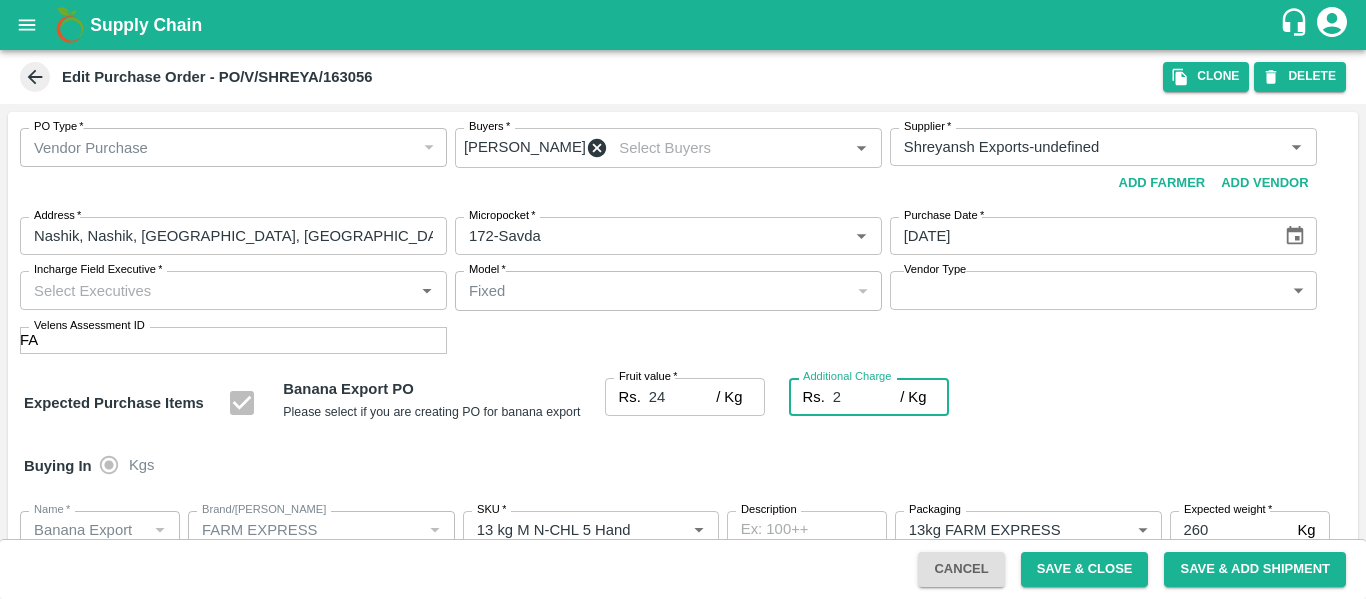 type on "26" 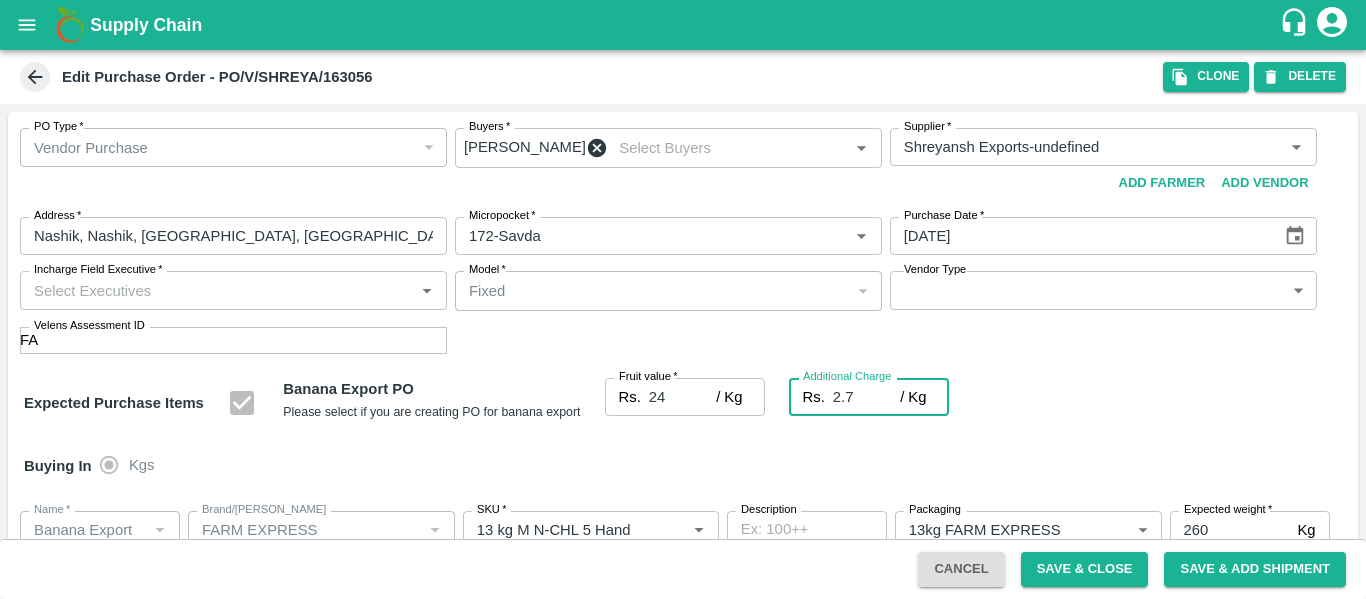 type on "26.7" 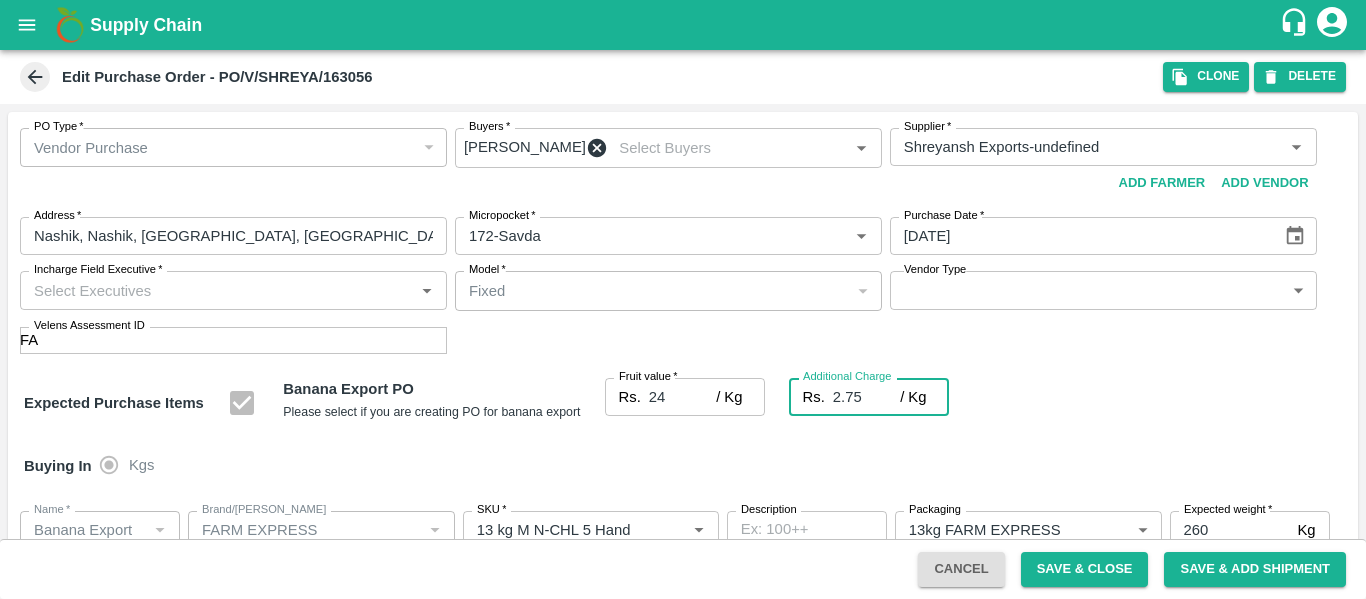type on "26.75" 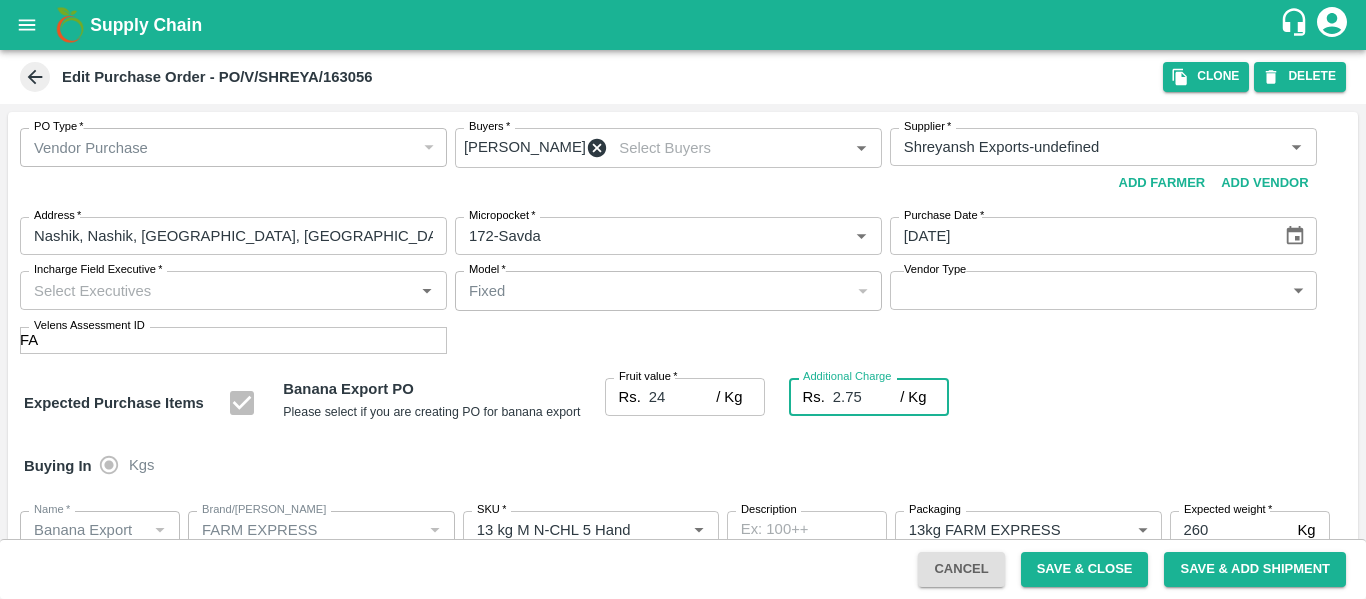 scroll, scrollTop: 1044, scrollLeft: 0, axis: vertical 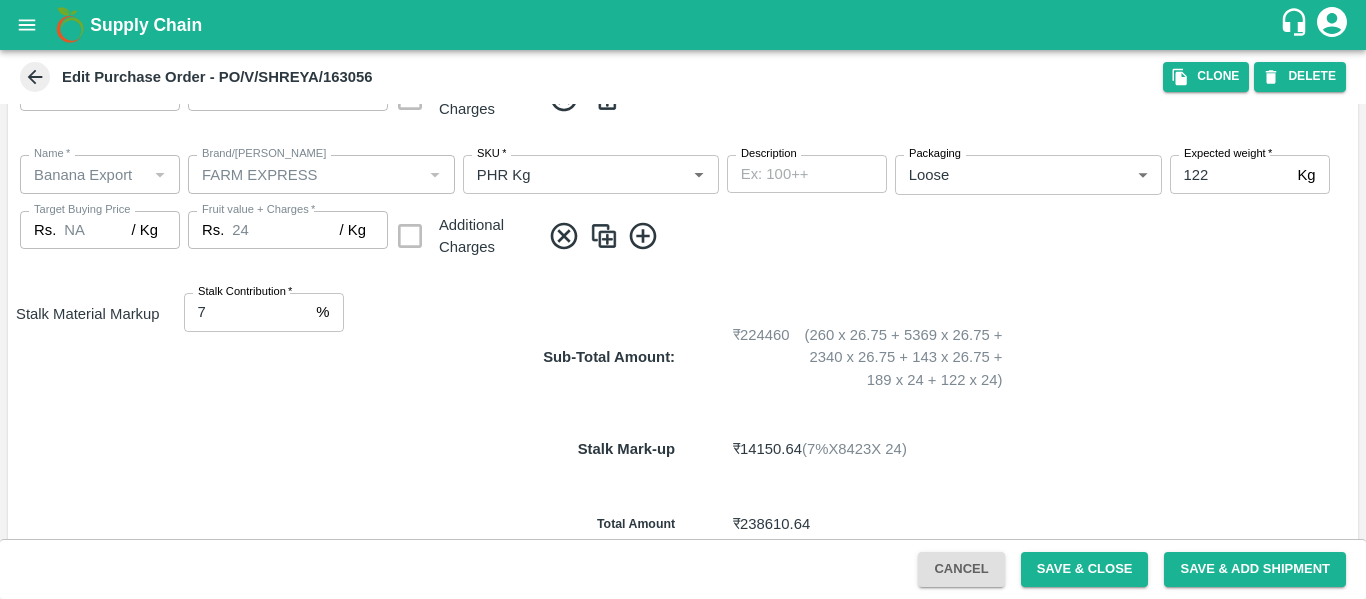 type on "2.75" 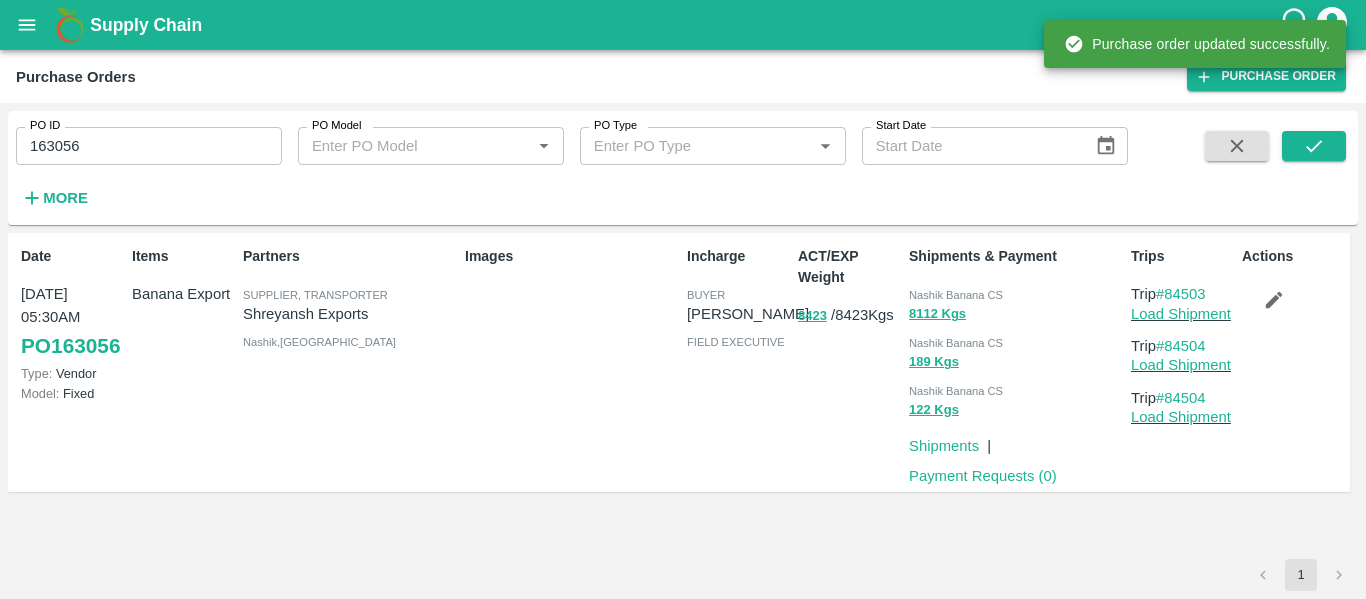 click on "163056" at bounding box center [149, 146] 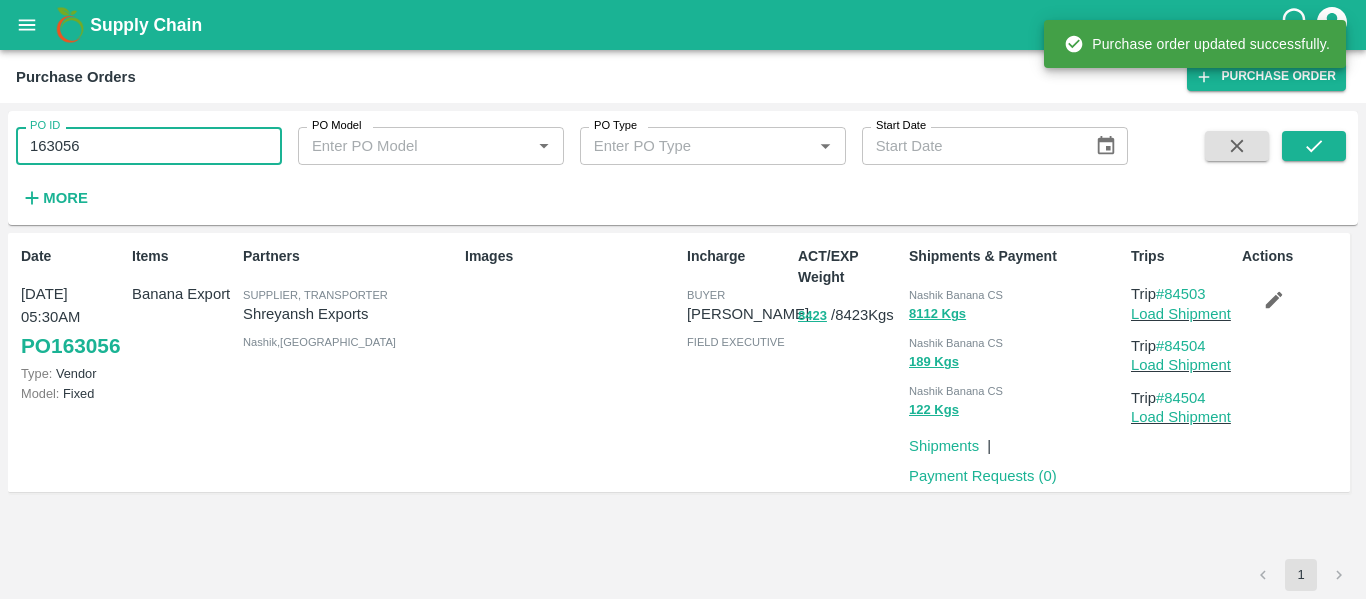 click on "163056" at bounding box center (149, 146) 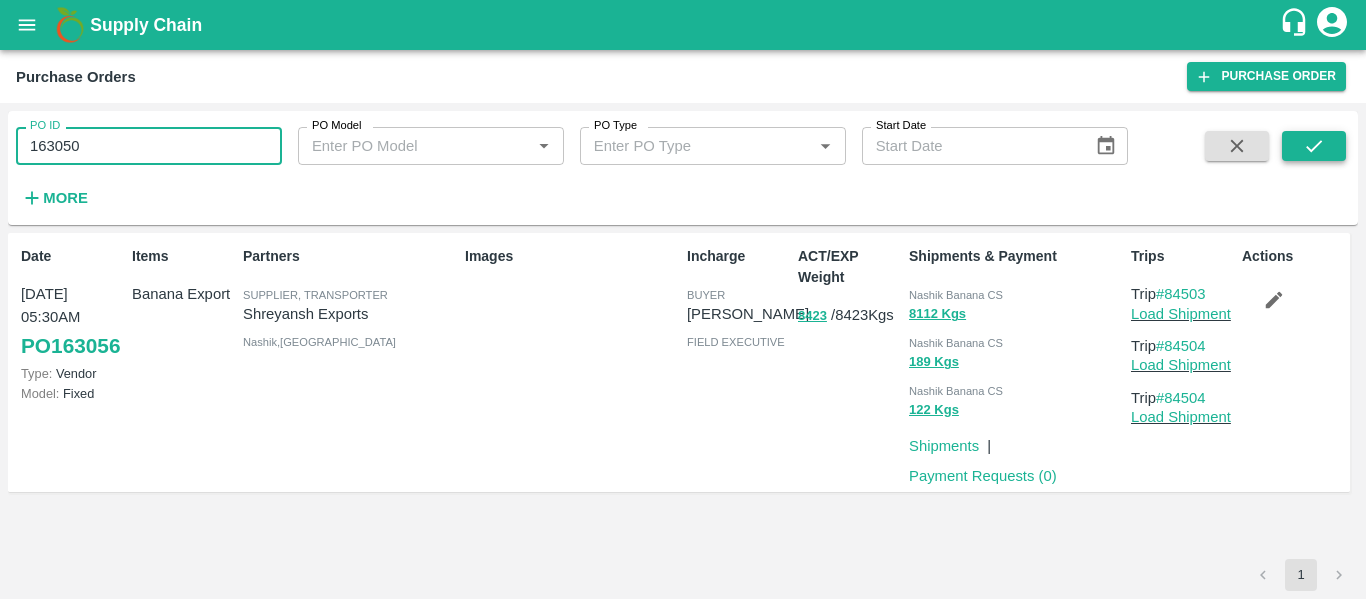 type on "163050" 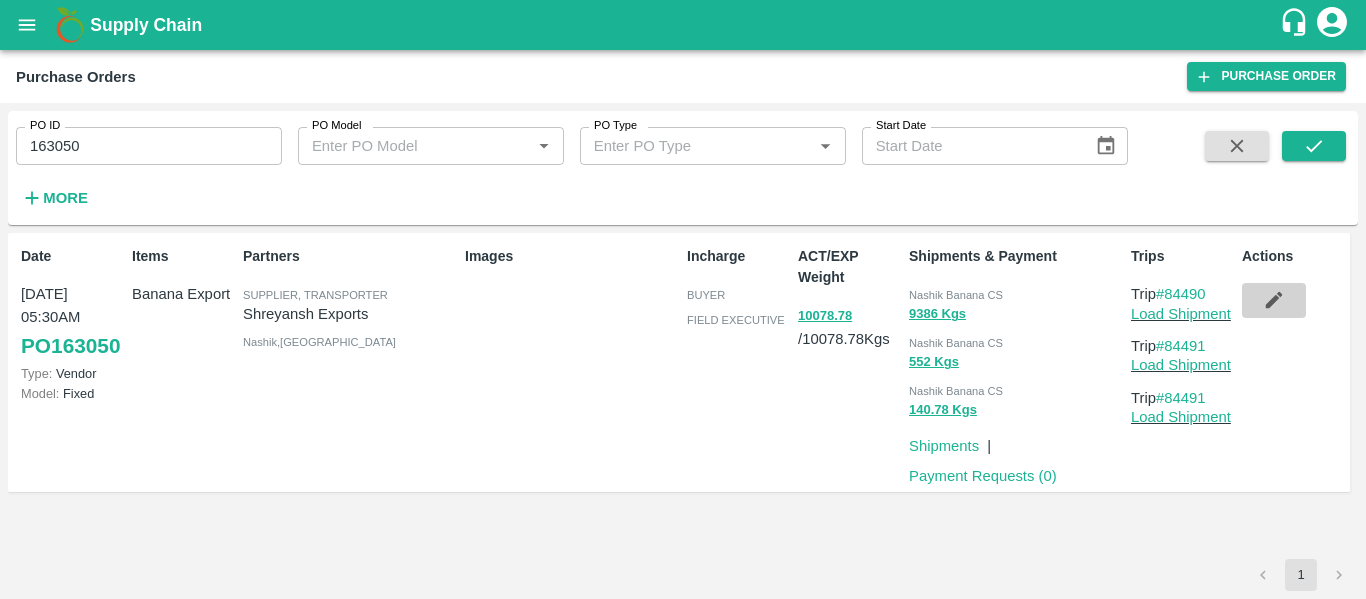 click 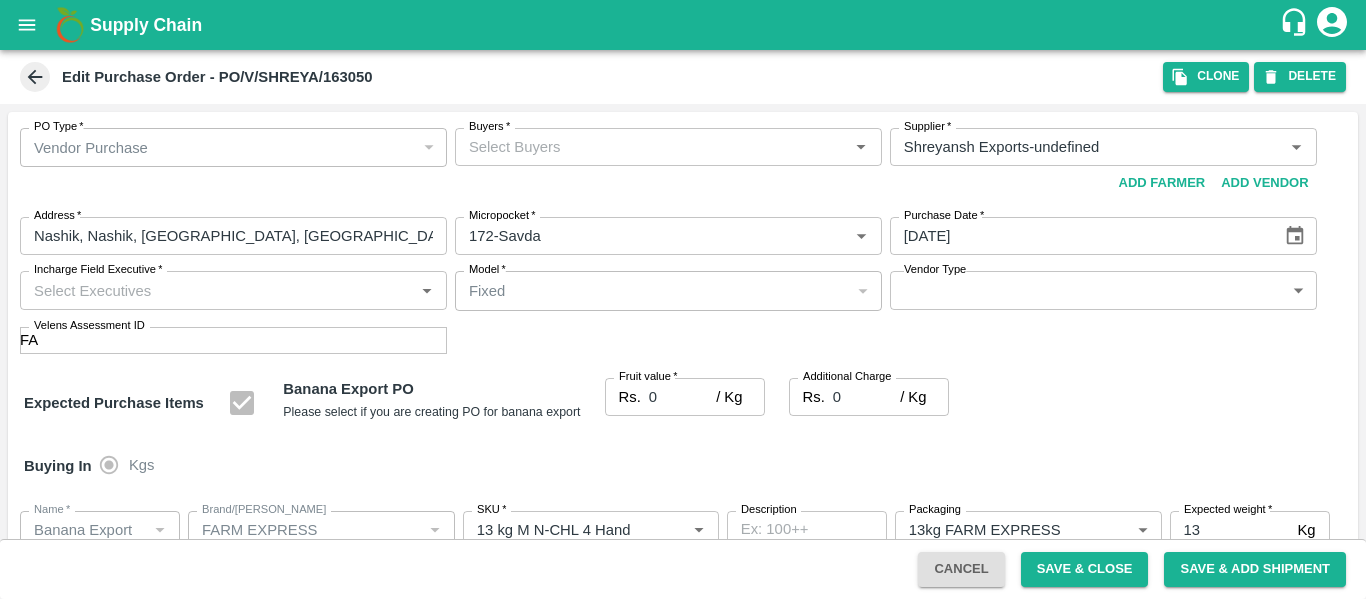 click on "Buyers   *" at bounding box center (652, 147) 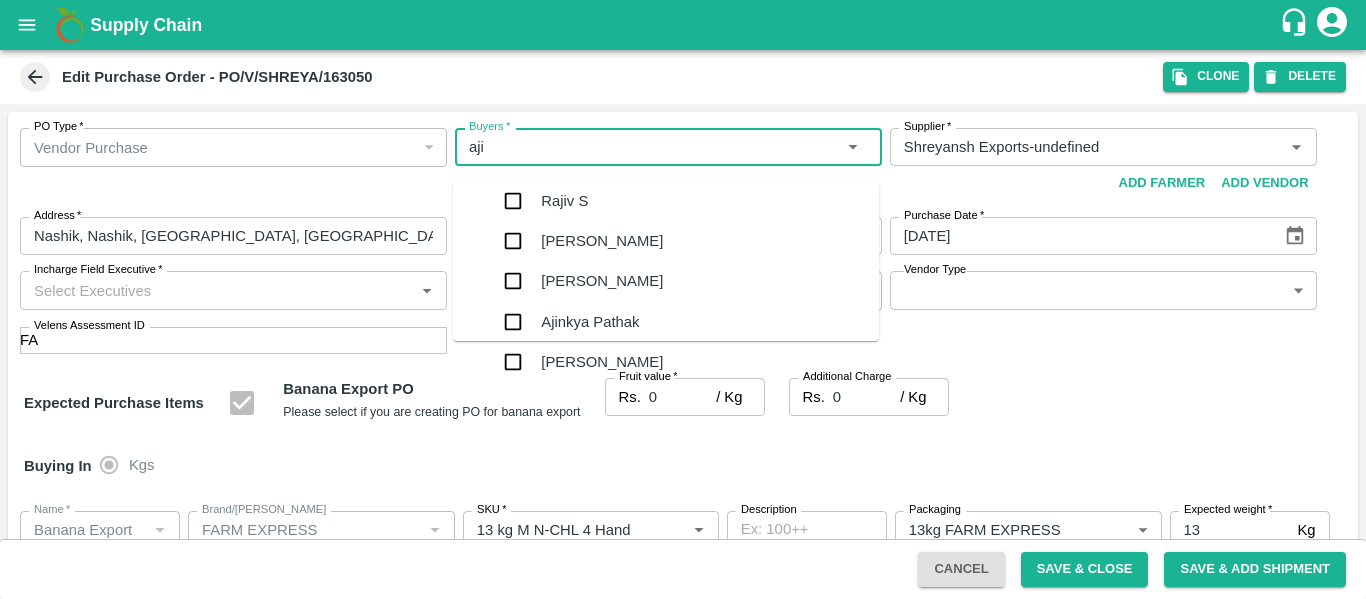 type on "ajit" 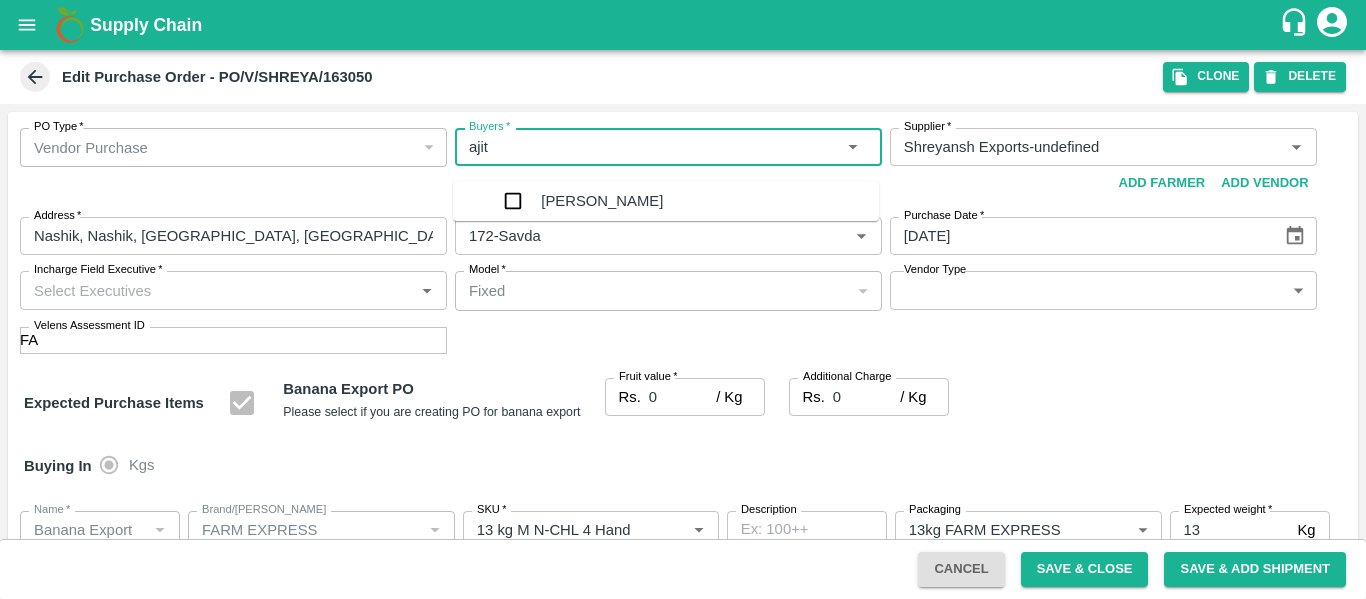 click on "[PERSON_NAME]" at bounding box center [686, 201] 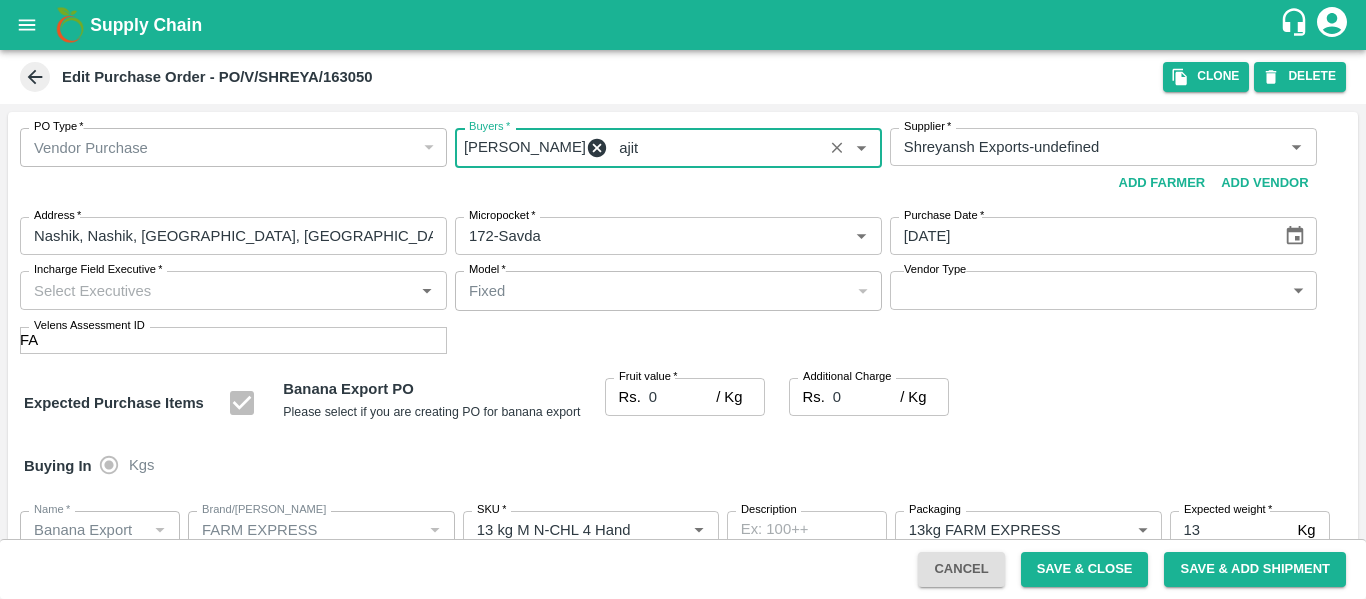 type 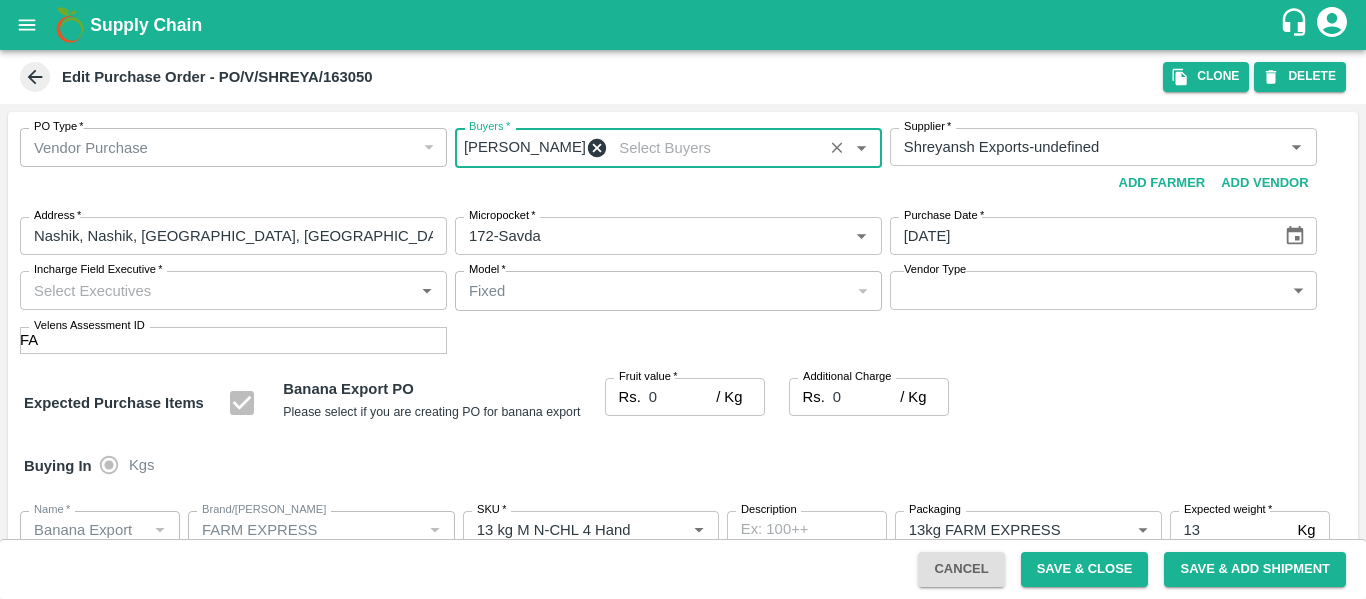 click on "0" at bounding box center (682, 397) 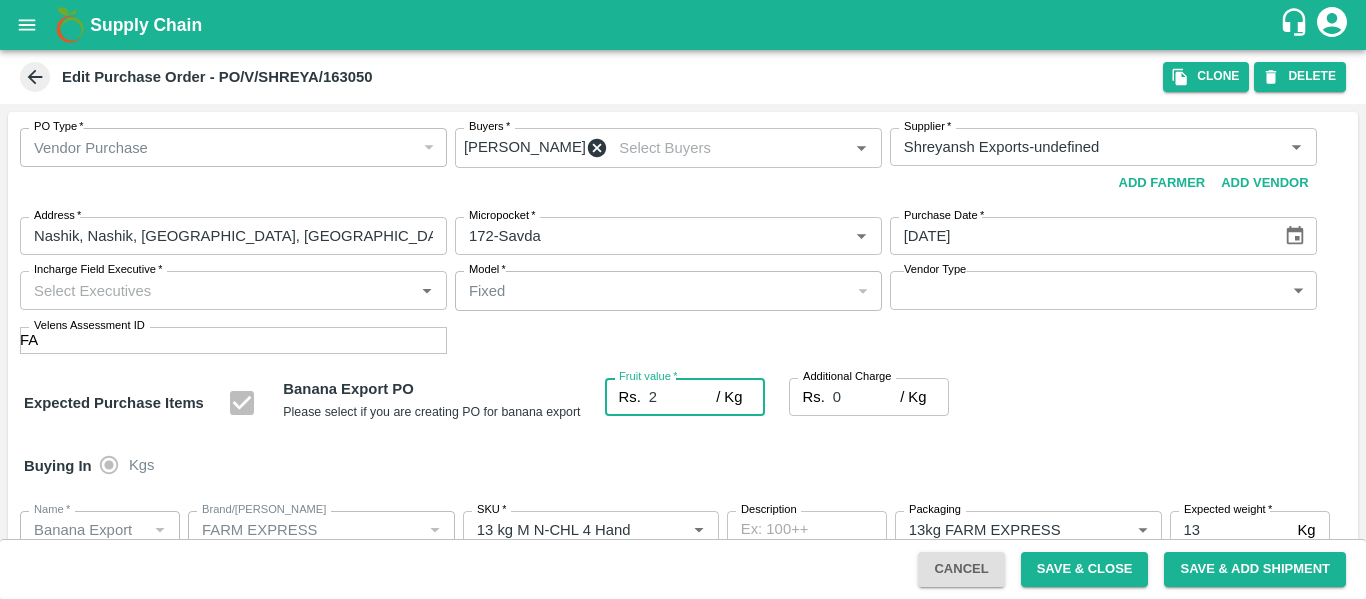 type on "24" 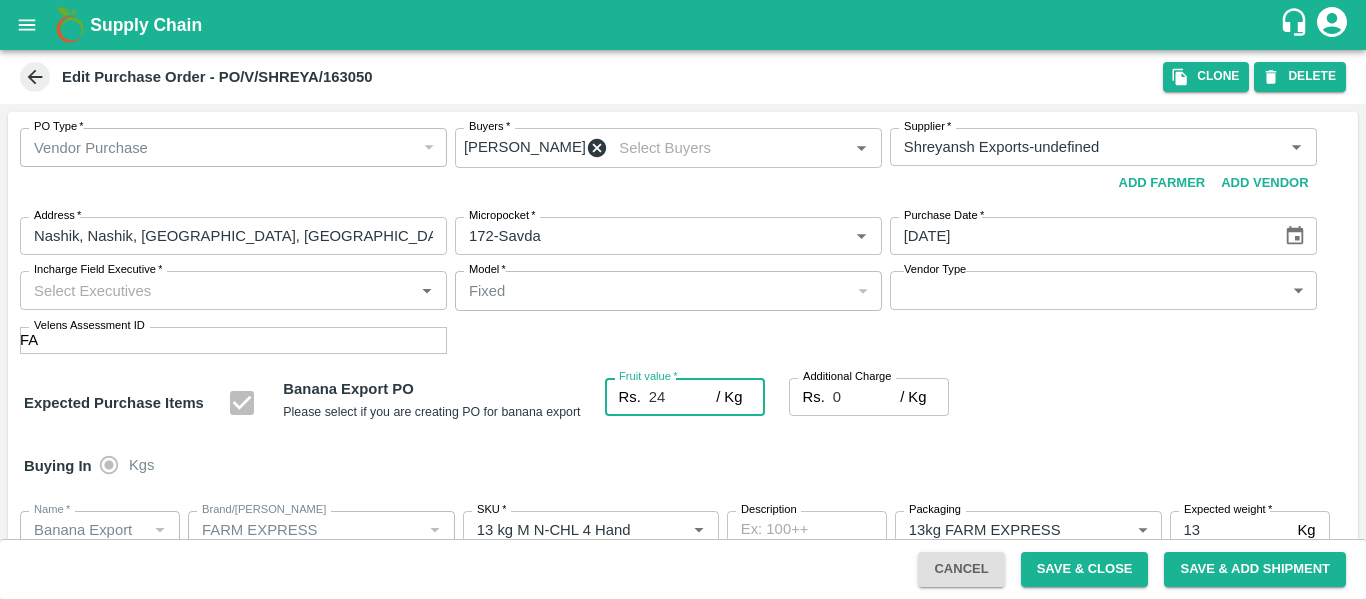 type on "24" 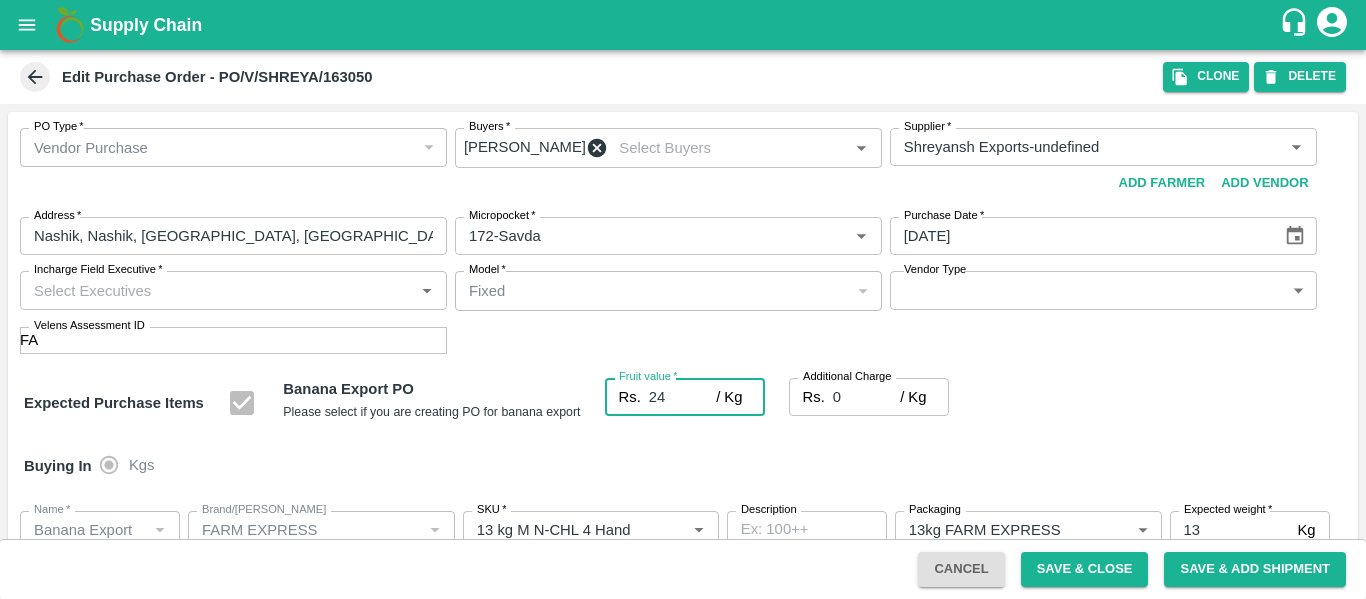 type on "24" 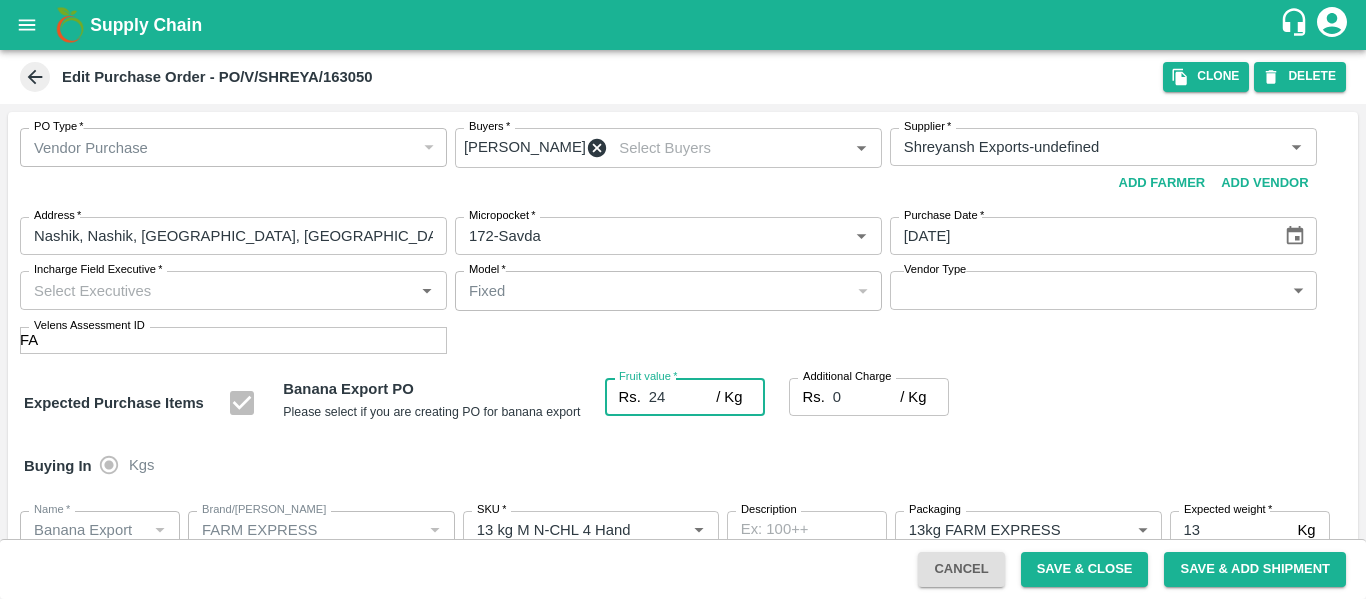 click on "0" at bounding box center [866, 397] 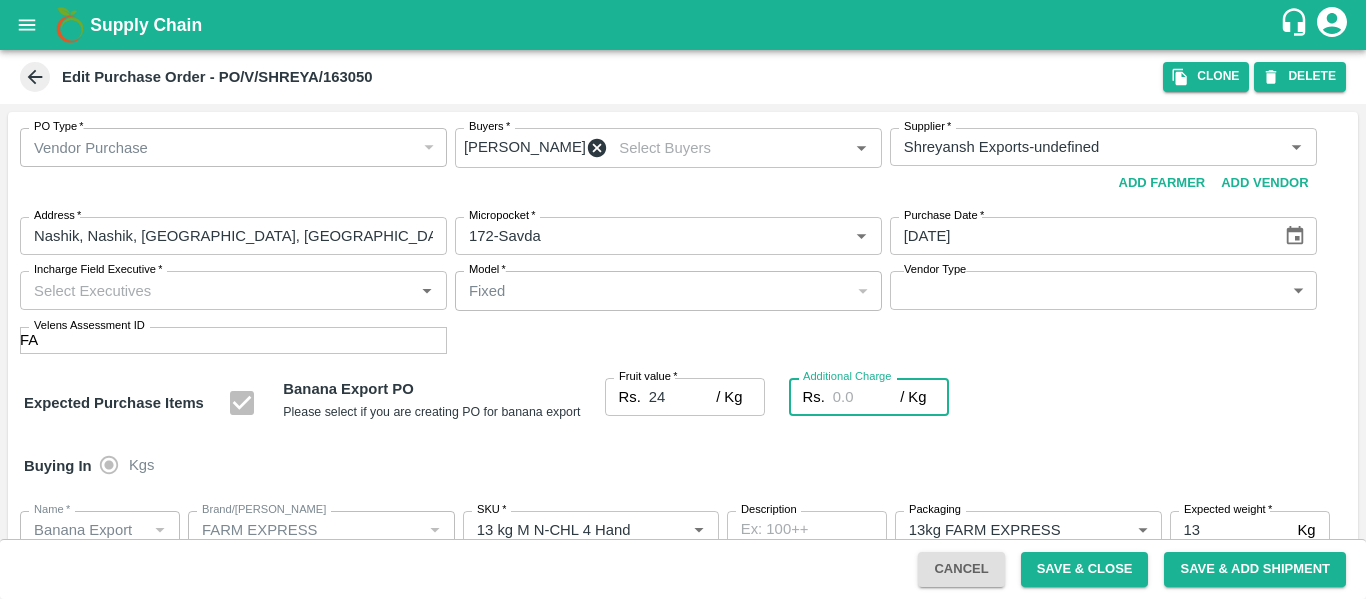 type on "2" 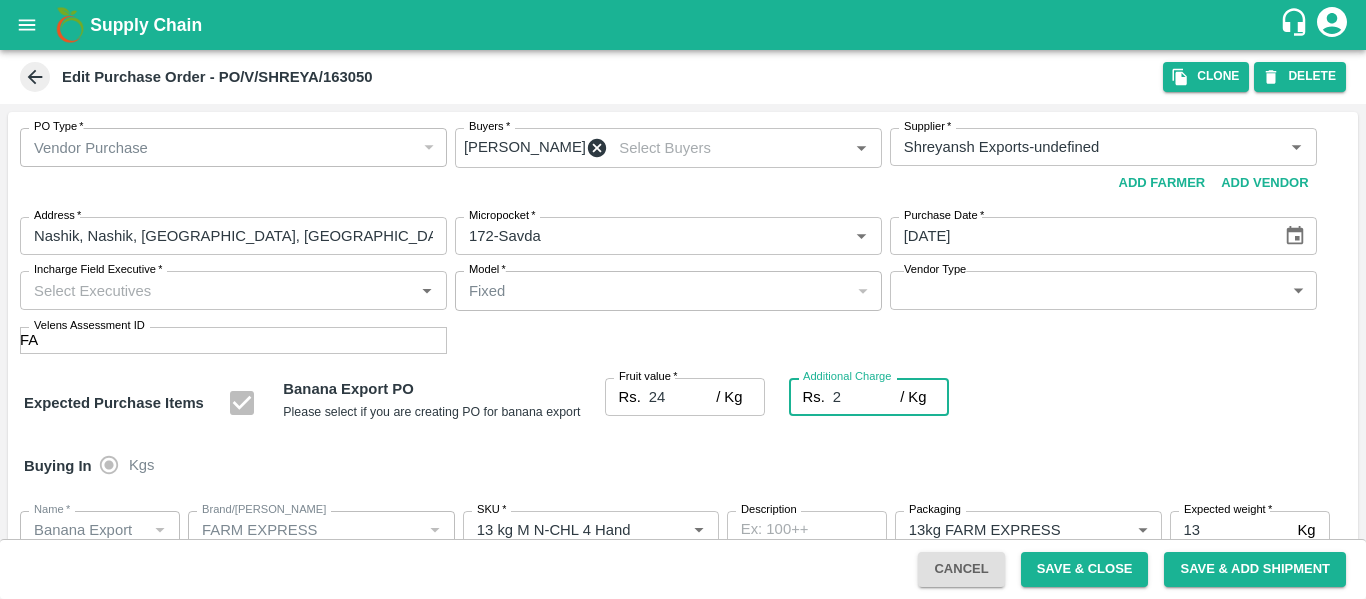 type on "26" 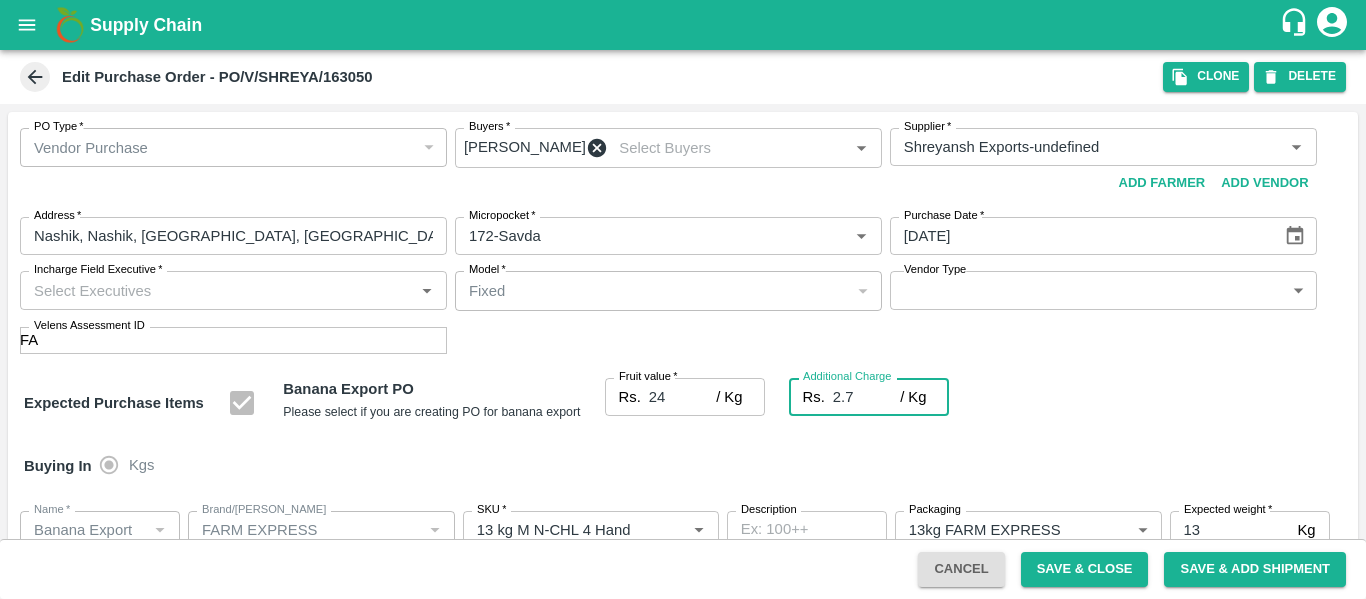 type on "26.7" 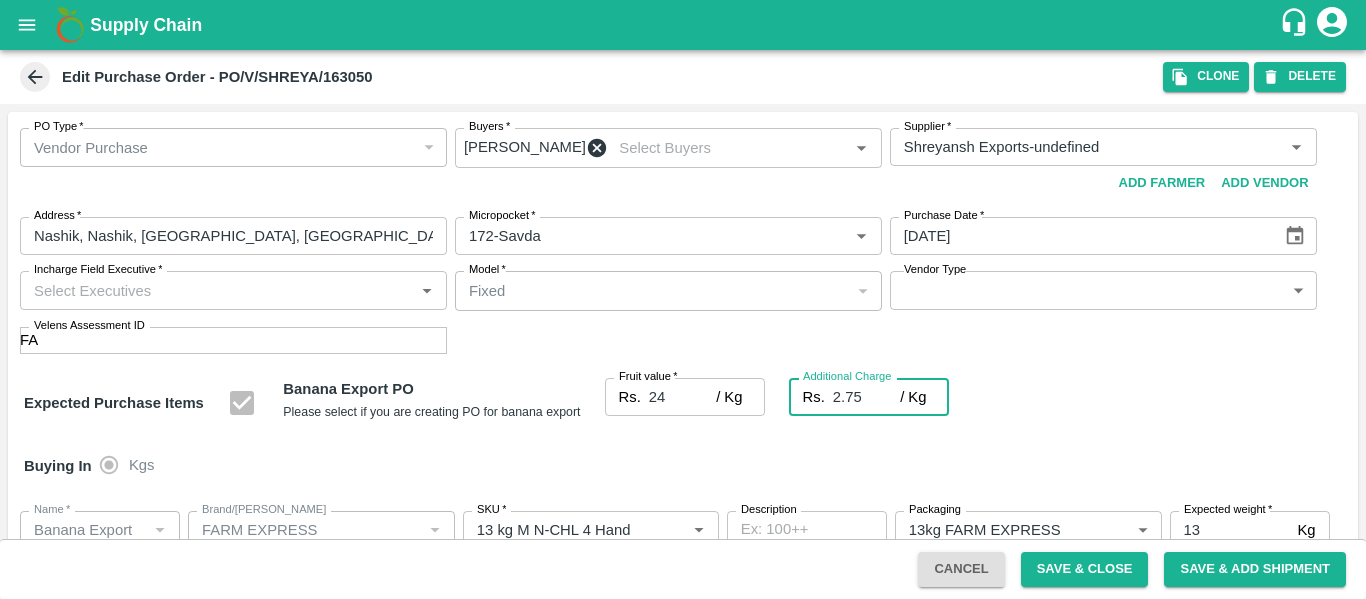 type on "26.75" 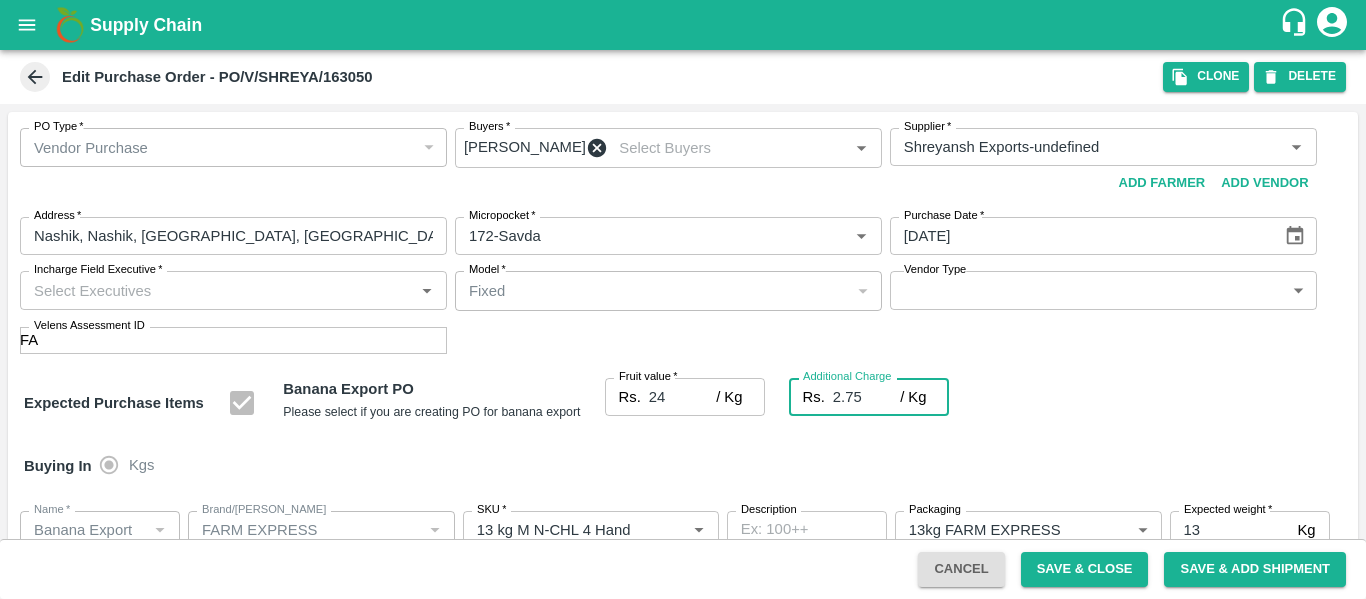 type on "26.75" 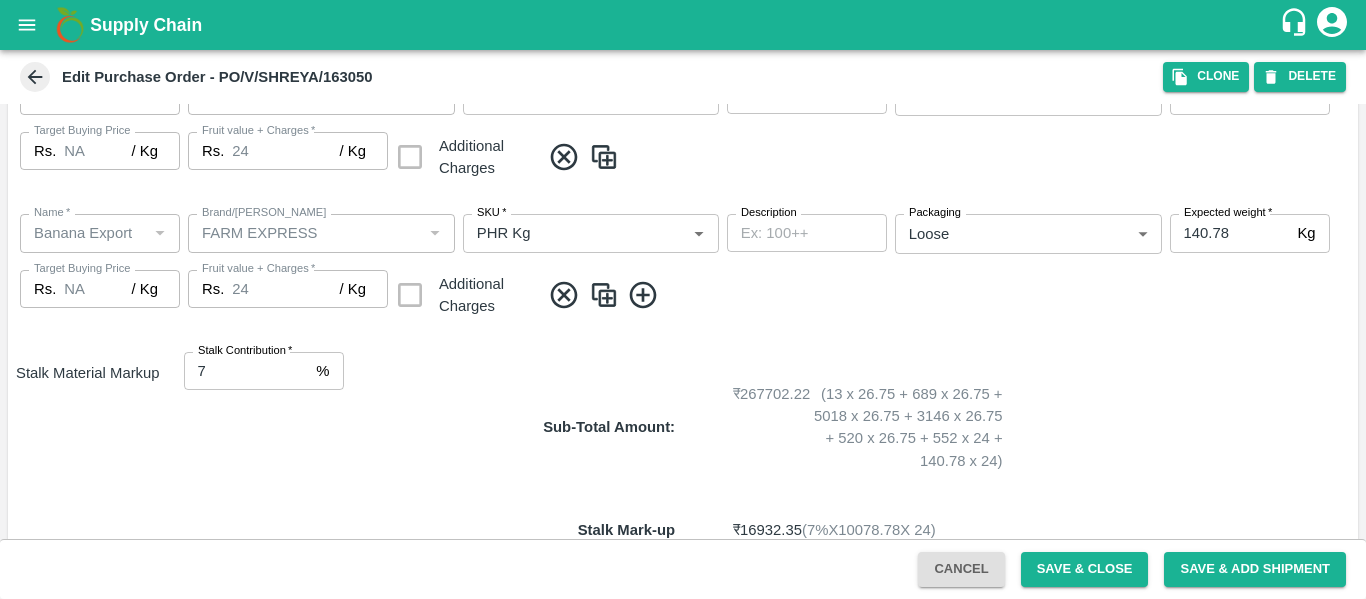 scroll, scrollTop: 1182, scrollLeft: 0, axis: vertical 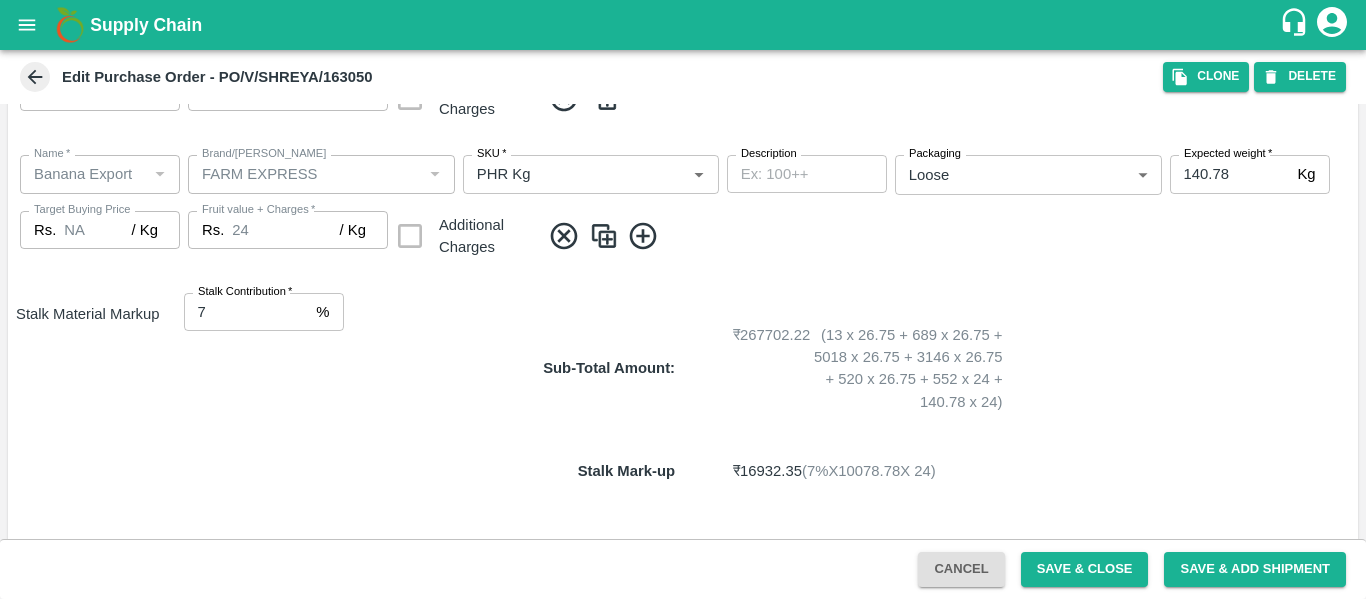 type on "2.75" 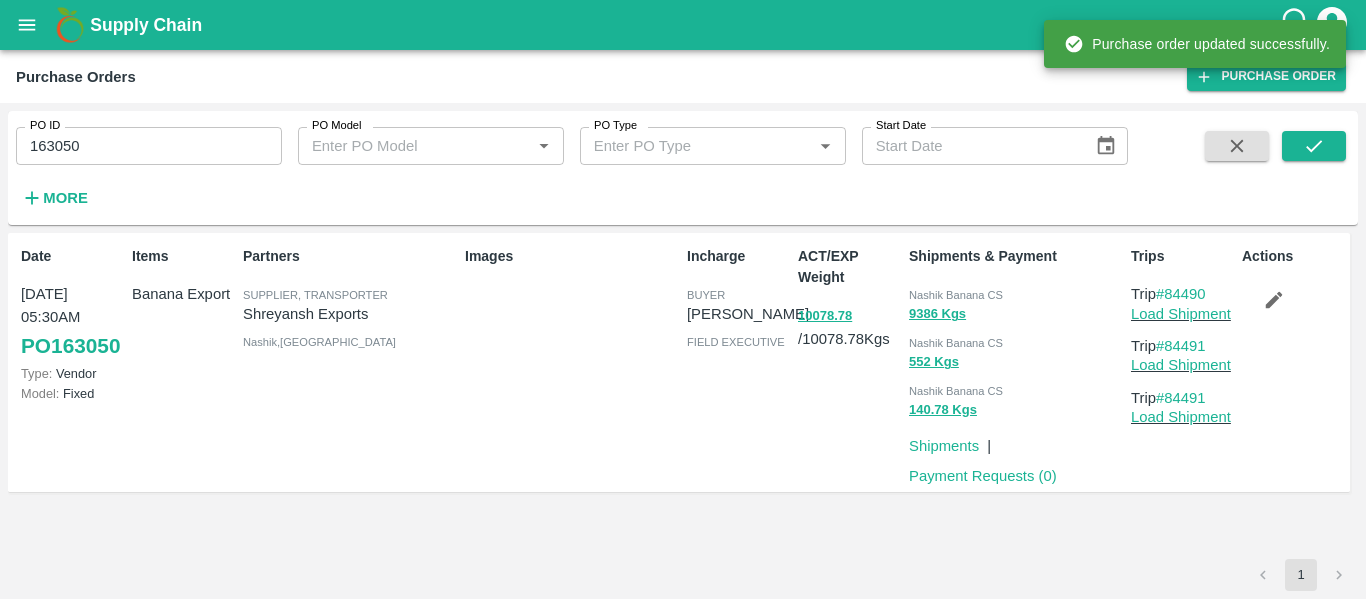 click on "163050" at bounding box center [149, 146] 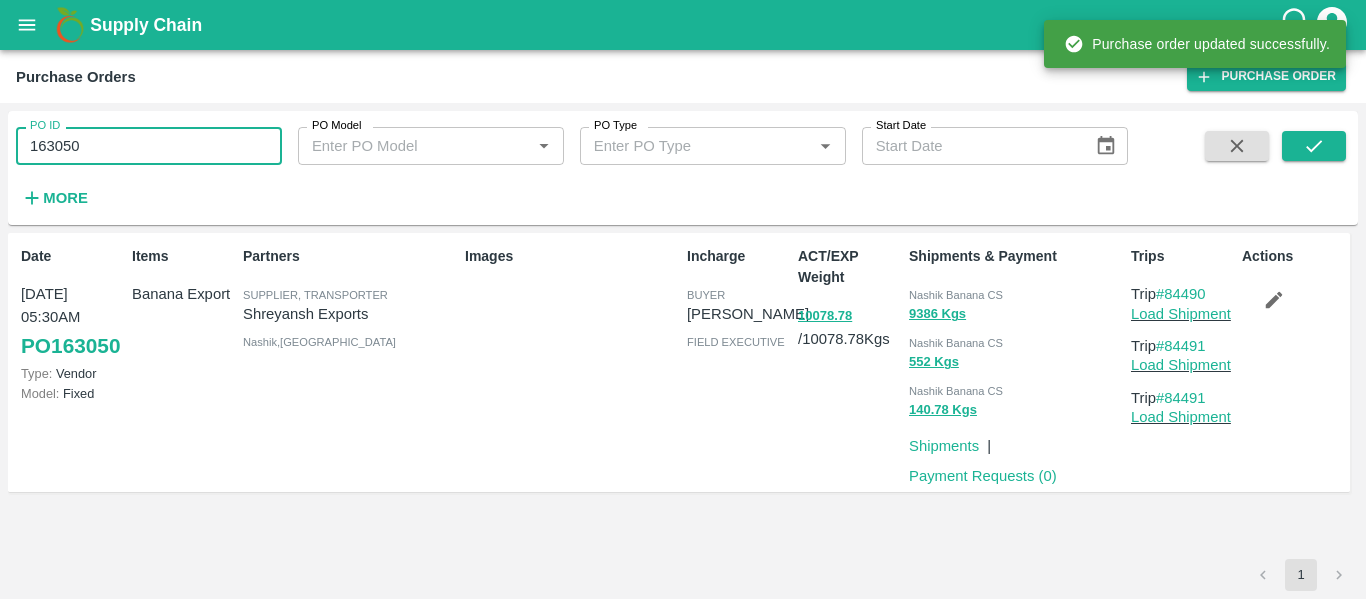 click on "163050" at bounding box center [149, 146] 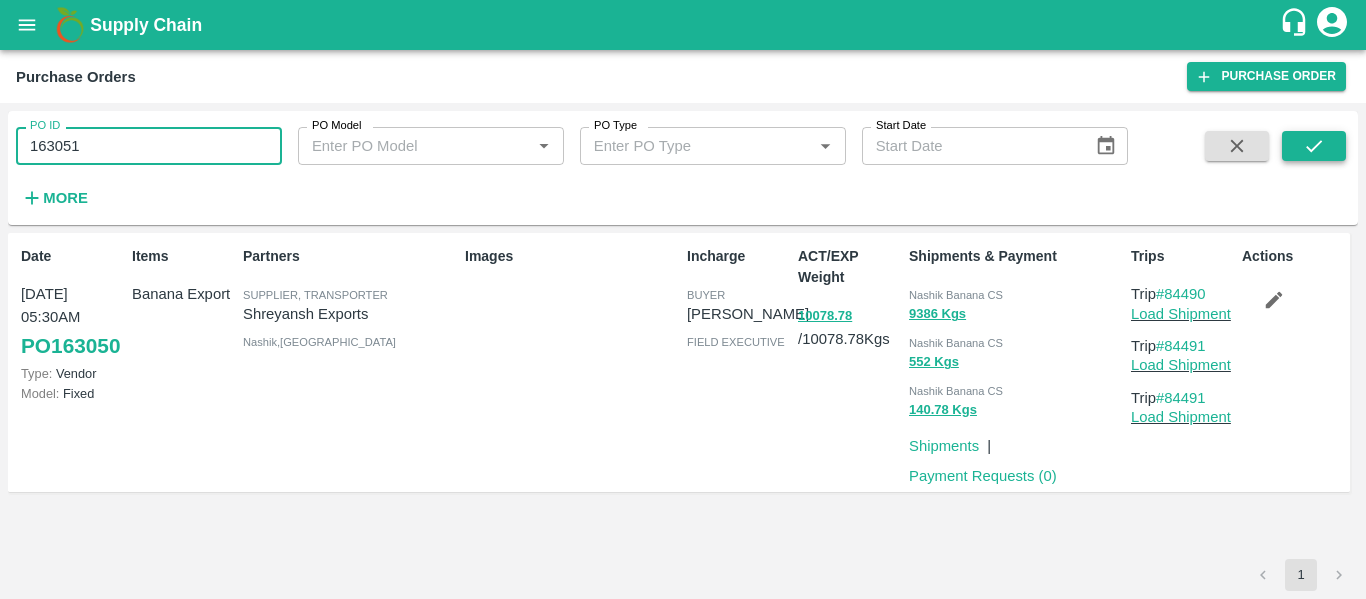 type on "163051" 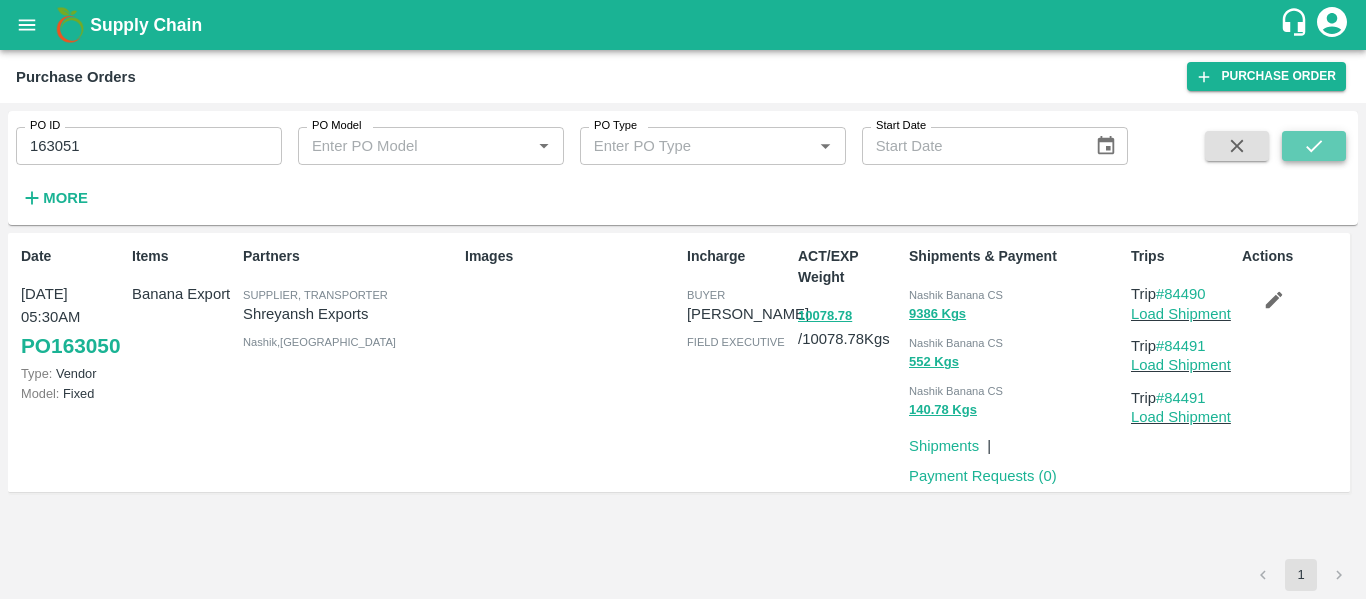 click at bounding box center (1314, 146) 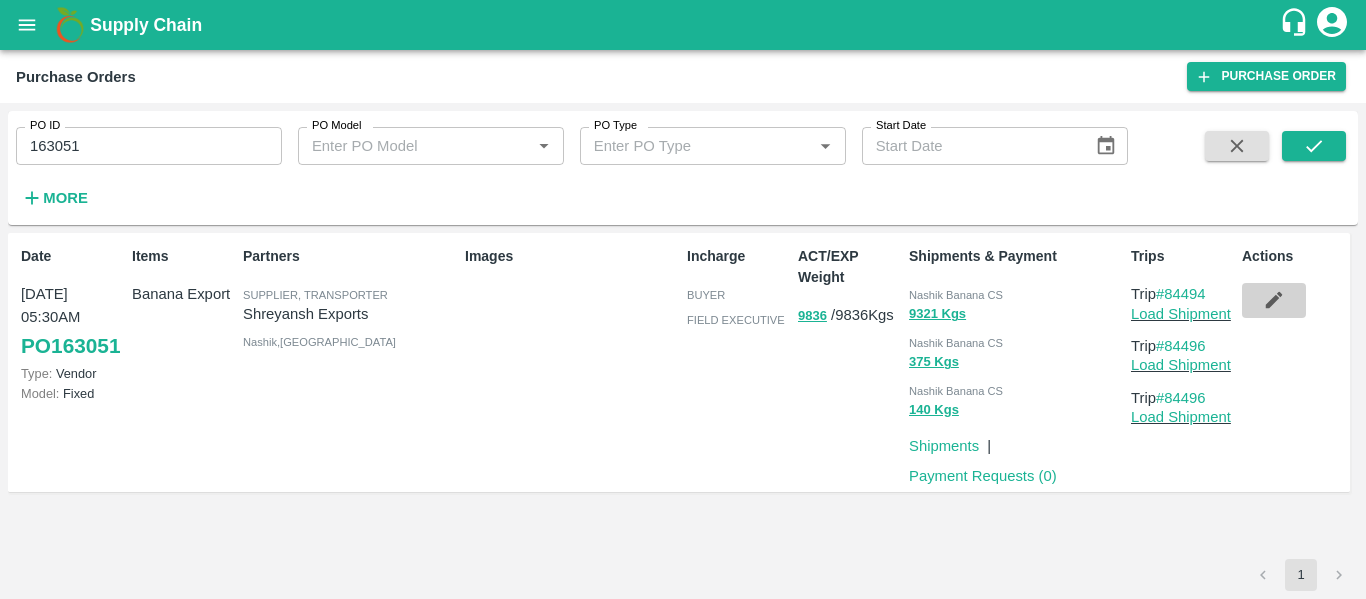 click at bounding box center [1274, 300] 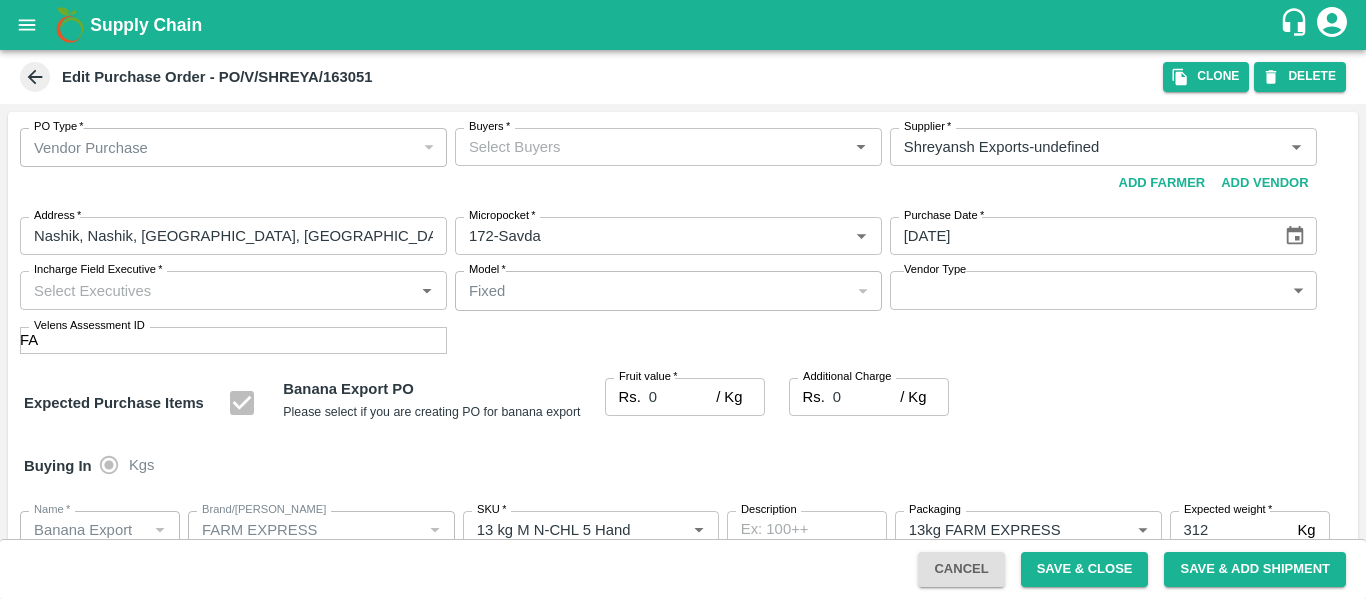 click on "Buyers   *" at bounding box center [652, 147] 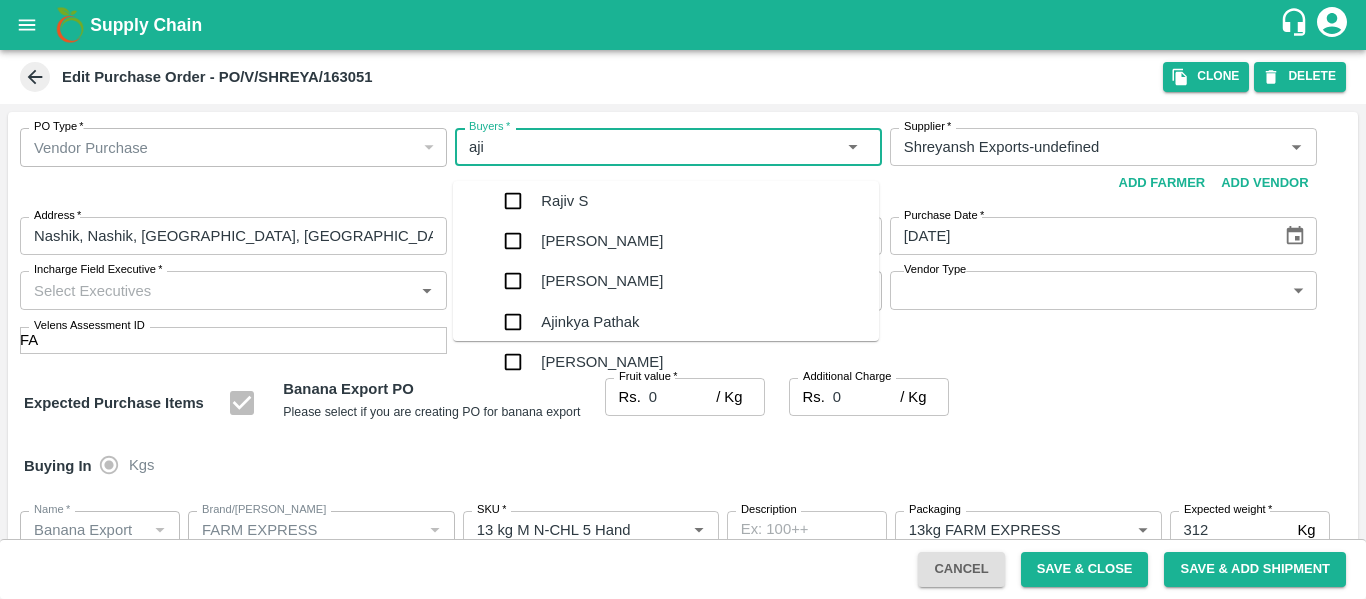 type on "ajit" 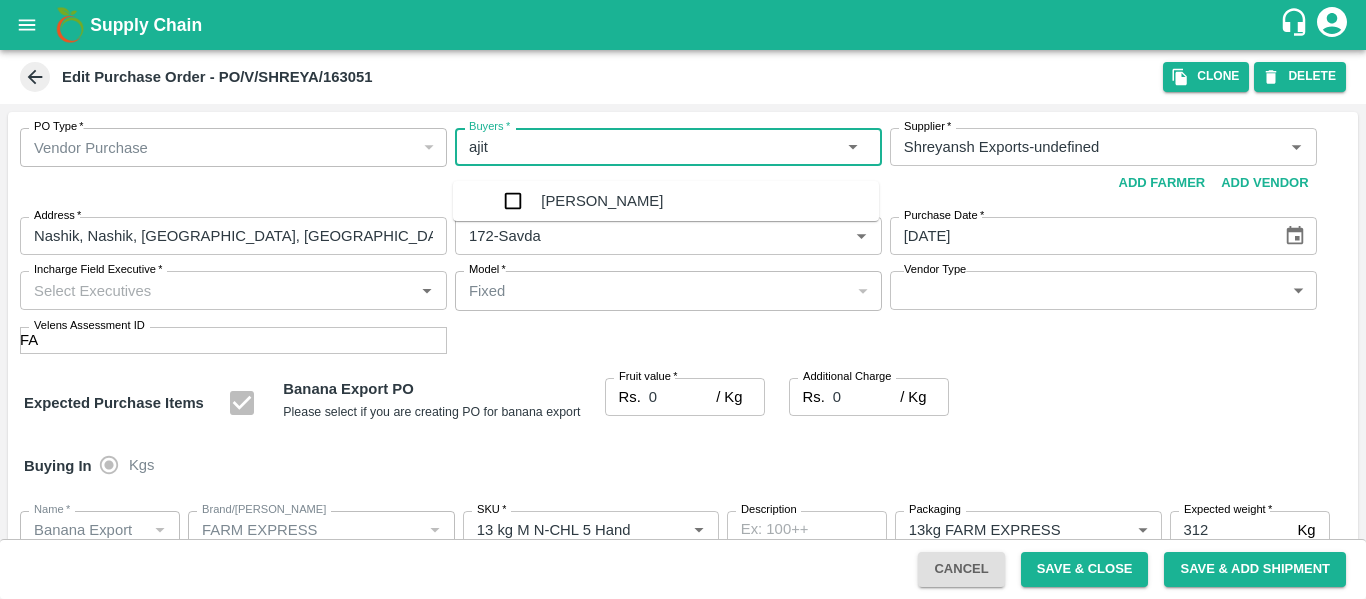 click on "[PERSON_NAME]" at bounding box center (686, 201) 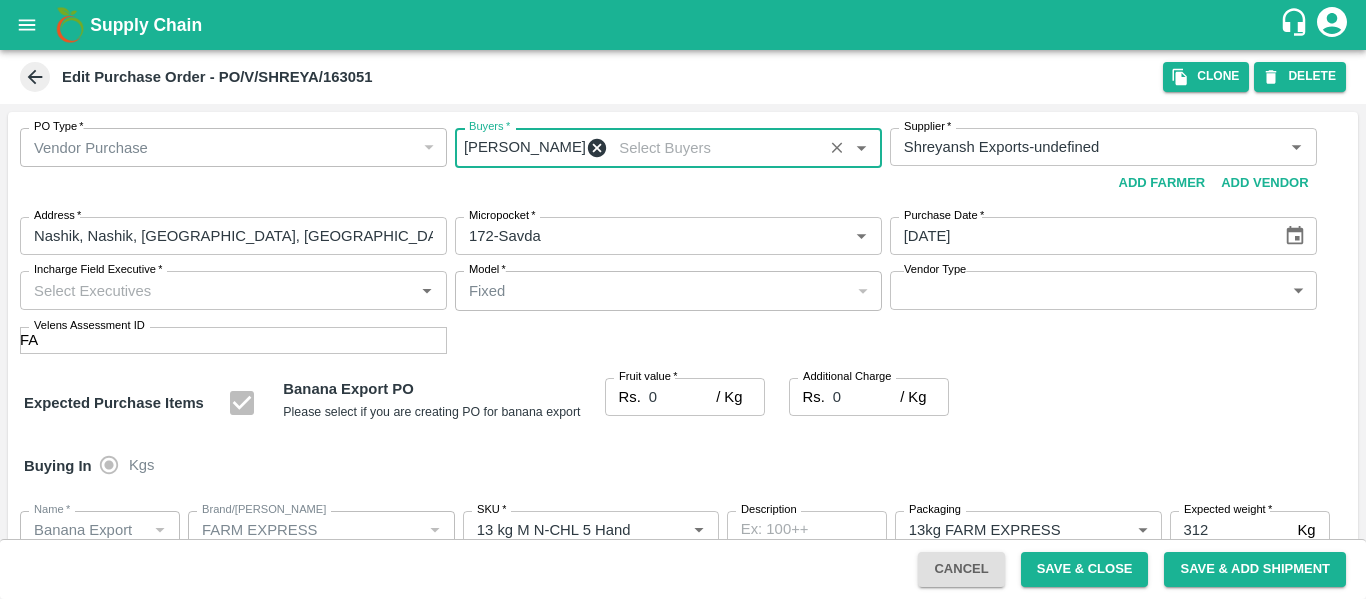 click on "0" at bounding box center [682, 397] 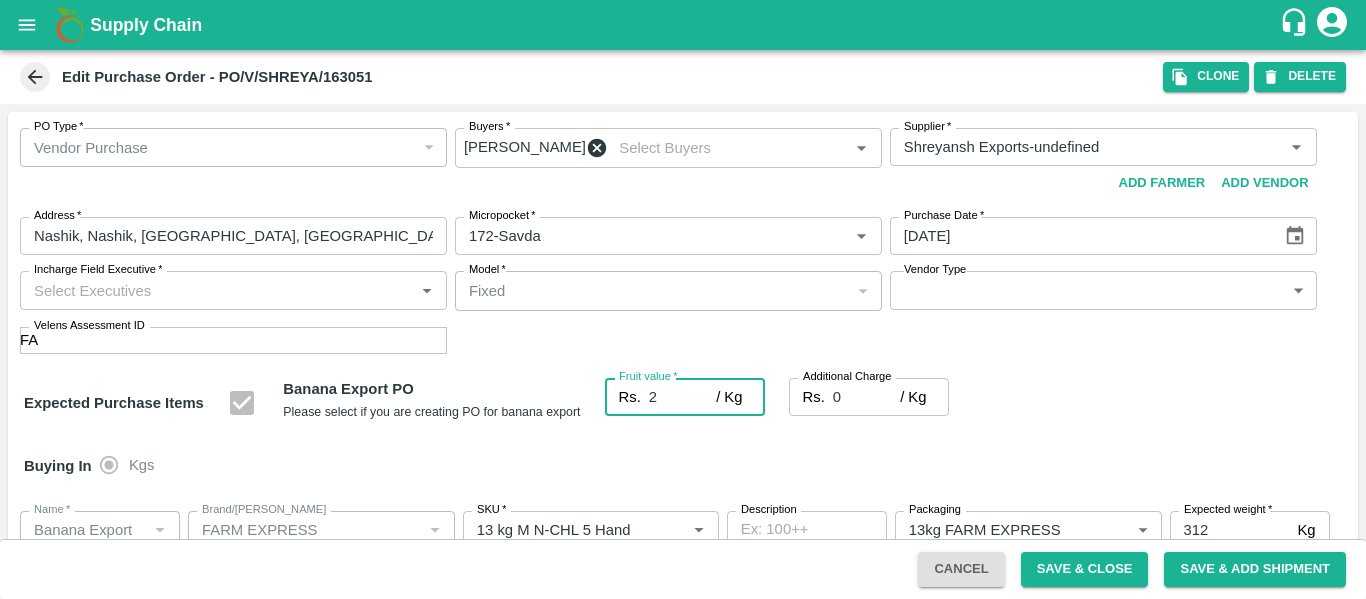 type on "24" 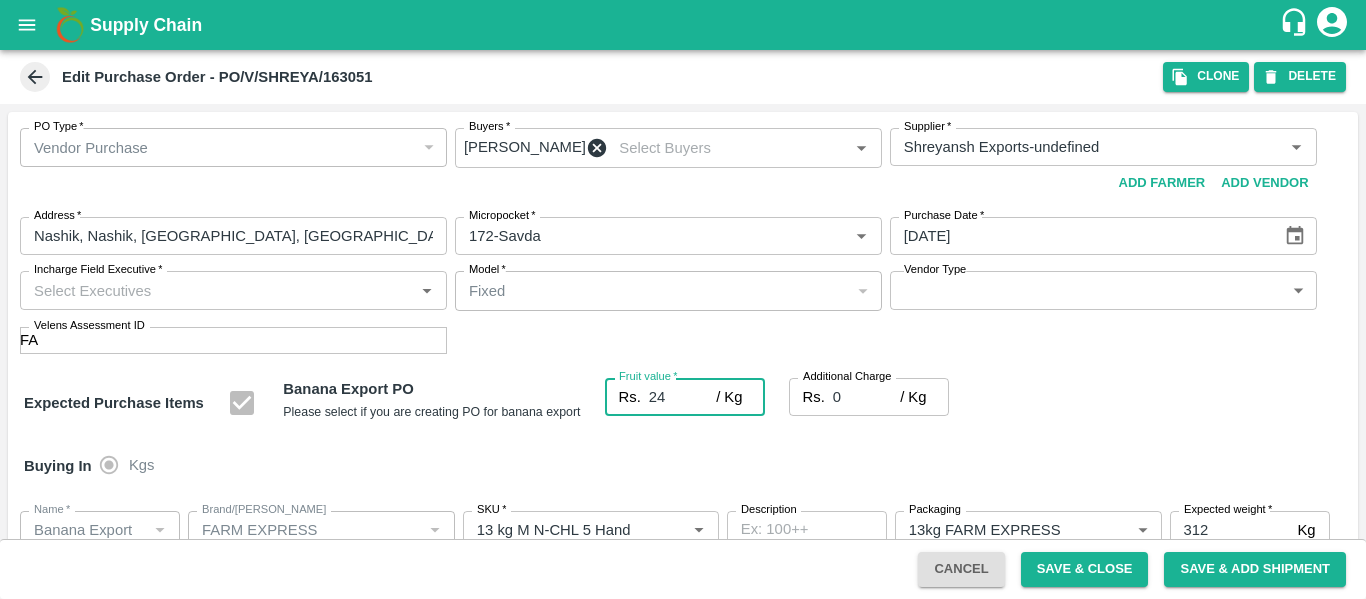 type on "24" 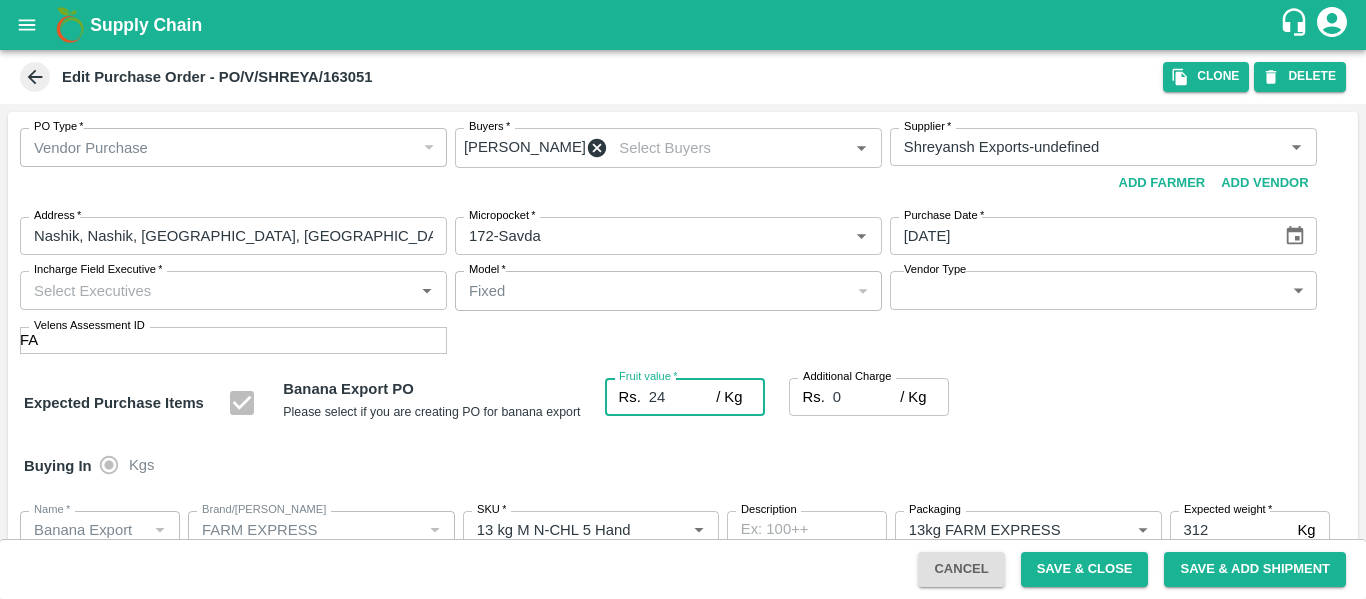 type on "24" 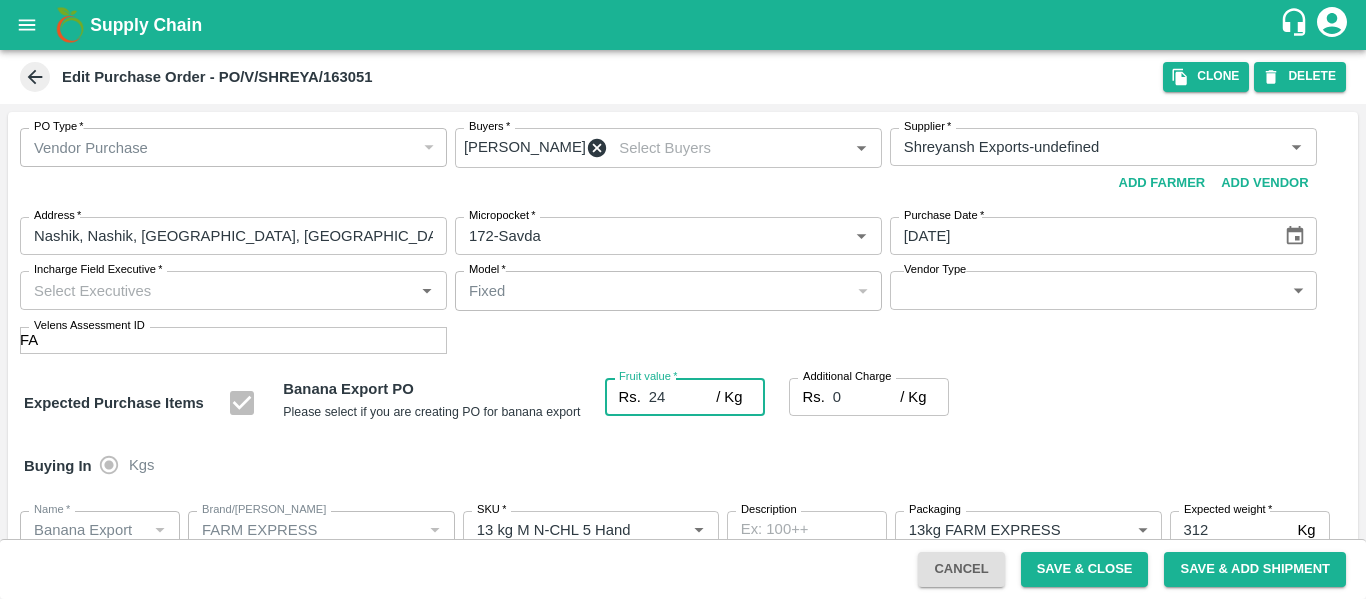 click on "0" at bounding box center (866, 397) 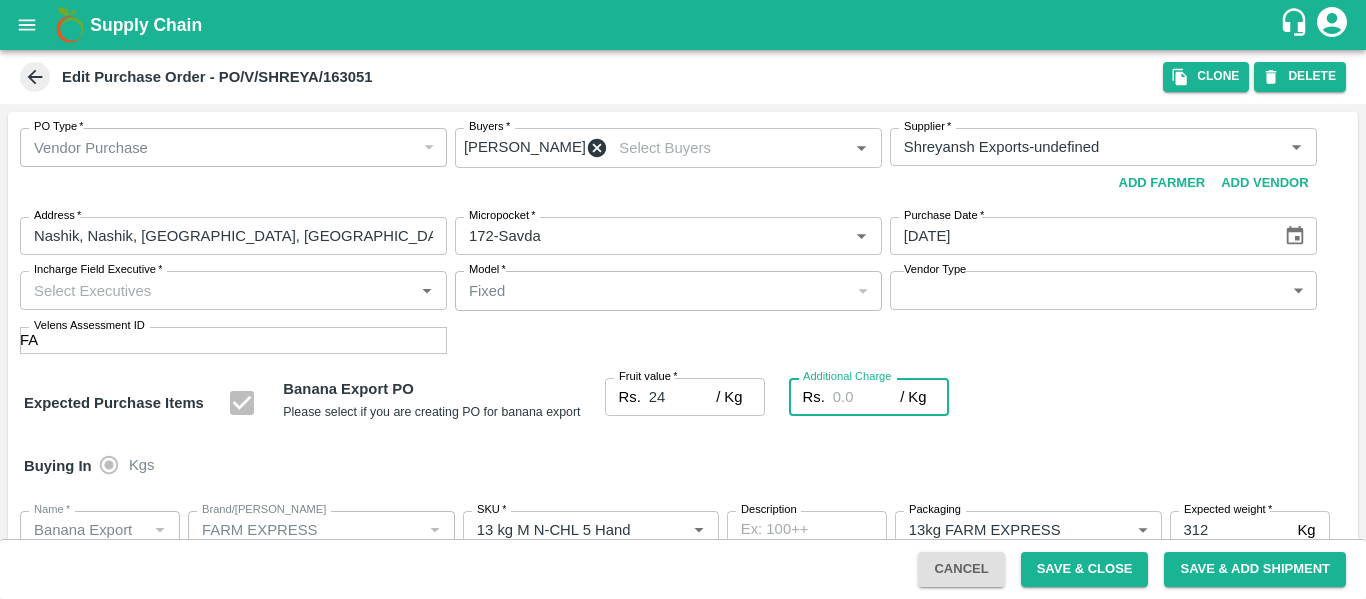 type on "2" 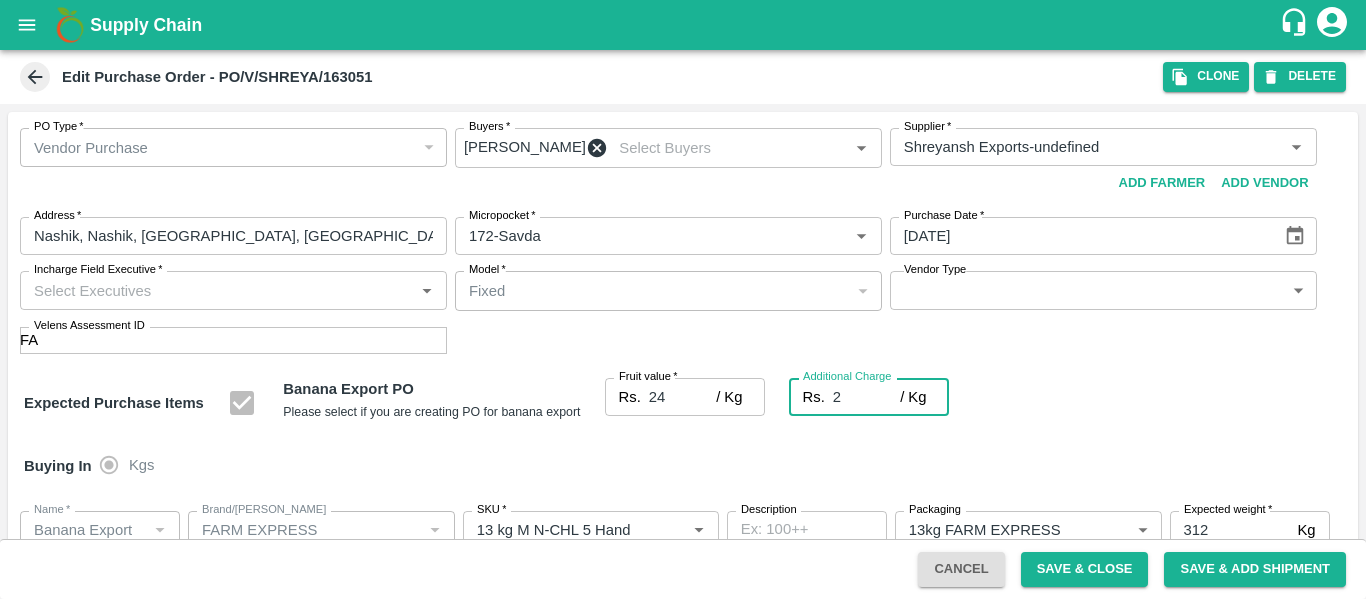 type on "26" 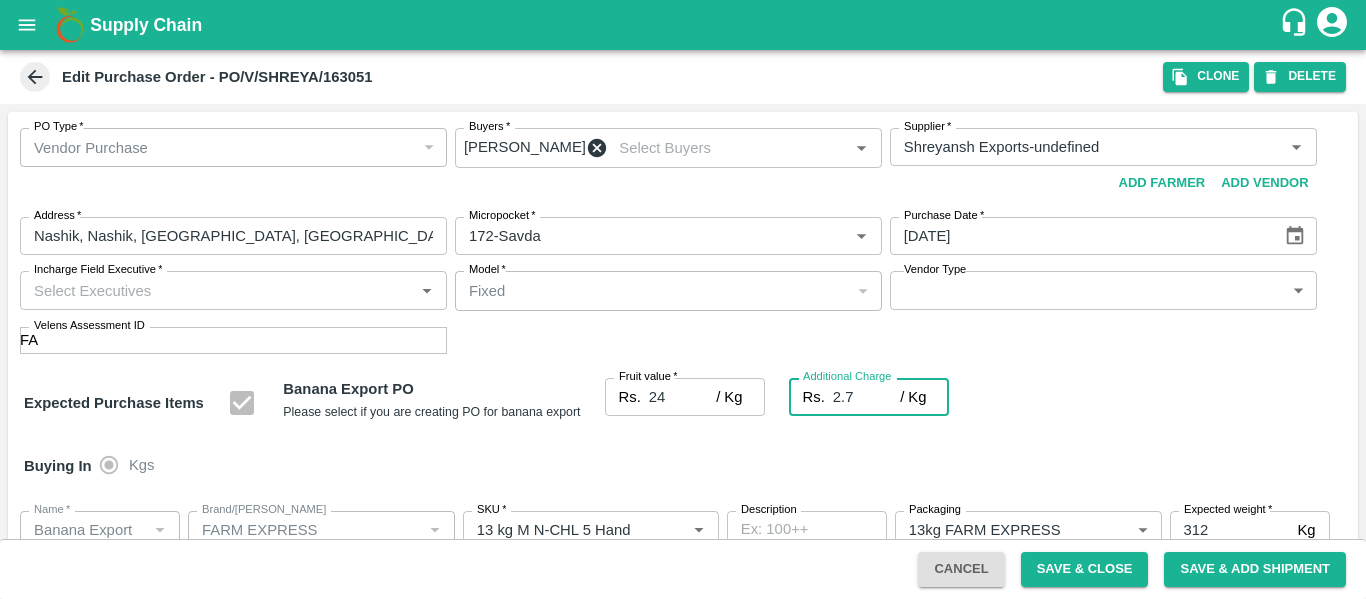 type on "26.7" 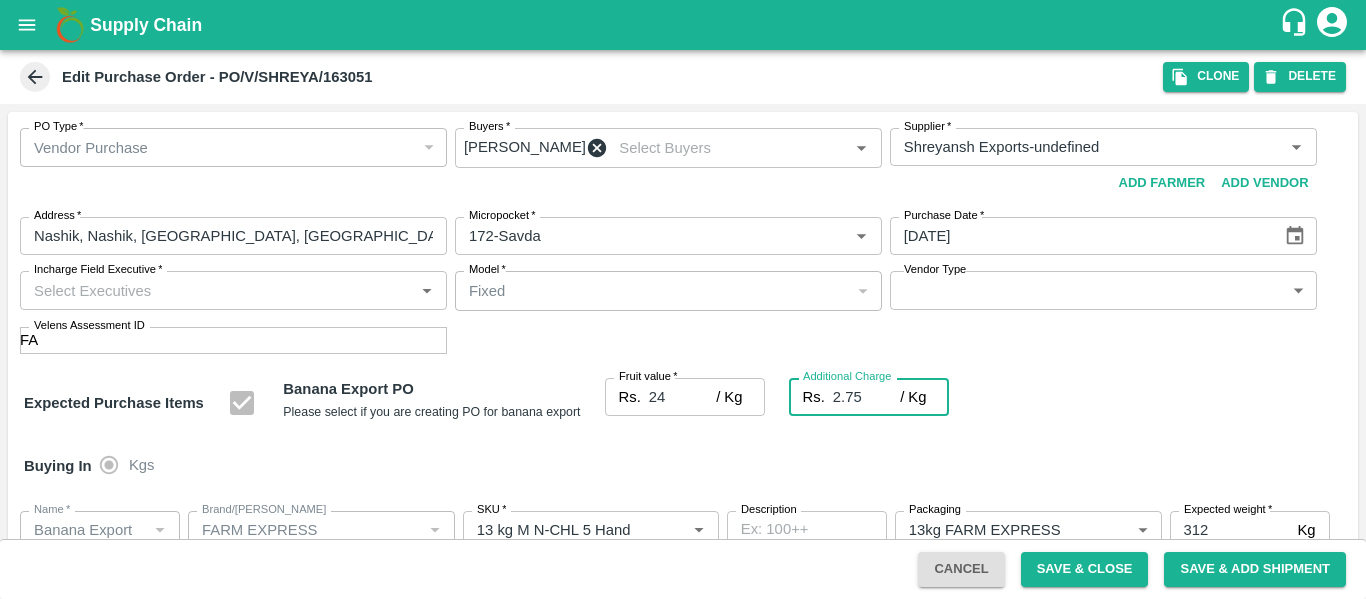 type on "26.75" 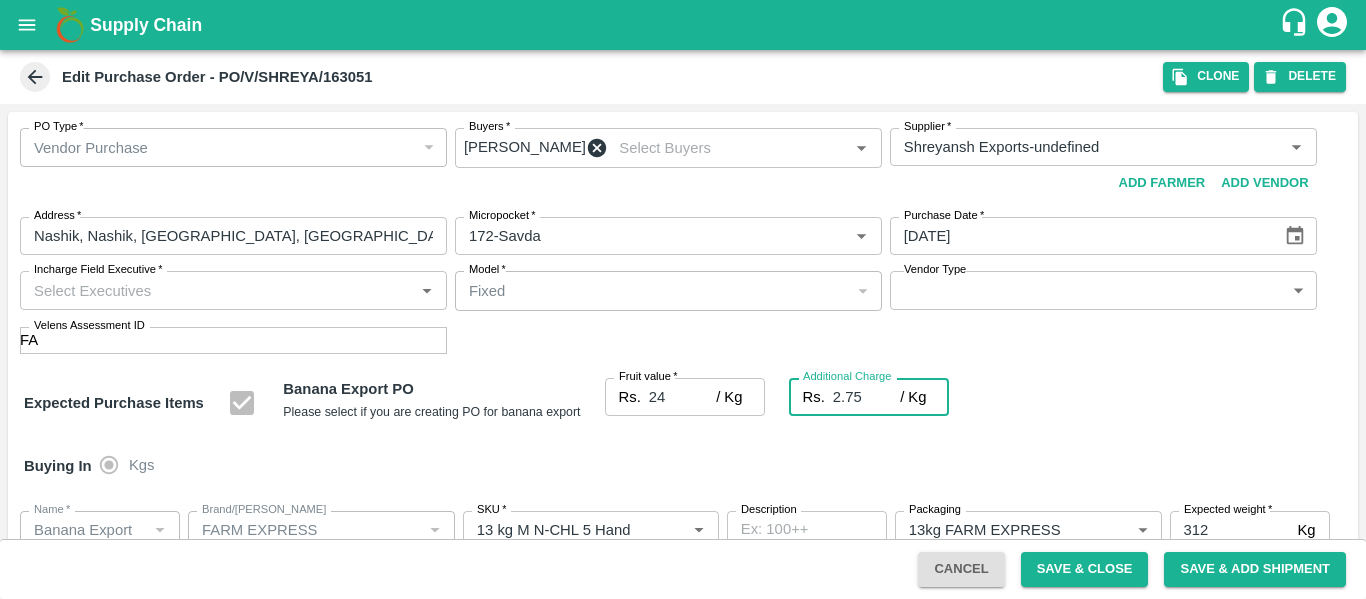 scroll, scrollTop: 1044, scrollLeft: 0, axis: vertical 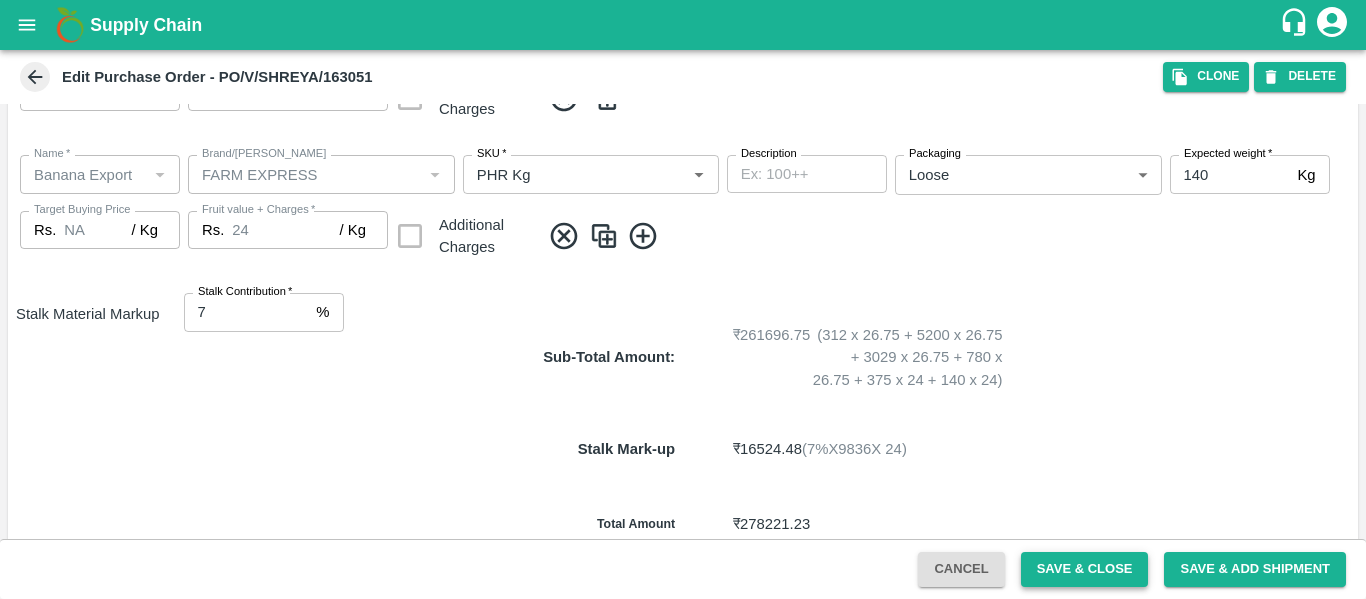 type on "2.75" 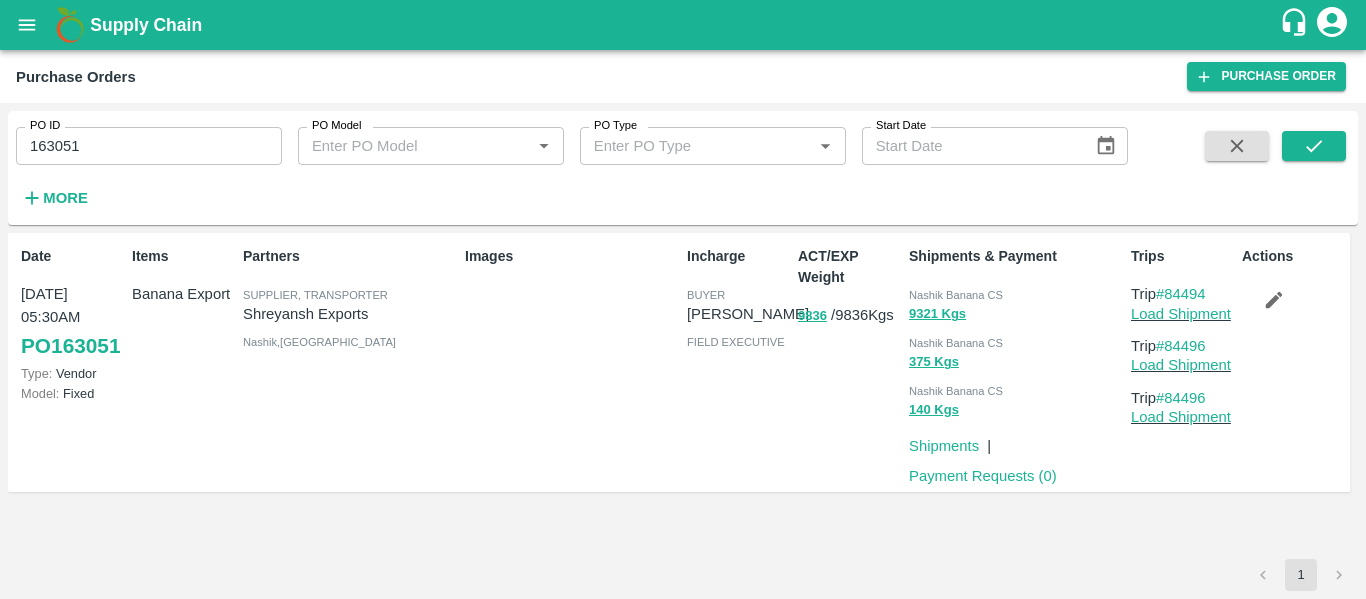 click on "PO ID 163051 PO ID PO Model PO Model   * PO Type PO Type   * Start Date Start Date More" at bounding box center [564, 163] 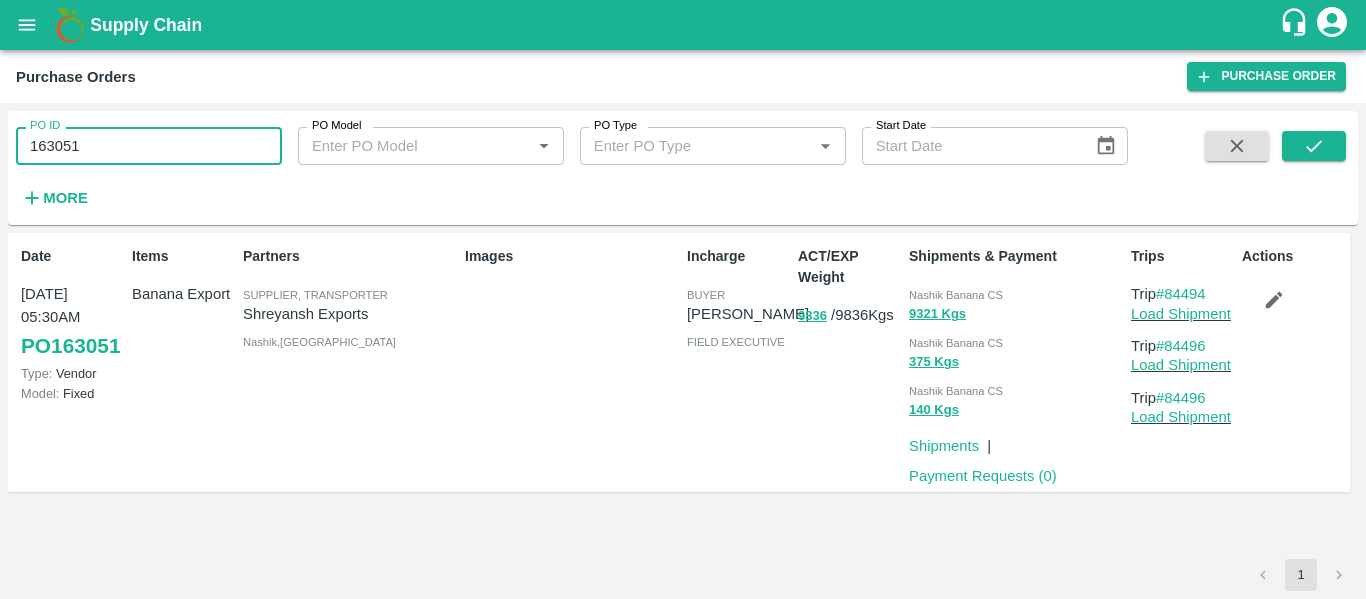 click on "163051" at bounding box center (149, 146) 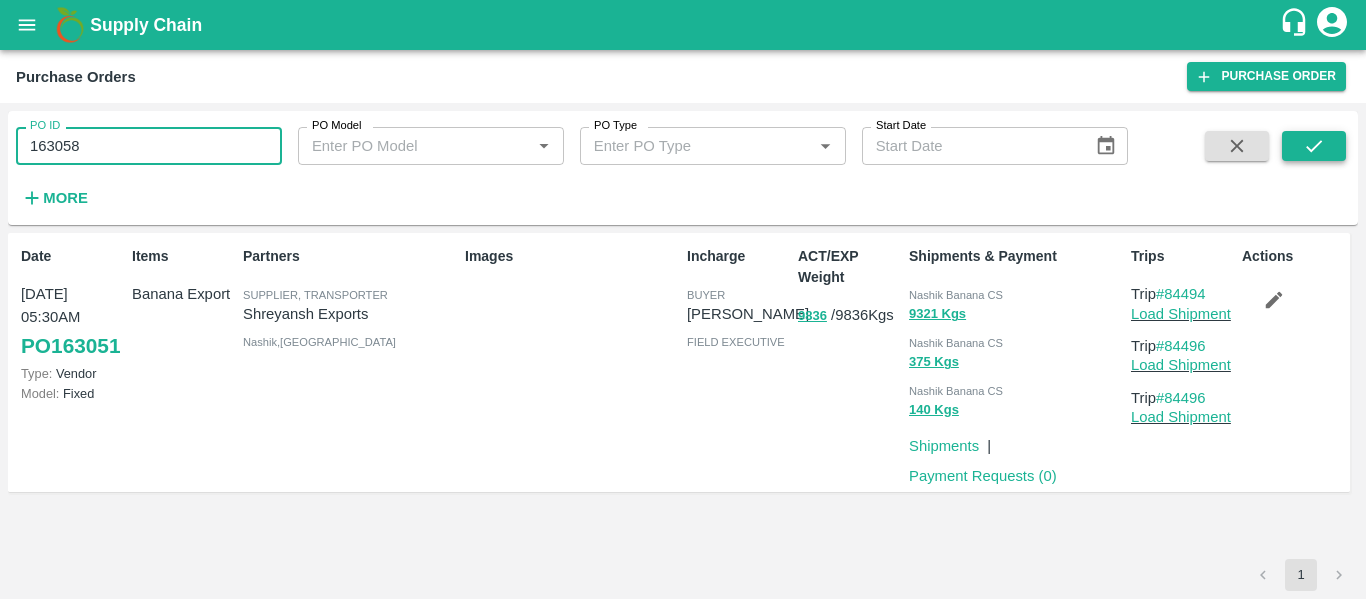 type on "163058" 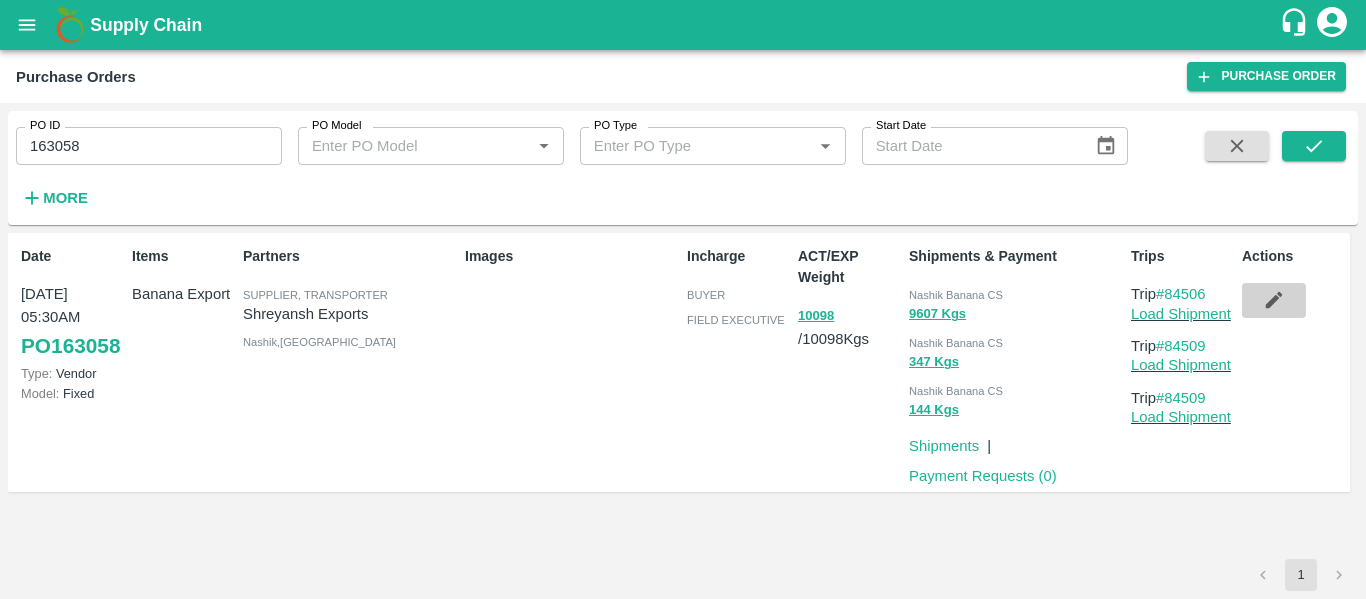 click 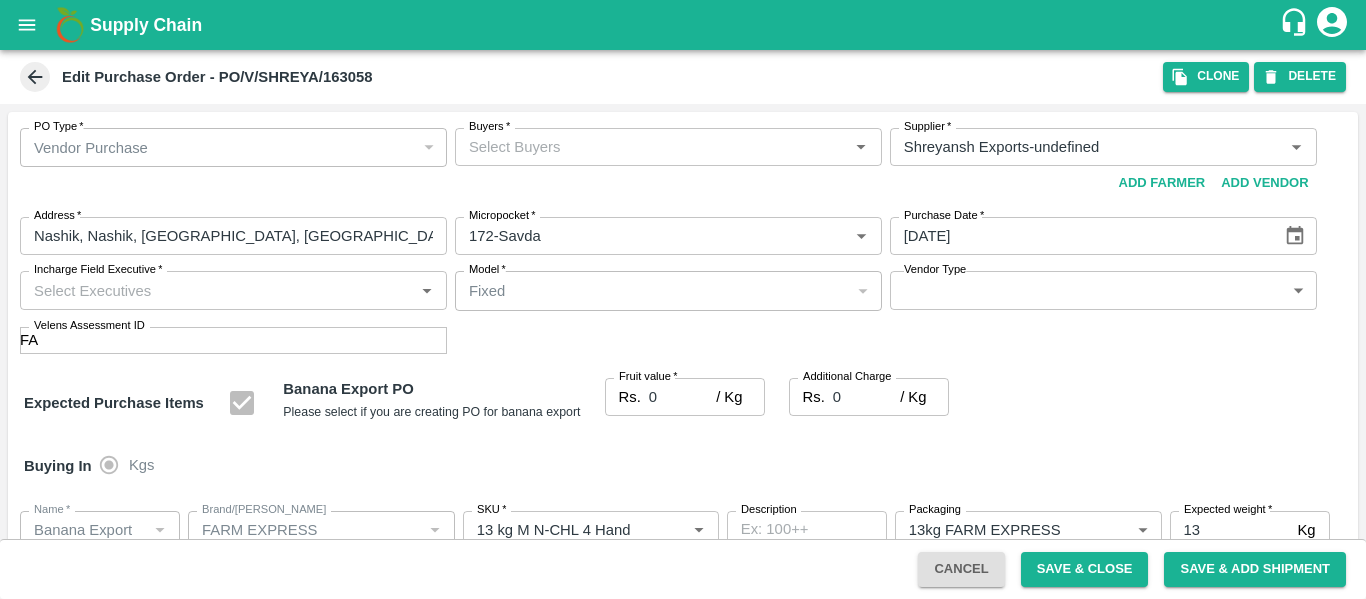 click on "Buyers   *" at bounding box center (652, 147) 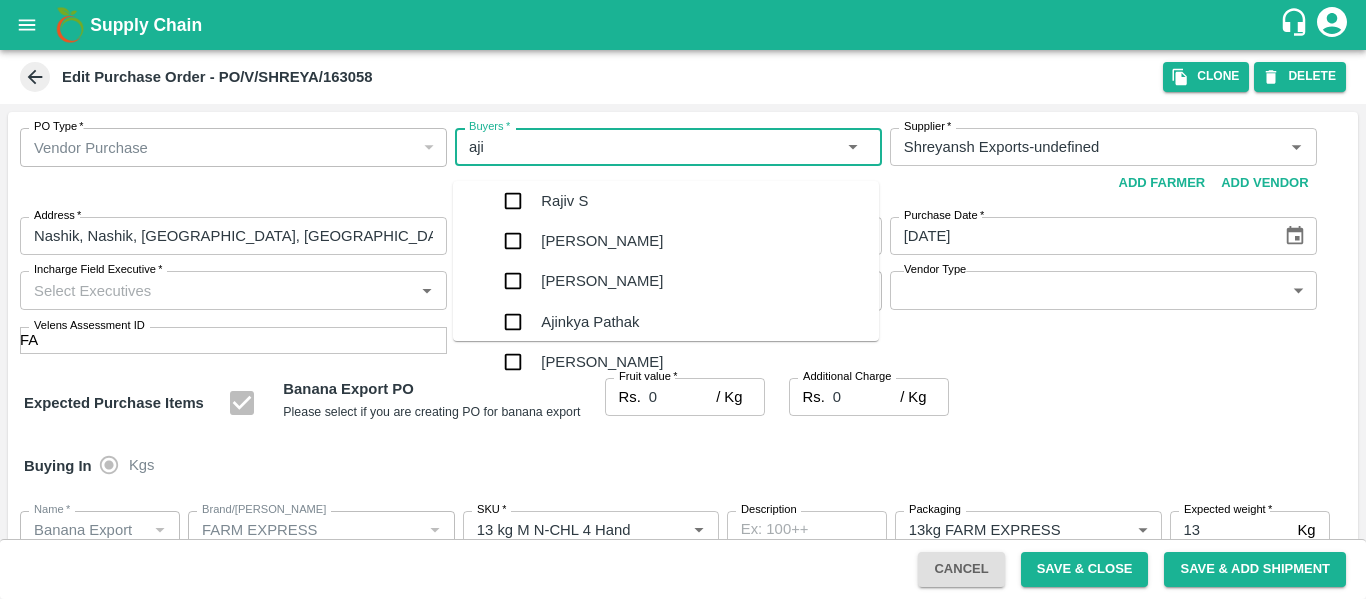 type on "ajit" 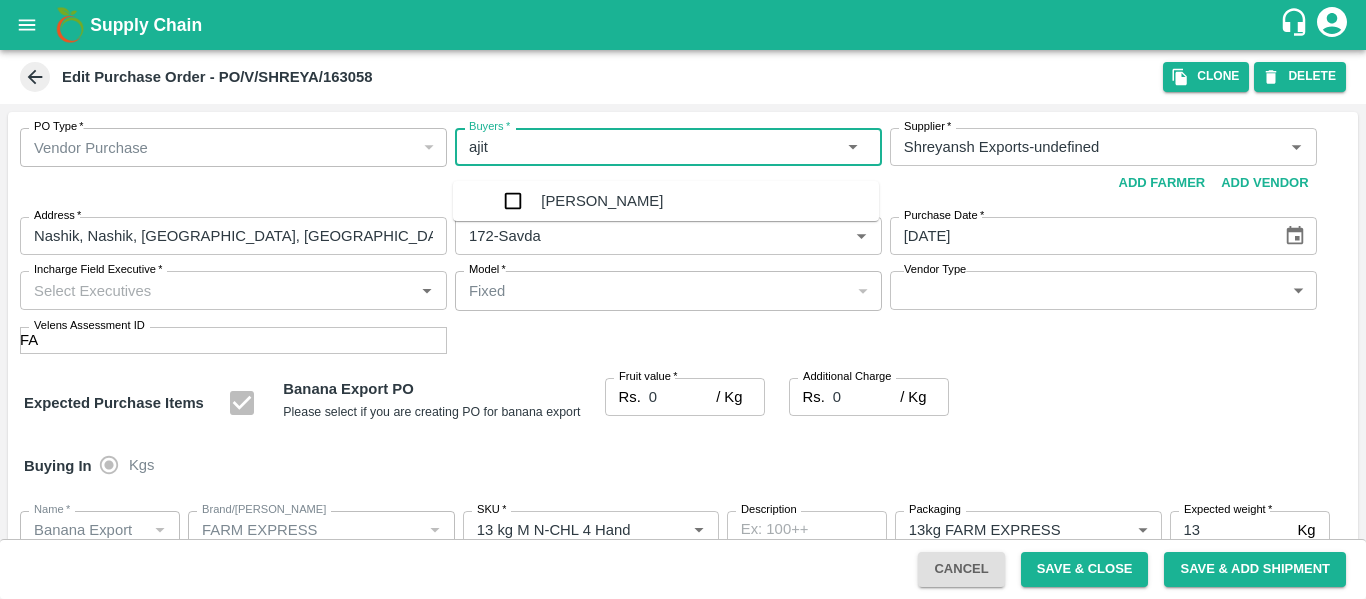 click at bounding box center [513, 201] 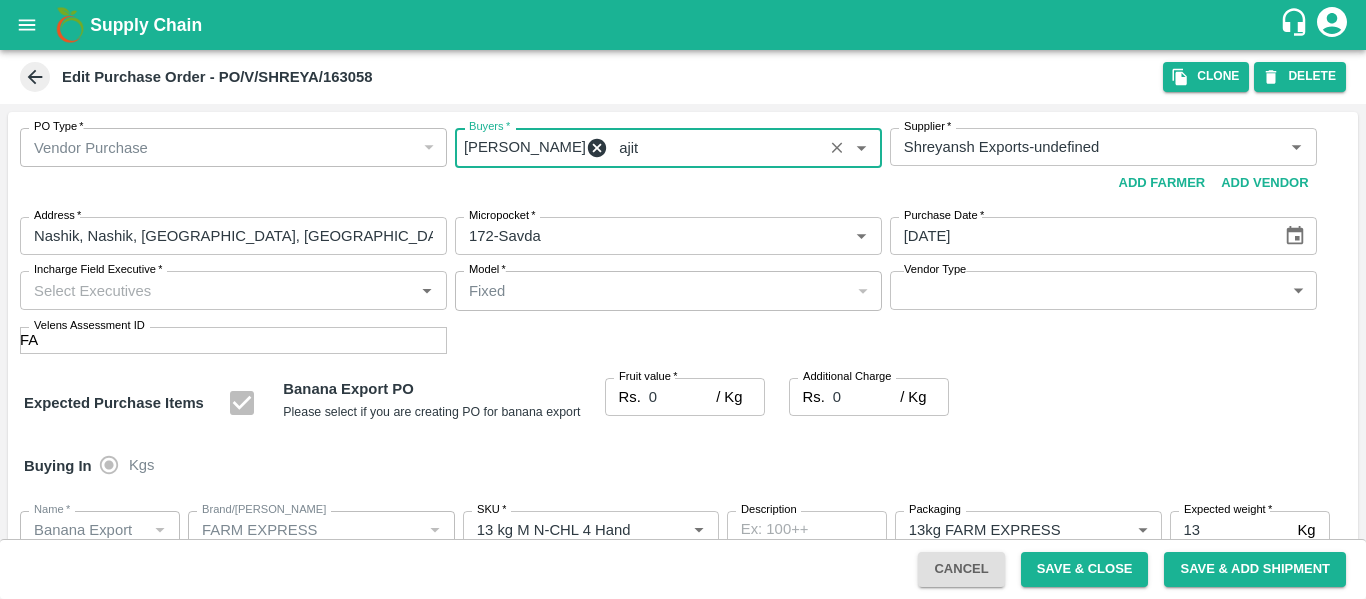 type 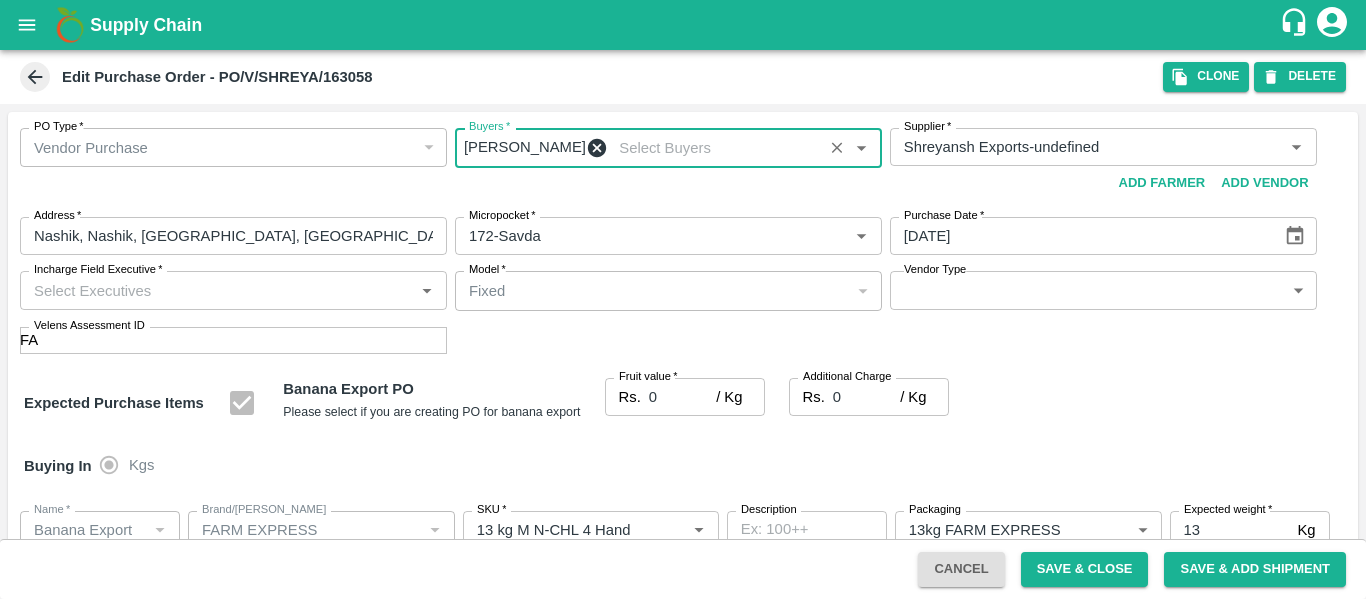 click on "0" at bounding box center [682, 397] 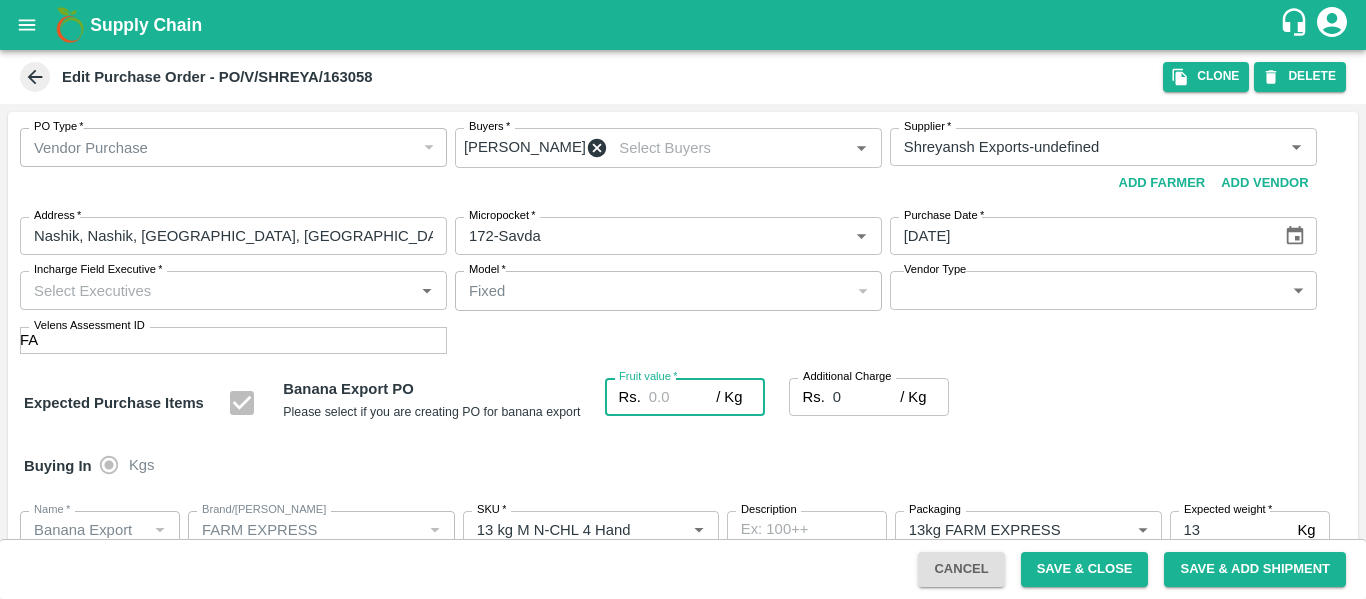 type on "2" 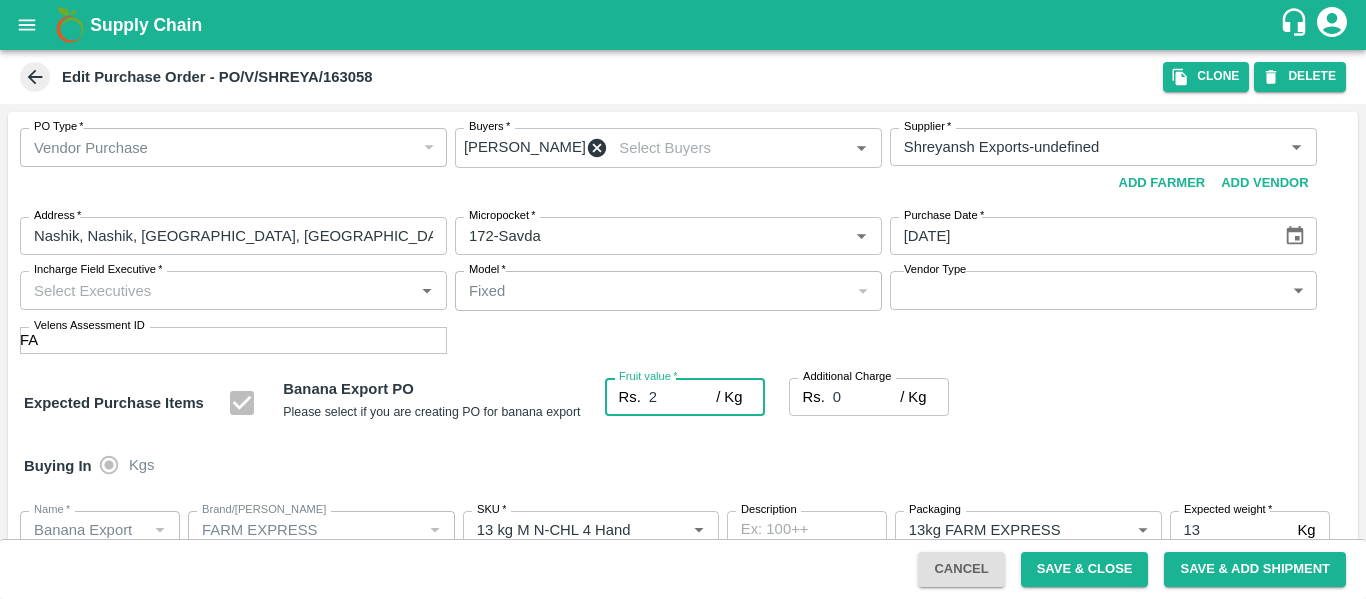 type on "2" 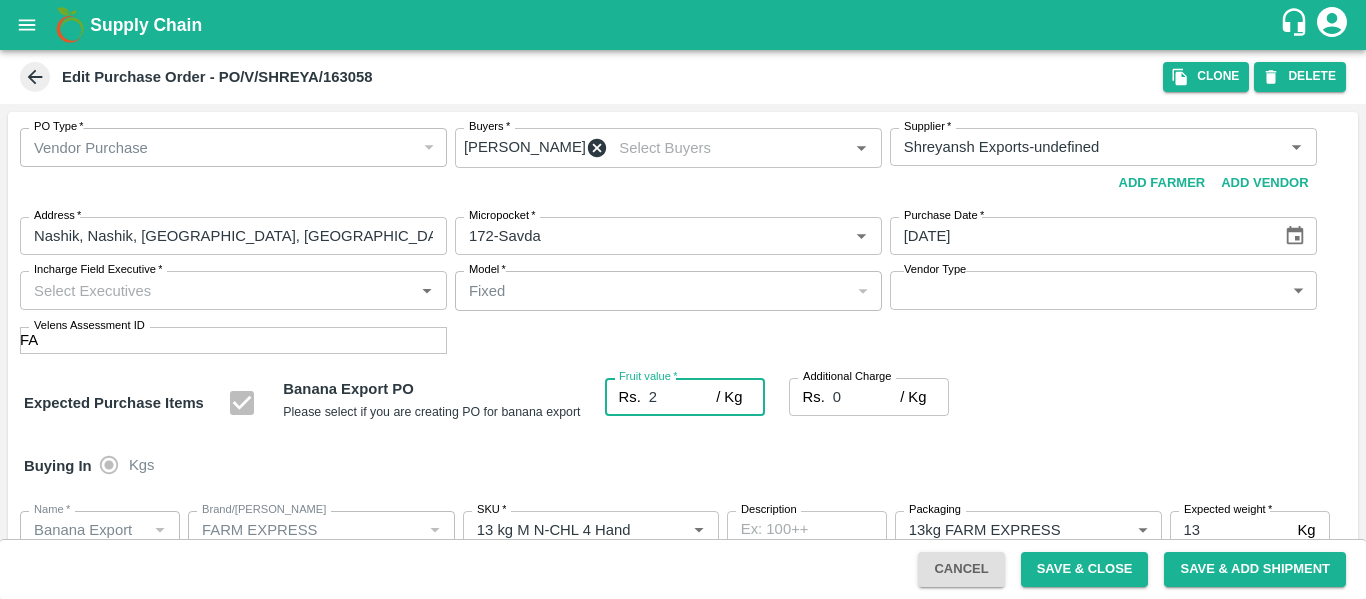 type on "24" 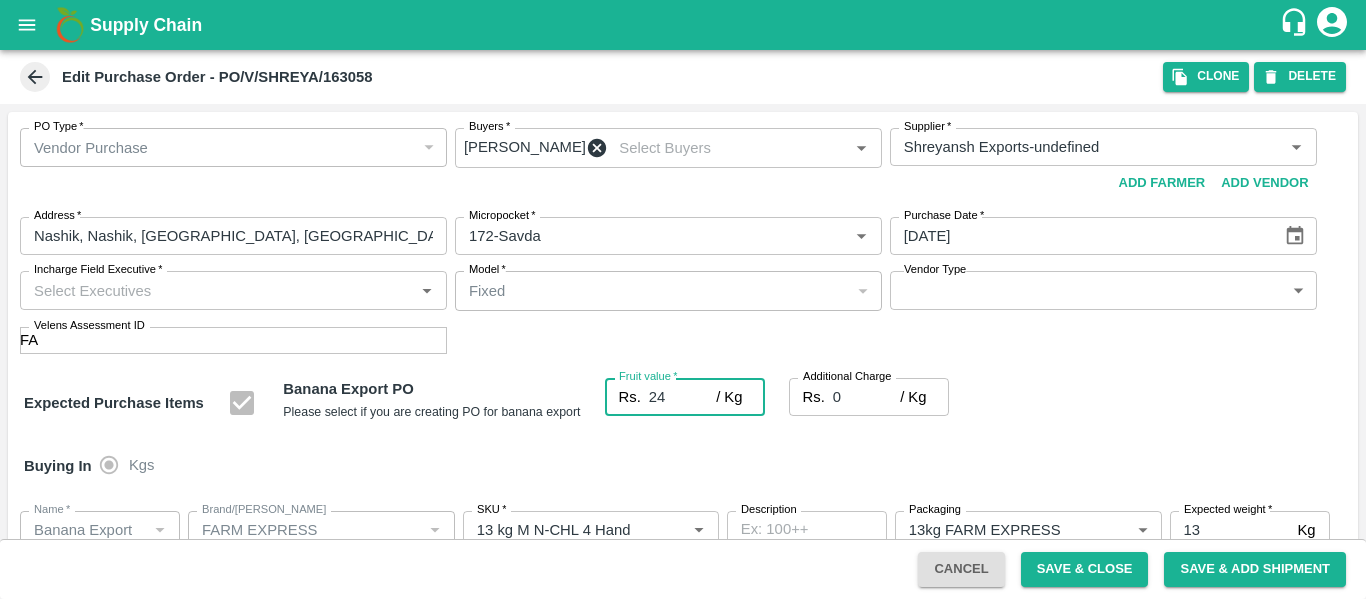 type on "24" 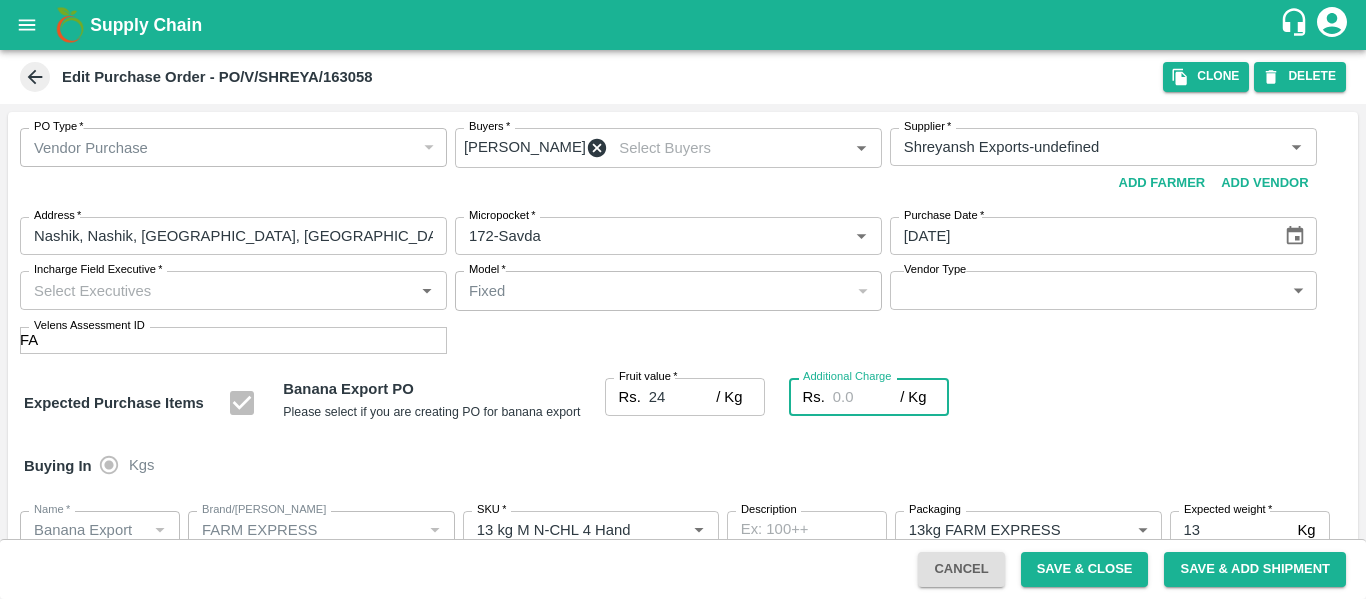 type on "2" 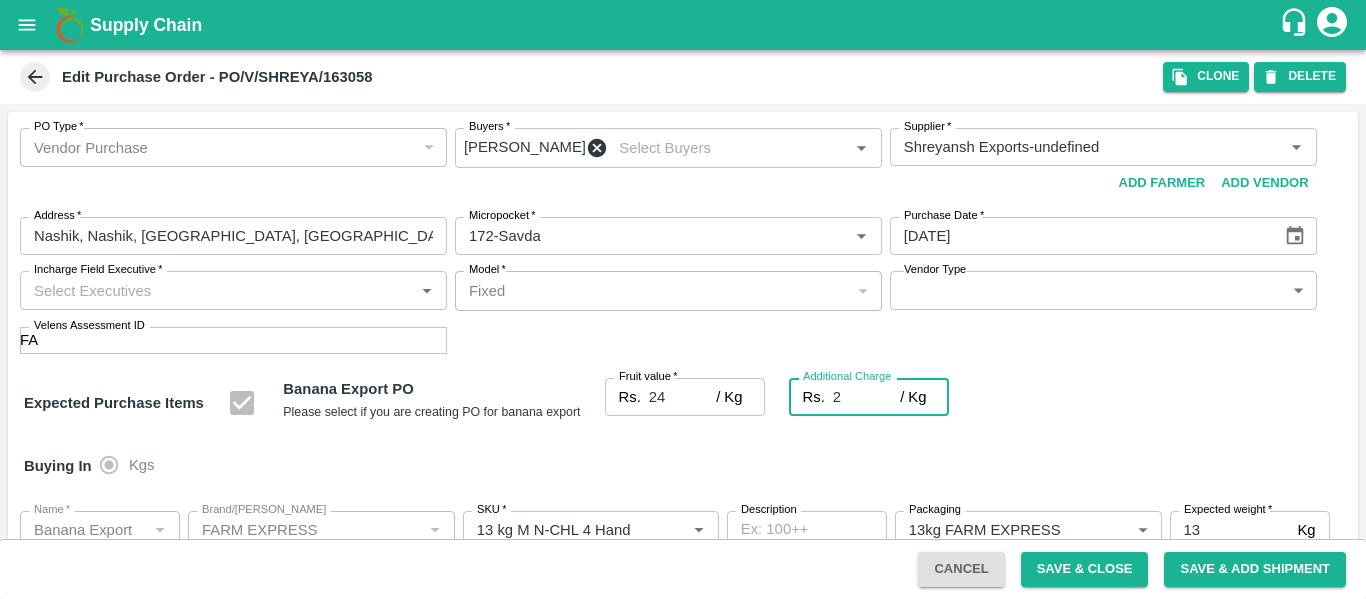 type on "26" 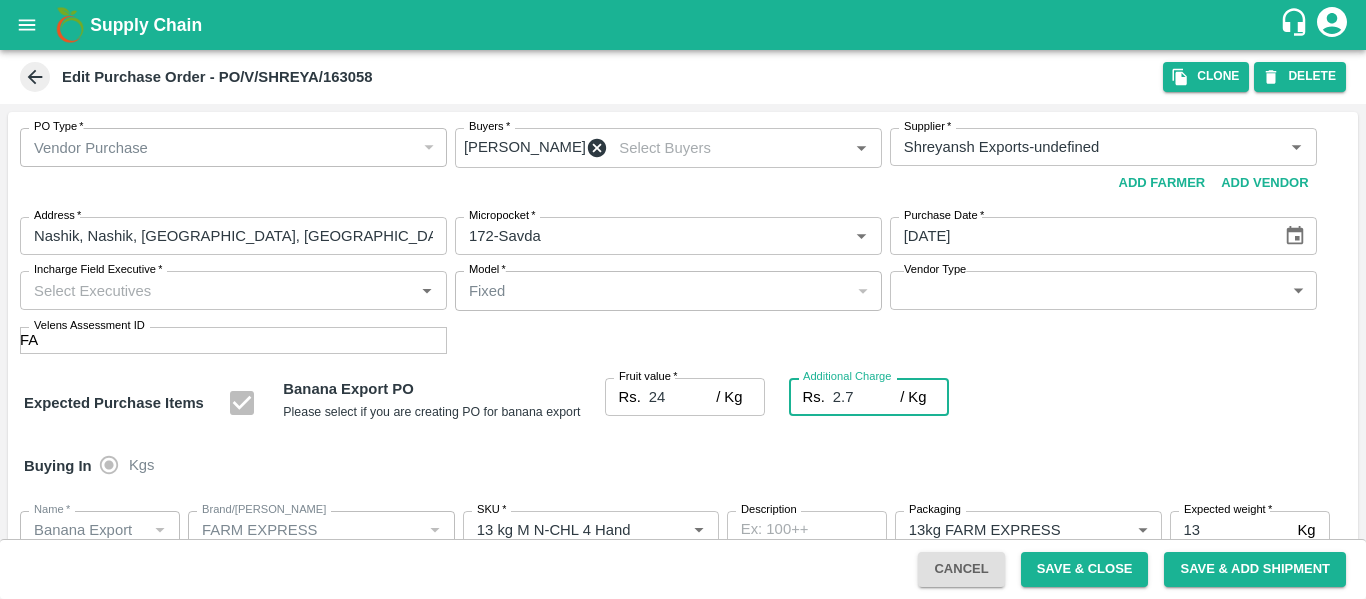 type on "26.7" 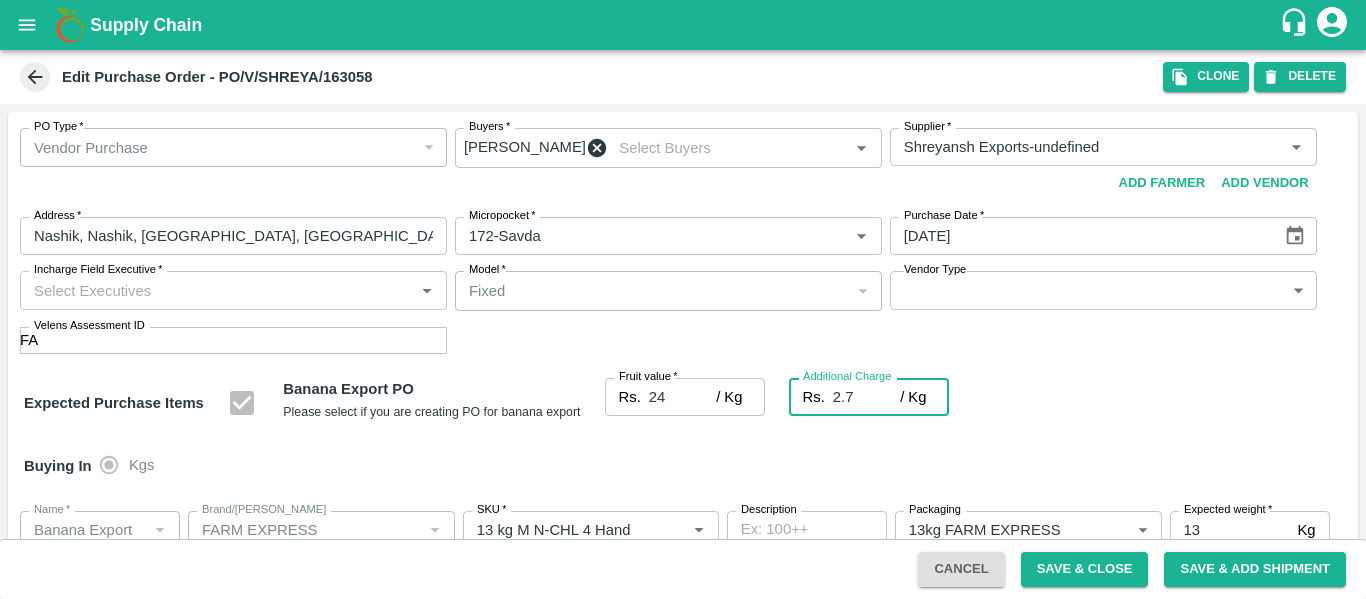 type on "26.7" 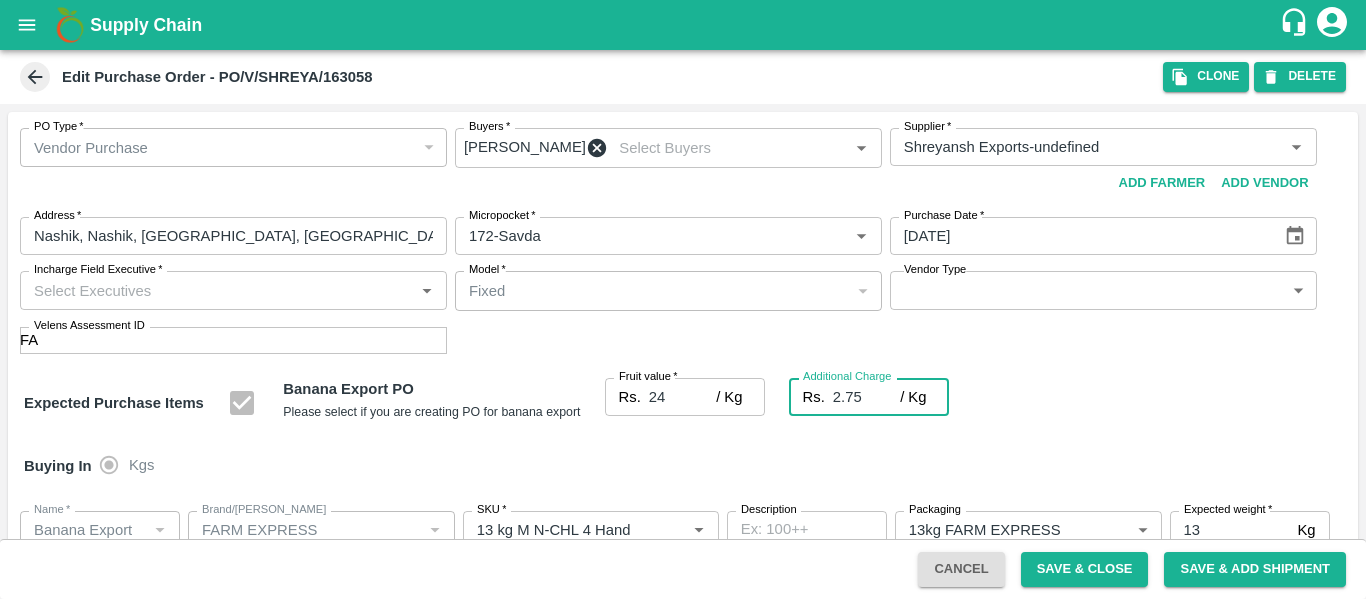 type on "26.75" 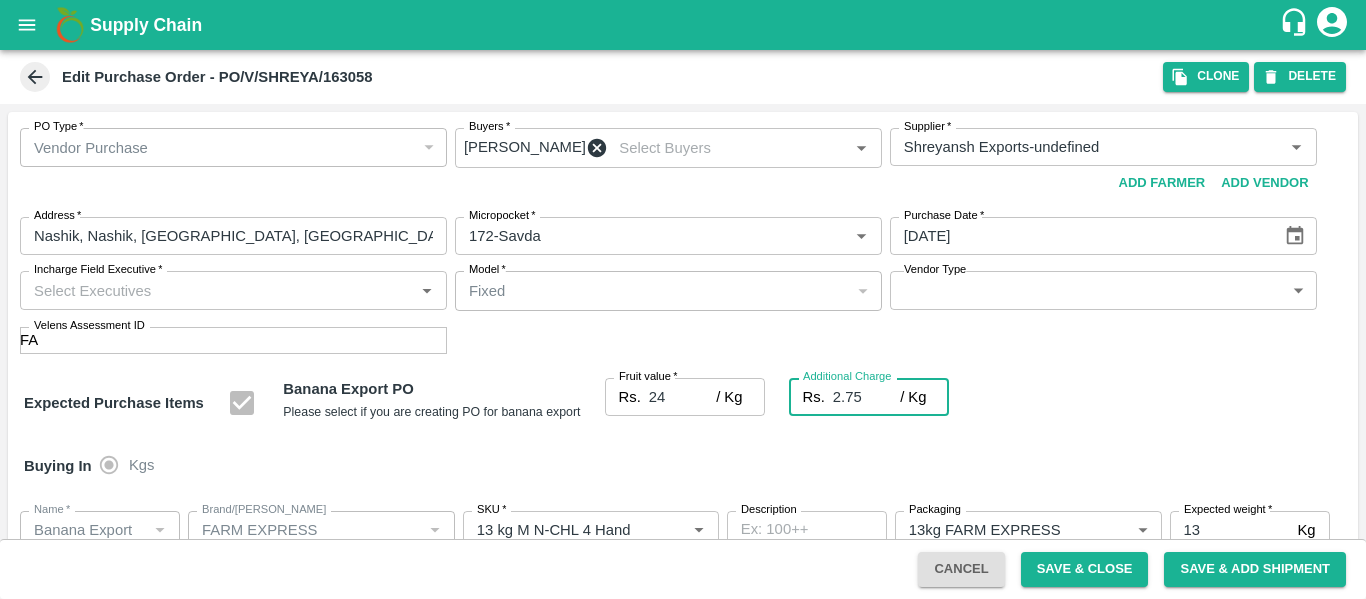 scroll, scrollTop: 1182, scrollLeft: 0, axis: vertical 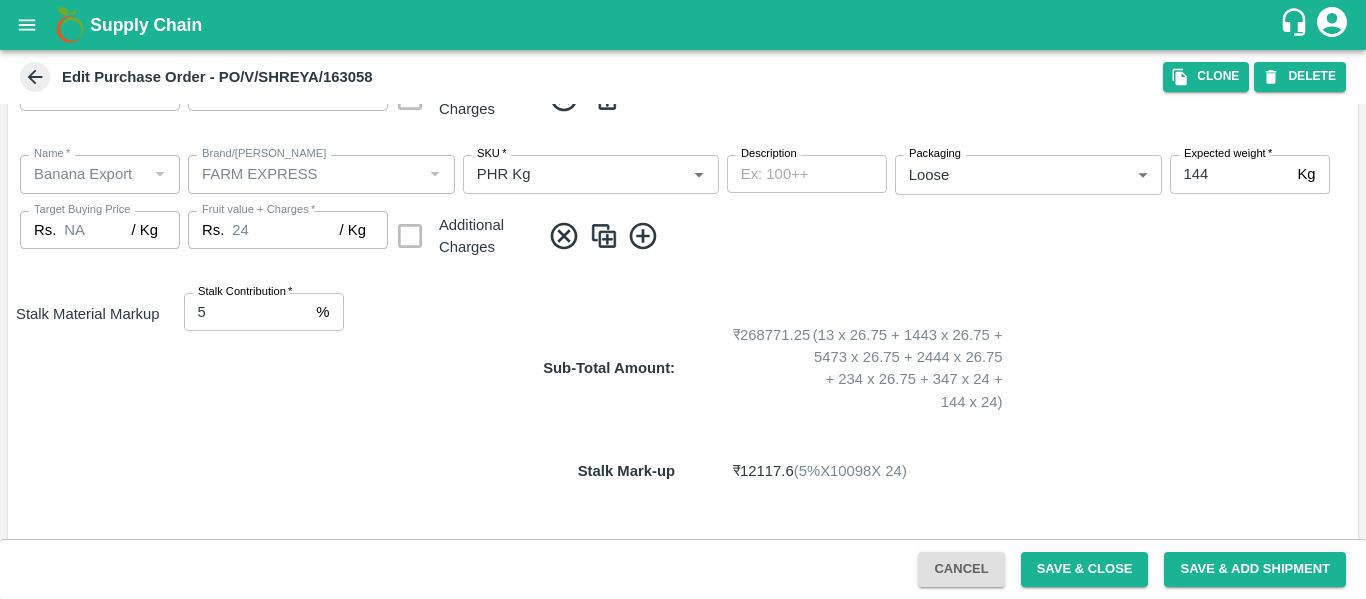 type on "2.75" 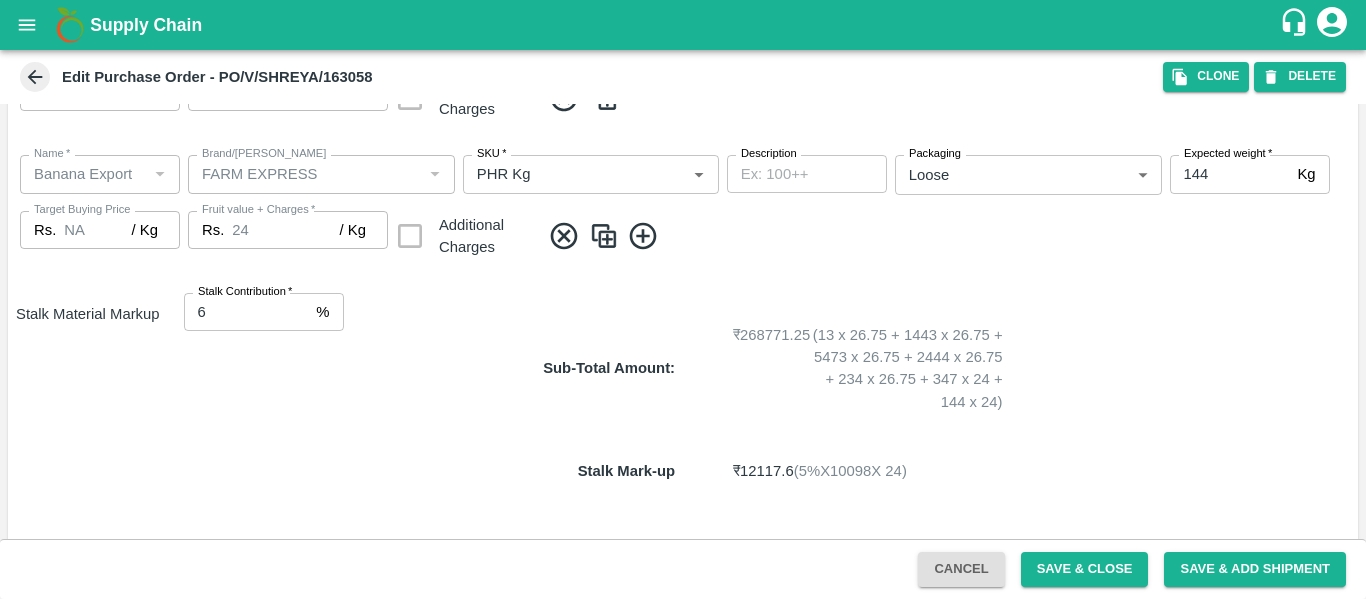 click on "6" at bounding box center (246, 312) 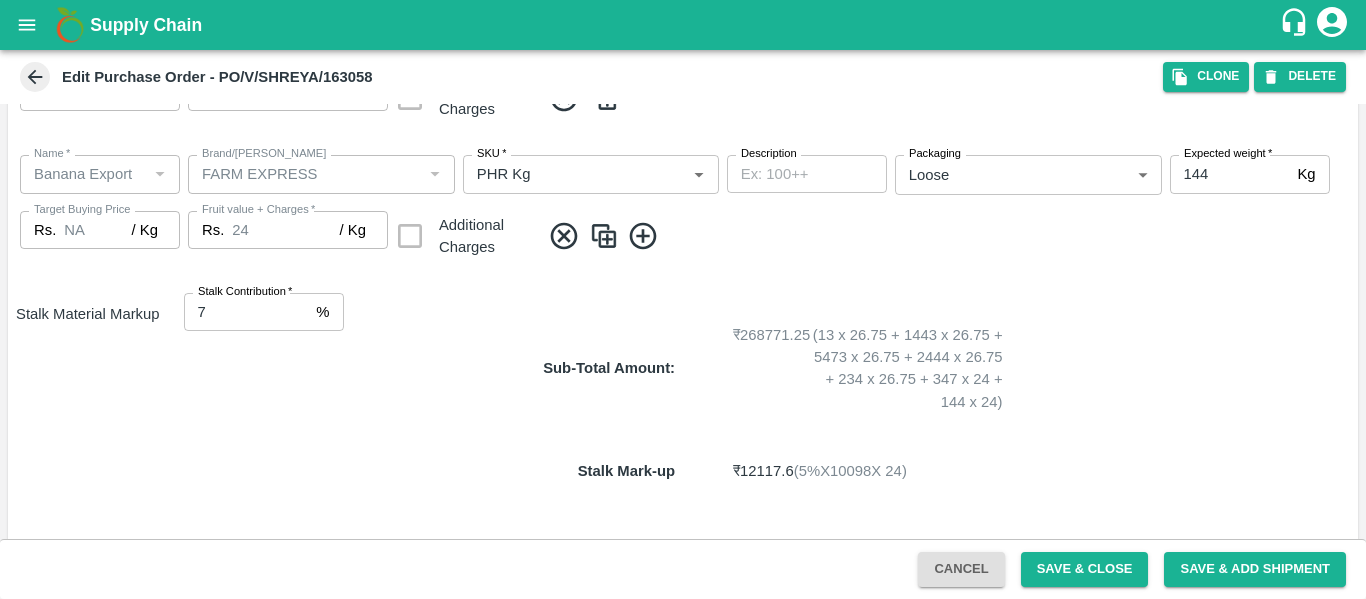click on "7" at bounding box center (246, 312) 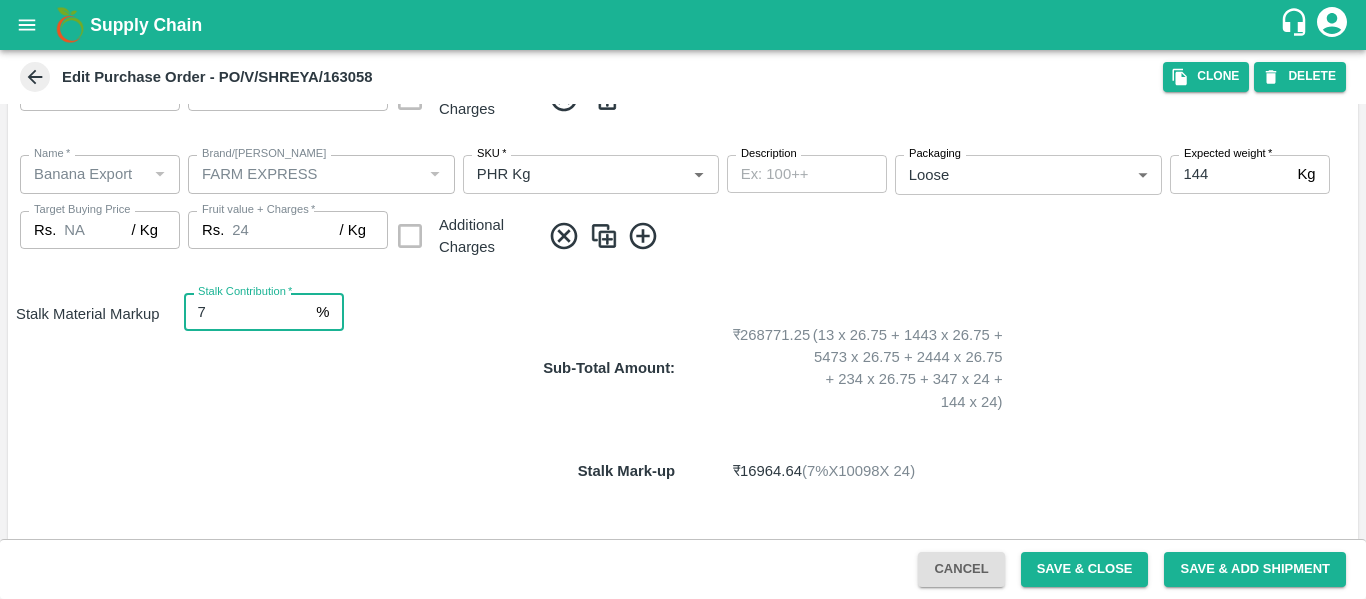 click on "Save & Close" at bounding box center (1085, 569) 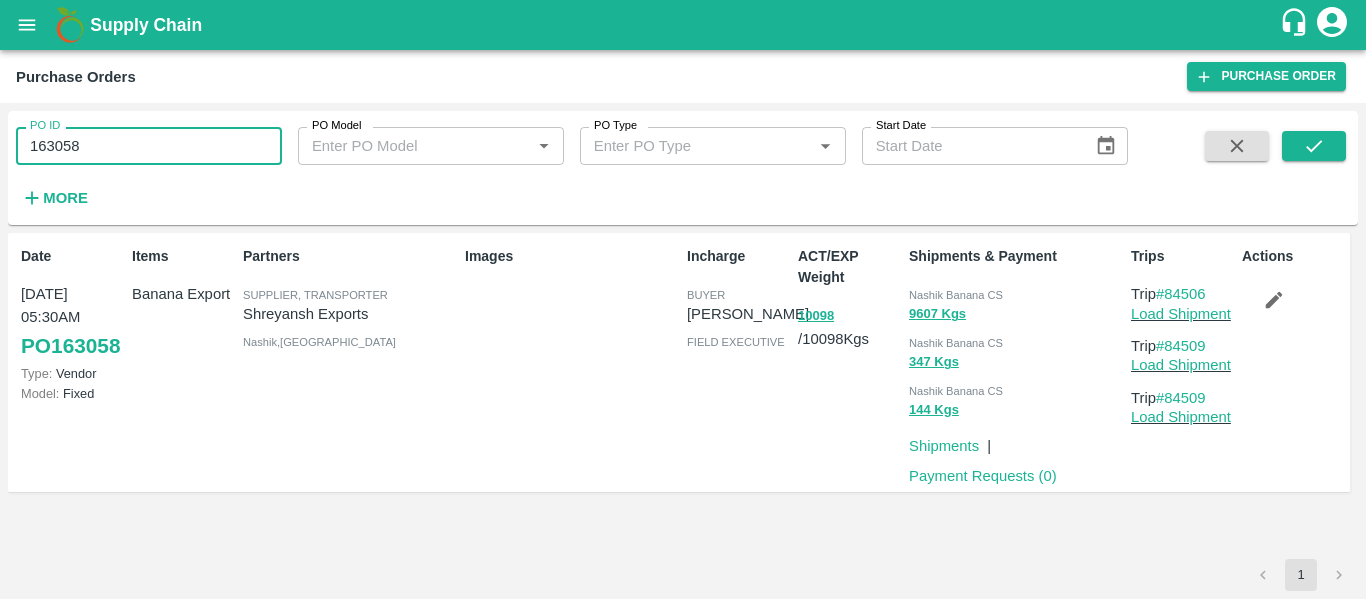 click on "163058" at bounding box center [149, 146] 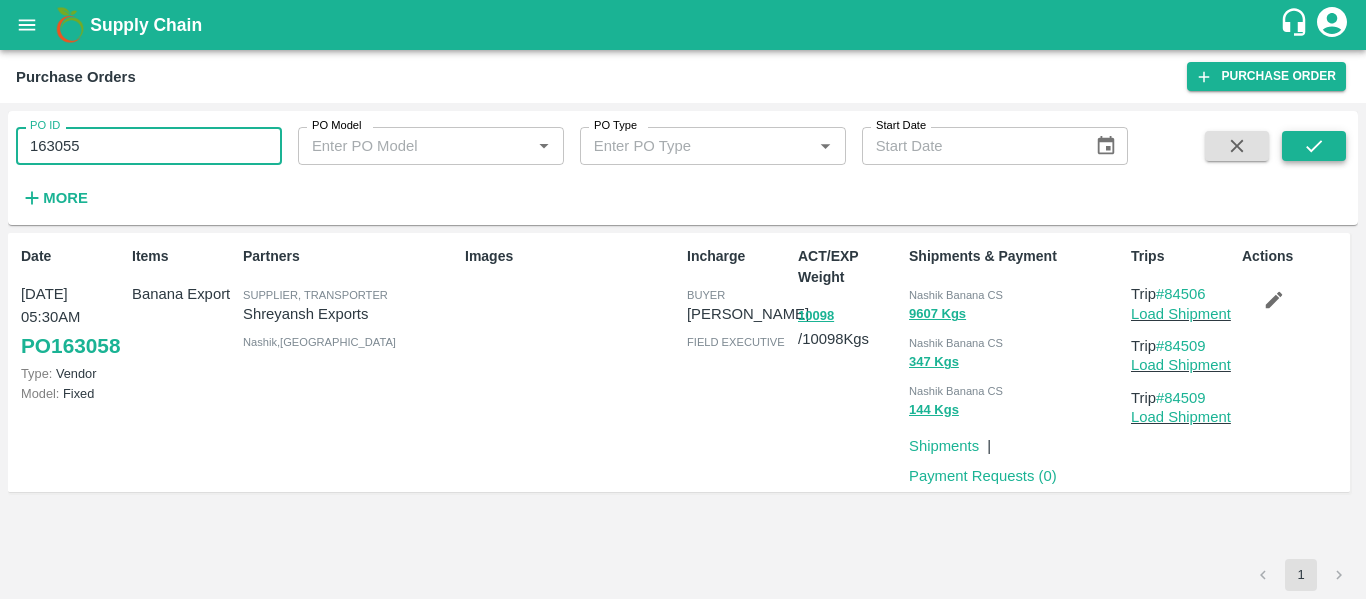 type on "163055" 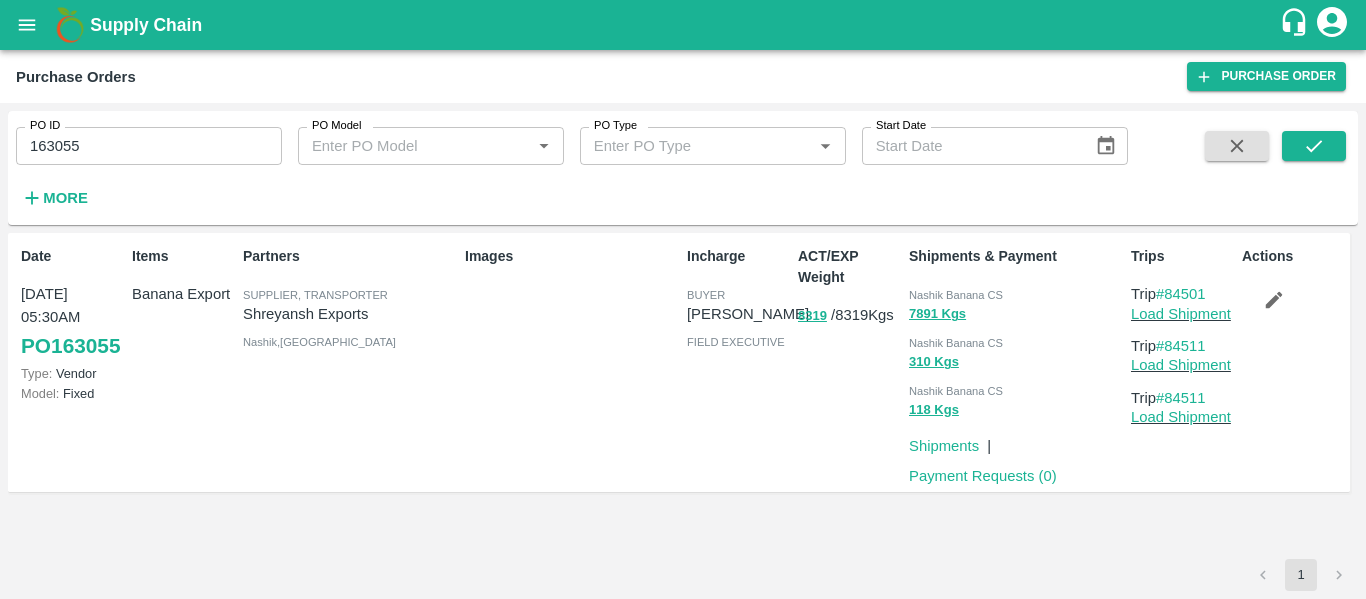 click 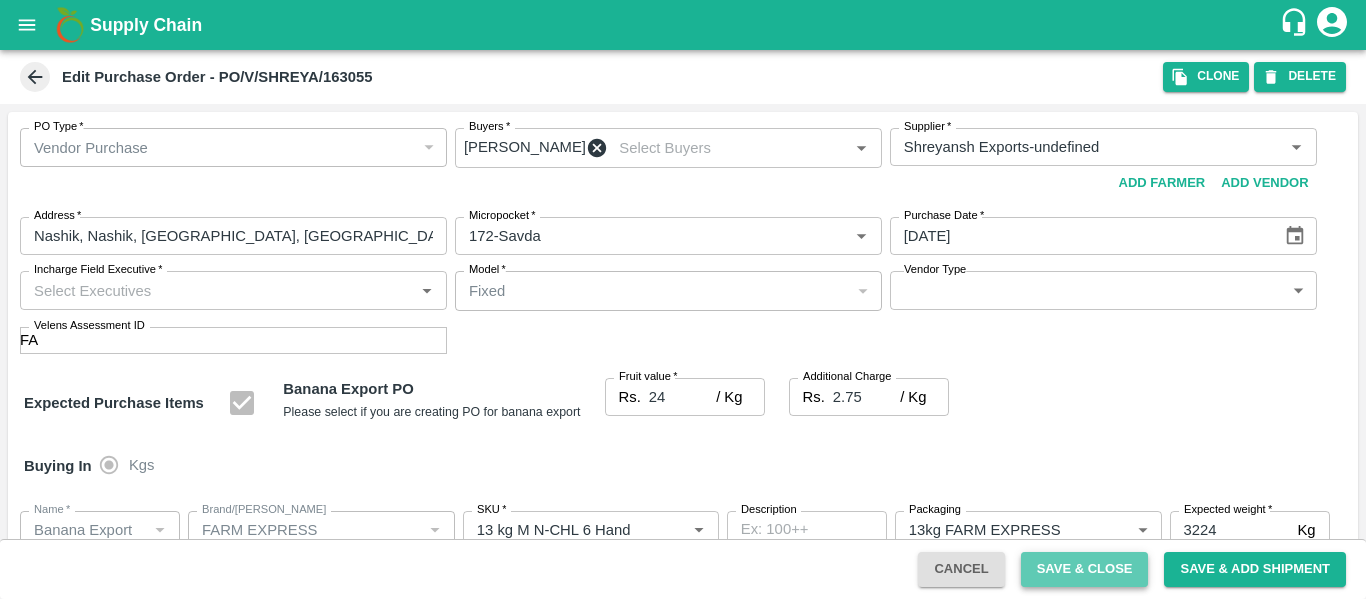 click on "Save & Close" at bounding box center (1085, 569) 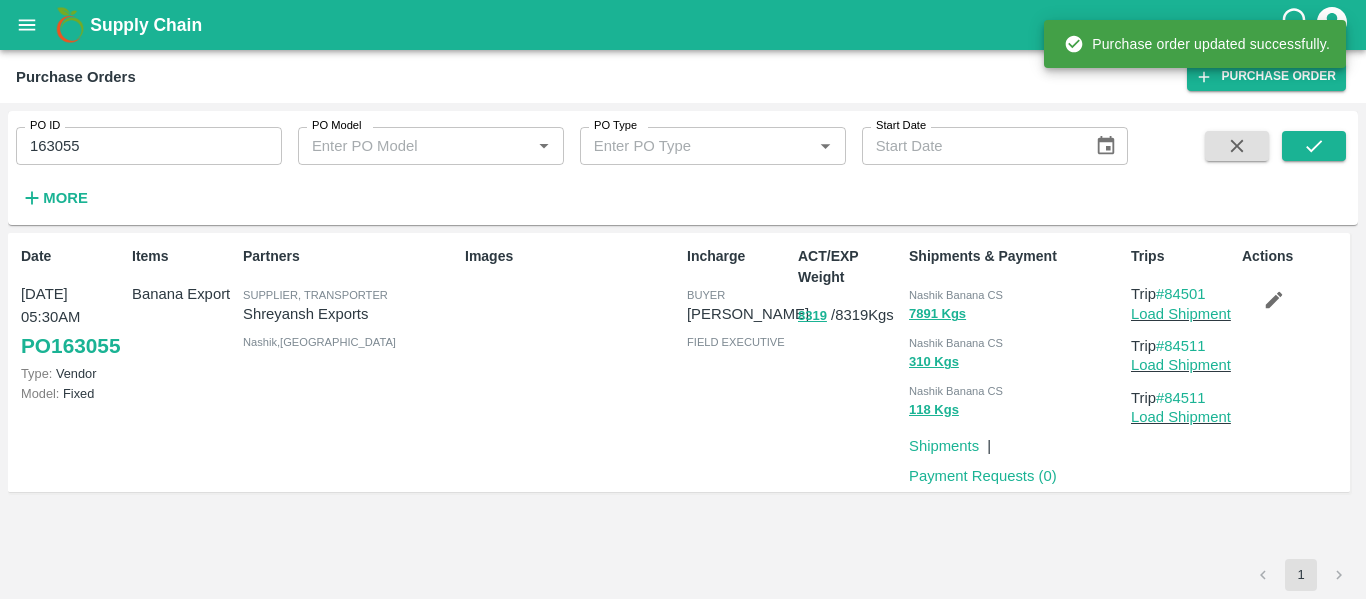 click on "163055" at bounding box center (149, 146) 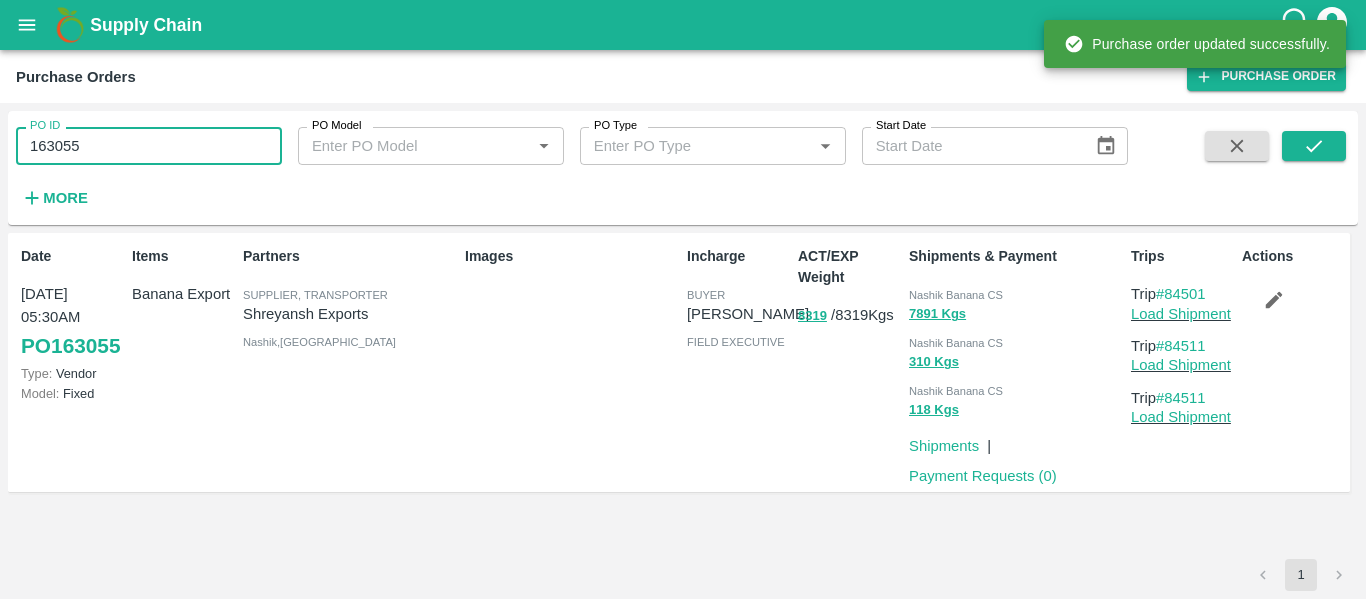 click on "163055" at bounding box center [149, 146] 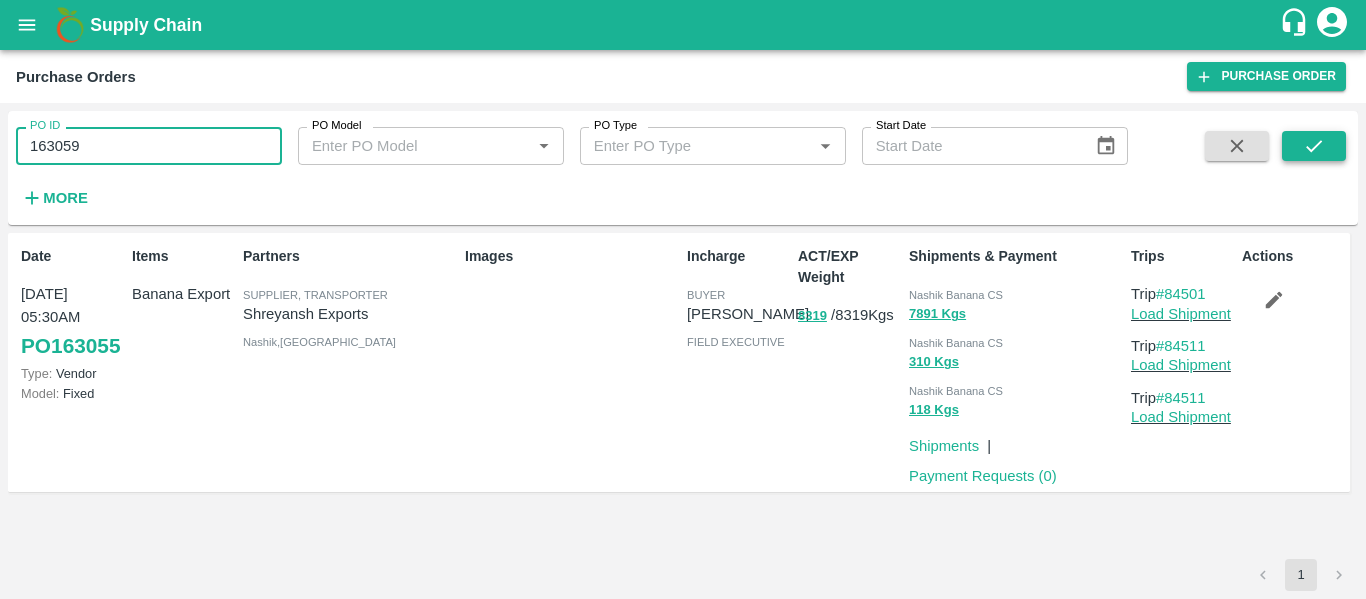 type on "163059" 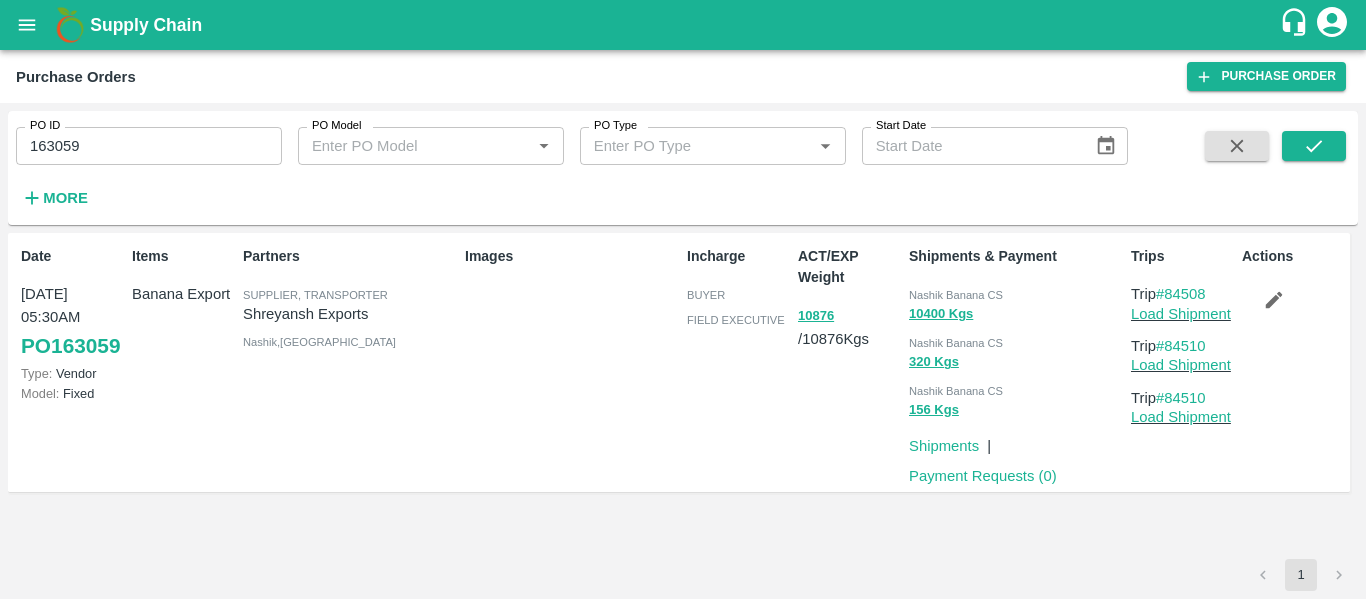 click 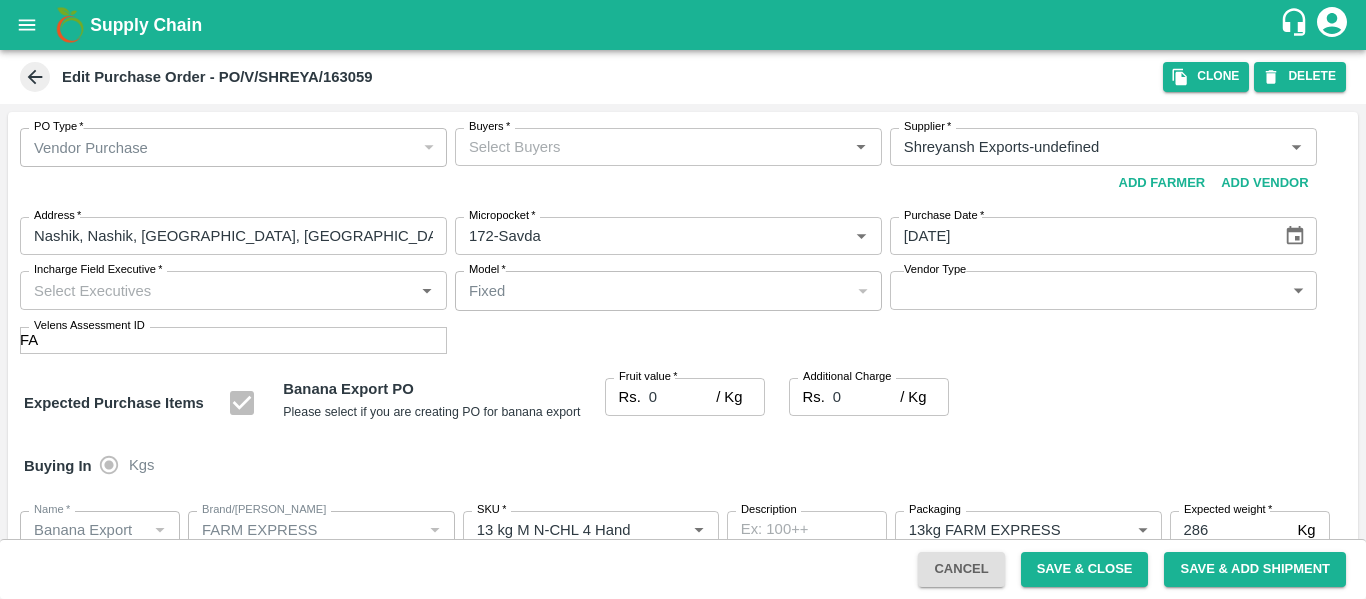 click on "PO Type   * Vendor Purchase 2 PO Type Buyers   * Buyers   * Supplier   * Supplier   * Add Vendor Add Farmer Address   * Nashik, Nashik, Nashik, Maharashtra, India Address Micropocket   * Micropocket   * Purchase Date   * 10/07/2025 Purchase Date Incharge Field Executive   * Incharge Field Executive   * Model   * Fixed Fixed Model Vendor Type ​ Vendor Type Velens Assessment ID FA Velens Assessment ID" at bounding box center (683, 241) 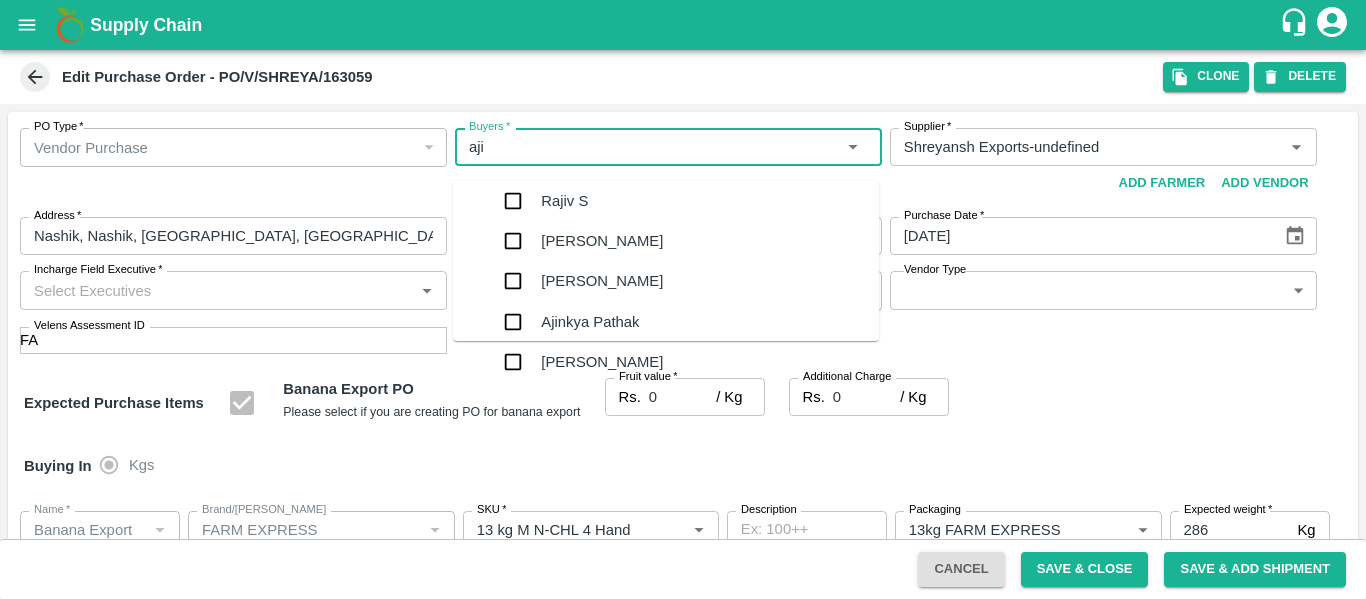 type on "ajit" 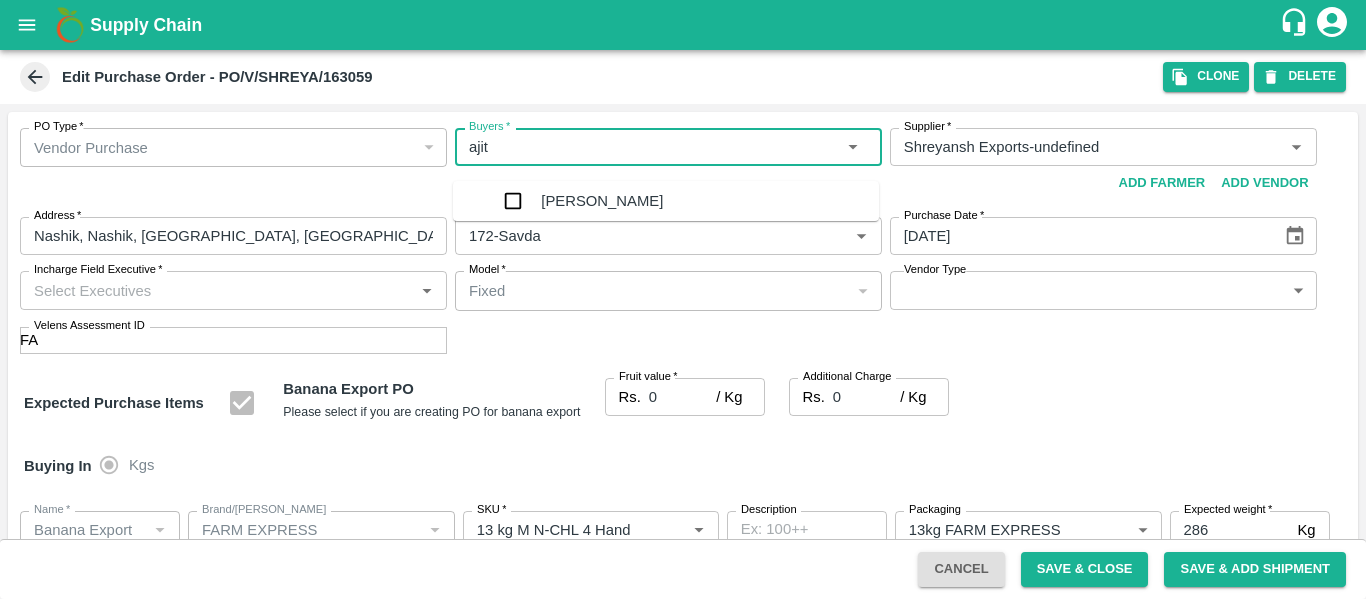 click on "[PERSON_NAME]" at bounding box center (602, 201) 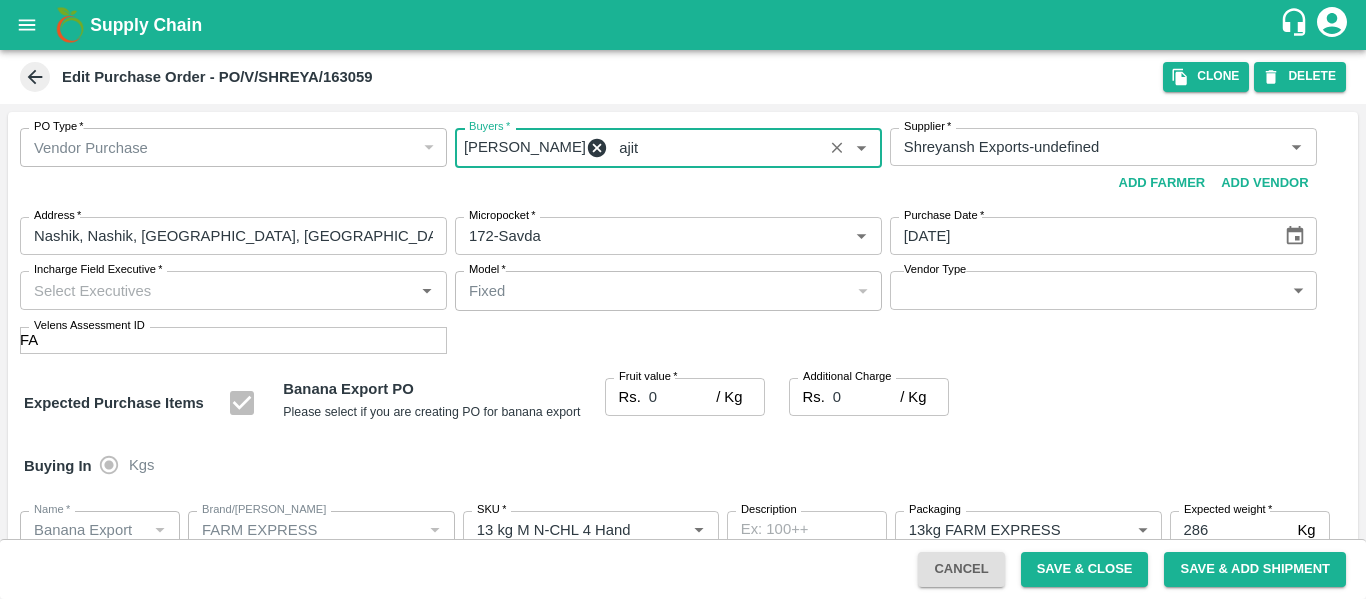 type 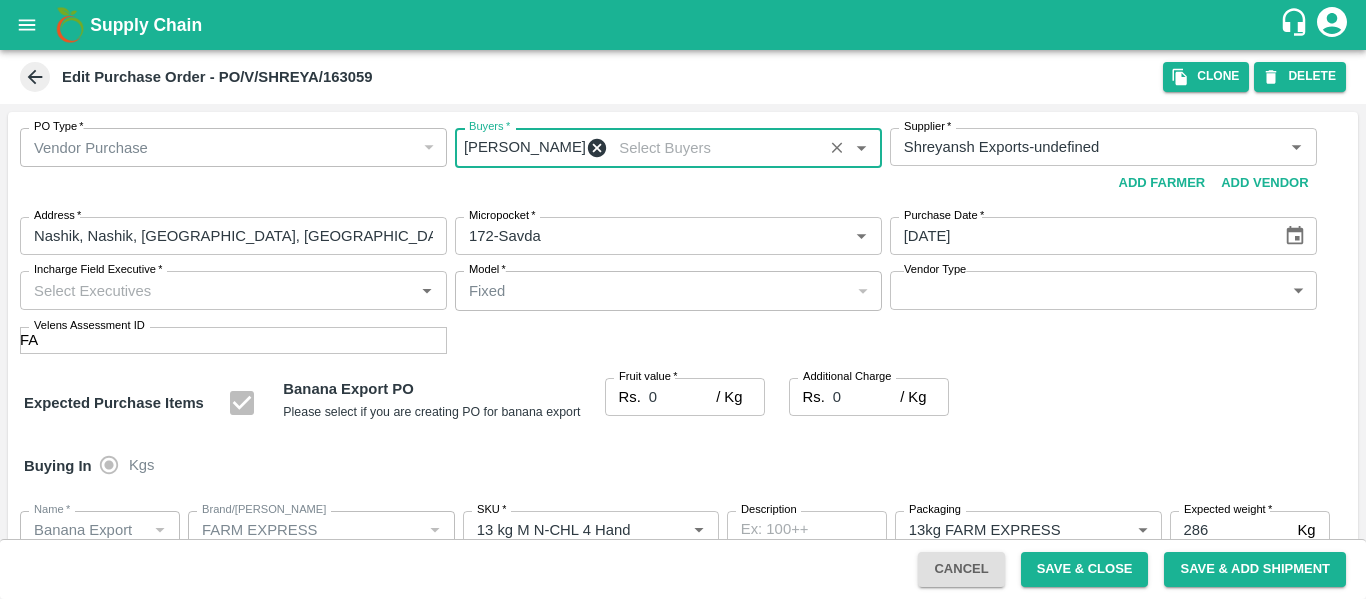 click on "0" at bounding box center (682, 397) 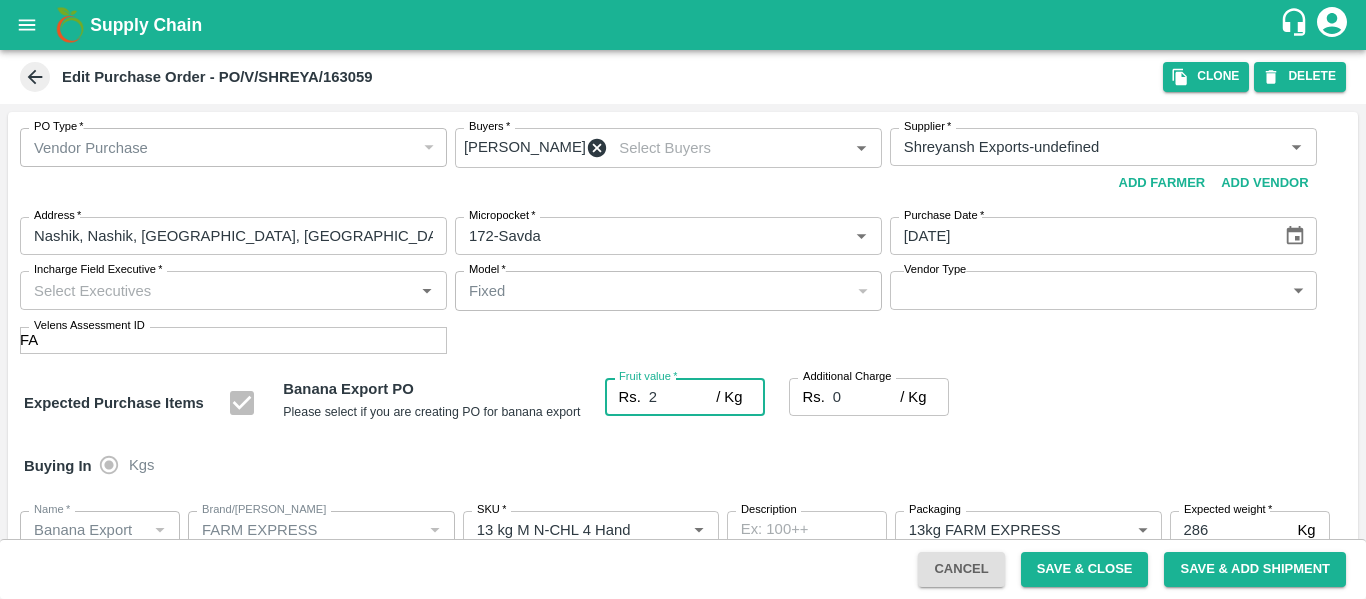 type on "24" 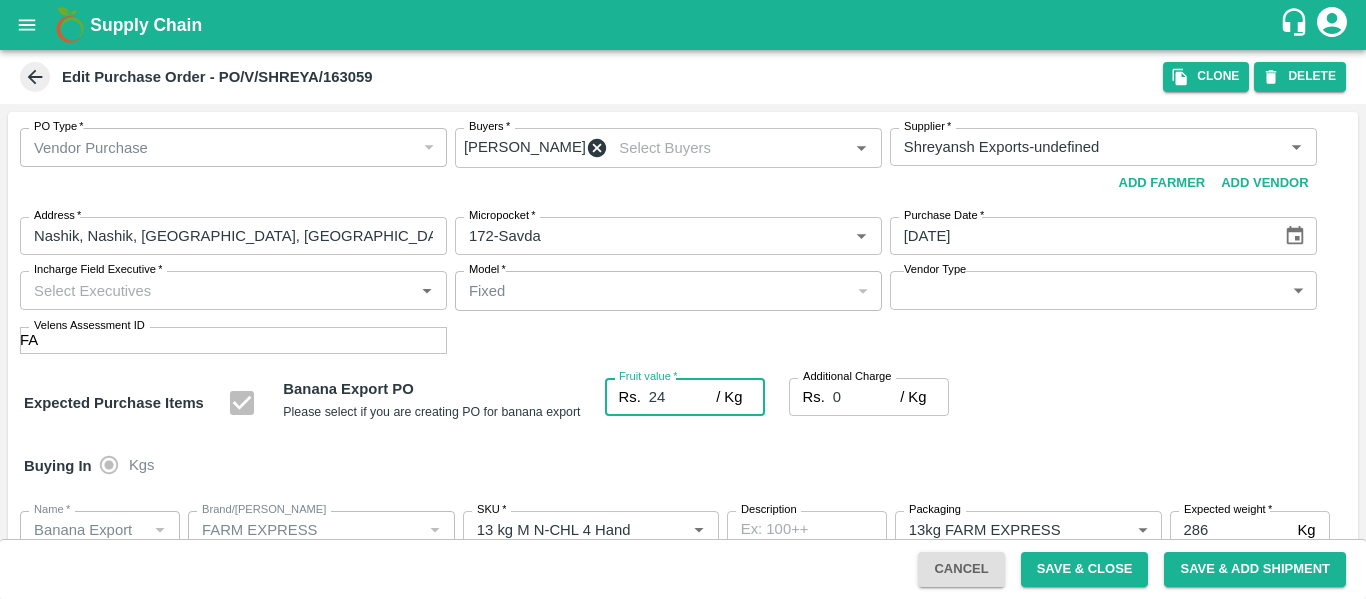 type on "24" 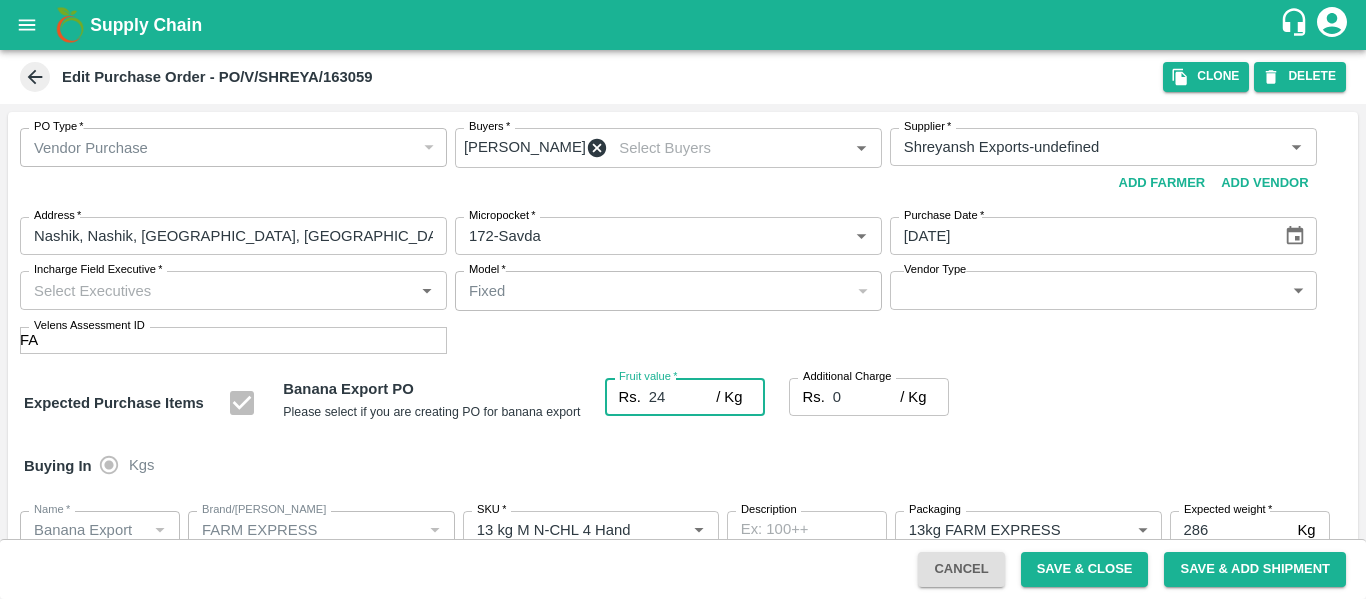type on "24" 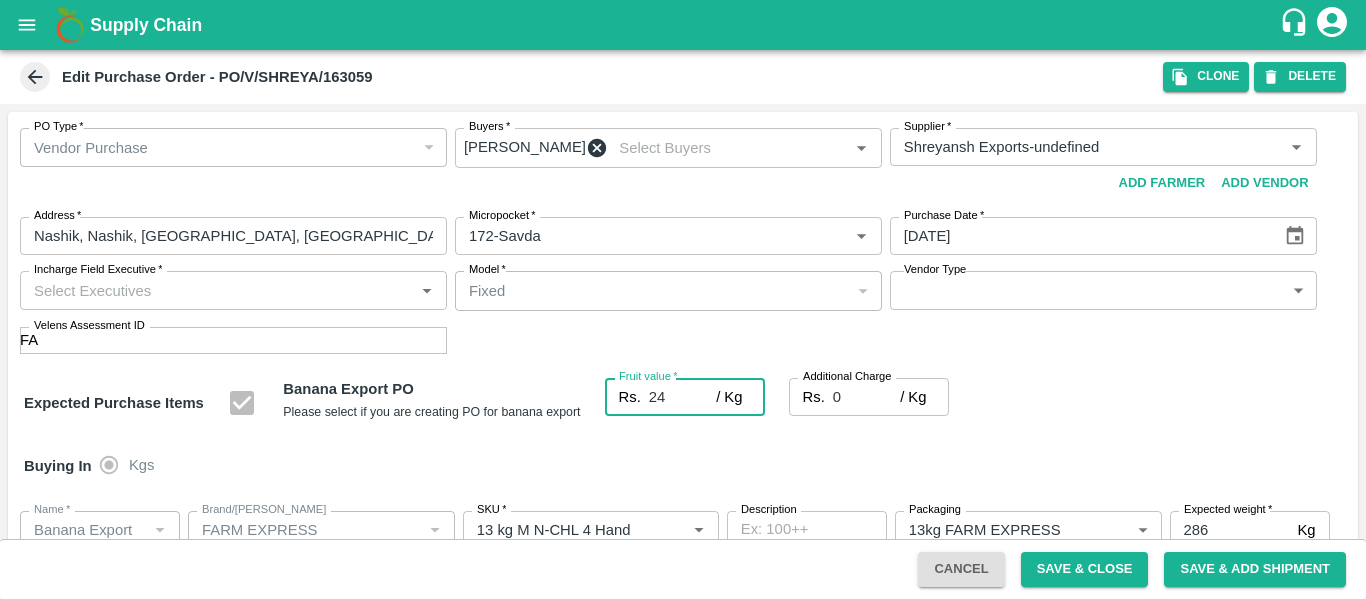 click on "0" at bounding box center (866, 397) 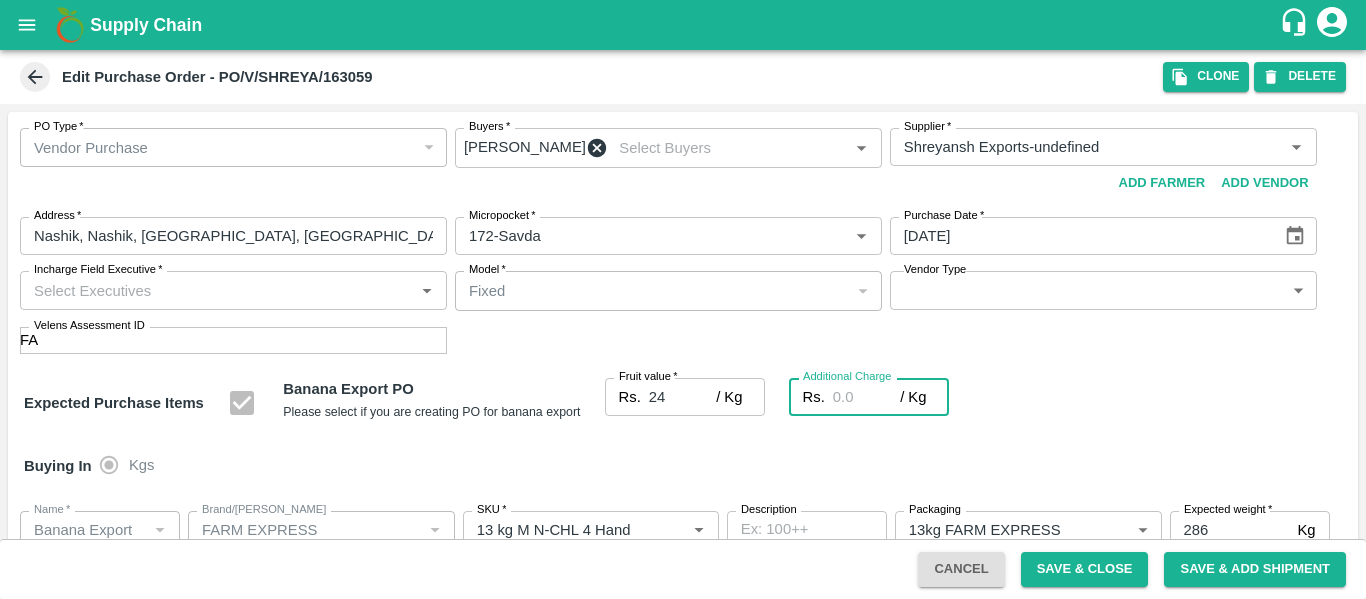 type on "2" 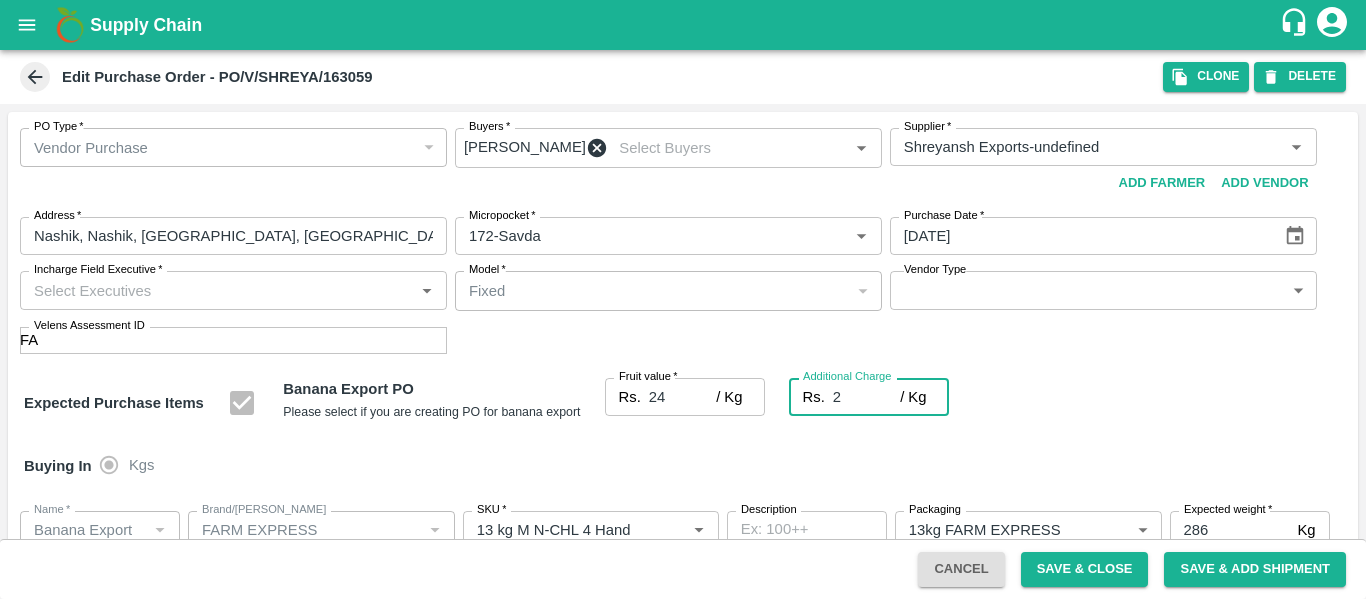 type on "26" 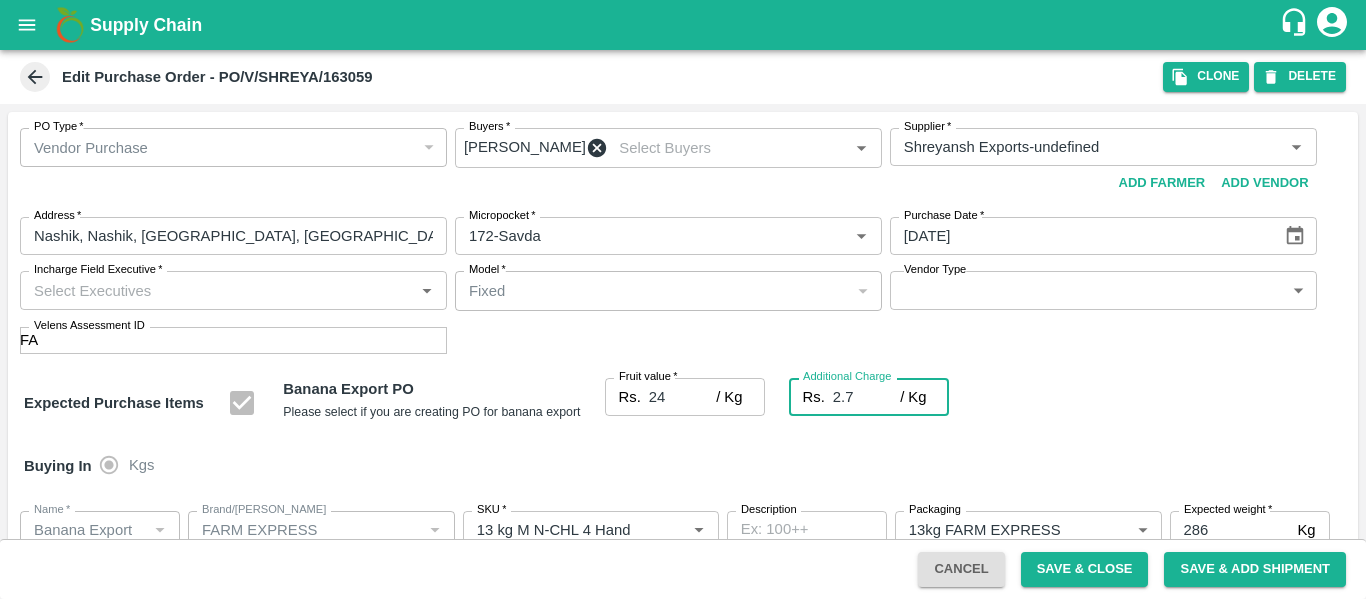 type on "26.7" 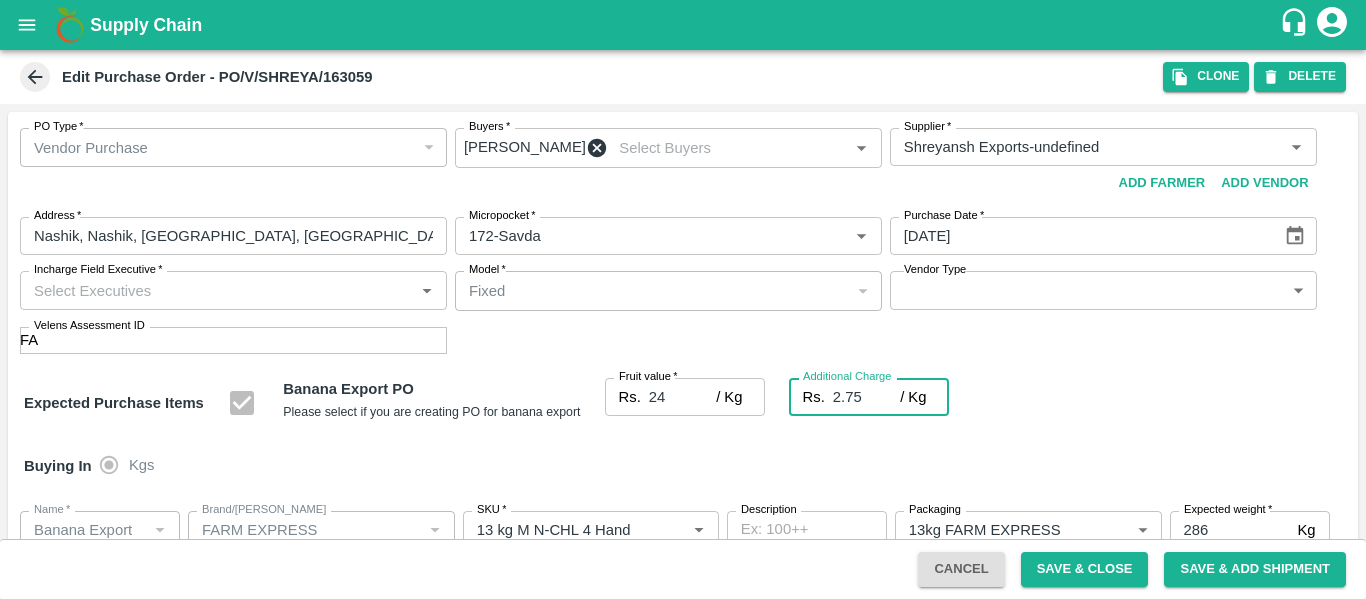 type on "26.75" 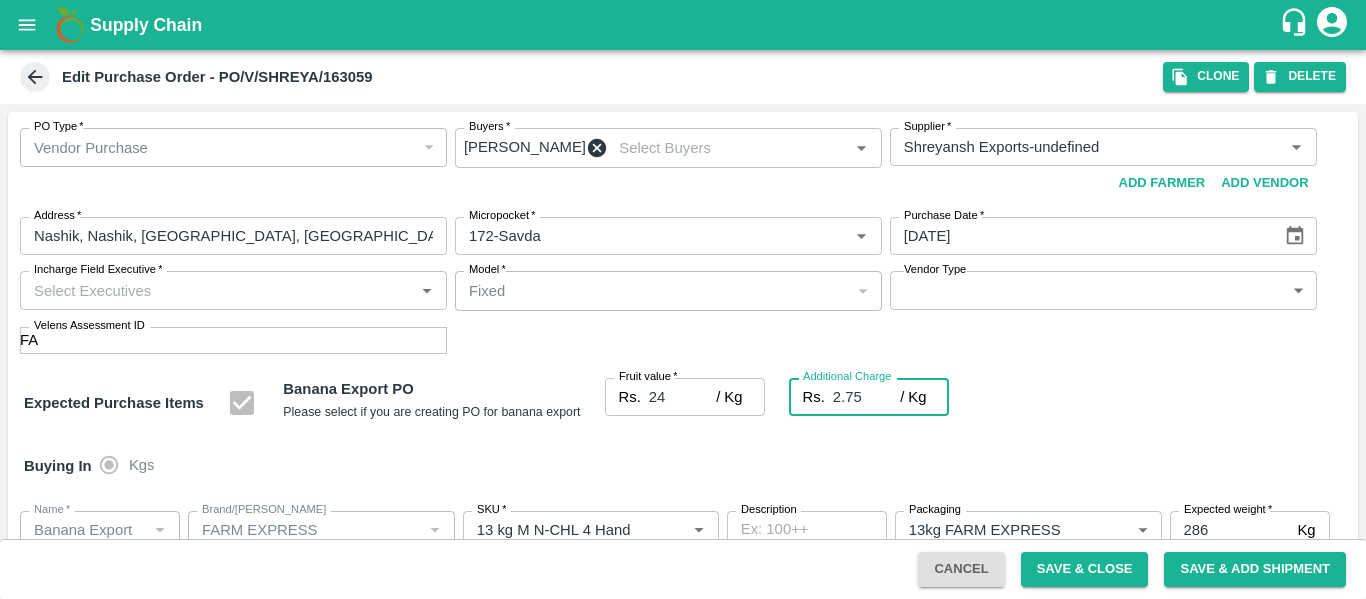 type on "26.75" 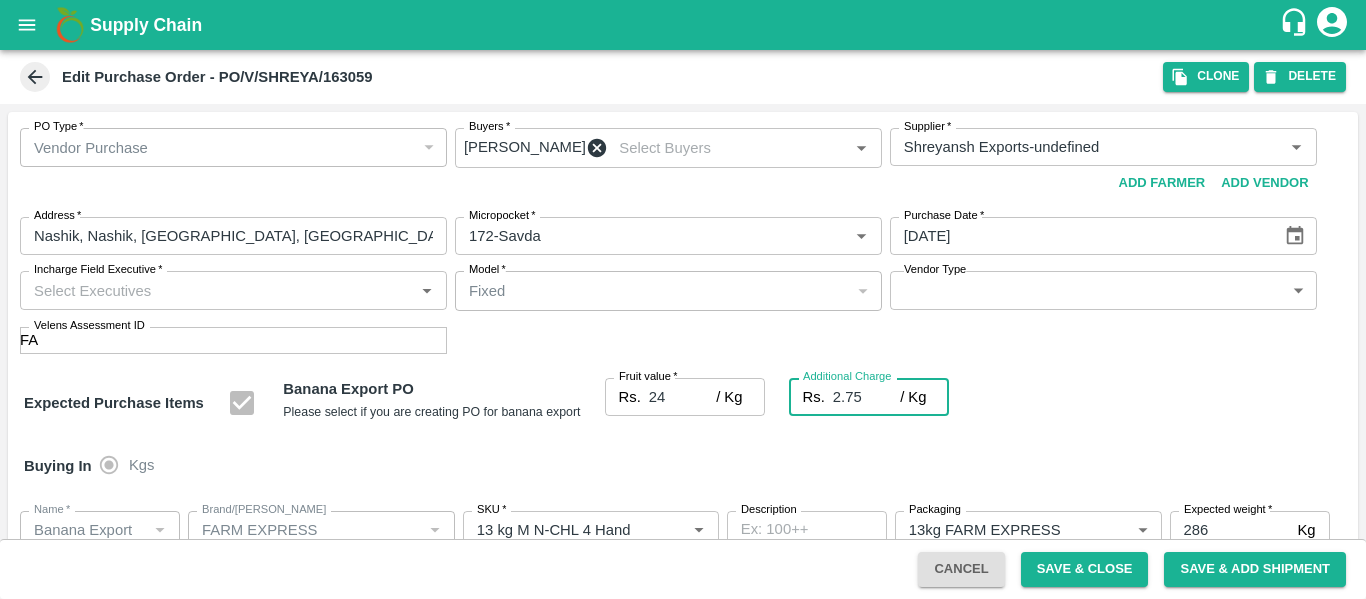 scroll, scrollTop: 1182, scrollLeft: 0, axis: vertical 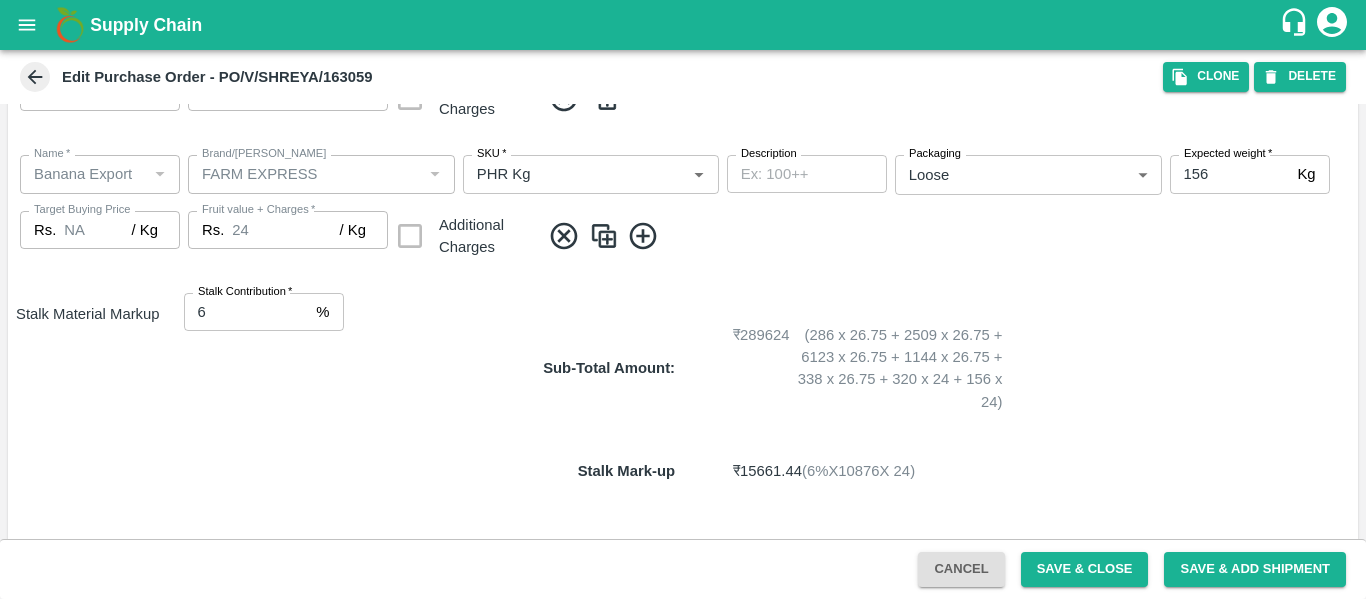 type on "2.75" 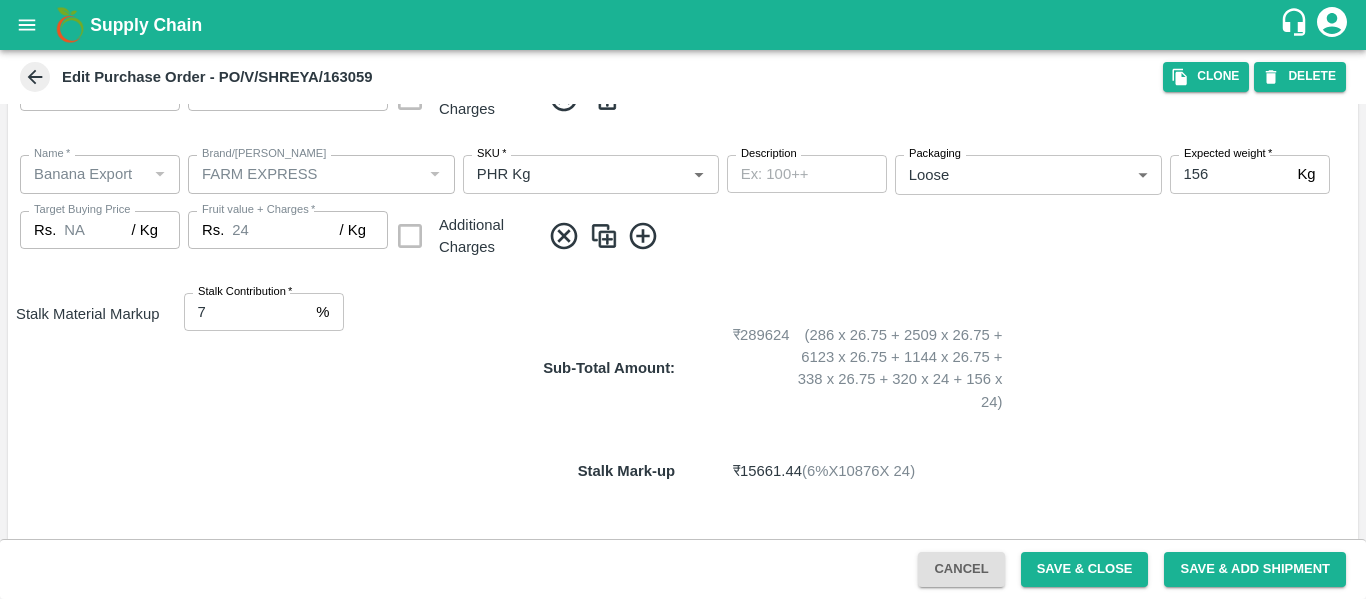 click on "7" at bounding box center (246, 312) 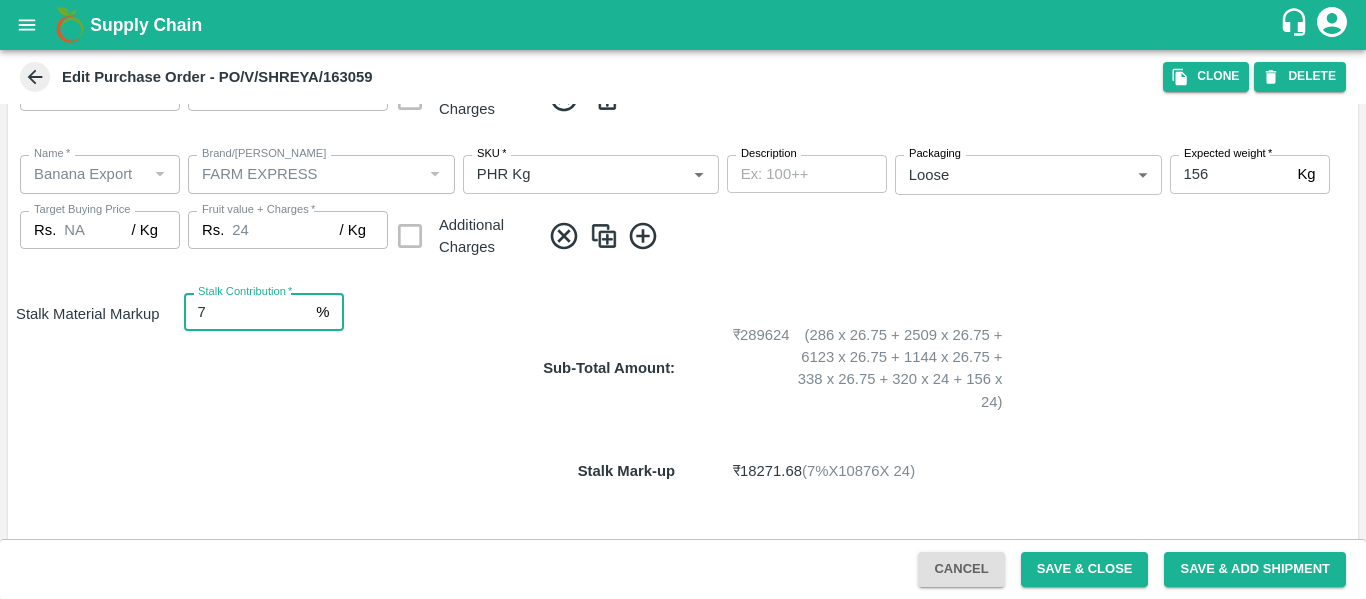 click on "Save & Close" at bounding box center [1085, 569] 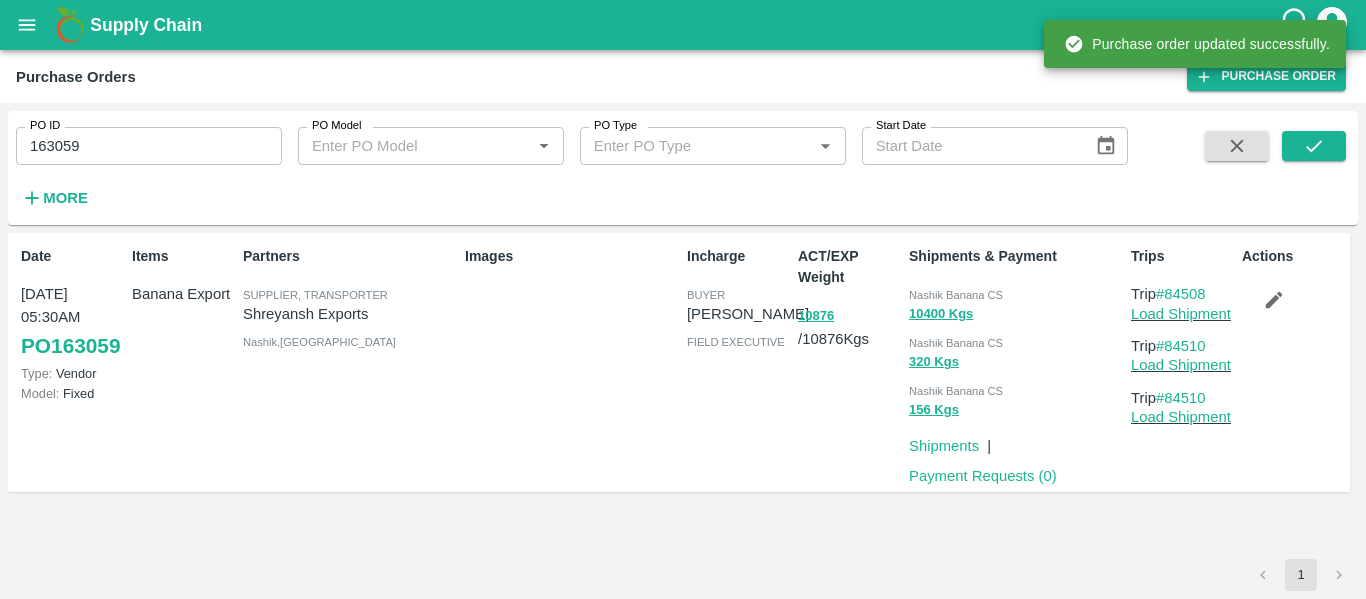 click on "163059" at bounding box center (149, 146) 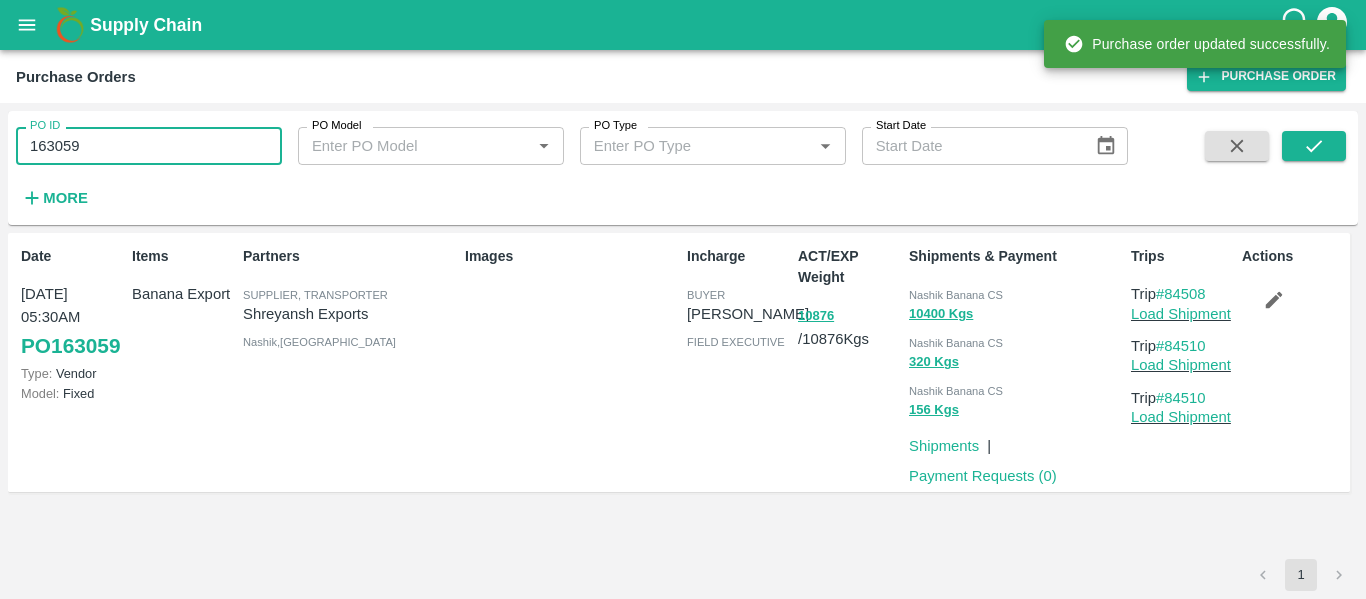 click on "163059" at bounding box center [149, 146] 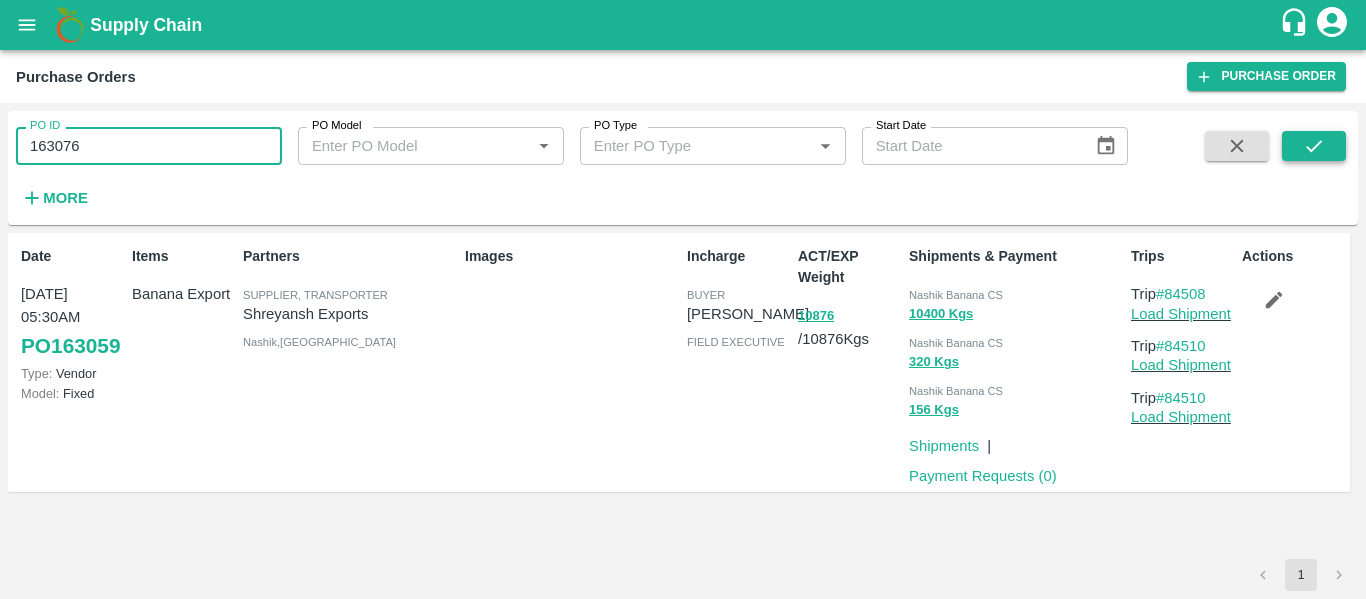 type on "163076" 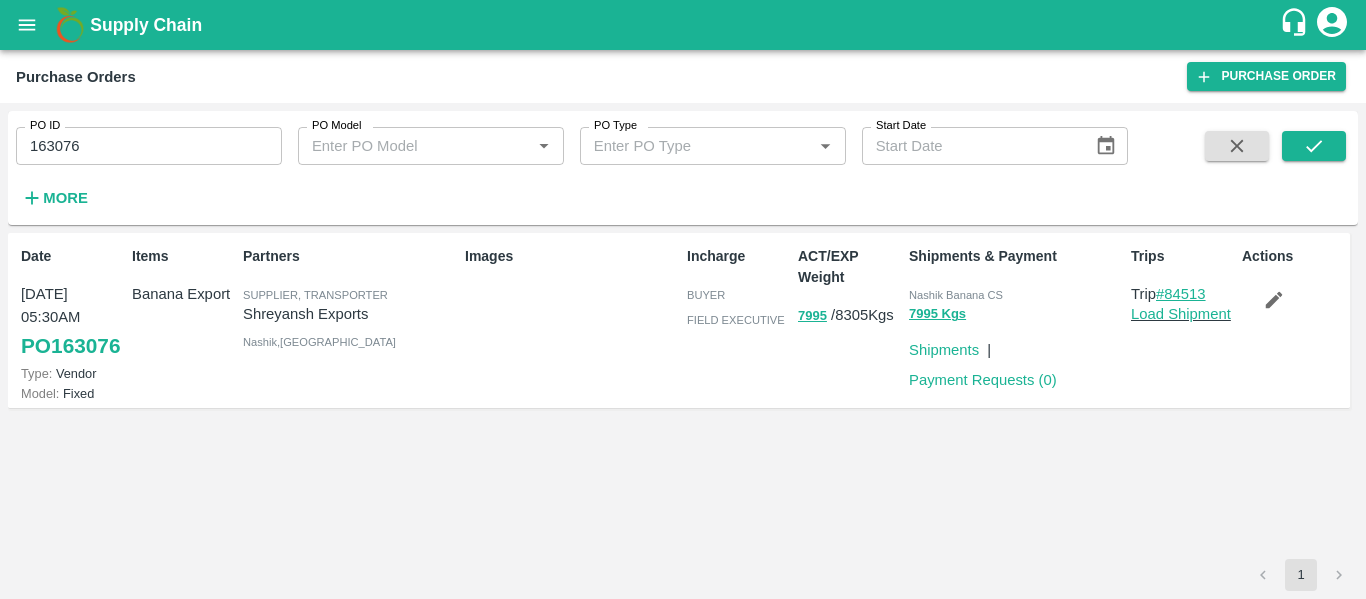click on "#84513" at bounding box center (1181, 294) 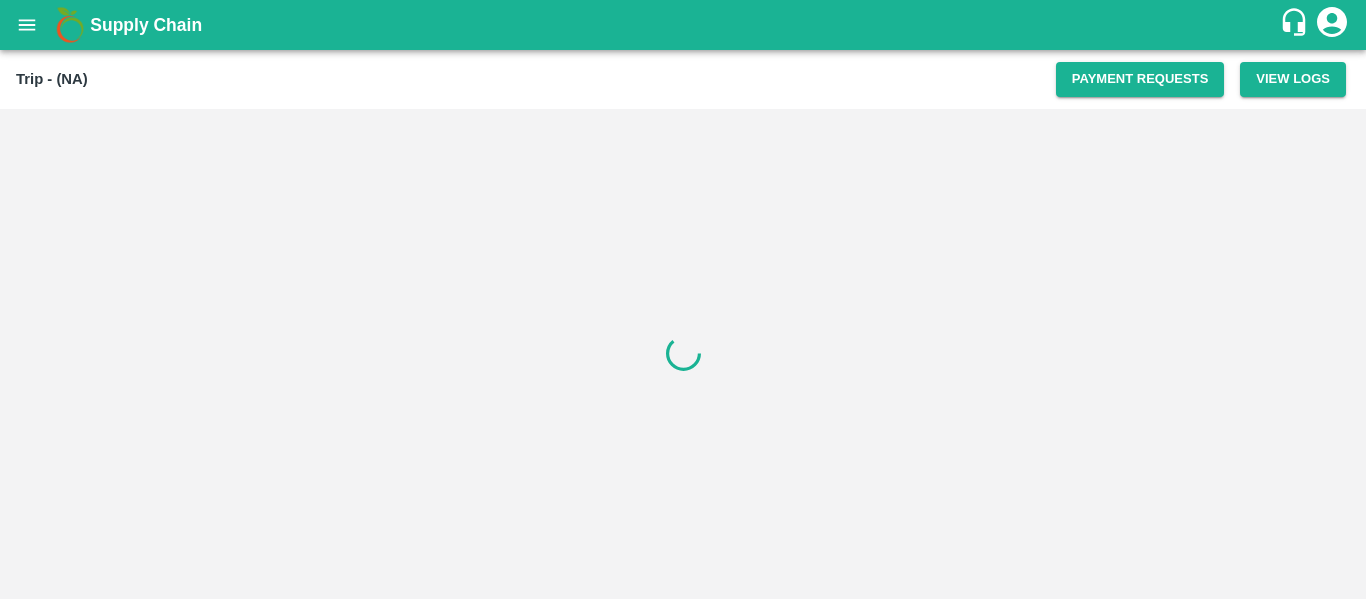 scroll, scrollTop: 0, scrollLeft: 0, axis: both 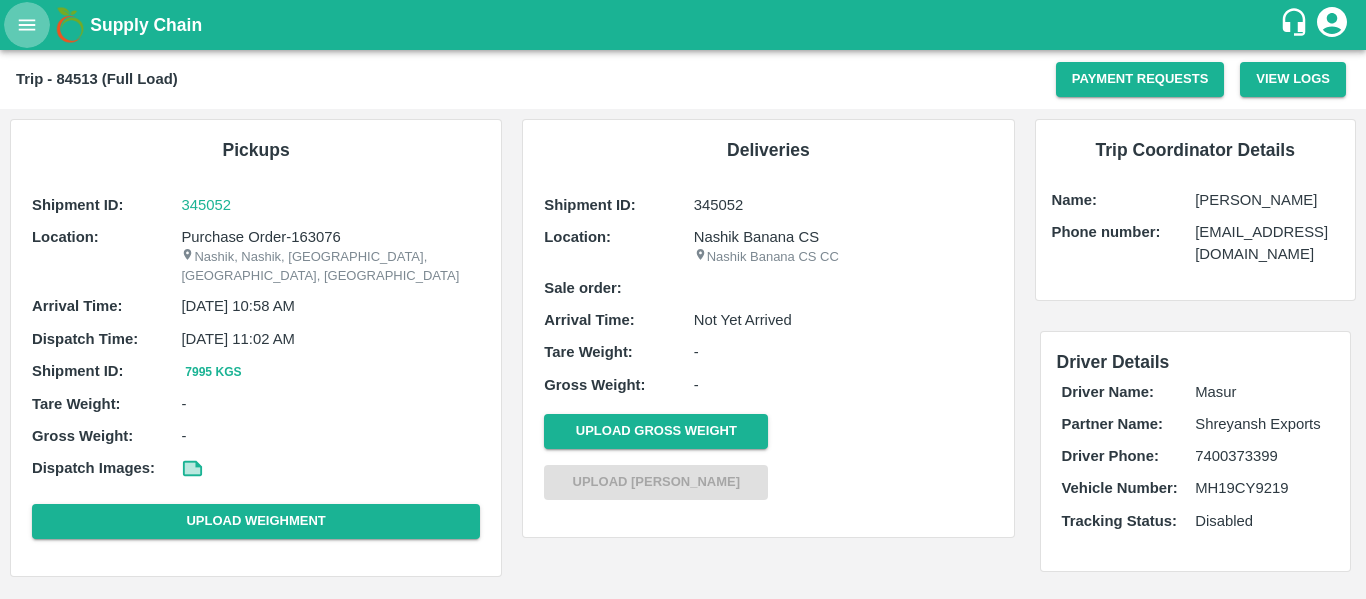 click at bounding box center (27, 25) 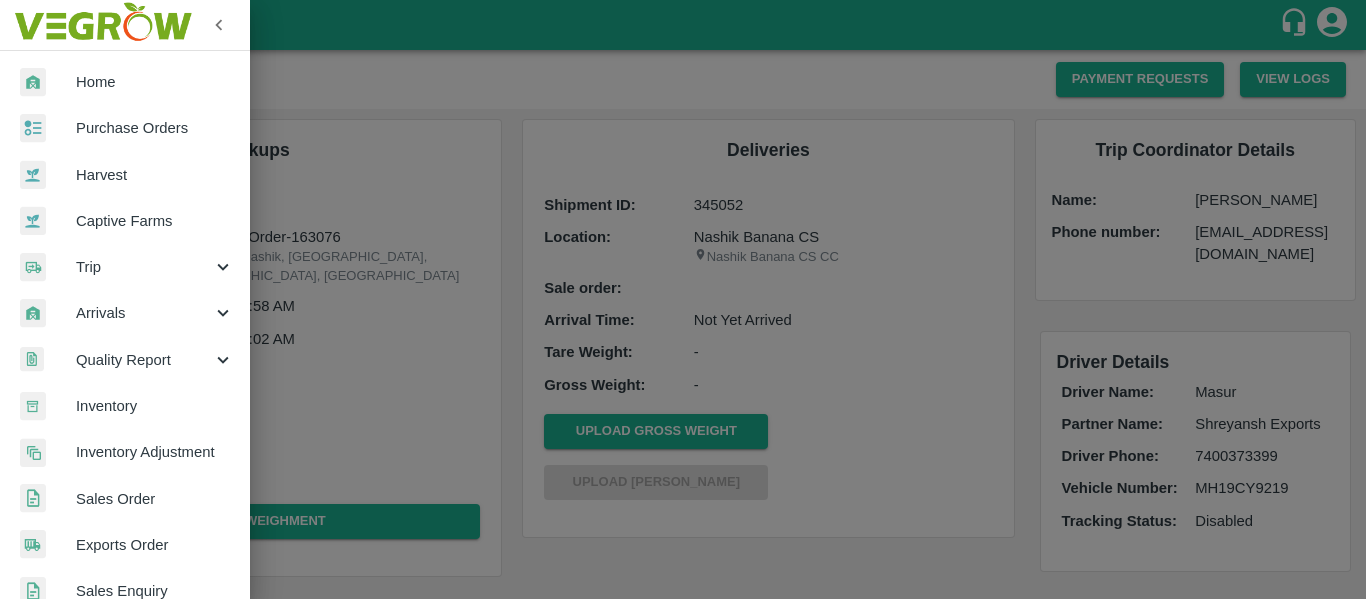 click on "Purchase Orders" at bounding box center [155, 128] 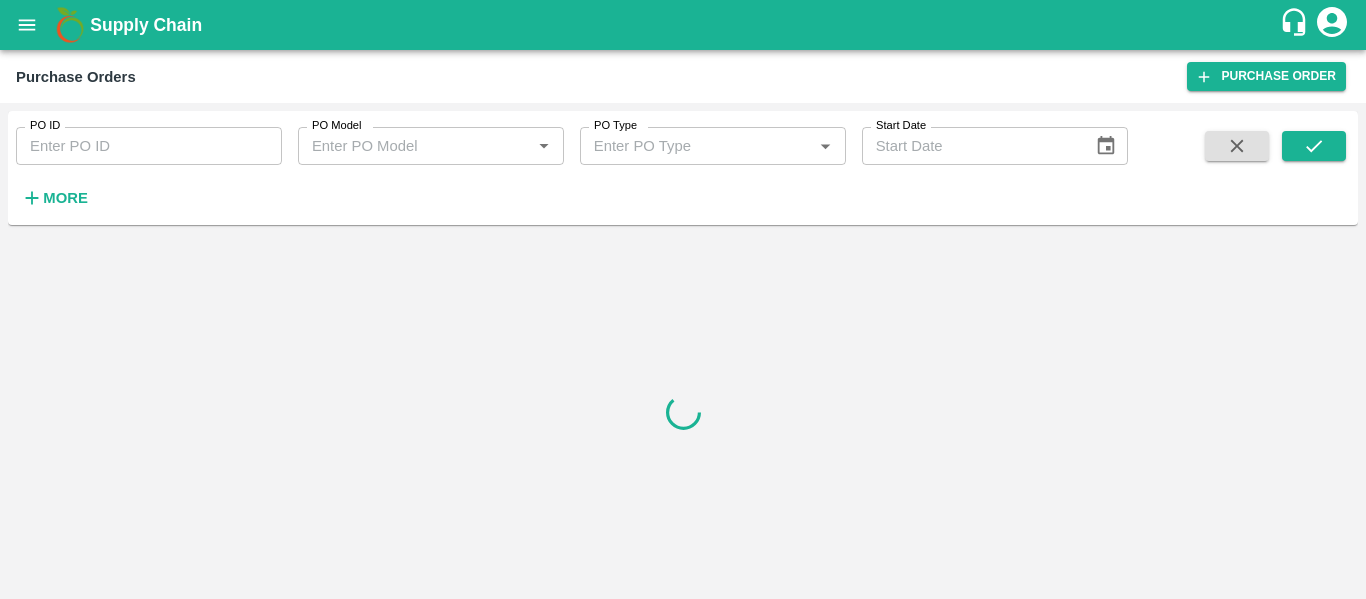 click on "PO ID" at bounding box center (149, 146) 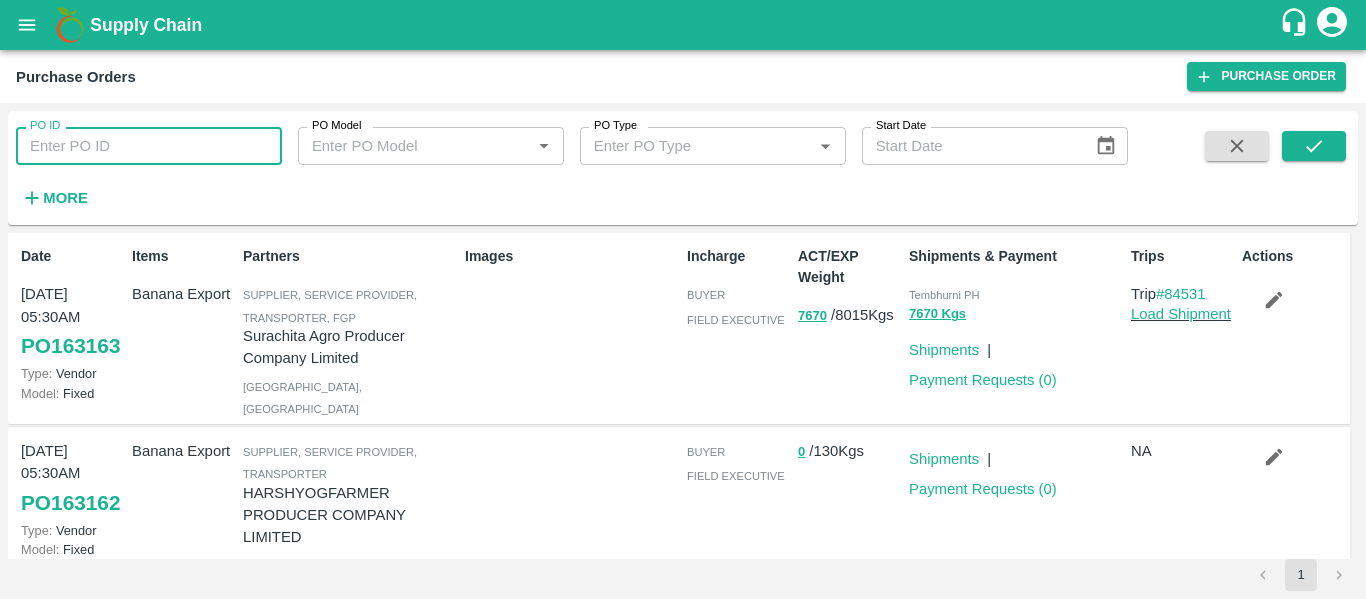 paste on "163052" 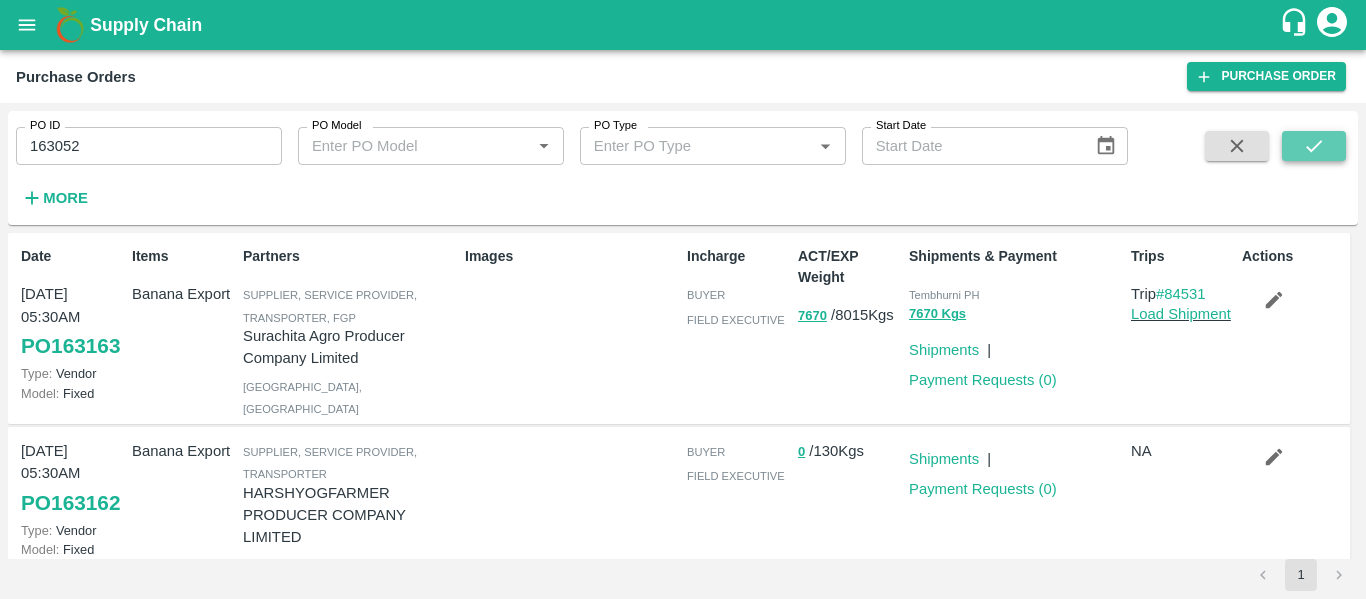 click 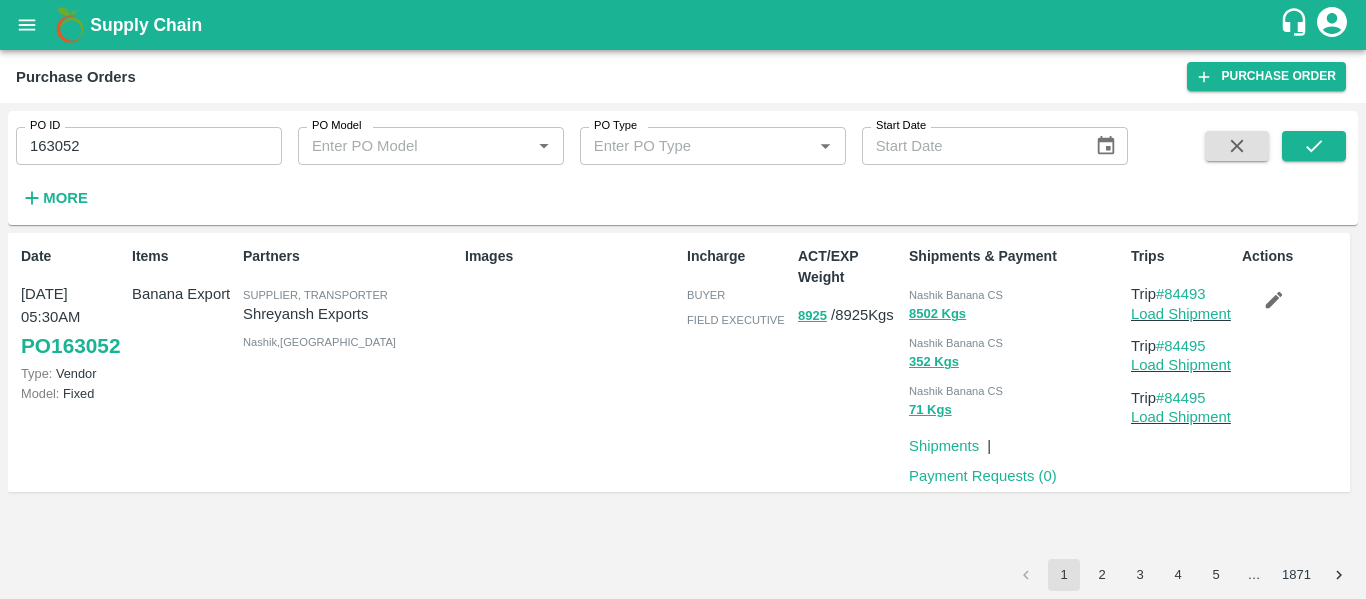 click on "PO ID 163052 PO ID PO Model PO Model   * PO Type PO Type   * Start Date Start Date More" at bounding box center [564, 163] 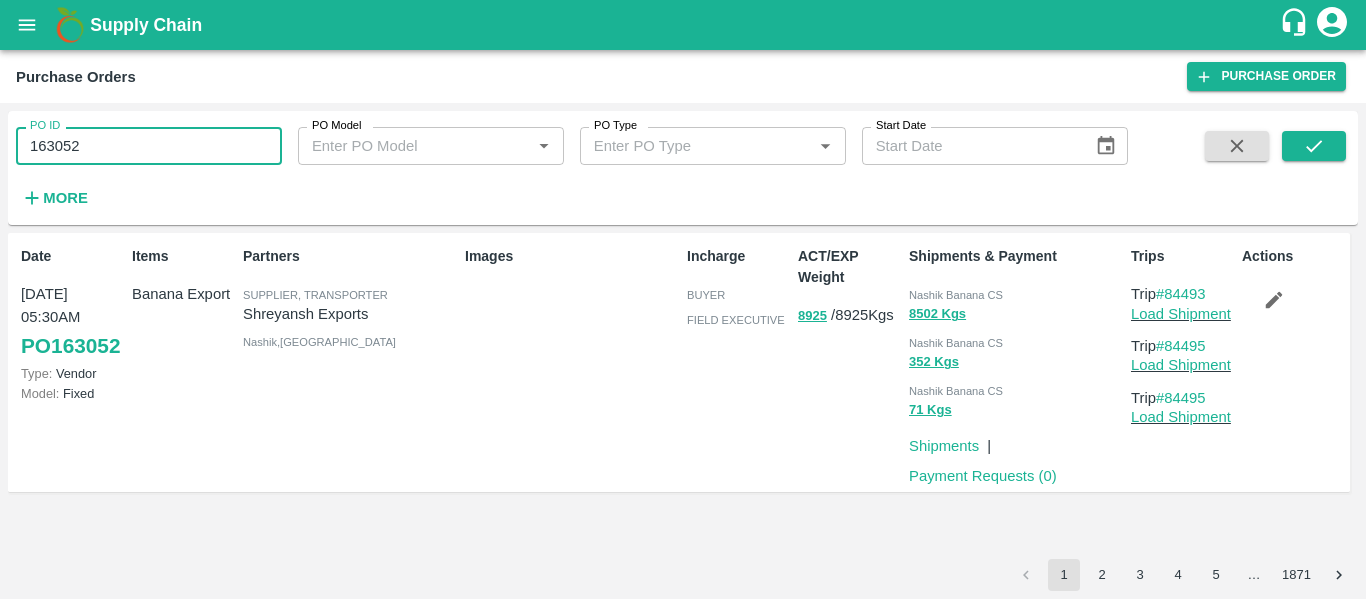 click on "163052" at bounding box center [149, 146] 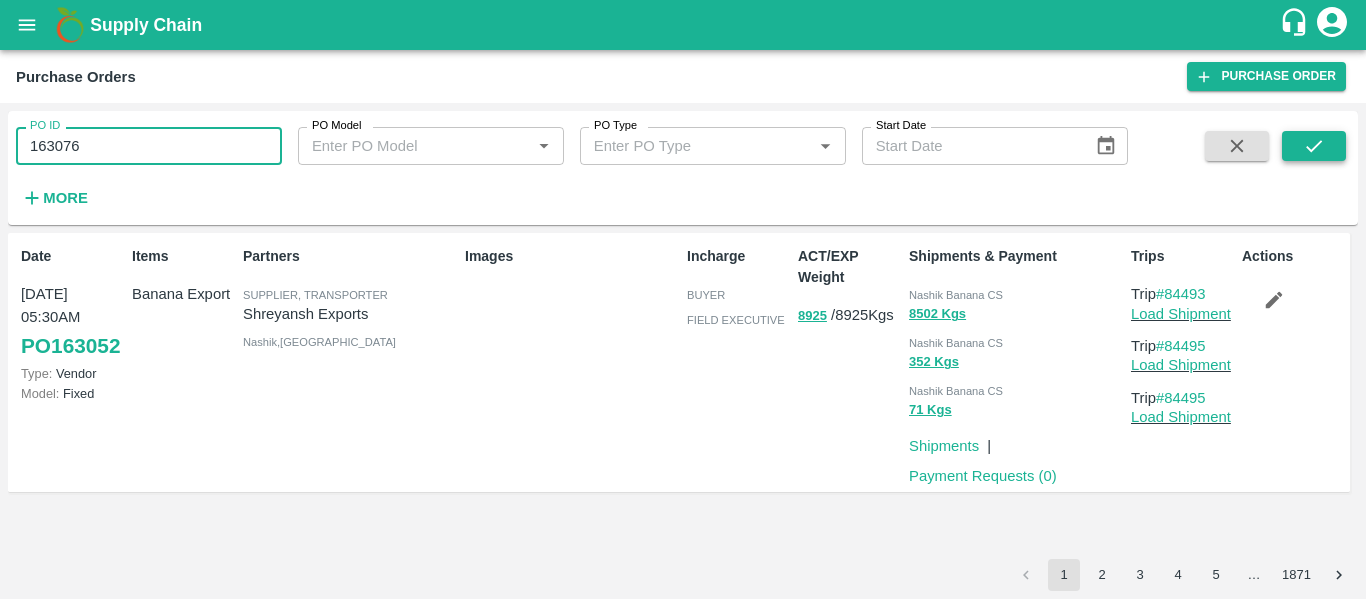 type on "163076" 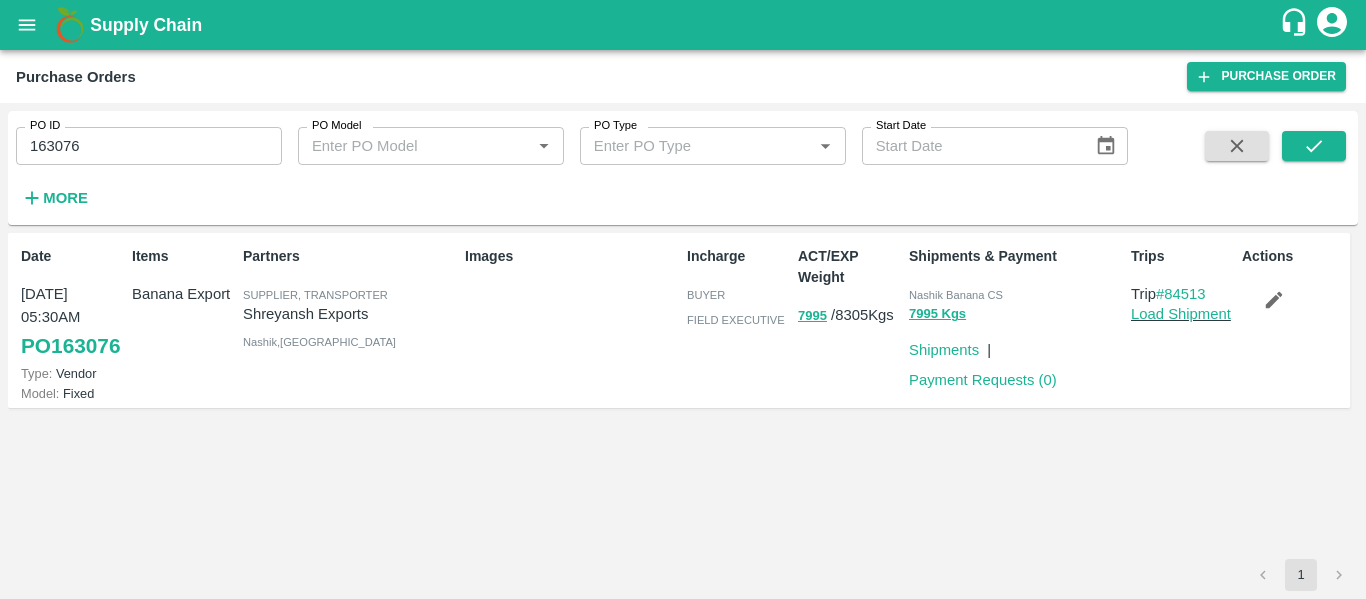 click on "Supply Chain" at bounding box center [683, 25] 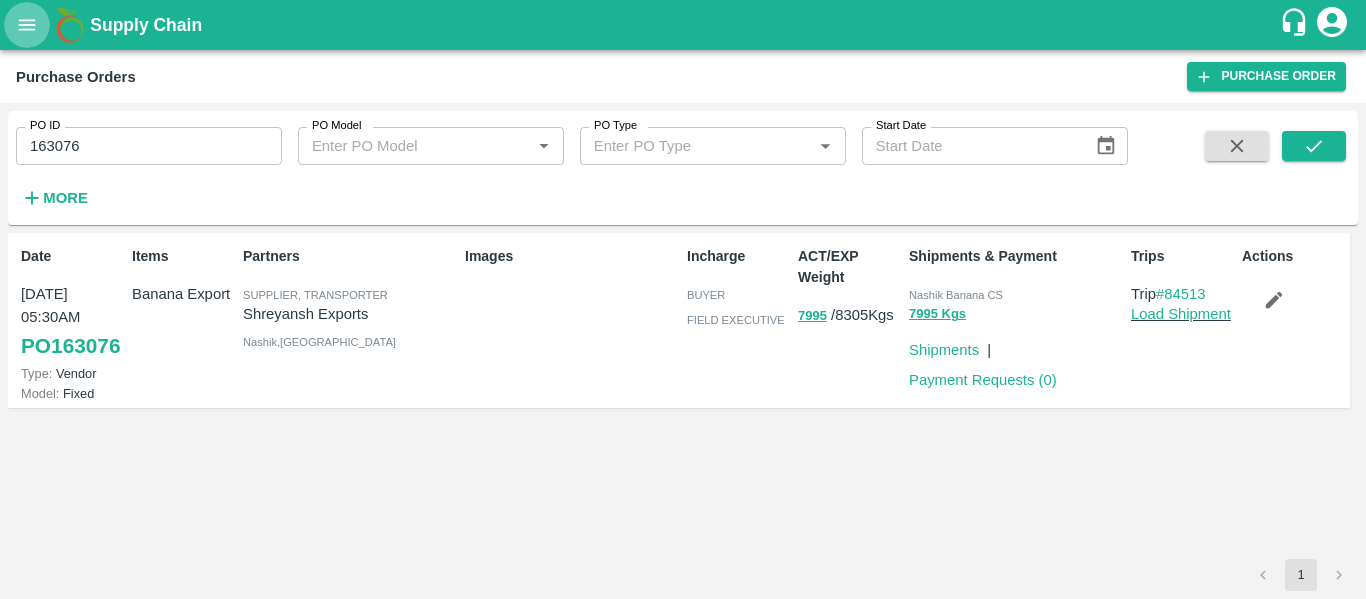 click at bounding box center (27, 25) 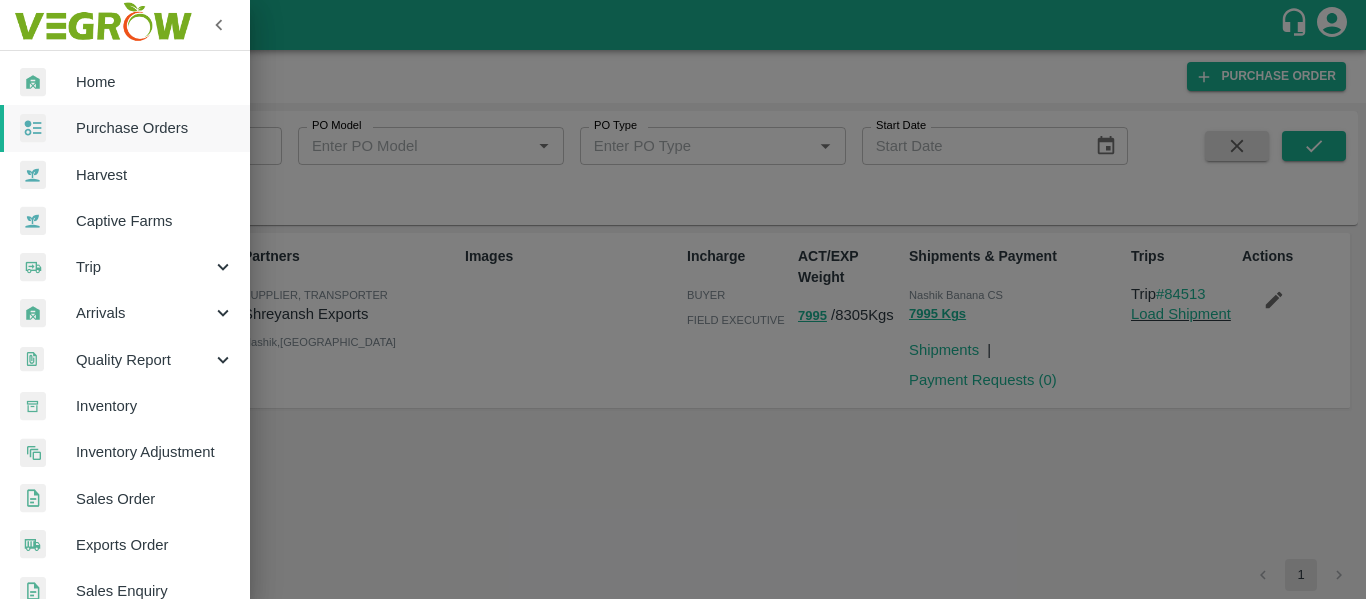 click on "Purchase Orders" at bounding box center [155, 128] 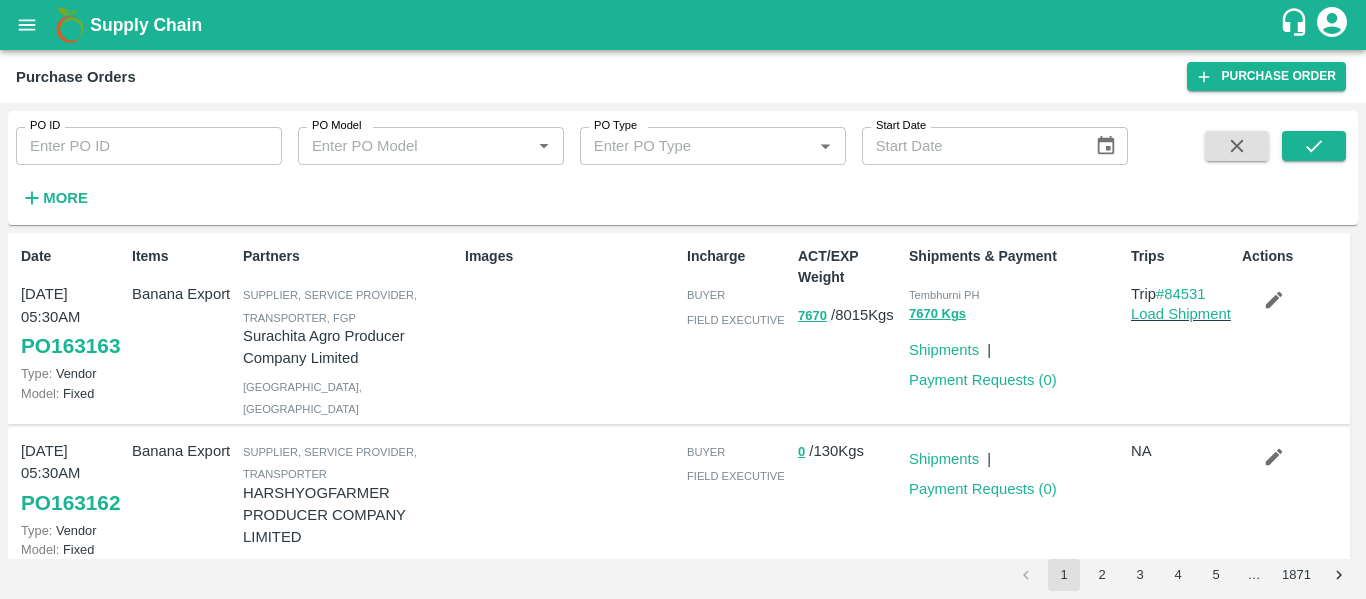 click 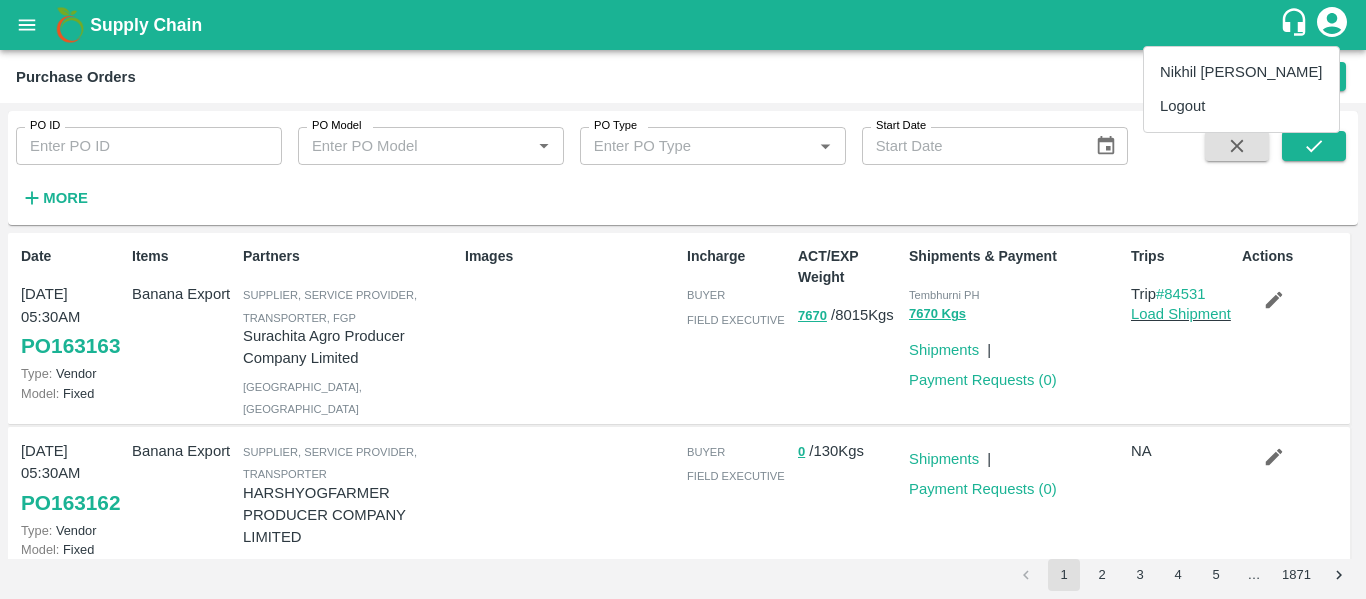 click on "Logout" at bounding box center [1241, 106] 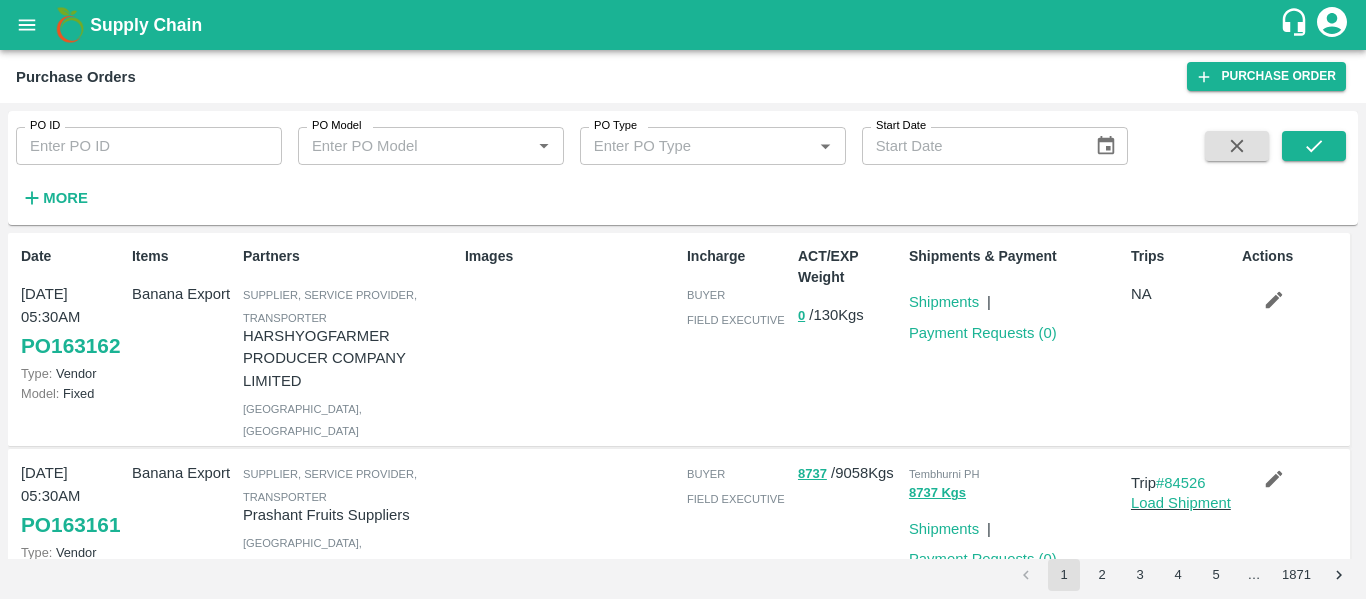 scroll, scrollTop: 0, scrollLeft: 0, axis: both 